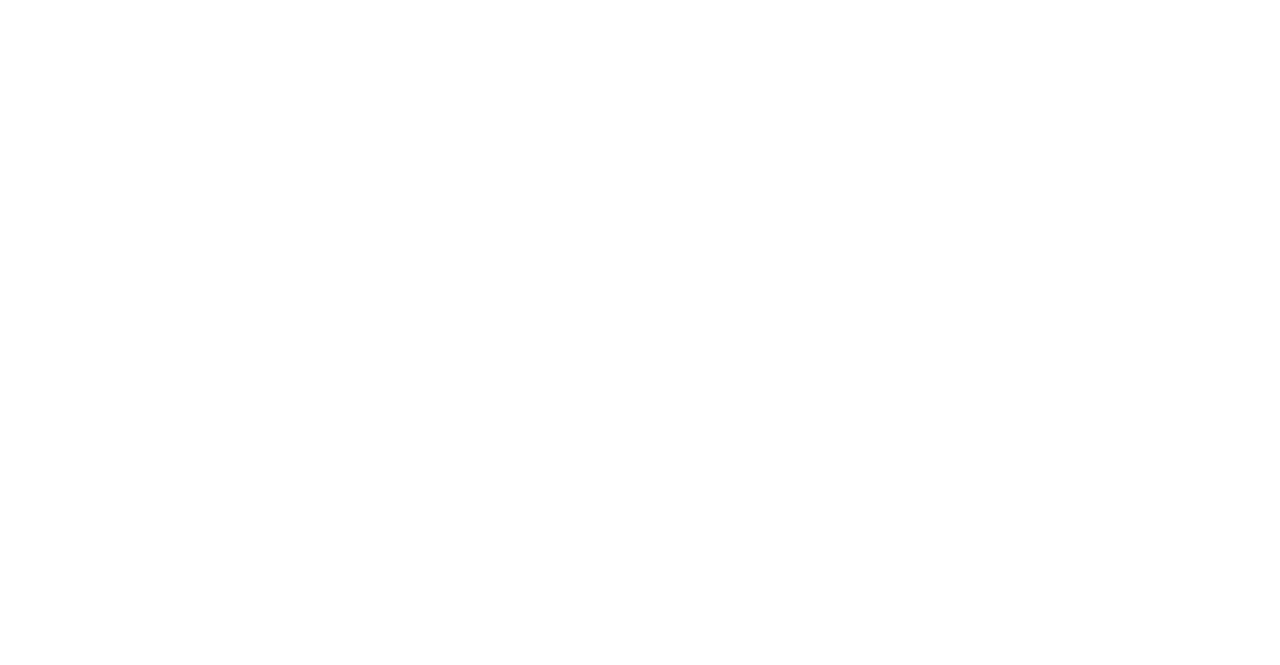 scroll, scrollTop: 0, scrollLeft: 0, axis: both 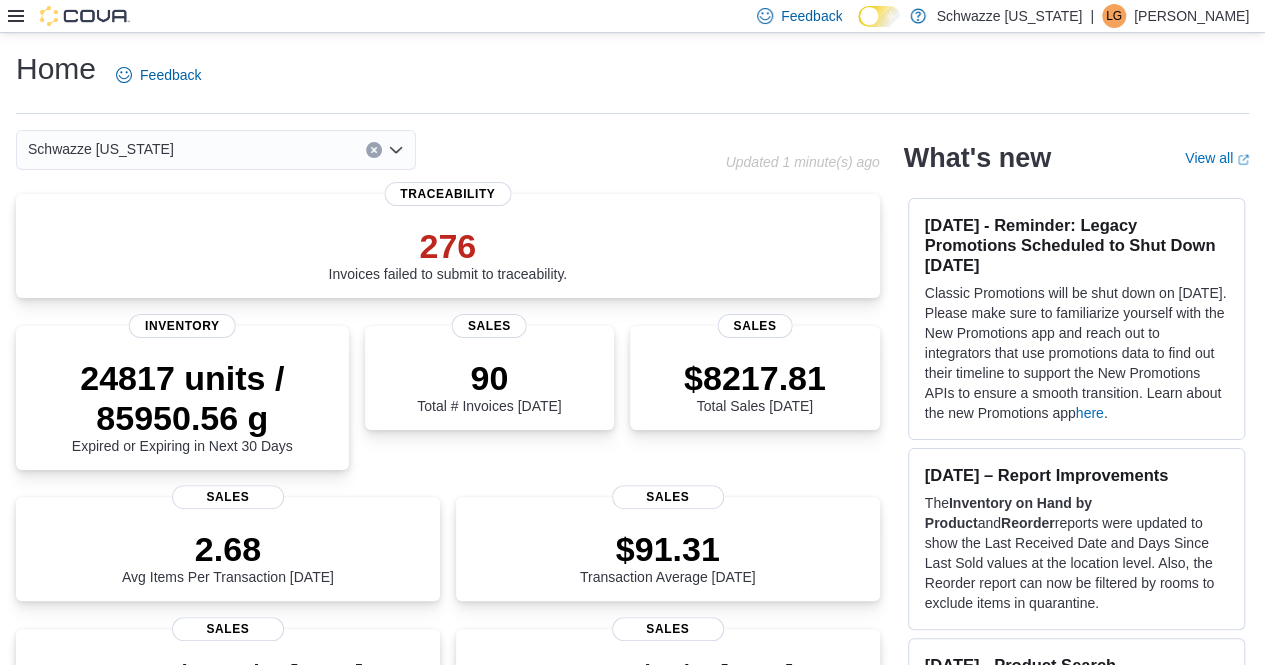 click 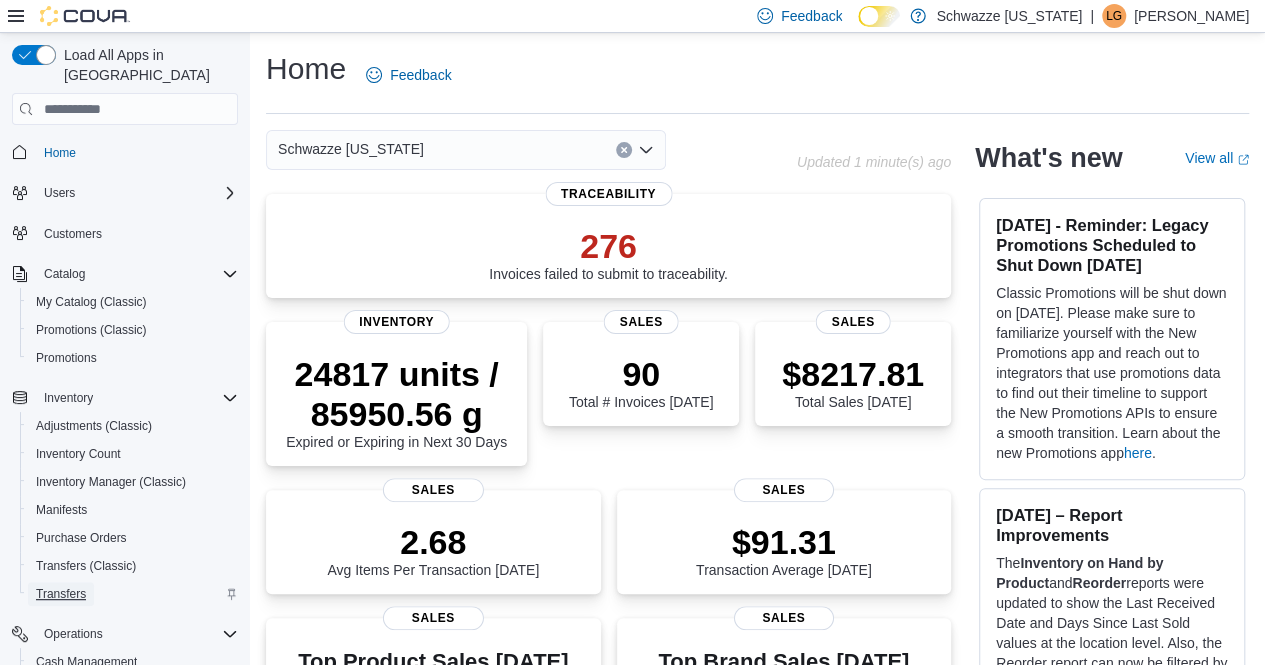 click on "Transfers" at bounding box center [61, 594] 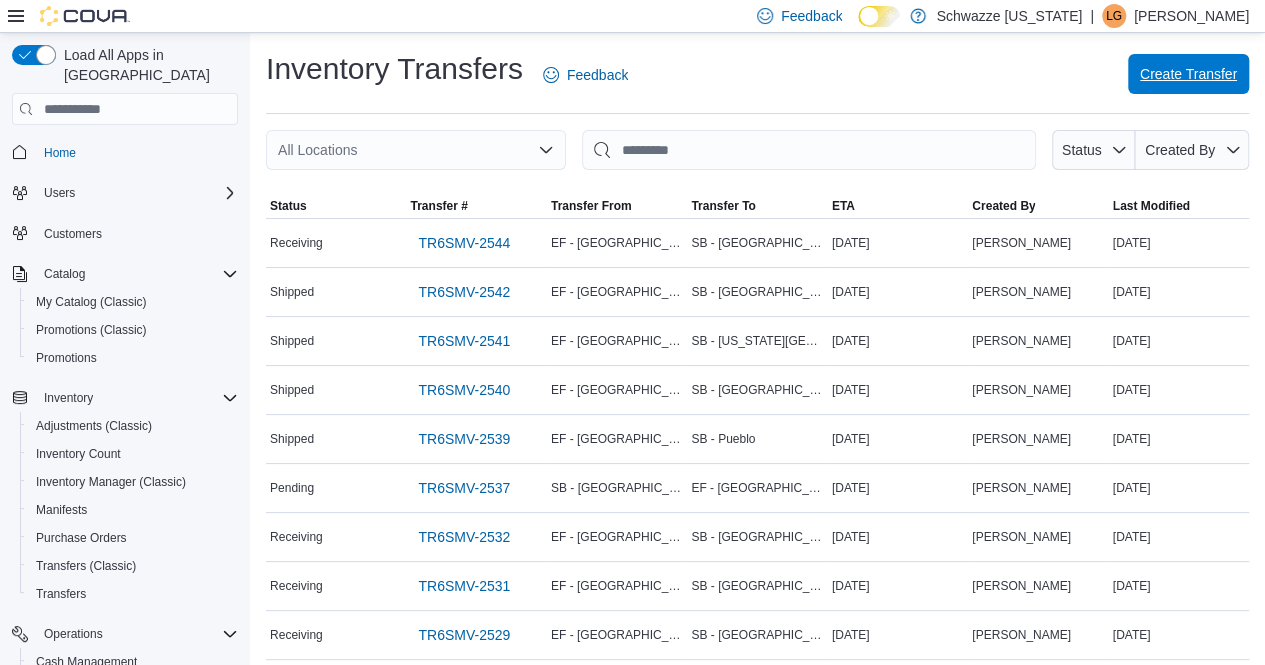 click on "Create Transfer" at bounding box center (1188, 74) 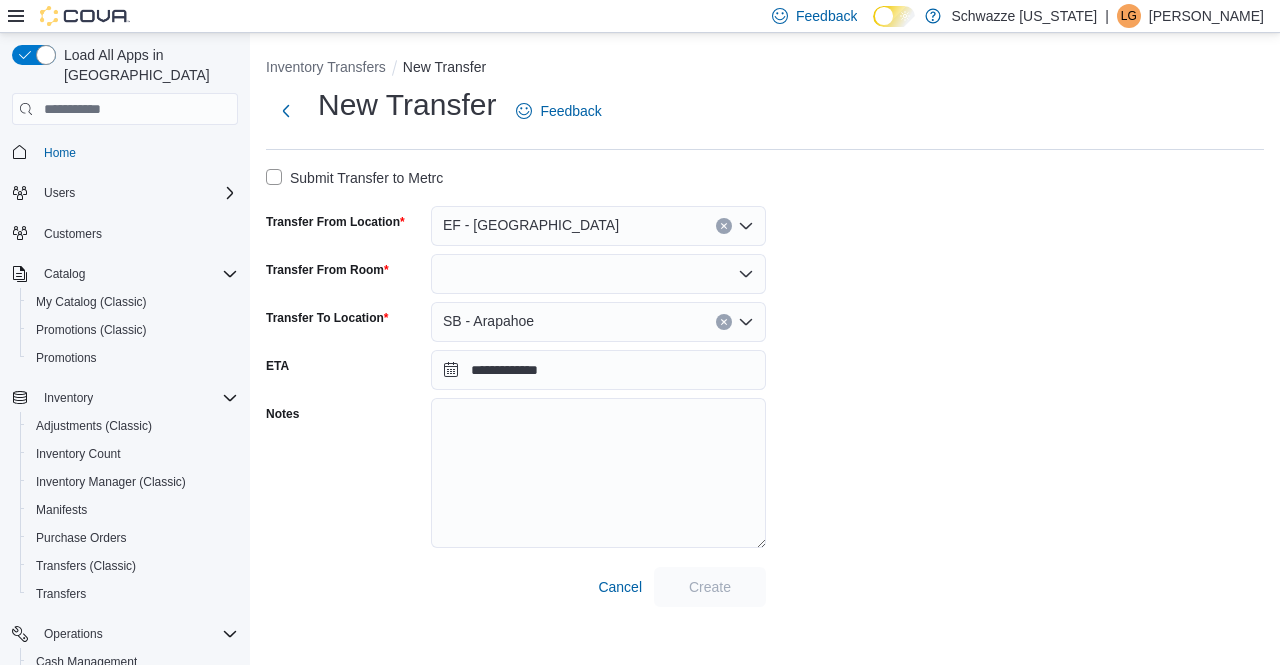 click on "EF - [GEOGRAPHIC_DATA]" at bounding box center (598, 226) 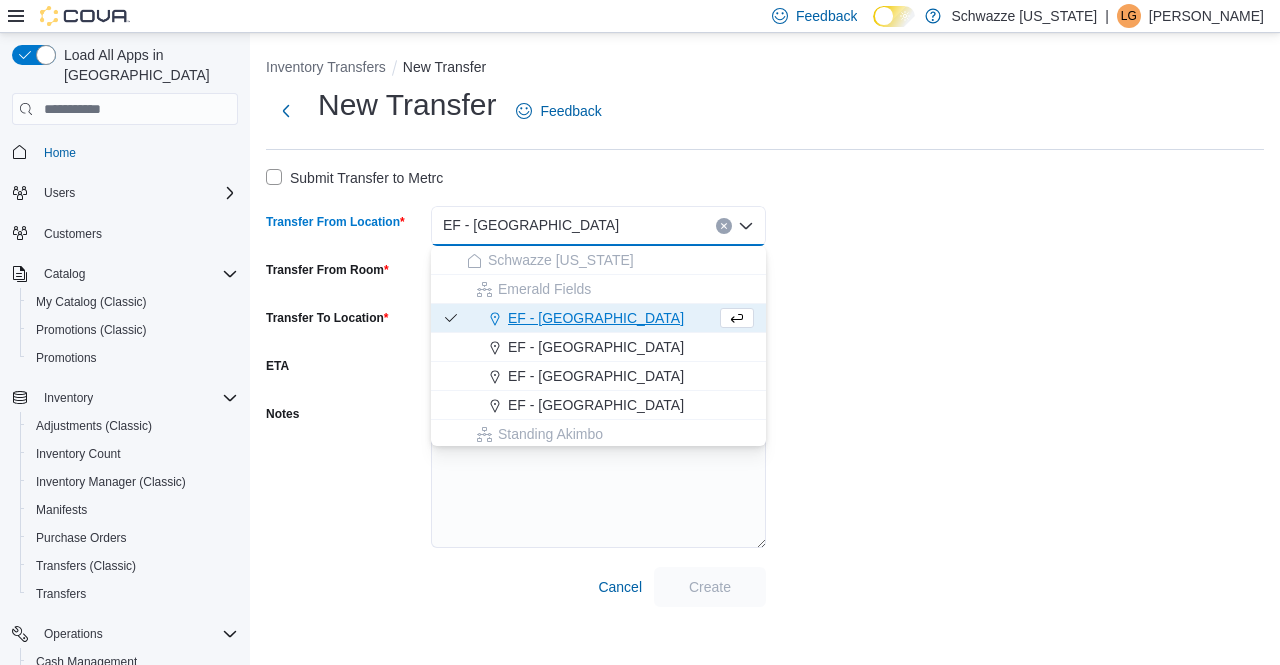 click on "EF - [GEOGRAPHIC_DATA]" at bounding box center (596, 318) 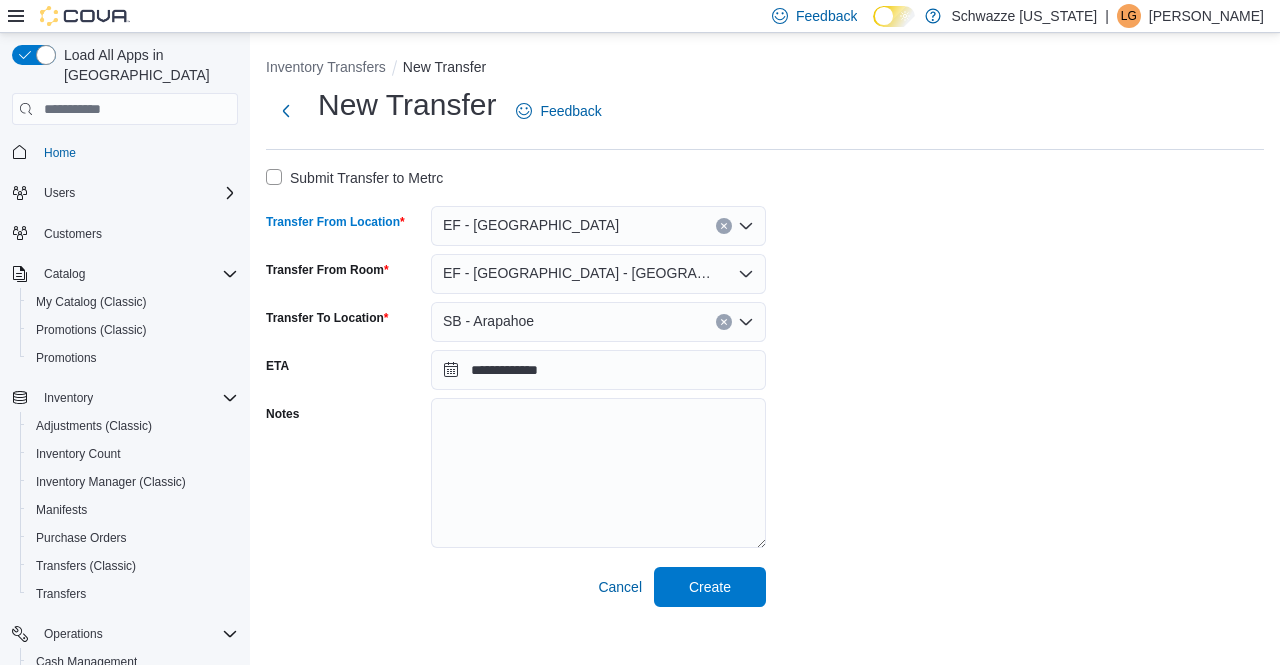 click on "EF - [GEOGRAPHIC_DATA] - [GEOGRAPHIC_DATA]" at bounding box center (598, 274) 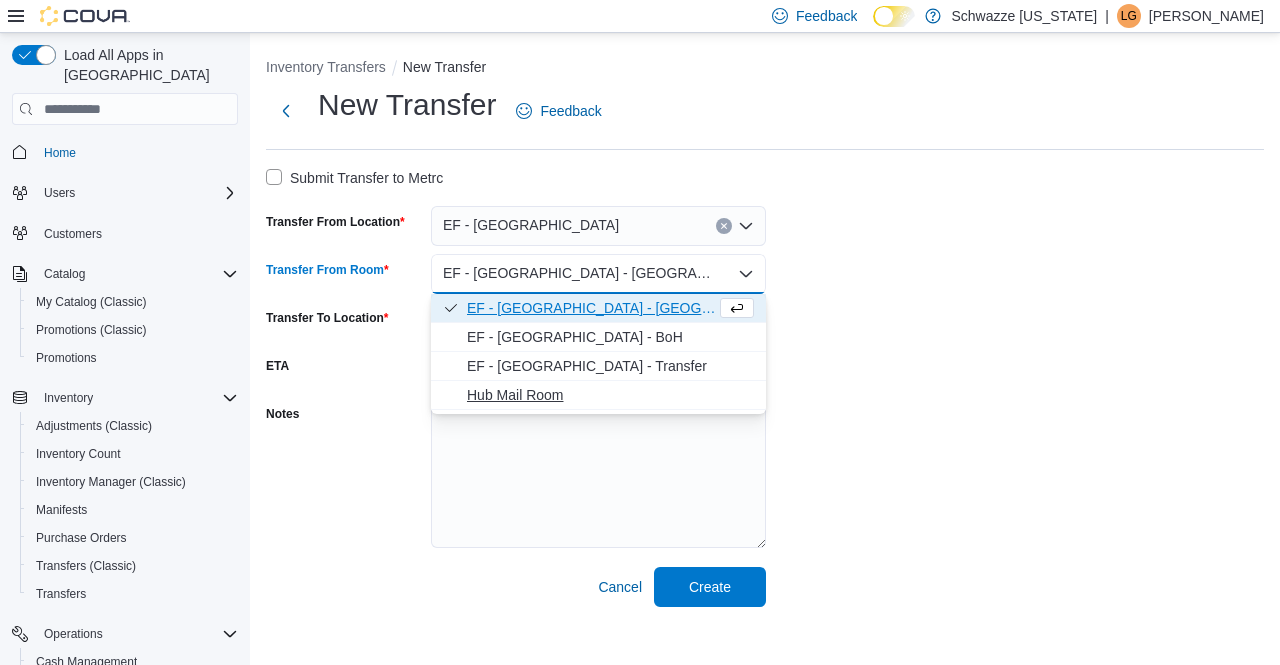 click on "Hub Mail Room" at bounding box center [610, 395] 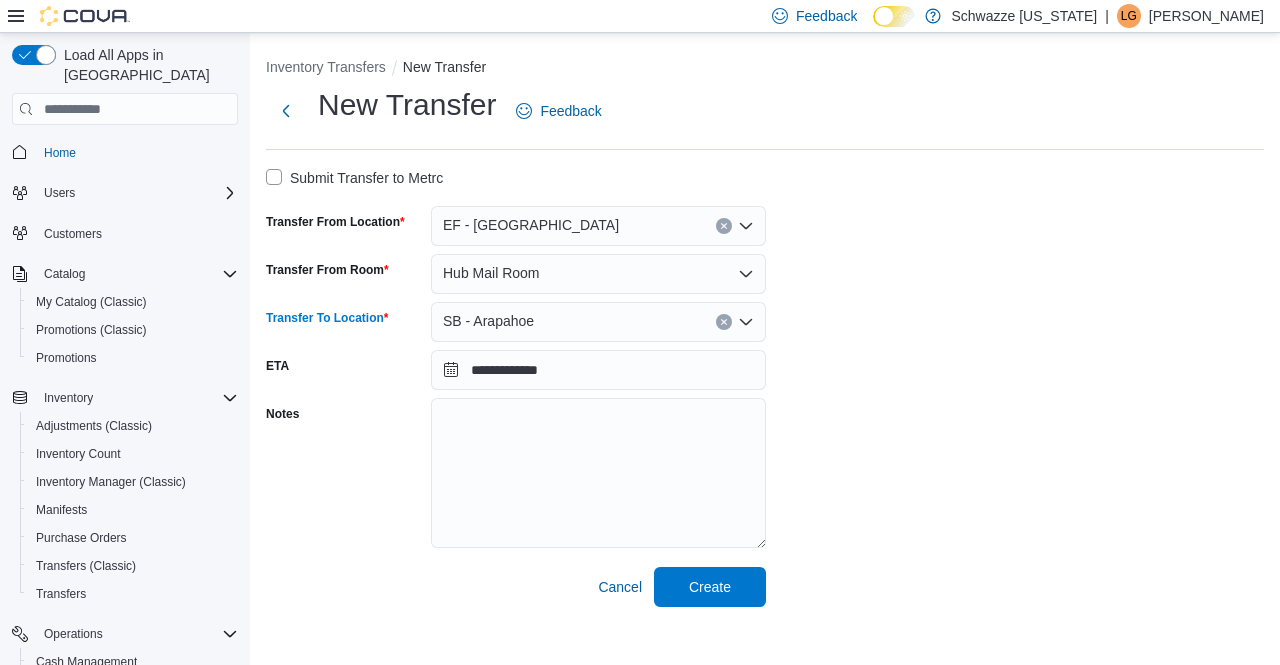 click on "SB - Arapahoe" at bounding box center (598, 322) 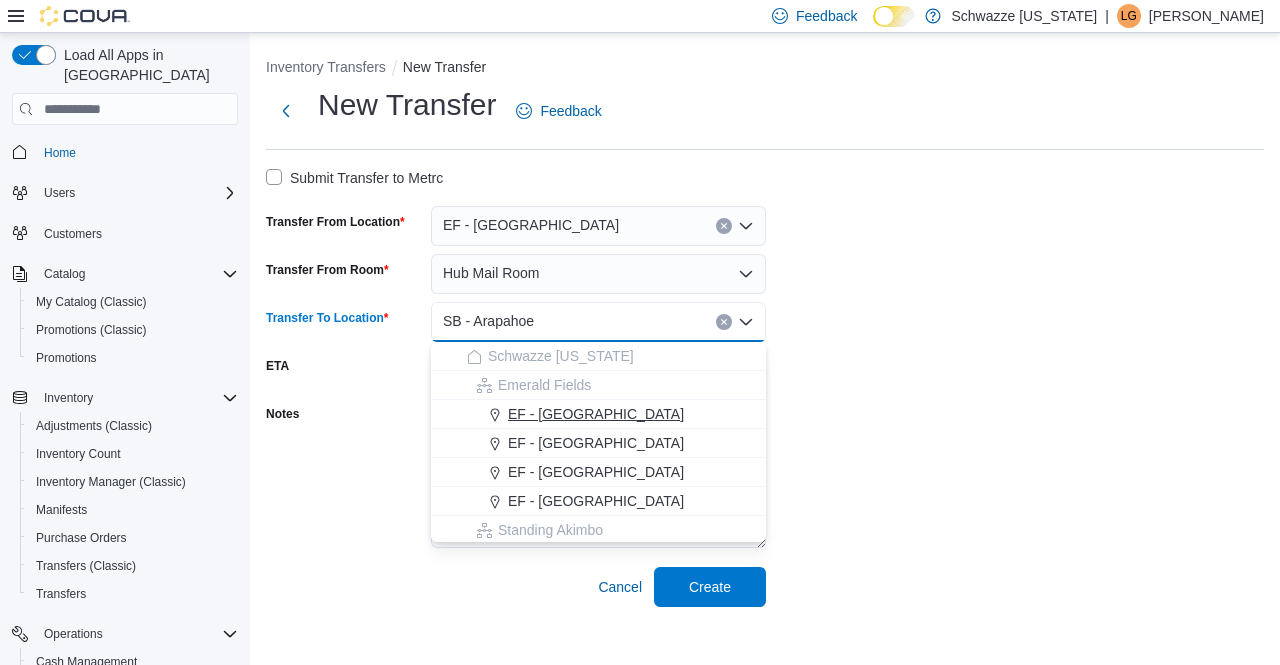 scroll, scrollTop: 100, scrollLeft: 0, axis: vertical 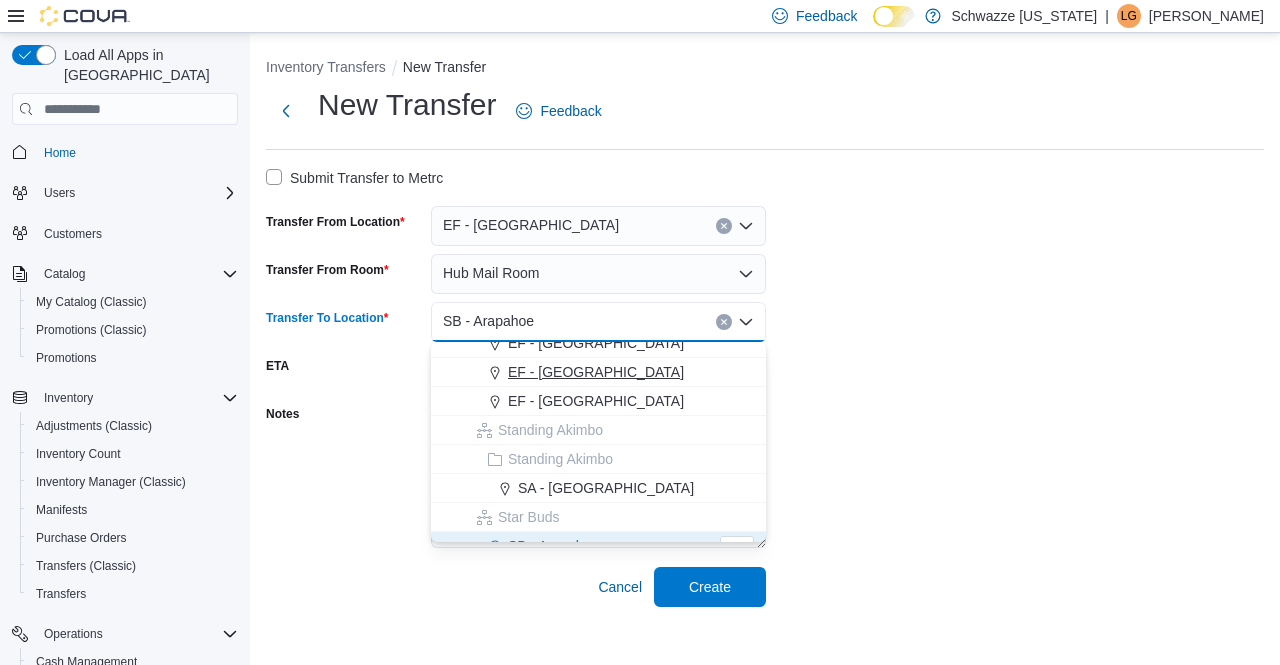 click on "EF - [GEOGRAPHIC_DATA]" at bounding box center (596, 372) 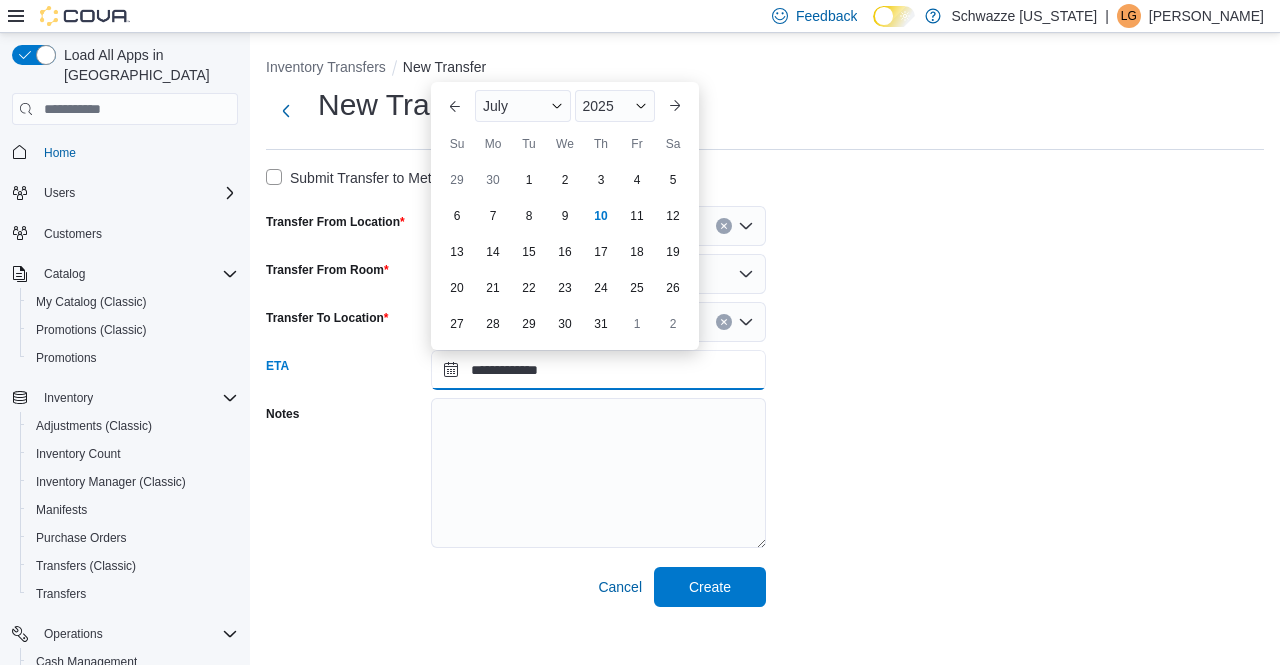 click on "**********" at bounding box center [598, 370] 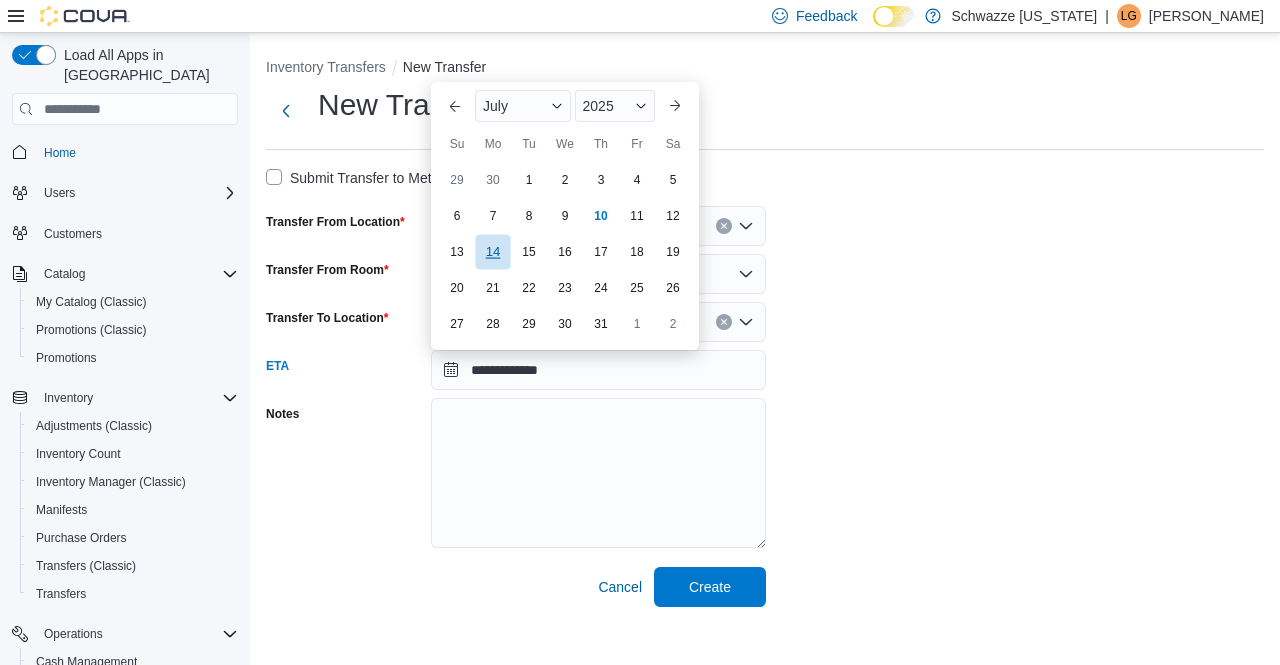 click on "14" at bounding box center (492, 252) 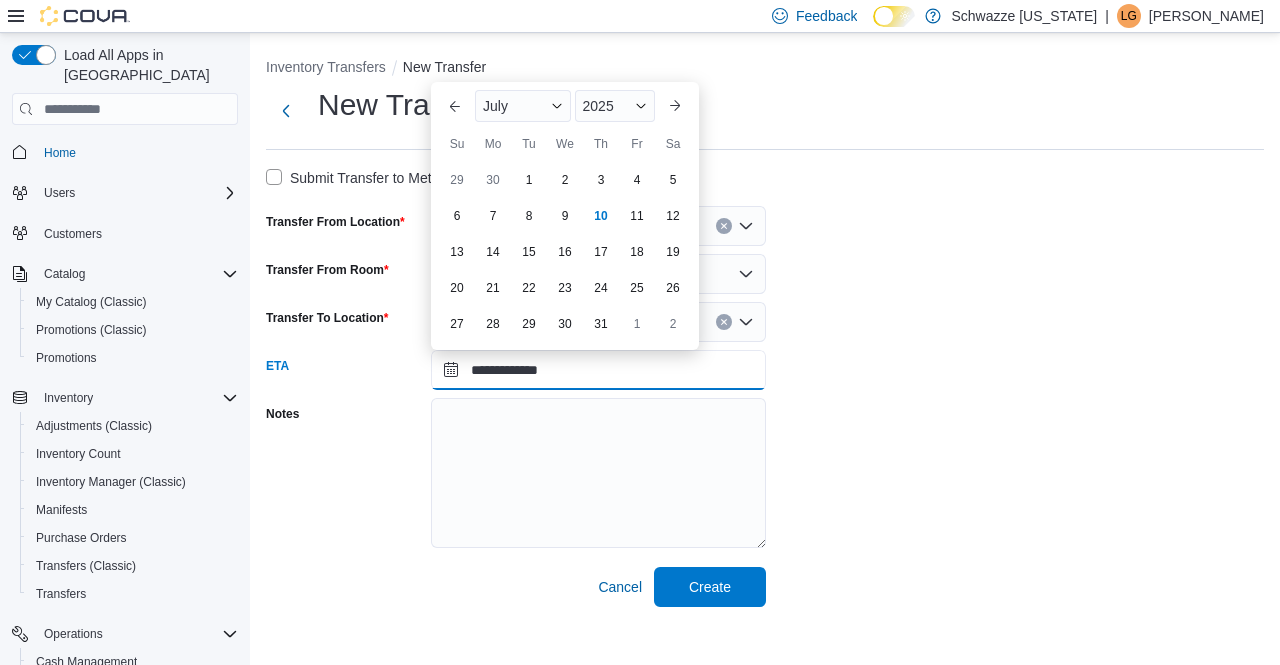 click on "**********" at bounding box center [598, 370] 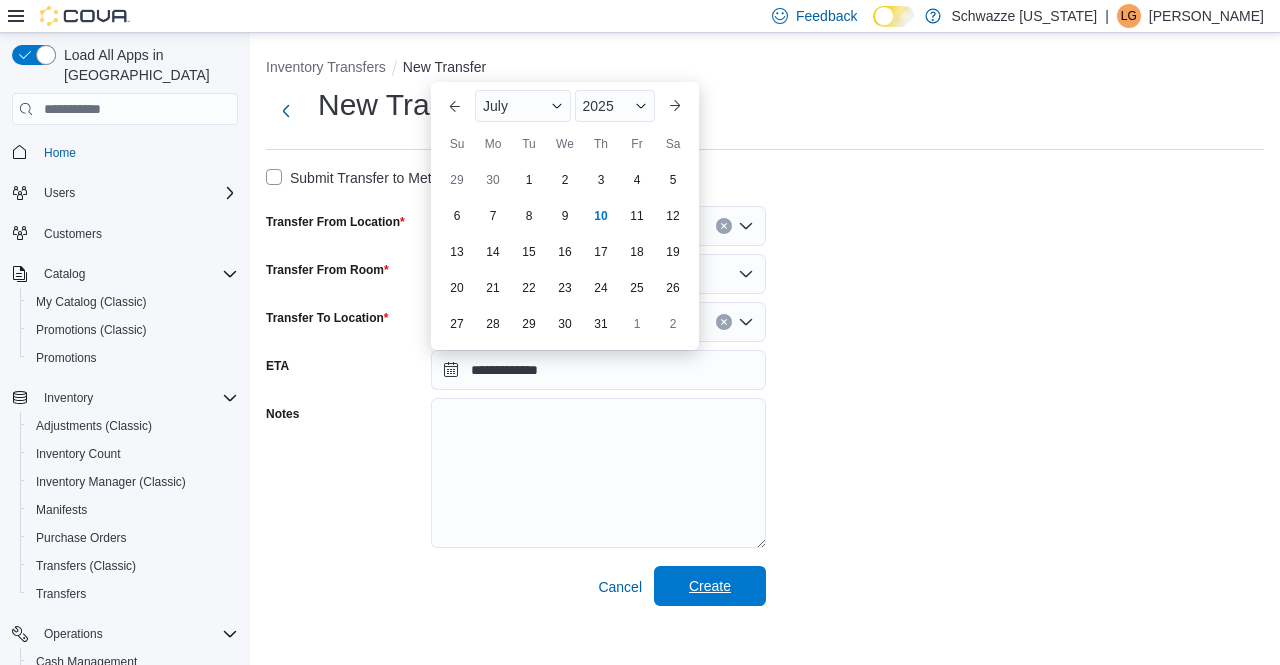 click on "Create" at bounding box center [710, 586] 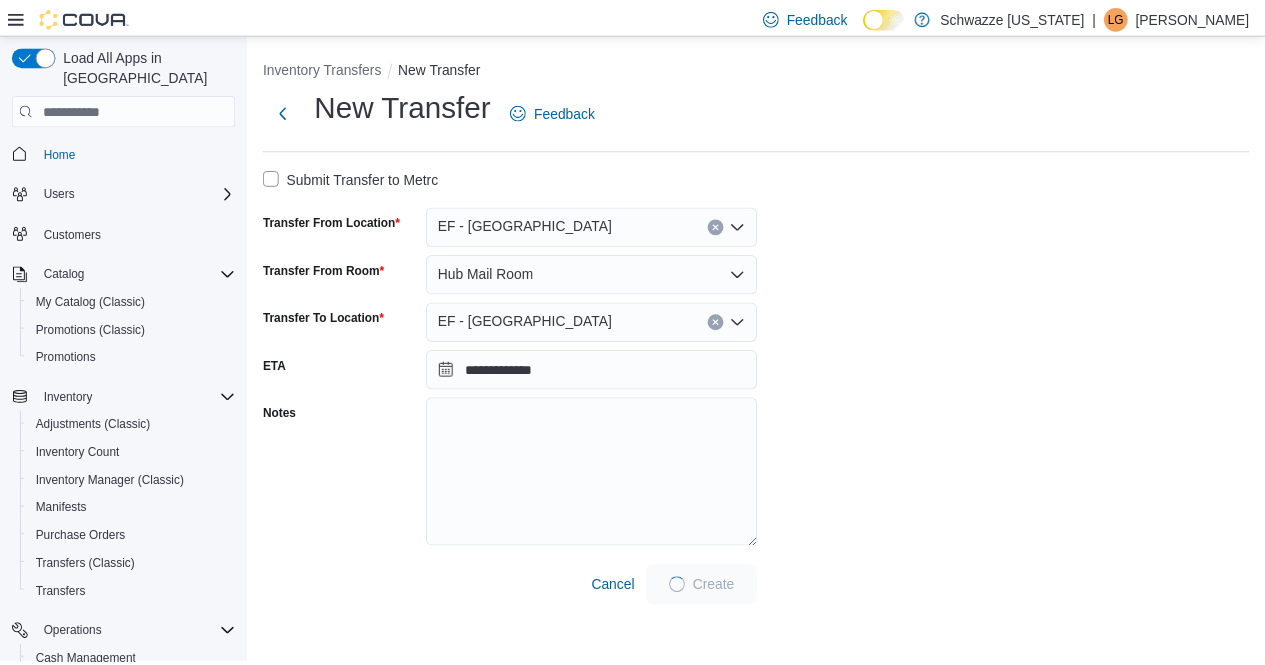 scroll, scrollTop: 0, scrollLeft: 0, axis: both 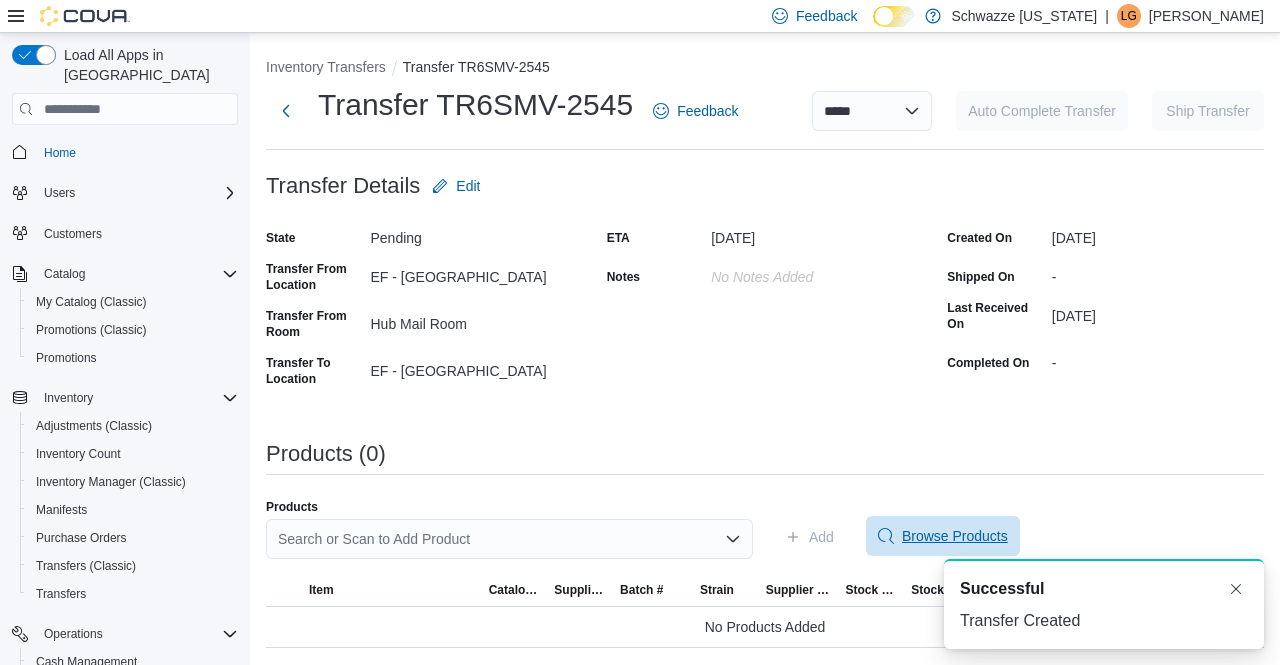 click on "Browse Products" at bounding box center [955, 536] 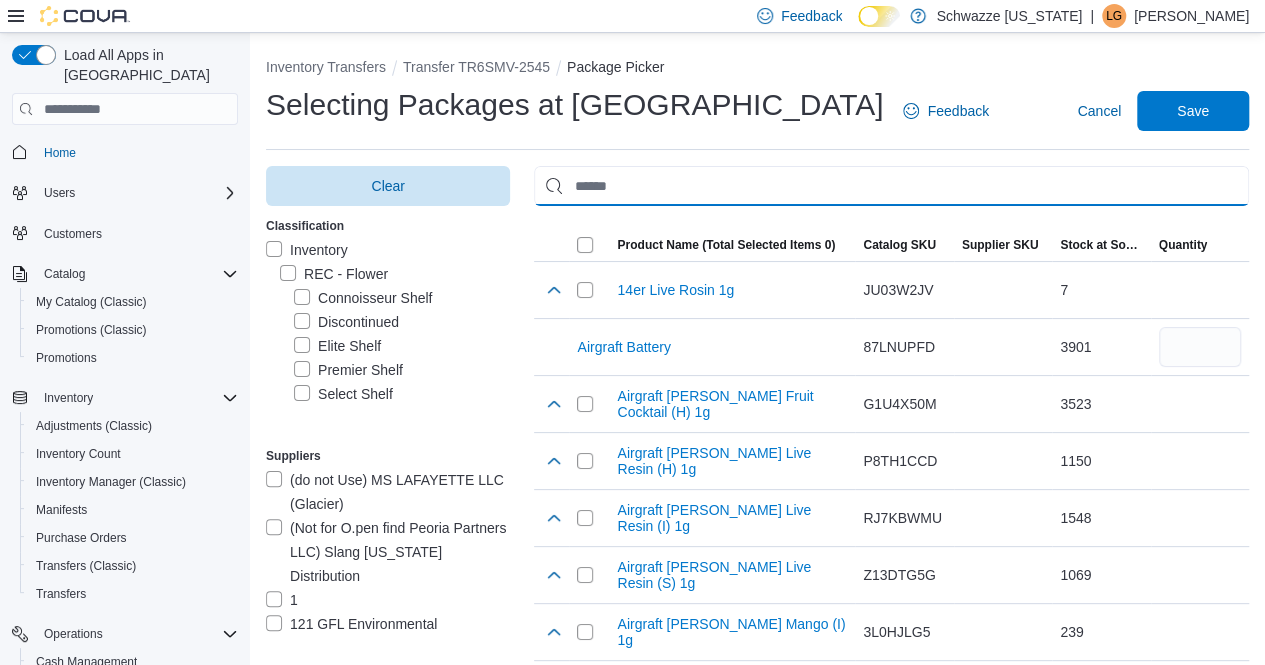 click at bounding box center [891, 186] 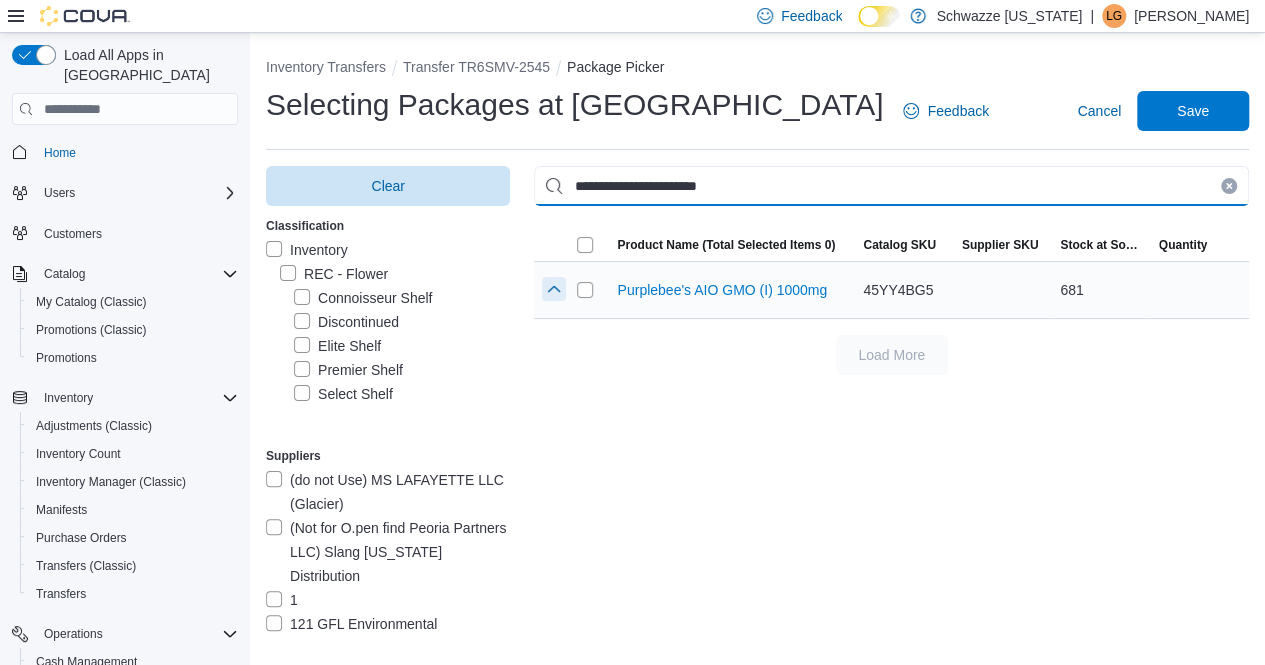 type on "**********" 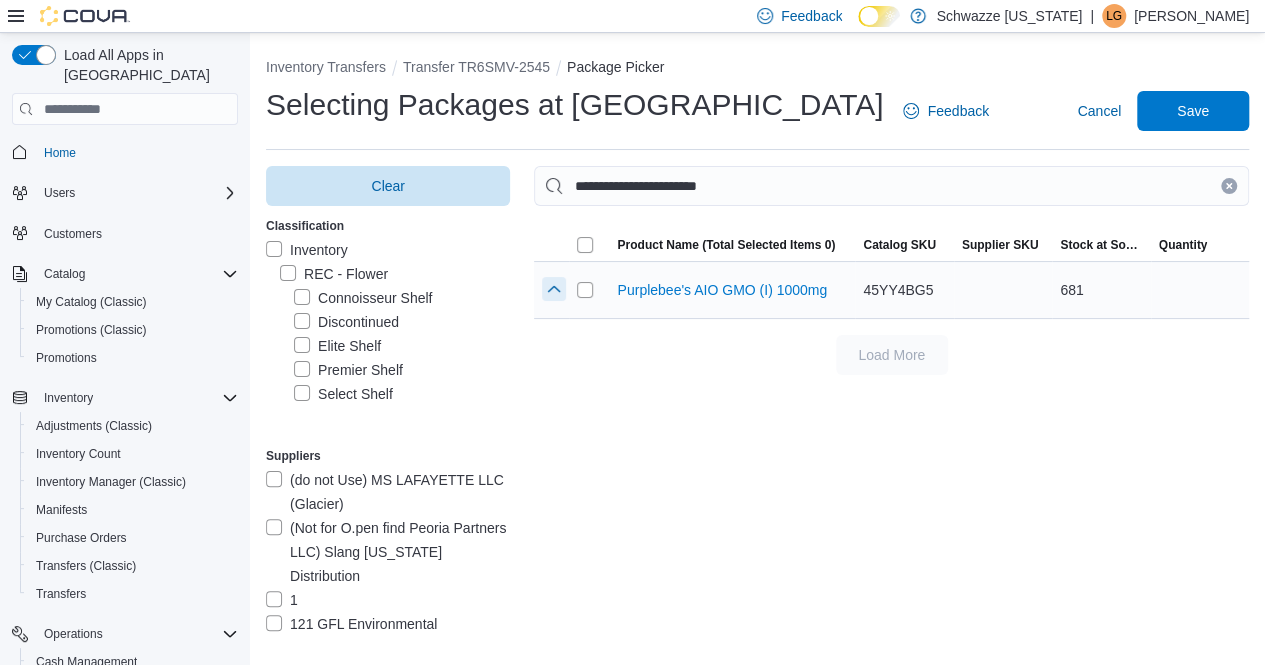 click at bounding box center [554, 289] 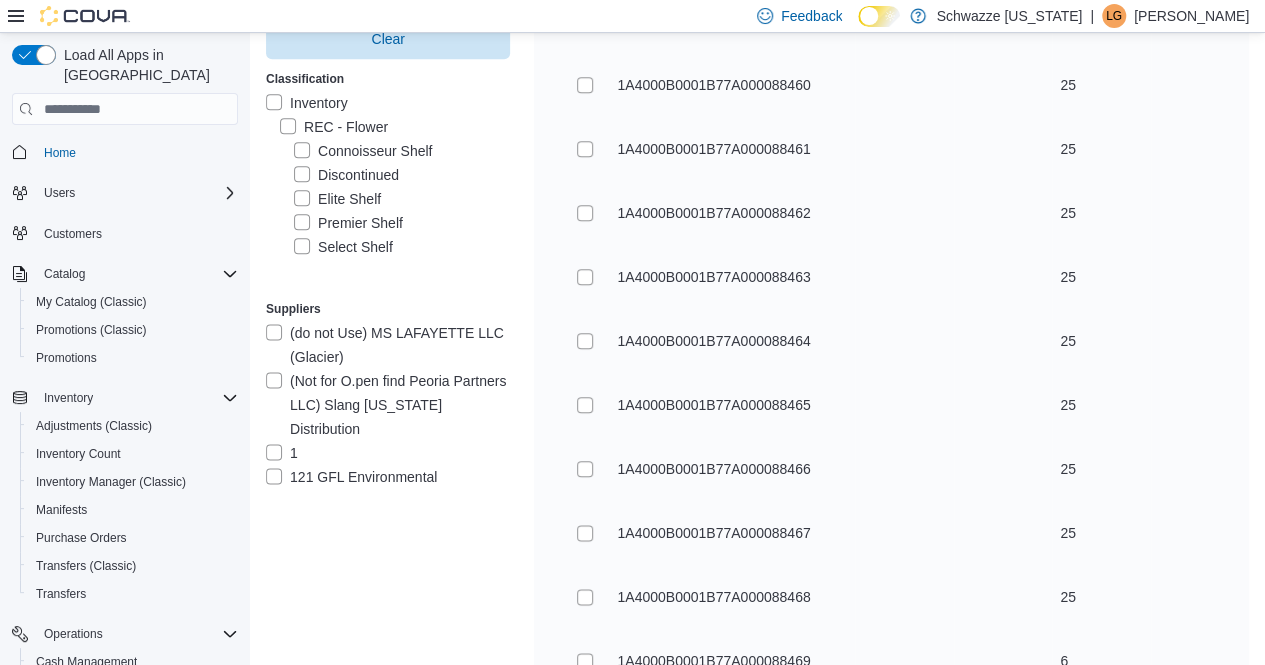 scroll, scrollTop: 1197, scrollLeft: 0, axis: vertical 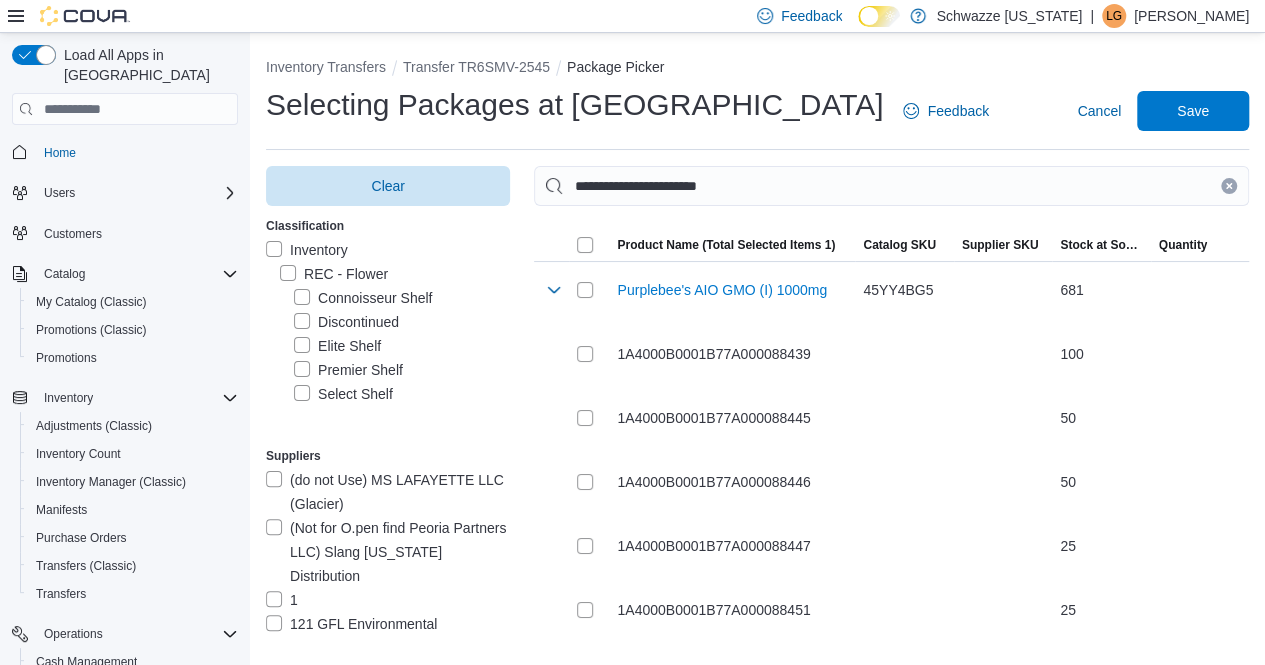 drag, startPoint x: 1245, startPoint y: 184, endPoint x: 1226, endPoint y: 183, distance: 19.026299 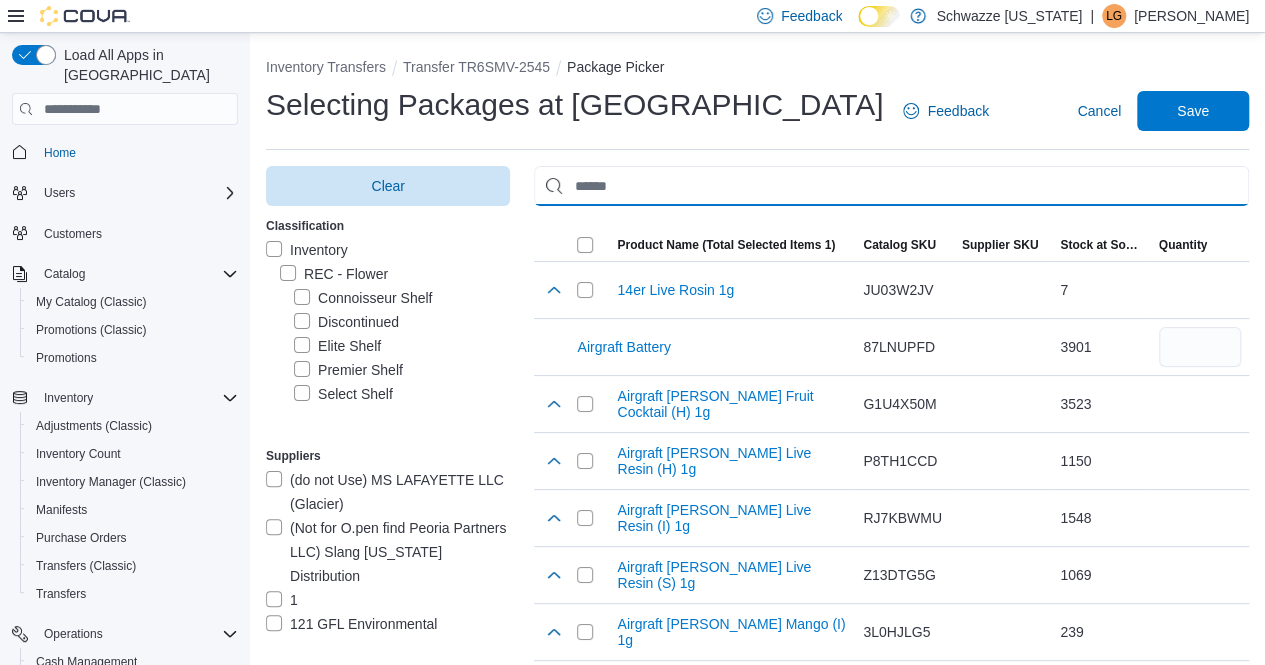 click at bounding box center [891, 186] 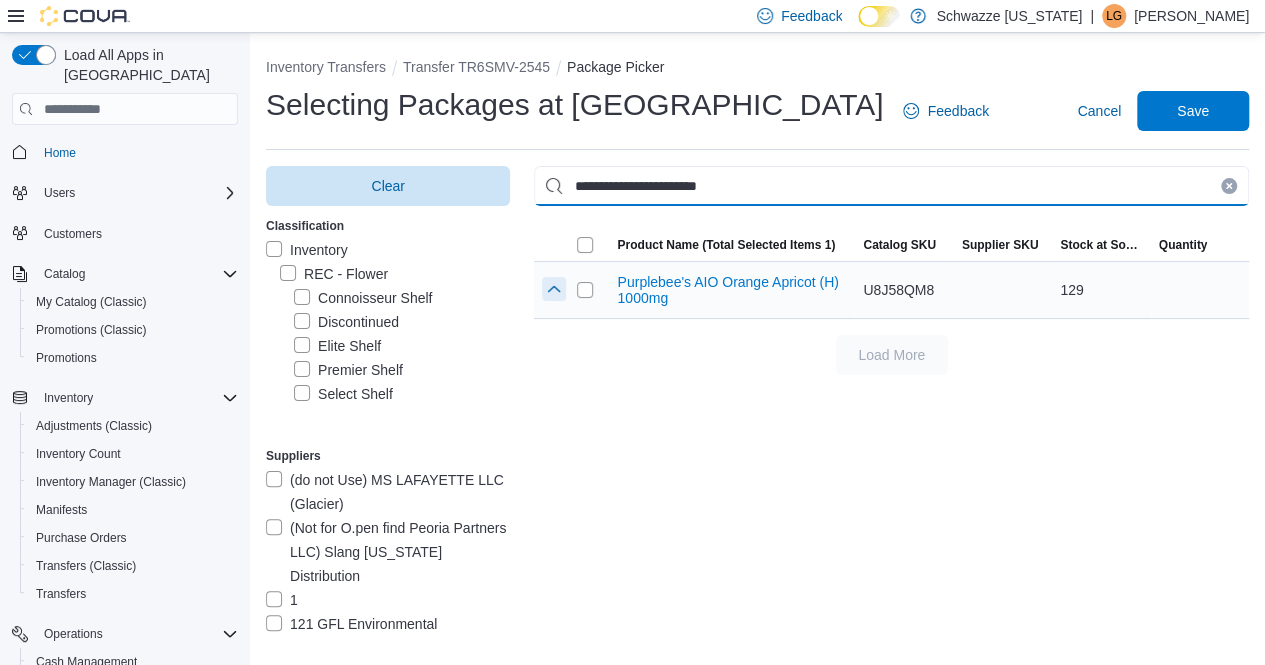 type on "**********" 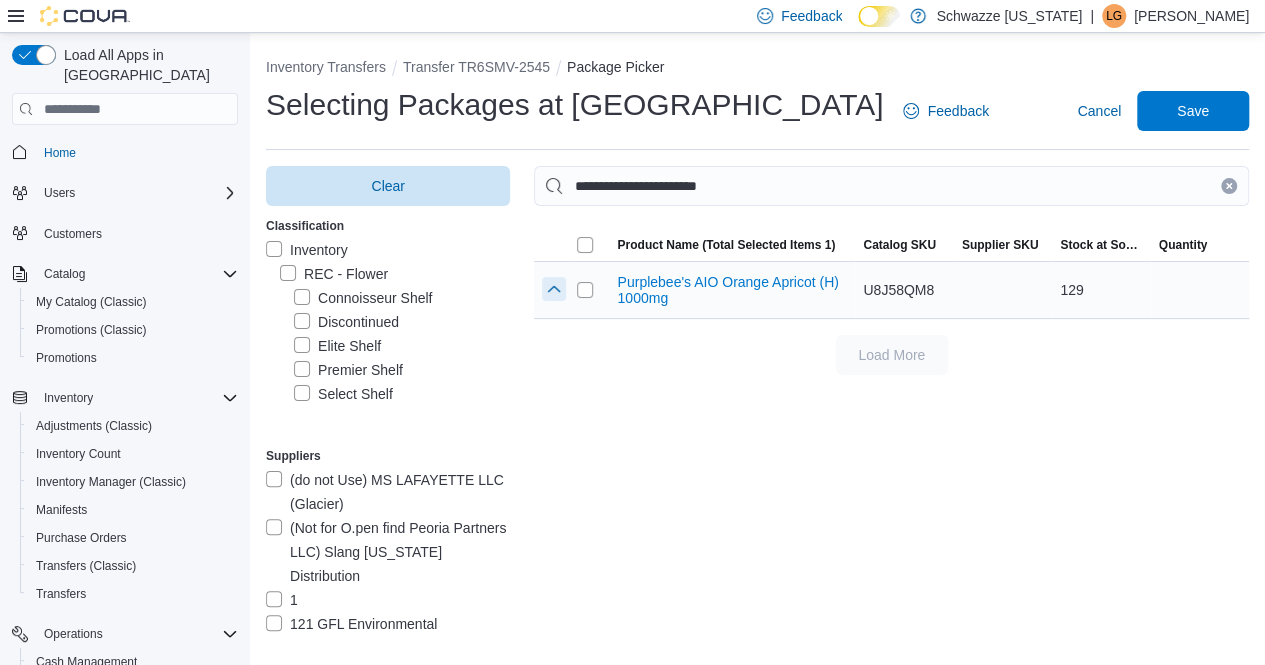 click at bounding box center [554, 289] 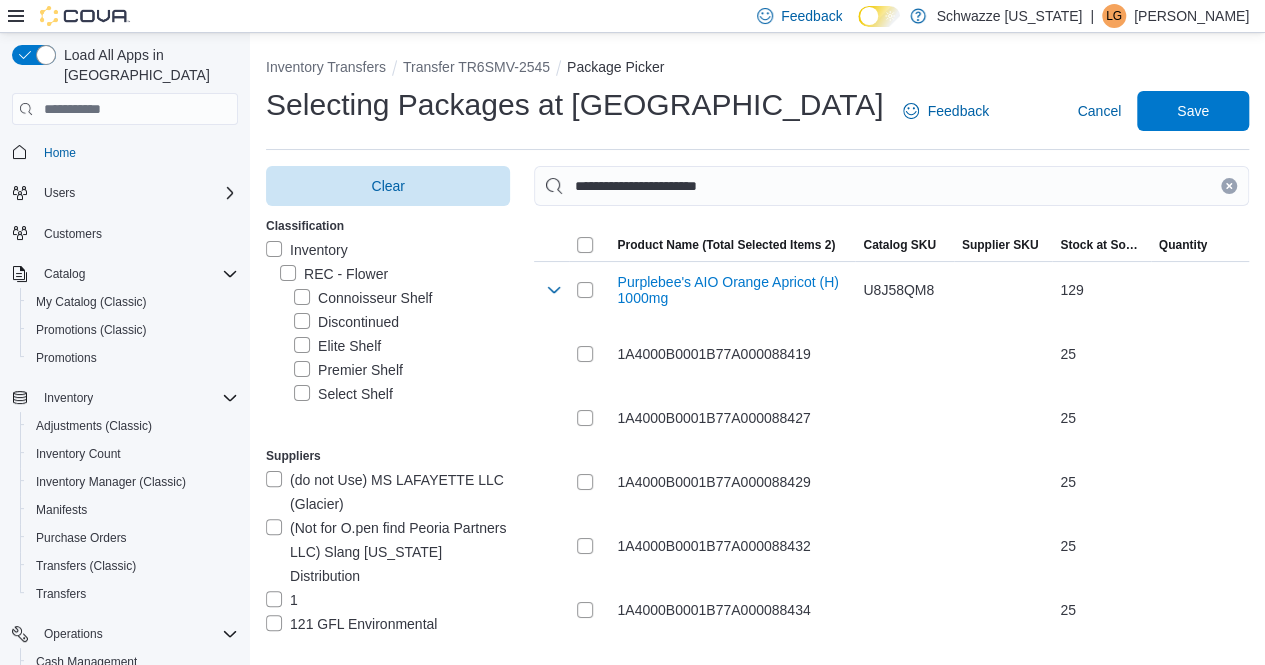 click at bounding box center [1229, 186] 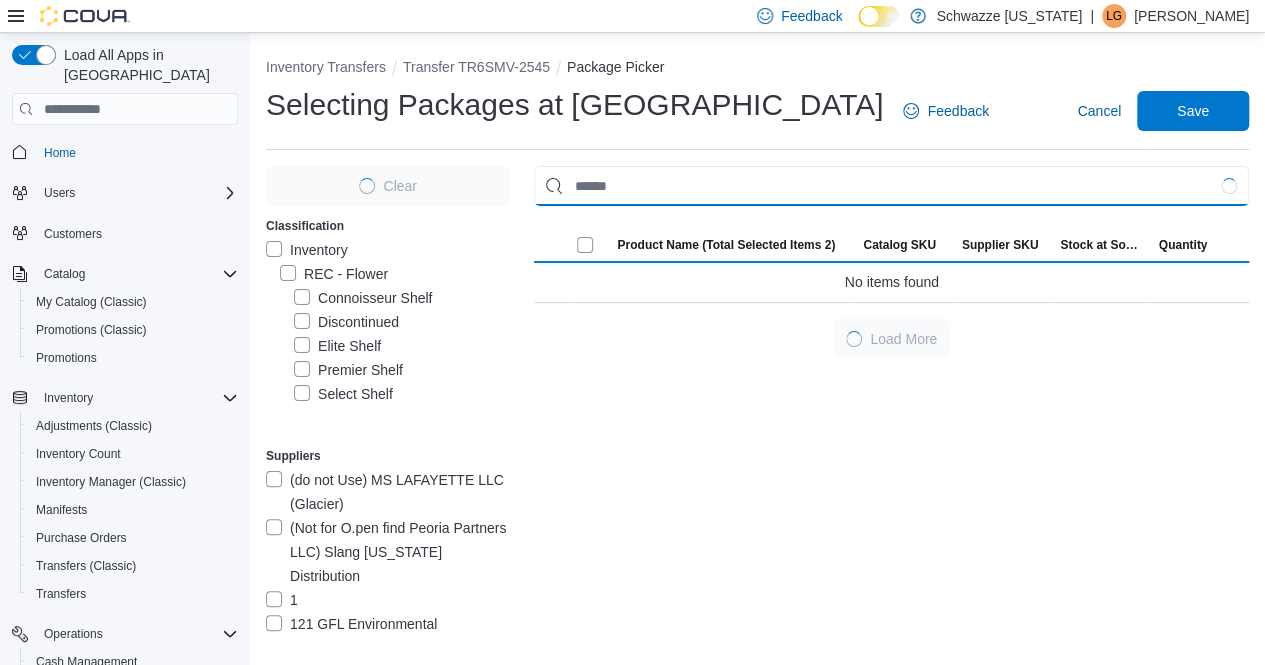 click at bounding box center [891, 186] 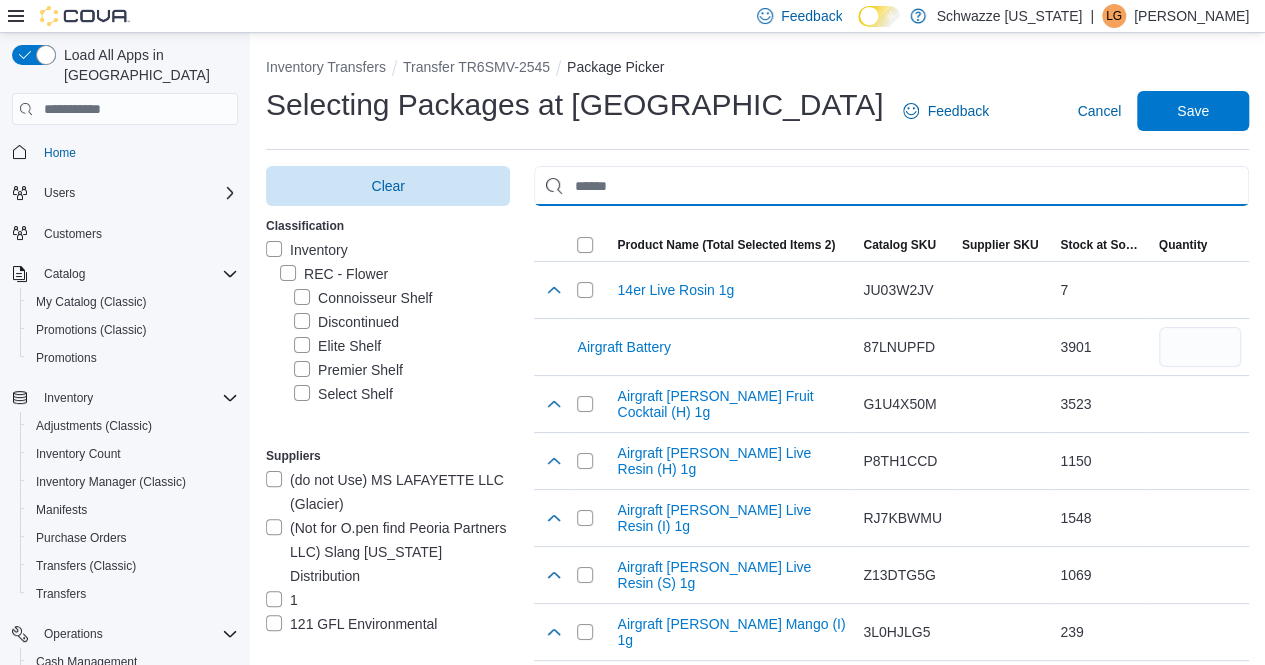 paste on "**********" 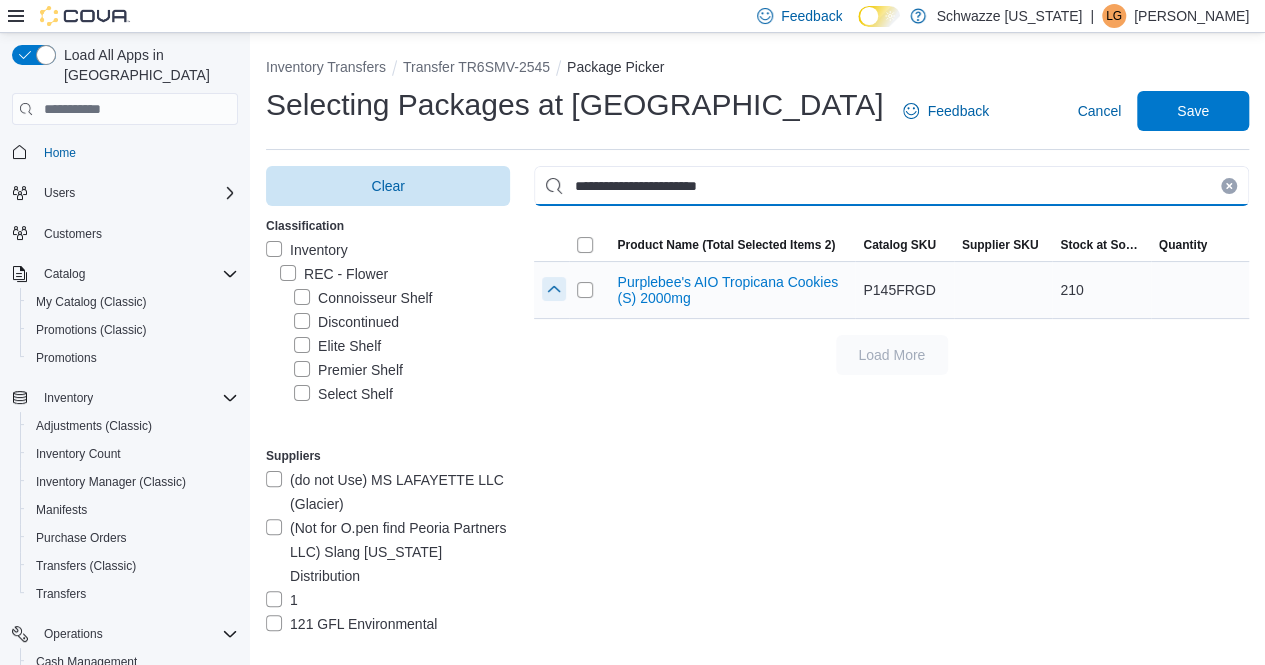 type on "**********" 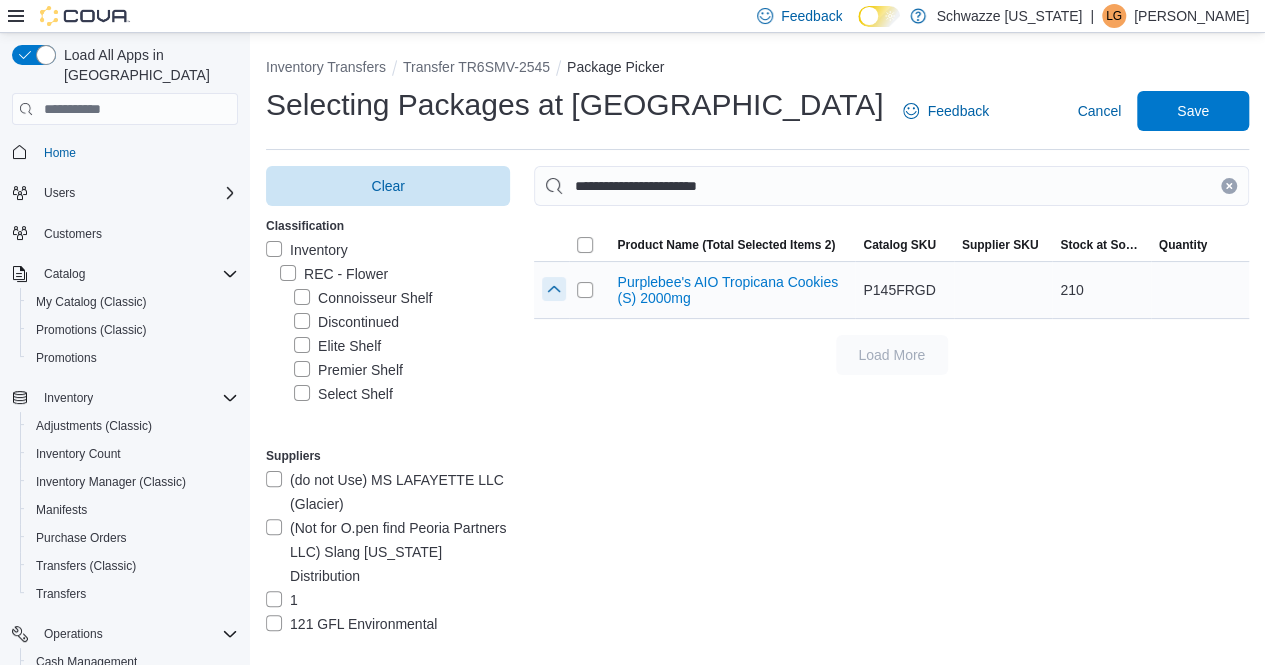 click at bounding box center (554, 289) 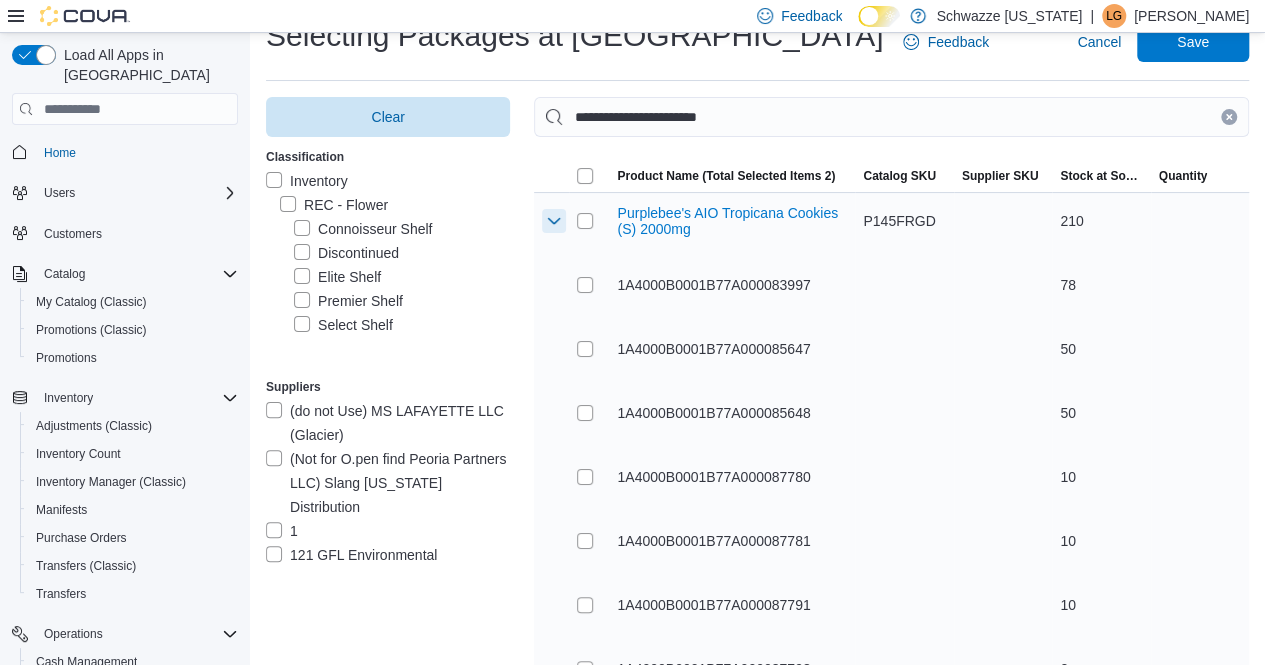 scroll, scrollTop: 100, scrollLeft: 0, axis: vertical 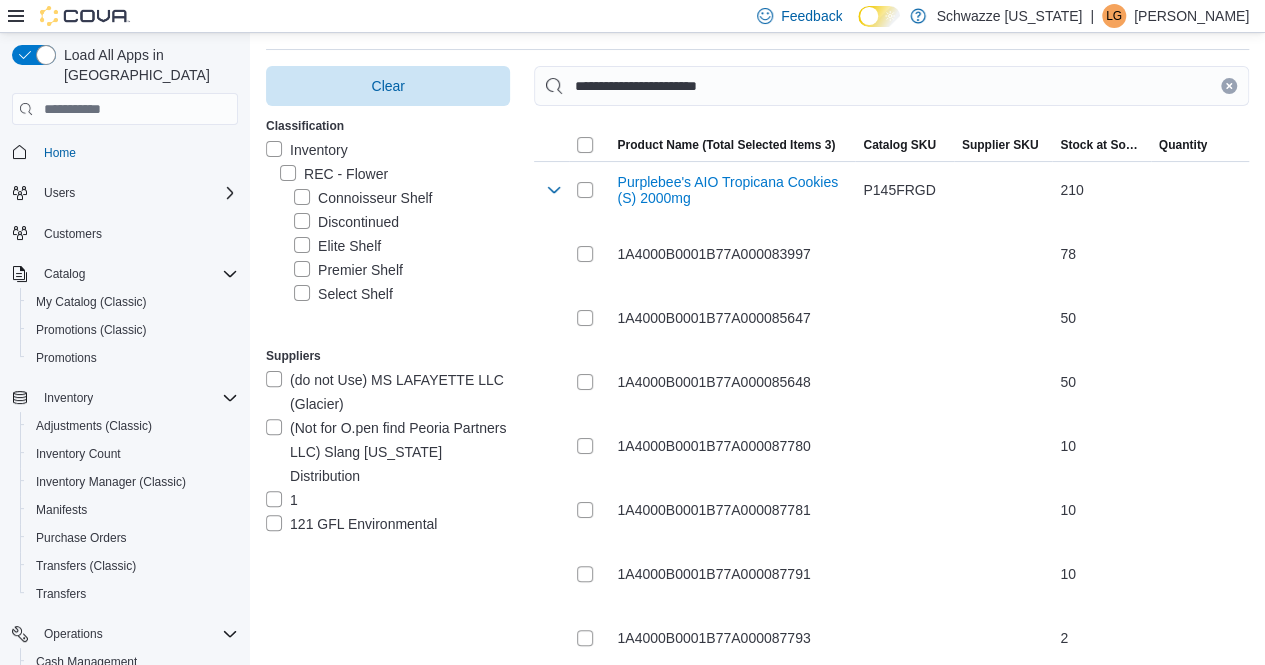 drag, startPoint x: 1240, startPoint y: 84, endPoint x: 1133, endPoint y: 92, distance: 107.298645 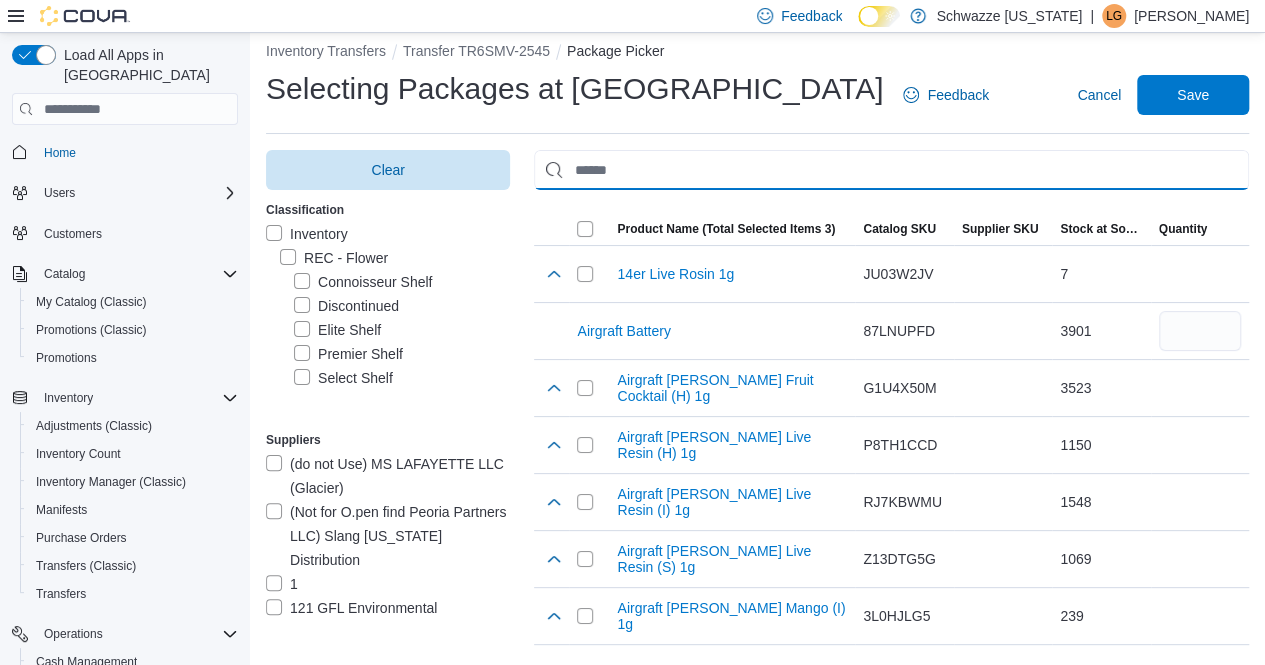 scroll, scrollTop: 100, scrollLeft: 0, axis: vertical 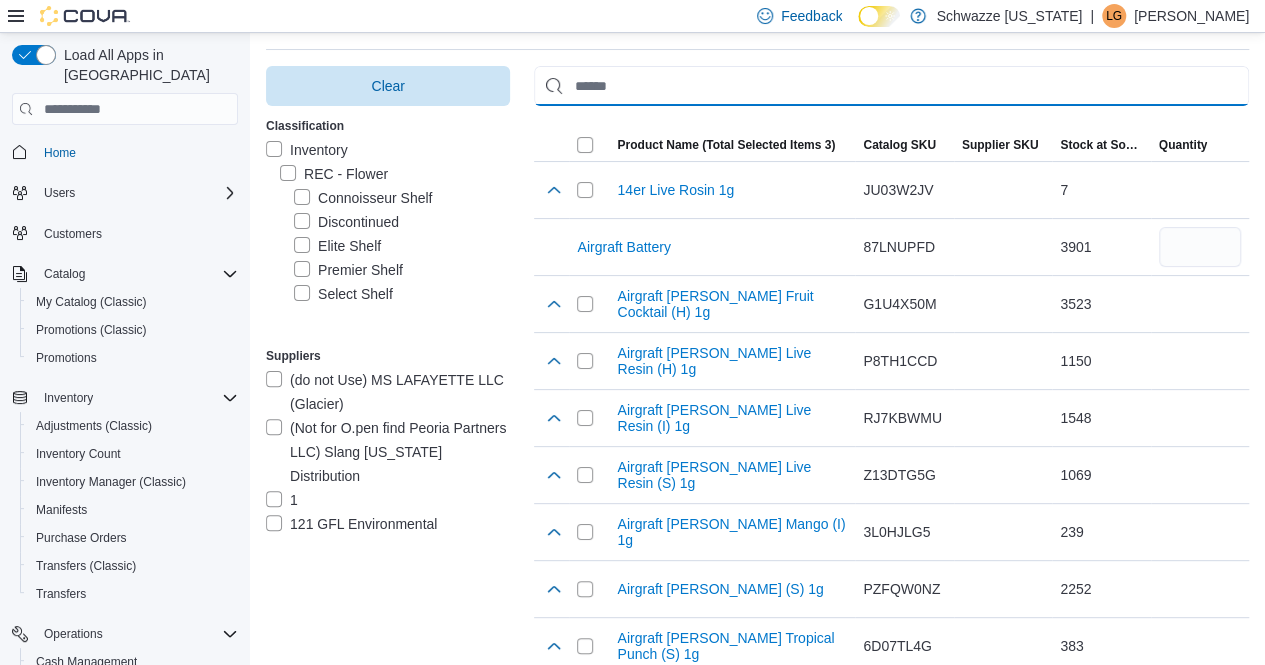 paste on "**********" 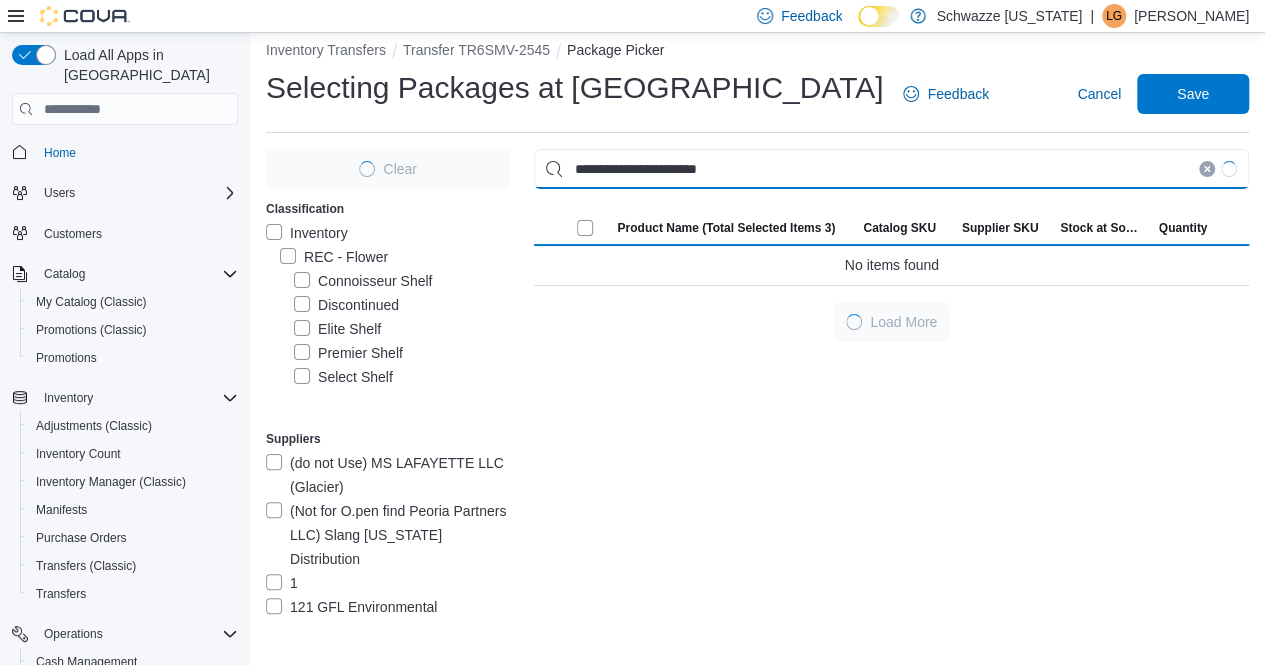 scroll, scrollTop: 16, scrollLeft: 0, axis: vertical 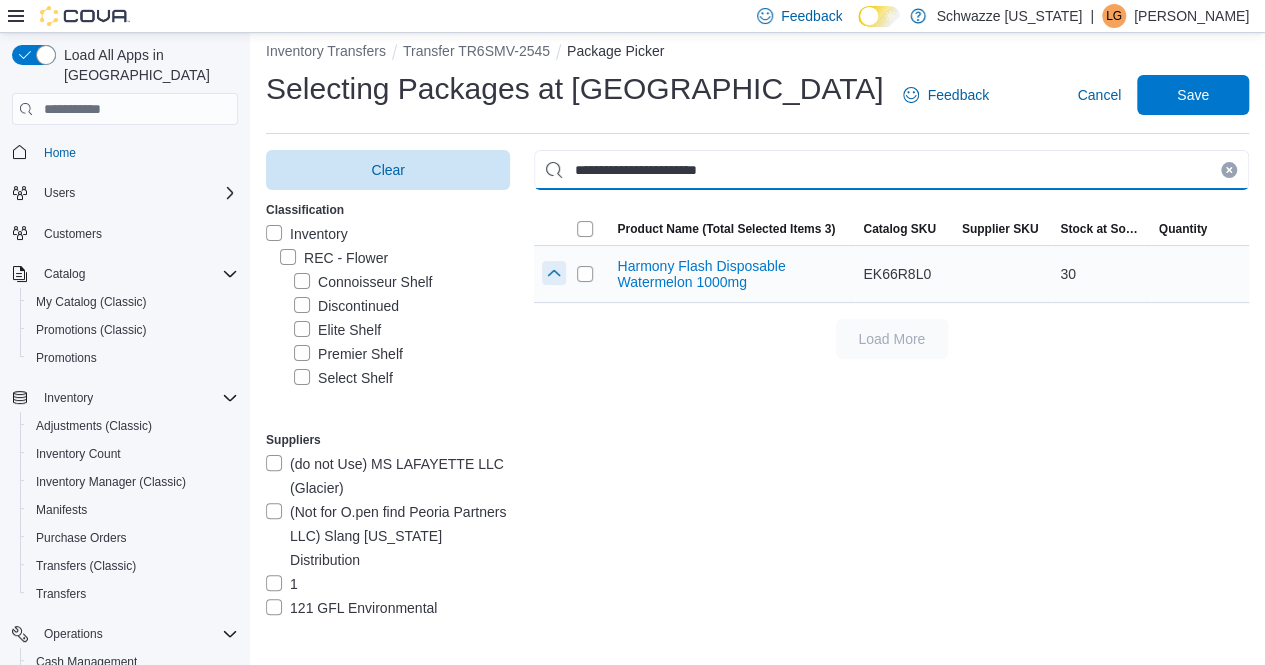 type on "**********" 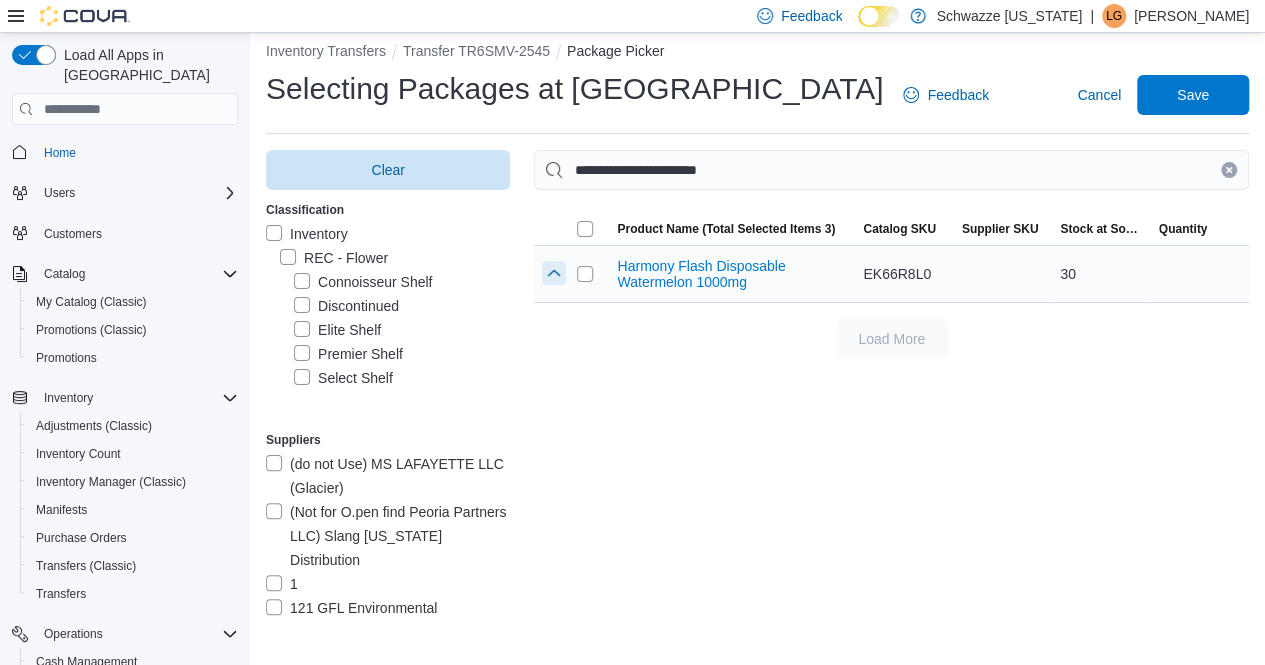 click at bounding box center (554, 273) 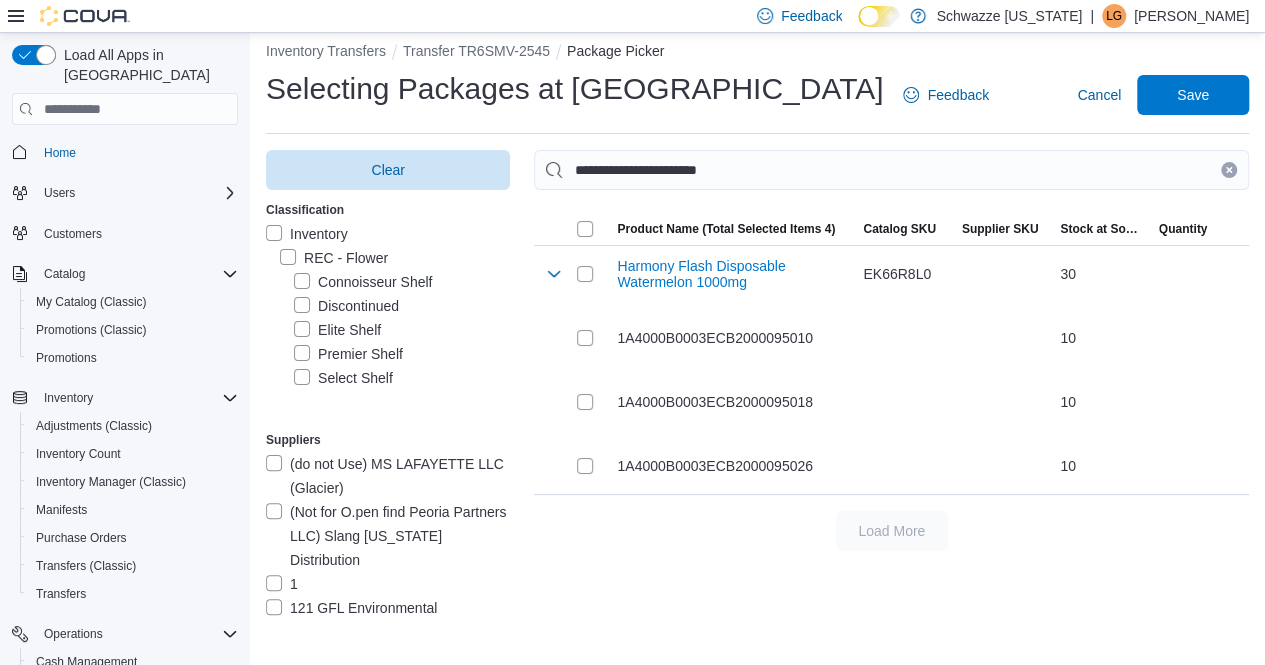 click at bounding box center (1229, 170) 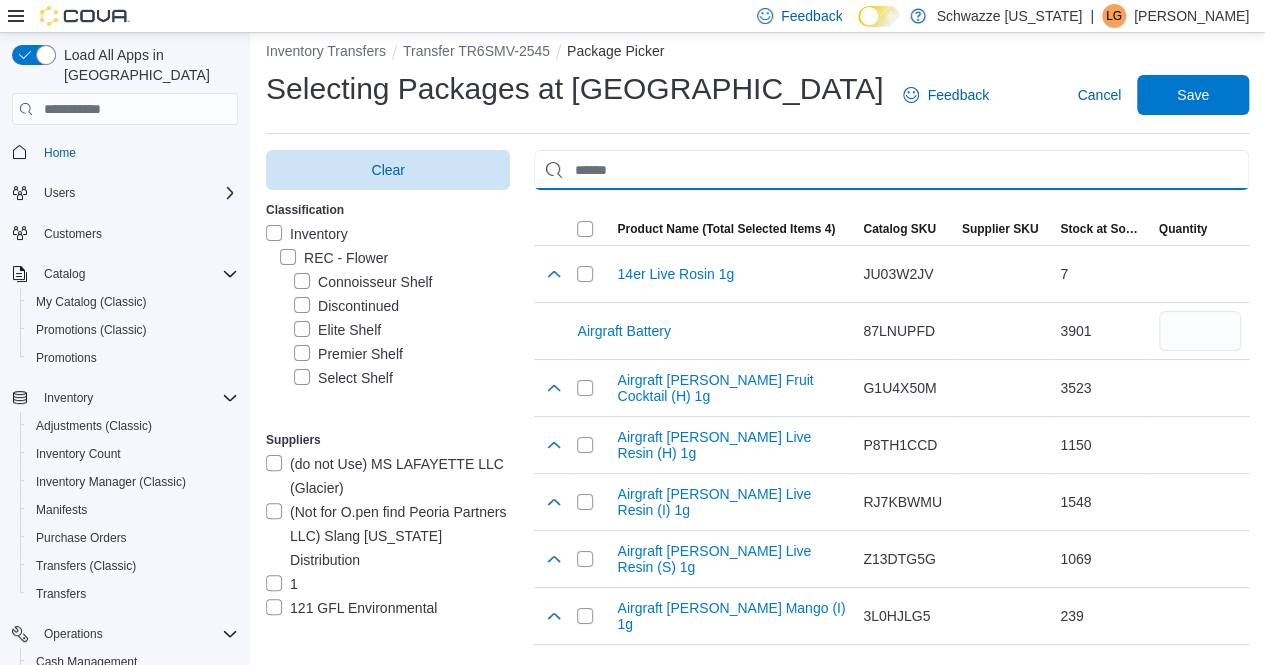 click at bounding box center (891, 170) 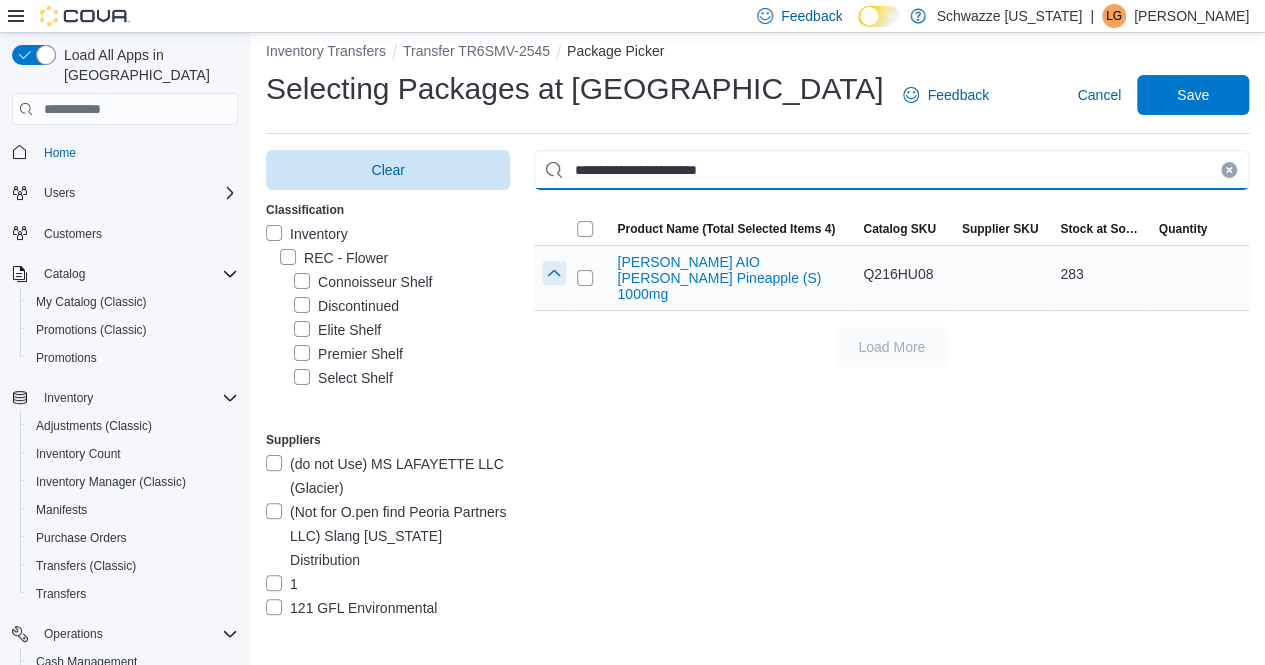 type on "**********" 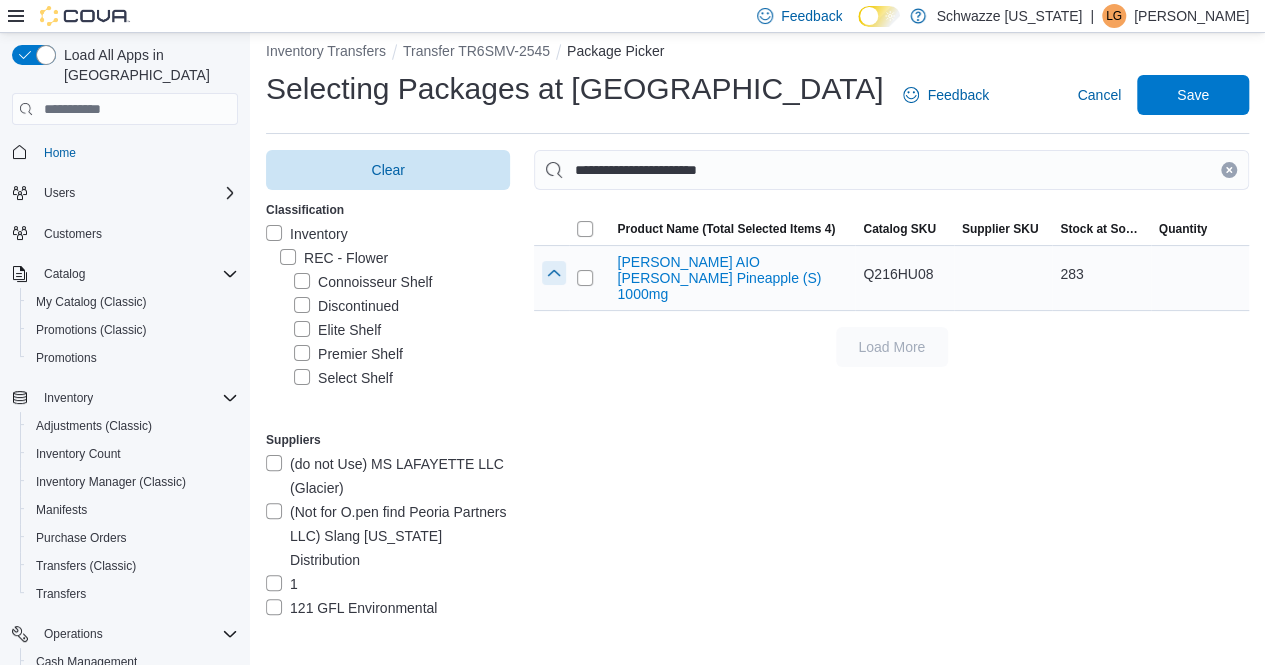 click at bounding box center (554, 273) 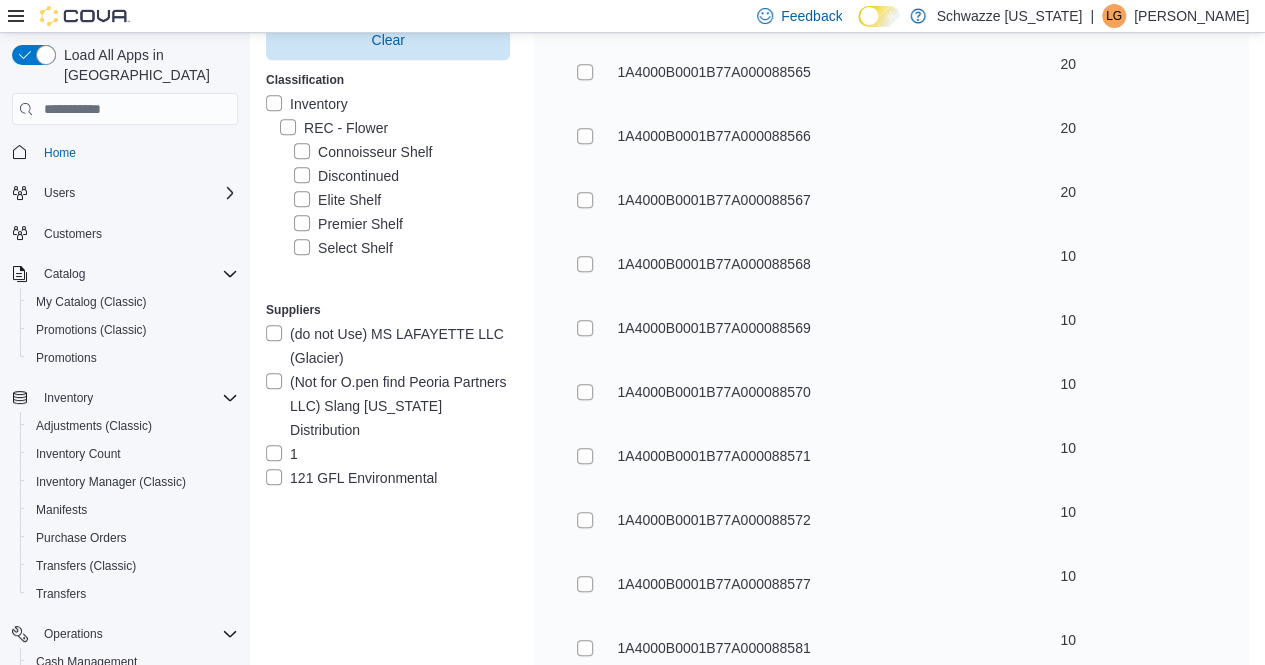 scroll, scrollTop: 716, scrollLeft: 0, axis: vertical 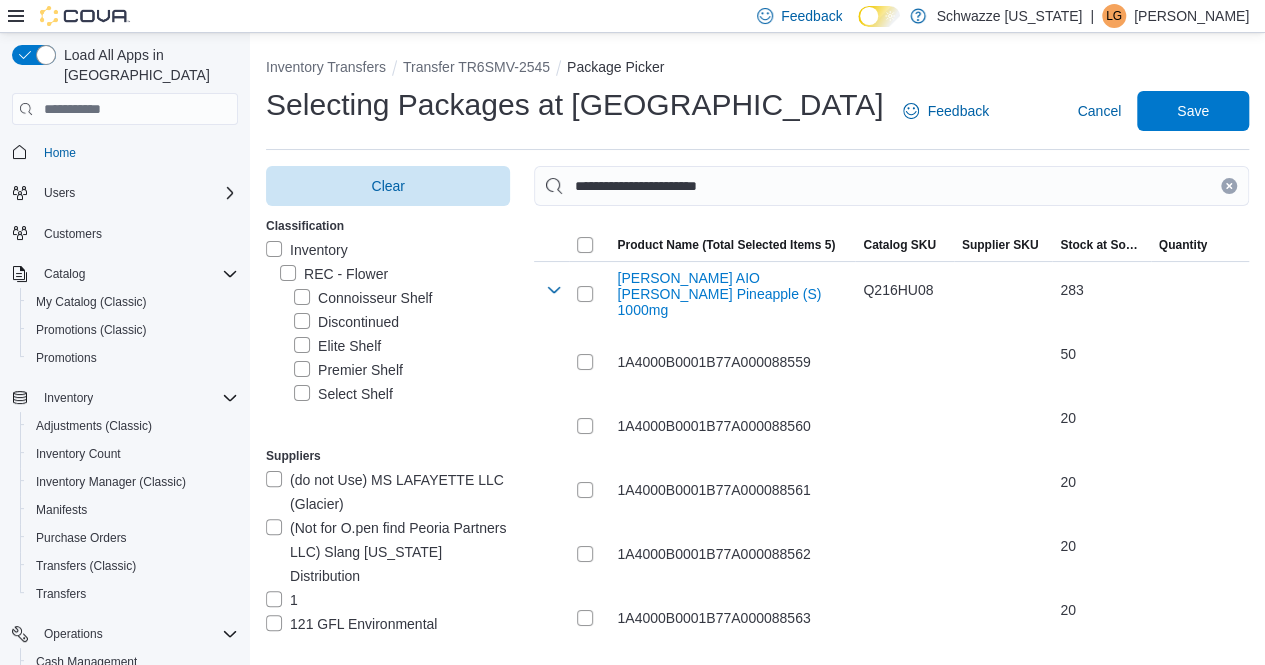 click at bounding box center (1229, 186) 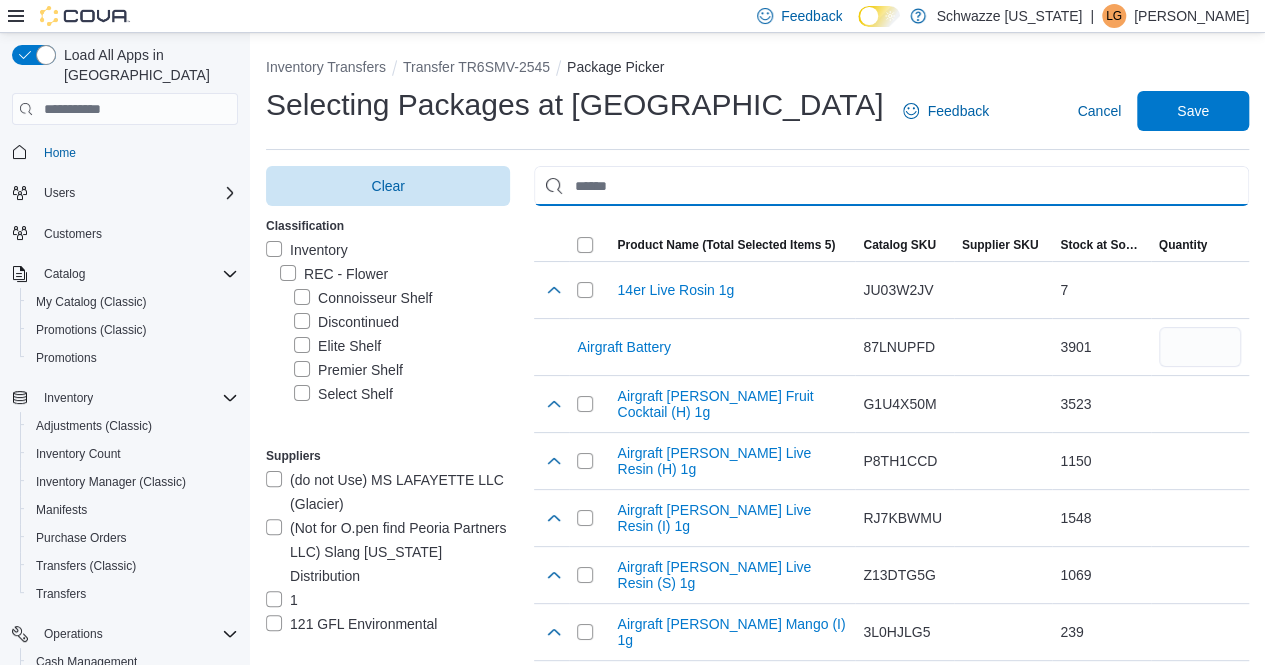 click at bounding box center [891, 186] 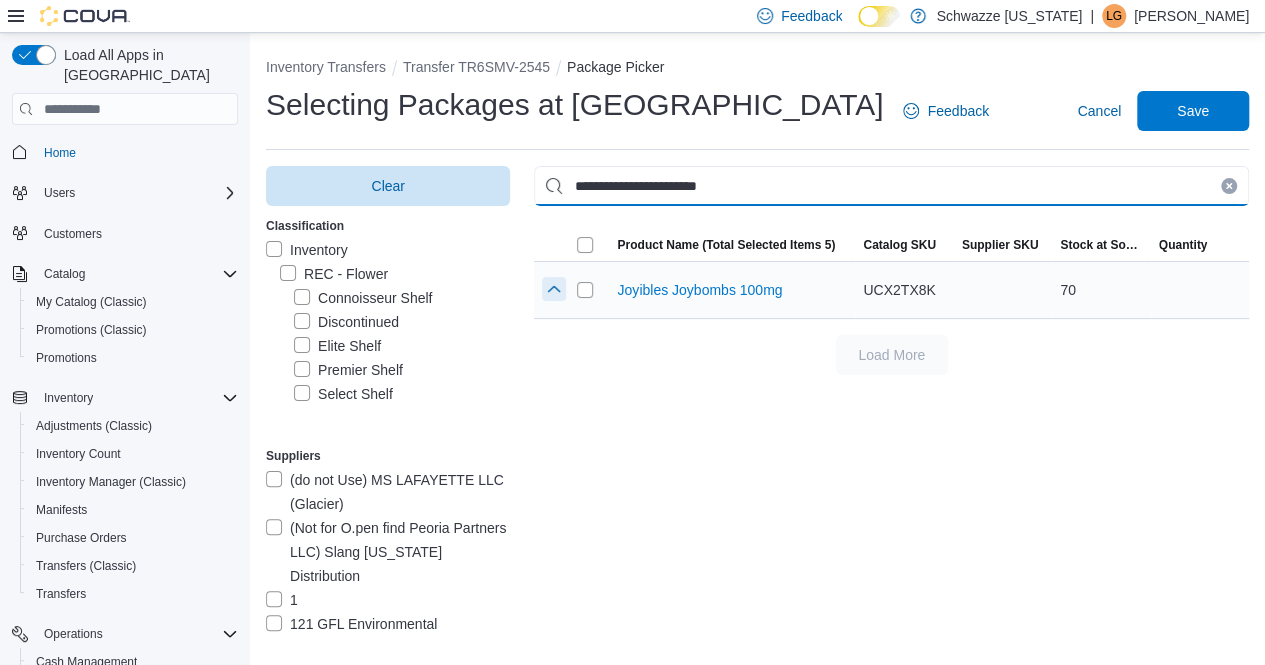 type on "**********" 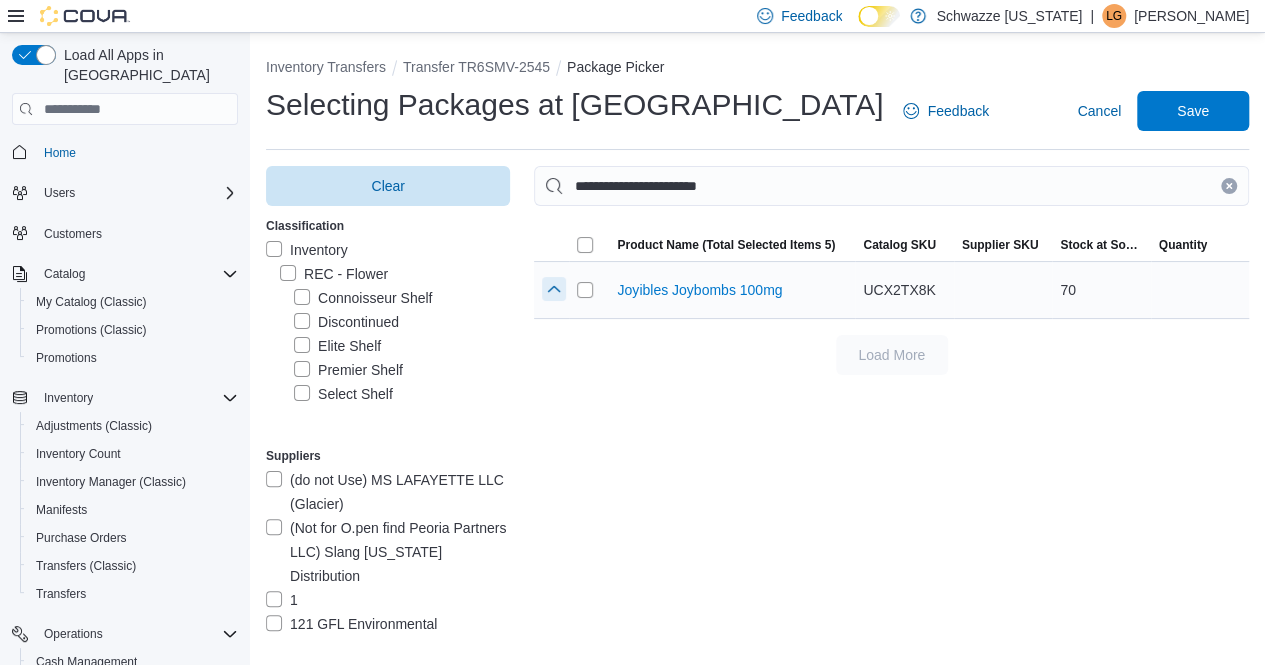 click at bounding box center (554, 289) 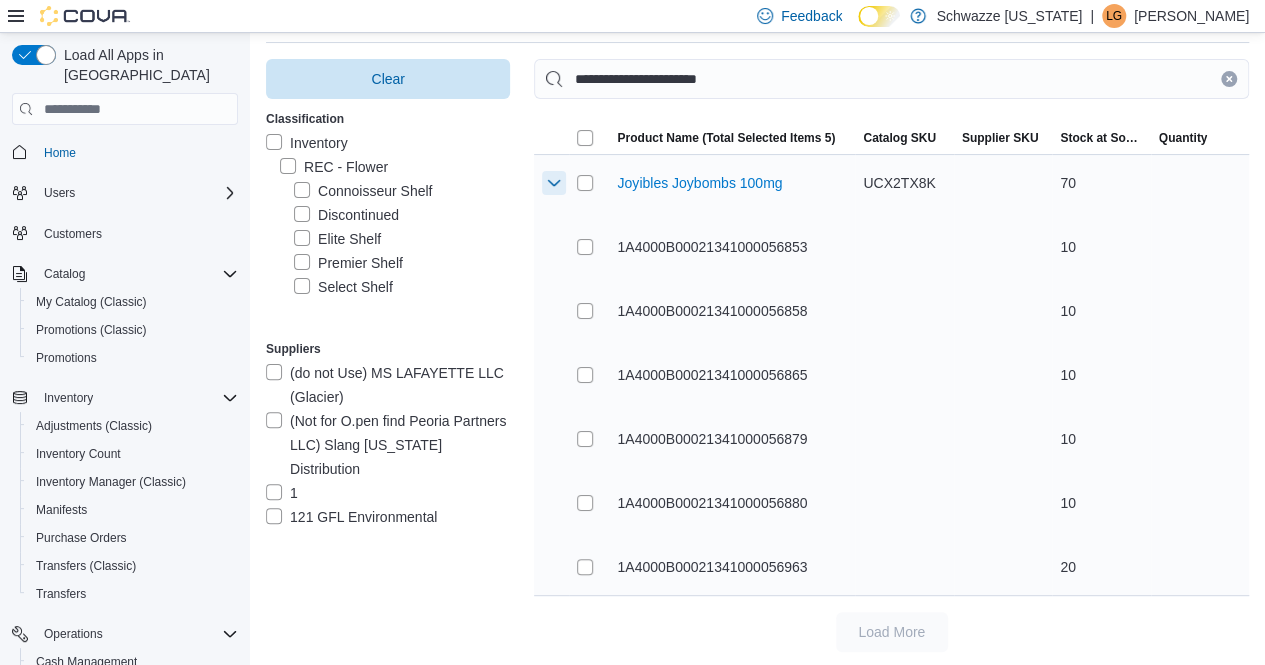 scroll, scrollTop: 109, scrollLeft: 0, axis: vertical 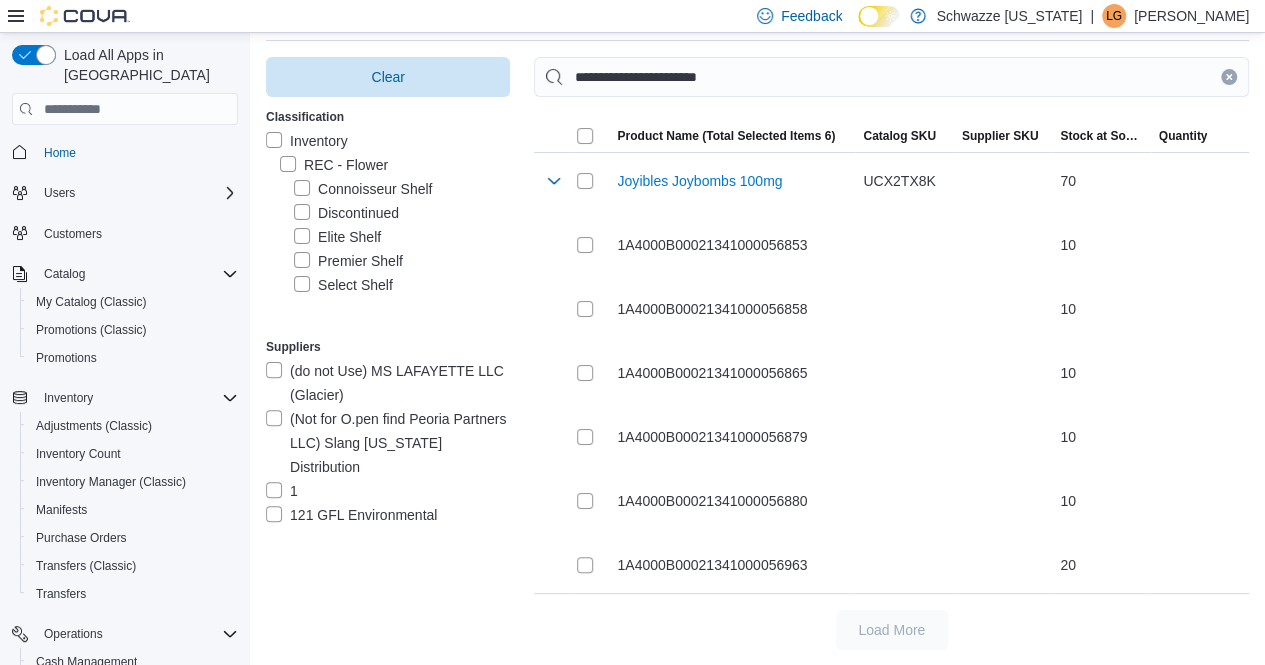 drag, startPoint x: 1242, startPoint y: 73, endPoint x: 1225, endPoint y: 77, distance: 17.464249 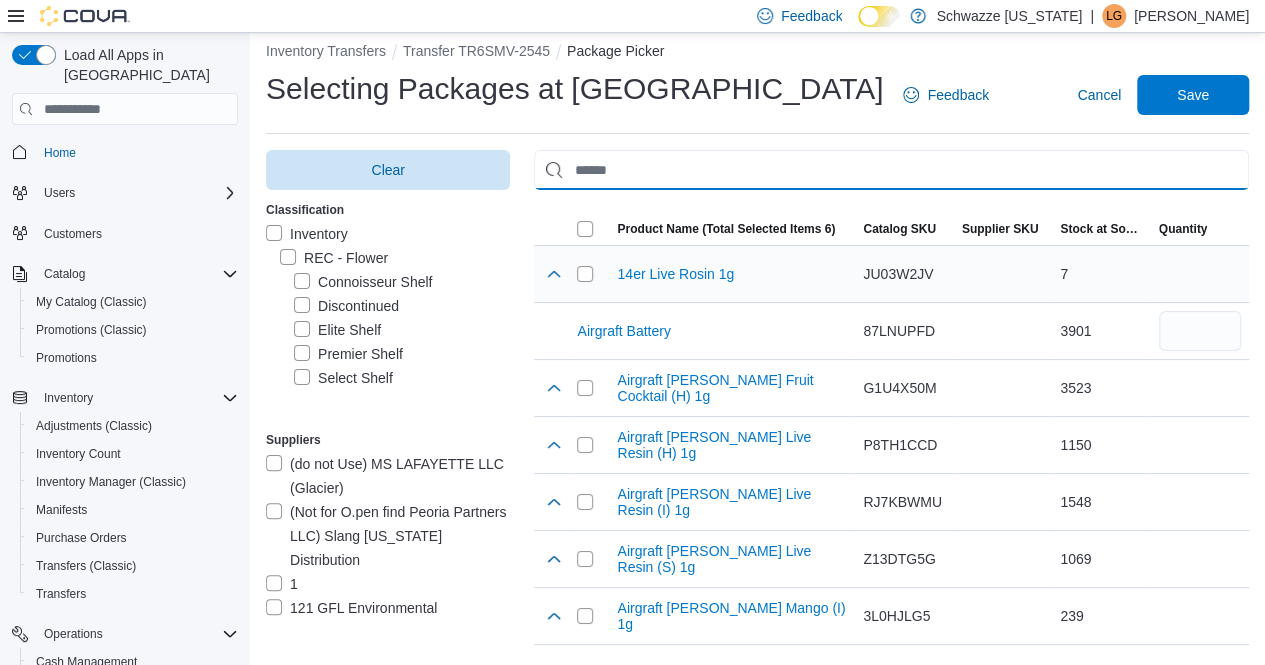 scroll, scrollTop: 109, scrollLeft: 0, axis: vertical 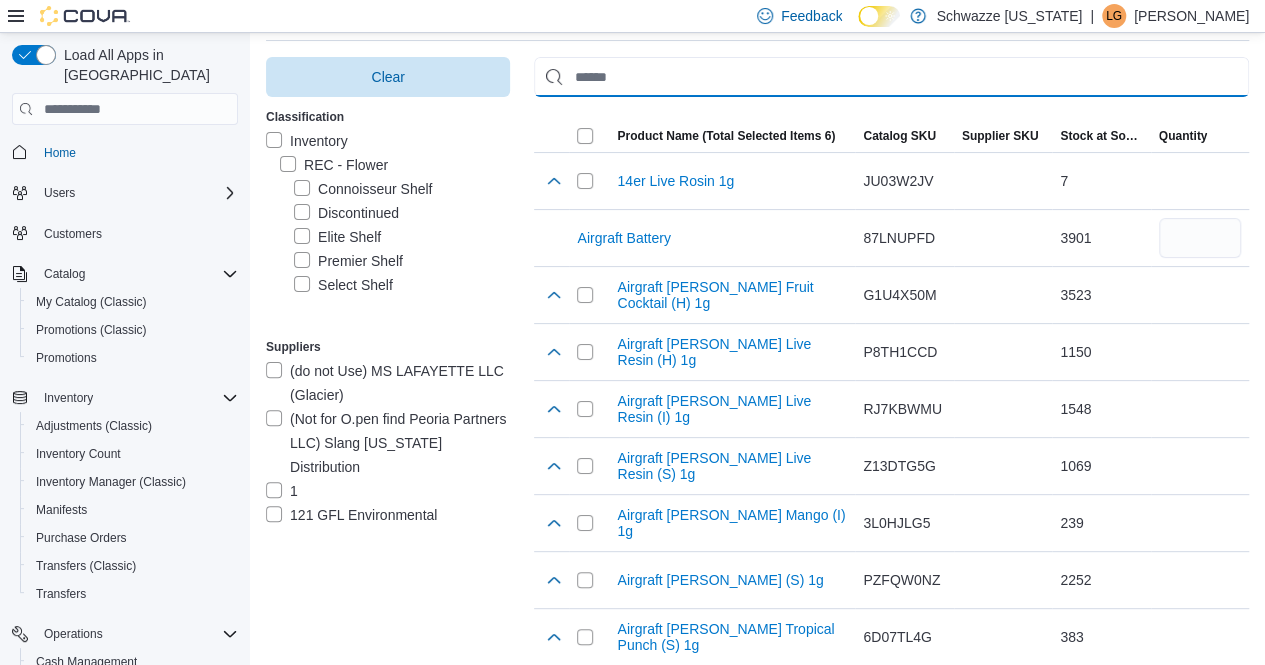 paste on "**********" 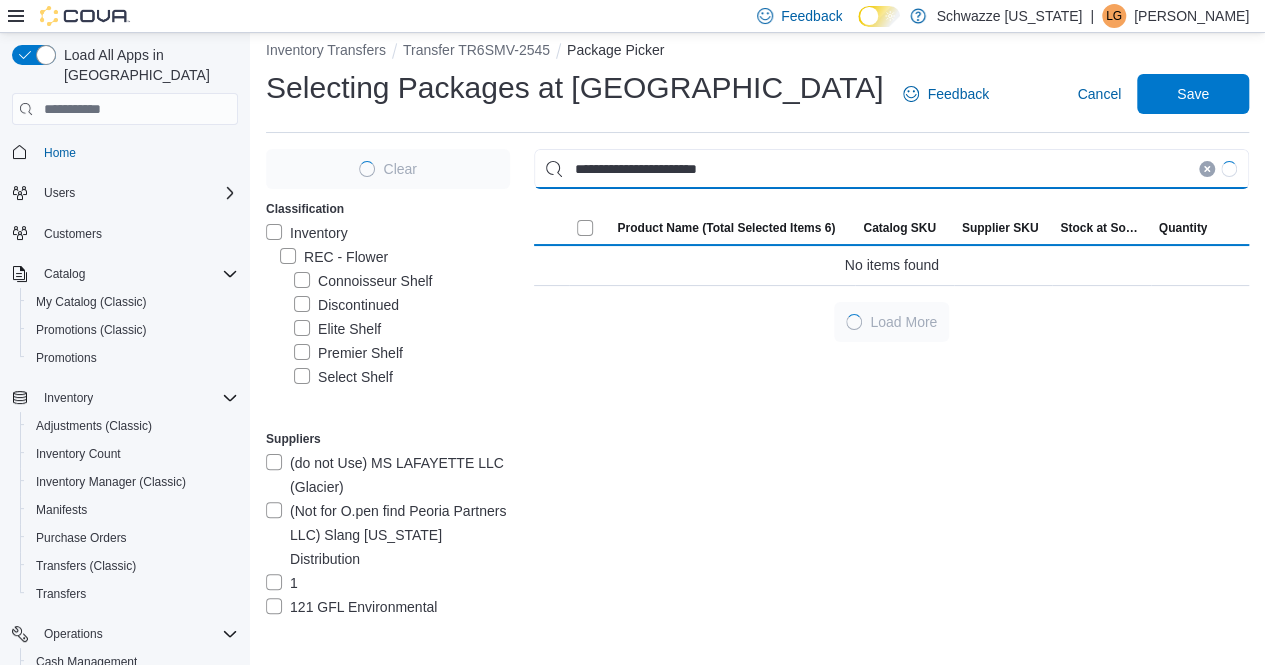 scroll, scrollTop: 16, scrollLeft: 0, axis: vertical 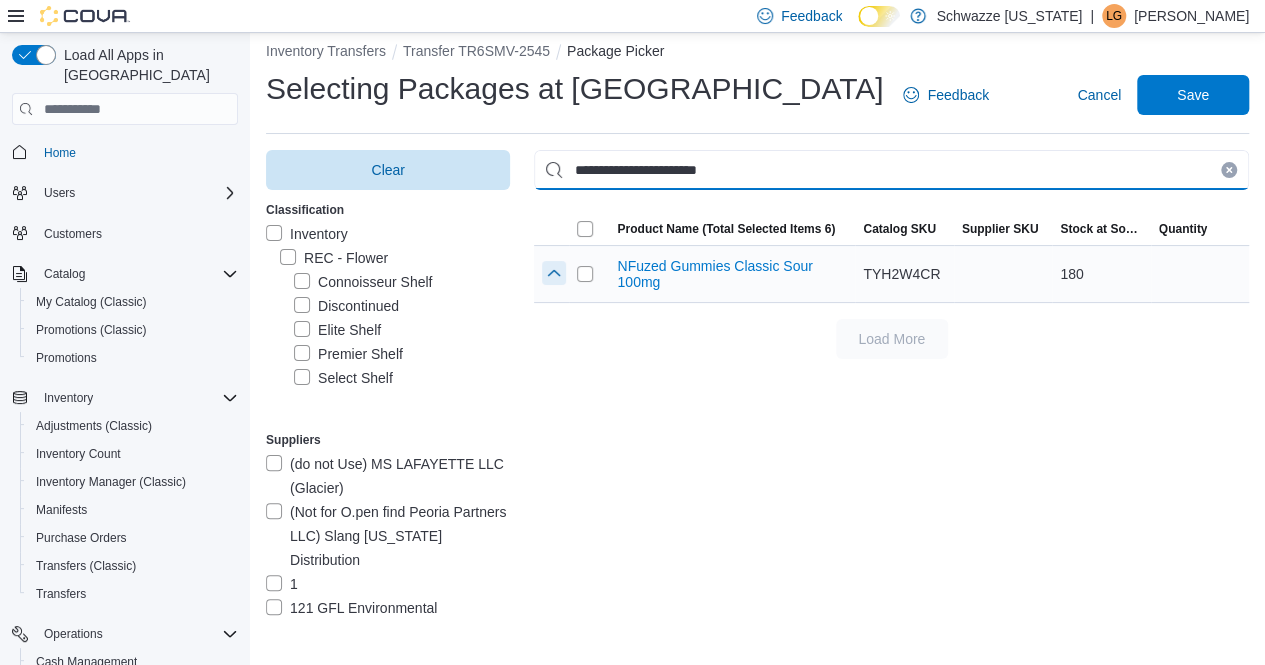 type on "**********" 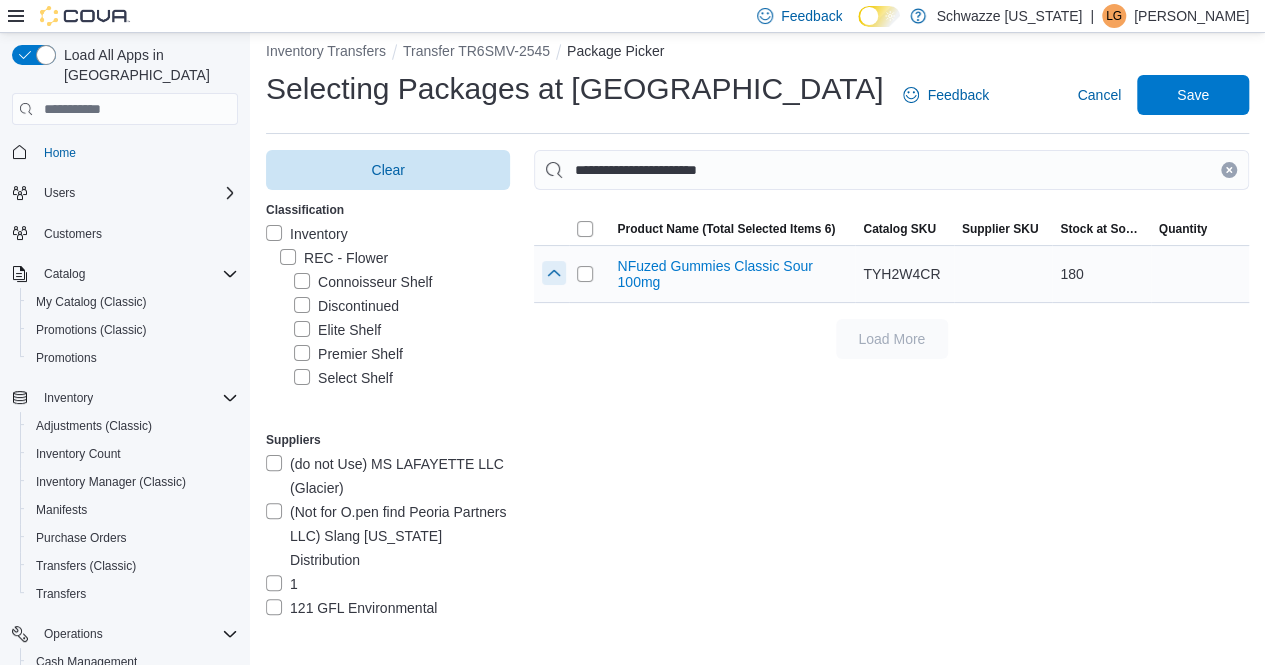 click at bounding box center (554, 273) 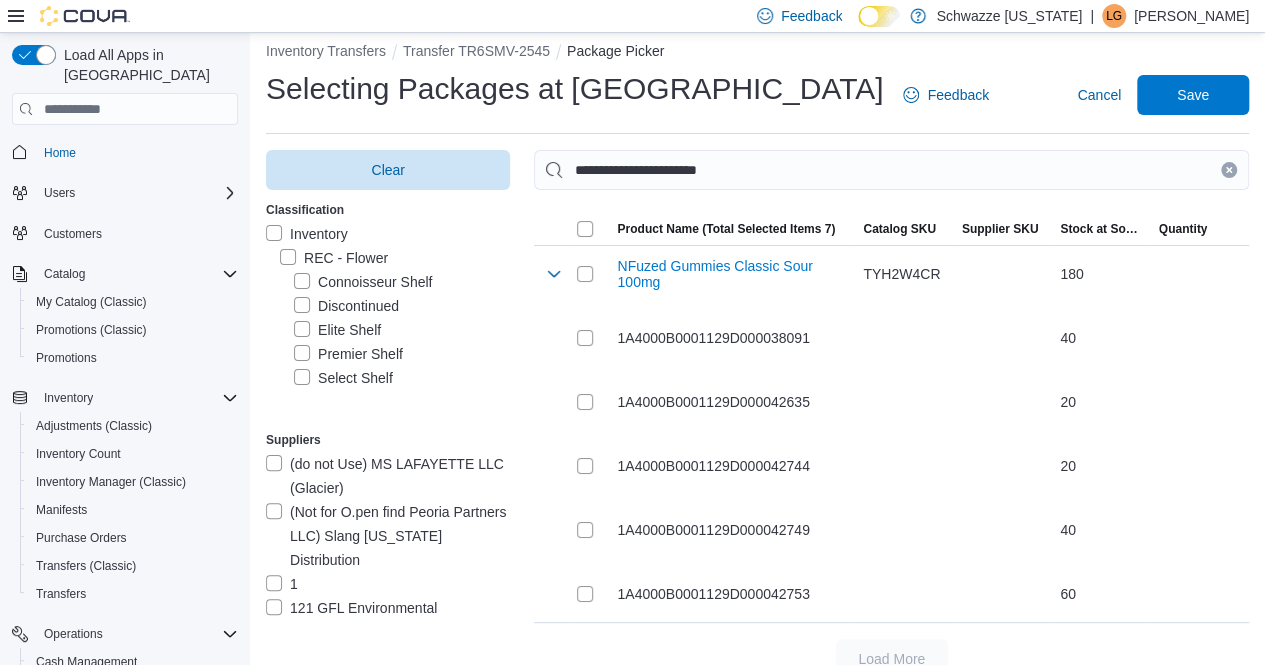 drag, startPoint x: 1244, startPoint y: 171, endPoint x: 1222, endPoint y: 175, distance: 22.36068 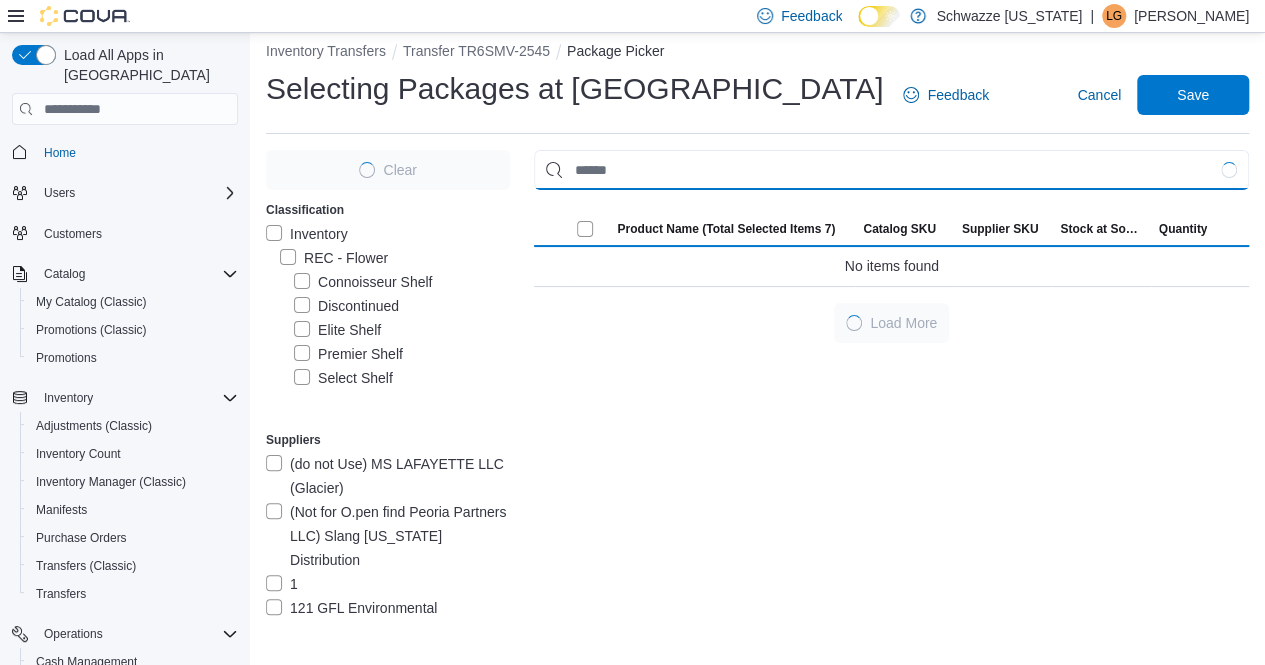 click at bounding box center (891, 170) 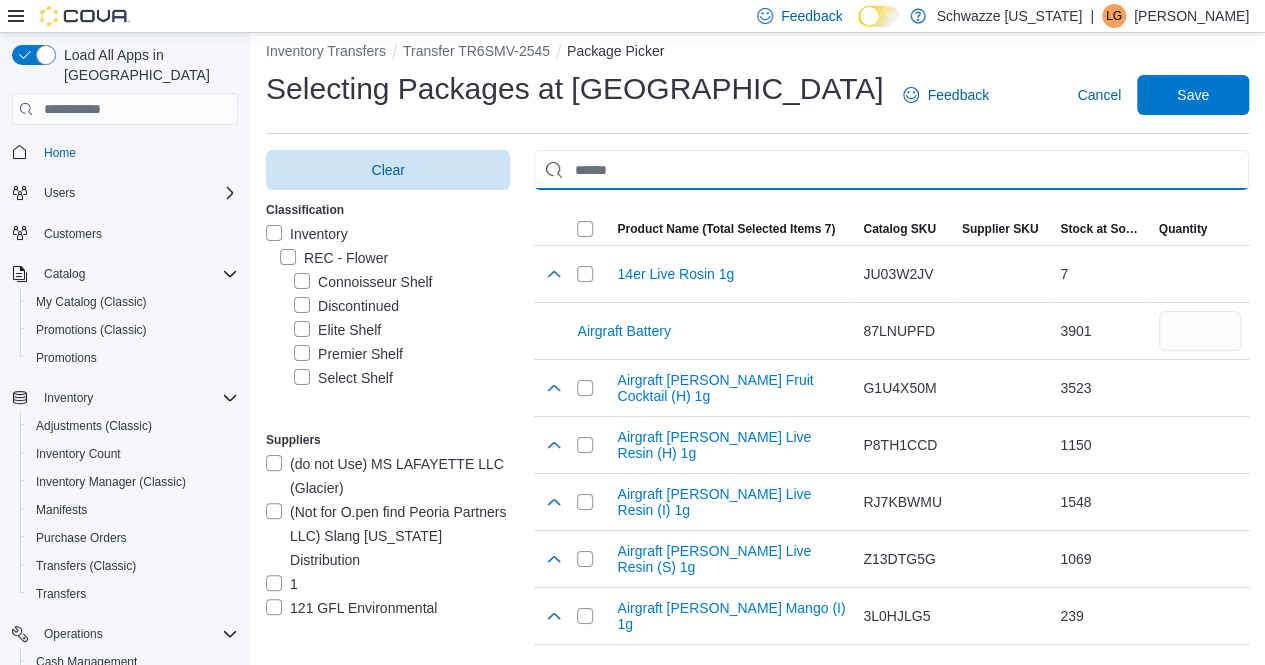 paste on "**********" 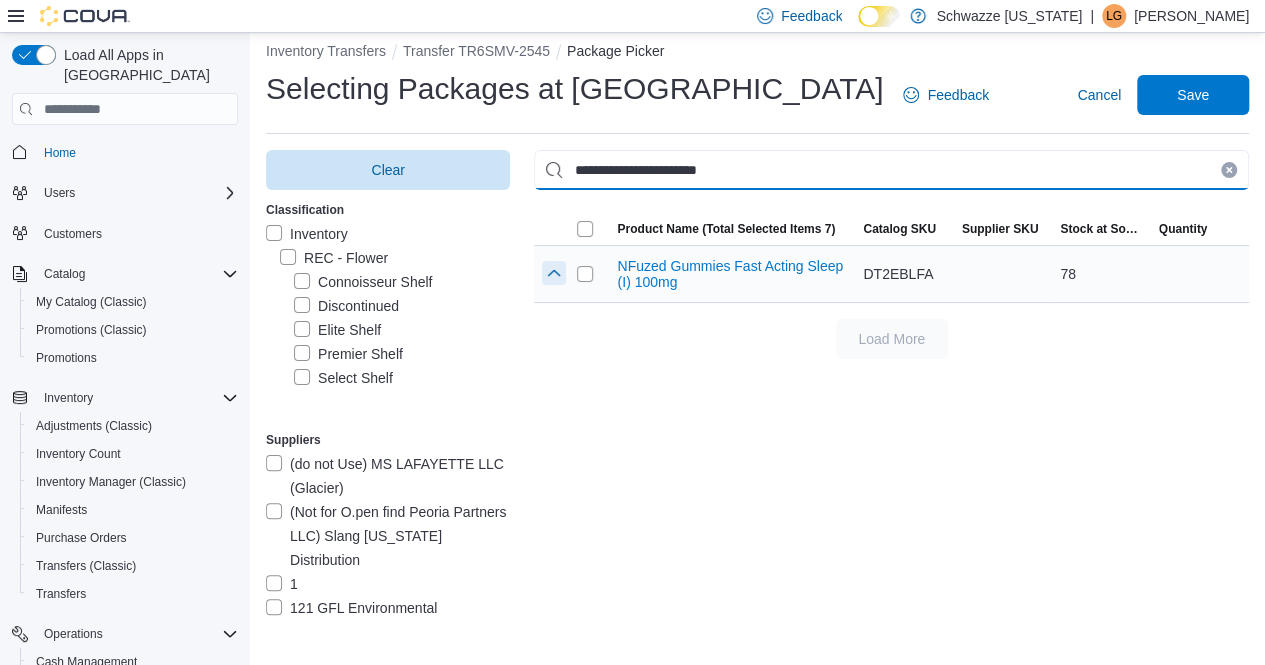 type on "**********" 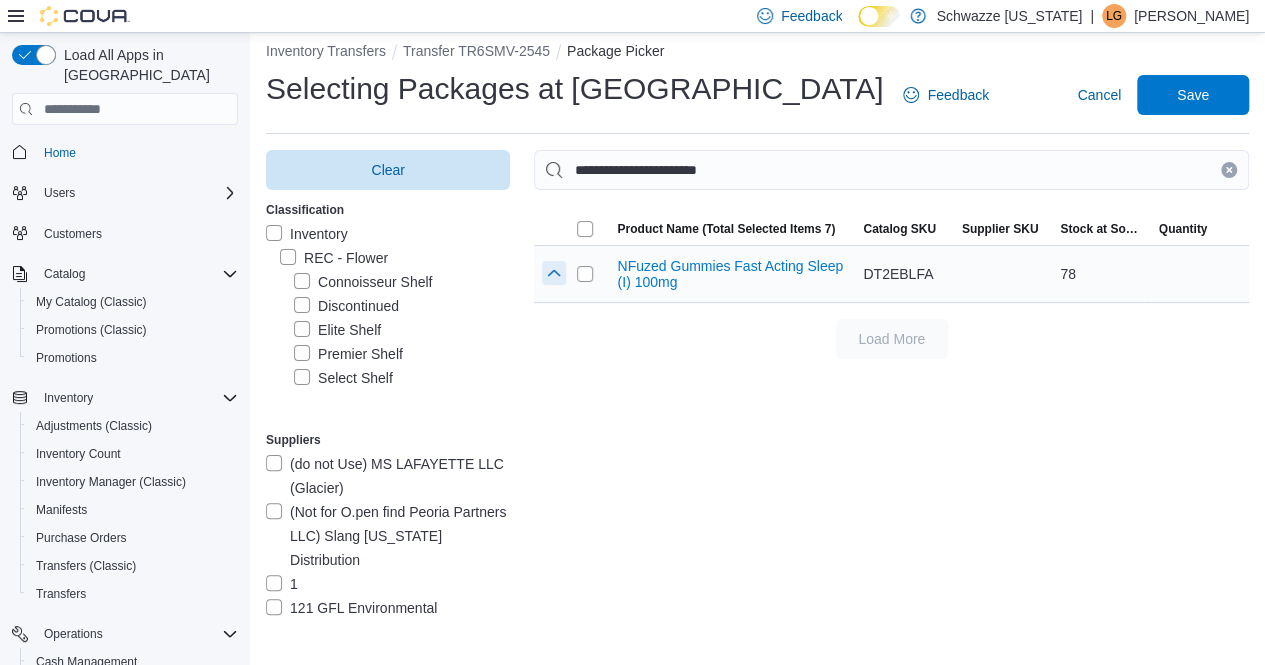 click at bounding box center (554, 273) 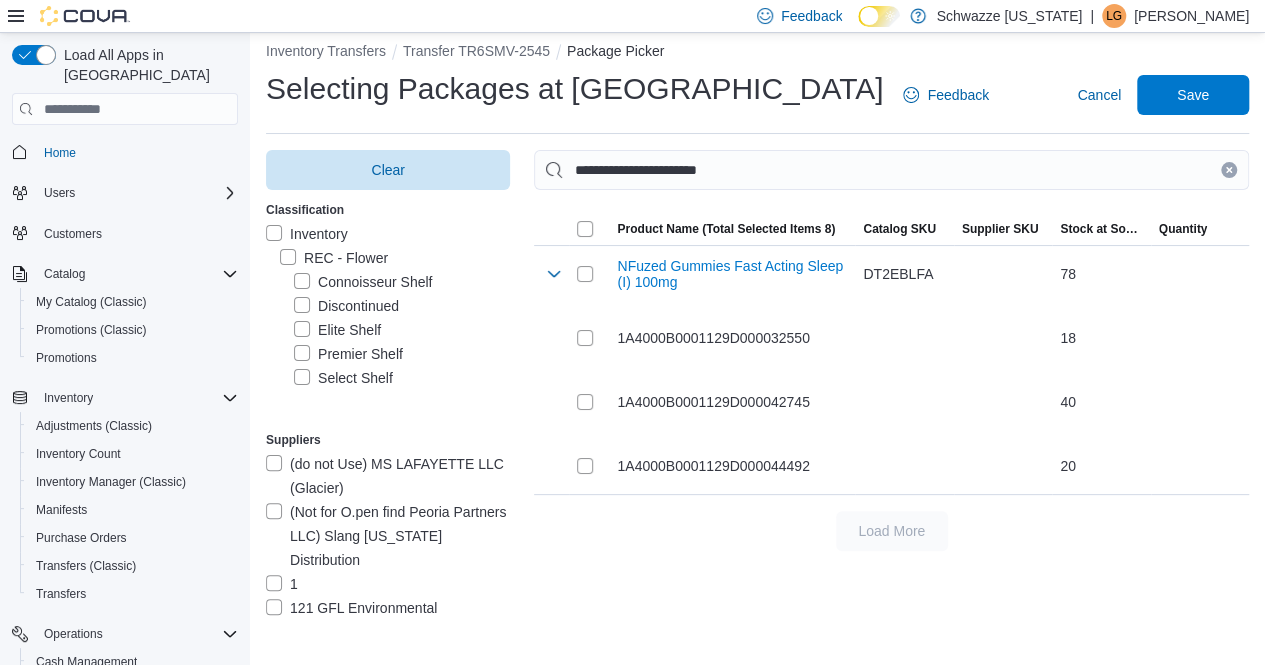 drag, startPoint x: 1246, startPoint y: 165, endPoint x: 1139, endPoint y: 165, distance: 107 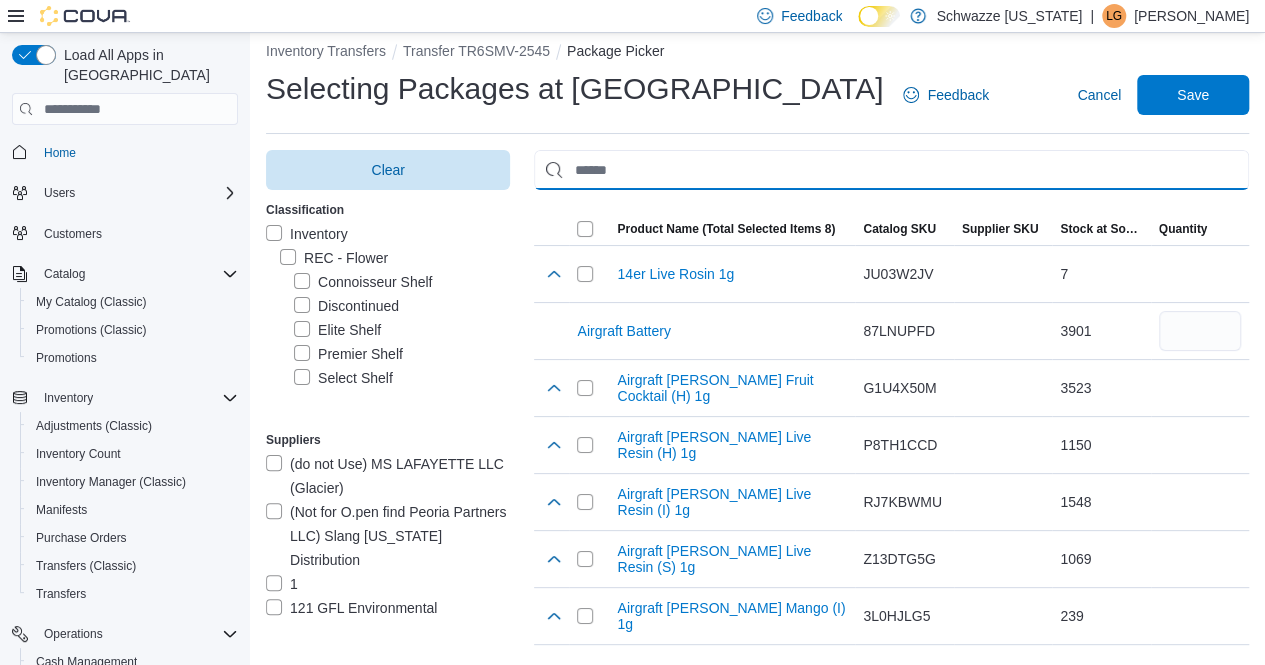 click at bounding box center [891, 170] 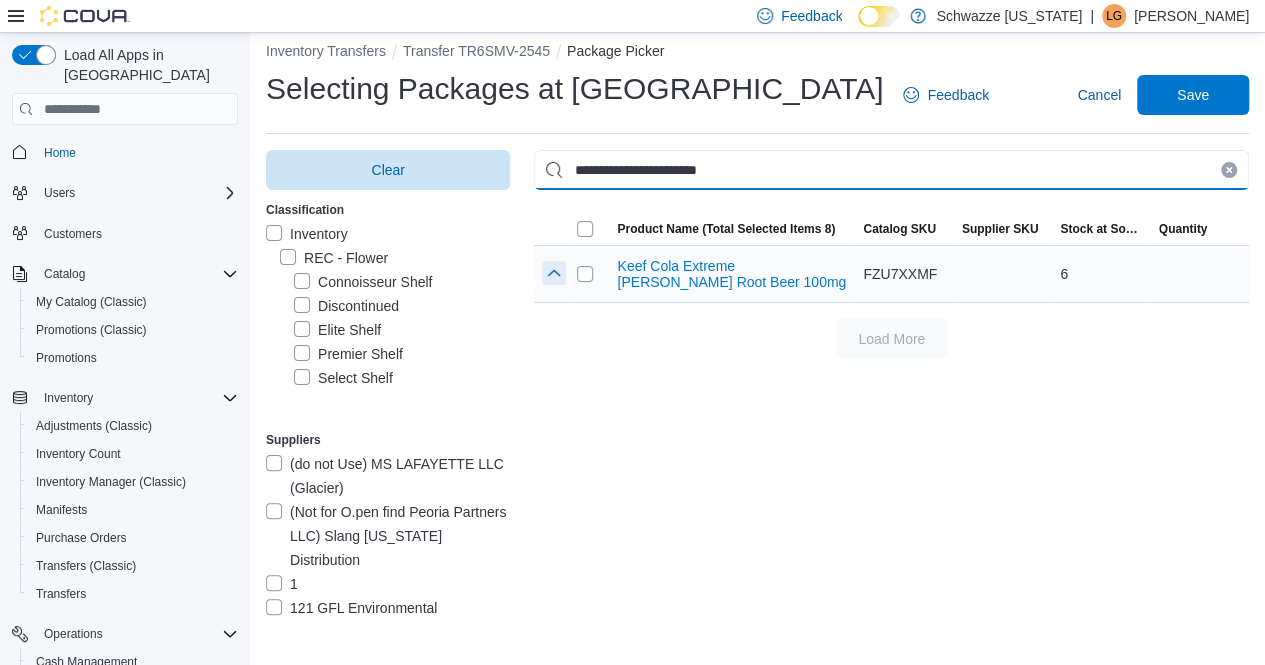 type on "**********" 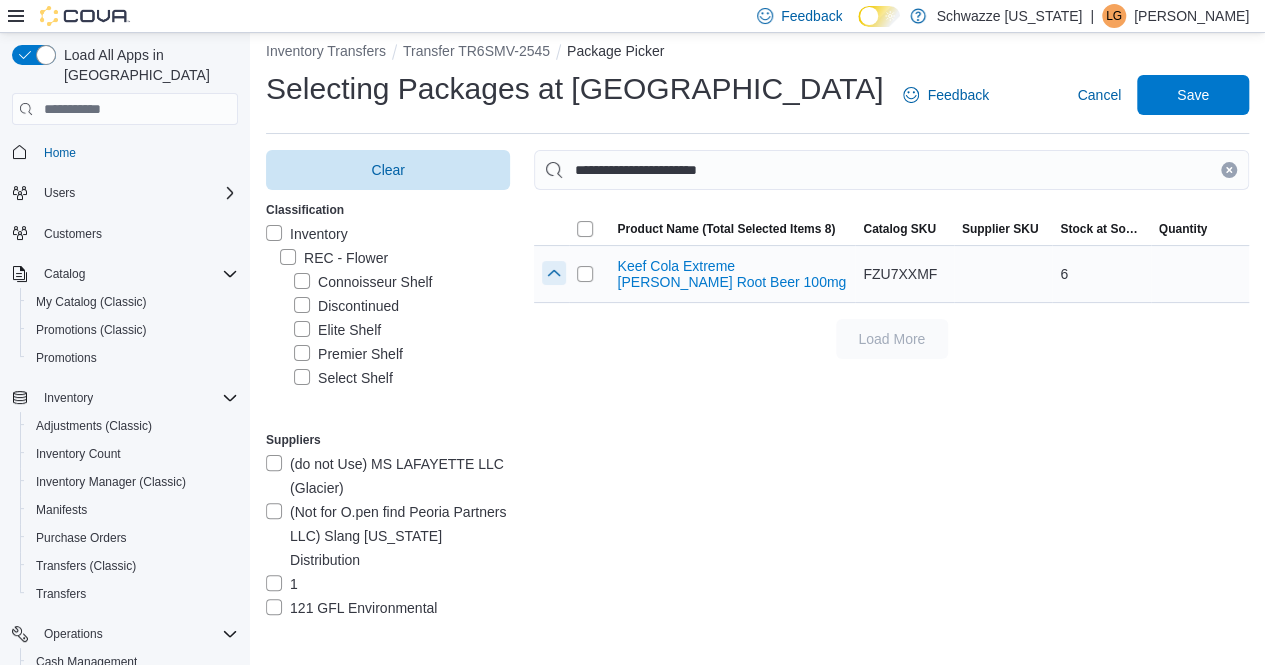 click at bounding box center (554, 273) 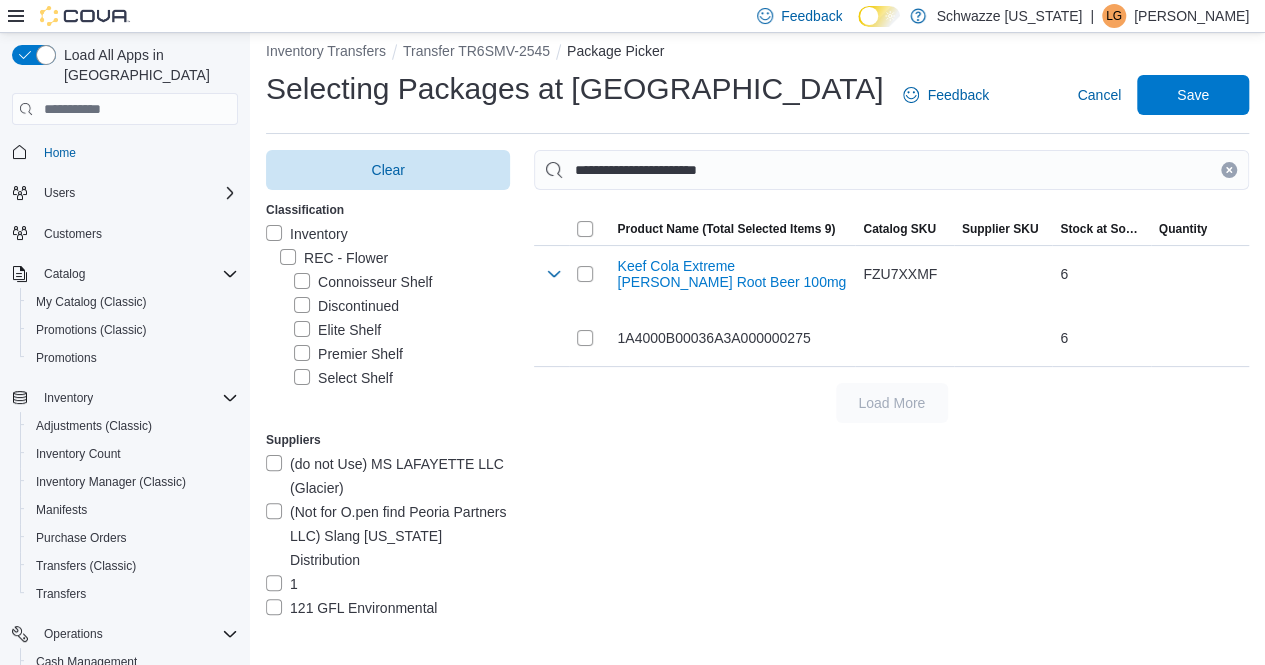 drag, startPoint x: 1248, startPoint y: 167, endPoint x: 1223, endPoint y: 170, distance: 25.179358 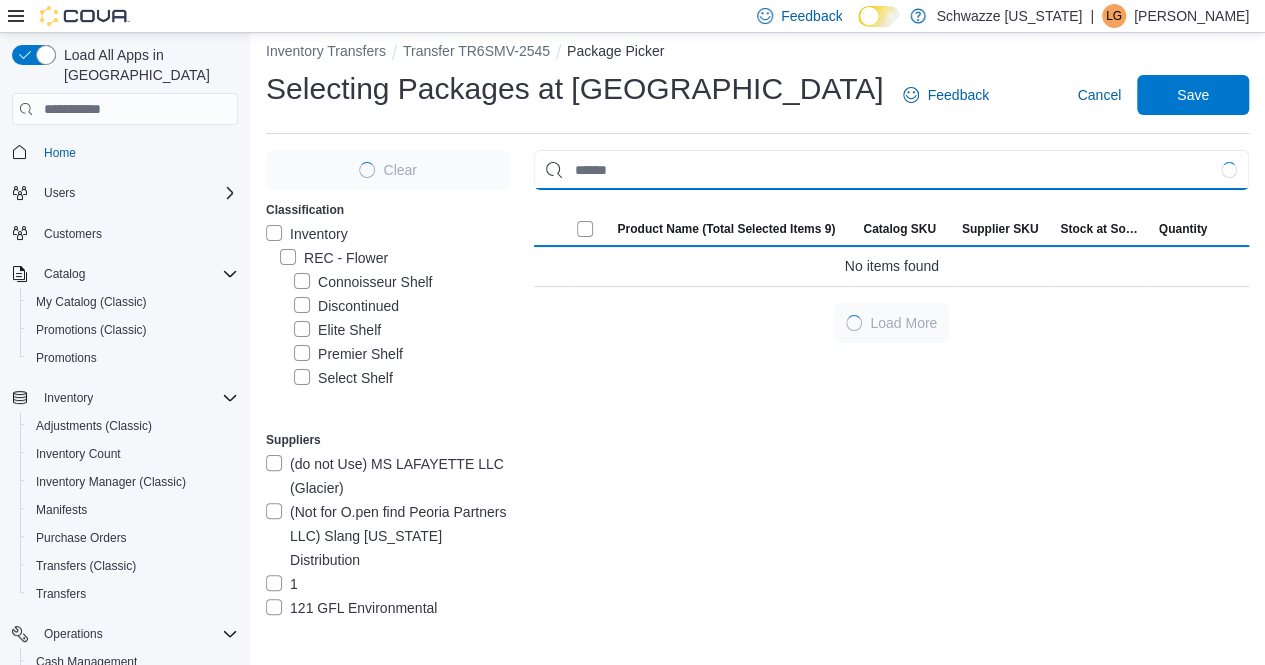 click at bounding box center [891, 170] 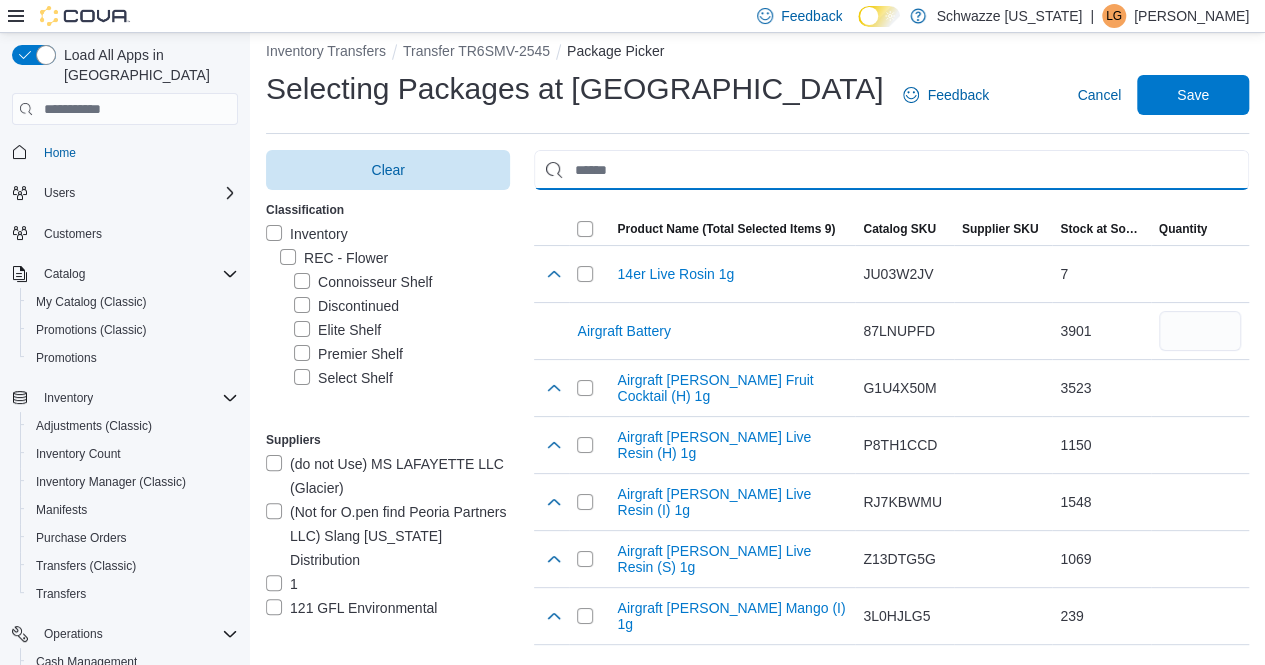 paste on "**********" 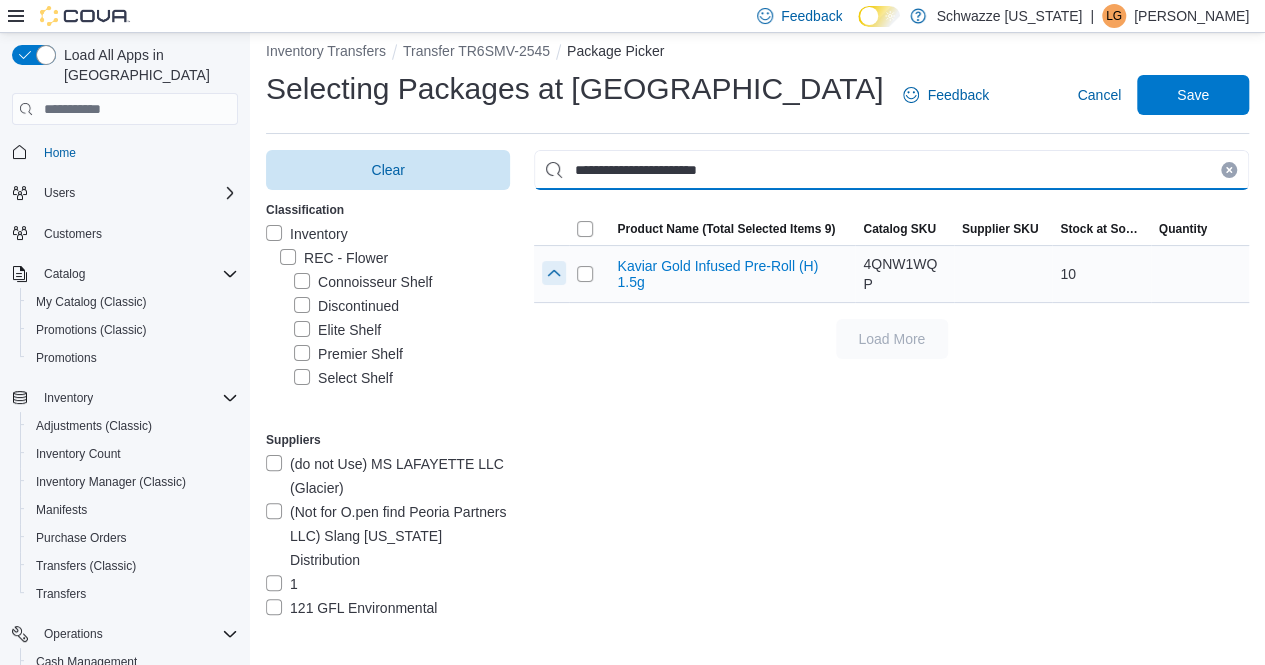 type on "**********" 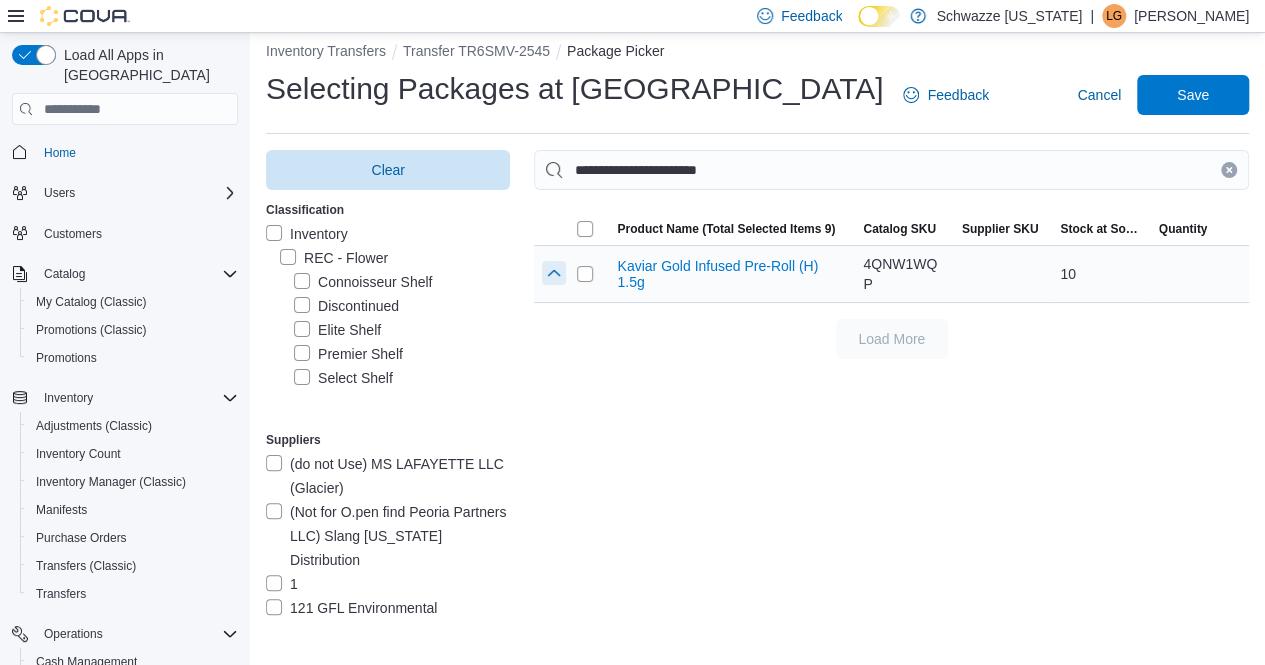 click at bounding box center (554, 273) 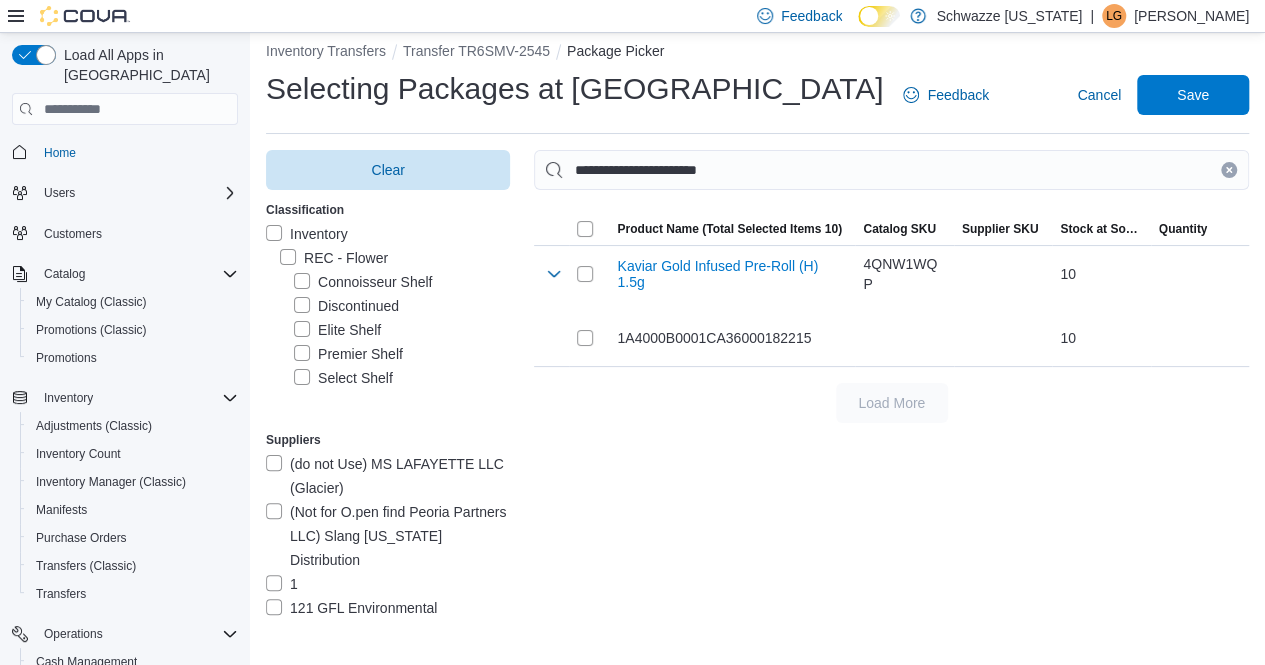 click at bounding box center [1229, 170] 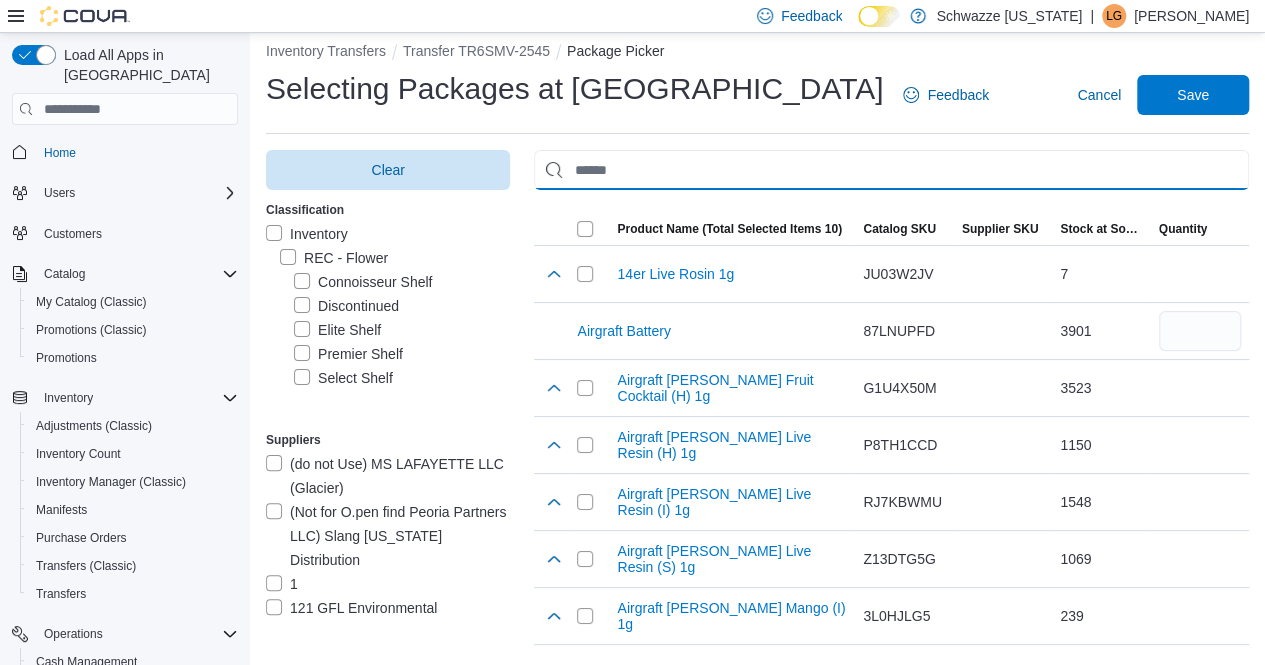 paste on "**********" 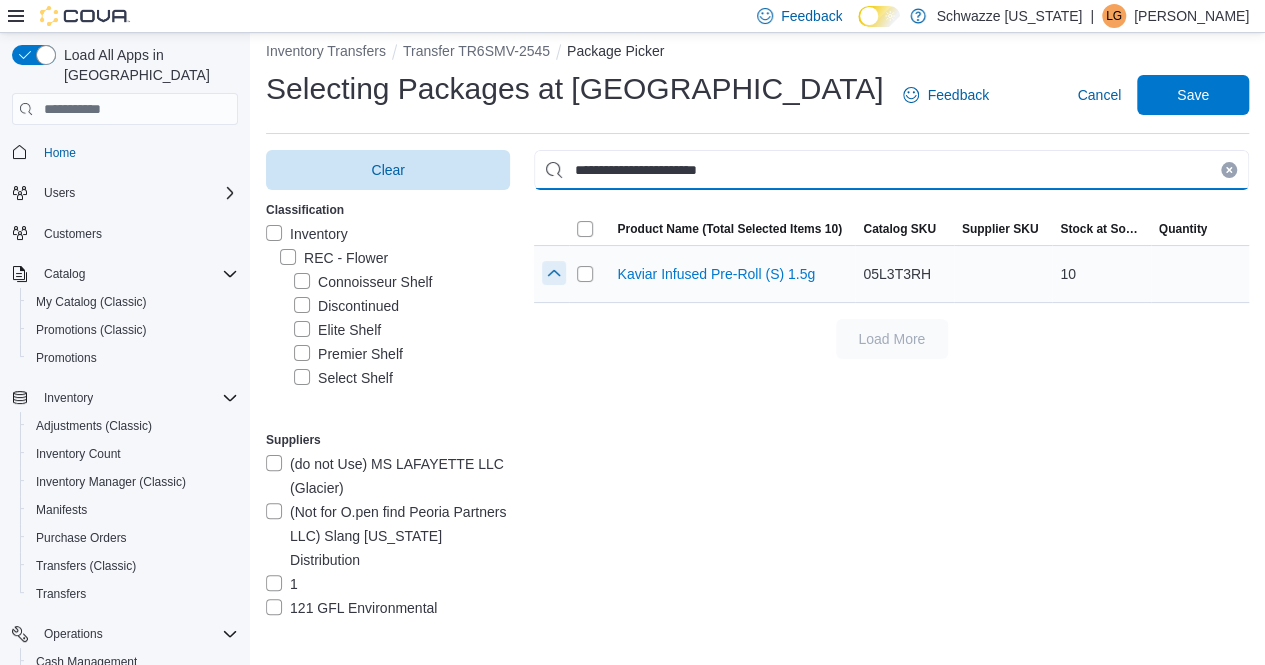 type on "**********" 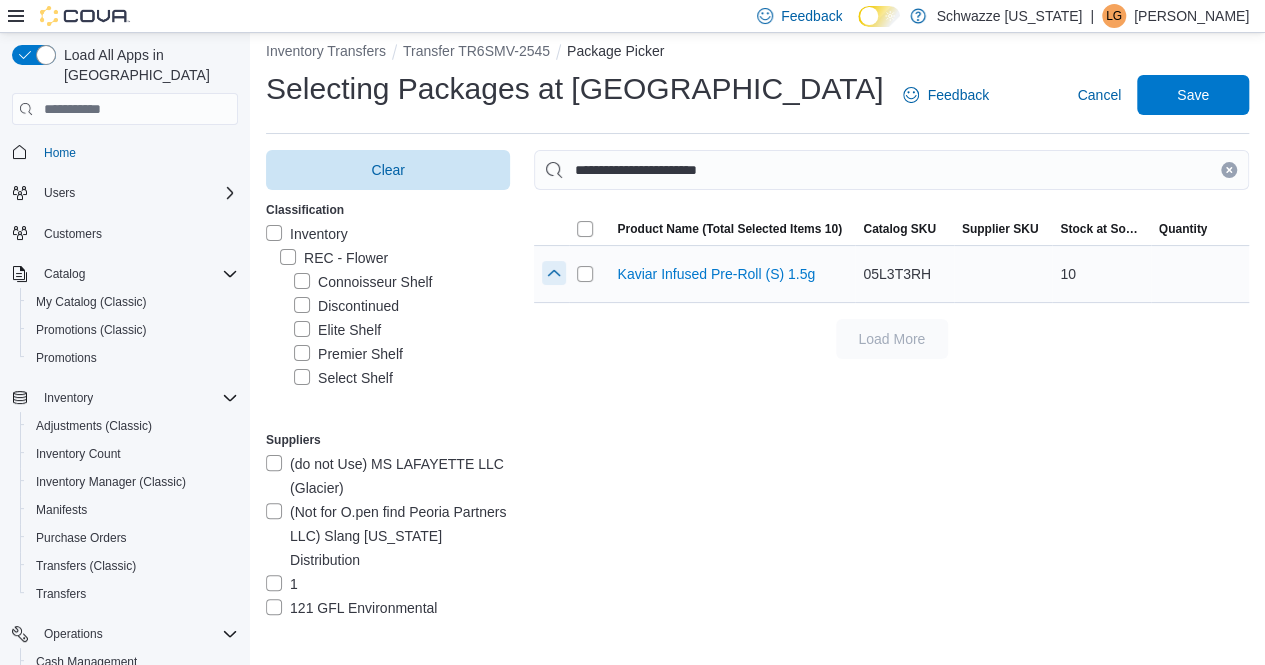 click at bounding box center (554, 273) 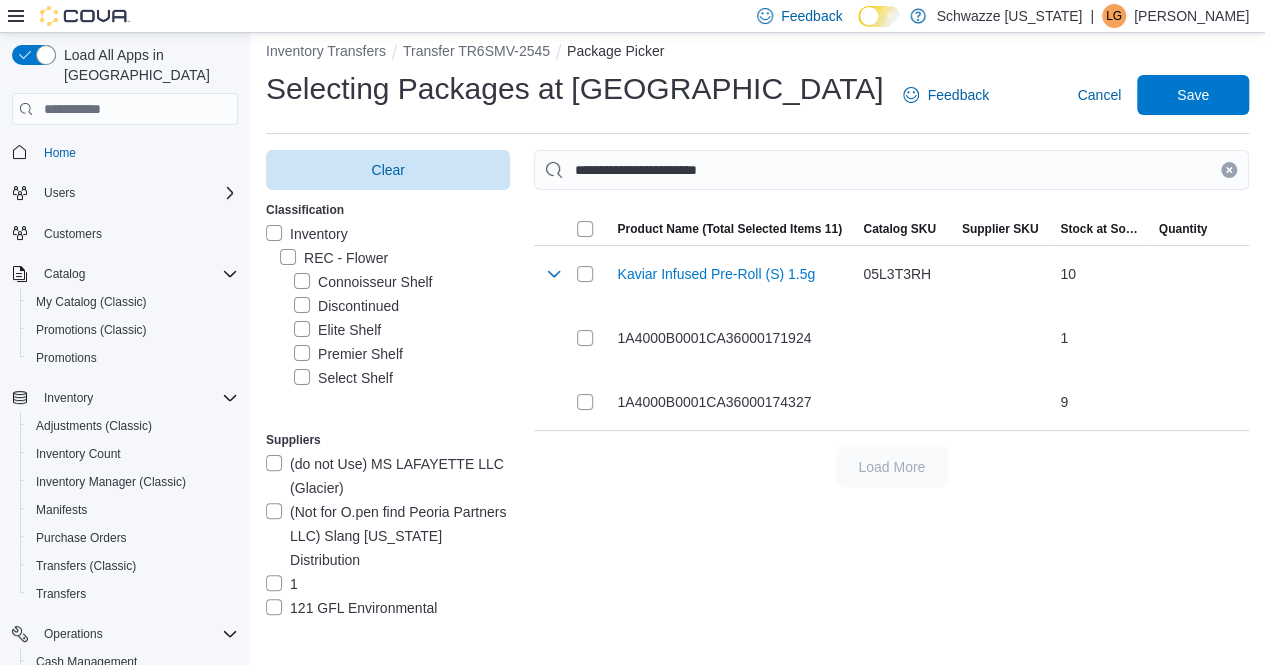 drag, startPoint x: 1248, startPoint y: 165, endPoint x: 1165, endPoint y: 166, distance: 83.00603 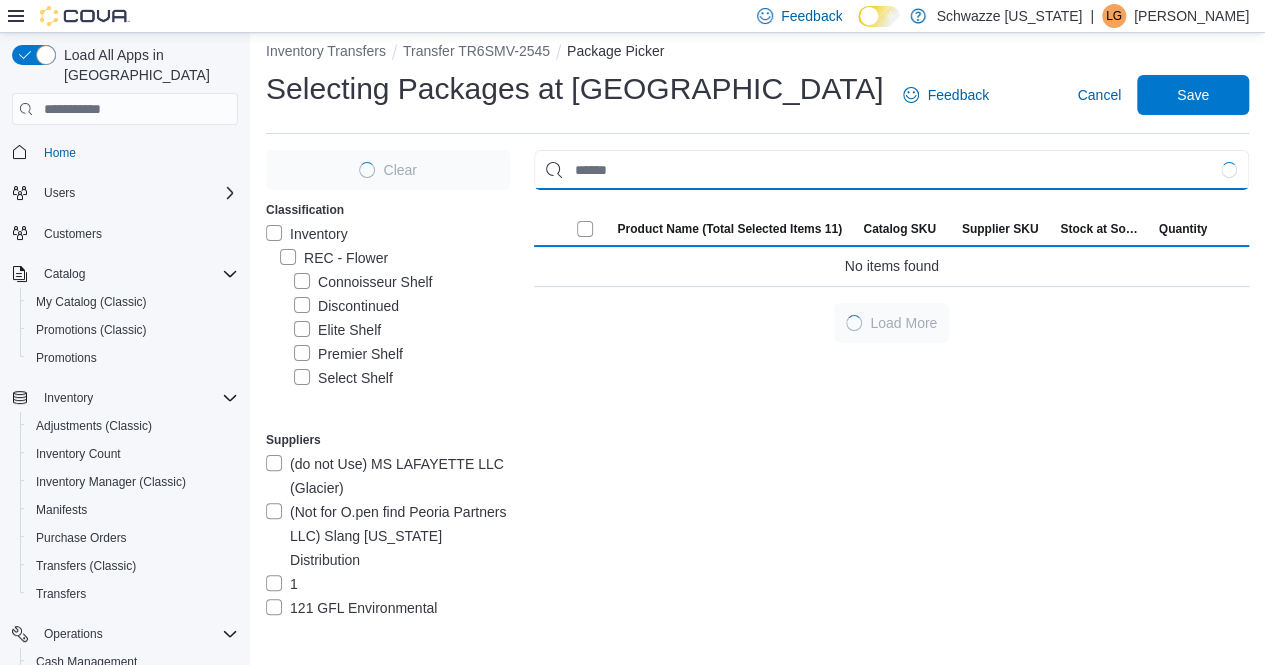click at bounding box center (891, 170) 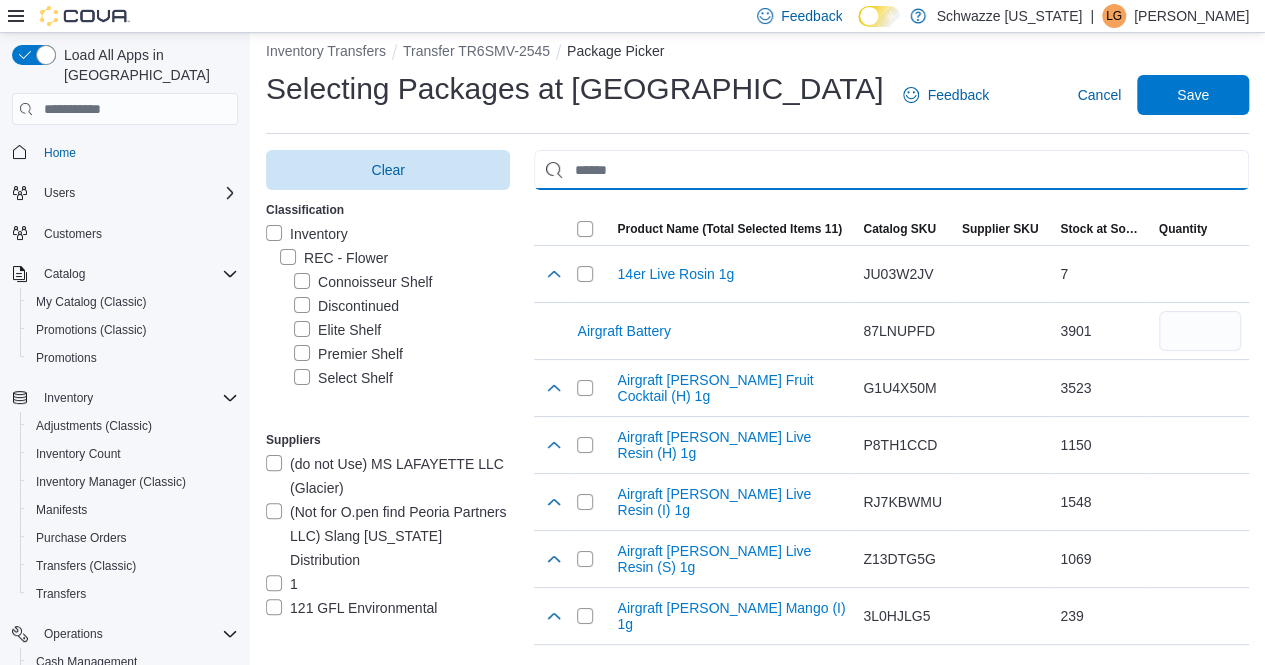 paste on "**********" 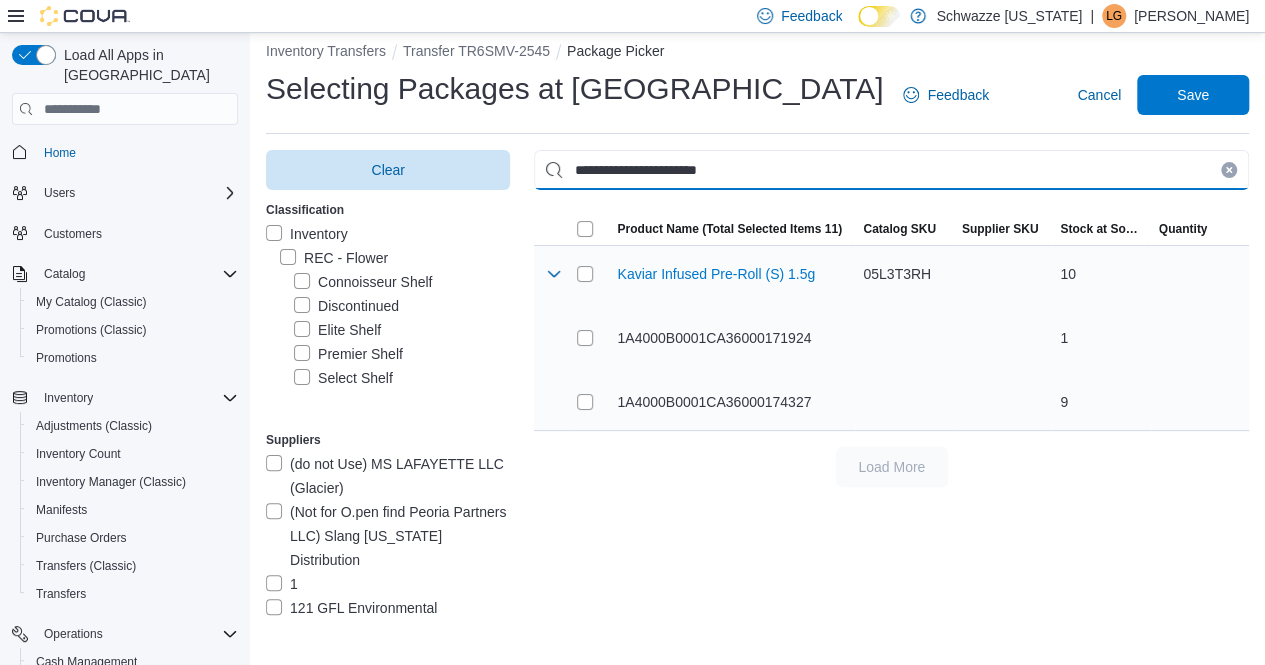 type on "**********" 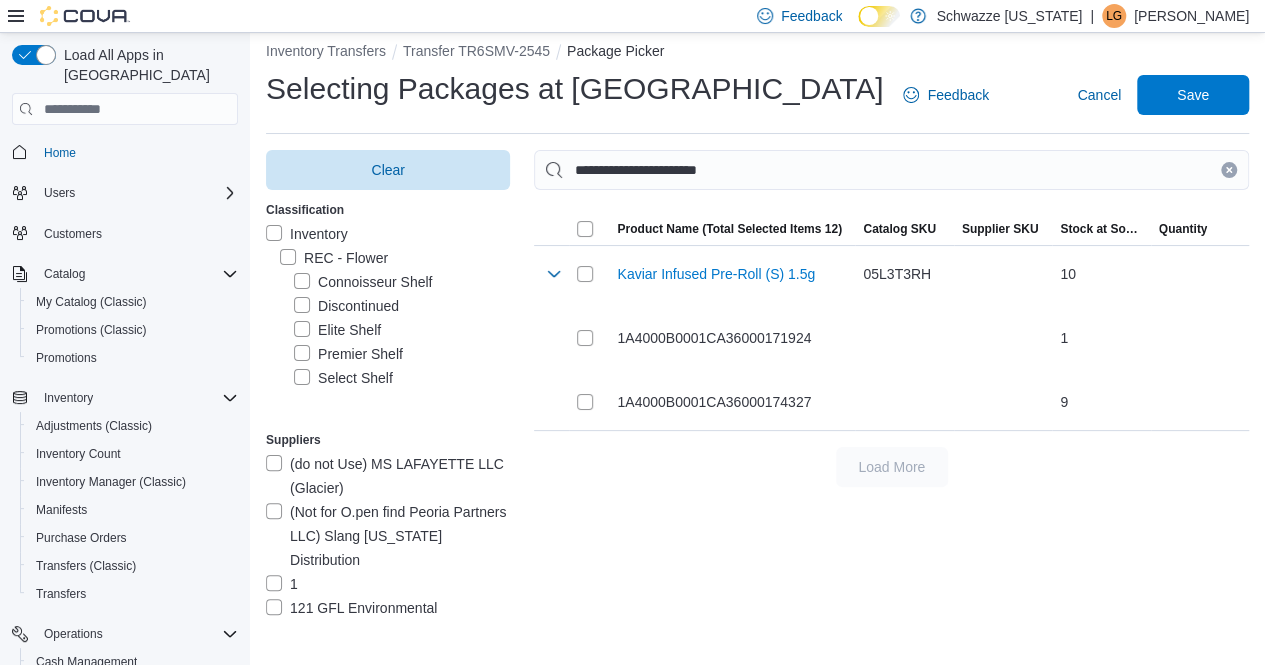 drag, startPoint x: 1243, startPoint y: 171, endPoint x: 1213, endPoint y: 171, distance: 30 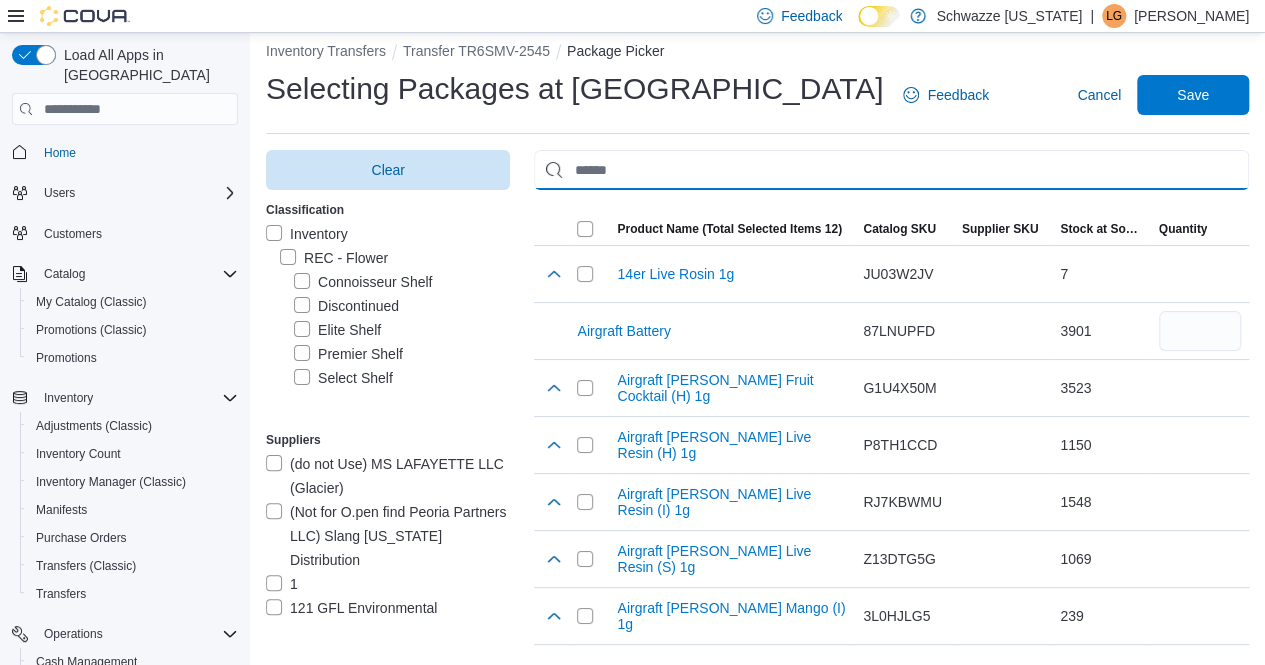 click at bounding box center (891, 170) 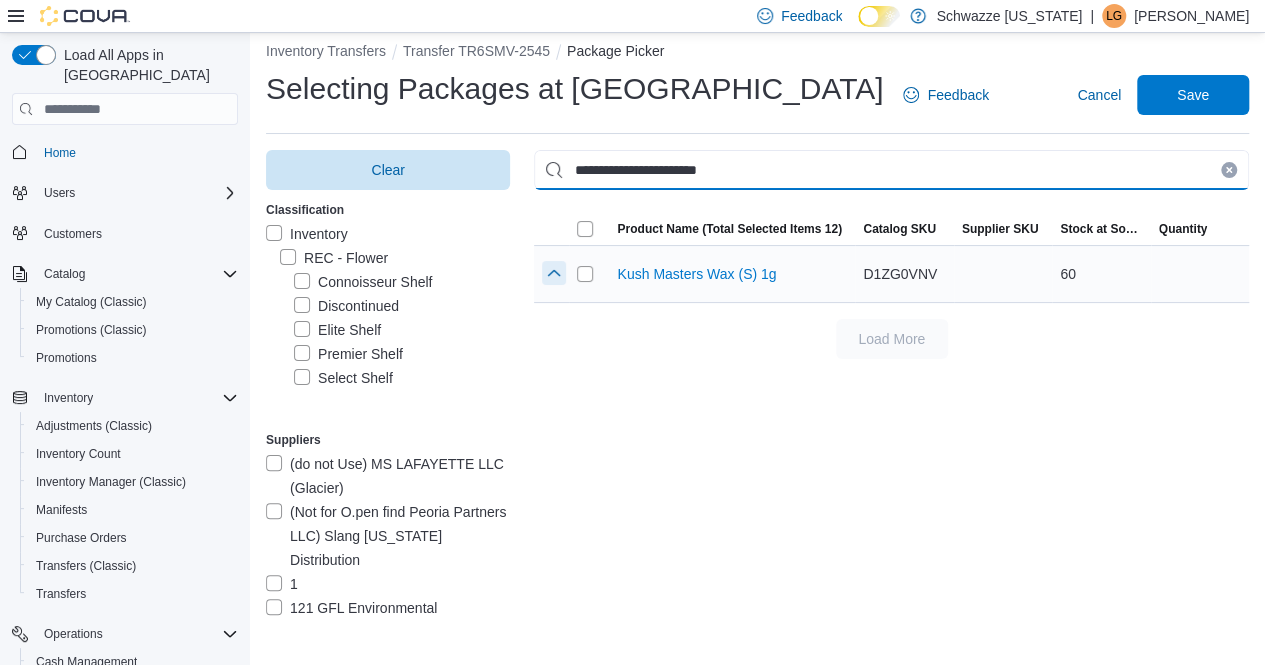 type on "**********" 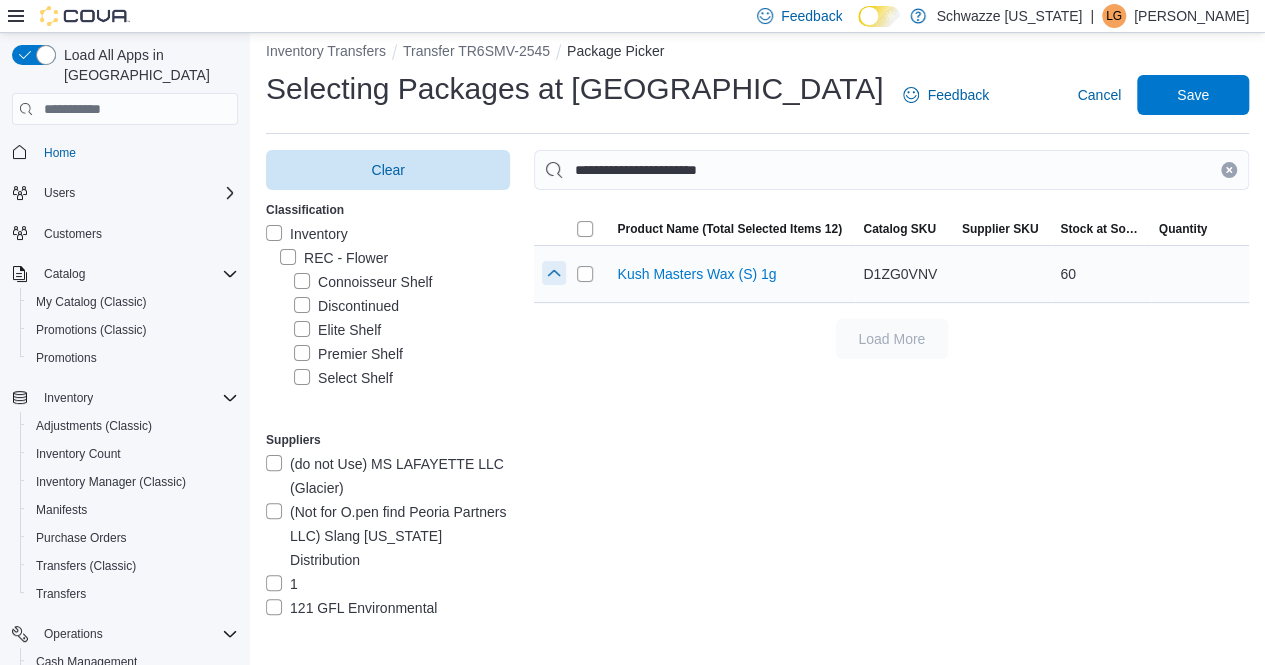 click at bounding box center (554, 273) 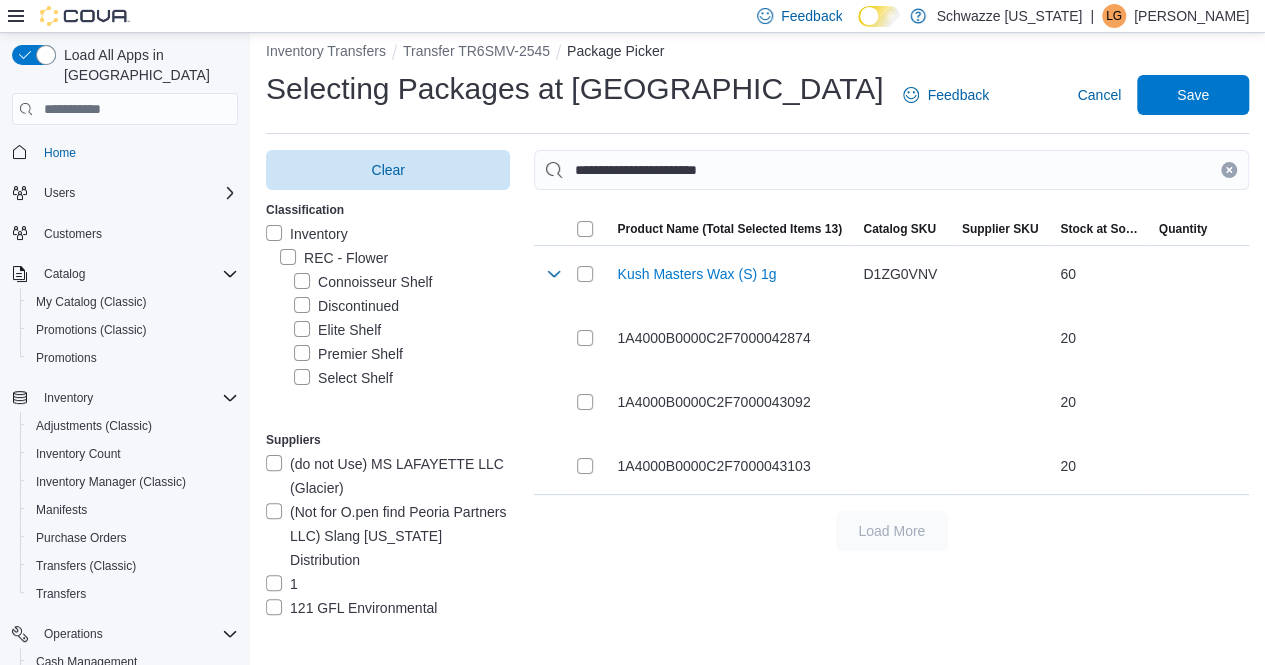 drag, startPoint x: 1244, startPoint y: 163, endPoint x: 1142, endPoint y: 163, distance: 102 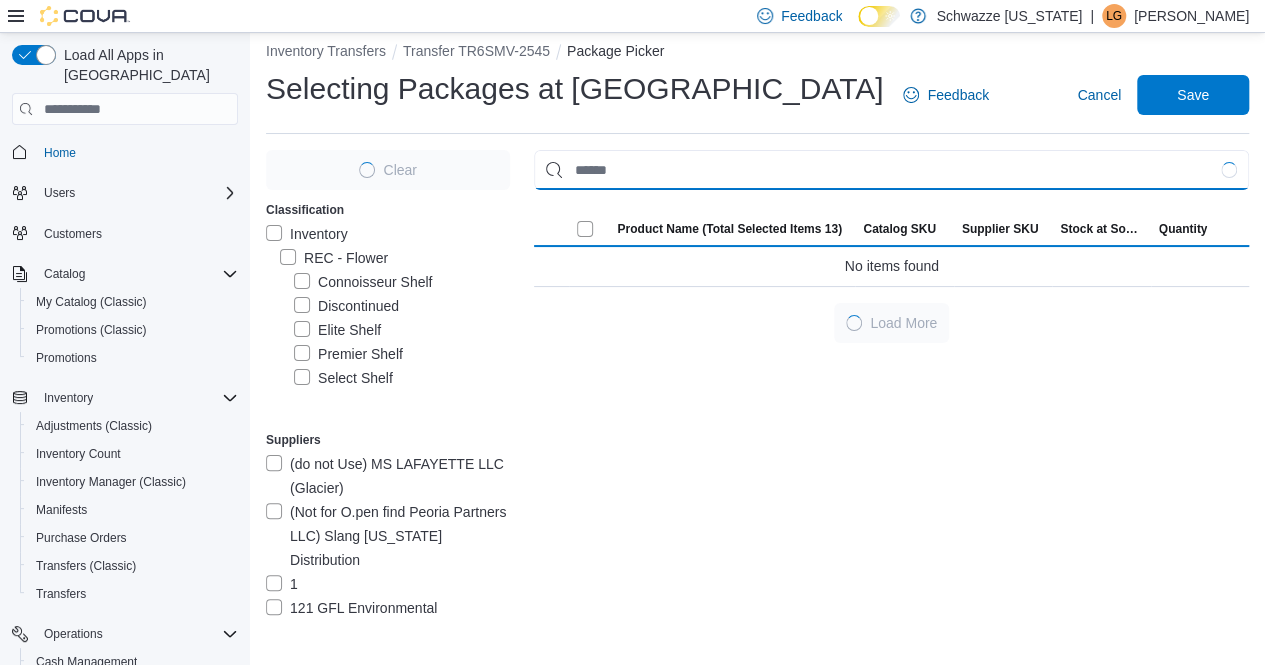 click at bounding box center (891, 170) 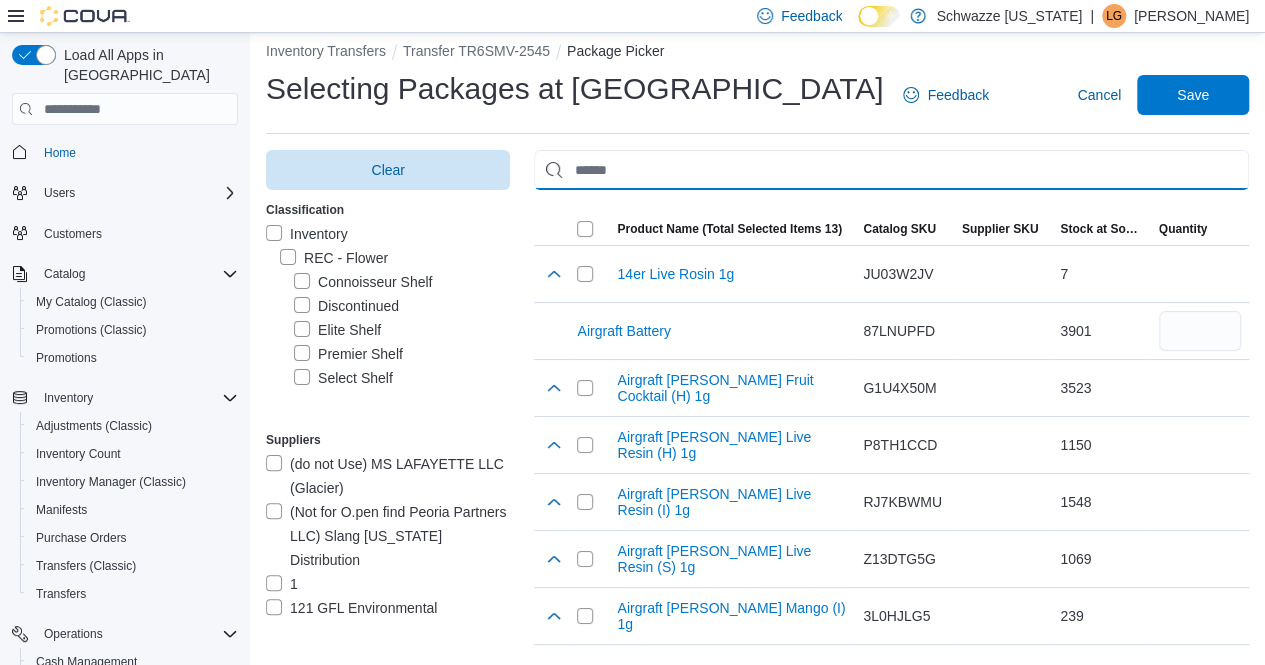 paste on "**********" 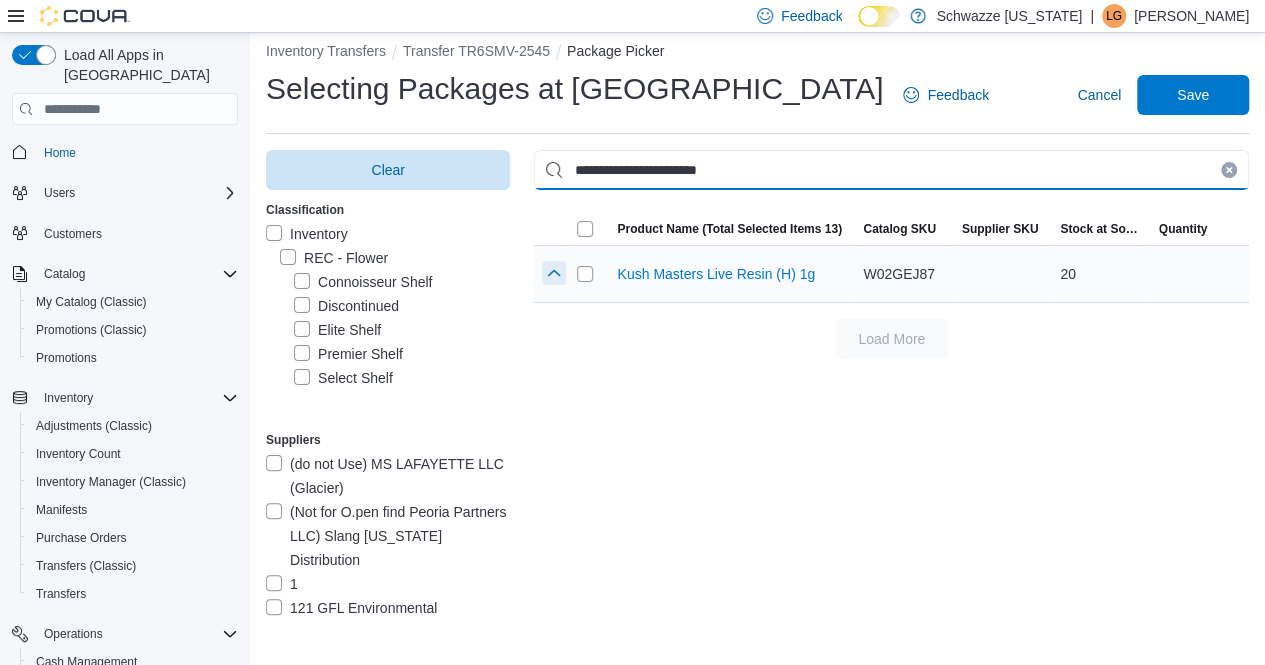 type on "**********" 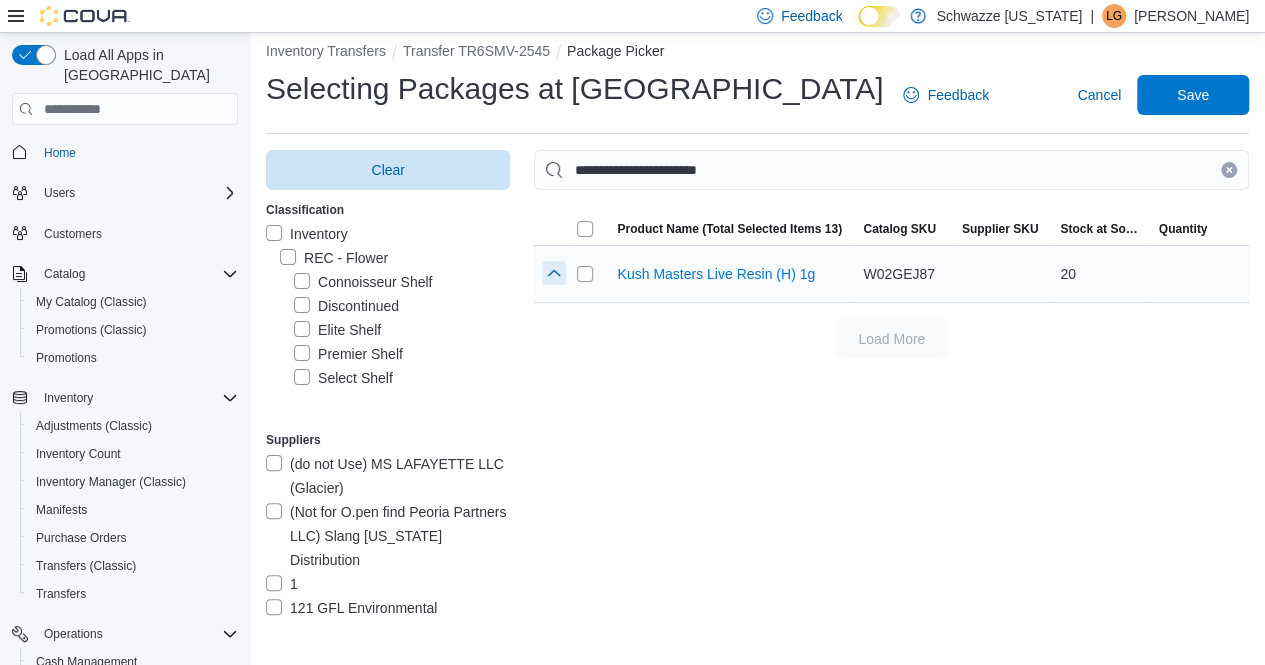 click at bounding box center [554, 273] 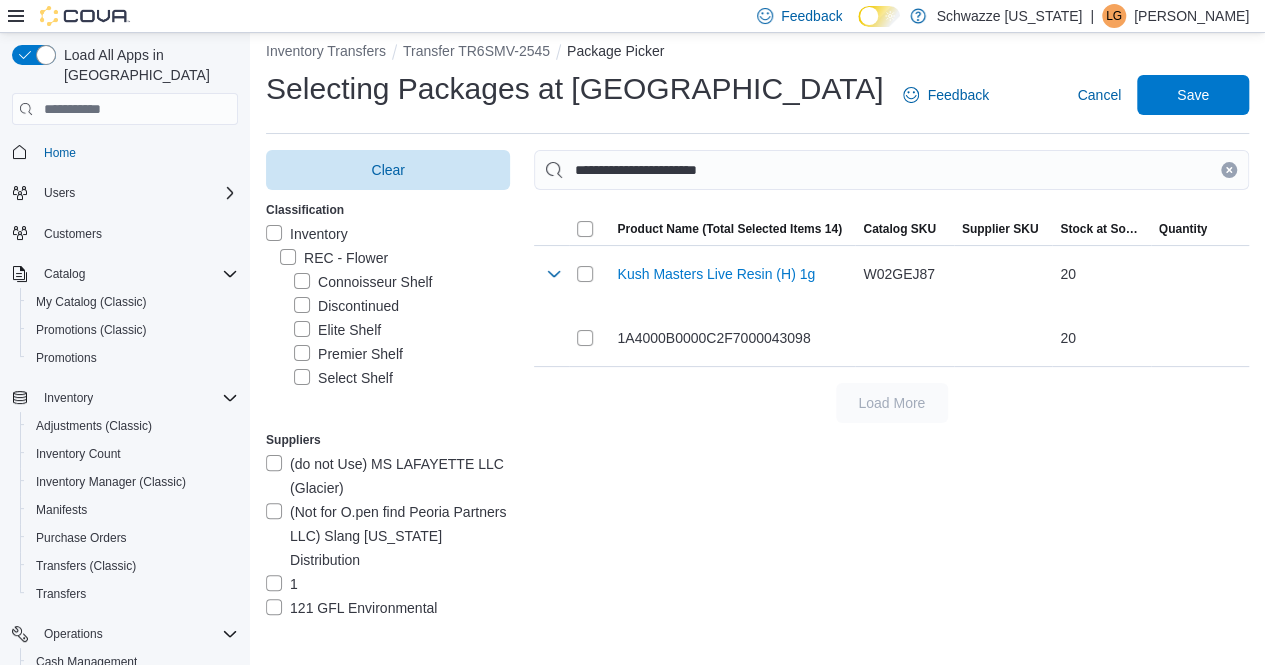 drag, startPoint x: 1242, startPoint y: 168, endPoint x: 1230, endPoint y: 169, distance: 12.0415945 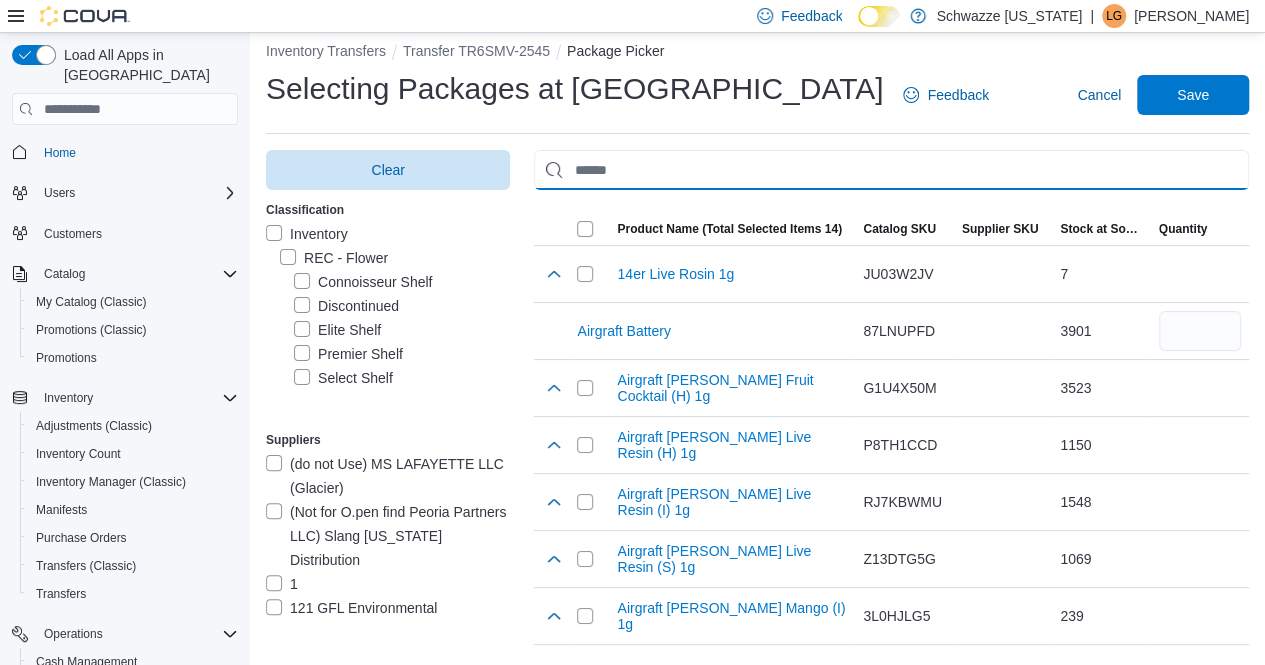 click at bounding box center (891, 170) 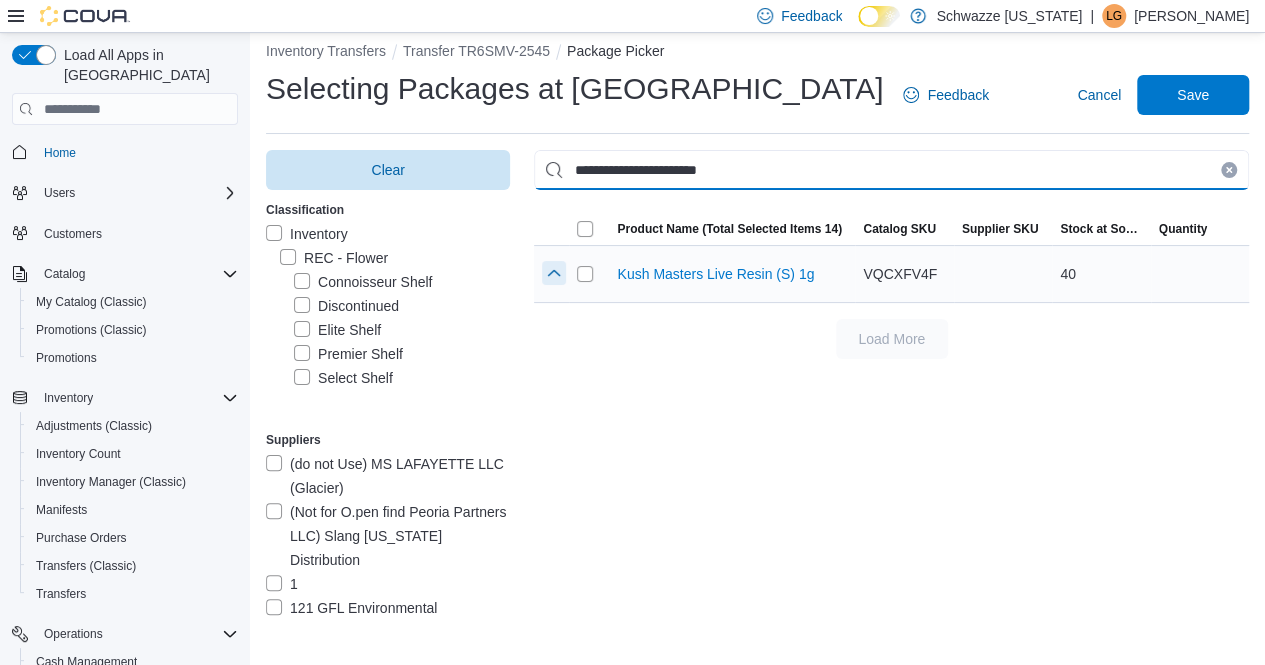 type on "**********" 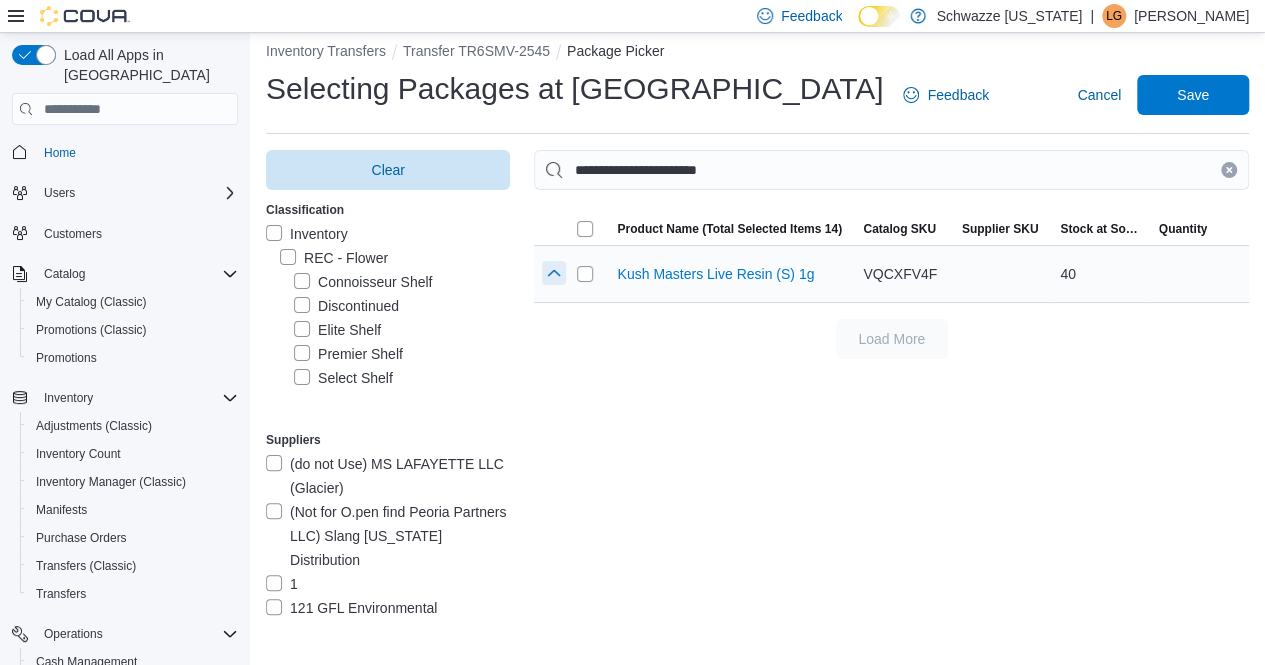 click at bounding box center [554, 273] 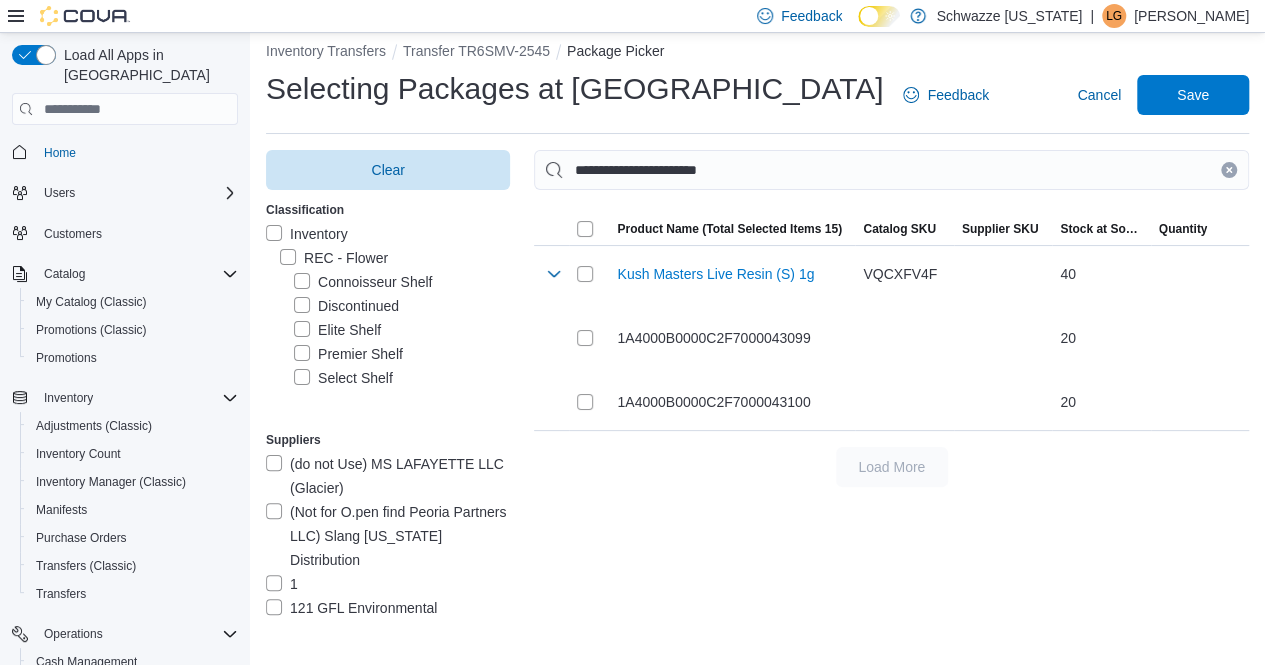 click at bounding box center [1229, 170] 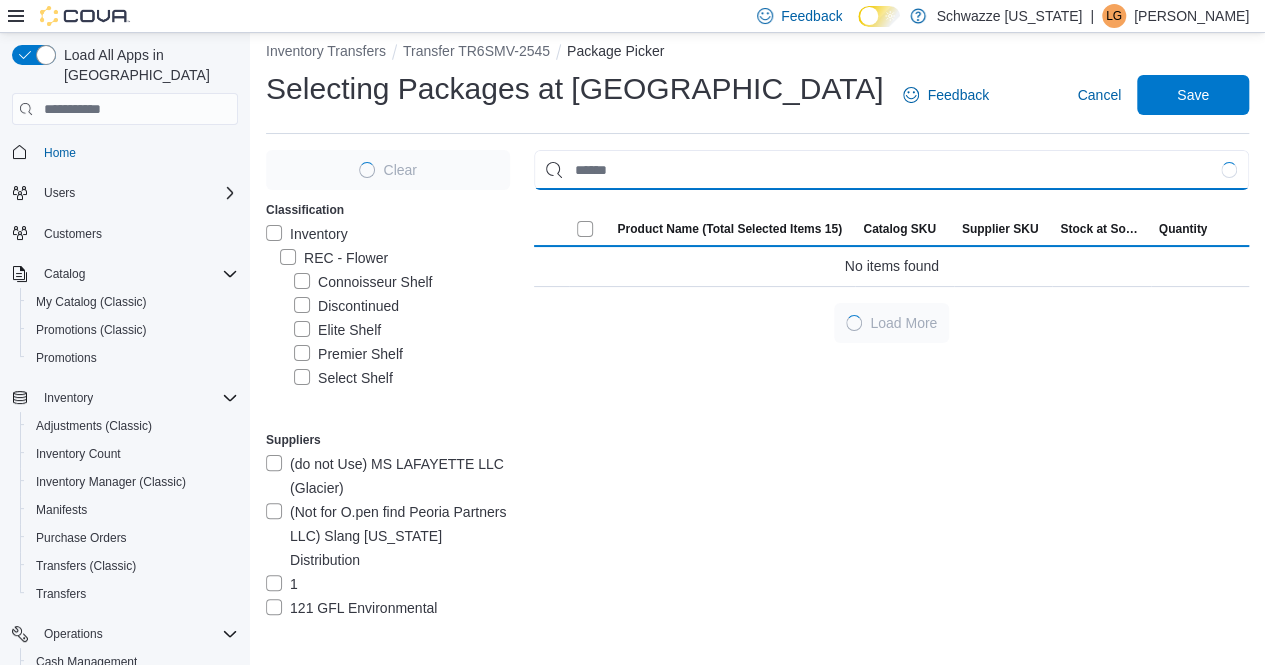 click at bounding box center [891, 170] 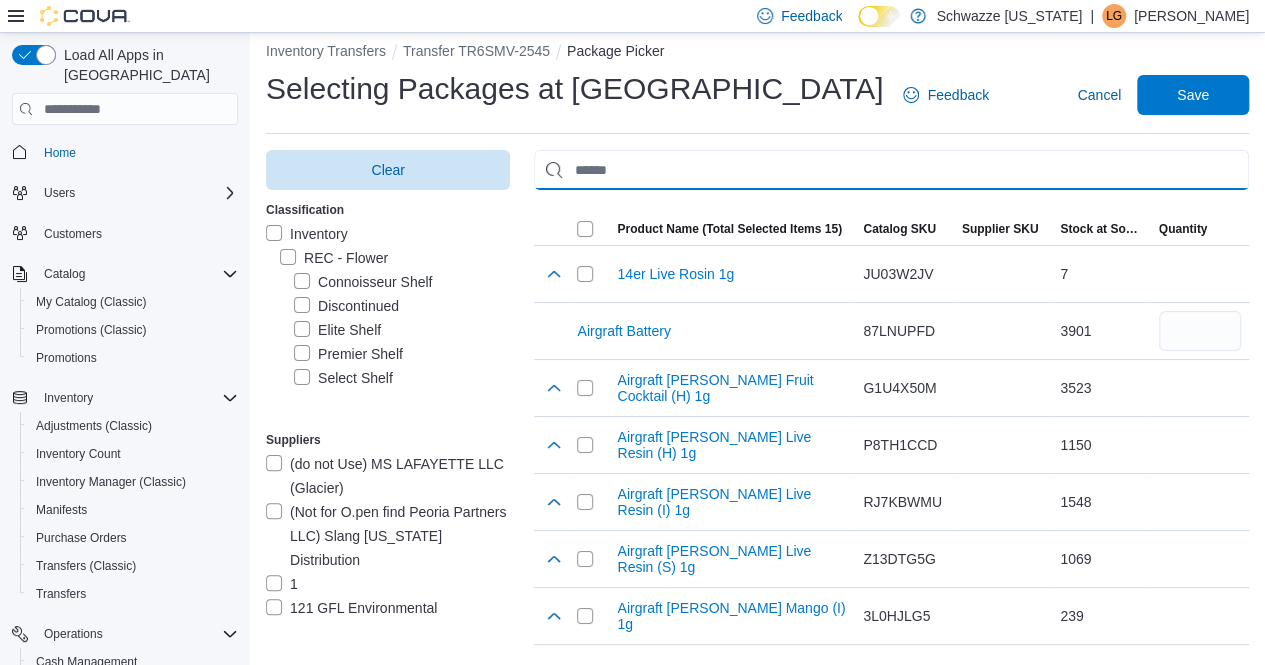 paste on "**********" 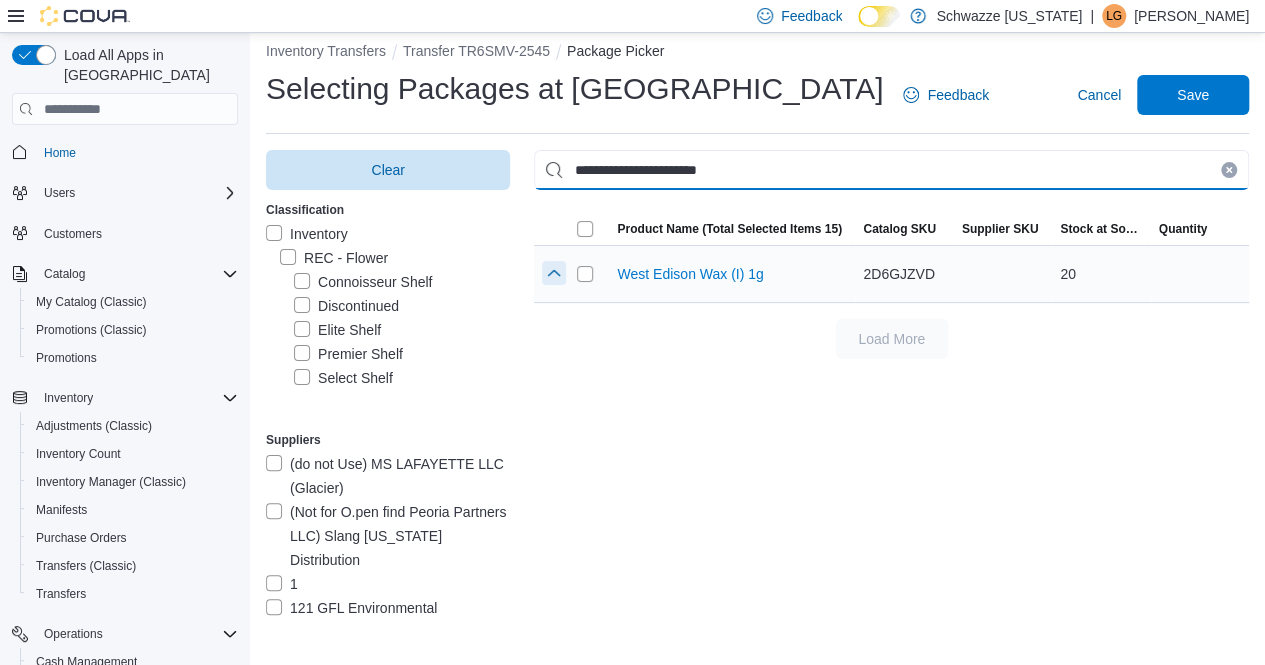 type on "**********" 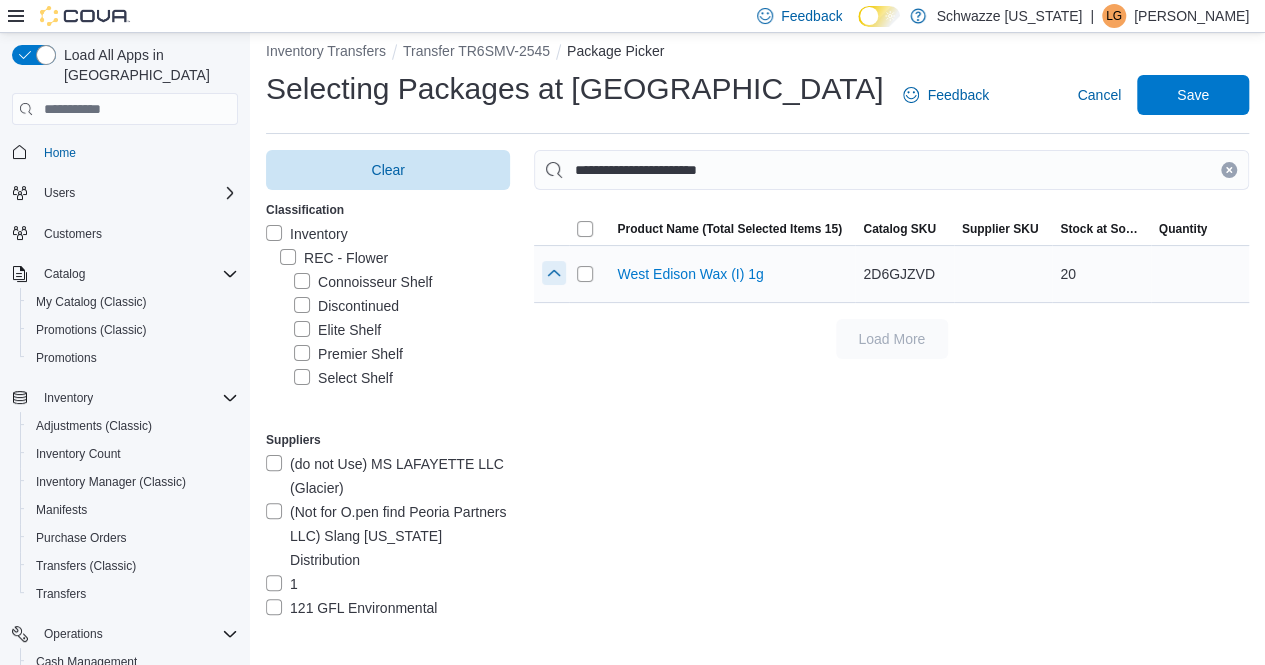 click at bounding box center [554, 273] 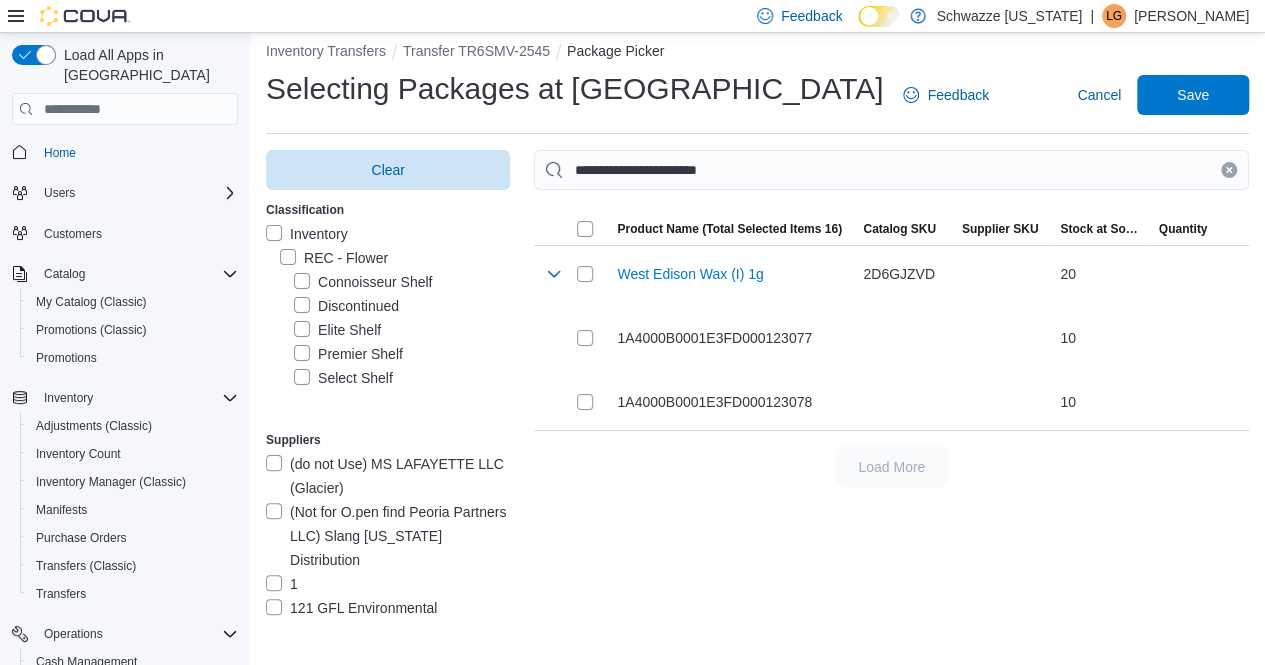 click at bounding box center [1229, 170] 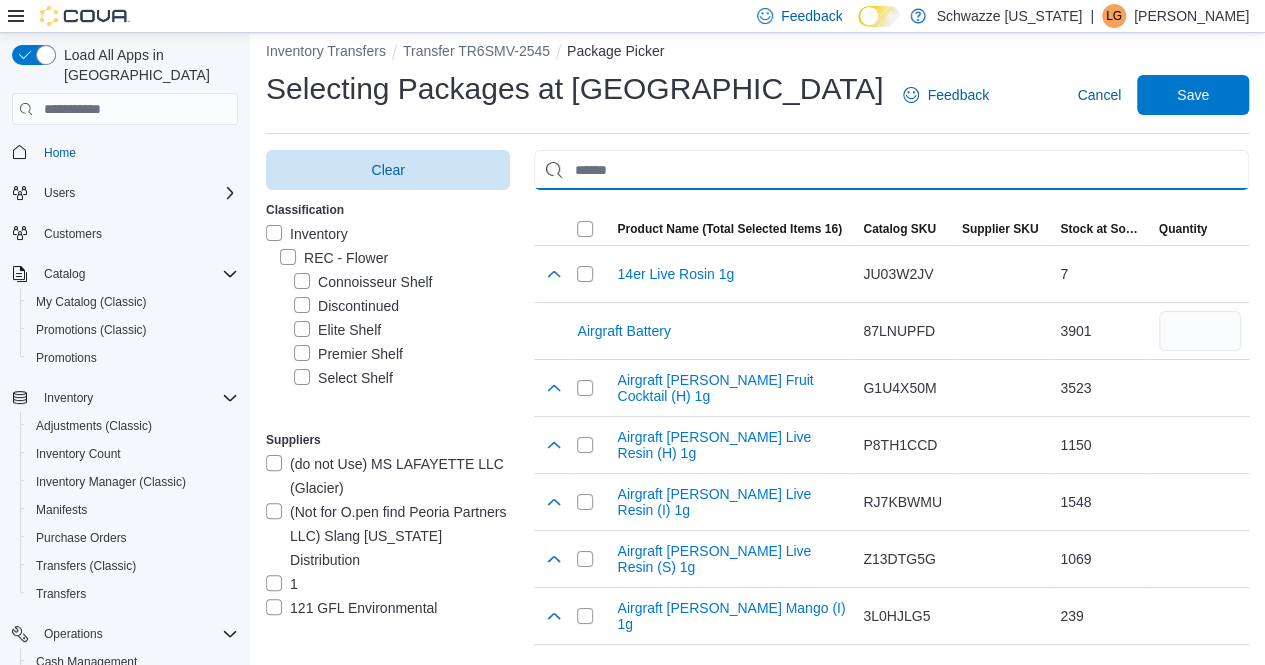 click at bounding box center [891, 170] 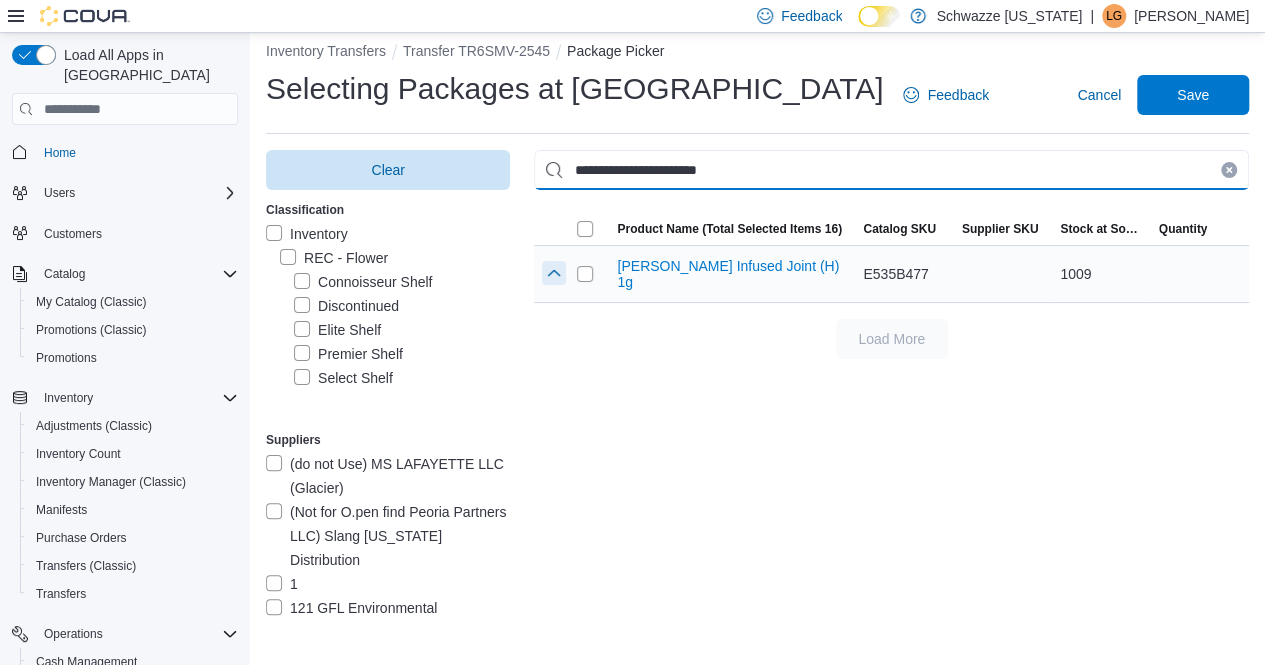 type on "**********" 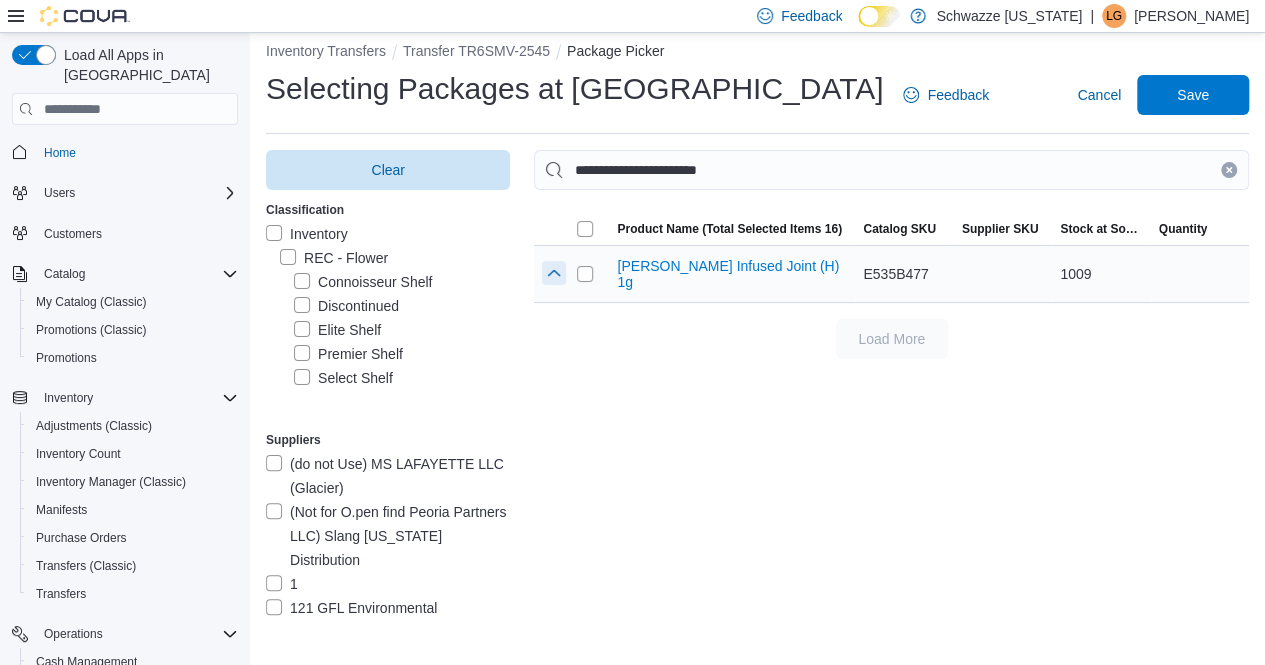 click at bounding box center (554, 273) 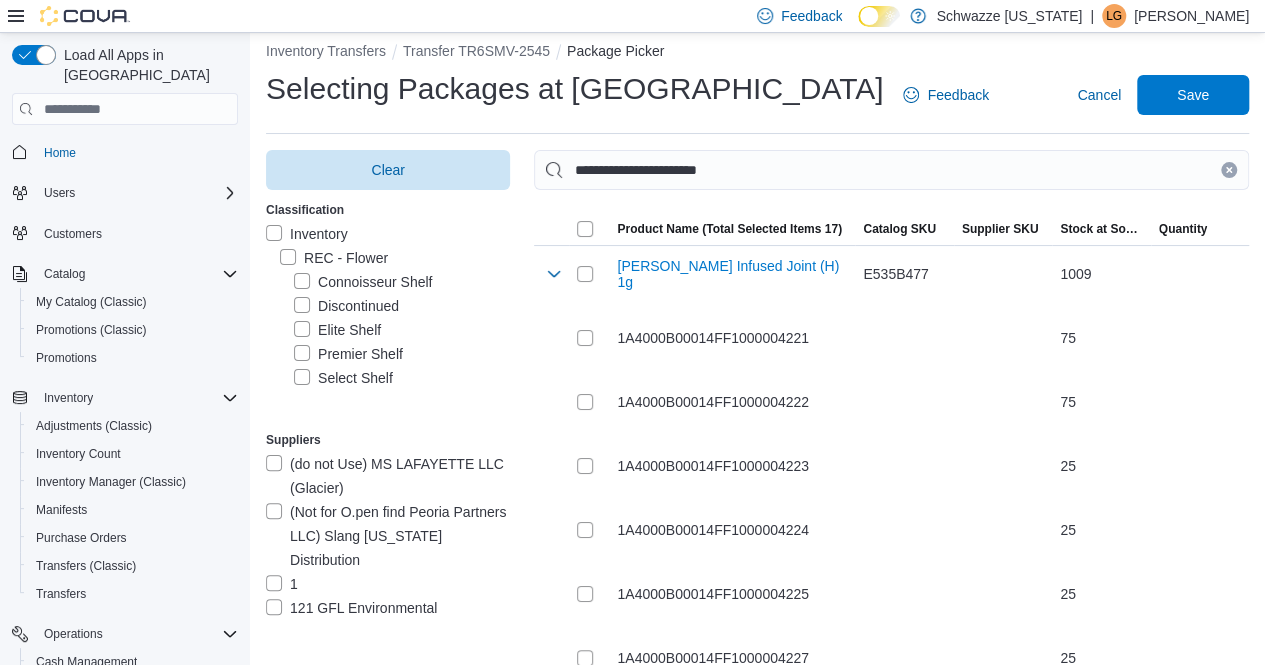 drag, startPoint x: 1243, startPoint y: 169, endPoint x: 1144, endPoint y: 184, distance: 100.12991 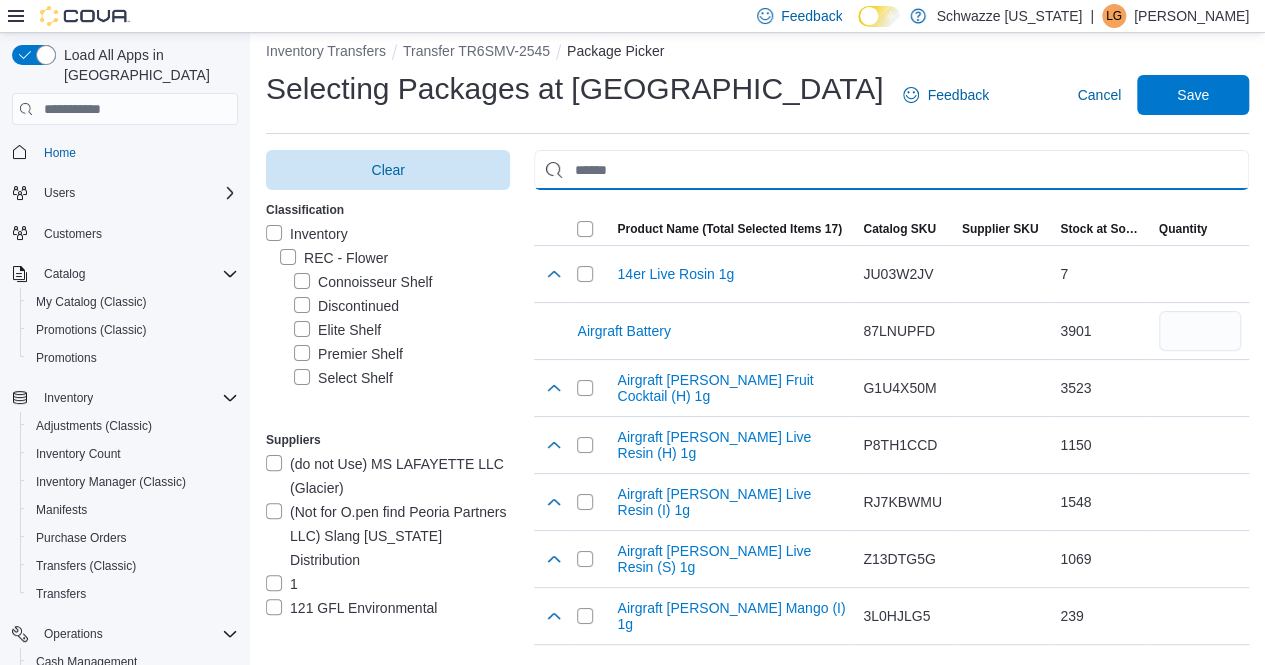 click at bounding box center [891, 170] 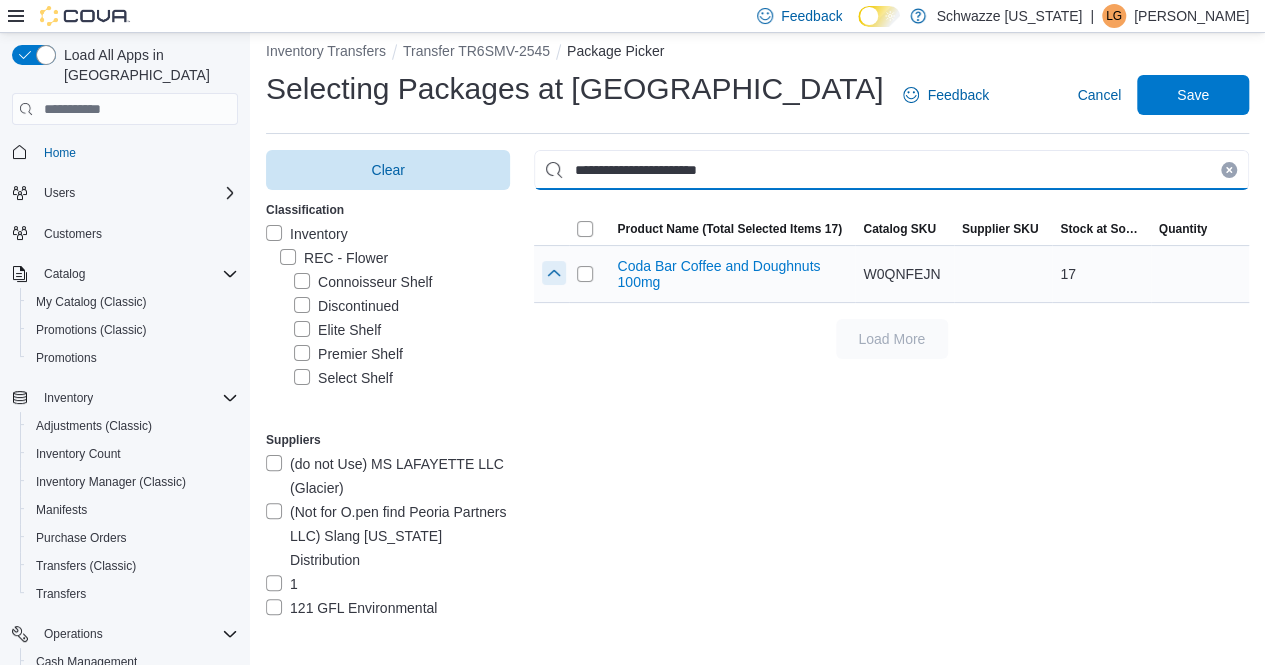 type on "**********" 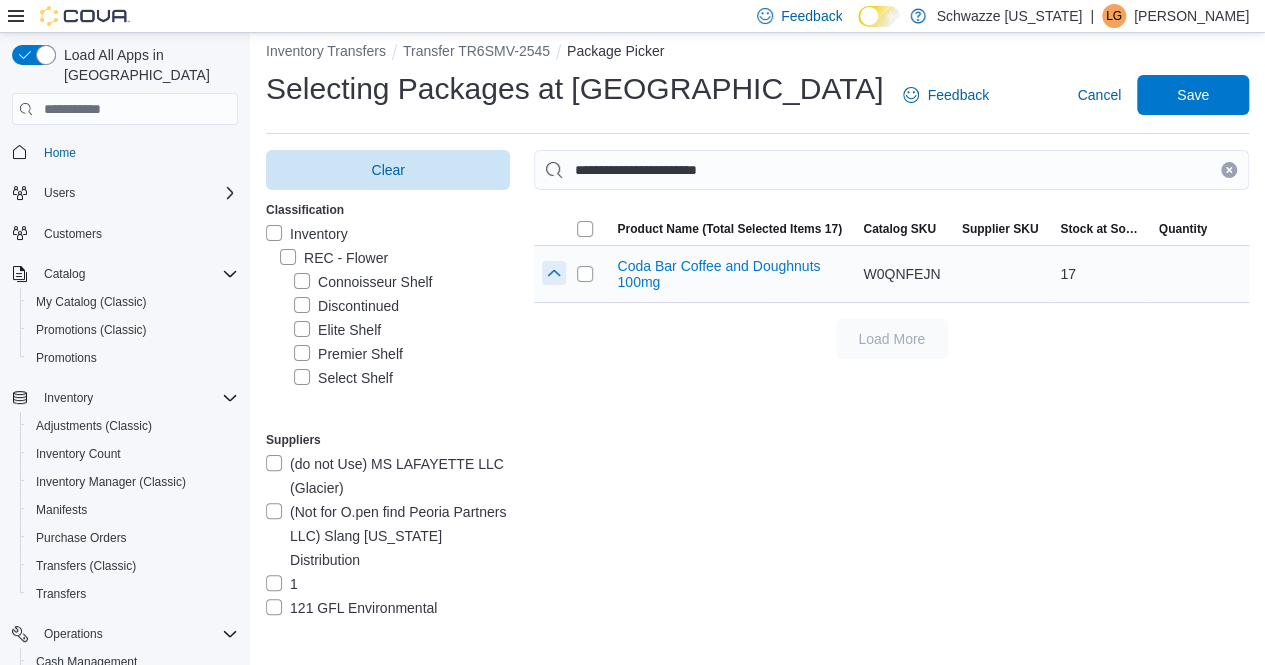 click at bounding box center (554, 273) 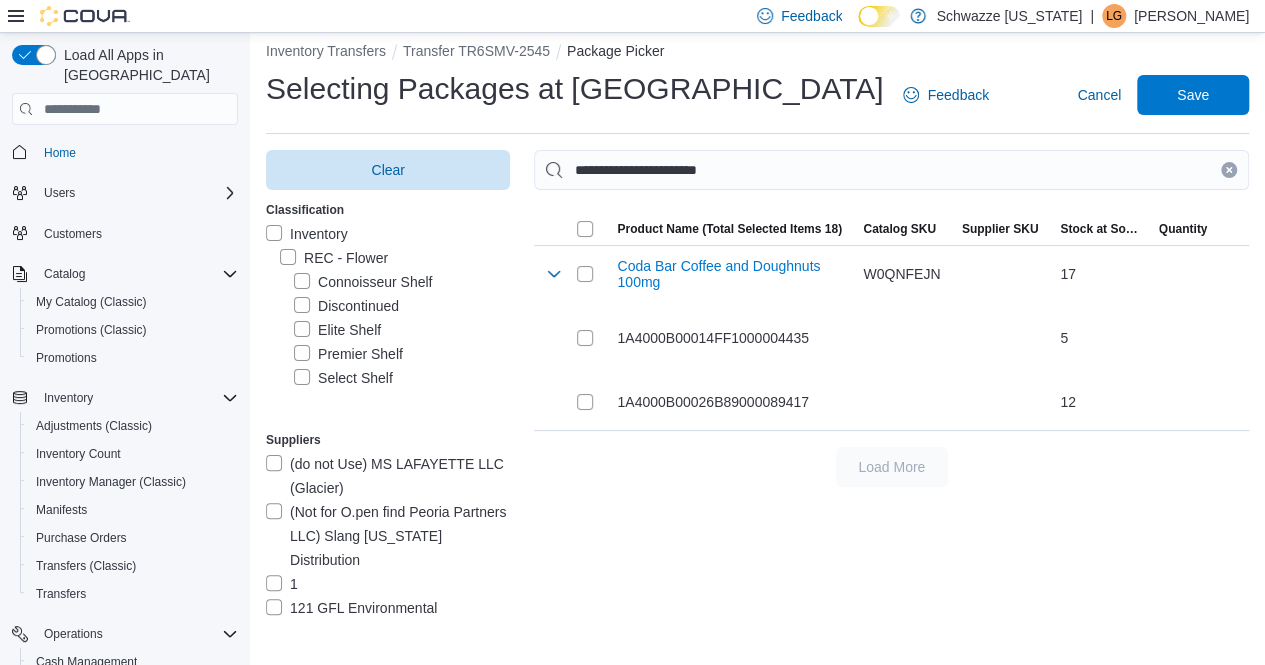 click at bounding box center [1229, 170] 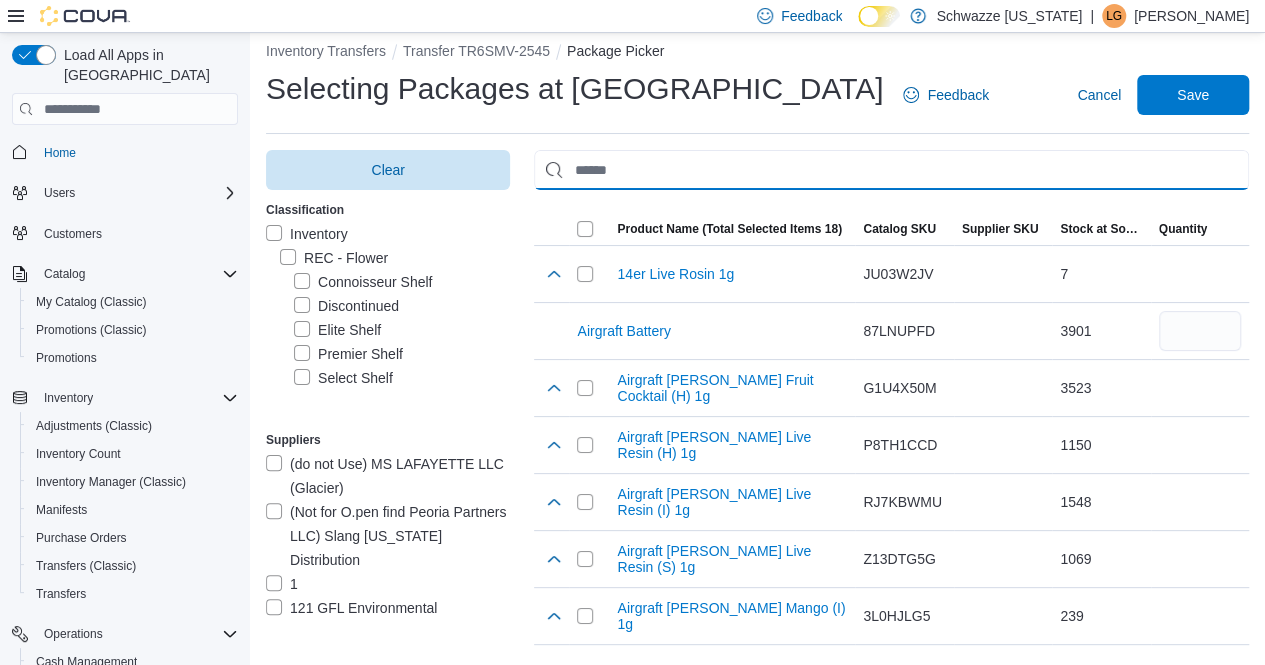 click at bounding box center [891, 170] 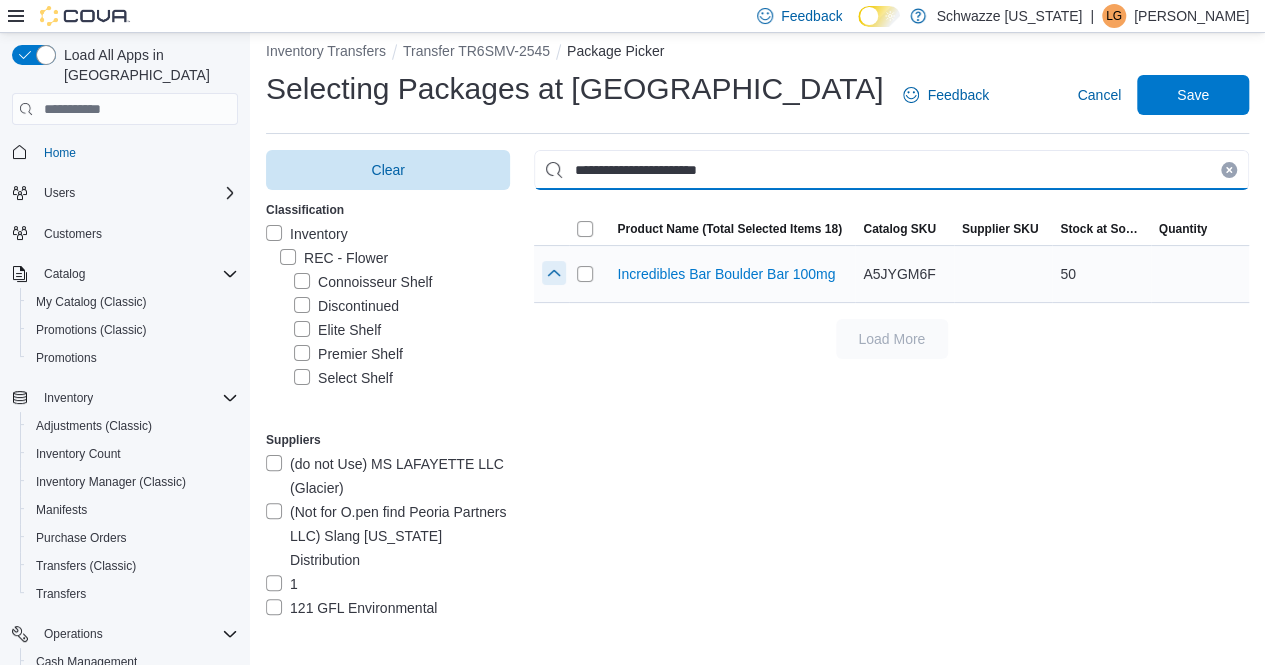 type on "**********" 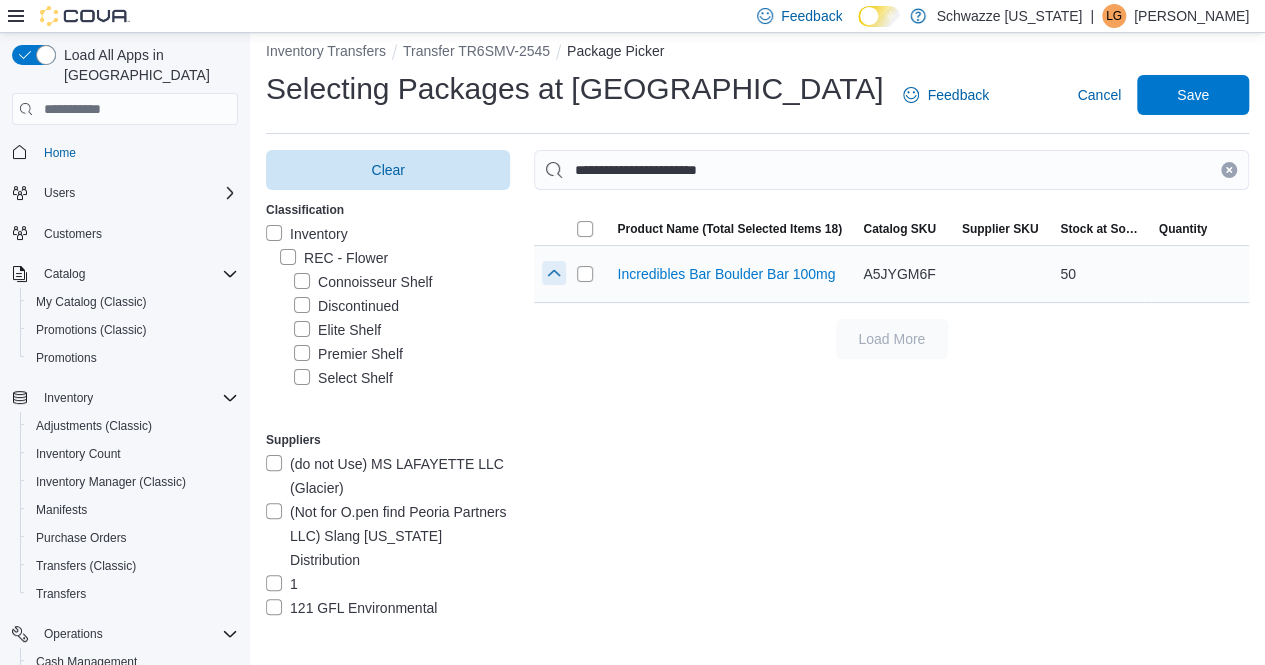 click at bounding box center (554, 273) 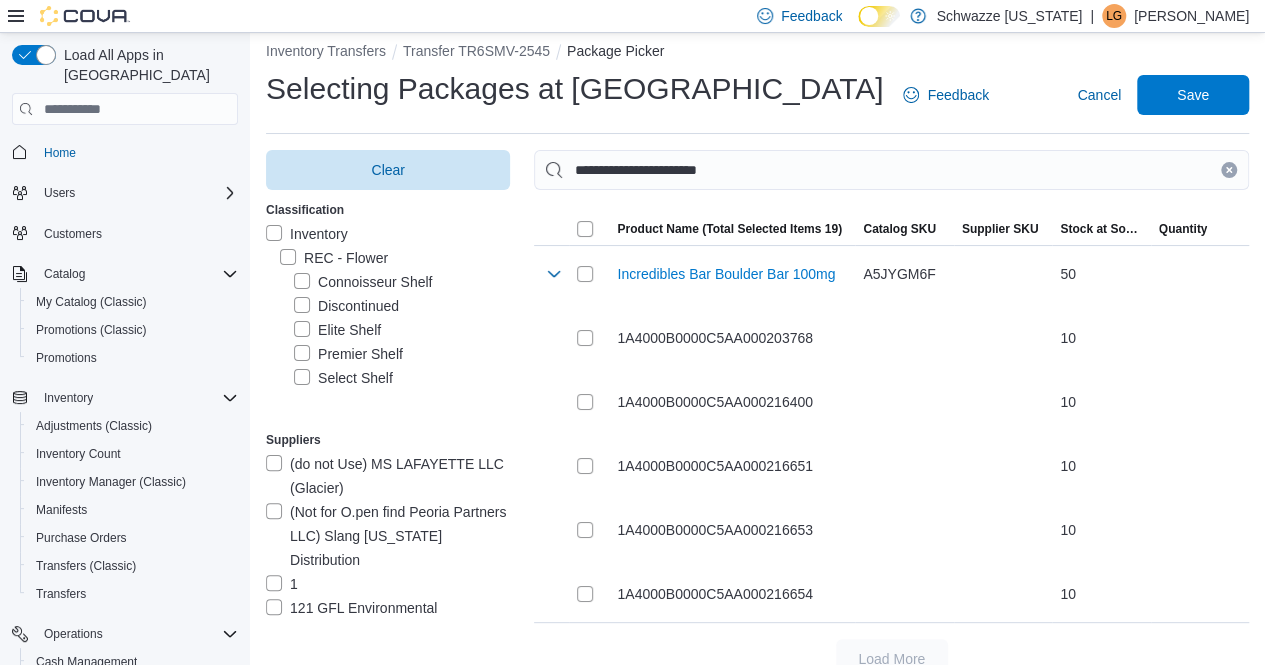 click 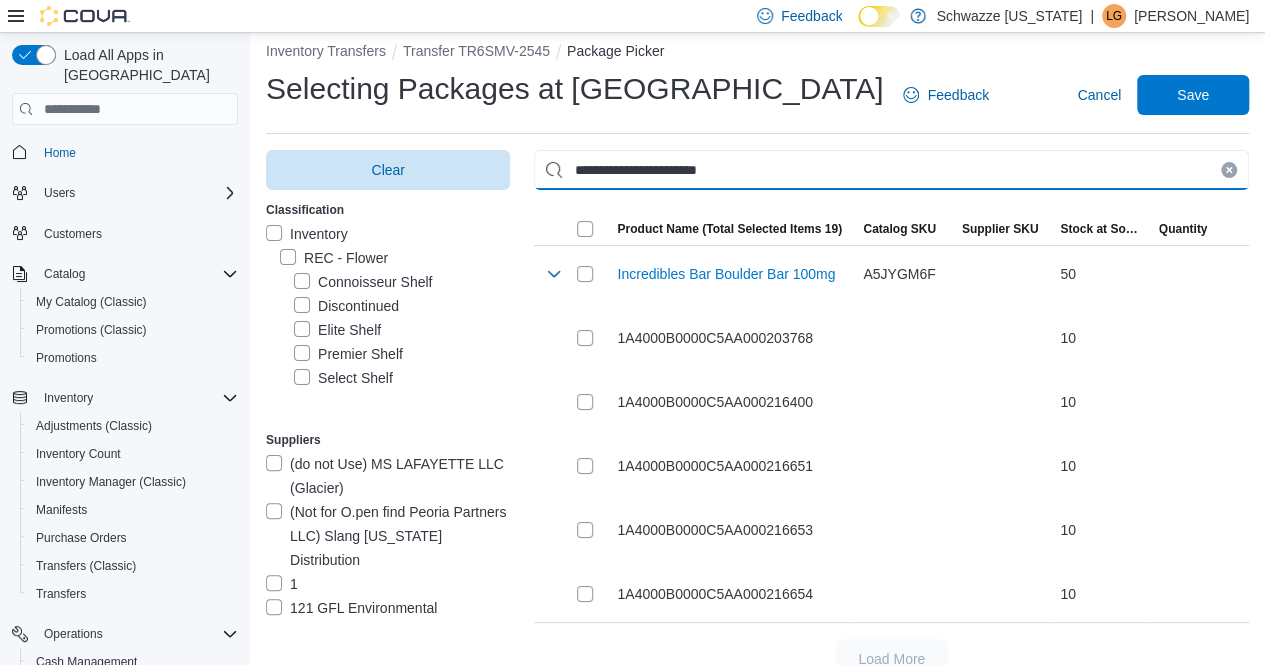 type 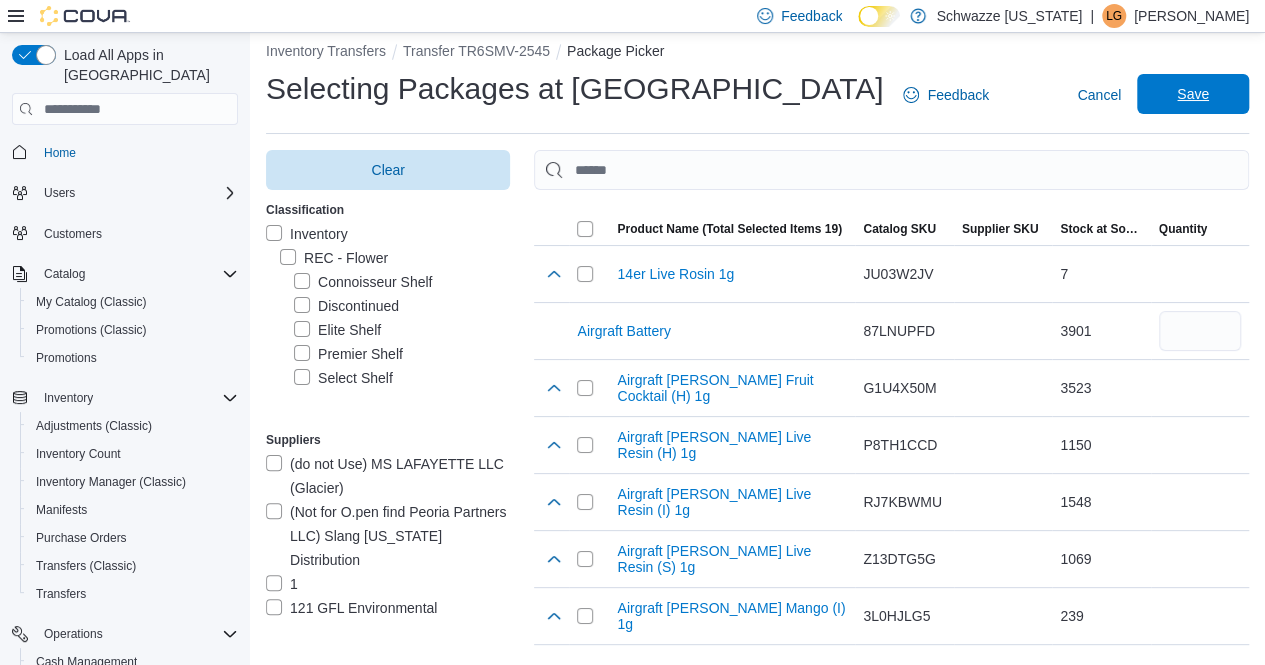 click on "Save" at bounding box center [1193, 94] 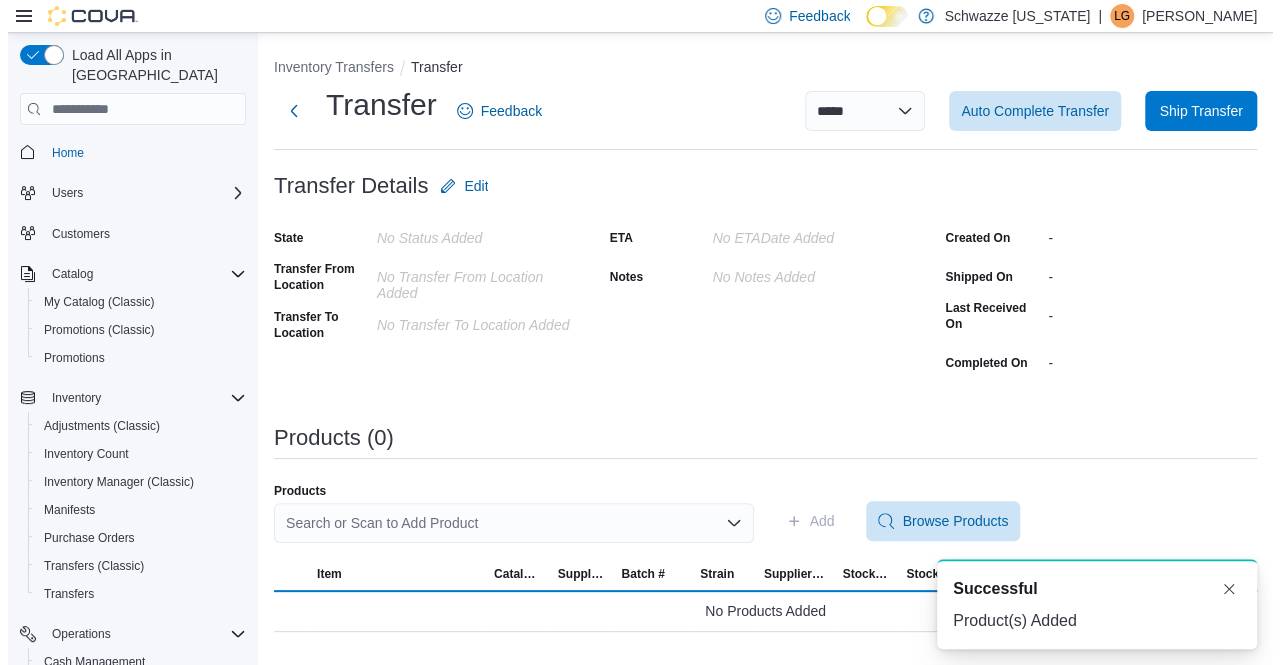 scroll, scrollTop: 0, scrollLeft: 0, axis: both 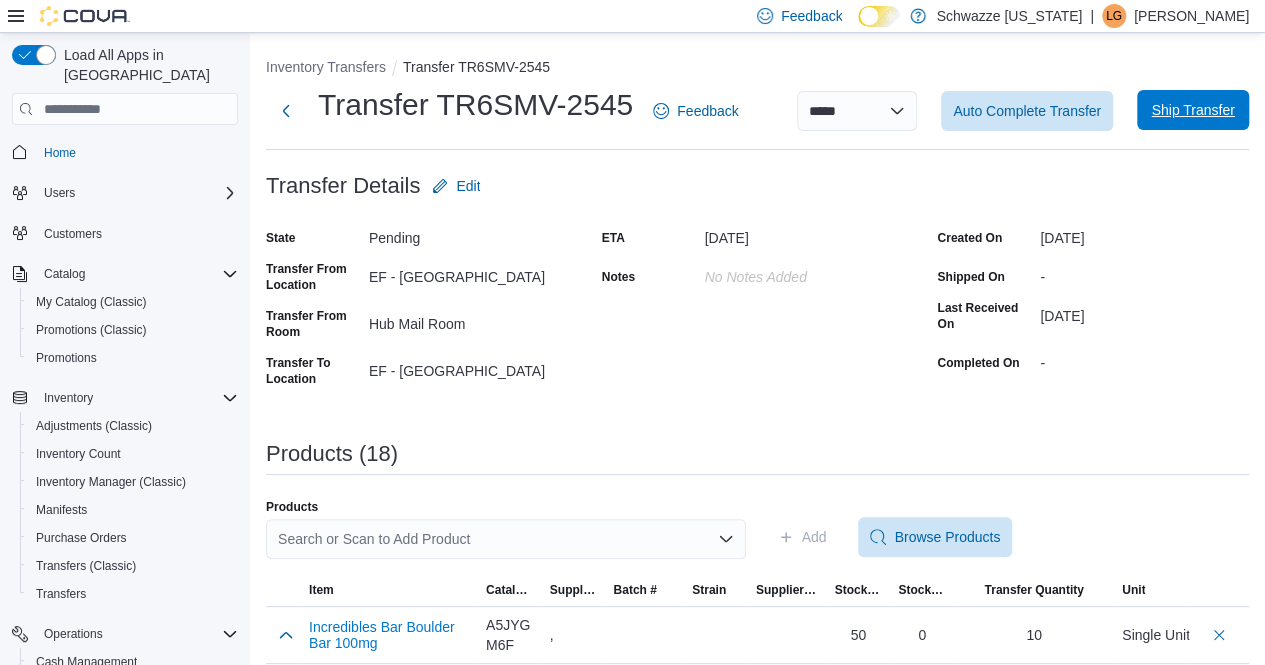 click on "Ship Transfer" at bounding box center (1192, 110) 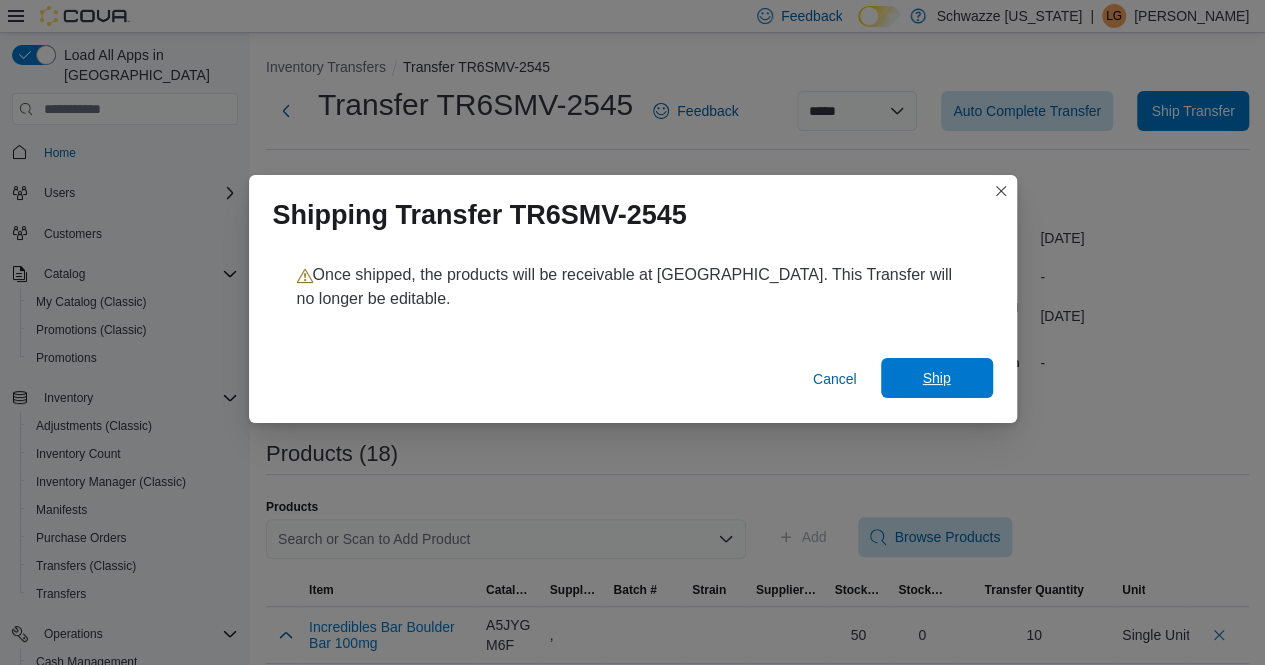 click on "Ship" at bounding box center [936, 378] 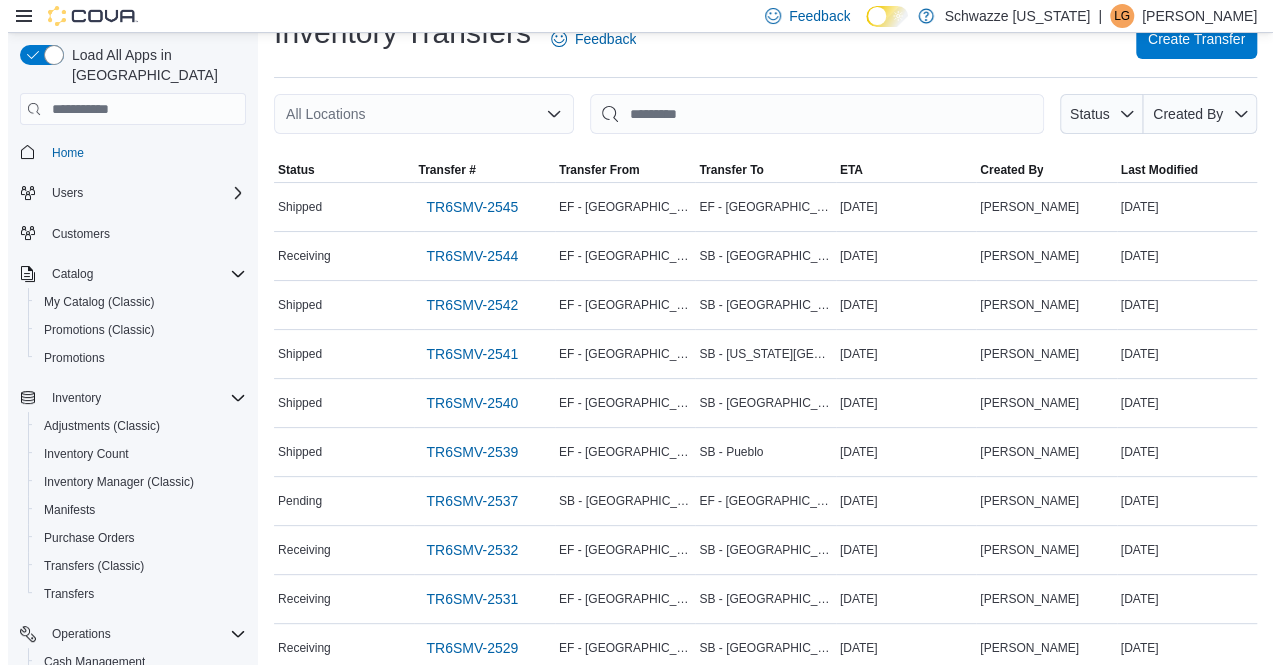 scroll, scrollTop: 0, scrollLeft: 0, axis: both 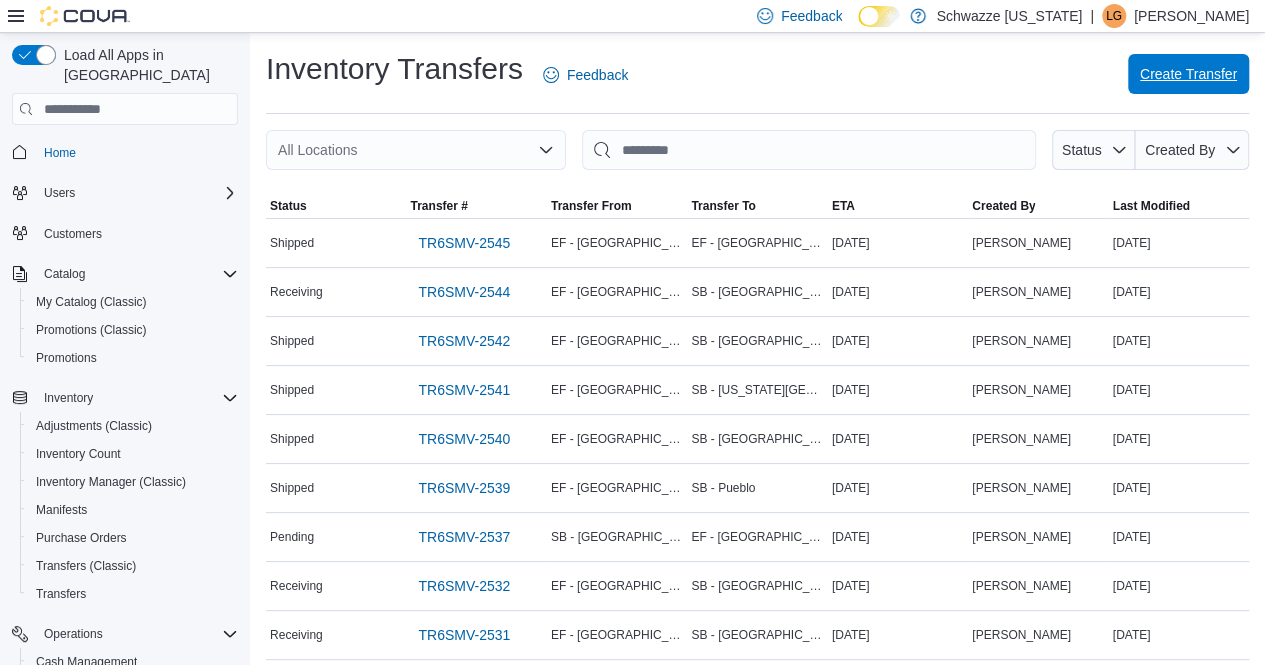 click on "Create Transfer" at bounding box center (1188, 74) 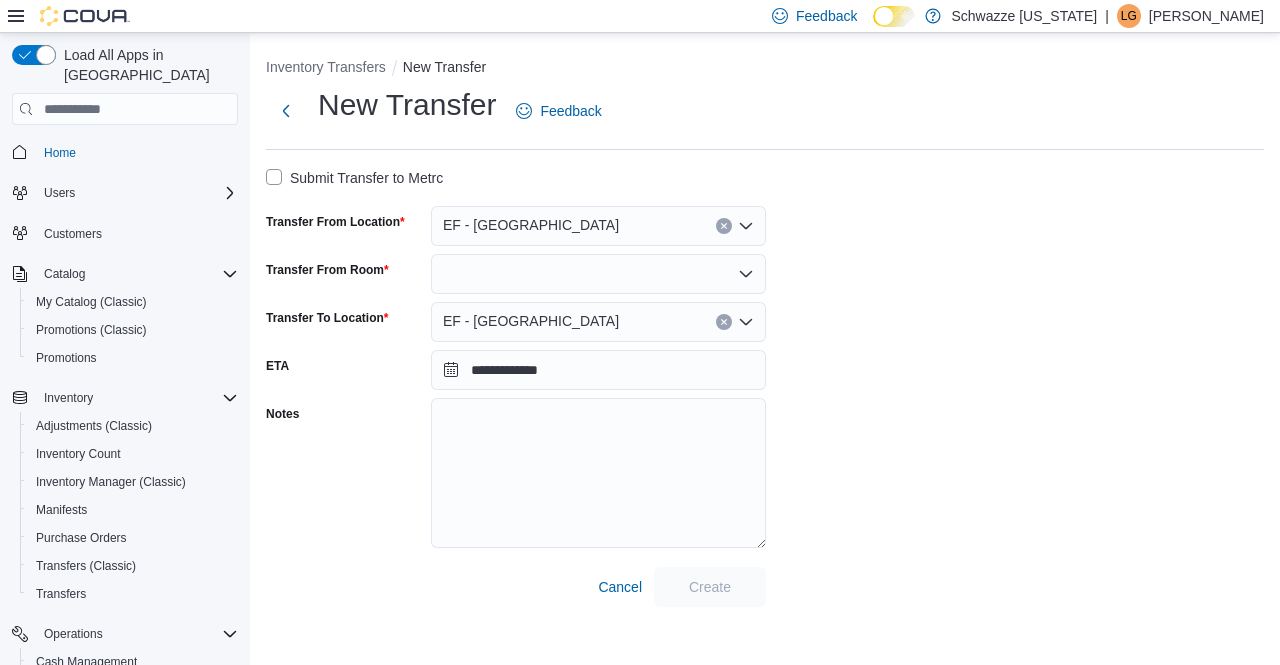 click on "EF - [GEOGRAPHIC_DATA]" at bounding box center (598, 322) 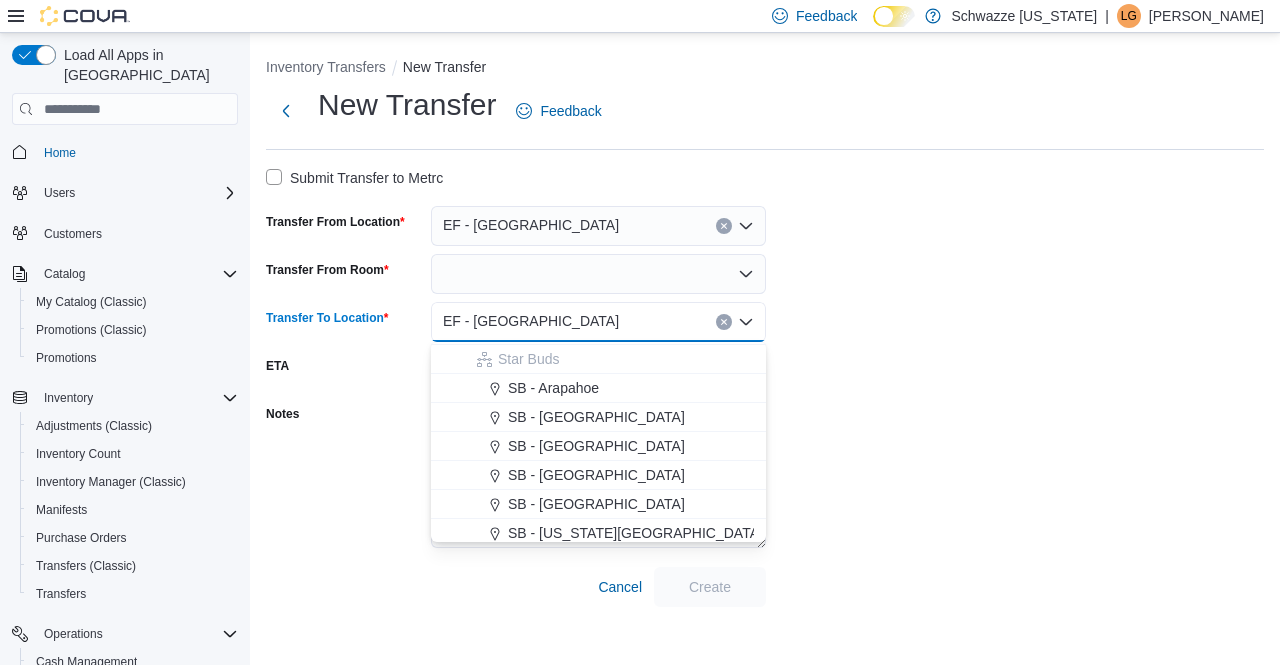 scroll, scrollTop: 300, scrollLeft: 0, axis: vertical 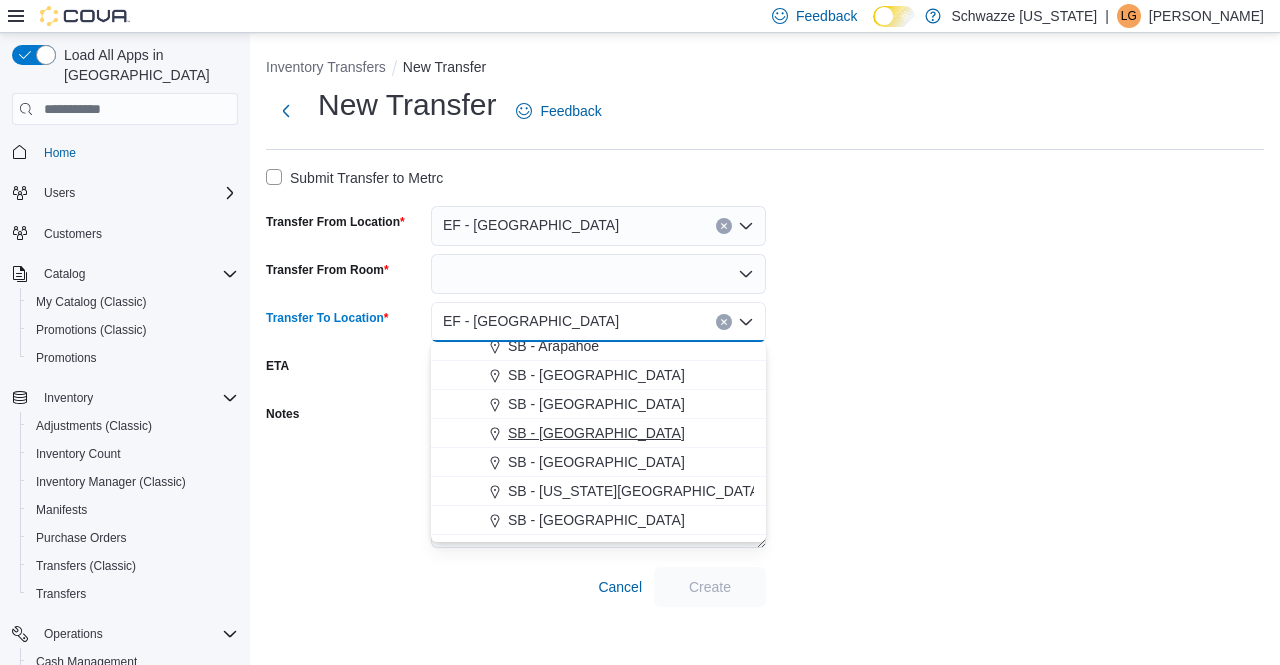 click on "SB - [GEOGRAPHIC_DATA]" at bounding box center [596, 433] 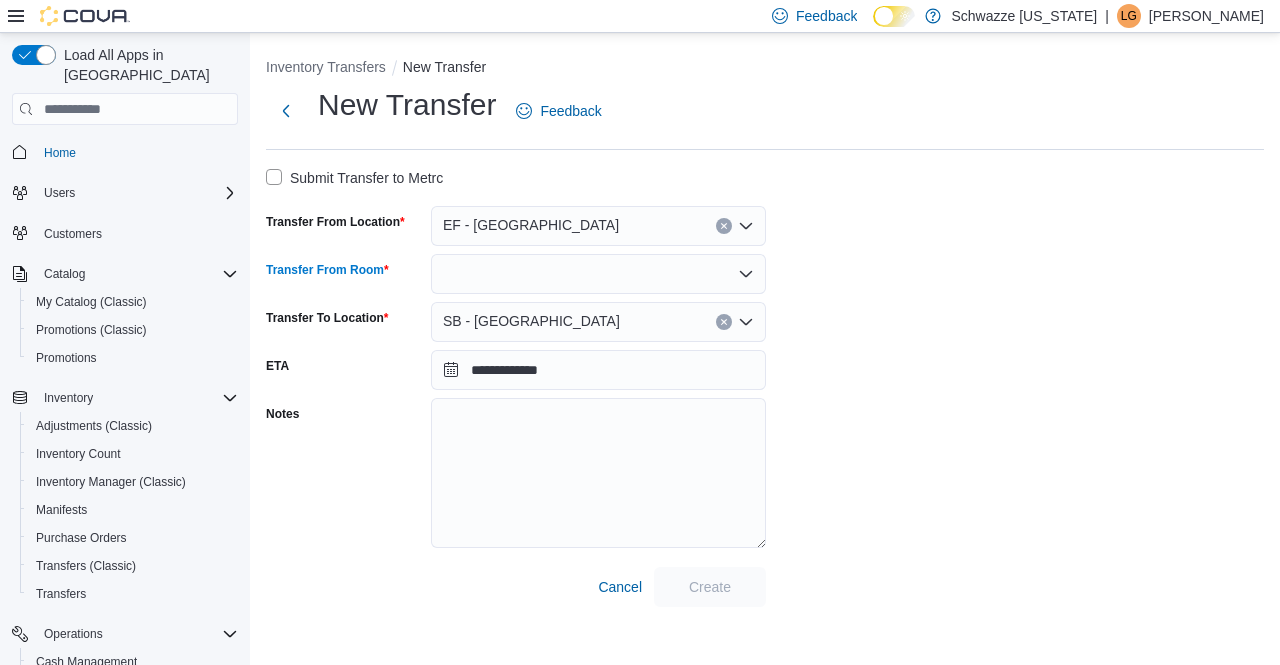 click at bounding box center (598, 274) 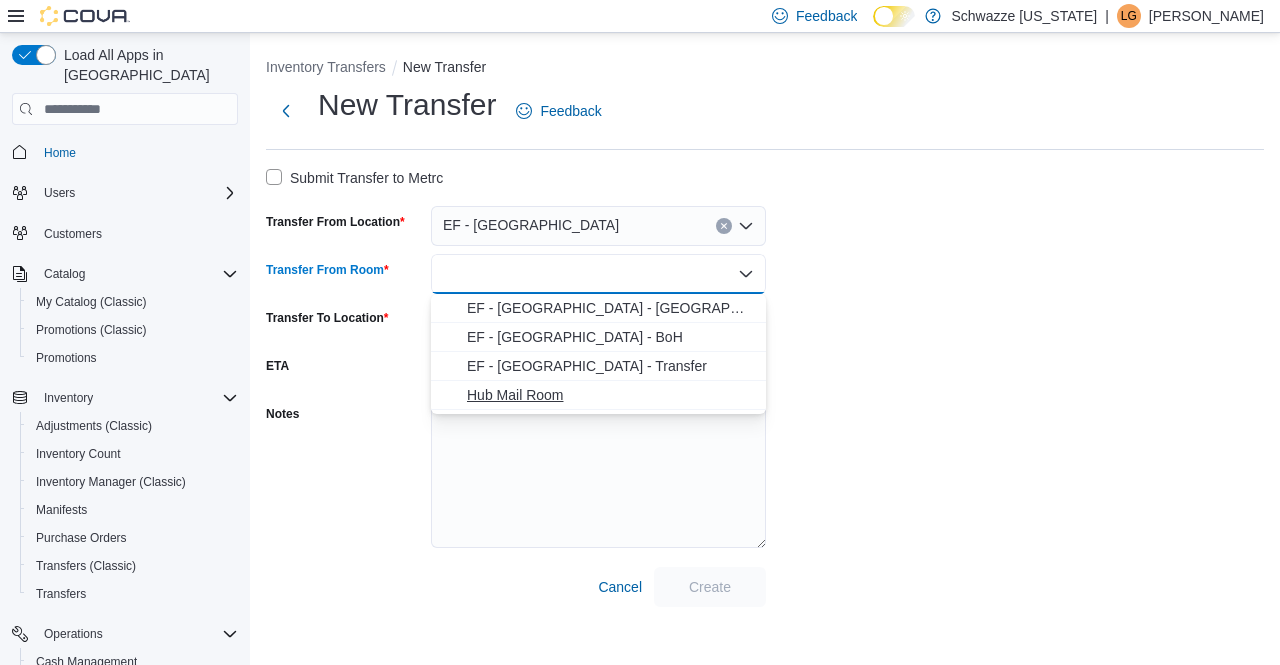 click on "Hub Mail Room" at bounding box center [610, 395] 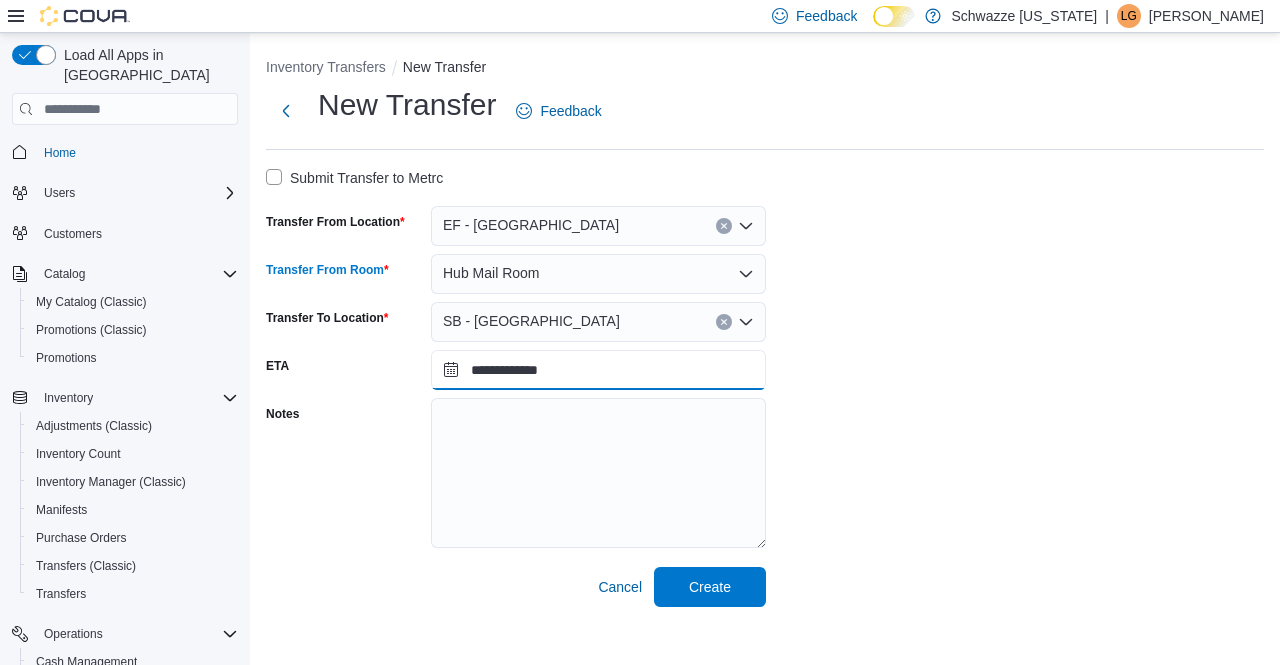 click on "**********" at bounding box center (598, 370) 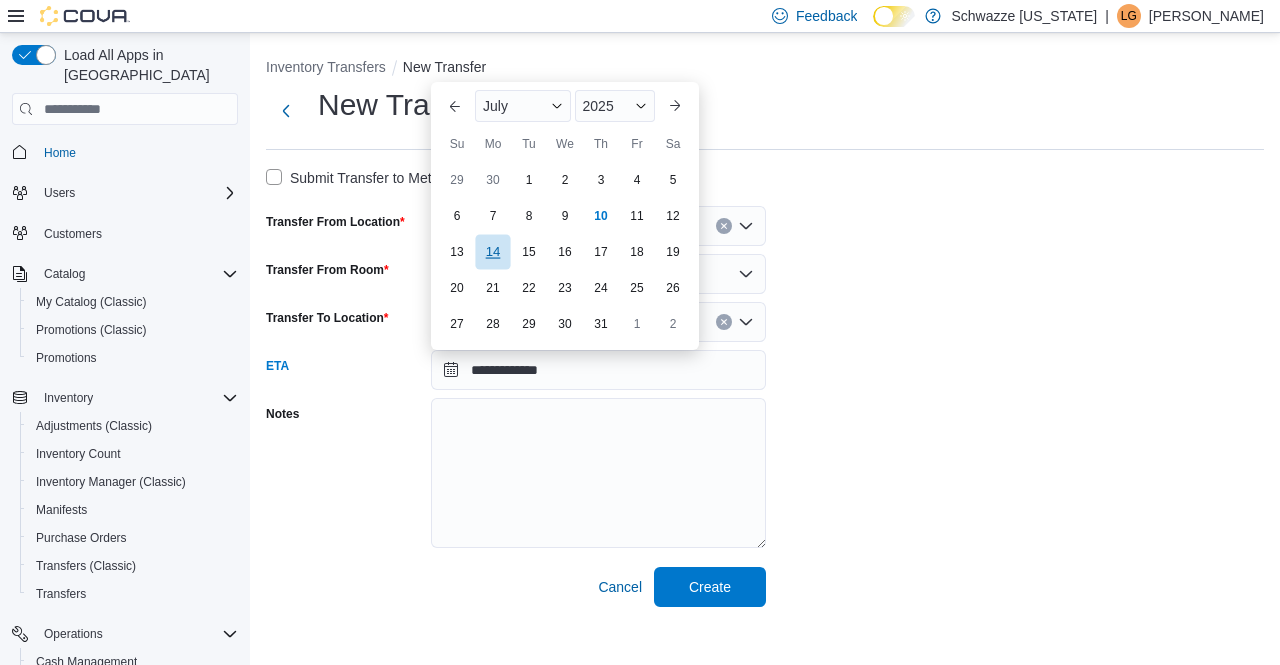 click on "14" at bounding box center (492, 252) 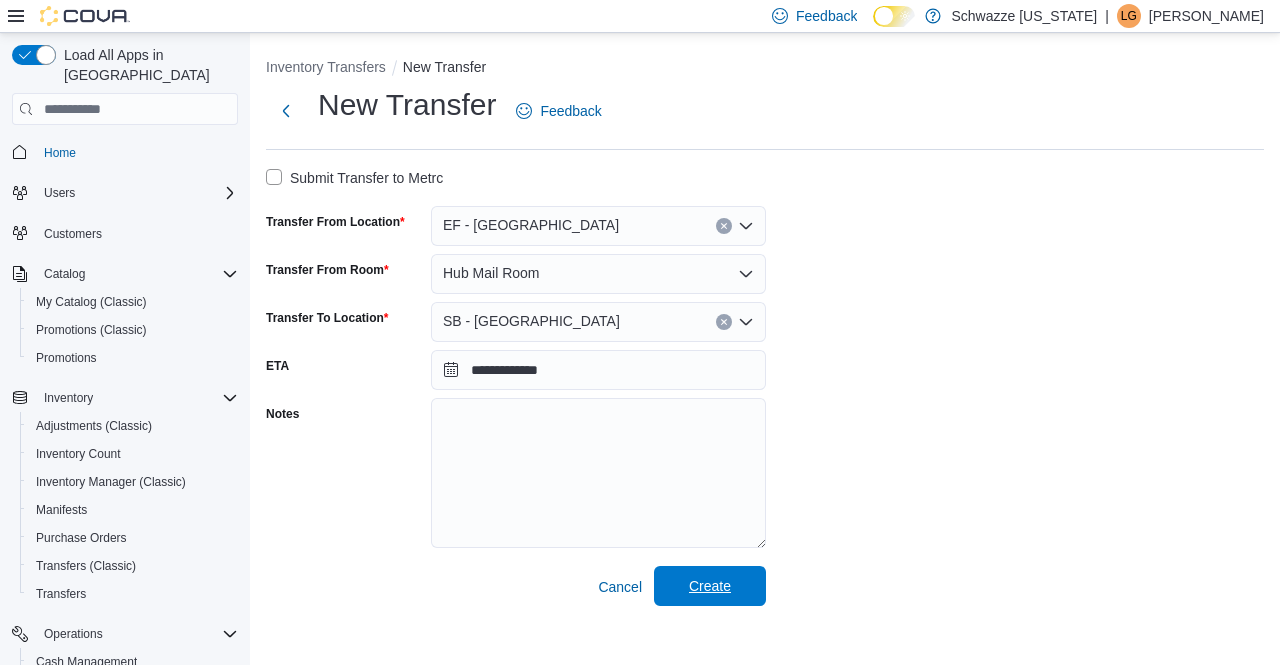 click on "Create" at bounding box center (710, 586) 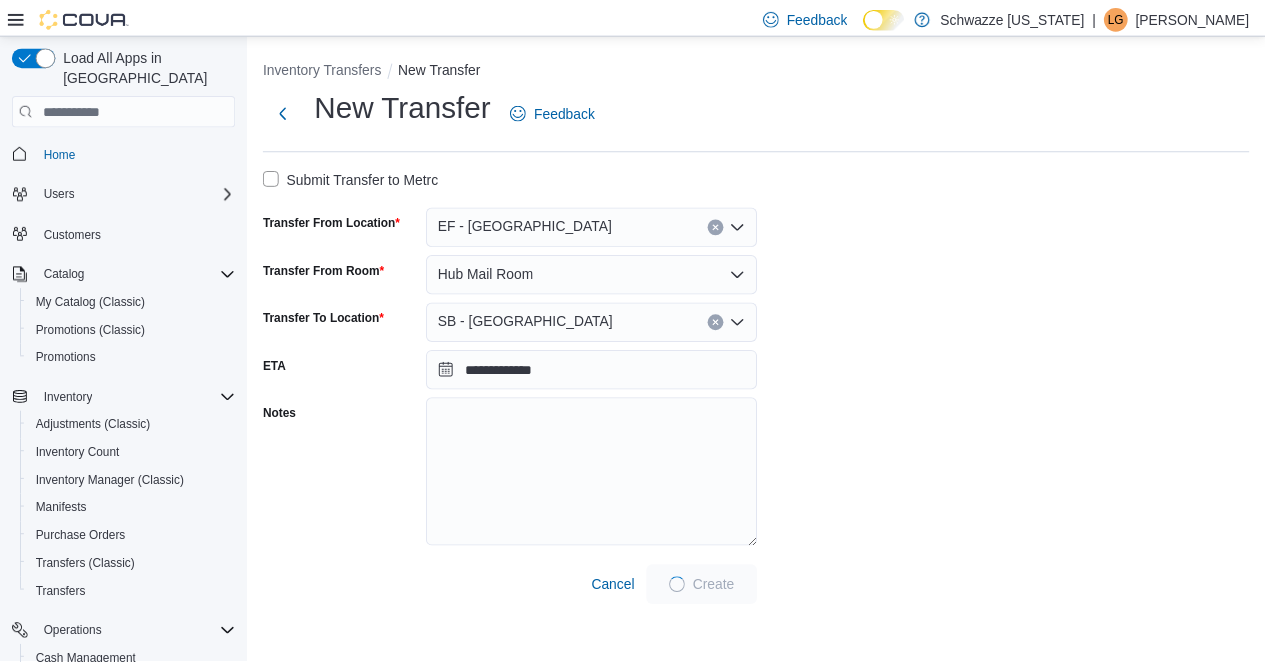 scroll, scrollTop: 0, scrollLeft: 0, axis: both 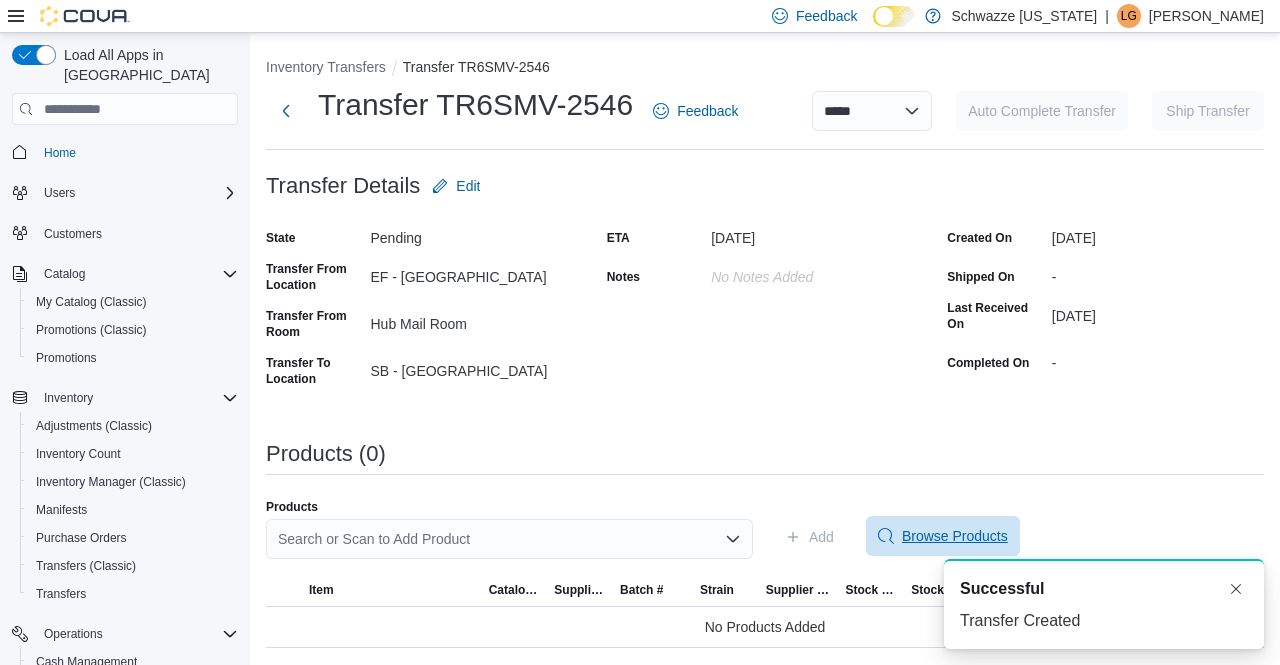 click on "Browse Products" at bounding box center (955, 536) 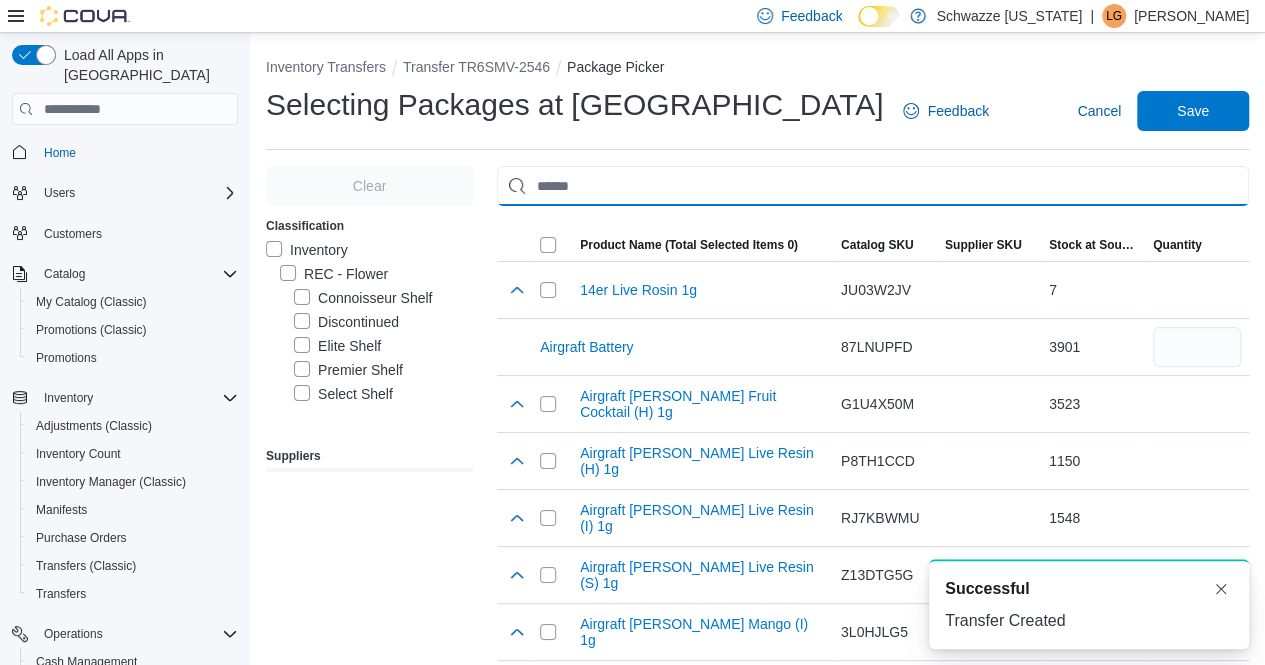 click at bounding box center (873, 186) 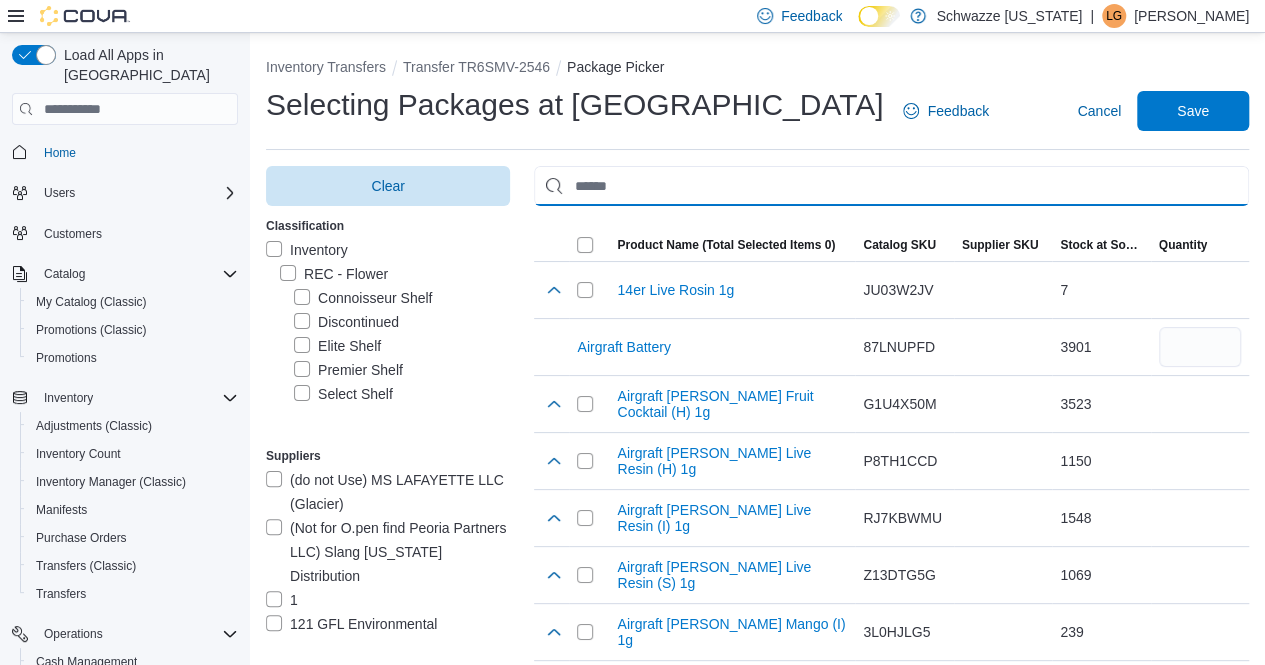 click at bounding box center [891, 186] 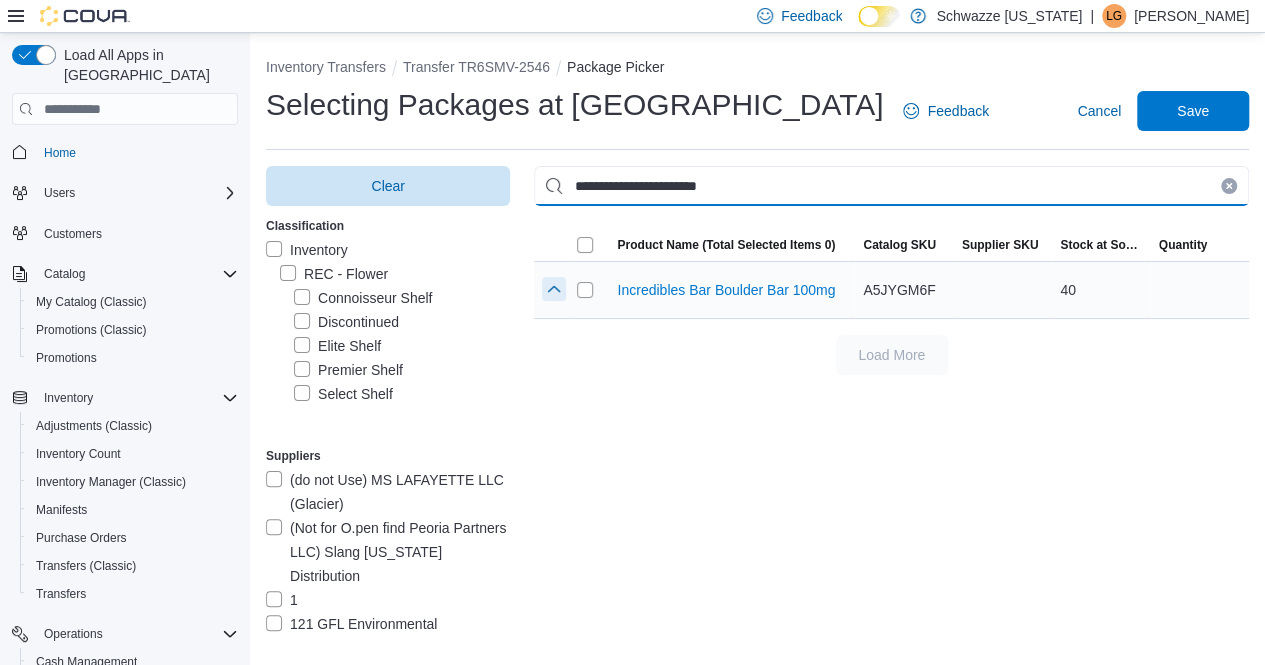 type on "**********" 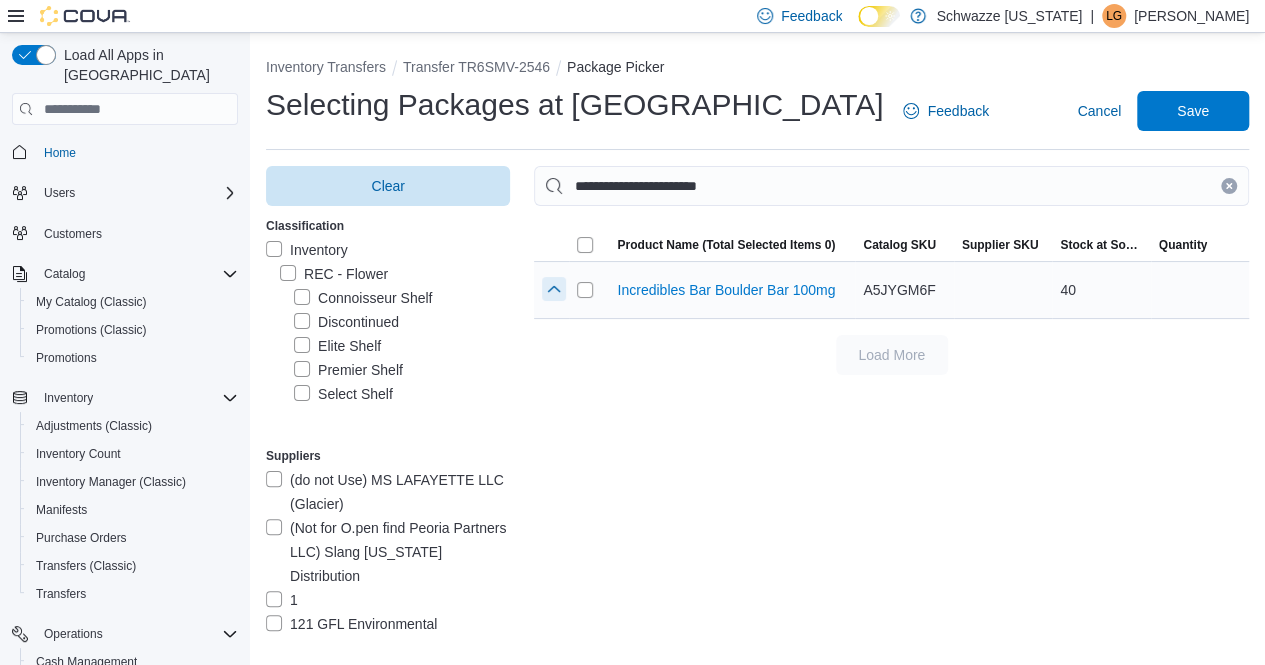 click at bounding box center [554, 289] 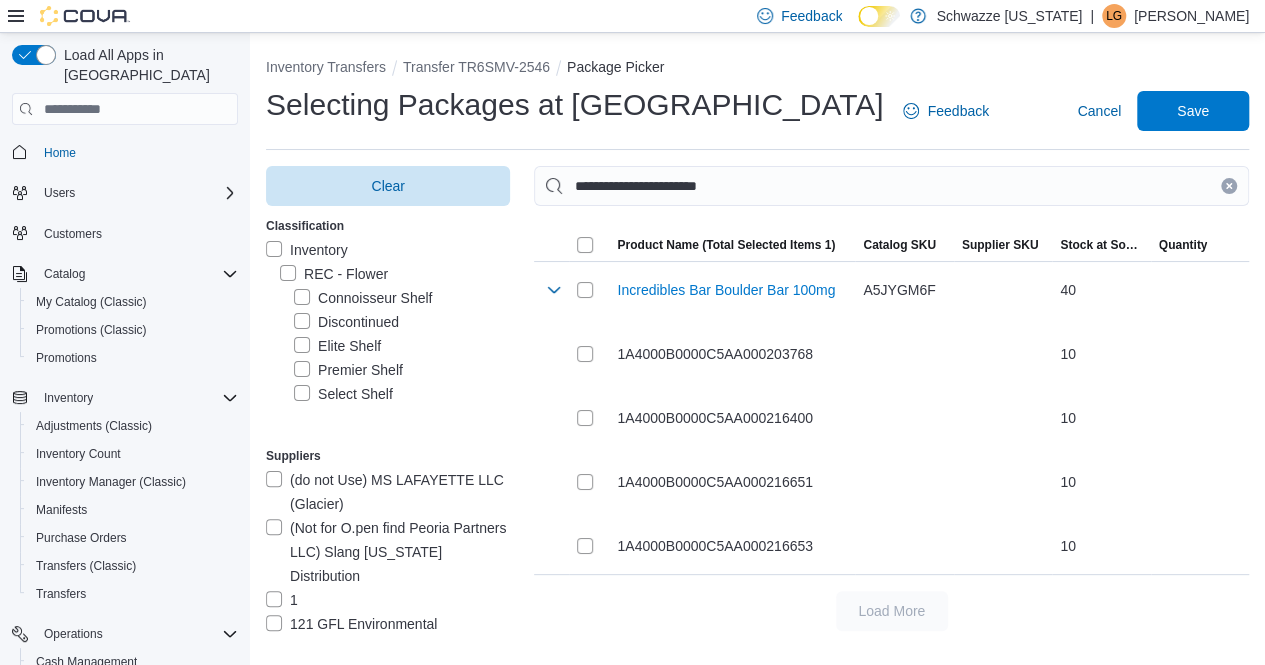 drag, startPoint x: 1241, startPoint y: 183, endPoint x: 1227, endPoint y: 183, distance: 14 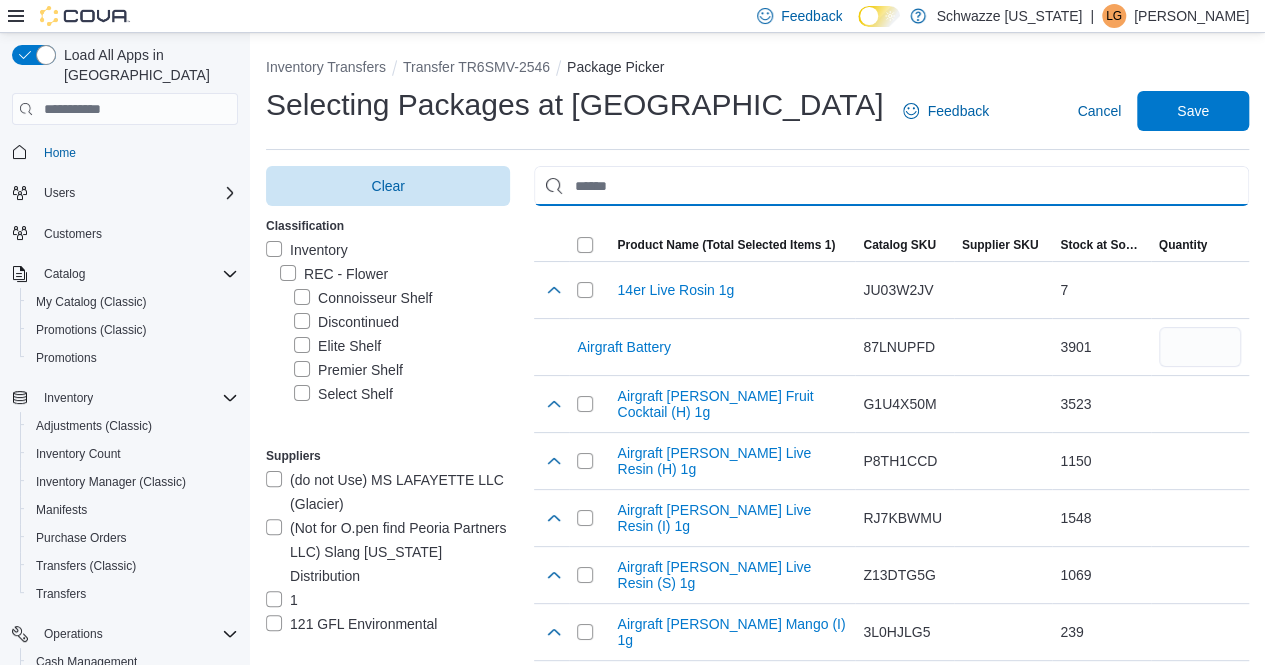 click at bounding box center [891, 186] 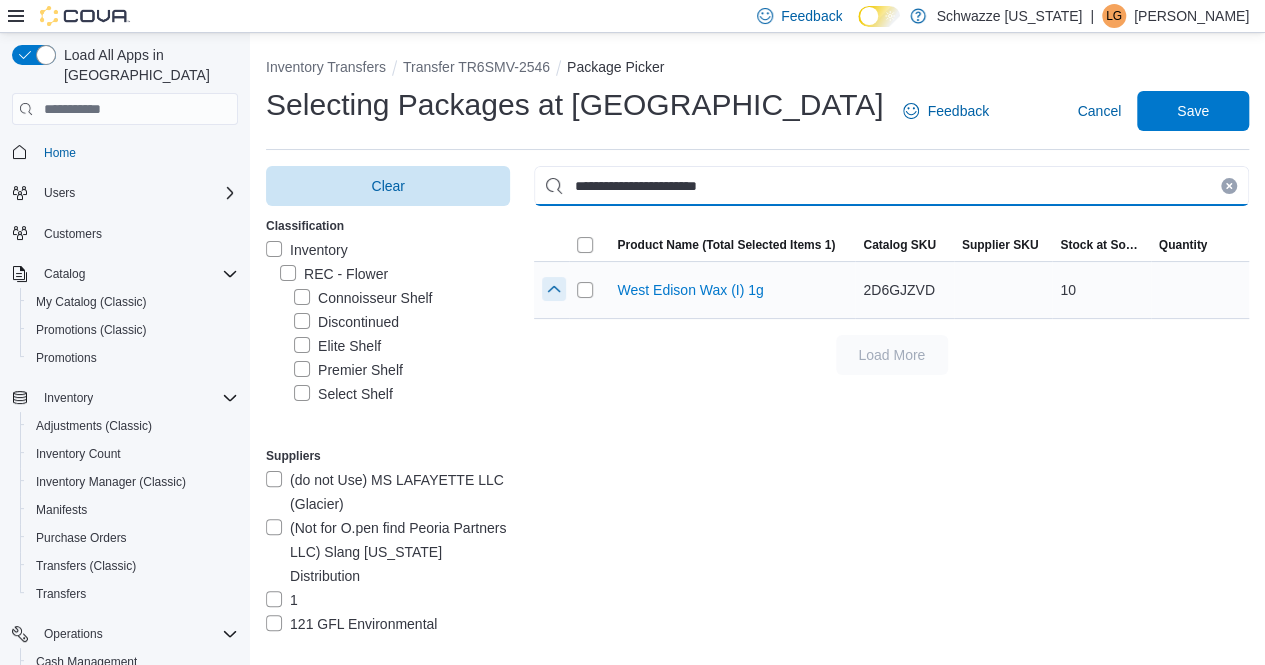 type on "**********" 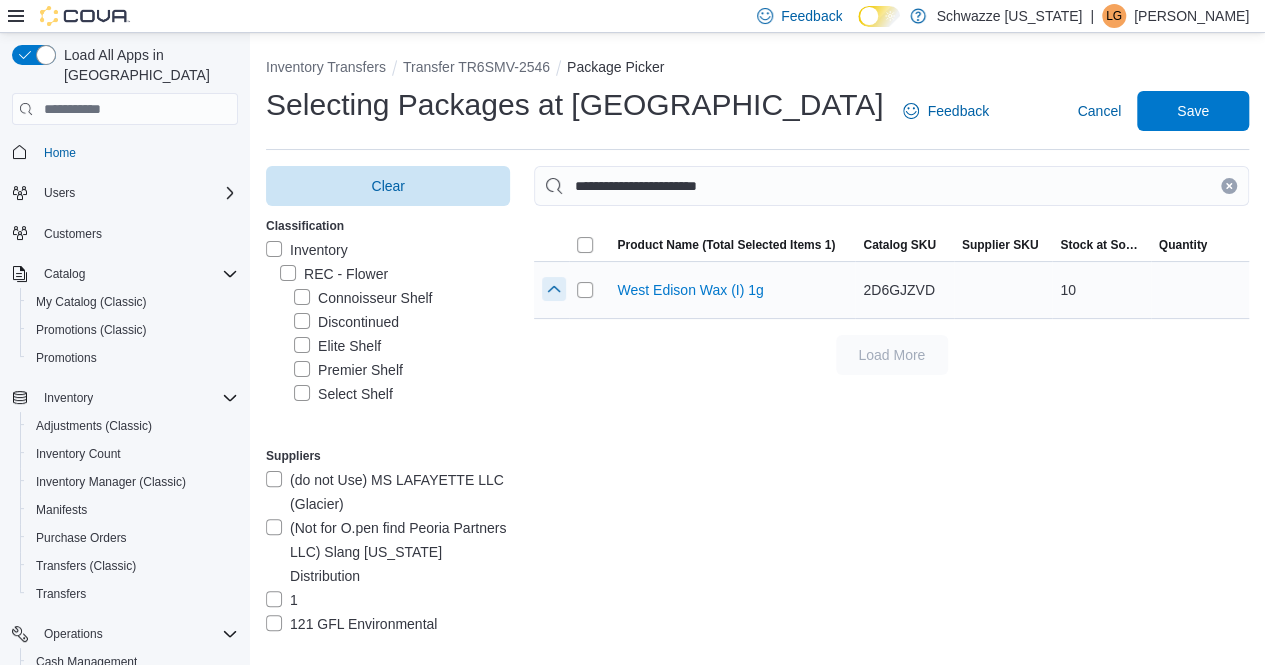 click at bounding box center [554, 289] 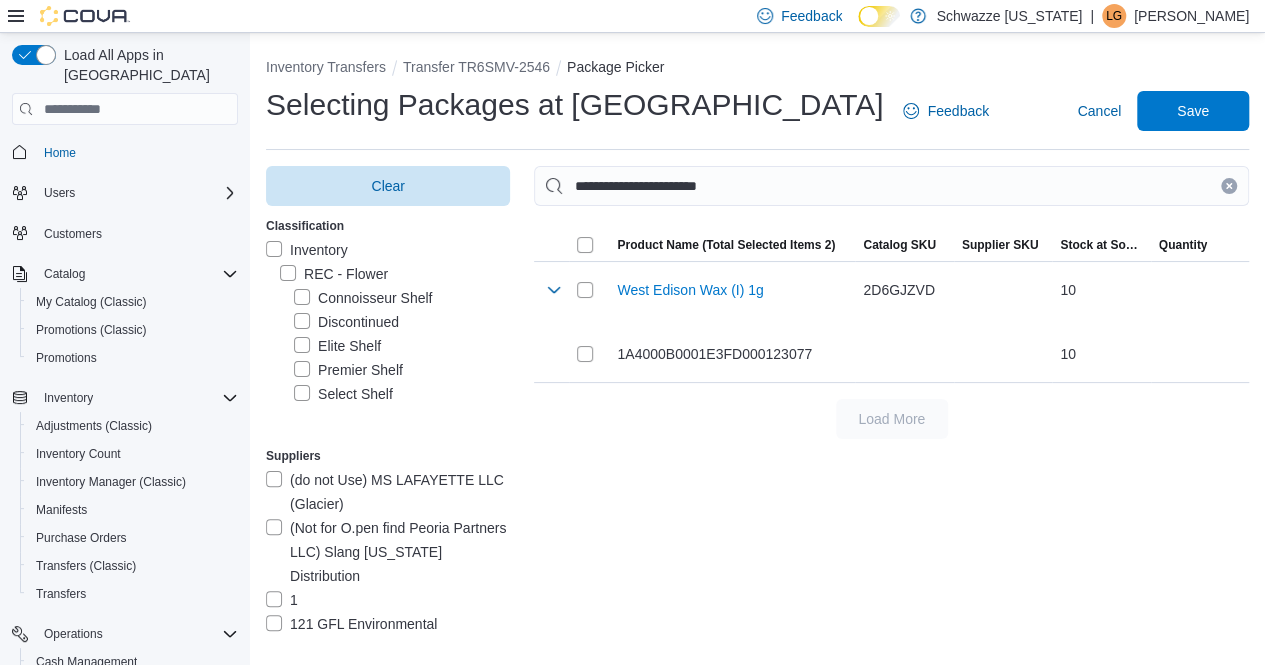 drag, startPoint x: 1244, startPoint y: 183, endPoint x: 1150, endPoint y: 199, distance: 95.35198 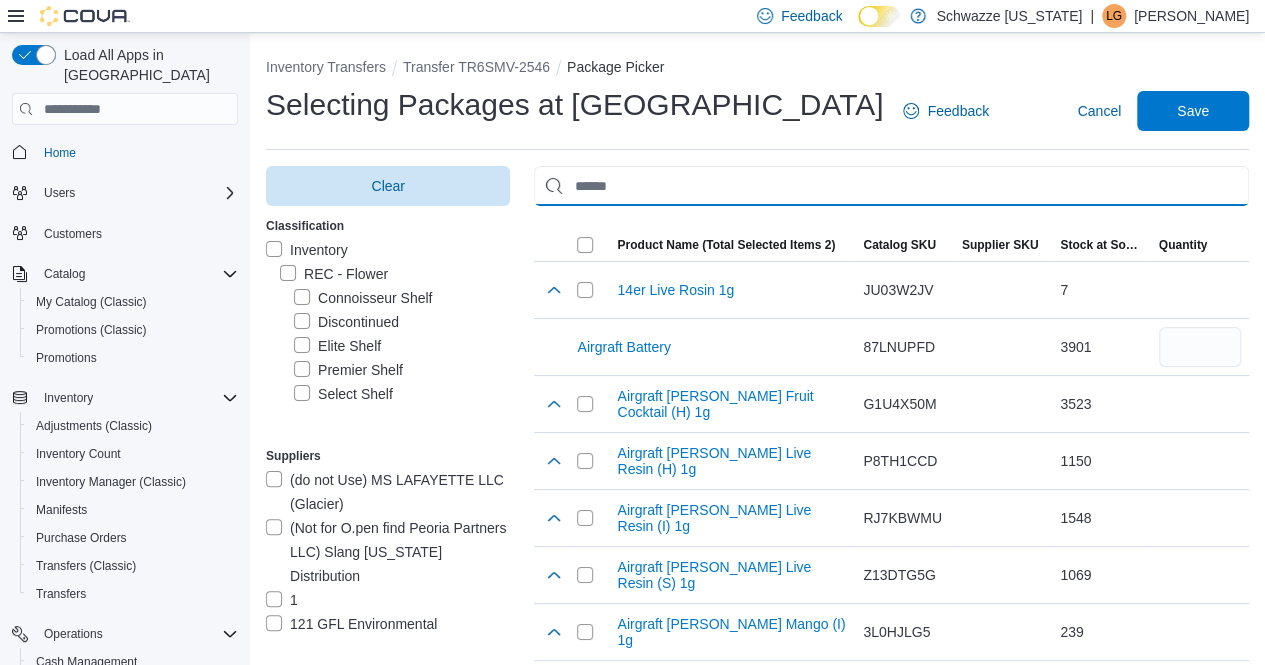 click at bounding box center [891, 186] 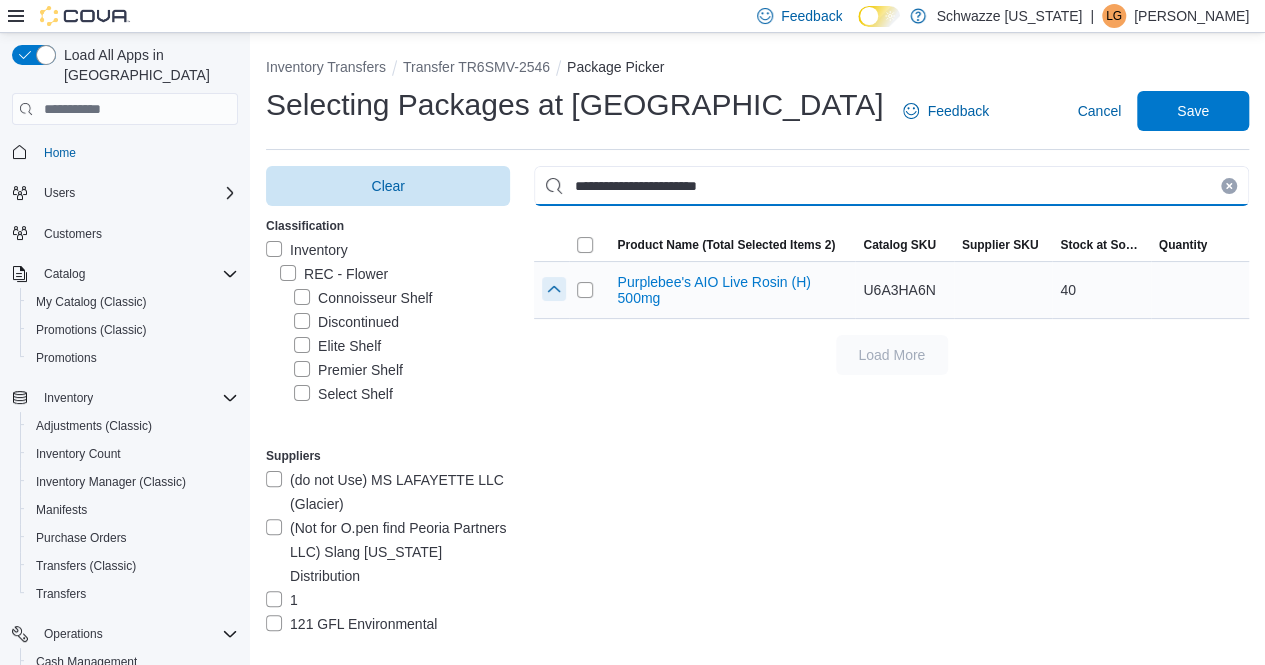 type on "**********" 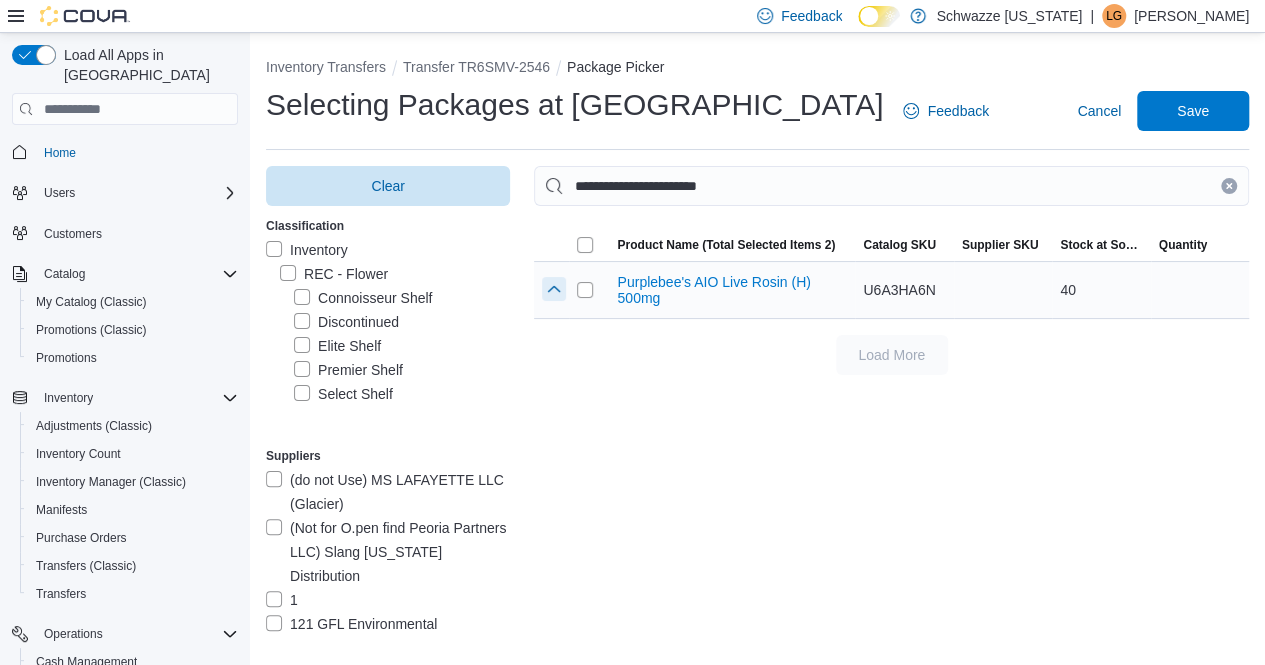 click at bounding box center (554, 289) 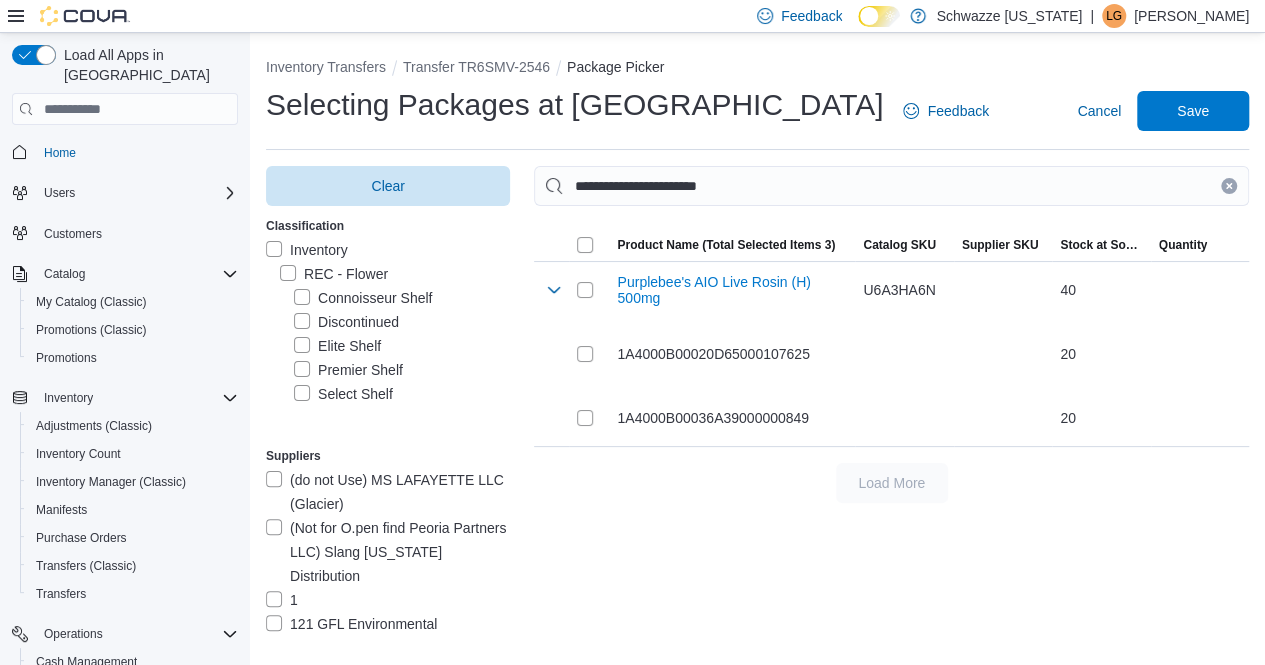 drag, startPoint x: 1243, startPoint y: 183, endPoint x: 1162, endPoint y: 196, distance: 82.036575 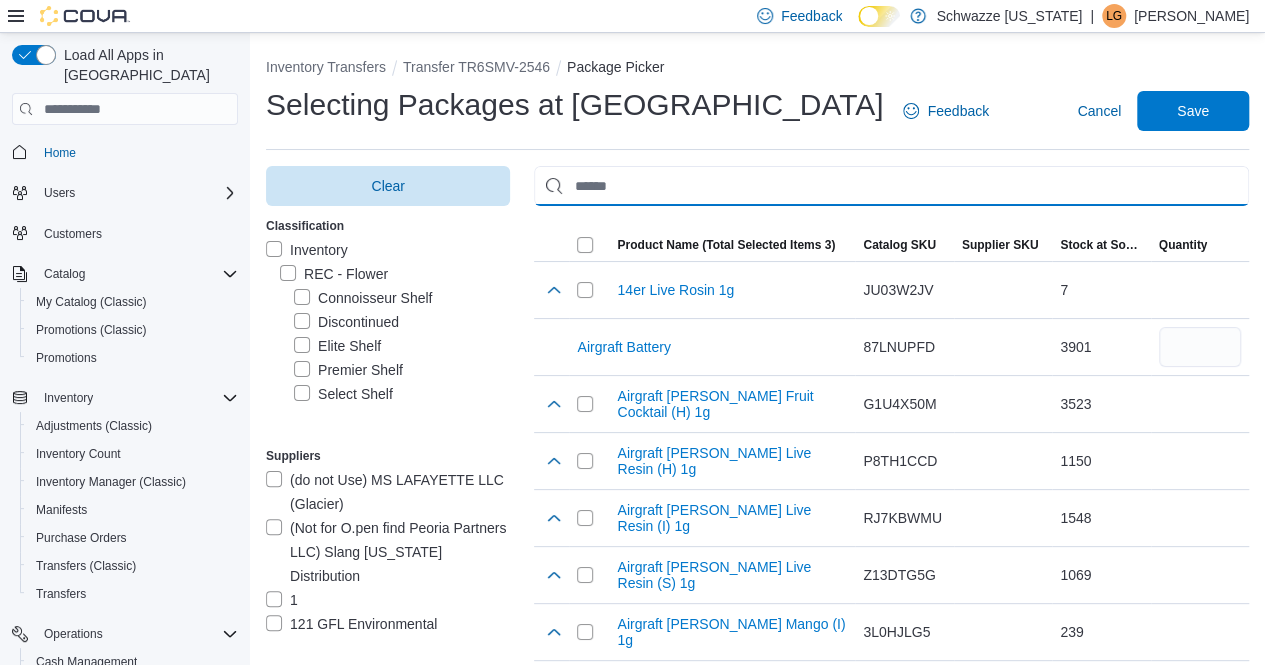 click at bounding box center (891, 186) 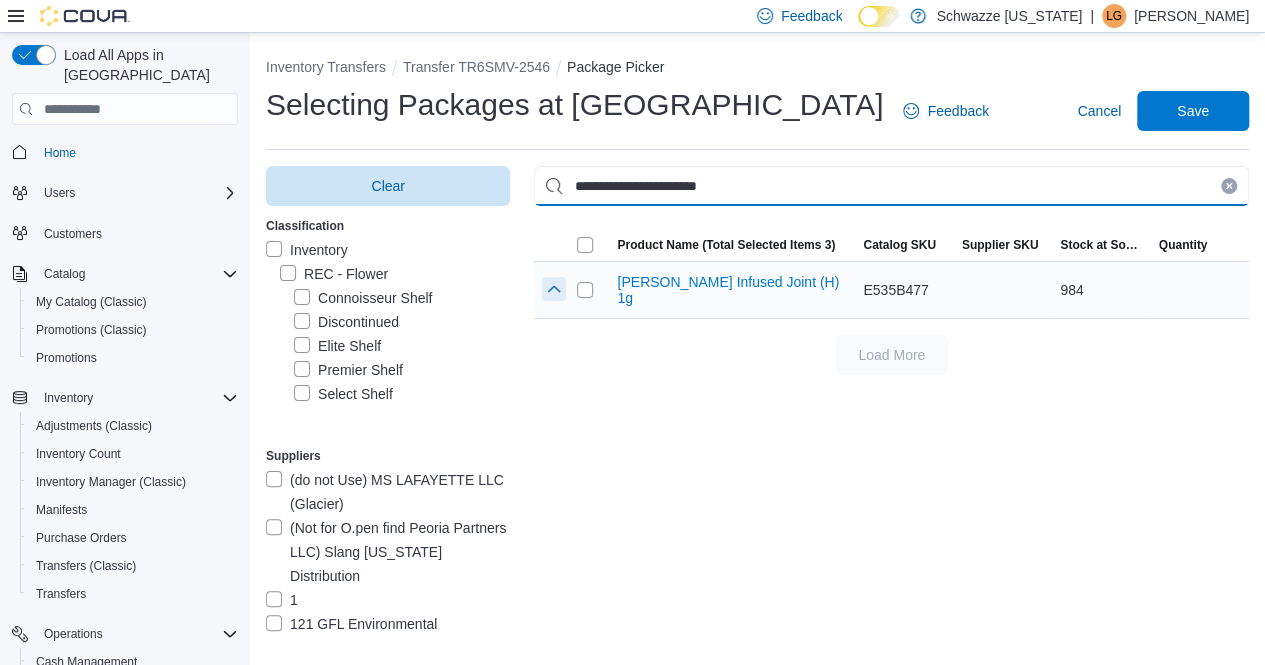type on "**********" 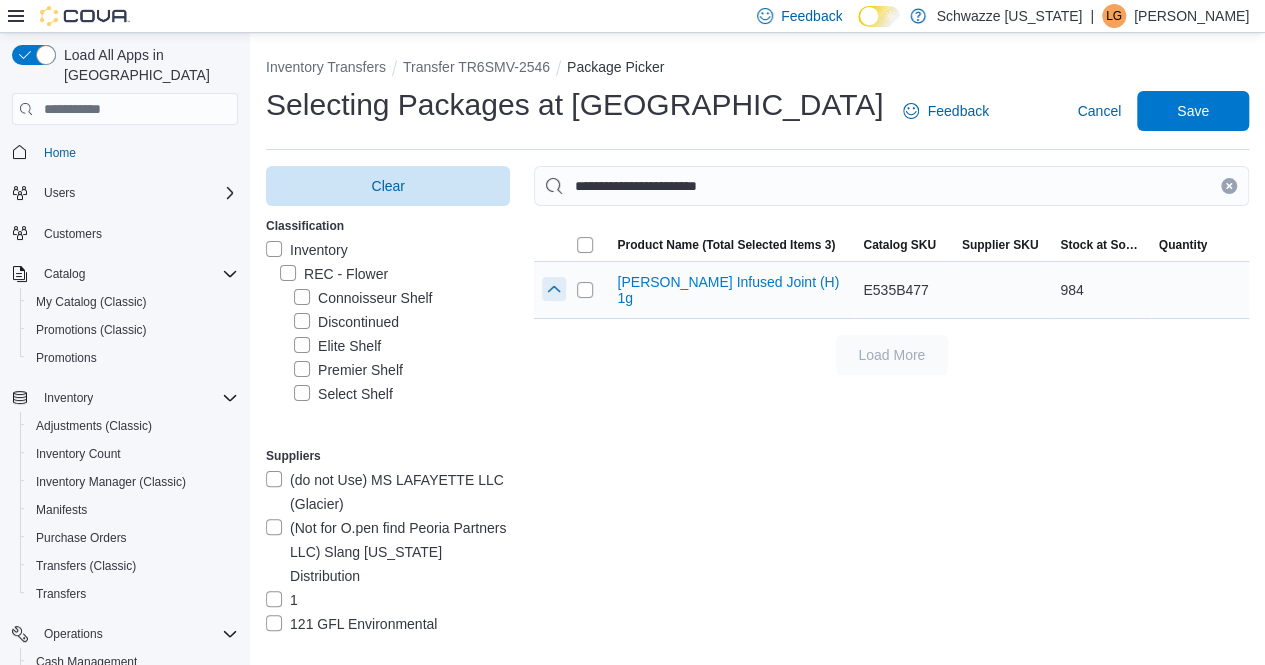 click at bounding box center (554, 289) 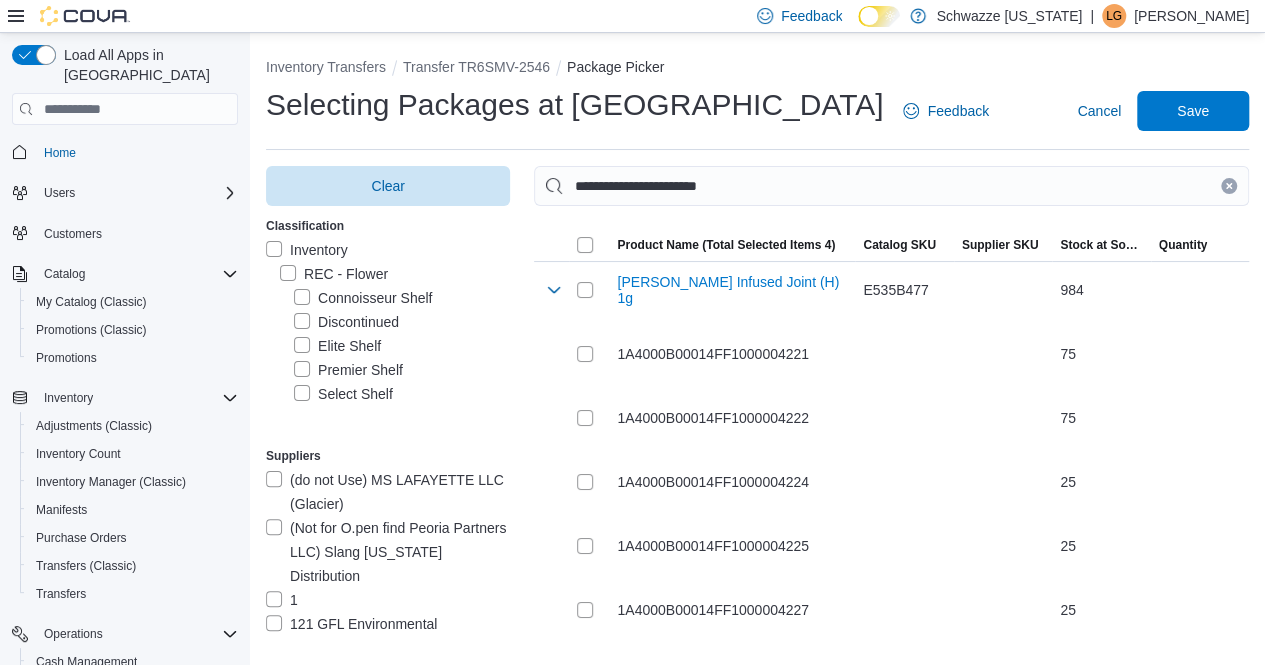 drag, startPoint x: 1242, startPoint y: 185, endPoint x: 1124, endPoint y: 191, distance: 118.15244 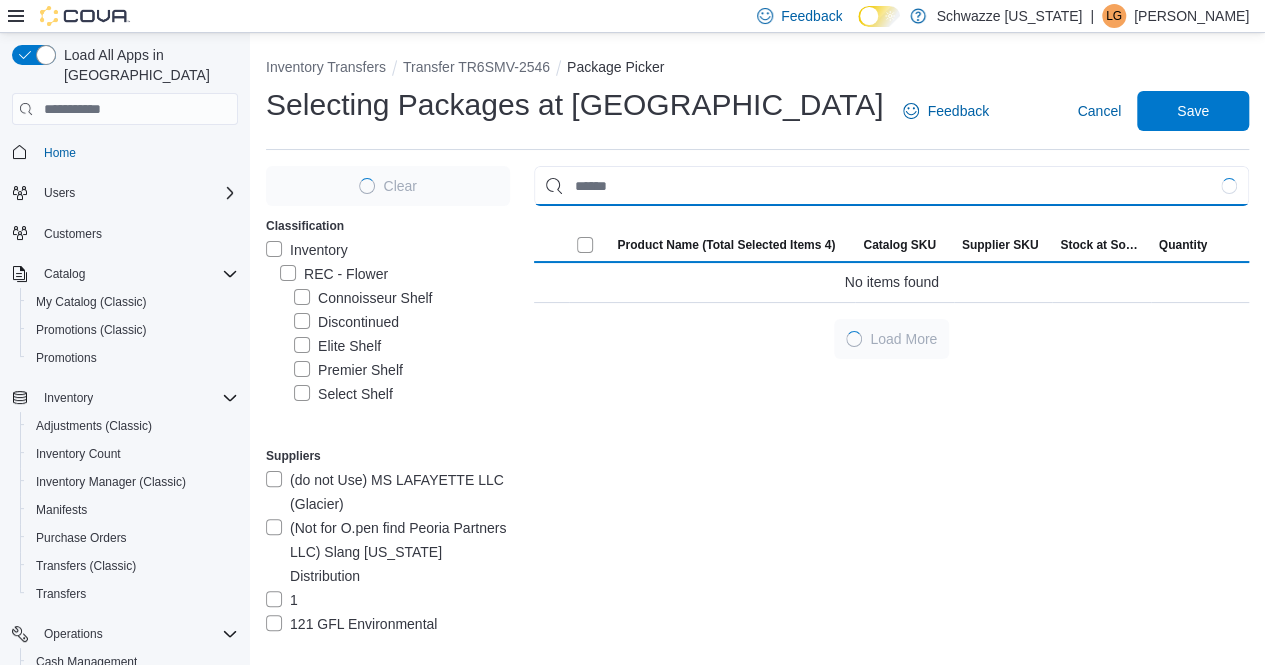 click at bounding box center (891, 186) 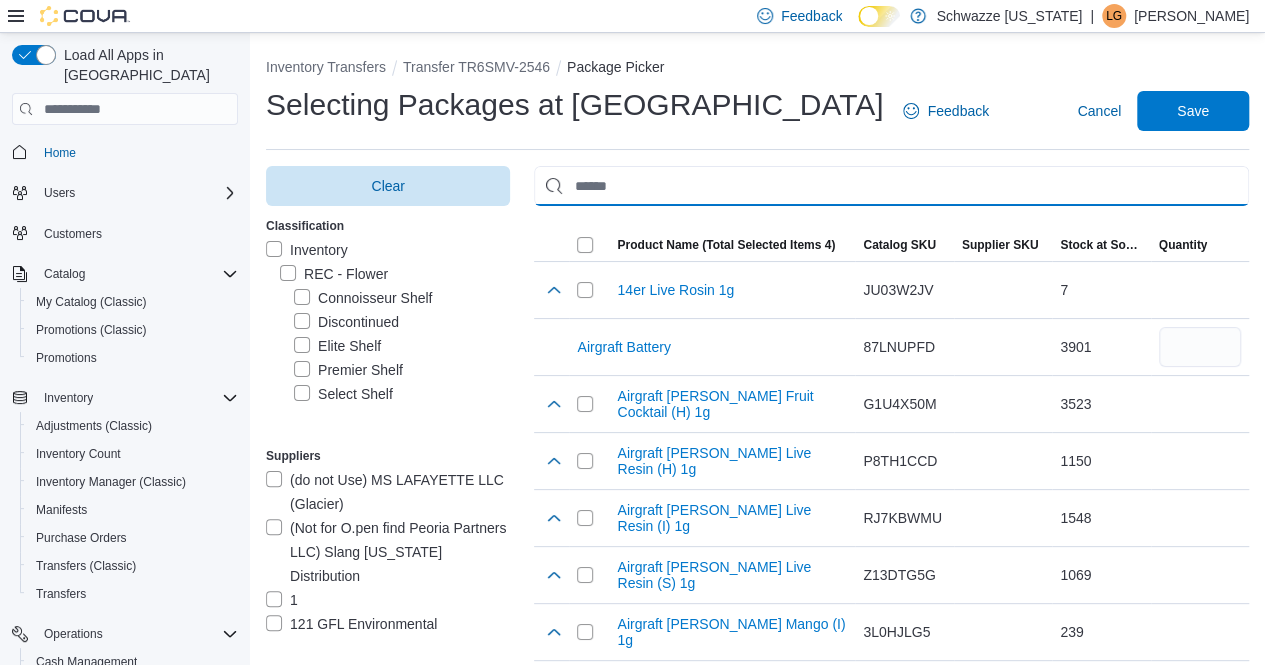 paste on "**********" 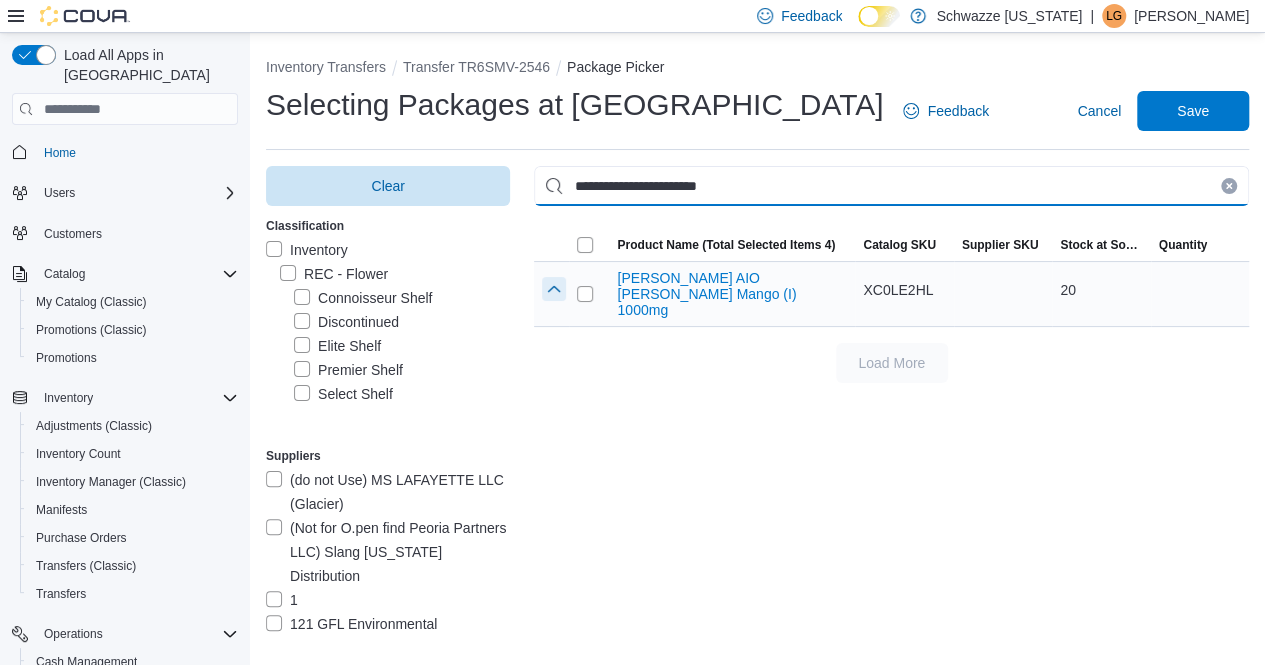 type on "**********" 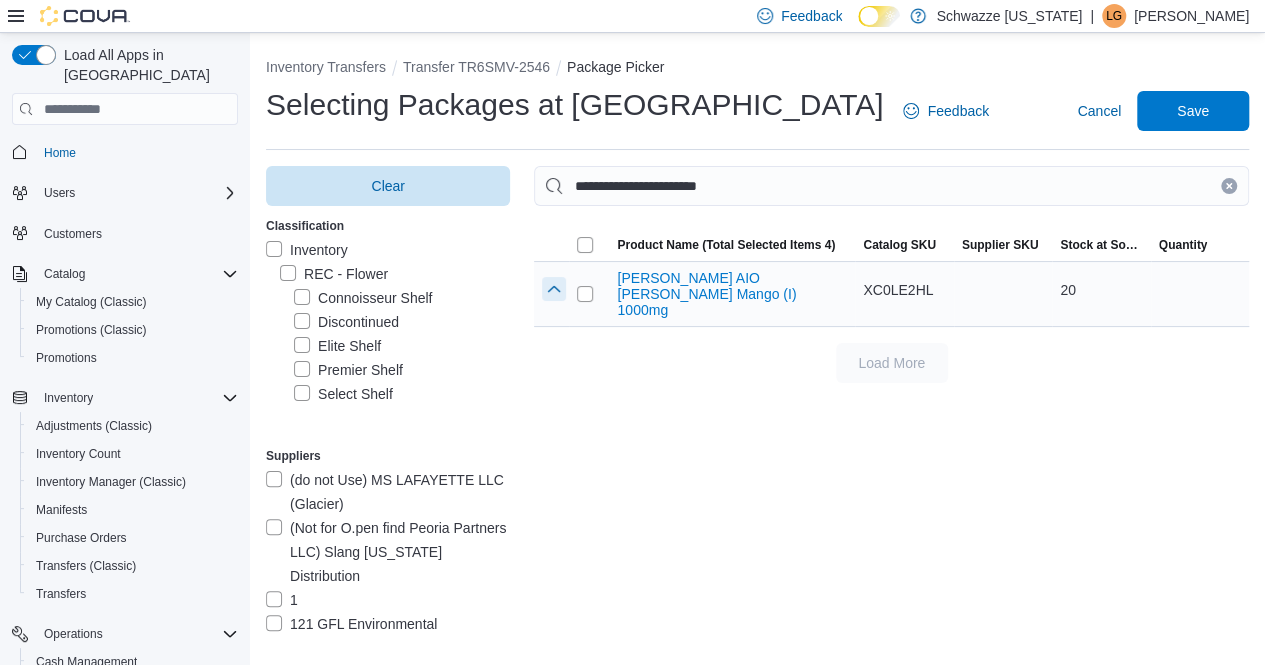 click at bounding box center (554, 289) 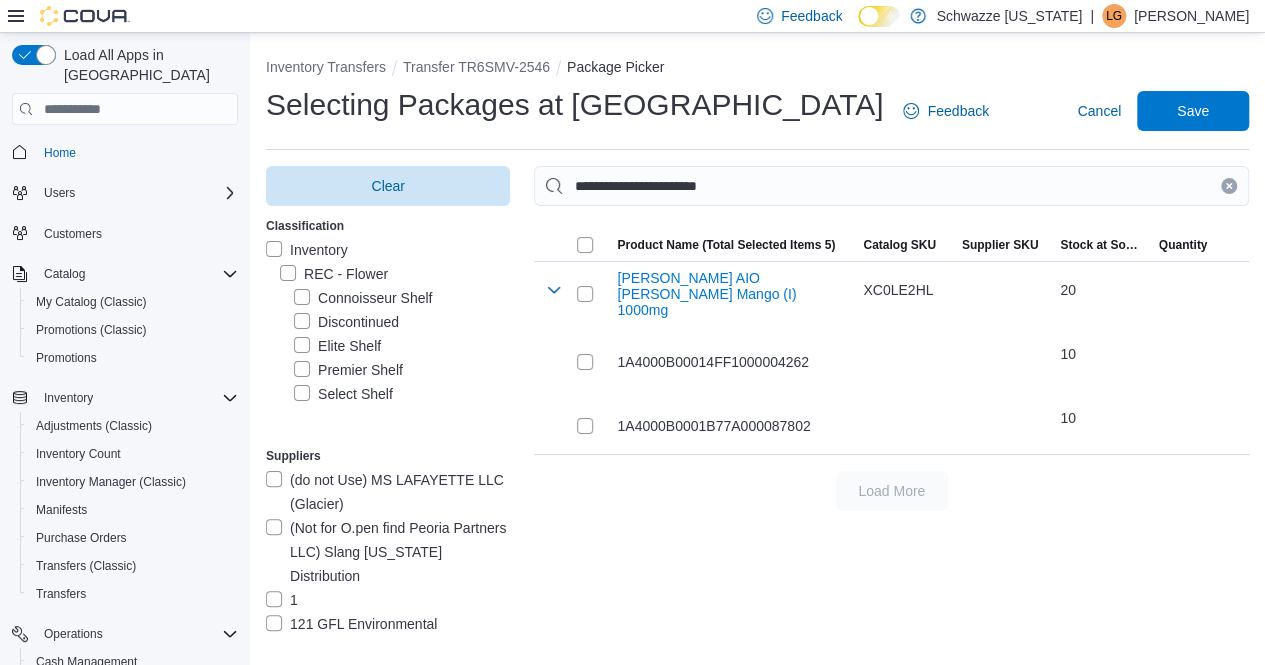 drag, startPoint x: 1240, startPoint y: 183, endPoint x: 1008, endPoint y: 214, distance: 234.06195 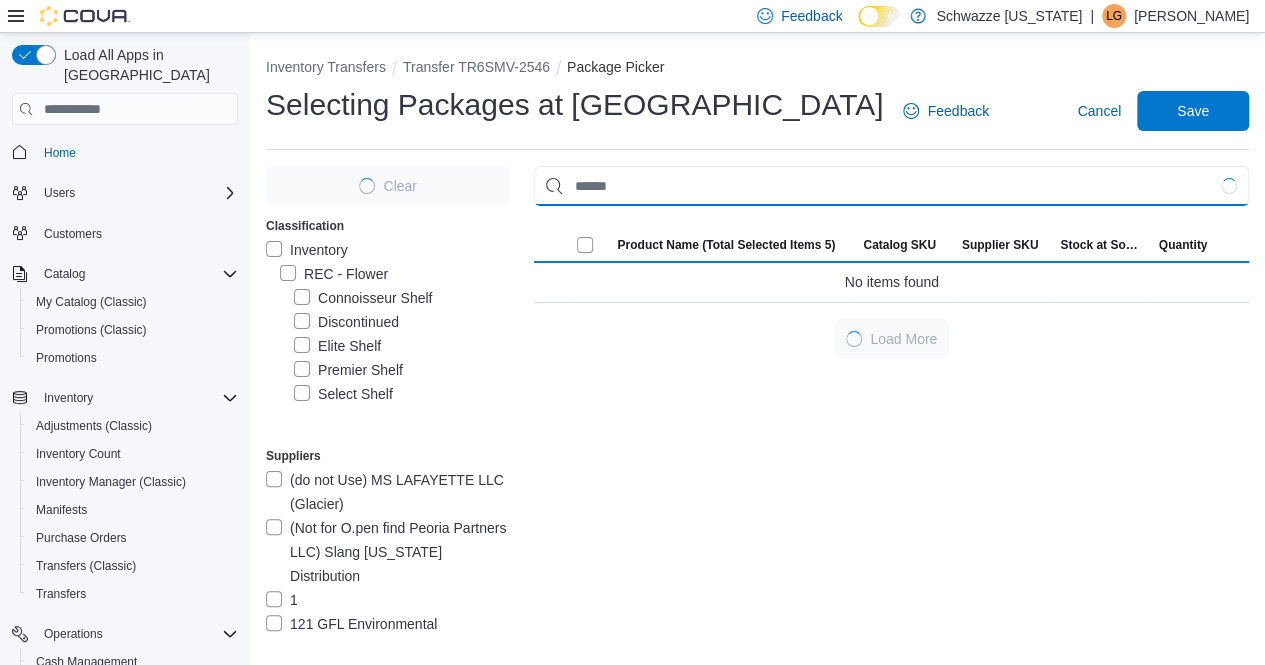 click at bounding box center [891, 186] 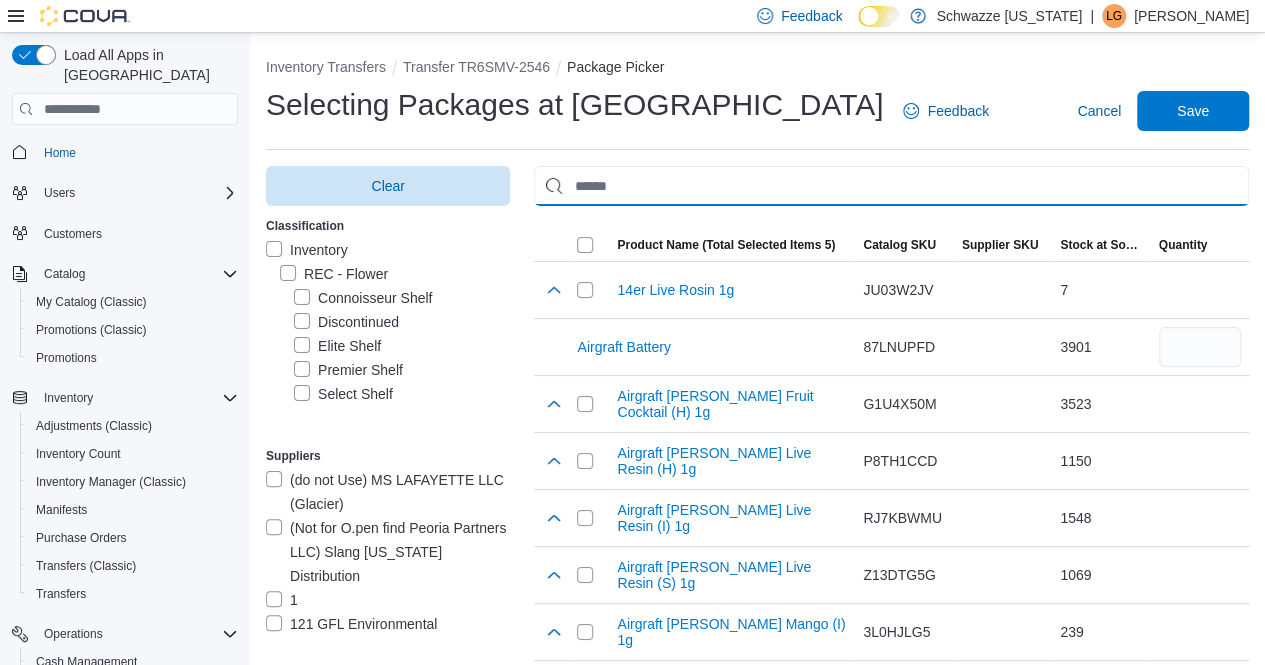 paste on "**********" 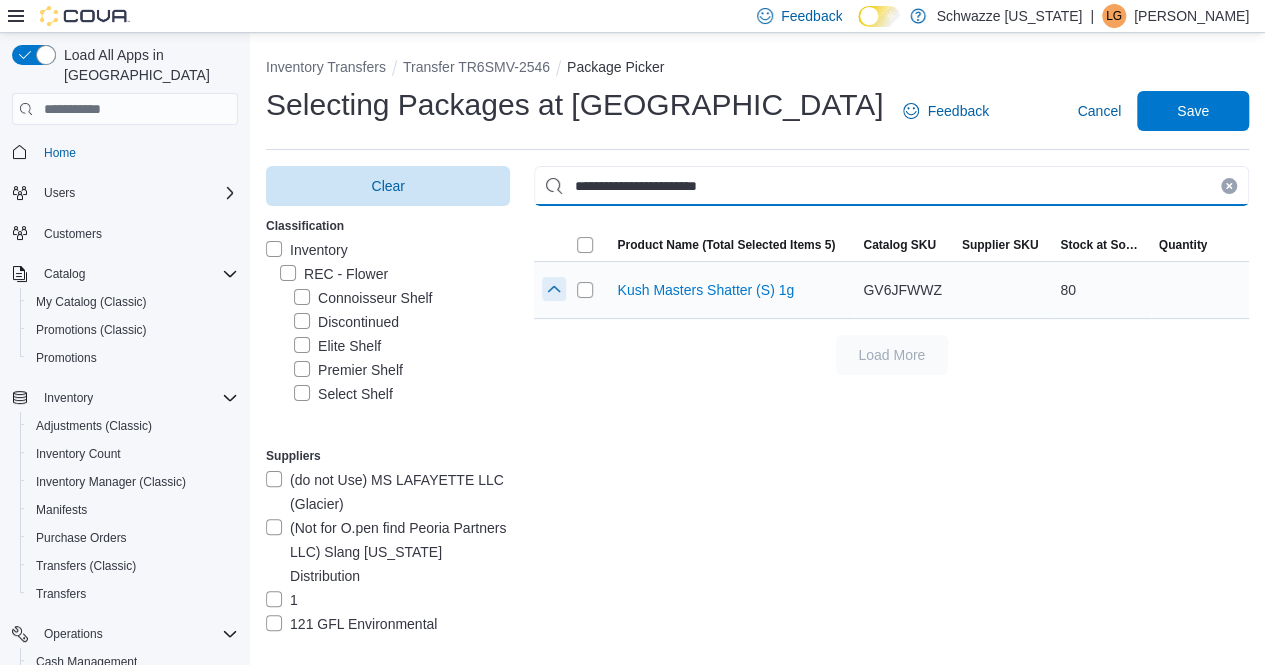 type on "**********" 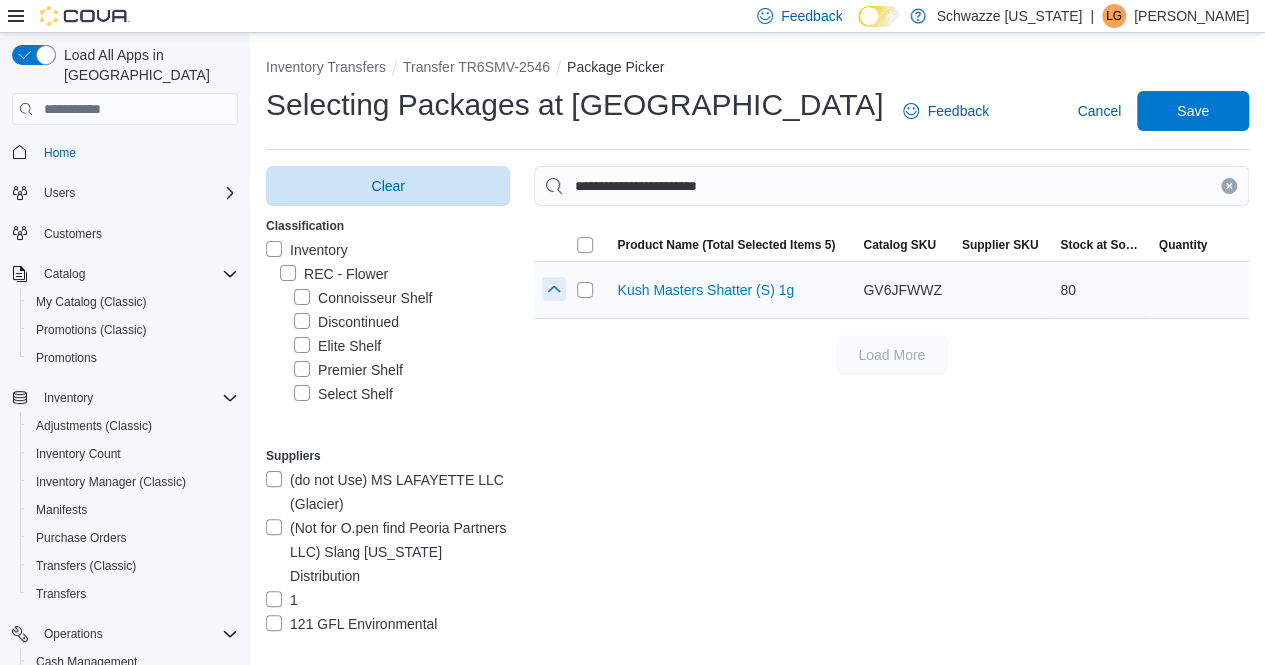 click at bounding box center (554, 289) 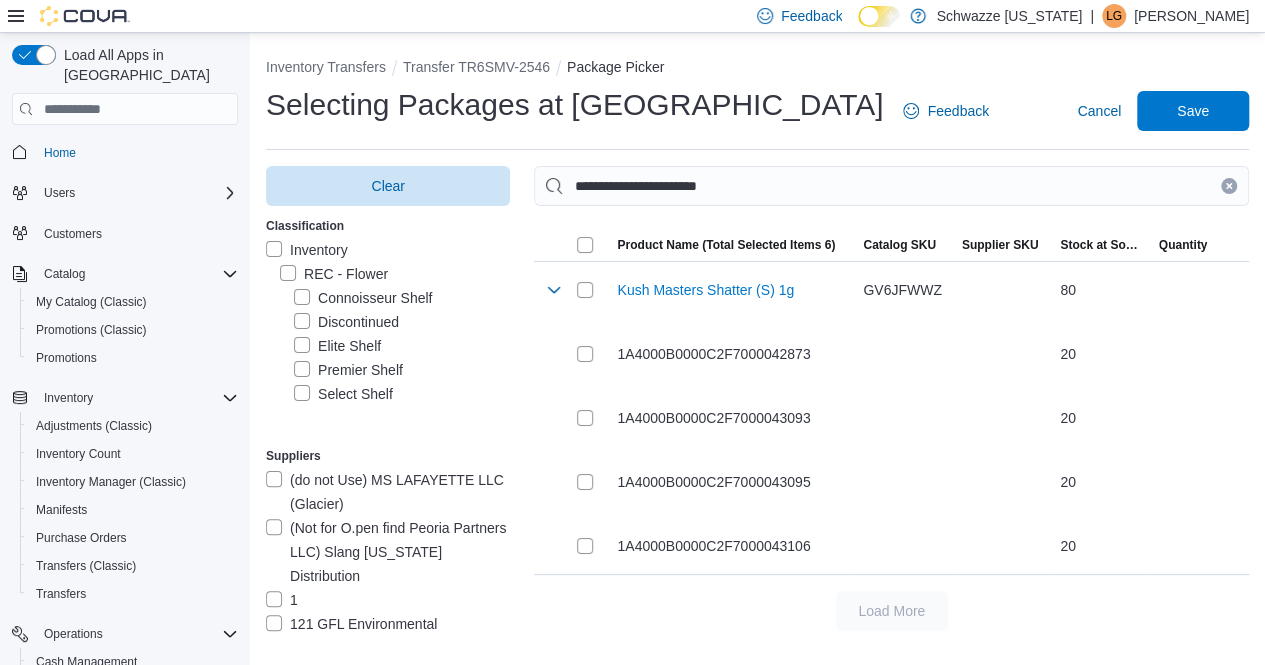 click at bounding box center [1229, 186] 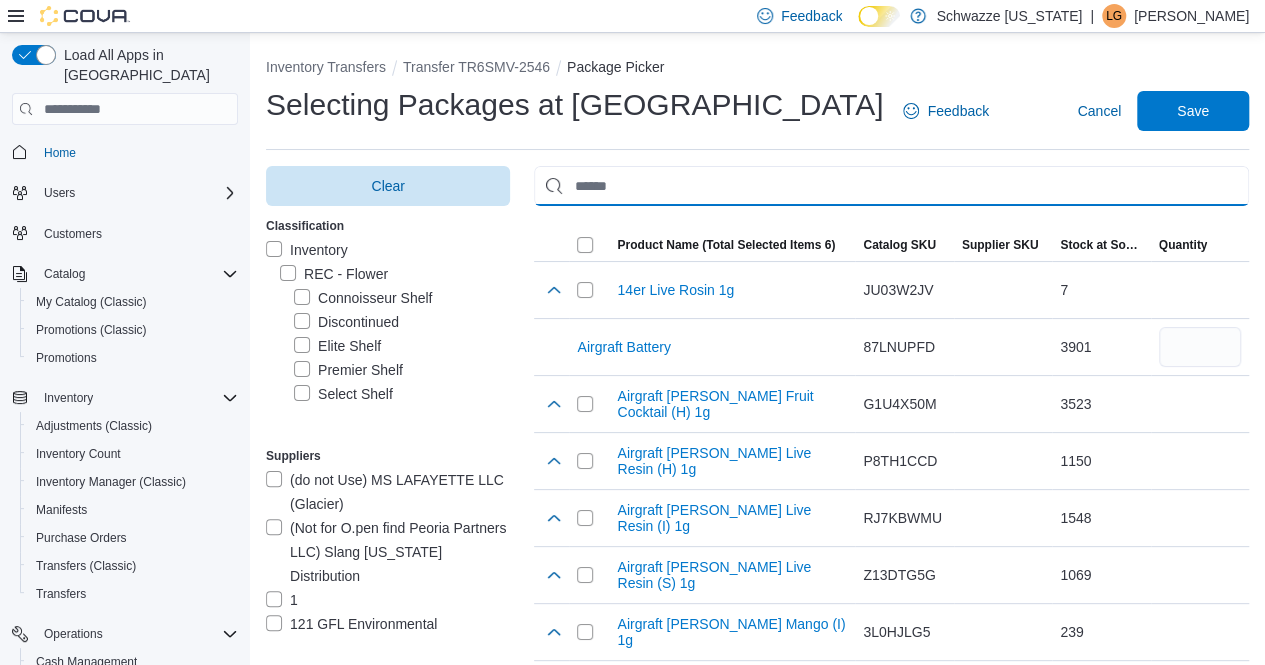 click at bounding box center (891, 186) 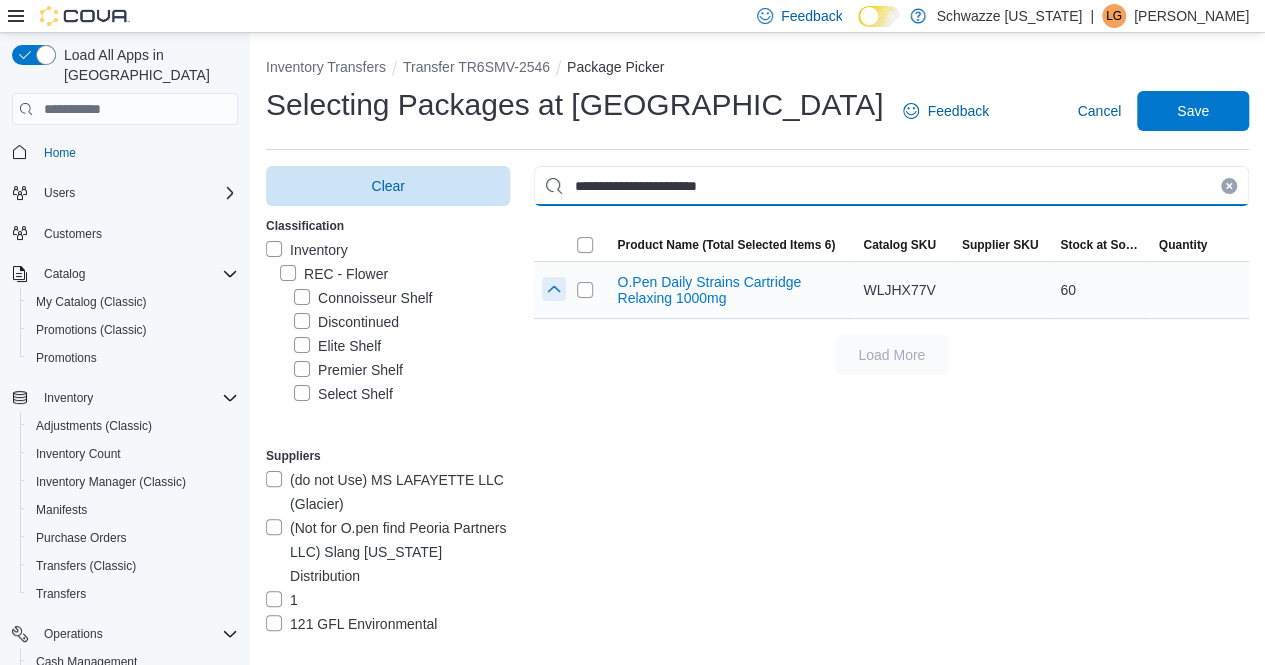 type on "**********" 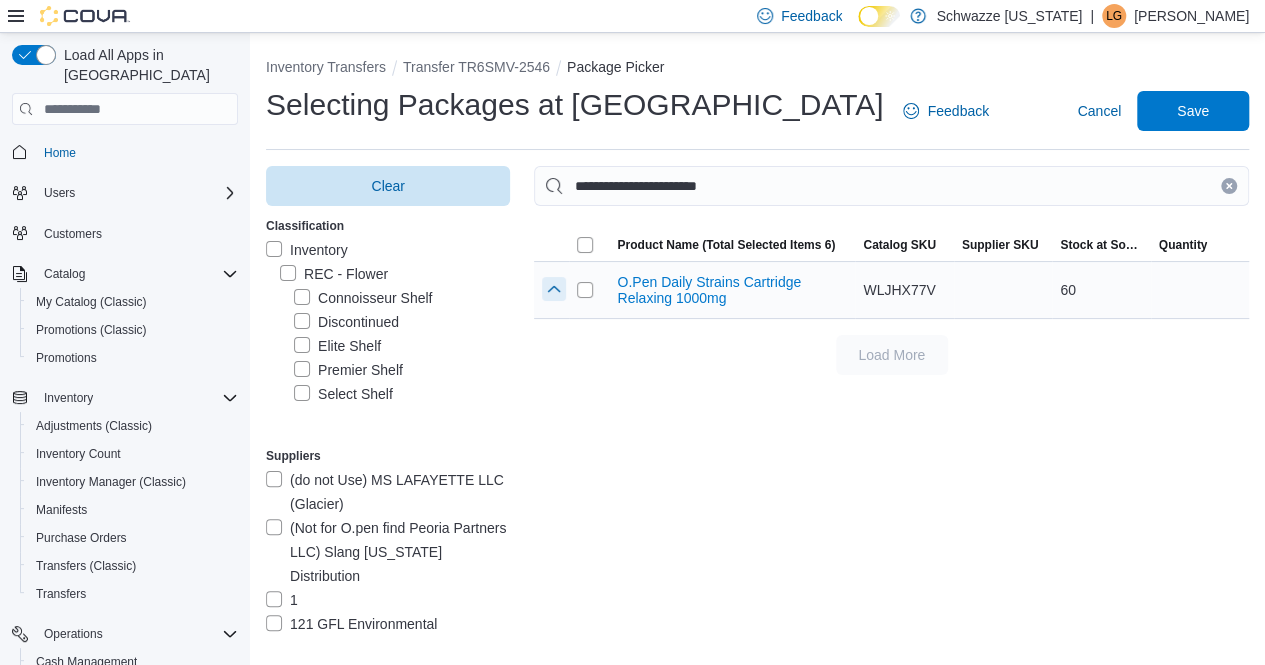 click at bounding box center [554, 289] 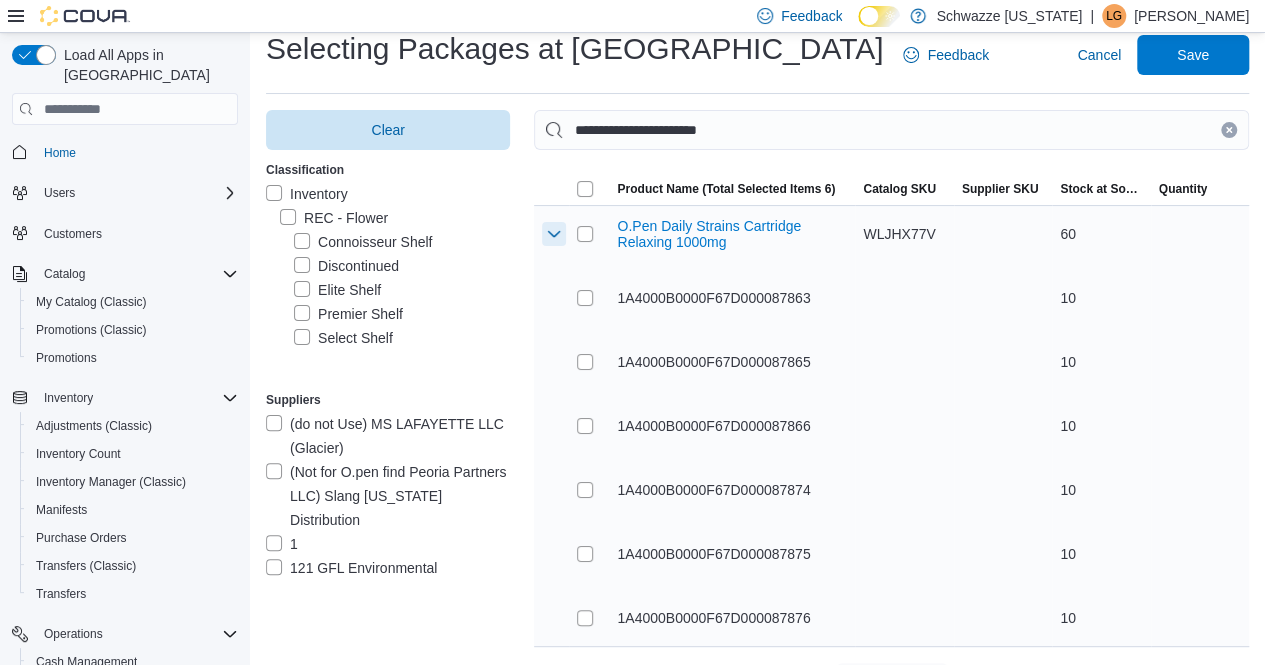 scroll, scrollTop: 100, scrollLeft: 0, axis: vertical 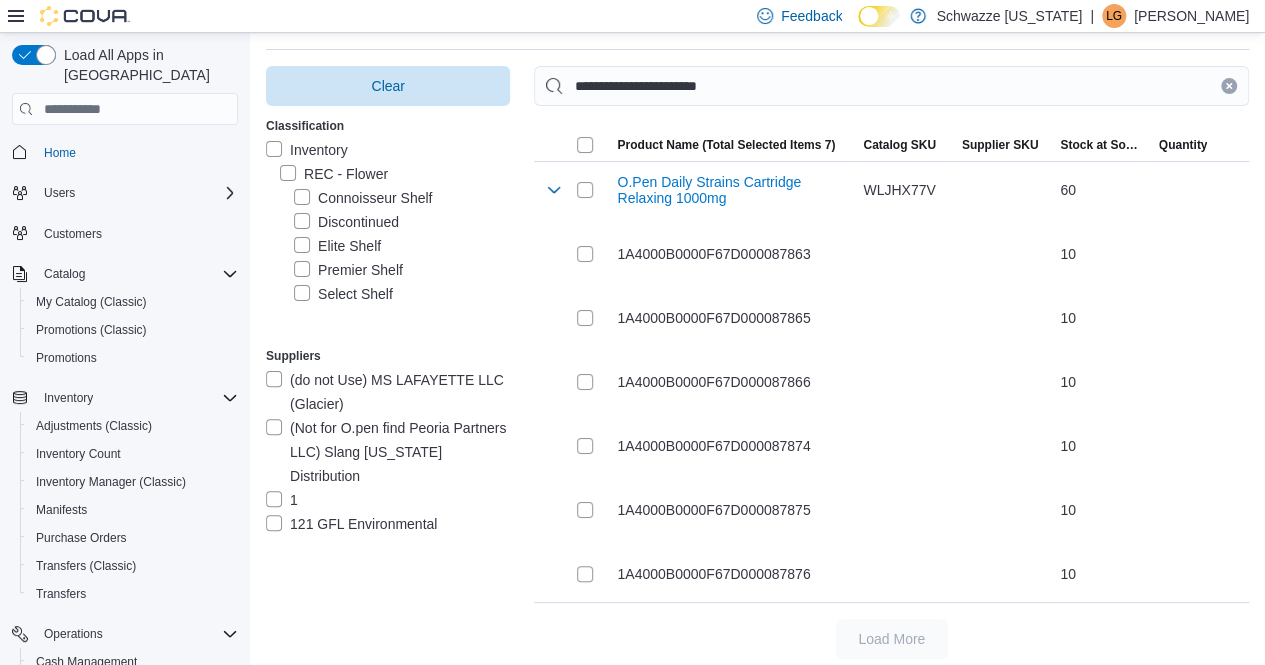 click at bounding box center (1229, 86) 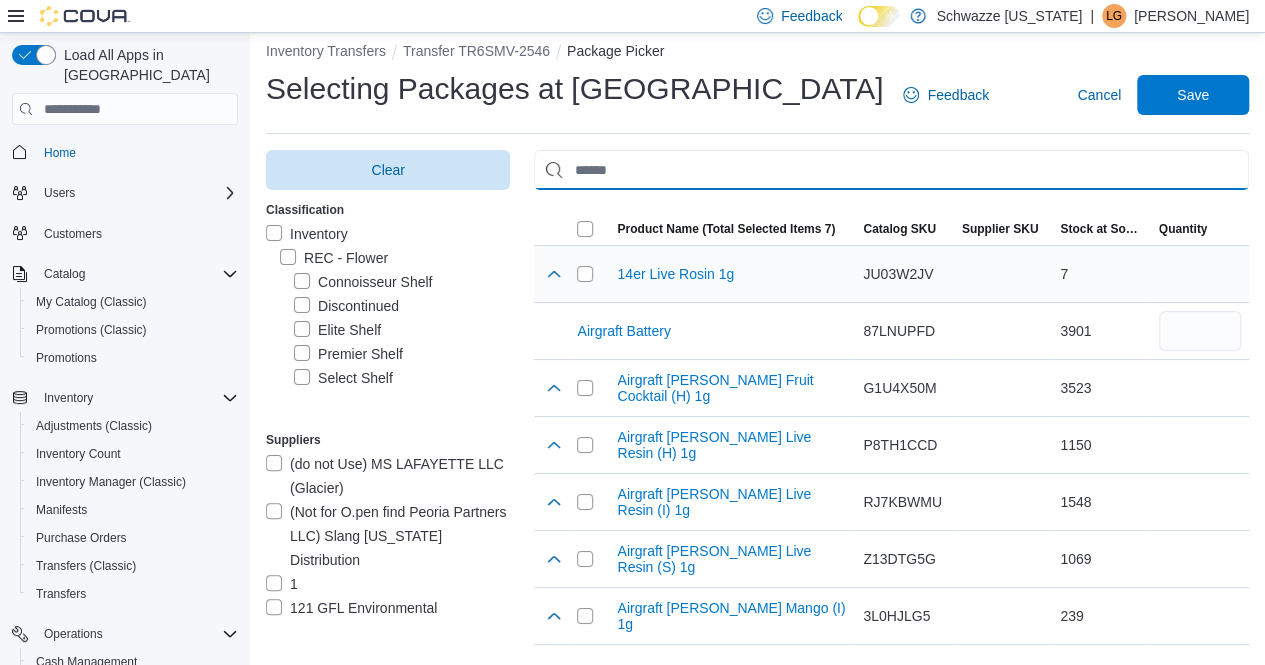 scroll, scrollTop: 100, scrollLeft: 0, axis: vertical 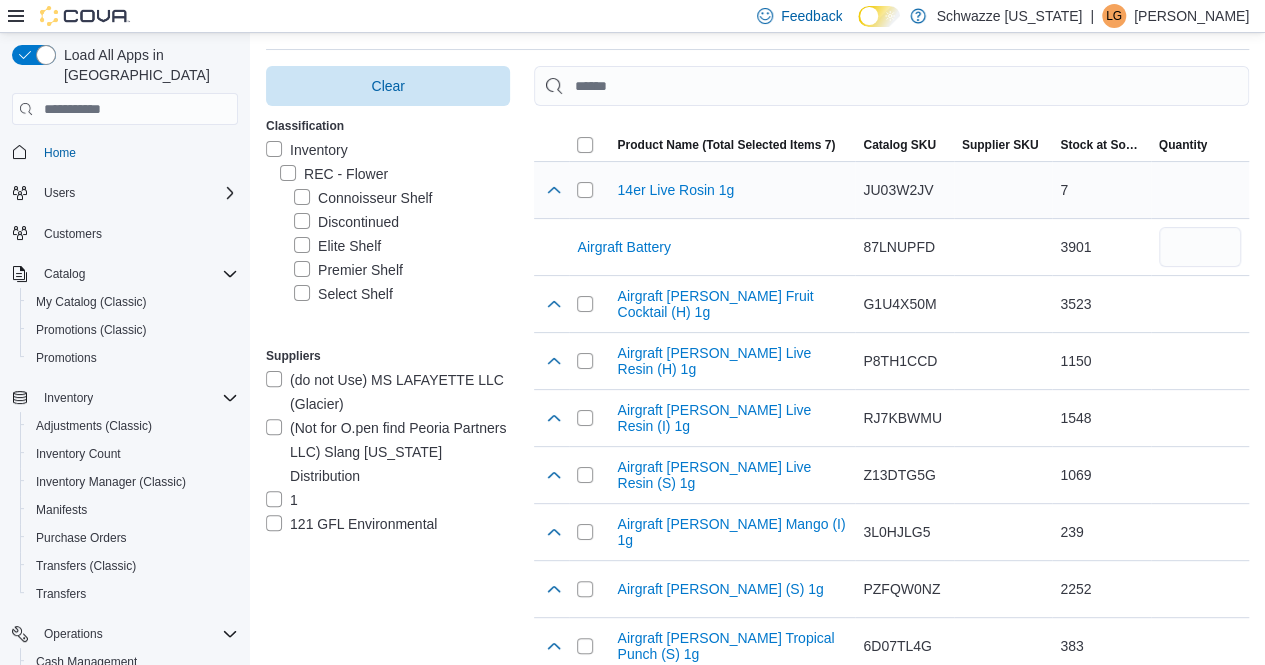 click on "14er Live Rosin 1g" at bounding box center (655, 190) 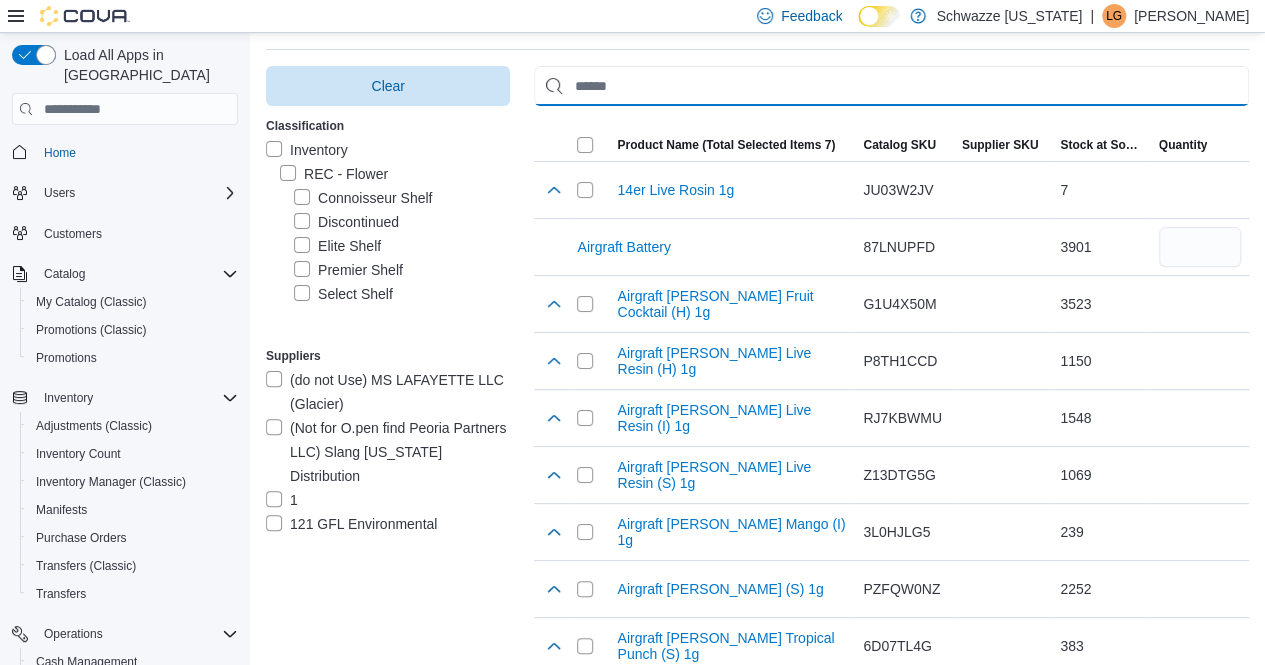 click at bounding box center [891, 86] 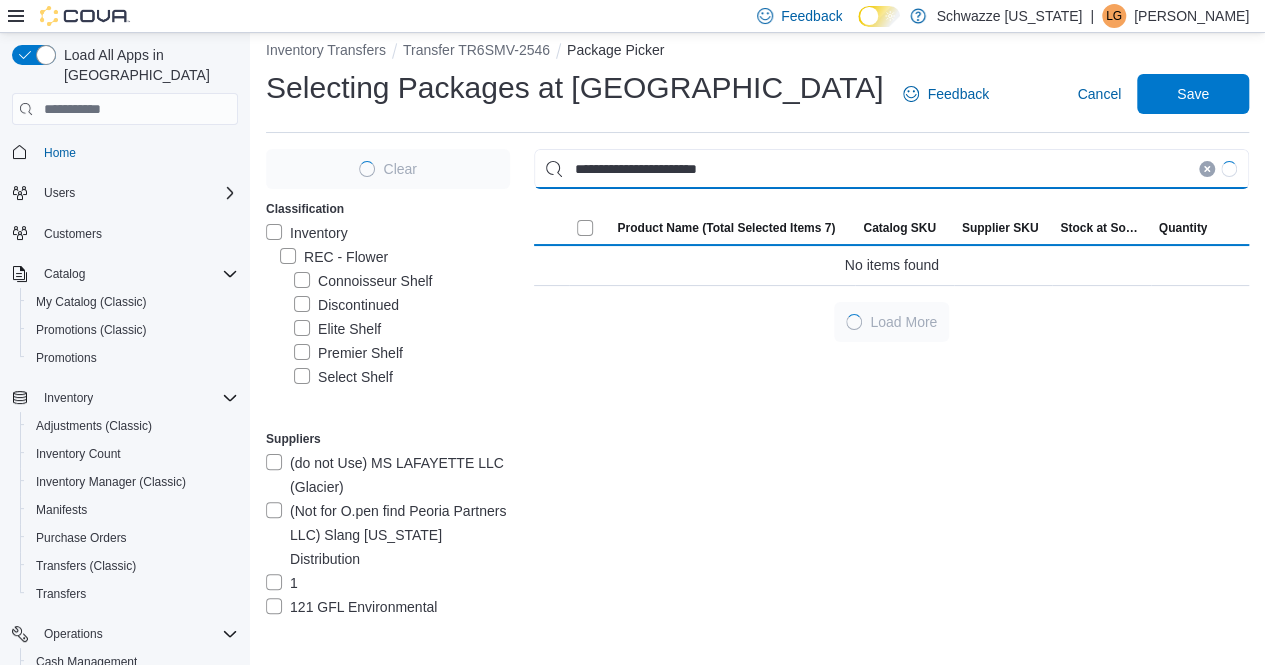 scroll, scrollTop: 16, scrollLeft: 0, axis: vertical 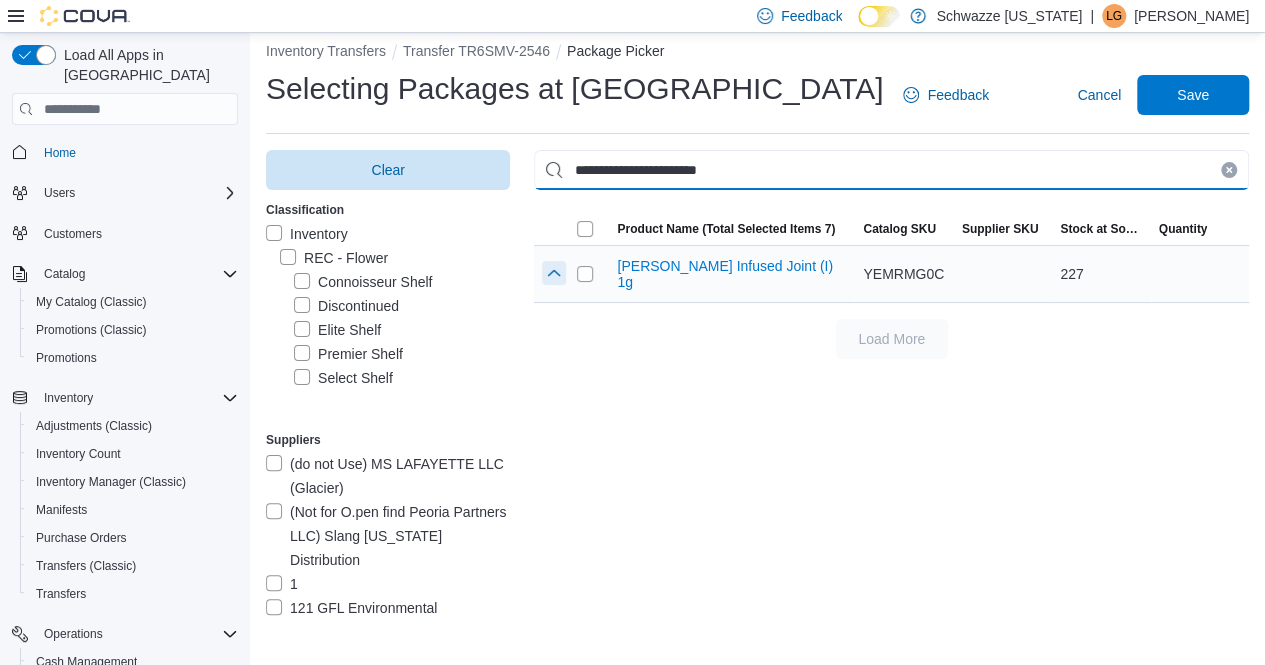 type on "**********" 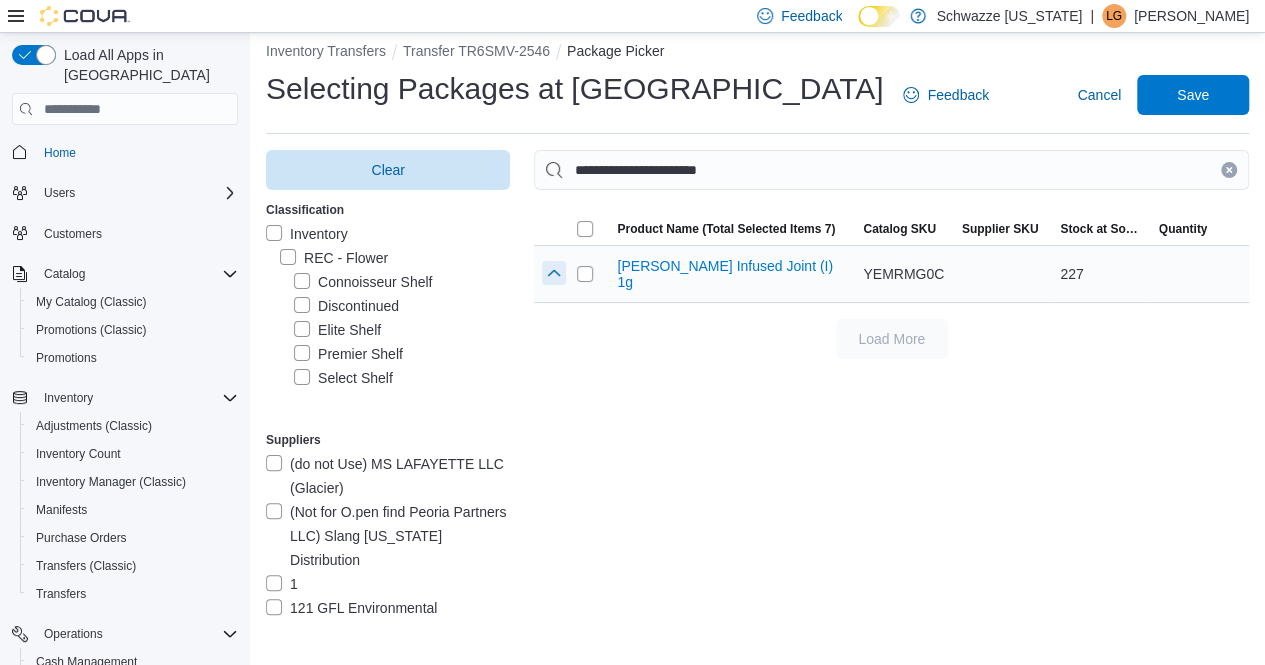 click at bounding box center (554, 273) 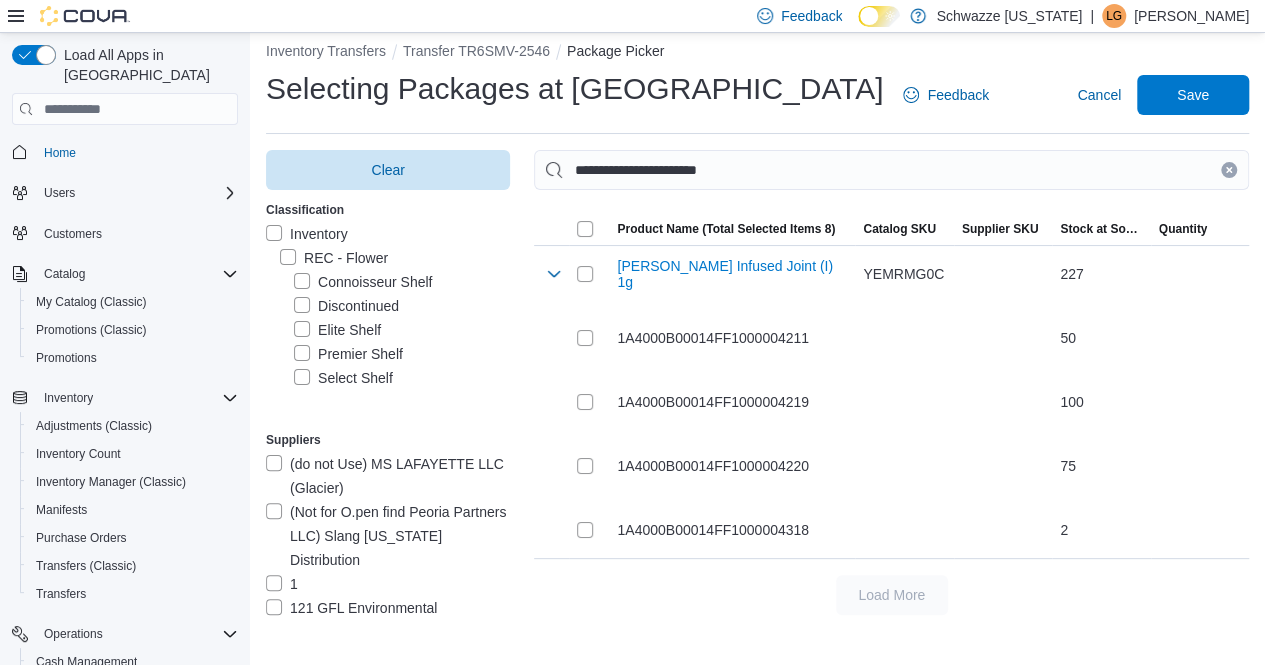 drag, startPoint x: 1238, startPoint y: 164, endPoint x: 1216, endPoint y: 164, distance: 22 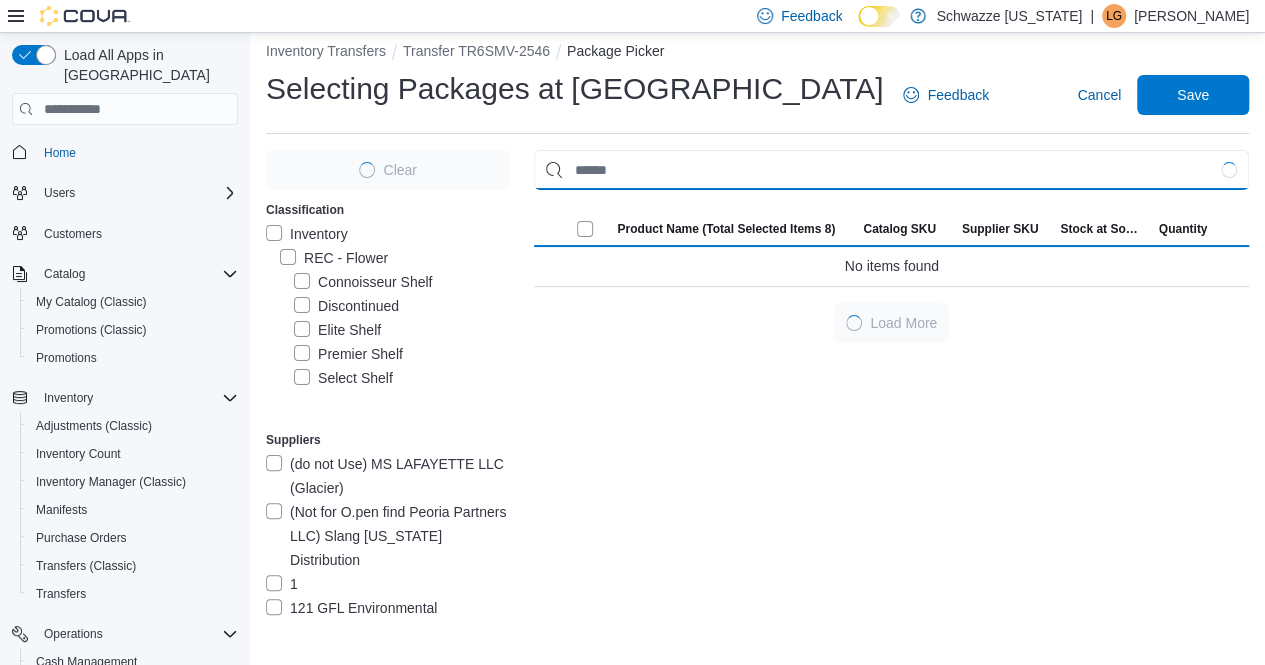 click at bounding box center [891, 170] 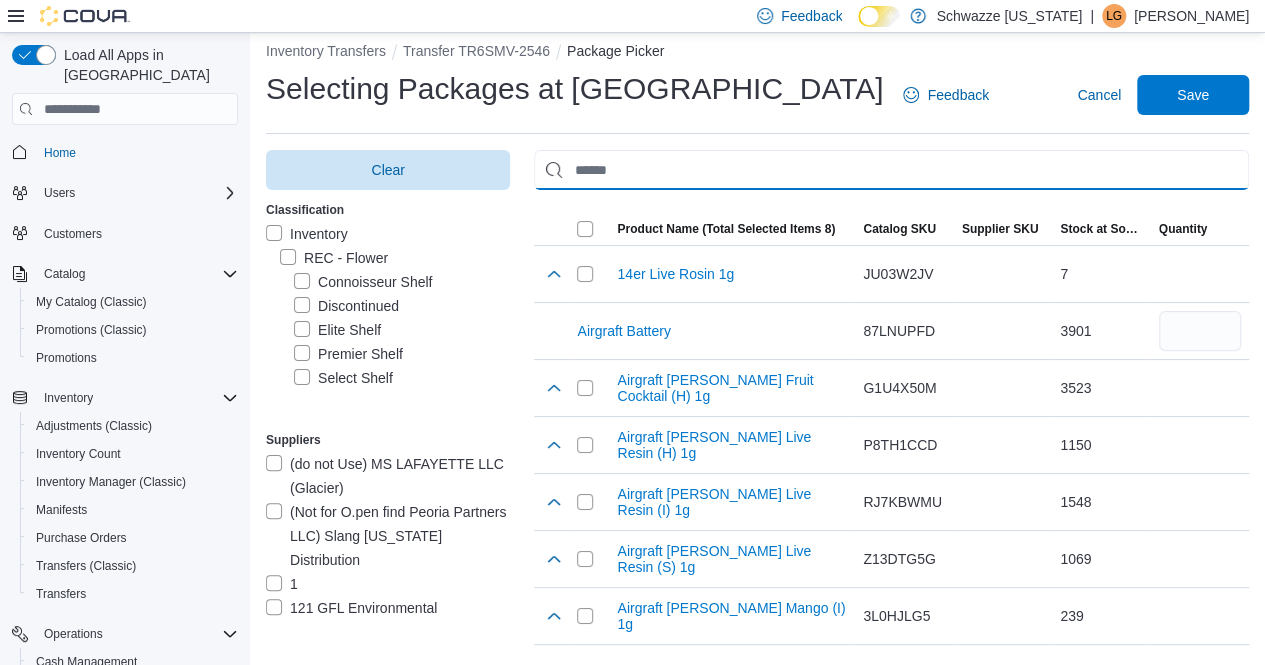 paste on "**********" 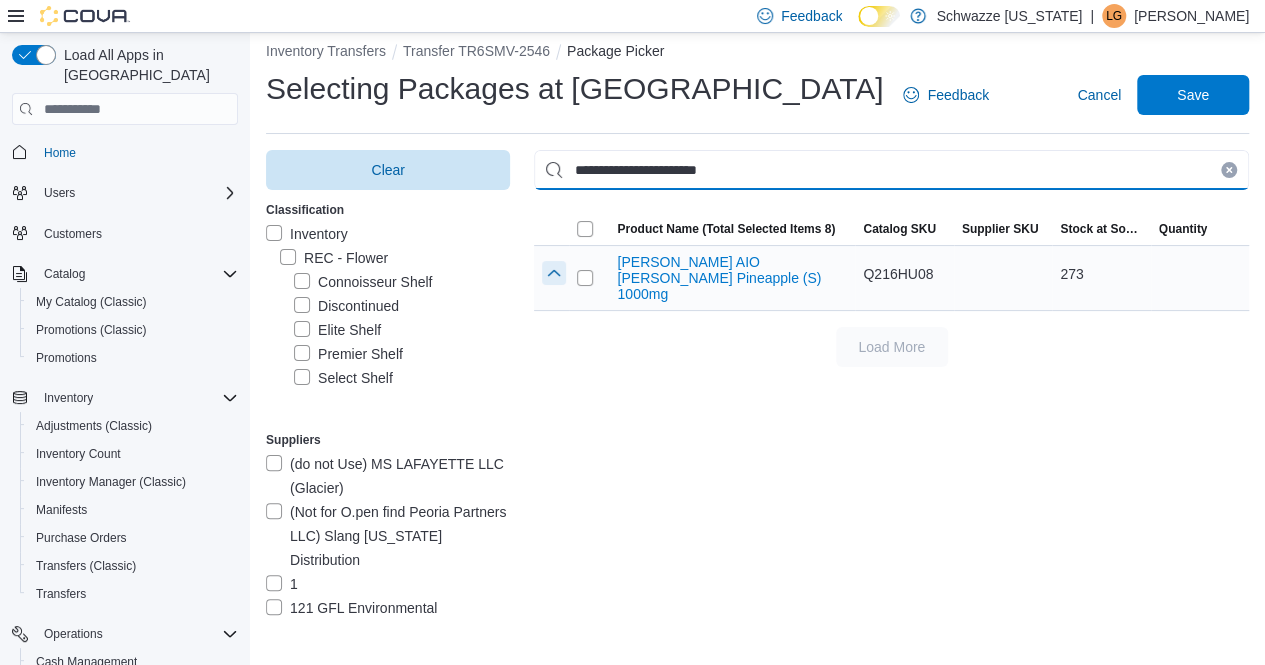 type on "**********" 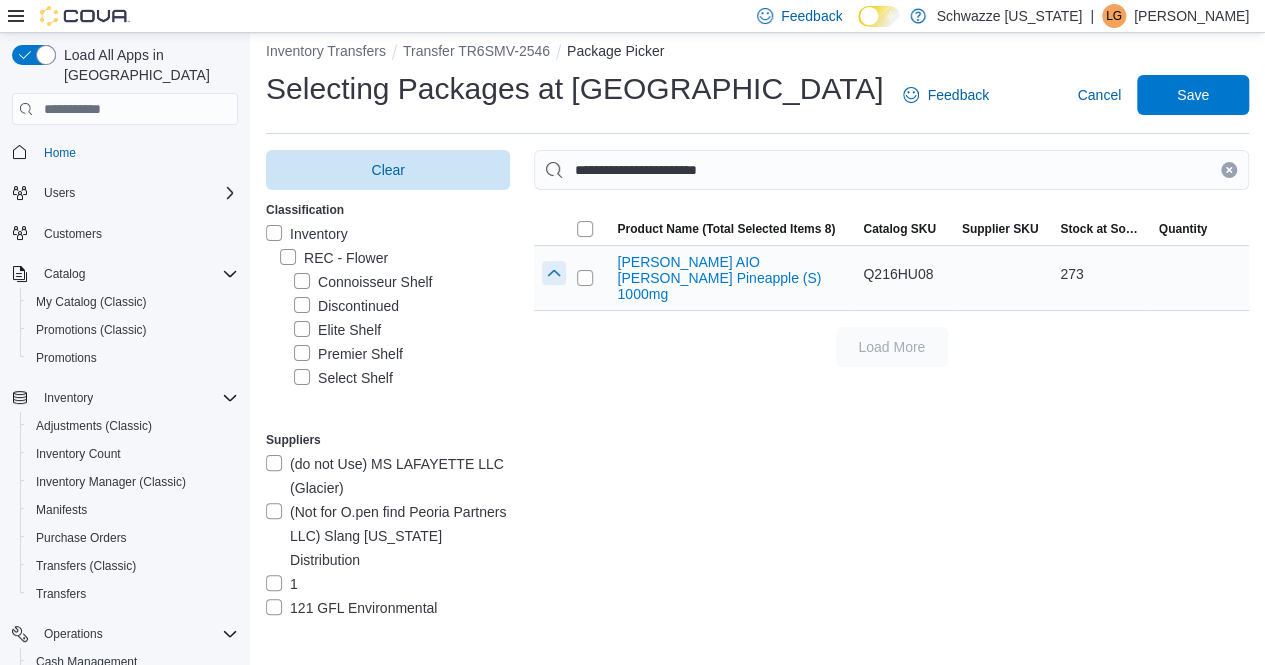 click at bounding box center [554, 273] 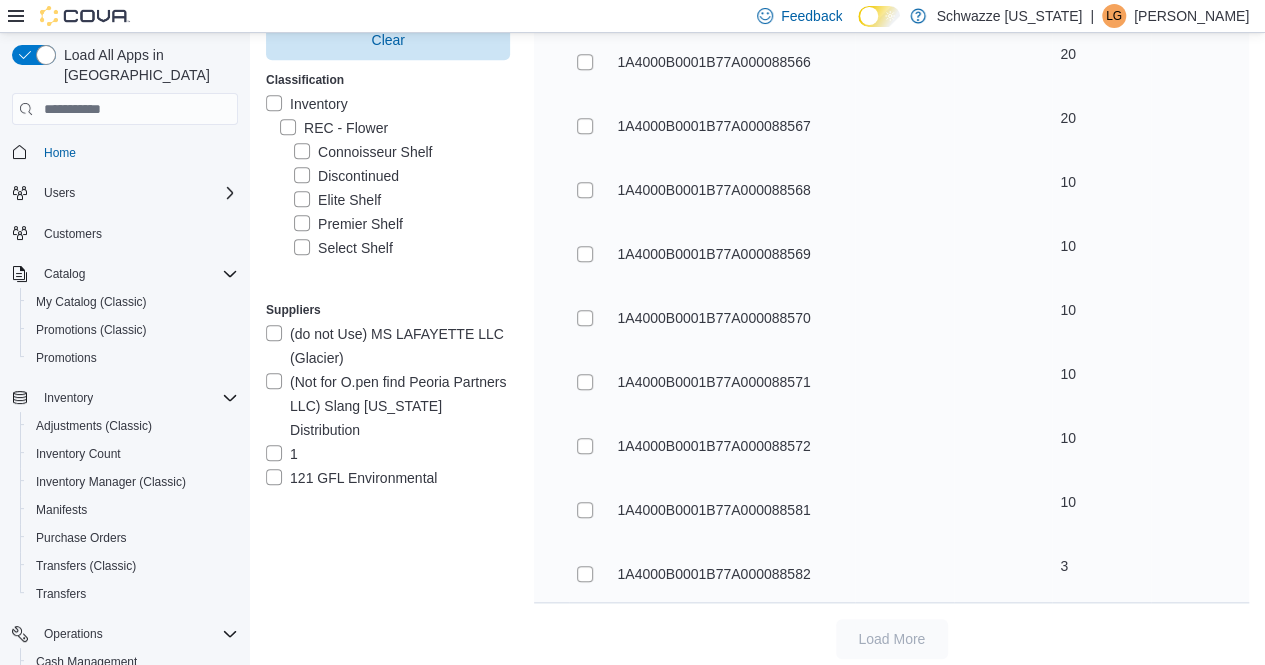 scroll, scrollTop: 749, scrollLeft: 0, axis: vertical 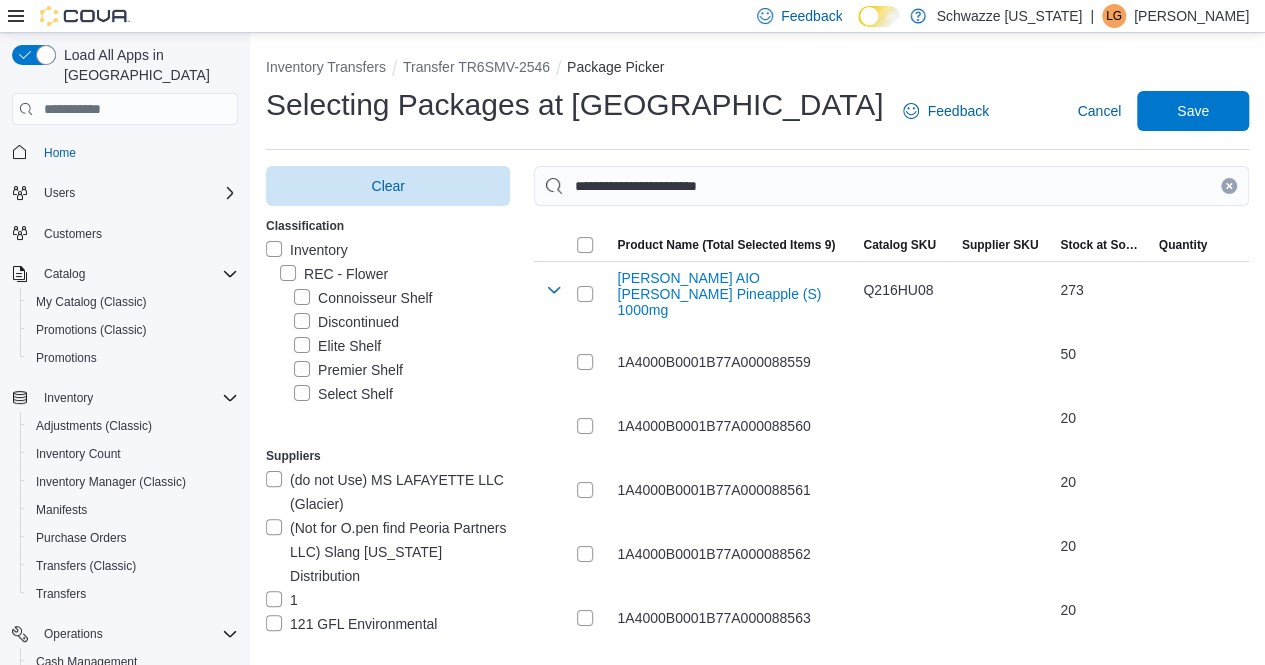 click at bounding box center [1229, 186] 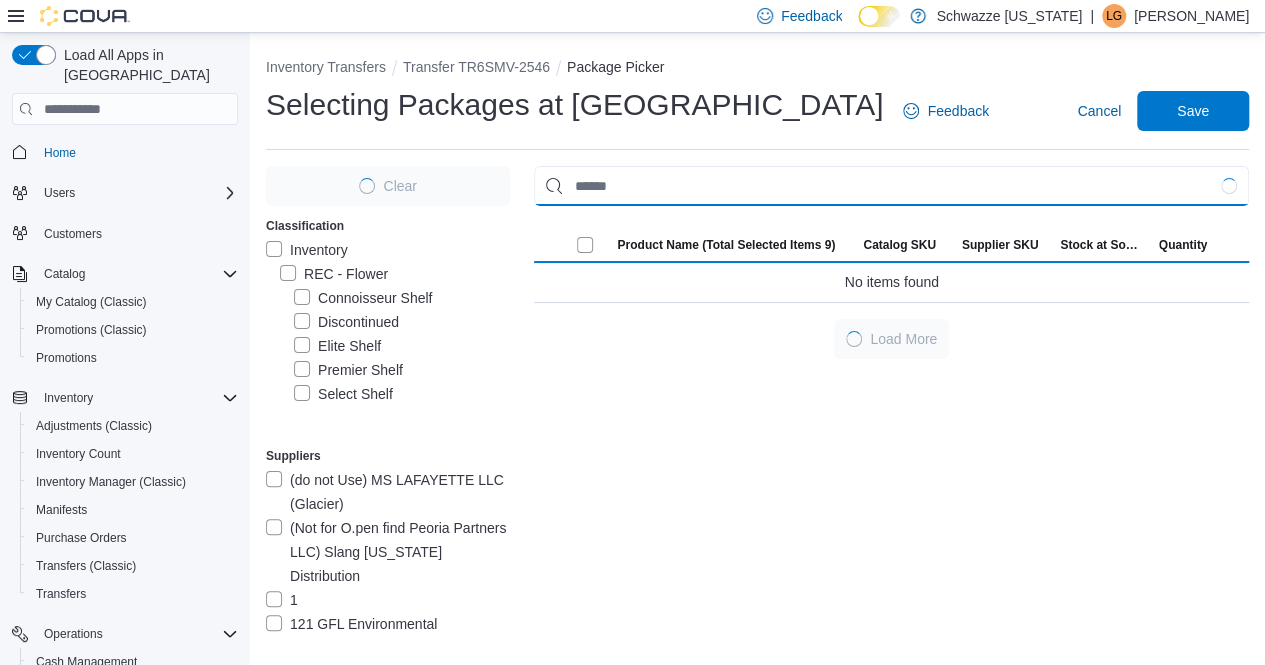 click at bounding box center (891, 186) 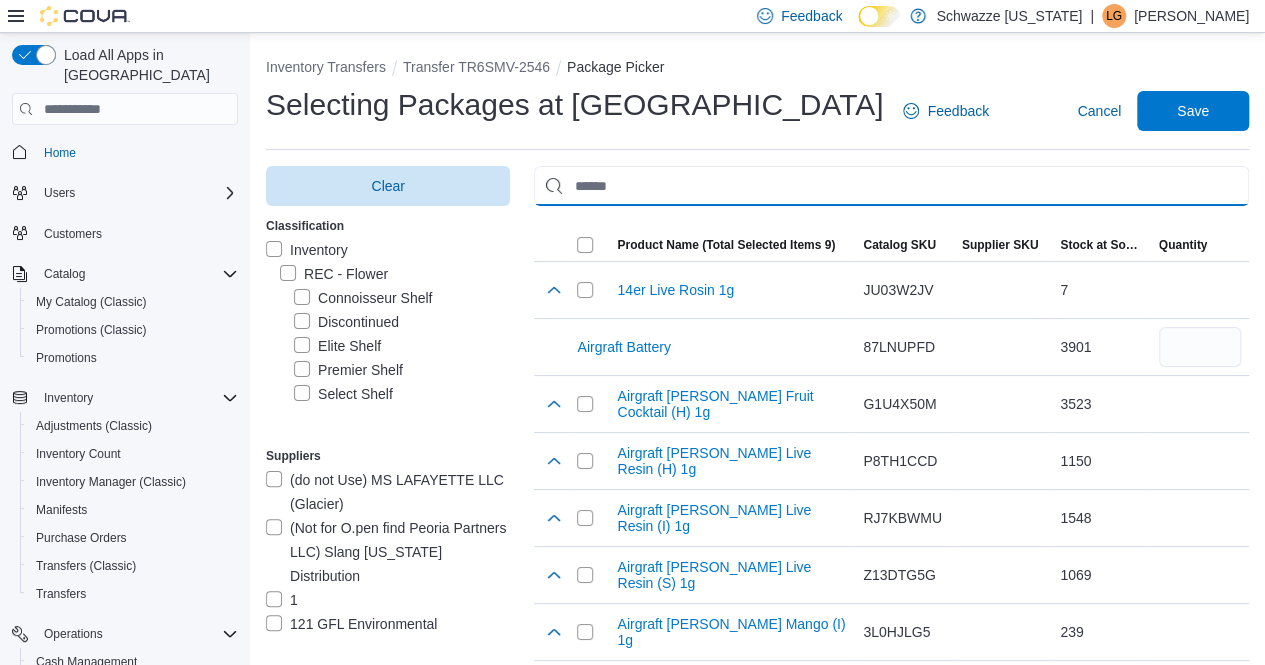 paste on "**********" 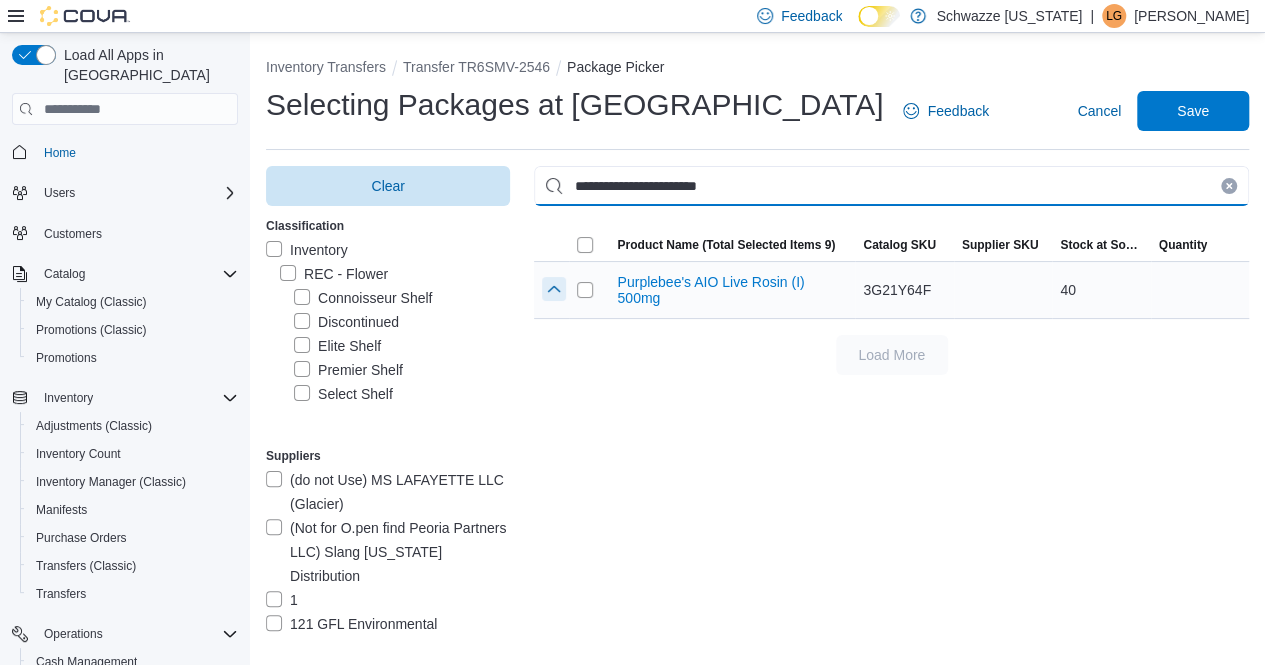 type on "**********" 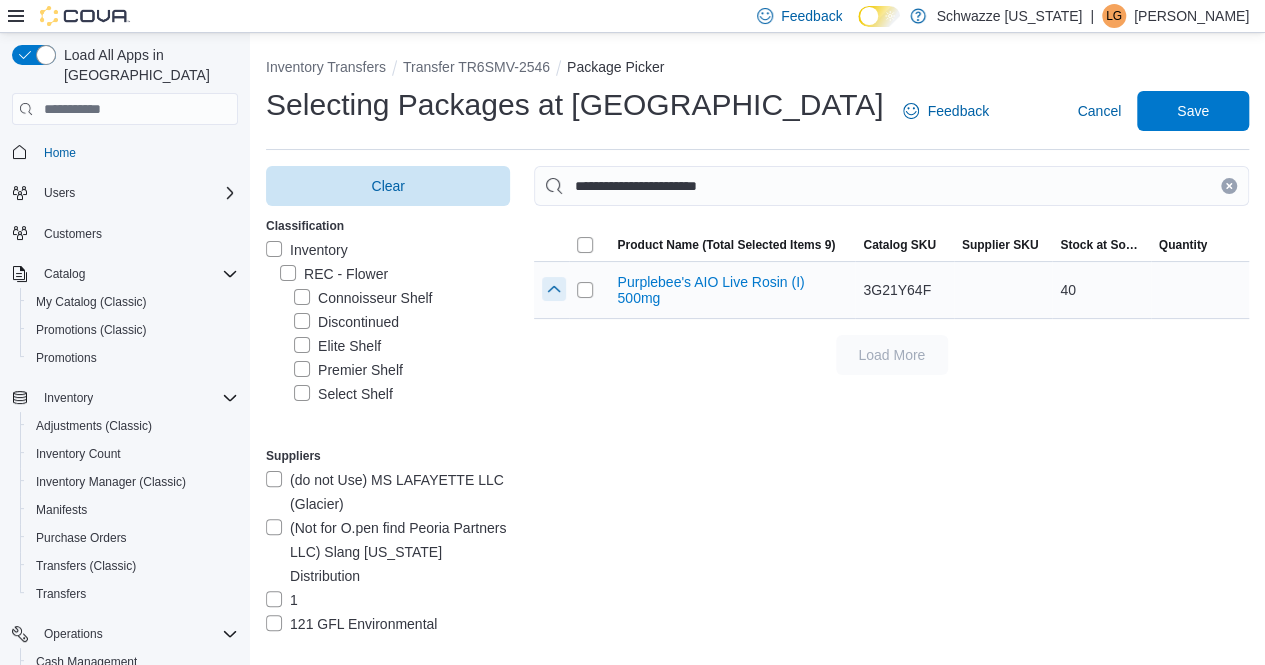 click at bounding box center [554, 289] 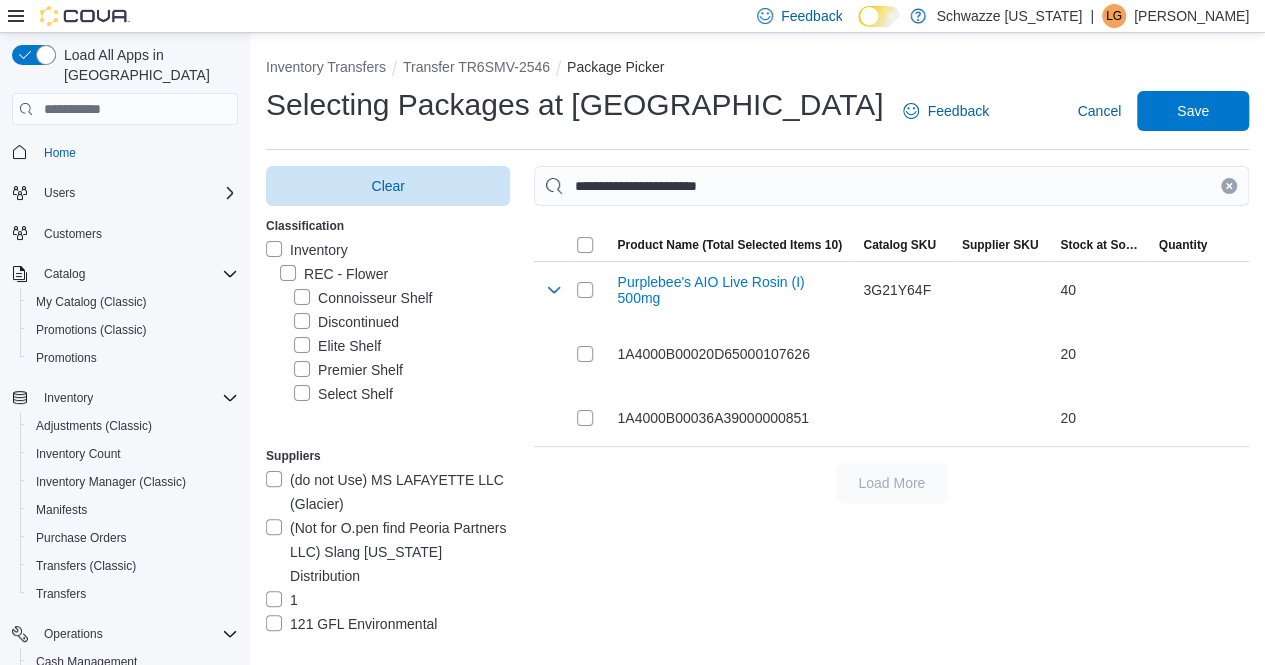 drag, startPoint x: 1246, startPoint y: 185, endPoint x: 1208, endPoint y: 179, distance: 38.470768 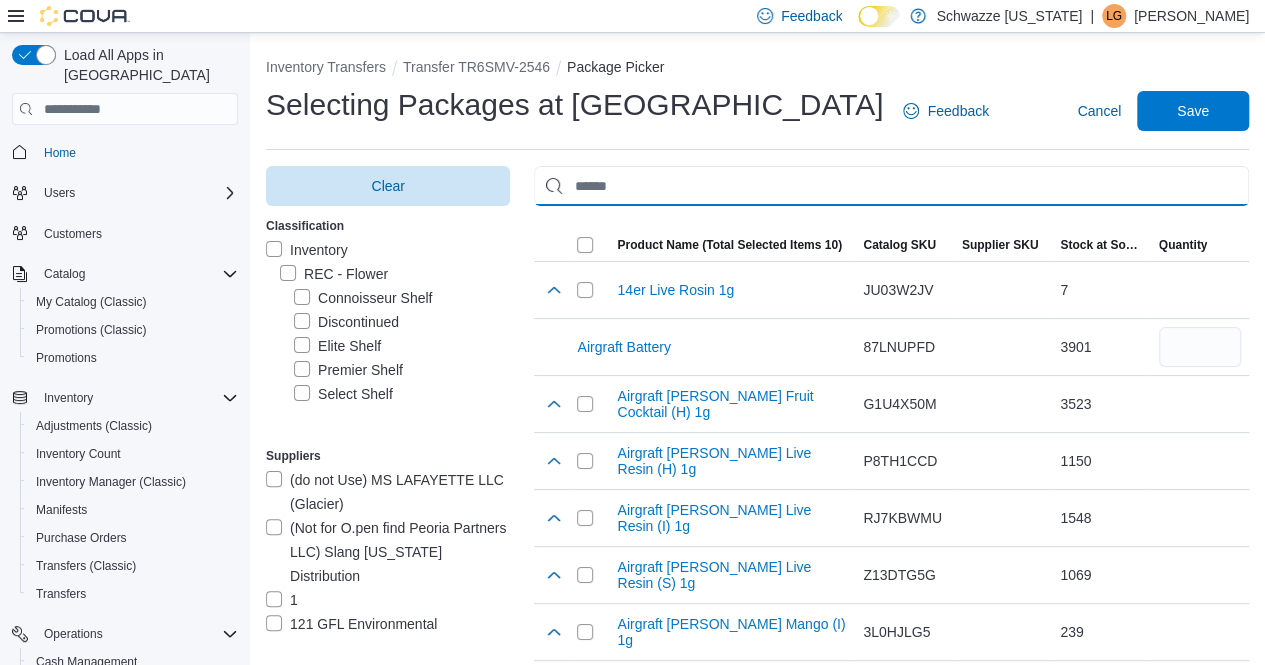 click at bounding box center (891, 186) 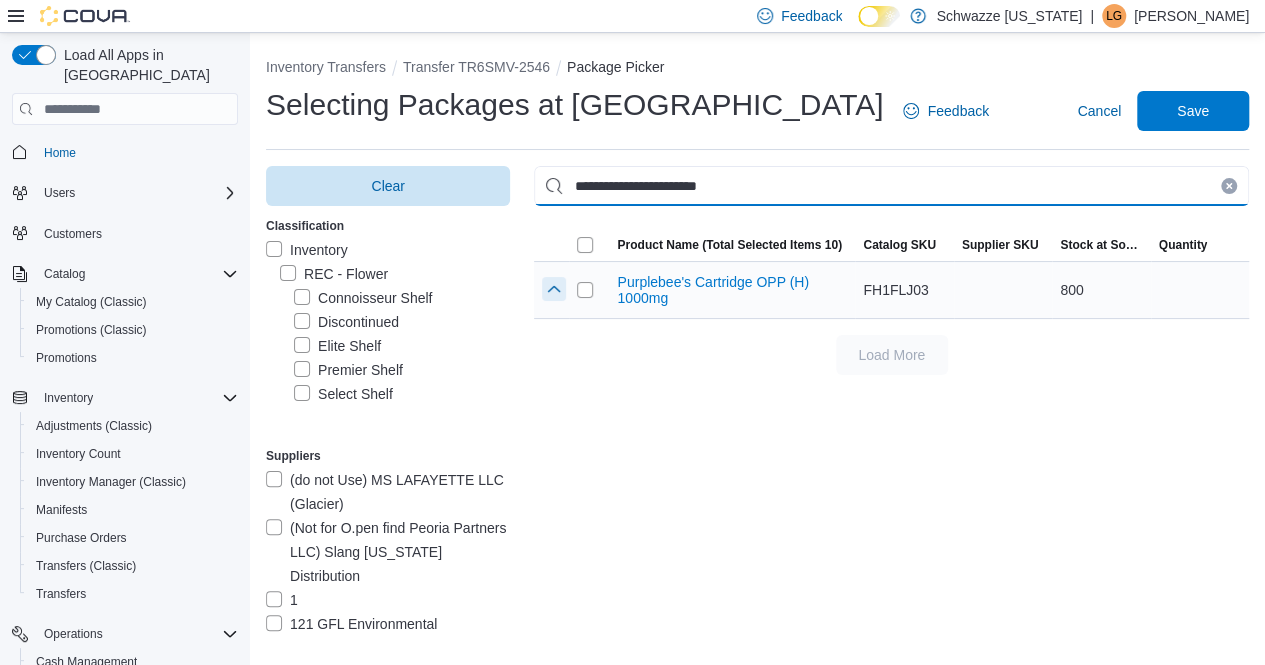 type on "**********" 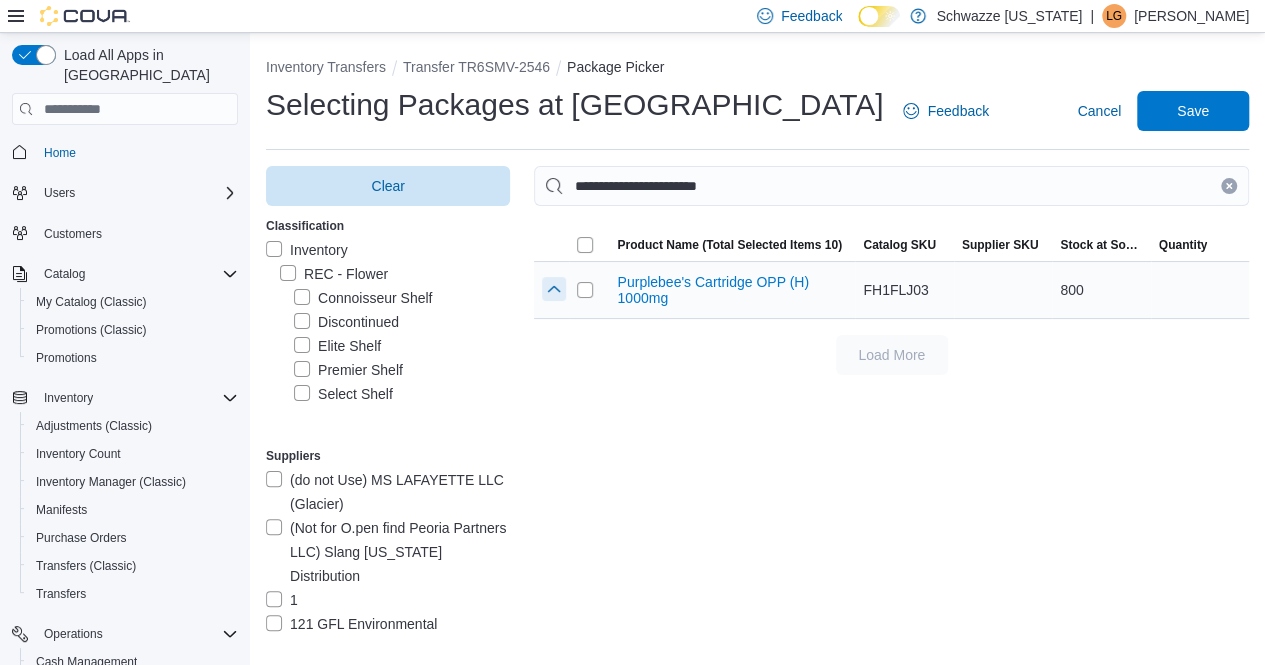 click at bounding box center [554, 289] 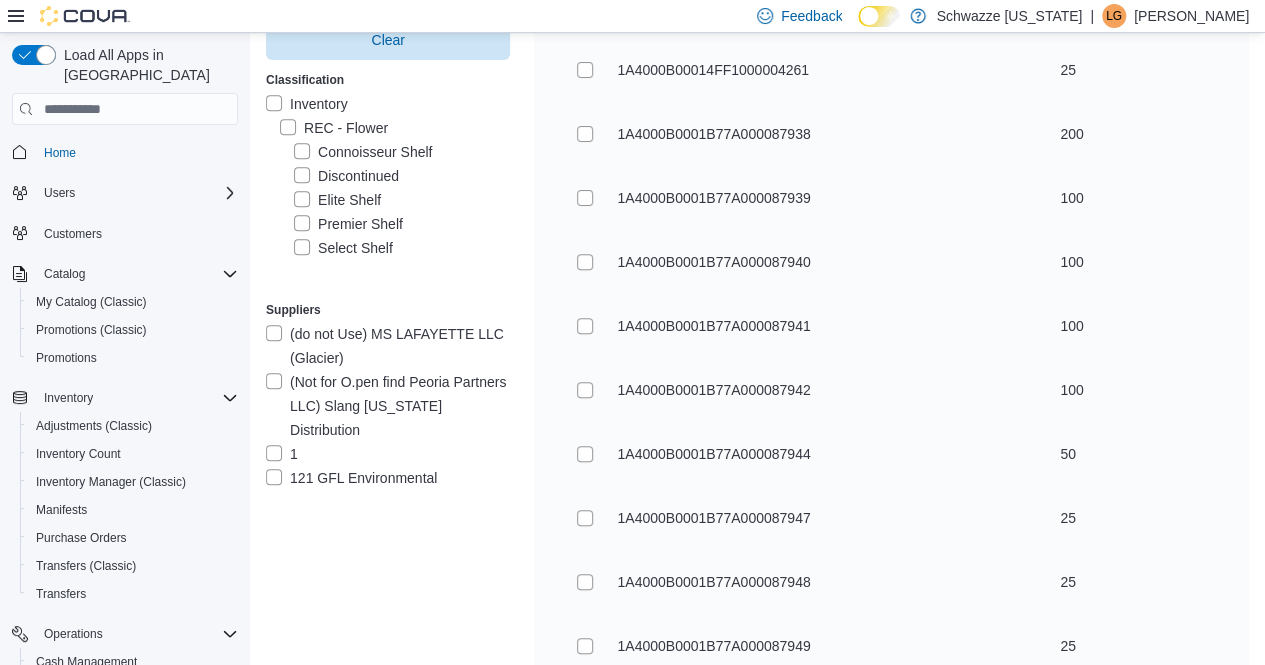 scroll, scrollTop: 493, scrollLeft: 0, axis: vertical 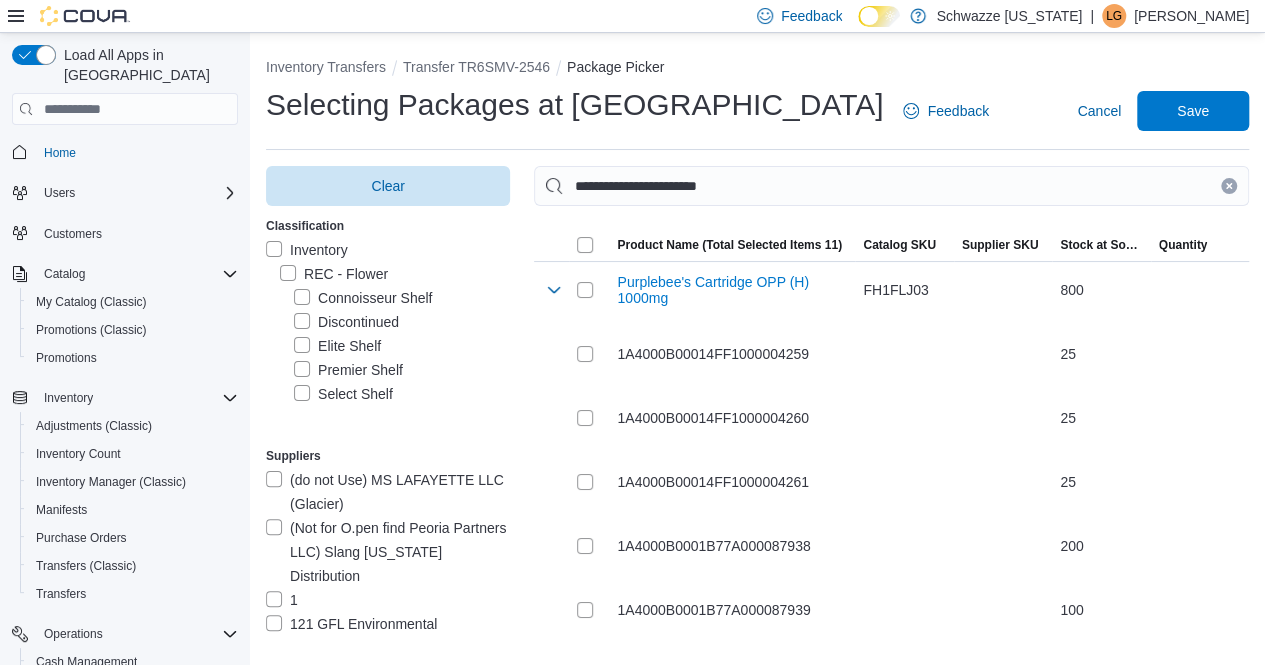 click 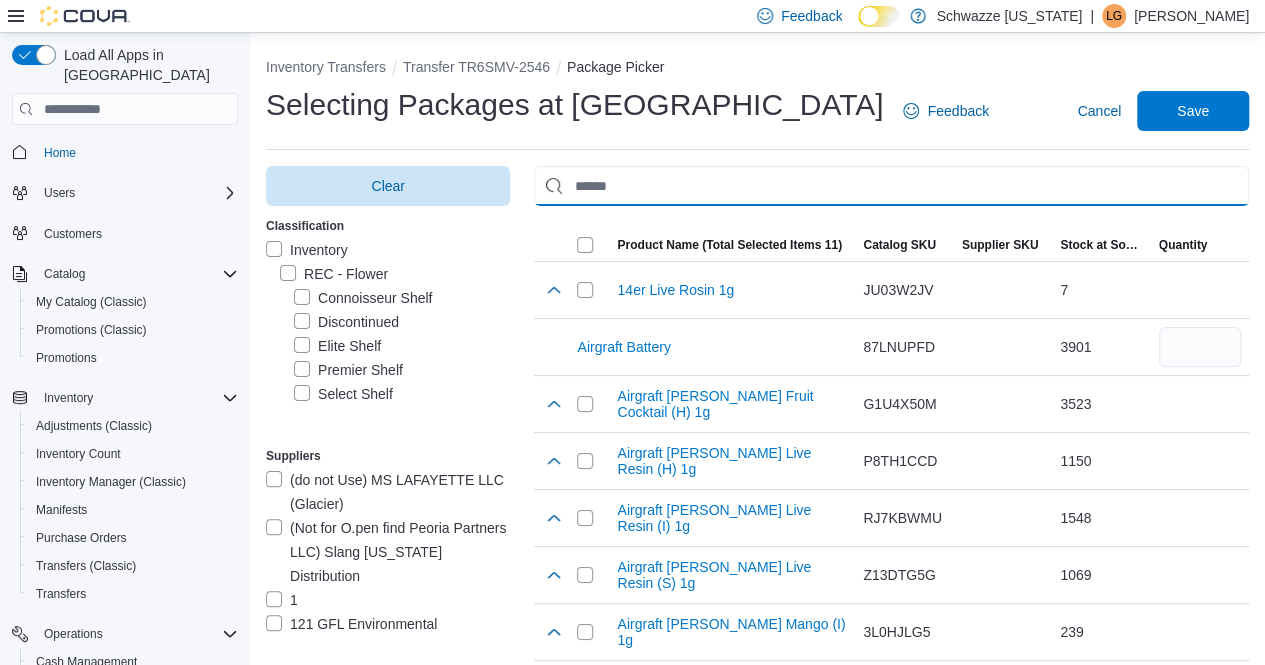 click at bounding box center (891, 186) 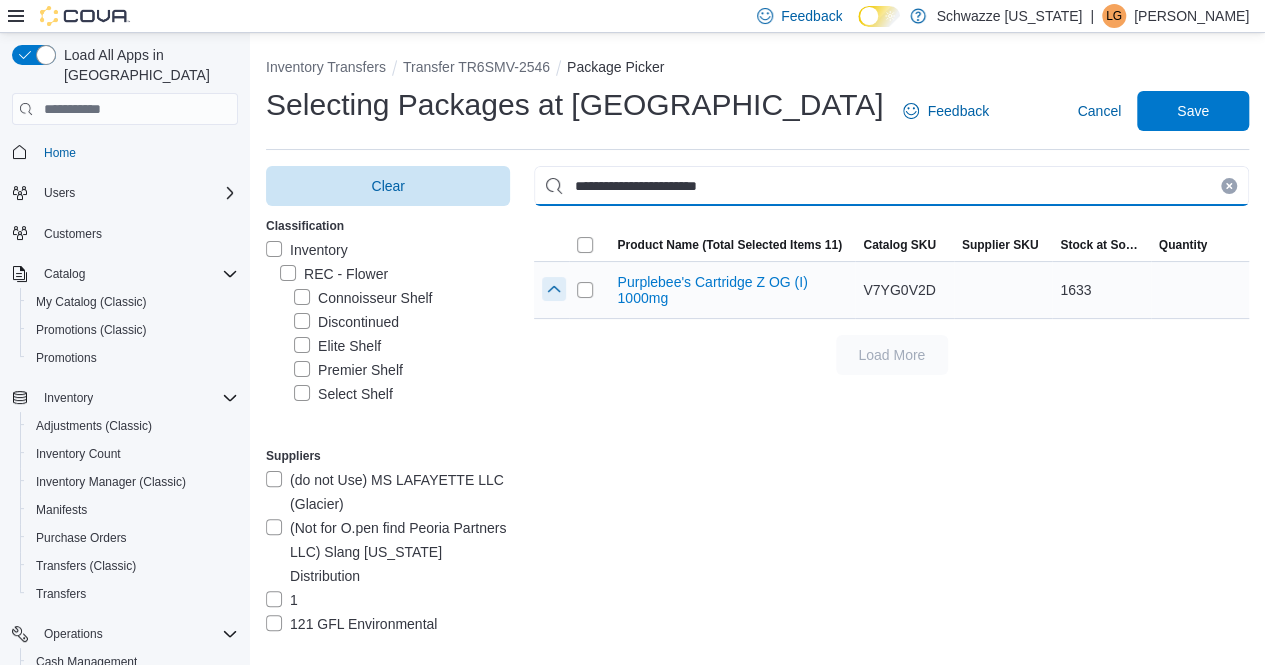 type on "**********" 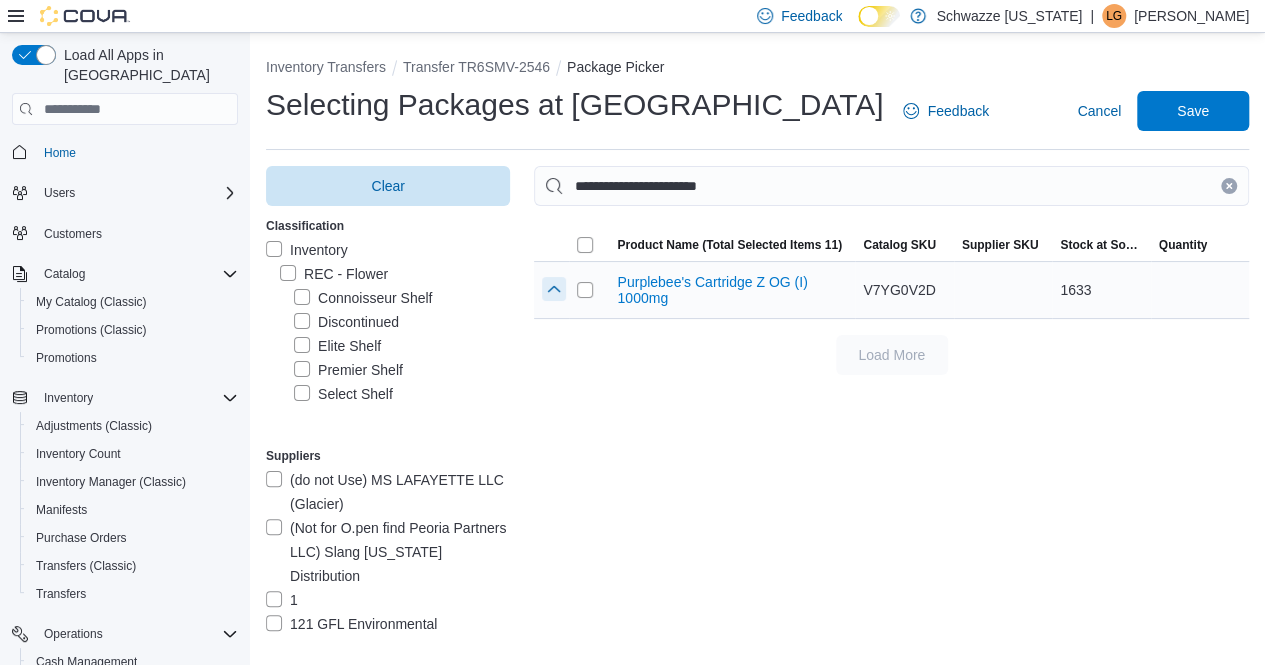 click at bounding box center (554, 289) 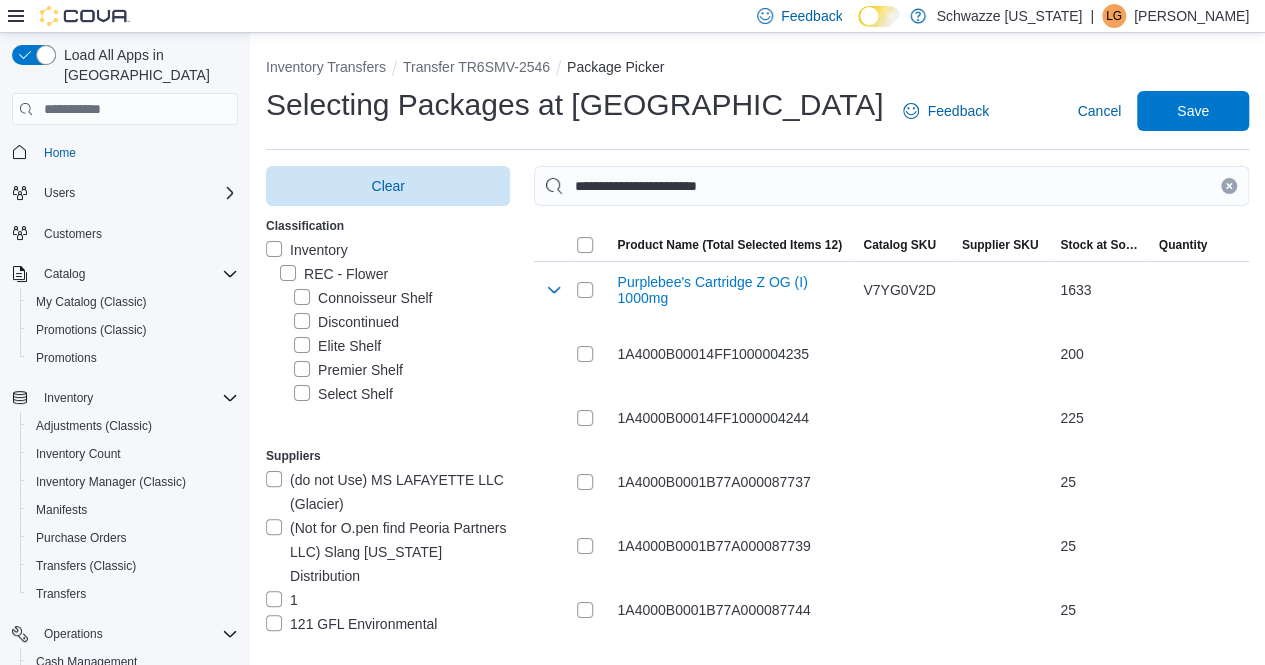 click 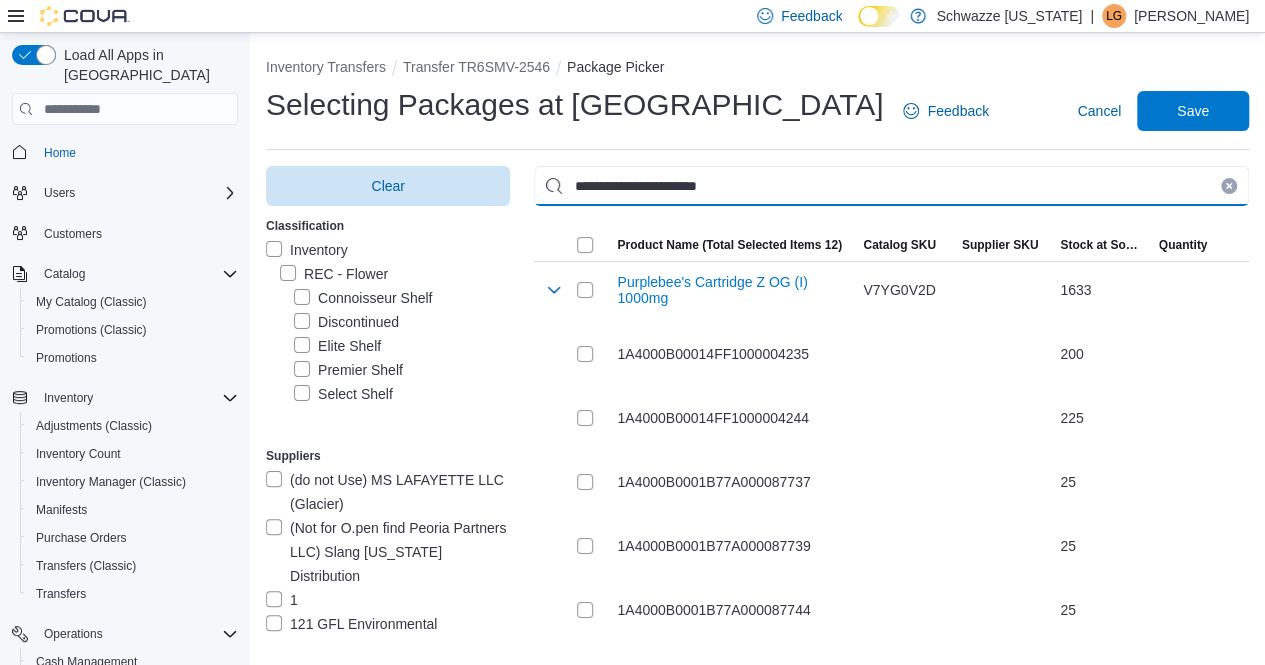 type 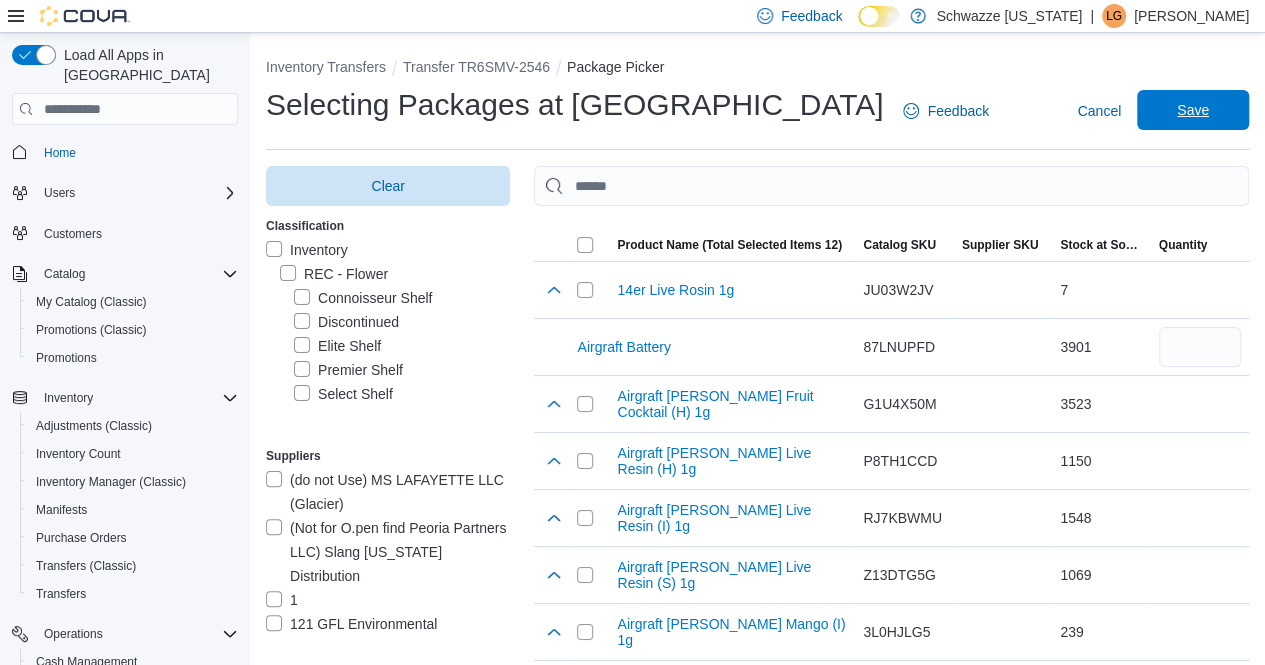 click on "Save" at bounding box center (1193, 110) 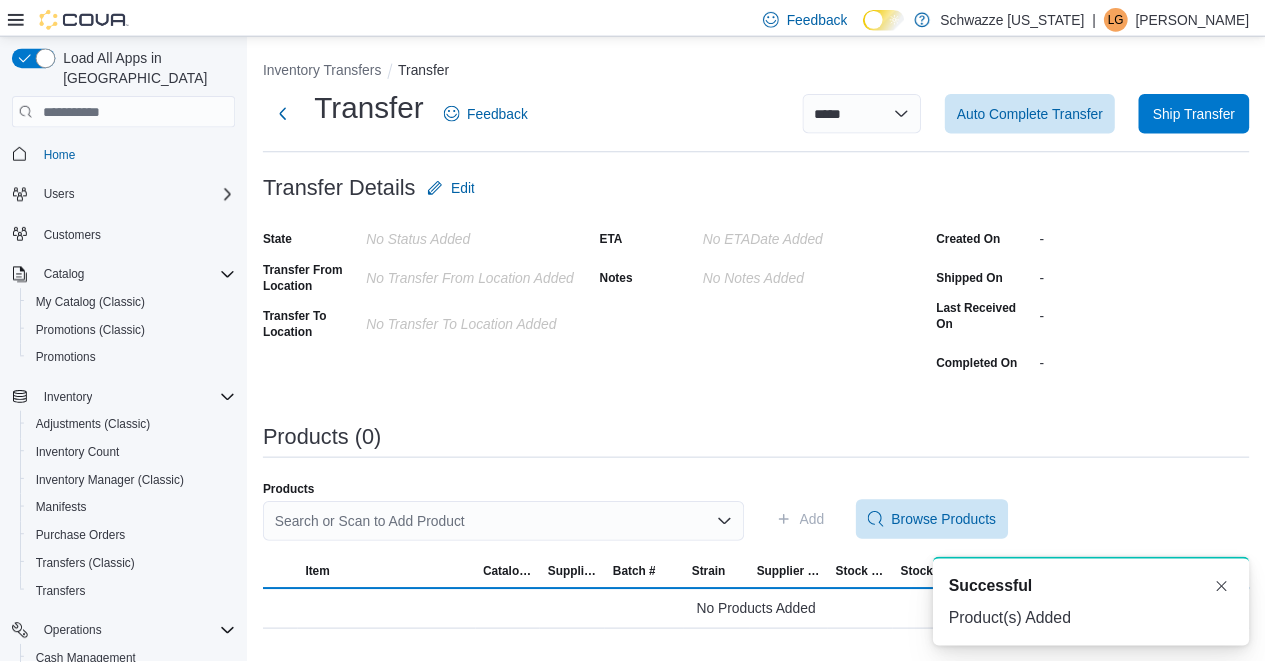 scroll, scrollTop: 0, scrollLeft: 0, axis: both 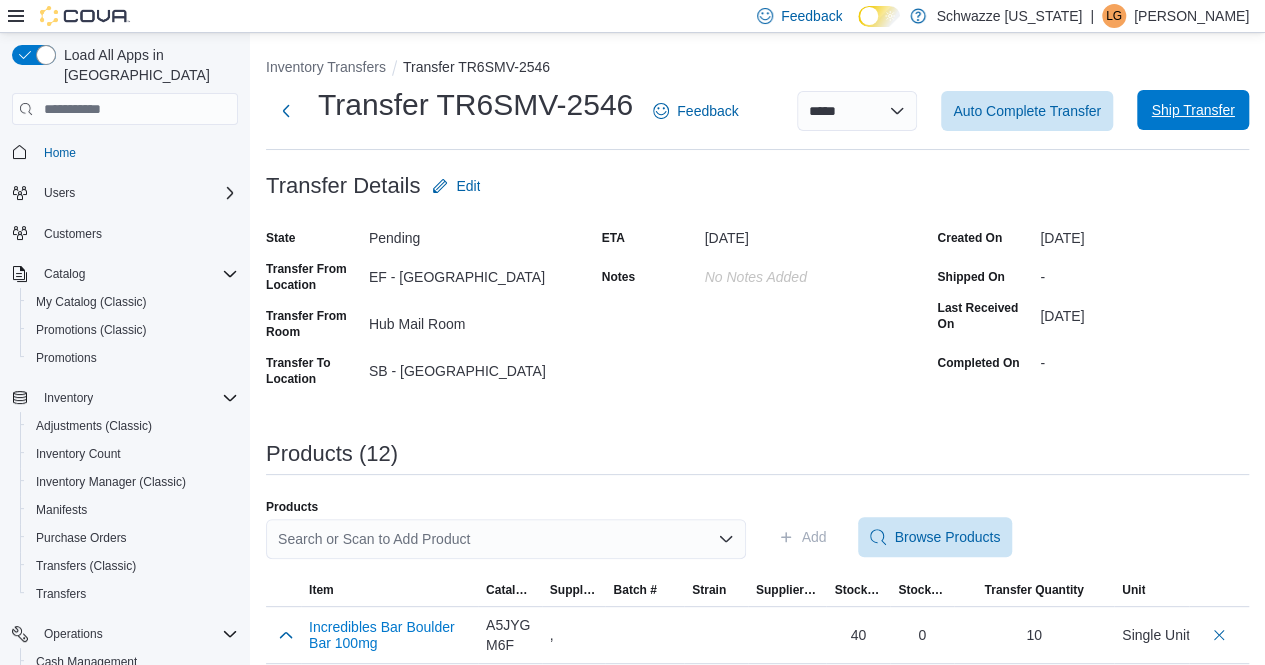 click on "Ship Transfer" at bounding box center (1192, 110) 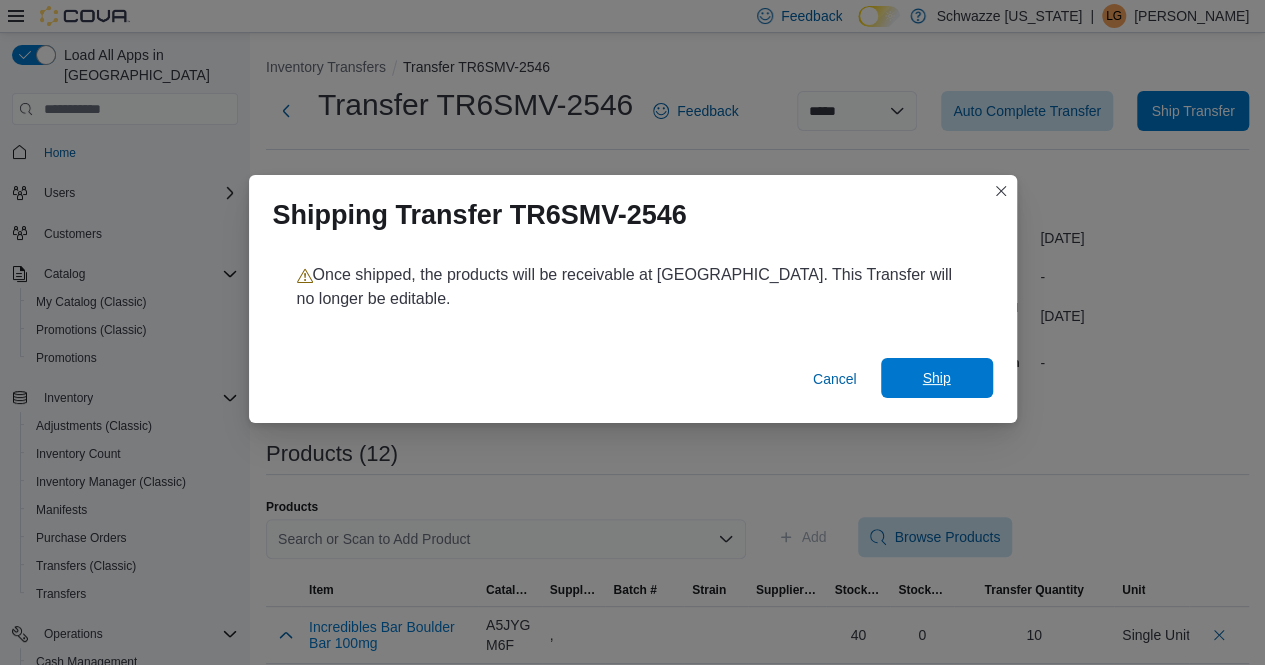 click on "Ship" at bounding box center [936, 378] 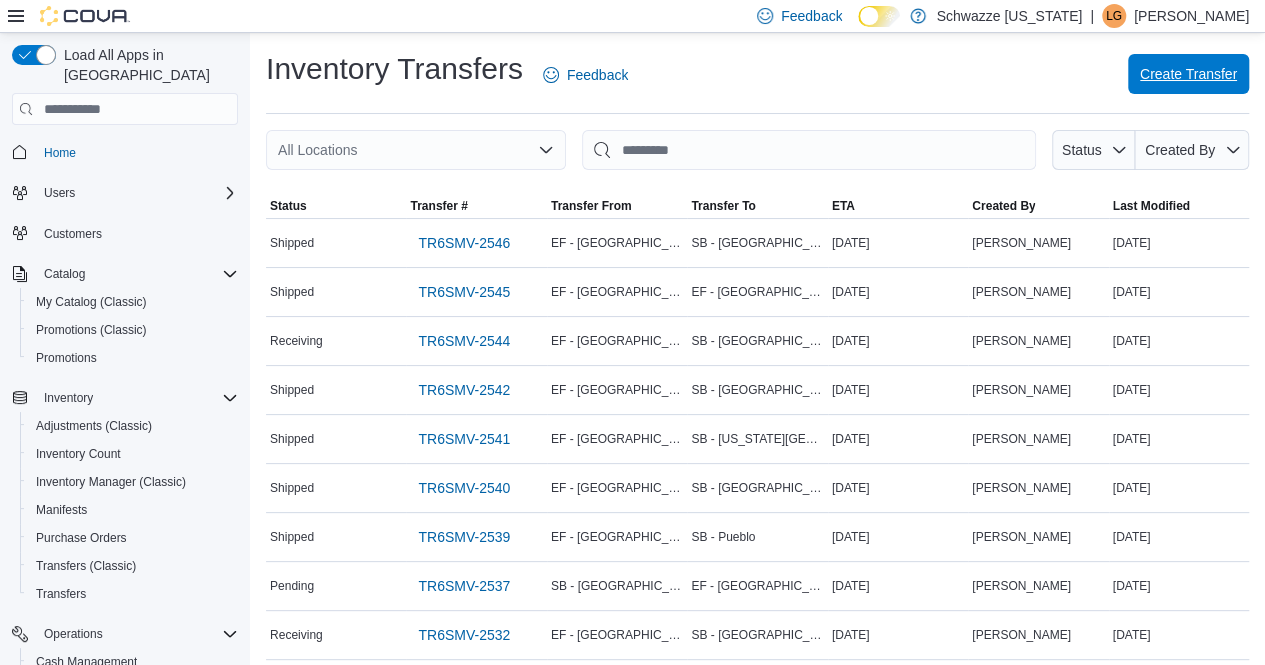 click on "Create Transfer" at bounding box center (1188, 74) 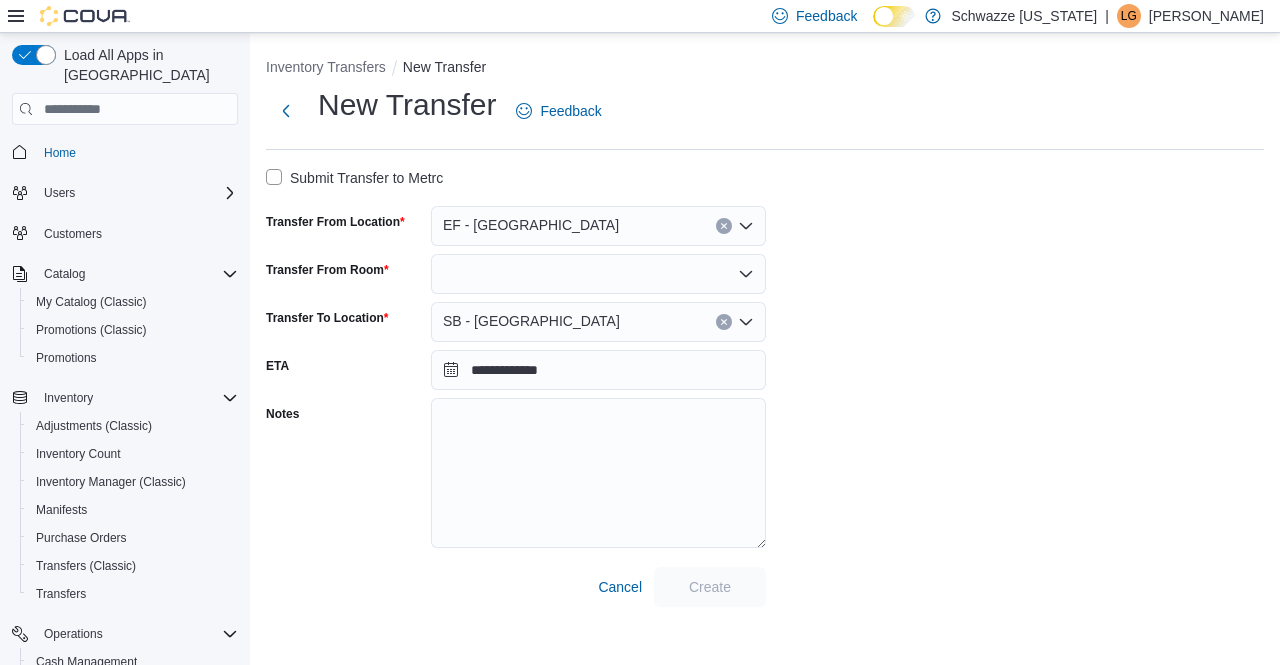click at bounding box center [598, 274] 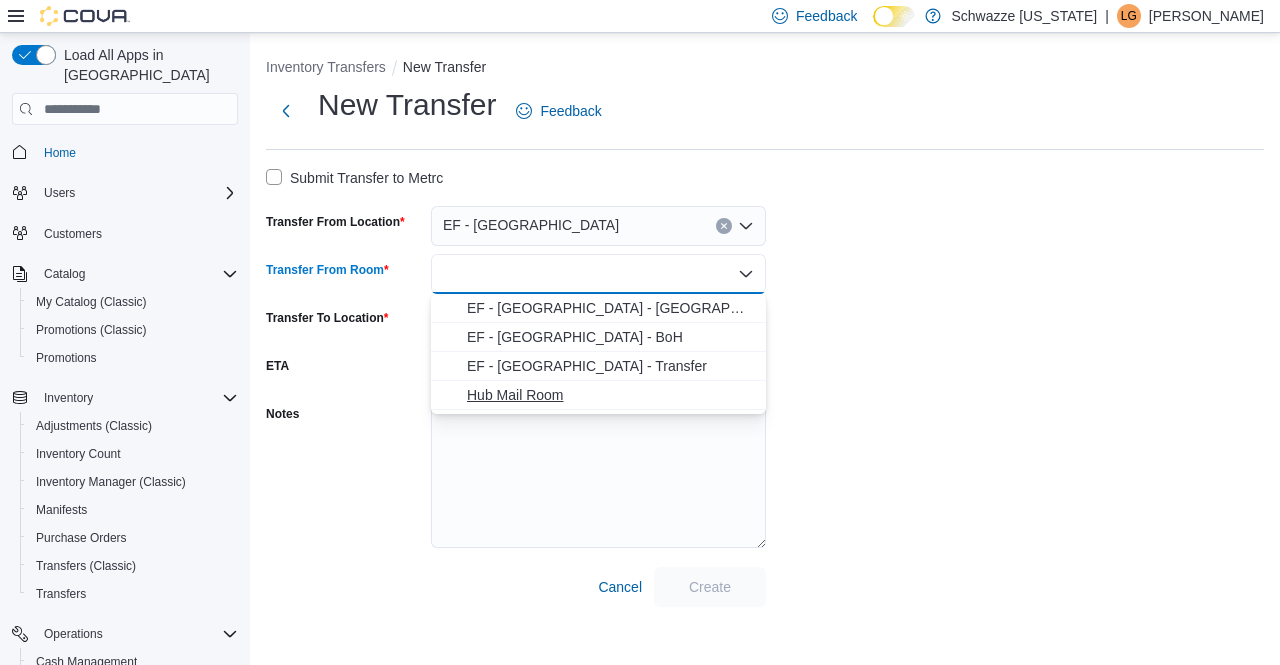 click on "Hub Mail Room" at bounding box center [610, 395] 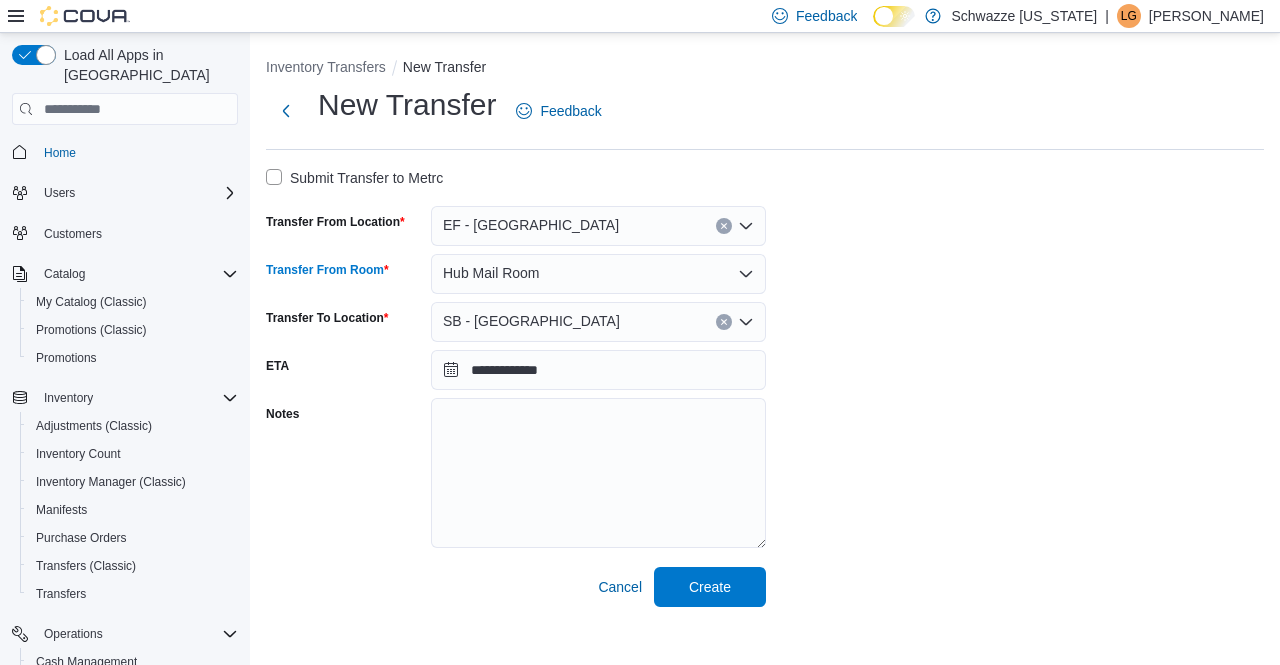 click on "SB - [GEOGRAPHIC_DATA]" at bounding box center (598, 322) 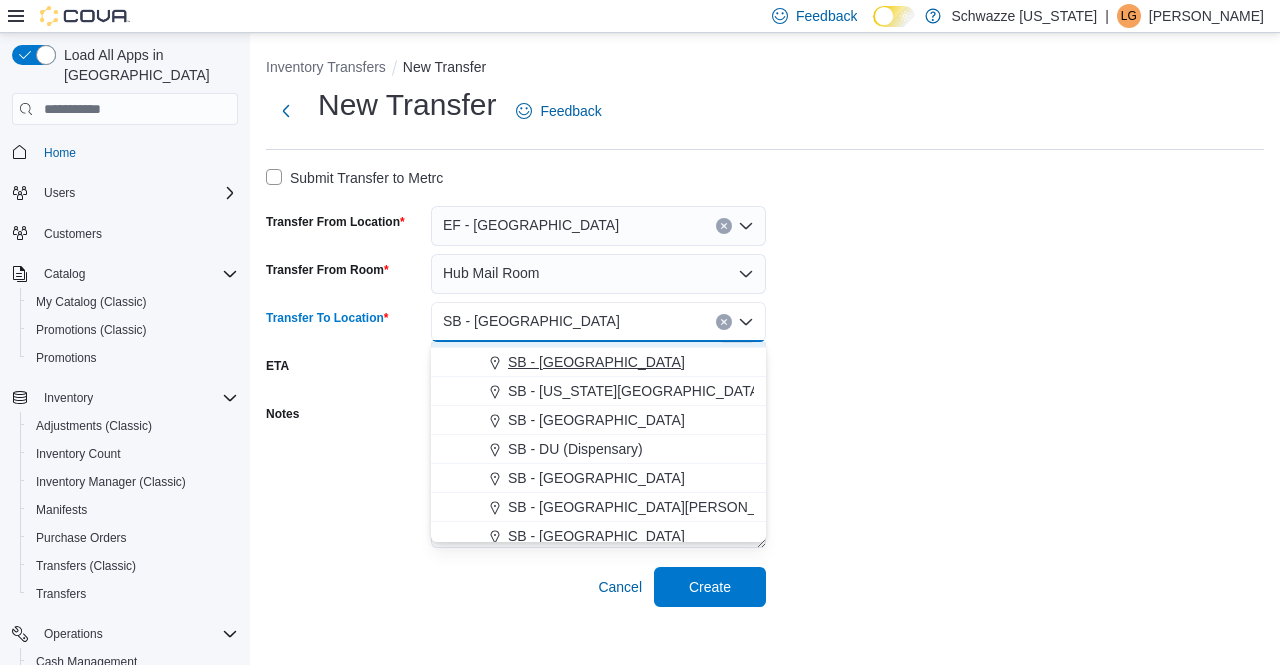 scroll, scrollTop: 500, scrollLeft: 0, axis: vertical 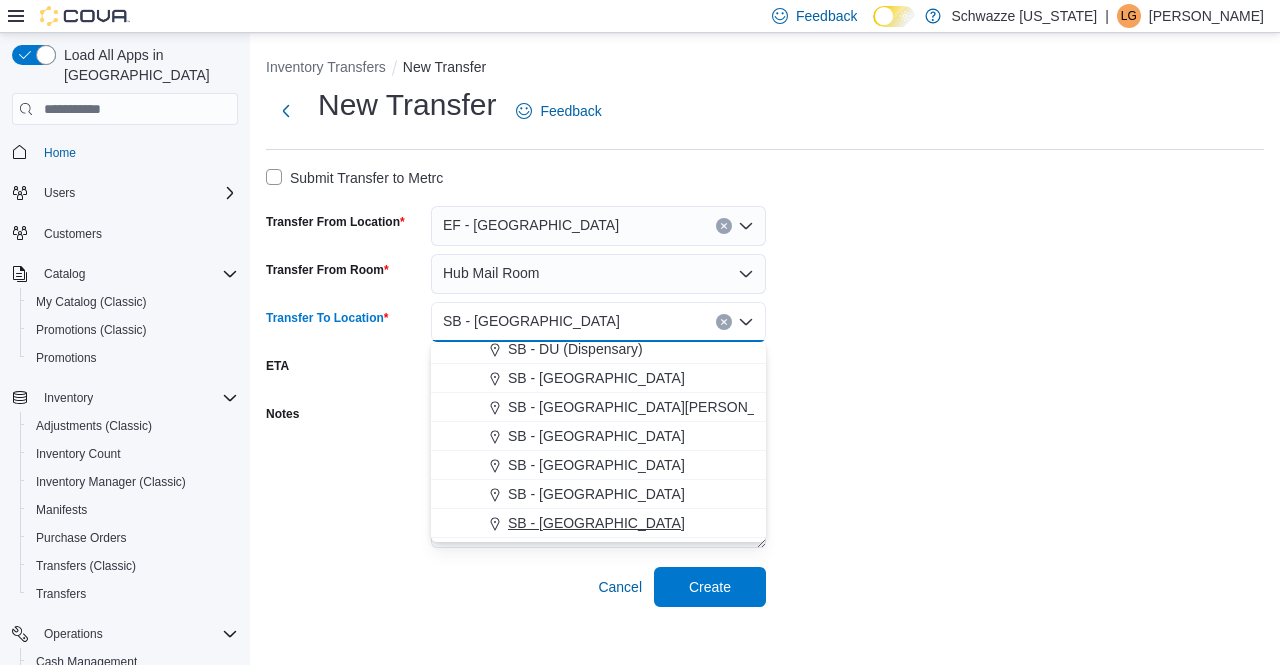 click on "SB - [GEOGRAPHIC_DATA]" at bounding box center [596, 523] 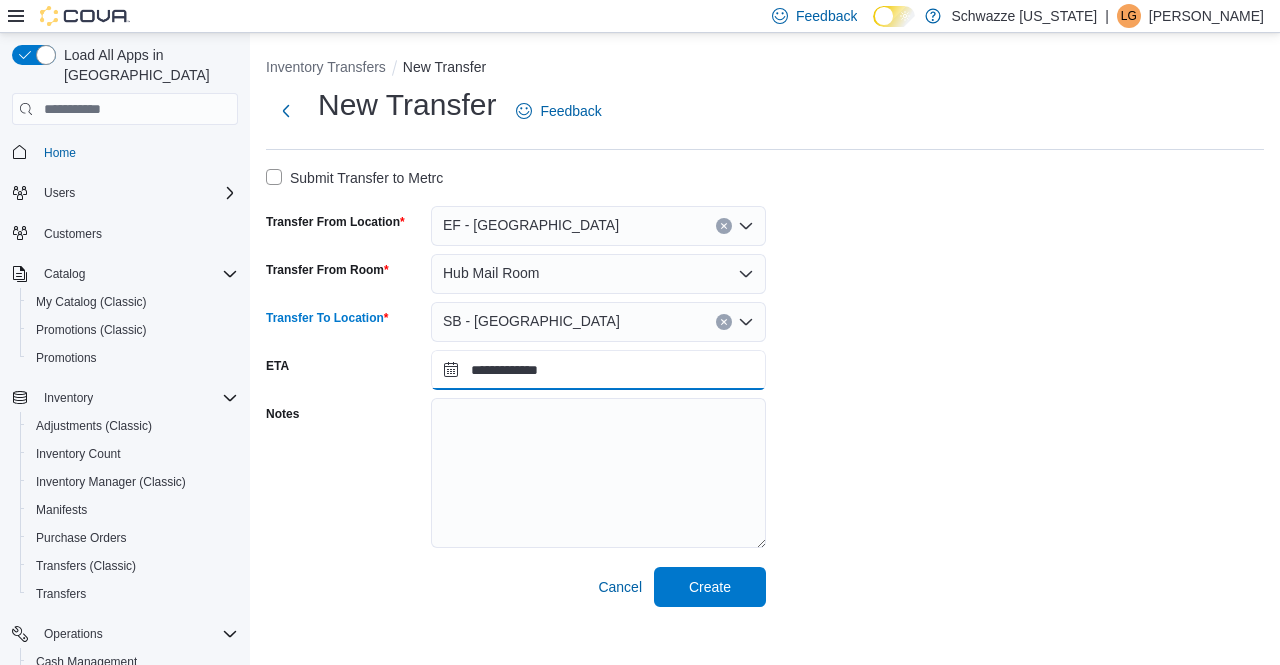 click on "**********" at bounding box center (598, 370) 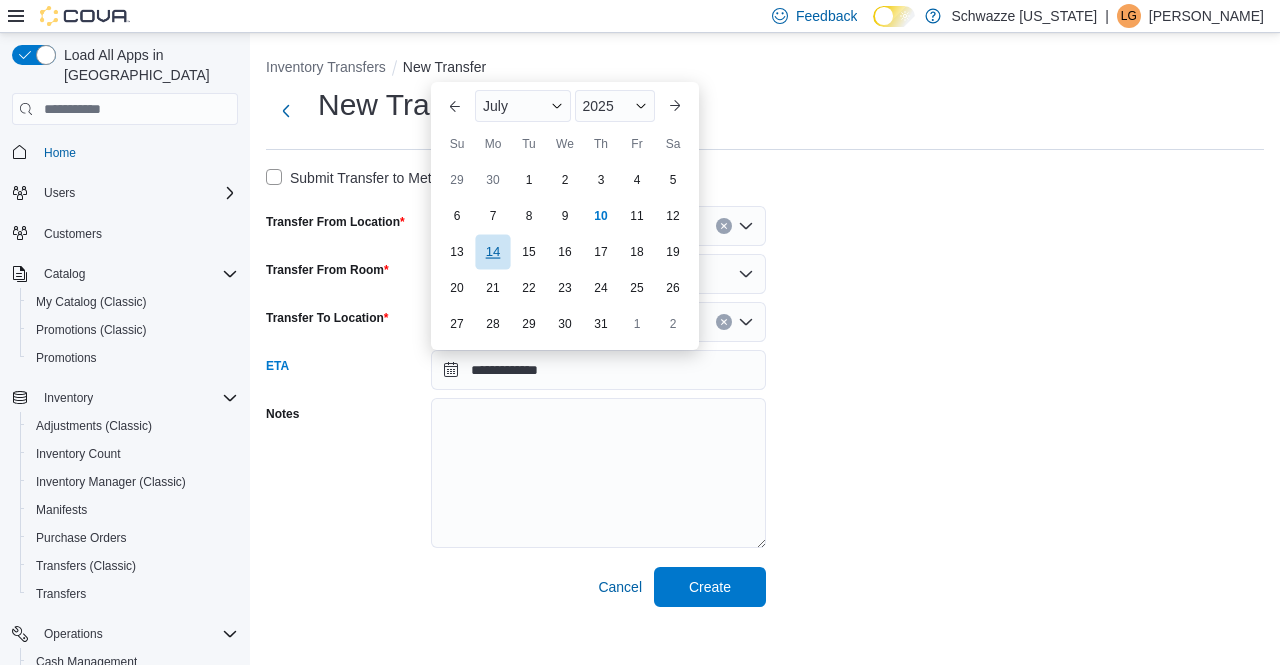 click on "14" at bounding box center (492, 252) 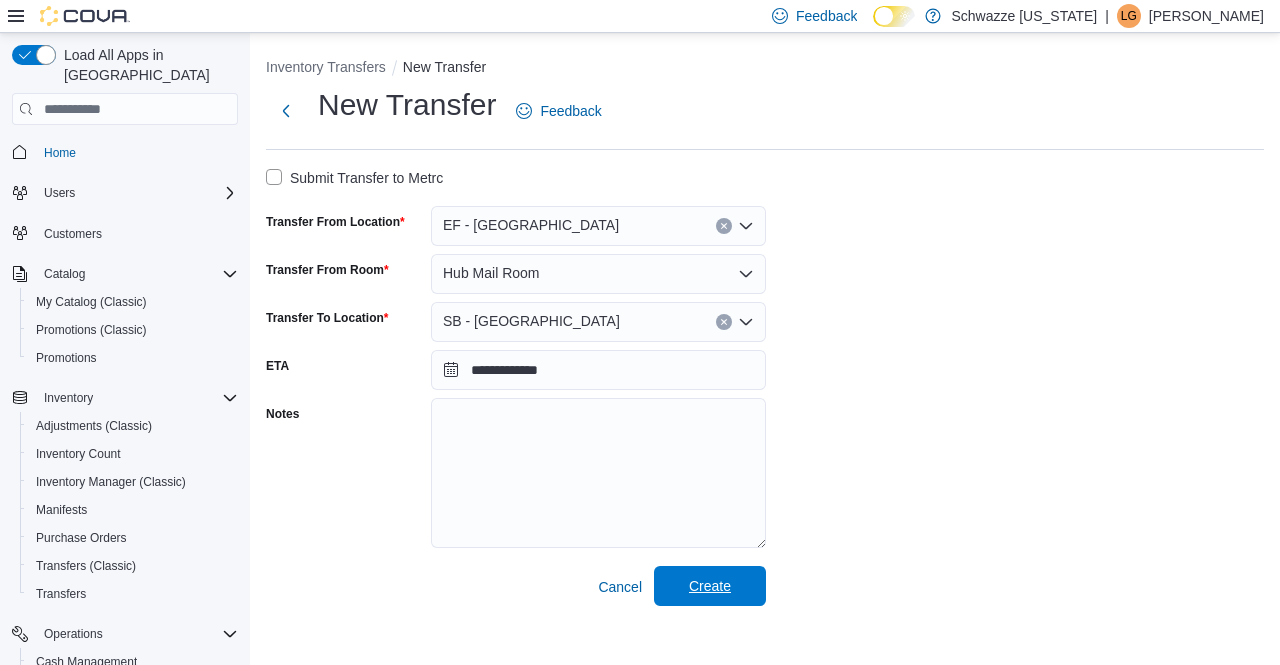 click on "Create" at bounding box center (710, 586) 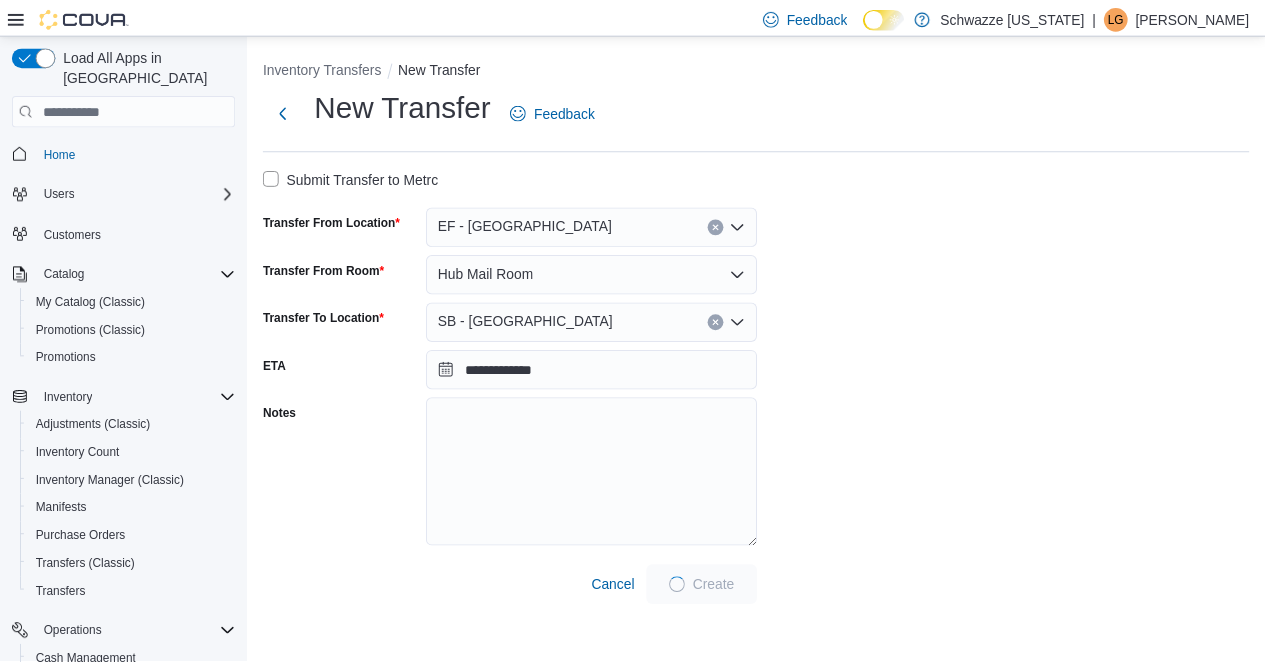 scroll, scrollTop: 0, scrollLeft: 0, axis: both 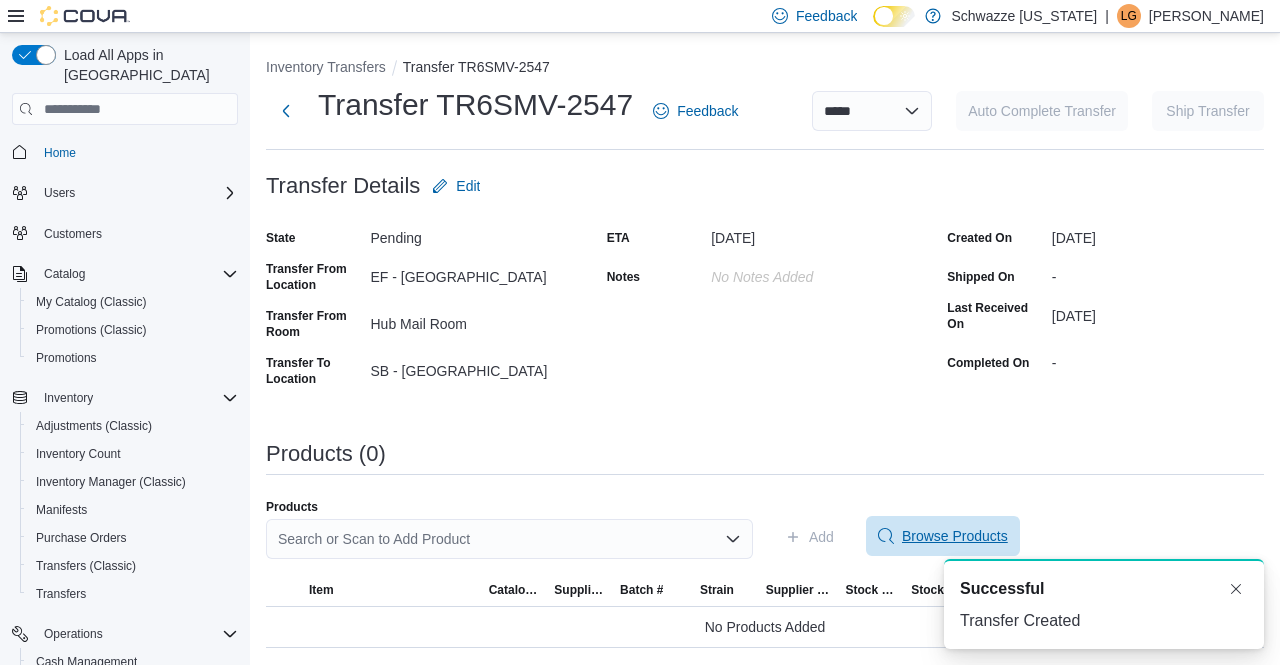 click on "Browse Products" at bounding box center (943, 536) 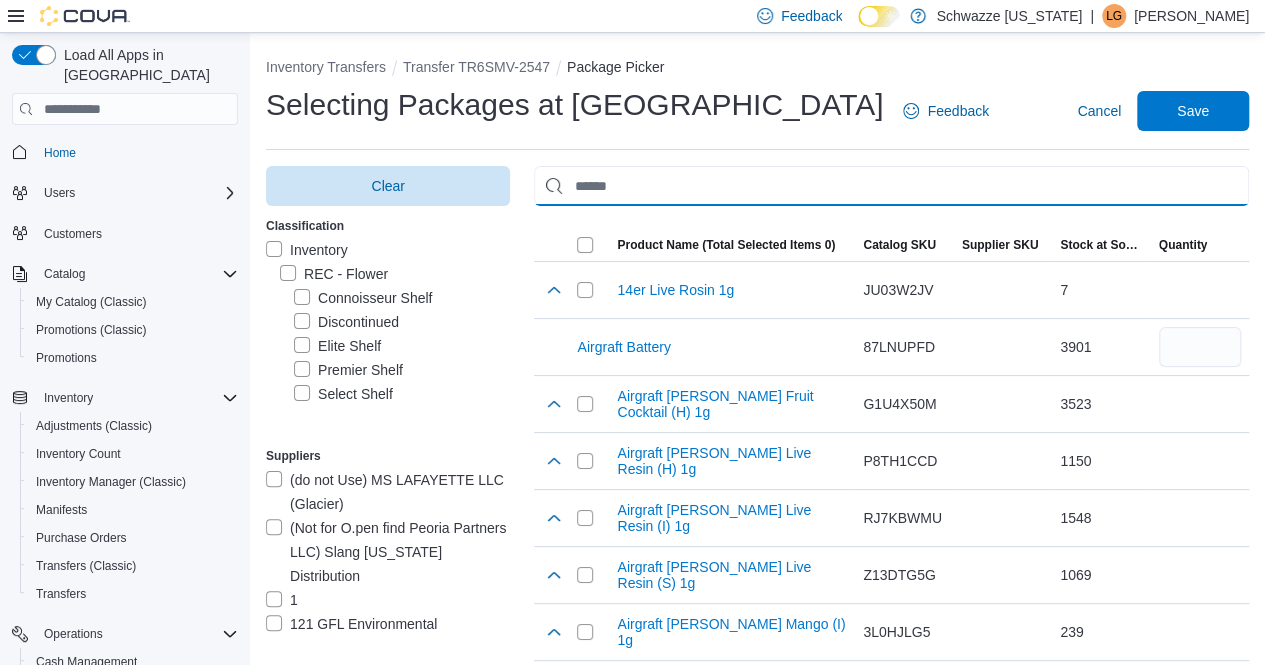 click at bounding box center (891, 186) 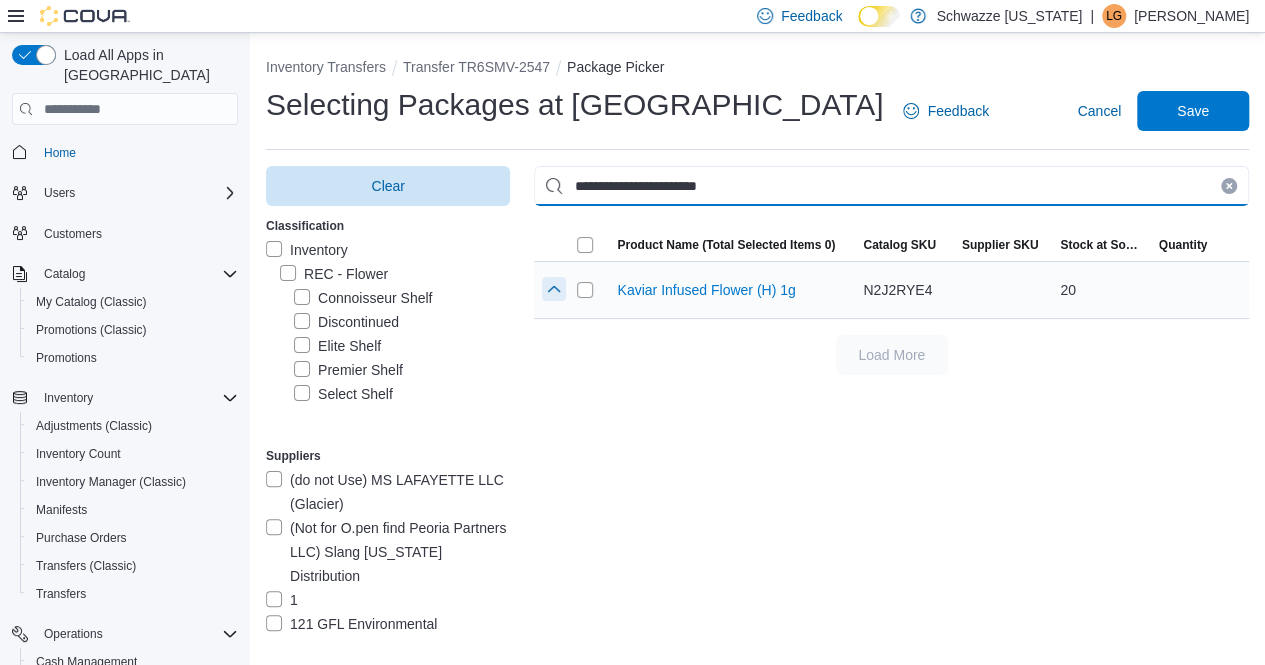 type on "**********" 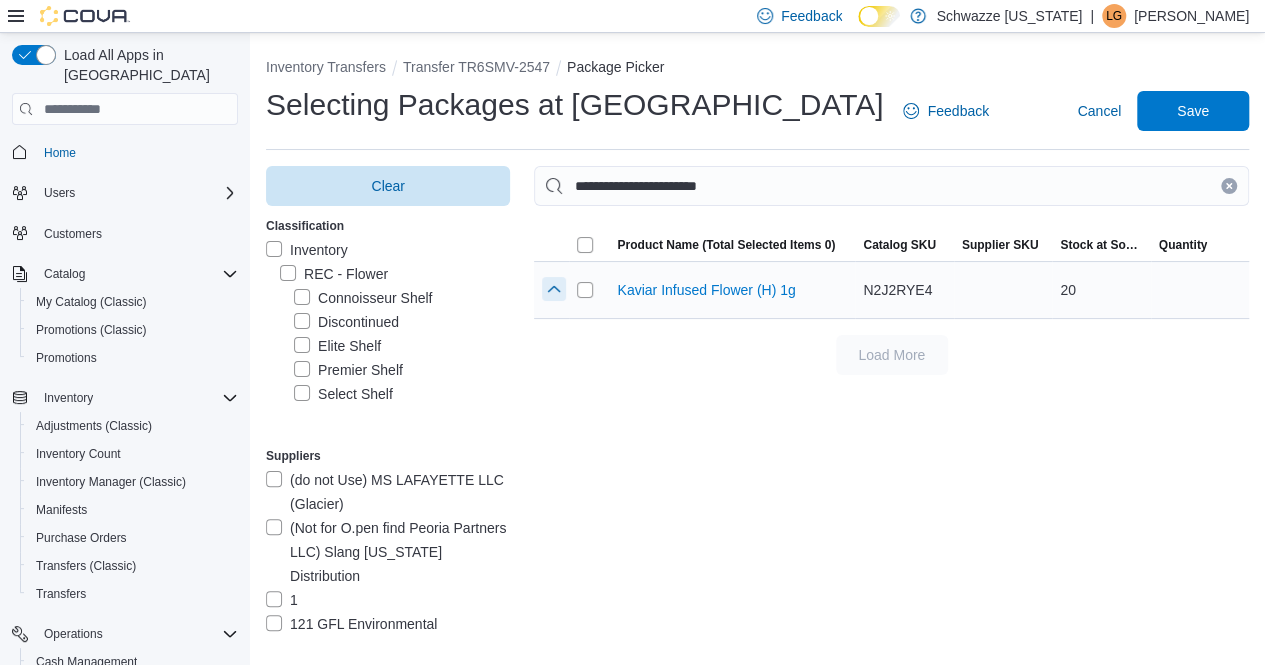 click at bounding box center [554, 289] 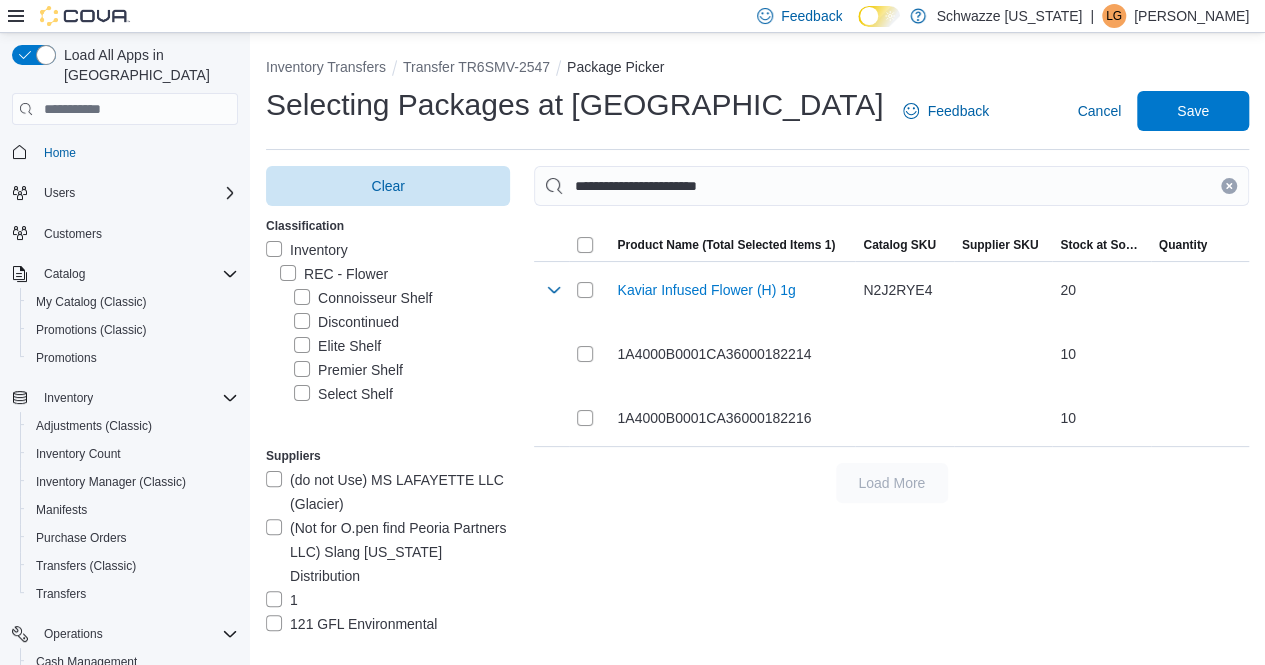 drag, startPoint x: 1242, startPoint y: 186, endPoint x: 1099, endPoint y: 199, distance: 143.58969 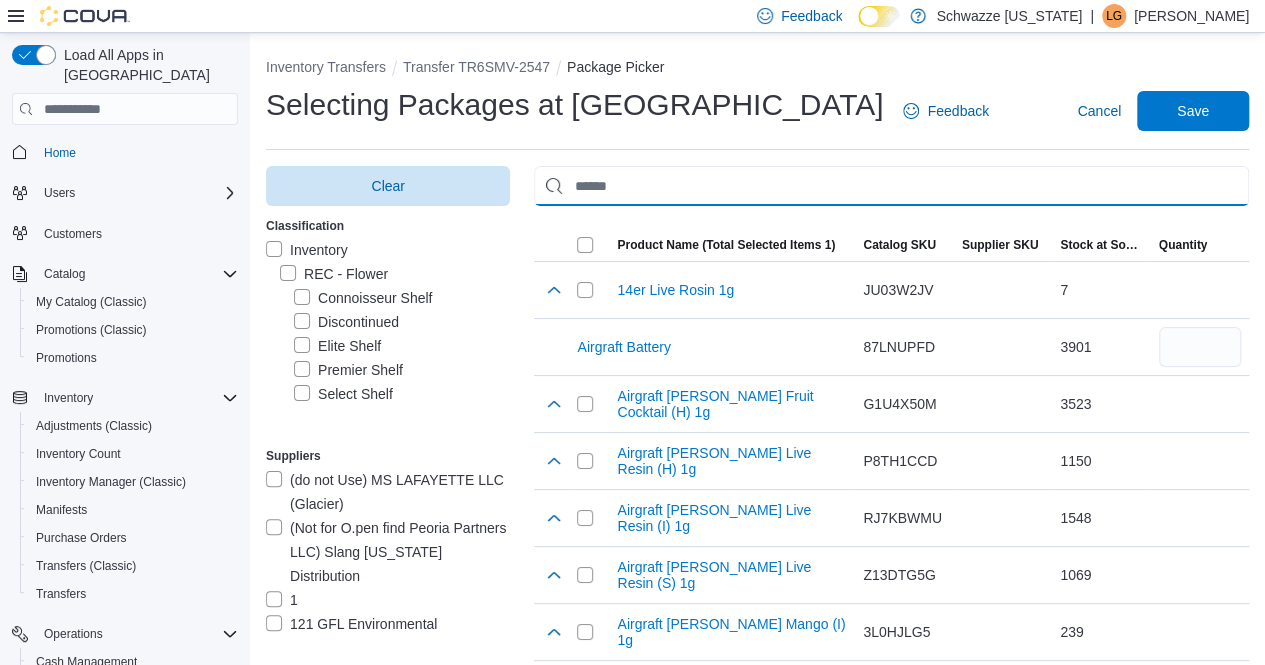 click at bounding box center (891, 186) 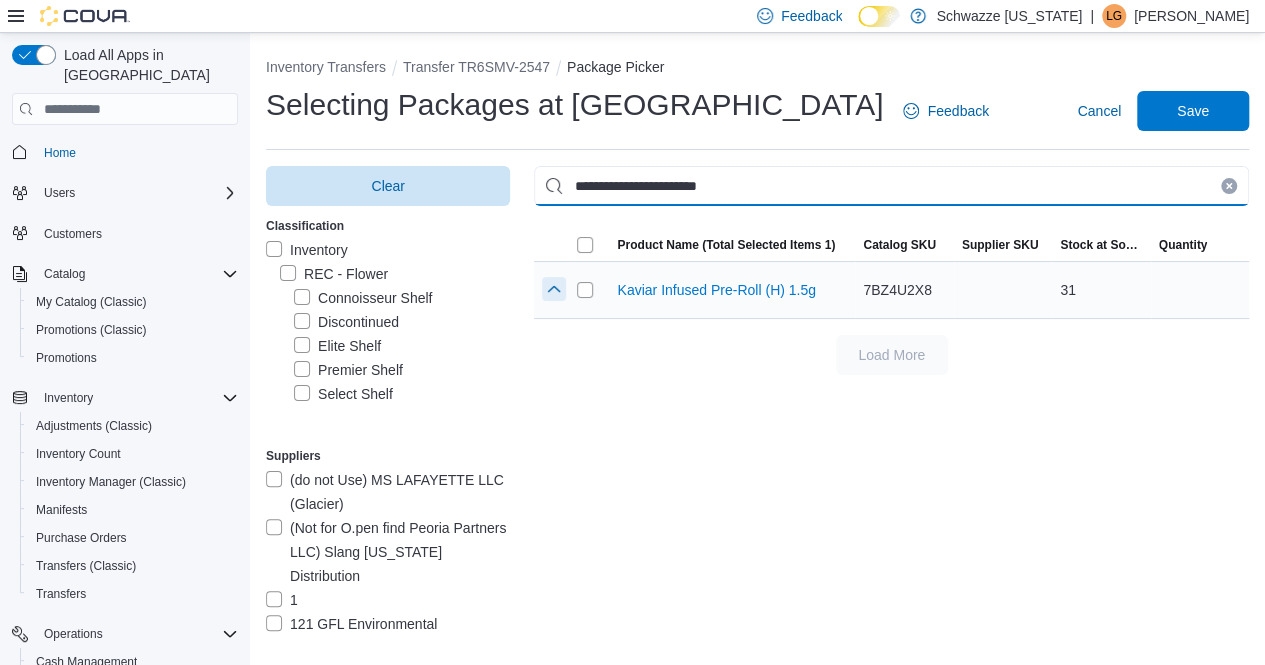 type on "**********" 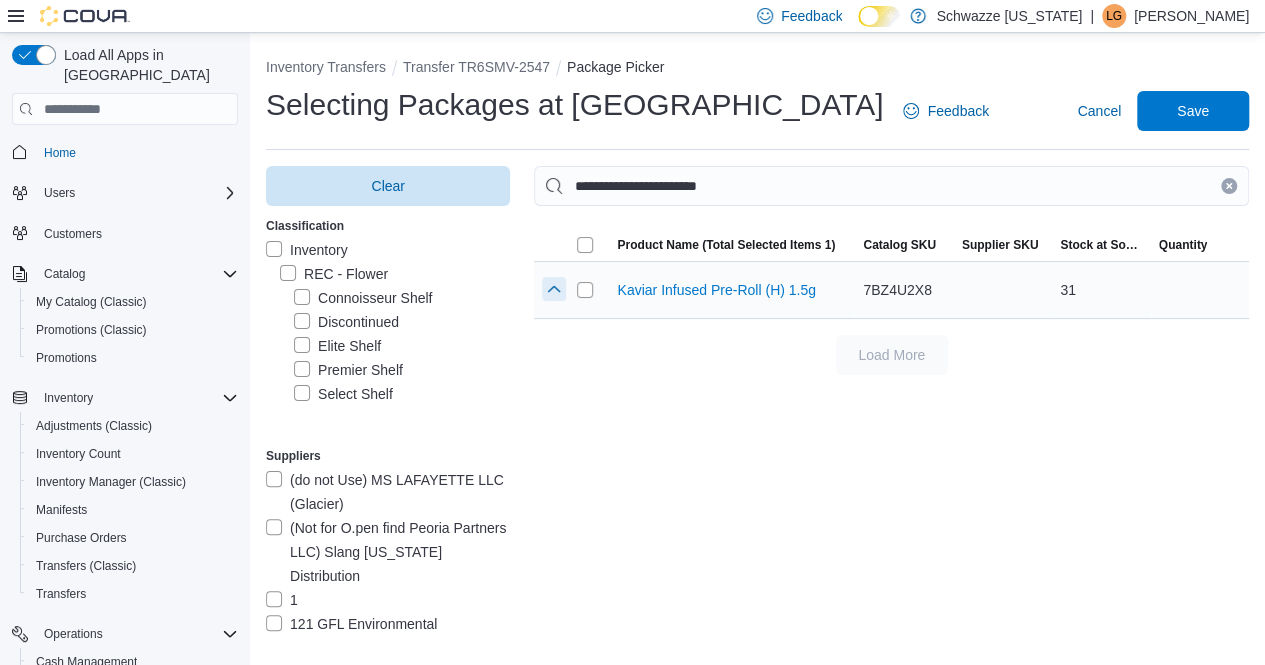 click at bounding box center [554, 289] 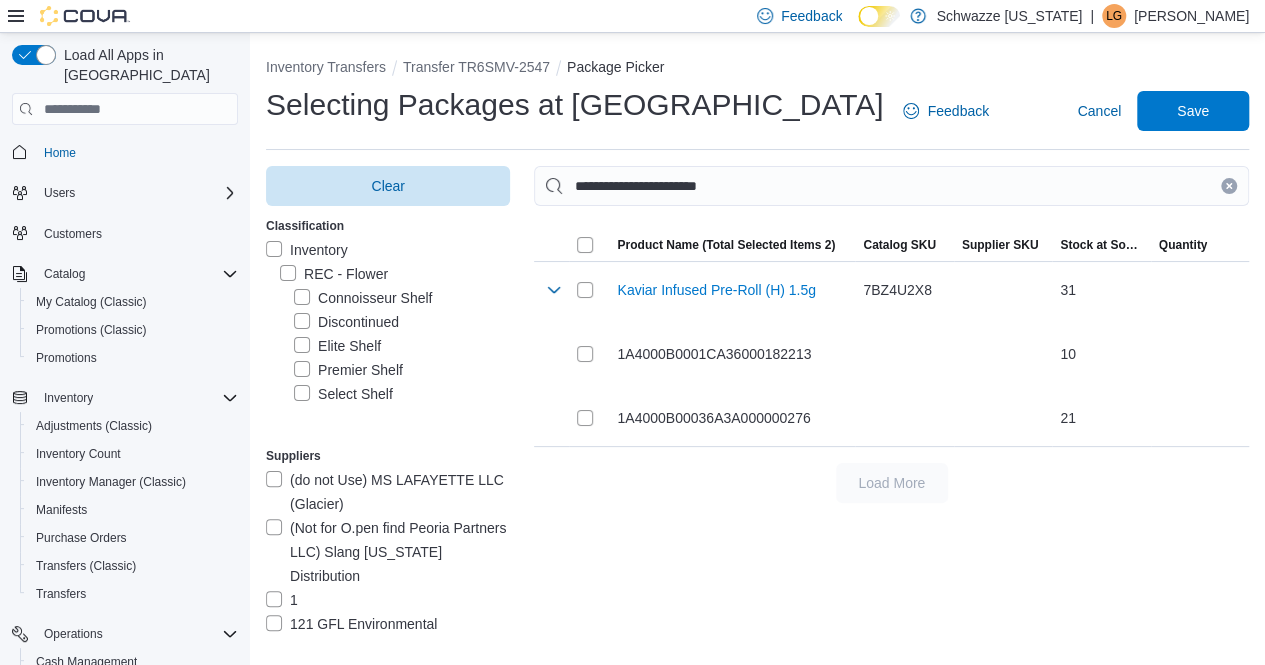 click 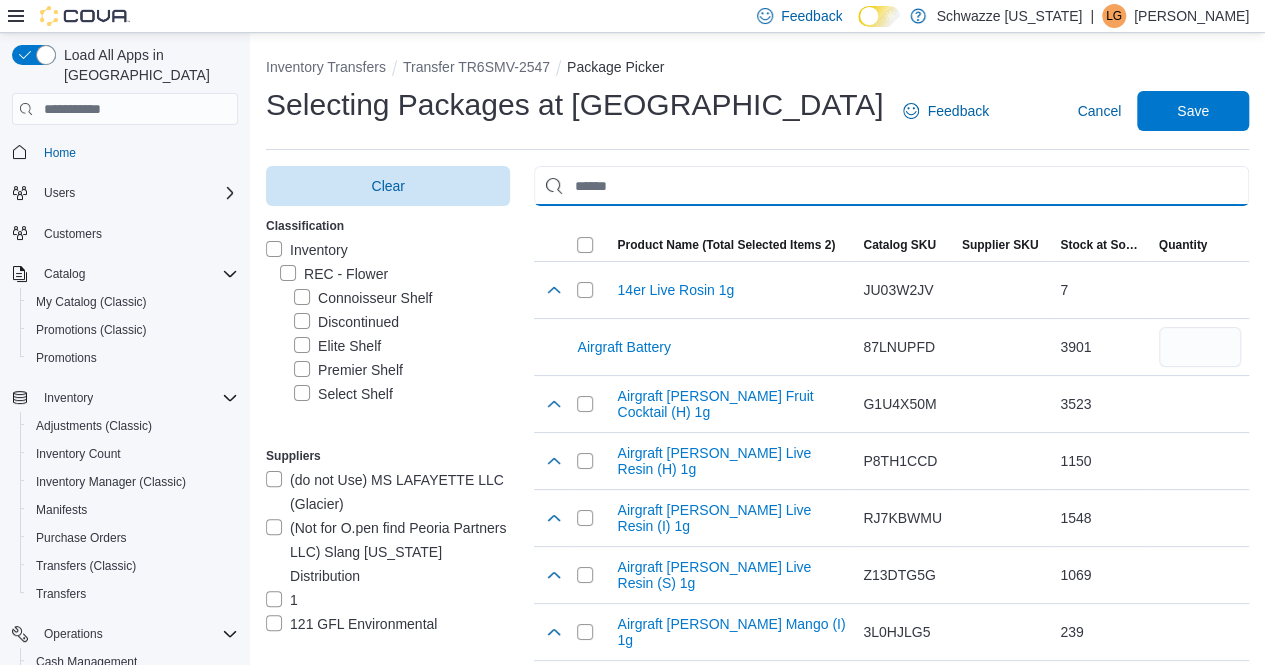 click at bounding box center (891, 186) 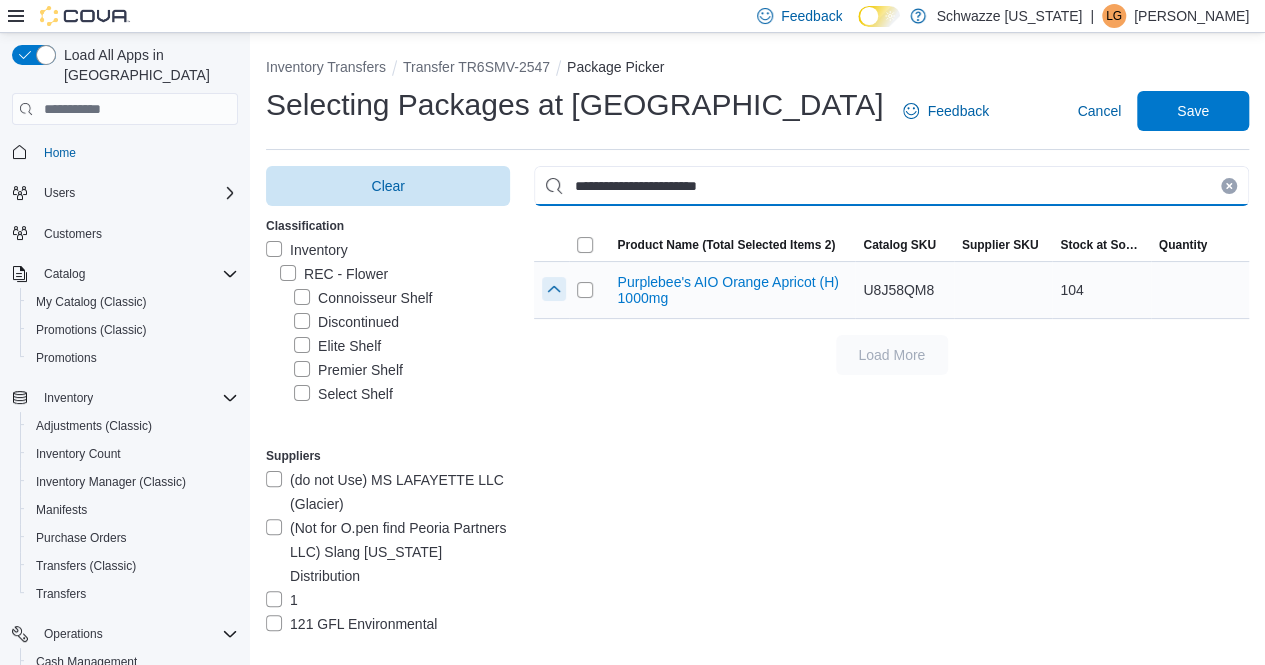 type on "**********" 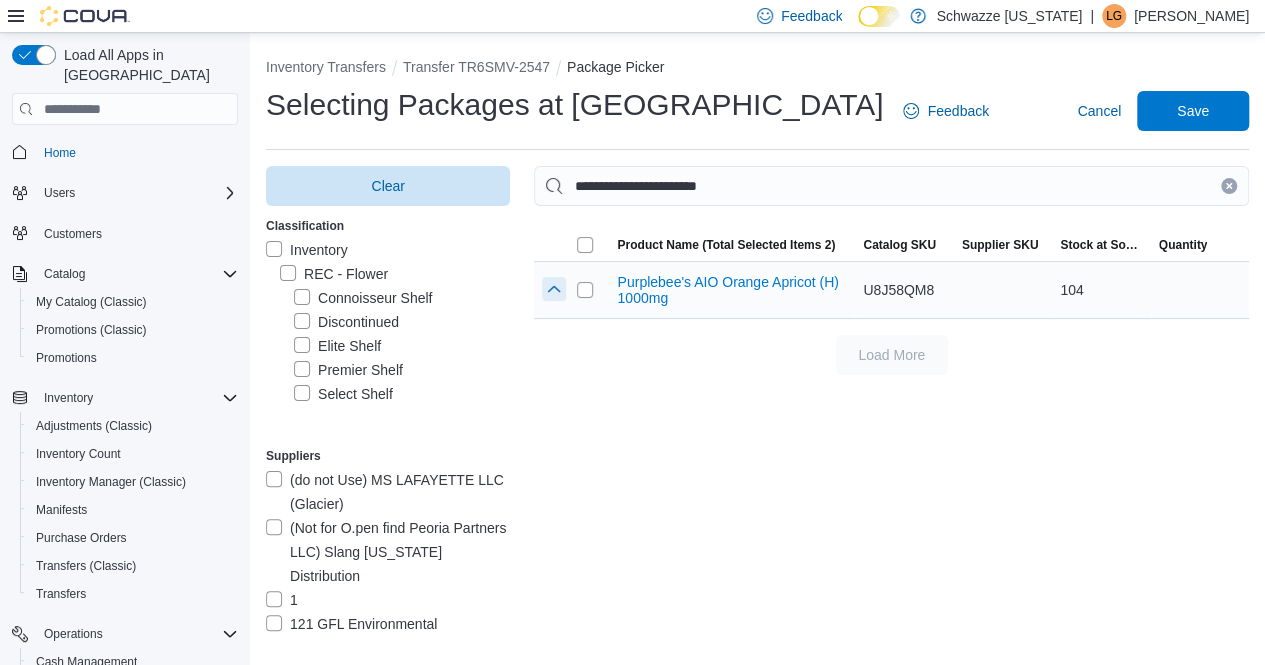click at bounding box center (554, 289) 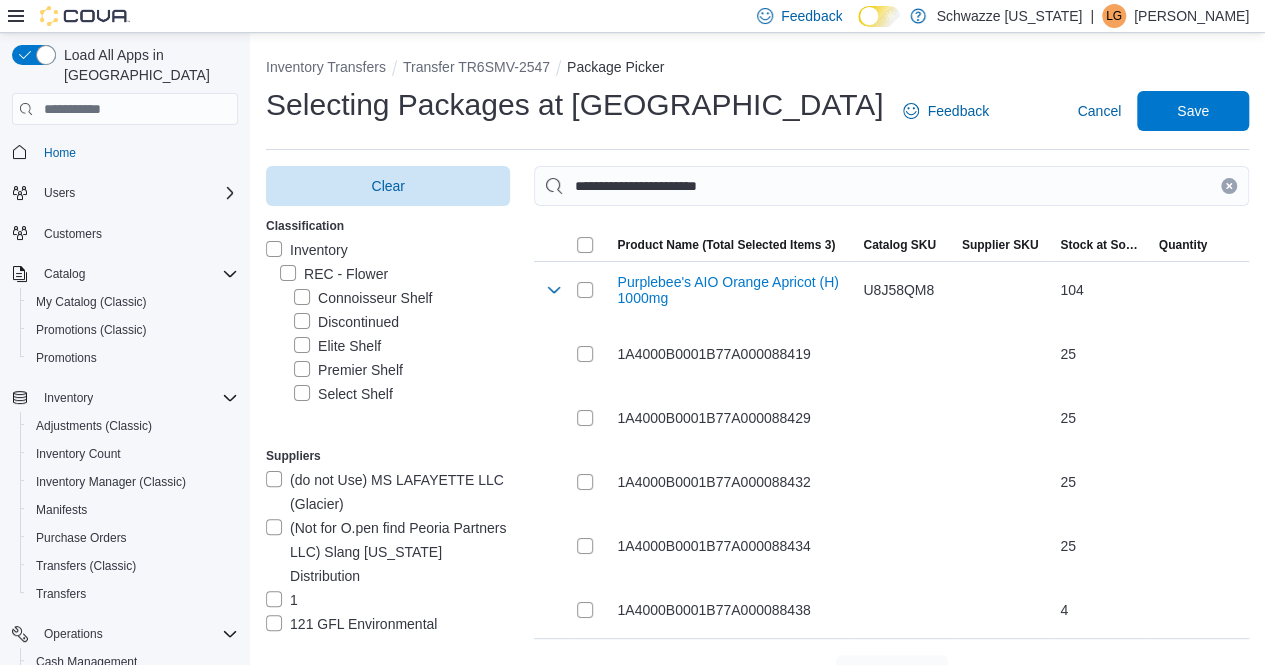 drag, startPoint x: 1242, startPoint y: 181, endPoint x: 1196, endPoint y: 181, distance: 46 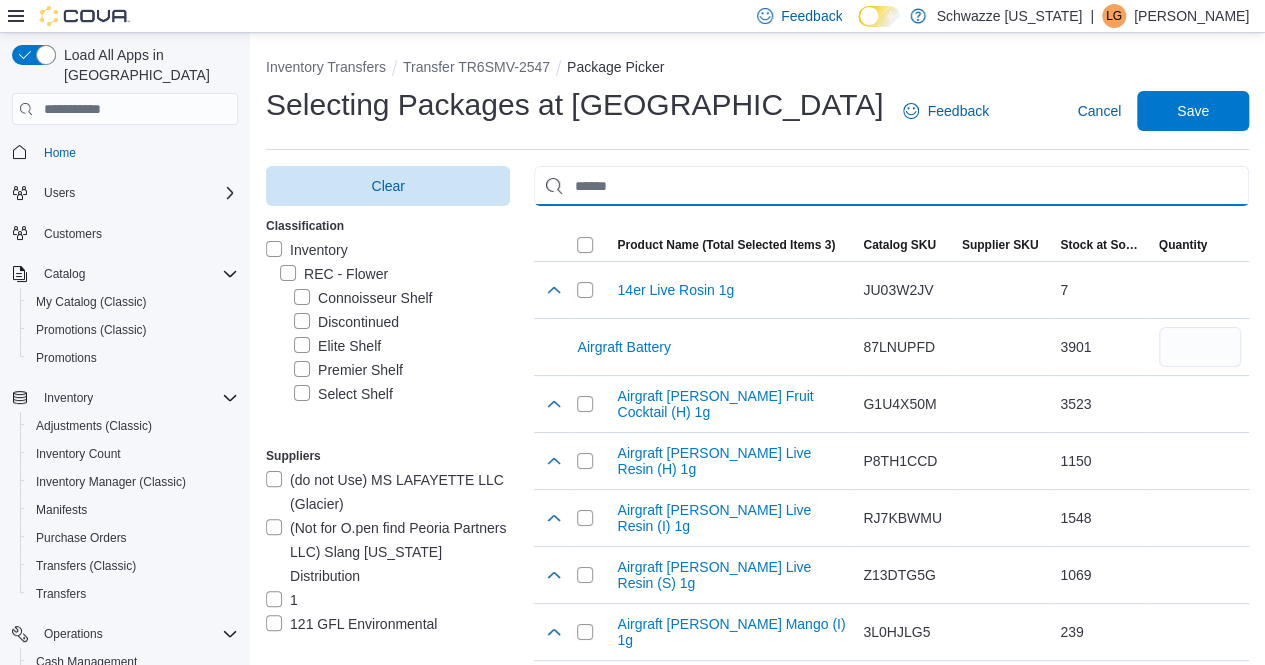 click at bounding box center [891, 186] 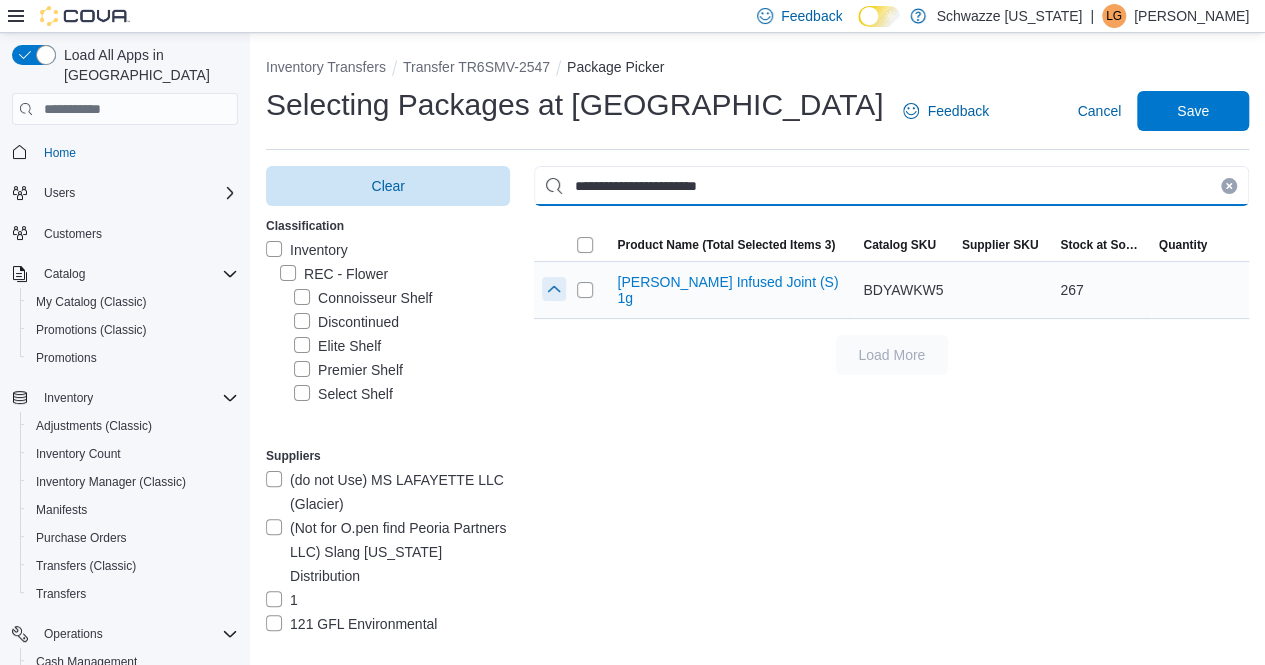 type on "**********" 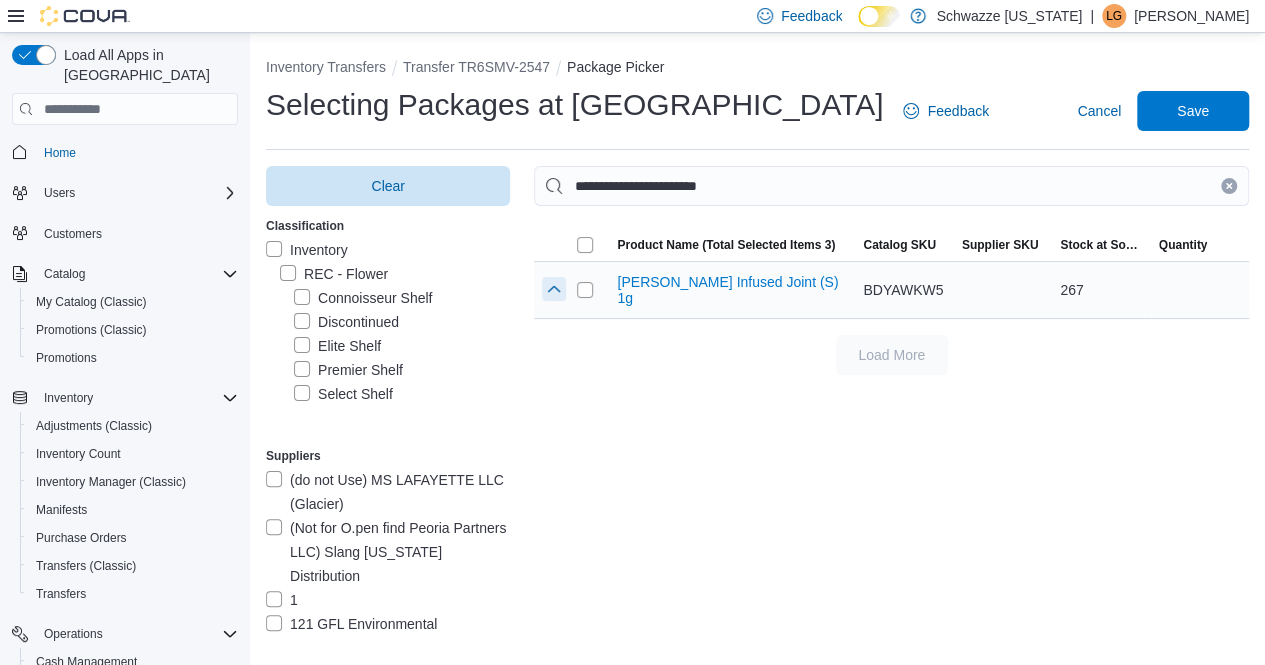 click at bounding box center (554, 289) 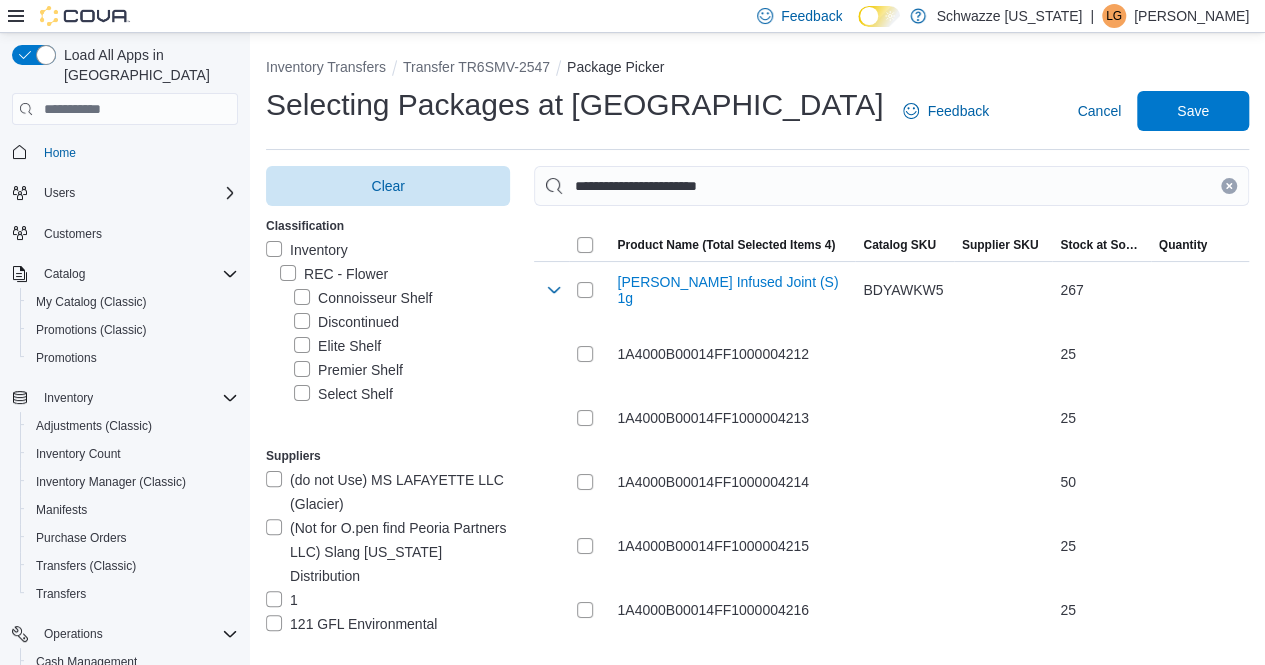 drag, startPoint x: 1246, startPoint y: 185, endPoint x: 1052, endPoint y: 202, distance: 194.74342 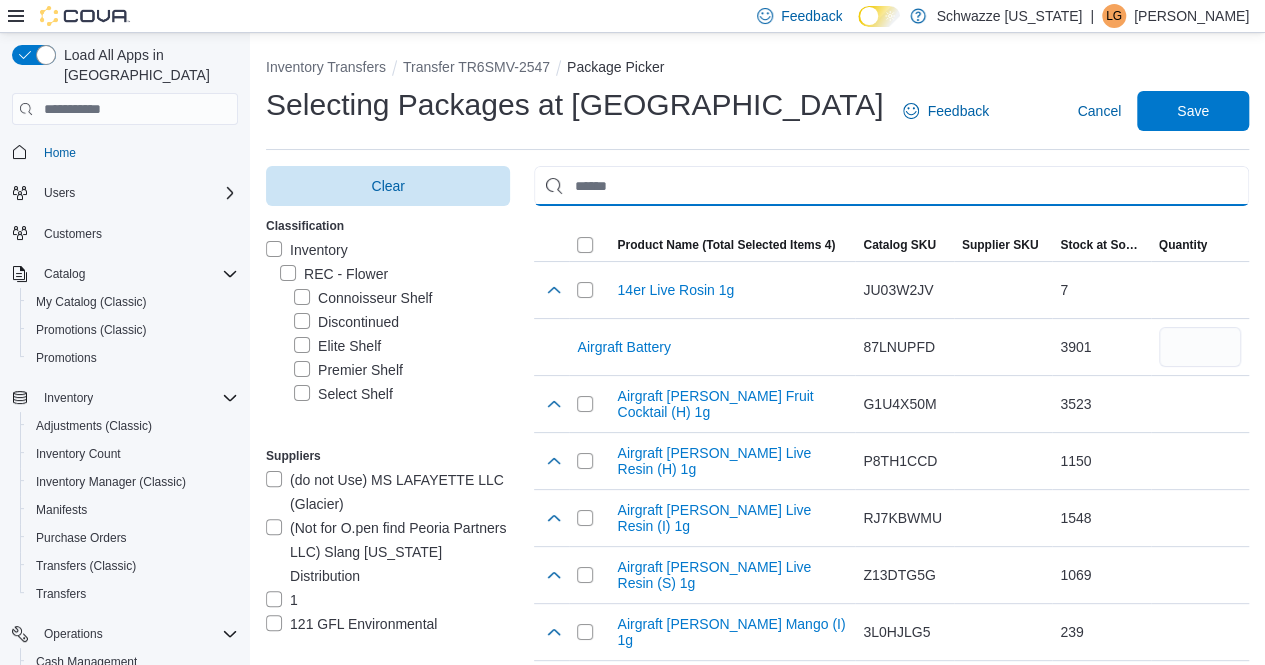 click at bounding box center (891, 186) 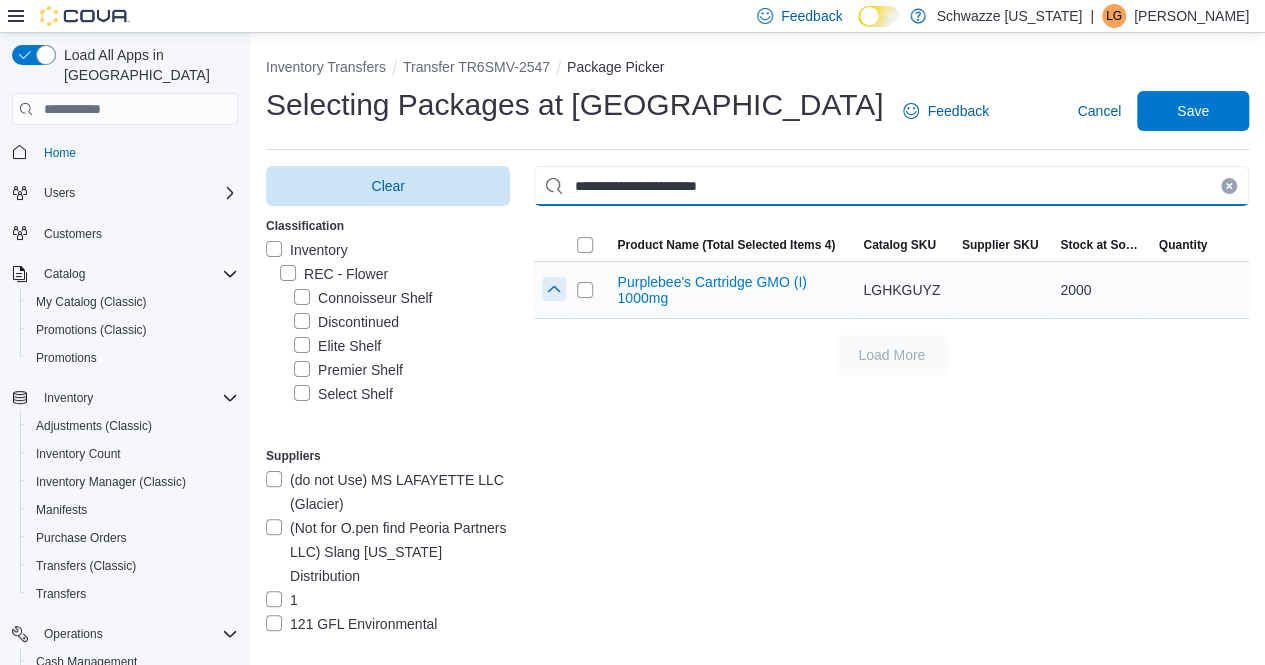 type on "**********" 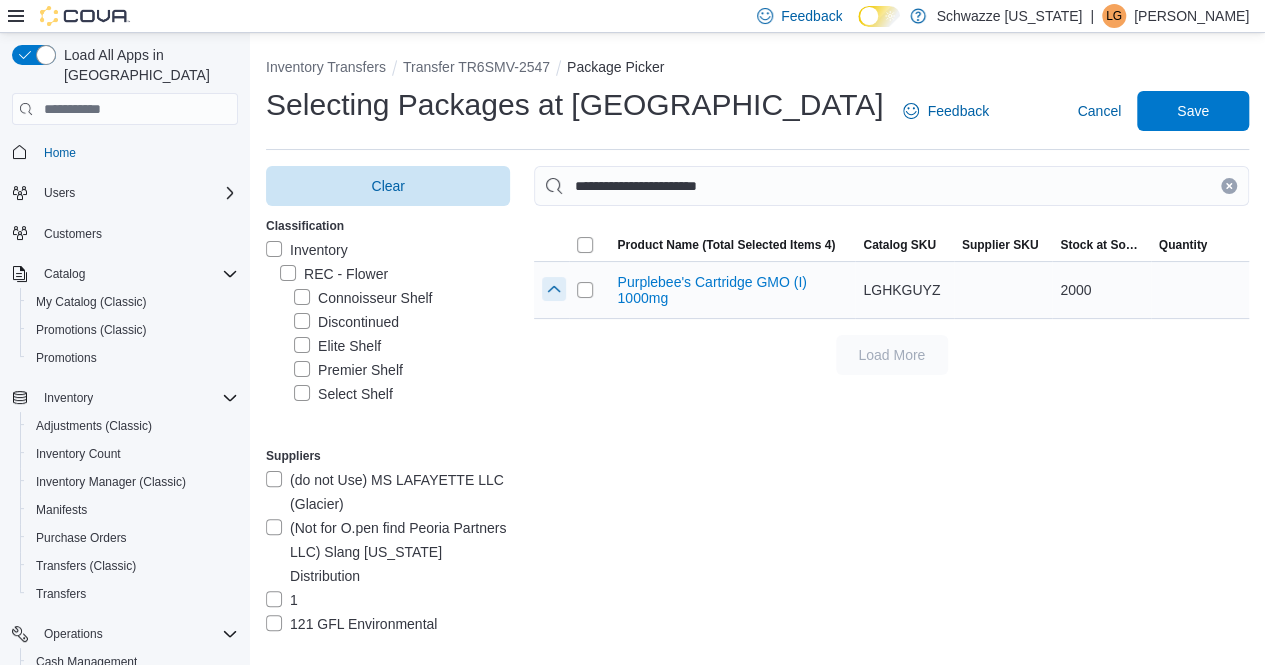 click at bounding box center (554, 289) 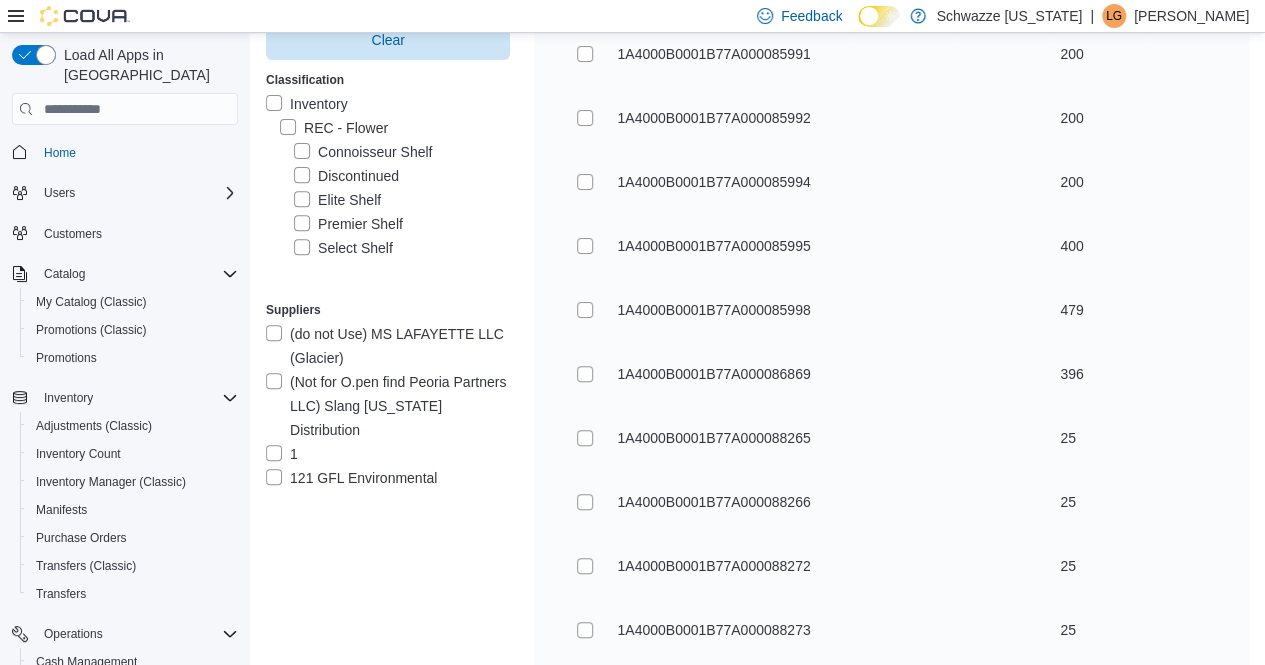 scroll, scrollTop: 400, scrollLeft: 0, axis: vertical 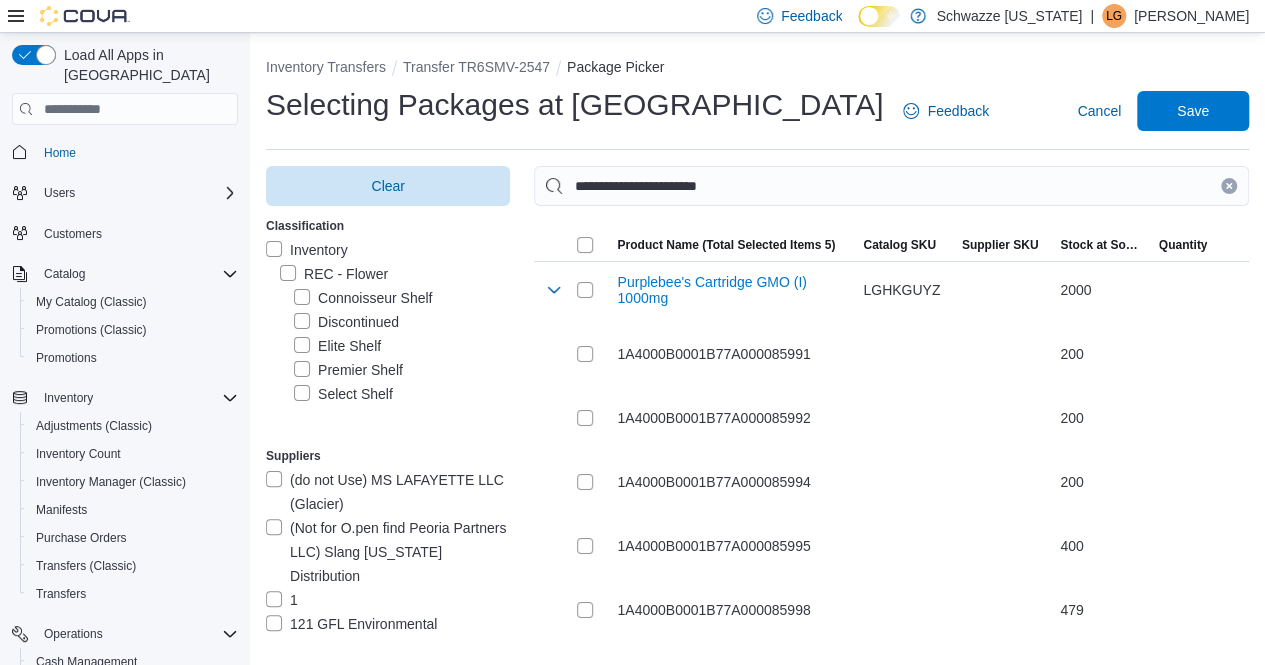 drag, startPoint x: 1246, startPoint y: 184, endPoint x: 945, endPoint y: 193, distance: 301.13452 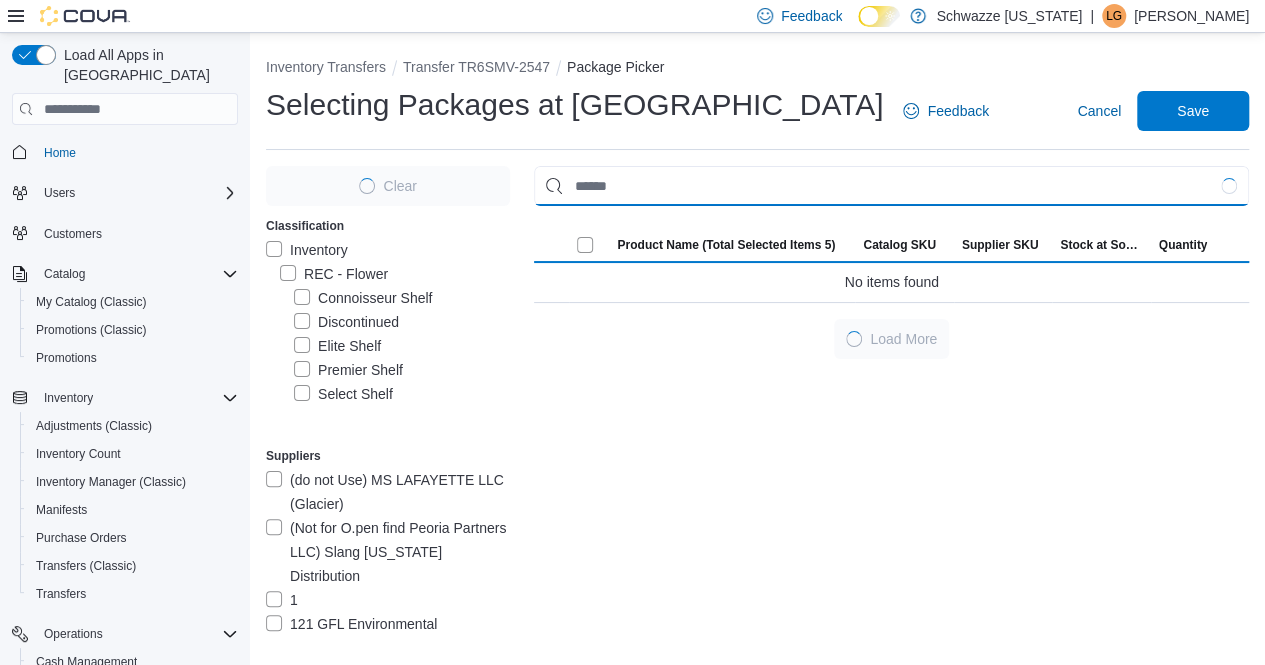 click at bounding box center [891, 186] 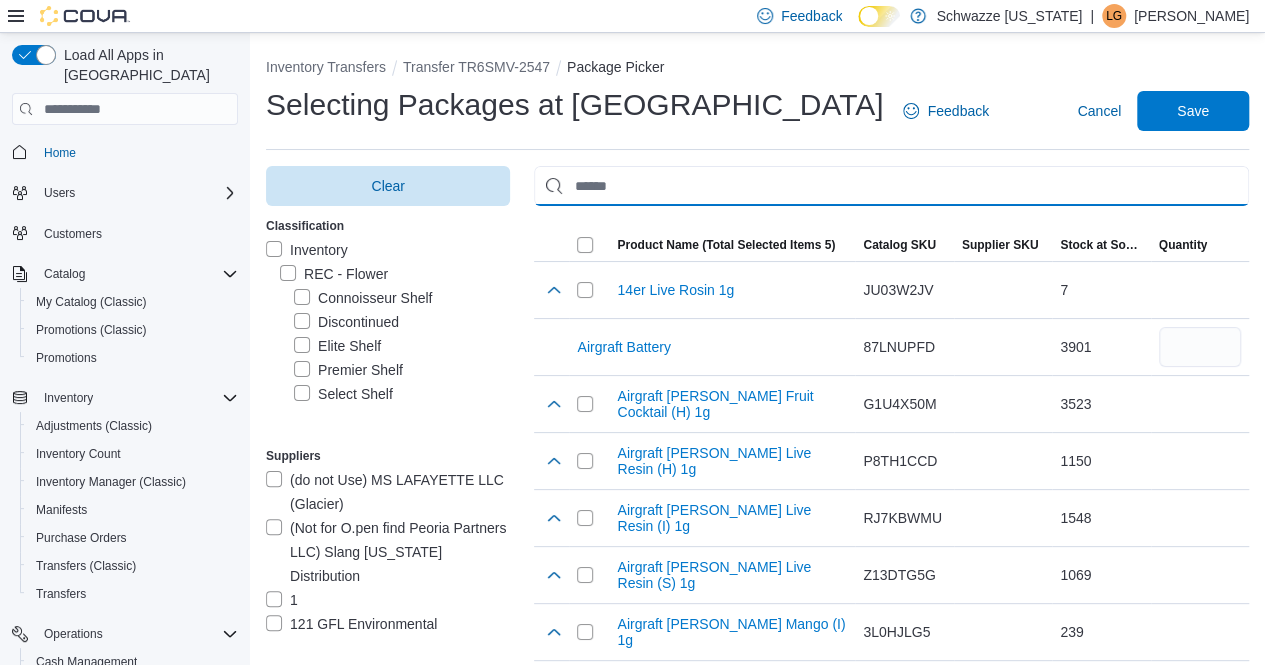 paste on "**********" 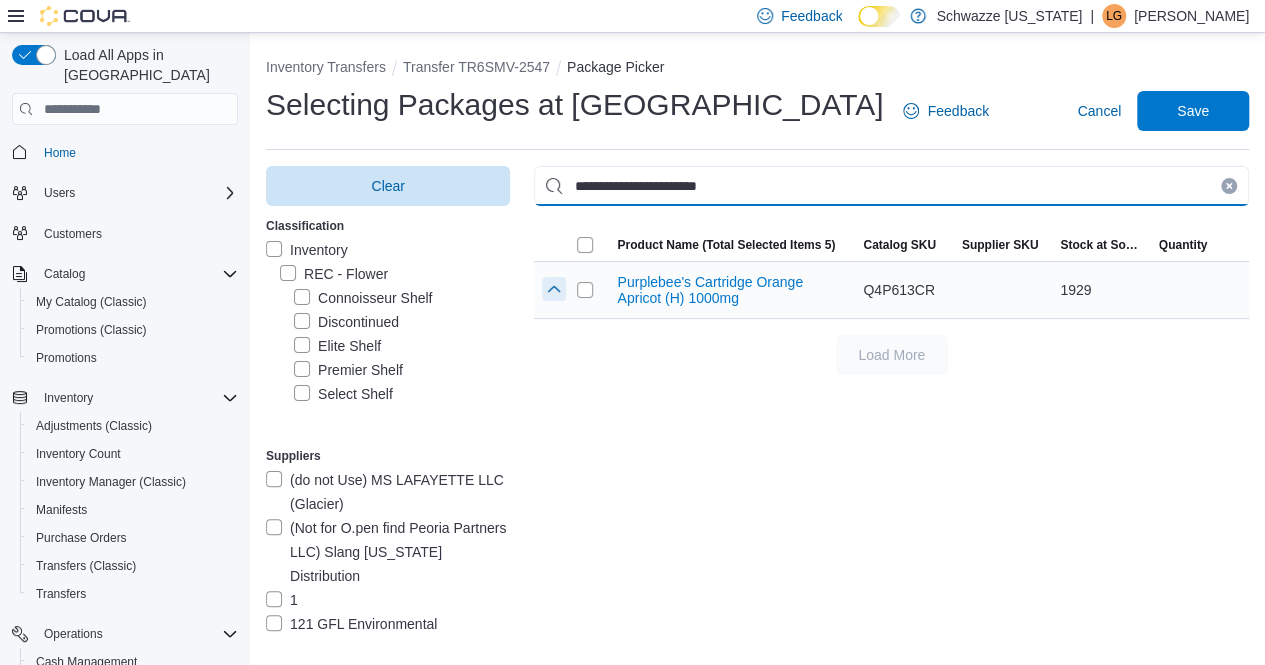 type on "**********" 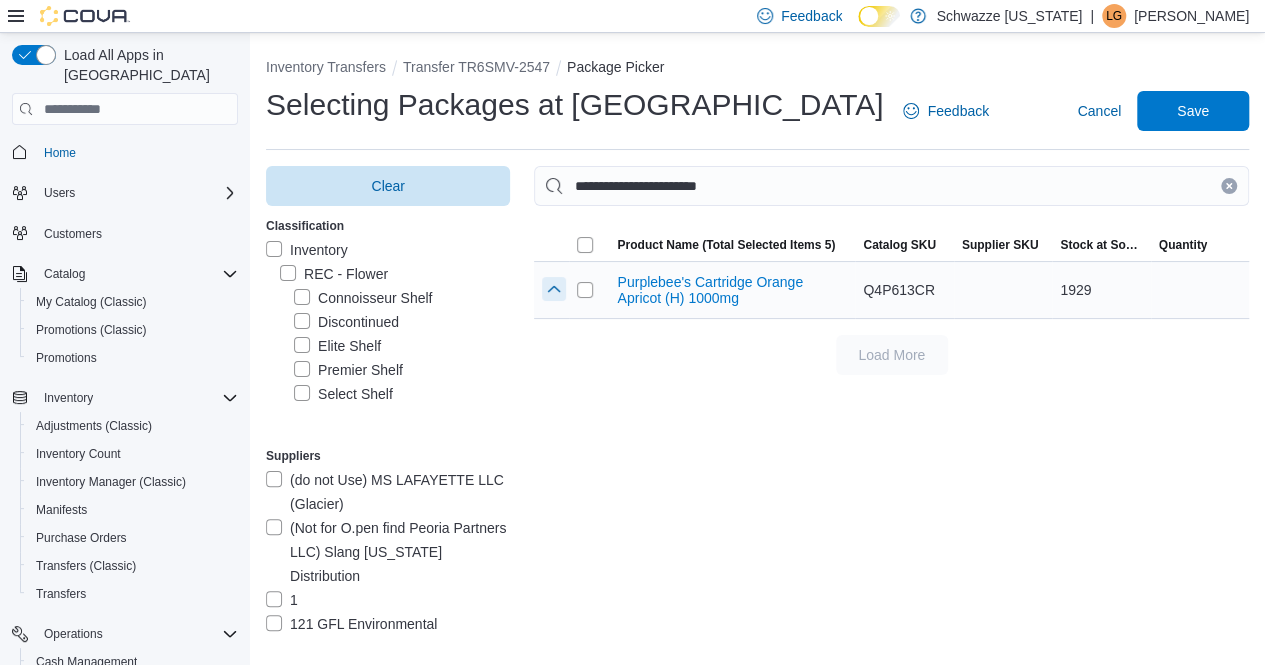 click at bounding box center (554, 289) 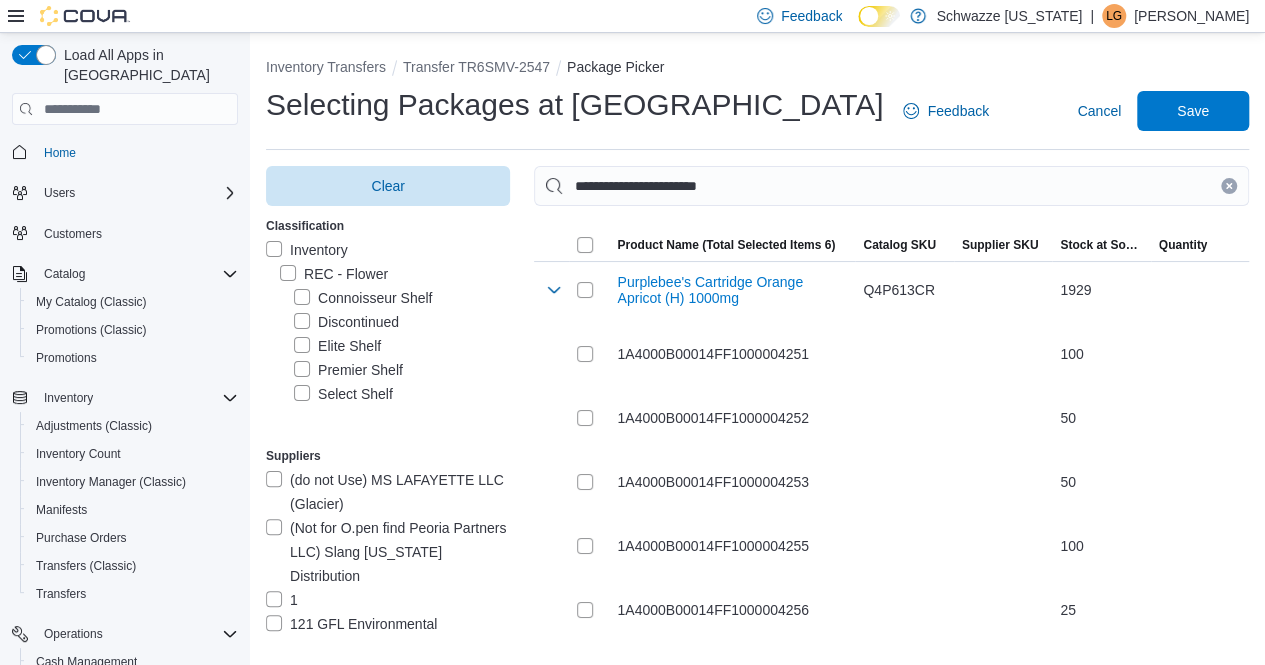 drag, startPoint x: 1244, startPoint y: 181, endPoint x: 1144, endPoint y: 189, distance: 100.31949 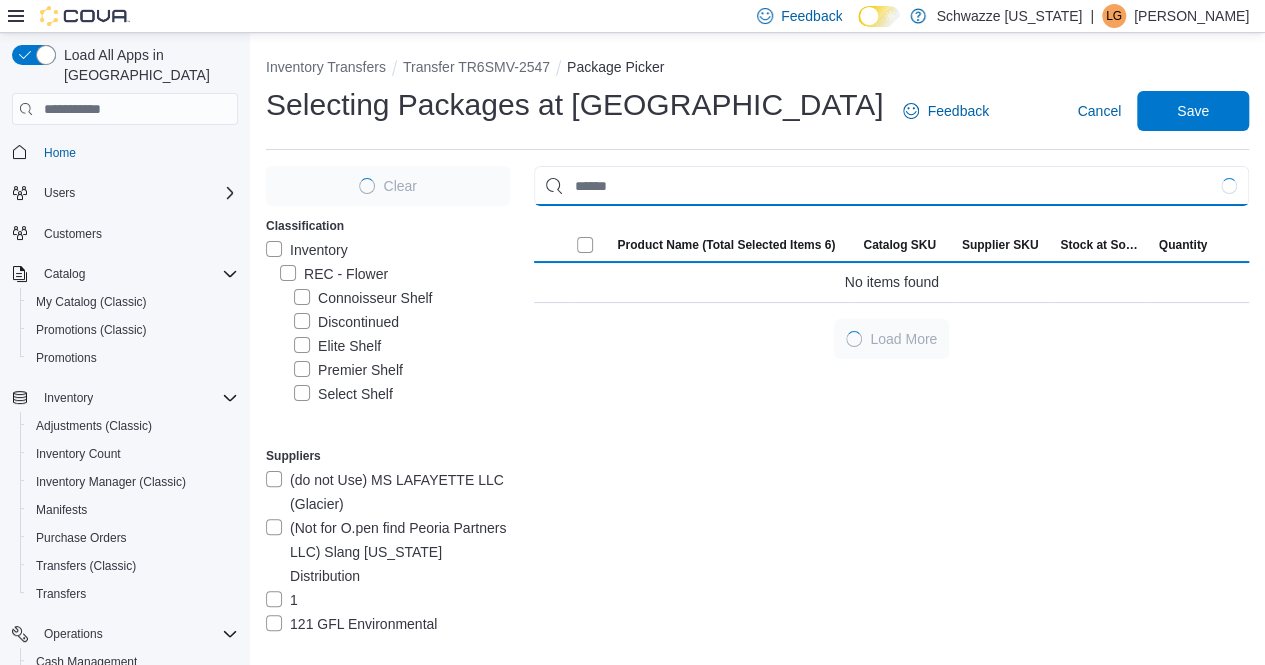 click at bounding box center (891, 186) 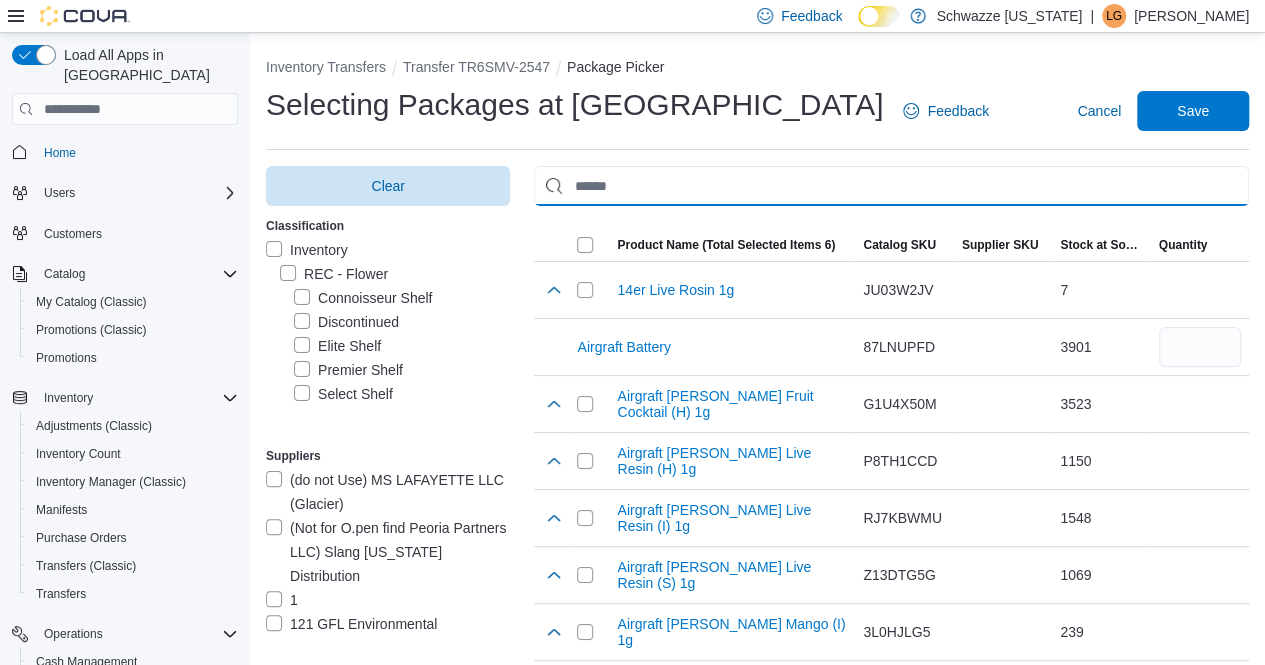 paste on "**********" 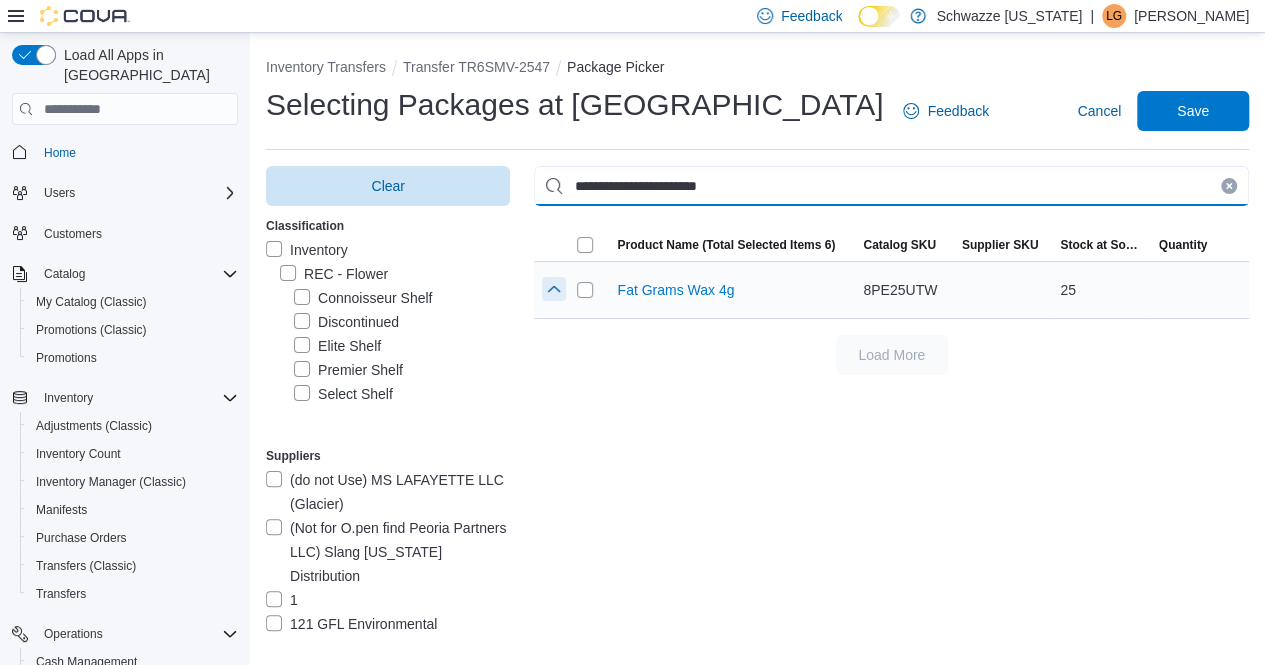 type on "**********" 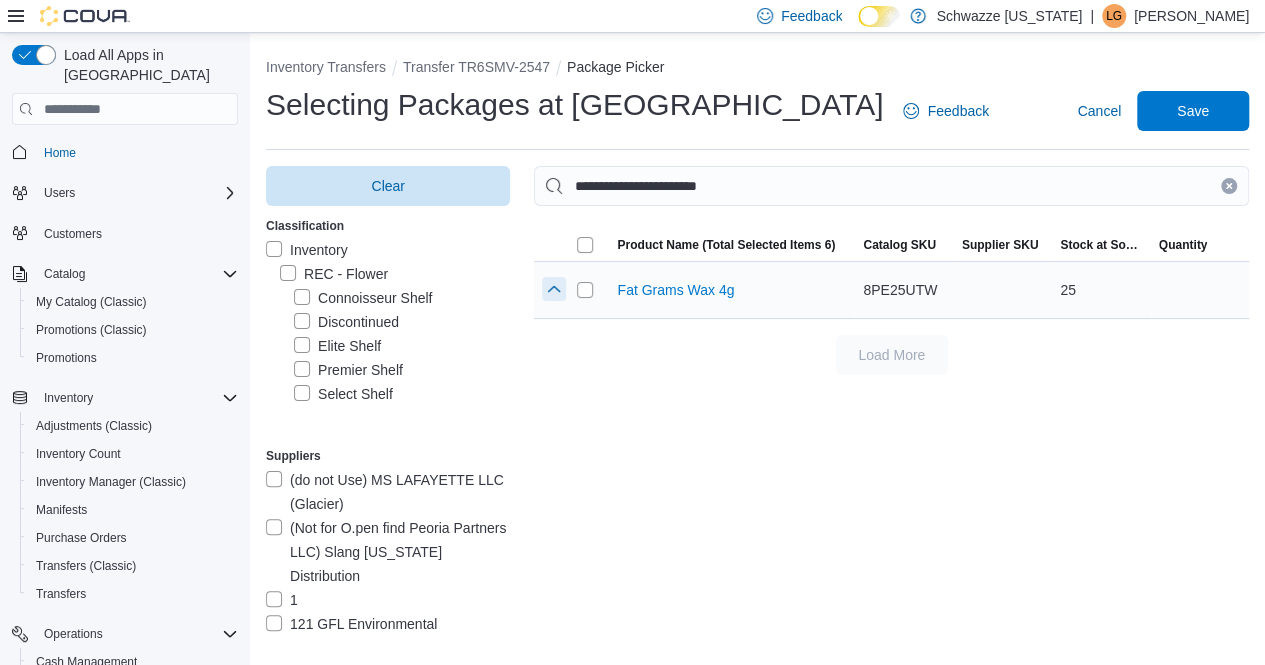 click at bounding box center (554, 289) 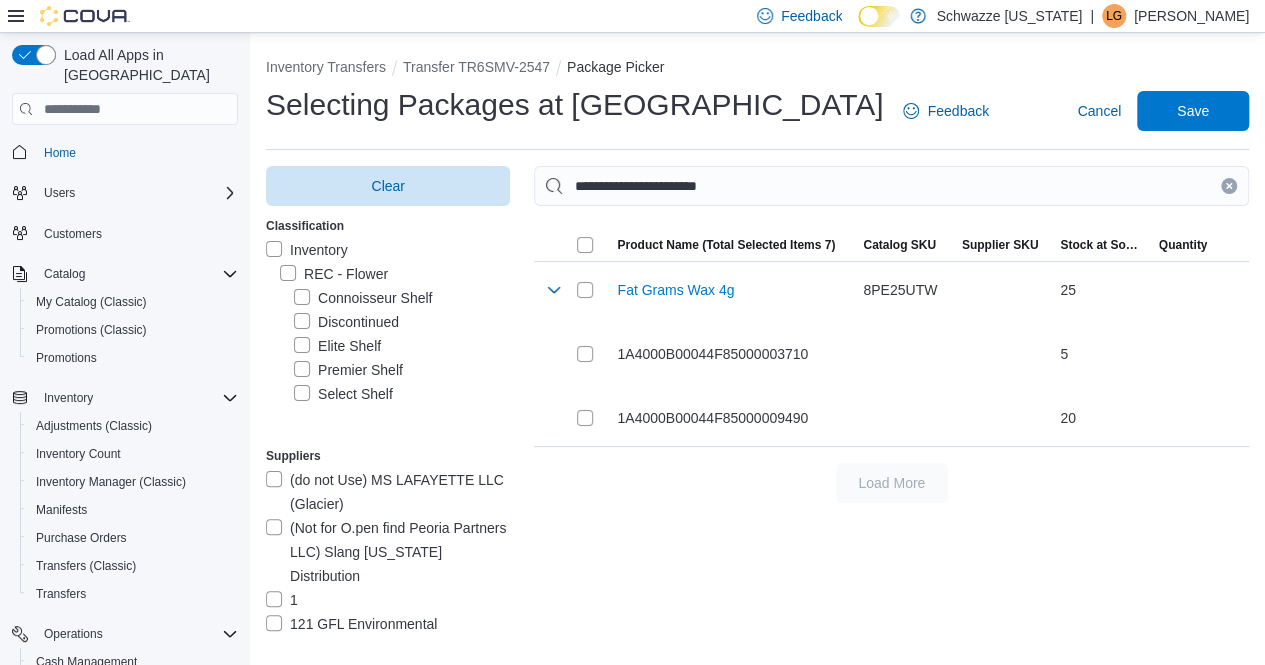click at bounding box center [1229, 186] 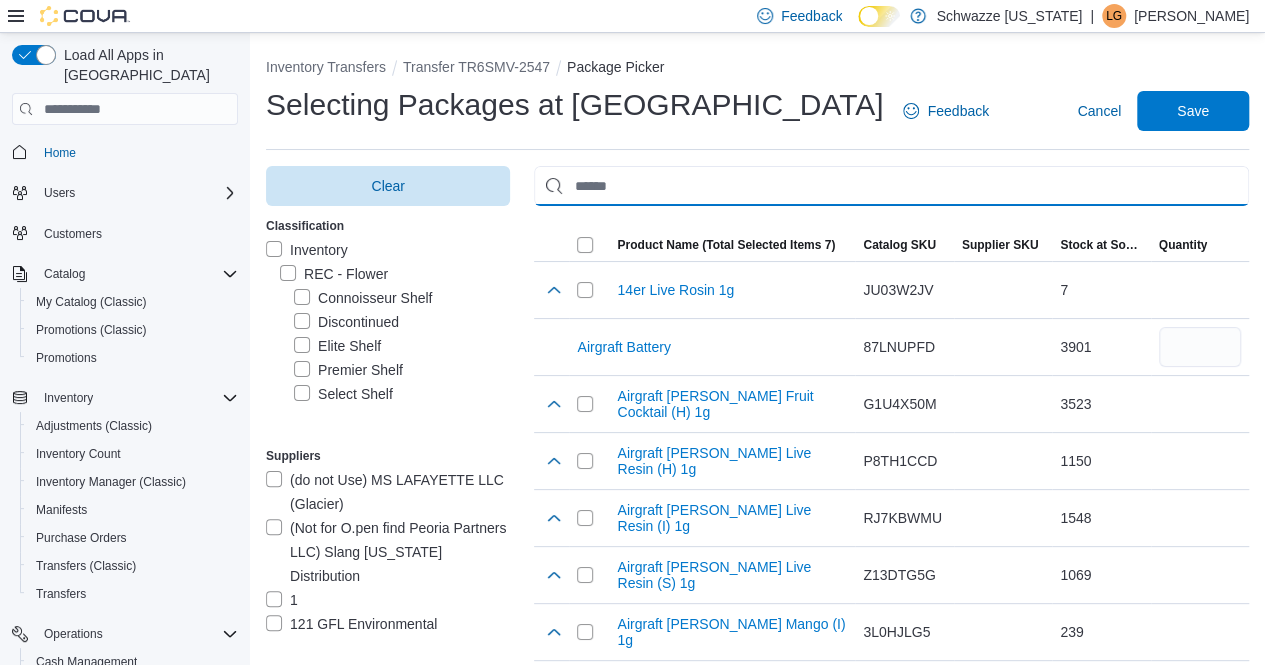 click at bounding box center (891, 186) 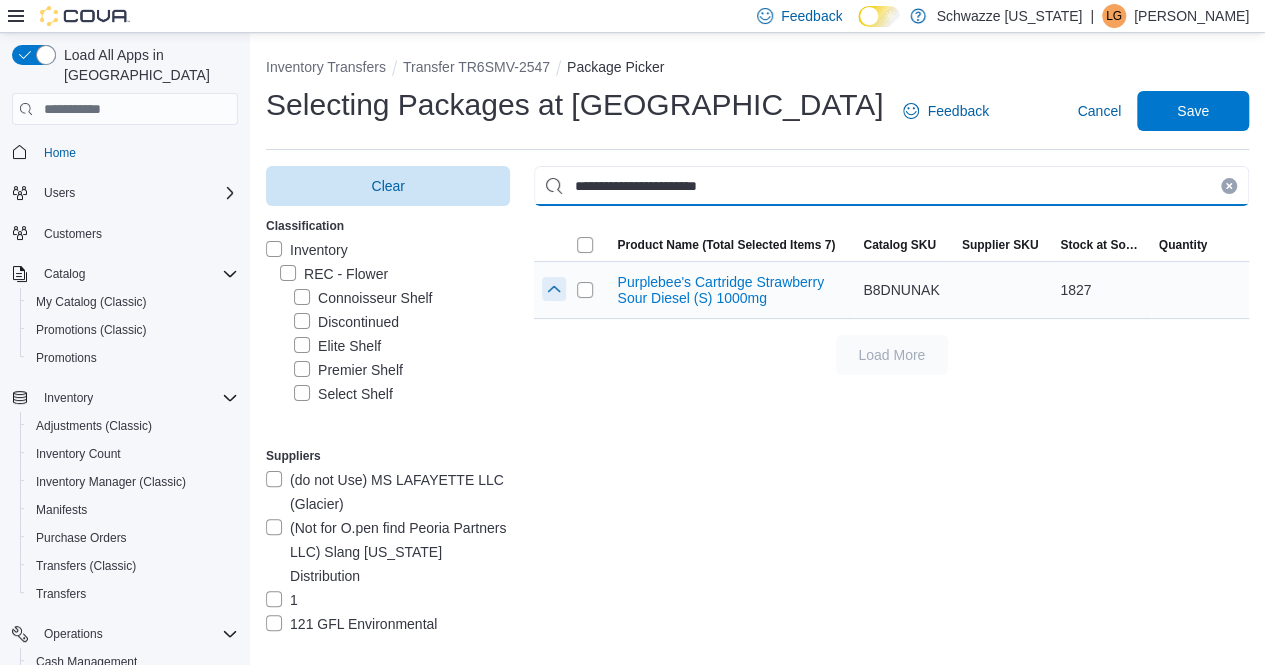 type on "**********" 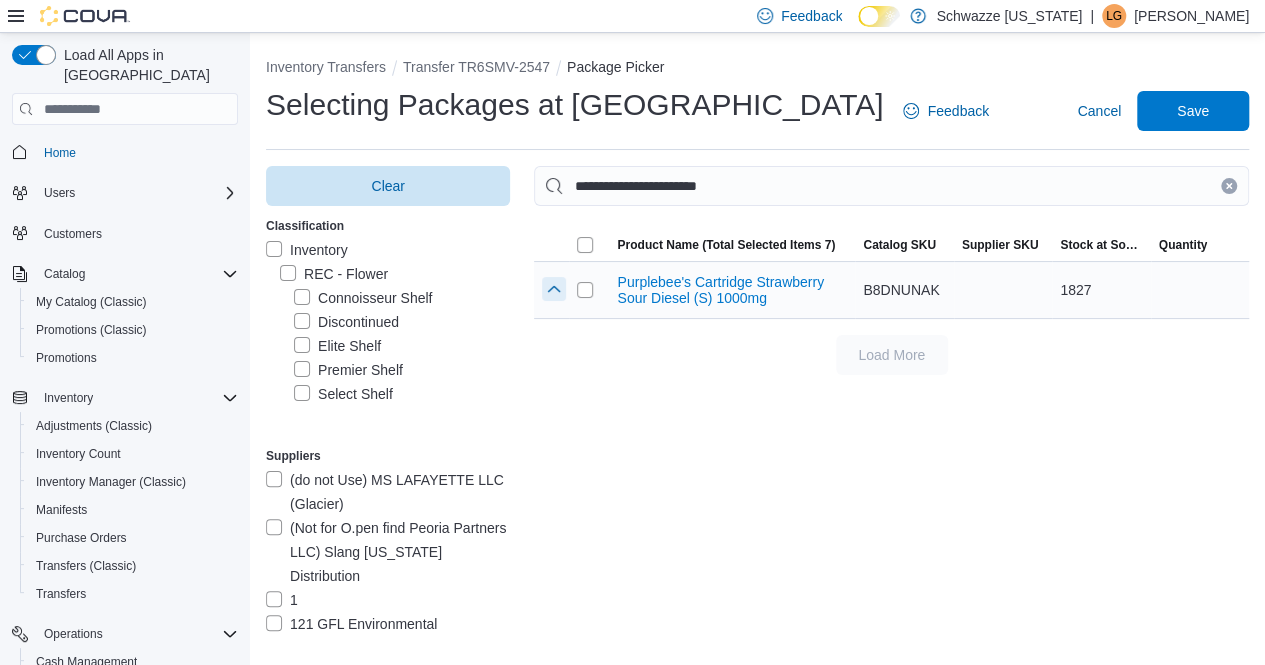 click at bounding box center [554, 289] 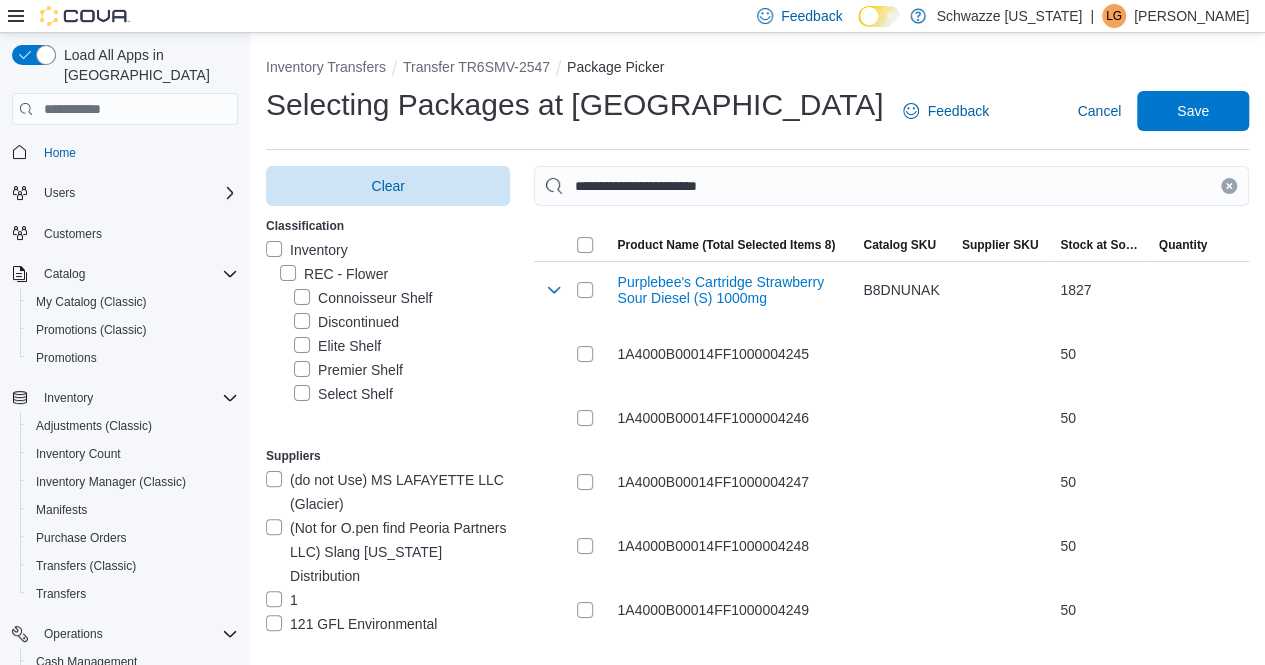 drag, startPoint x: 1244, startPoint y: 182, endPoint x: 1176, endPoint y: 182, distance: 68 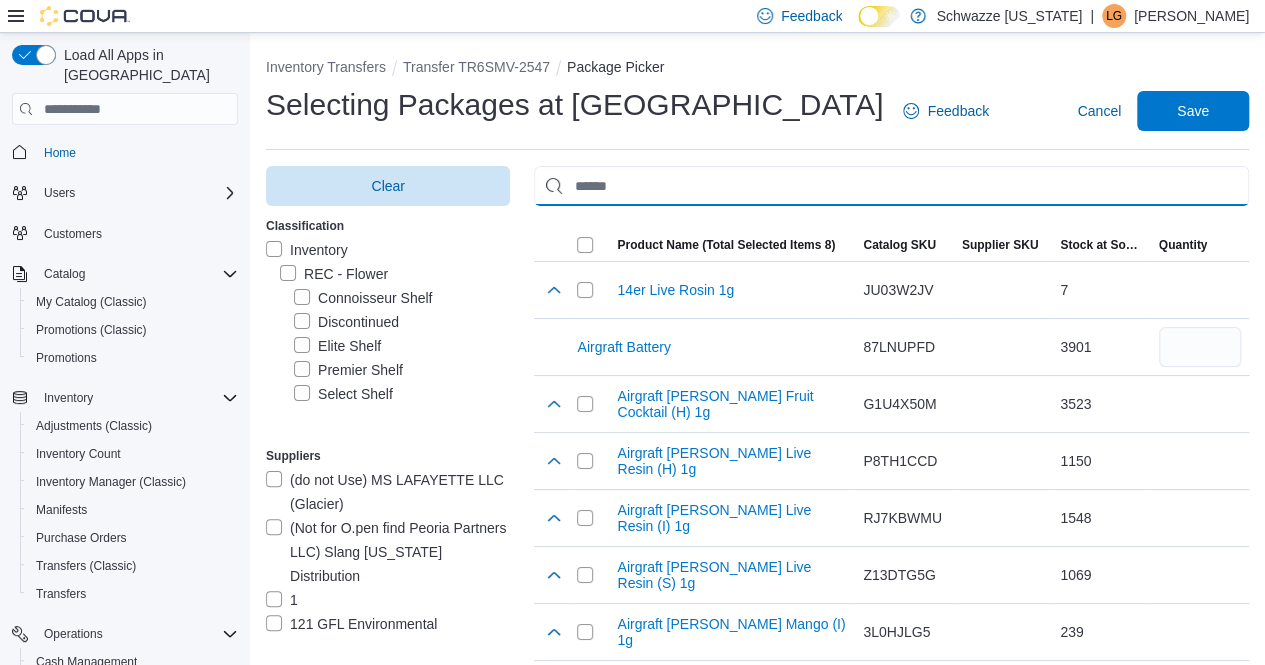 click at bounding box center [891, 186] 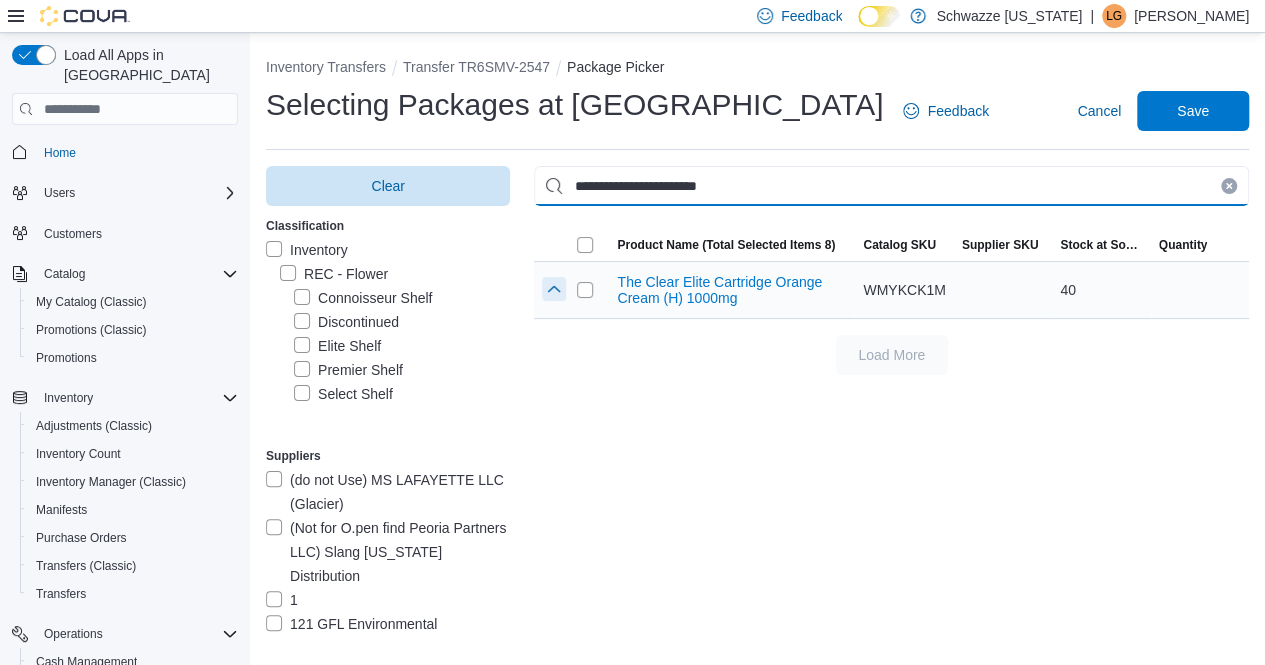 type on "**********" 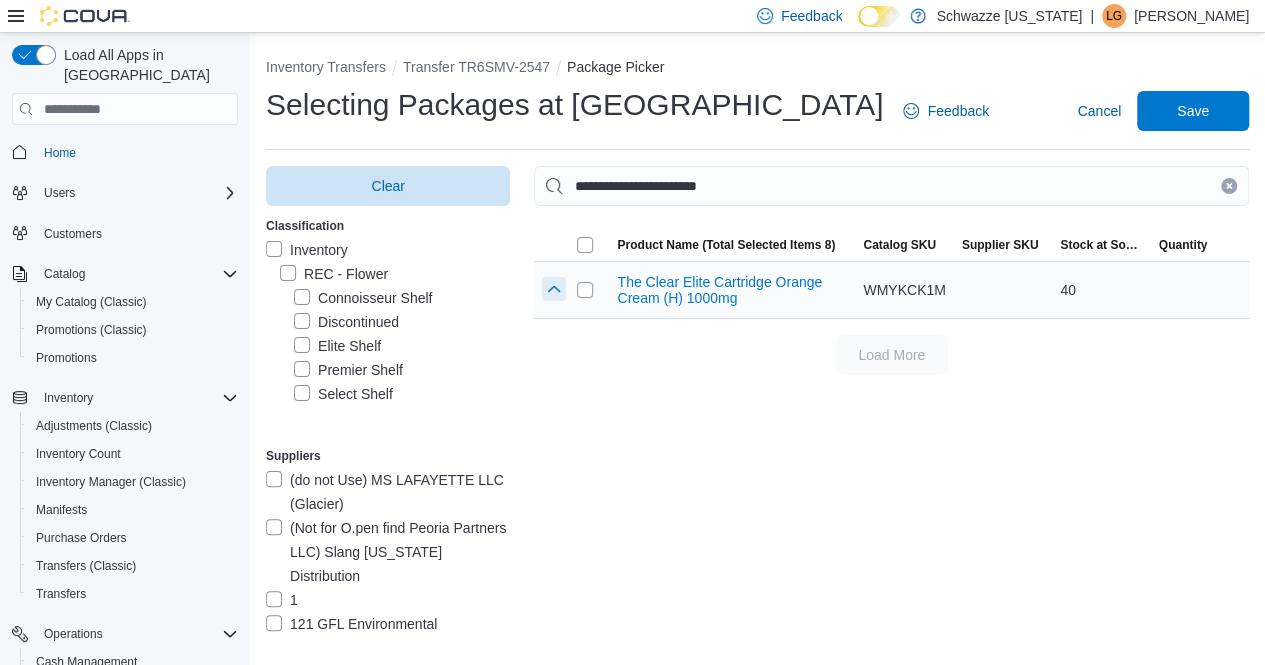 click at bounding box center (554, 289) 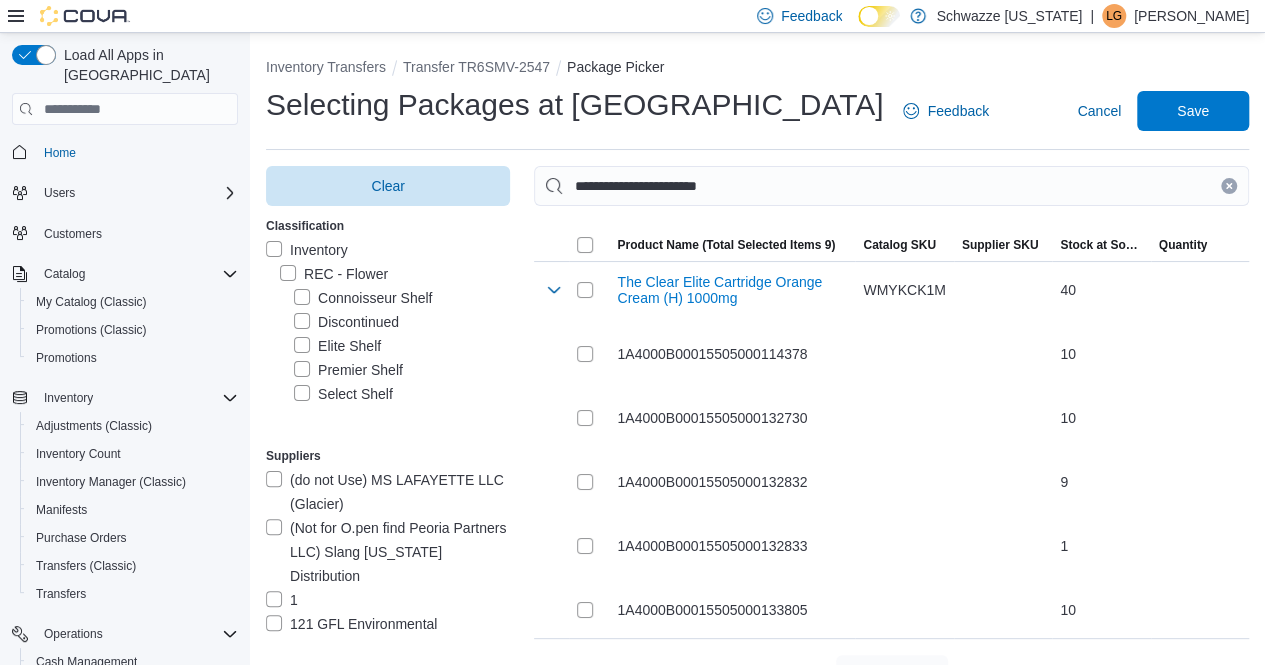 click 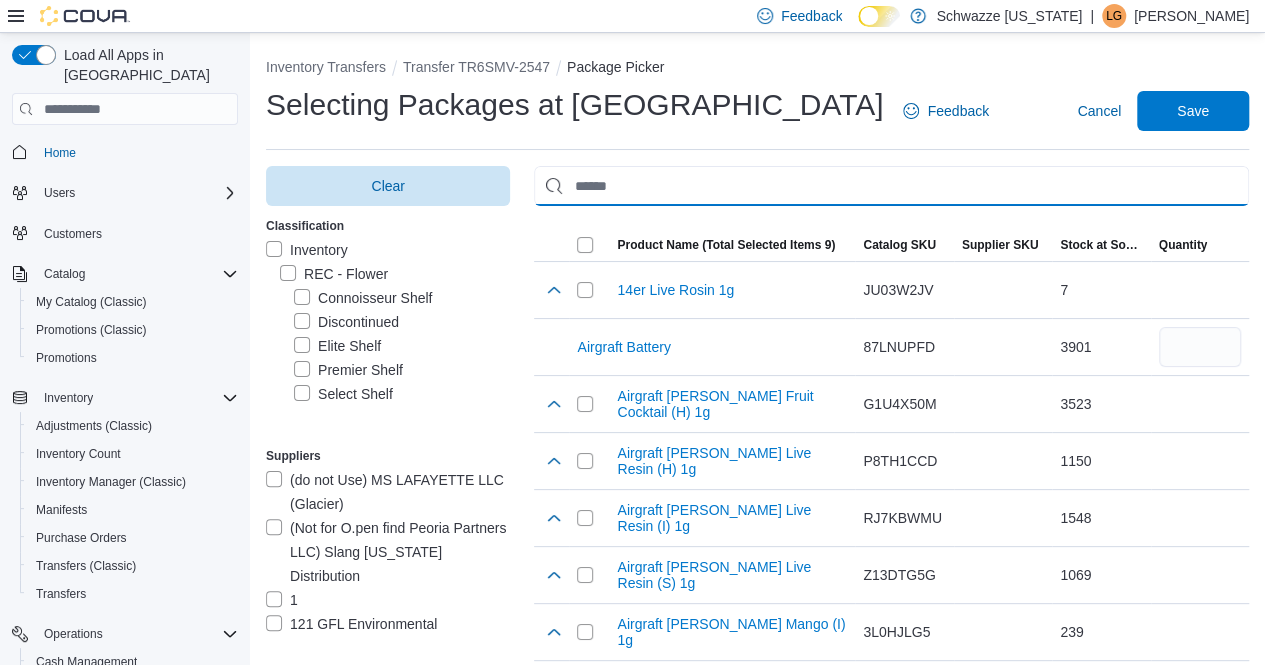 click at bounding box center (891, 186) 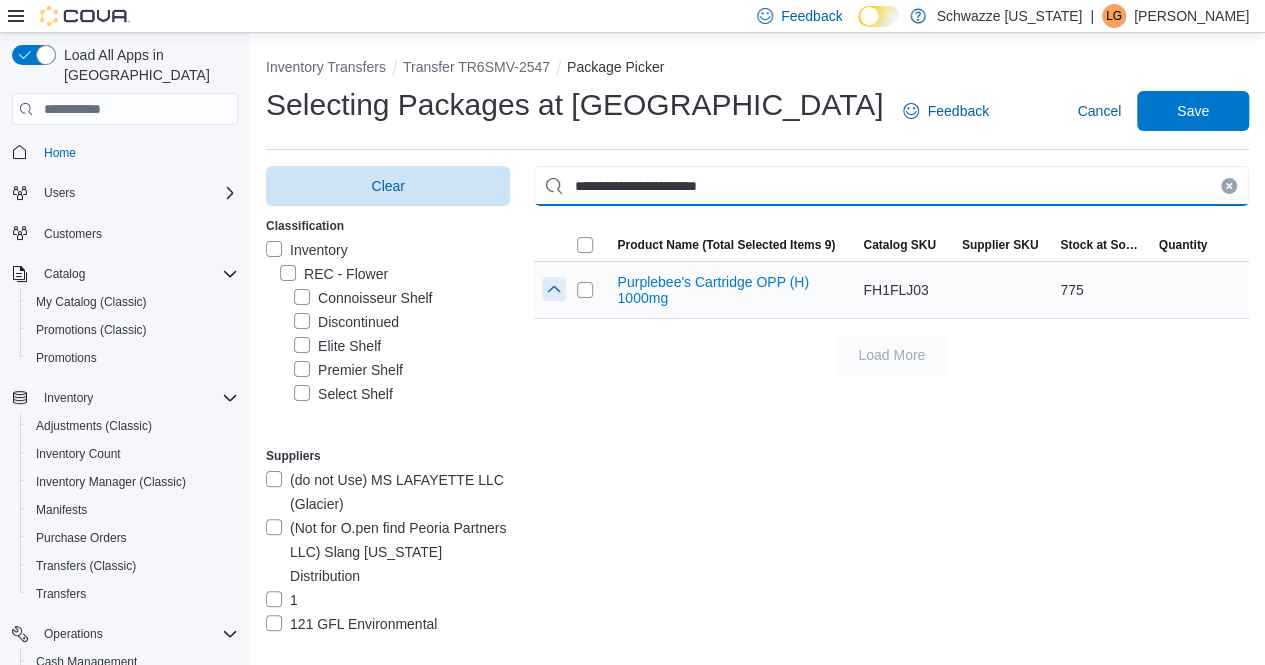 type on "**********" 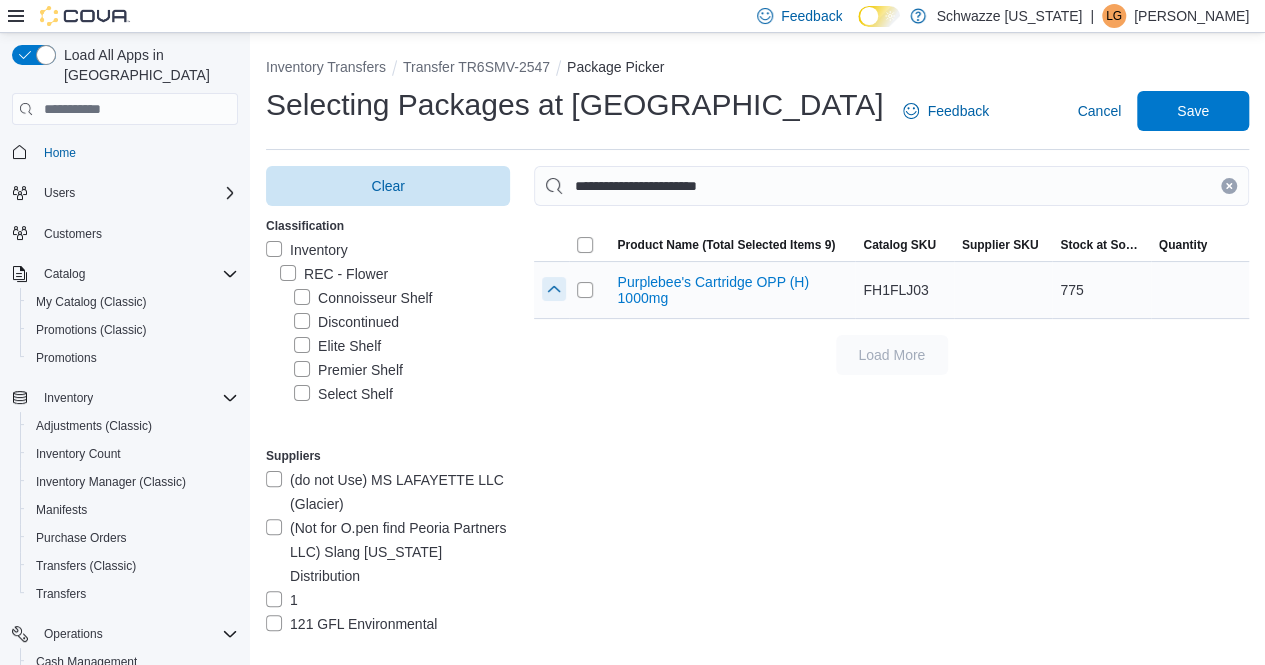 click at bounding box center [554, 289] 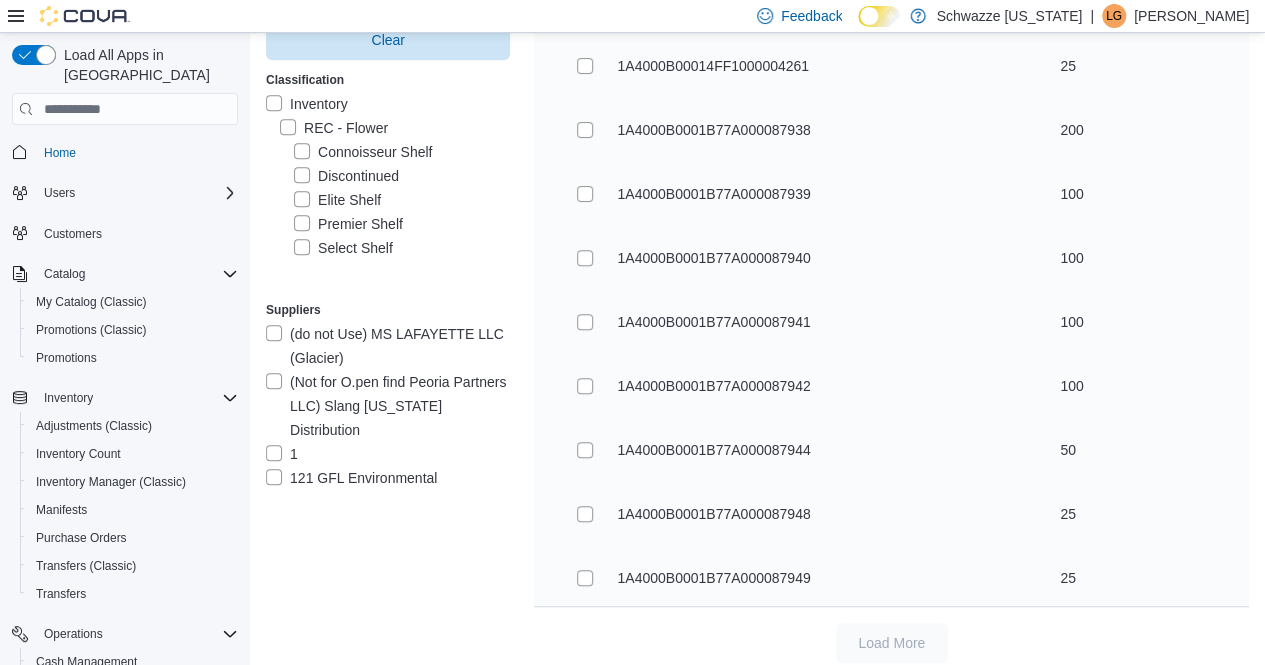scroll, scrollTop: 429, scrollLeft: 0, axis: vertical 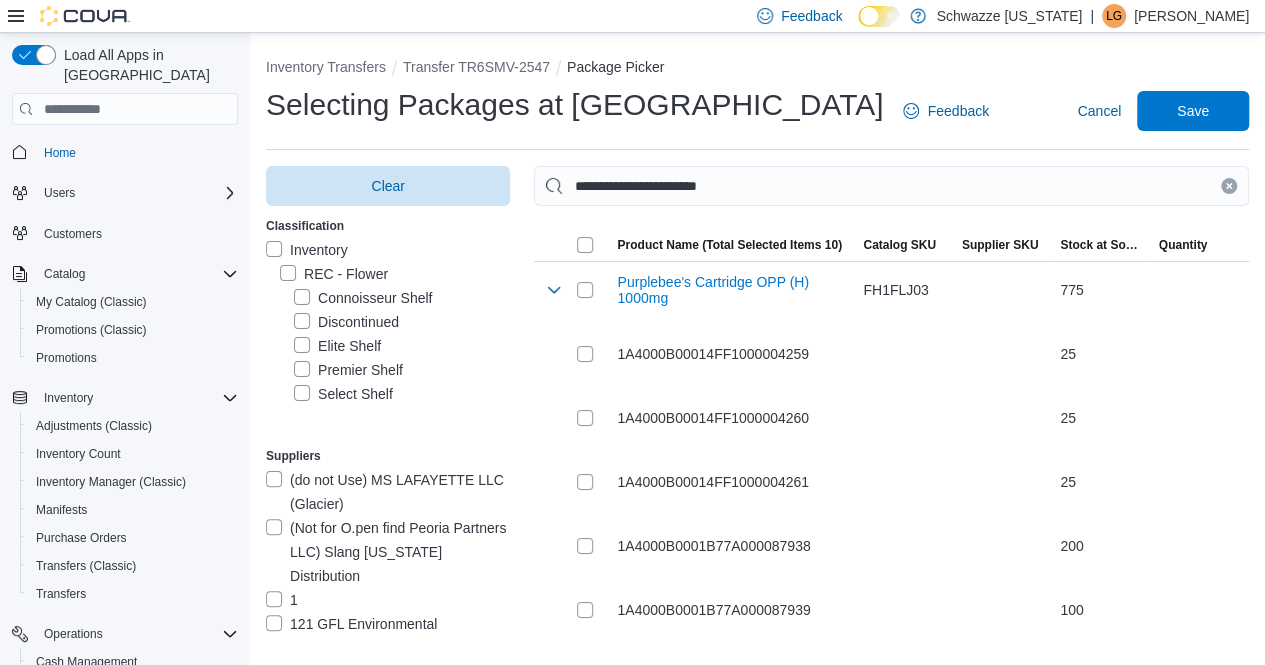 drag, startPoint x: 1242, startPoint y: 186, endPoint x: 986, endPoint y: 185, distance: 256.00195 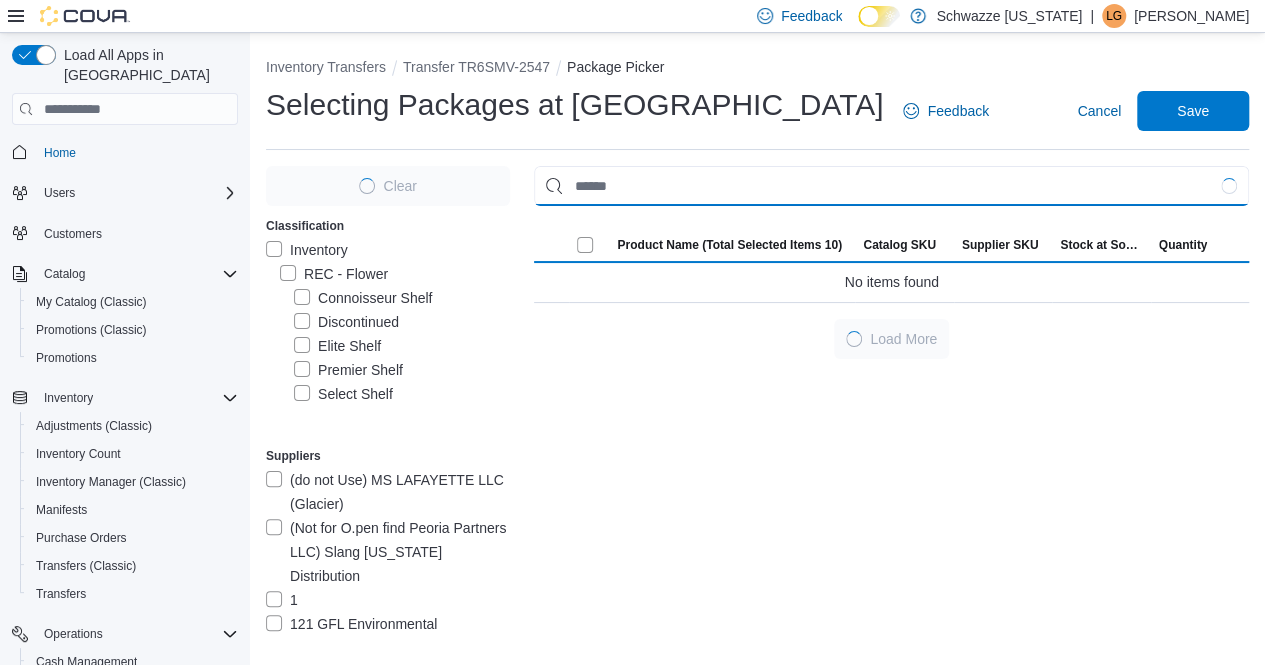 click at bounding box center [891, 186] 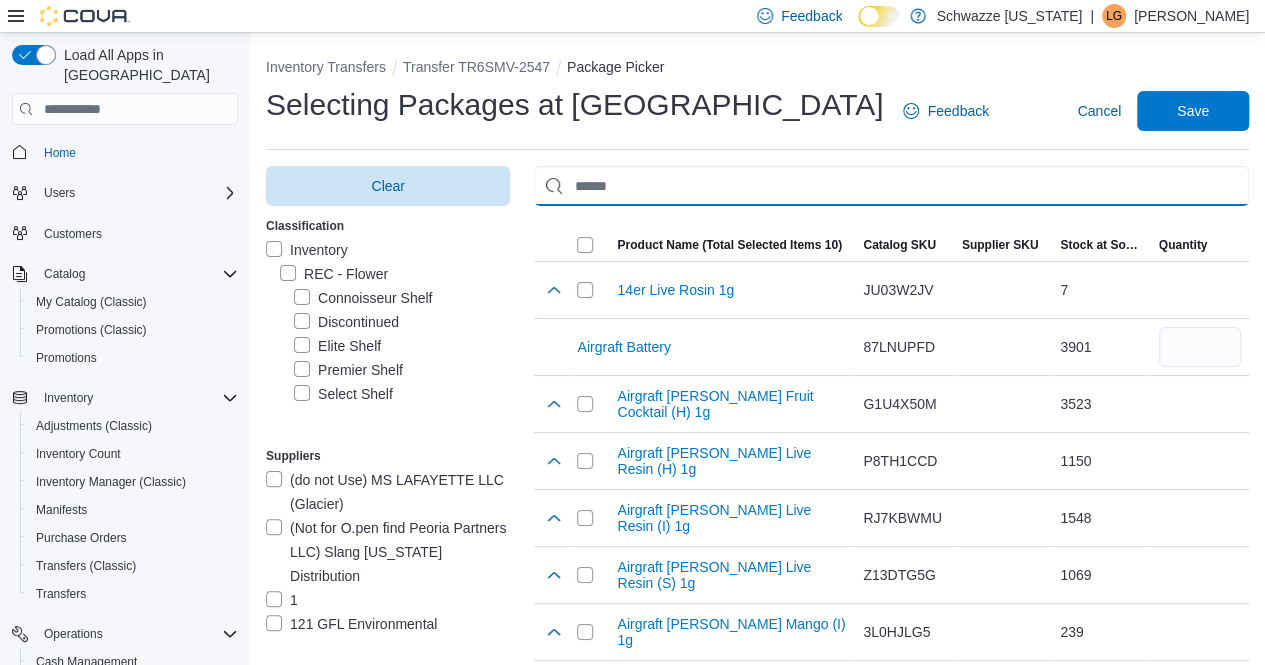paste on "**********" 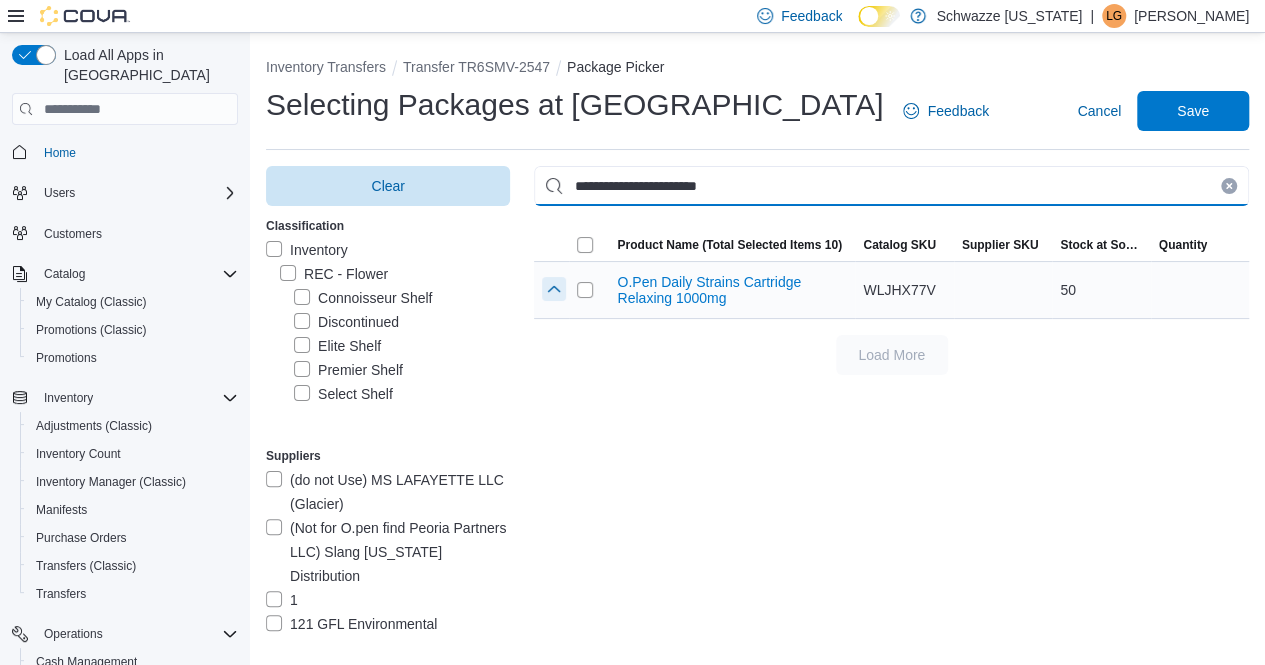 type on "**********" 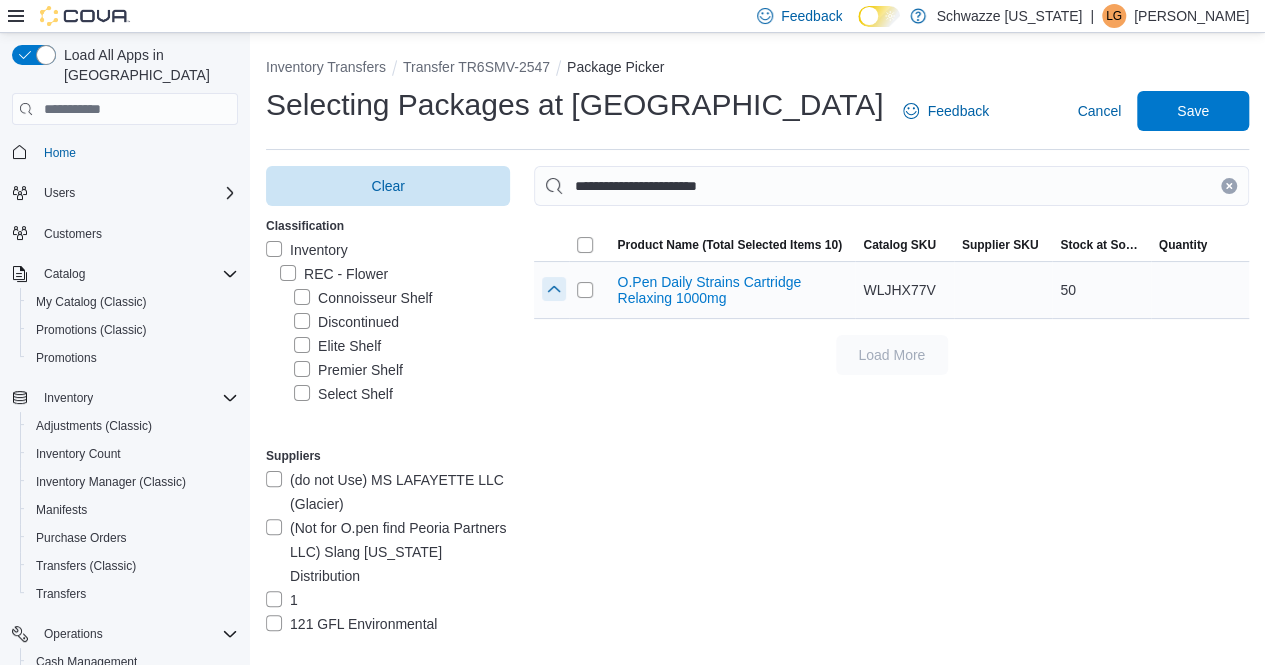click at bounding box center [554, 289] 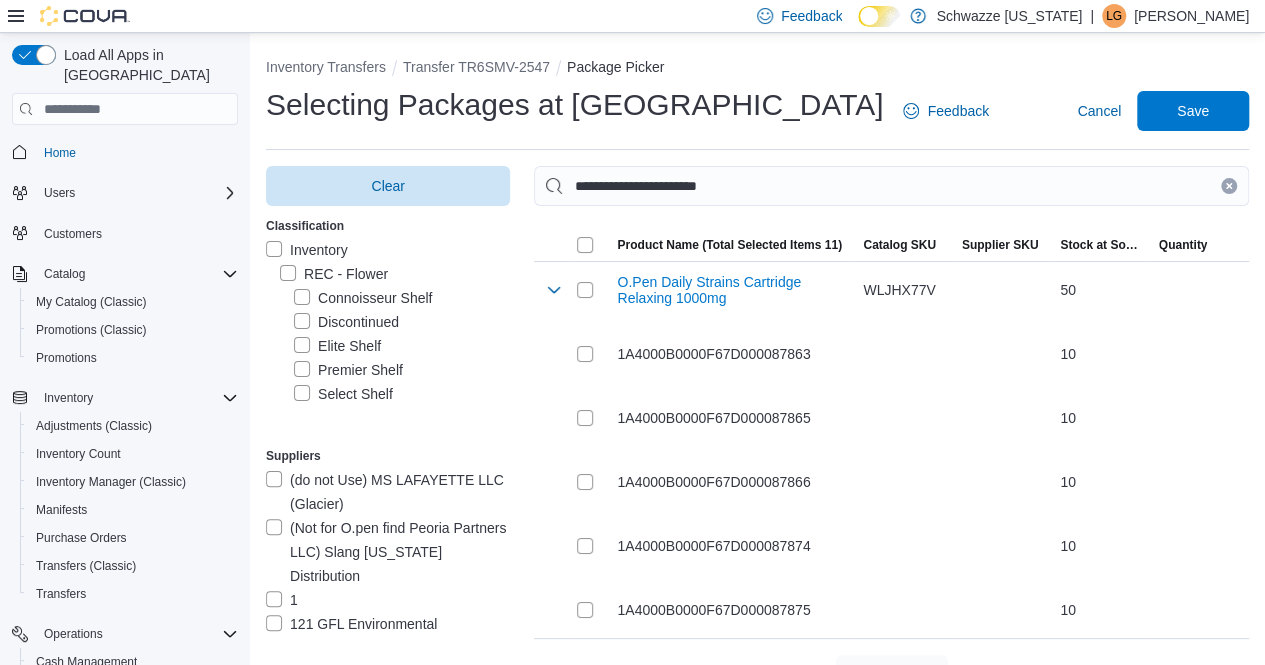 click 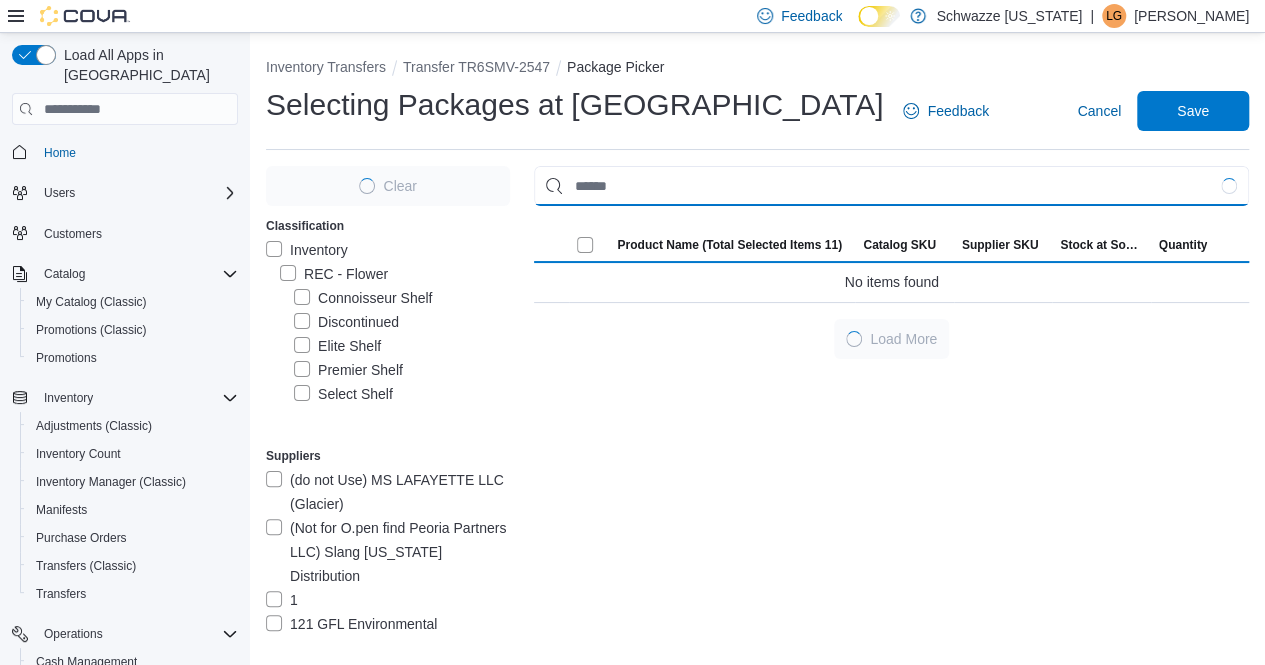 click at bounding box center [891, 186] 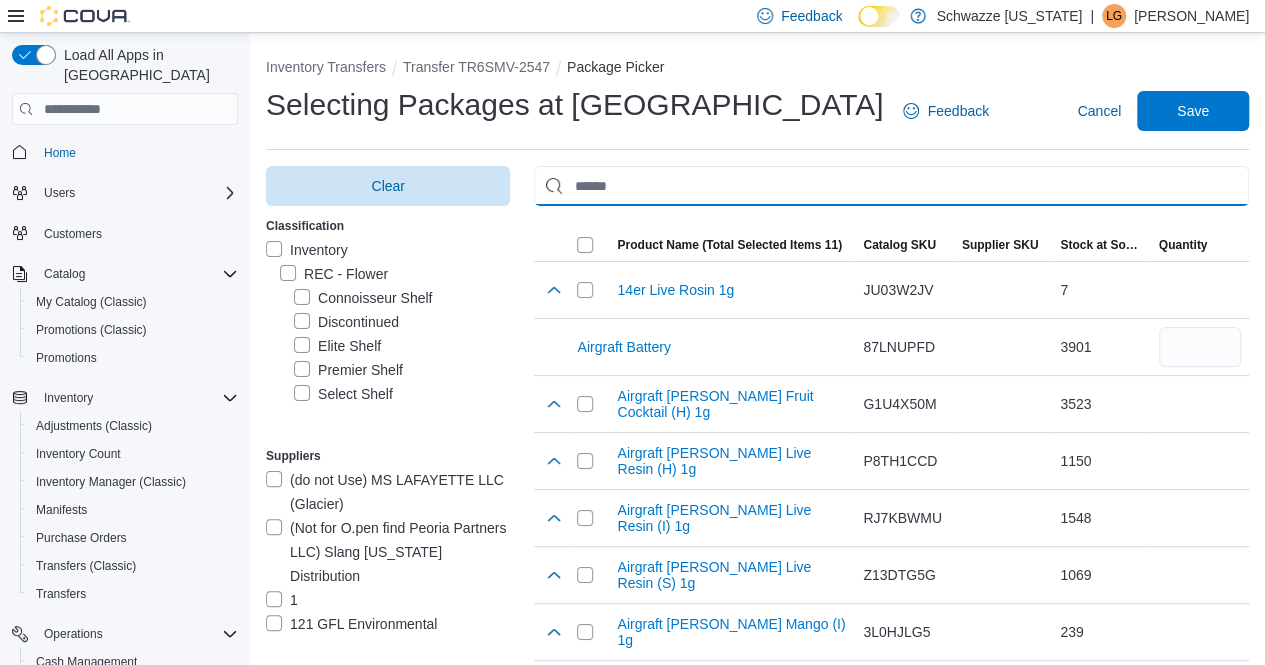 paste on "**********" 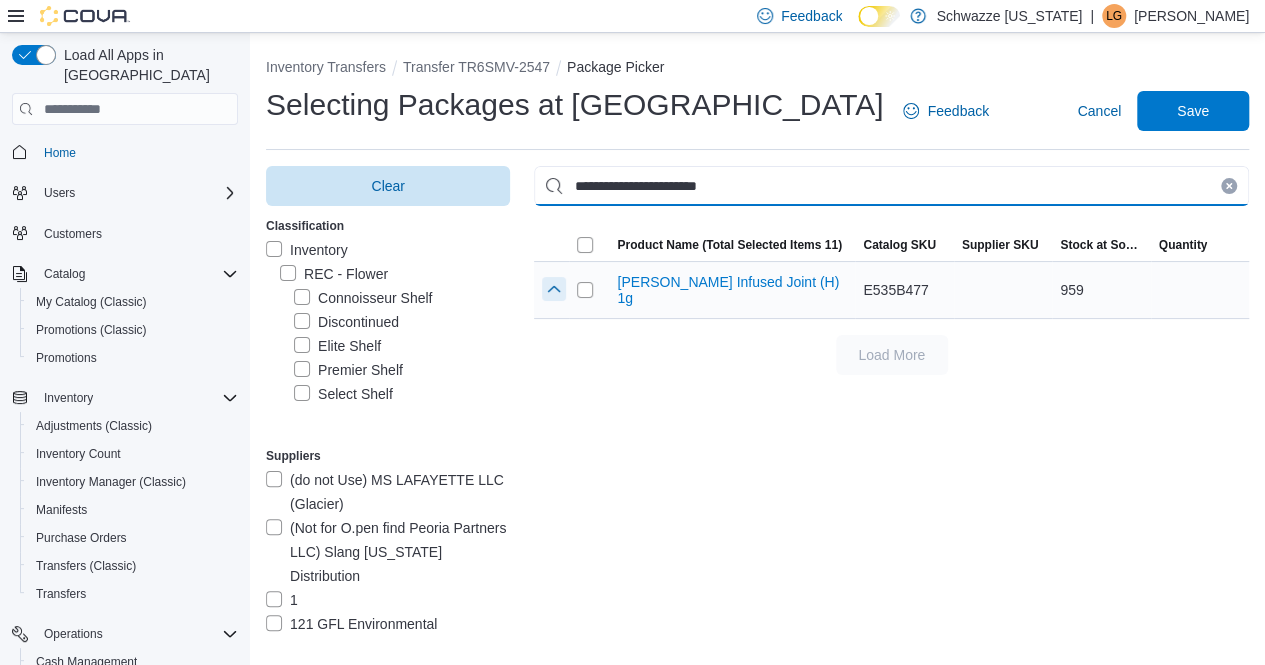 type on "**********" 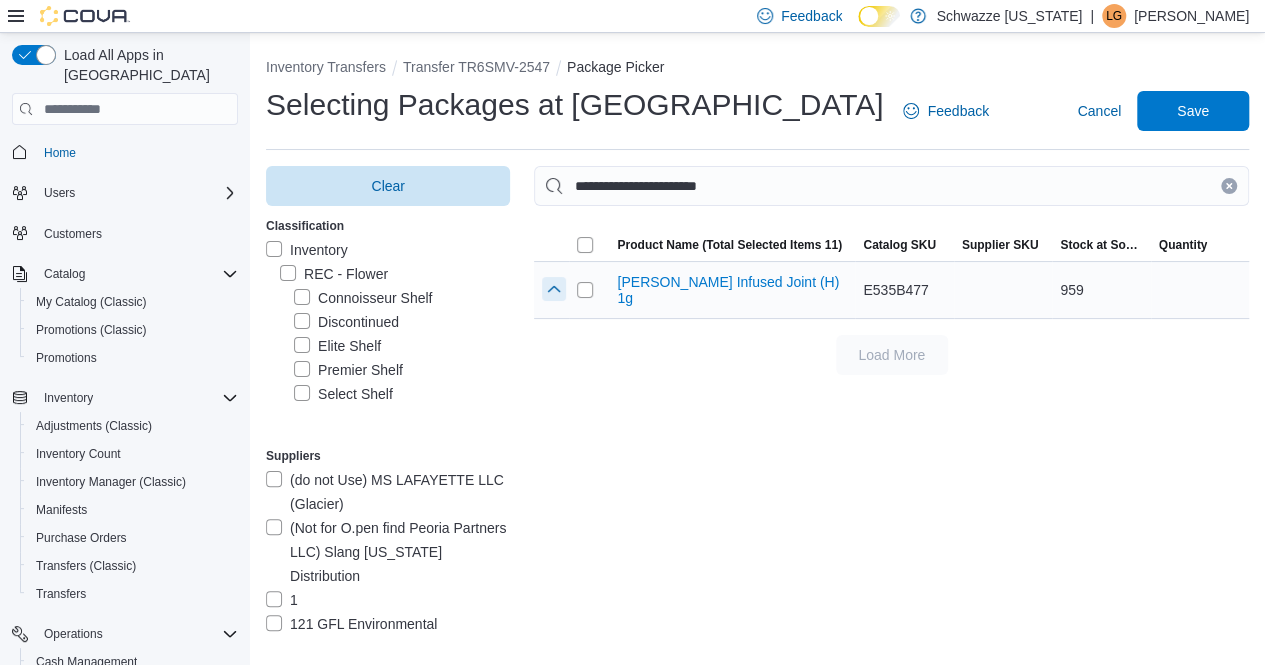 click at bounding box center [554, 289] 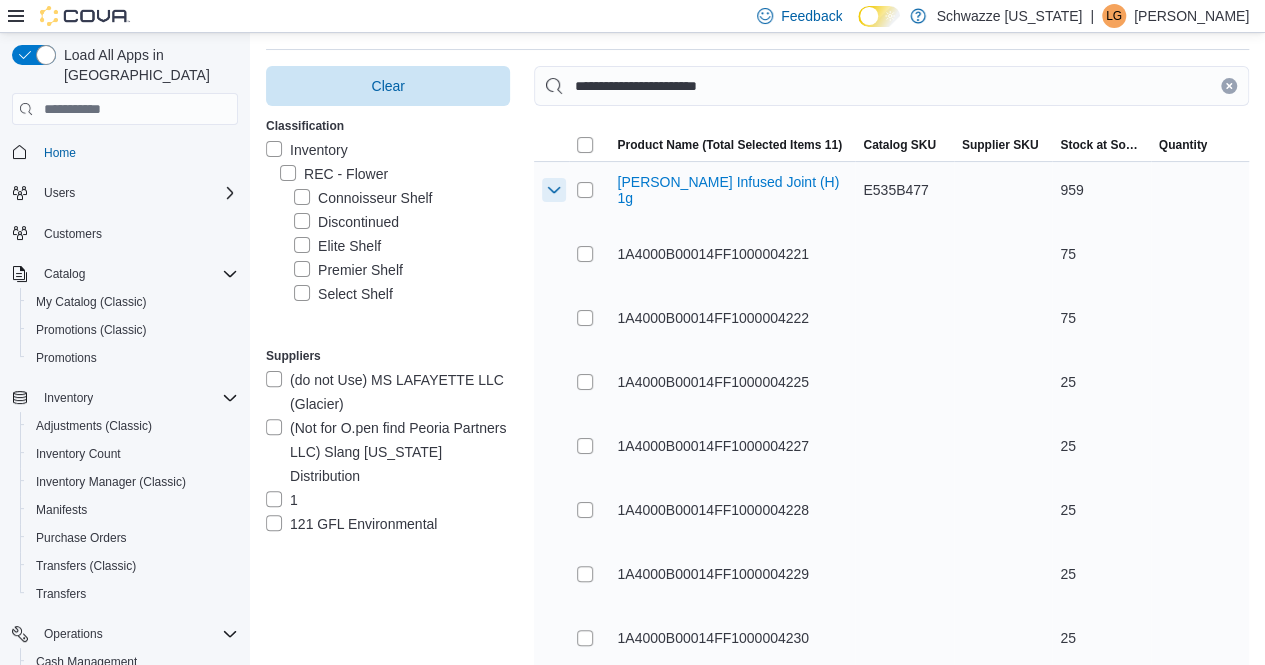scroll, scrollTop: 200, scrollLeft: 0, axis: vertical 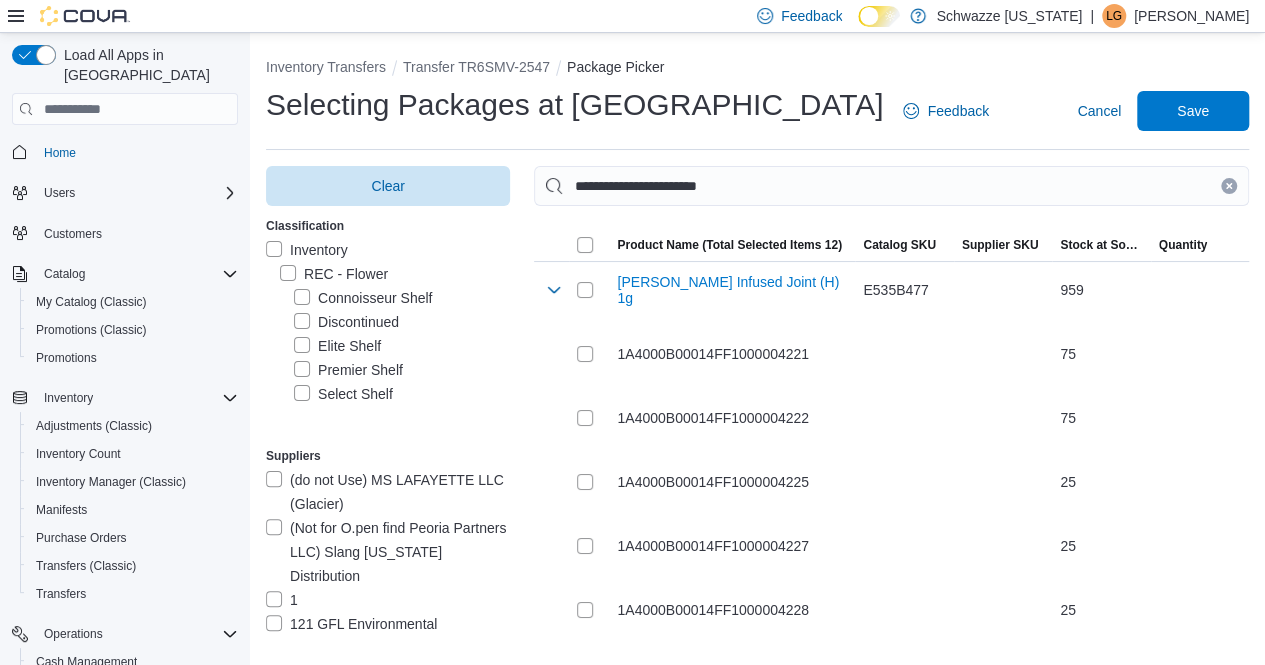 drag, startPoint x: 1244, startPoint y: 186, endPoint x: 963, endPoint y: 206, distance: 281.71085 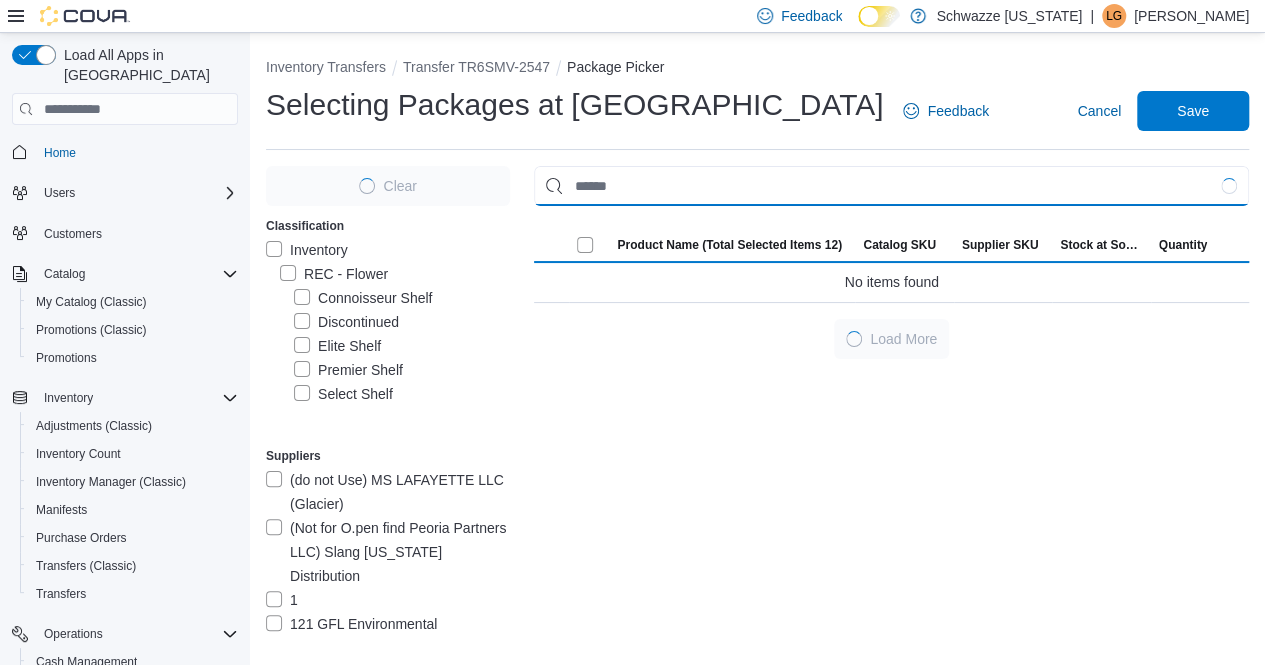 click at bounding box center [891, 186] 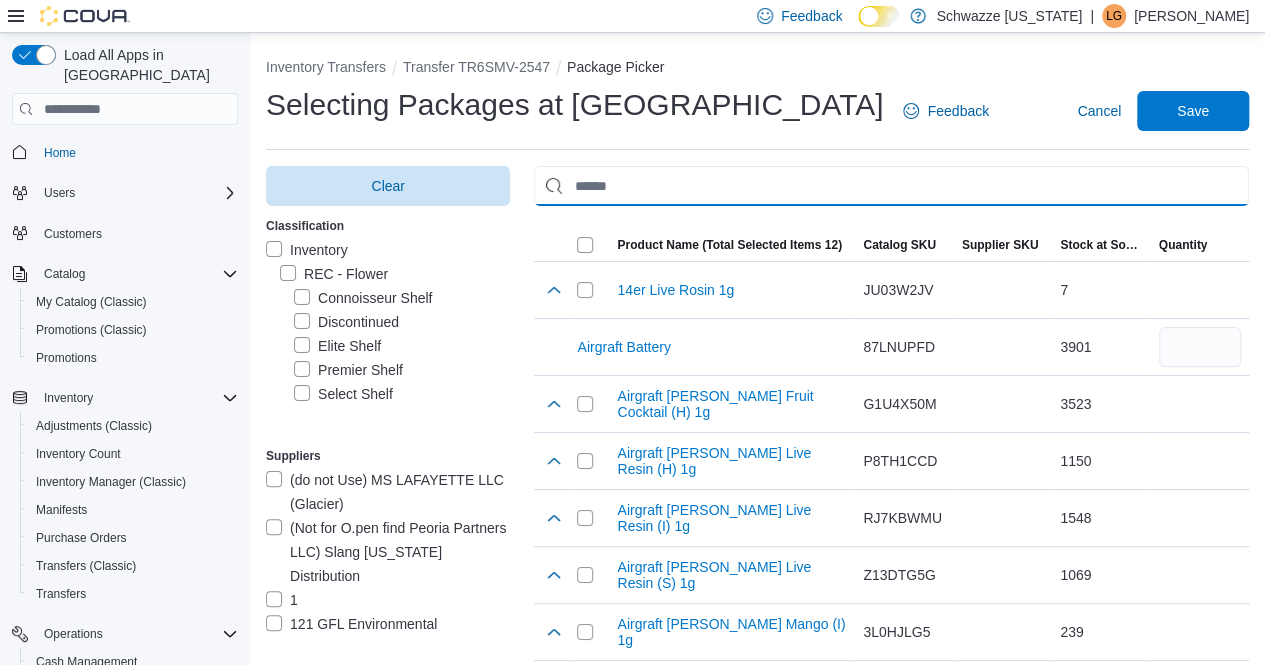 paste on "**********" 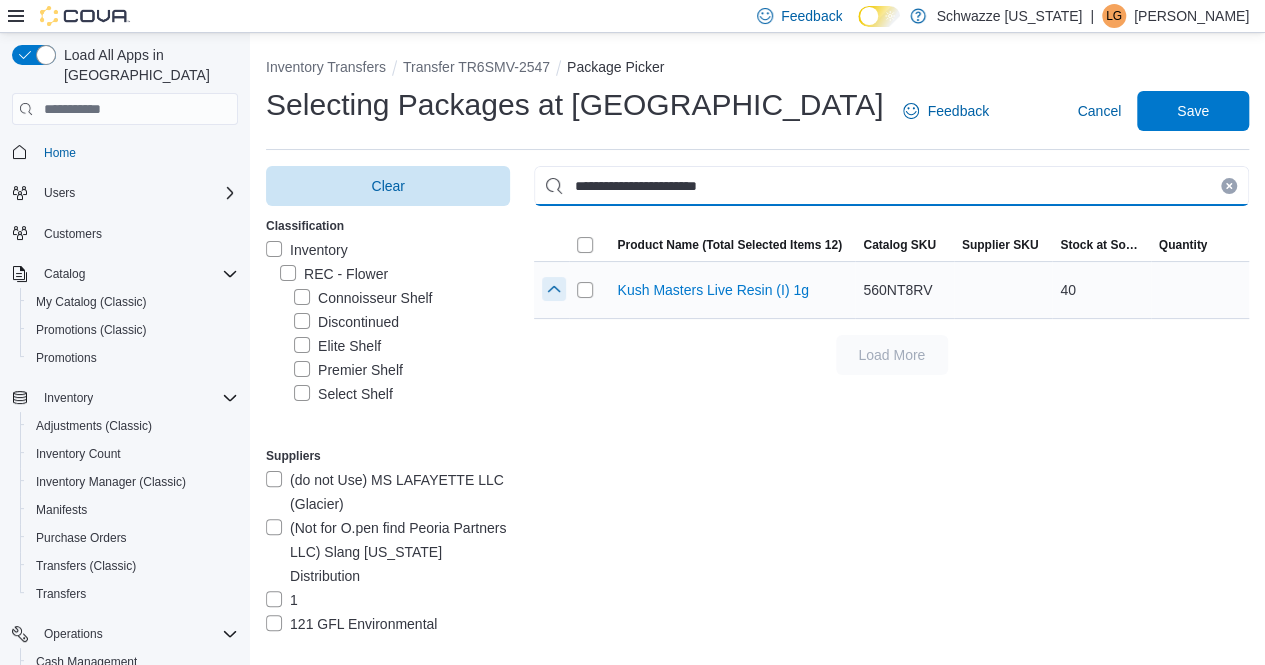 type on "**********" 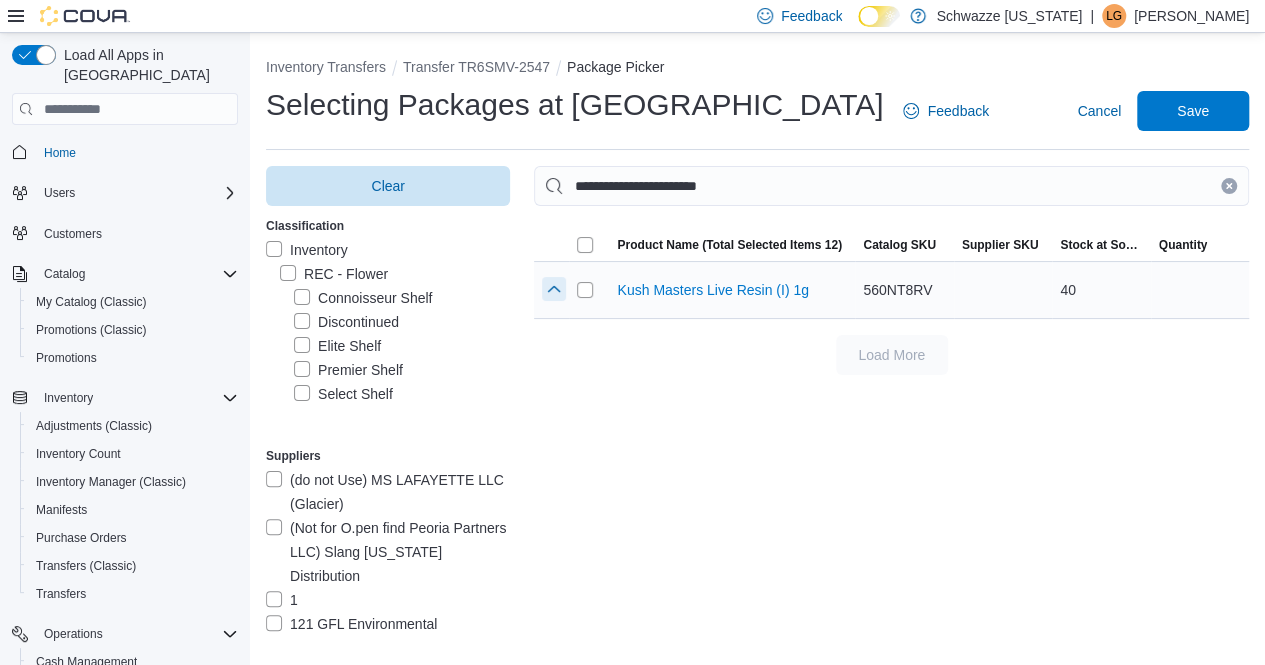 click at bounding box center (554, 289) 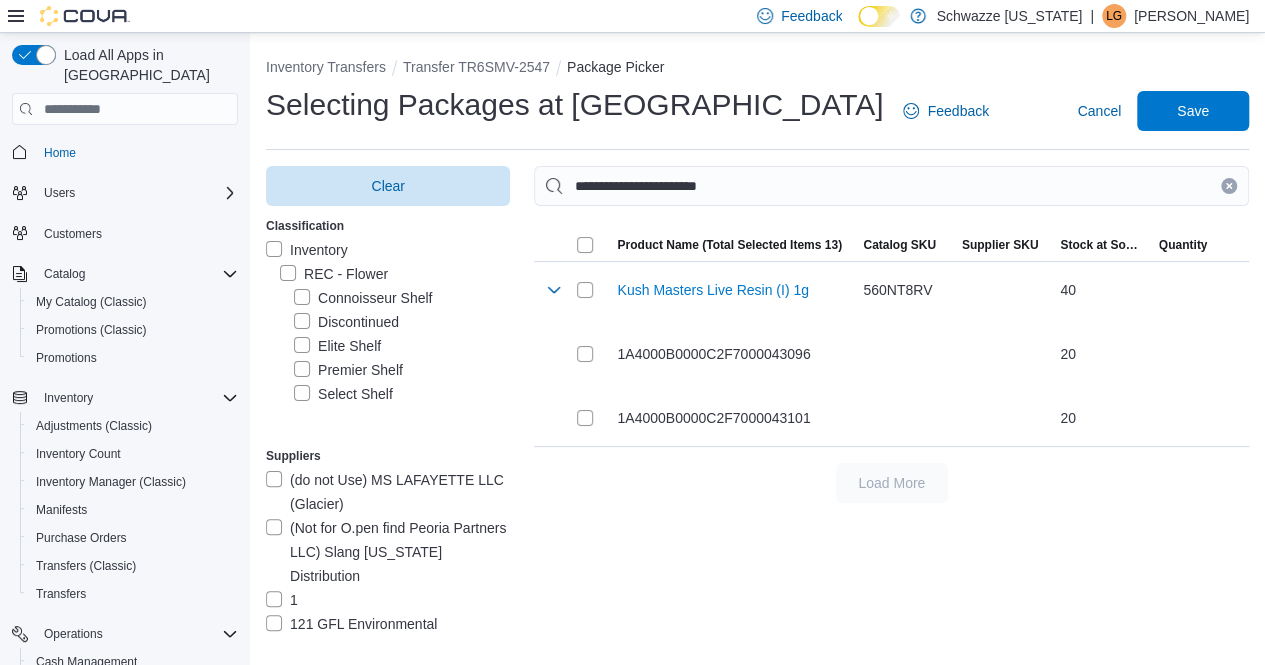drag, startPoint x: 1244, startPoint y: 182, endPoint x: 1212, endPoint y: 190, distance: 32.984844 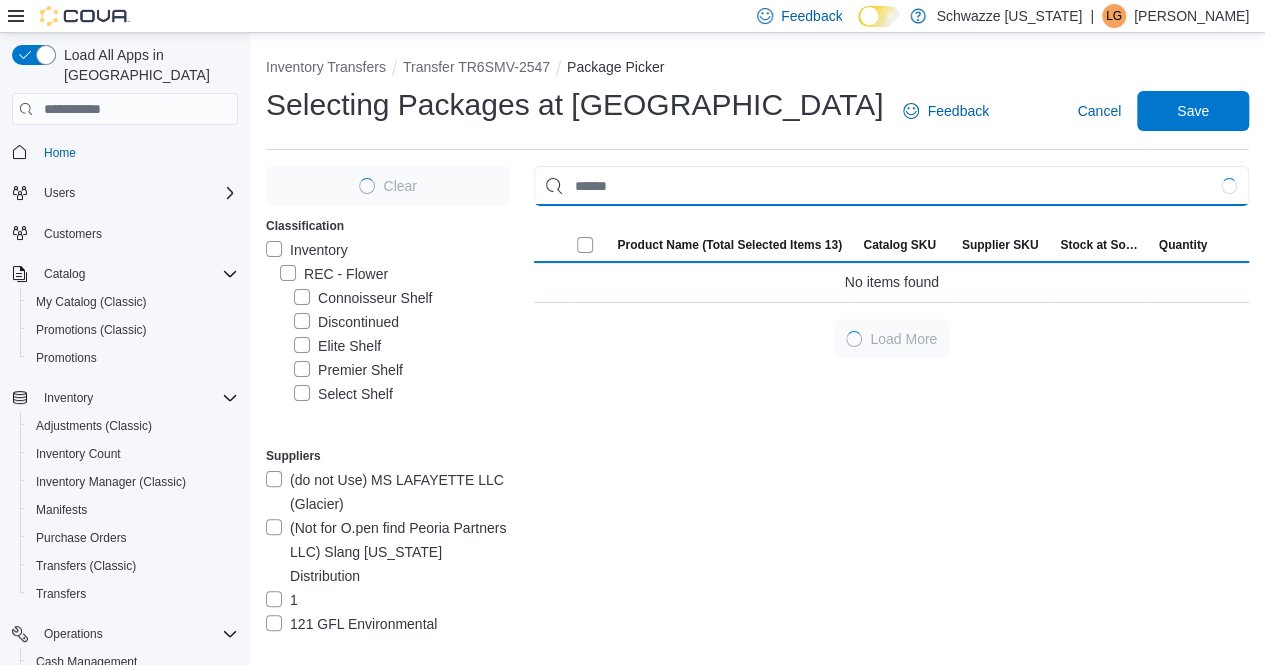 click at bounding box center [891, 186] 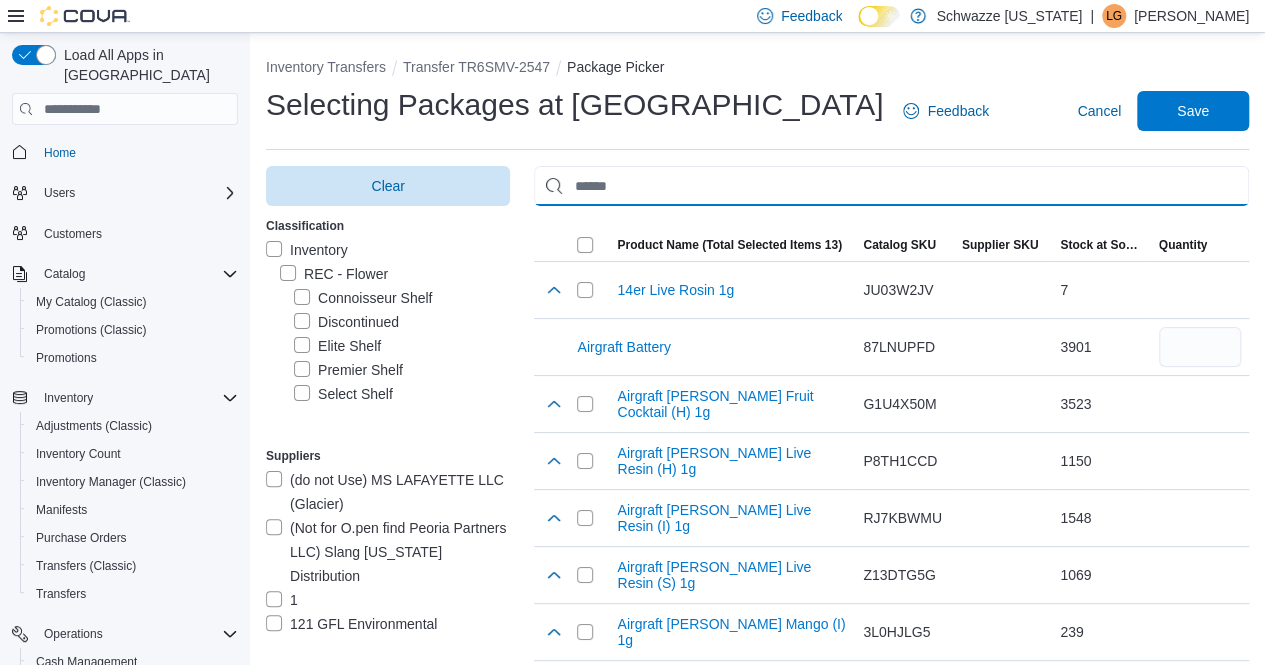 paste on "**********" 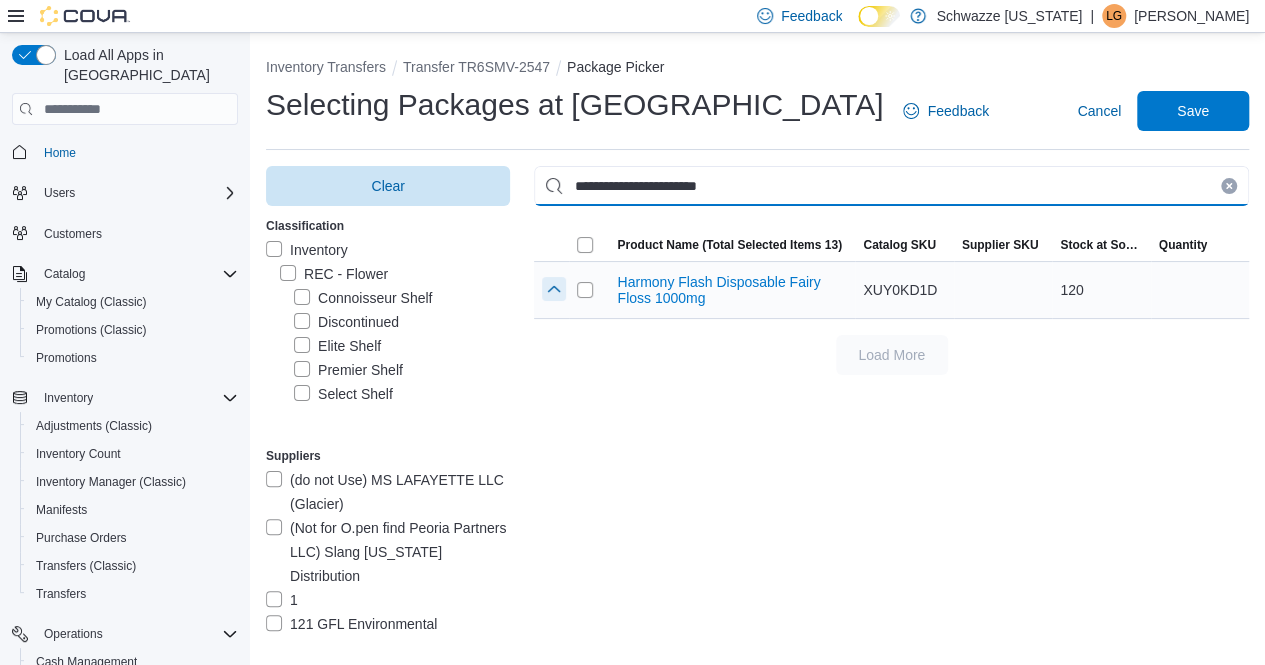 type on "**********" 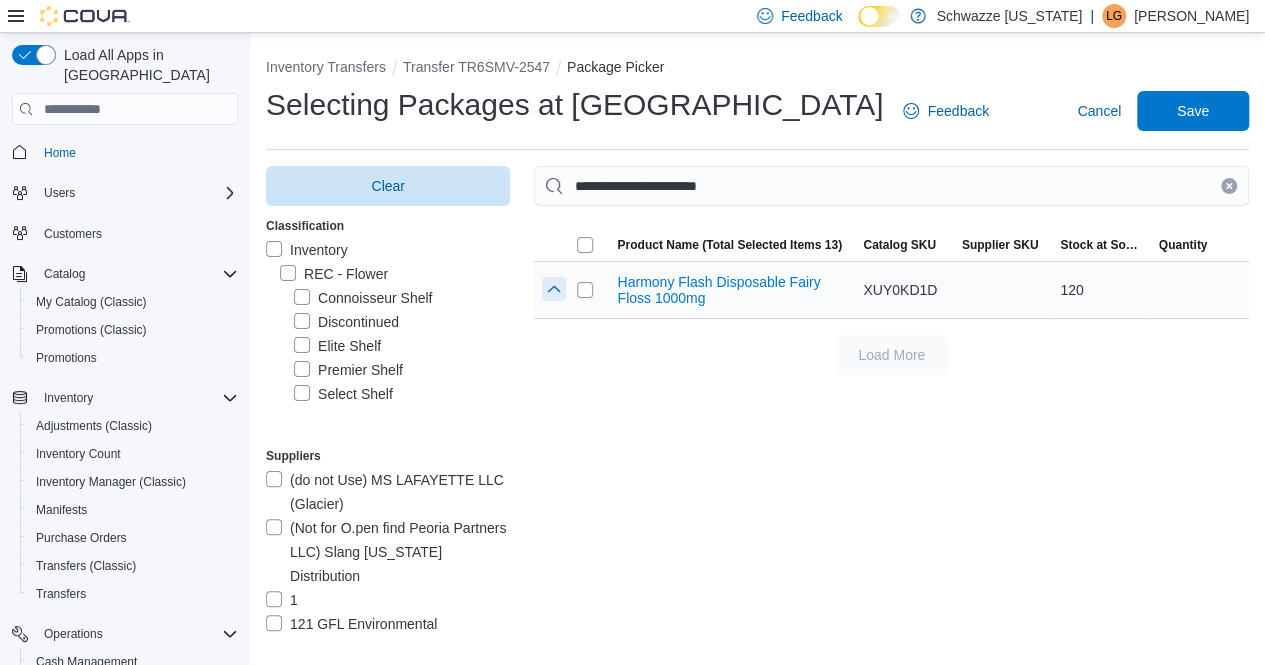 click at bounding box center (554, 289) 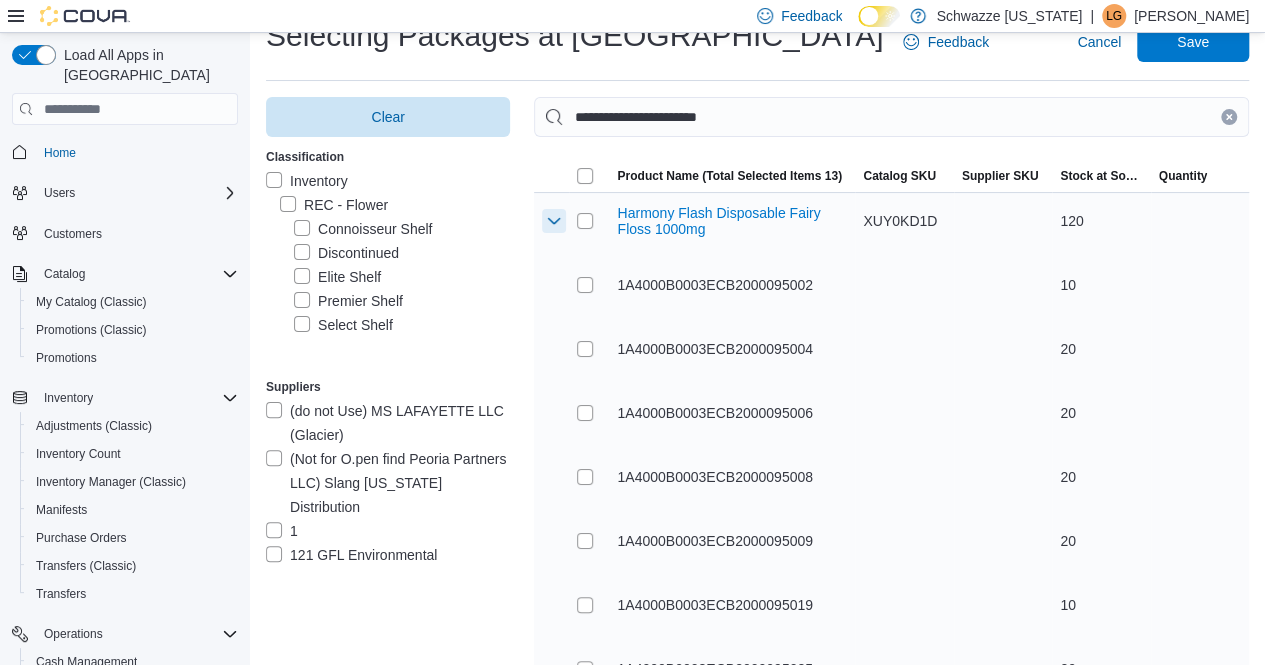 scroll, scrollTop: 100, scrollLeft: 0, axis: vertical 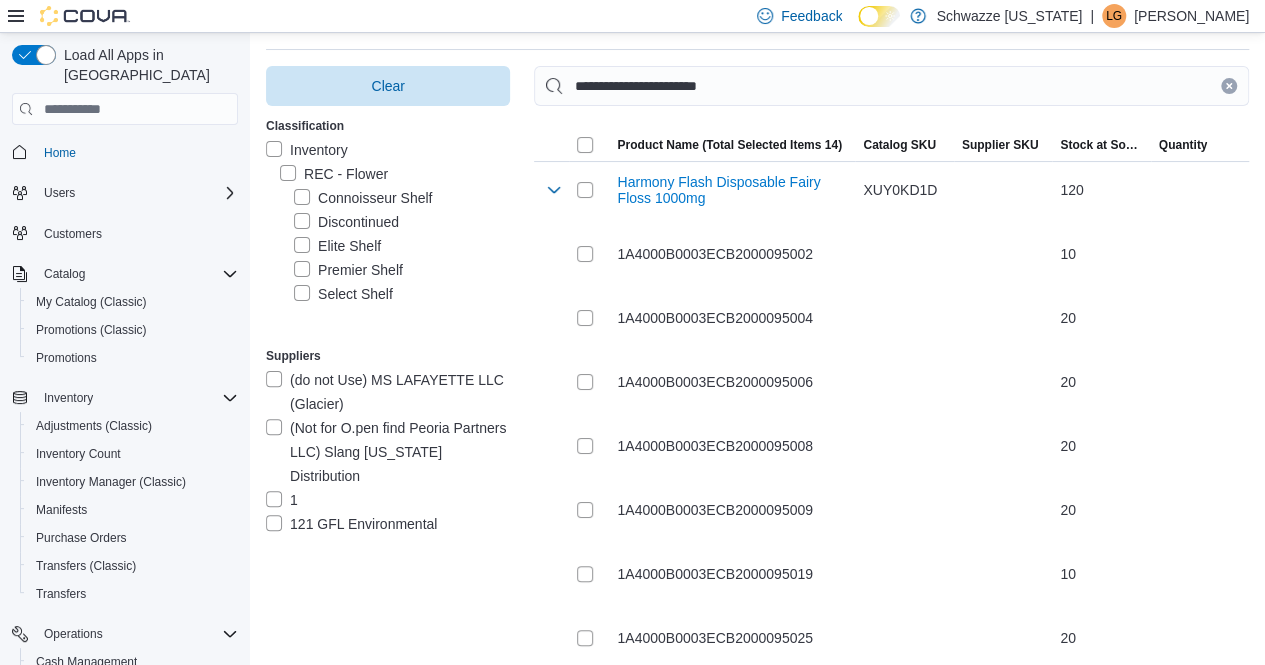 drag, startPoint x: 1242, startPoint y: 85, endPoint x: 1232, endPoint y: 89, distance: 10.770329 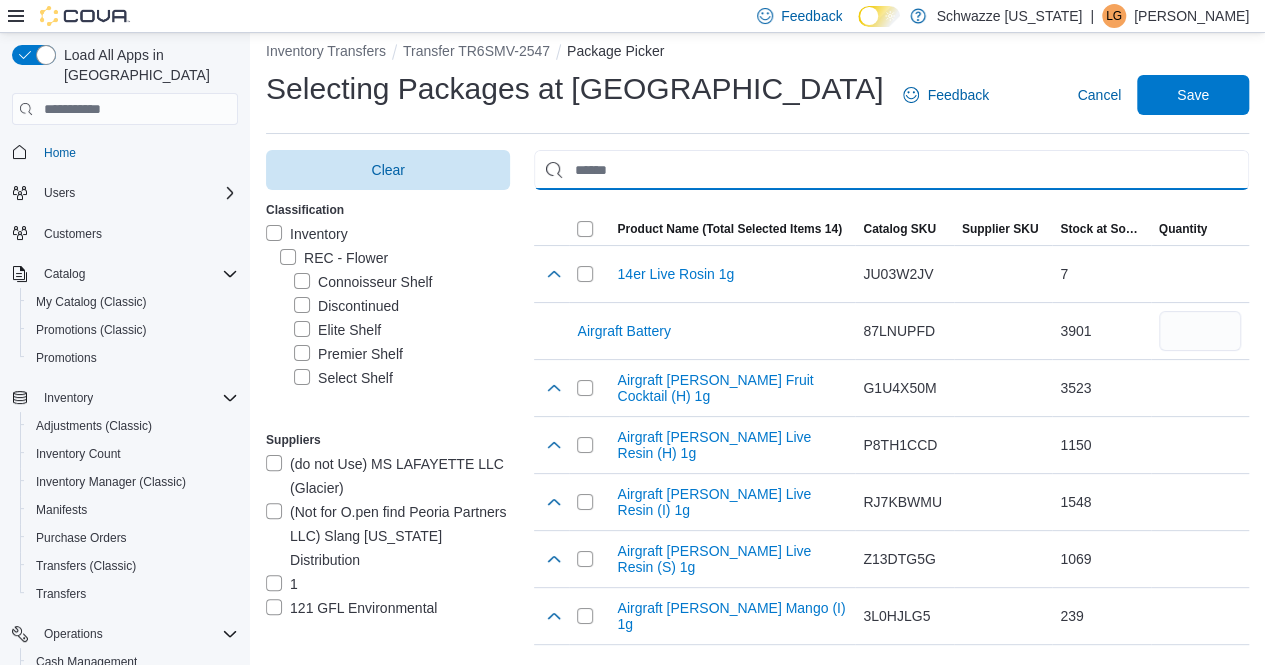 scroll, scrollTop: 100, scrollLeft: 0, axis: vertical 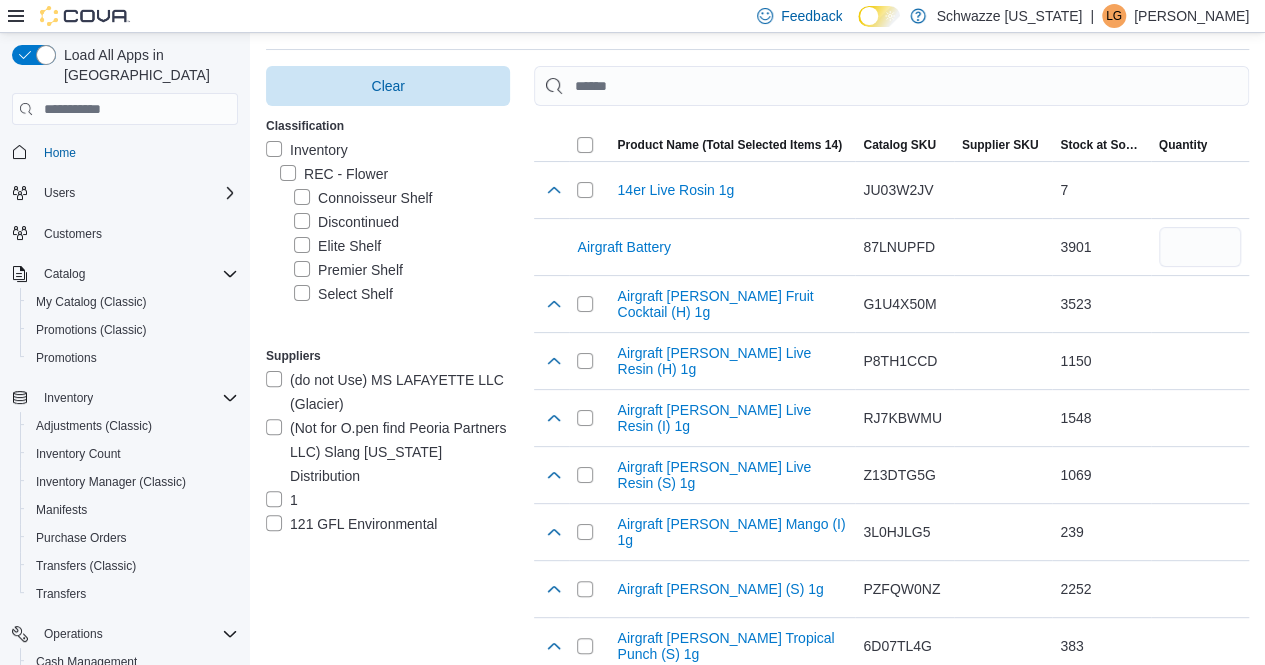 click on "14er Live Rosin 1g" at bounding box center (655, 190) 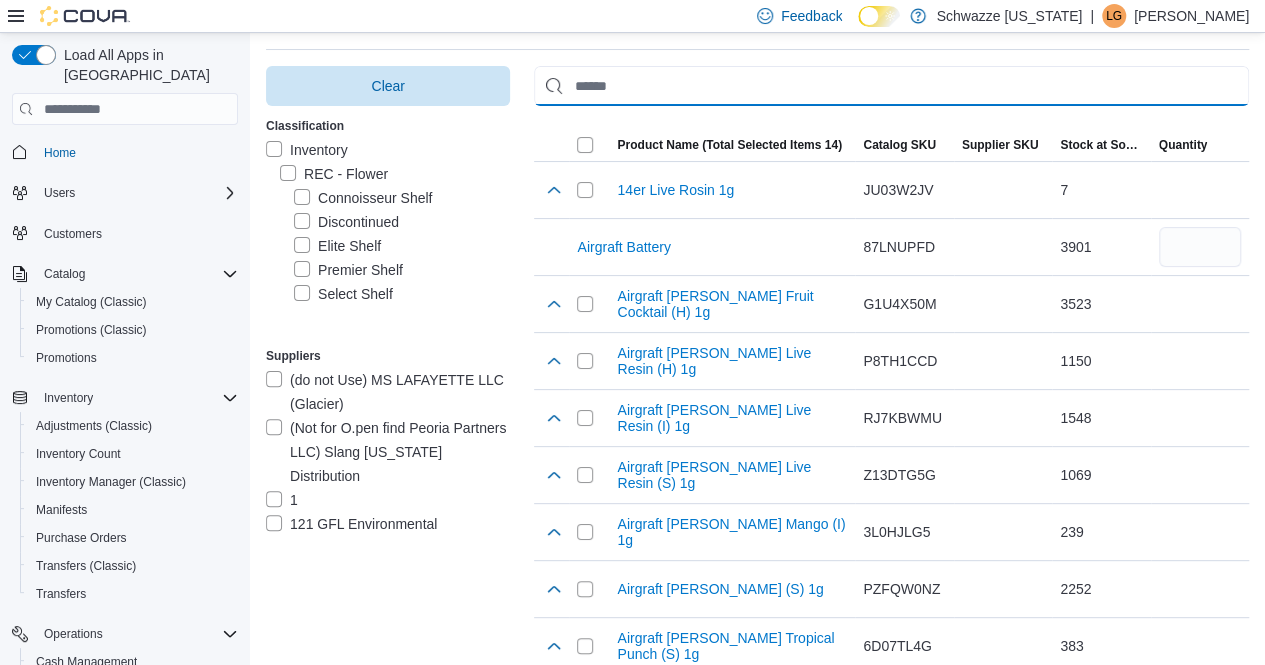 click at bounding box center [891, 86] 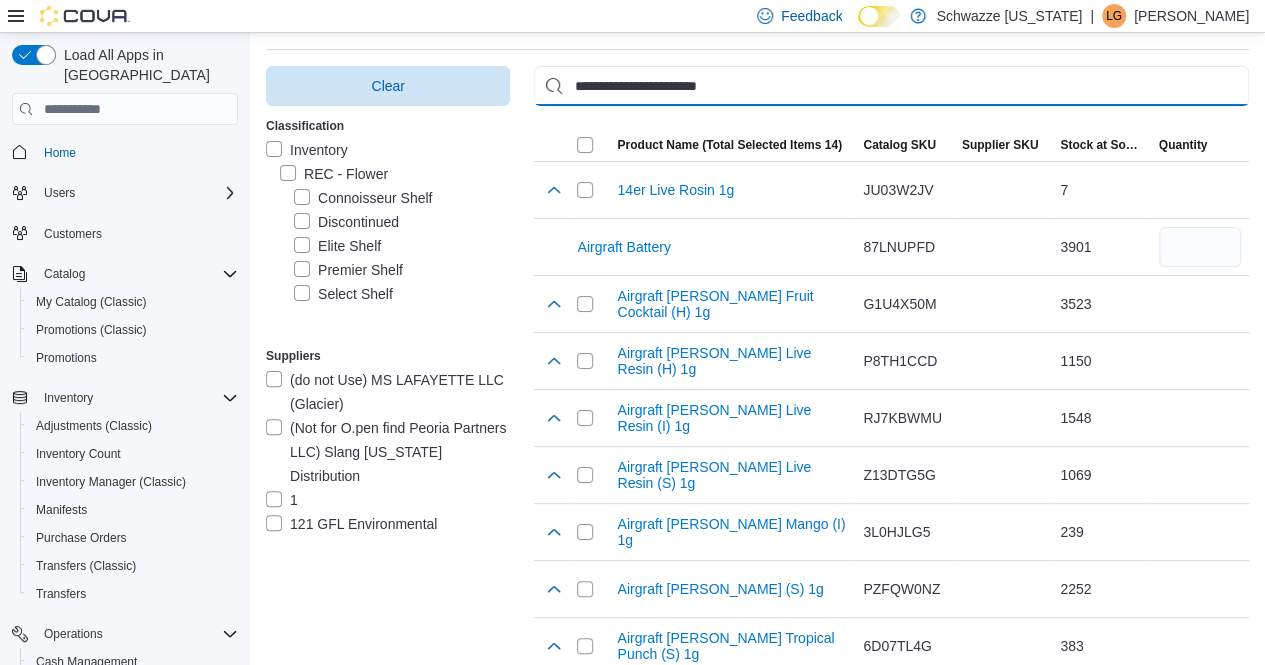 scroll, scrollTop: 16, scrollLeft: 0, axis: vertical 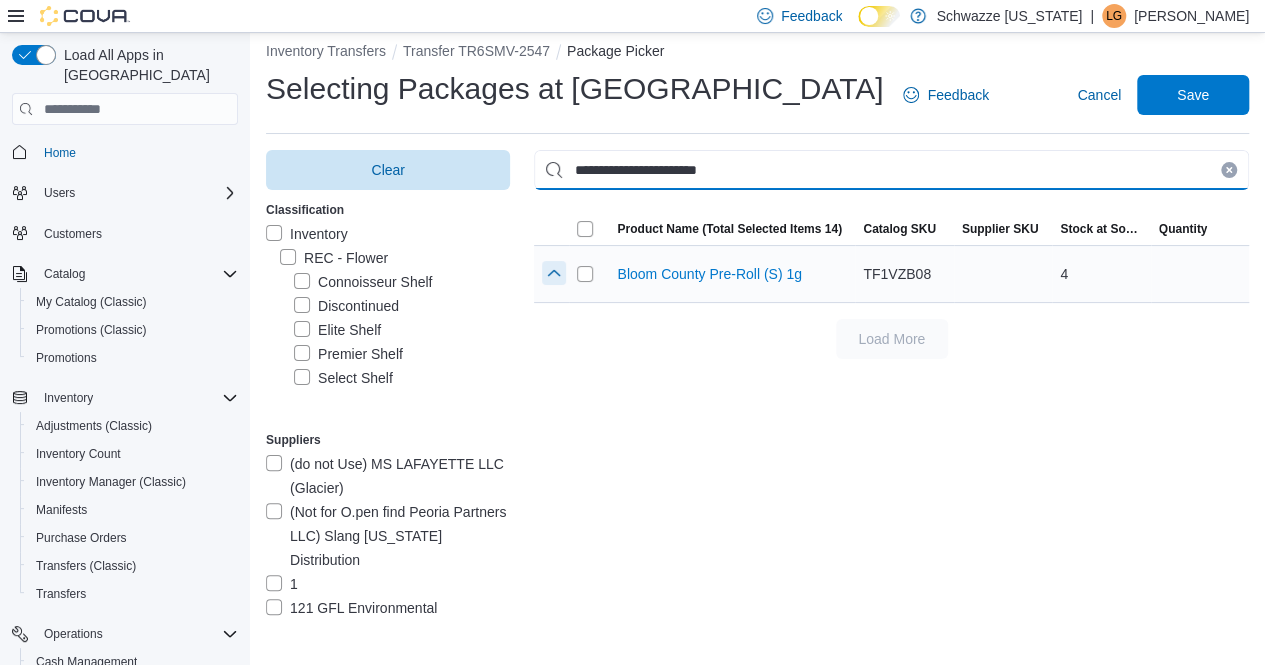 type on "**********" 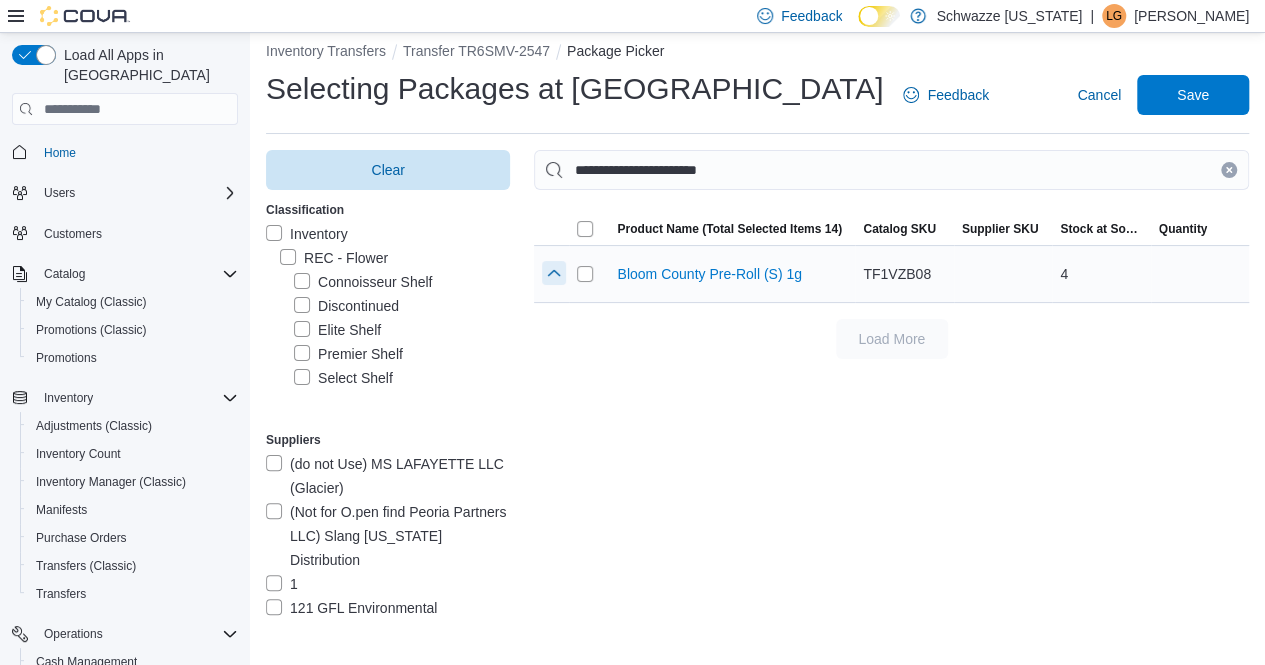 click at bounding box center [554, 273] 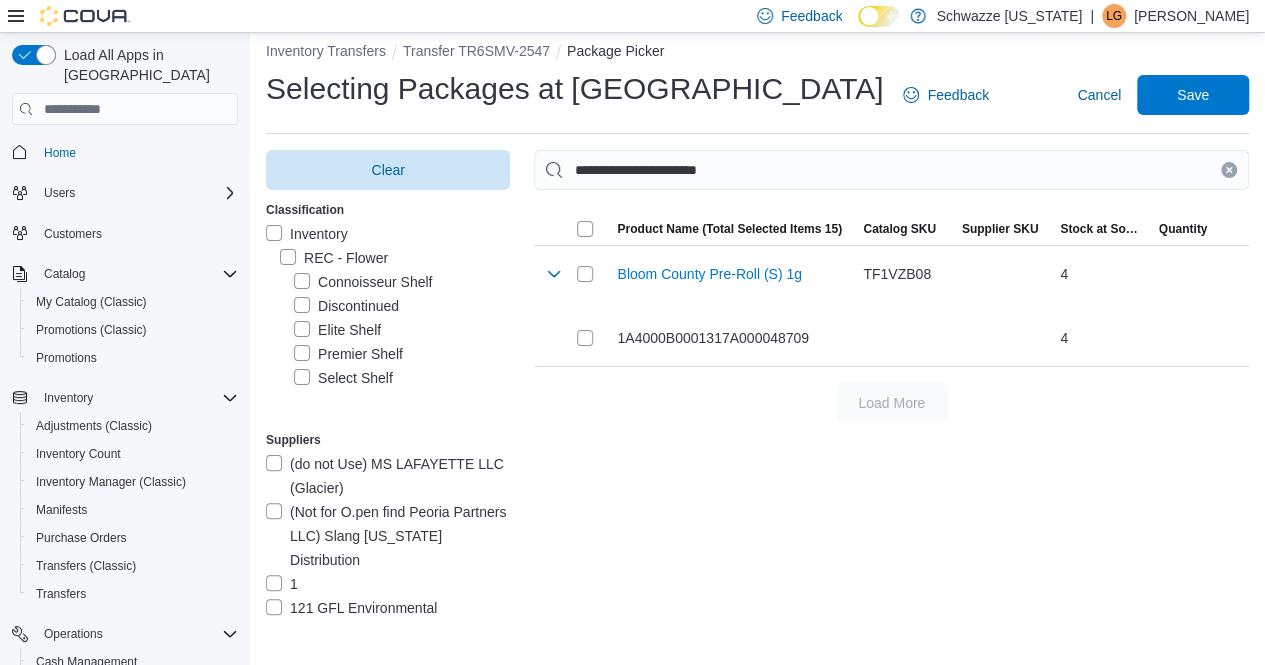 drag, startPoint x: 1244, startPoint y: 165, endPoint x: 1072, endPoint y: 165, distance: 172 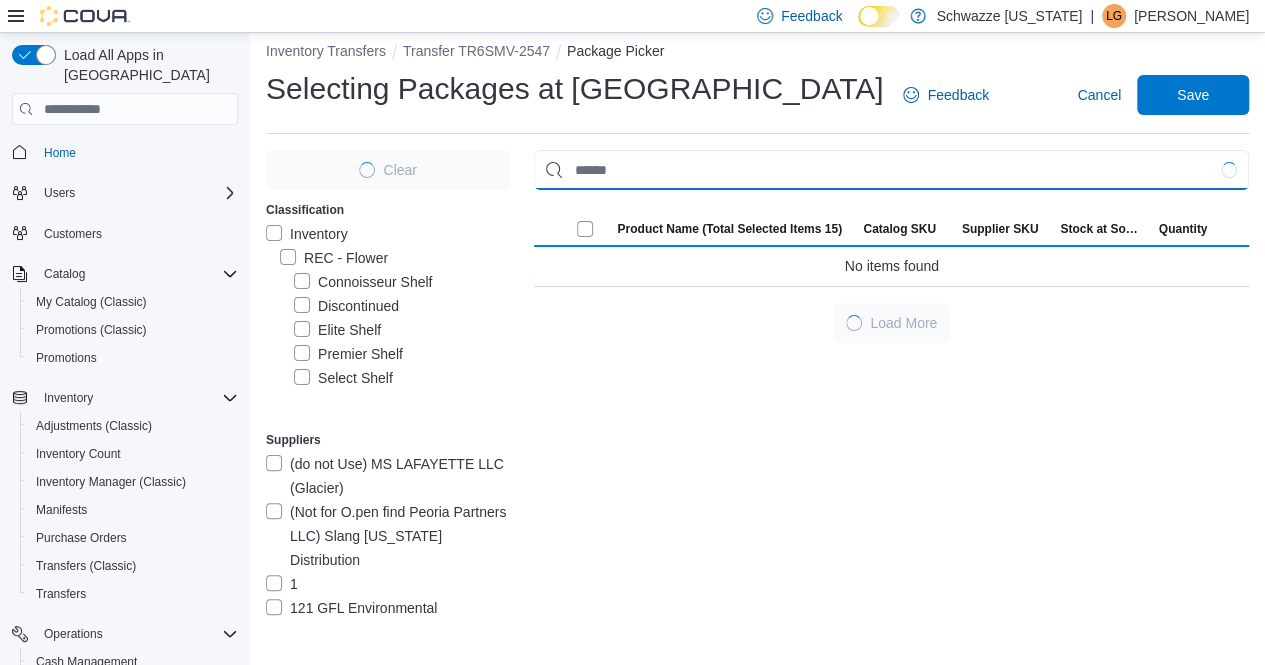 click at bounding box center [891, 170] 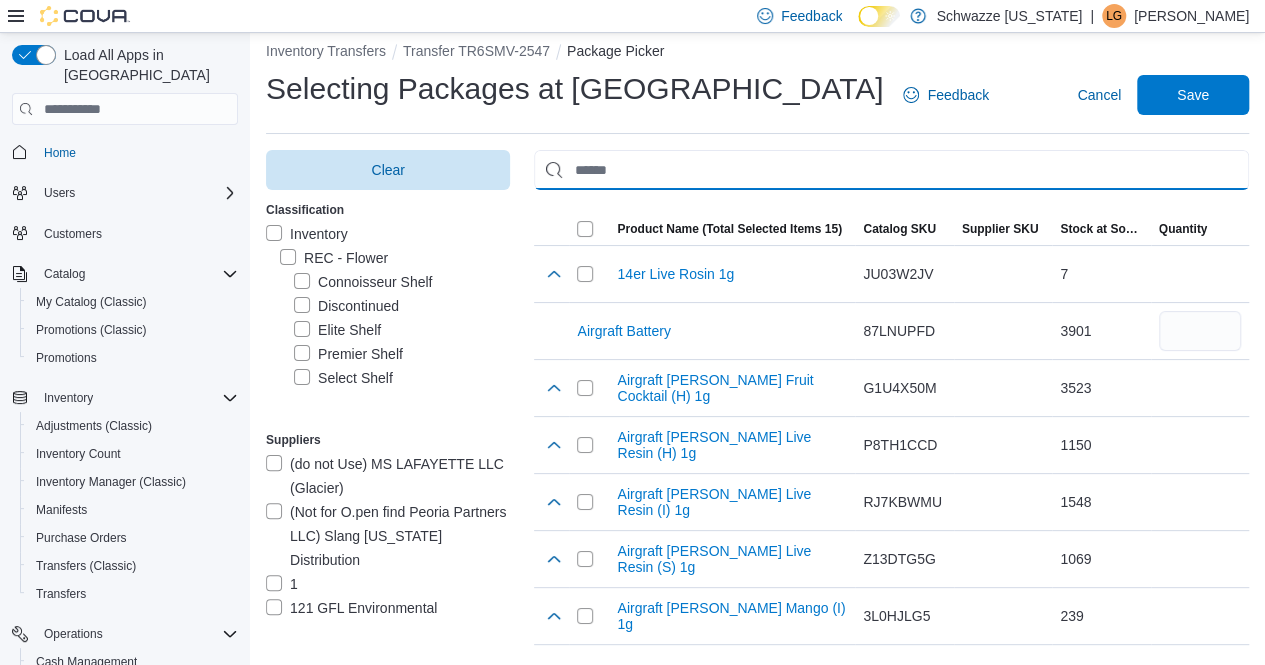 paste on "**********" 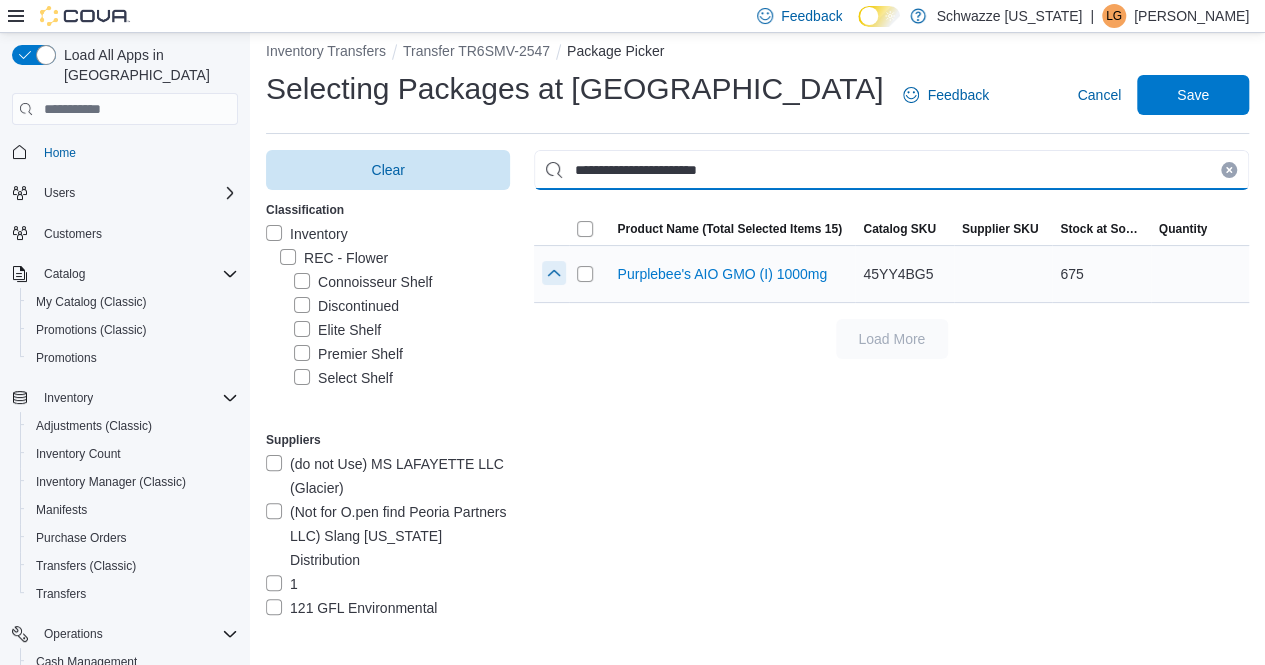 type on "**********" 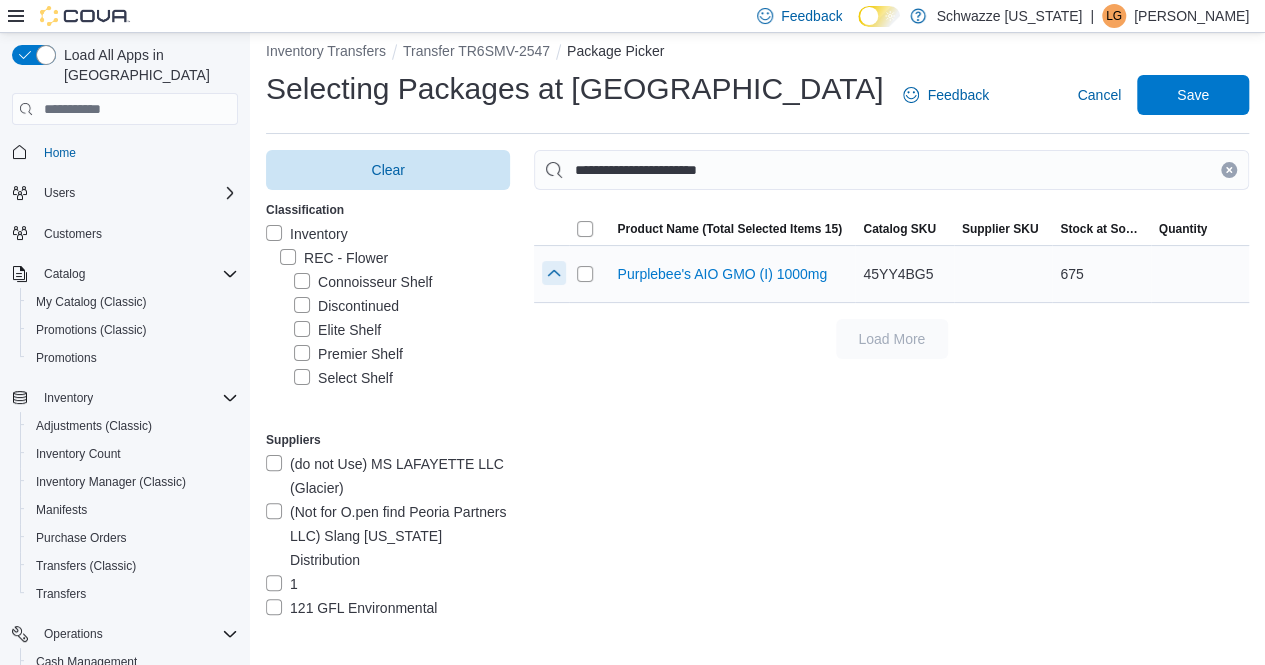 click at bounding box center [554, 273] 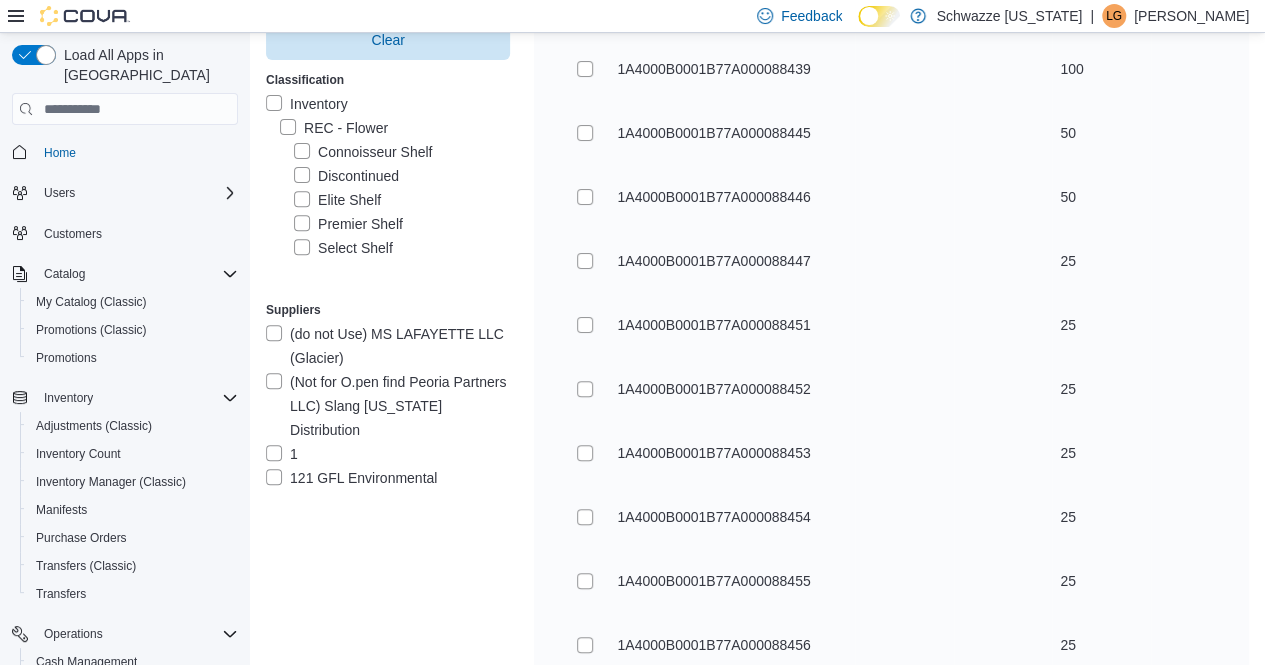 scroll, scrollTop: 316, scrollLeft: 0, axis: vertical 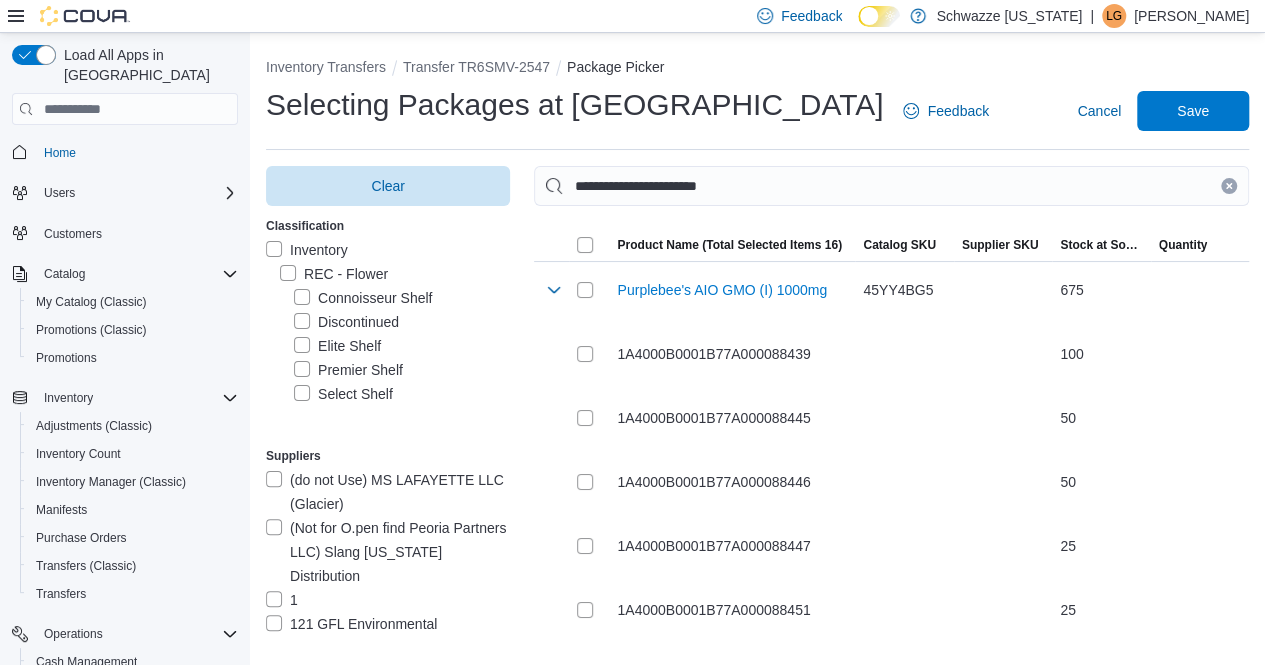click 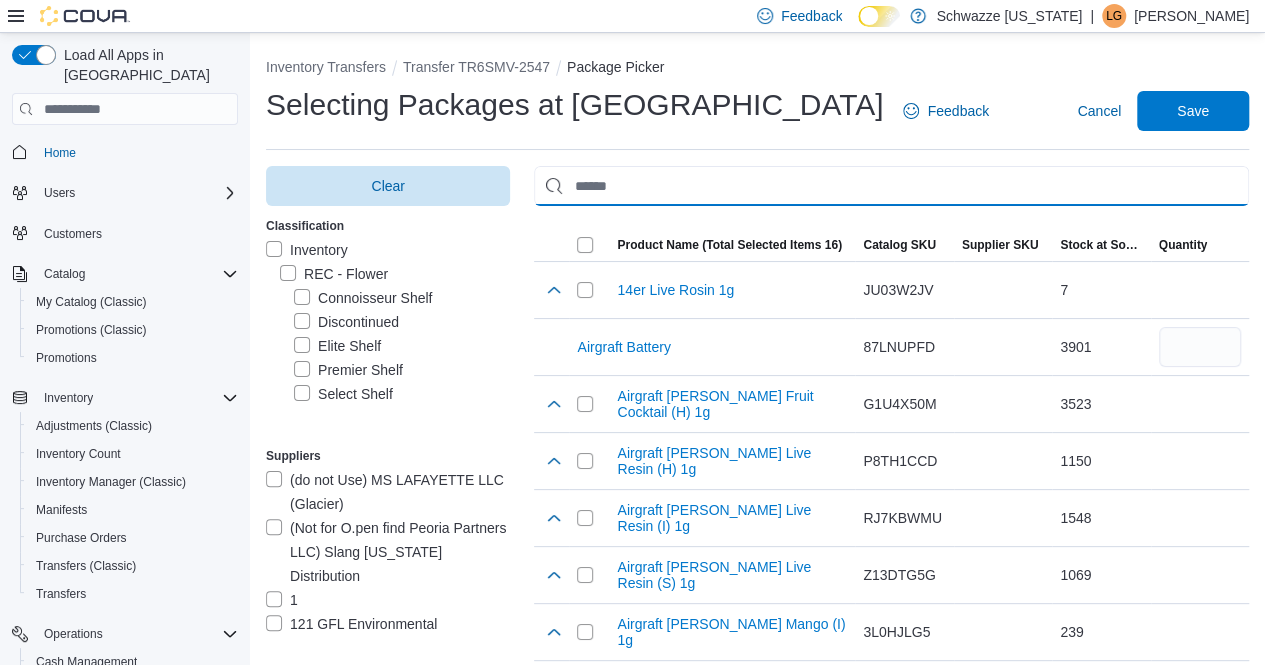 click at bounding box center [891, 186] 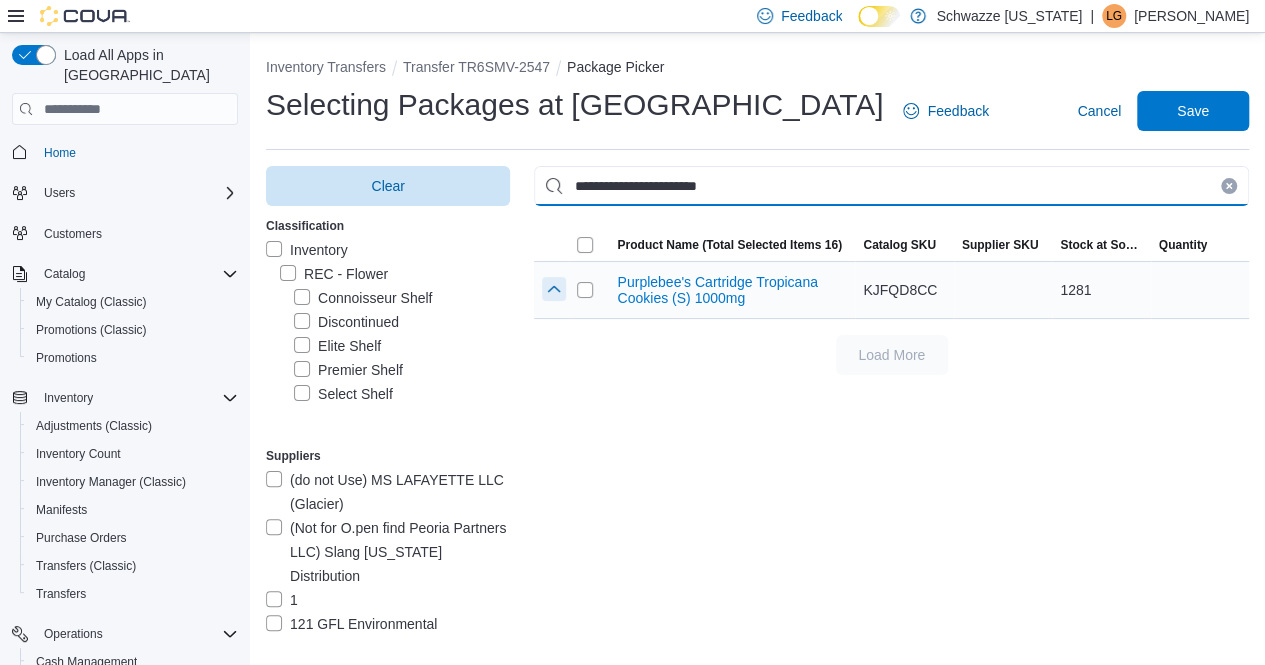 type on "**********" 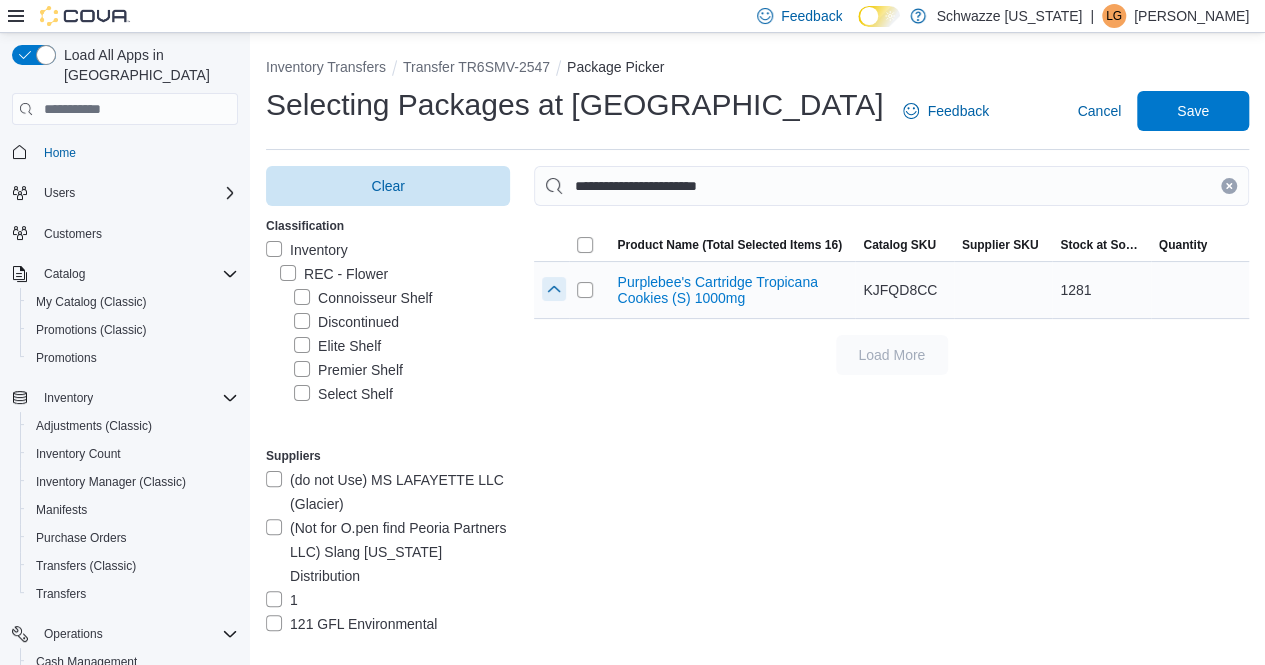 click at bounding box center (554, 289) 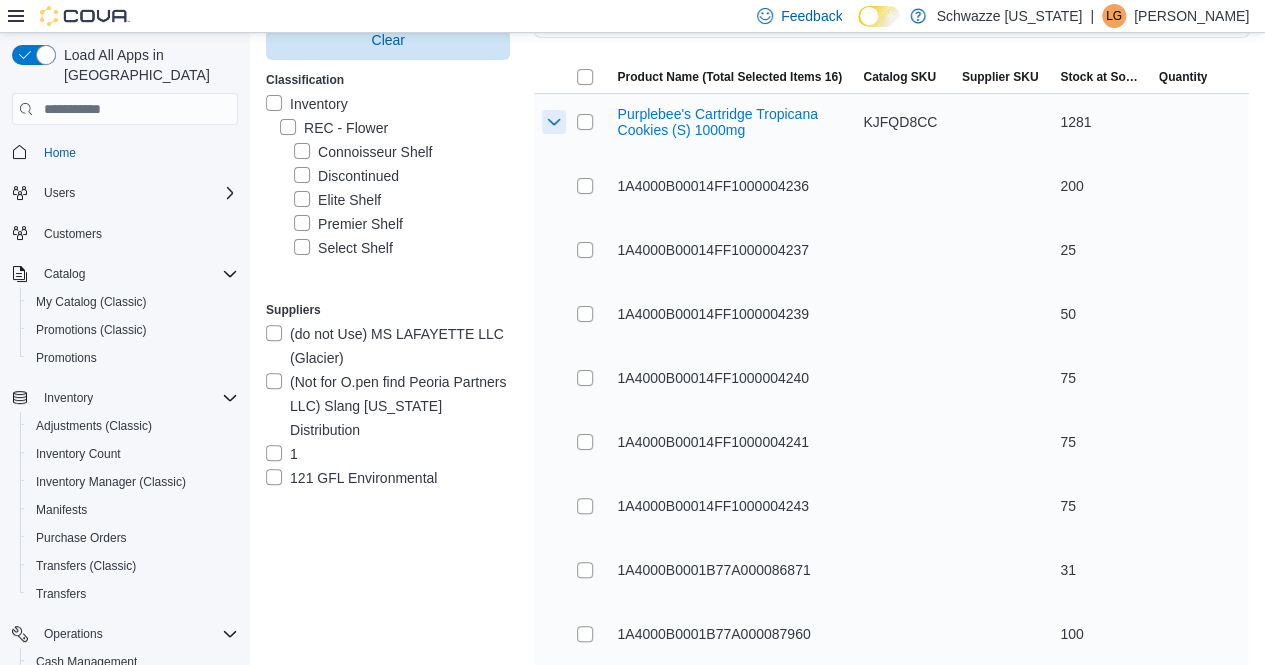 scroll, scrollTop: 200, scrollLeft: 0, axis: vertical 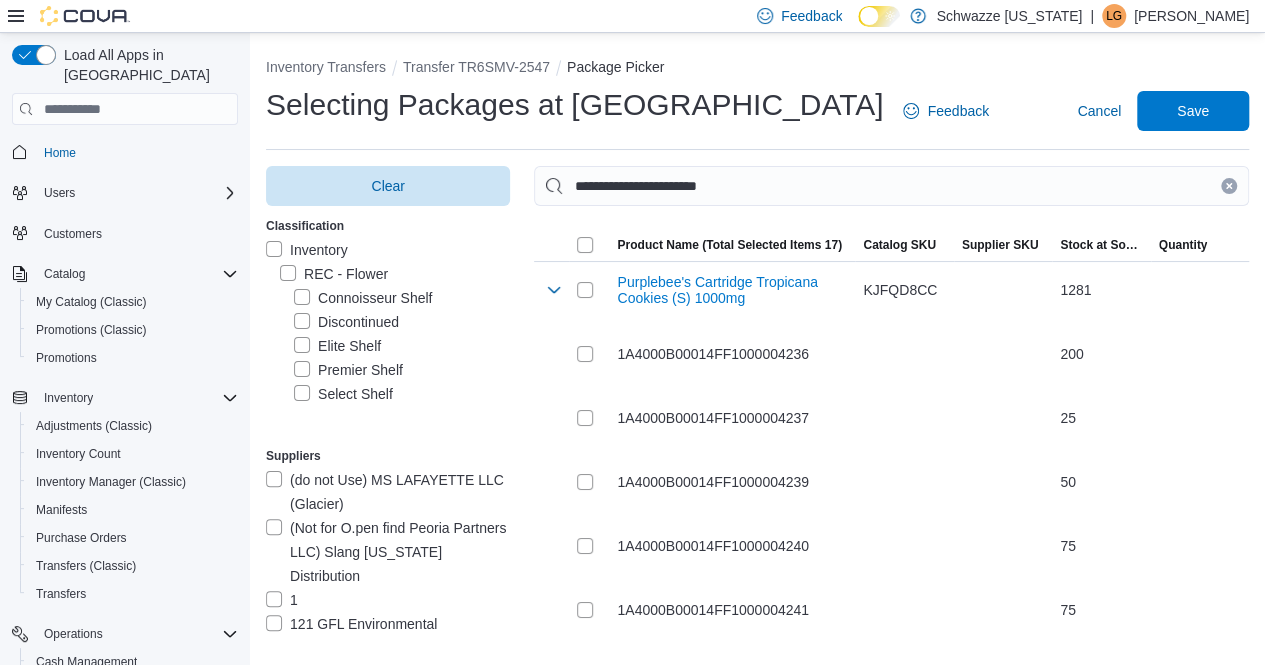 drag, startPoint x: 1247, startPoint y: 179, endPoint x: 1226, endPoint y: 189, distance: 23.259407 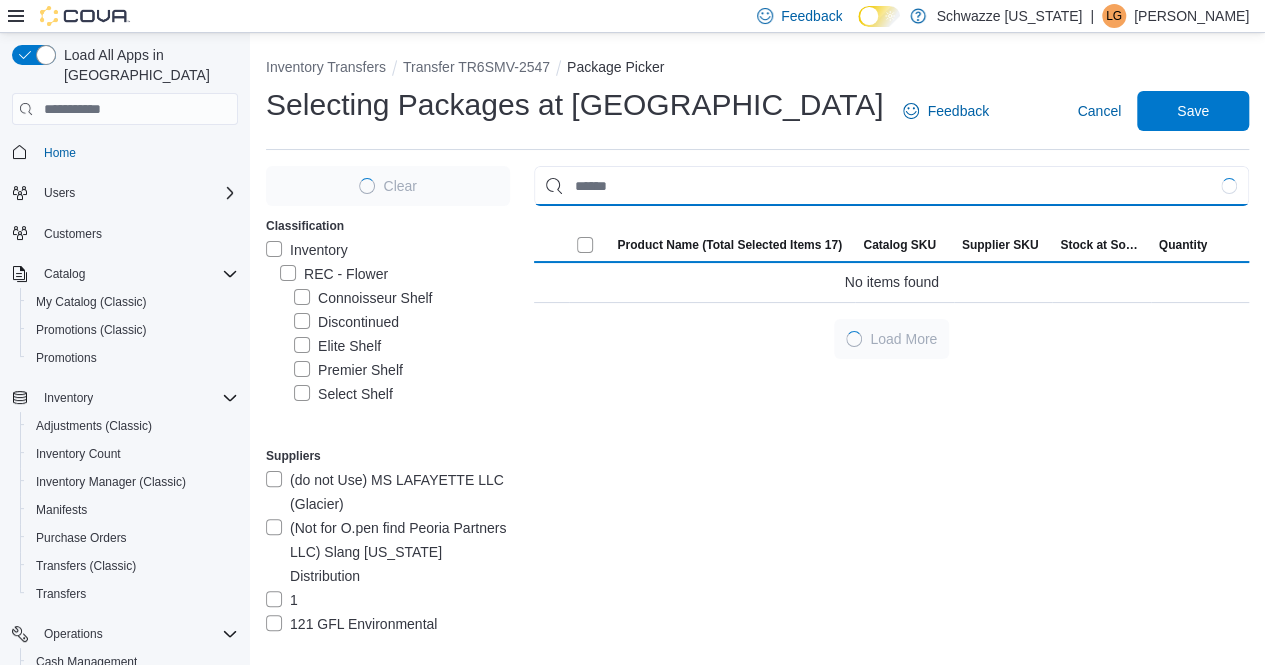 click at bounding box center [891, 186] 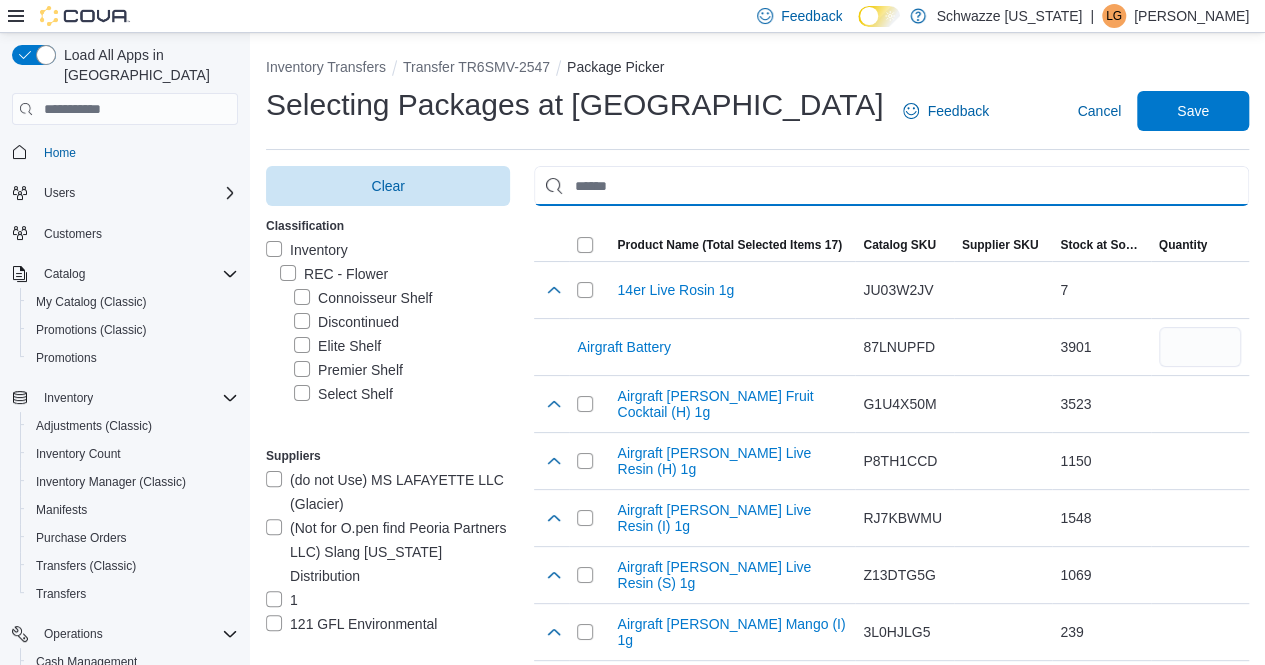 paste on "**********" 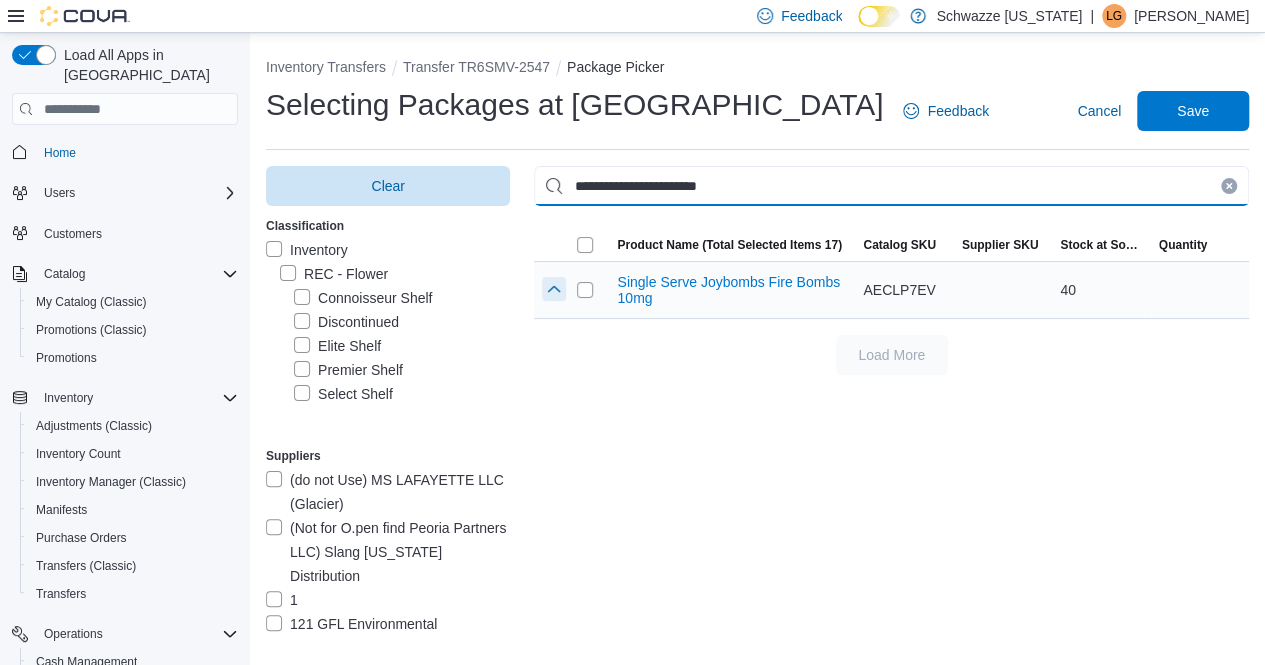 type on "**********" 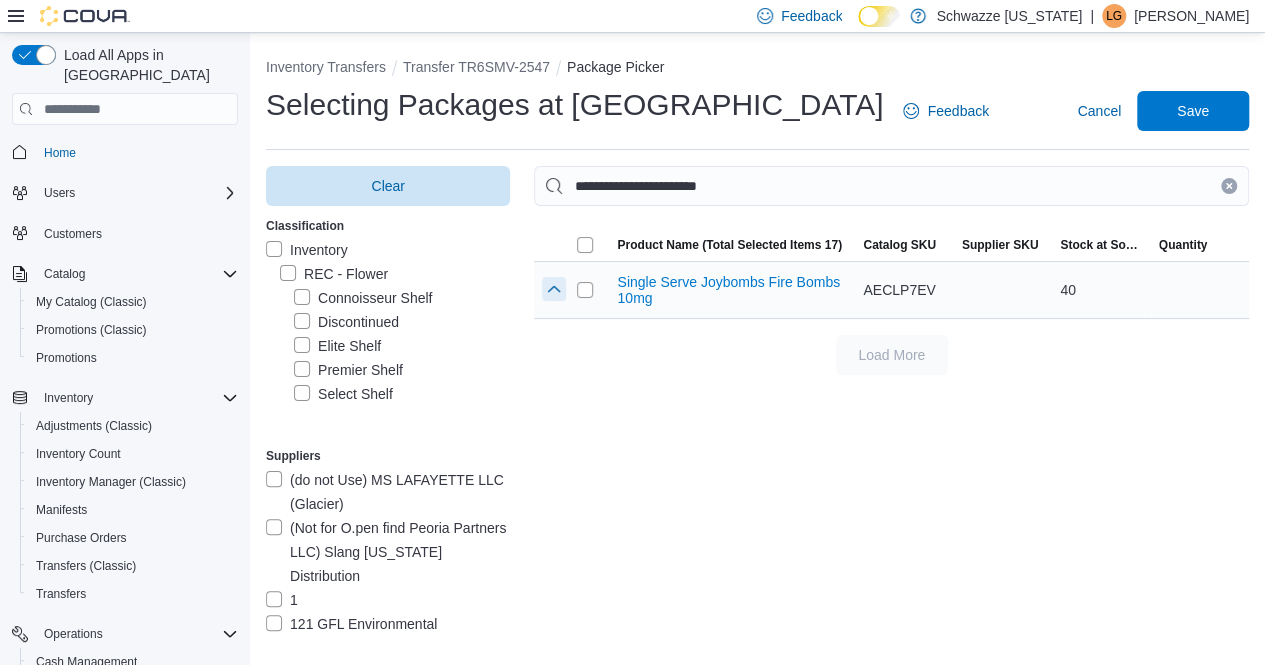 click at bounding box center [554, 289] 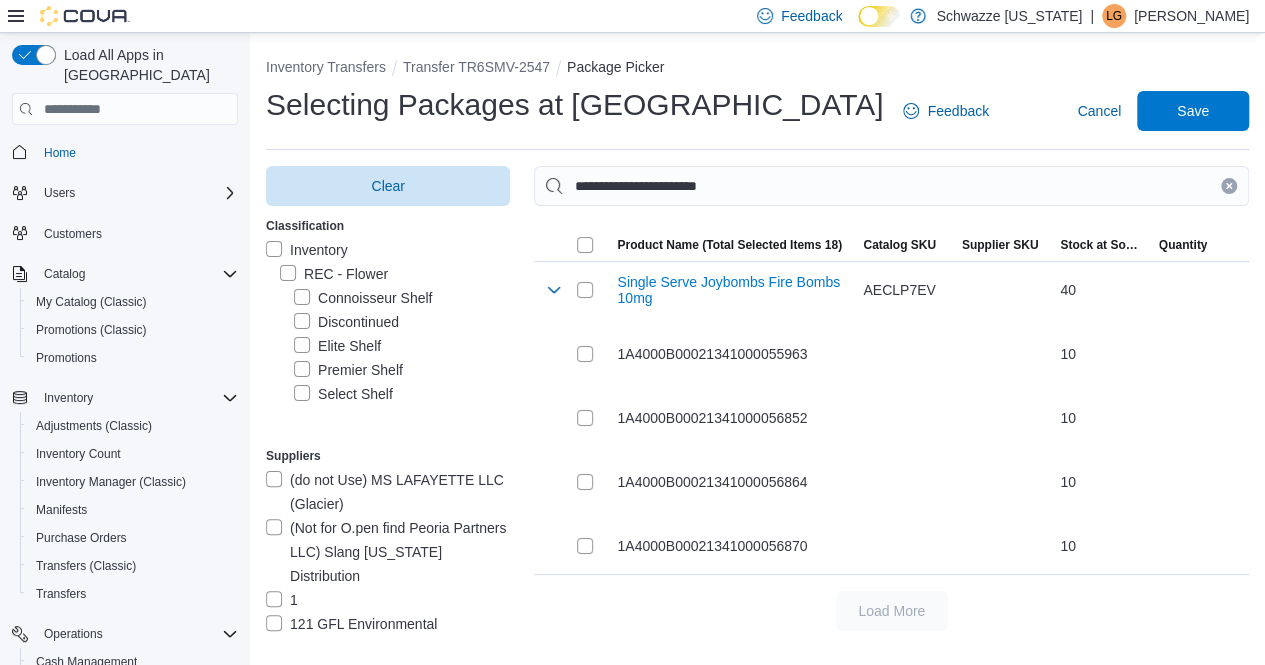drag, startPoint x: 1242, startPoint y: 185, endPoint x: 1122, endPoint y: 221, distance: 125.283676 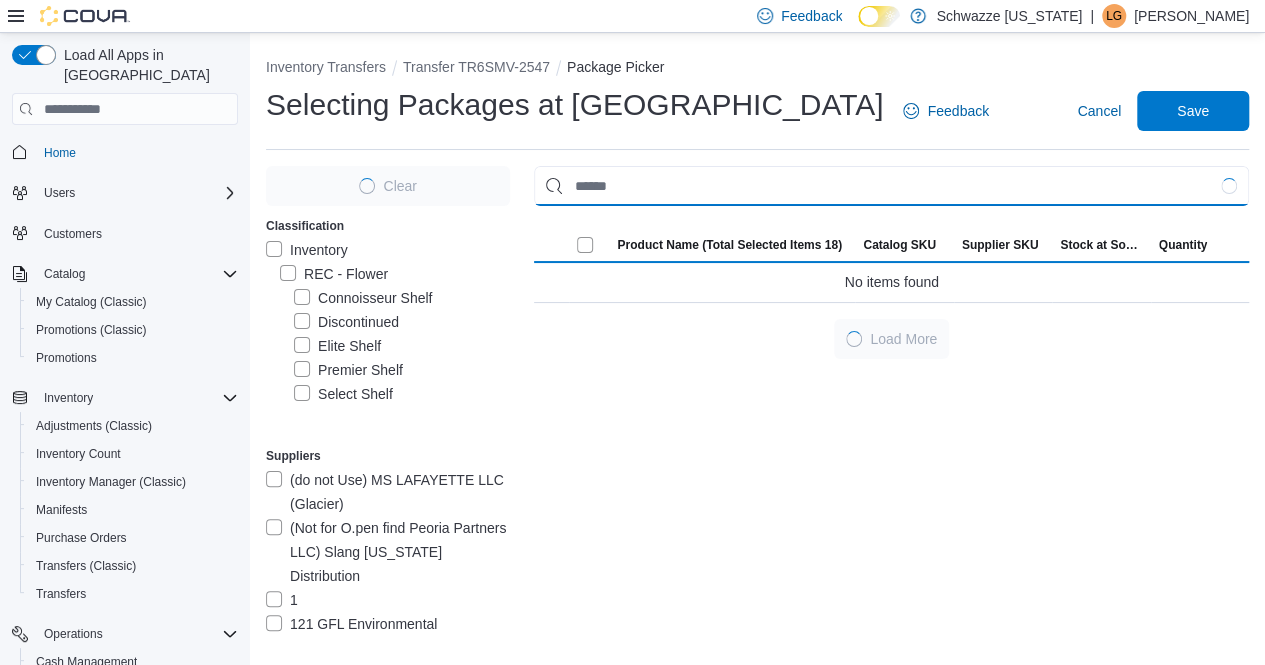 click at bounding box center (891, 186) 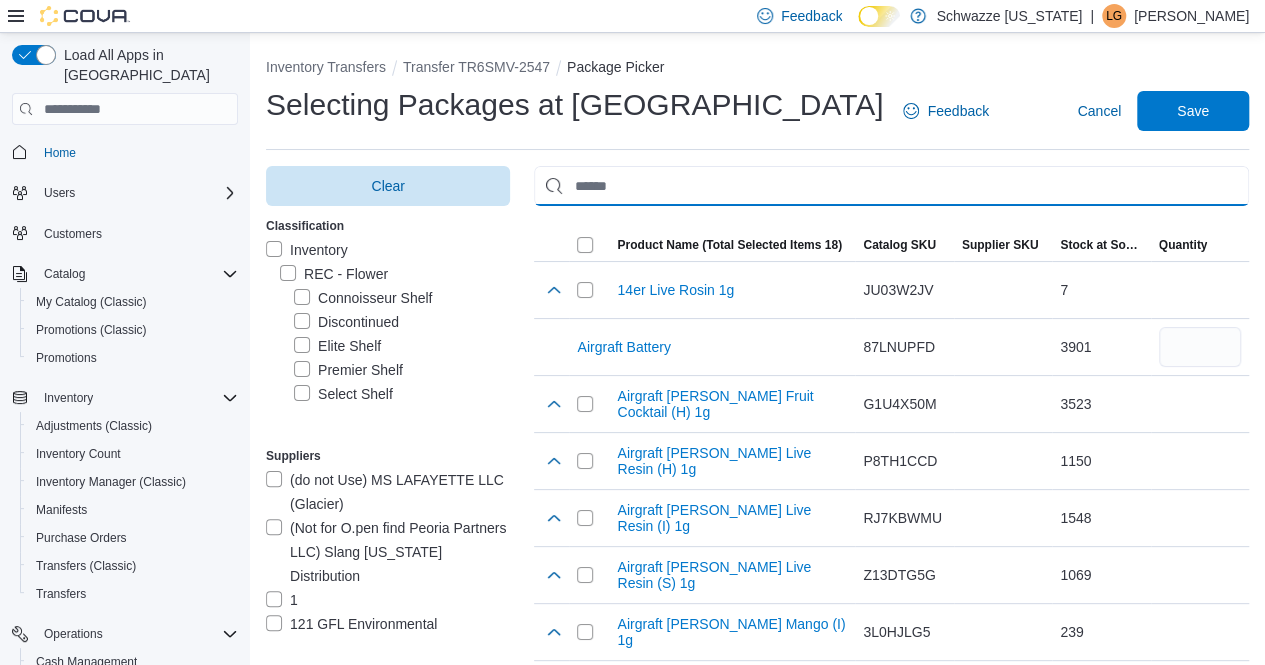 paste on "**********" 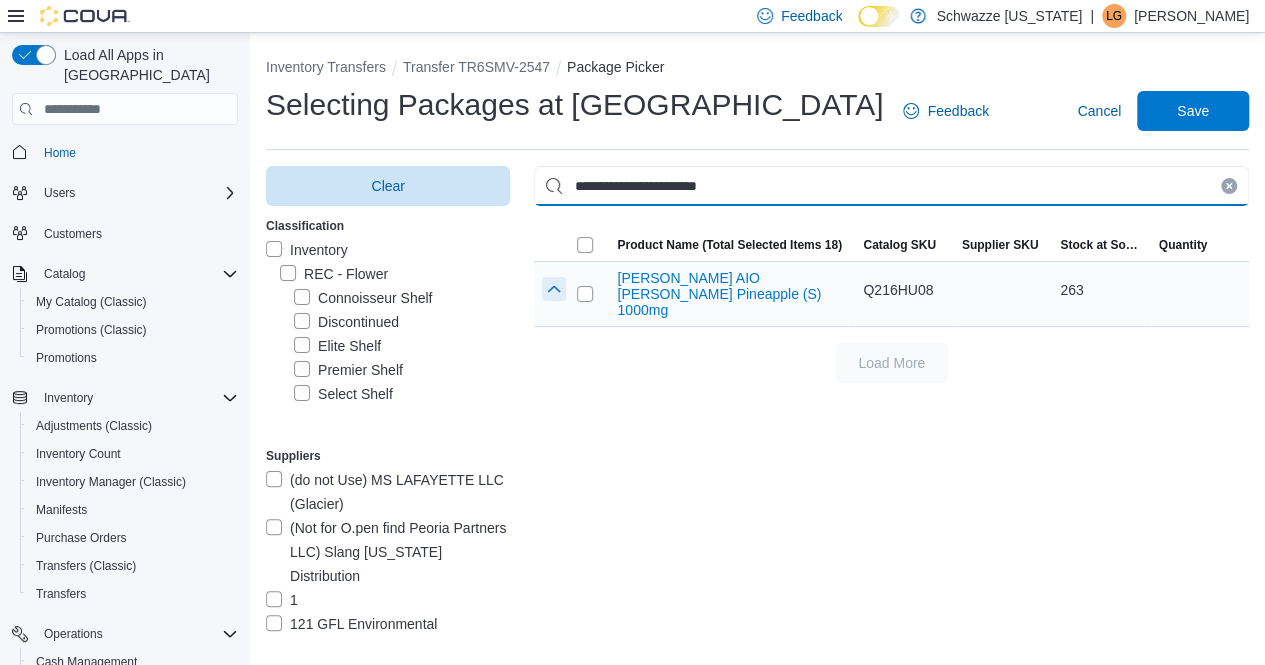 type on "**********" 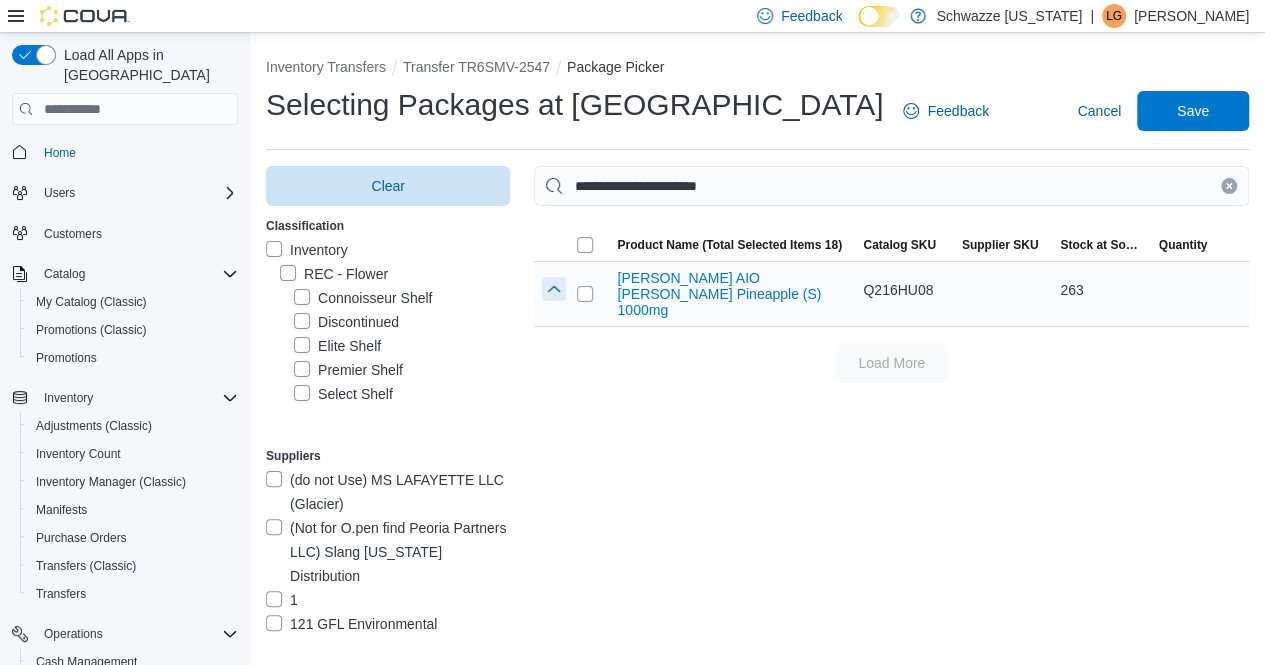 click at bounding box center [554, 289] 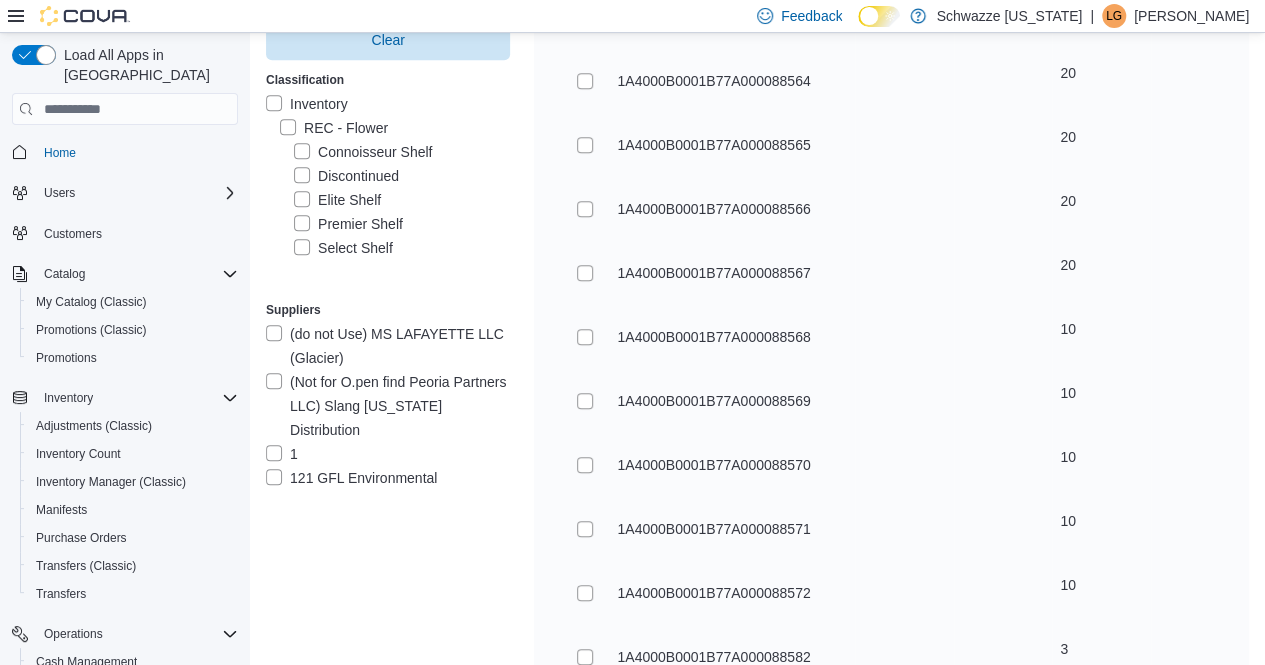 scroll, scrollTop: 685, scrollLeft: 0, axis: vertical 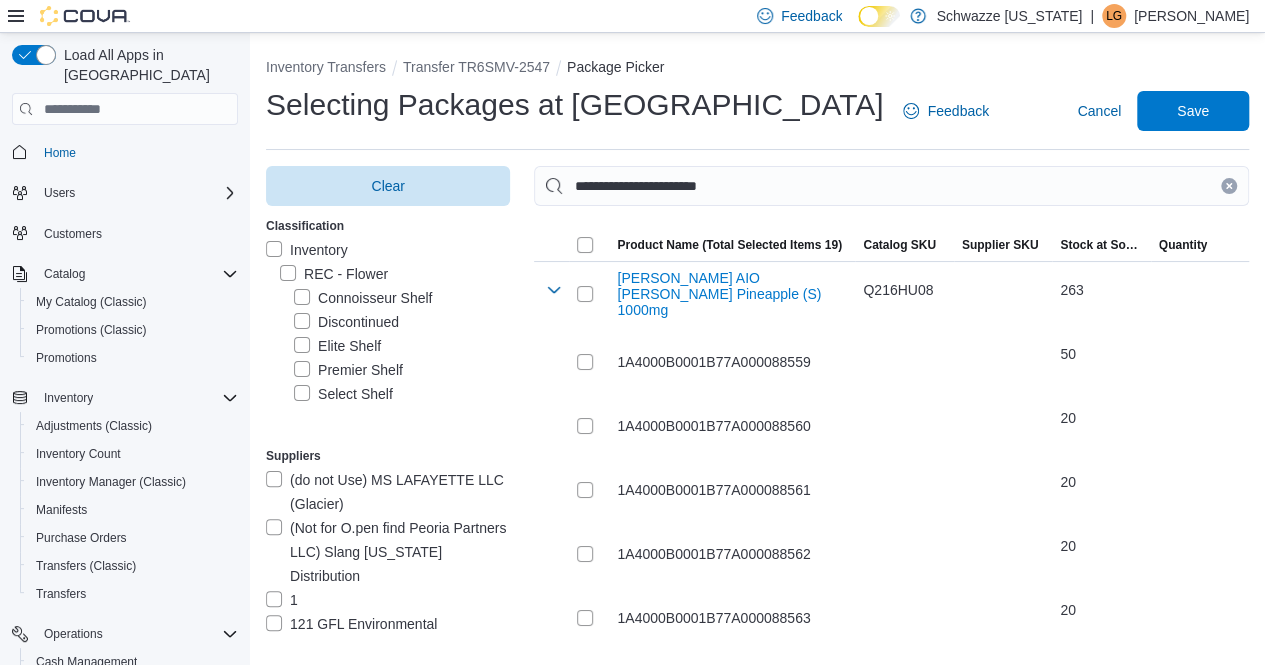 click 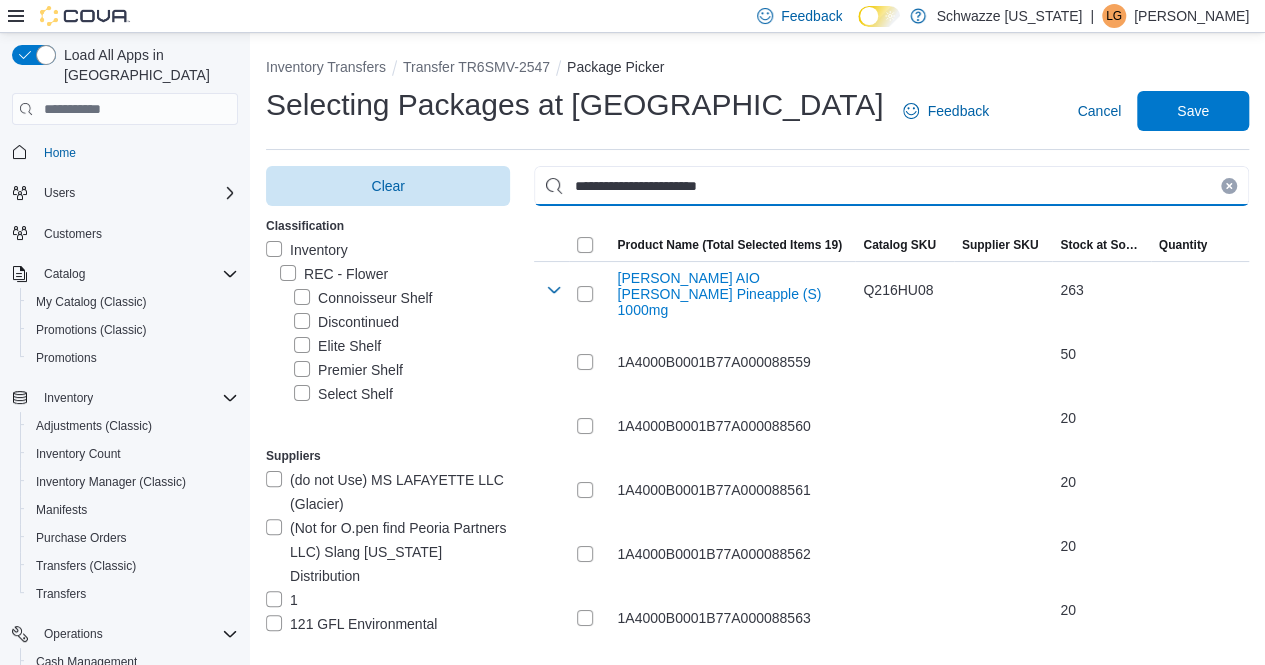 type 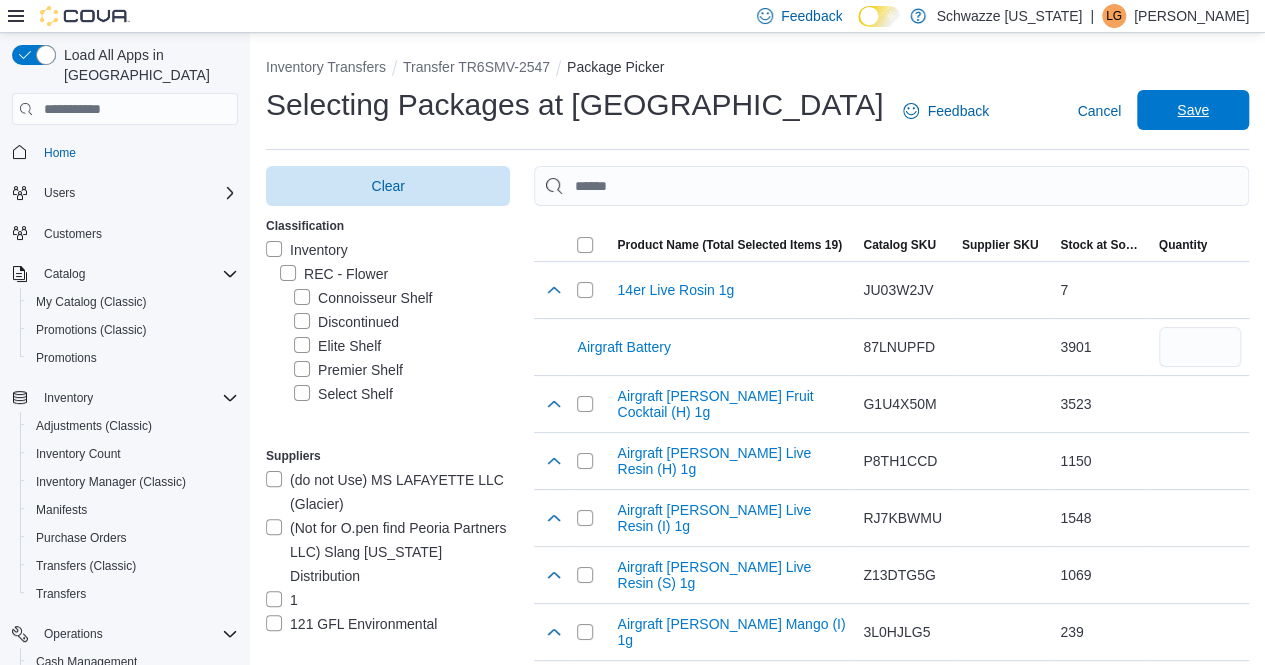 click on "Save" at bounding box center [1193, 110] 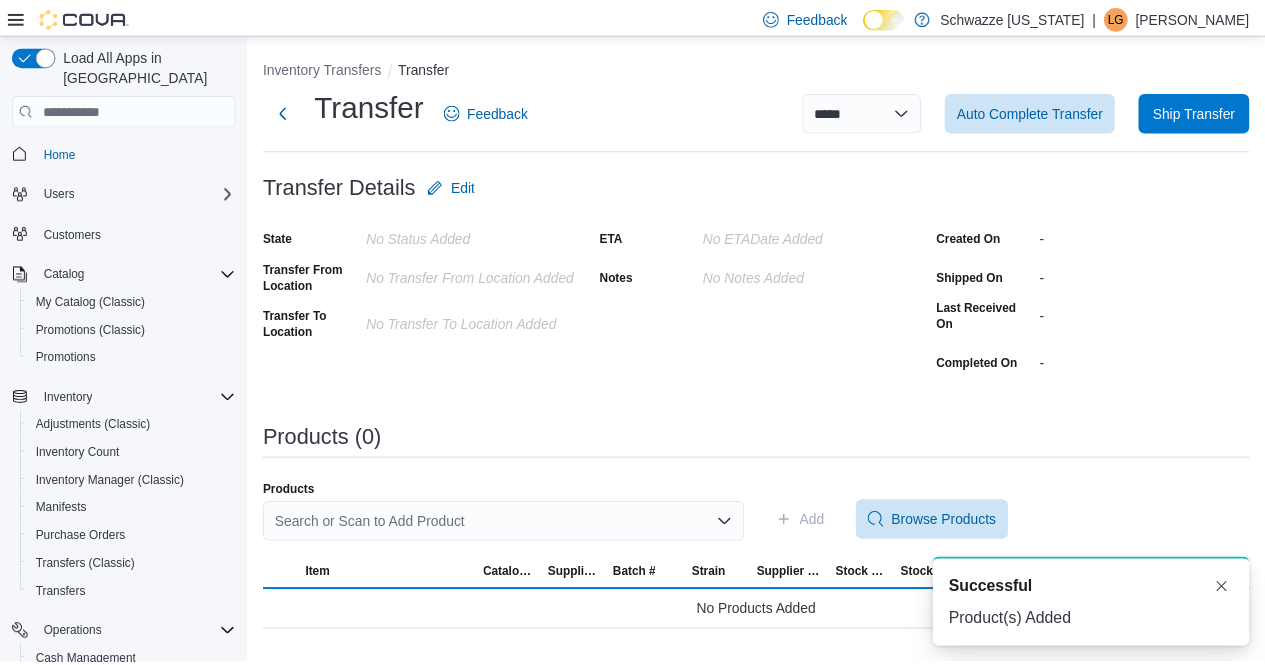 scroll, scrollTop: 0, scrollLeft: 0, axis: both 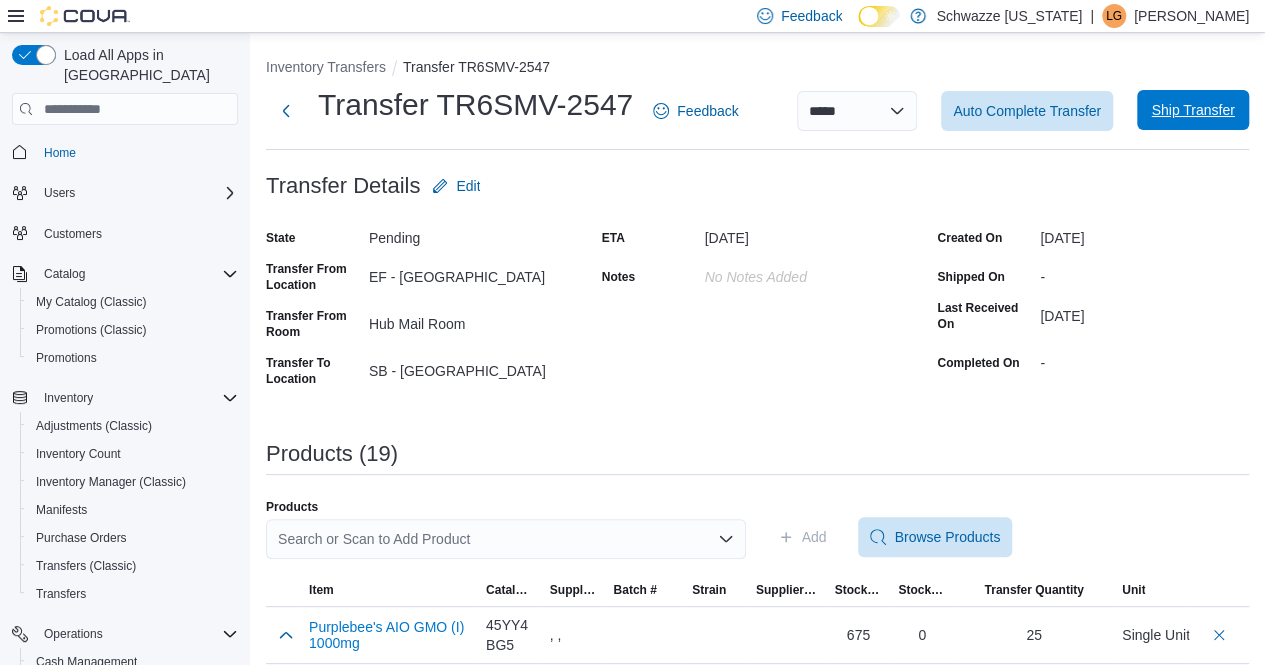 click on "Ship Transfer" at bounding box center [1192, 110] 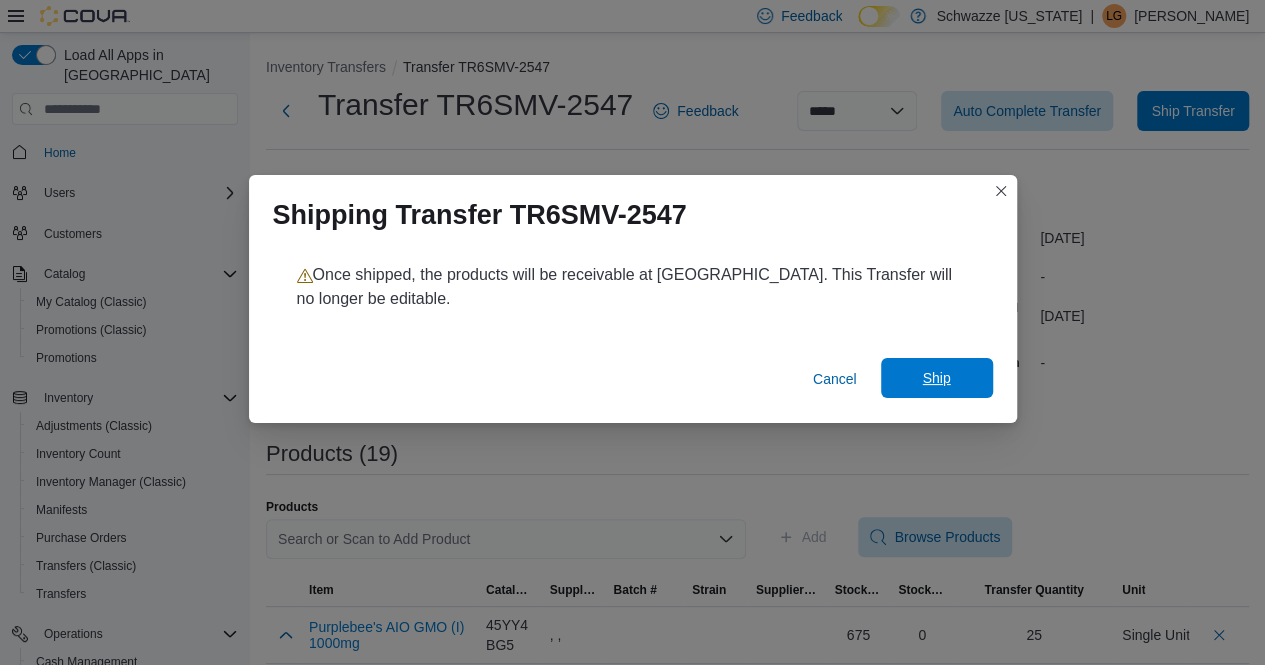 click on "Ship" at bounding box center [936, 378] 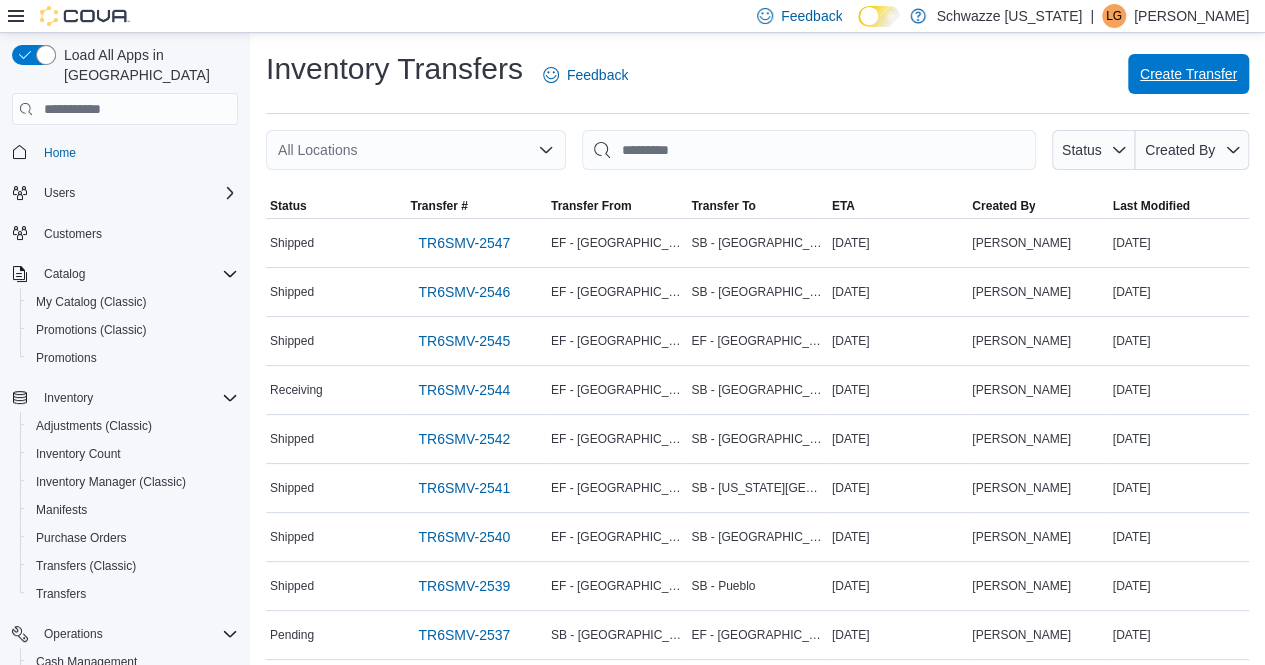 click on "Create Transfer" at bounding box center (1188, 74) 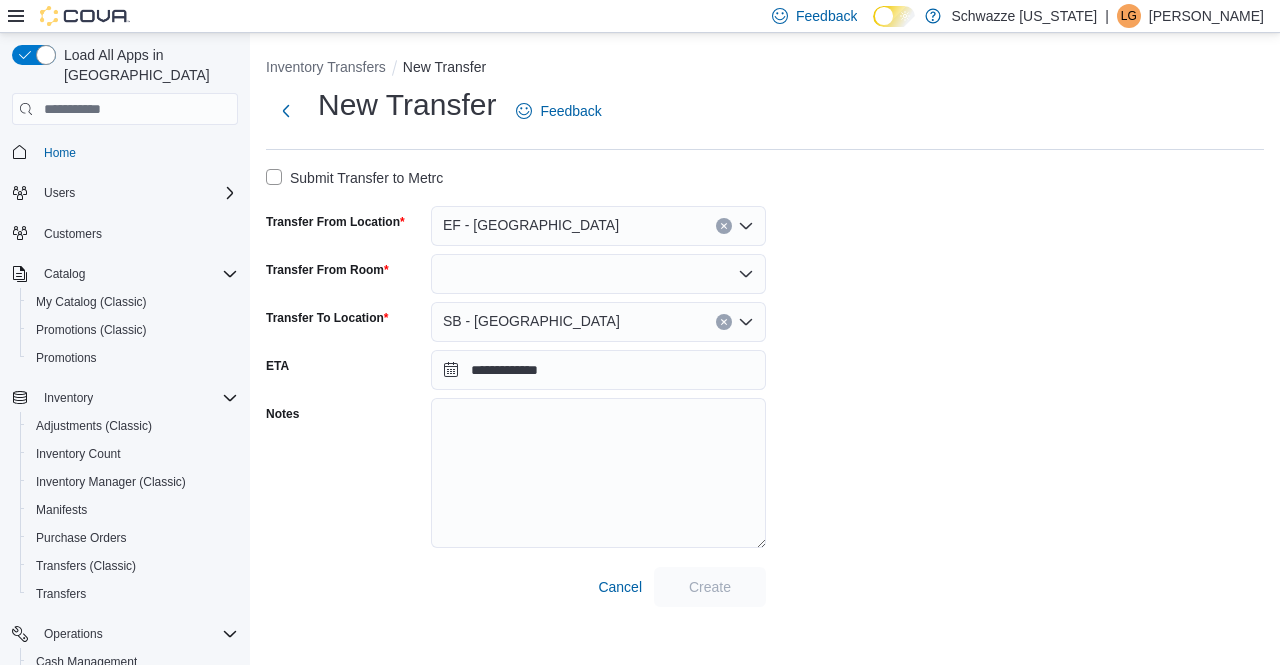 click at bounding box center (598, 274) 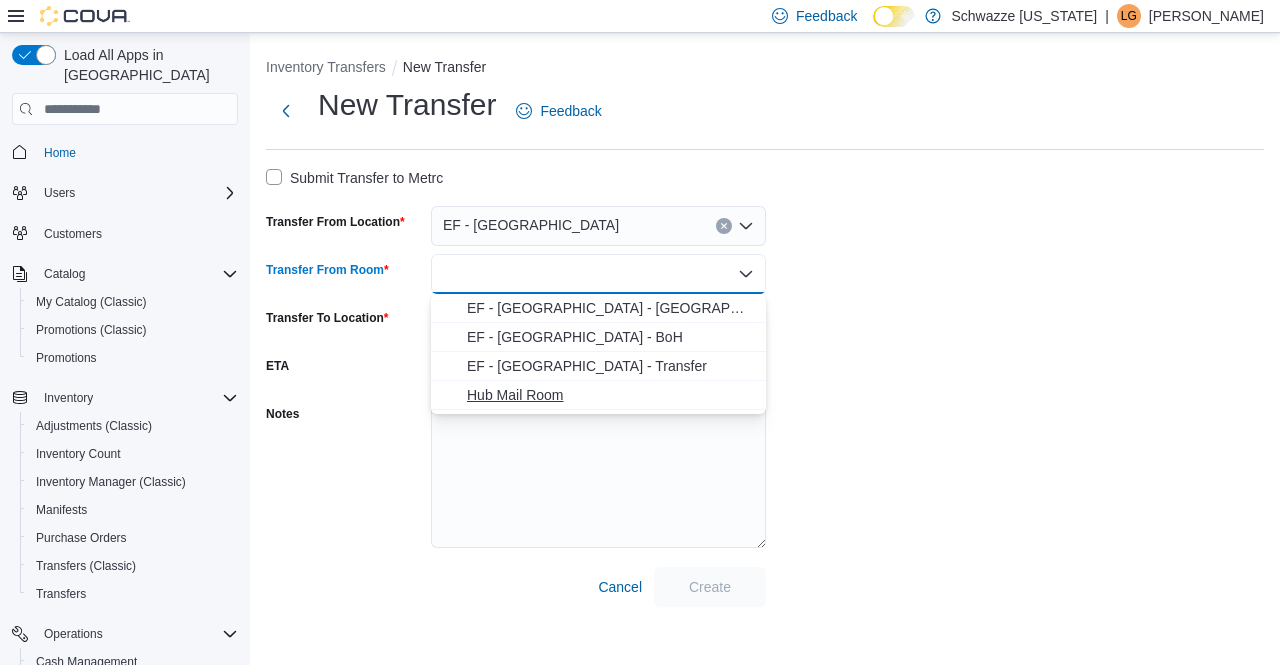 click on "Hub Mail Room" at bounding box center [610, 395] 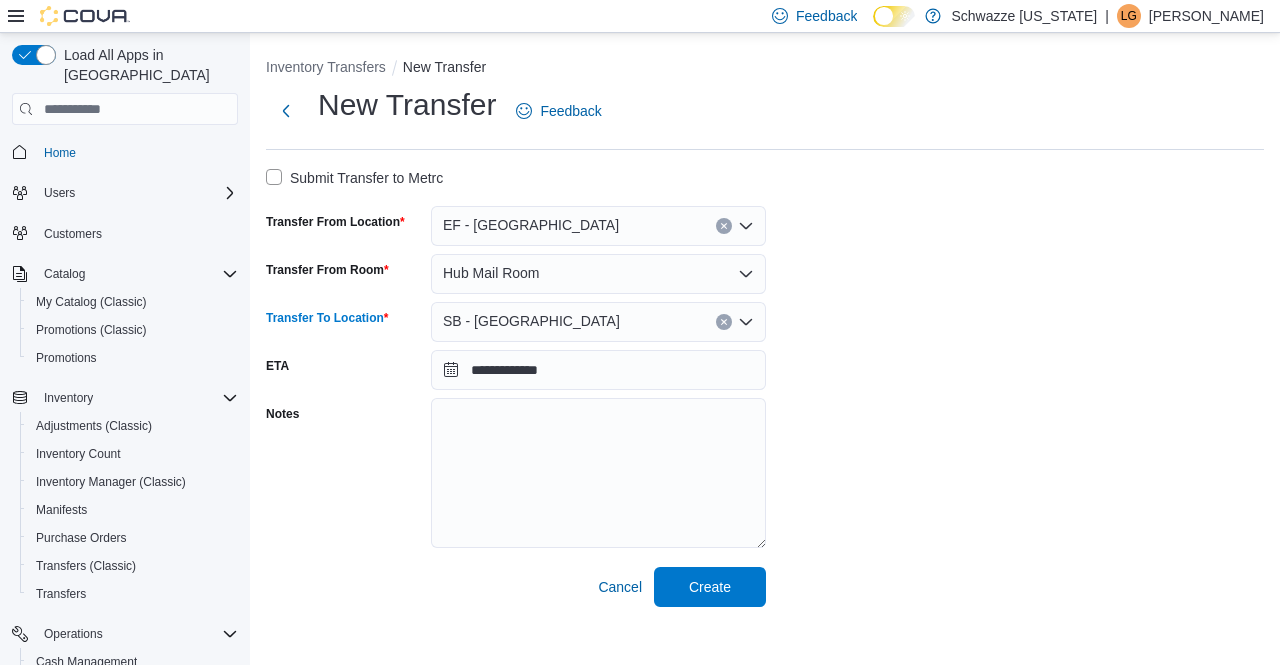 click on "SB - [GEOGRAPHIC_DATA]" at bounding box center (598, 322) 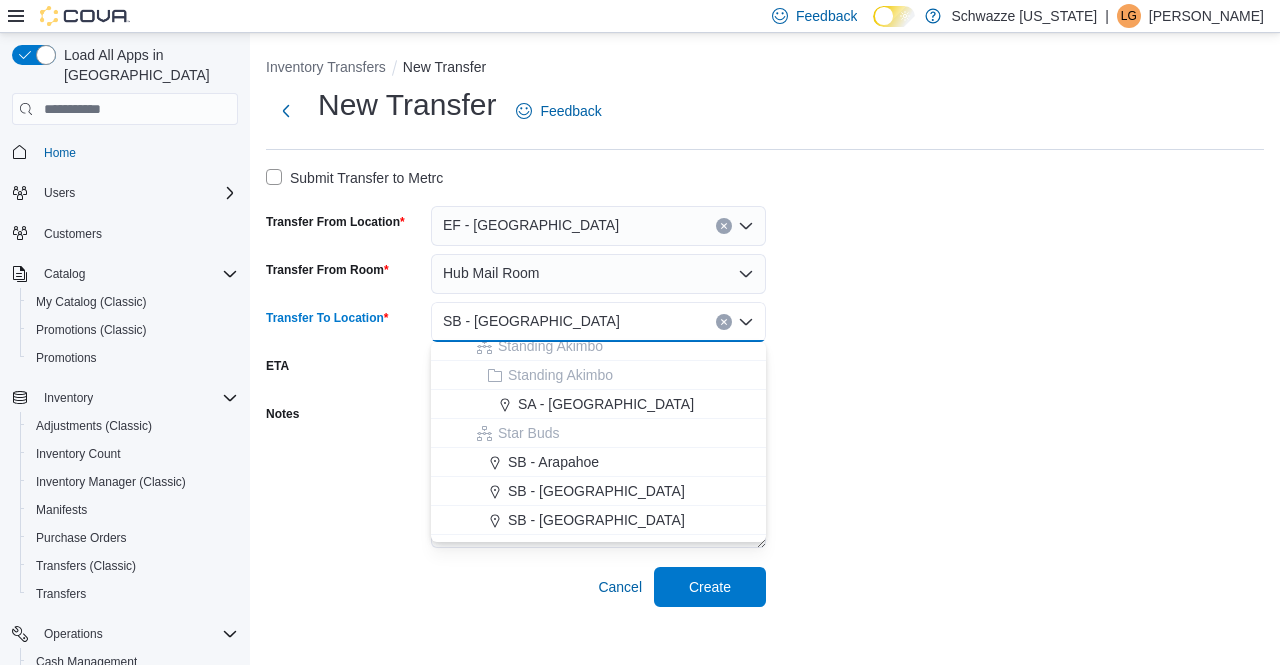 scroll, scrollTop: 200, scrollLeft: 0, axis: vertical 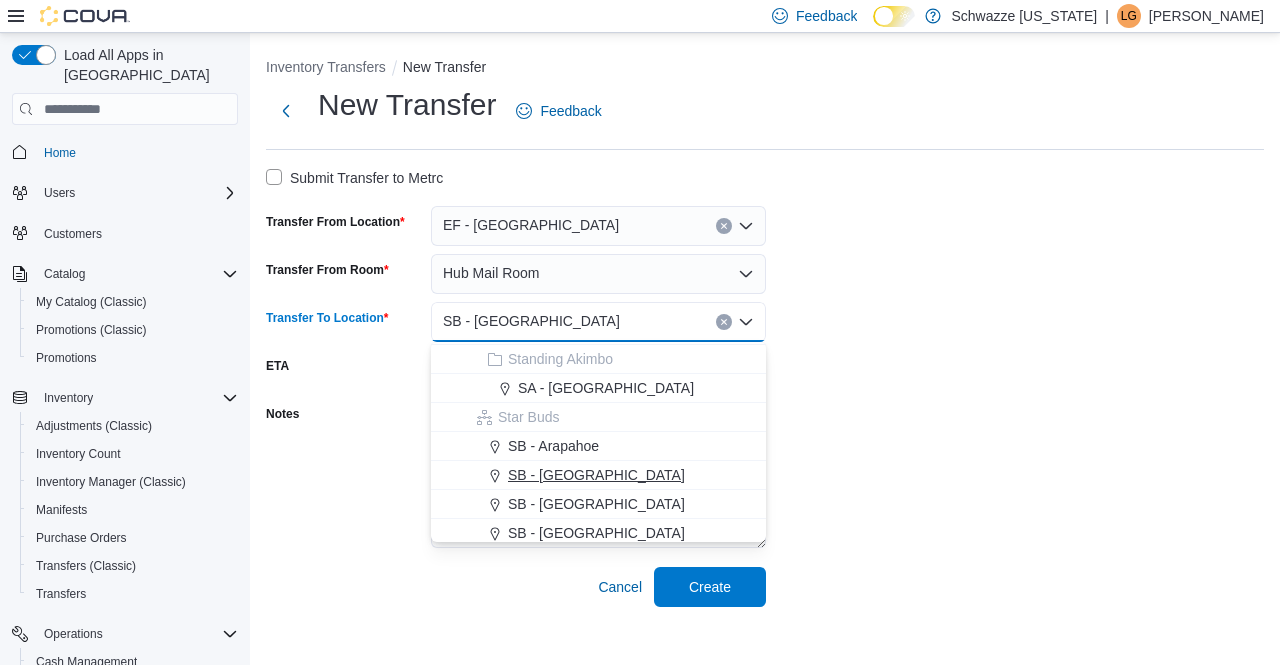 click on "SB - [GEOGRAPHIC_DATA]" at bounding box center [610, 475] 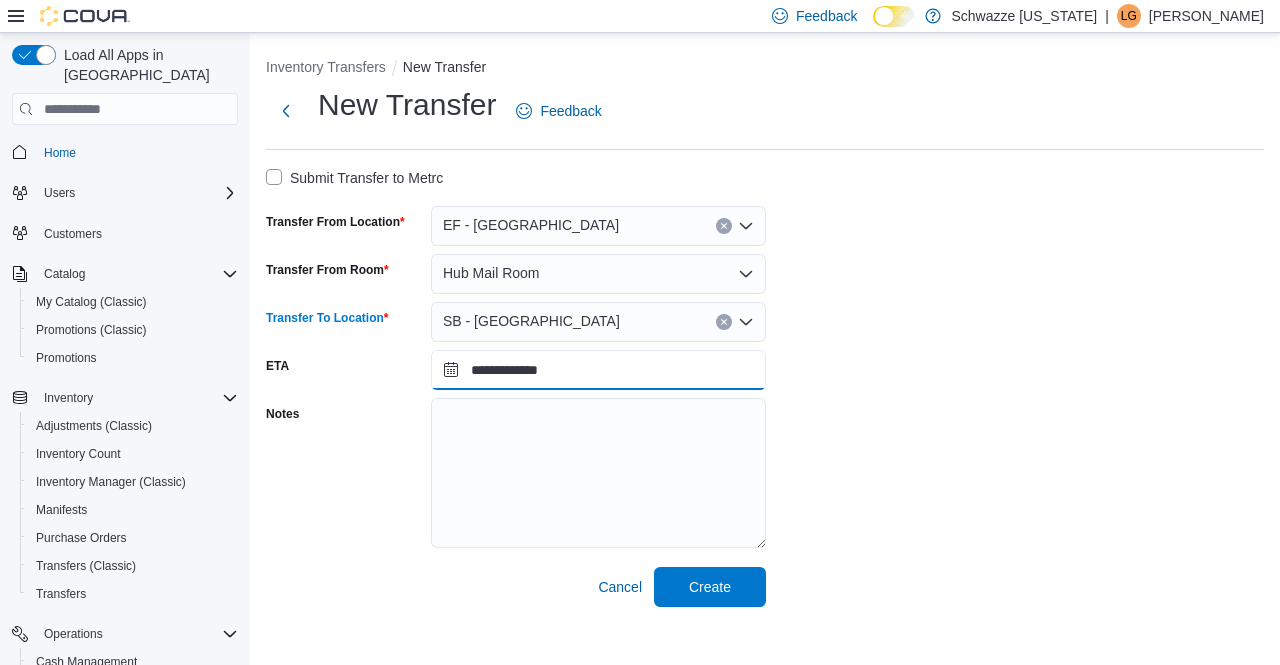 click on "**********" at bounding box center [598, 370] 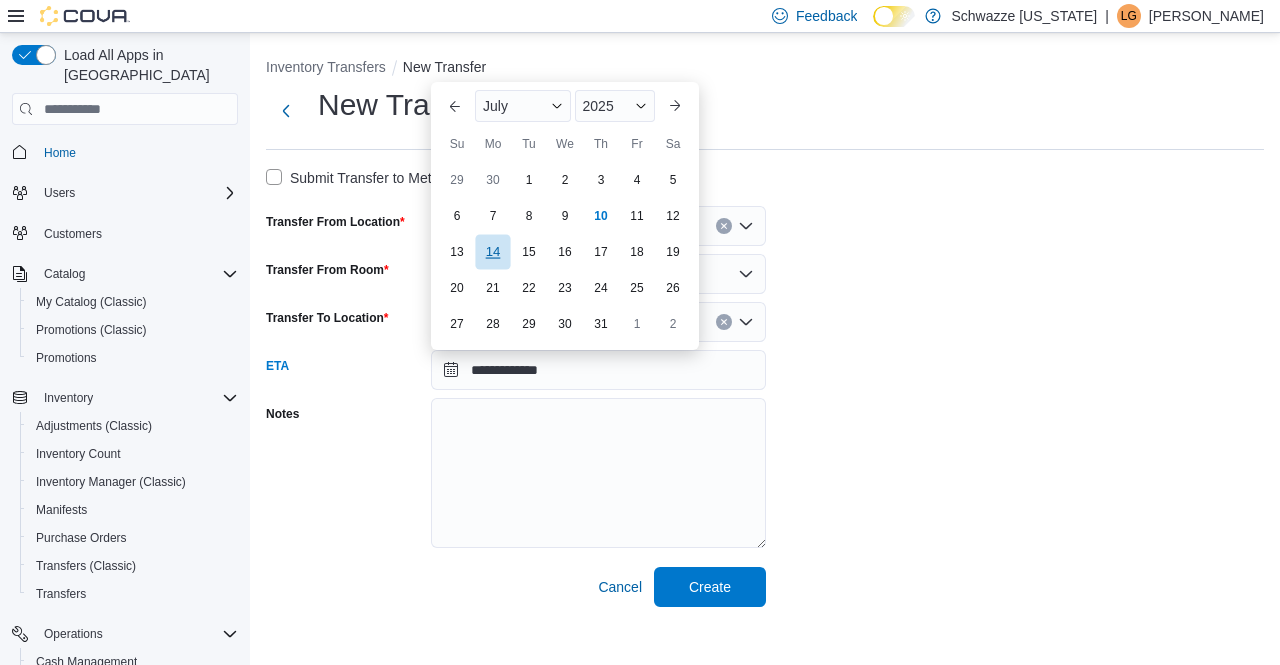click on "14" at bounding box center (492, 252) 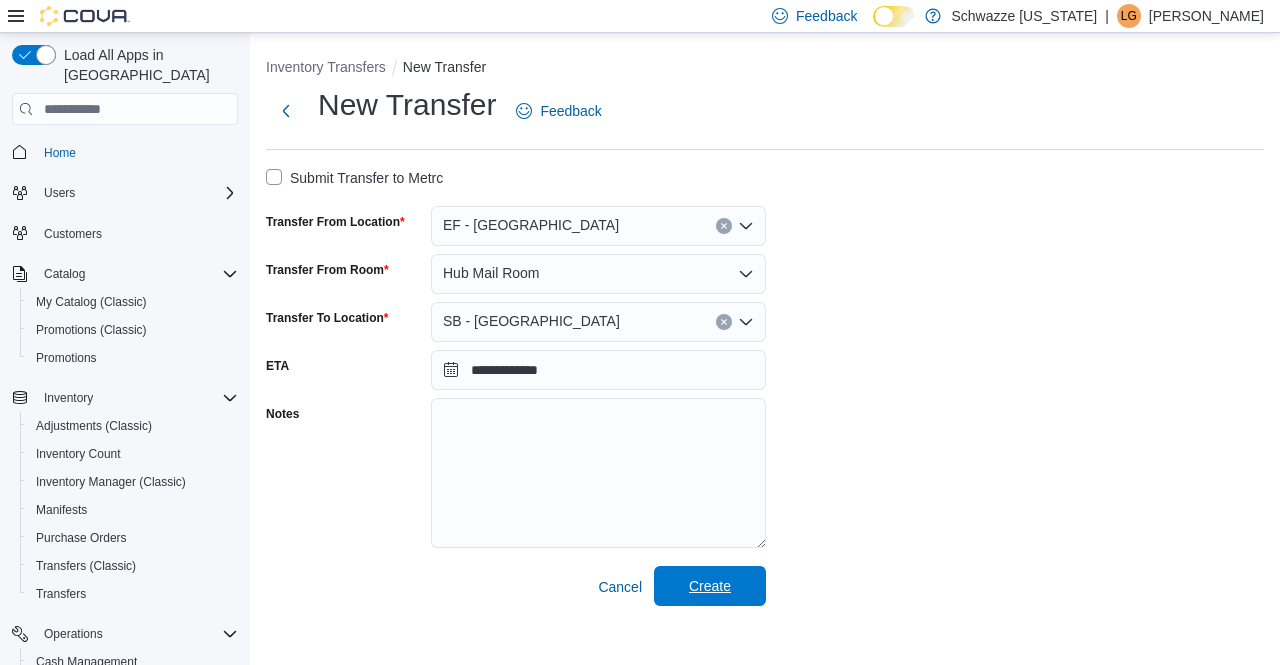 click on "Create" at bounding box center [710, 586] 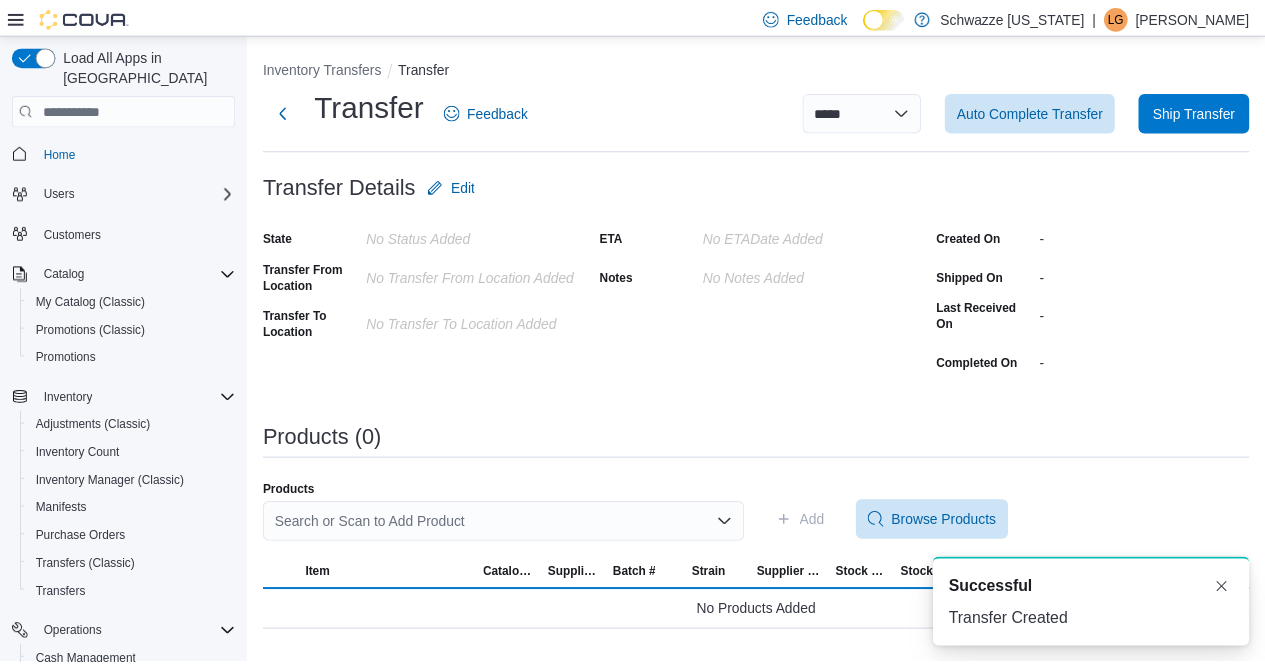 scroll, scrollTop: 0, scrollLeft: 0, axis: both 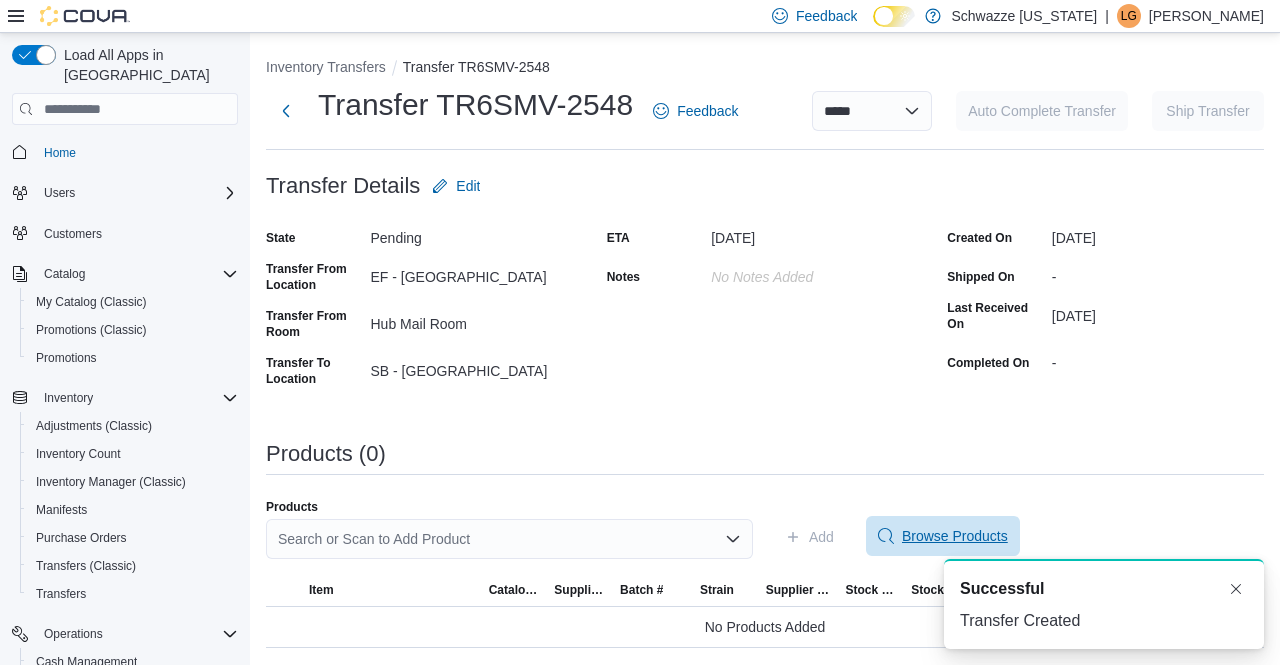 click on "Browse Products" at bounding box center (955, 536) 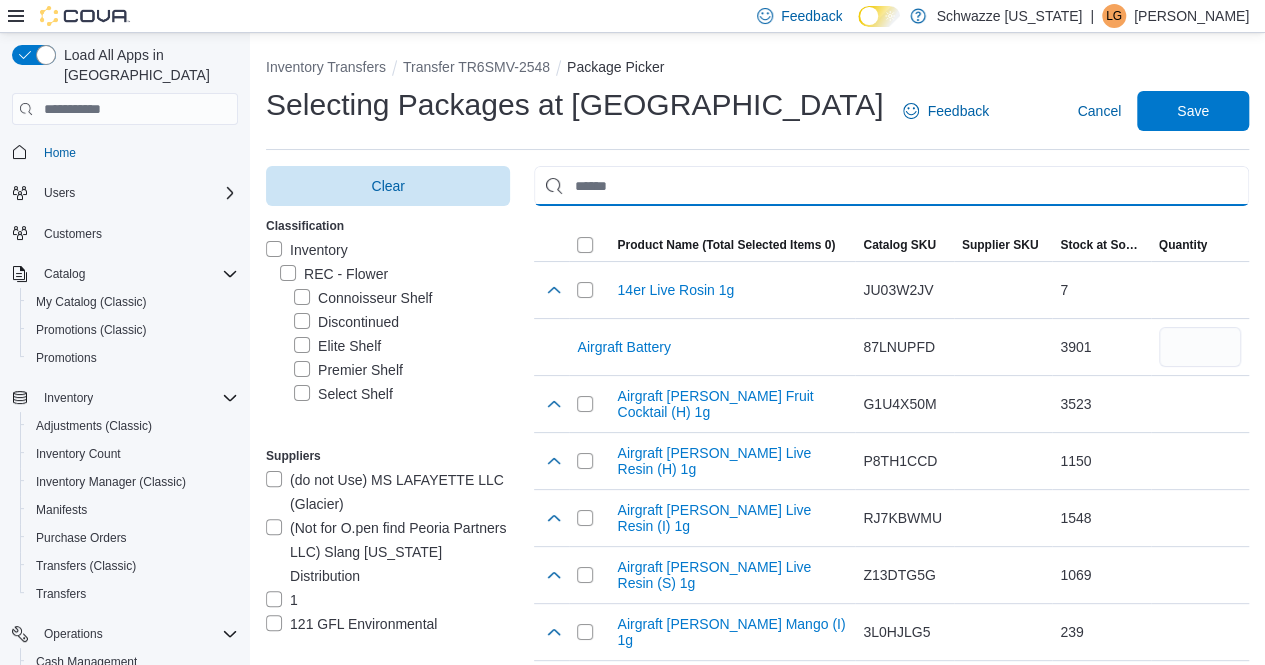 click at bounding box center (891, 186) 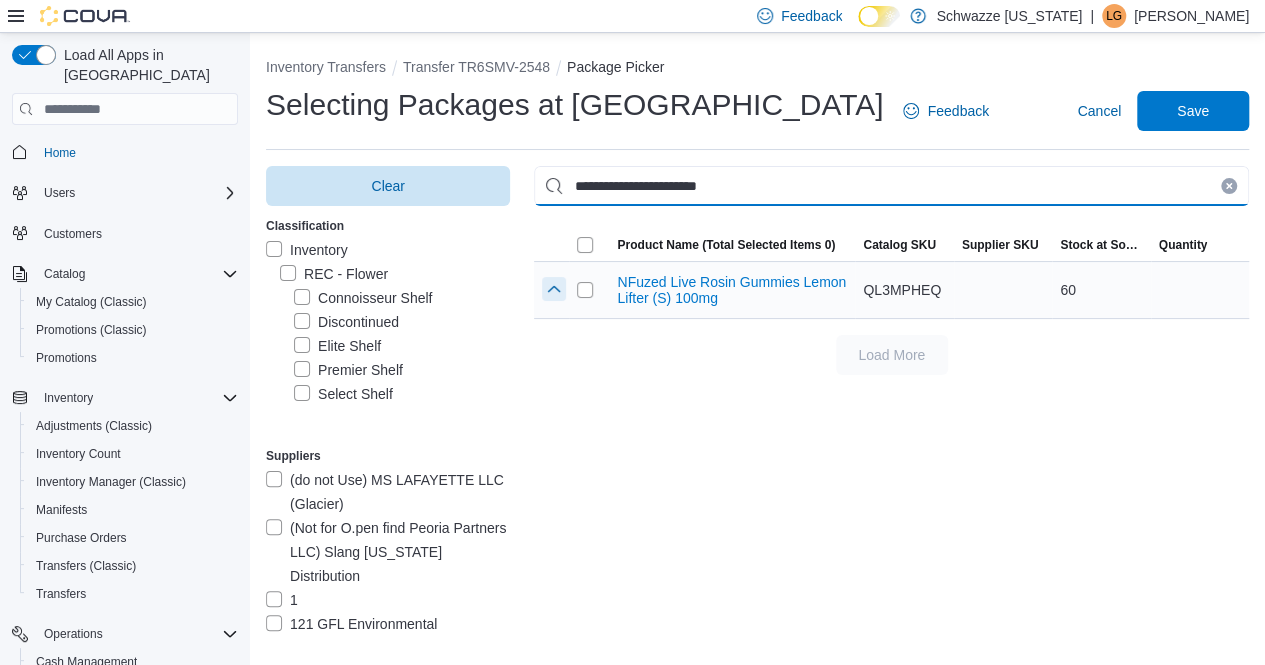 type on "**********" 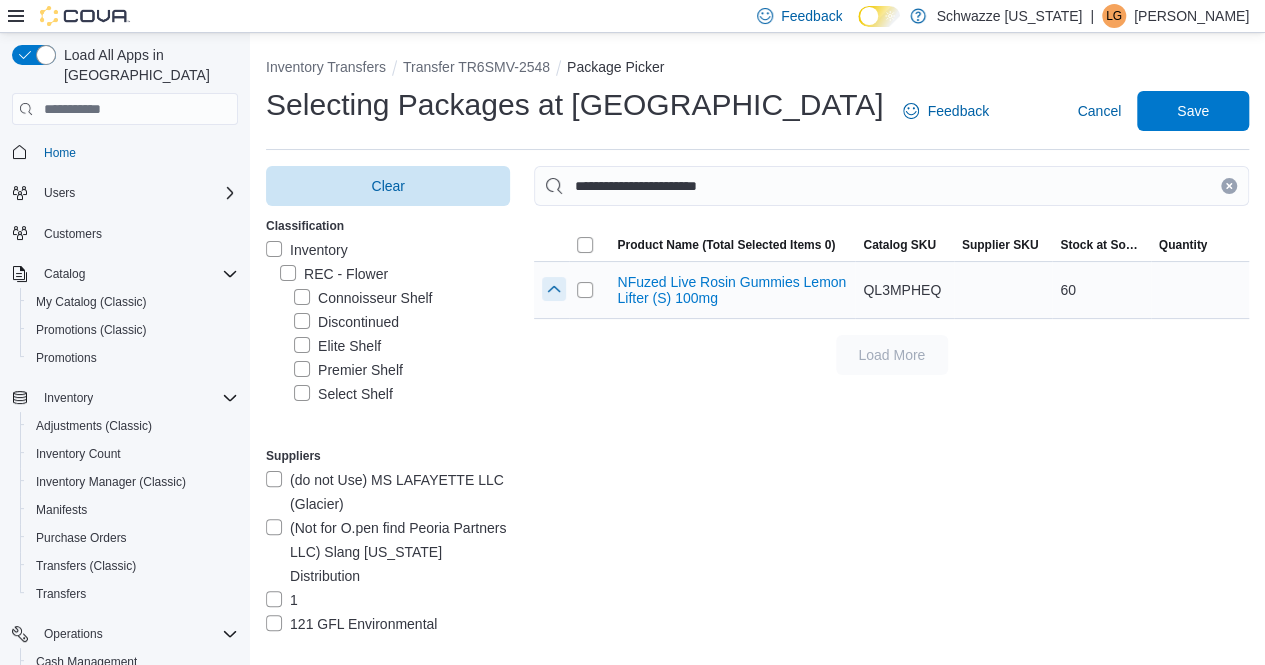 click at bounding box center (554, 289) 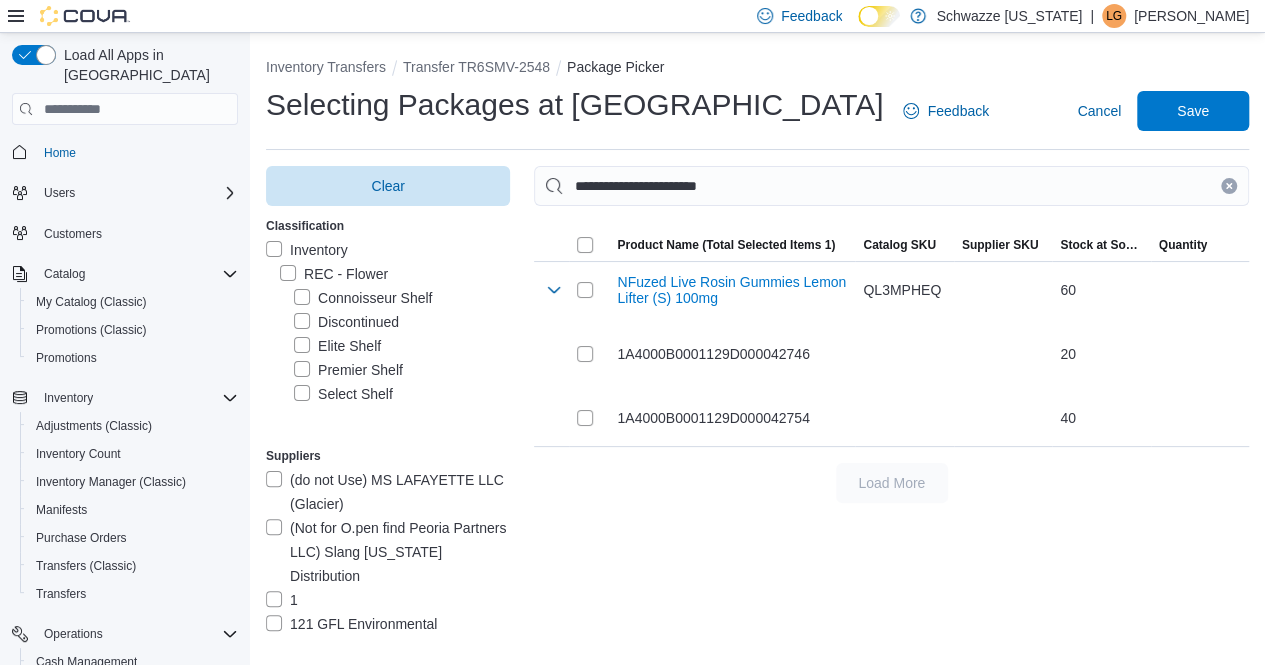 drag, startPoint x: 1242, startPoint y: 187, endPoint x: 1214, endPoint y: 185, distance: 28.071337 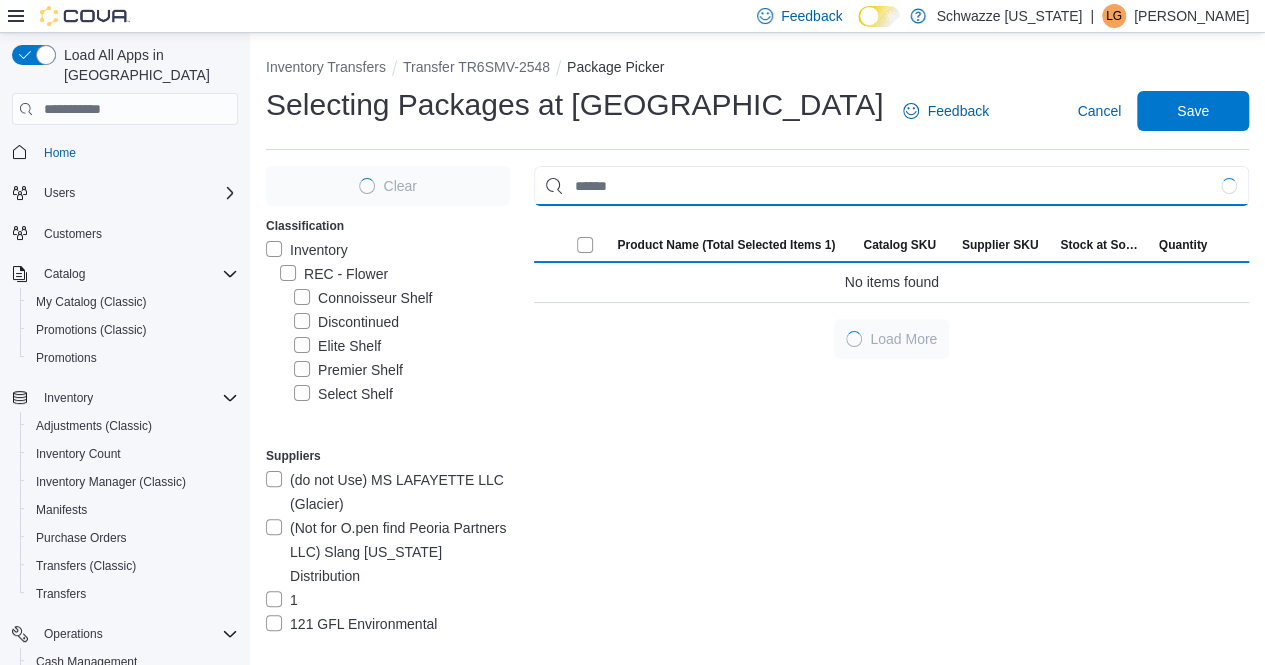 click at bounding box center [891, 186] 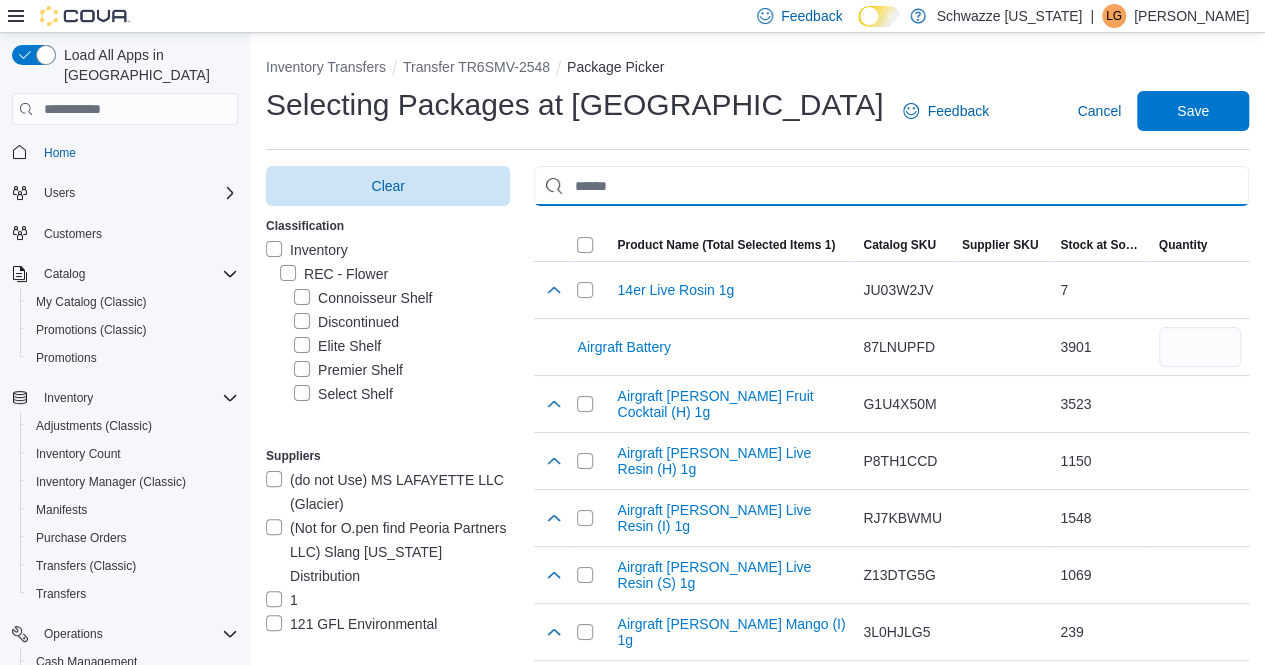 paste on "**********" 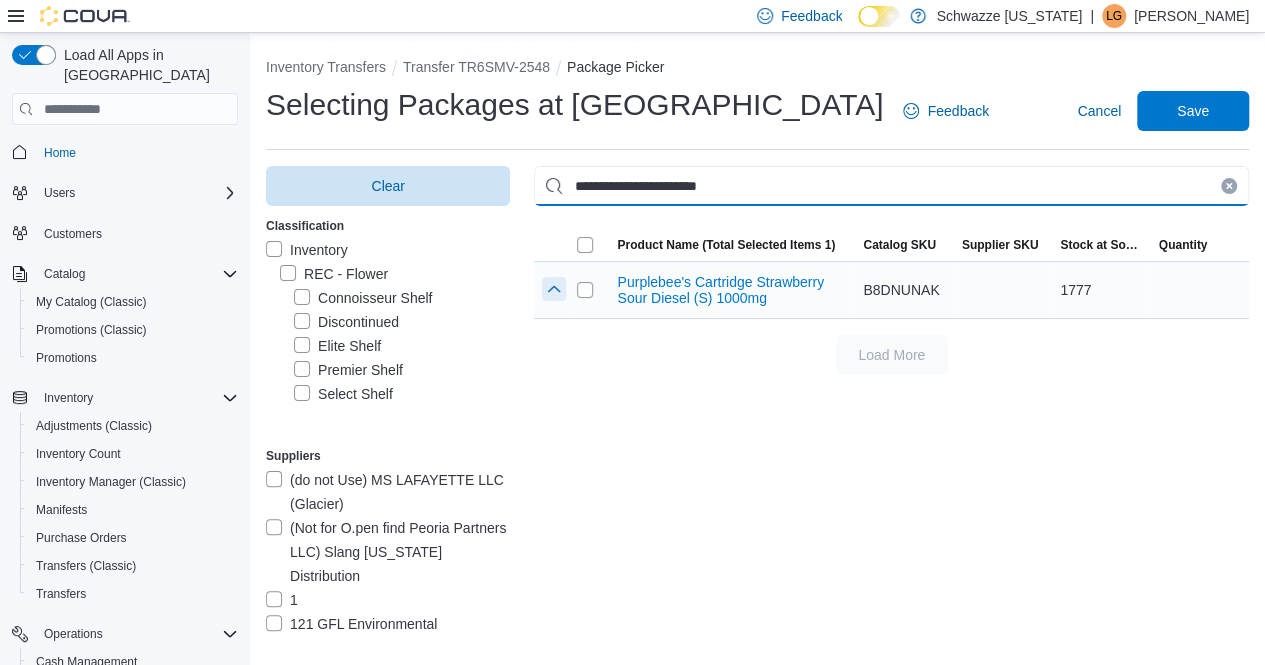 type on "**********" 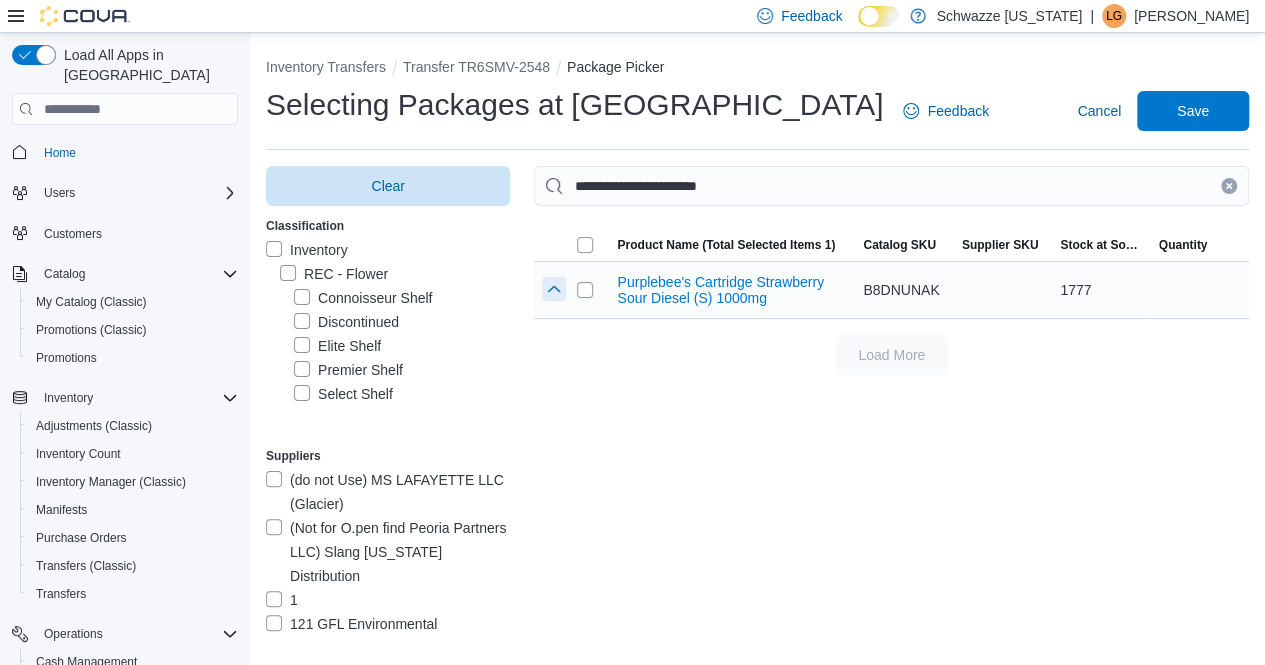 click at bounding box center [554, 289] 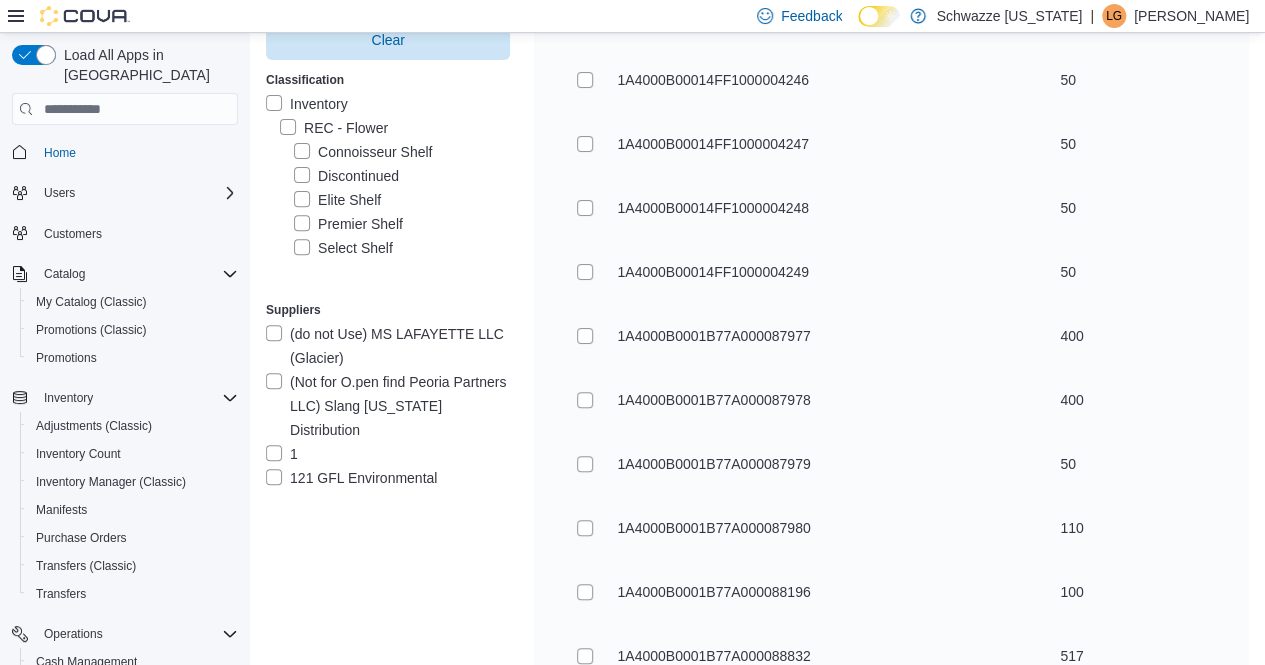 scroll, scrollTop: 300, scrollLeft: 0, axis: vertical 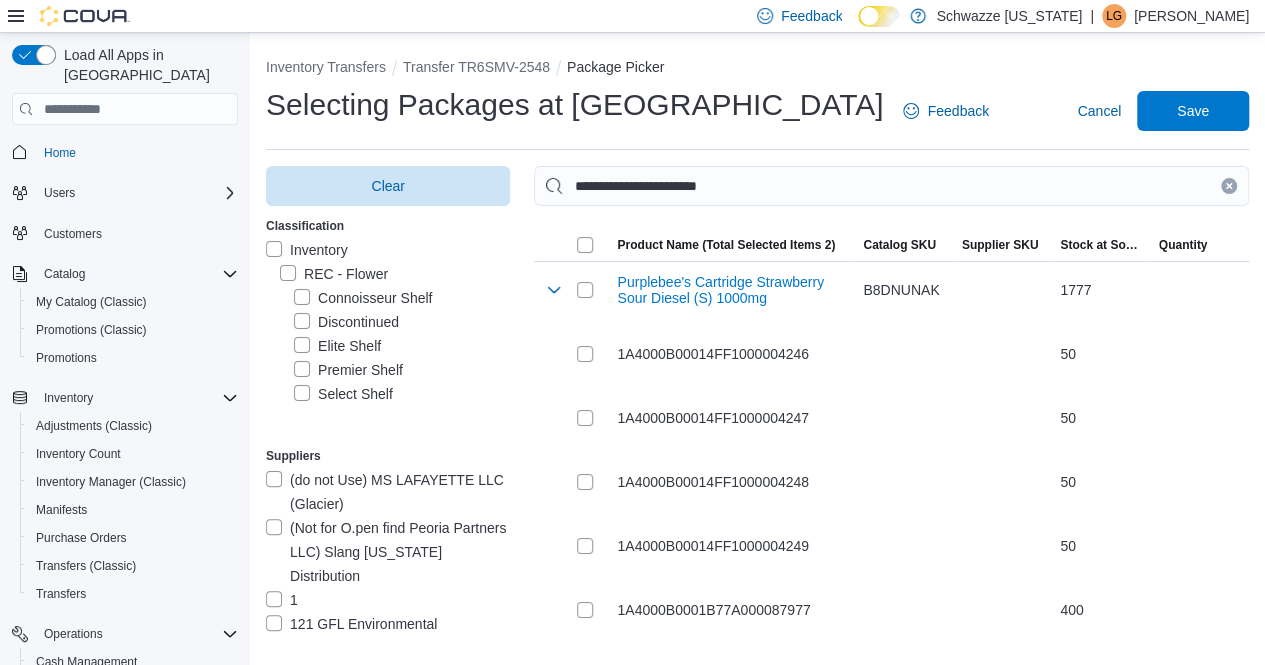 click at bounding box center [1229, 186] 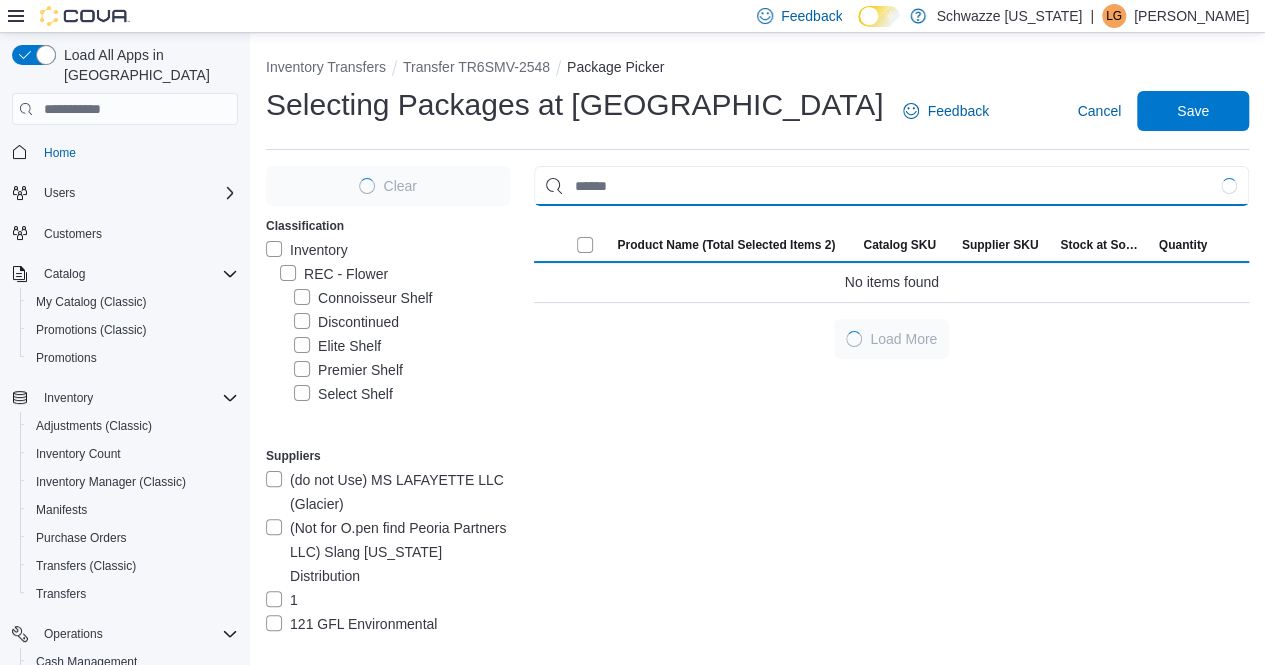 click at bounding box center (891, 186) 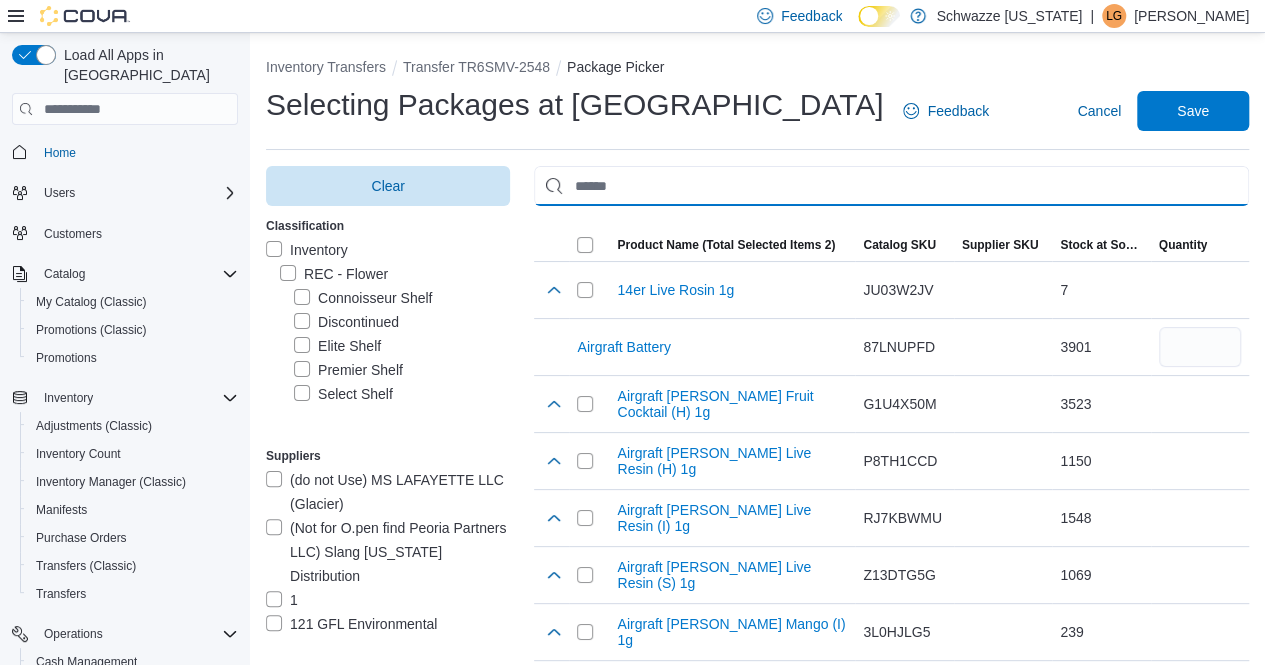 paste on "**********" 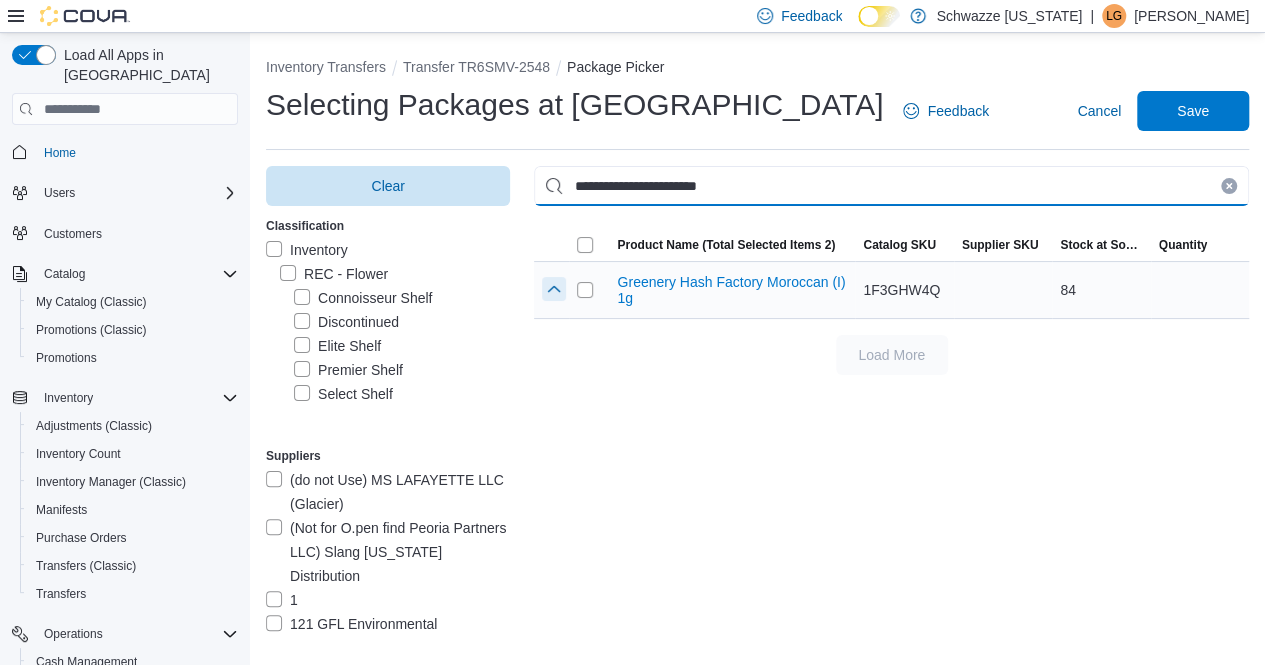 type on "**********" 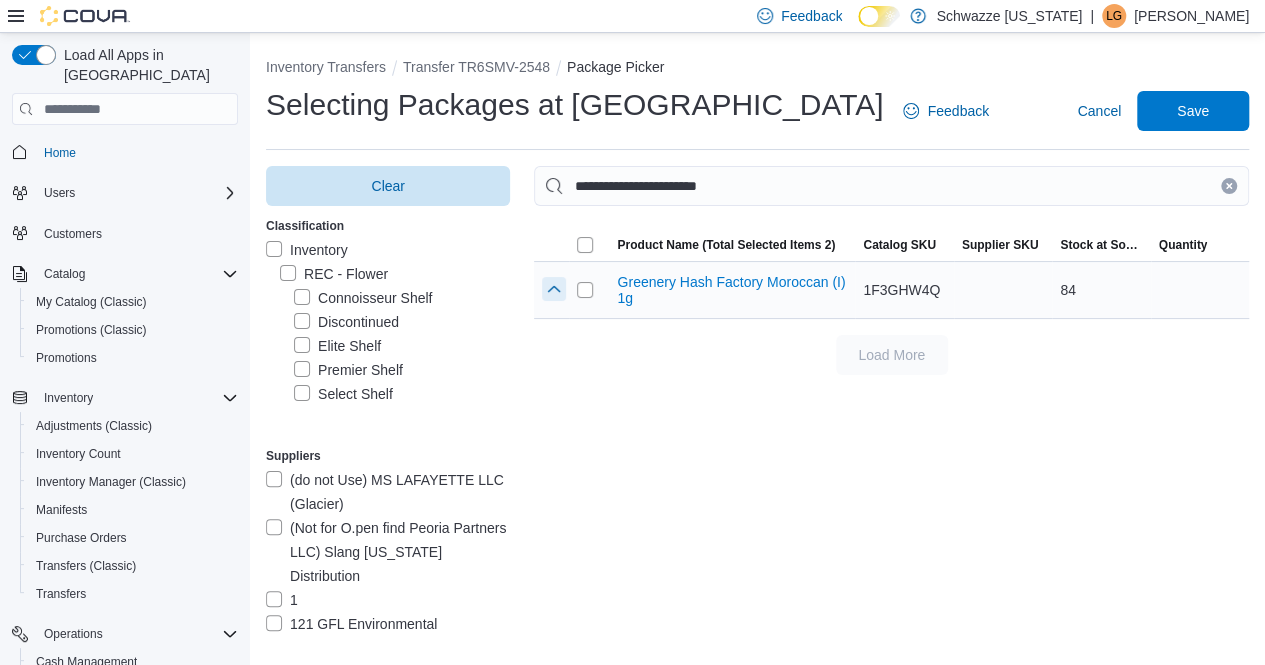 click at bounding box center [554, 289] 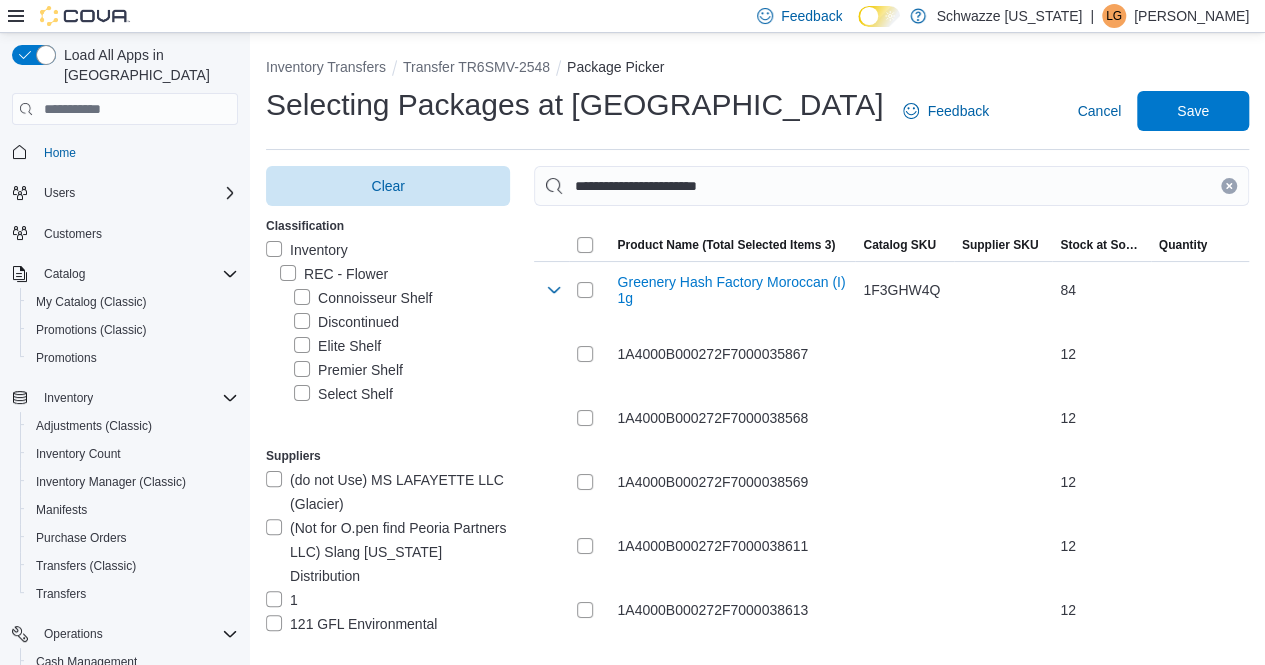 click 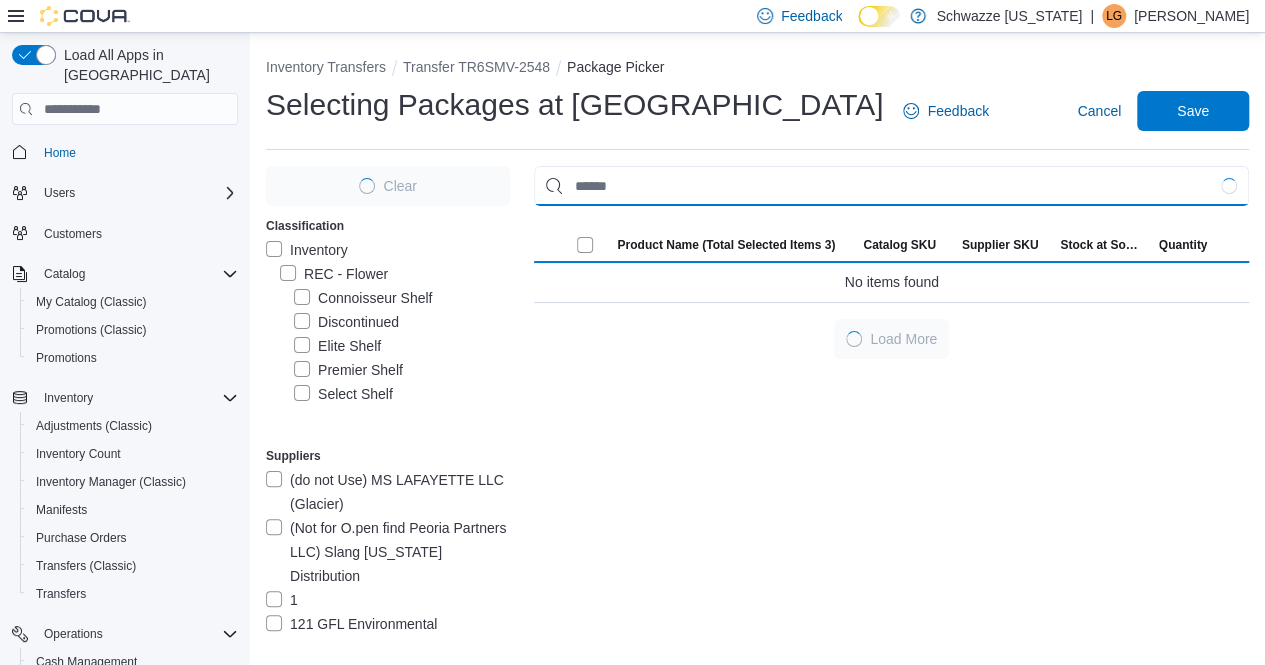 click at bounding box center (891, 186) 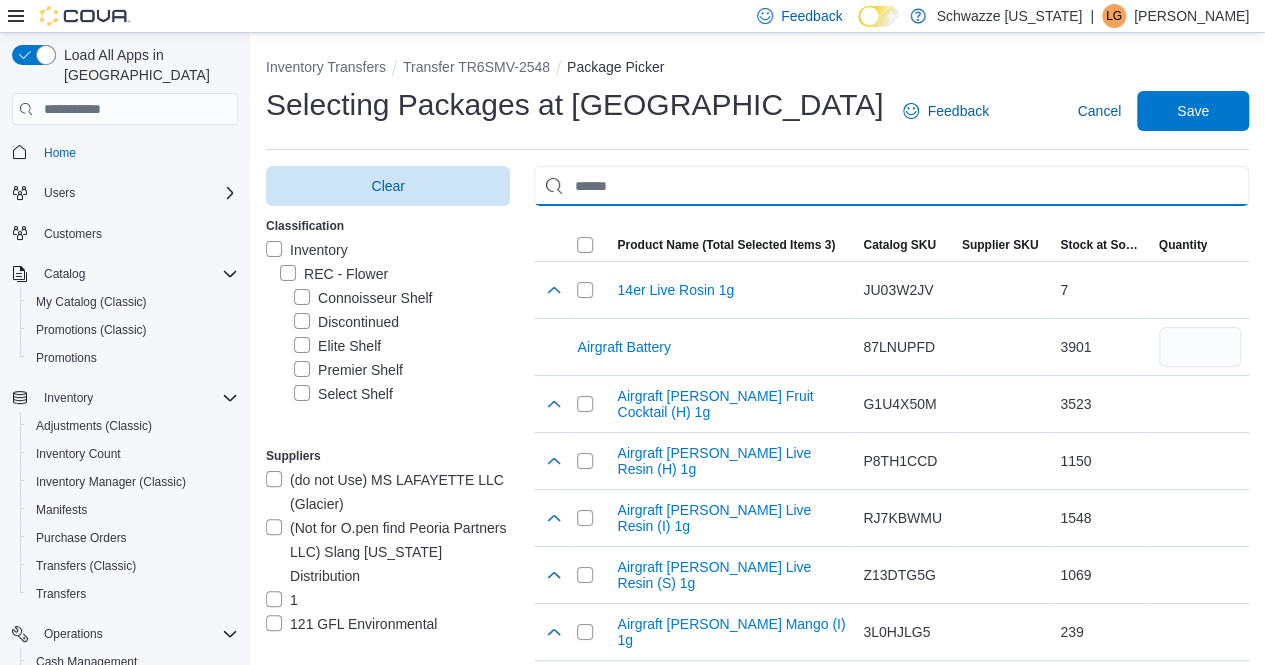 paste on "**********" 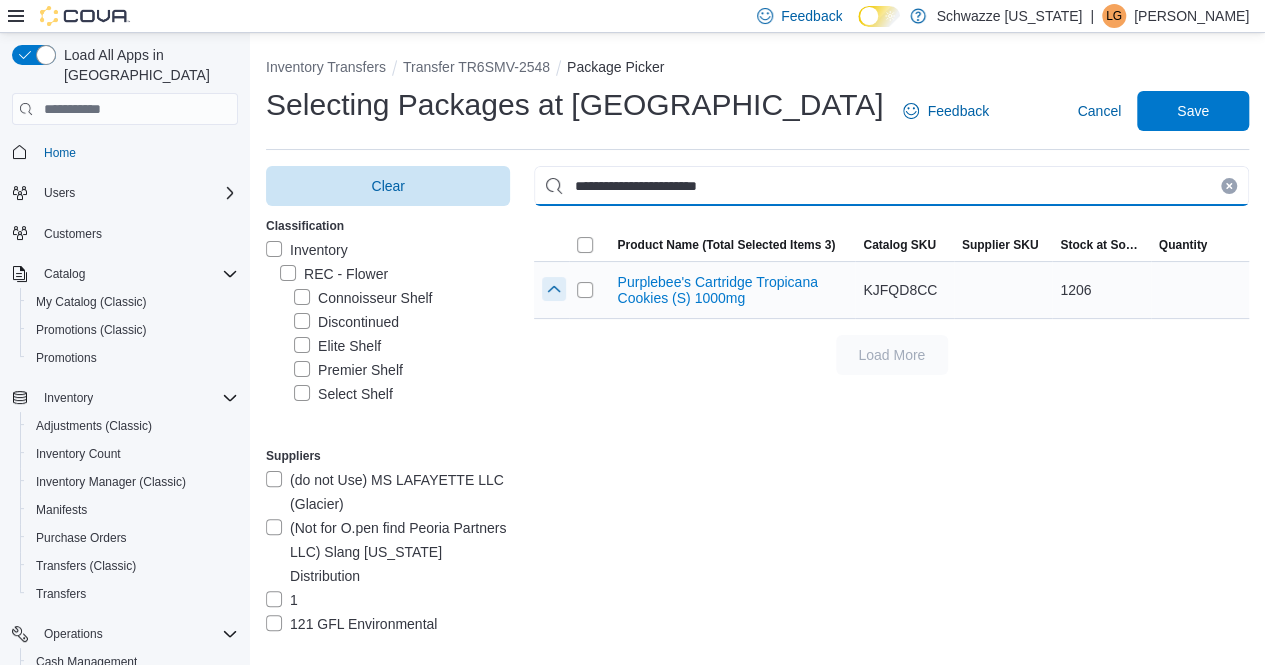 type on "**********" 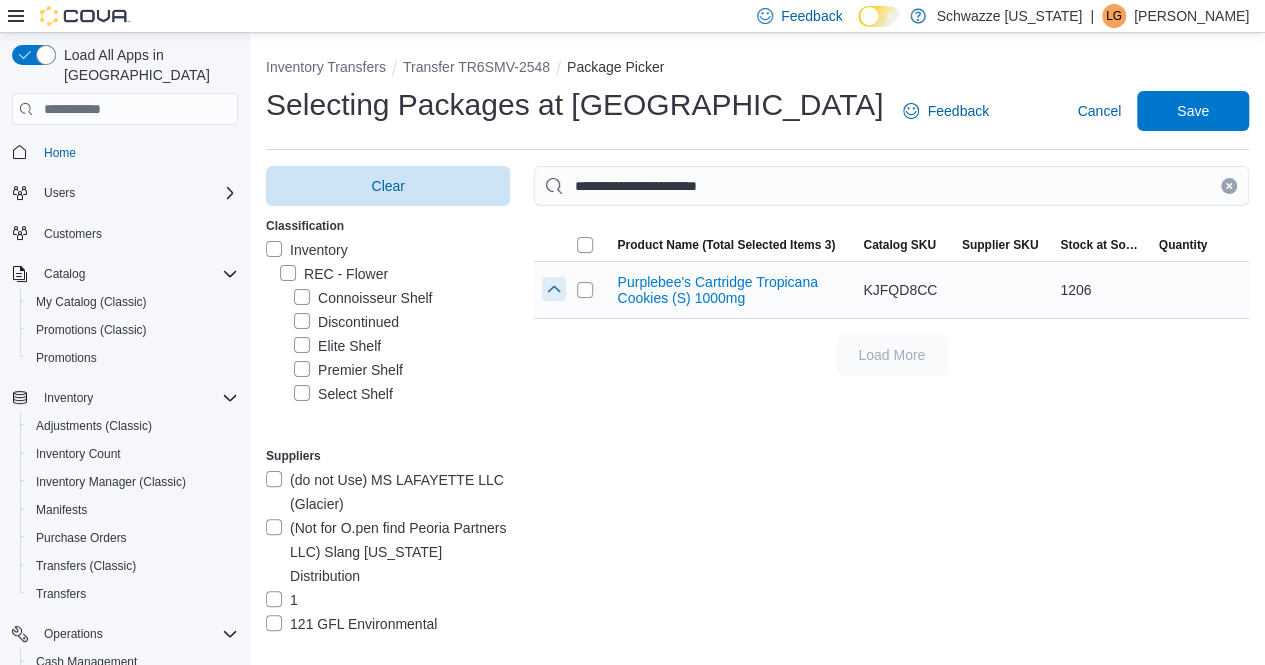 click at bounding box center [554, 289] 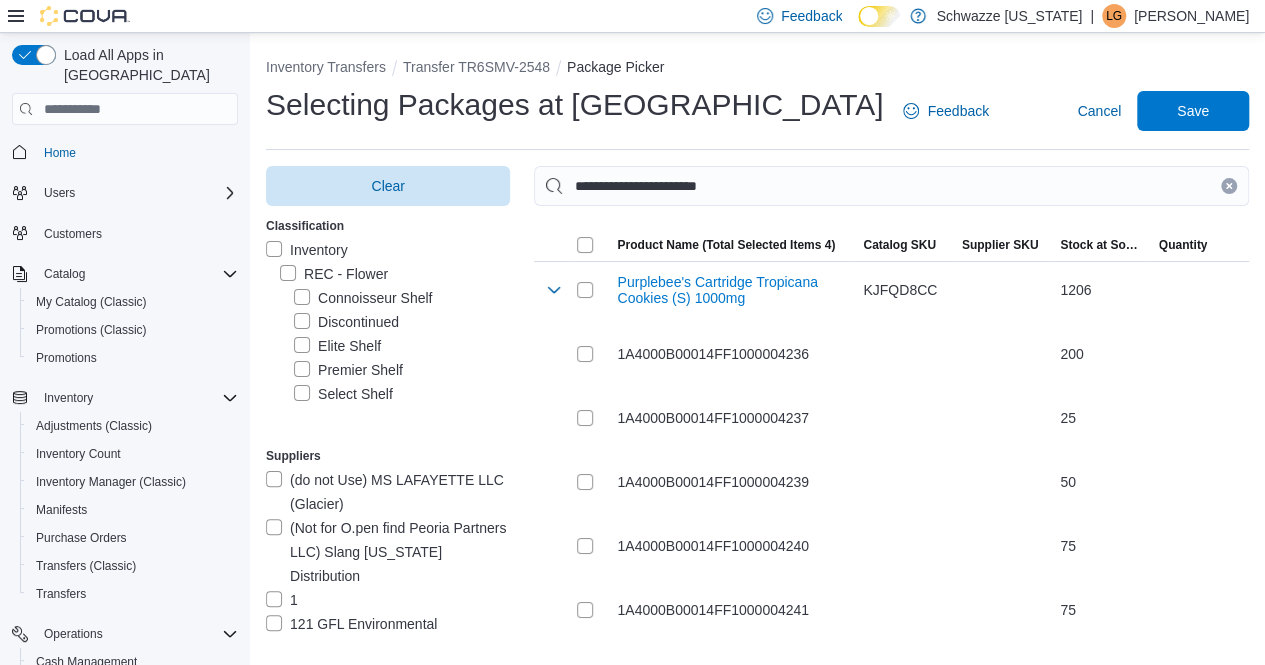 drag, startPoint x: 1243, startPoint y: 184, endPoint x: 1067, endPoint y: 193, distance: 176.22997 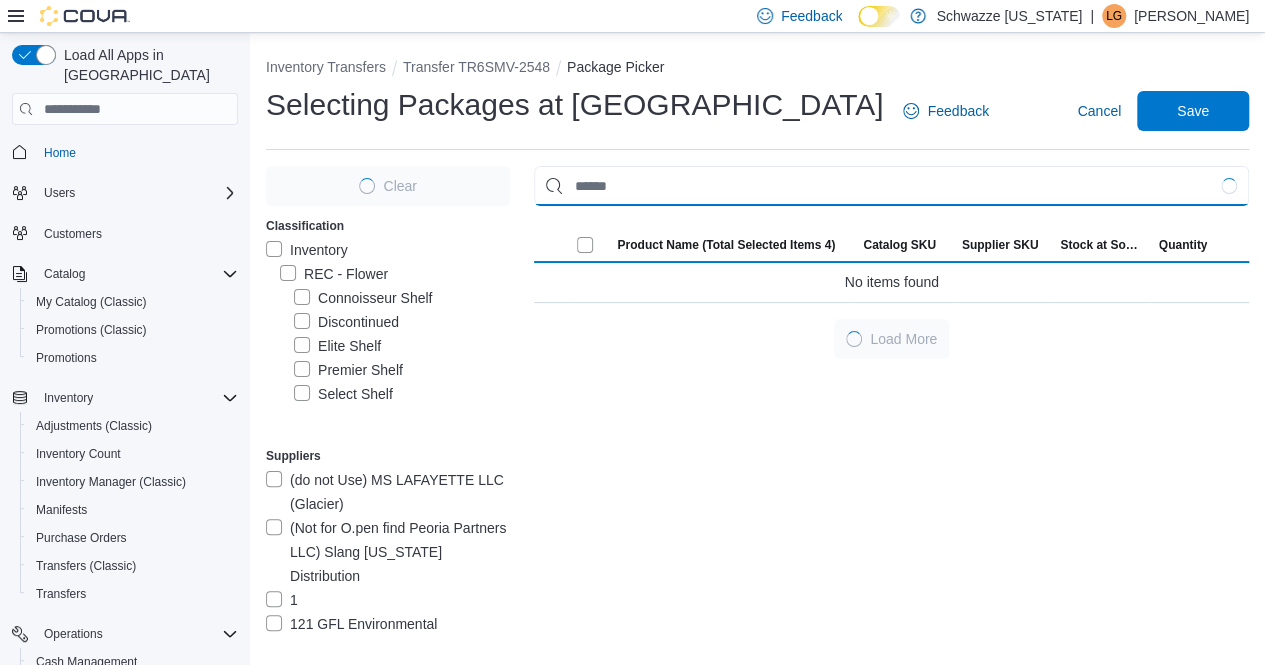 click at bounding box center (891, 186) 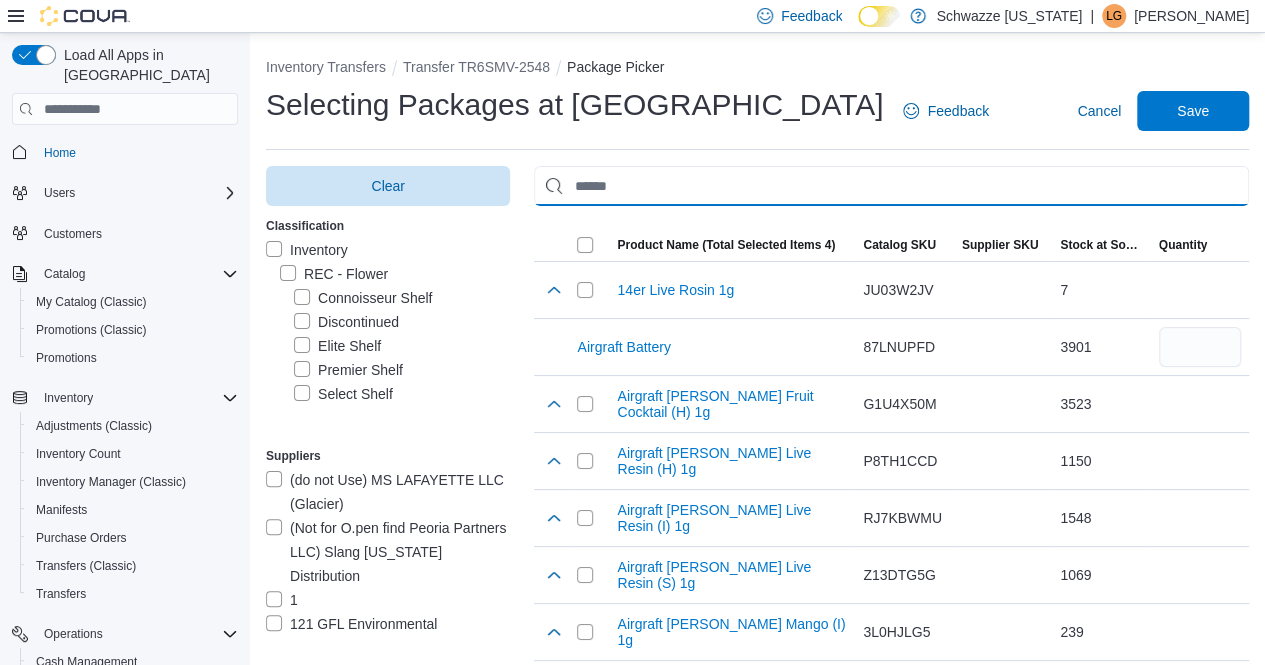 paste on "**********" 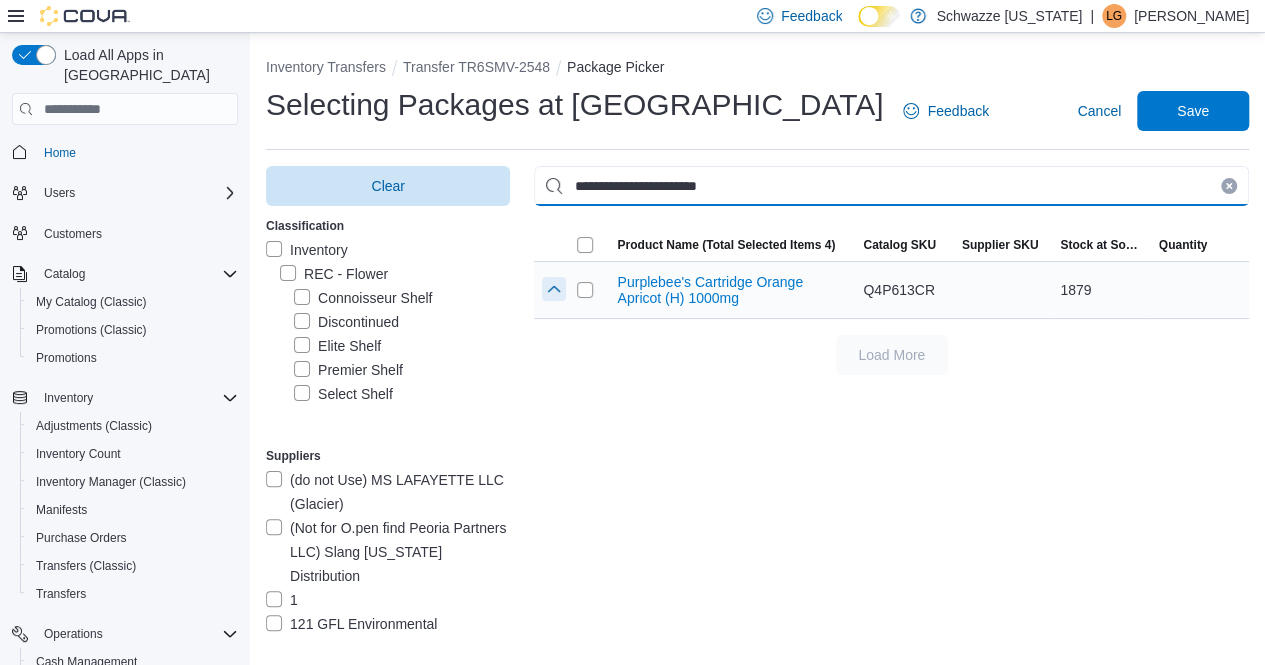 type on "**********" 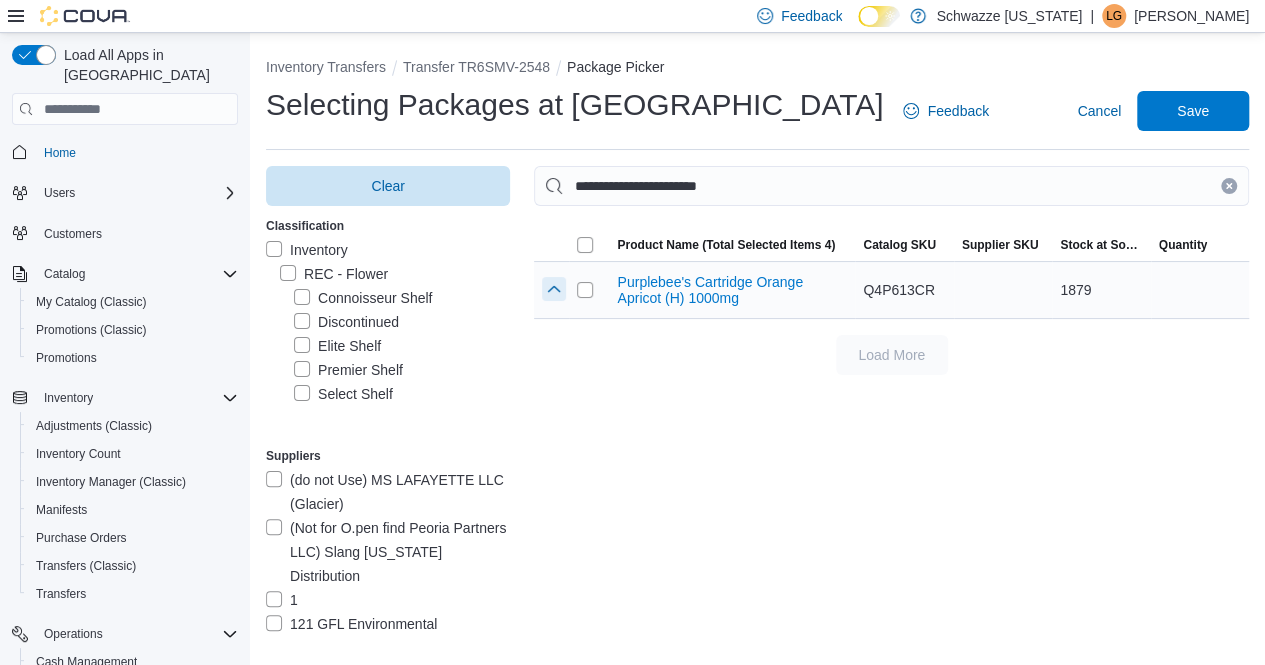 click at bounding box center (554, 289) 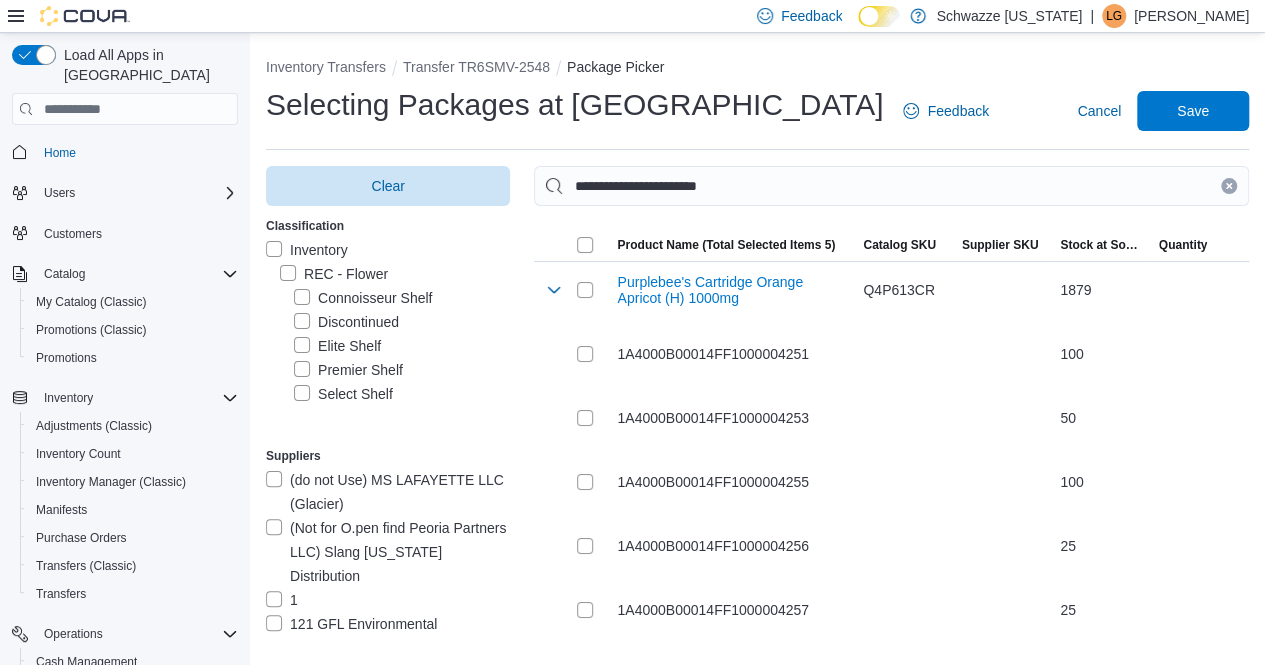 click 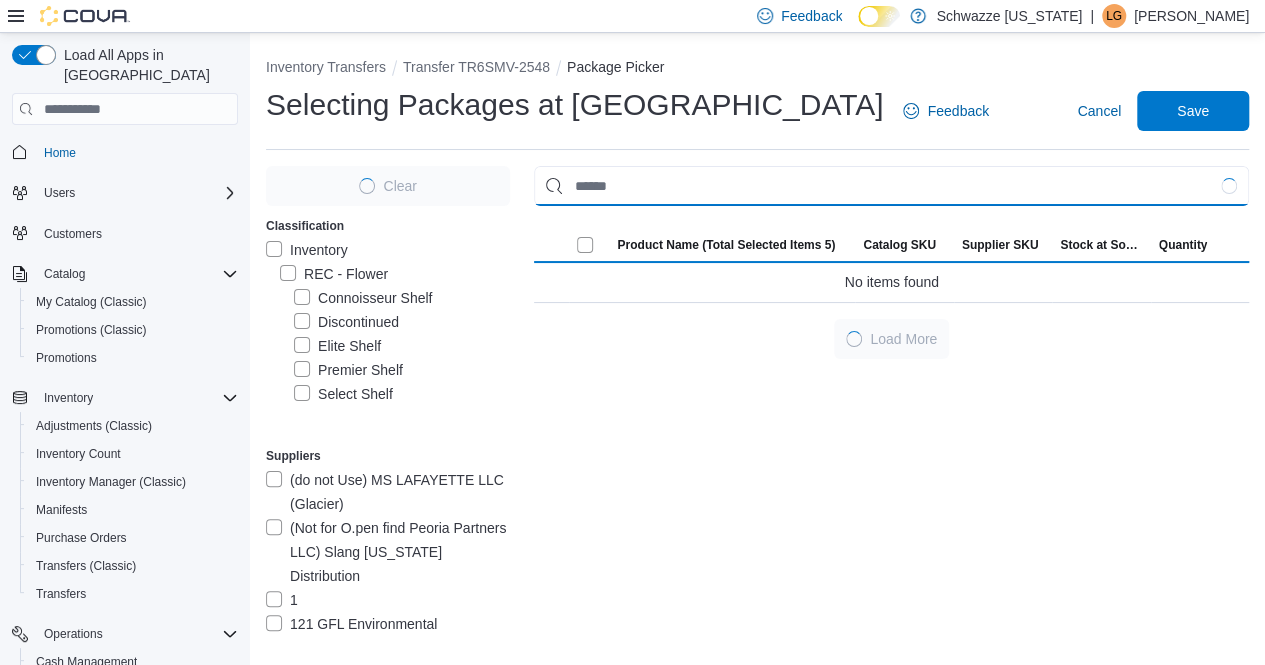 click at bounding box center [891, 186] 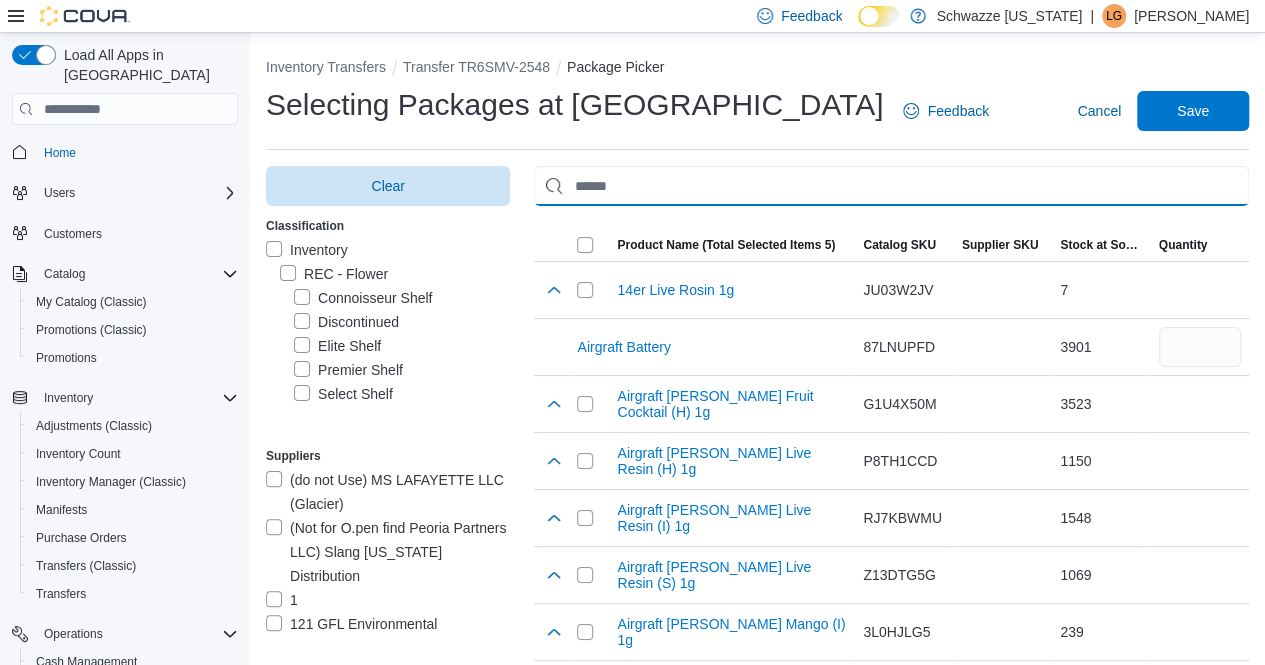 paste on "**********" 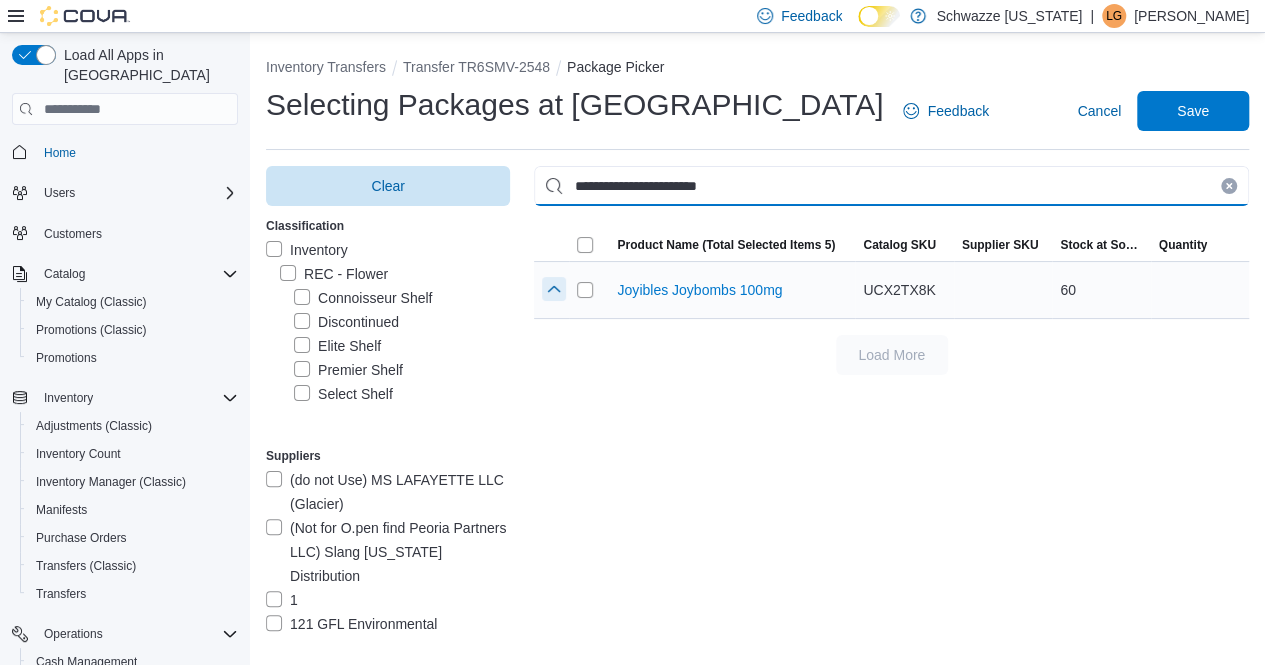 type on "**********" 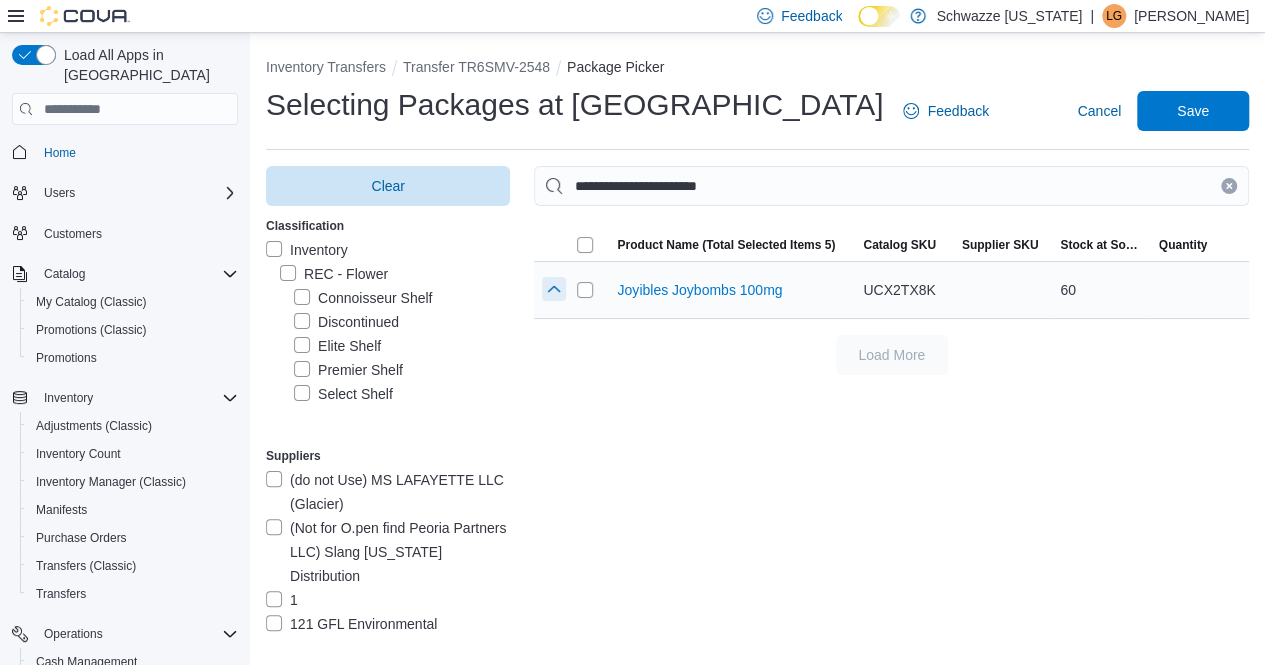 click at bounding box center [554, 289] 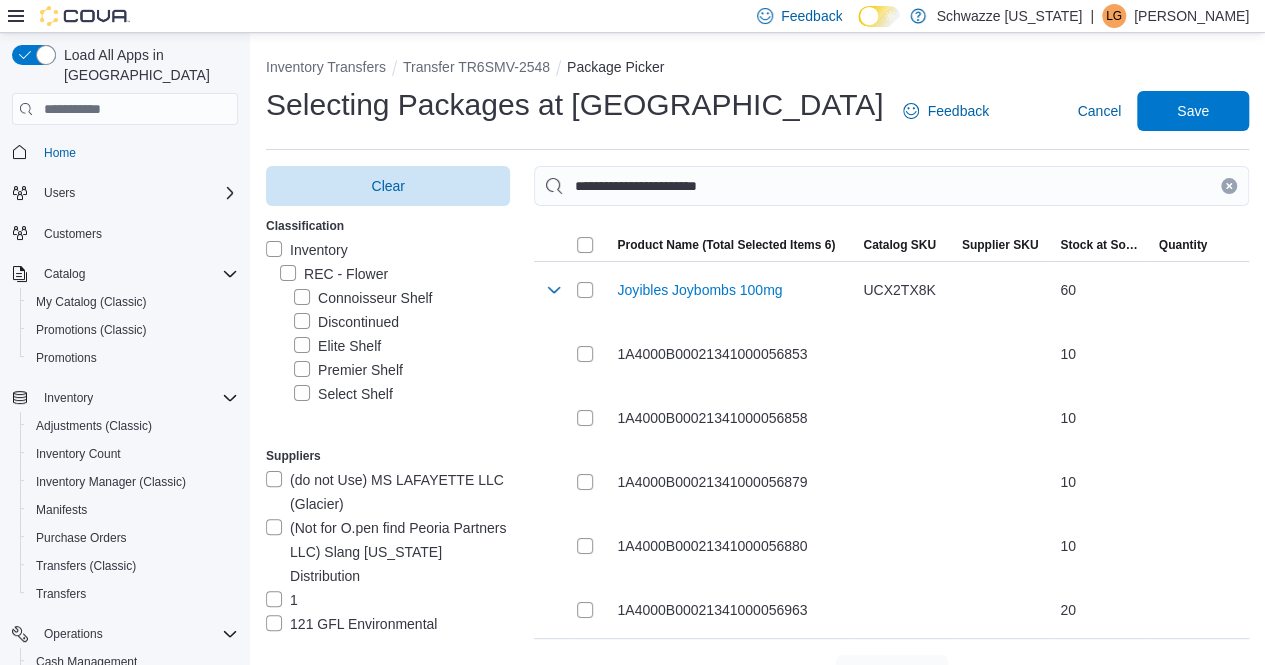 drag, startPoint x: 1244, startPoint y: 179, endPoint x: 1072, endPoint y: 195, distance: 172.74258 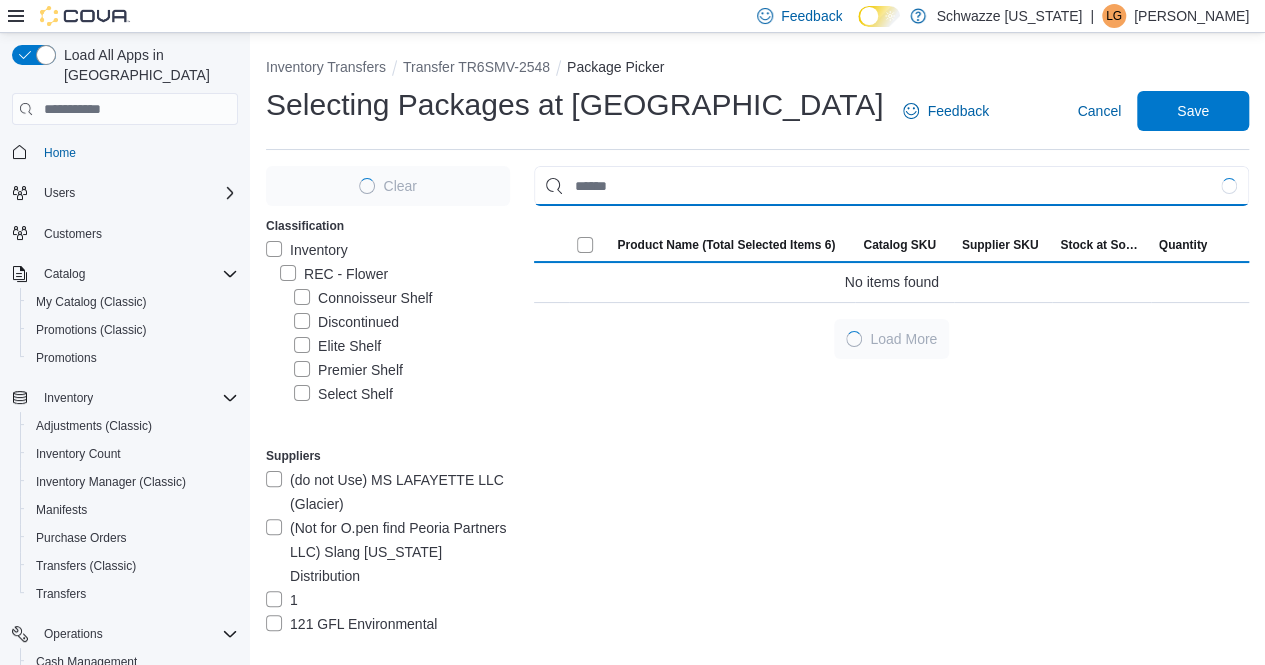 click at bounding box center [891, 186] 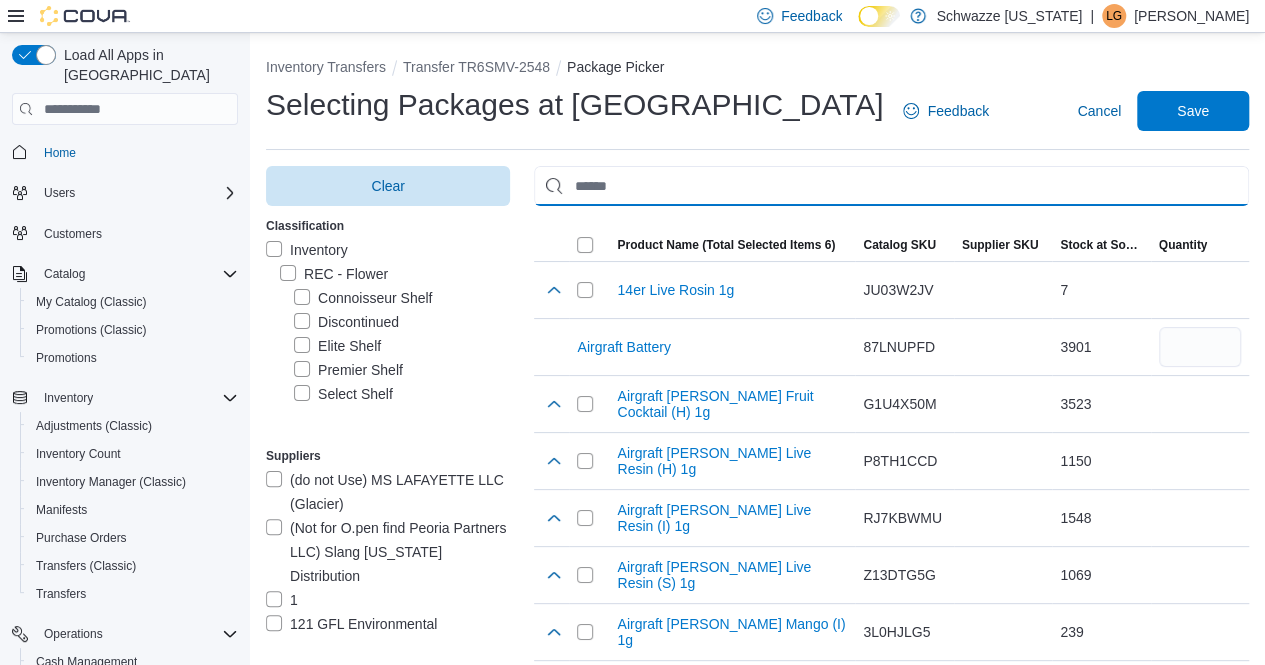 paste on "**********" 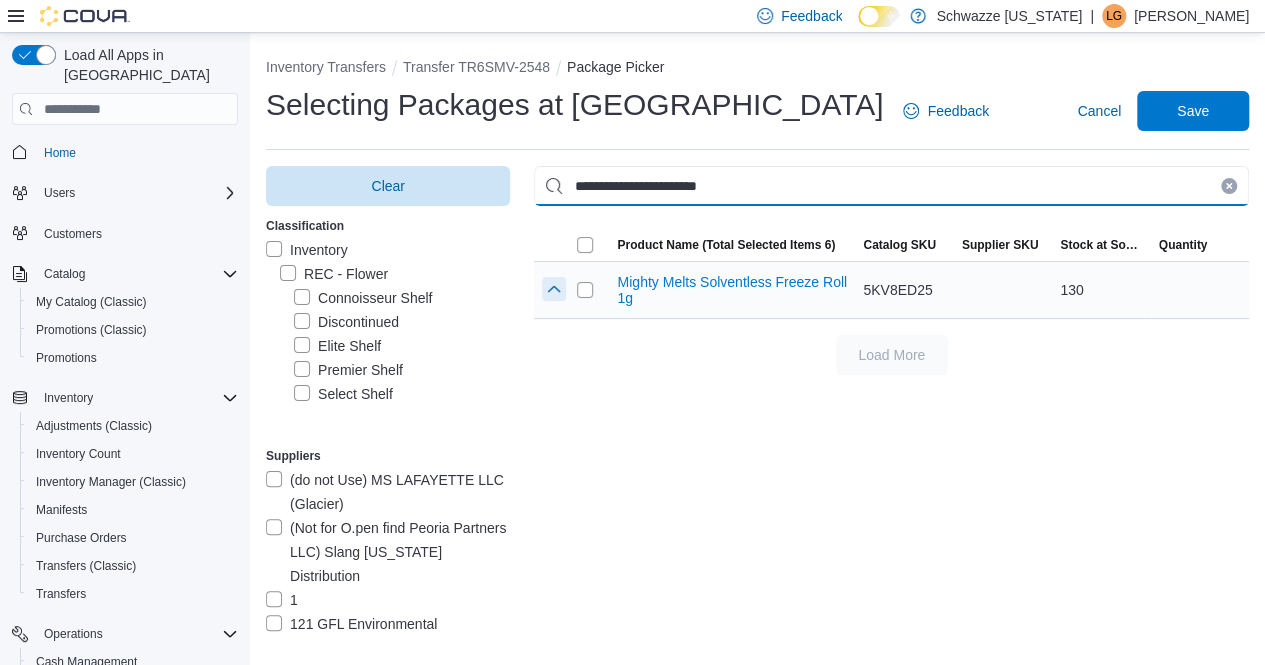 type on "**********" 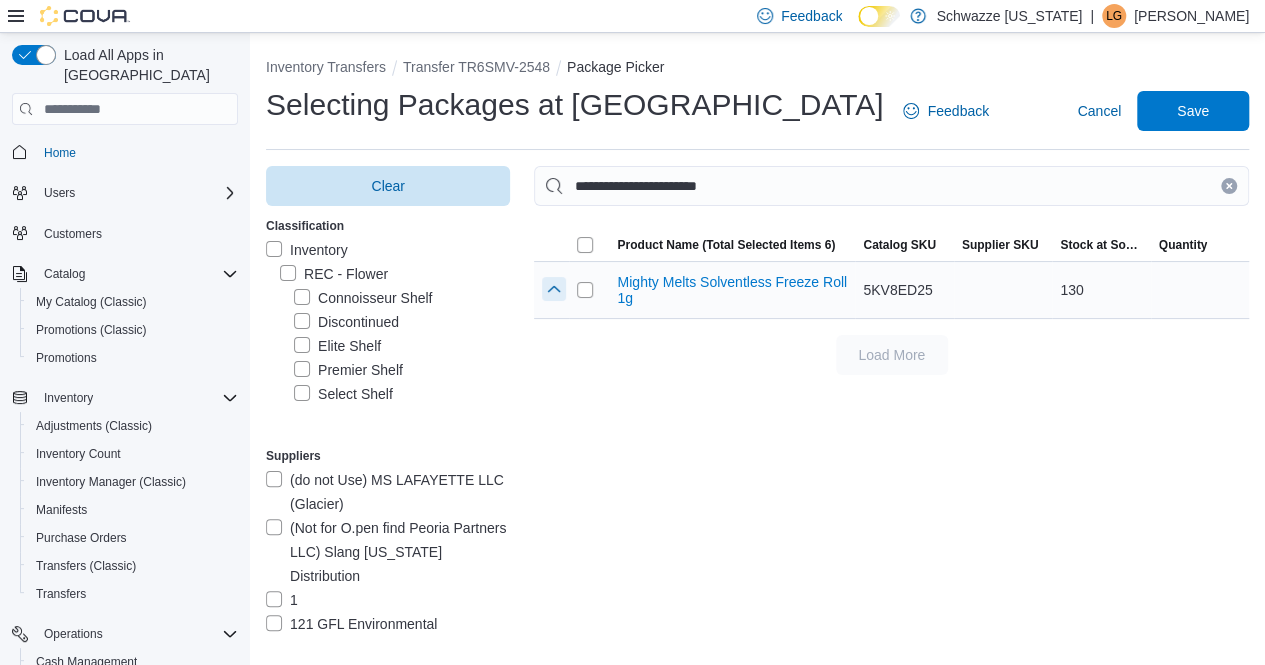 click at bounding box center [554, 289] 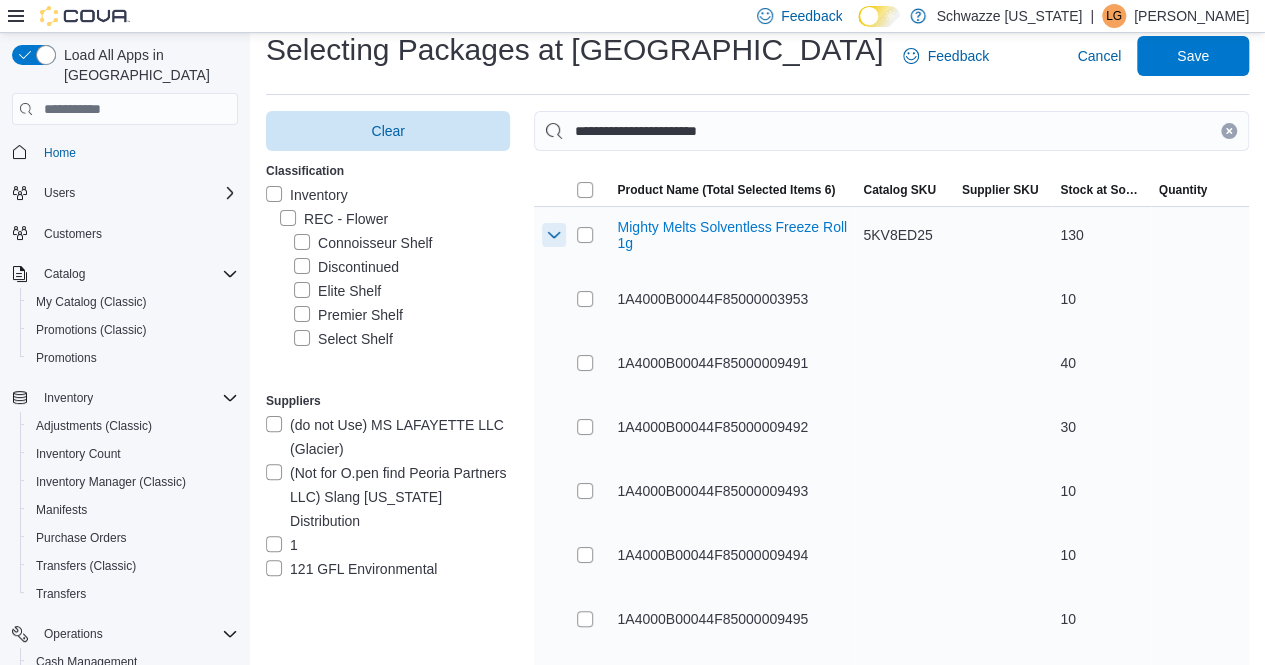 scroll, scrollTop: 100, scrollLeft: 0, axis: vertical 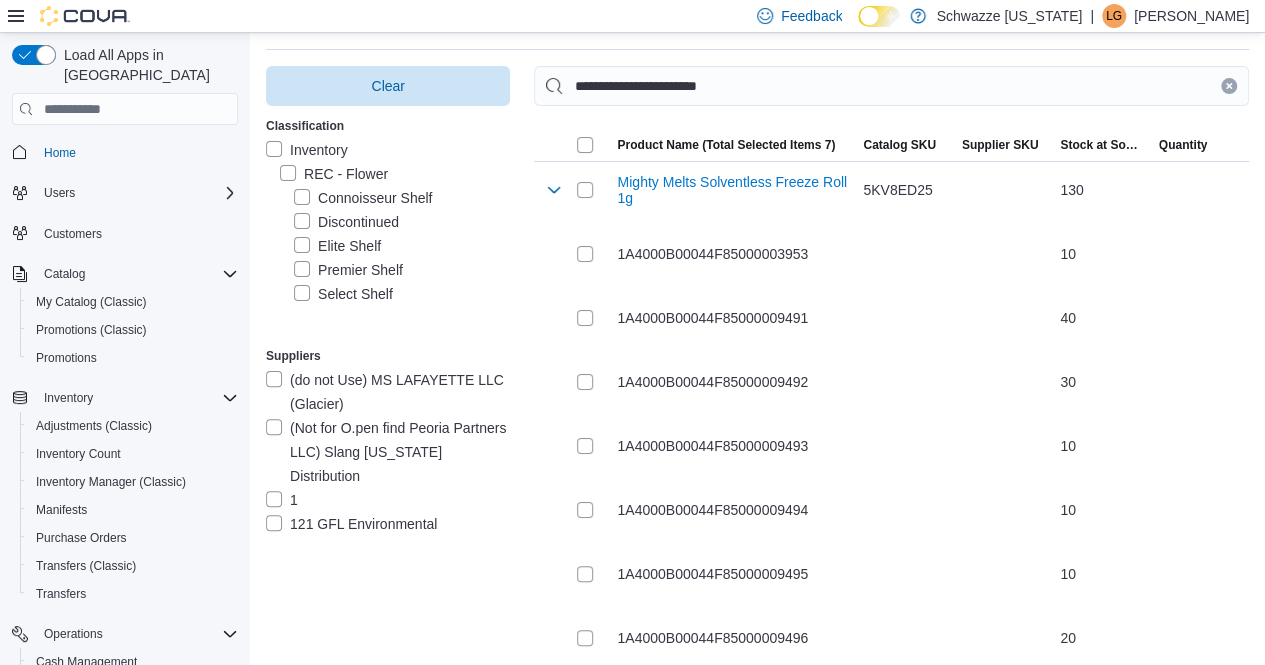 click at bounding box center (1229, 86) 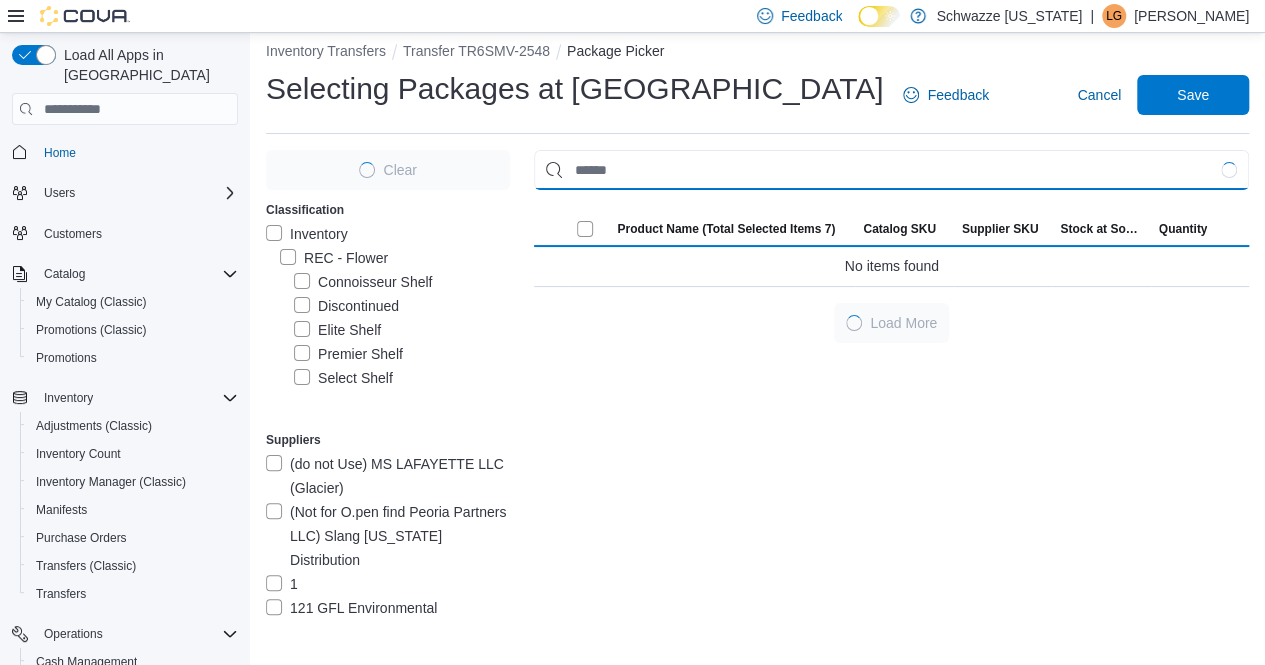 scroll, scrollTop: 100, scrollLeft: 0, axis: vertical 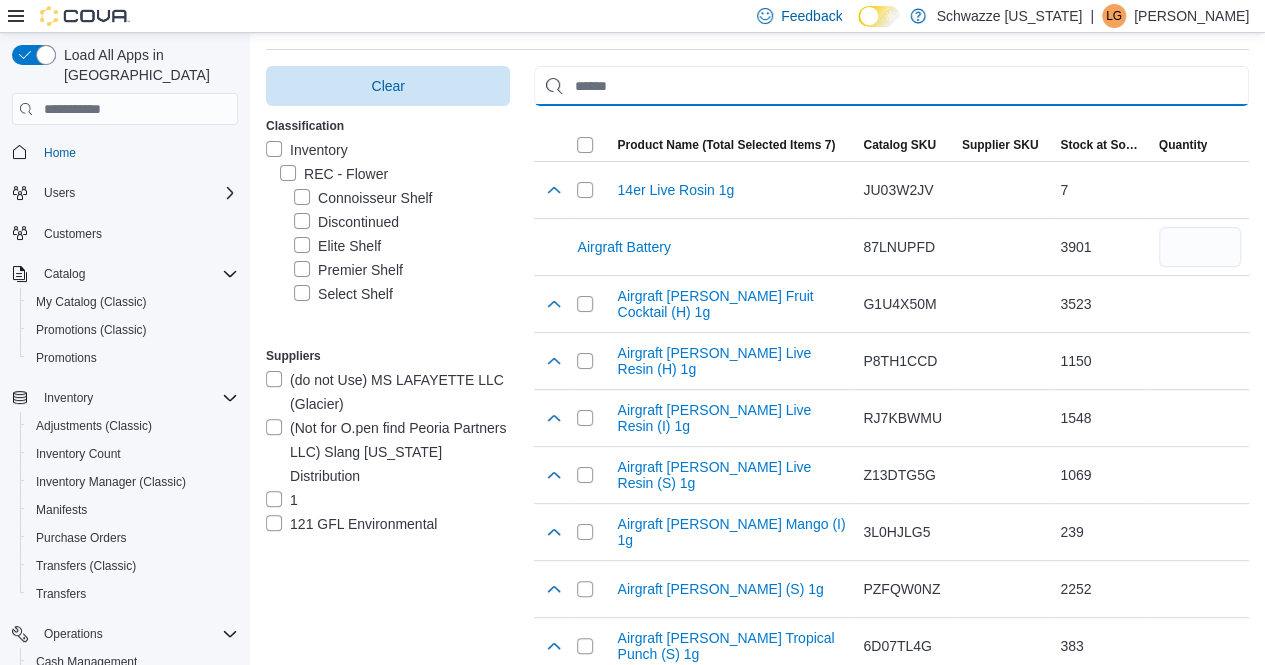 paste on "**********" 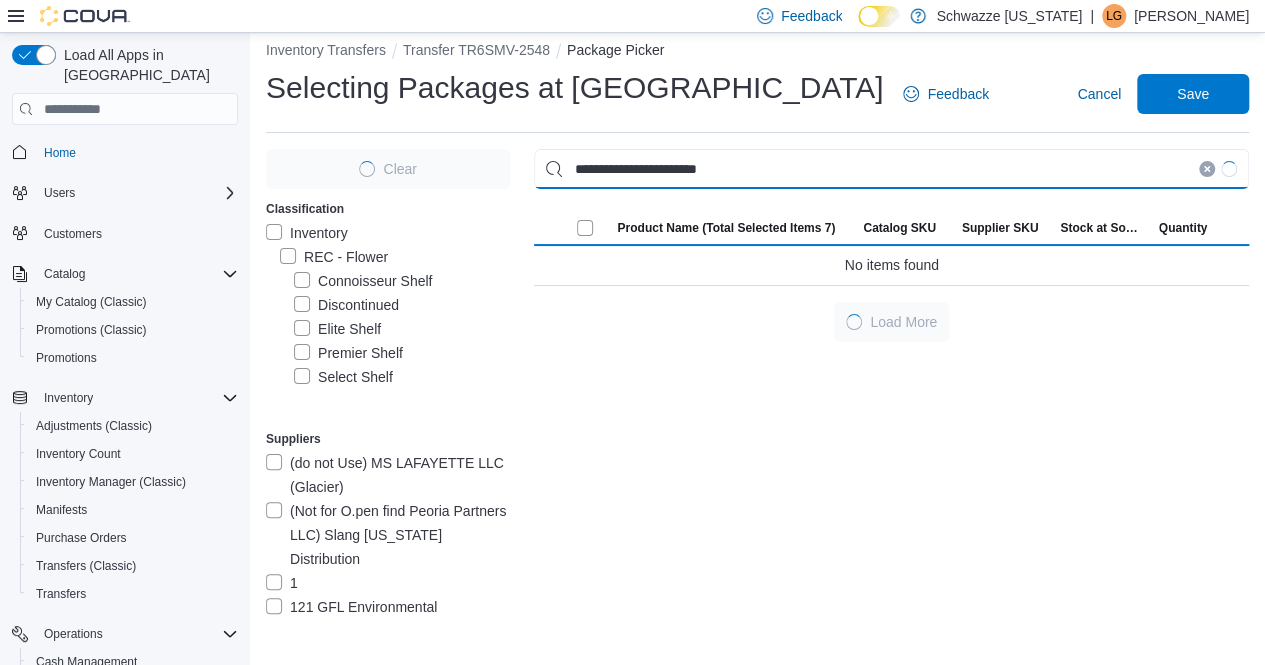 scroll, scrollTop: 16, scrollLeft: 0, axis: vertical 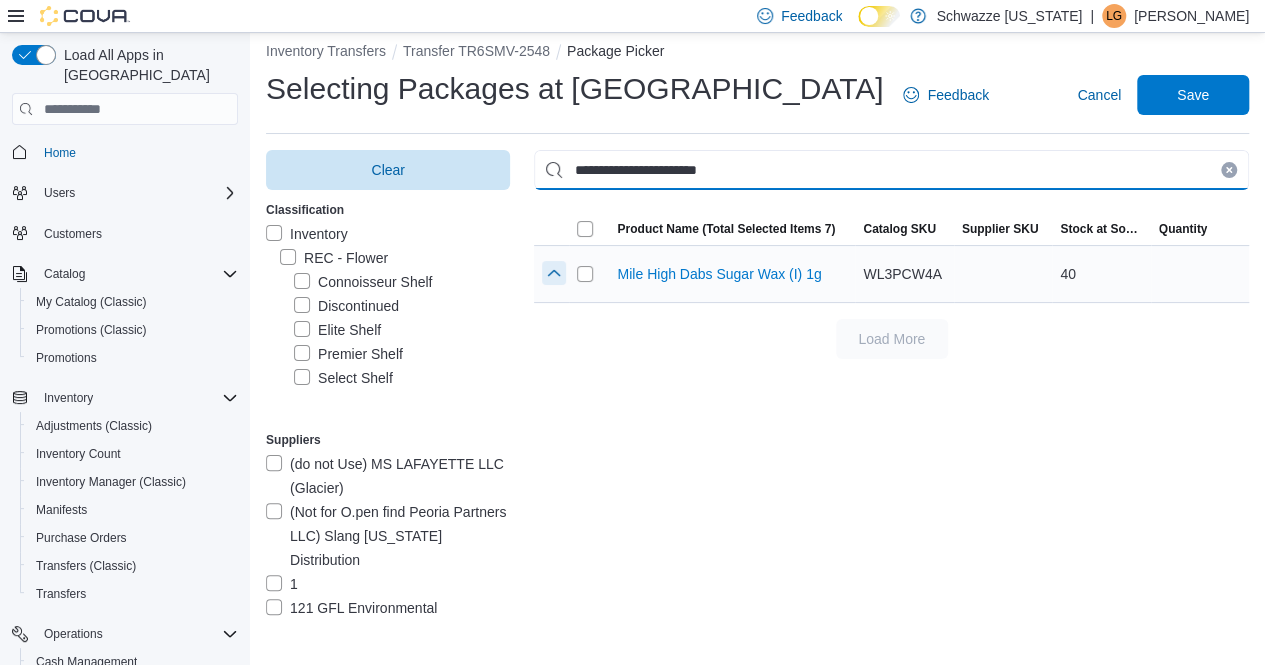 type on "**********" 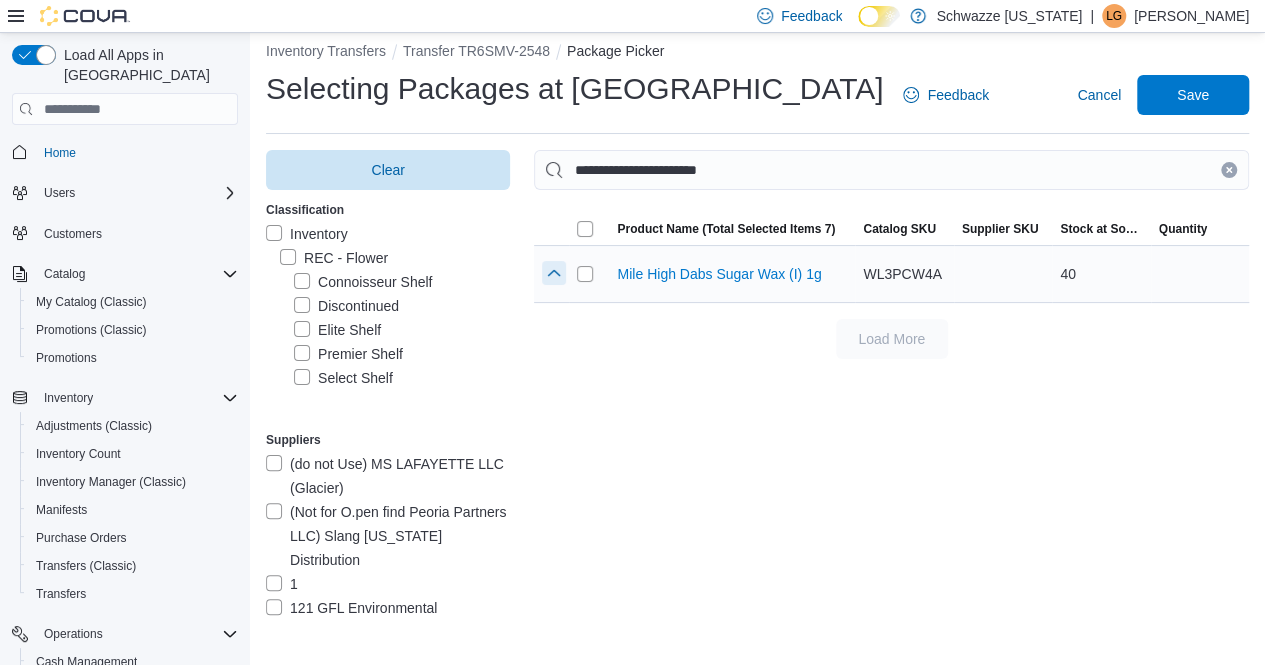 click at bounding box center [554, 273] 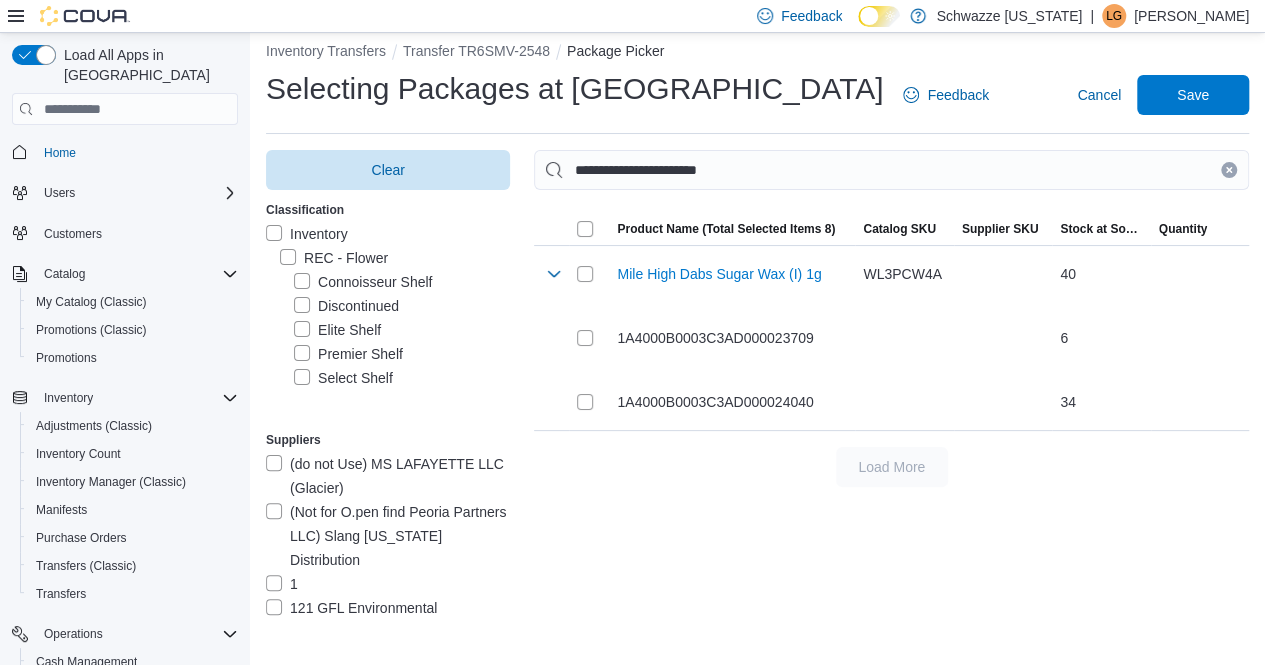 click at bounding box center [1229, 170] 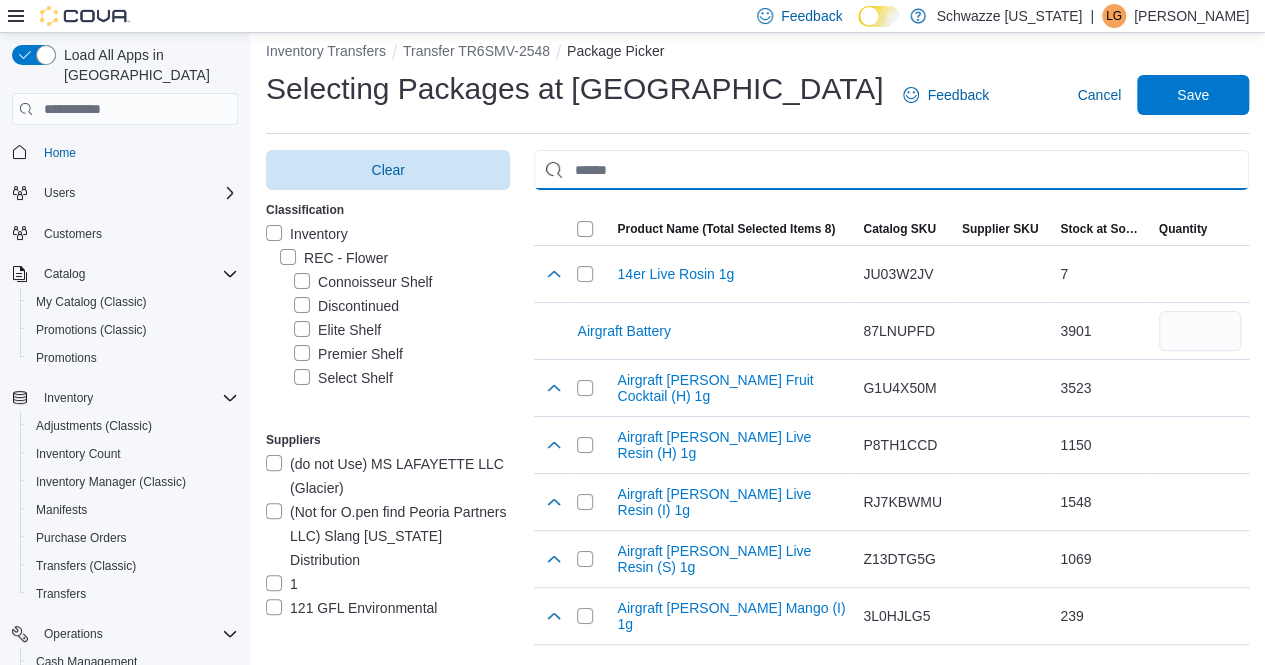 click at bounding box center (891, 170) 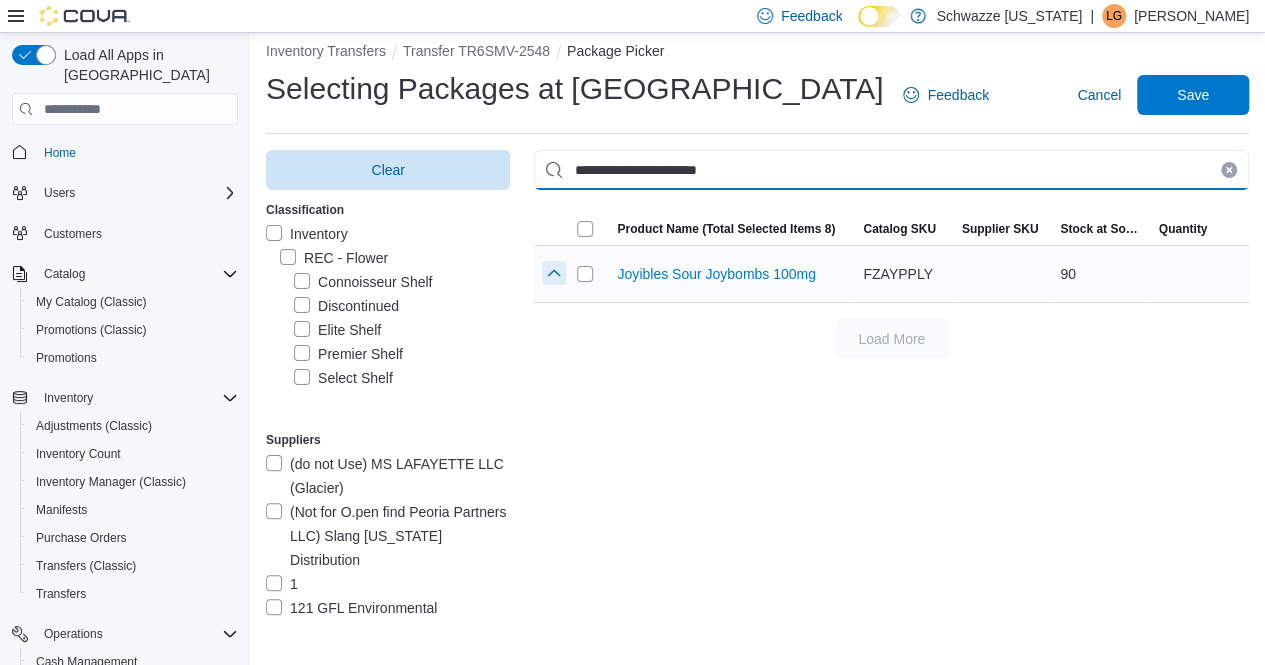 type on "**********" 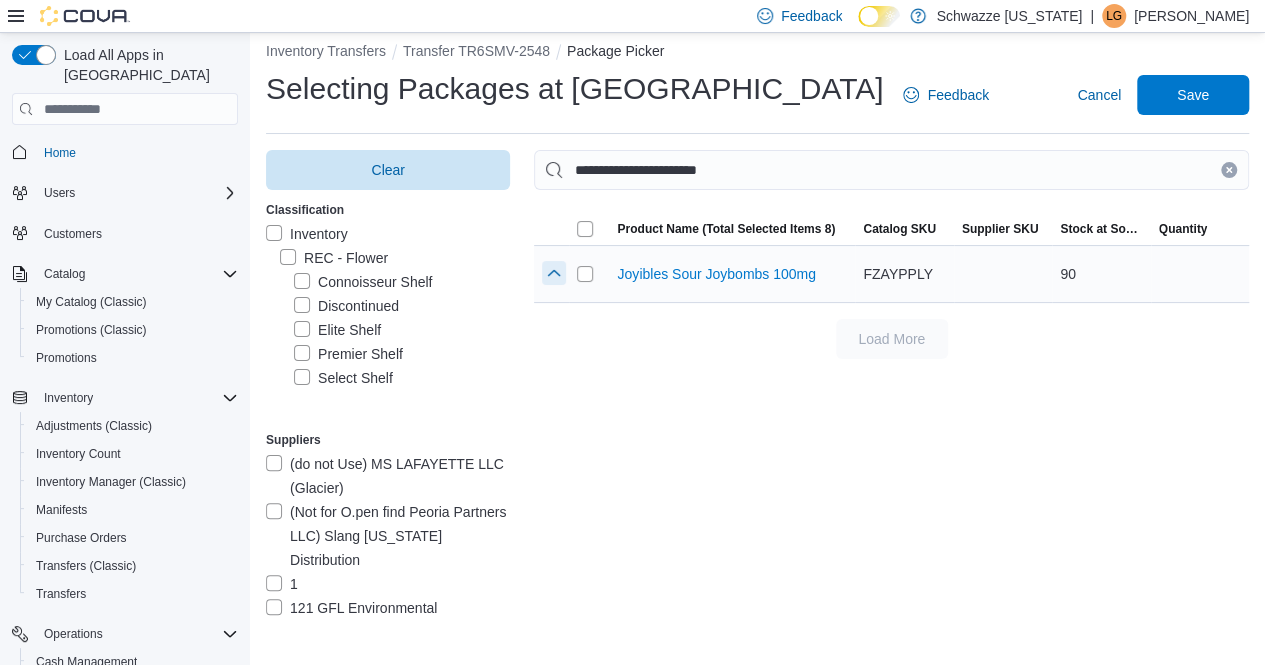 click at bounding box center (554, 273) 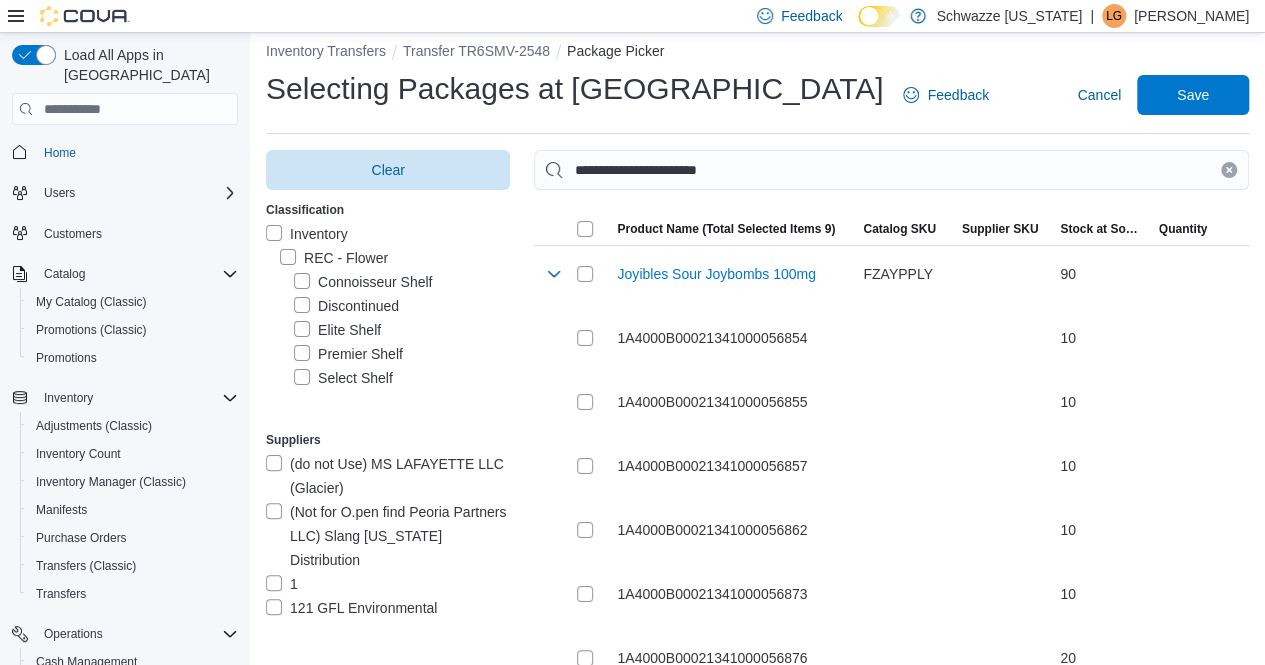 click 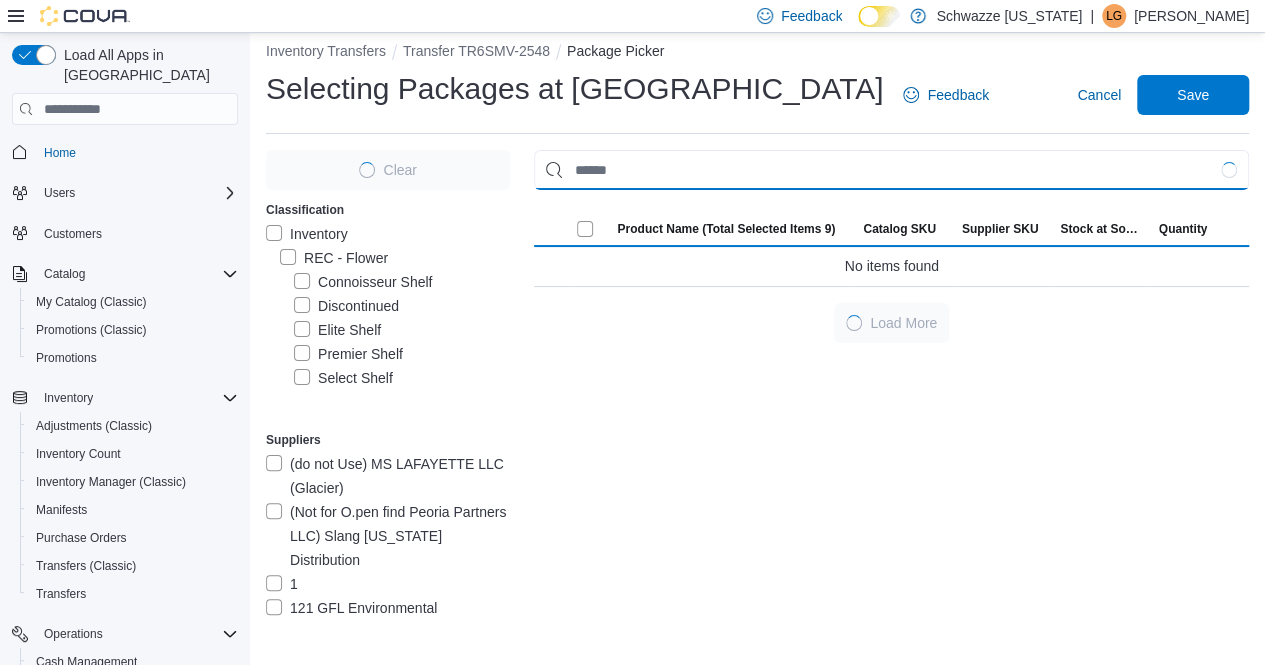 click at bounding box center [891, 170] 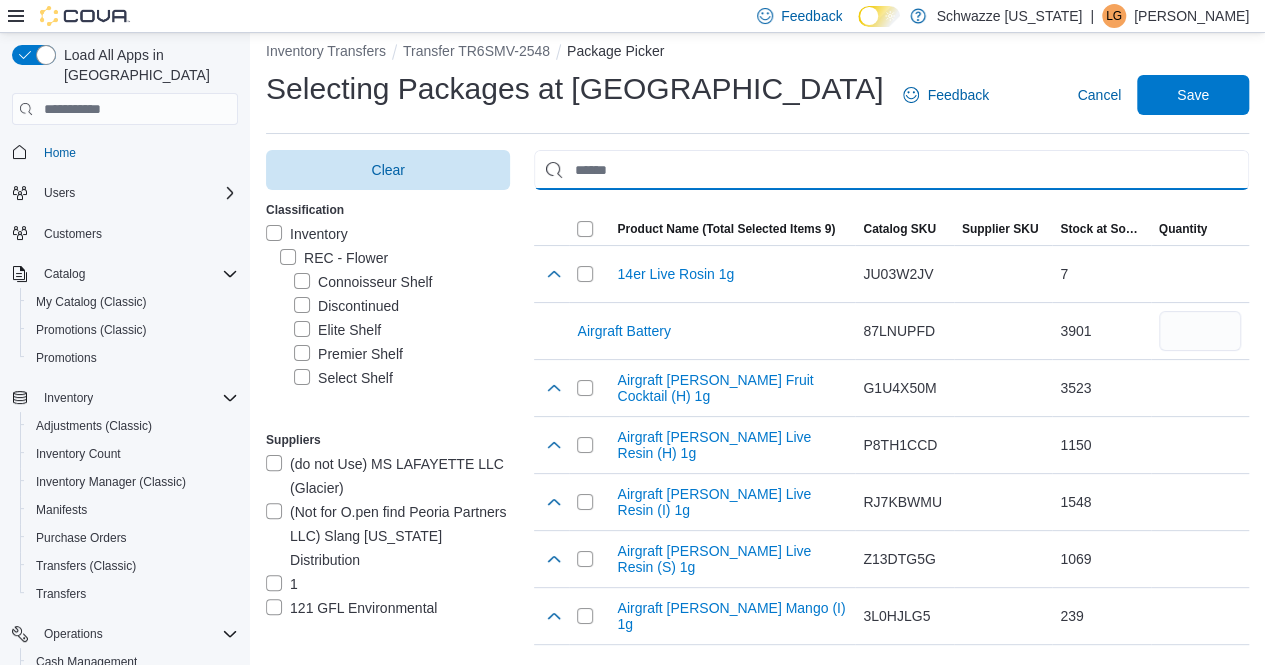 paste on "**********" 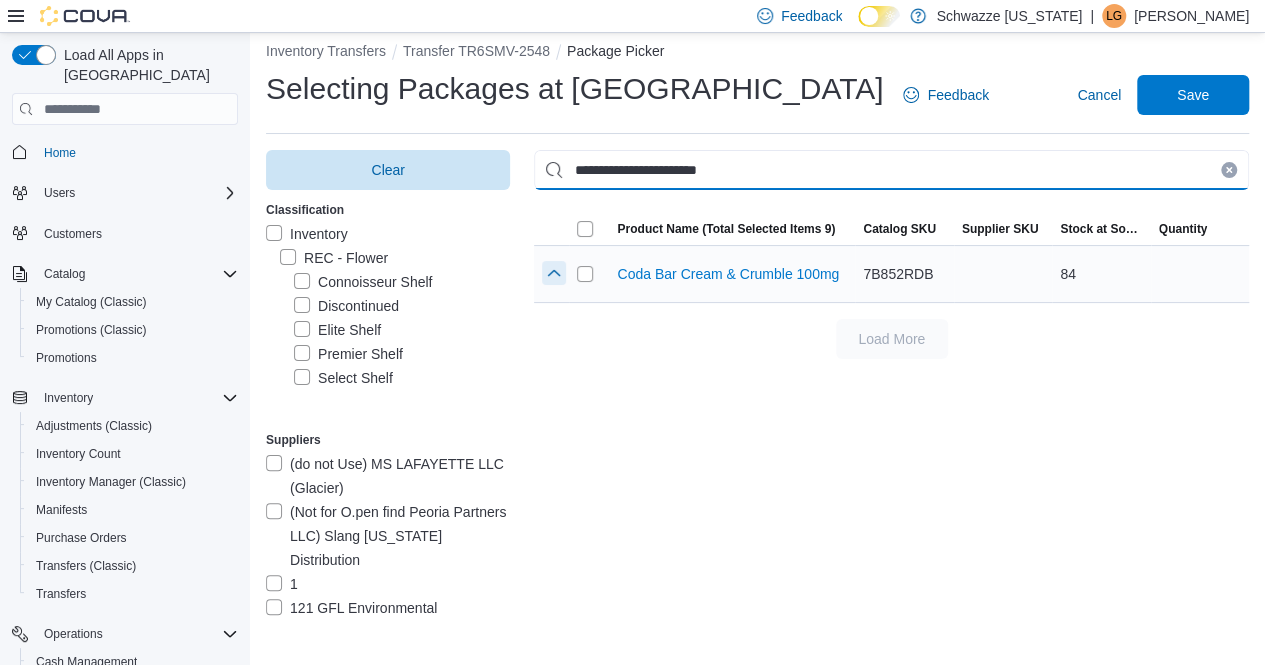 type on "**********" 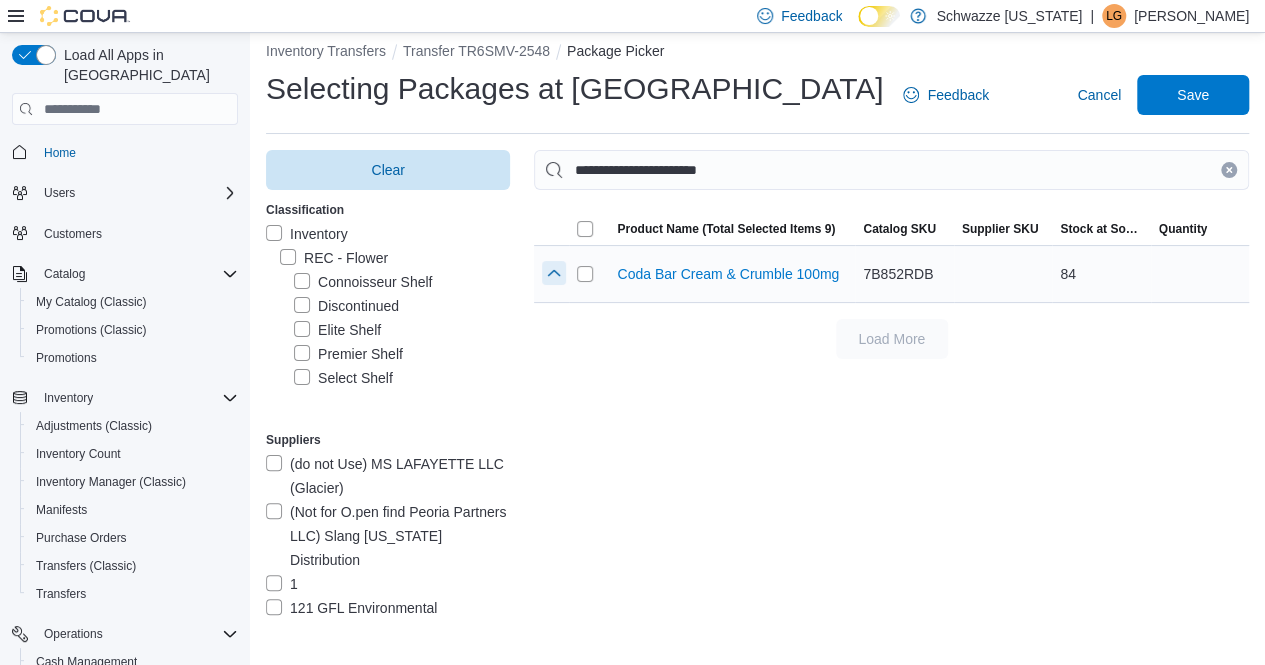 click at bounding box center [554, 273] 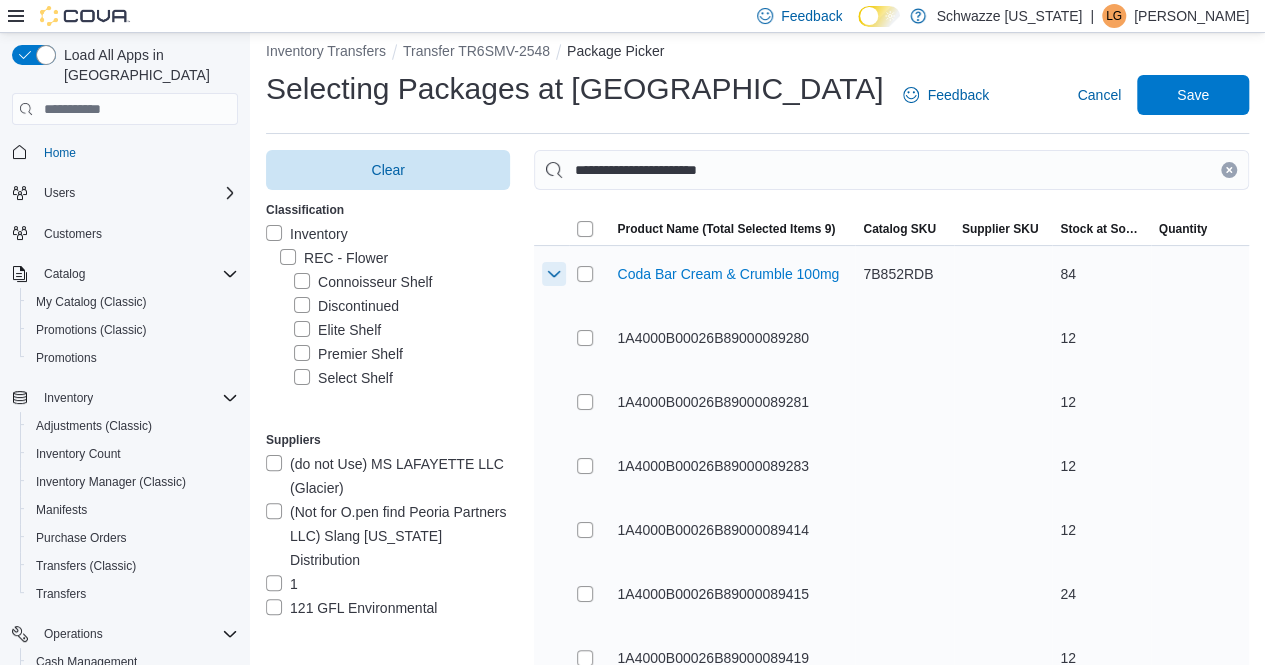 scroll, scrollTop: 109, scrollLeft: 0, axis: vertical 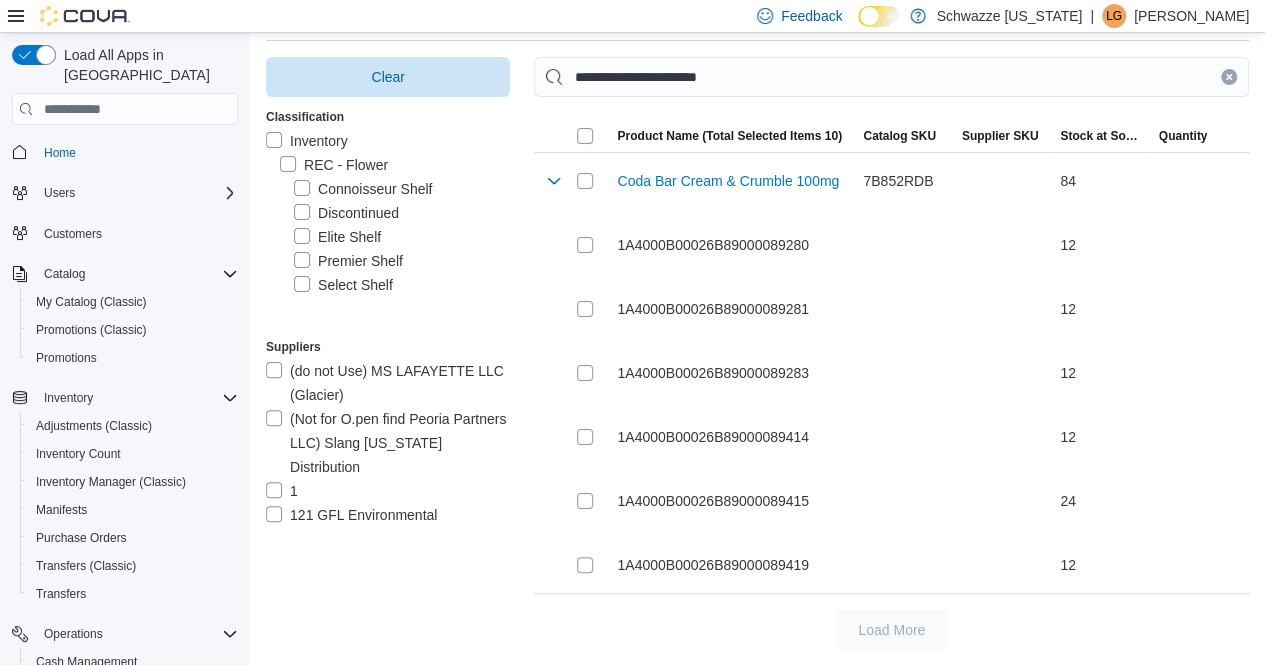 click at bounding box center [1229, 77] 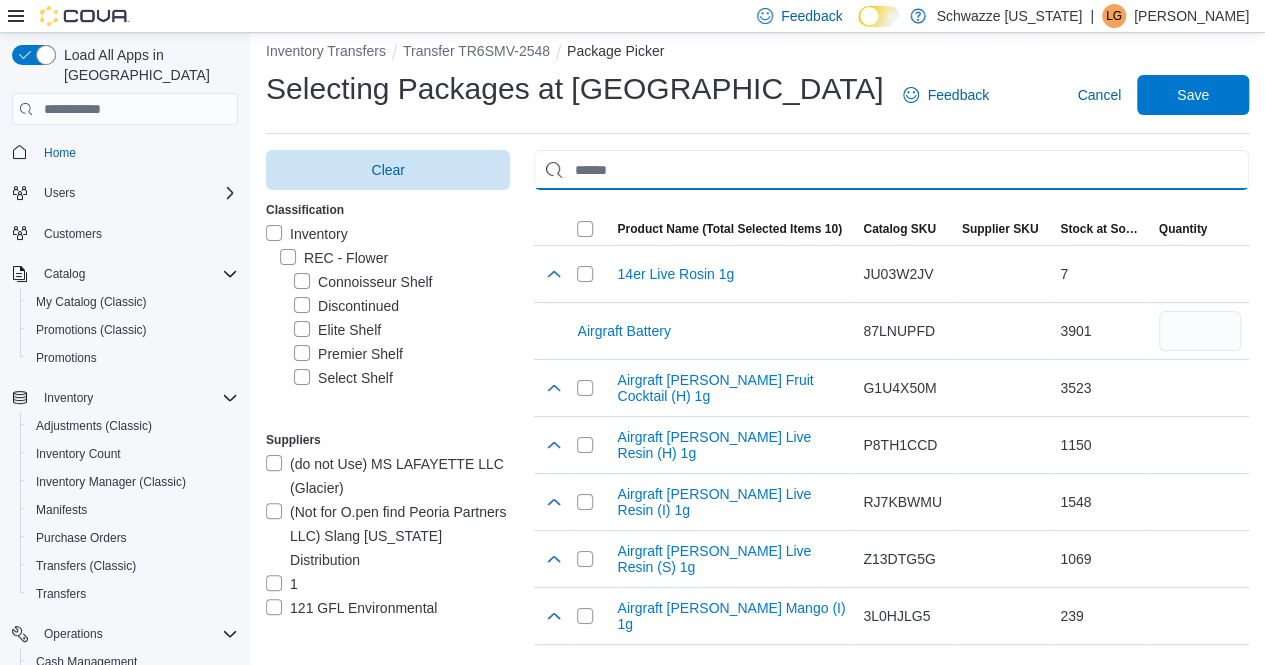 scroll, scrollTop: 109, scrollLeft: 0, axis: vertical 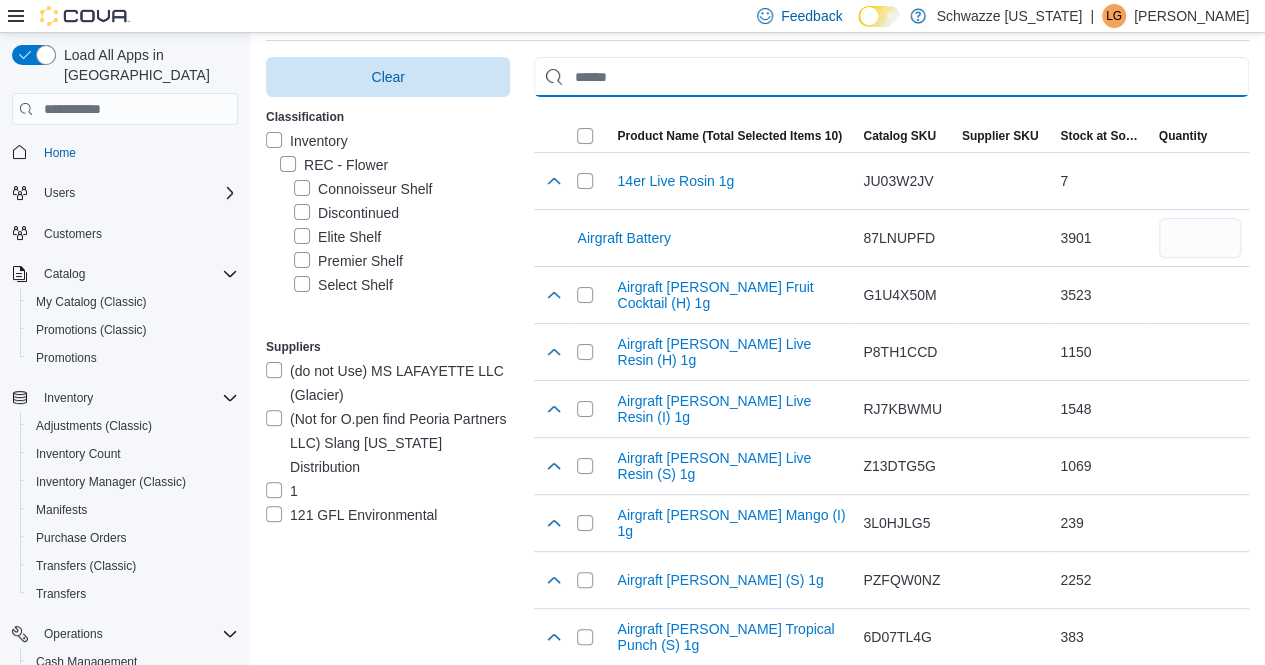 paste on "**********" 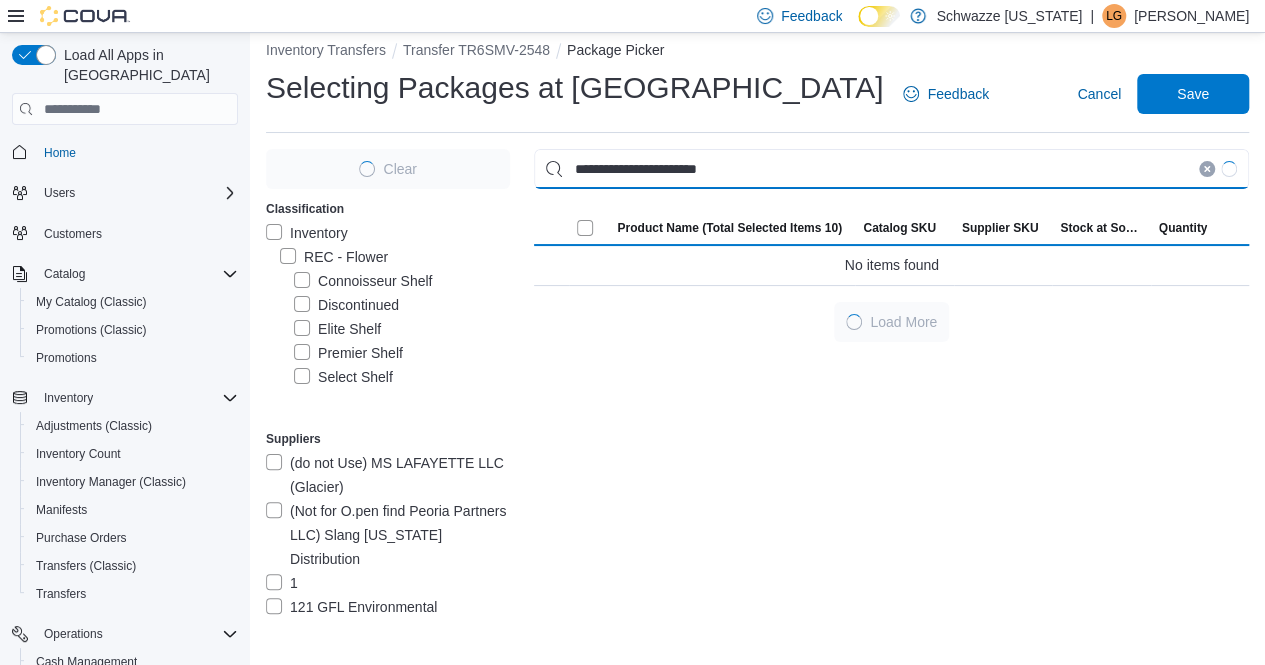 scroll, scrollTop: 16, scrollLeft: 0, axis: vertical 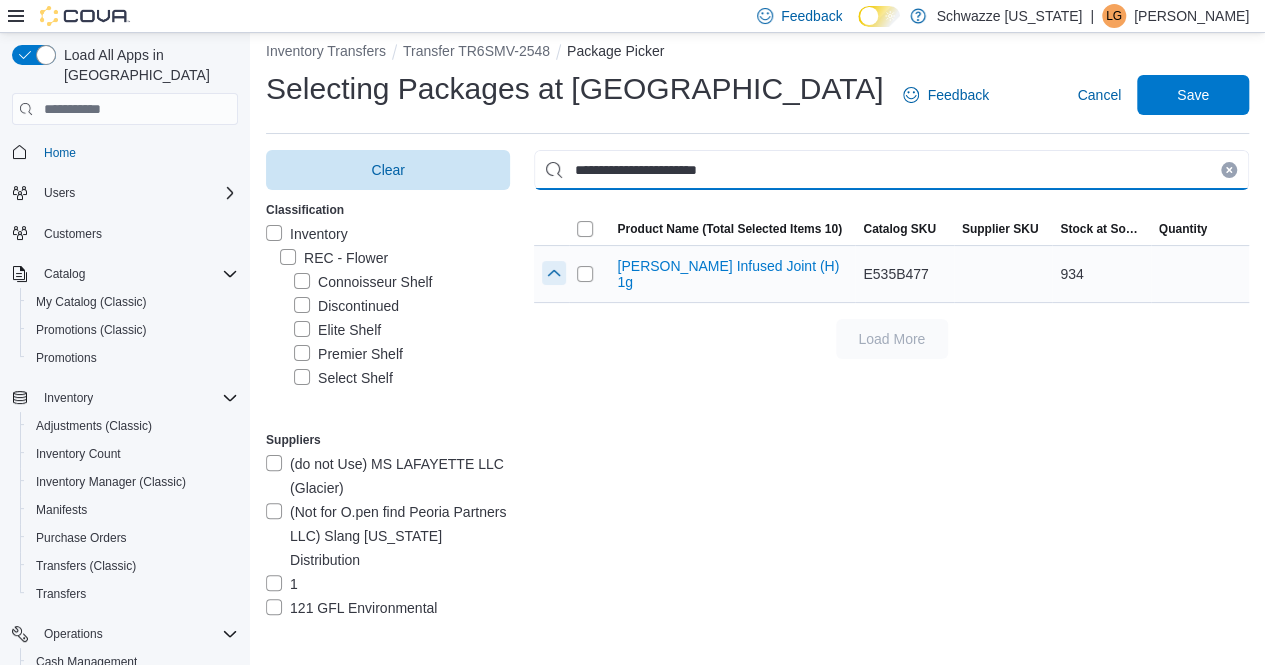 type on "**********" 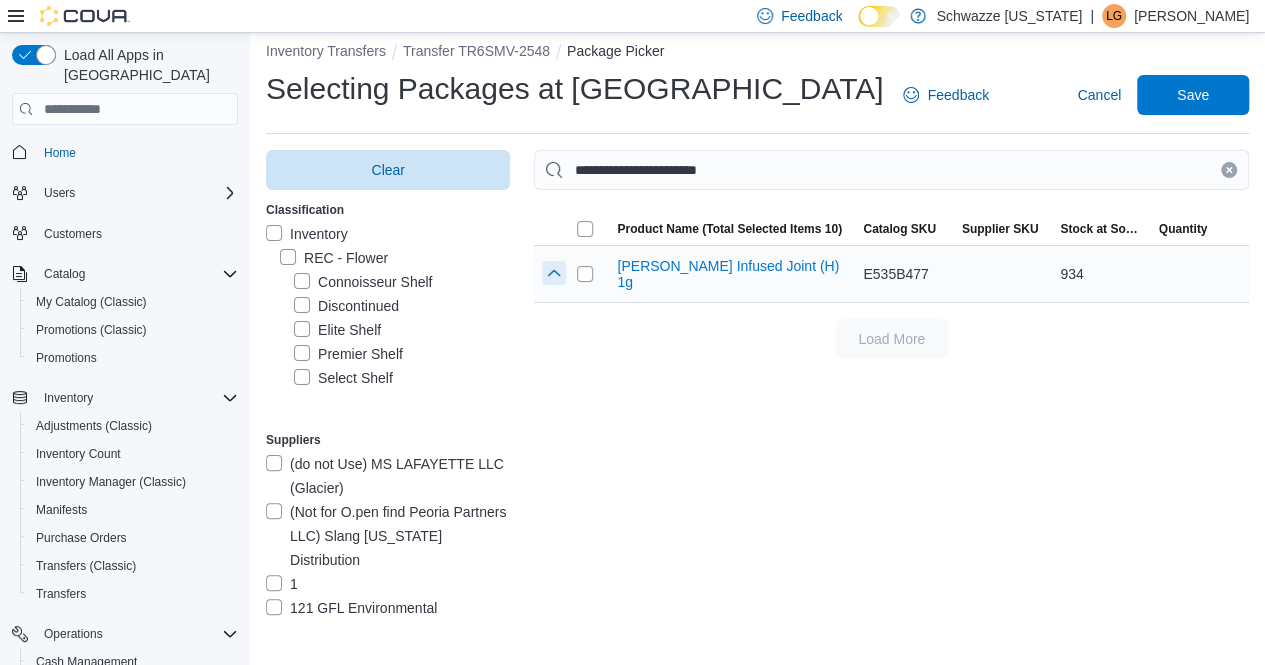 click at bounding box center [554, 273] 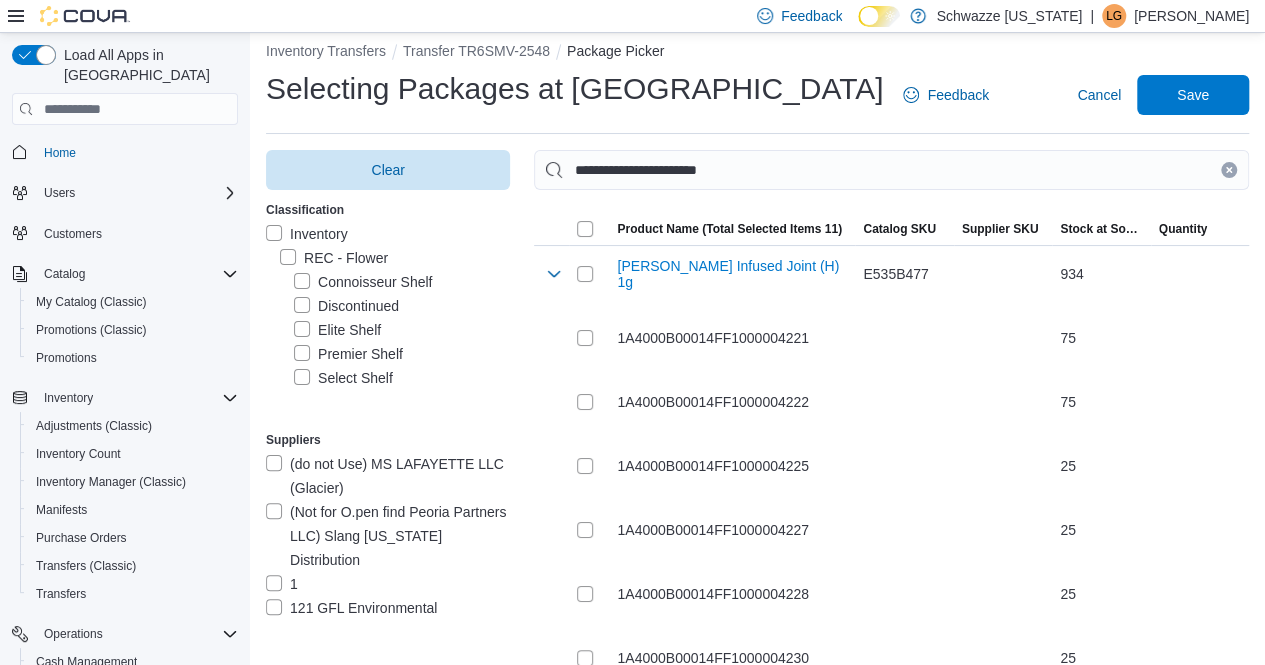 click 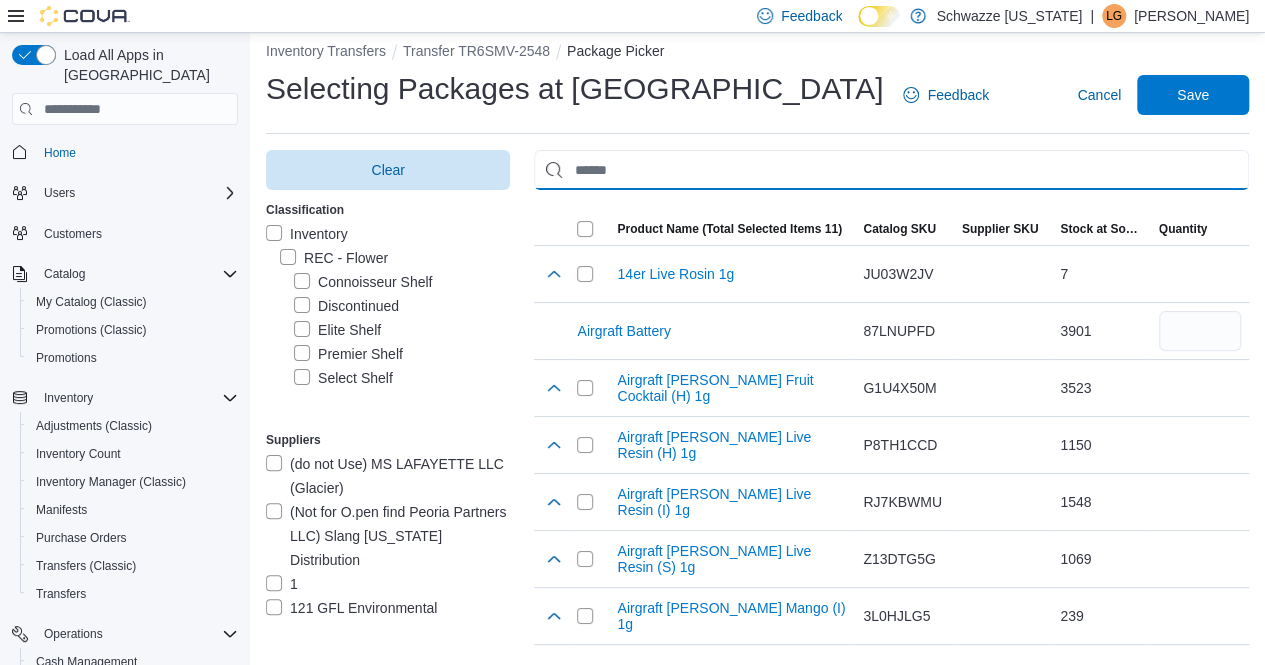 click at bounding box center (891, 170) 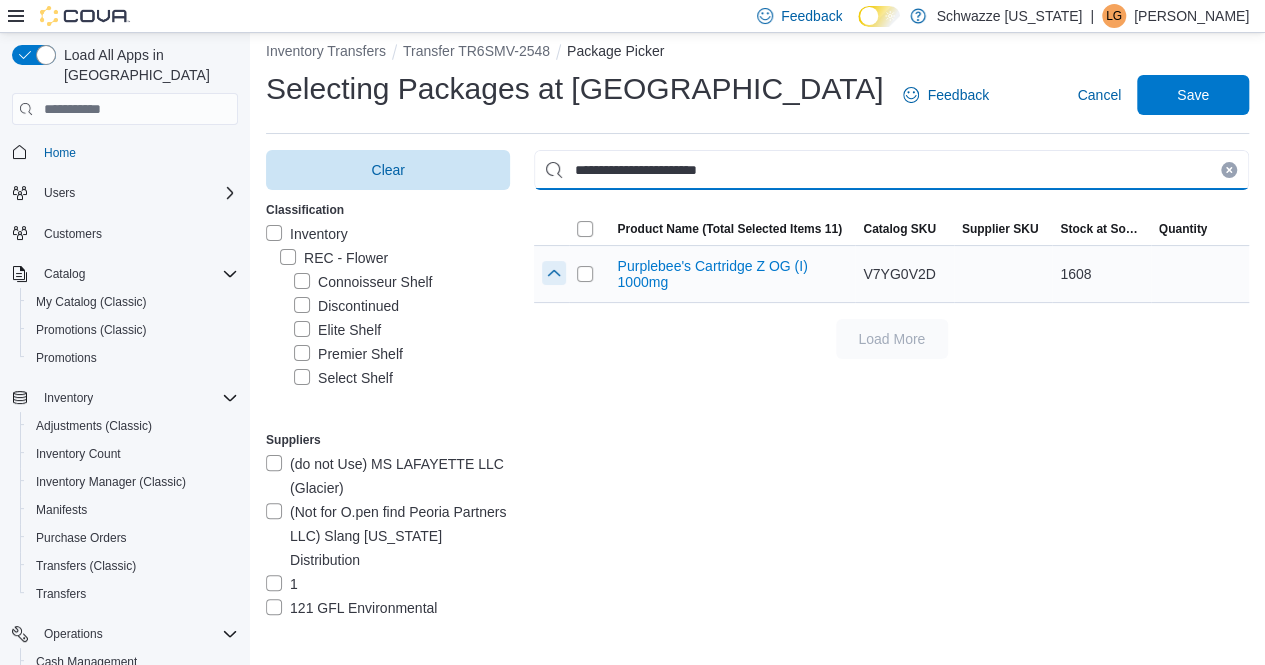 type on "**********" 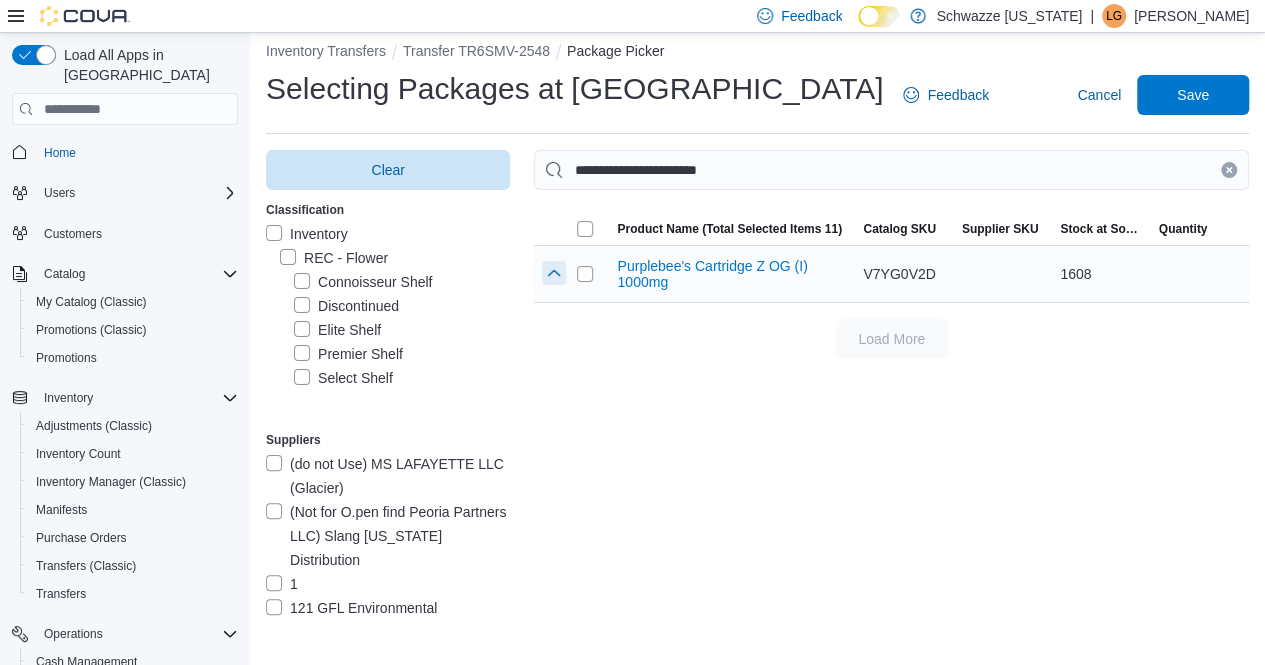 click at bounding box center [554, 273] 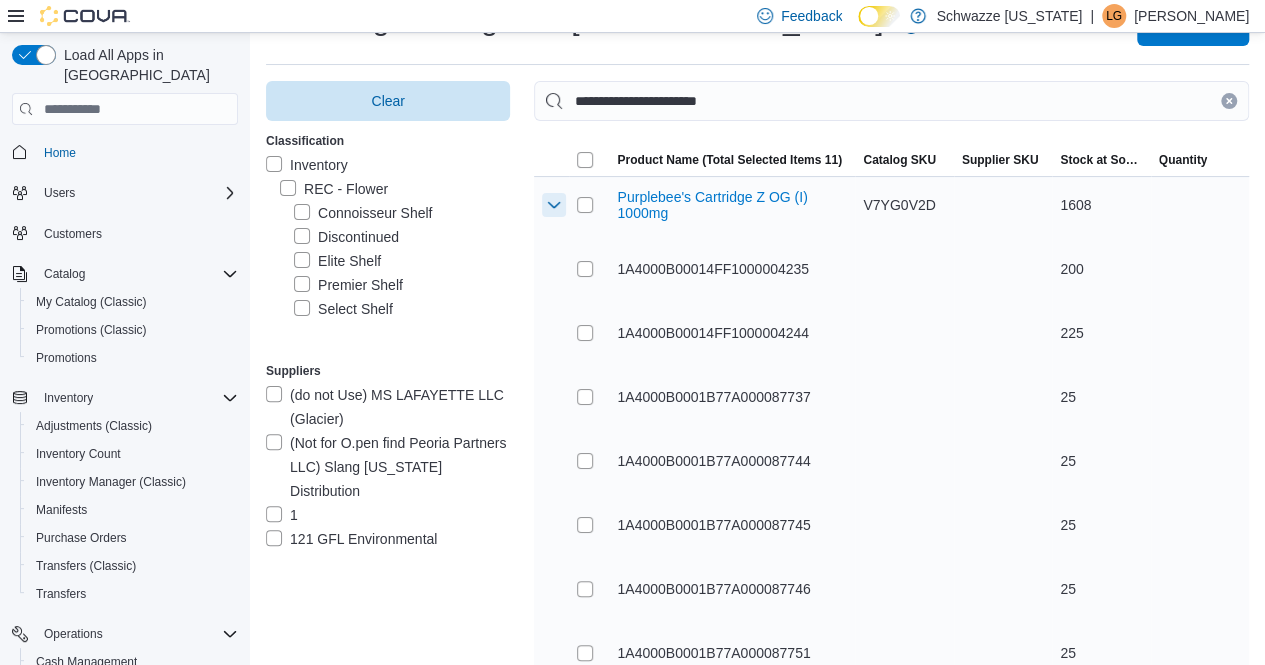 scroll, scrollTop: 116, scrollLeft: 0, axis: vertical 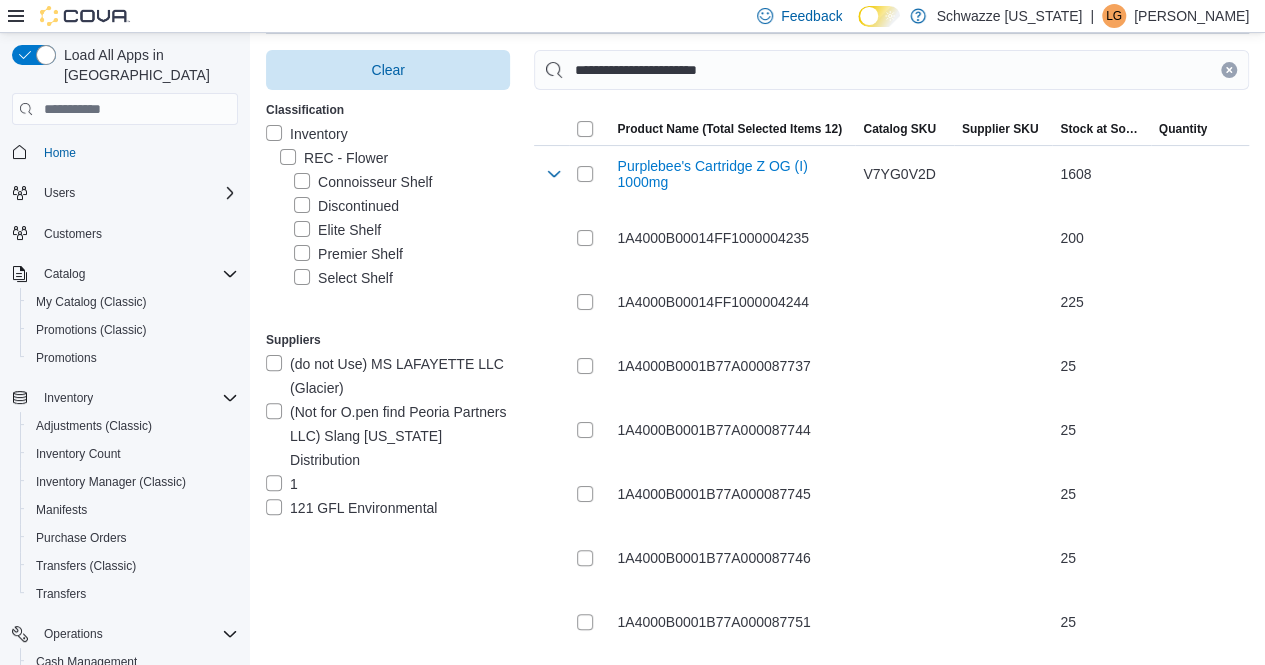 drag, startPoint x: 1245, startPoint y: 66, endPoint x: 1200, endPoint y: 67, distance: 45.01111 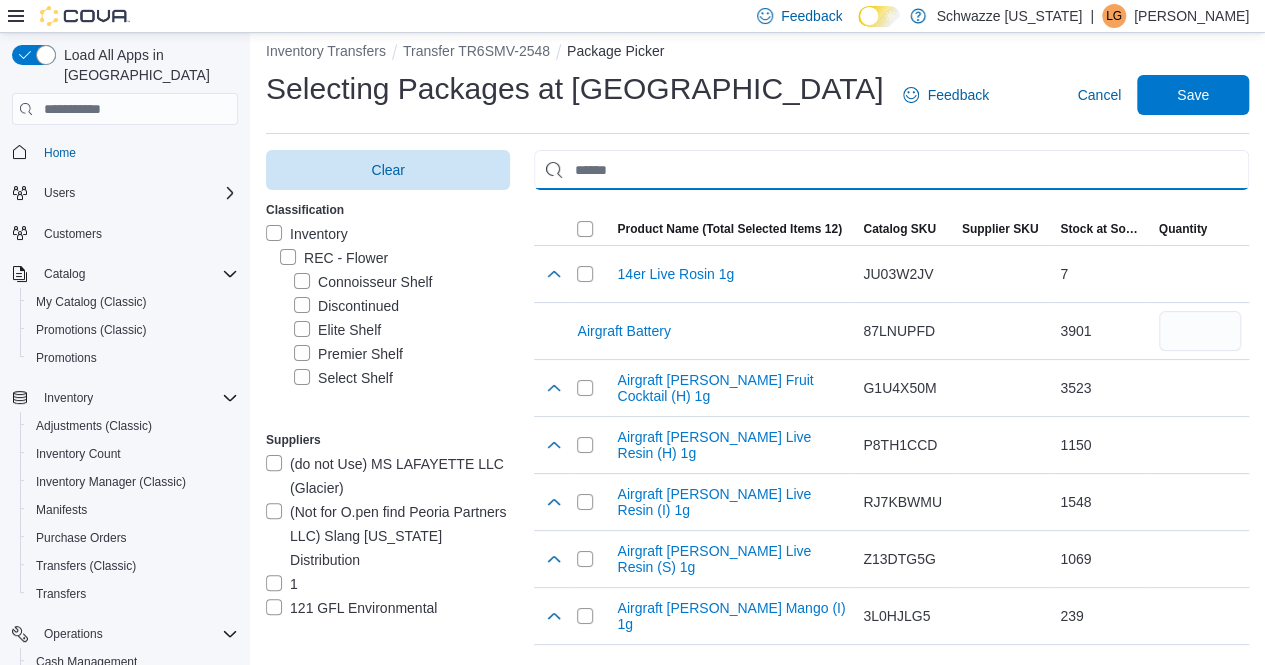 scroll, scrollTop: 116, scrollLeft: 0, axis: vertical 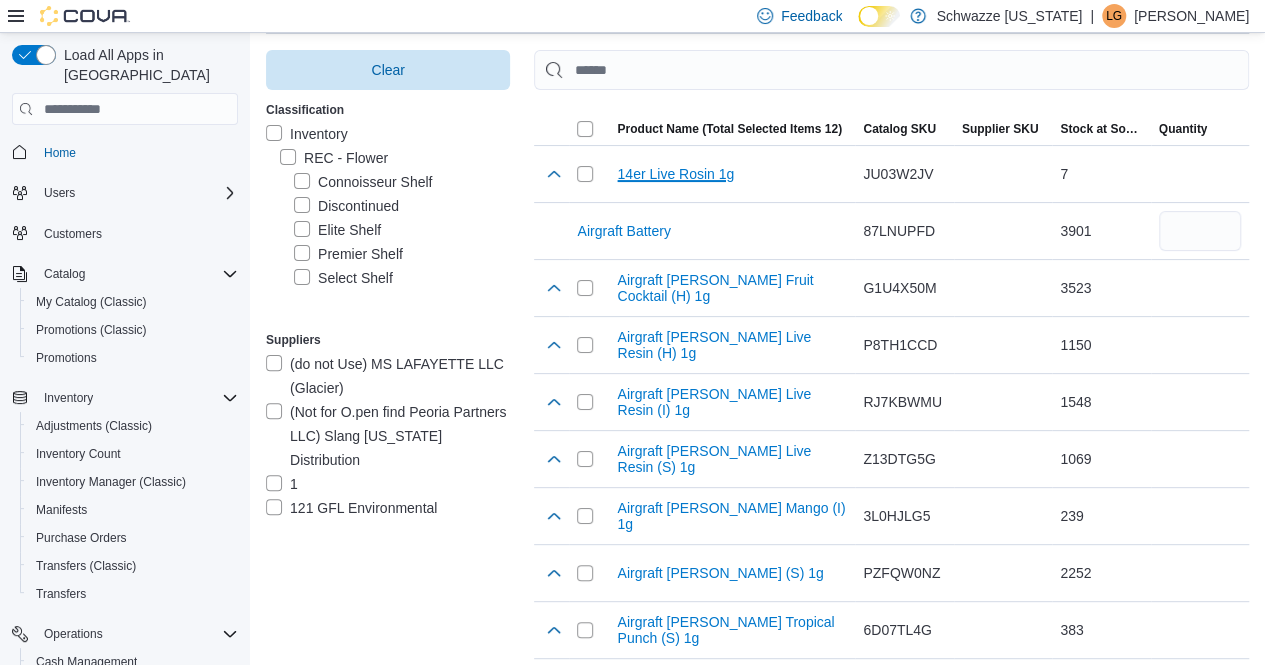 click on "14er Live Rosin 1g" at bounding box center [675, 174] 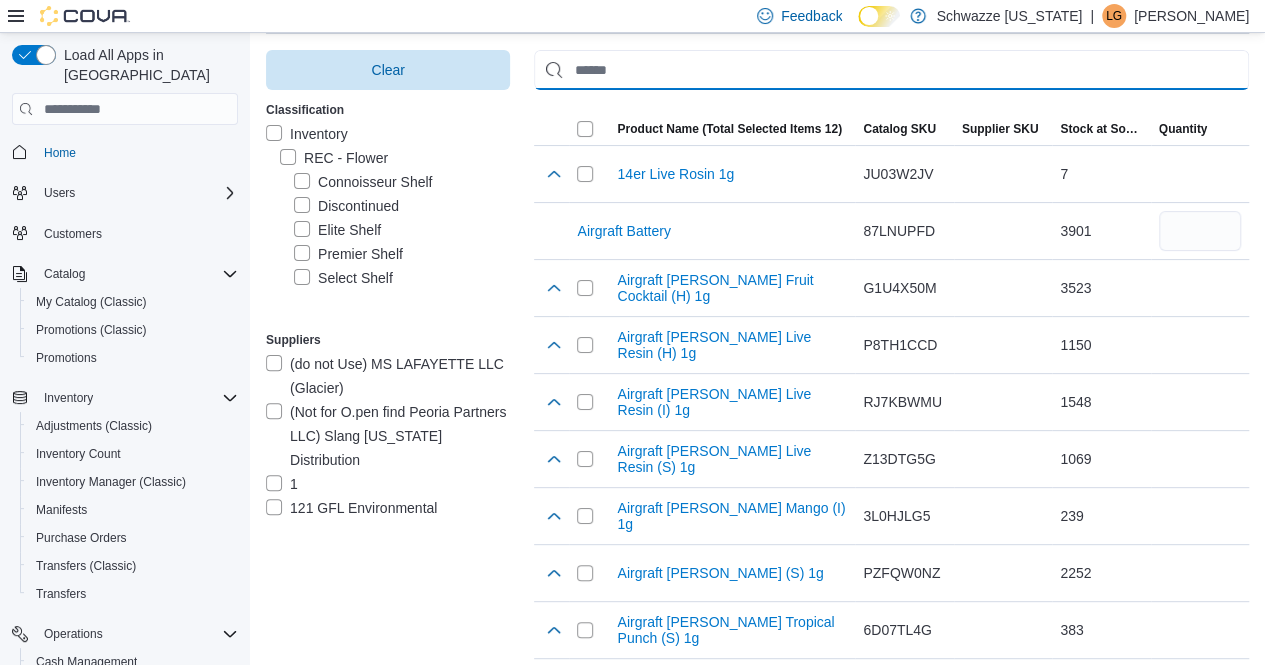 click at bounding box center [891, 70] 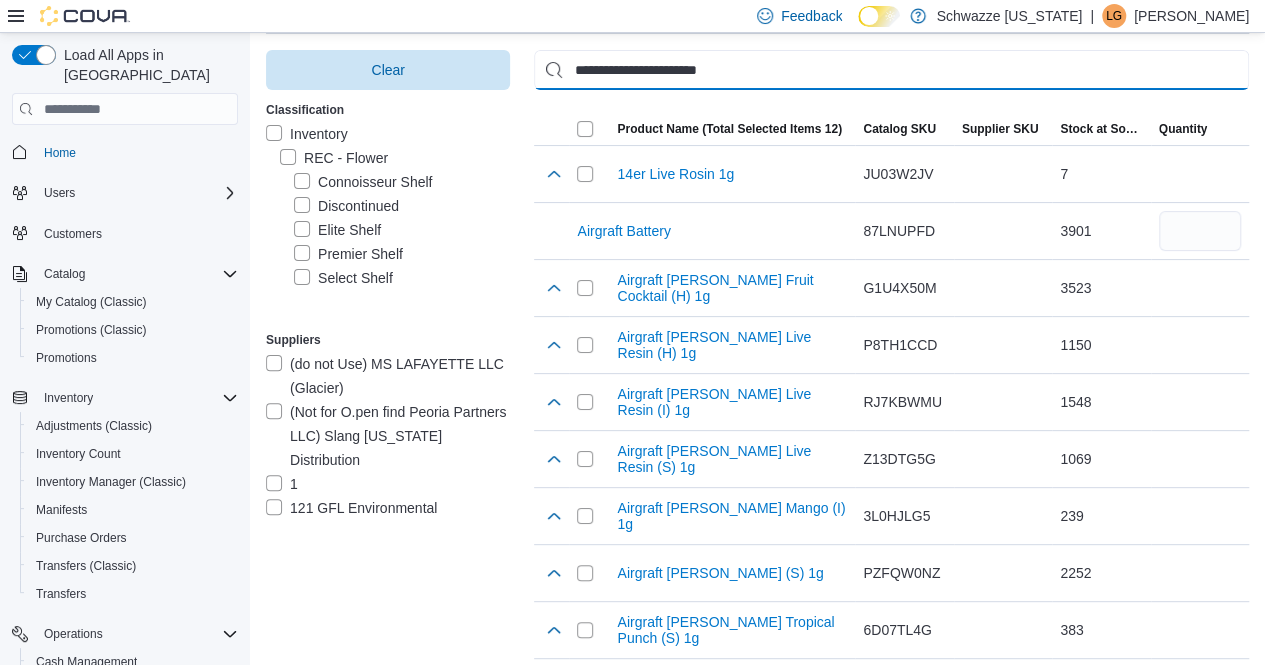 scroll, scrollTop: 16, scrollLeft: 0, axis: vertical 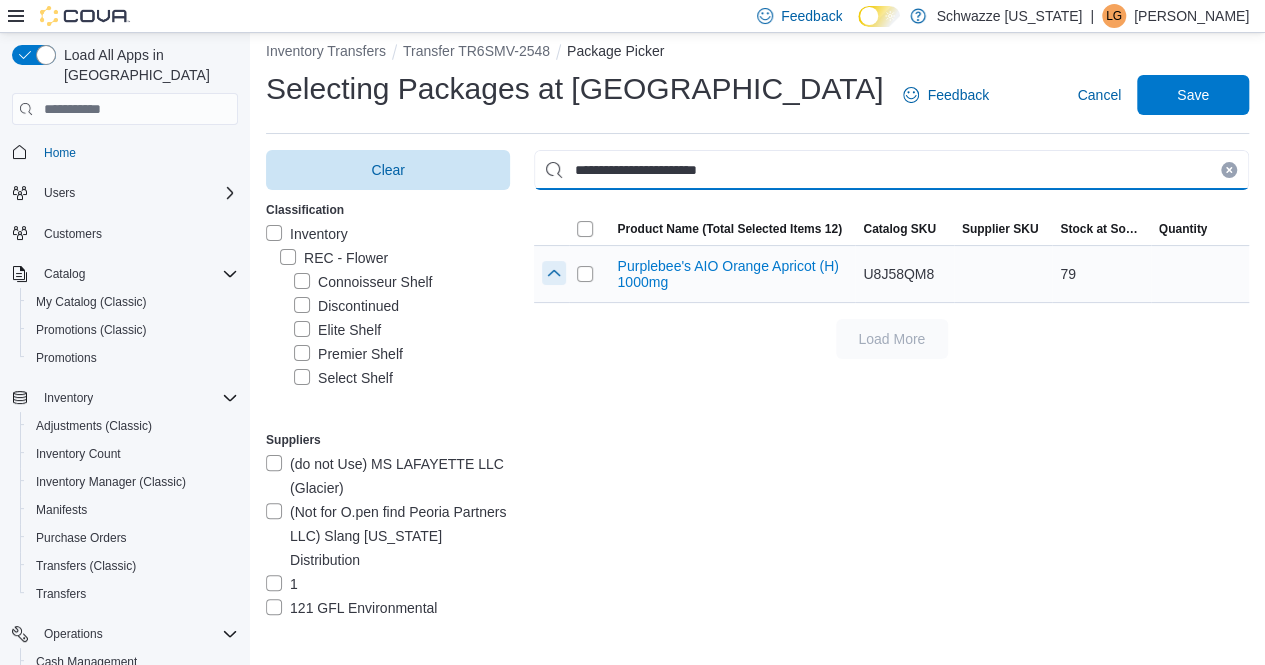 type on "**********" 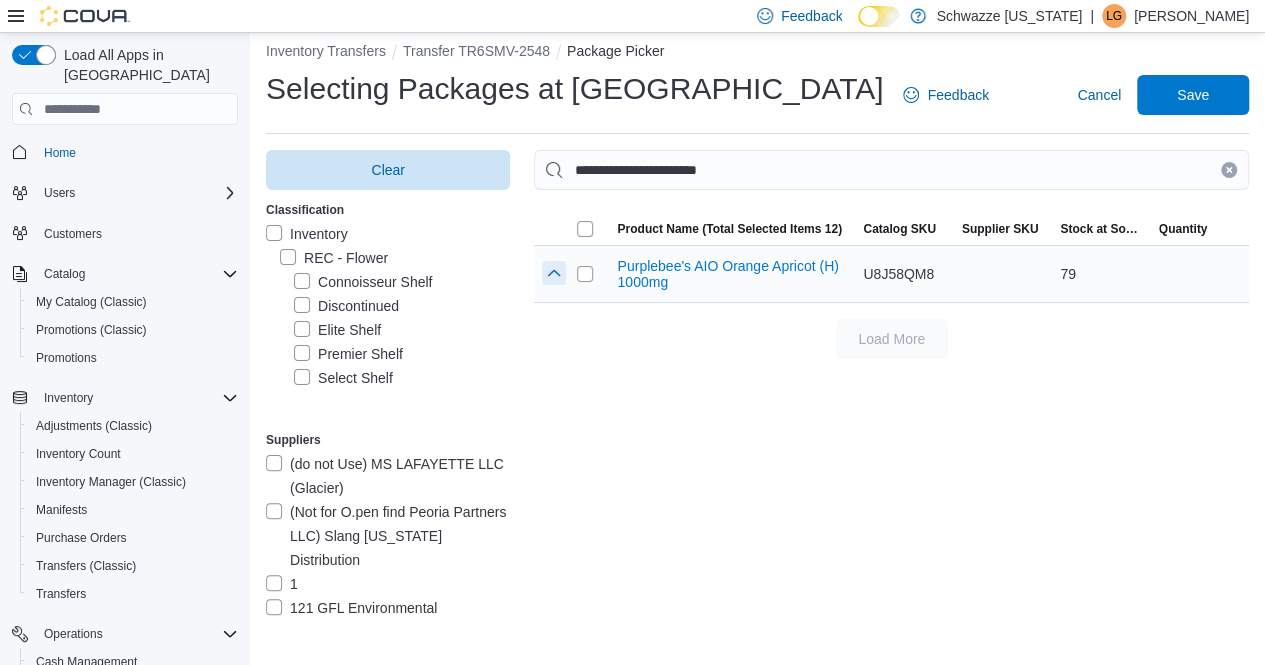 click at bounding box center (554, 273) 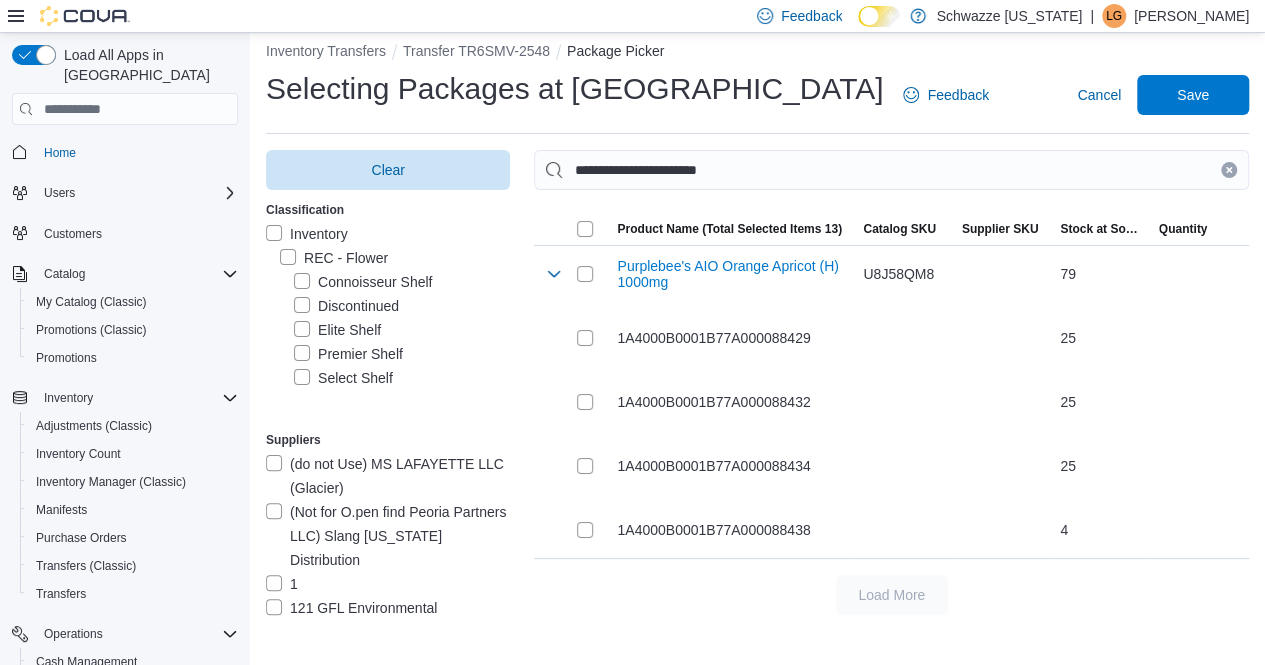 click at bounding box center (1229, 170) 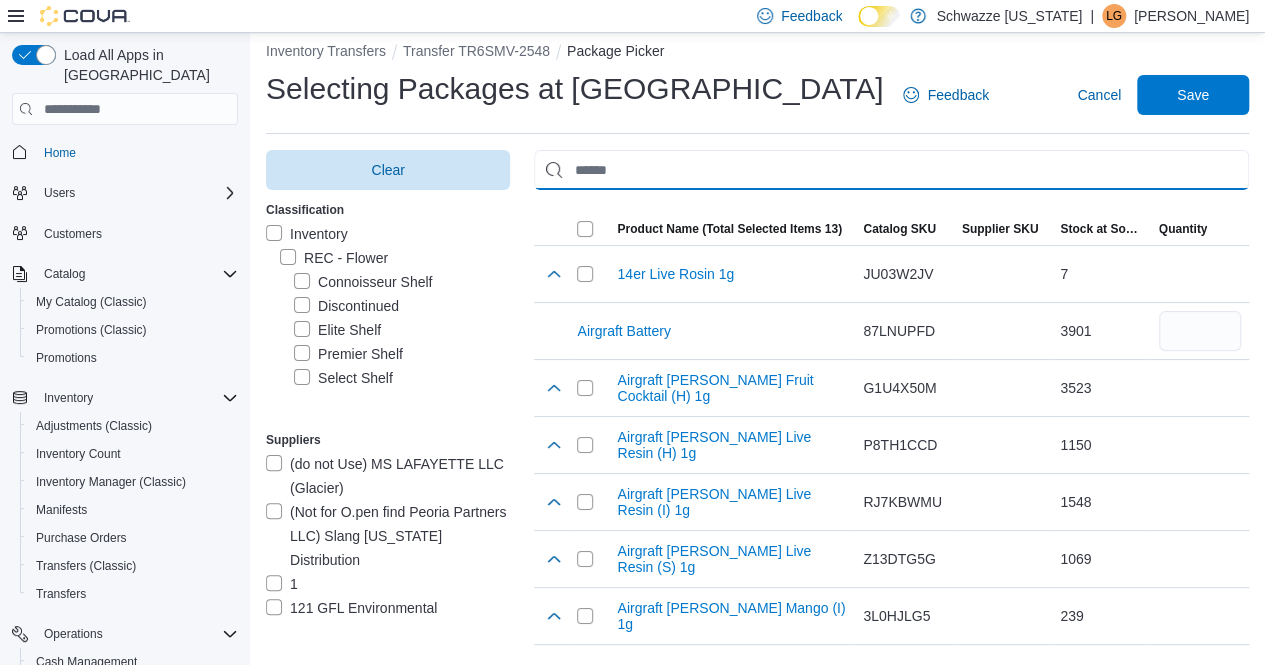click at bounding box center [891, 170] 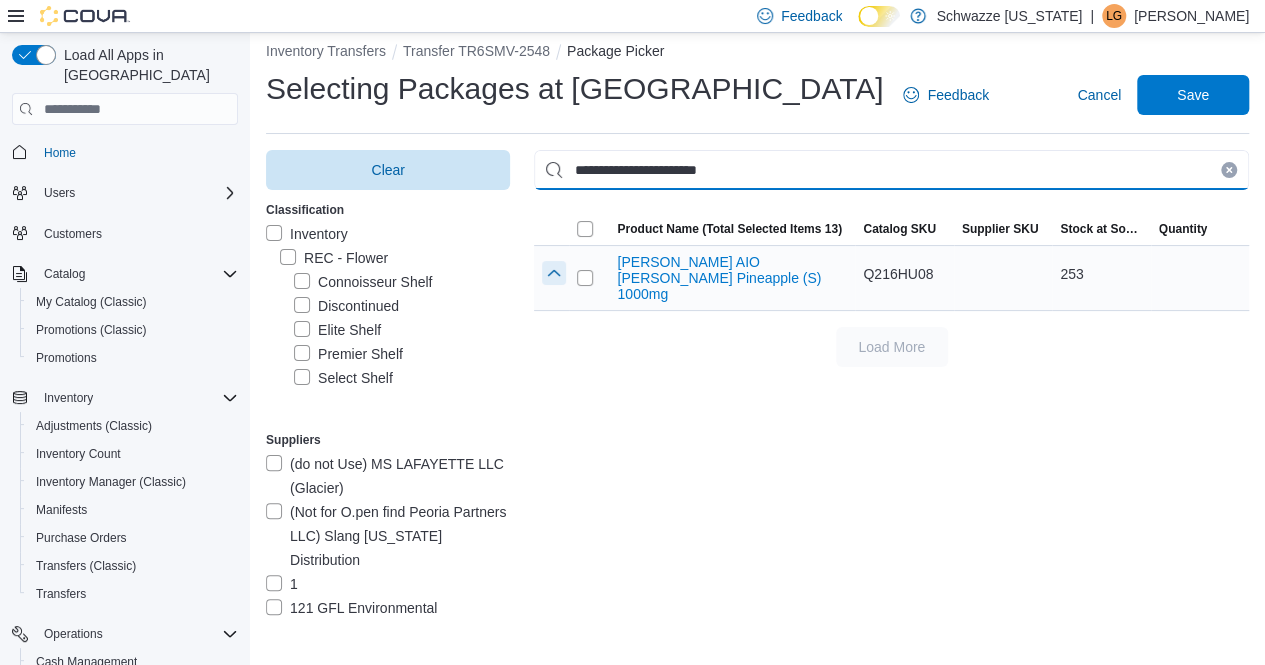 type on "**********" 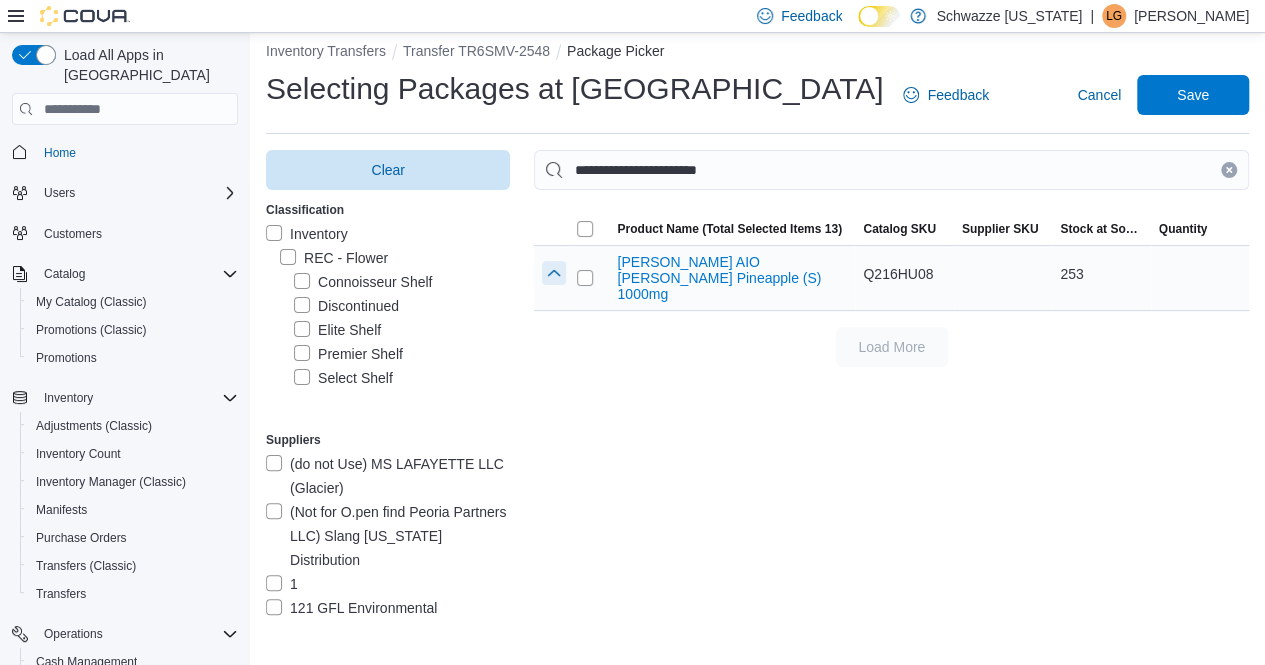 click at bounding box center [554, 273] 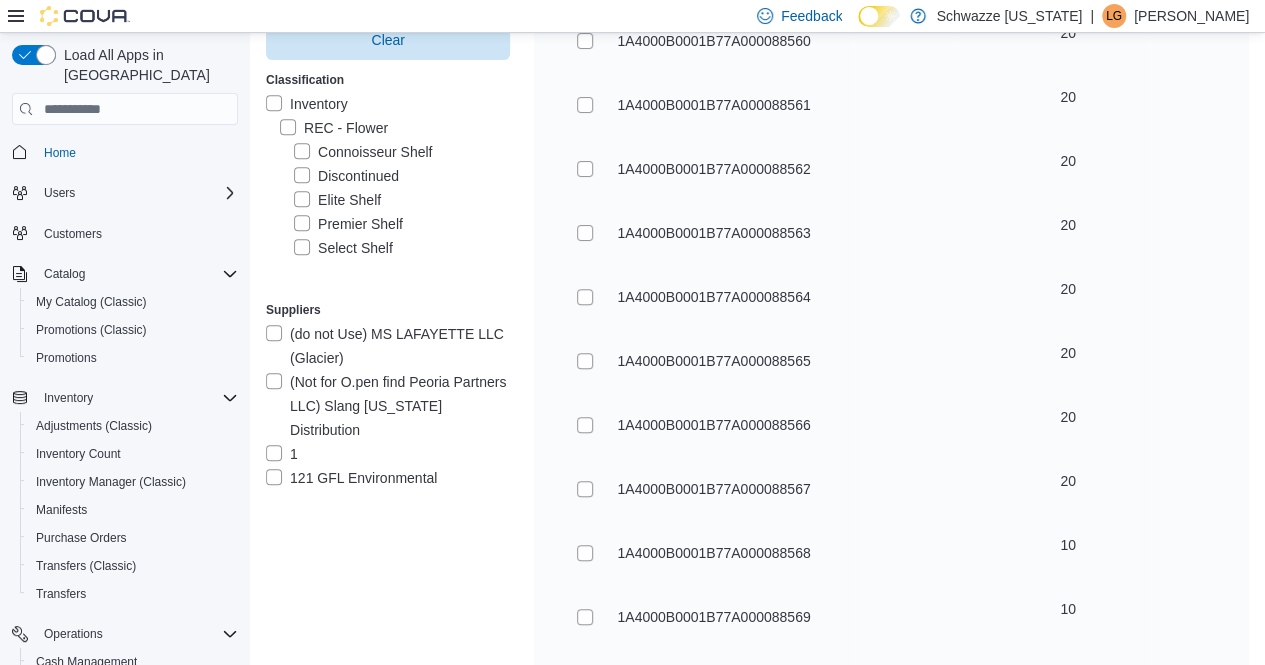 scroll, scrollTop: 416, scrollLeft: 0, axis: vertical 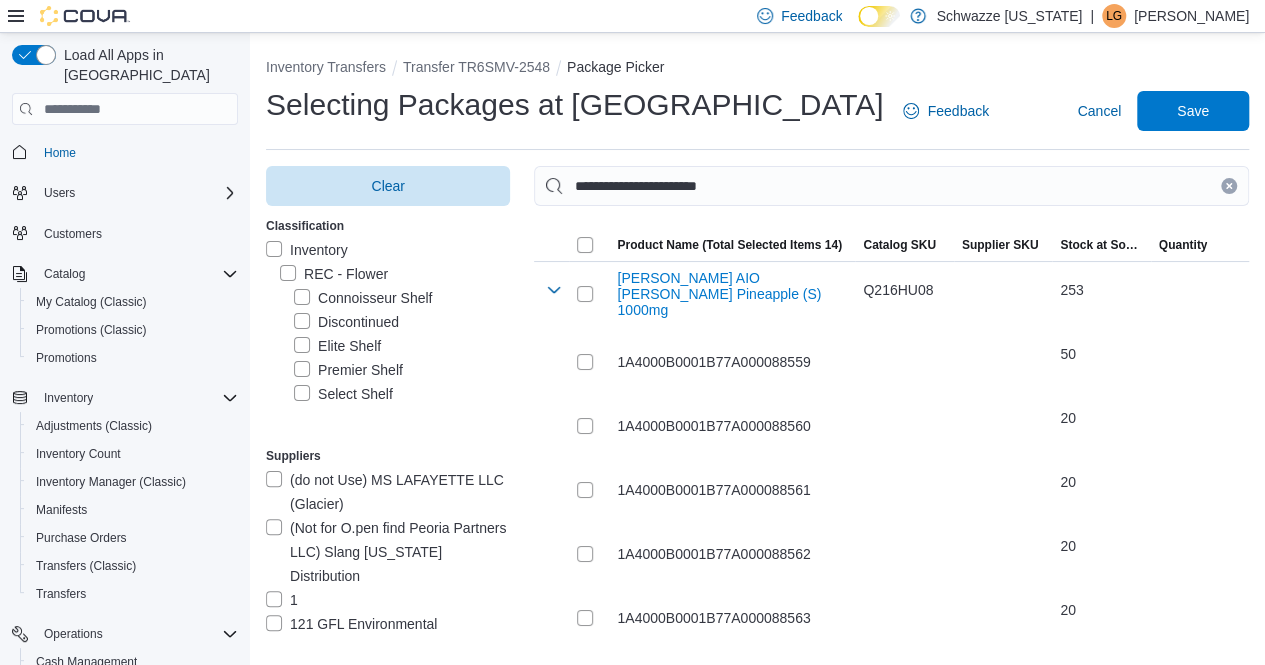 click at bounding box center [1229, 186] 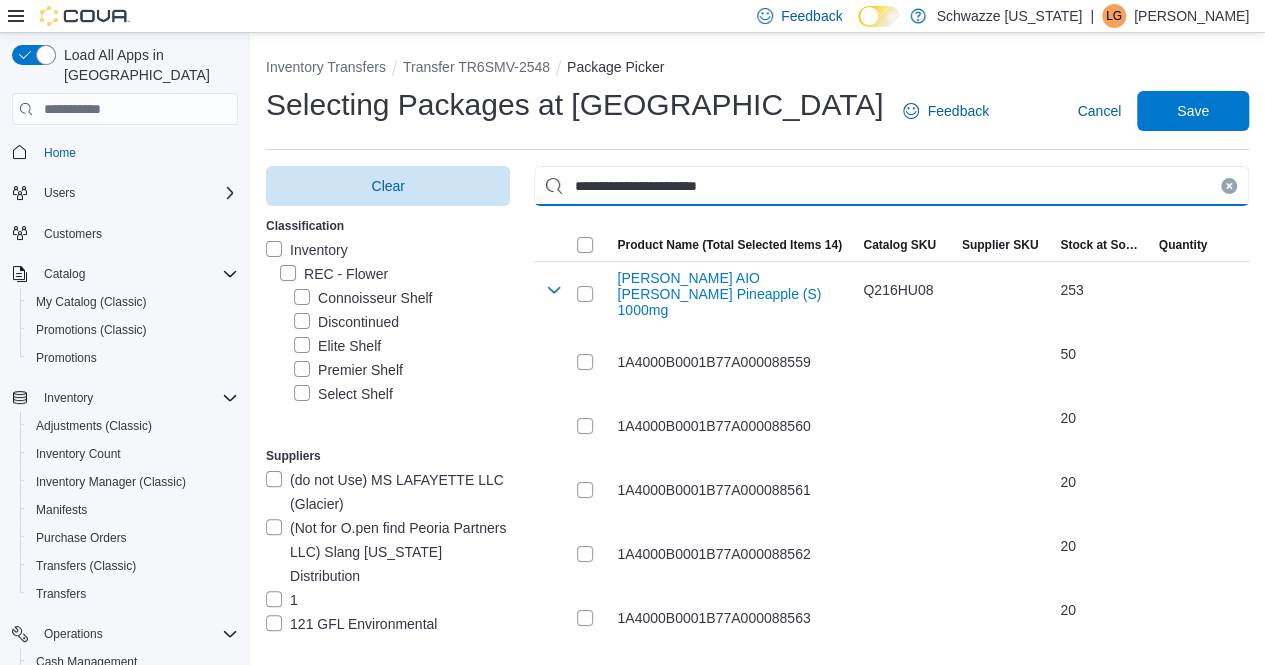 type 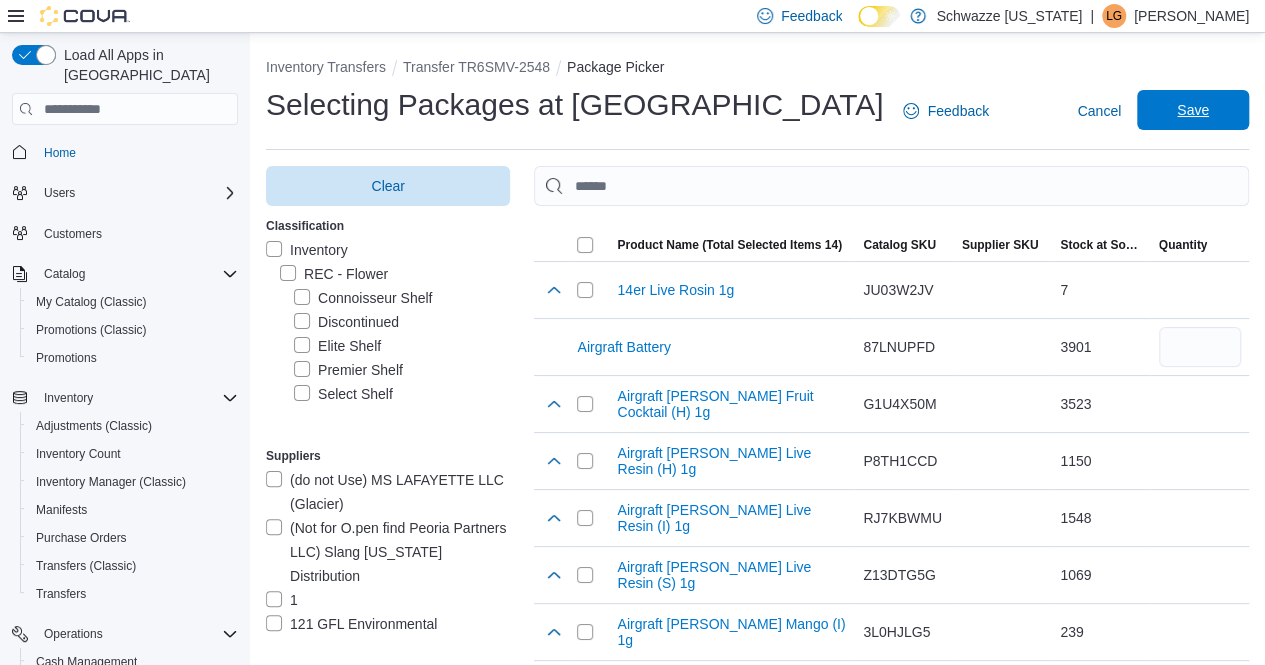 click on "Save" at bounding box center [1193, 110] 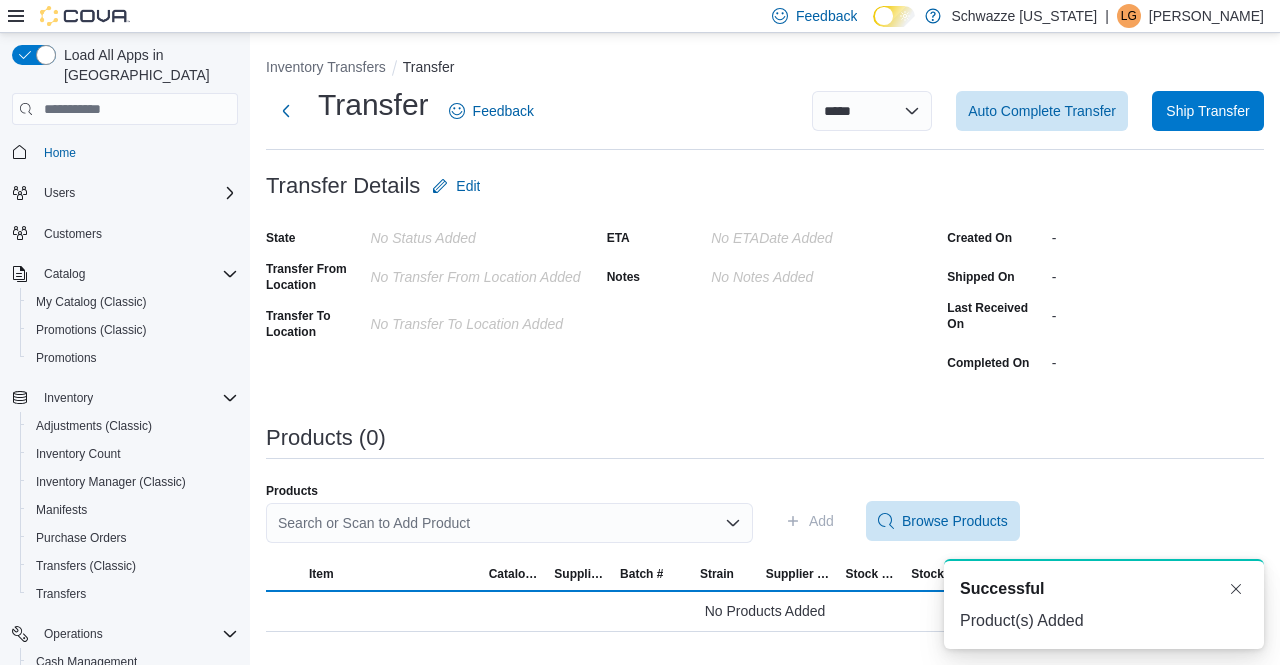 scroll, scrollTop: 0, scrollLeft: 0, axis: both 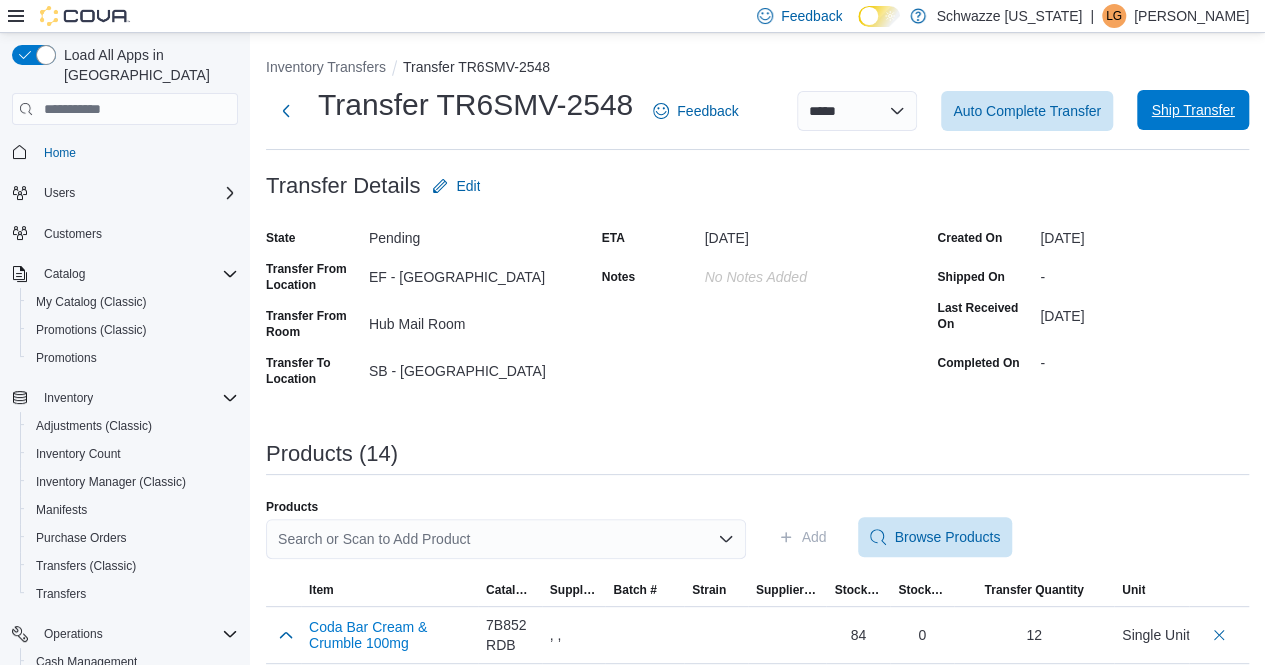 click on "Ship Transfer" at bounding box center (1192, 110) 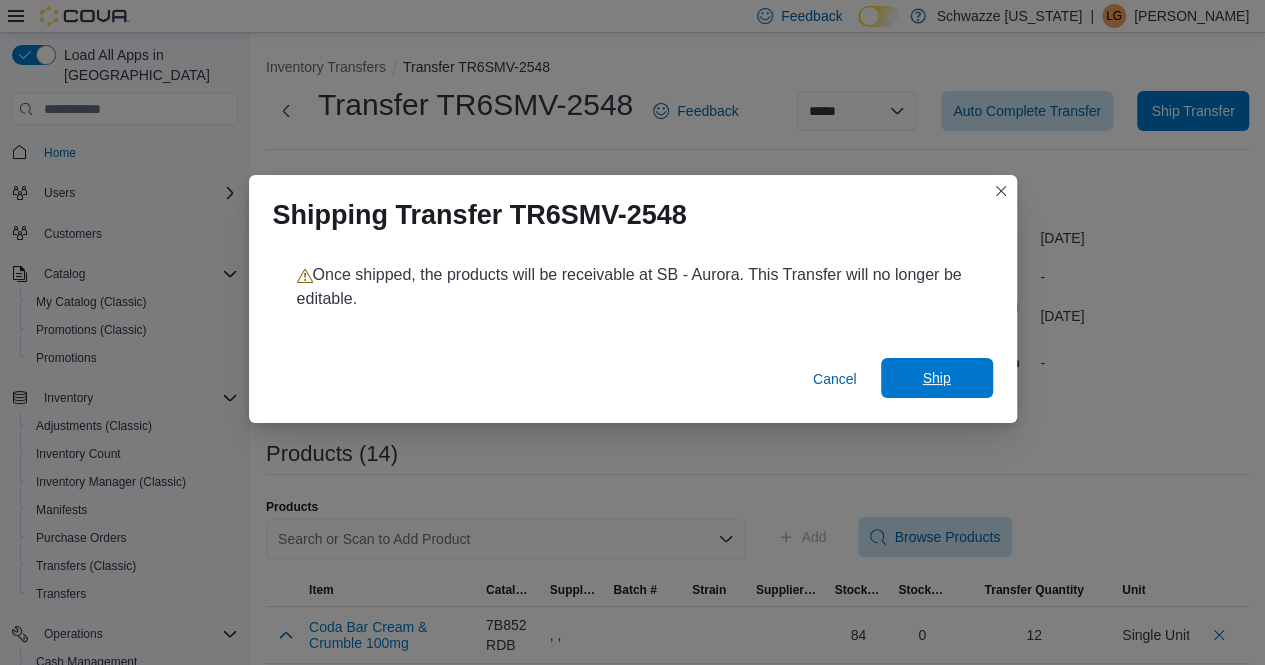 click on "Ship" at bounding box center [936, 378] 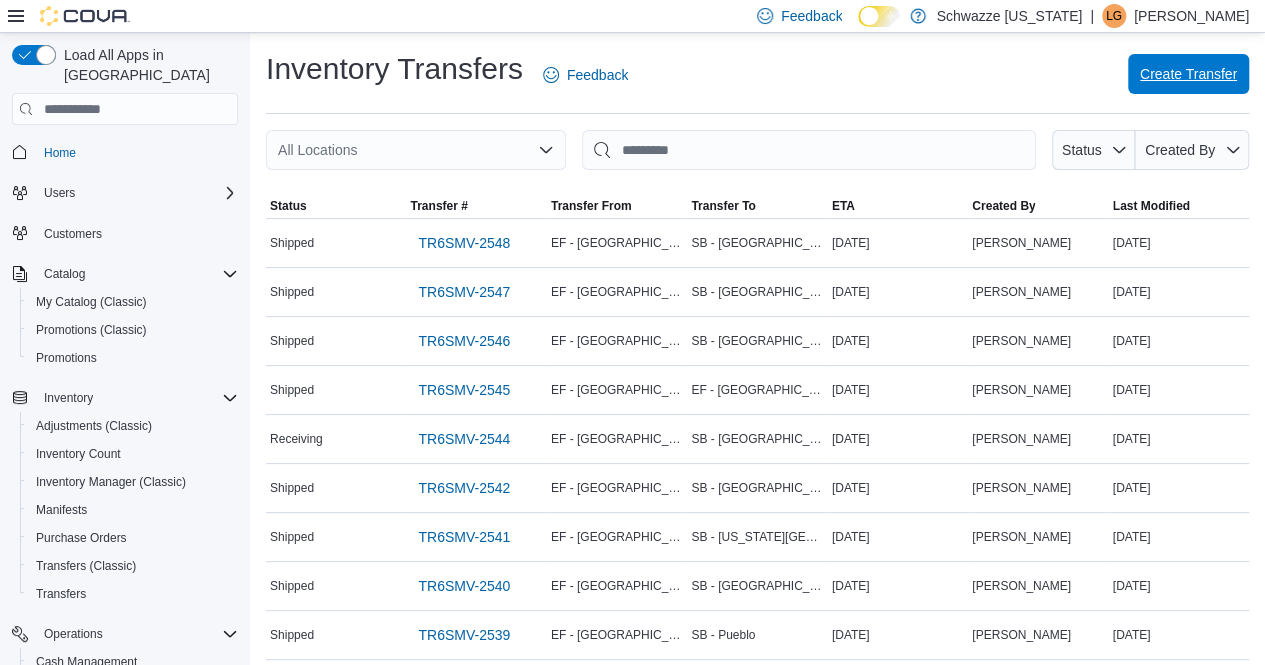 click on "Create Transfer" at bounding box center [1188, 74] 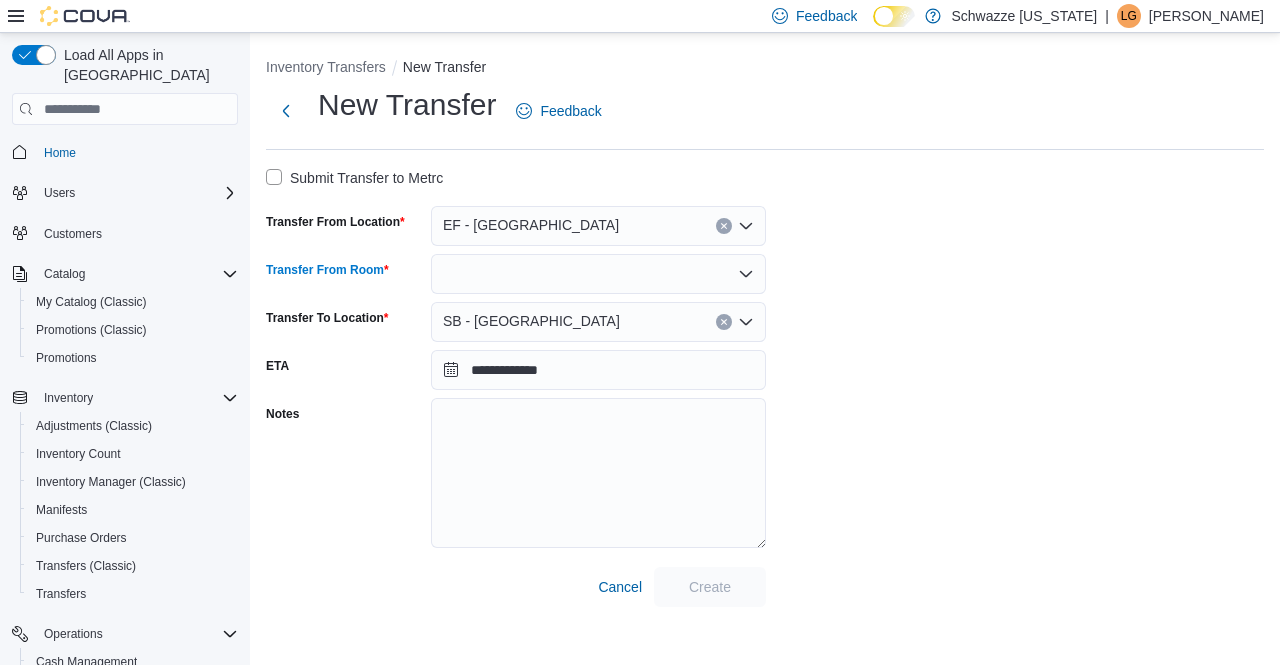 click at bounding box center [598, 274] 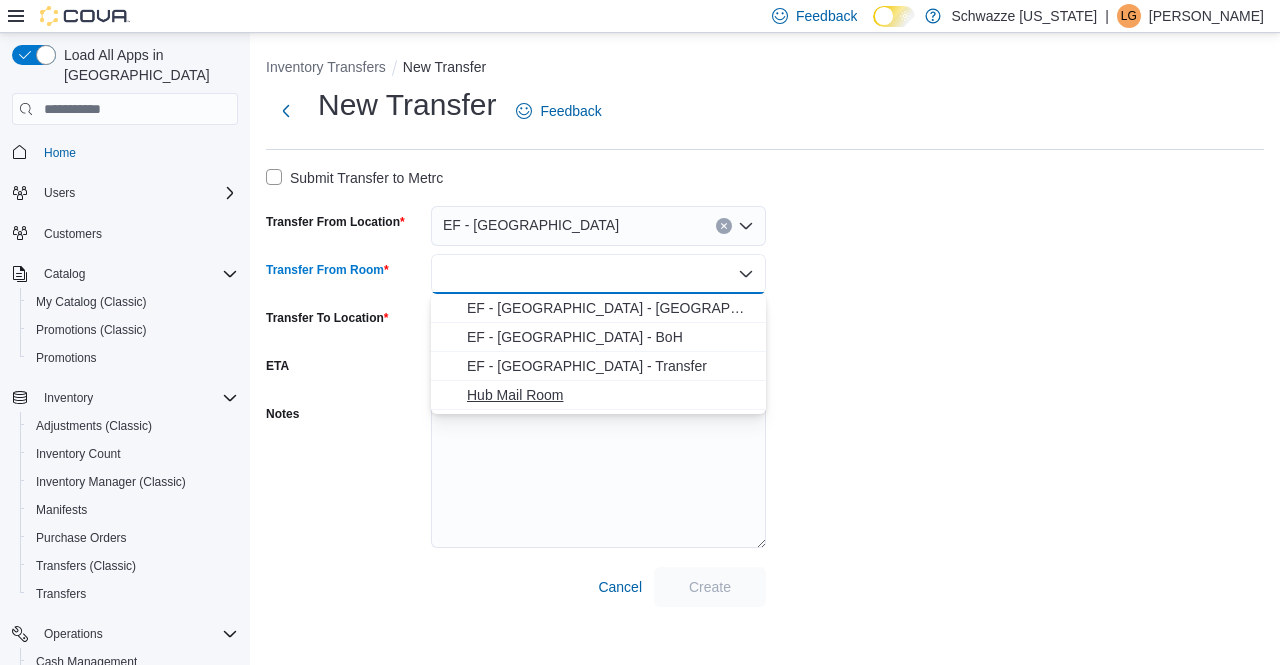 click on "Hub Mail Room" at bounding box center (610, 395) 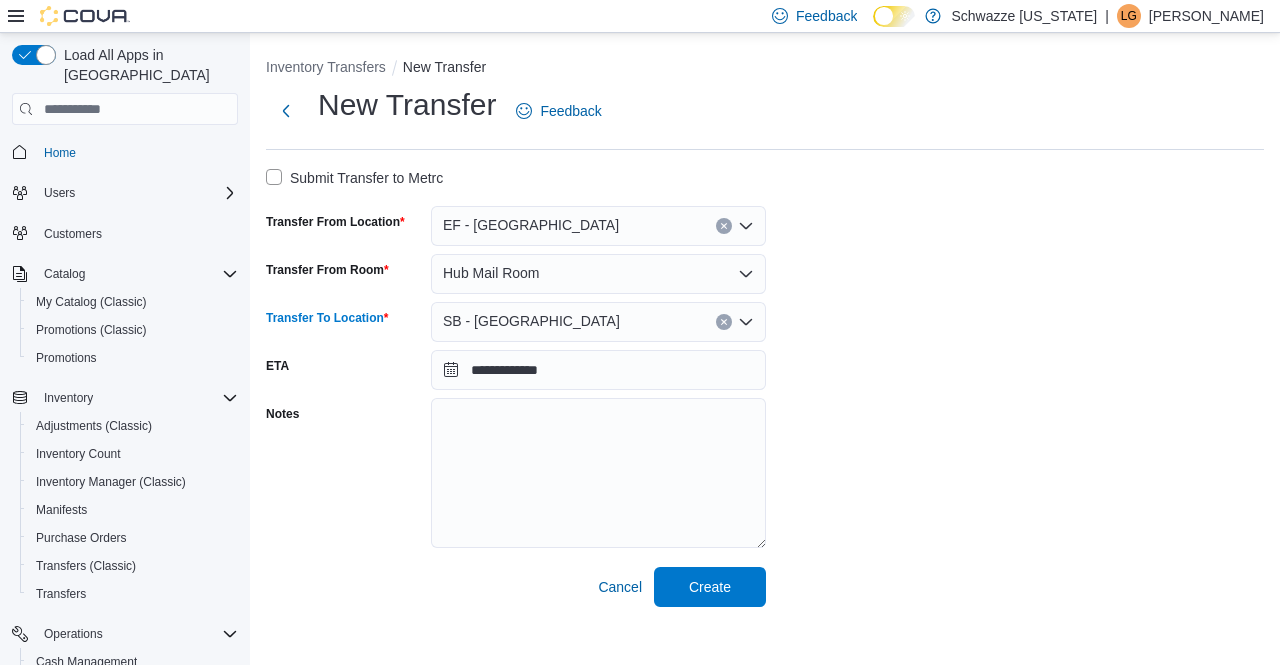 click on "SB - [GEOGRAPHIC_DATA]" at bounding box center (598, 322) 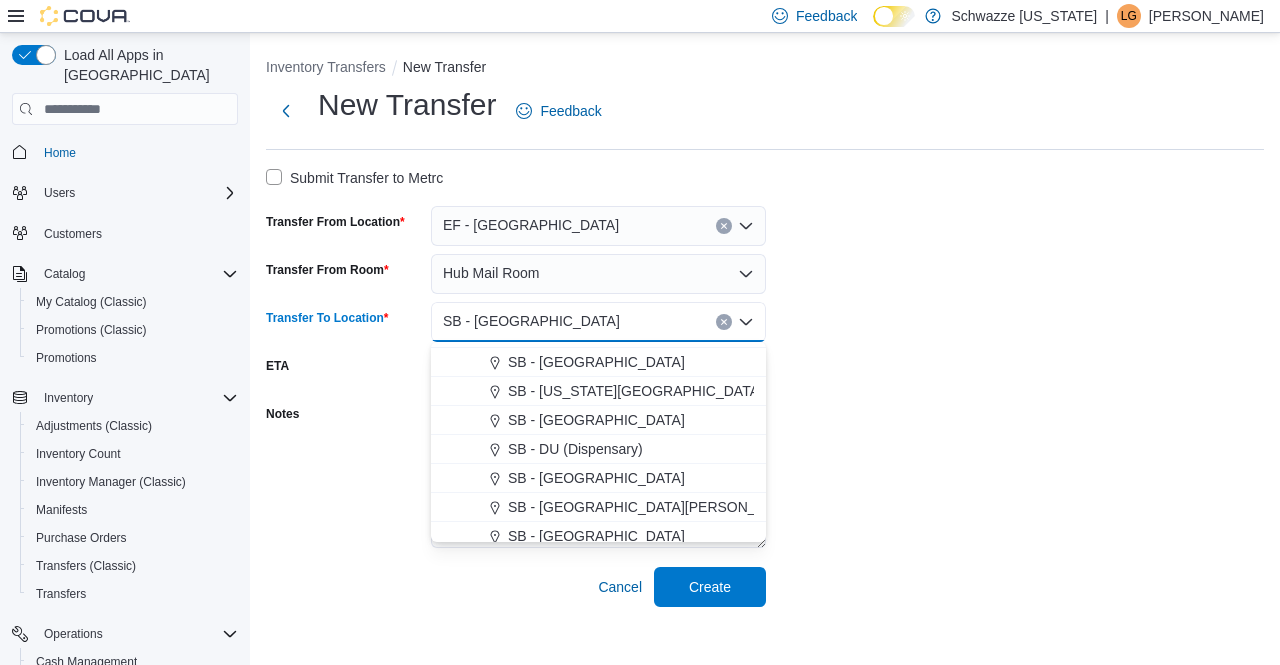 scroll, scrollTop: 500, scrollLeft: 0, axis: vertical 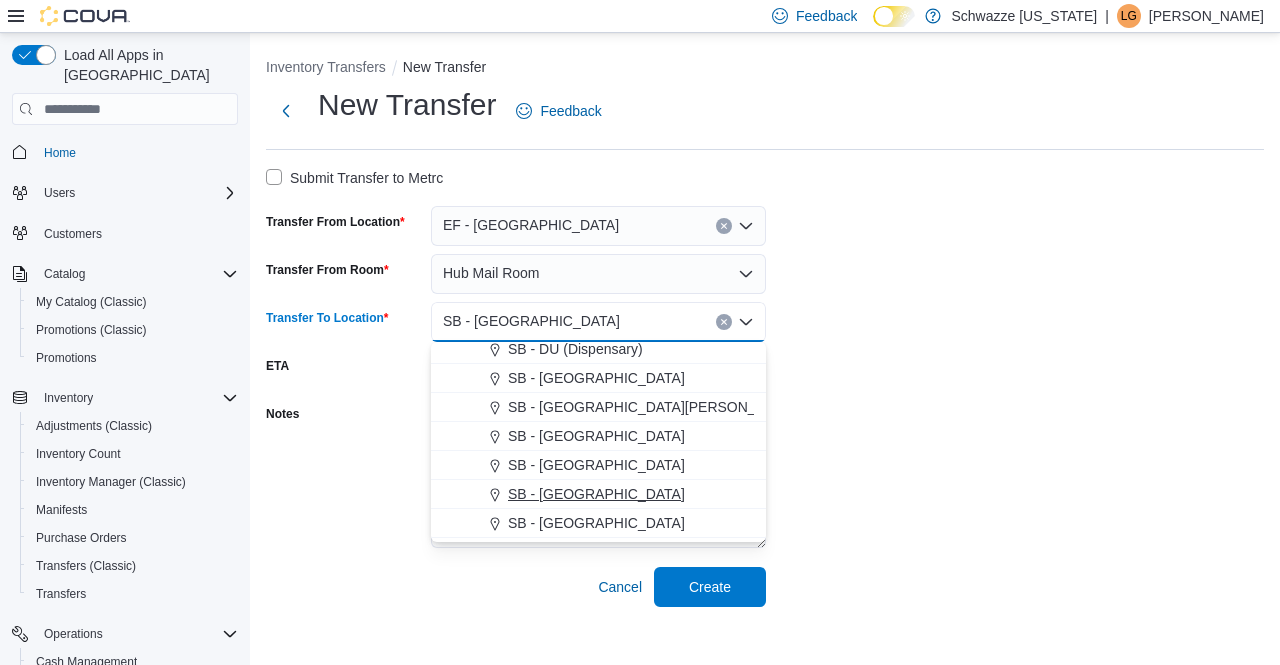click on "SB - [GEOGRAPHIC_DATA]" at bounding box center (596, 494) 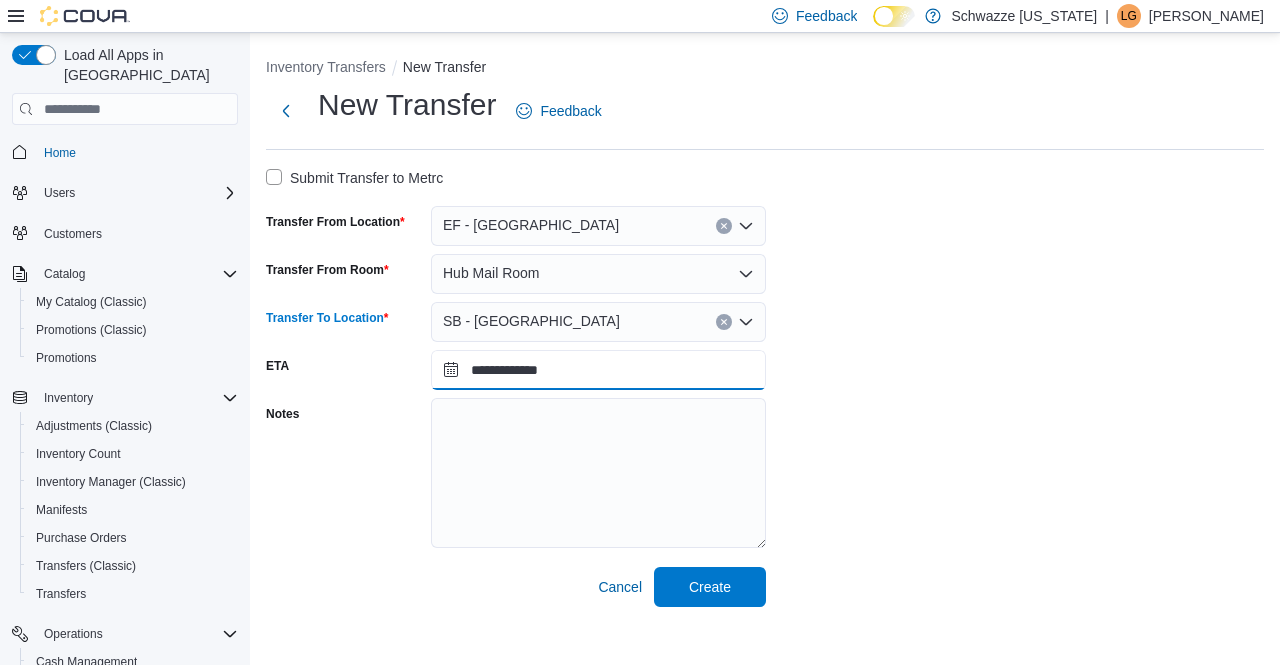 click on "**********" at bounding box center [598, 370] 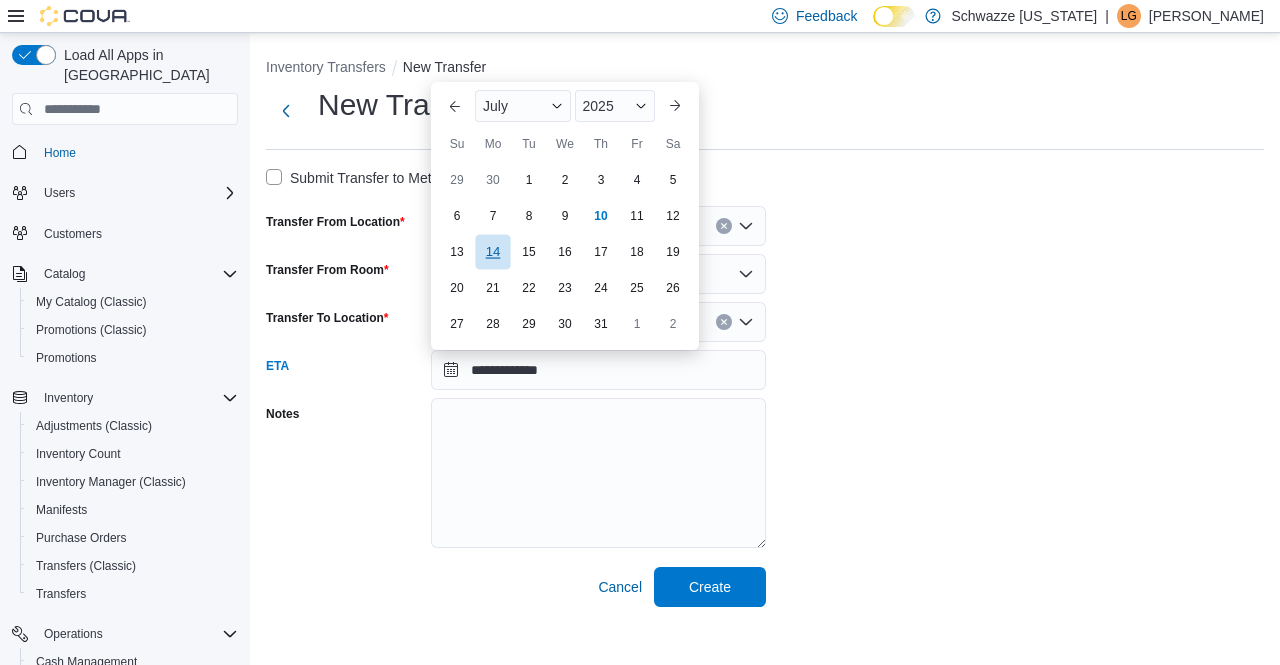 click on "14" at bounding box center (492, 252) 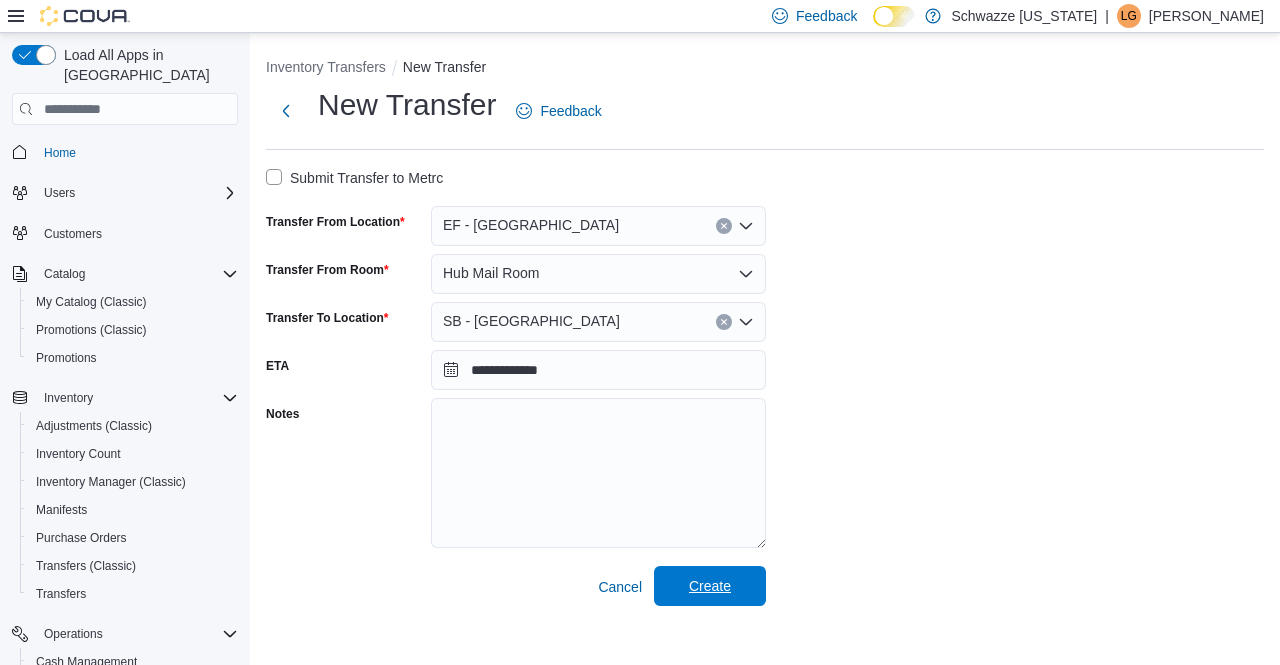 click on "Create" at bounding box center [710, 586] 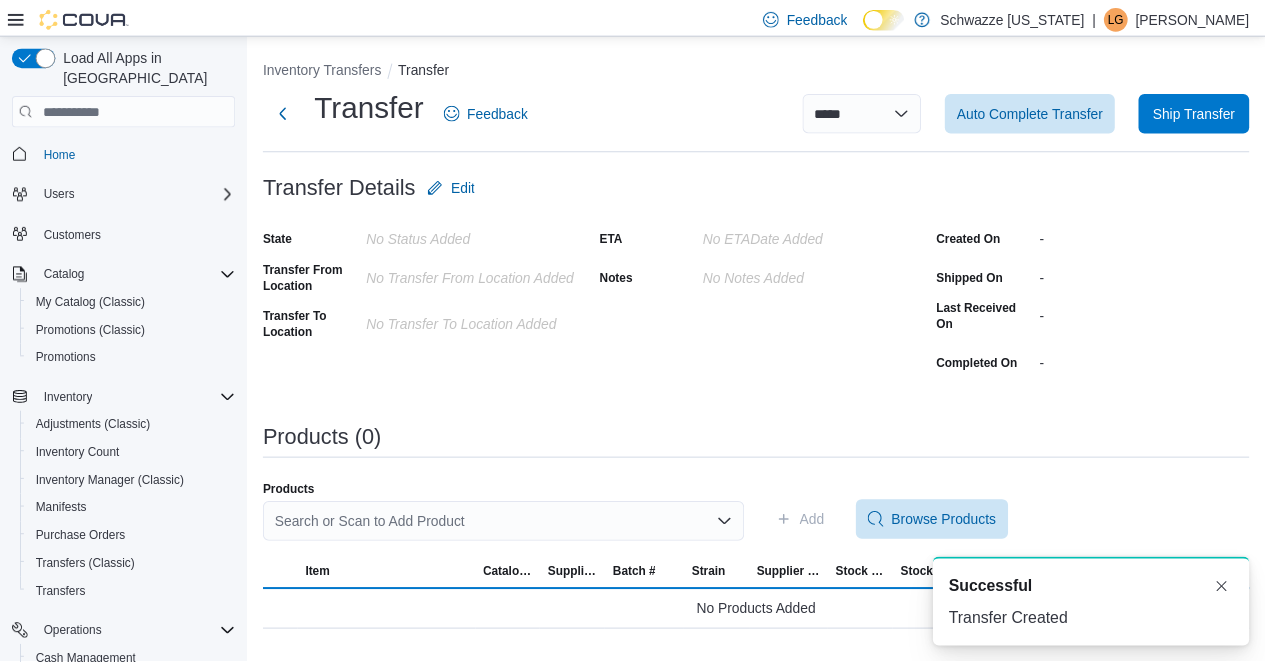 scroll, scrollTop: 0, scrollLeft: 0, axis: both 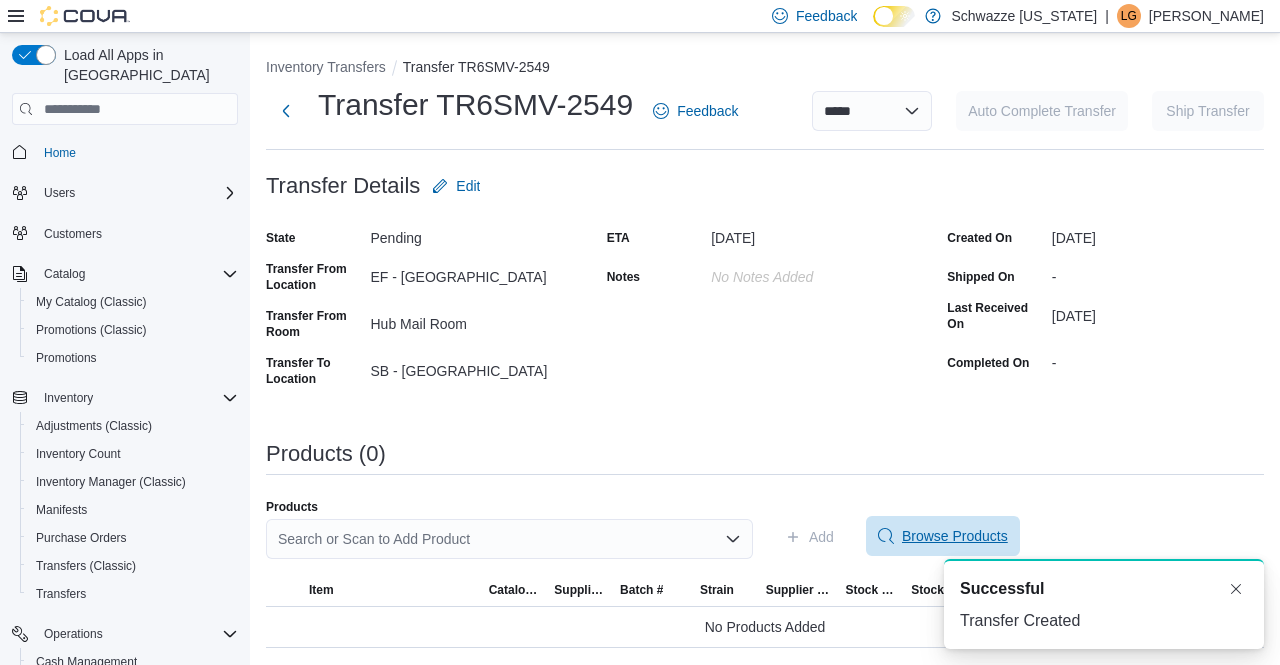 click on "Browse Products" at bounding box center (955, 536) 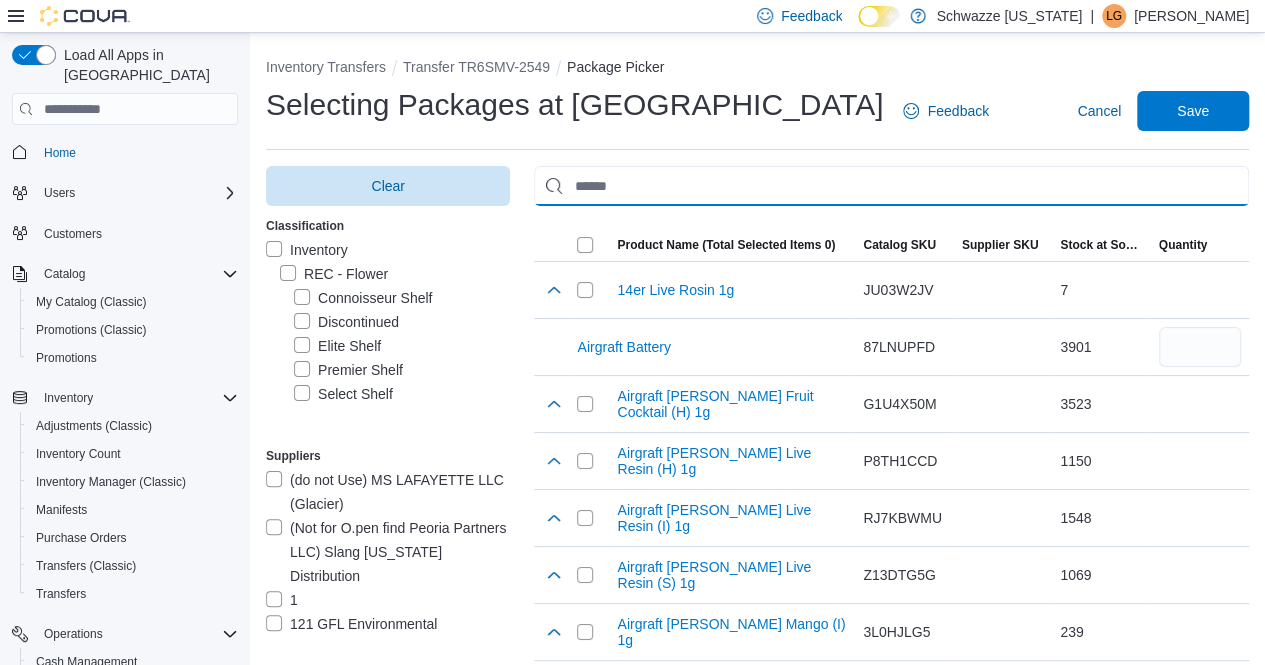 click at bounding box center [891, 186] 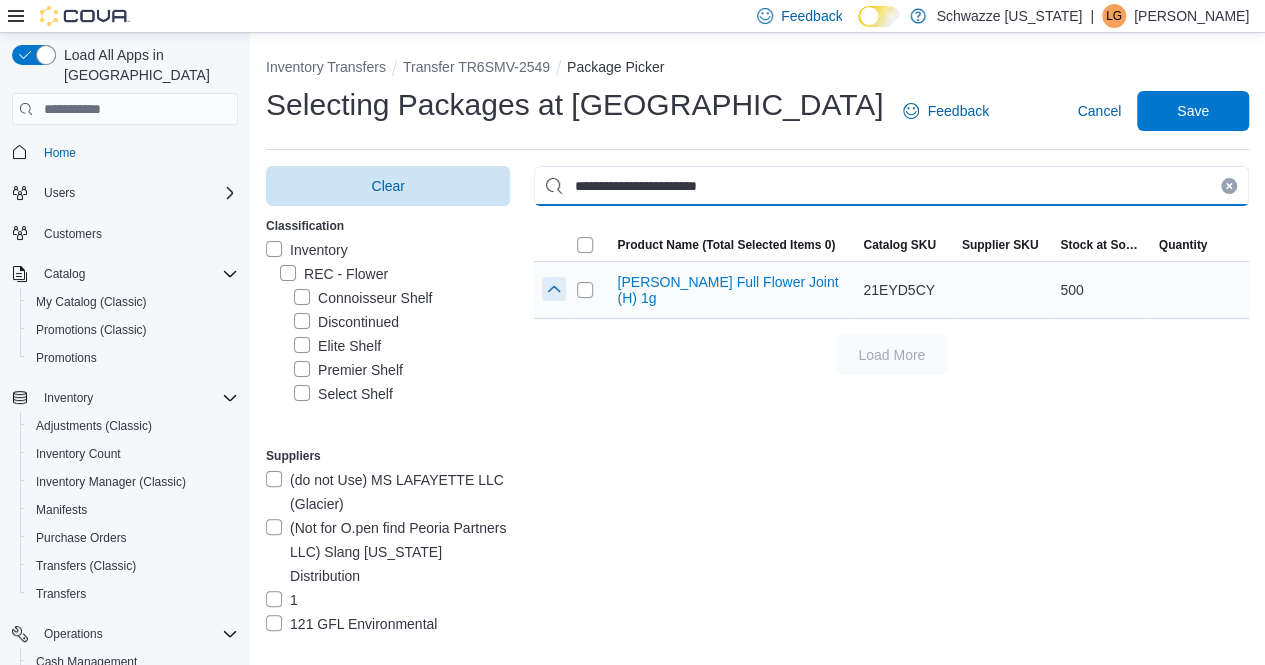 type on "**********" 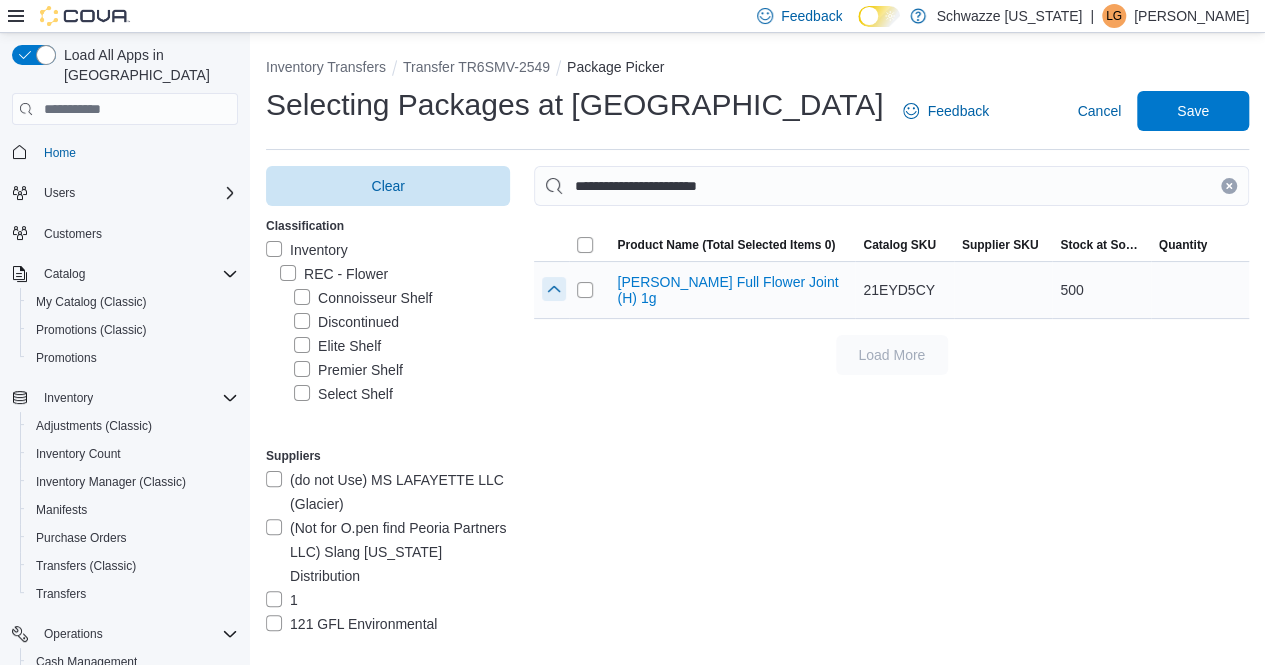 click at bounding box center (554, 289) 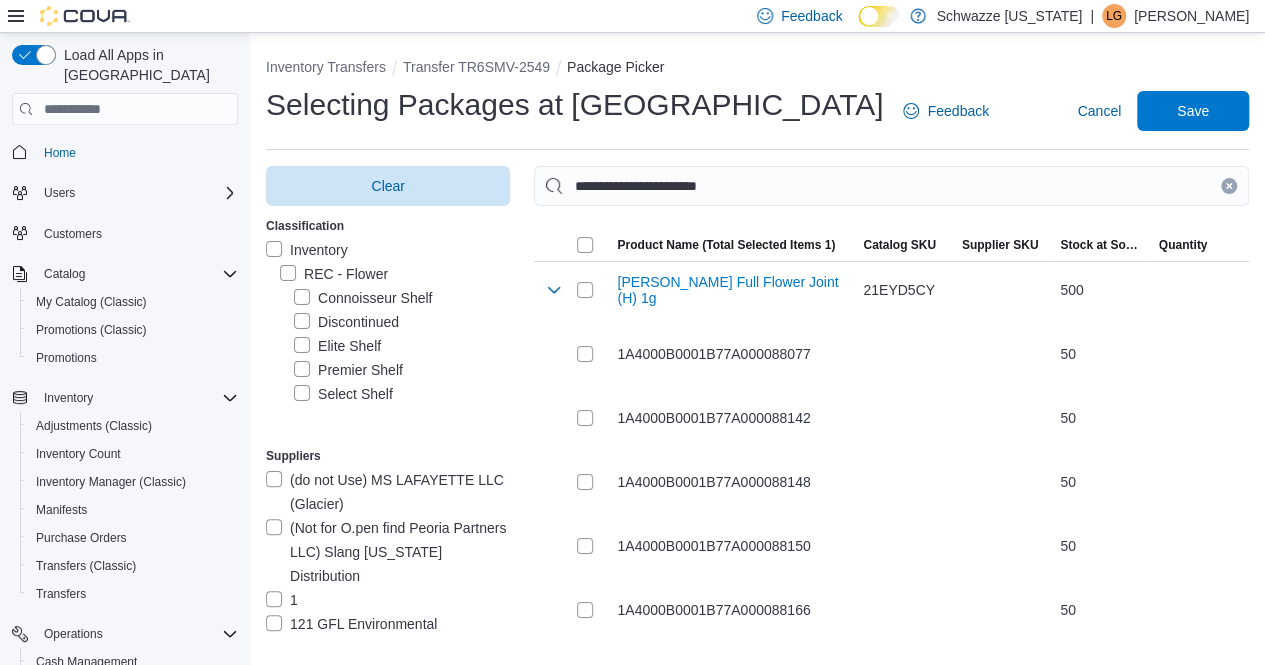 drag, startPoint x: 1241, startPoint y: 181, endPoint x: 952, endPoint y: 181, distance: 289 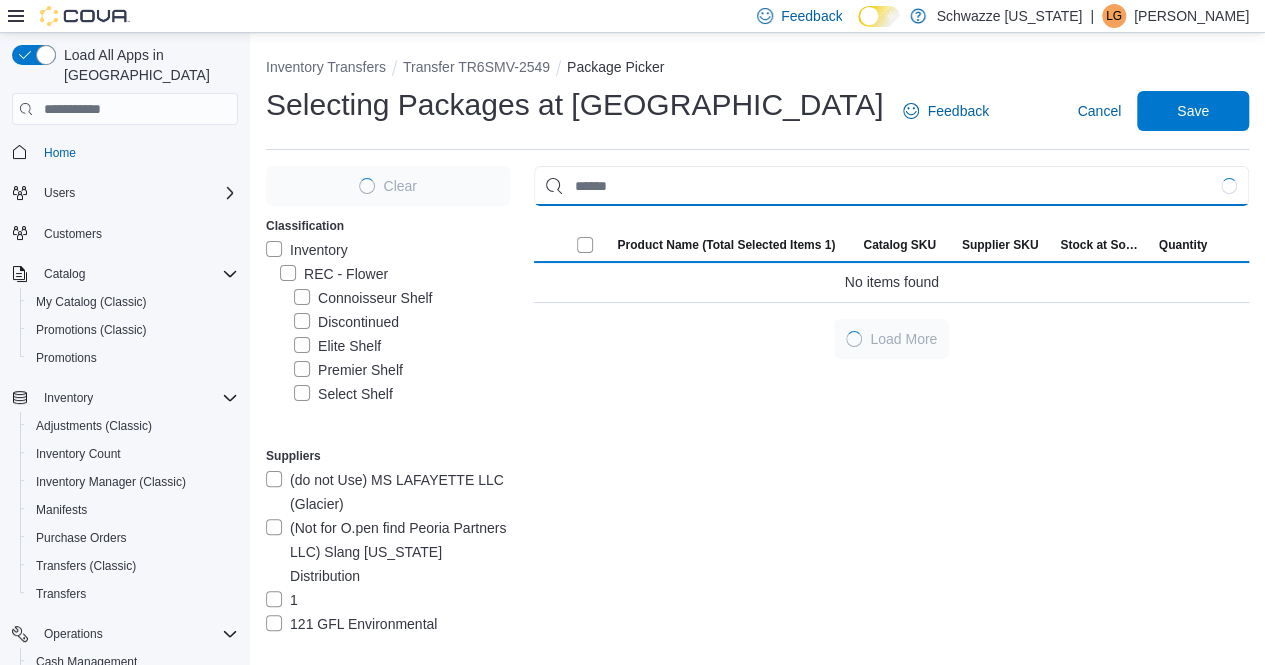 click at bounding box center [891, 186] 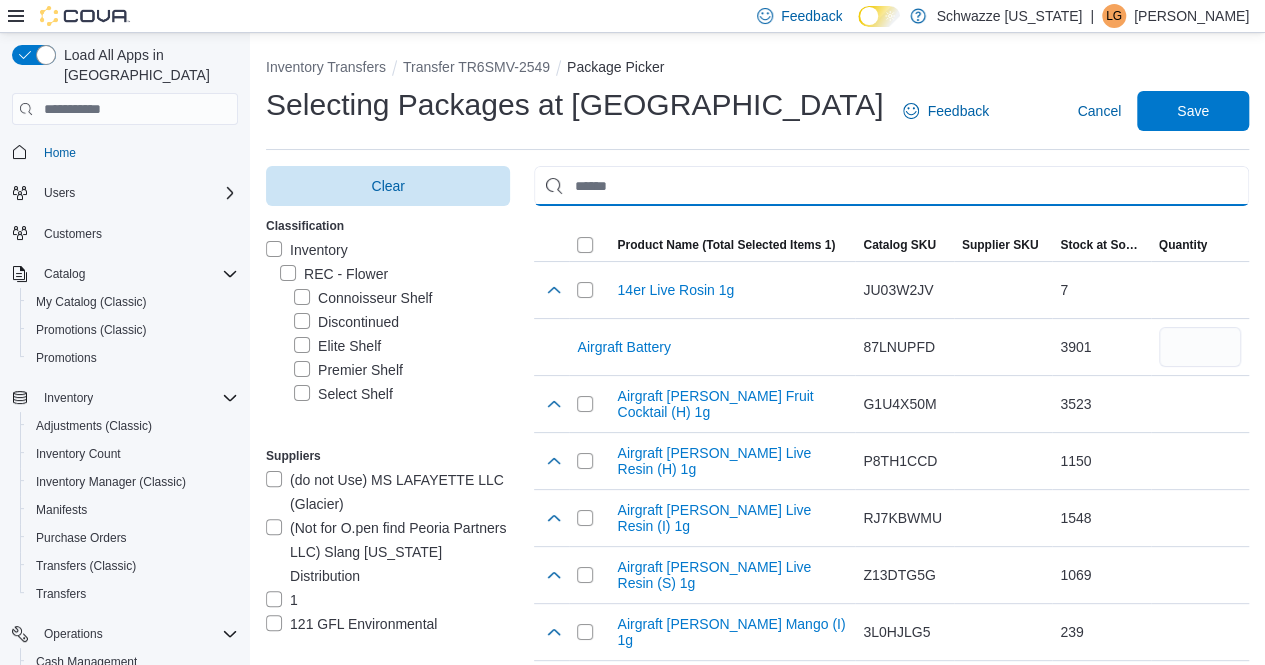 paste on "**********" 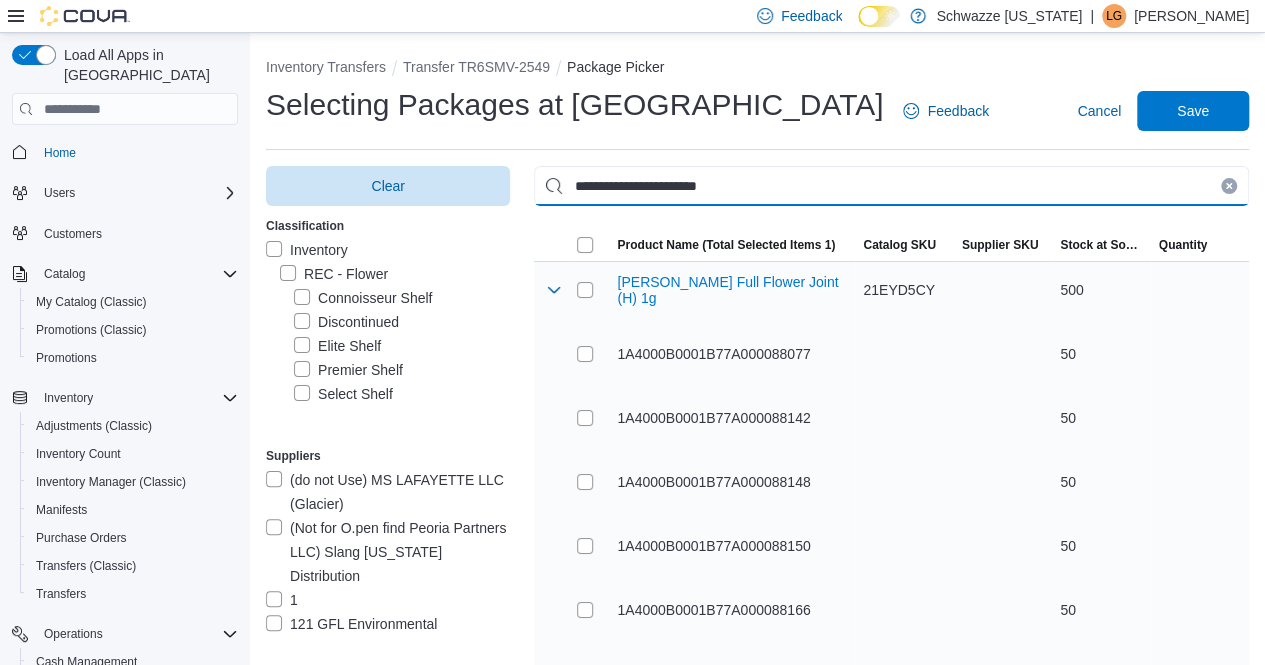 type on "**********" 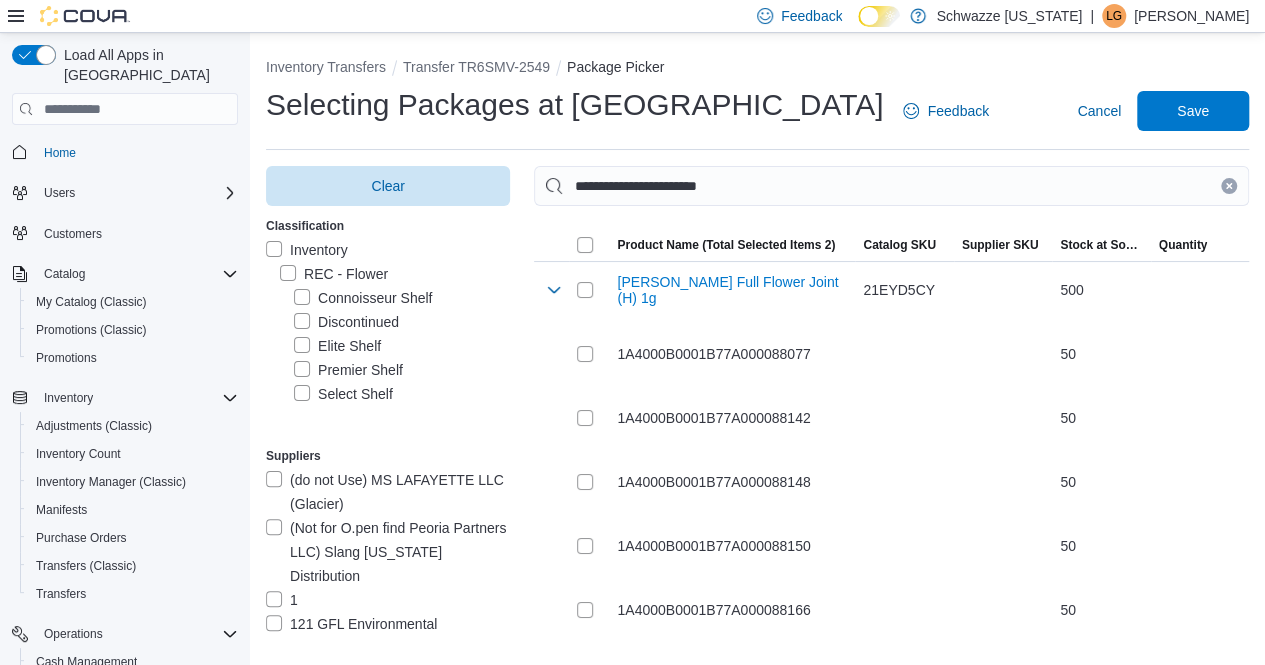 drag, startPoint x: 1245, startPoint y: 189, endPoint x: 1198, endPoint y: 191, distance: 47.042534 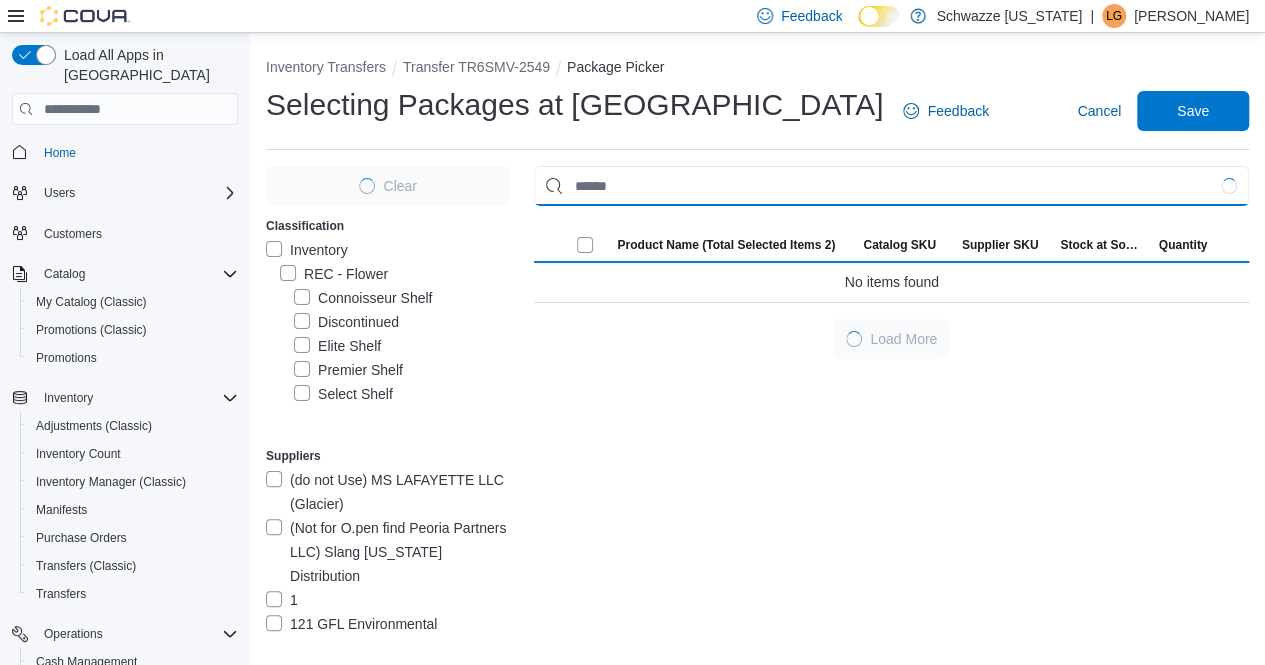 click at bounding box center (891, 186) 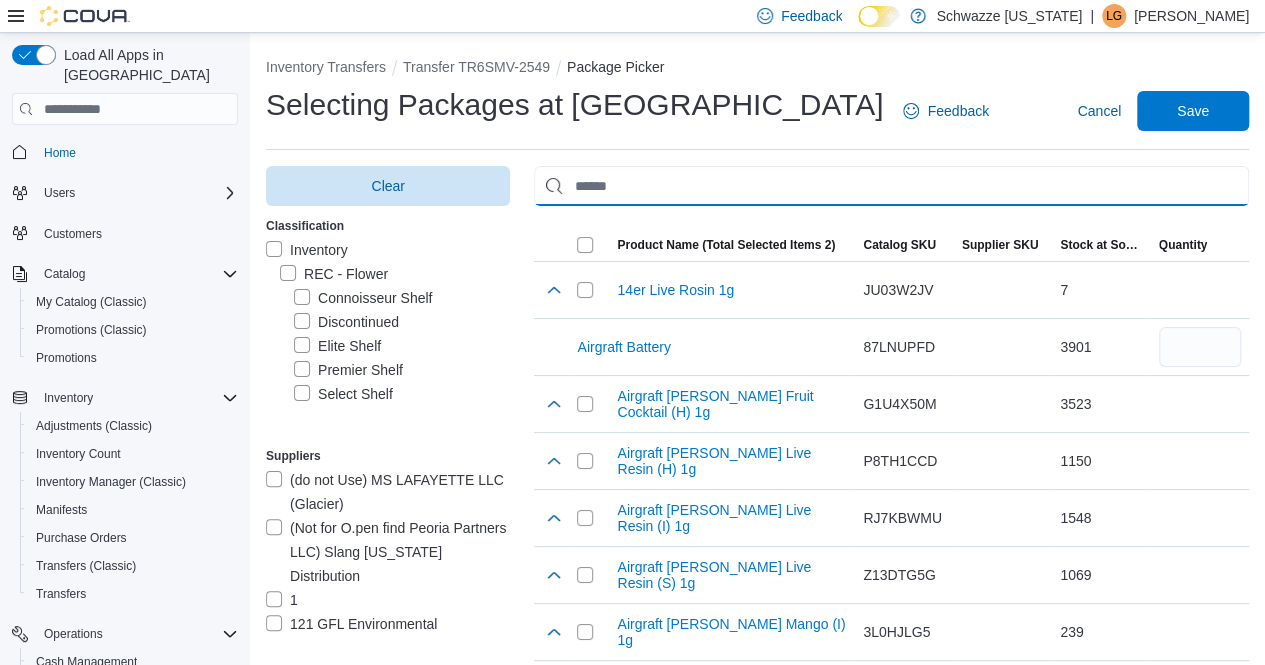 paste on "**********" 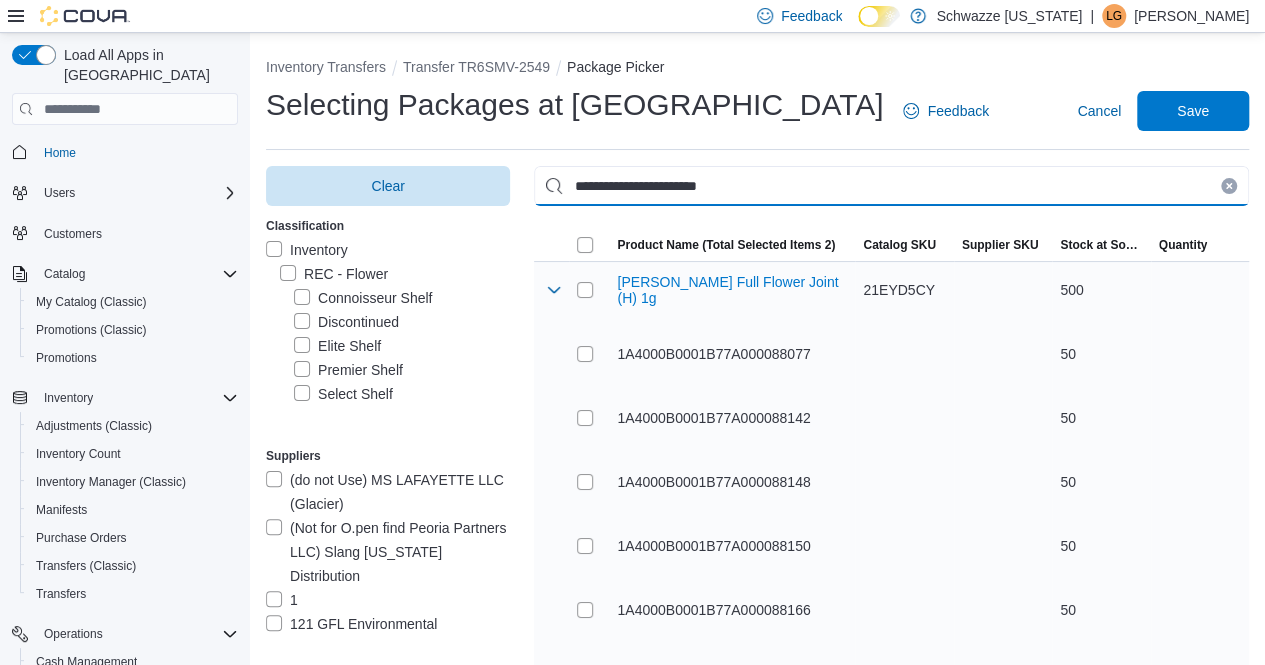 type on "**********" 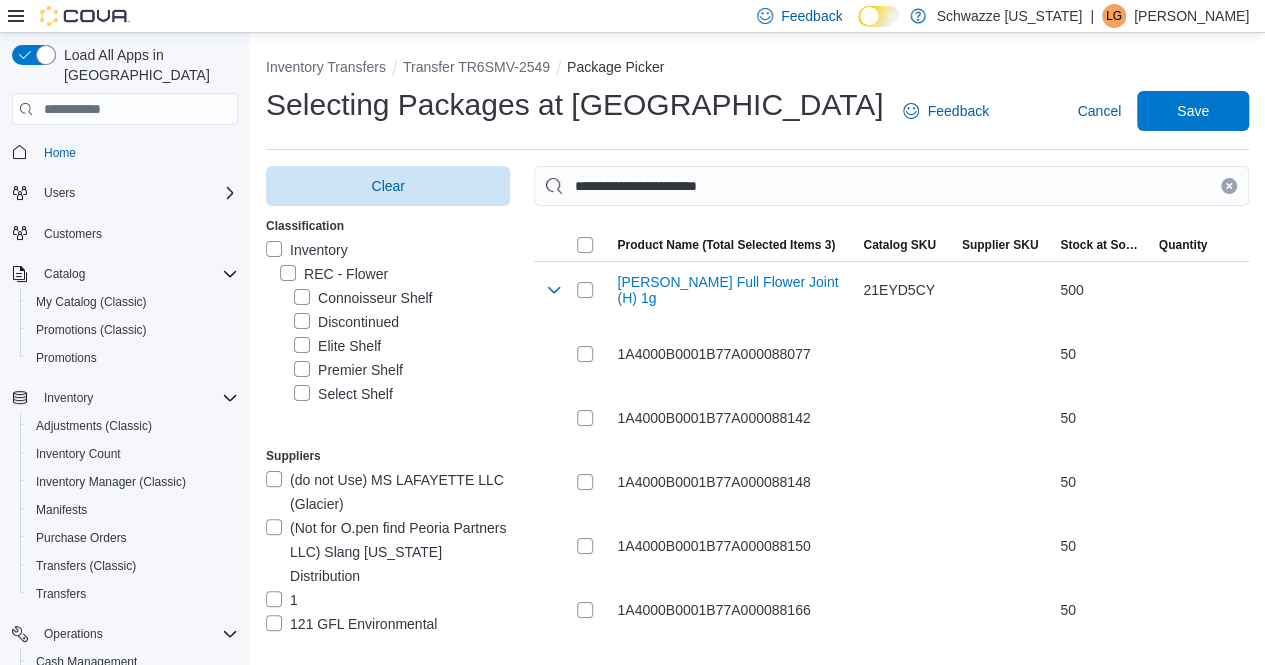 drag, startPoint x: 1244, startPoint y: 184, endPoint x: 1148, endPoint y: 185, distance: 96.00521 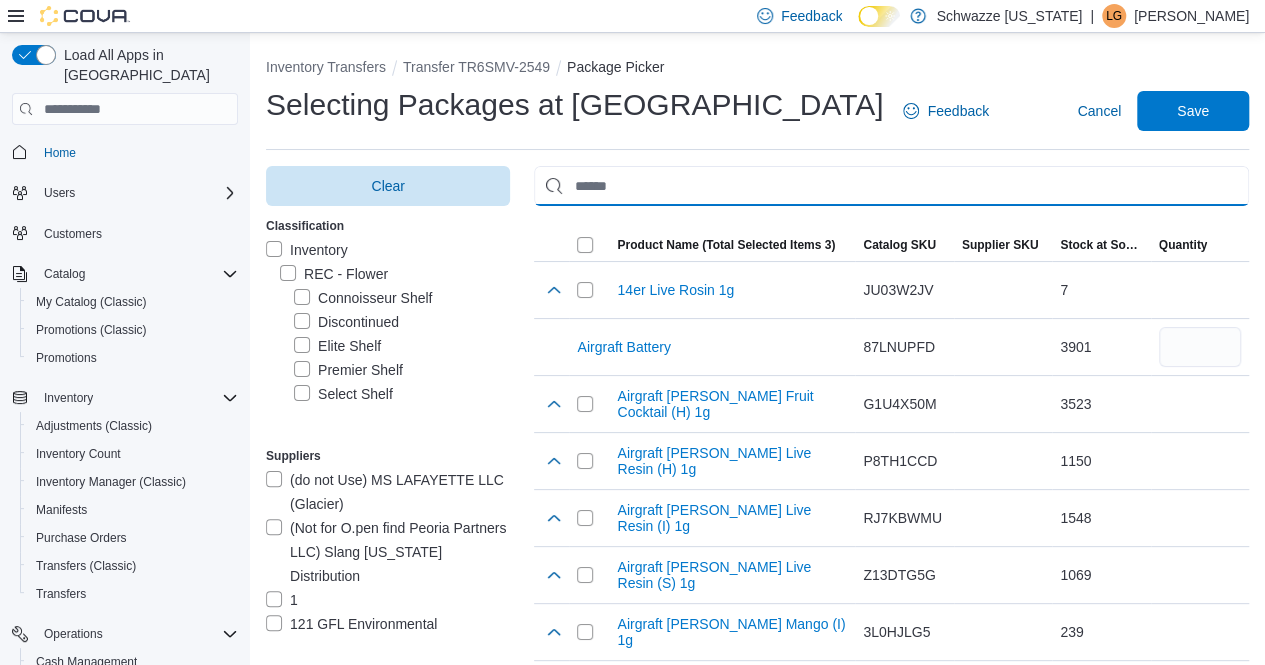 click at bounding box center (891, 186) 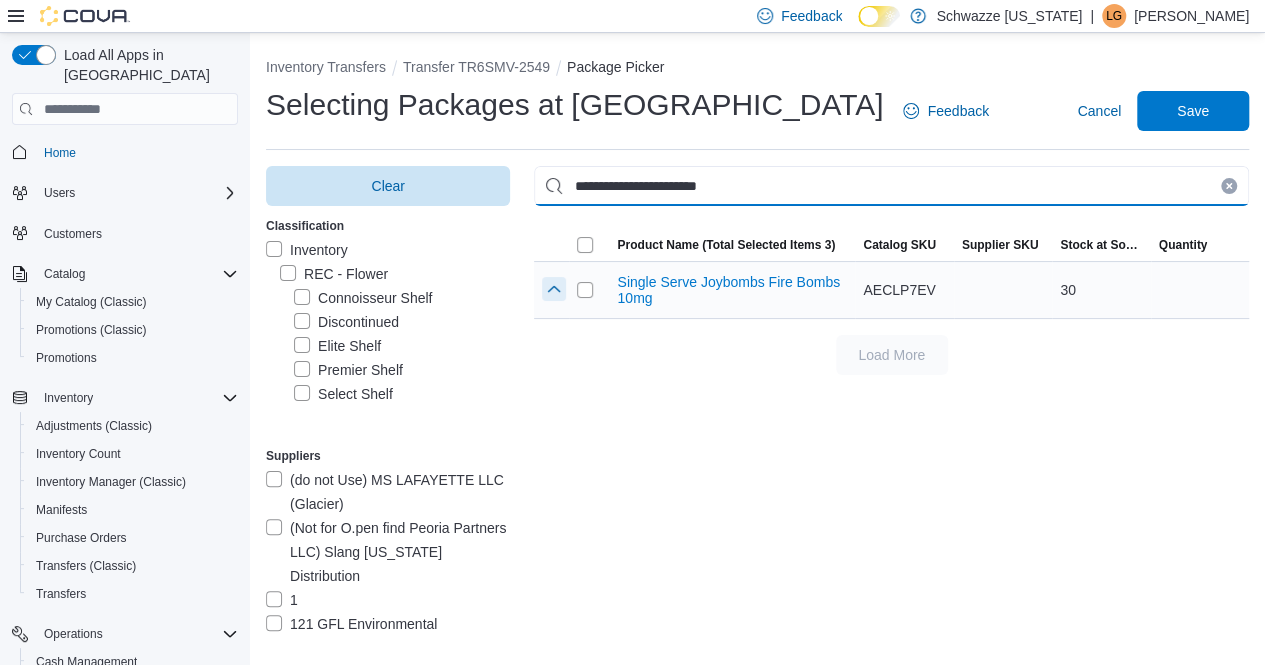type on "**********" 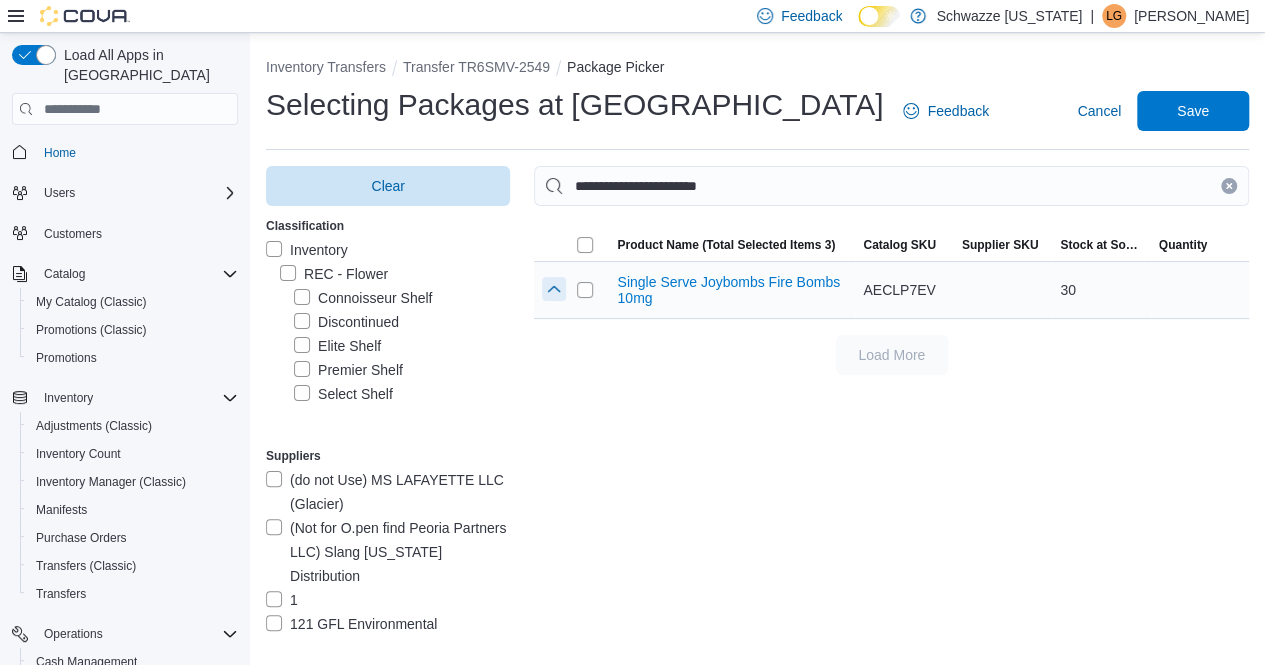 click at bounding box center [554, 289] 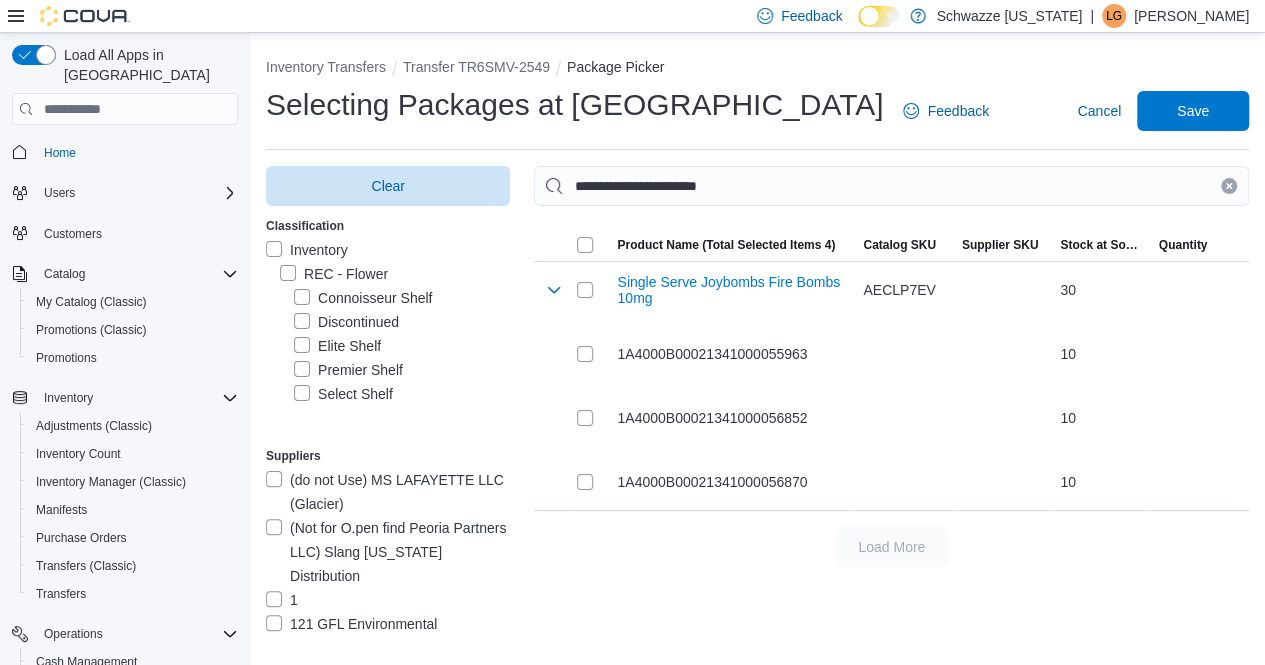 click 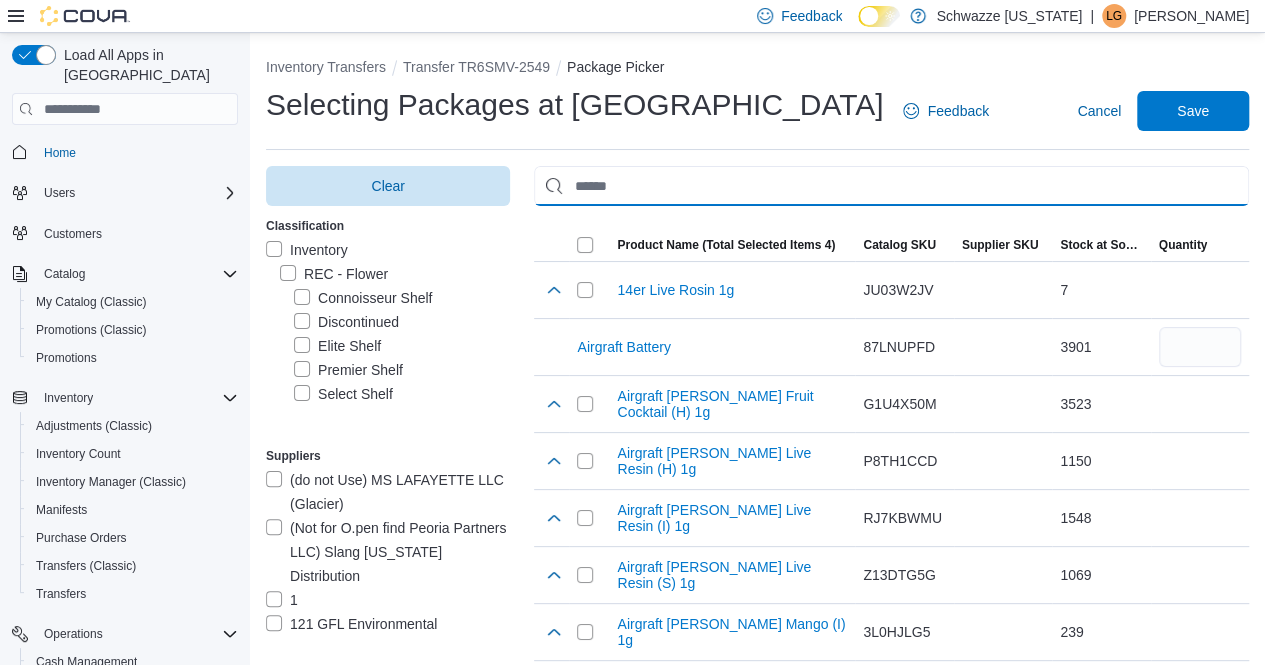 click at bounding box center [891, 186] 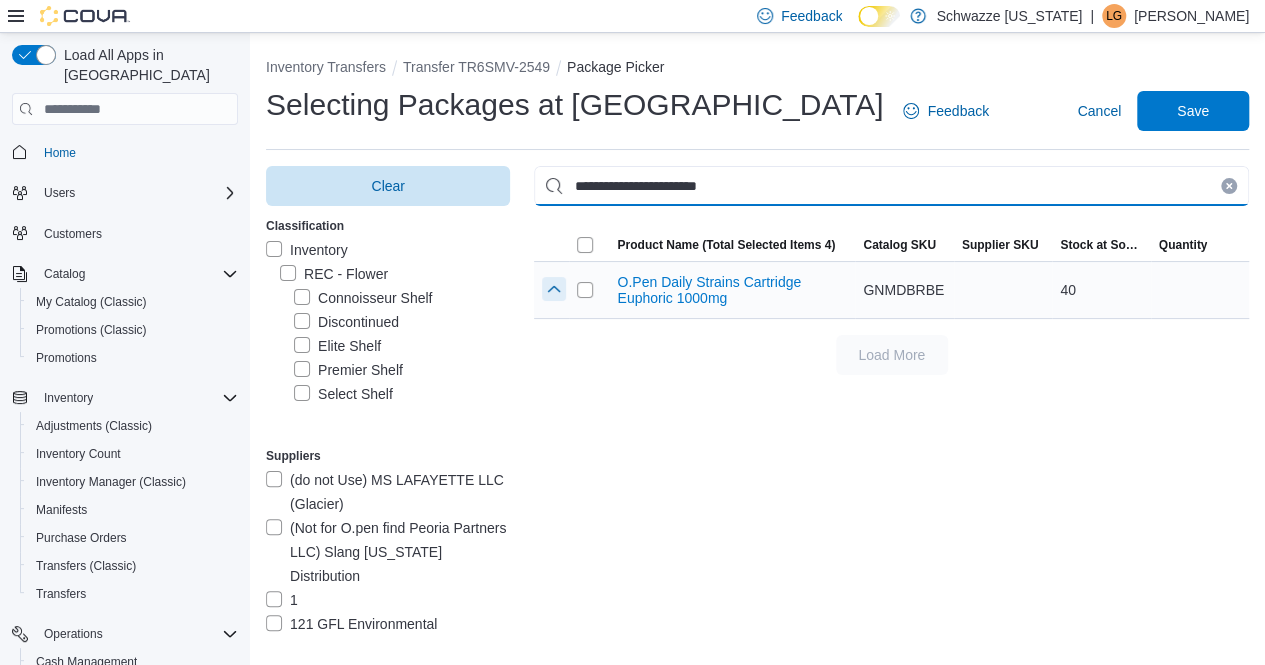 type on "**********" 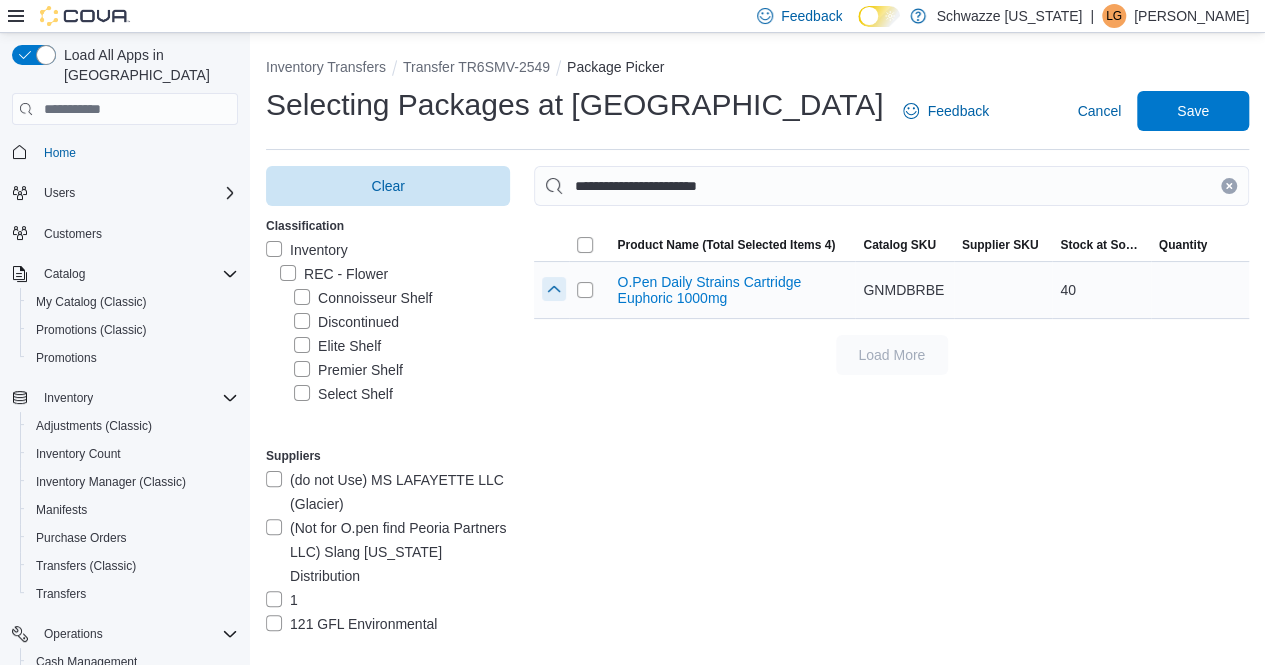 click at bounding box center (554, 289) 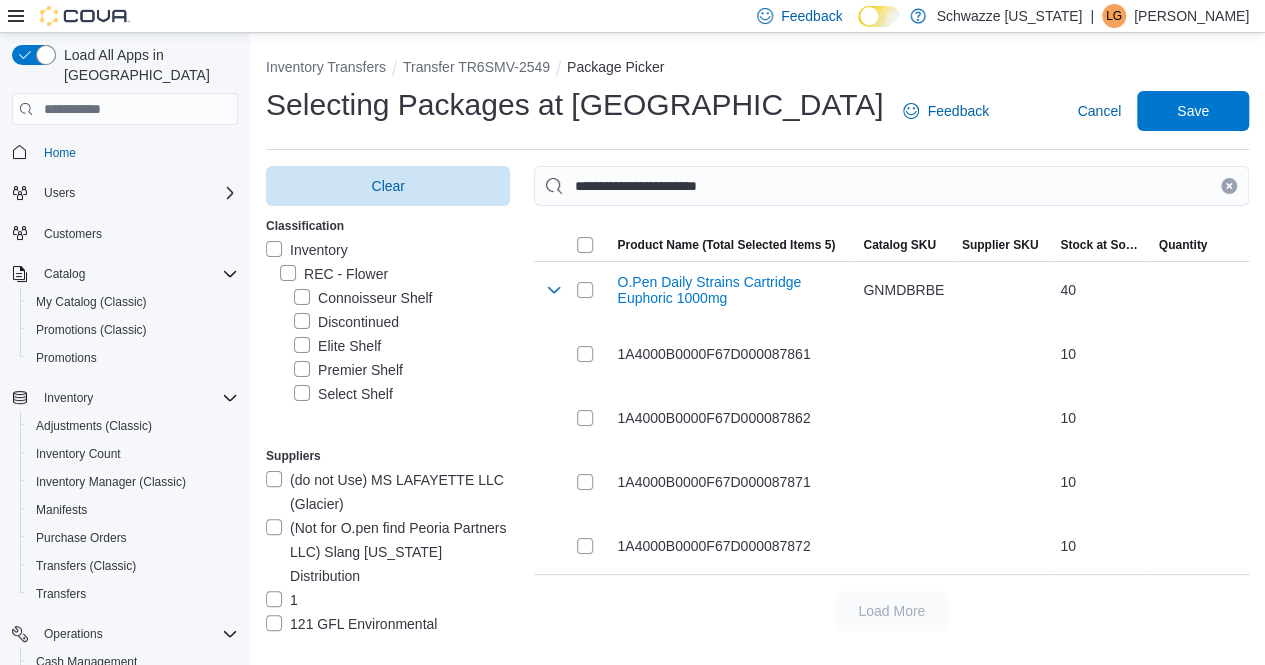 click at bounding box center [1229, 186] 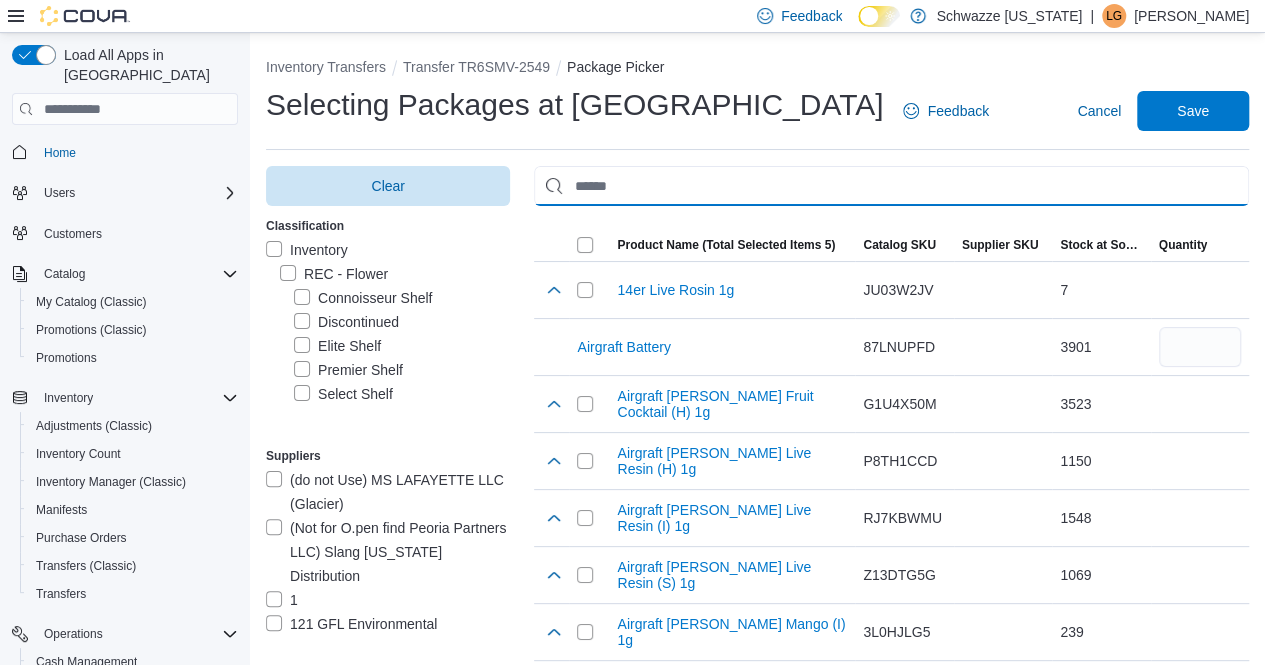 click at bounding box center (891, 186) 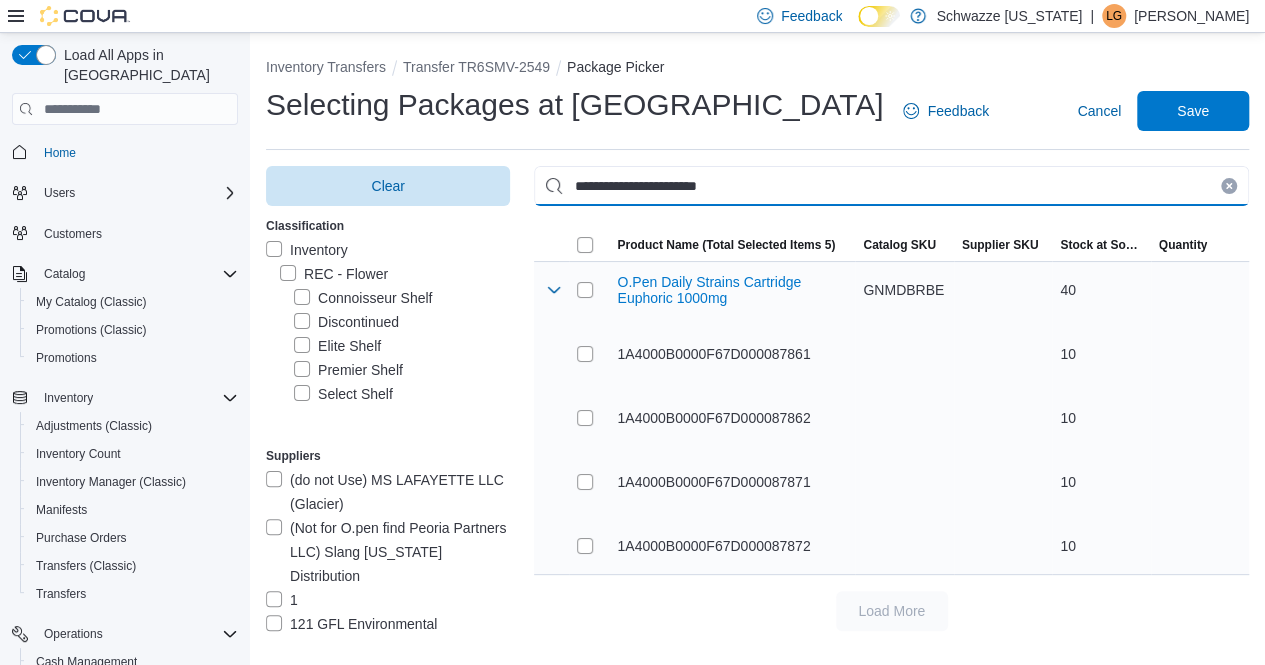 type on "**********" 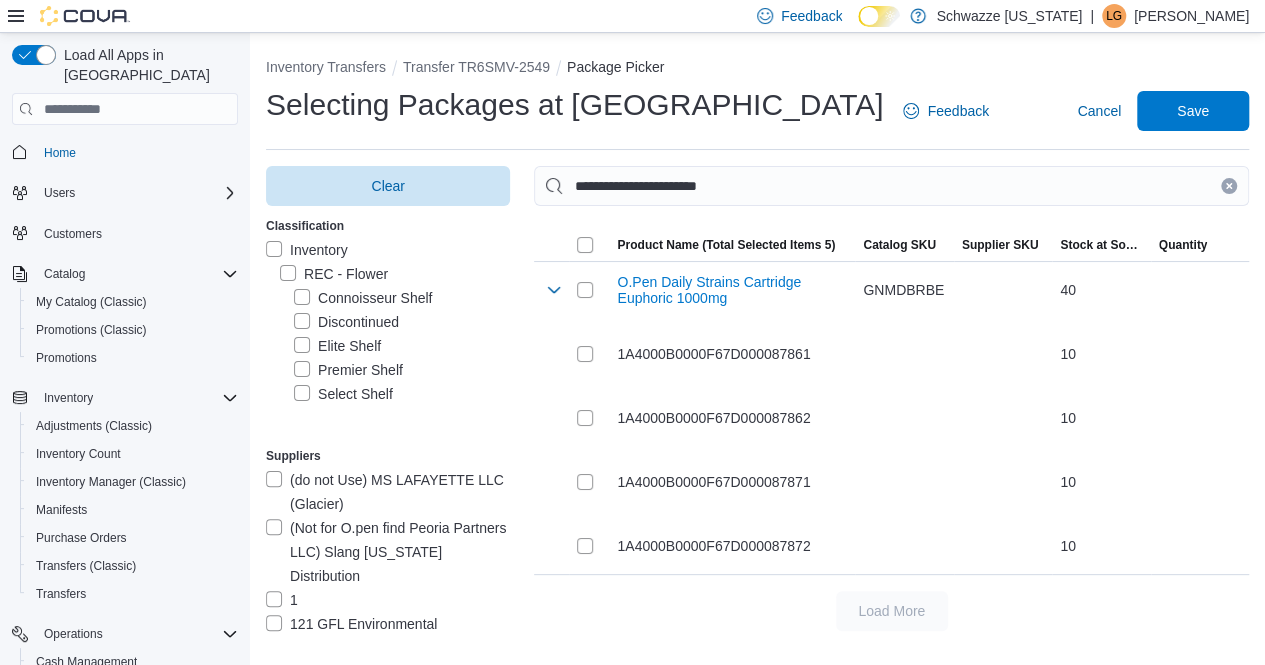 drag, startPoint x: 1246, startPoint y: 185, endPoint x: 1147, endPoint y: 189, distance: 99.08077 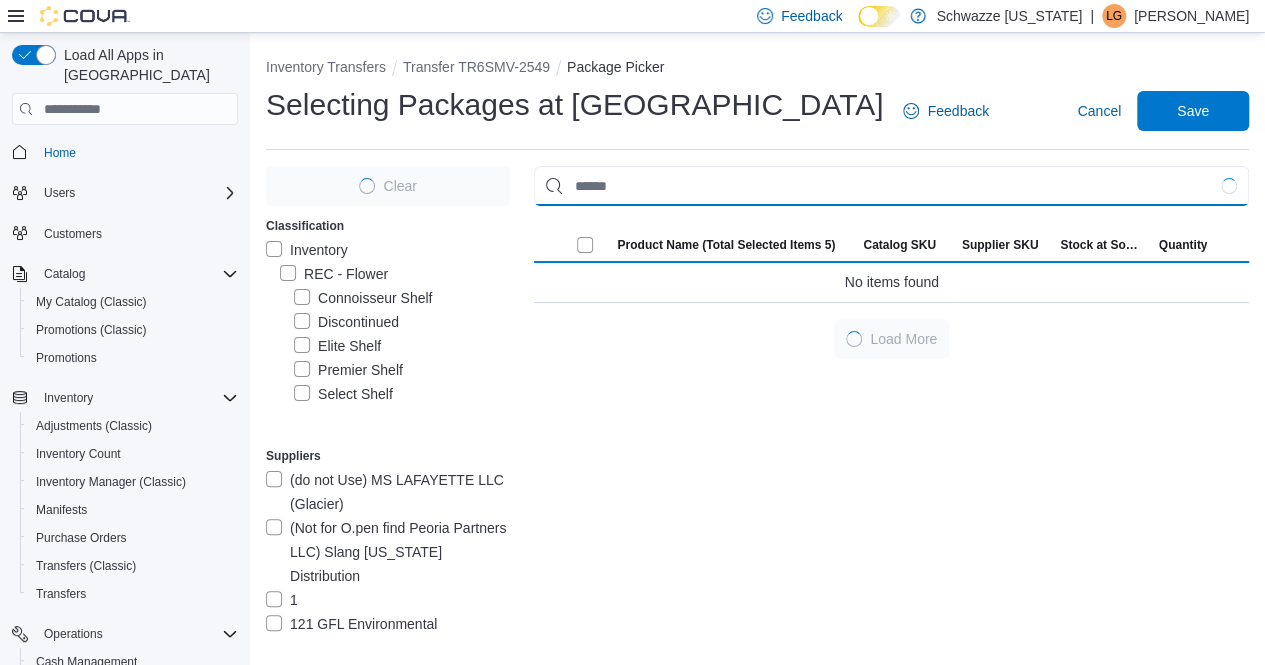 click at bounding box center [891, 186] 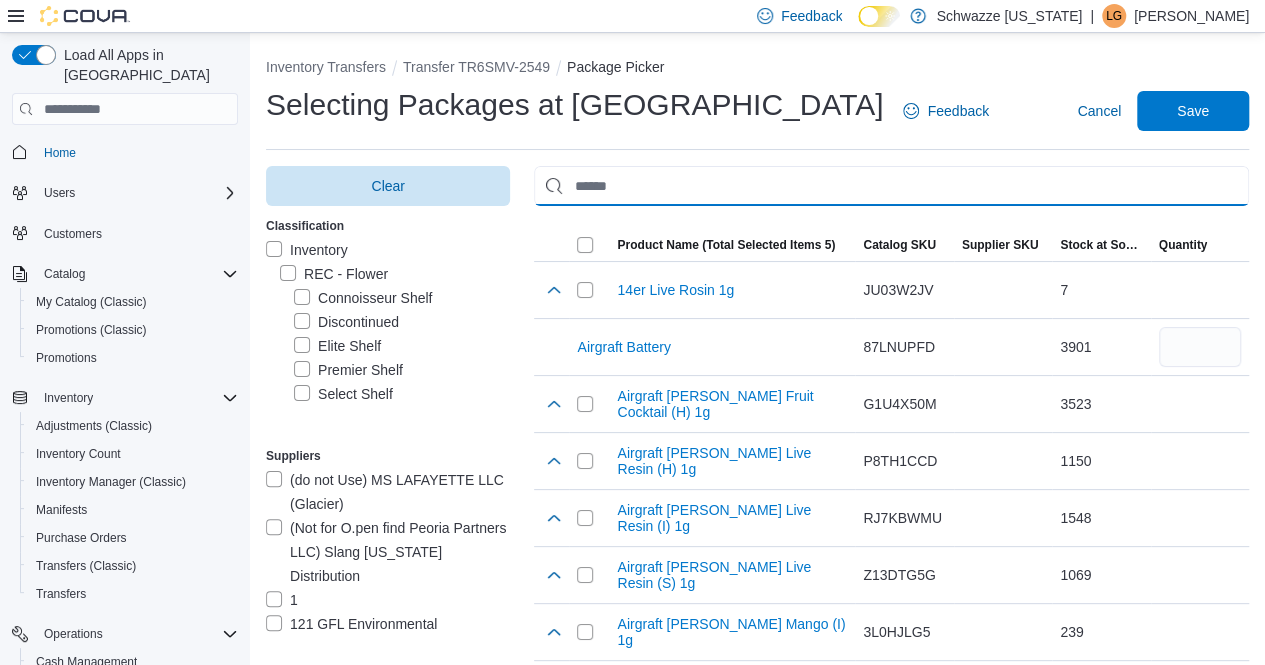 paste on "**********" 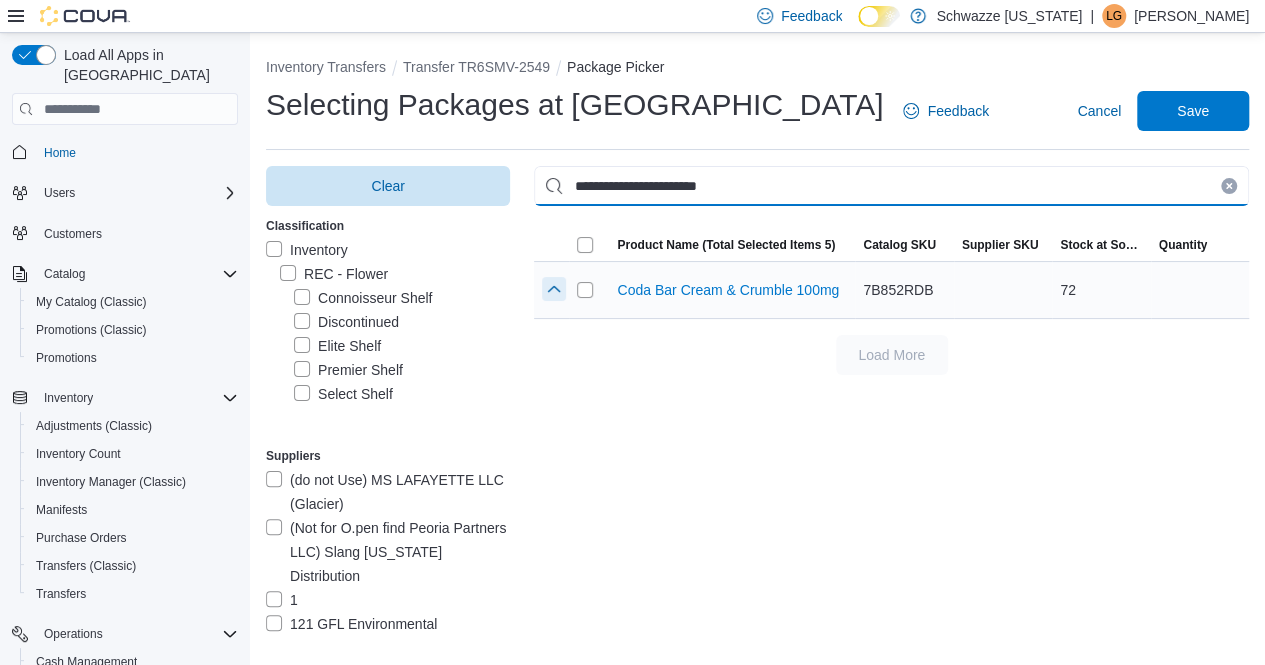 type on "**********" 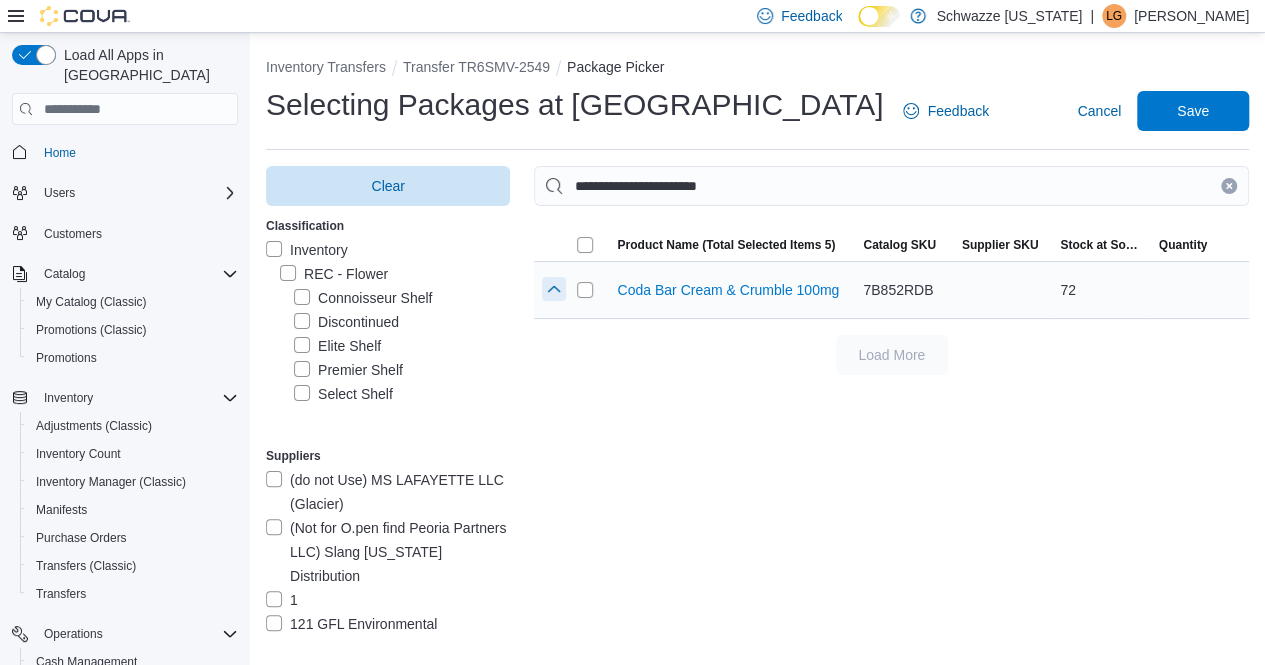 click at bounding box center [554, 289] 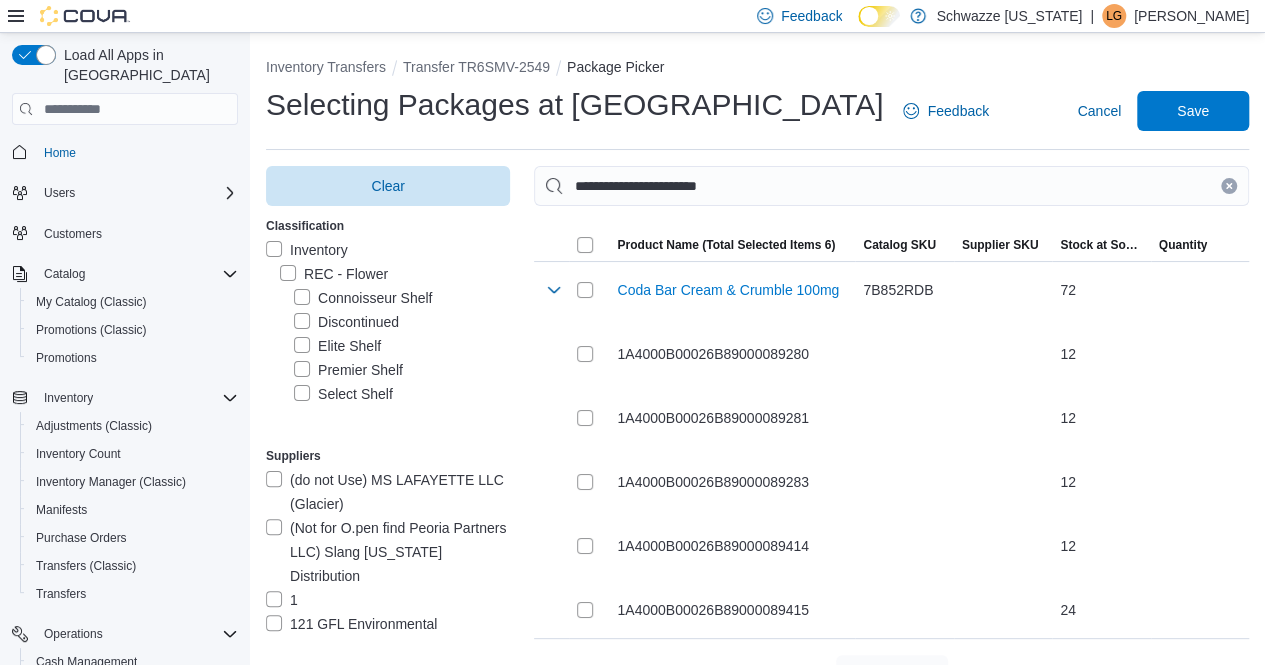 click at bounding box center [1229, 186] 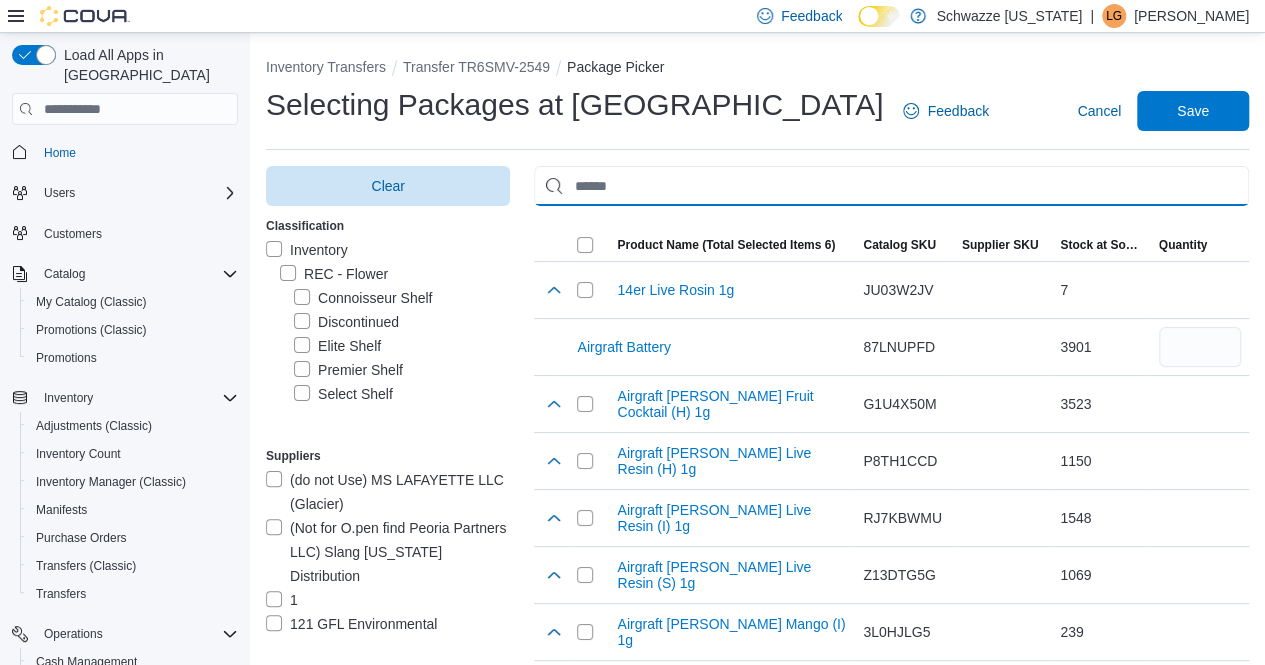 click at bounding box center [891, 186] 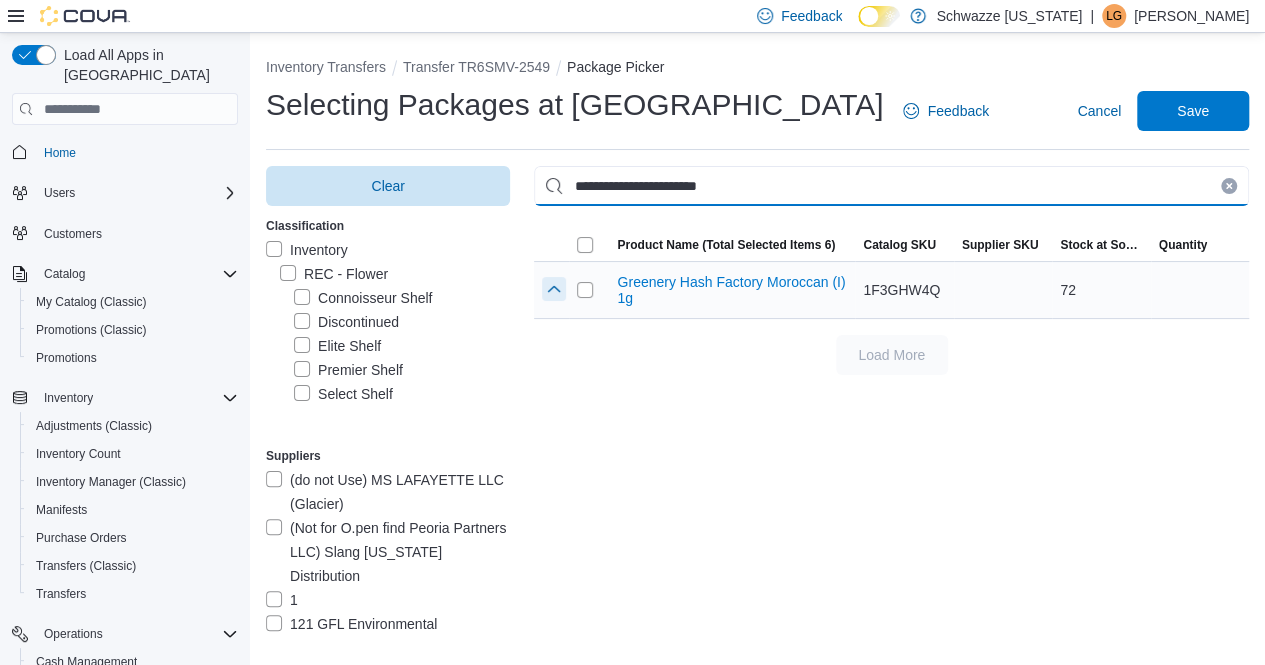 type on "**********" 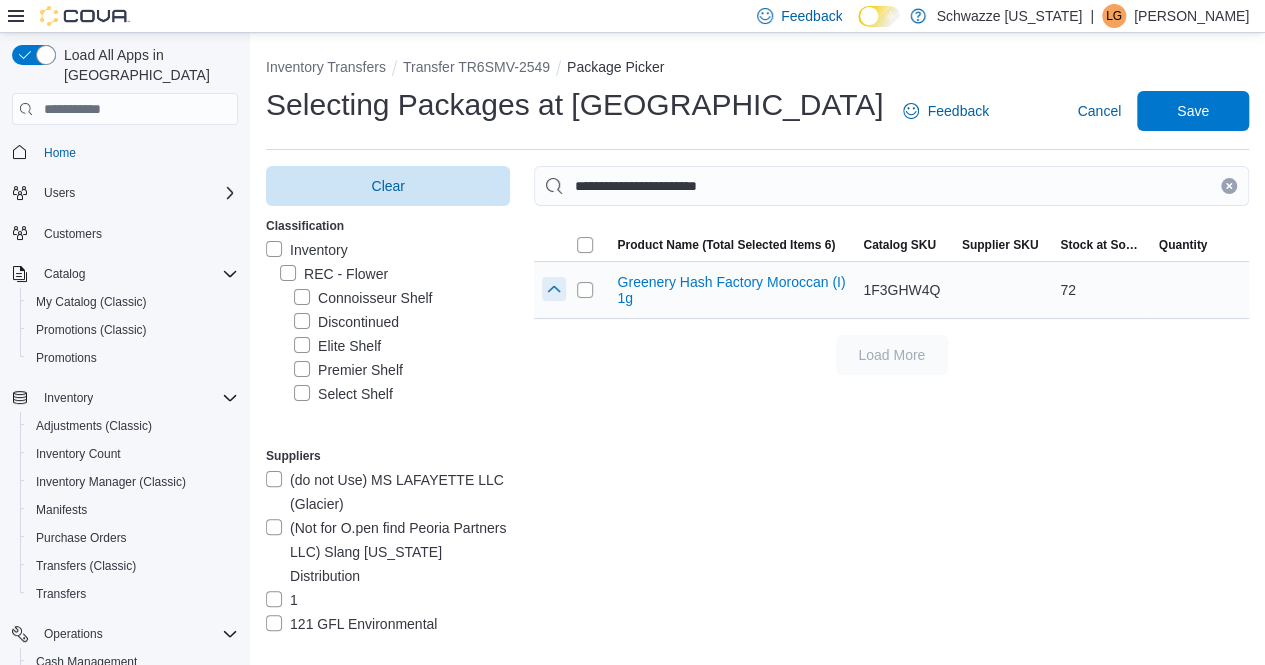 click at bounding box center [554, 289] 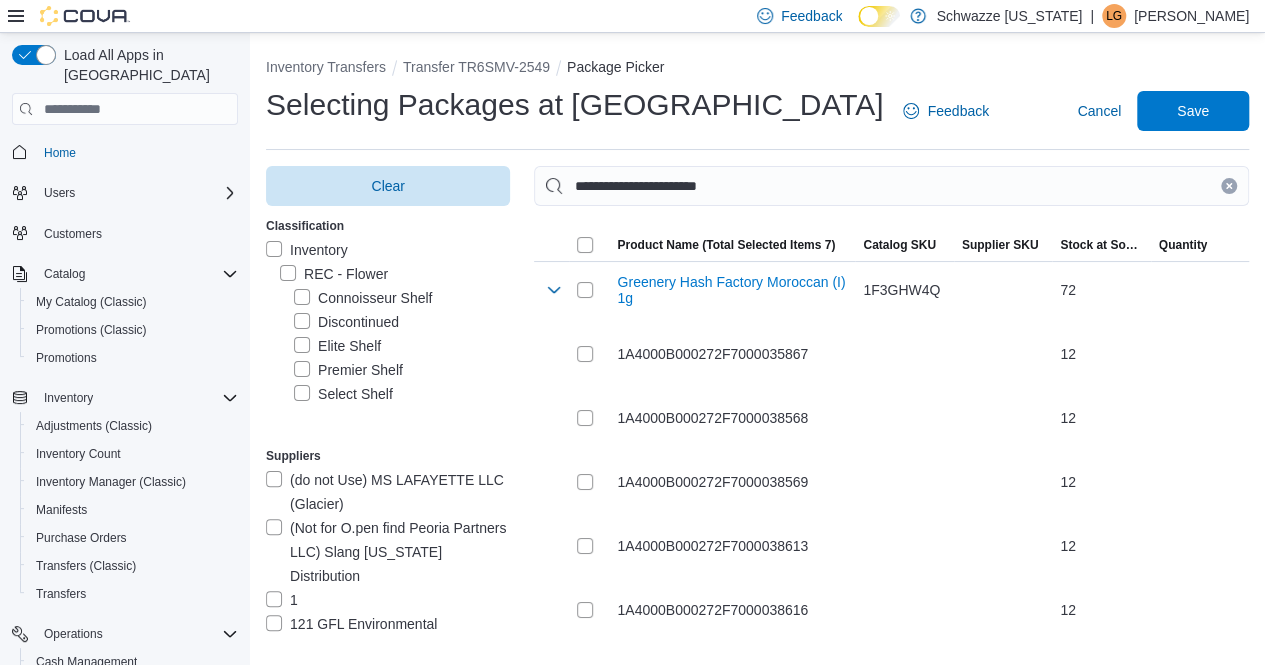 drag, startPoint x: 1242, startPoint y: 182, endPoint x: 1170, endPoint y: 195, distance: 73.1642 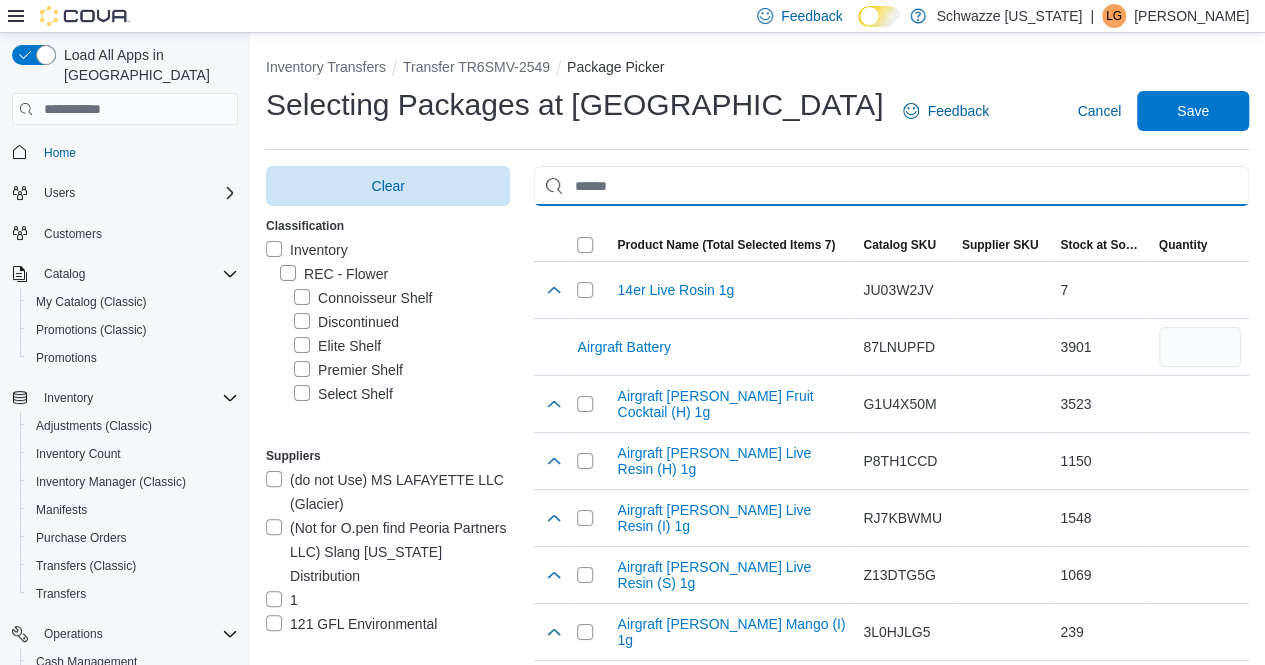 click at bounding box center (891, 186) 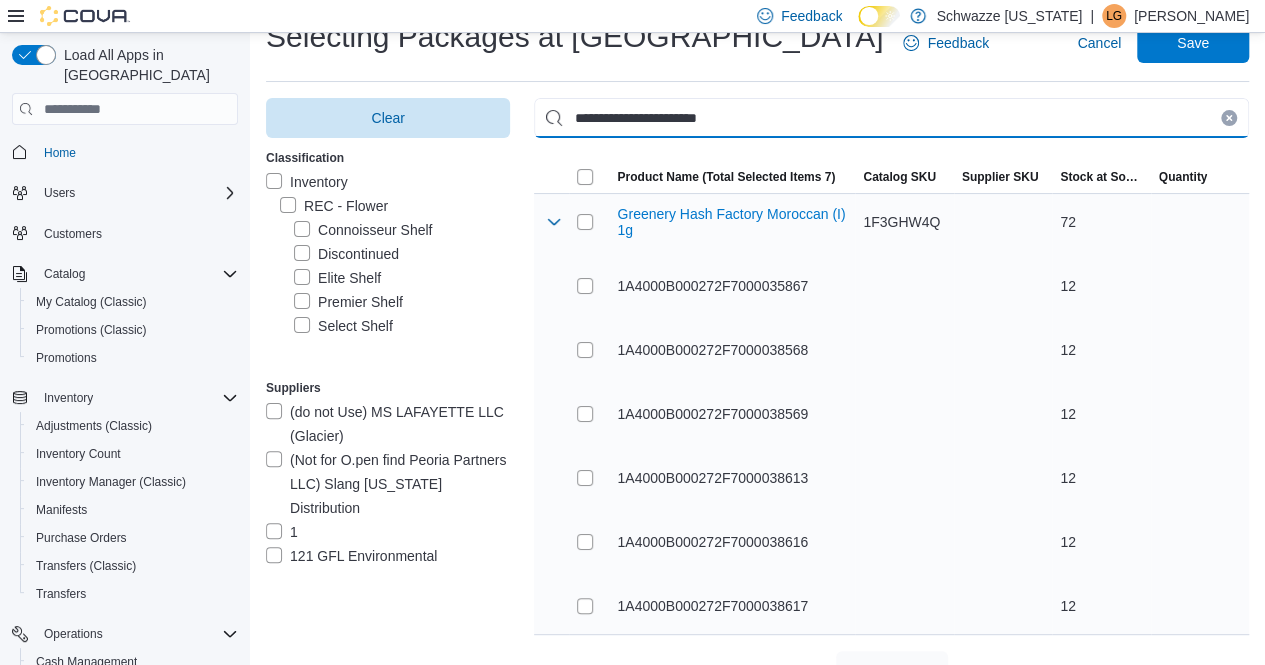 scroll, scrollTop: 100, scrollLeft: 0, axis: vertical 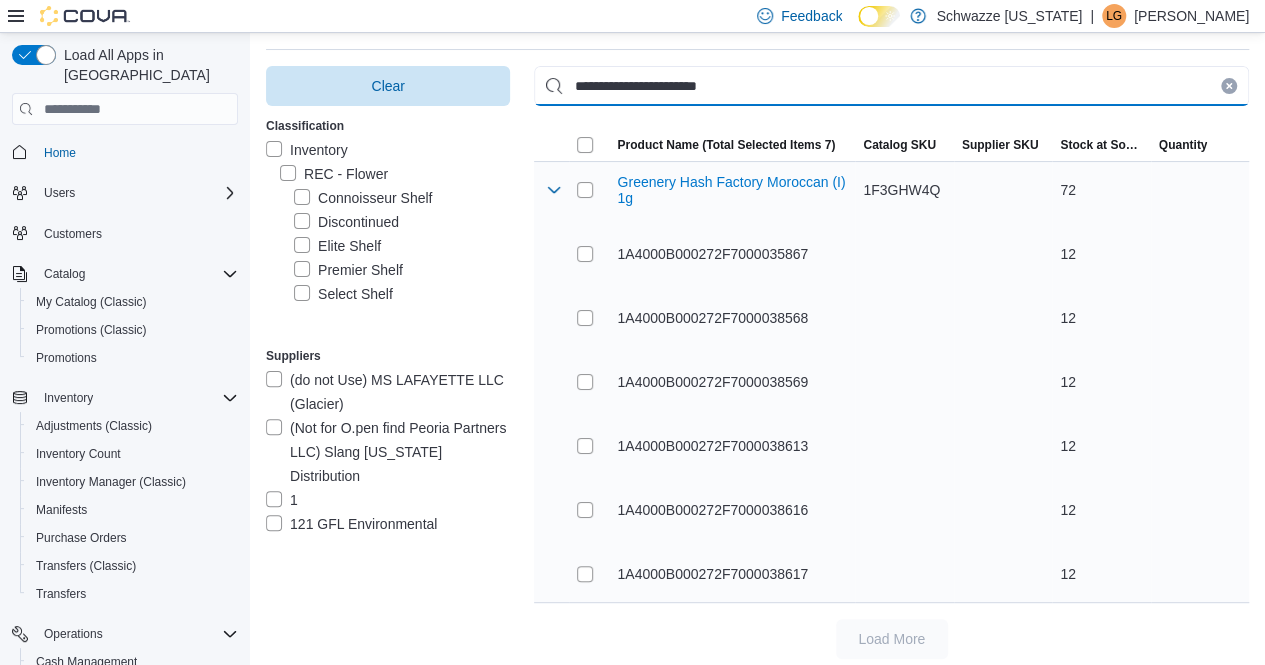 type on "**********" 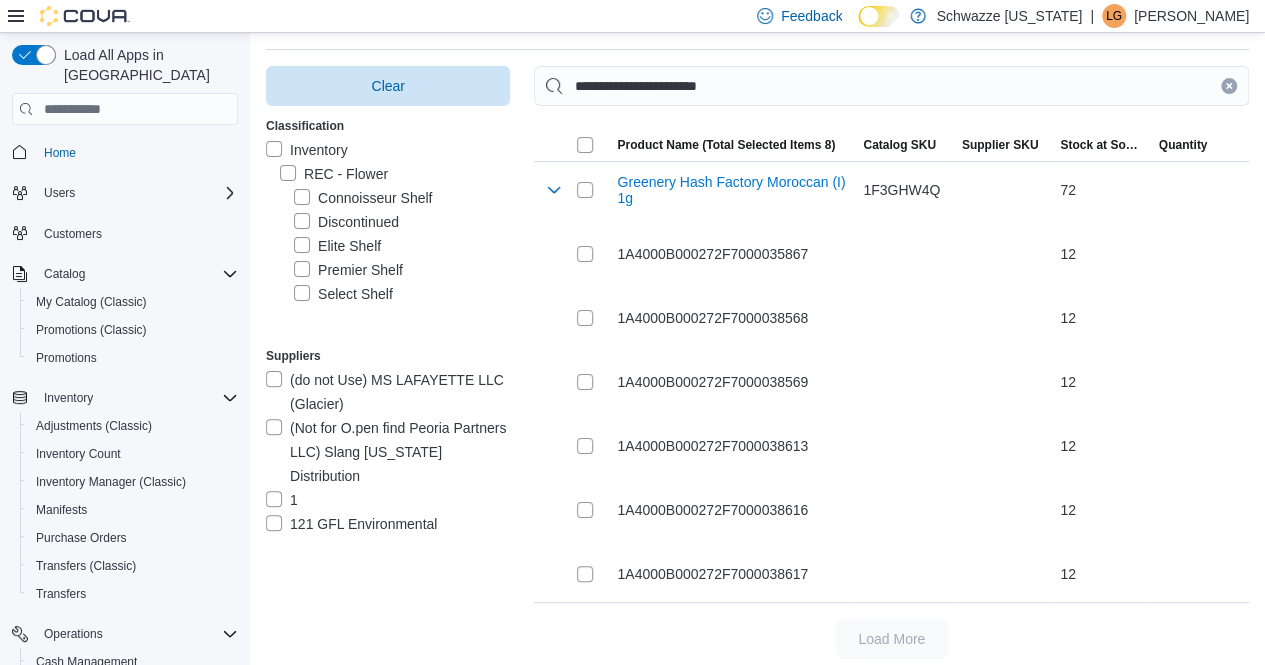 click 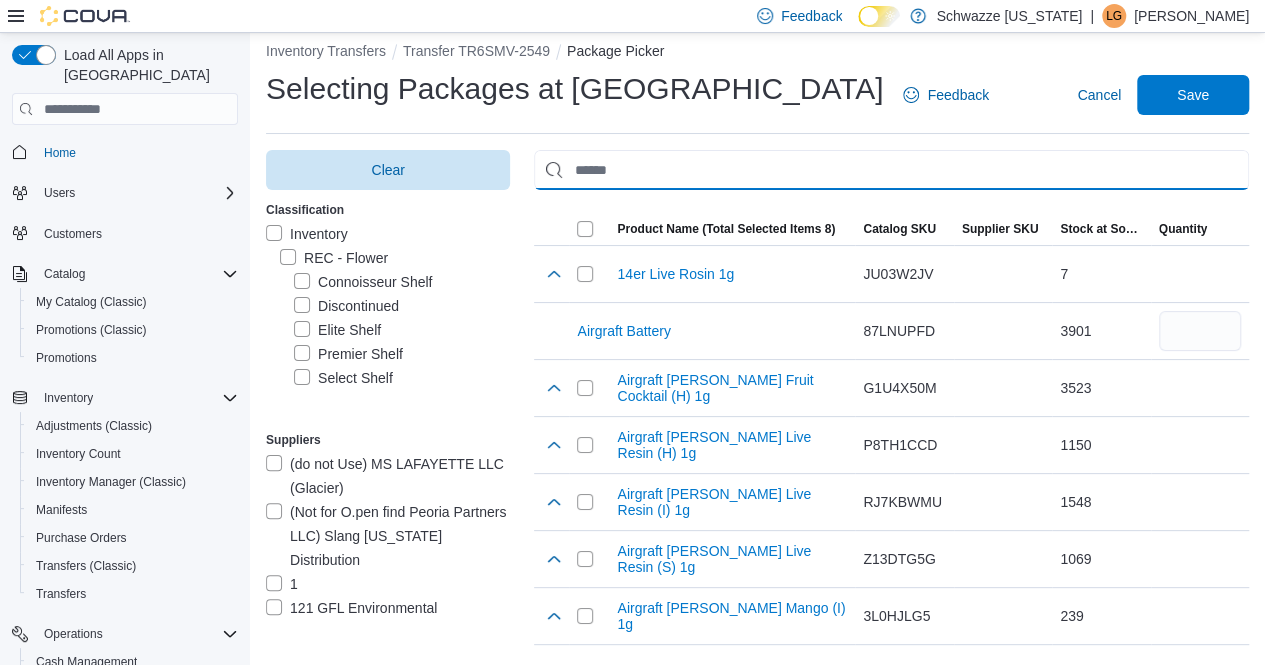 scroll, scrollTop: 100, scrollLeft: 0, axis: vertical 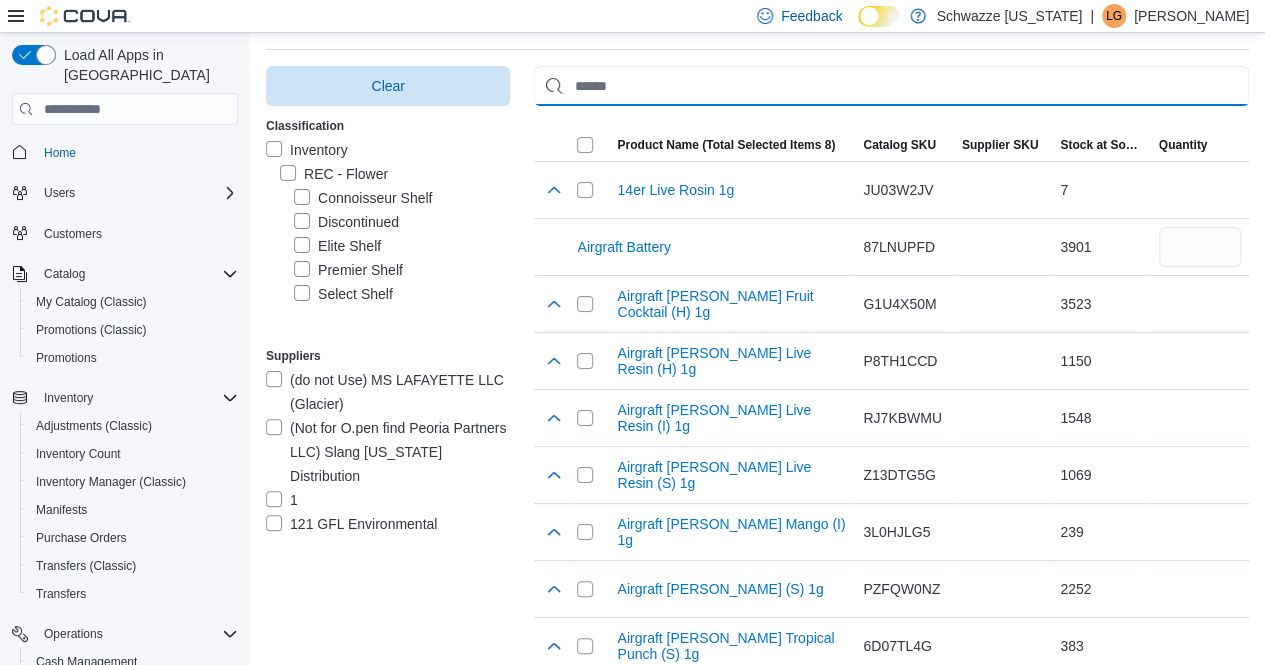 paste on "**********" 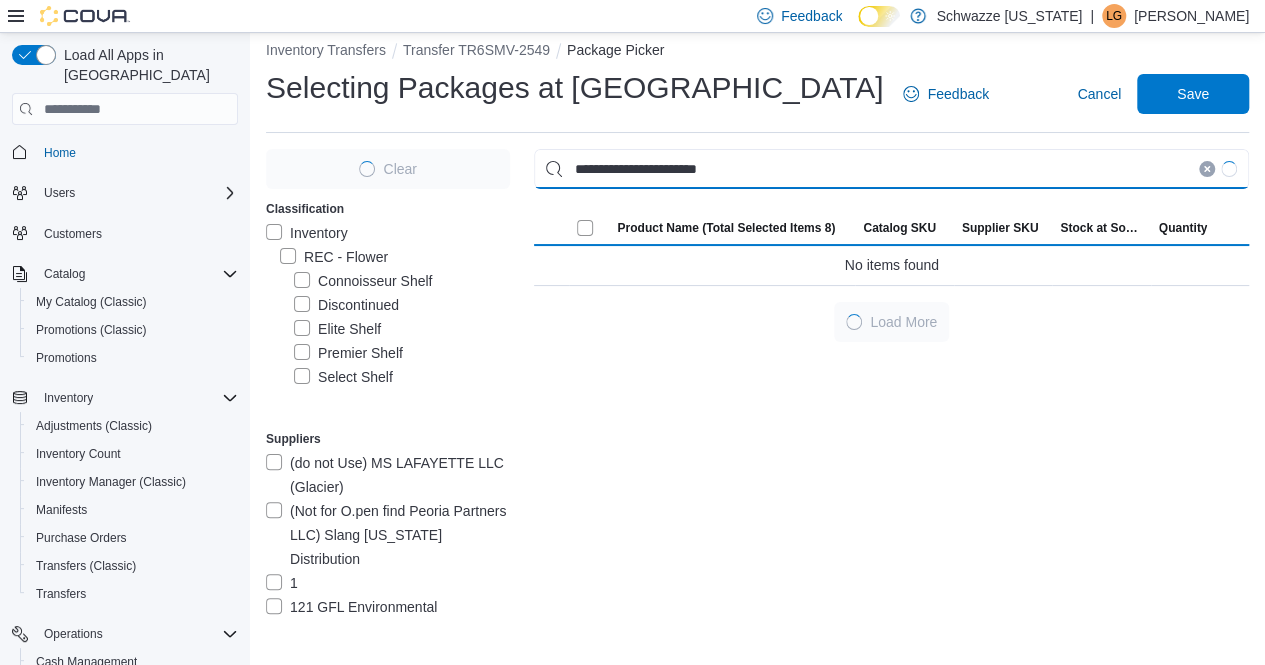 scroll, scrollTop: 16, scrollLeft: 0, axis: vertical 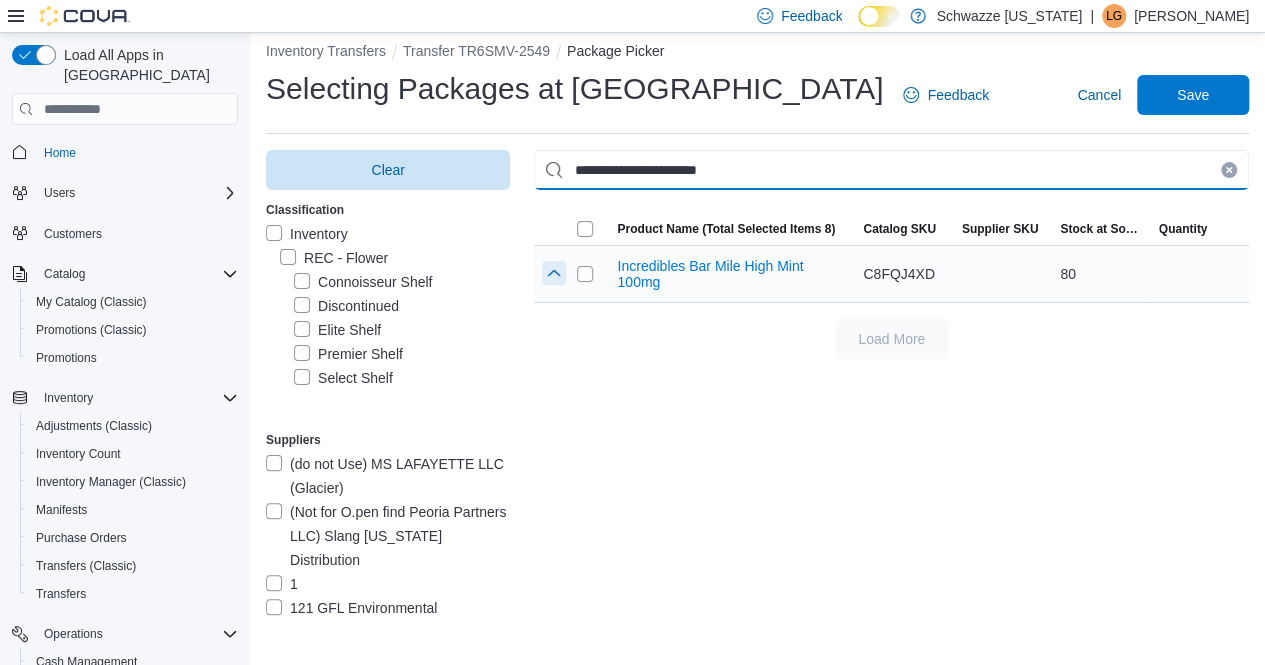 type on "**********" 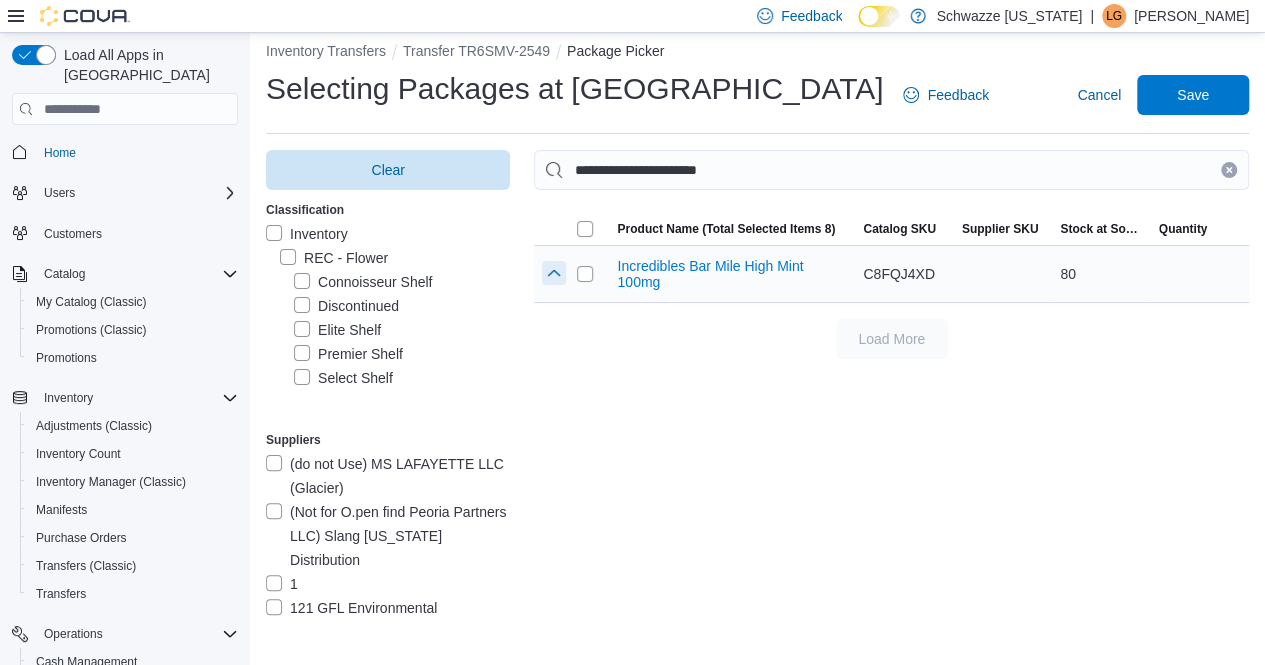 click at bounding box center (554, 273) 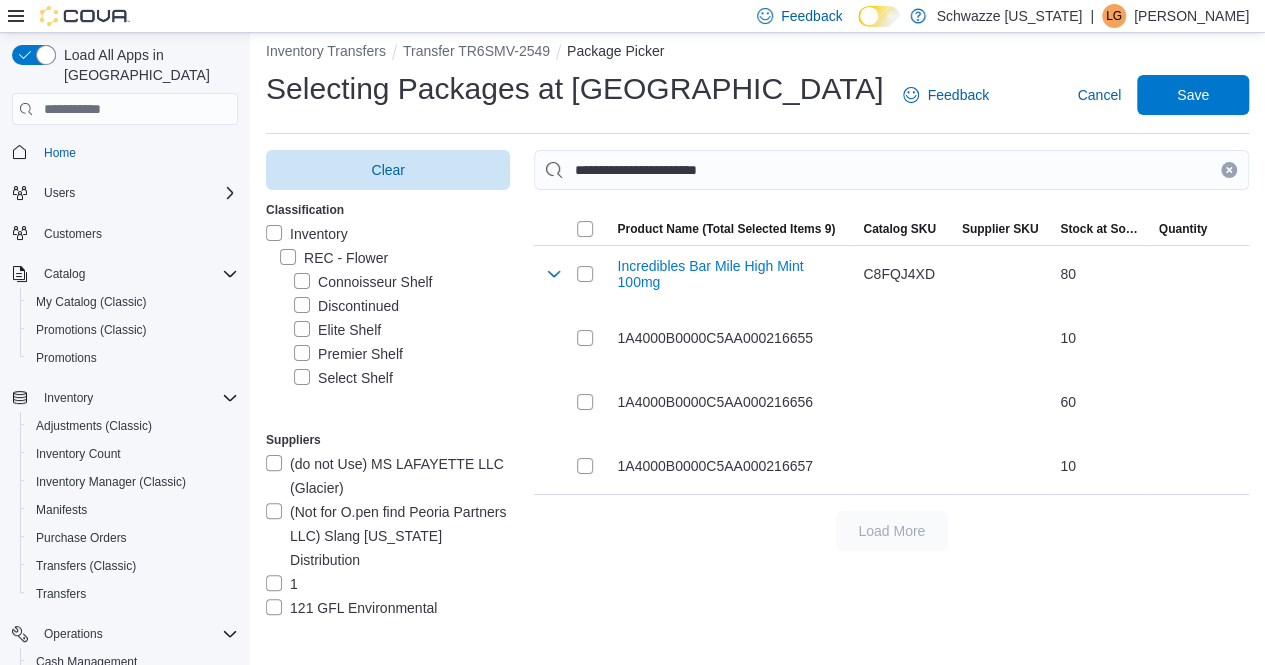 click 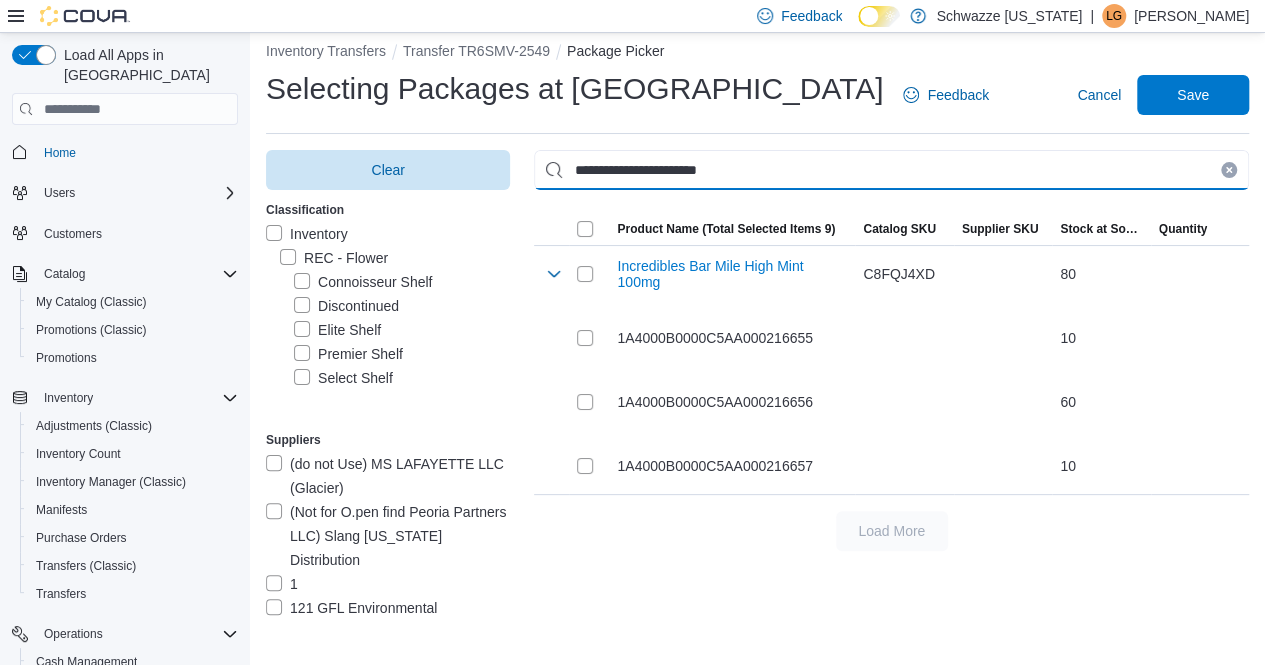 type 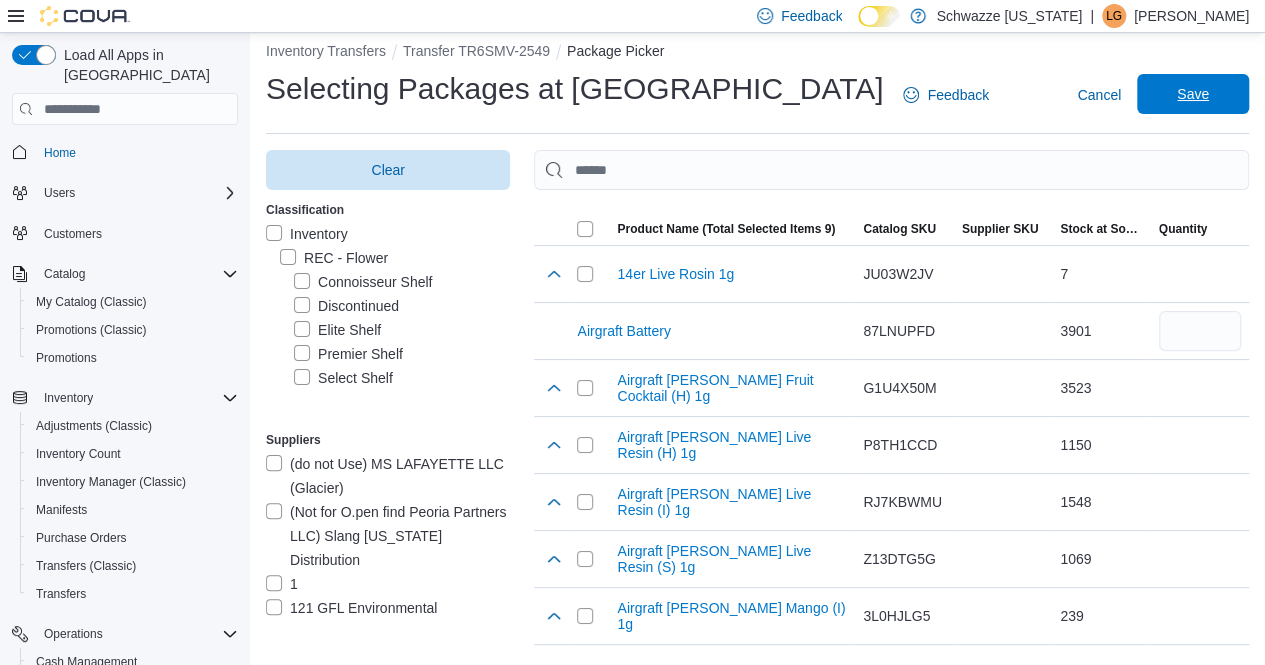 click on "Save" at bounding box center [1193, 94] 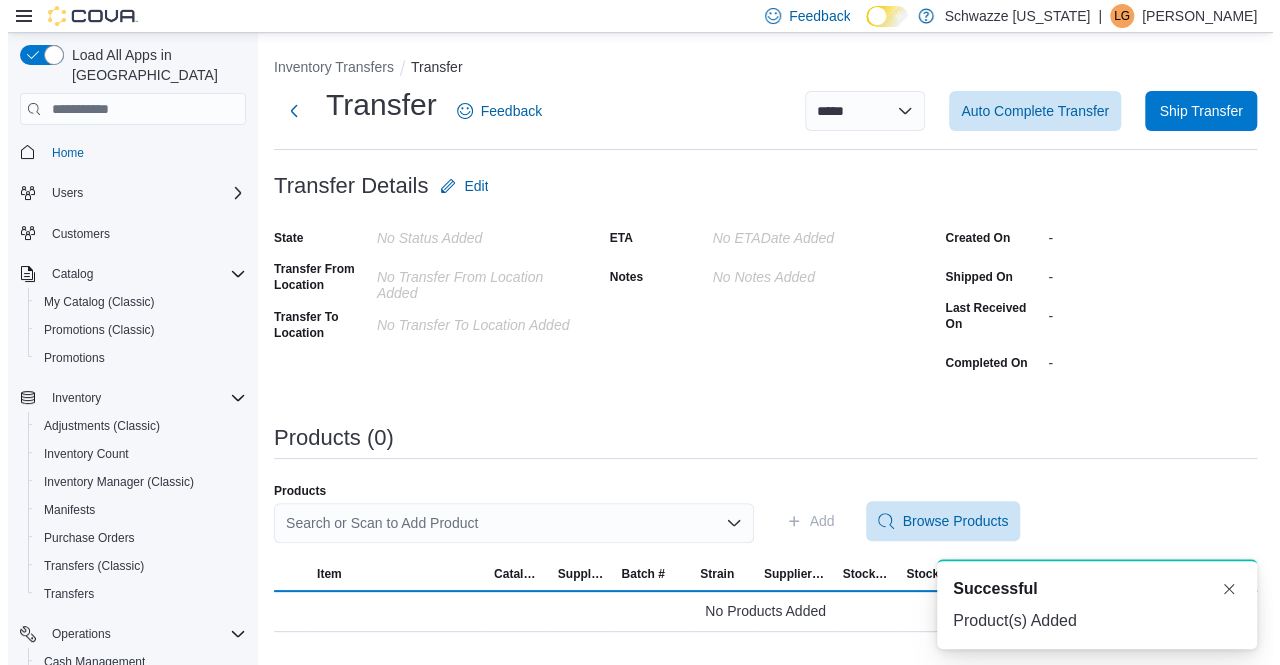 scroll, scrollTop: 0, scrollLeft: 0, axis: both 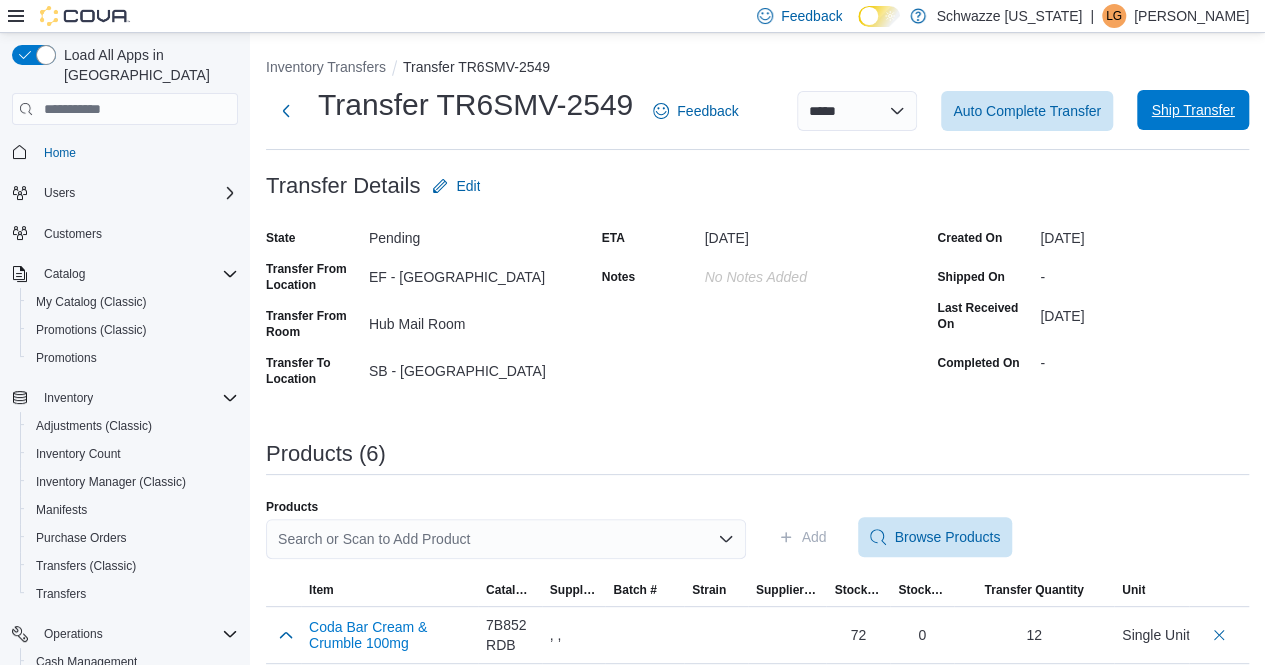 click on "Ship Transfer" at bounding box center (1193, 110) 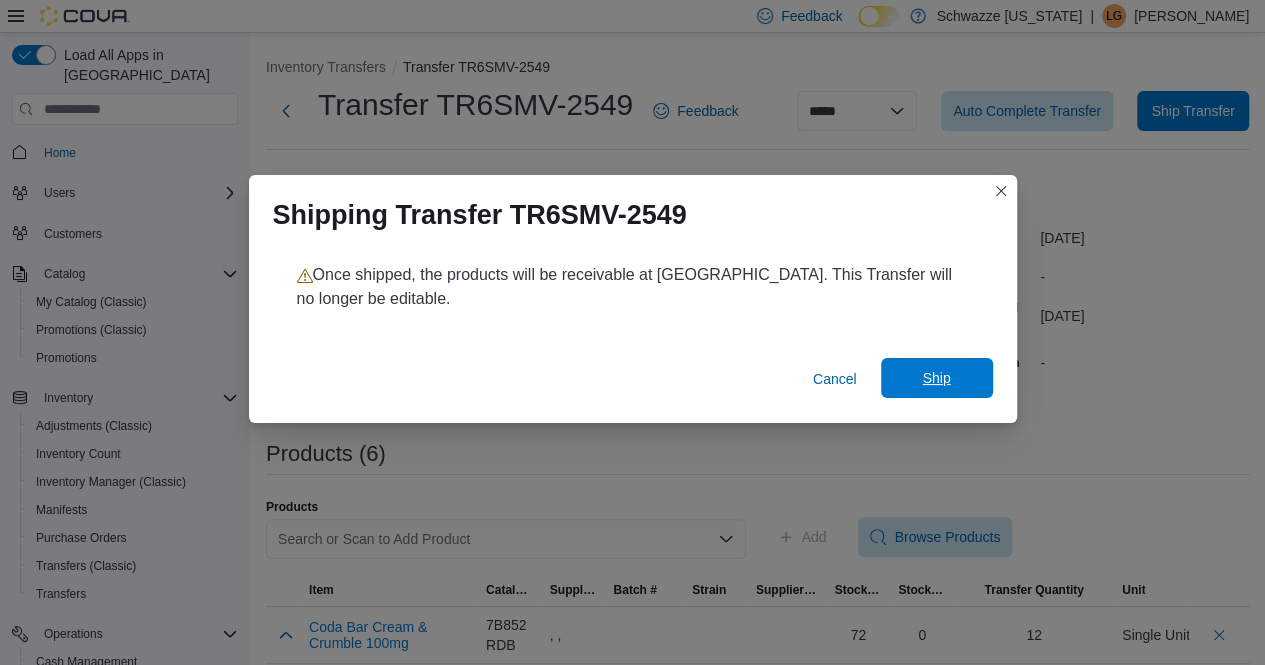 click on "Ship" at bounding box center (937, 378) 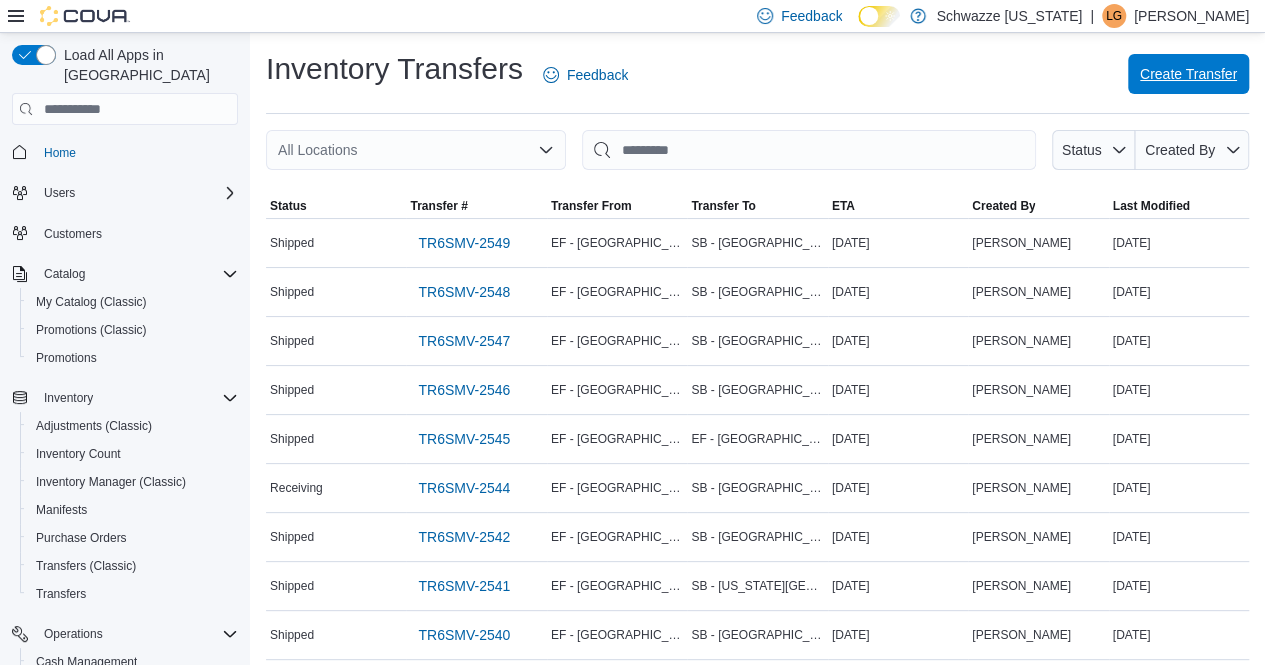 click on "Create Transfer" at bounding box center [1188, 74] 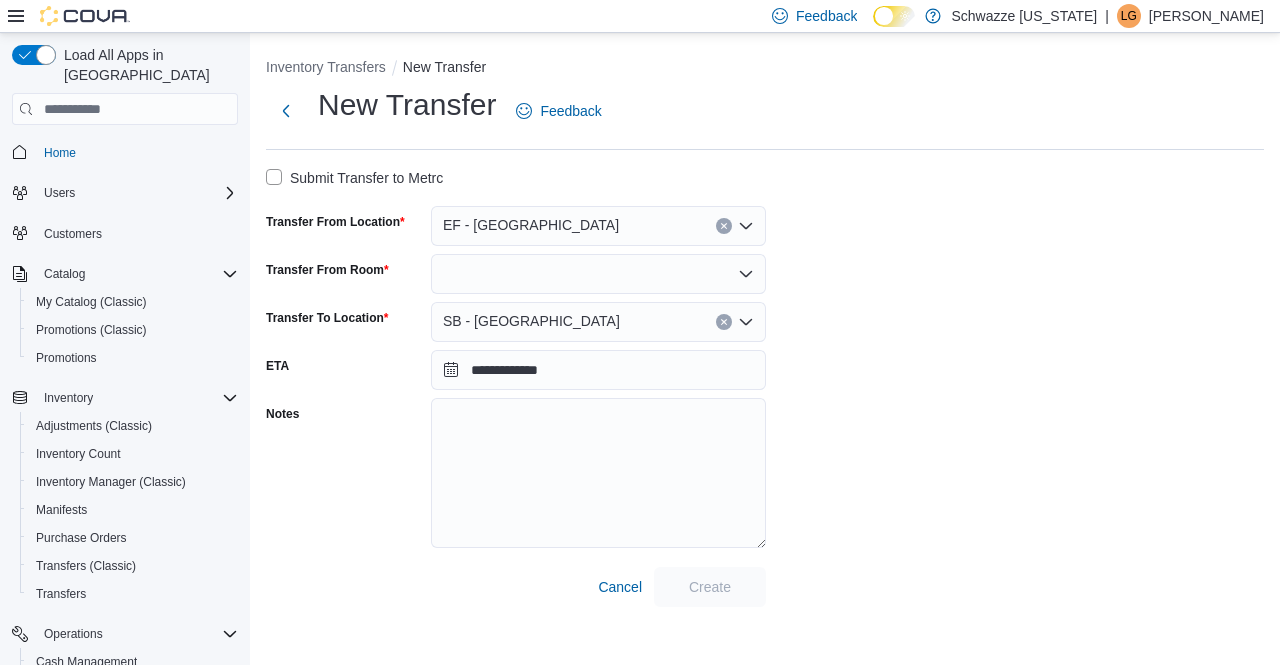 click at bounding box center (598, 274) 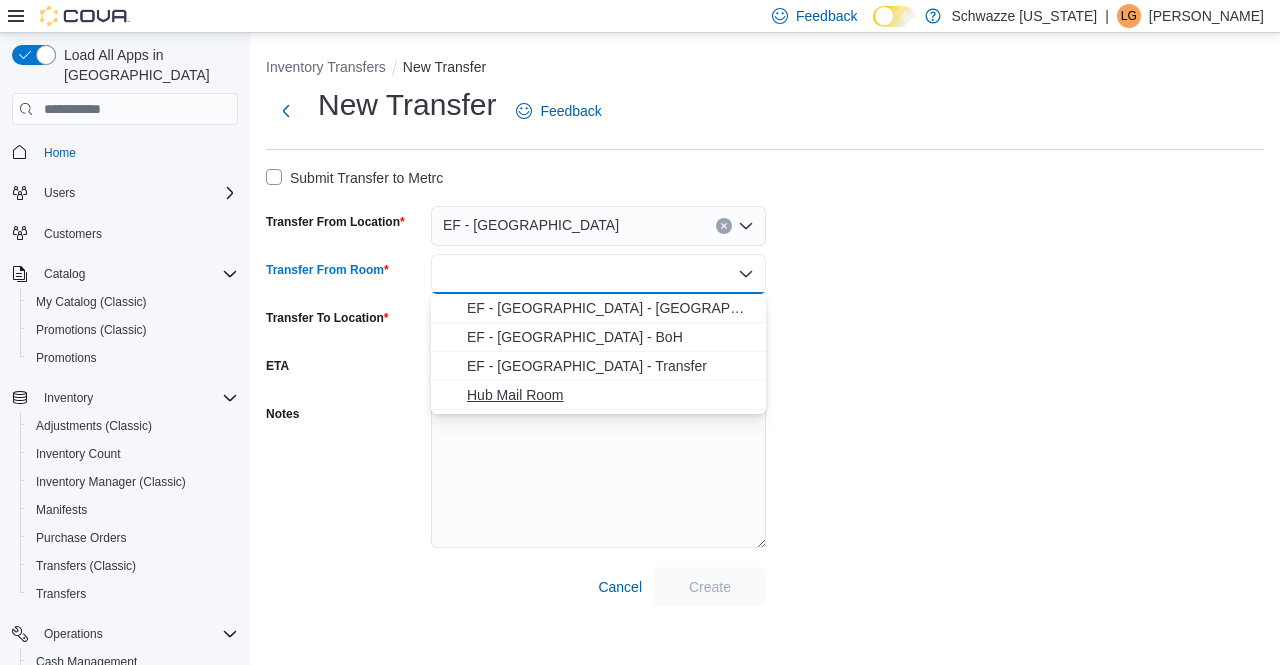 click on "Hub Mail Room" at bounding box center [610, 395] 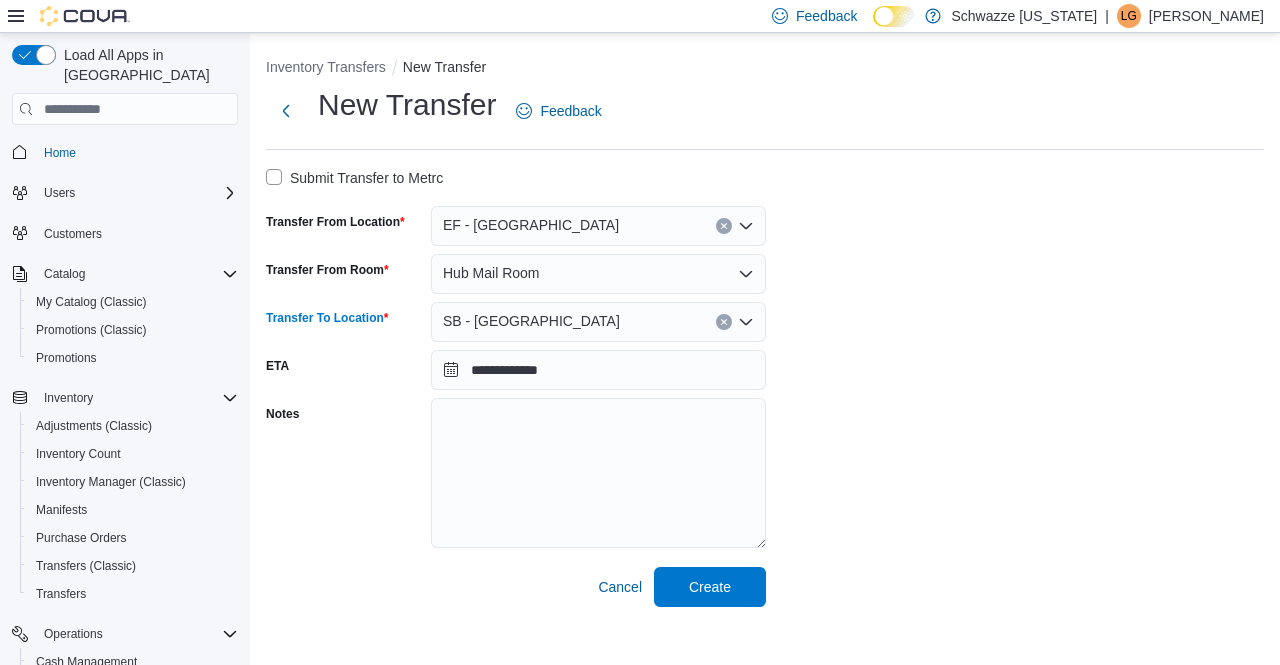 click on "SB - [GEOGRAPHIC_DATA]" at bounding box center [598, 322] 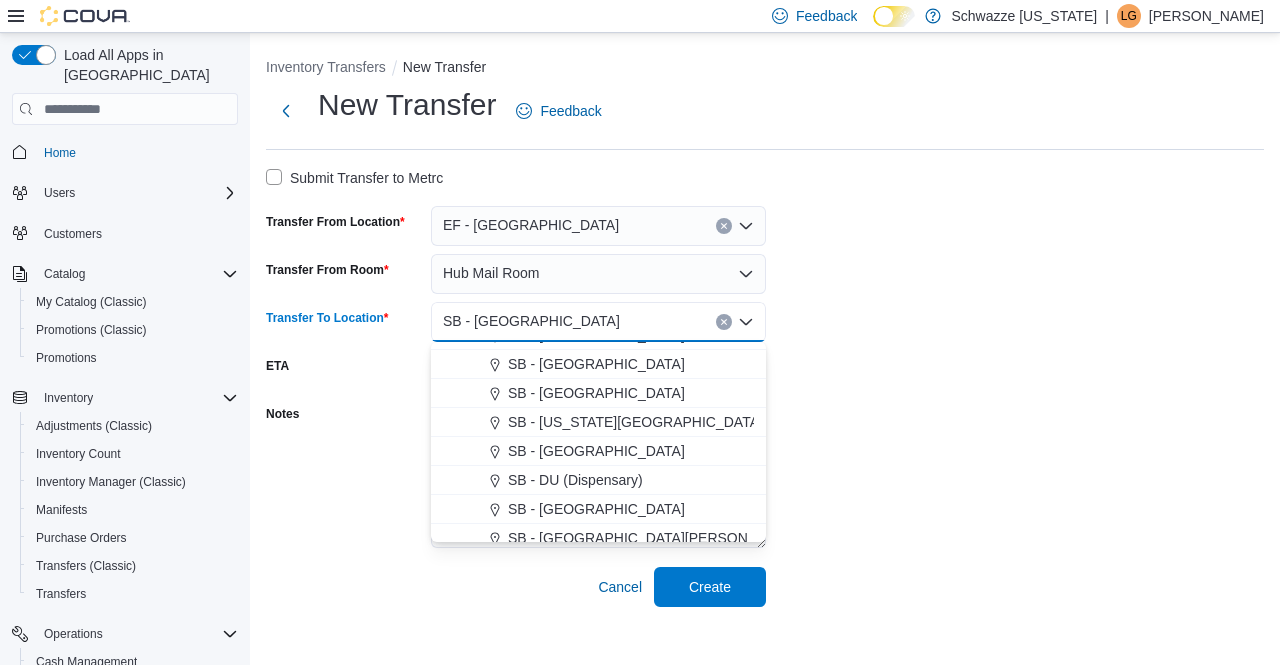 scroll, scrollTop: 400, scrollLeft: 0, axis: vertical 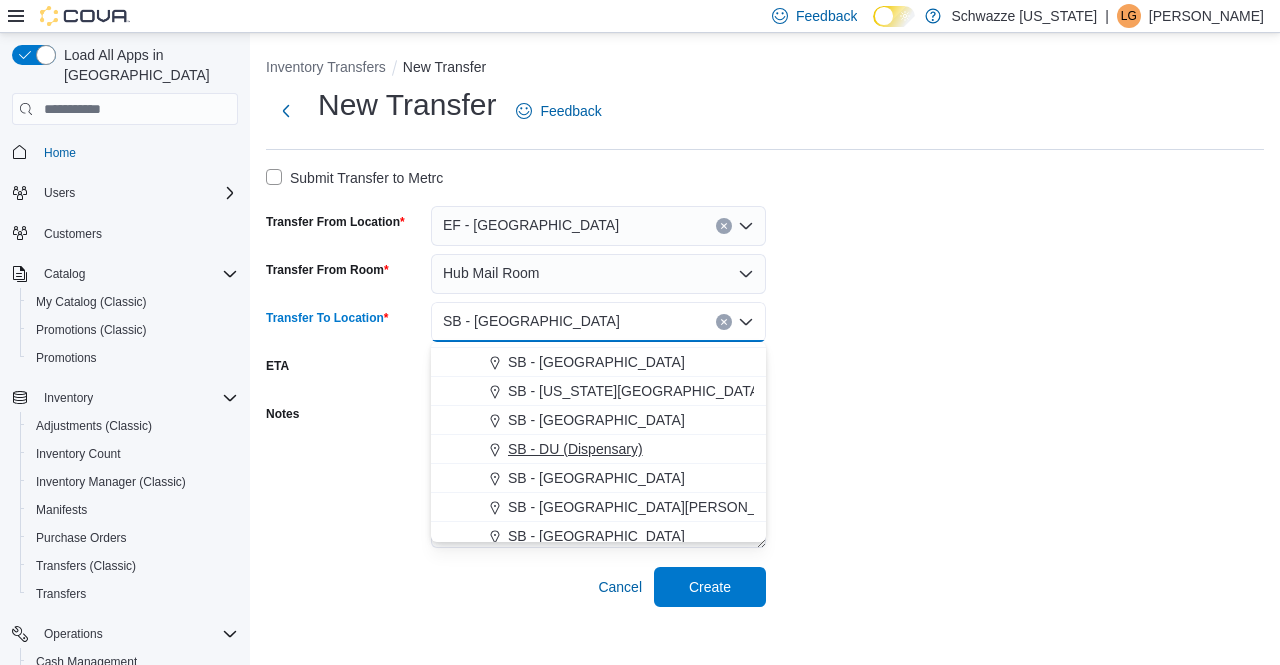 click on "SB - DU (Dispensary)" at bounding box center [575, 449] 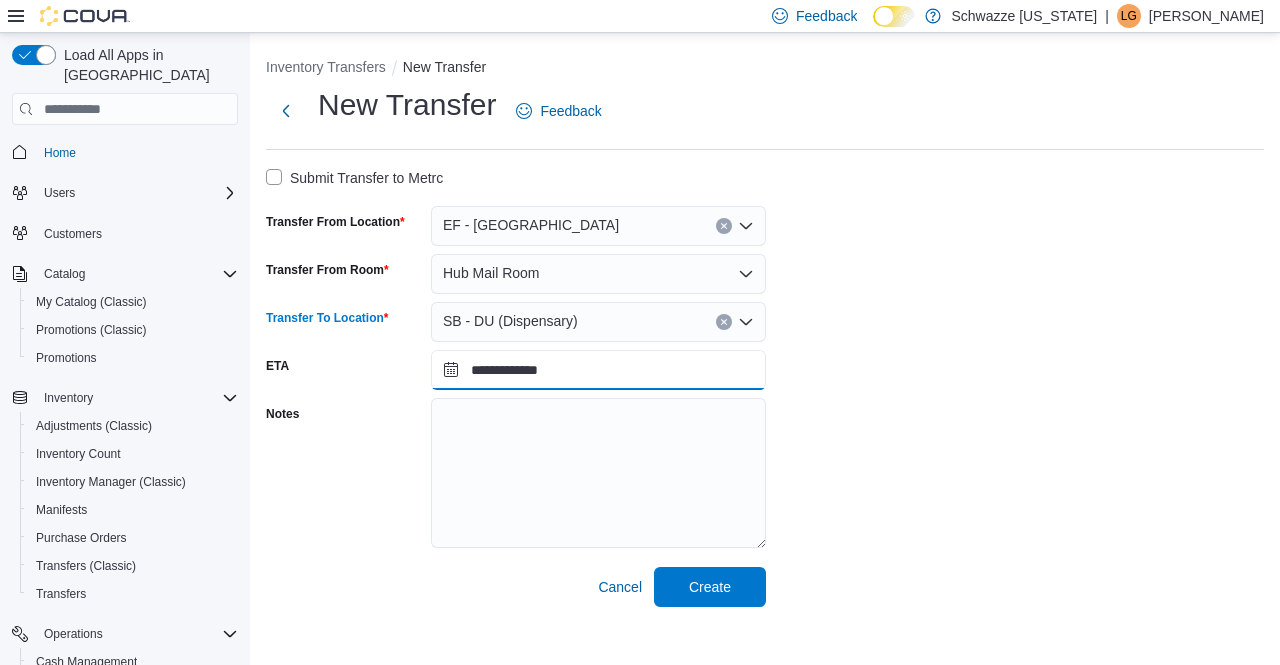 click on "**********" at bounding box center [598, 370] 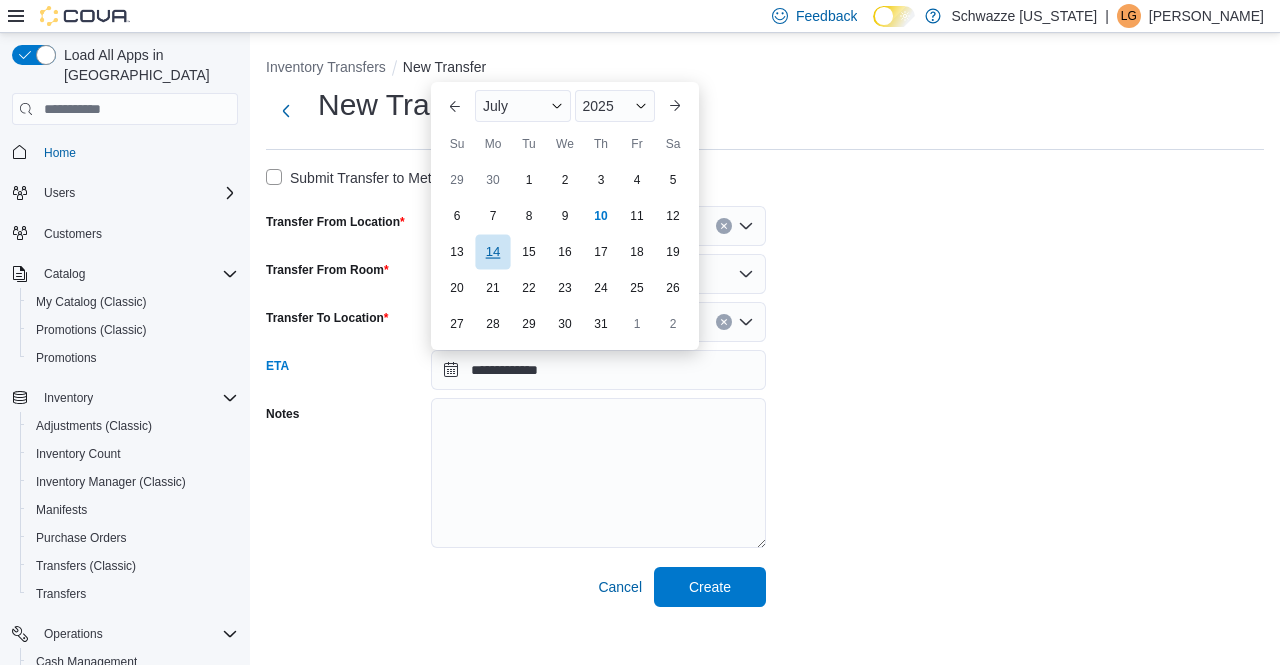 click on "14" at bounding box center (492, 252) 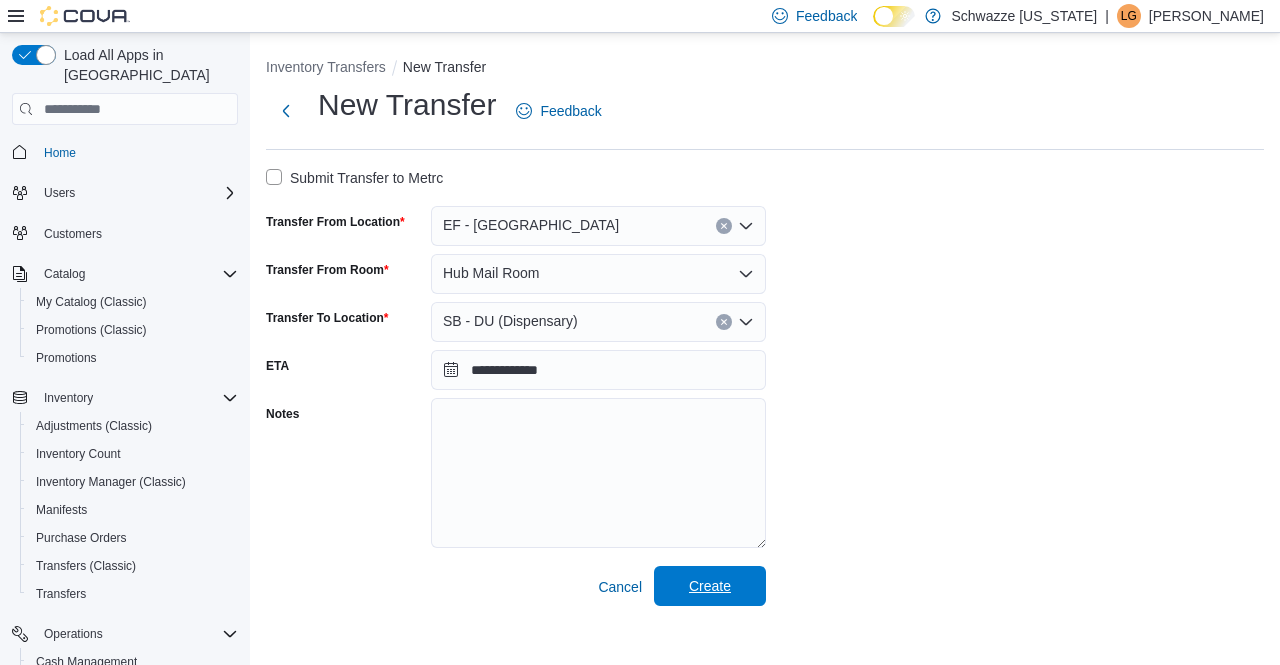 click on "Create" at bounding box center (710, 586) 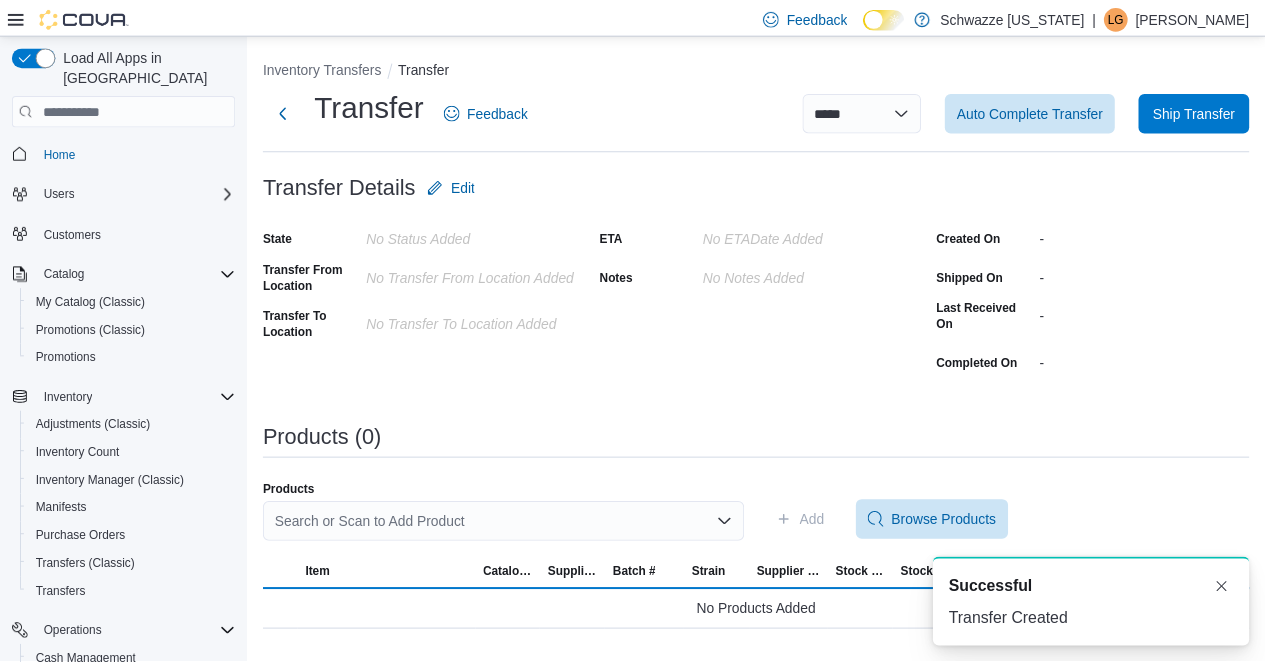 scroll, scrollTop: 0, scrollLeft: 0, axis: both 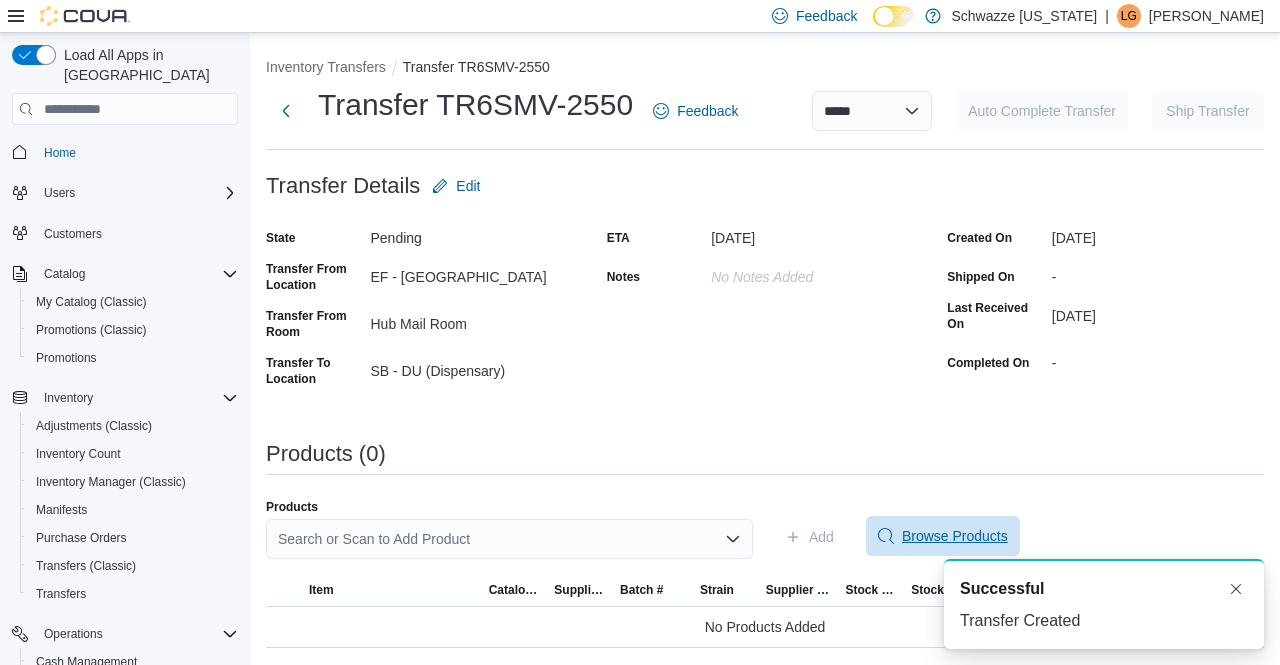 click on "Browse Products" at bounding box center (955, 536) 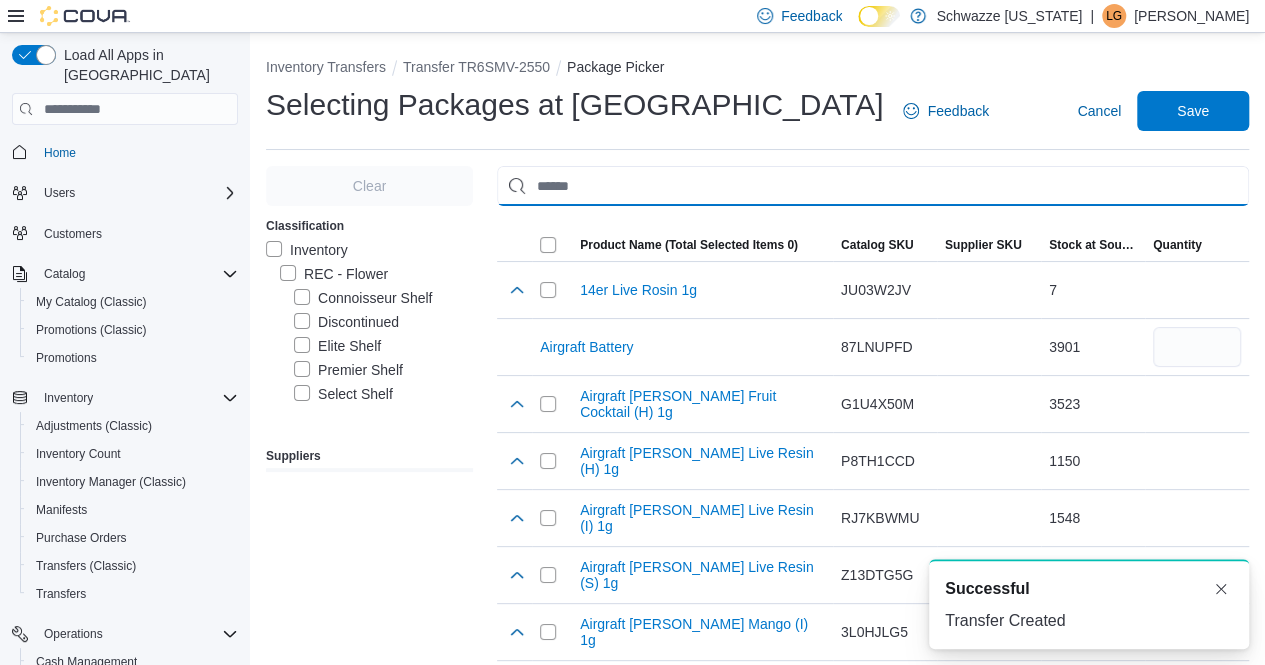 click at bounding box center (873, 186) 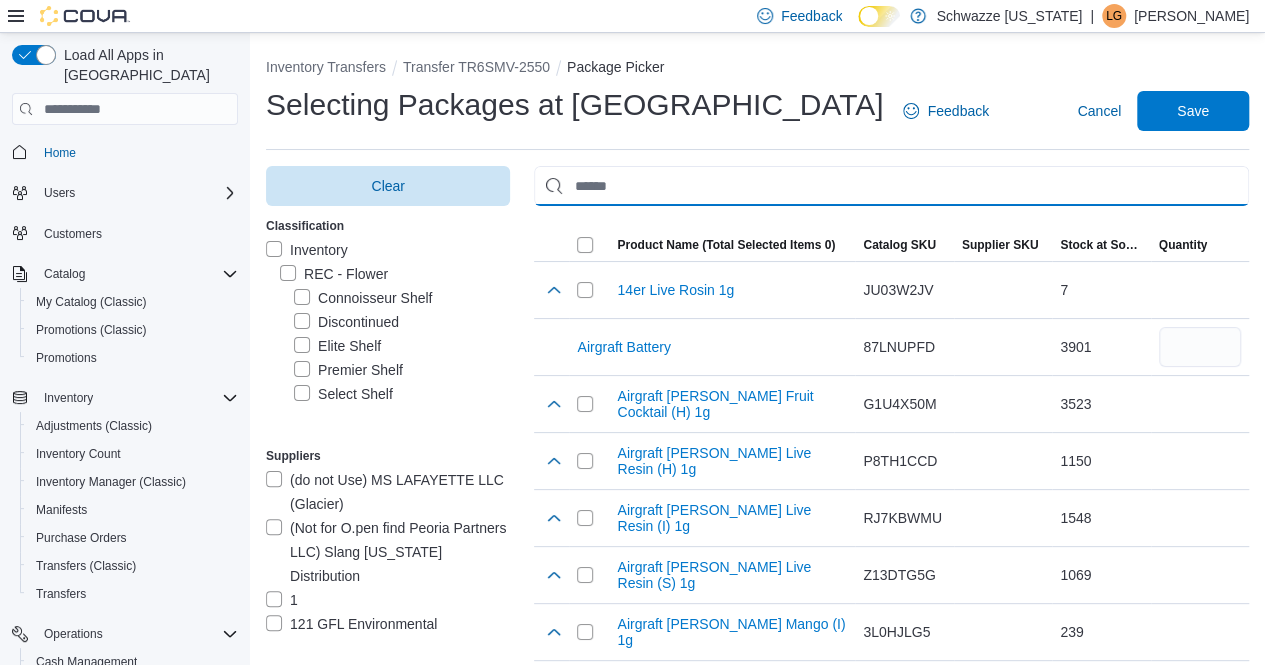 click at bounding box center [891, 186] 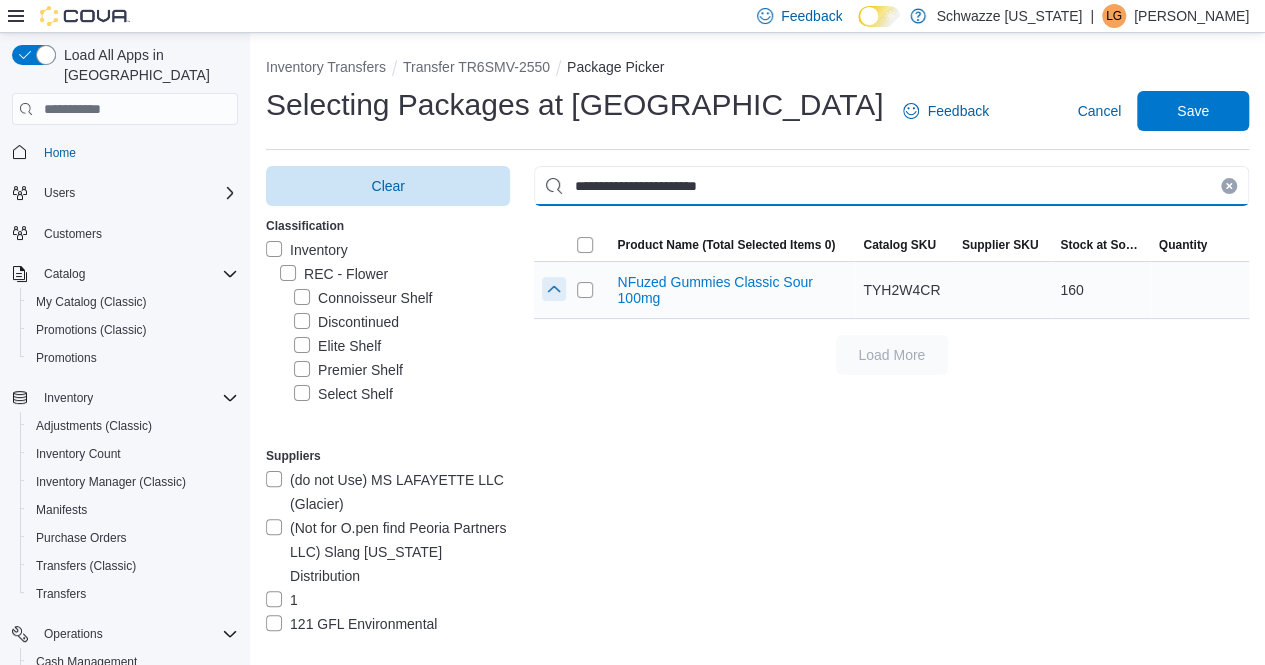 type on "**********" 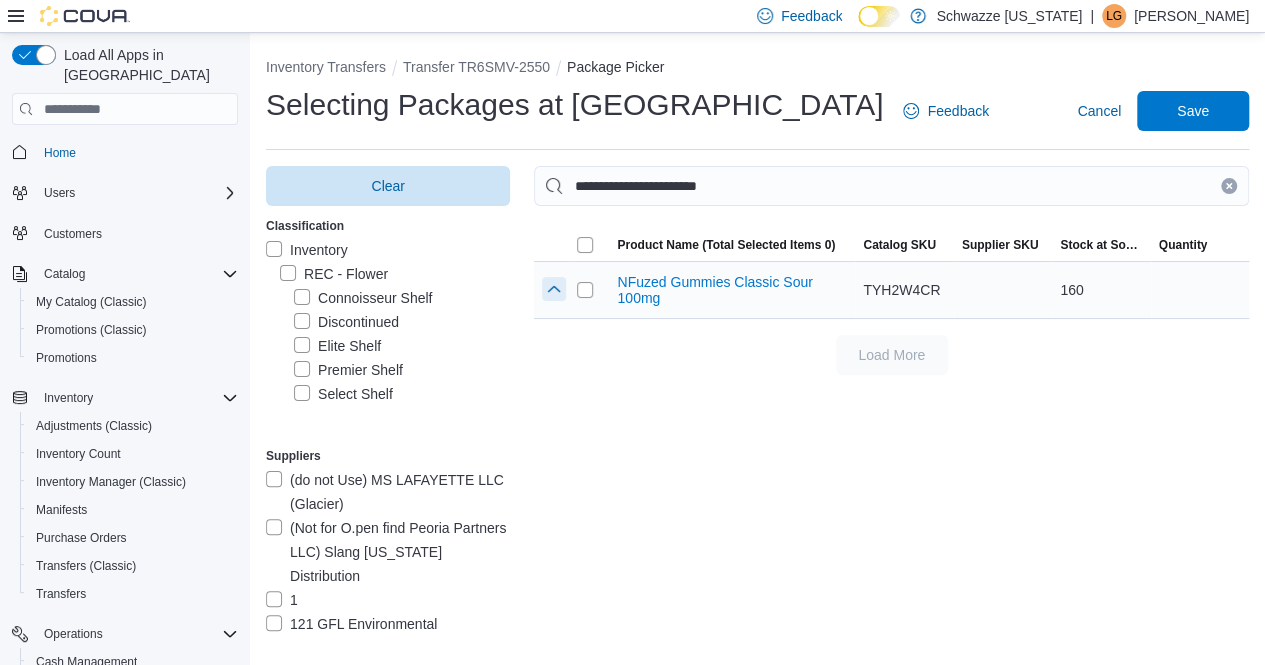 click at bounding box center (554, 289) 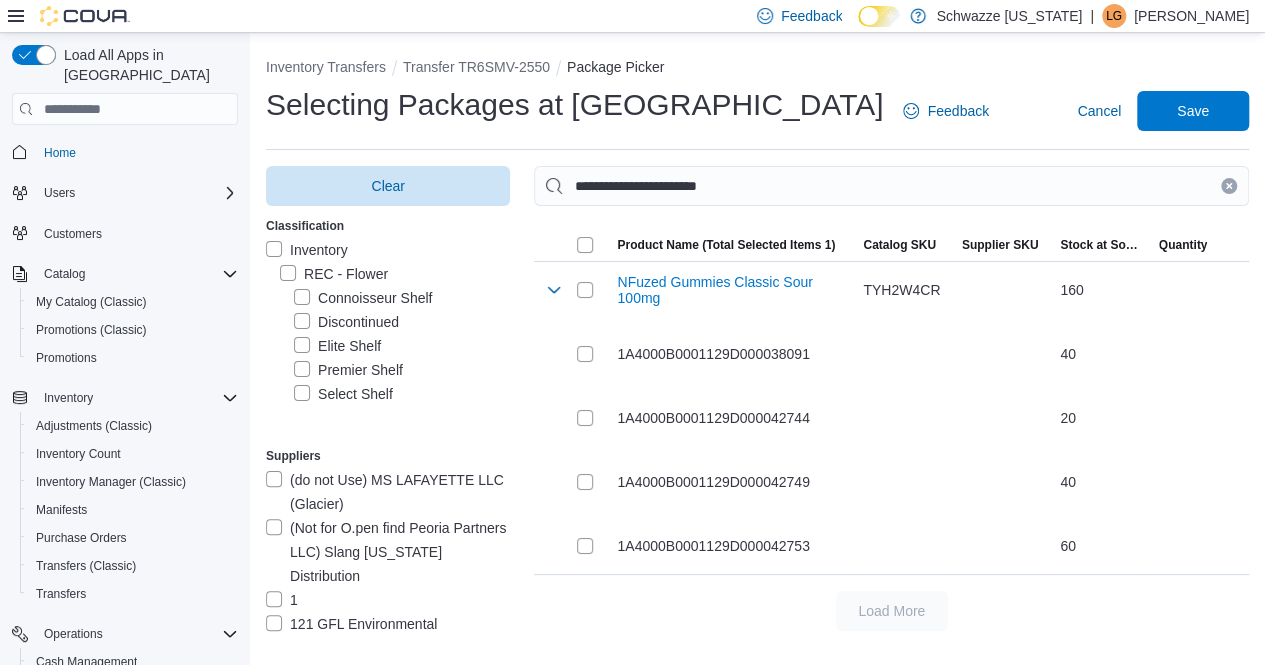 click at bounding box center [1229, 186] 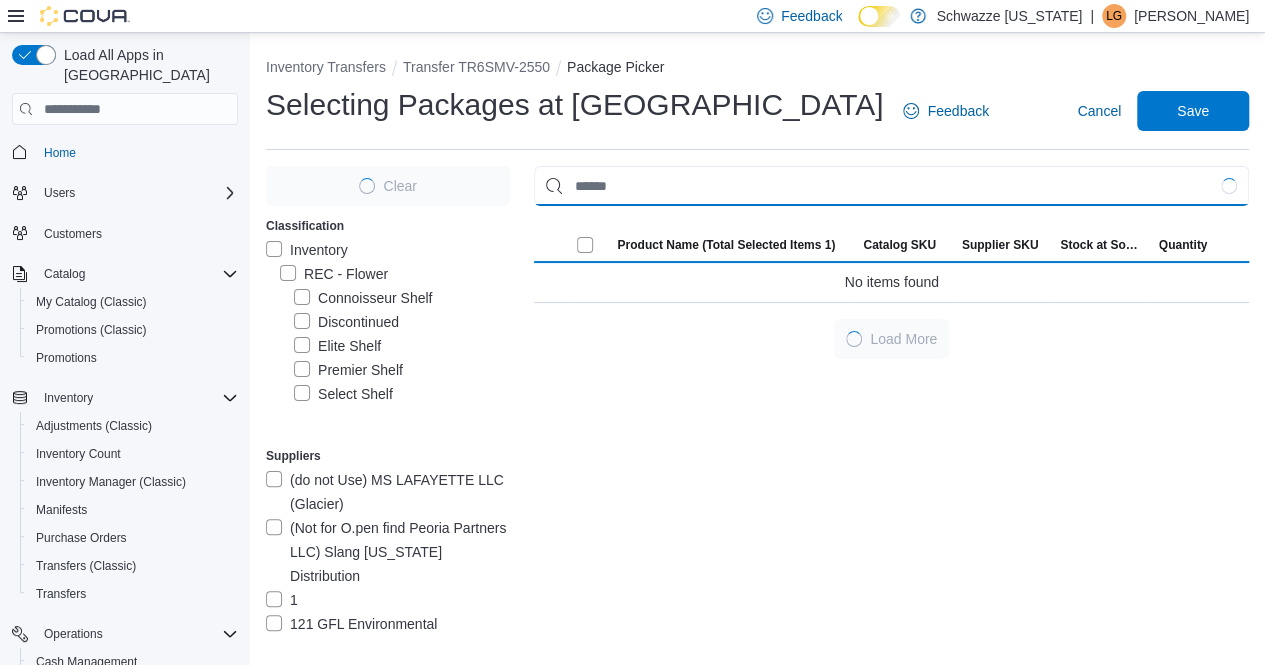 click at bounding box center (891, 186) 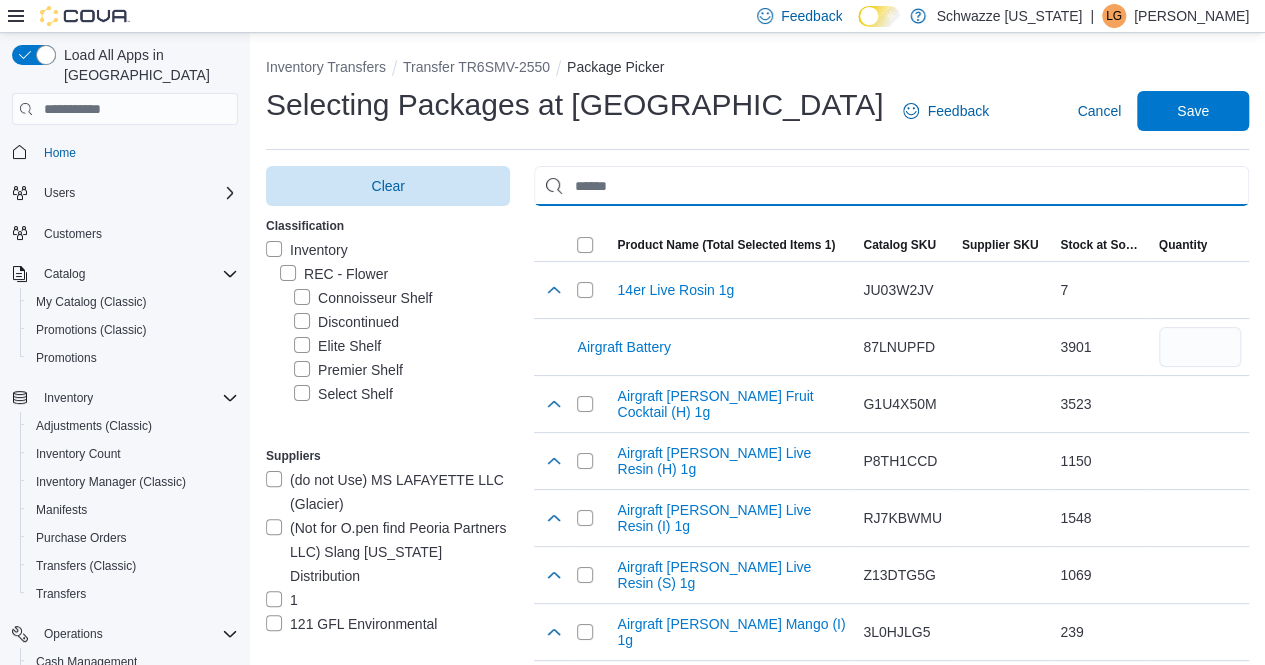 paste on "**********" 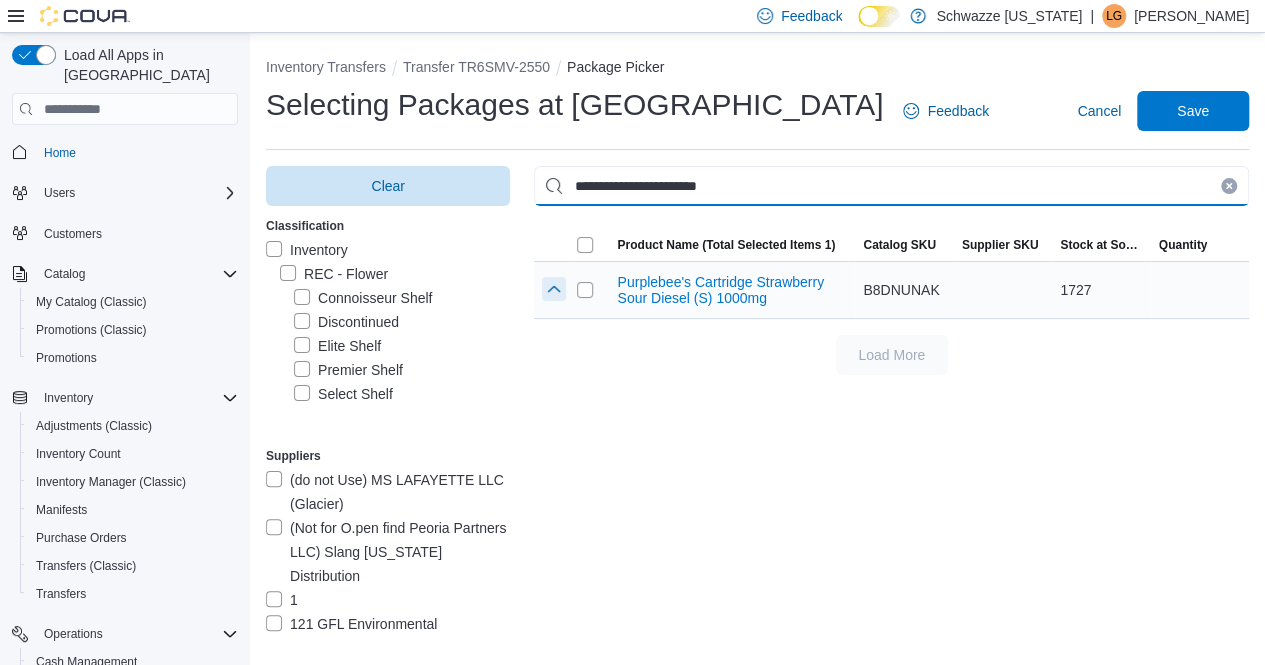 type on "**********" 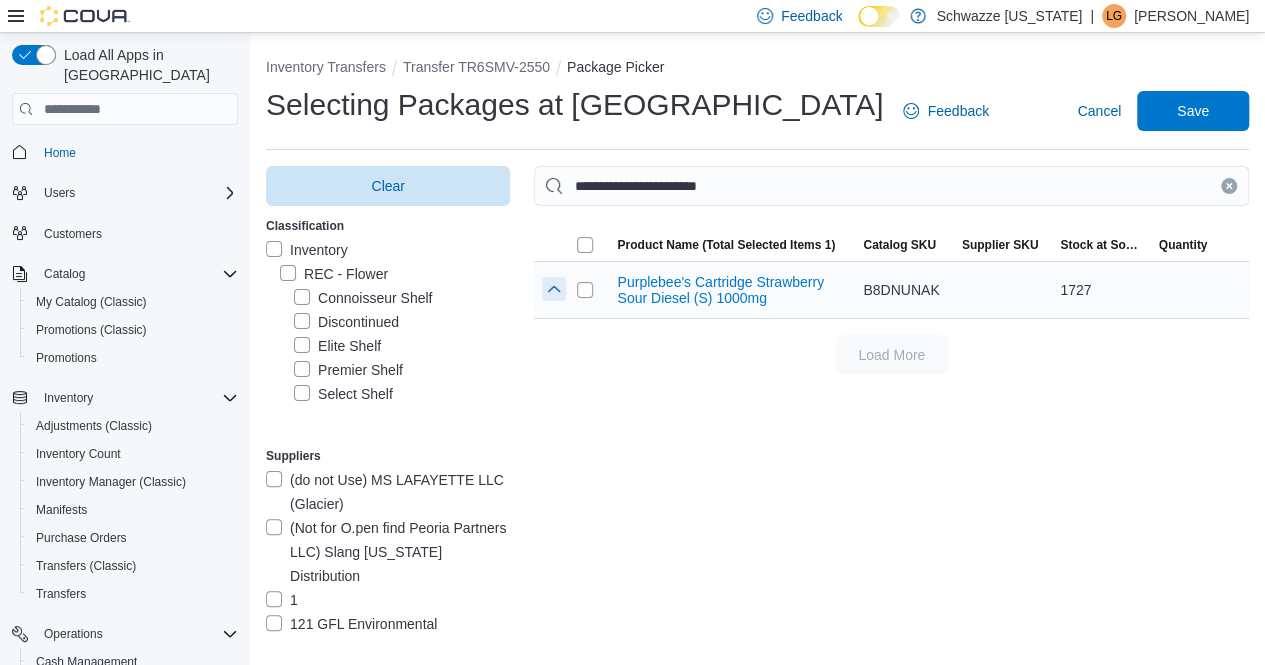 click at bounding box center [554, 289] 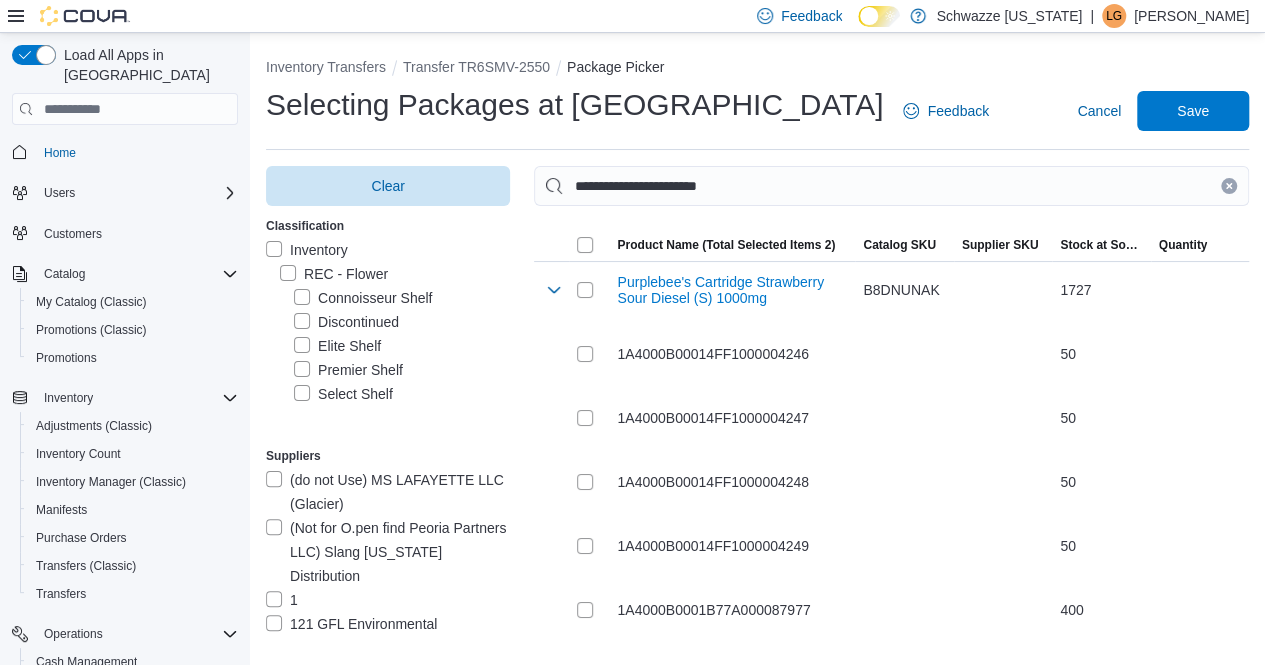 drag, startPoint x: 1244, startPoint y: 185, endPoint x: 1129, endPoint y: 196, distance: 115.52489 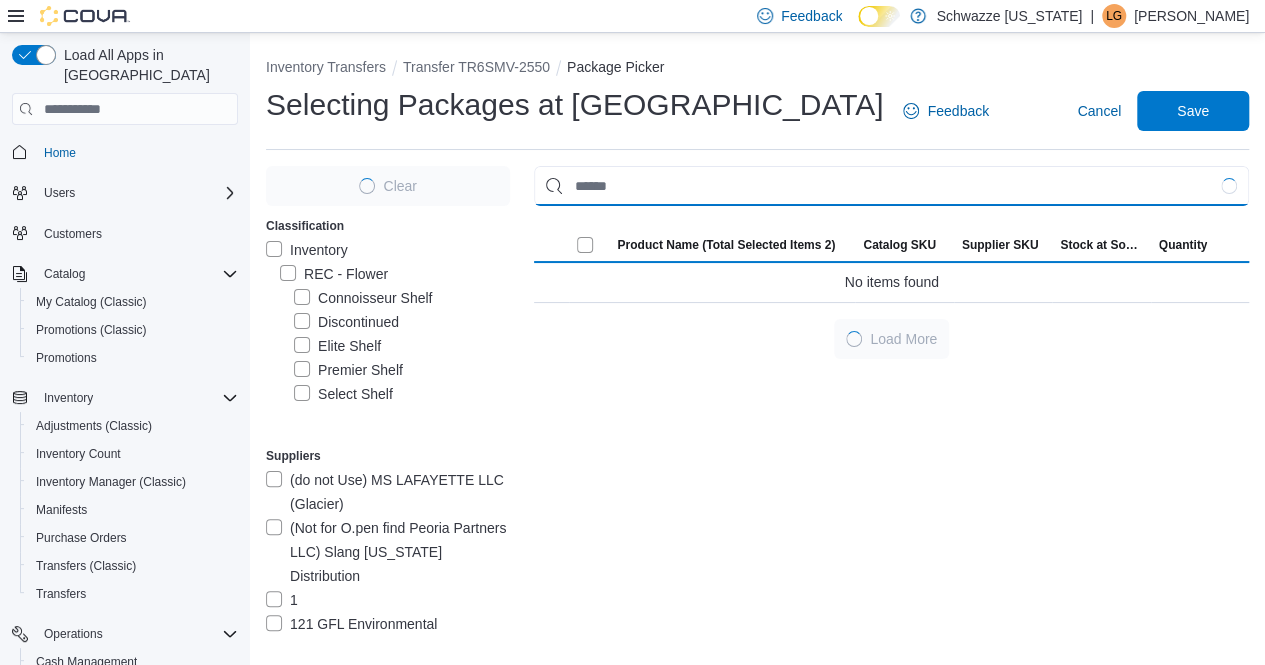 click at bounding box center (891, 186) 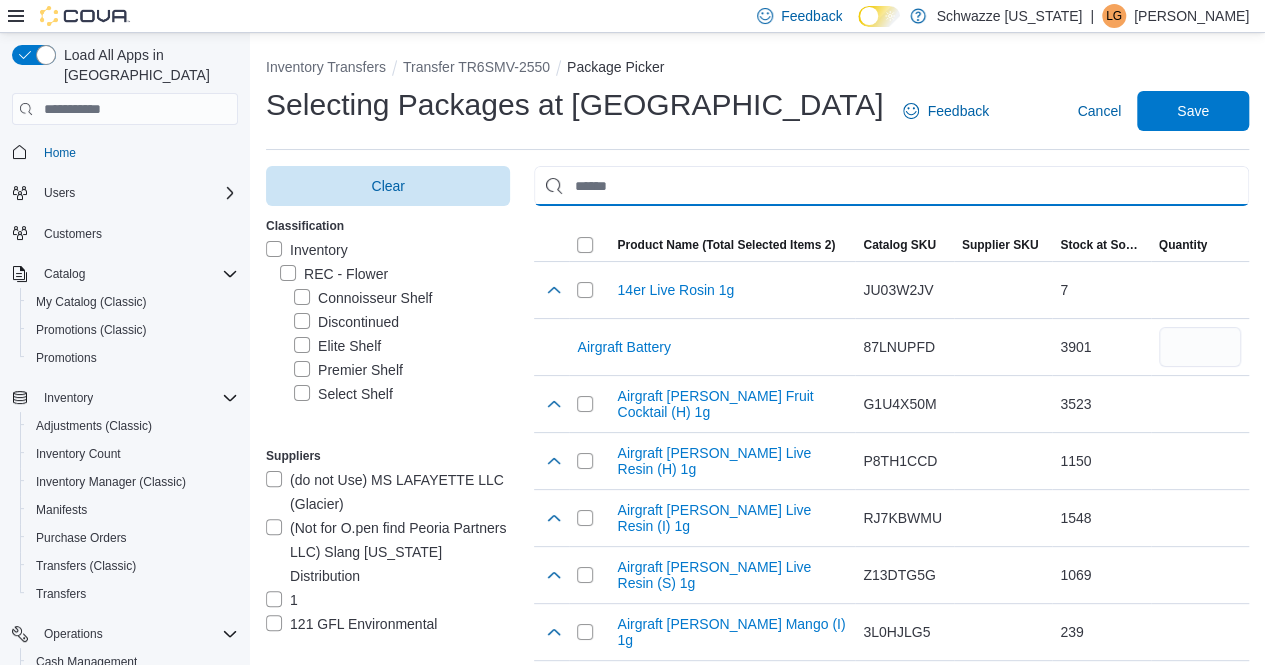 paste on "**********" 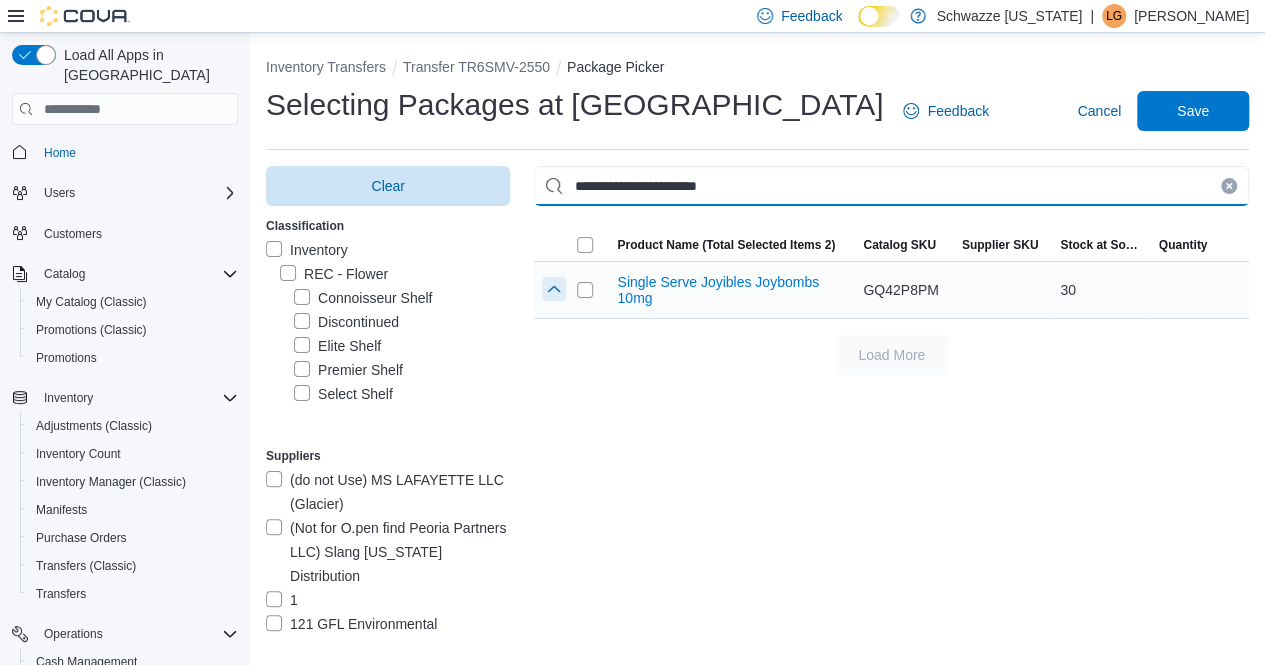 type on "**********" 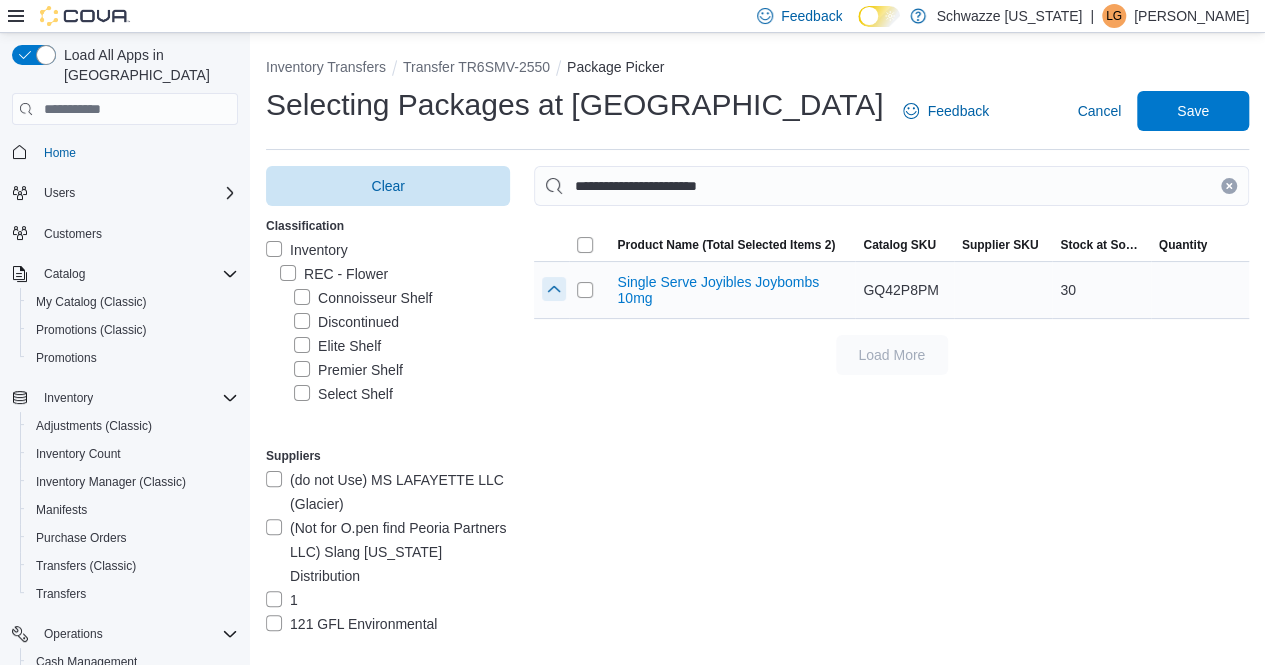click at bounding box center [554, 289] 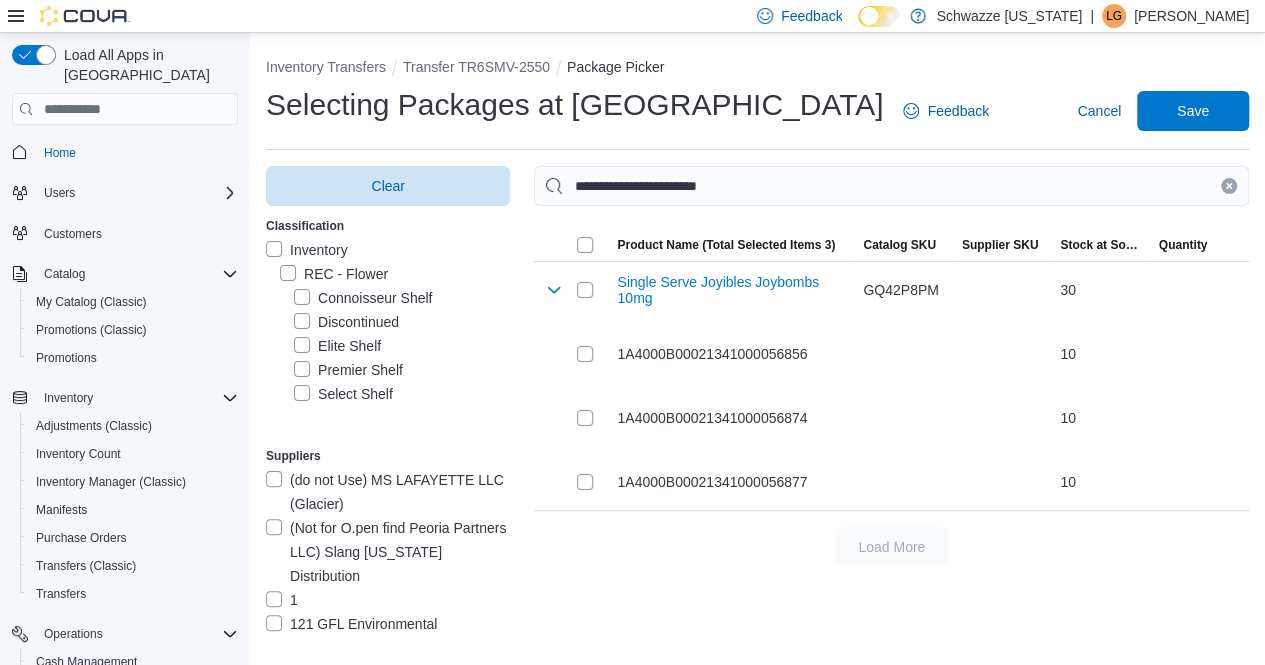 click at bounding box center (1229, 186) 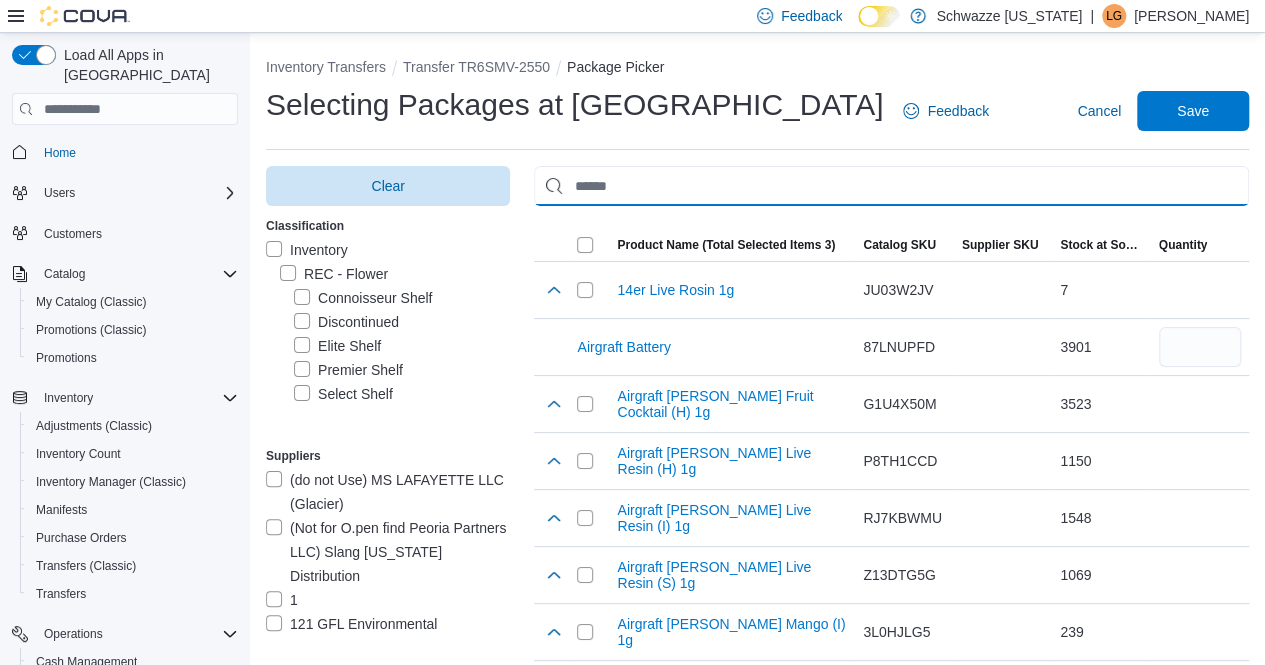 click at bounding box center (891, 186) 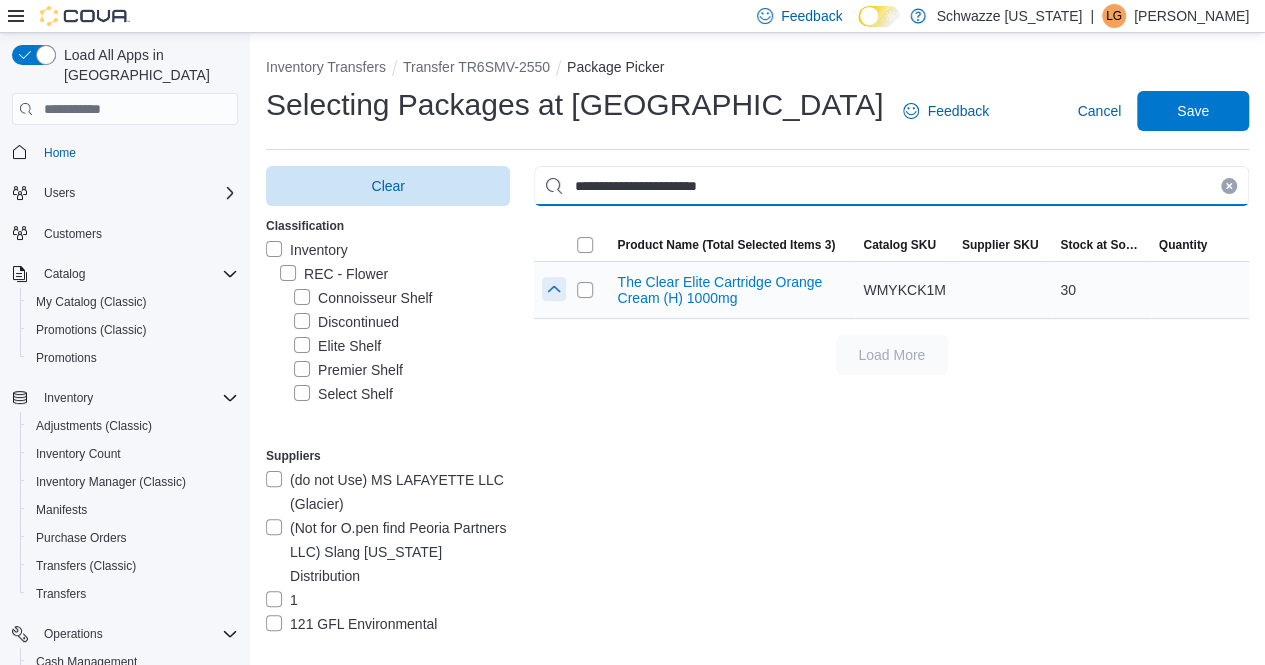 type on "**********" 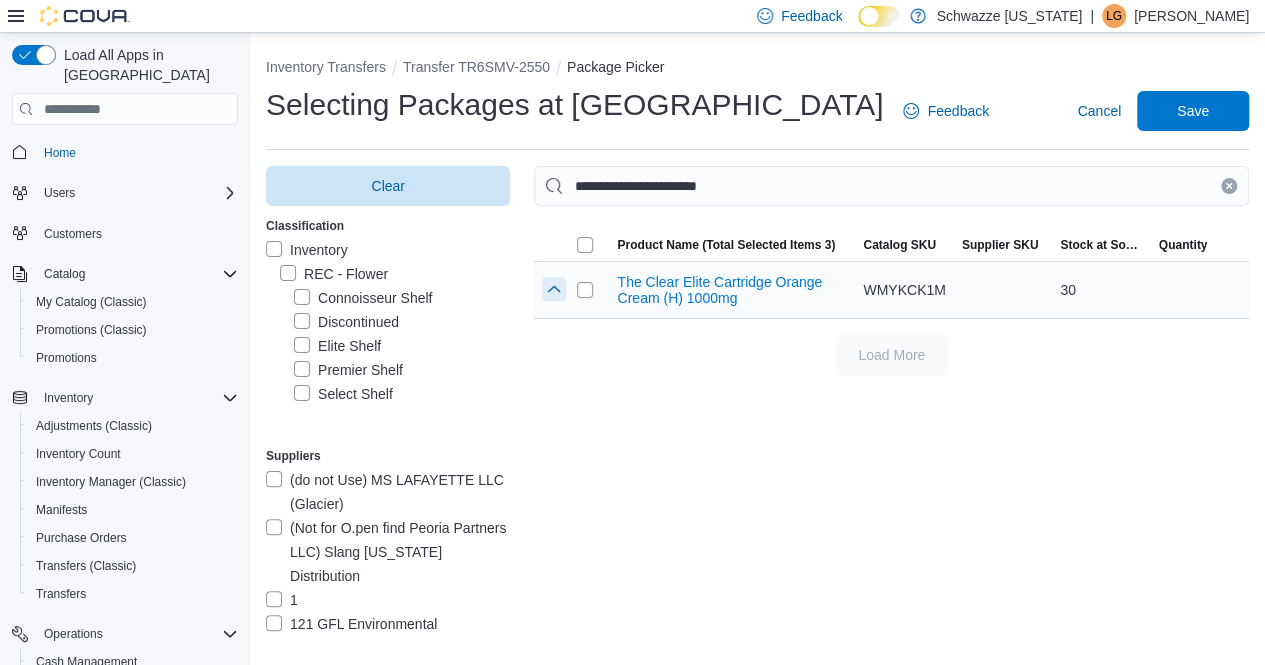 click at bounding box center (554, 289) 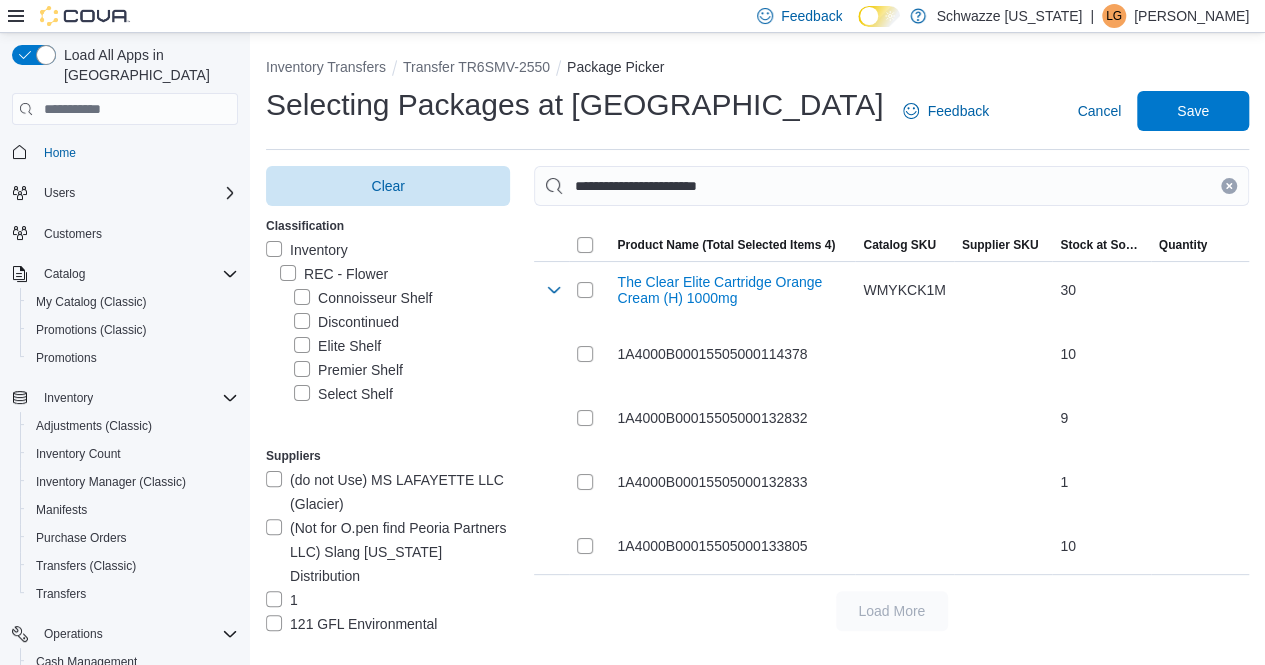click at bounding box center (1229, 186) 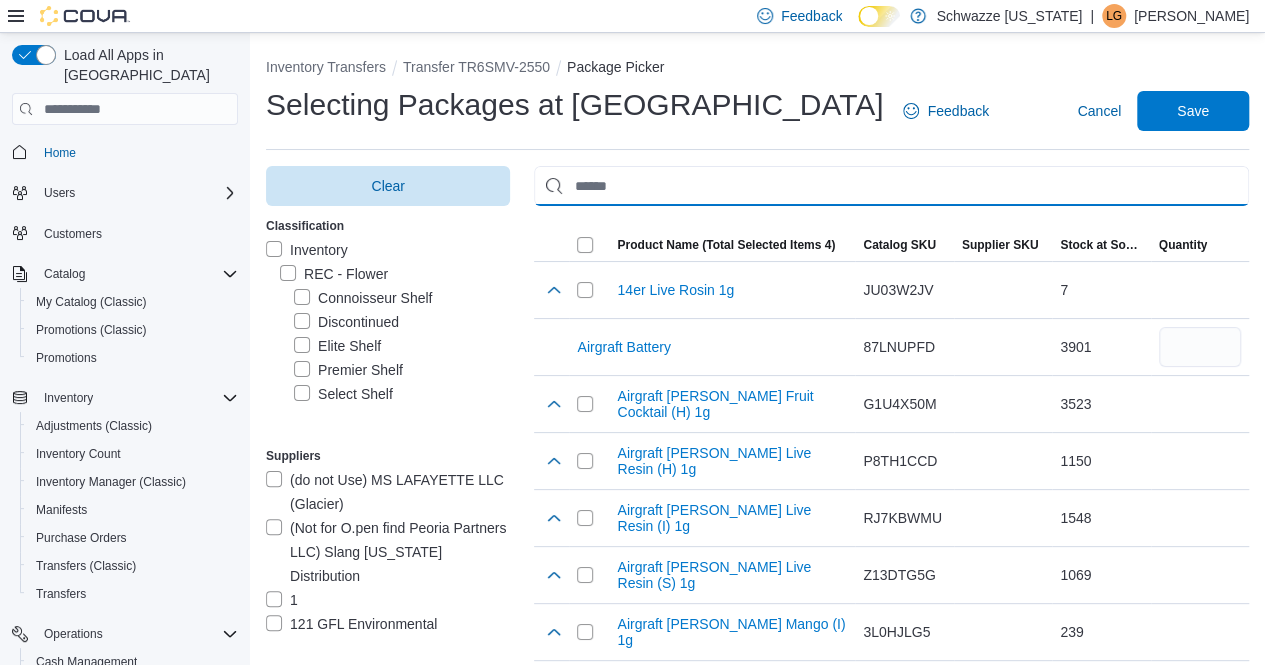 click at bounding box center [891, 186] 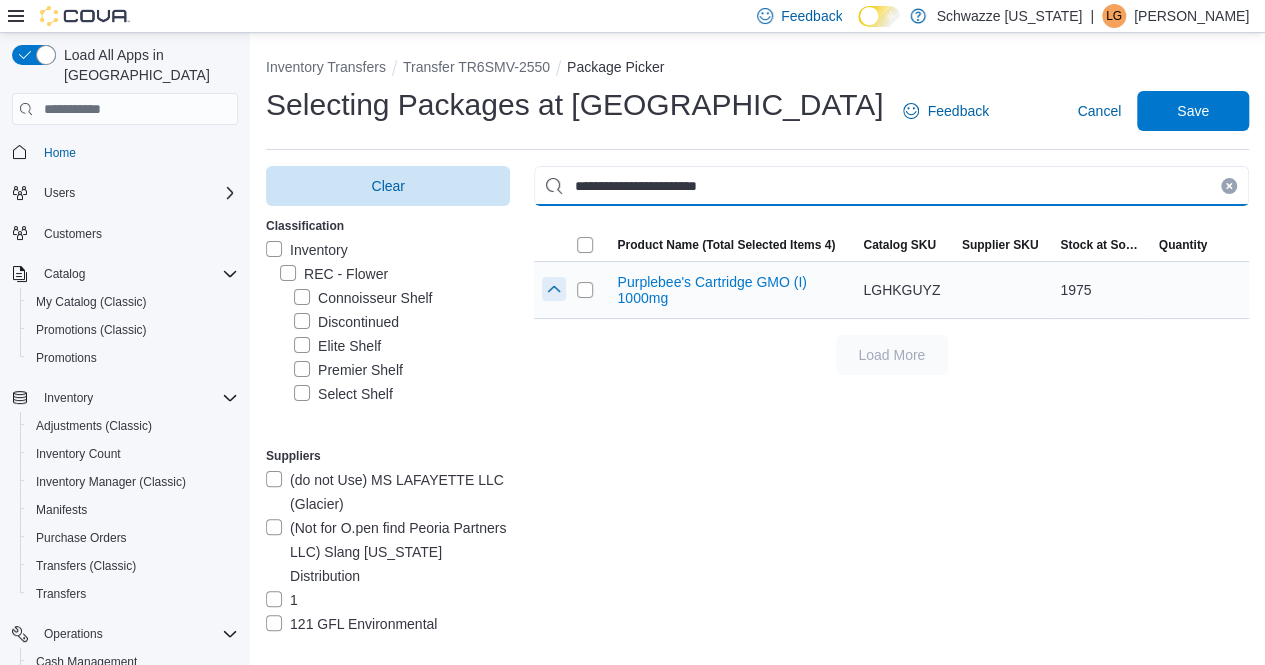 type on "**********" 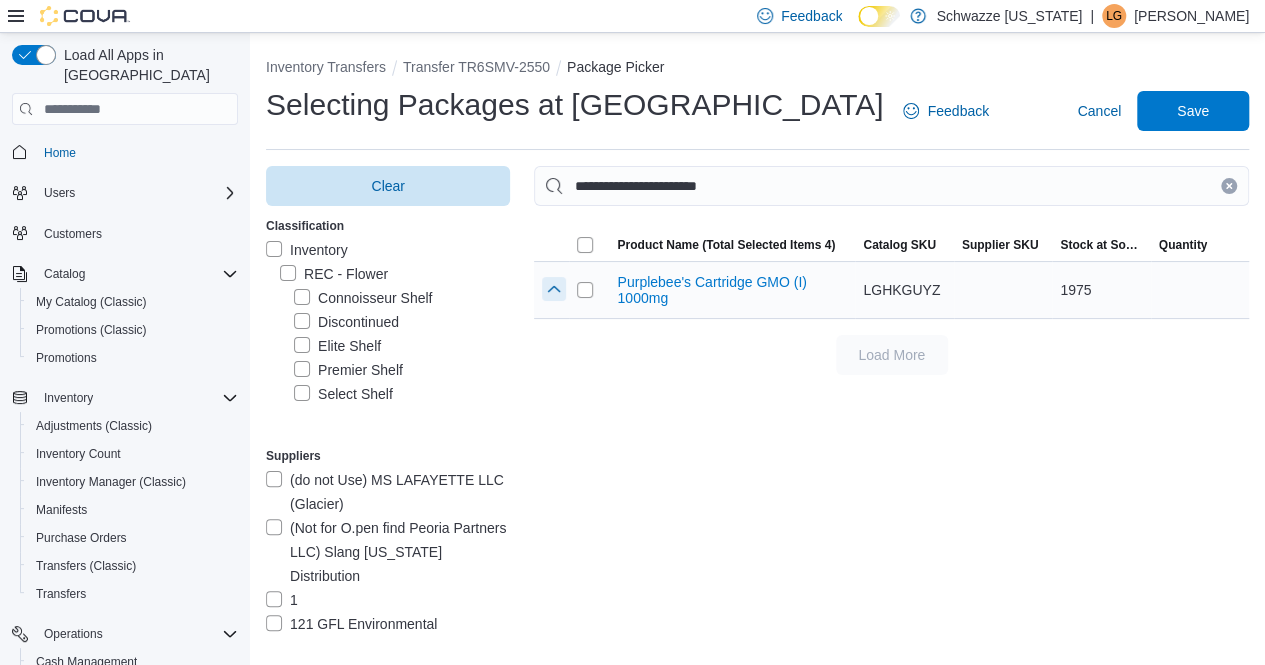 click at bounding box center (554, 289) 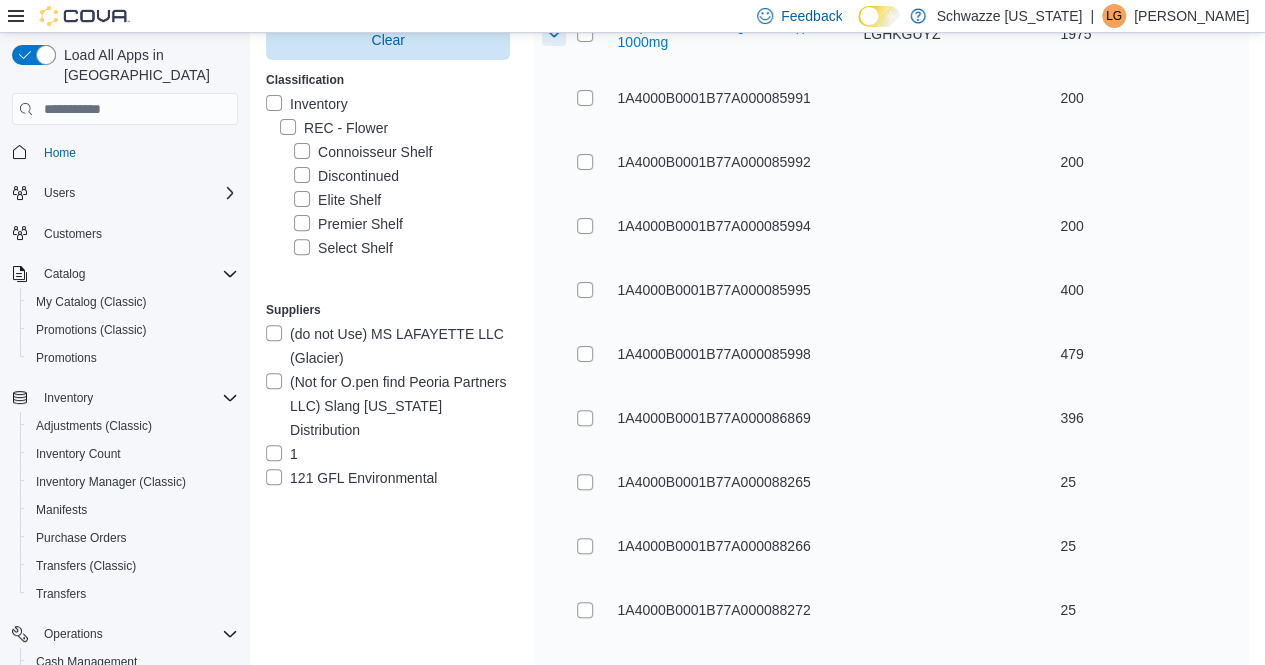 scroll, scrollTop: 300, scrollLeft: 0, axis: vertical 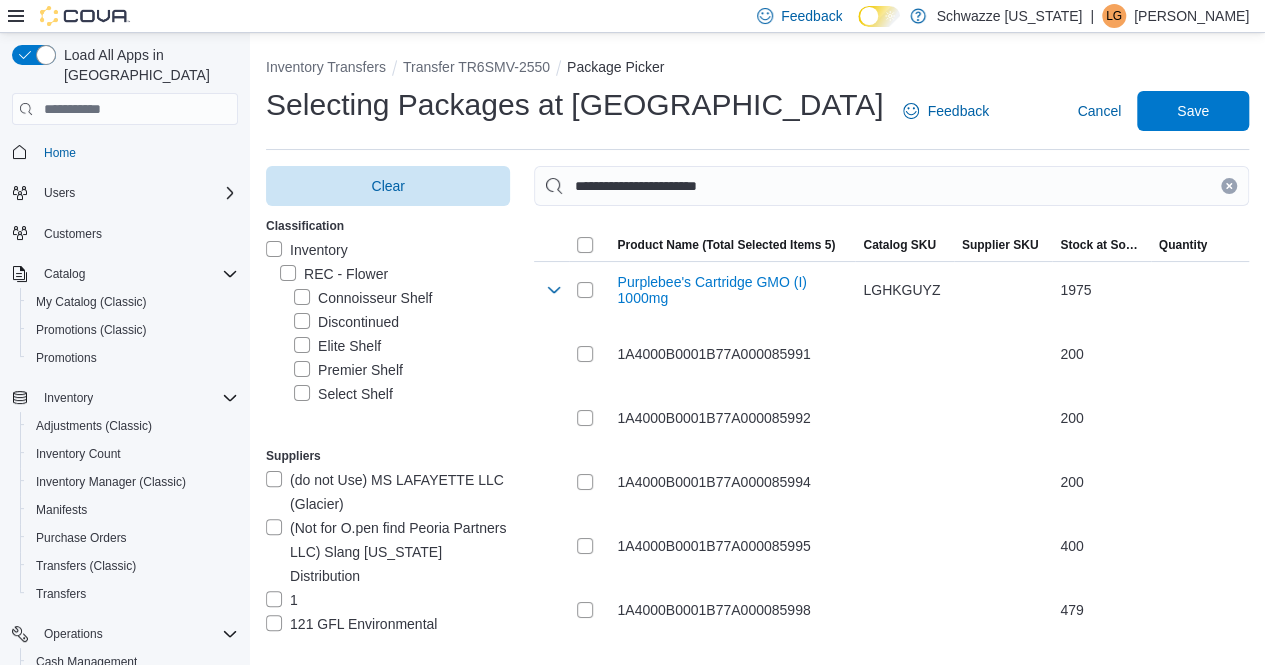 drag, startPoint x: 1242, startPoint y: 181, endPoint x: 1050, endPoint y: 182, distance: 192.00261 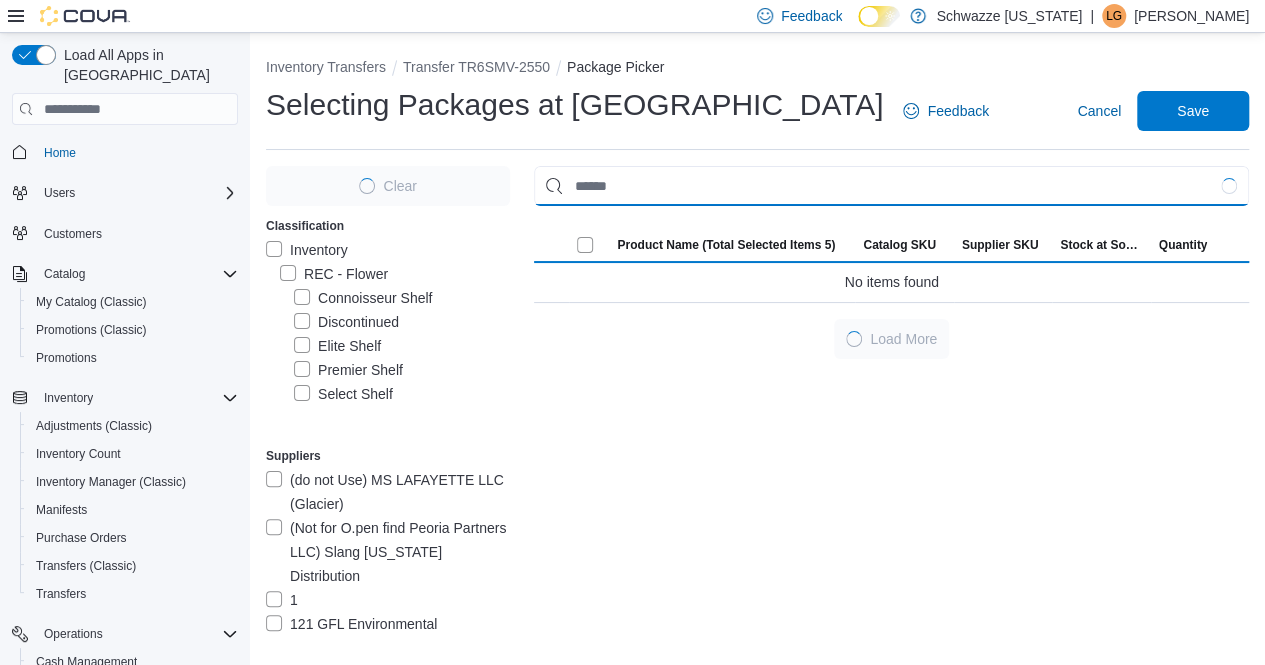 click at bounding box center [891, 186] 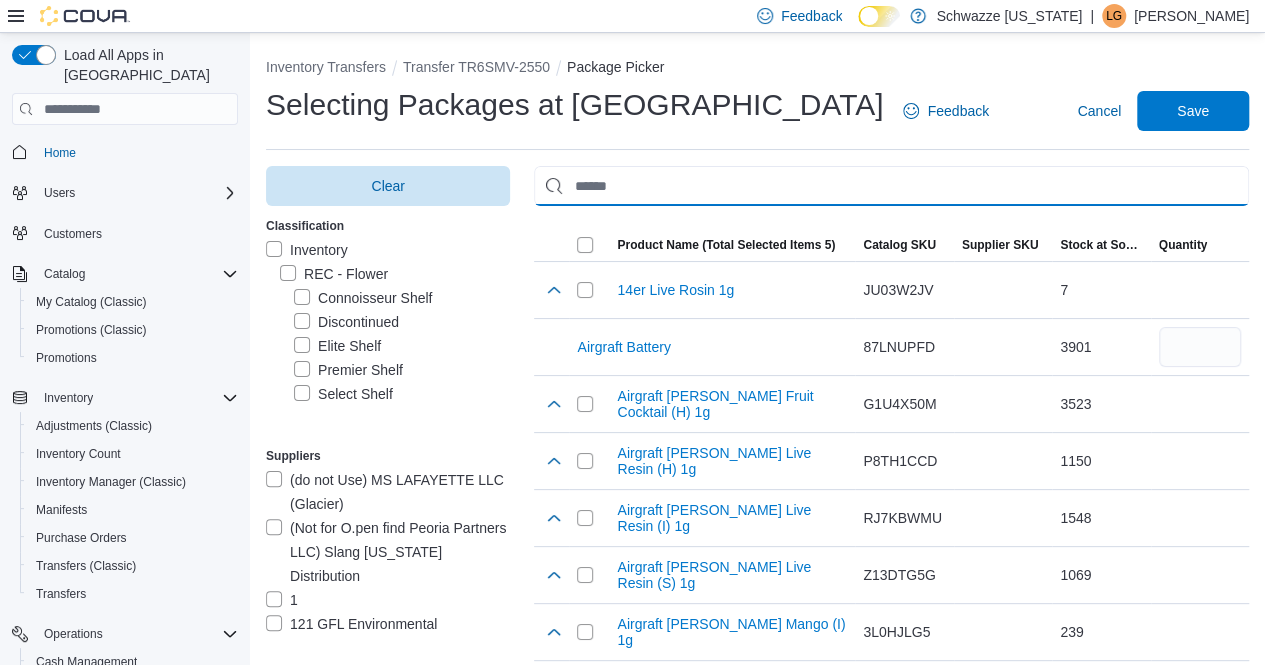 paste on "**********" 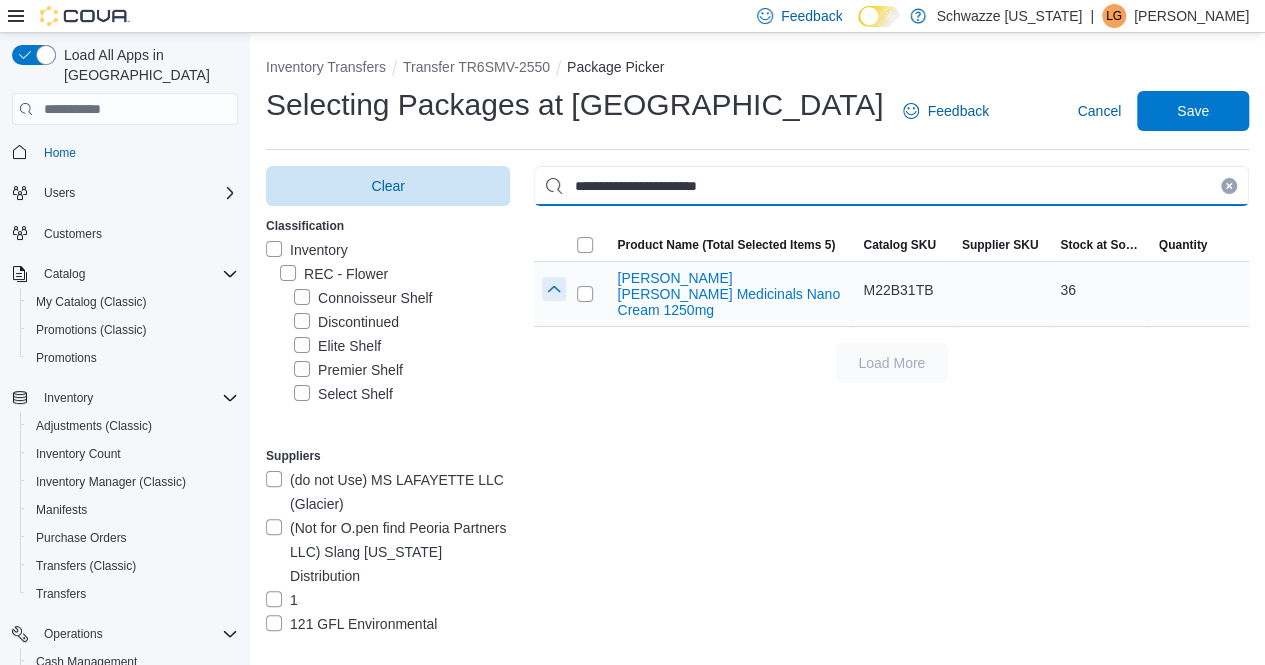 type on "**********" 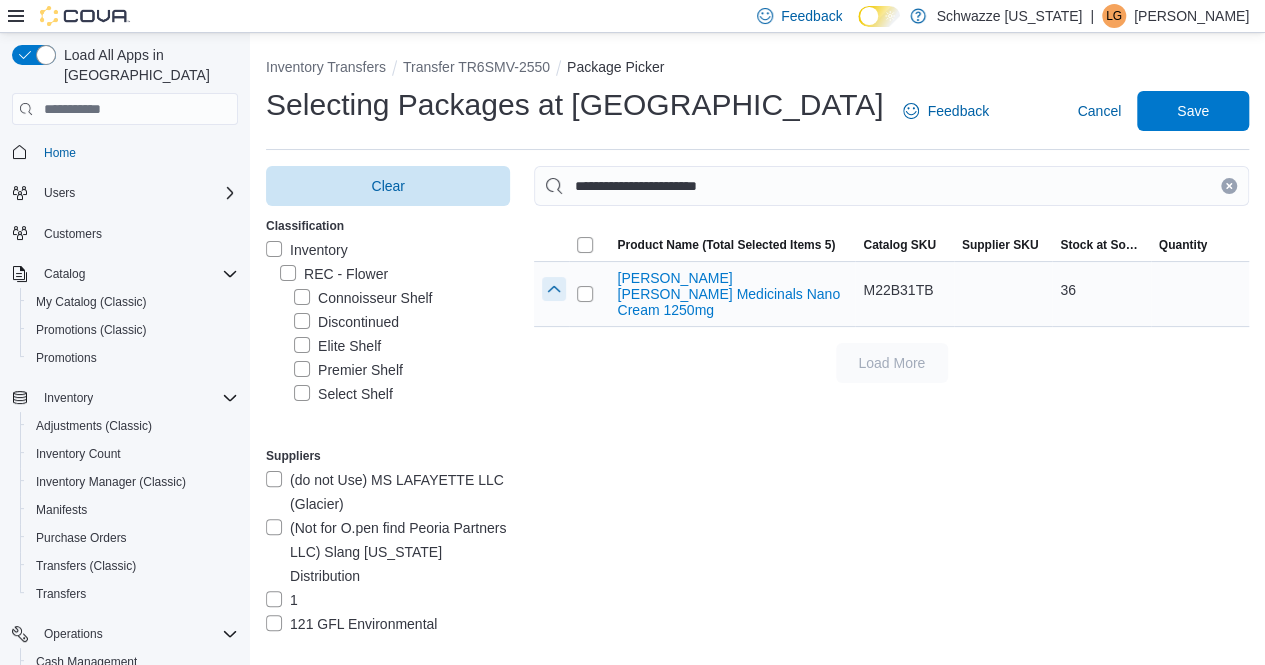 click at bounding box center (554, 289) 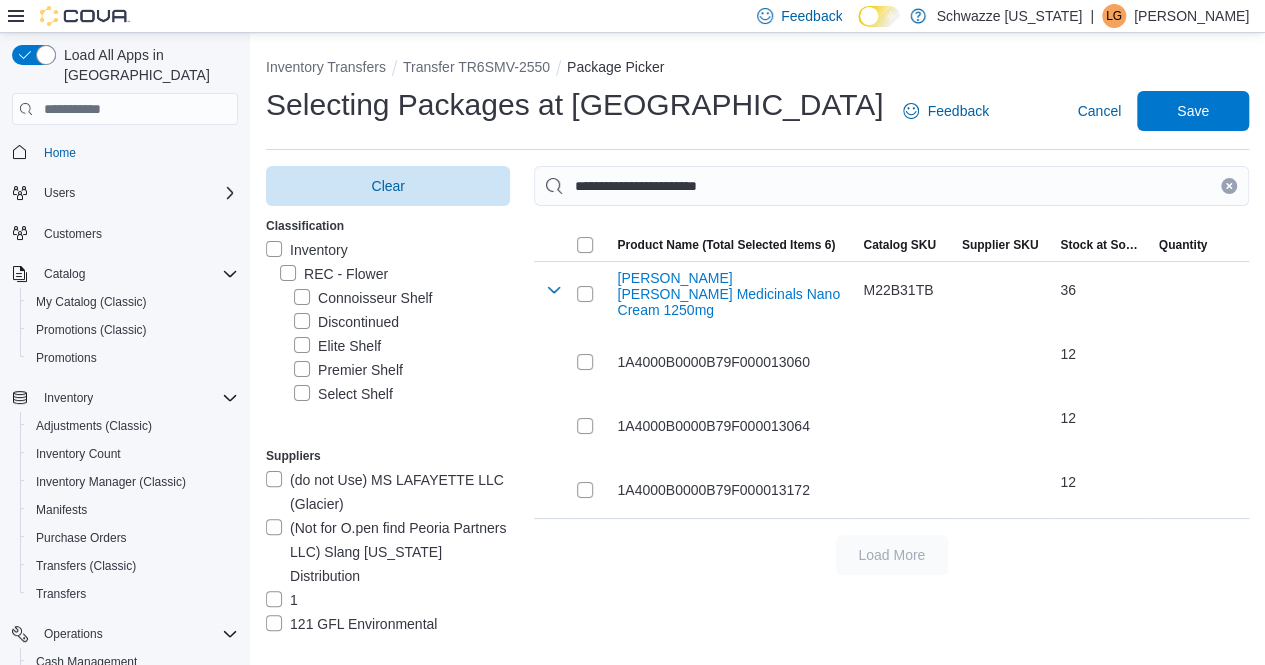drag, startPoint x: 1245, startPoint y: 181, endPoint x: 1162, endPoint y: 180, distance: 83.00603 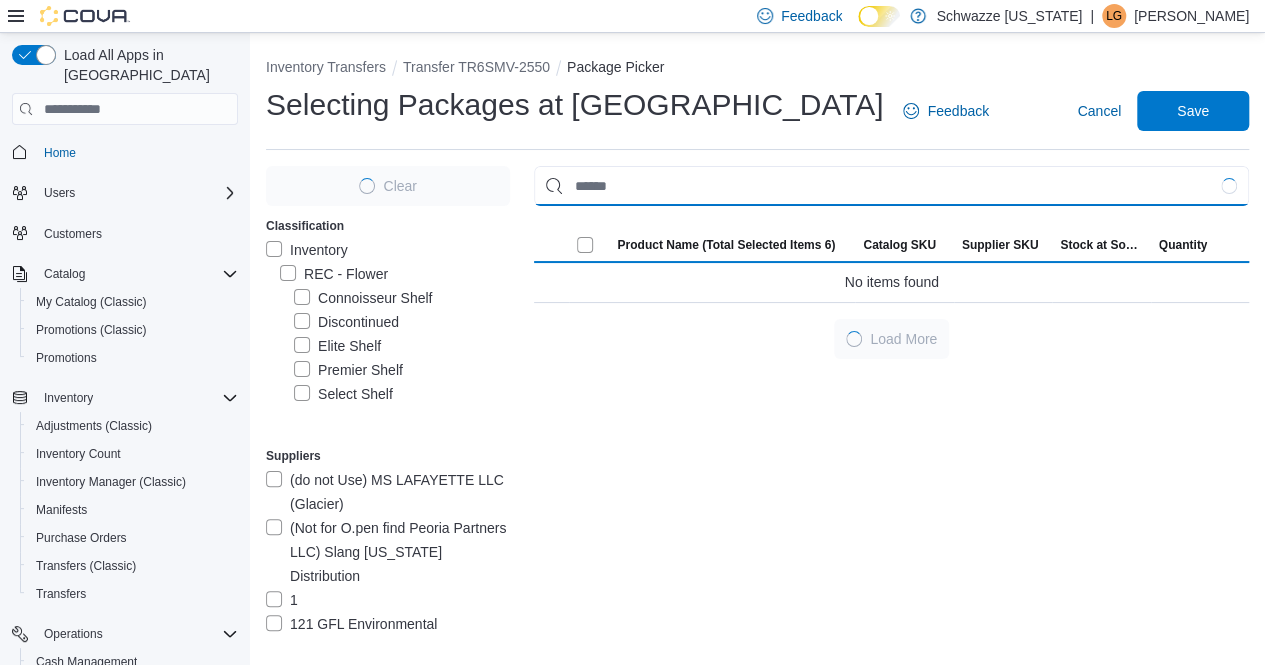 click at bounding box center [891, 186] 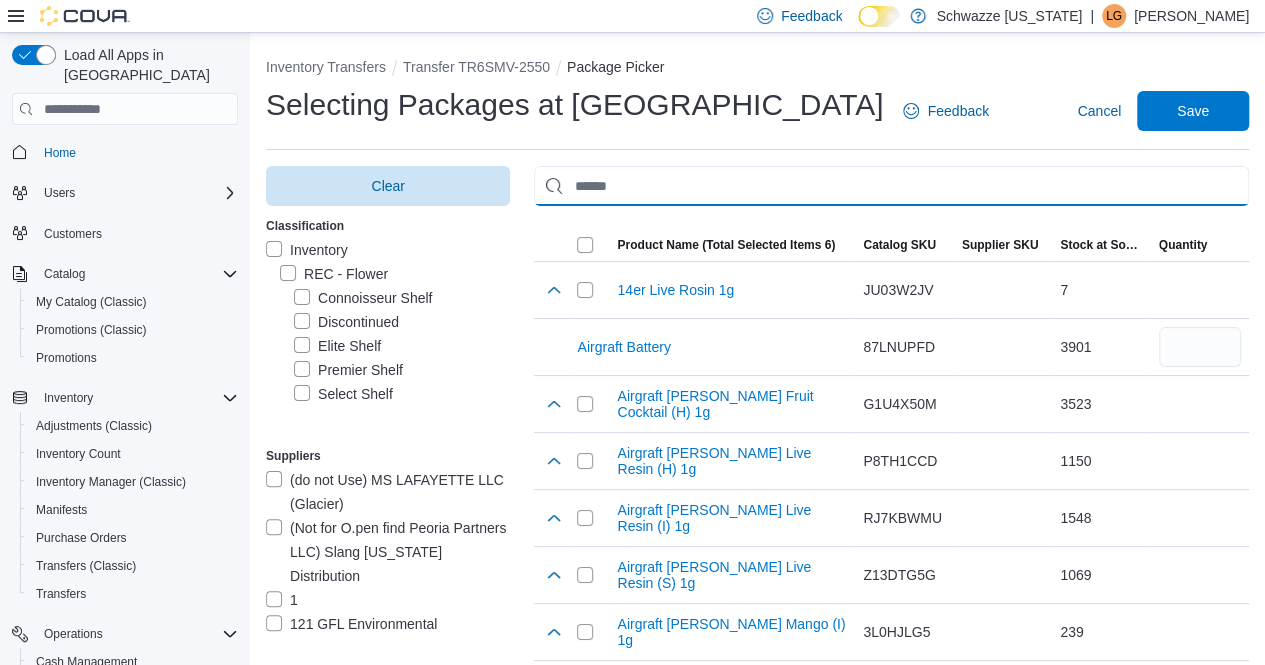 paste on "**********" 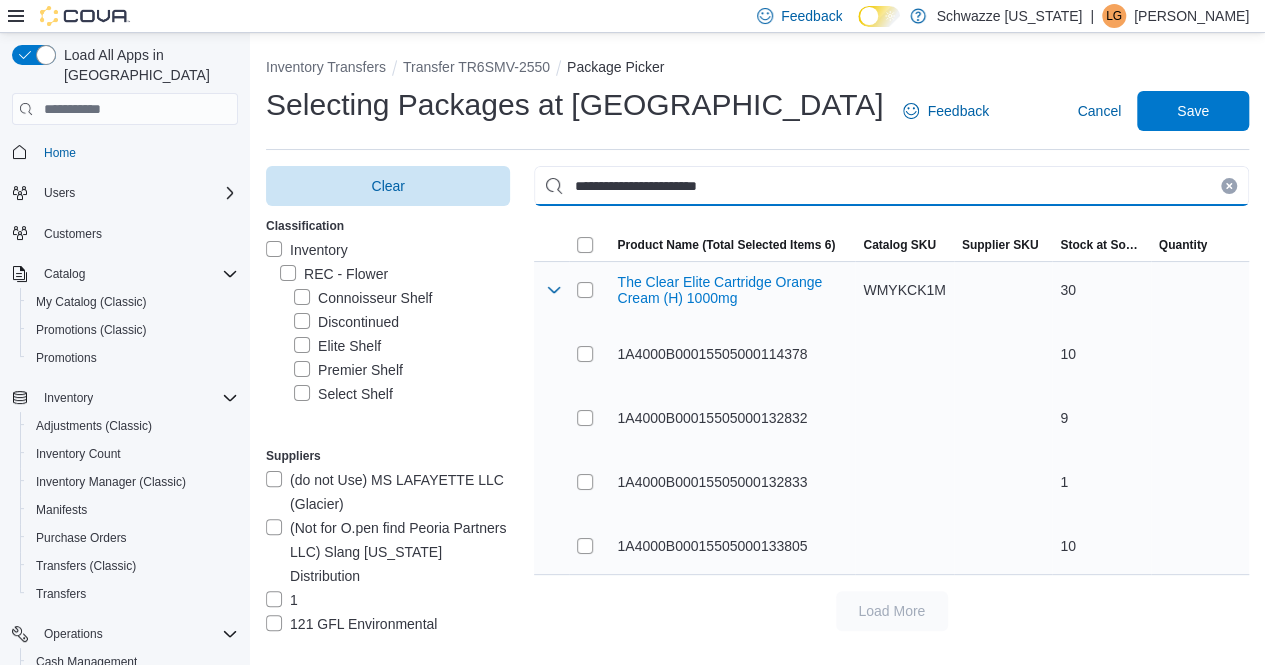 type on "**********" 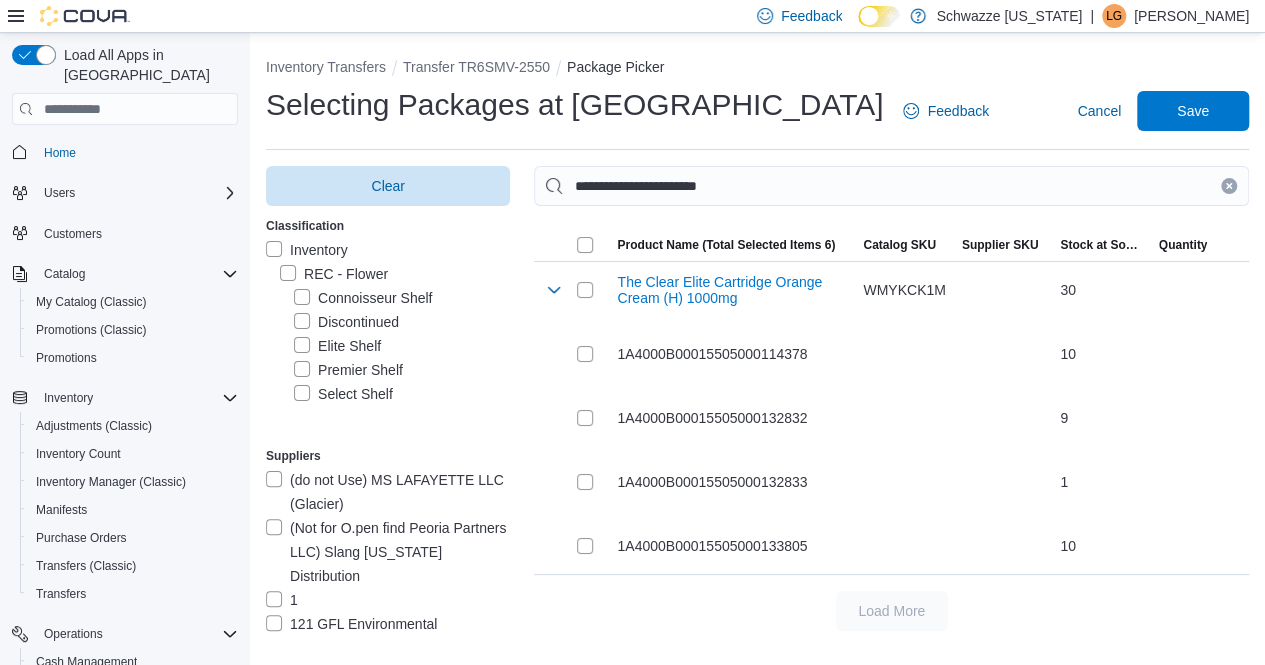 drag, startPoint x: 1240, startPoint y: 181, endPoint x: 1166, endPoint y: 181, distance: 74 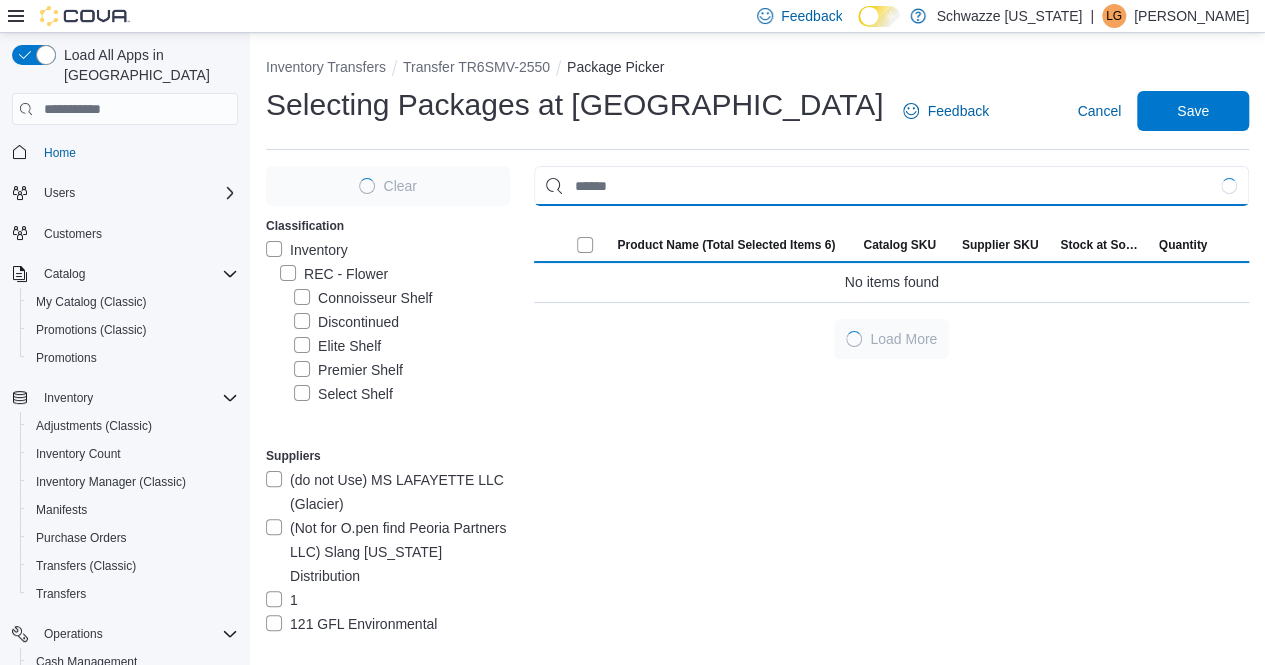 click at bounding box center [891, 186] 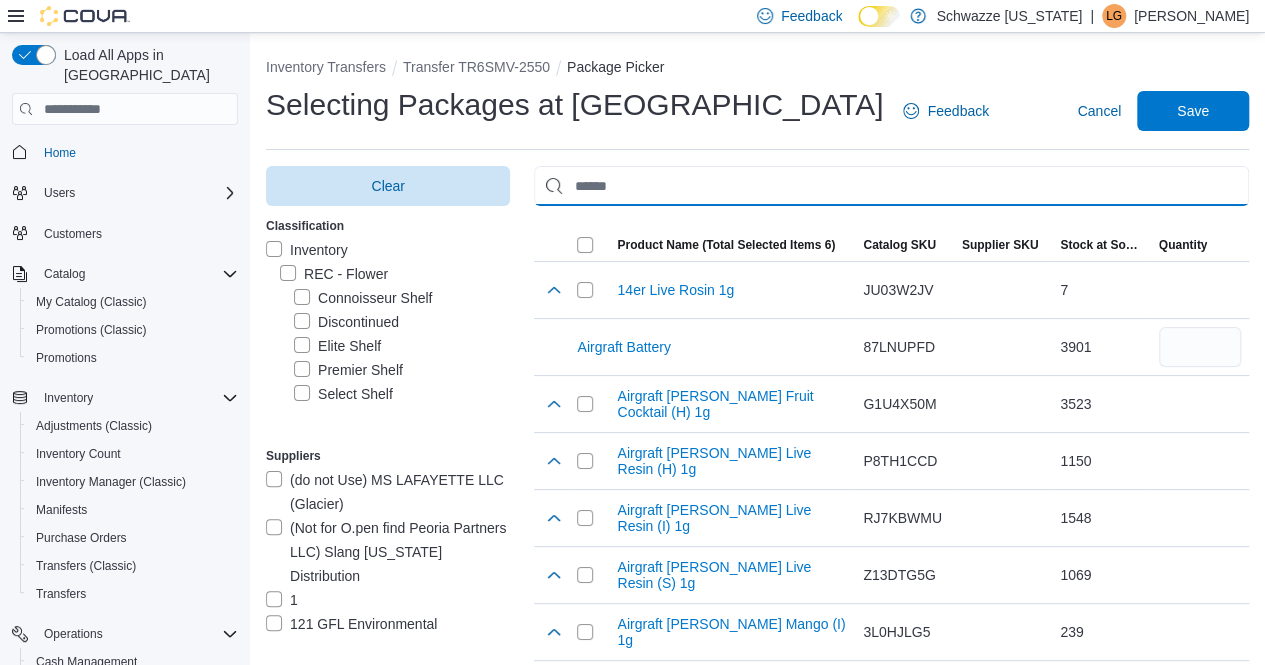 paste on "**********" 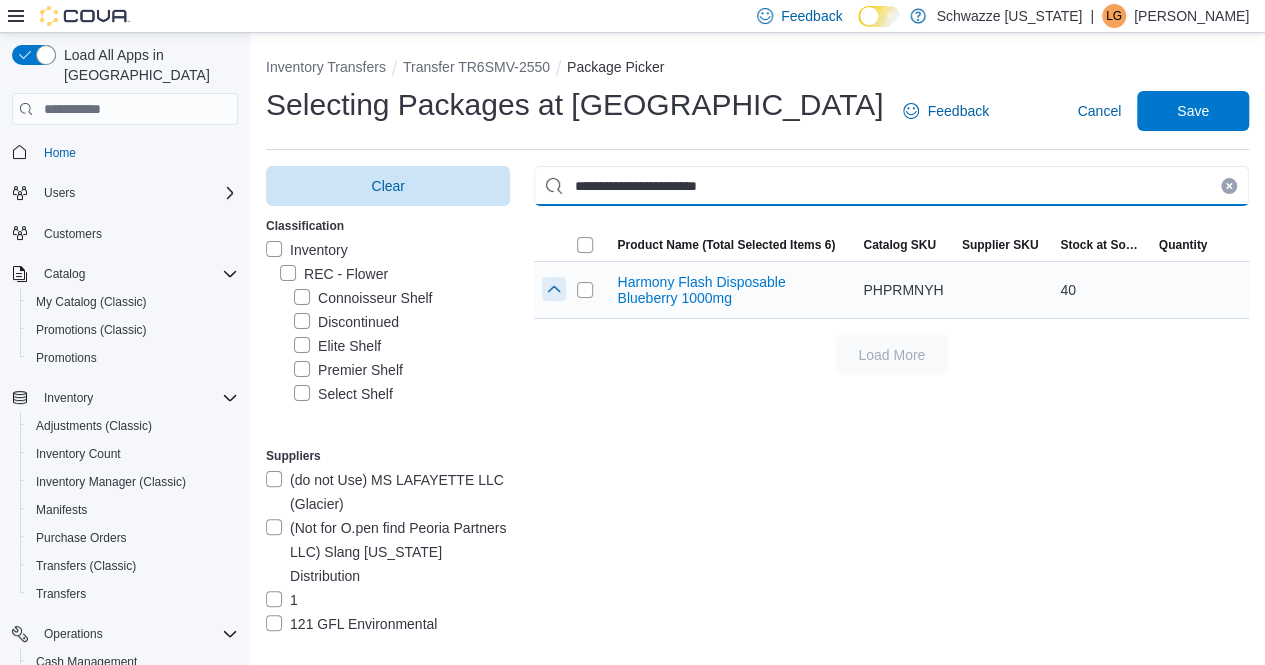 type on "**********" 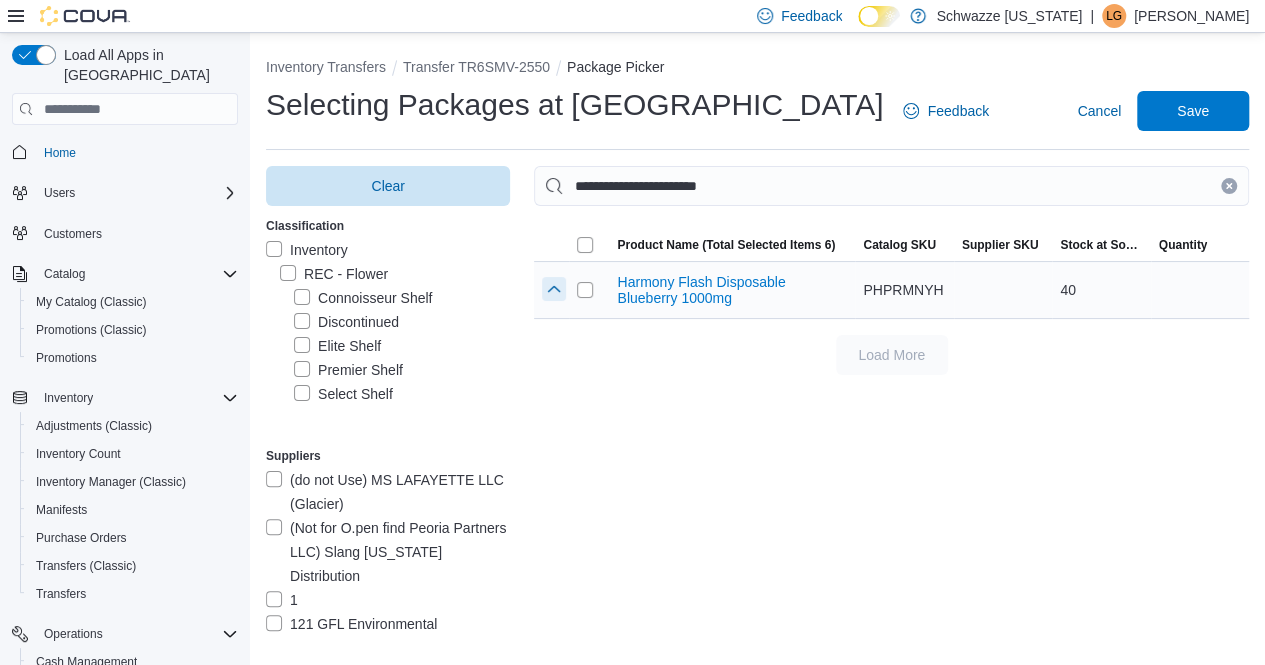 click at bounding box center (554, 289) 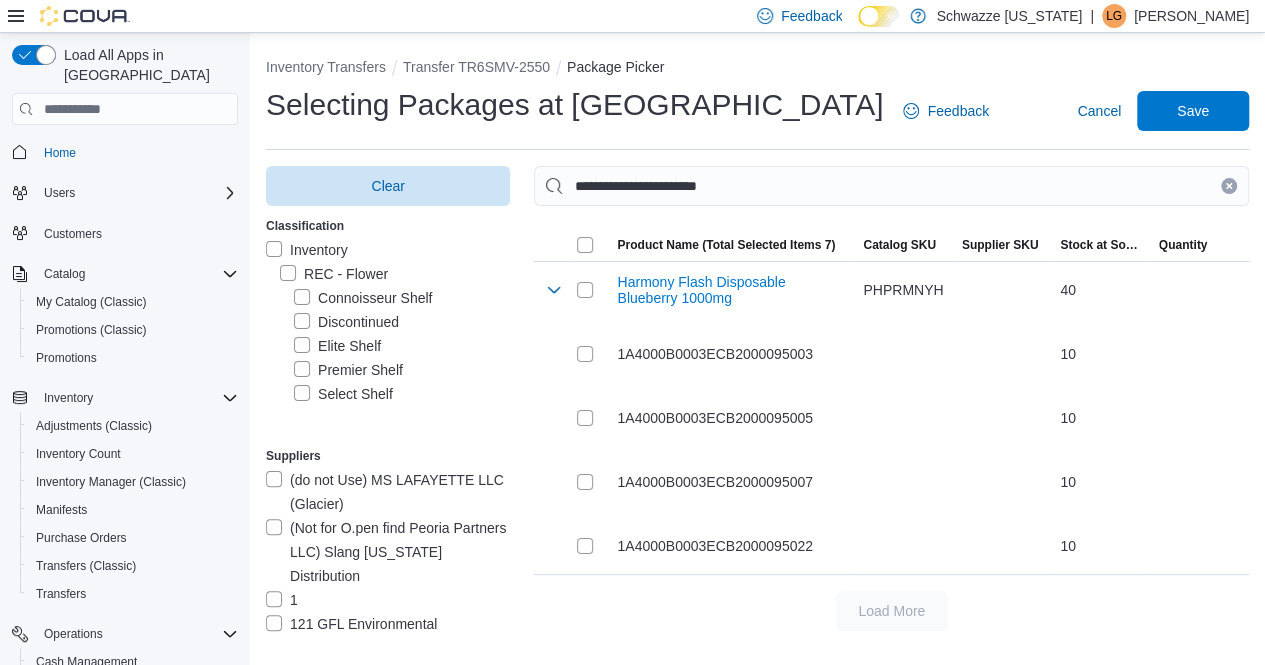 click at bounding box center (1229, 186) 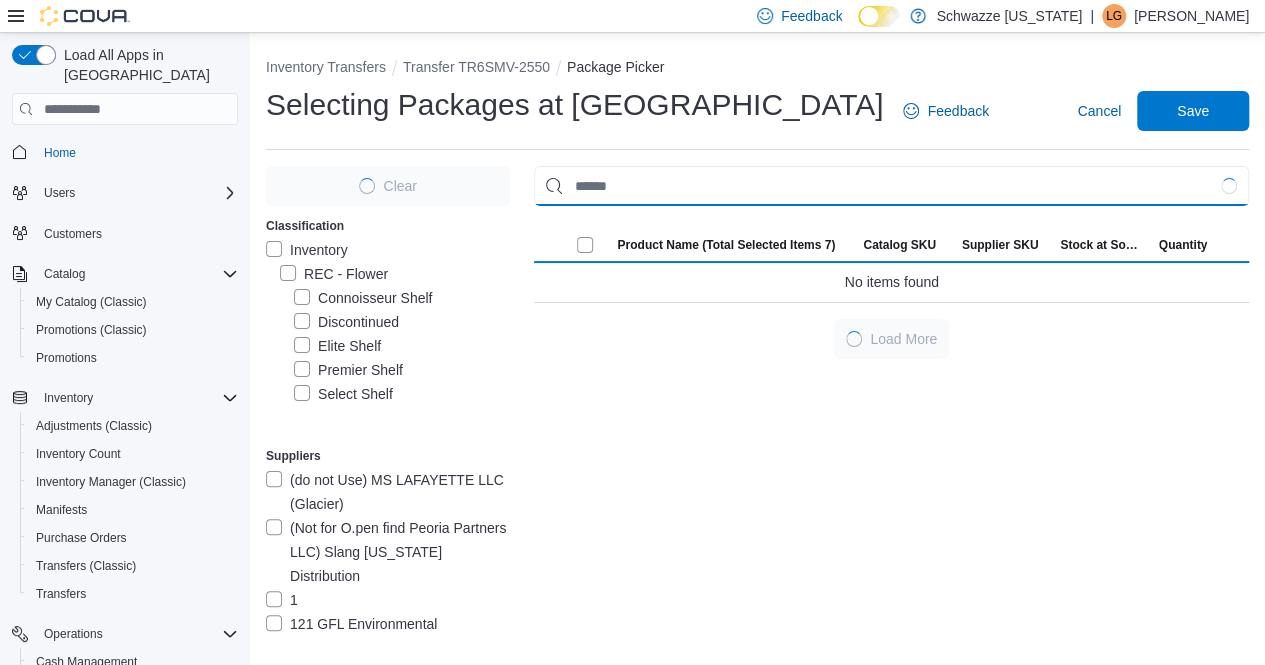 click at bounding box center (891, 186) 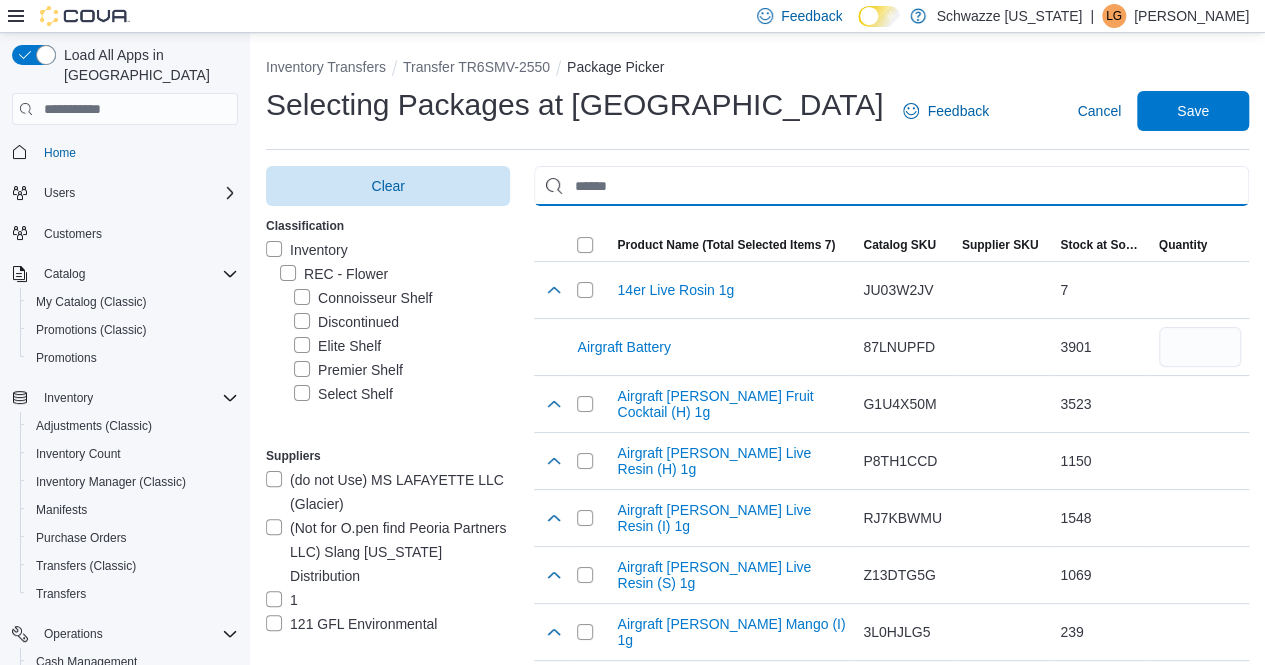 paste on "**********" 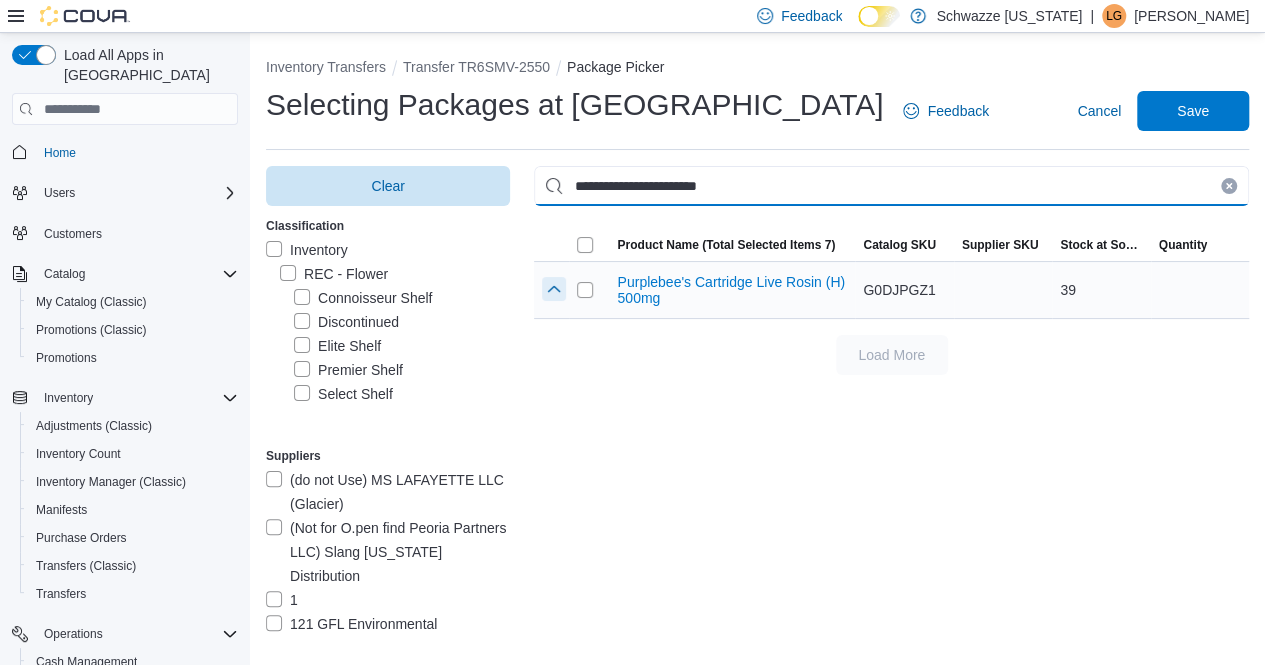 type on "**********" 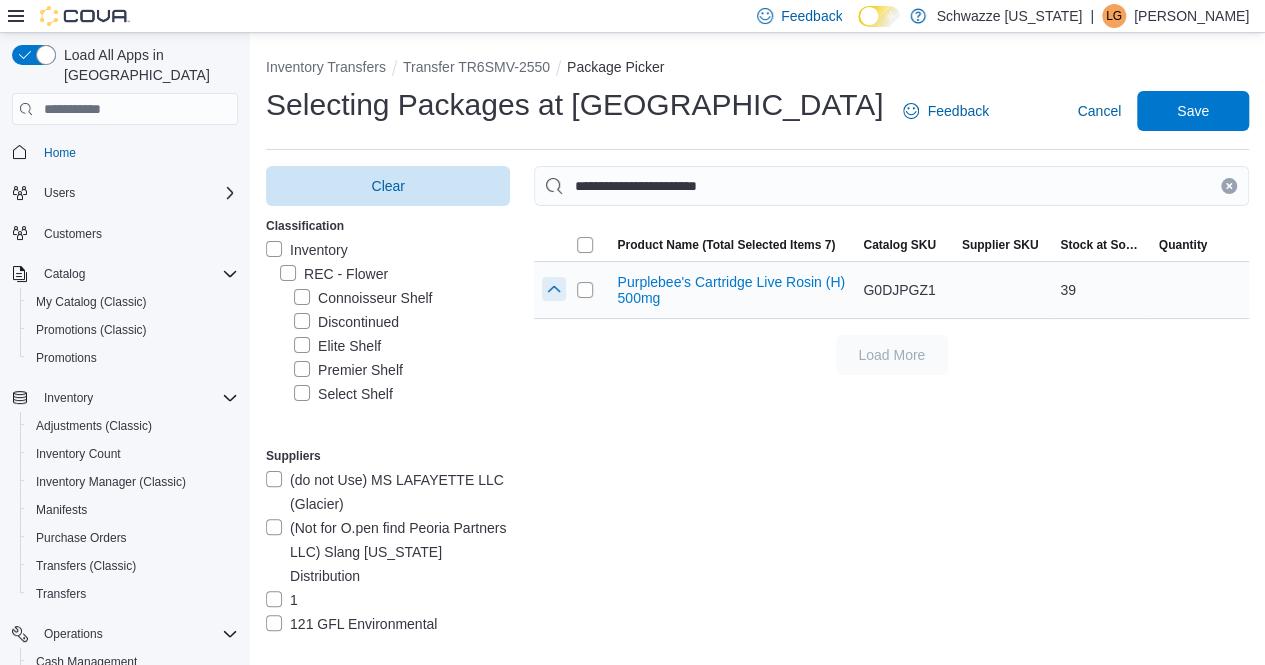 click at bounding box center (554, 289) 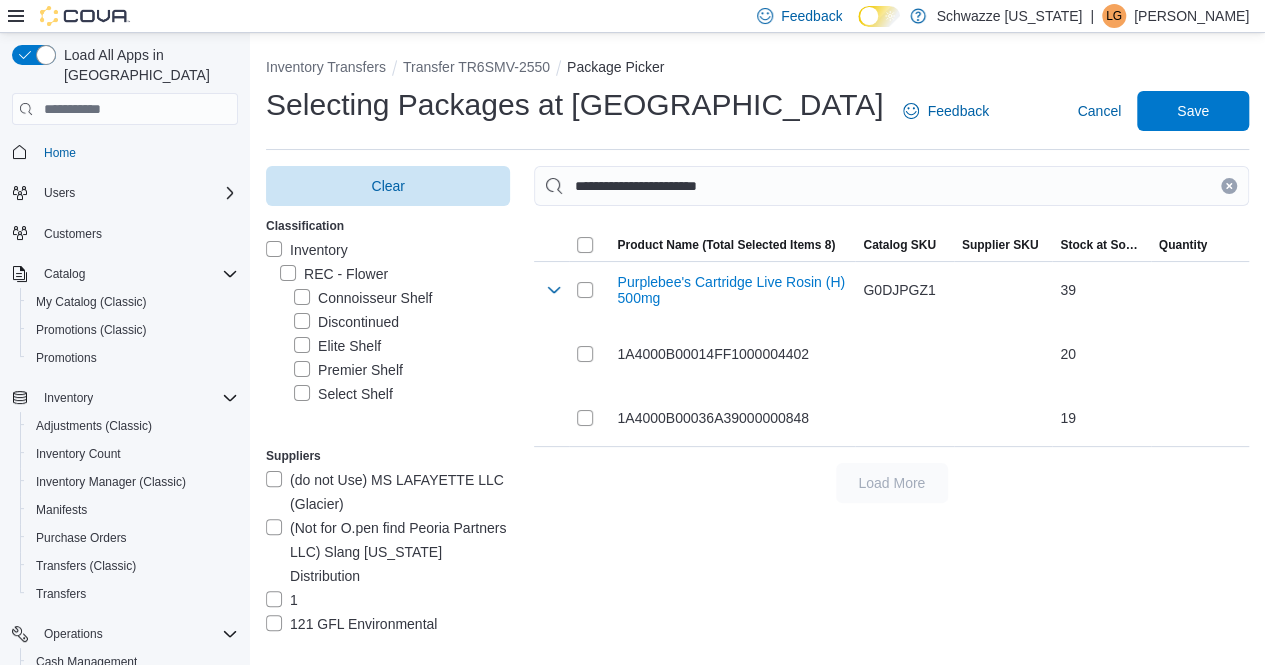 click 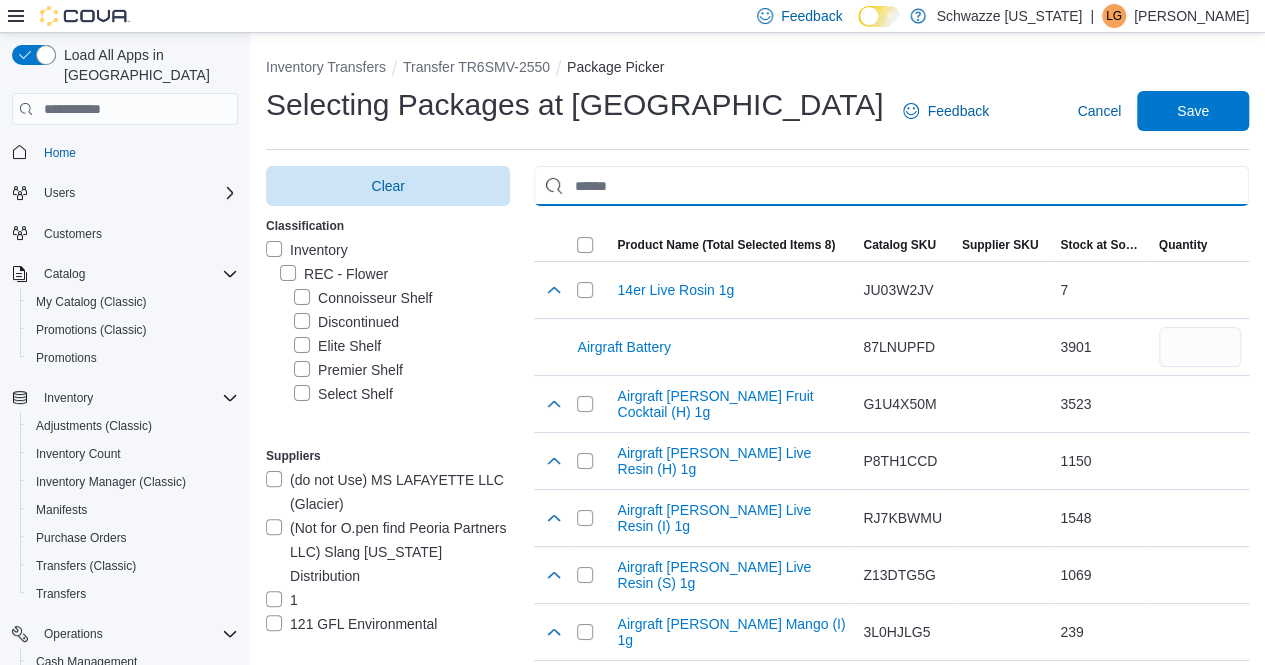click at bounding box center (891, 186) 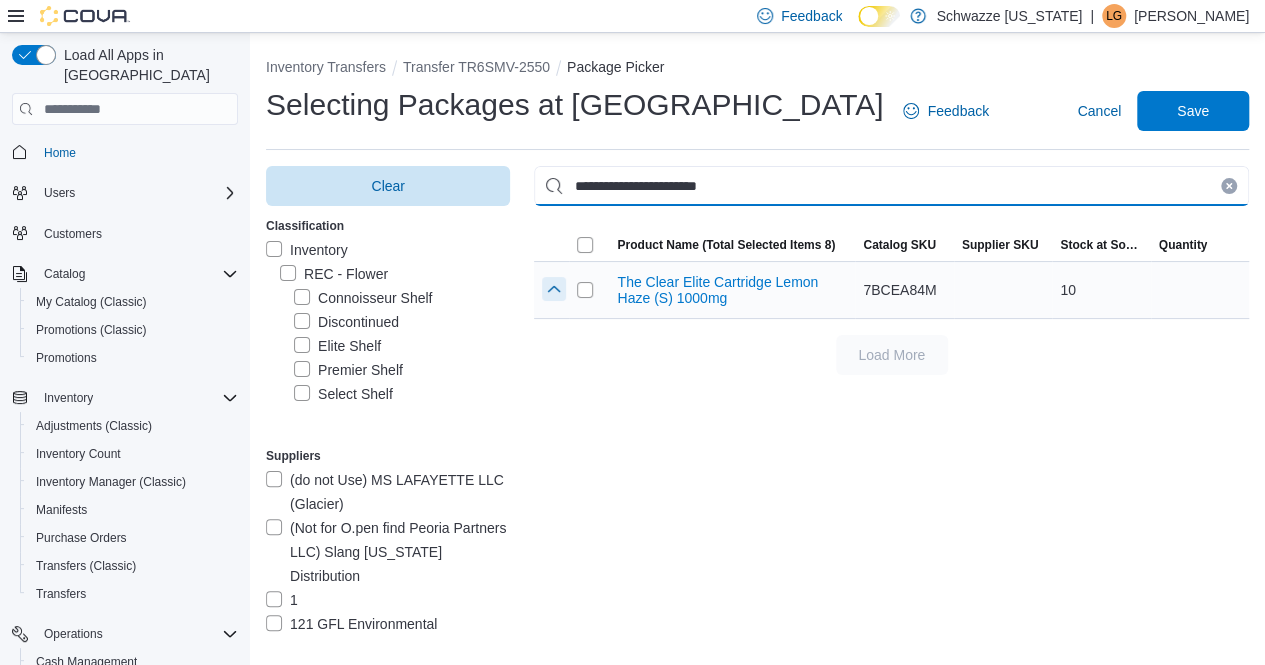 type on "**********" 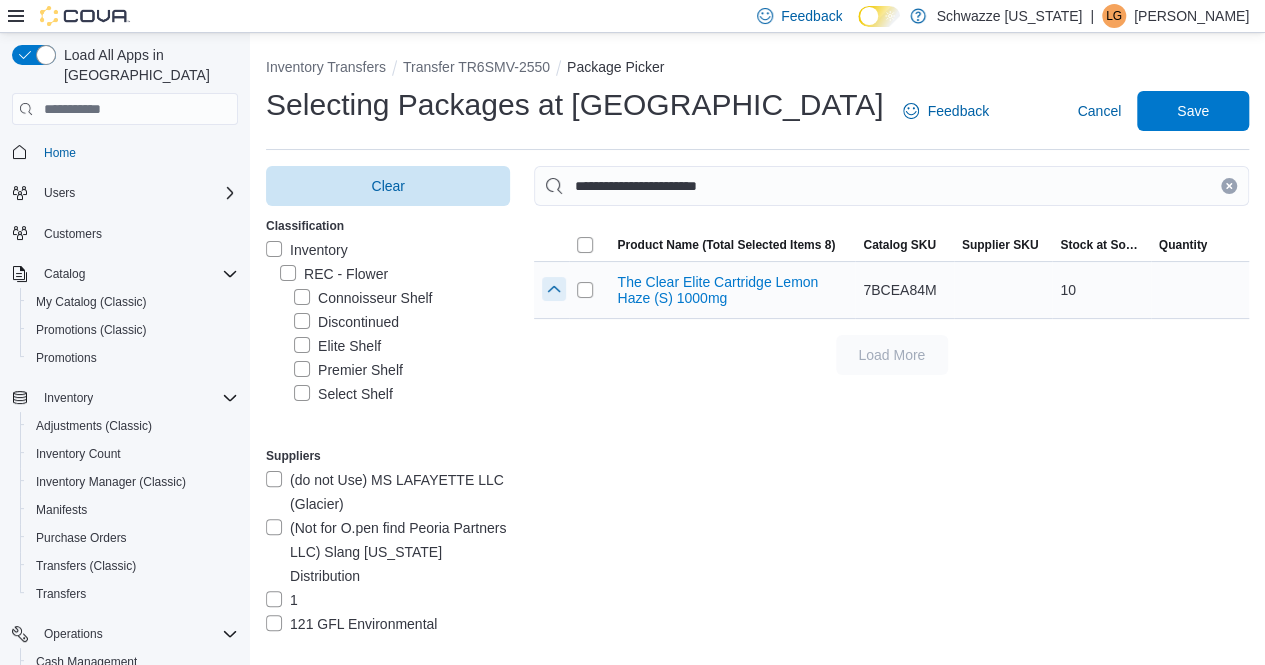 click at bounding box center (554, 289) 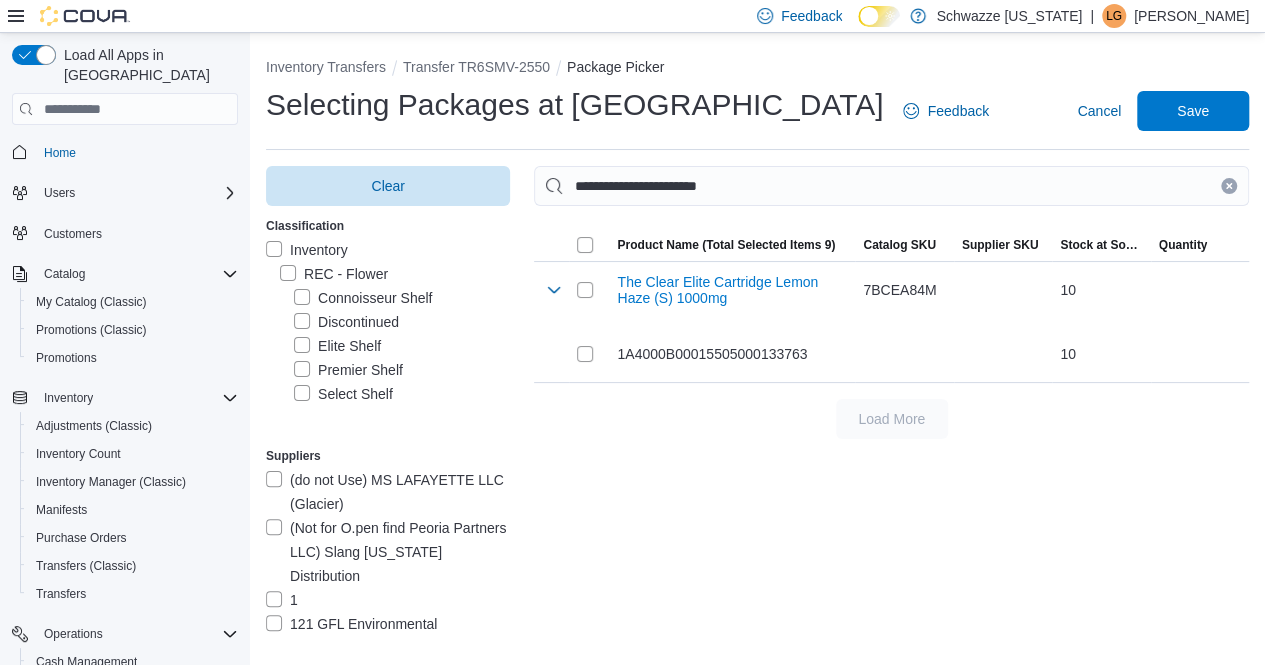 drag, startPoint x: 1244, startPoint y: 183, endPoint x: 1232, endPoint y: 185, distance: 12.165525 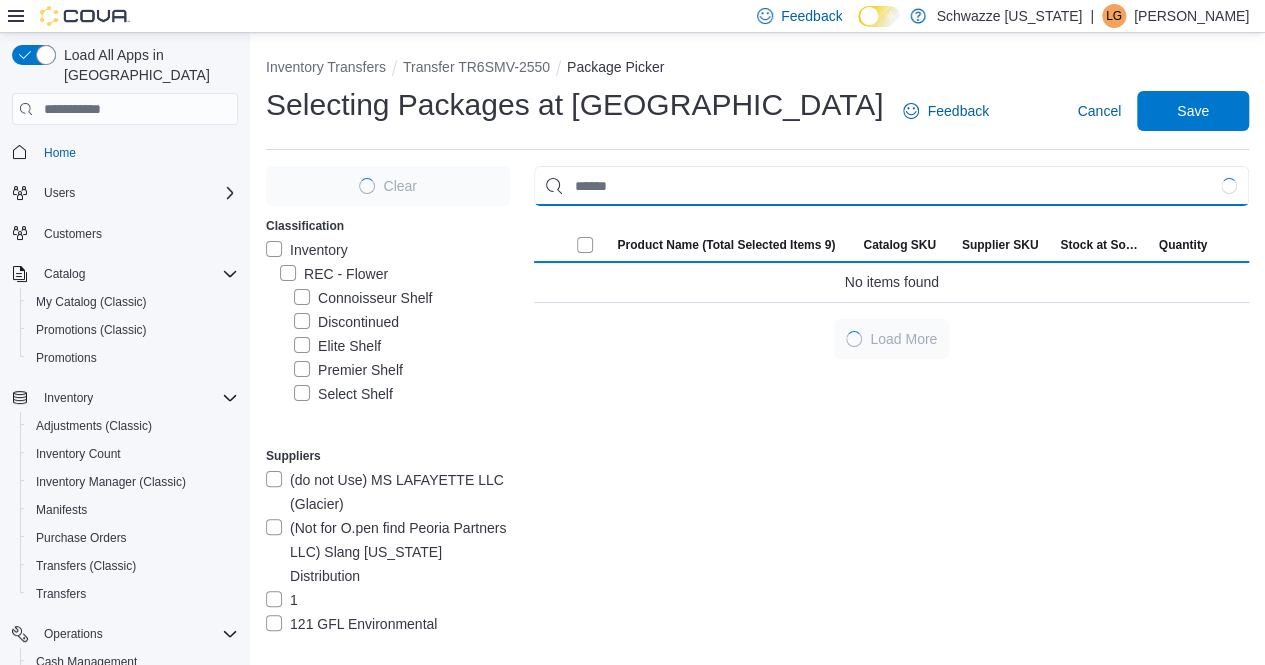 click at bounding box center (891, 186) 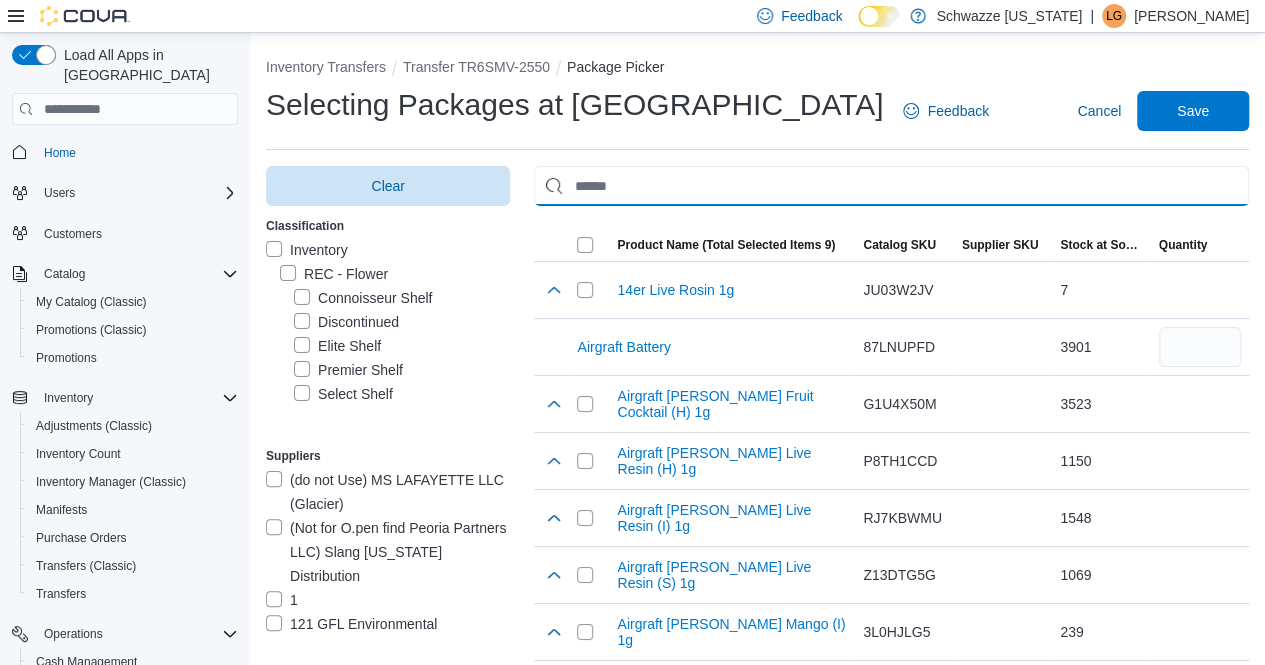 paste on "**********" 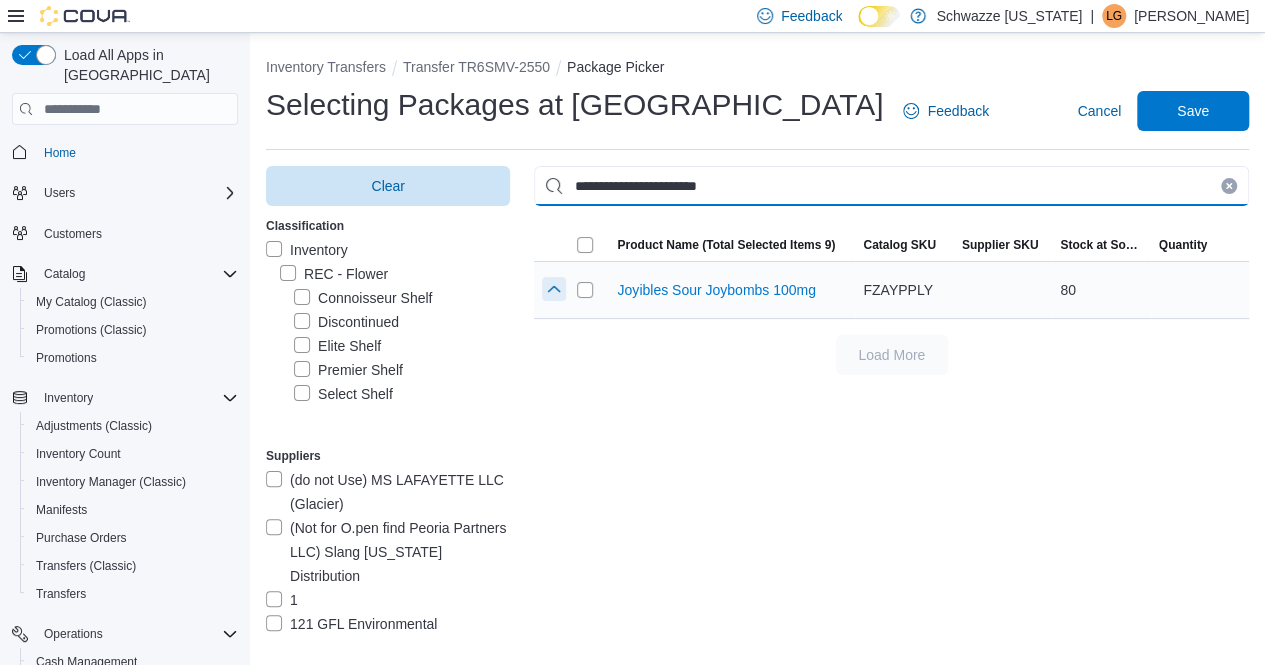 type on "**********" 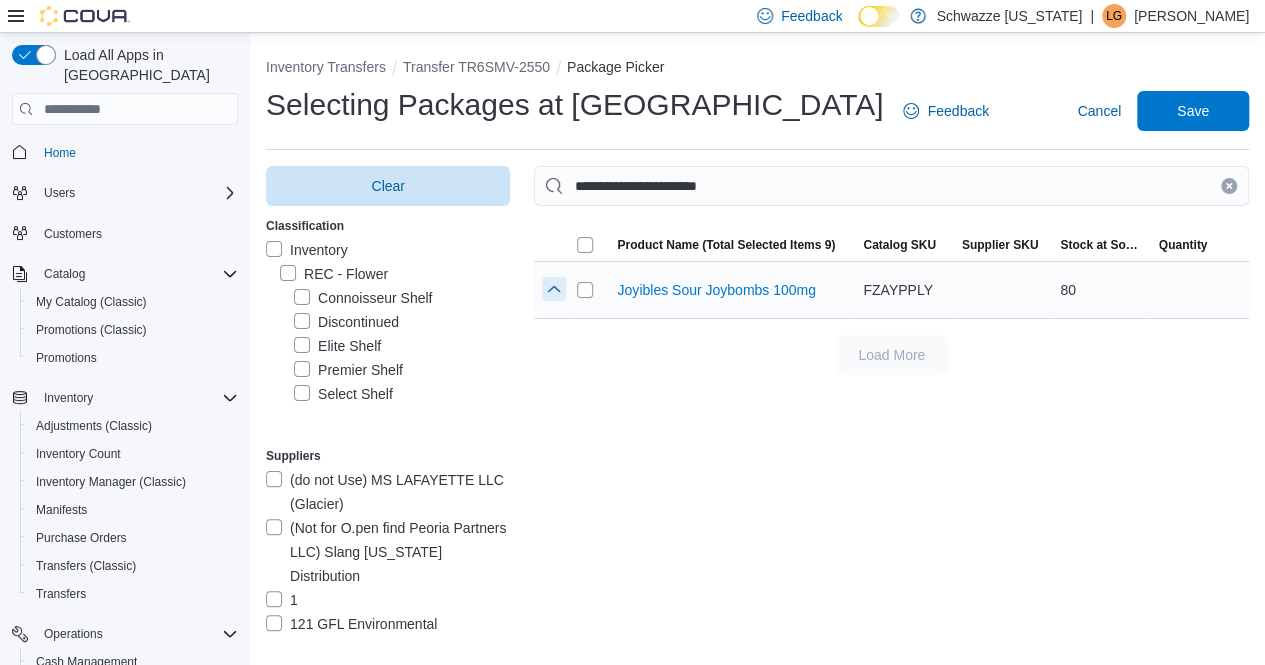 click at bounding box center (554, 289) 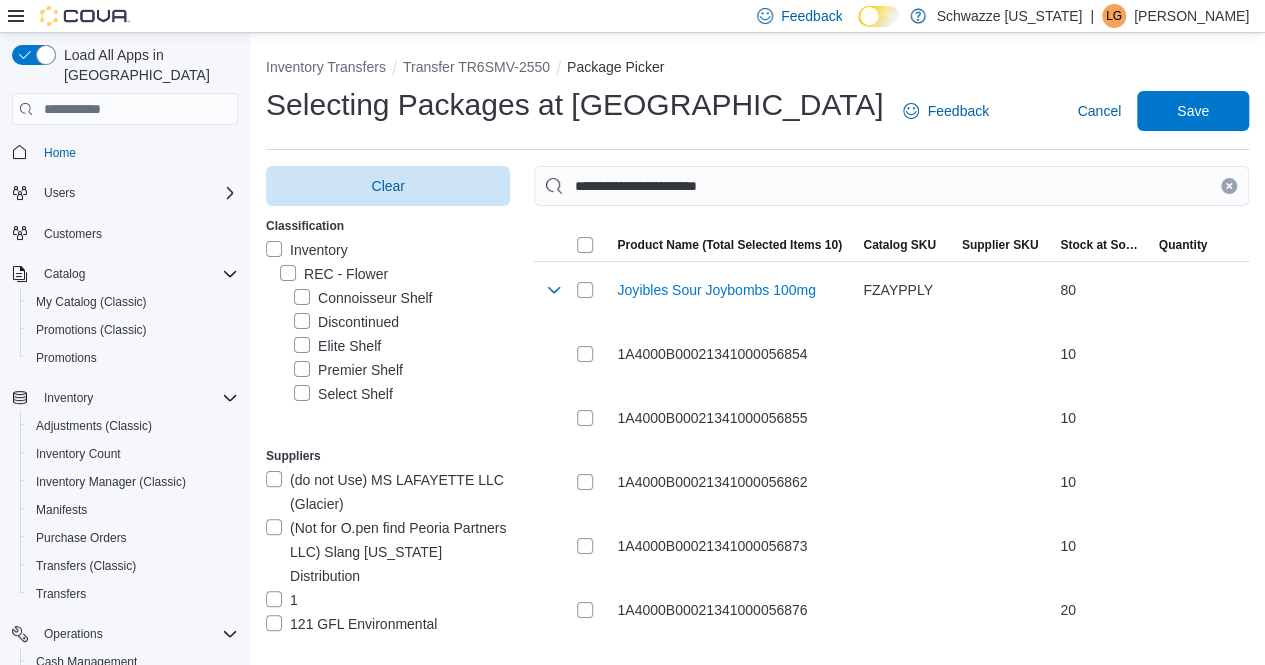 drag, startPoint x: 1247, startPoint y: 185, endPoint x: 1017, endPoint y: 185, distance: 230 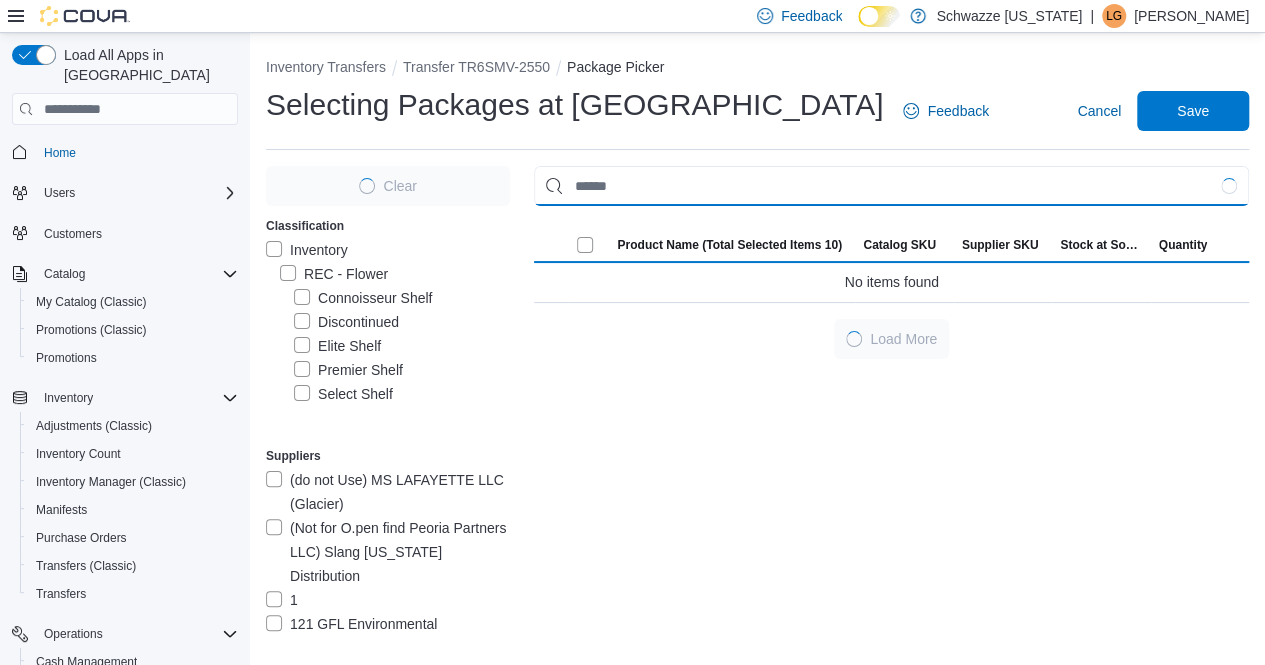 click at bounding box center [891, 186] 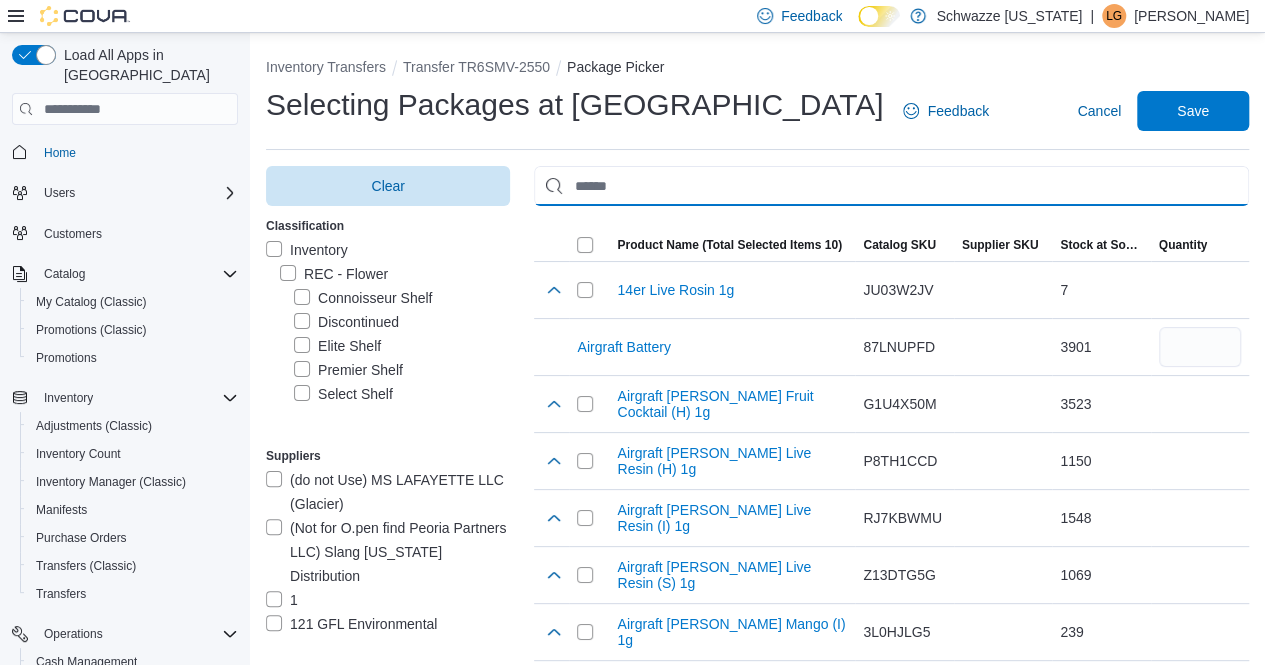 paste on "**********" 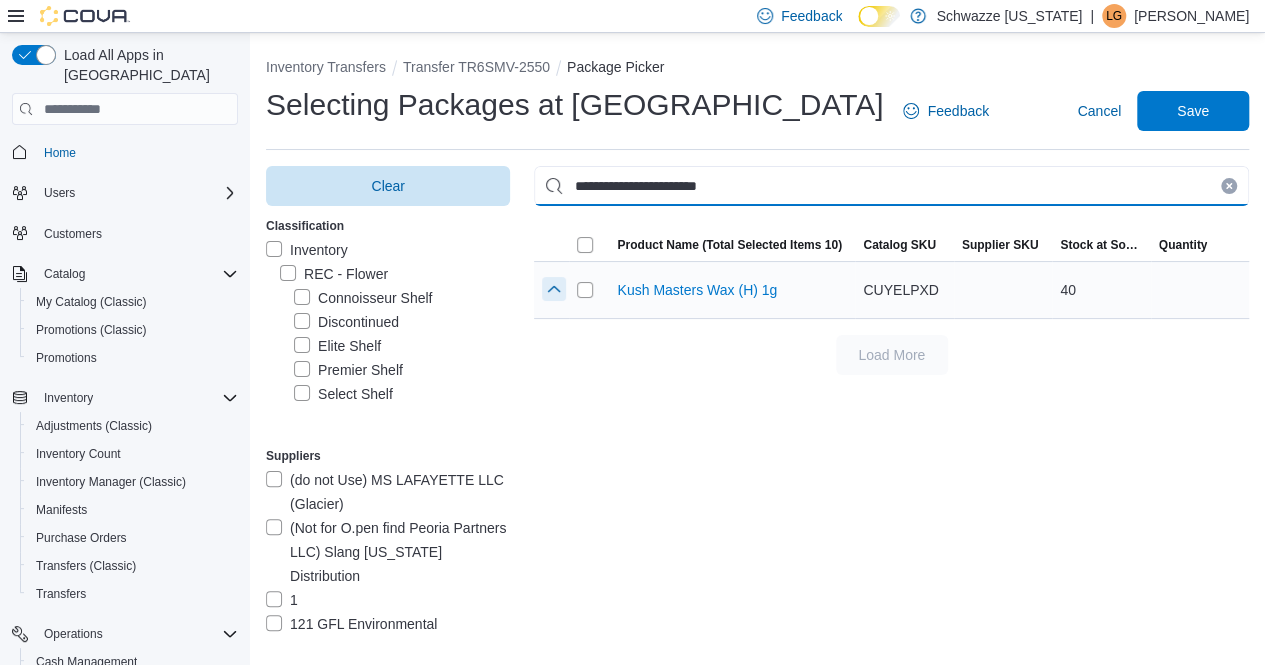 type on "**********" 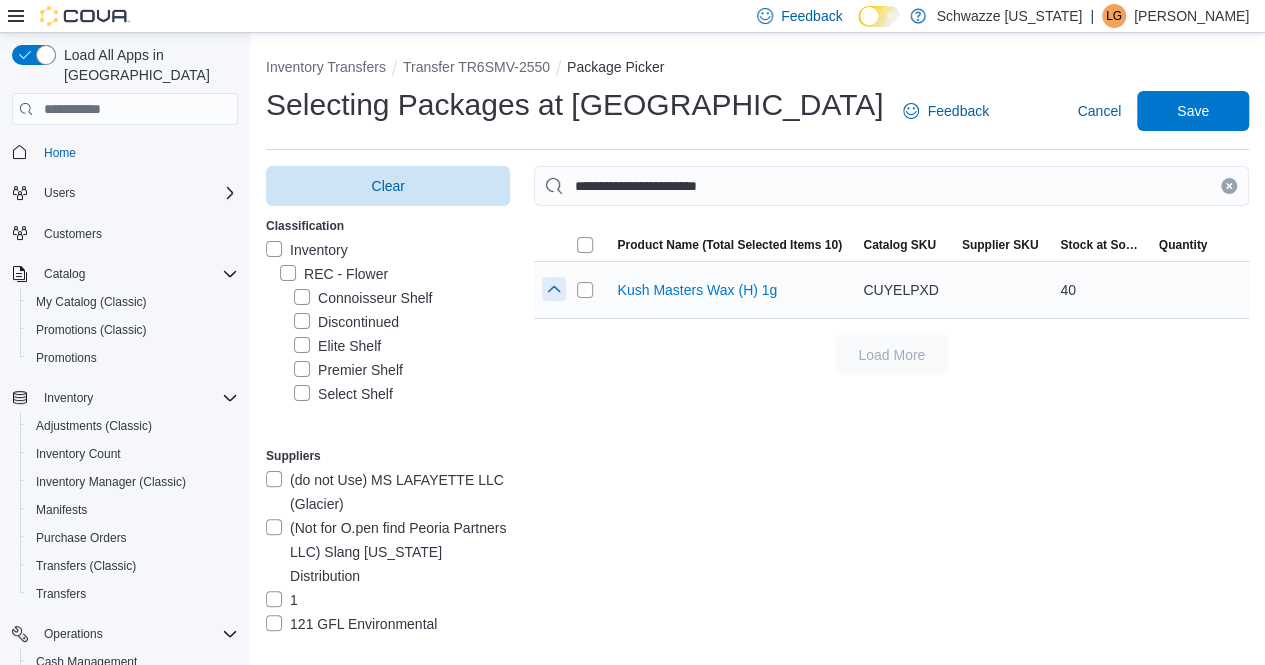 click at bounding box center (554, 289) 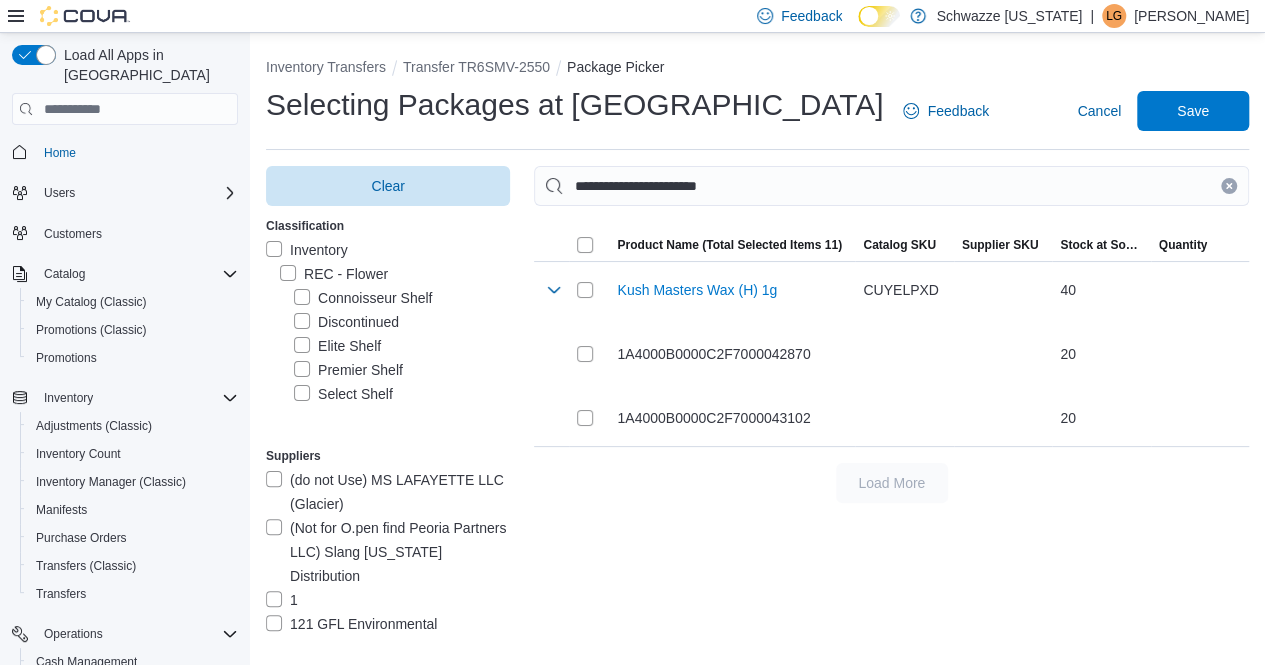 drag, startPoint x: 1248, startPoint y: 184, endPoint x: 1196, endPoint y: 184, distance: 52 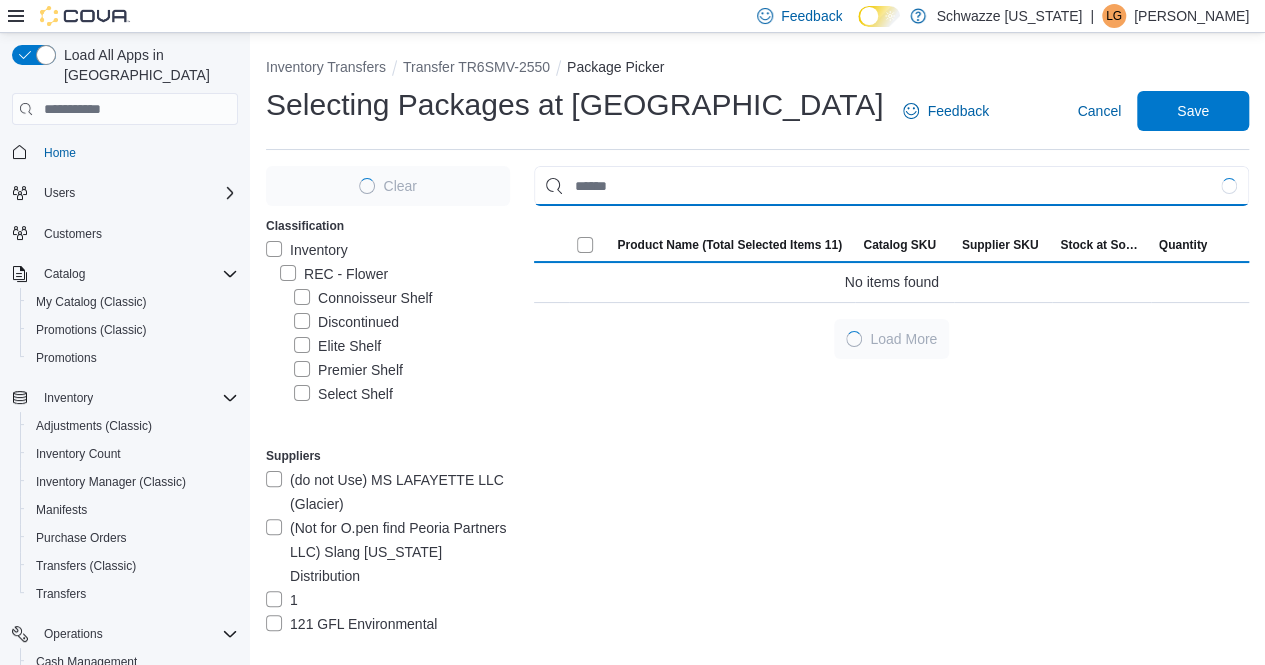 click at bounding box center (891, 186) 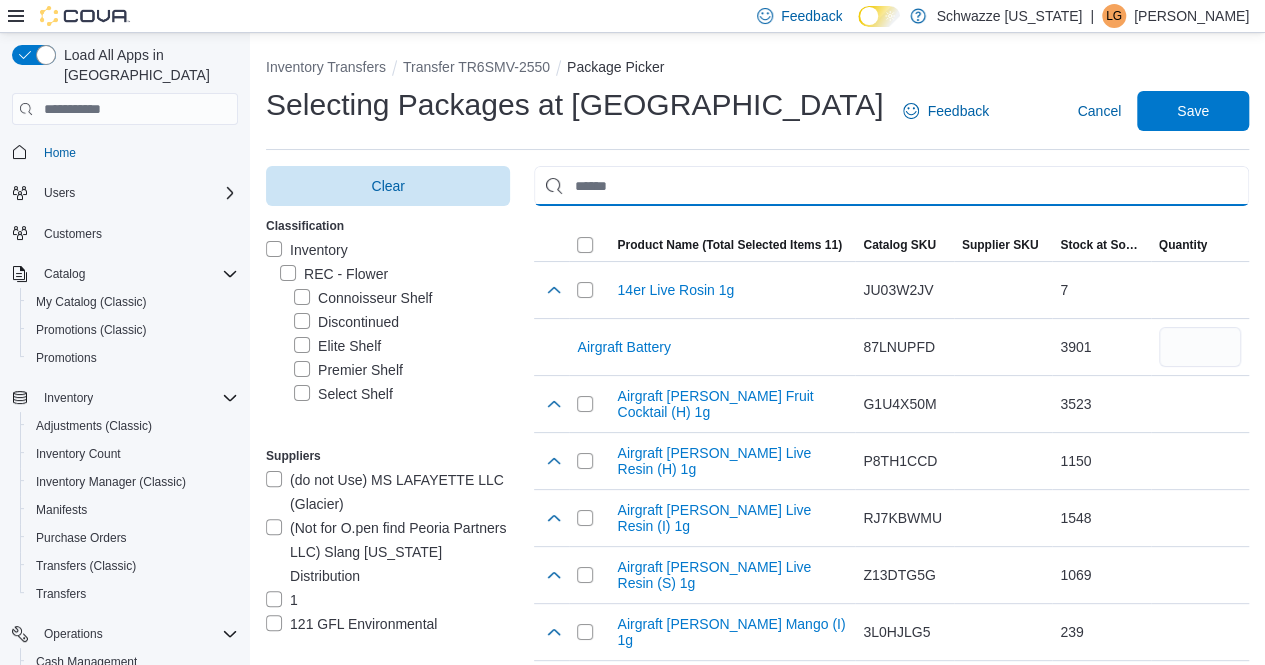 paste on "**********" 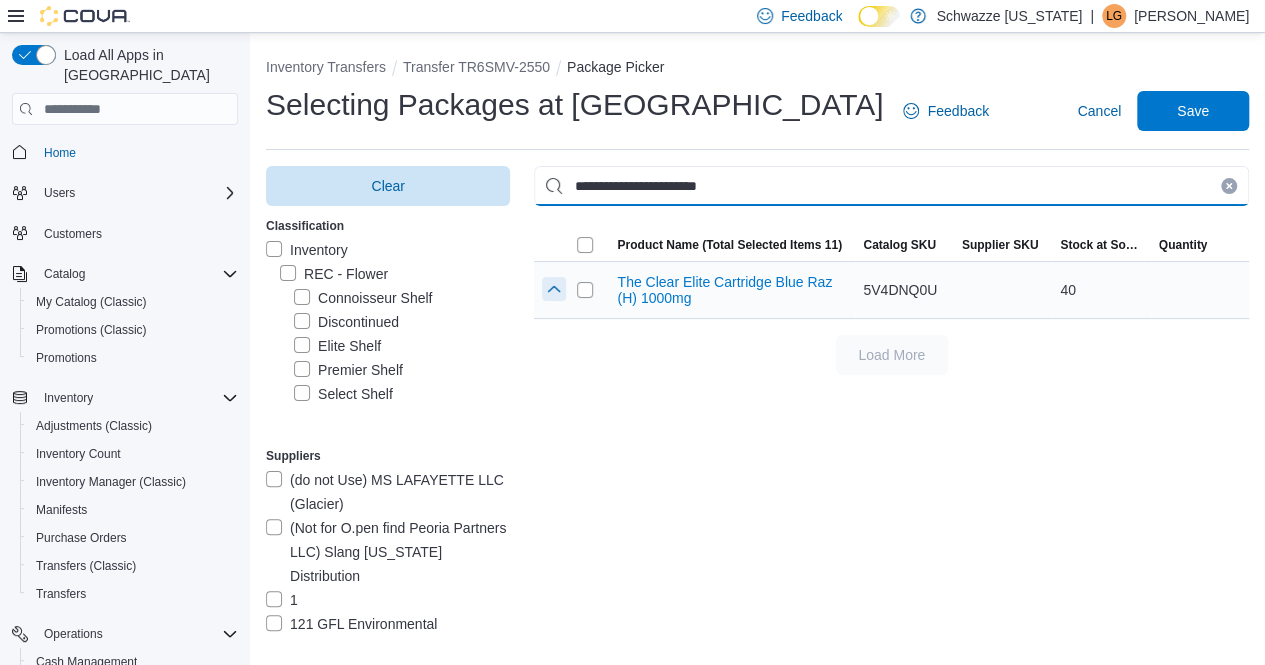 type on "**********" 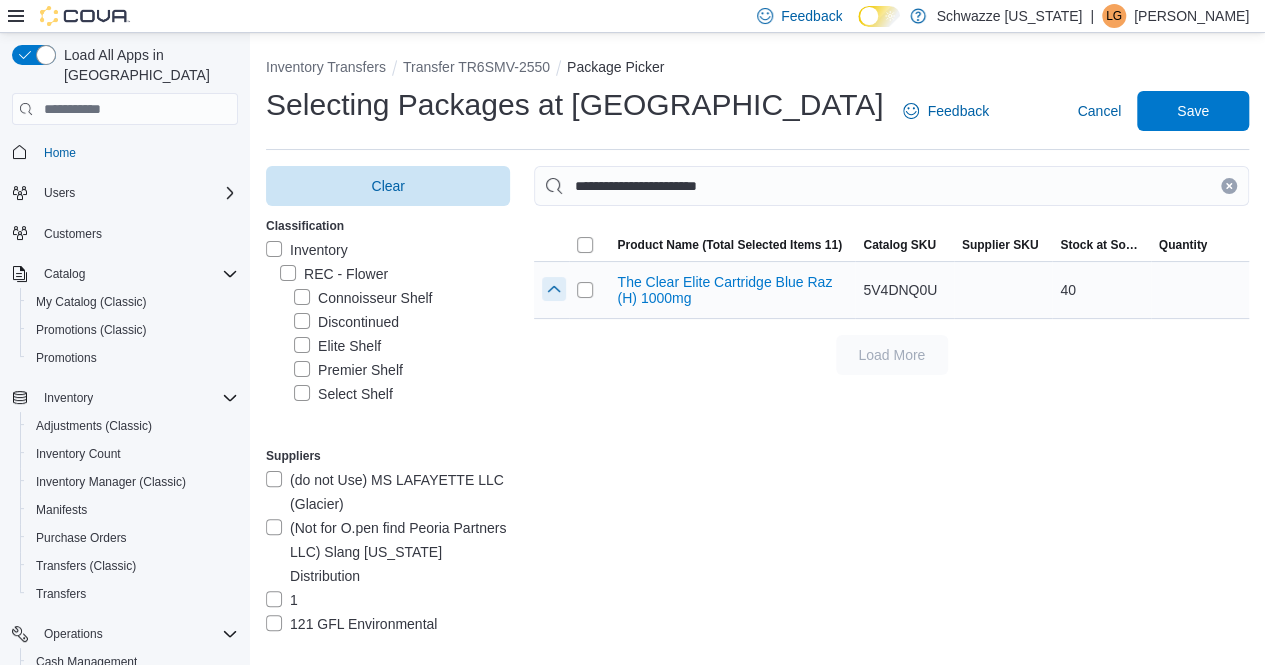 click at bounding box center (554, 289) 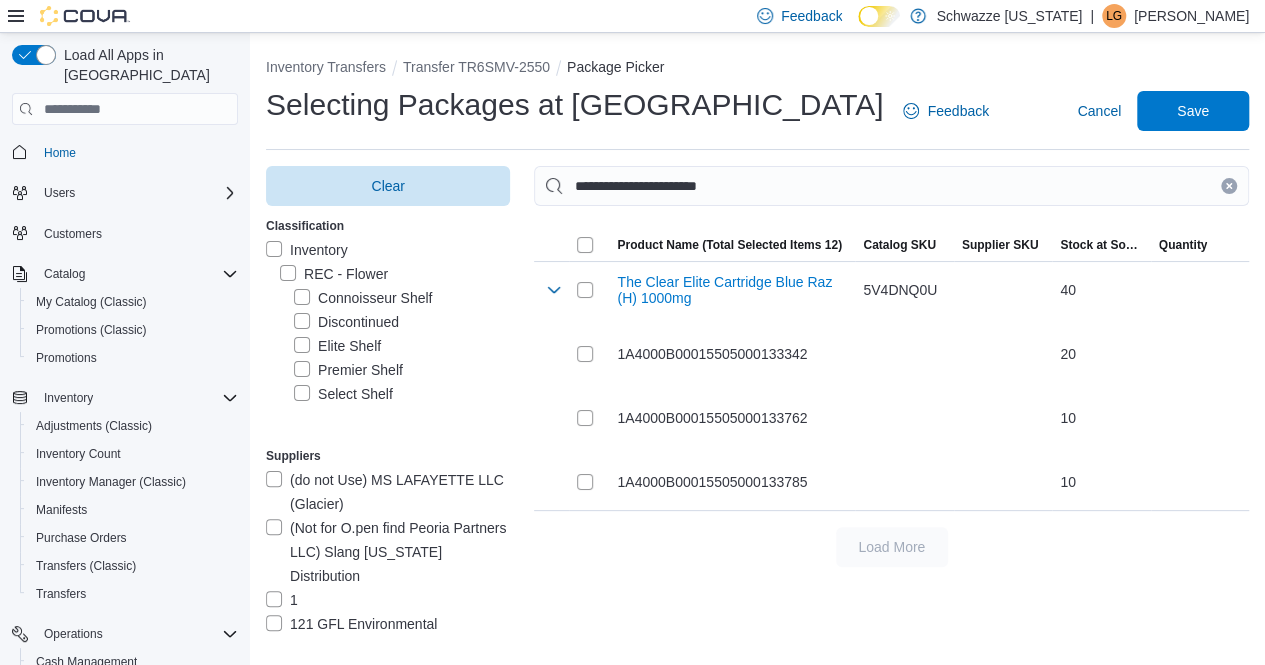 drag, startPoint x: 1242, startPoint y: 188, endPoint x: 1118, endPoint y: 188, distance: 124 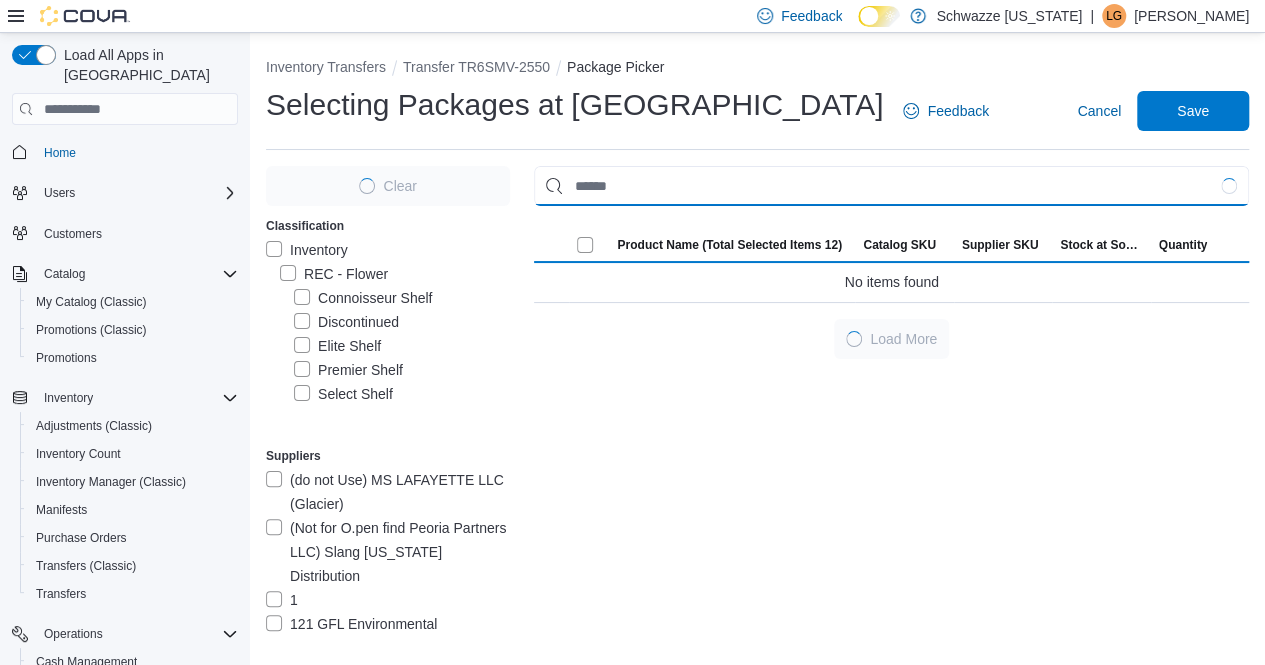 click at bounding box center [891, 186] 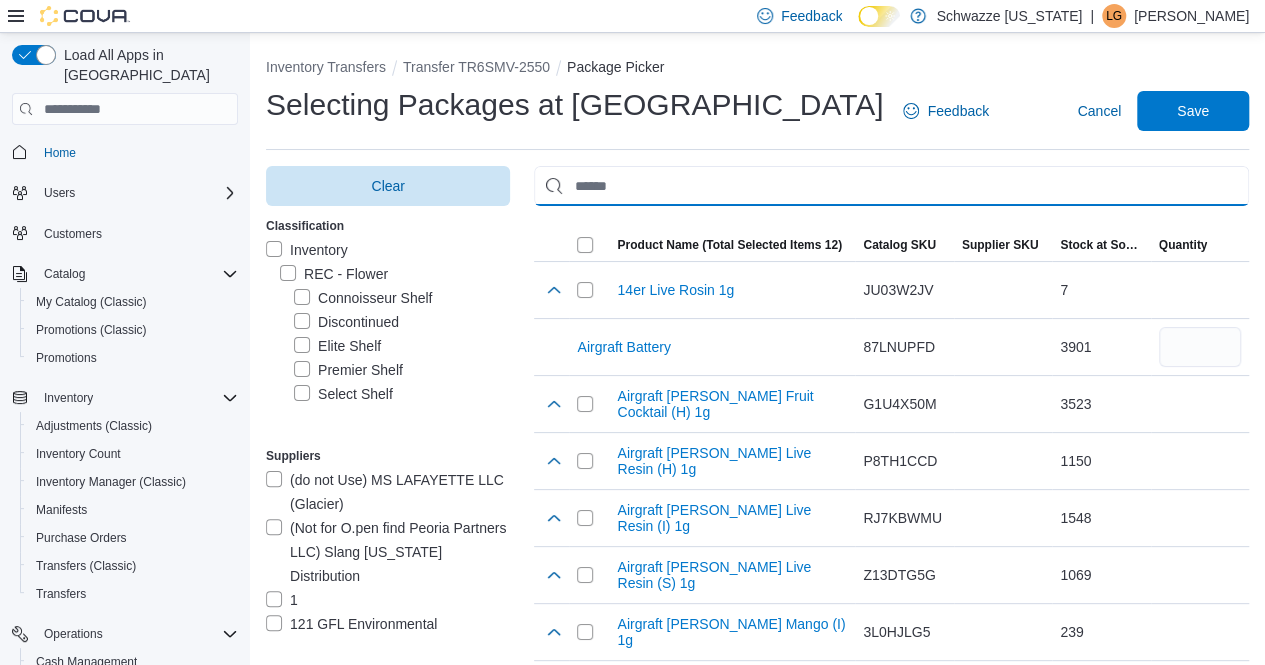 paste on "**********" 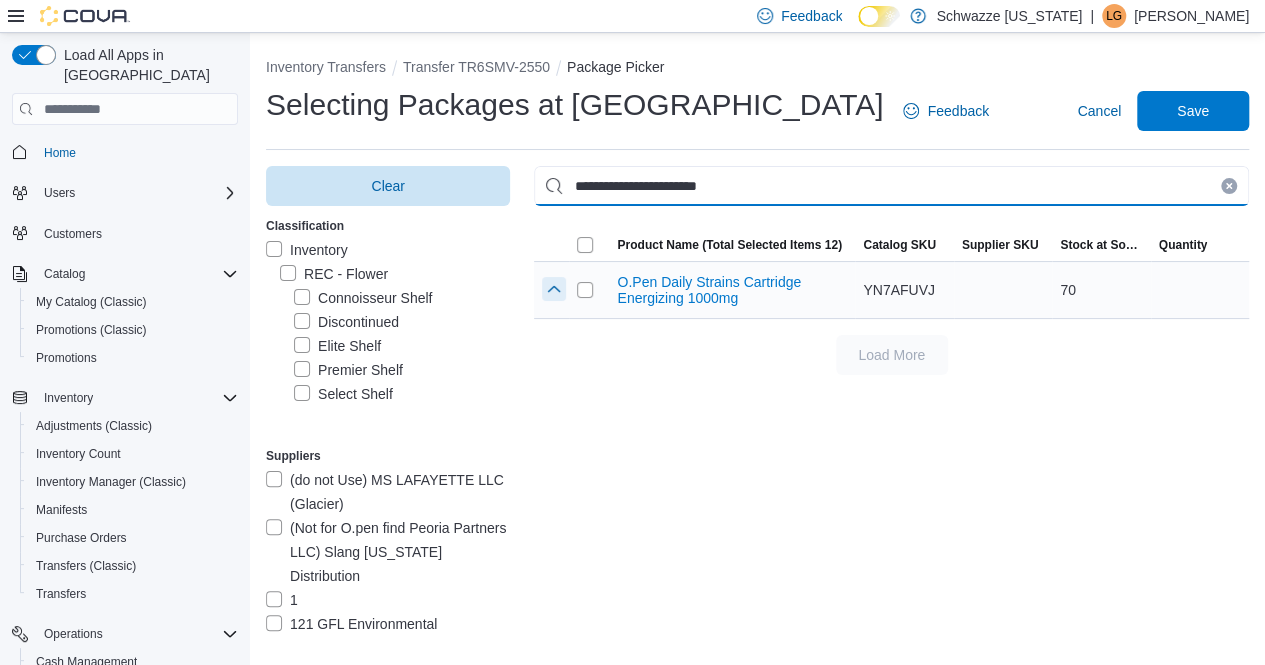 type on "**********" 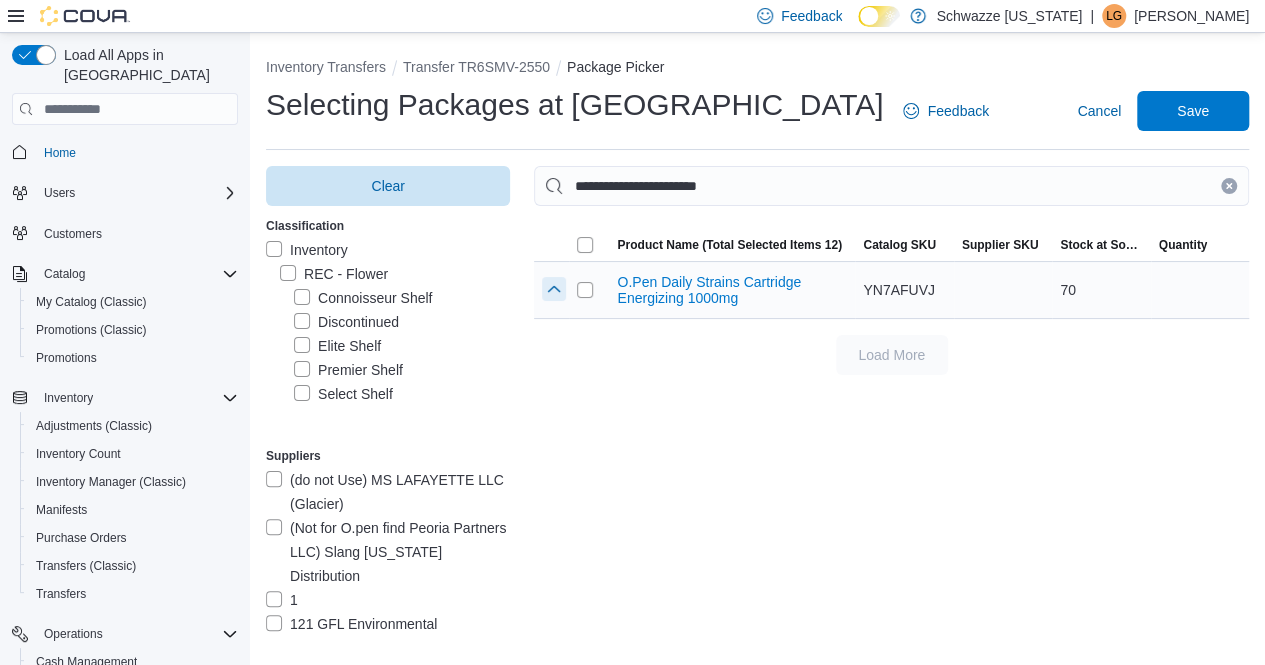 click at bounding box center [554, 289] 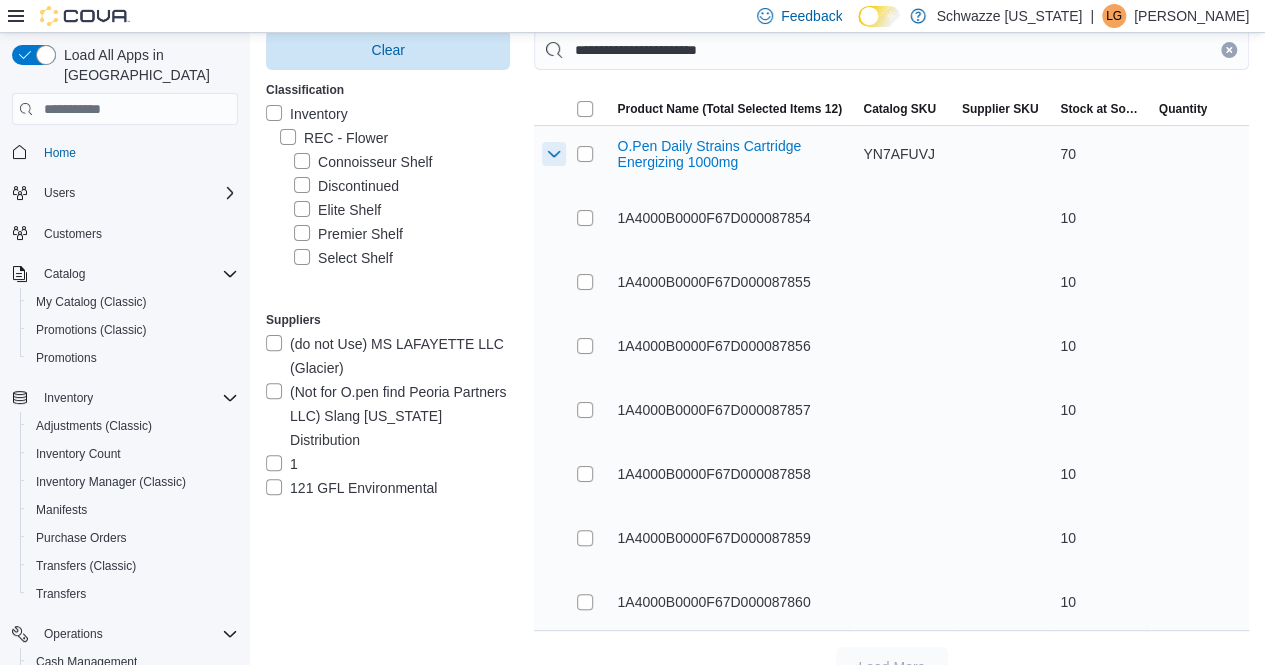 scroll, scrollTop: 173, scrollLeft: 0, axis: vertical 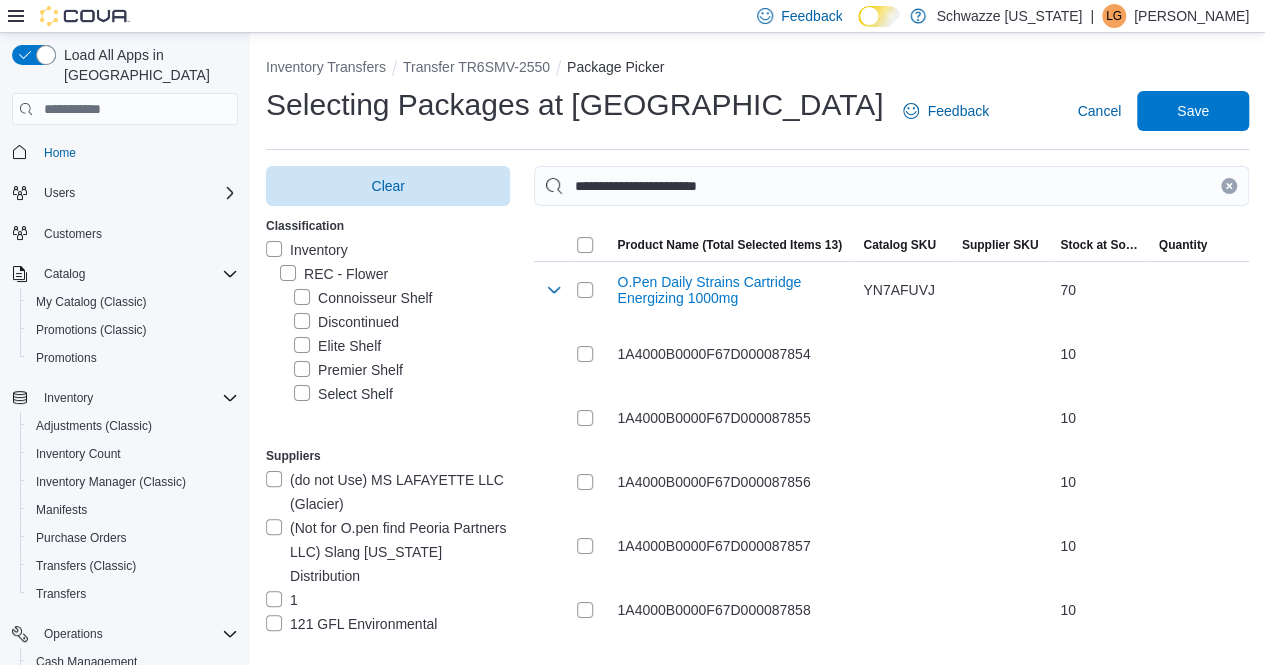 drag, startPoint x: 1244, startPoint y: 185, endPoint x: 1046, endPoint y: 171, distance: 198.49434 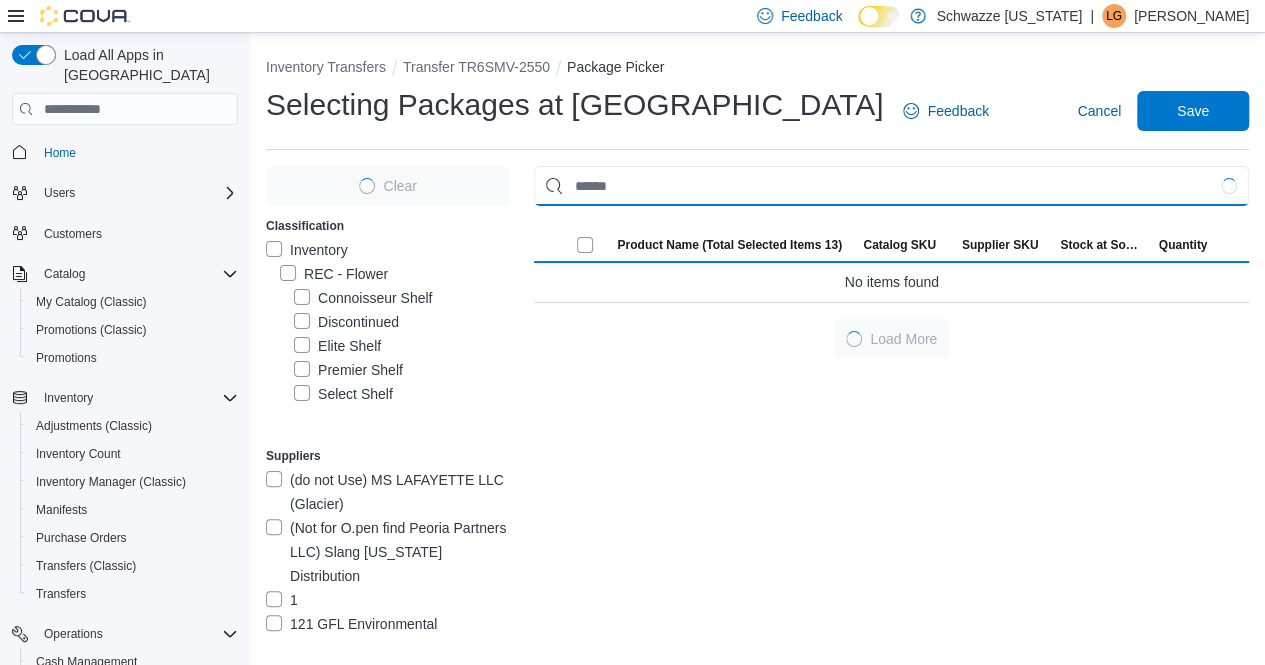click at bounding box center [891, 186] 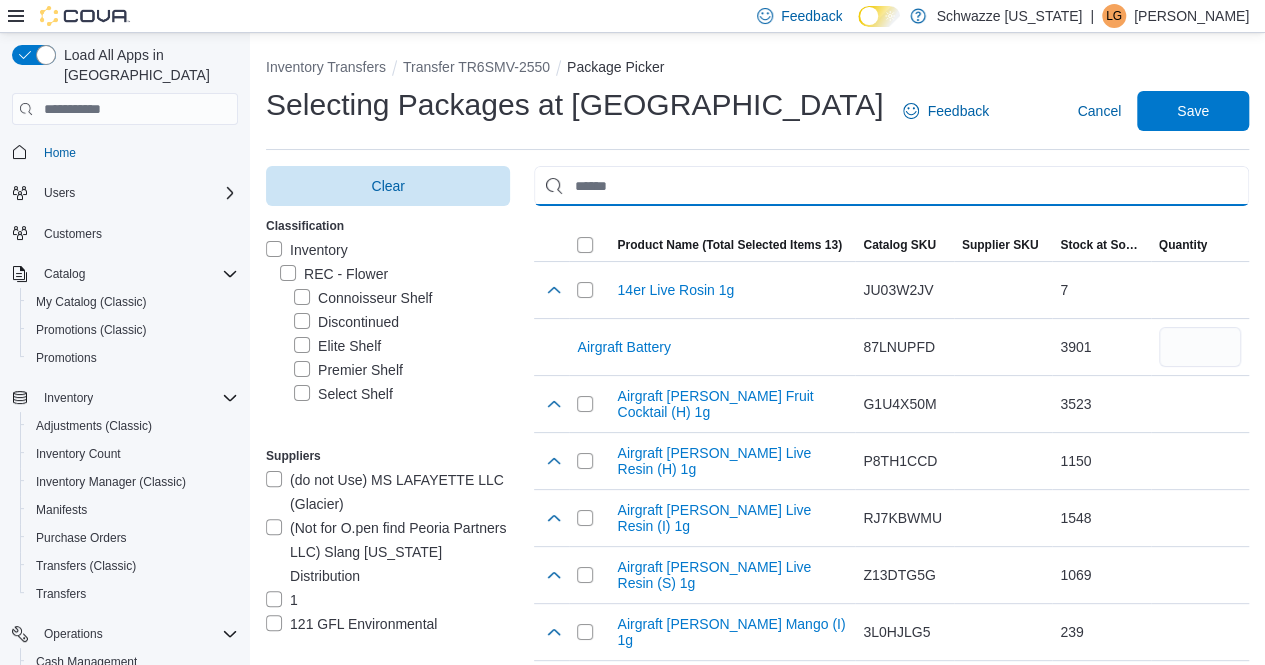 paste on "**********" 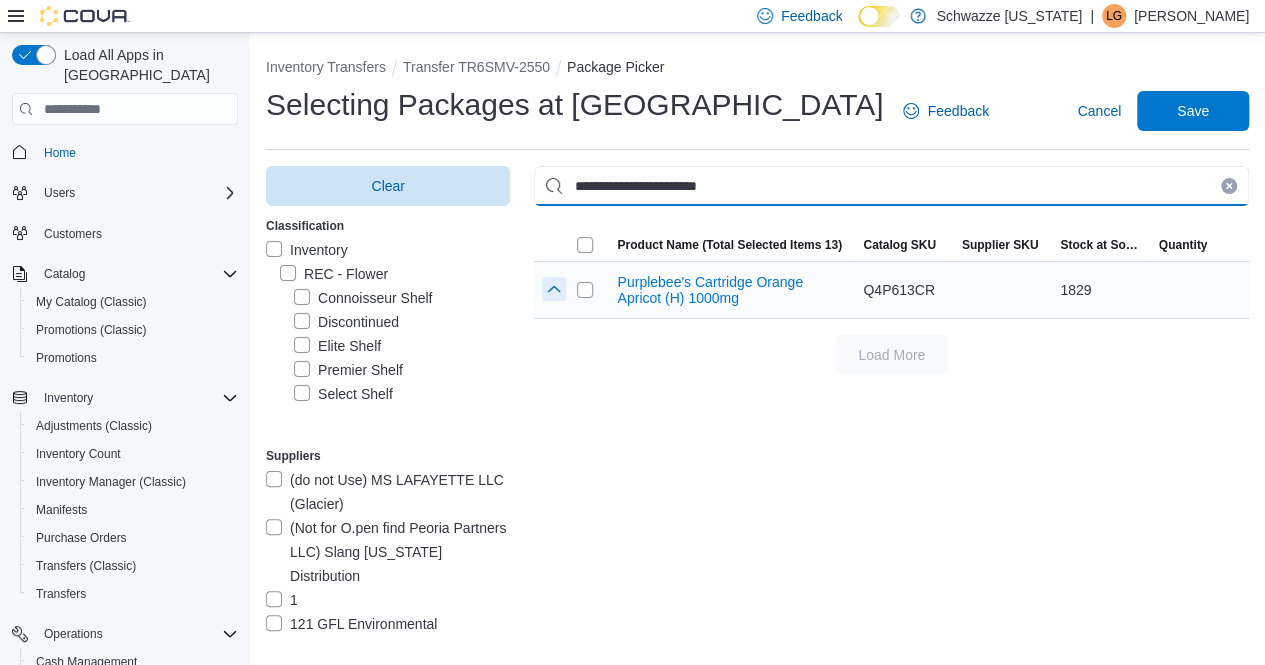 type on "**********" 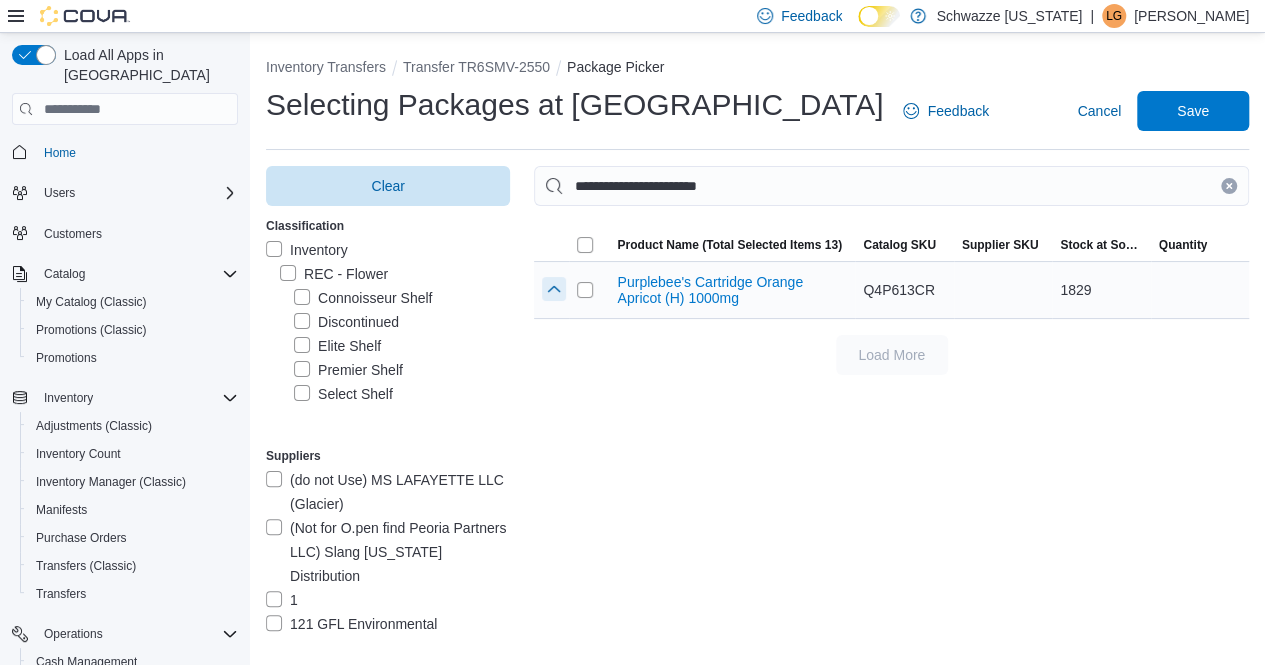 click at bounding box center (554, 289) 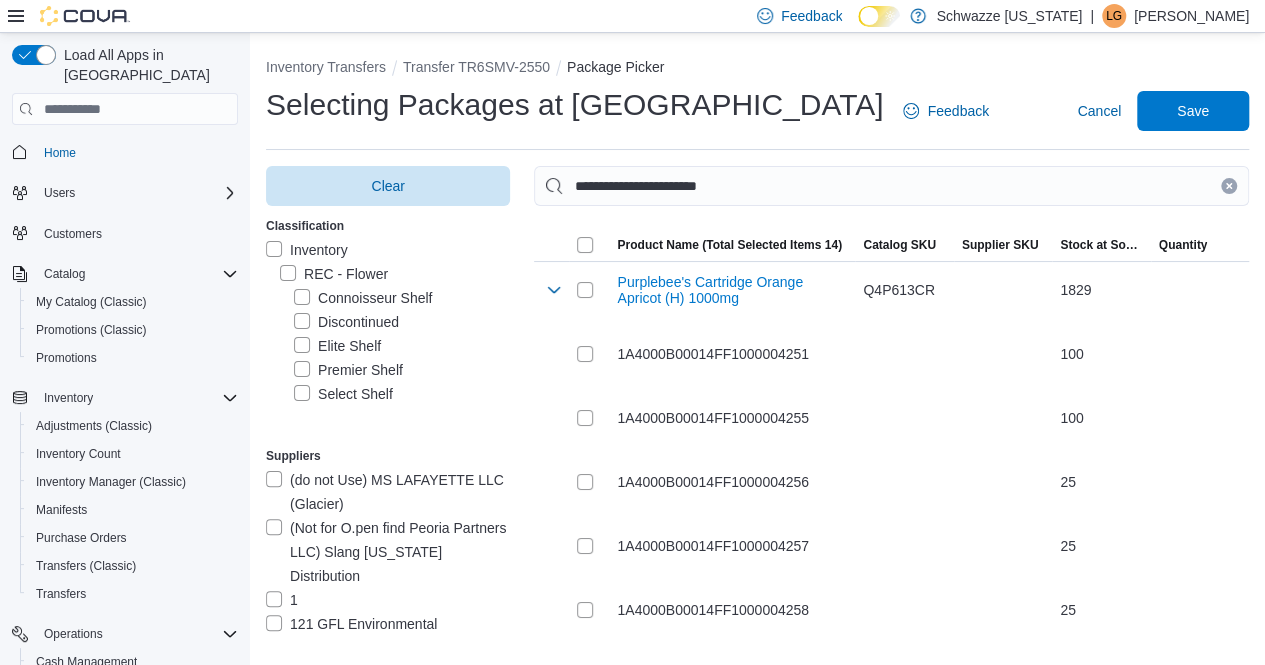 click 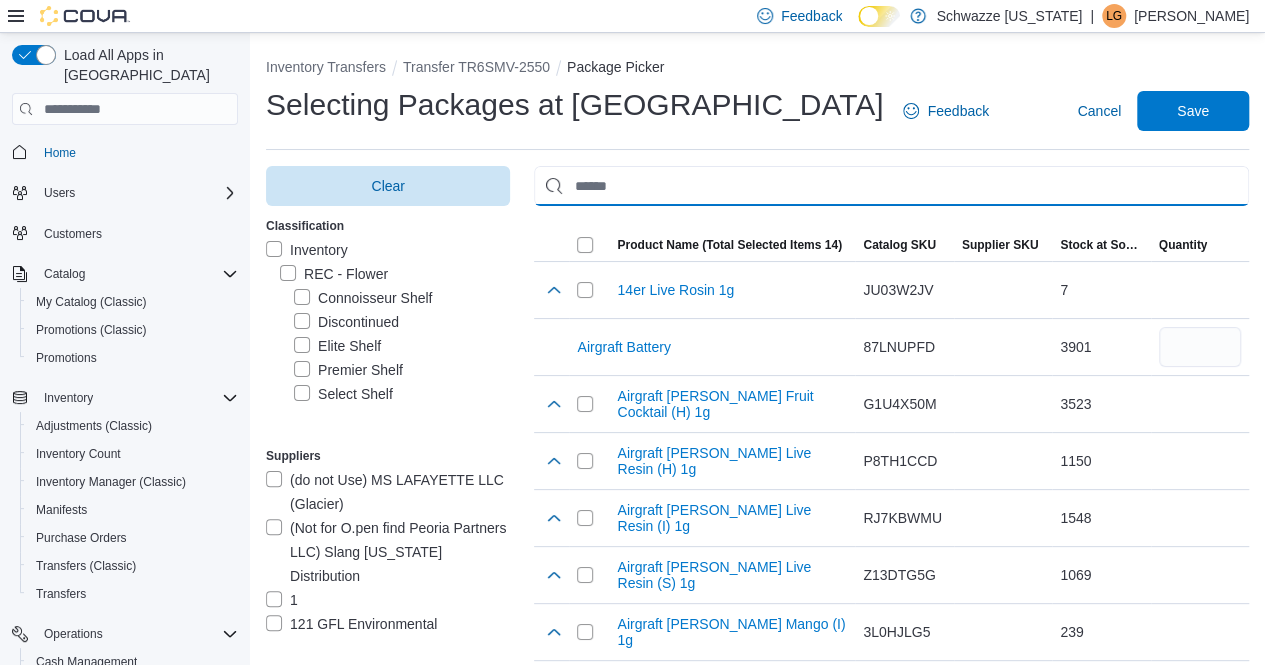 click at bounding box center [891, 186] 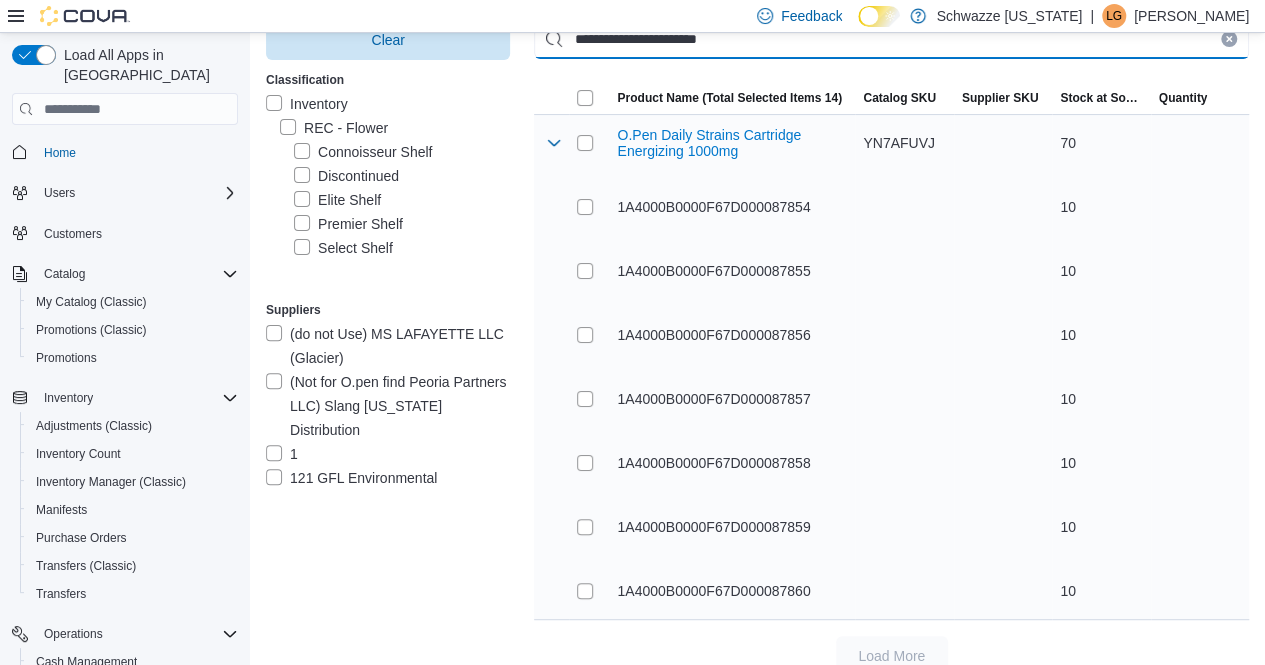 scroll, scrollTop: 173, scrollLeft: 0, axis: vertical 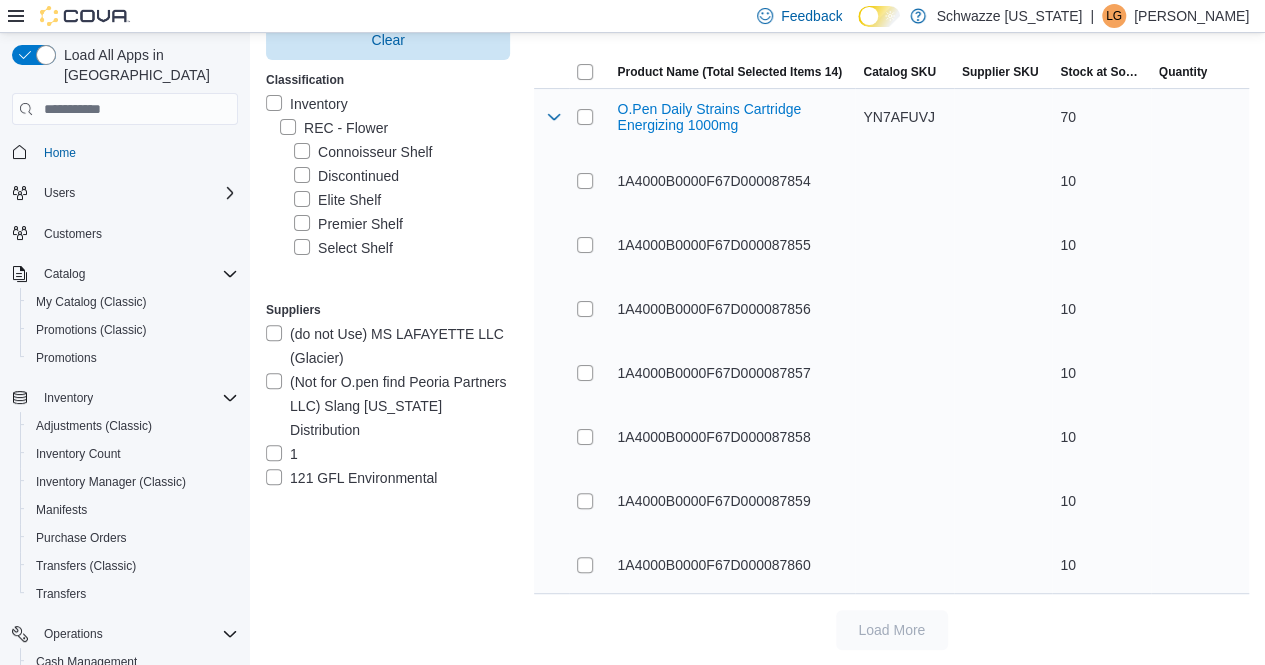 type on "**********" 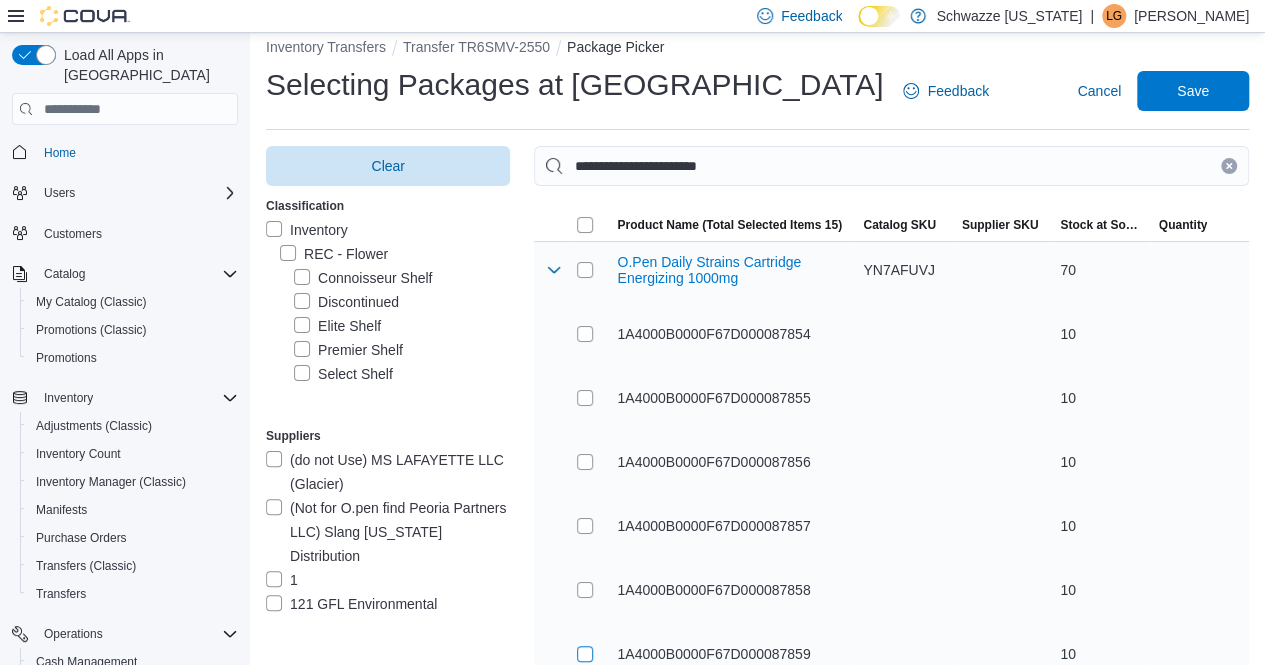scroll, scrollTop: 0, scrollLeft: 0, axis: both 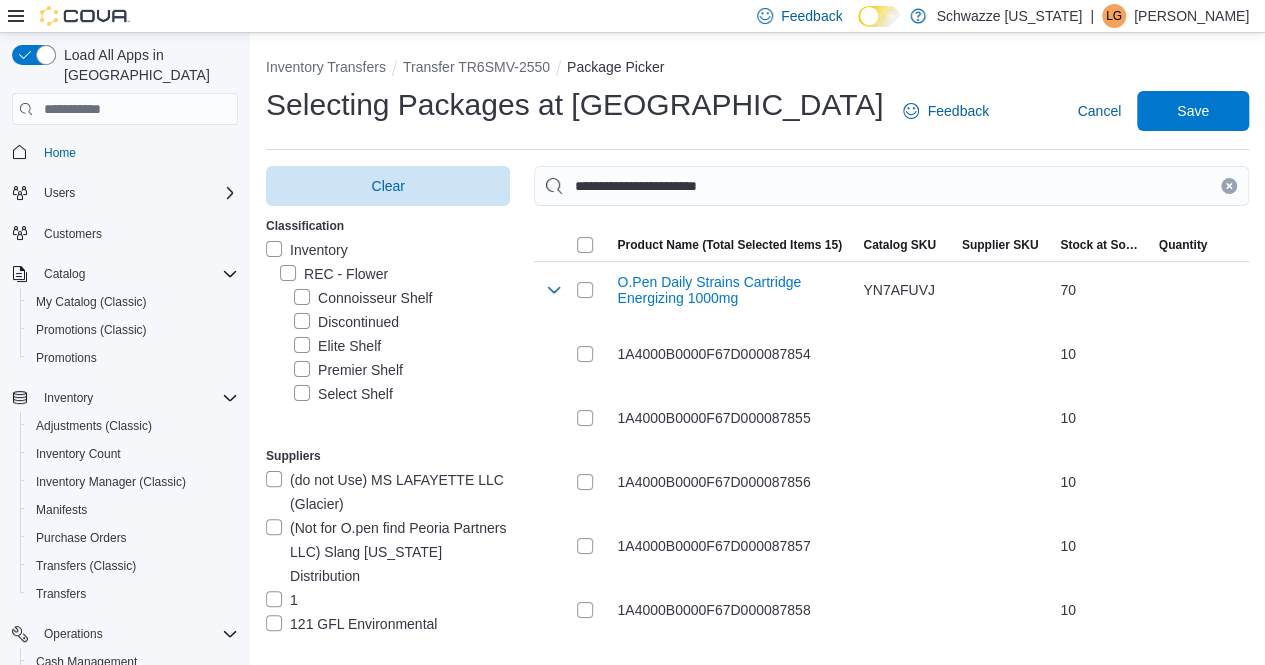 click 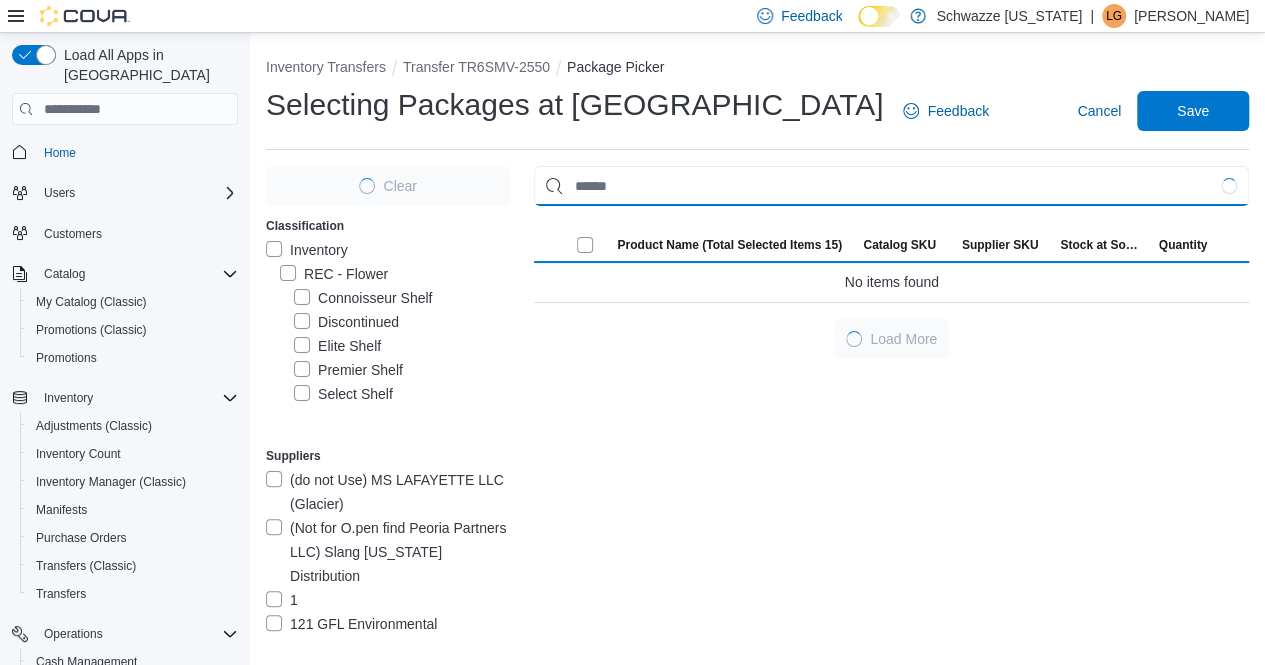 click at bounding box center [891, 186] 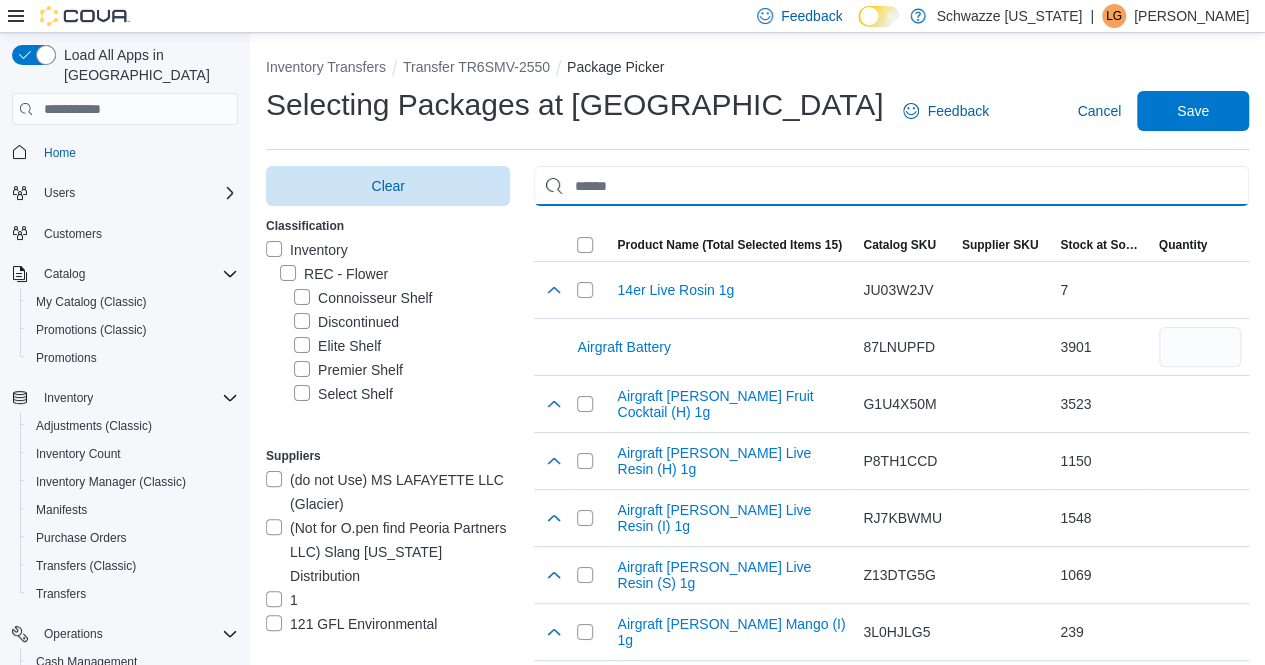 paste on "**********" 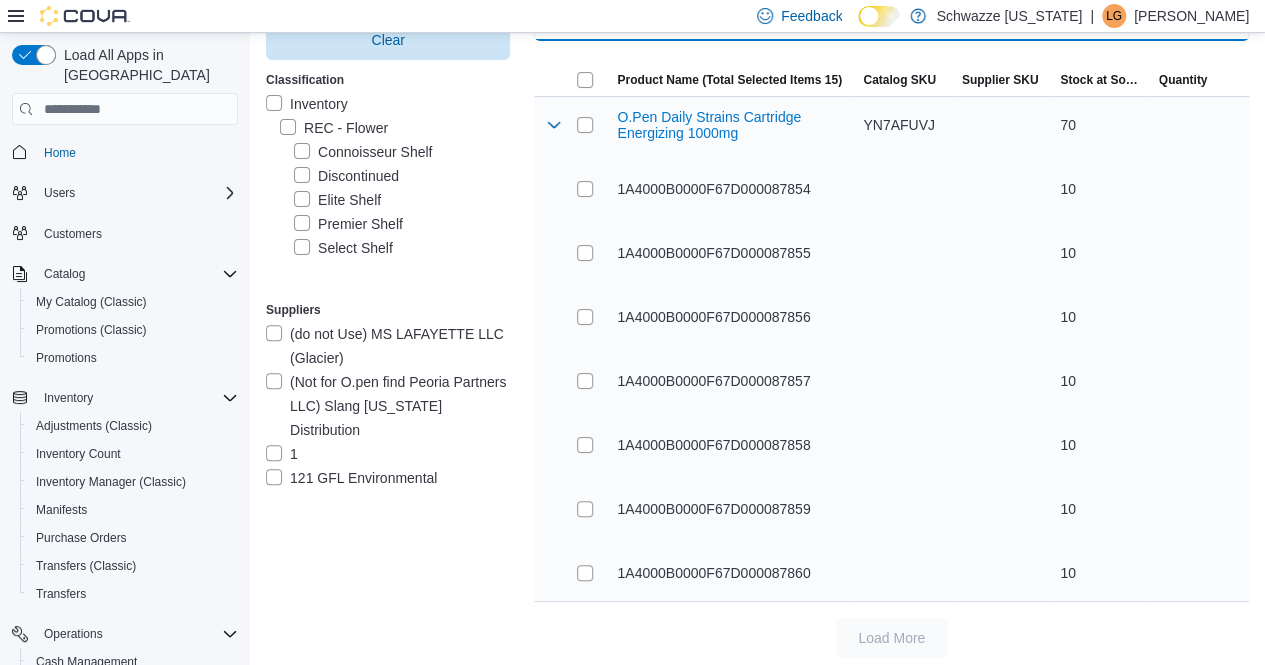 scroll, scrollTop: 173, scrollLeft: 0, axis: vertical 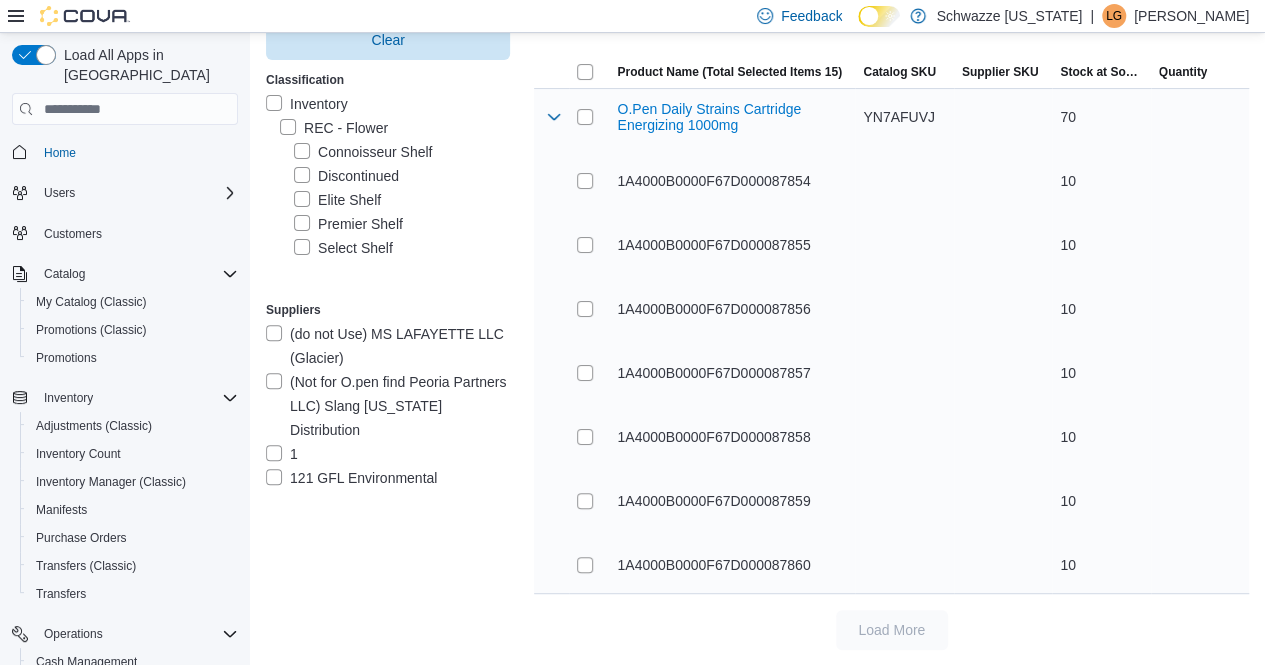 type on "**********" 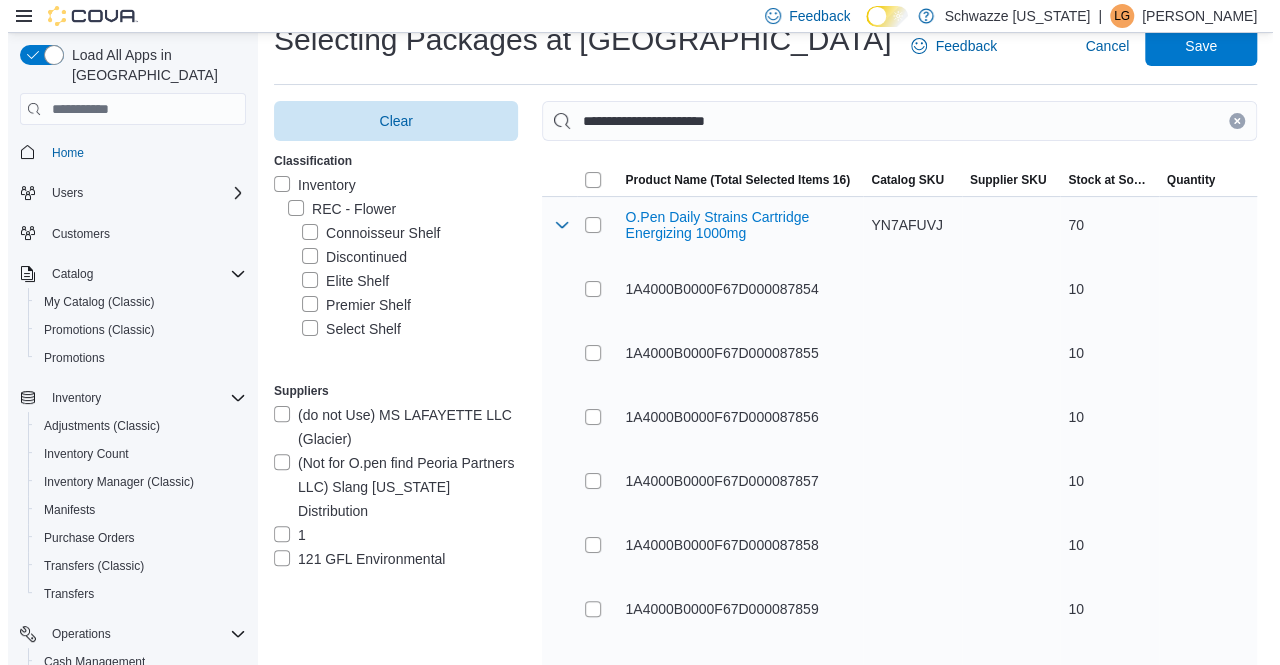 scroll, scrollTop: 0, scrollLeft: 0, axis: both 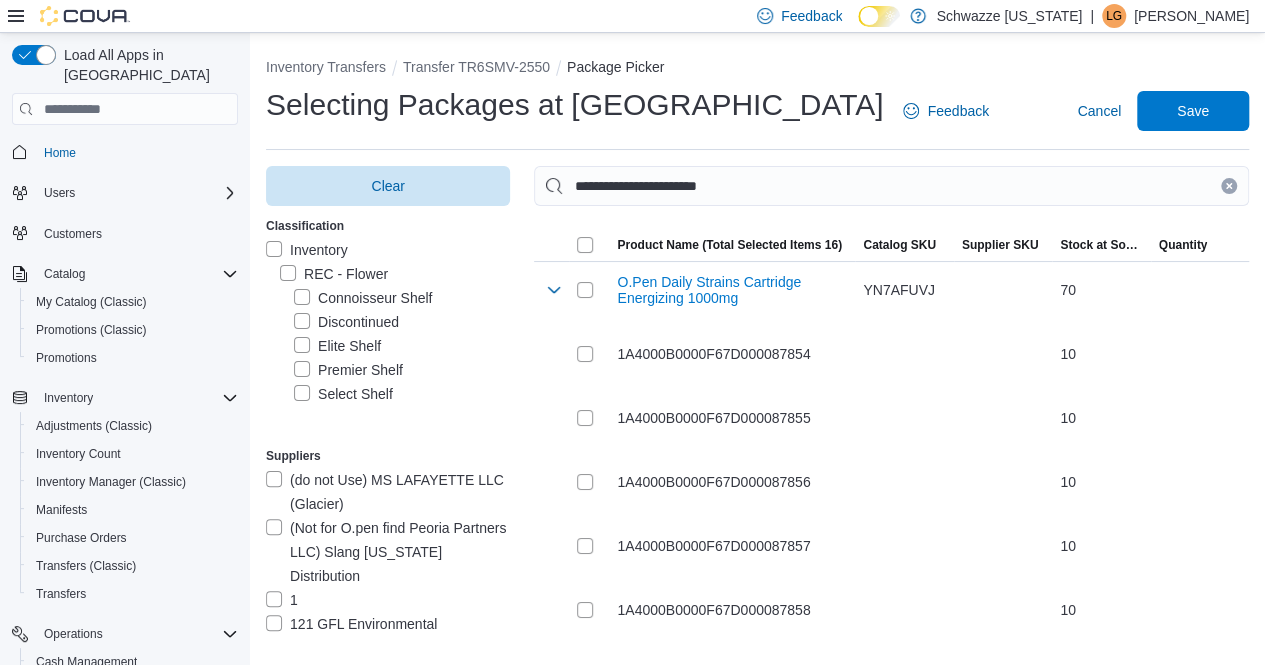 click 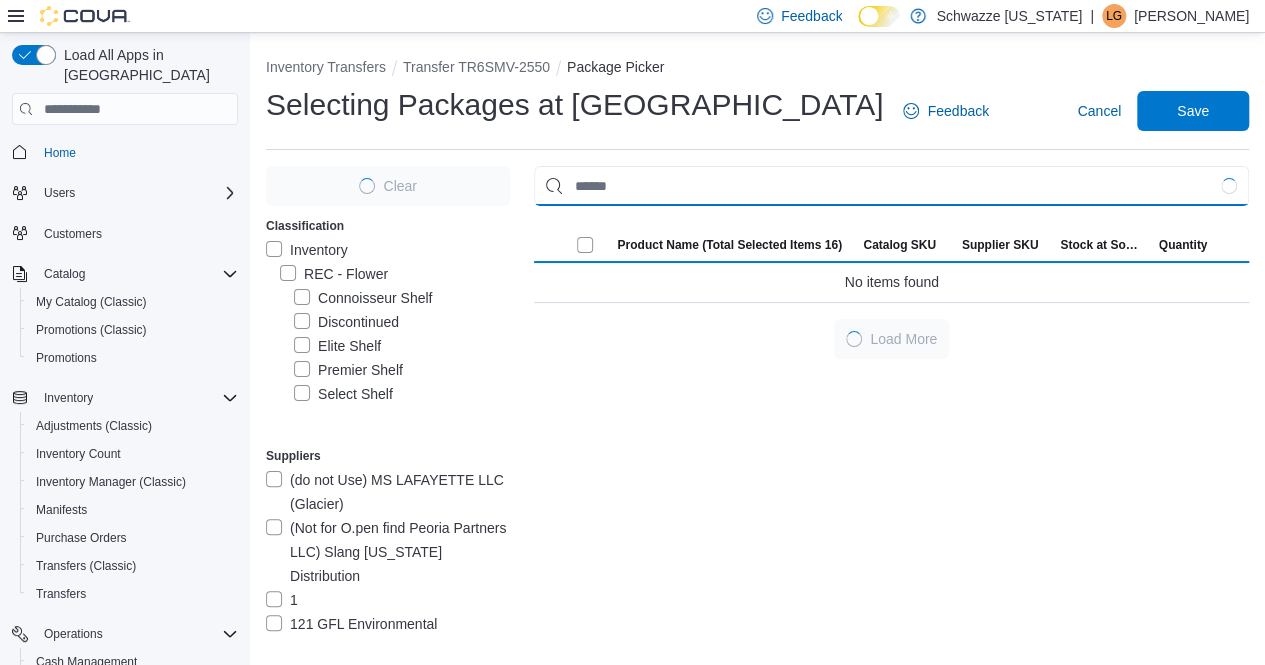 click at bounding box center (891, 186) 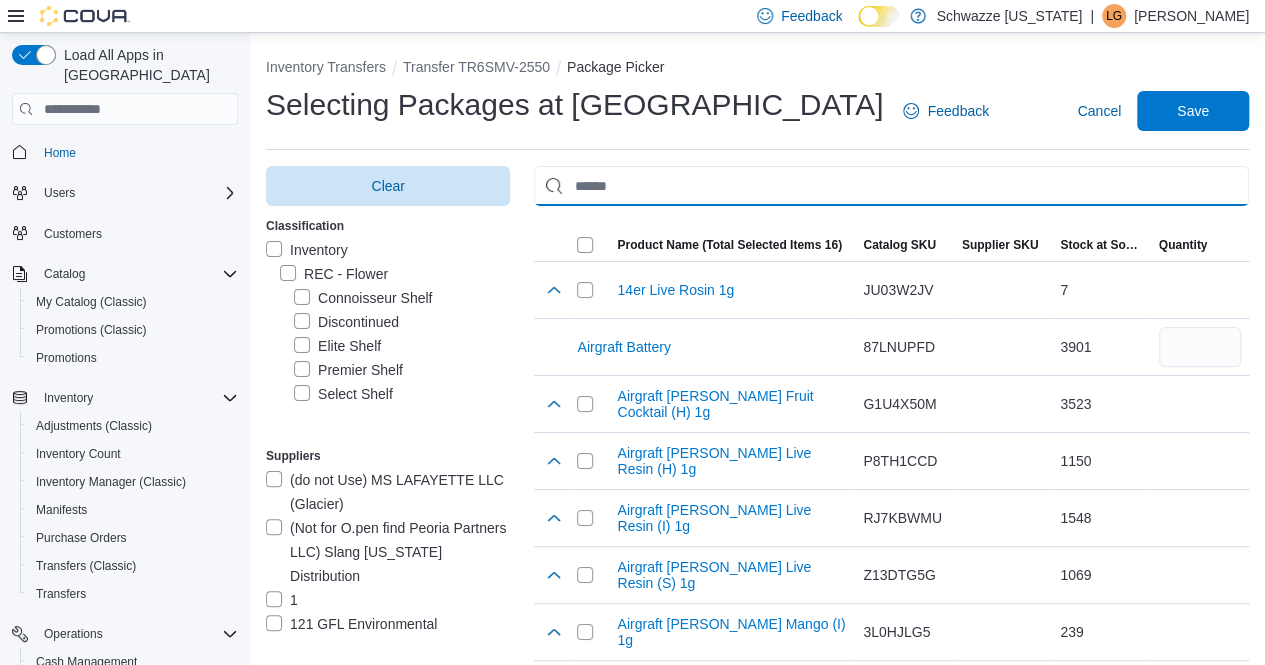 paste on "**********" 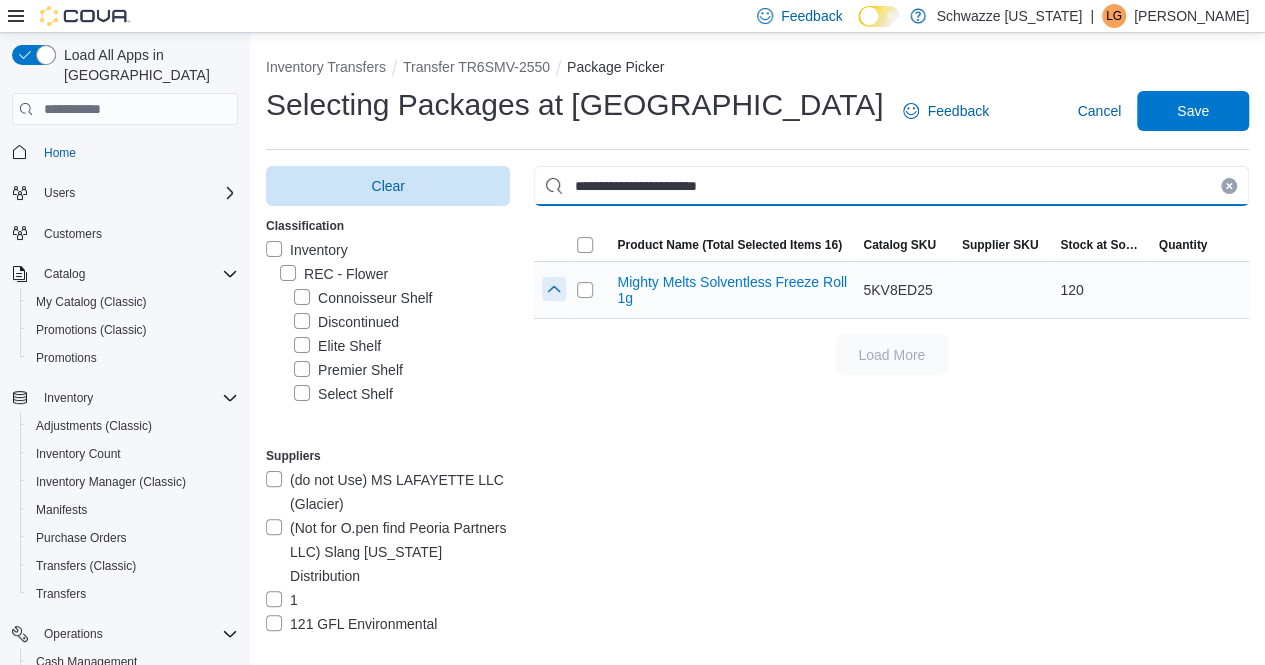 type on "**********" 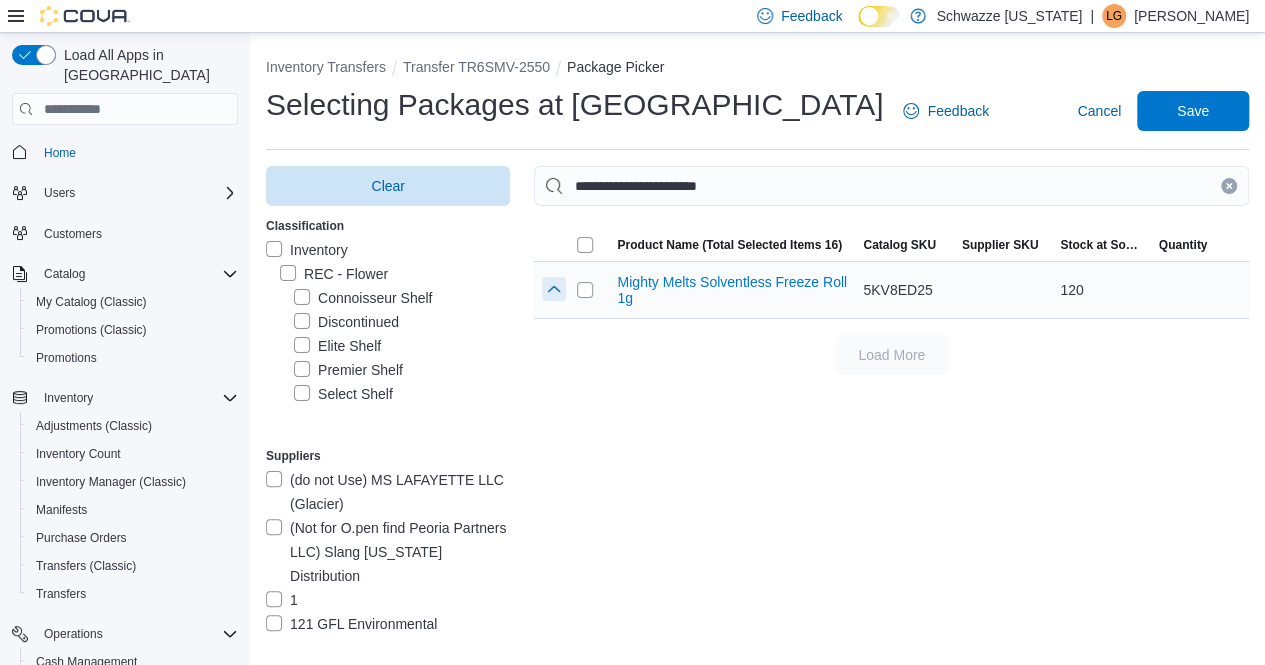 click at bounding box center (554, 289) 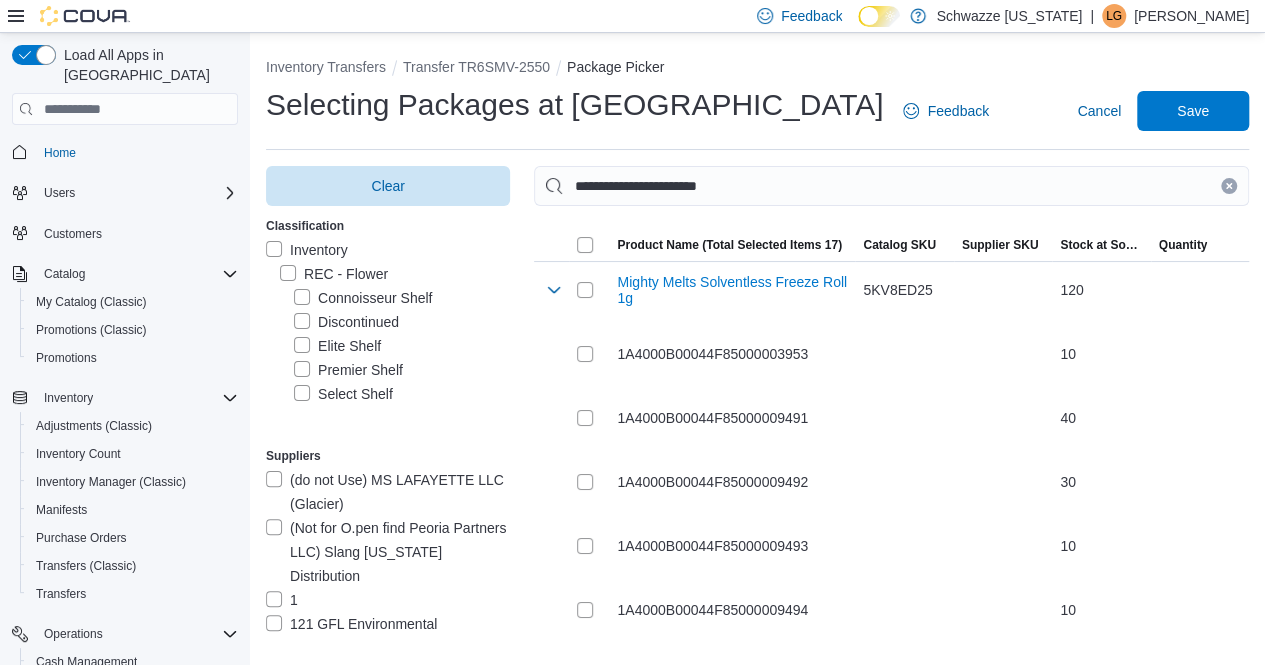 click 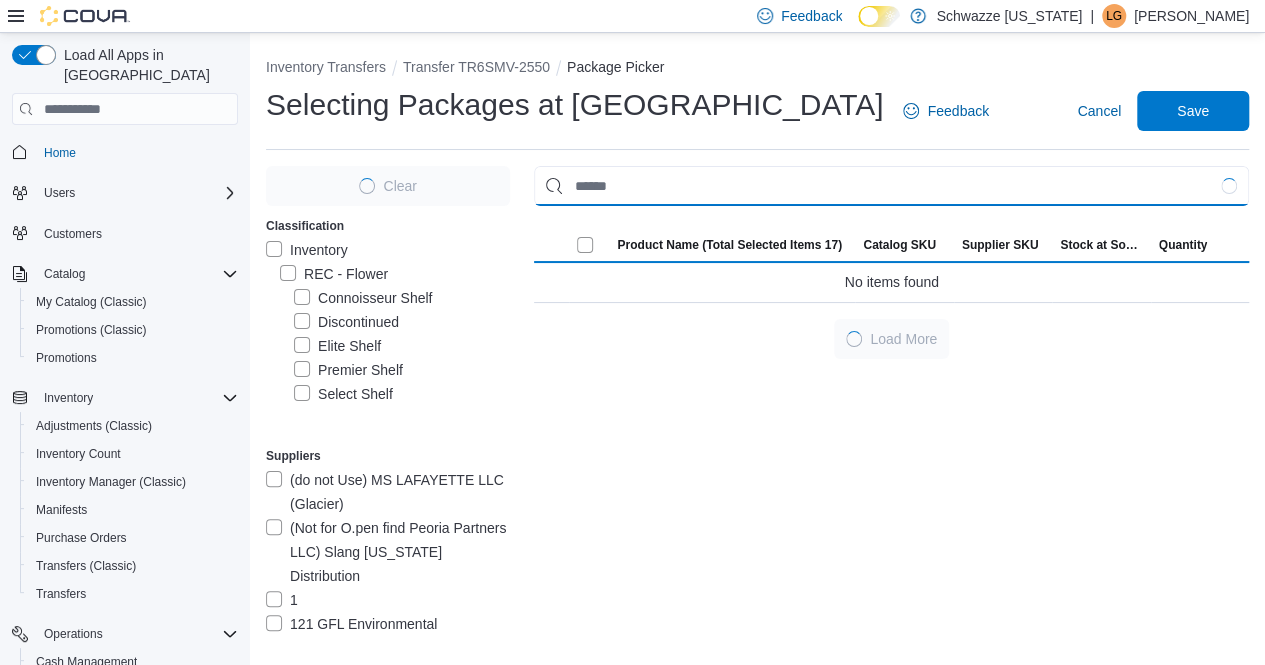 click at bounding box center (891, 186) 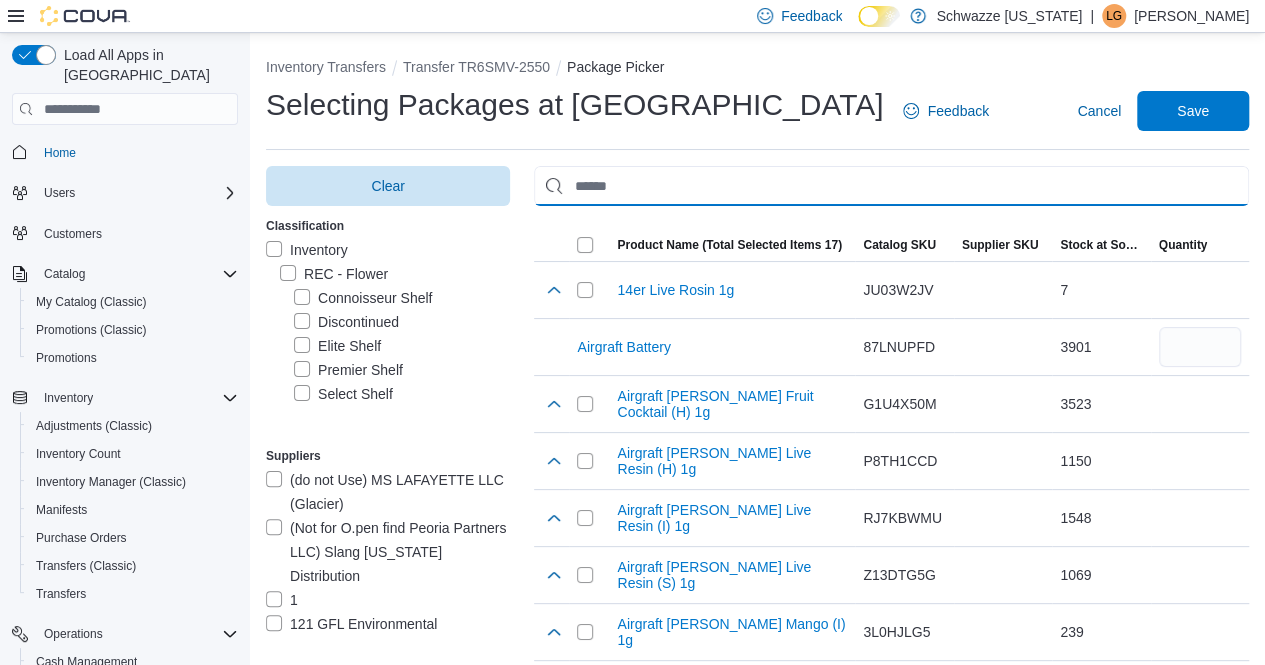 paste on "**********" 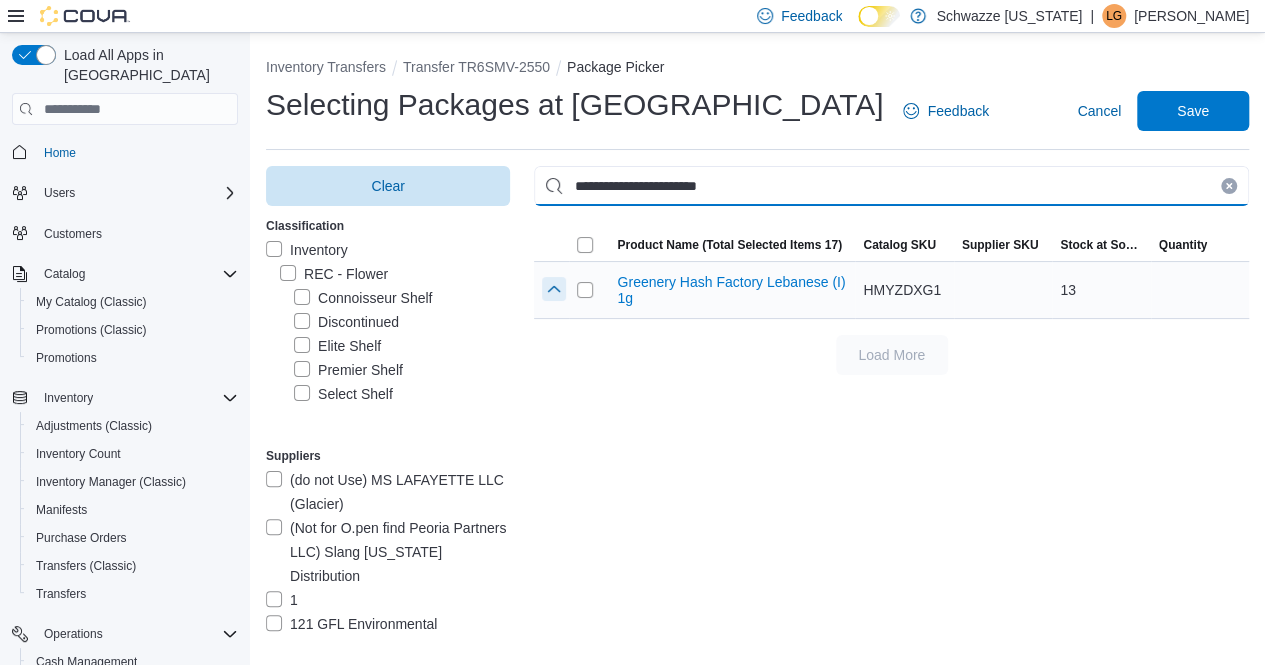 type on "**********" 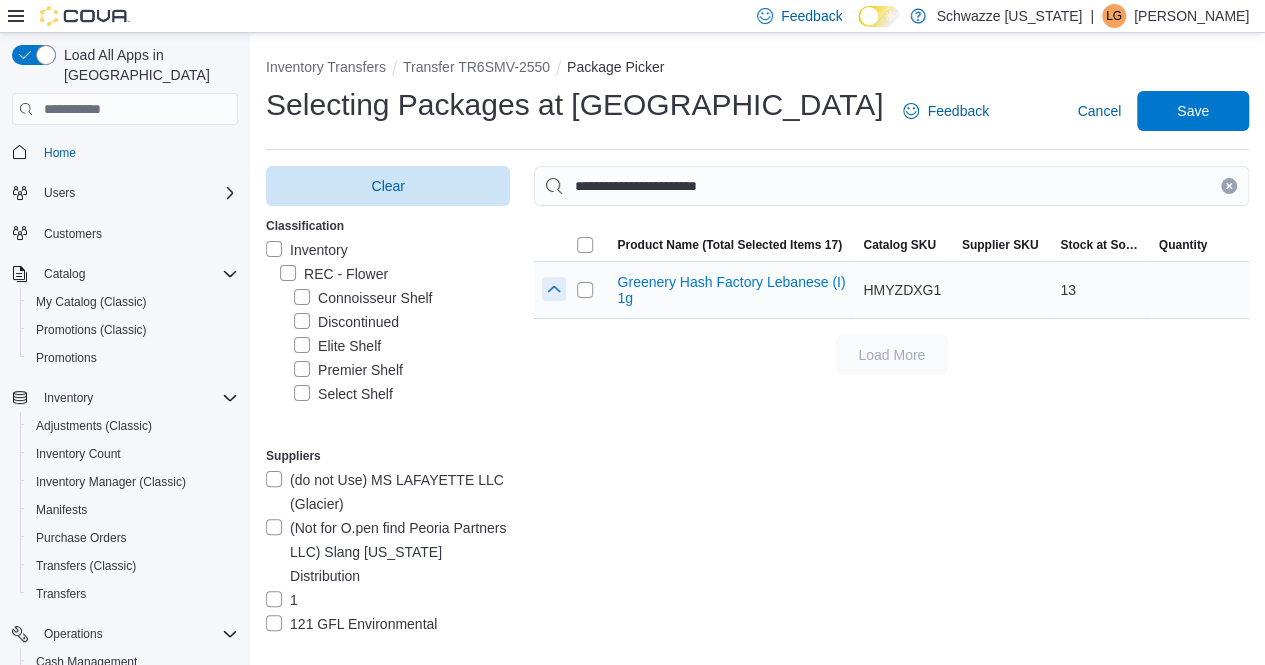 click at bounding box center [554, 289] 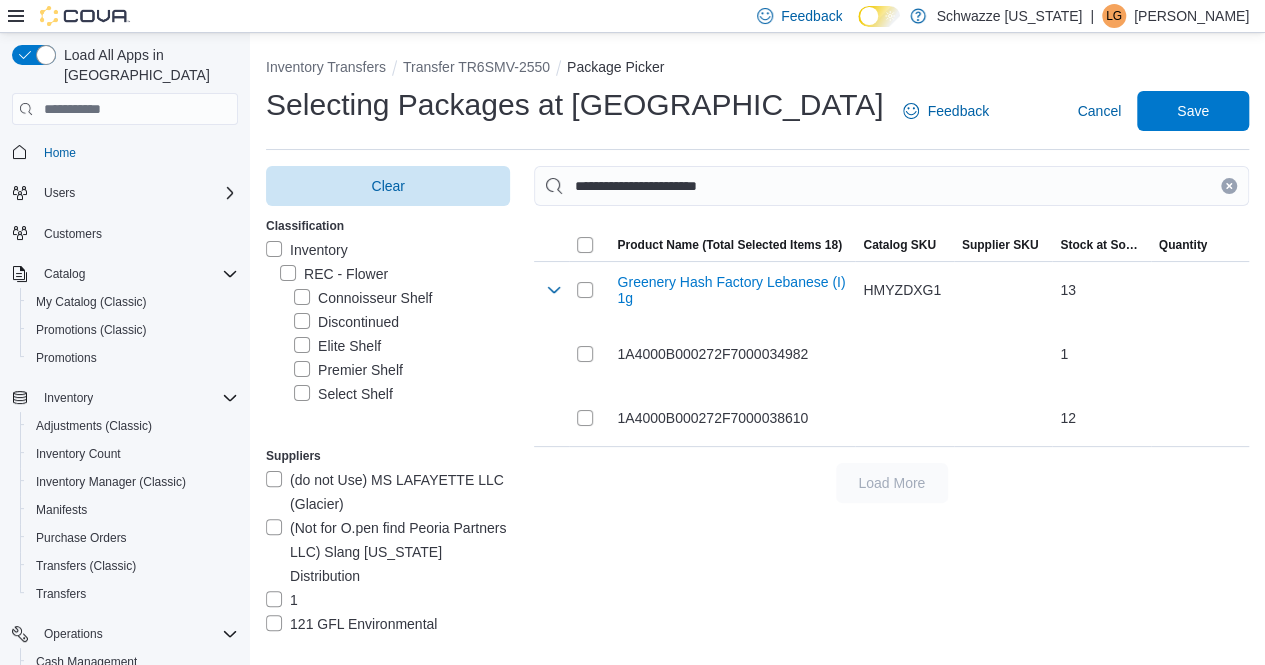 click 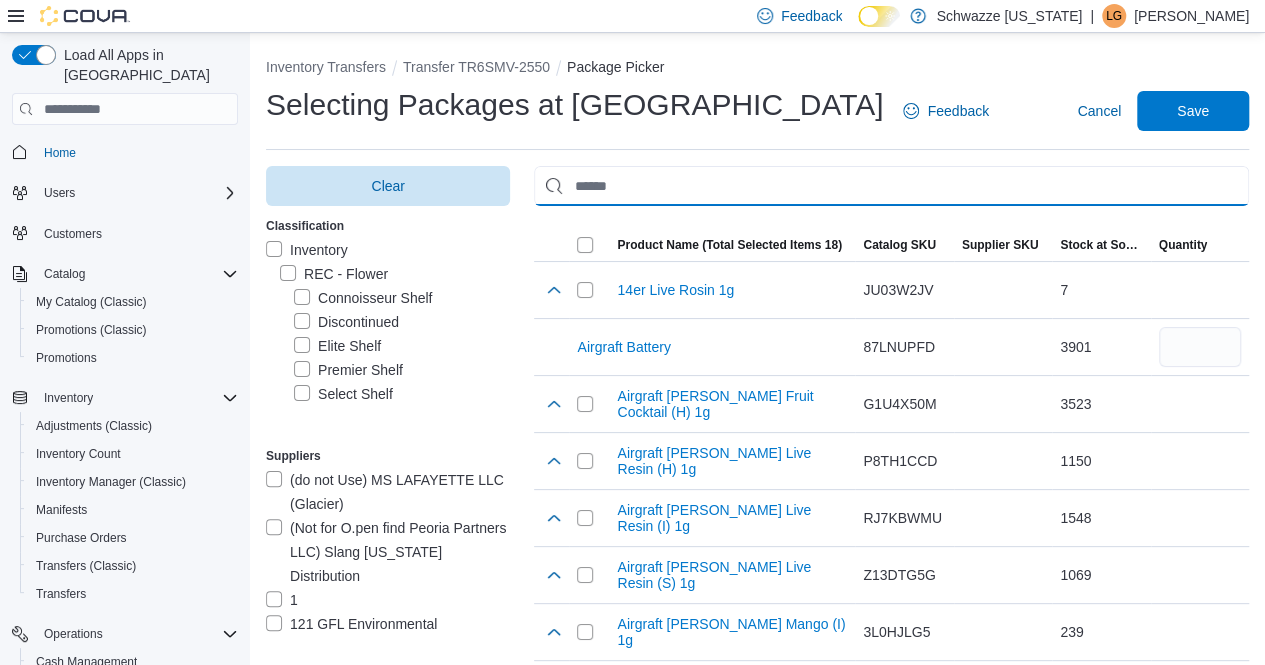 click at bounding box center [891, 186] 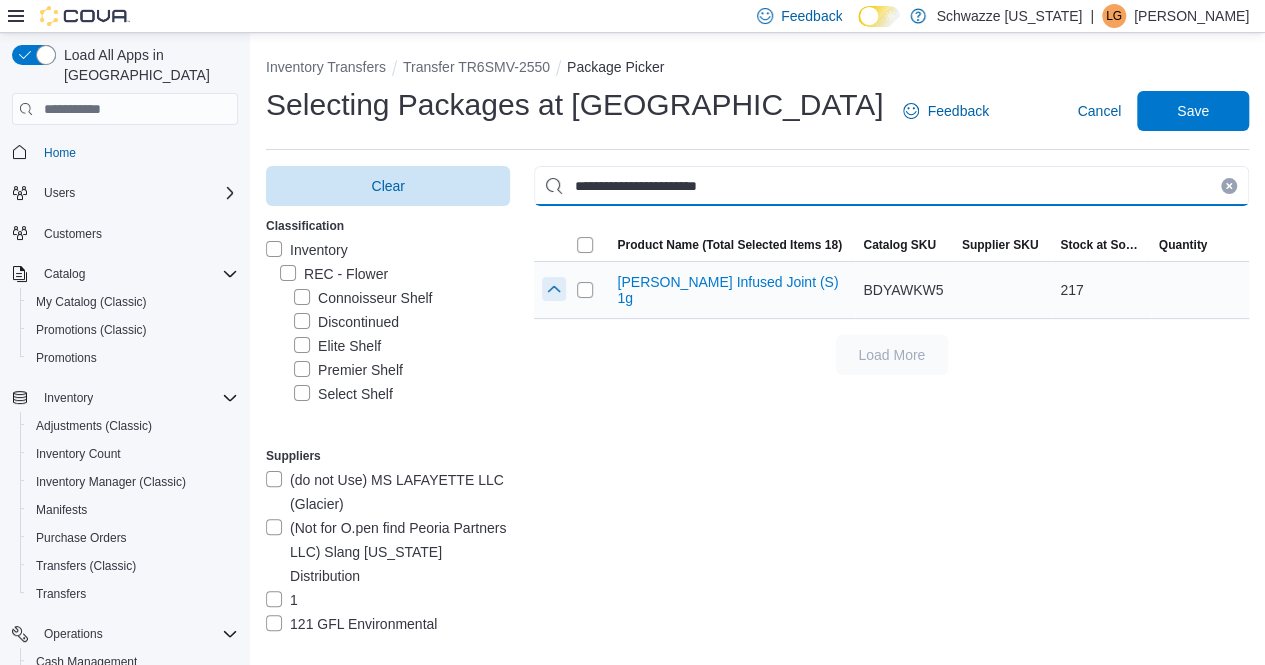 type on "**********" 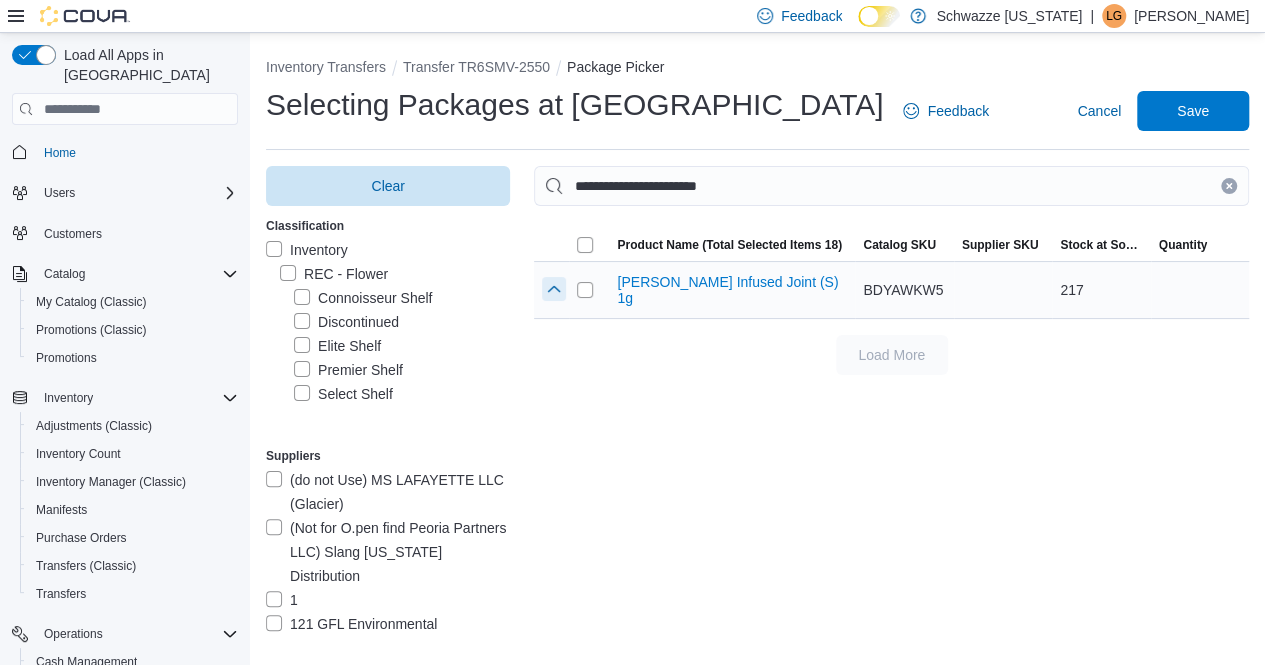 click at bounding box center (554, 289) 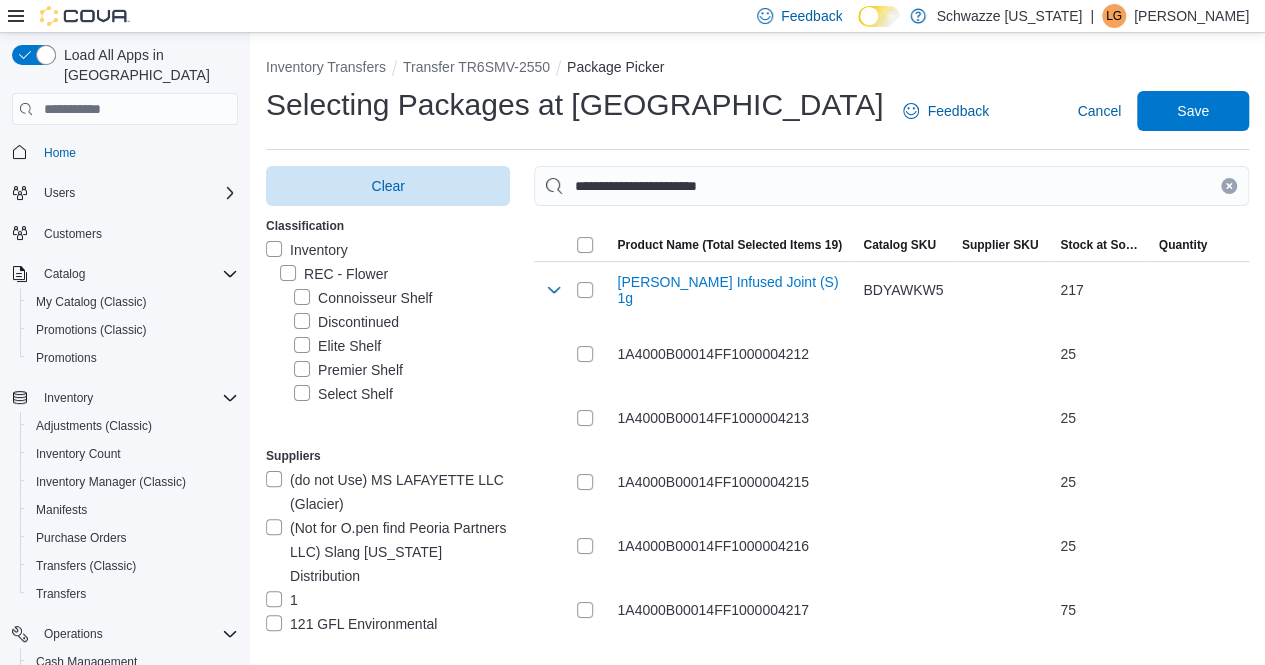 drag, startPoint x: 1246, startPoint y: 187, endPoint x: 1208, endPoint y: 187, distance: 38 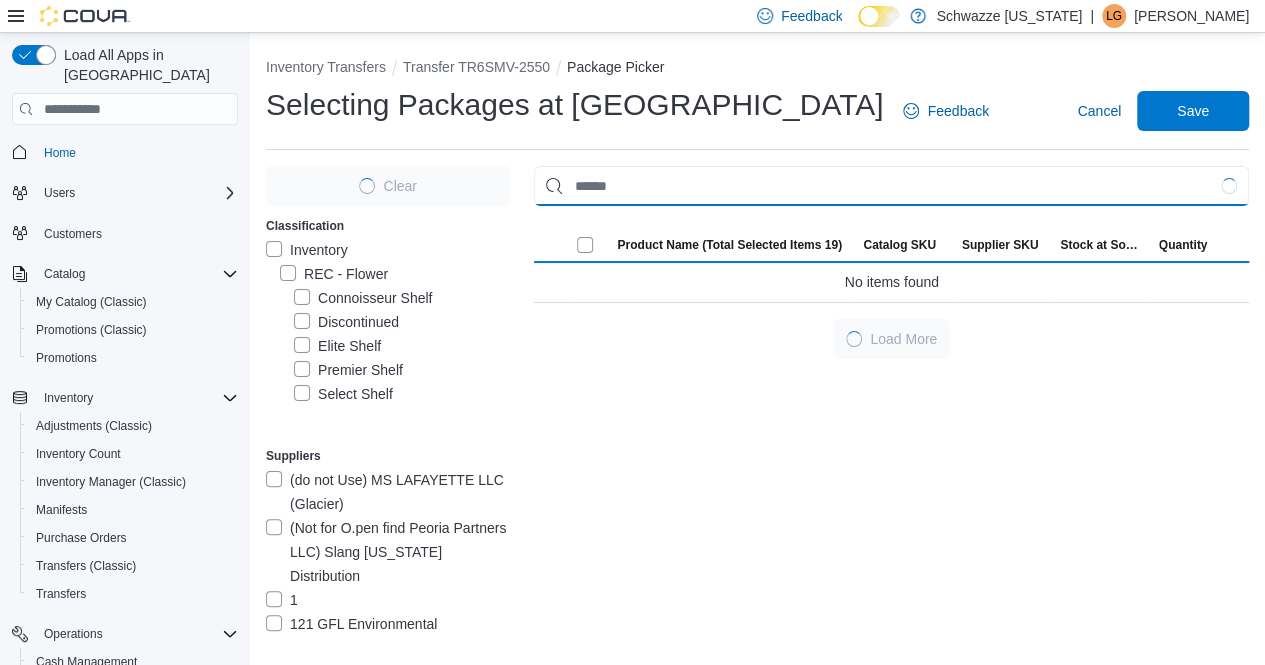 click at bounding box center [891, 186] 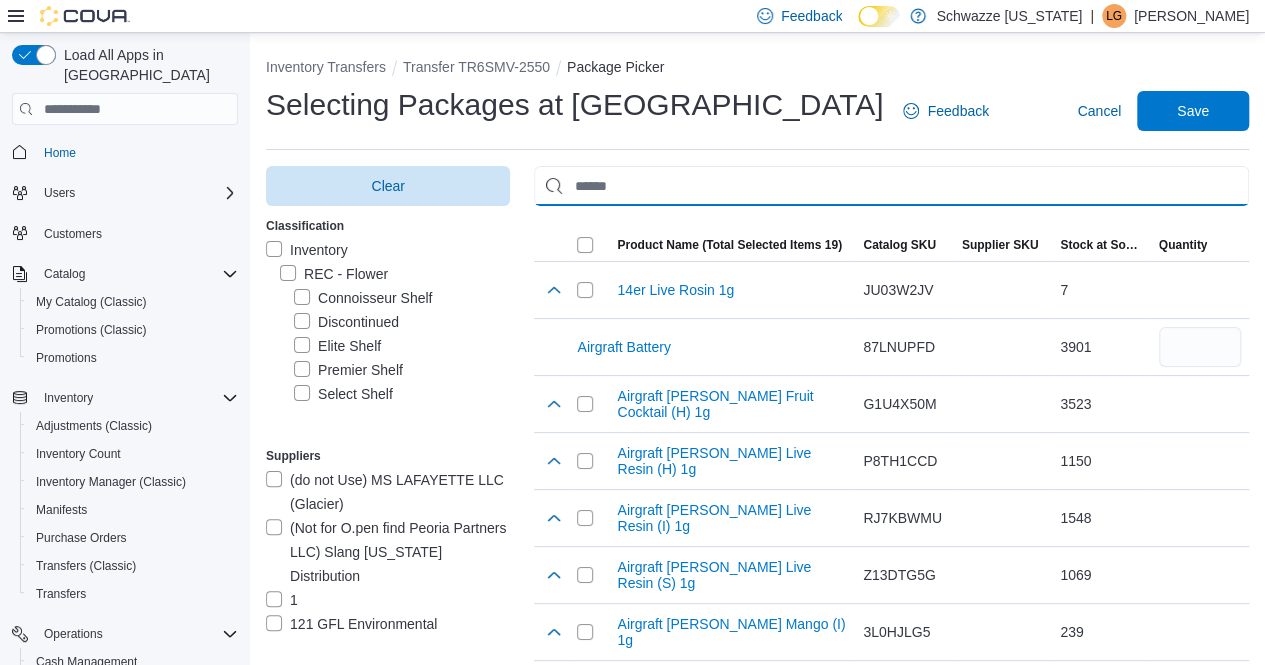 paste on "**********" 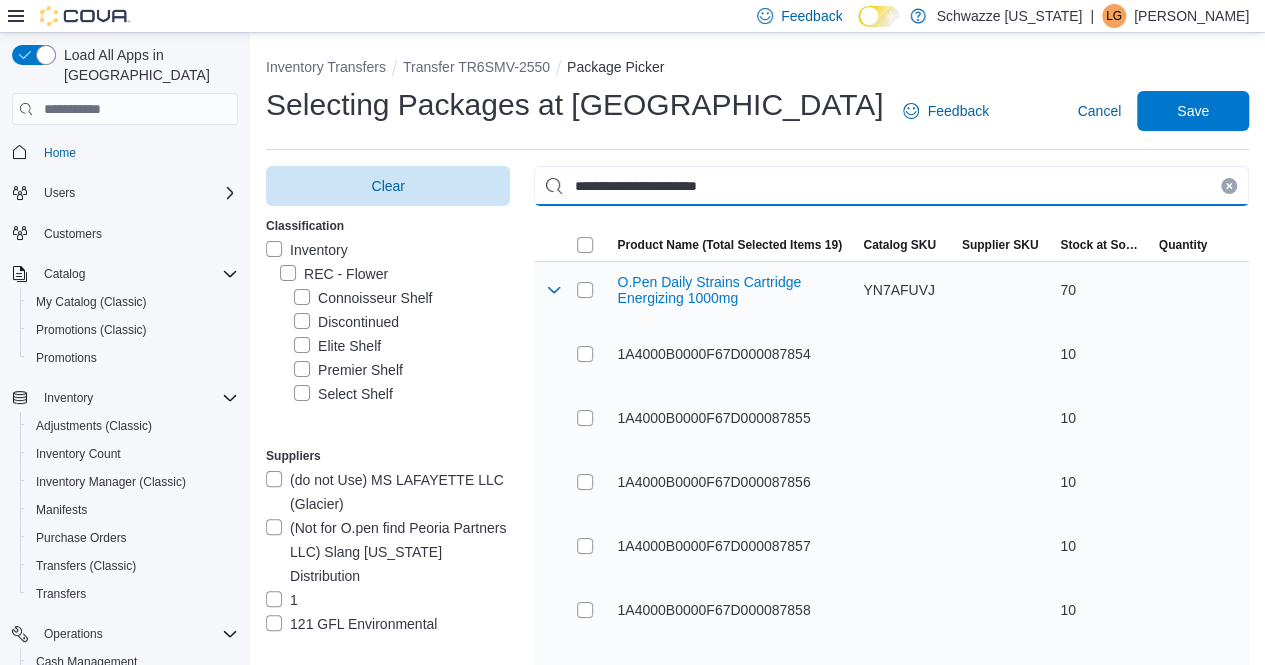 type on "**********" 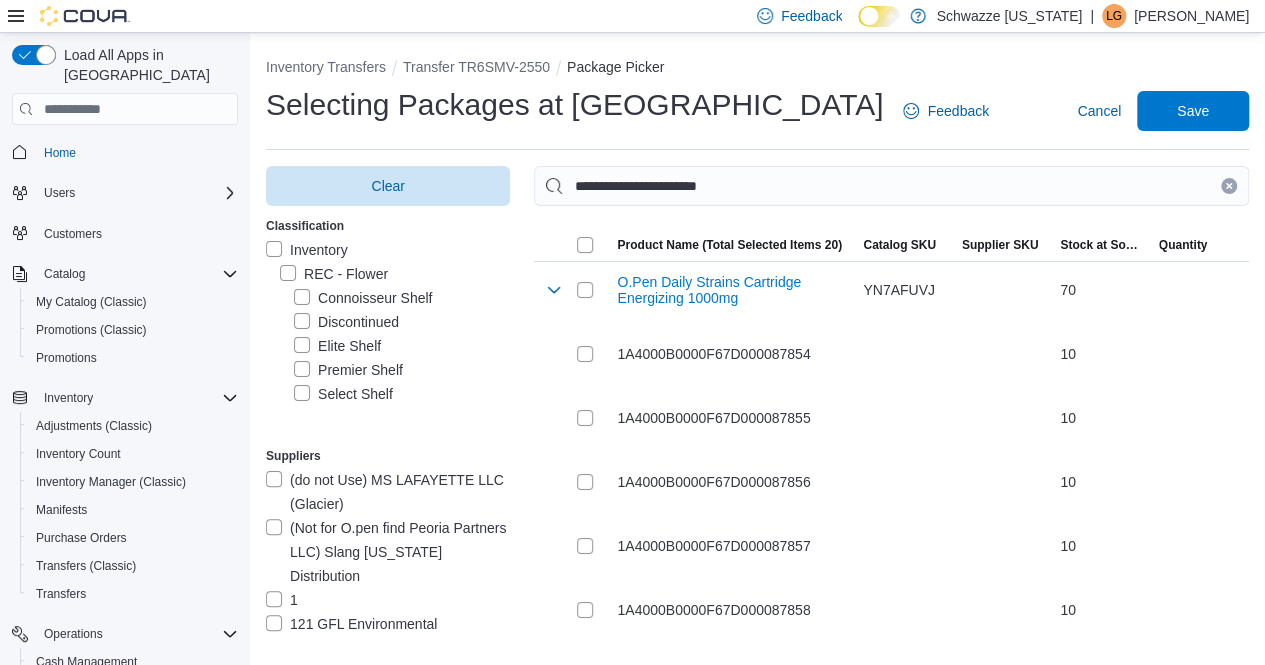 drag, startPoint x: 1240, startPoint y: 183, endPoint x: 1214, endPoint y: 182, distance: 26.019224 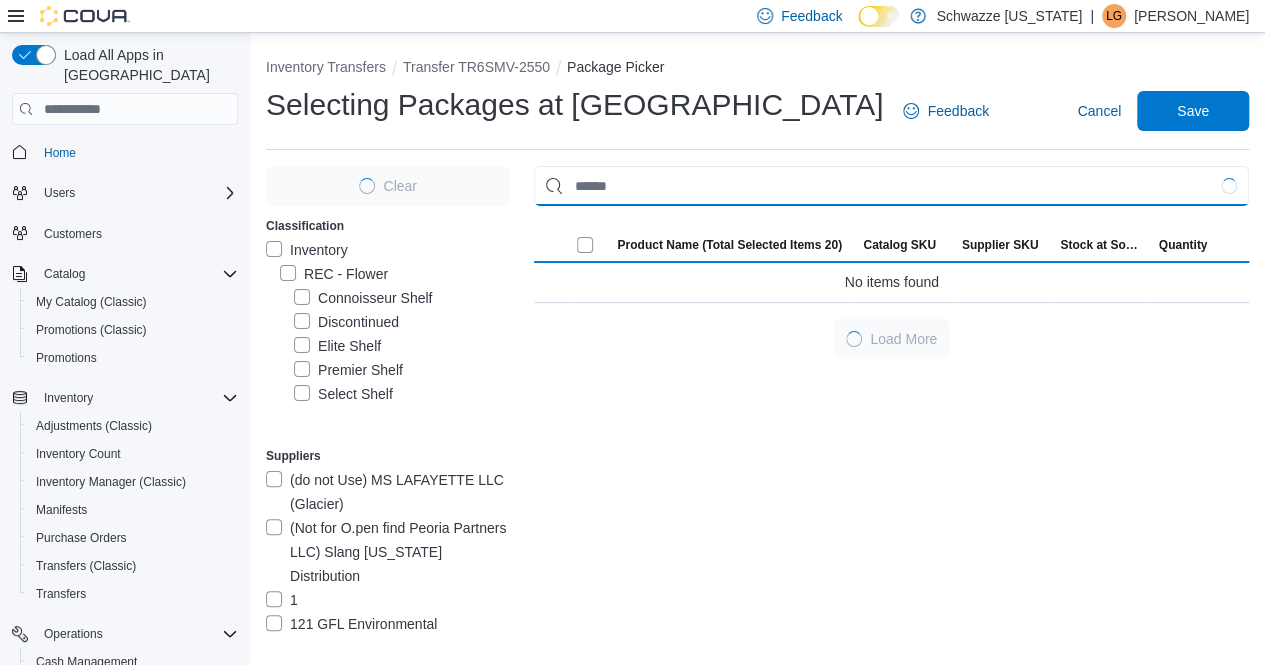 click at bounding box center [891, 186] 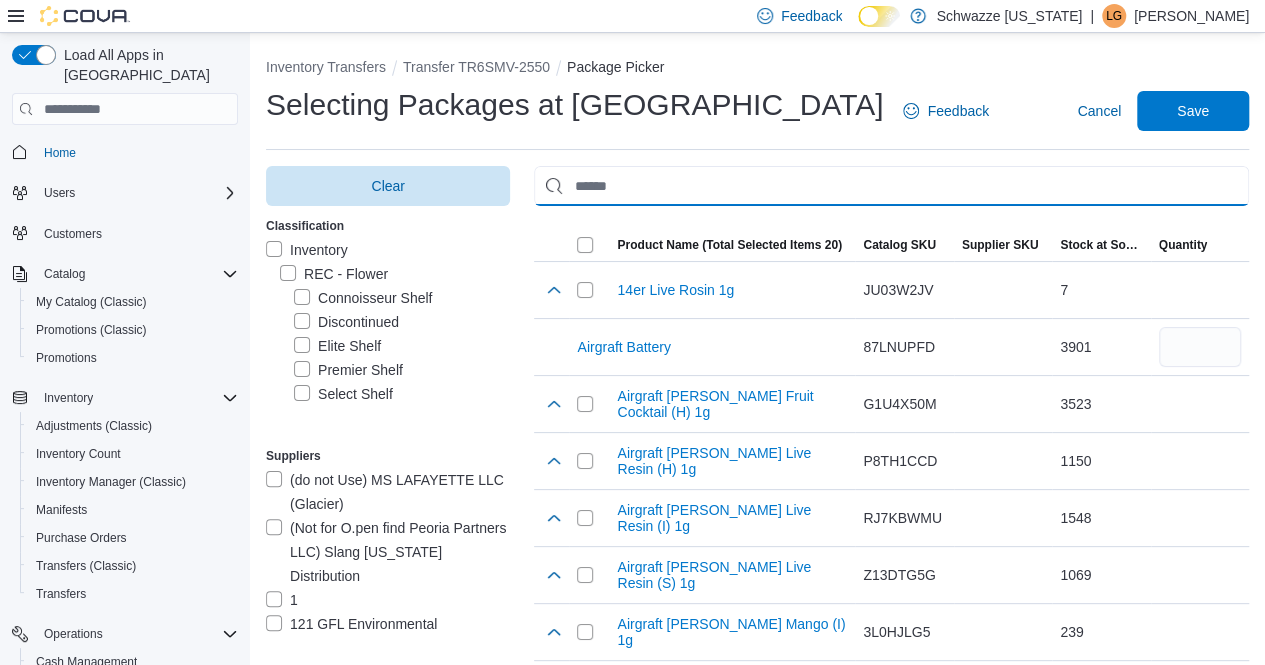 paste on "**********" 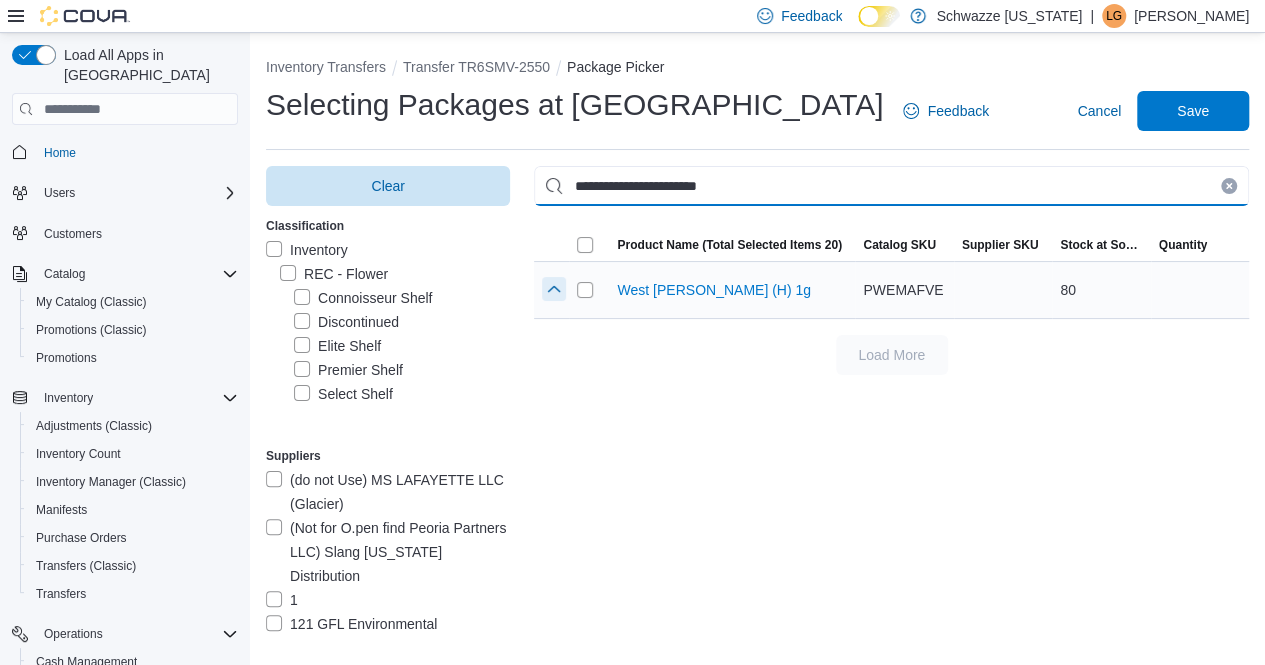 type on "**********" 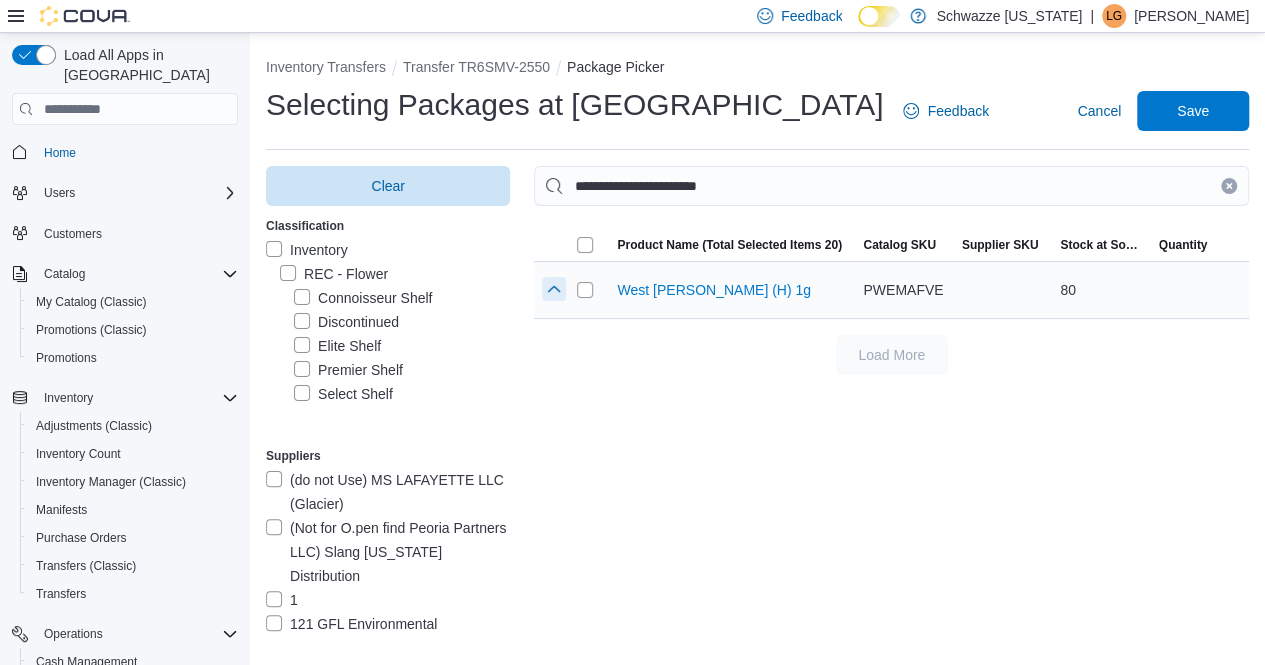 click at bounding box center [554, 289] 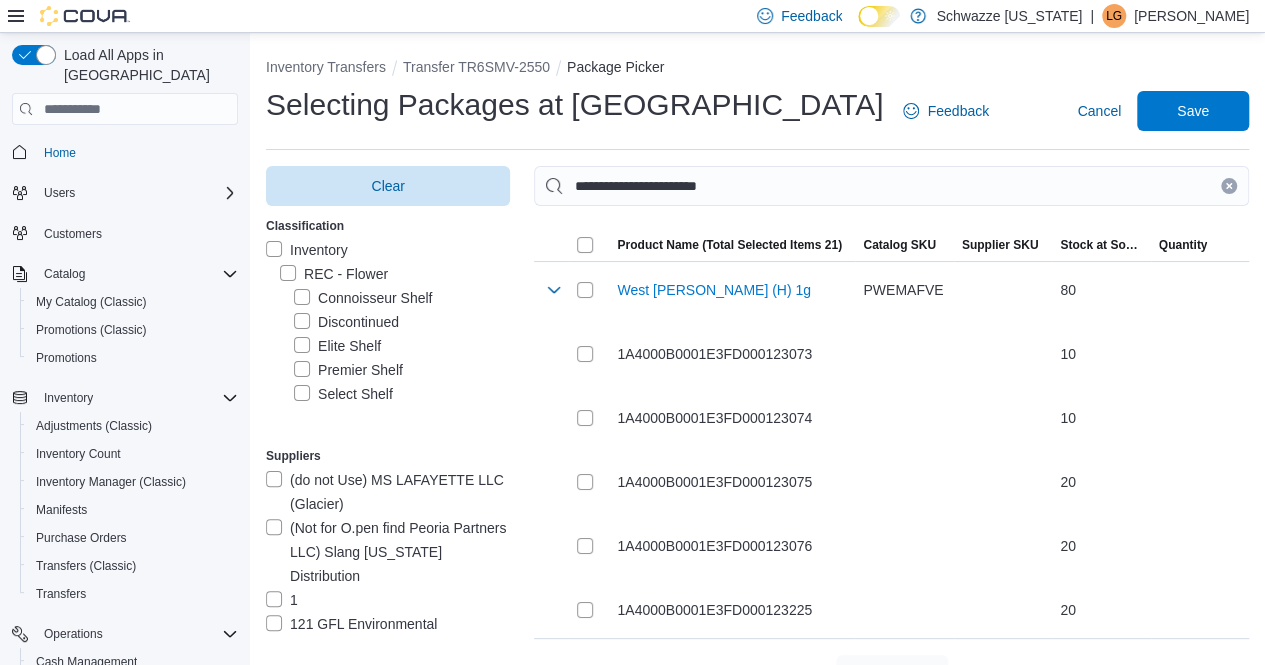 drag, startPoint x: 1244, startPoint y: 185, endPoint x: 1144, endPoint y: 201, distance: 101.27191 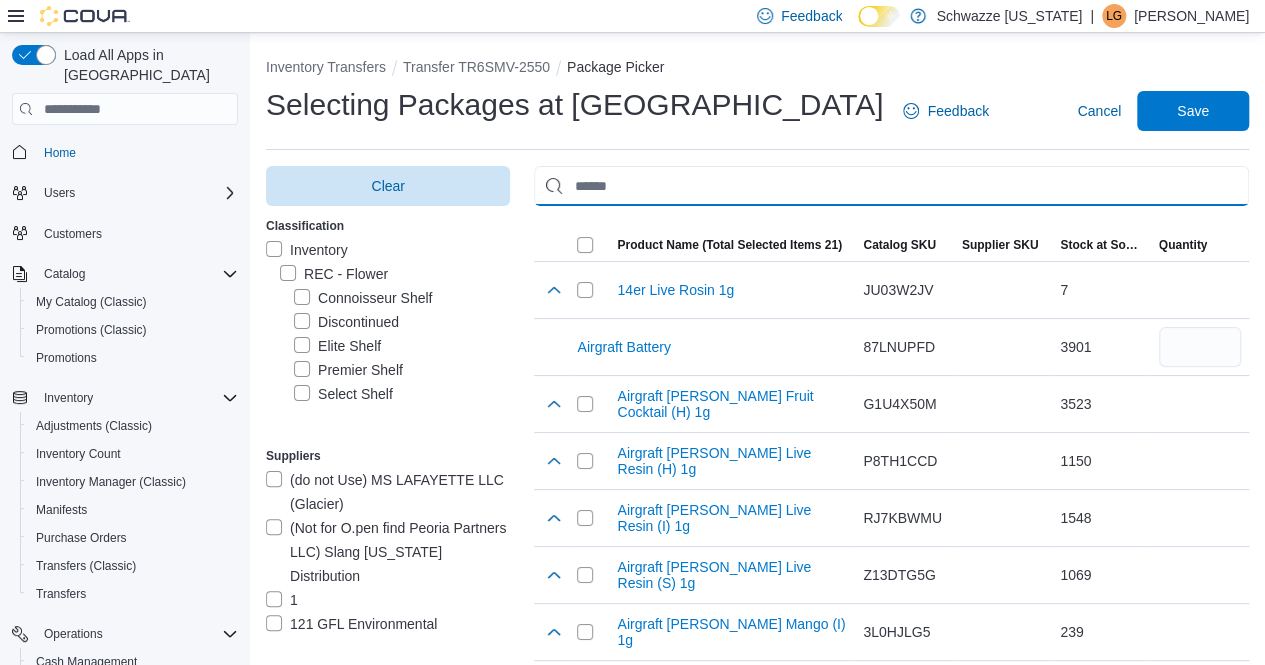 click at bounding box center [891, 186] 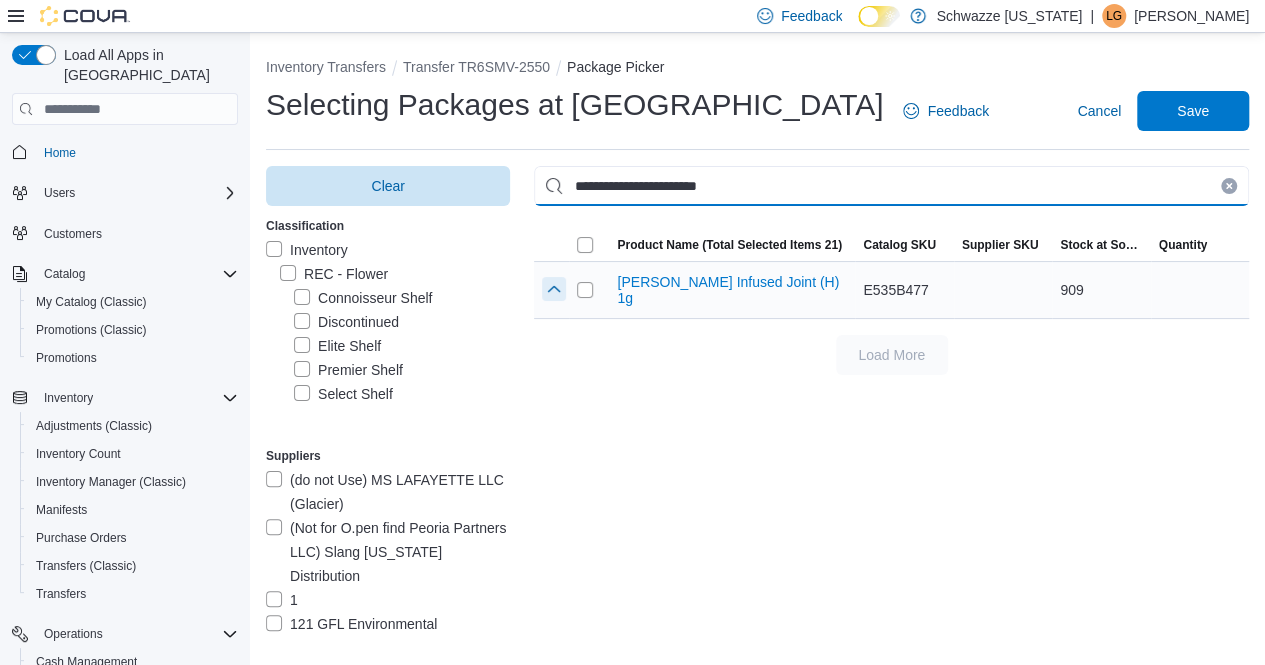 type on "**********" 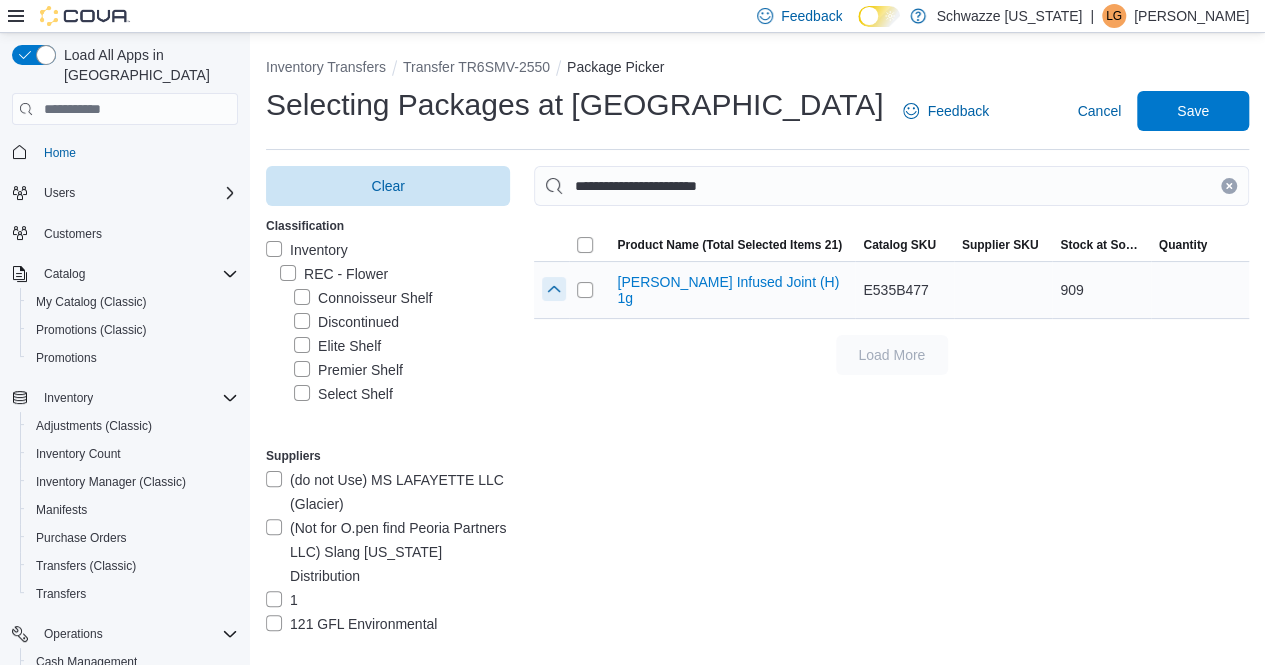 click at bounding box center [554, 289] 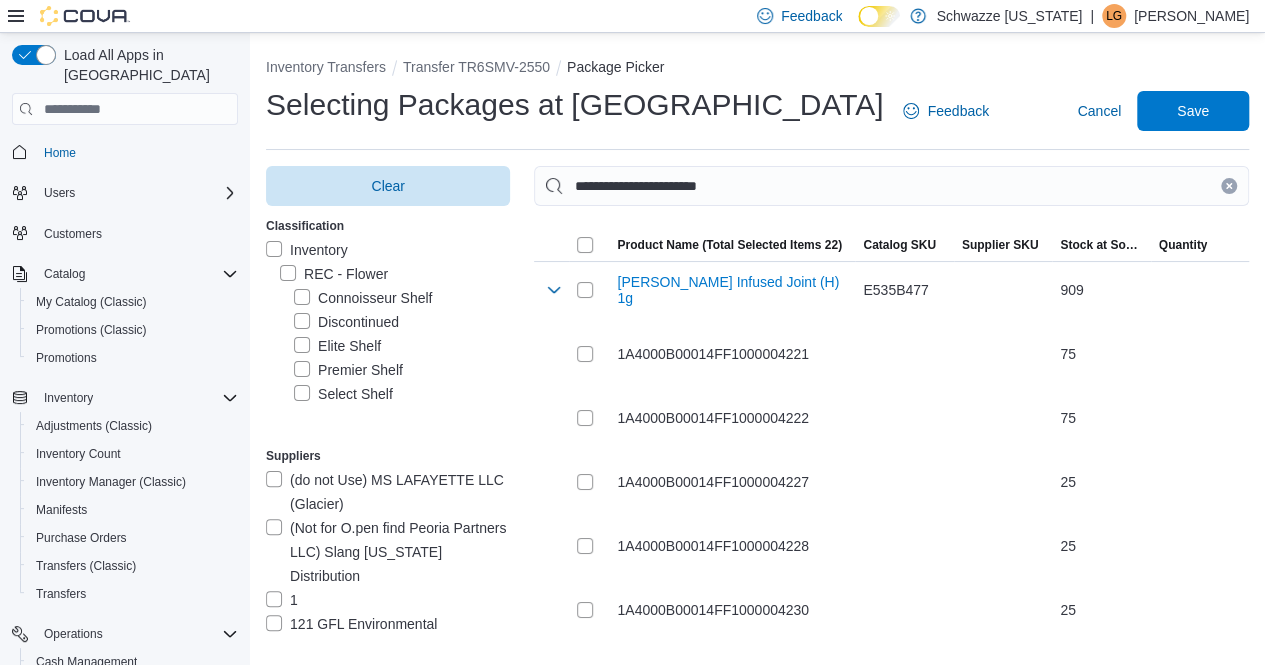 click 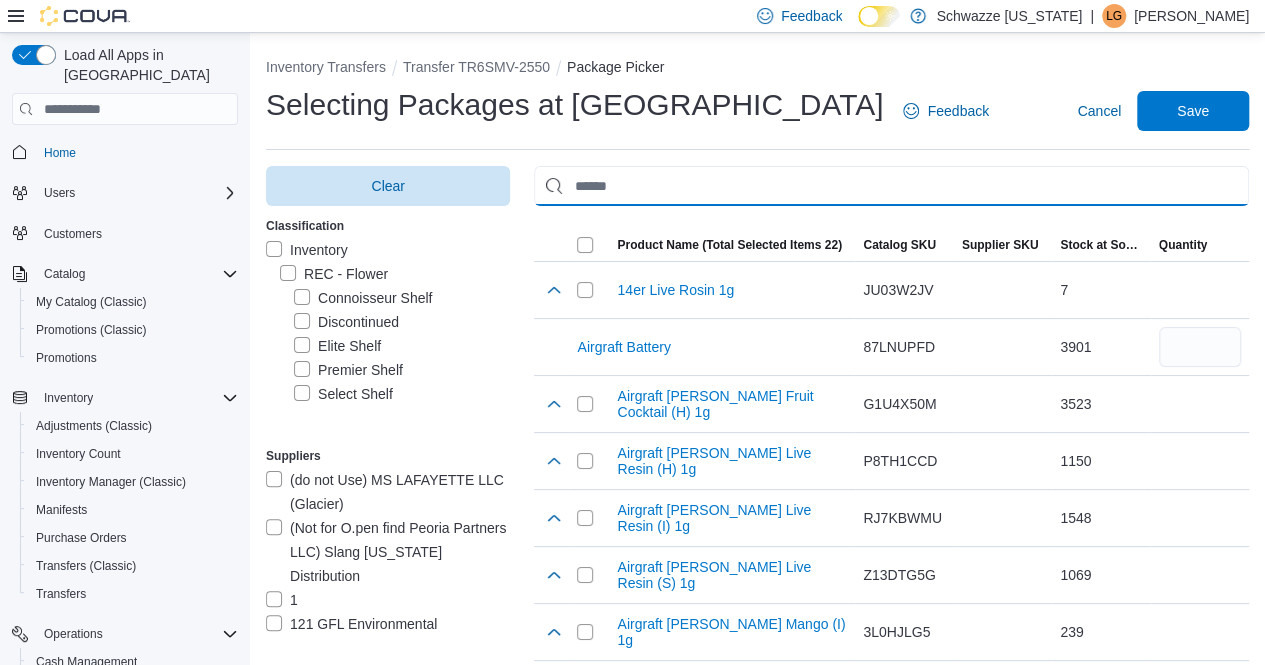 click at bounding box center [891, 186] 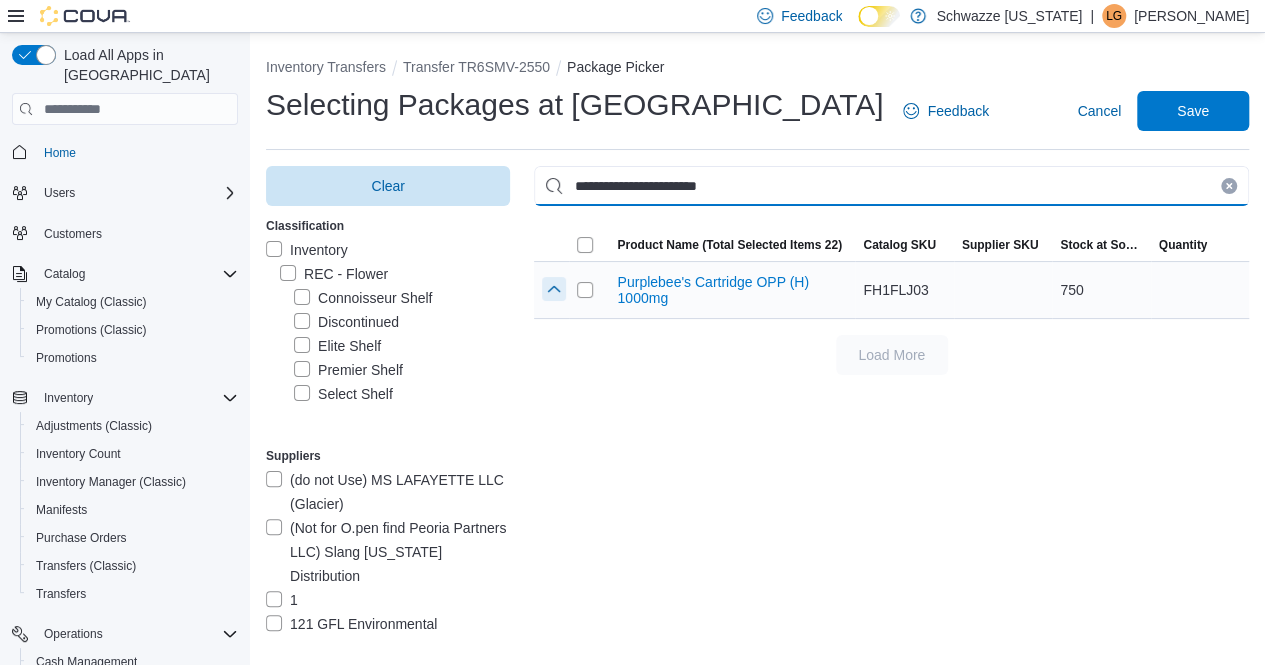 type on "**********" 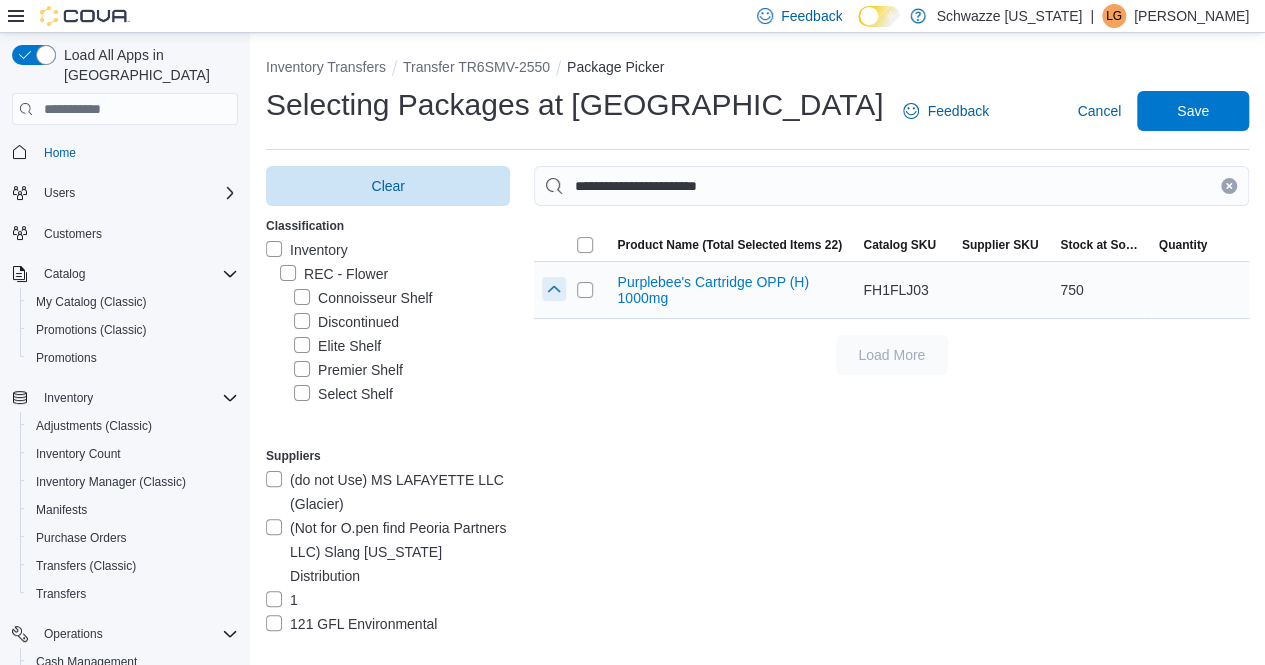 click at bounding box center [554, 289] 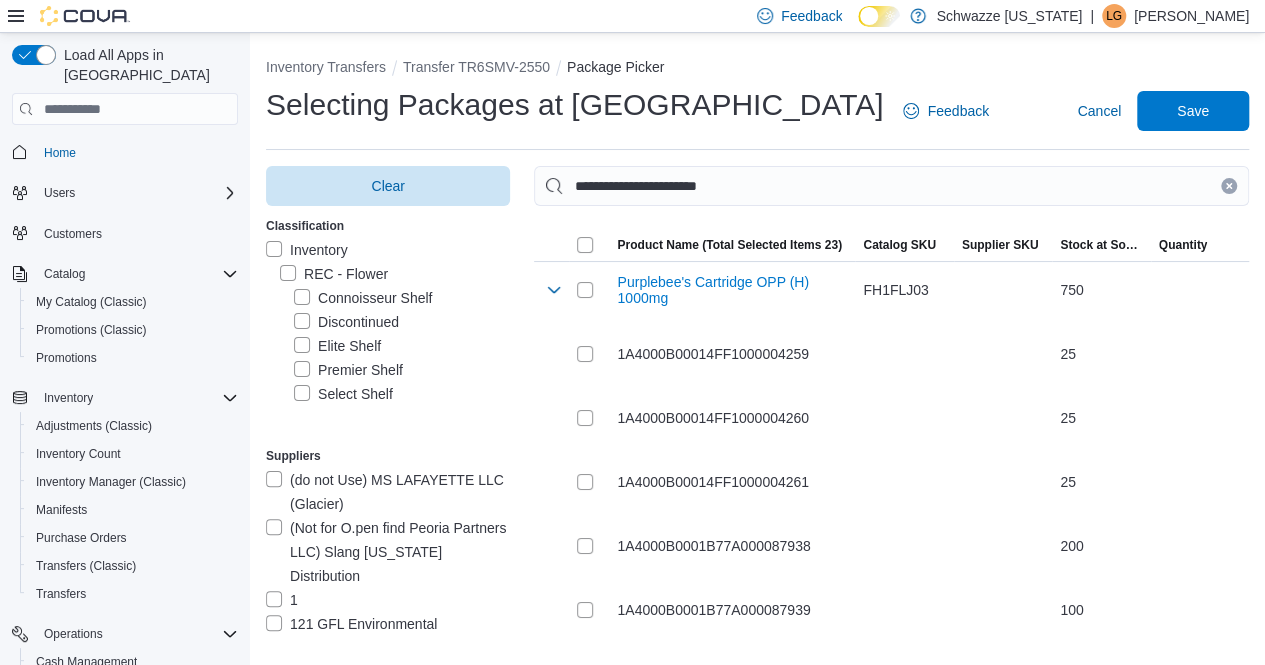 click at bounding box center (1229, 186) 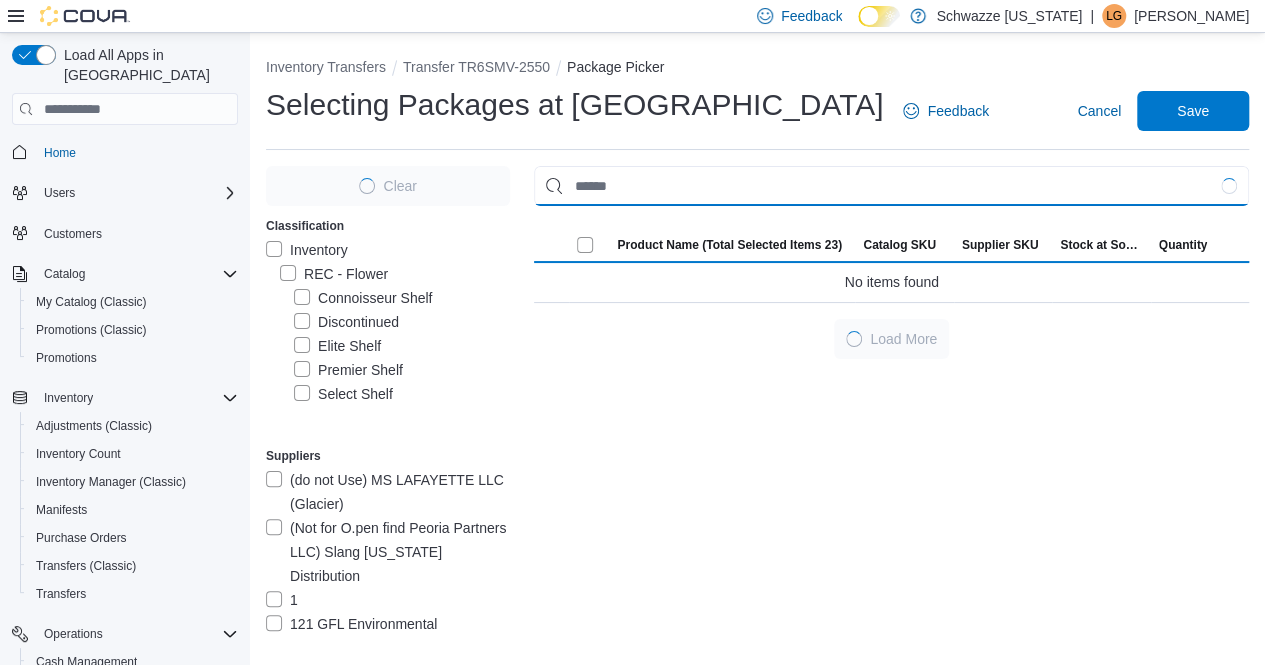 click at bounding box center [891, 186] 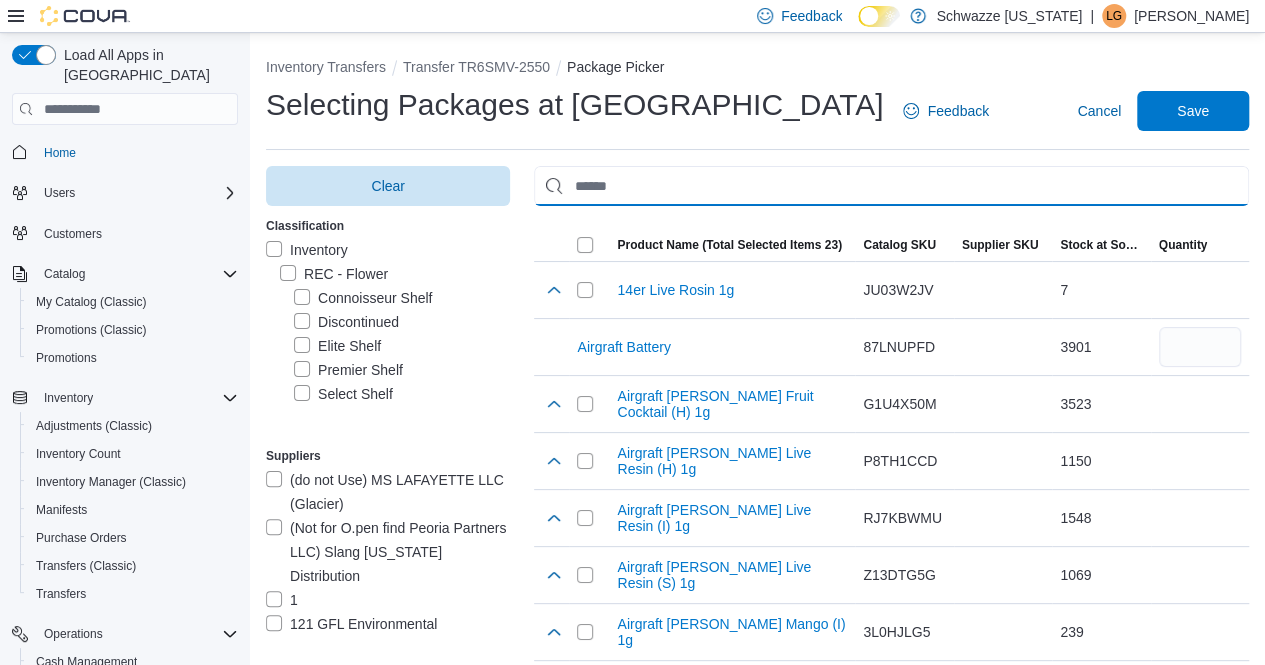paste on "**********" 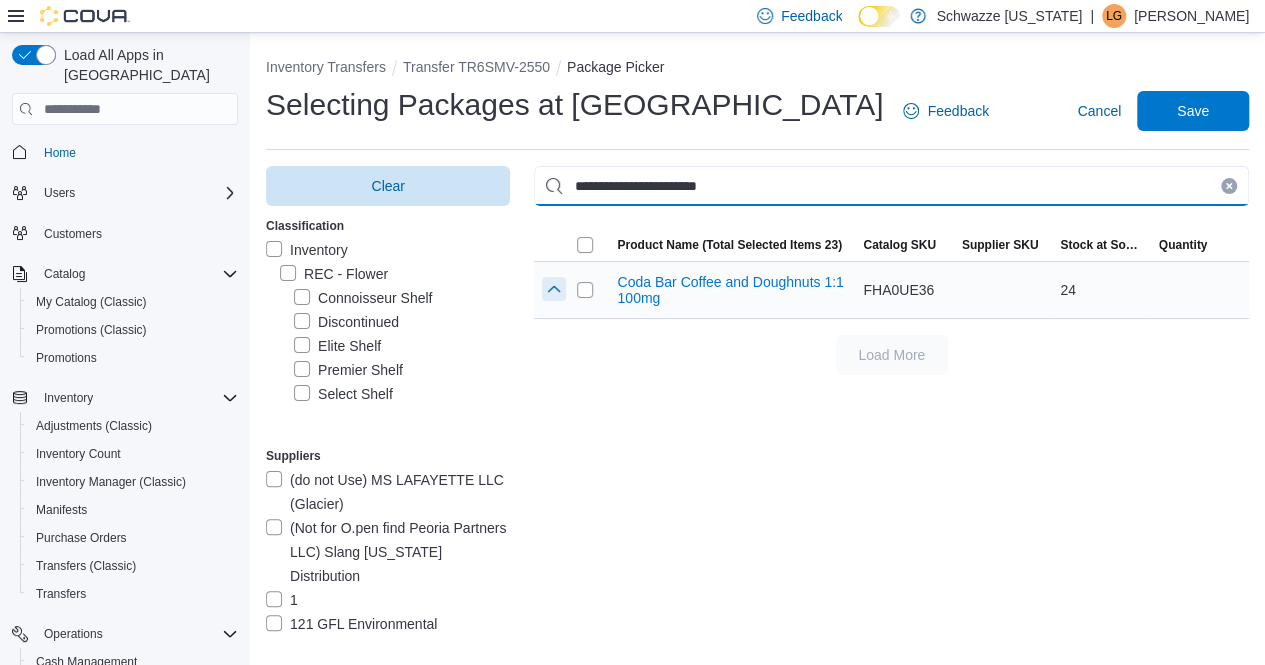 type on "**********" 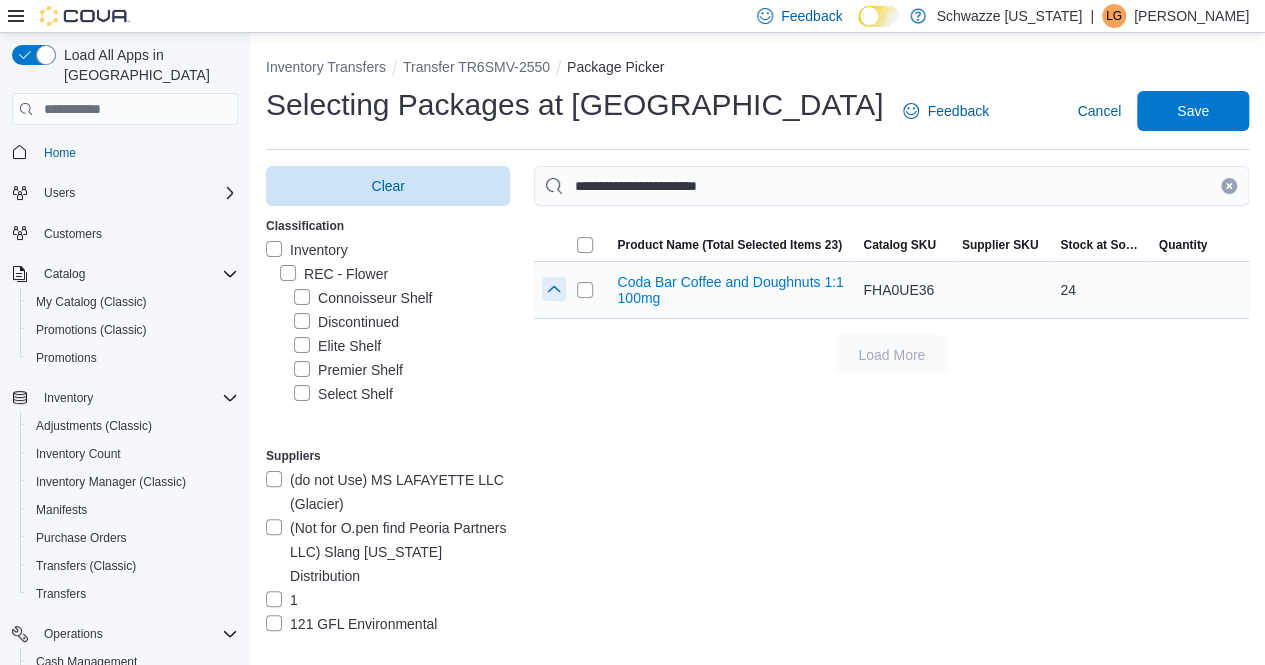 click at bounding box center [554, 289] 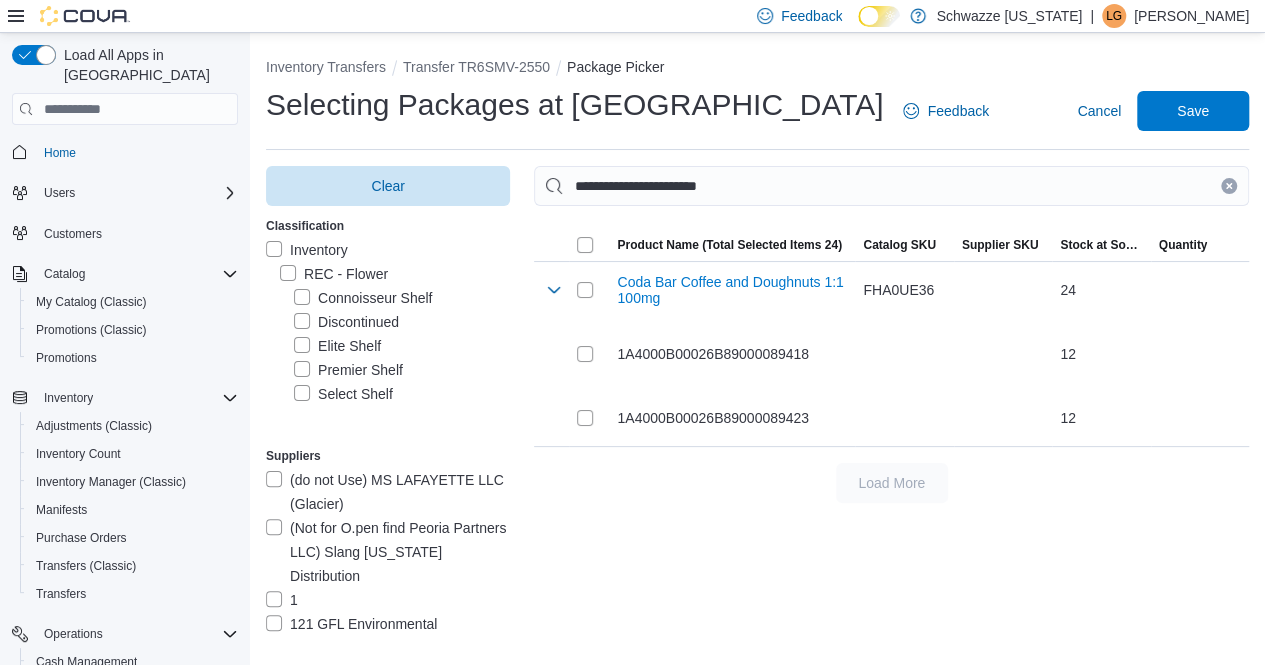click 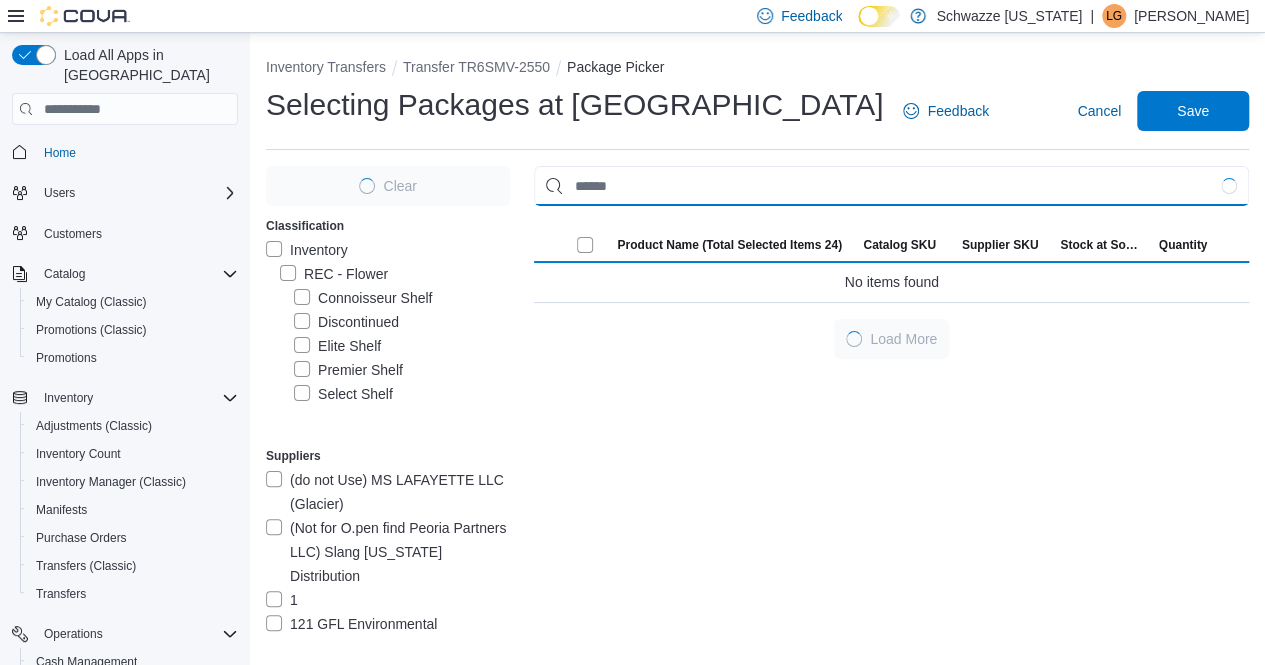 click at bounding box center [891, 186] 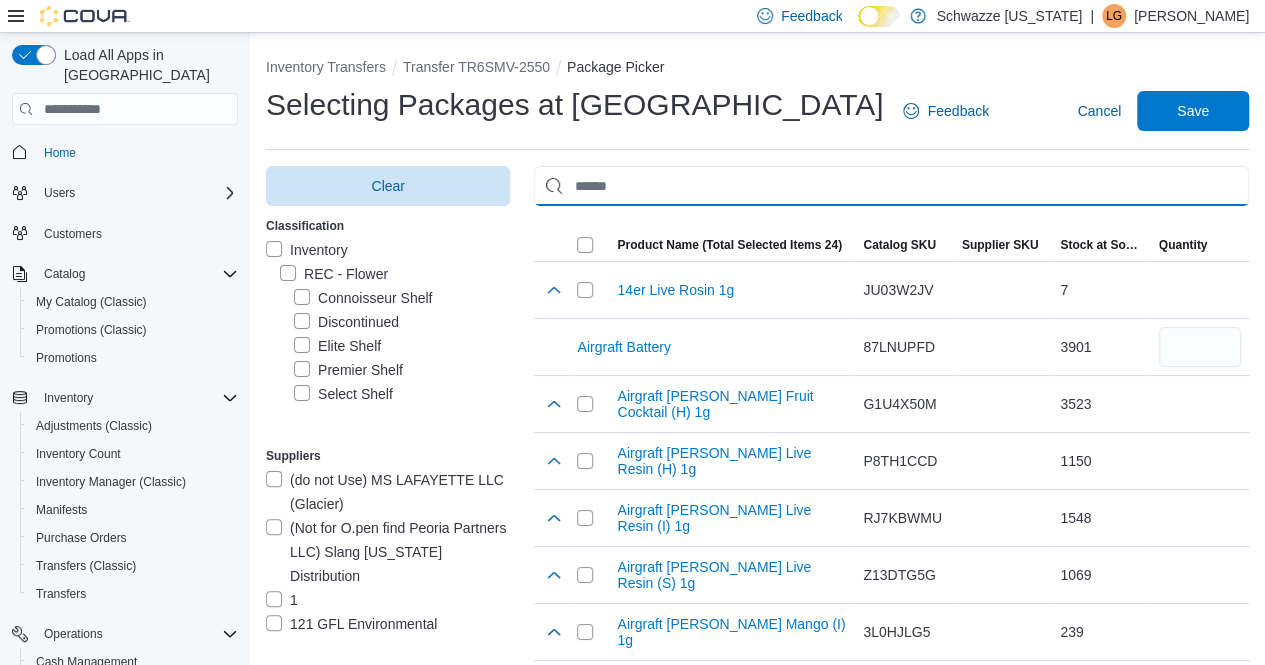 paste on "**********" 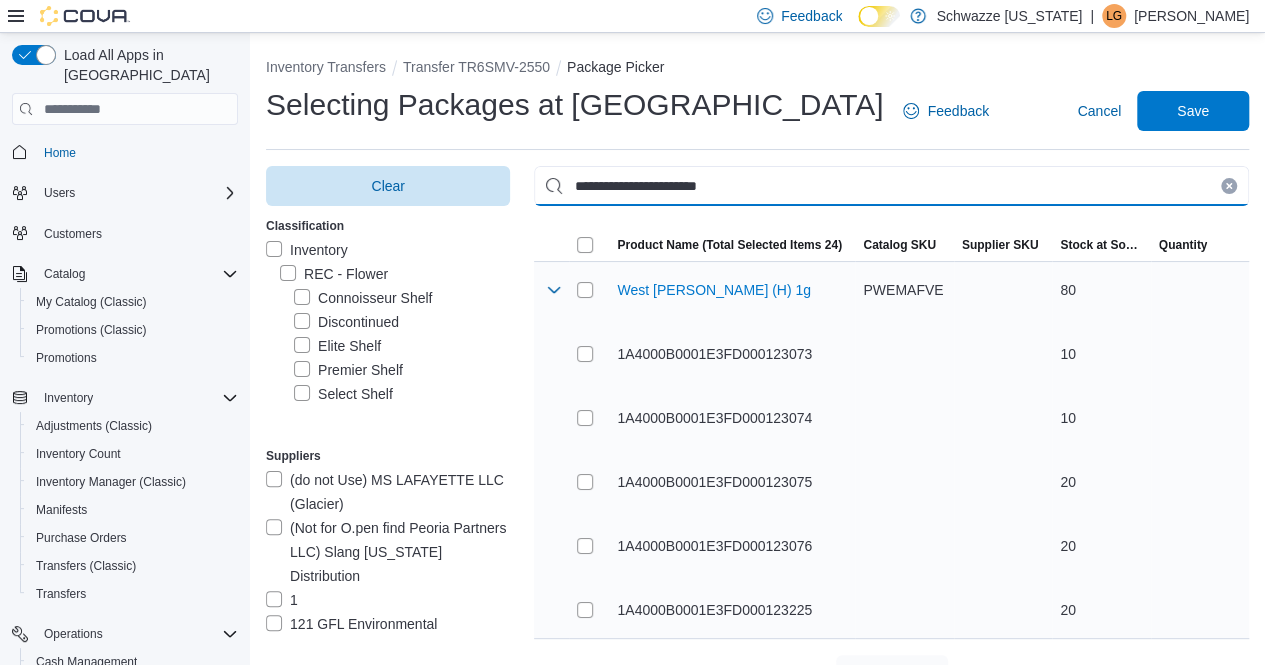 type on "**********" 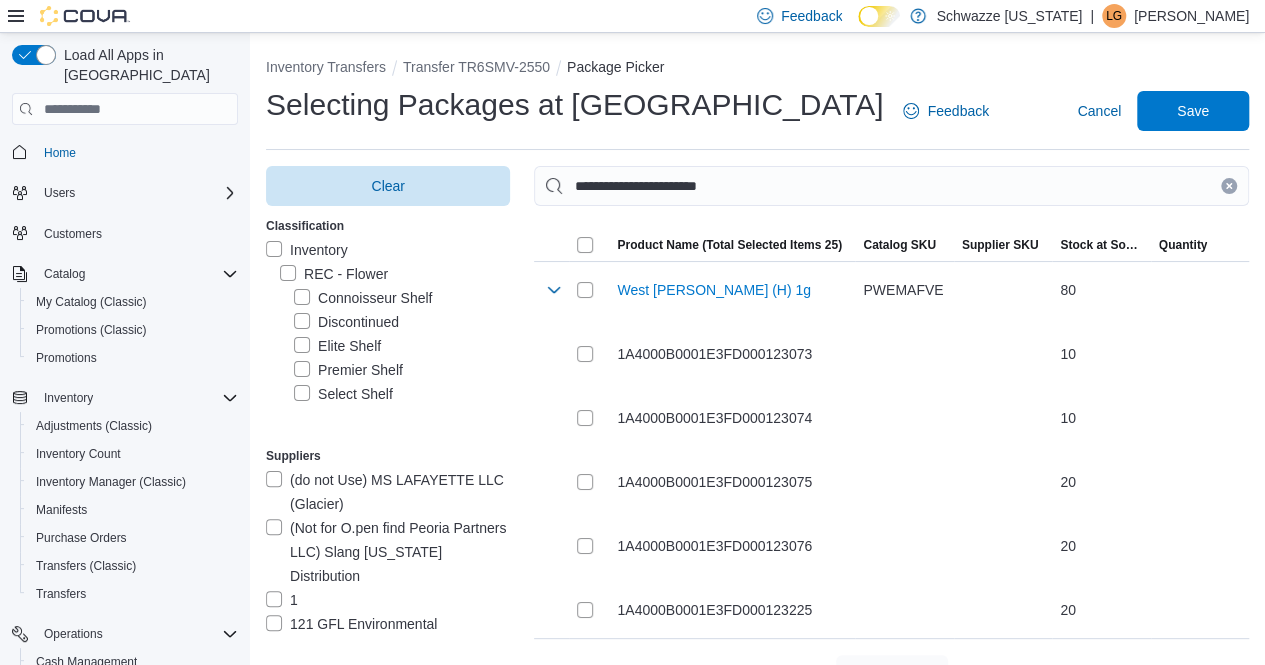 click at bounding box center [1229, 186] 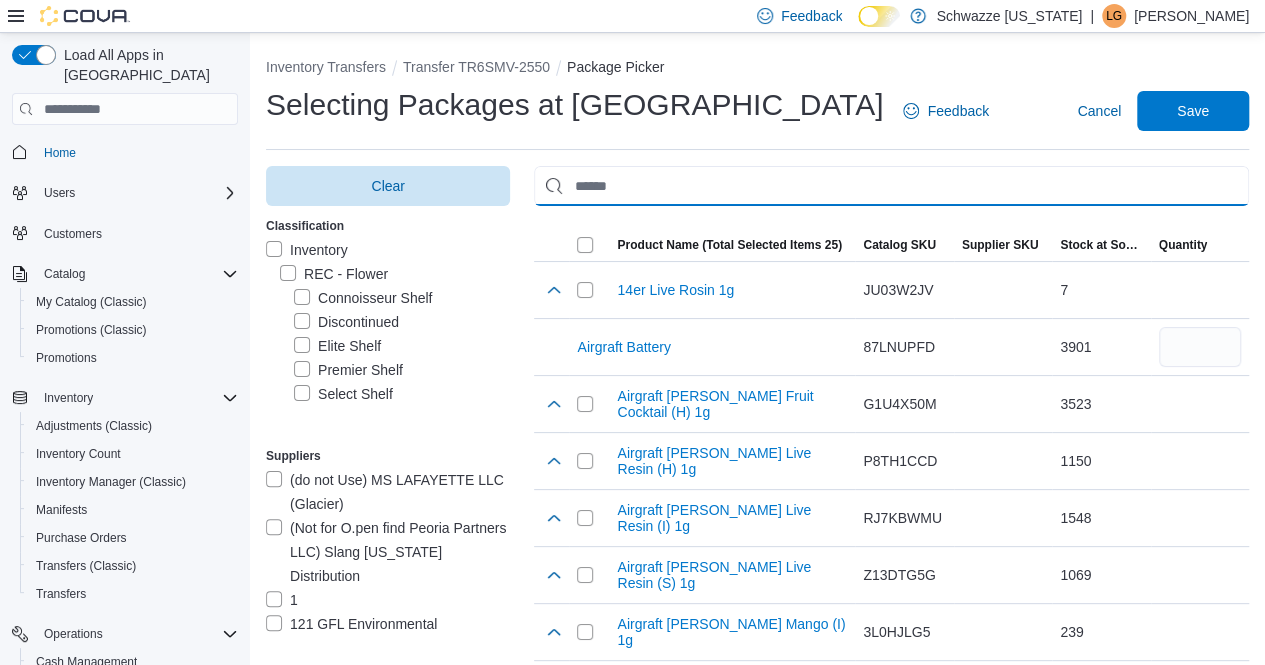 click at bounding box center [891, 186] 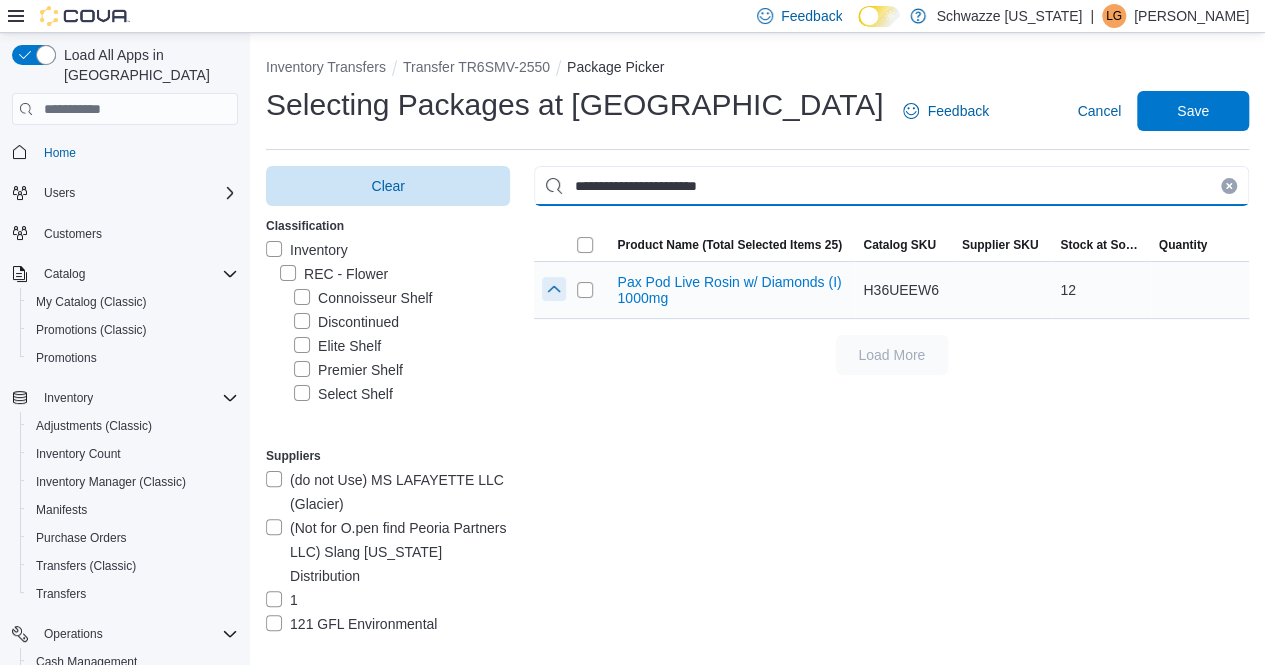 type on "**********" 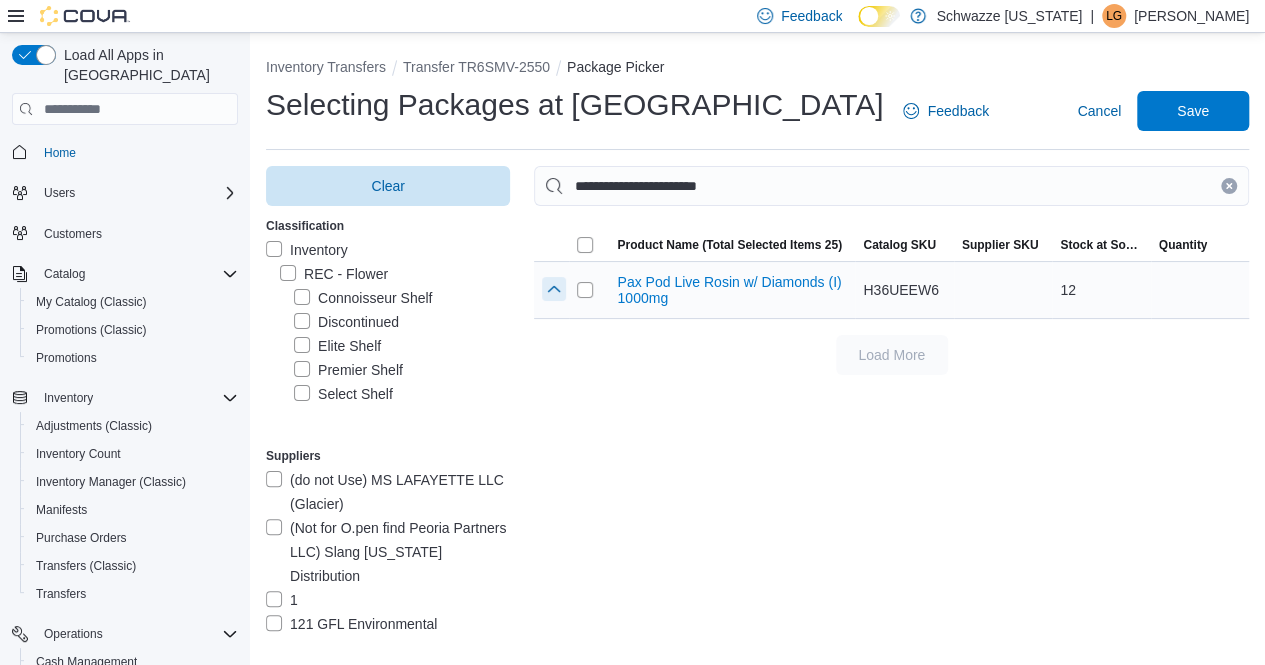 click at bounding box center [554, 289] 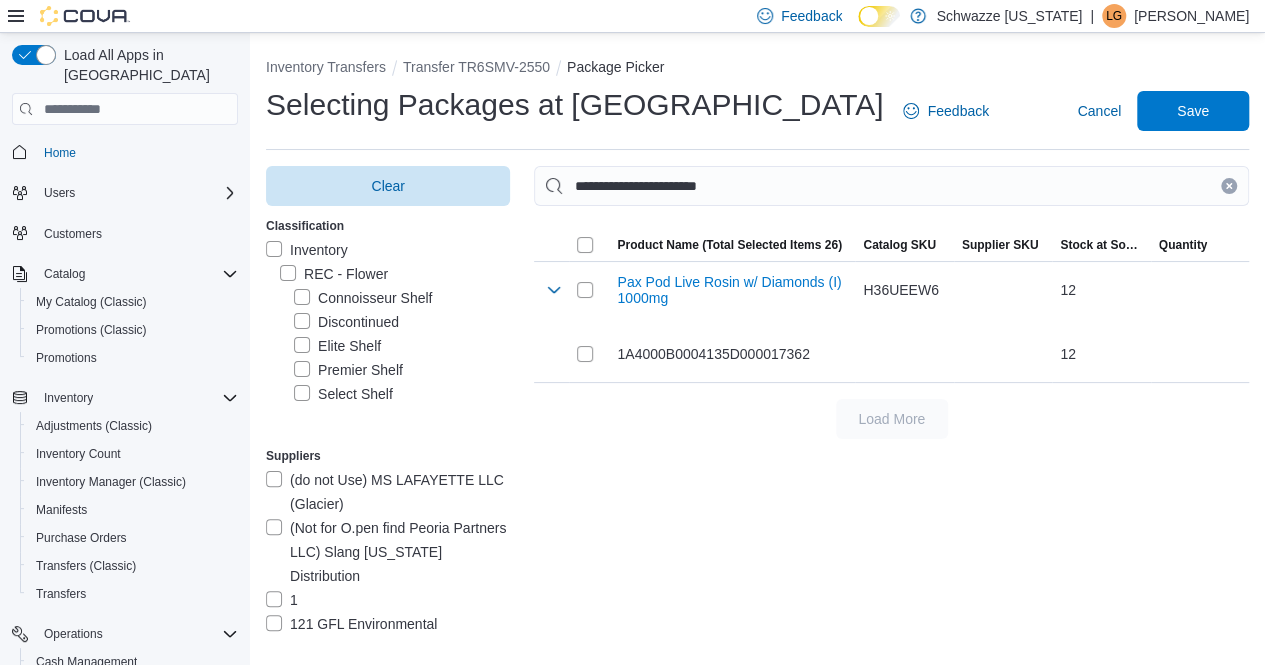 click 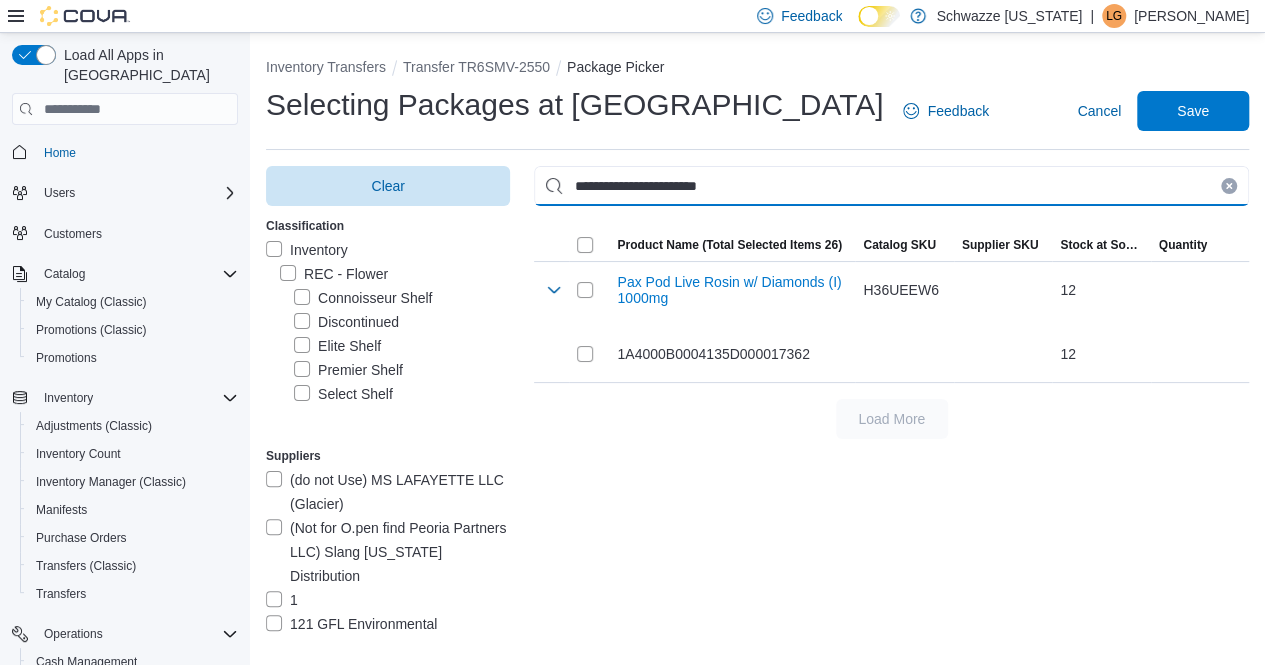 type 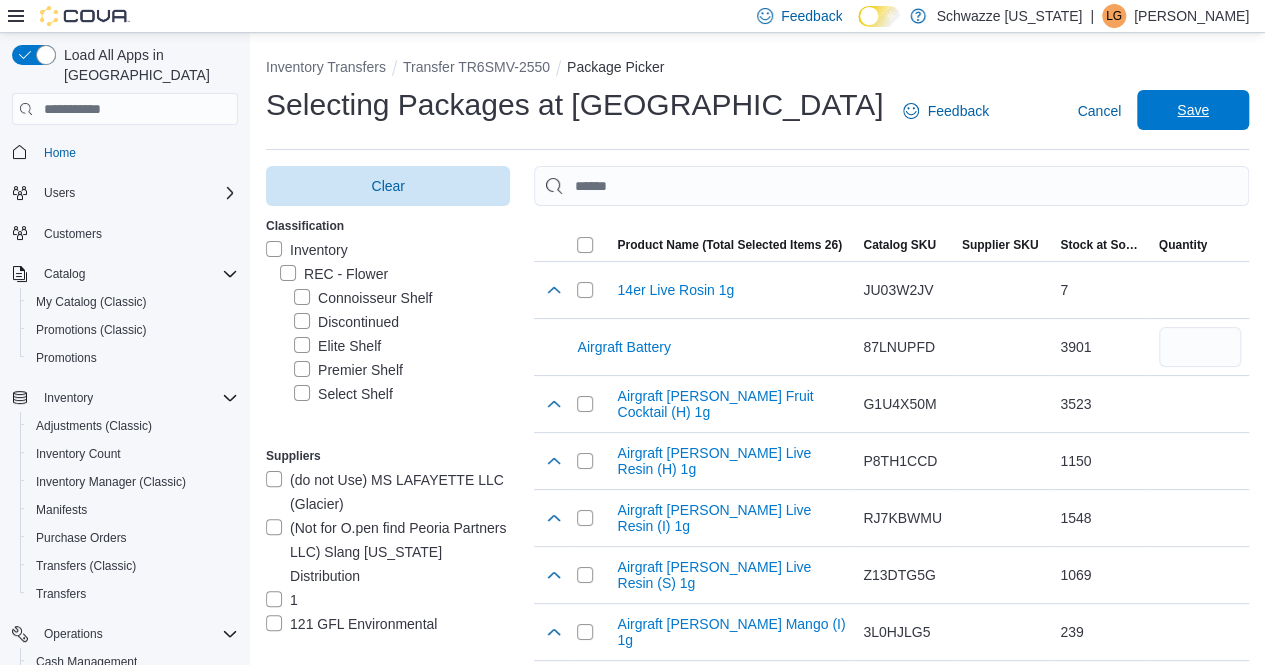 click on "Save" at bounding box center [1193, 110] 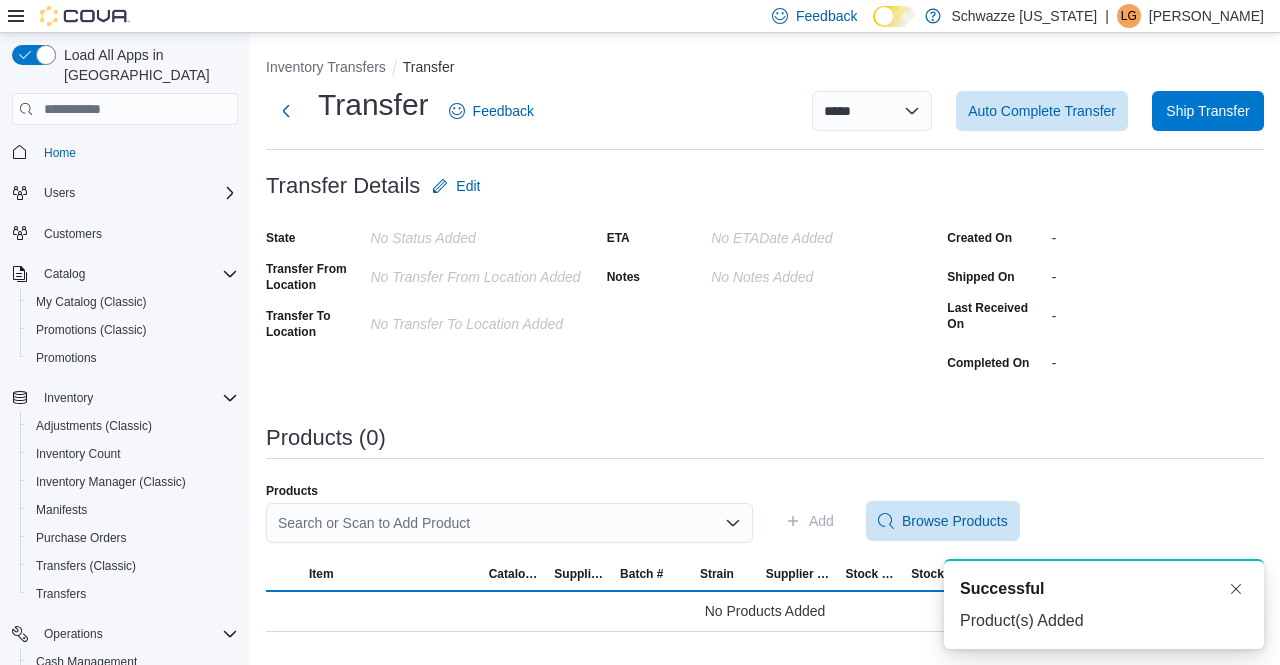 scroll, scrollTop: 0, scrollLeft: 0, axis: both 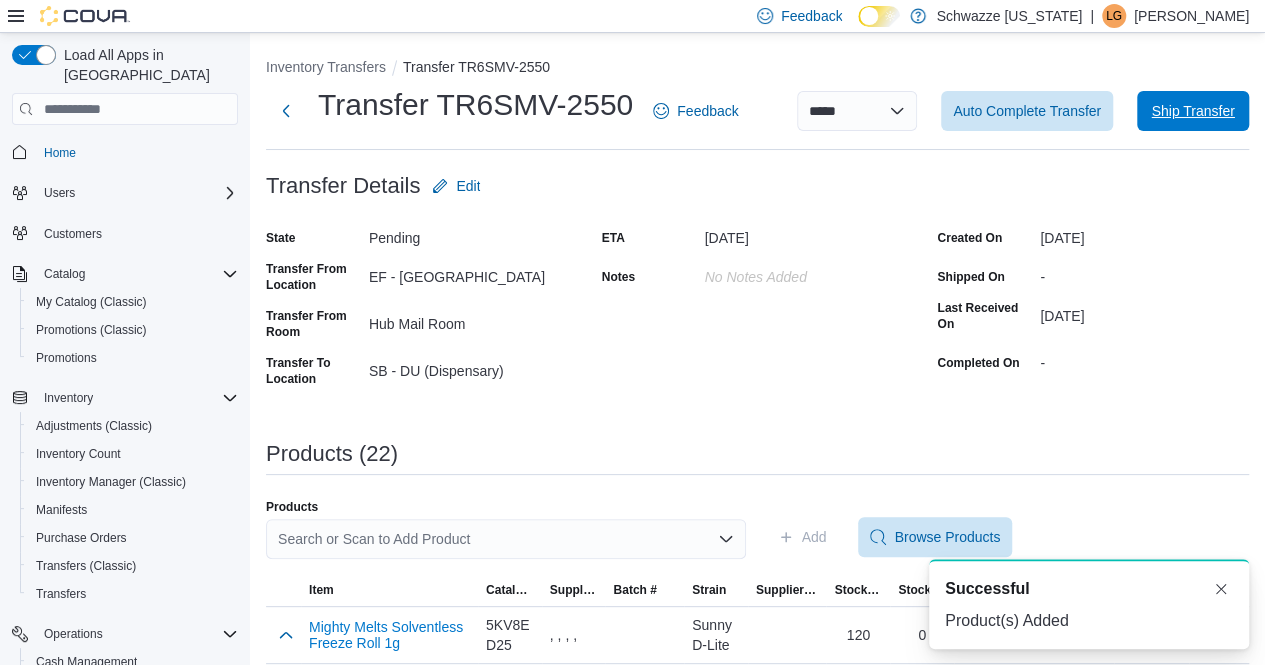 click on "Ship Transfer" at bounding box center [1193, 111] 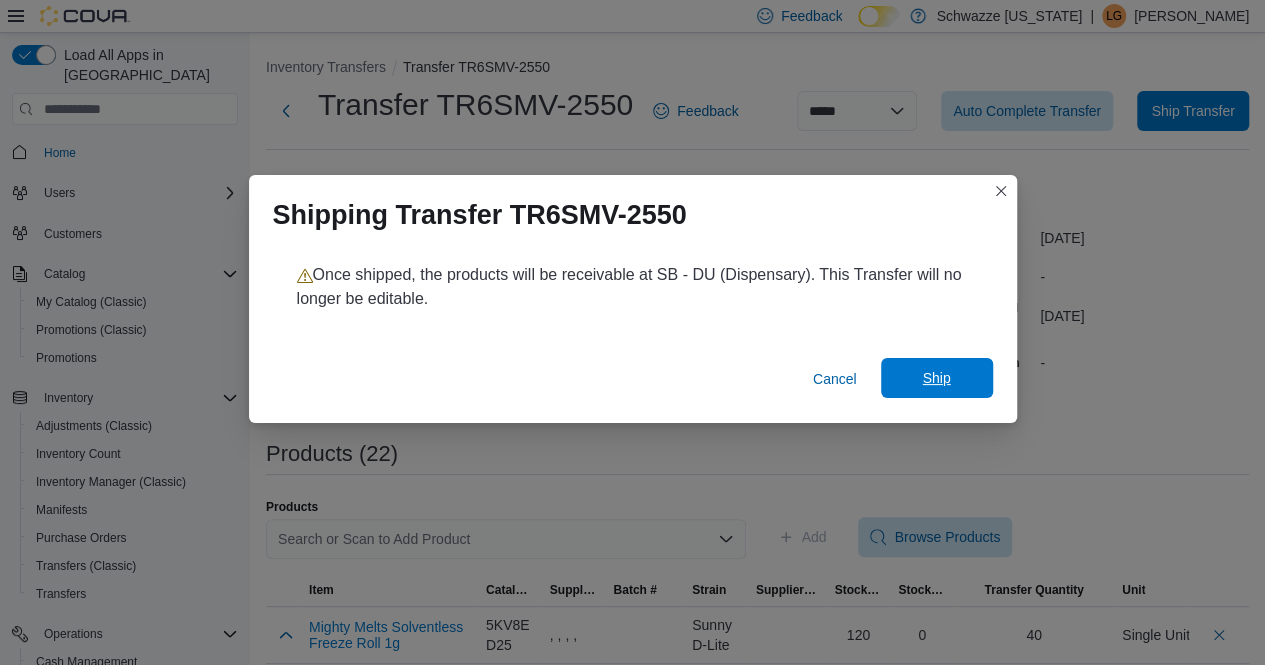 click on "Ship" at bounding box center [937, 378] 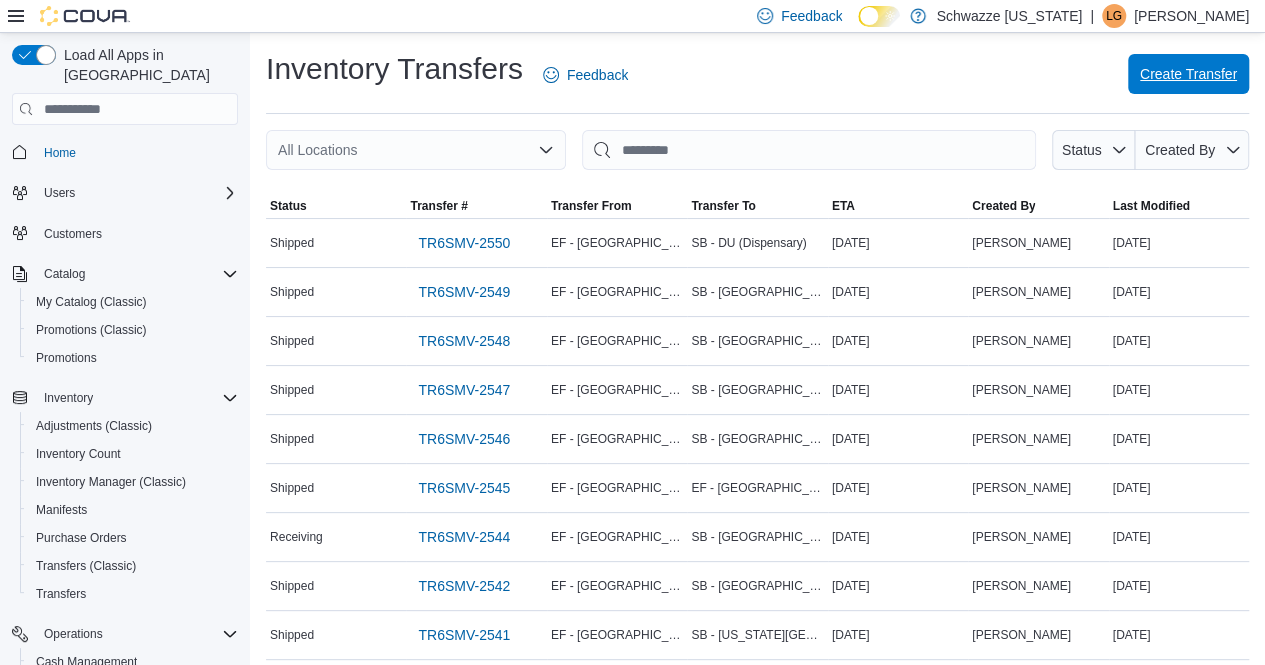 click on "Create Transfer" at bounding box center (1188, 74) 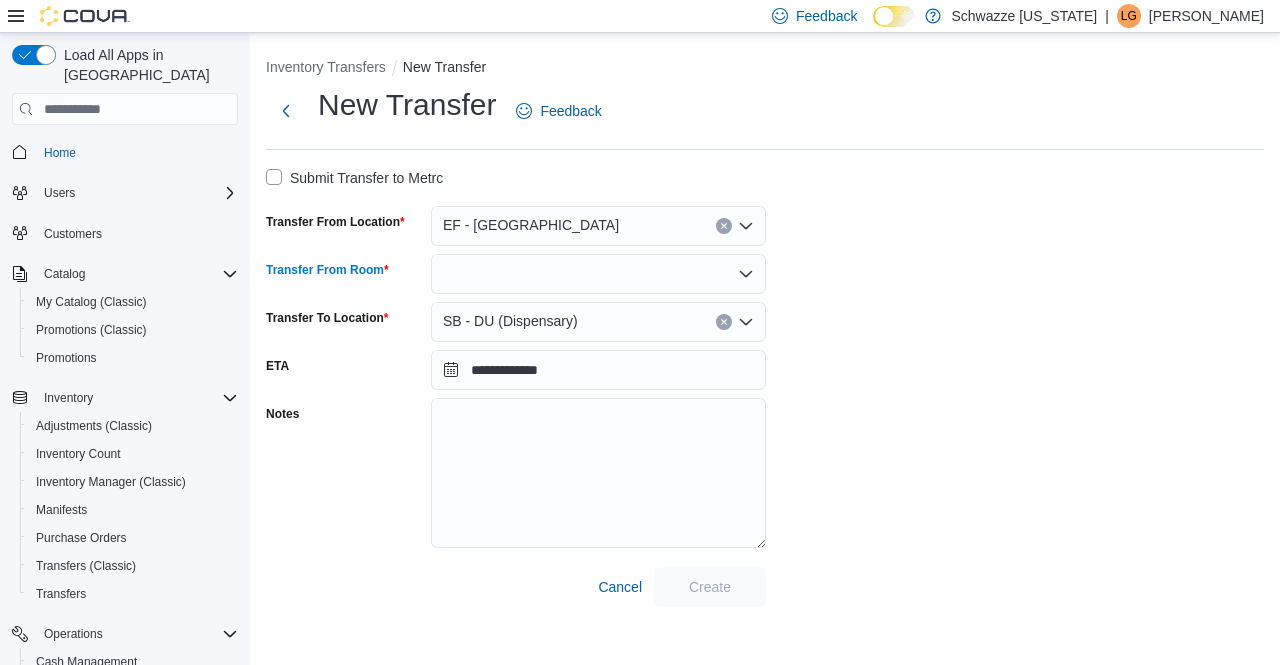 click at bounding box center (598, 274) 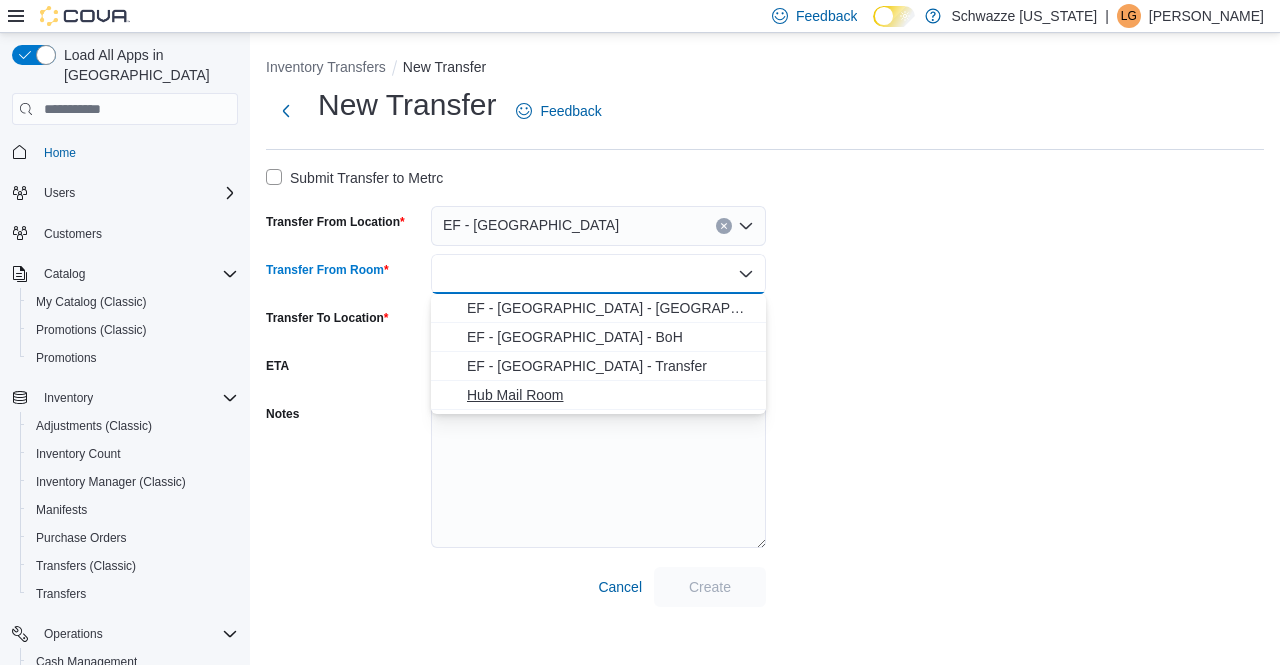 click on "Hub Mail Room" at bounding box center [610, 395] 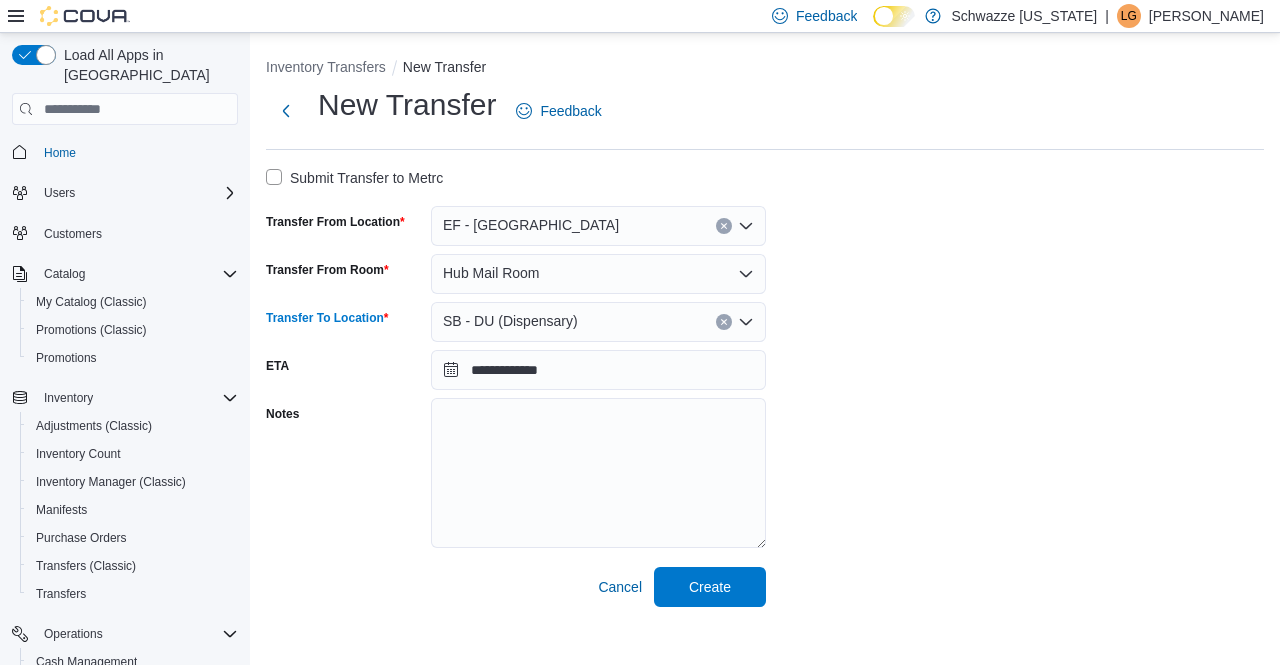 click on "SB - DU (Dispensary)" at bounding box center (598, 322) 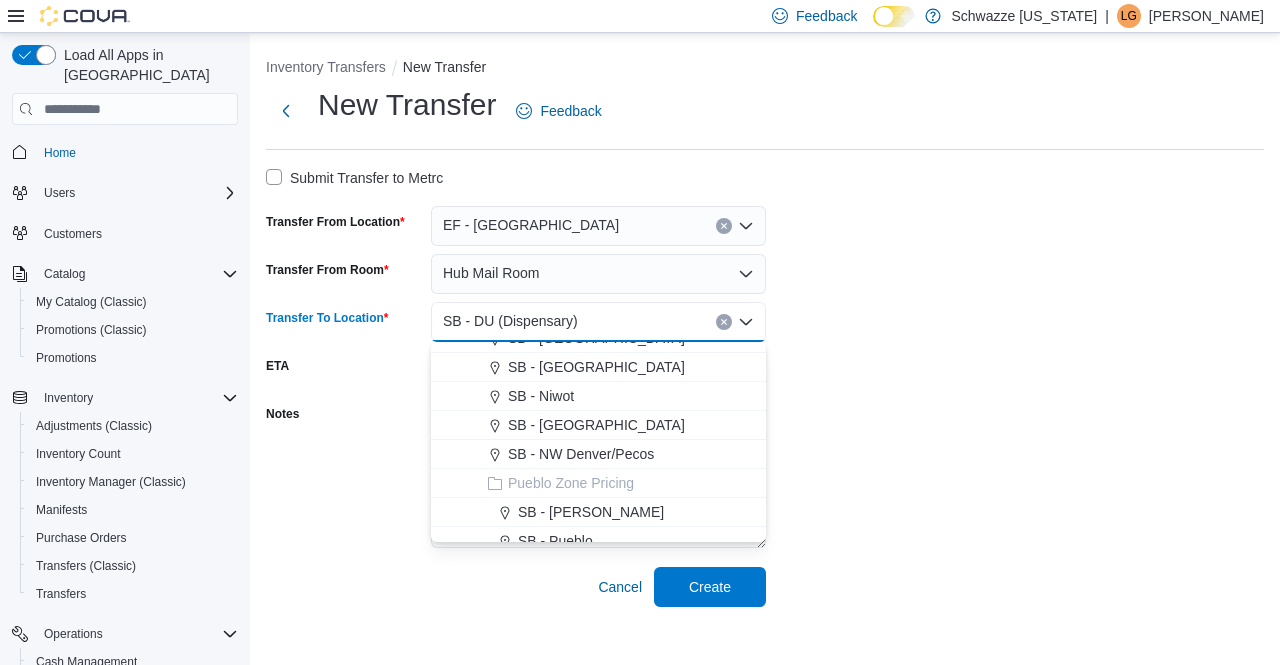 scroll, scrollTop: 800, scrollLeft: 0, axis: vertical 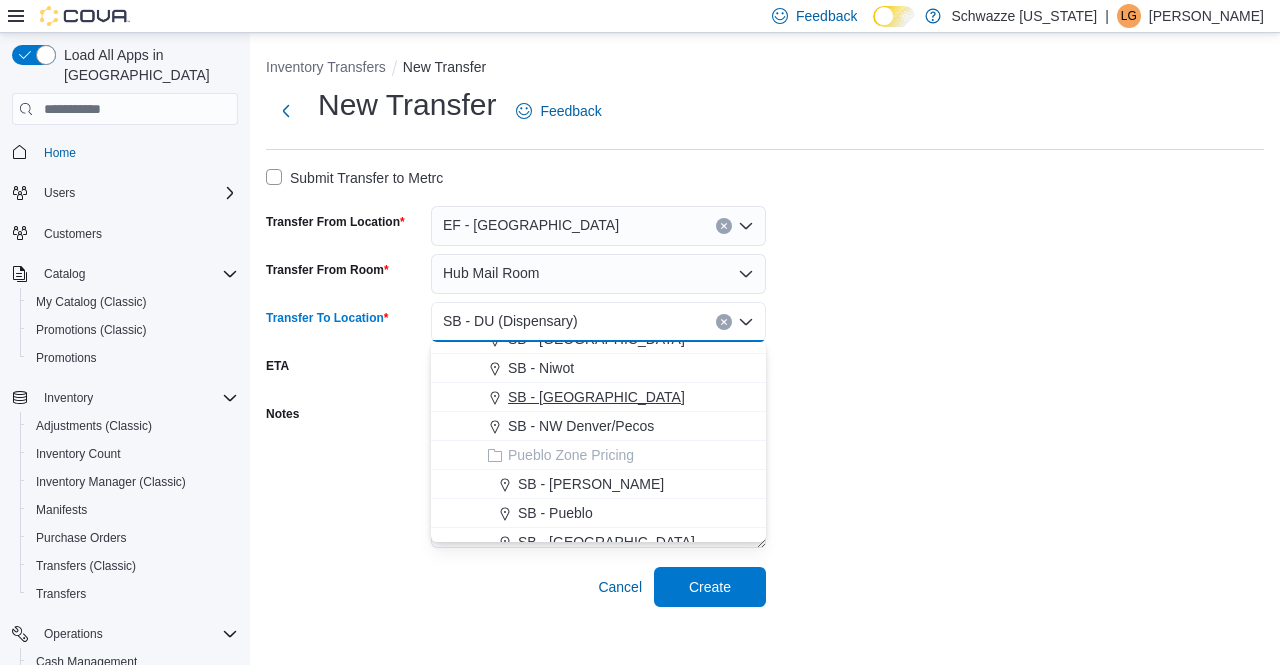 click on "SB - [GEOGRAPHIC_DATA]" at bounding box center [596, 397] 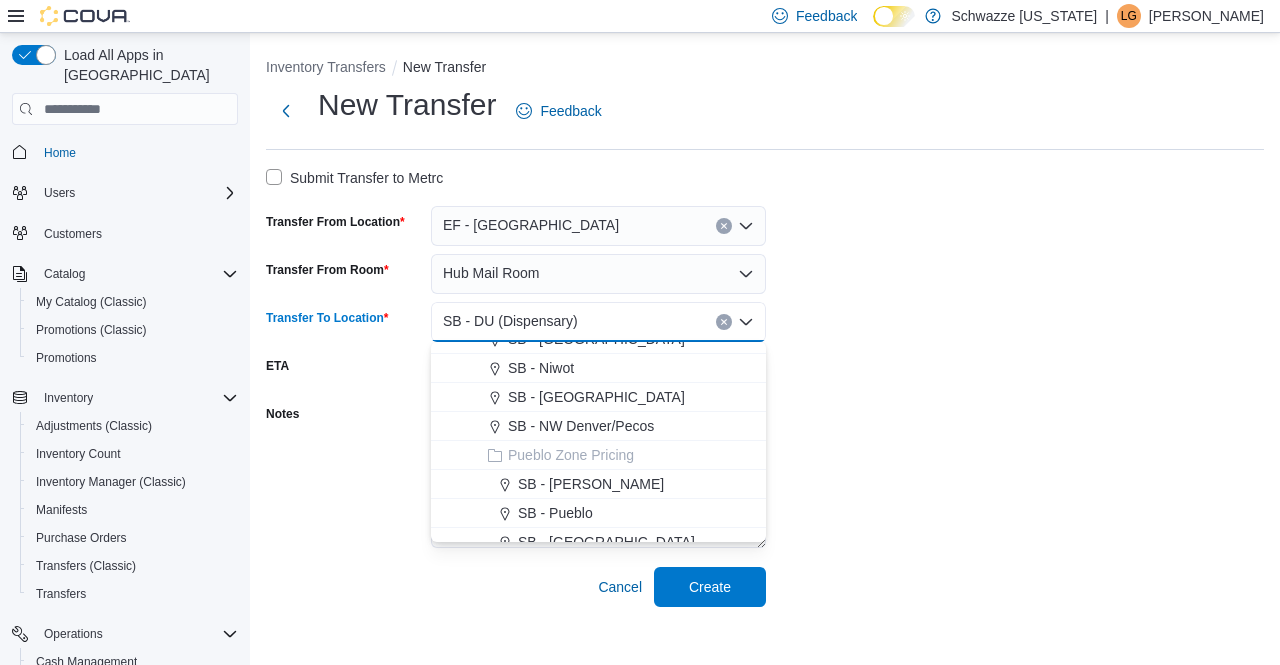 scroll, scrollTop: 0, scrollLeft: 0, axis: both 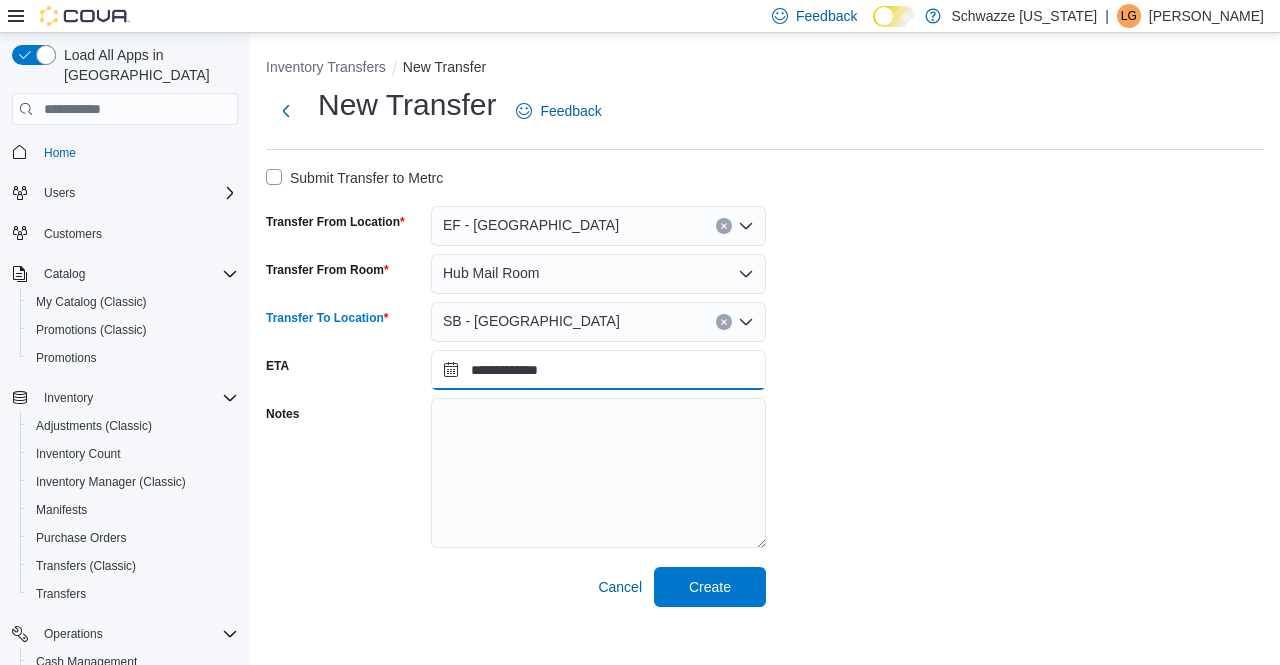 click on "**********" at bounding box center (598, 370) 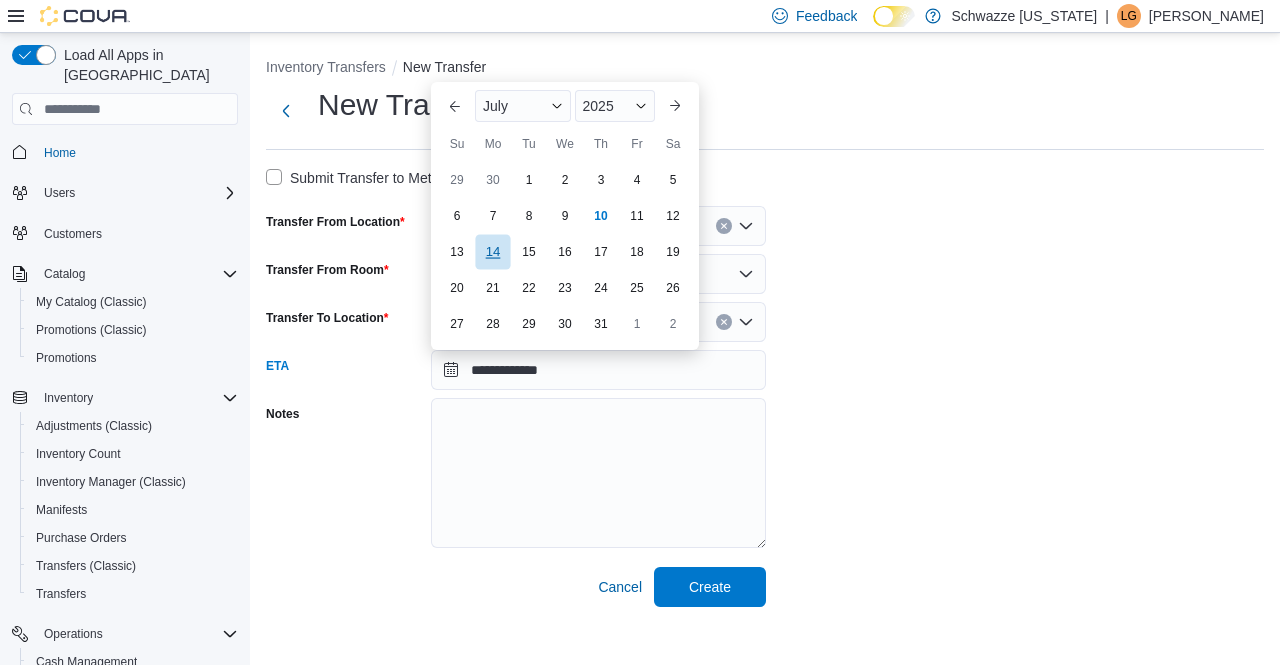 click on "14" at bounding box center [492, 252] 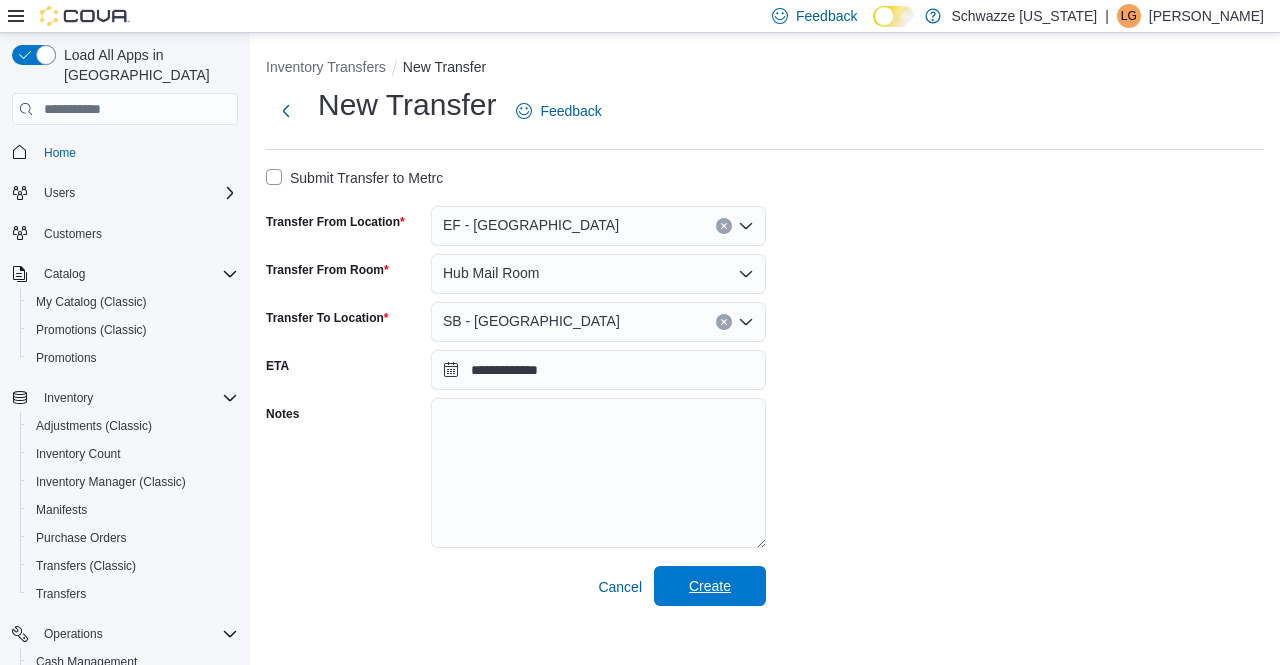 click on "Create" at bounding box center [710, 586] 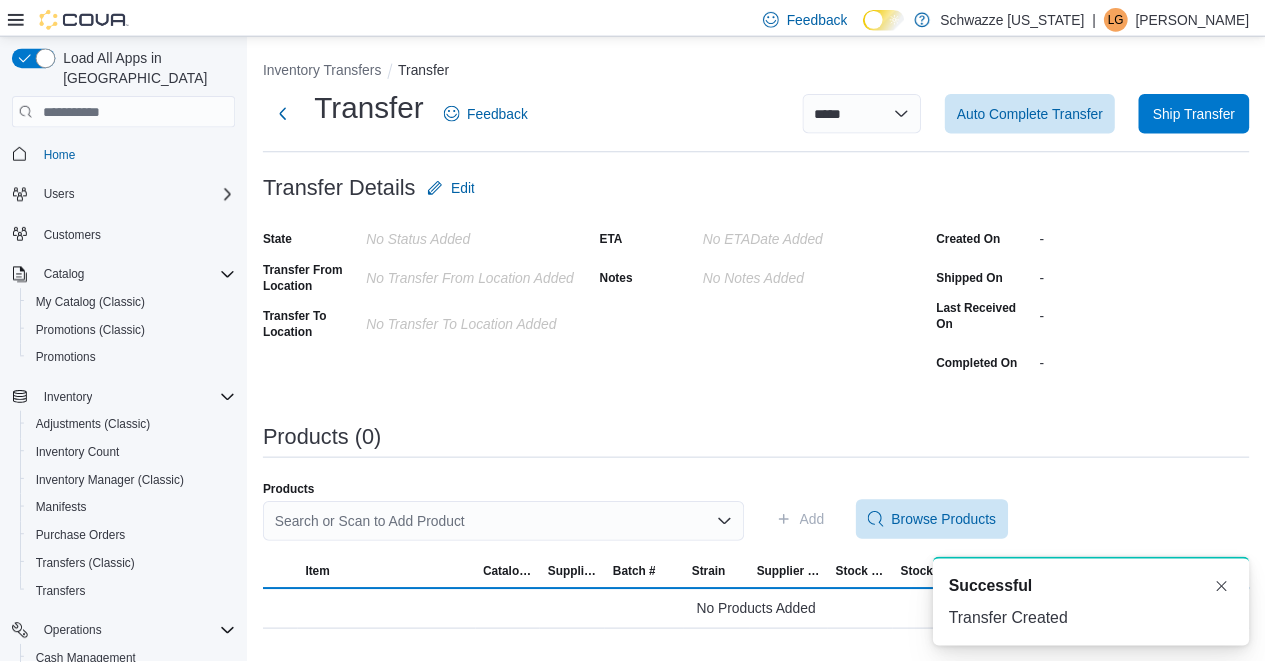 scroll, scrollTop: 0, scrollLeft: 0, axis: both 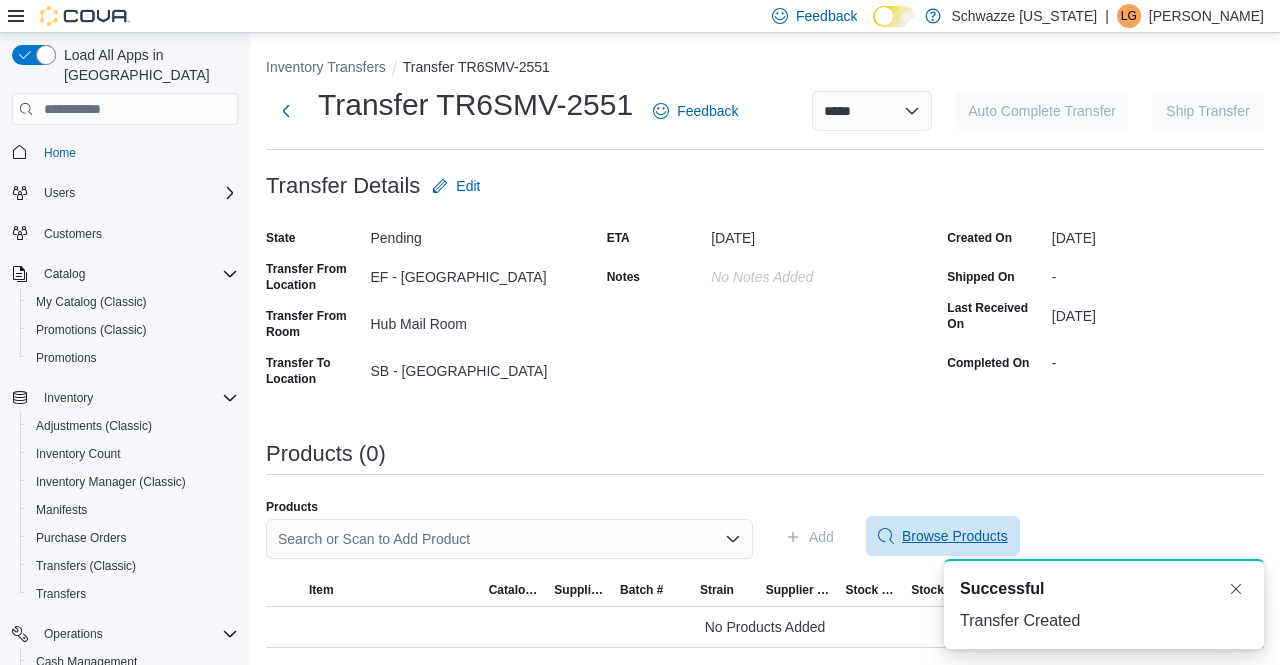 click on "Browse Products" at bounding box center (955, 536) 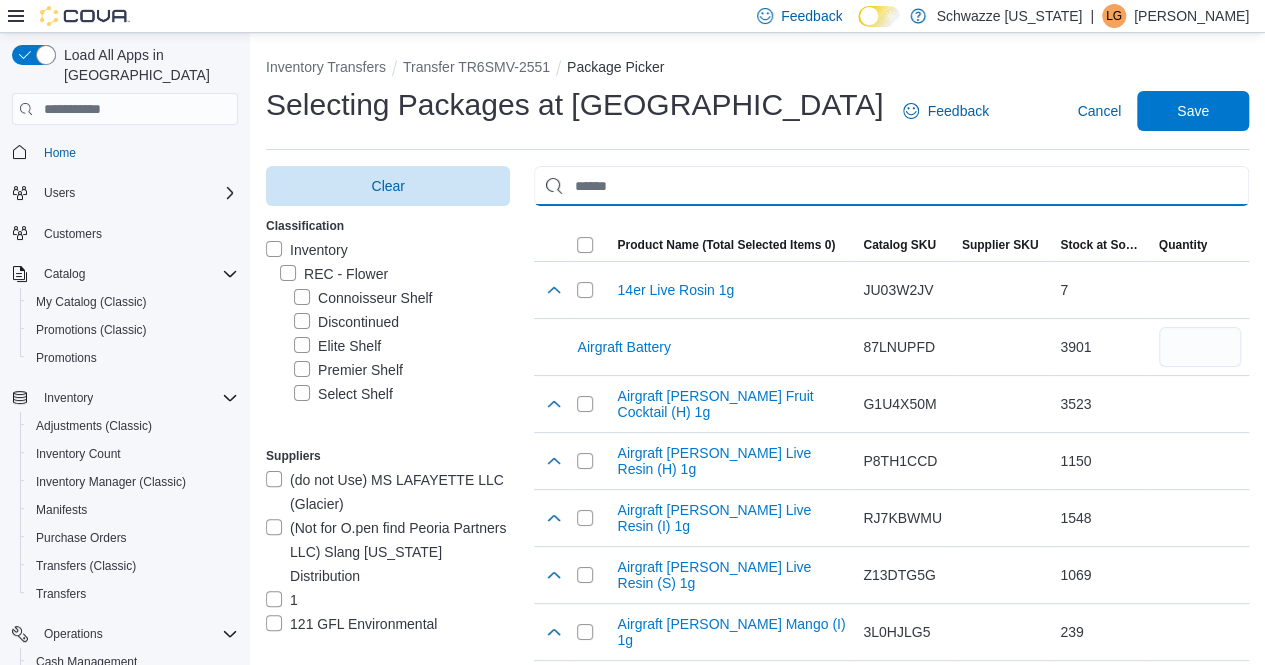 click at bounding box center [891, 186] 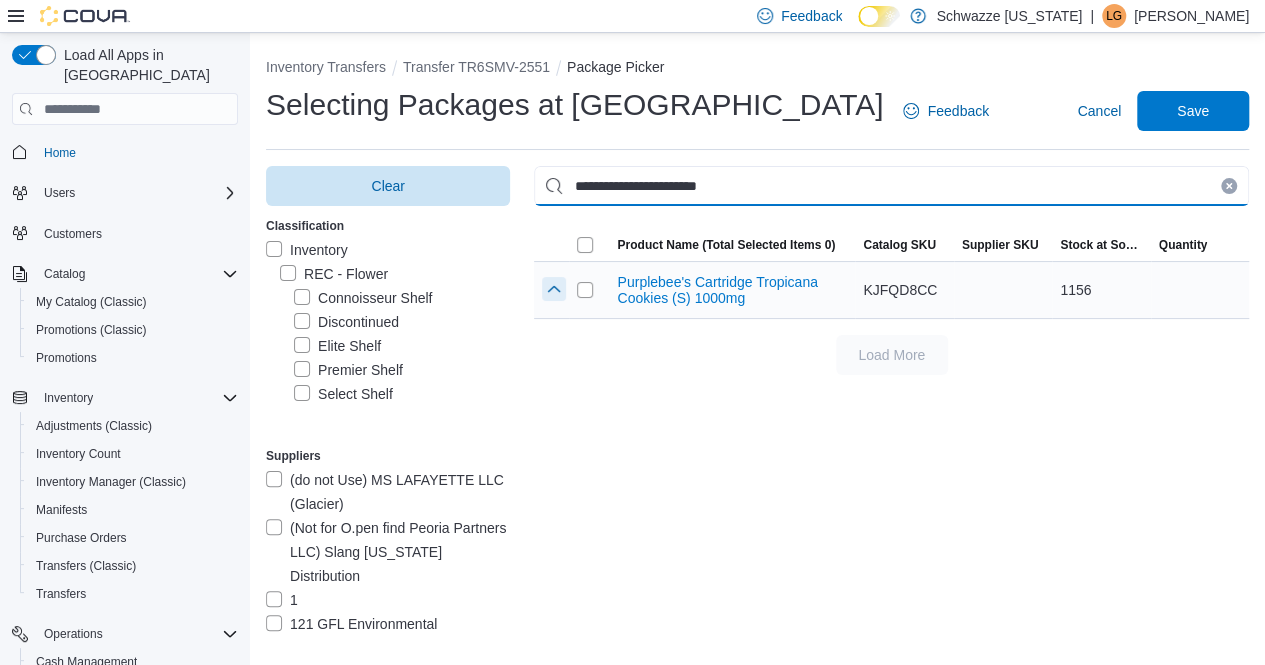 type on "**********" 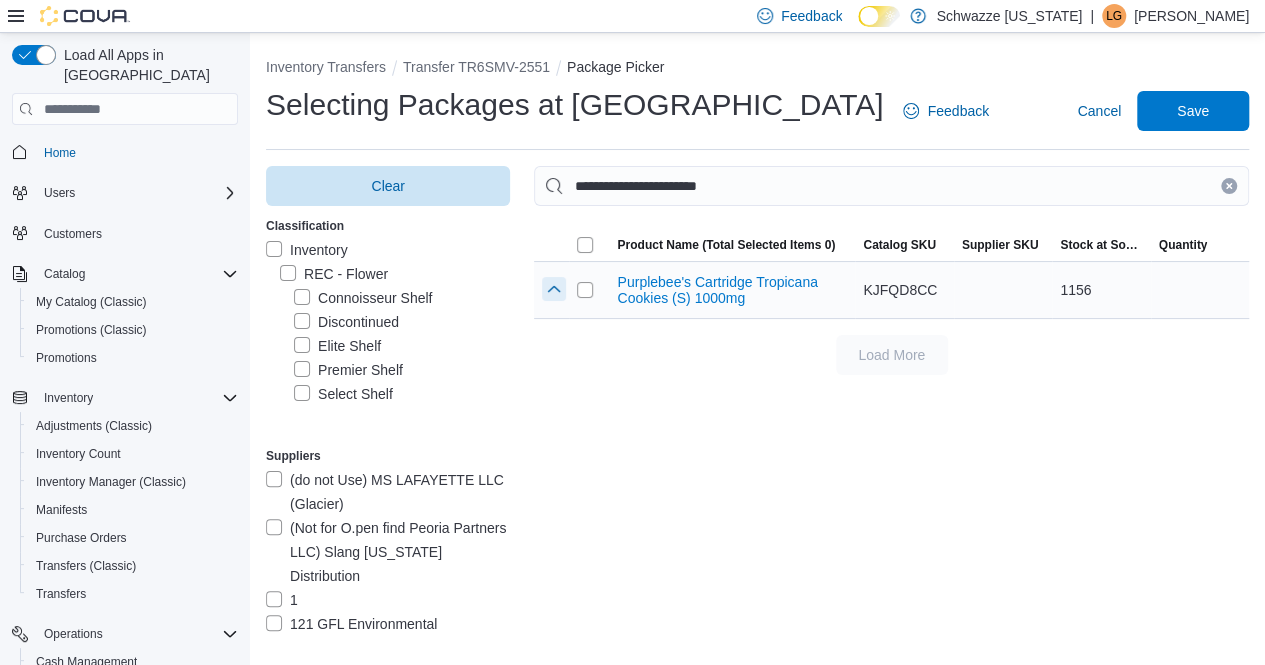 click at bounding box center (554, 289) 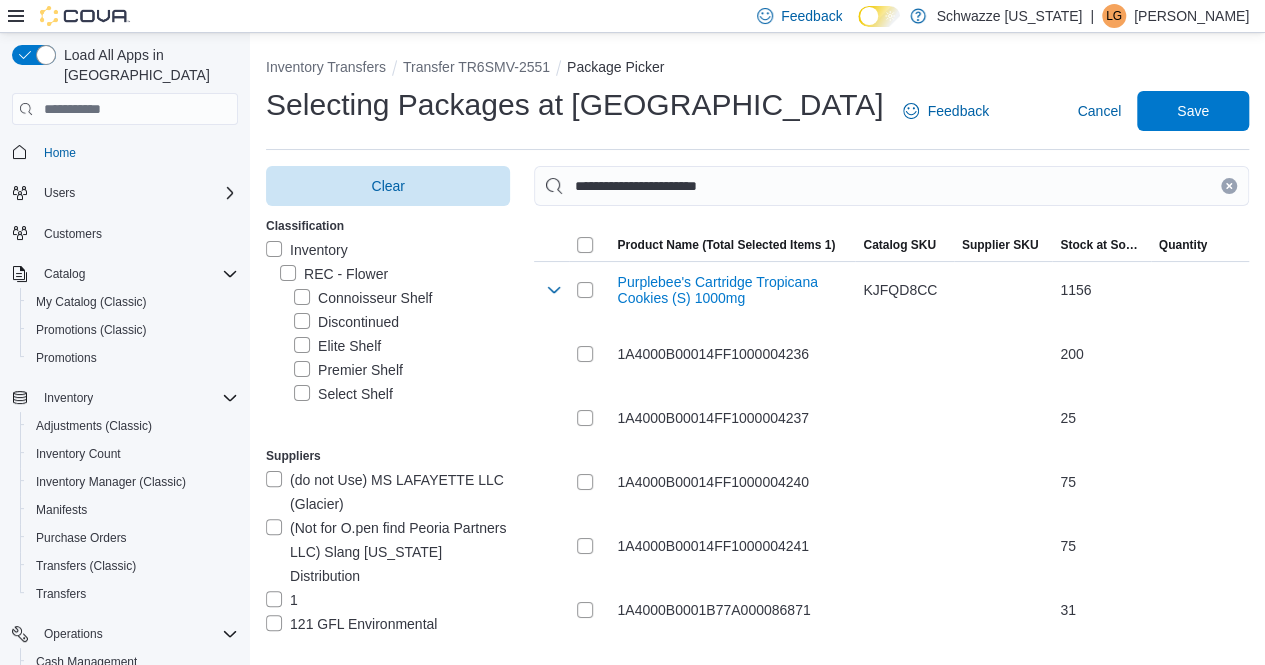 click 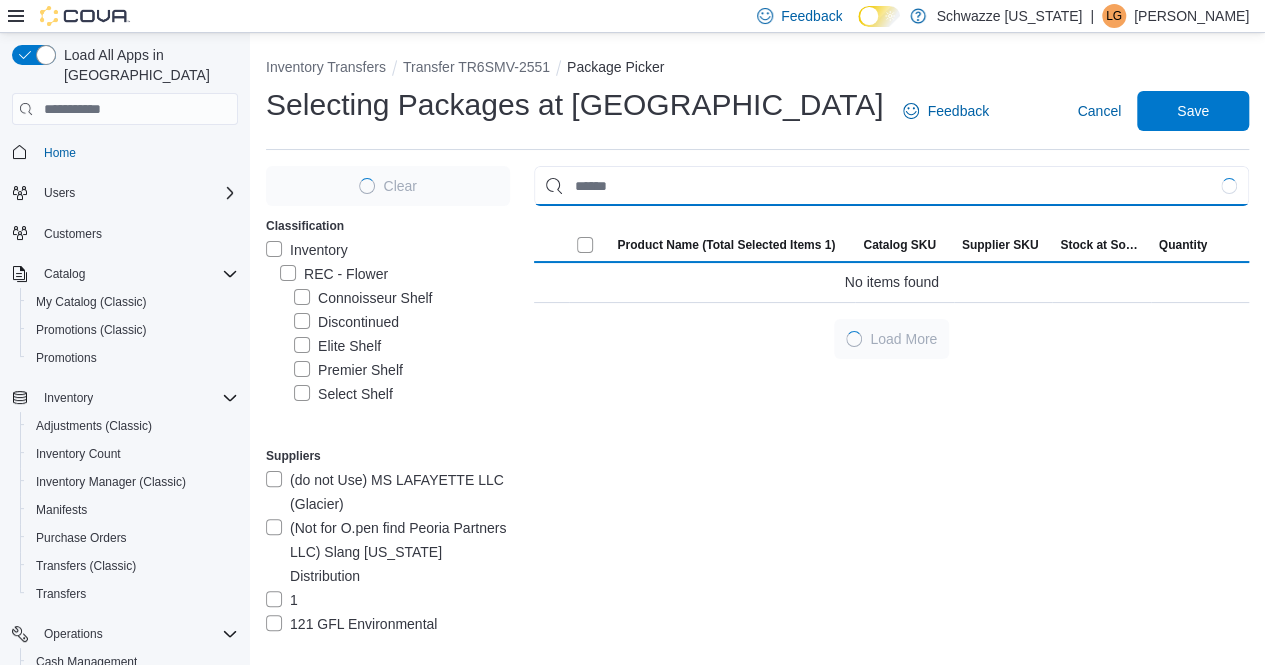 click at bounding box center (891, 186) 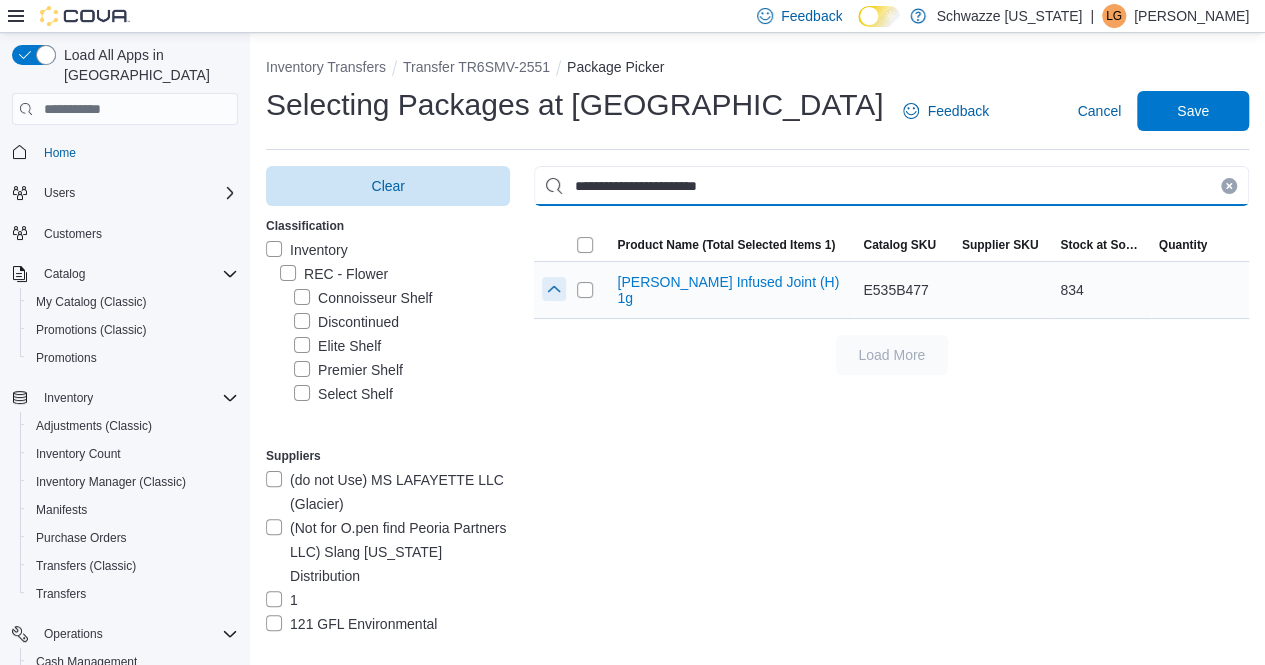 type on "**********" 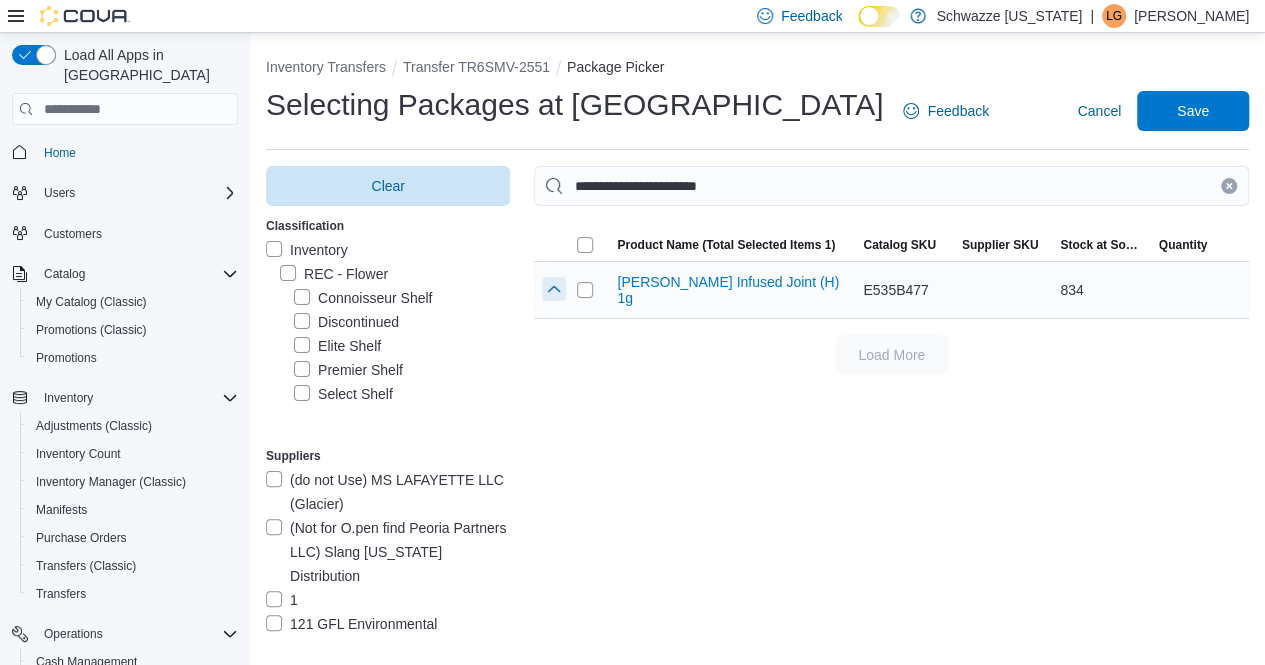 click at bounding box center (554, 289) 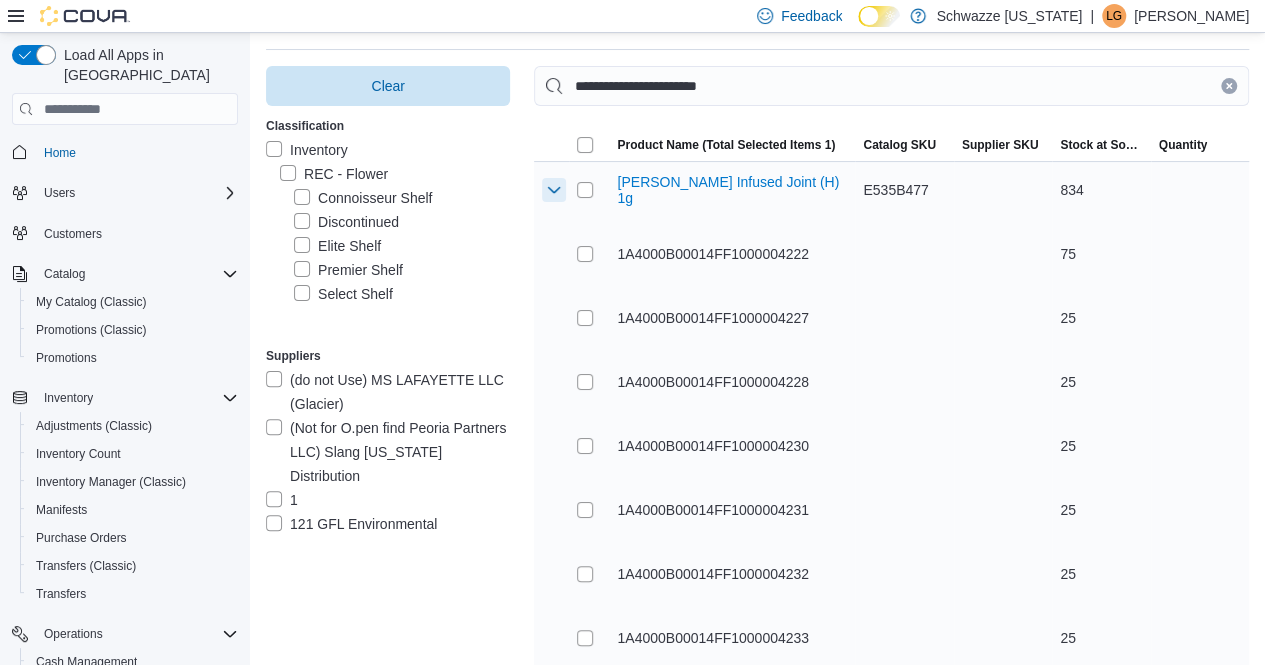 scroll, scrollTop: 200, scrollLeft: 0, axis: vertical 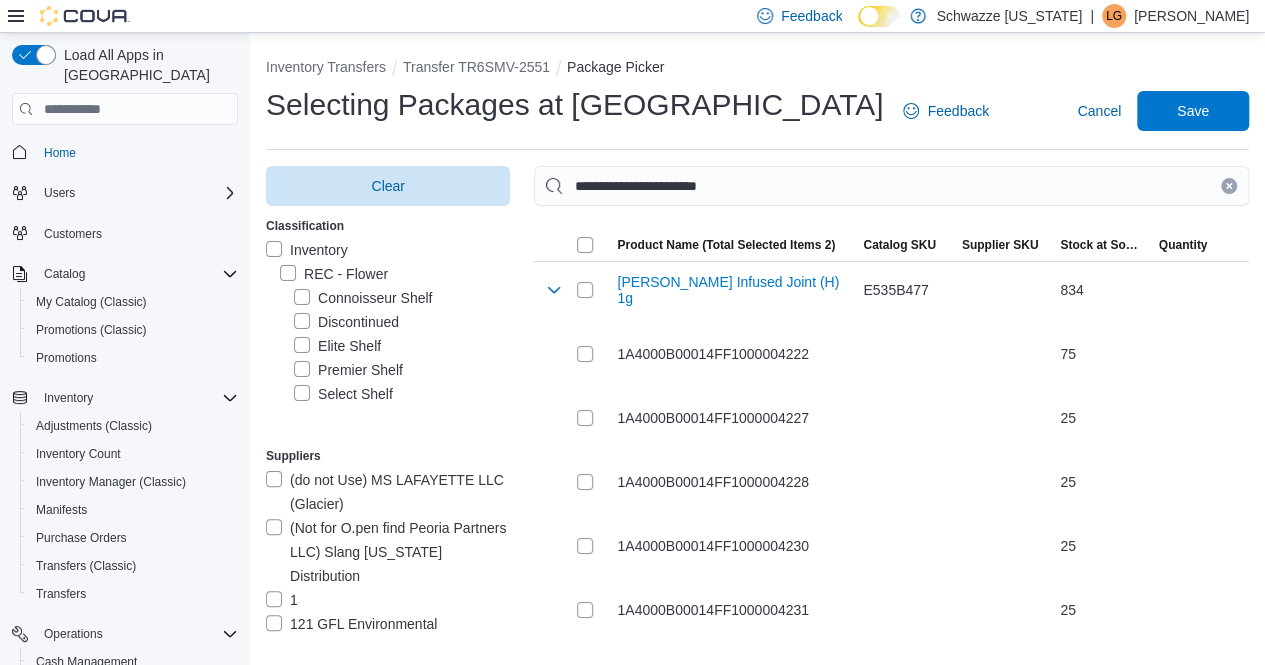 drag, startPoint x: 1243, startPoint y: 185, endPoint x: 1005, endPoint y: 164, distance: 238.92467 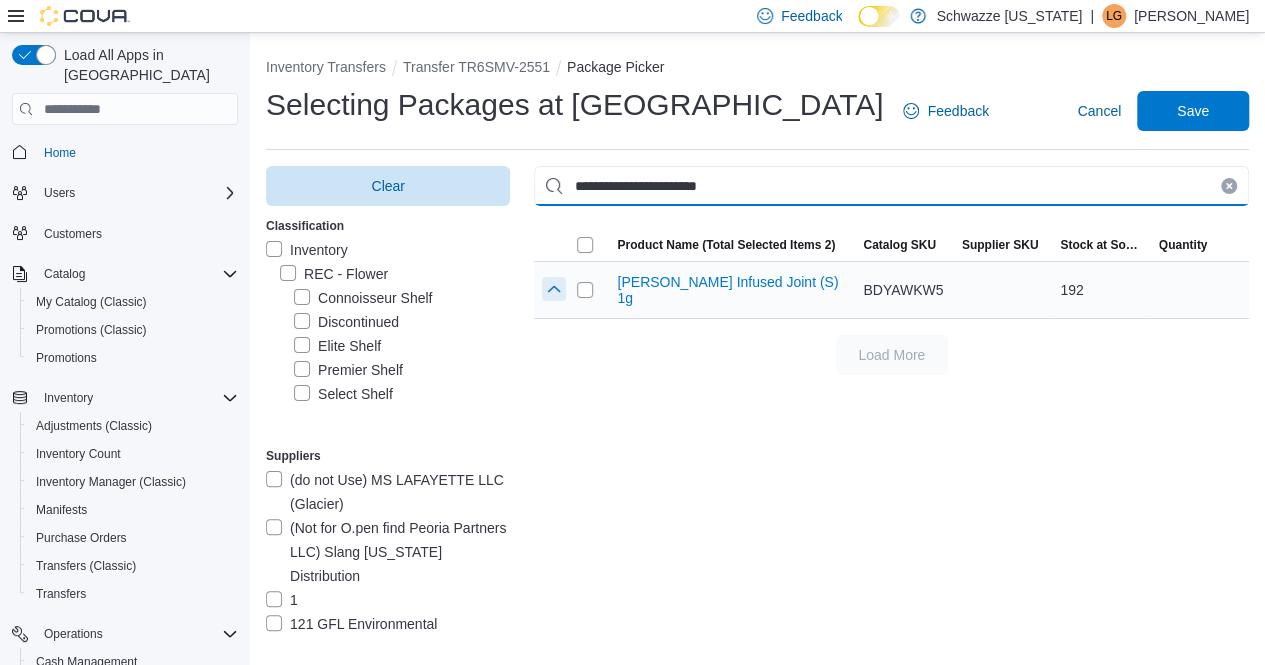 type on "**********" 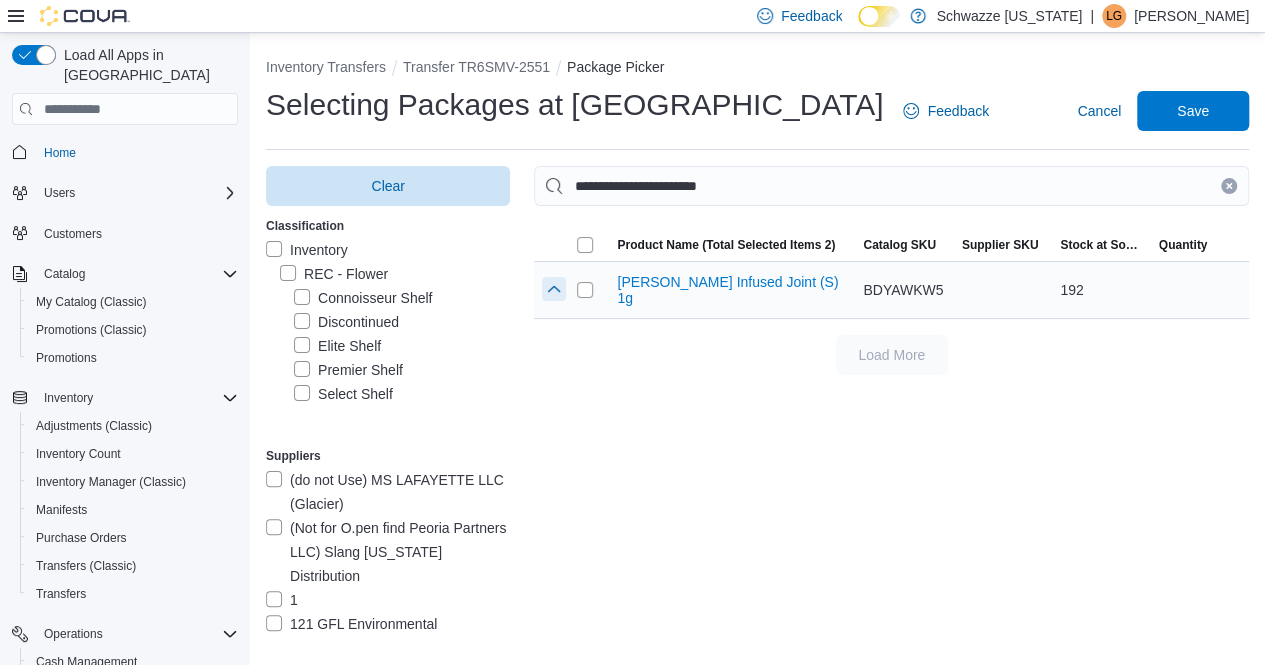 click at bounding box center (554, 289) 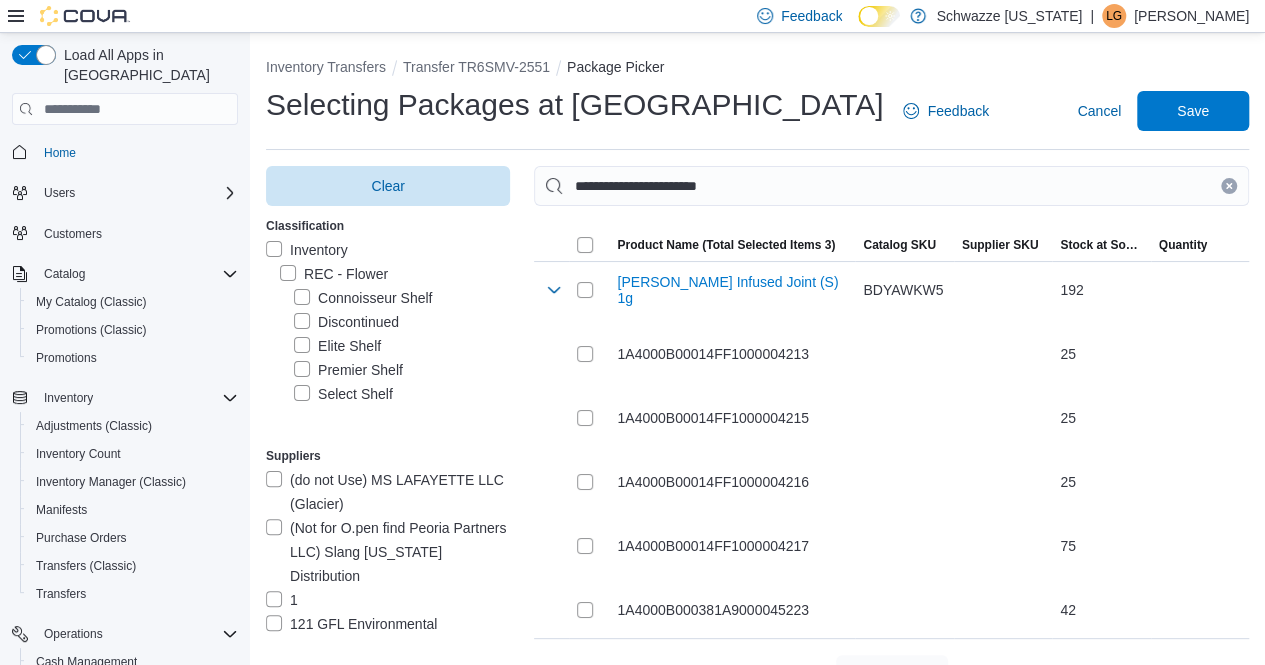 drag, startPoint x: 1241, startPoint y: 185, endPoint x: 1154, endPoint y: 182, distance: 87.05171 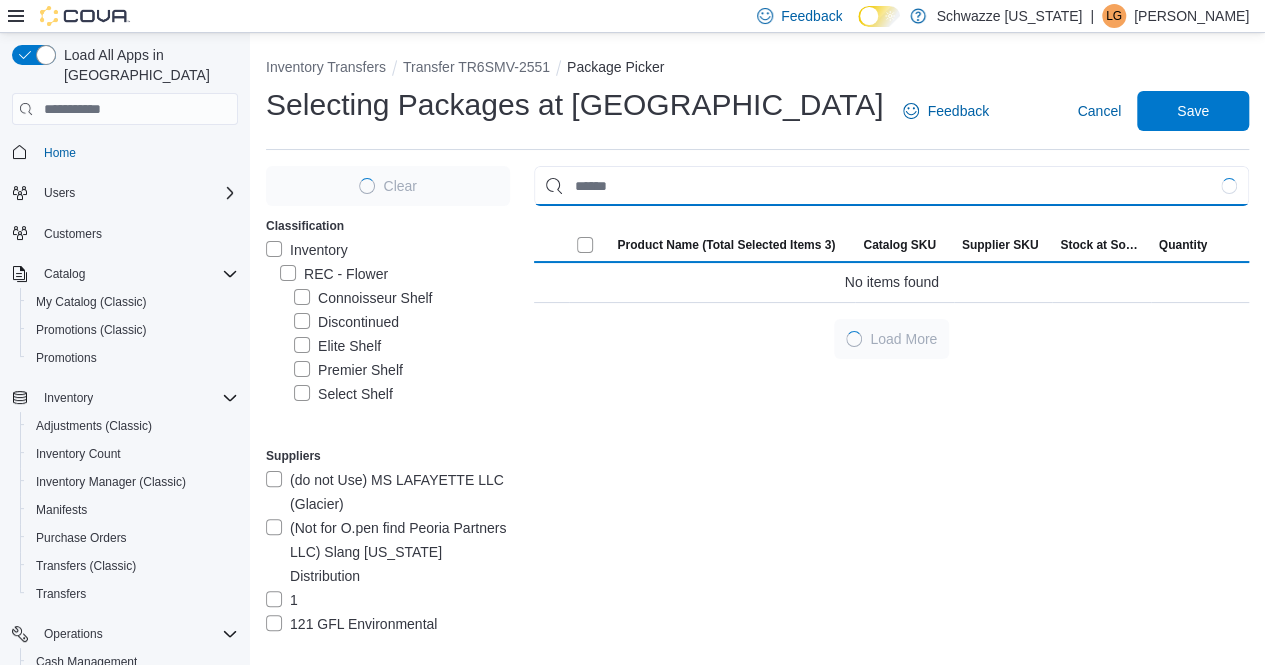 click at bounding box center (891, 186) 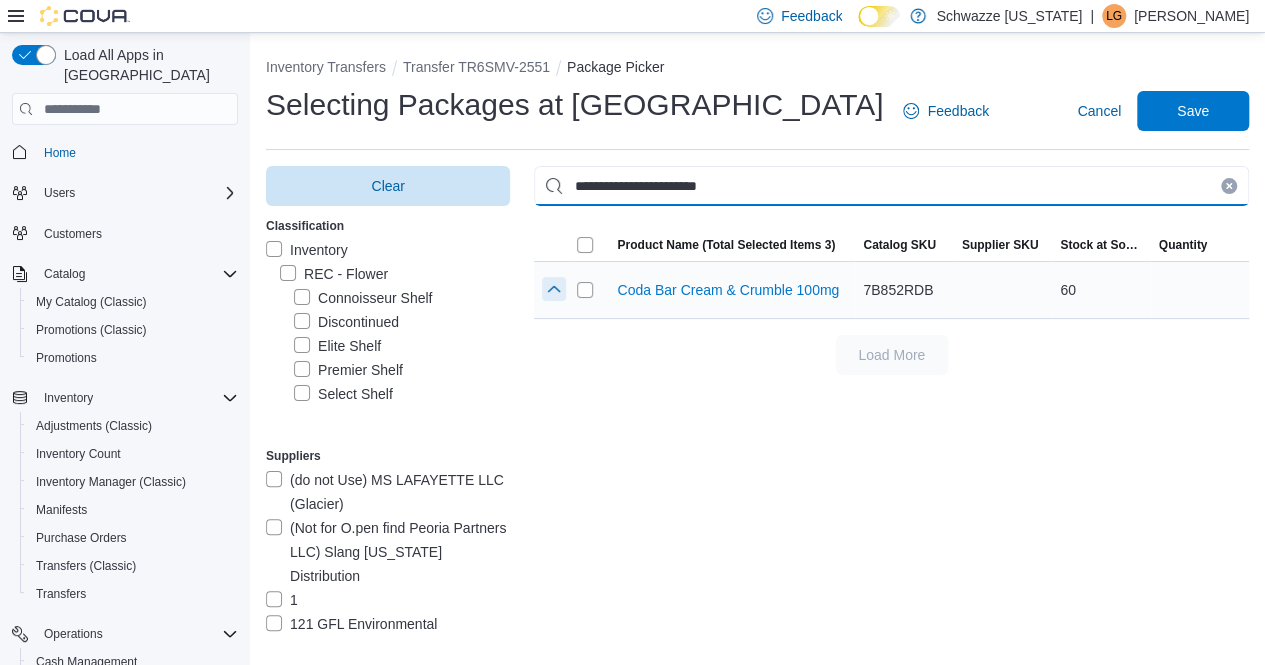type on "**********" 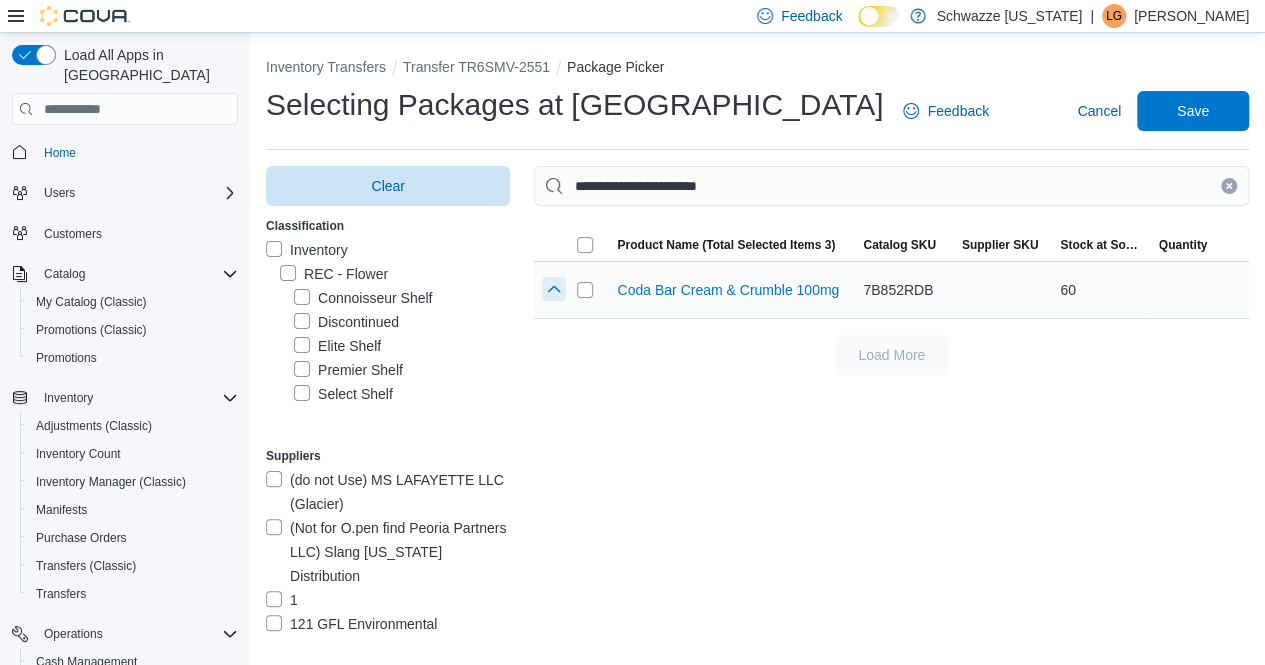 click at bounding box center (554, 289) 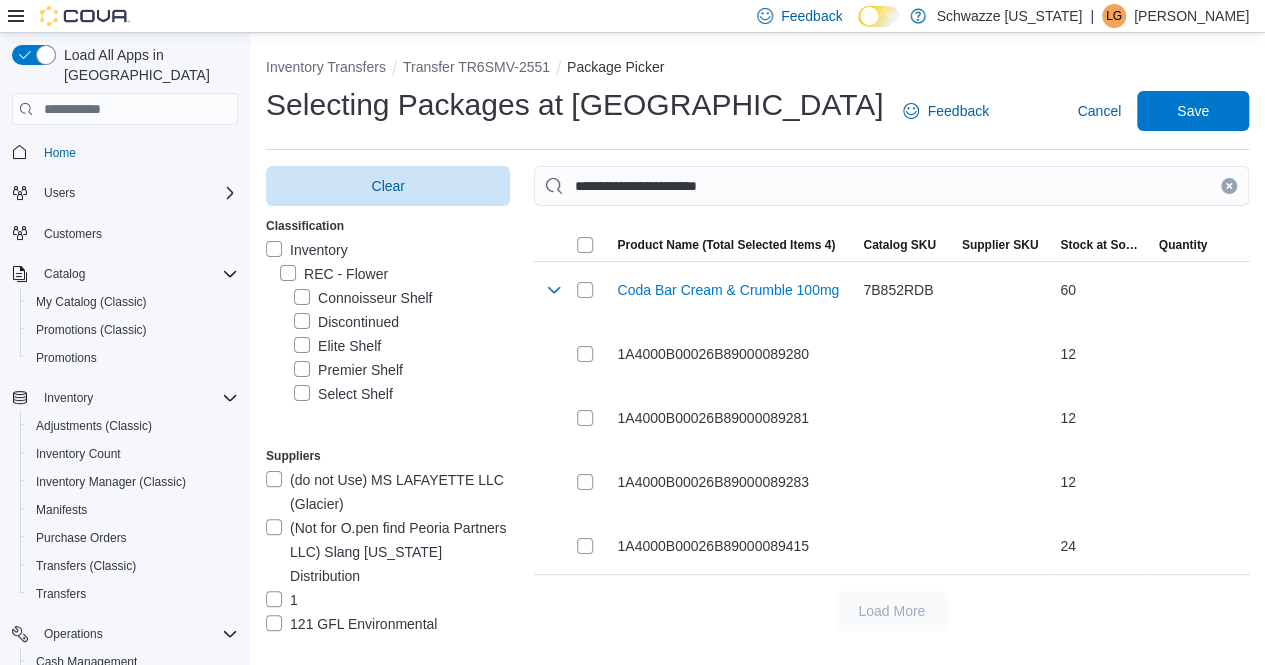 click at bounding box center [1229, 186] 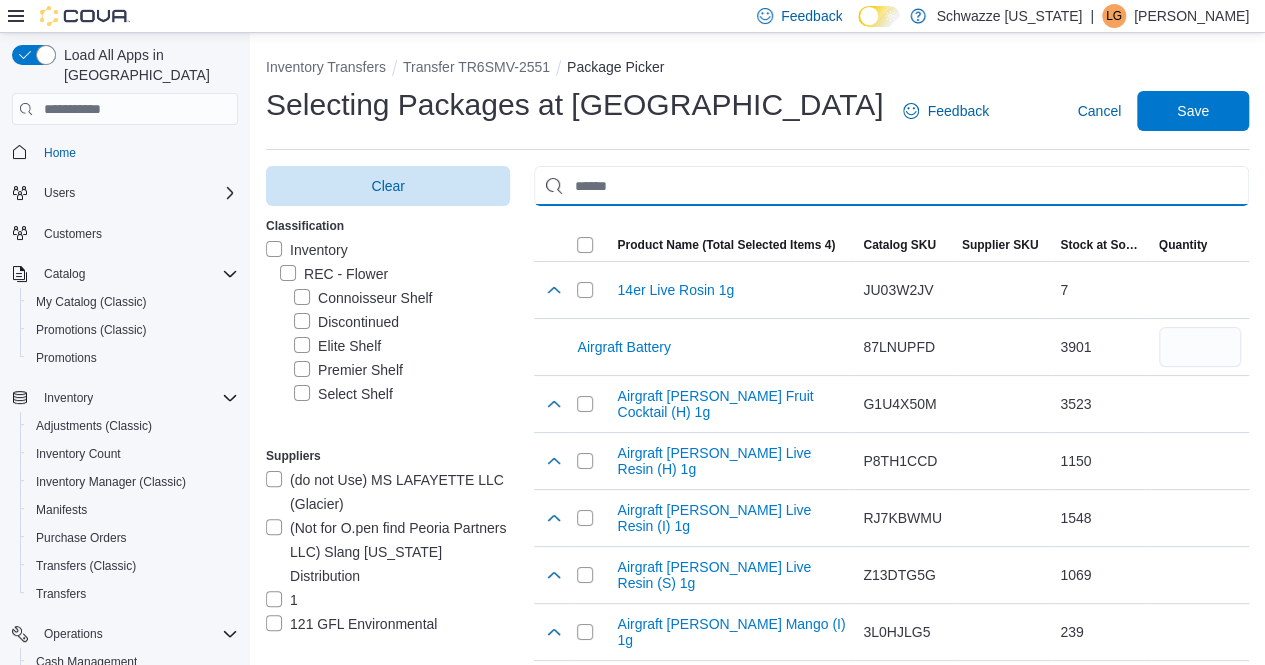 click at bounding box center [891, 186] 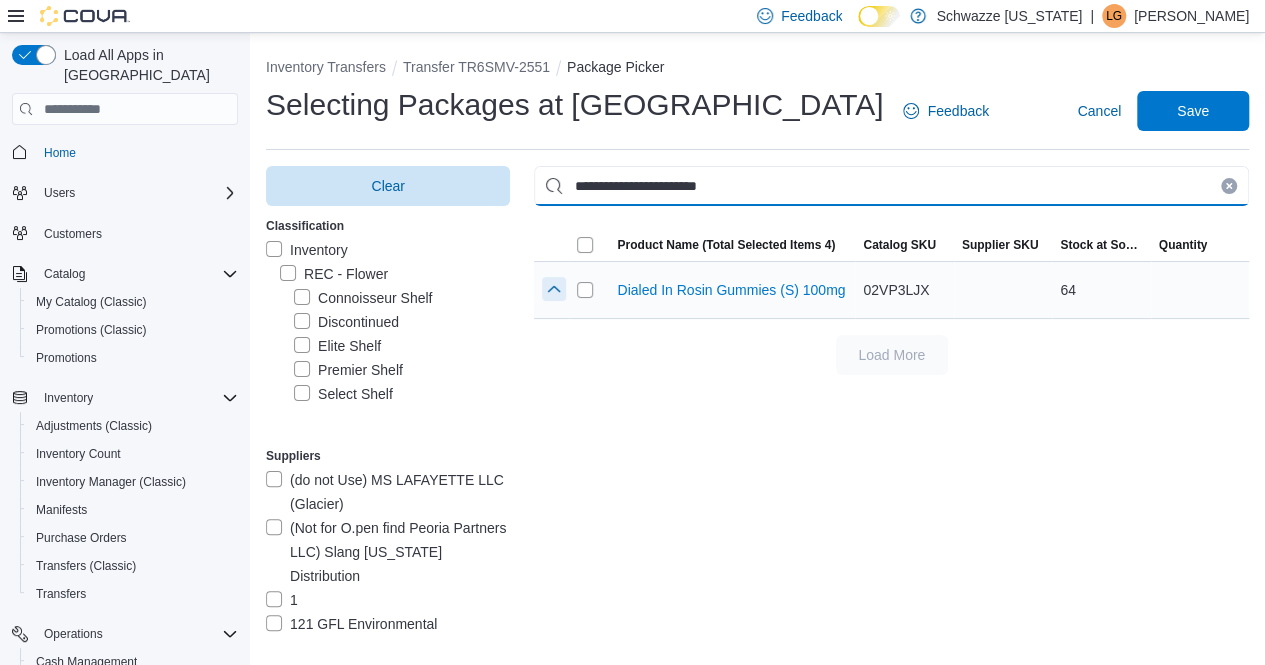 type on "**********" 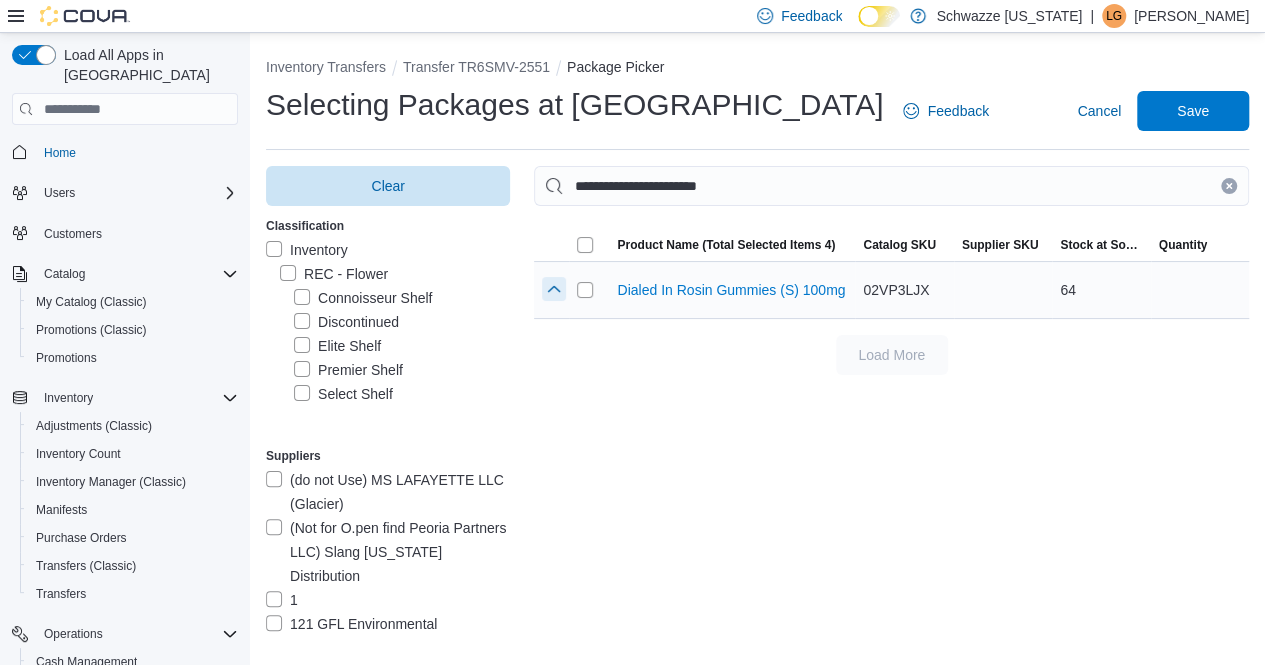 click at bounding box center (554, 289) 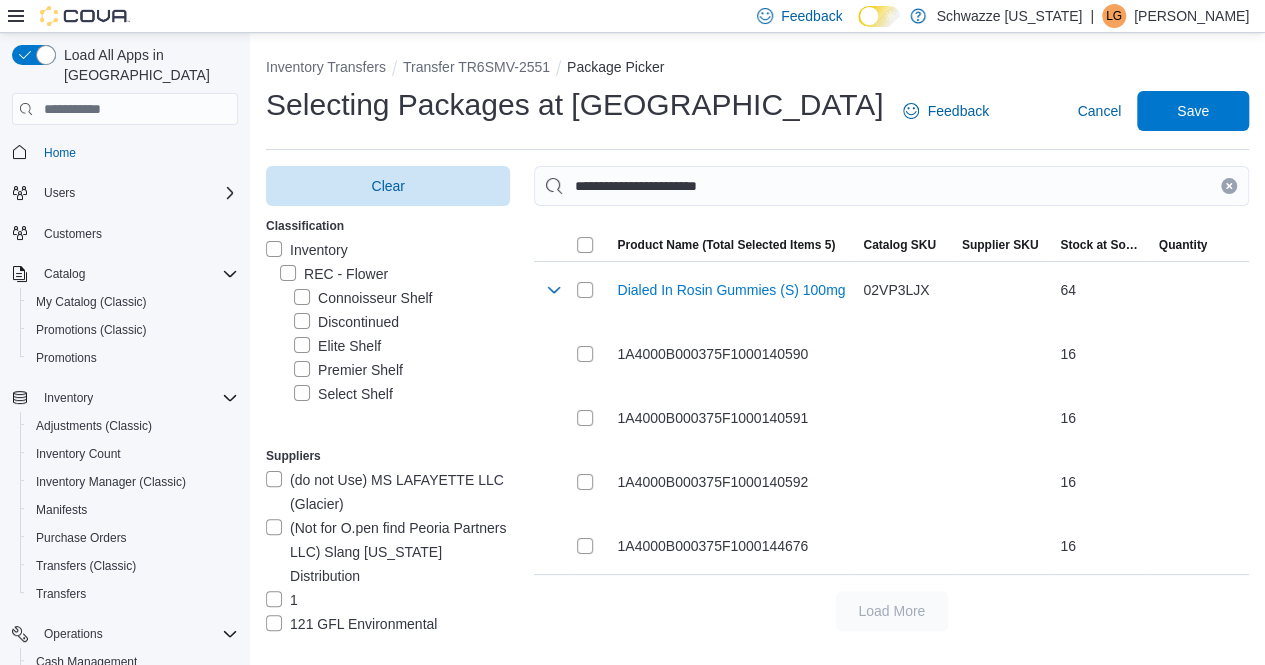 drag, startPoint x: 1247, startPoint y: 185, endPoint x: 1232, endPoint y: 185, distance: 15 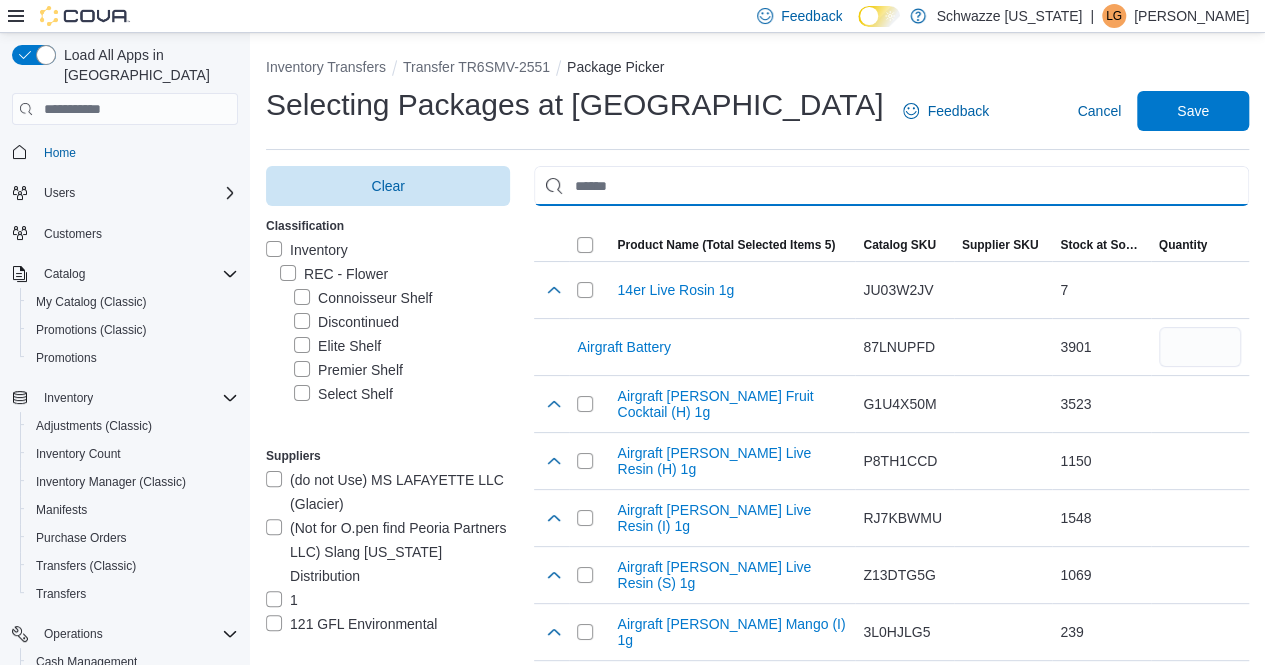 click at bounding box center [891, 186] 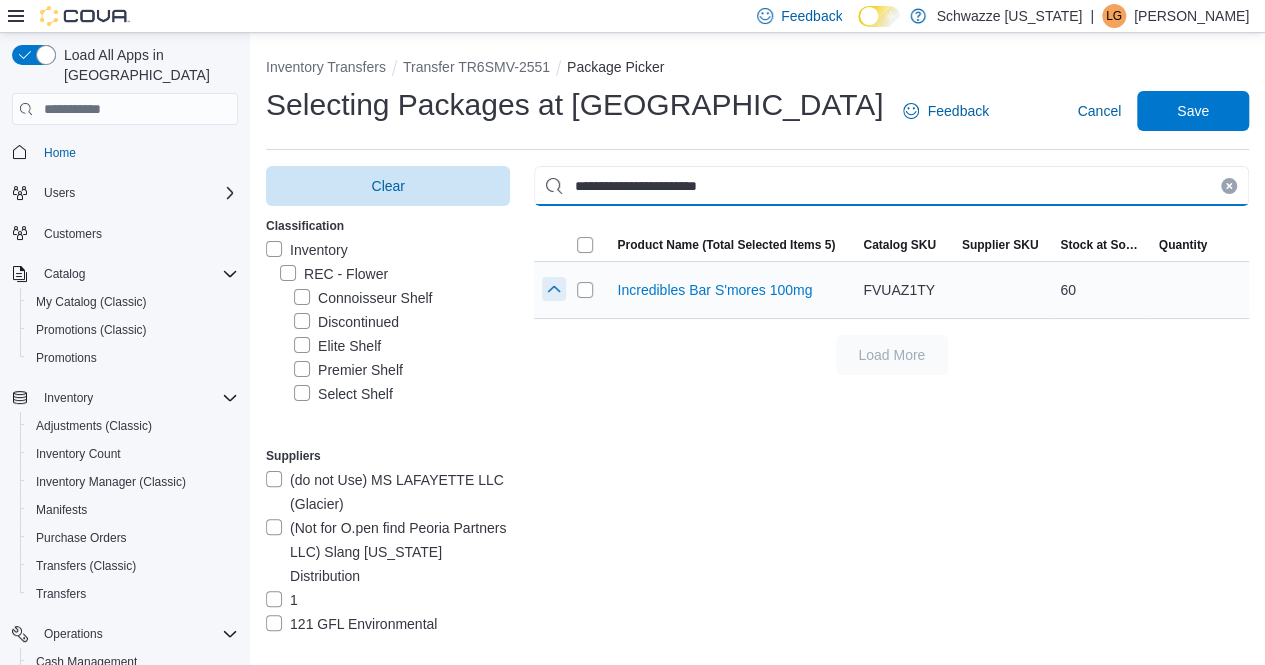 type on "**********" 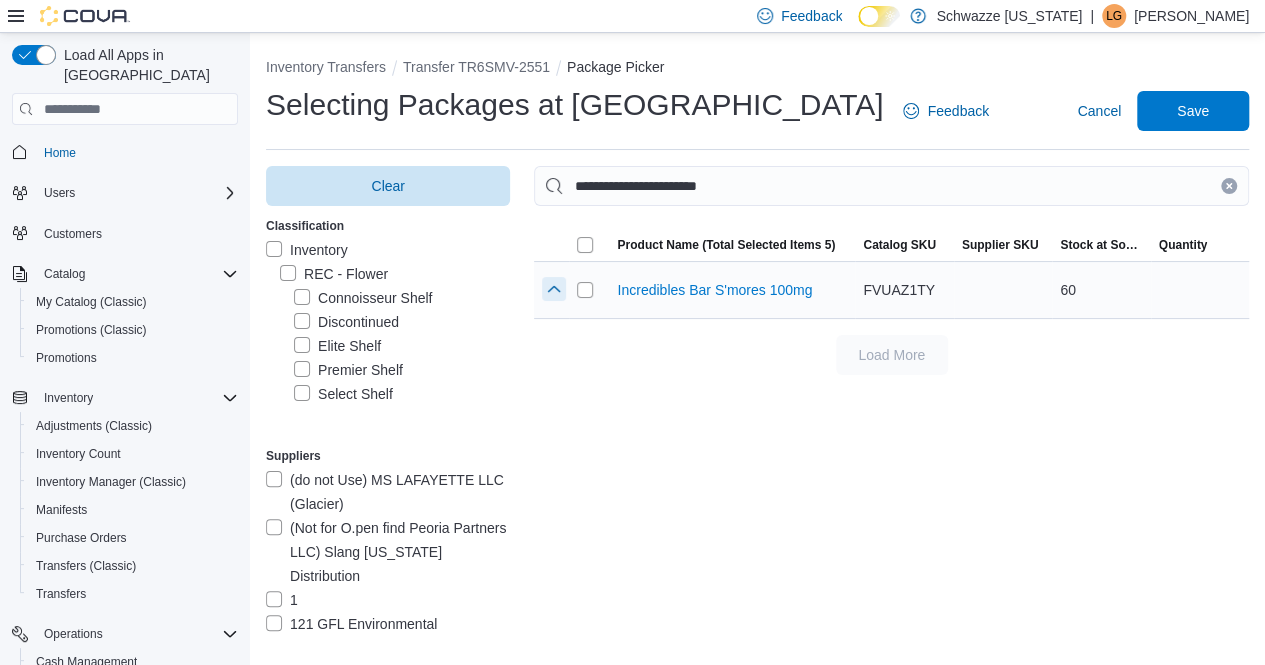 click at bounding box center [554, 289] 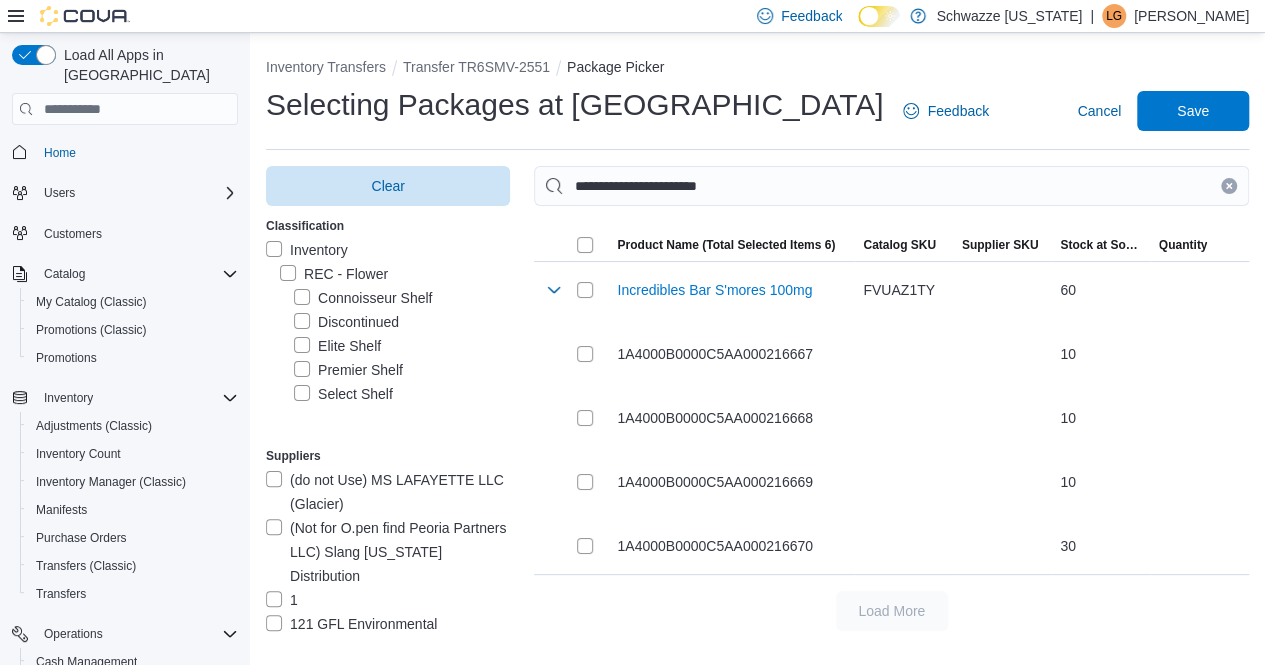 drag, startPoint x: 1240, startPoint y: 185, endPoint x: 1195, endPoint y: 184, distance: 45.01111 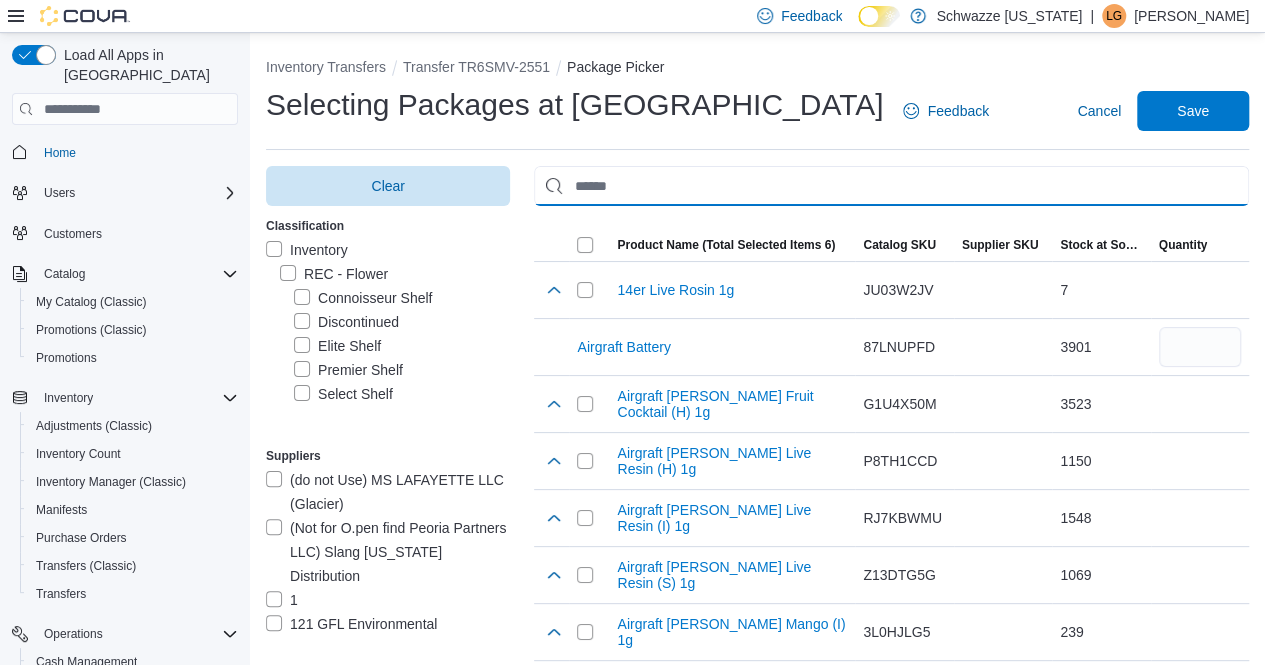 click at bounding box center [891, 186] 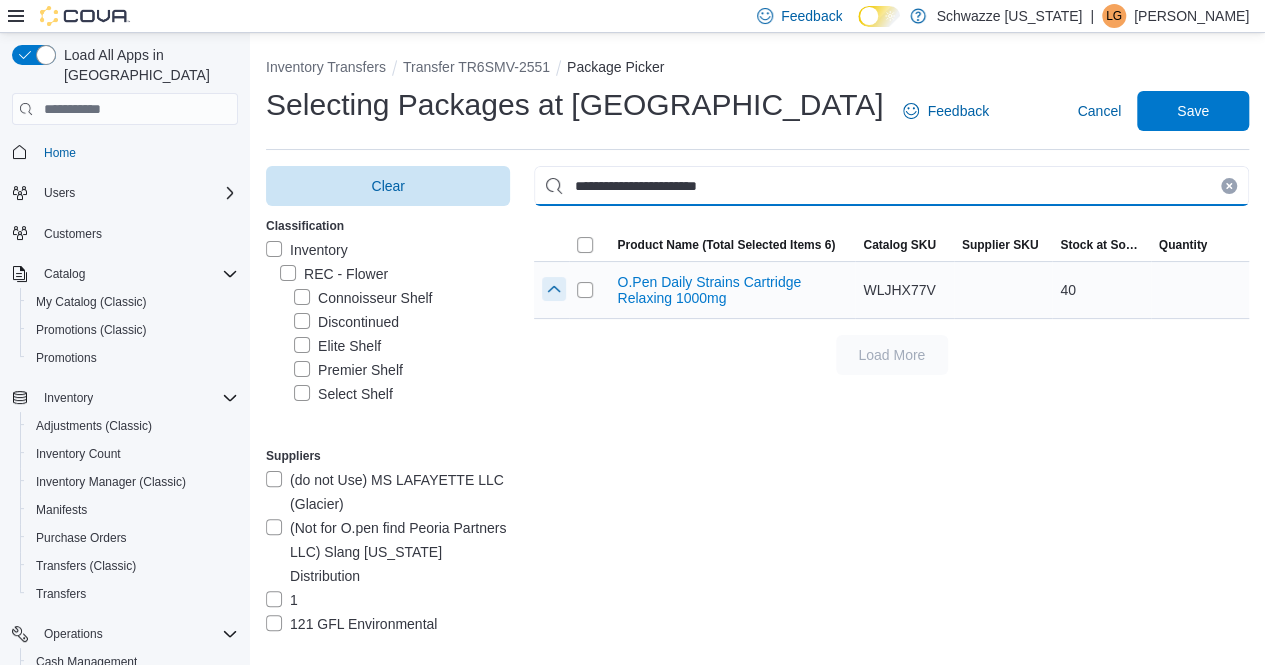 type on "**********" 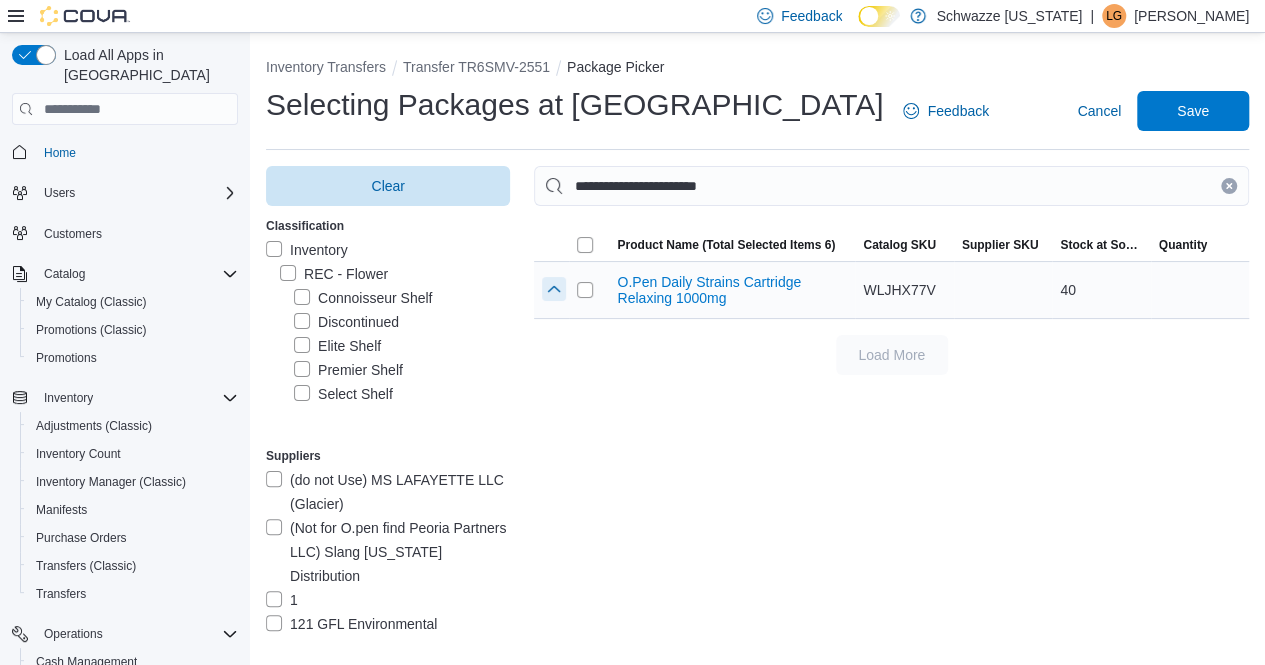 click at bounding box center (554, 289) 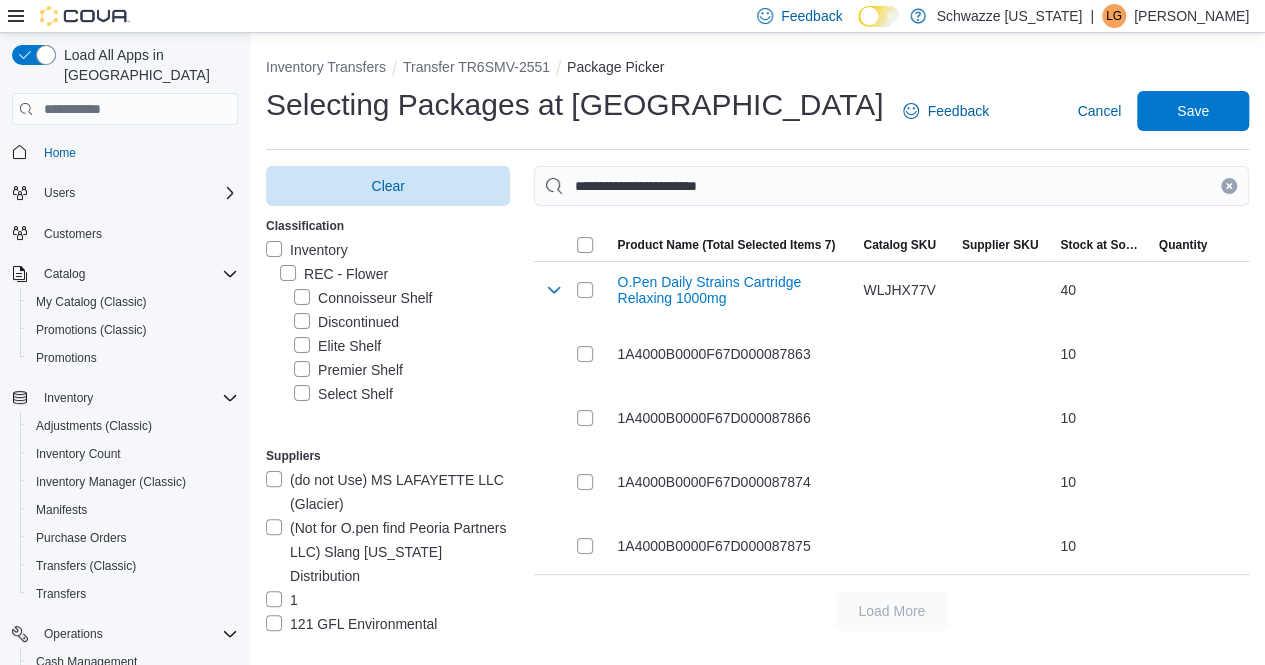 drag, startPoint x: 1246, startPoint y: 183, endPoint x: 1190, endPoint y: 193, distance: 56.88585 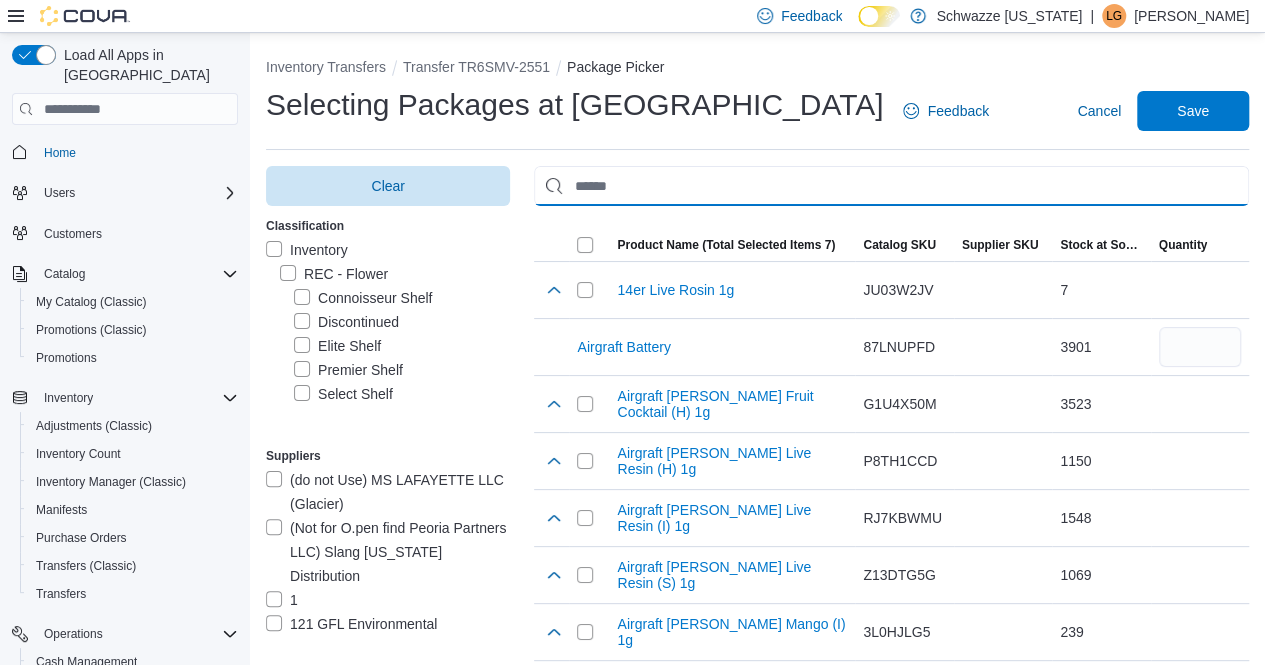 click at bounding box center (891, 186) 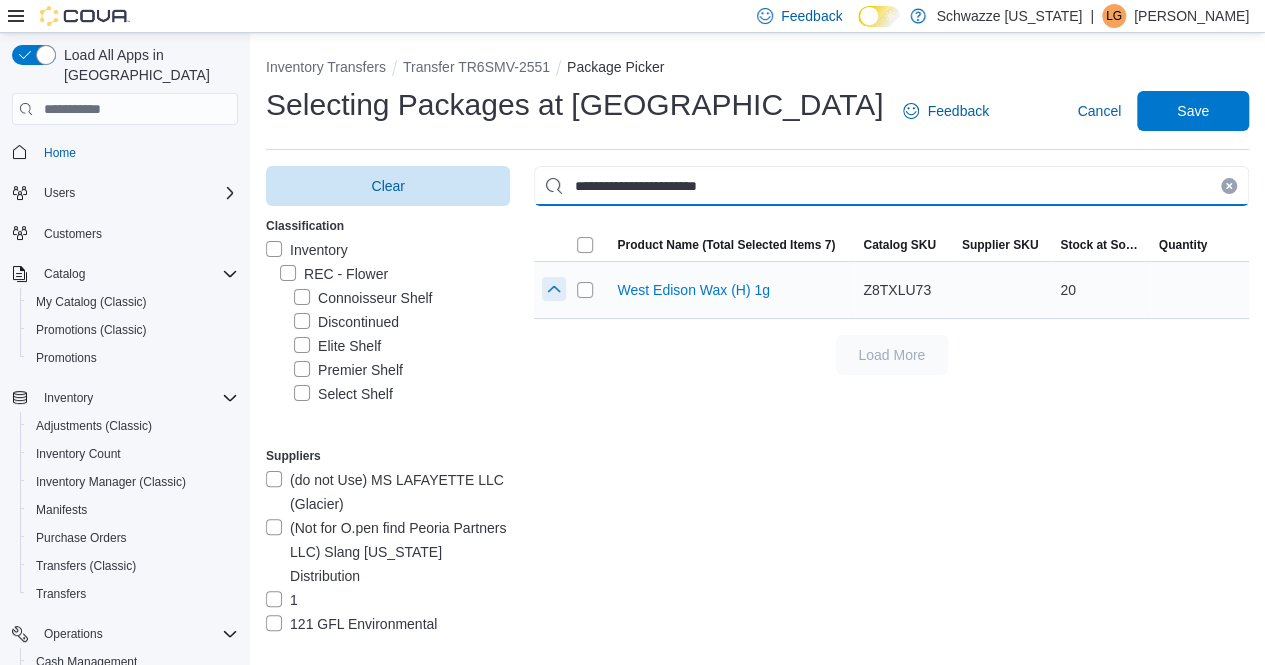 type on "**********" 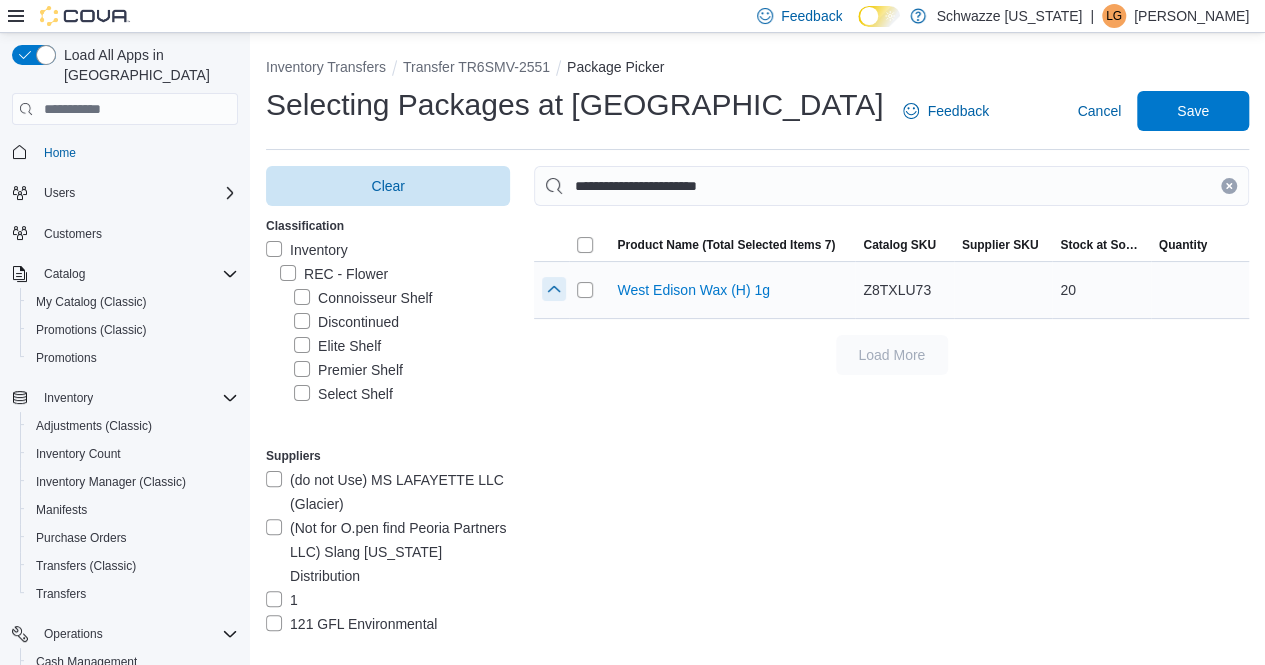 click at bounding box center [554, 289] 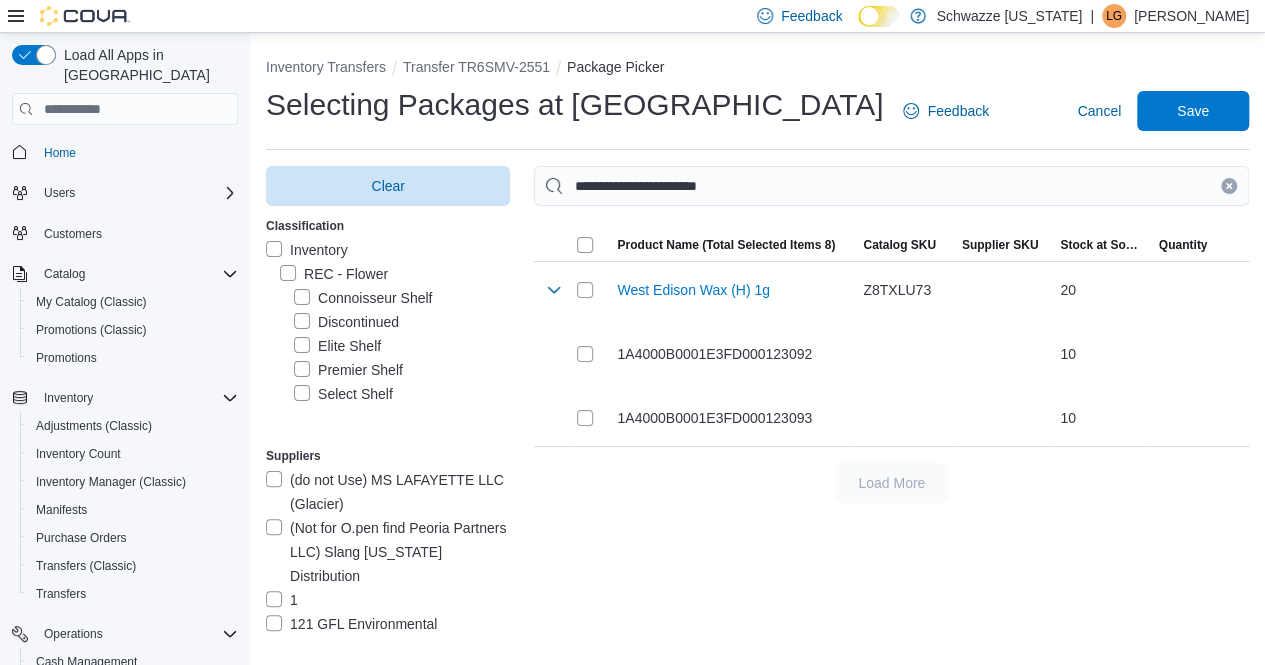 drag, startPoint x: 1244, startPoint y: 184, endPoint x: 1027, endPoint y: 184, distance: 217 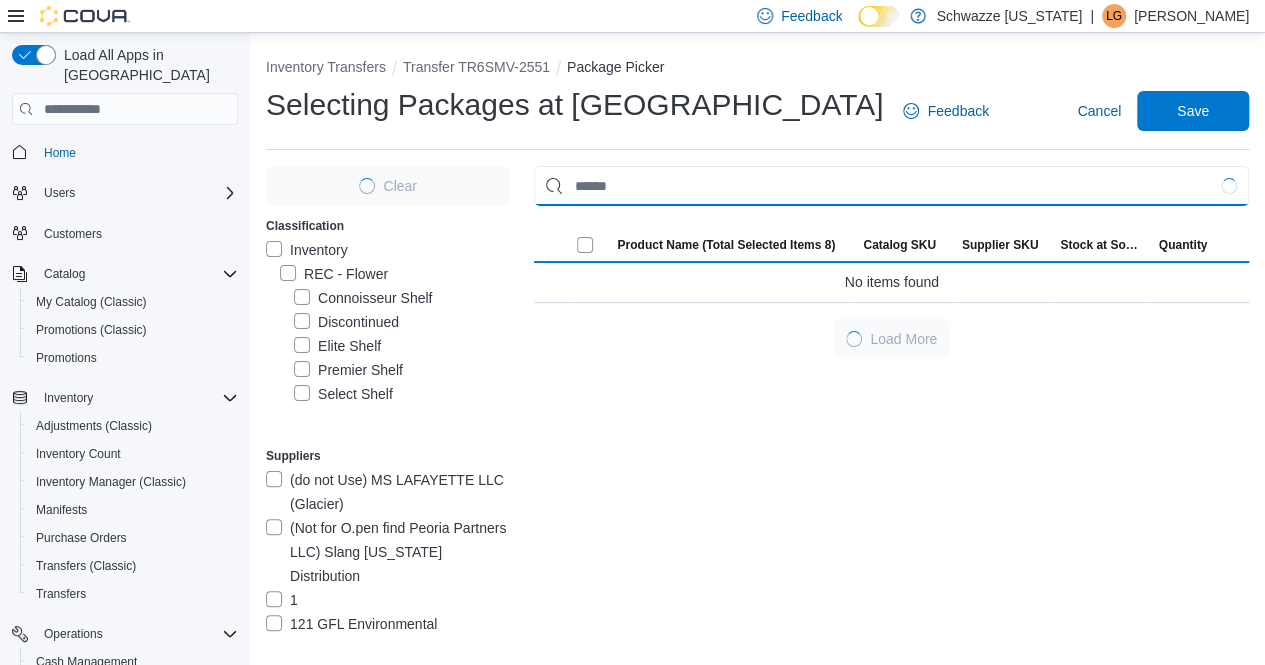 click at bounding box center (891, 186) 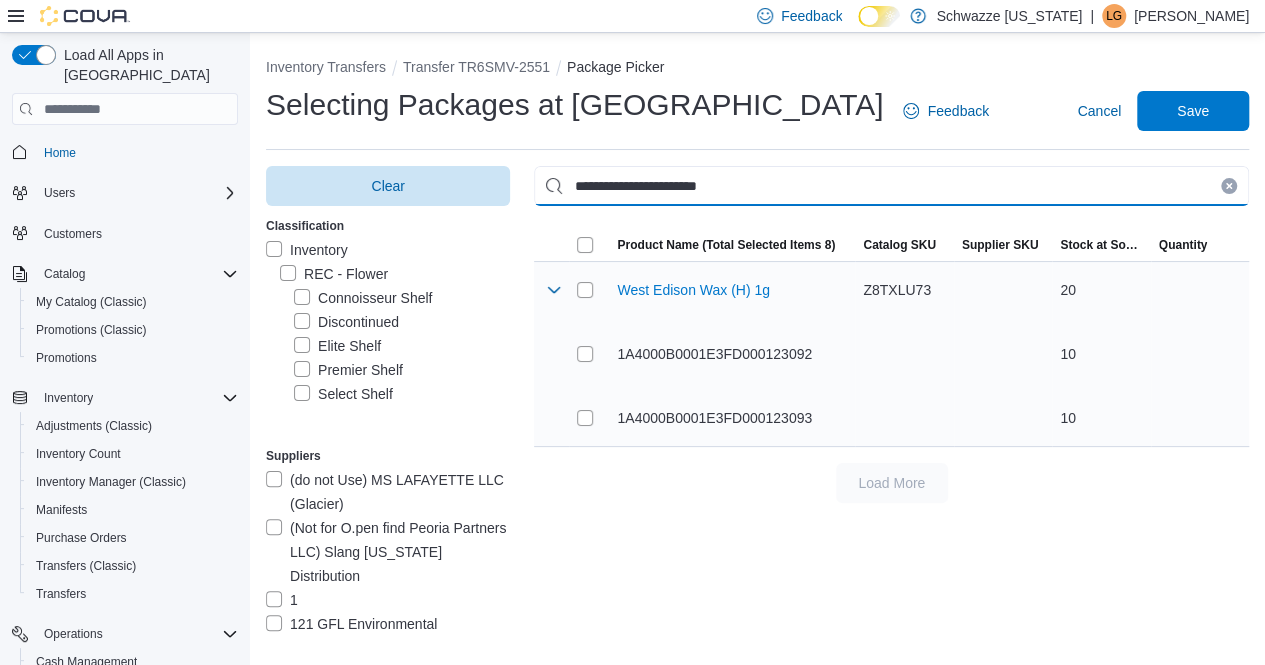 type on "**********" 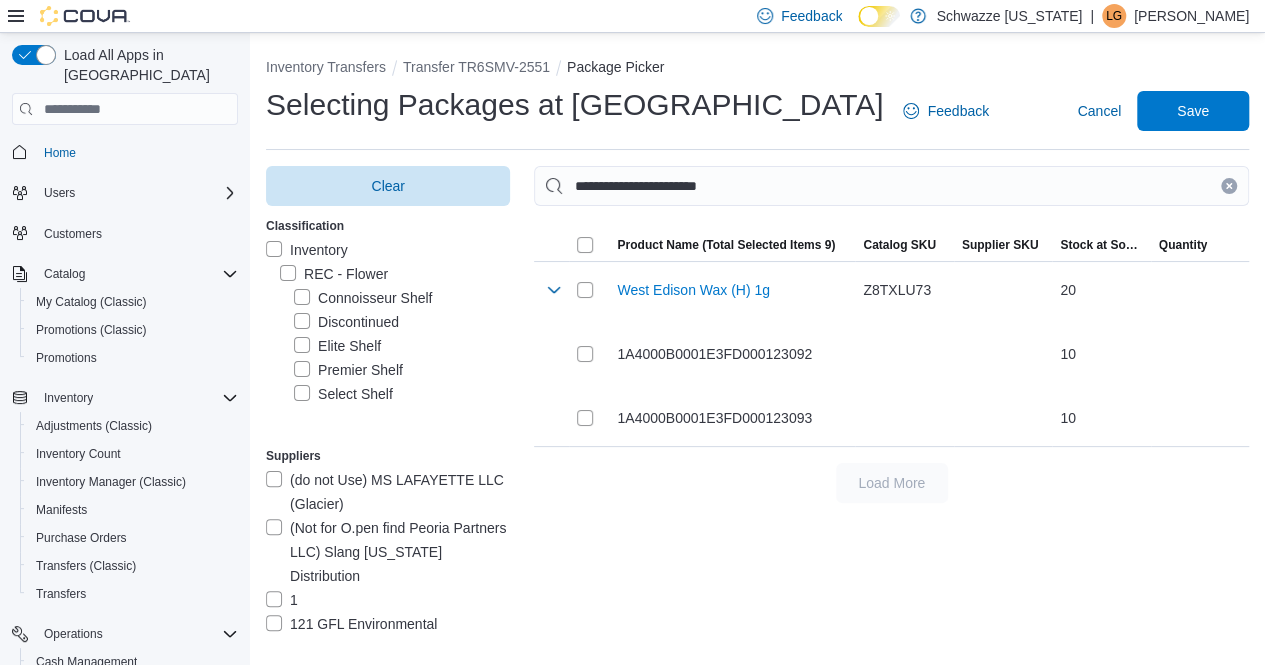 drag, startPoint x: 1246, startPoint y: 188, endPoint x: 1228, endPoint y: 187, distance: 18.027756 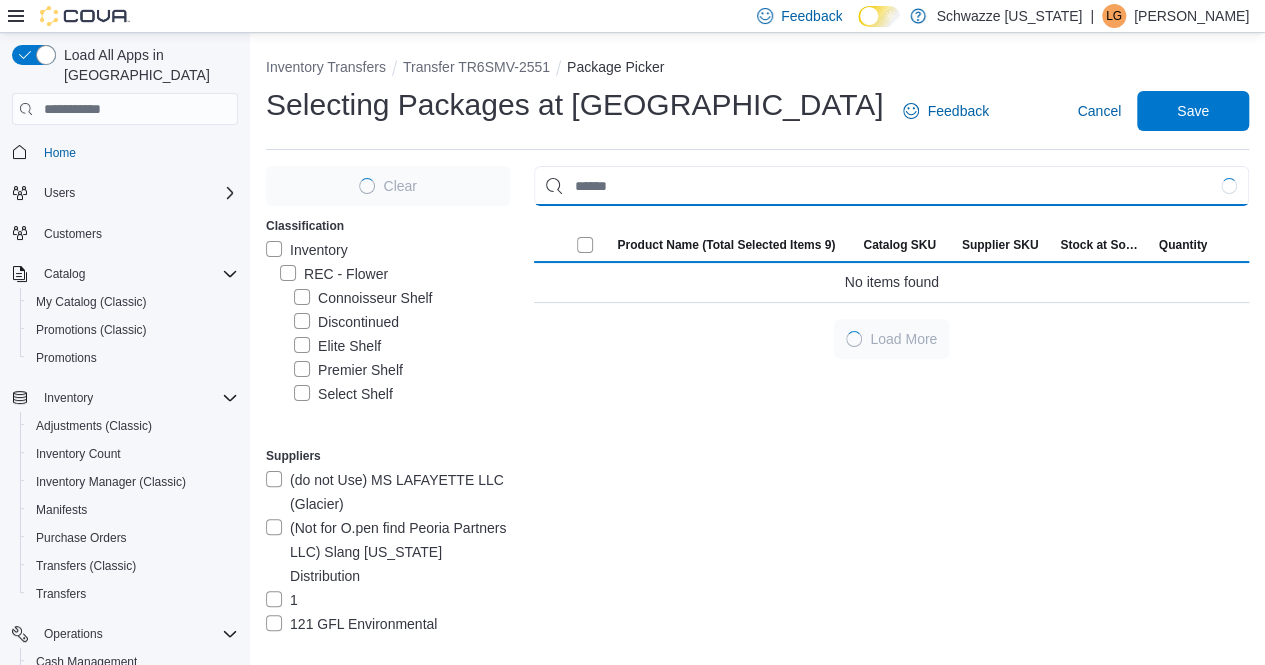 click at bounding box center [891, 186] 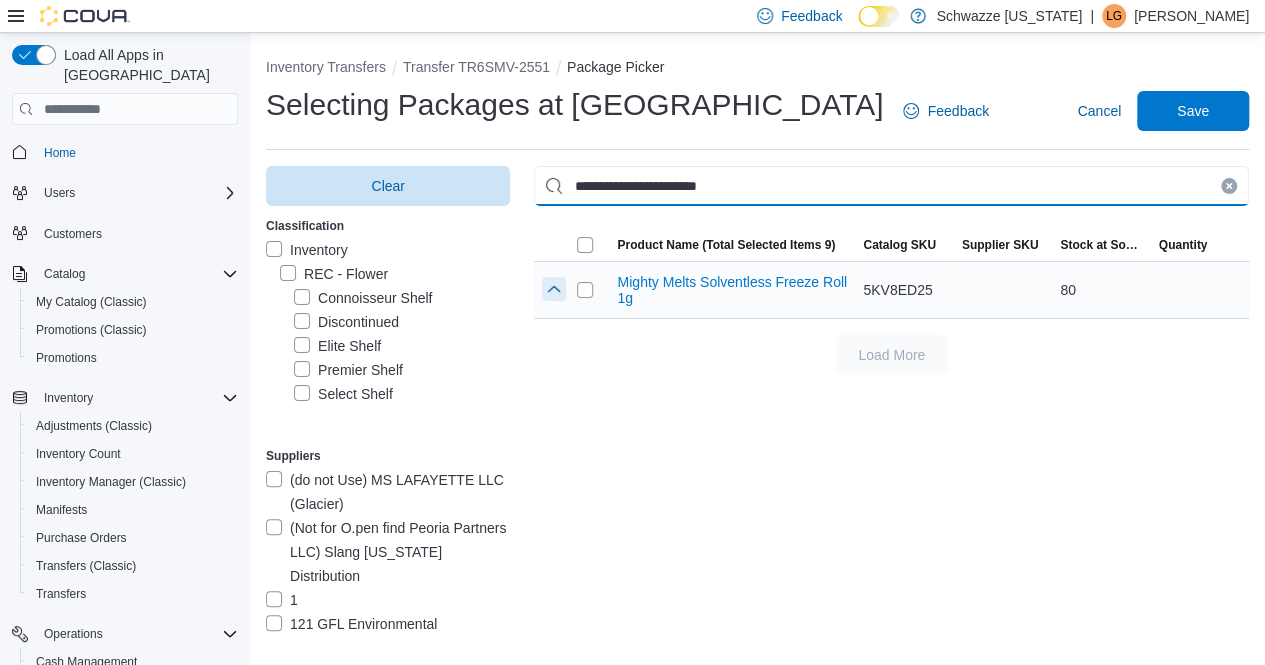 type on "**********" 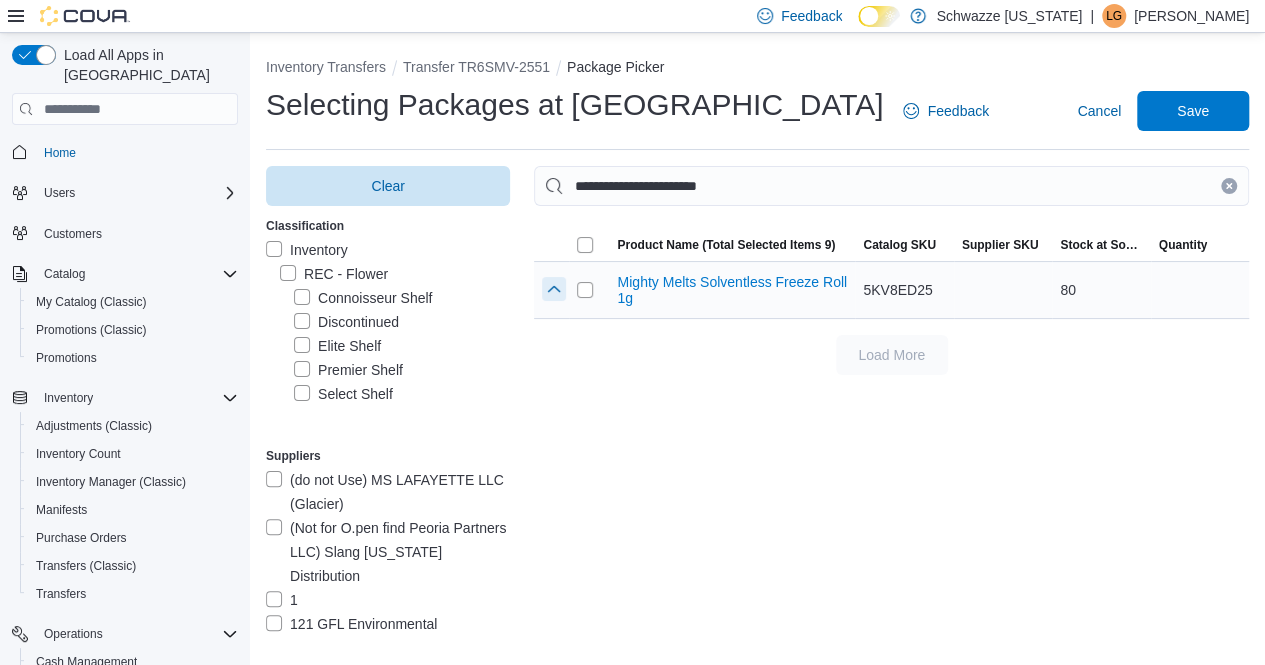 click at bounding box center (554, 289) 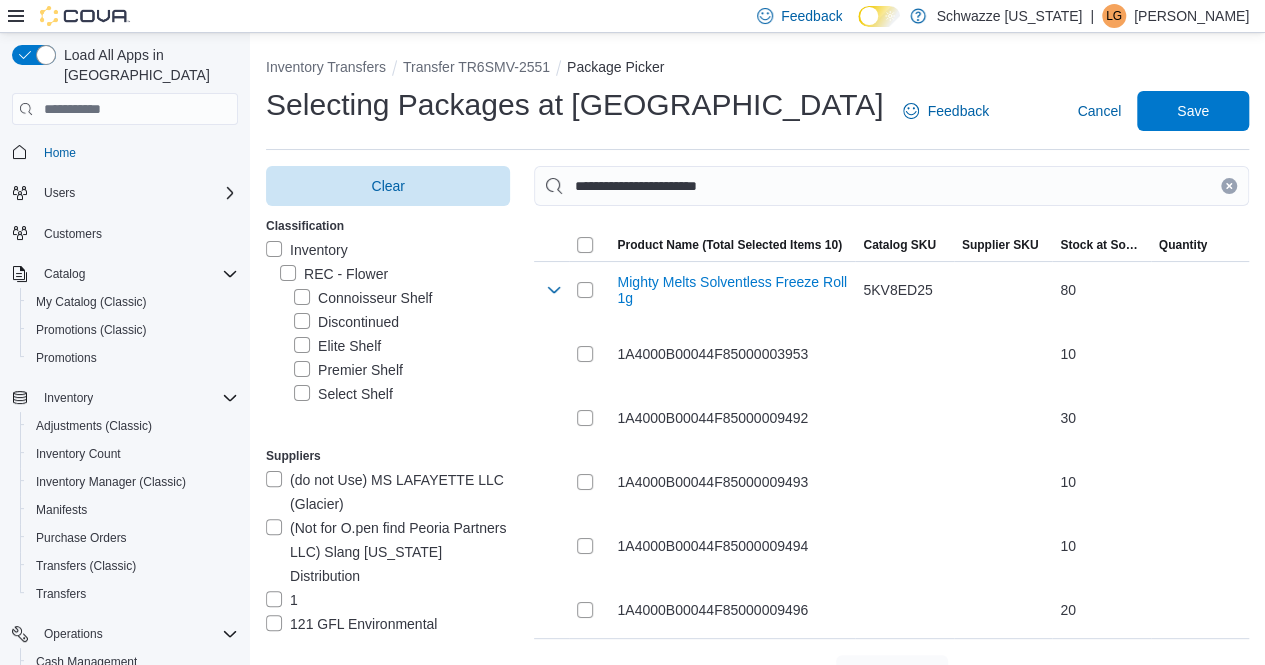 drag, startPoint x: 1246, startPoint y: 187, endPoint x: 1002, endPoint y: 183, distance: 244.03279 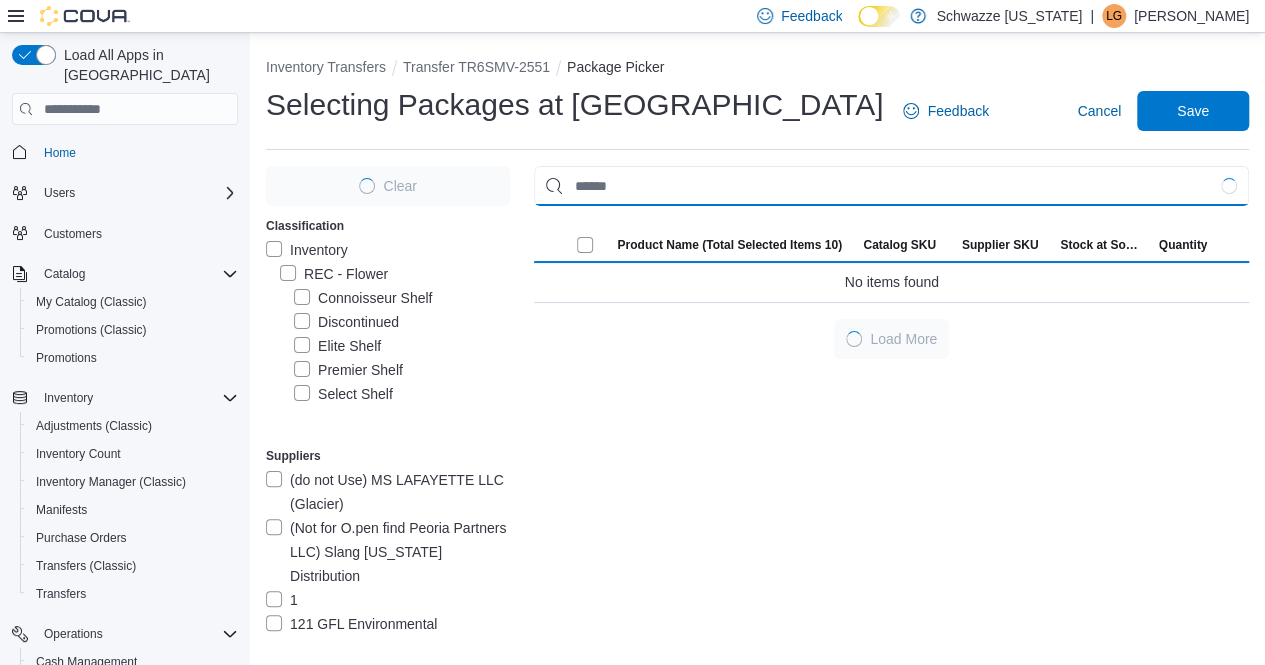 click at bounding box center [891, 186] 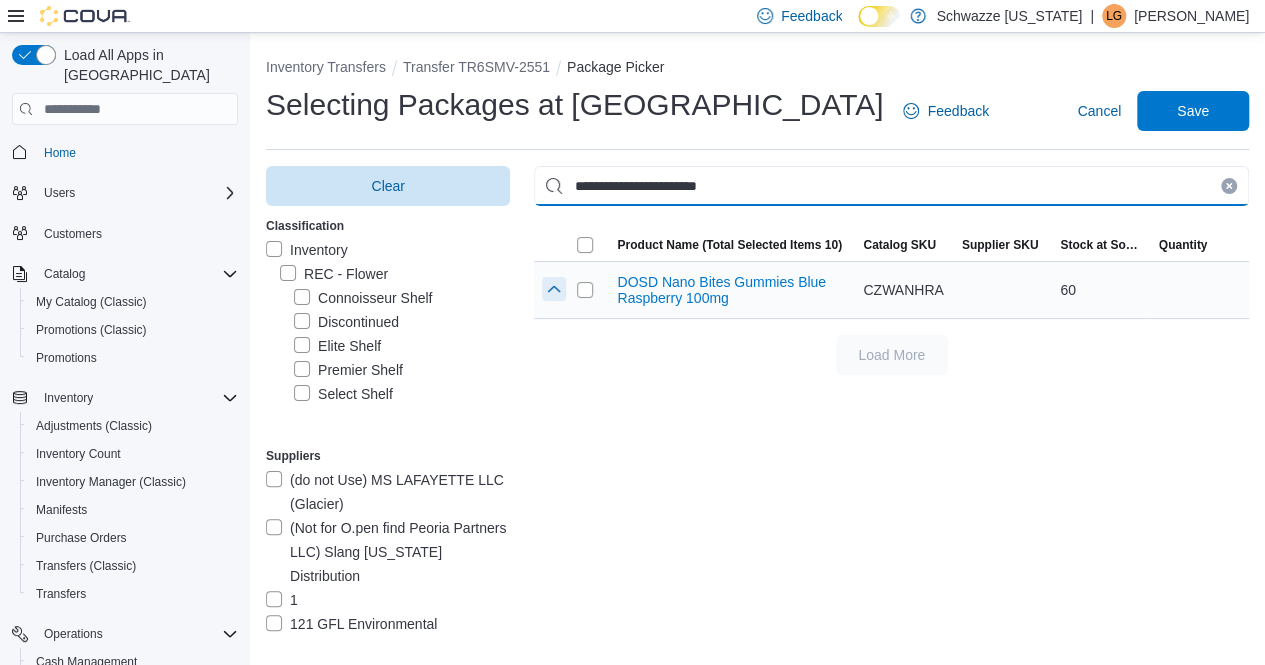 type on "**********" 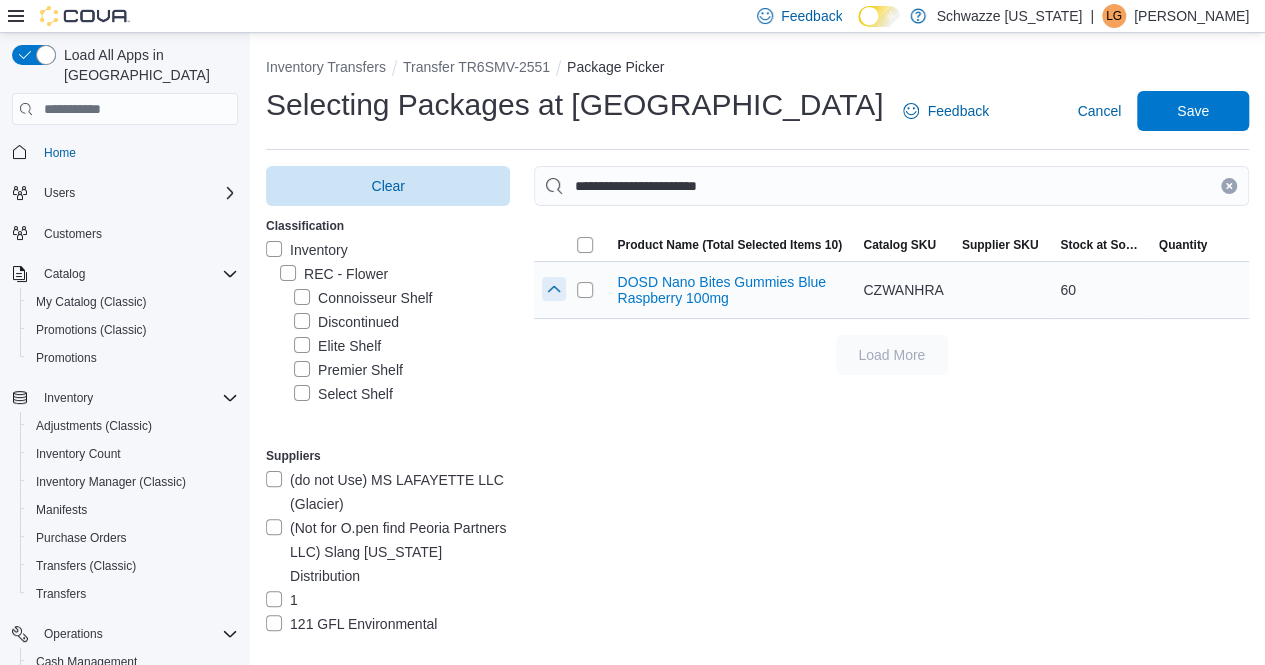 click at bounding box center (554, 289) 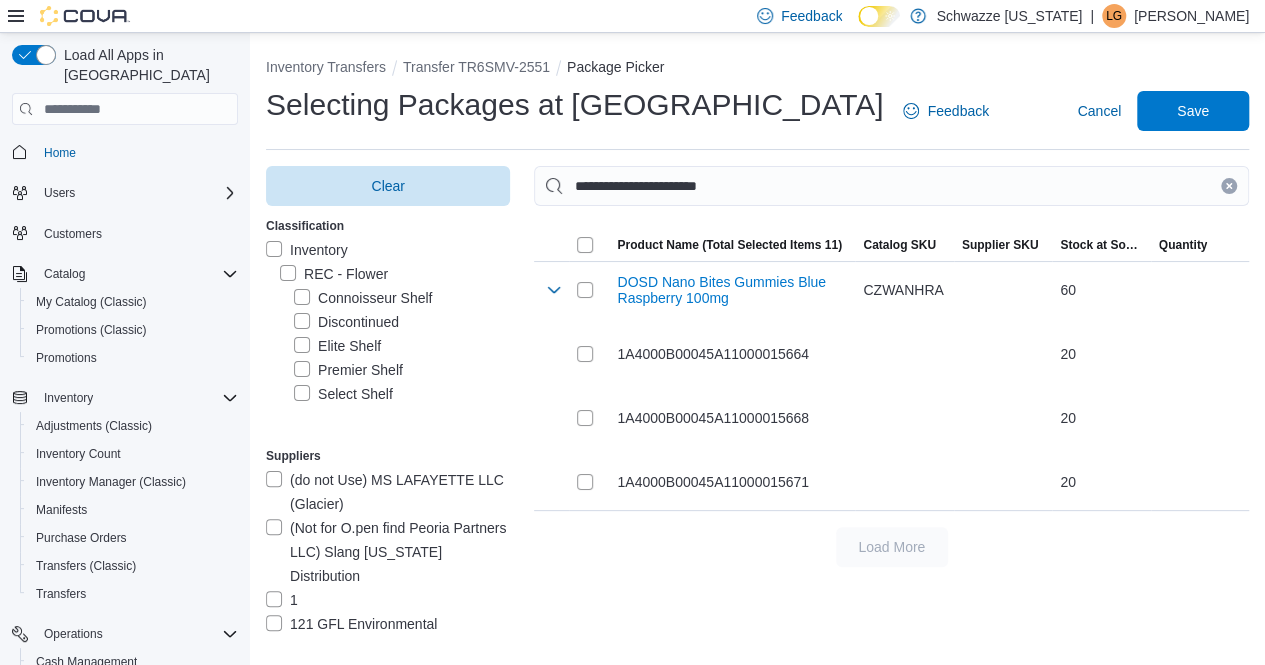click 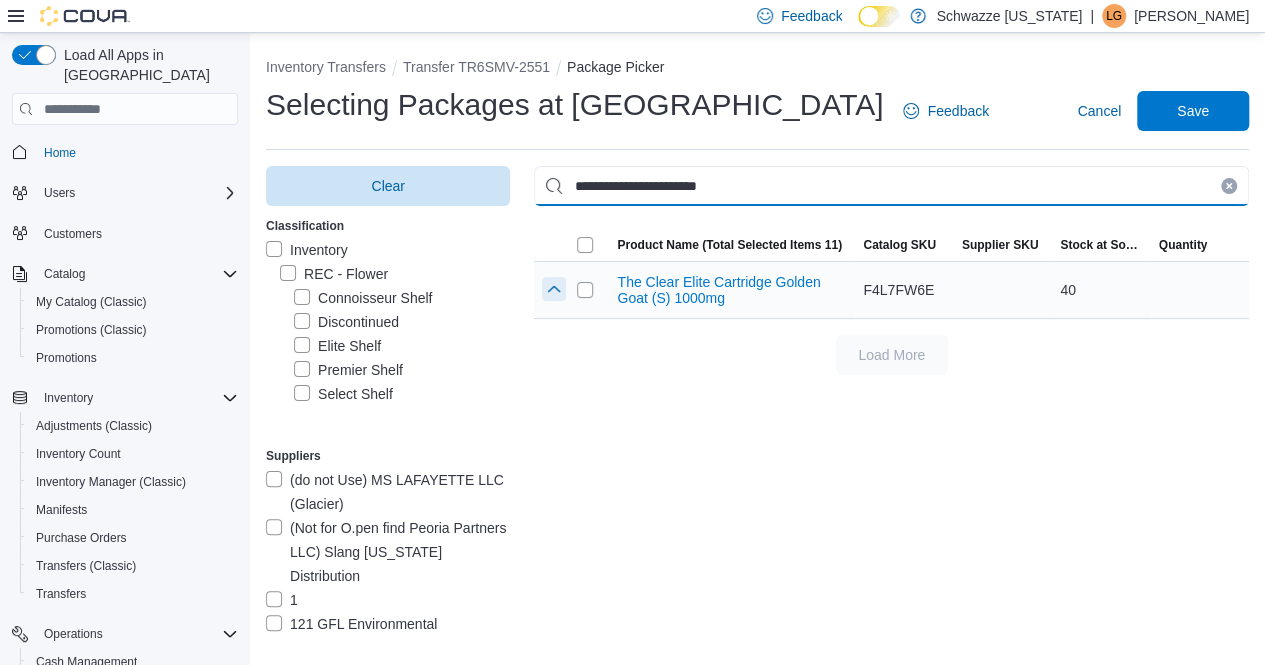 type on "**********" 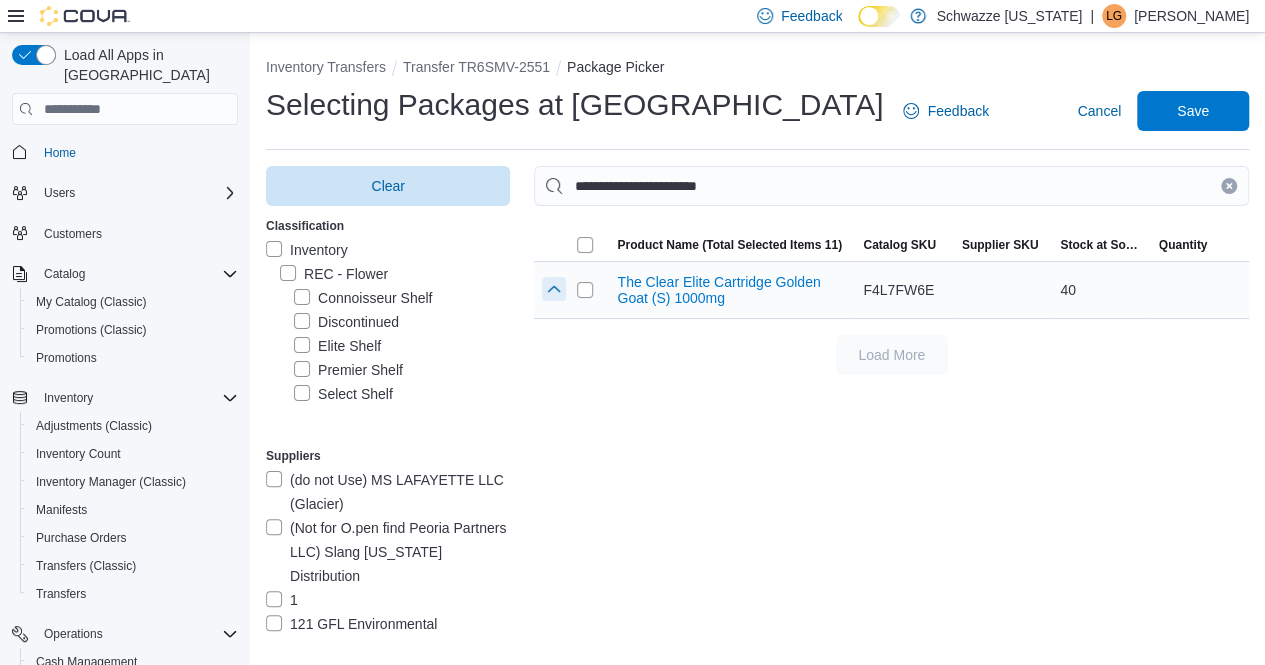 click at bounding box center (554, 289) 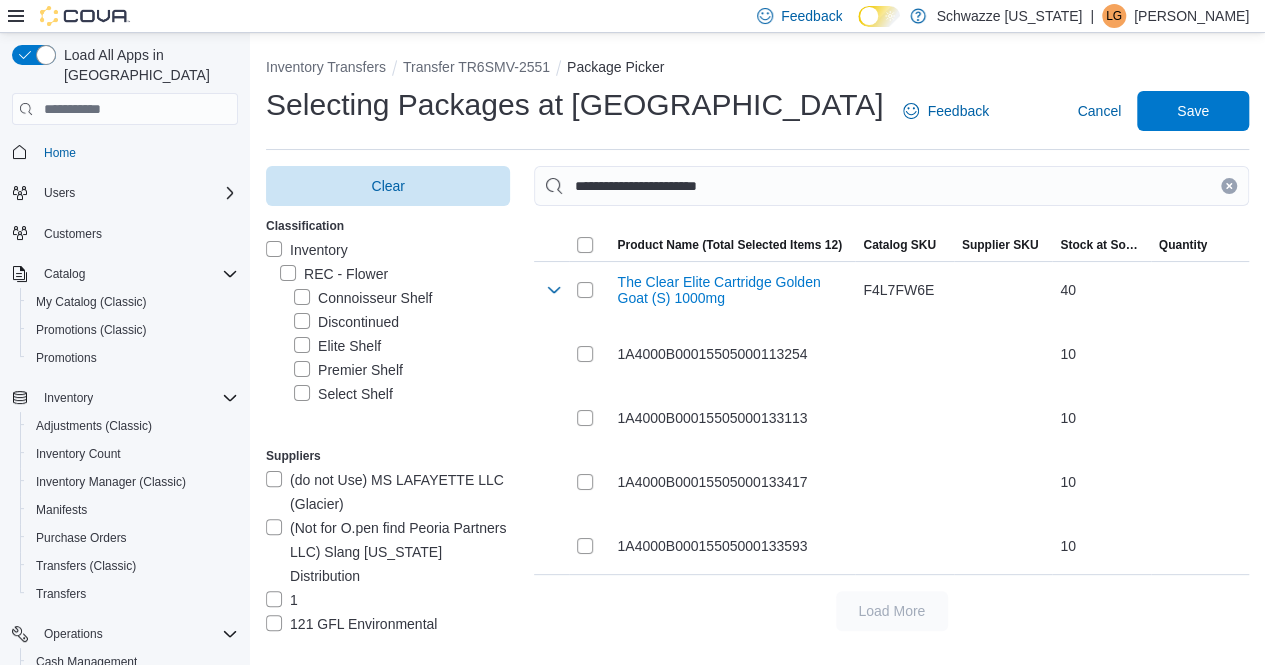 click 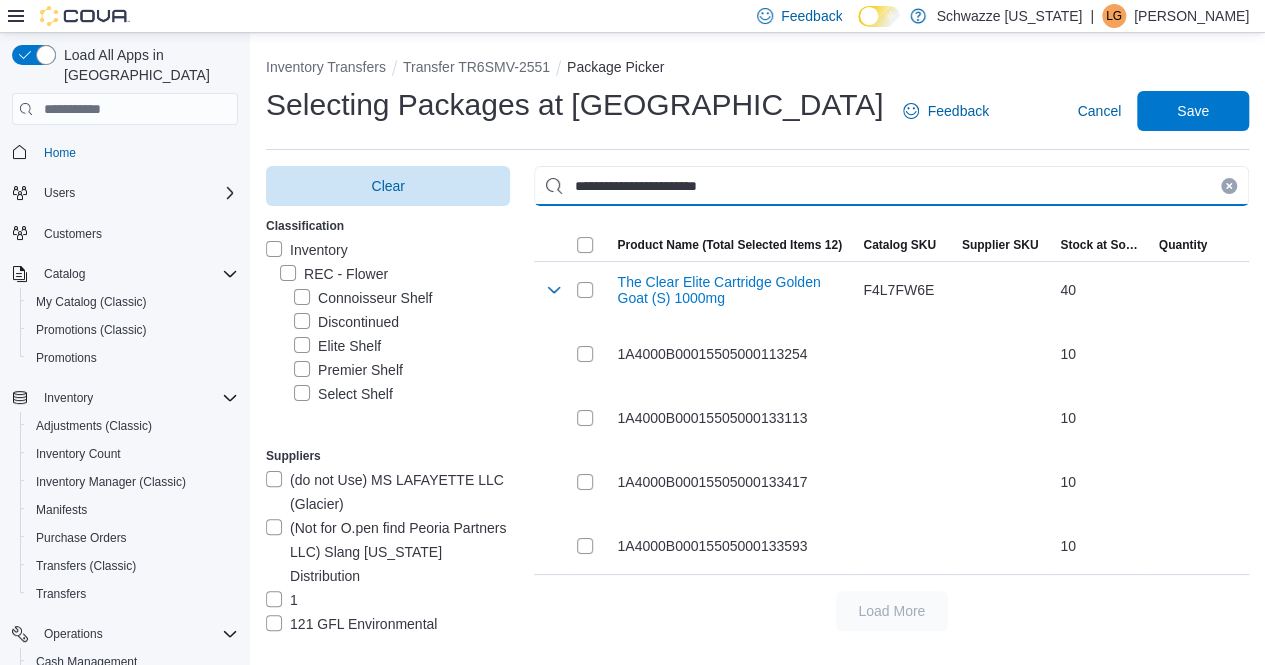 type 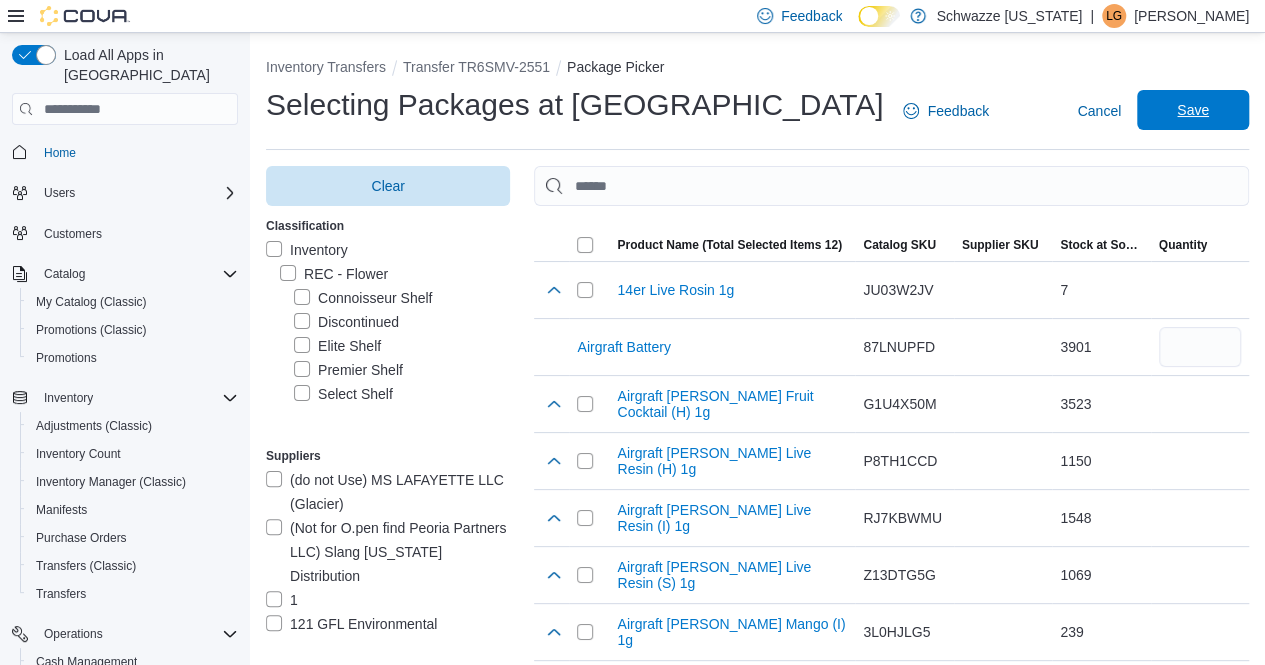 click on "Save" at bounding box center (1193, 110) 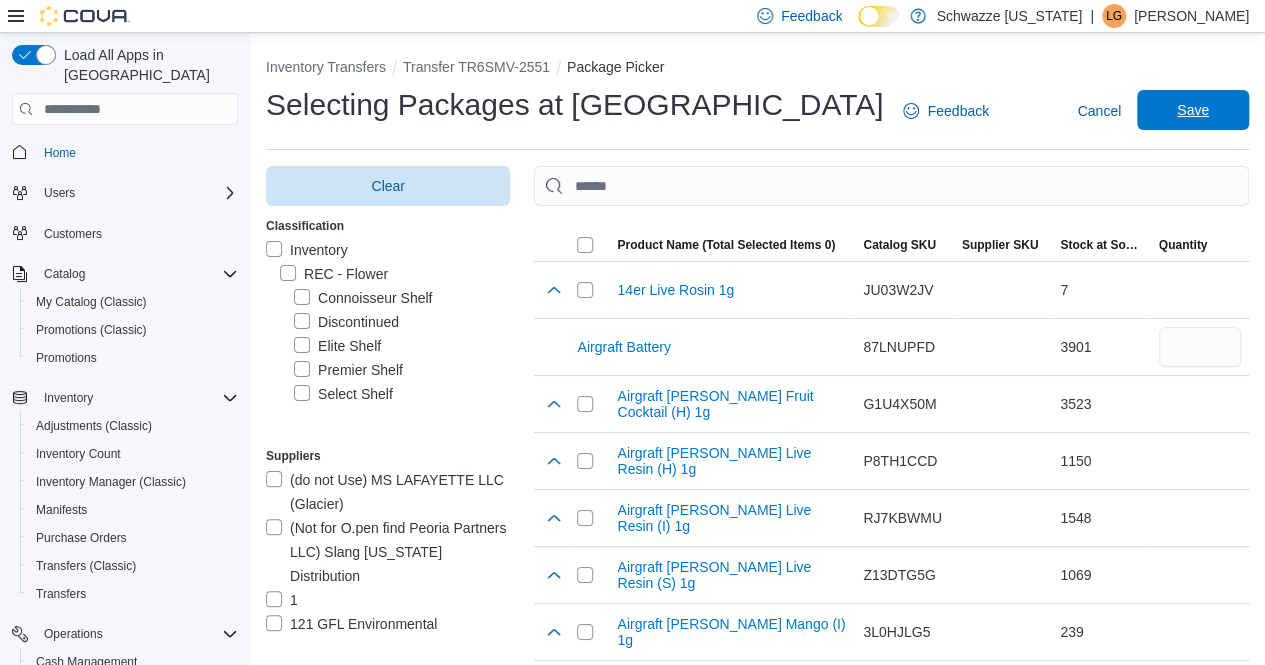 click on "Save" at bounding box center (1193, 110) 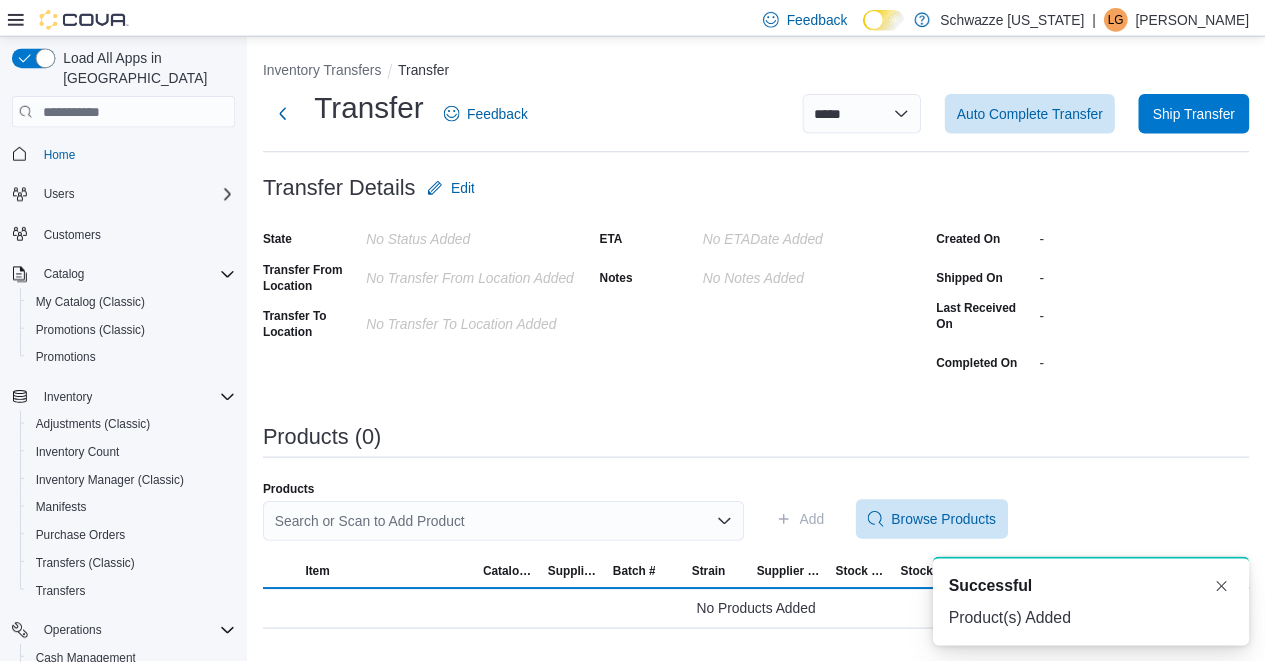 scroll, scrollTop: 0, scrollLeft: 0, axis: both 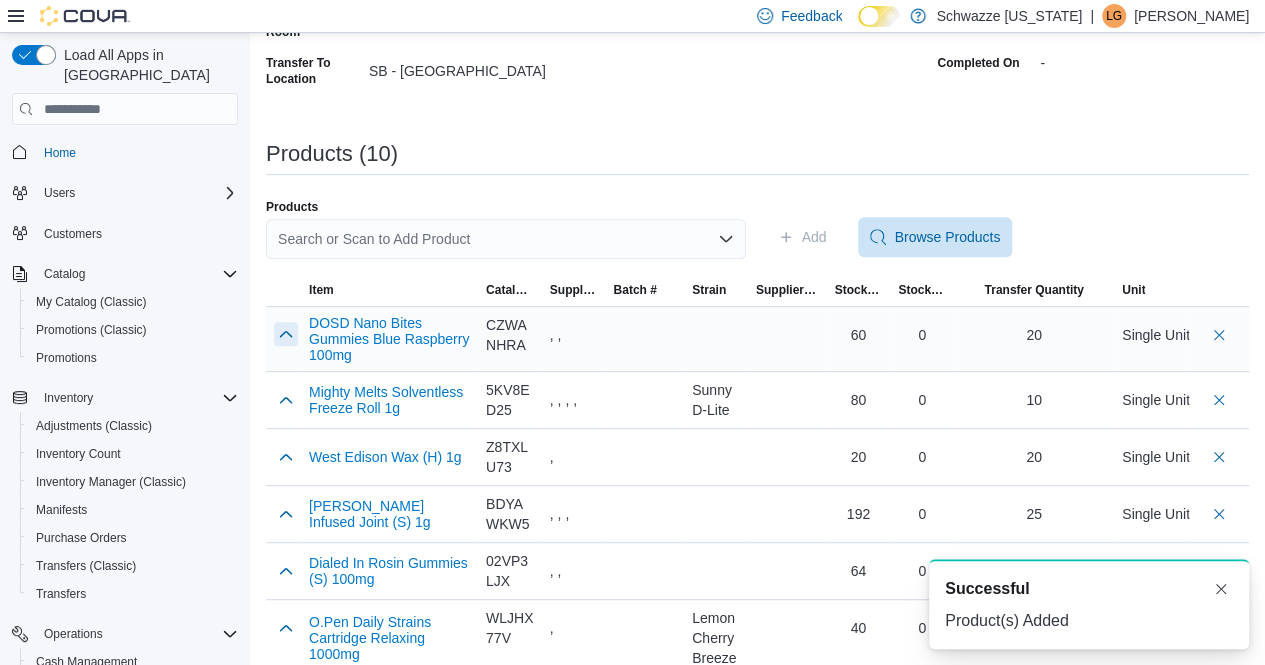 click at bounding box center (286, 334) 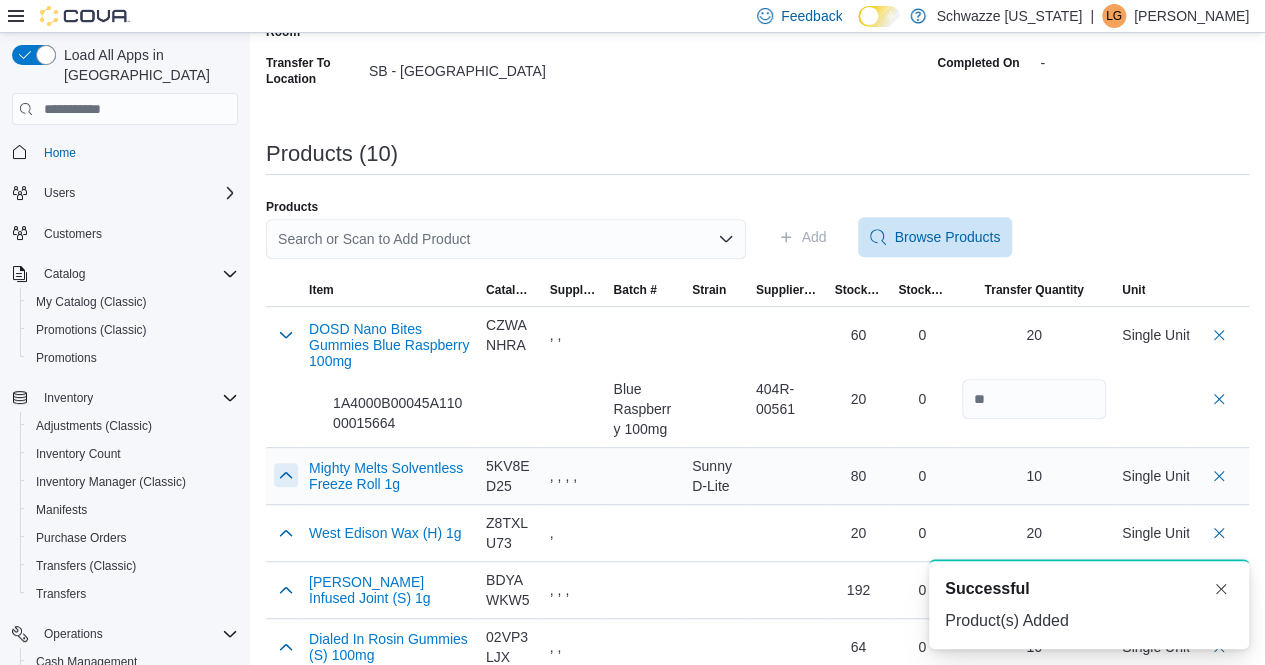 click at bounding box center [286, 475] 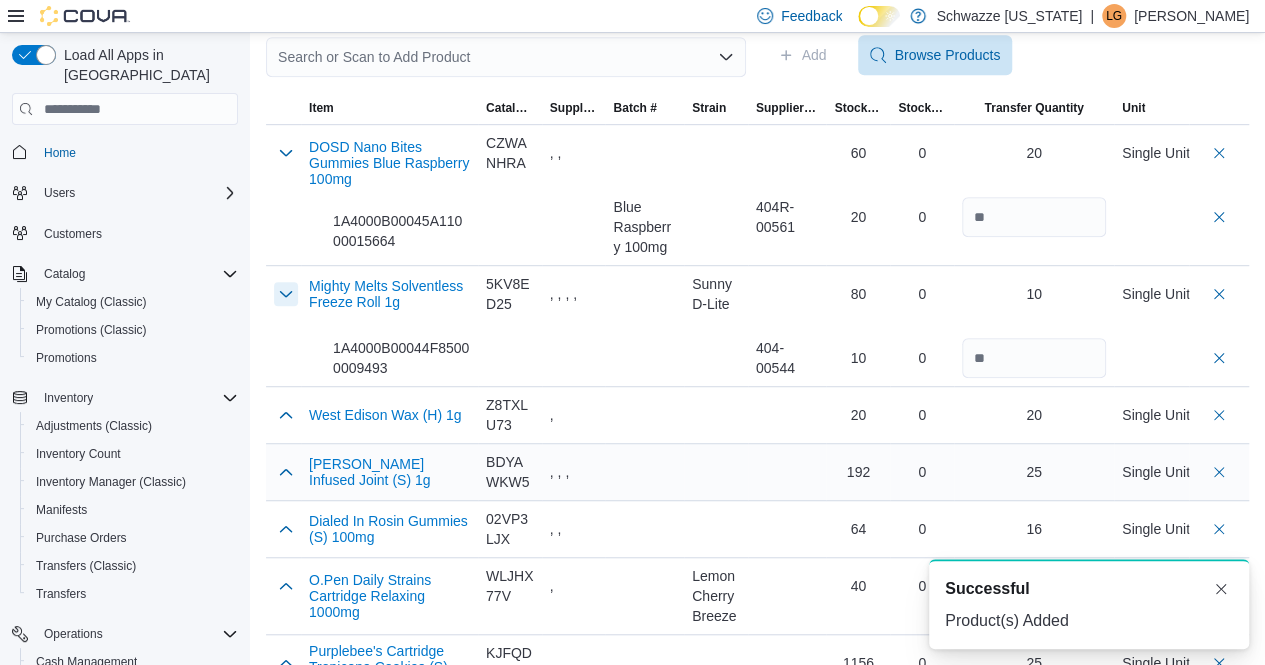 scroll, scrollTop: 500, scrollLeft: 0, axis: vertical 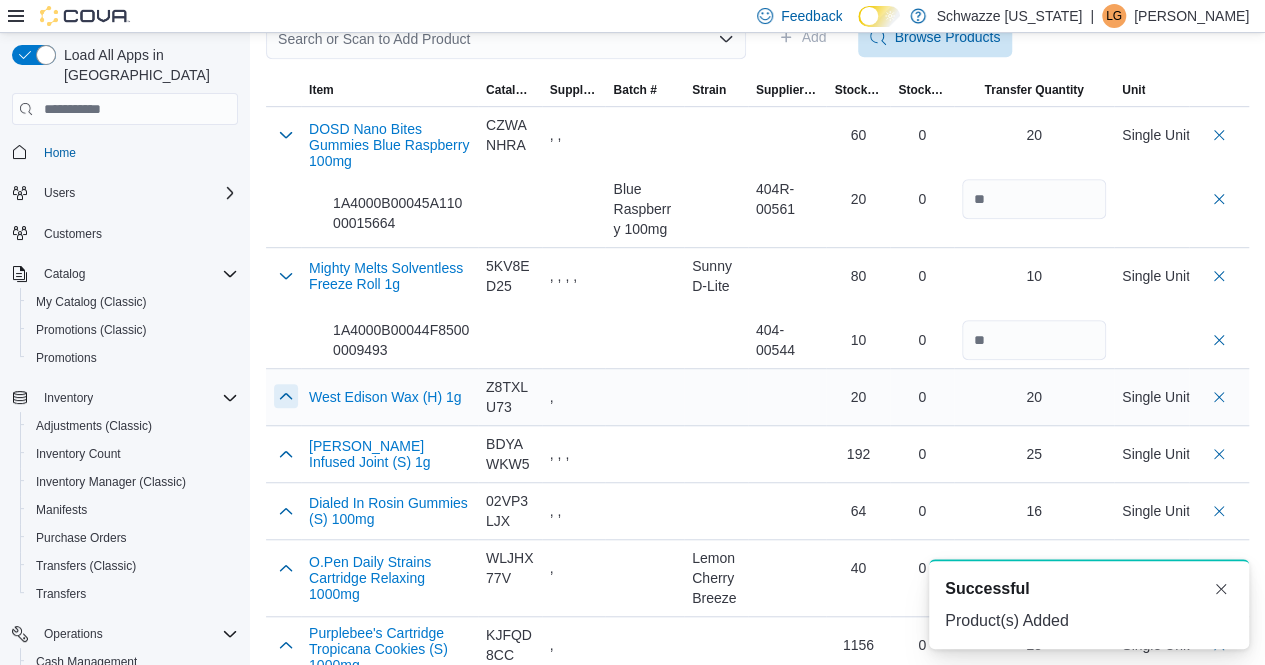 click at bounding box center [286, 396] 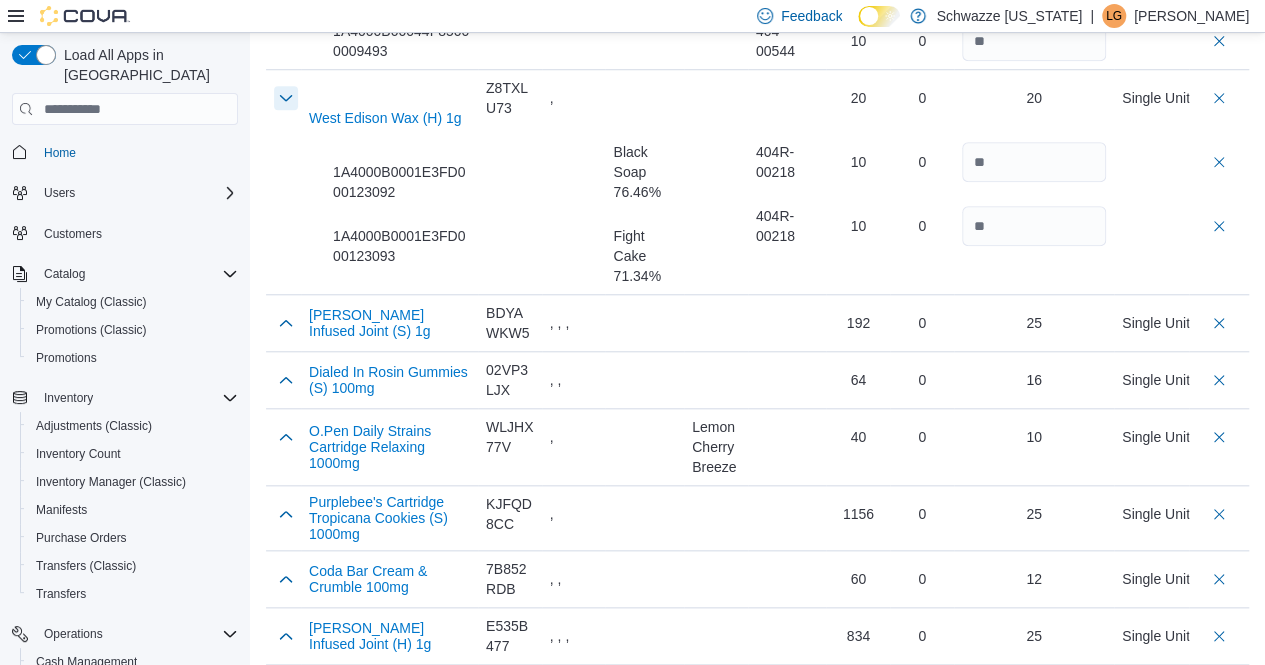scroll, scrollTop: 800, scrollLeft: 0, axis: vertical 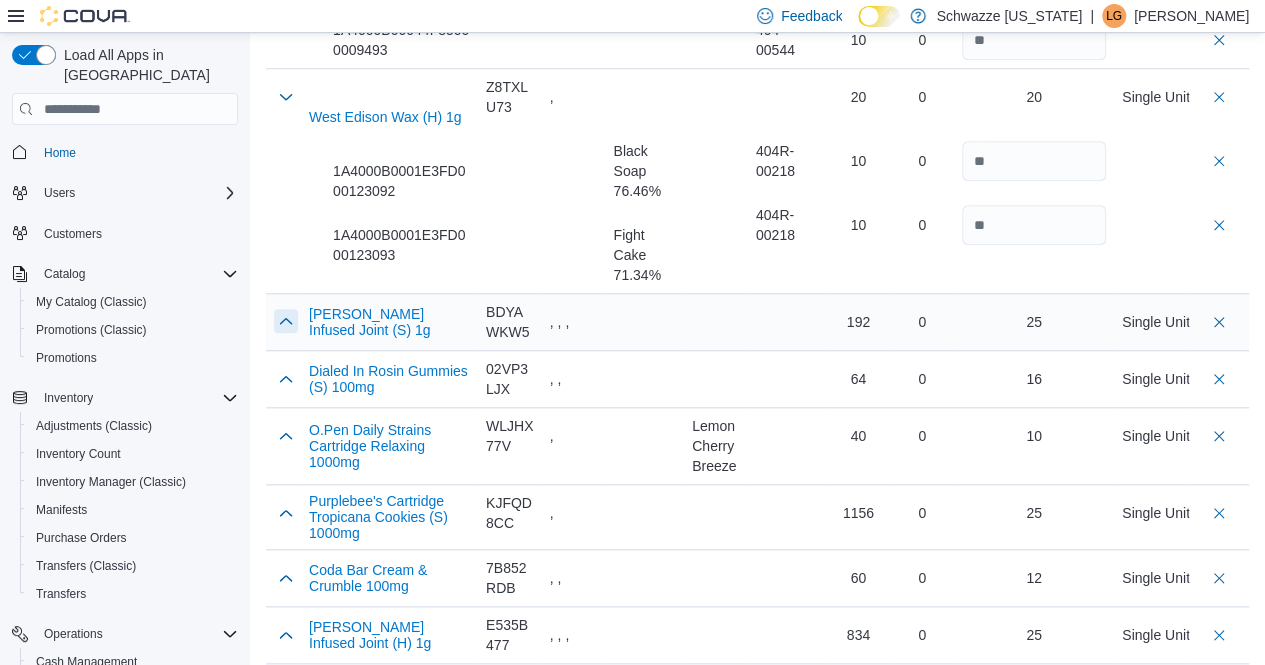 click at bounding box center (286, 321) 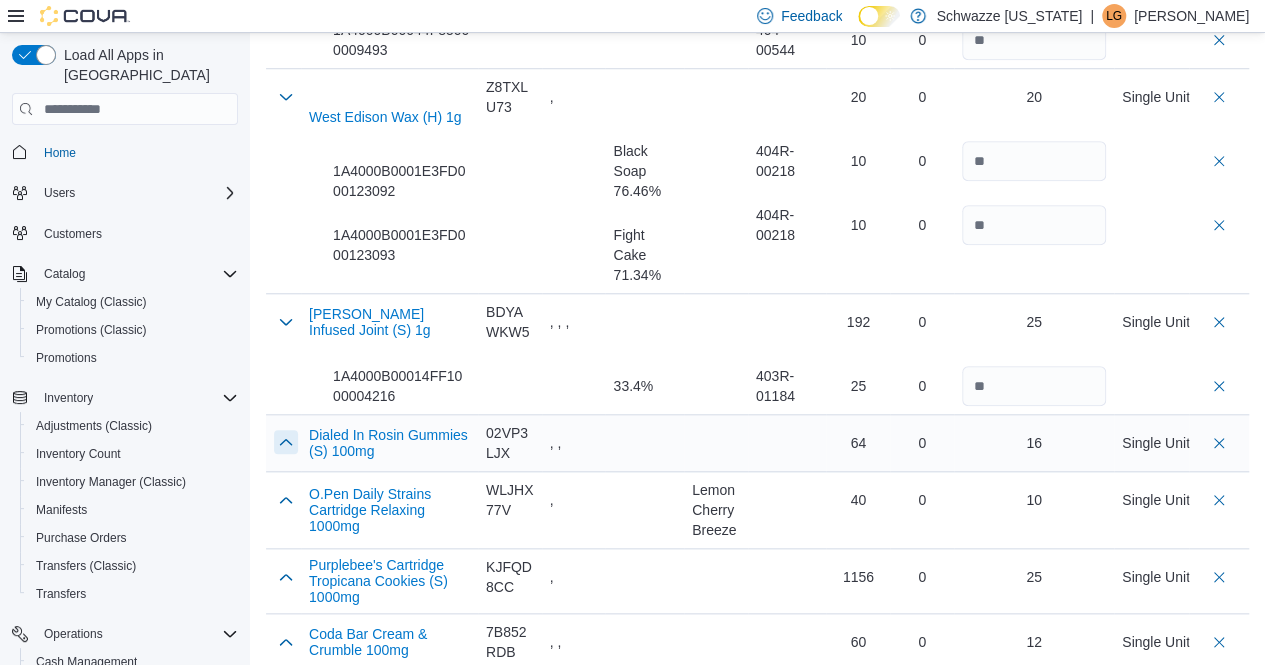 click at bounding box center [286, 442] 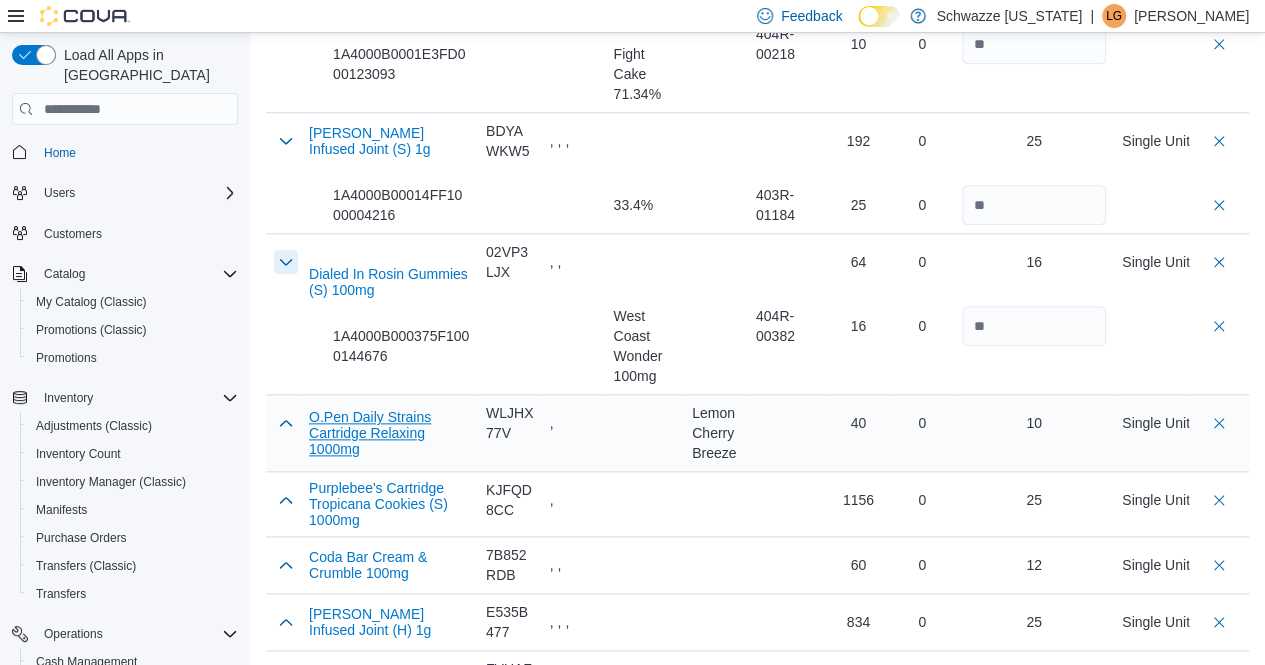 scroll, scrollTop: 1000, scrollLeft: 0, axis: vertical 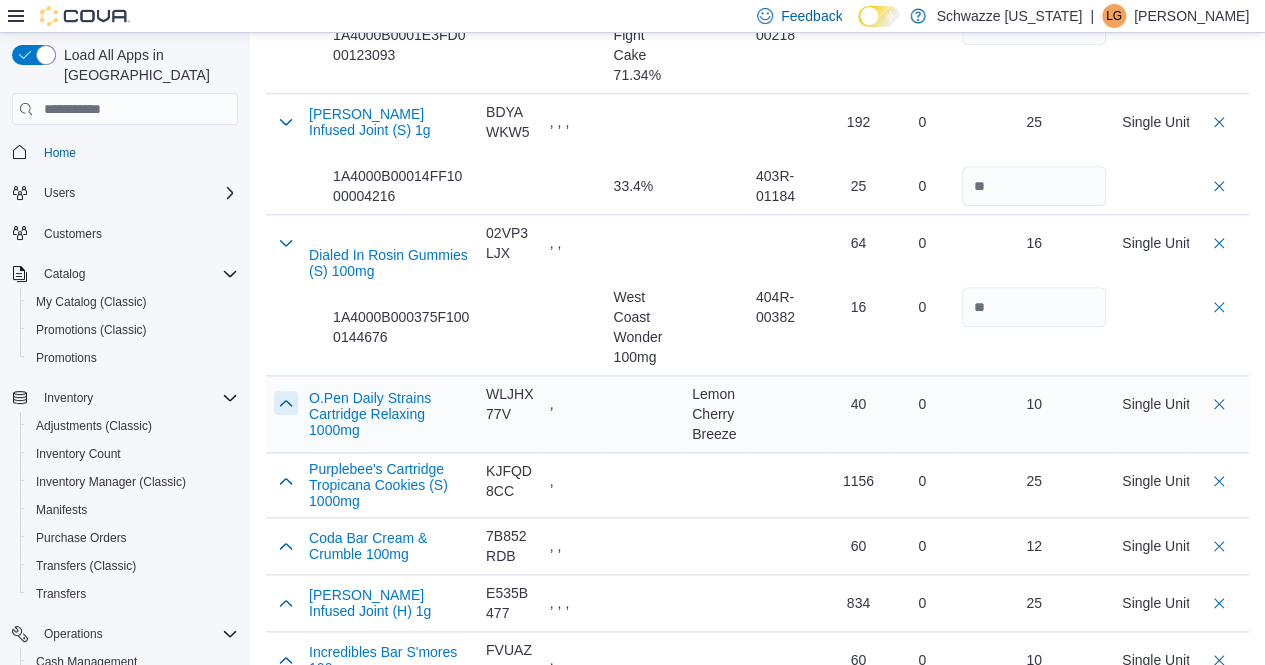 click at bounding box center (286, 403) 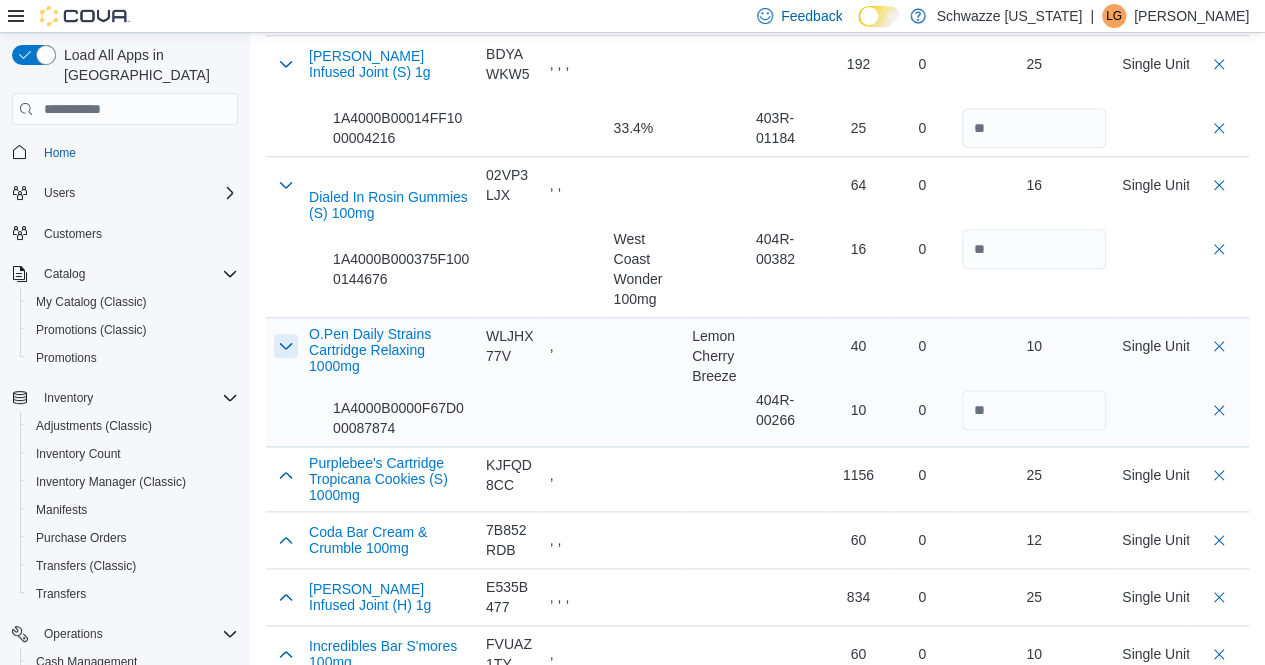 scroll, scrollTop: 1088, scrollLeft: 0, axis: vertical 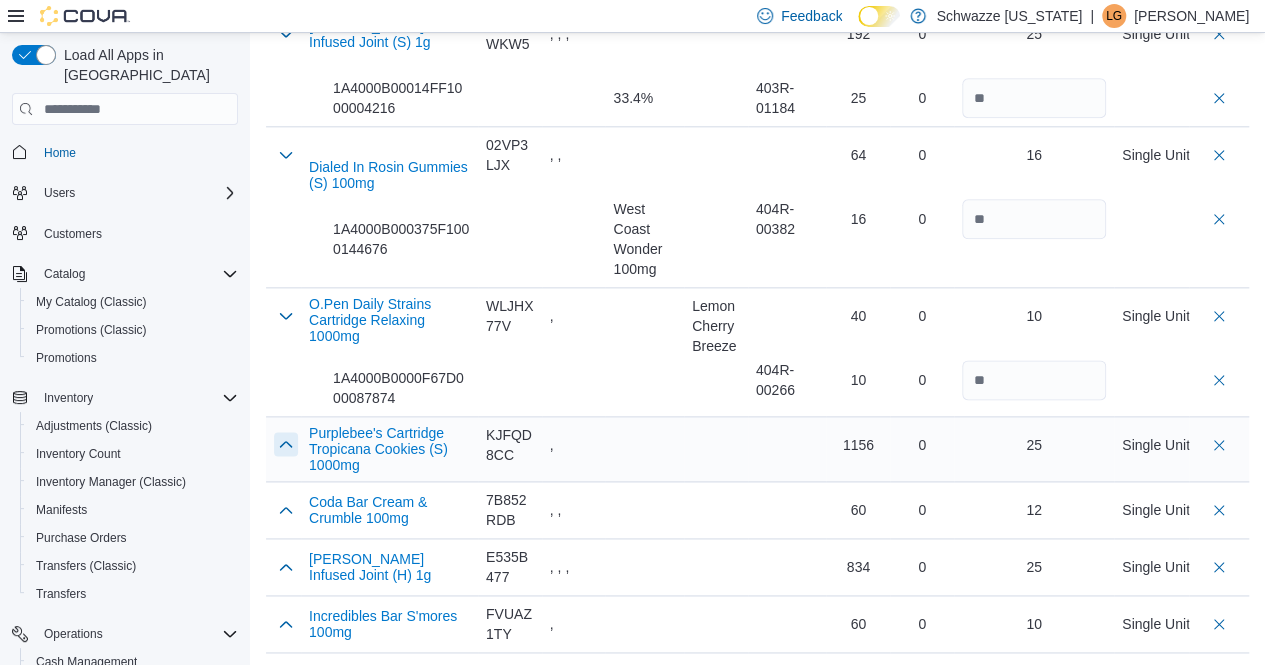 click at bounding box center (286, 444) 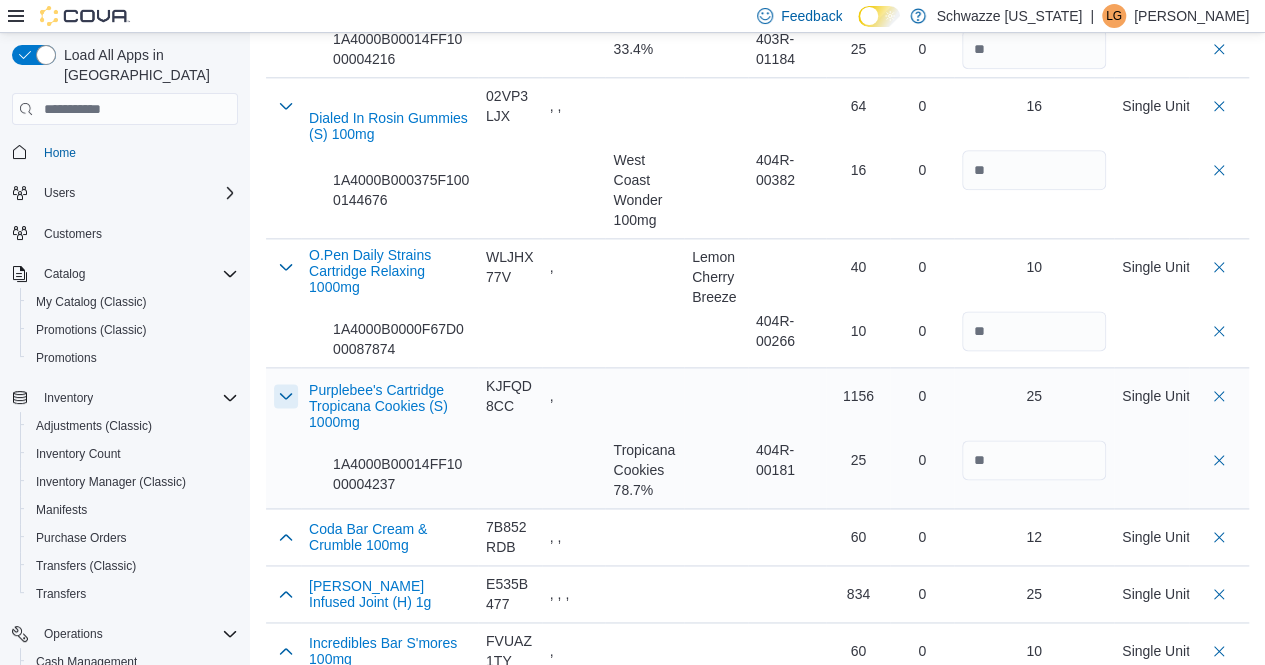 scroll, scrollTop: 1164, scrollLeft: 0, axis: vertical 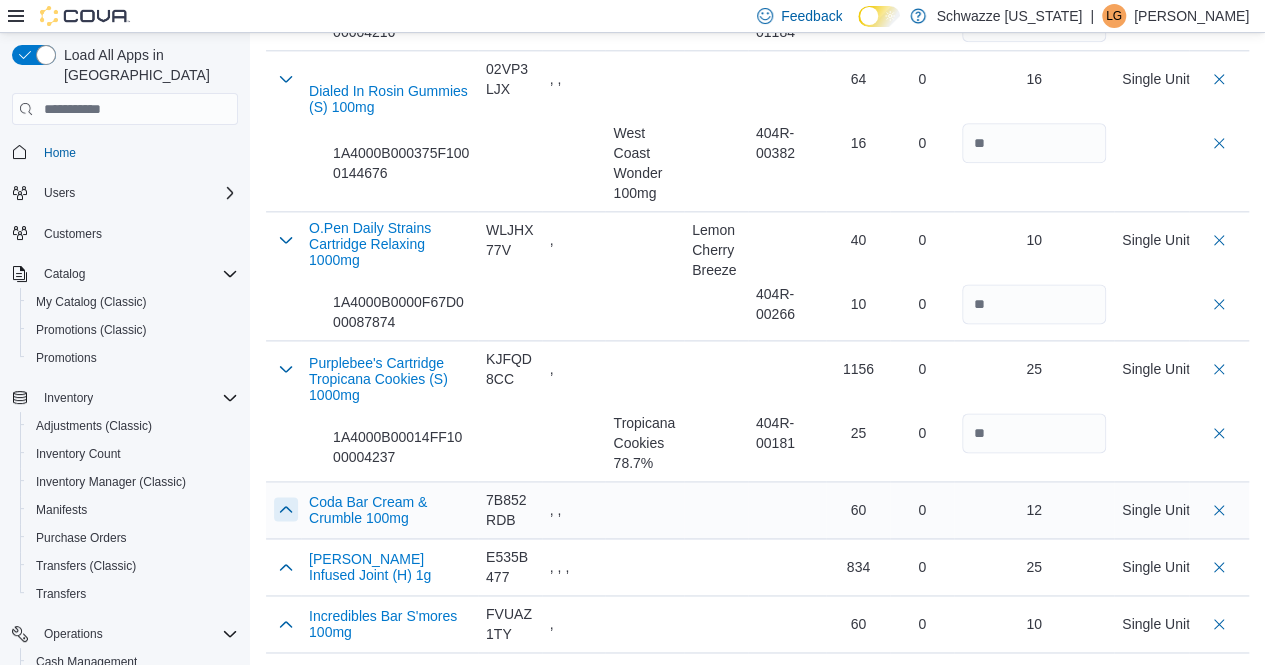 click at bounding box center [286, 509] 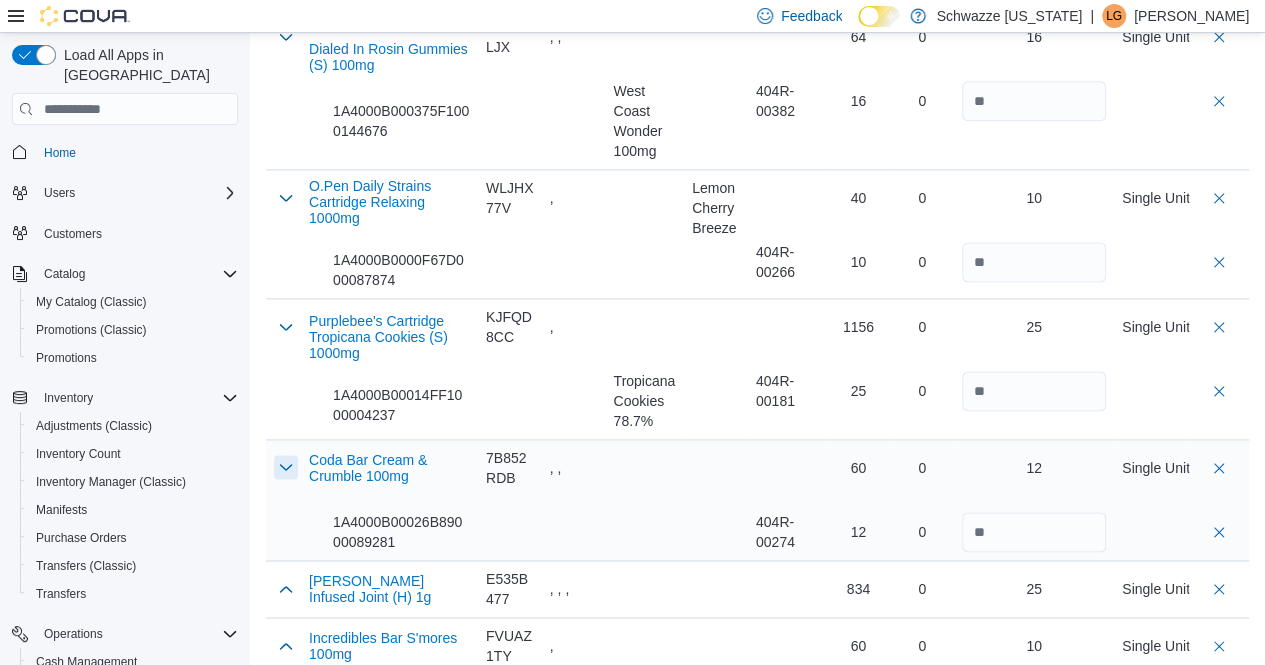 scroll, scrollTop: 1228, scrollLeft: 0, axis: vertical 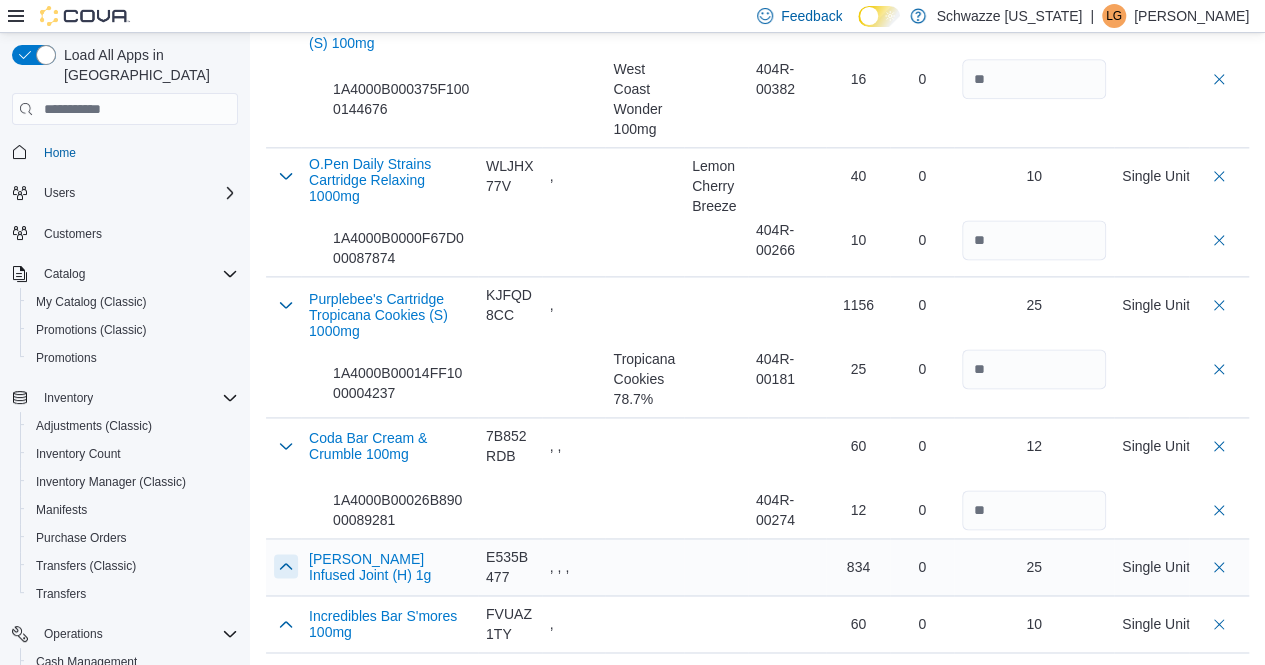 drag, startPoint x: 283, startPoint y: 567, endPoint x: 290, endPoint y: 553, distance: 15.652476 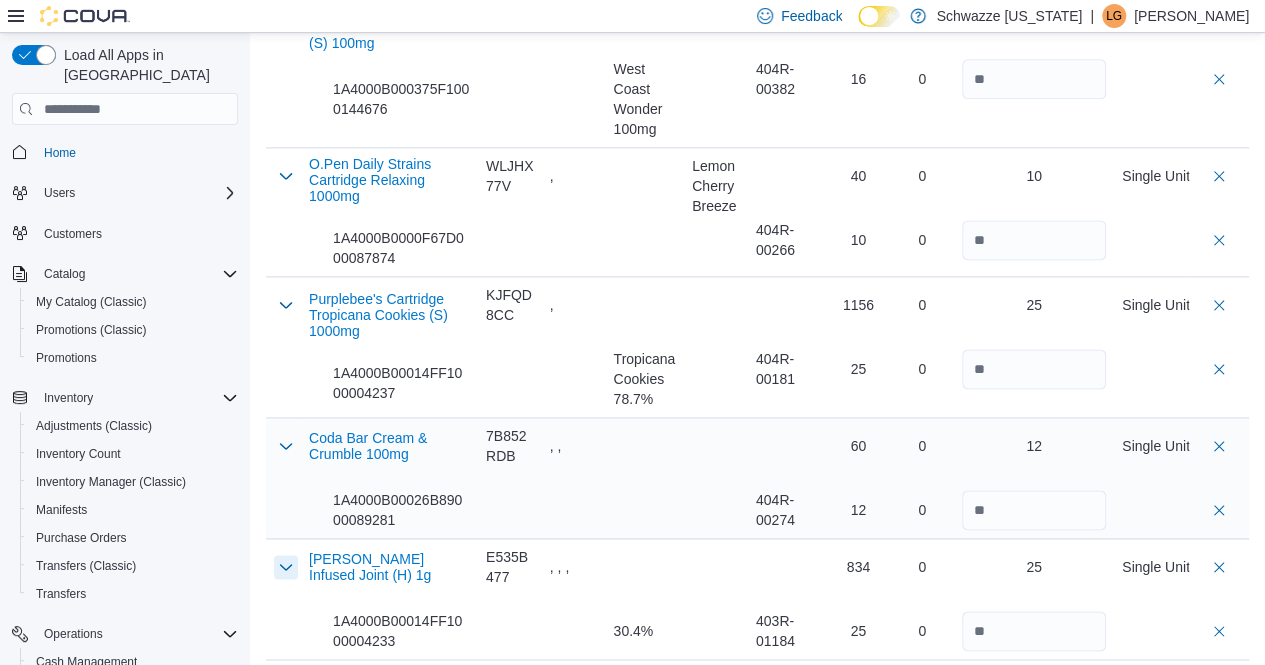 scroll, scrollTop: 1292, scrollLeft: 0, axis: vertical 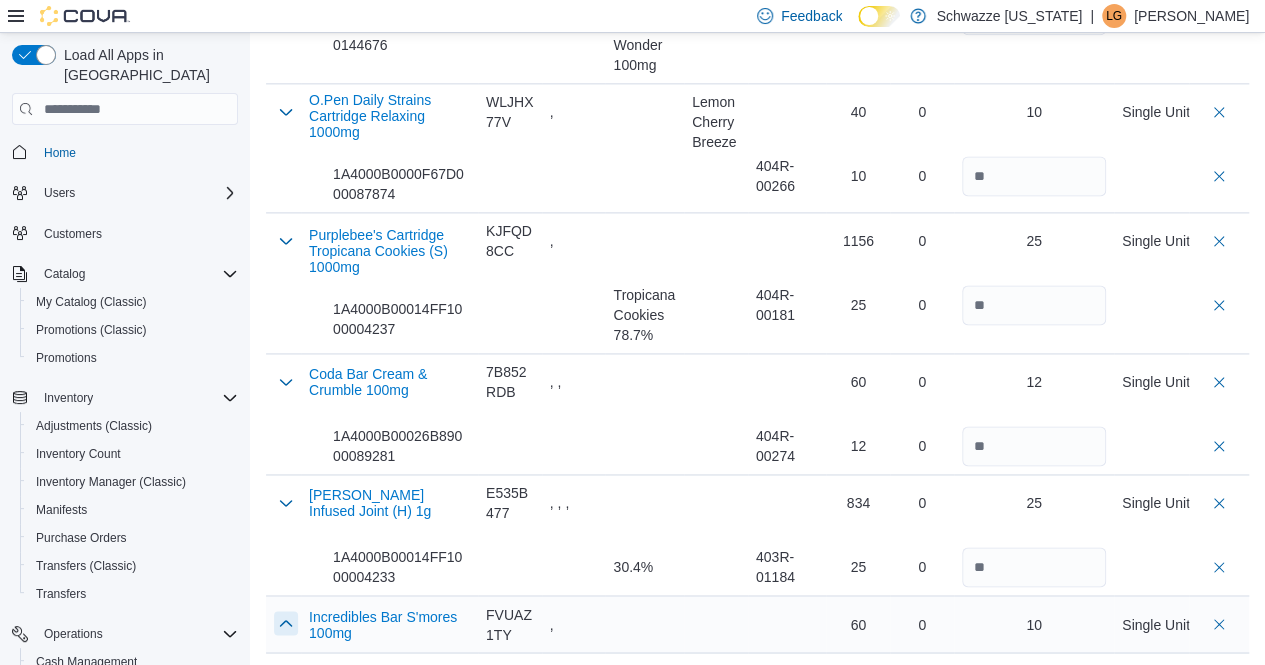 click at bounding box center (286, 623) 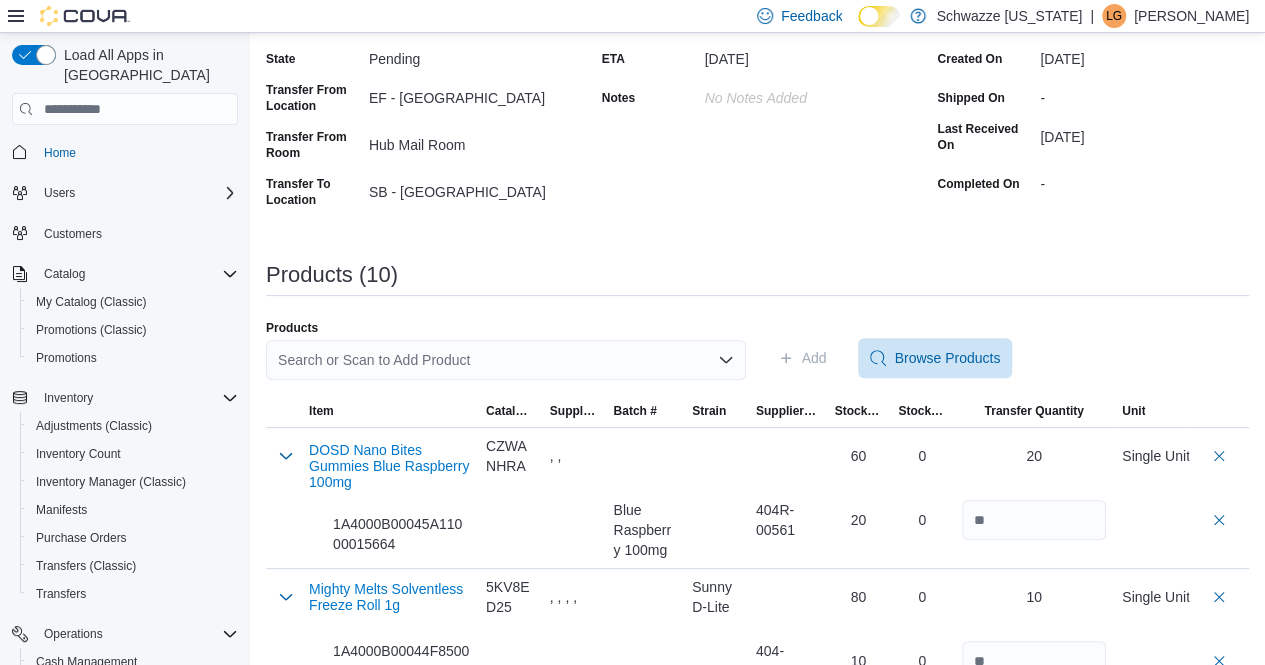 scroll, scrollTop: 0, scrollLeft: 0, axis: both 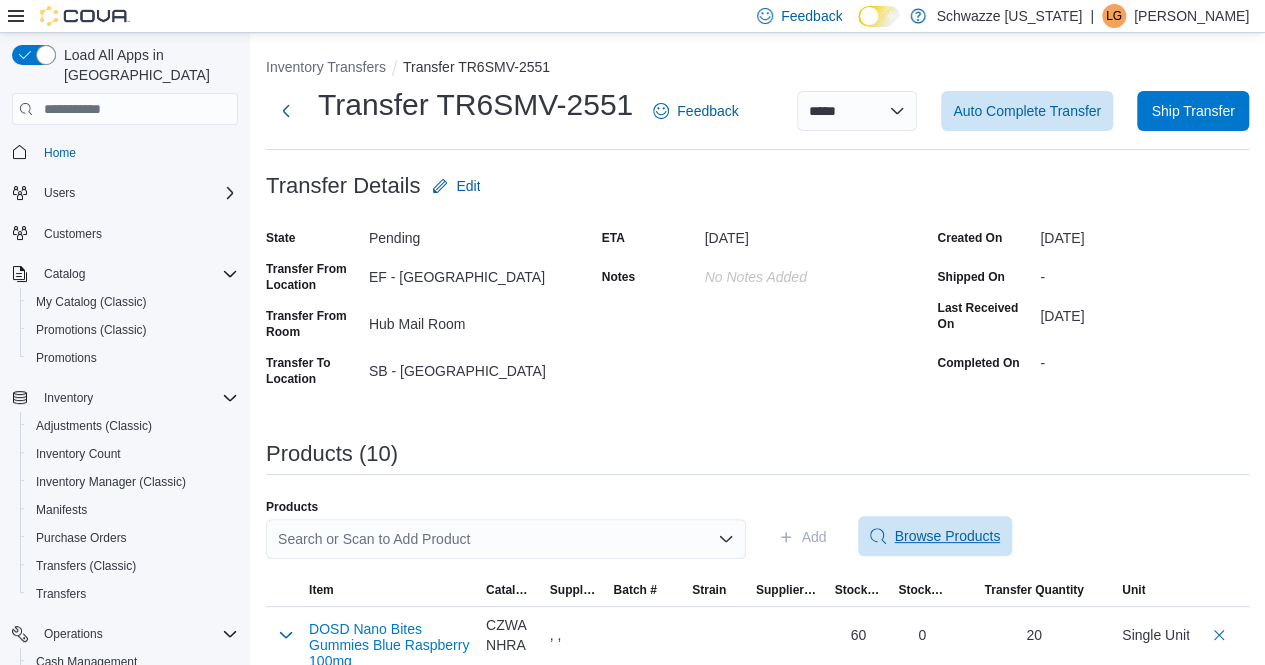 click on "Browse Products" at bounding box center [947, 536] 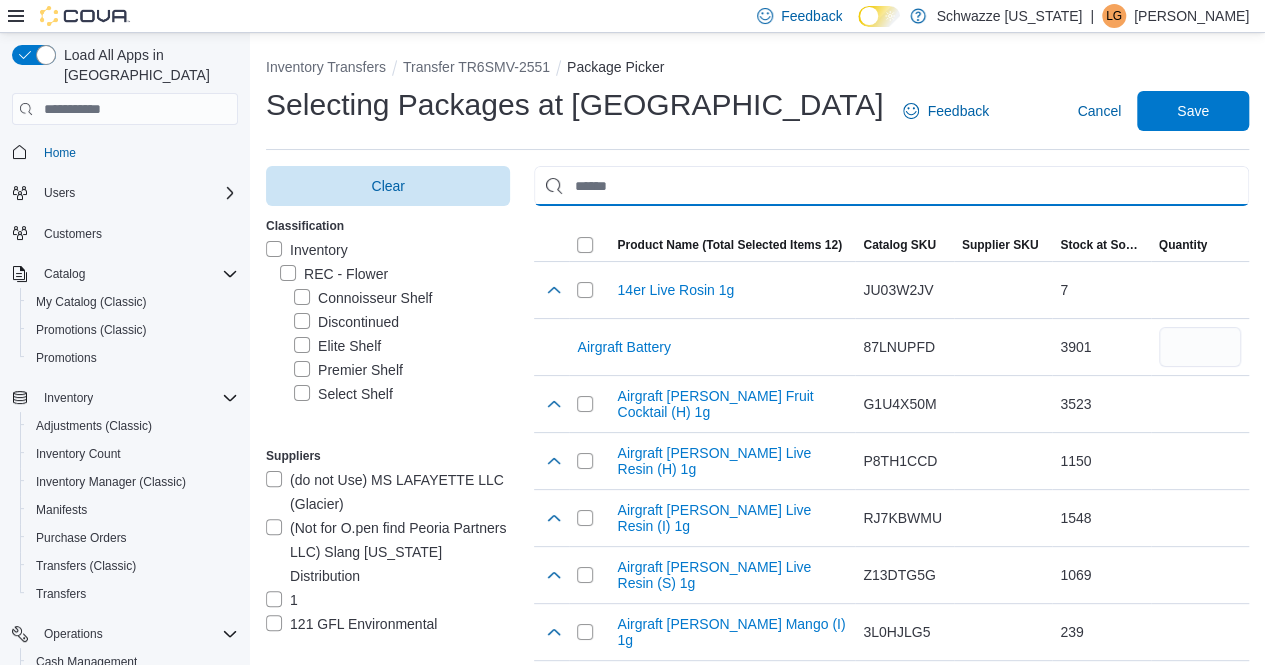 click at bounding box center (891, 186) 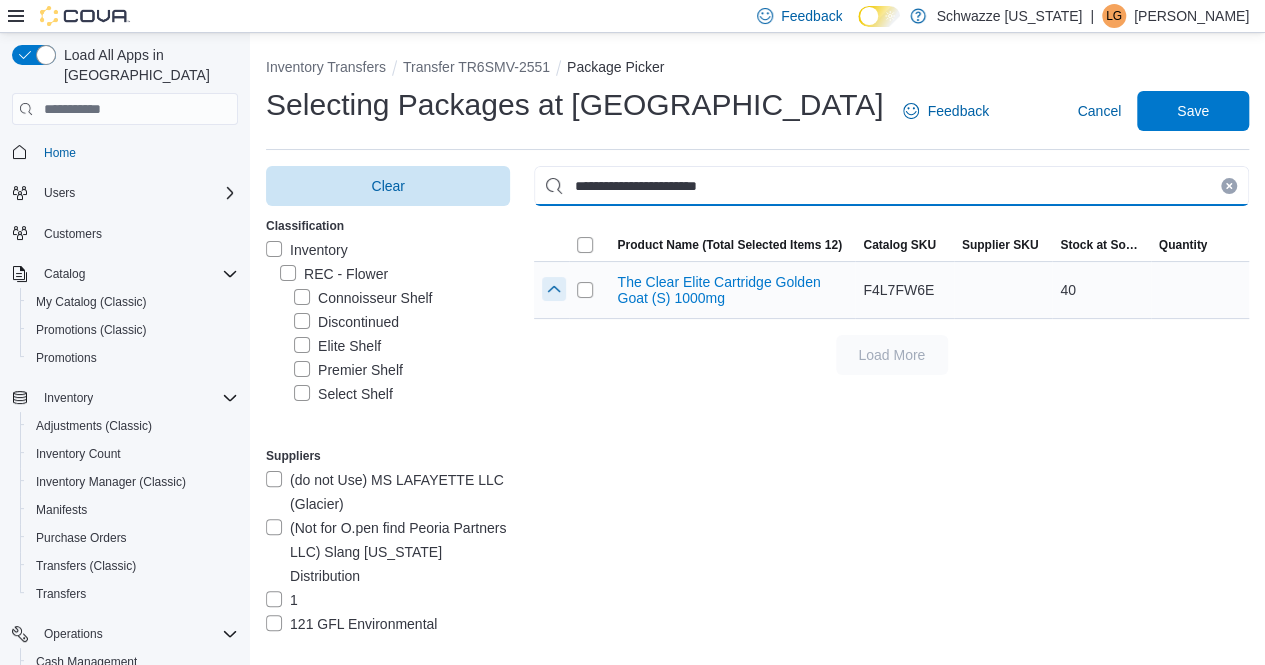 type on "**********" 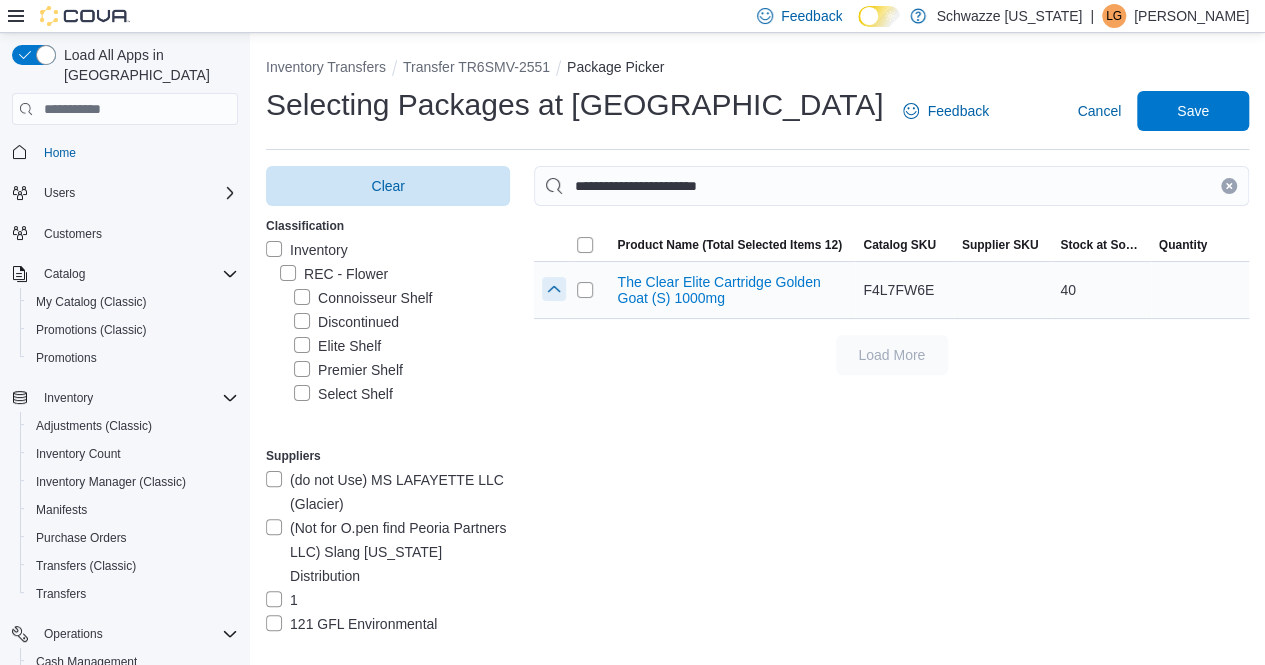 click at bounding box center [554, 289] 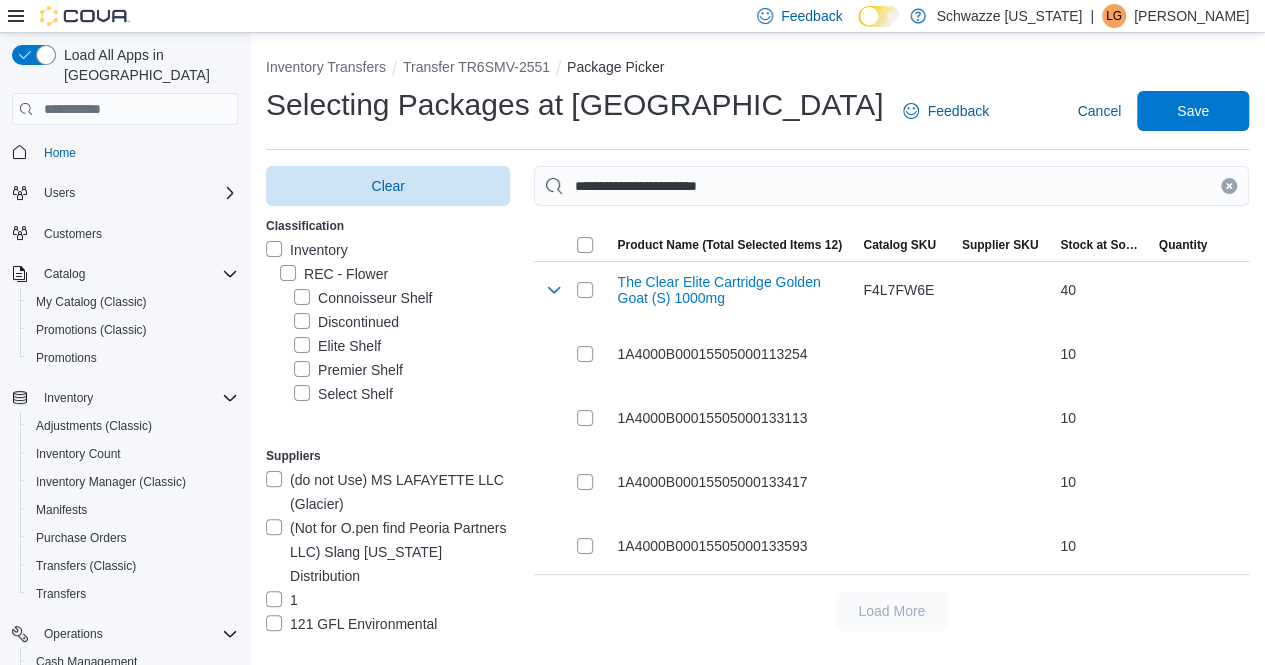 drag, startPoint x: 1240, startPoint y: 189, endPoint x: 1198, endPoint y: 182, distance: 42.579338 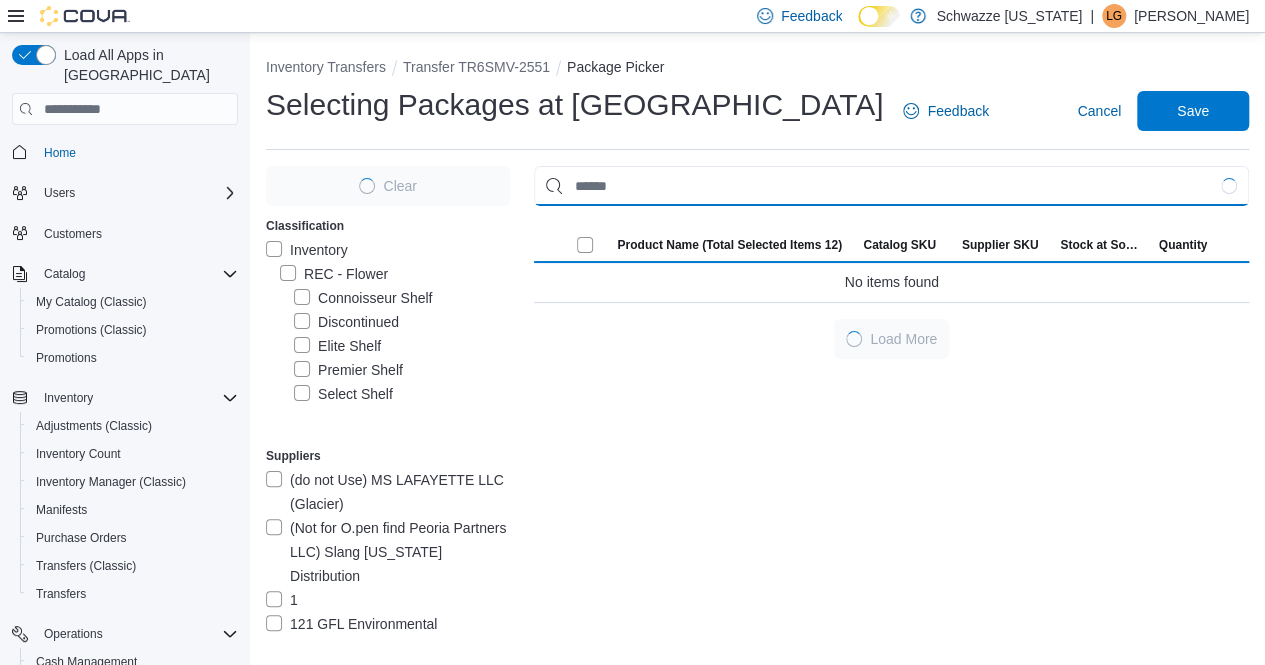 click at bounding box center [891, 186] 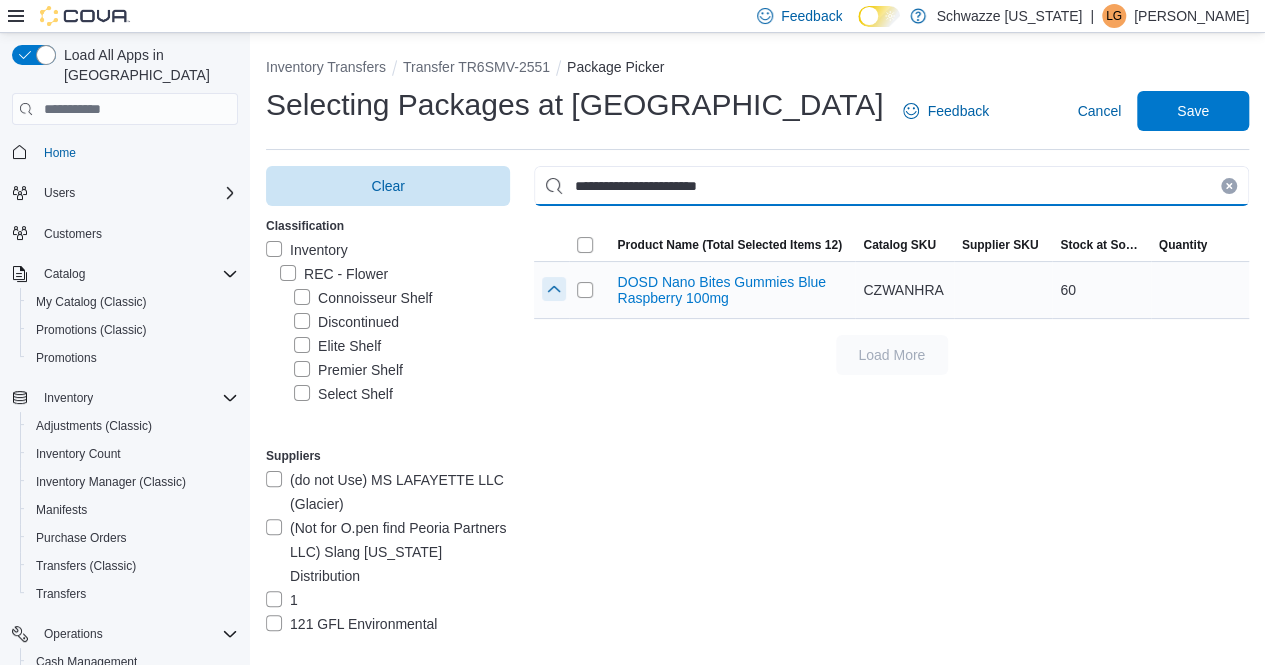 type on "**********" 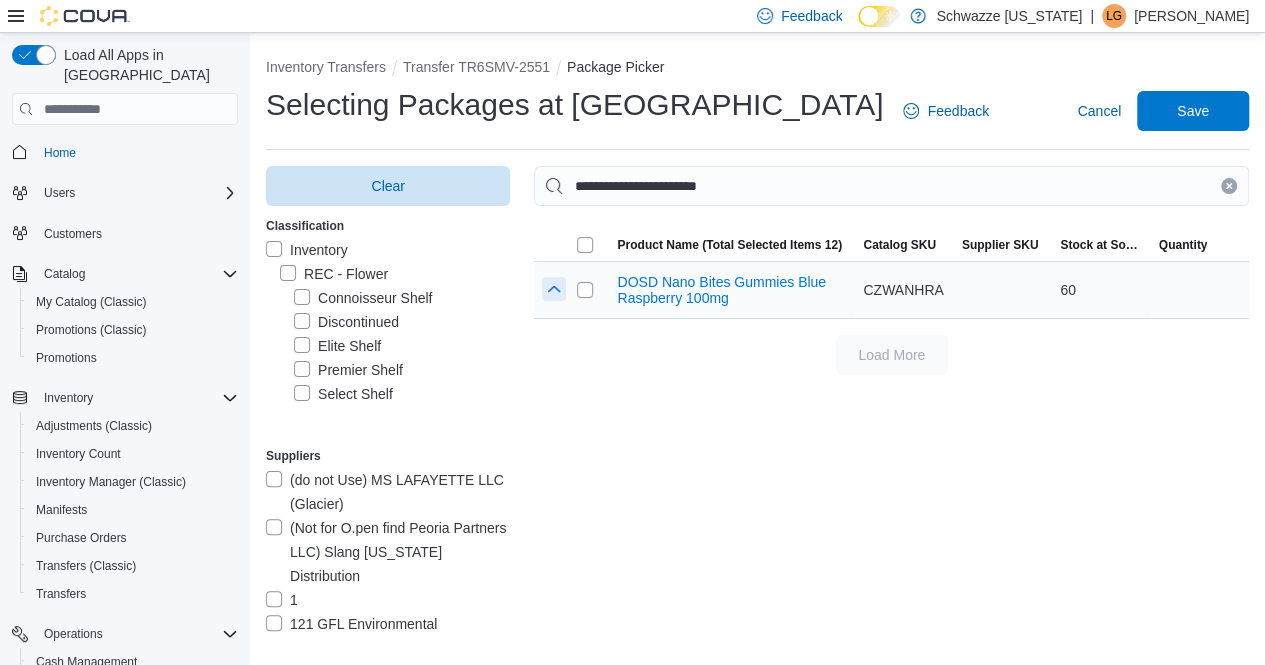 click at bounding box center (554, 289) 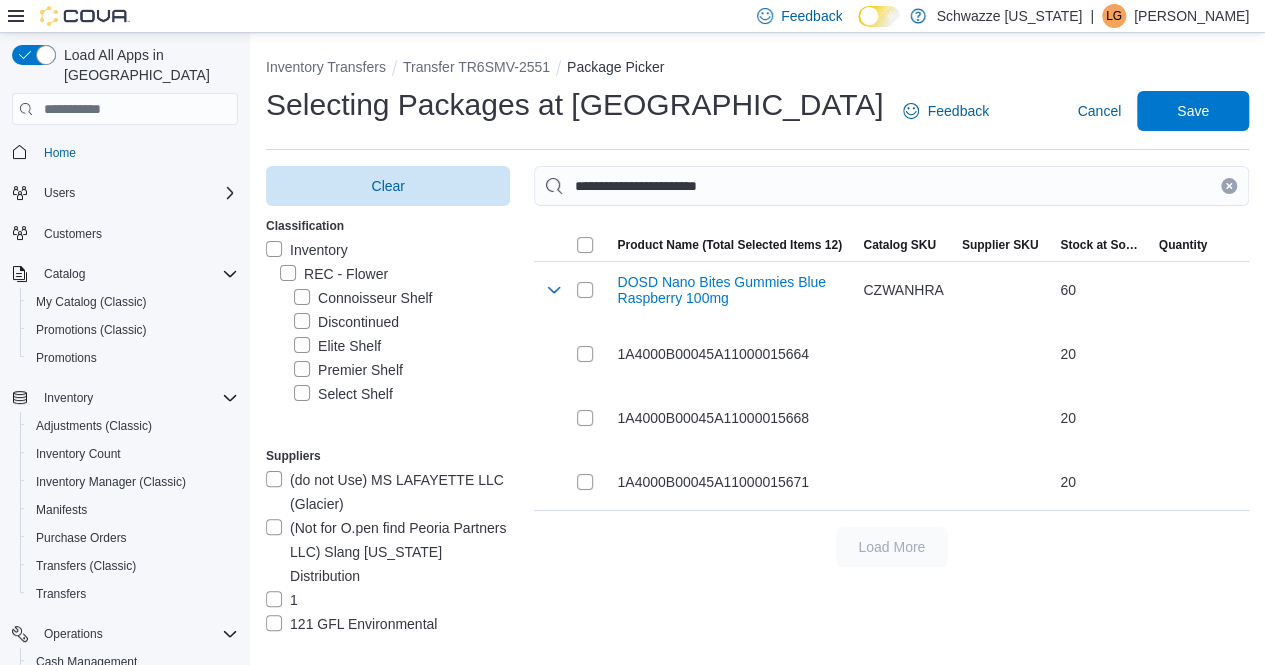 drag, startPoint x: 1242, startPoint y: 179, endPoint x: 1164, endPoint y: 183, distance: 78.10249 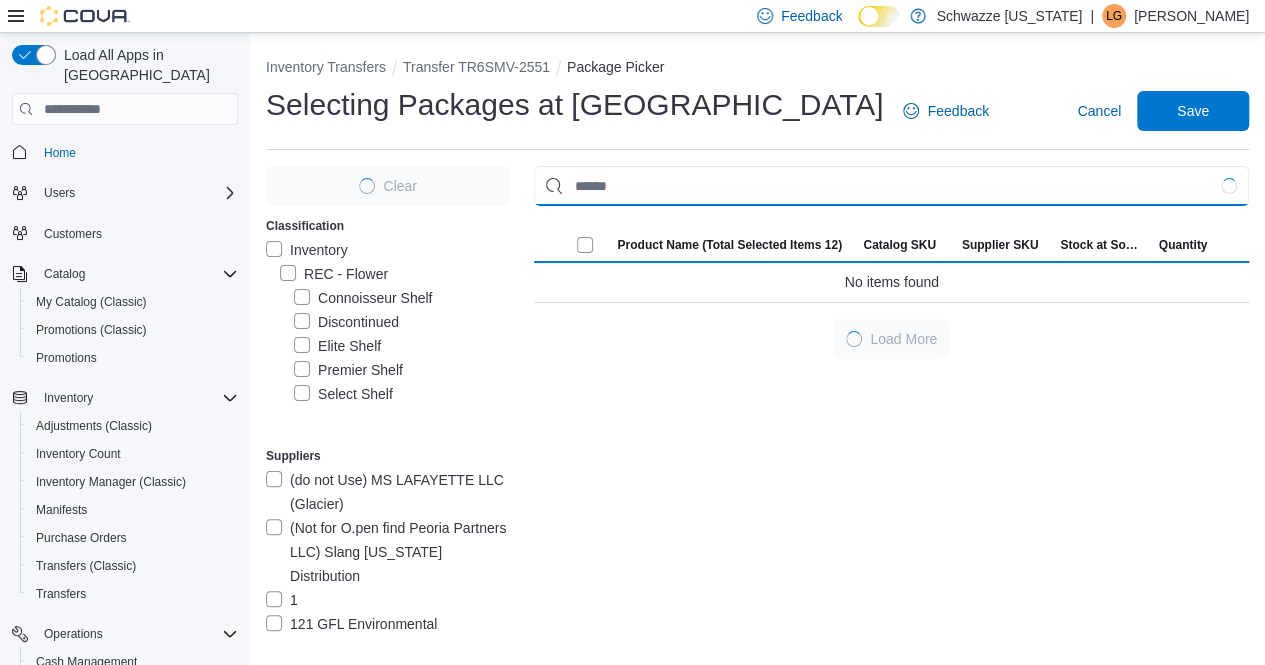 click at bounding box center [891, 186] 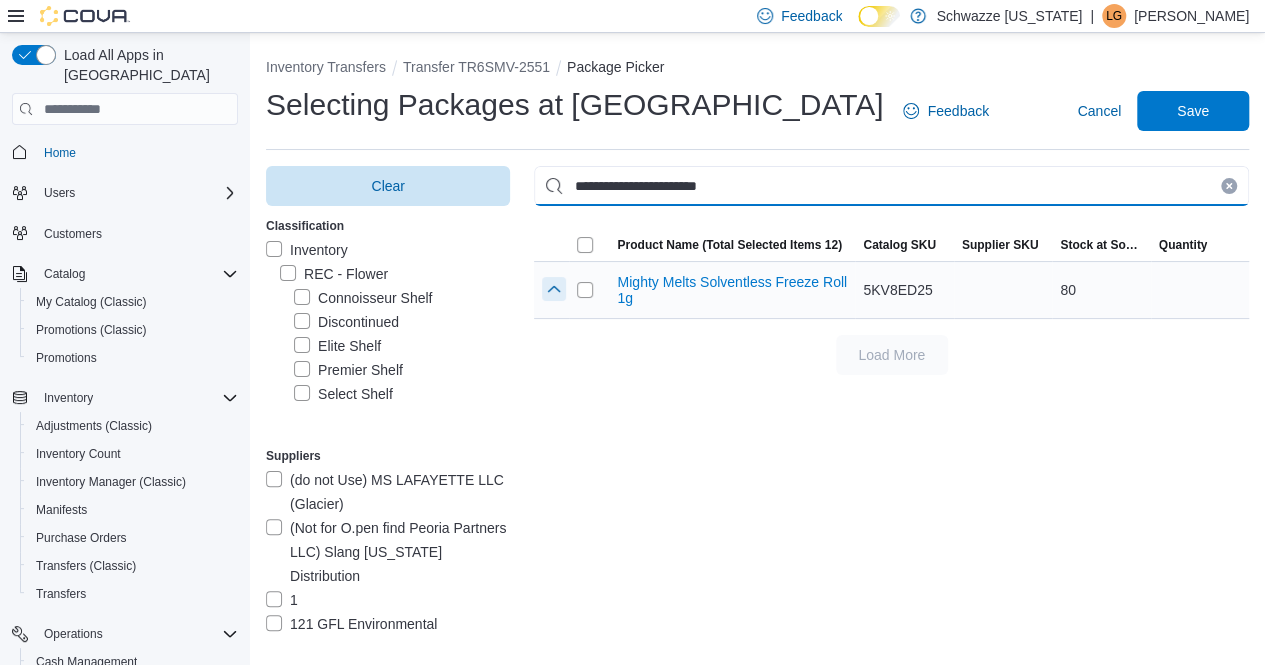 type on "**********" 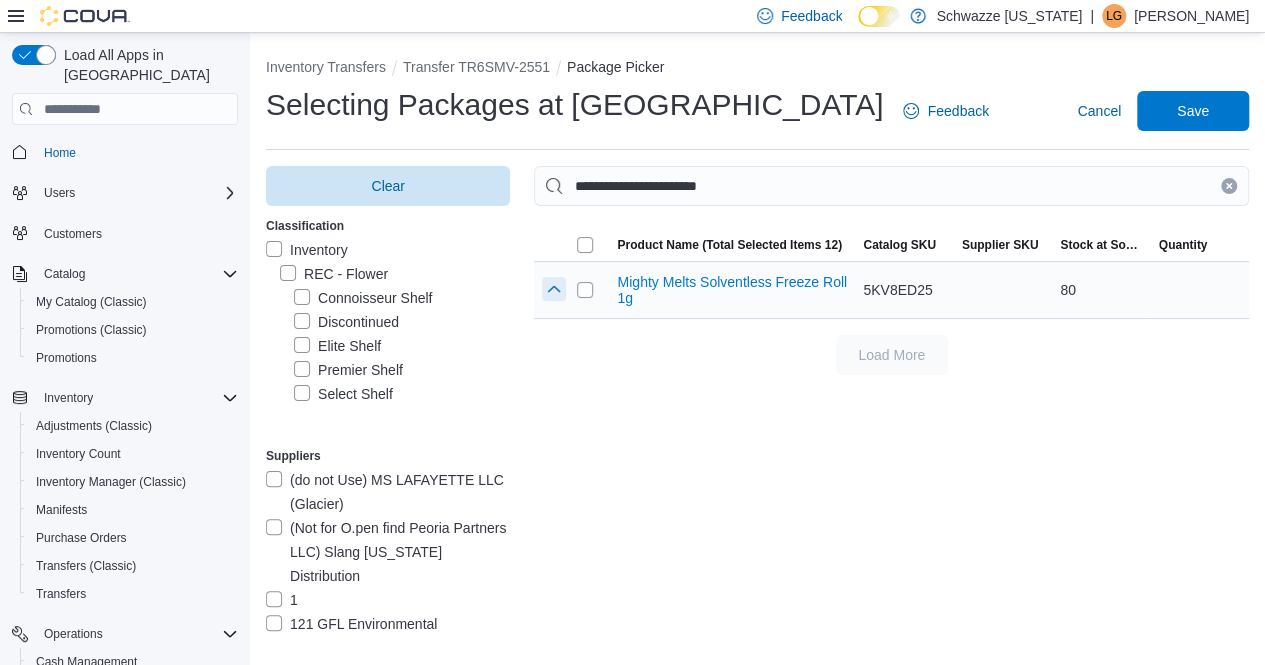 click at bounding box center [554, 289] 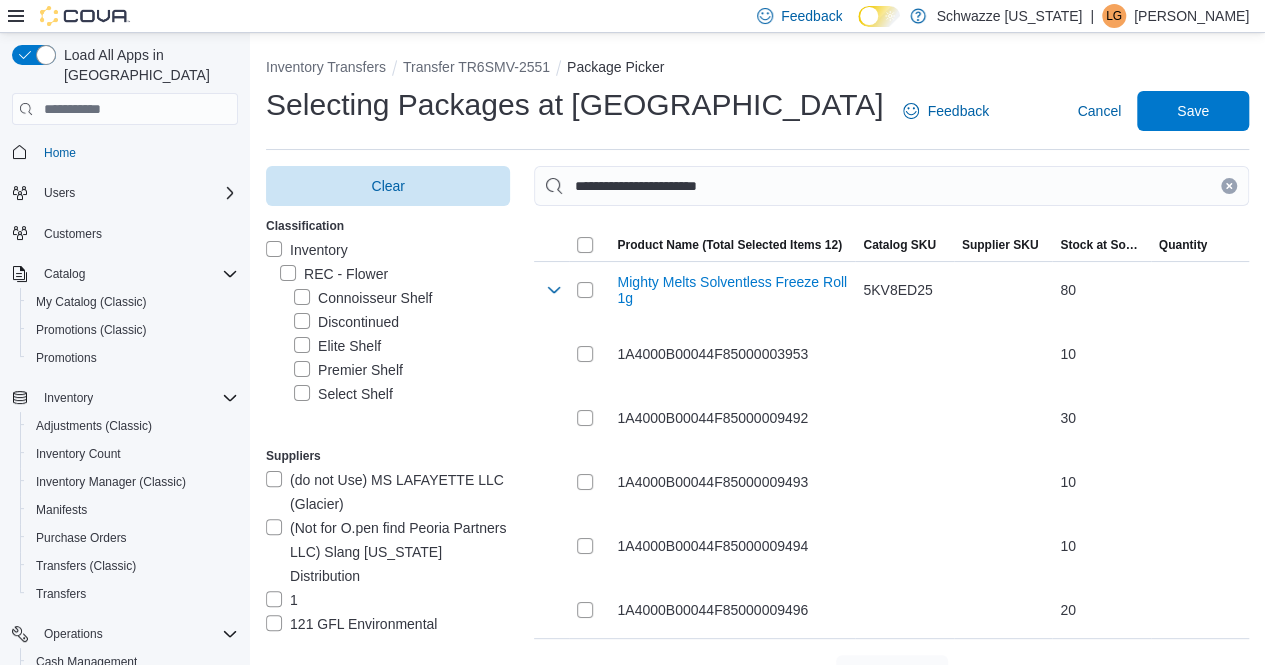 drag, startPoint x: 1242, startPoint y: 183, endPoint x: 1186, endPoint y: 194, distance: 57.070133 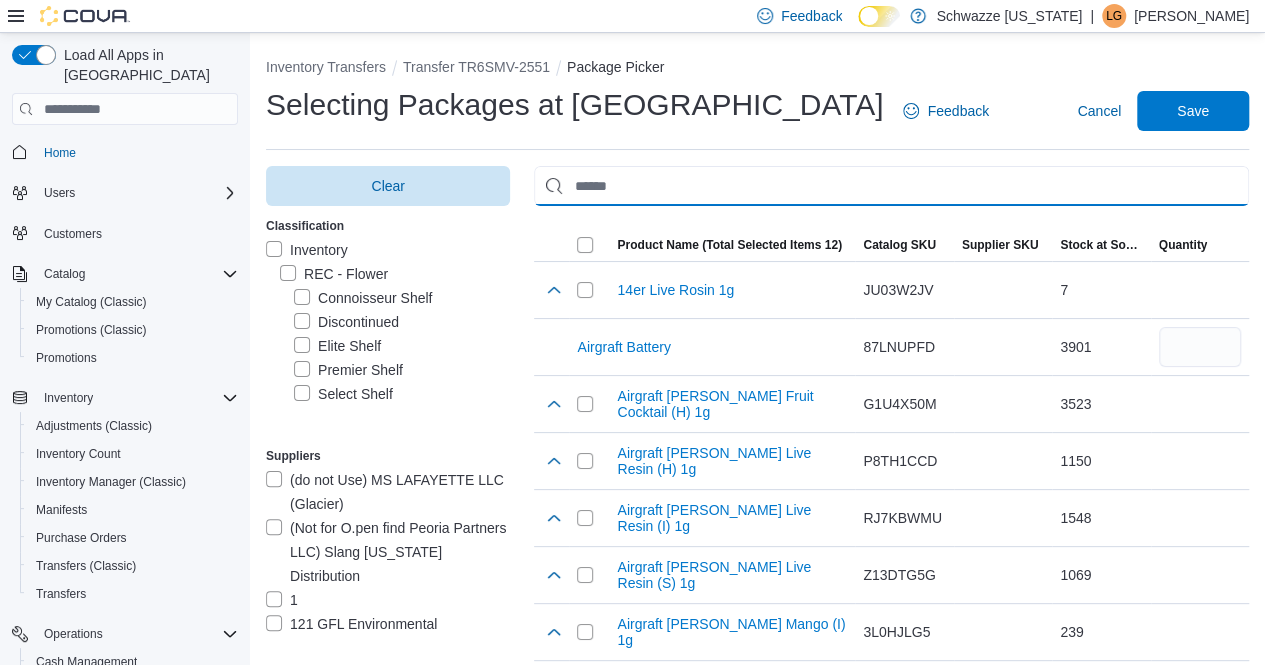 click at bounding box center (891, 186) 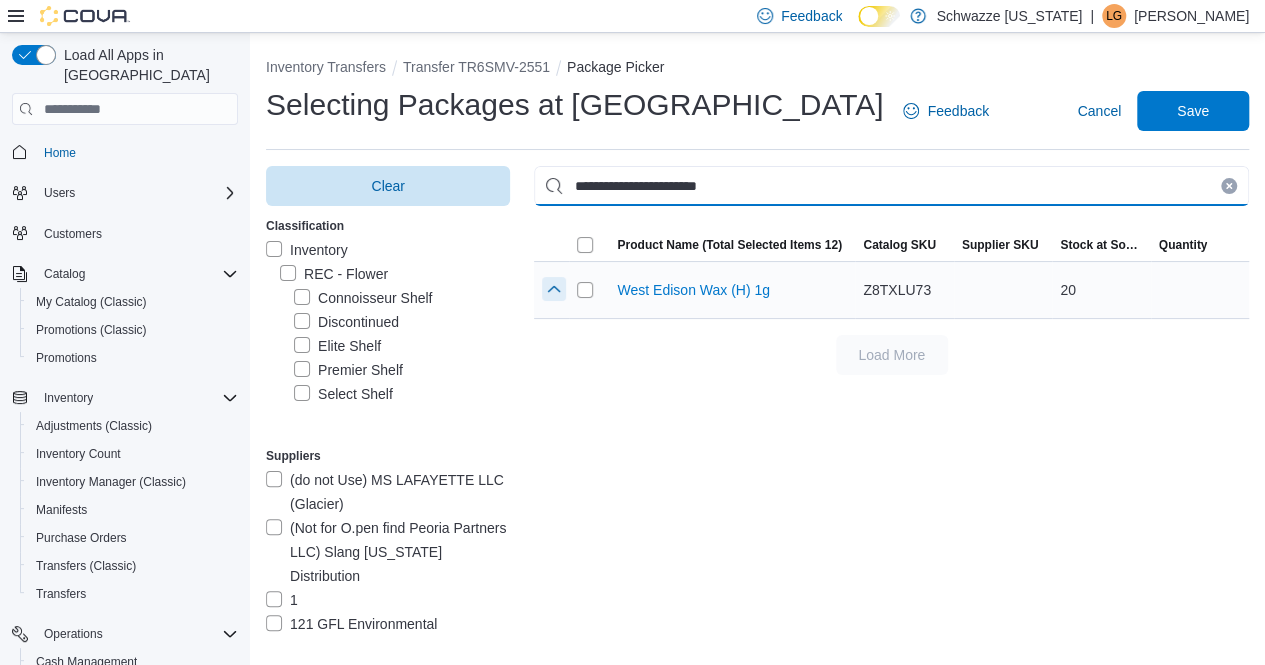 type on "**********" 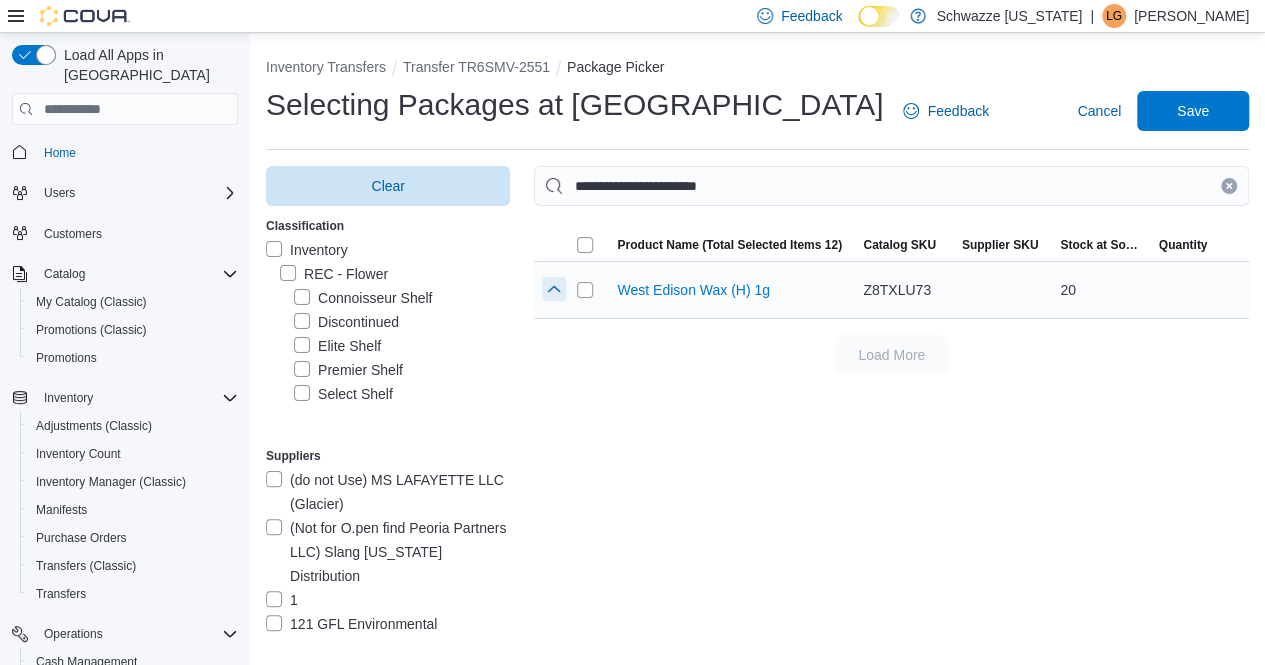 click at bounding box center (554, 289) 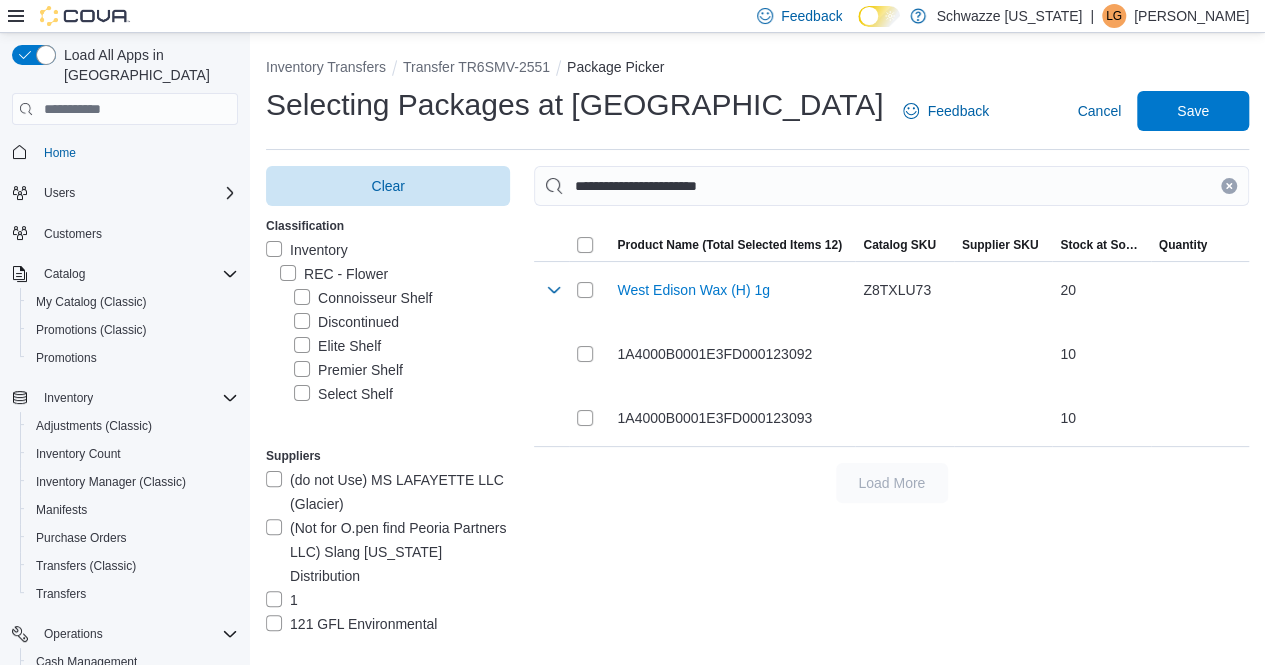 drag, startPoint x: 1244, startPoint y: 177, endPoint x: 1150, endPoint y: 190, distance: 94.89468 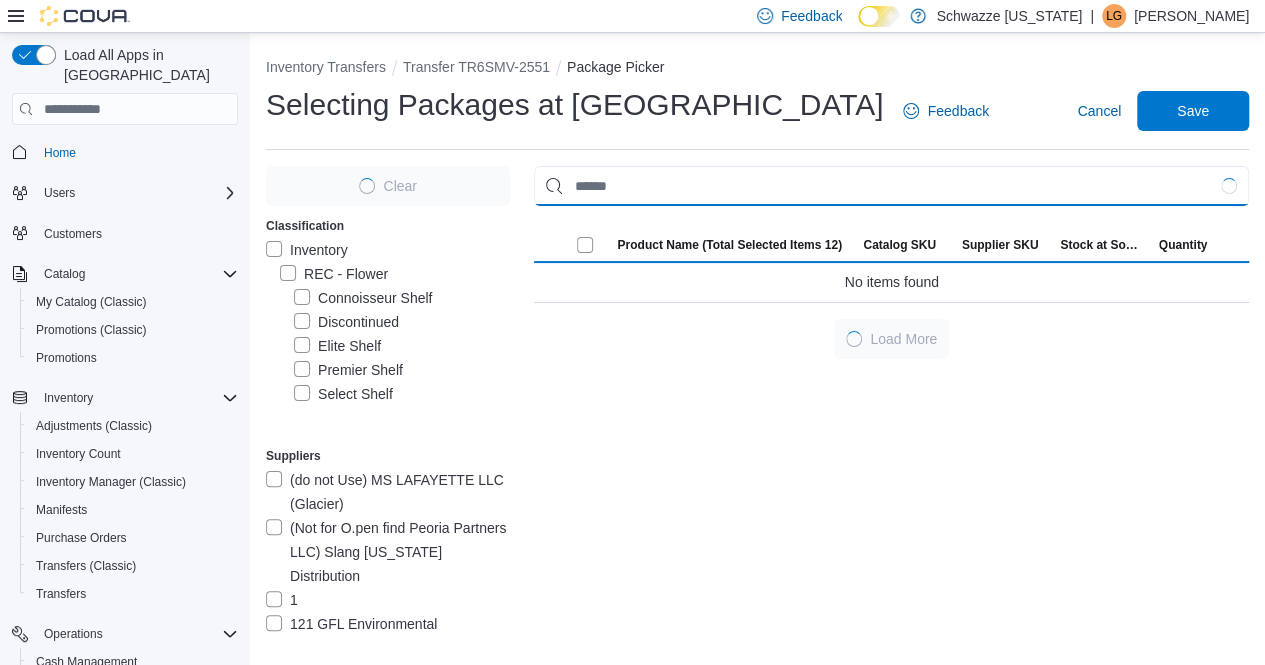 click at bounding box center [891, 186] 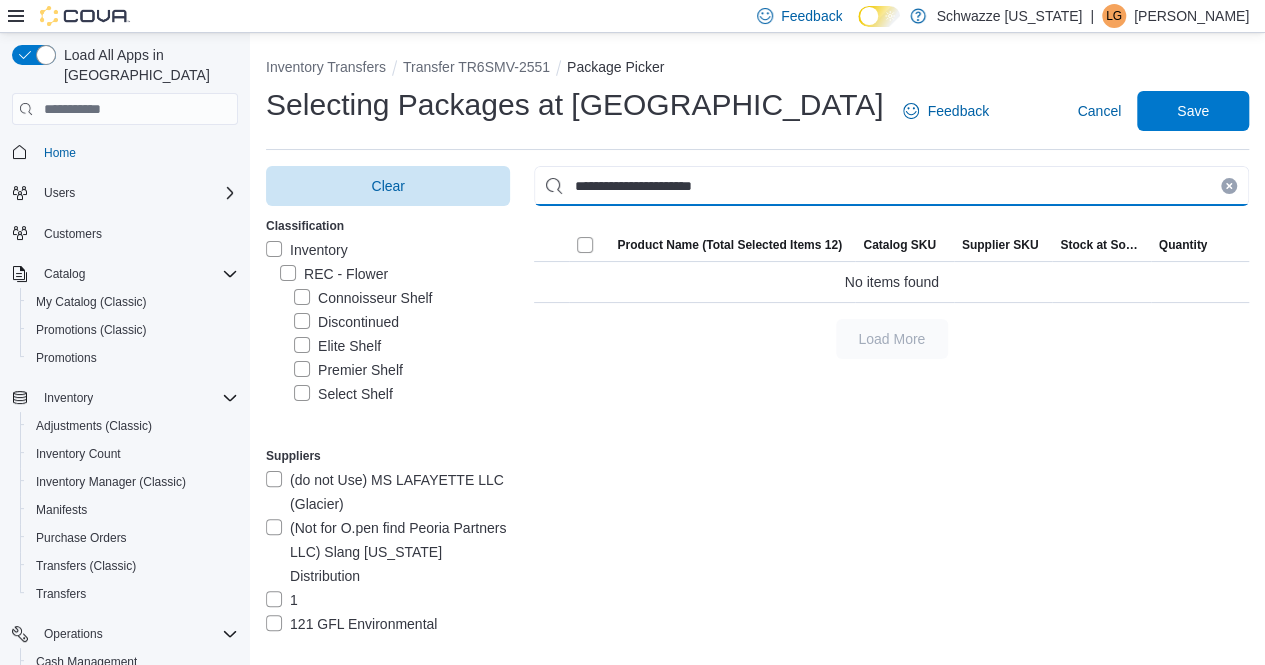 type on "**********" 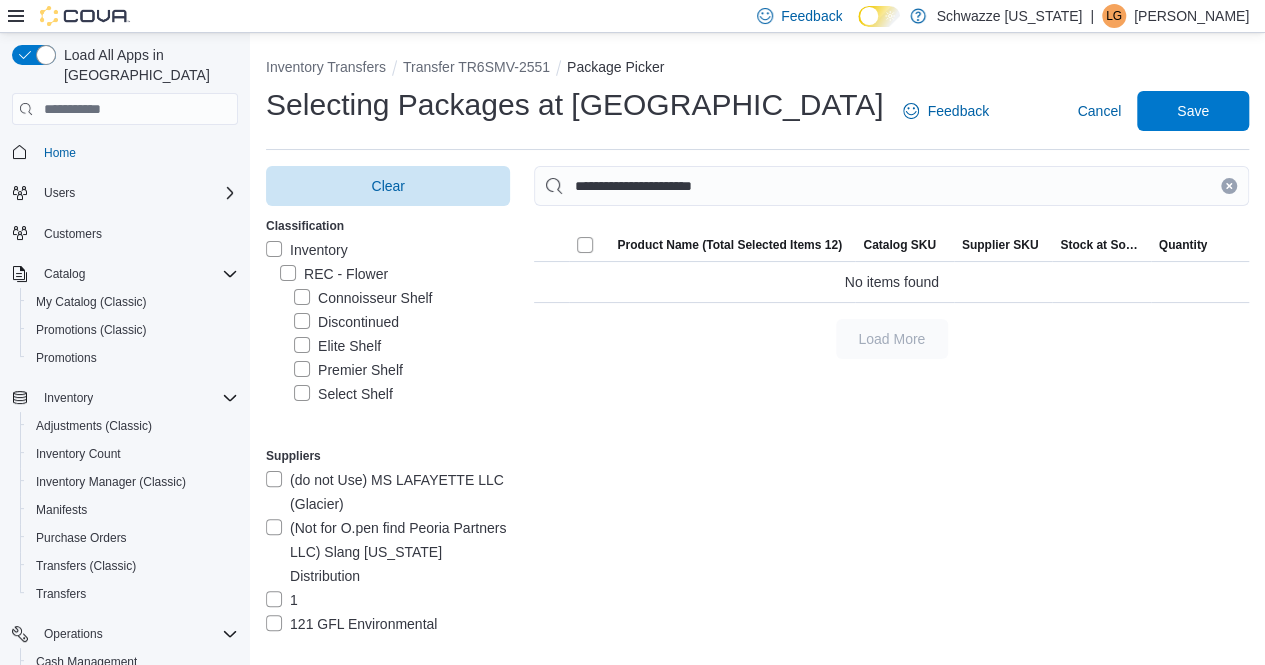 drag, startPoint x: 1246, startPoint y: 185, endPoint x: 993, endPoint y: 210, distance: 254.23218 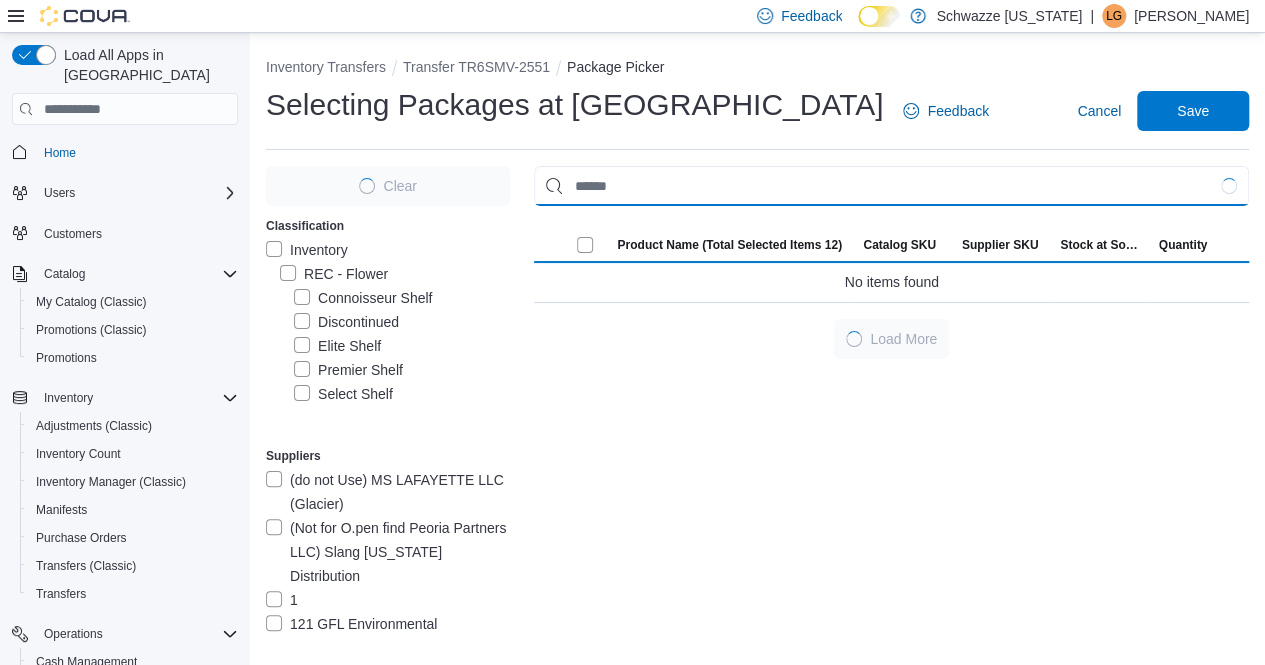 click at bounding box center [891, 186] 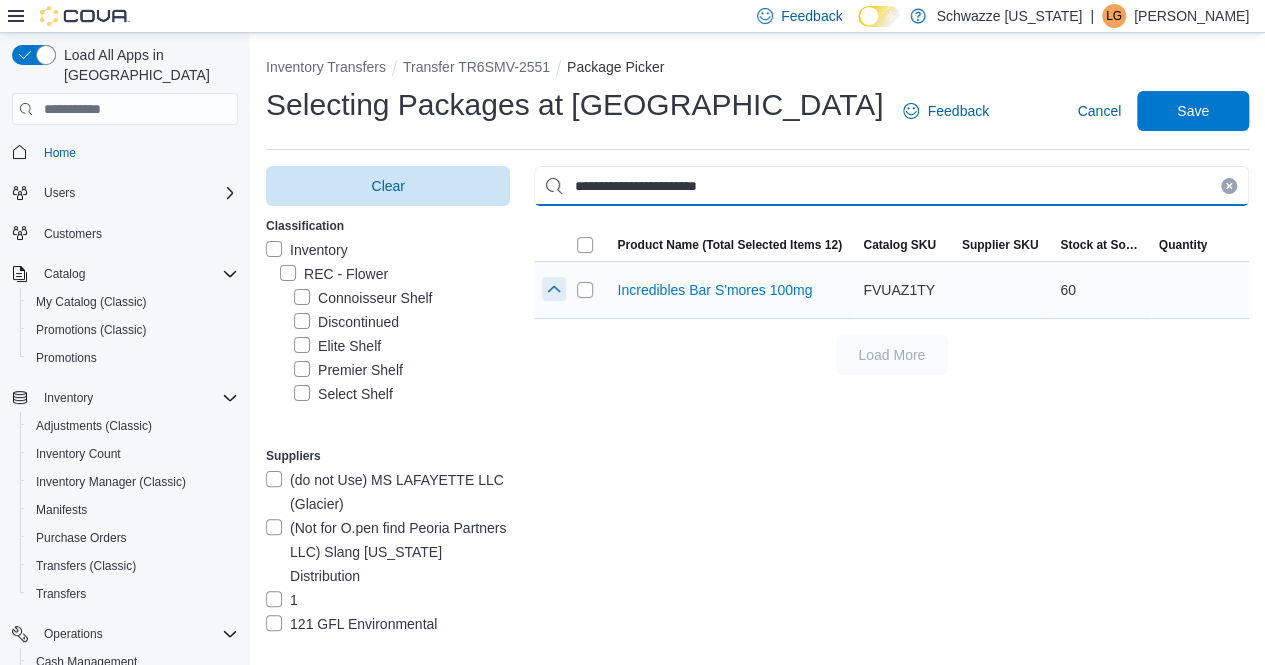 type on "**********" 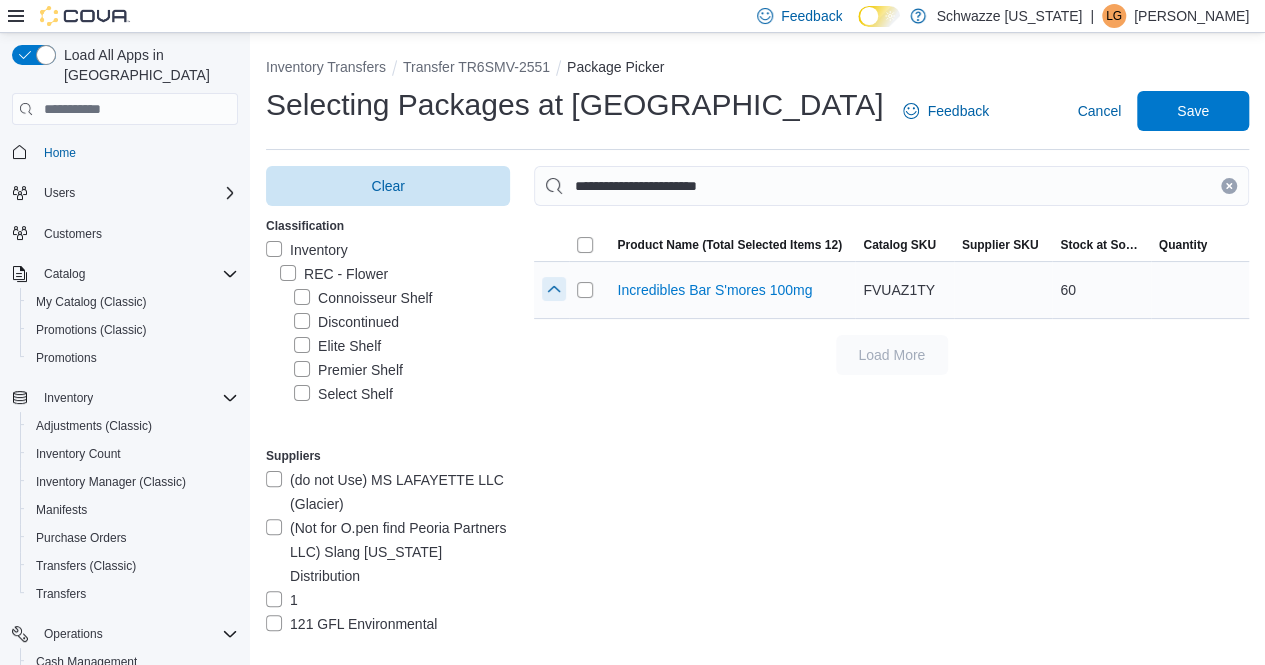 click at bounding box center (554, 289) 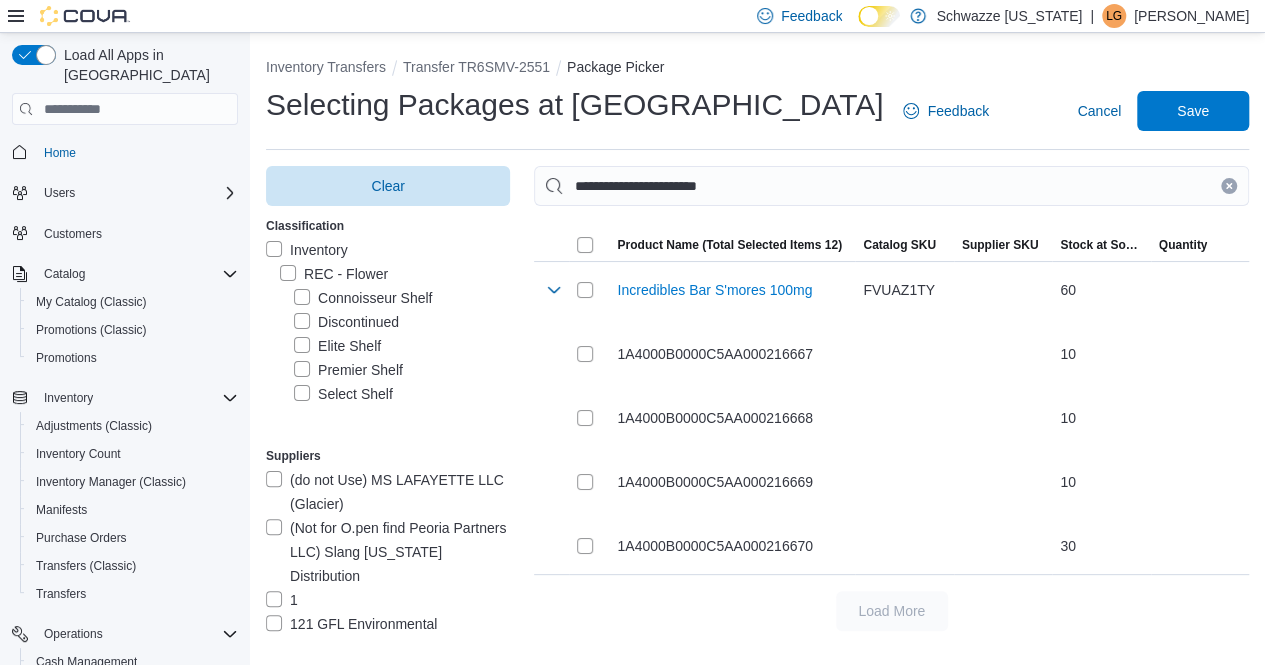 click at bounding box center [1229, 186] 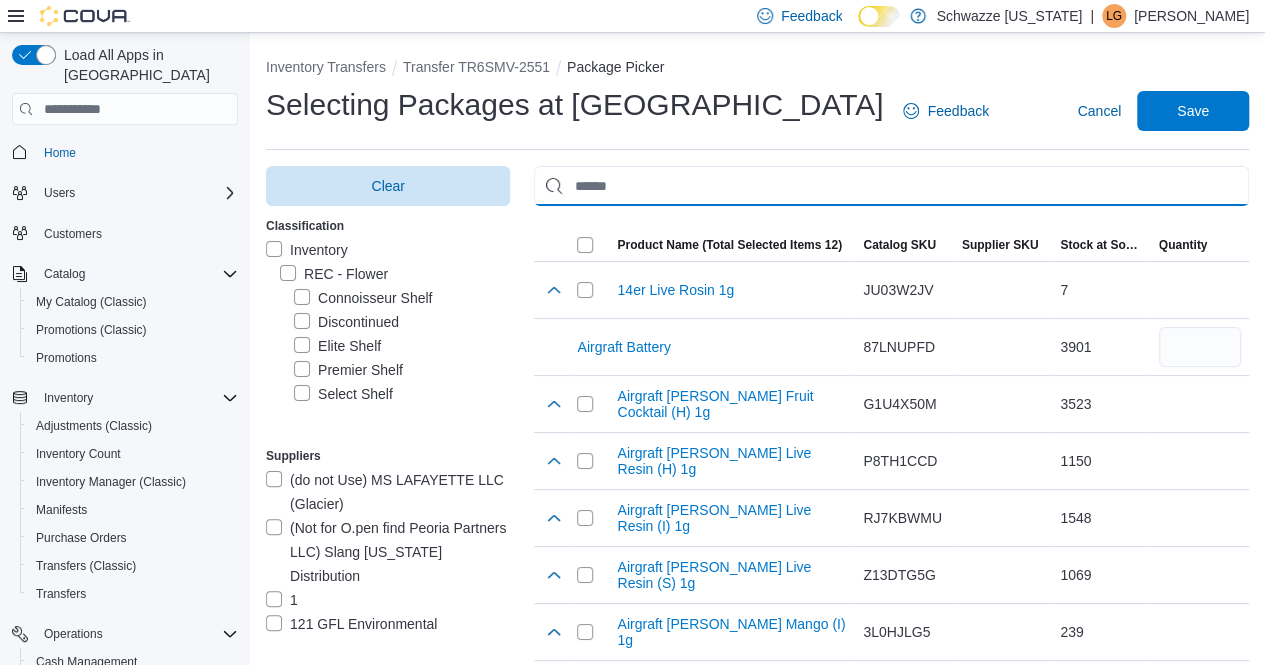 click at bounding box center (891, 186) 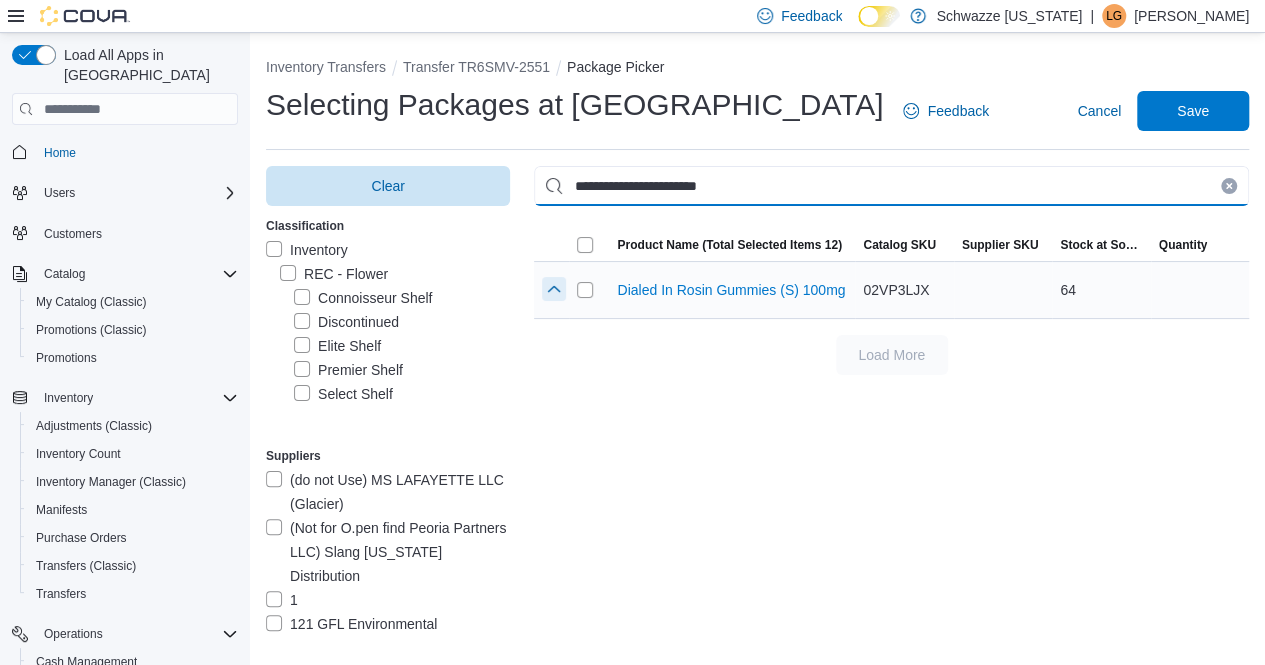 type on "**********" 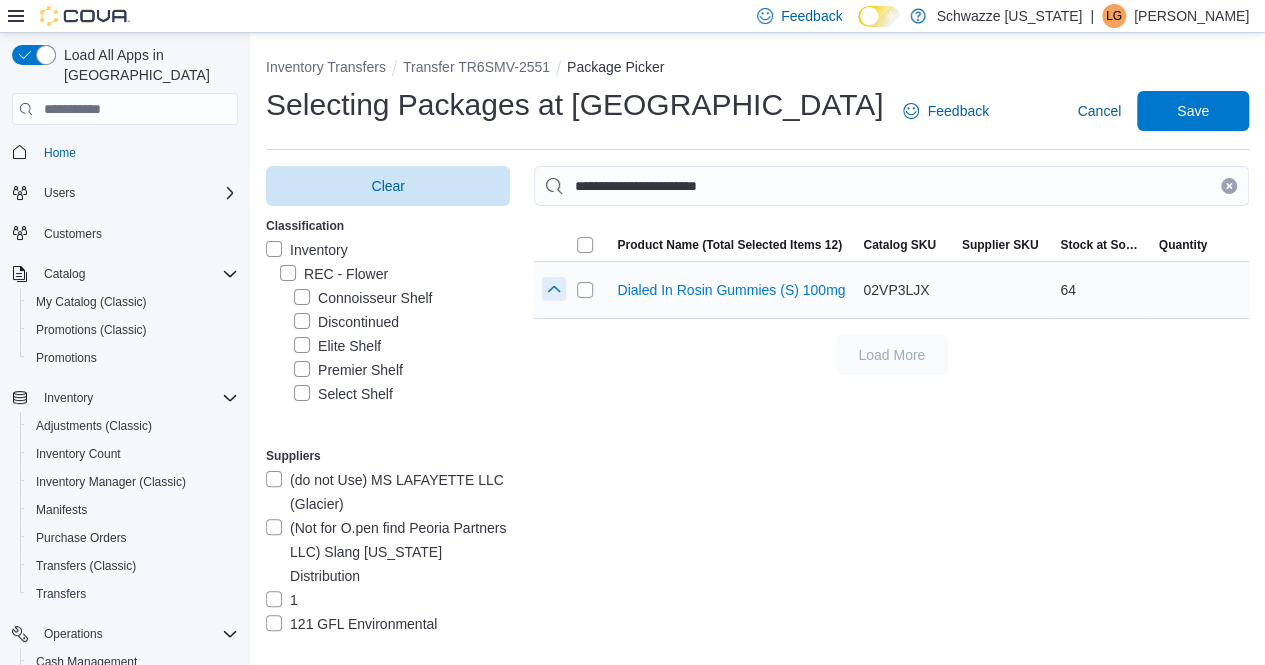 click at bounding box center (554, 289) 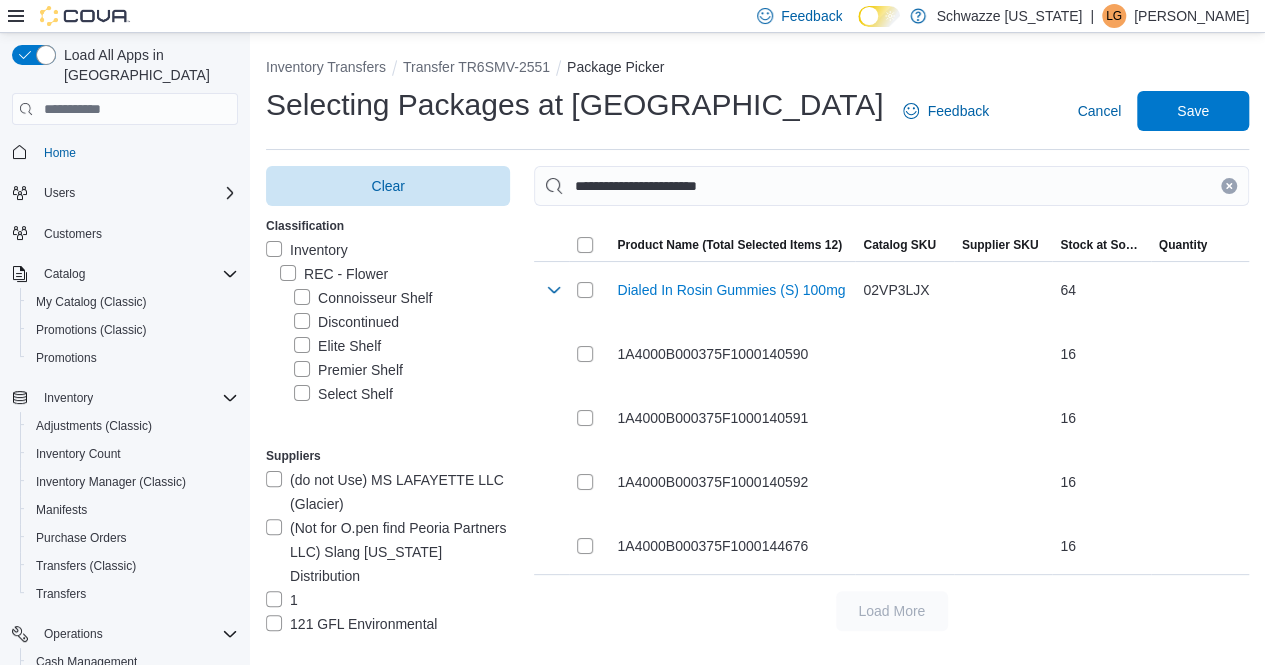 click 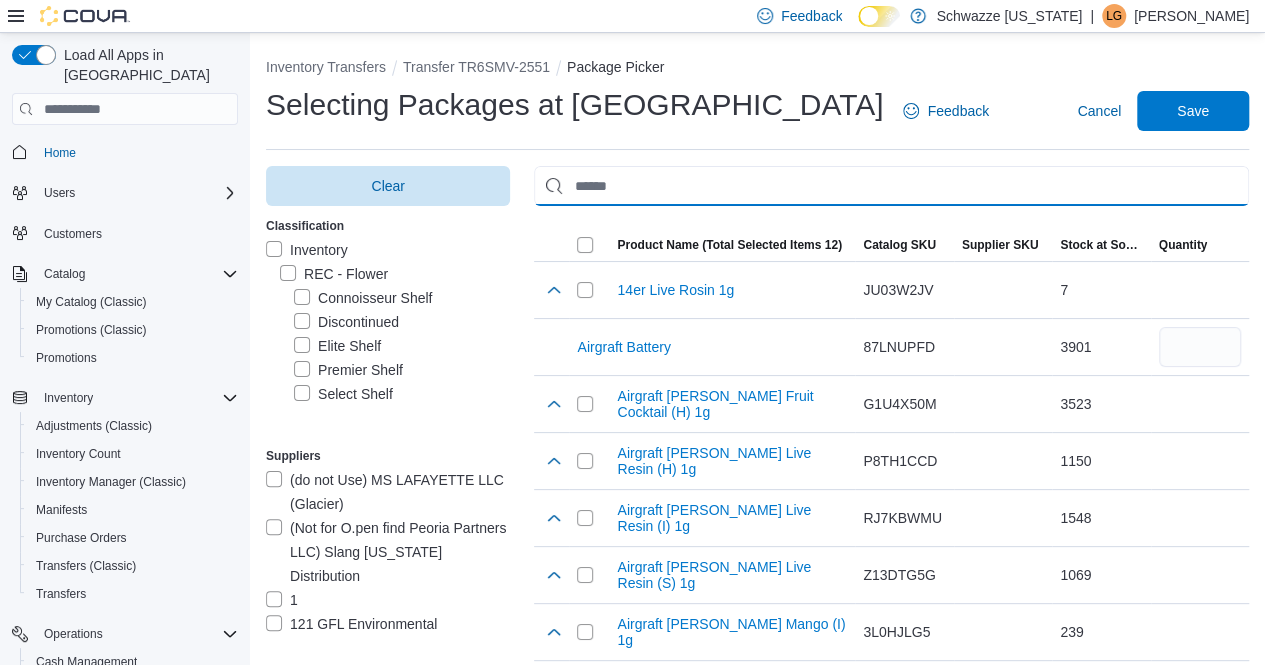 click at bounding box center [891, 186] 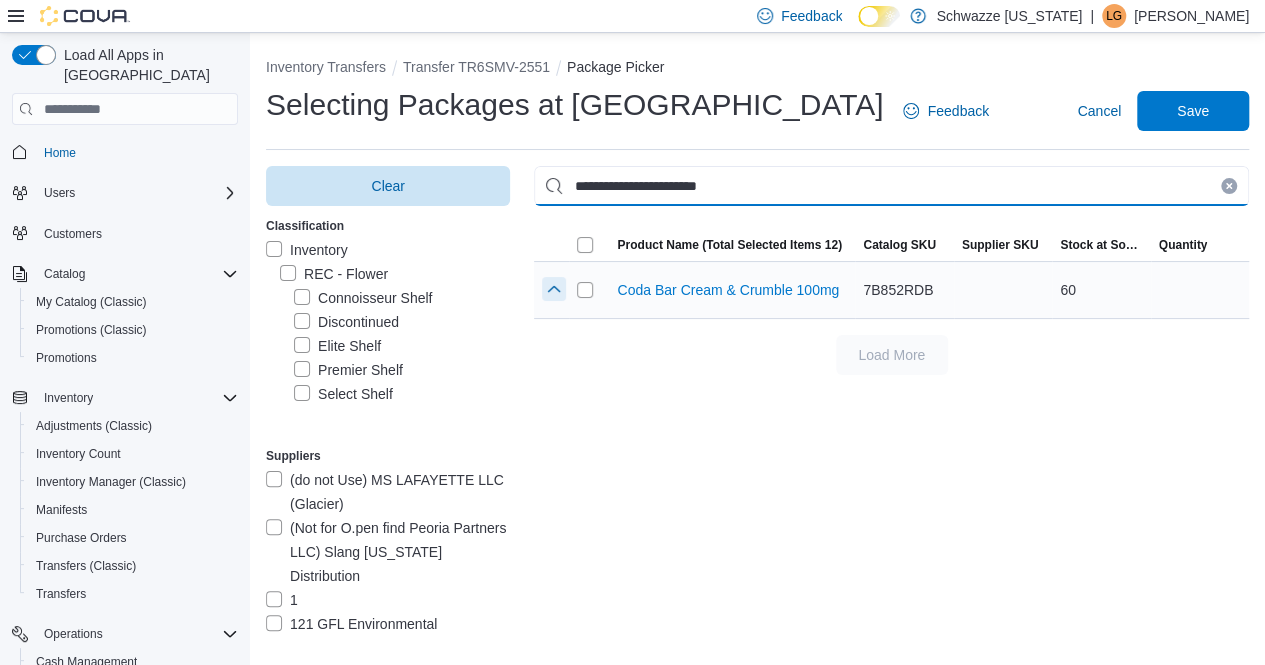 type on "**********" 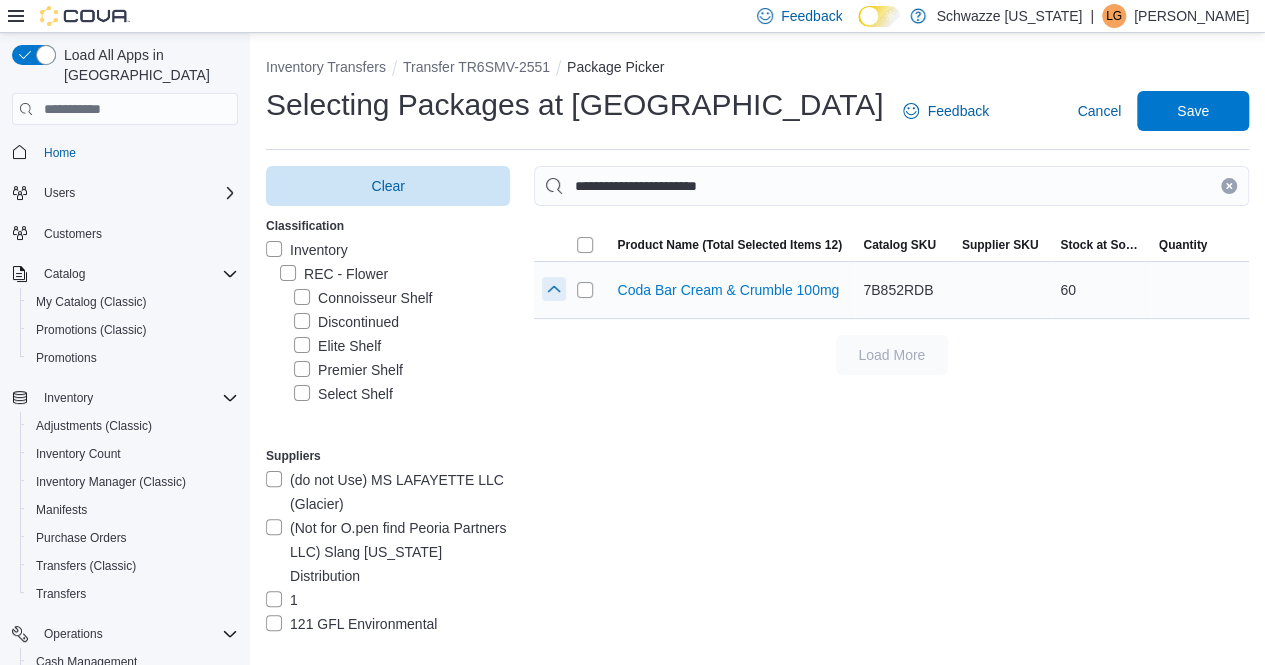 click at bounding box center [554, 289] 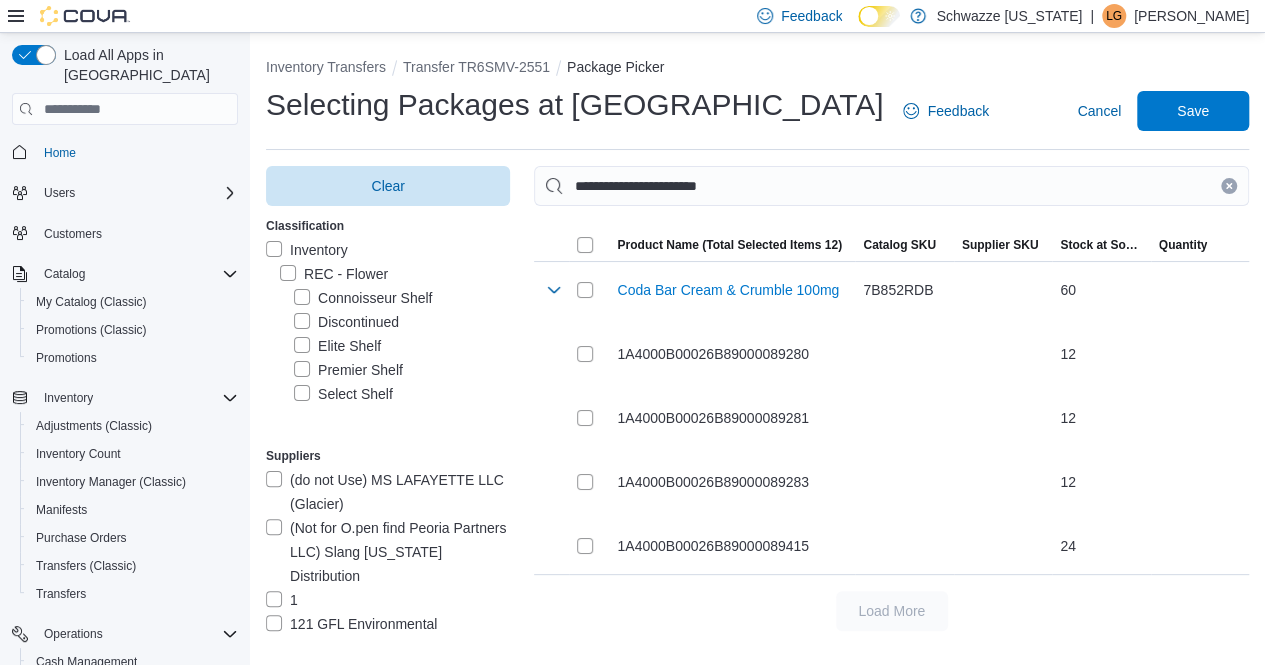 click 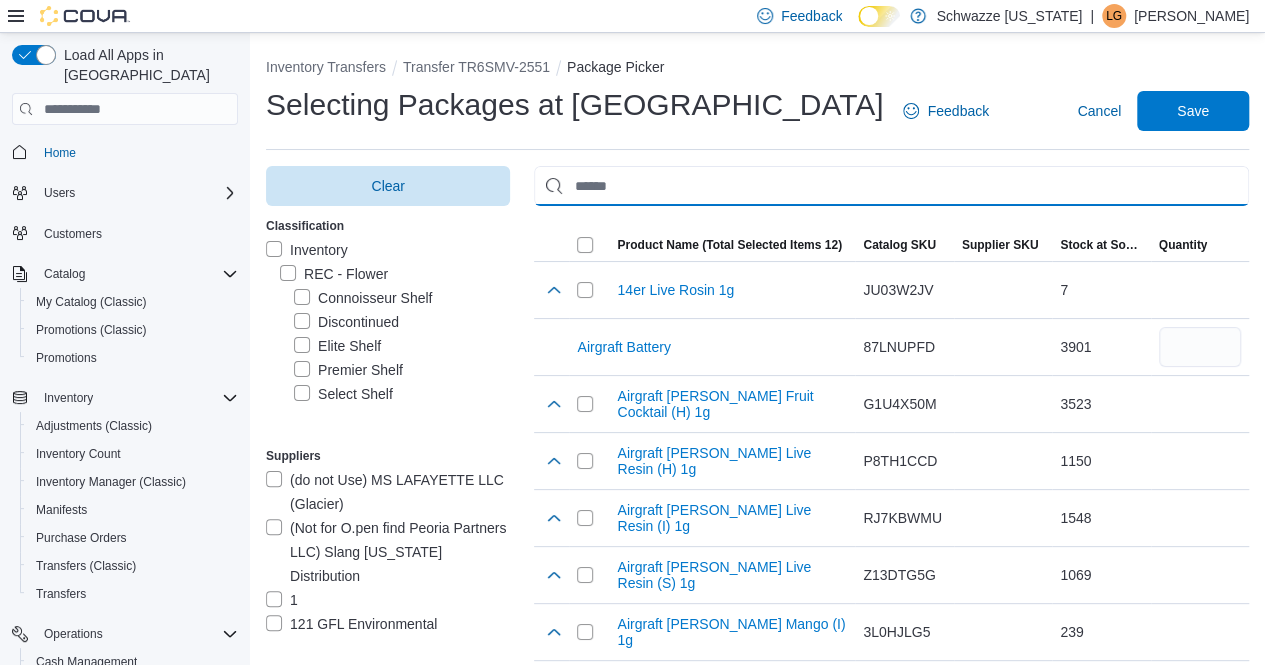 click at bounding box center (891, 186) 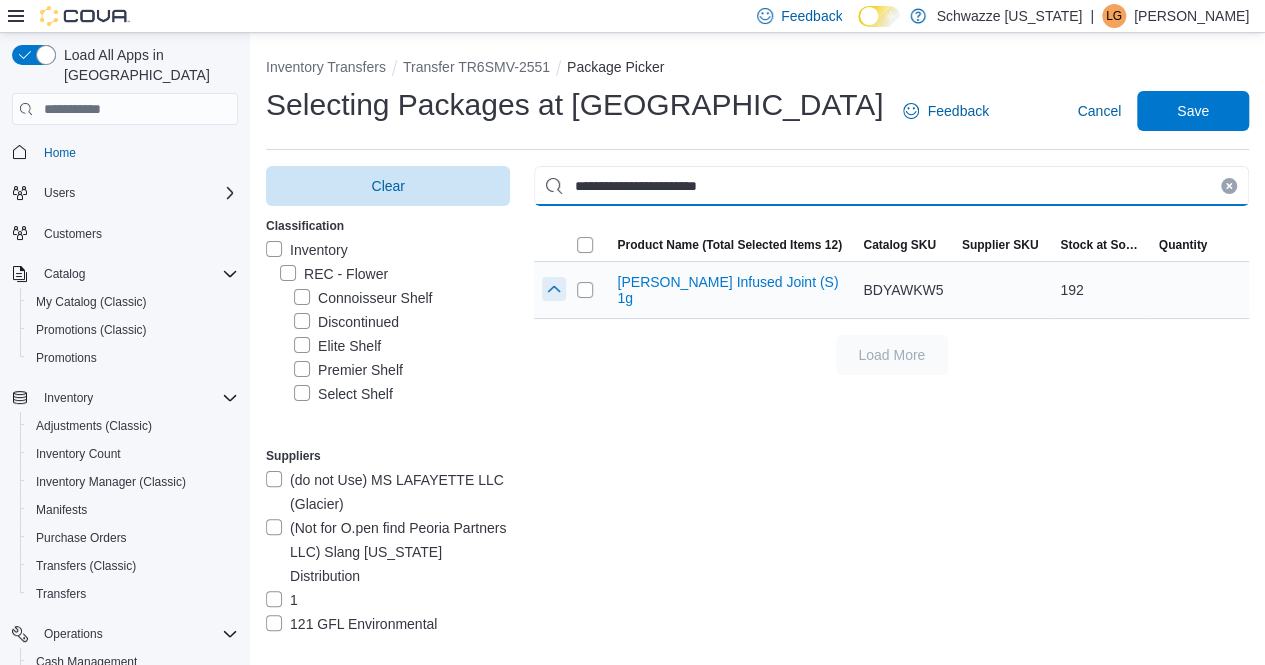 type on "**********" 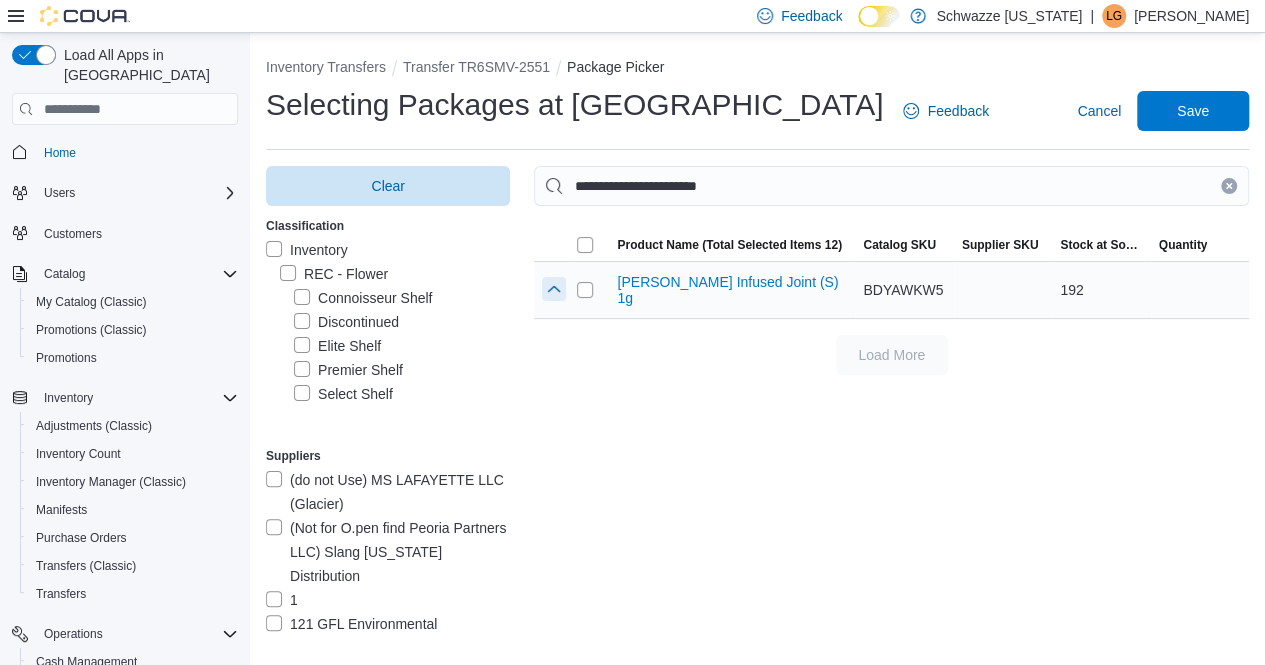 click at bounding box center [554, 289] 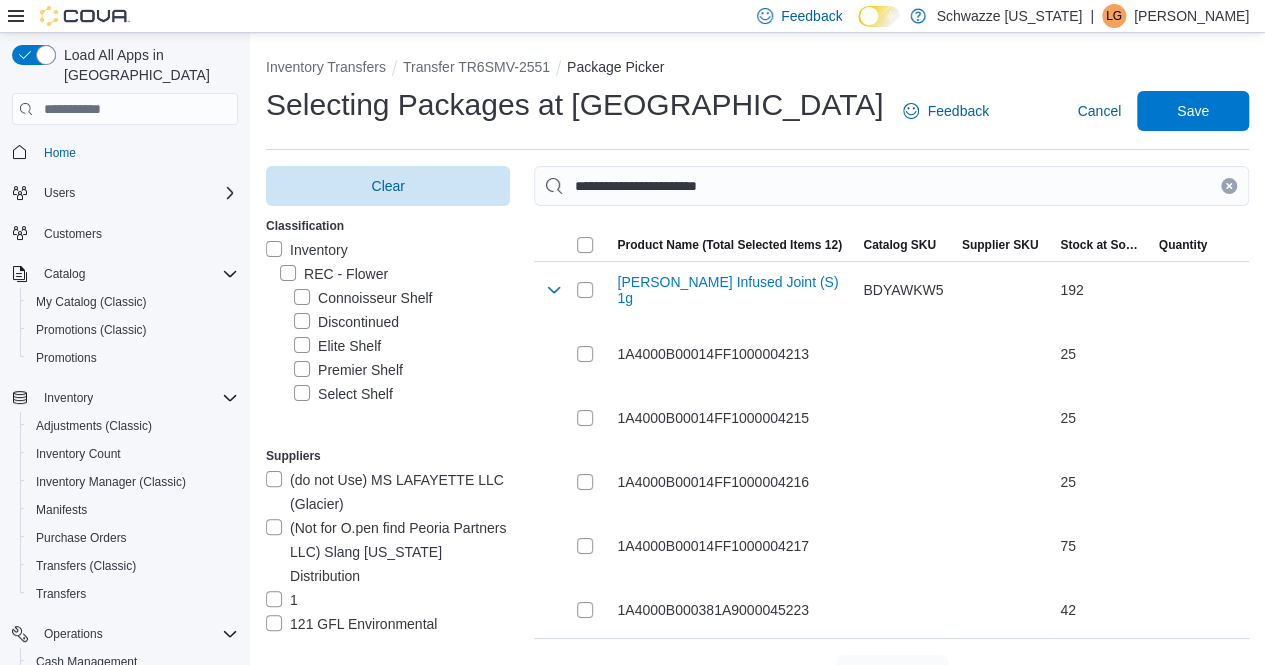 drag, startPoint x: 1243, startPoint y: 178, endPoint x: 1081, endPoint y: 178, distance: 162 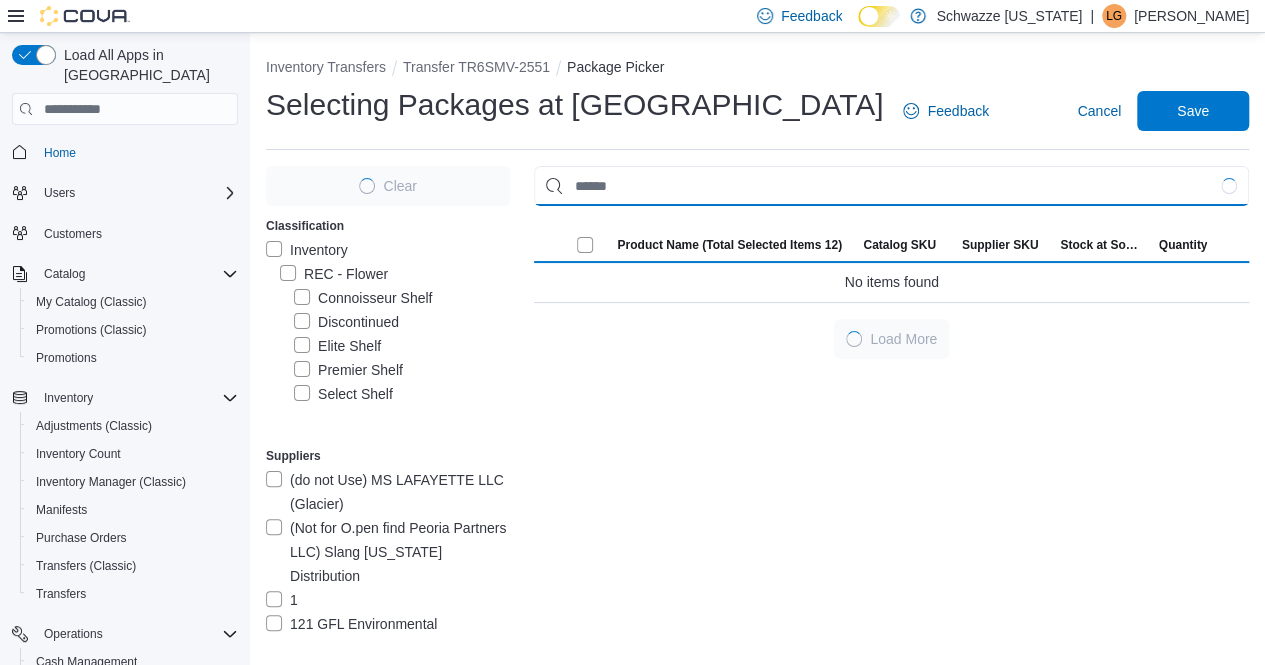 click at bounding box center [891, 186] 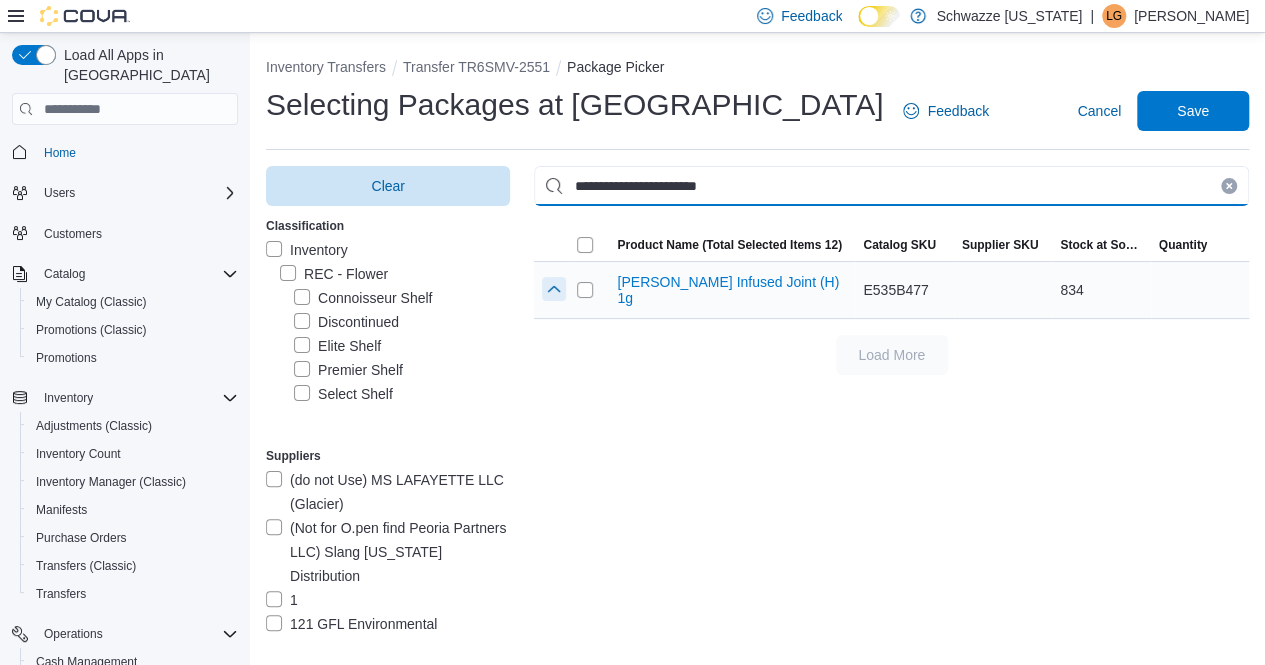 type on "**********" 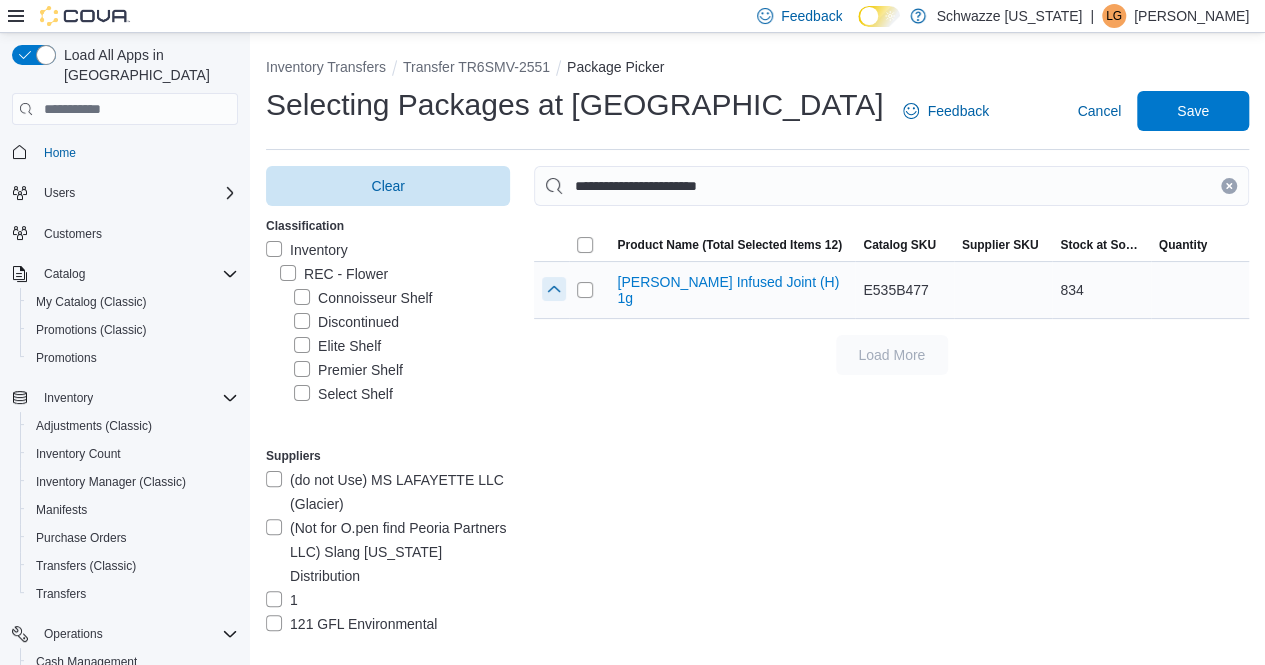 click at bounding box center [554, 289] 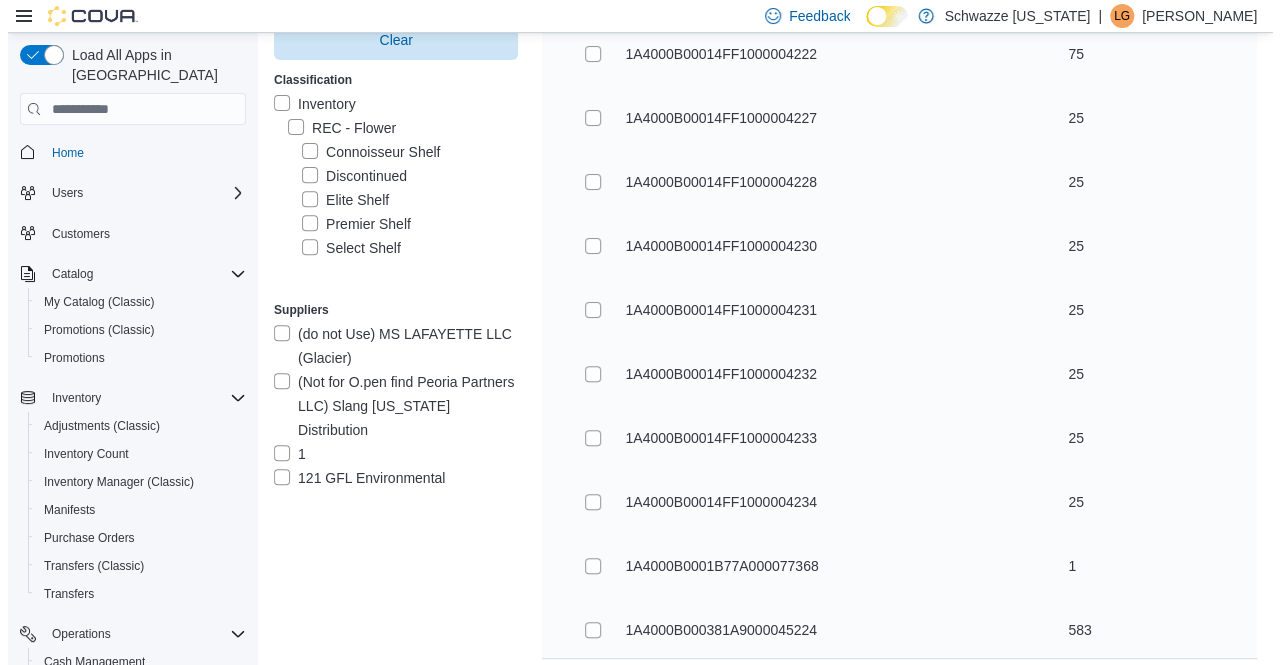 scroll, scrollTop: 0, scrollLeft: 0, axis: both 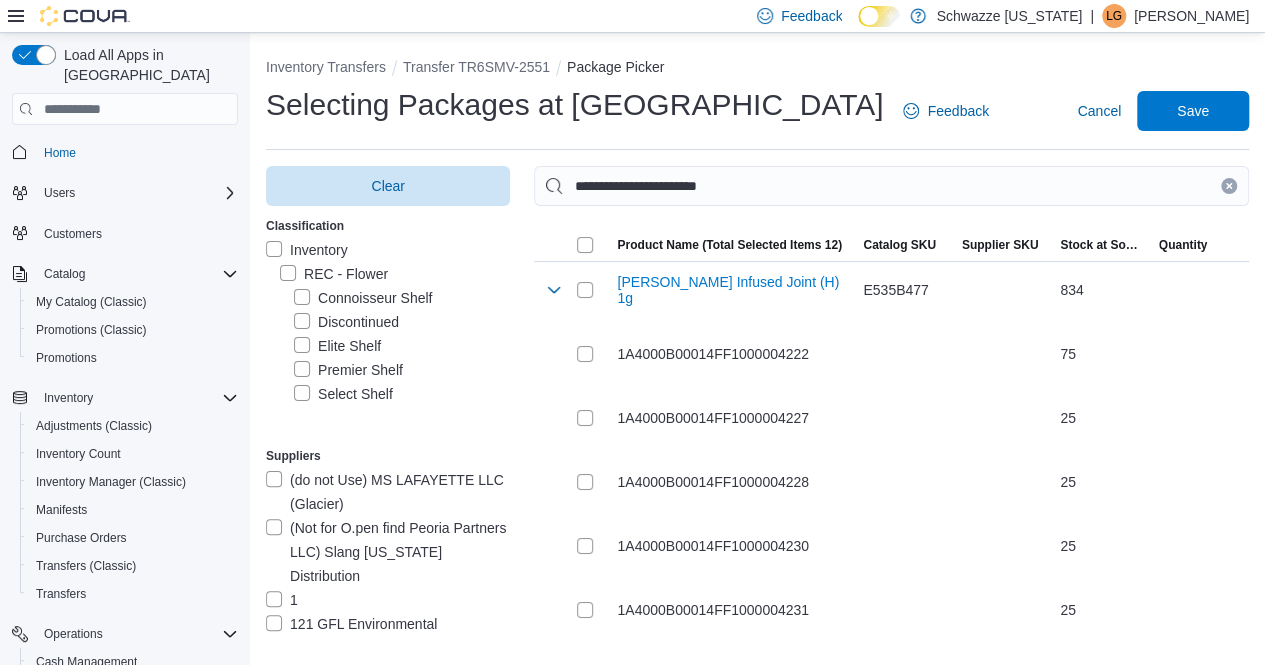 drag, startPoint x: 1245, startPoint y: 183, endPoint x: 902, endPoint y: 185, distance: 343.00583 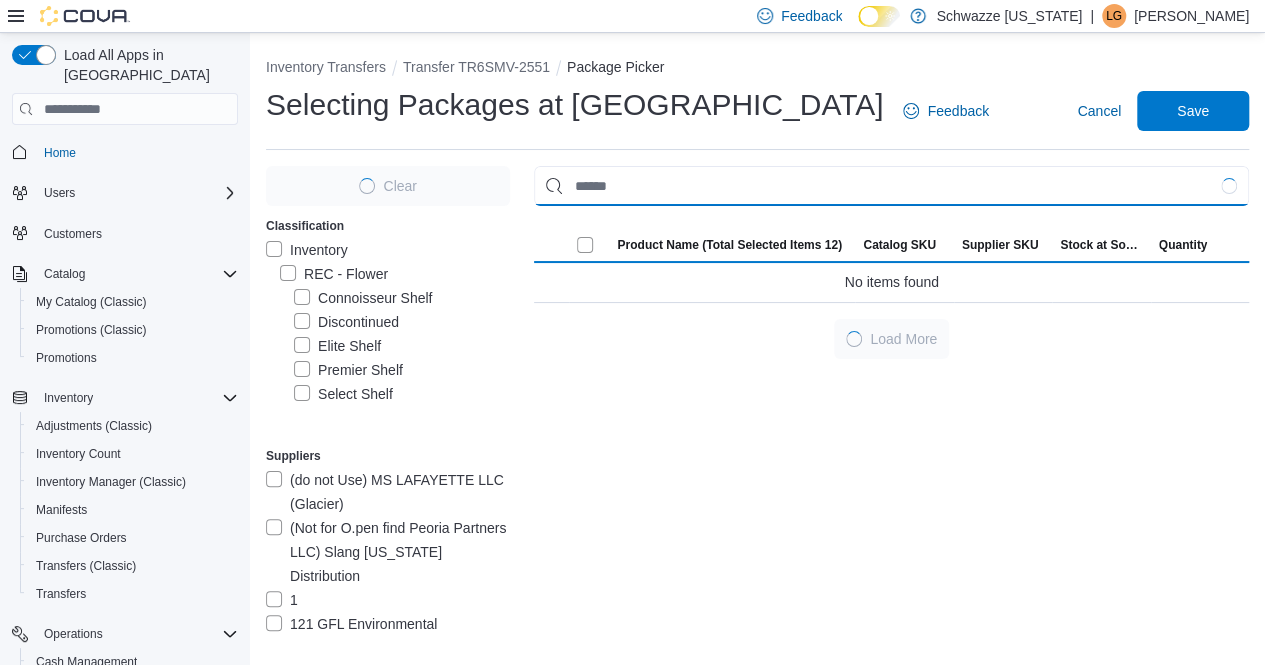 click at bounding box center (891, 186) 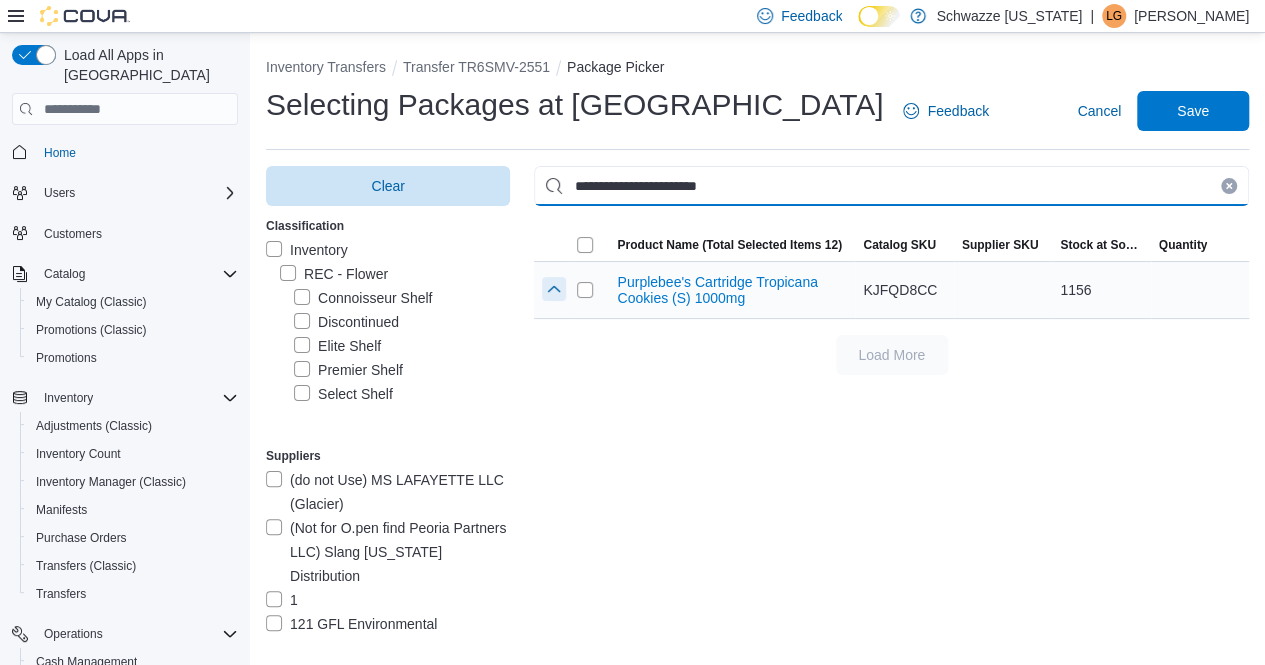 type on "**********" 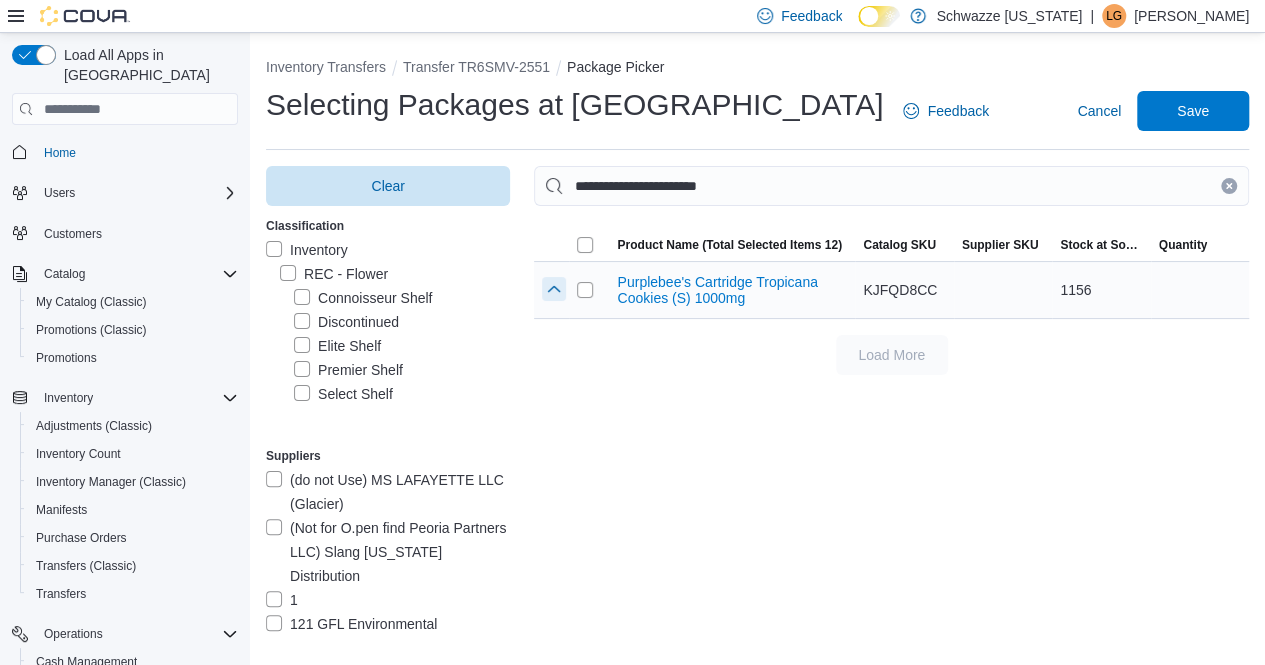 click at bounding box center [554, 289] 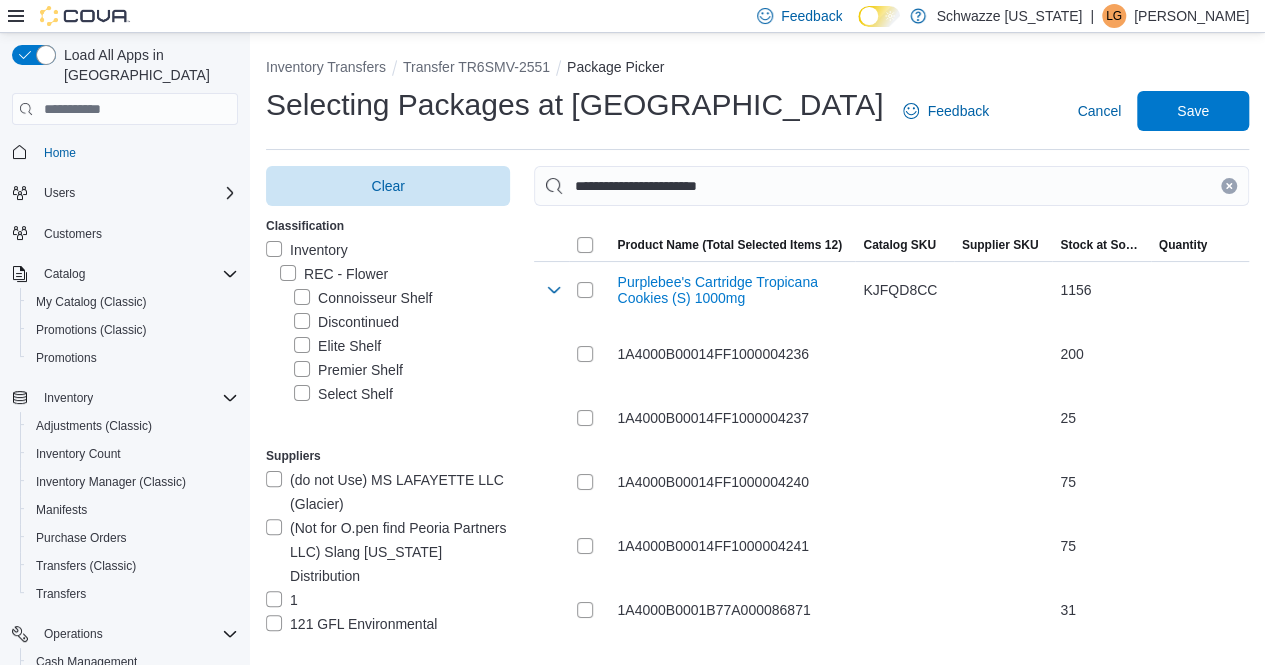click at bounding box center (1229, 186) 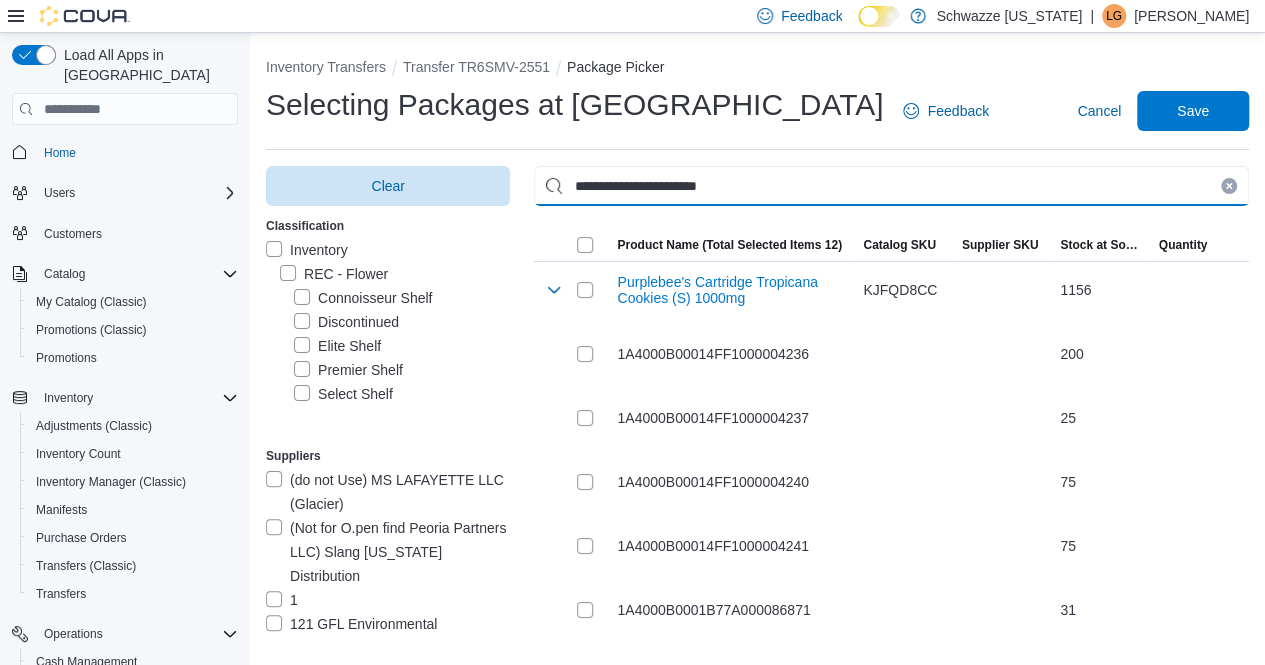 type 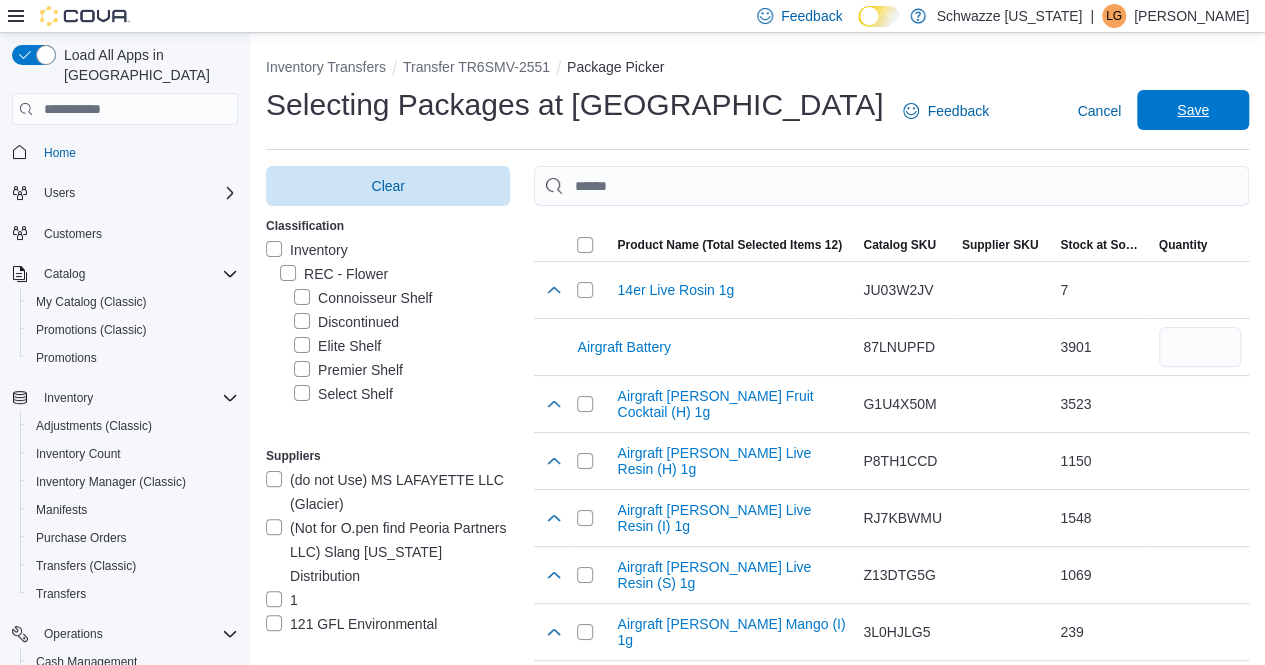 click on "Save" at bounding box center (1193, 110) 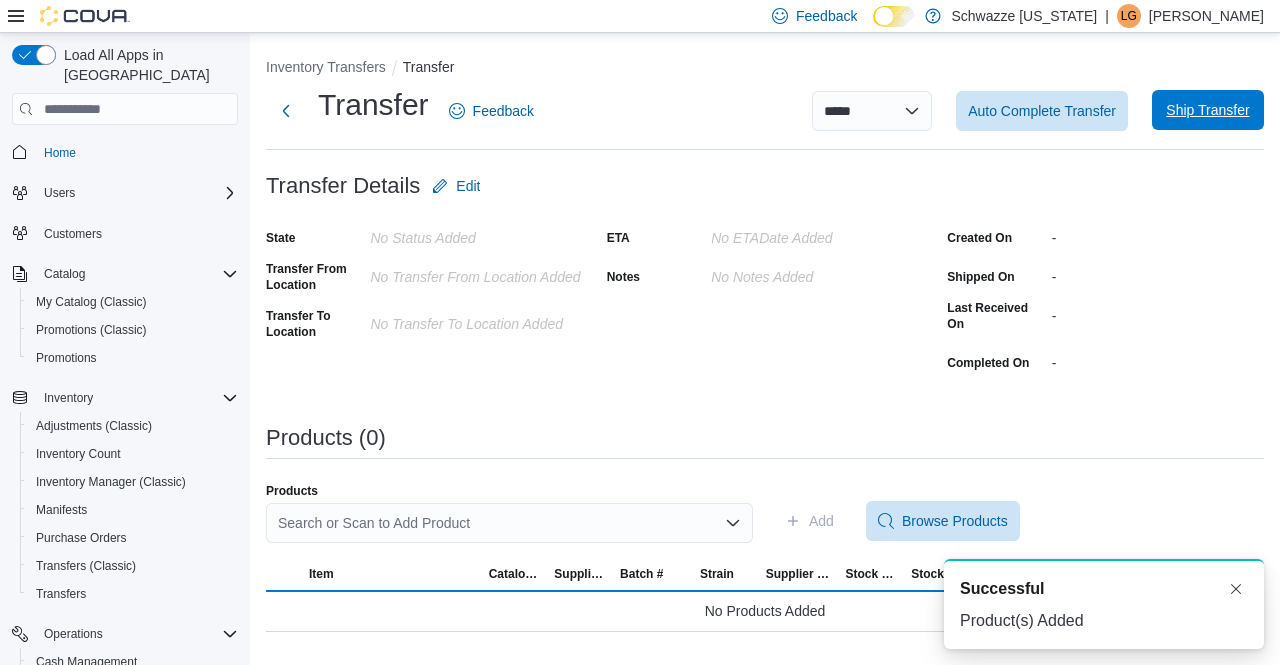 scroll, scrollTop: 0, scrollLeft: 0, axis: both 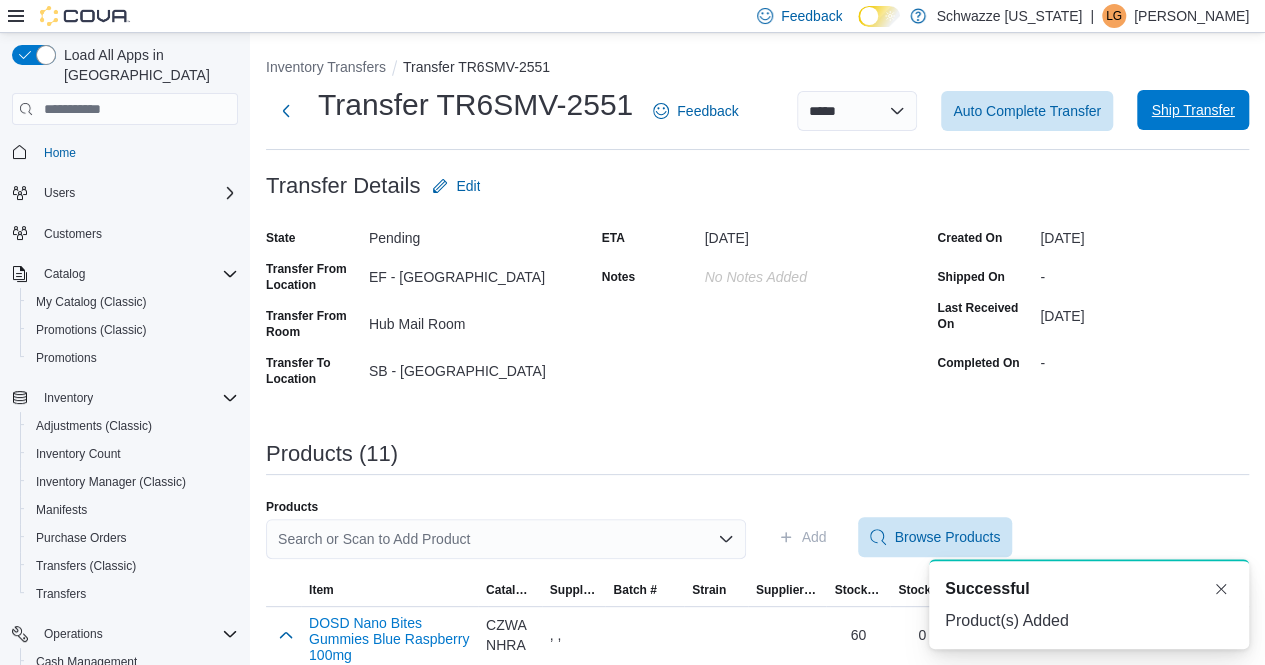 click on "Ship Transfer" at bounding box center [1192, 110] 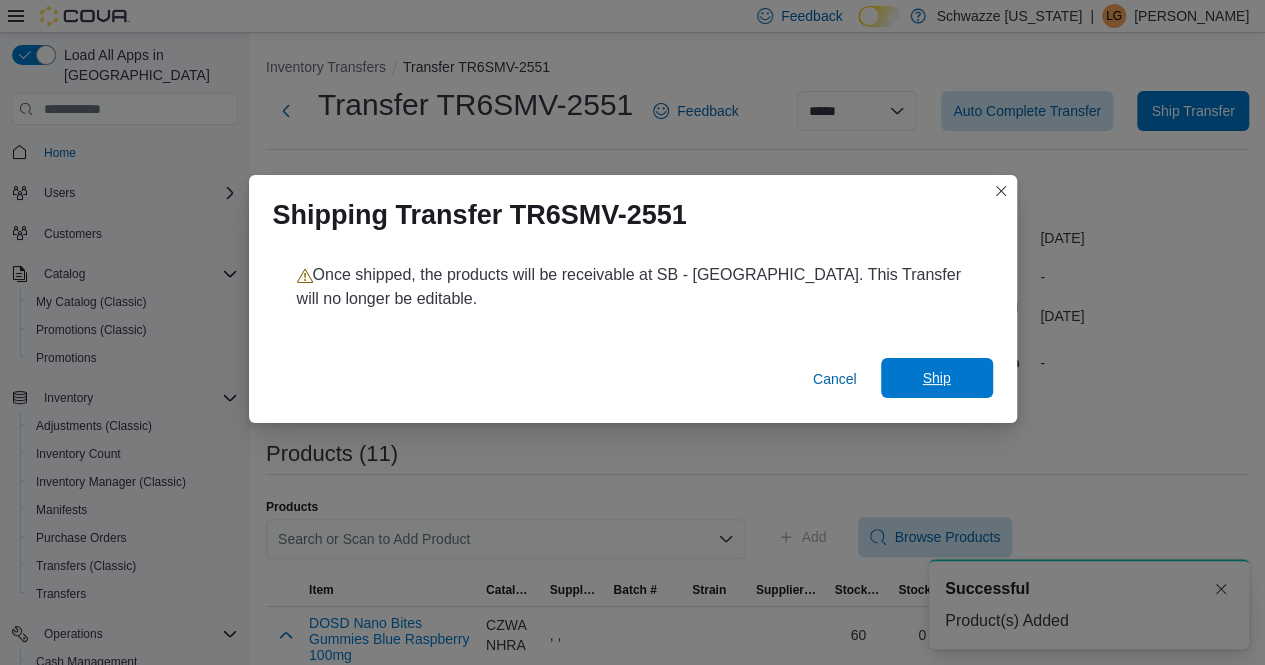 click on "Ship" at bounding box center (936, 378) 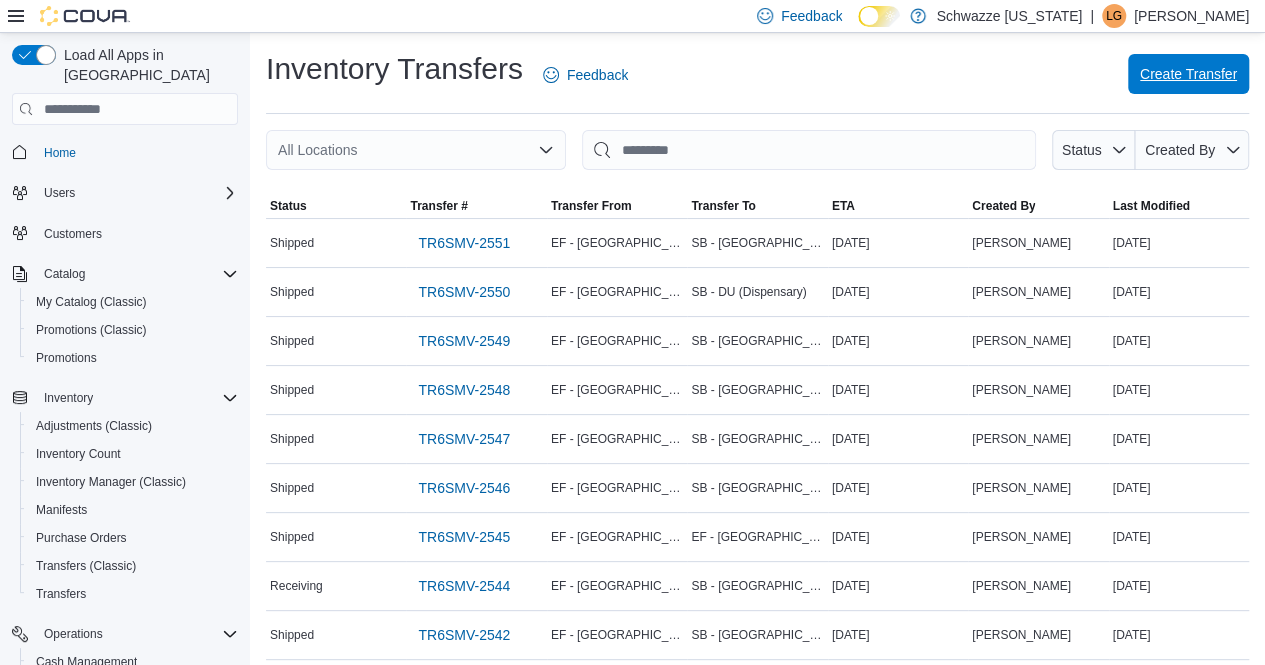 click on "Create Transfer" at bounding box center [1188, 74] 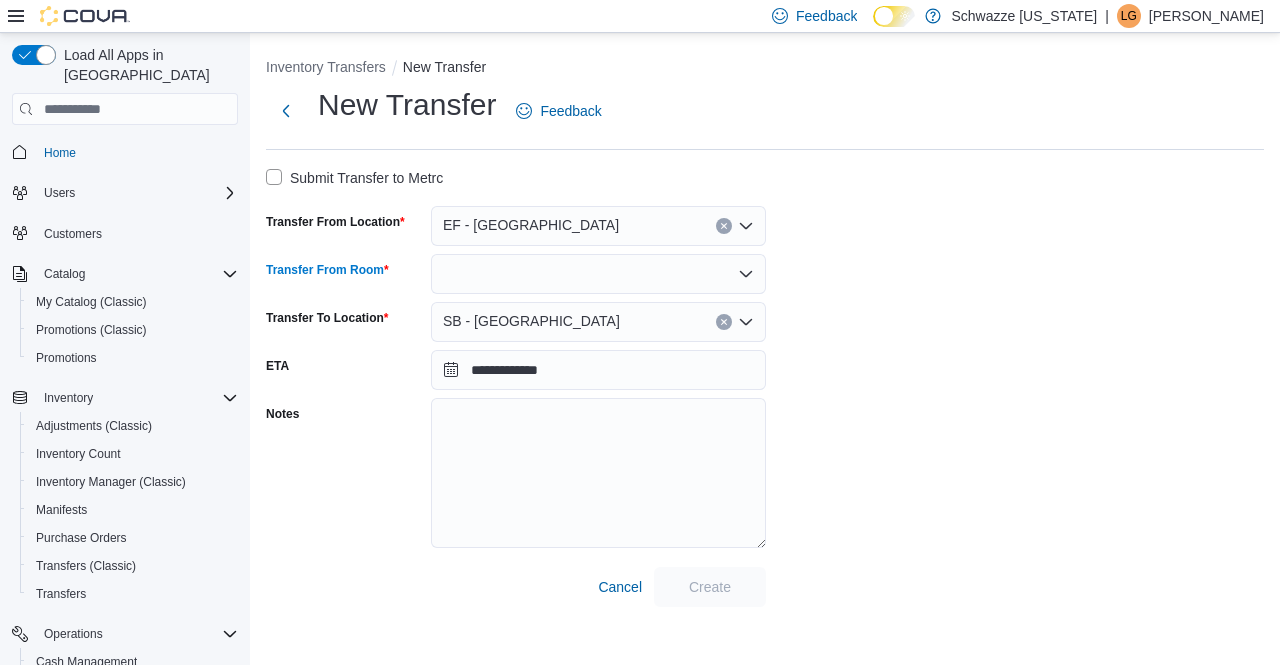 click at bounding box center [598, 274] 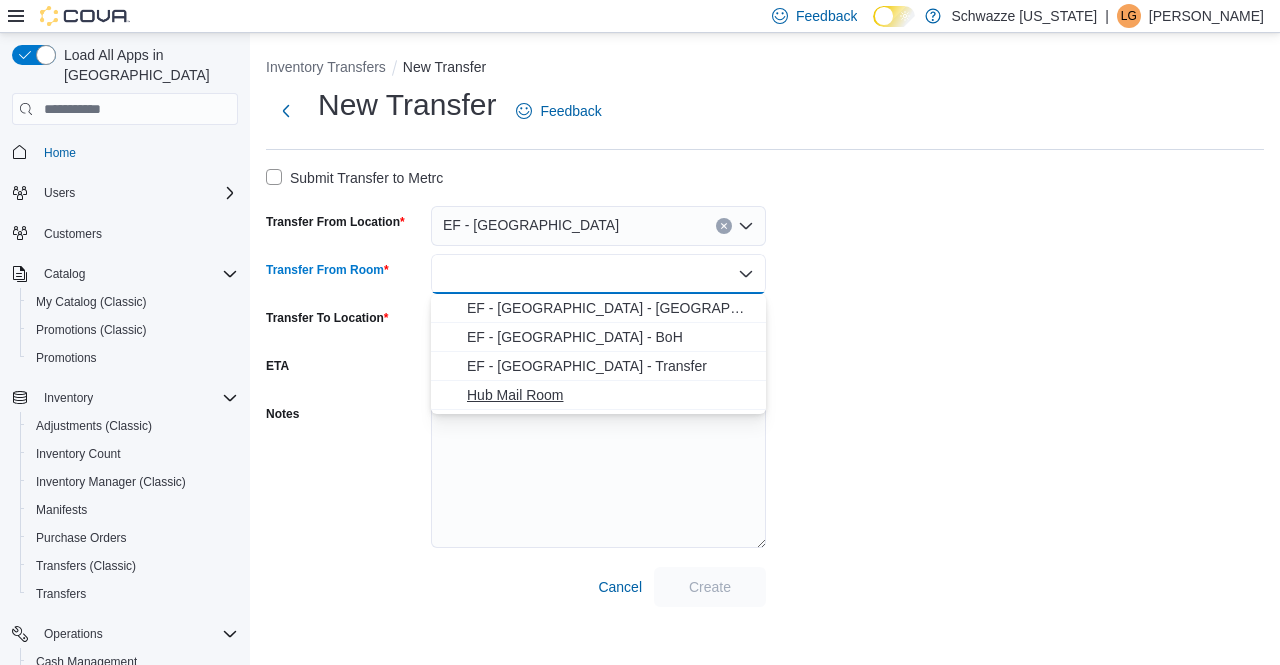 click on "Hub Mail Room" at bounding box center [610, 395] 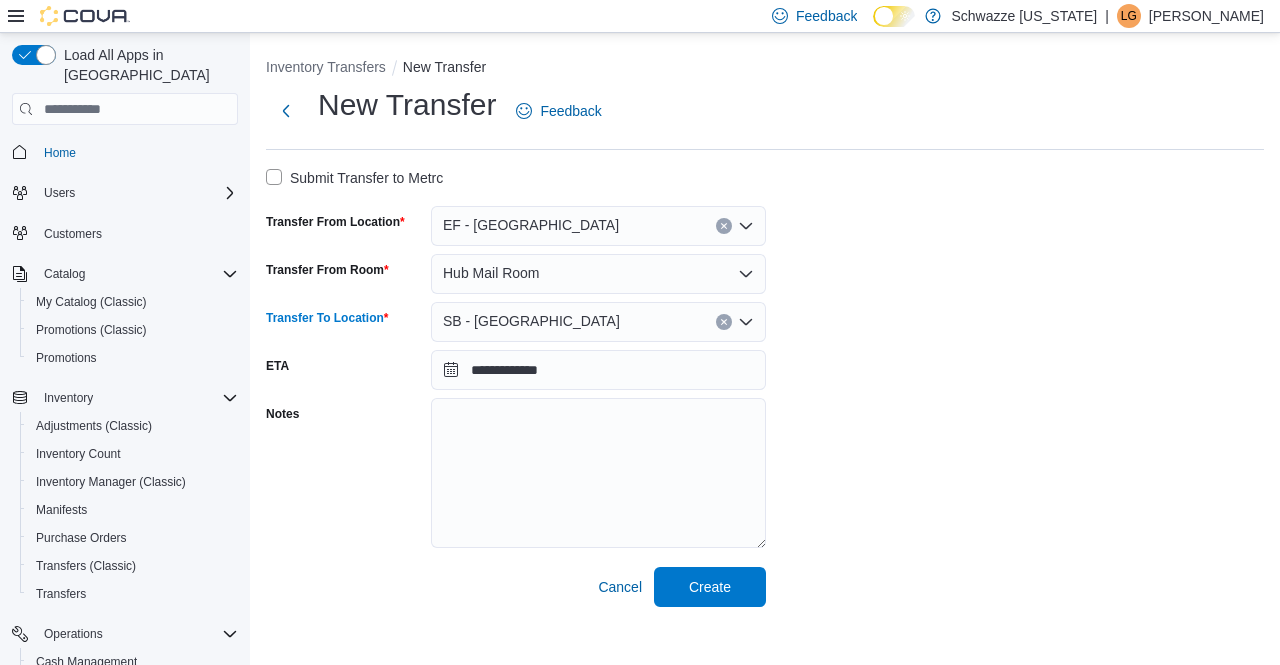 click on "SB - [GEOGRAPHIC_DATA]" at bounding box center [598, 322] 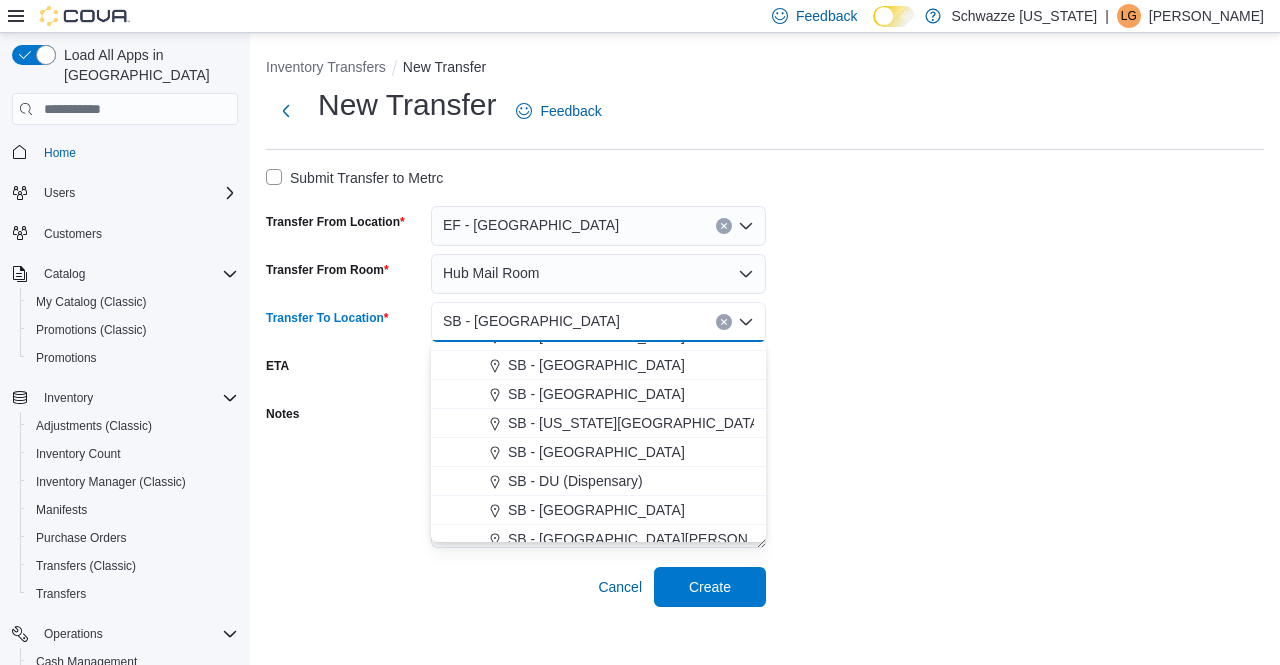scroll, scrollTop: 400, scrollLeft: 0, axis: vertical 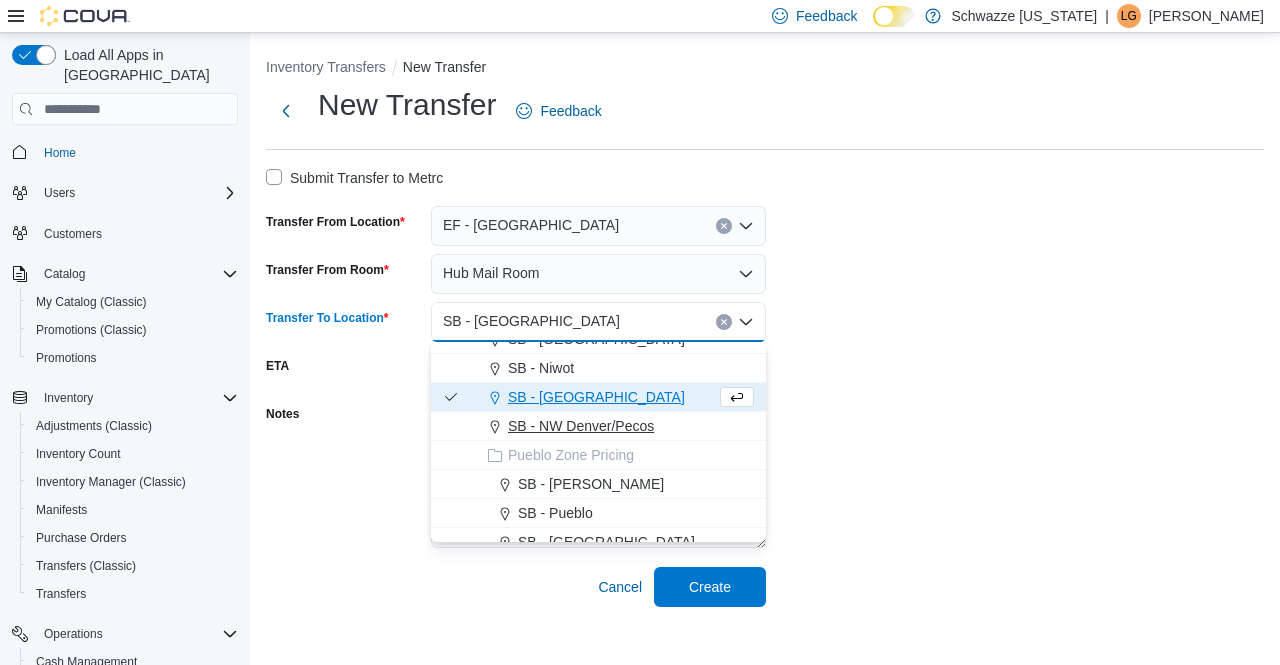 click on "SB - NW Denver/Pecos" at bounding box center [581, 426] 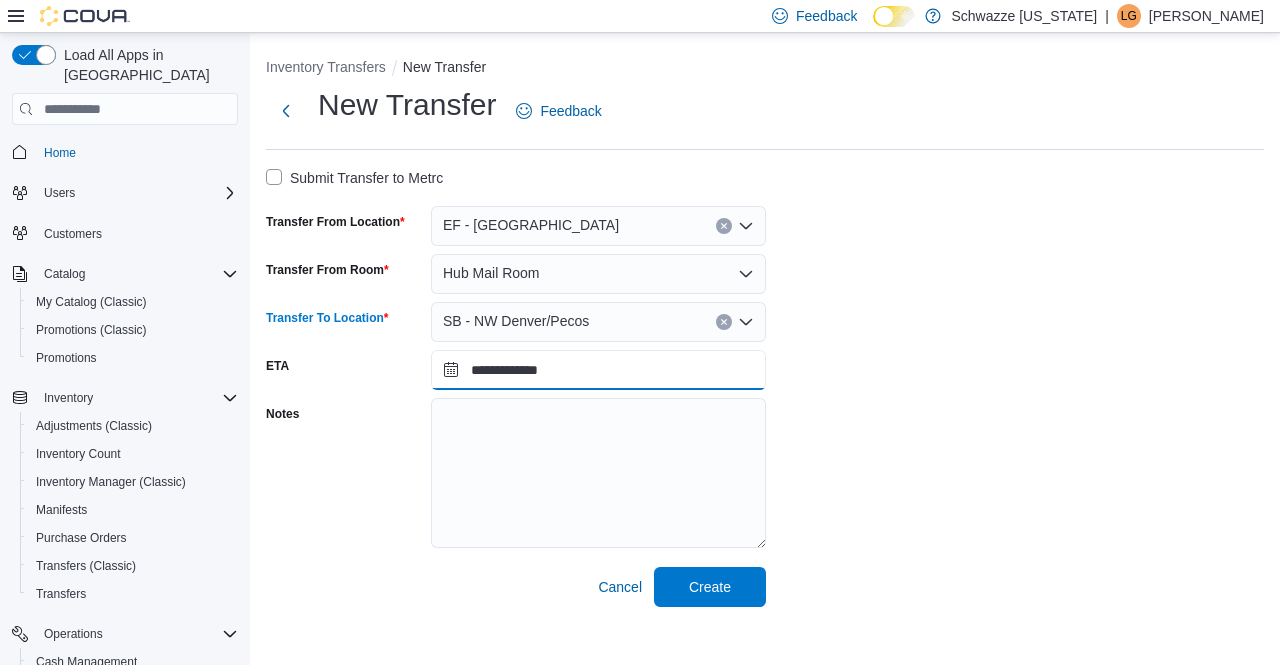 click on "**********" at bounding box center [598, 370] 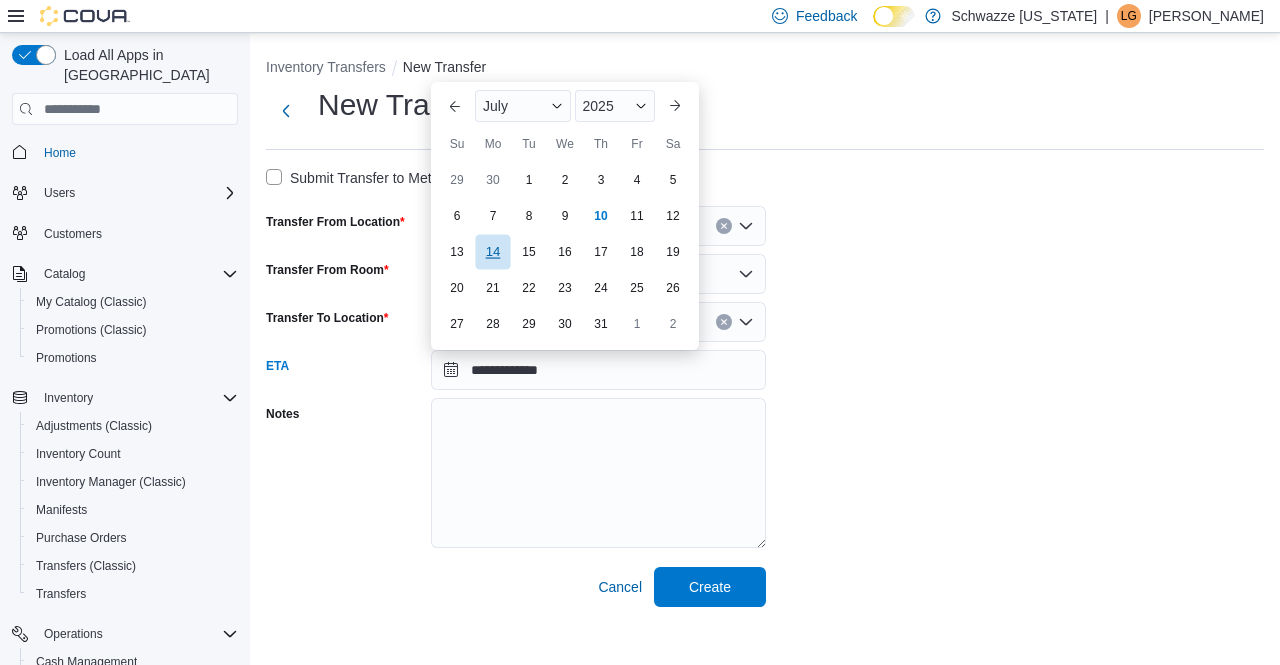 click on "14" at bounding box center (492, 252) 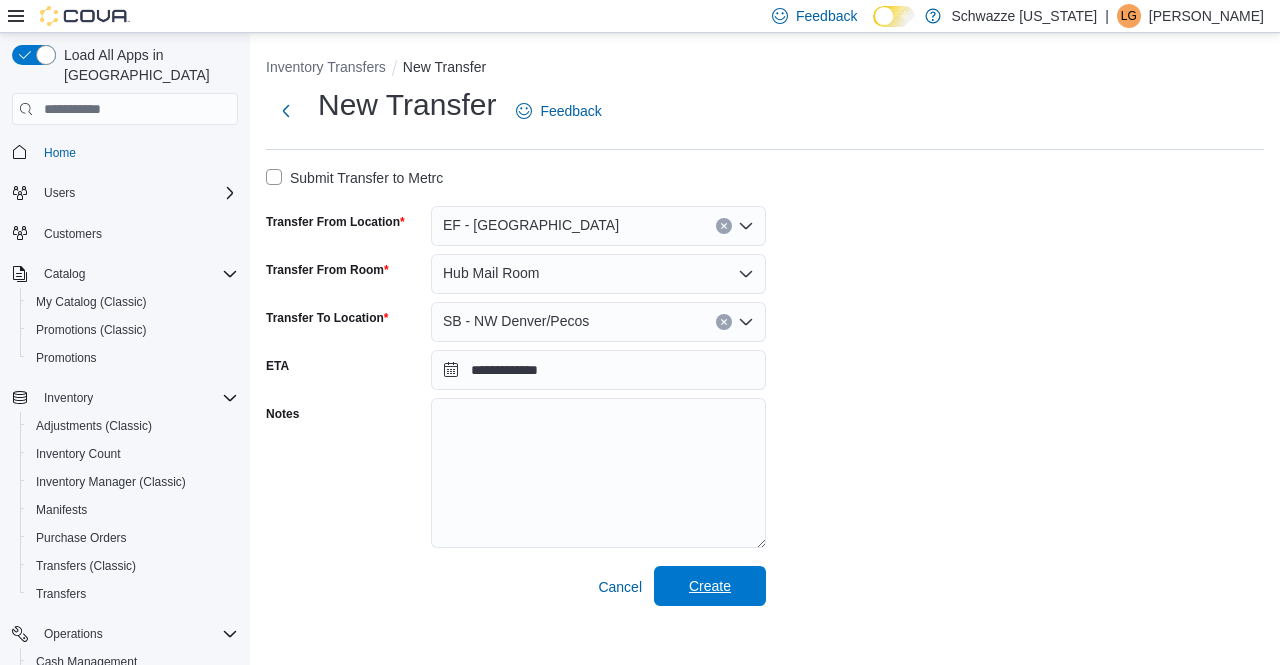 click on "Create" at bounding box center [710, 586] 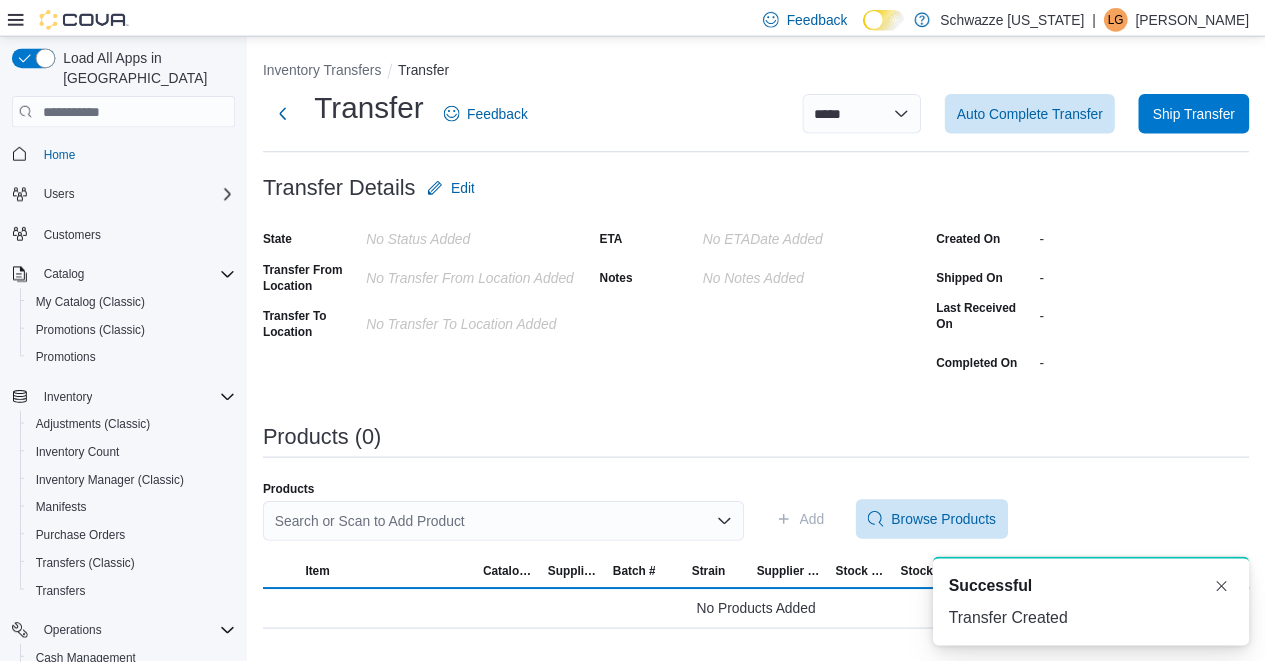 scroll, scrollTop: 0, scrollLeft: 0, axis: both 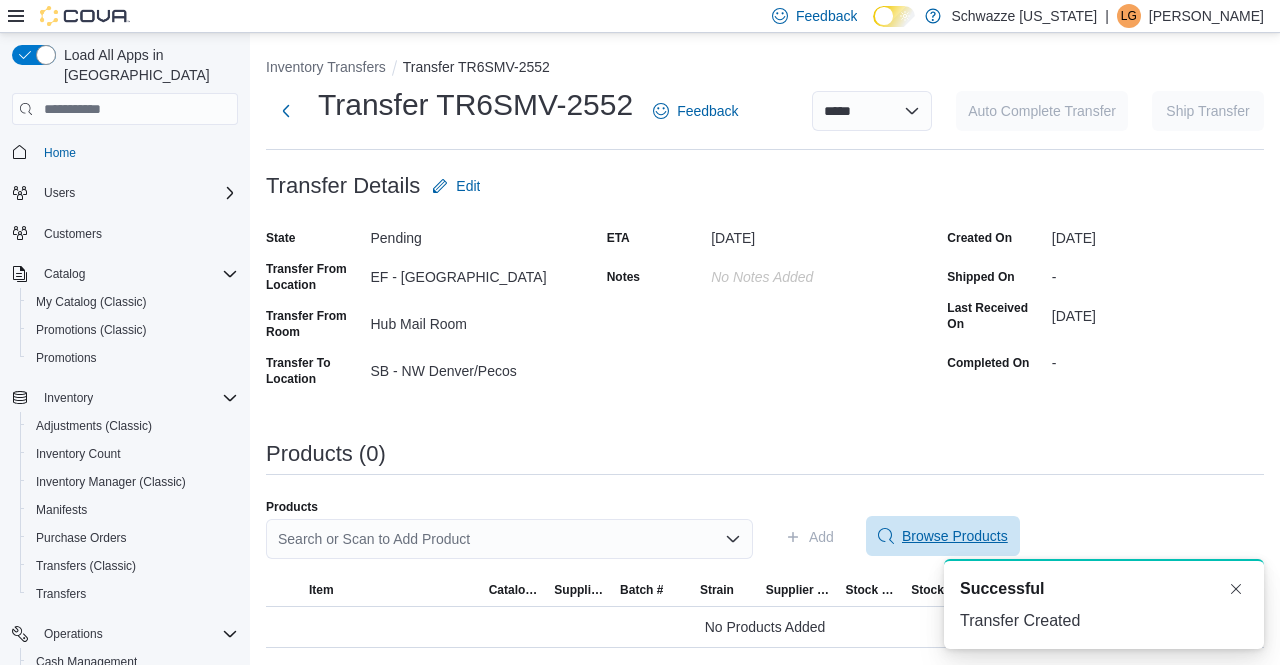 click on "Browse Products" at bounding box center (955, 536) 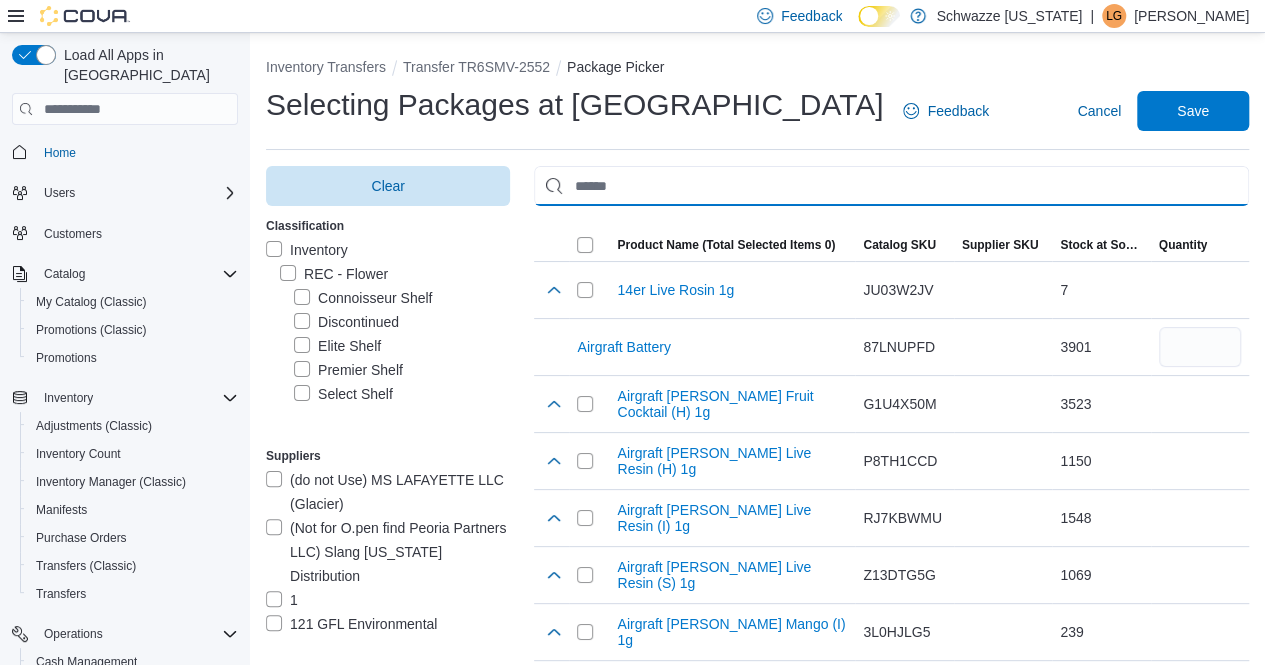click at bounding box center (891, 186) 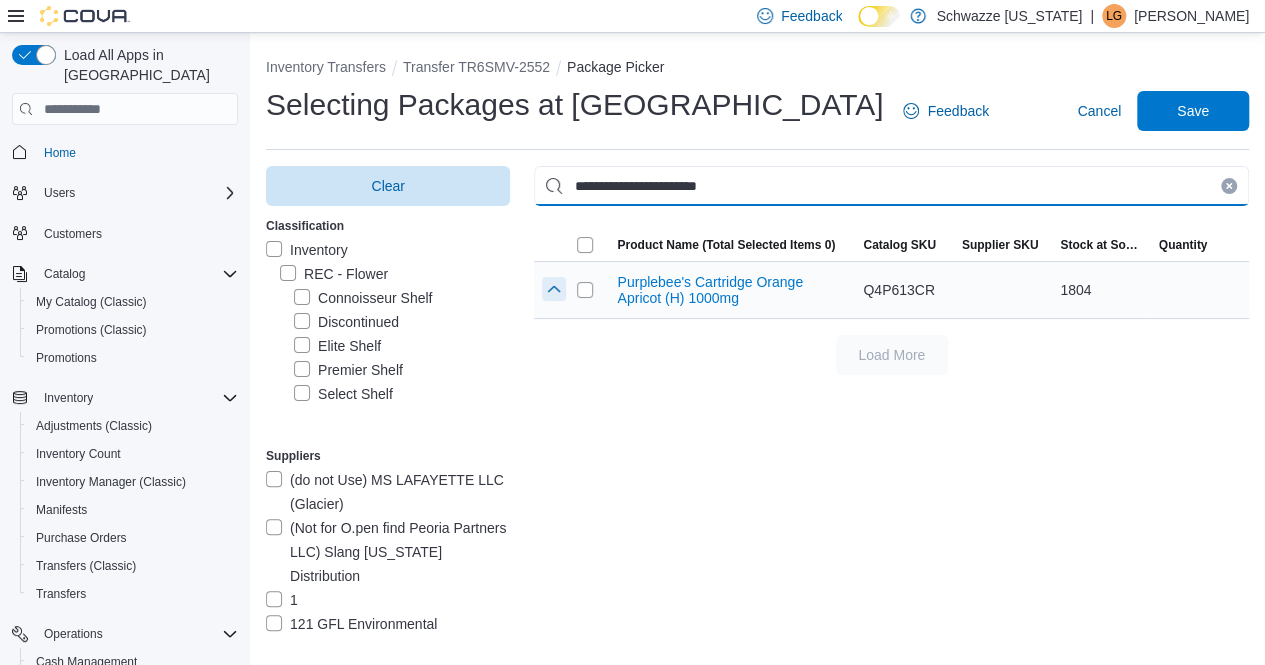 type on "**********" 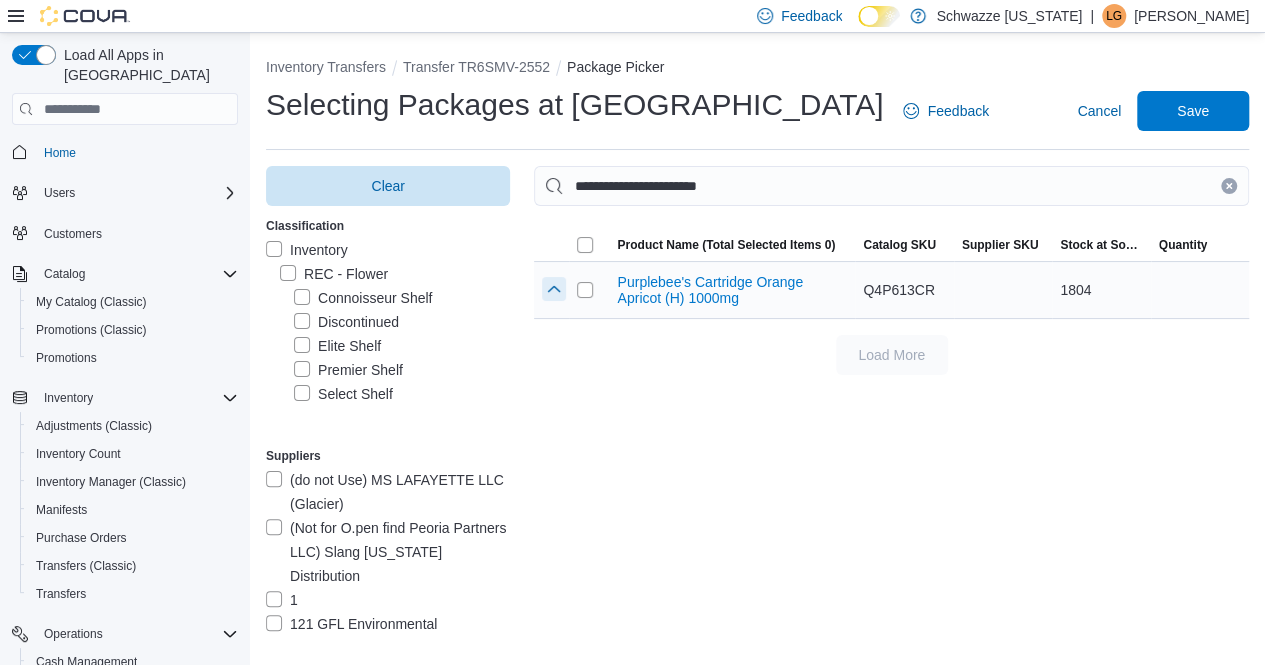 click at bounding box center (554, 289) 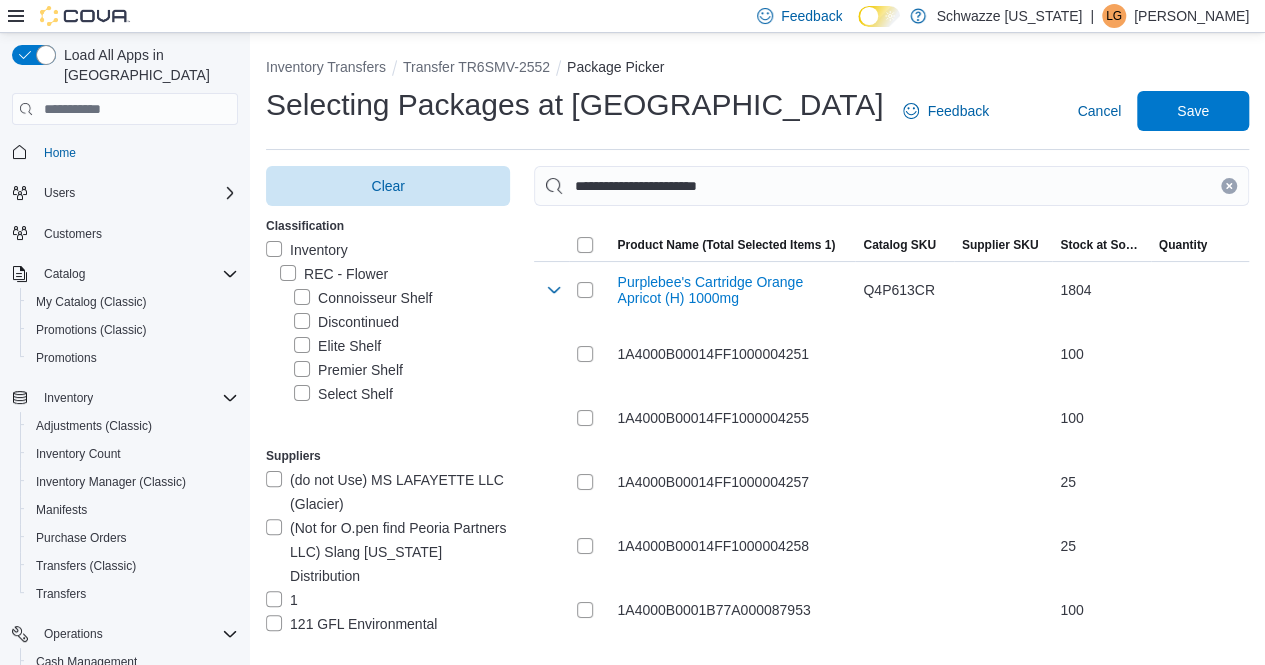 drag, startPoint x: 1244, startPoint y: 183, endPoint x: 1072, endPoint y: 186, distance: 172.02615 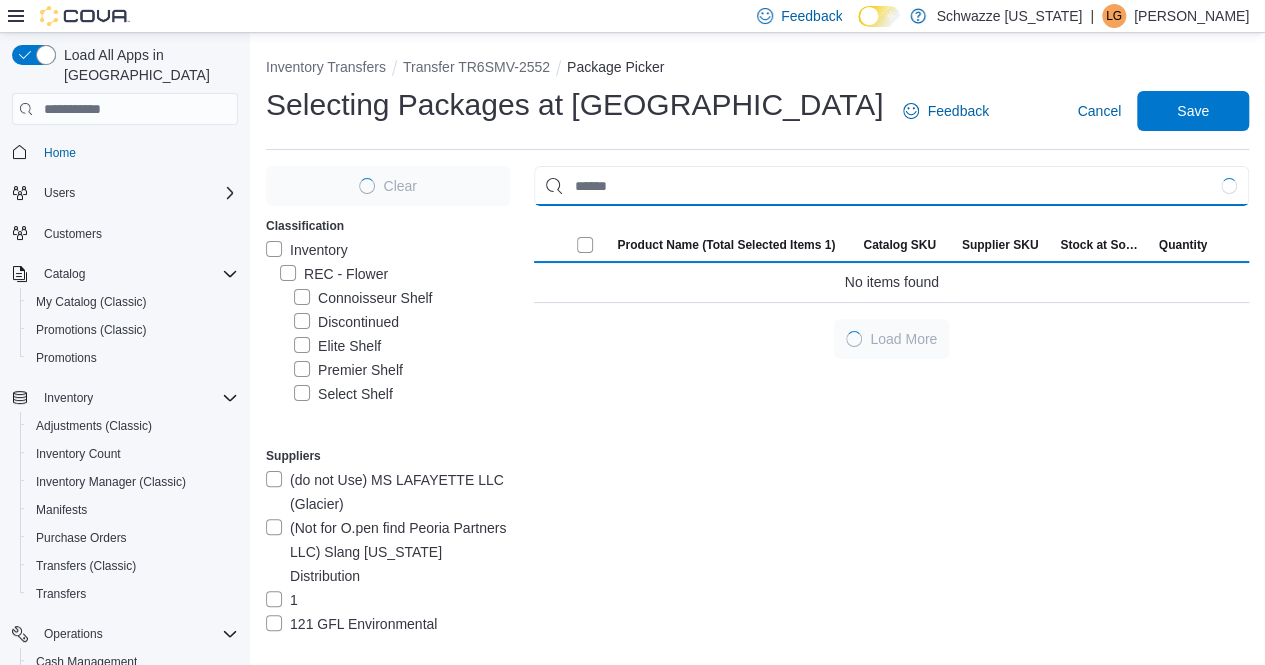 click at bounding box center [891, 186] 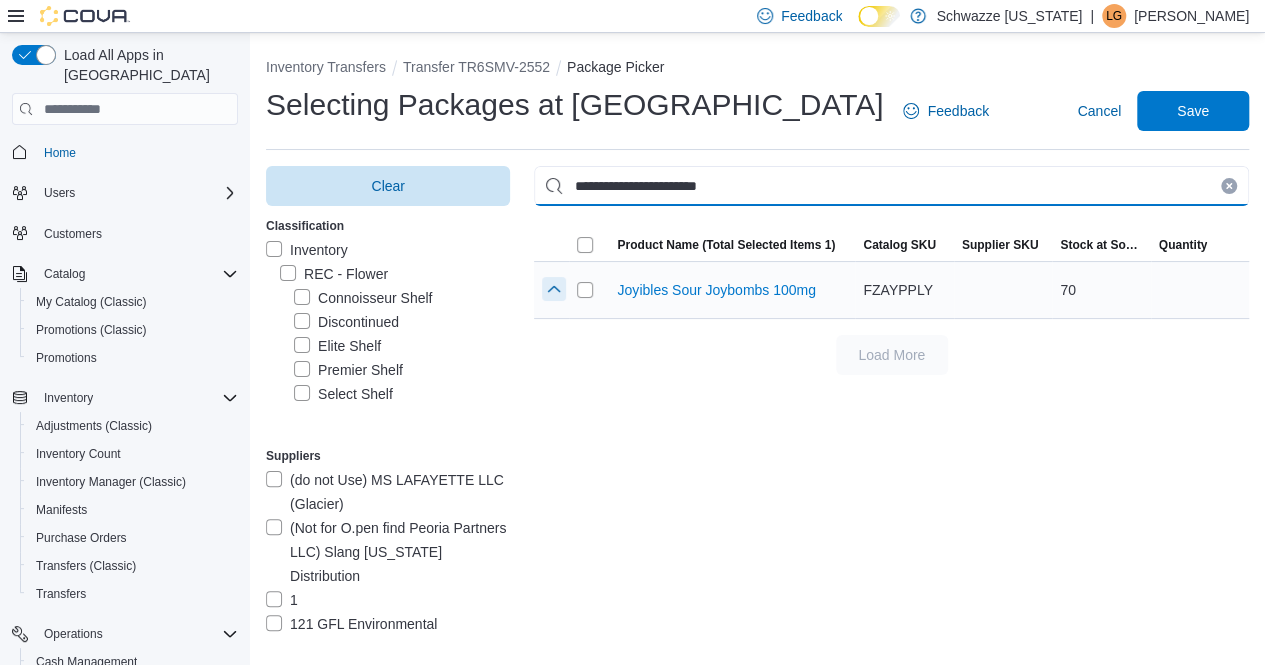 type on "**********" 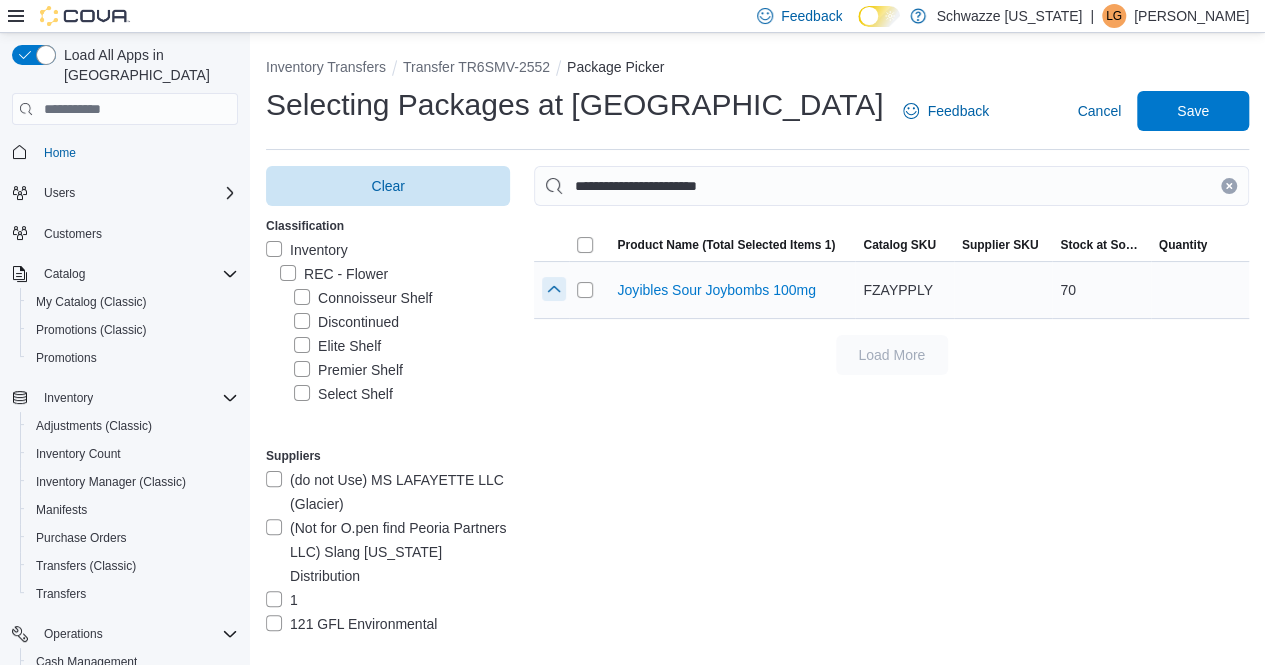 click at bounding box center (554, 289) 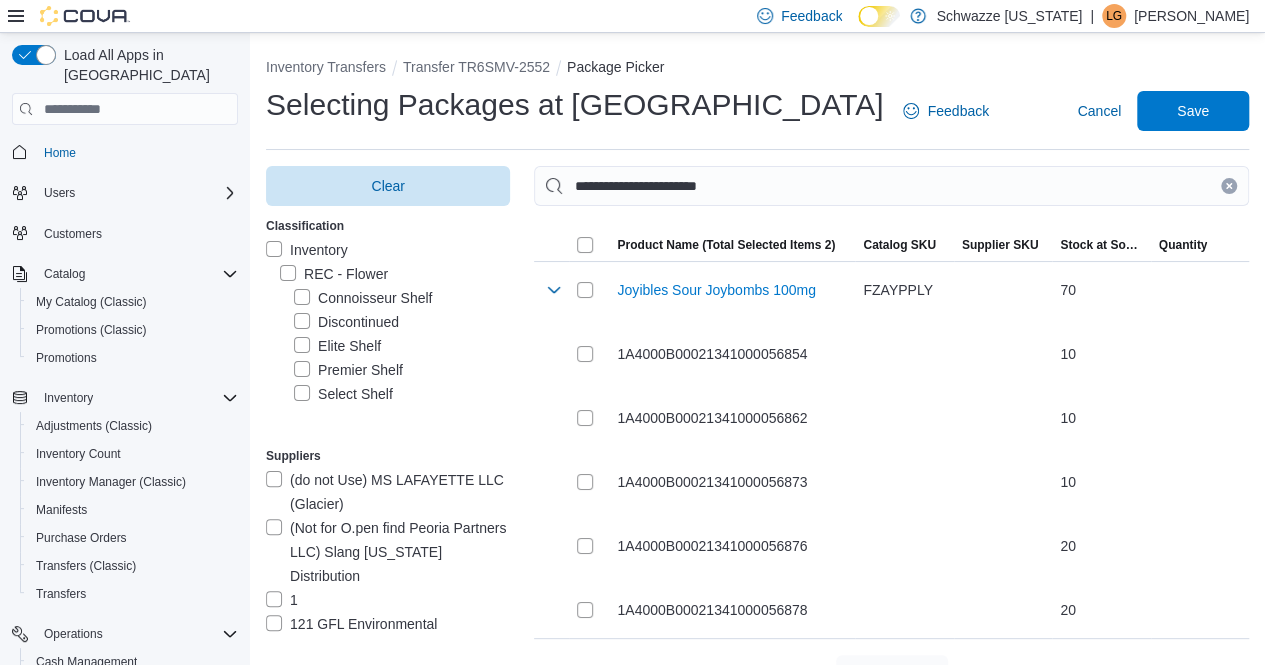 click at bounding box center (1229, 186) 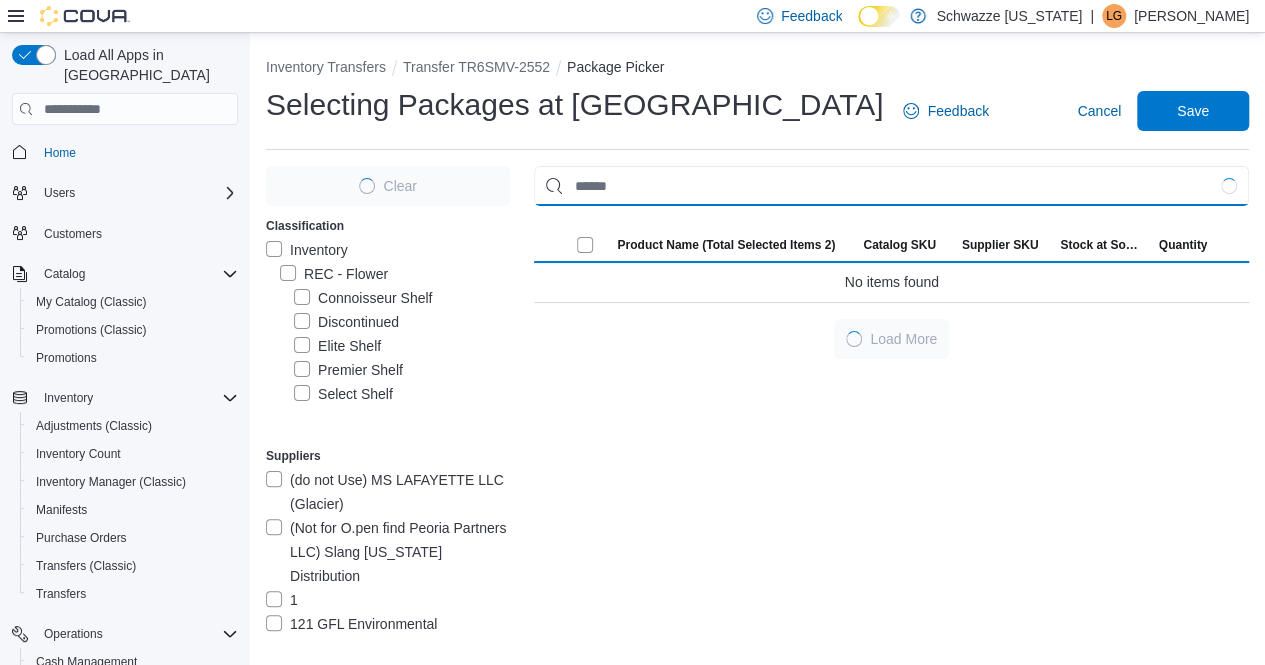 click at bounding box center (891, 186) 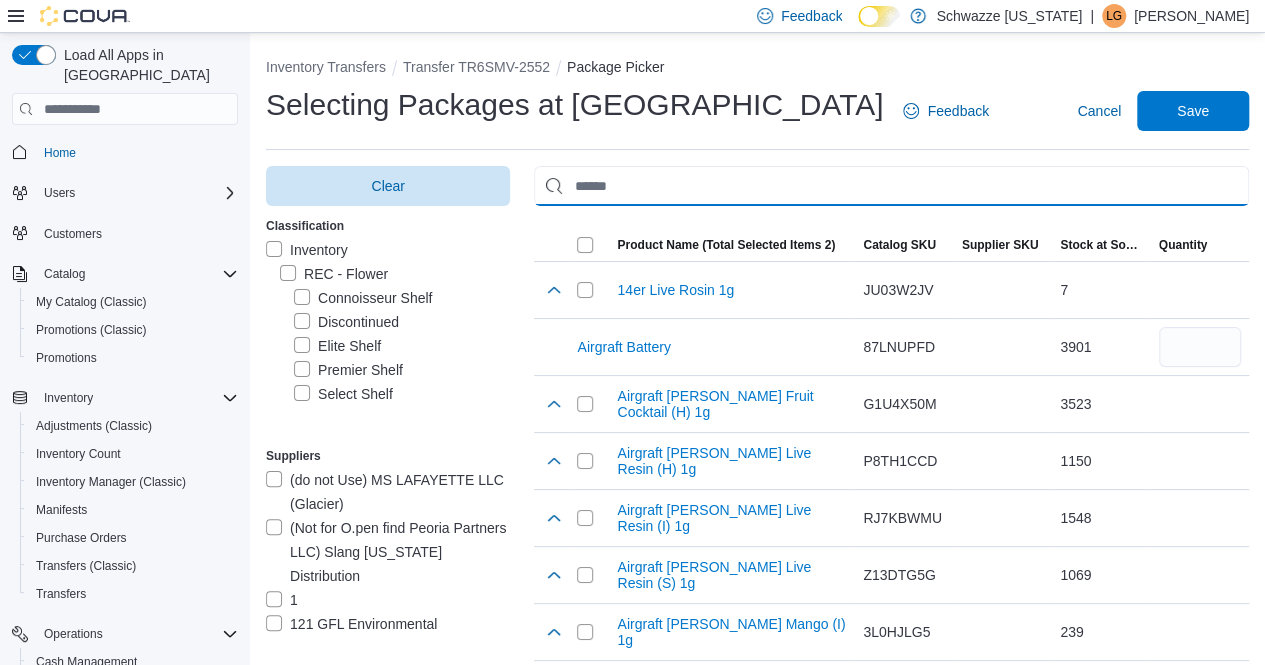 paste on "**********" 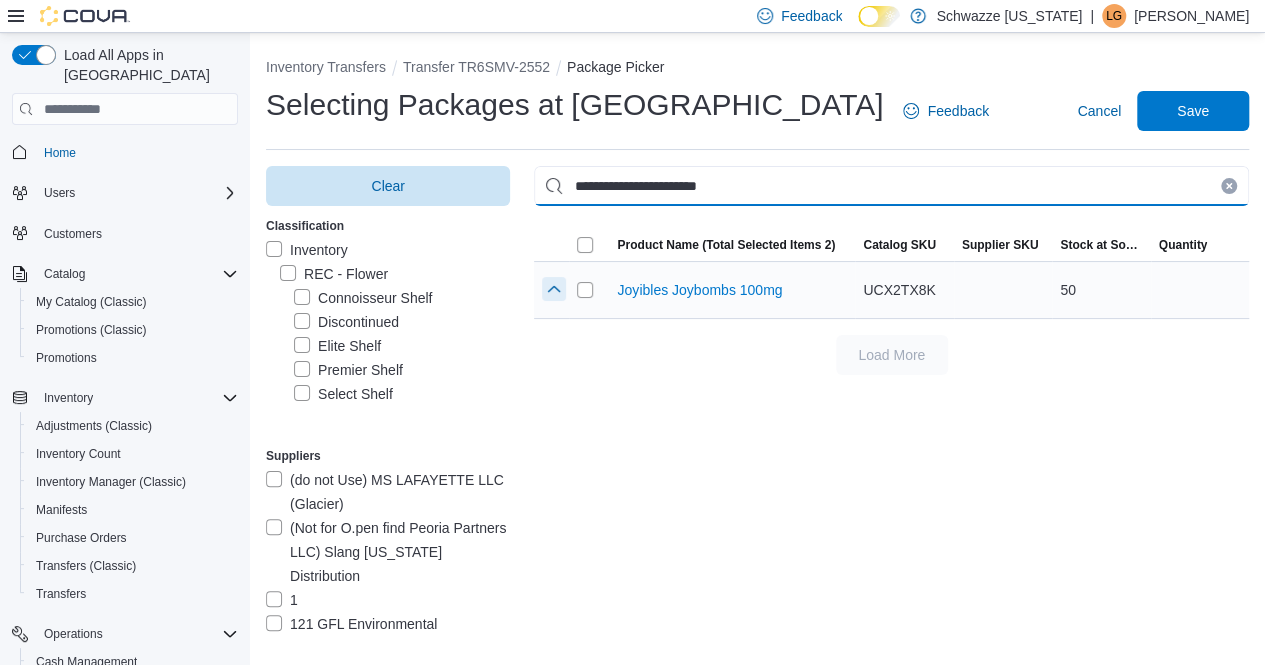 type on "**********" 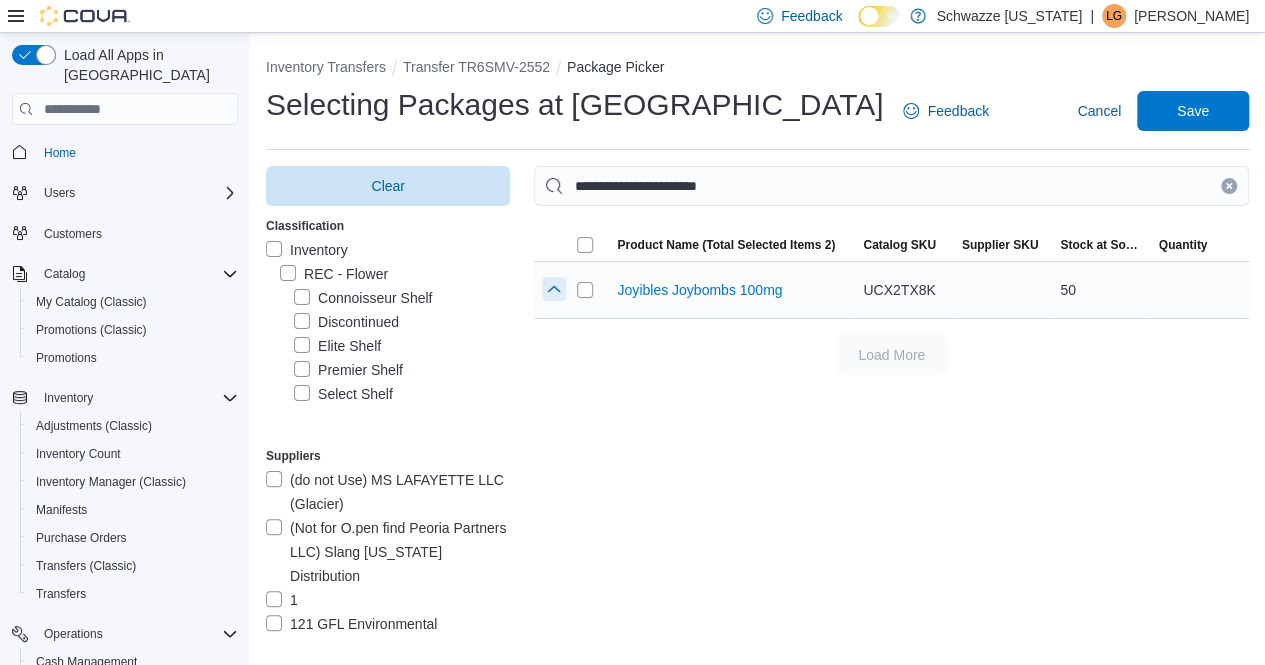click at bounding box center [554, 289] 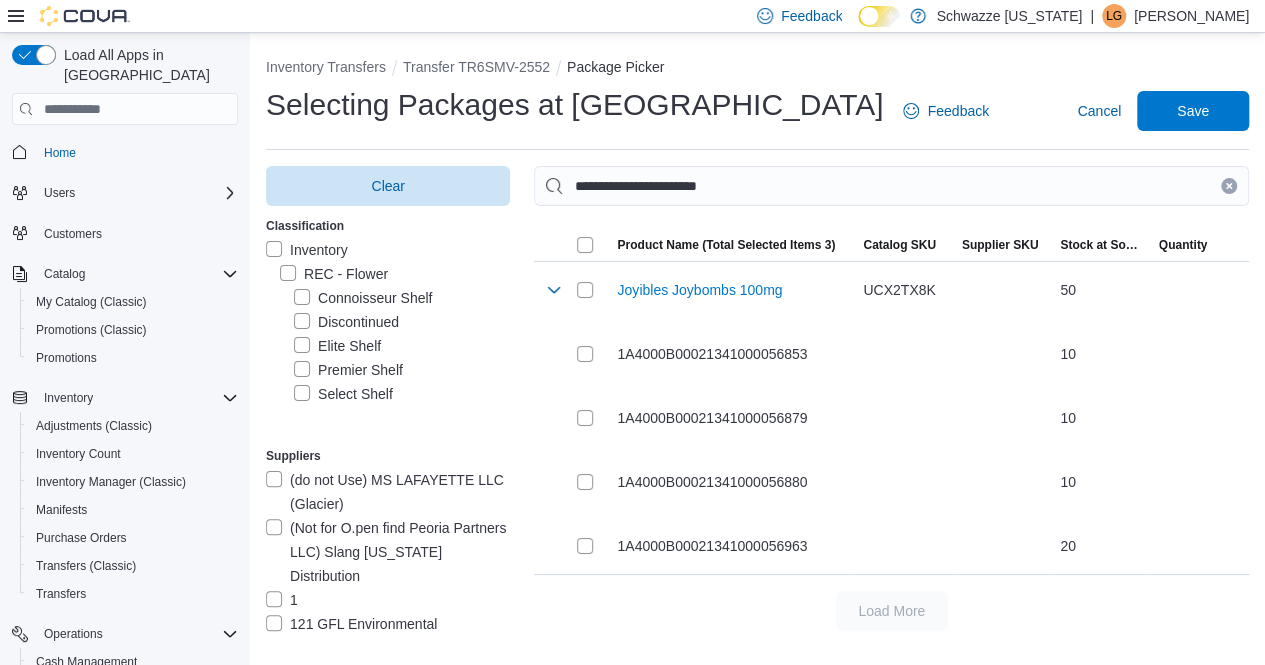 click 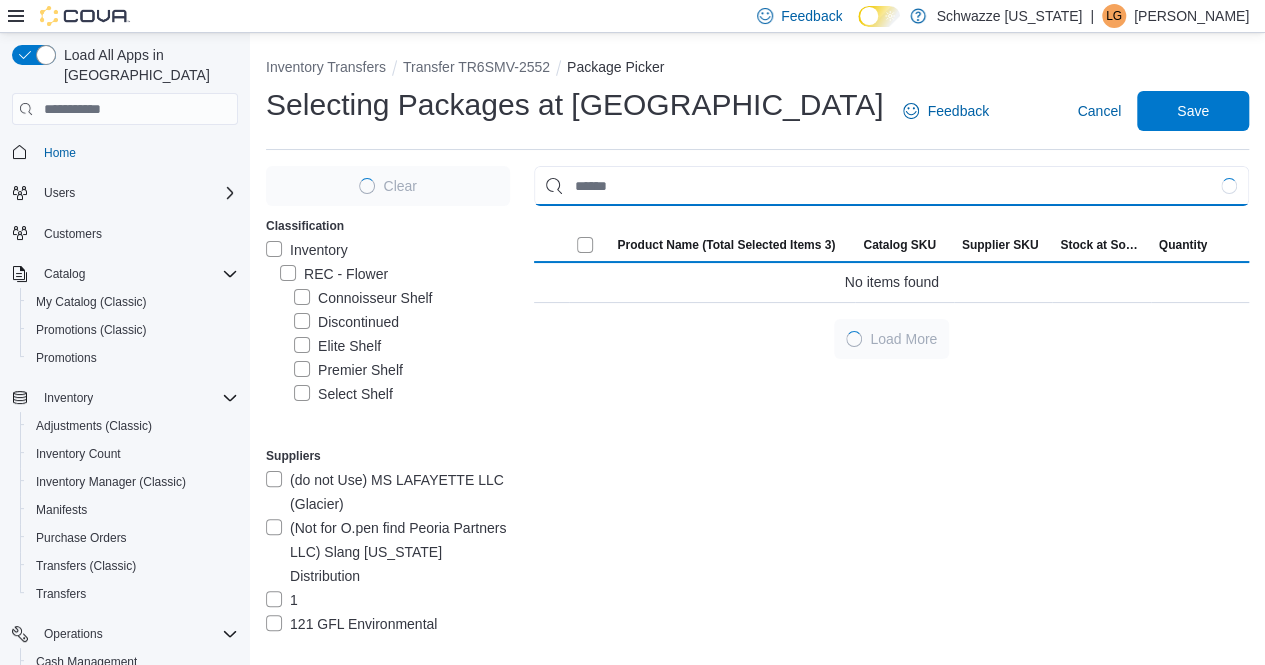 click at bounding box center [891, 186] 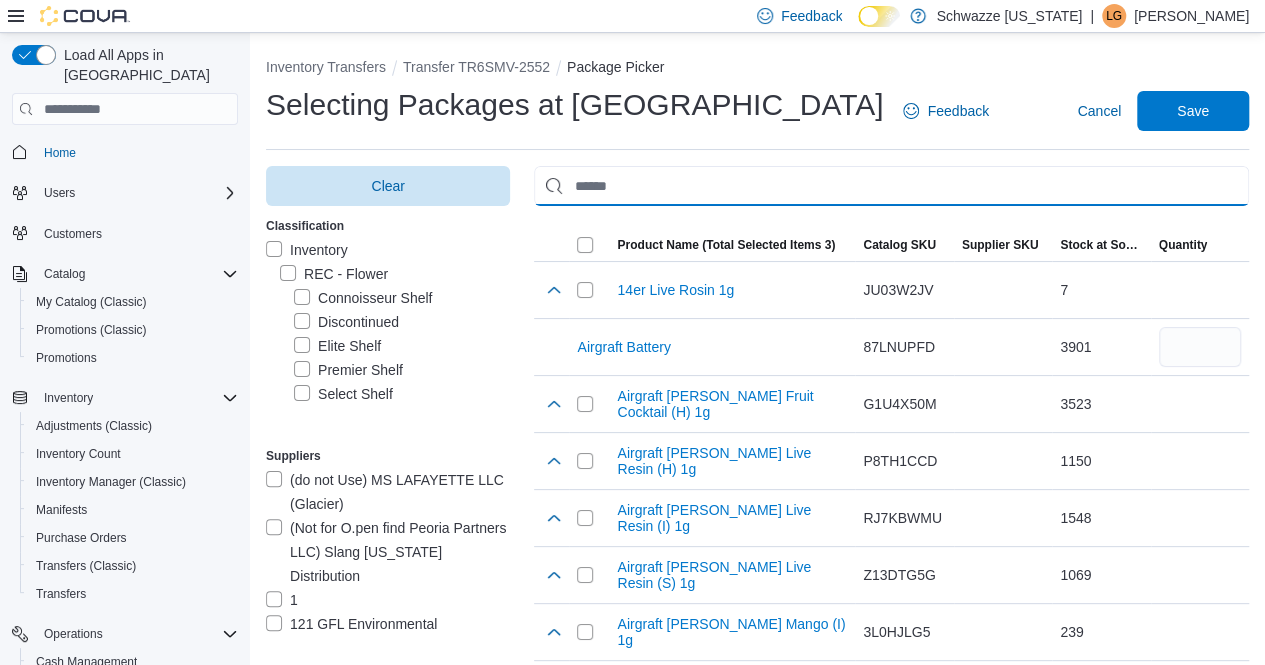 paste on "**********" 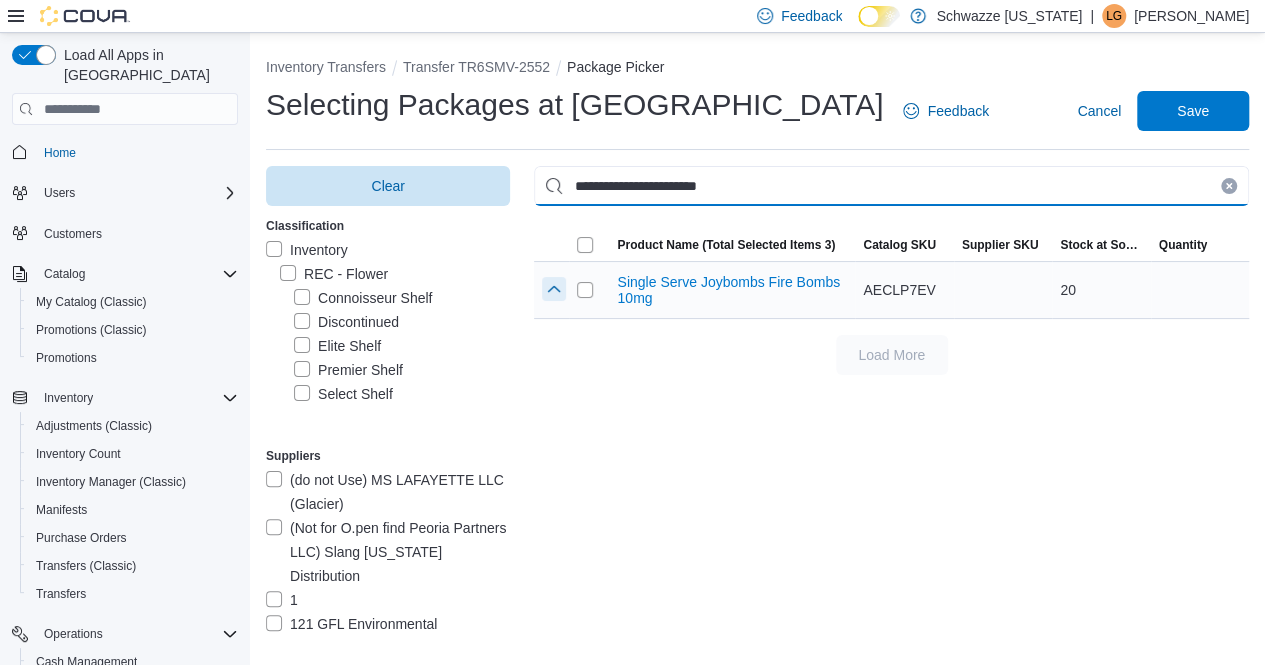type on "**********" 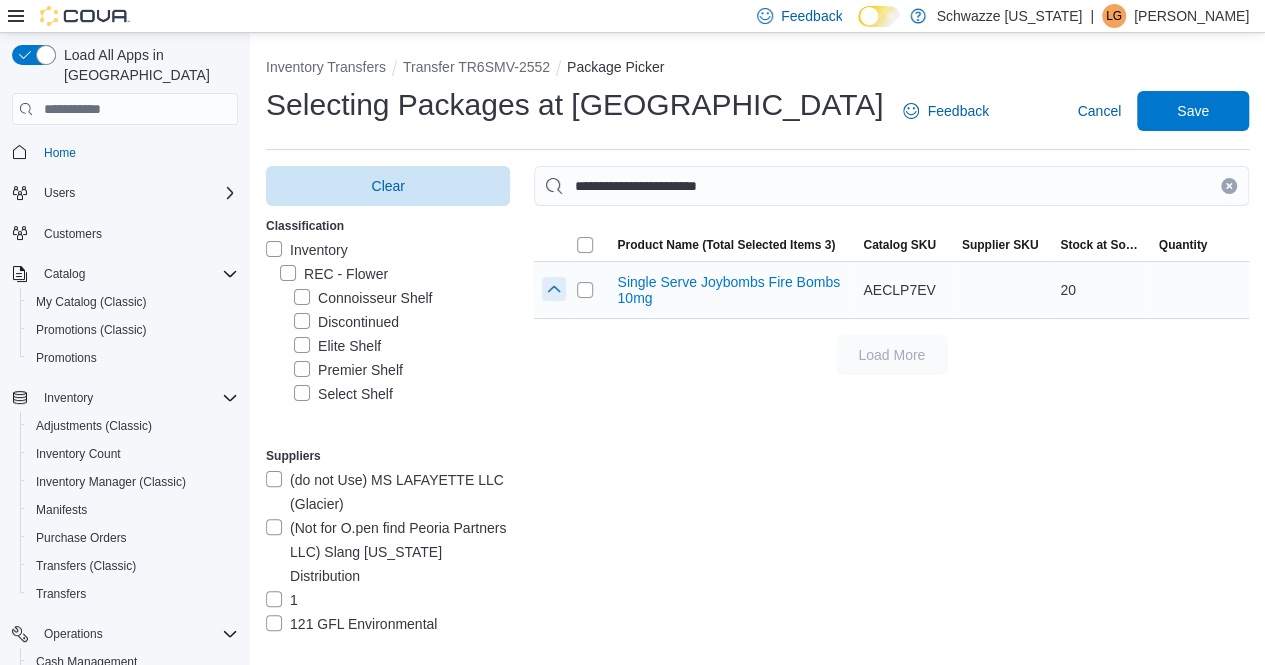 click at bounding box center (554, 289) 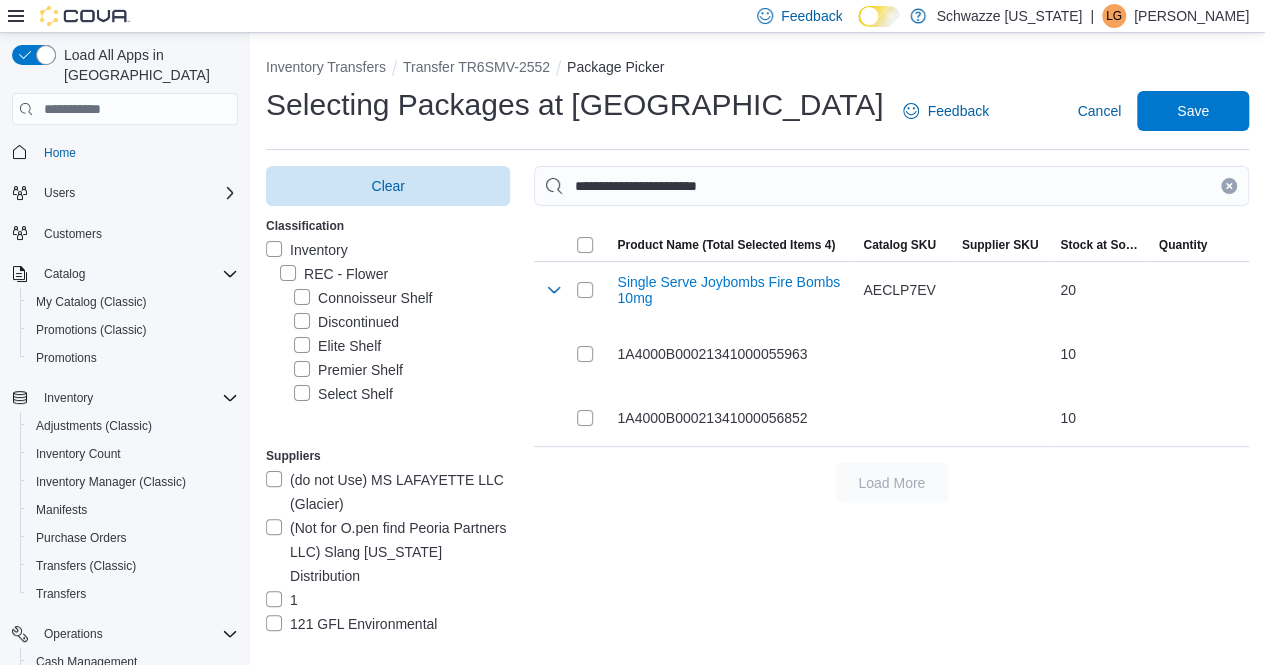 drag, startPoint x: 1246, startPoint y: 185, endPoint x: 1142, endPoint y: 197, distance: 104.69002 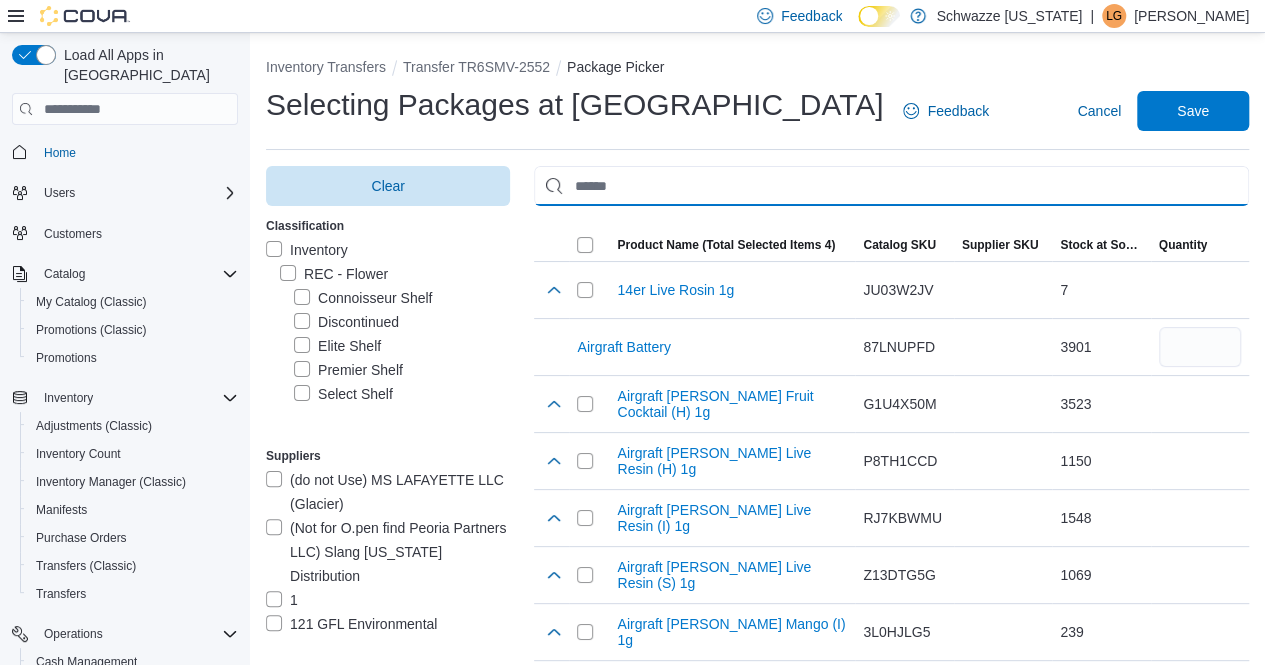 click at bounding box center (891, 186) 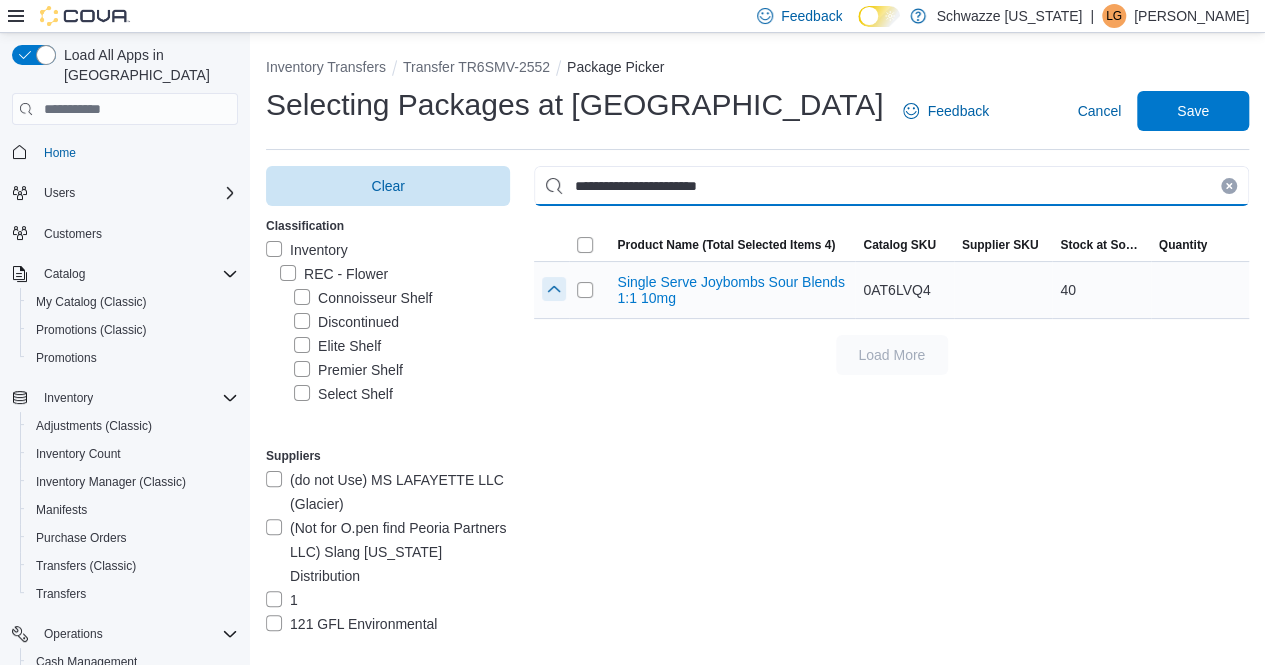 type on "**********" 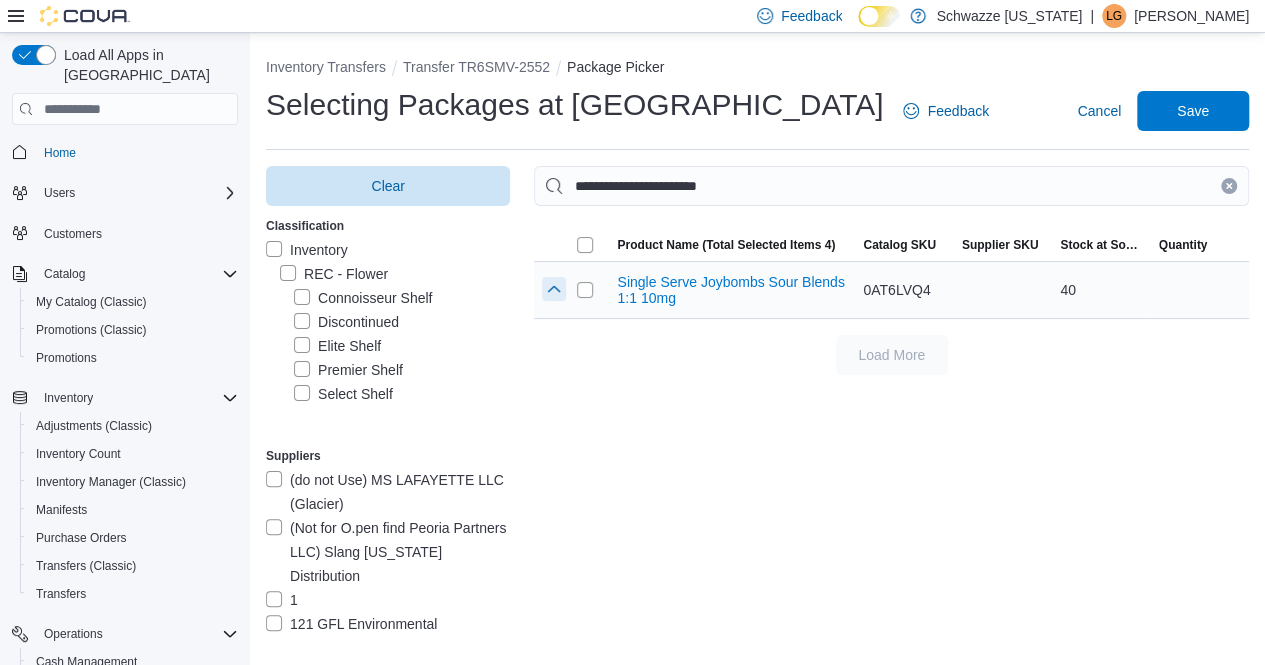 click at bounding box center [554, 289] 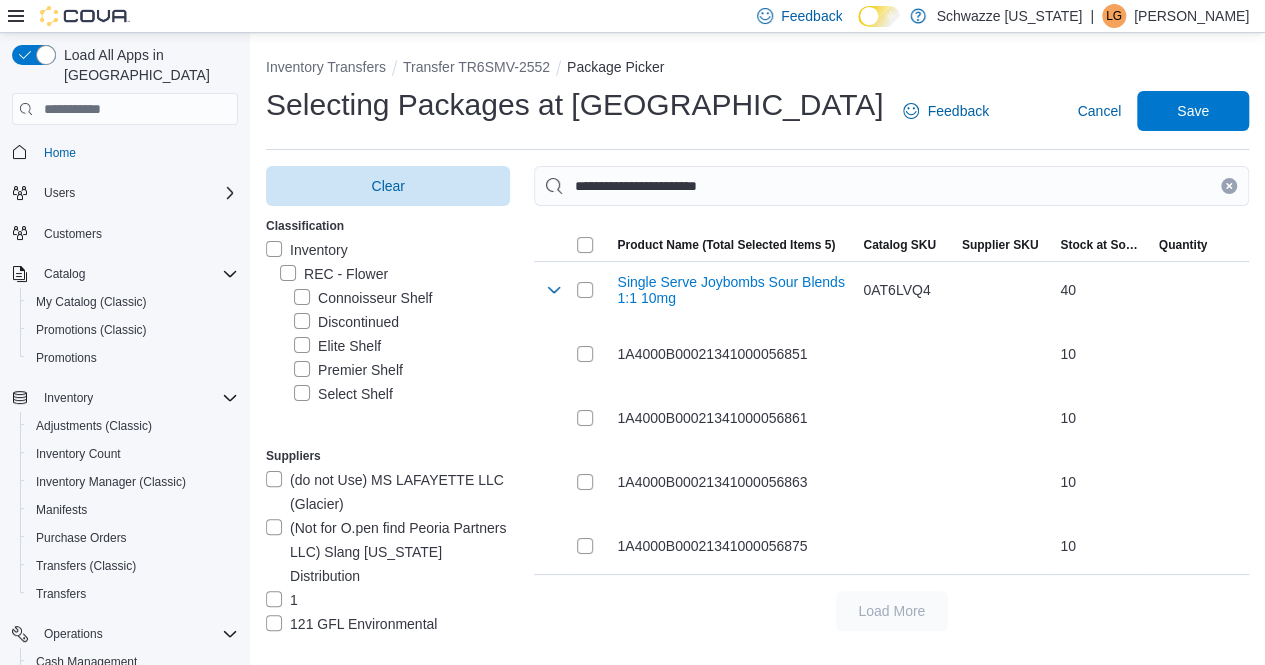 drag, startPoint x: 1245, startPoint y: 182, endPoint x: 1126, endPoint y: 193, distance: 119.507324 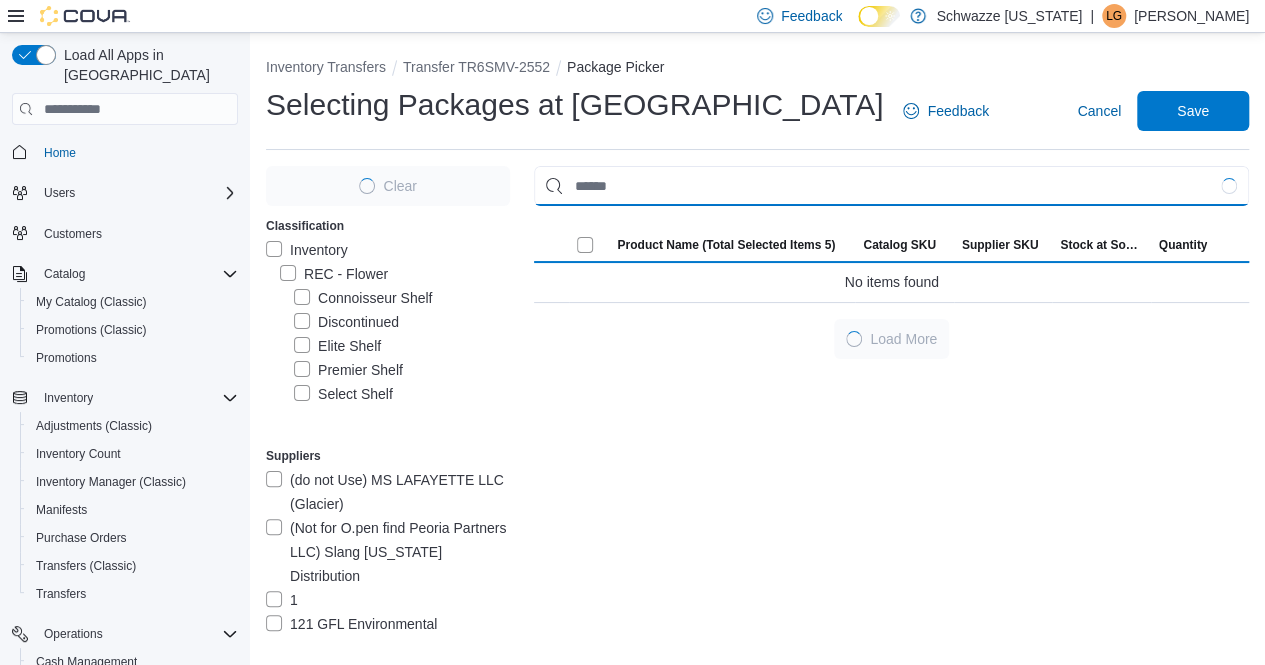 click at bounding box center [891, 186] 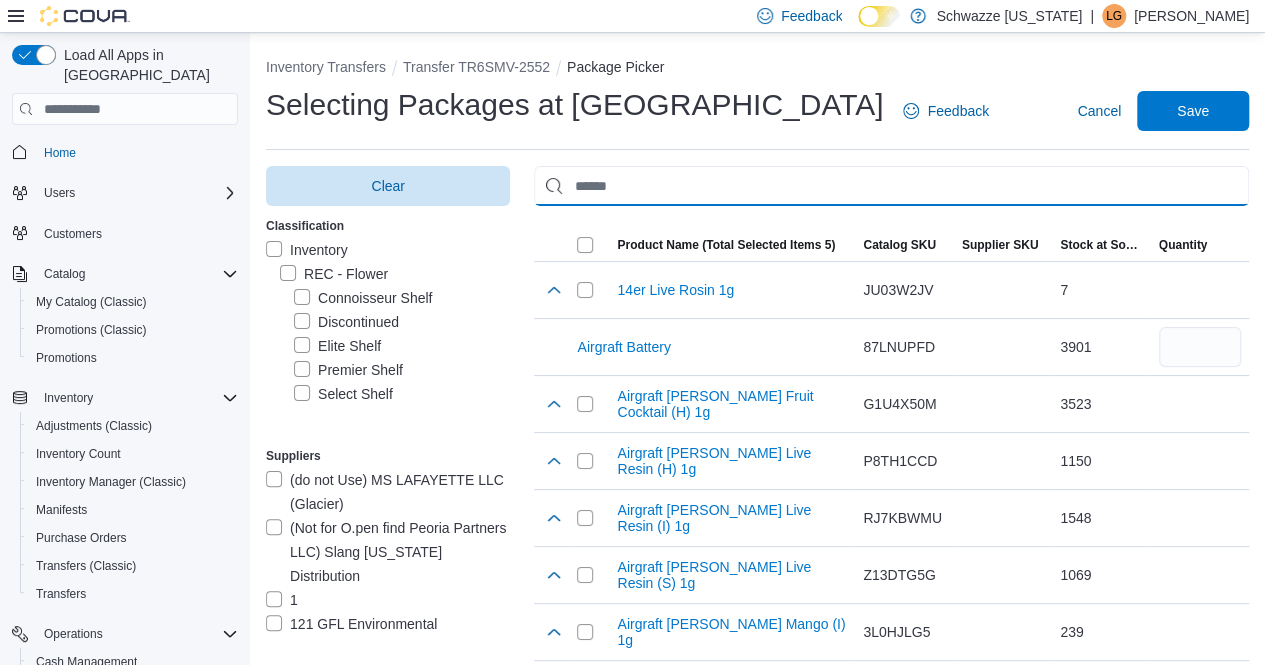 paste on "**********" 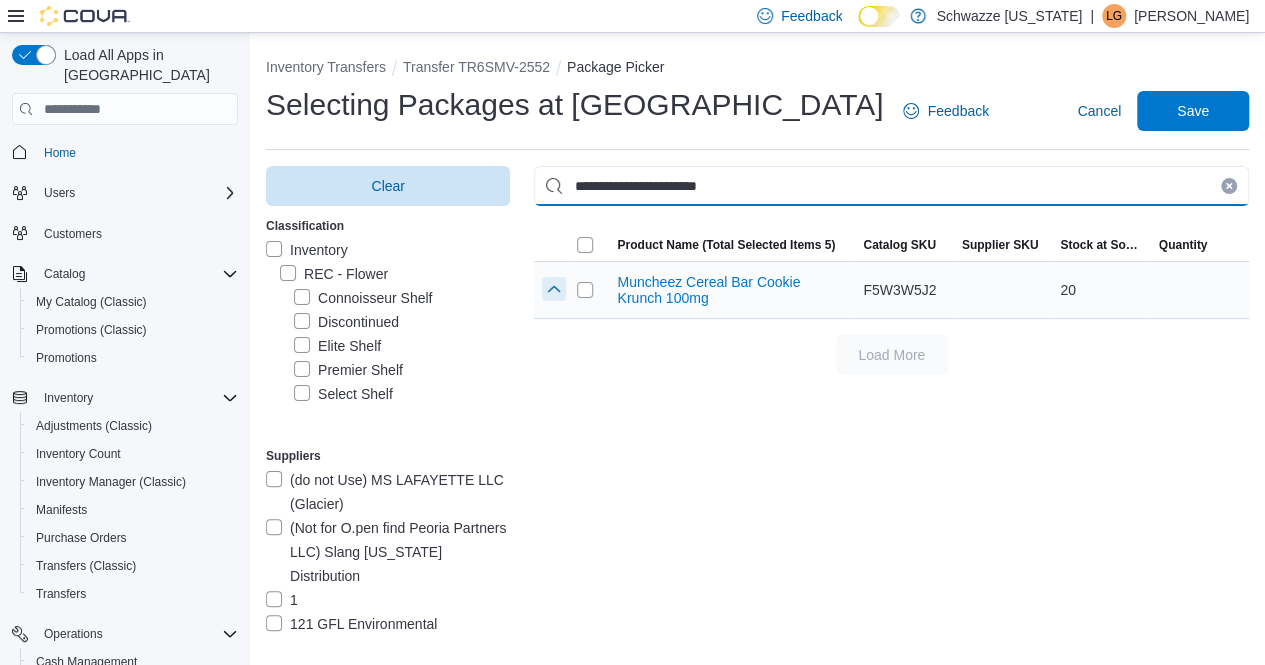 type on "**********" 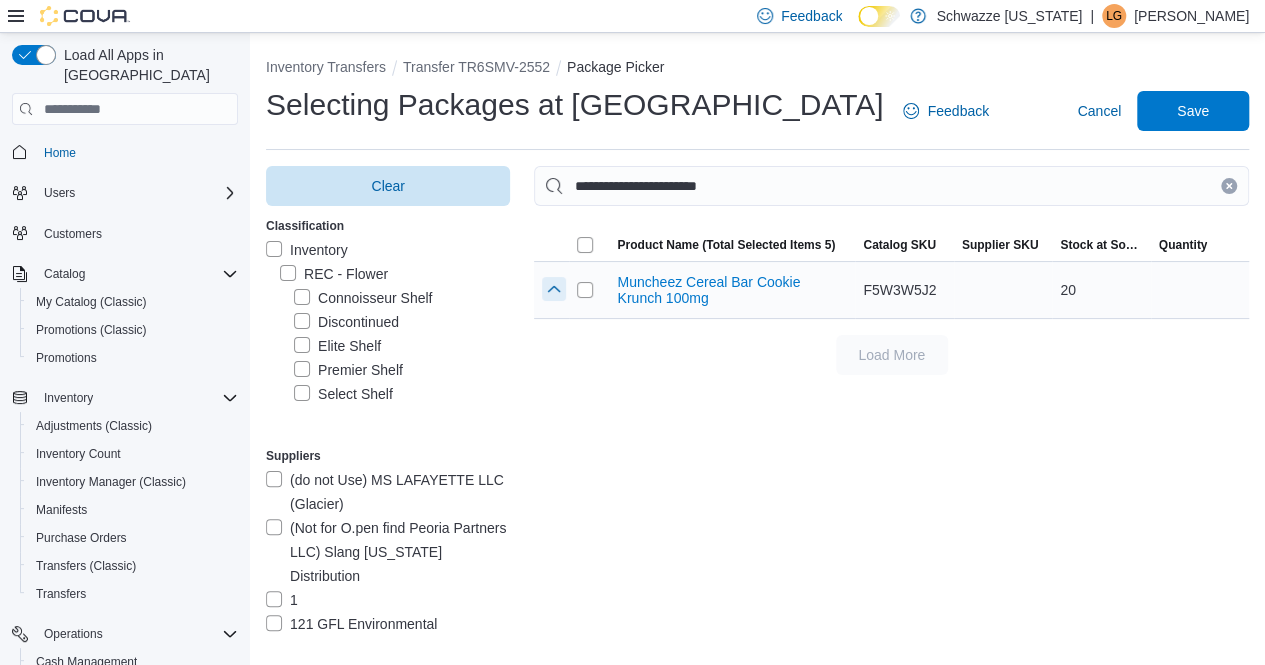 click at bounding box center [554, 289] 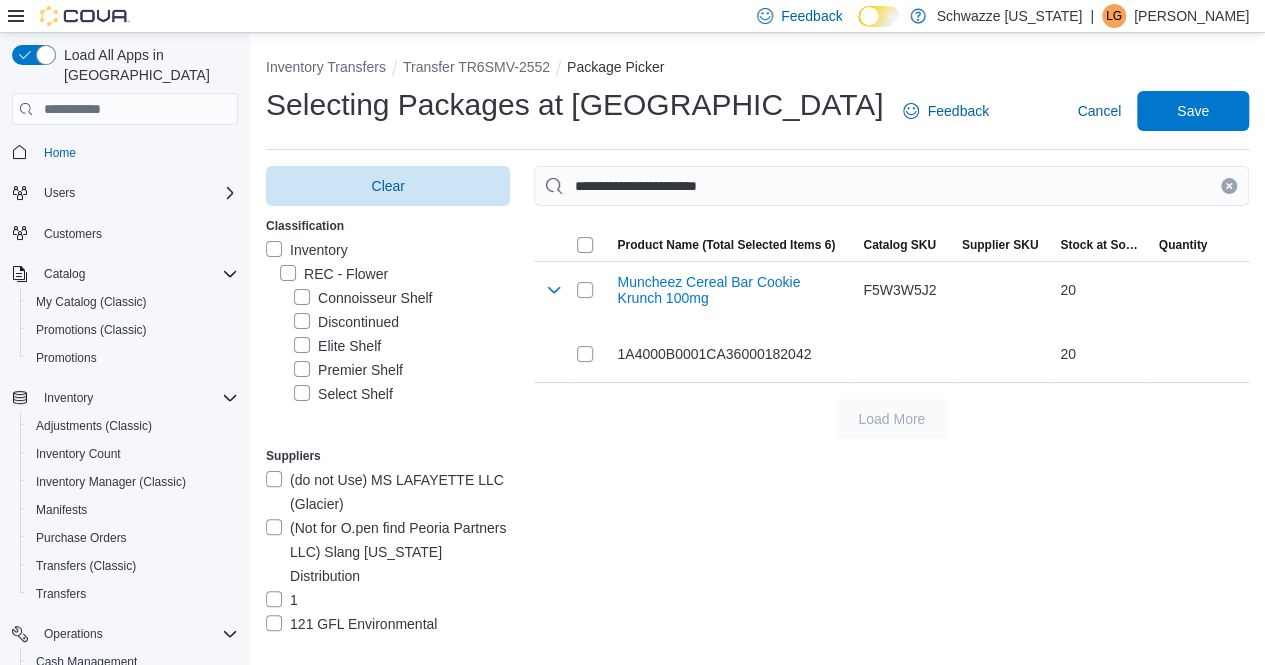 click 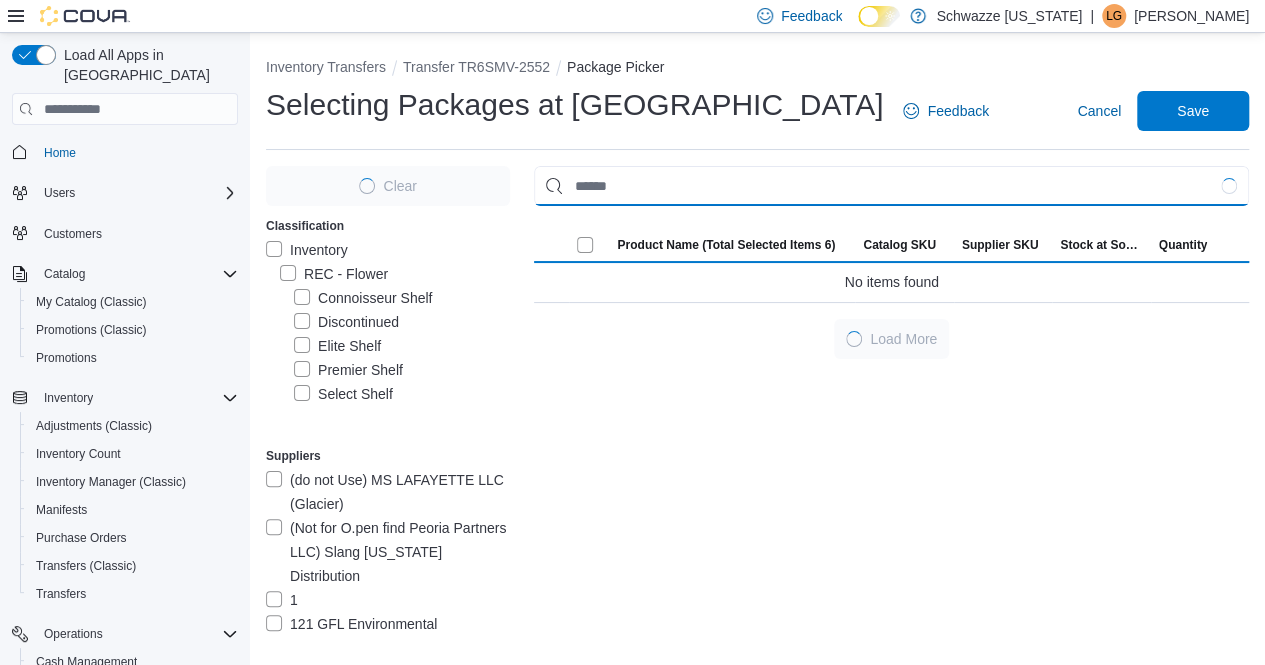 click at bounding box center (891, 186) 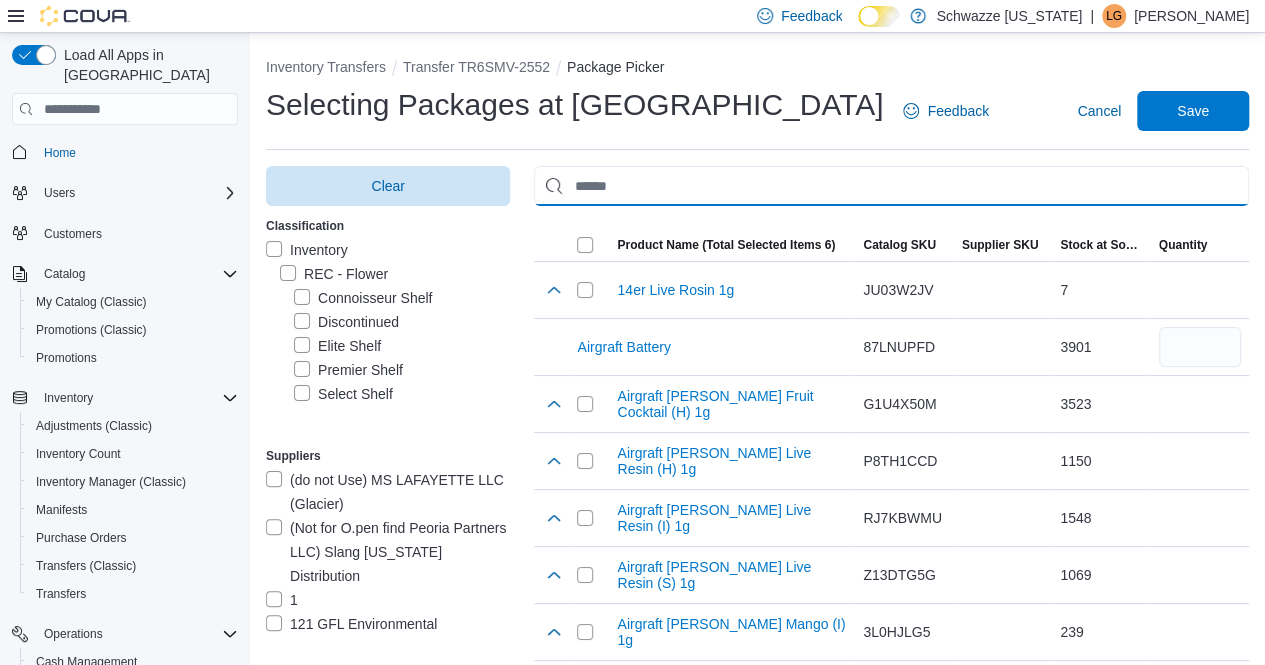paste on "**********" 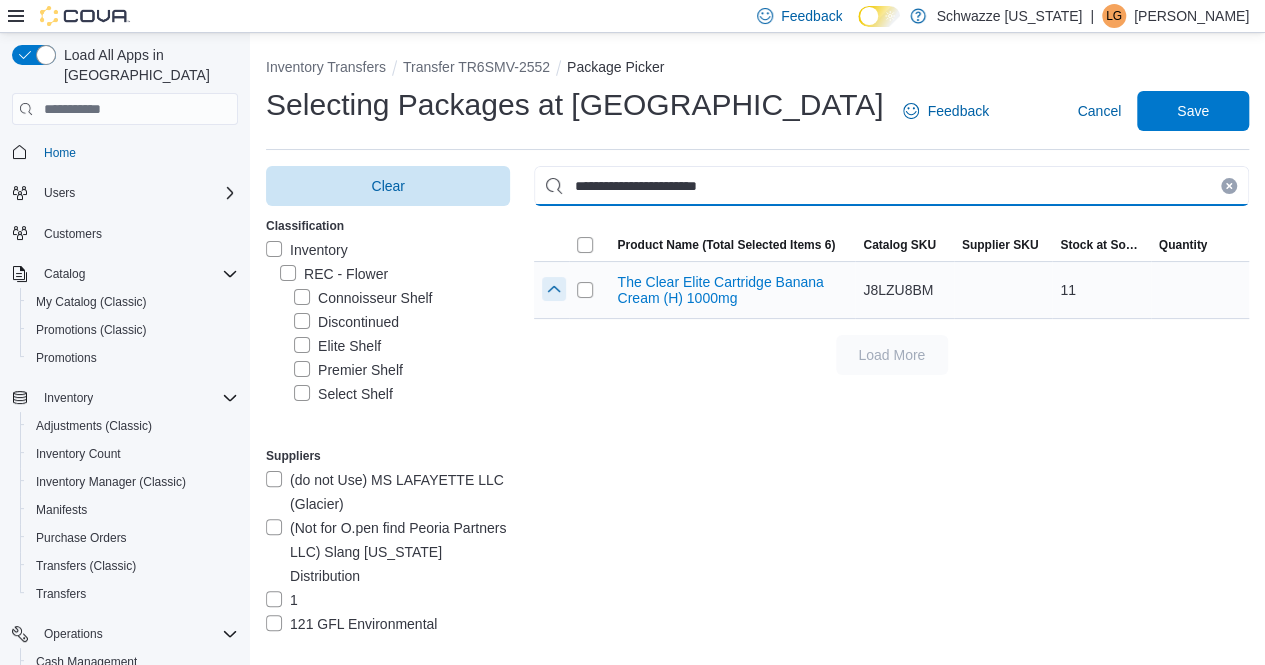 type on "**********" 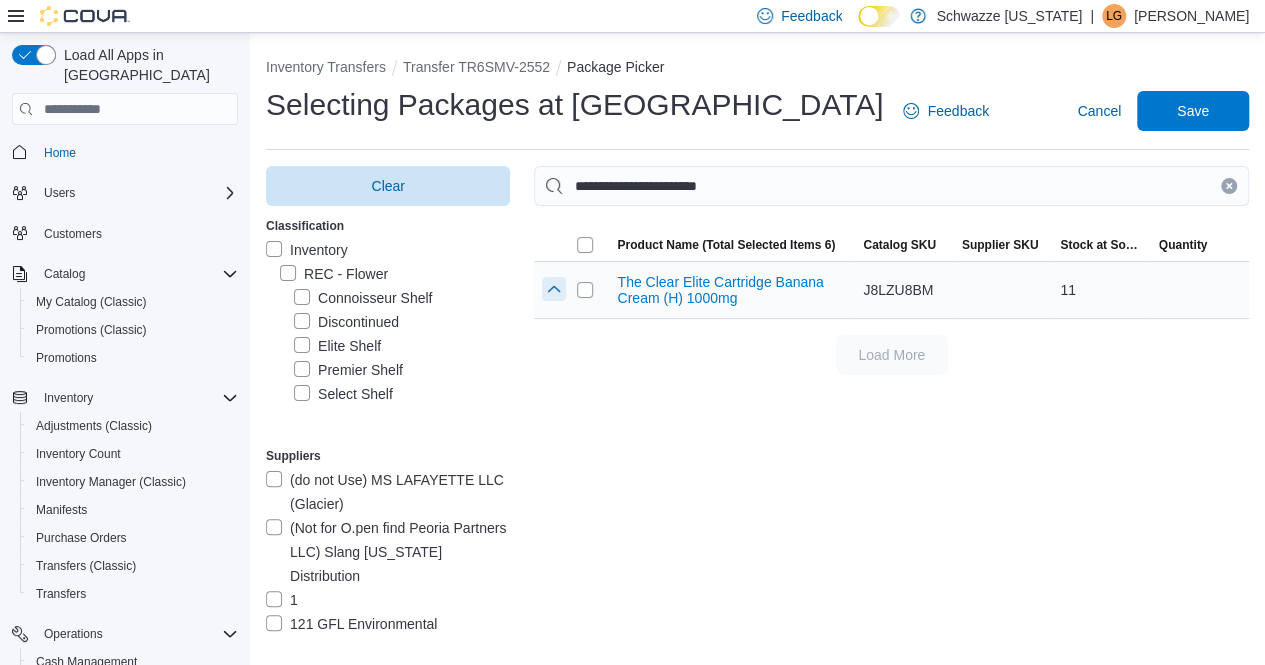 click at bounding box center (554, 289) 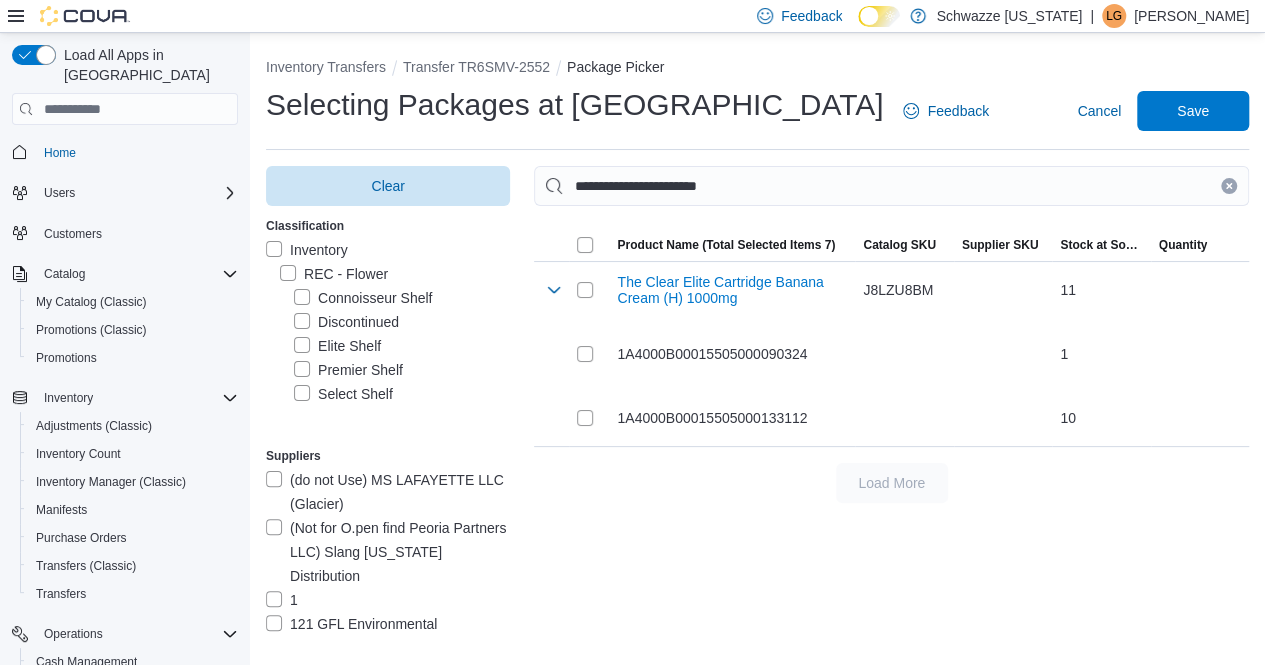 click 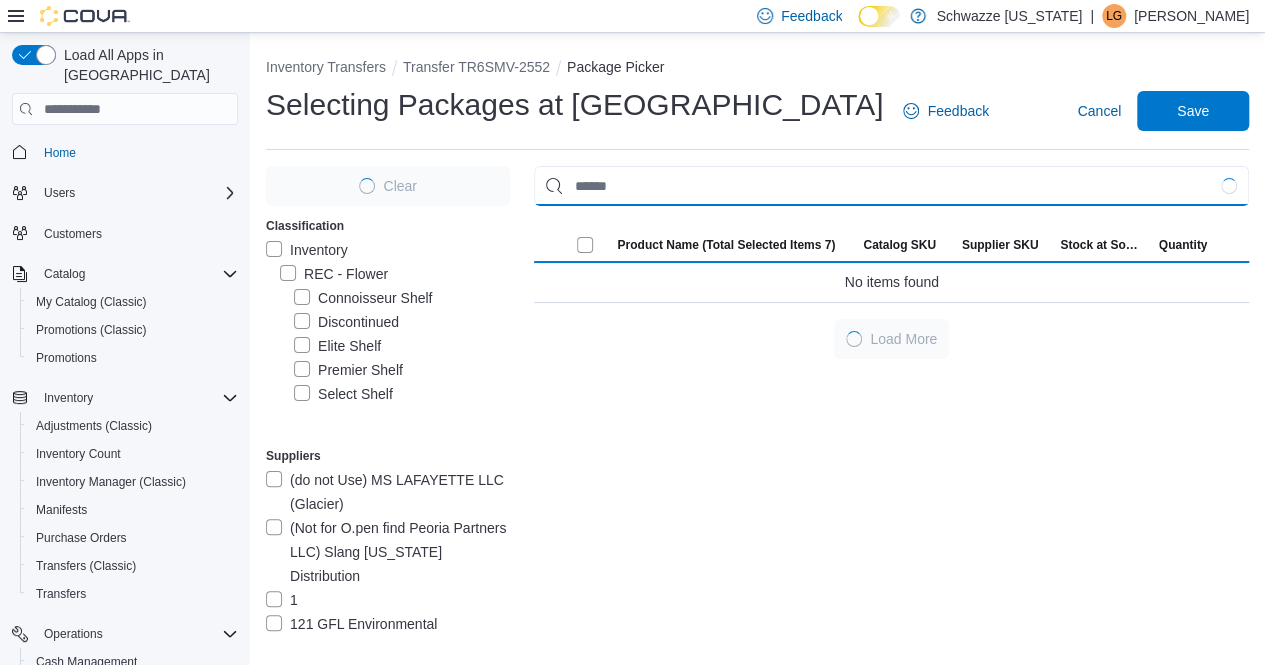 click at bounding box center (891, 186) 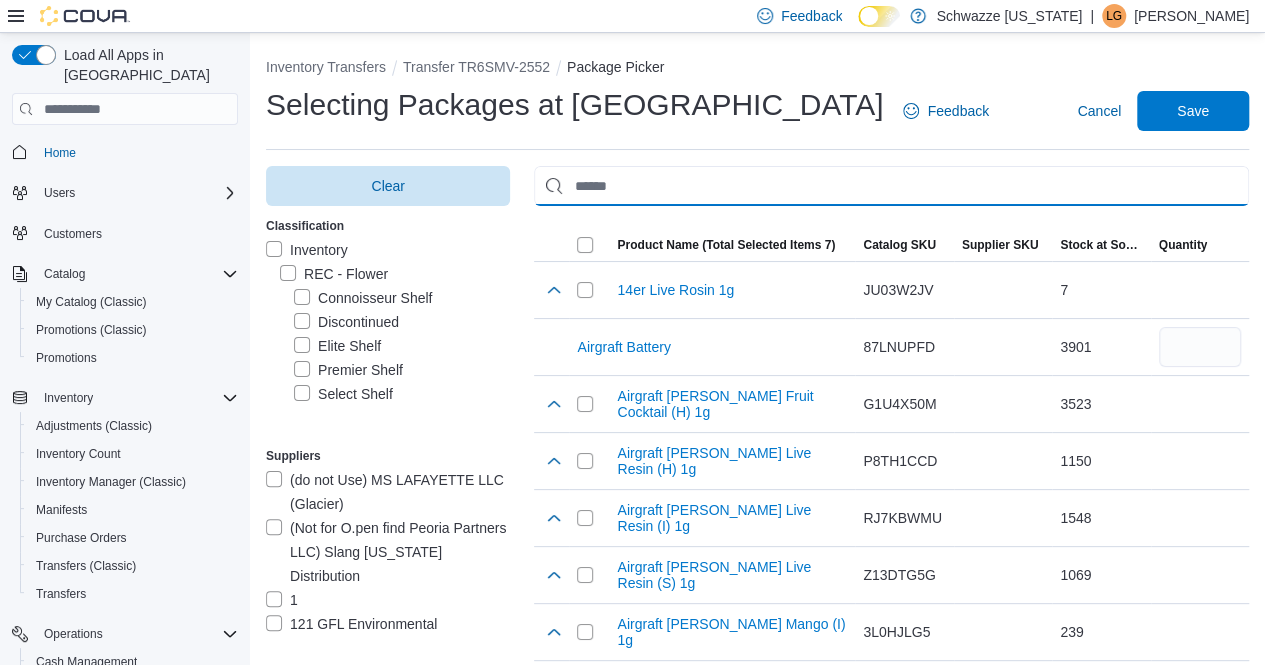 paste on "**********" 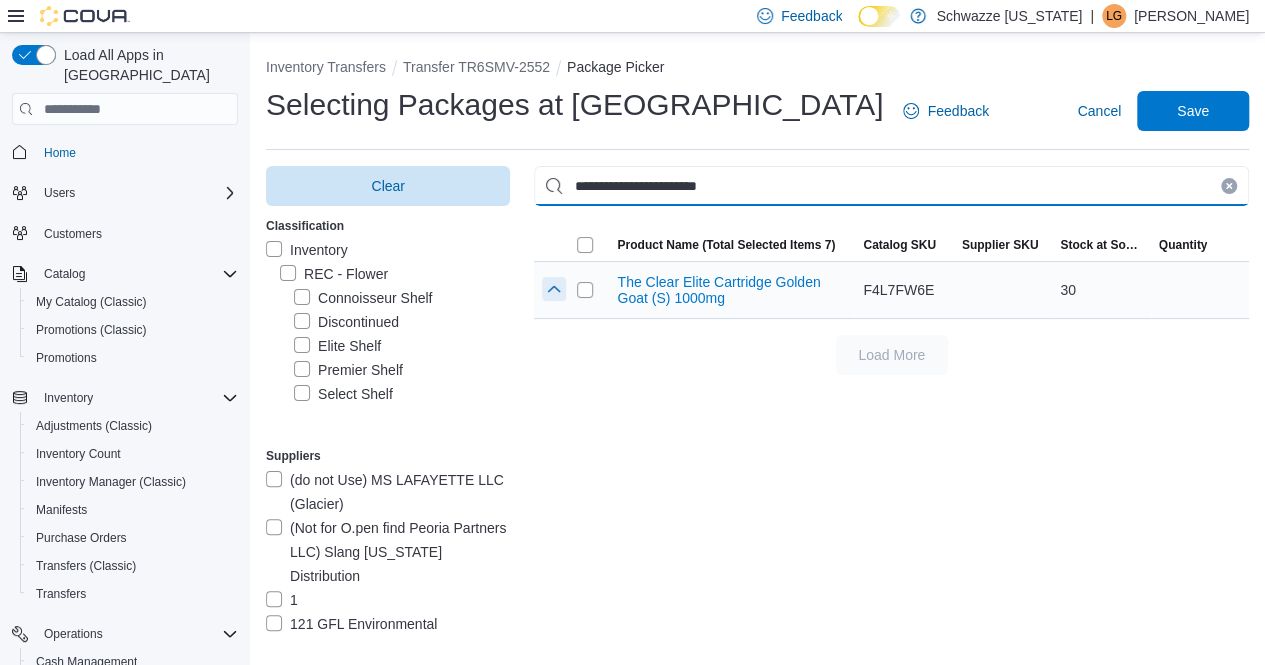 type on "**********" 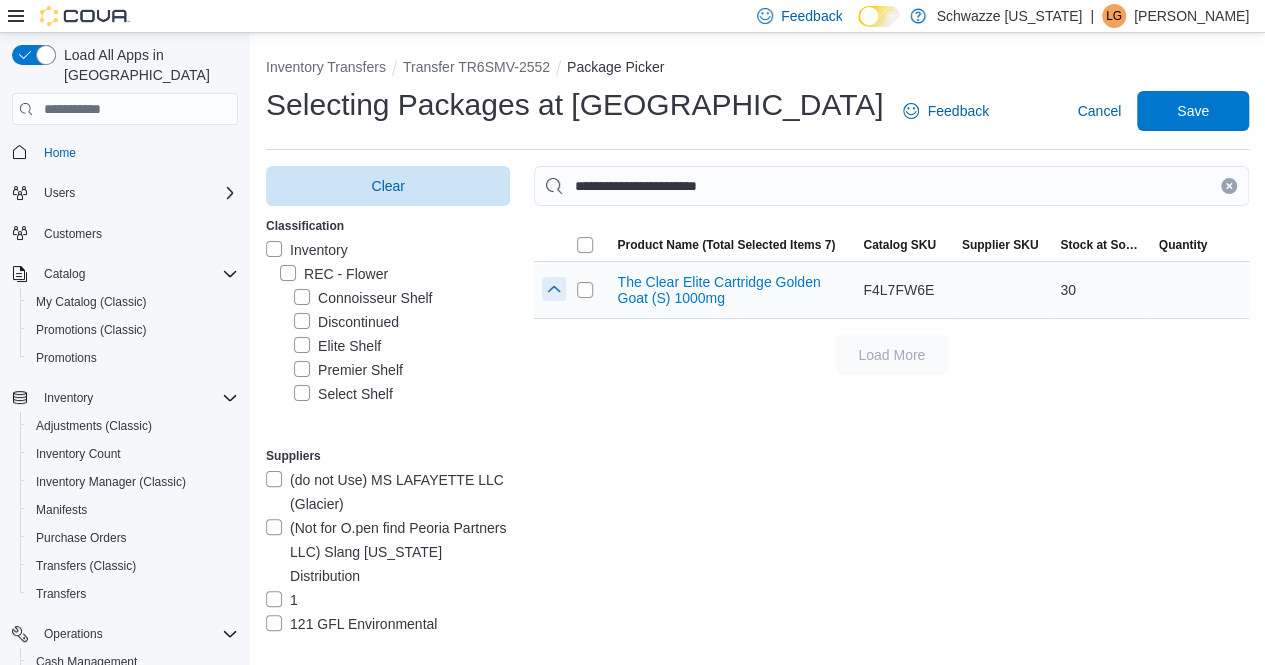 click at bounding box center (554, 289) 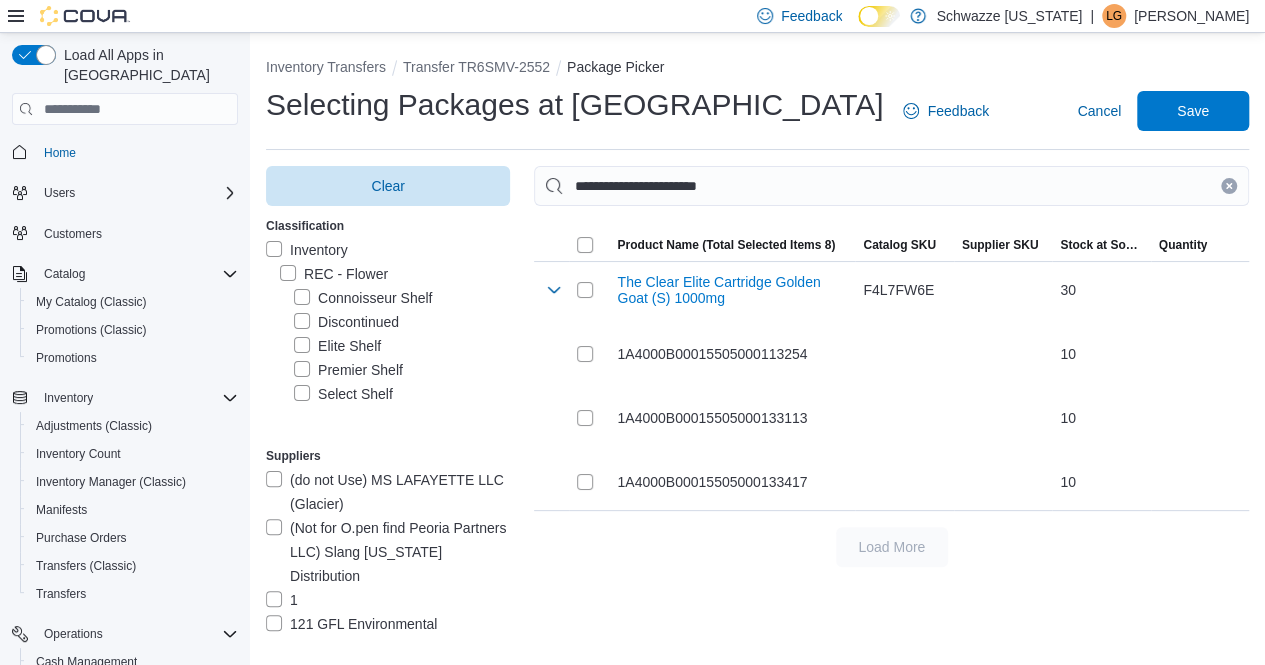 drag, startPoint x: 1241, startPoint y: 180, endPoint x: 1151, endPoint y: 190, distance: 90.55385 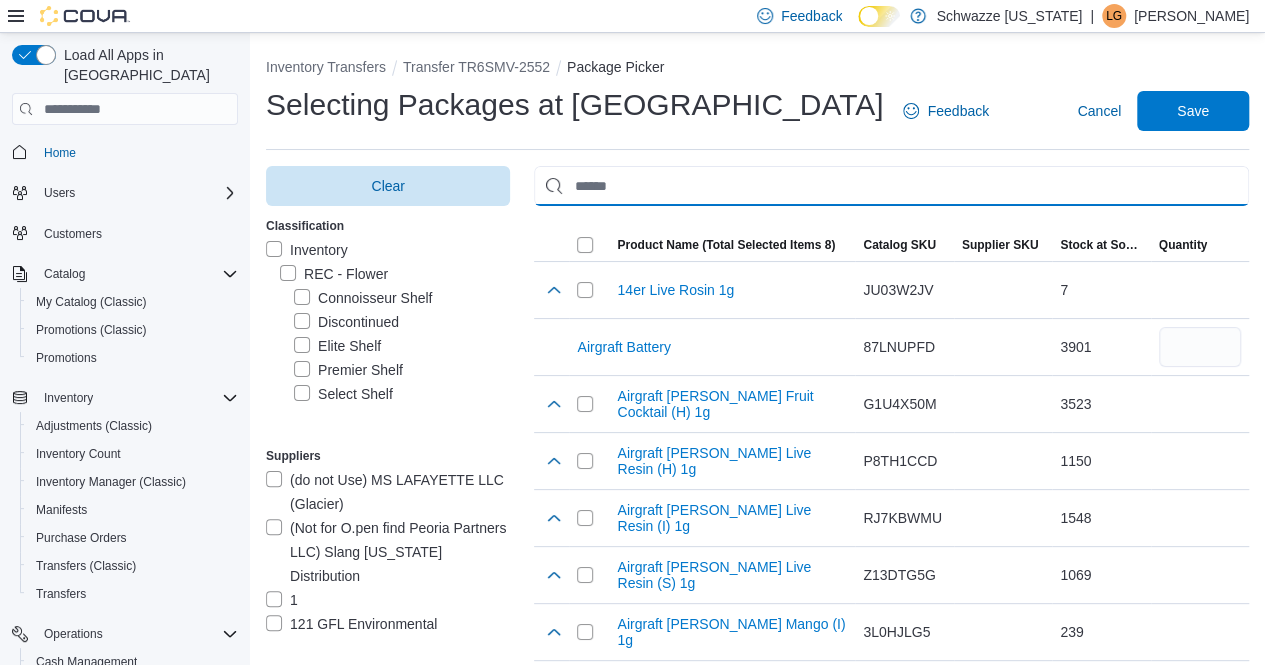 click at bounding box center [891, 186] 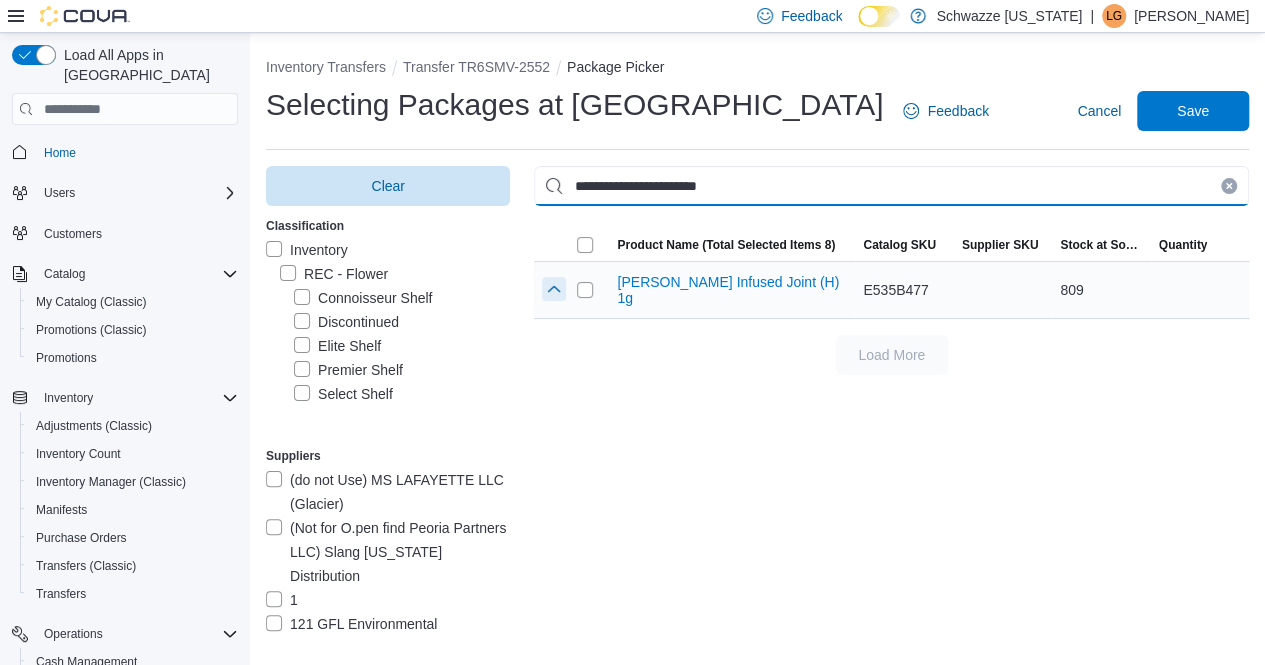 type on "**********" 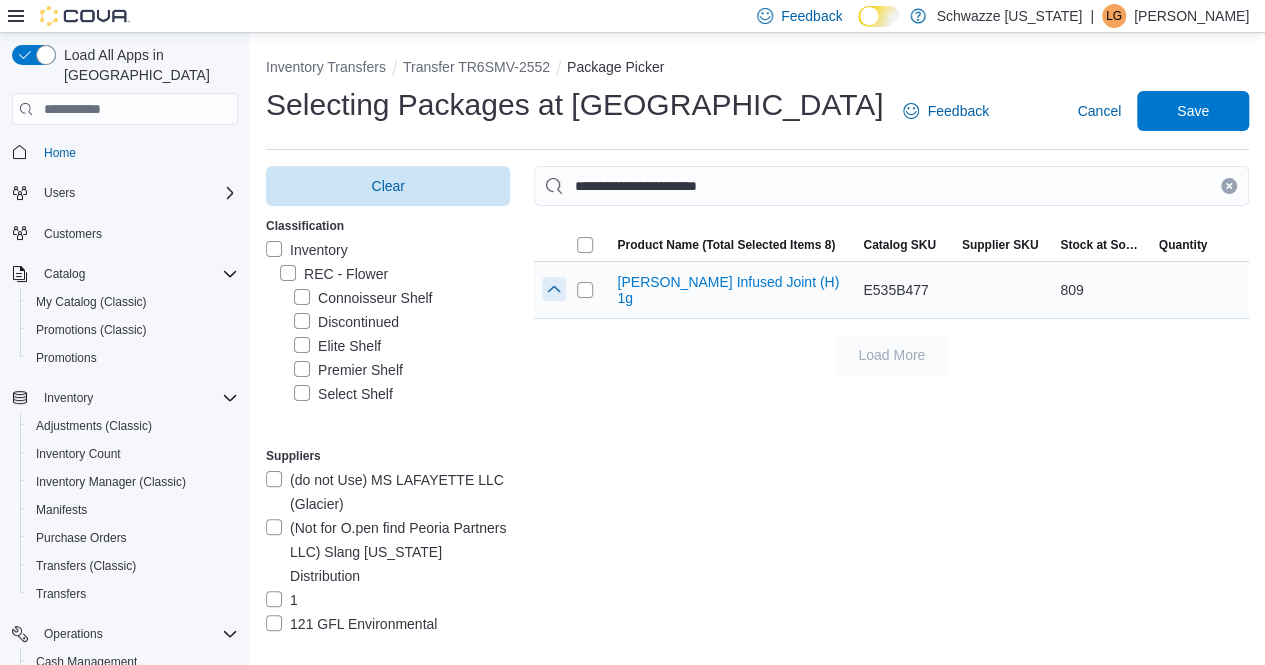 click at bounding box center (554, 289) 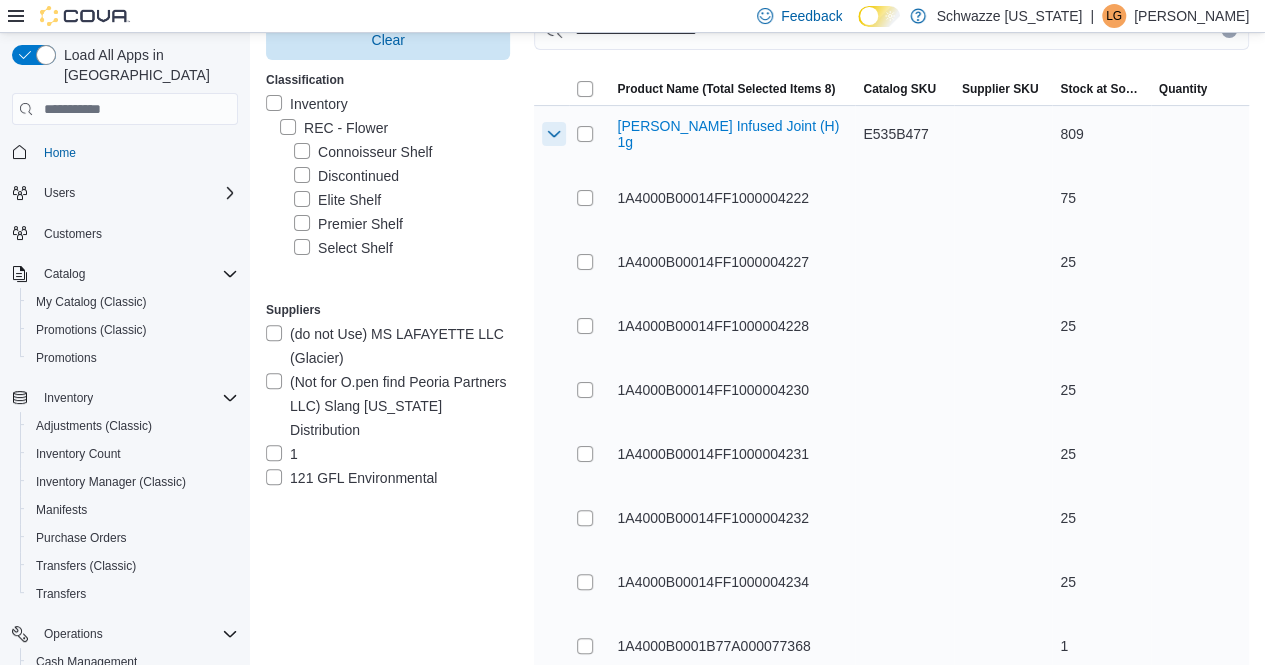 scroll, scrollTop: 200, scrollLeft: 0, axis: vertical 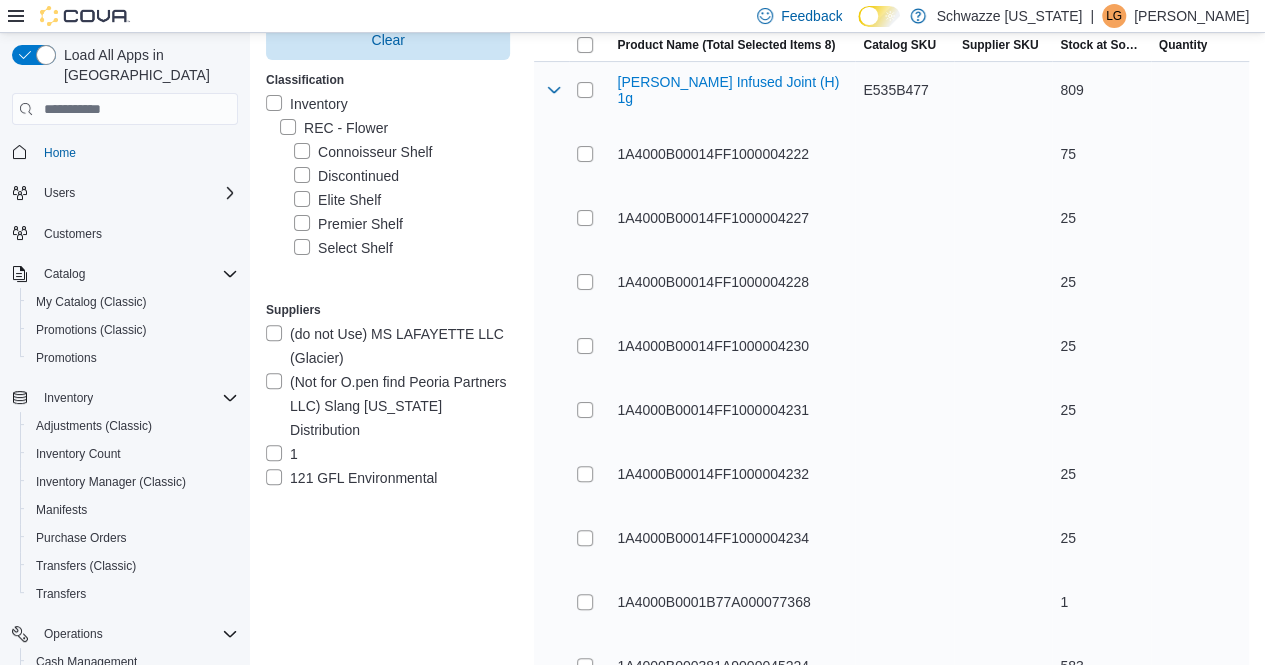 click on "EDW Rosin Infused Joint (H) 1g 1A4000B00014FF1000004222 1A4000B00014FF1000004227 1A4000B00014FF1000004228 1A4000B00014FF1000004230 1A4000B00014FF1000004231 1A4000B00014FF1000004232 1A4000B00014FF1000004234 1A4000B0001B77A000077368 1A4000B000381A9000045224" at bounding box center (712, 378) 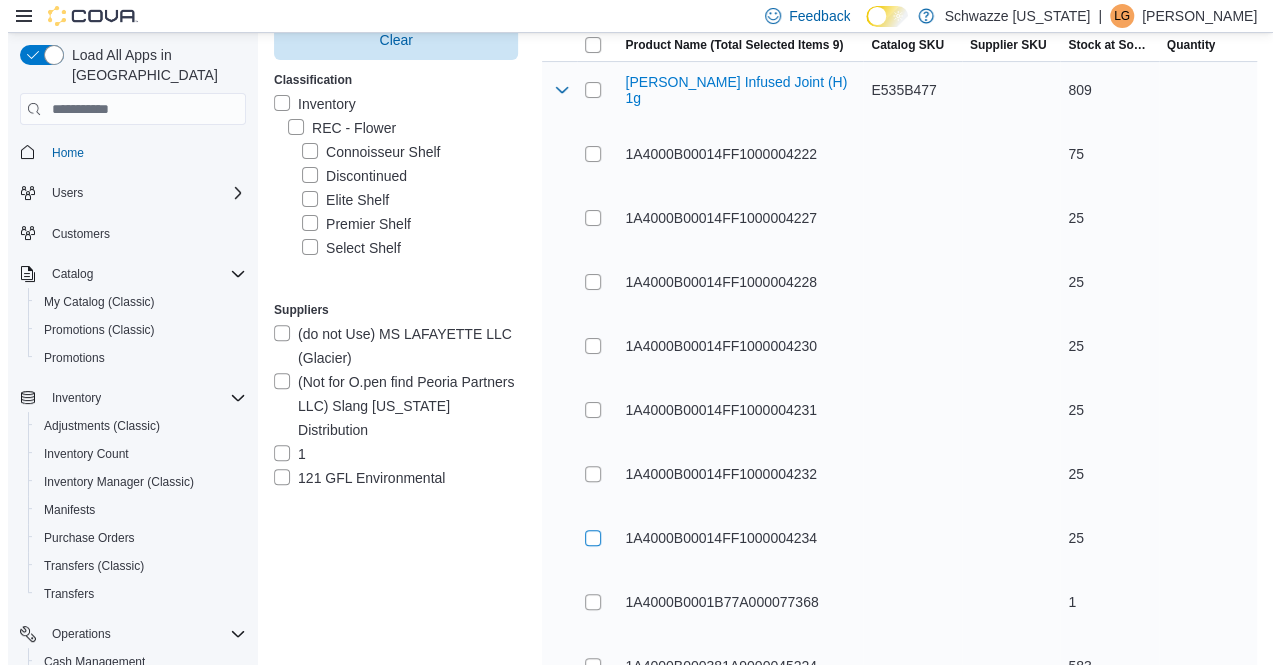 scroll, scrollTop: 0, scrollLeft: 0, axis: both 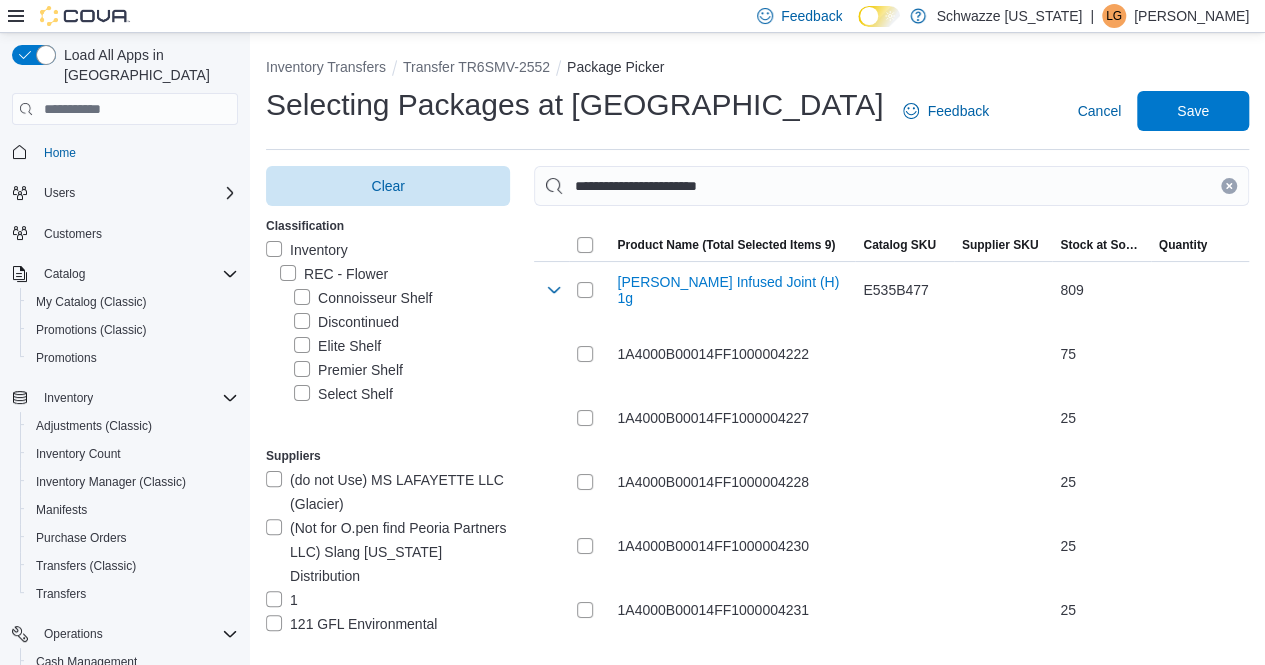 drag, startPoint x: 1241, startPoint y: 183, endPoint x: 1228, endPoint y: 187, distance: 13.601471 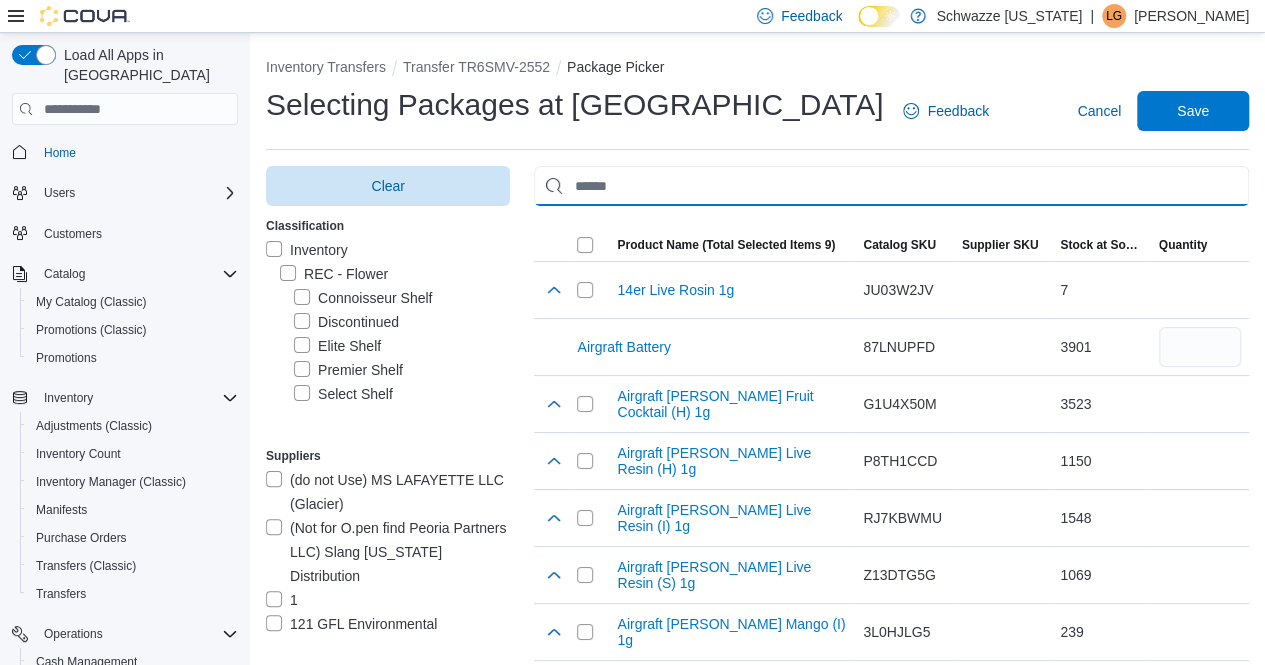 click at bounding box center [891, 186] 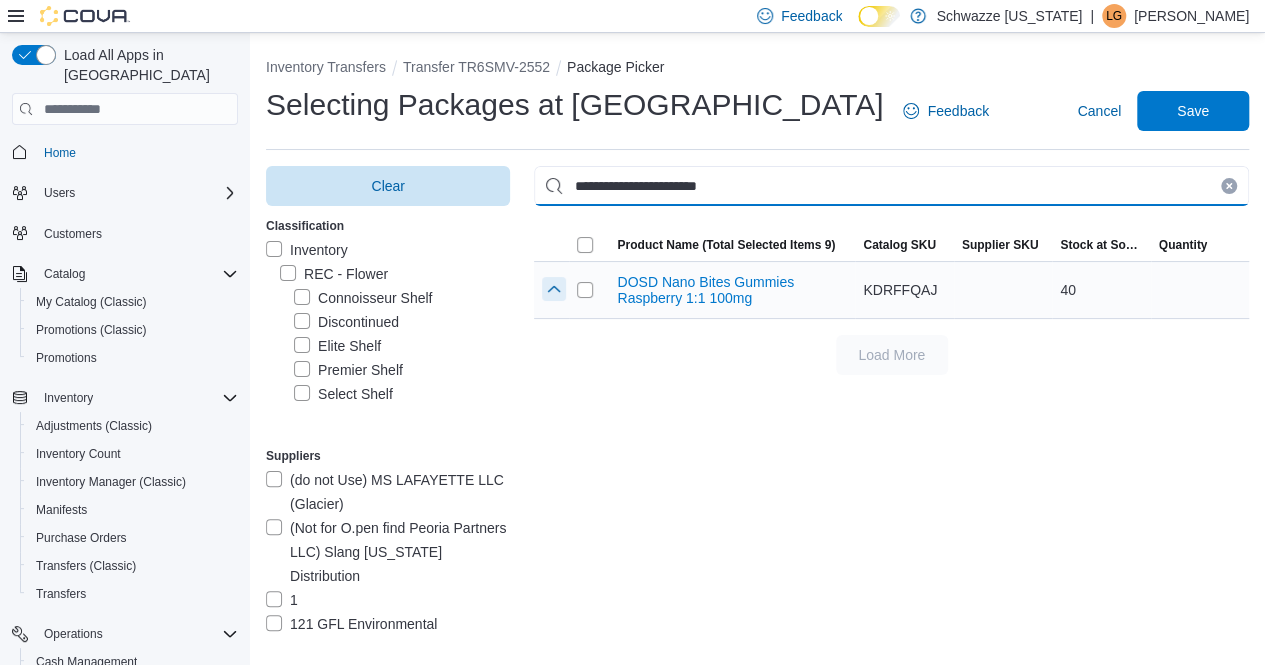 type on "**********" 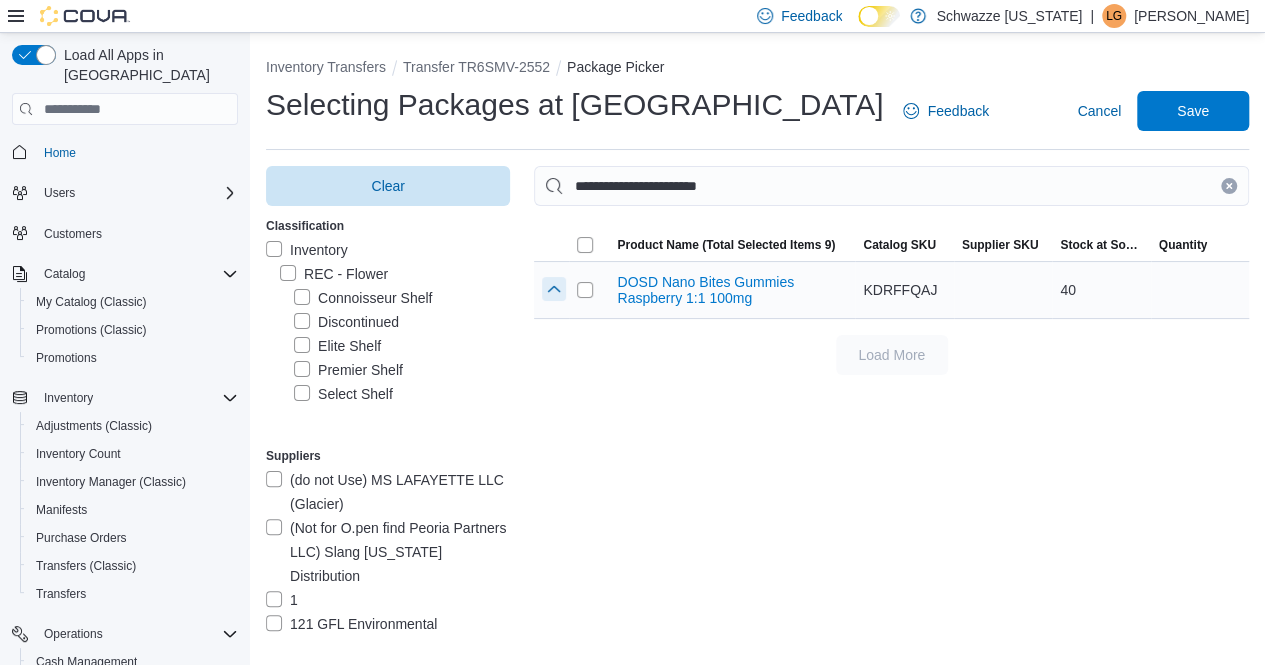 click at bounding box center (554, 289) 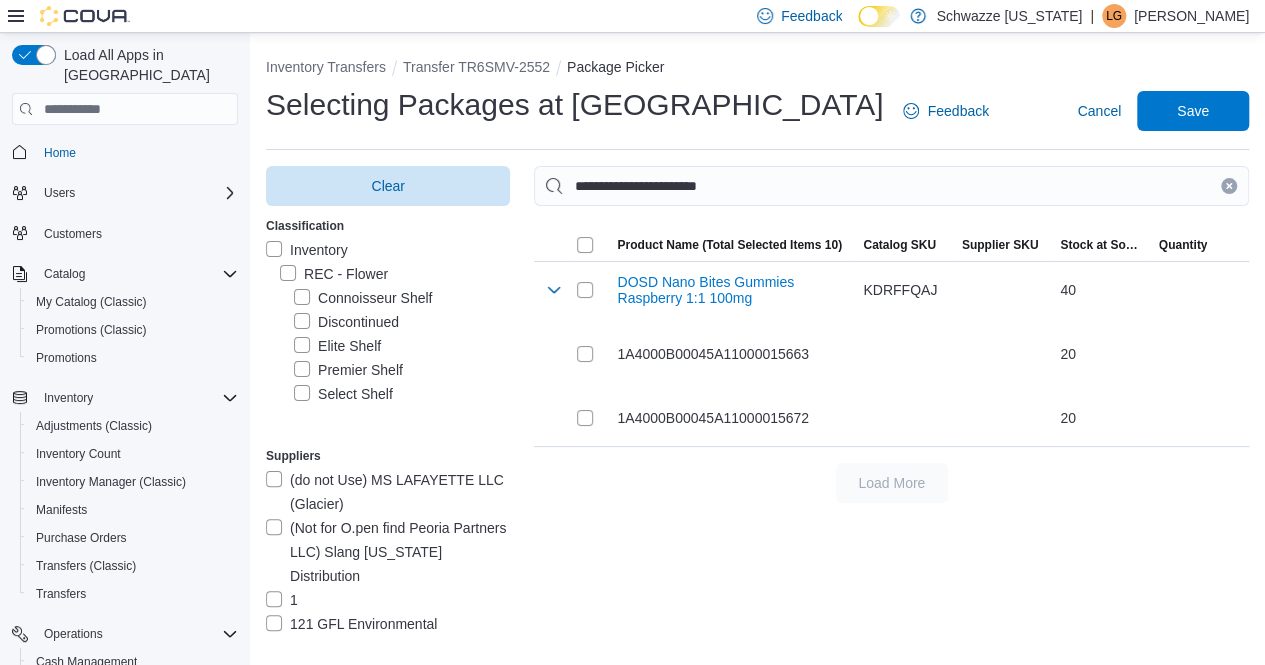 drag, startPoint x: 1243, startPoint y: 183, endPoint x: 1190, endPoint y: 183, distance: 53 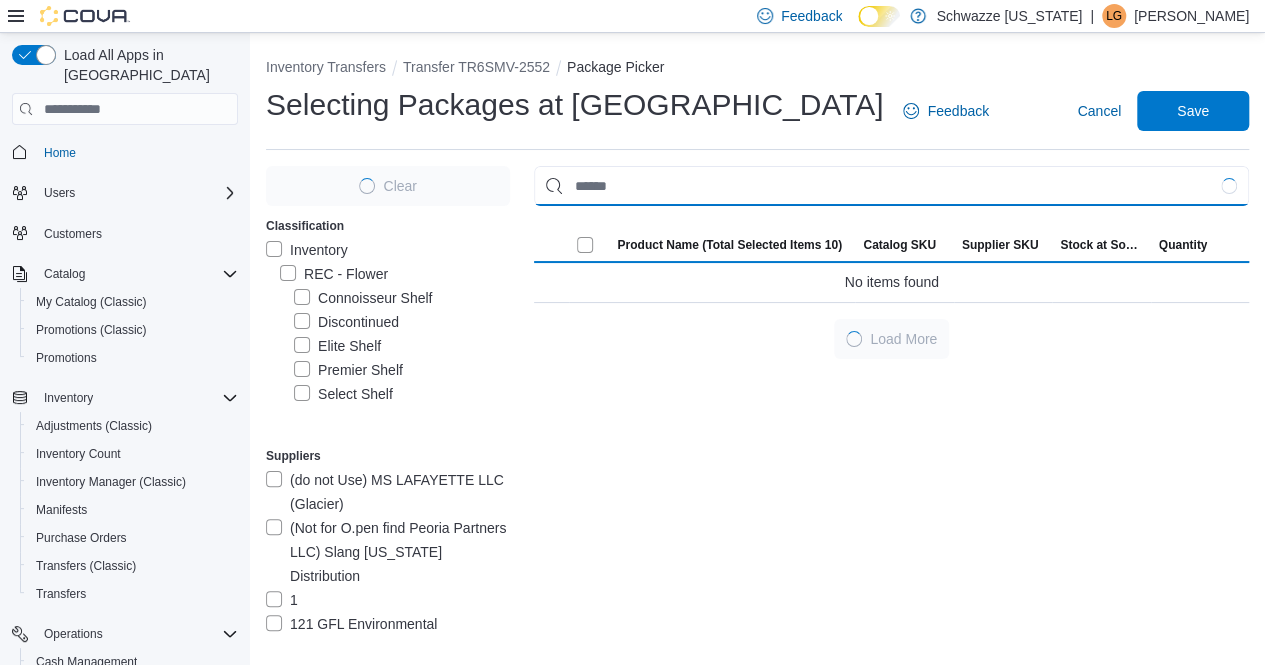 click at bounding box center (891, 186) 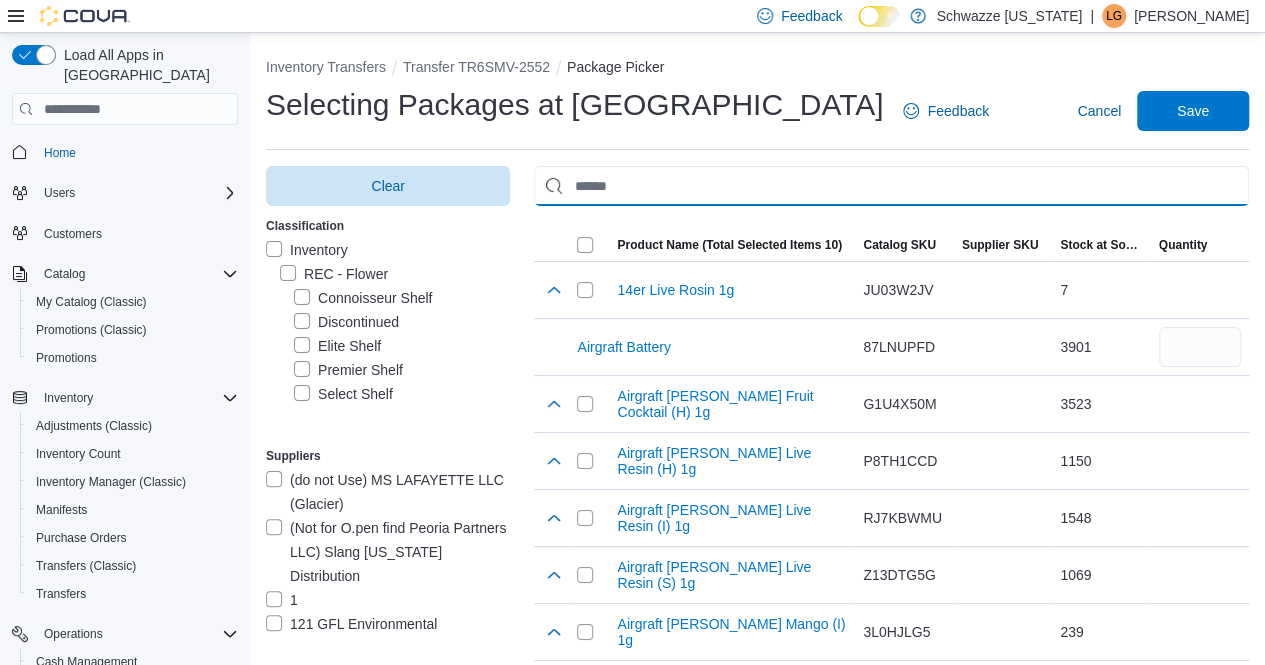 paste on "**********" 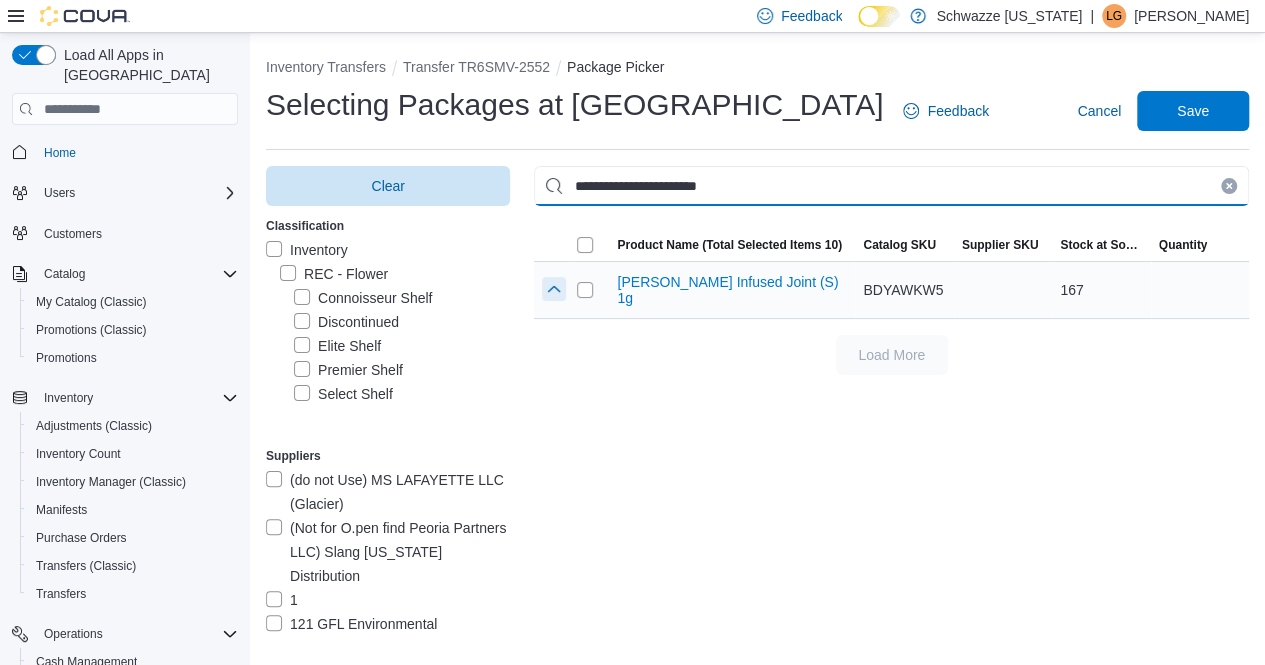 type on "**********" 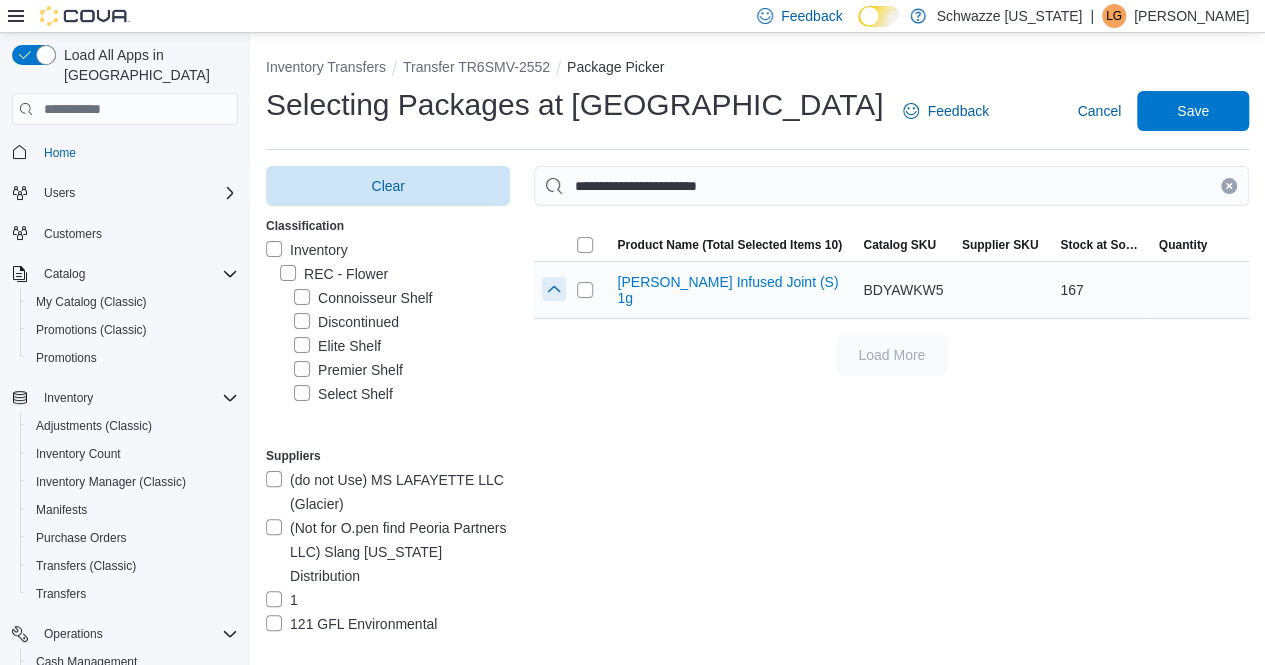 click at bounding box center [554, 289] 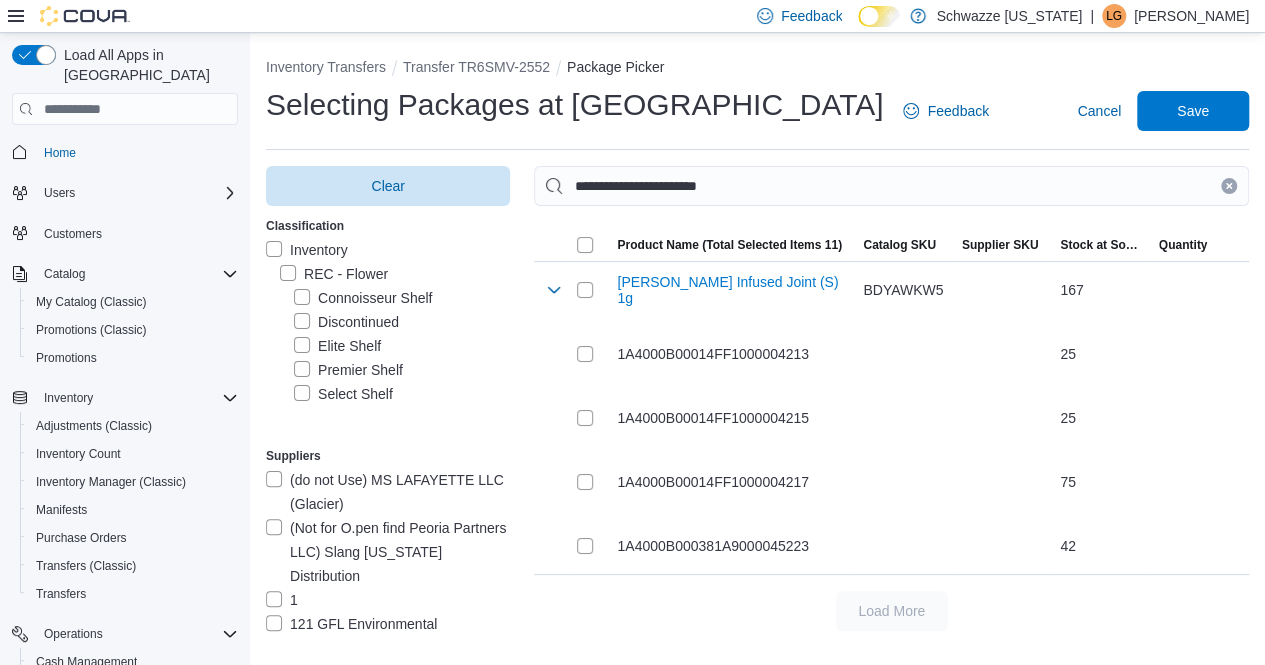 click 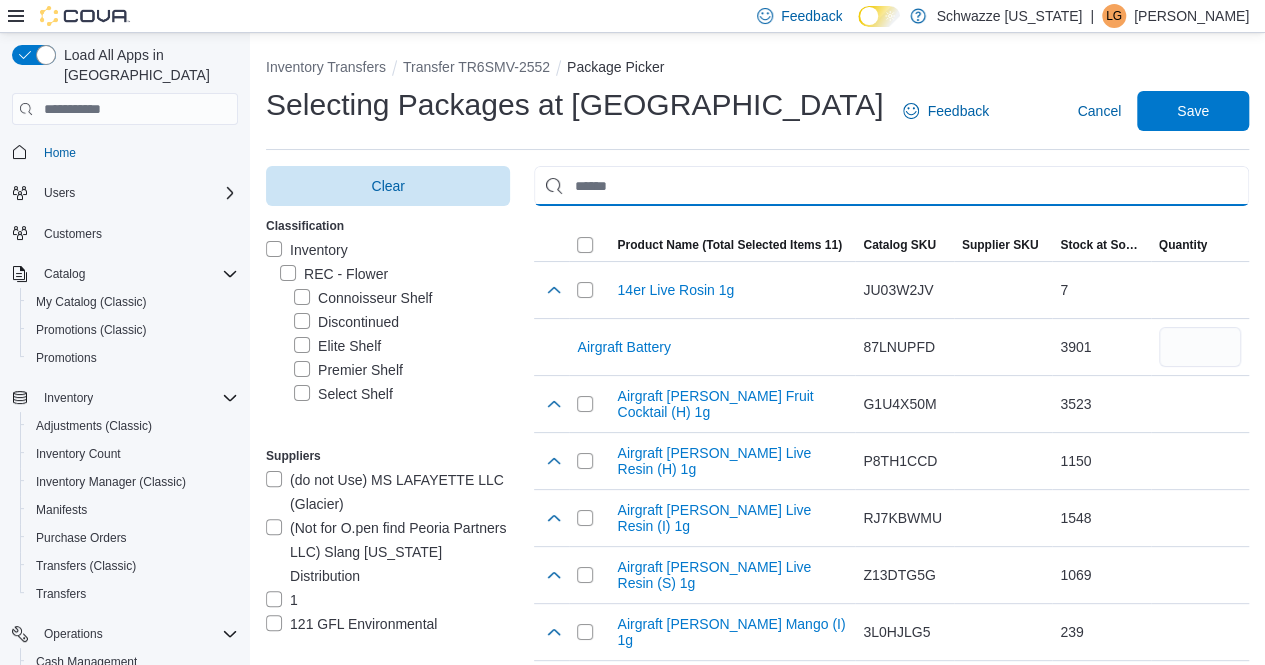 click at bounding box center (891, 186) 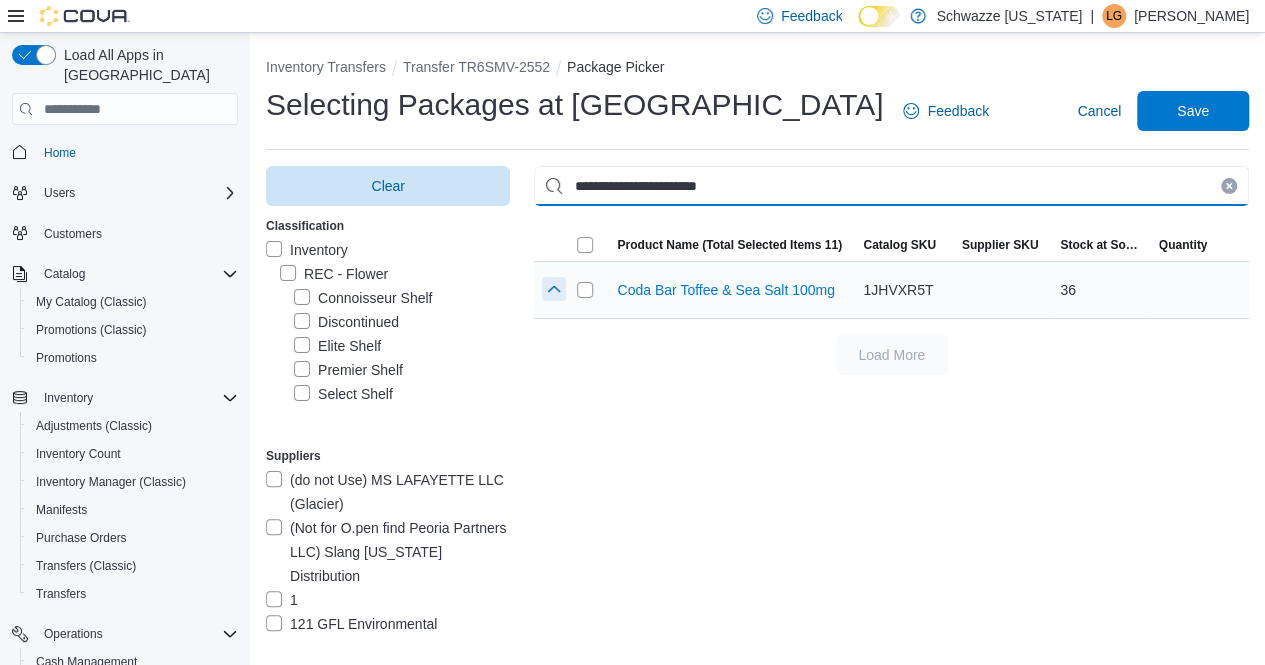 type on "**********" 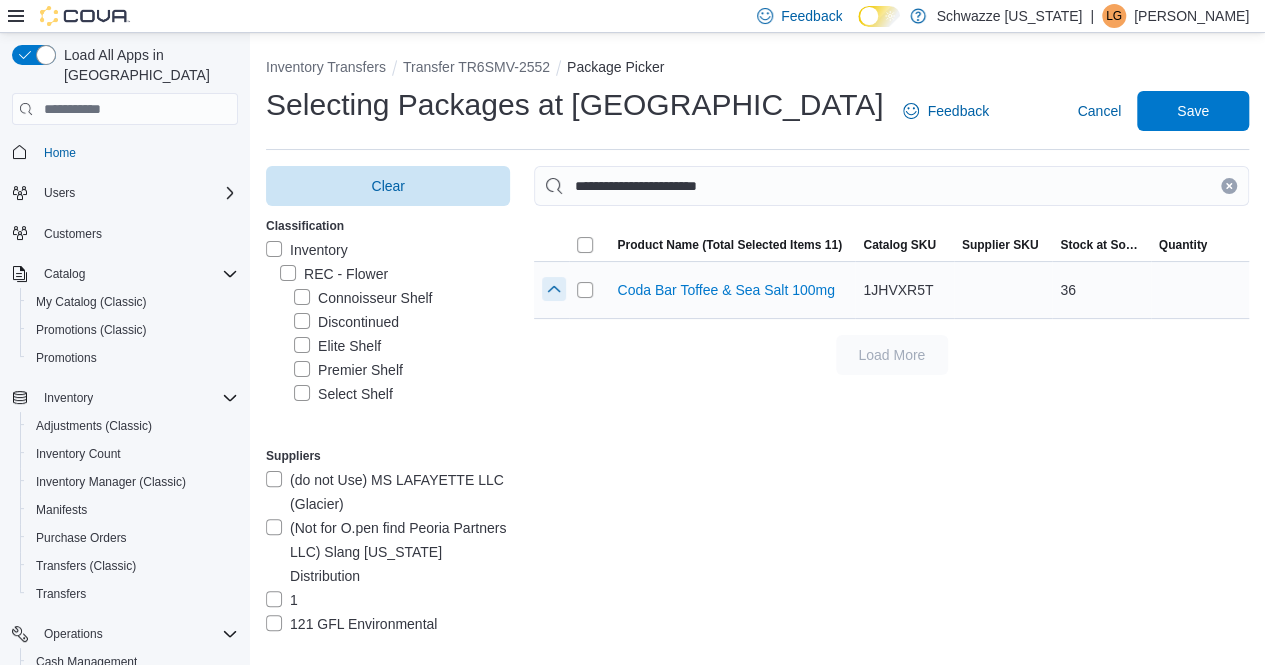 click at bounding box center [554, 289] 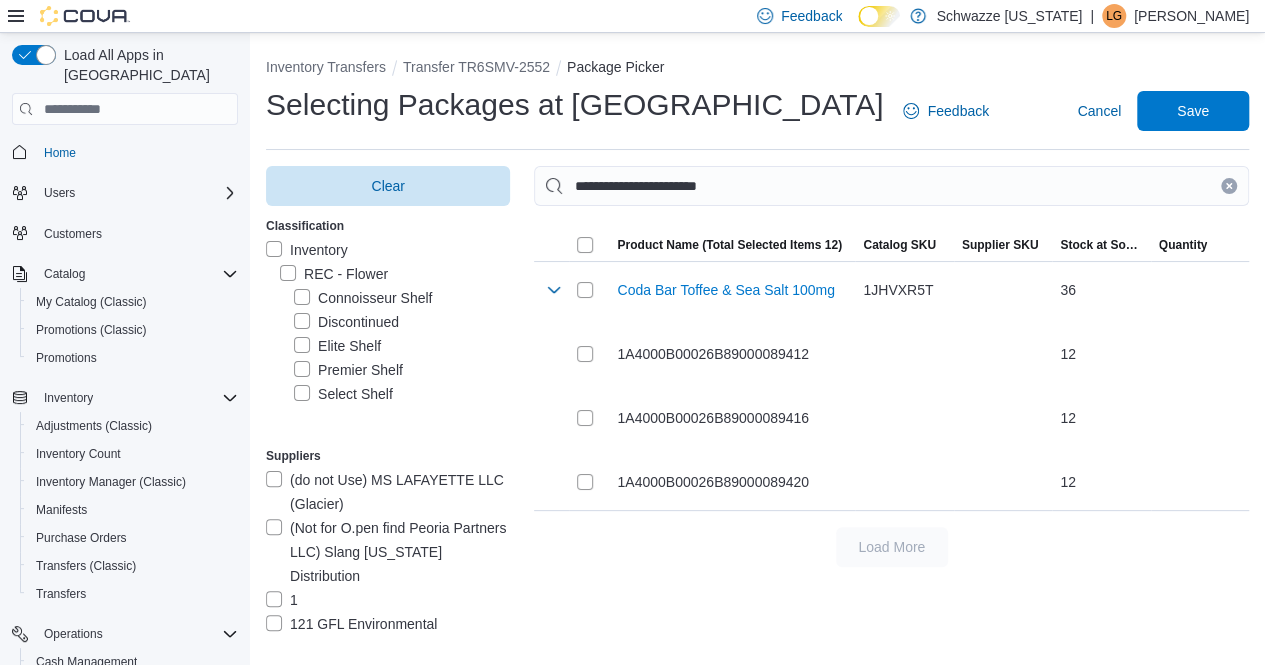 drag, startPoint x: 1240, startPoint y: 181, endPoint x: 1224, endPoint y: 181, distance: 16 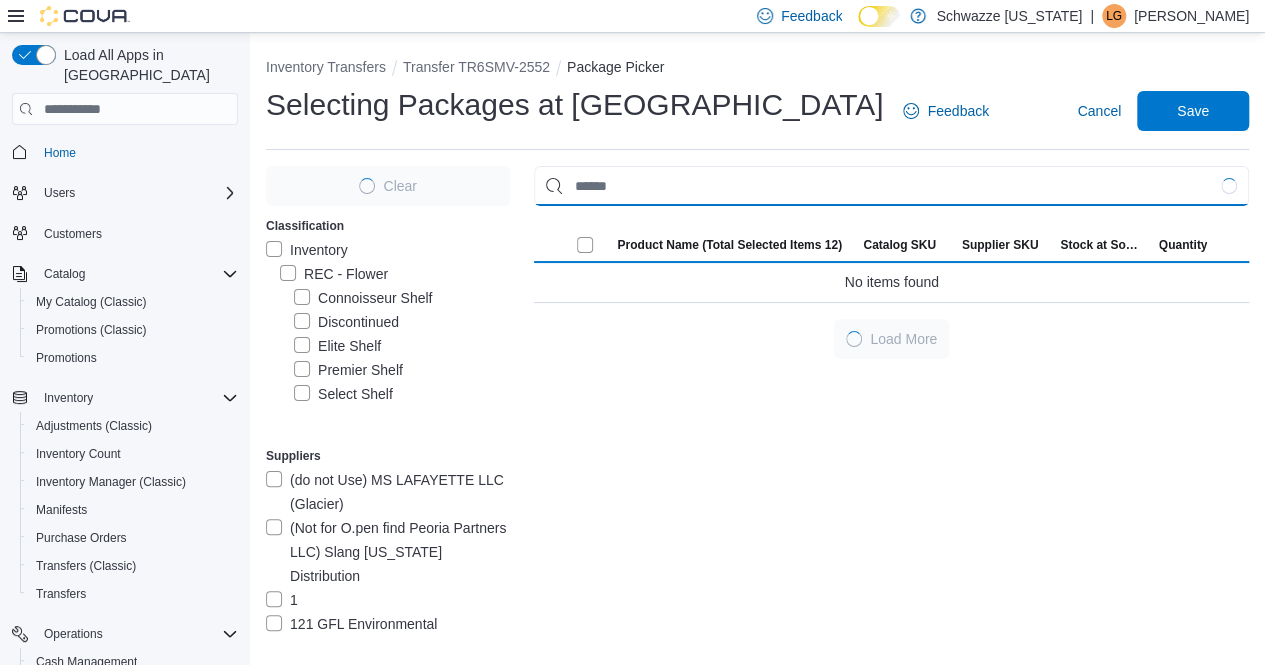 click at bounding box center (891, 186) 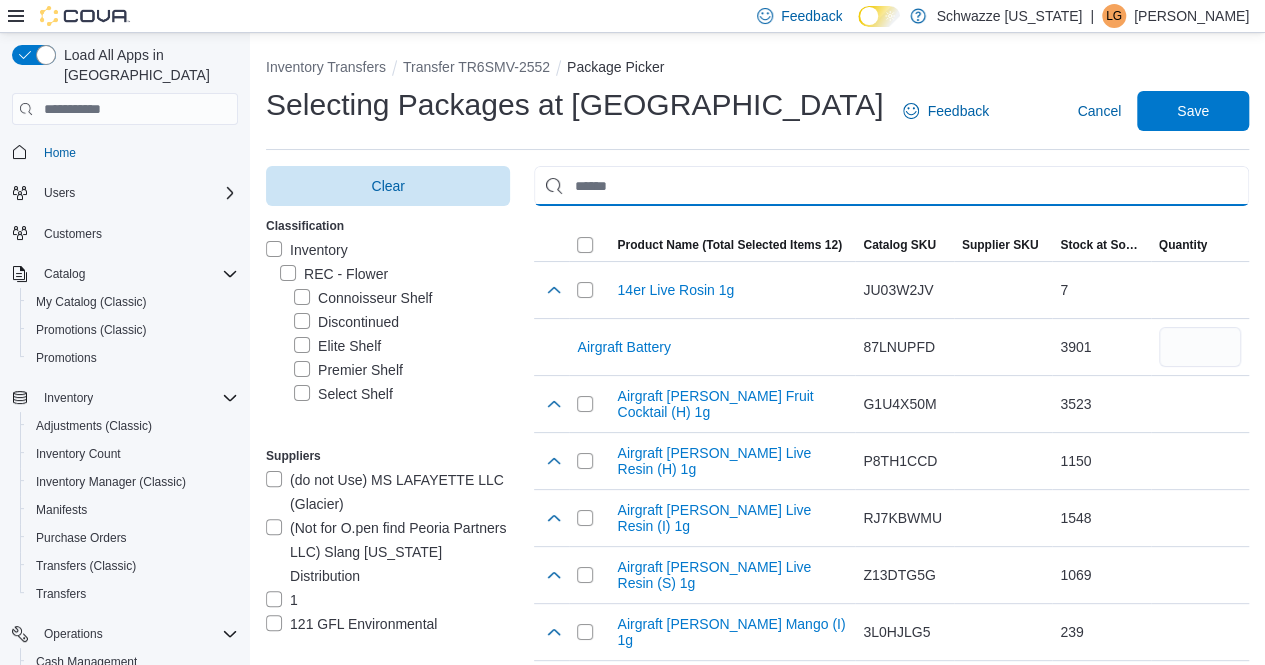 paste on "**********" 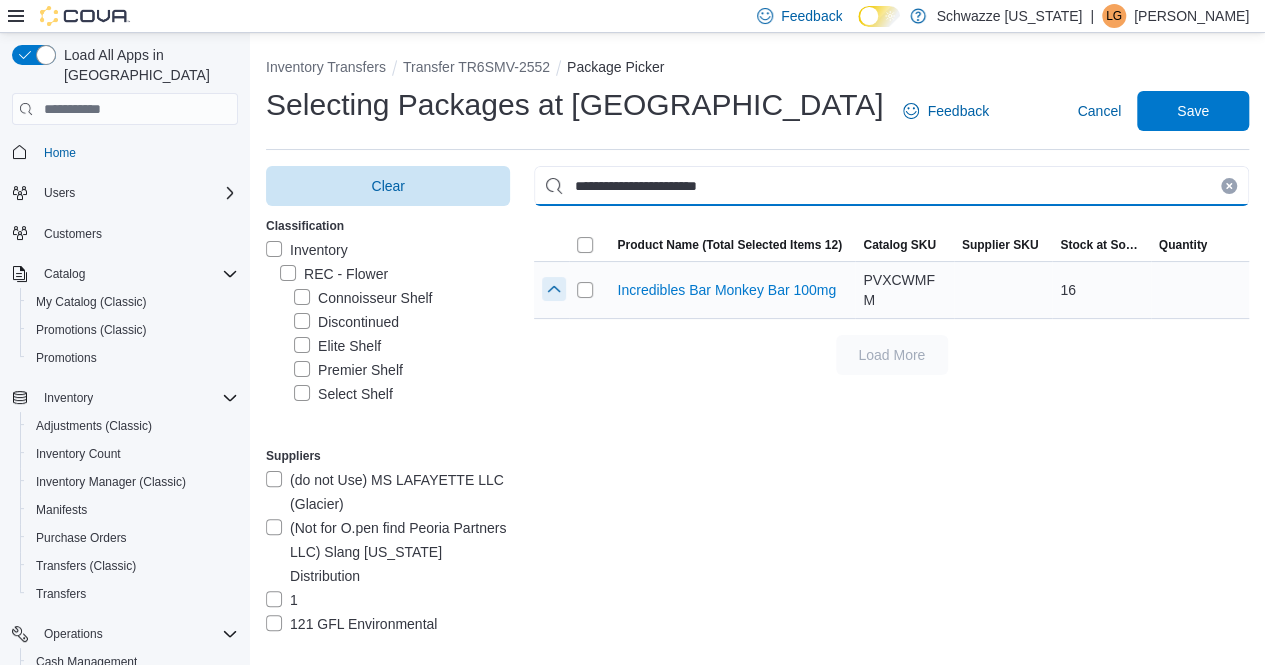 type on "**********" 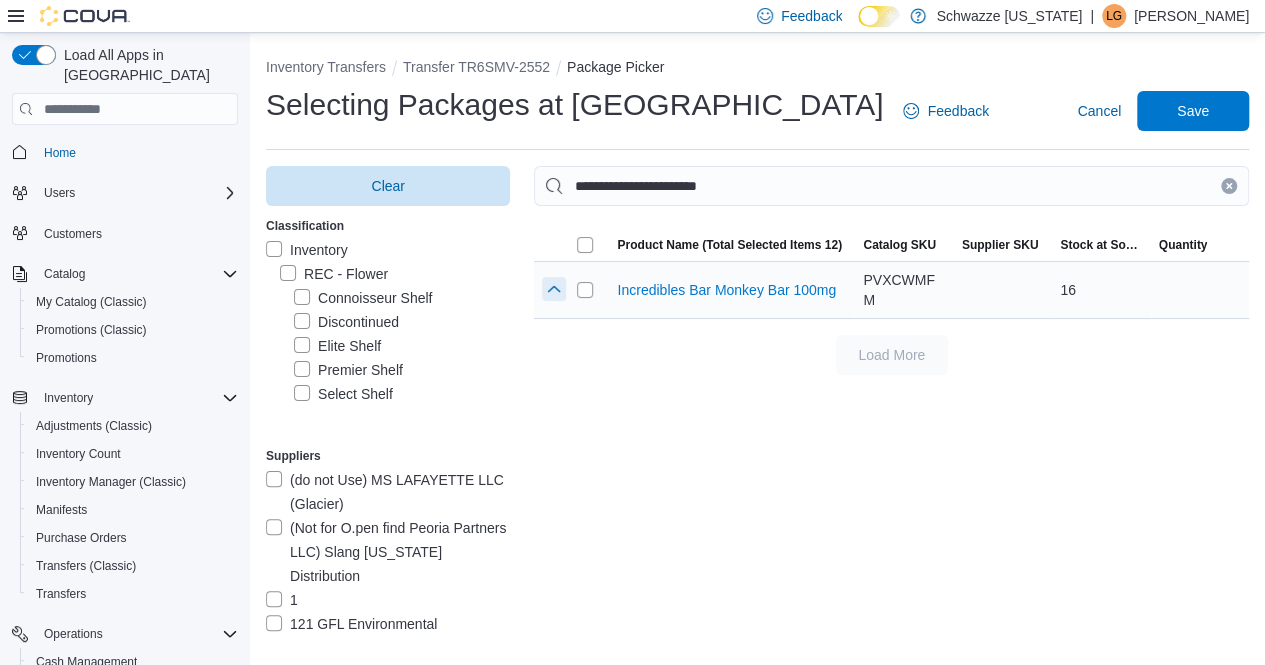 click at bounding box center [554, 289] 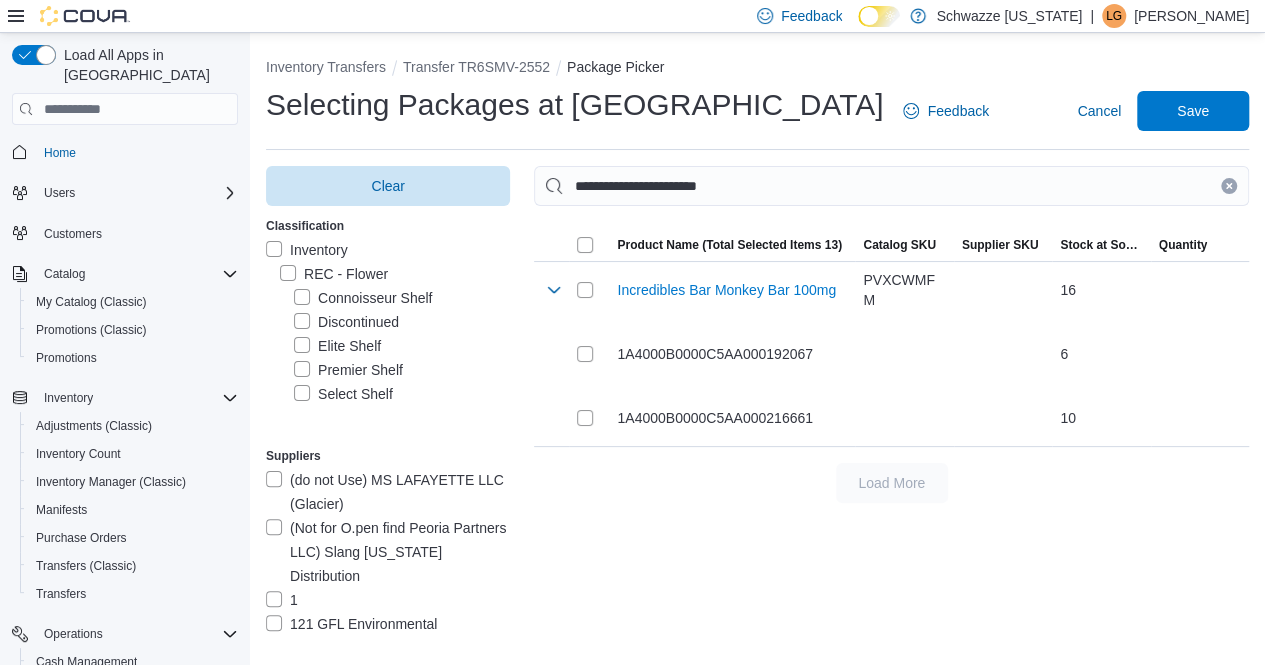 click 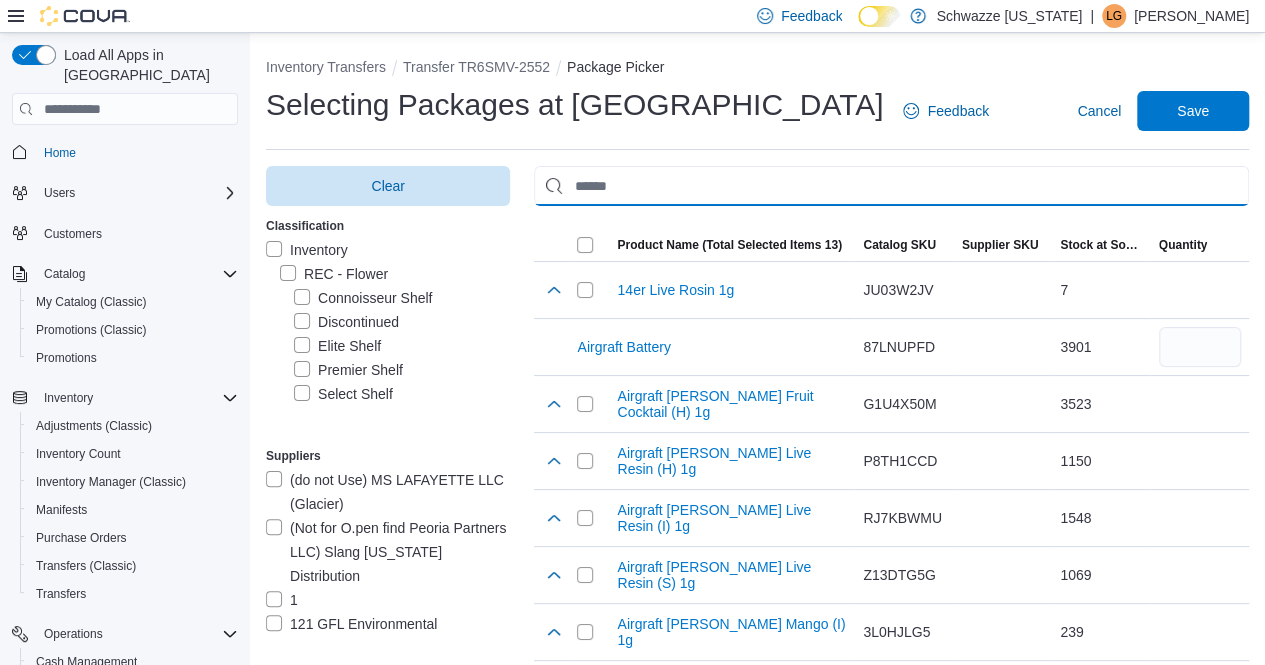 click at bounding box center [891, 186] 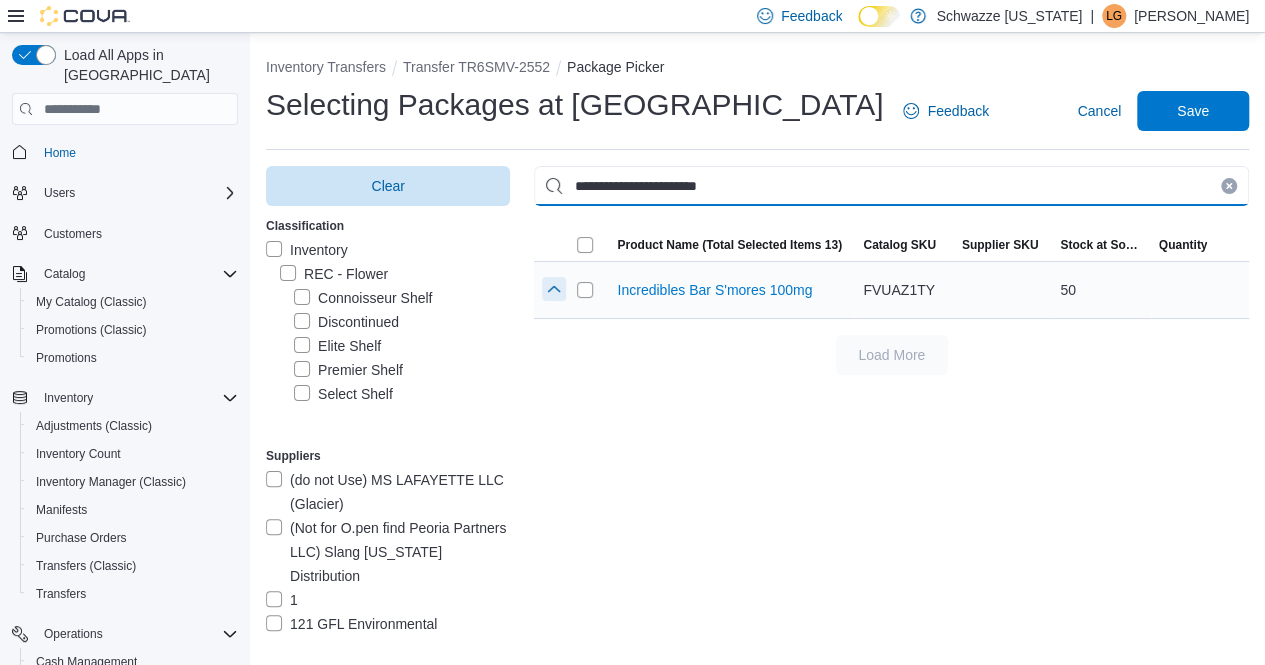 type on "**********" 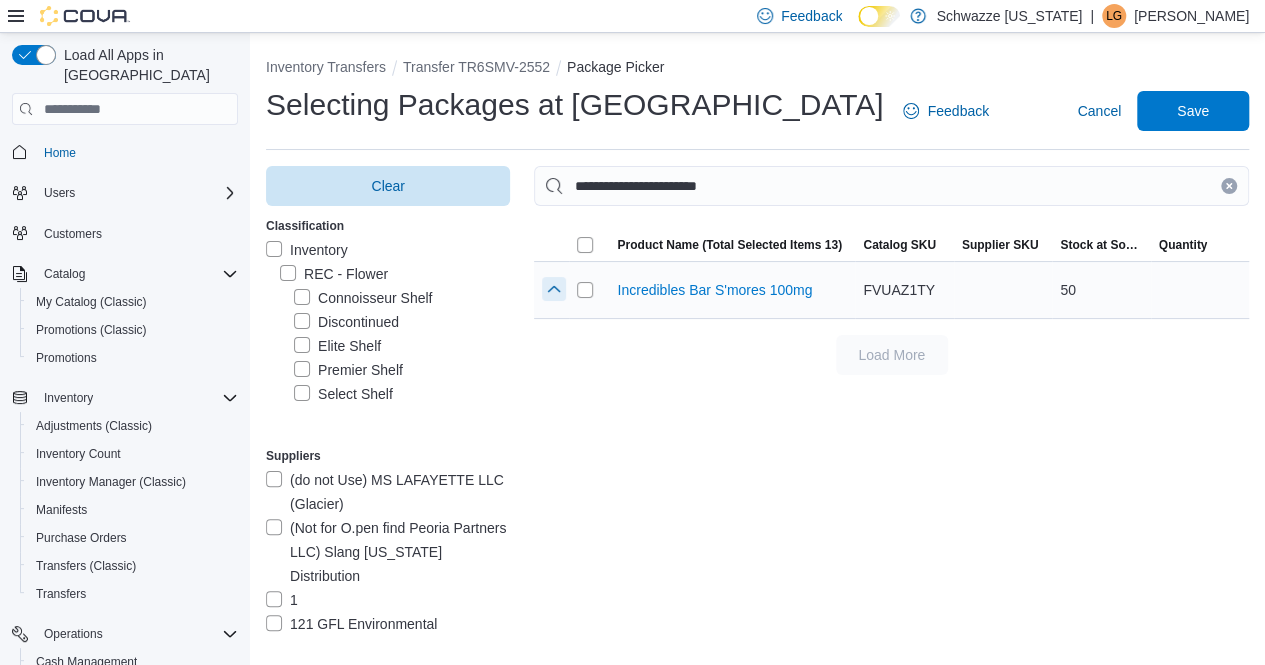click at bounding box center (554, 289) 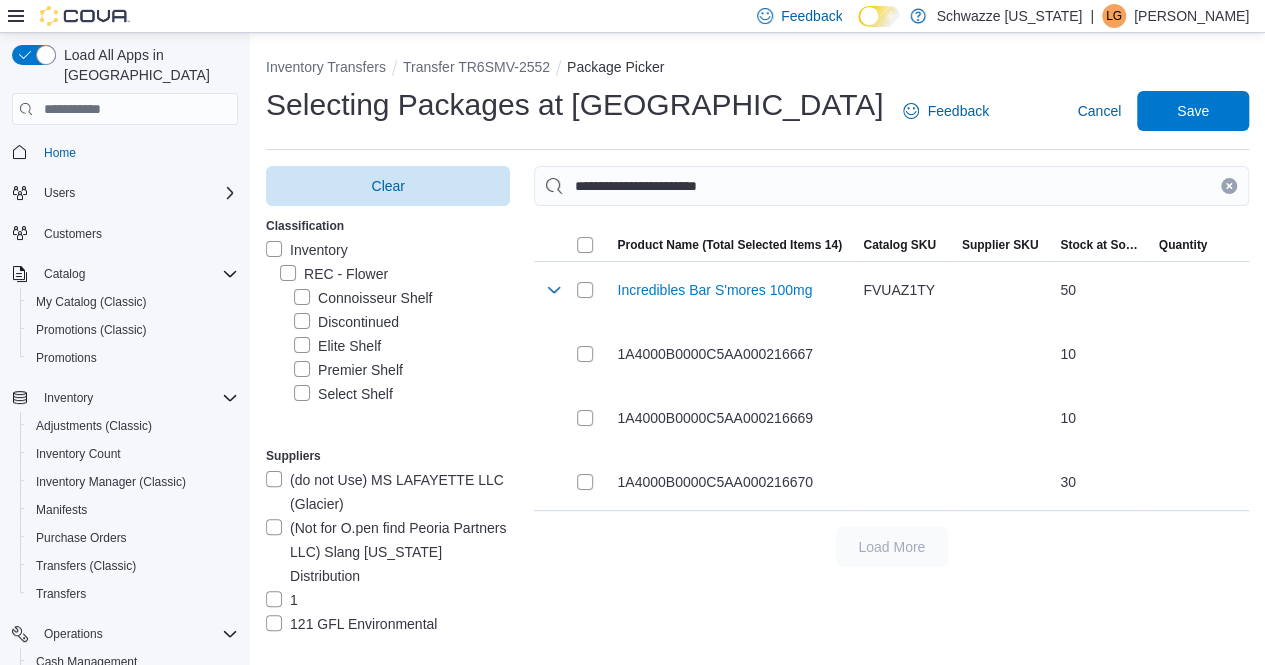 click 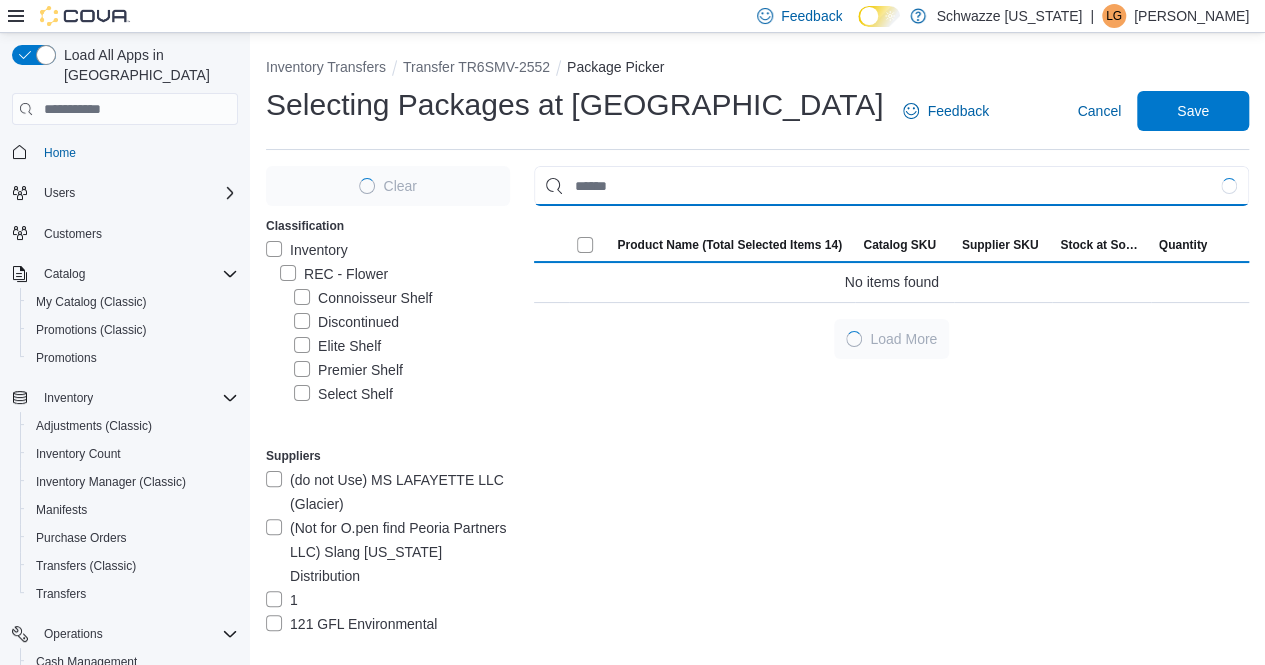 click at bounding box center (891, 186) 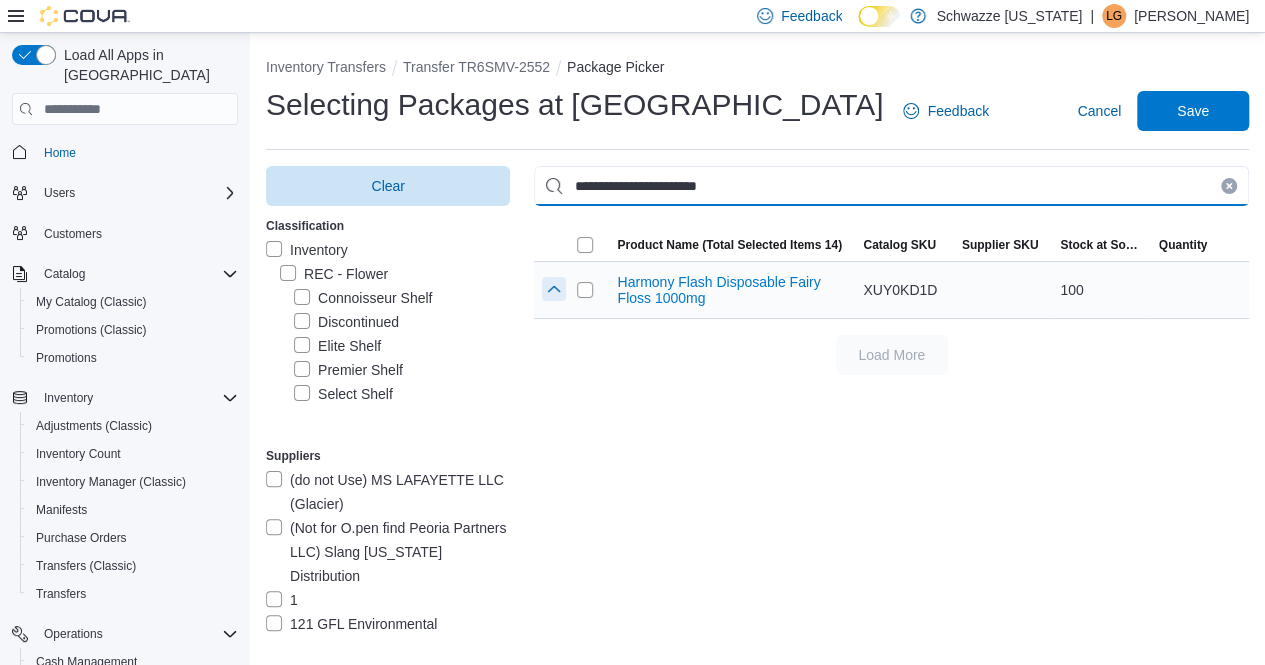 type on "**********" 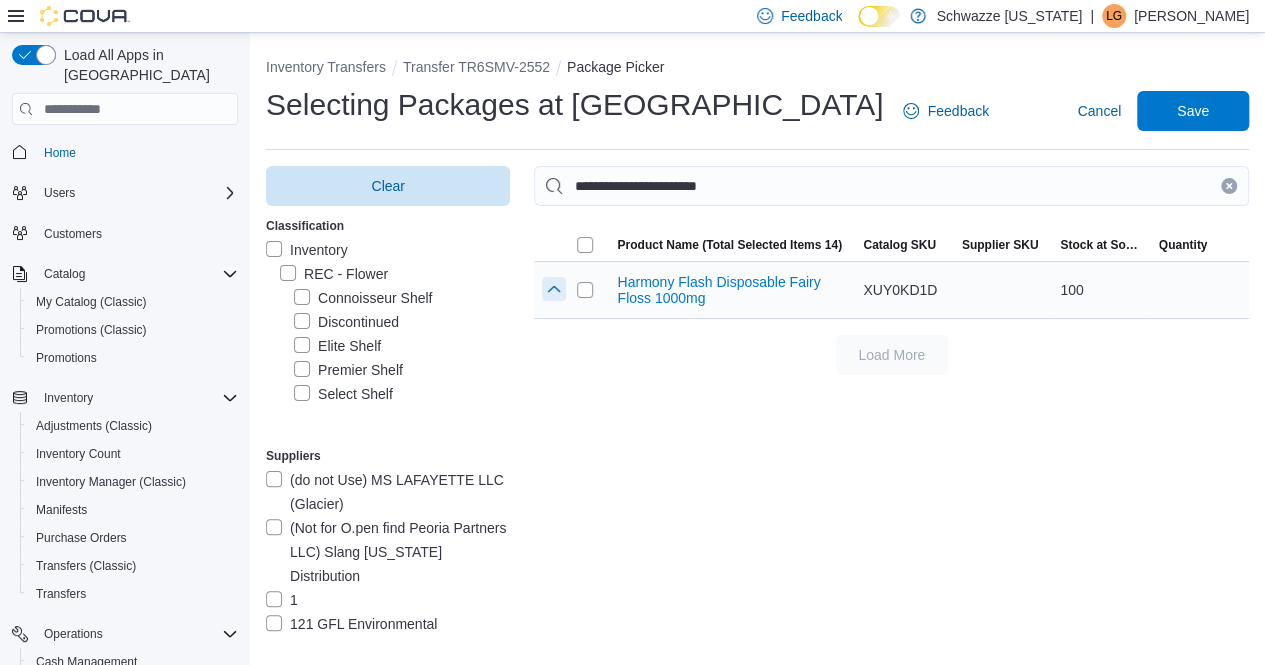 click at bounding box center [554, 289] 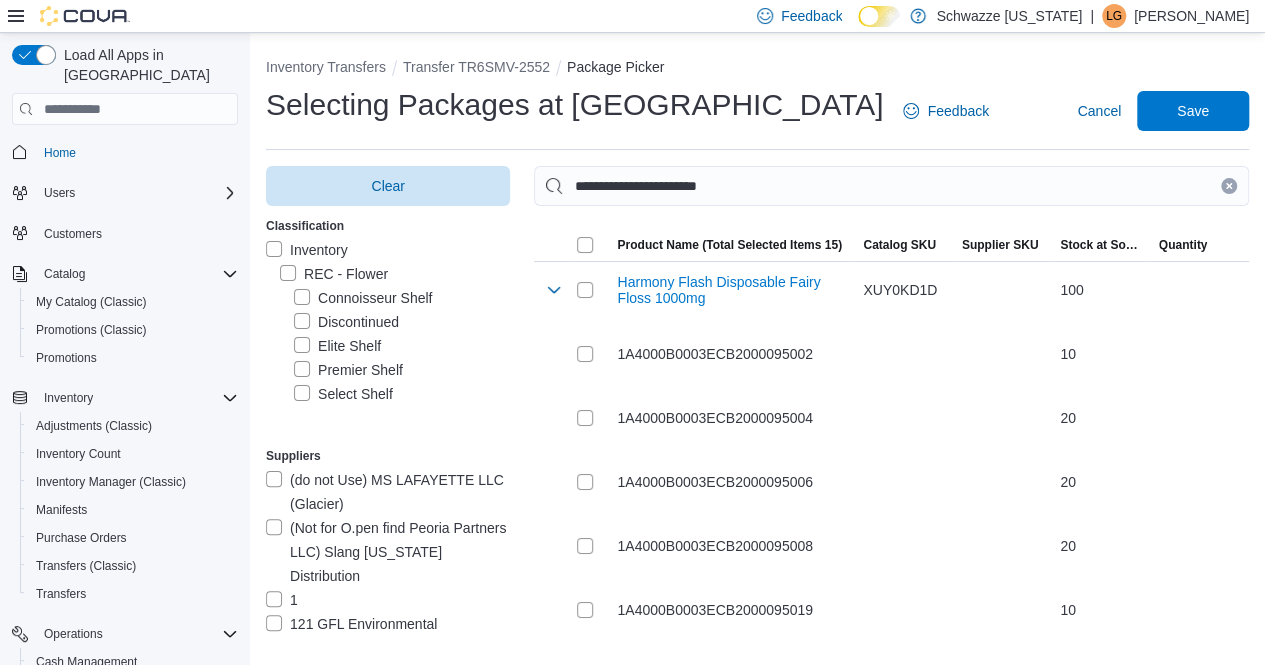 click at bounding box center (1229, 186) 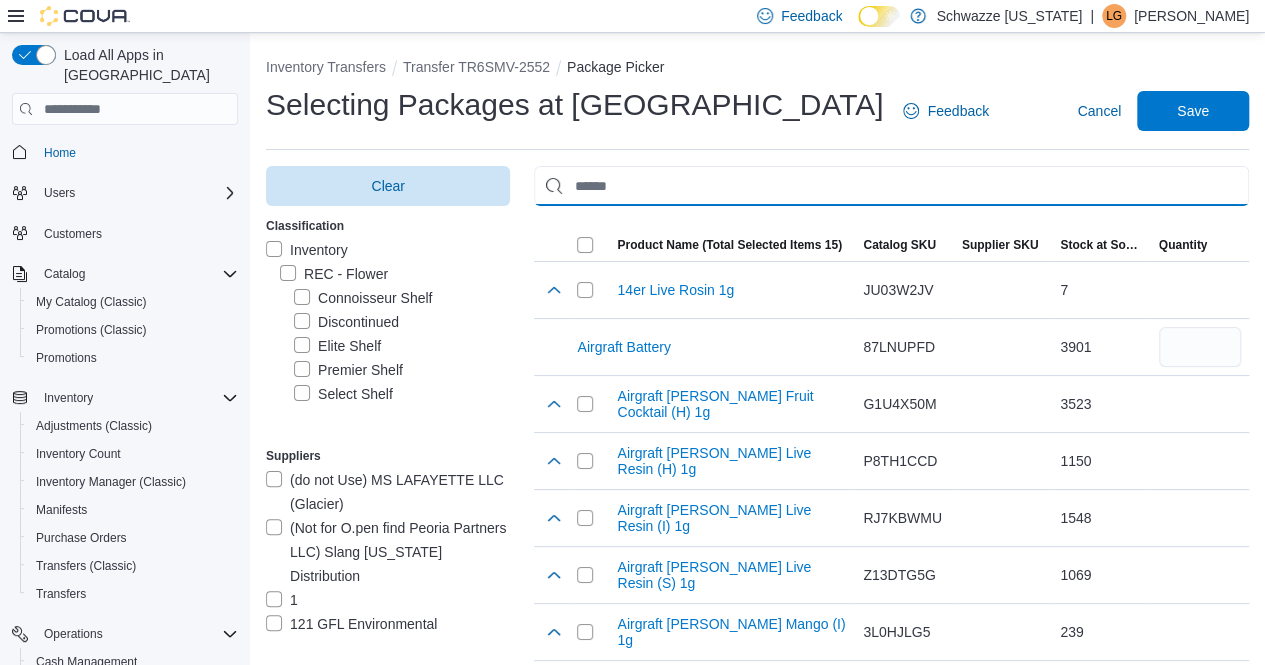 click at bounding box center (891, 186) 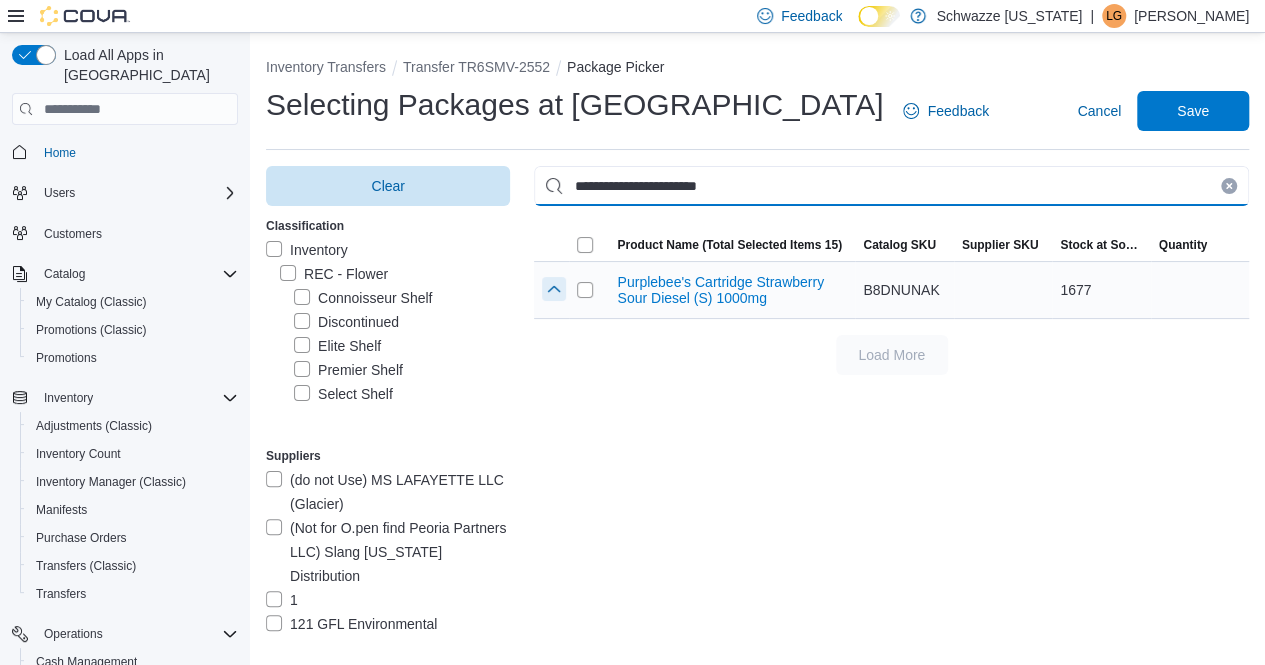 type on "**********" 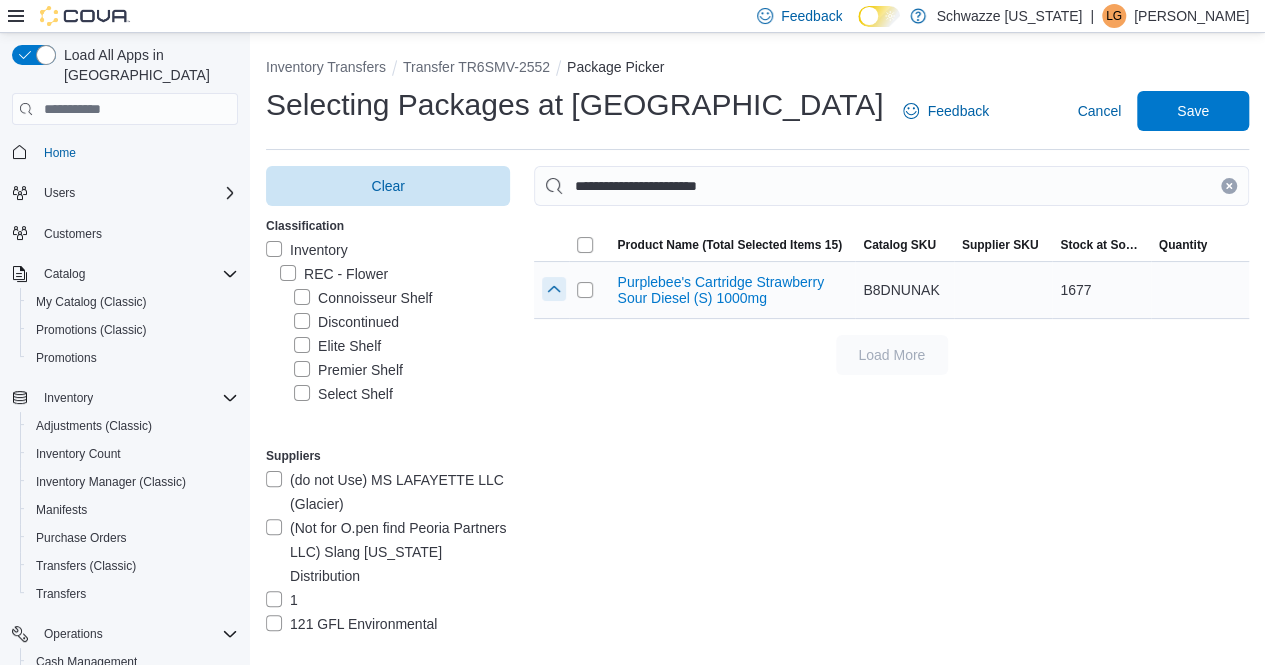 click at bounding box center [554, 289] 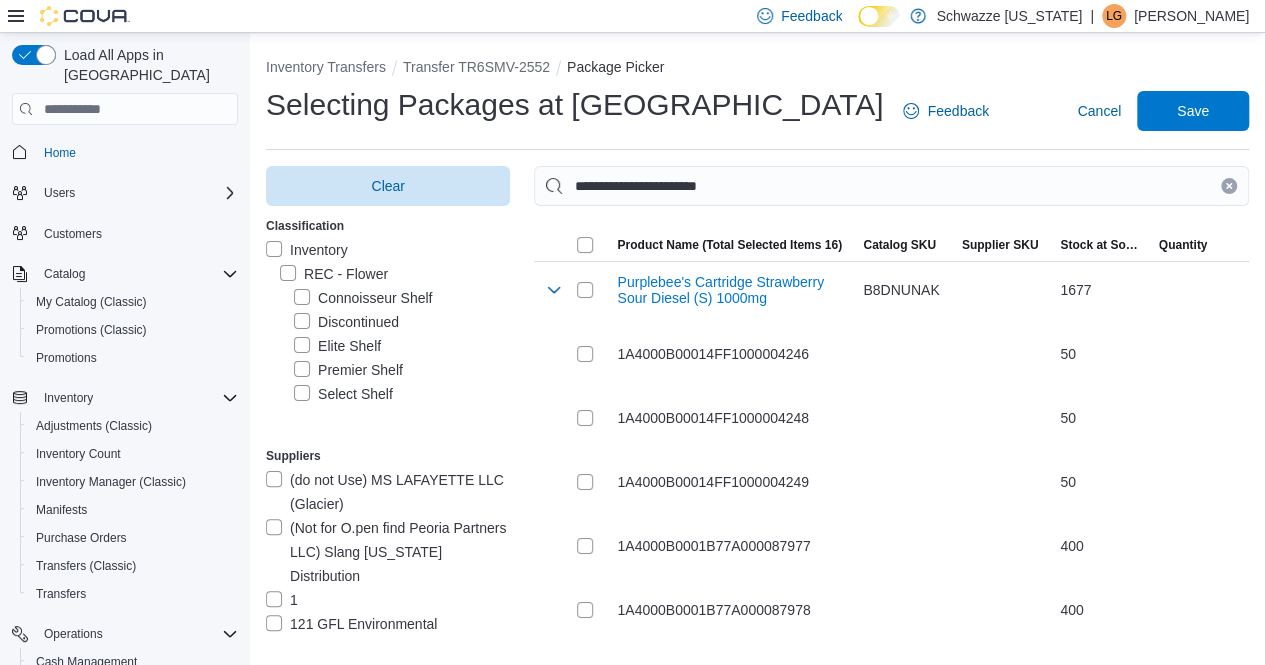drag, startPoint x: 1244, startPoint y: 187, endPoint x: 1207, endPoint y: 186, distance: 37.01351 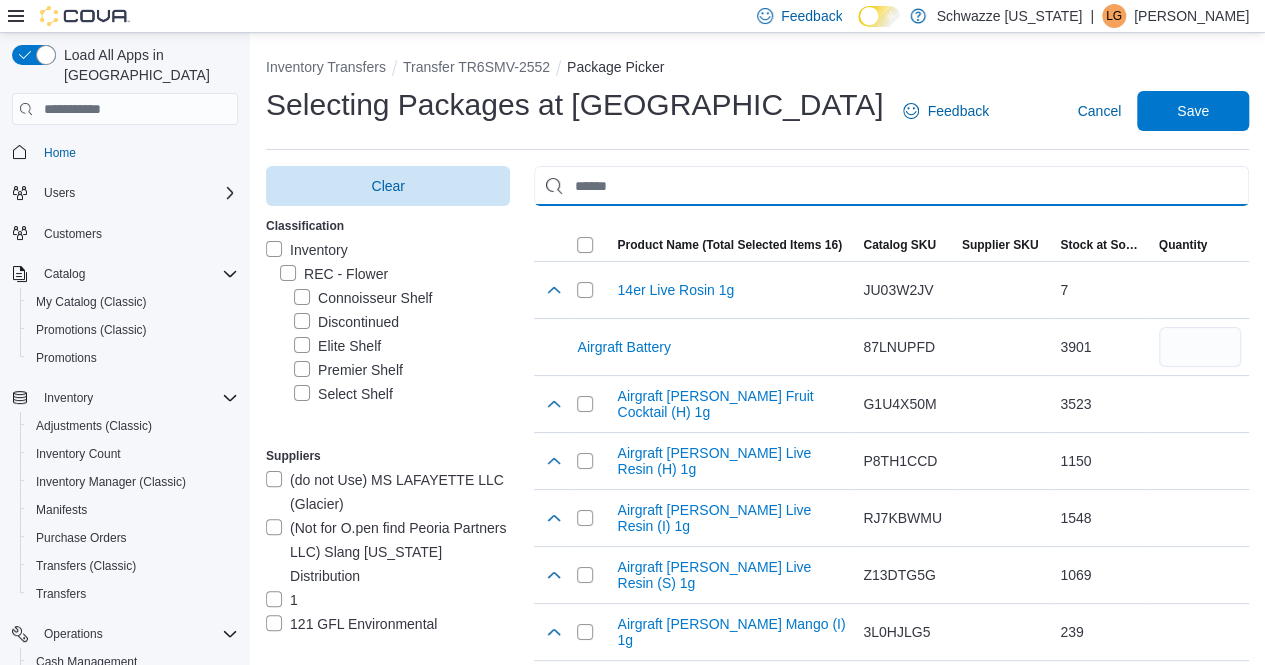 click at bounding box center [891, 186] 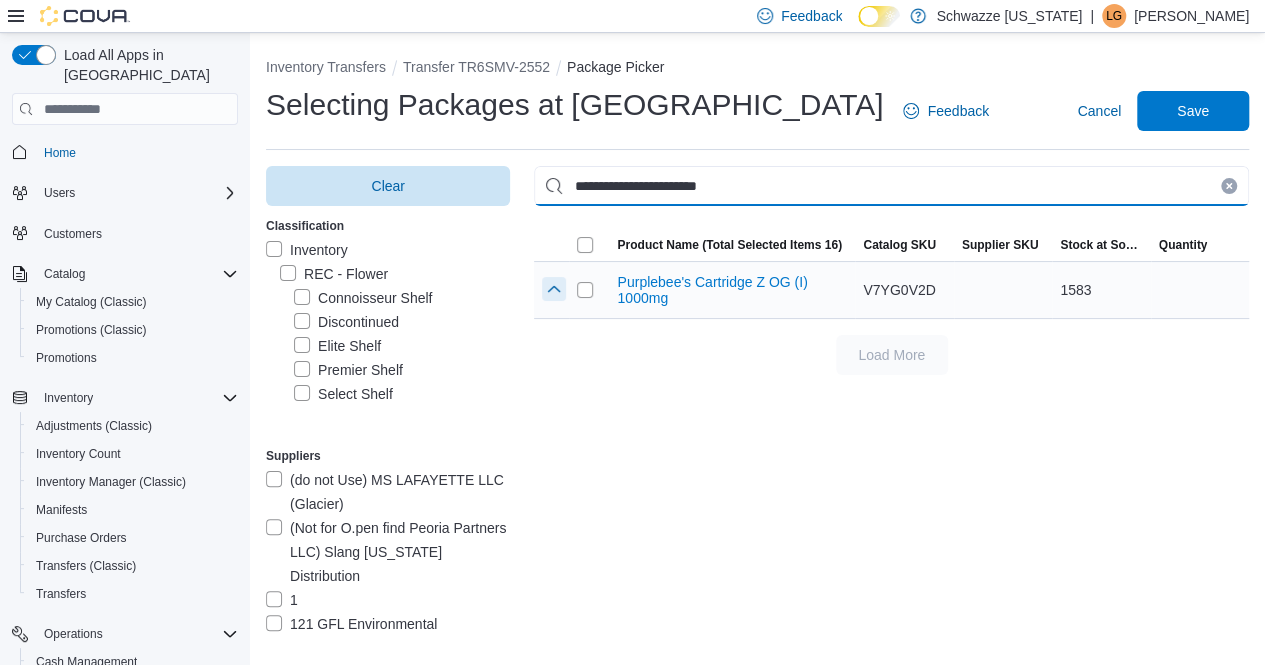 type on "**********" 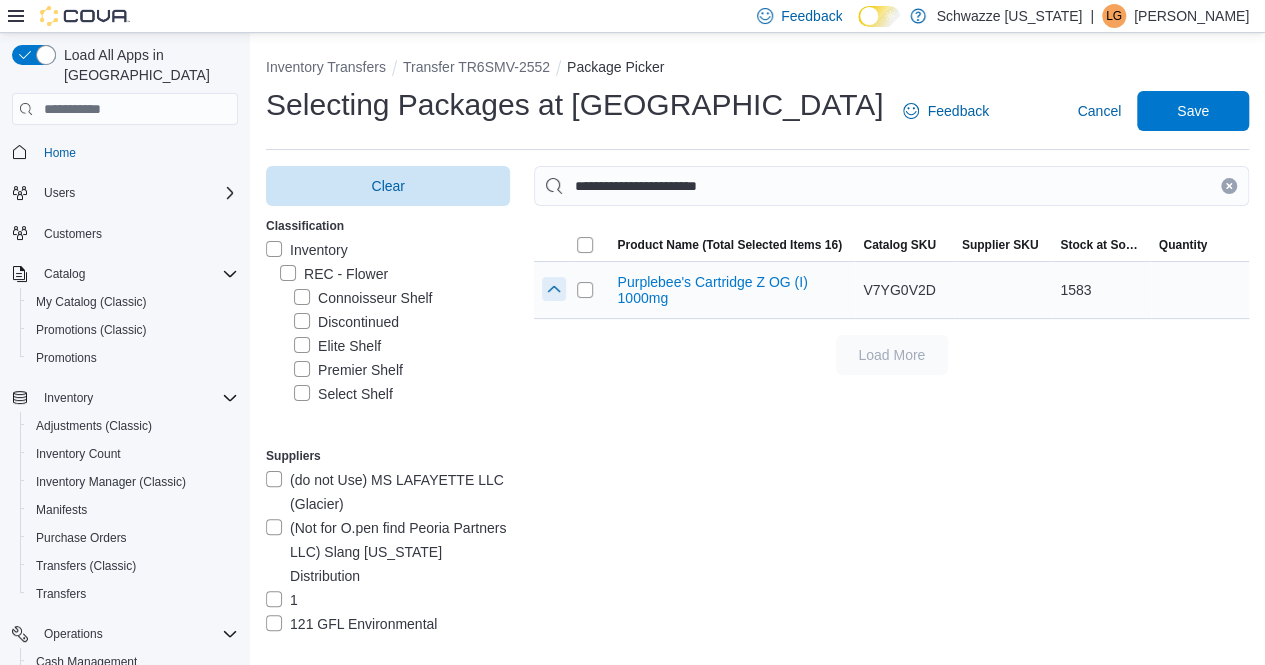 click at bounding box center [554, 289] 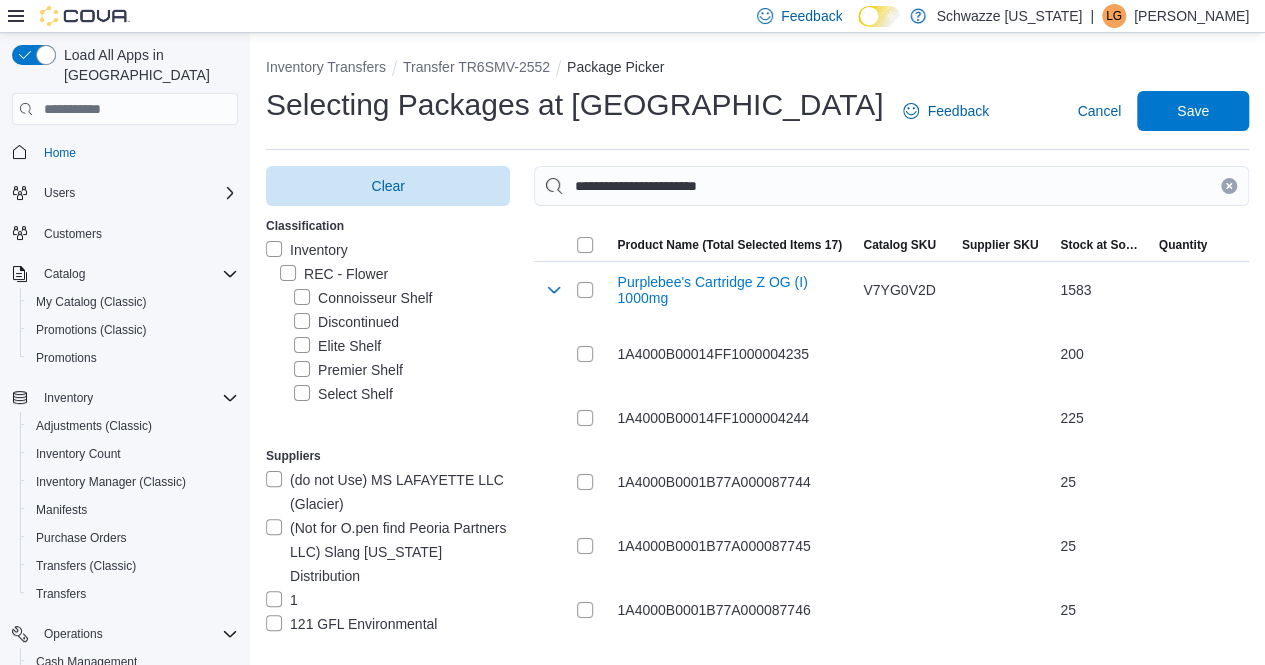 click 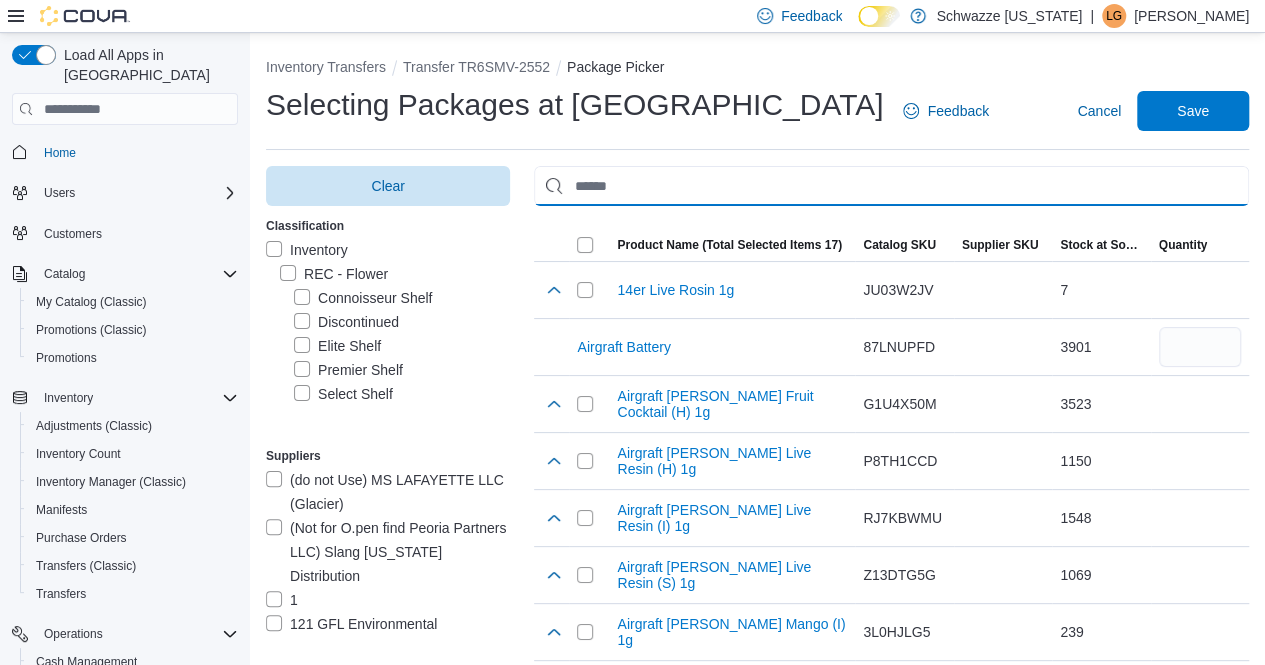 click at bounding box center (891, 186) 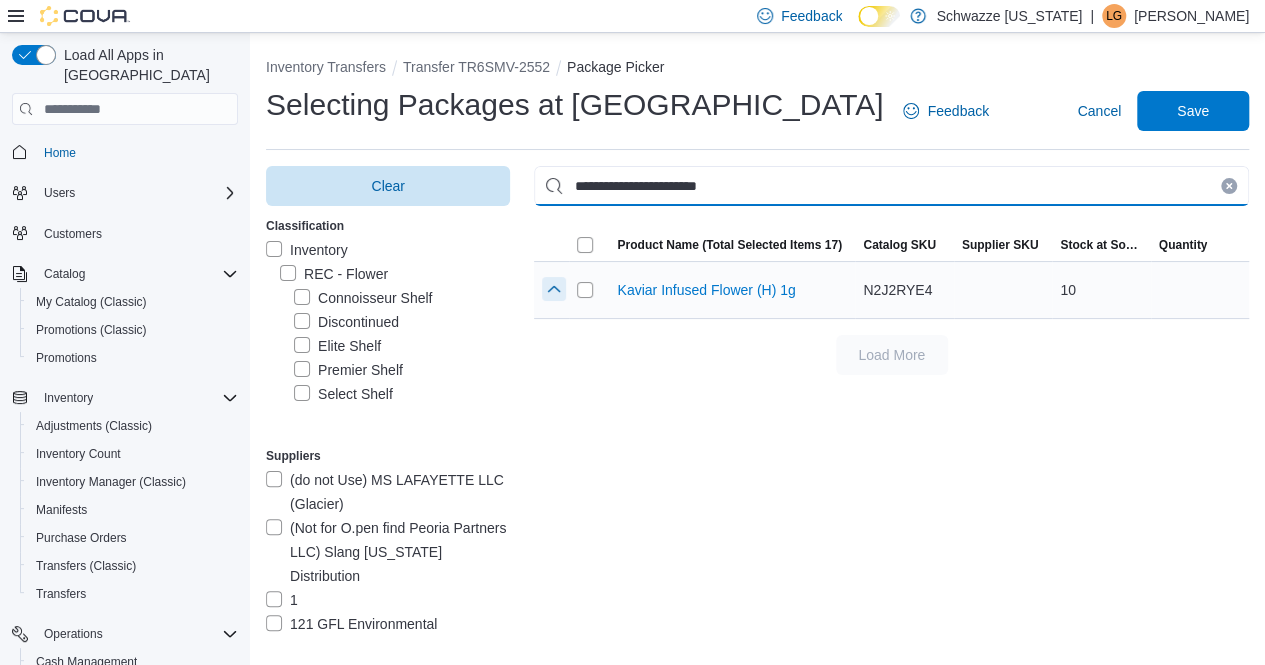 type on "**********" 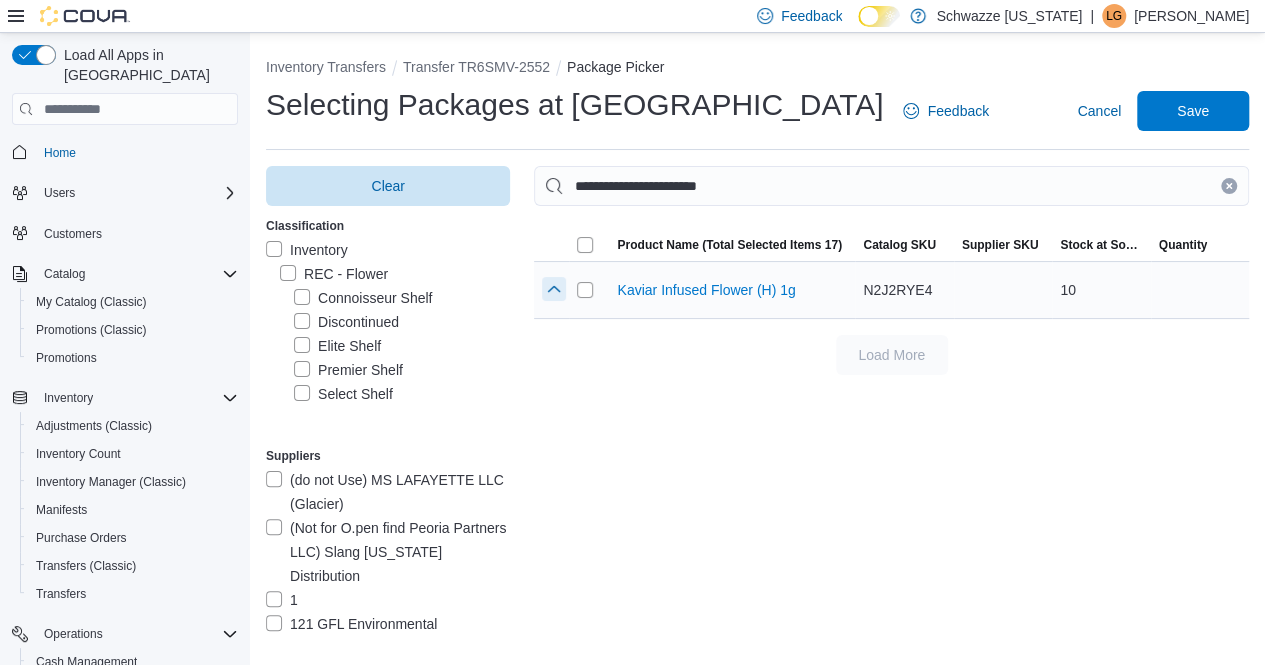 click at bounding box center (554, 289) 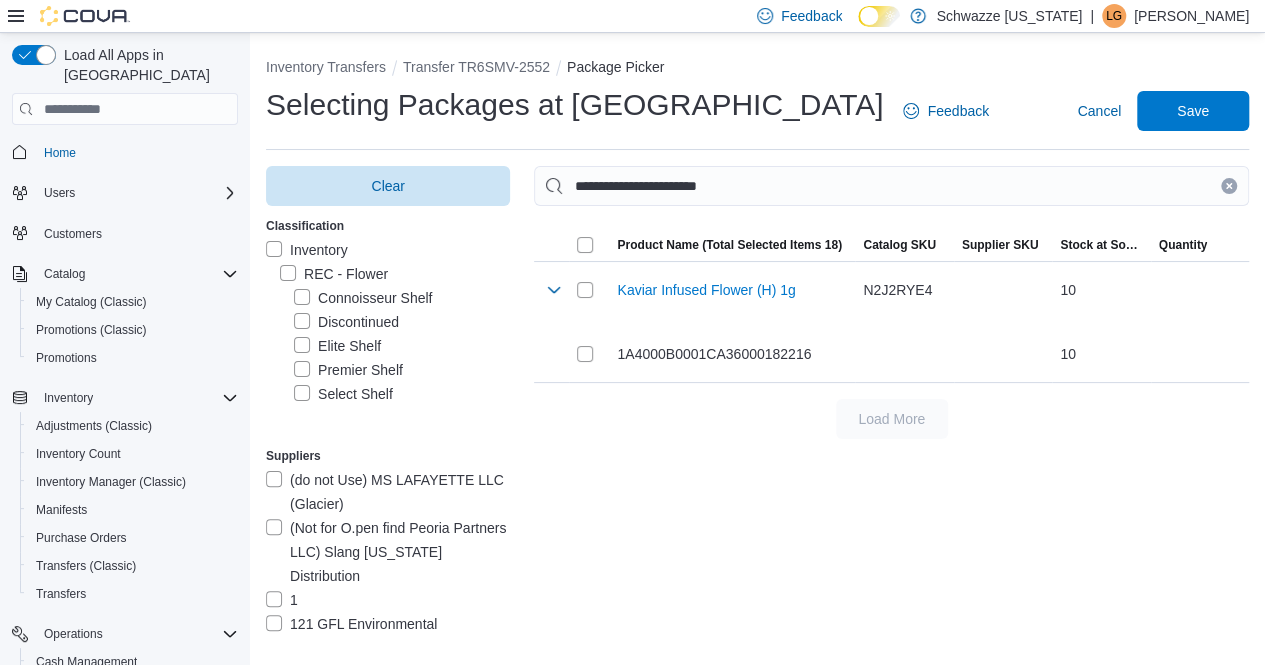 drag, startPoint x: 1241, startPoint y: 183, endPoint x: 1096, endPoint y: 207, distance: 146.9728 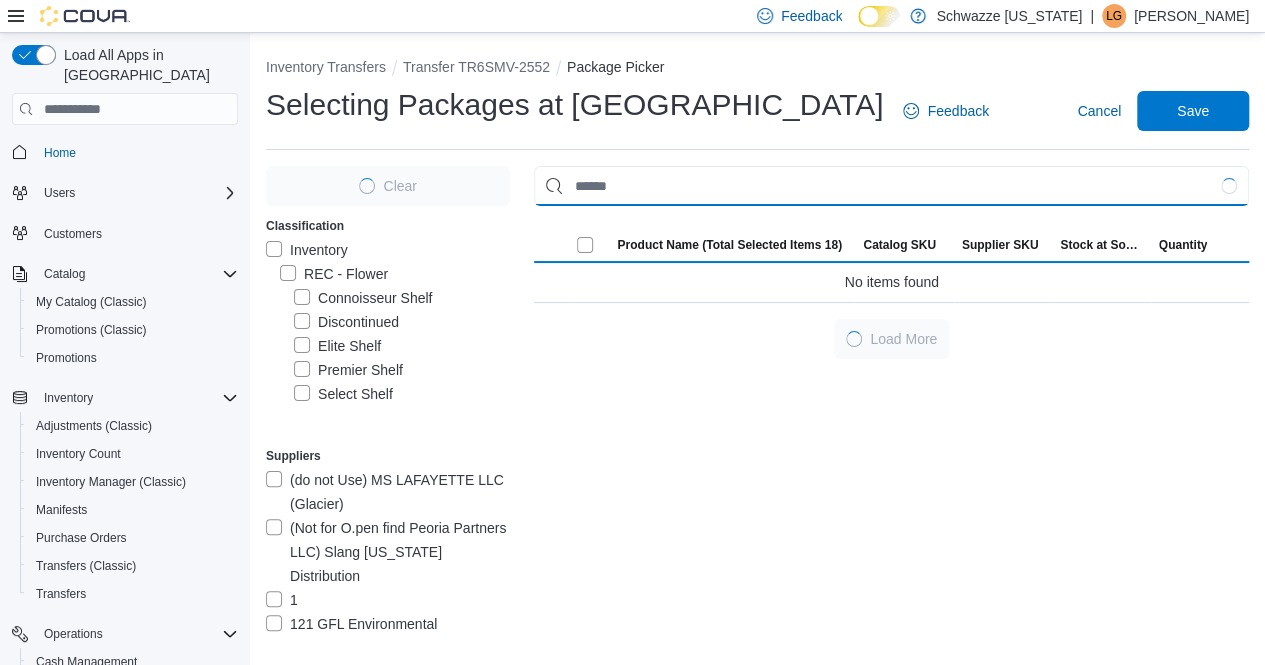 click at bounding box center [891, 186] 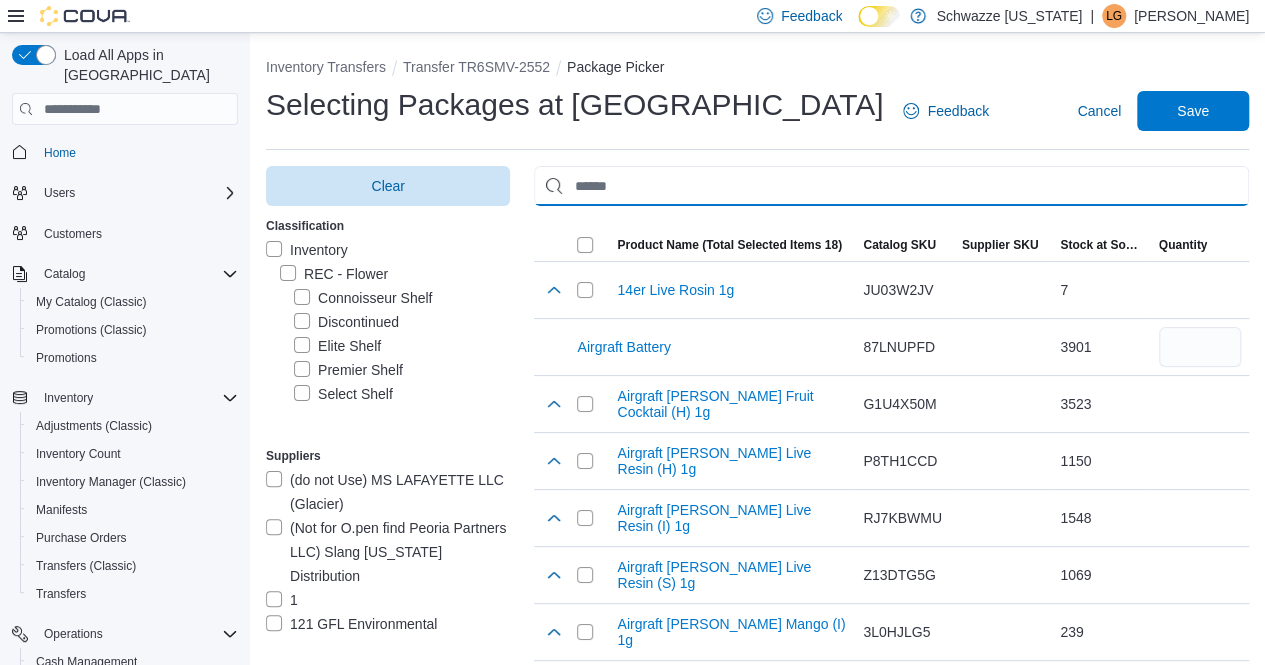 paste on "**********" 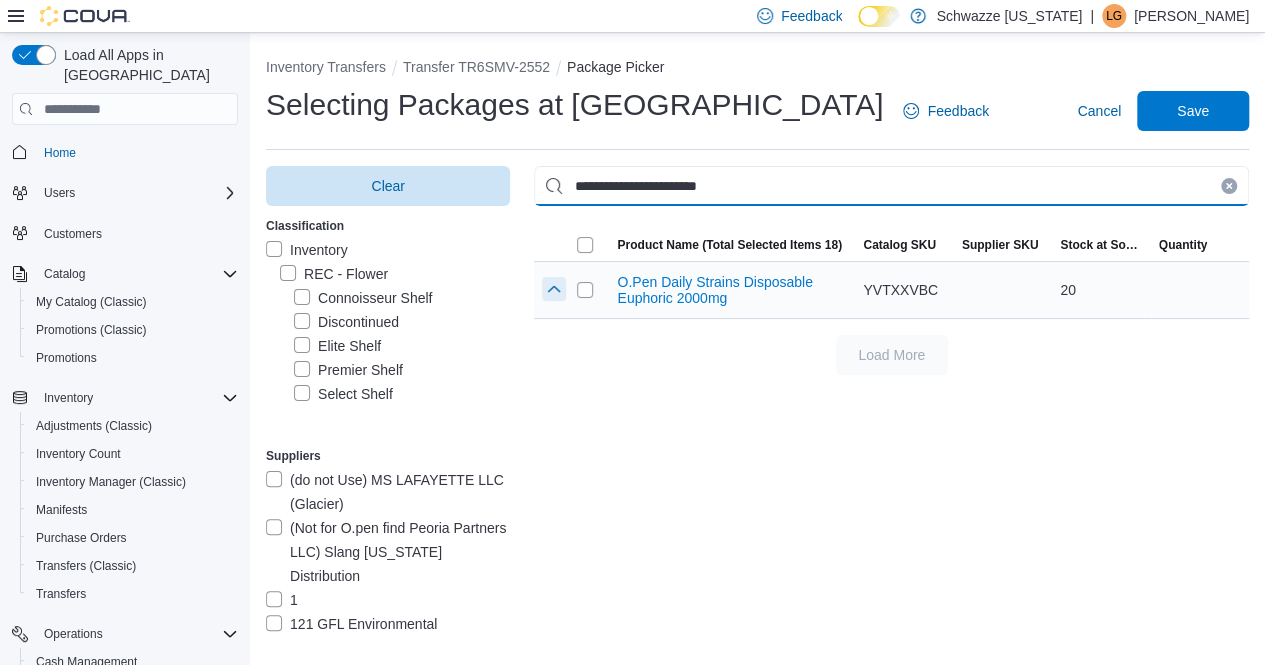 type on "**********" 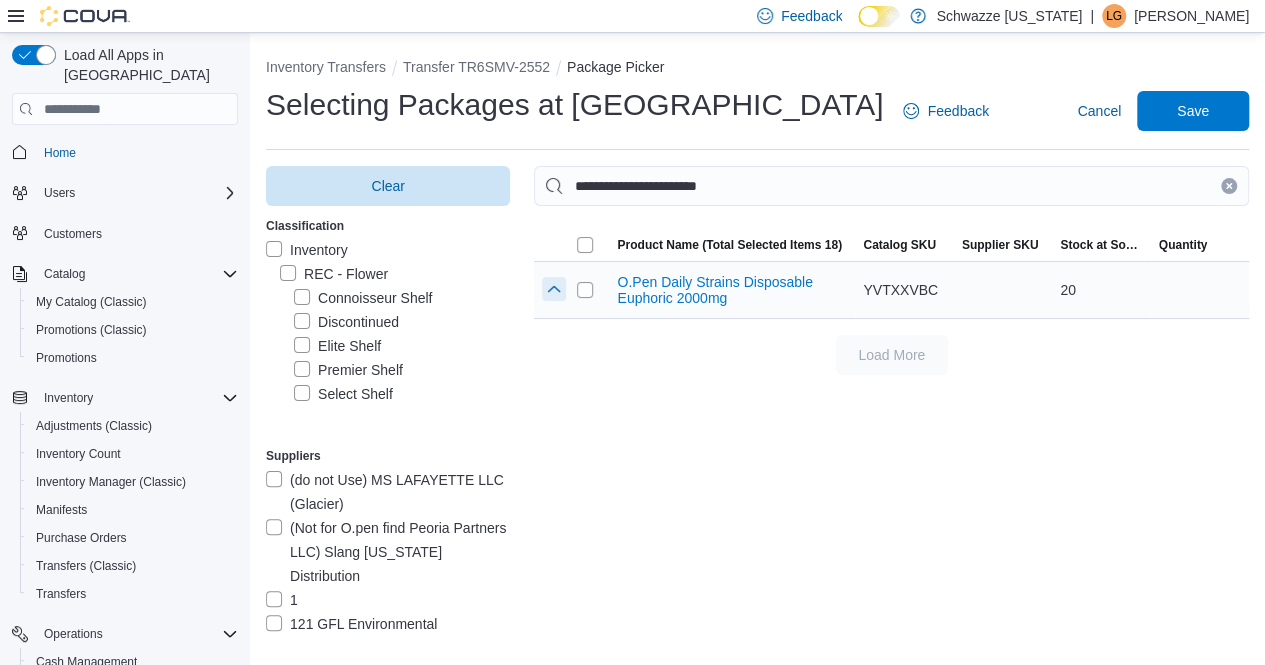 click at bounding box center (554, 289) 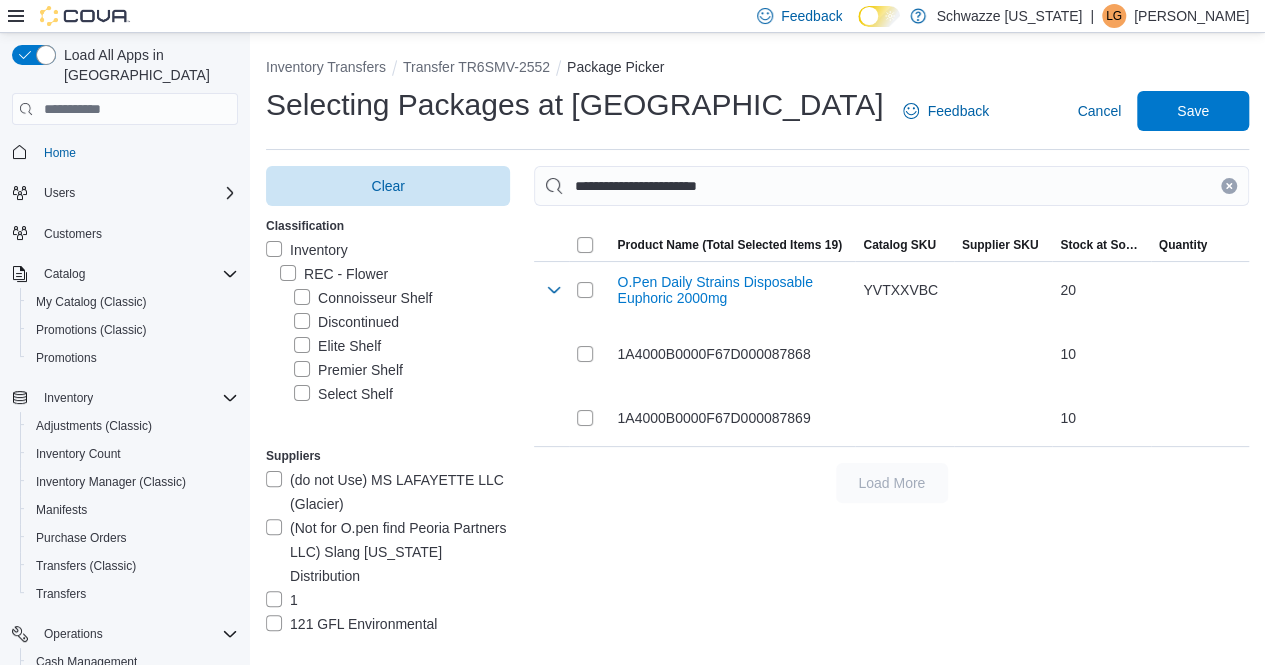 click 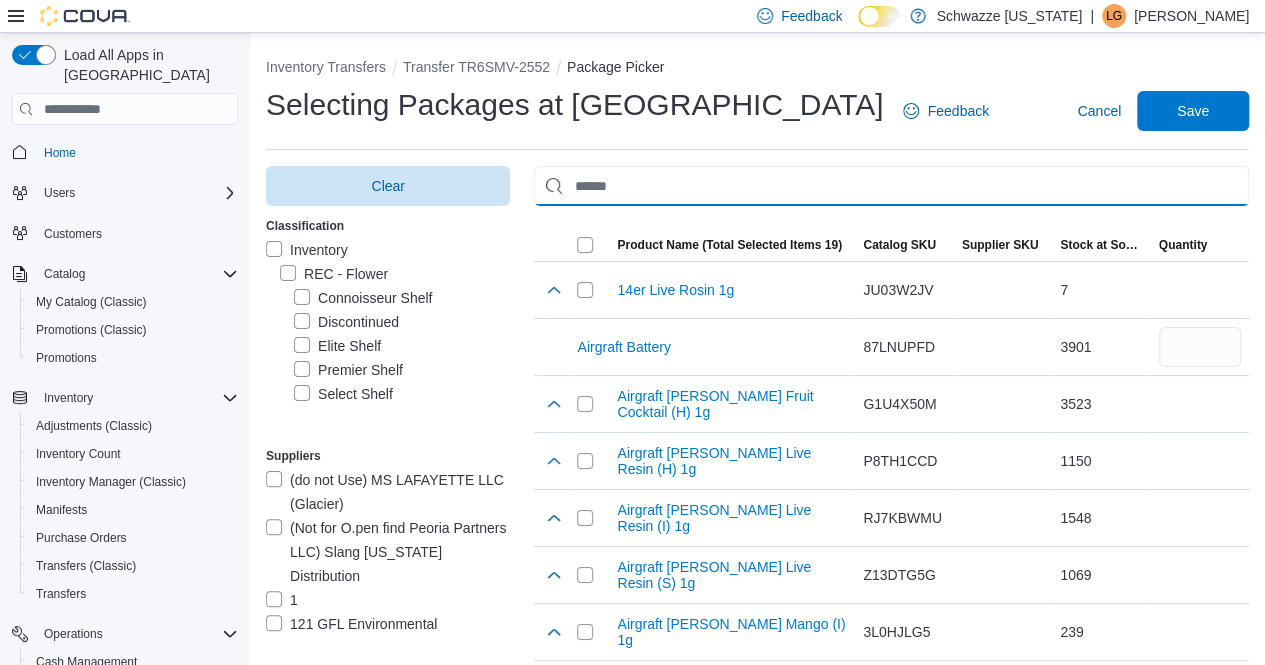 click at bounding box center [891, 186] 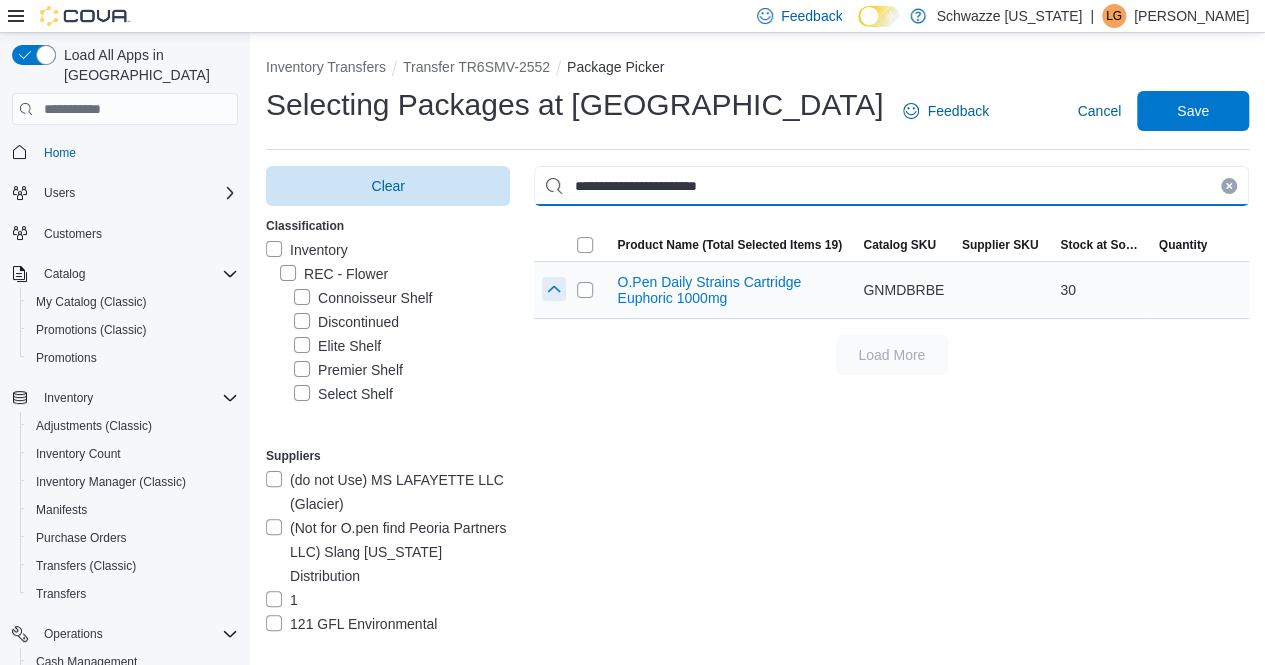 type on "**********" 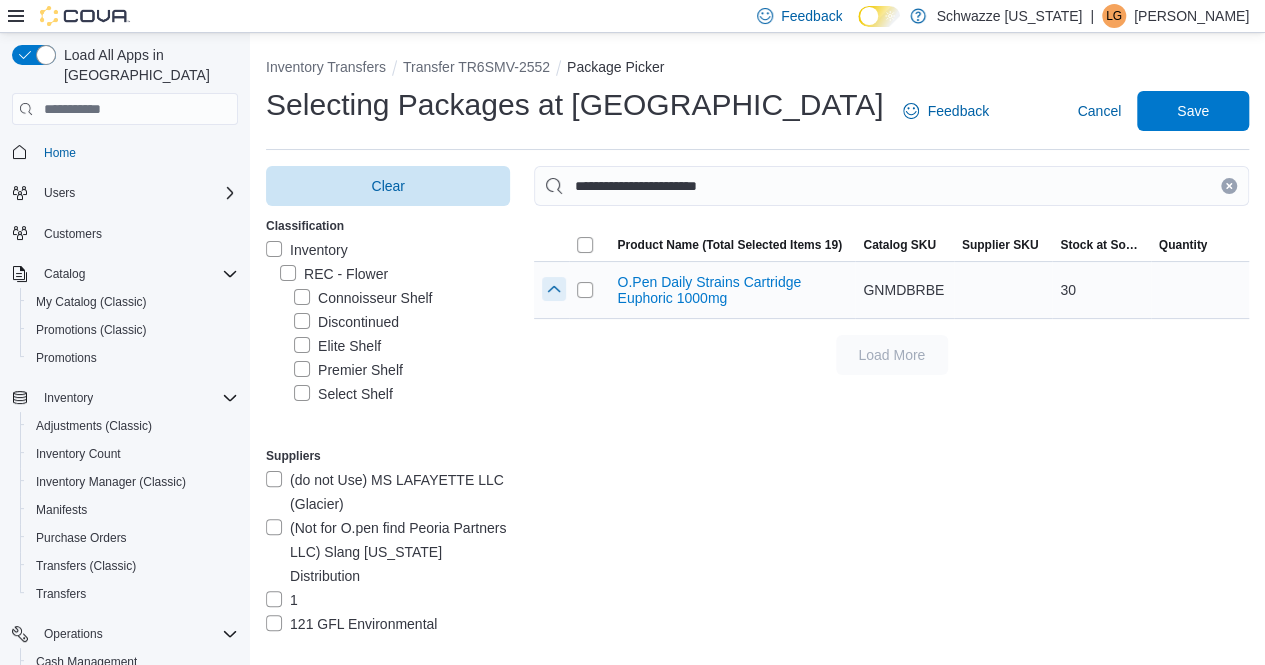 click at bounding box center (554, 289) 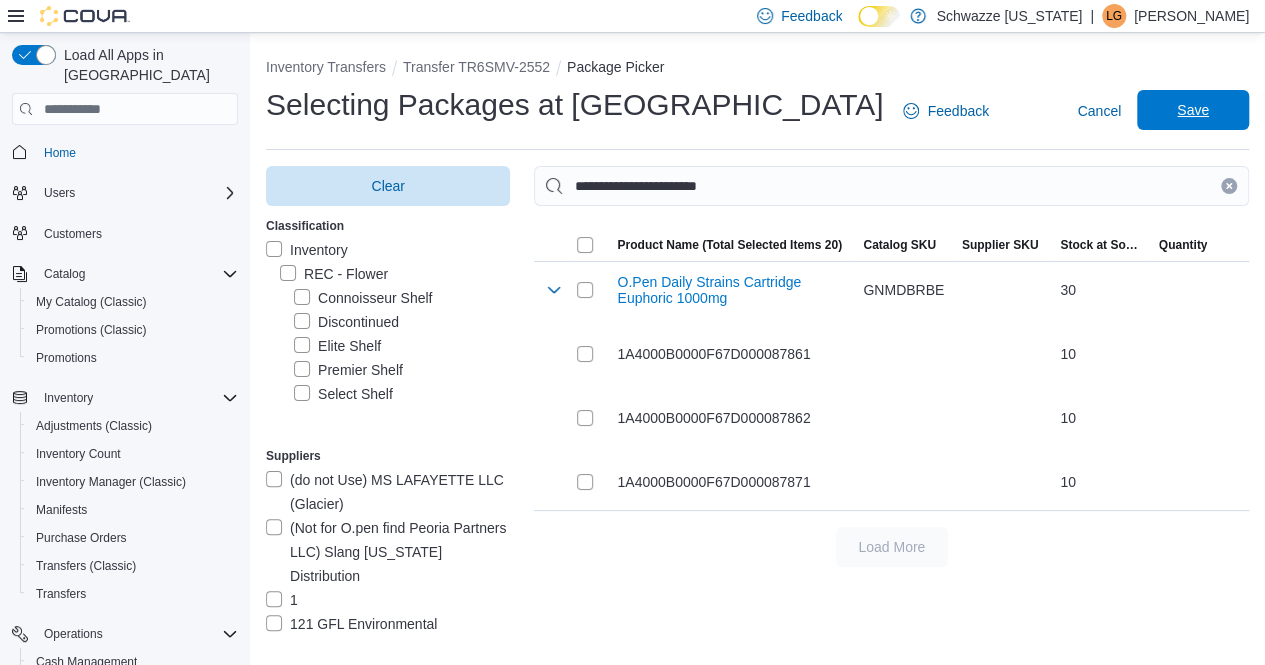 click on "Save" at bounding box center [1193, 110] 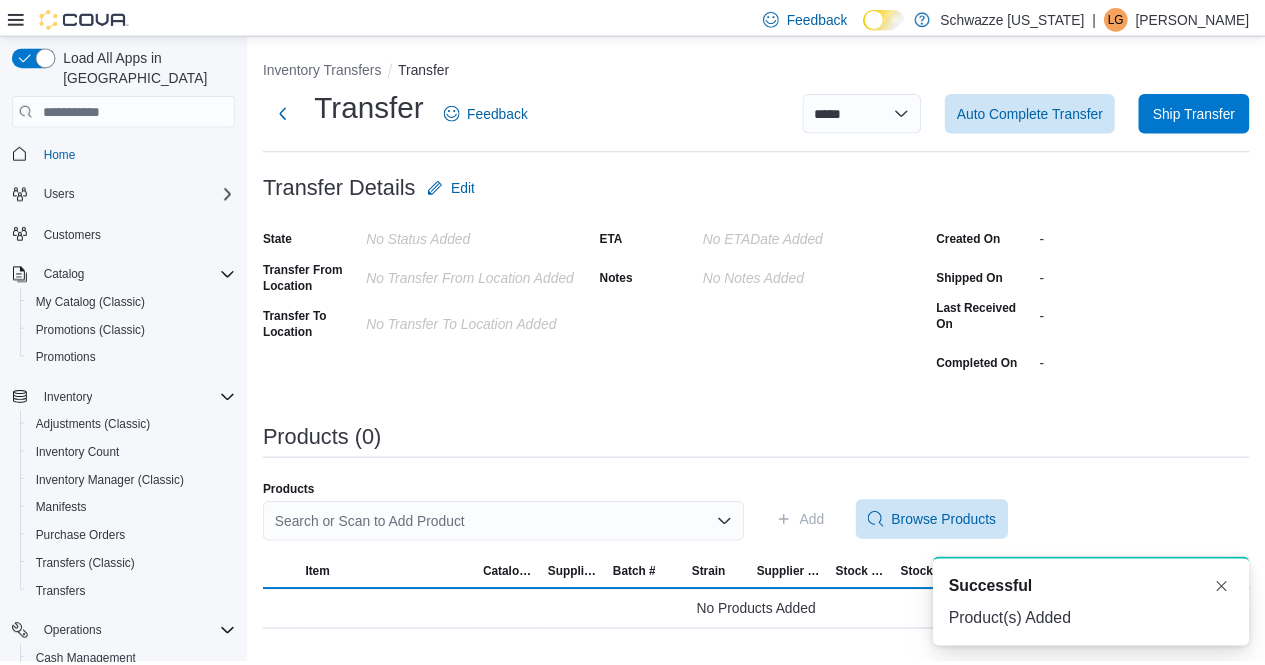 scroll, scrollTop: 0, scrollLeft: 0, axis: both 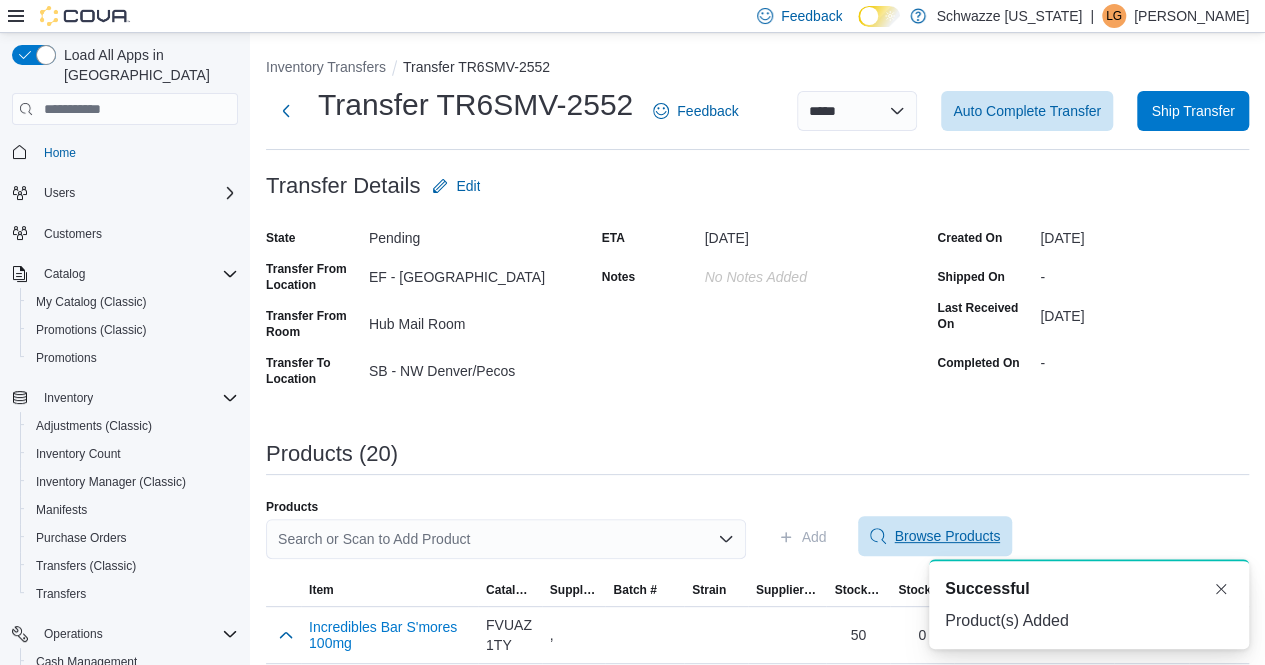 click on "Browse Products" at bounding box center [935, 536] 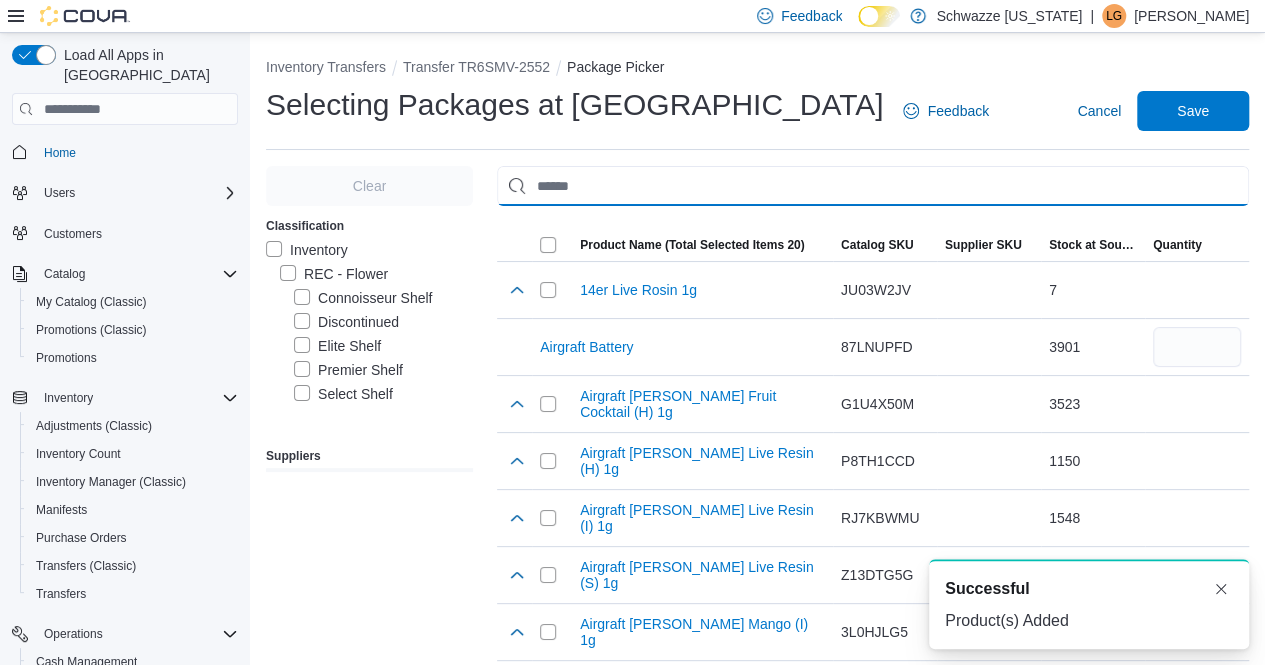 click at bounding box center (873, 186) 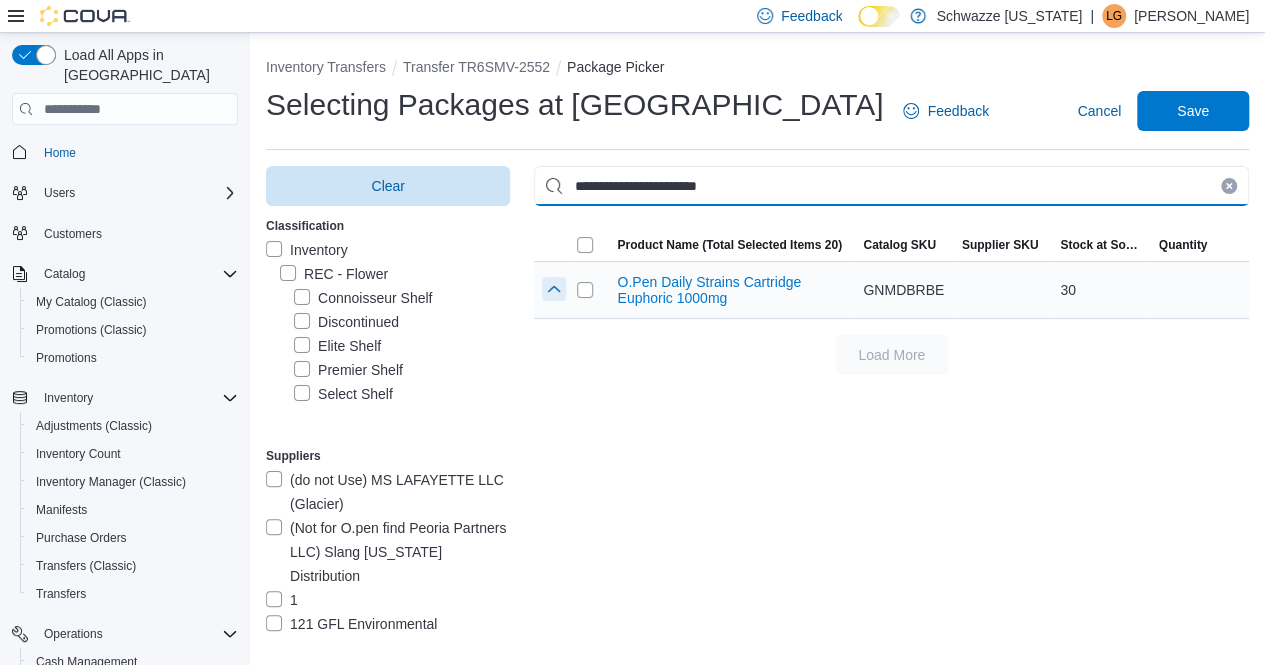type on "**********" 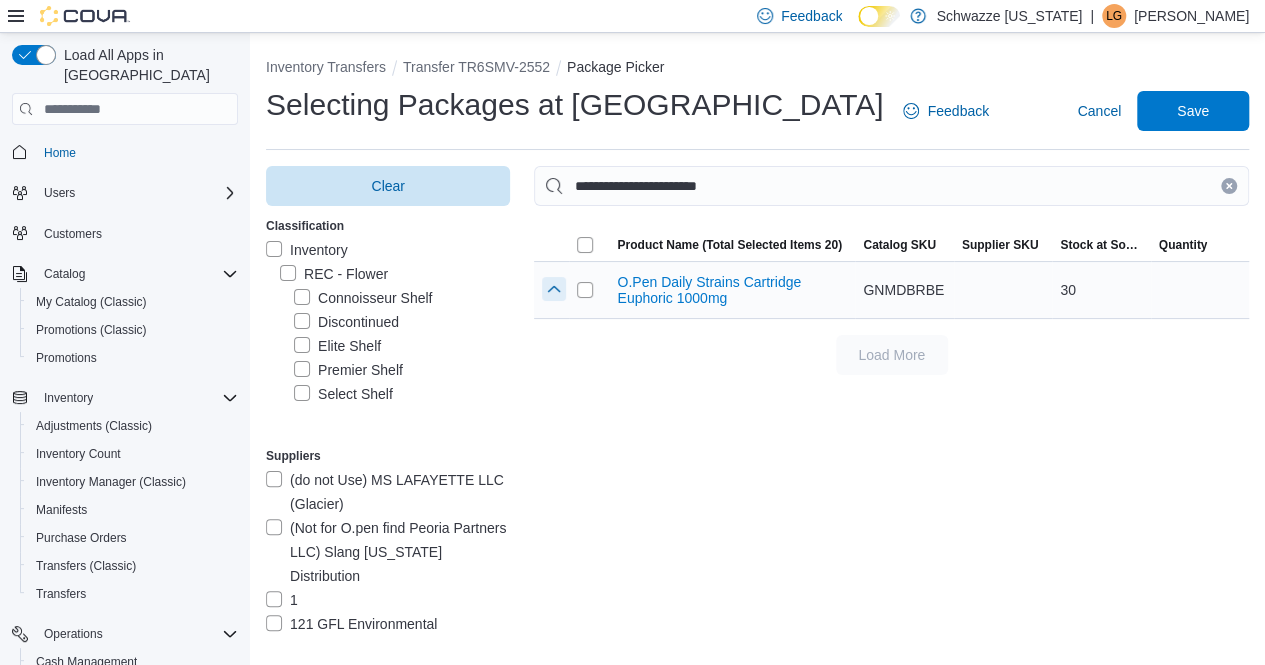 click at bounding box center [554, 289] 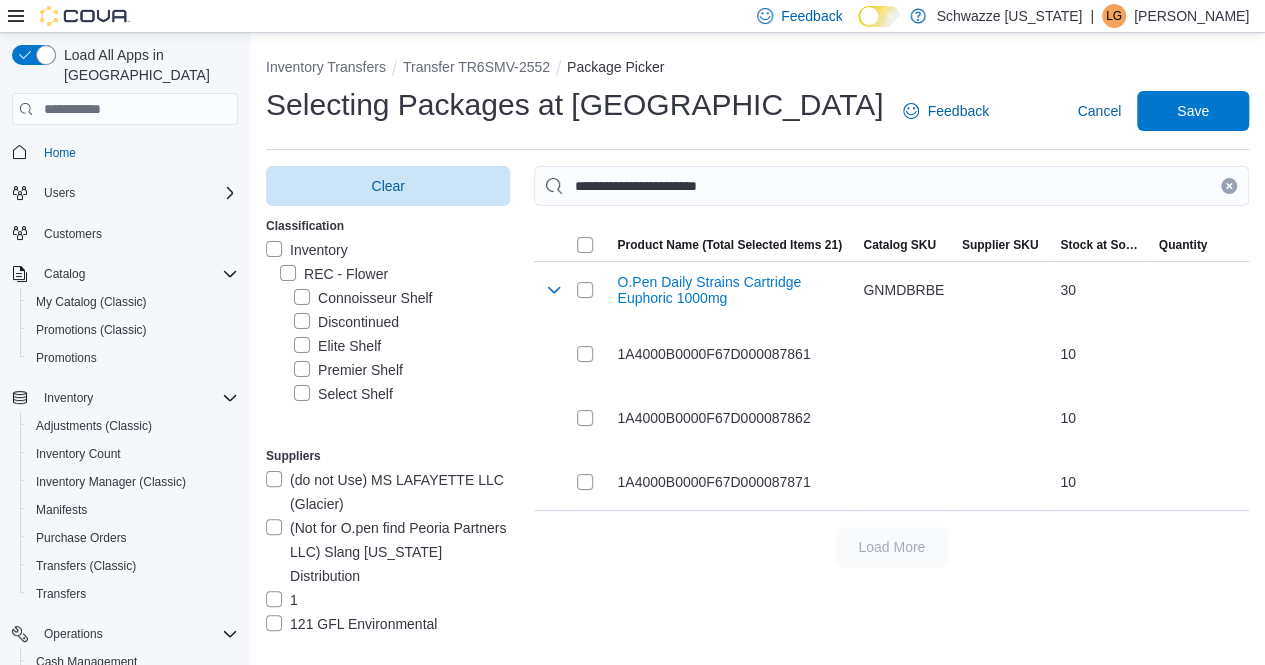 drag, startPoint x: 1242, startPoint y: 184, endPoint x: 1060, endPoint y: 184, distance: 182 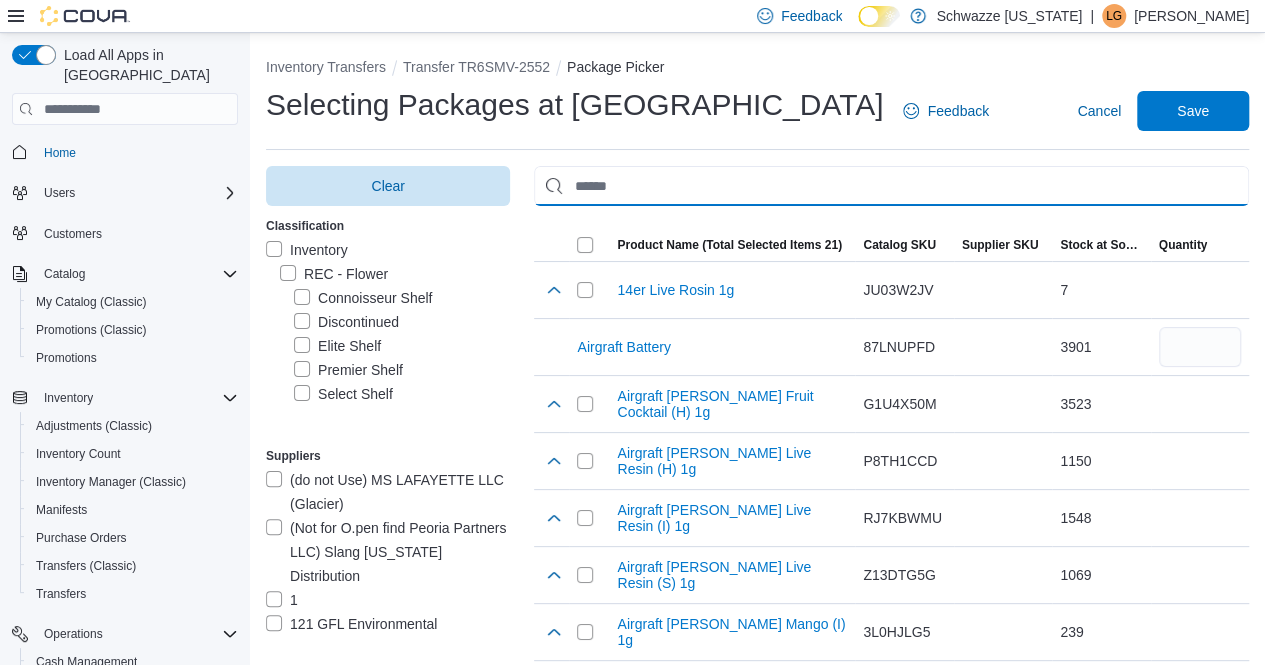 click at bounding box center [891, 186] 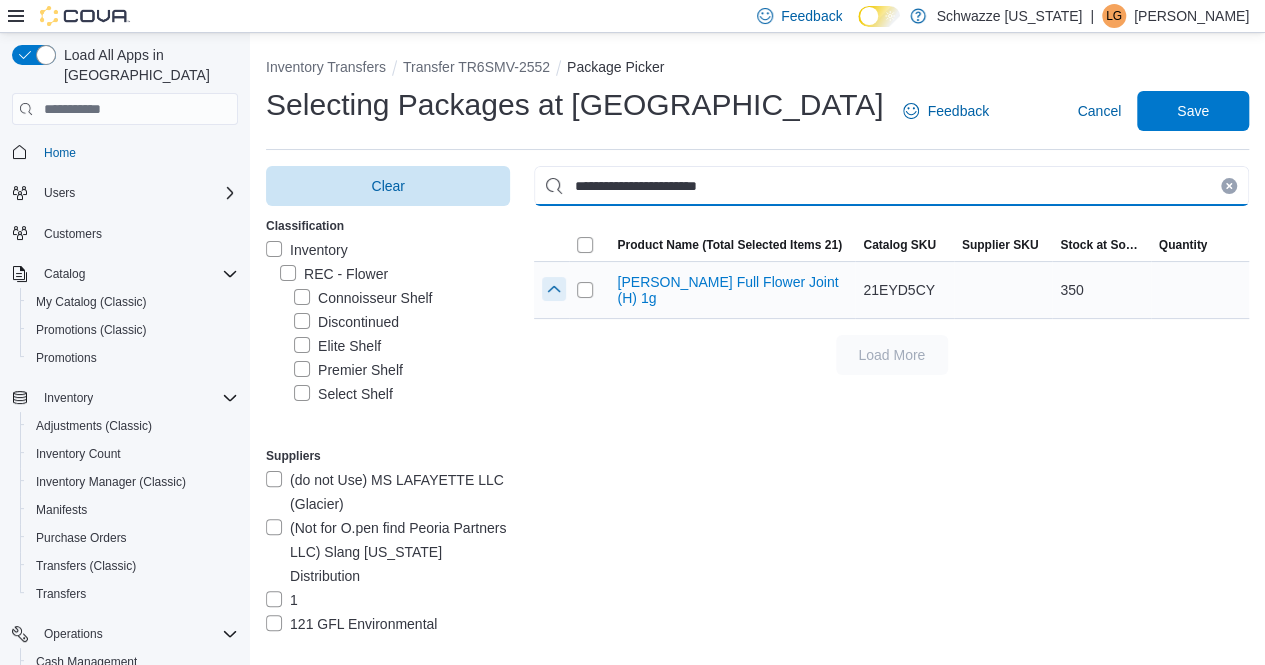 type on "**********" 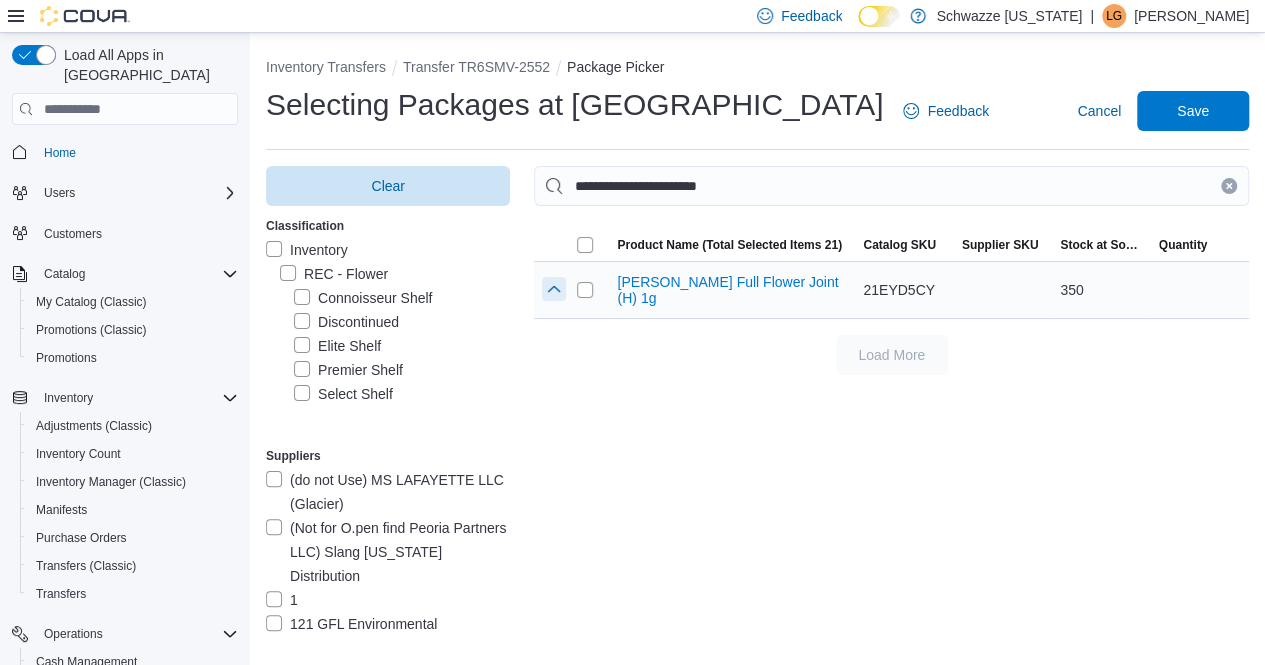 click at bounding box center [554, 289] 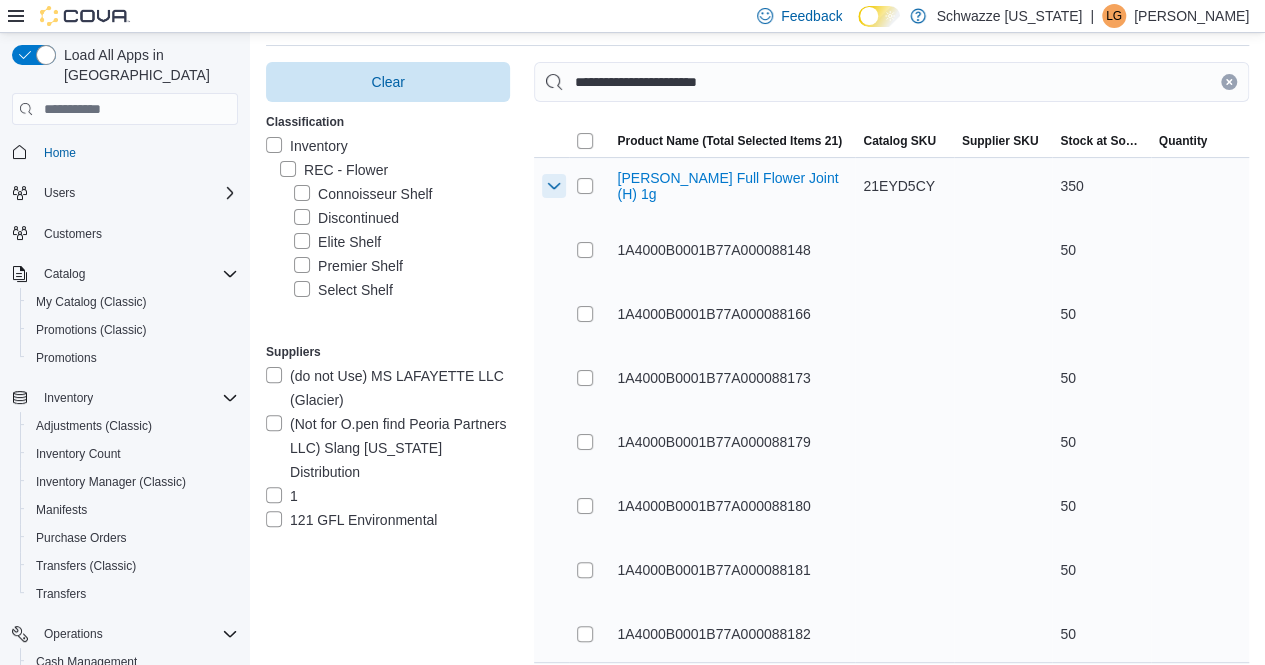 scroll, scrollTop: 73, scrollLeft: 0, axis: vertical 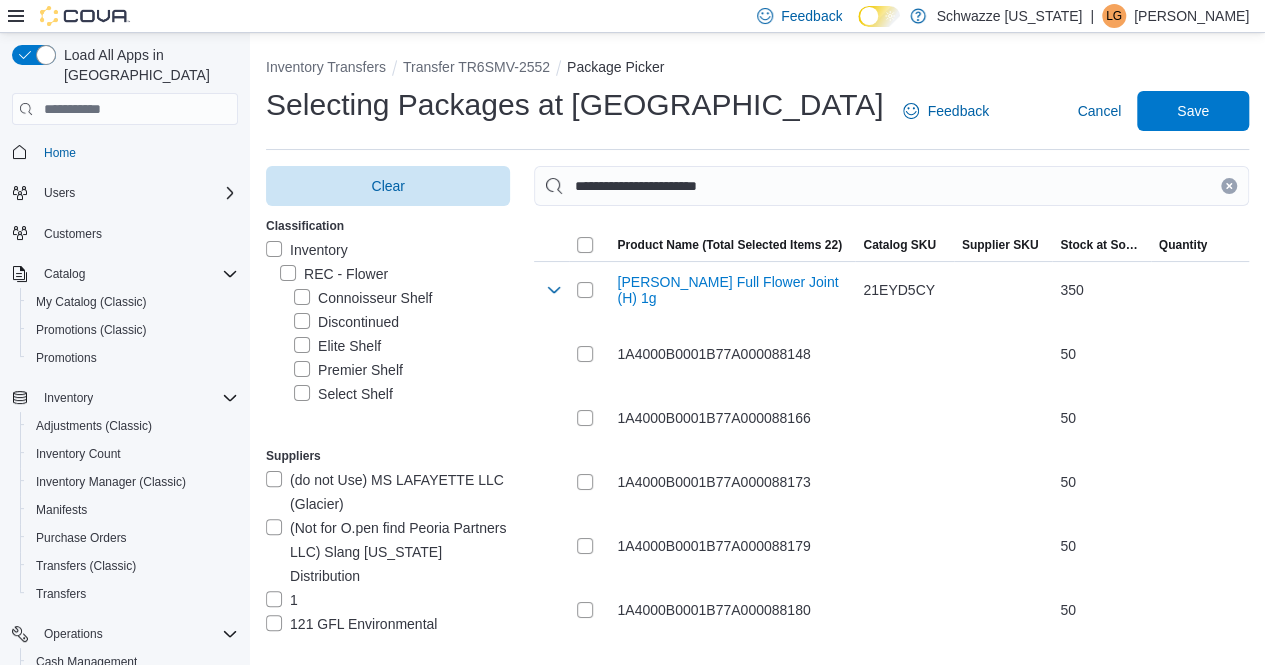click 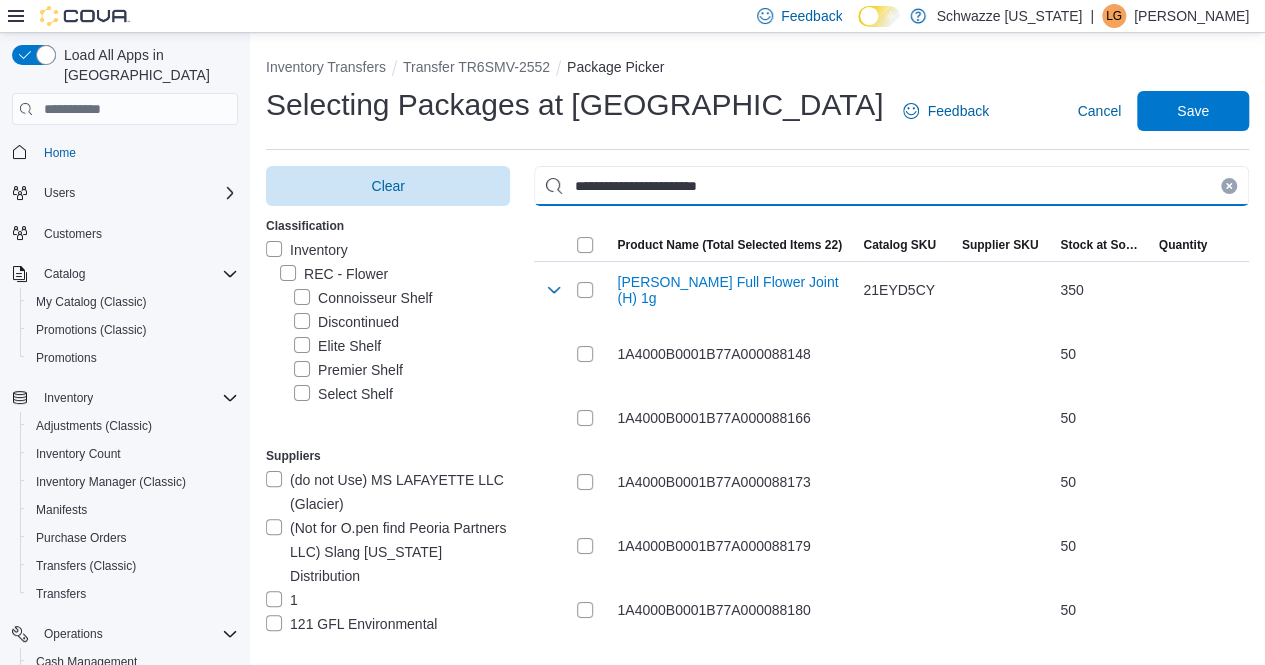 type 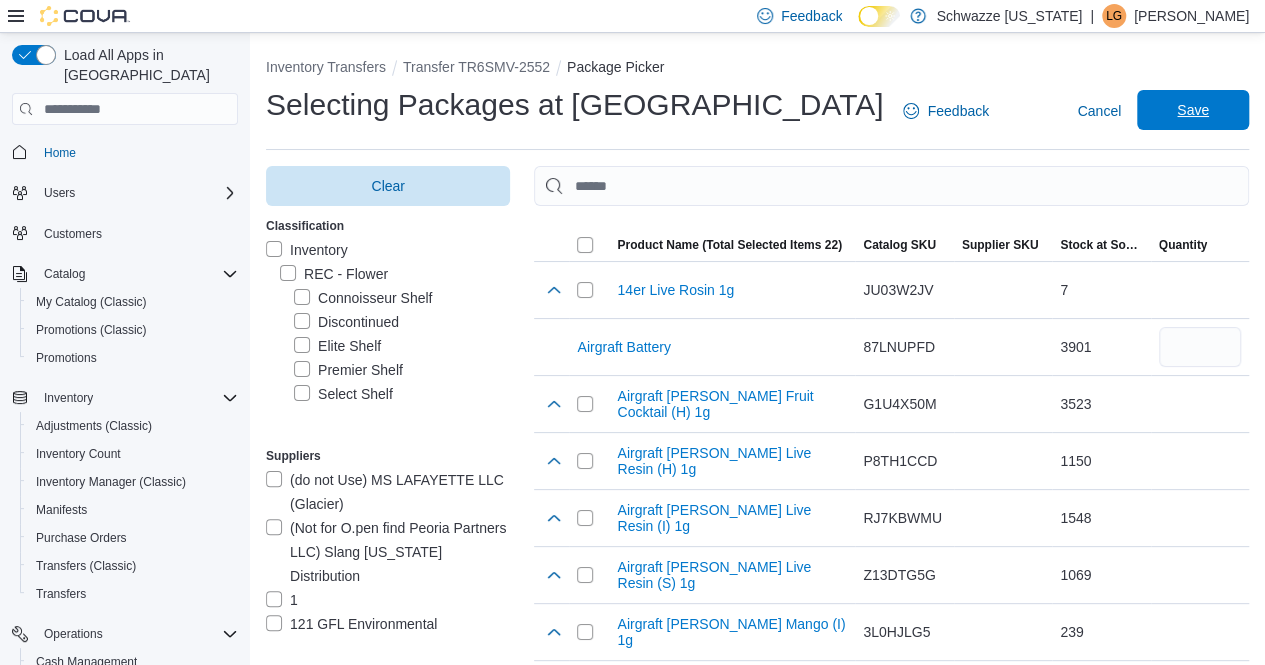 click on "Save" at bounding box center [1193, 110] 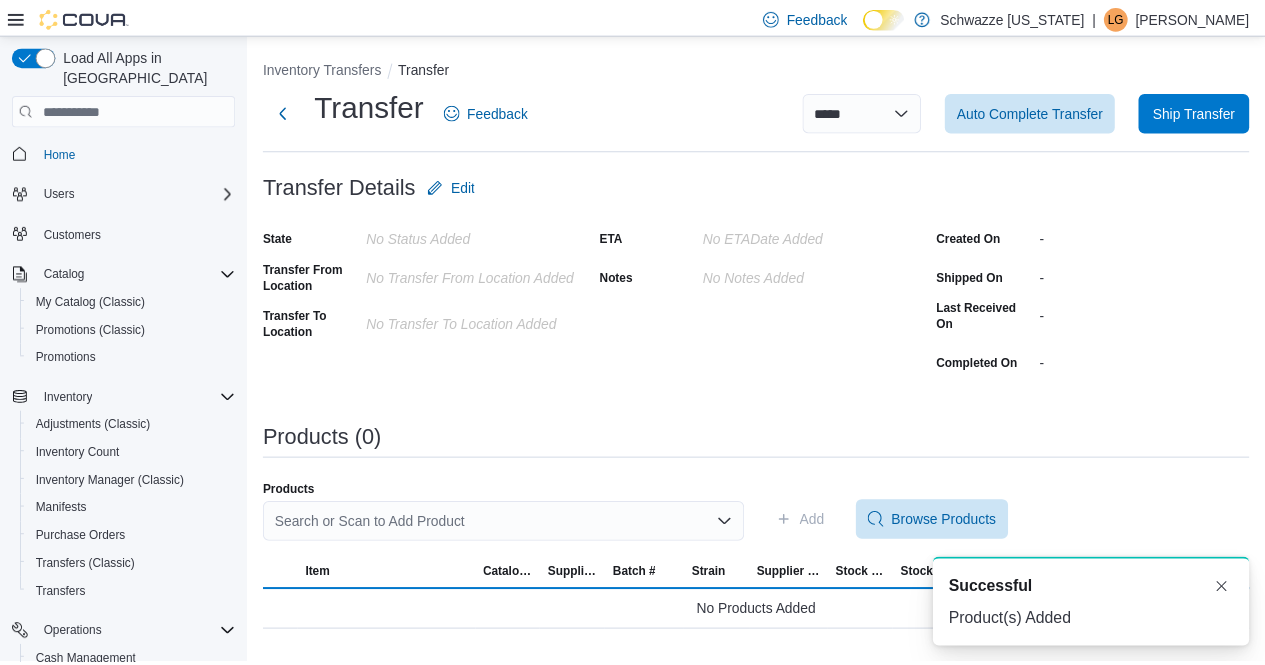 scroll, scrollTop: 0, scrollLeft: 0, axis: both 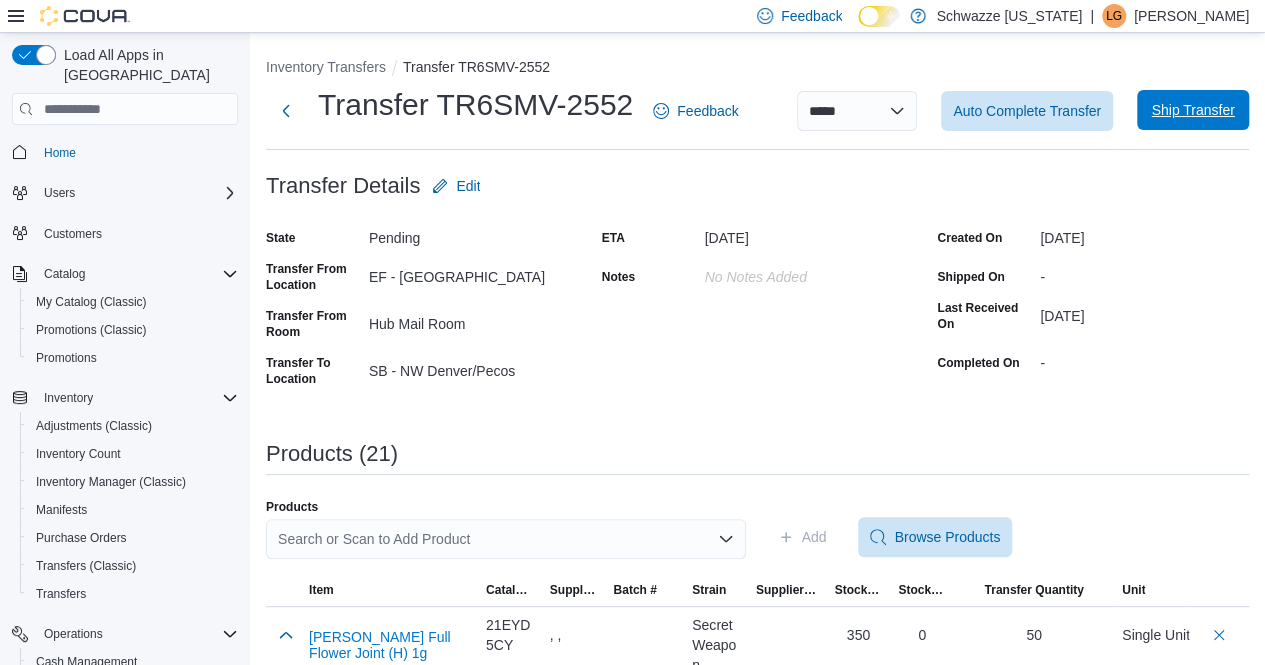 click on "Ship Transfer" at bounding box center (1192, 110) 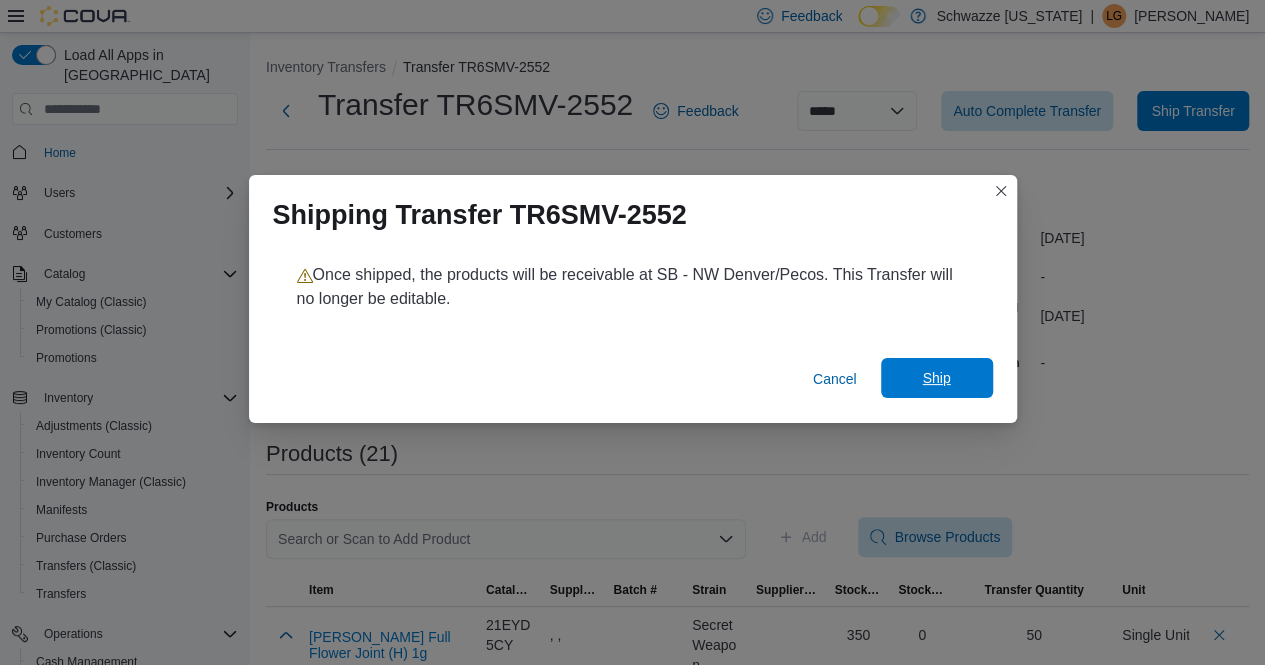 click on "Ship" at bounding box center [937, 378] 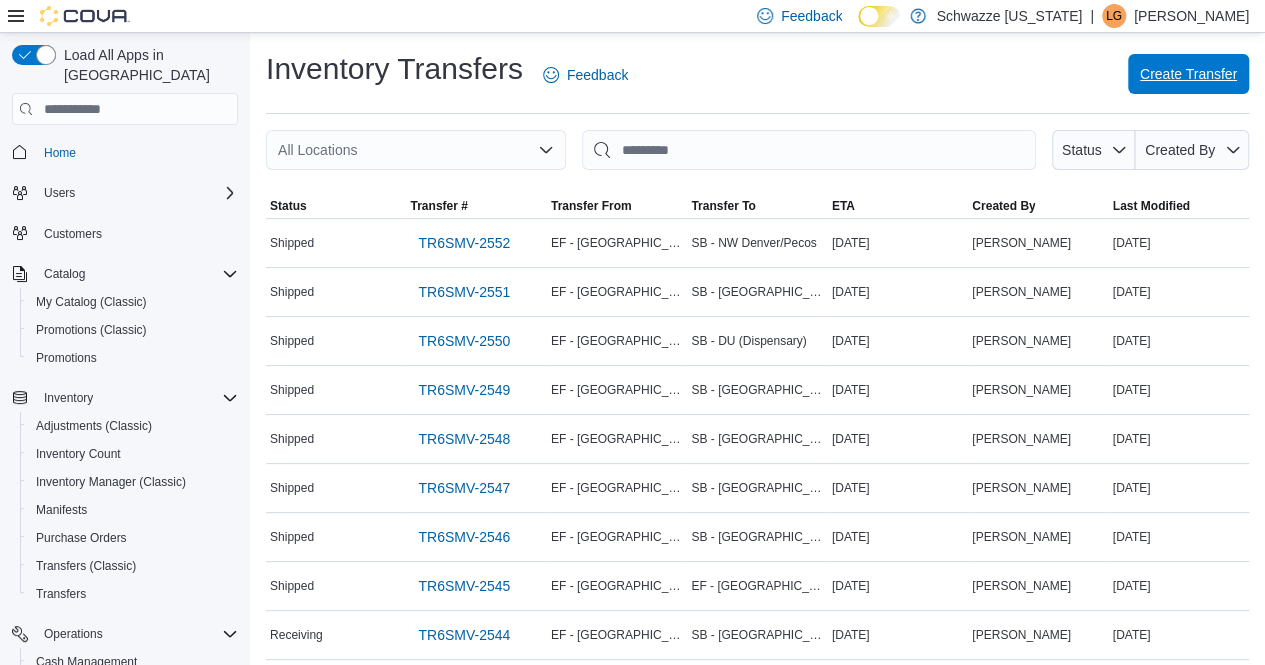 click on "Create Transfer" at bounding box center [1188, 74] 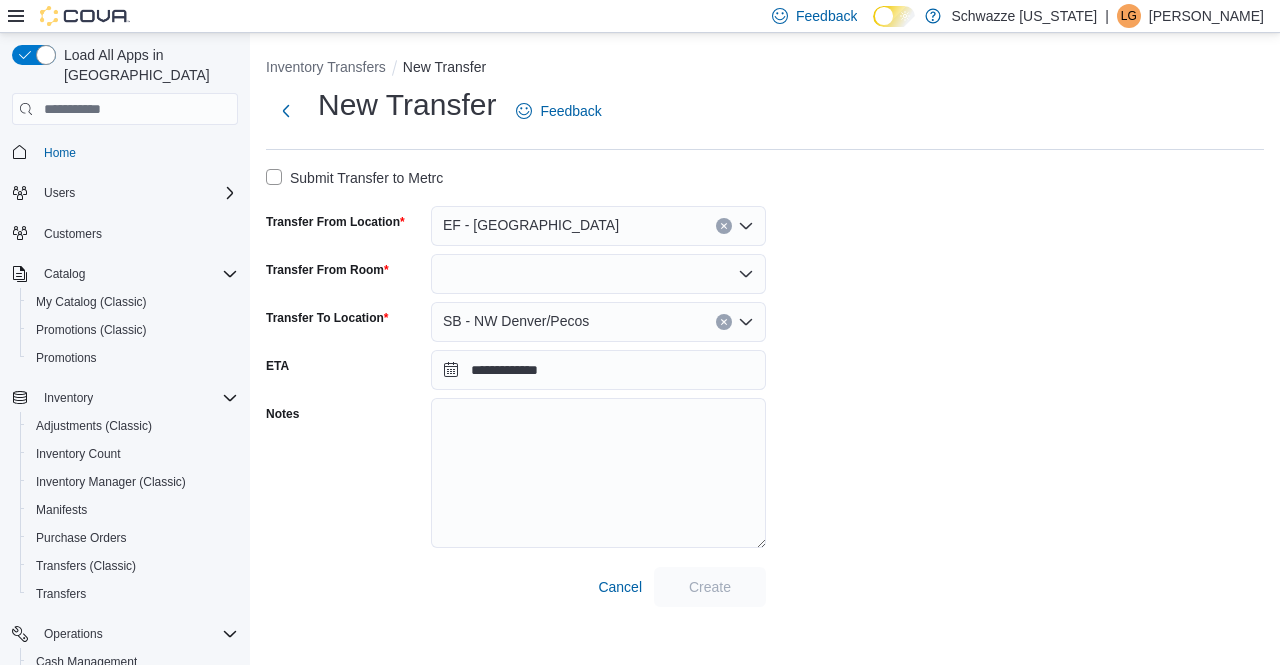 click at bounding box center [598, 274] 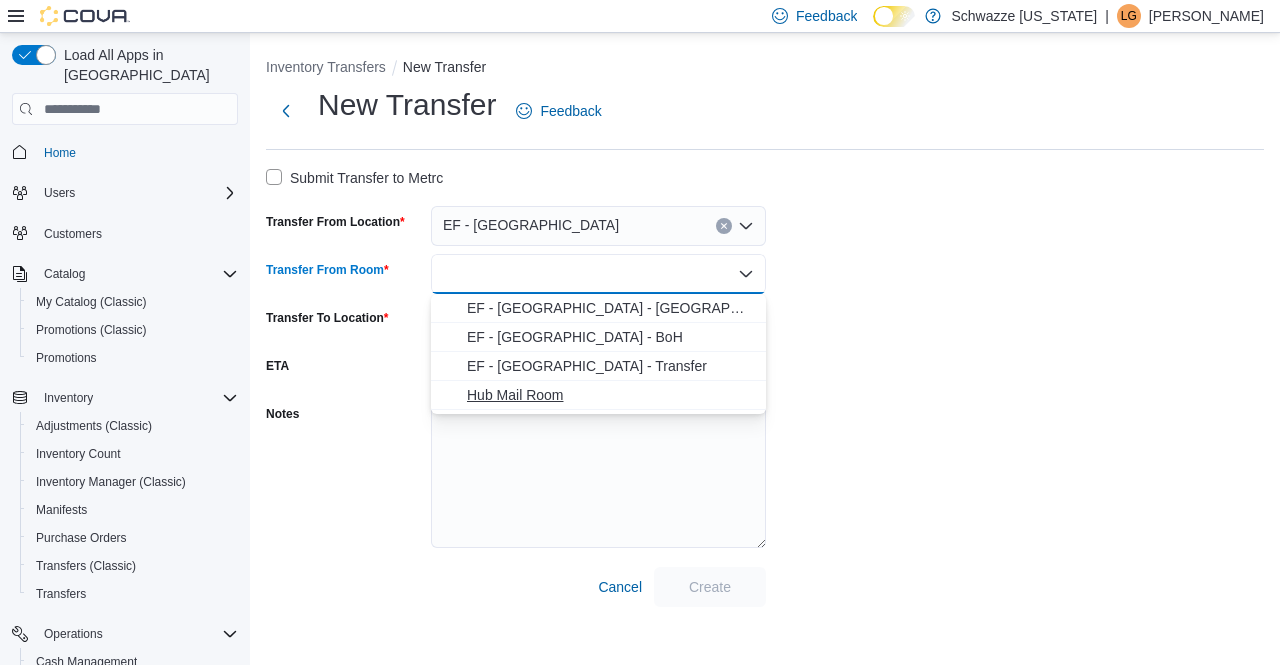 click on "Hub Mail Room" at bounding box center [610, 395] 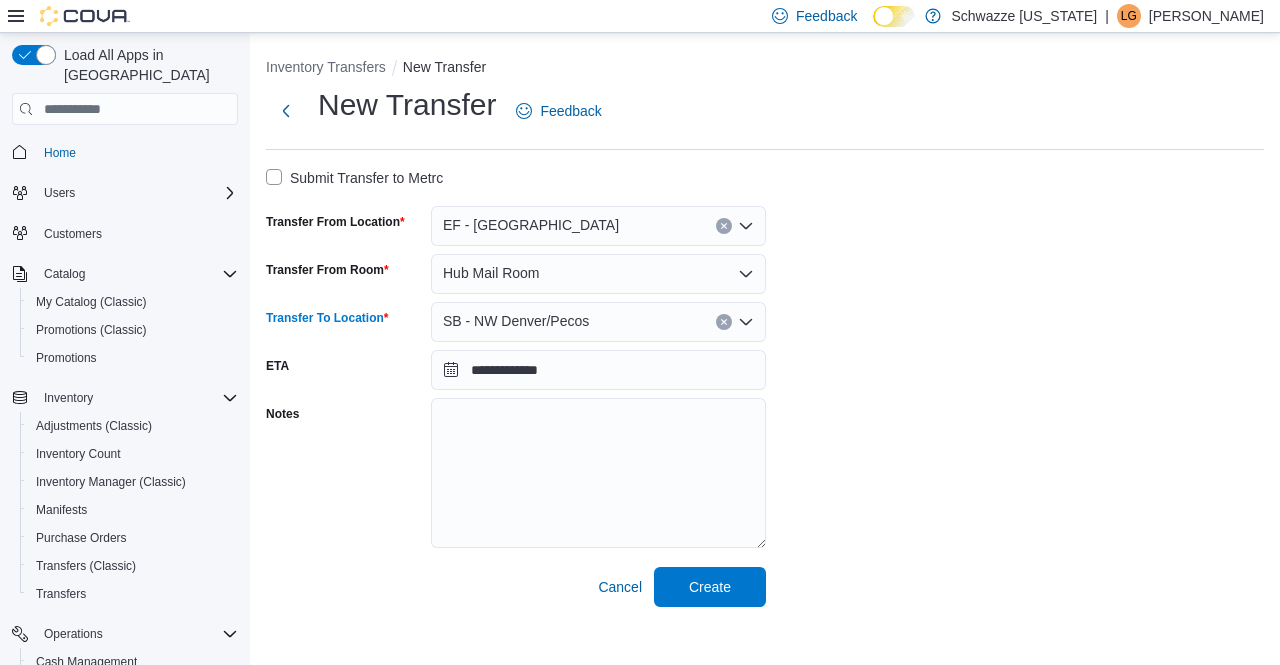 click on "SB - NW Denver/Pecos" at bounding box center [598, 322] 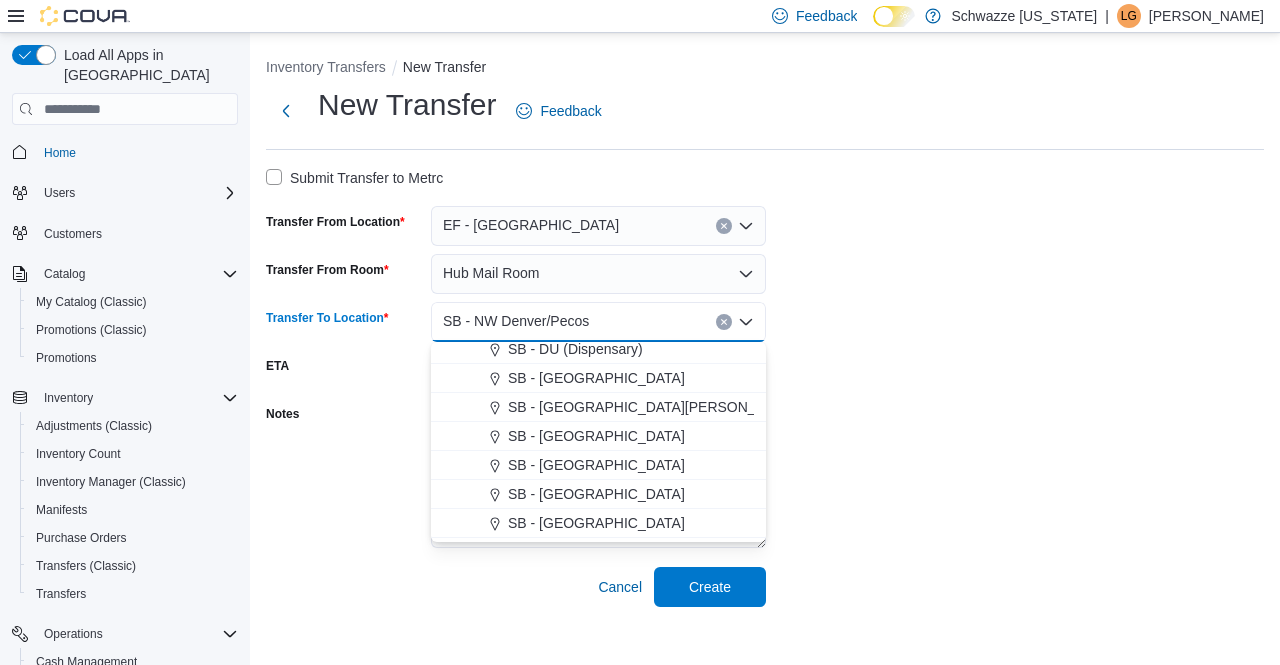 scroll, scrollTop: 600, scrollLeft: 0, axis: vertical 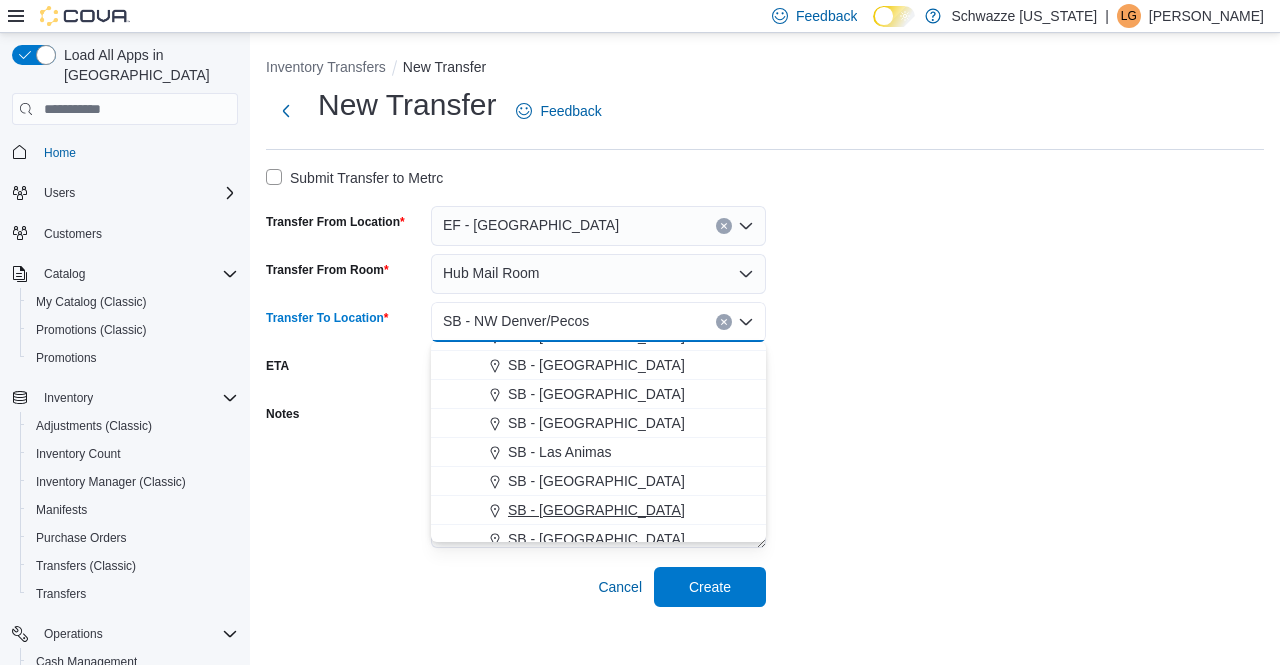 click on "SB - [GEOGRAPHIC_DATA]" at bounding box center [610, 510] 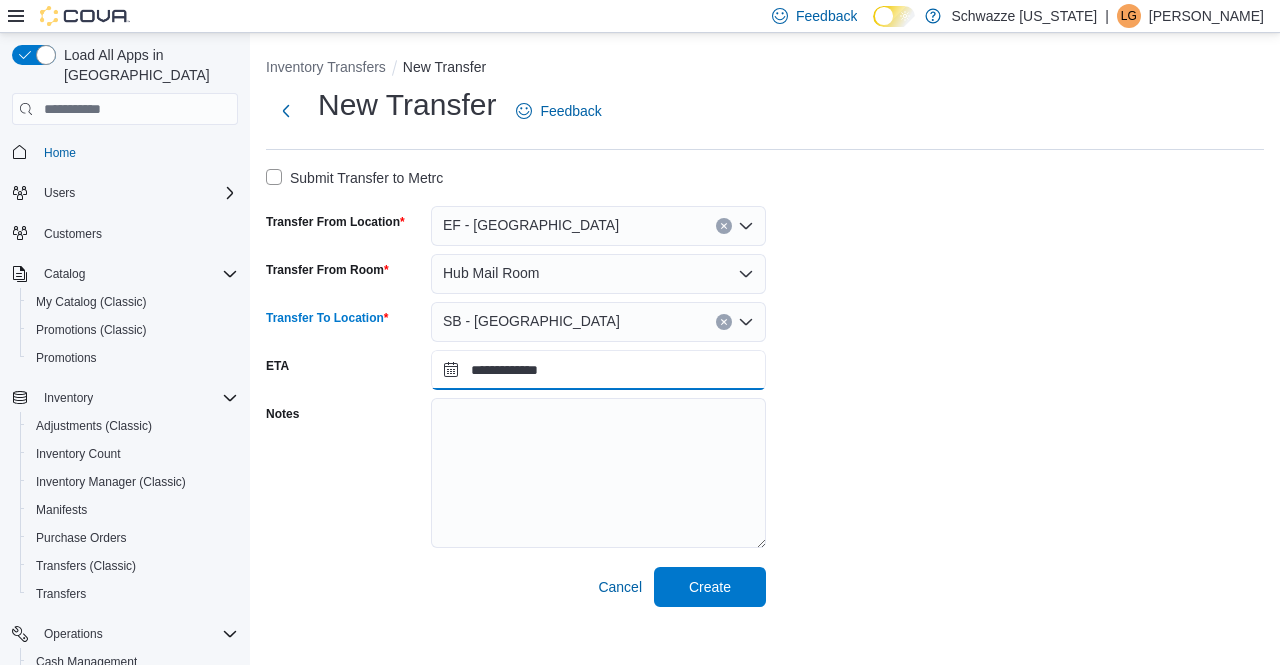 click on "**********" at bounding box center [598, 370] 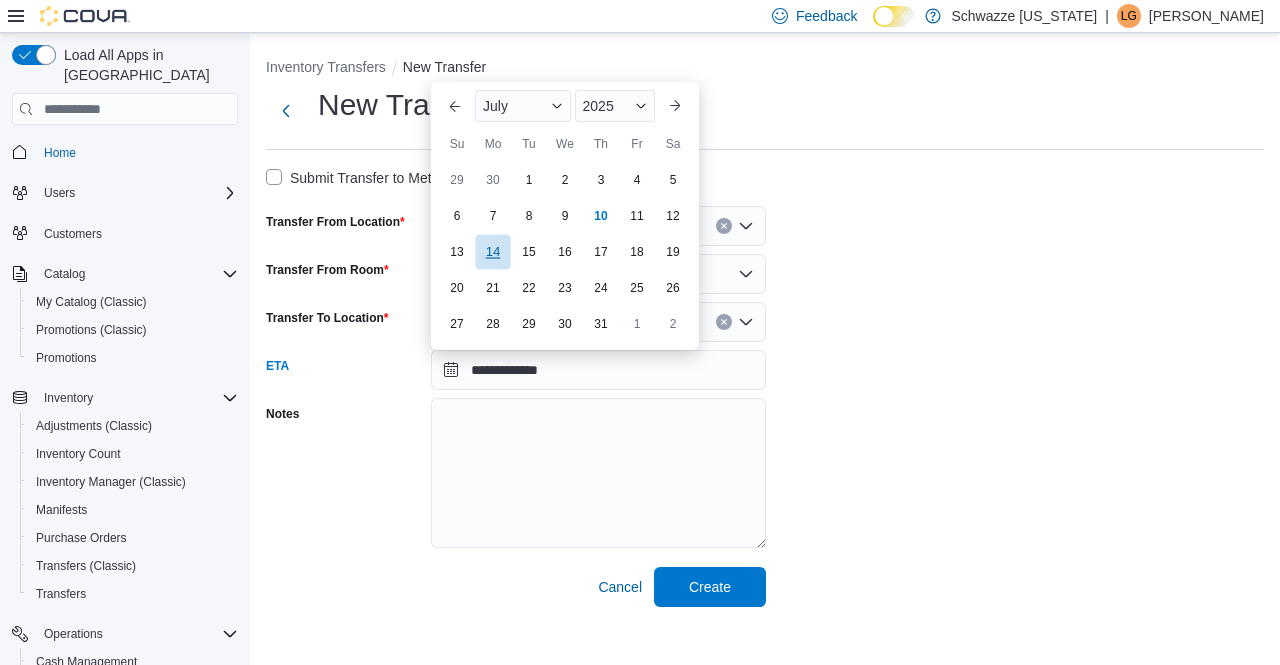 click on "14" at bounding box center [492, 252] 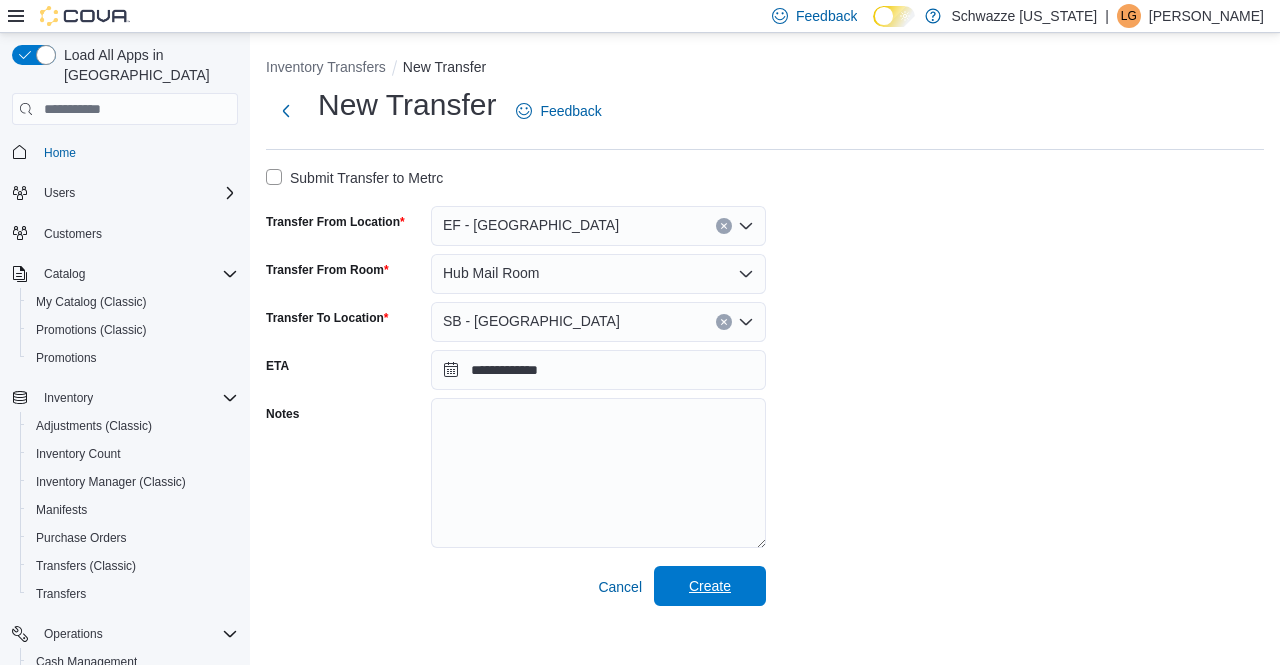 click on "Create" at bounding box center [710, 586] 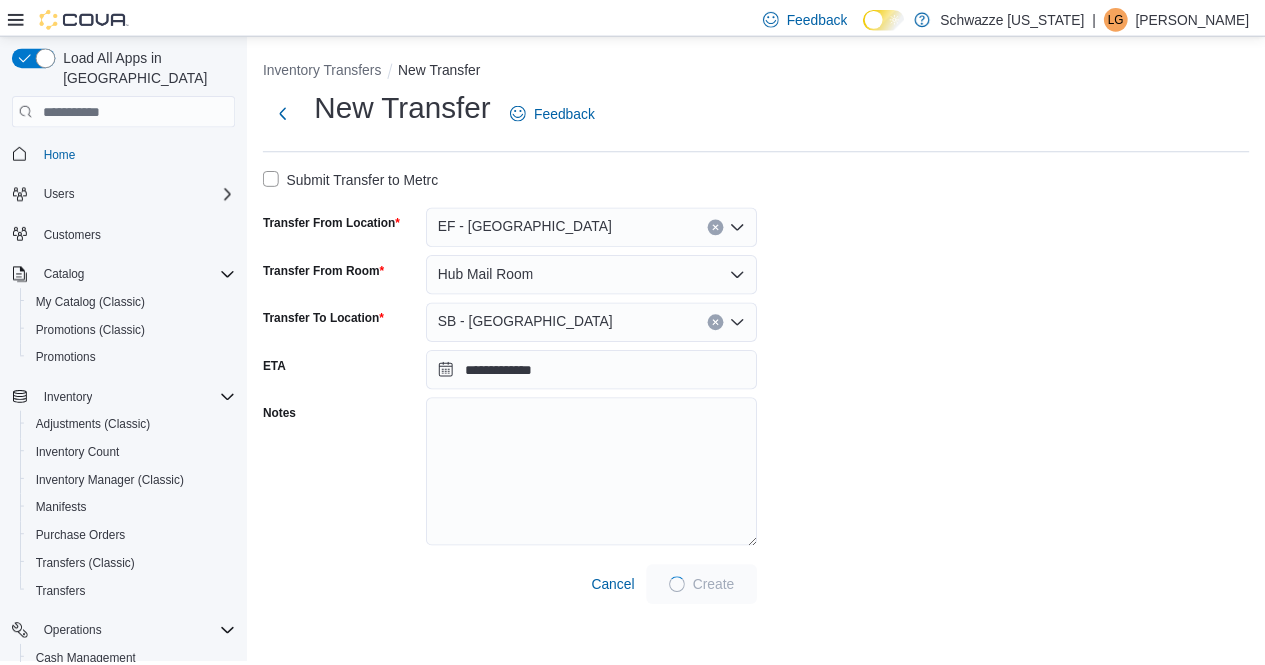 scroll, scrollTop: 0, scrollLeft: 0, axis: both 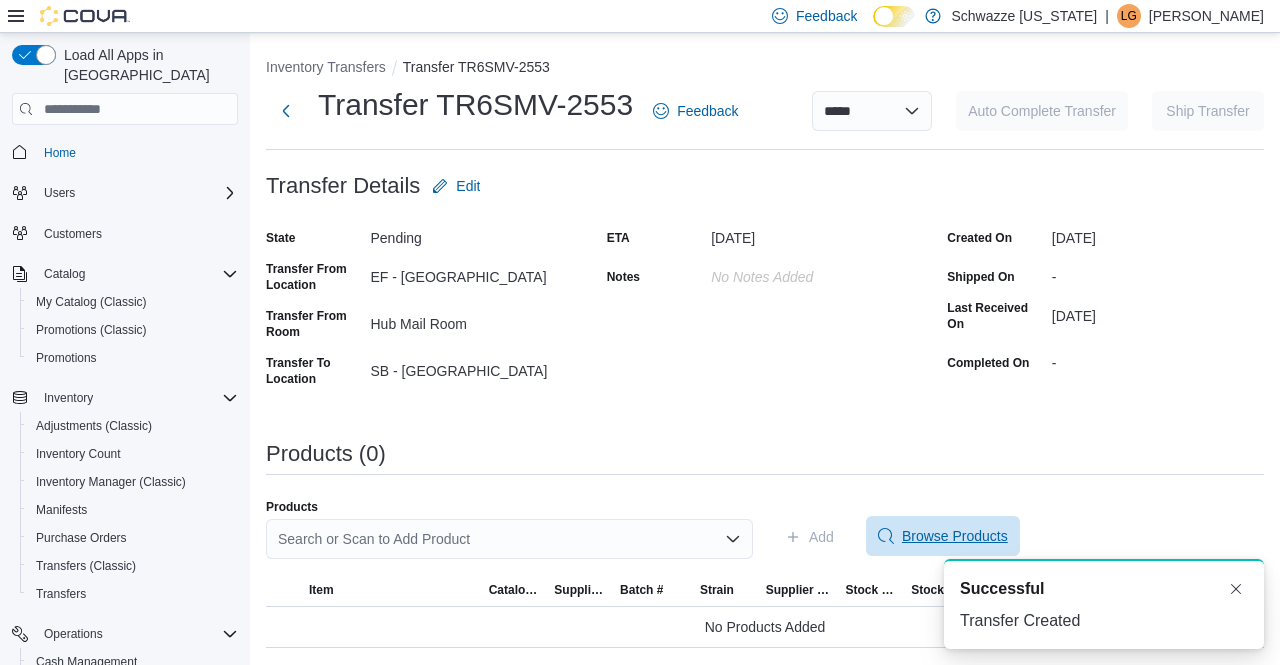 click on "Browse Products" at bounding box center [955, 536] 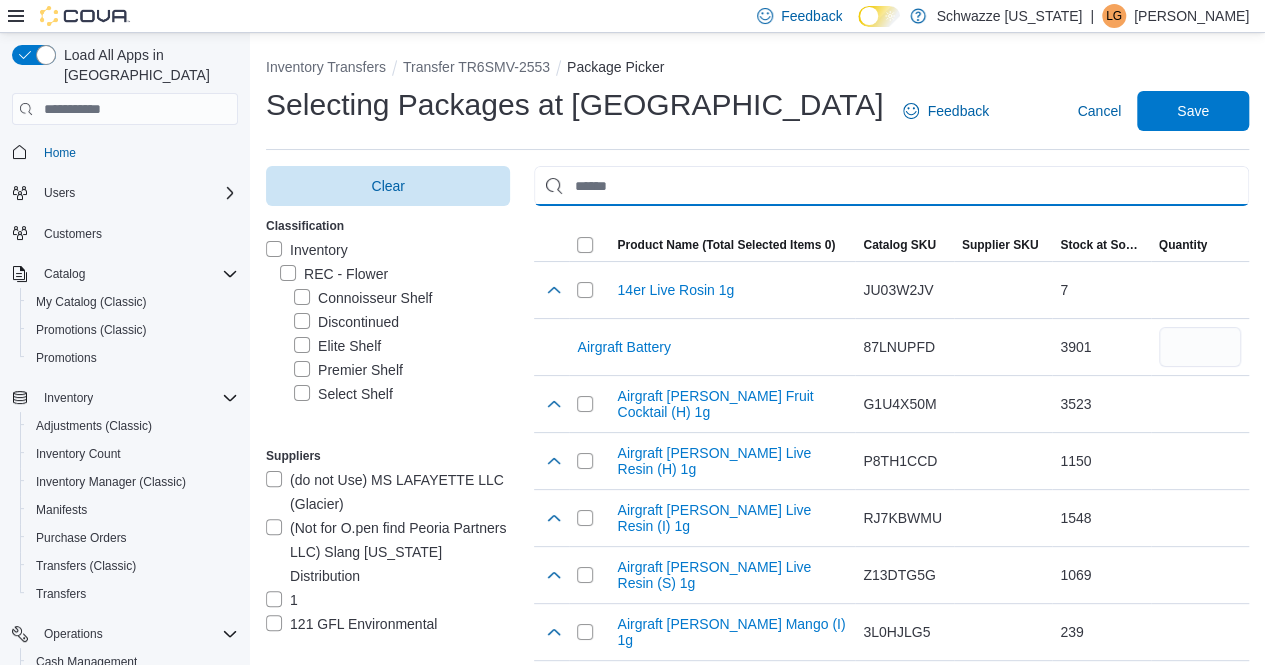 click at bounding box center [891, 186] 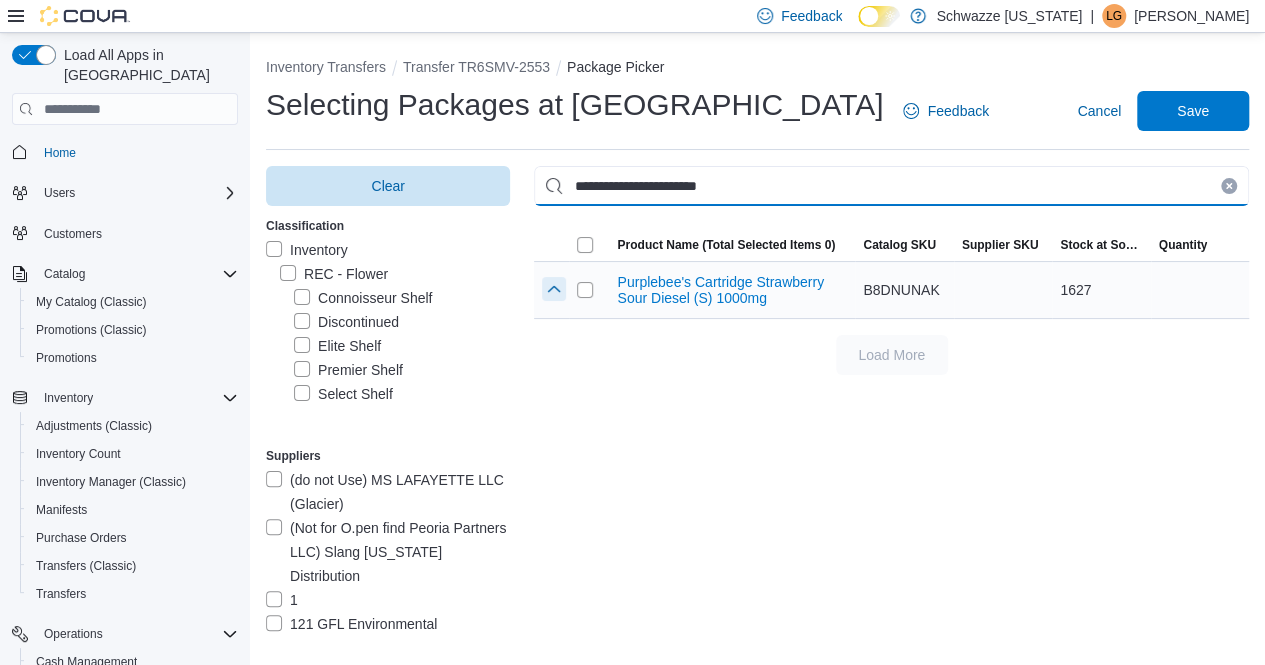 type on "**********" 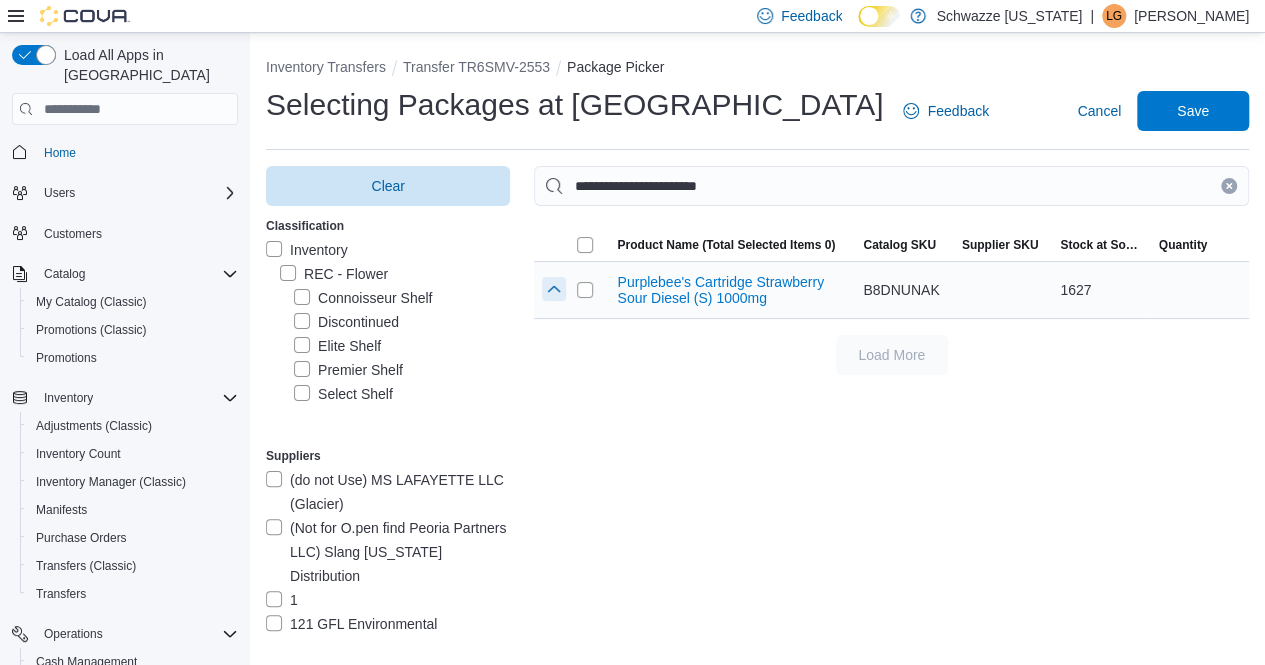 click at bounding box center (554, 289) 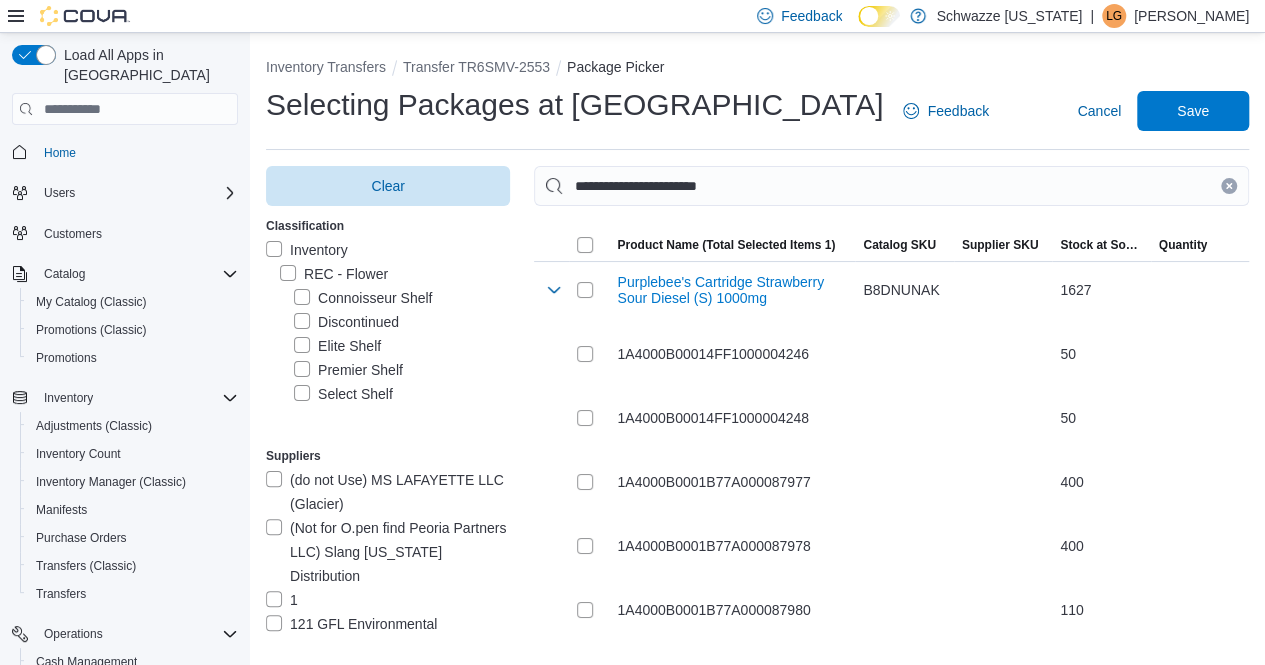 drag, startPoint x: 1241, startPoint y: 185, endPoint x: 1207, endPoint y: 187, distance: 34.058773 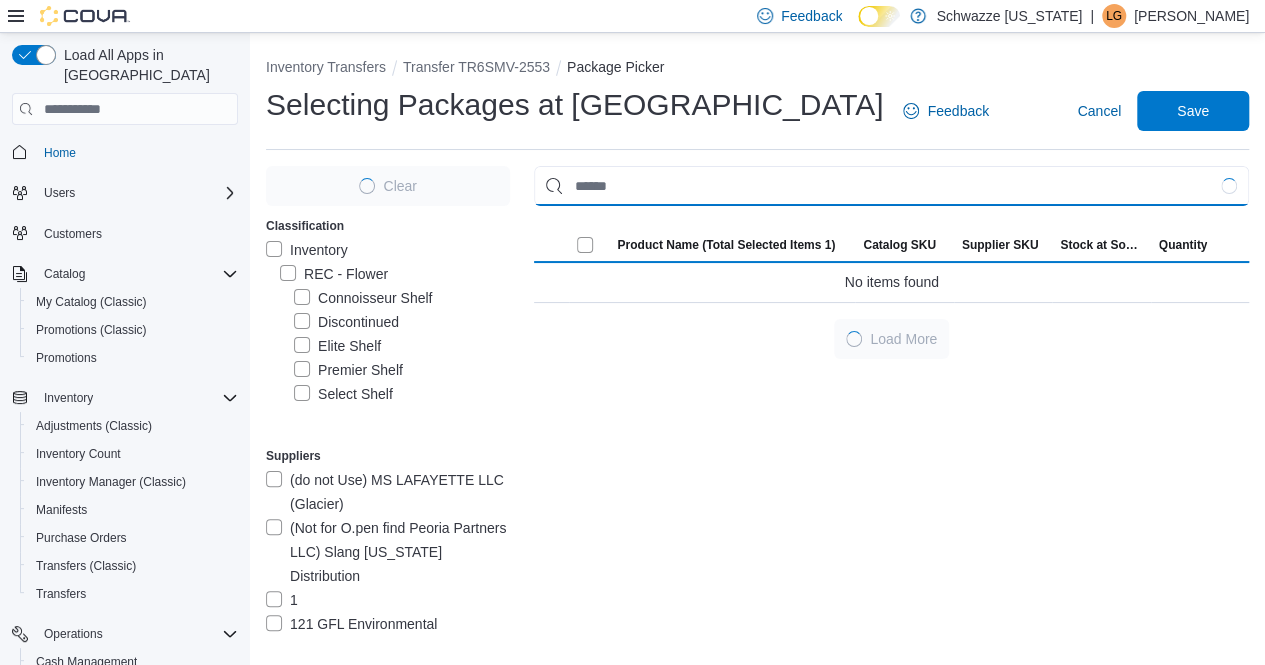 click at bounding box center [891, 186] 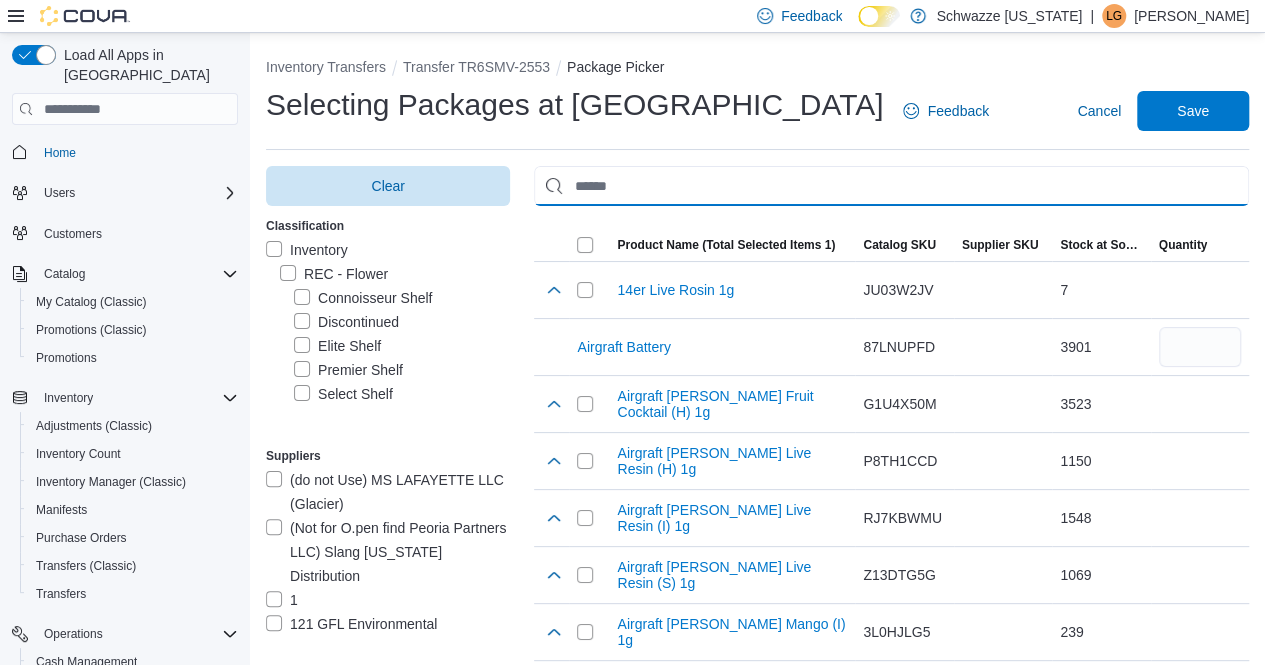 paste on "**********" 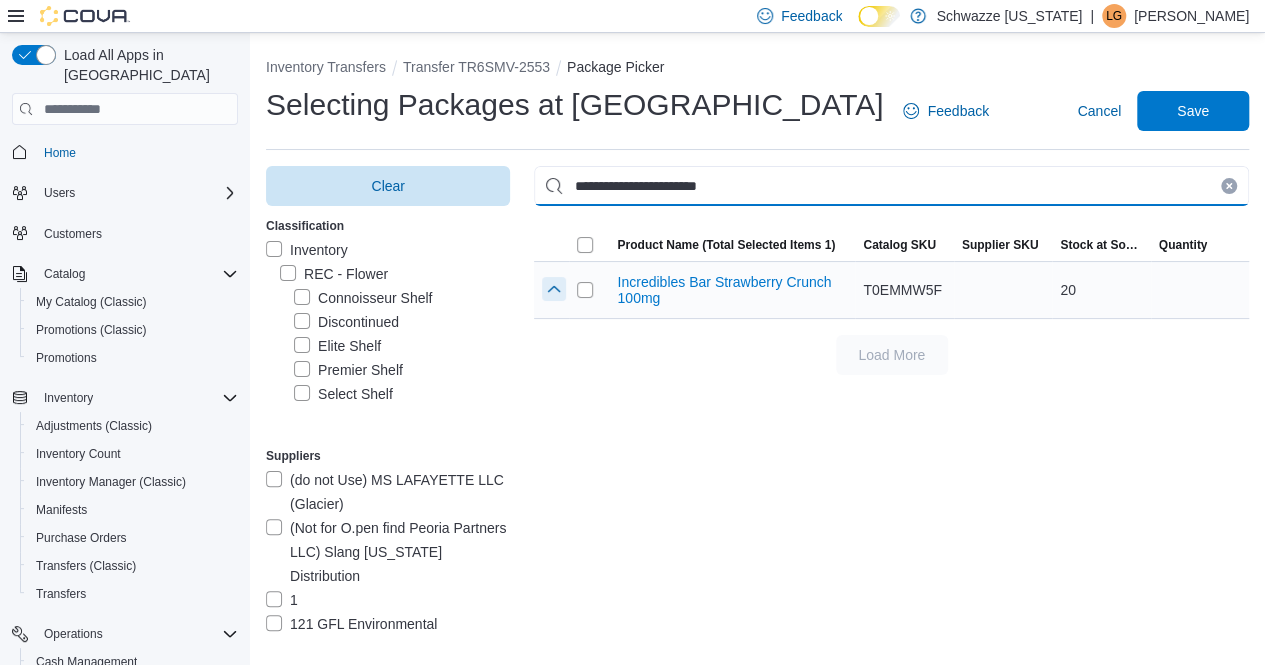type on "**********" 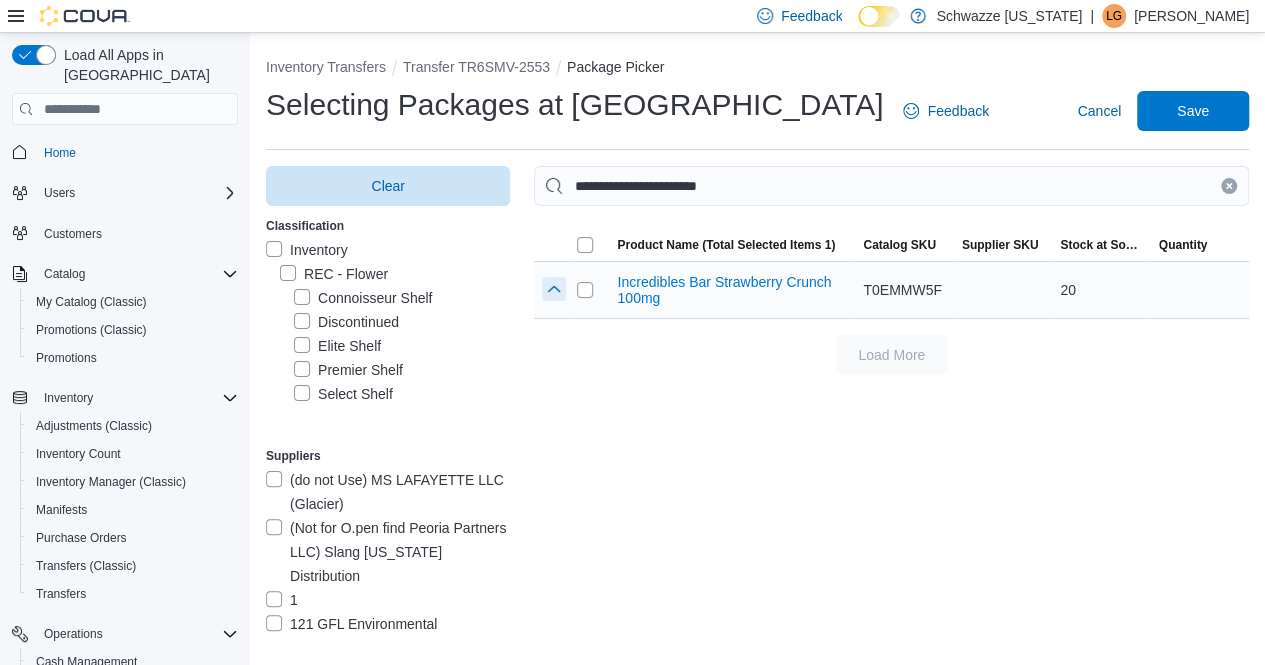 click at bounding box center [554, 289] 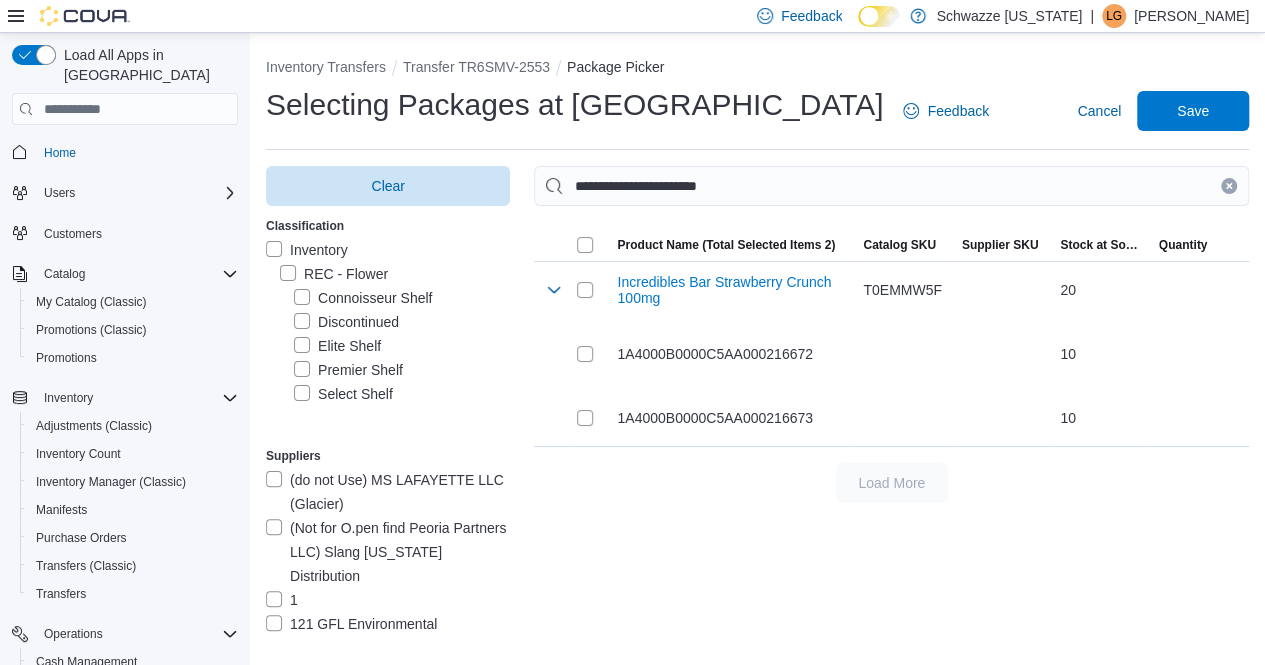click at bounding box center [1229, 186] 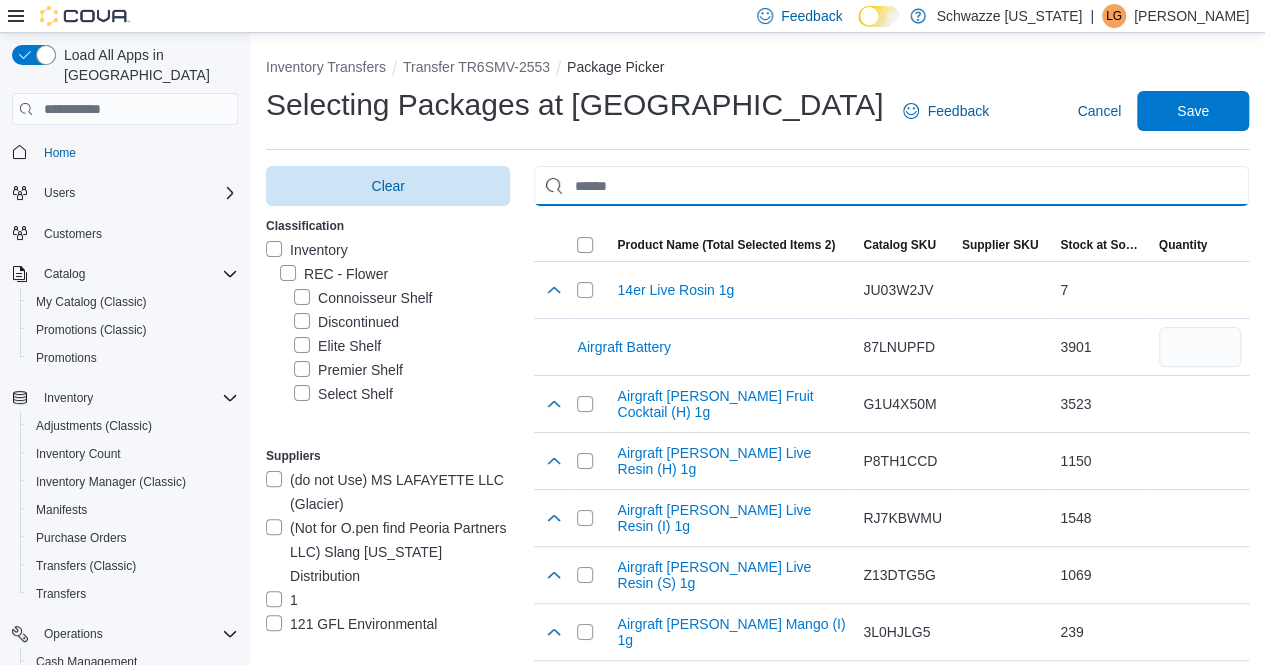 click at bounding box center [891, 186] 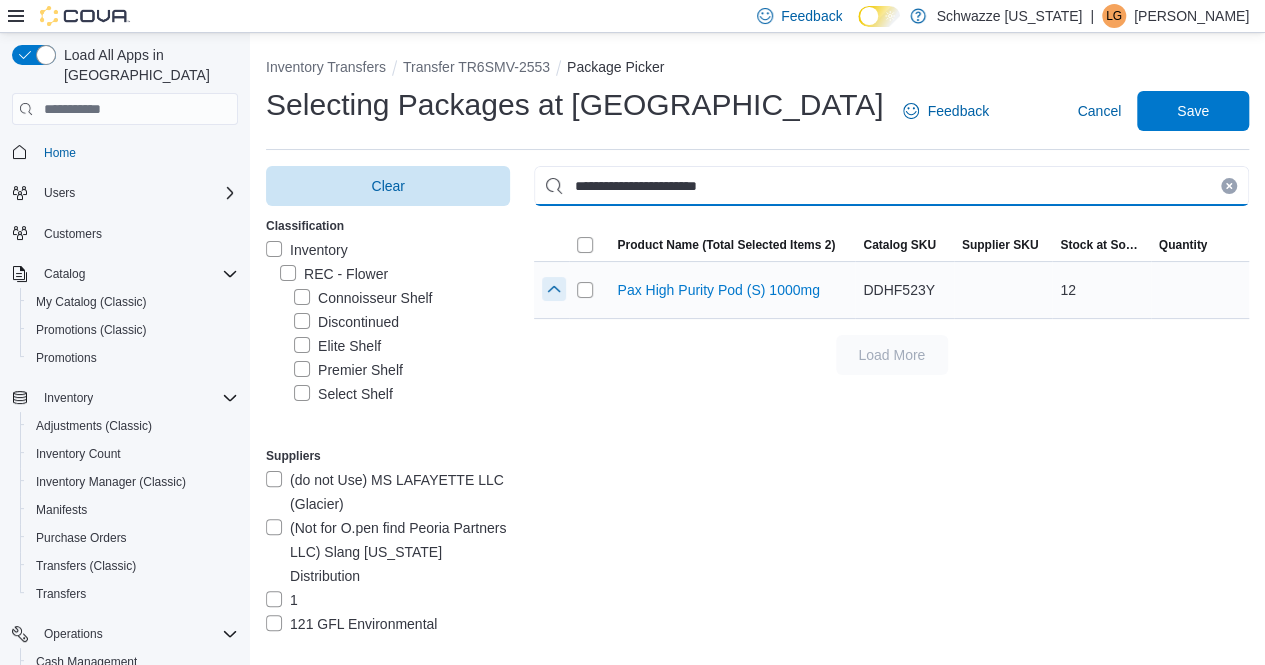 type on "**********" 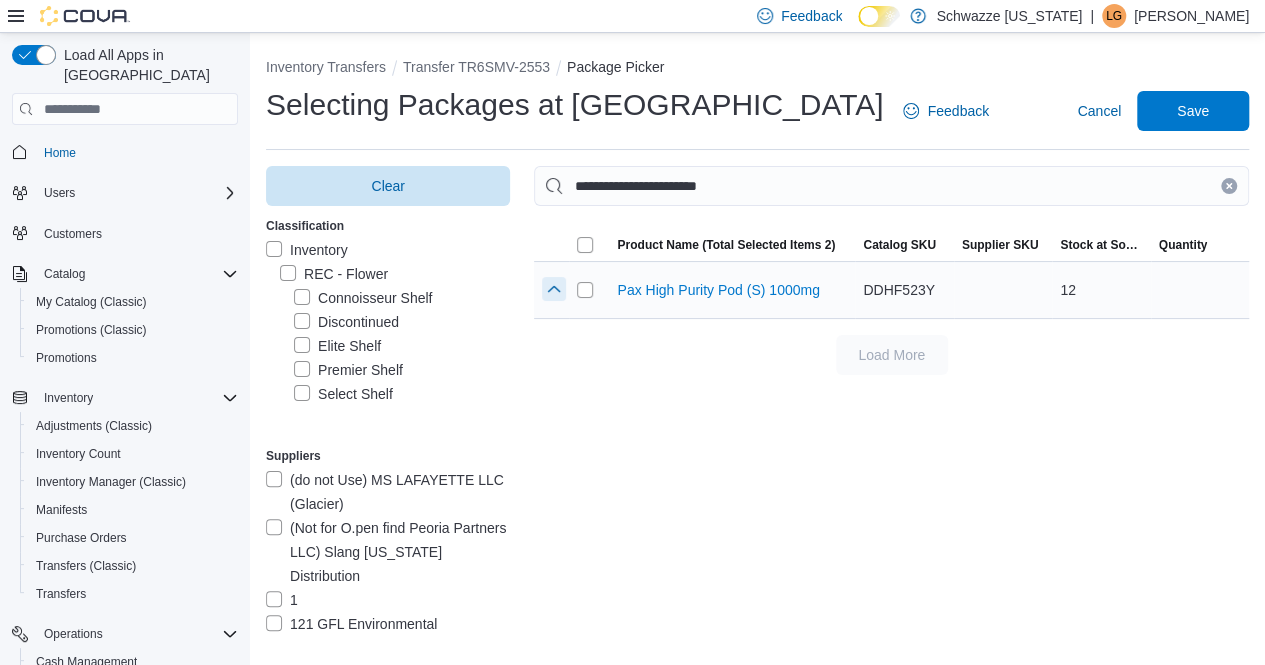 click at bounding box center (554, 289) 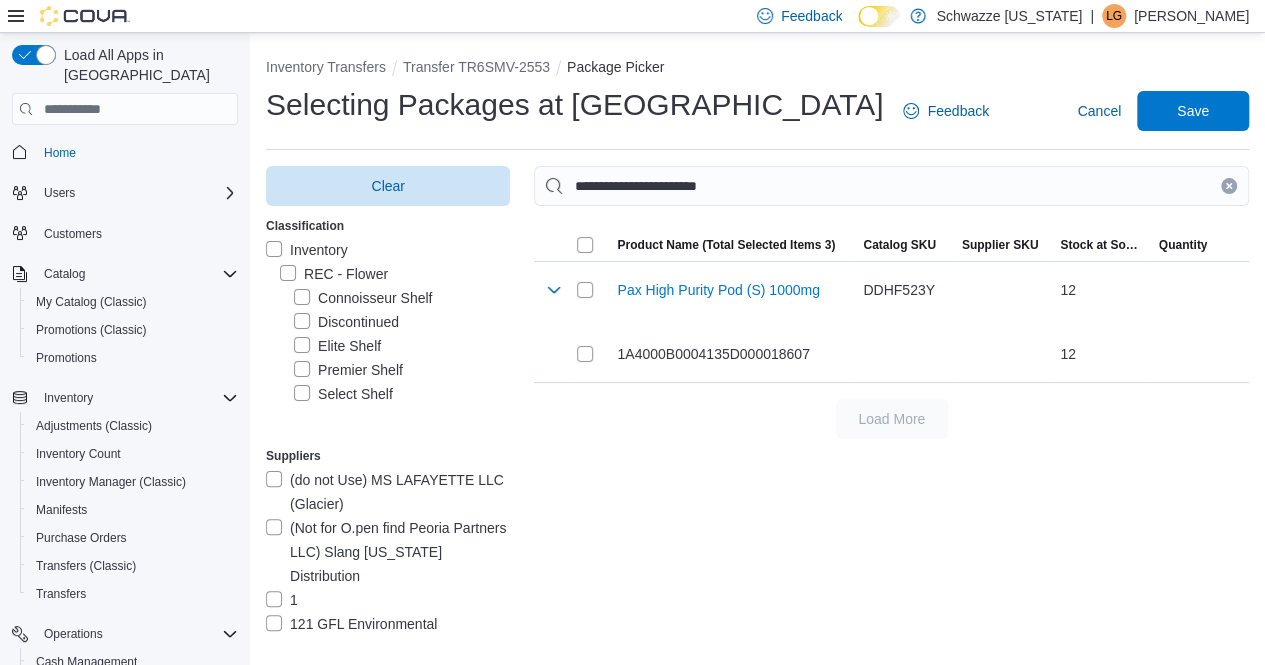click 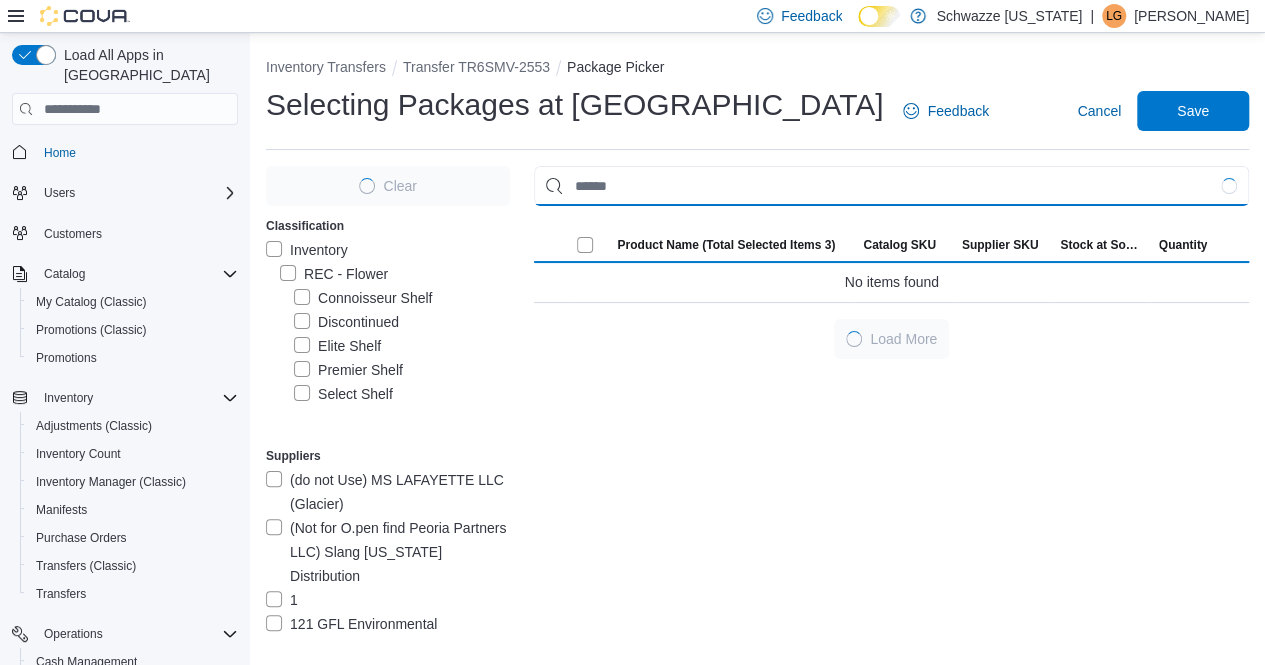 click at bounding box center [891, 186] 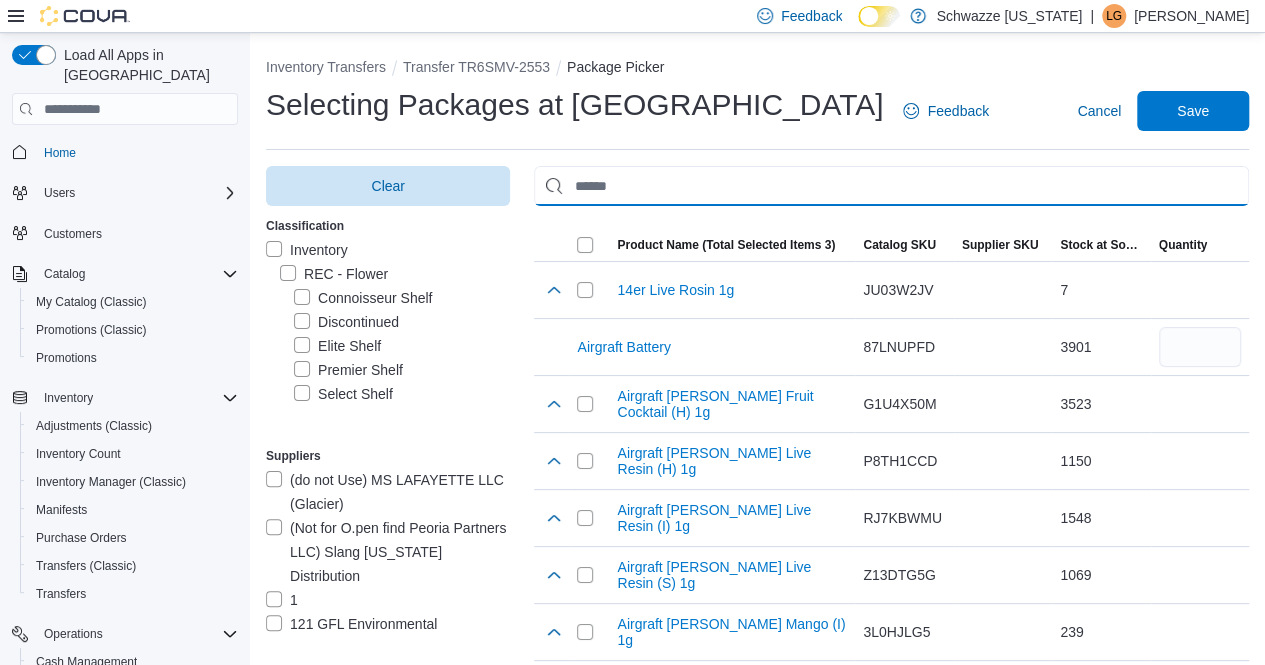 paste on "**********" 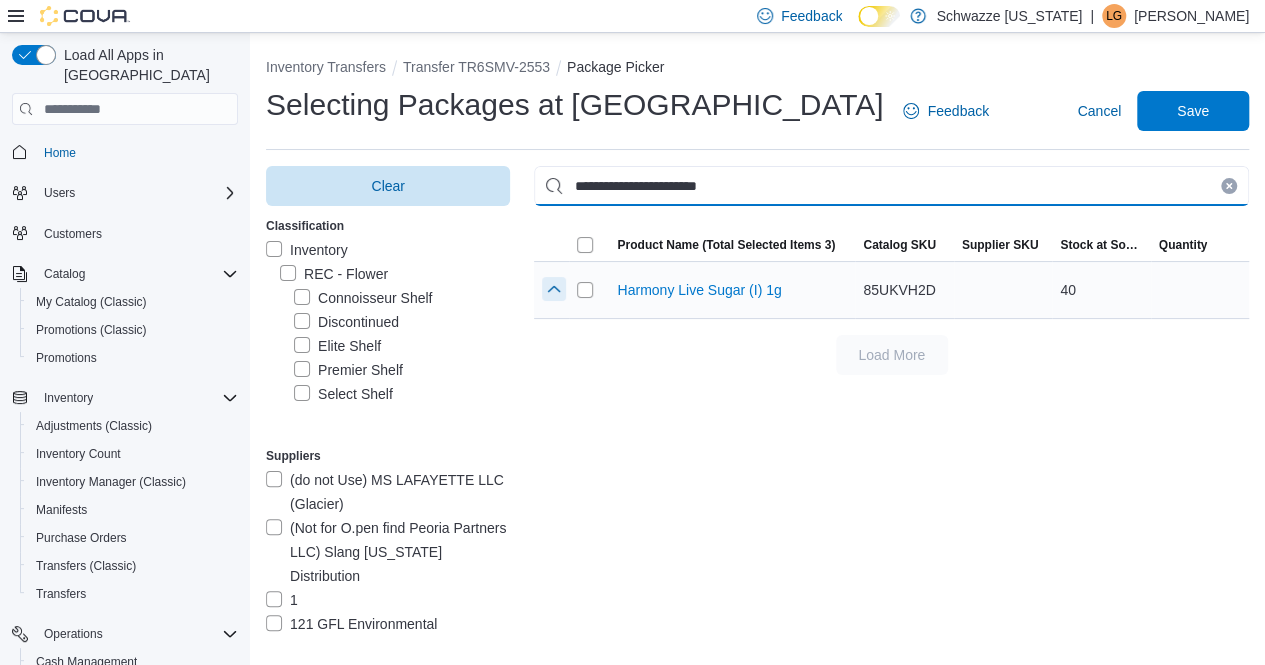 type on "**********" 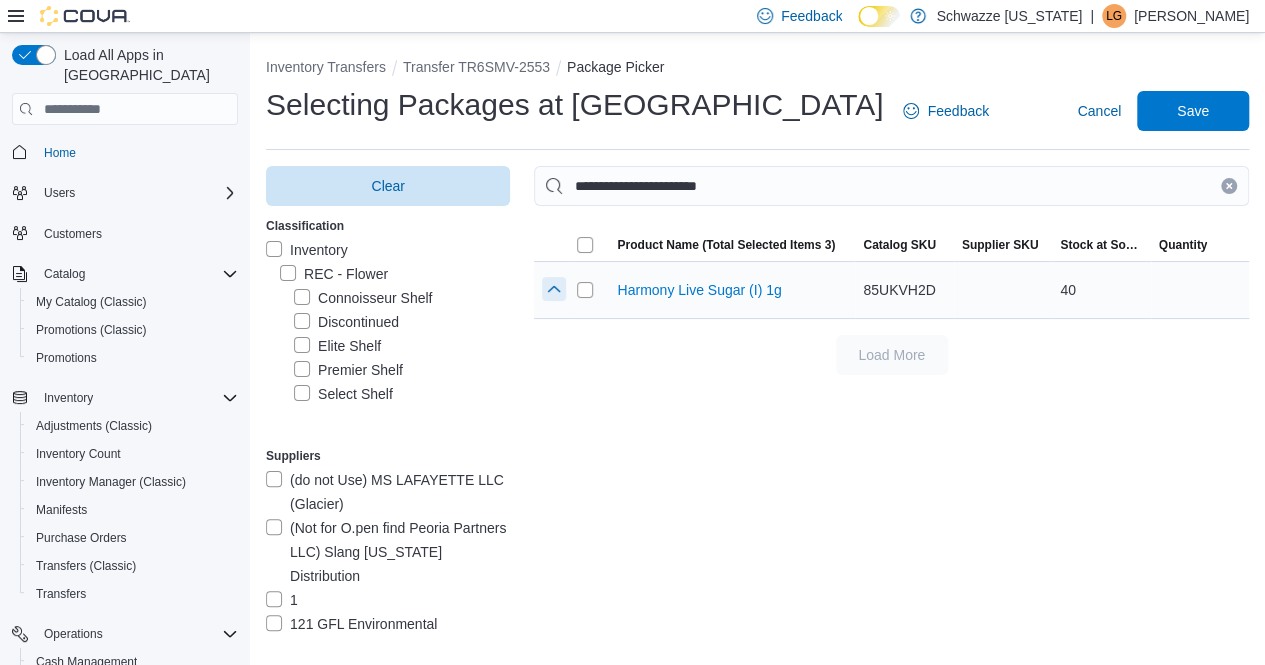 click at bounding box center [554, 289] 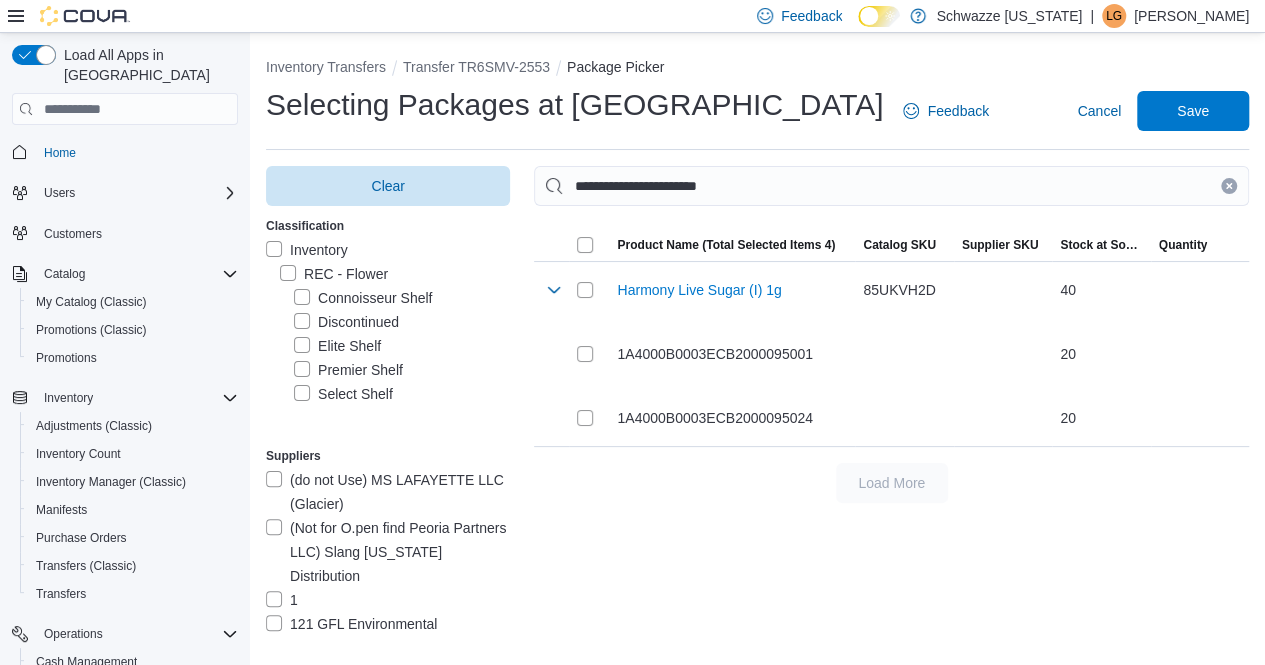drag, startPoint x: 1248, startPoint y: 185, endPoint x: 1148, endPoint y: 189, distance: 100.07997 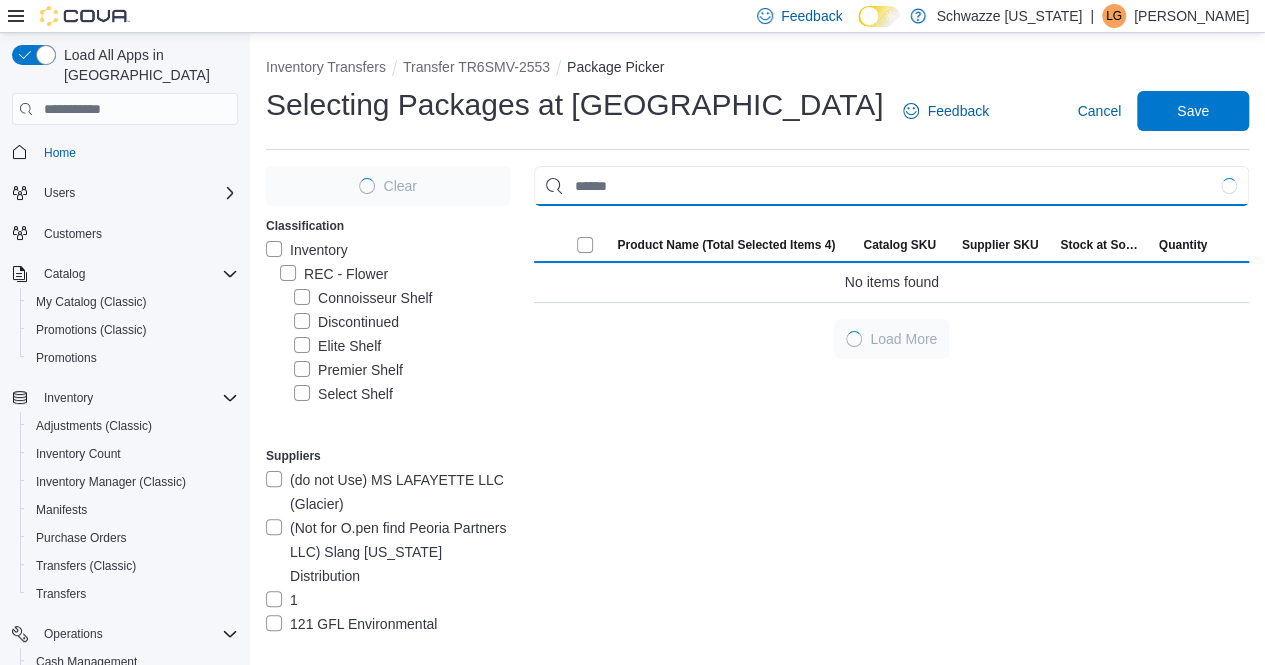 click at bounding box center (891, 186) 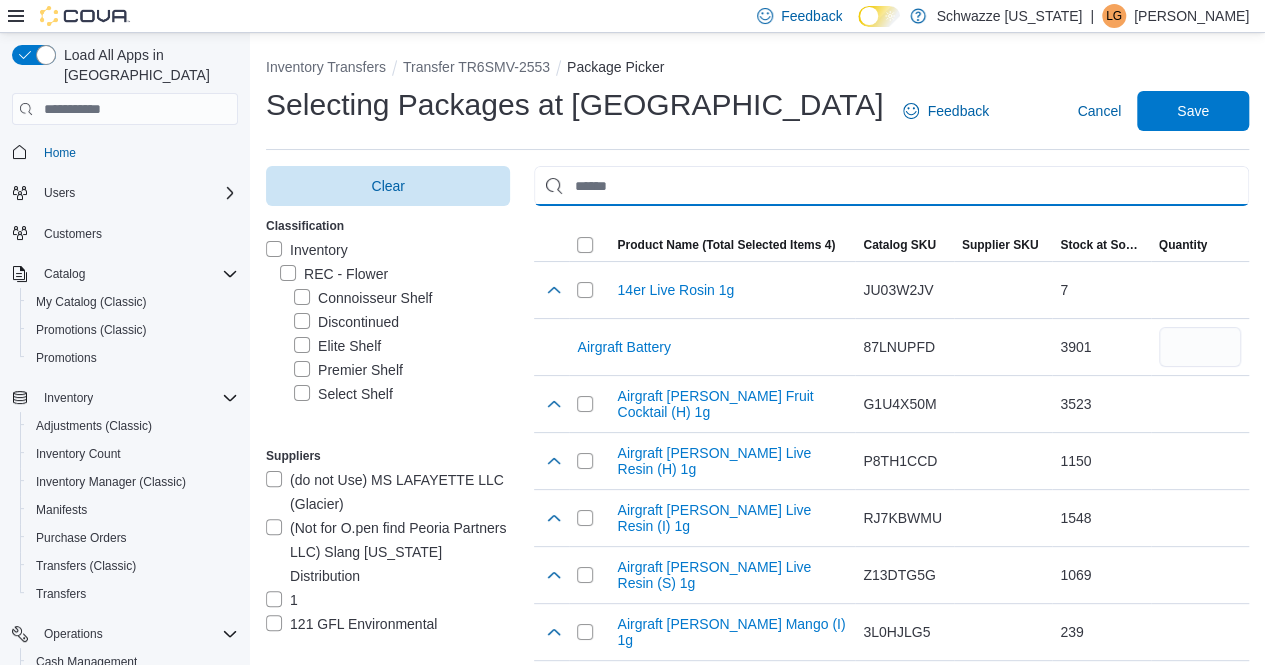 paste on "**********" 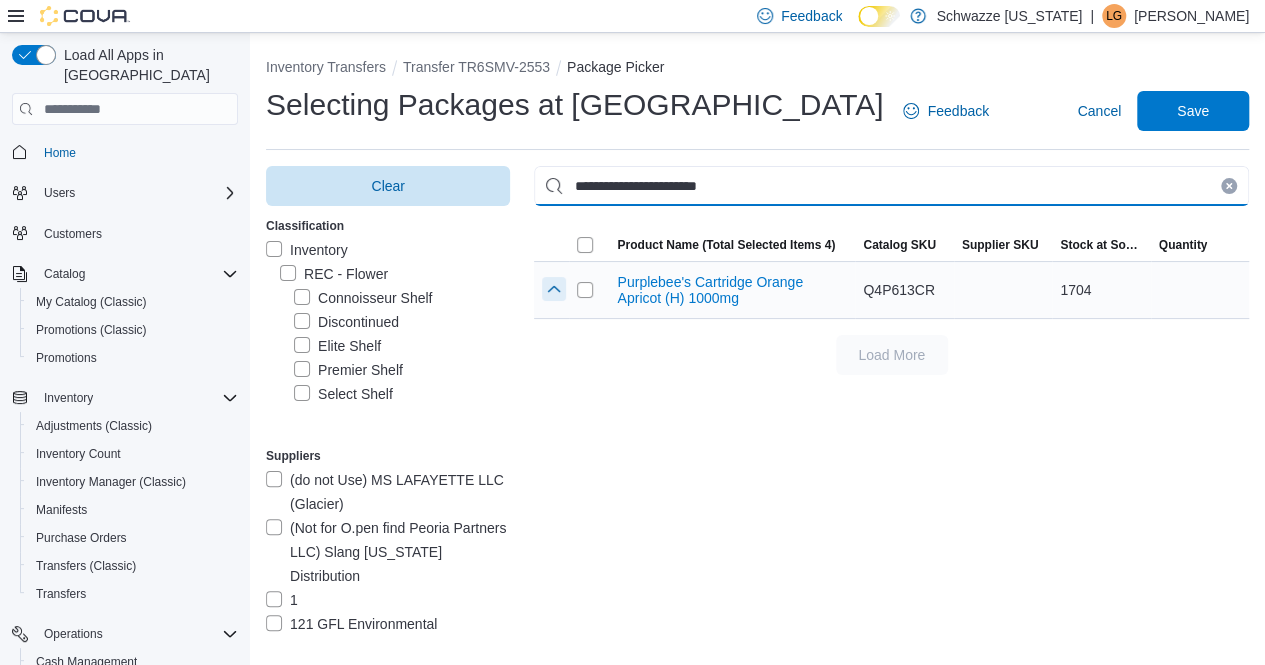 type on "**********" 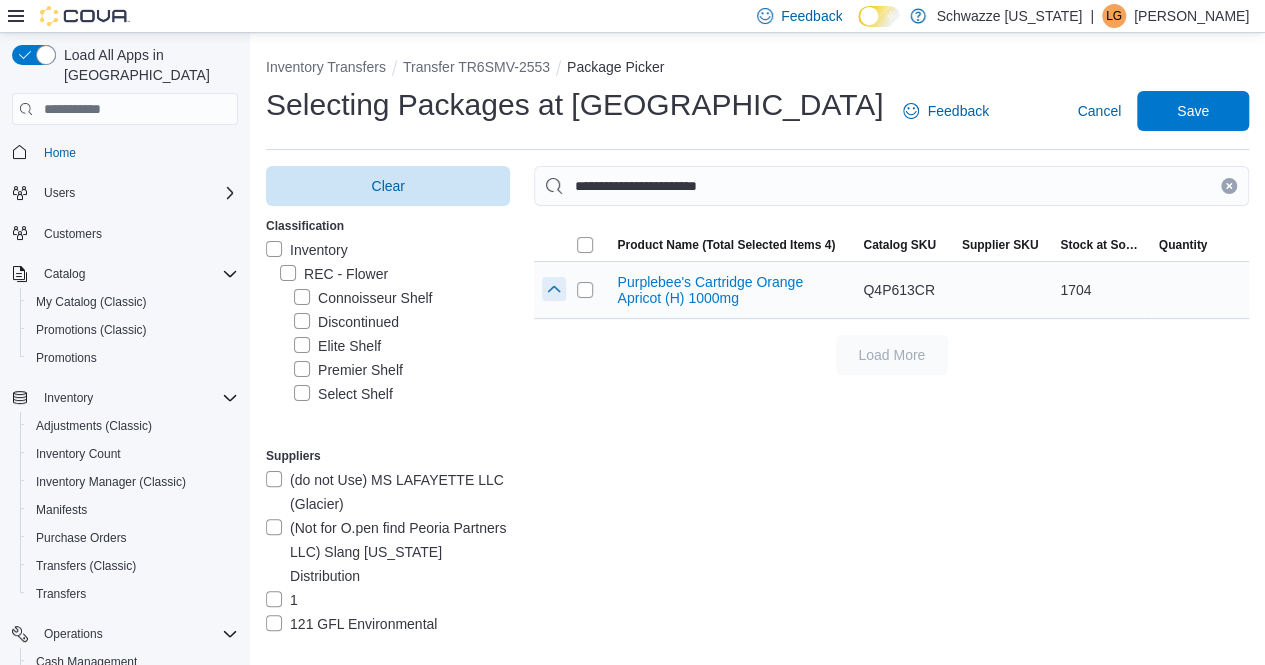 click at bounding box center (554, 289) 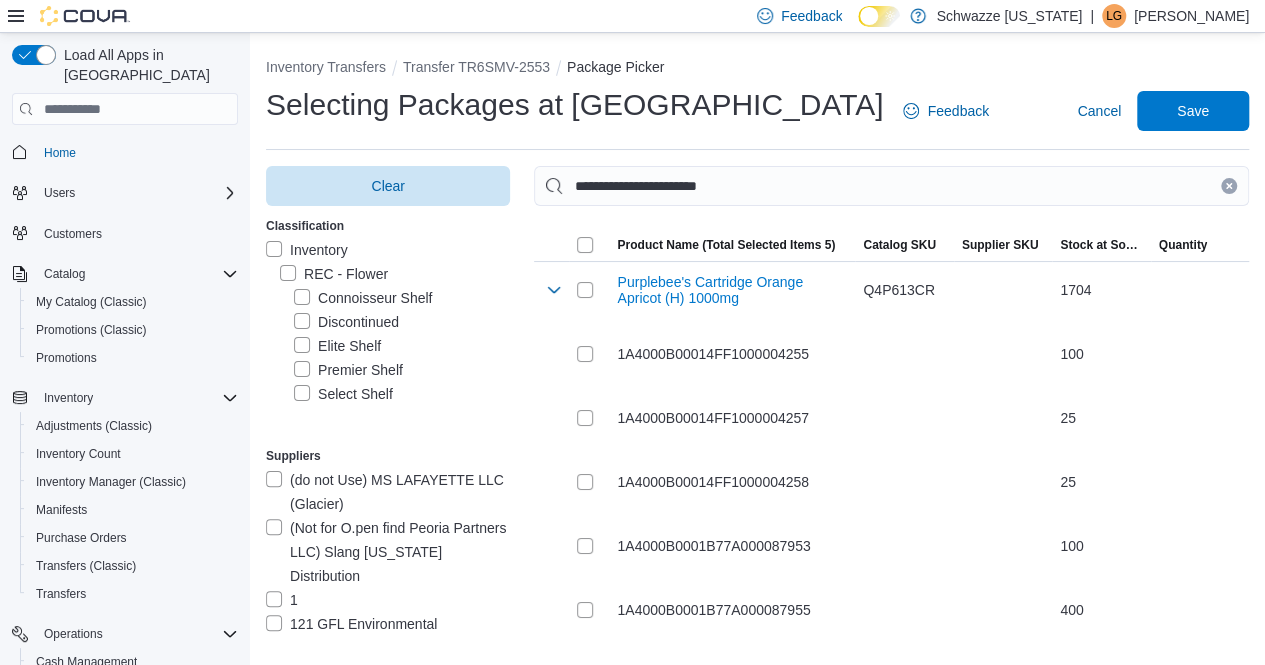 drag, startPoint x: 1244, startPoint y: 182, endPoint x: 1044, endPoint y: 195, distance: 200.42206 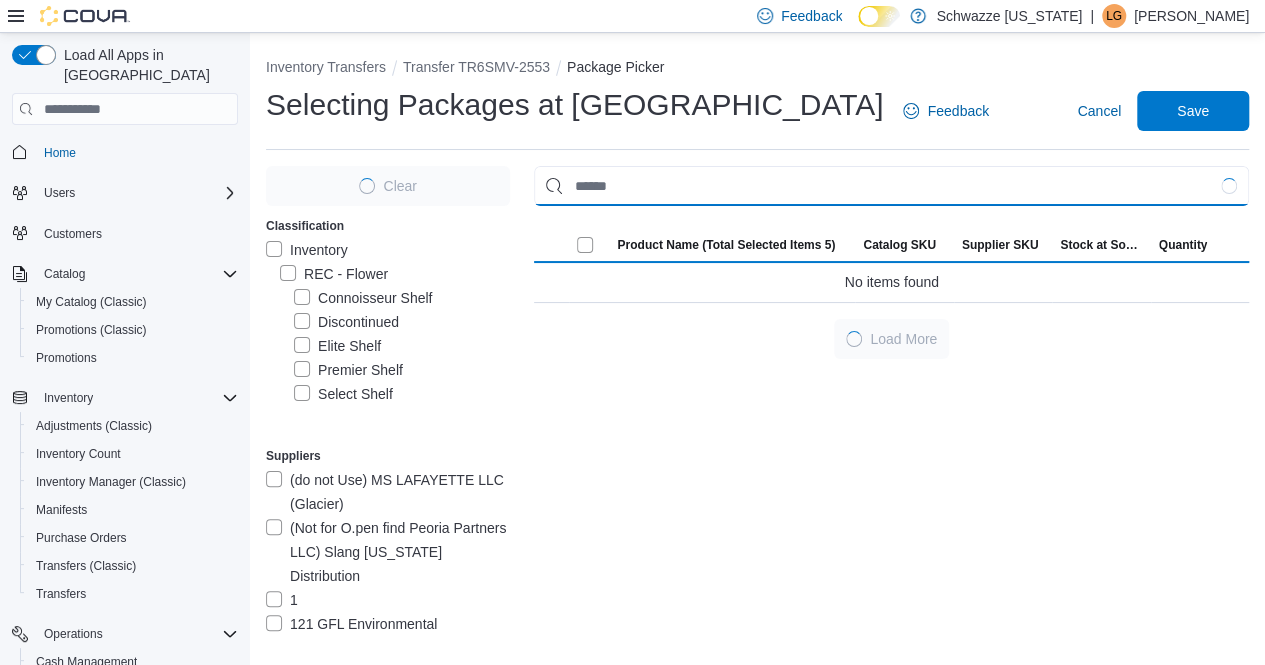 click at bounding box center [891, 186] 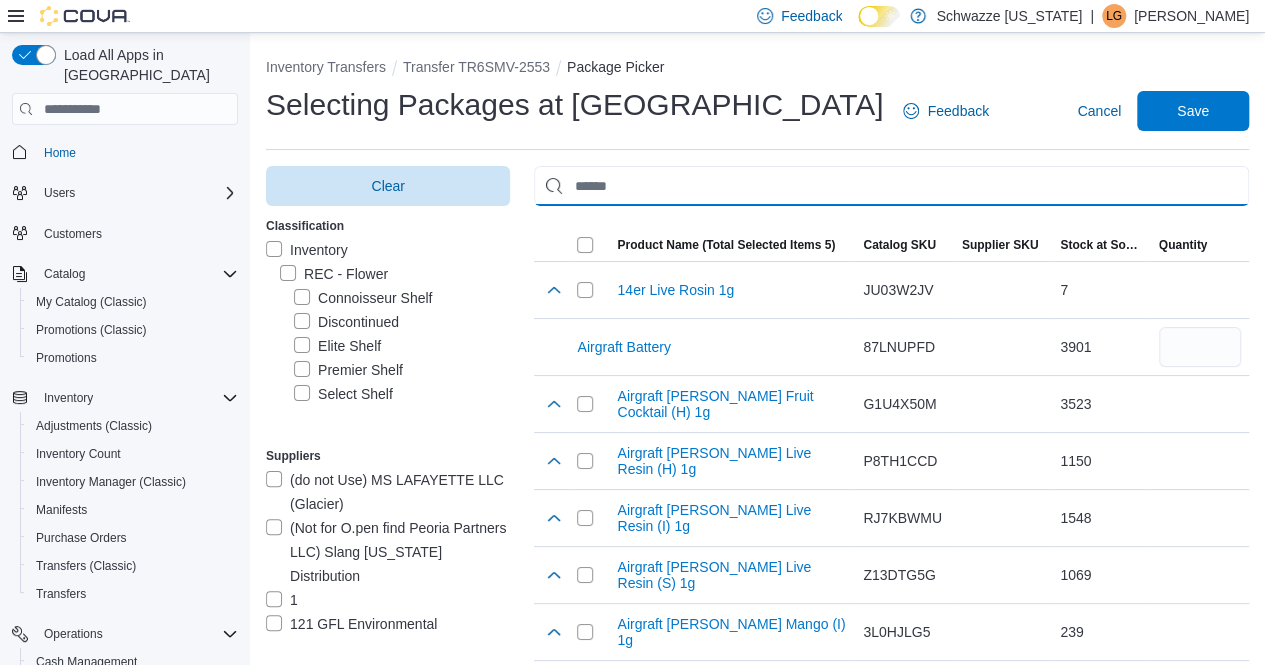 paste on "**********" 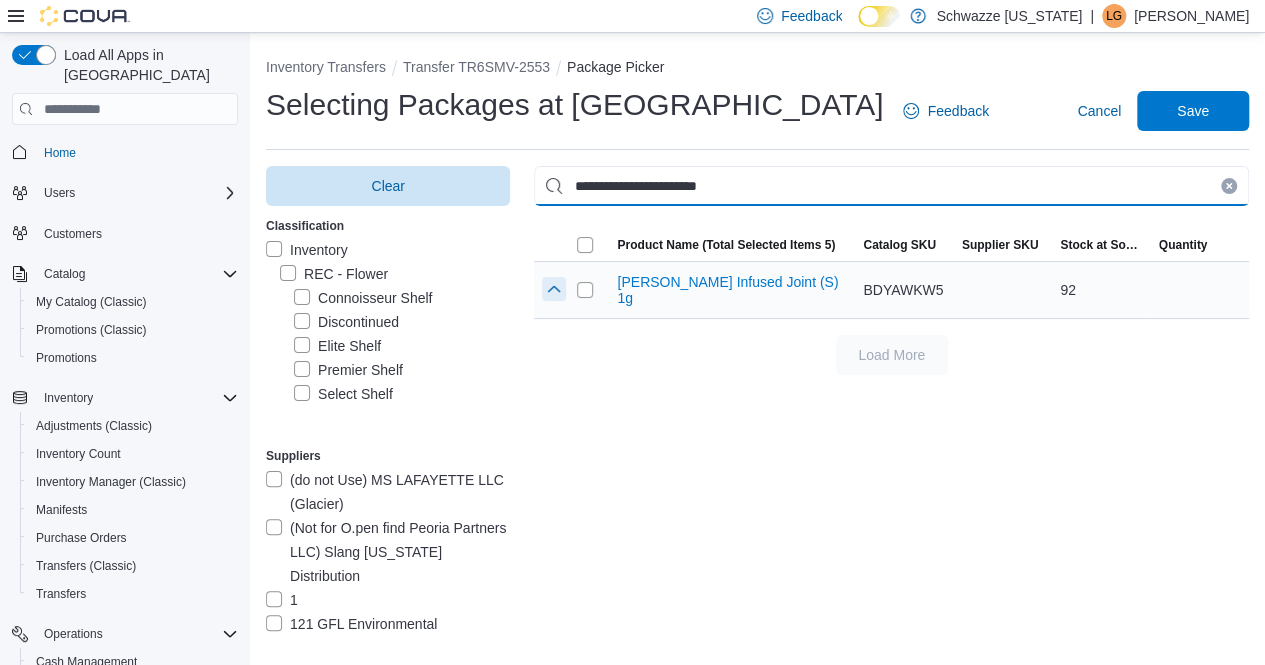 type on "**********" 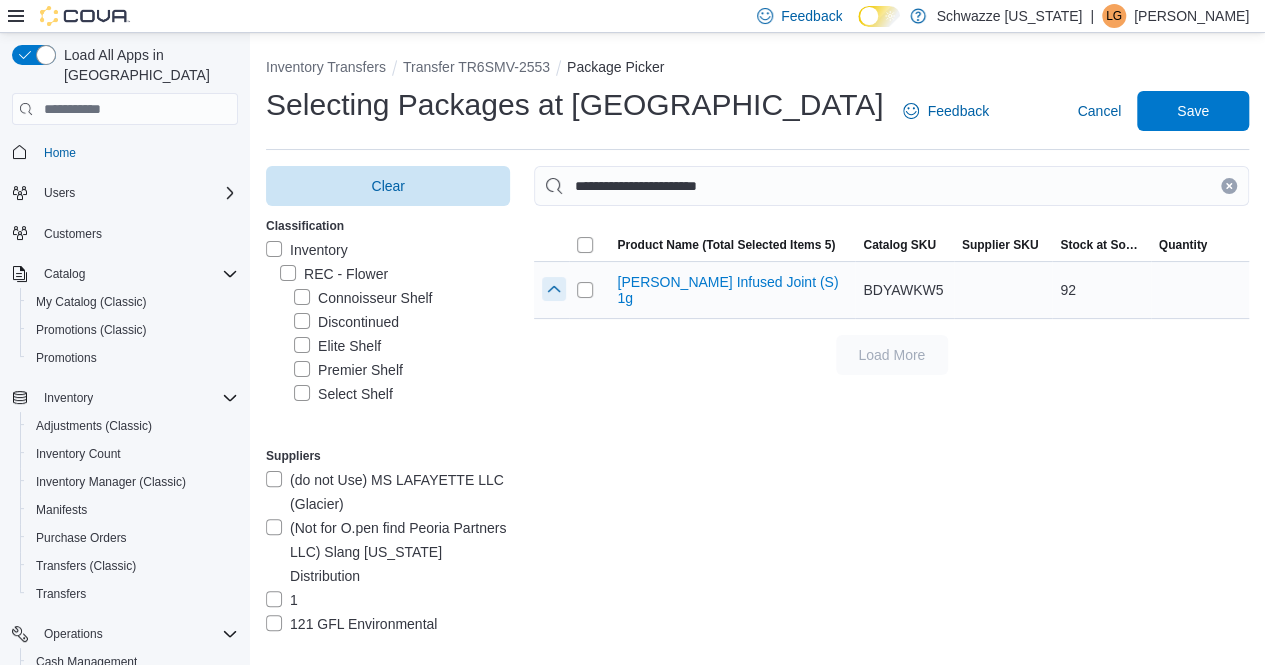 click at bounding box center (554, 289) 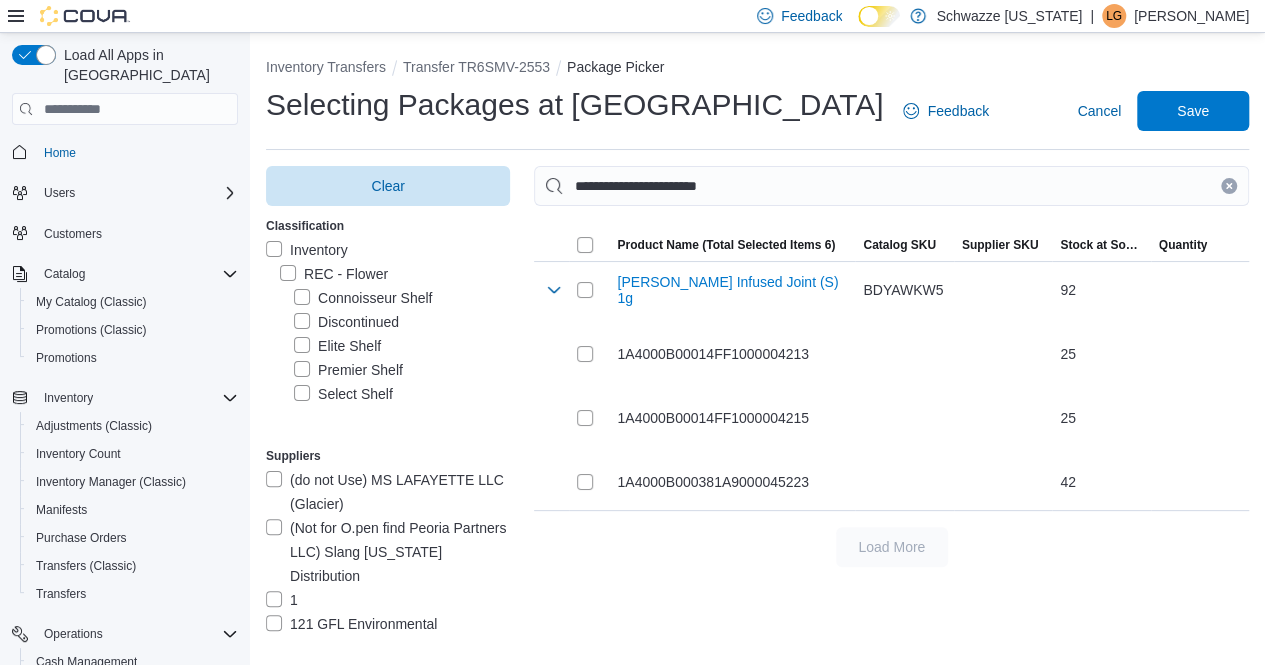 drag, startPoint x: 1244, startPoint y: 184, endPoint x: 1022, endPoint y: 187, distance: 222.02026 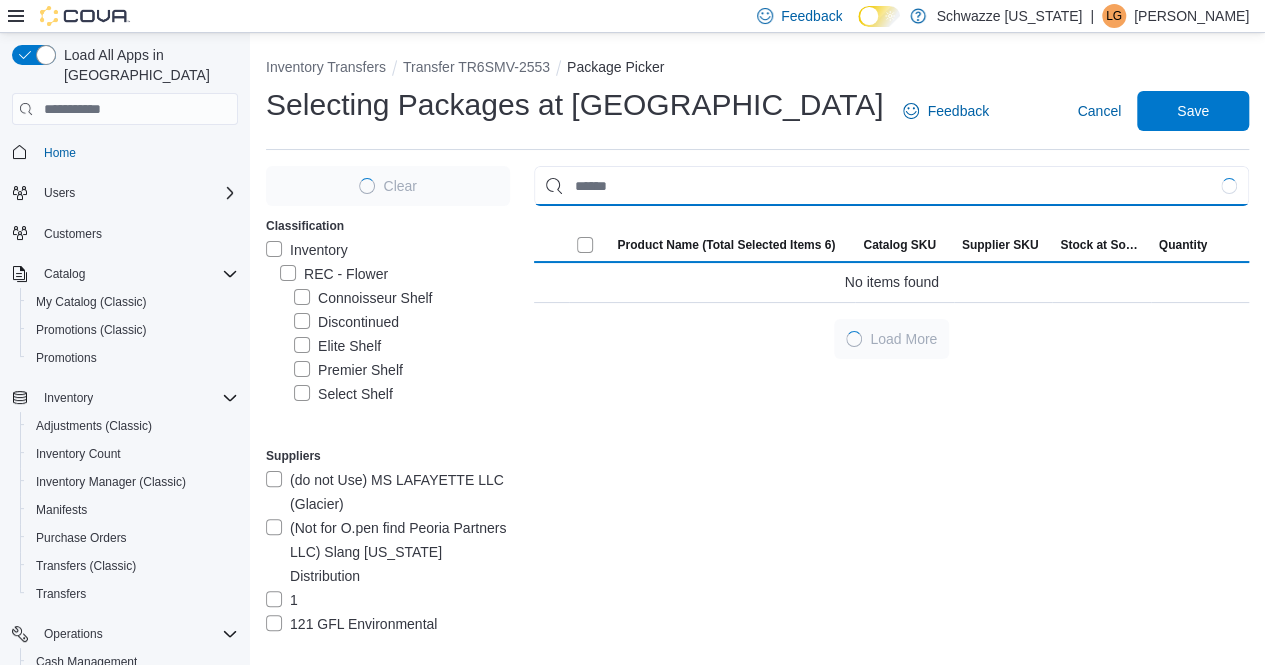 click at bounding box center [891, 186] 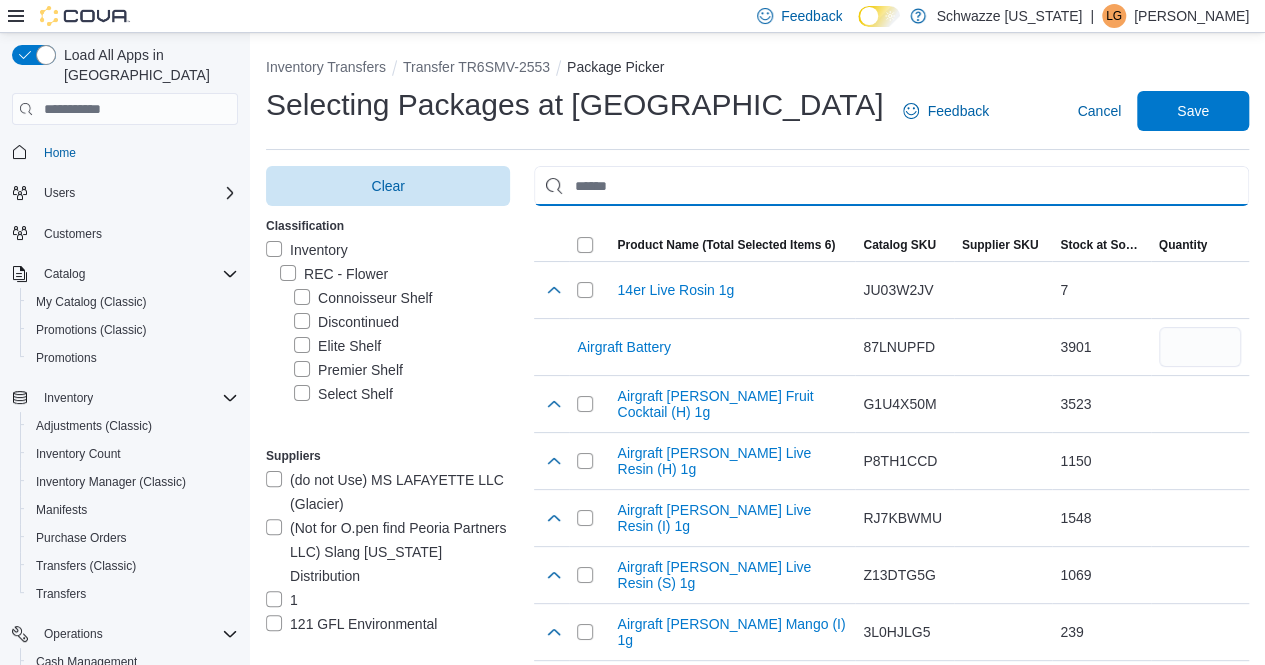 paste on "**********" 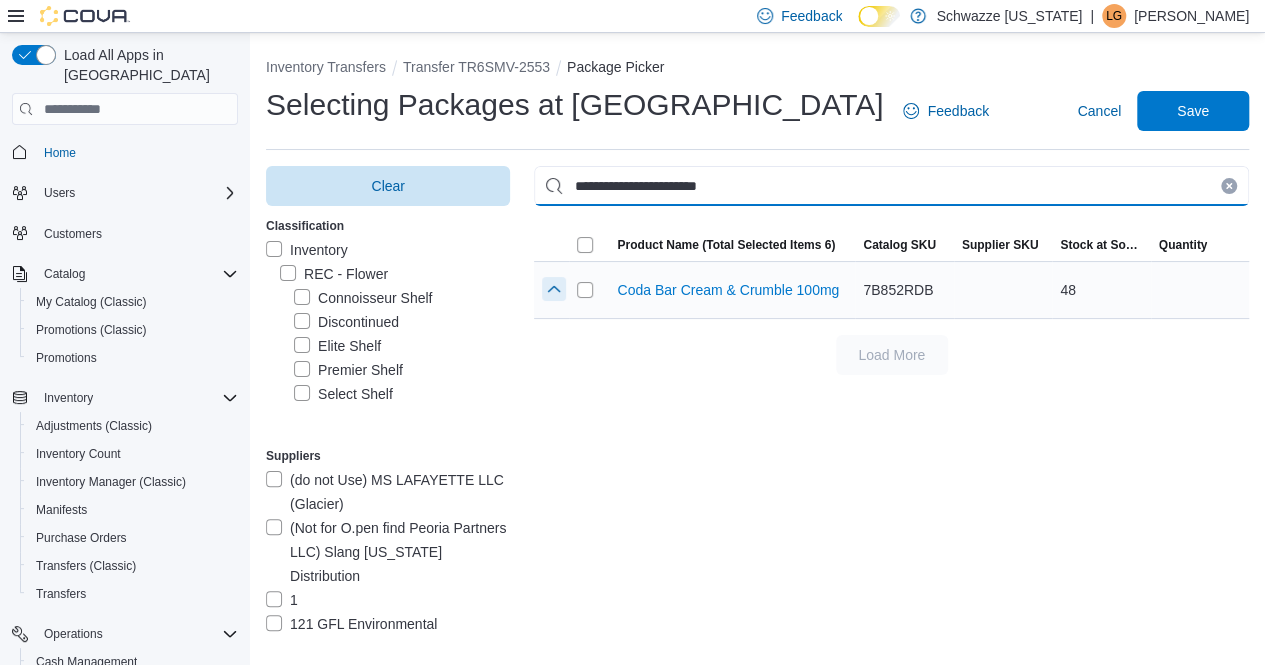 type on "**********" 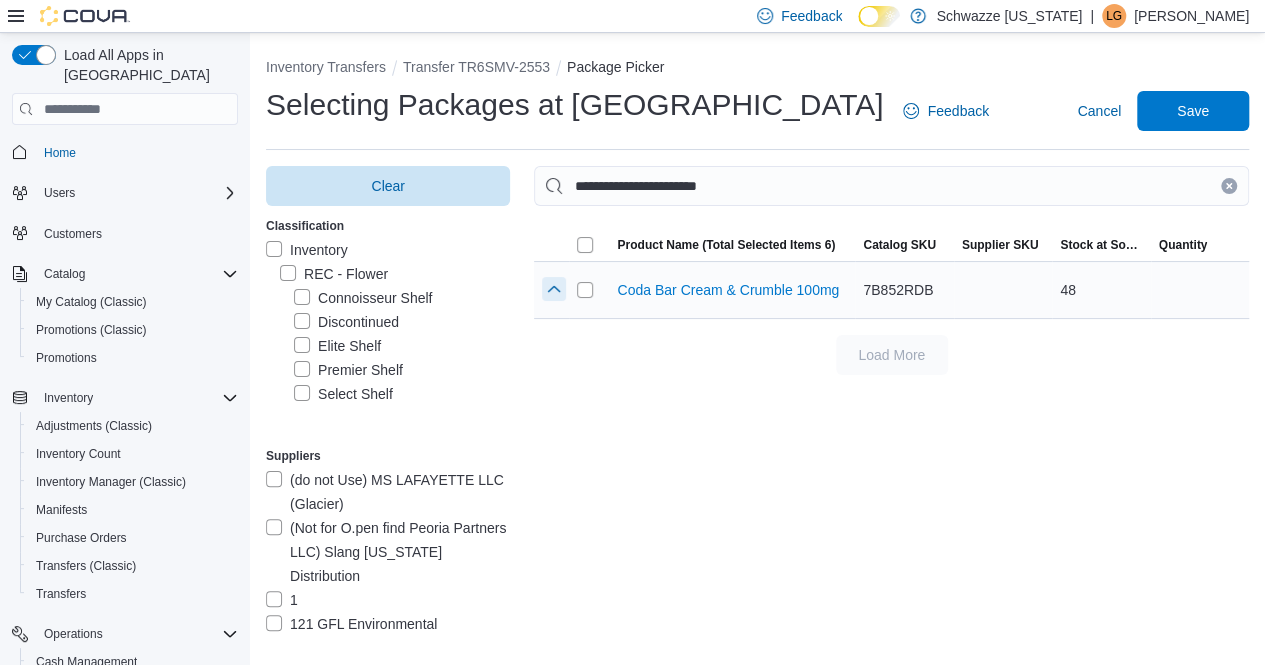 click at bounding box center [554, 289] 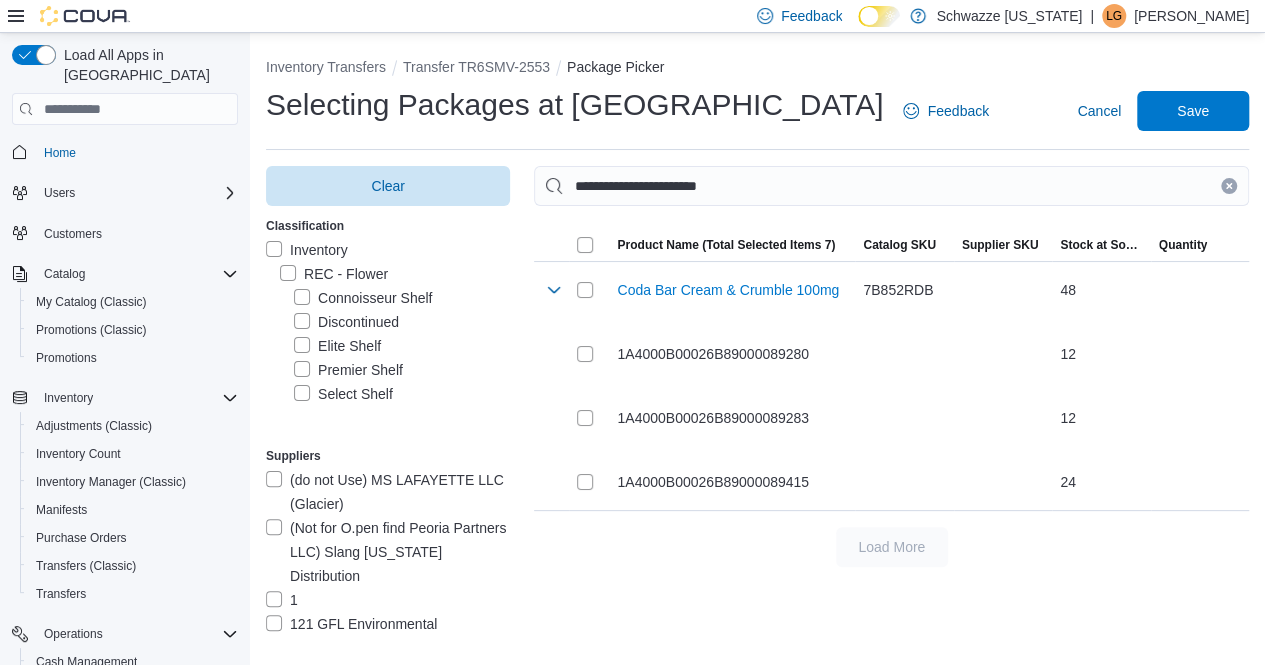 click 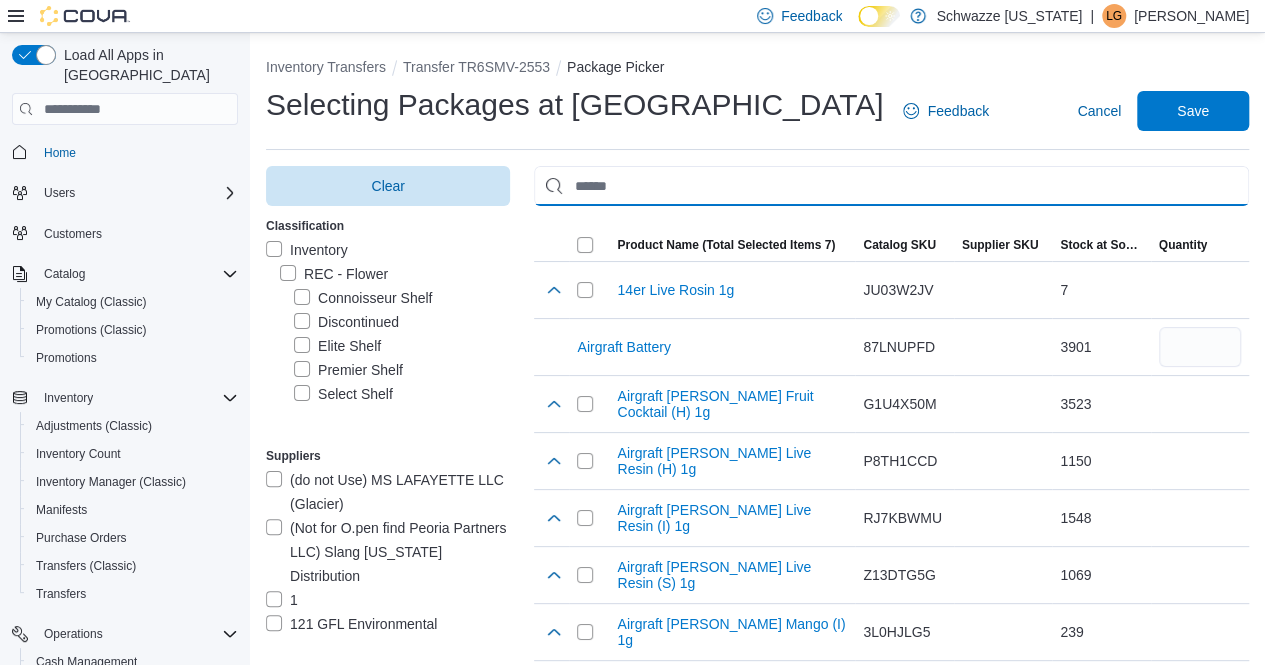 click at bounding box center [891, 186] 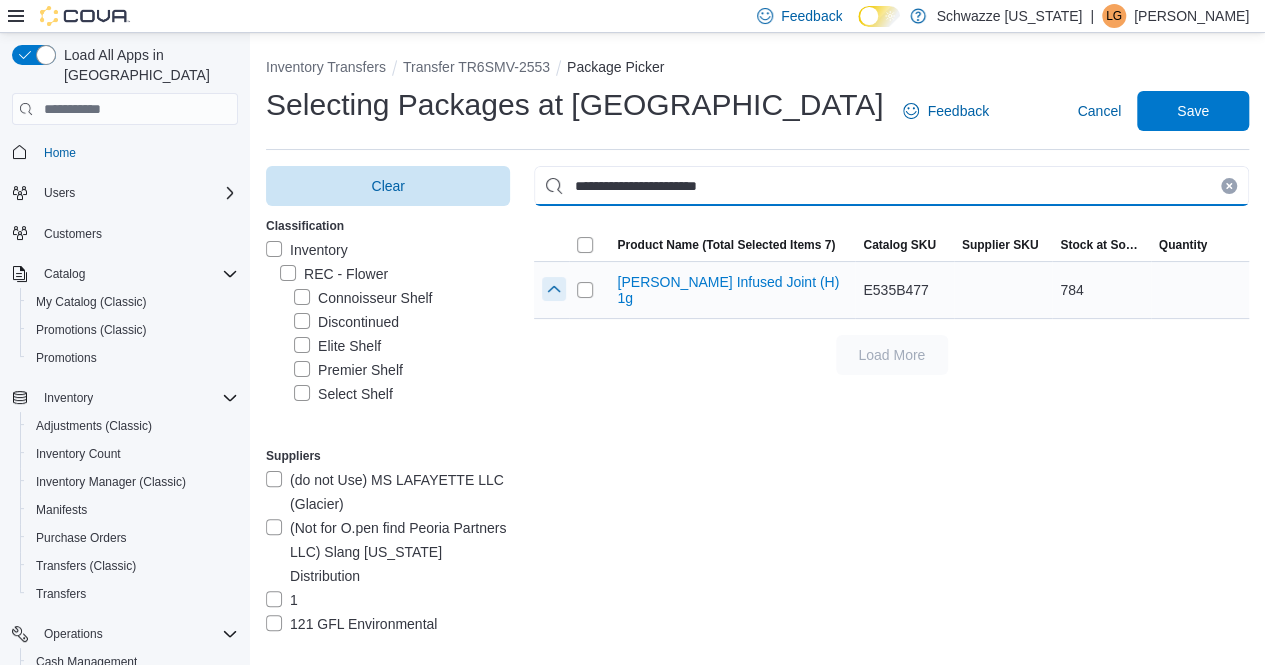 type on "**********" 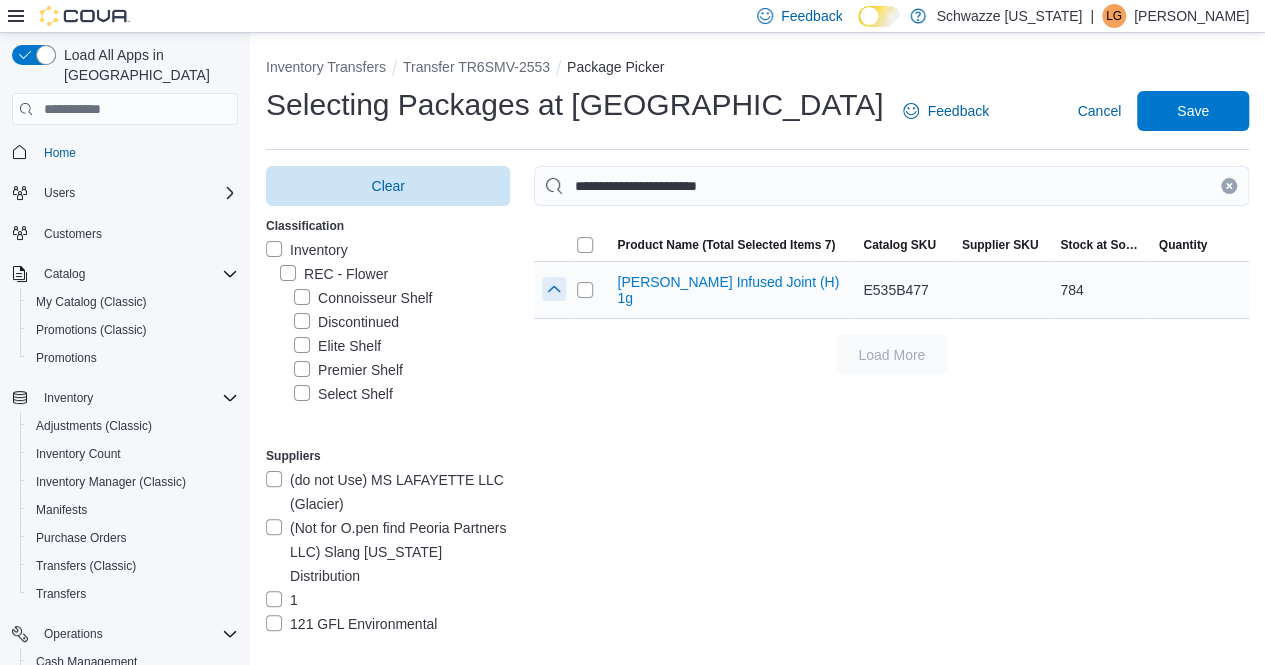 click at bounding box center (554, 289) 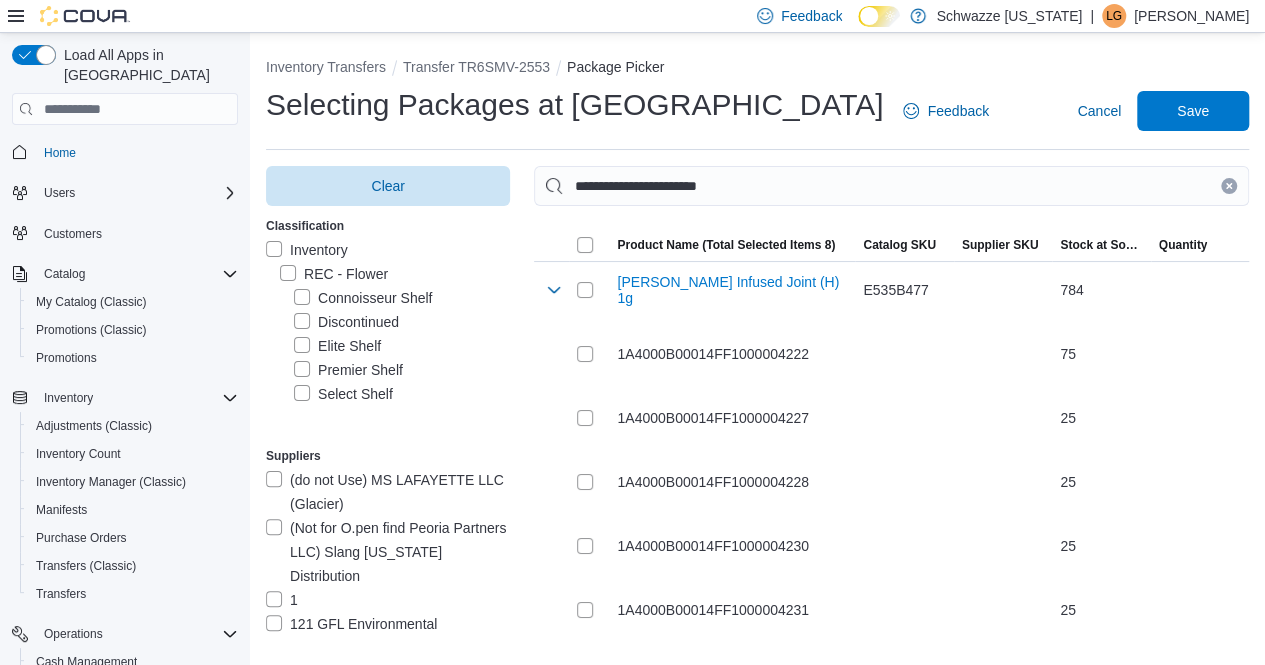 drag, startPoint x: 1245, startPoint y: 183, endPoint x: 1216, endPoint y: 187, distance: 29.274563 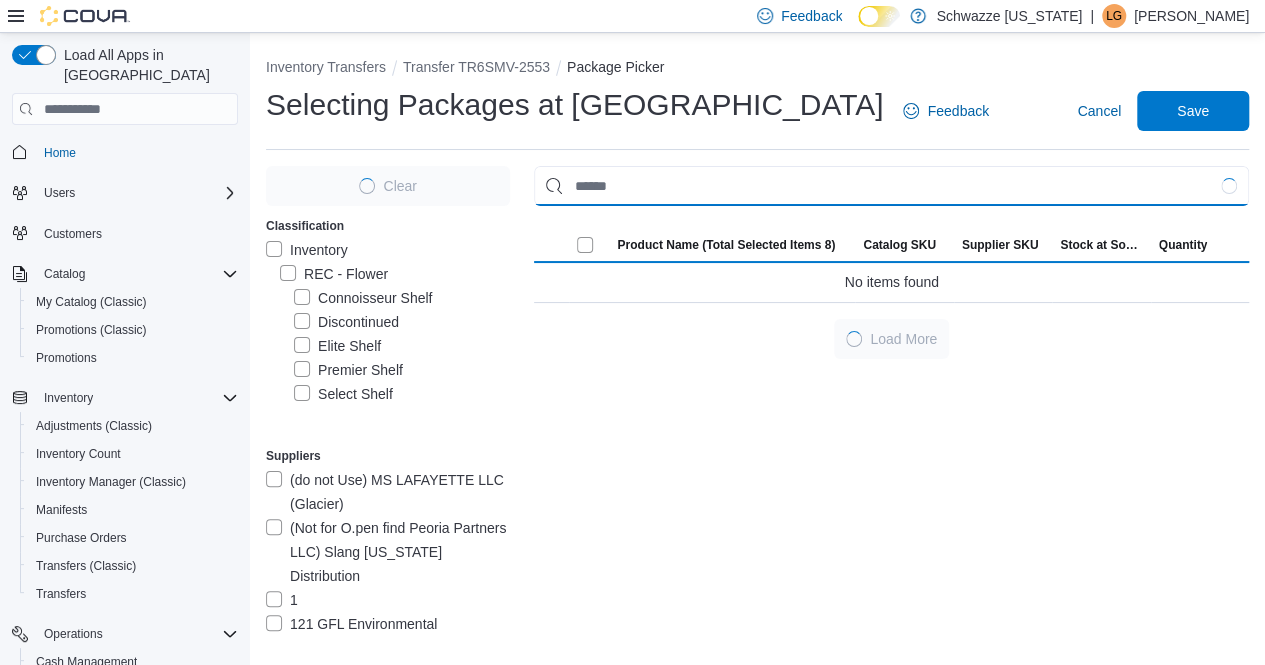 click at bounding box center (891, 186) 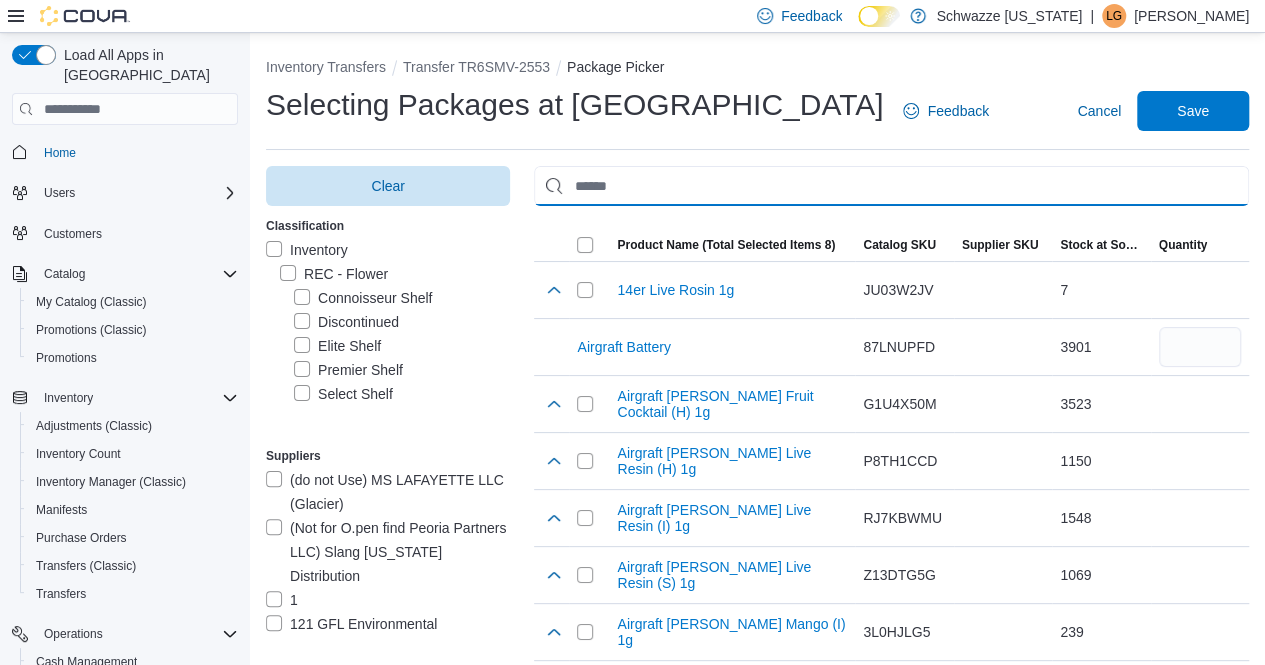 paste on "**********" 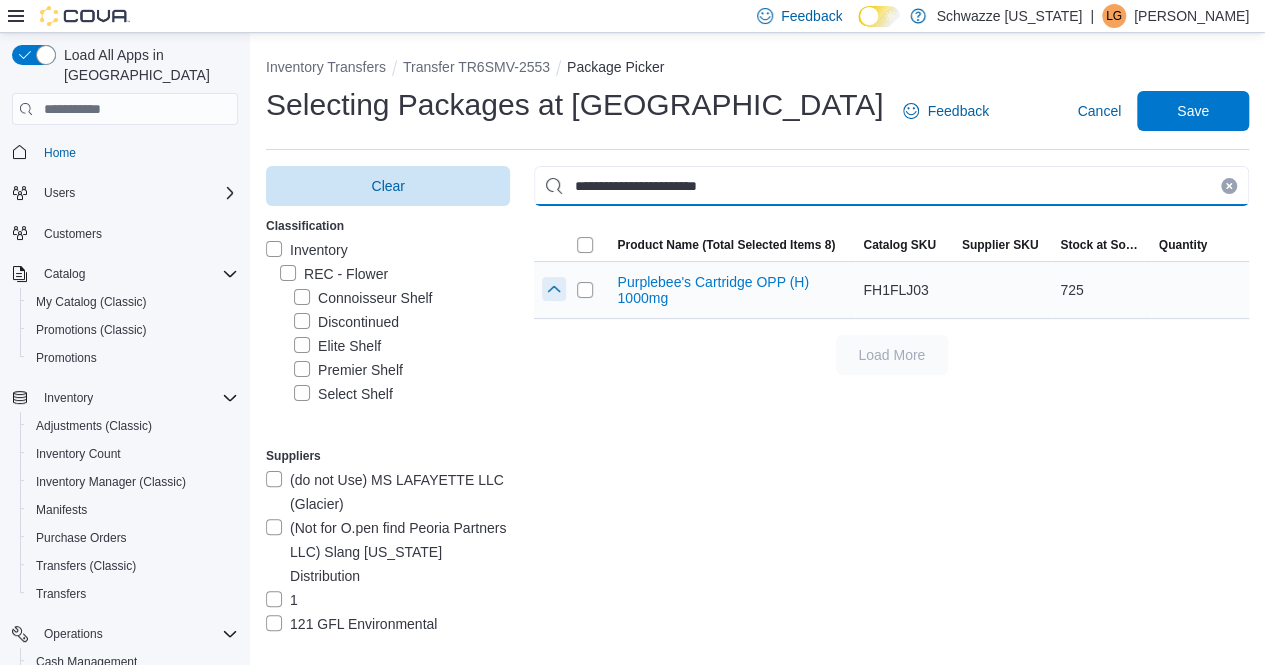 type on "**********" 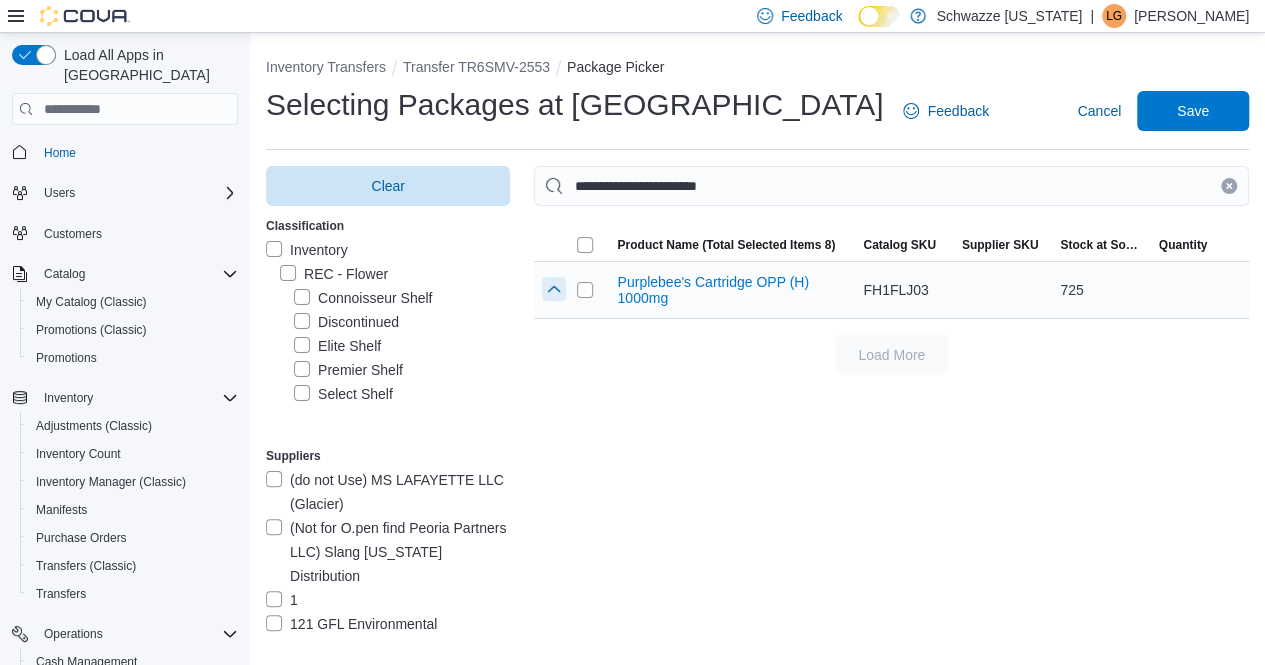 click at bounding box center [554, 289] 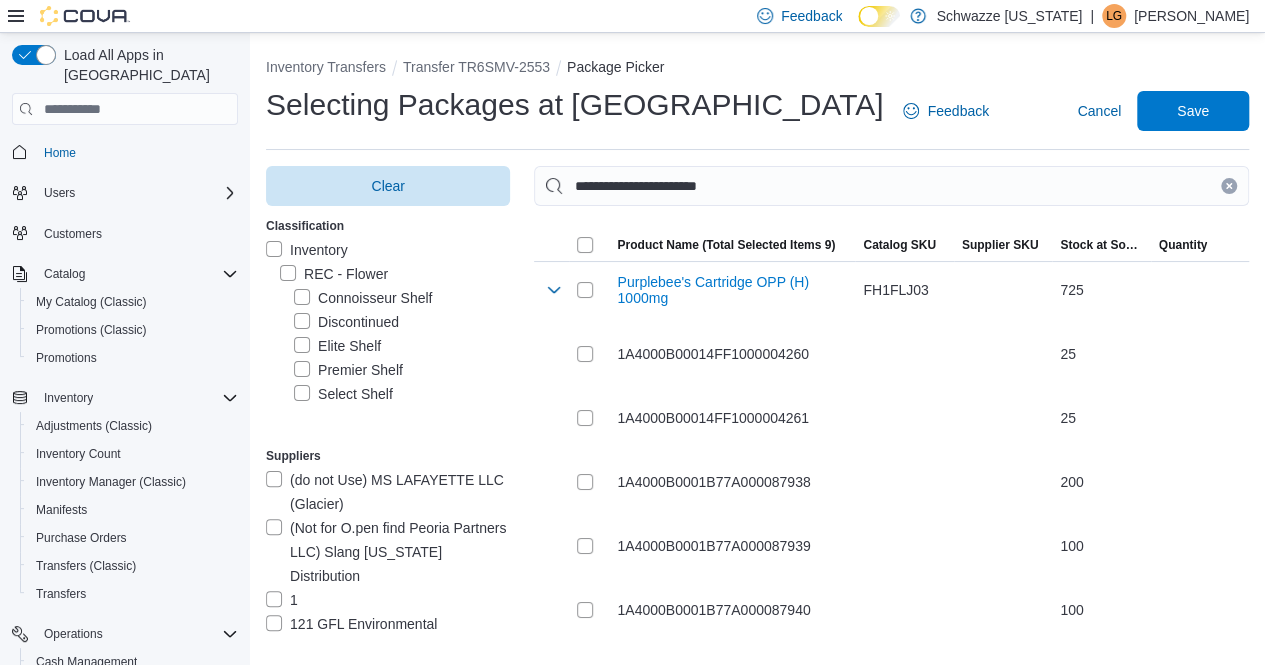 drag, startPoint x: 1243, startPoint y: 188, endPoint x: 1142, endPoint y: 197, distance: 101.4002 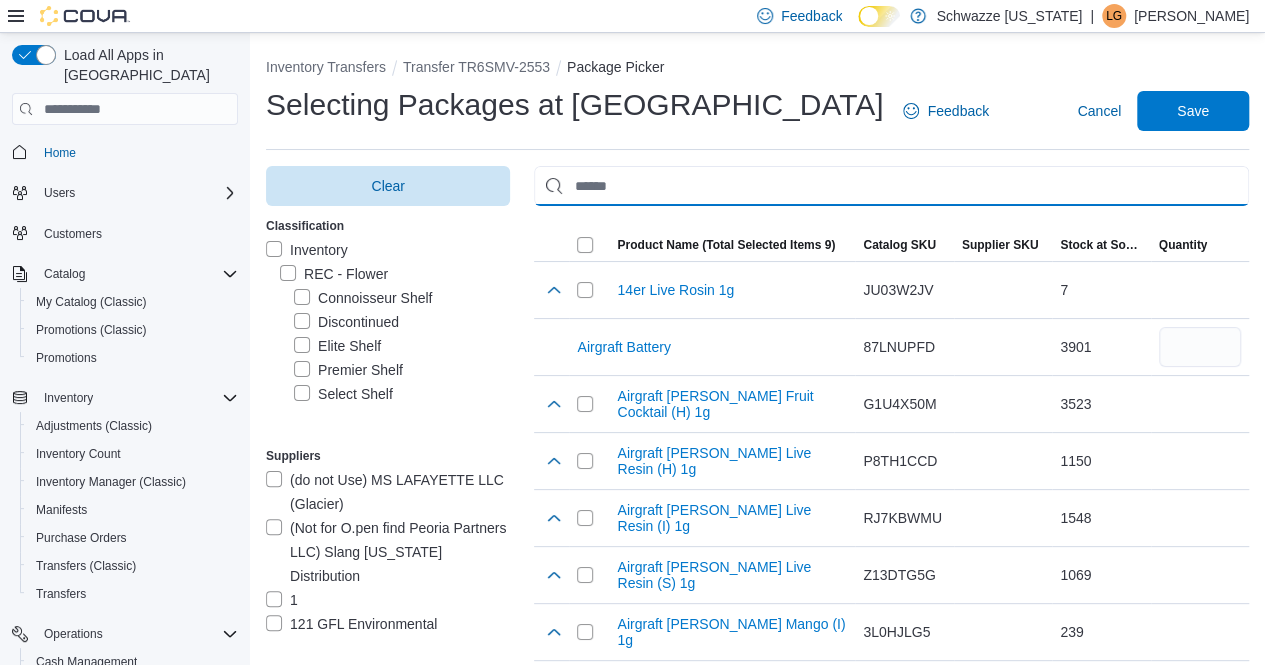 click at bounding box center (891, 186) 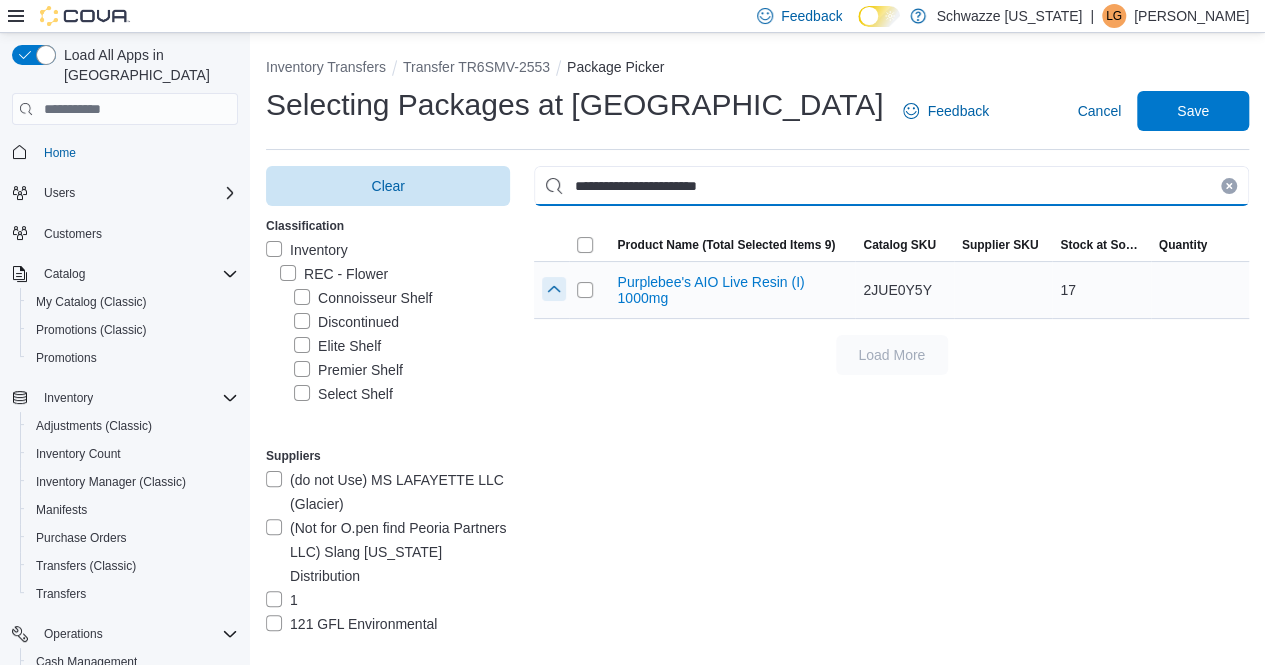 type on "**********" 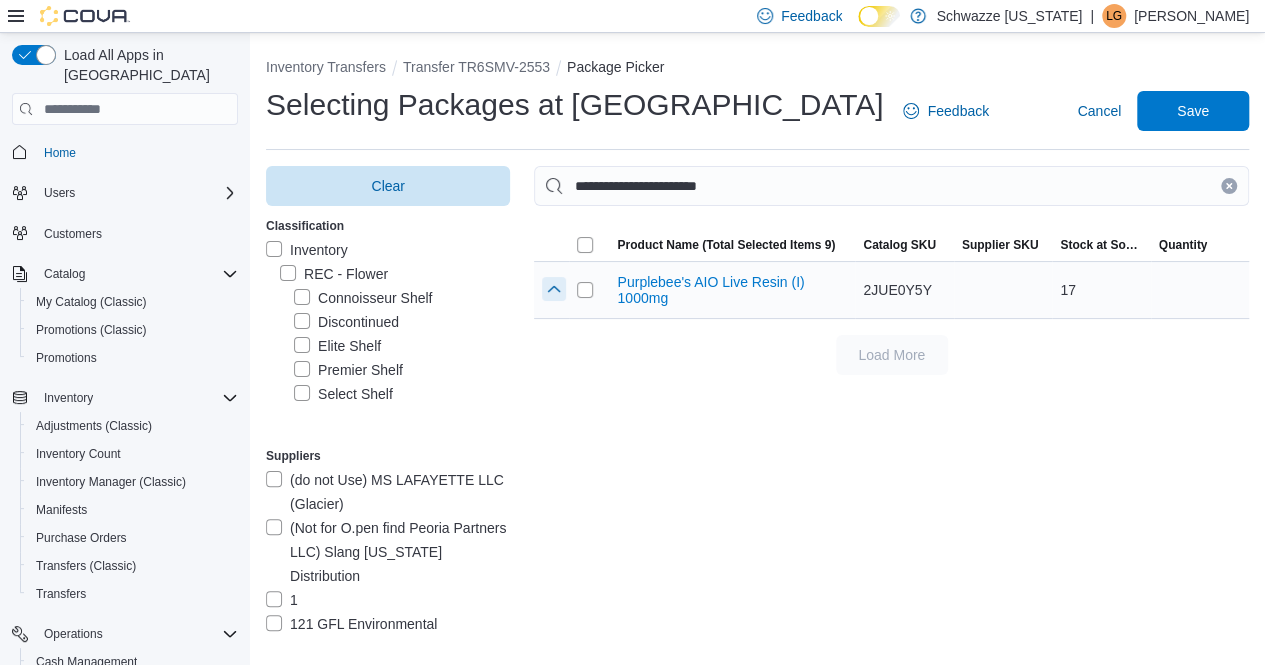 click at bounding box center [554, 289] 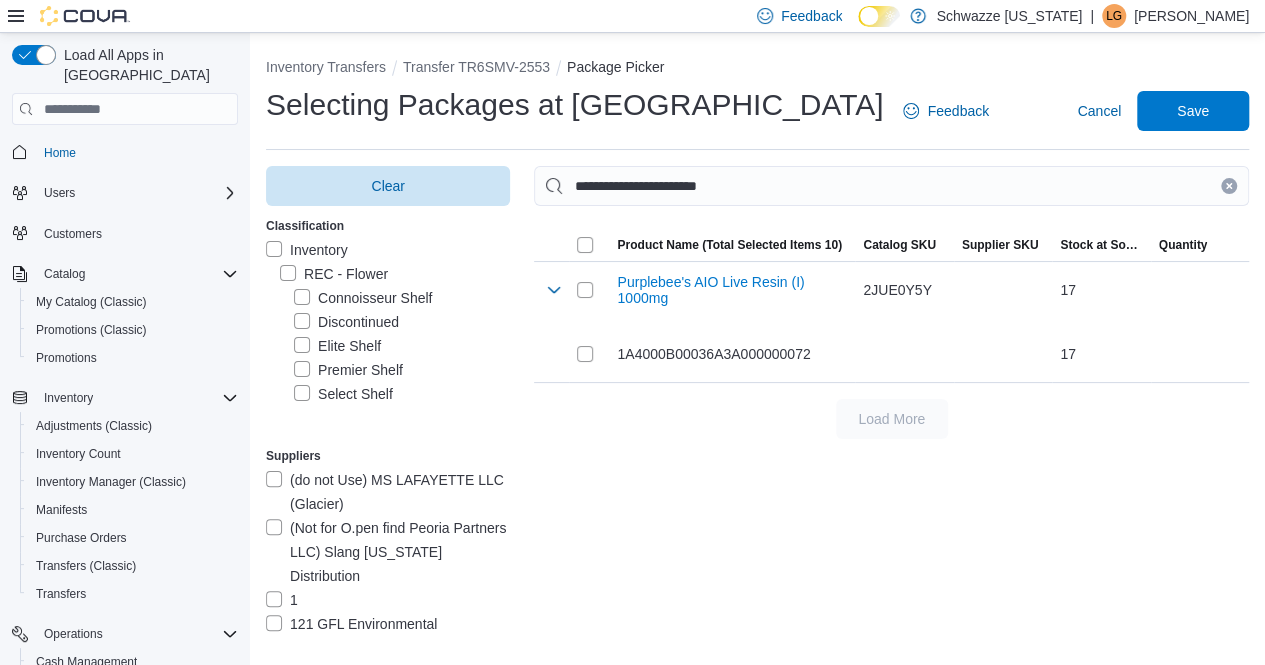 drag, startPoint x: 1240, startPoint y: 181, endPoint x: 1147, endPoint y: 181, distance: 93 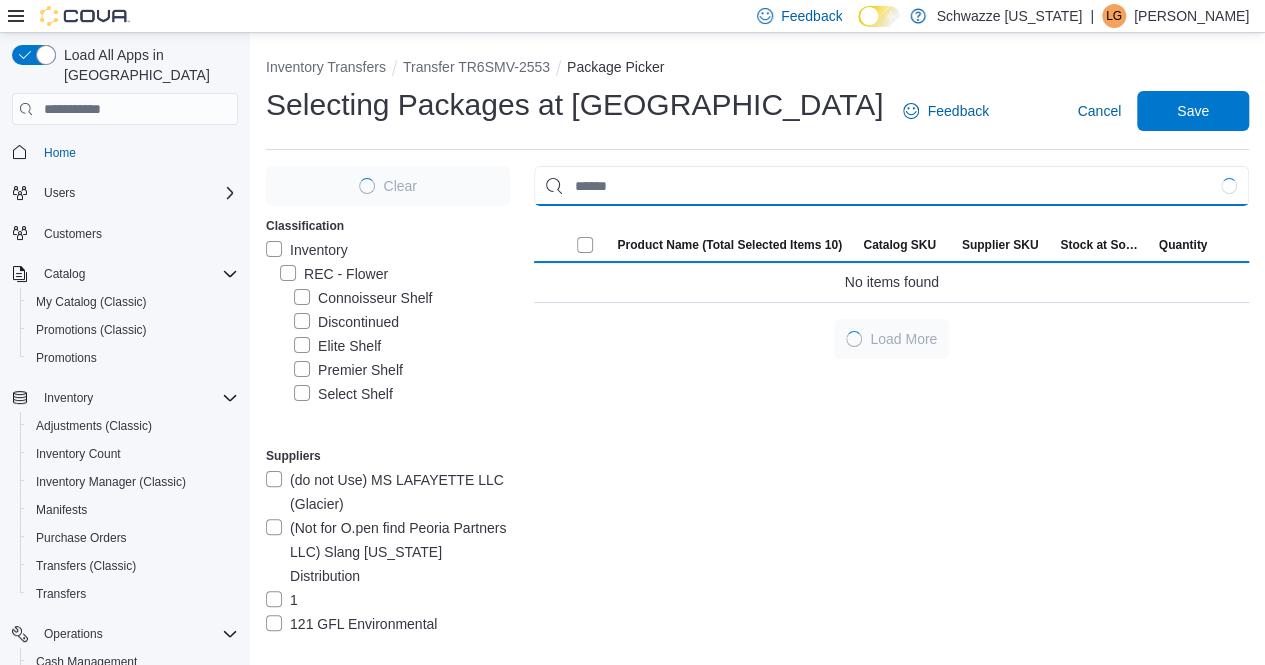 click at bounding box center [891, 186] 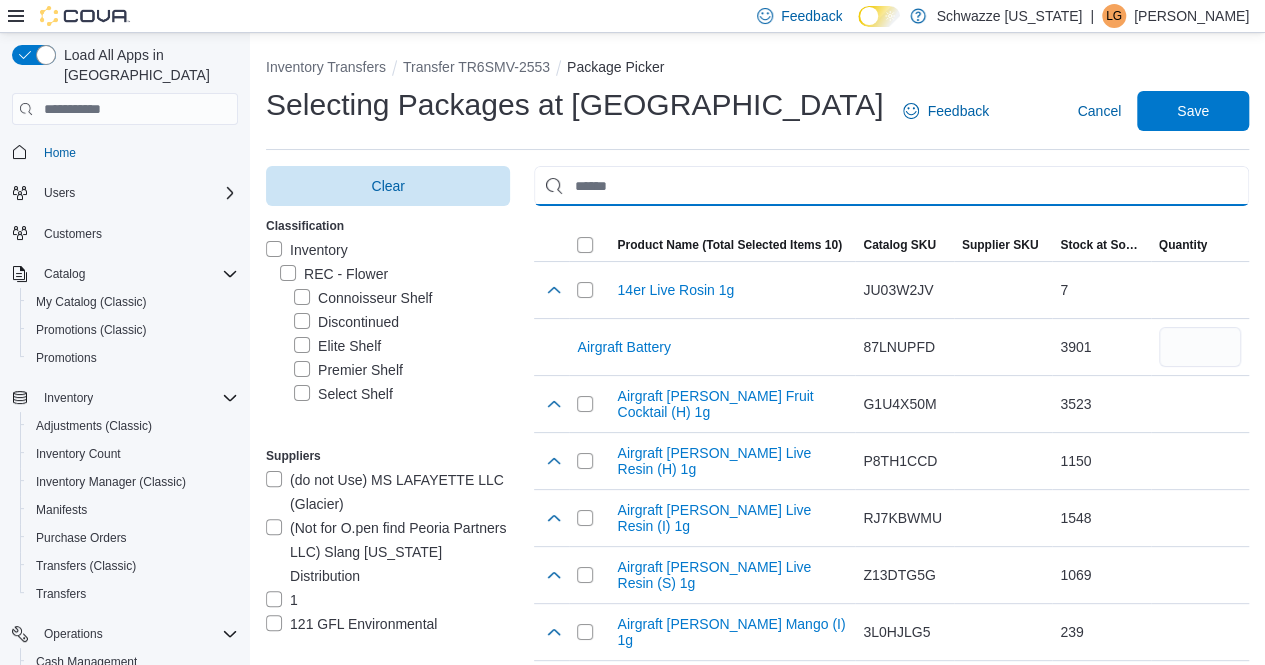 paste on "**********" 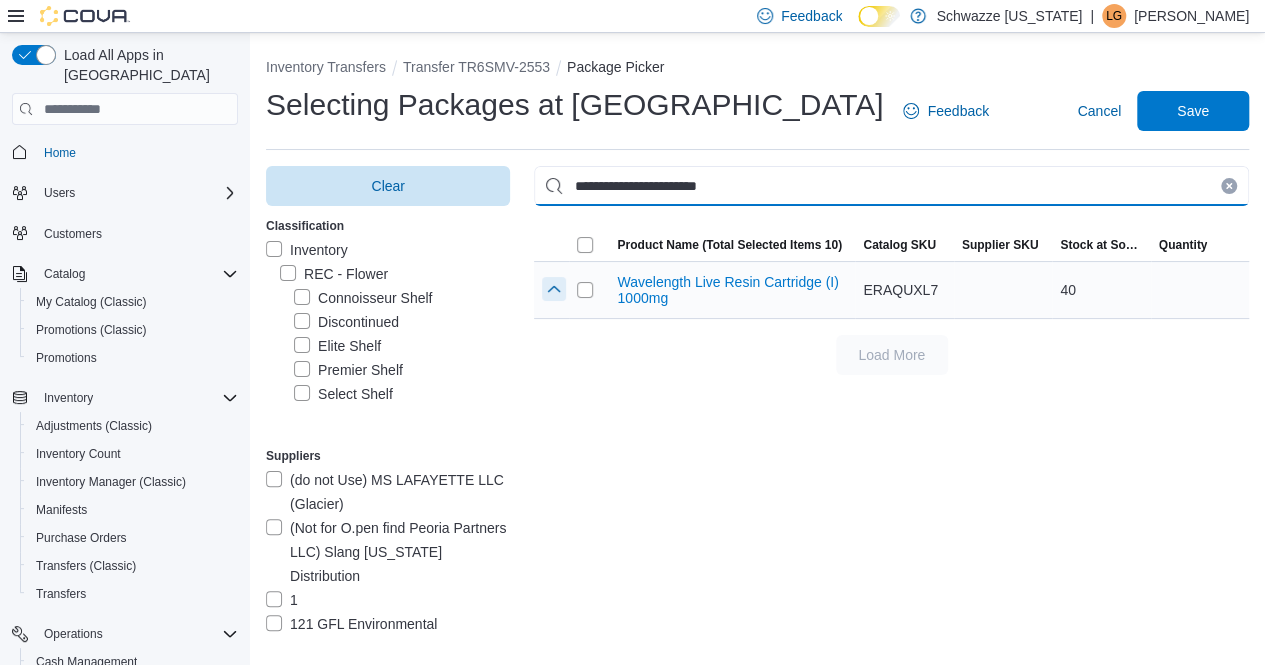 type on "**********" 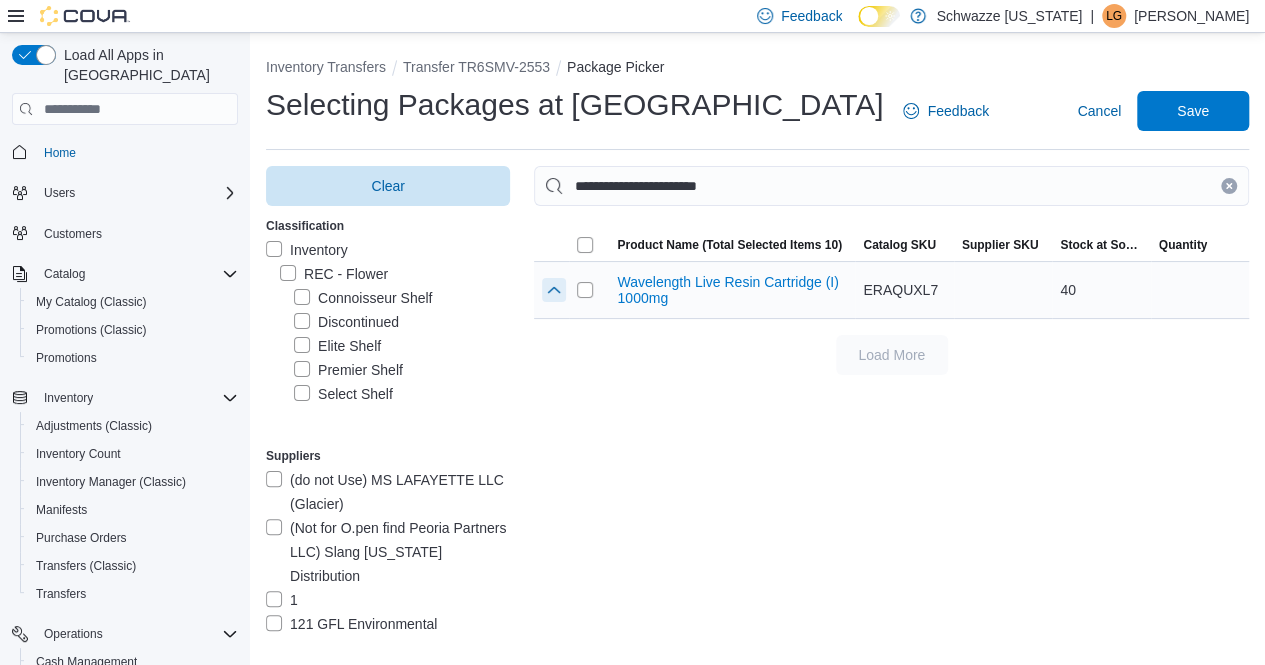 drag, startPoint x: 535, startPoint y: 289, endPoint x: 532, endPoint y: 305, distance: 16.27882 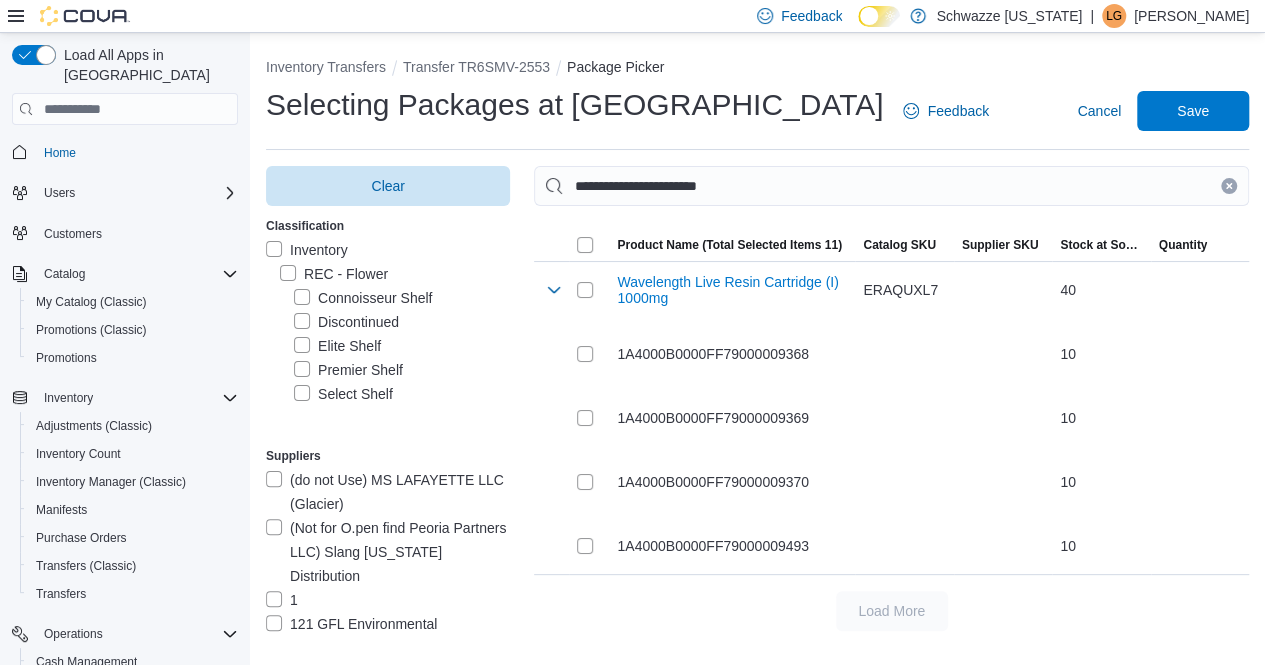 click 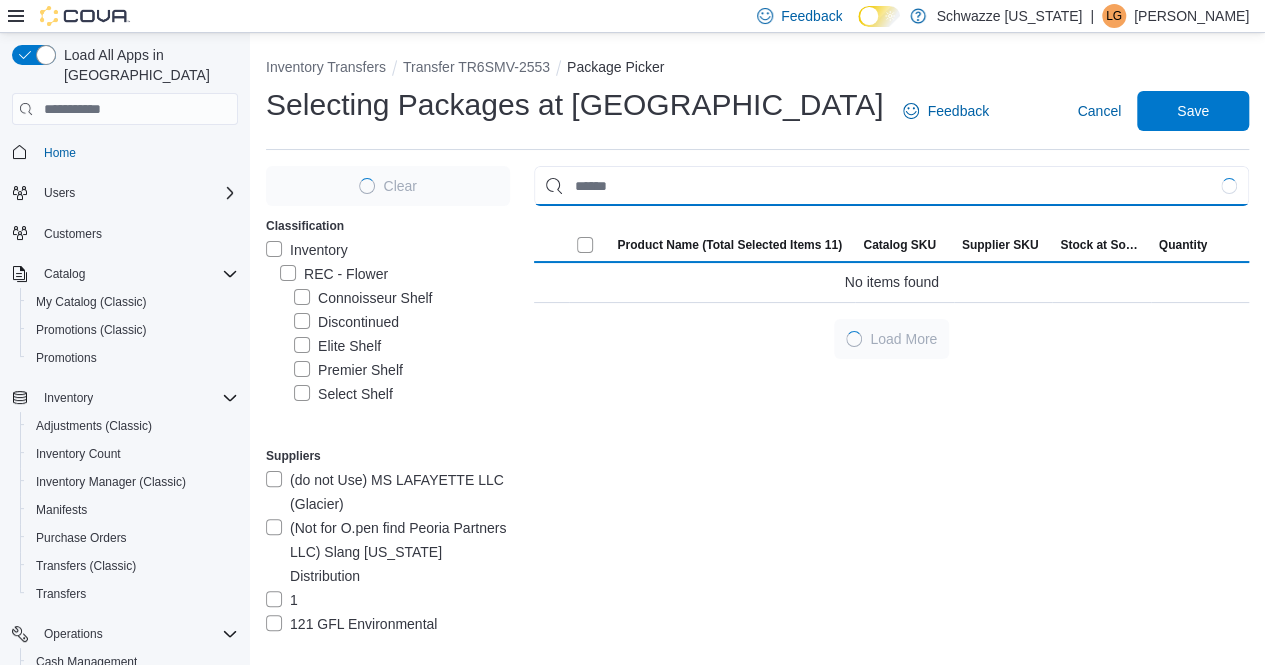 click at bounding box center [891, 186] 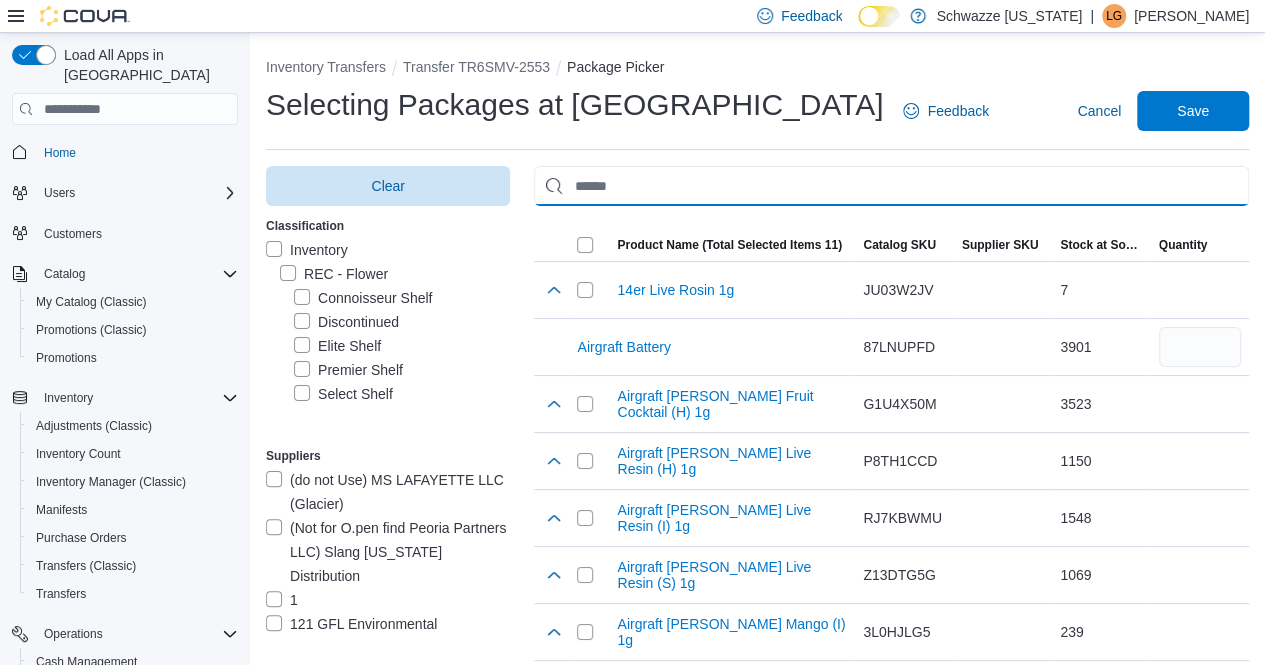 paste on "**********" 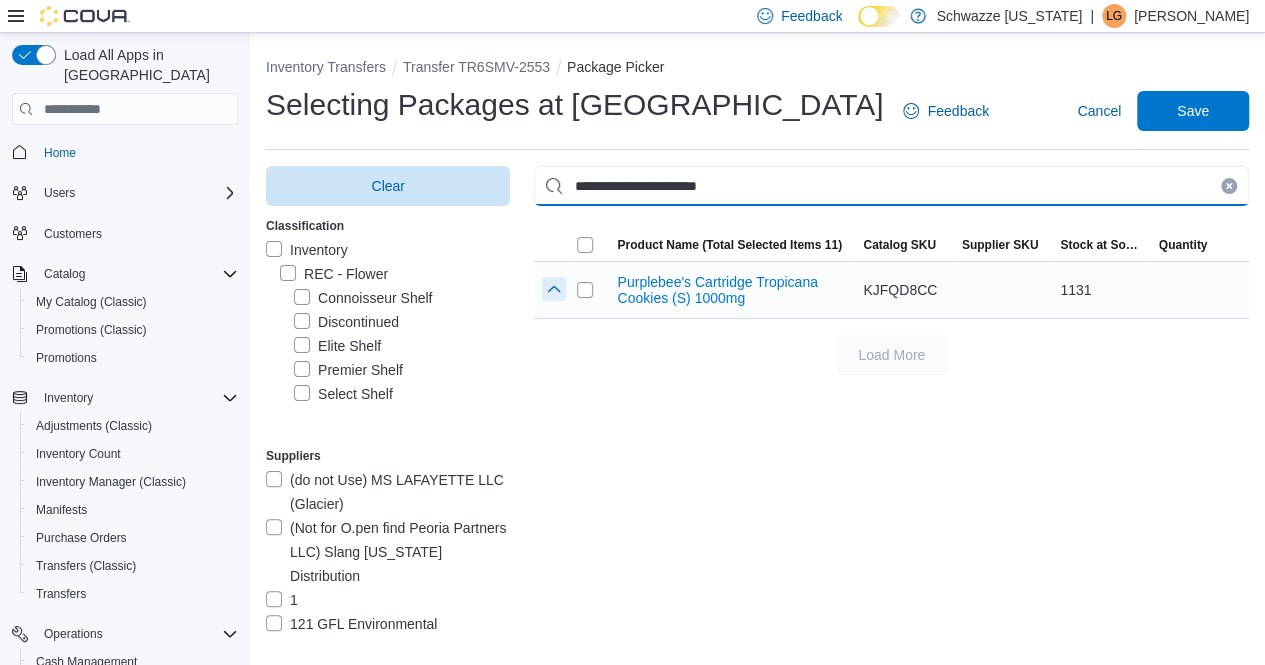type on "**********" 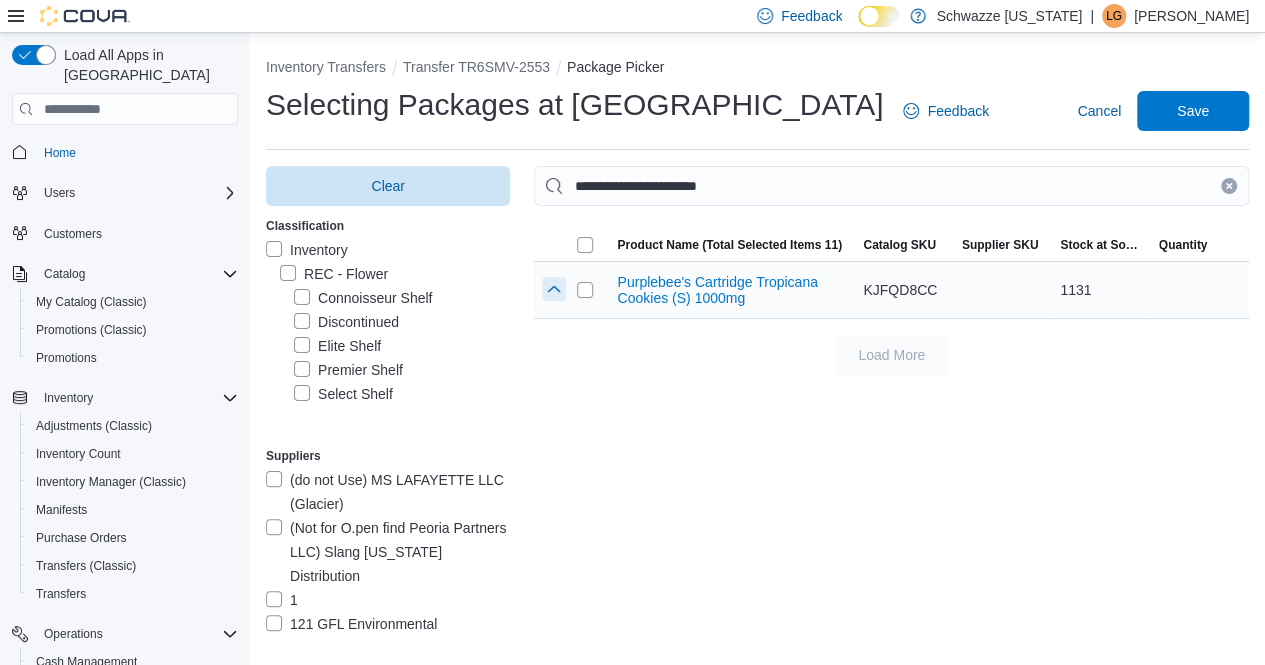 click at bounding box center [554, 289] 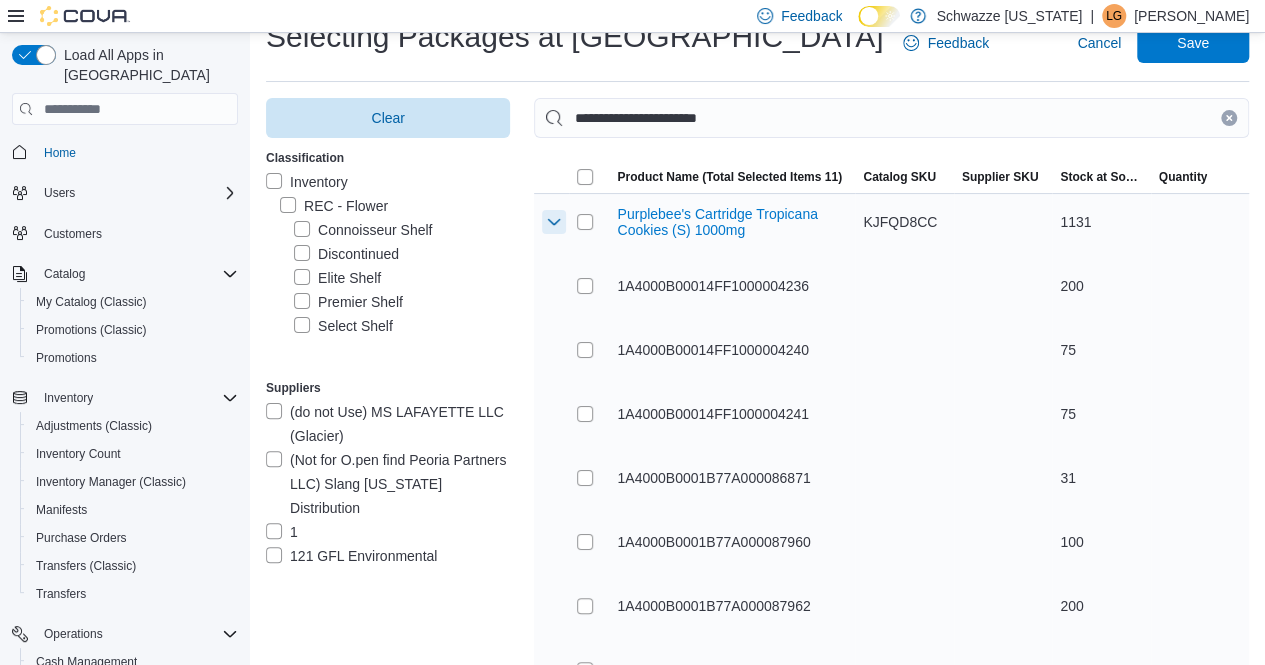 scroll, scrollTop: 100, scrollLeft: 0, axis: vertical 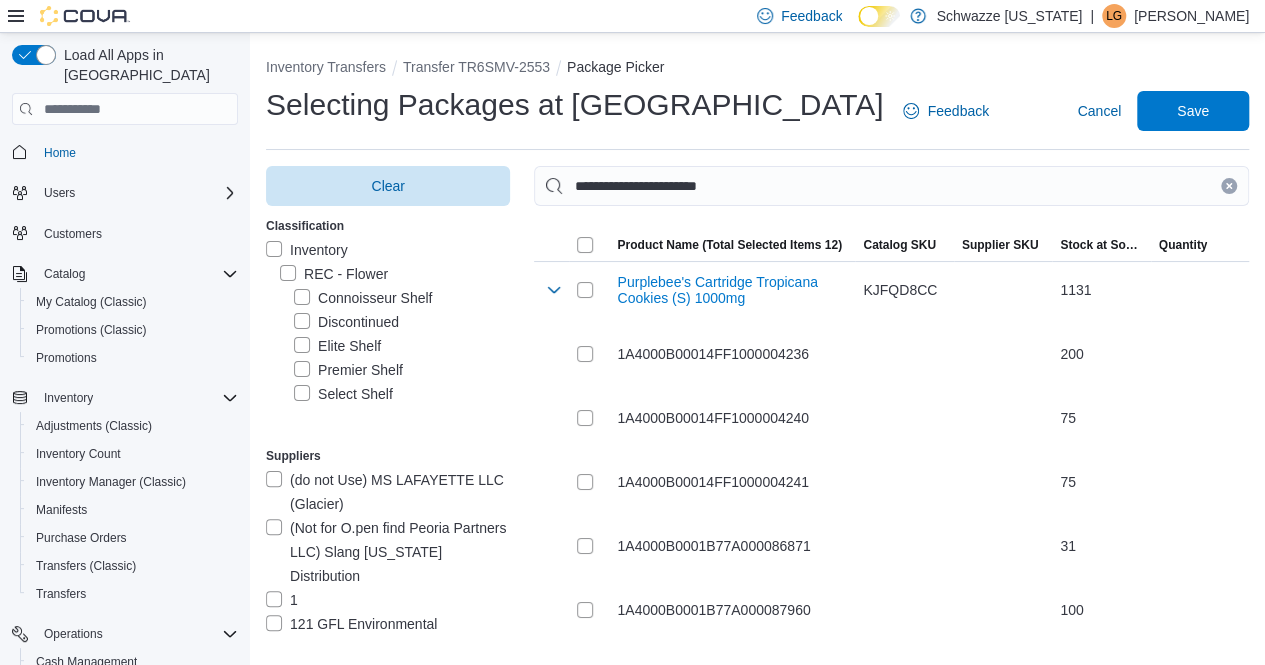 drag, startPoint x: 1244, startPoint y: 183, endPoint x: 1170, endPoint y: 177, distance: 74.24284 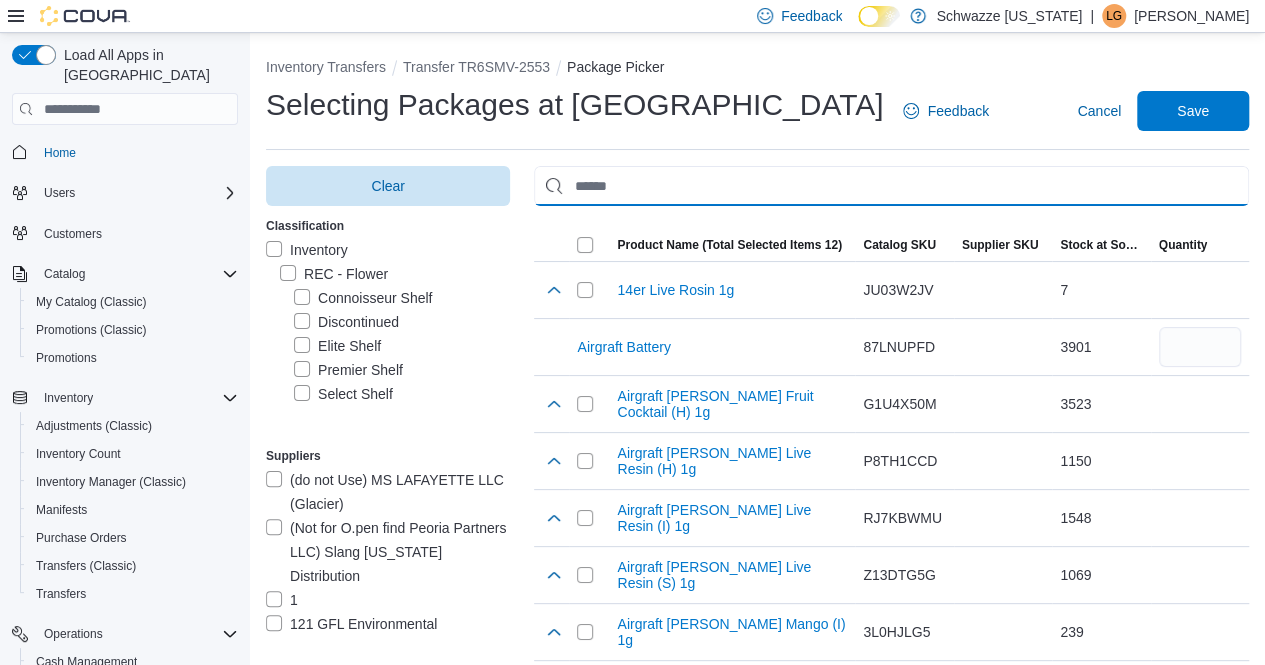 click at bounding box center (891, 186) 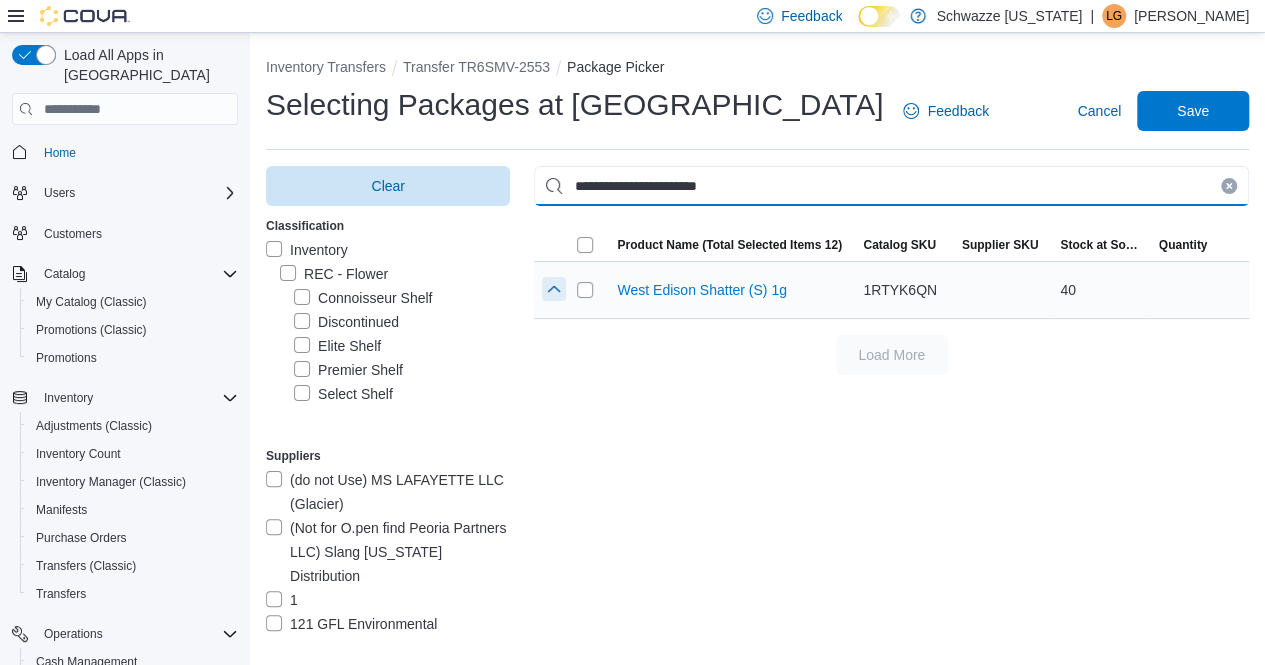 type on "**********" 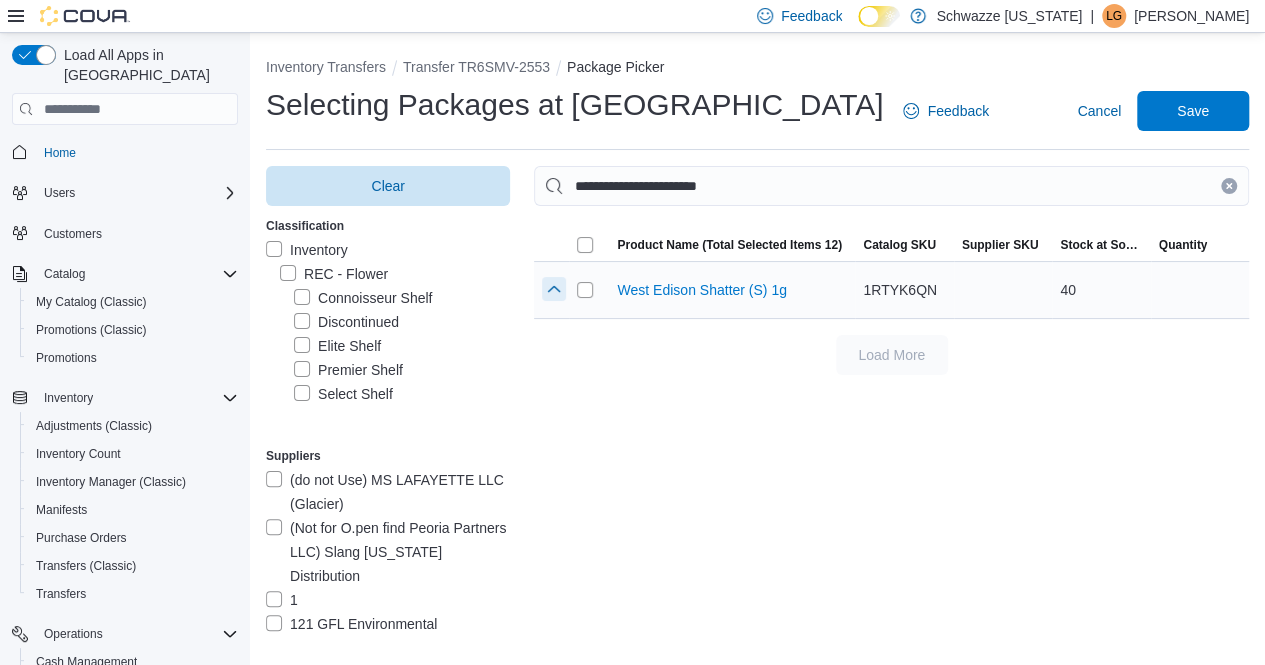 click at bounding box center [554, 289] 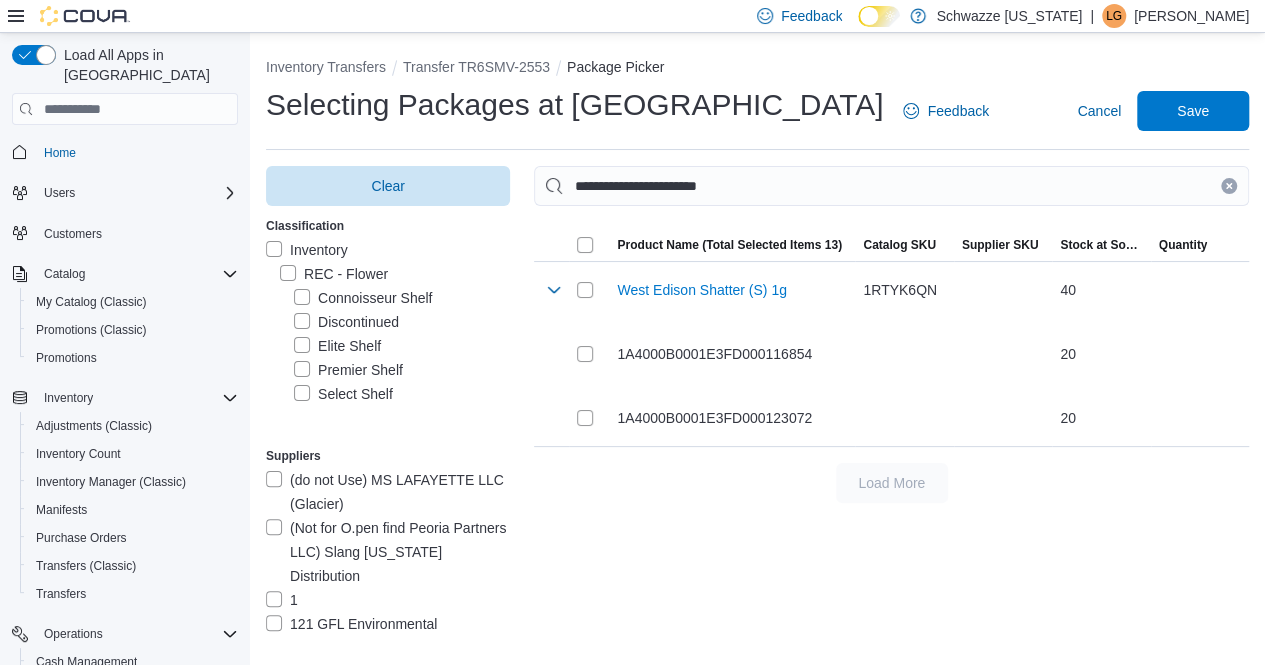 click 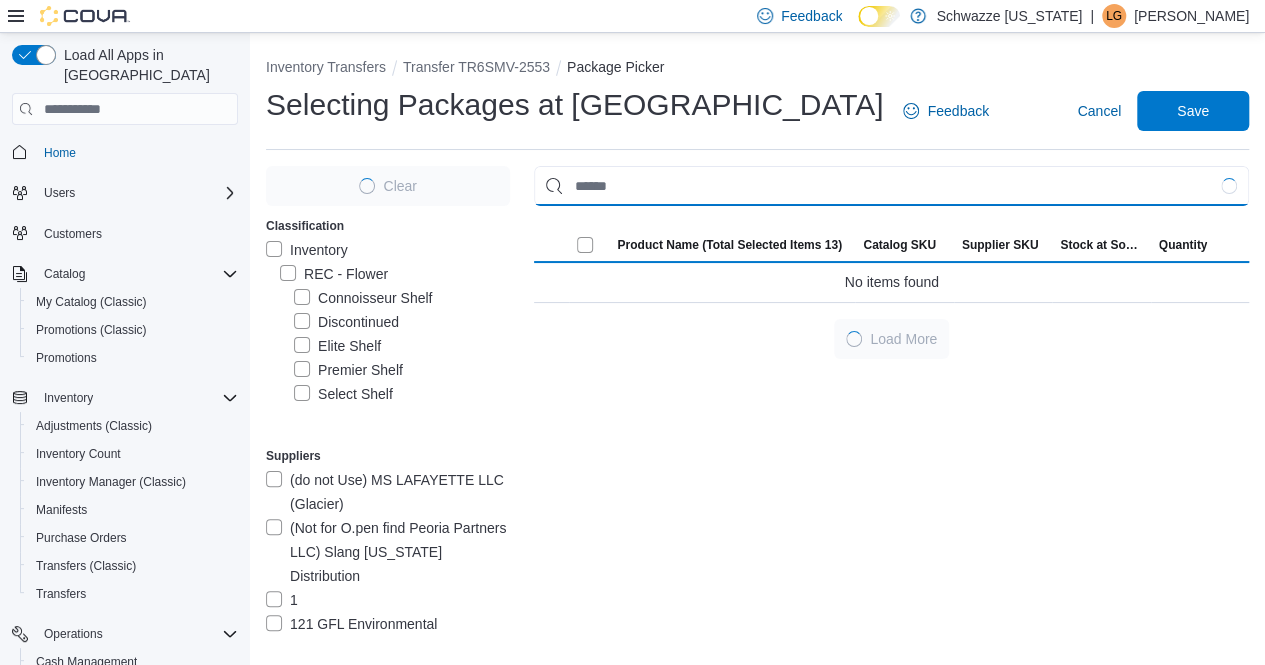 click at bounding box center [891, 186] 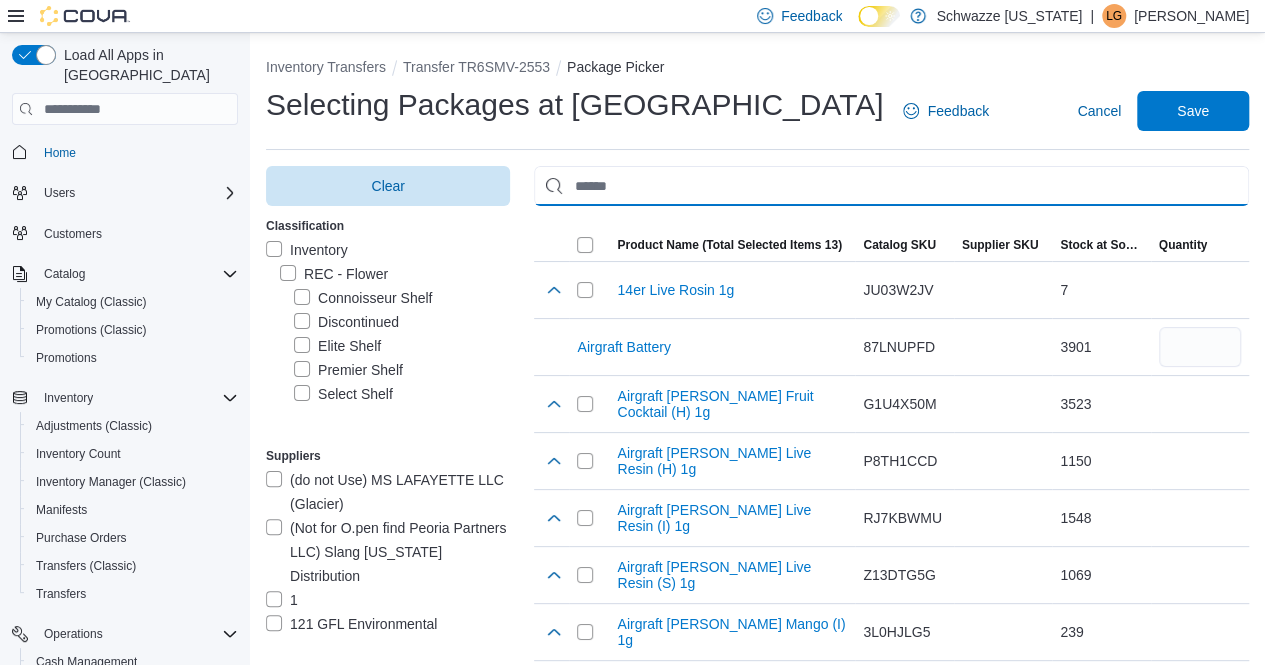 paste on "**********" 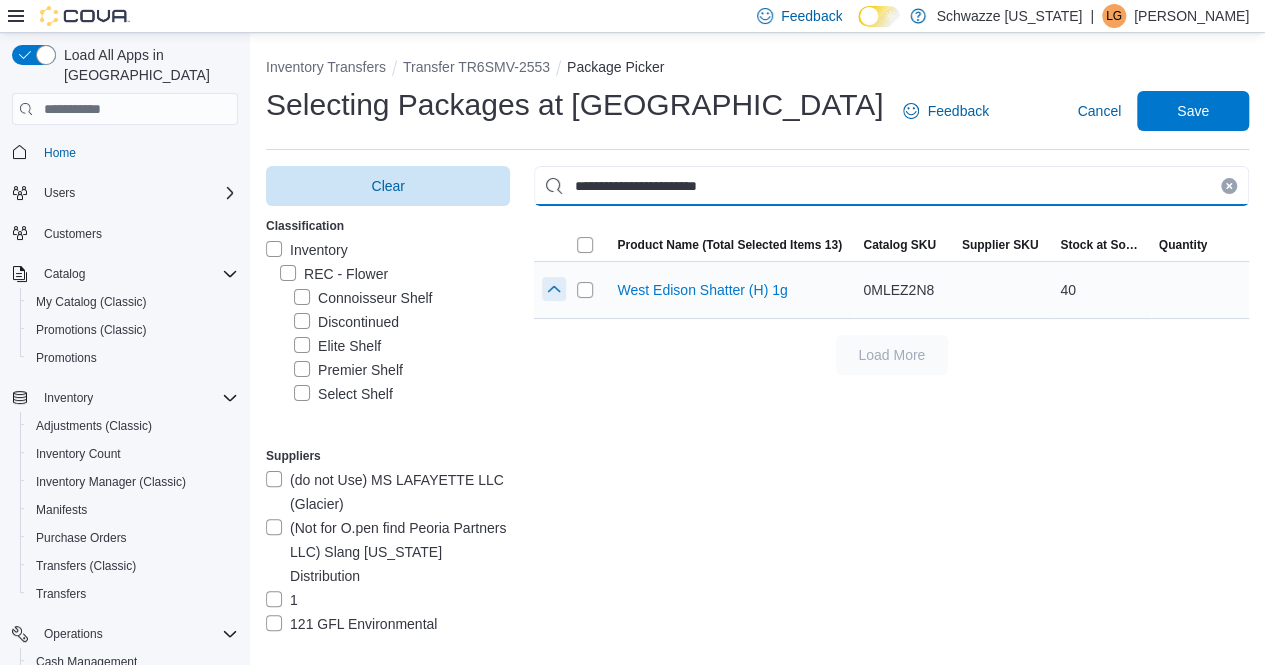 type on "**********" 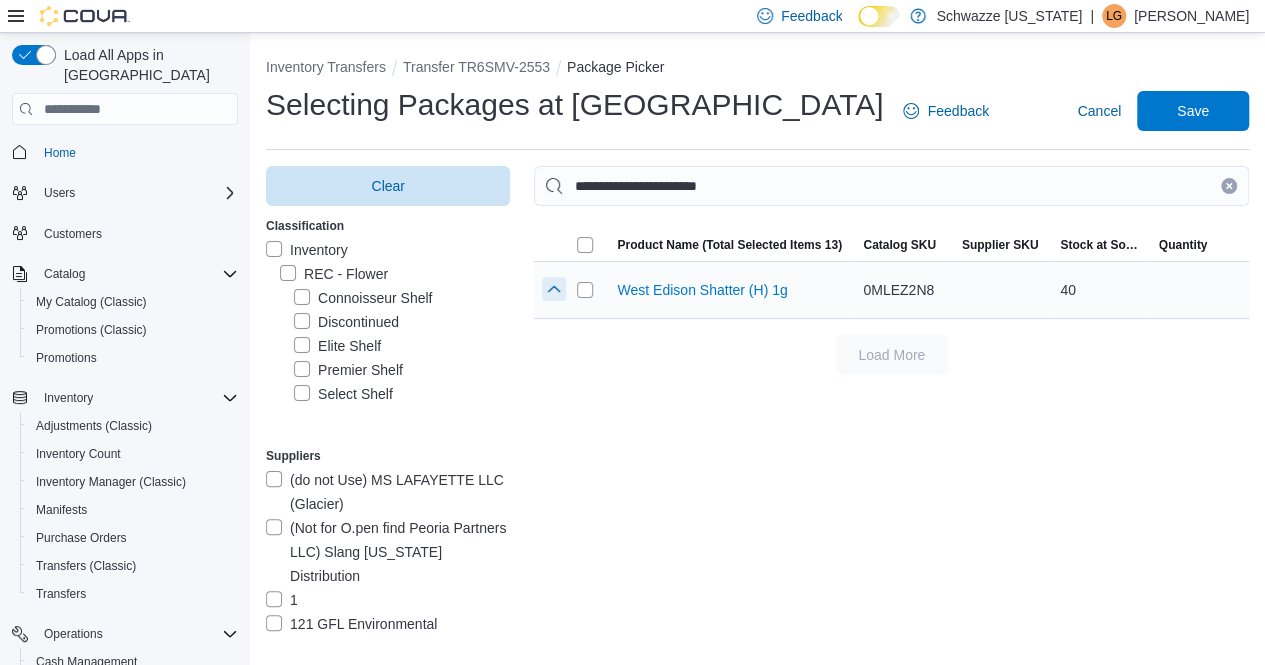 click at bounding box center (554, 289) 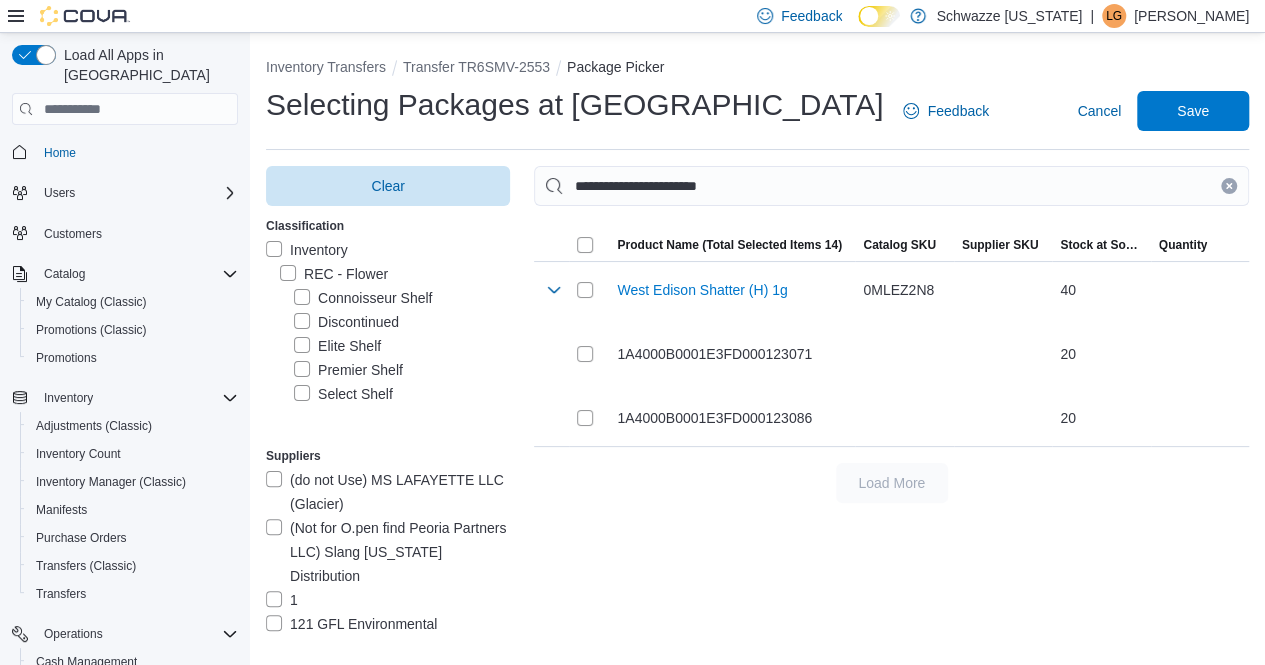 drag, startPoint x: 1248, startPoint y: 187, endPoint x: 1176, endPoint y: 192, distance: 72.1734 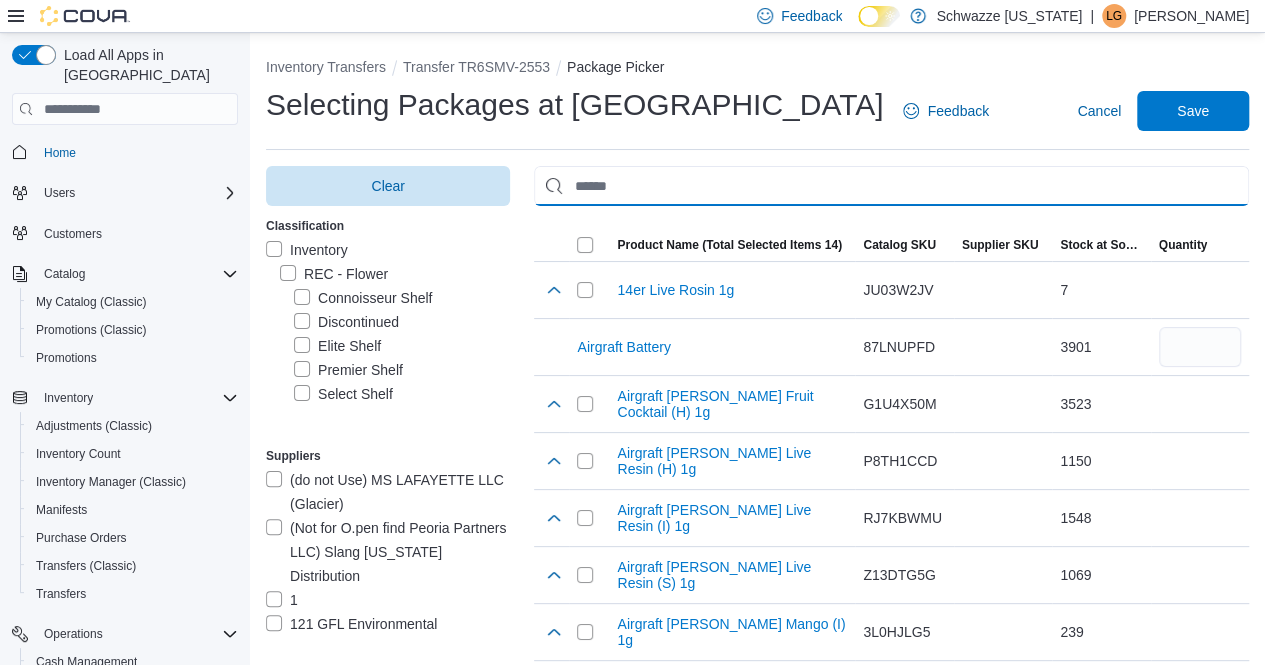 click at bounding box center (891, 186) 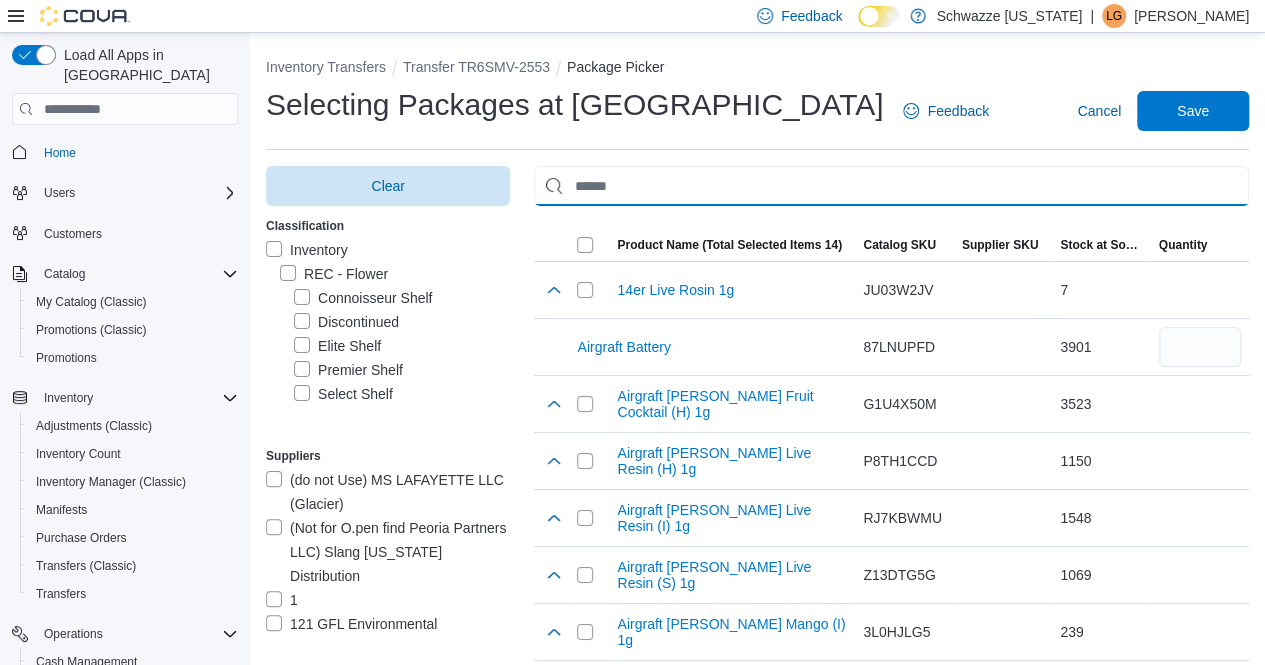 paste on "**********" 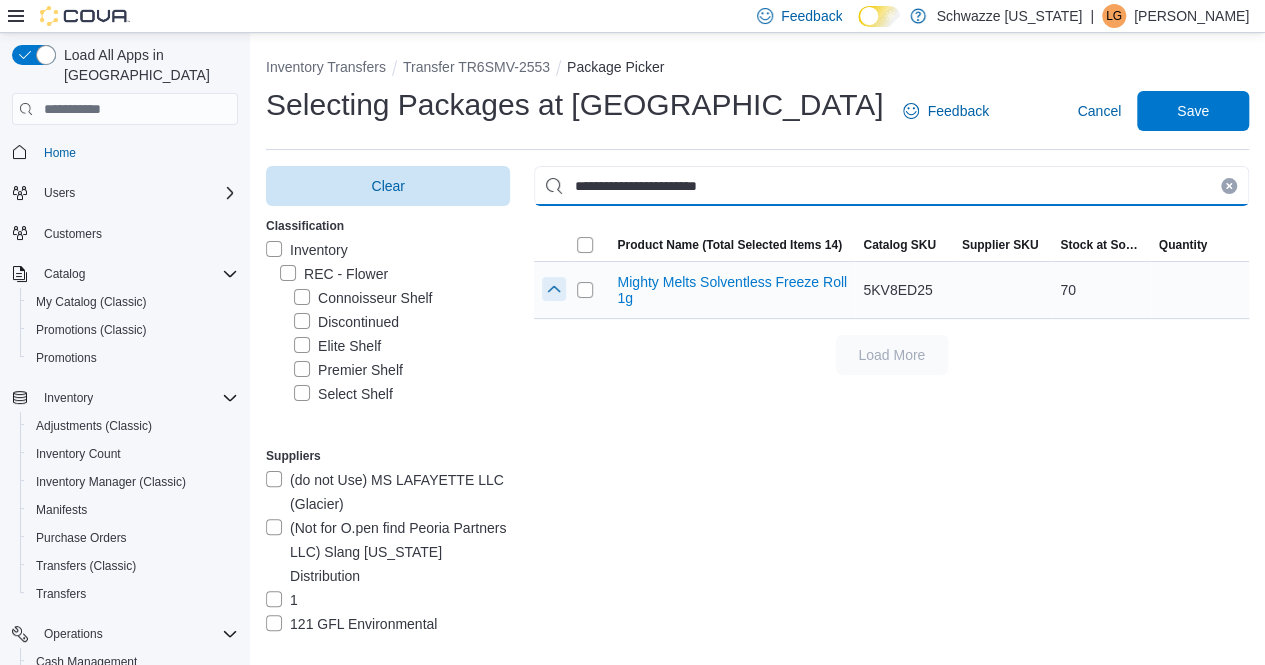 type on "**********" 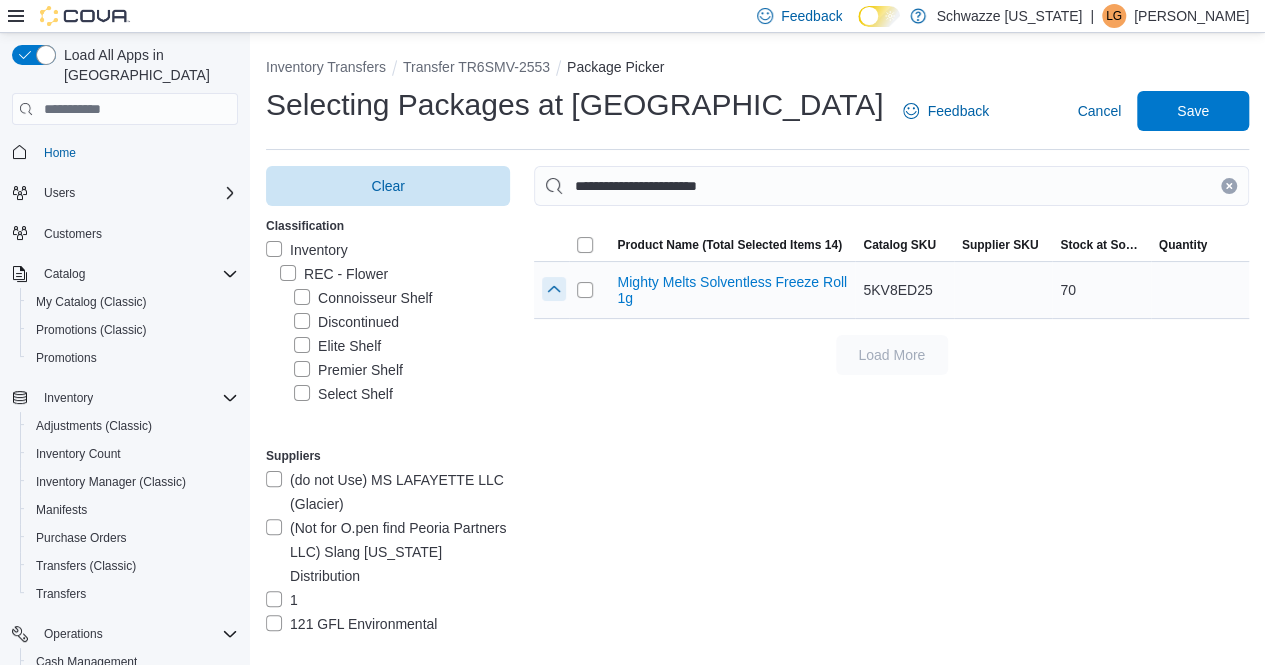 click at bounding box center (554, 289) 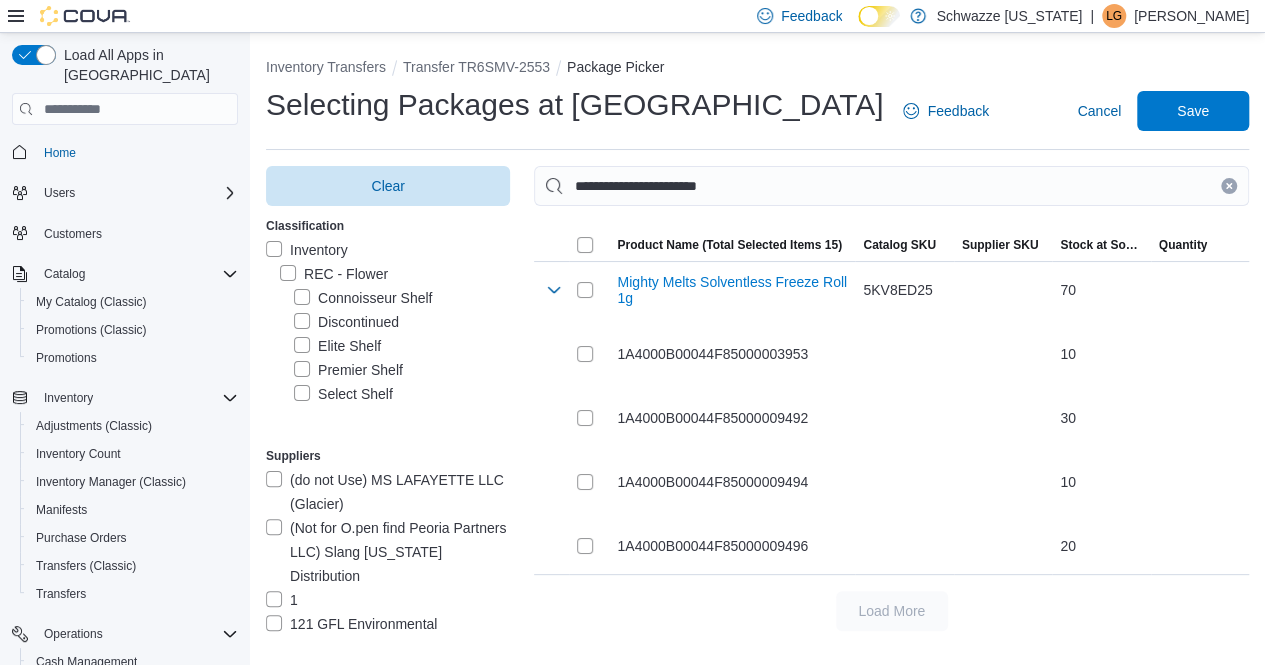 drag, startPoint x: 1245, startPoint y: 182, endPoint x: 1234, endPoint y: 185, distance: 11.401754 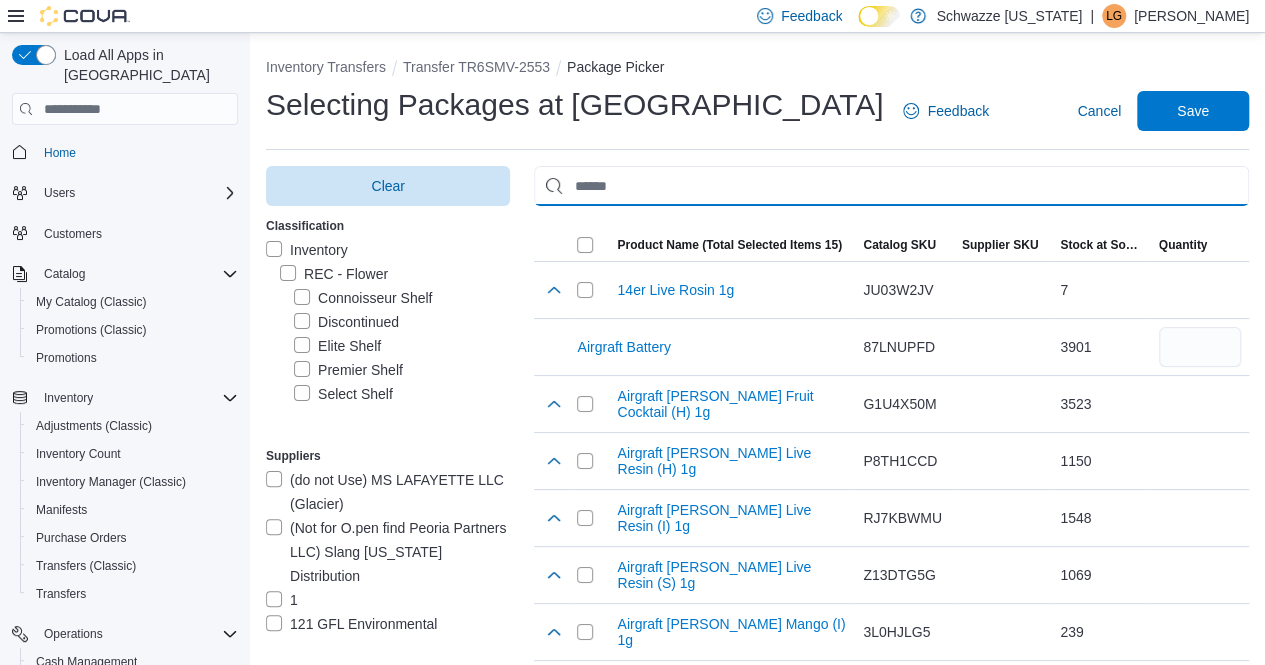 click at bounding box center (891, 186) 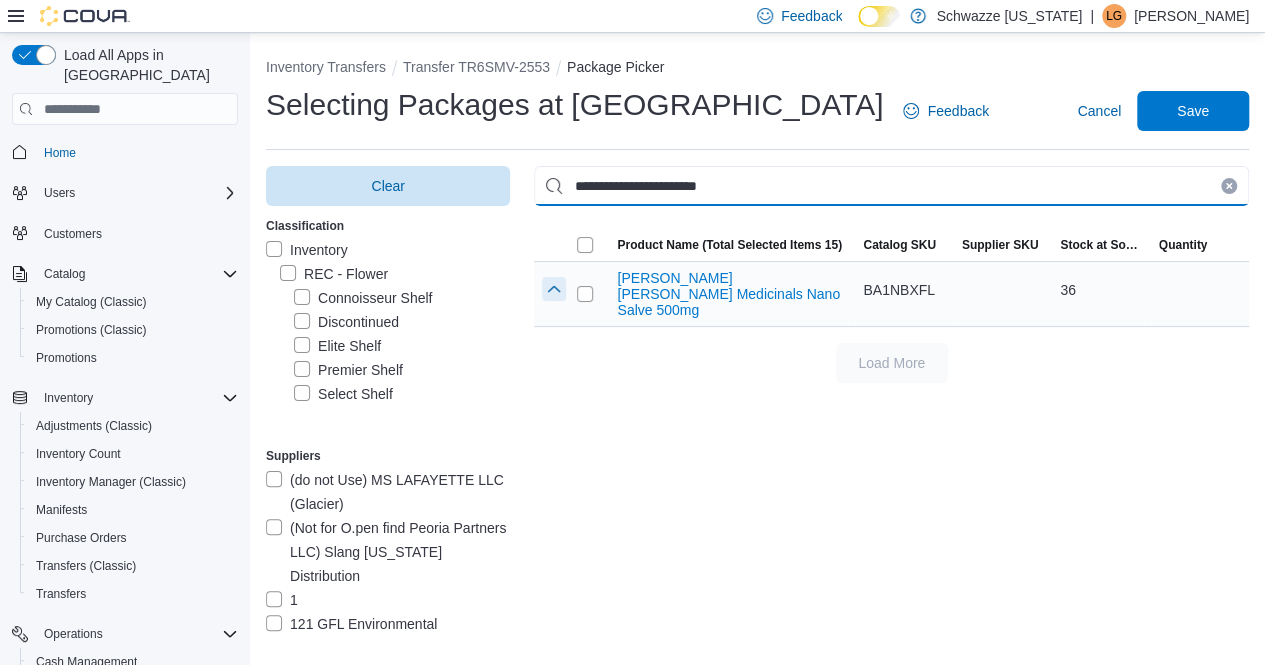 type on "**********" 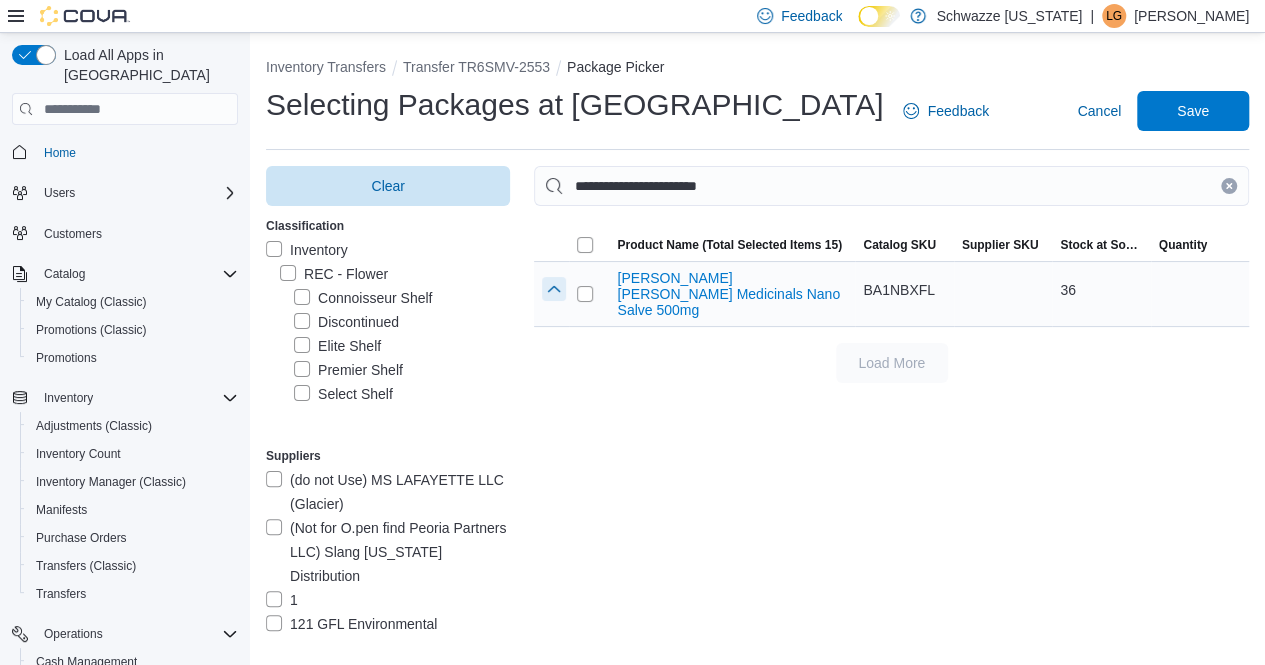 click at bounding box center [554, 289] 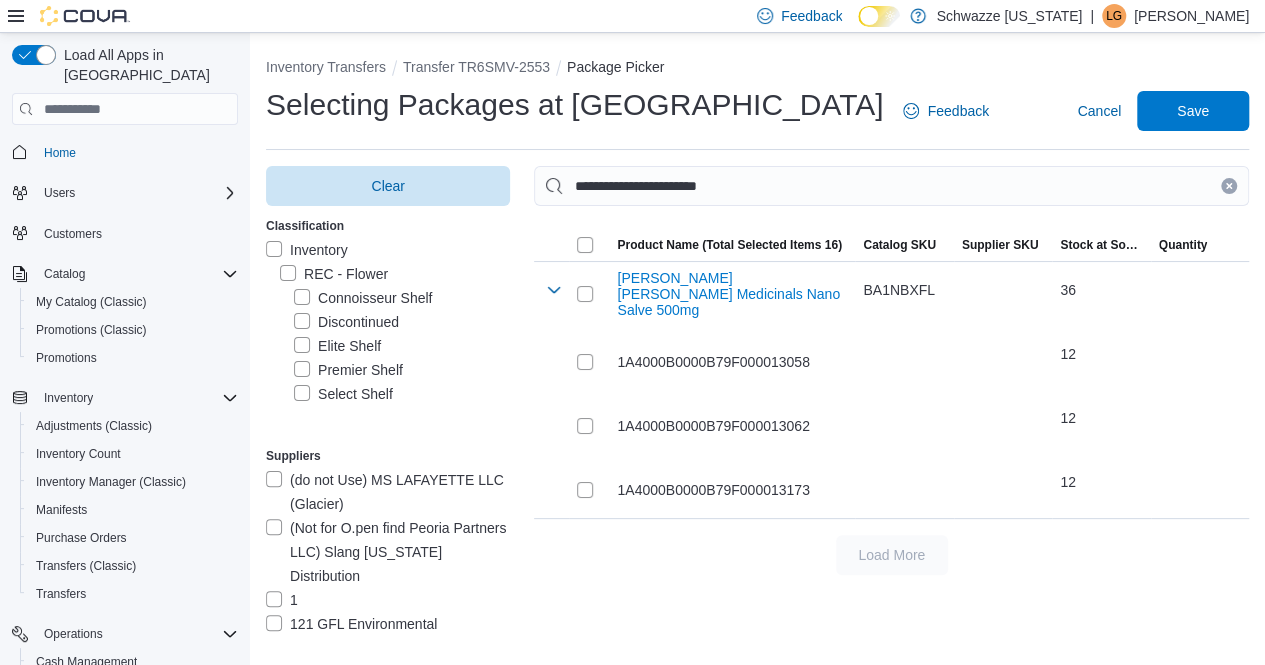 drag, startPoint x: 1246, startPoint y: 178, endPoint x: 1112, endPoint y: 188, distance: 134.37262 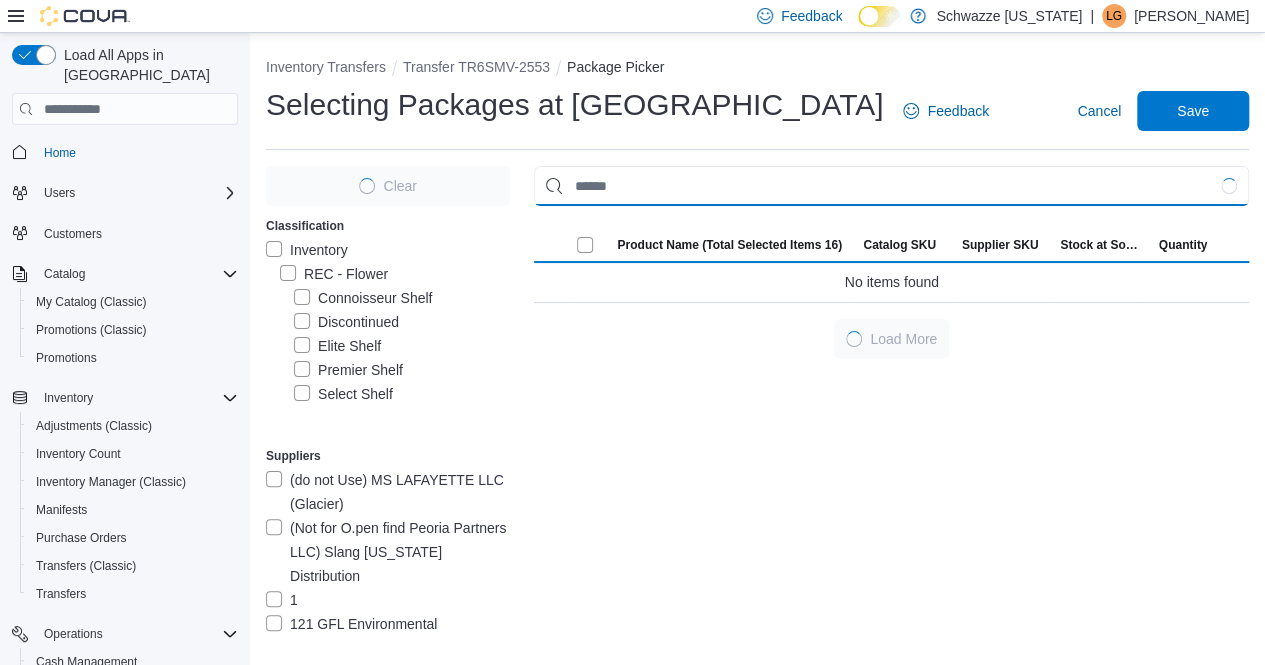 click at bounding box center [891, 186] 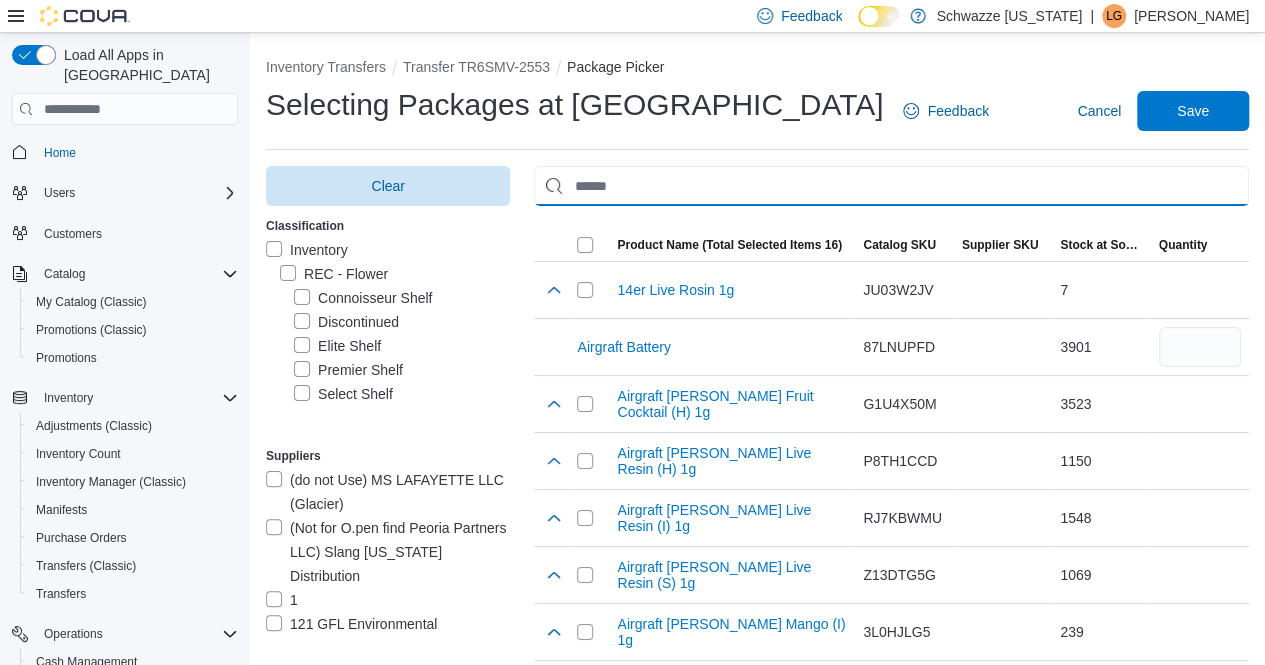 paste on "**********" 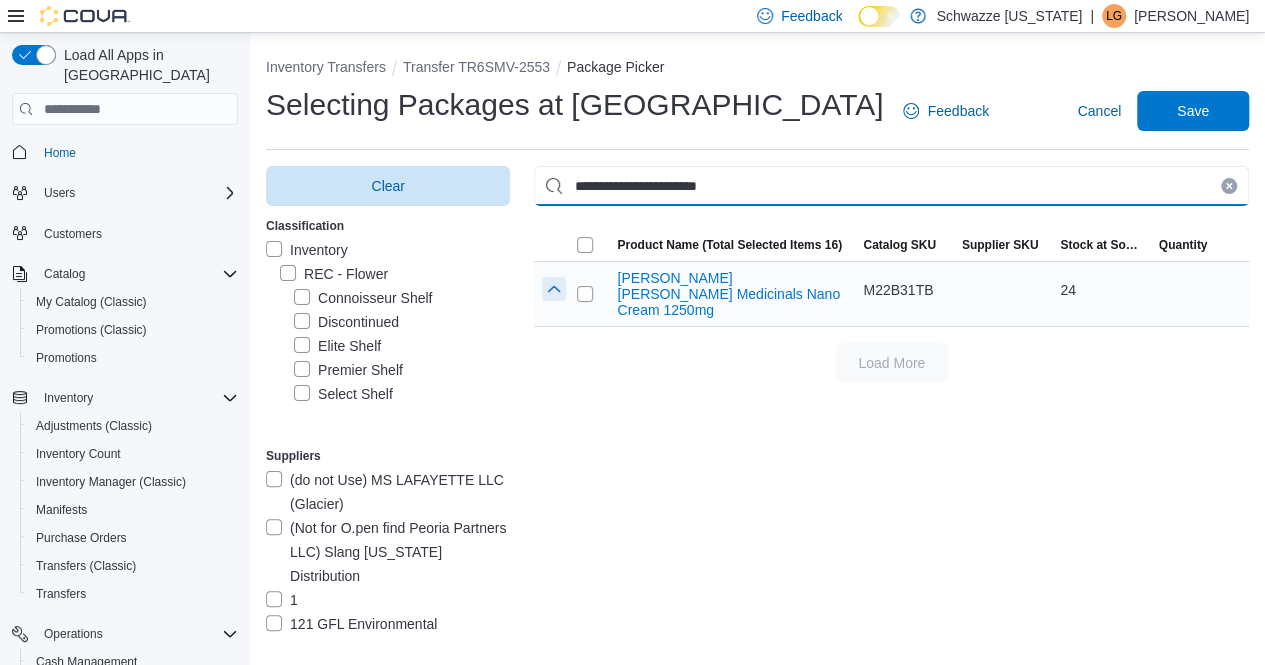 type on "**********" 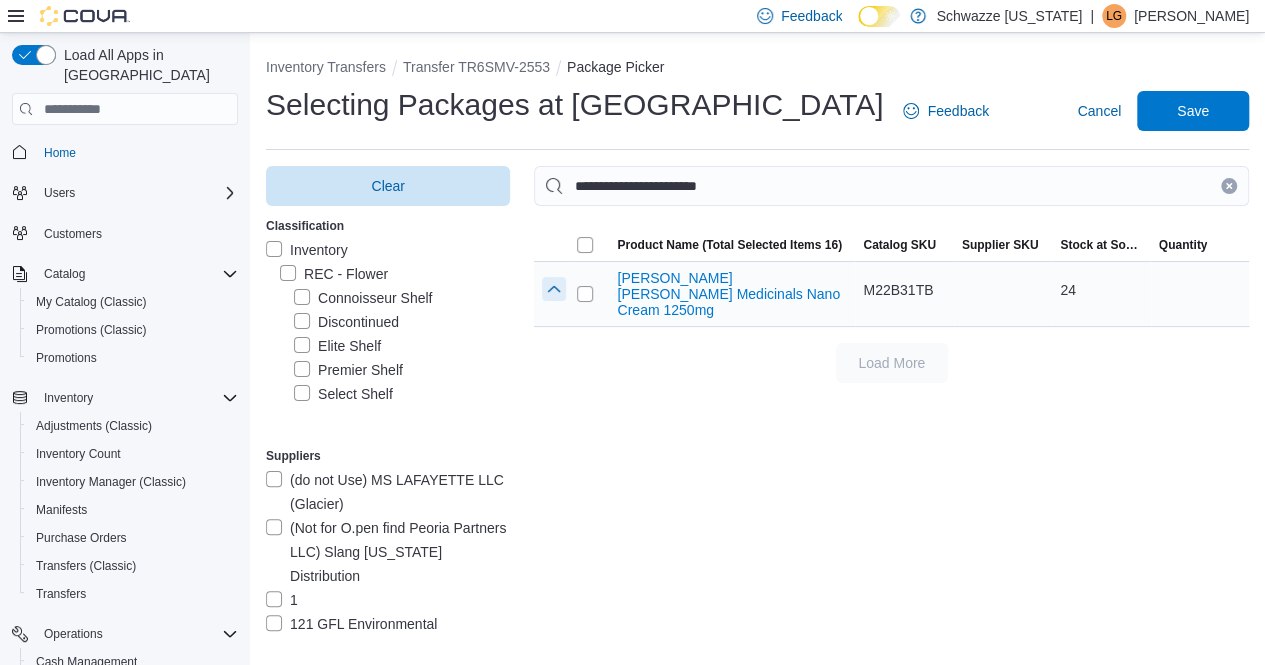 click at bounding box center (554, 289) 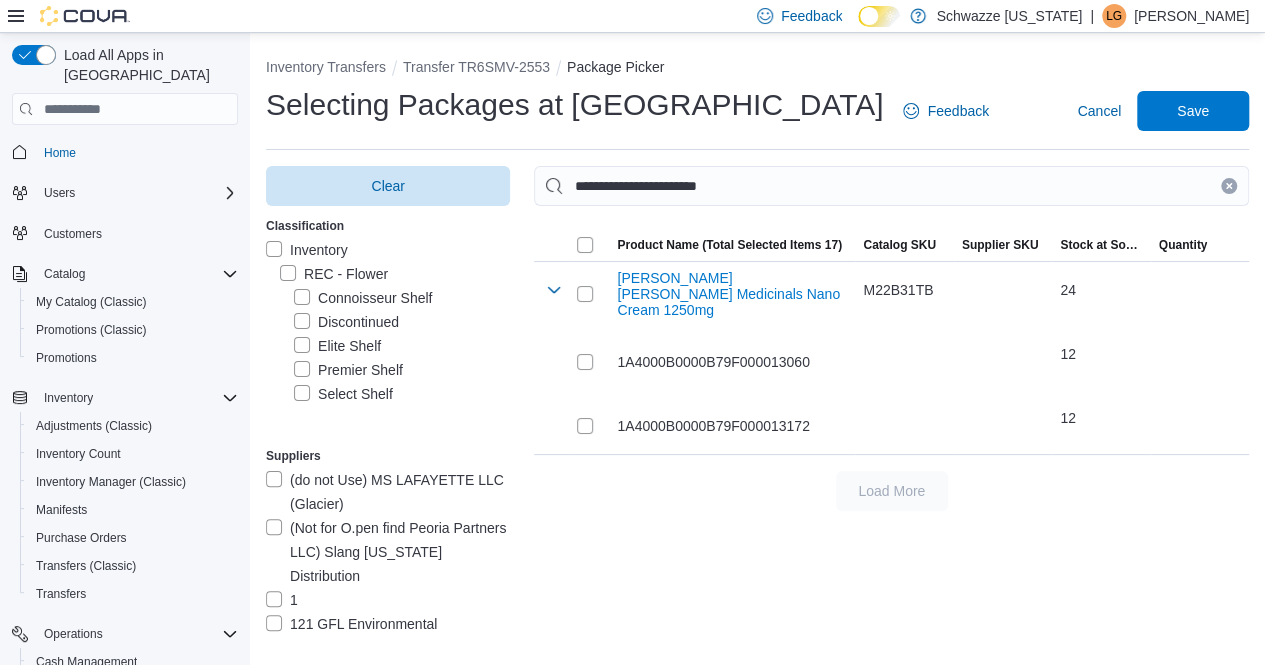 click 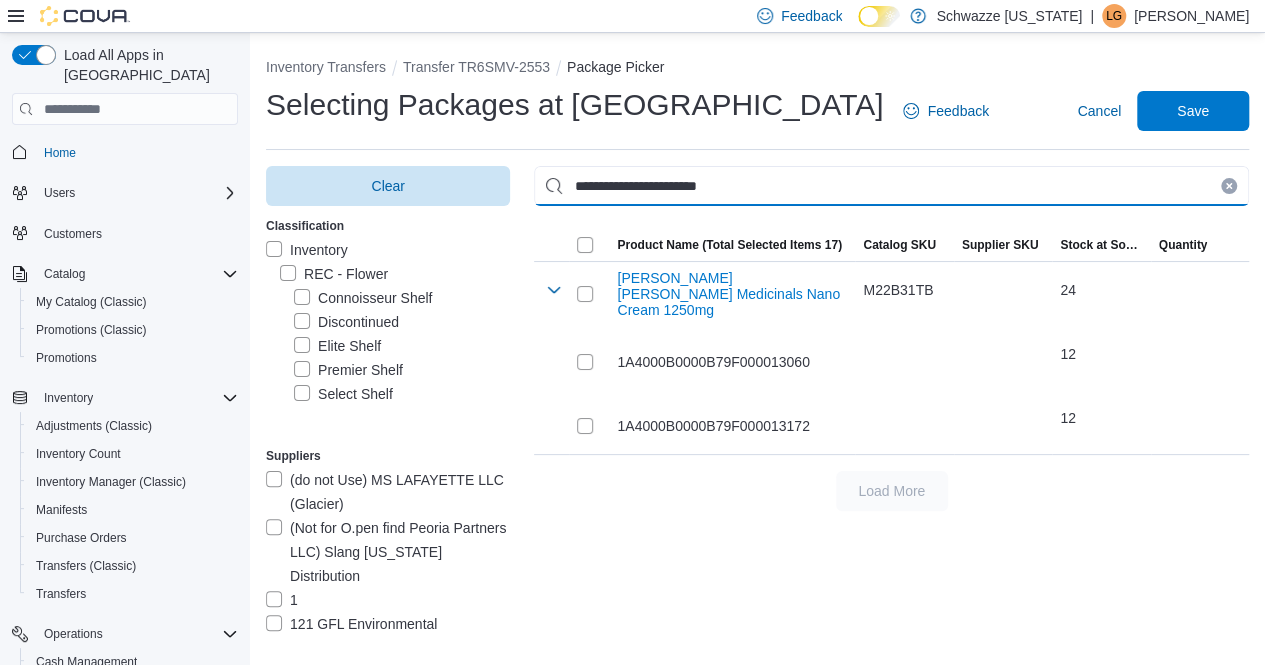 type 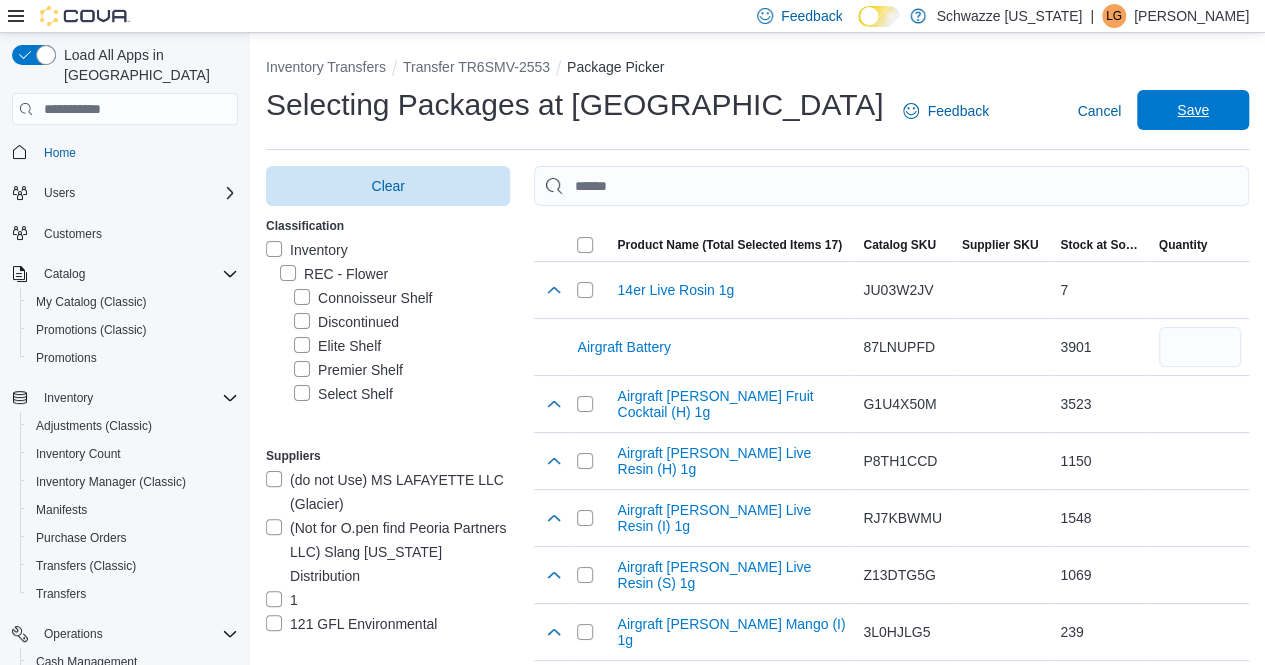 click on "Save" at bounding box center [1193, 110] 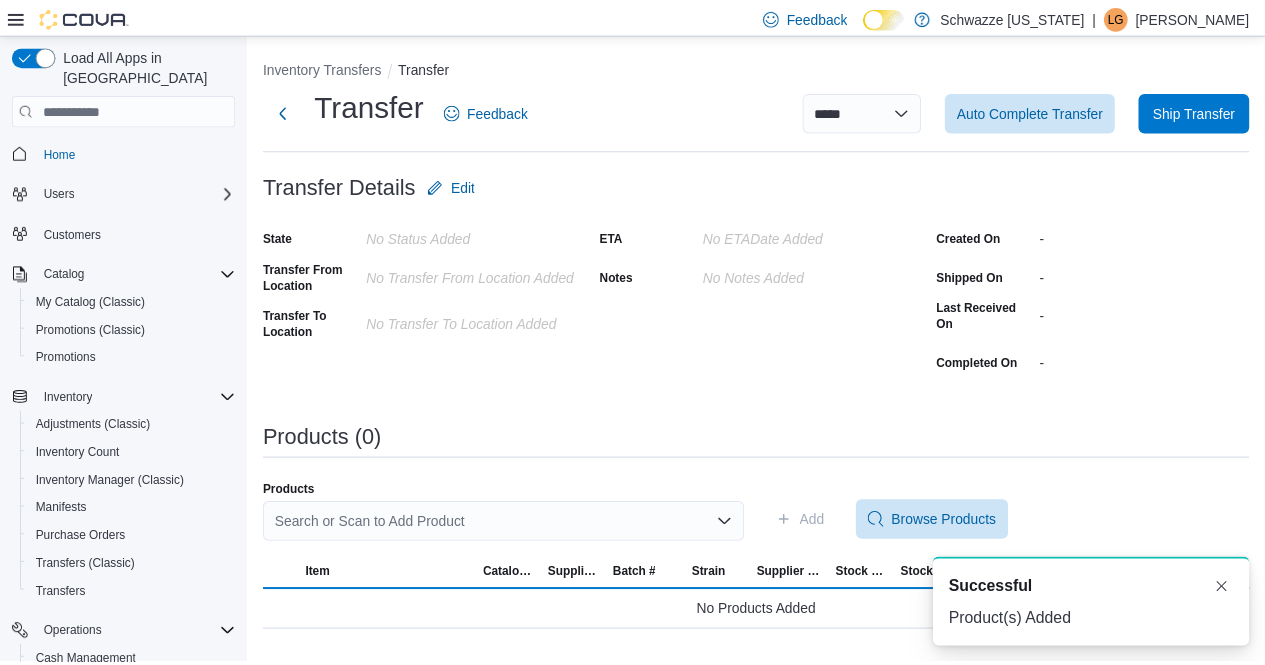 scroll, scrollTop: 0, scrollLeft: 0, axis: both 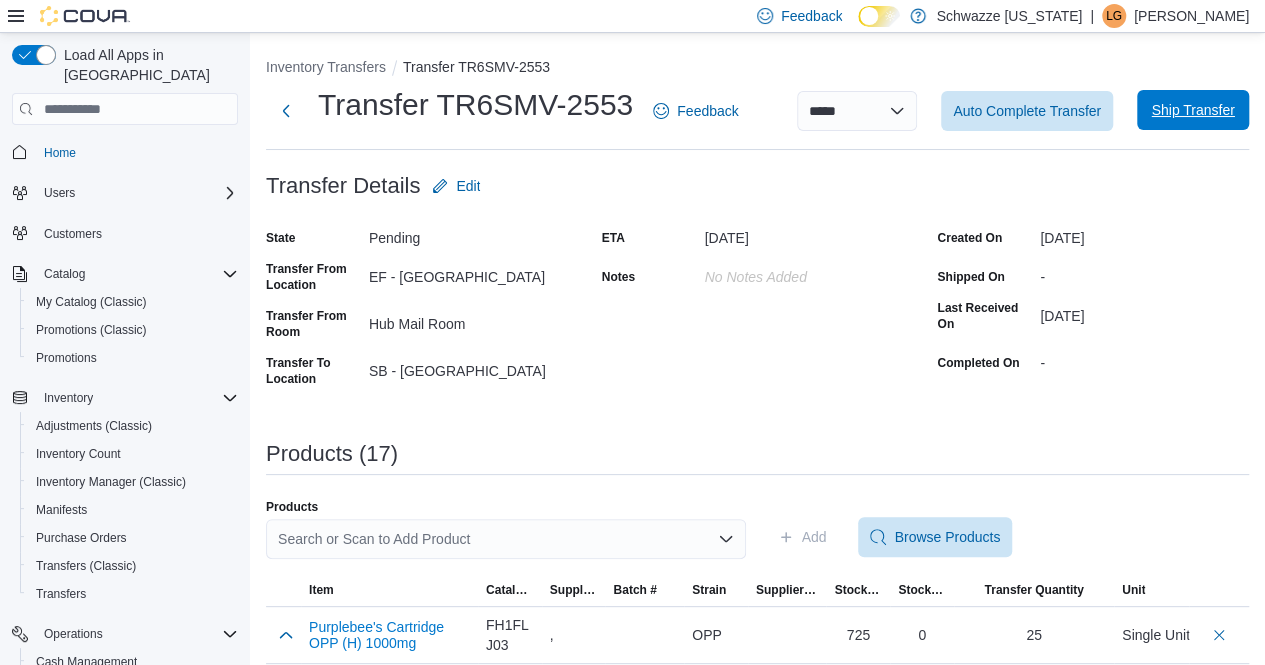 click on "Ship Transfer" at bounding box center (1192, 110) 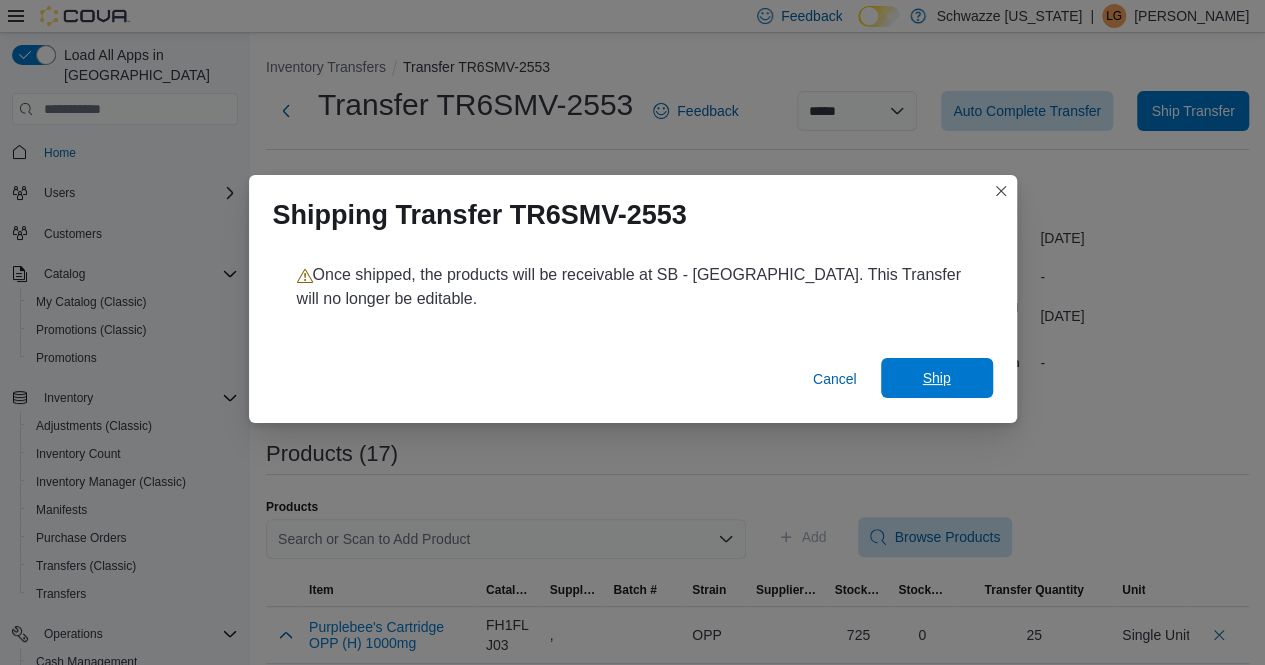 click on "Ship" at bounding box center [937, 378] 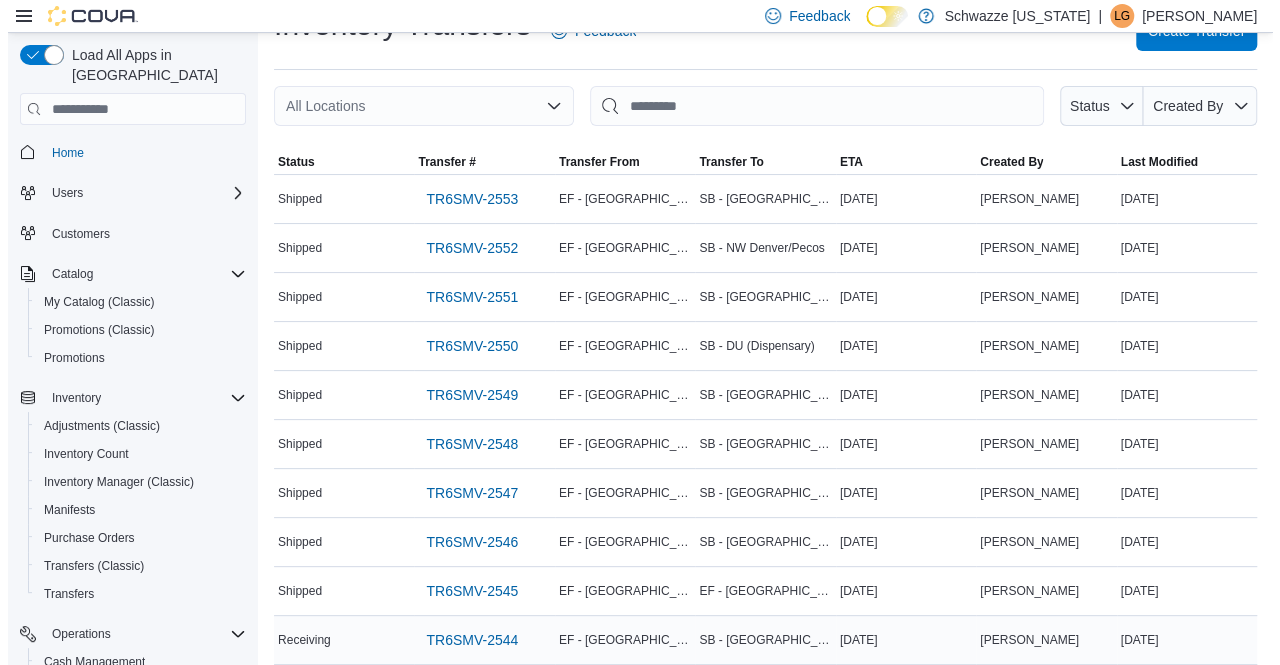 scroll, scrollTop: 0, scrollLeft: 0, axis: both 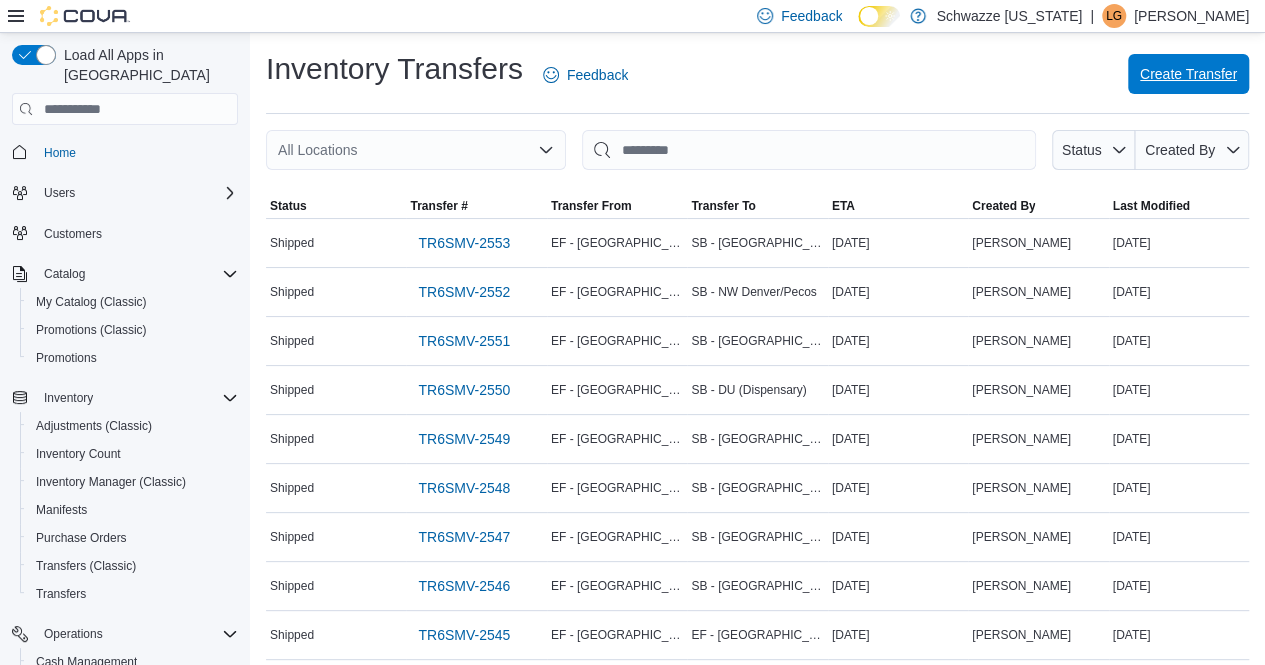 click on "Create Transfer" at bounding box center [1188, 74] 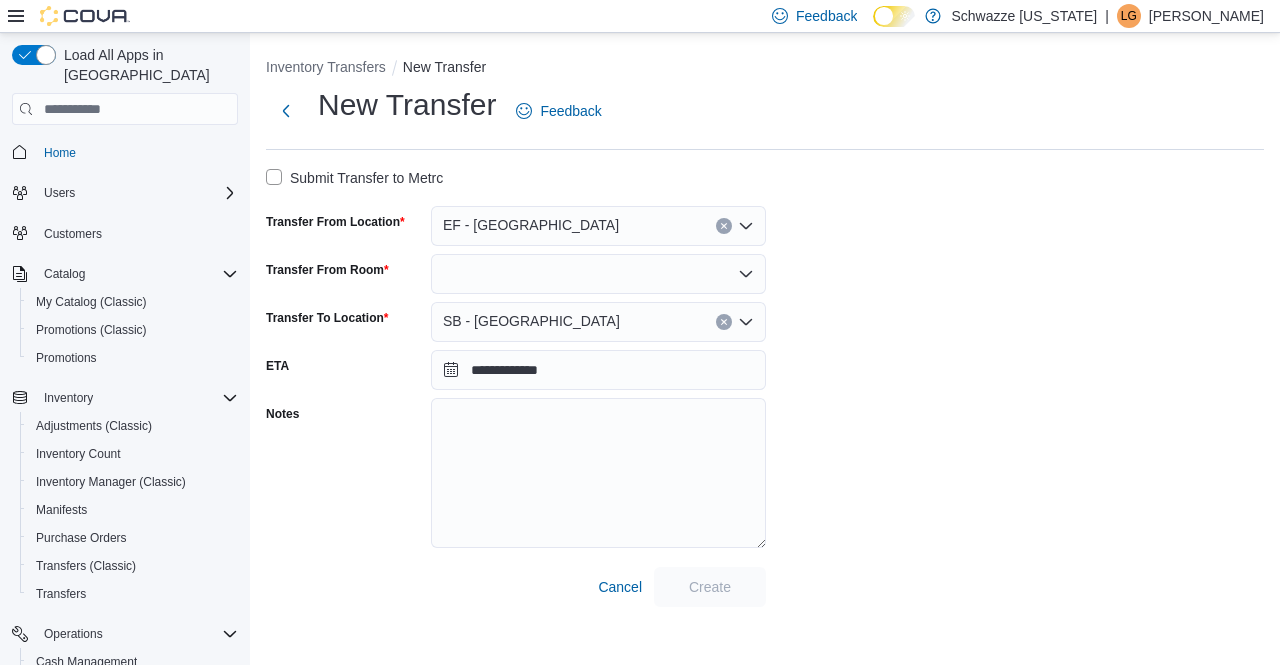 click at bounding box center (598, 274) 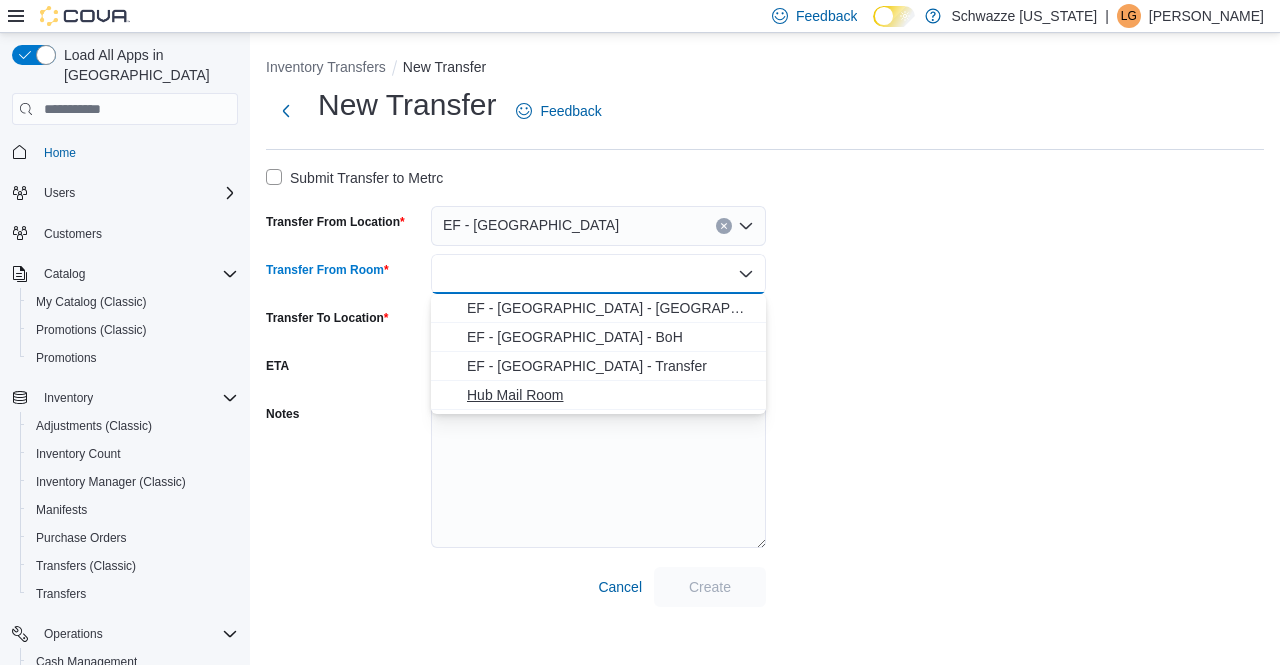 click on "Hub Mail Room" at bounding box center [610, 395] 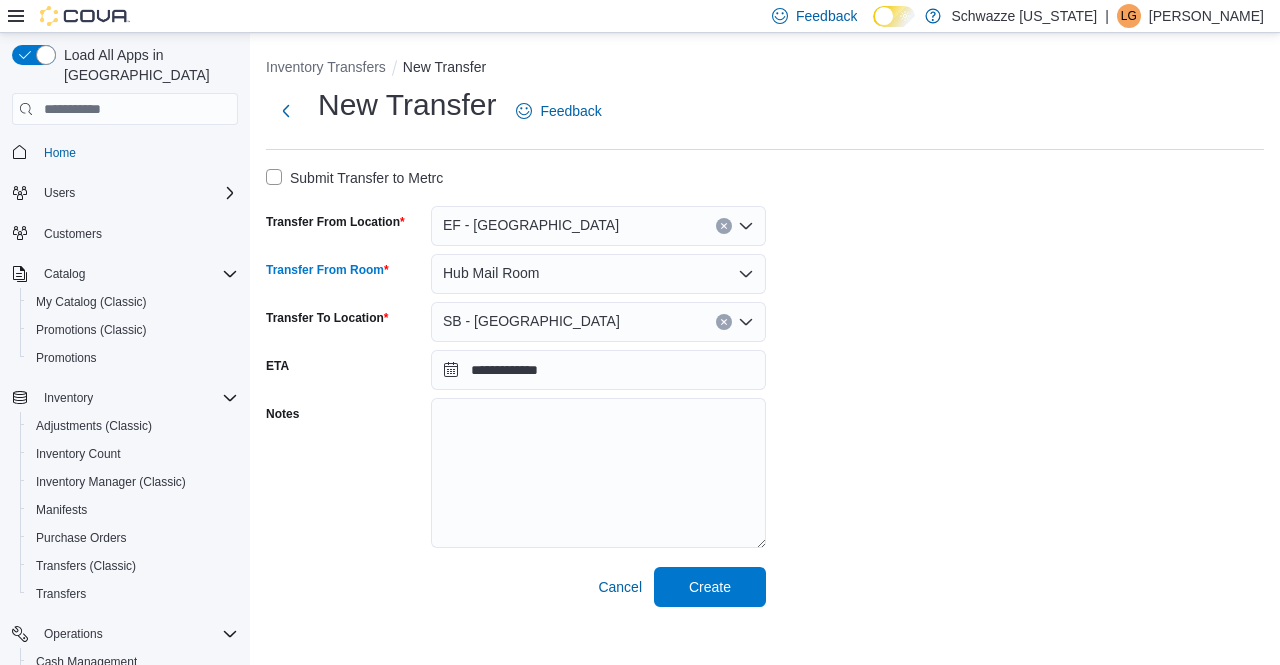 click on "SB - [GEOGRAPHIC_DATA]" at bounding box center [598, 322] 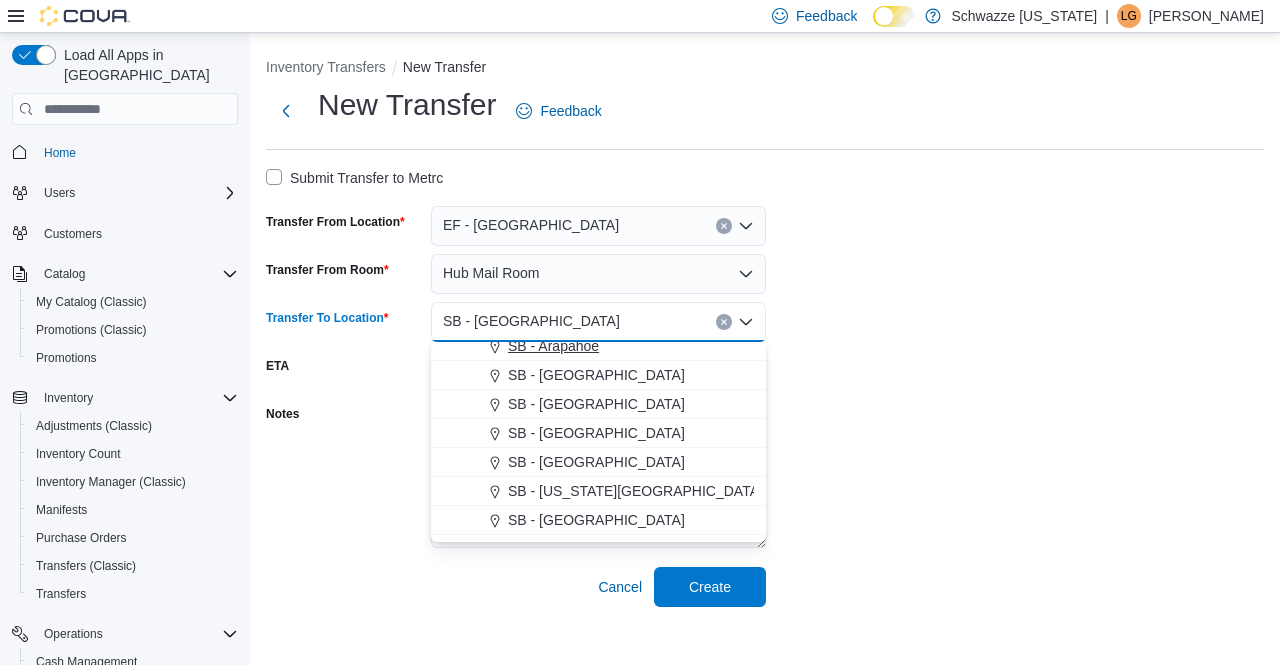 scroll, scrollTop: 400, scrollLeft: 0, axis: vertical 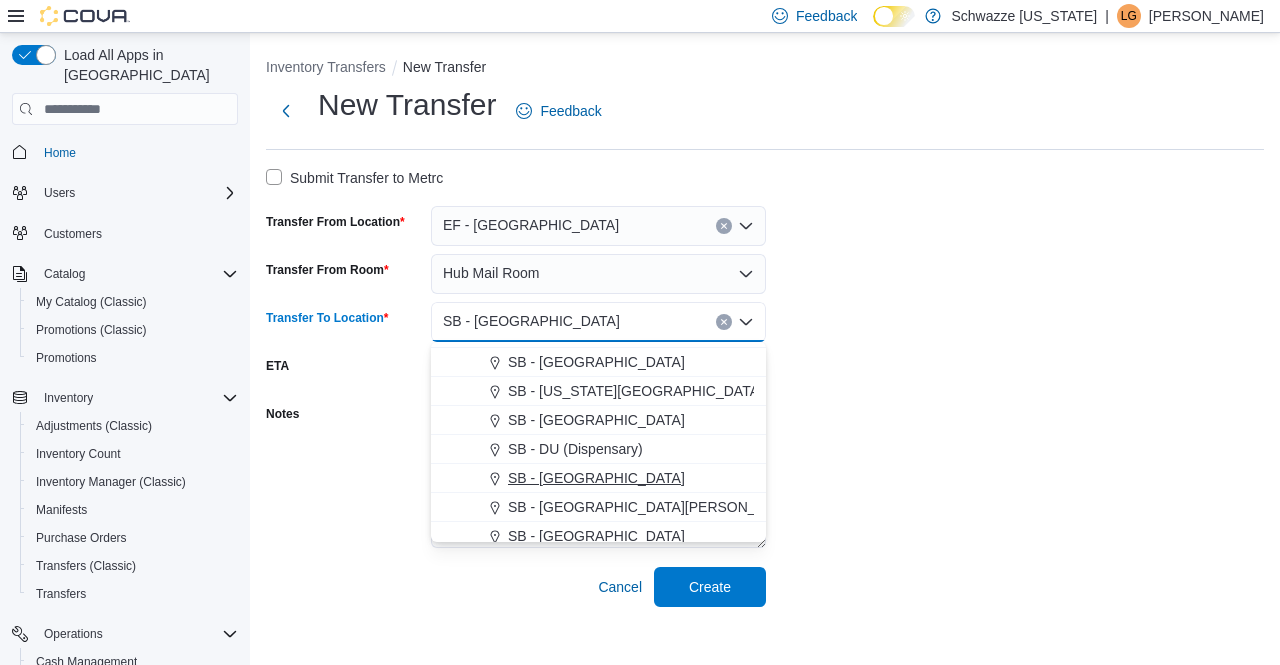 click on "SB - [GEOGRAPHIC_DATA]" at bounding box center [596, 478] 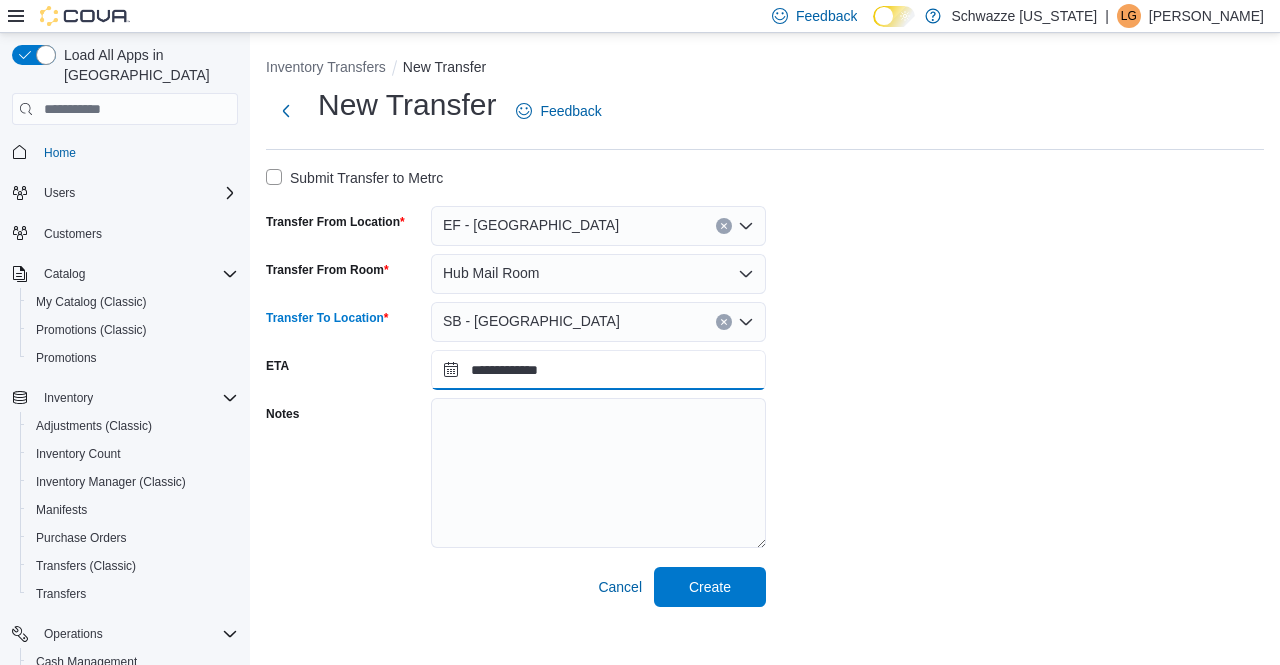 click on "**********" at bounding box center (598, 370) 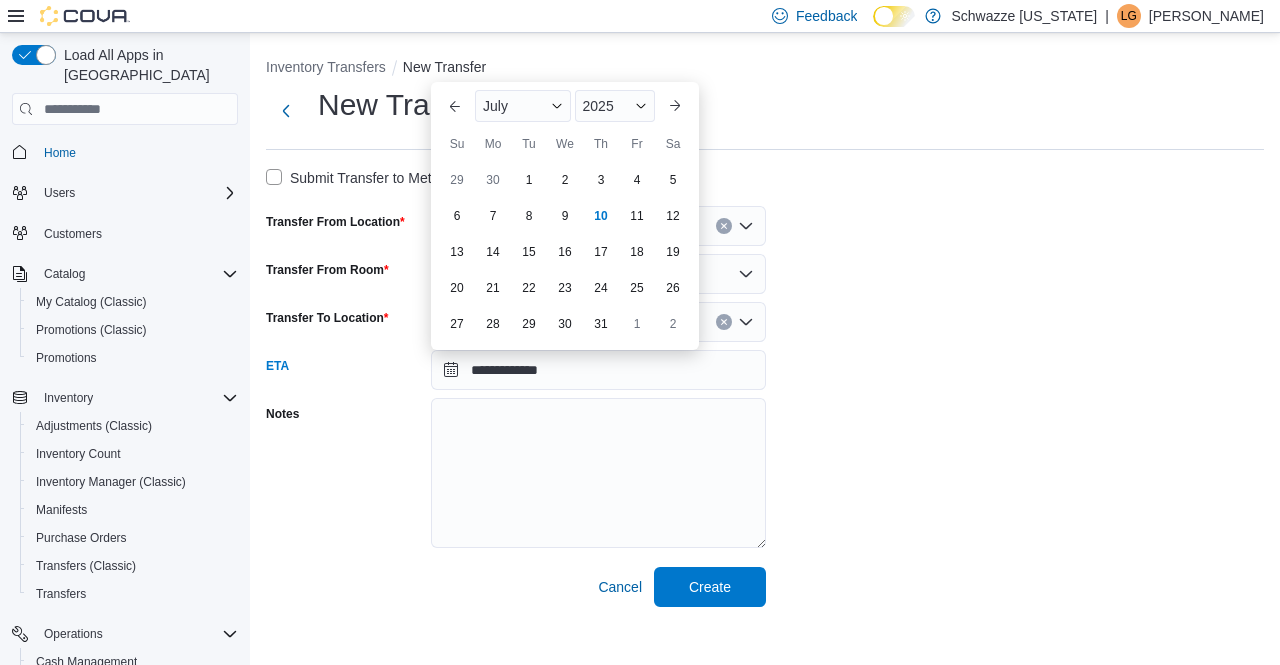 drag, startPoint x: 502, startPoint y: 251, endPoint x: 512, endPoint y: 331, distance: 80.622574 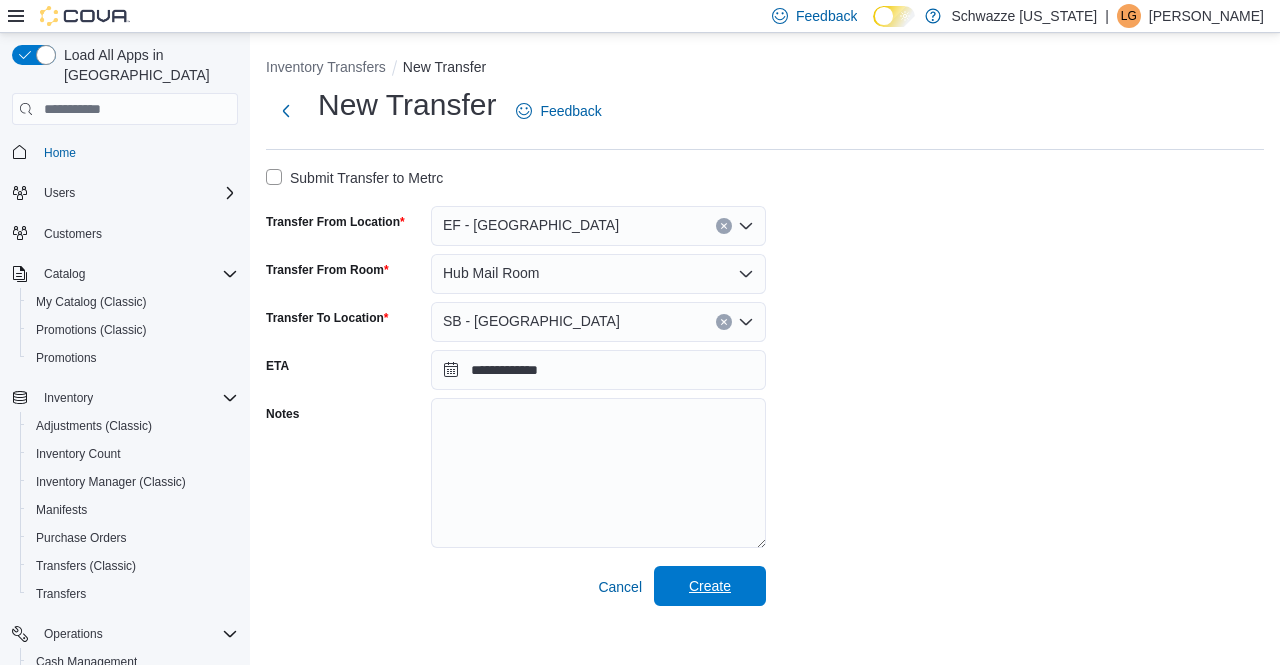 click on "Create" at bounding box center [710, 586] 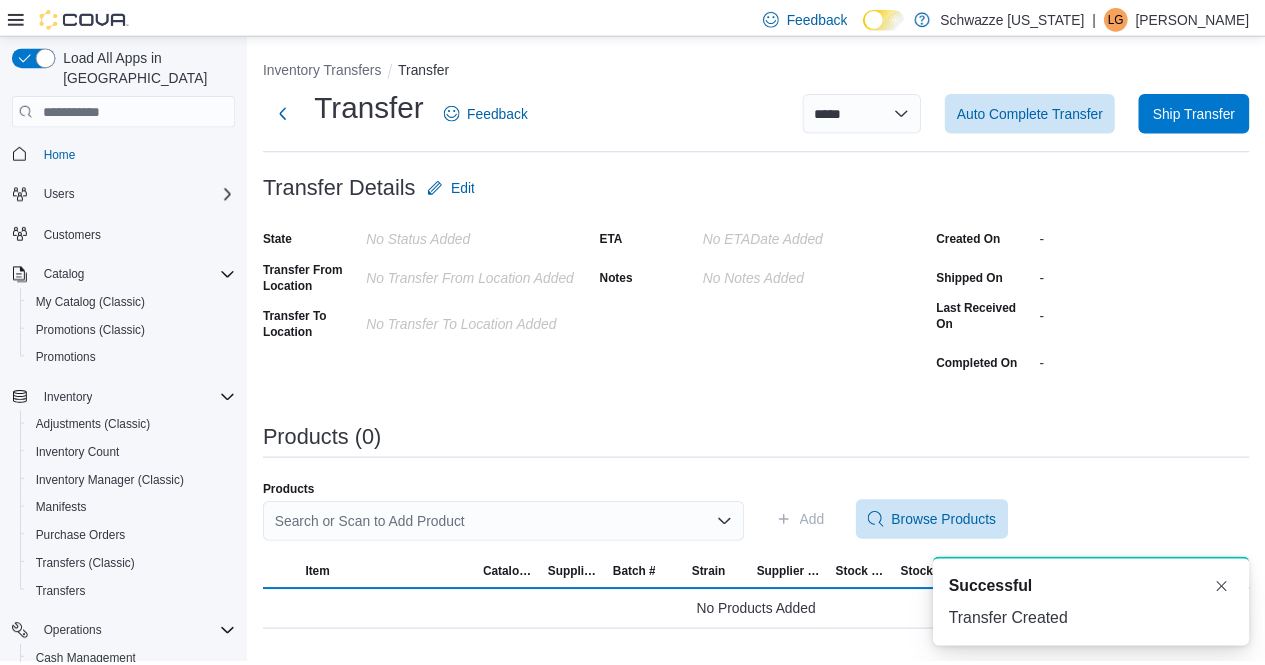 scroll, scrollTop: 0, scrollLeft: 0, axis: both 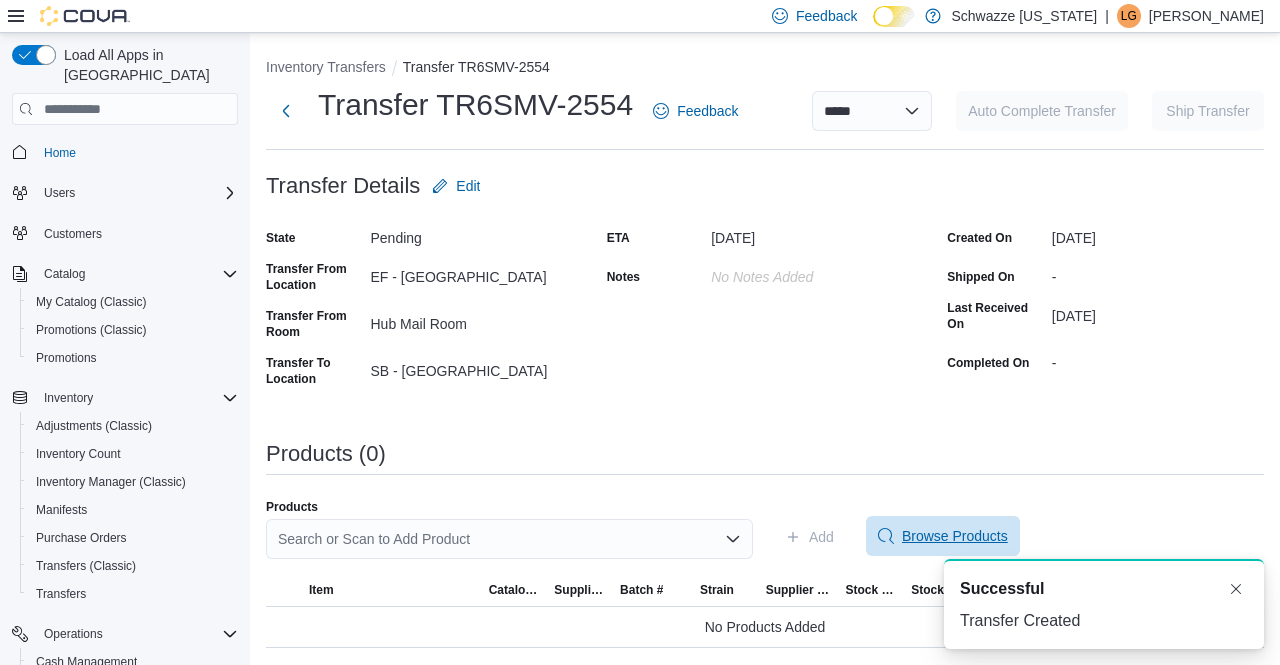 click on "Browse Products" at bounding box center [955, 536] 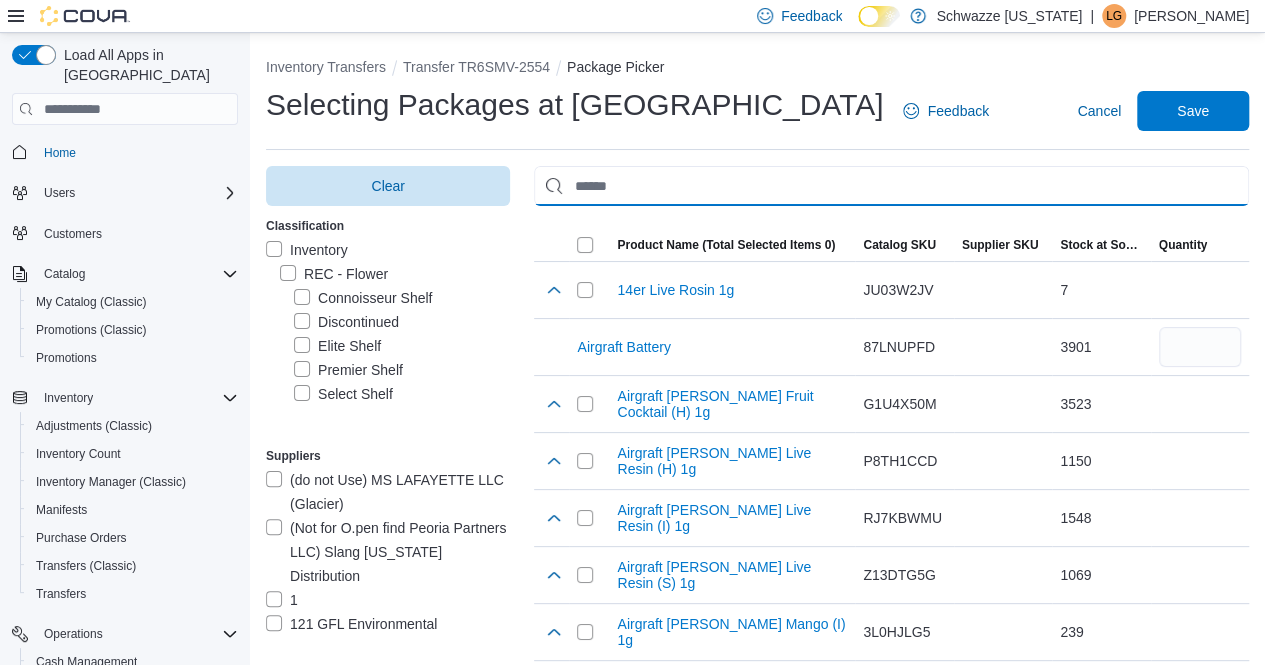 click at bounding box center (891, 186) 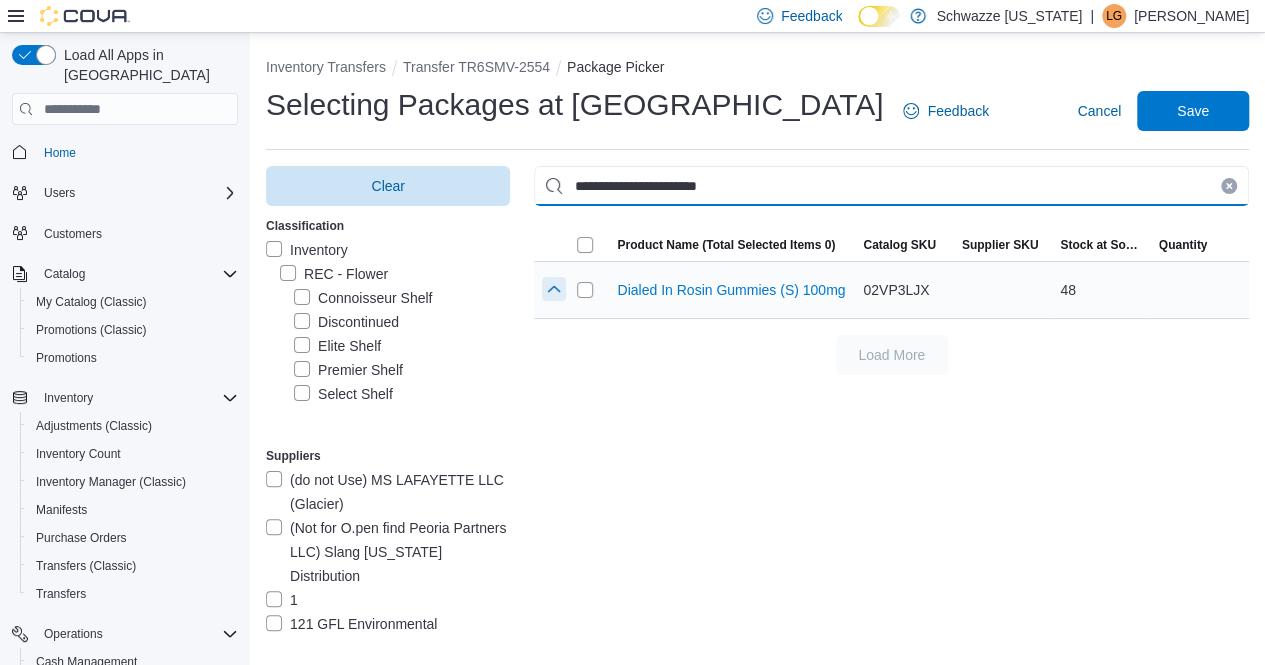 type on "**********" 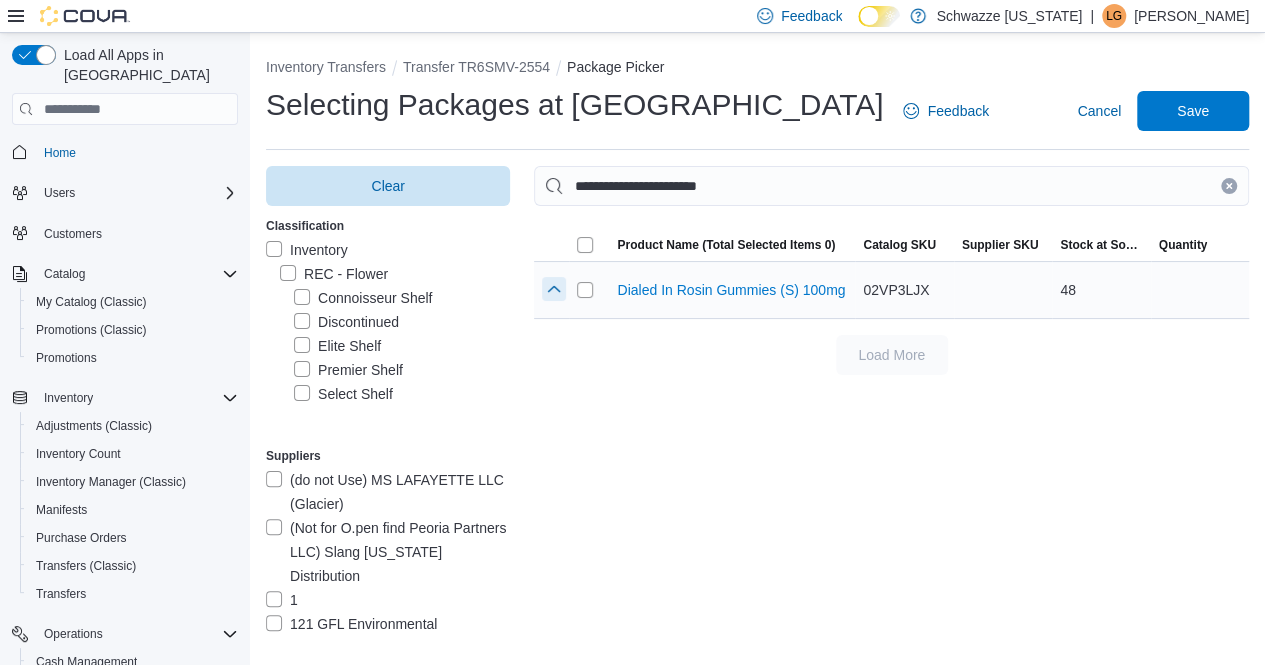 click at bounding box center [554, 289] 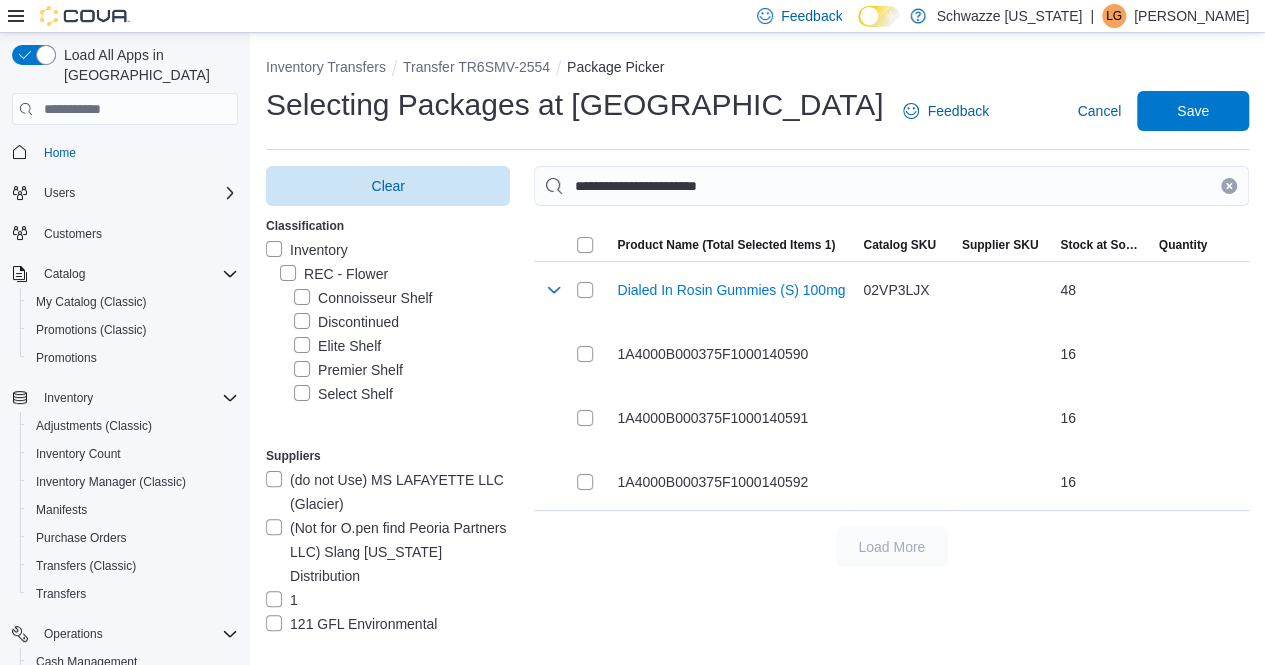 click at bounding box center [1229, 186] 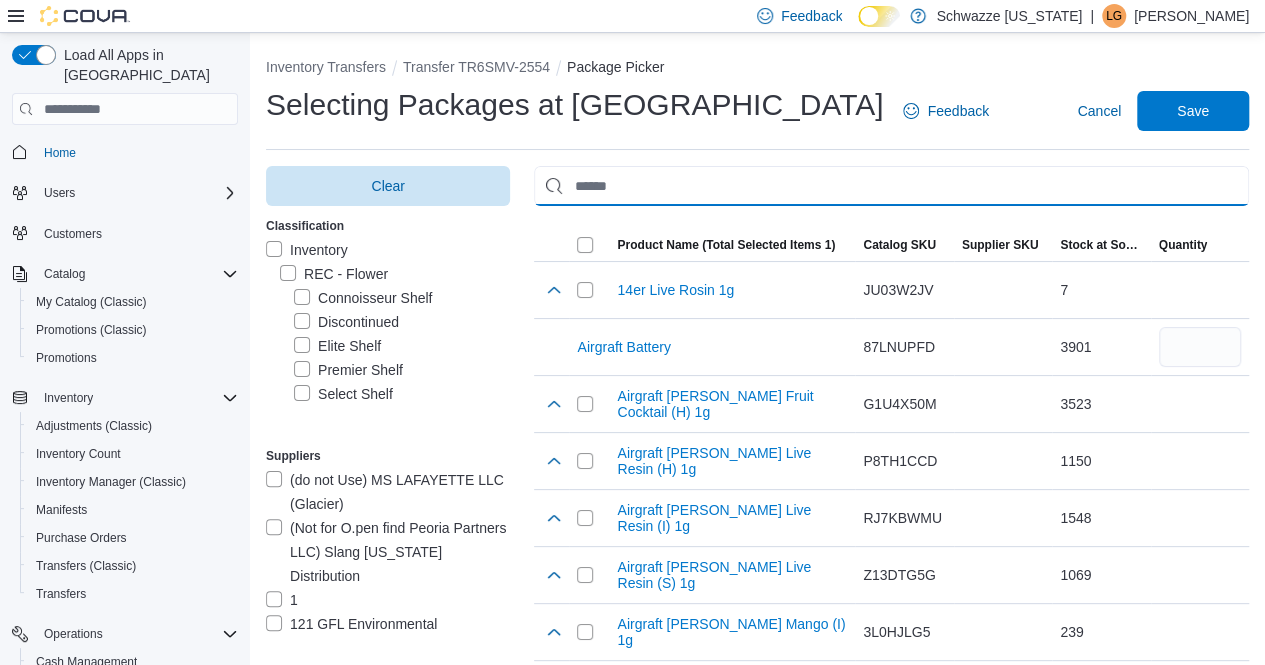 click at bounding box center [891, 186] 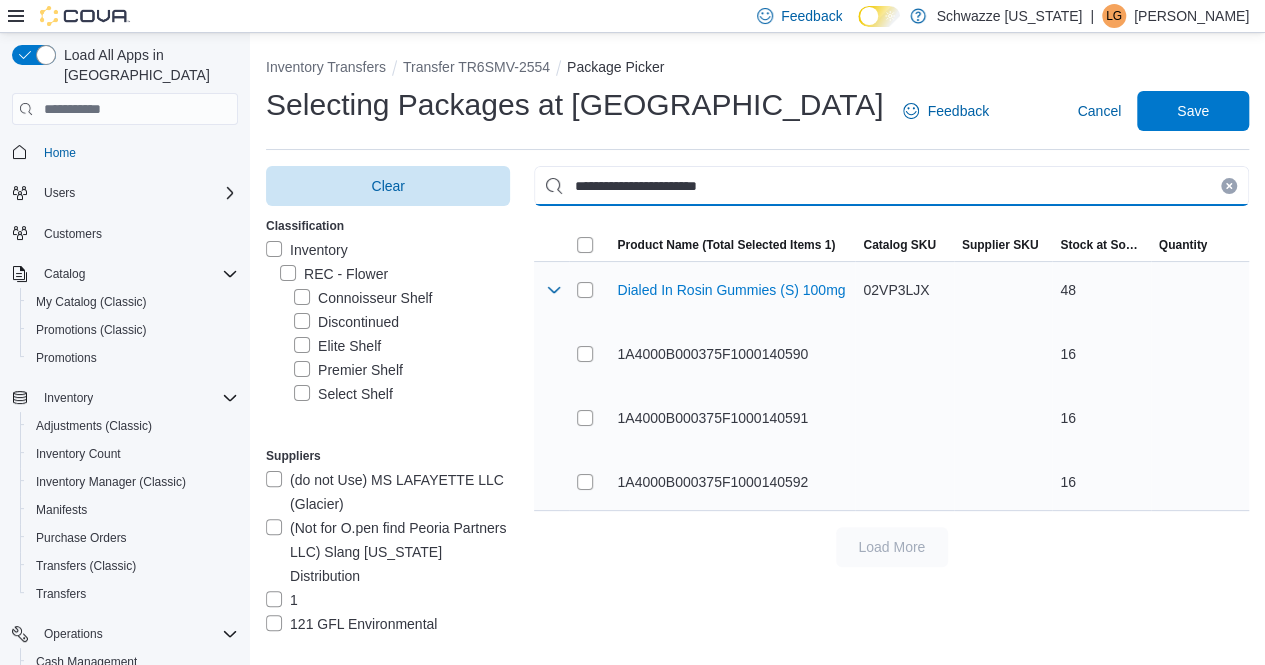 type on "**********" 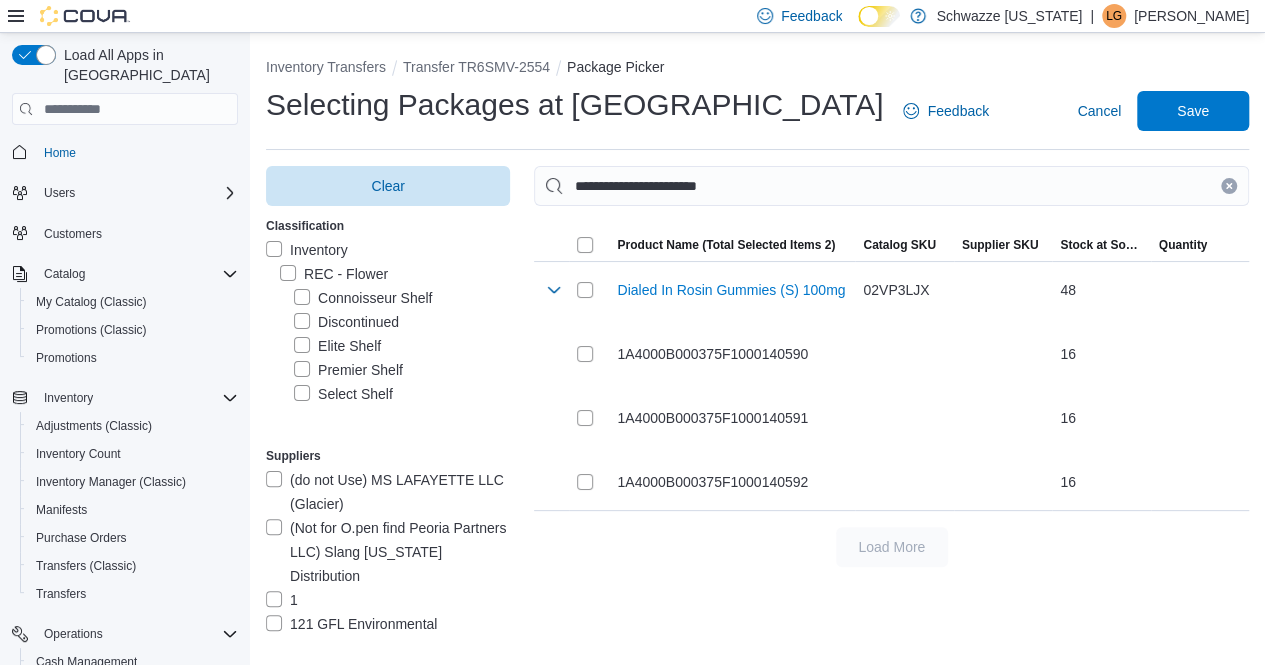 click at bounding box center (1229, 186) 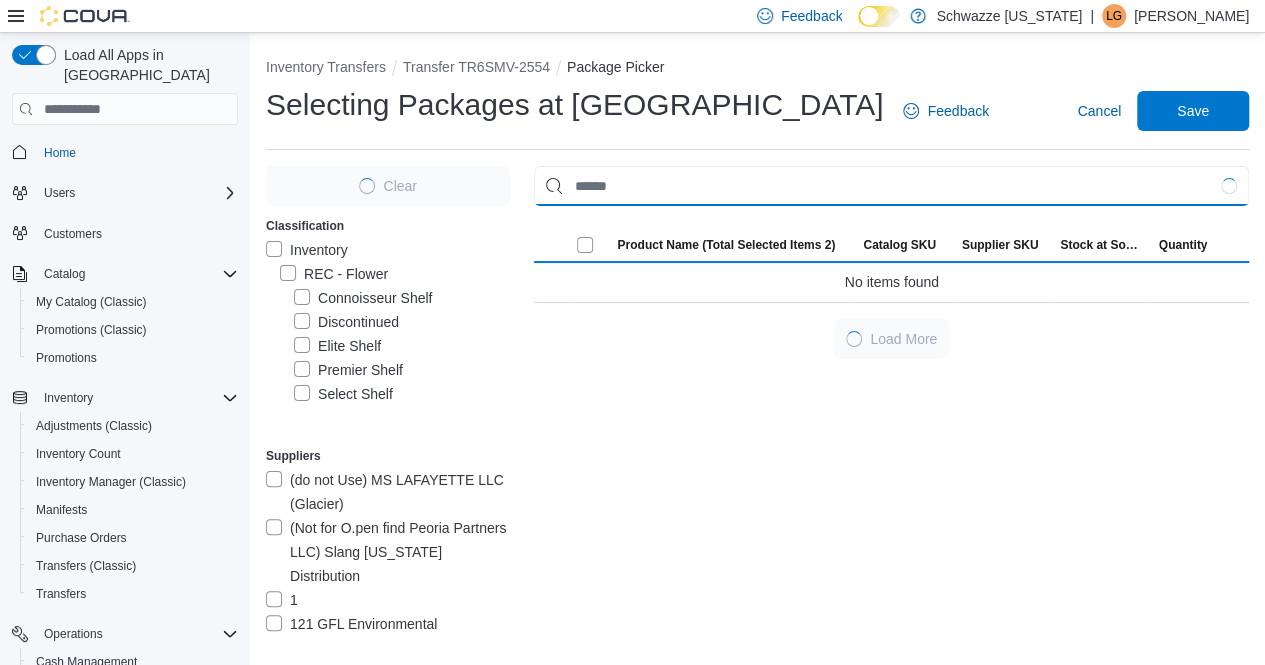 click at bounding box center (891, 186) 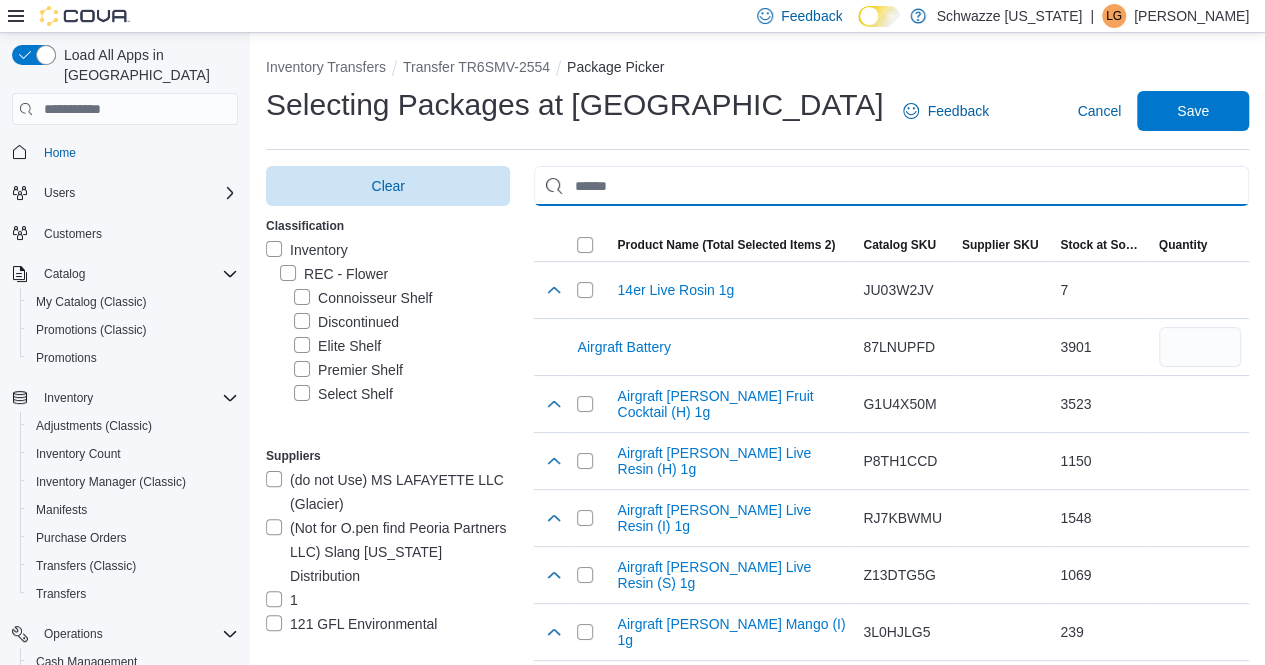 paste on "**********" 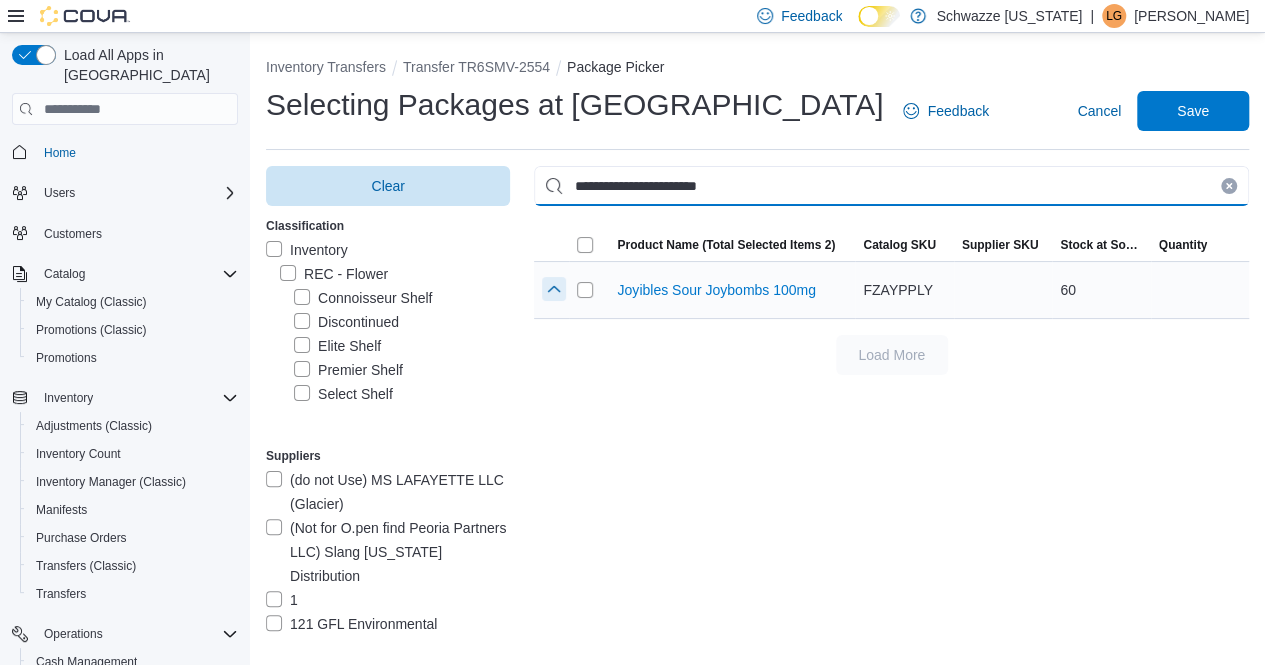 type on "**********" 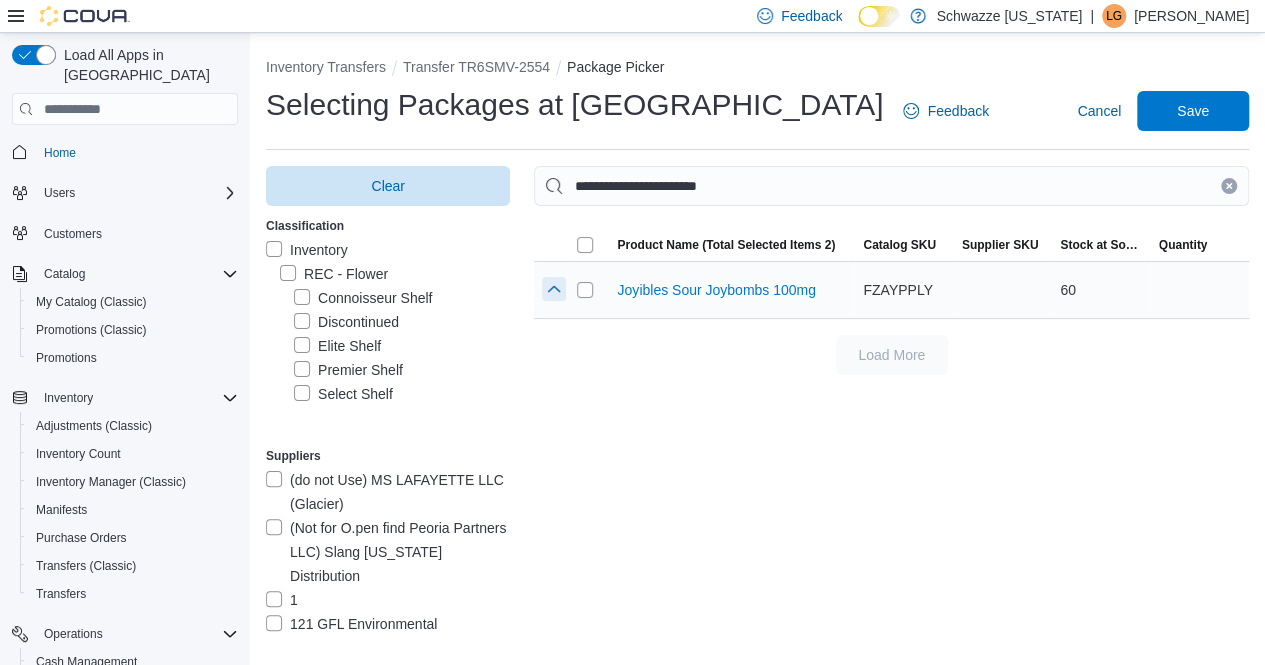 click at bounding box center (554, 289) 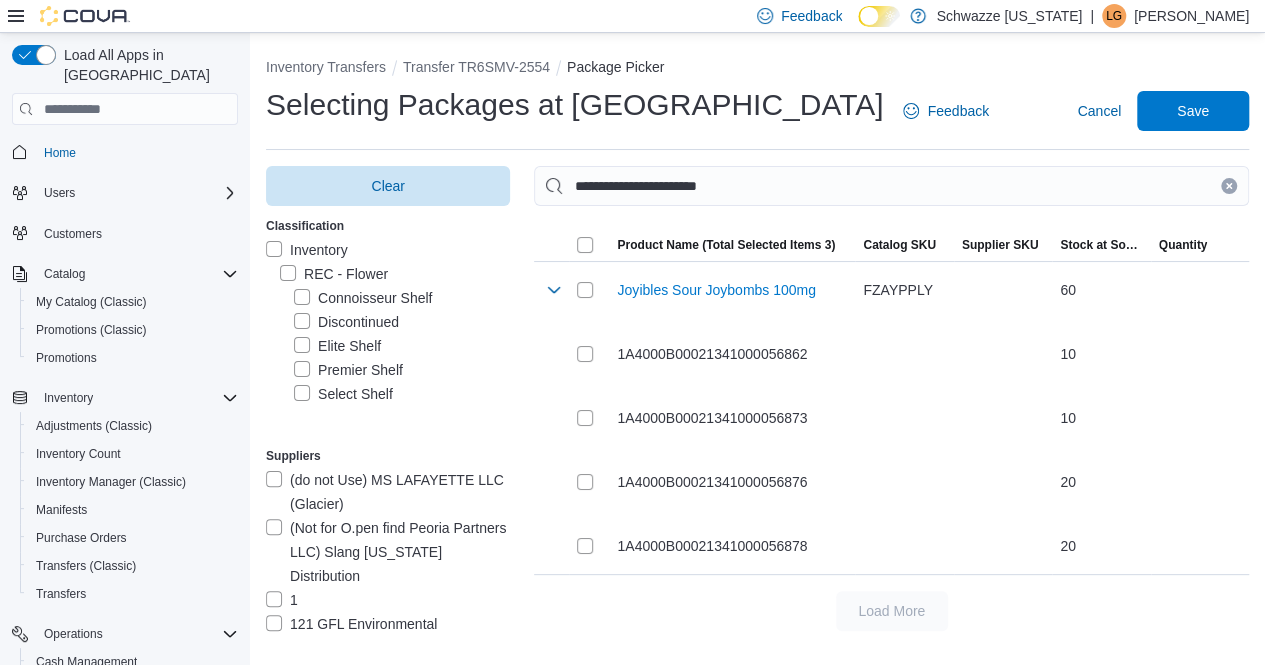 drag, startPoint x: 1245, startPoint y: 184, endPoint x: 1231, endPoint y: 185, distance: 14.035668 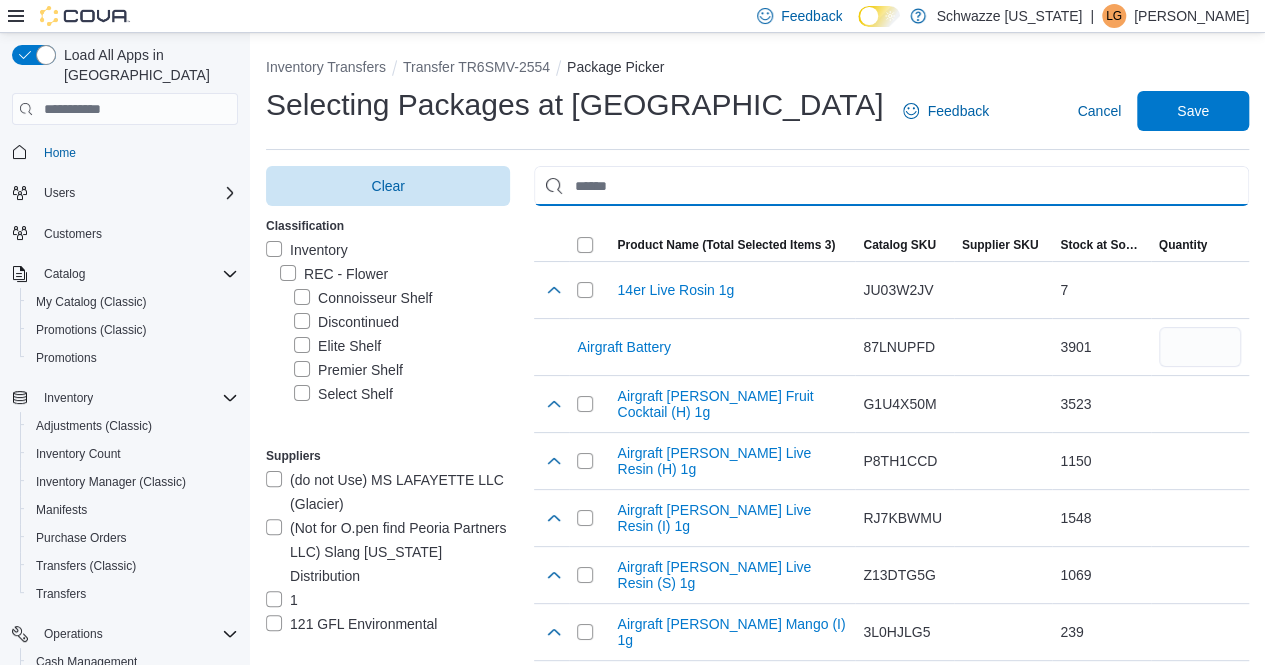 click at bounding box center (891, 186) 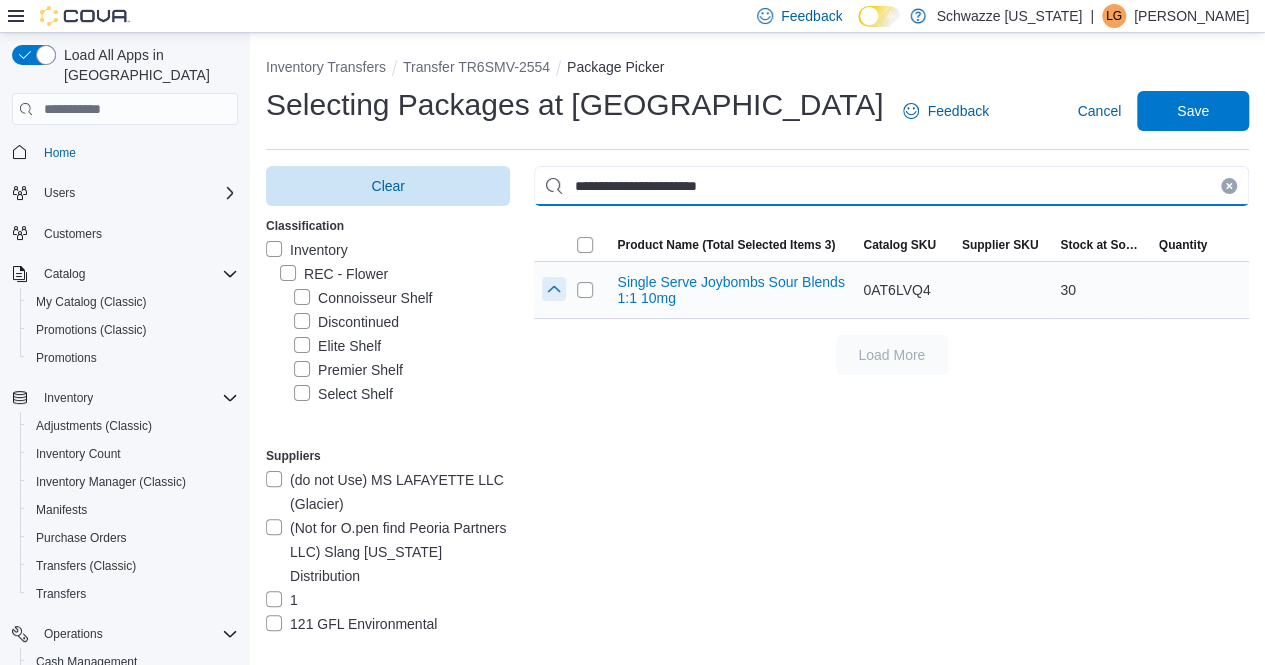 type on "**********" 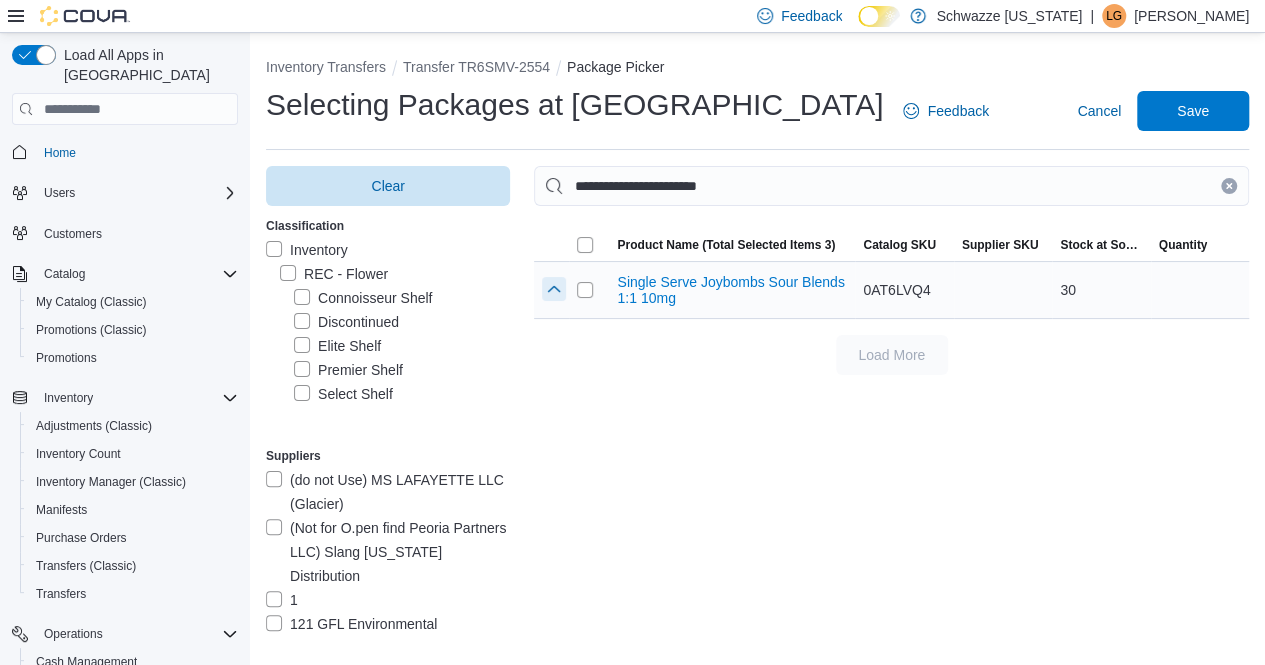 click at bounding box center [554, 289] 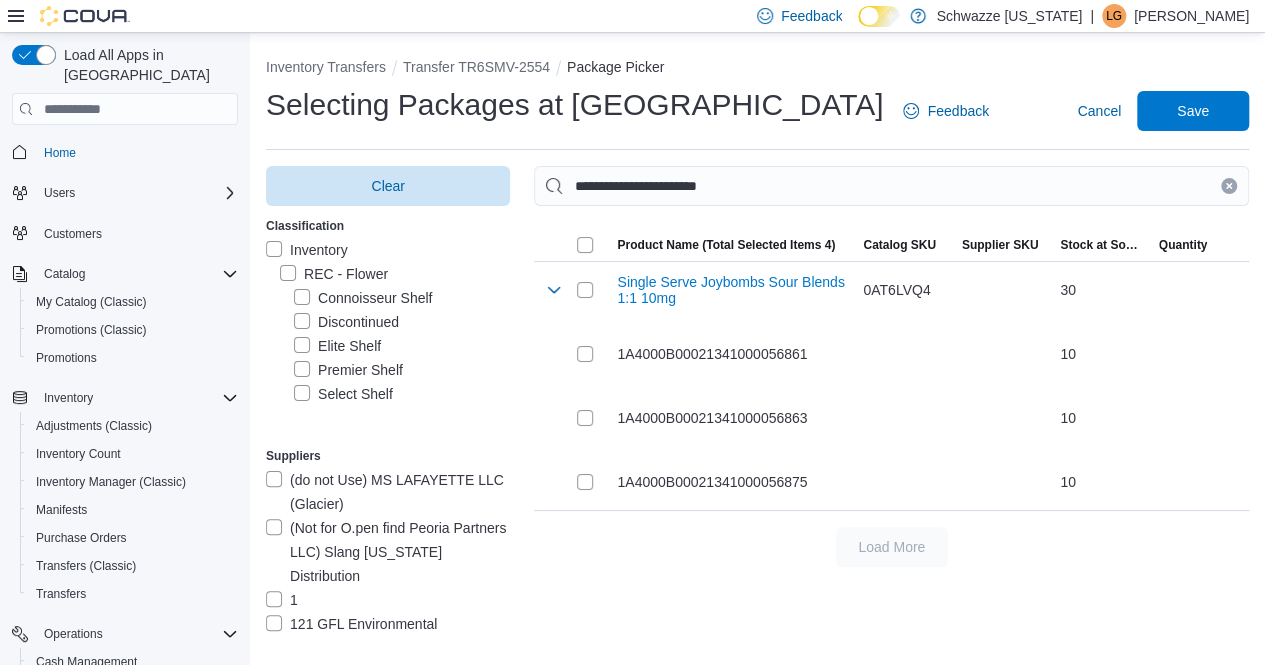 click 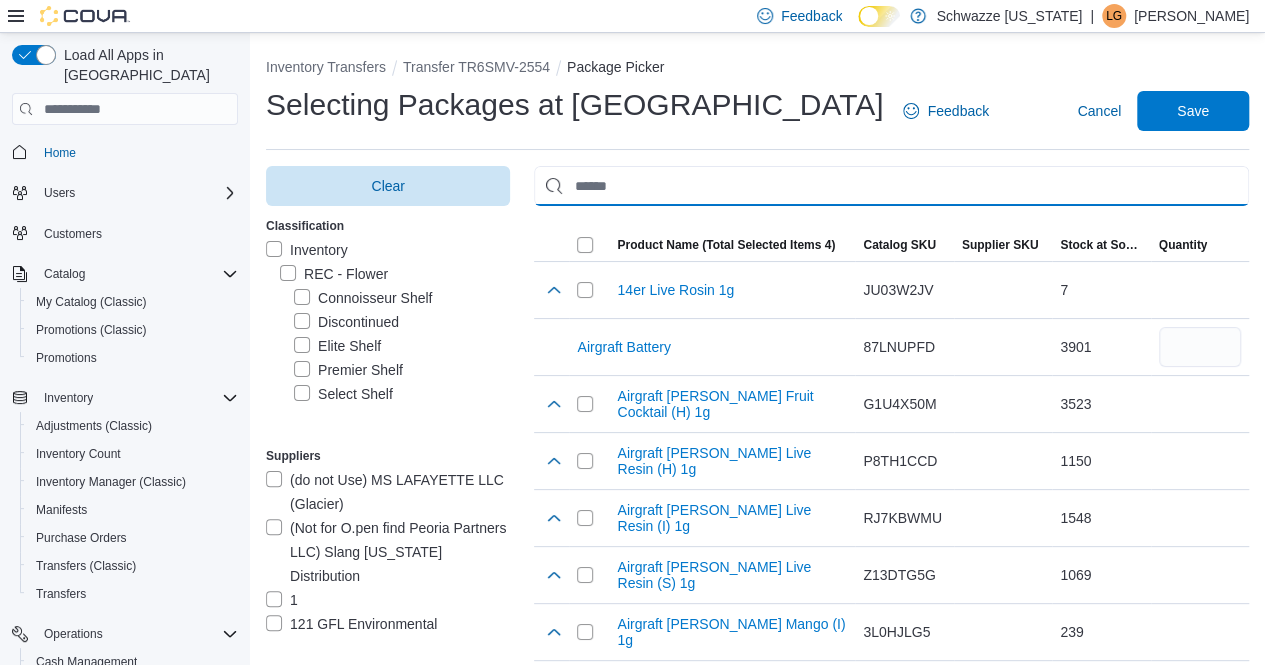 click at bounding box center [891, 186] 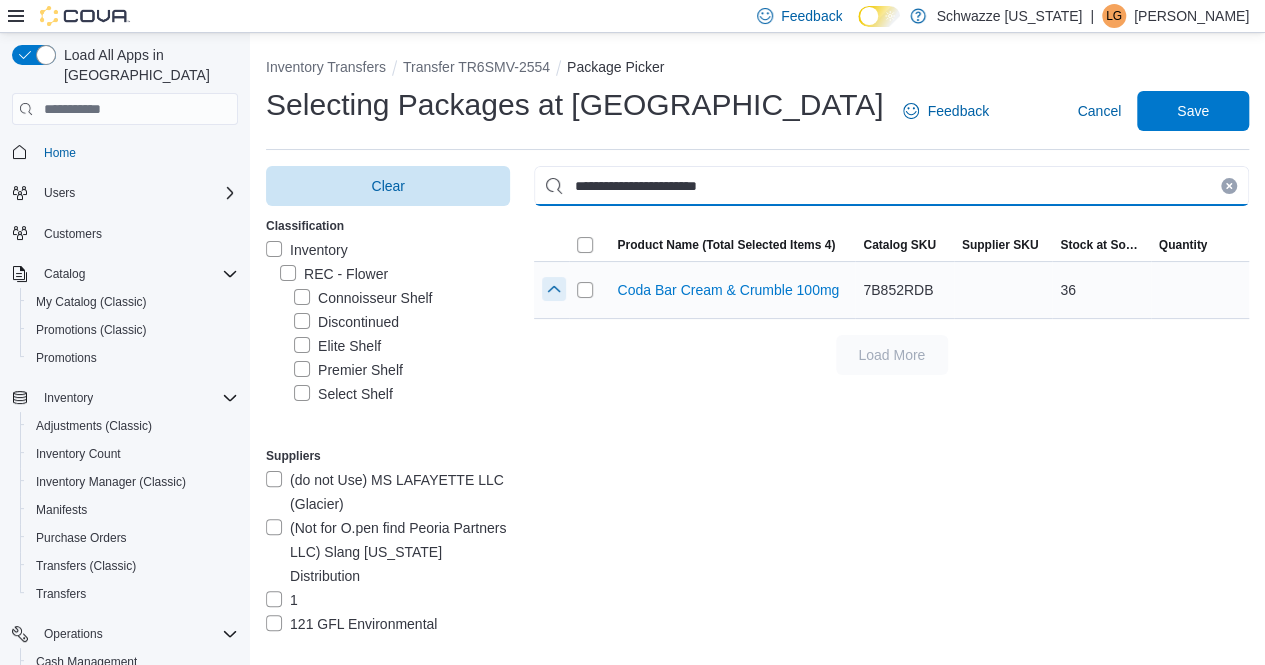 type on "**********" 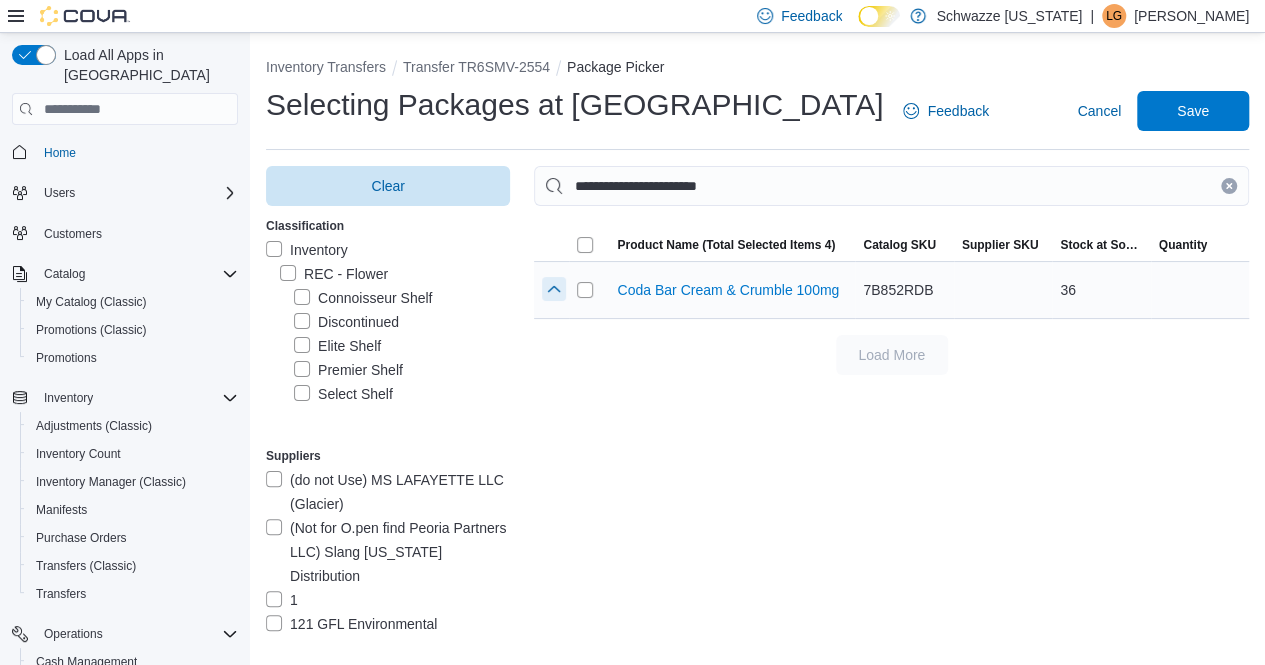 click at bounding box center (554, 289) 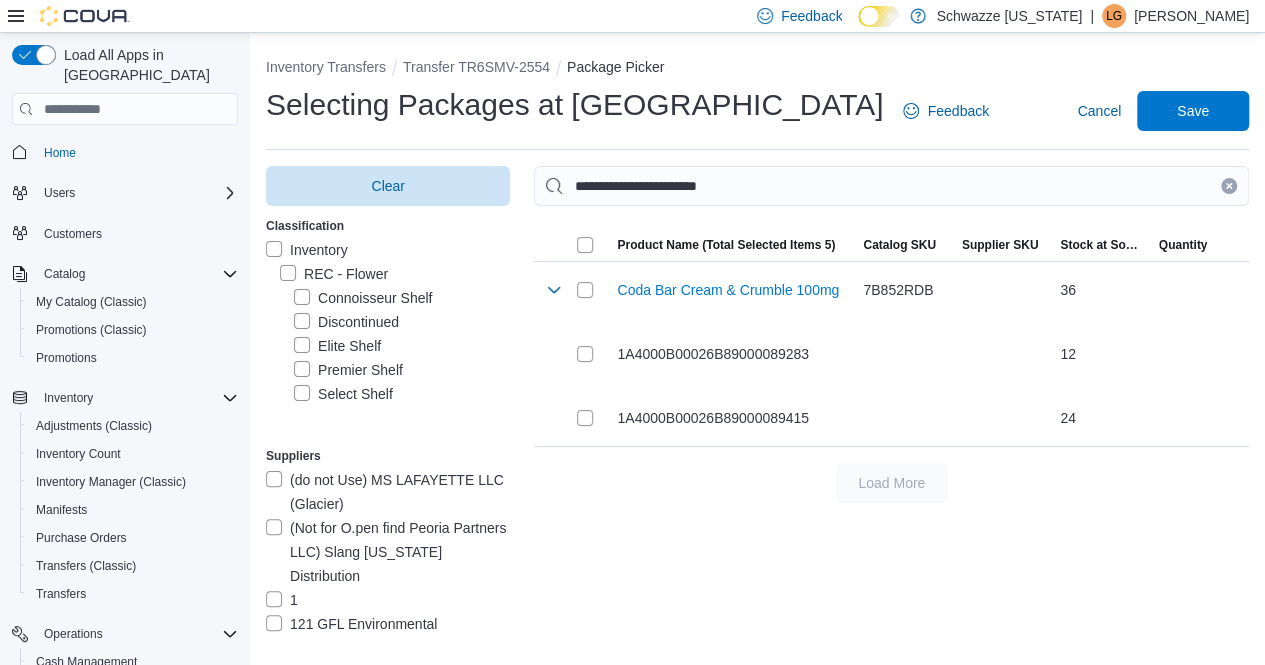 drag, startPoint x: 1249, startPoint y: 183, endPoint x: 1116, endPoint y: 200, distance: 134.08206 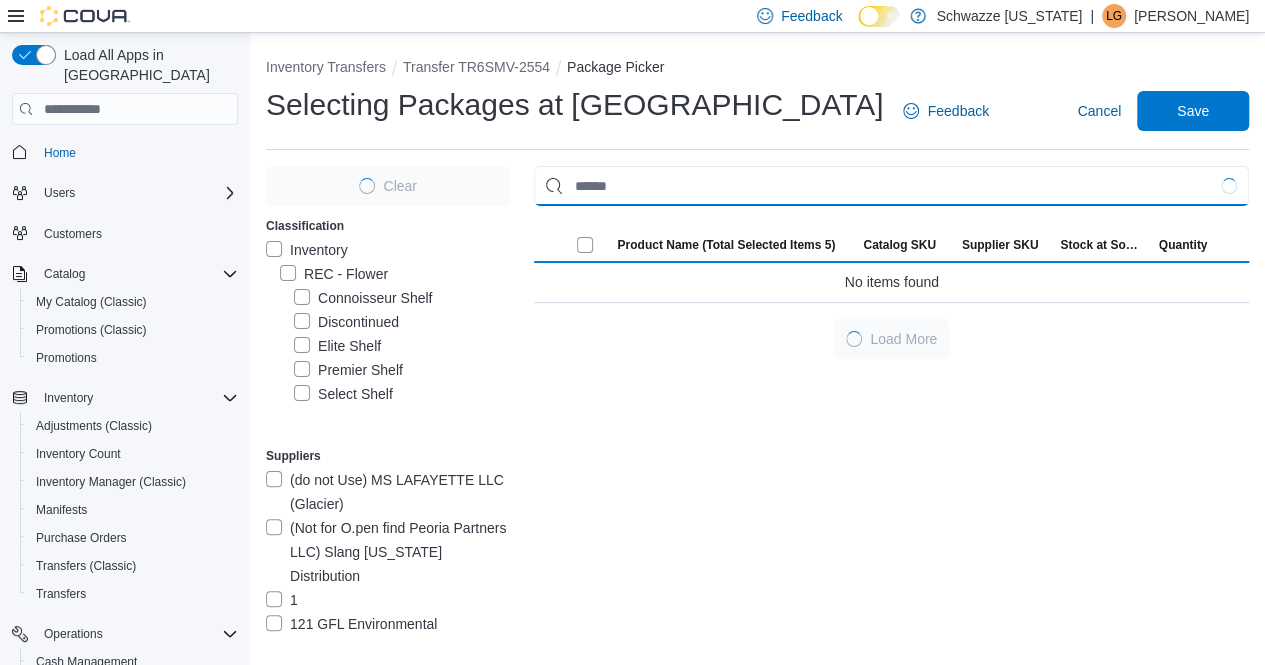 click at bounding box center [891, 186] 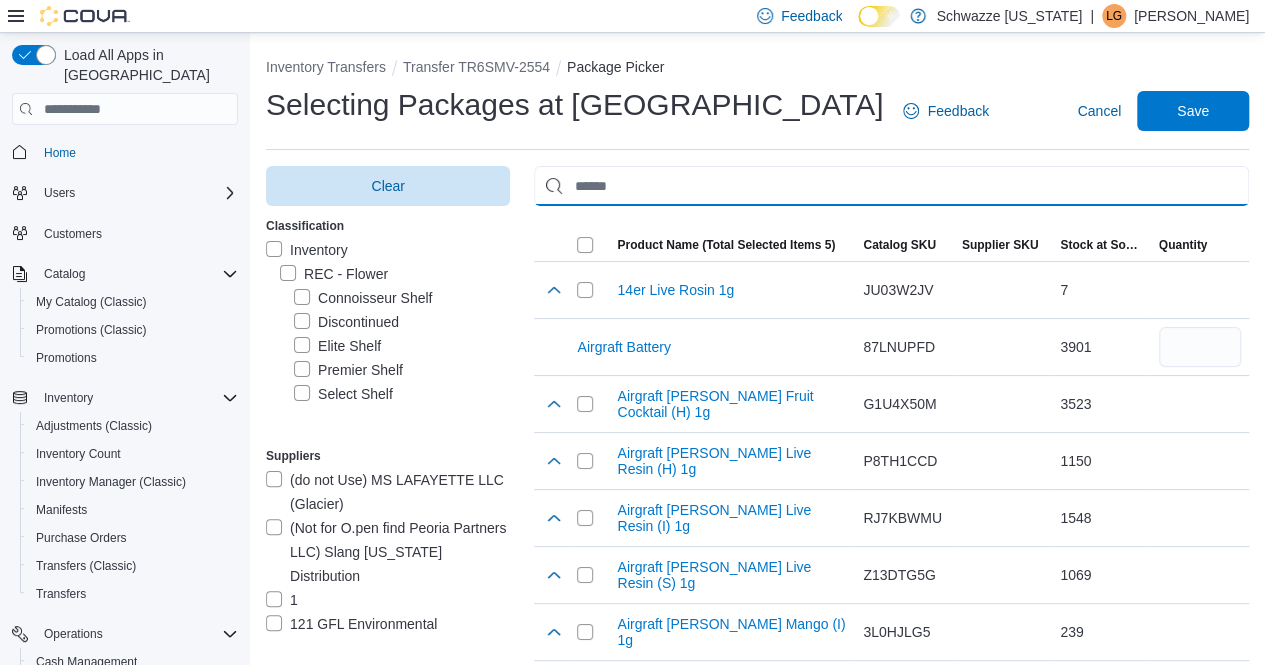 paste on "**********" 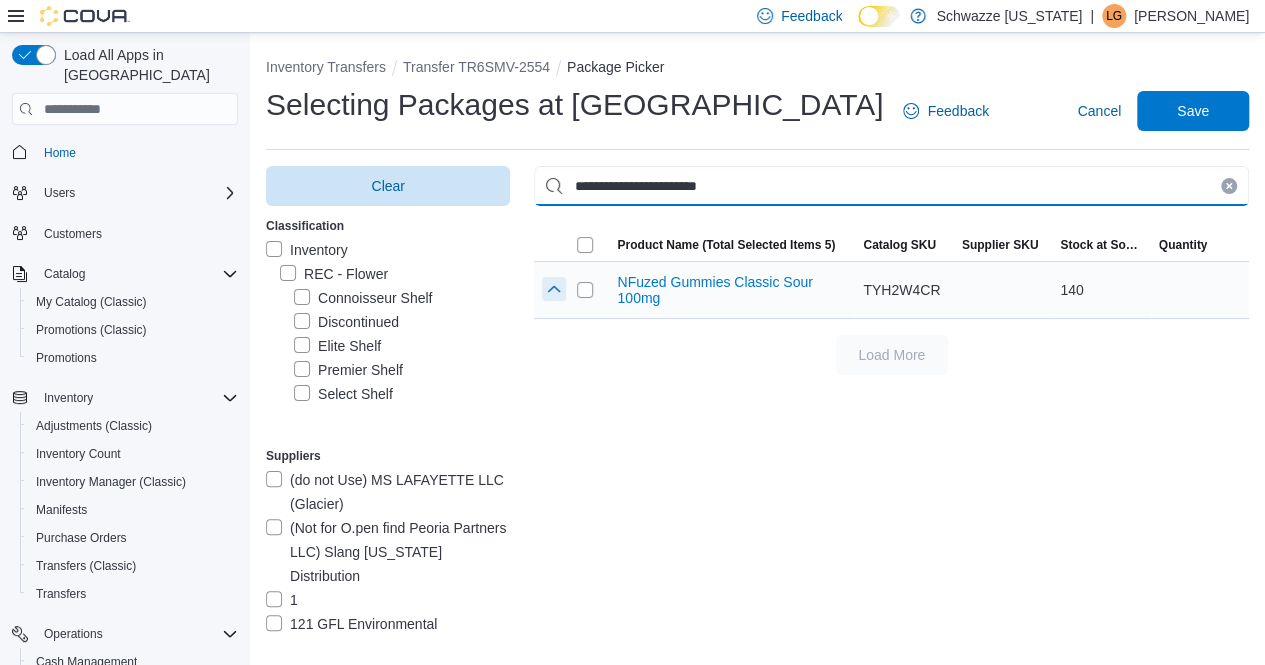 type on "**********" 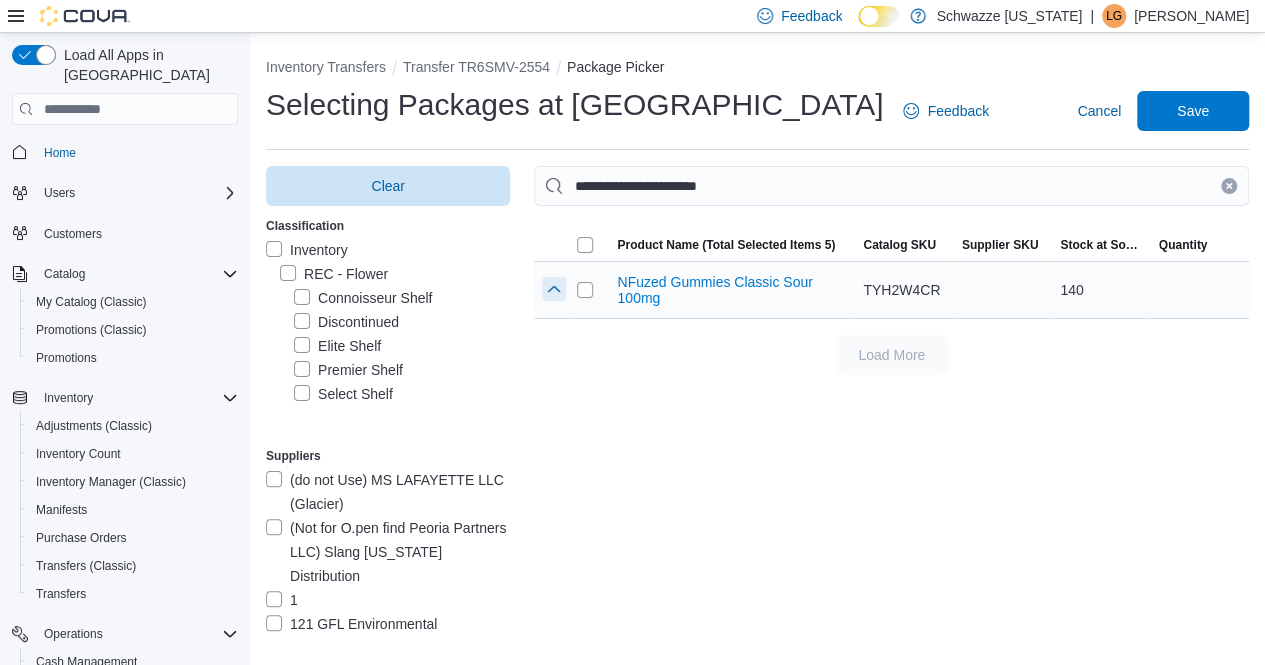 click at bounding box center (554, 289) 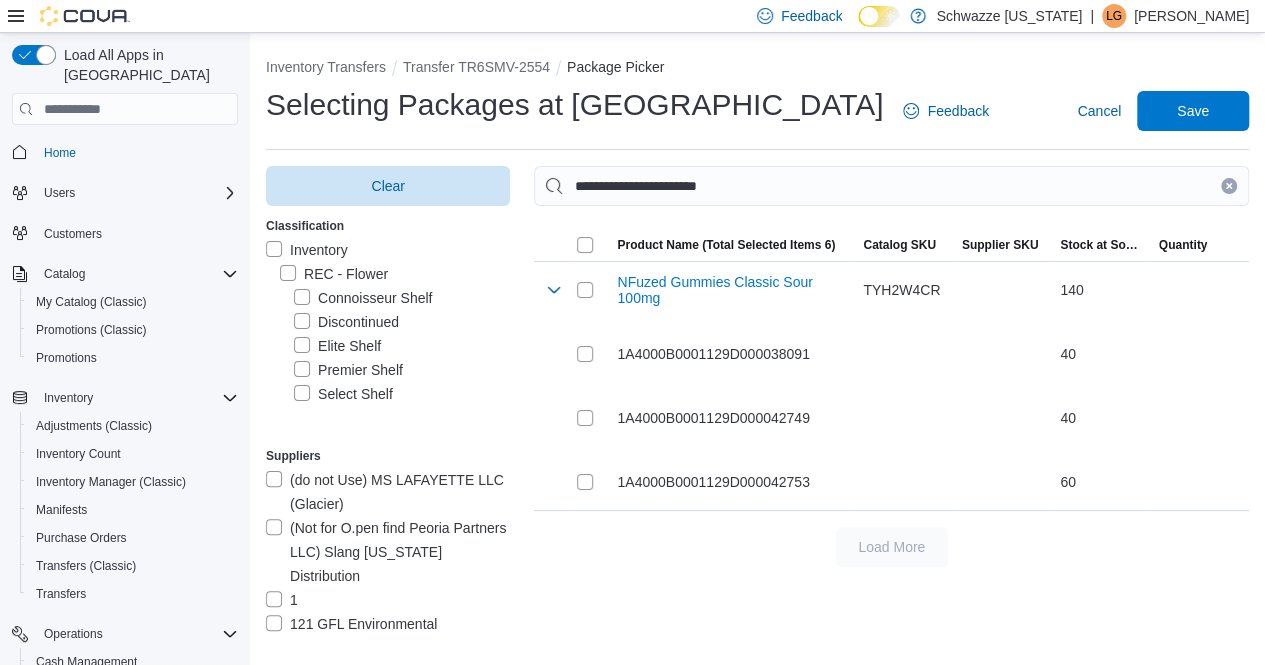drag, startPoint x: 1246, startPoint y: 185, endPoint x: 1222, endPoint y: 188, distance: 24.186773 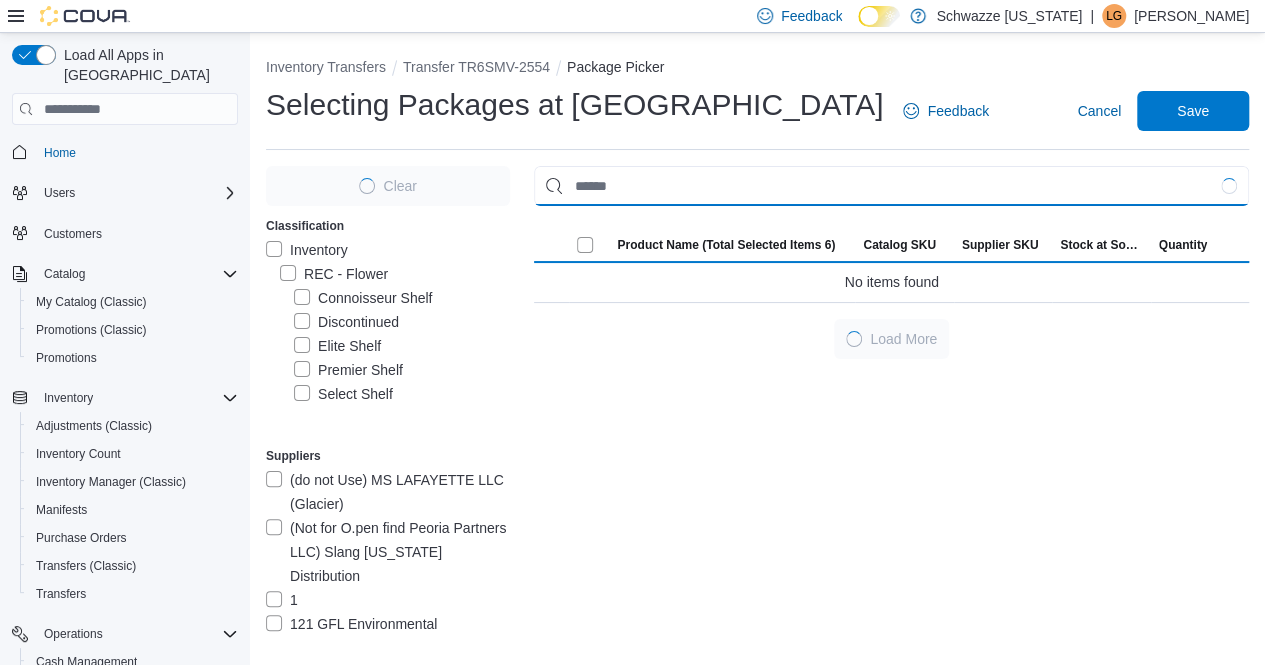 click at bounding box center [891, 186] 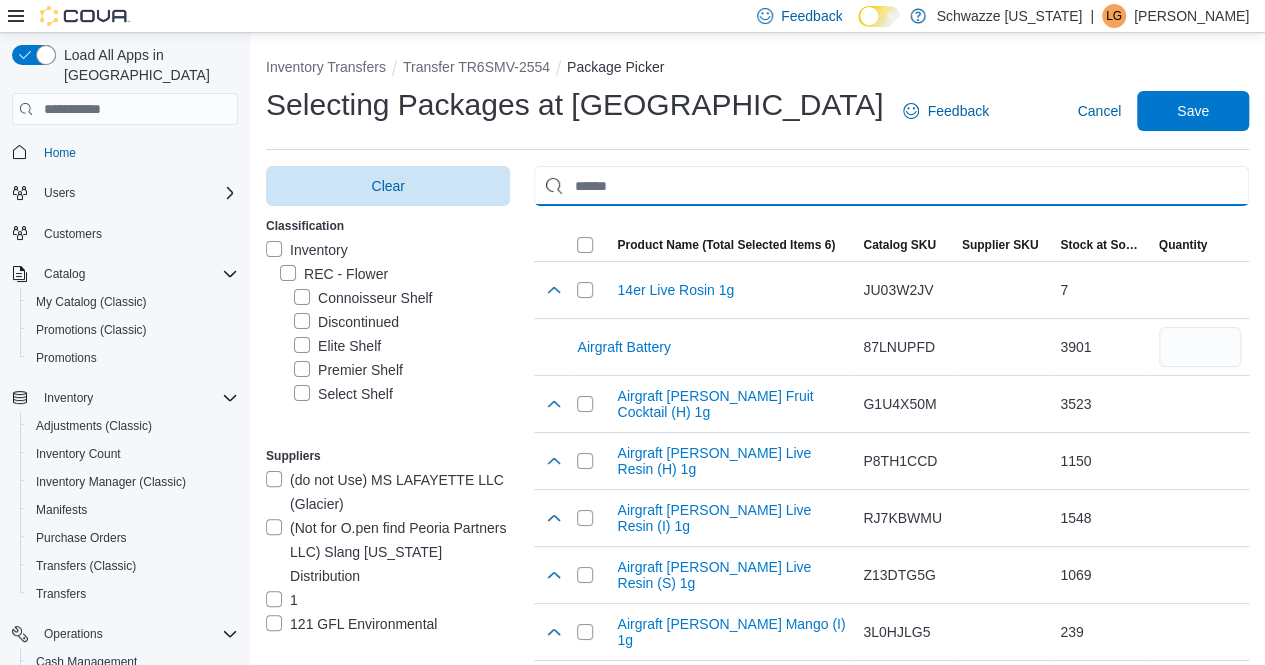 paste on "**********" 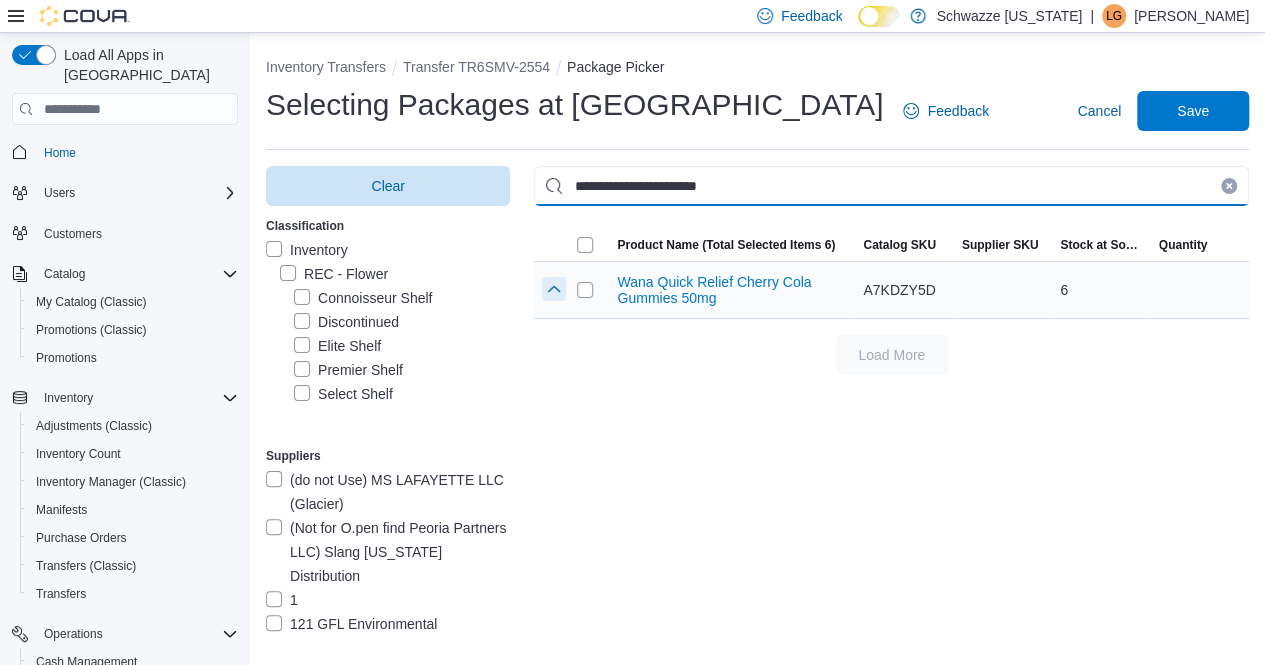 type on "**********" 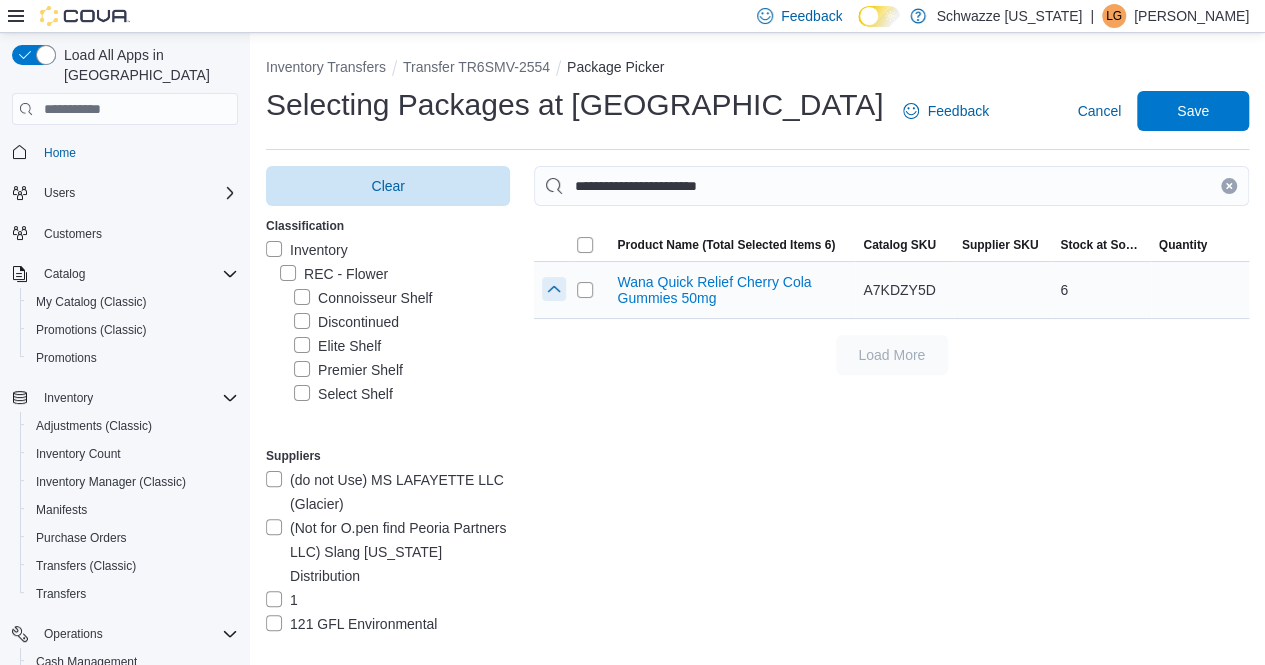 click at bounding box center (554, 289) 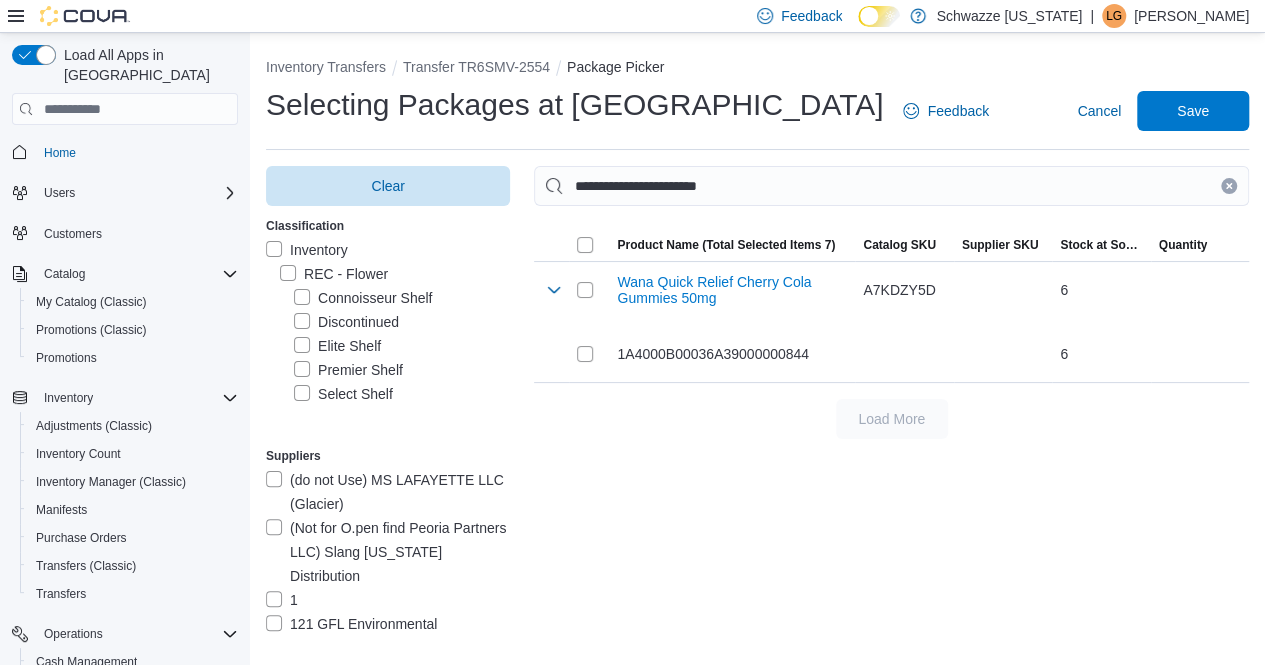 drag, startPoint x: 1244, startPoint y: 183, endPoint x: 1142, endPoint y: 183, distance: 102 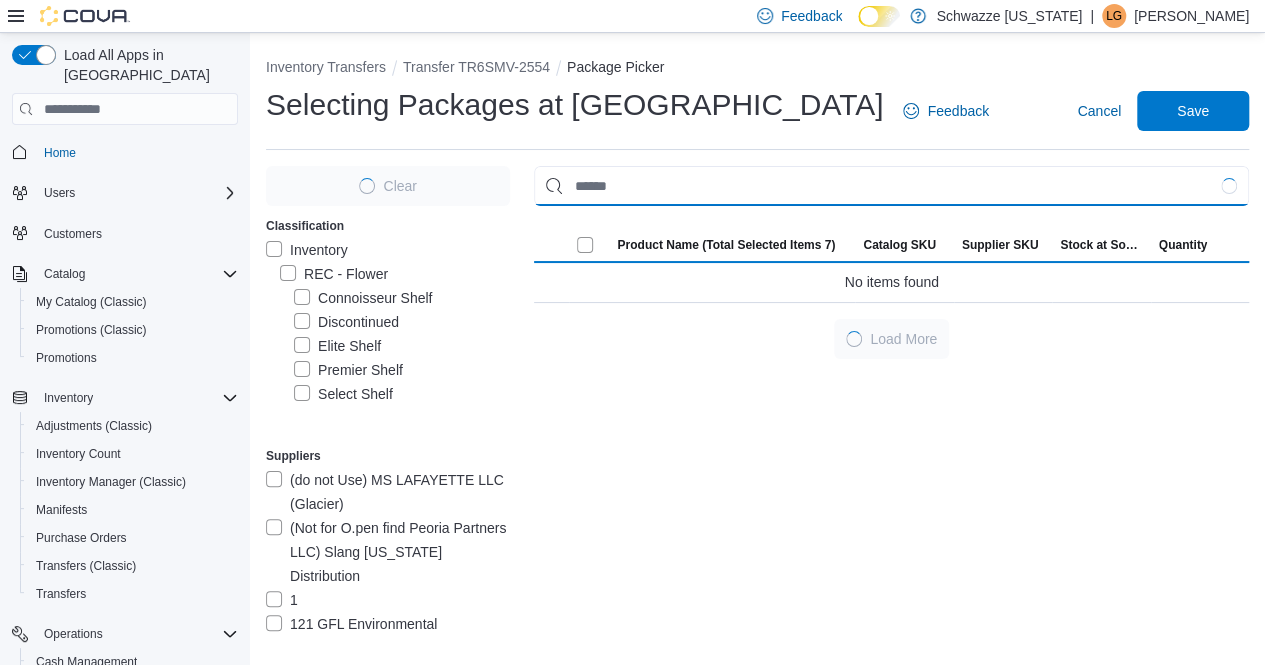 click at bounding box center (891, 186) 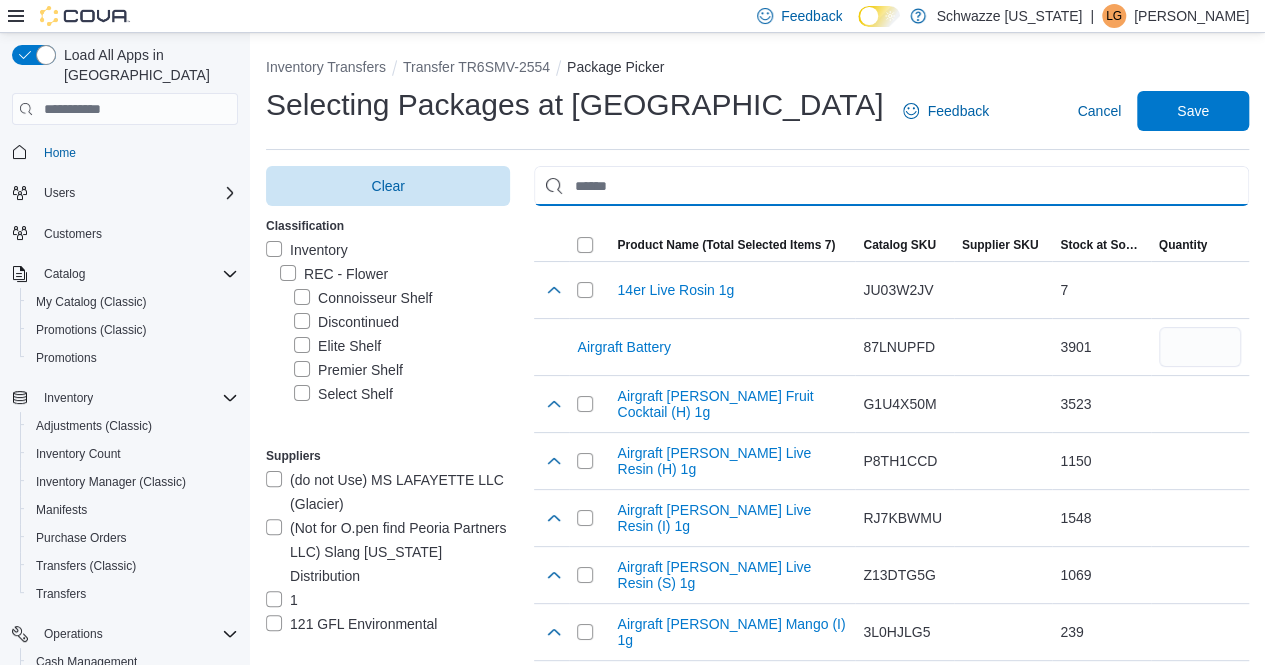 paste on "**********" 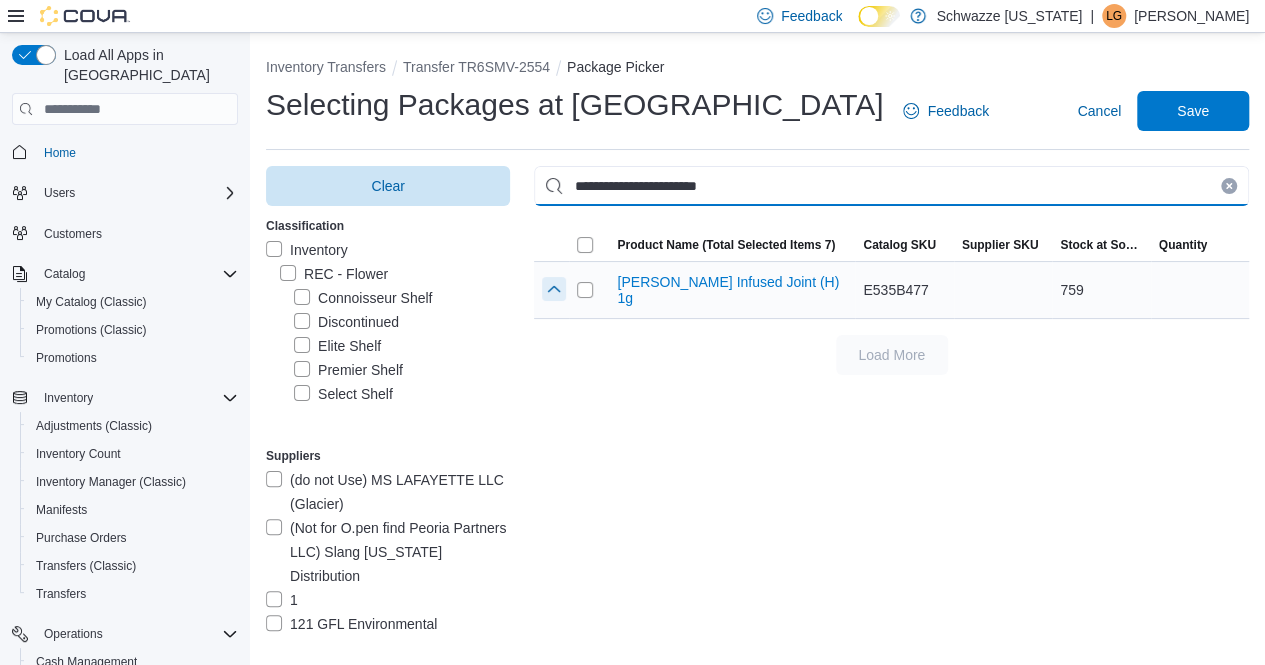 type on "**********" 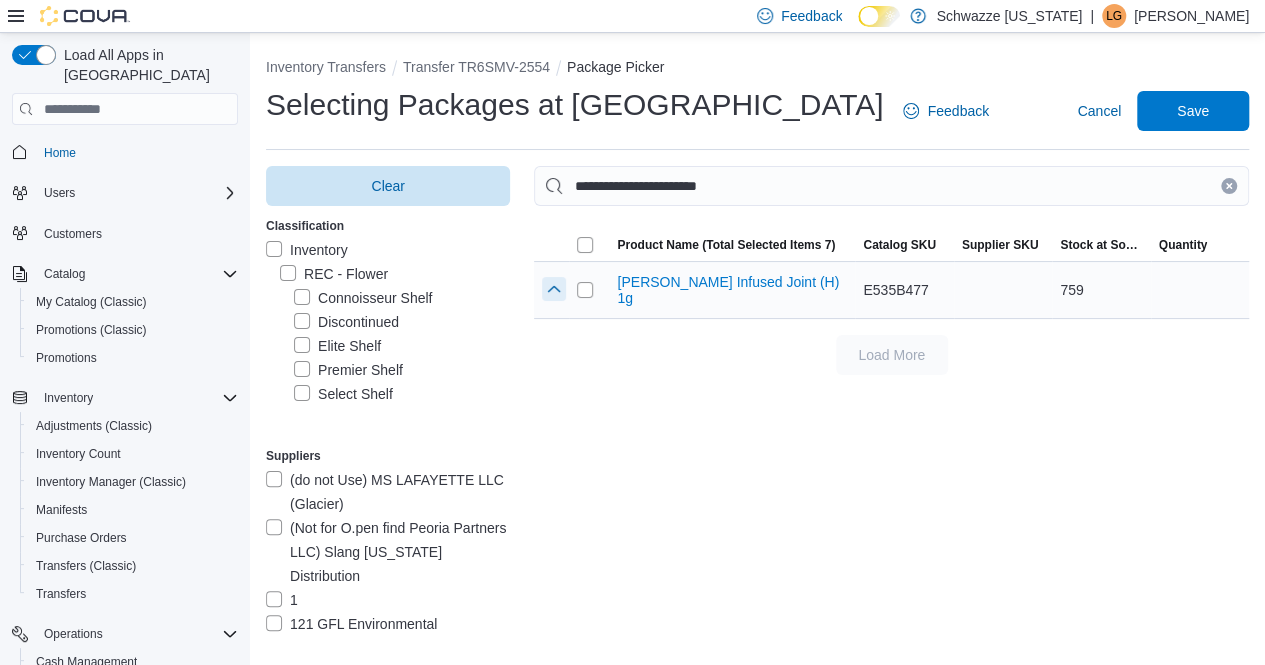 click at bounding box center [554, 289] 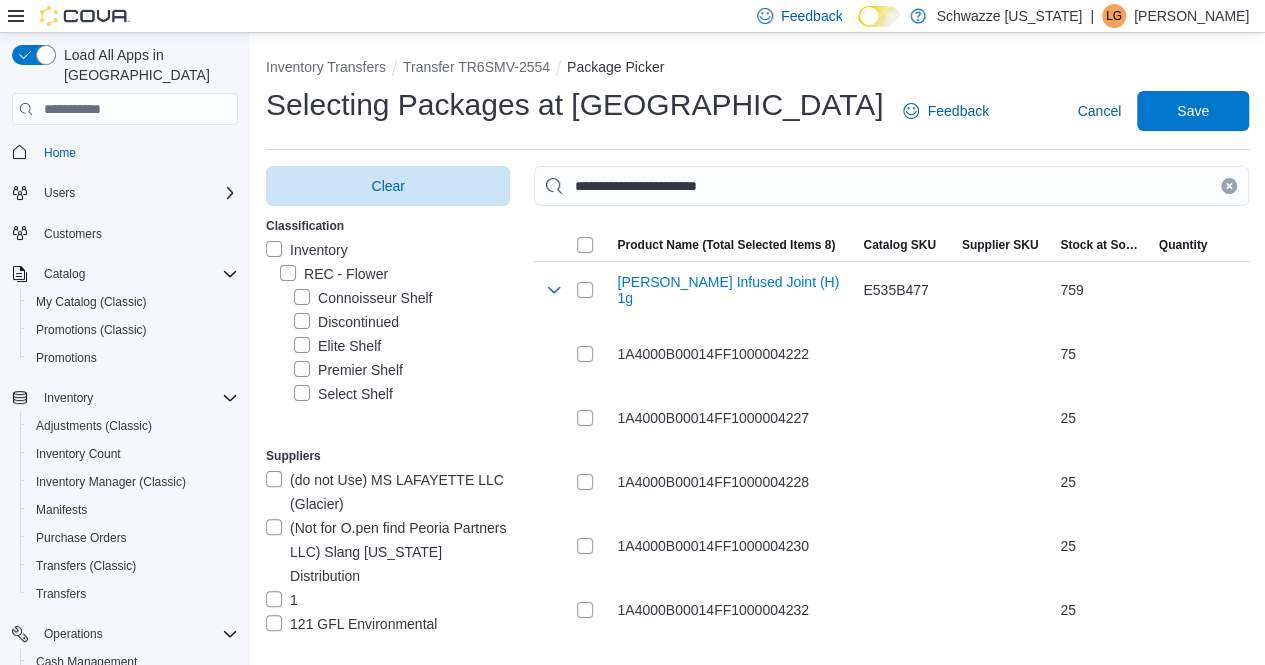 drag, startPoint x: 1244, startPoint y: 186, endPoint x: 1028, endPoint y: 213, distance: 217.68095 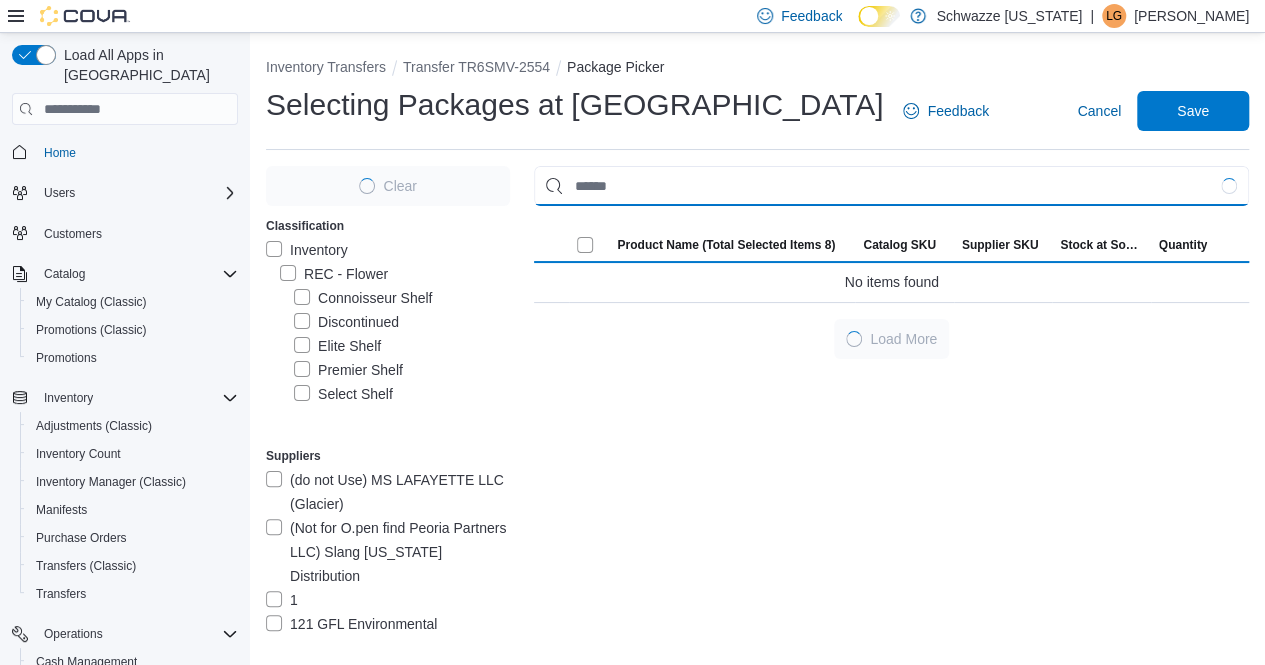 click at bounding box center (891, 186) 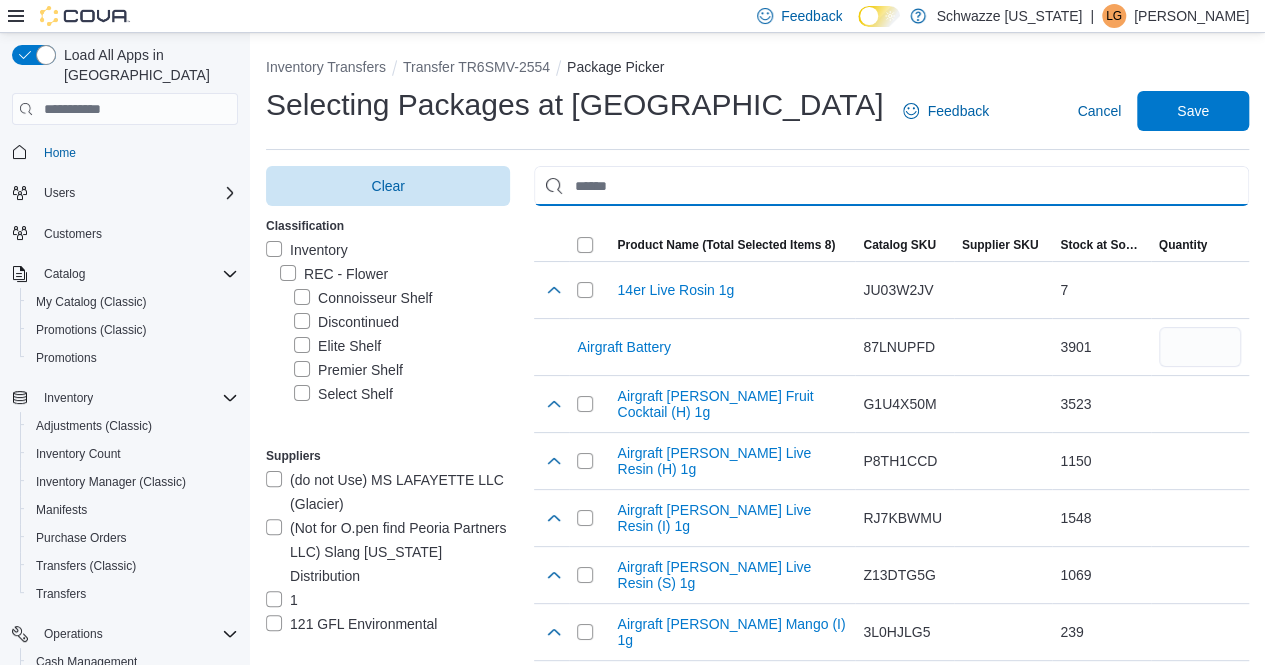 paste on "**********" 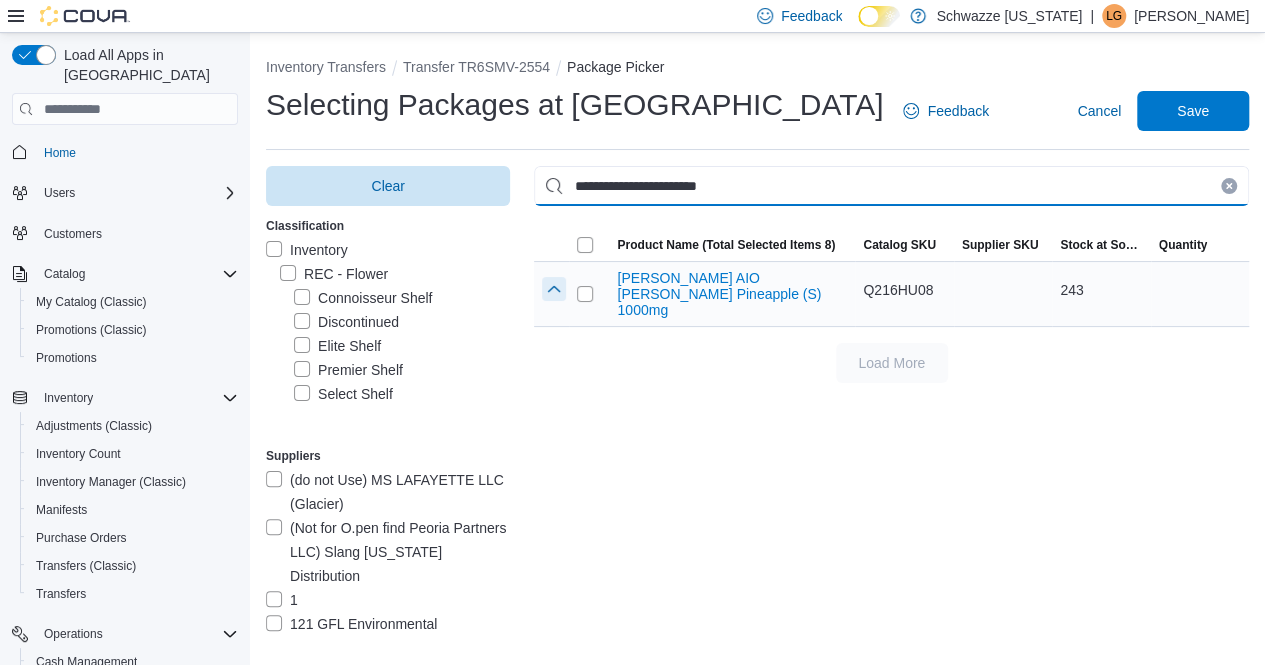 type on "**********" 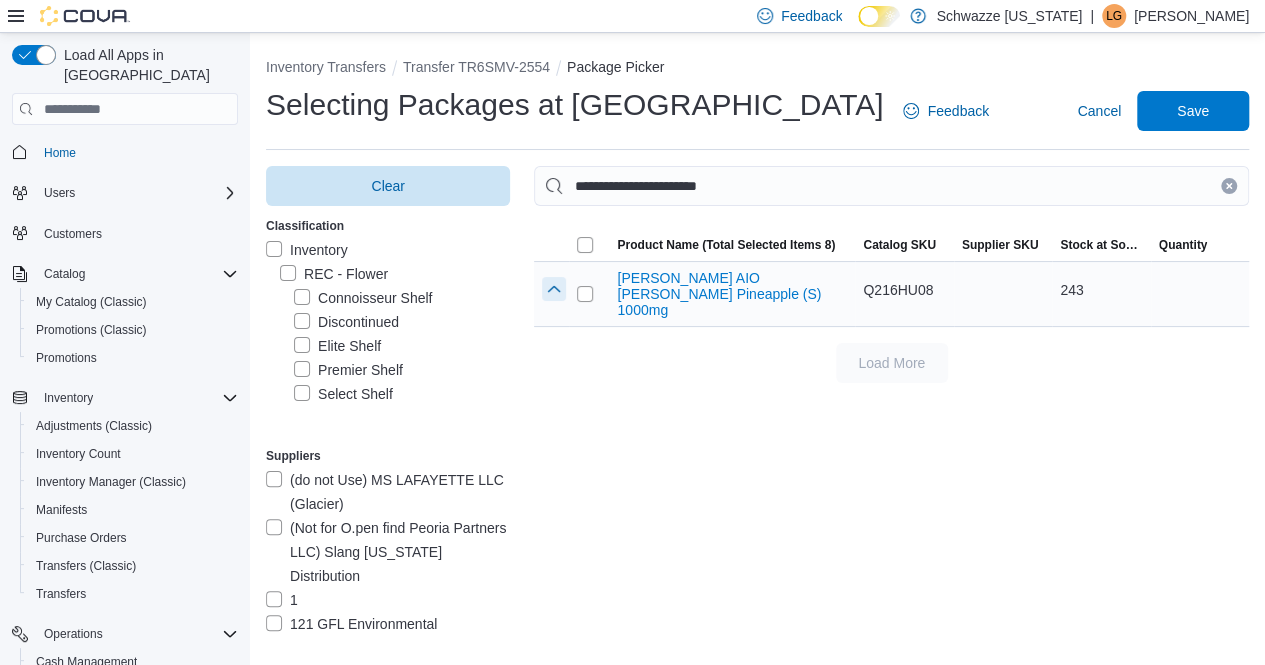 click at bounding box center [554, 289] 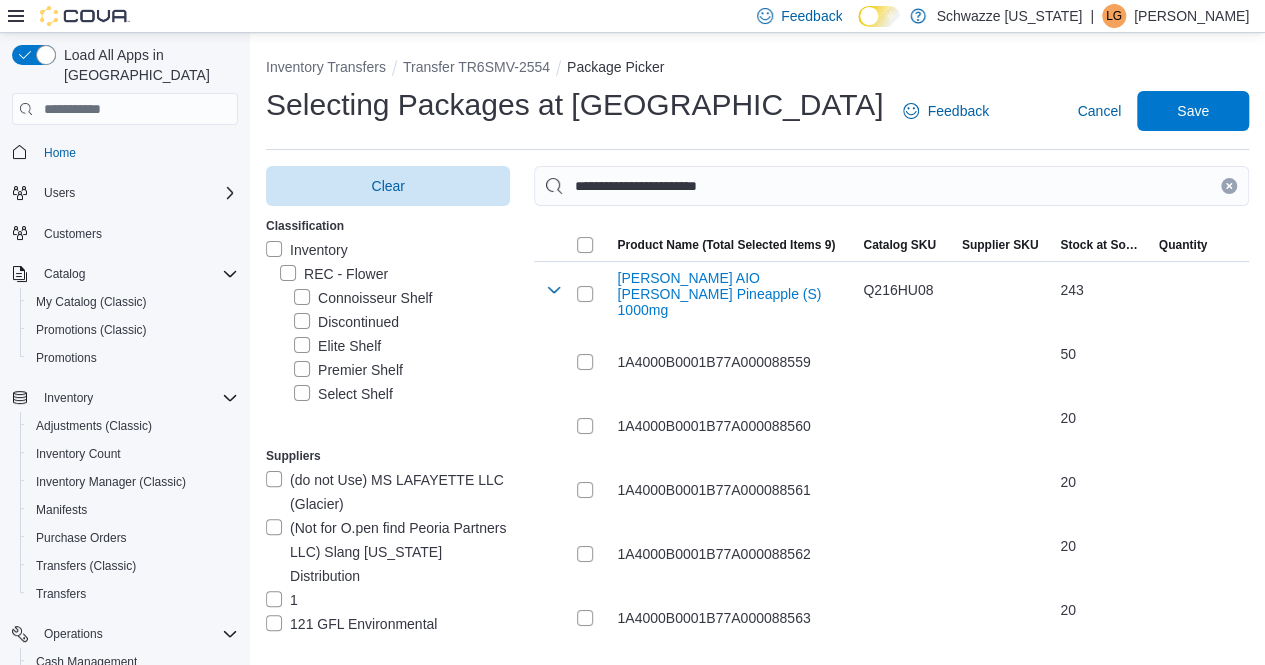 drag, startPoint x: 1243, startPoint y: 182, endPoint x: 754, endPoint y: 181, distance: 489.00104 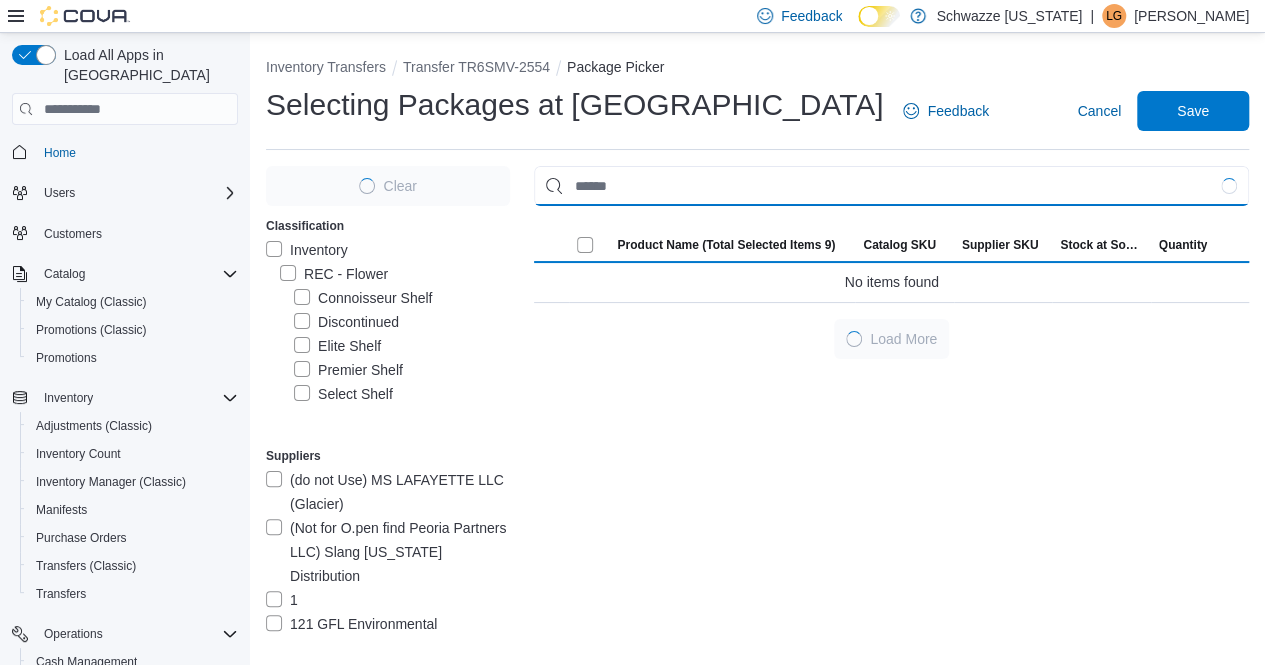 click at bounding box center [891, 186] 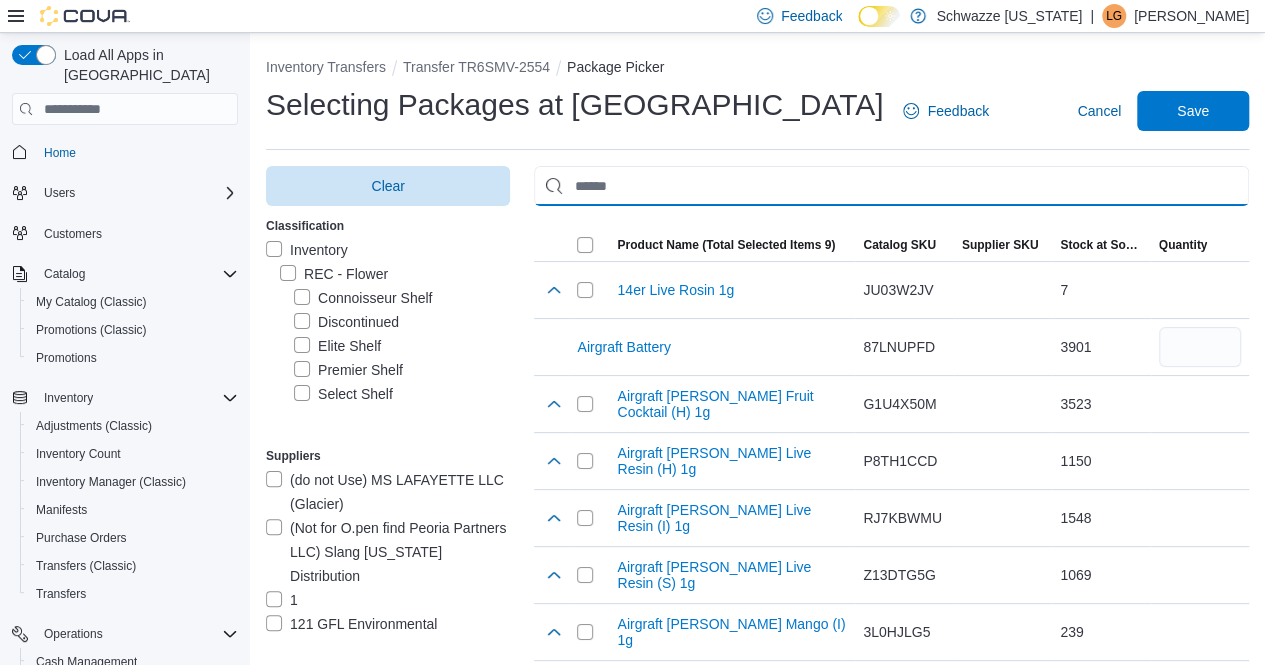 paste on "**********" 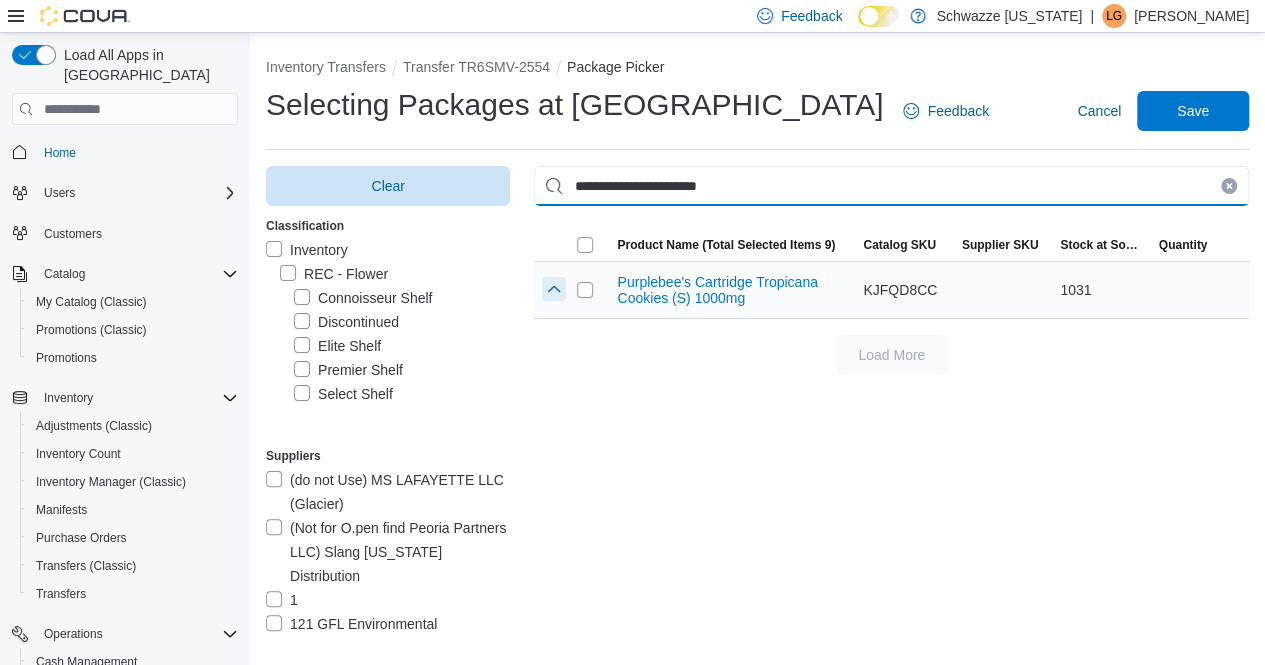 type on "**********" 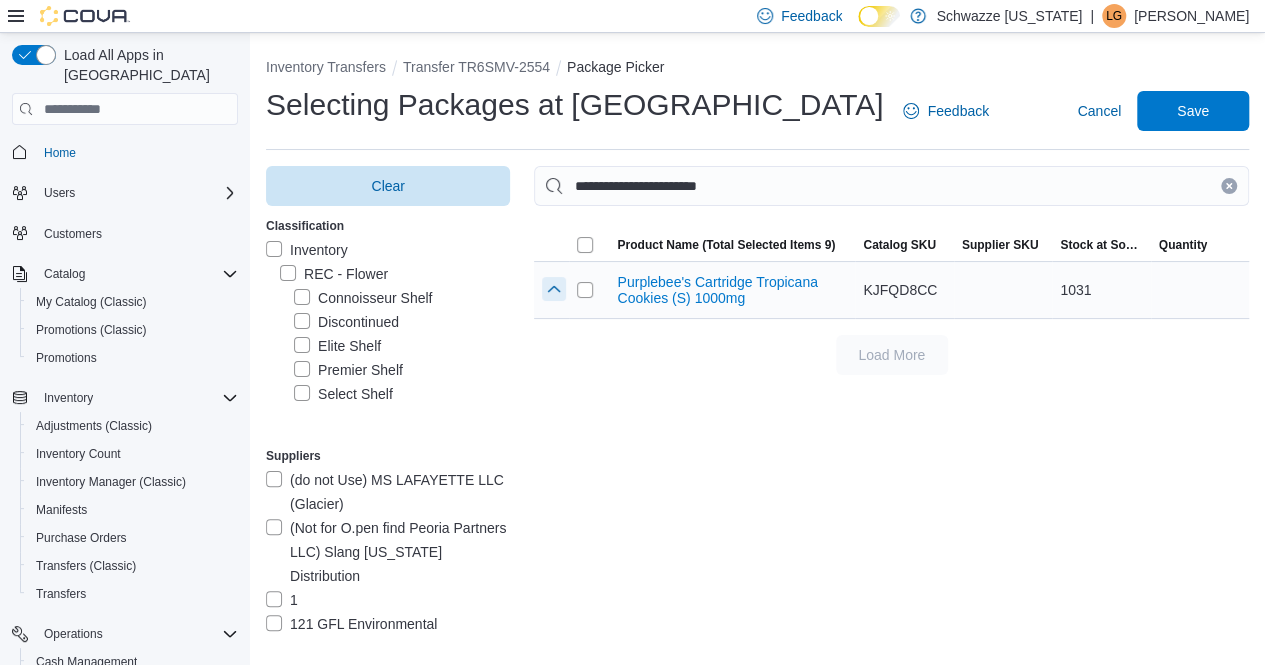 click at bounding box center (554, 289) 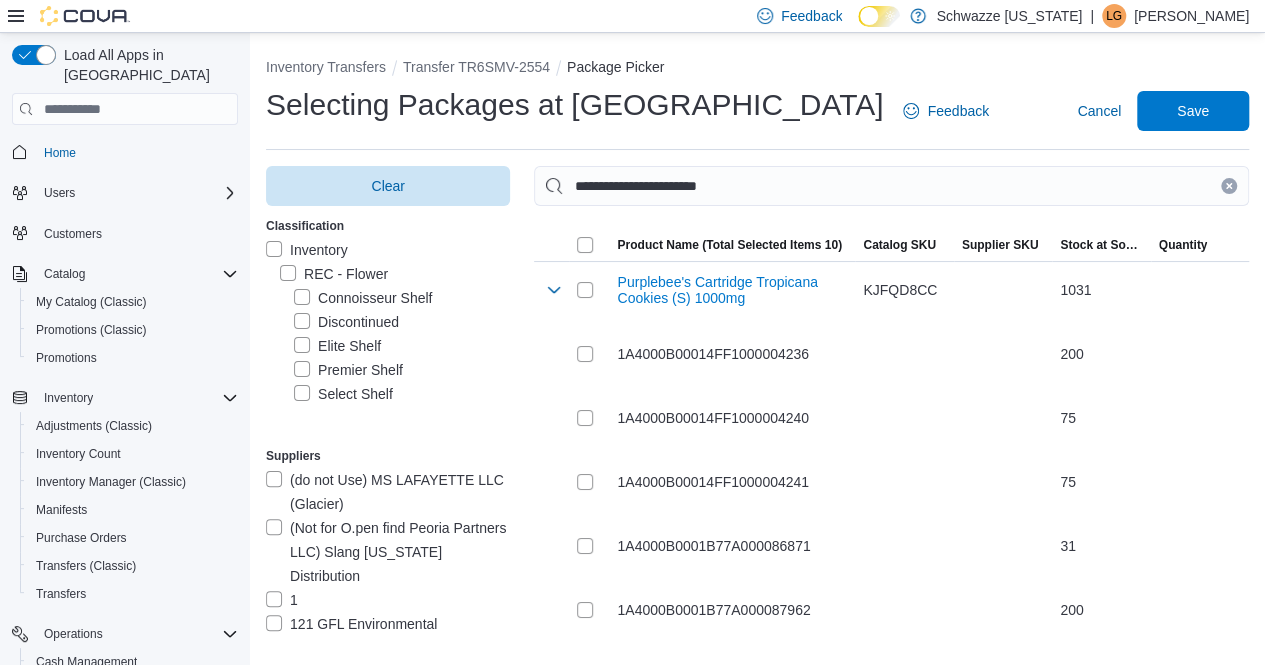 drag, startPoint x: 1244, startPoint y: 181, endPoint x: 1085, endPoint y: 189, distance: 159.20113 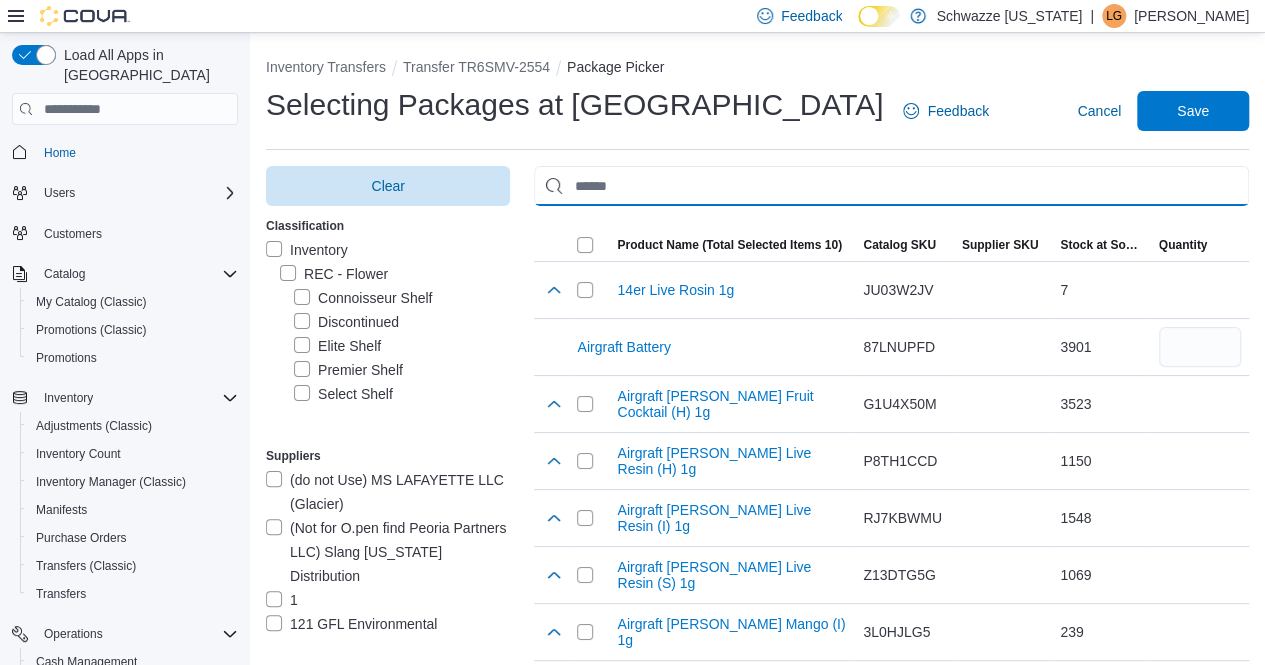 click at bounding box center (891, 186) 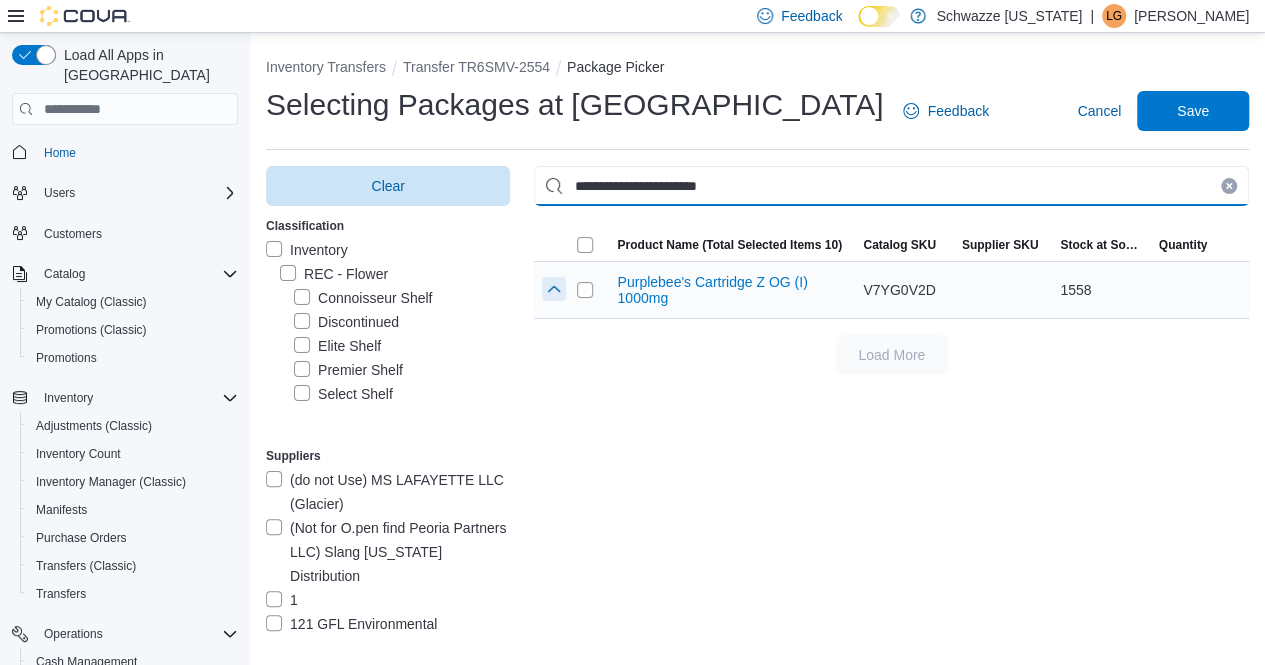 type on "**********" 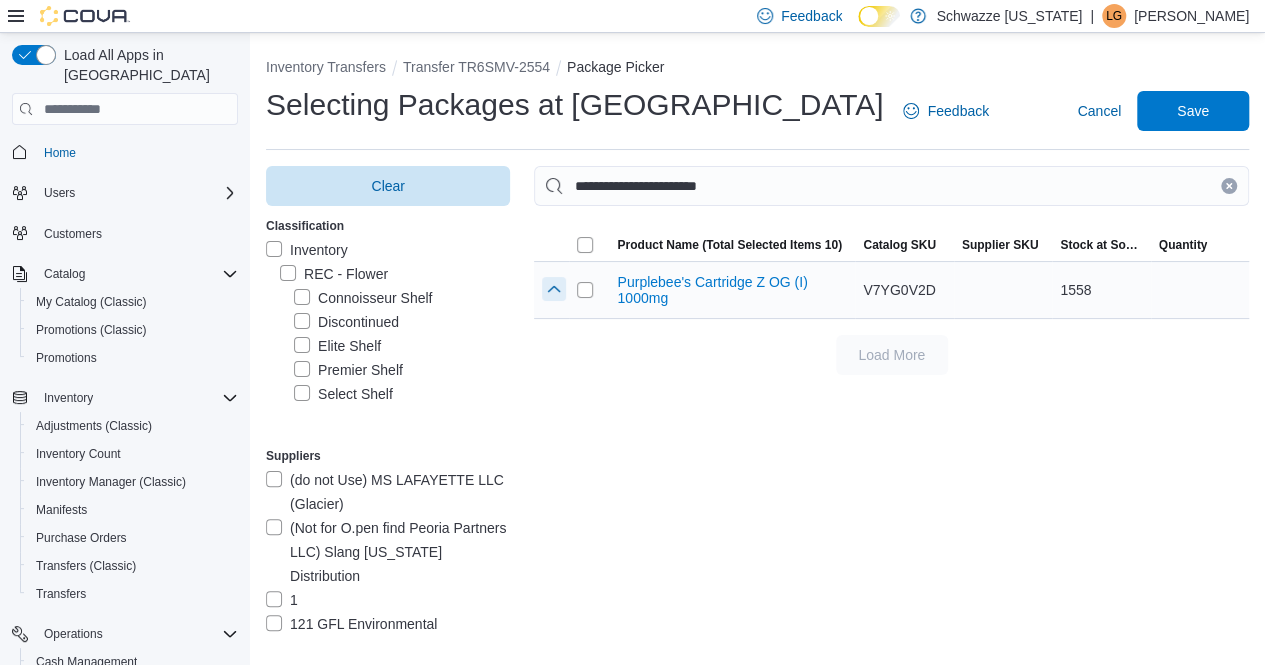 click at bounding box center (554, 289) 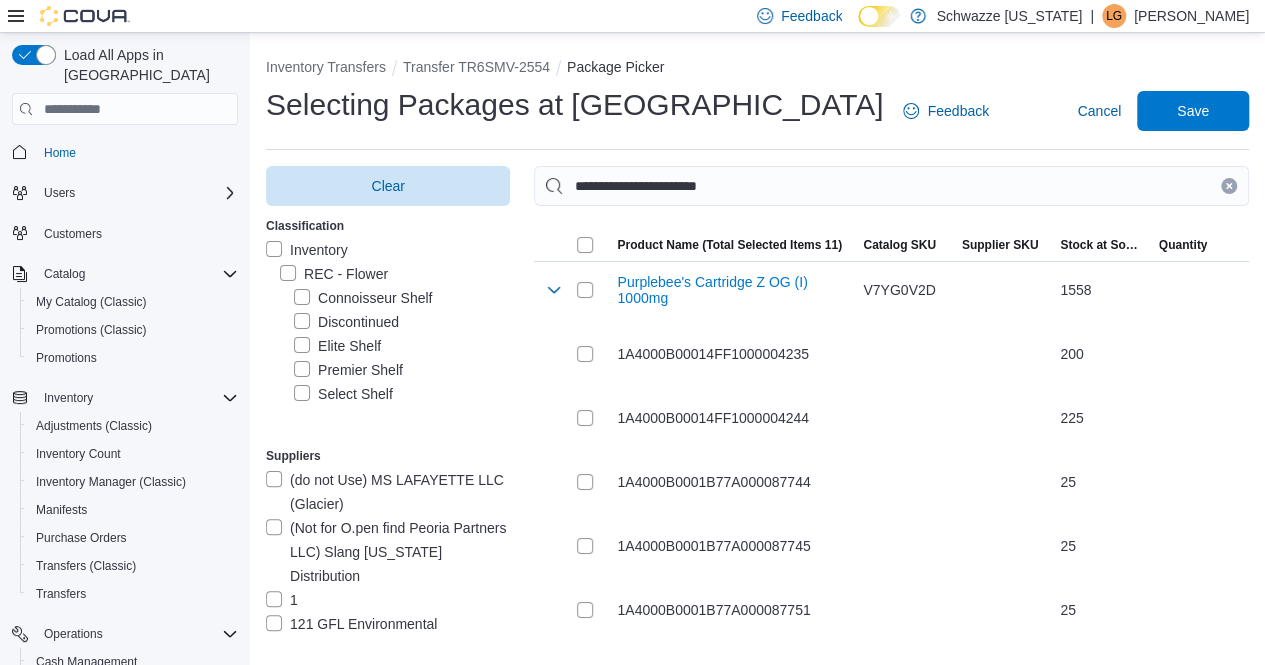 drag, startPoint x: 1244, startPoint y: 181, endPoint x: 1043, endPoint y: 181, distance: 201 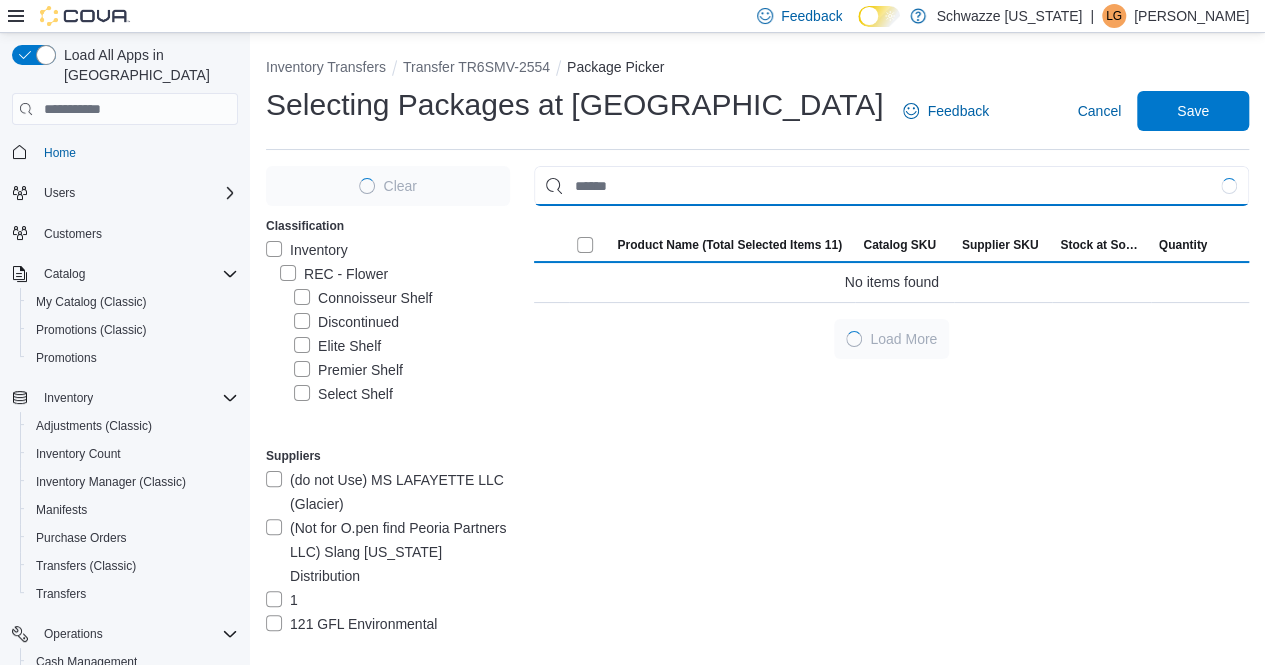 click at bounding box center (891, 186) 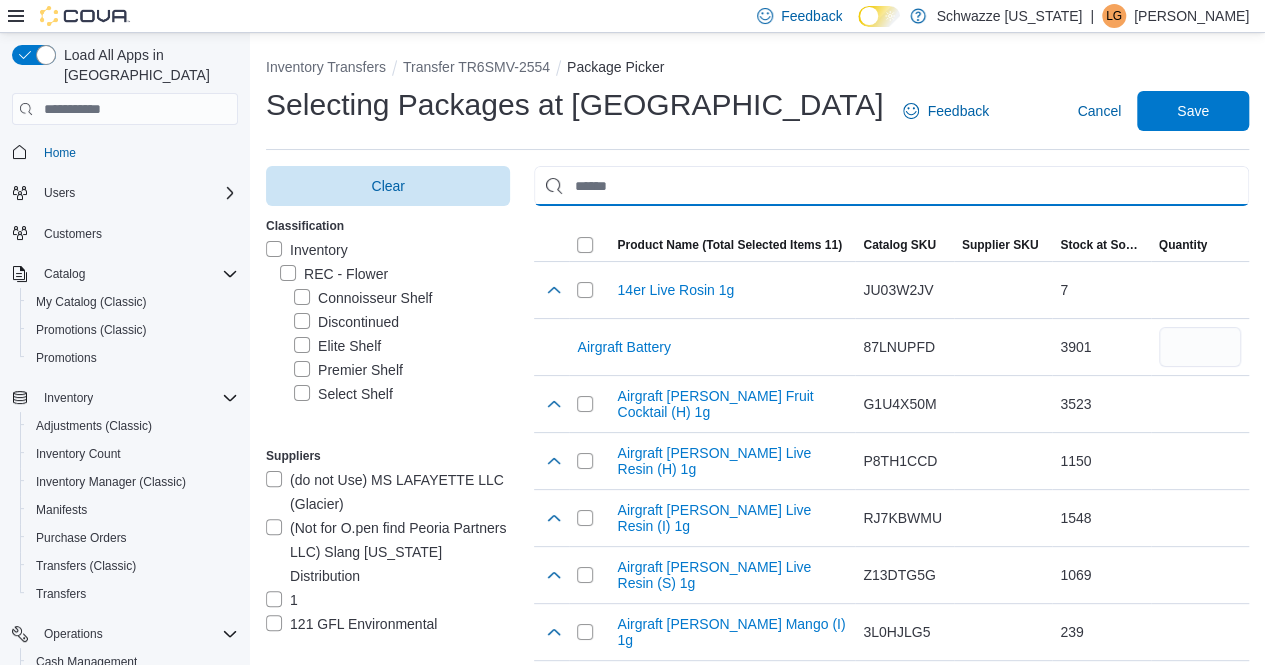 paste on "**********" 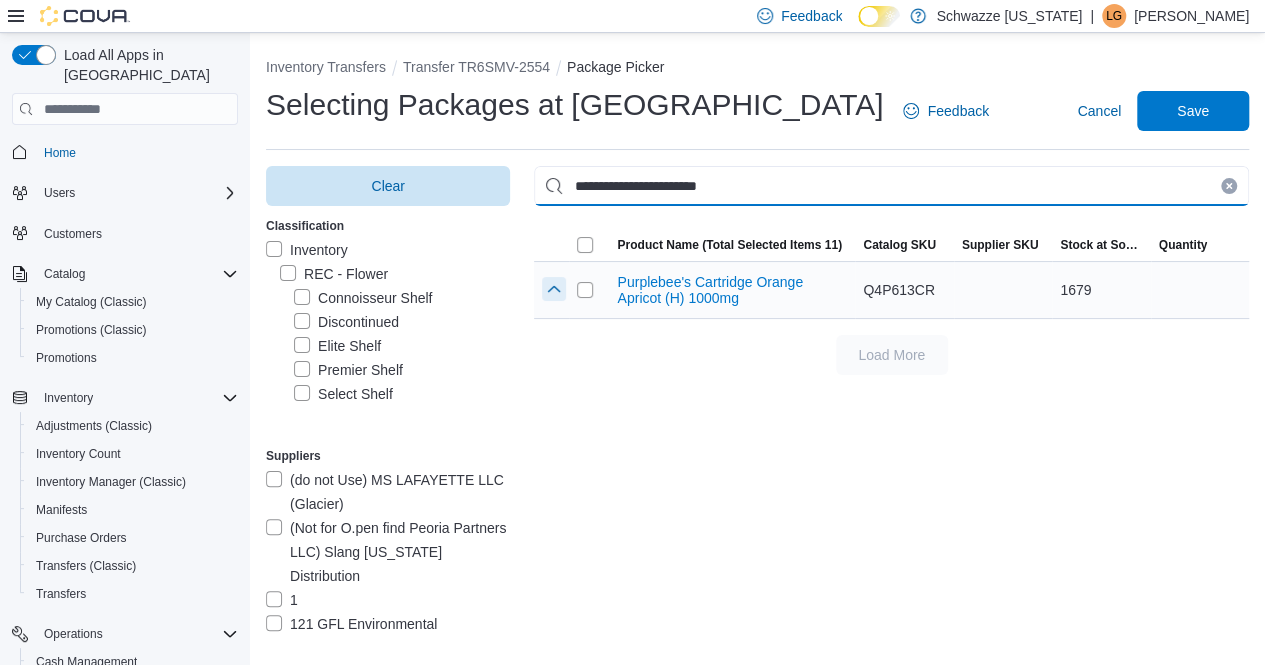 type on "**********" 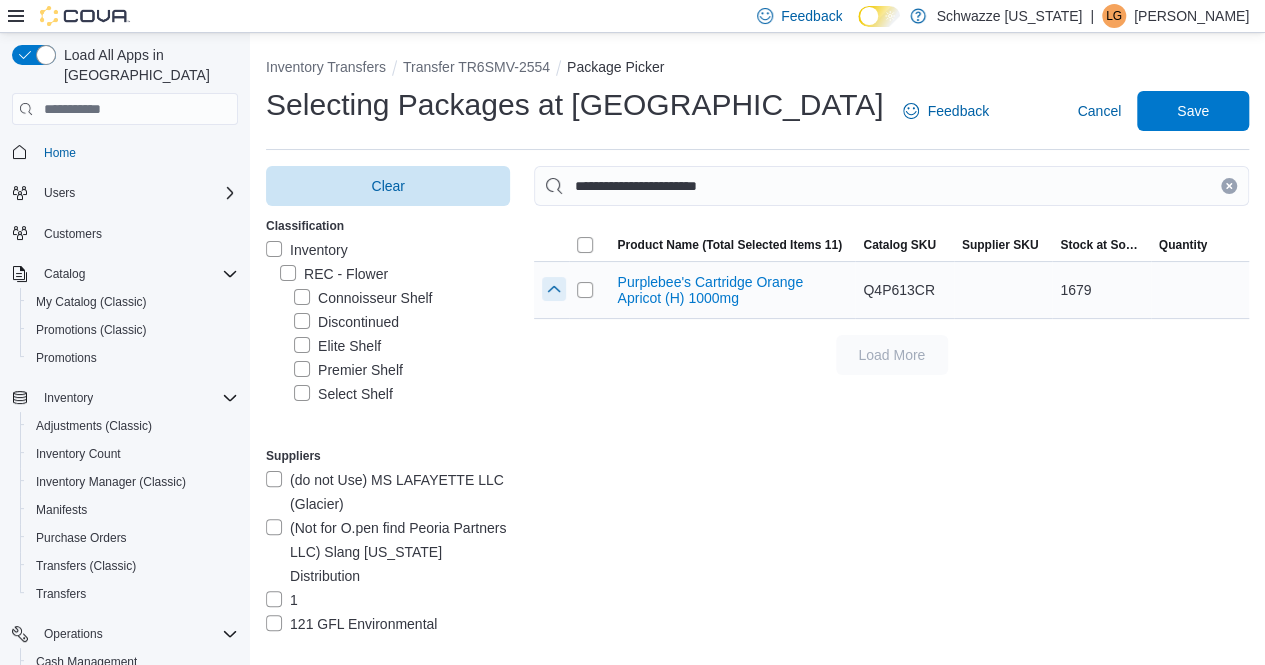 click at bounding box center [554, 289] 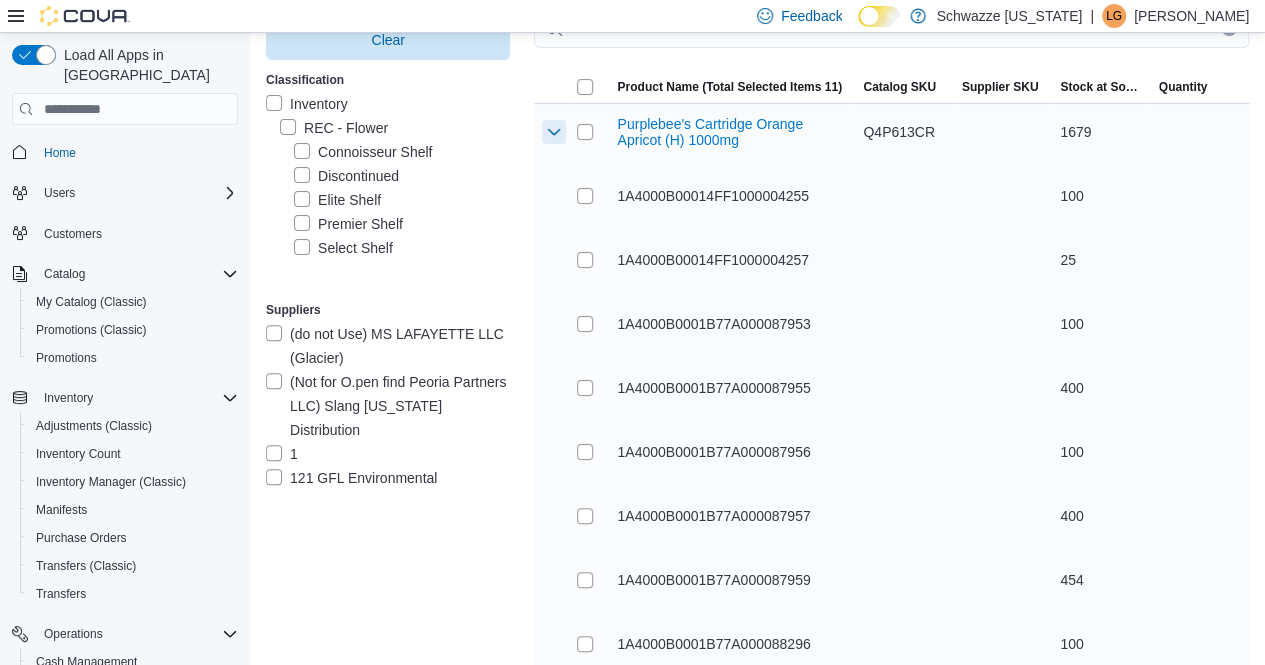 scroll, scrollTop: 200, scrollLeft: 0, axis: vertical 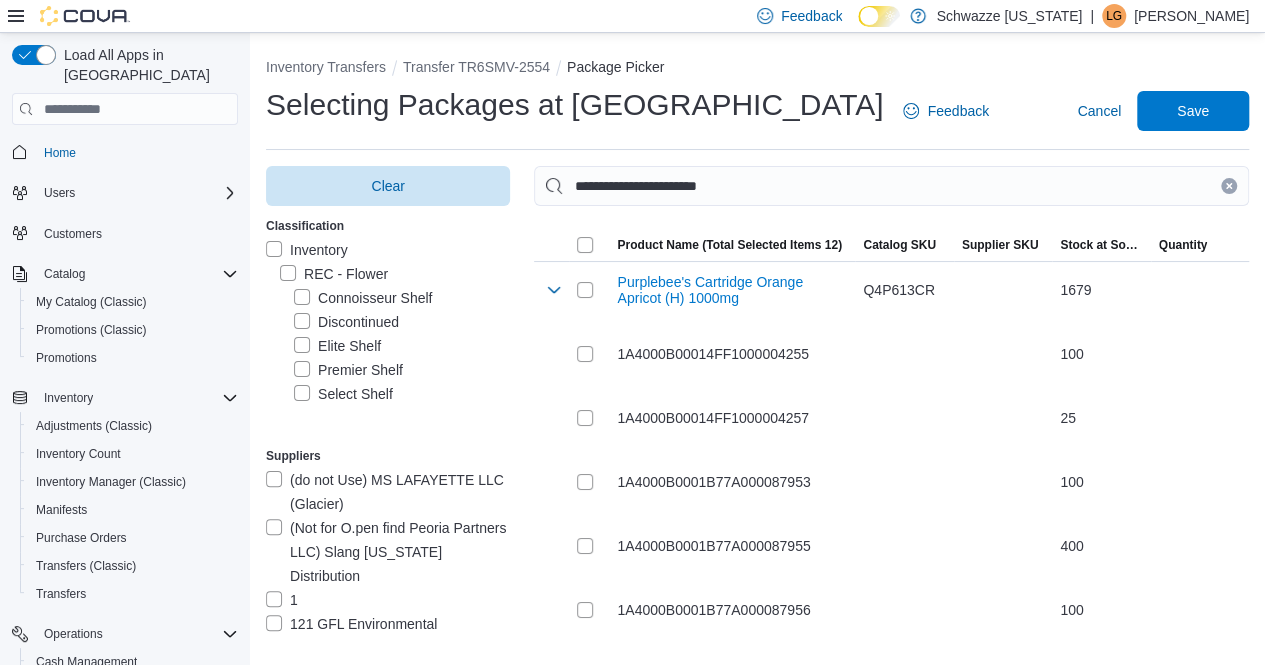 drag, startPoint x: 1244, startPoint y: 182, endPoint x: 974, endPoint y: 168, distance: 270.36273 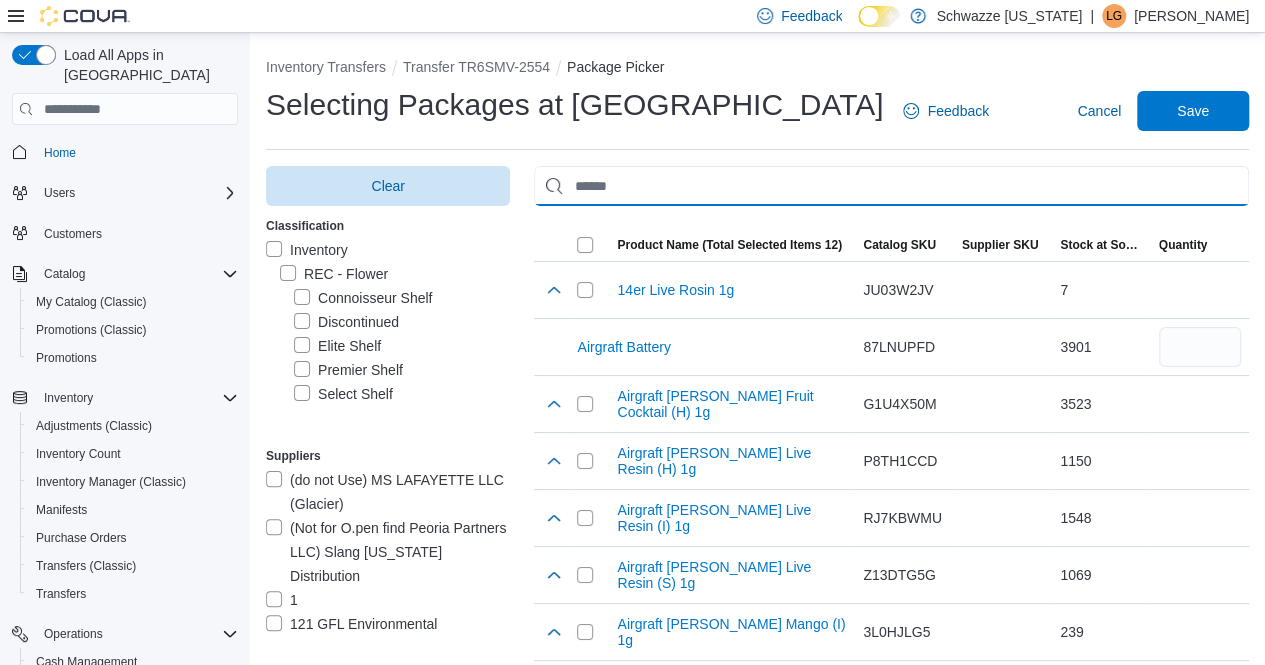 click at bounding box center (891, 186) 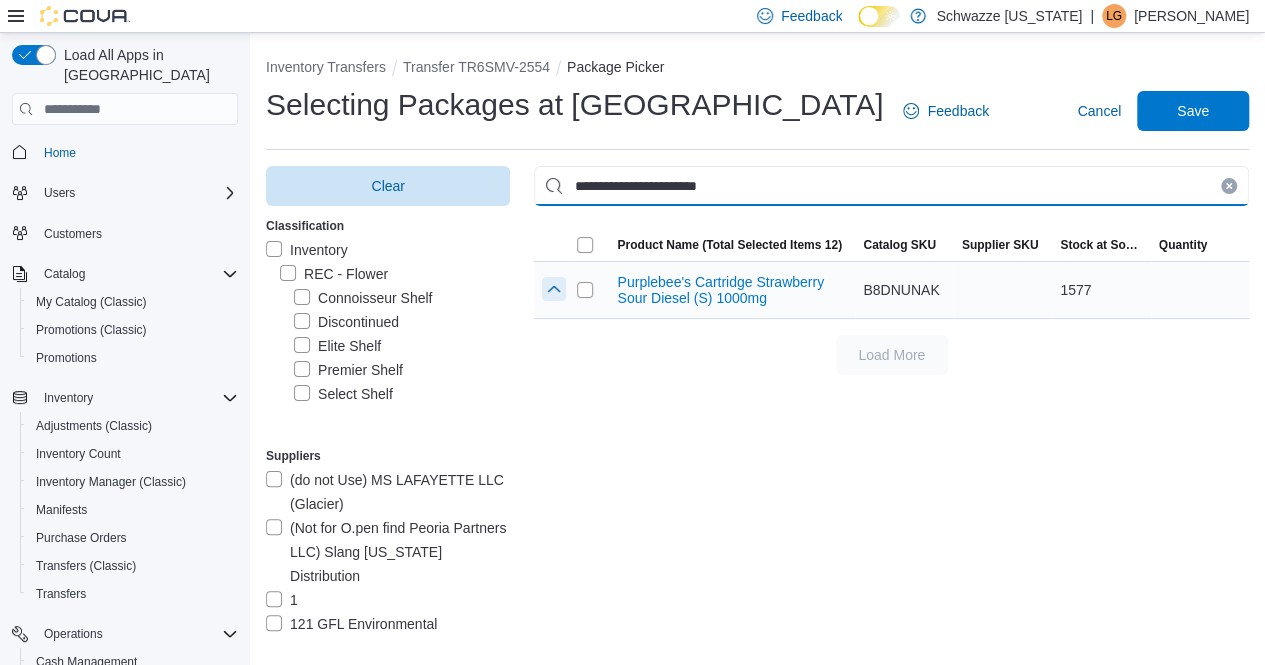type on "**********" 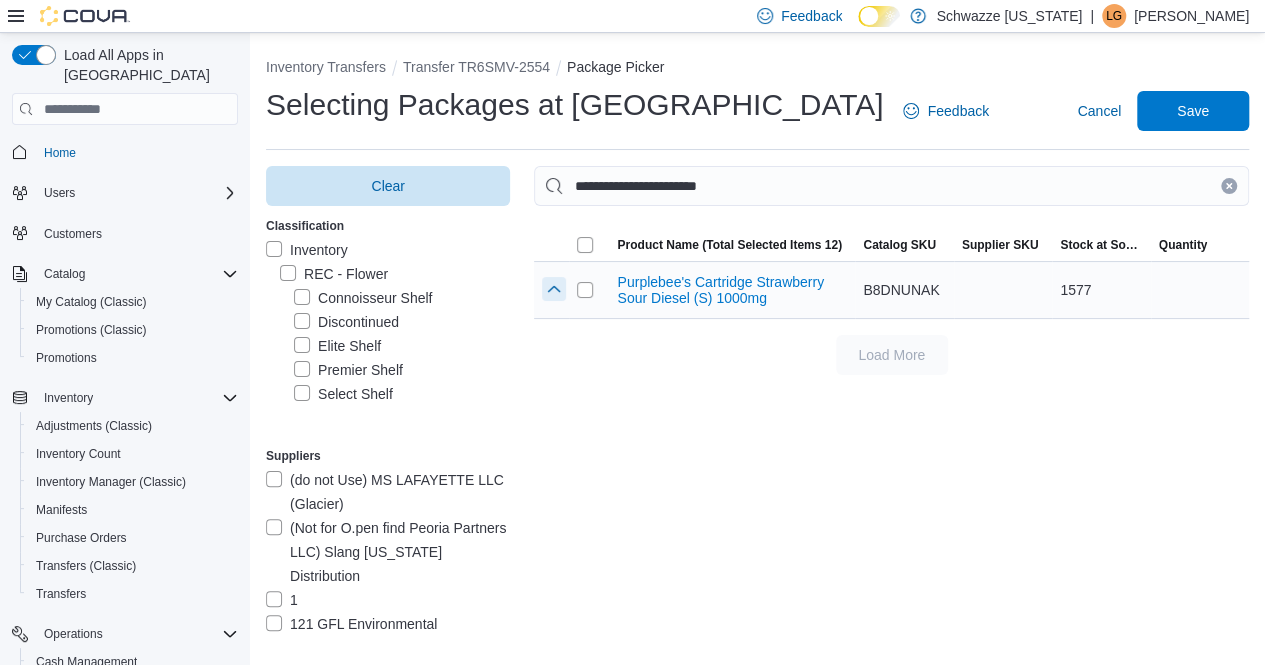 click at bounding box center [554, 289] 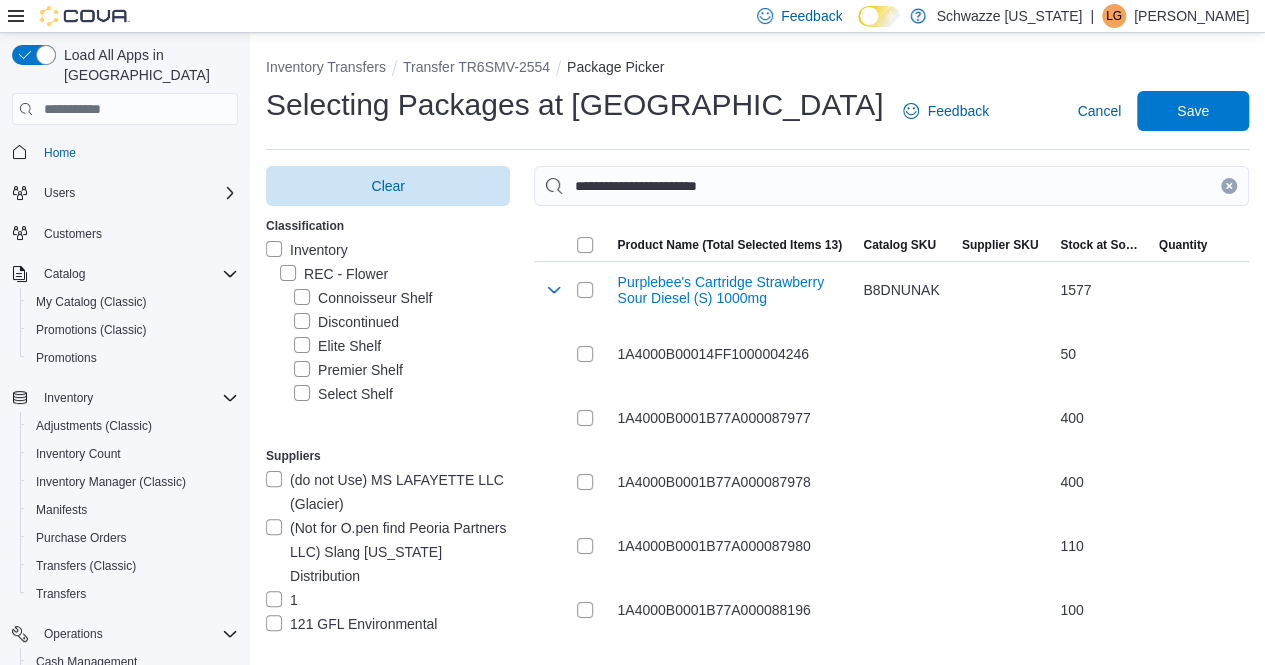 drag, startPoint x: 1242, startPoint y: 181, endPoint x: 1178, endPoint y: 174, distance: 64.381676 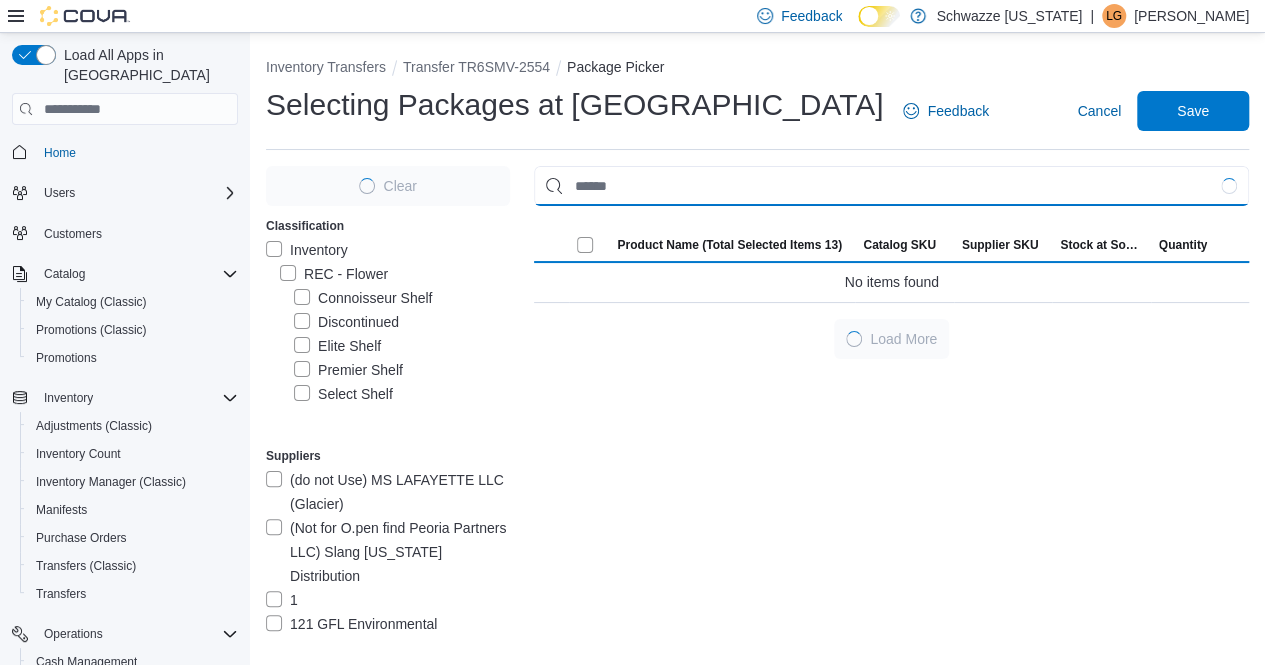 click at bounding box center [891, 186] 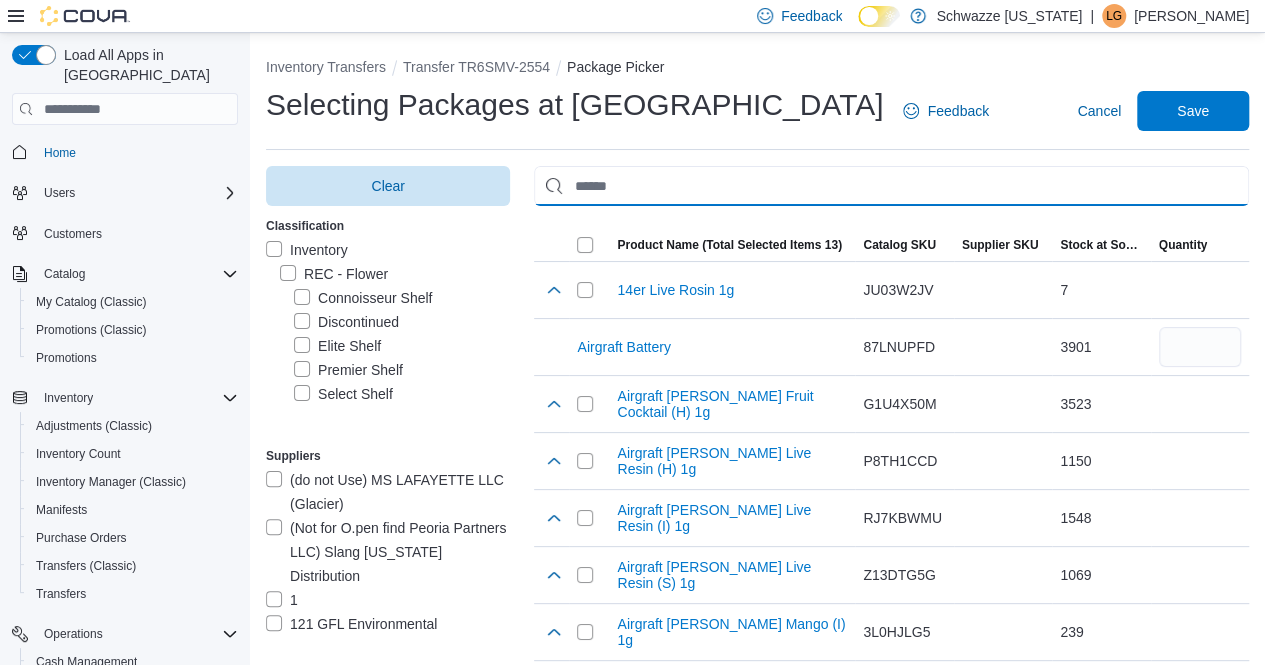 paste on "**********" 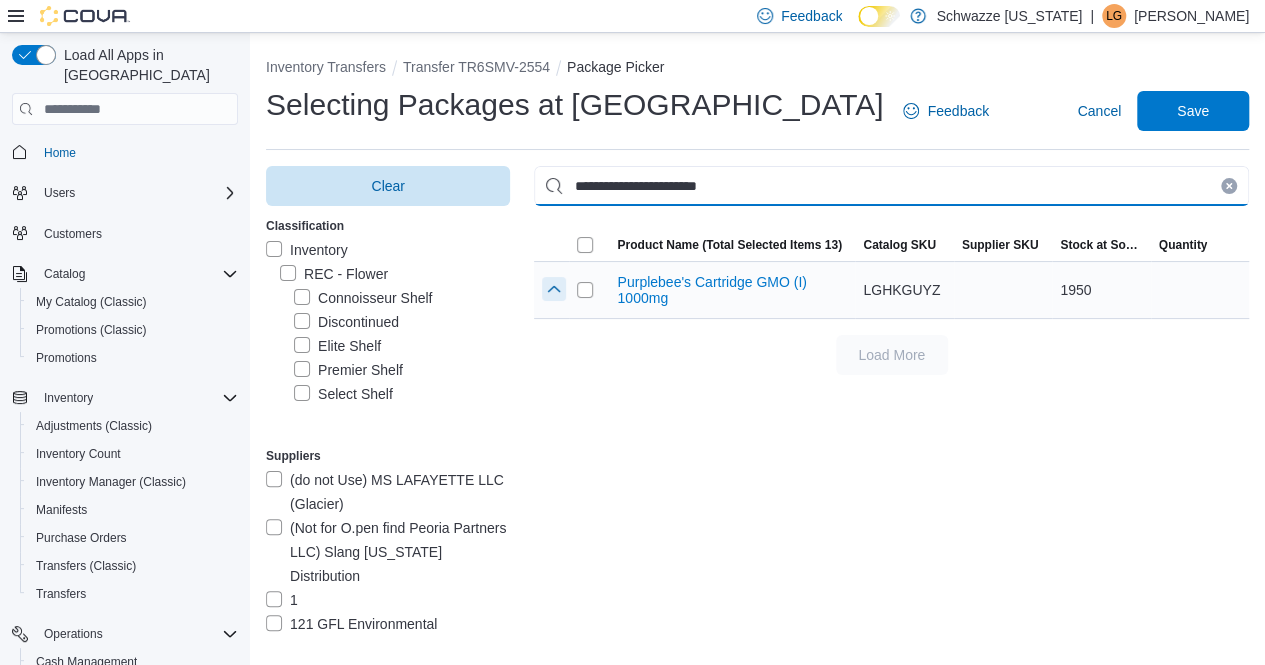 type on "**********" 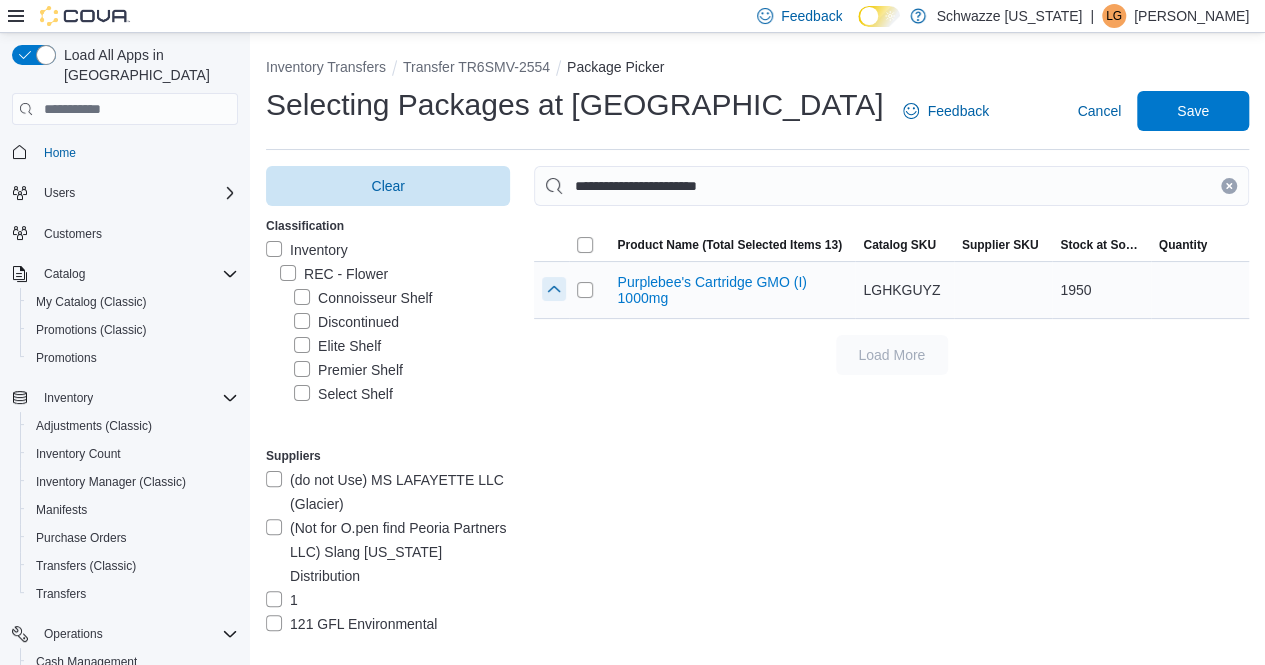 click at bounding box center [554, 289] 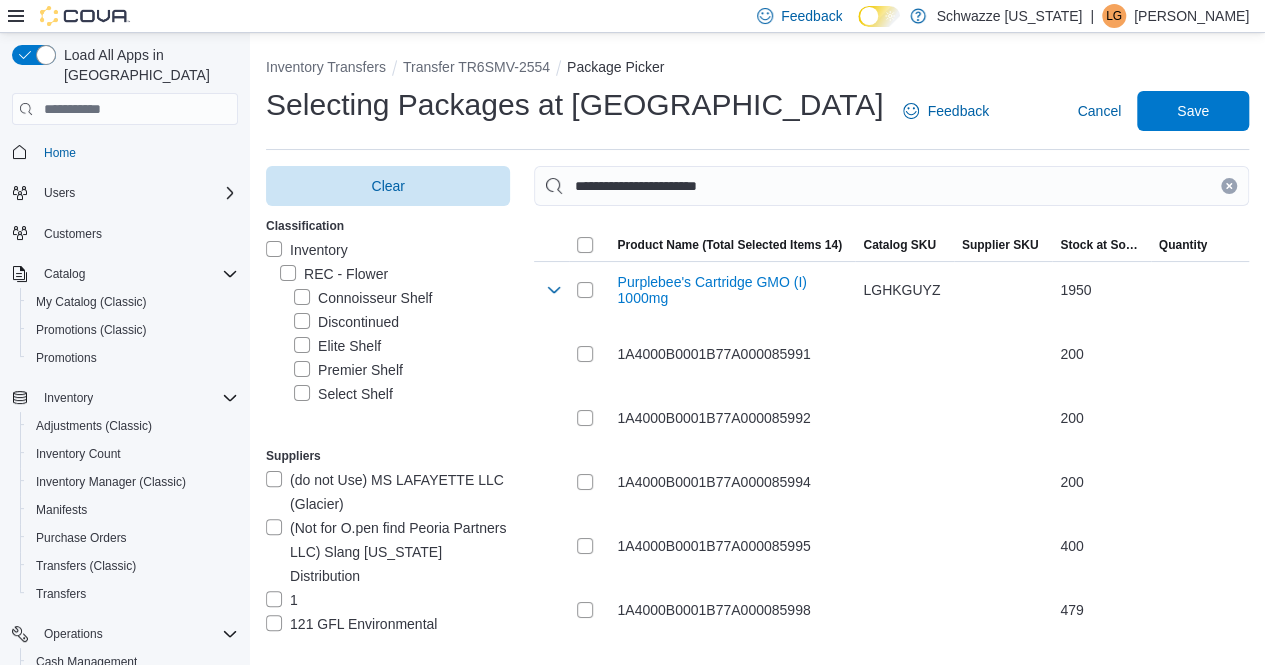 drag, startPoint x: 1240, startPoint y: 181, endPoint x: 875, endPoint y: 181, distance: 365 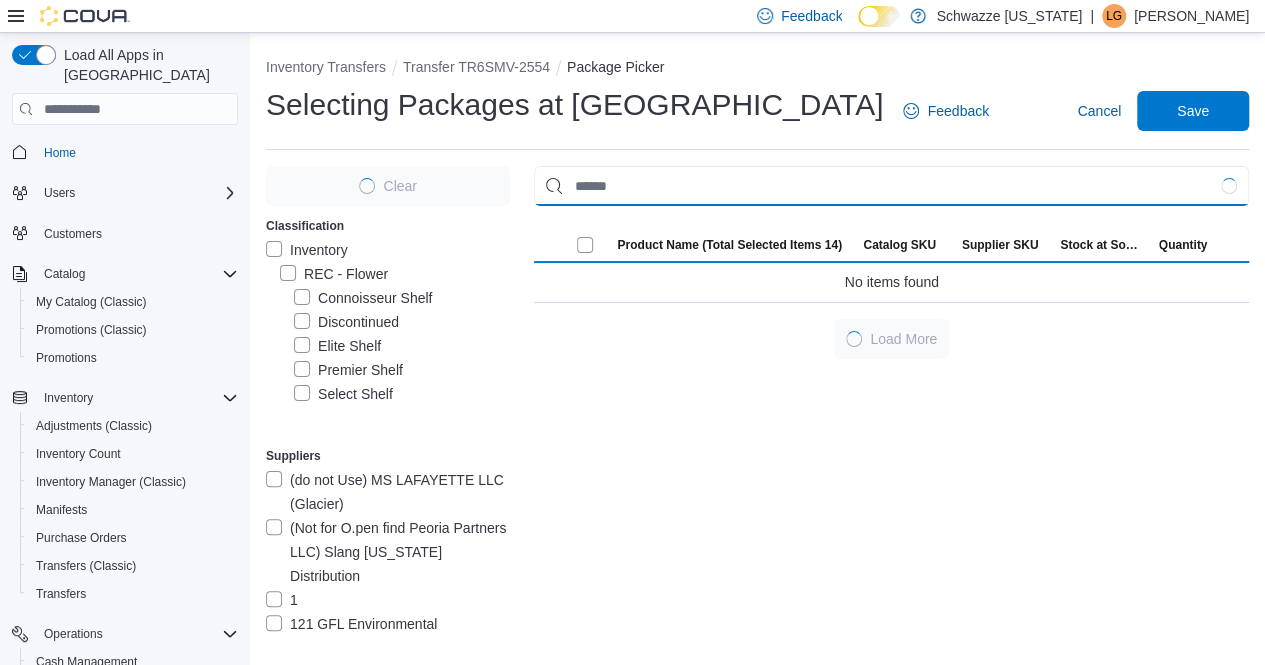 click at bounding box center (891, 186) 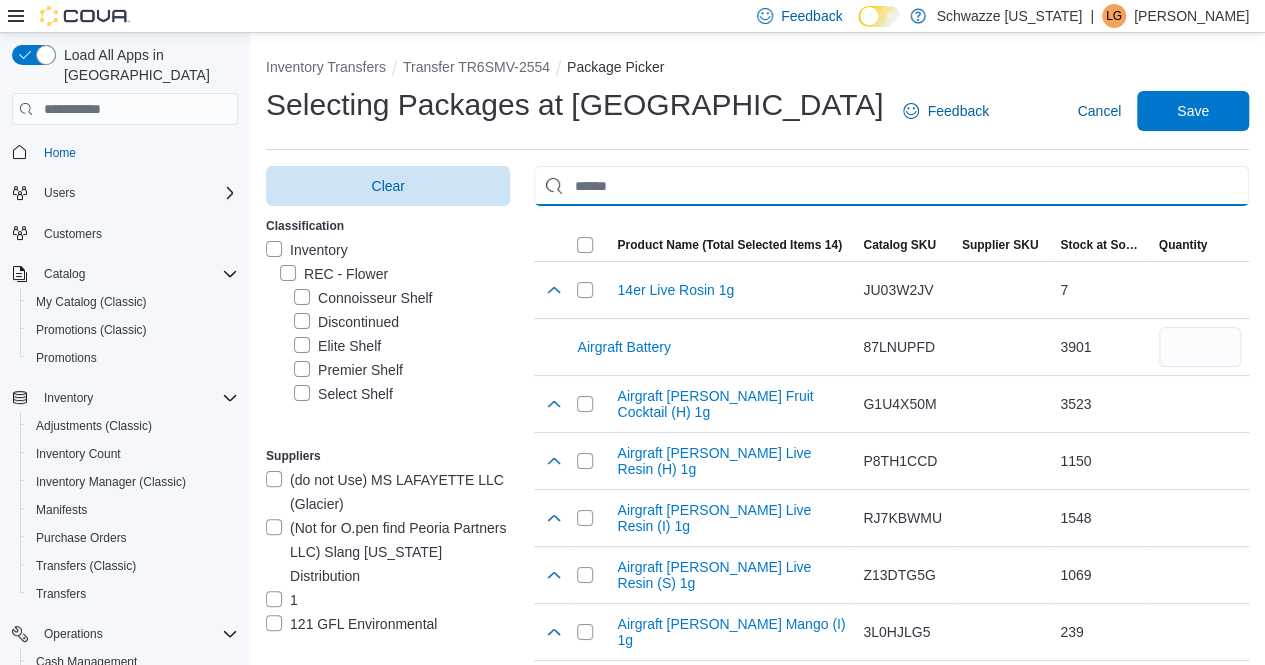 paste on "**********" 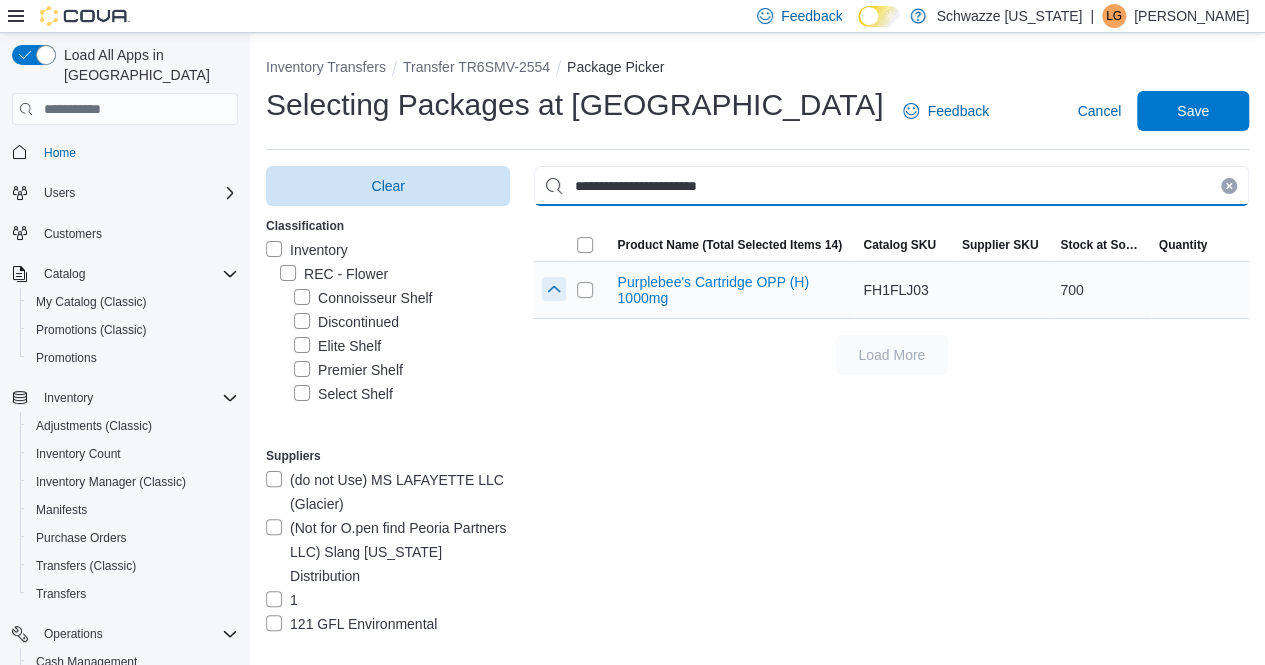 type on "**********" 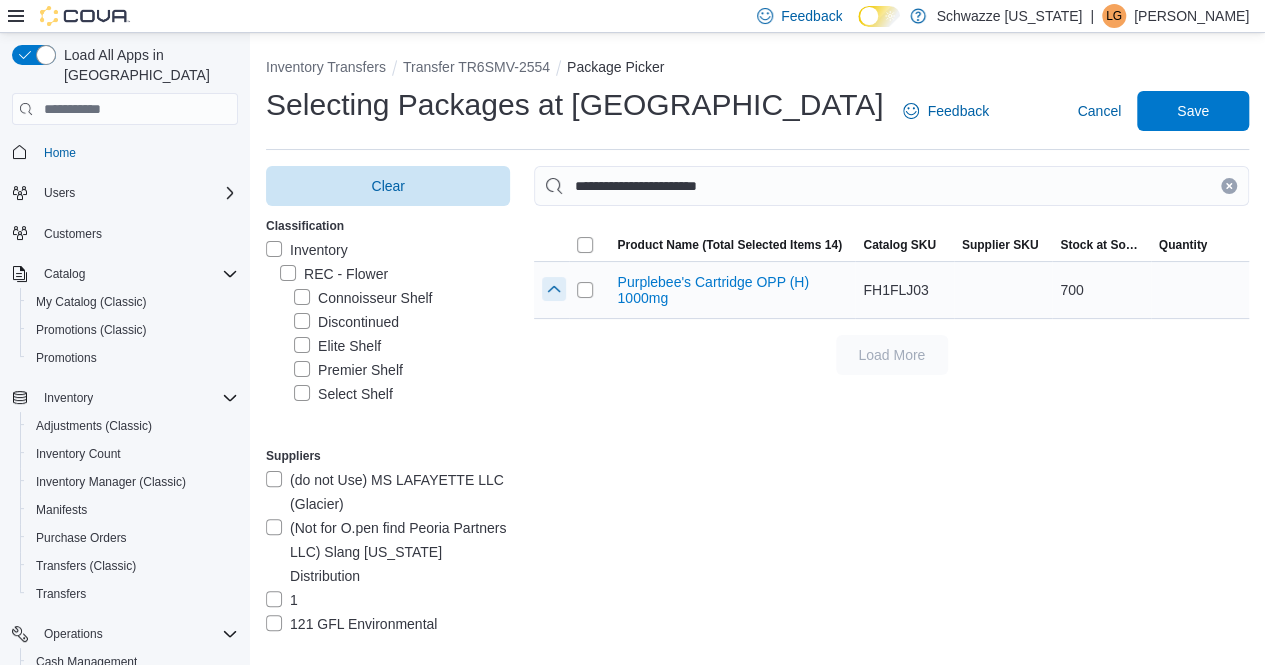 click at bounding box center (554, 289) 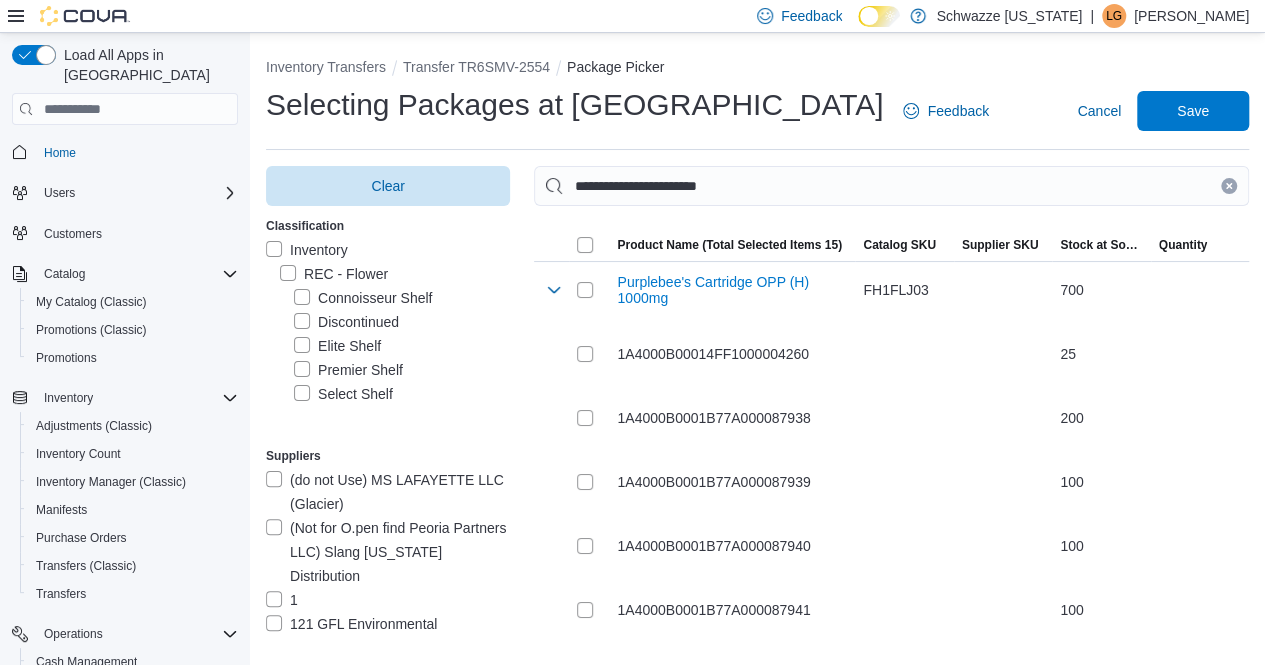 drag, startPoint x: 1248, startPoint y: 190, endPoint x: 1237, endPoint y: 189, distance: 11.045361 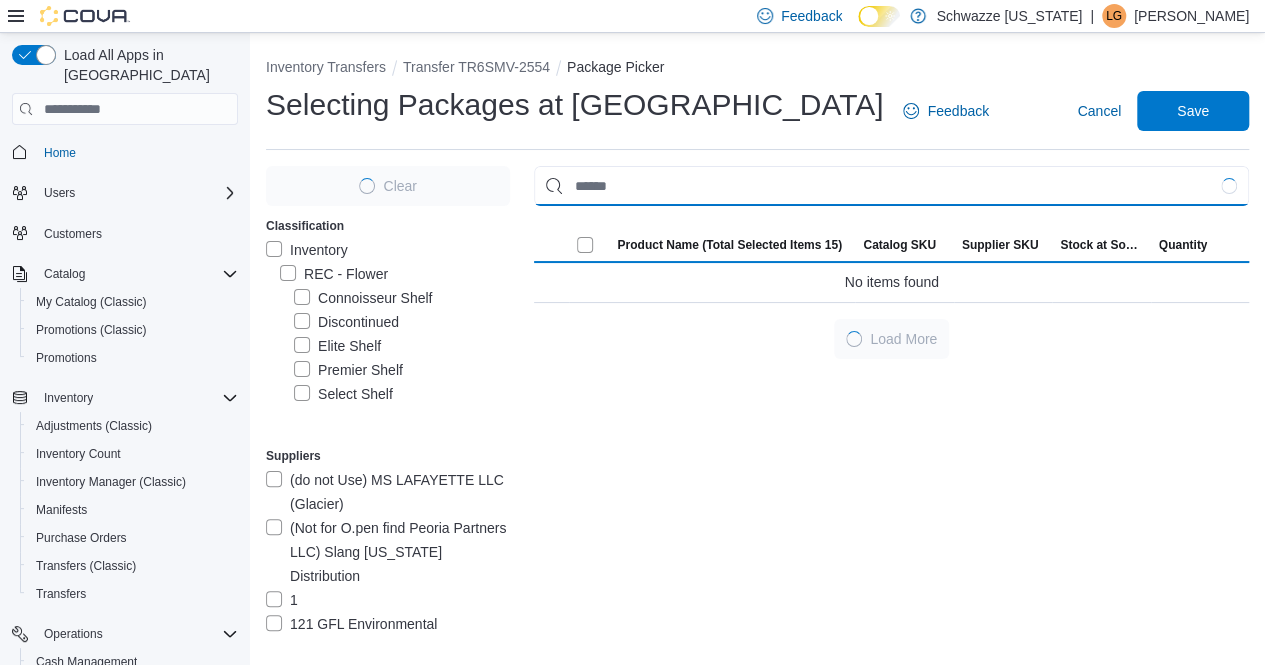 click at bounding box center (891, 186) 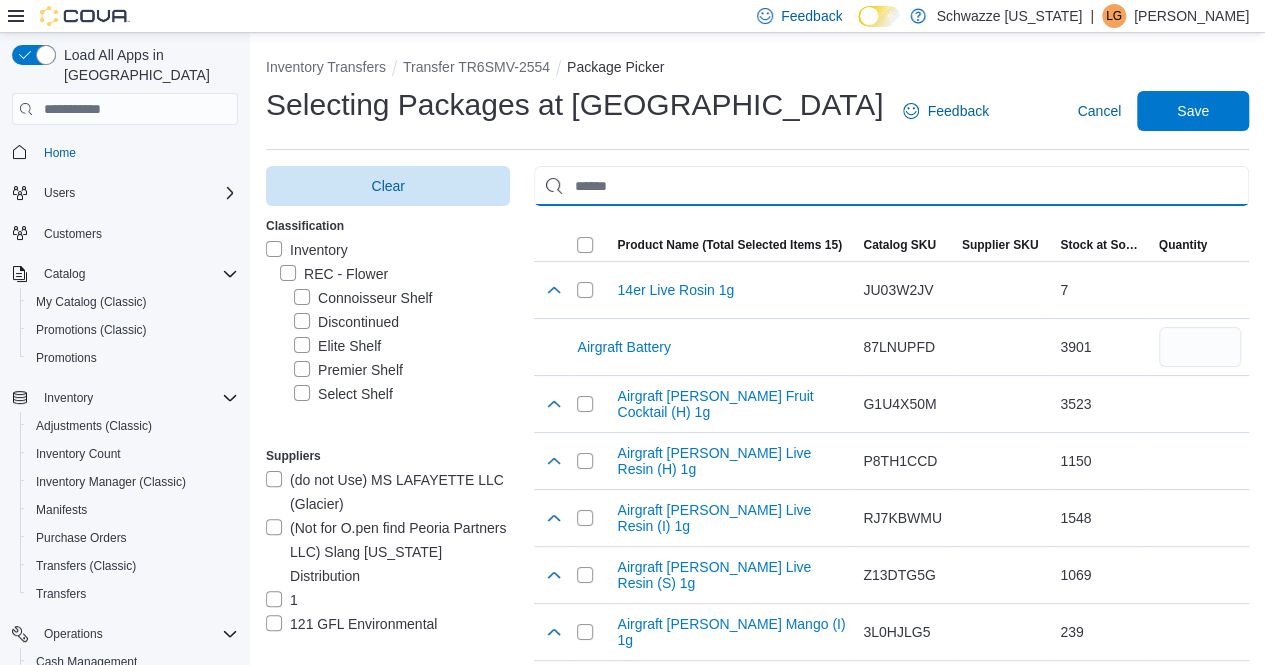 paste on "**********" 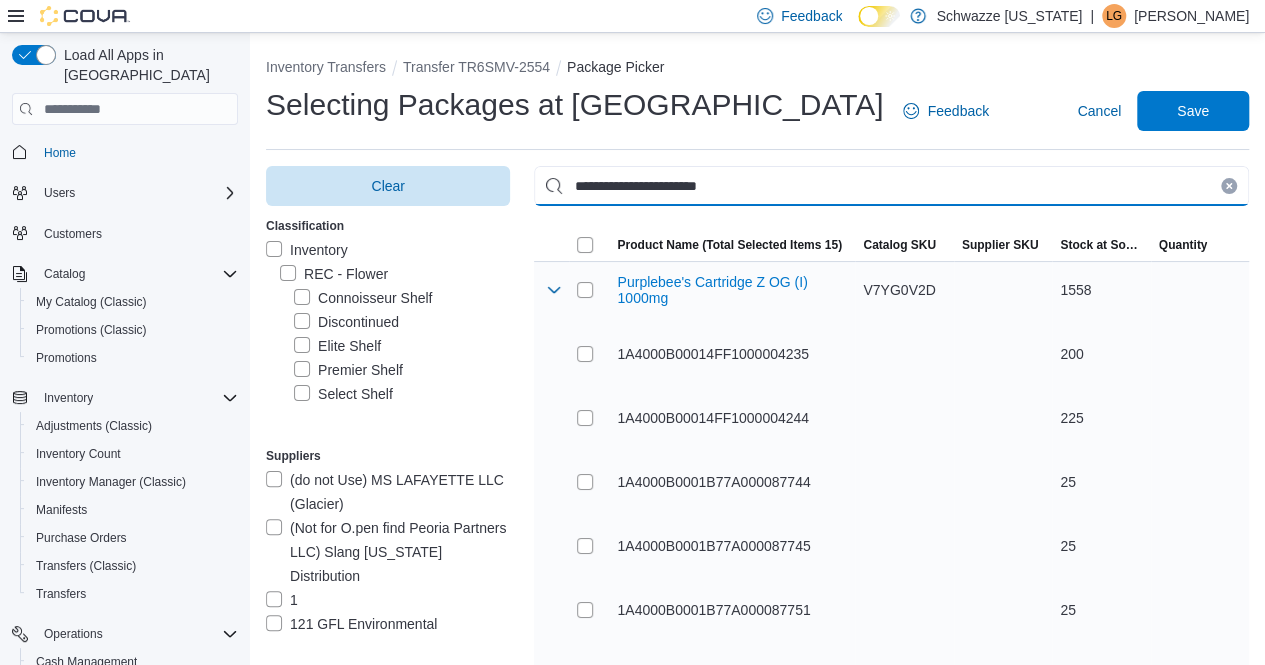 scroll, scrollTop: 100, scrollLeft: 0, axis: vertical 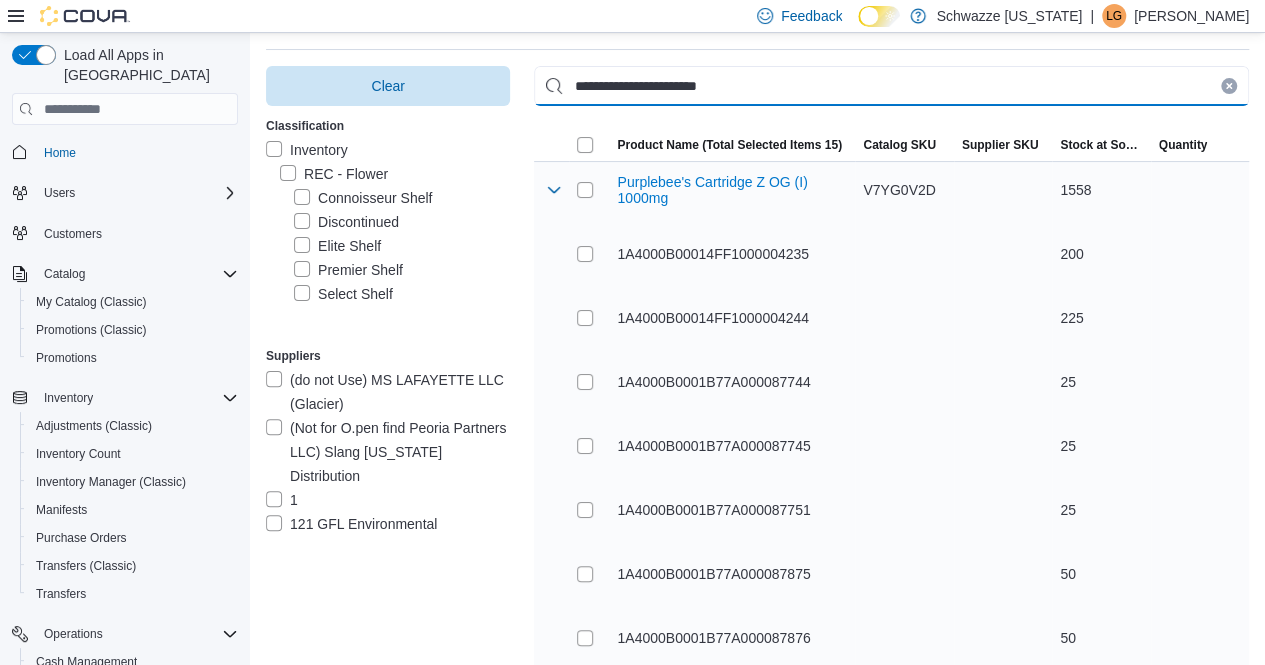 type on "**********" 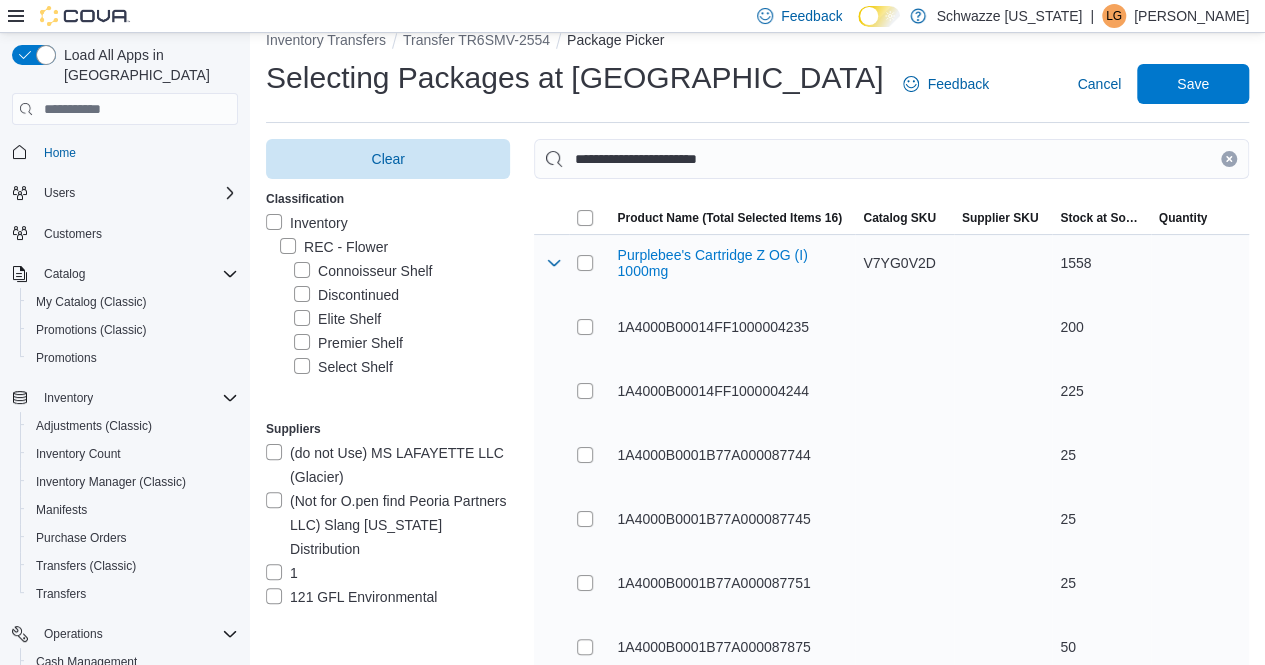 scroll, scrollTop: 0, scrollLeft: 0, axis: both 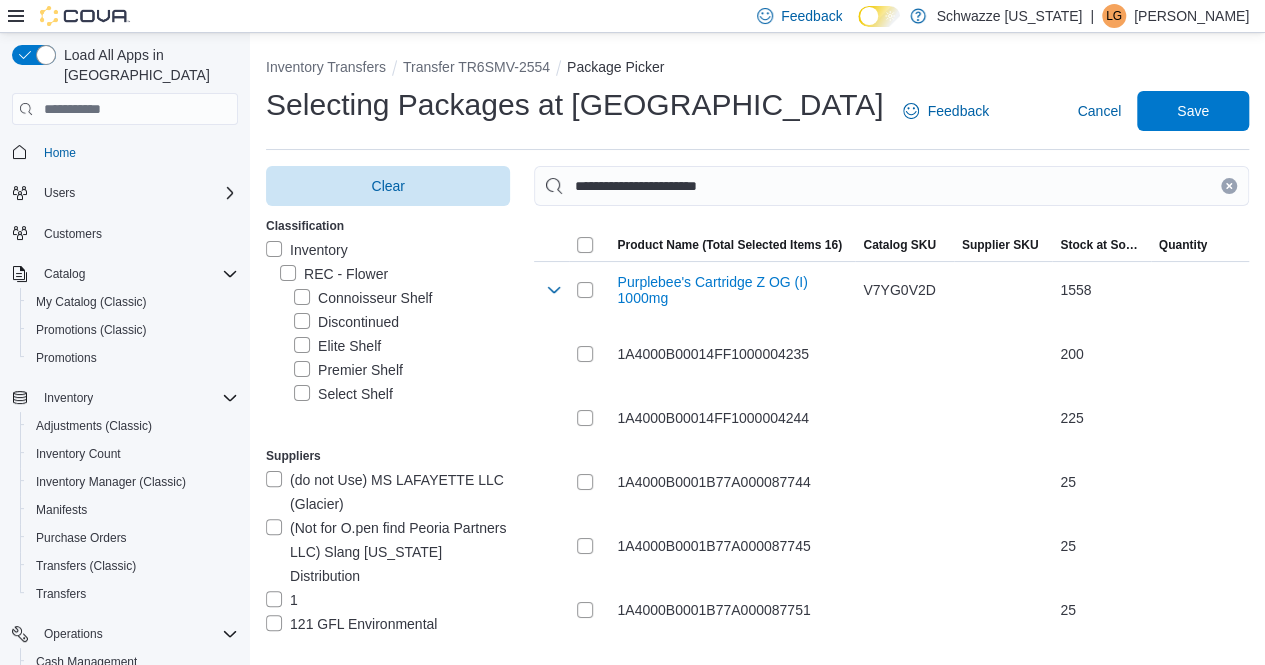 drag, startPoint x: 1242, startPoint y: 189, endPoint x: 1004, endPoint y: 193, distance: 238.03362 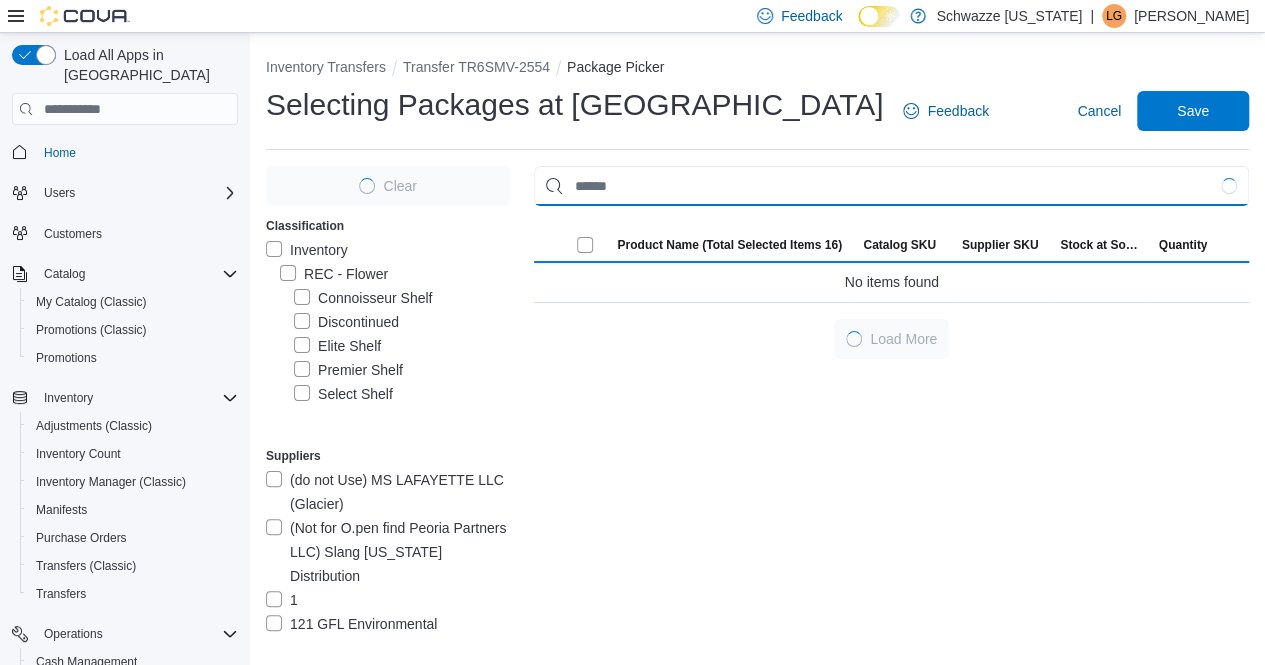 click at bounding box center (891, 186) 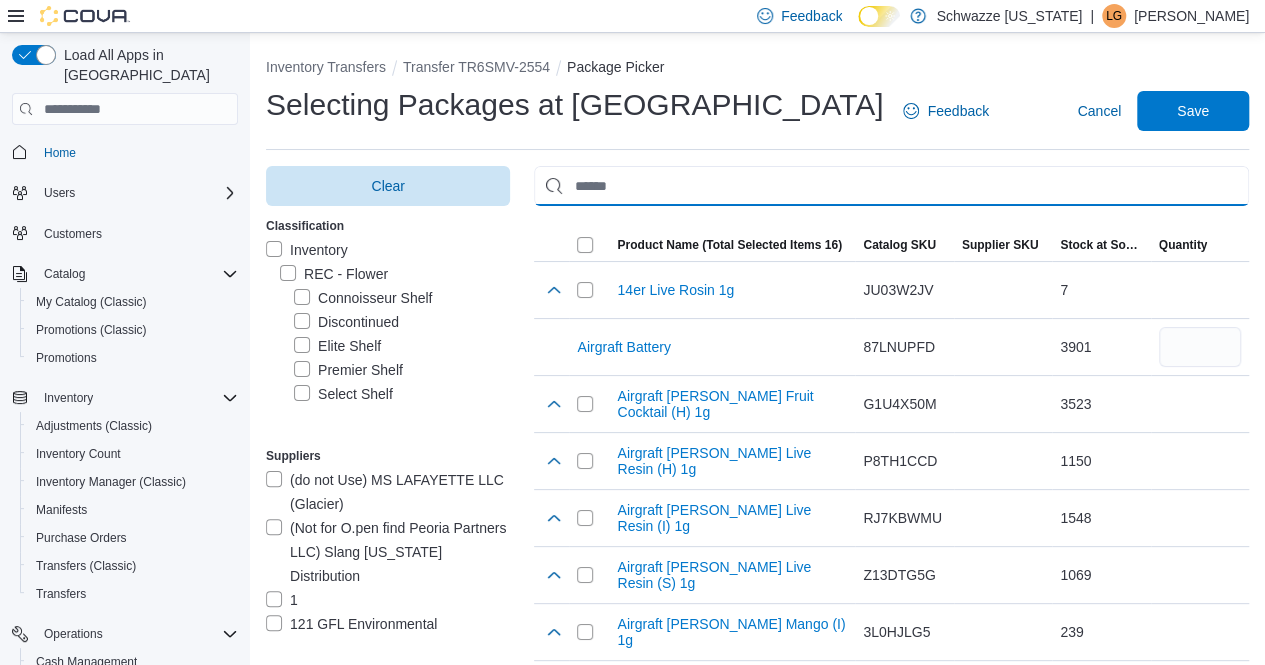 paste on "**********" 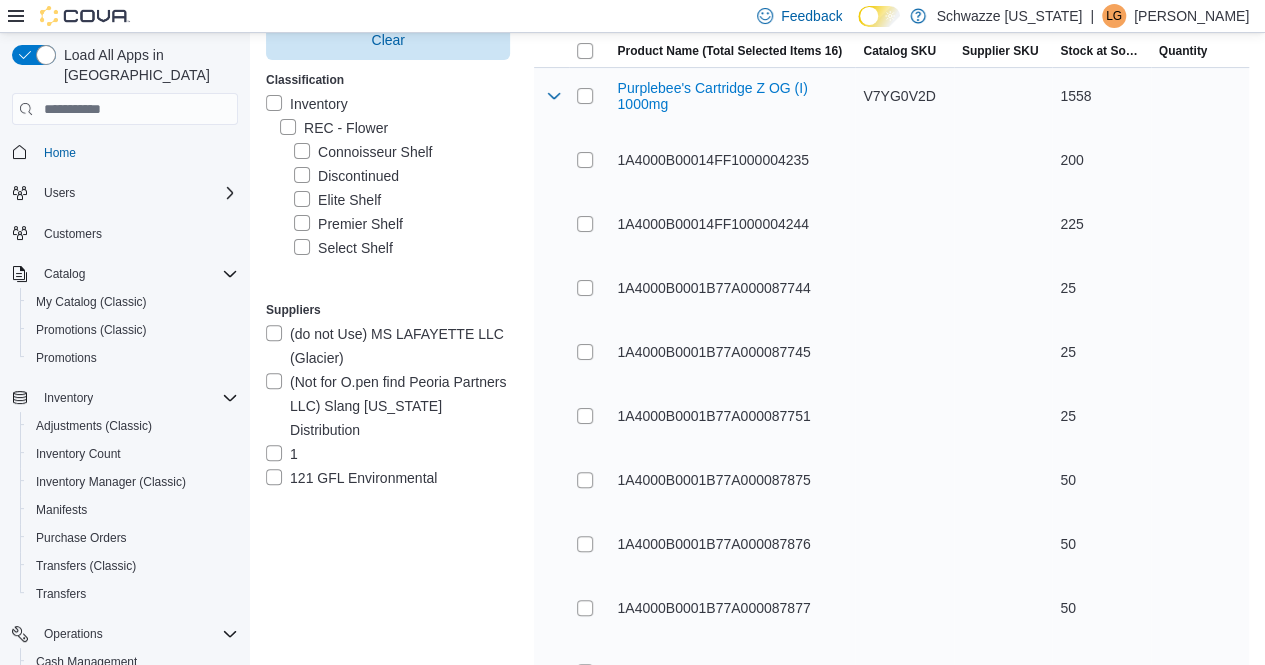 scroll, scrollTop: 200, scrollLeft: 0, axis: vertical 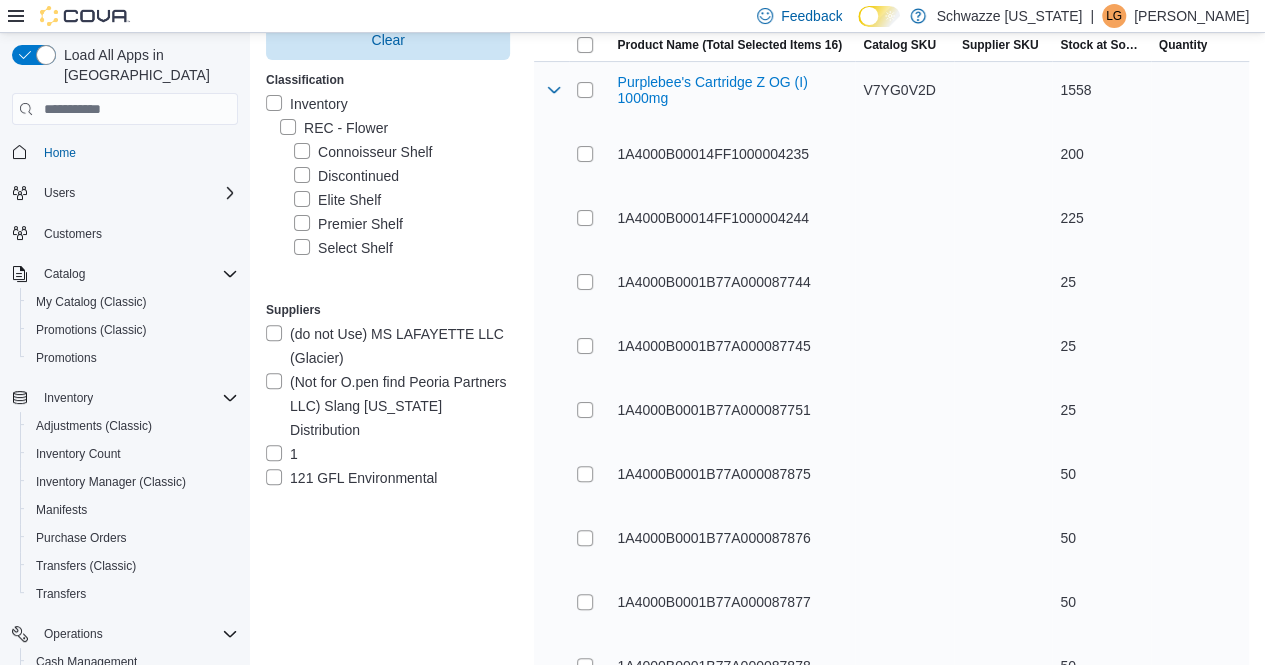 type on "**********" 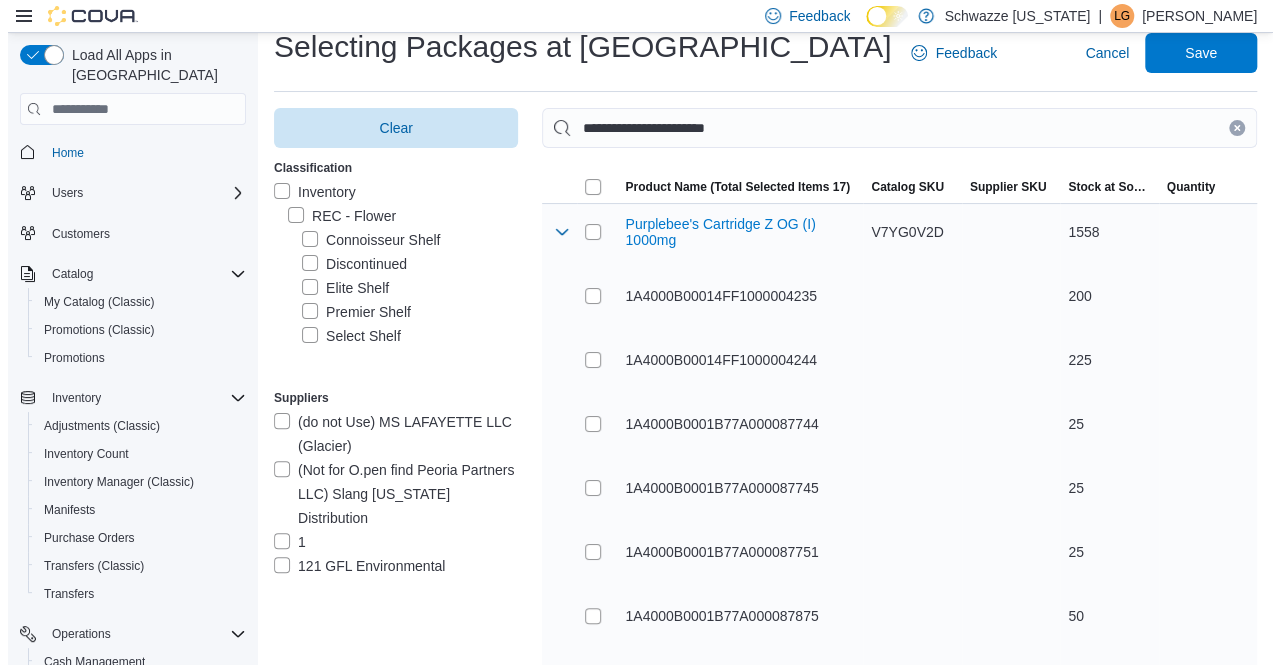 scroll, scrollTop: 0, scrollLeft: 0, axis: both 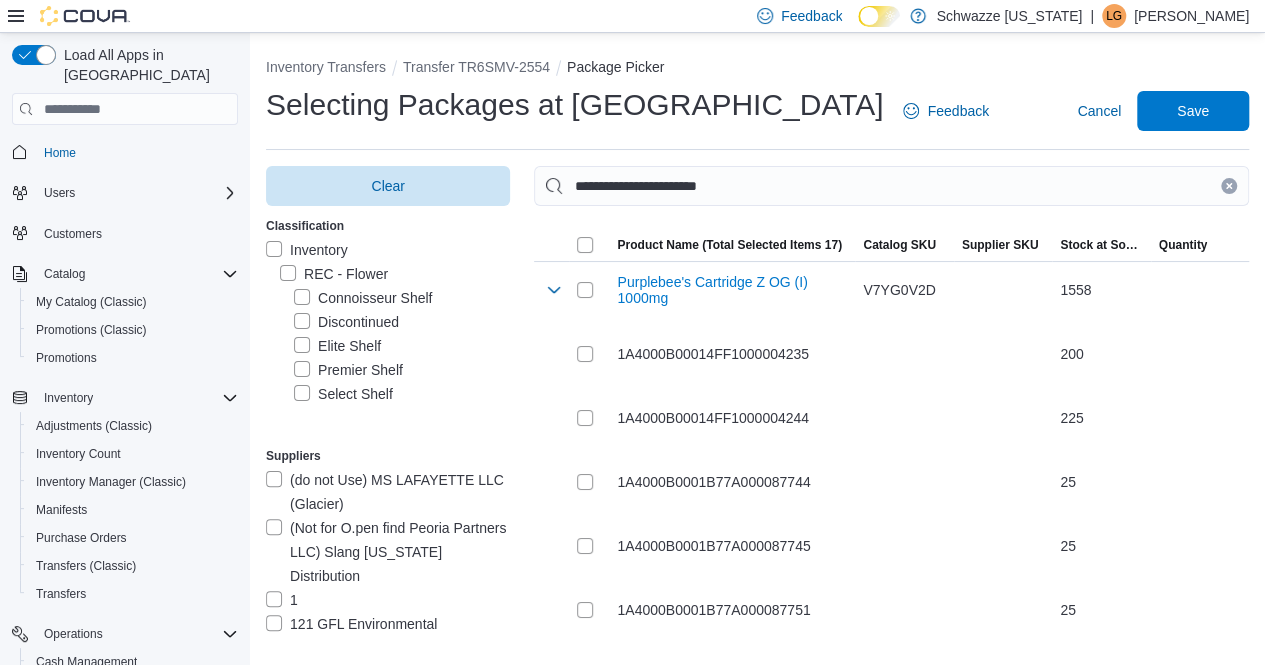 drag, startPoint x: 1241, startPoint y: 184, endPoint x: 1219, endPoint y: 183, distance: 22.022715 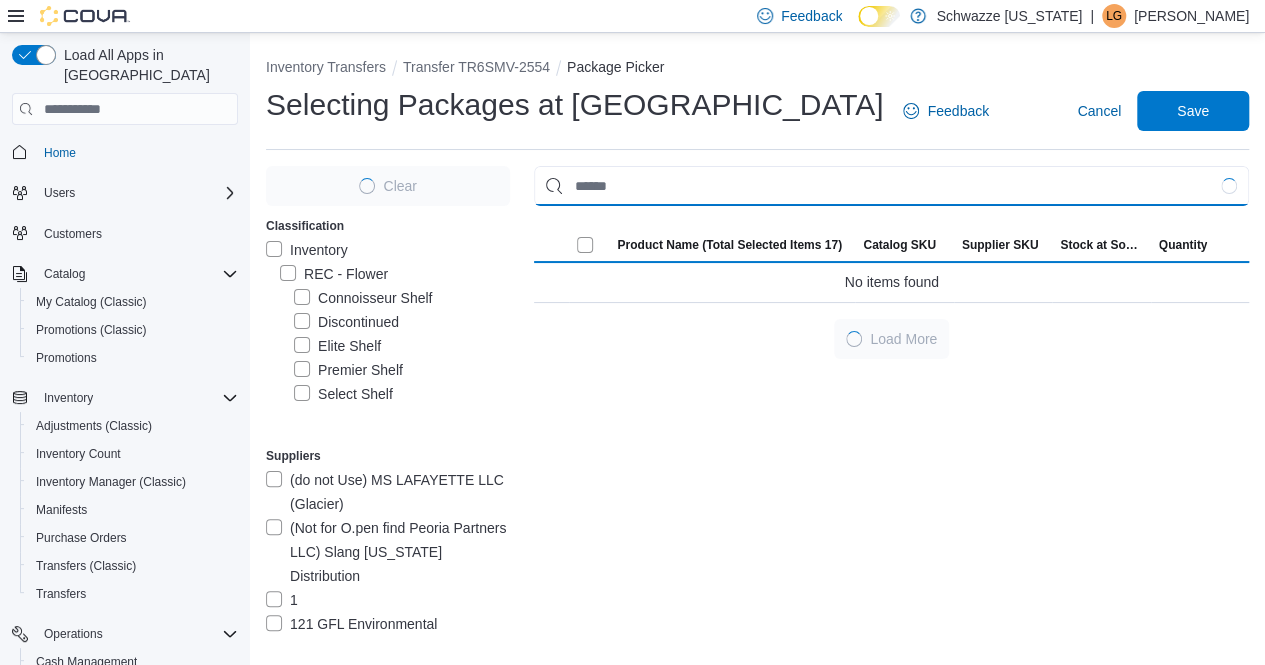 click at bounding box center (891, 186) 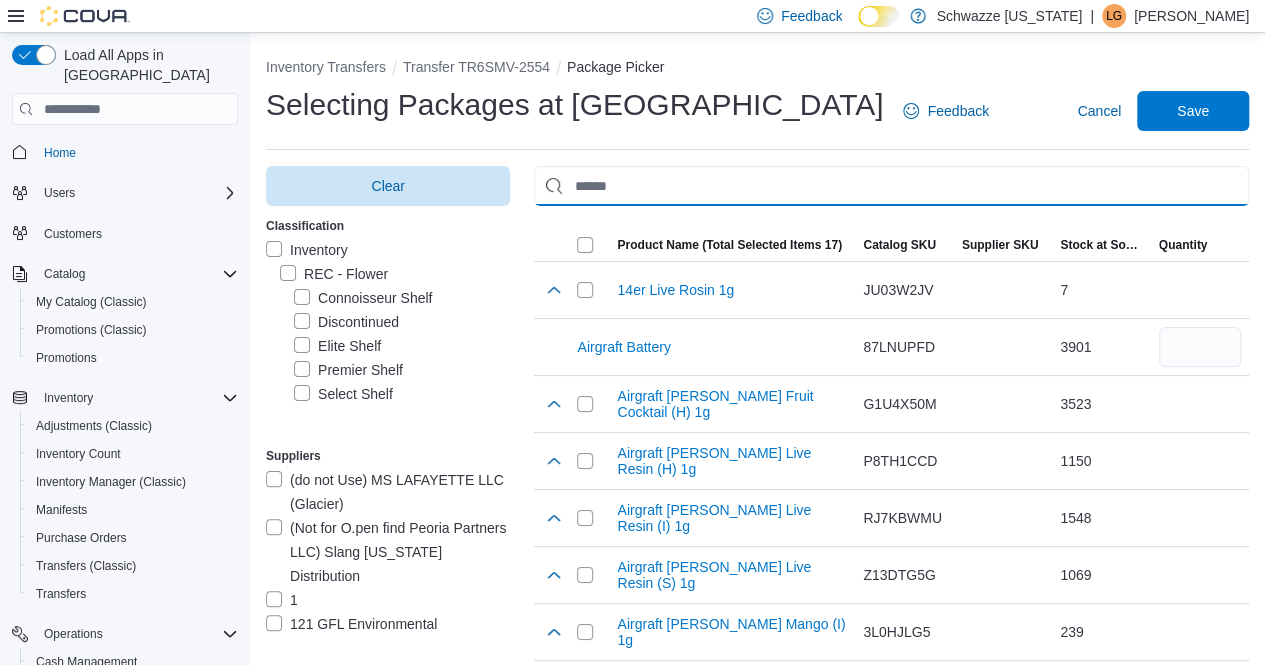 paste on "**********" 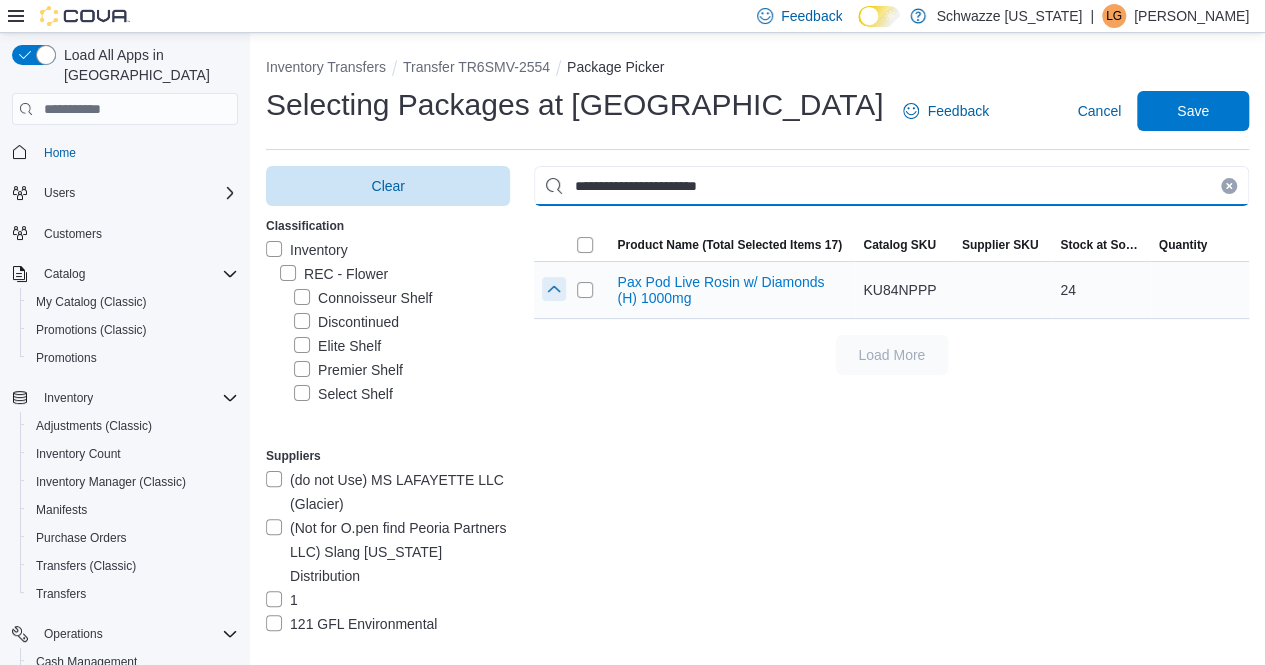 type on "**********" 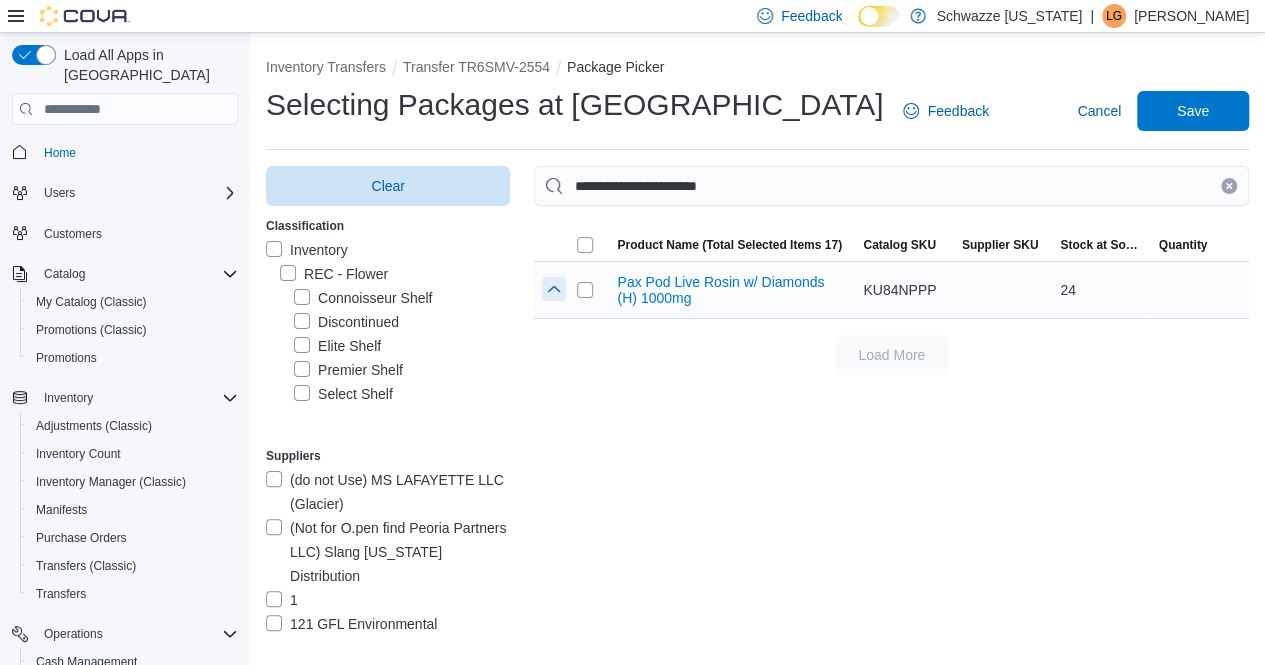 click at bounding box center (554, 289) 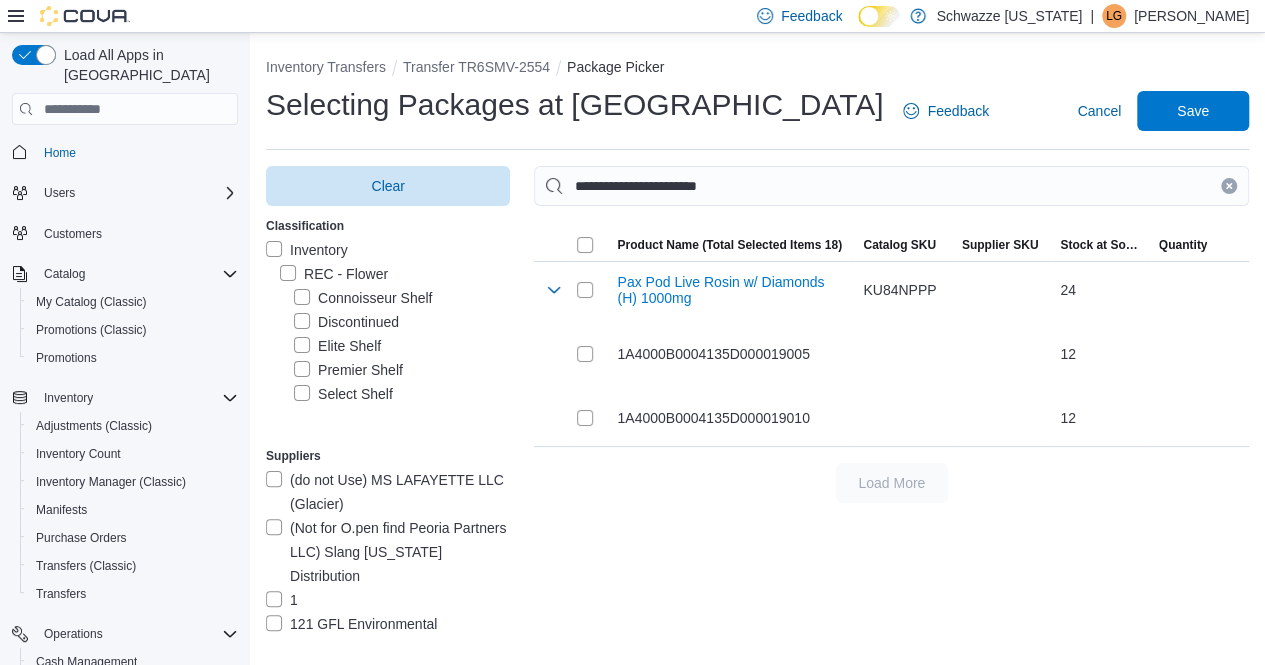 click 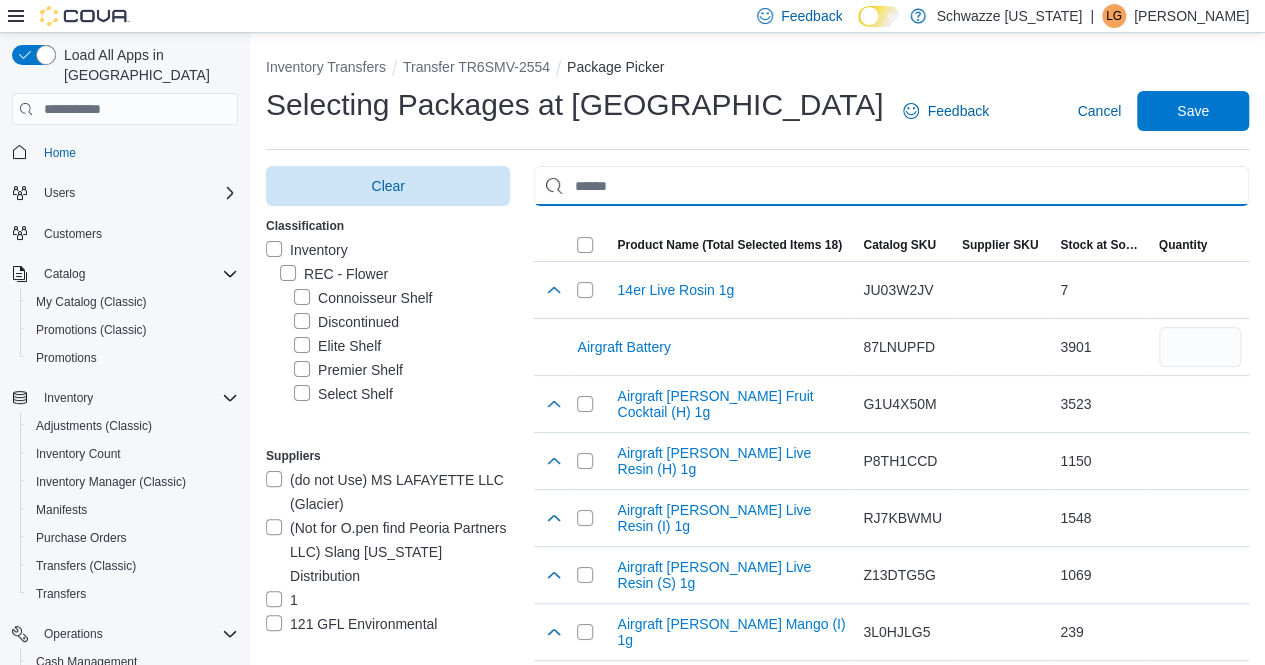 click at bounding box center (891, 186) 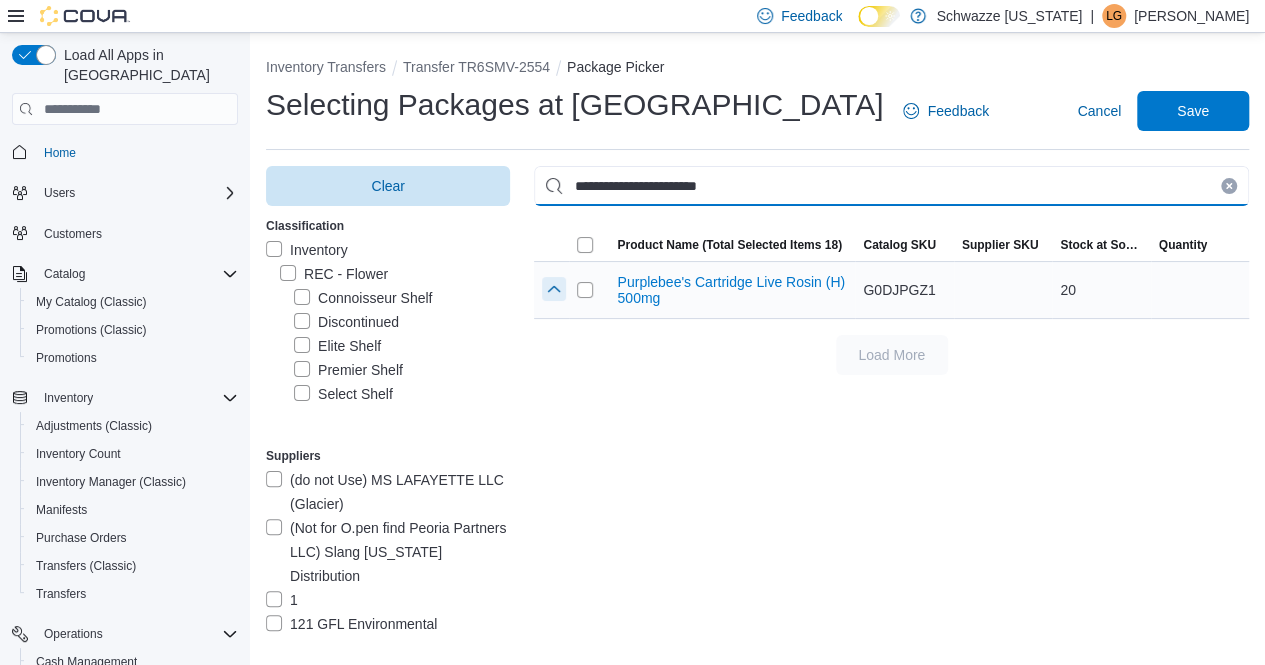 type on "**********" 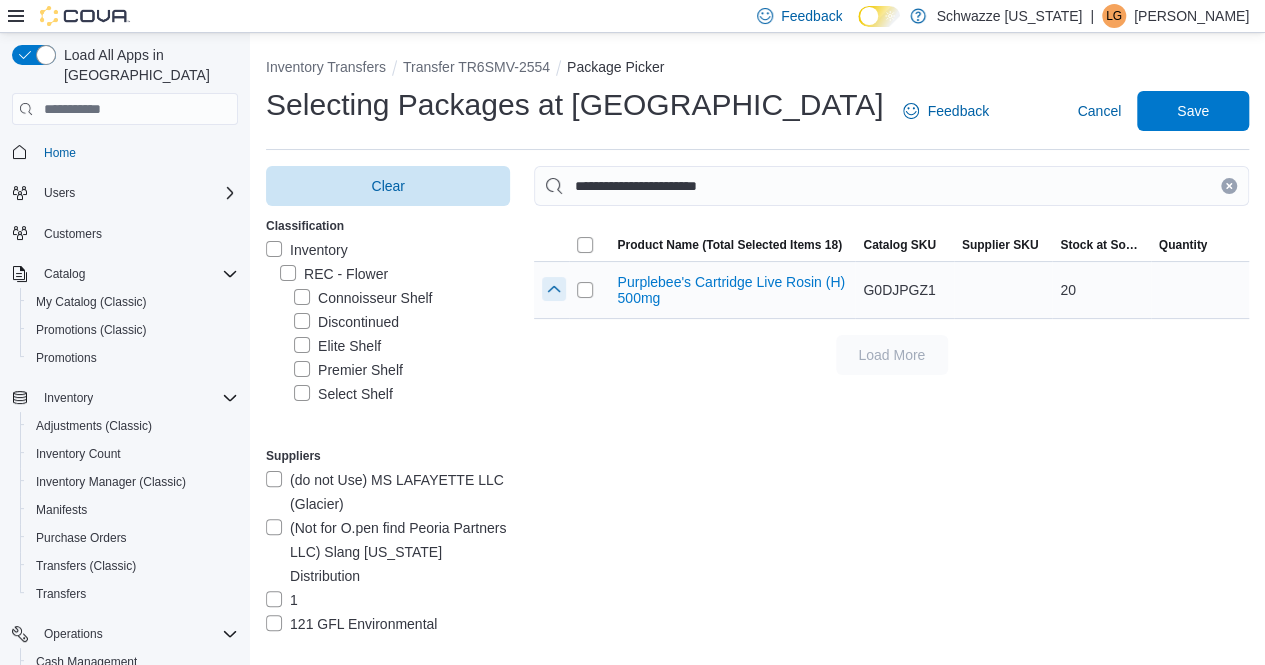 click at bounding box center [554, 289] 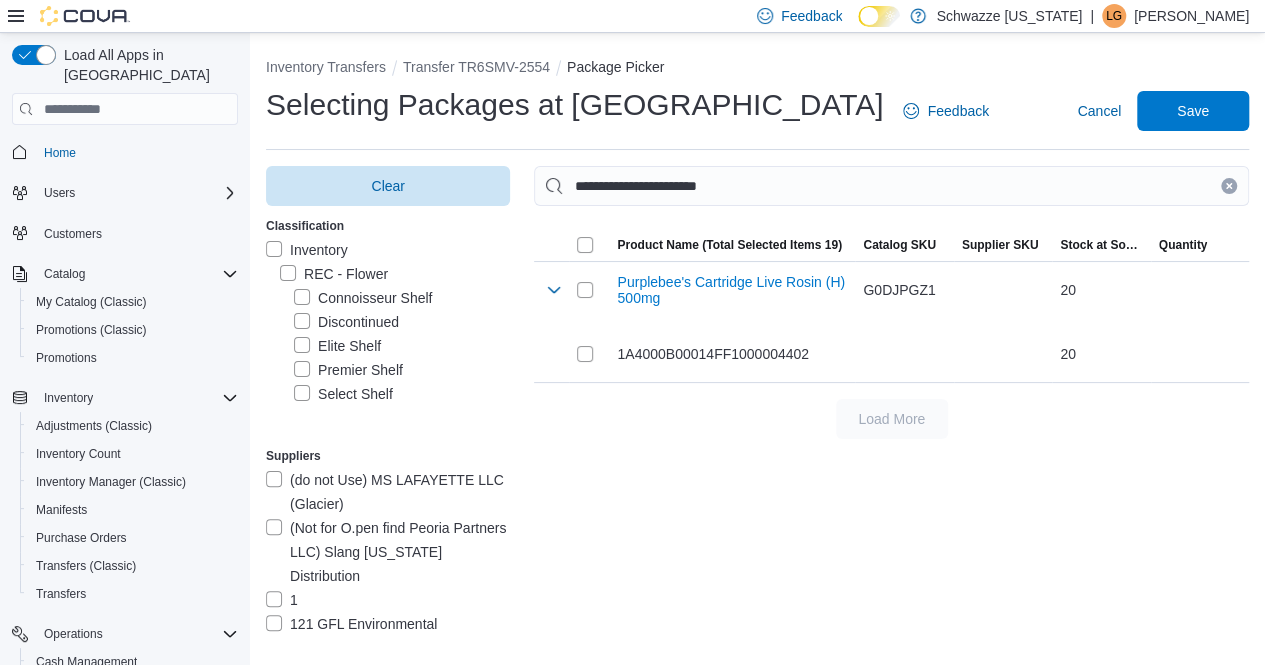 drag, startPoint x: 1244, startPoint y: 181, endPoint x: 1233, endPoint y: 181, distance: 11 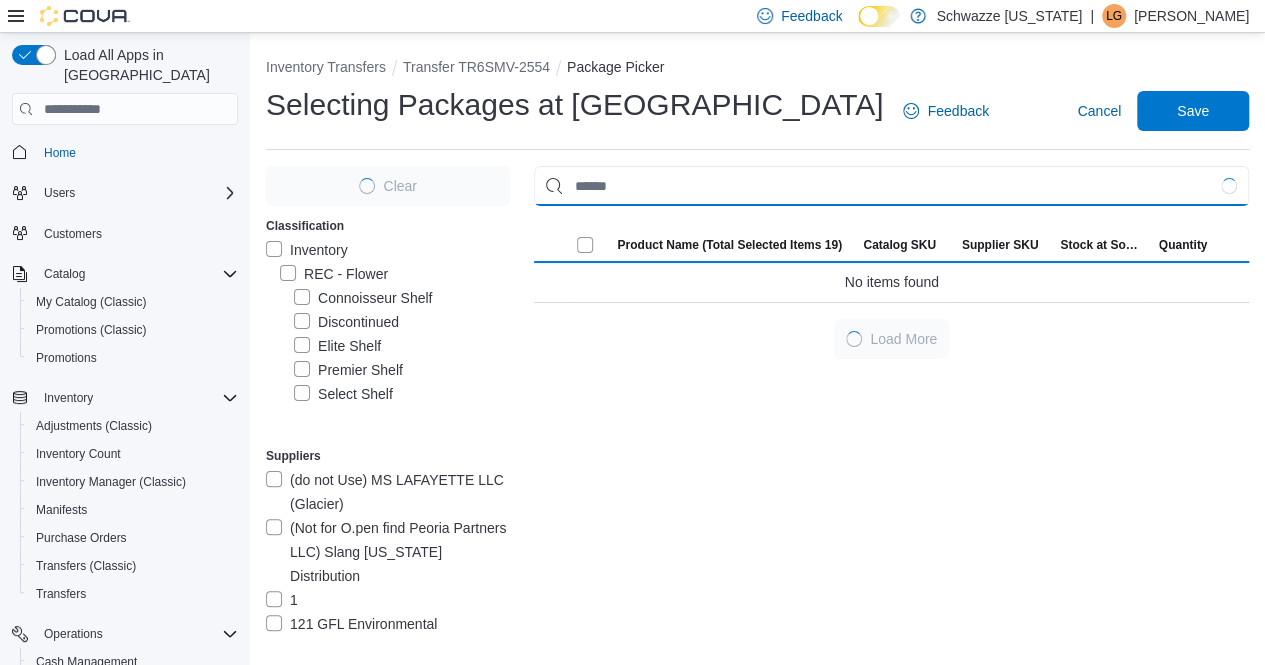 click at bounding box center (891, 186) 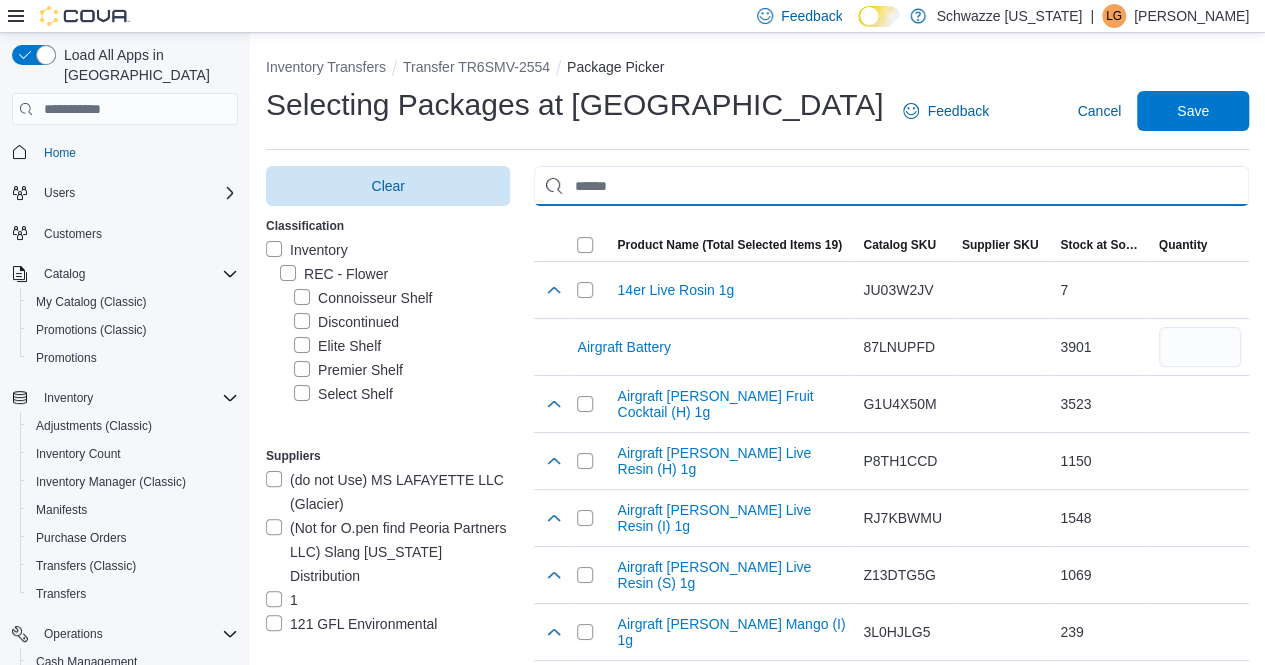 paste on "**********" 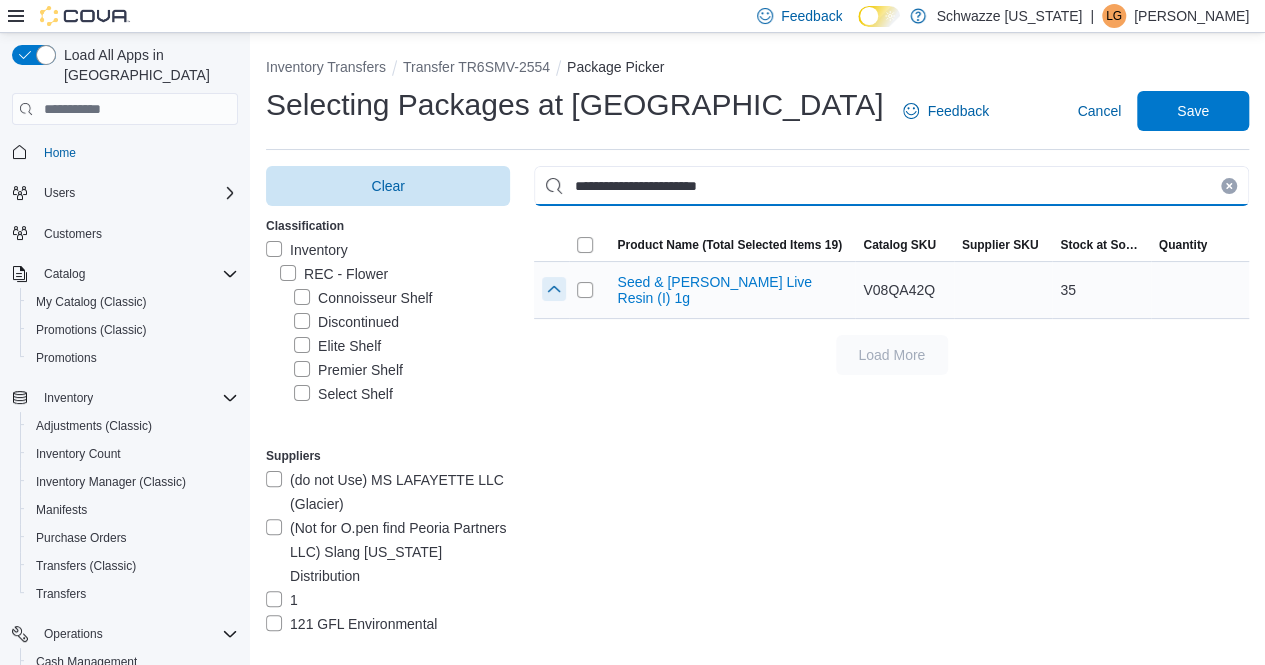 type on "**********" 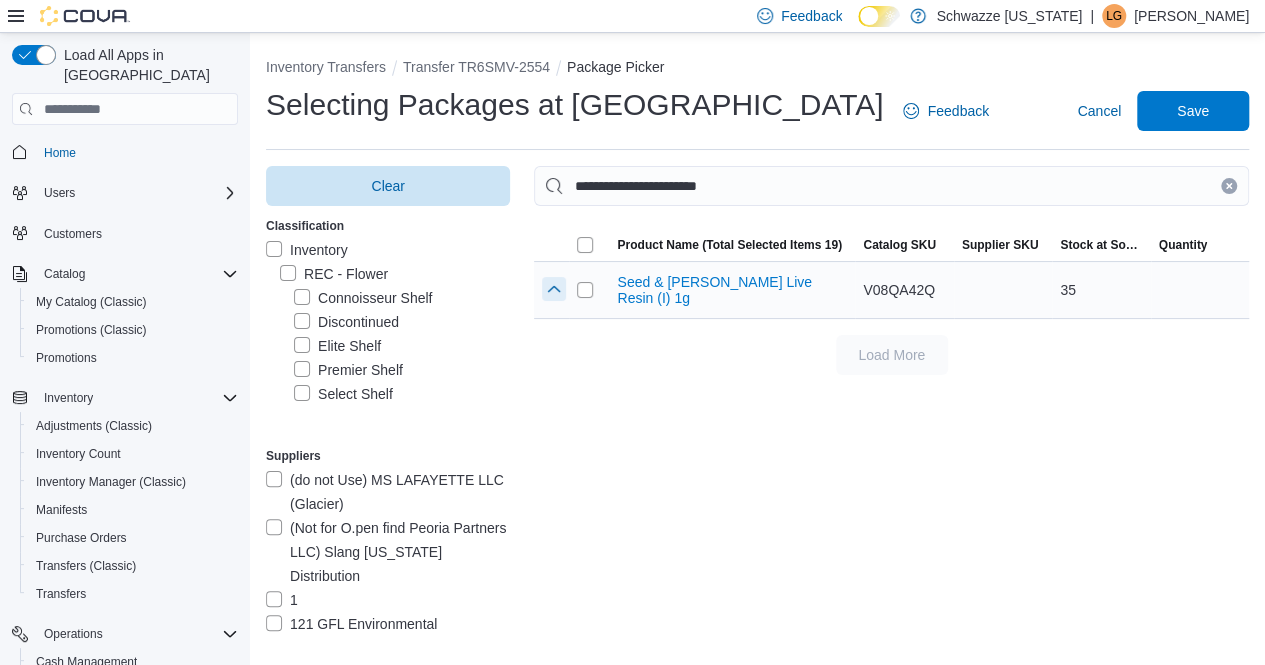 click at bounding box center [554, 289] 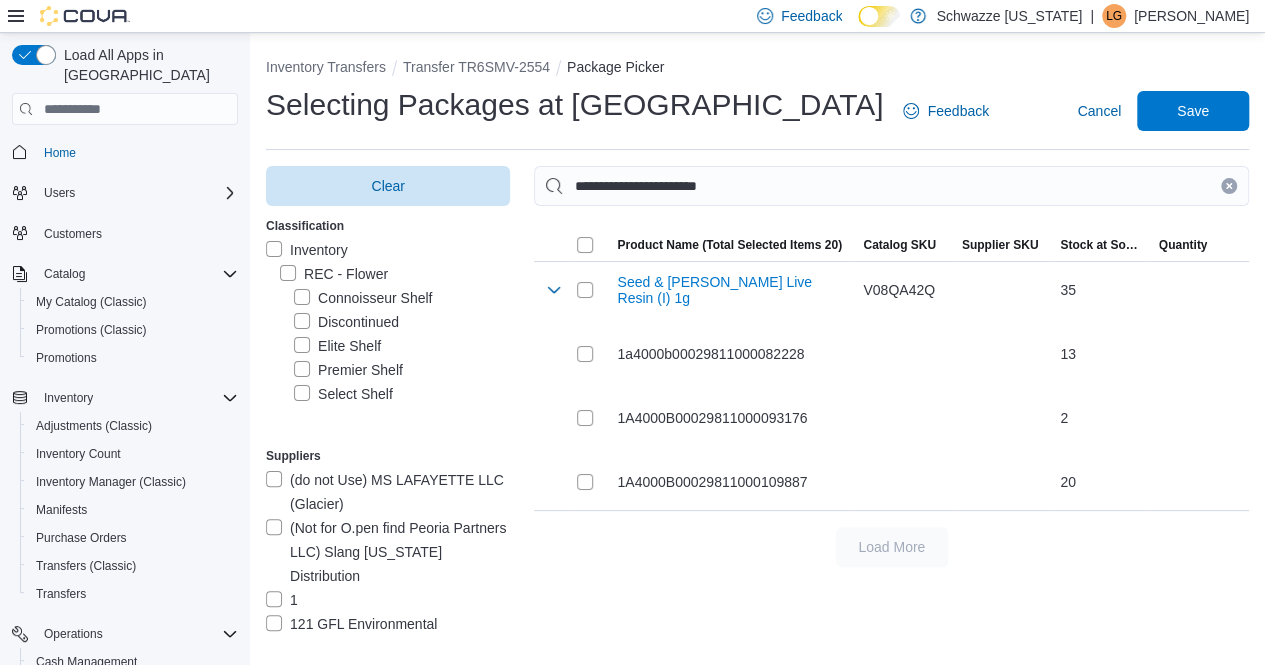click 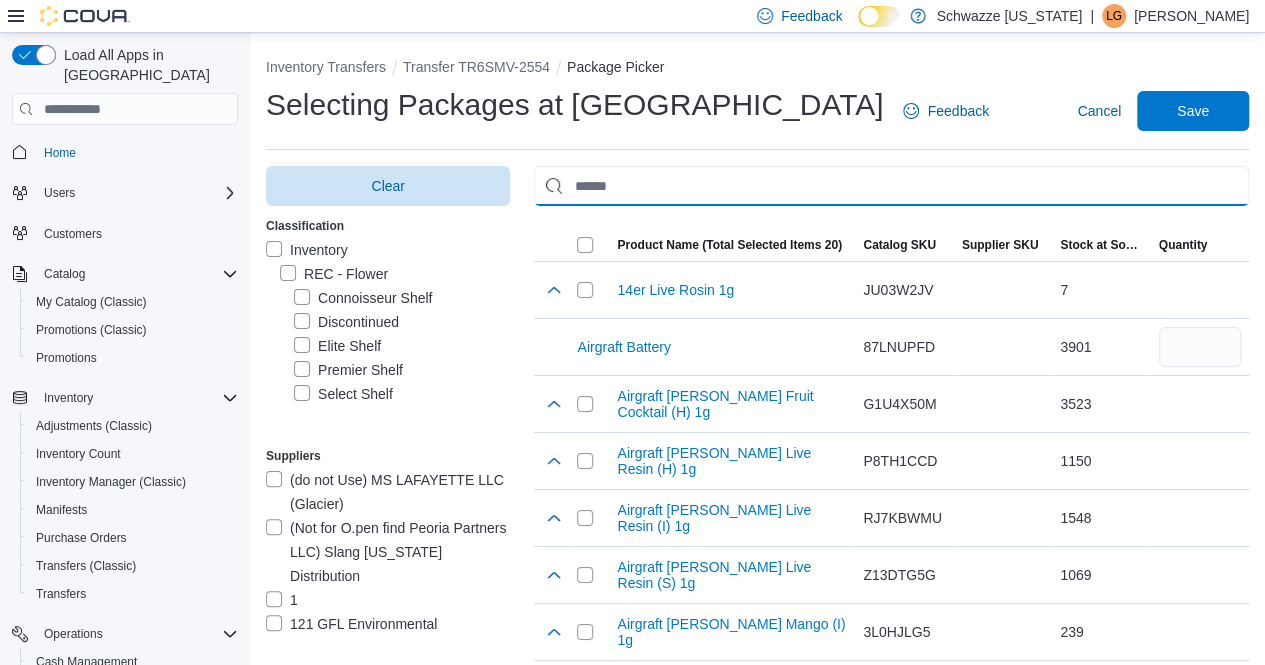 click at bounding box center (891, 186) 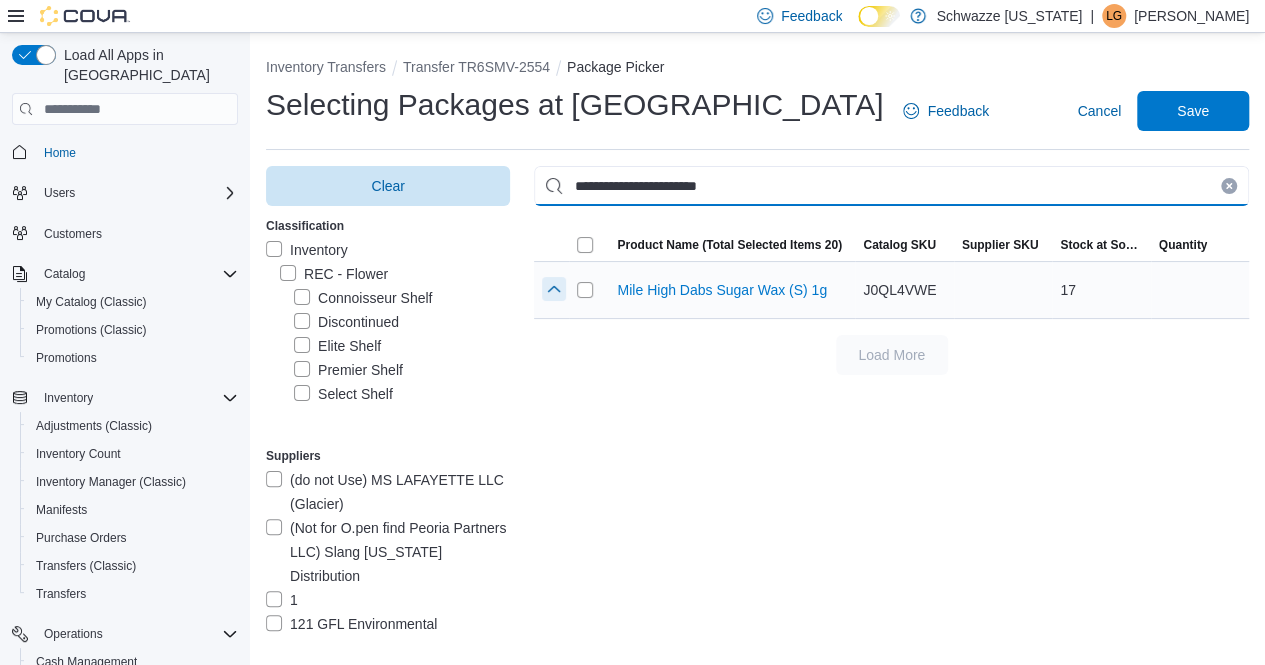 type on "**********" 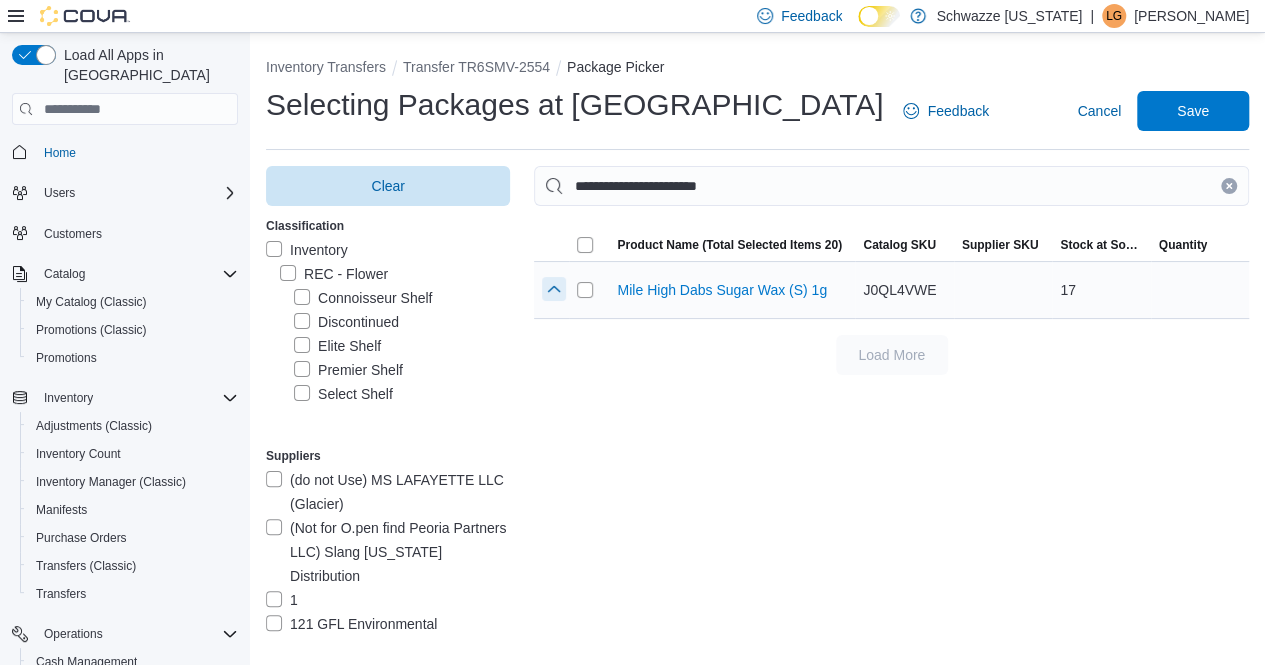 click at bounding box center [554, 289] 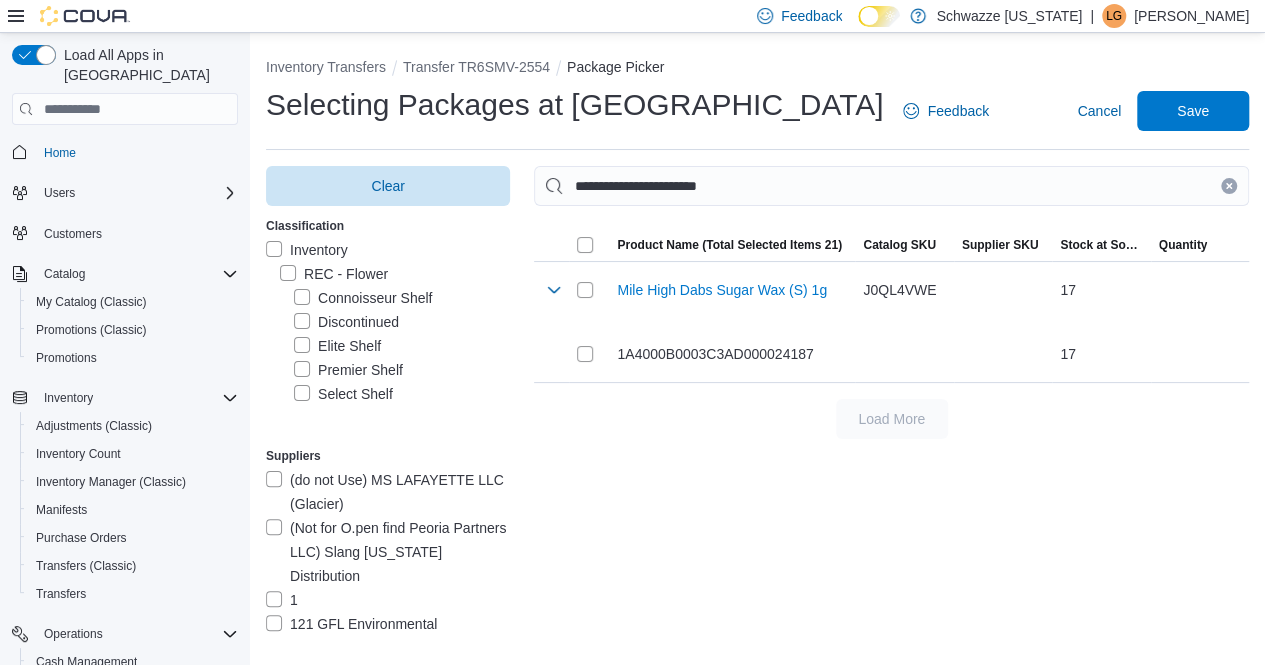 drag, startPoint x: 1244, startPoint y: 182, endPoint x: 1184, endPoint y: 182, distance: 60 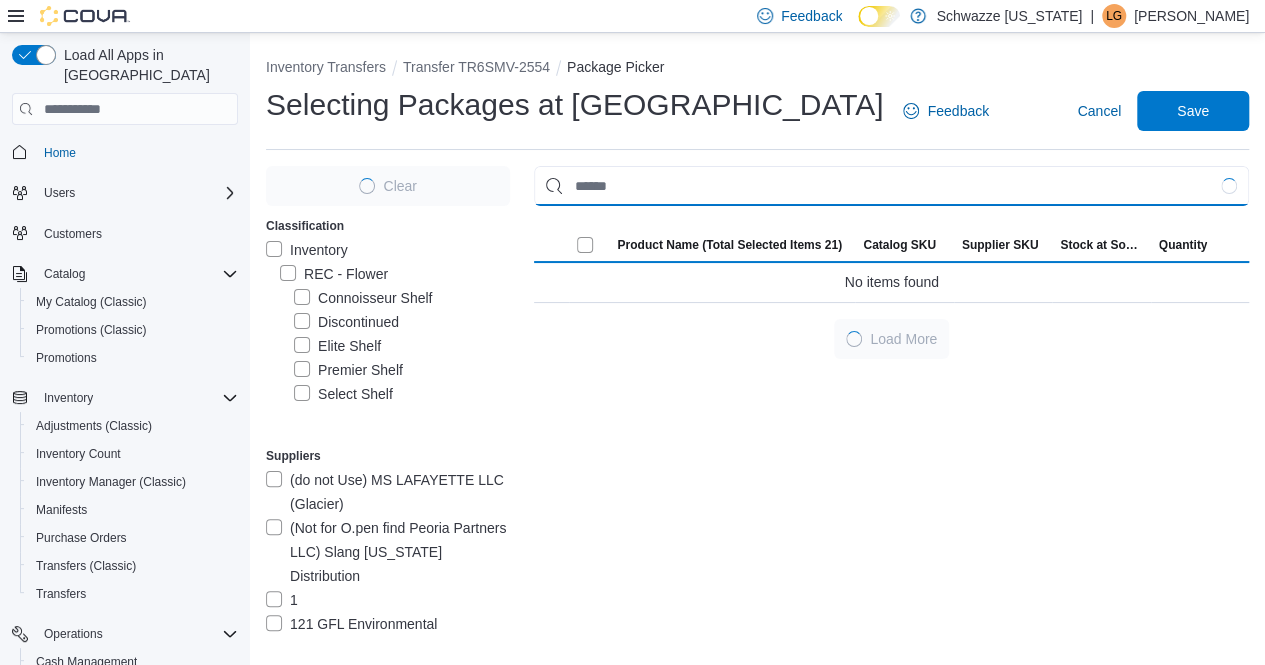 click at bounding box center [891, 186] 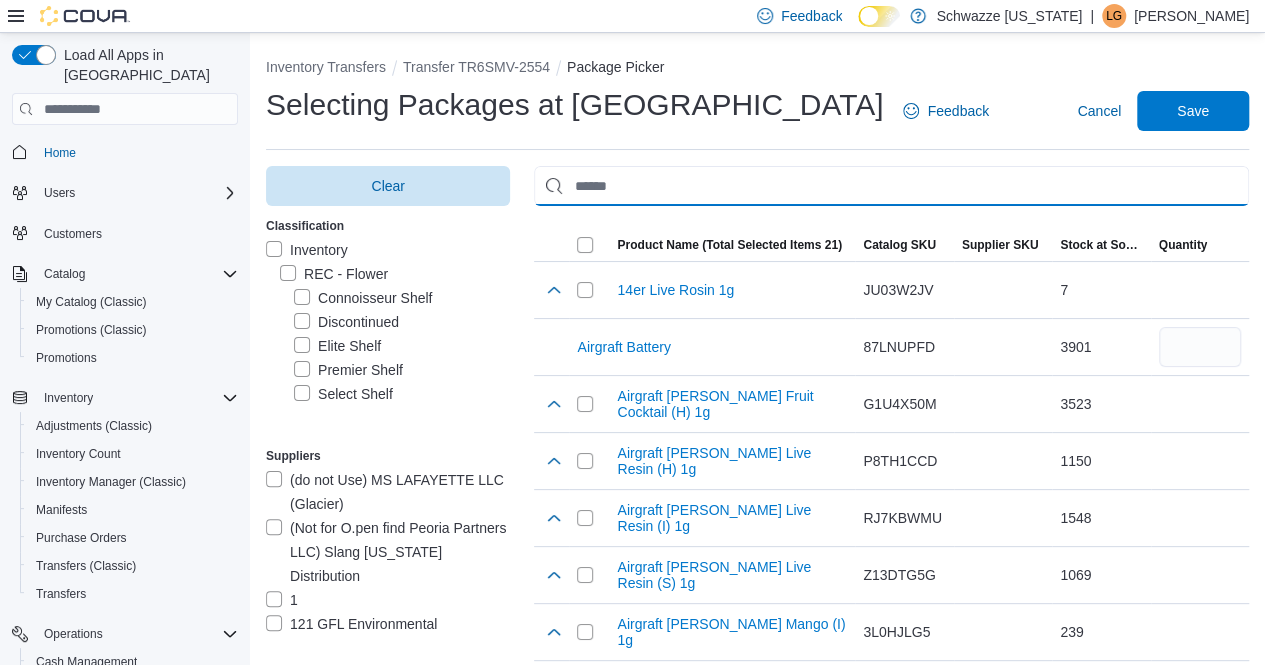paste on "**********" 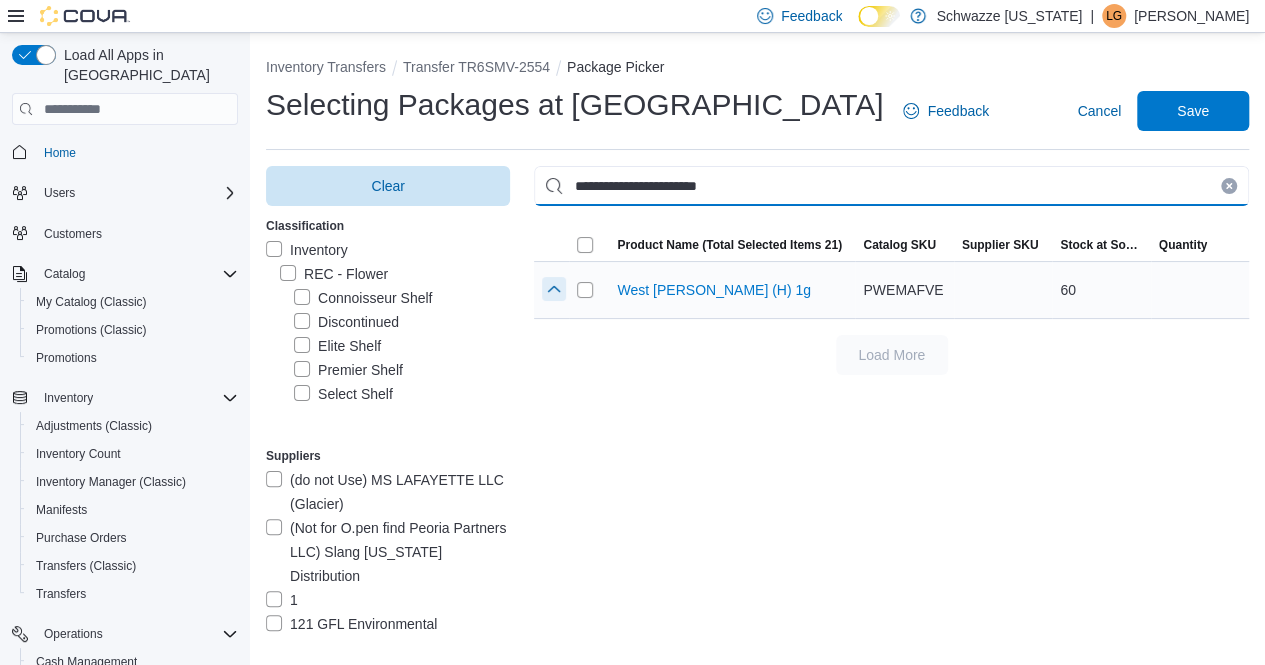 type on "**********" 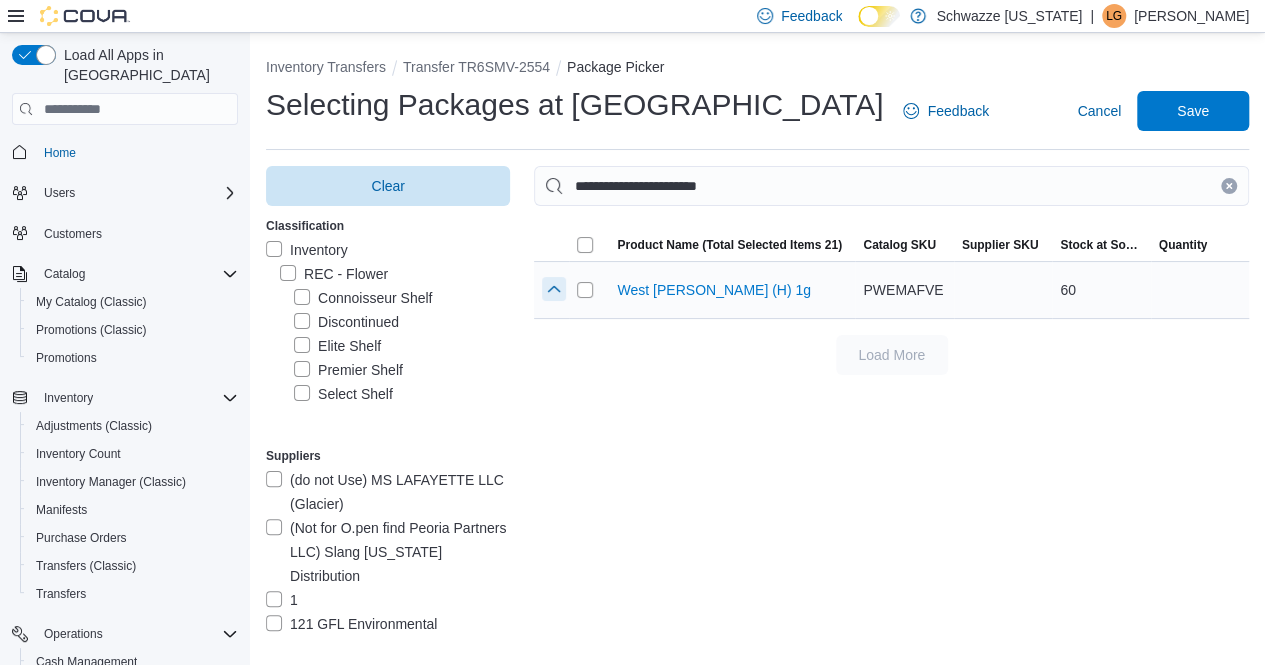click at bounding box center [554, 289] 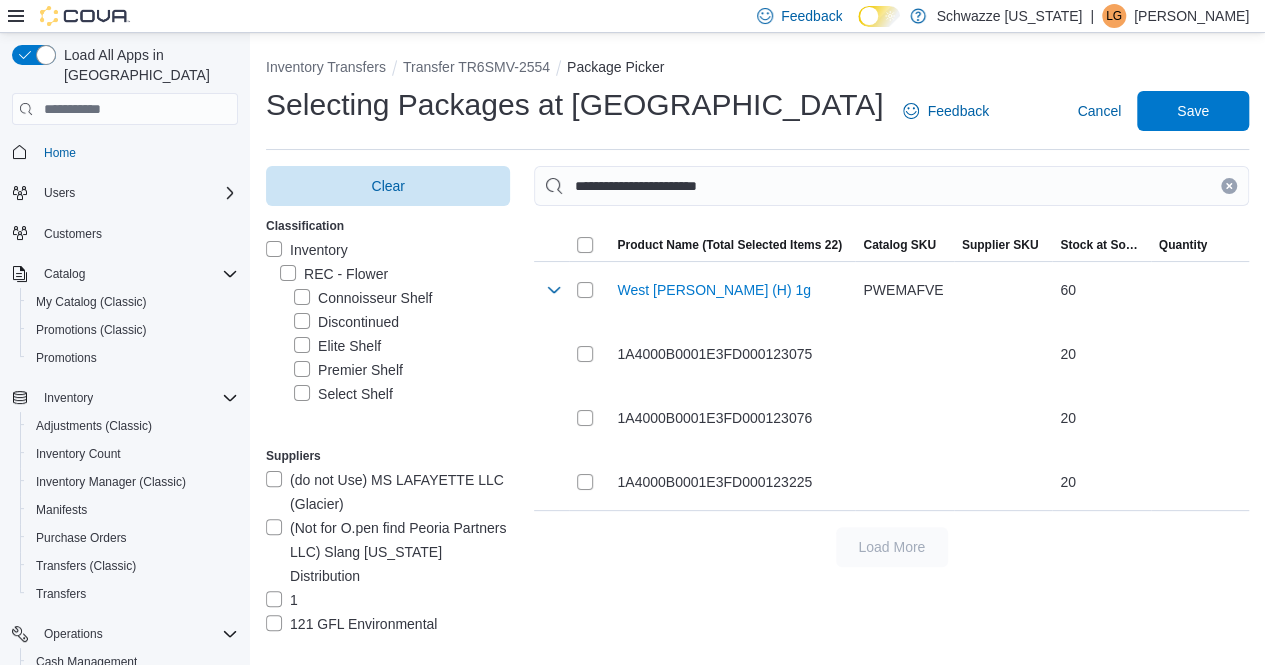 drag, startPoint x: 1240, startPoint y: 181, endPoint x: 912, endPoint y: 185, distance: 328.02438 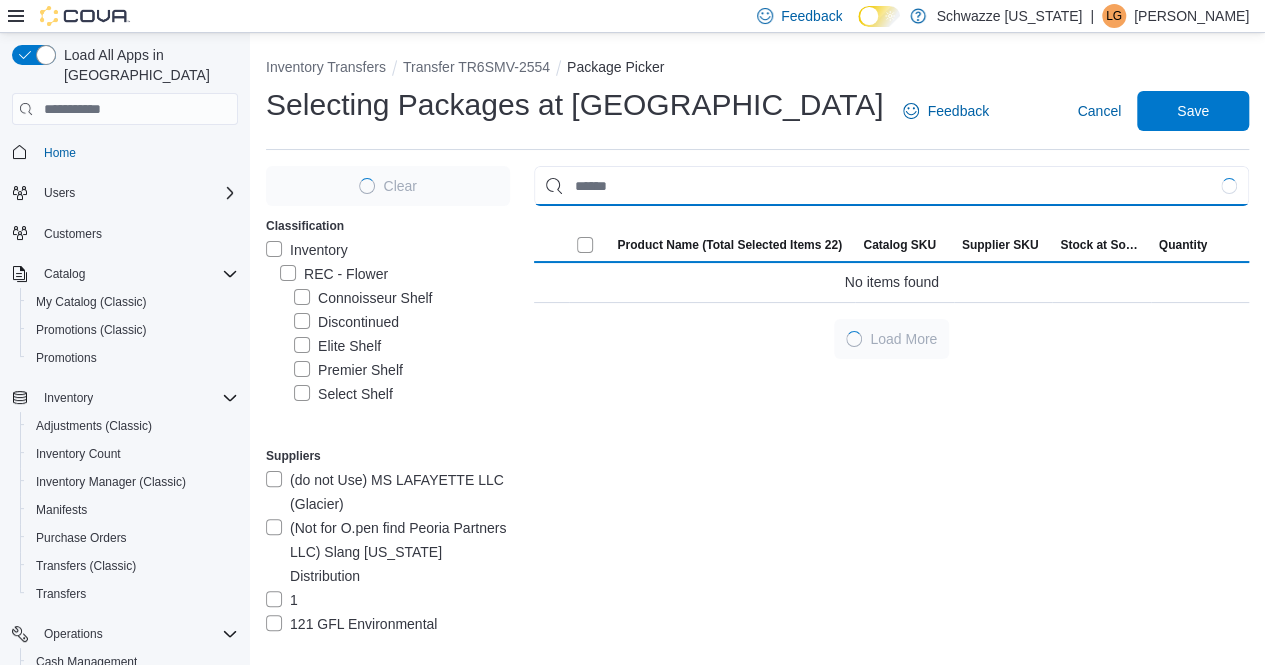 click at bounding box center (891, 186) 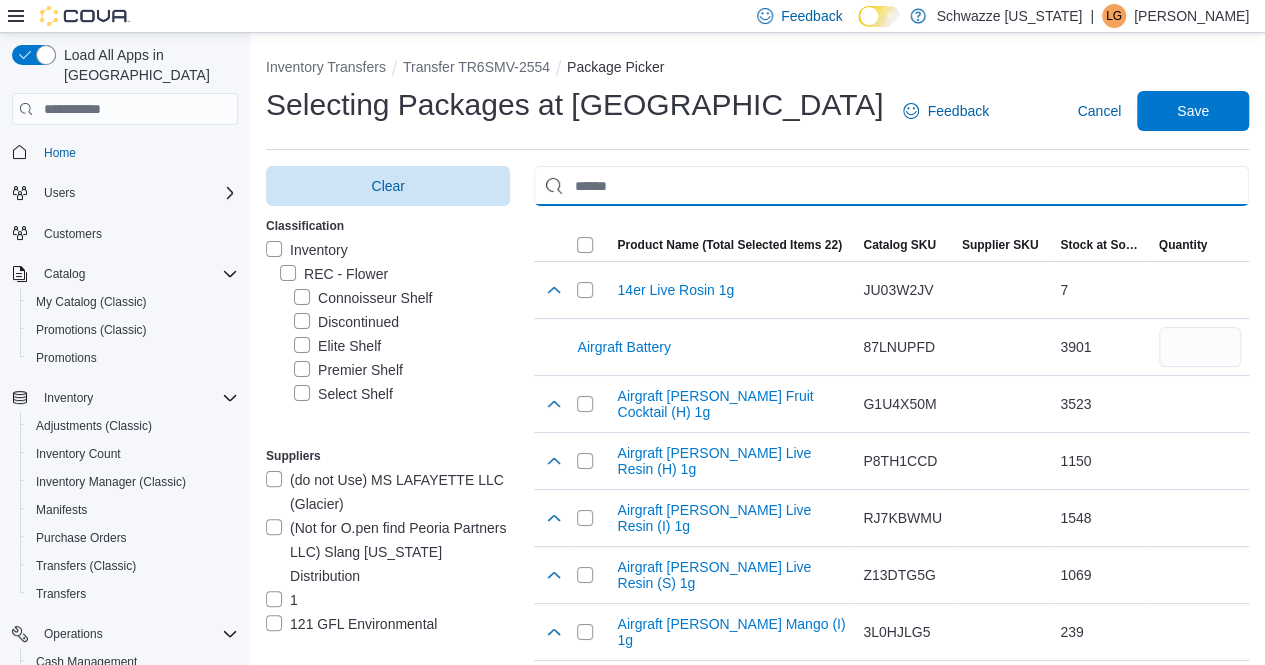 paste on "**********" 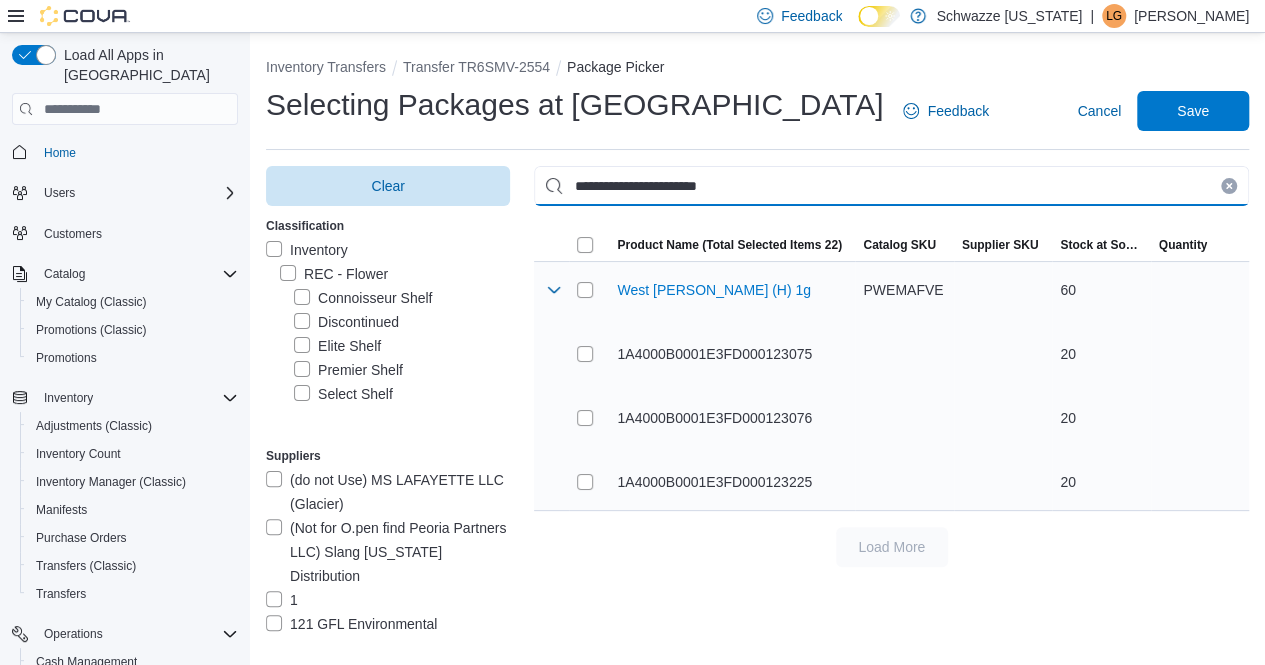 type on "**********" 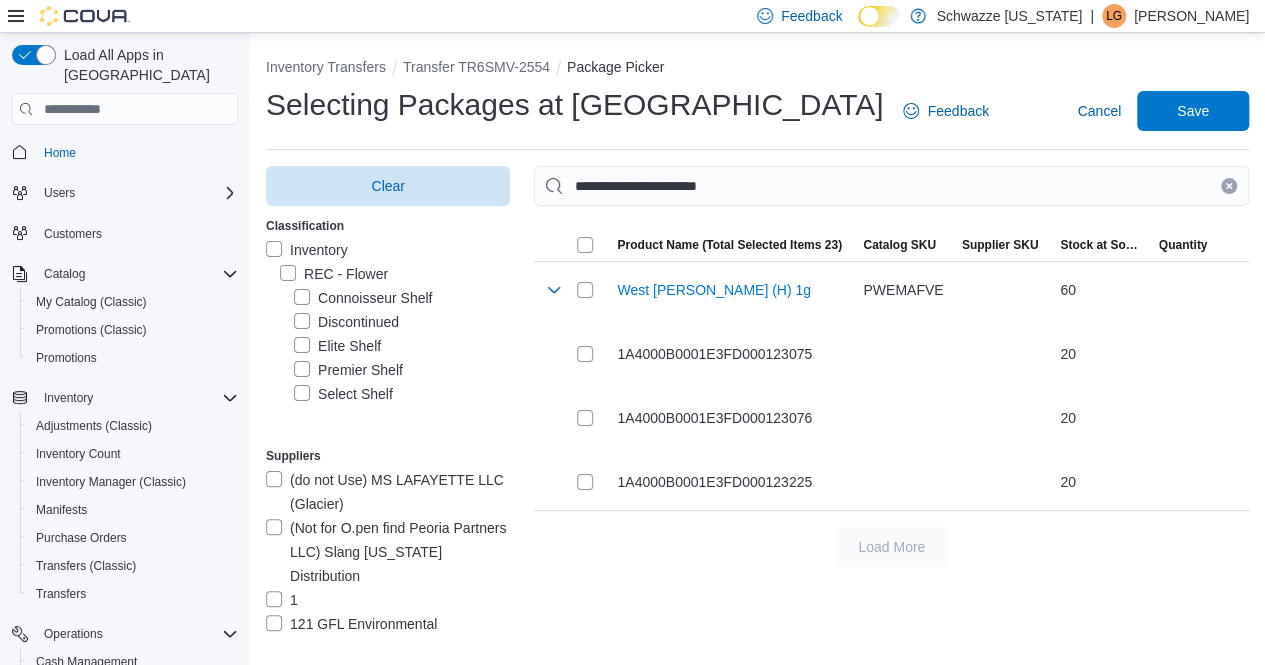 click 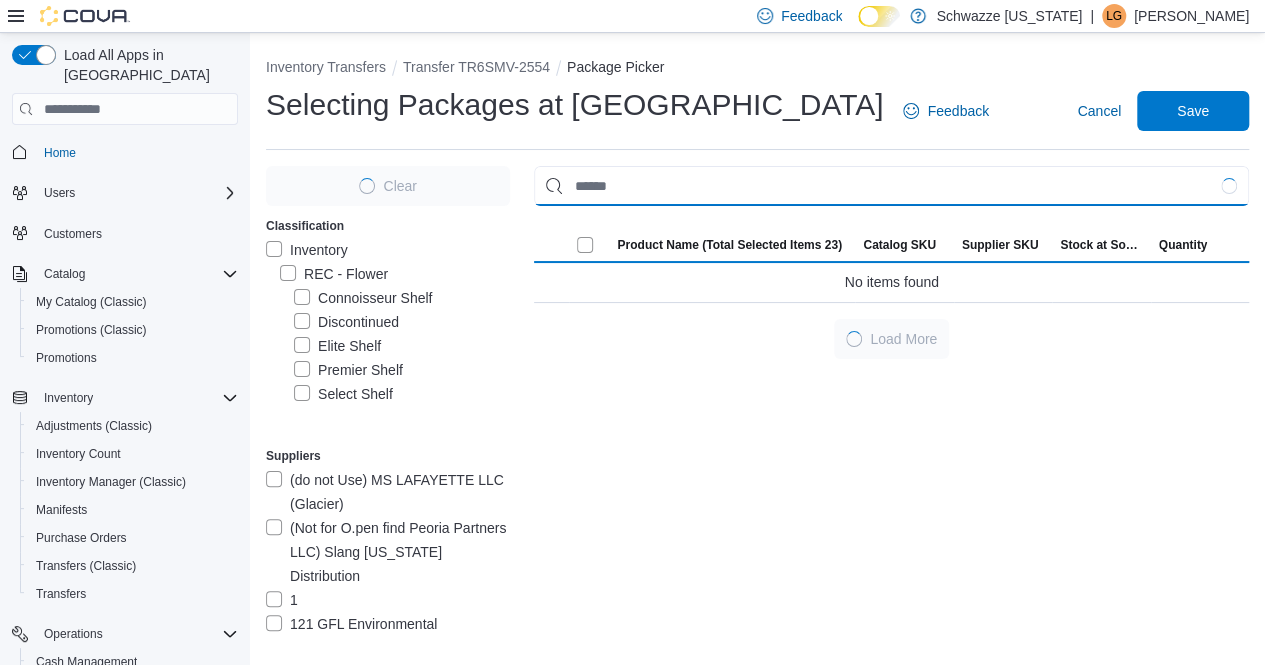 click at bounding box center [891, 186] 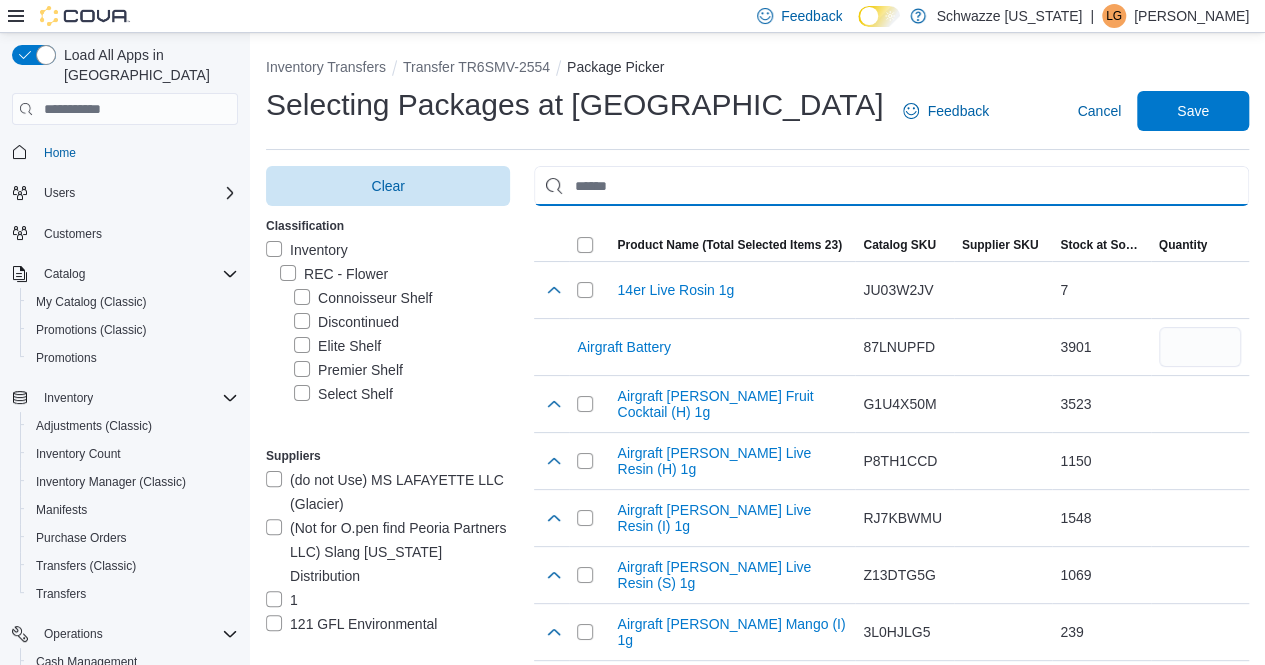 paste on "**********" 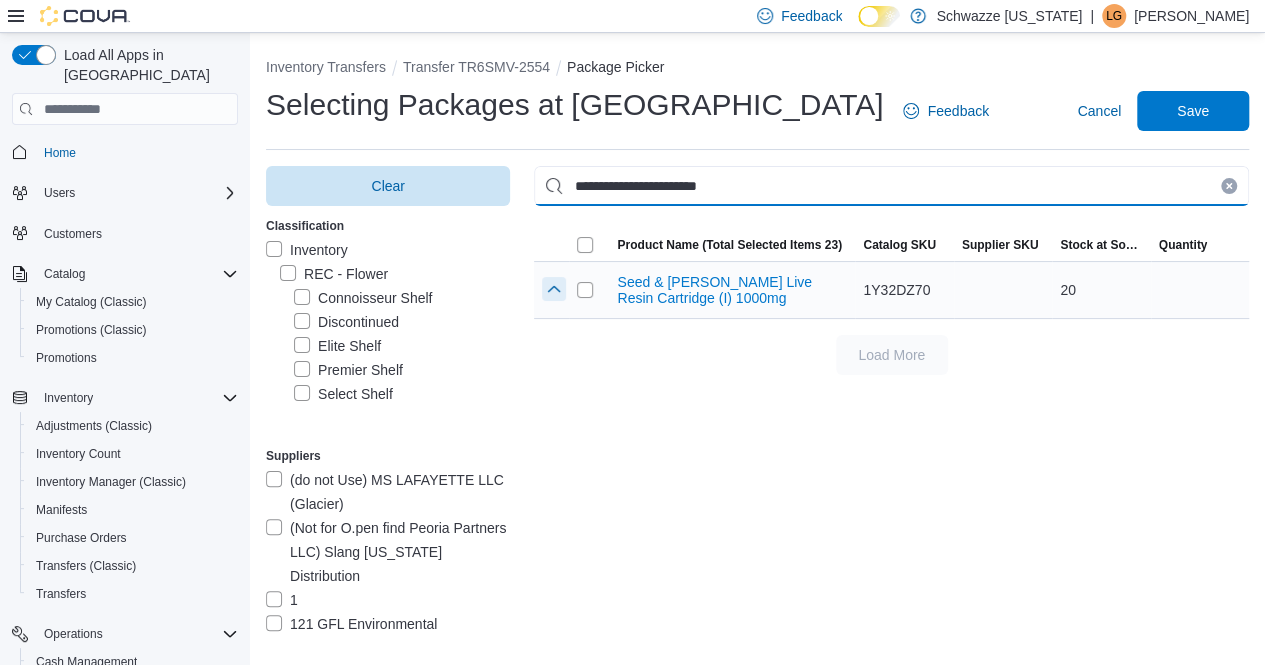 type on "**********" 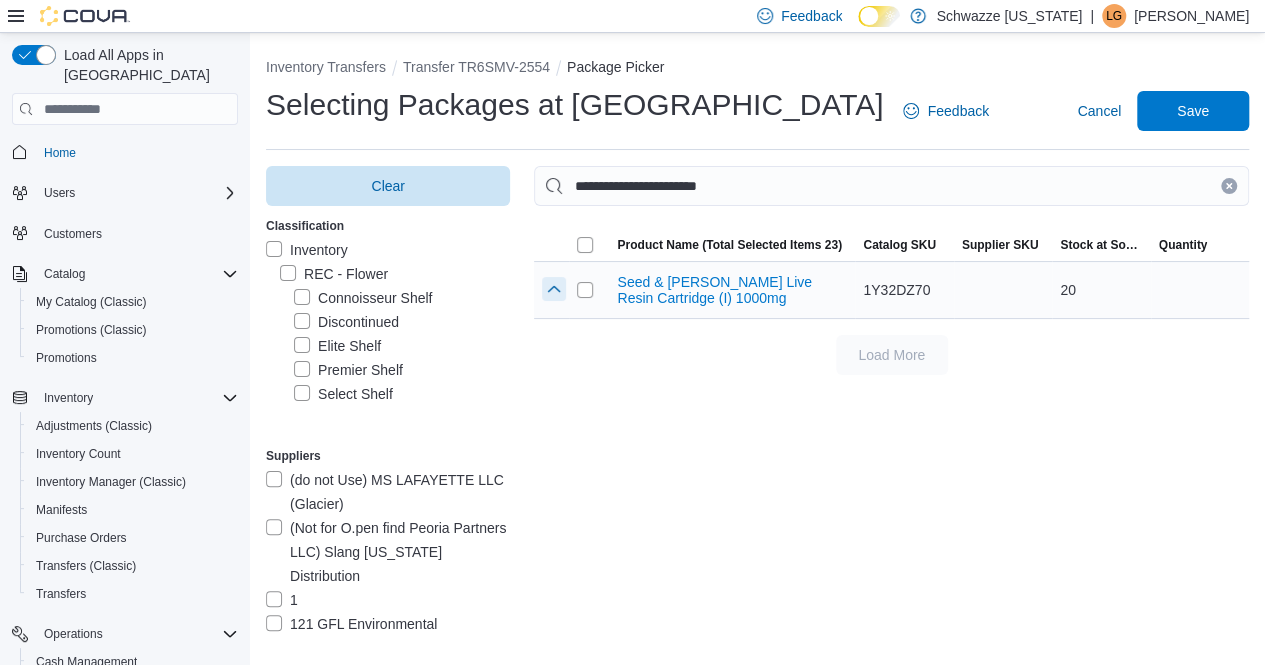 click at bounding box center (554, 289) 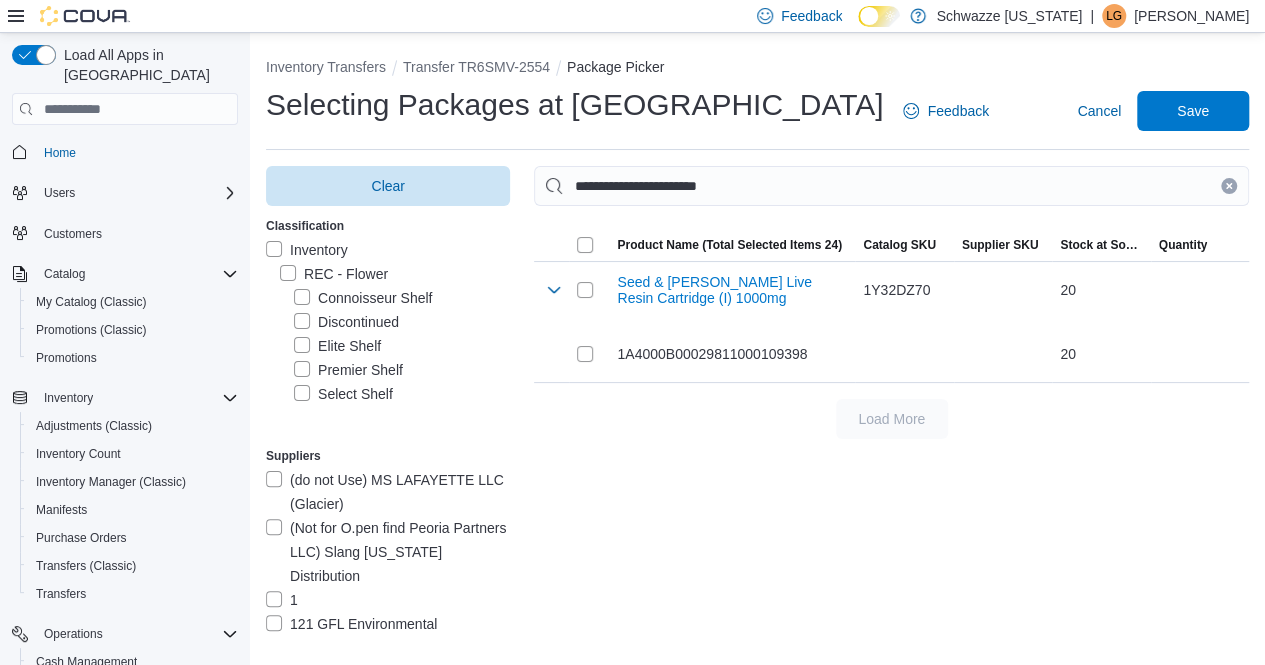 click at bounding box center [1229, 186] 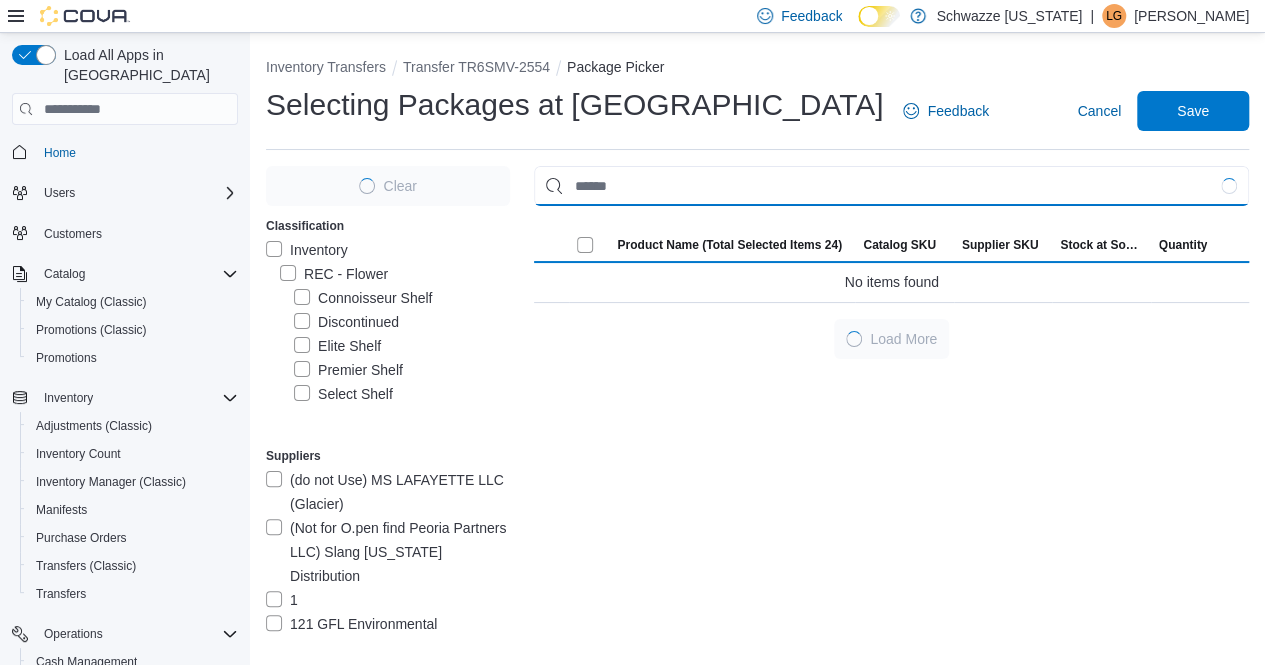 click at bounding box center (891, 186) 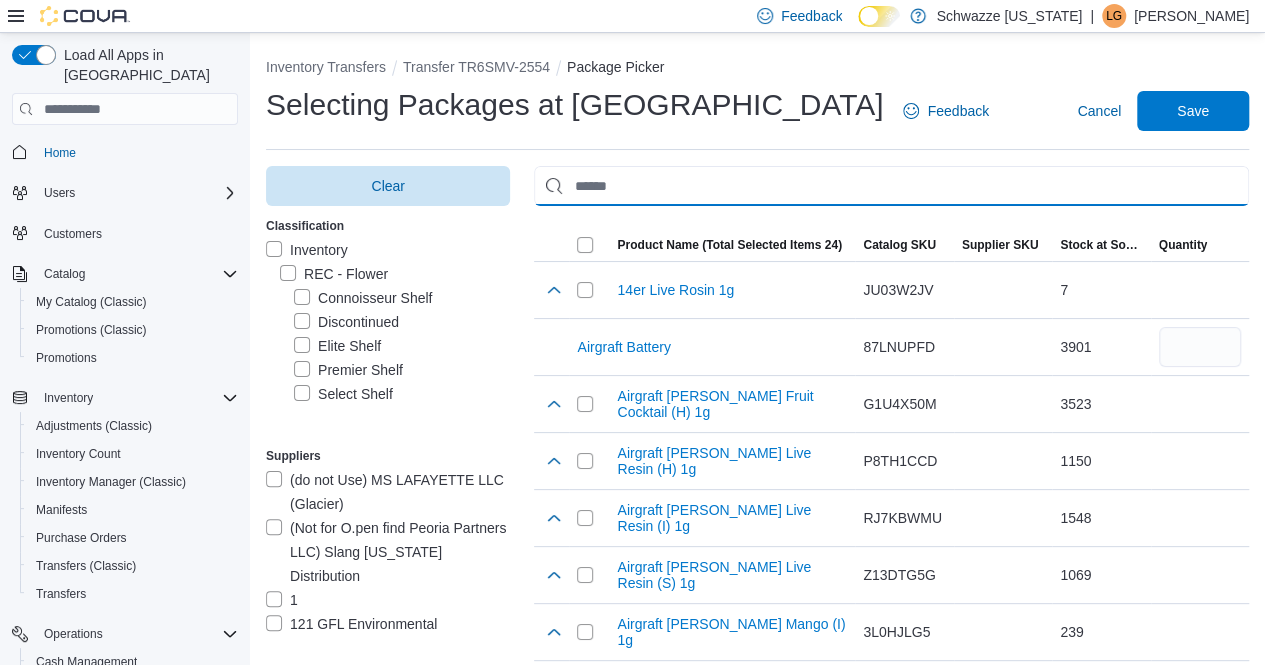 paste on "**********" 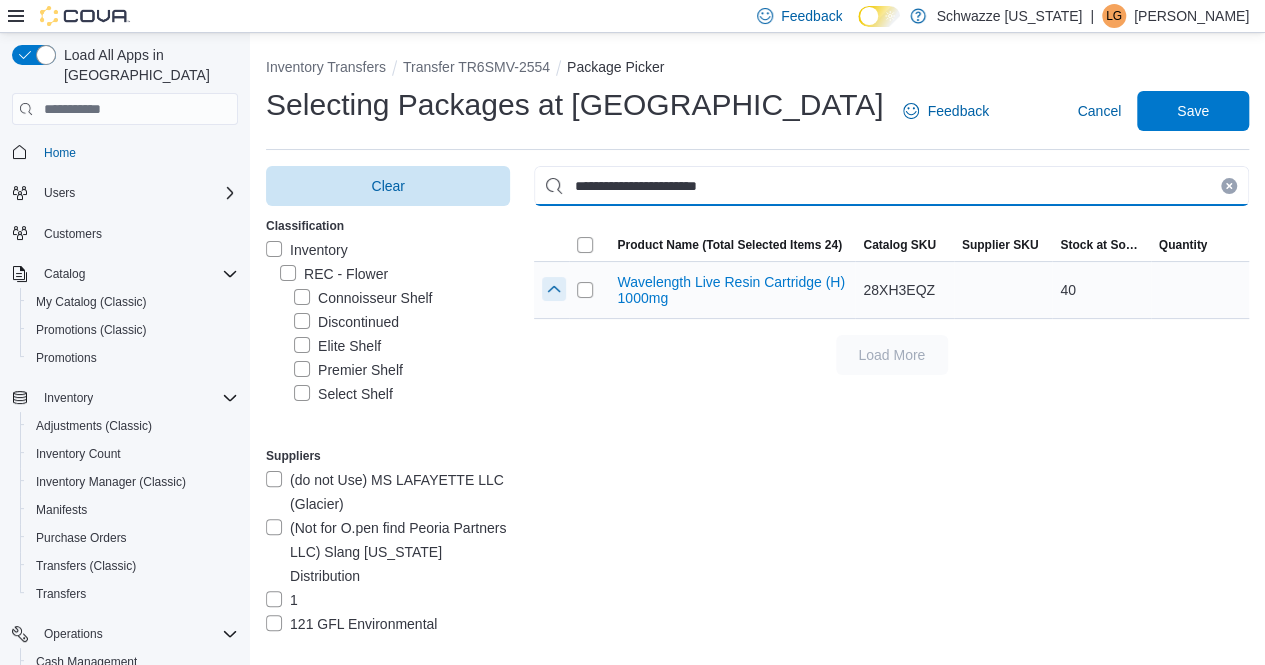 type on "**********" 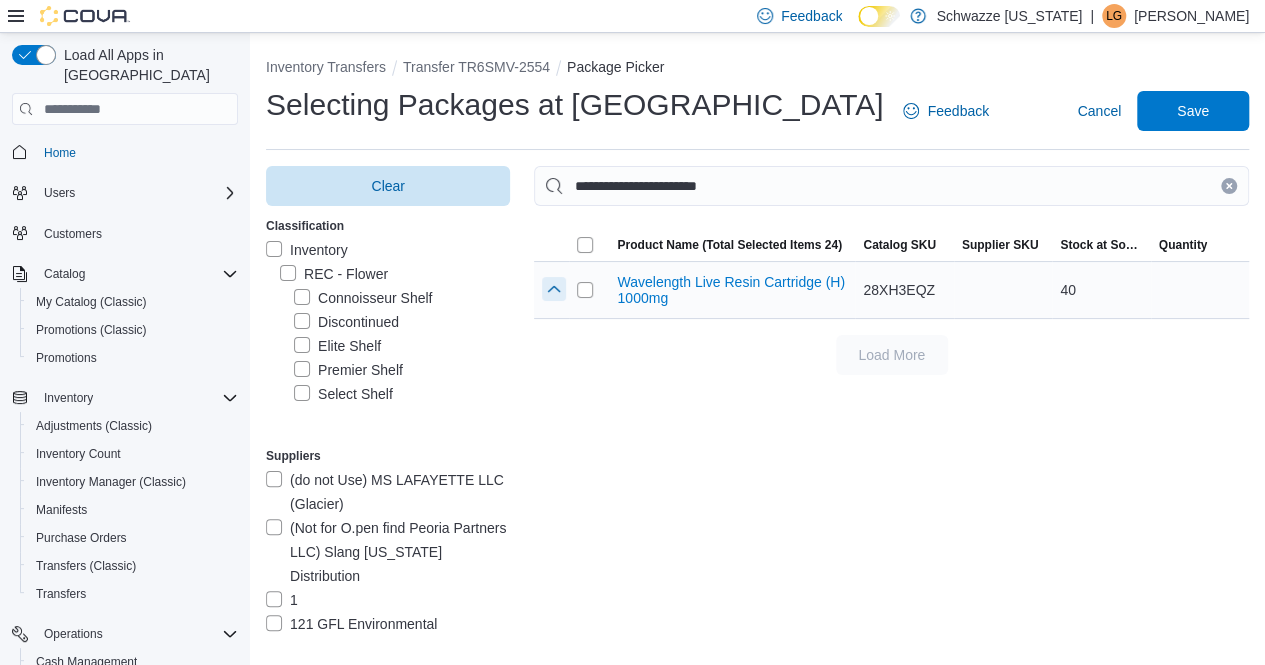 click at bounding box center [554, 289] 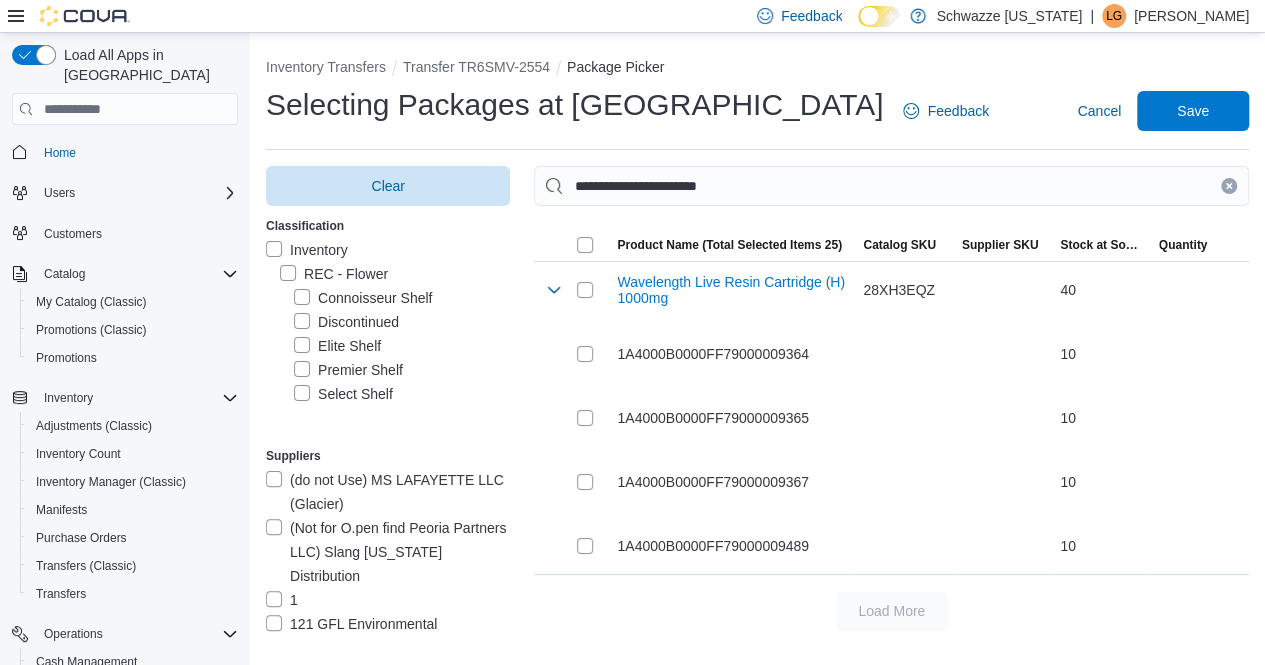 click at bounding box center (1229, 186) 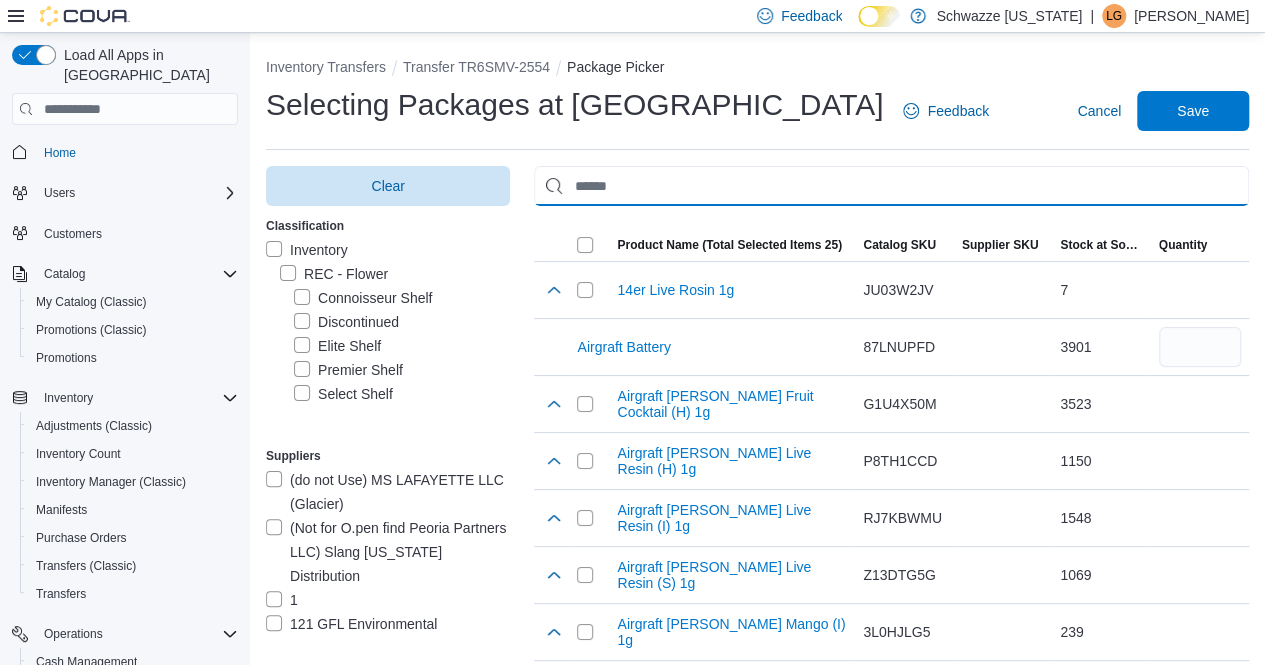 click at bounding box center [891, 186] 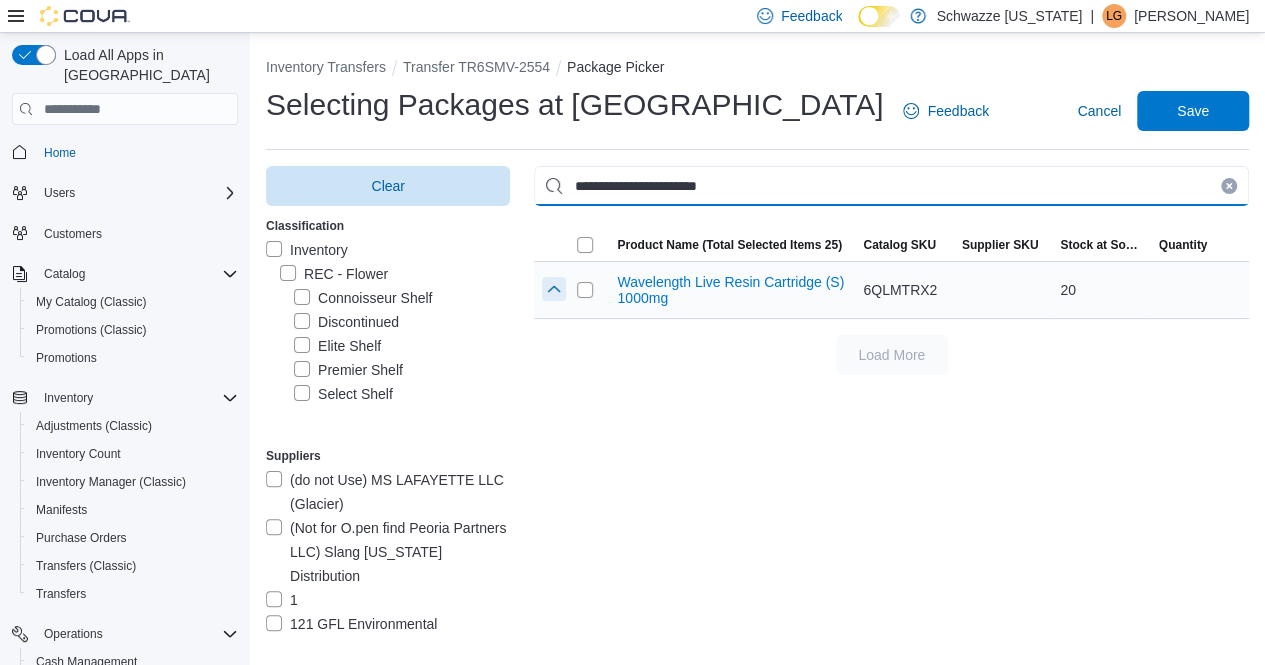 type on "**********" 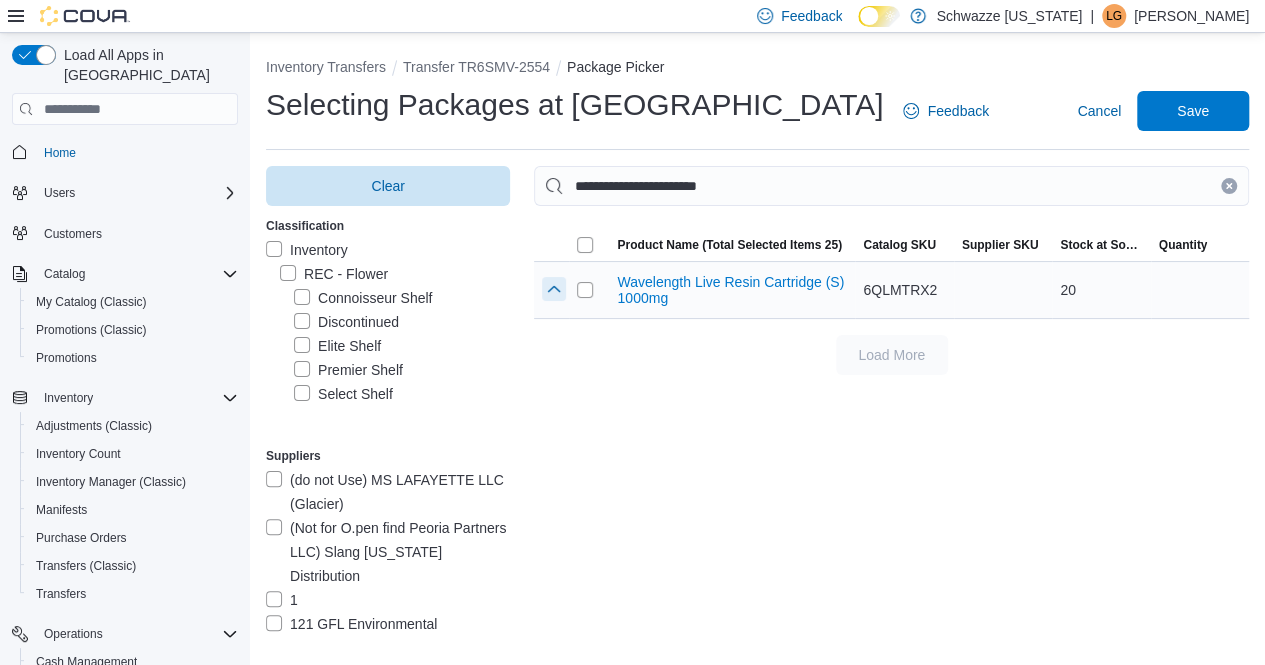 click at bounding box center (554, 289) 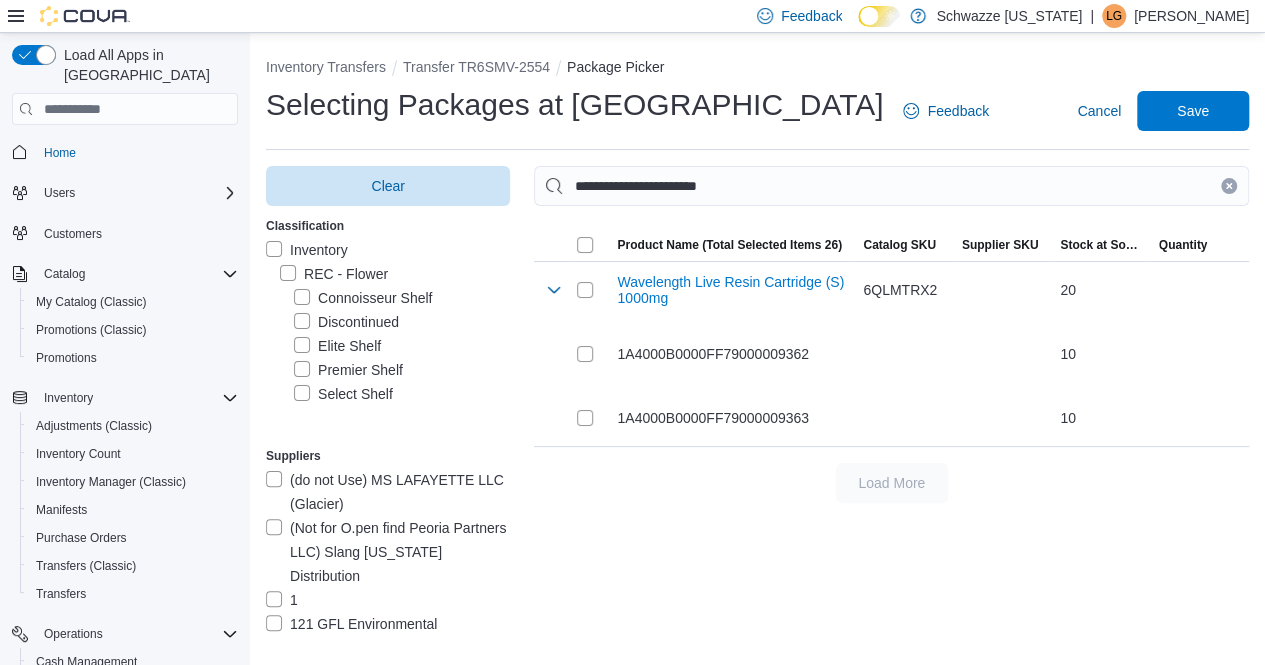 click 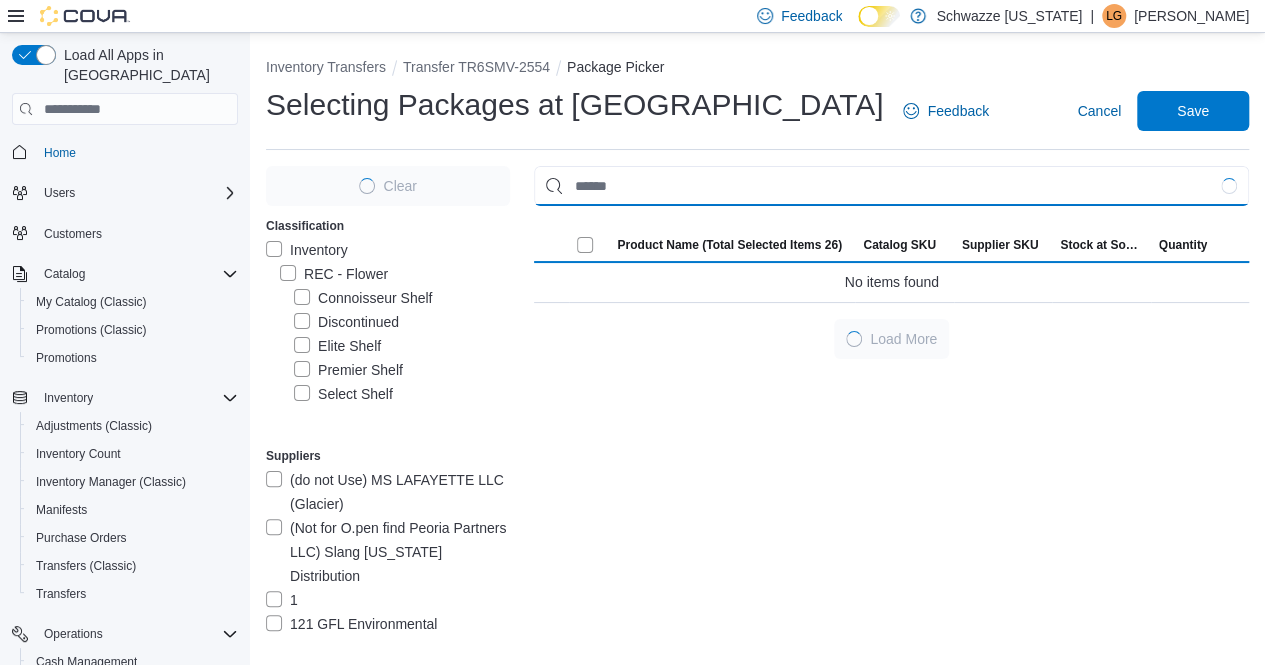 click at bounding box center [891, 186] 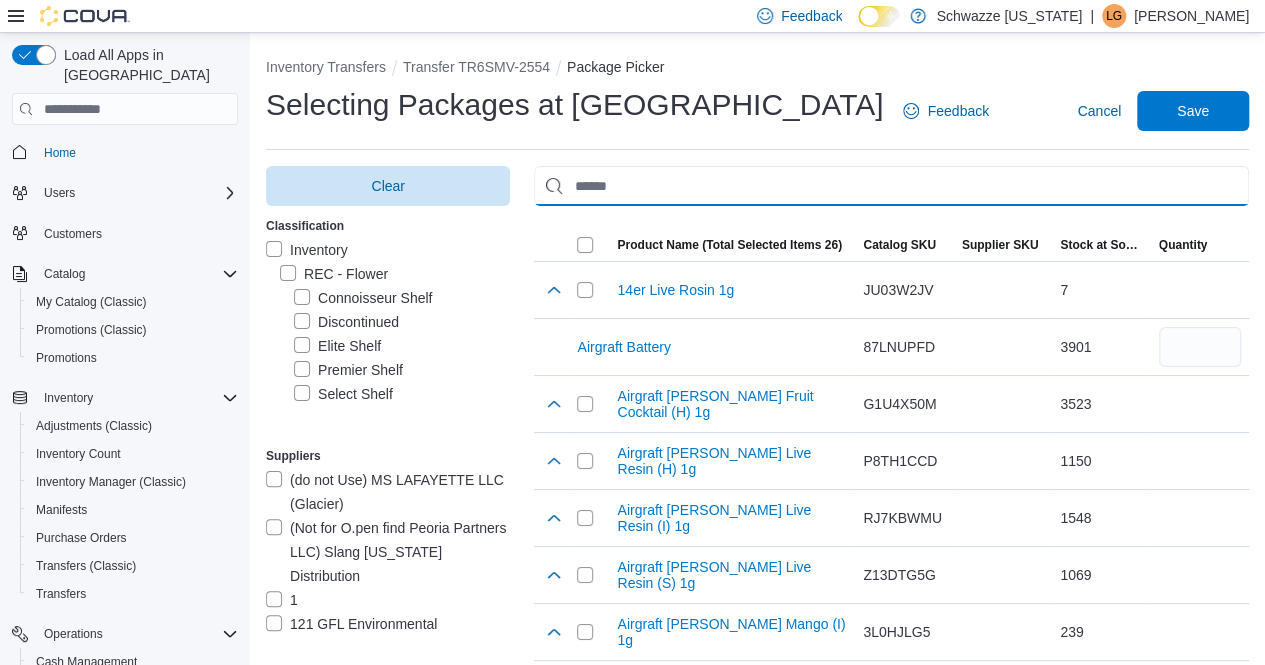 paste on "**********" 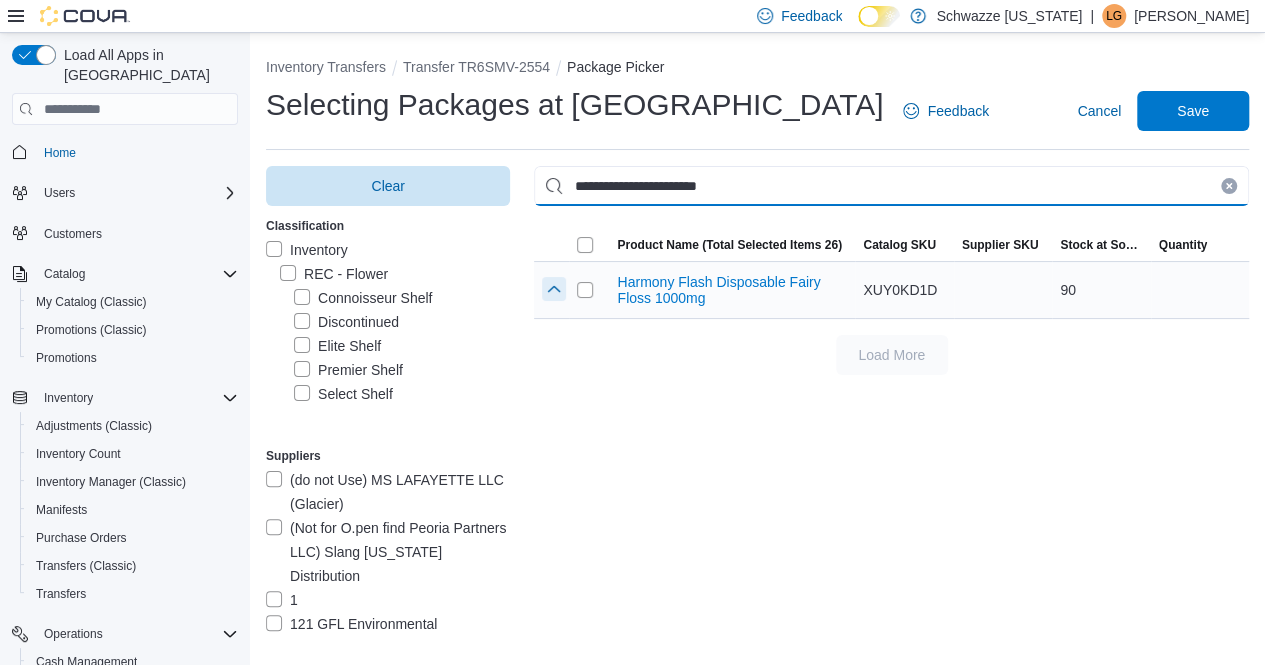 type on "**********" 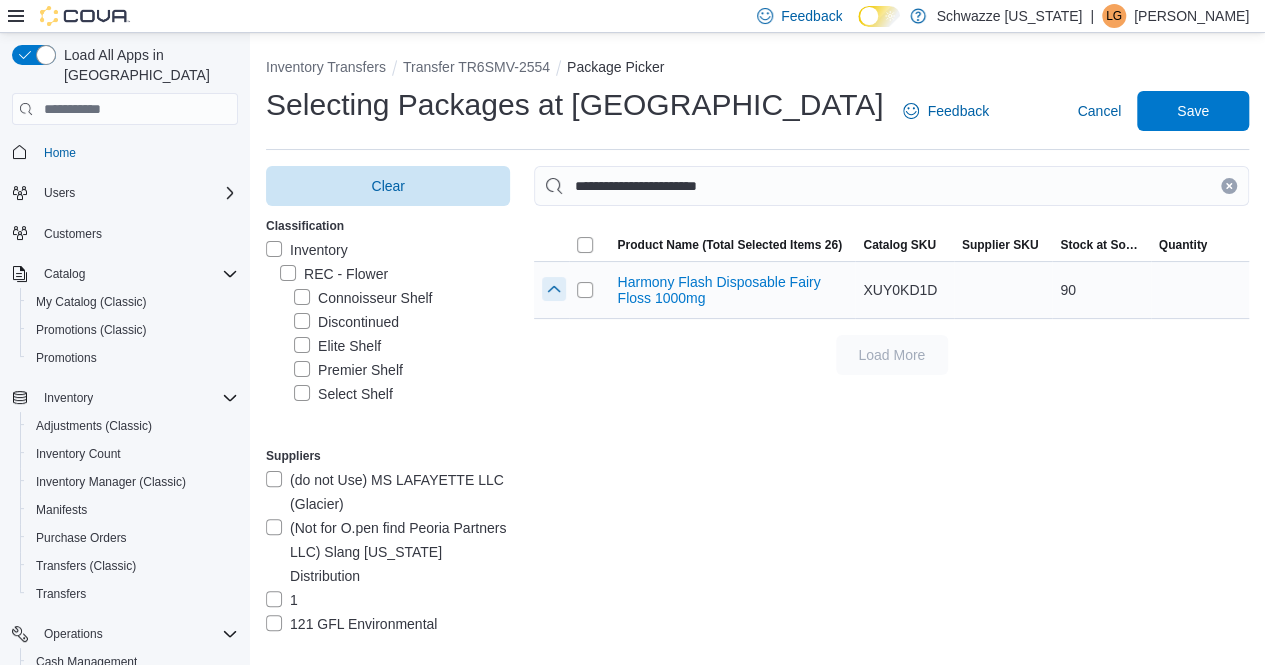 click at bounding box center (554, 289) 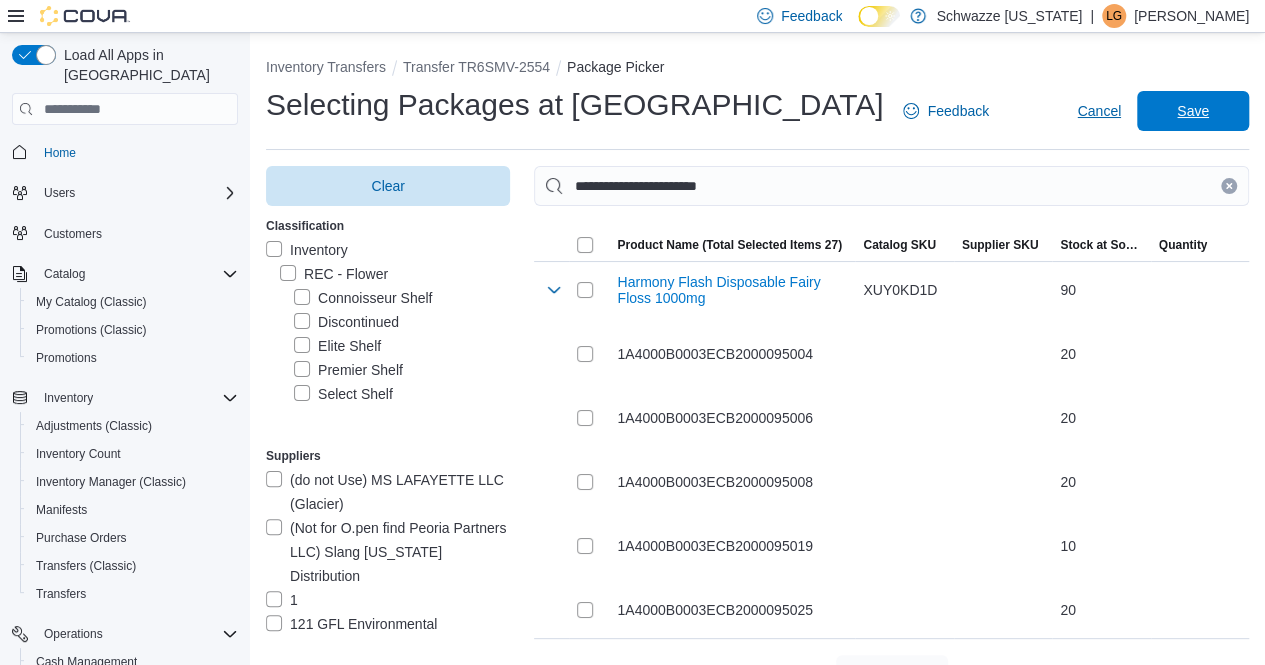 drag, startPoint x: 1204, startPoint y: 109, endPoint x: 1117, endPoint y: 128, distance: 89.050545 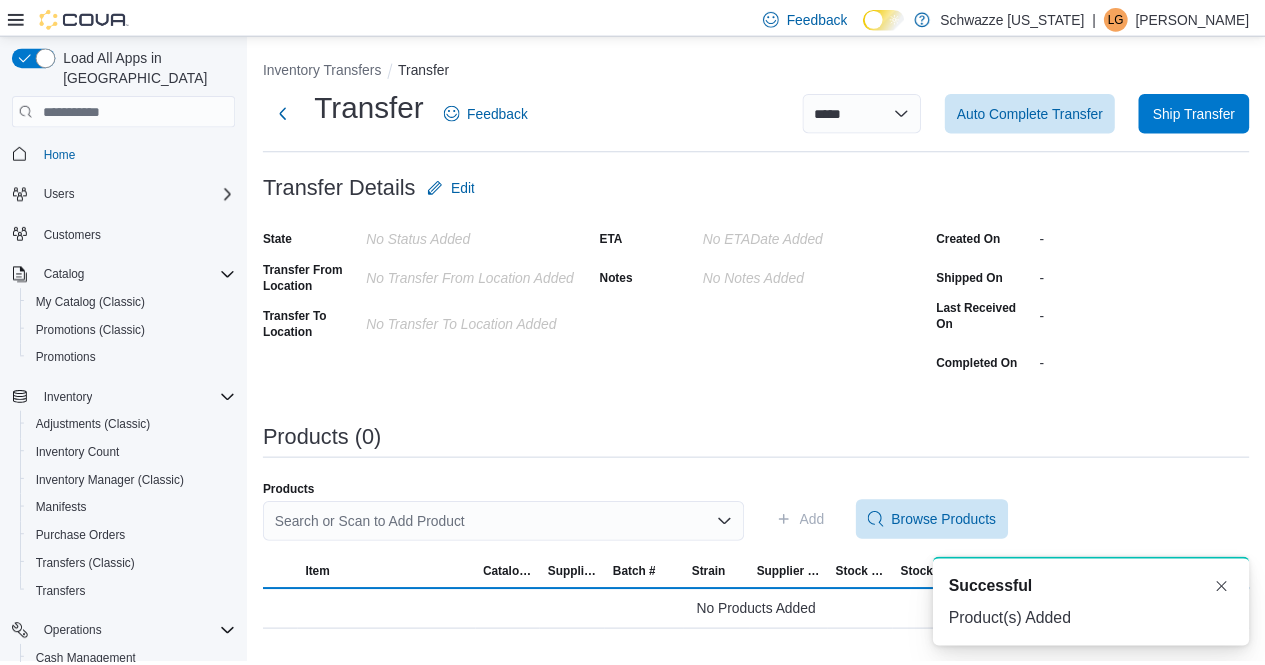 scroll, scrollTop: 0, scrollLeft: 0, axis: both 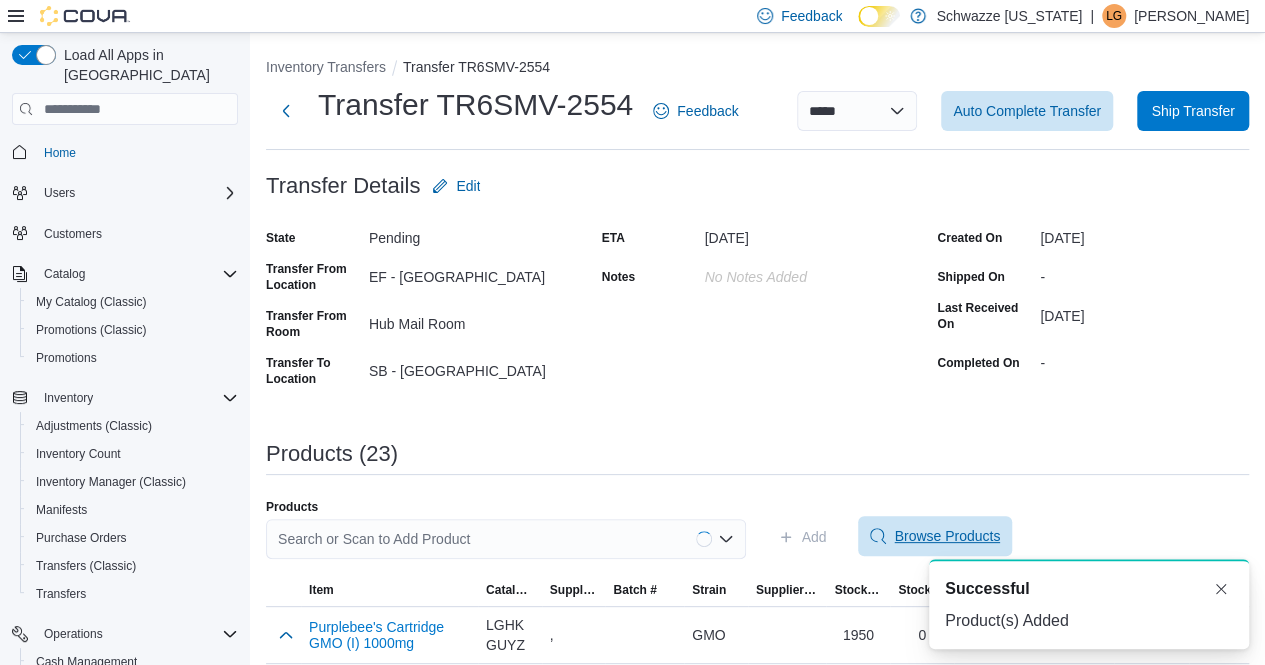 click on "Browse Products" at bounding box center (935, 536) 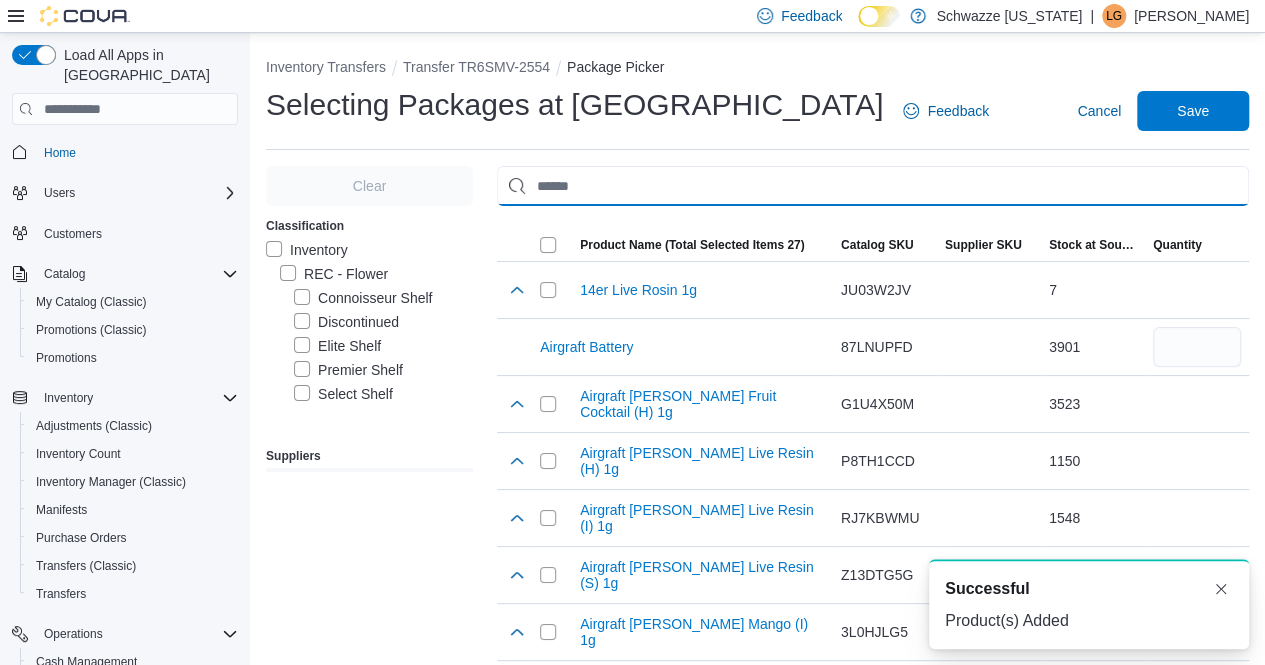 click at bounding box center [873, 186] 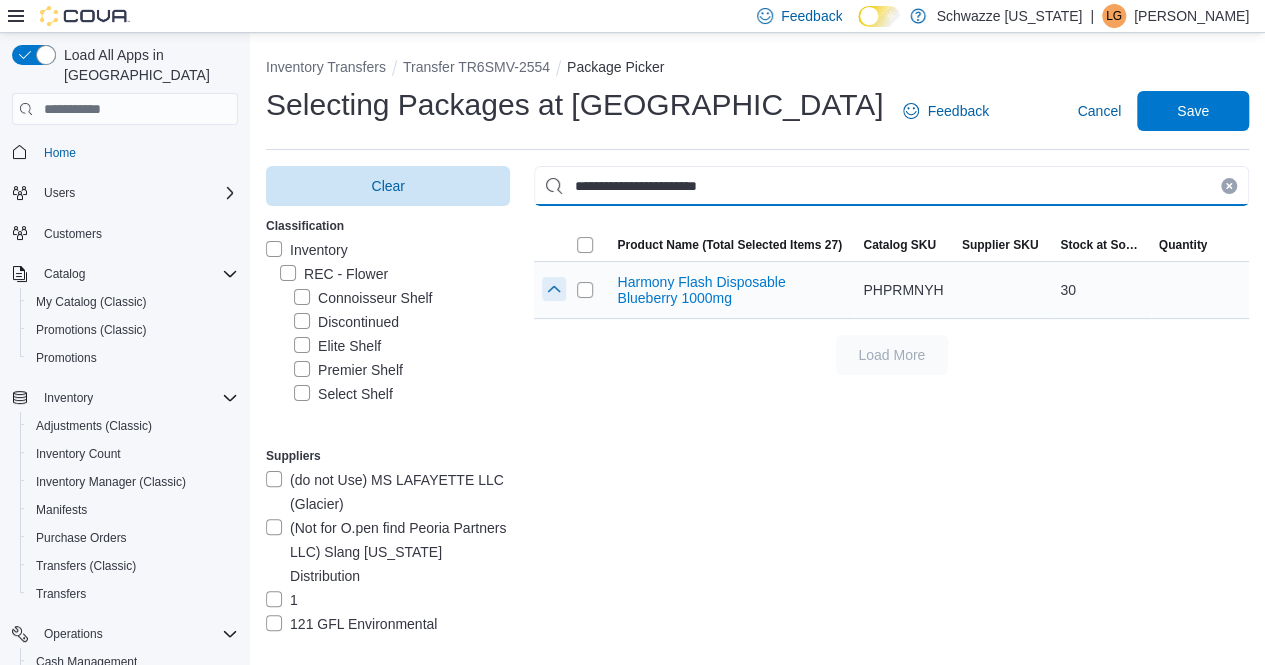 type on "**********" 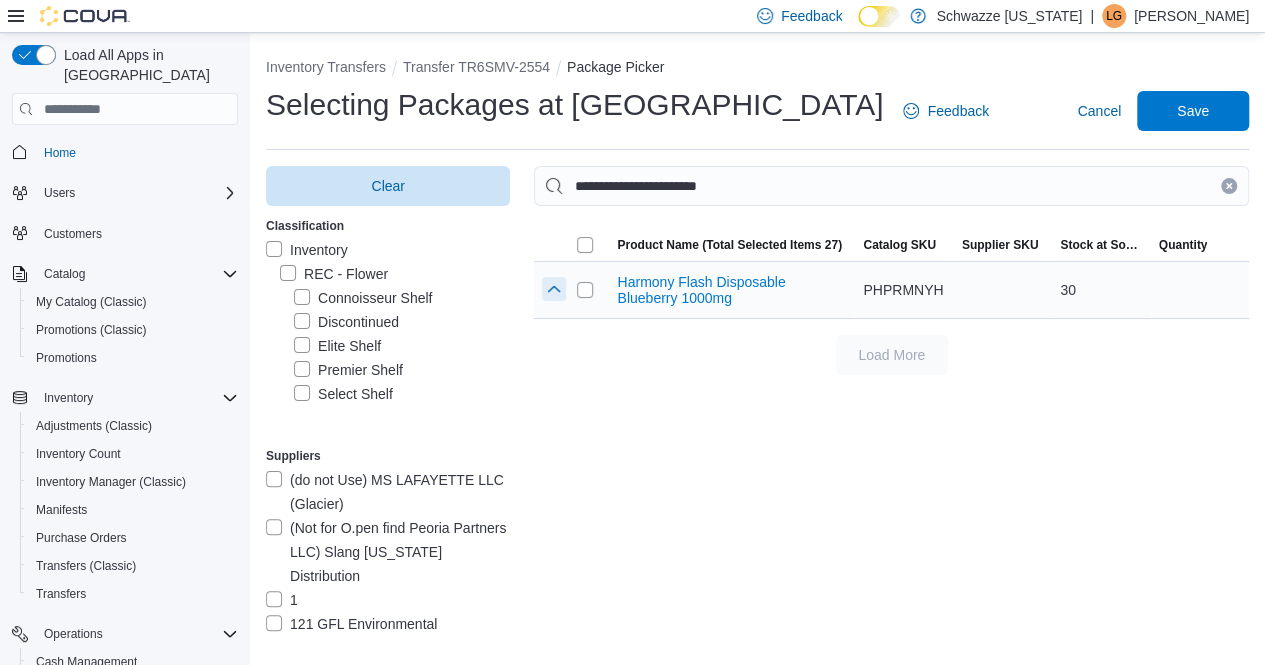 click at bounding box center (554, 289) 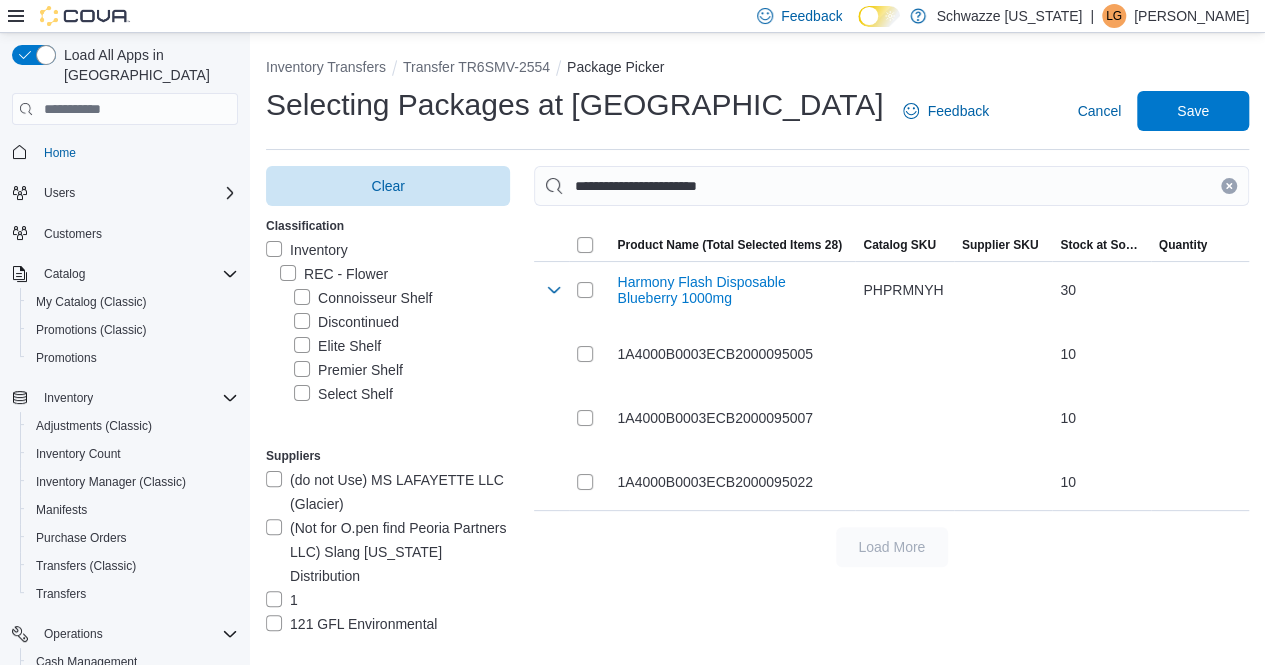 drag, startPoint x: 1242, startPoint y: 179, endPoint x: 1064, endPoint y: 167, distance: 178.40404 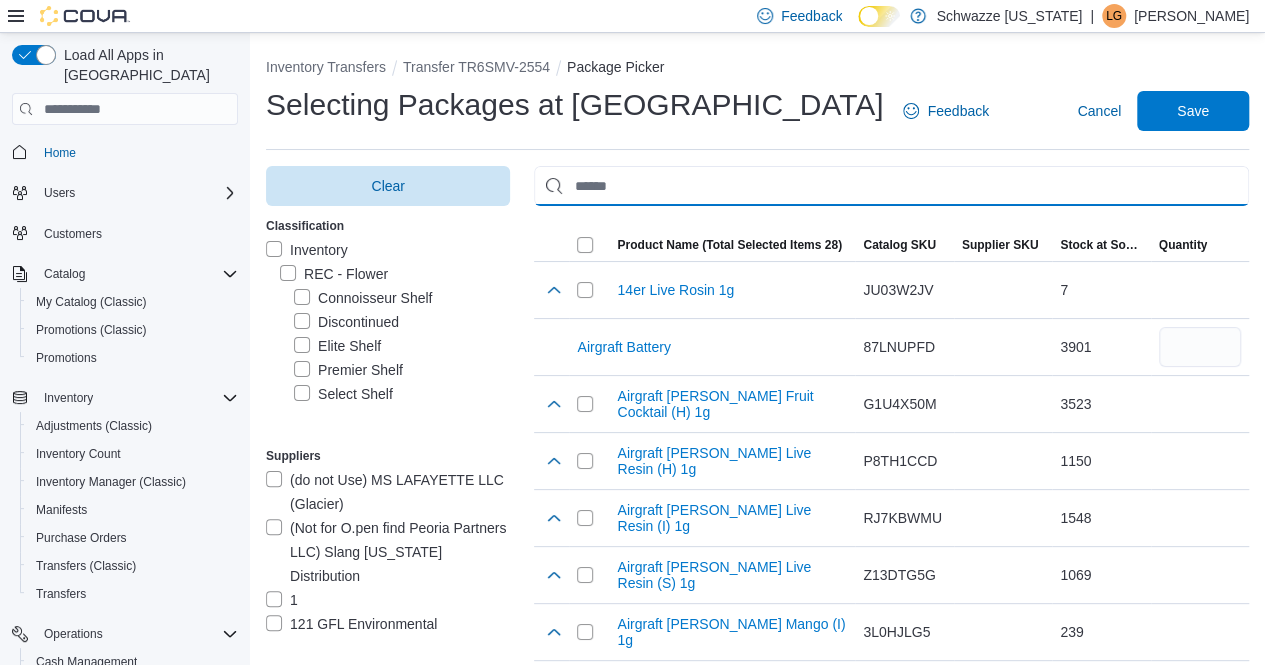 click at bounding box center [891, 186] 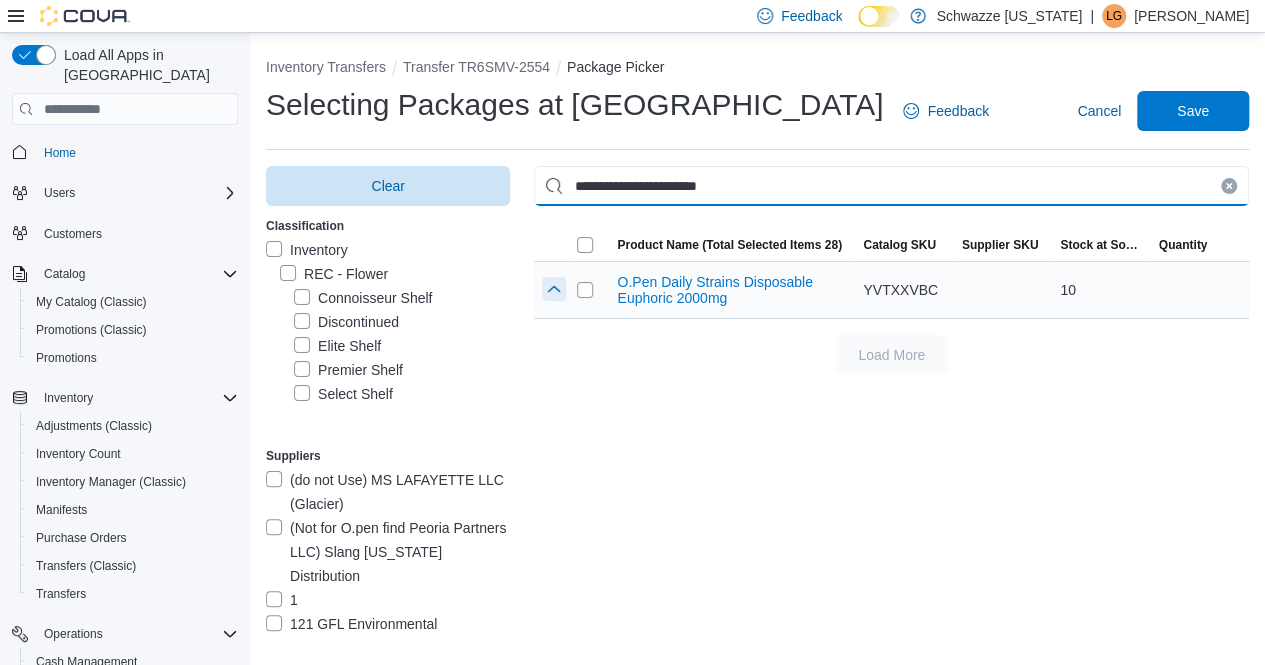 type on "**********" 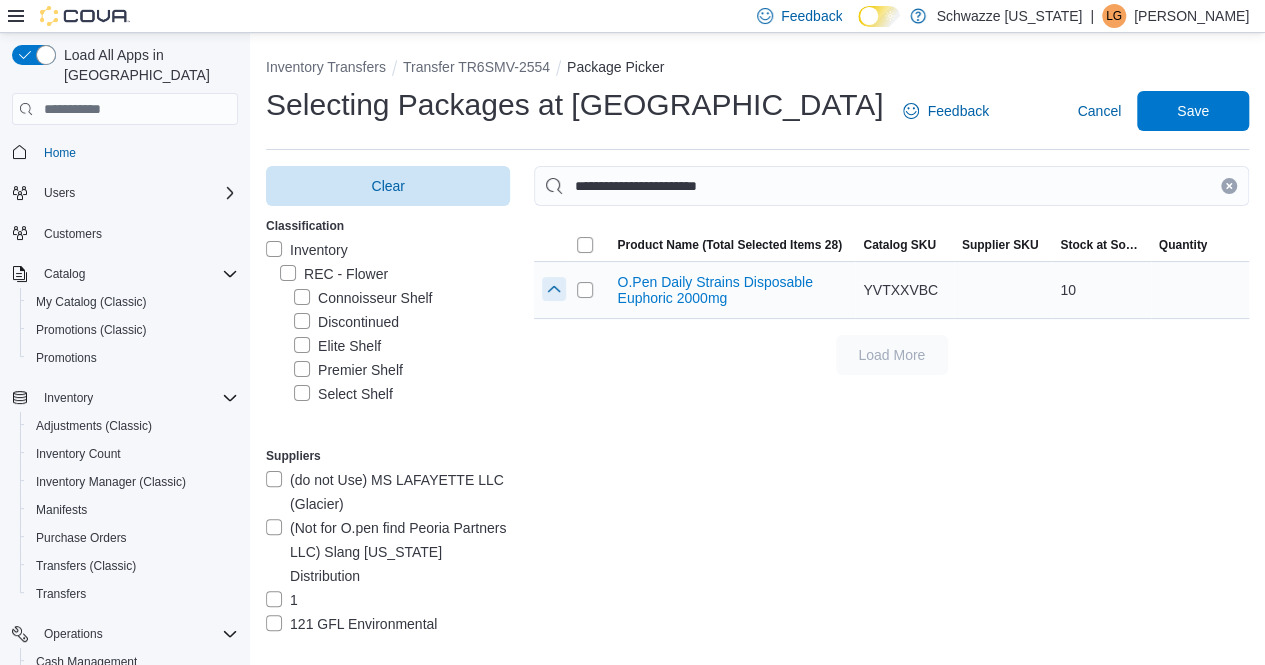 click at bounding box center (554, 289) 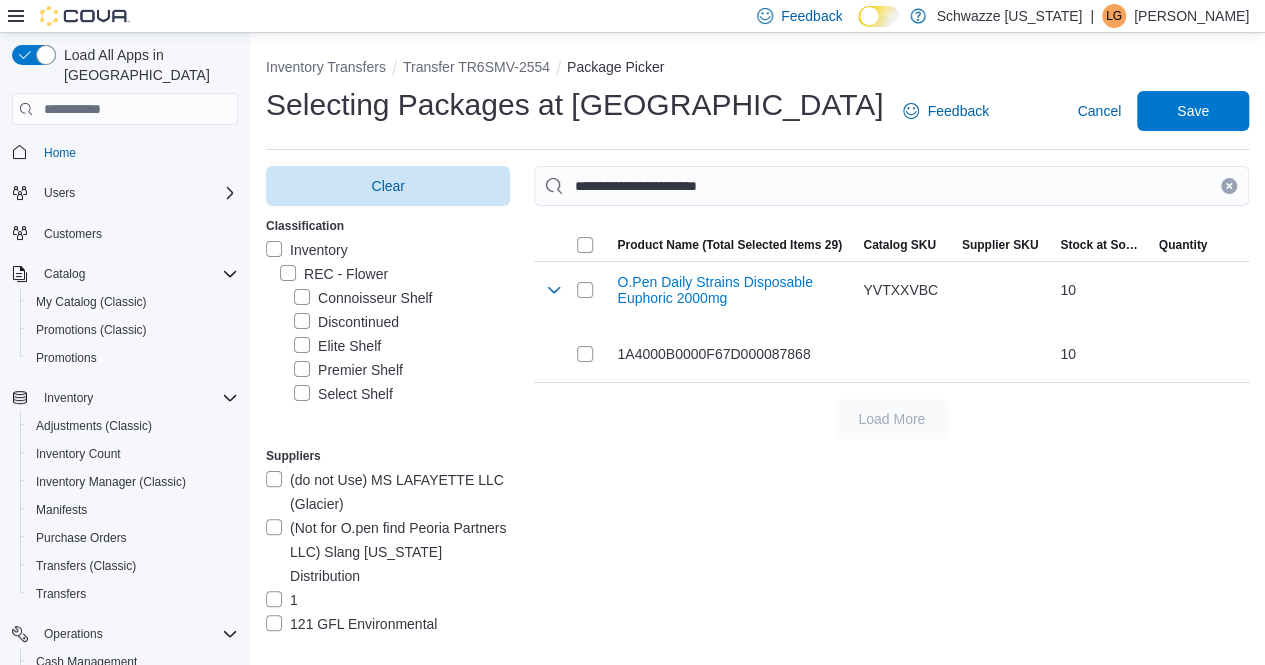 drag, startPoint x: 1246, startPoint y: 186, endPoint x: 919, endPoint y: 197, distance: 327.18497 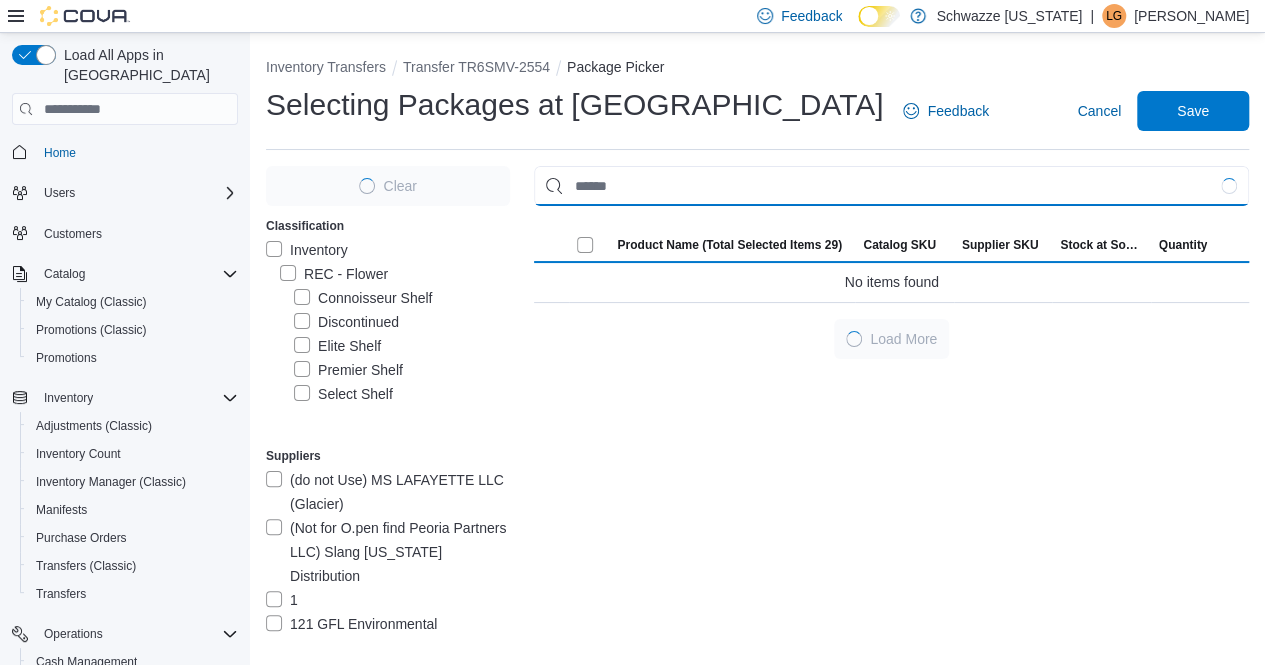 click at bounding box center [891, 186] 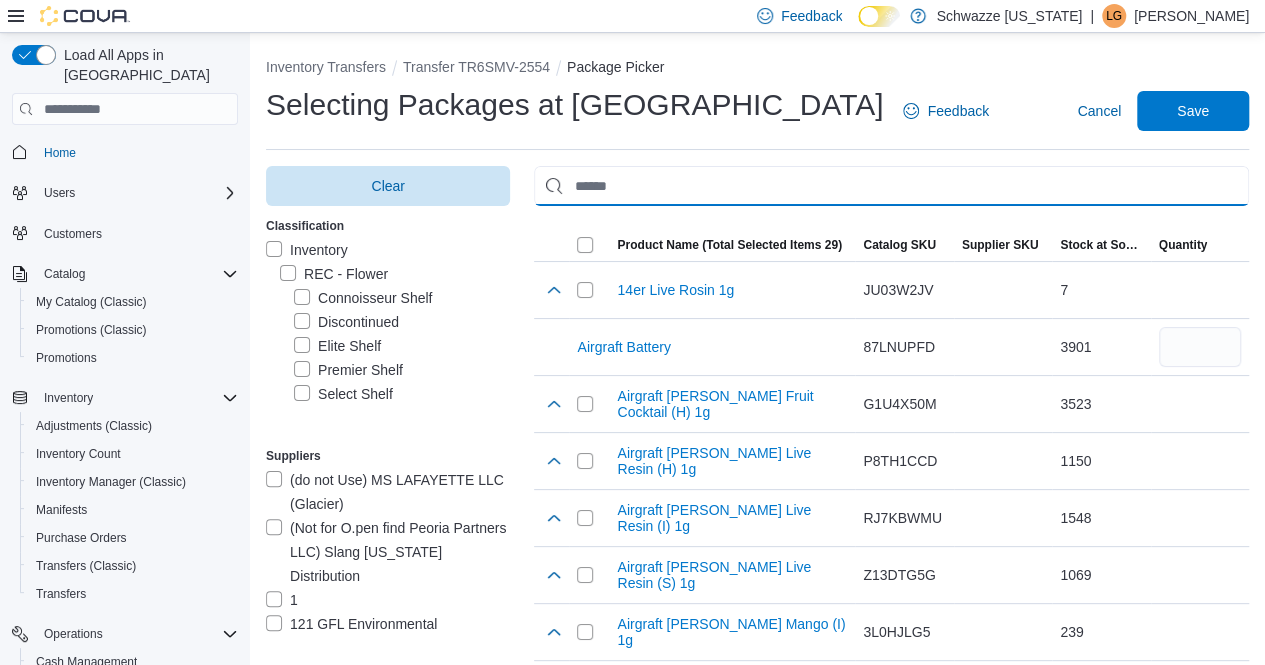 paste on "**********" 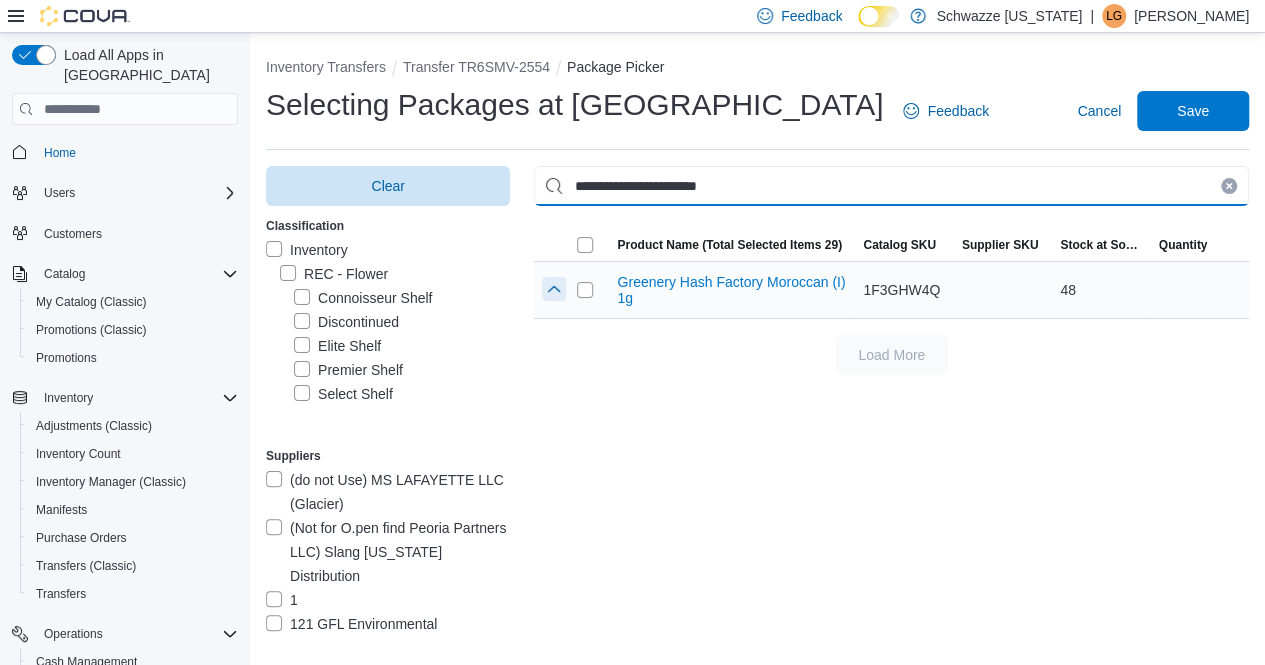 type on "**********" 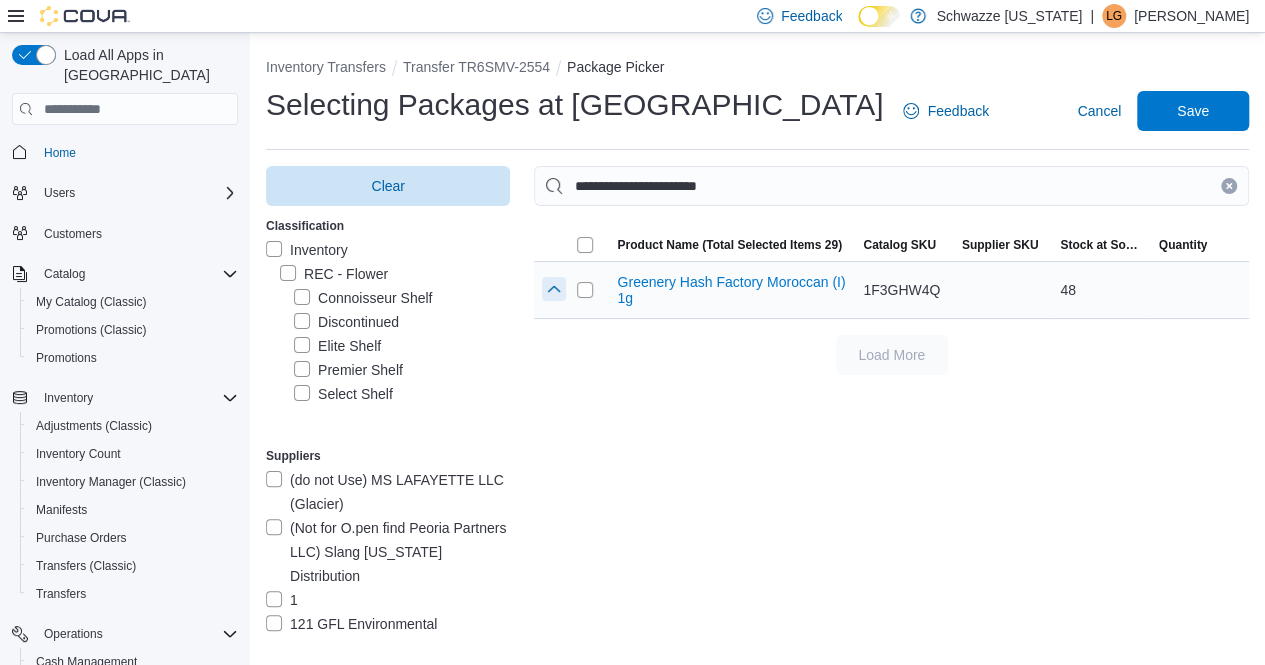 click at bounding box center (554, 289) 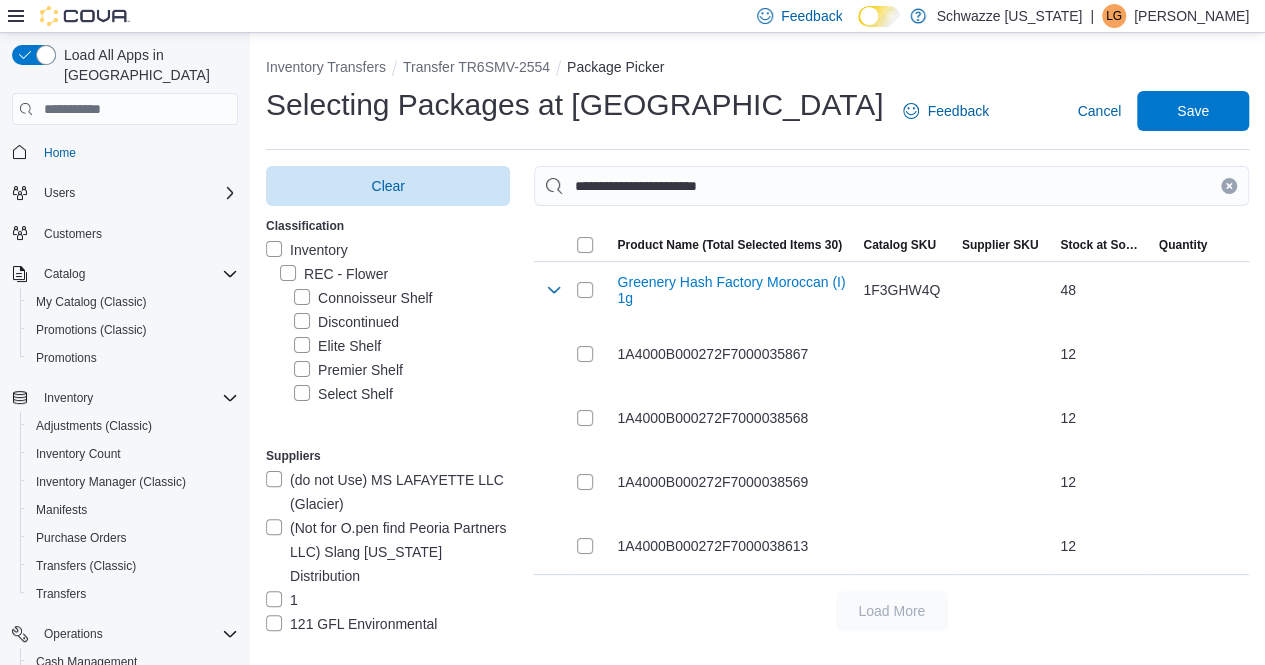 drag, startPoint x: 1242, startPoint y: 185, endPoint x: 1128, endPoint y: 199, distance: 114.85643 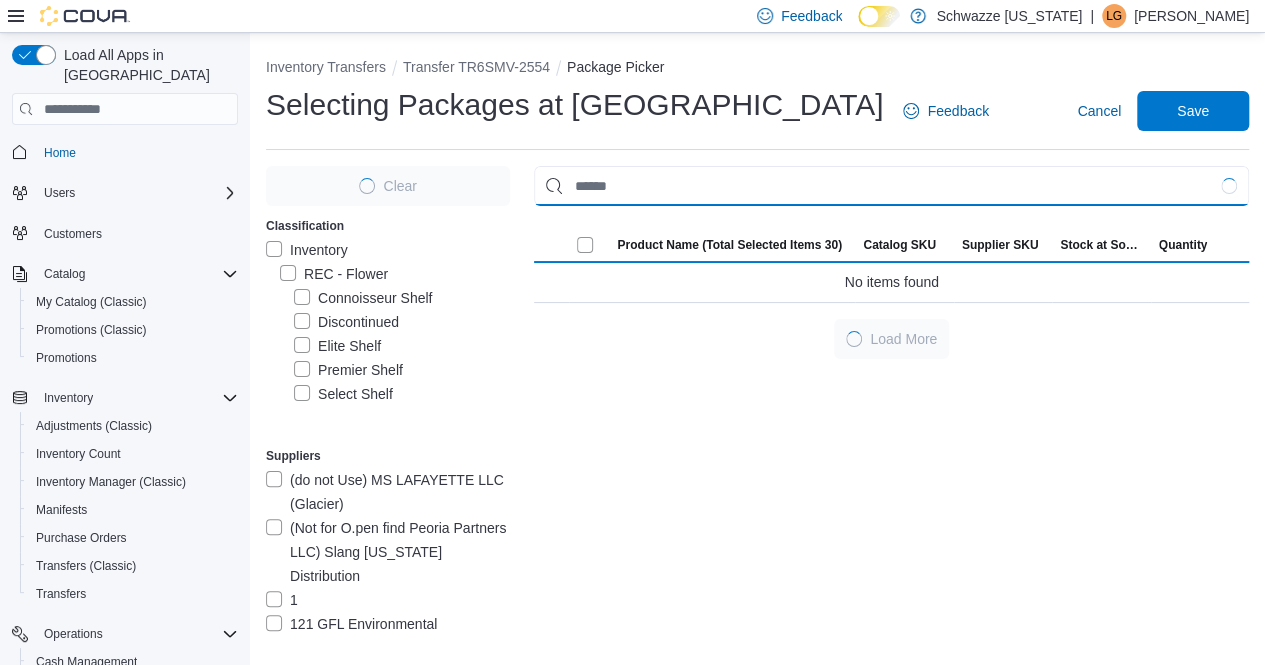 click at bounding box center [891, 186] 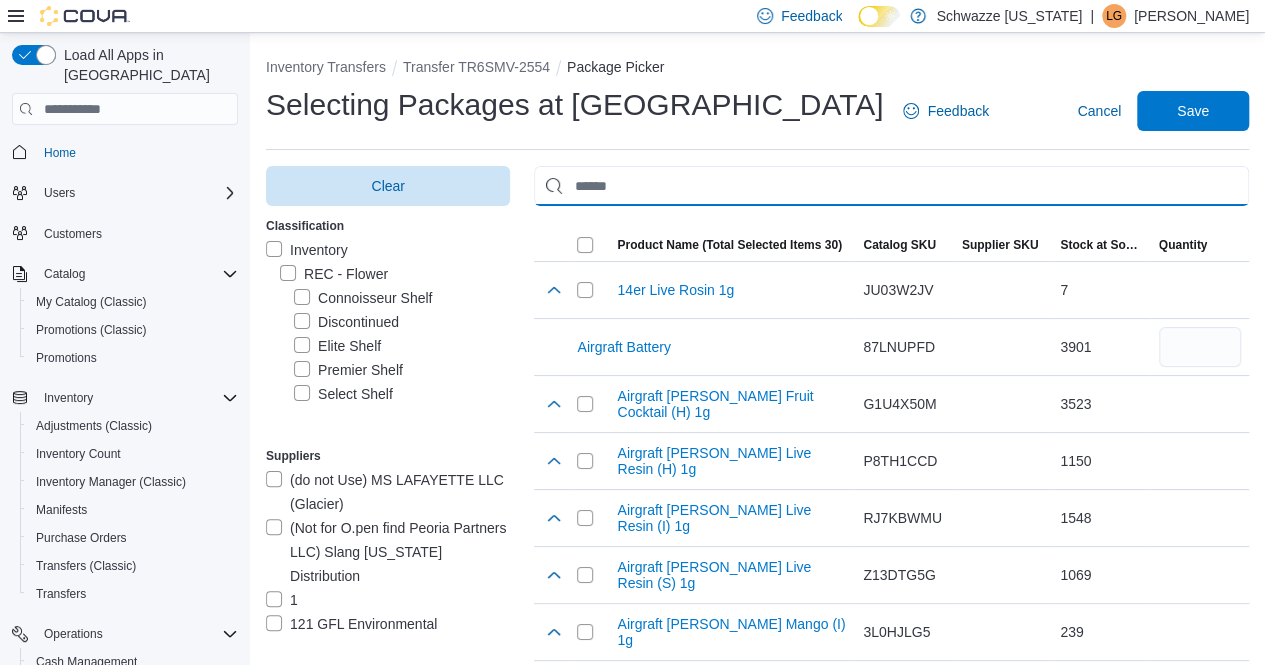 paste on "**********" 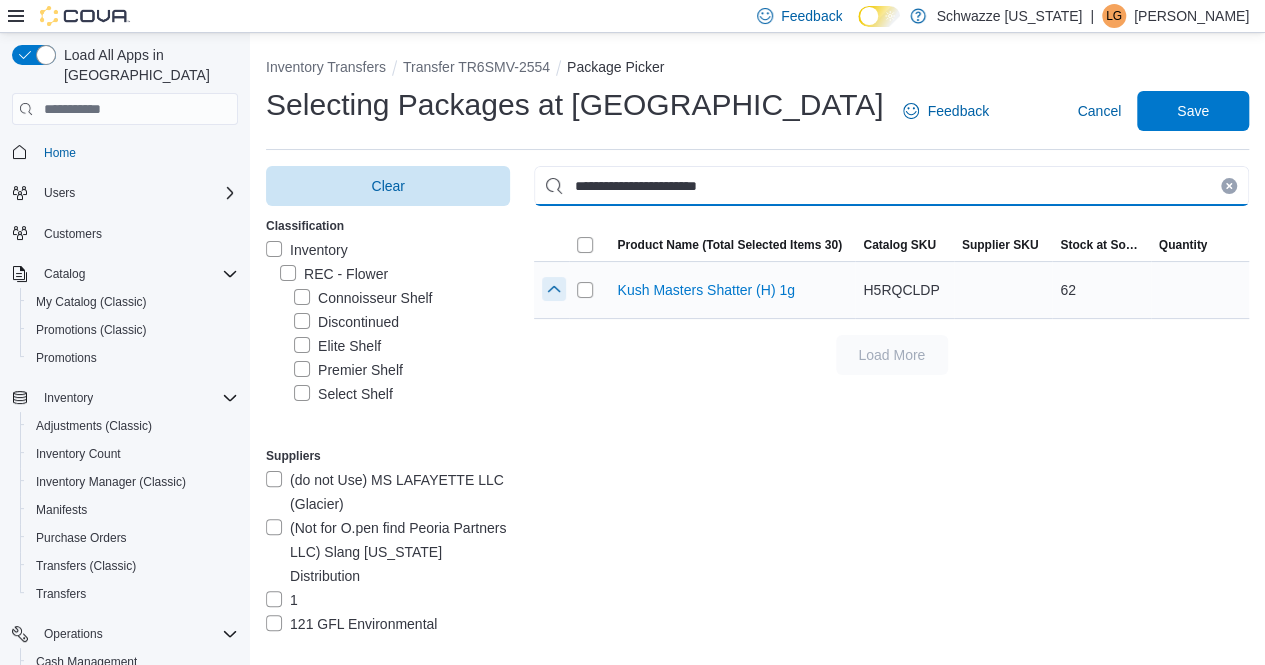 type on "**********" 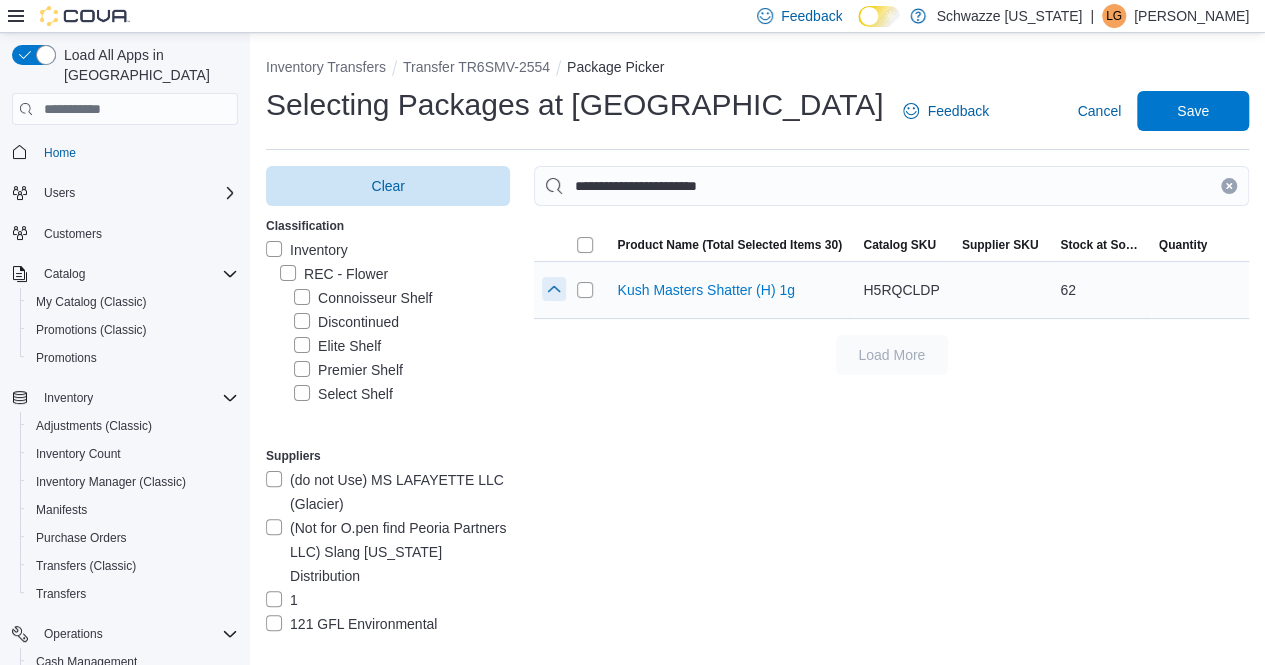 click at bounding box center [554, 289] 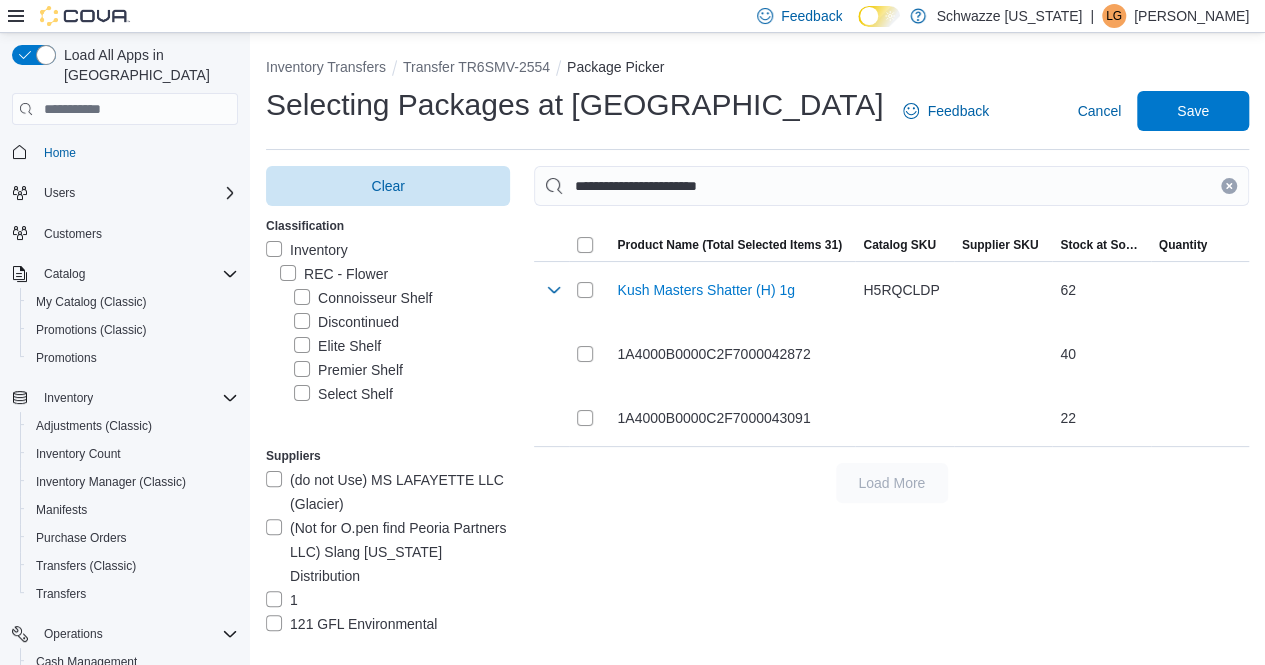 click at bounding box center (1229, 186) 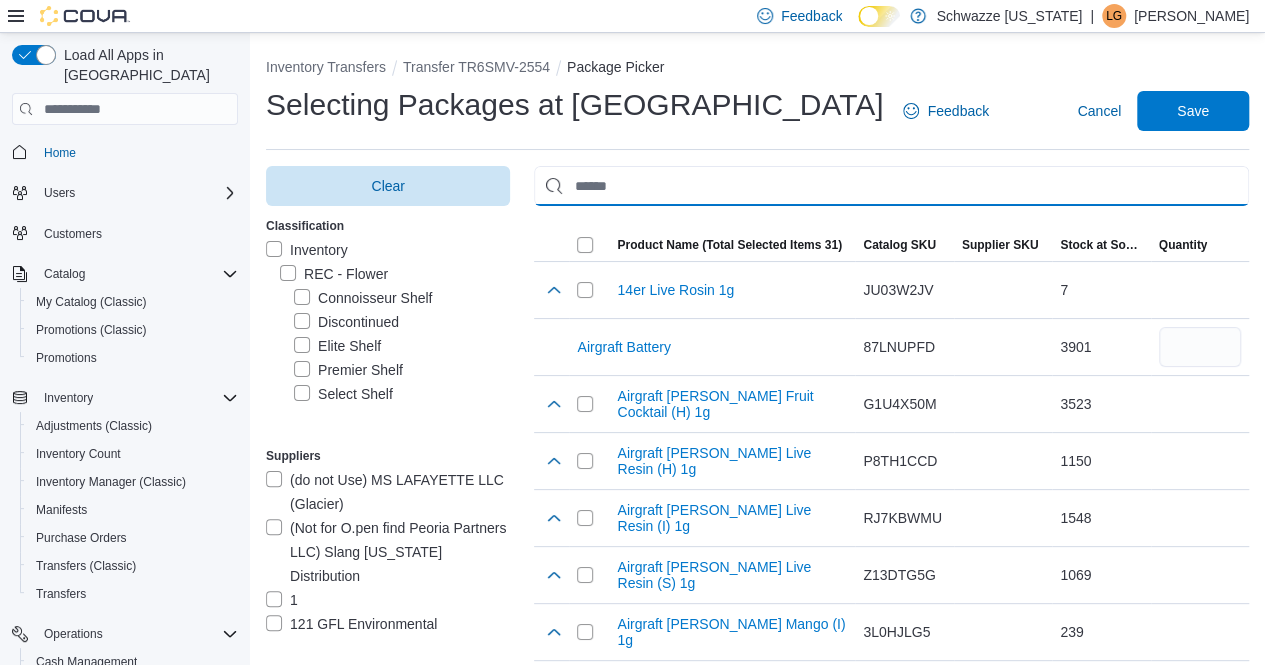 click at bounding box center (891, 186) 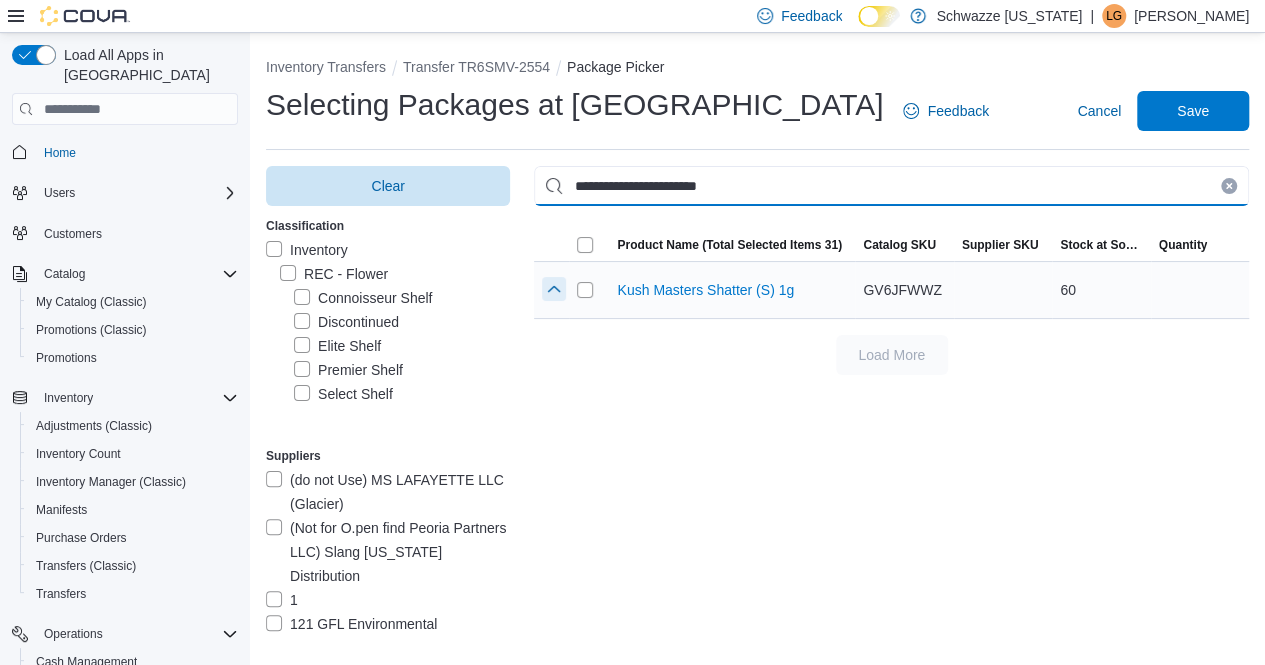 type on "**********" 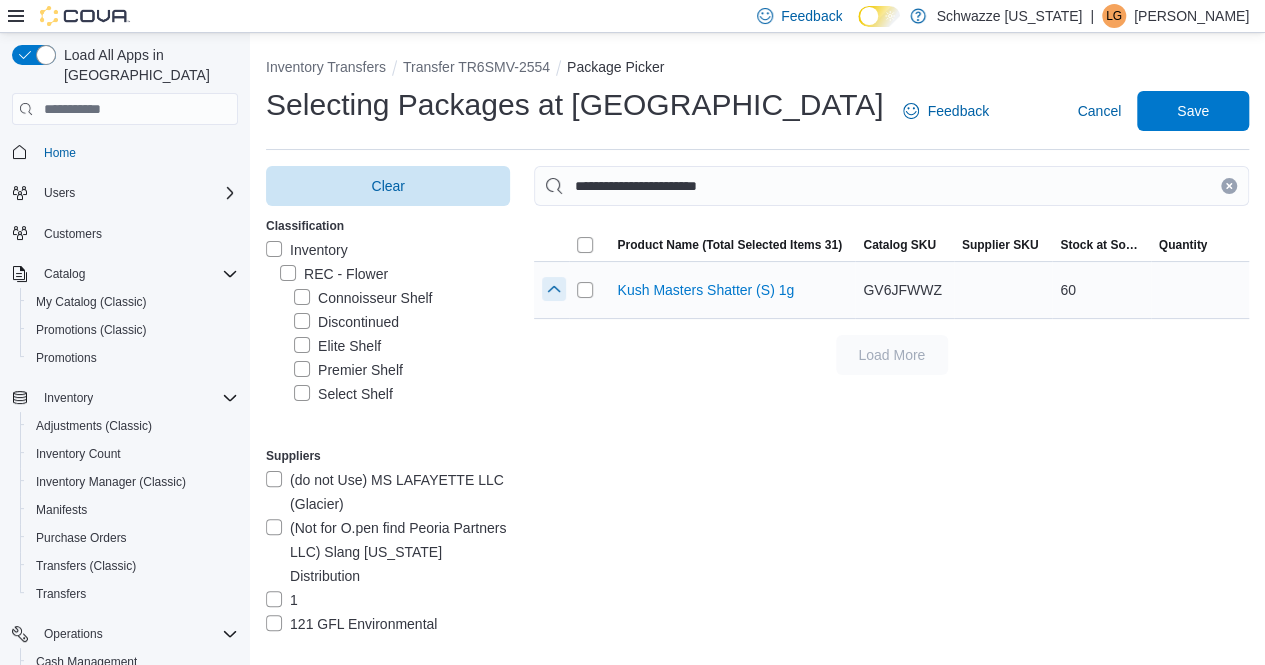 click at bounding box center (554, 289) 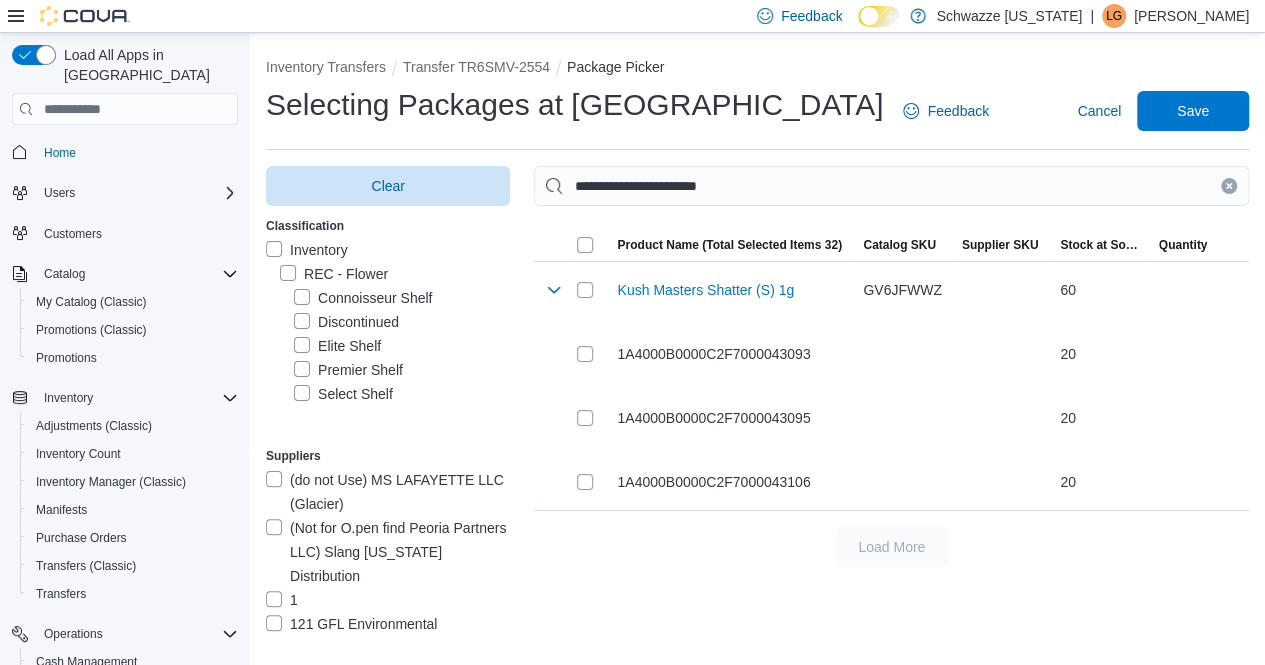 click 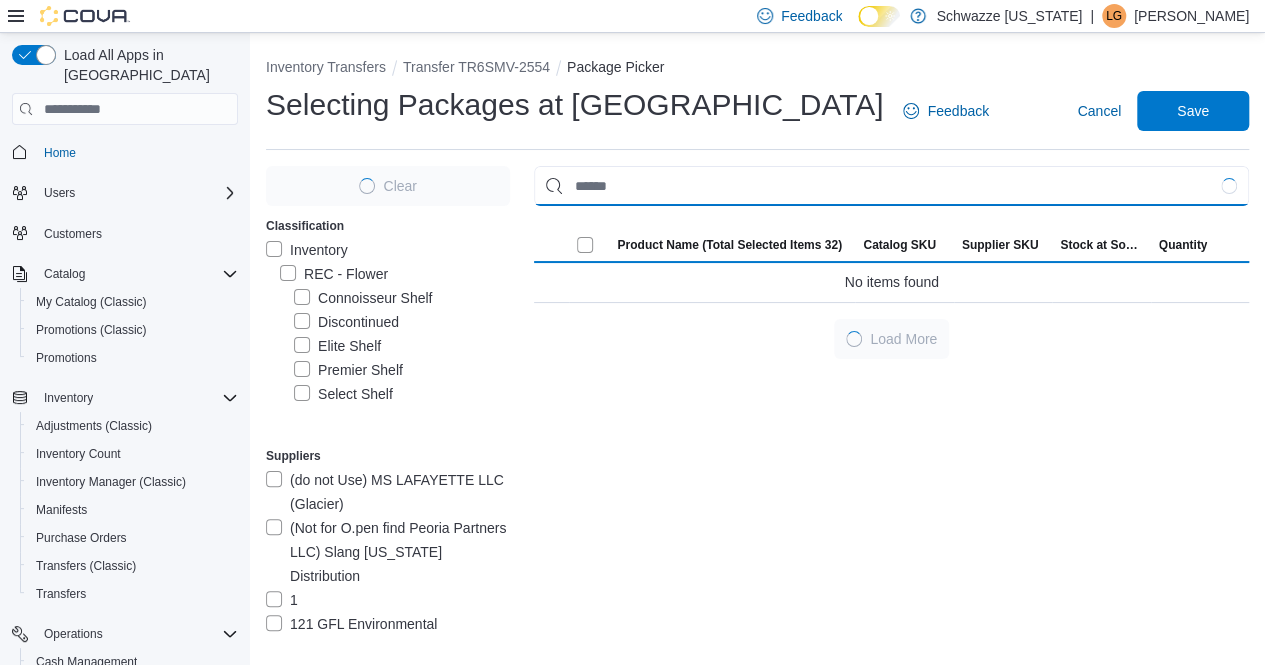 click at bounding box center (891, 186) 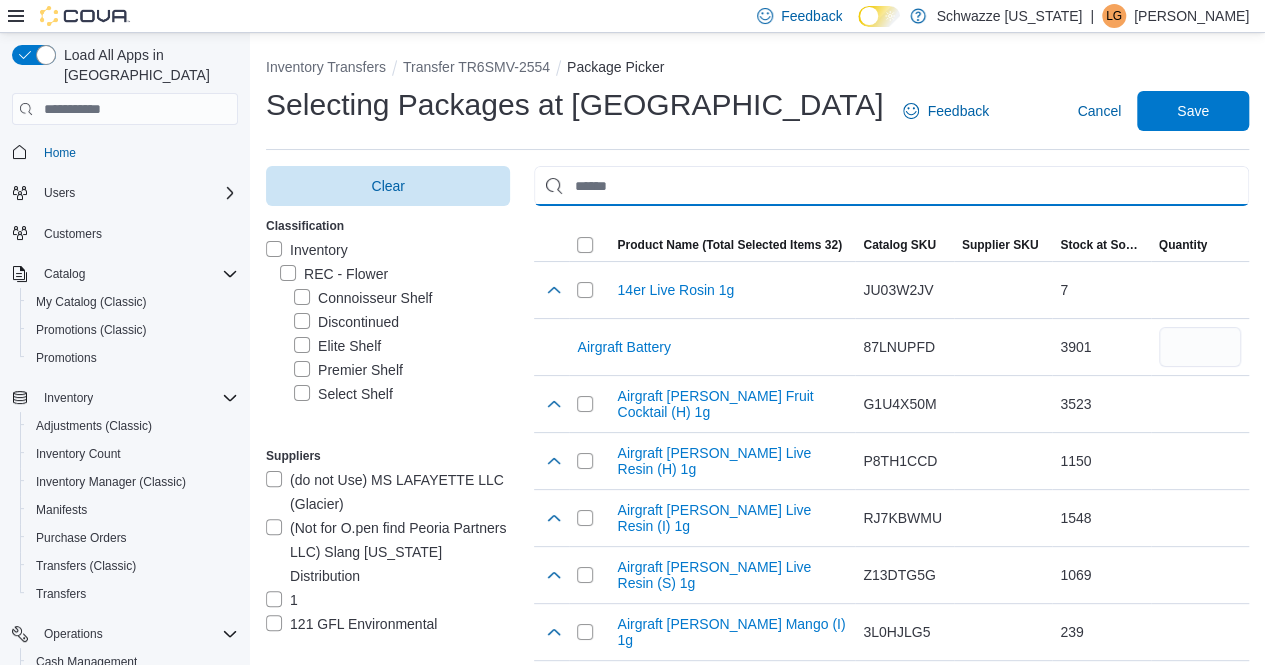 paste on "**********" 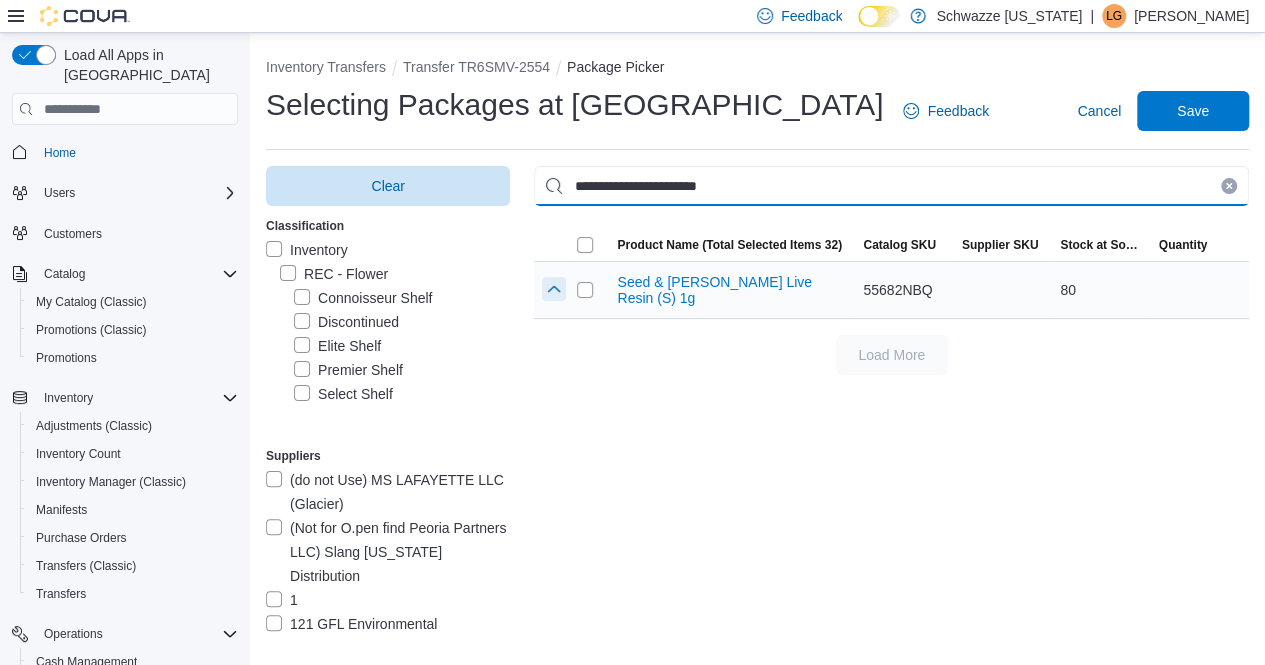 type on "**********" 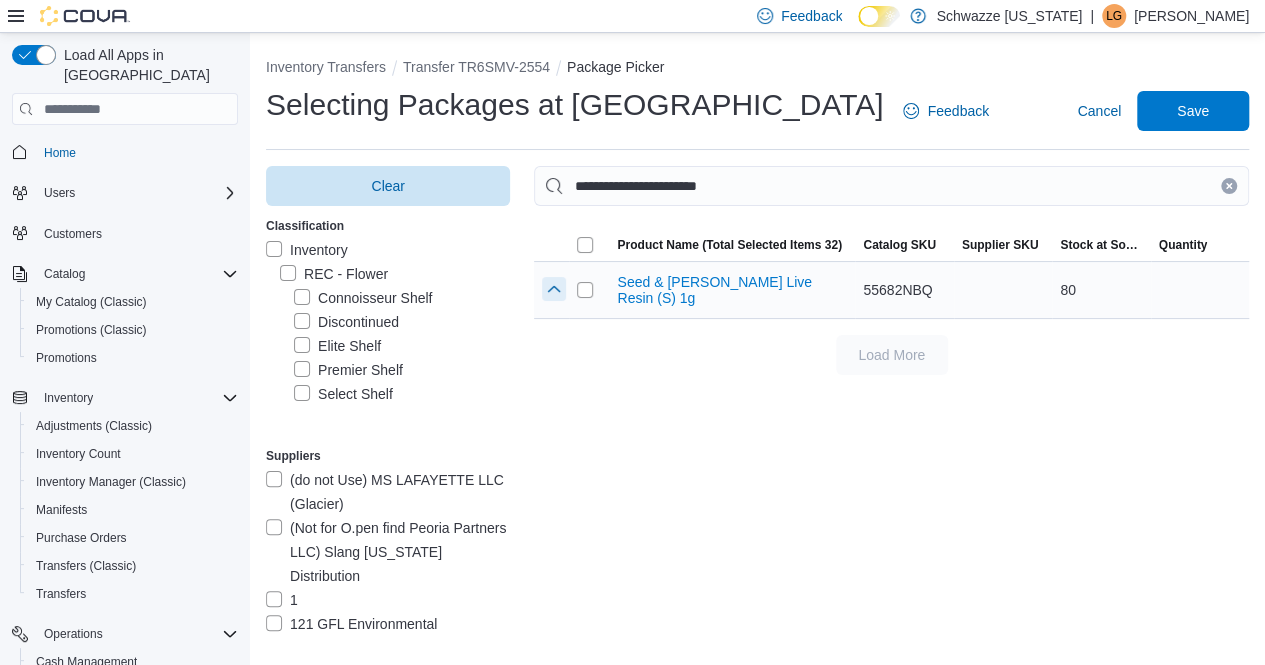 click at bounding box center [554, 289] 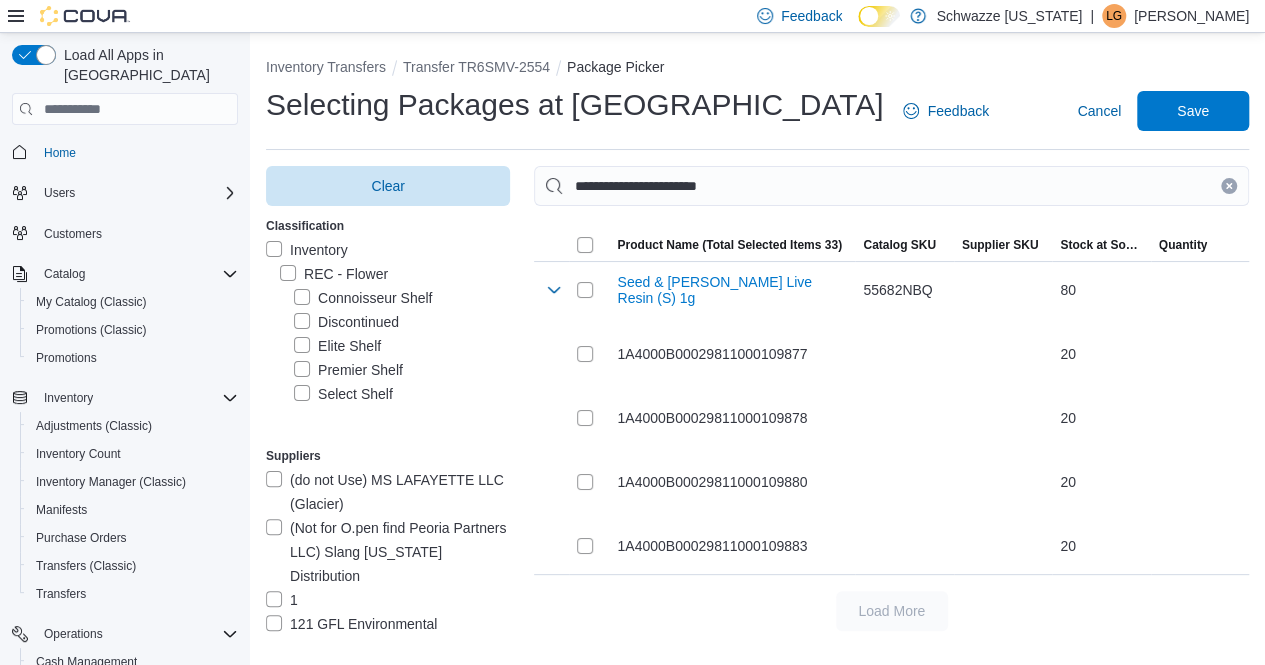 drag, startPoint x: 1246, startPoint y: 186, endPoint x: 1152, endPoint y: 185, distance: 94.00532 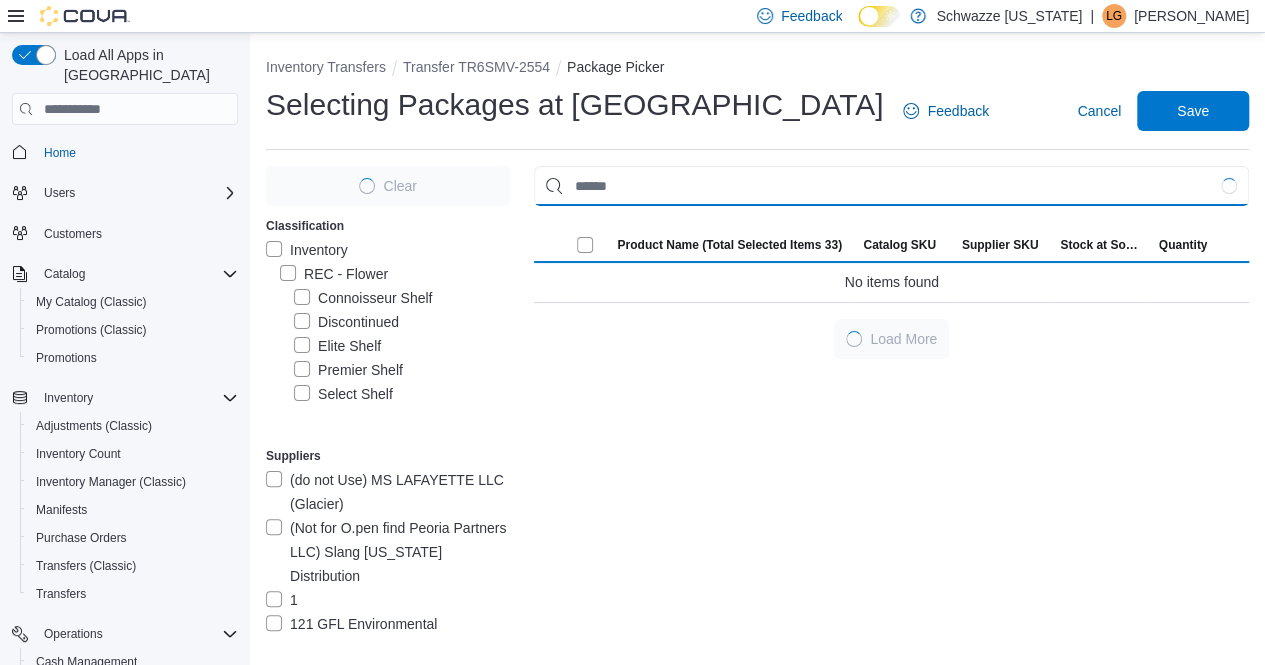 click at bounding box center [891, 186] 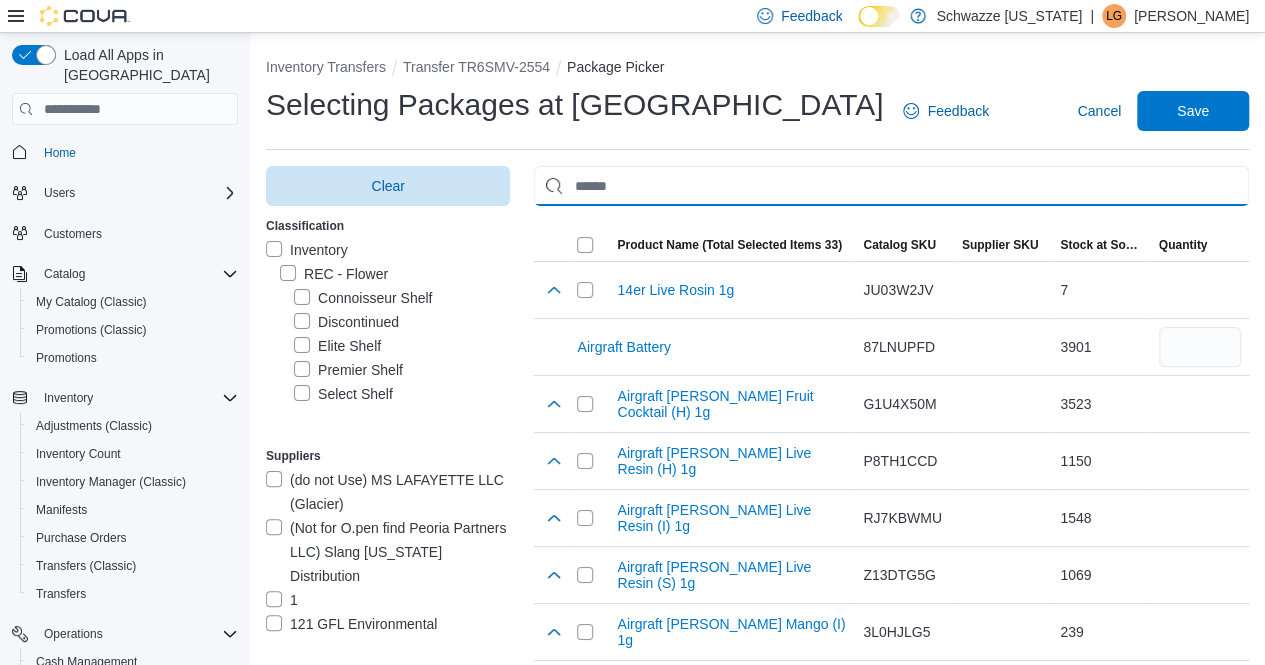 paste on "**********" 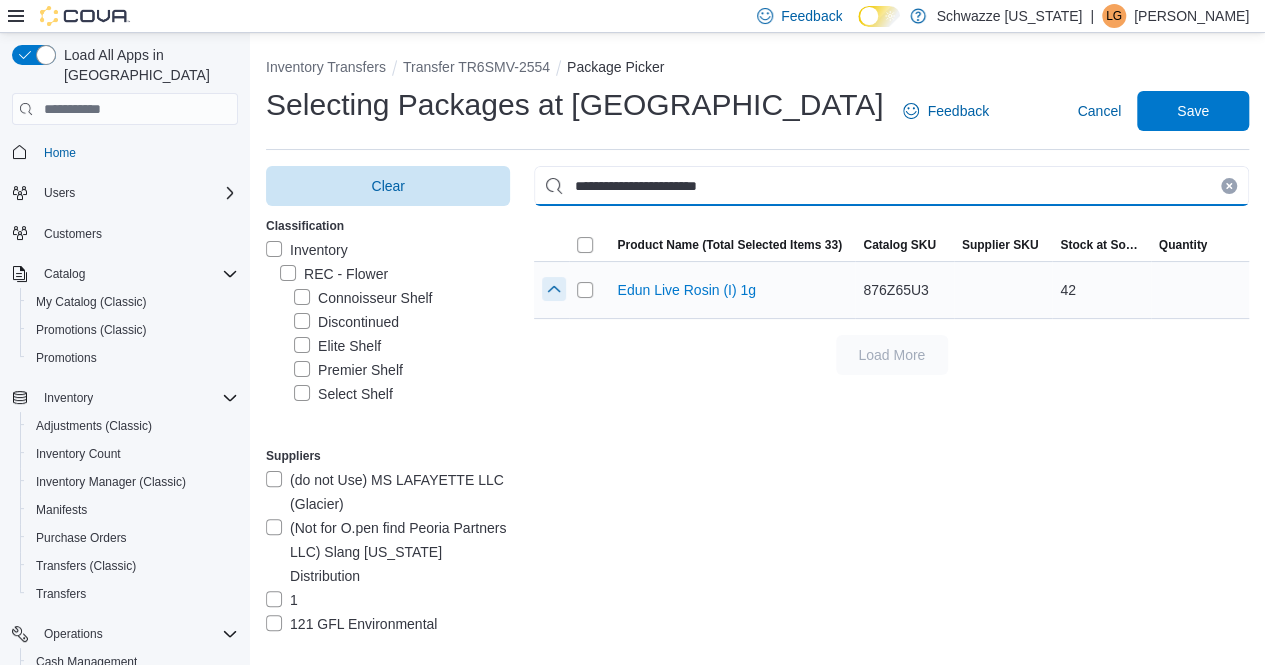 type on "**********" 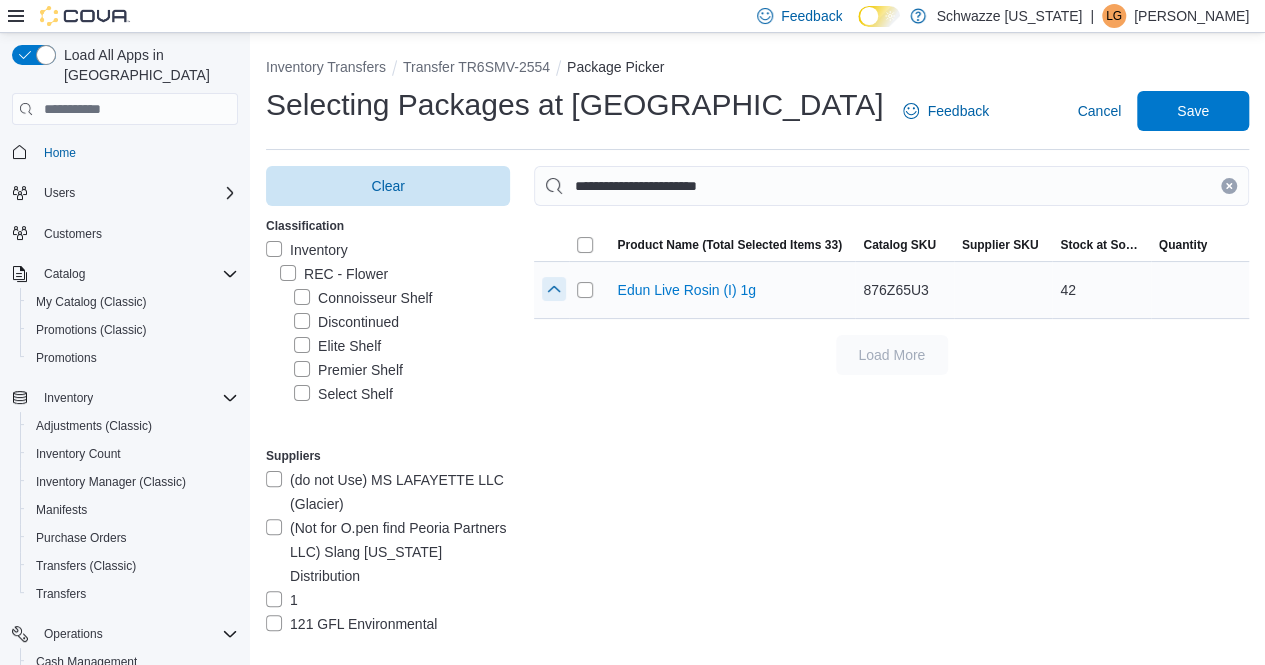 click at bounding box center (554, 289) 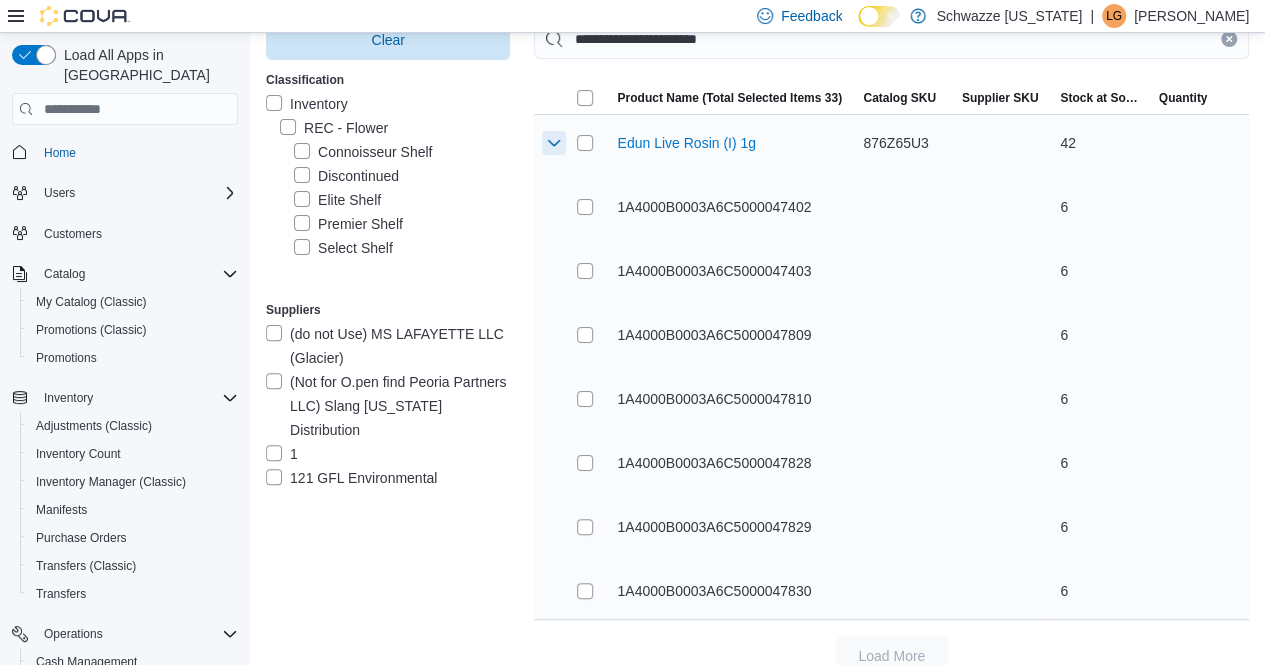 scroll, scrollTop: 173, scrollLeft: 0, axis: vertical 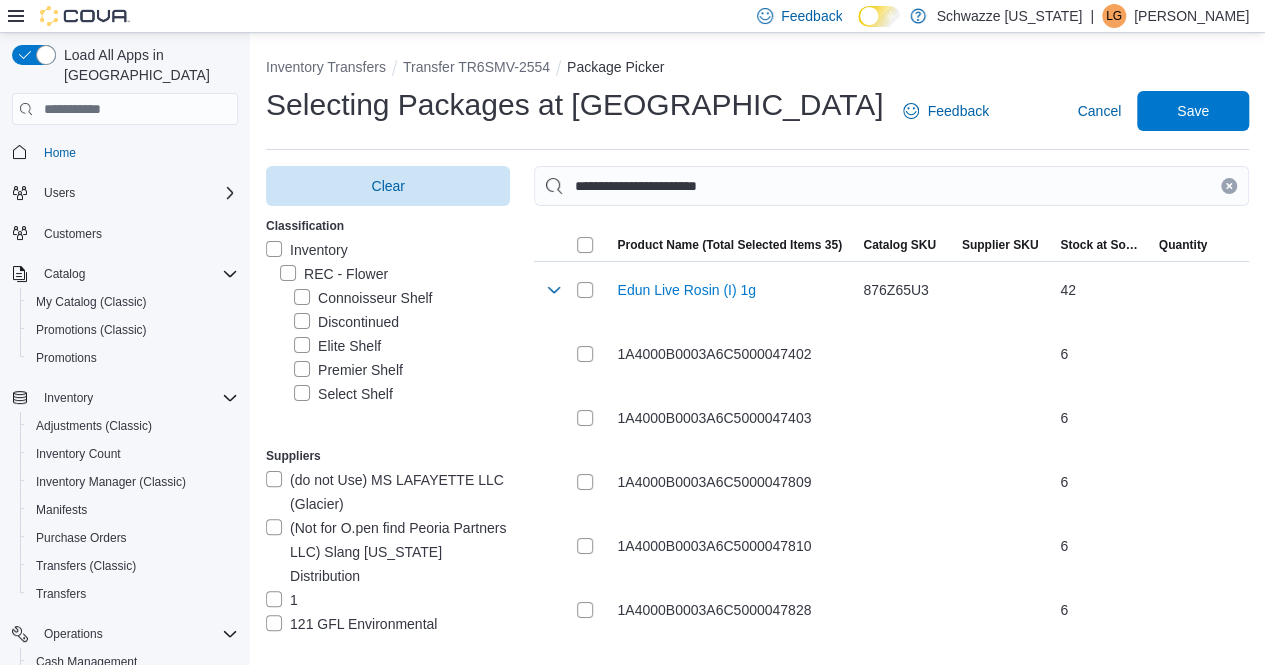 click 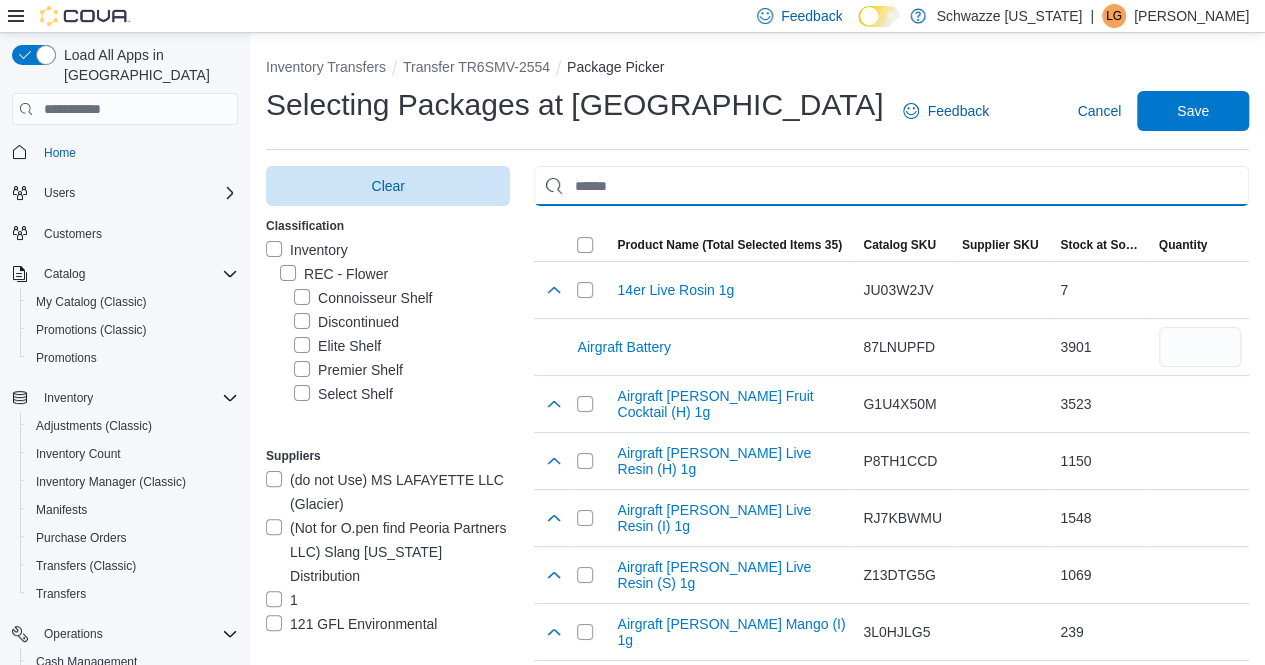 click at bounding box center (891, 186) 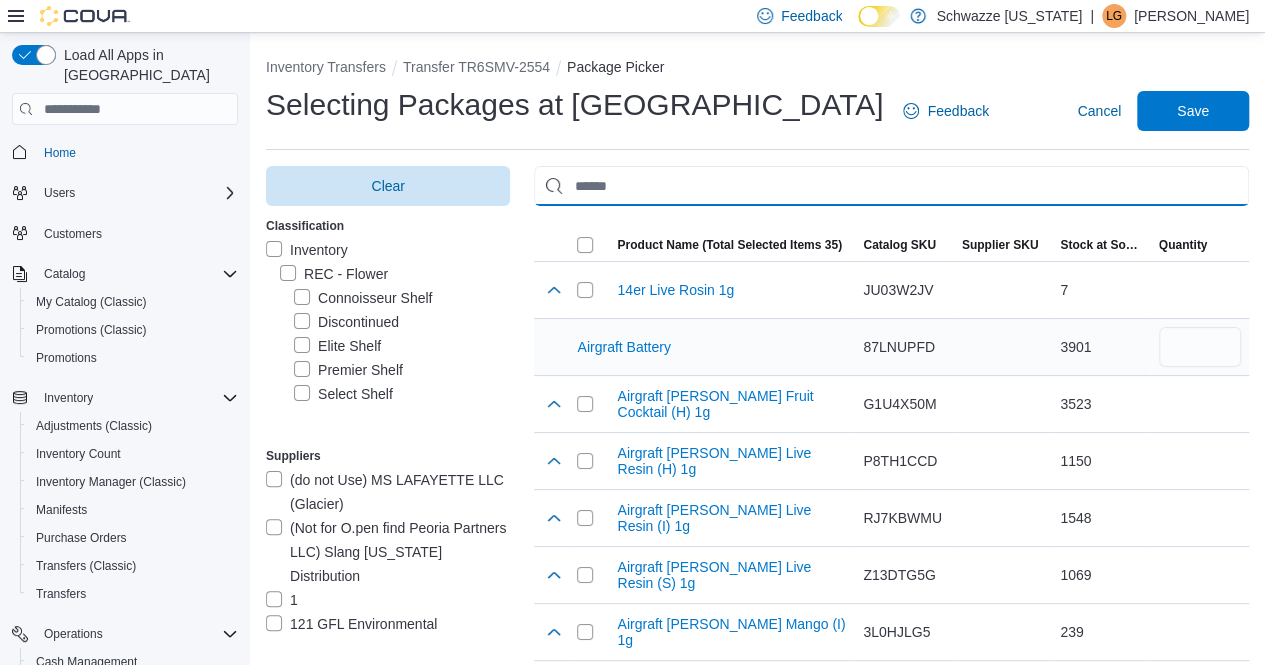 paste on "**********" 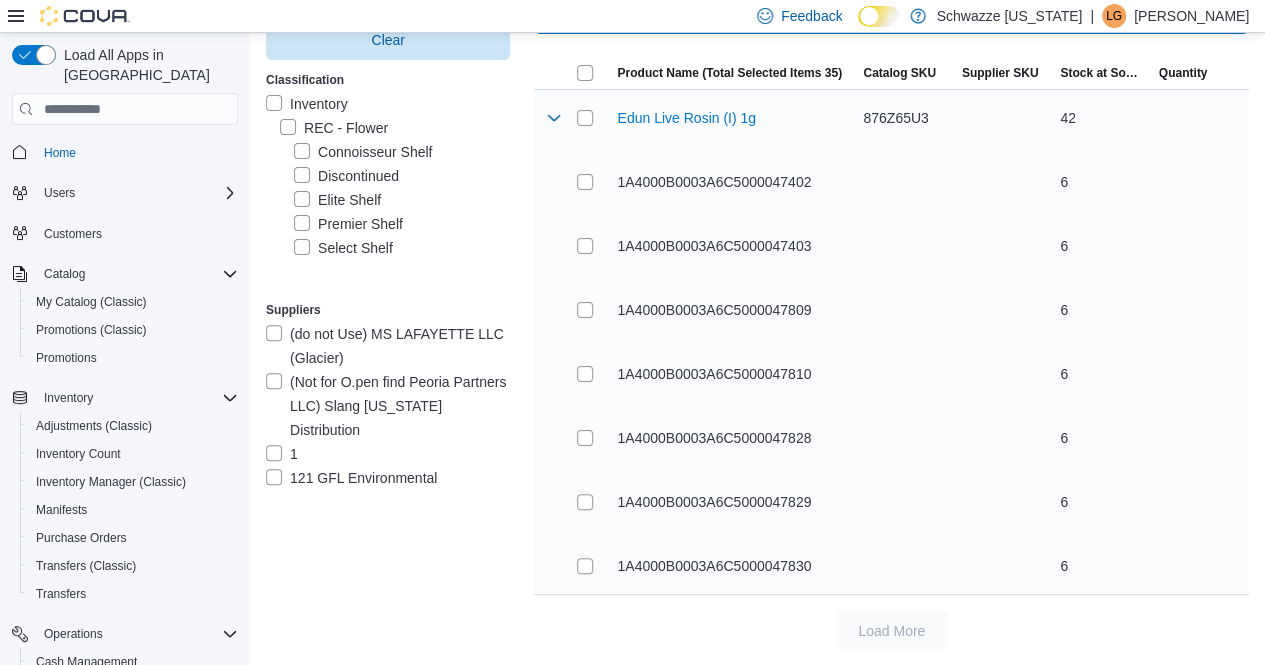scroll, scrollTop: 173, scrollLeft: 0, axis: vertical 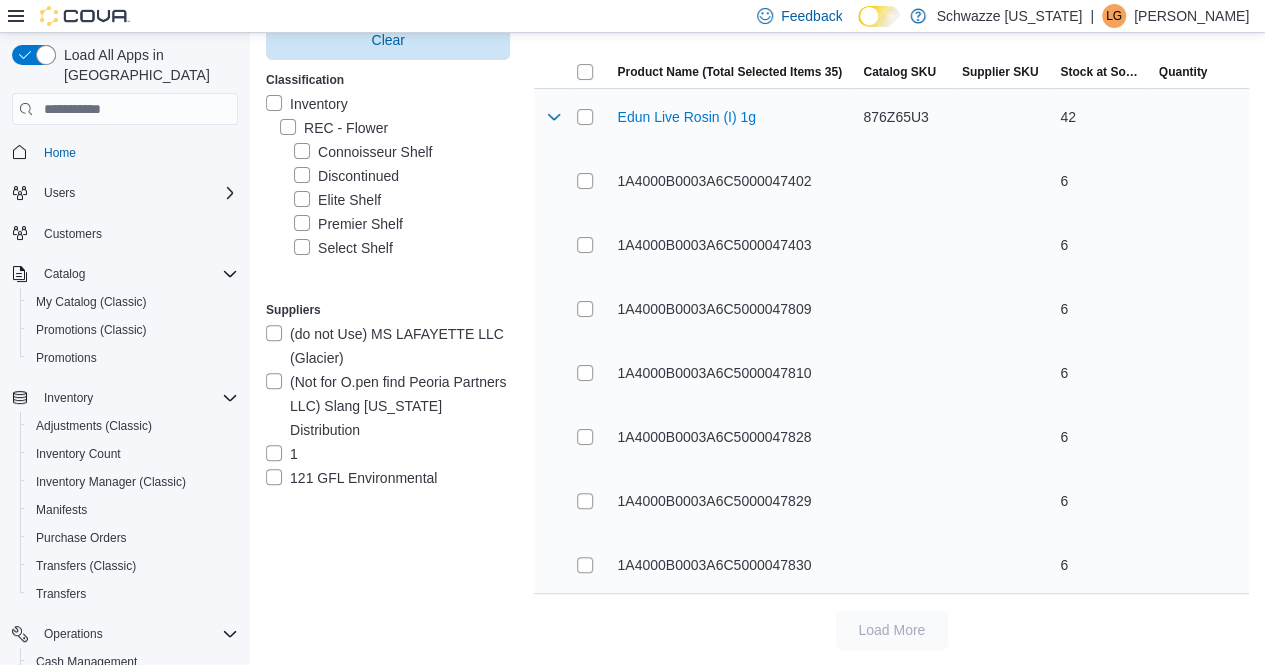 type on "**********" 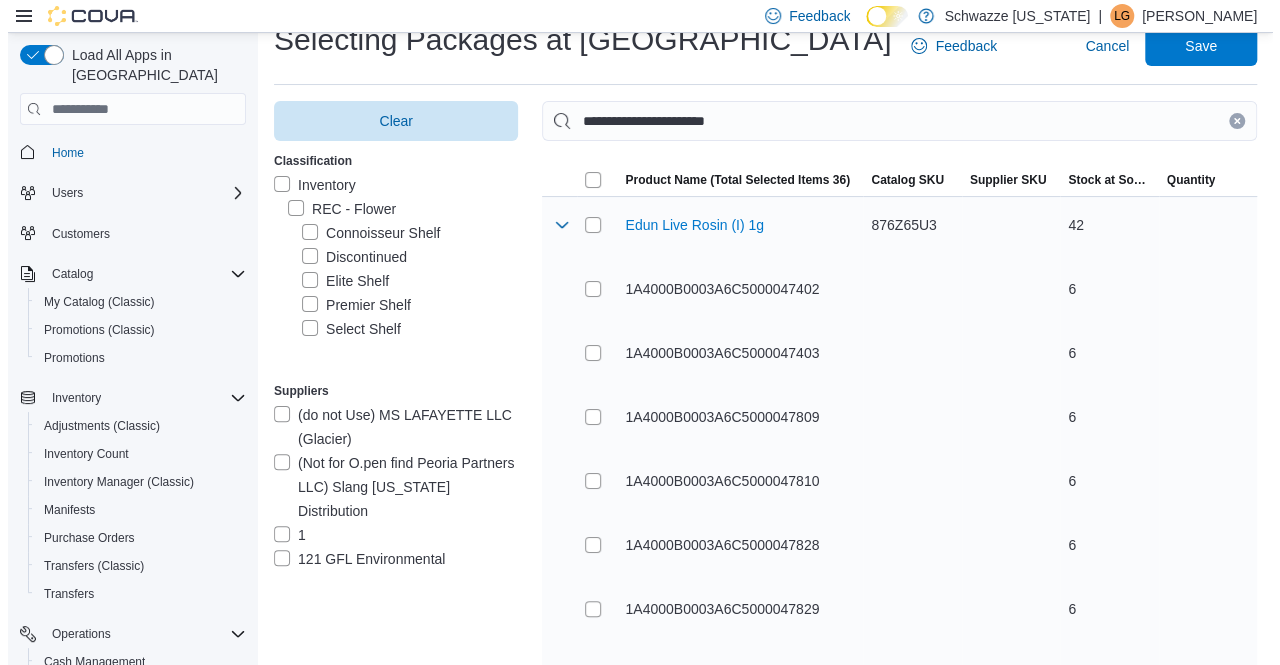 scroll, scrollTop: 0, scrollLeft: 0, axis: both 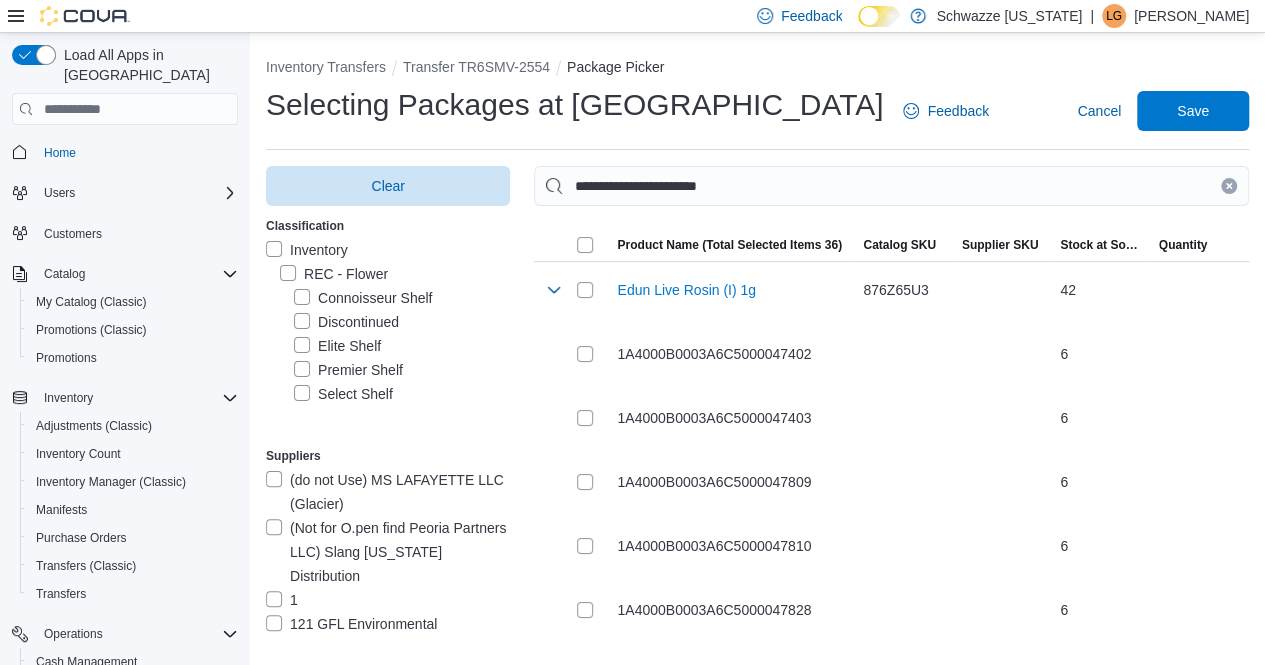 drag, startPoint x: 1249, startPoint y: 183, endPoint x: 1130, endPoint y: 191, distance: 119.26861 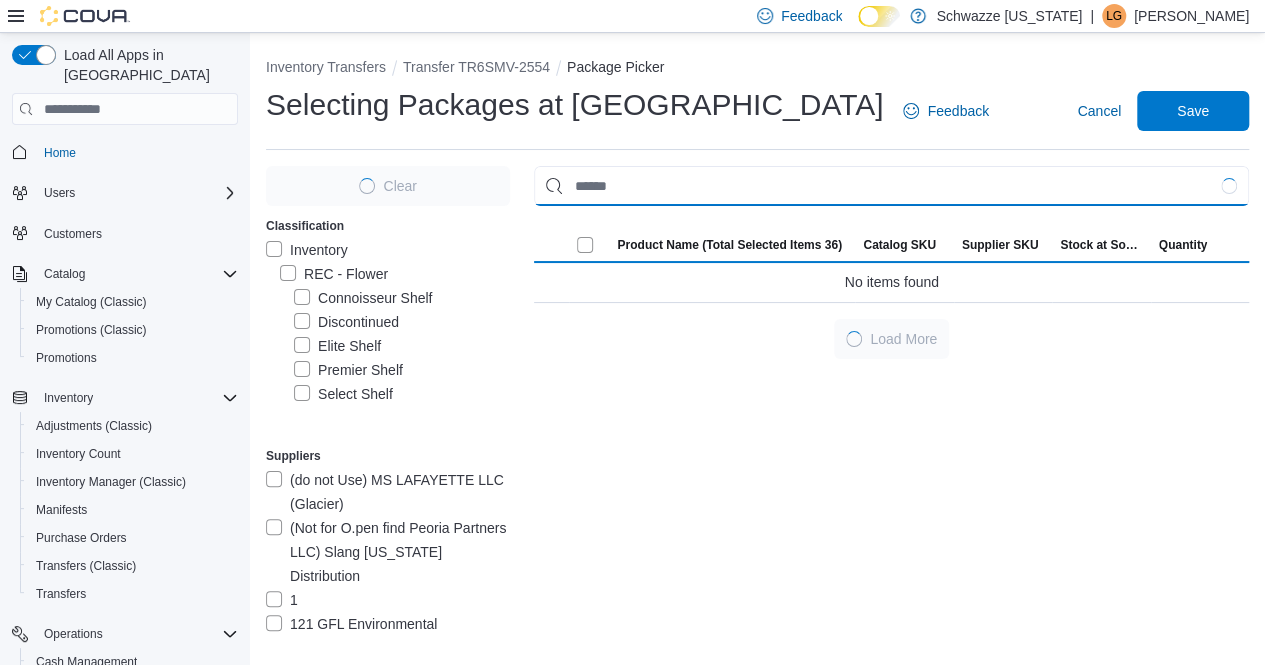 click at bounding box center (891, 186) 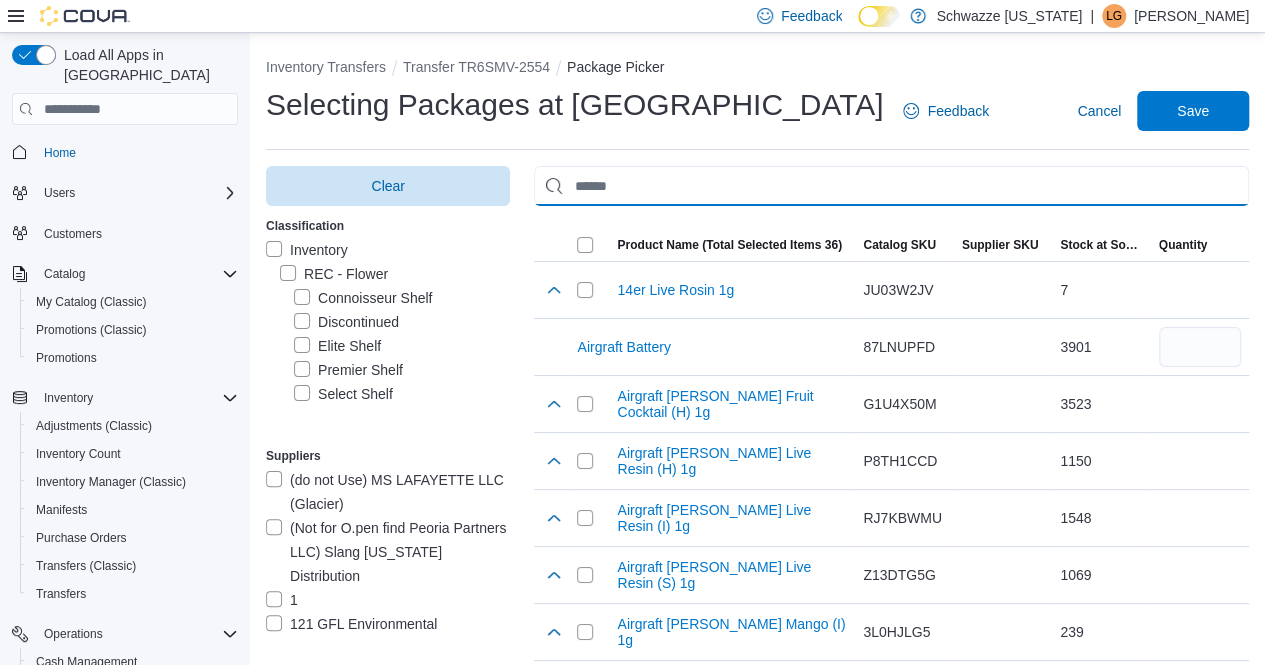 paste on "**********" 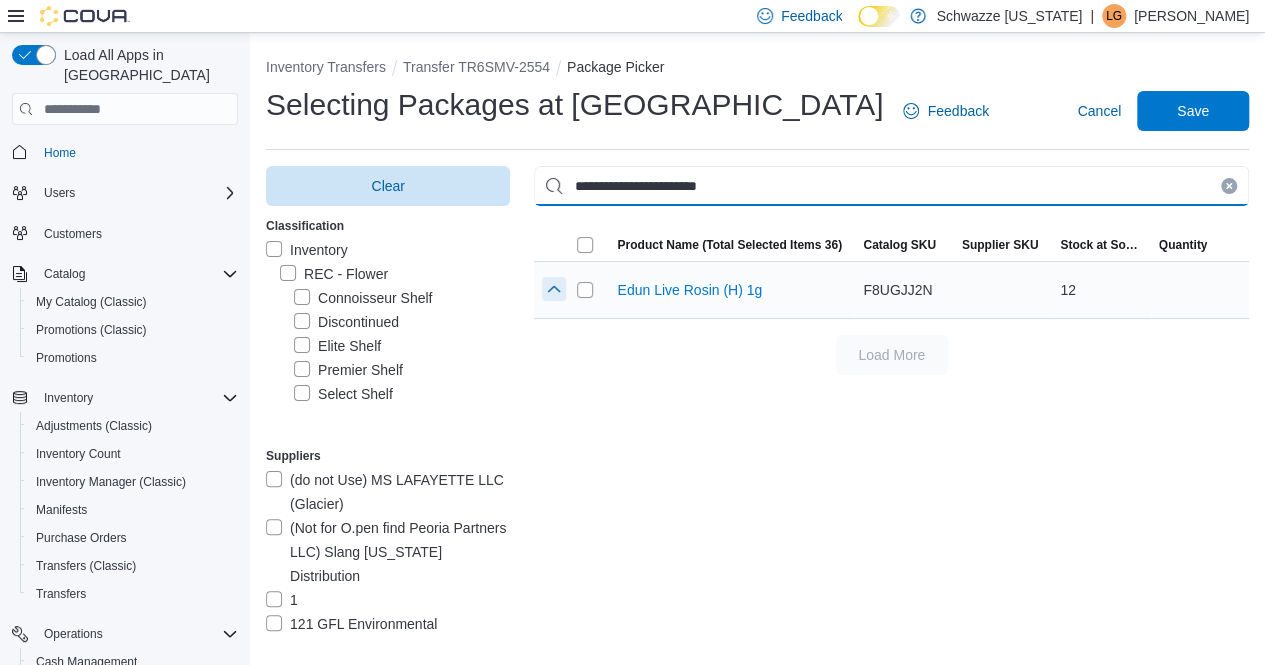type on "**********" 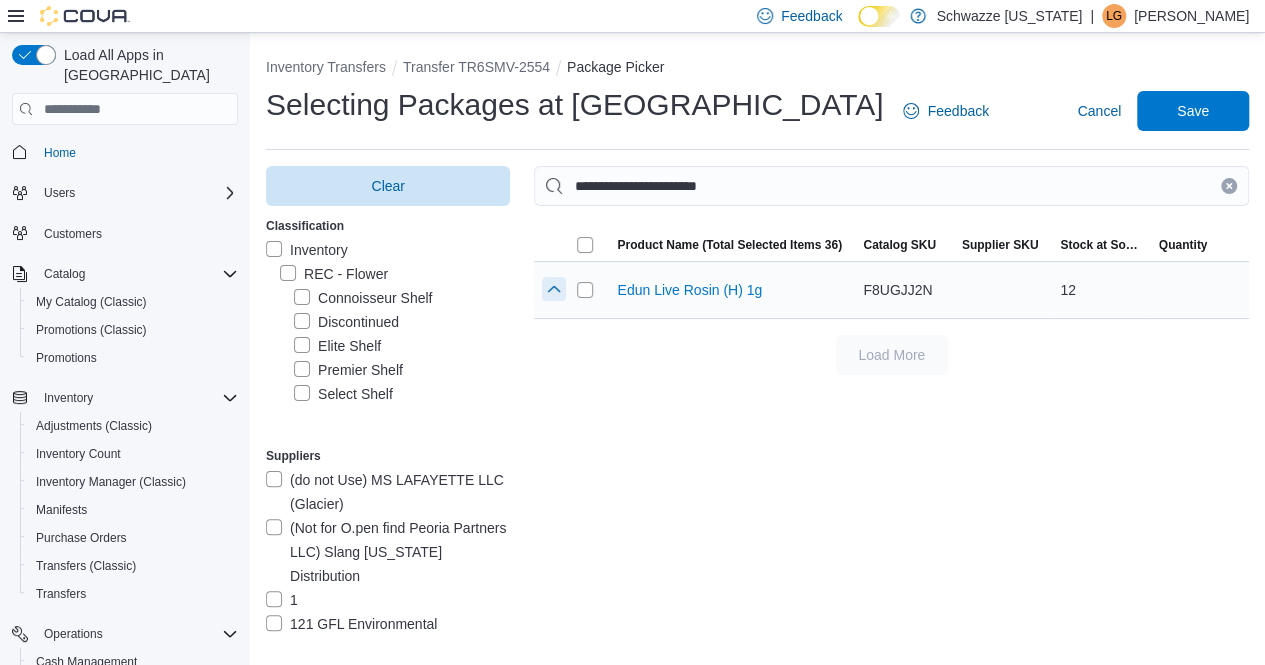 click at bounding box center (554, 289) 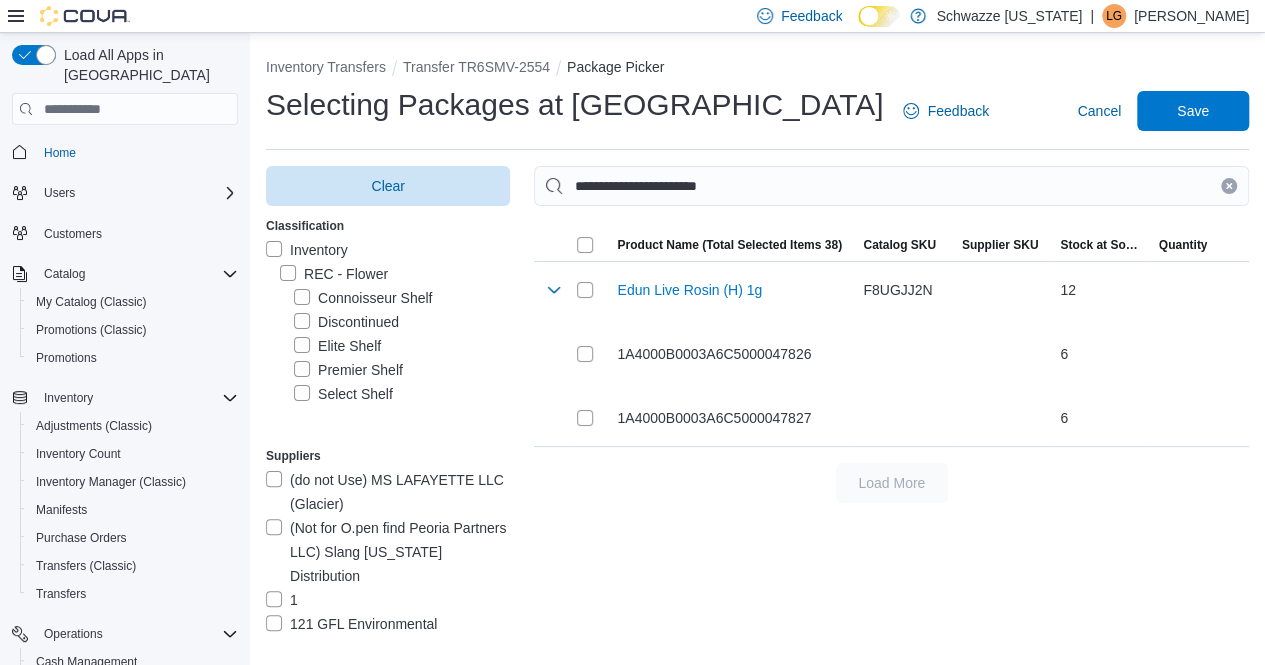 click at bounding box center (1229, 186) 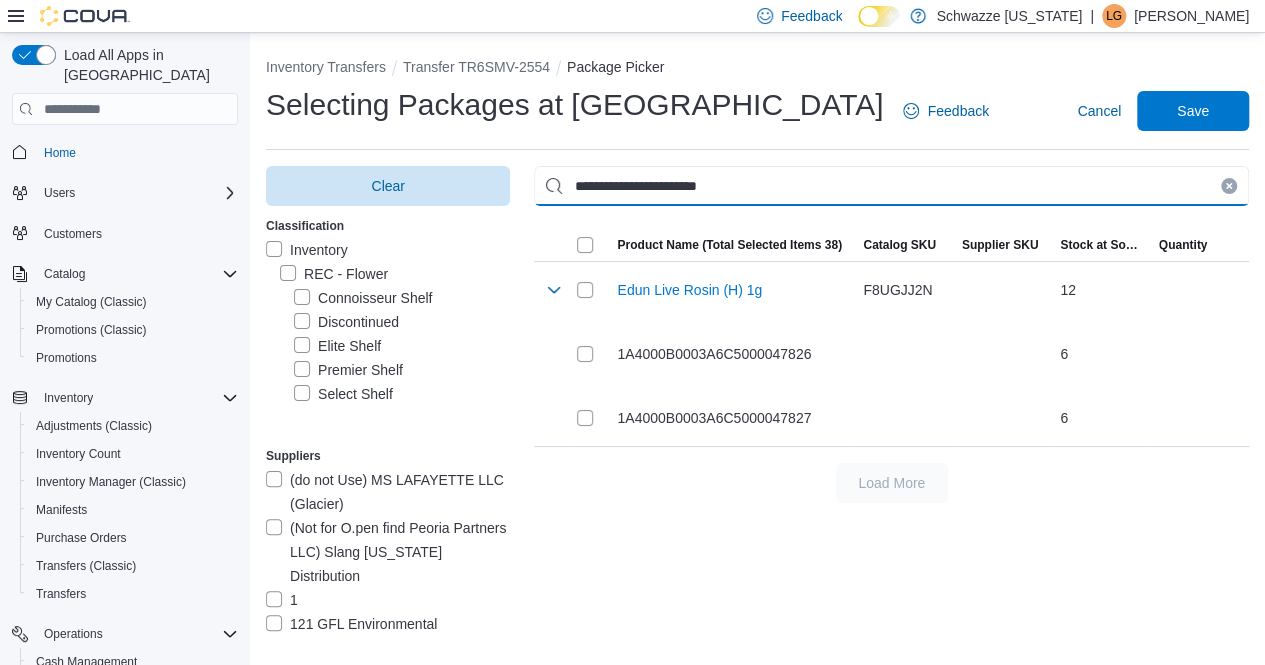 type 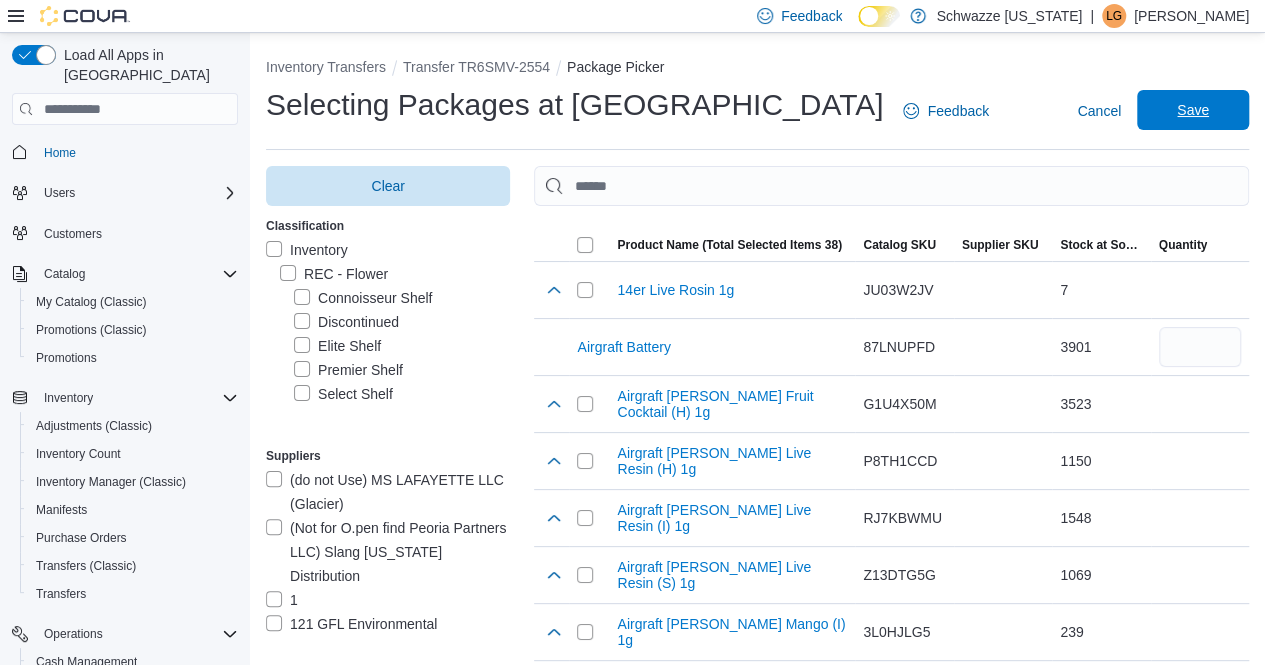 click on "Save" at bounding box center [1193, 110] 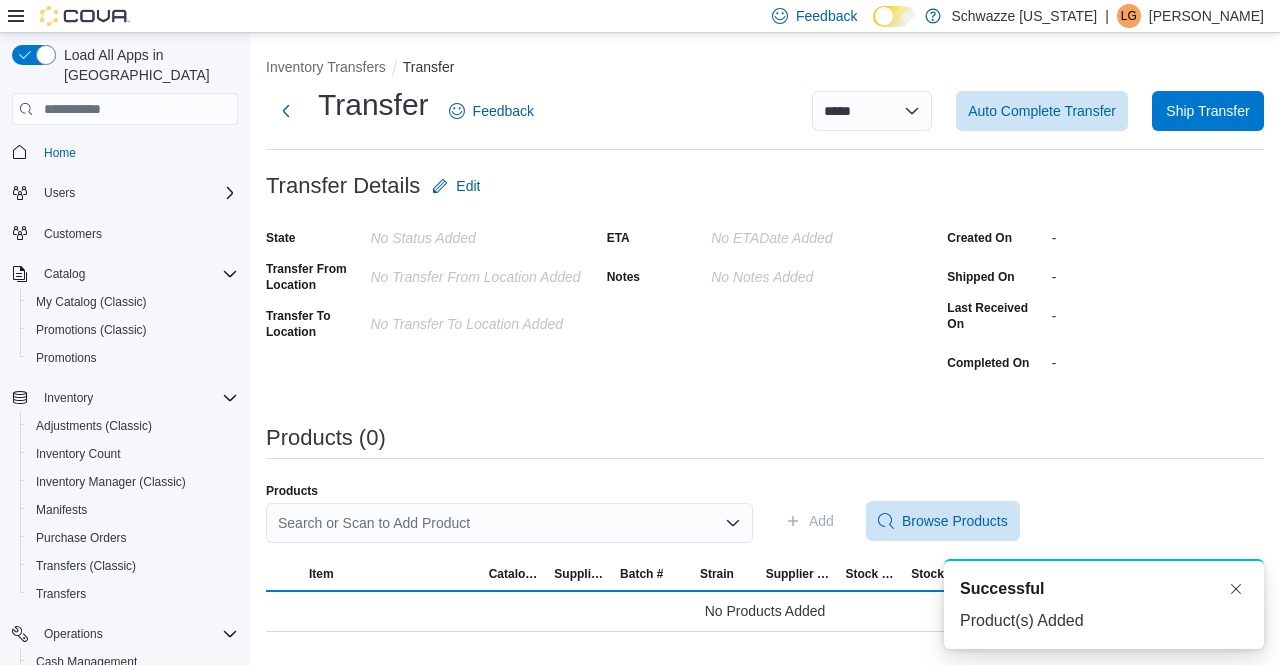 scroll, scrollTop: 0, scrollLeft: 0, axis: both 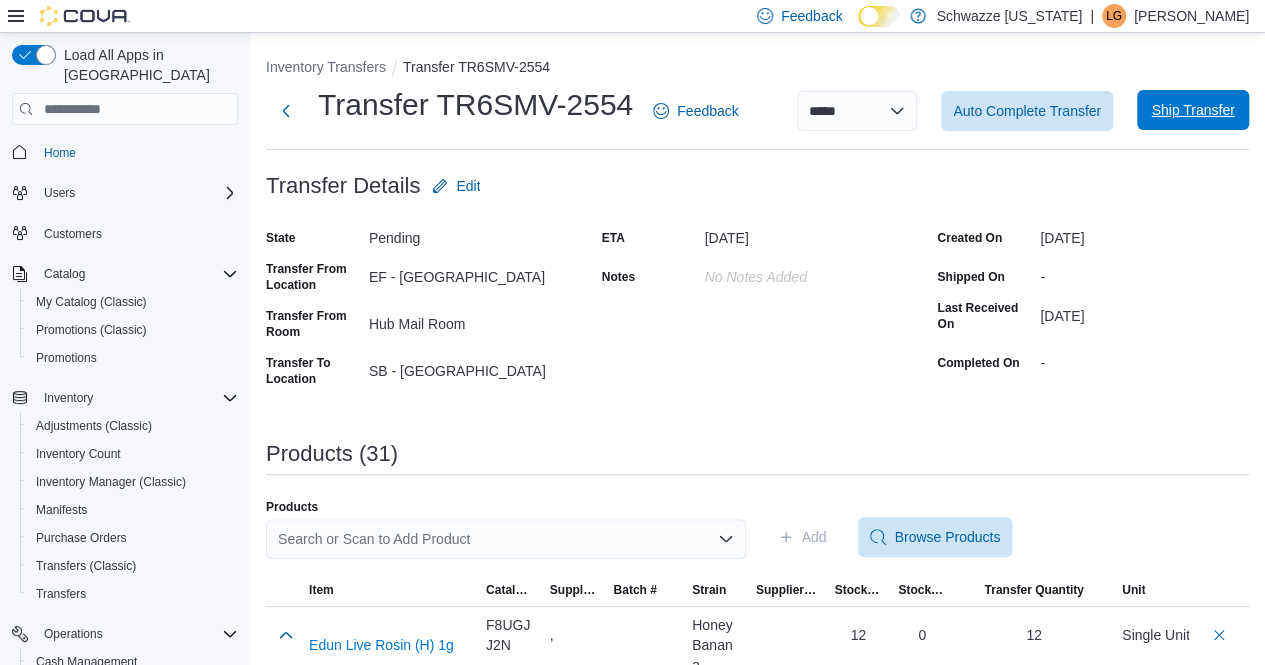 click on "Ship Transfer" at bounding box center (1192, 110) 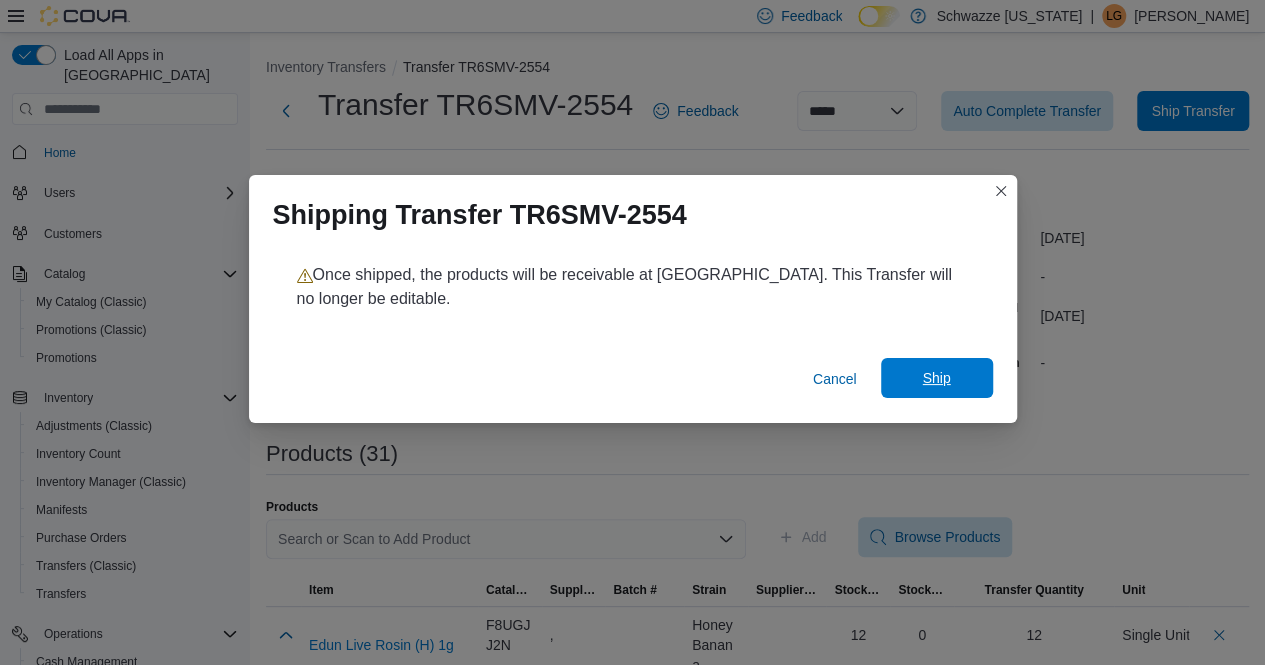 click on "Ship" at bounding box center [937, 378] 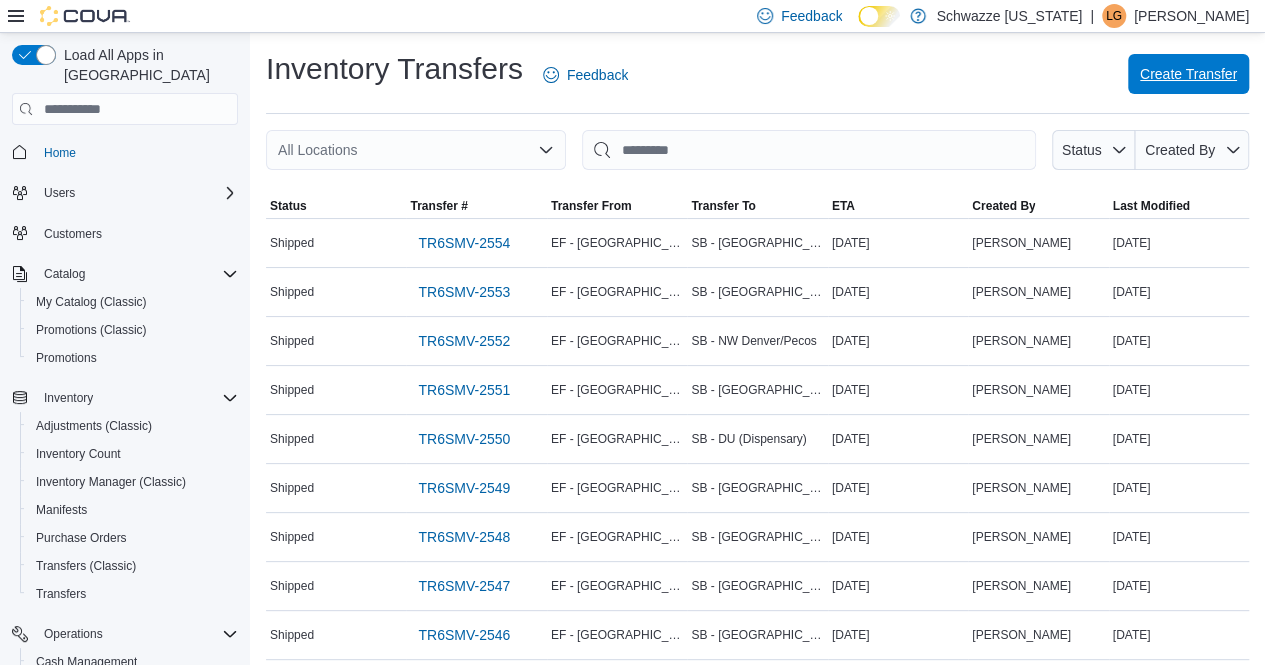 click on "Create Transfer" at bounding box center [1188, 74] 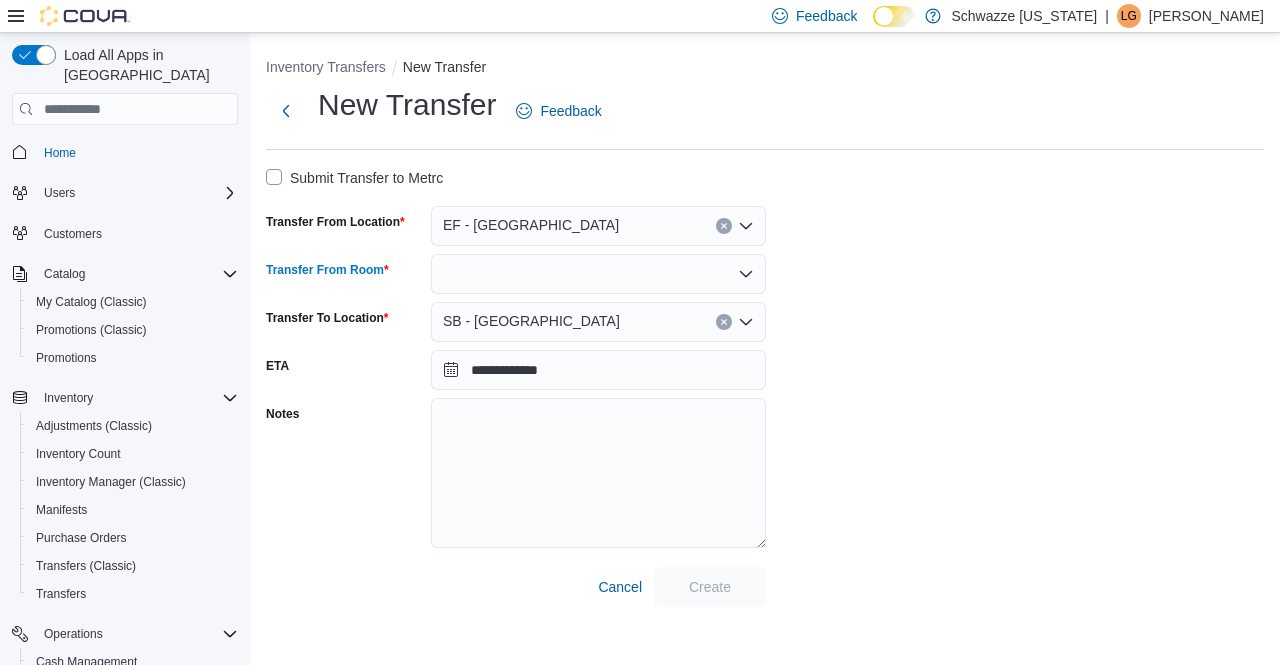 click at bounding box center (598, 274) 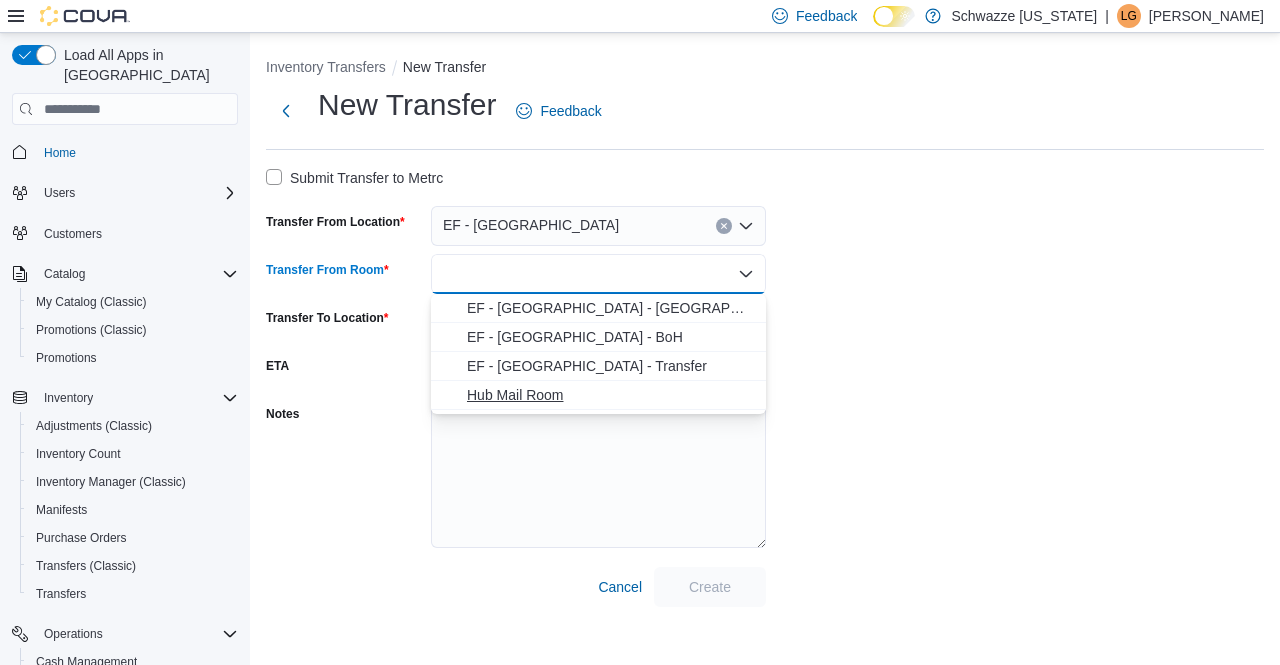 click on "Hub Mail Room" at bounding box center (610, 395) 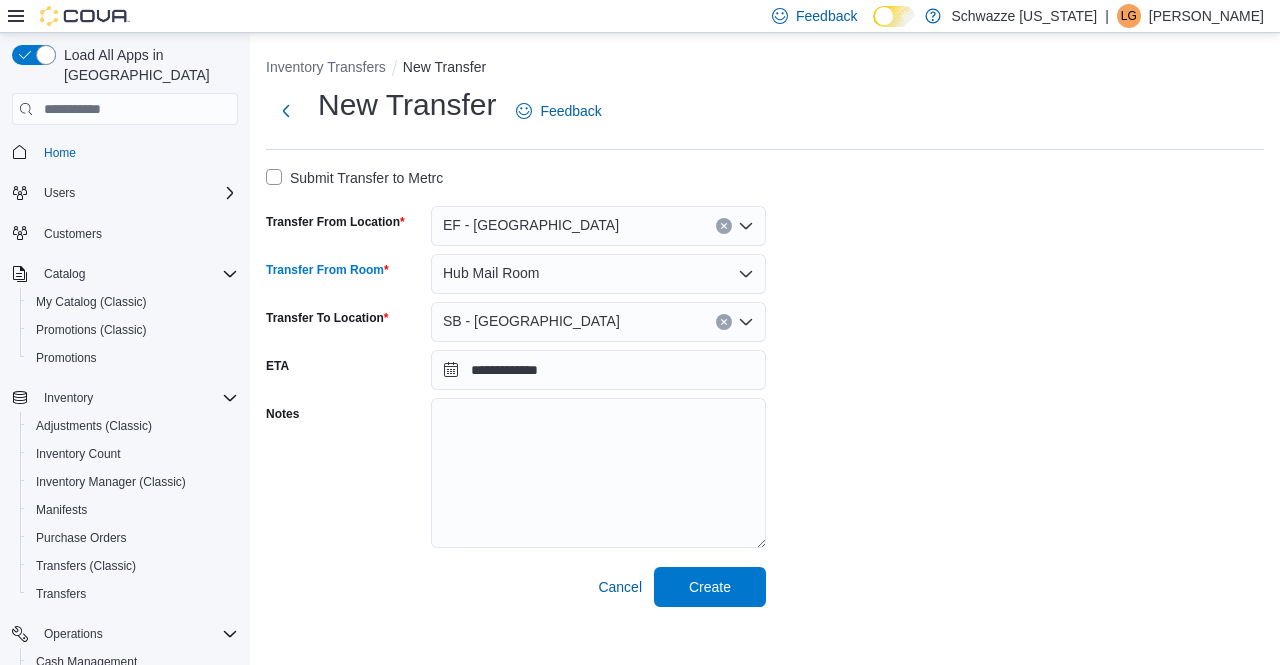 click on "SB - [GEOGRAPHIC_DATA]" at bounding box center [598, 322] 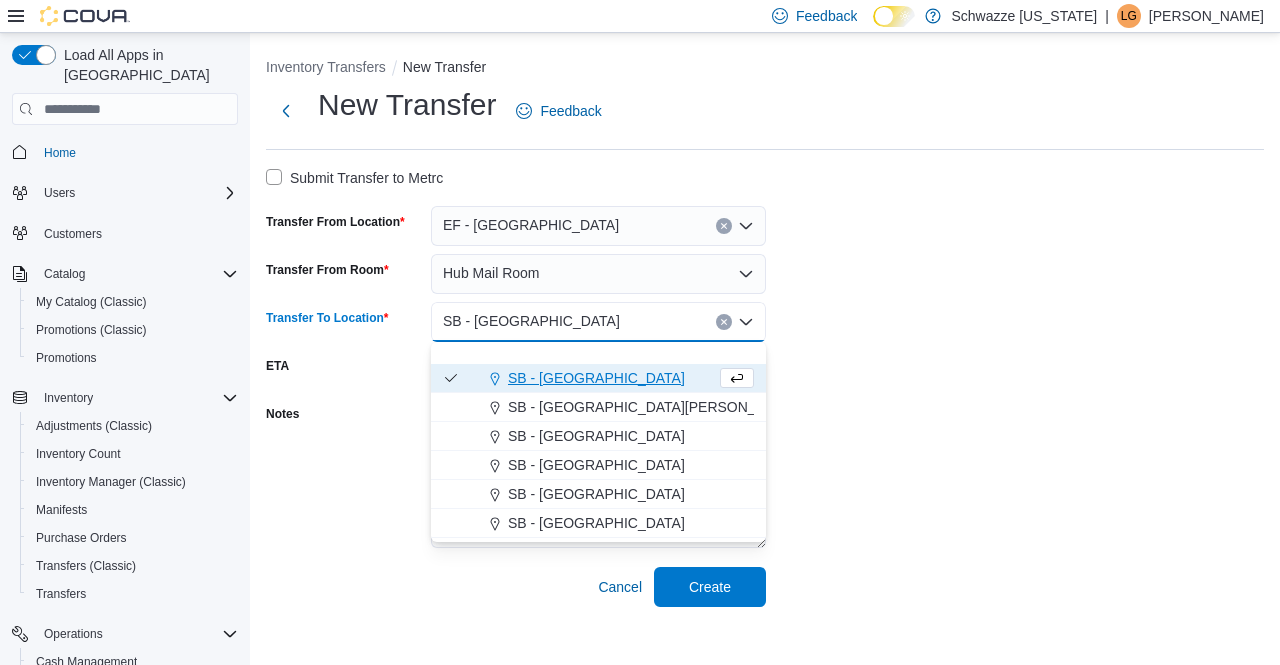 scroll, scrollTop: 600, scrollLeft: 0, axis: vertical 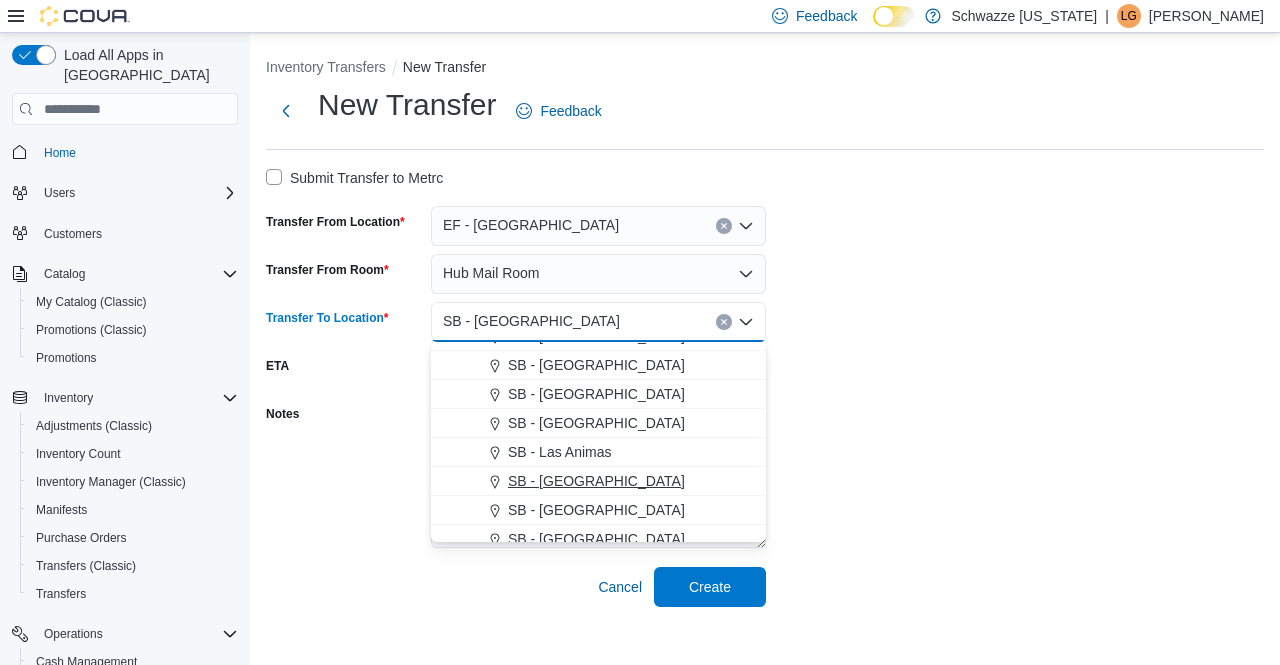 click on "SB - [GEOGRAPHIC_DATA]" at bounding box center [596, 481] 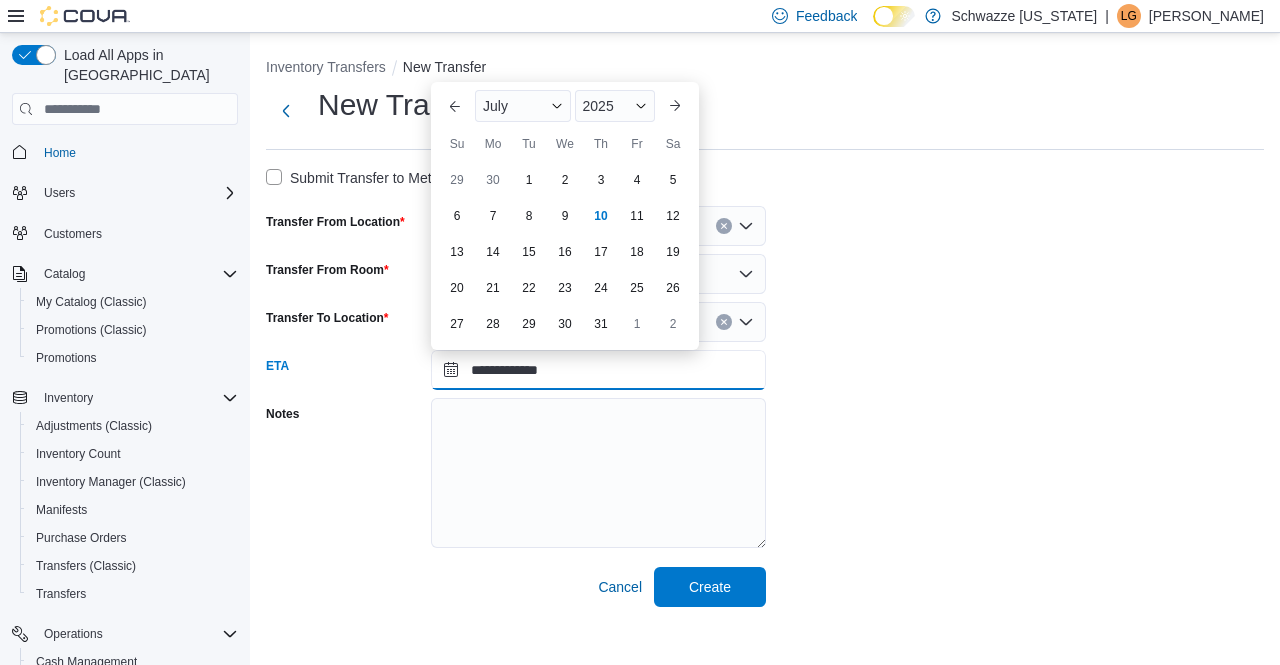 click on "**********" at bounding box center (598, 370) 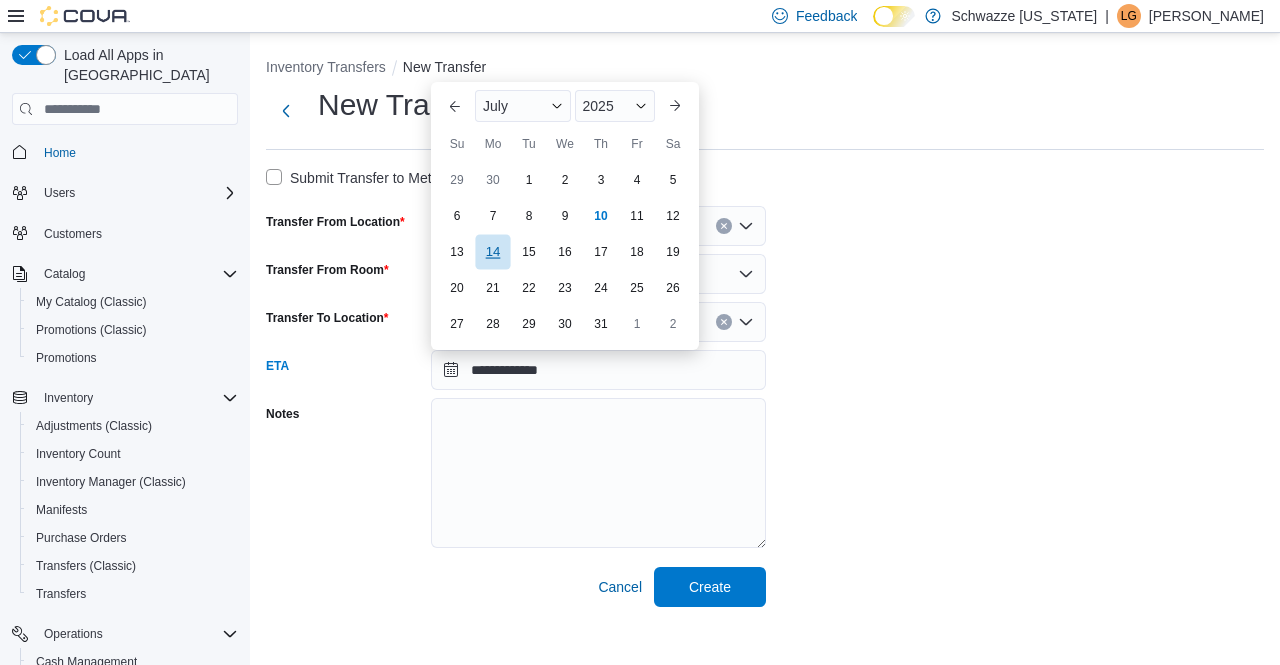 click on "14" at bounding box center (492, 252) 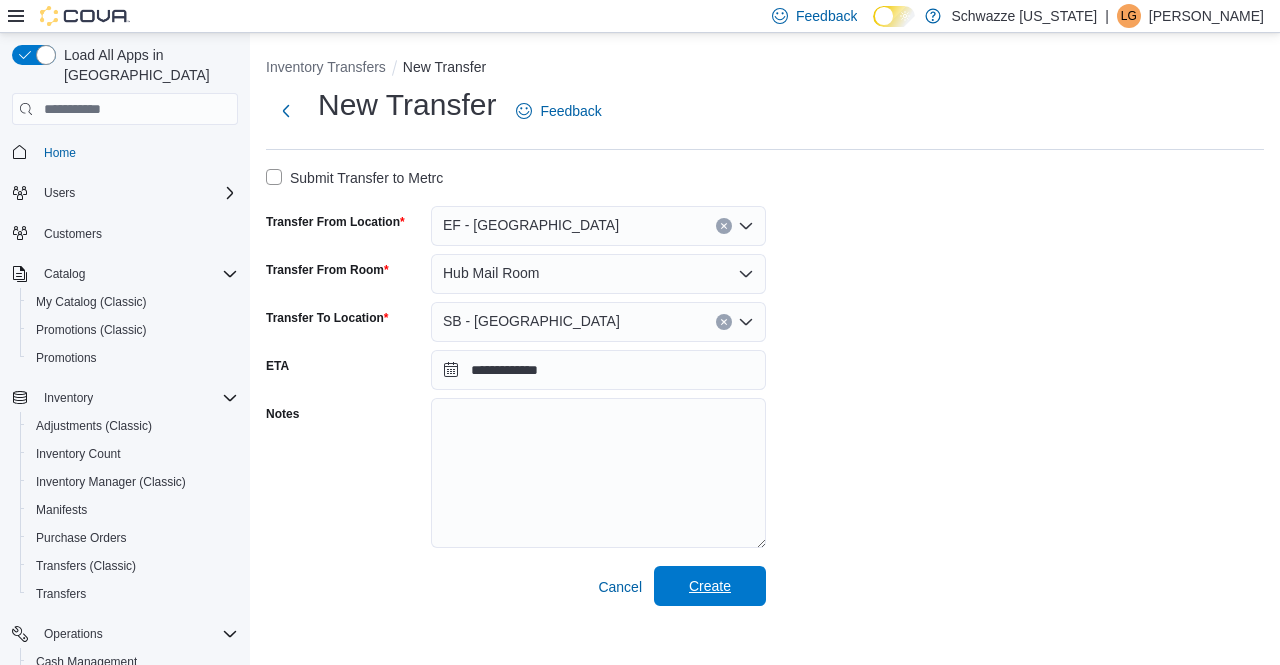 click on "Create" at bounding box center (710, 586) 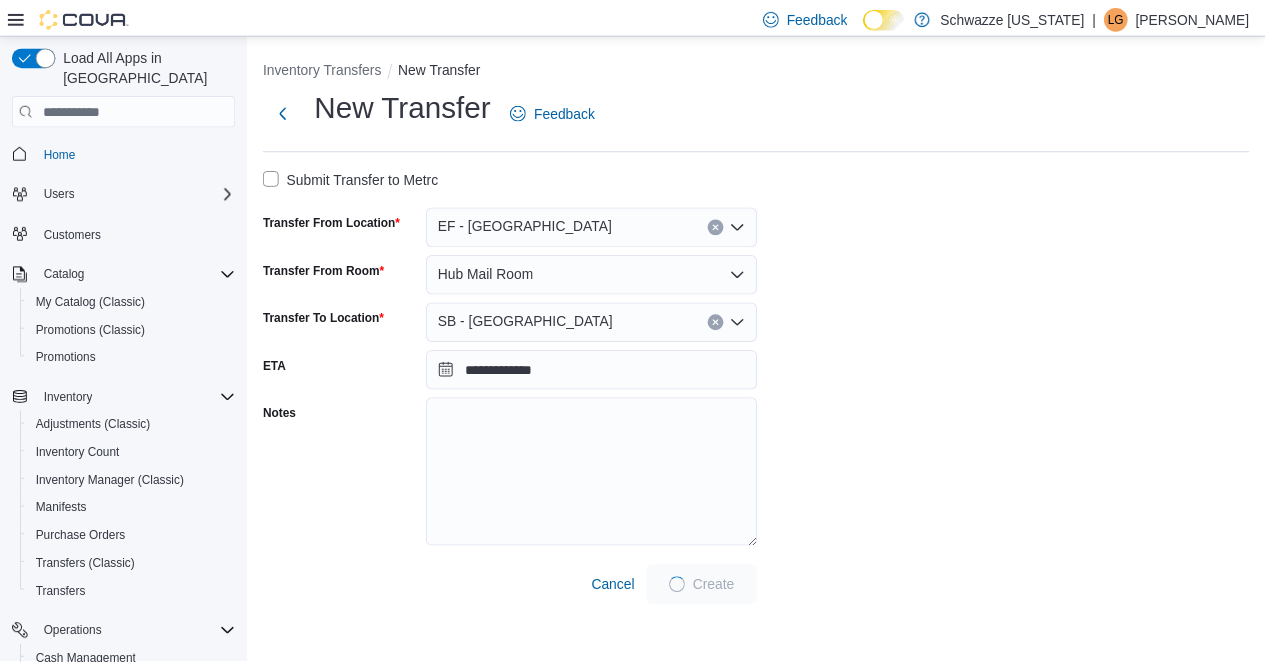scroll, scrollTop: 0, scrollLeft: 0, axis: both 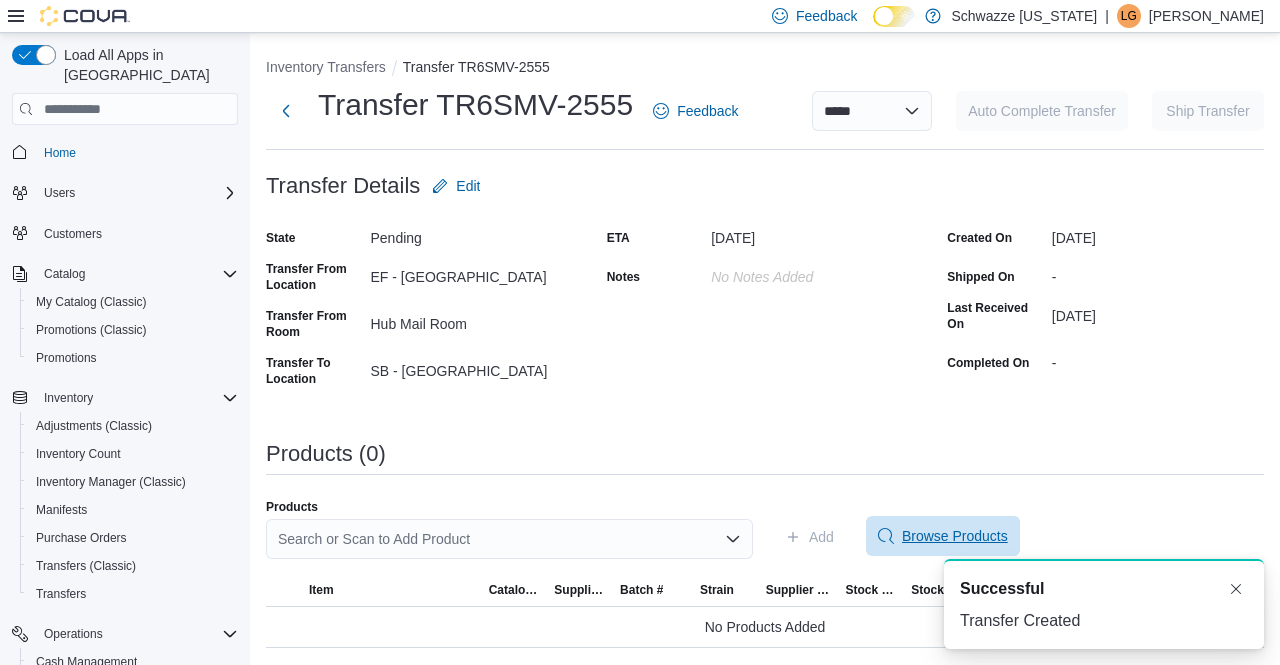 click on "Browse Products" at bounding box center [955, 536] 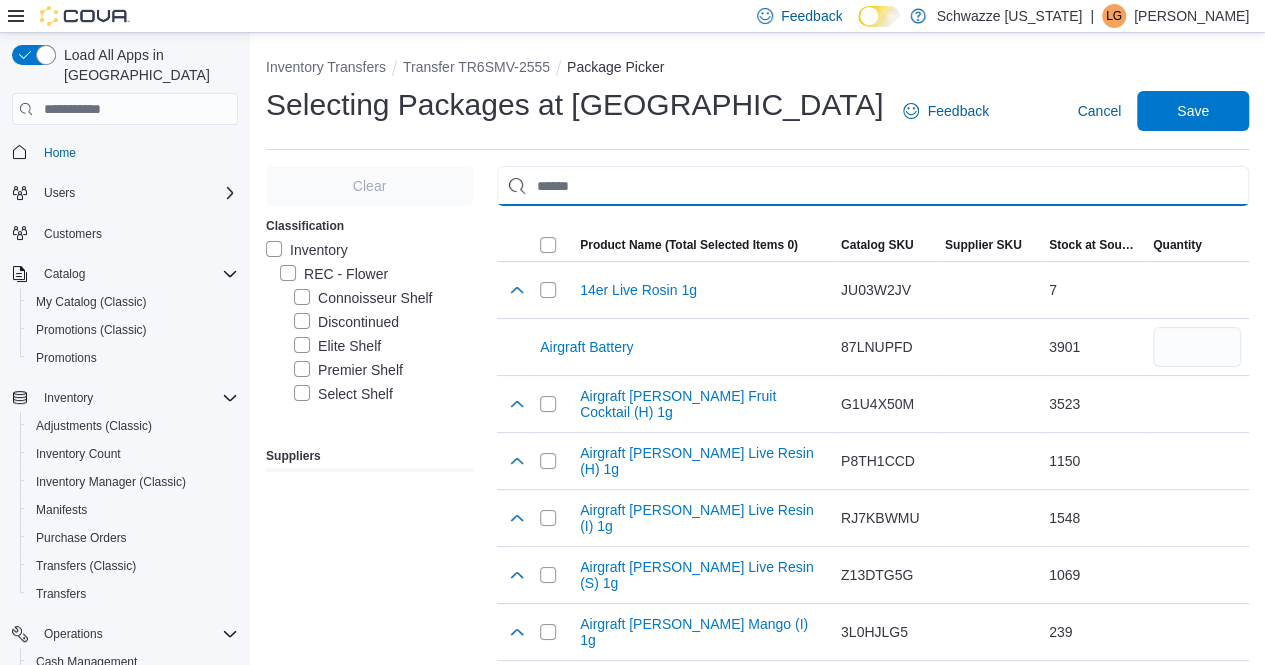 click at bounding box center (873, 186) 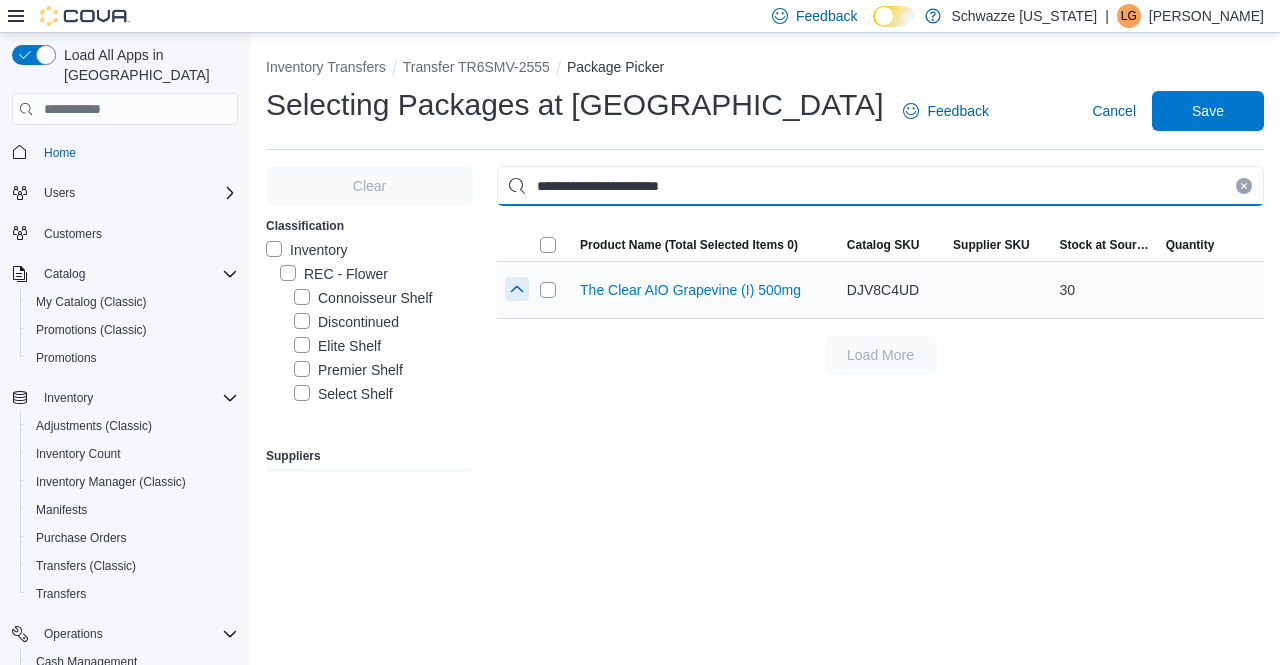 type on "**********" 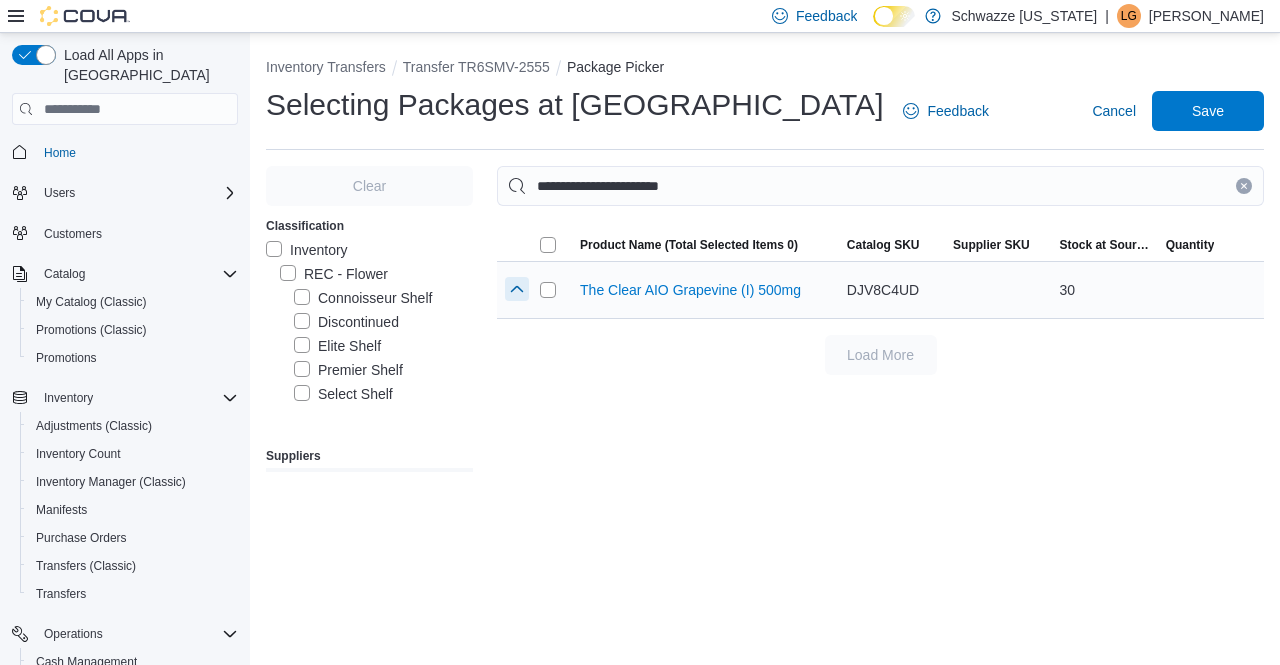 click at bounding box center (517, 289) 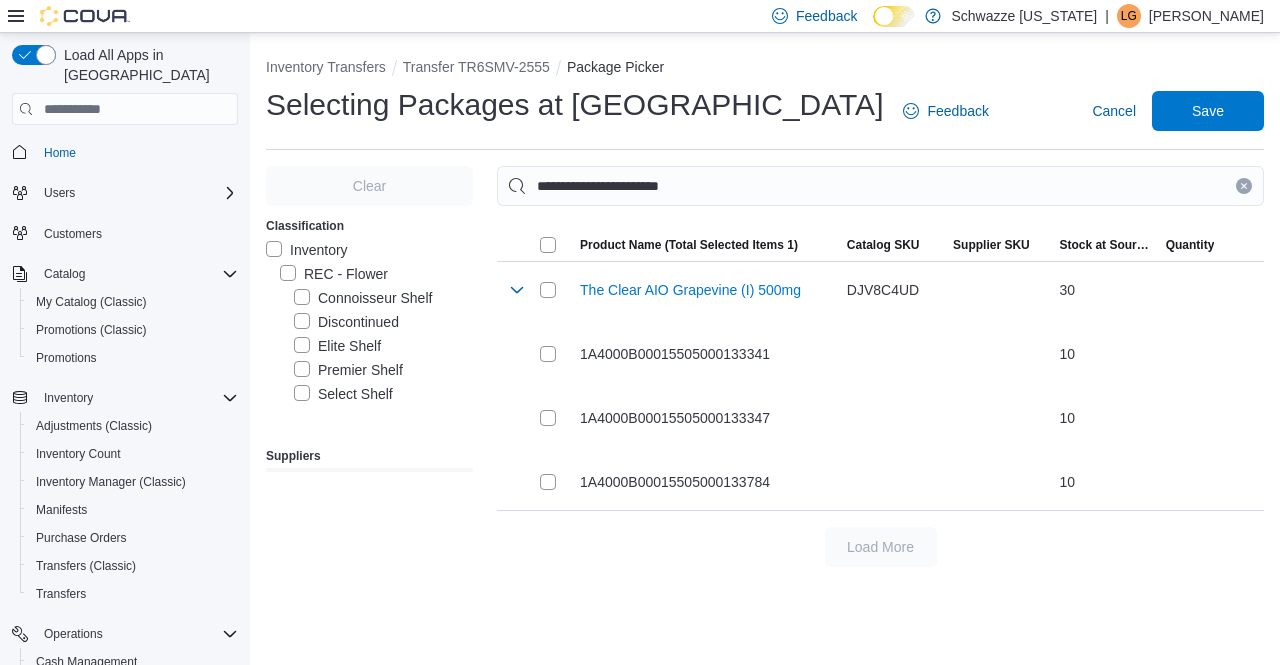 click 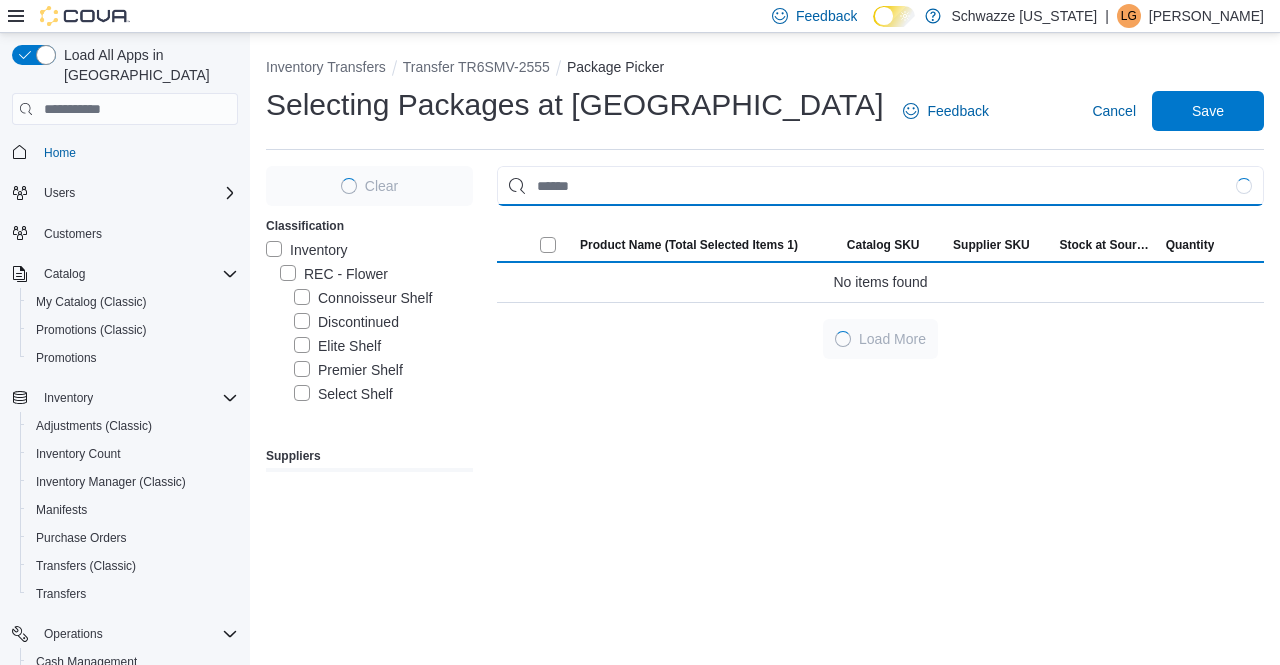 click at bounding box center (880, 186) 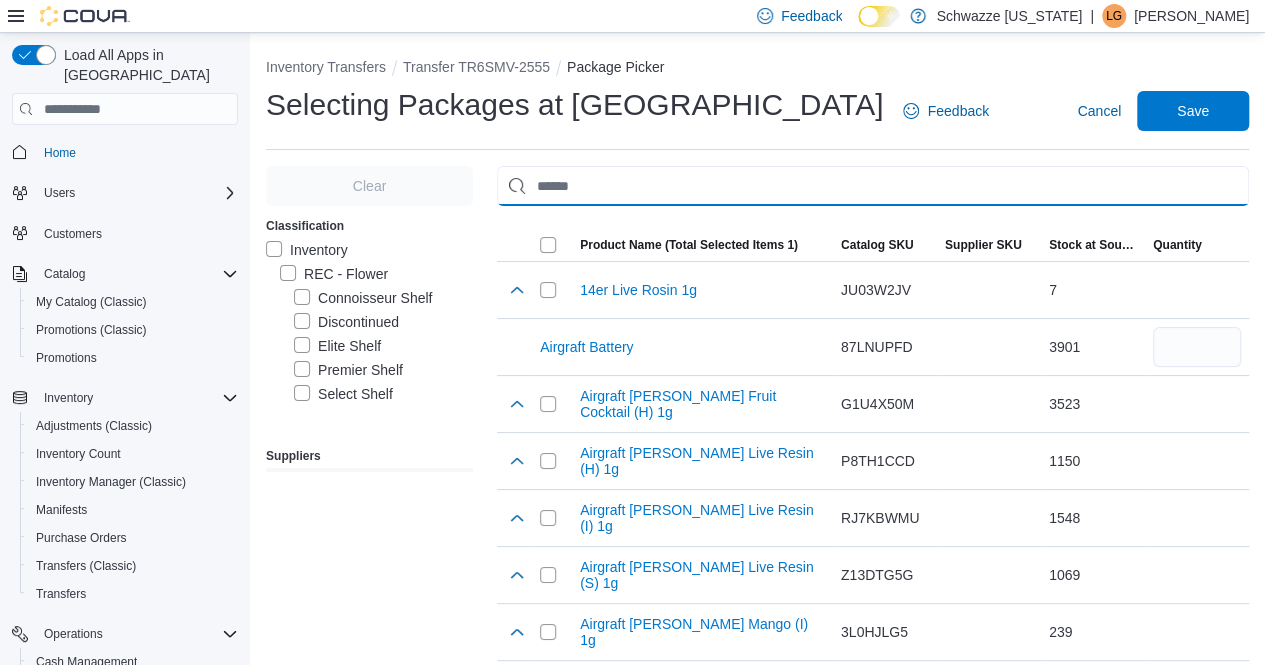 paste on "**********" 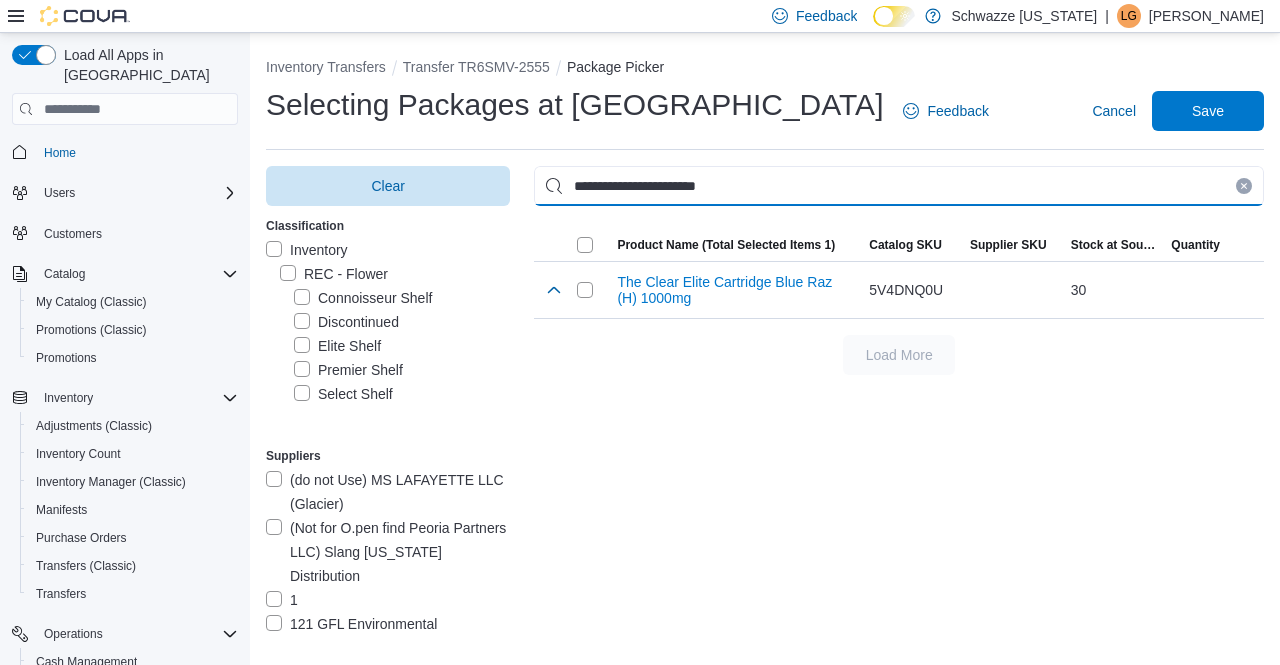 type on "**********" 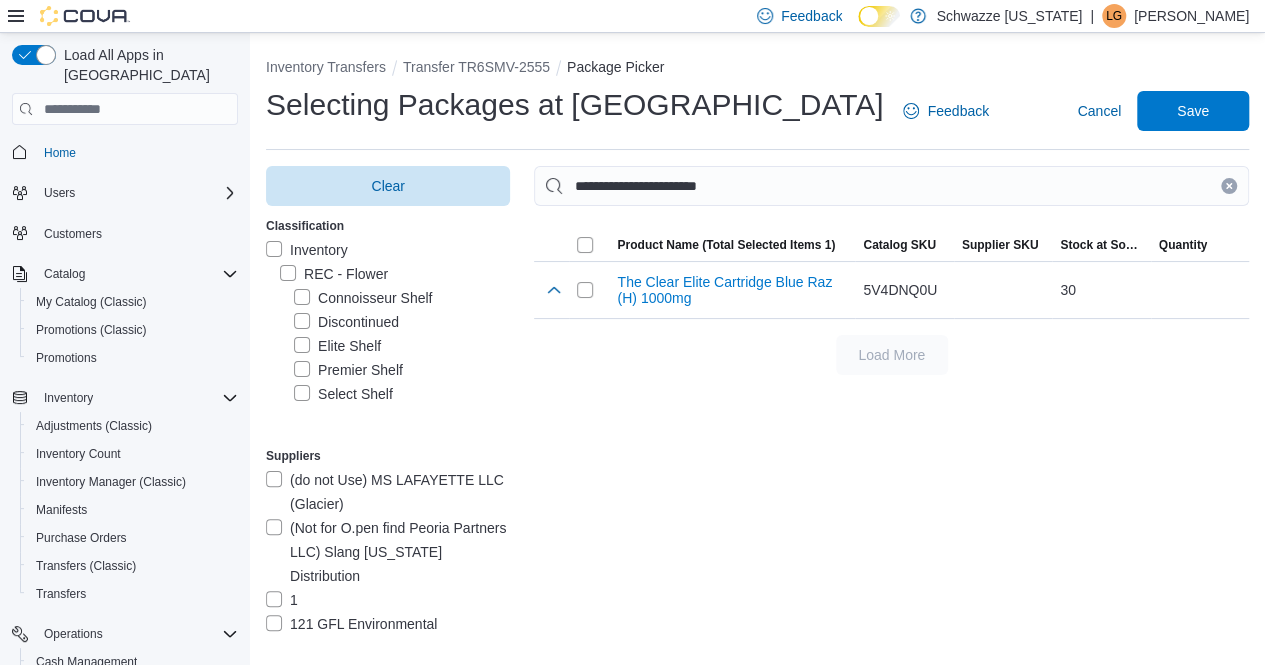 click on "Clear Classification  Inventory REC - Flower Connoisseur Shelf Discontinued Elite Shelf Premier Shelf Select Shelf Shake Shelf Kief Shelf OZ Special HTCC Flower Sunkissed Shelf Accessories Apparel Batteries Dab Tools - Dab Accessories Devices General Merchandise Glassware Rolling Supplies Smoking Accessories Concentrates Applicators (Syringe) Diamonds Distillate Live Resin Shatter Solventless Tabs Wax Kief HTCC Concentrates Infused Flower Vapes Cartridges Disposables Pods Live Resin Pods Live Resin Cartridges Solventless Pods Solventless Cartridges HTCC Vapes Airgraft Edibles Beverages Chocolates Confections Desserts - Baked Goods Gummies Tablets Tinctures HTCC Edibles Pre-Rolled Blunts Infused Pre-Rolls Pre-Rolled HTCC Pre-Rolls HTCC Infused Pre-Rolls Topicals Balms - Salves Bath Lotions Oils Transdermals (OLD DONT USE) Patches HTCC Topicals Industrial Hemp IH Balms - Salves IH Beverages IH Chocolates IH Confections IH Flower IH Gummies IH Isolate IH Lotions IH Tablets IH Tinctures IH Concentrates Grow Seeds" at bounding box center (757, 416) 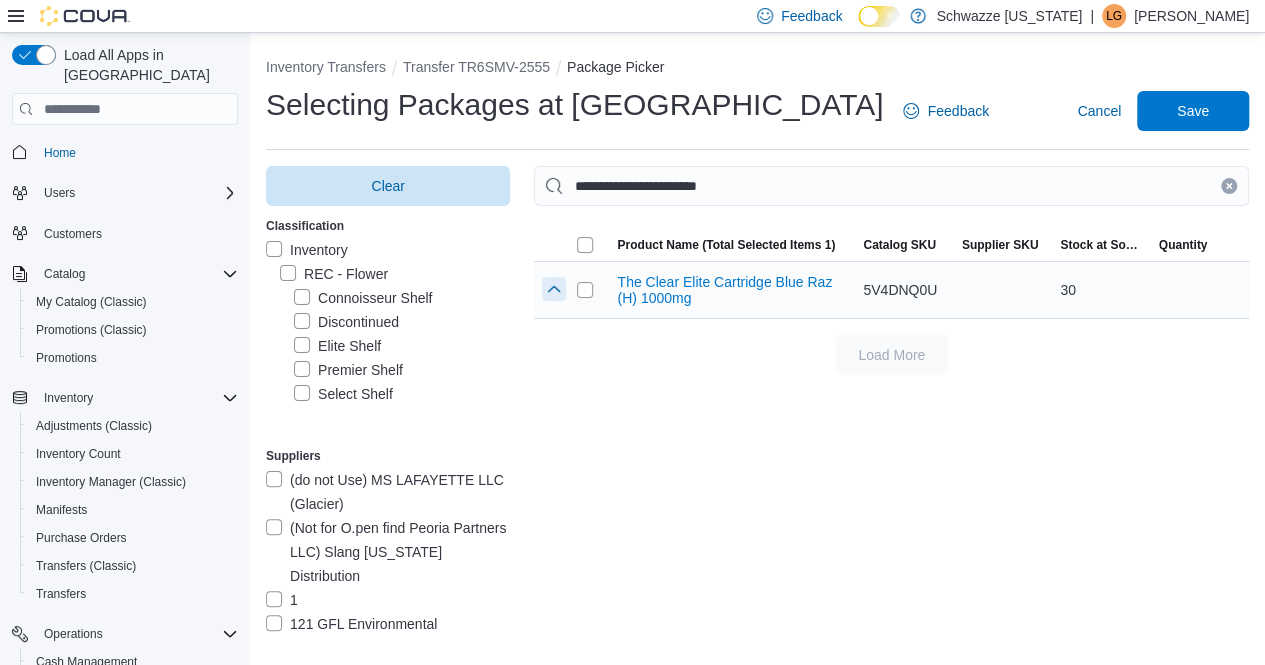 click at bounding box center [554, 289] 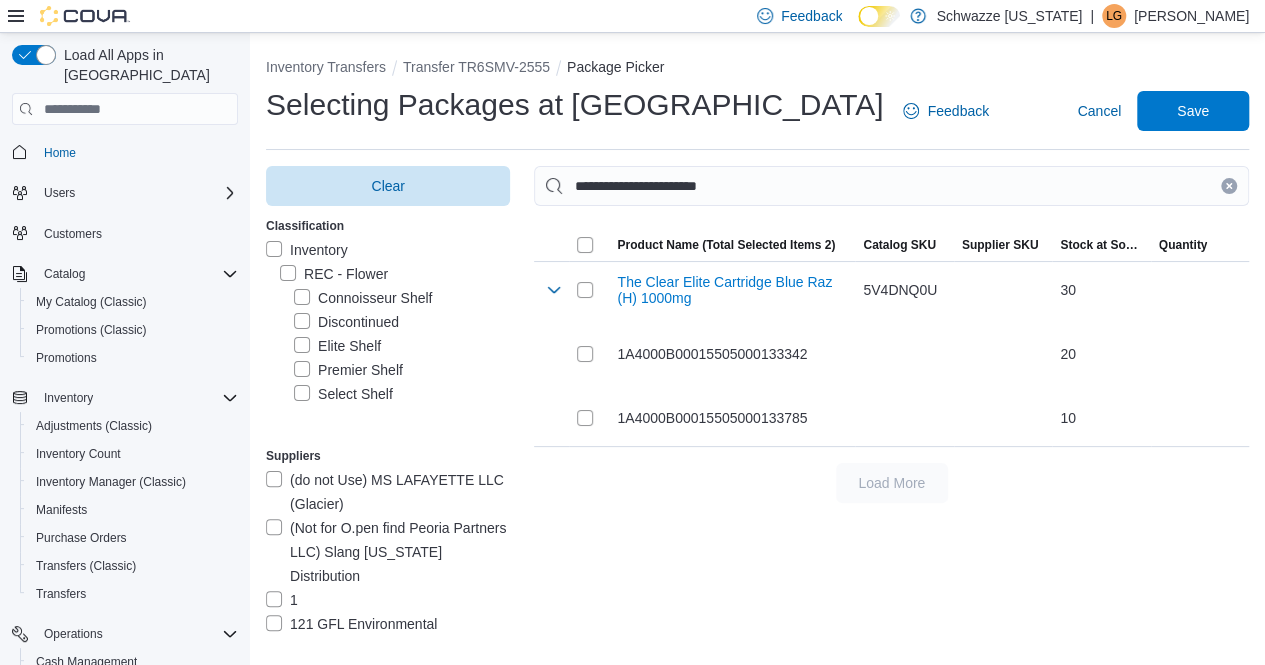 click 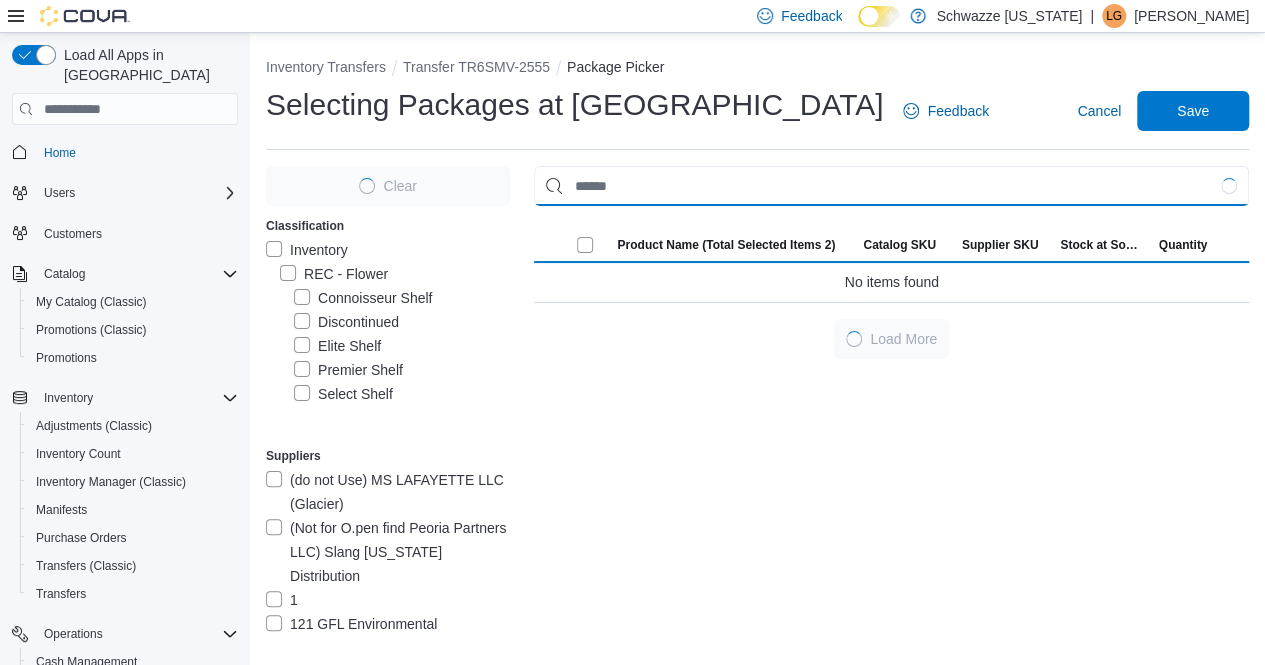 click at bounding box center [891, 186] 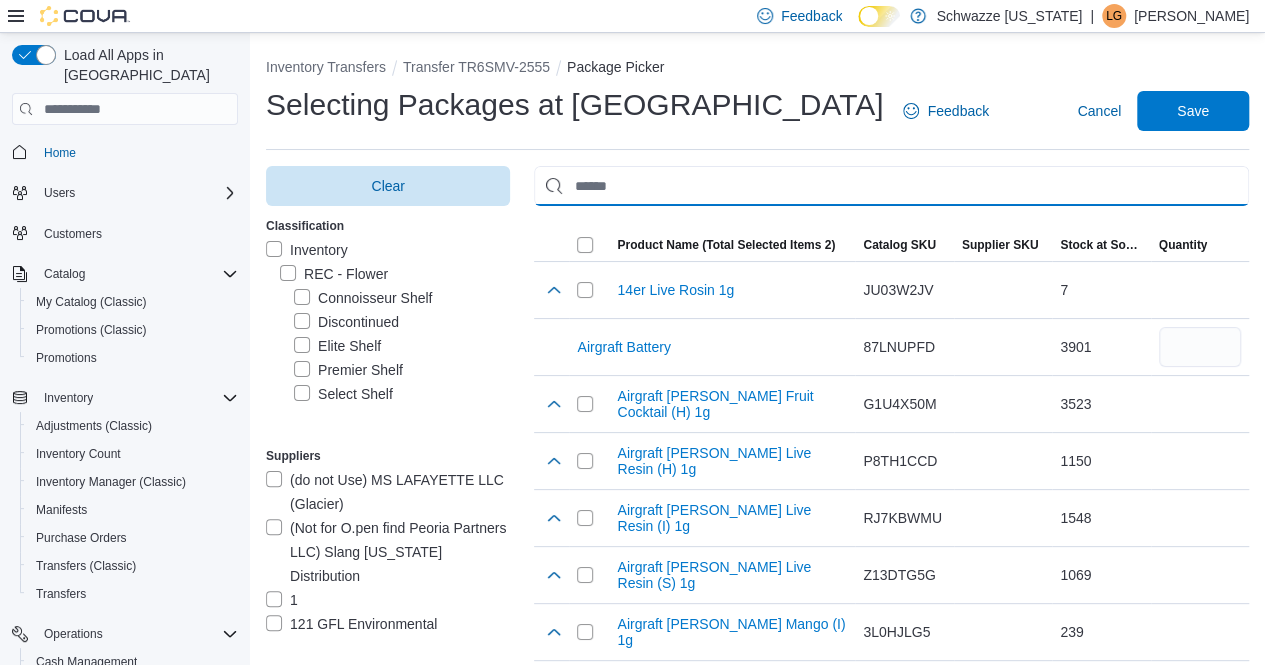 paste on "**********" 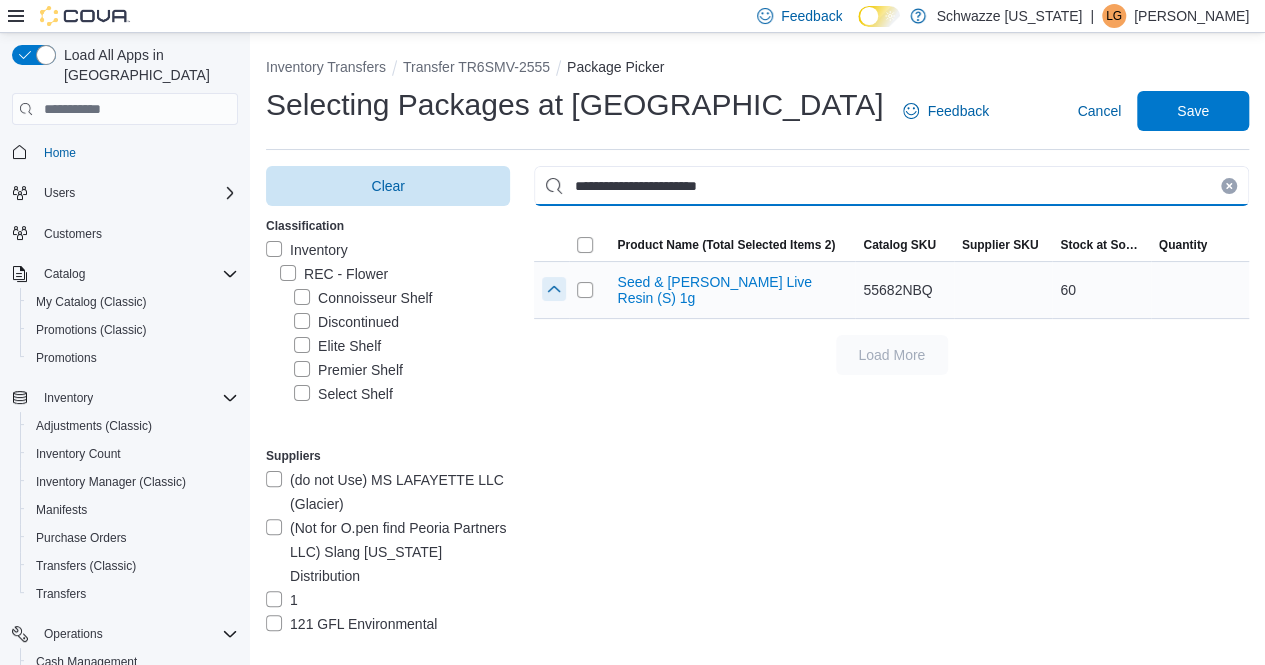 type on "**********" 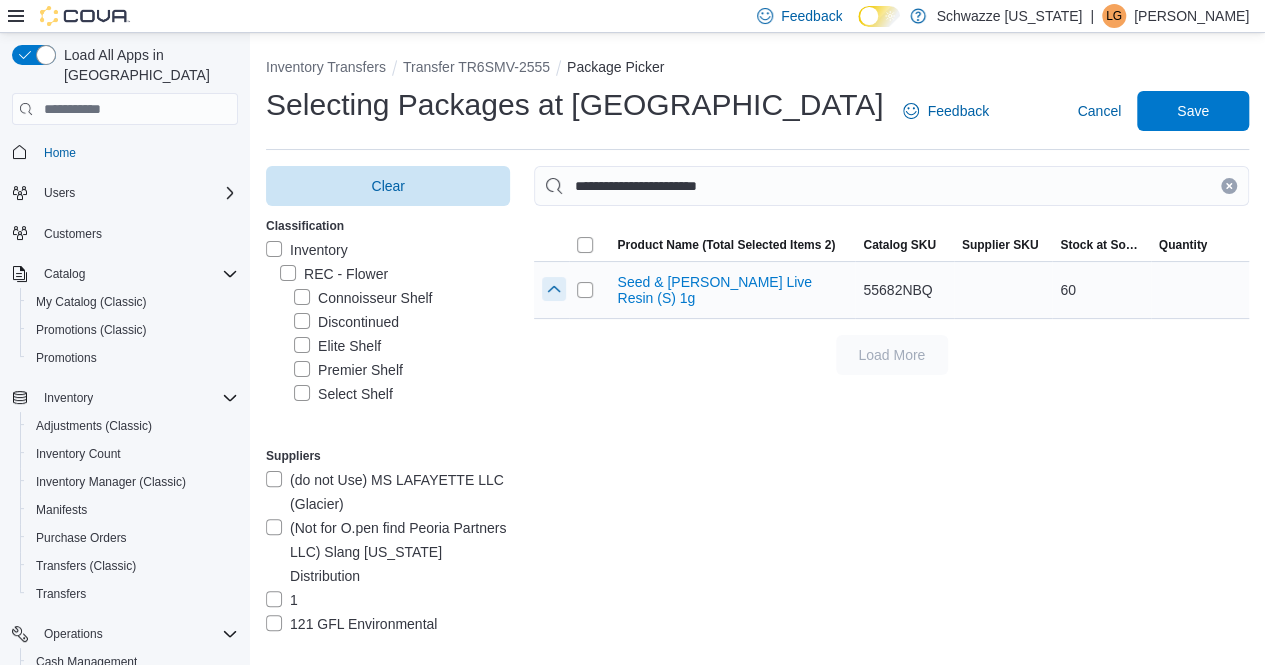 click at bounding box center [554, 289] 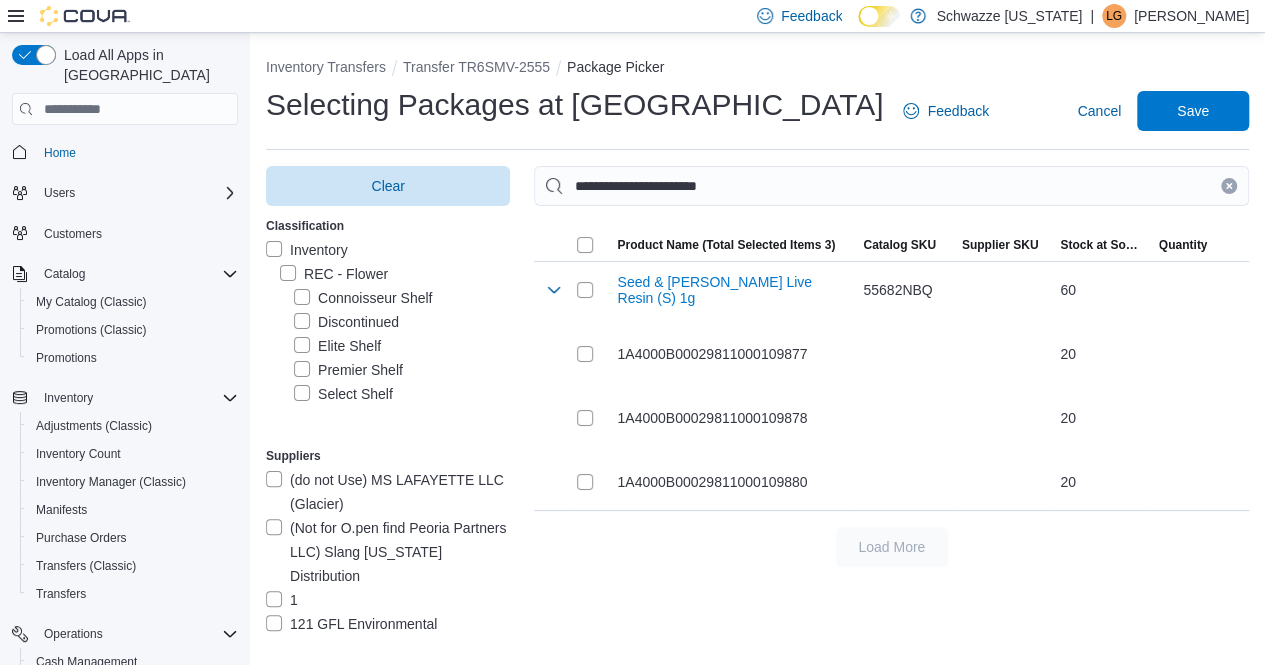 drag, startPoint x: 1244, startPoint y: 181, endPoint x: 1220, endPoint y: 181, distance: 24 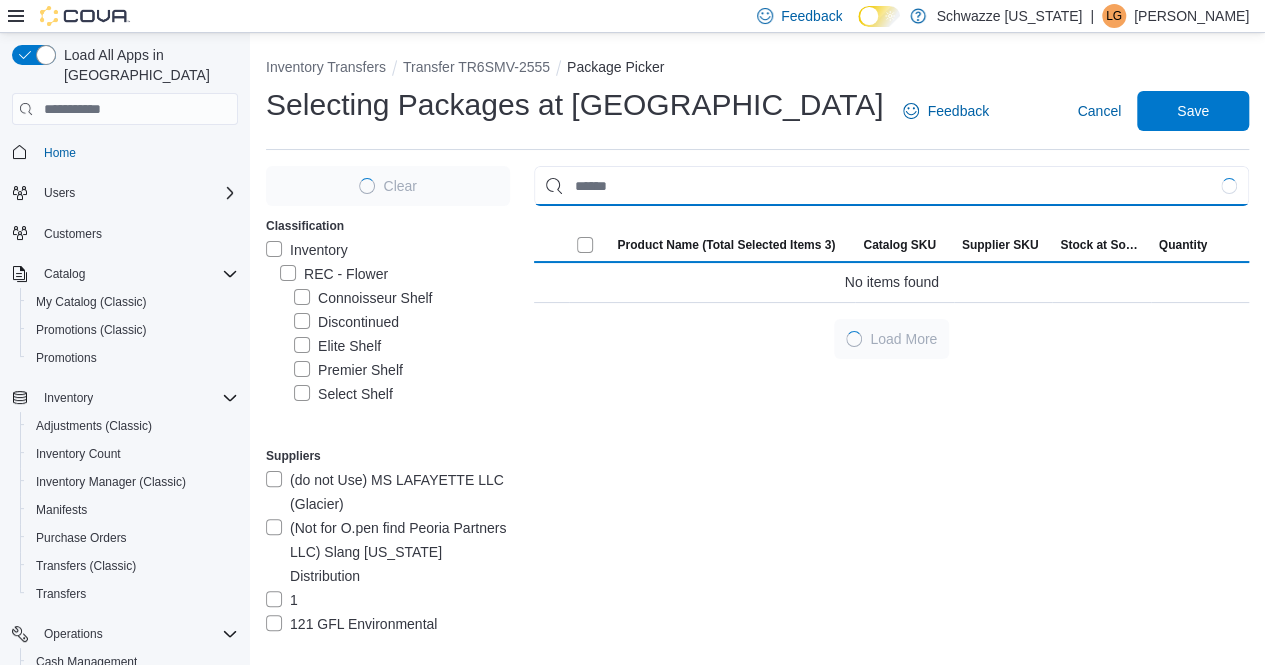 click at bounding box center (891, 186) 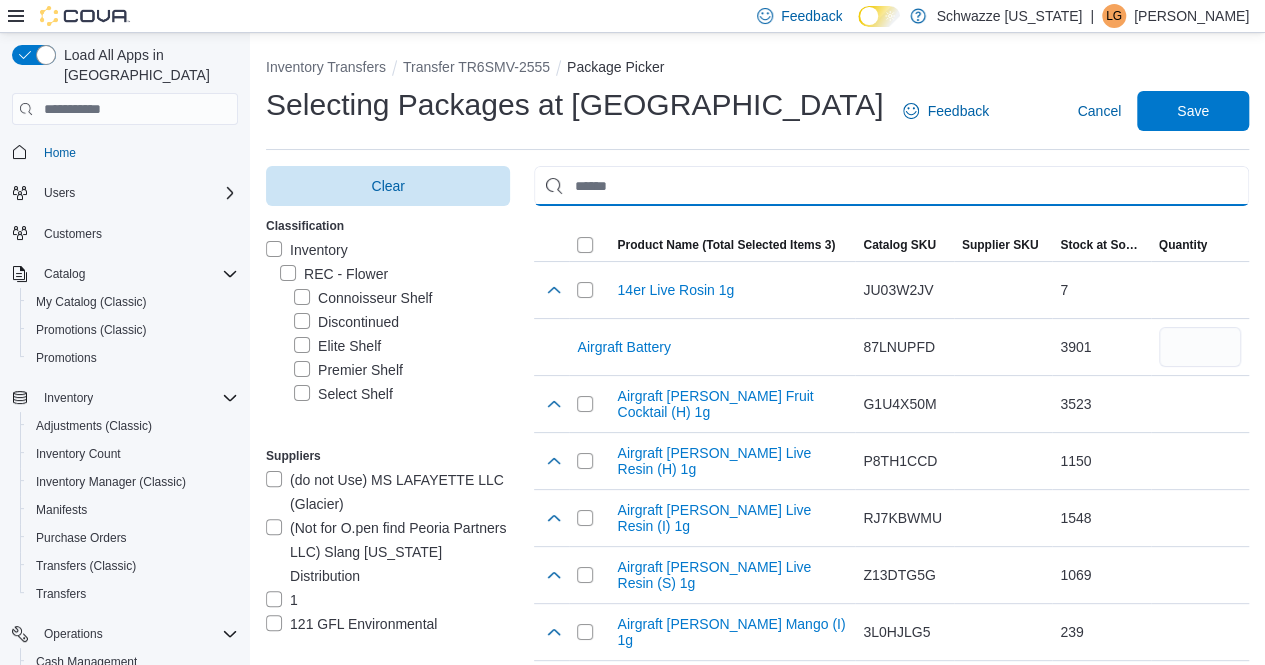 paste on "**********" 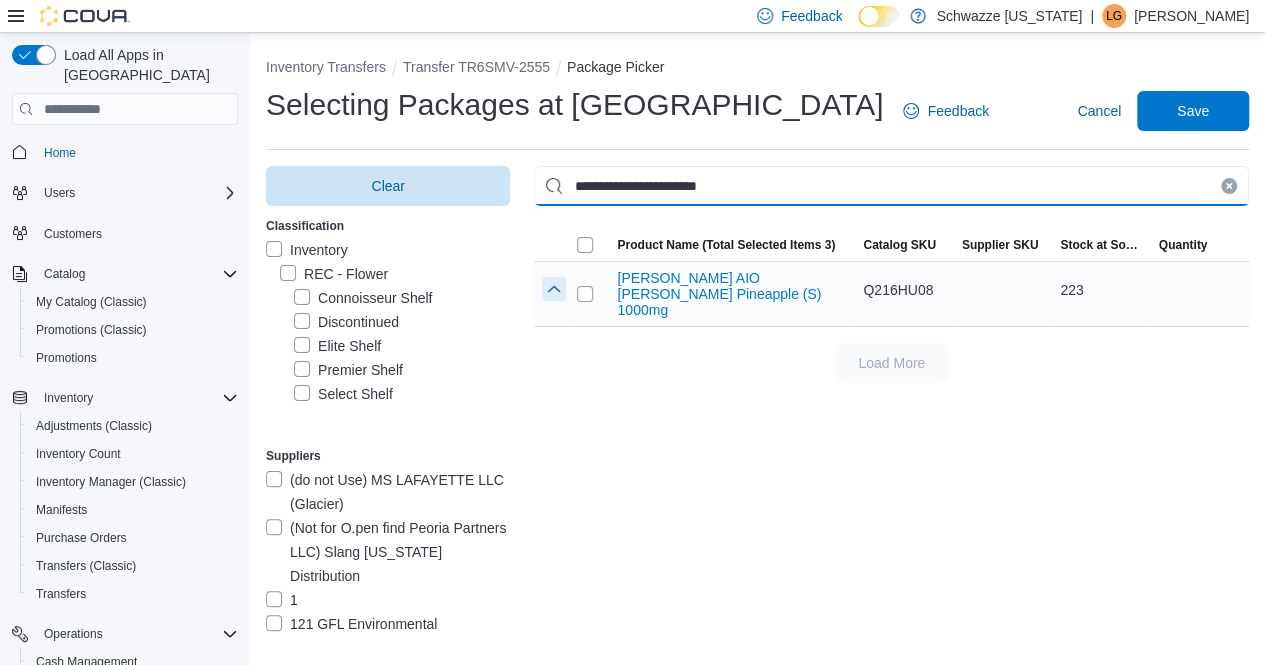 type on "**********" 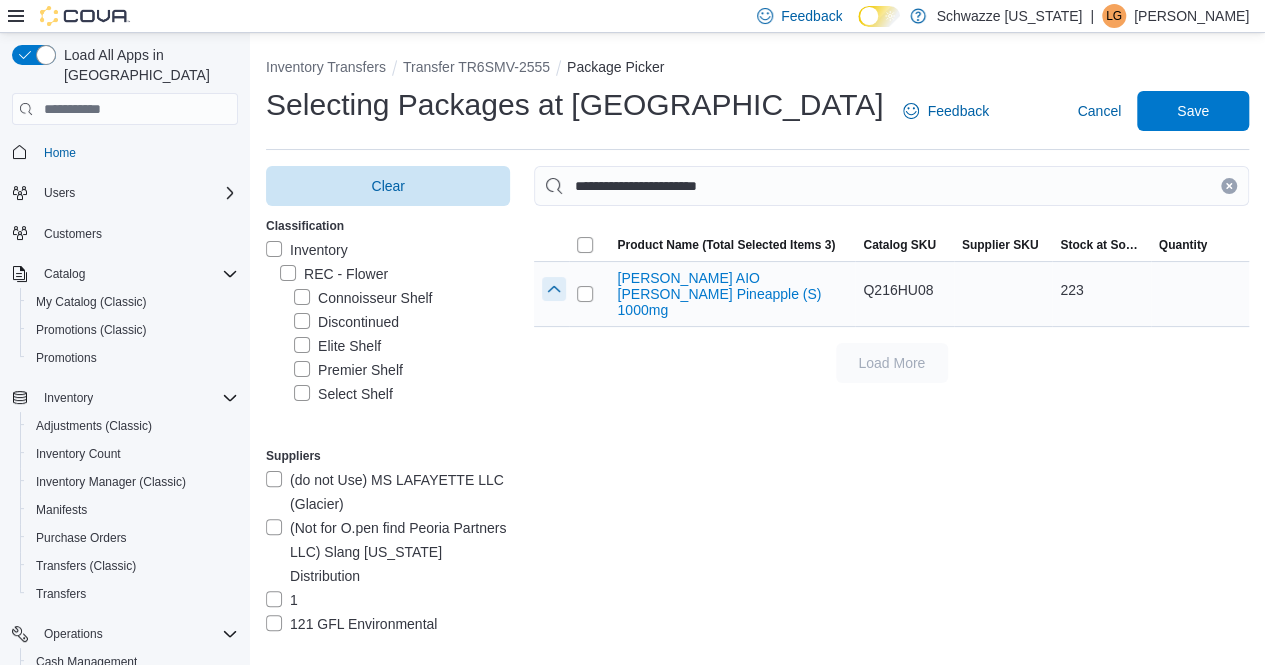 click at bounding box center (554, 289) 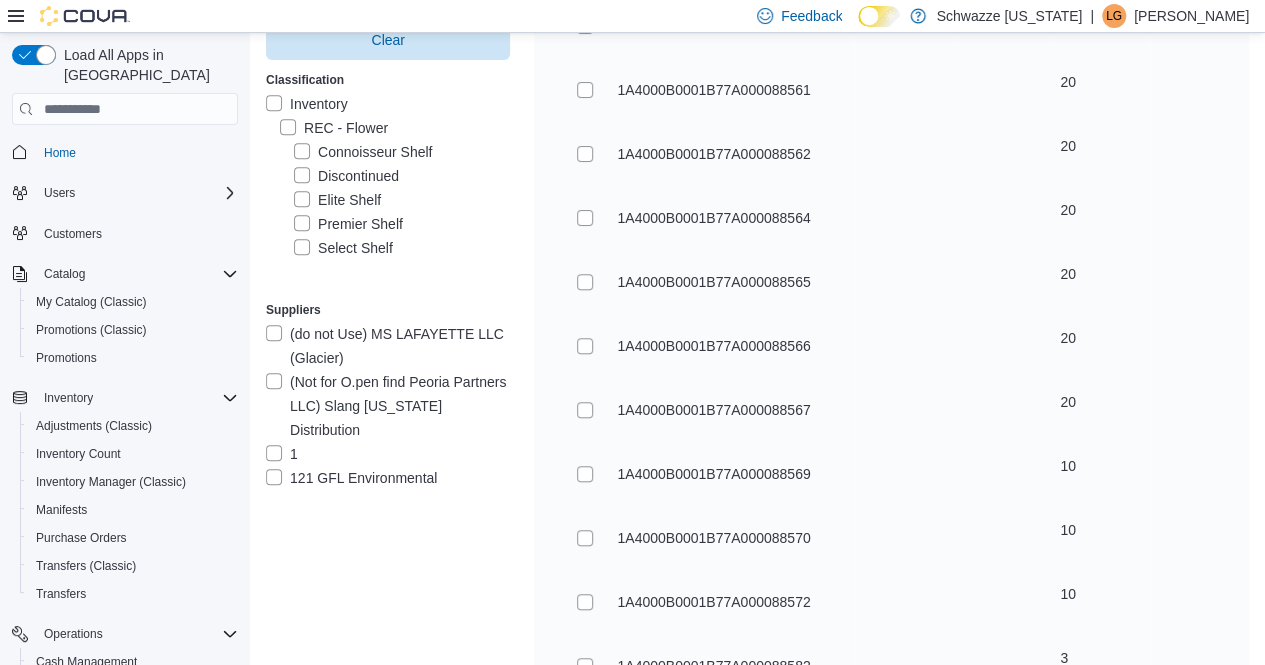 scroll, scrollTop: 493, scrollLeft: 0, axis: vertical 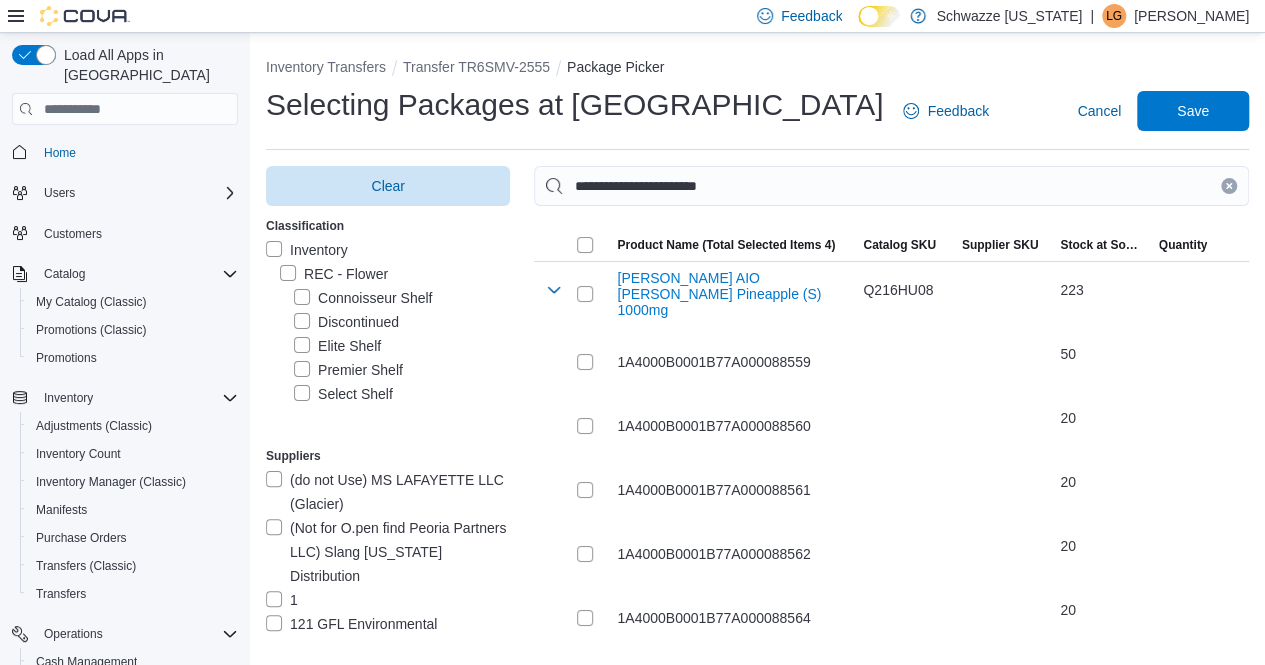 click 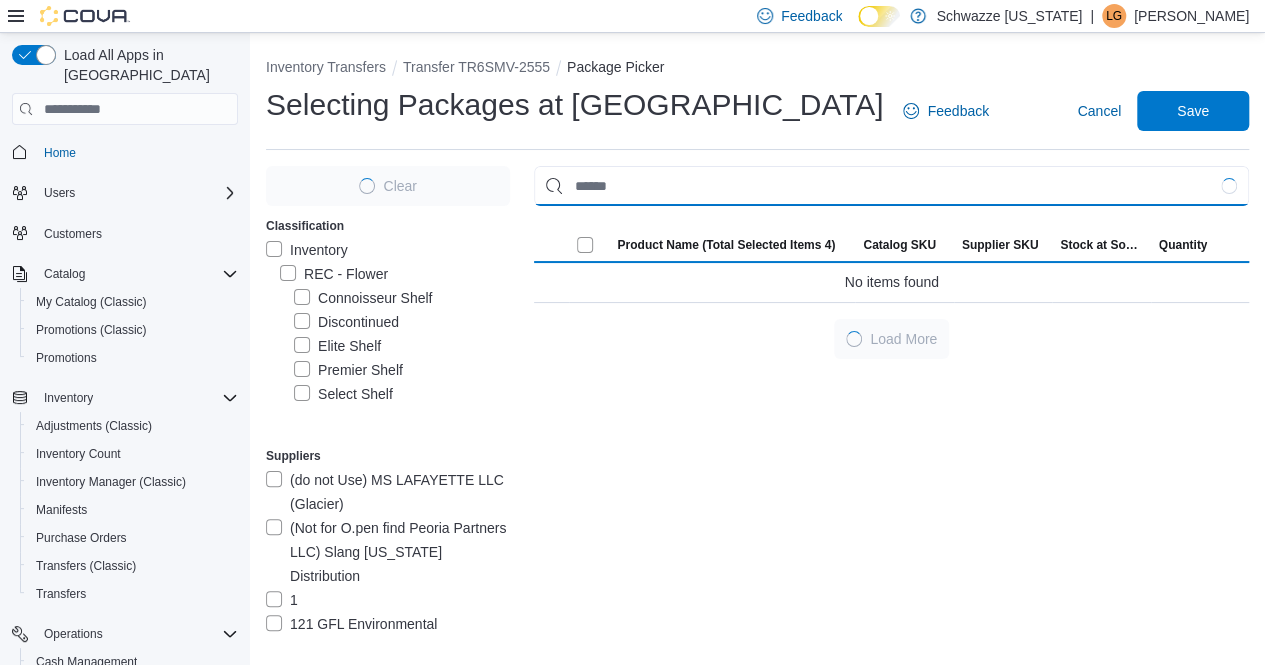 click at bounding box center (891, 186) 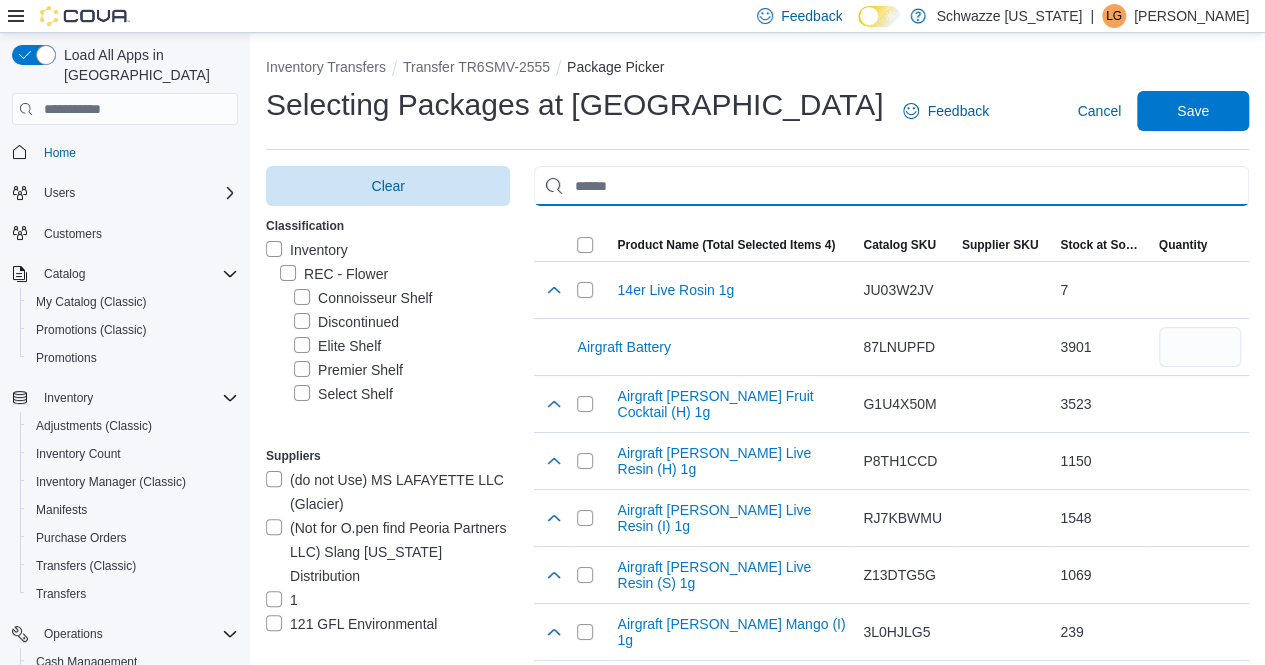 paste on "**********" 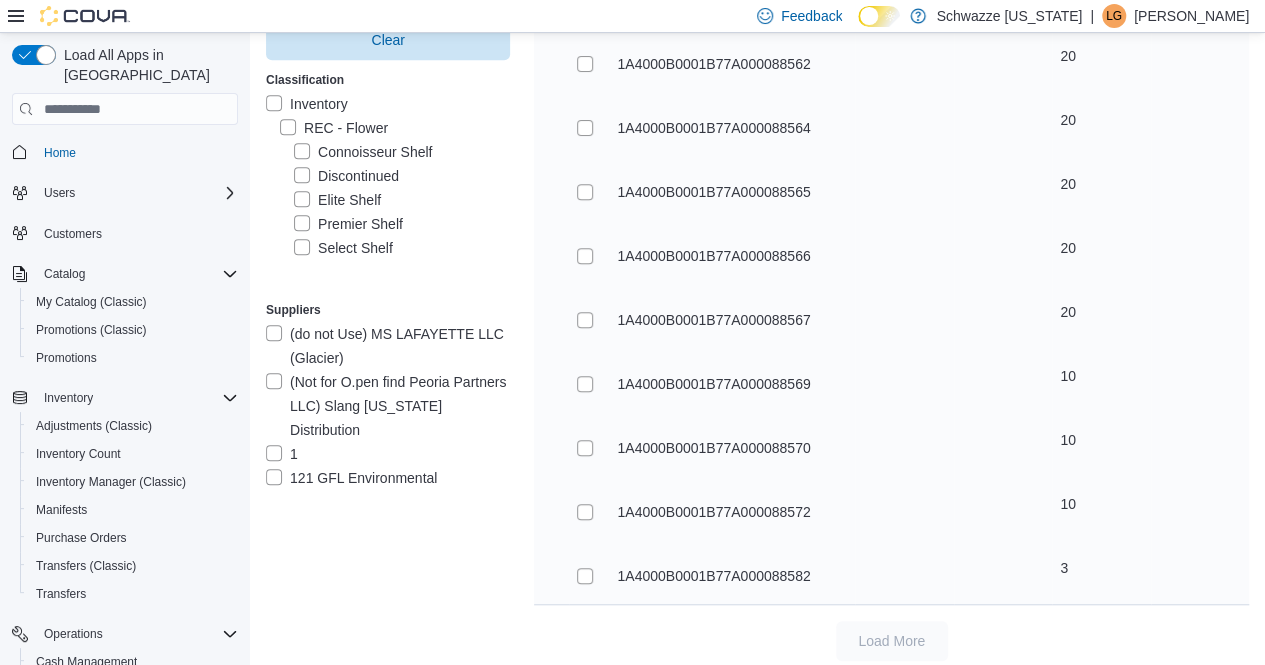 scroll, scrollTop: 493, scrollLeft: 0, axis: vertical 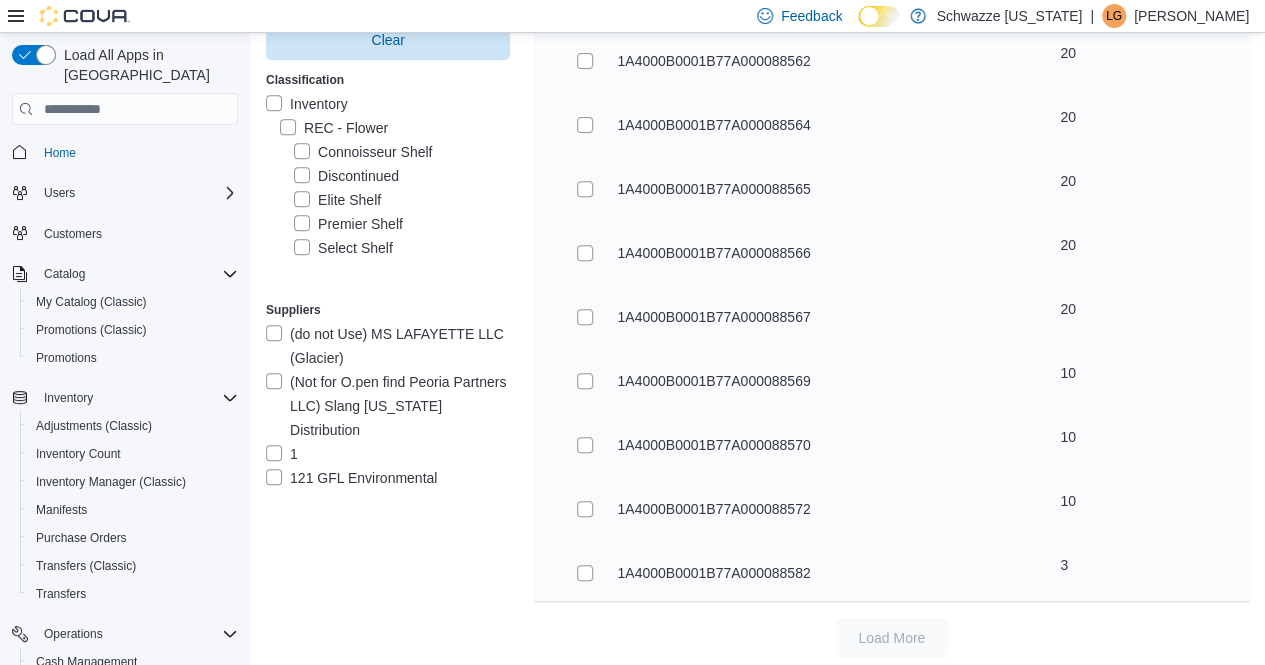 type on "**********" 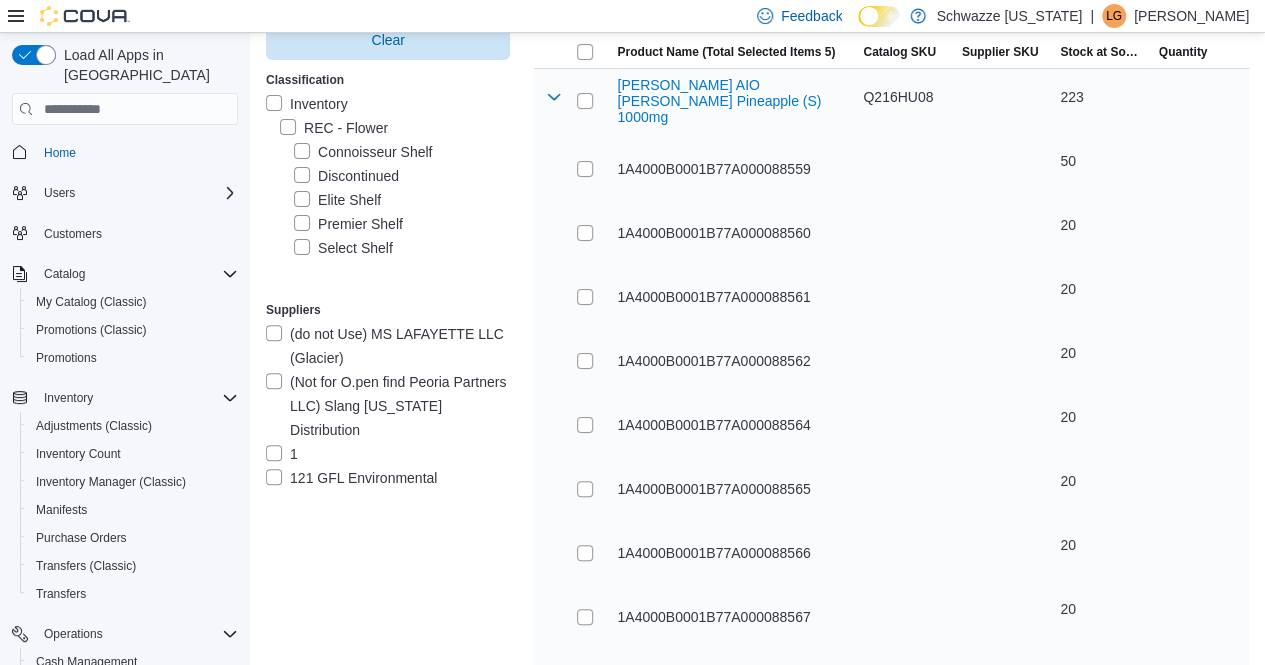 scroll, scrollTop: 0, scrollLeft: 0, axis: both 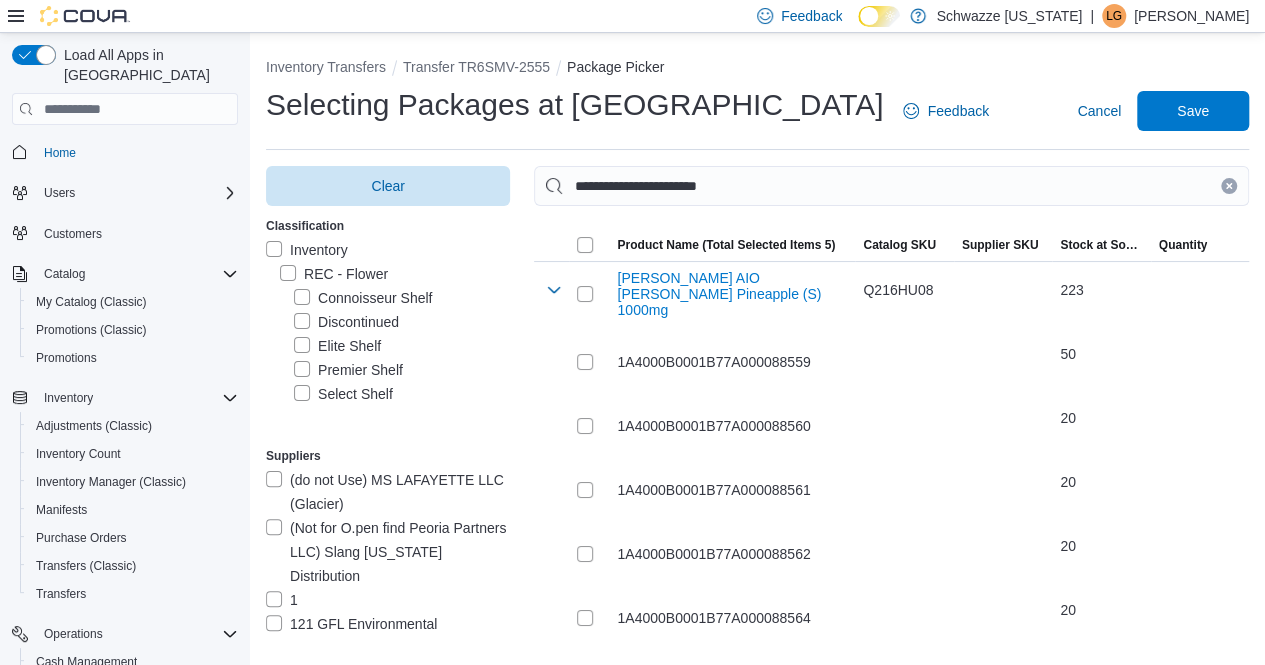 drag, startPoint x: 1246, startPoint y: 181, endPoint x: 959, endPoint y: 181, distance: 287 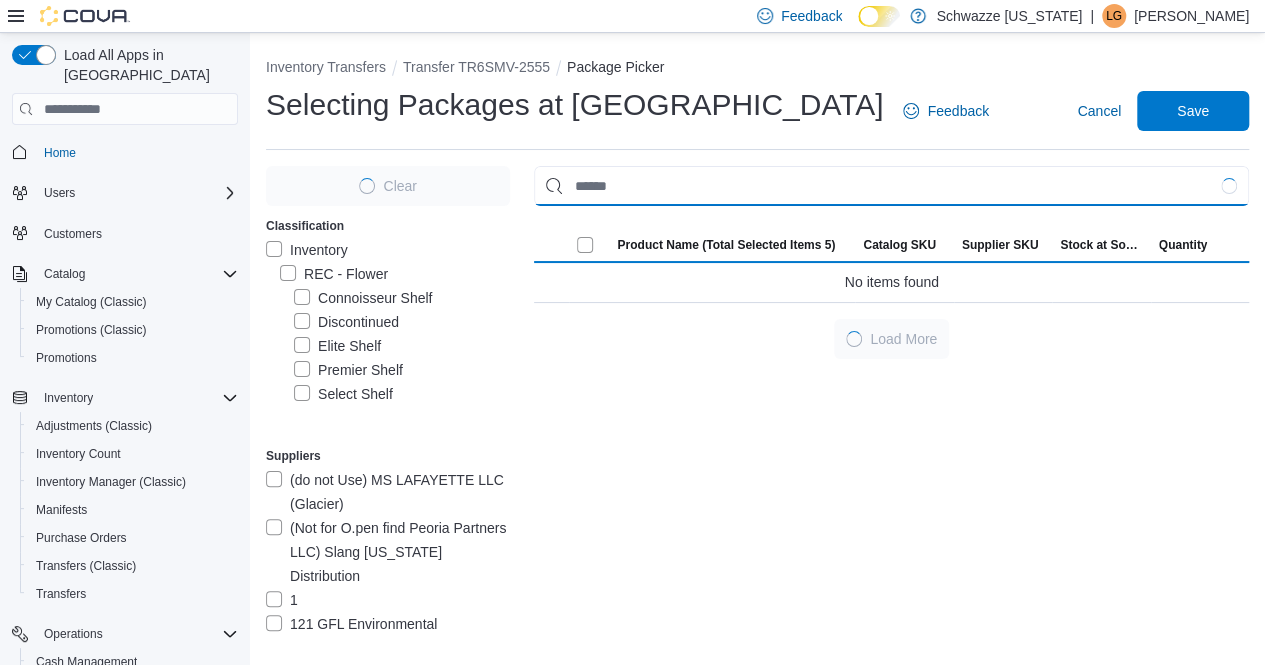 click at bounding box center [891, 186] 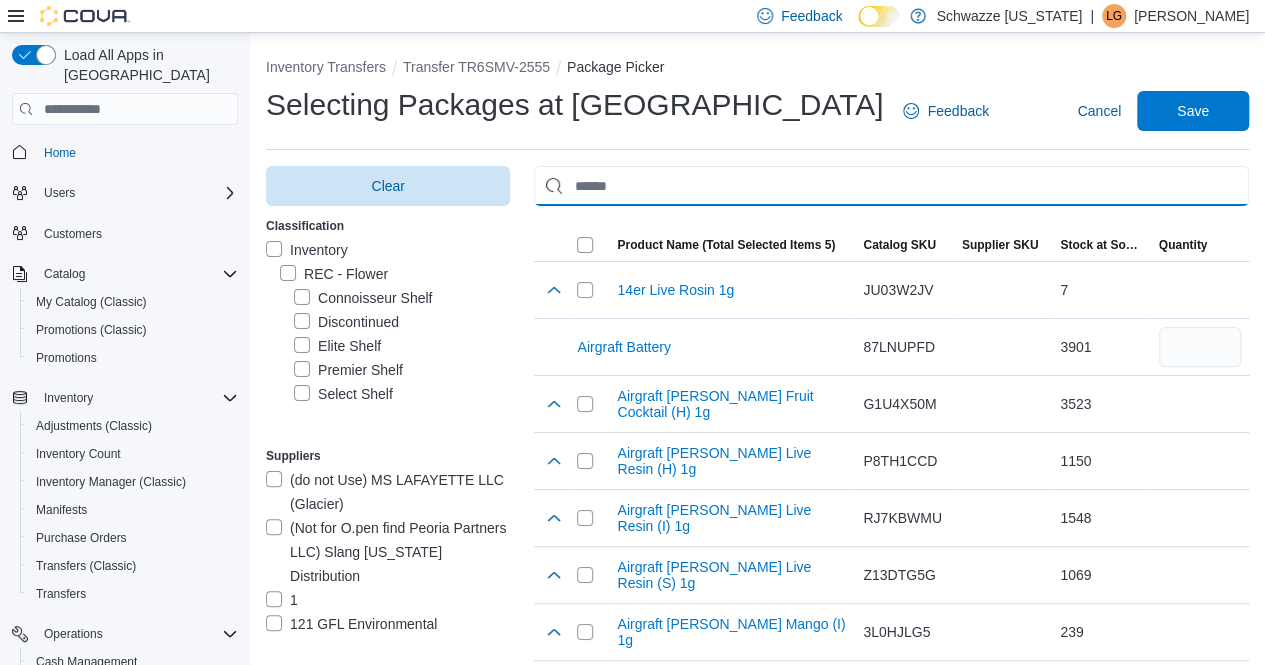 paste on "**********" 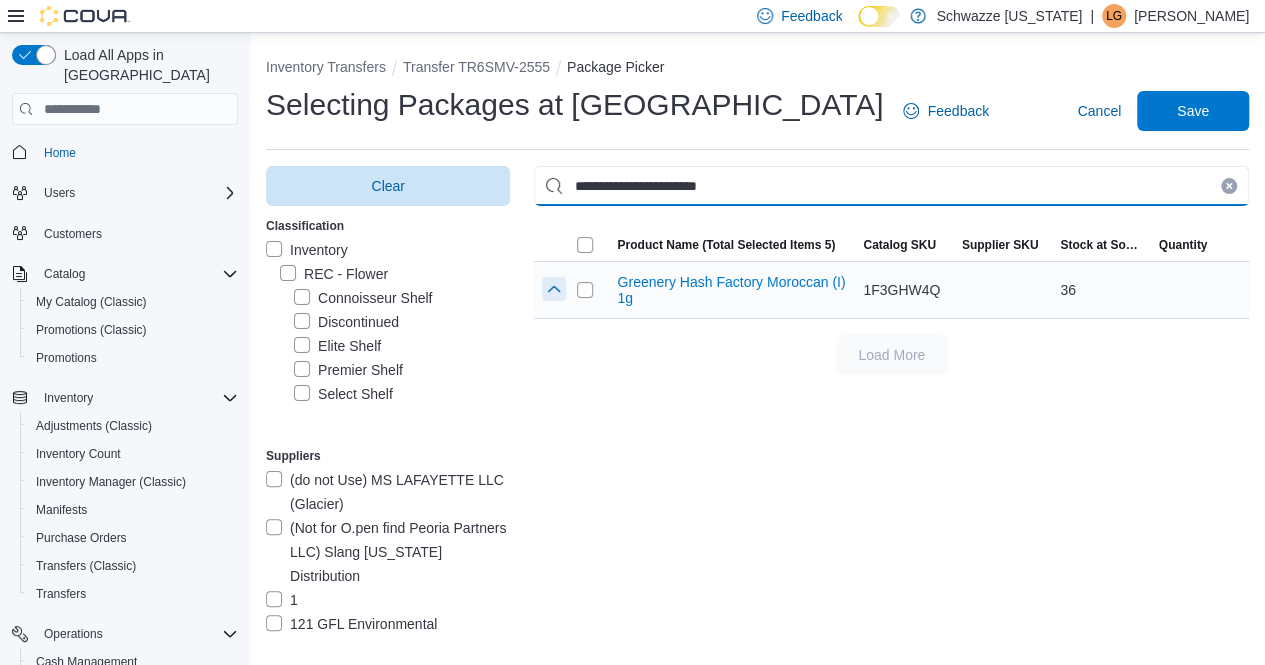 type on "**********" 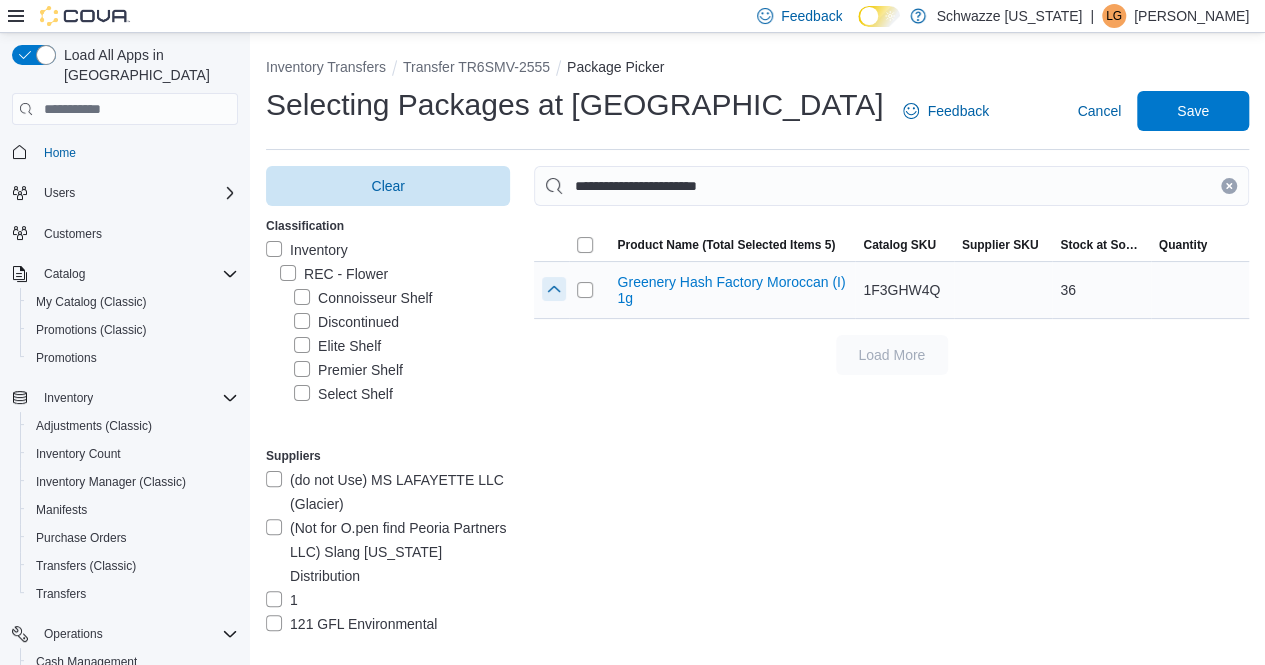 click at bounding box center [554, 289] 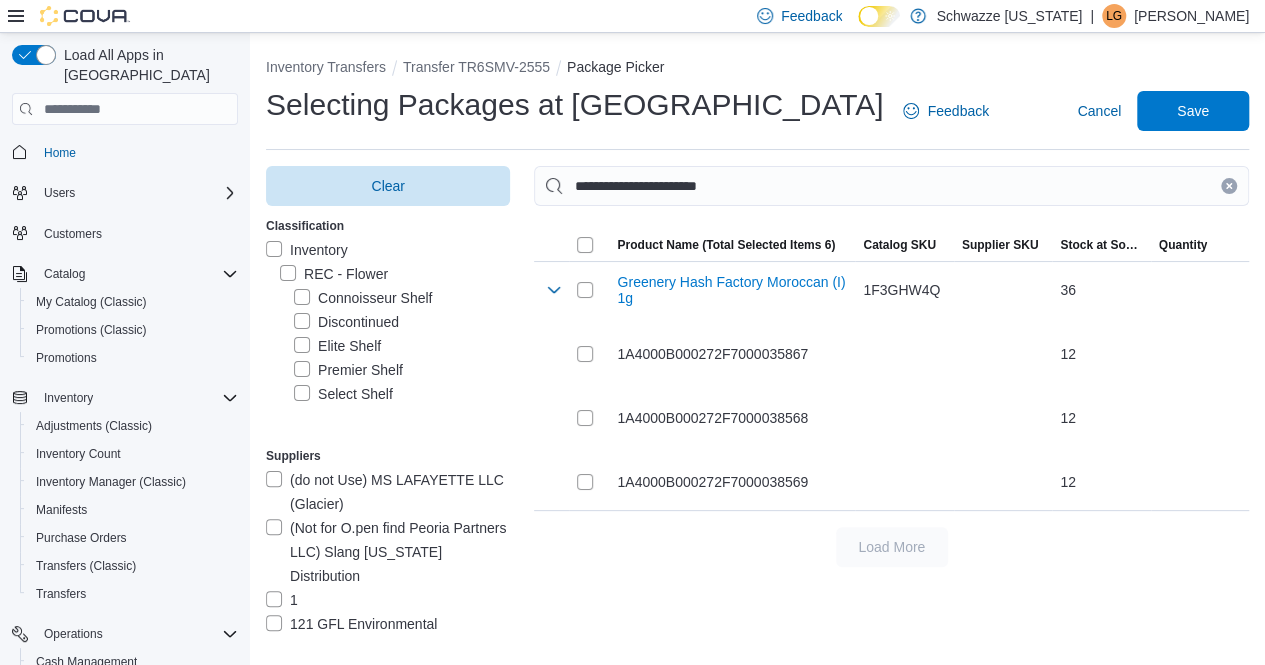 drag, startPoint x: 1244, startPoint y: 183, endPoint x: 1218, endPoint y: 189, distance: 26.683329 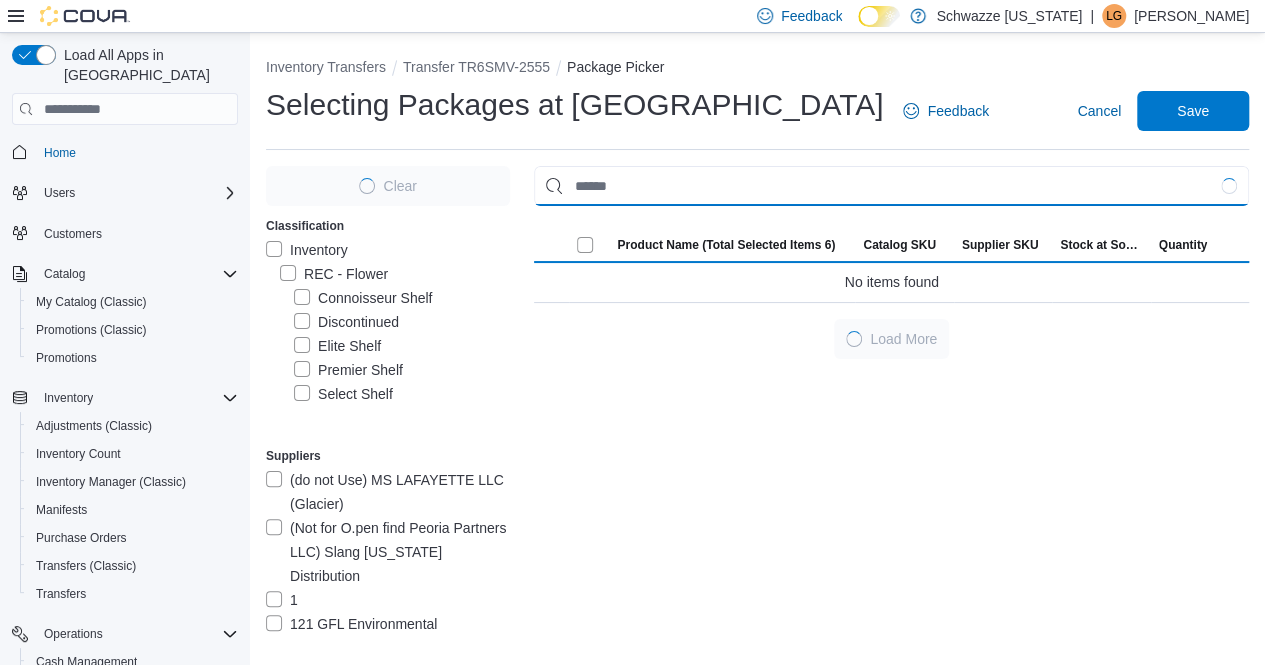 click at bounding box center [891, 186] 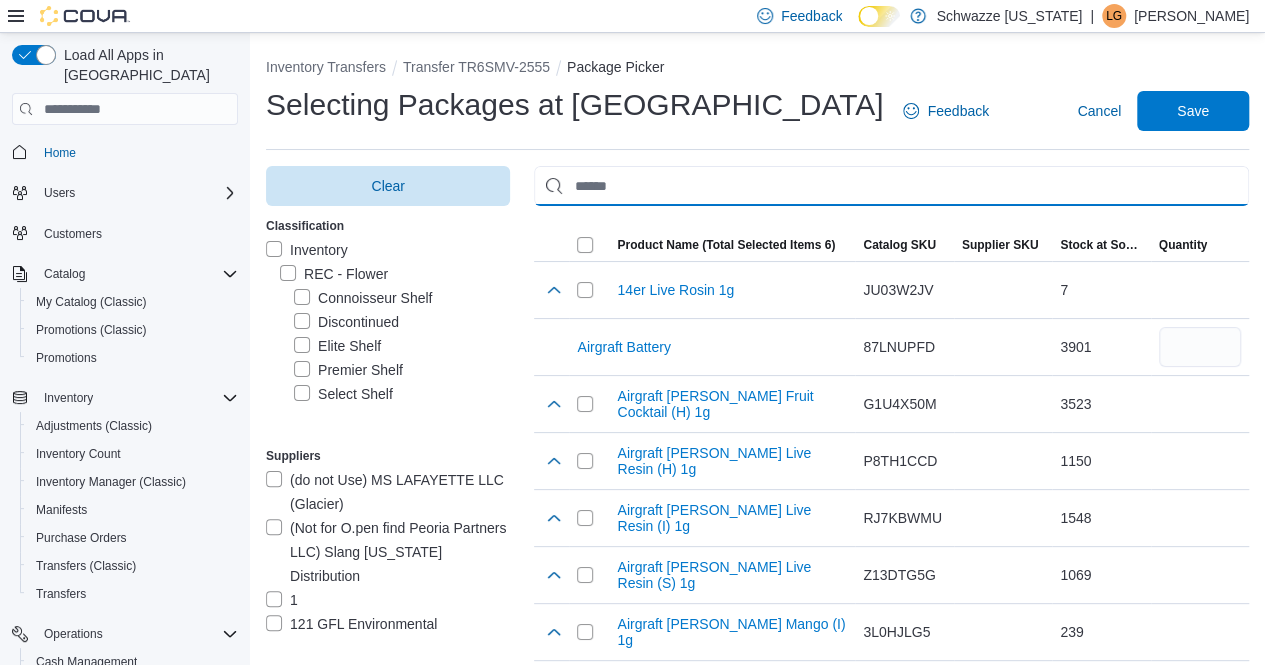 paste on "**********" 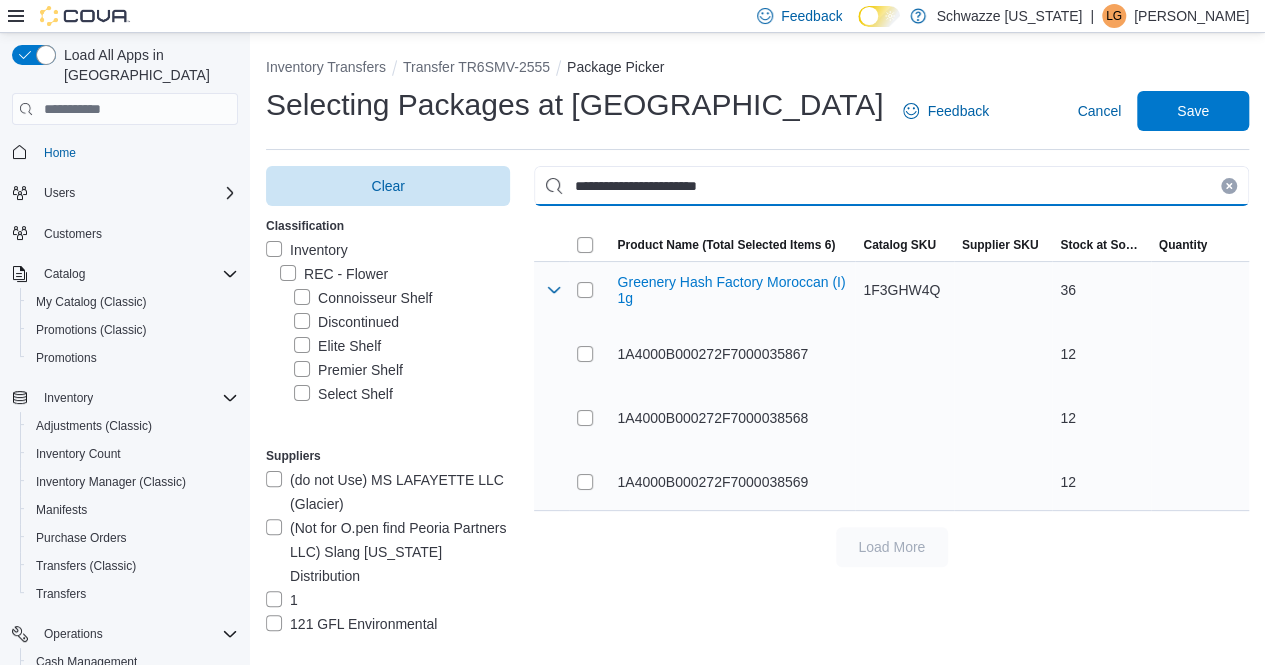 type on "**********" 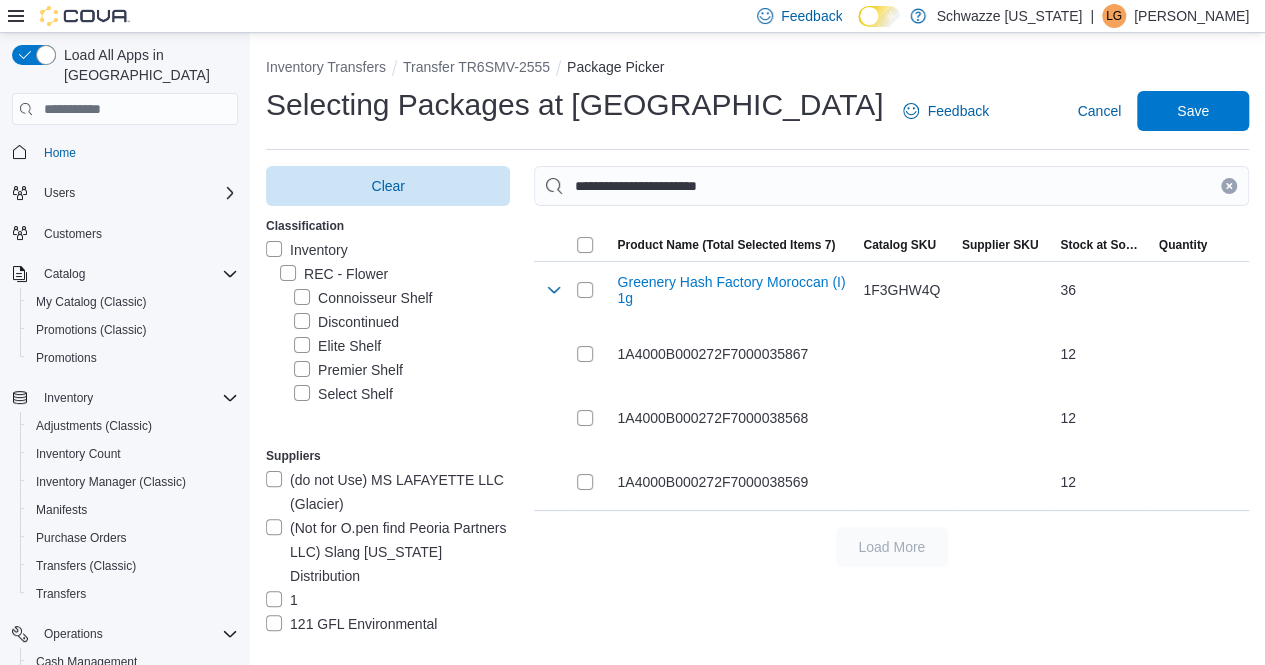 drag, startPoint x: 1240, startPoint y: 186, endPoint x: 1042, endPoint y: 208, distance: 199.21848 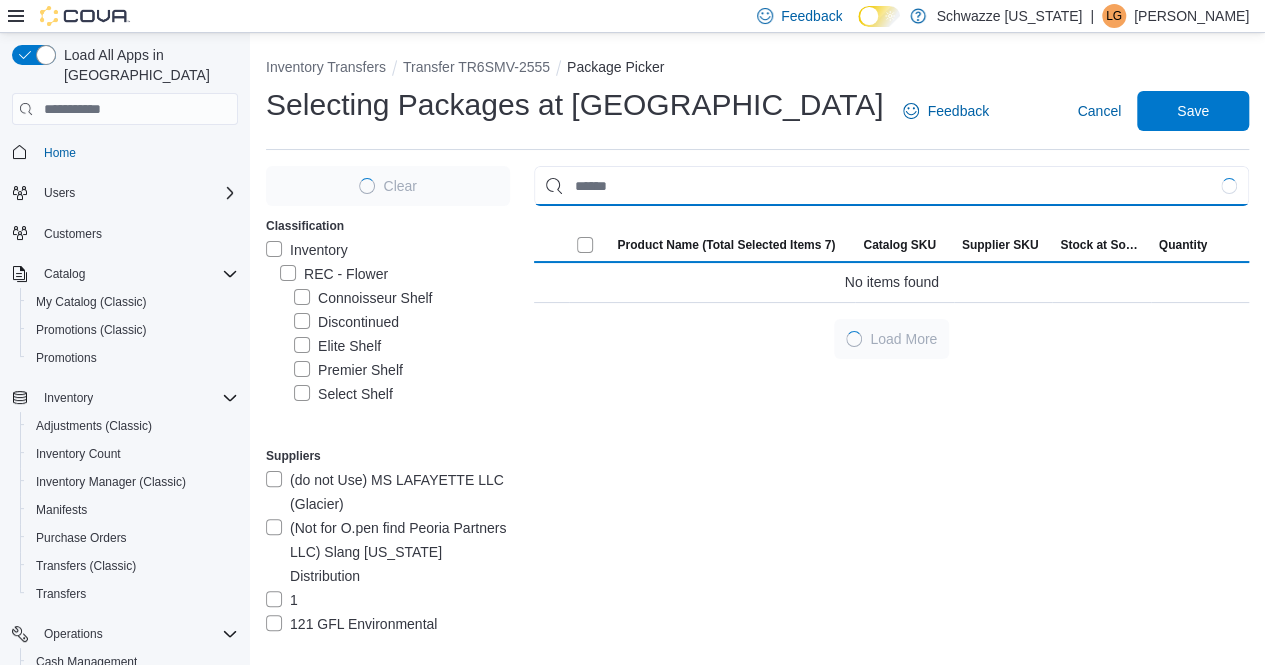 click at bounding box center [891, 186] 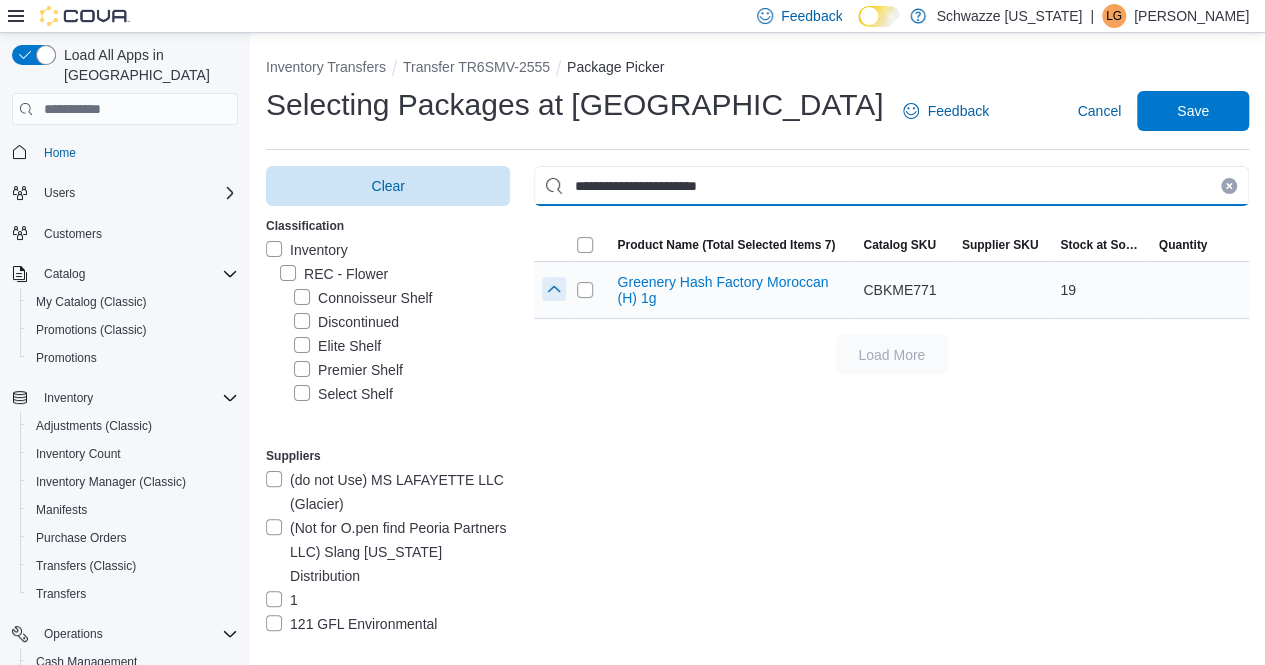 type on "**********" 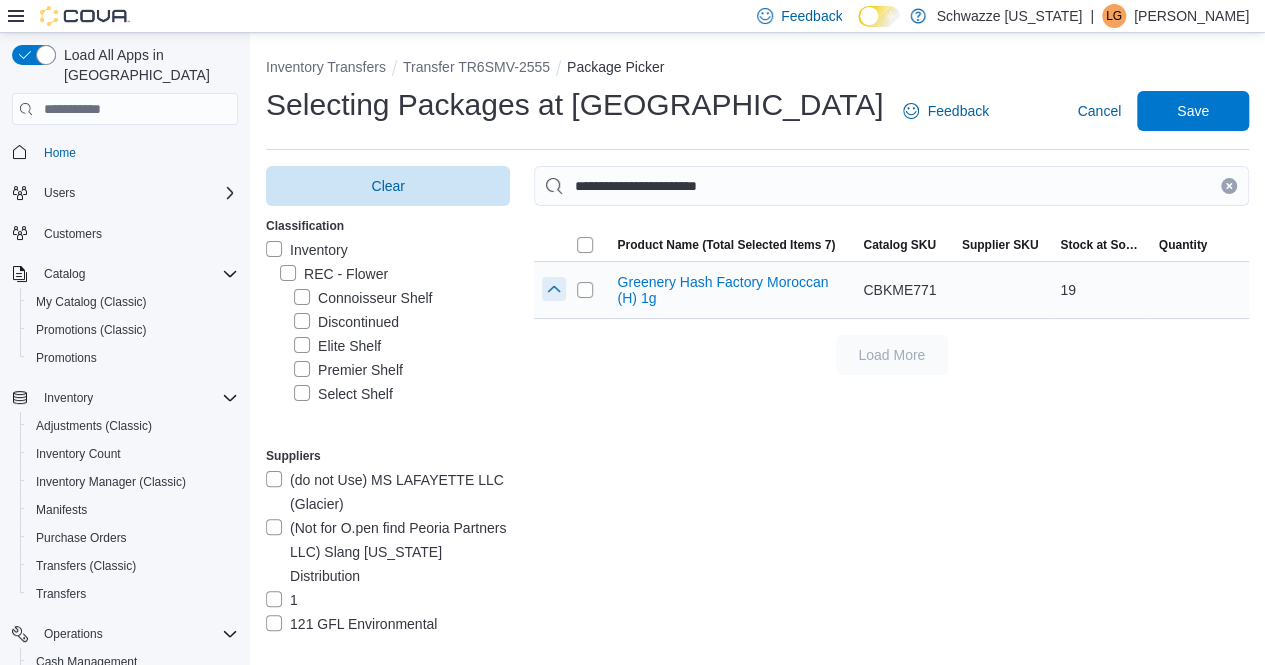 click at bounding box center [554, 289] 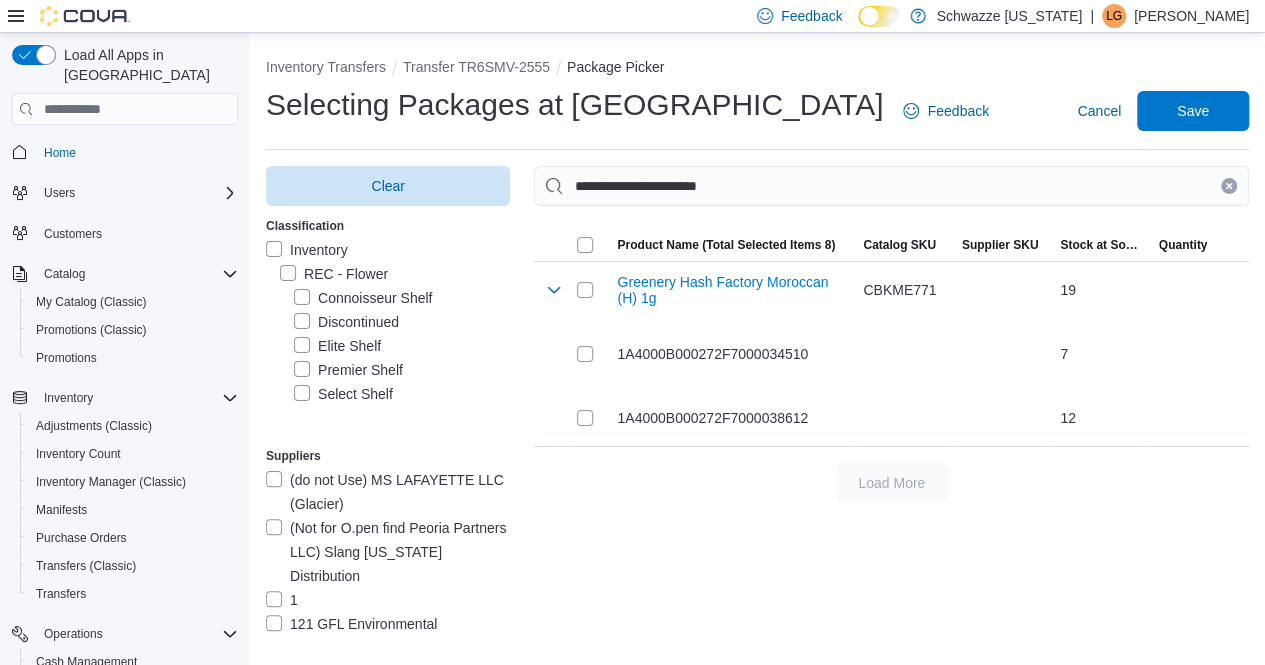 click 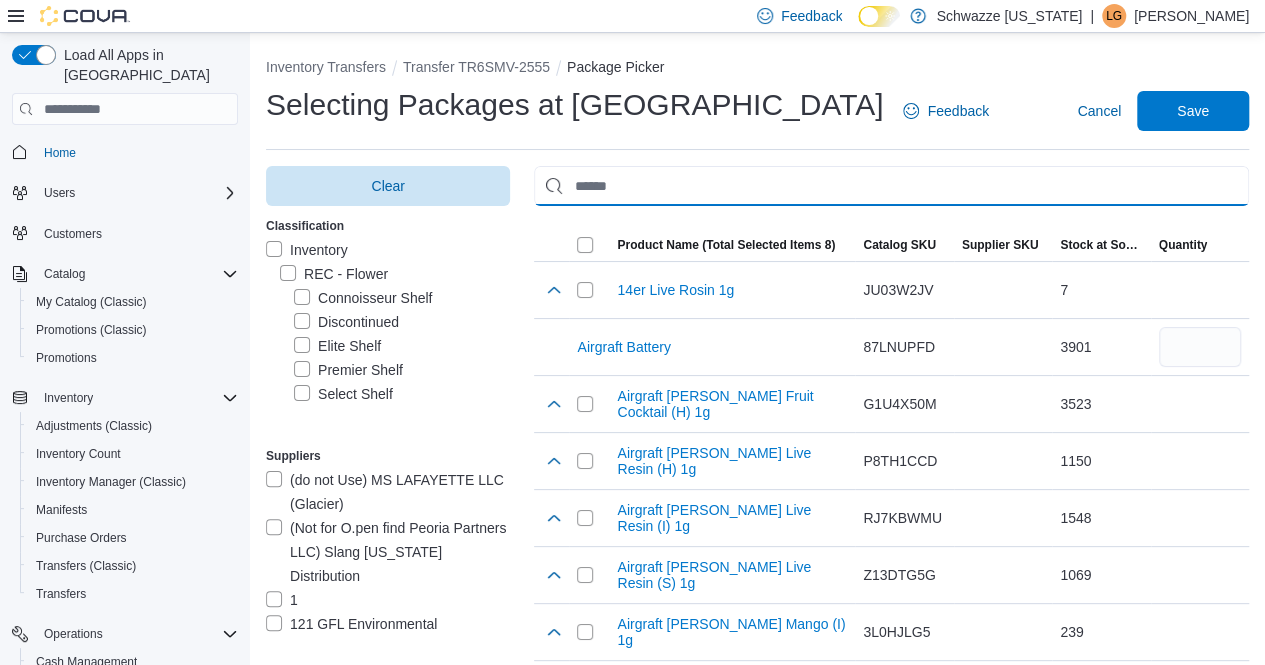 click at bounding box center [891, 186] 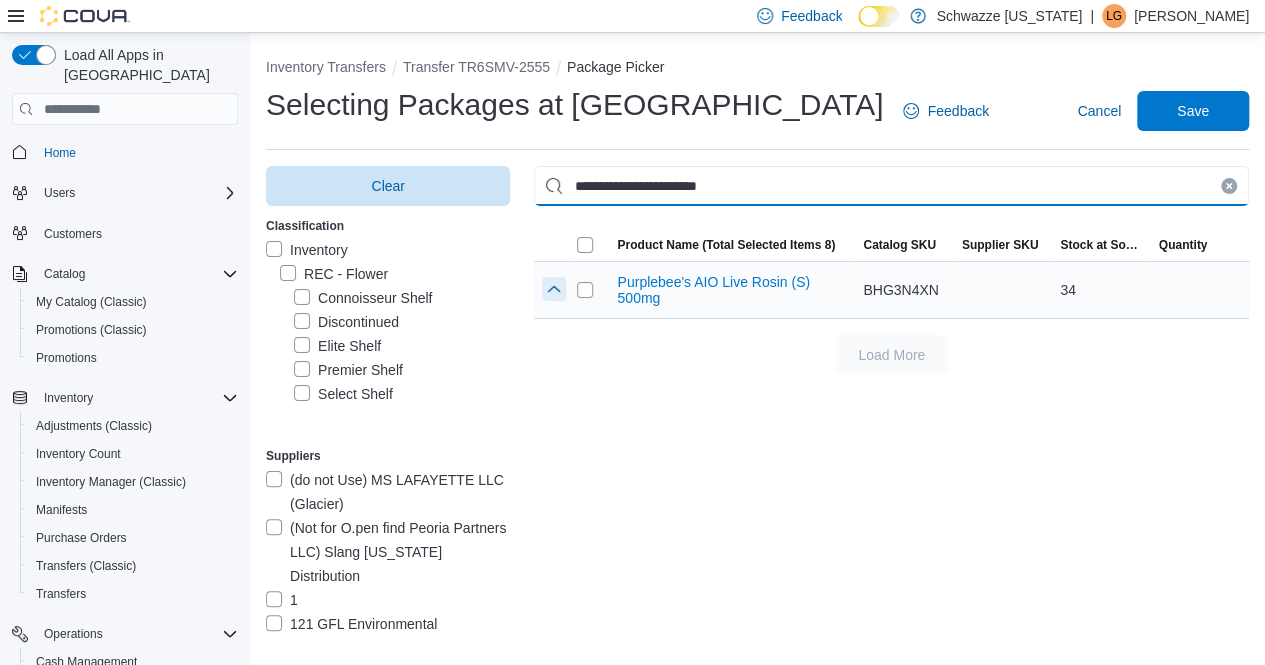type on "**********" 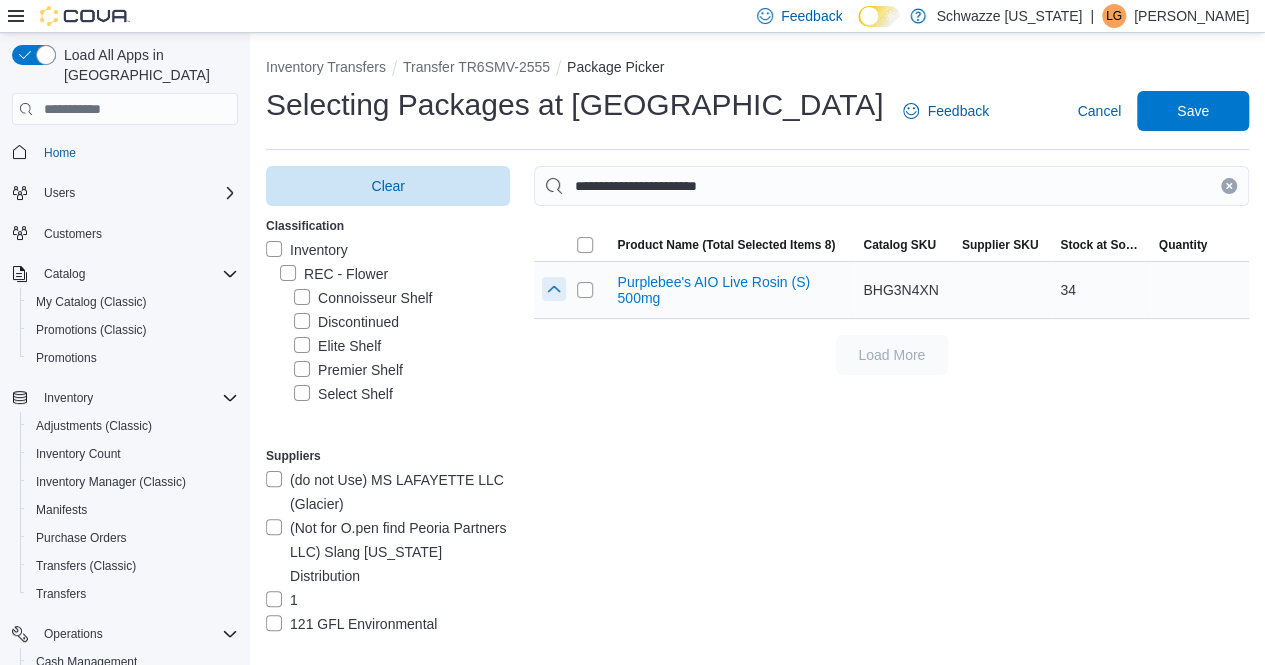 click at bounding box center [554, 289] 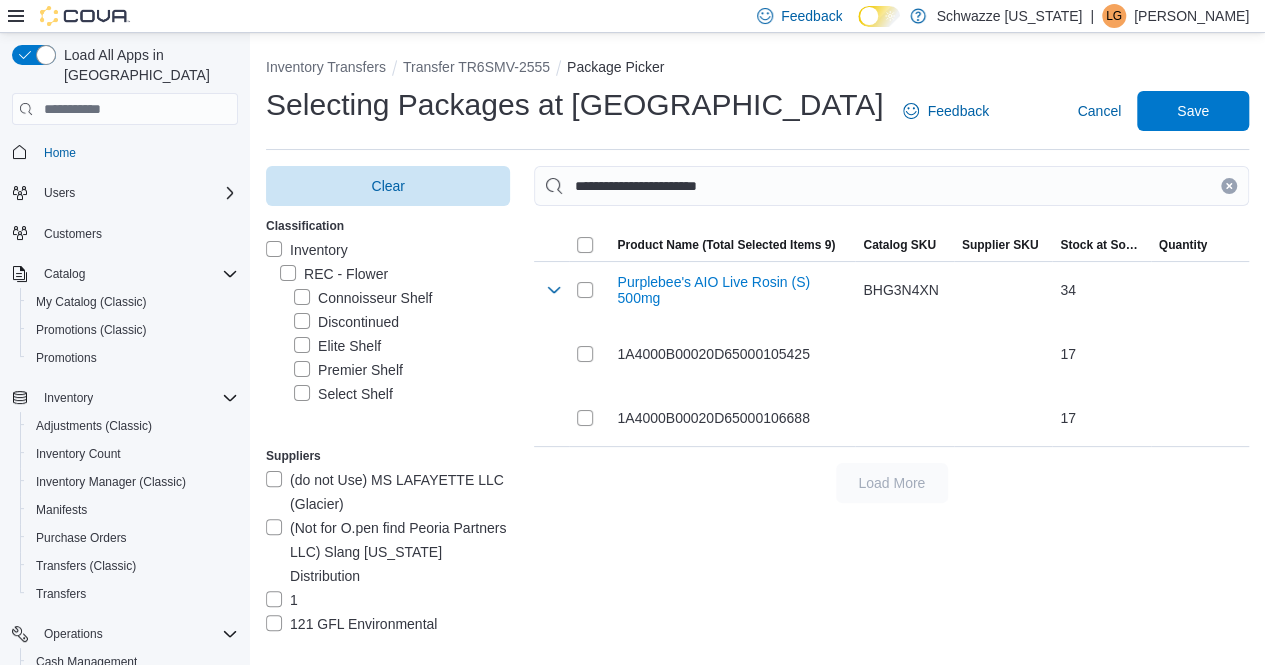 click 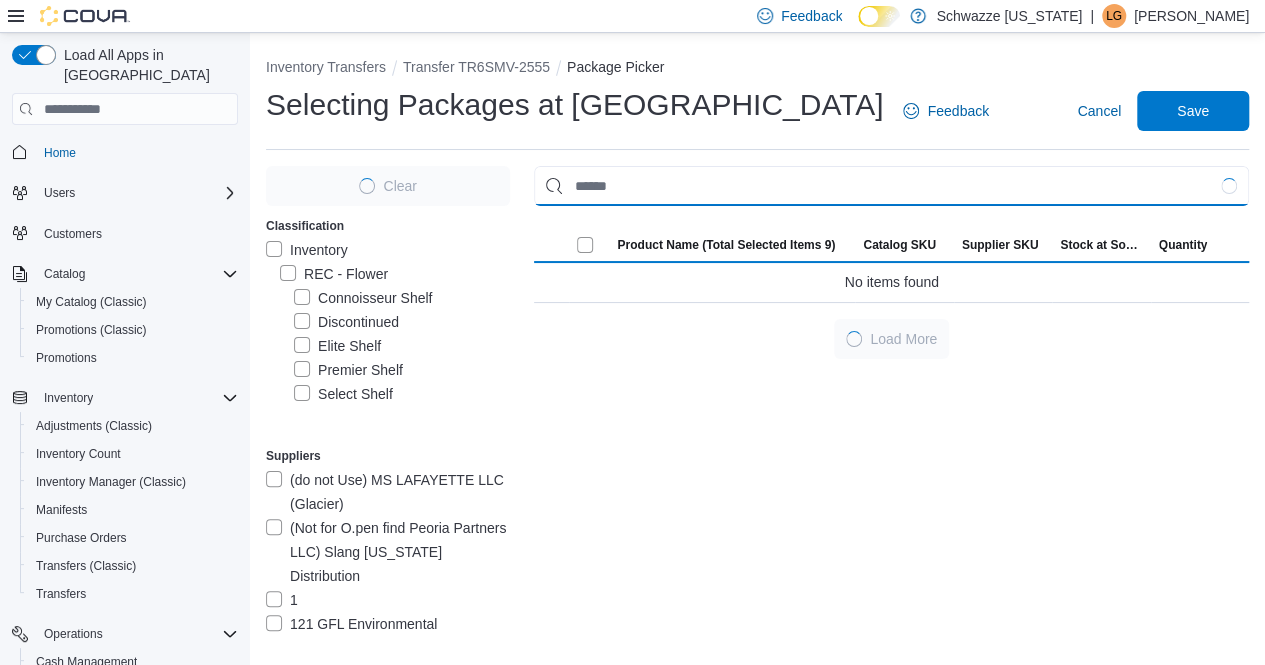 click at bounding box center [891, 186] 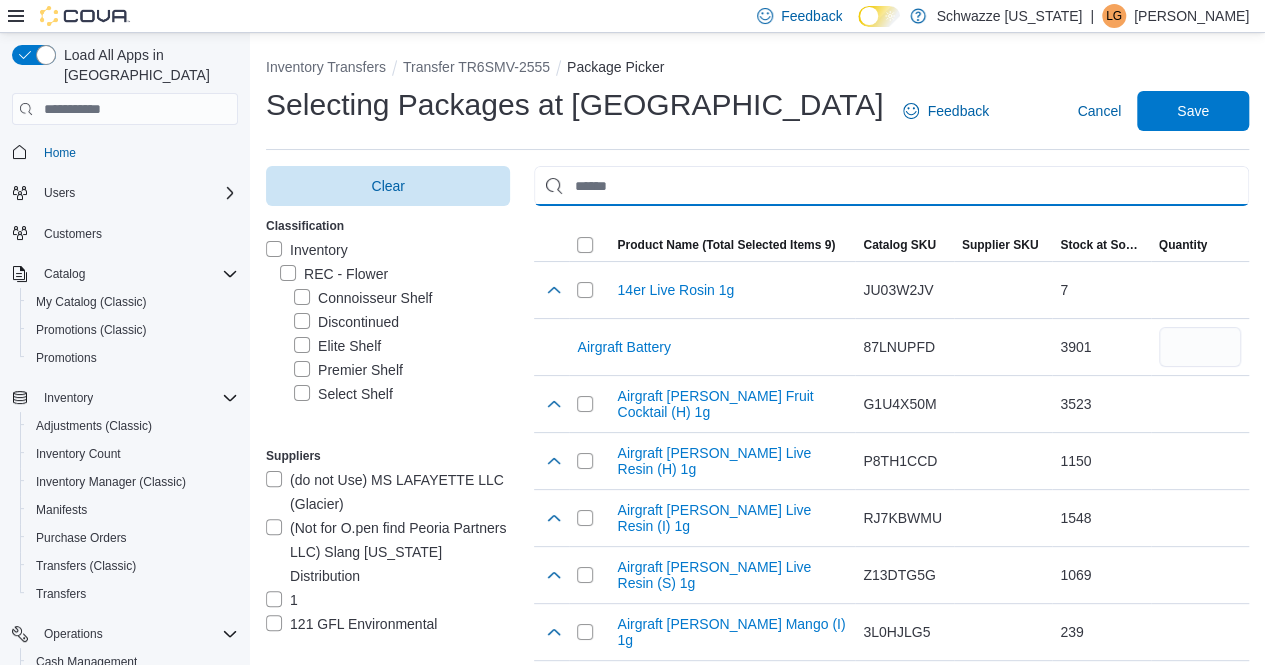paste on "**********" 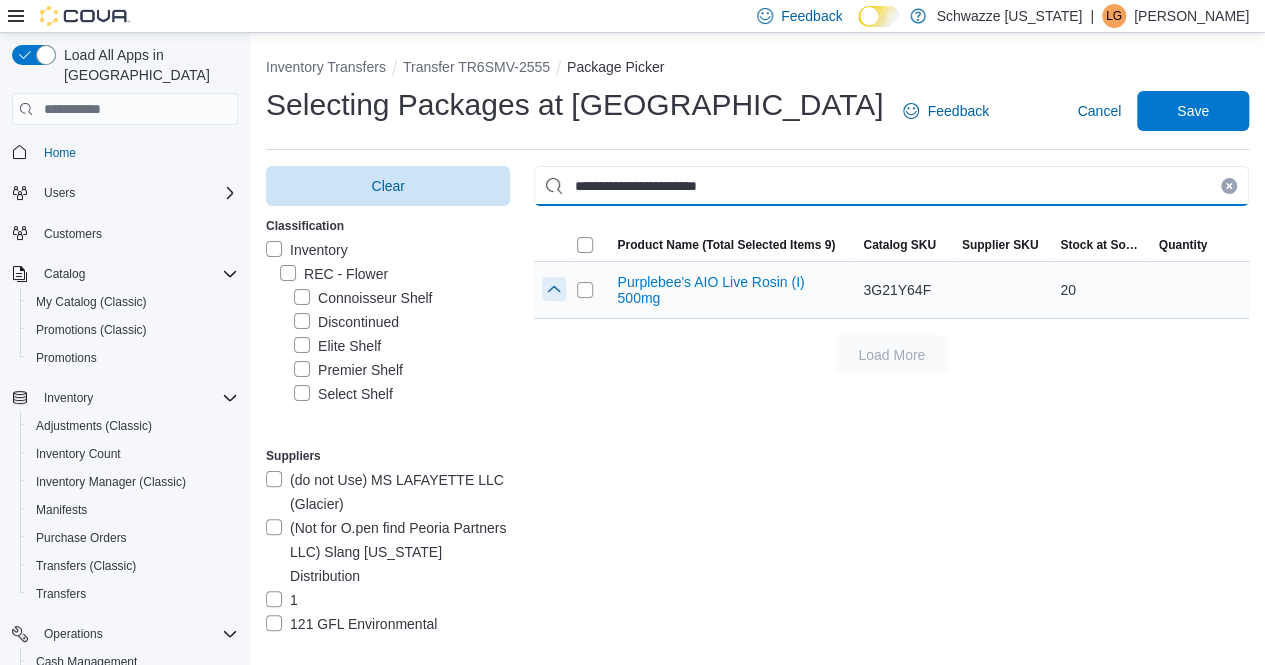 type on "**********" 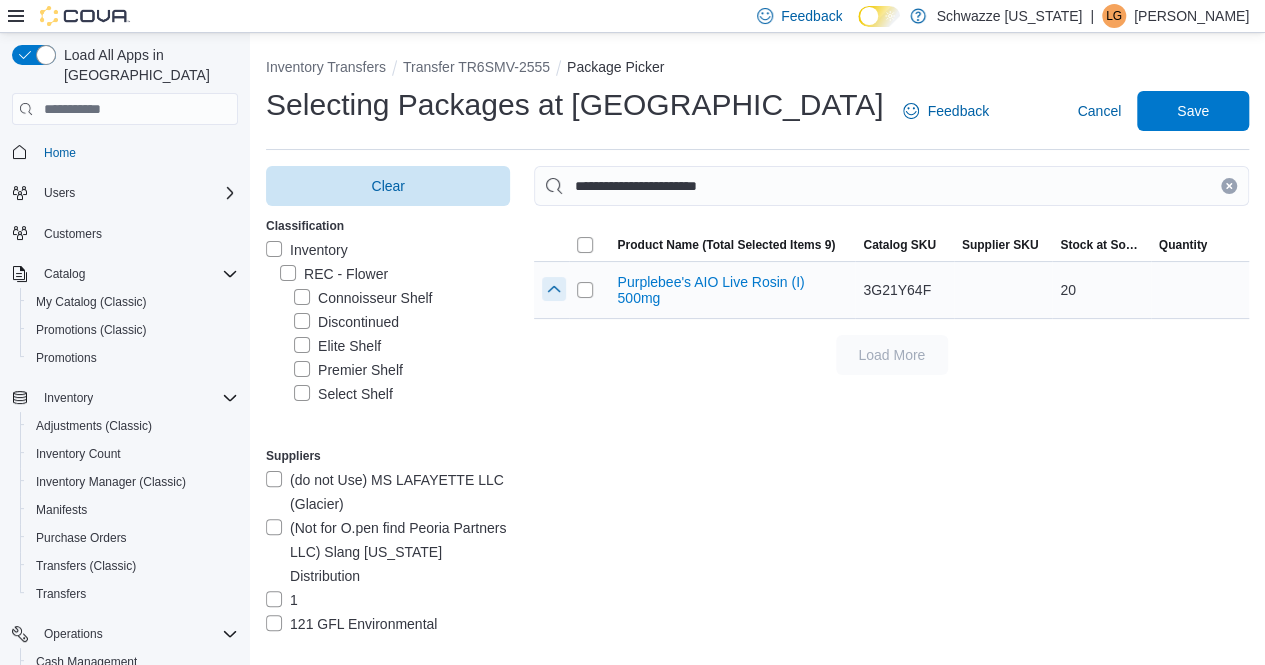click at bounding box center [554, 289] 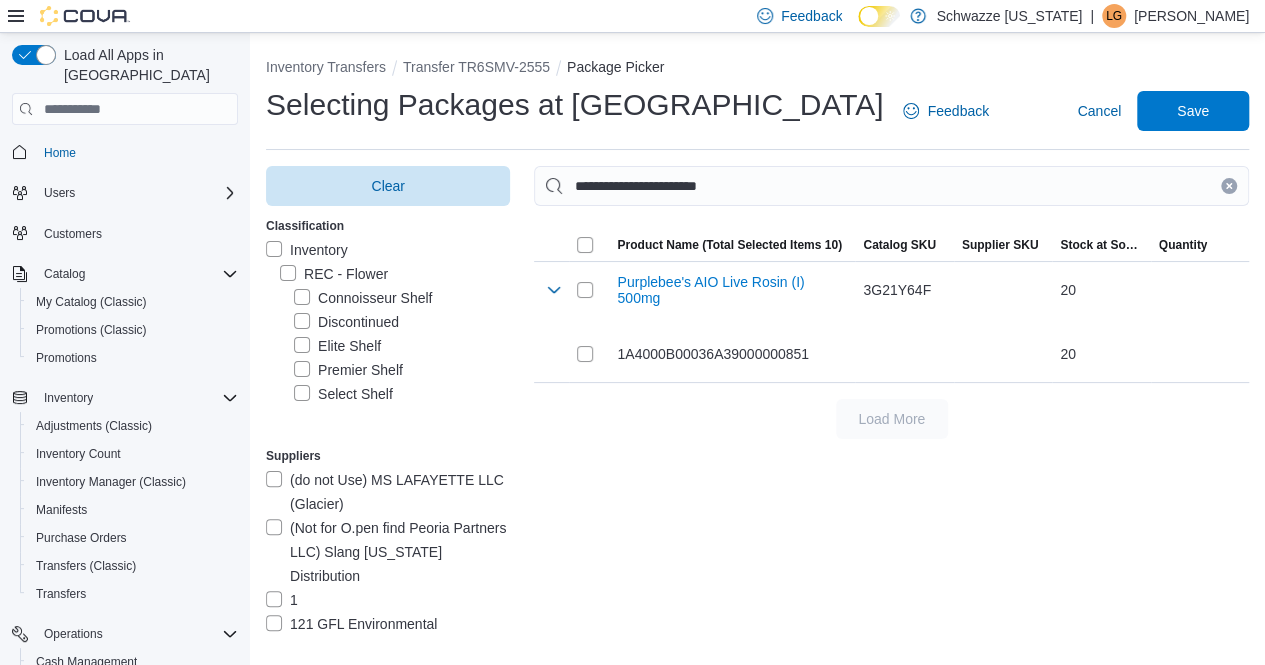 drag, startPoint x: 1242, startPoint y: 181, endPoint x: 1150, endPoint y: 191, distance: 92.541885 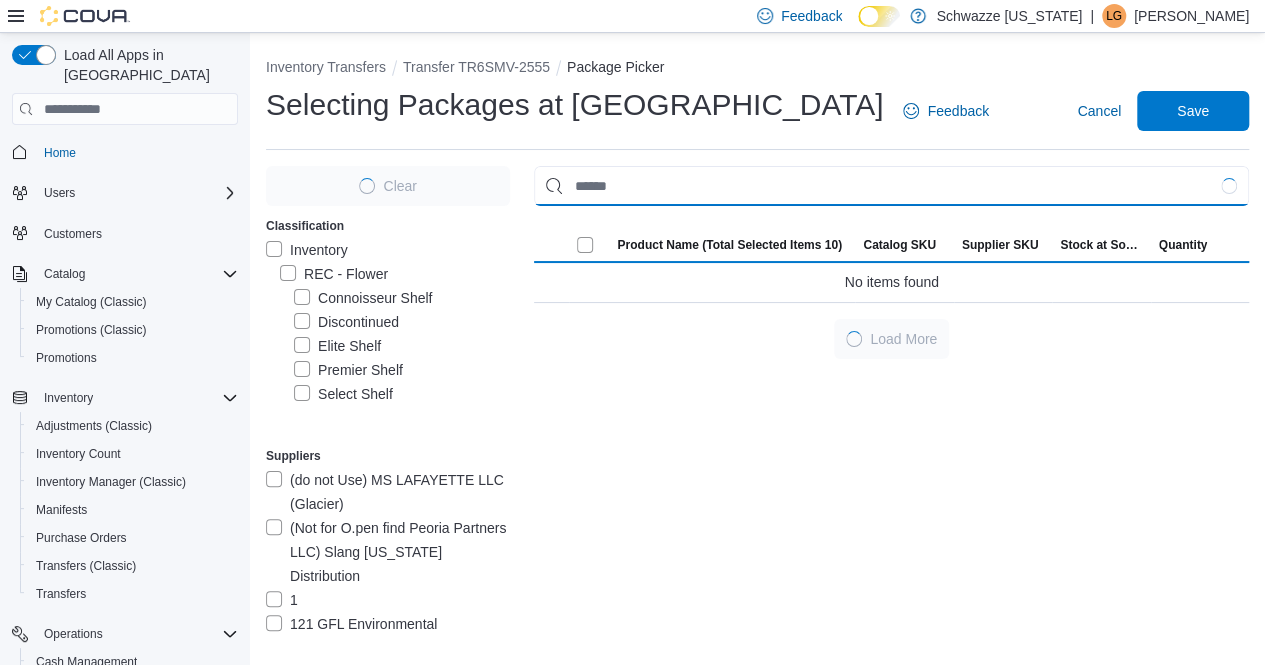 click at bounding box center [891, 186] 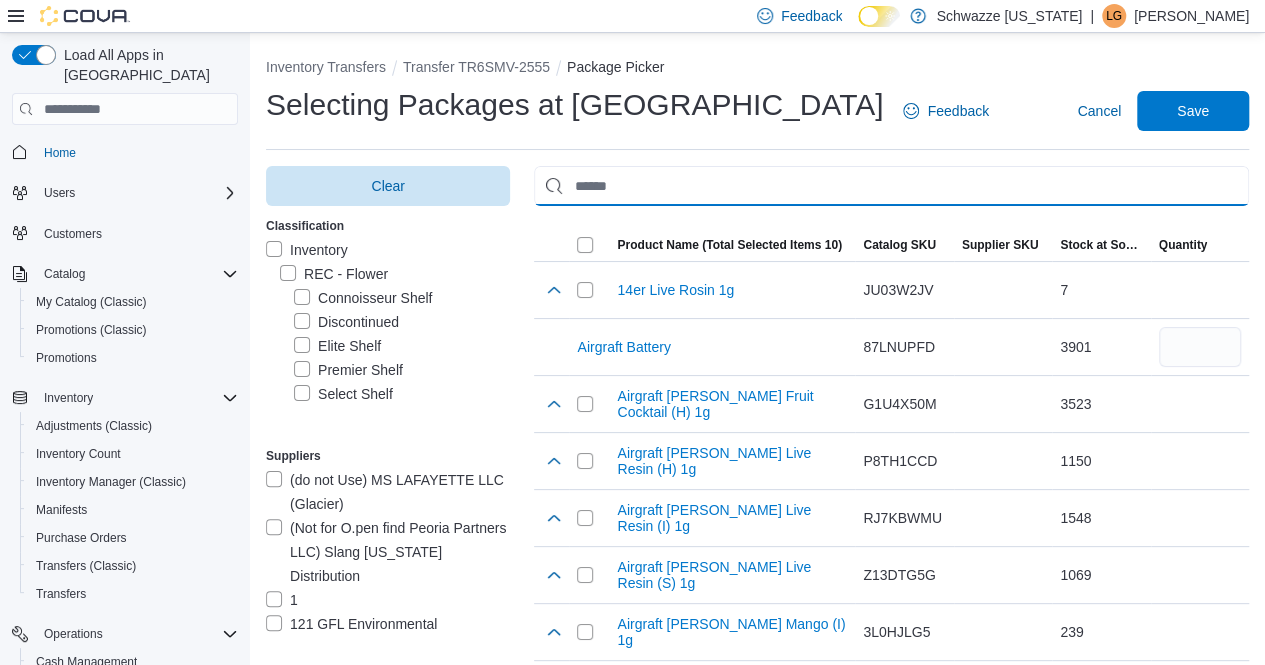 paste on "**********" 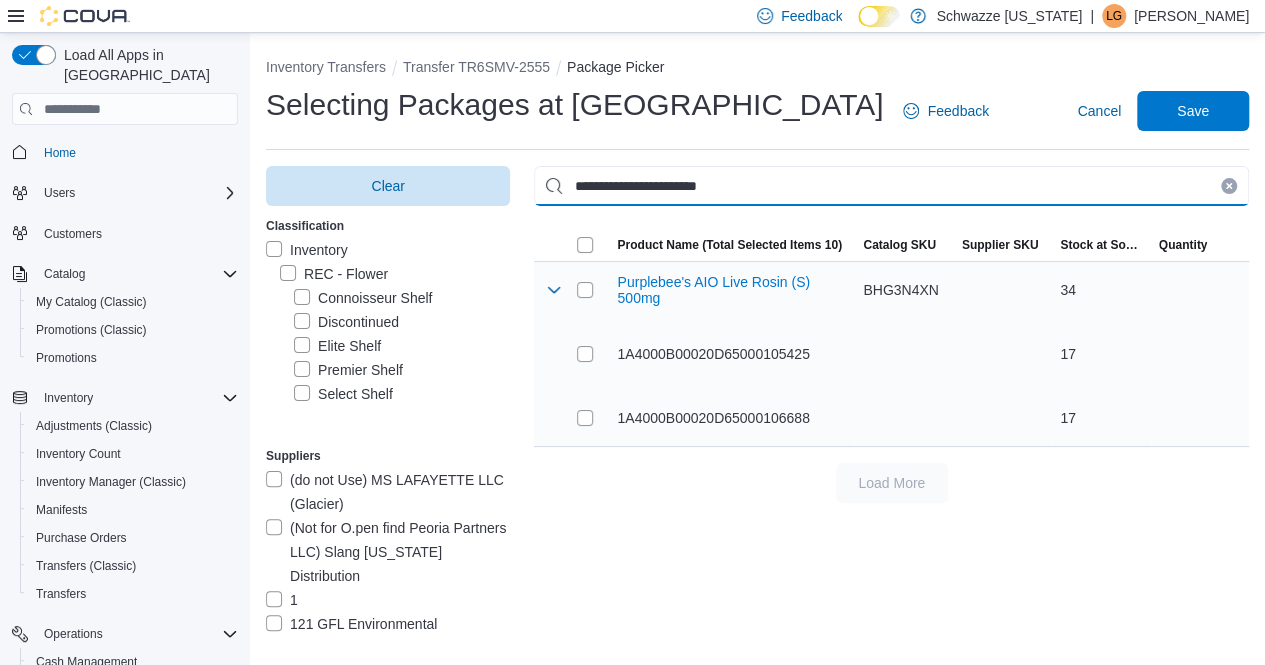 type on "**********" 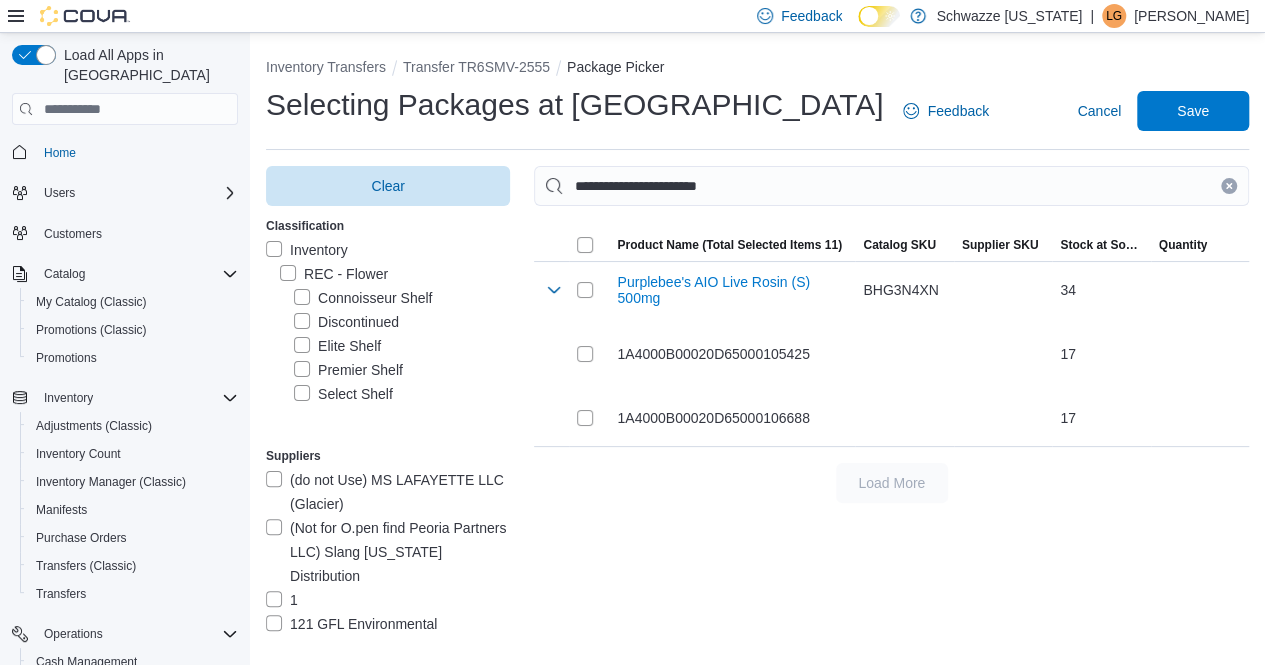 drag, startPoint x: 1244, startPoint y: 186, endPoint x: 1193, endPoint y: 186, distance: 51 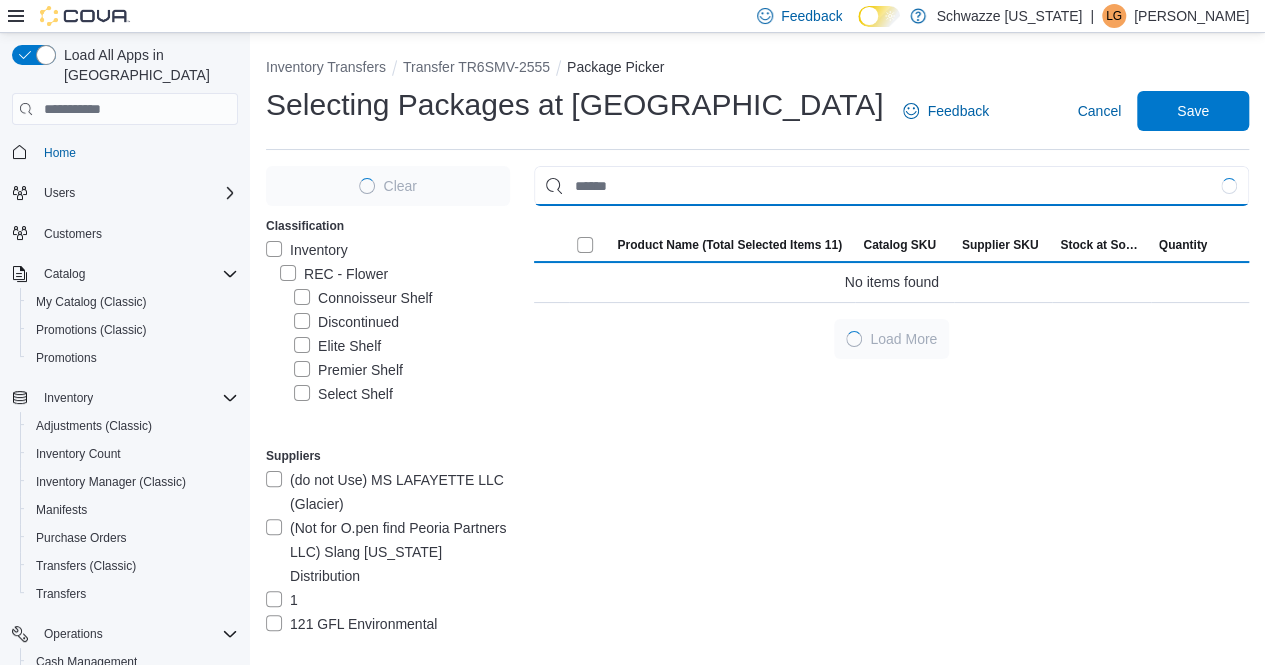 click at bounding box center [891, 186] 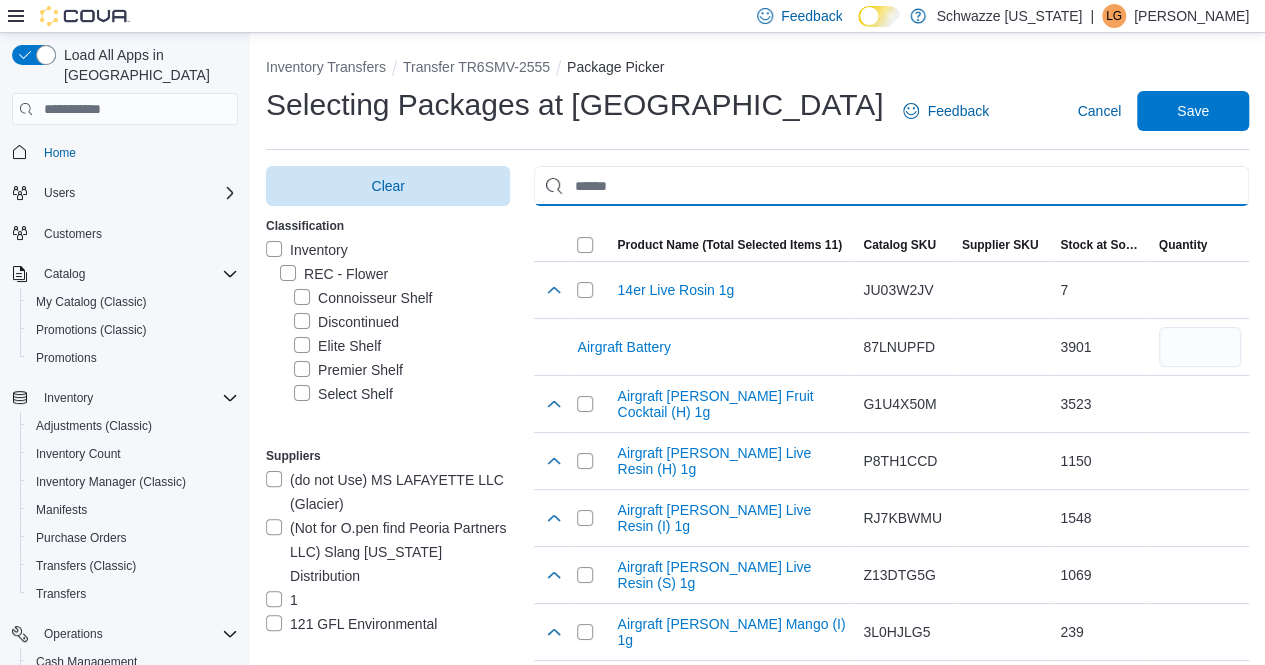 paste on "**********" 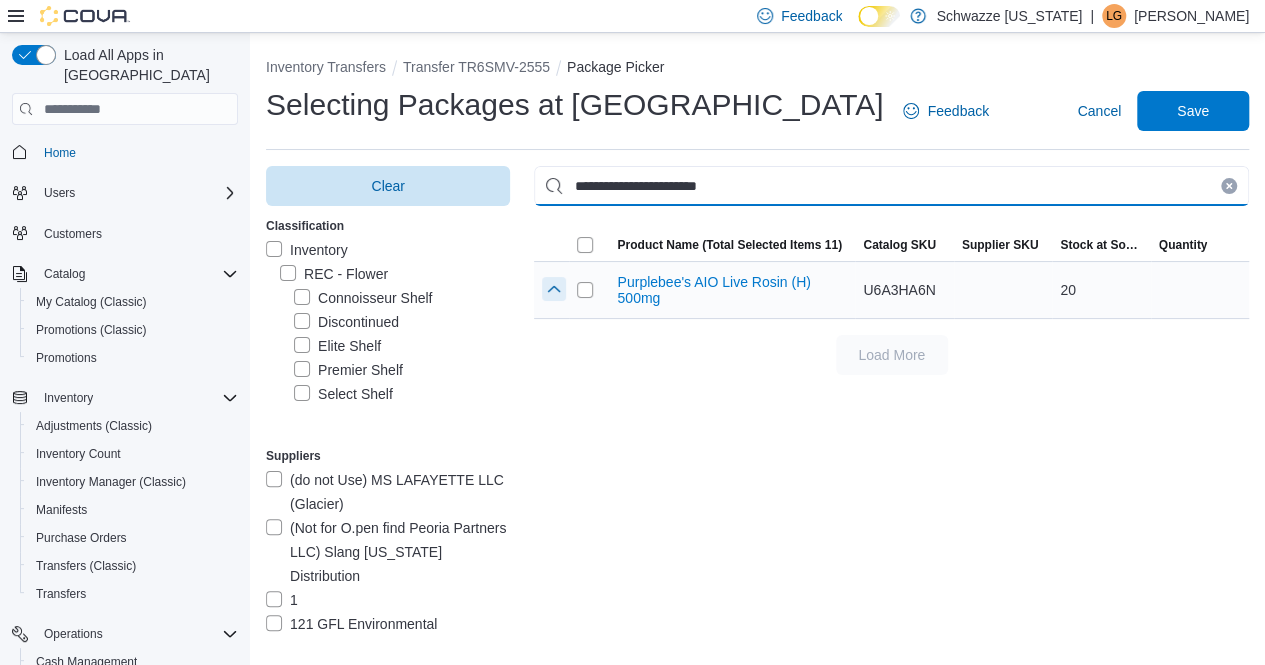 type on "**********" 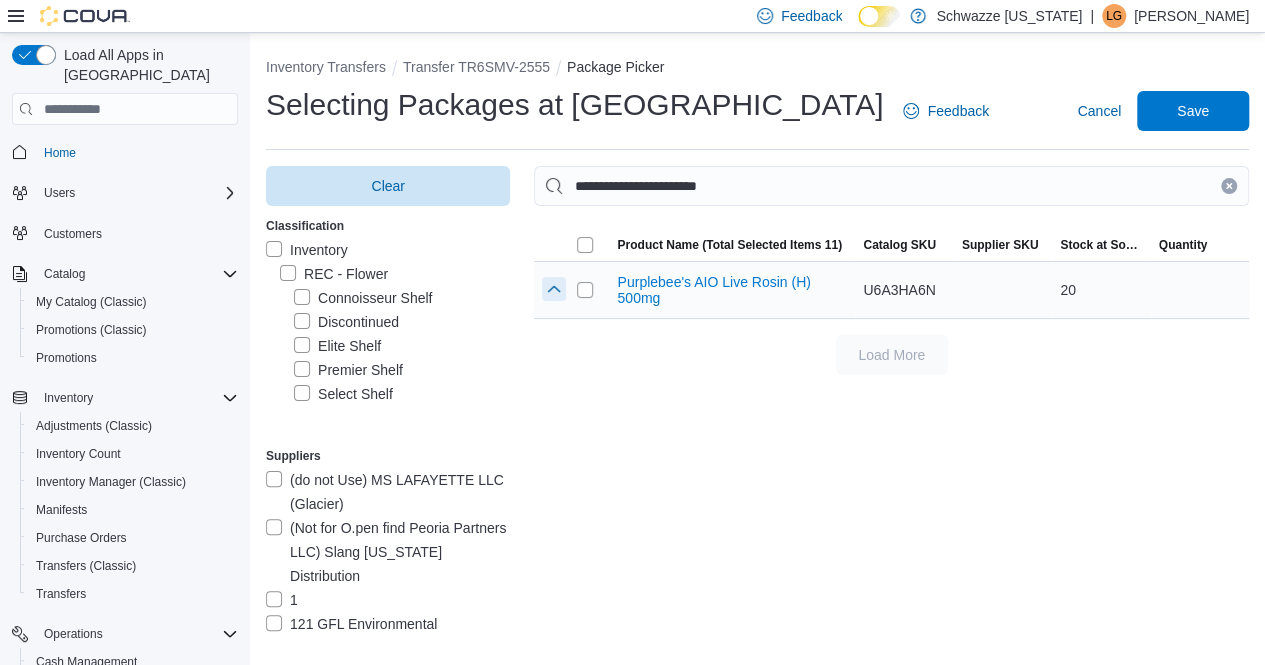 click at bounding box center (554, 289) 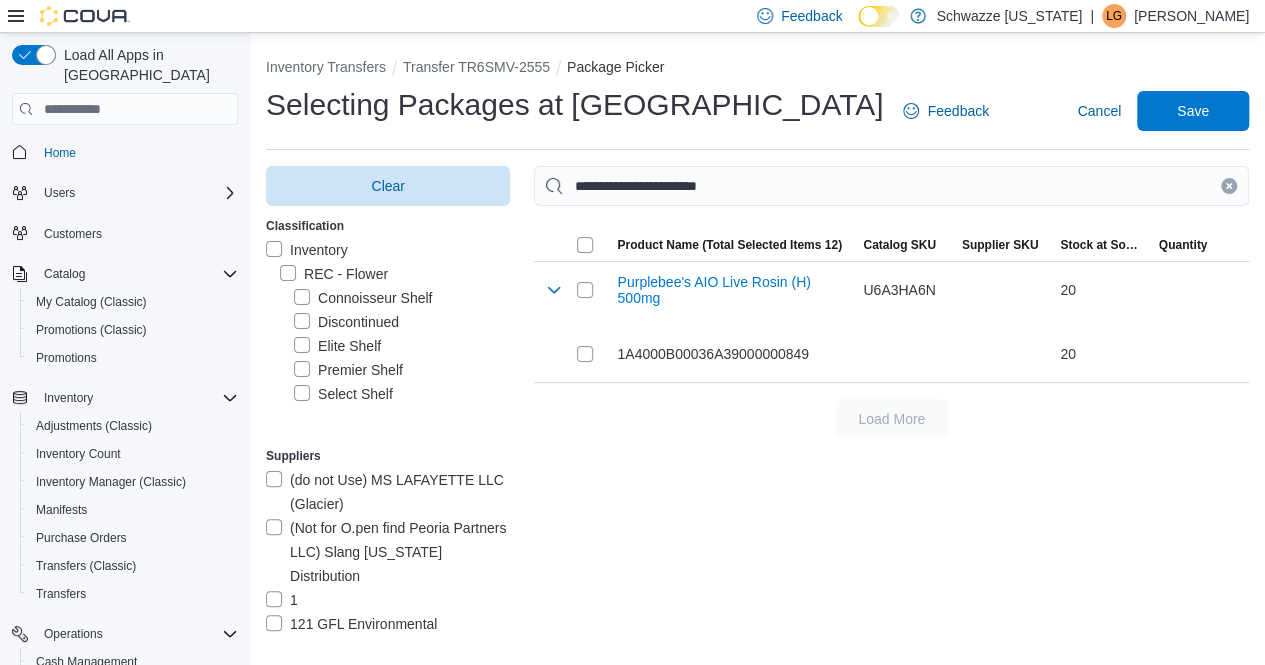 drag, startPoint x: 1249, startPoint y: 180, endPoint x: 980, endPoint y: 185, distance: 269.04648 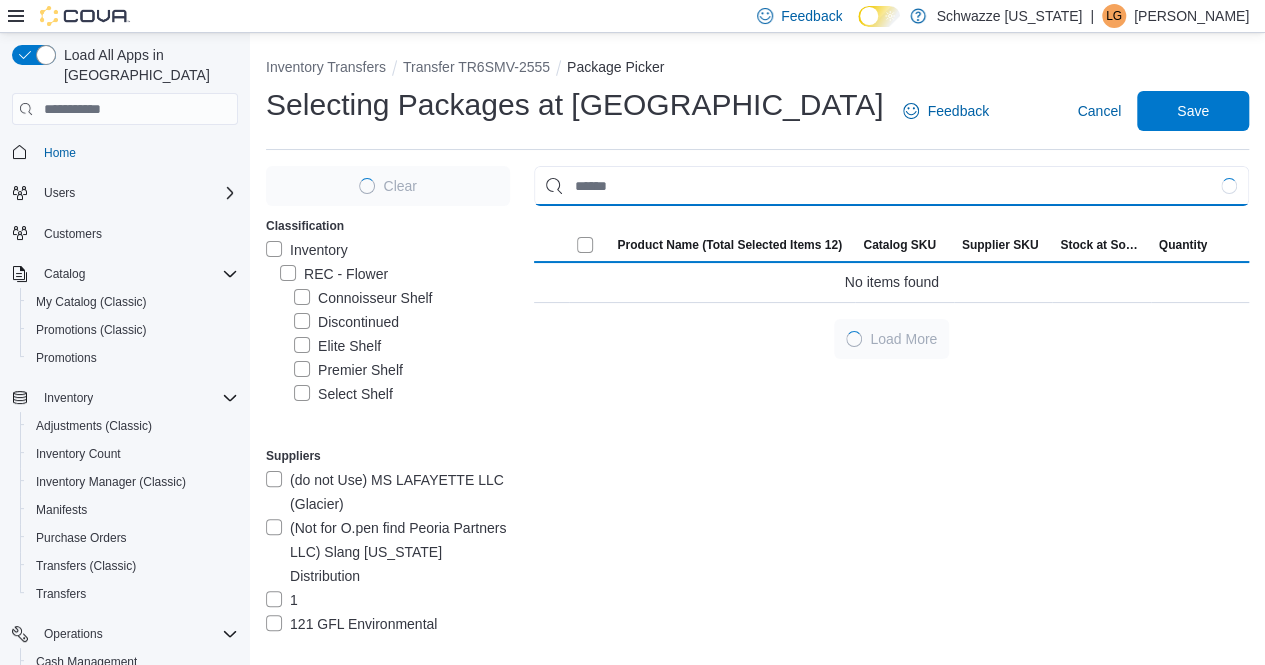 click at bounding box center (891, 186) 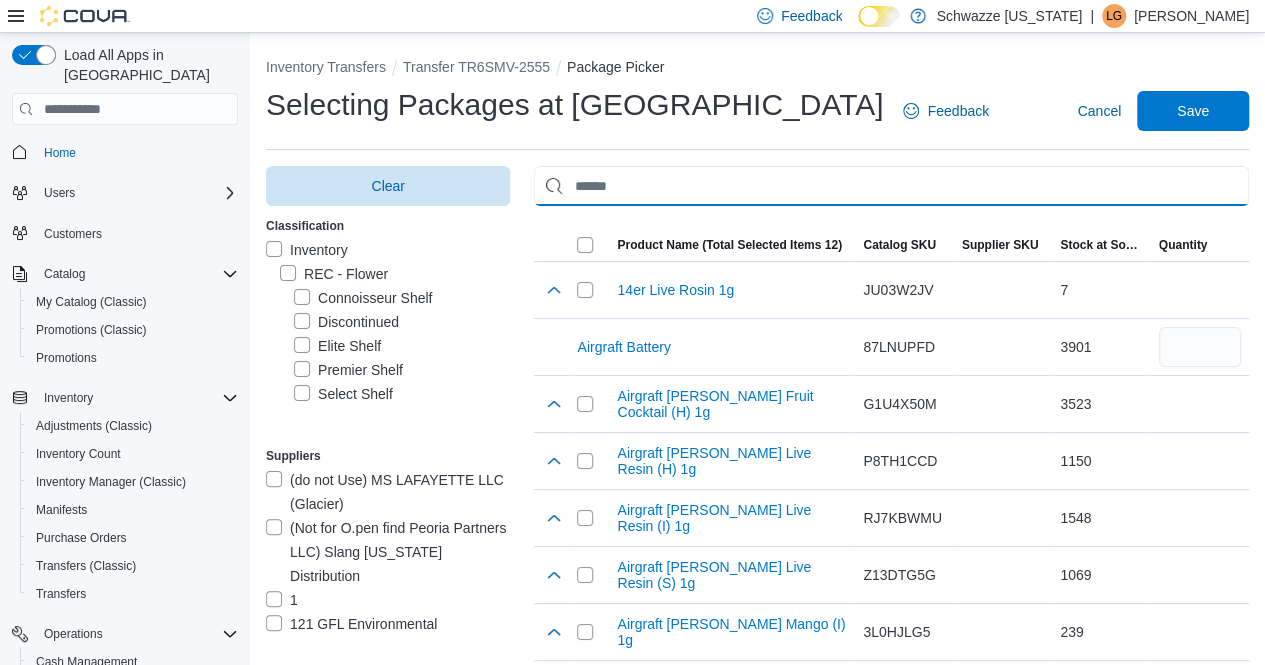 paste on "**********" 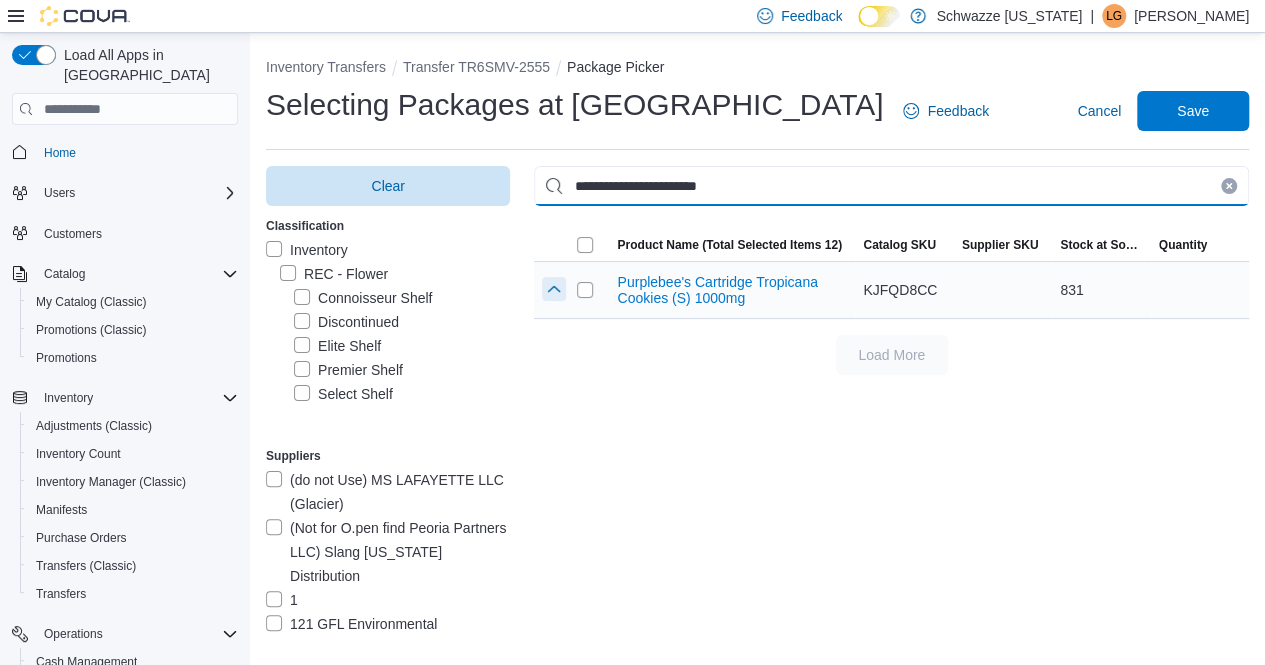 type on "**********" 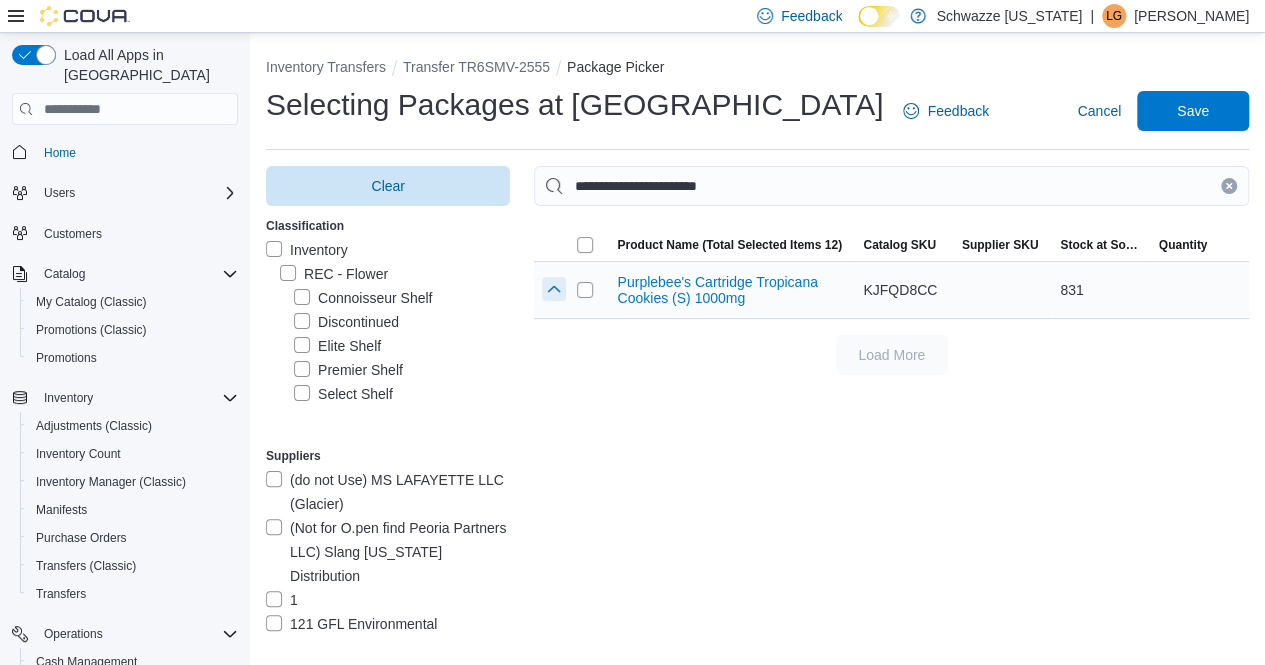 click at bounding box center (554, 289) 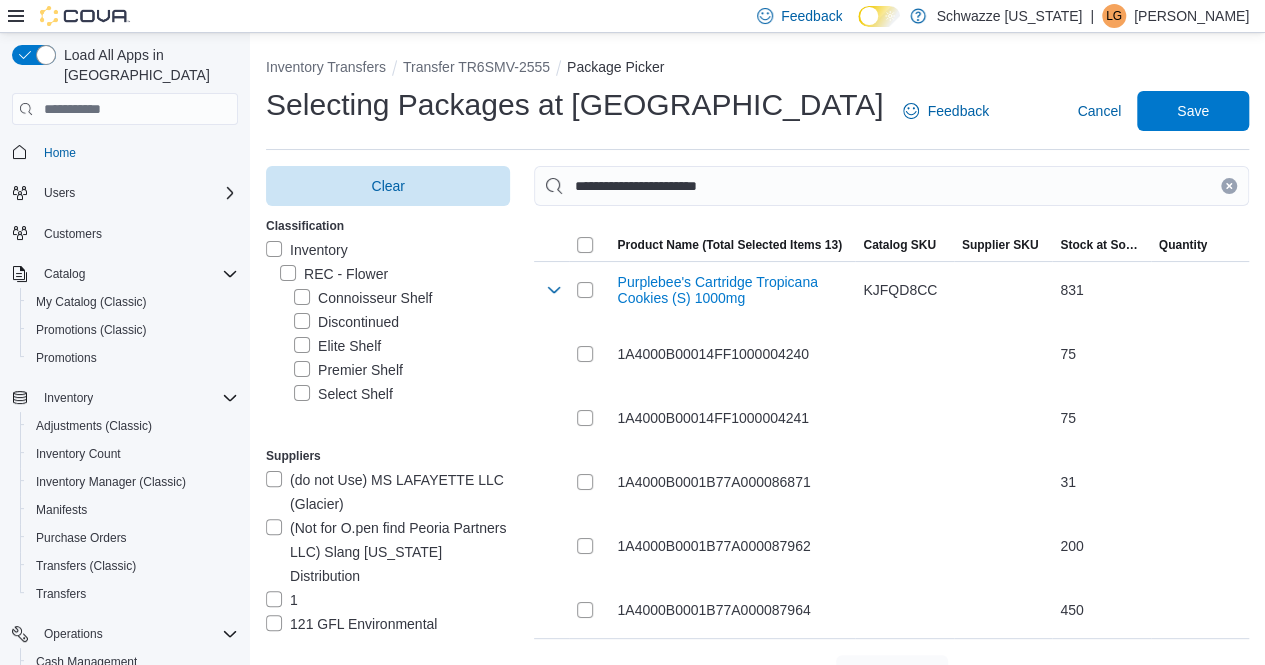 drag, startPoint x: 1244, startPoint y: 183, endPoint x: 972, endPoint y: 187, distance: 272.02942 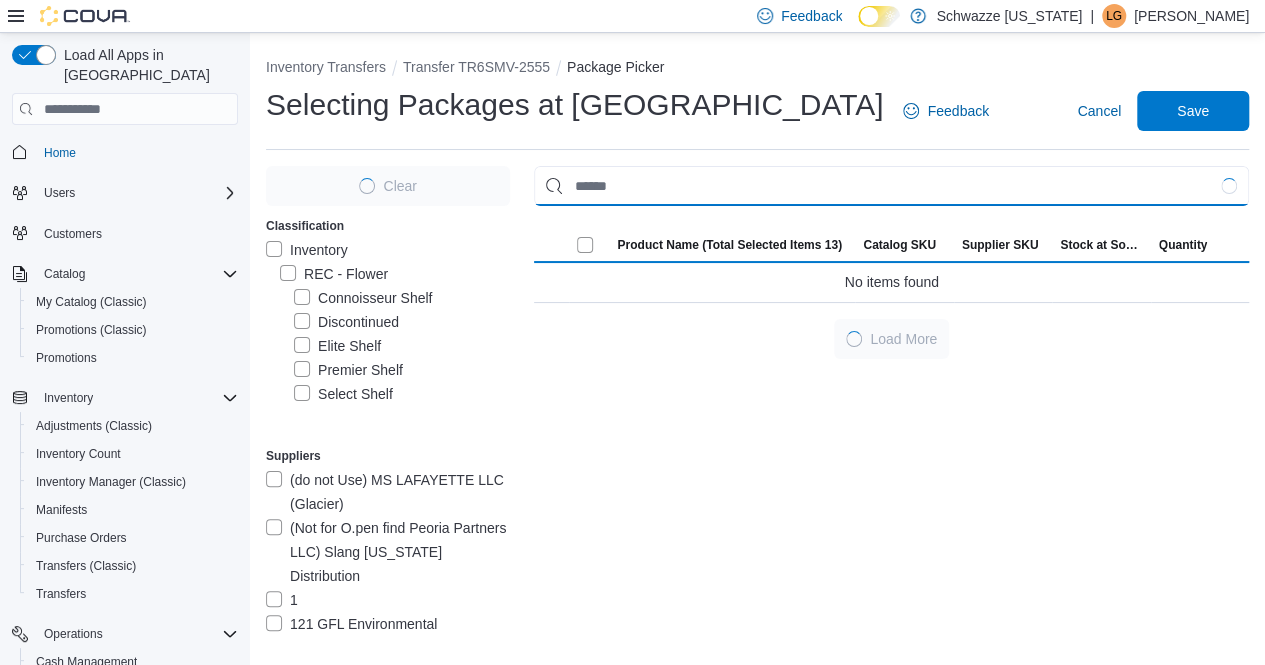 click at bounding box center [891, 186] 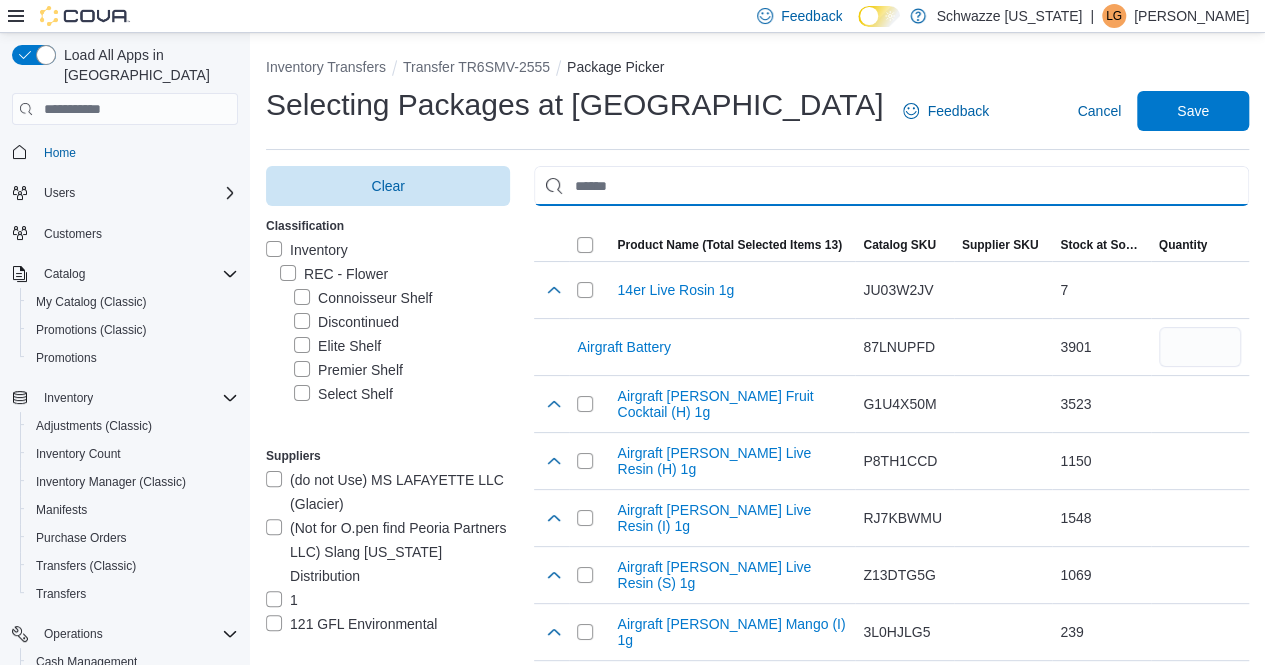 paste on "**********" 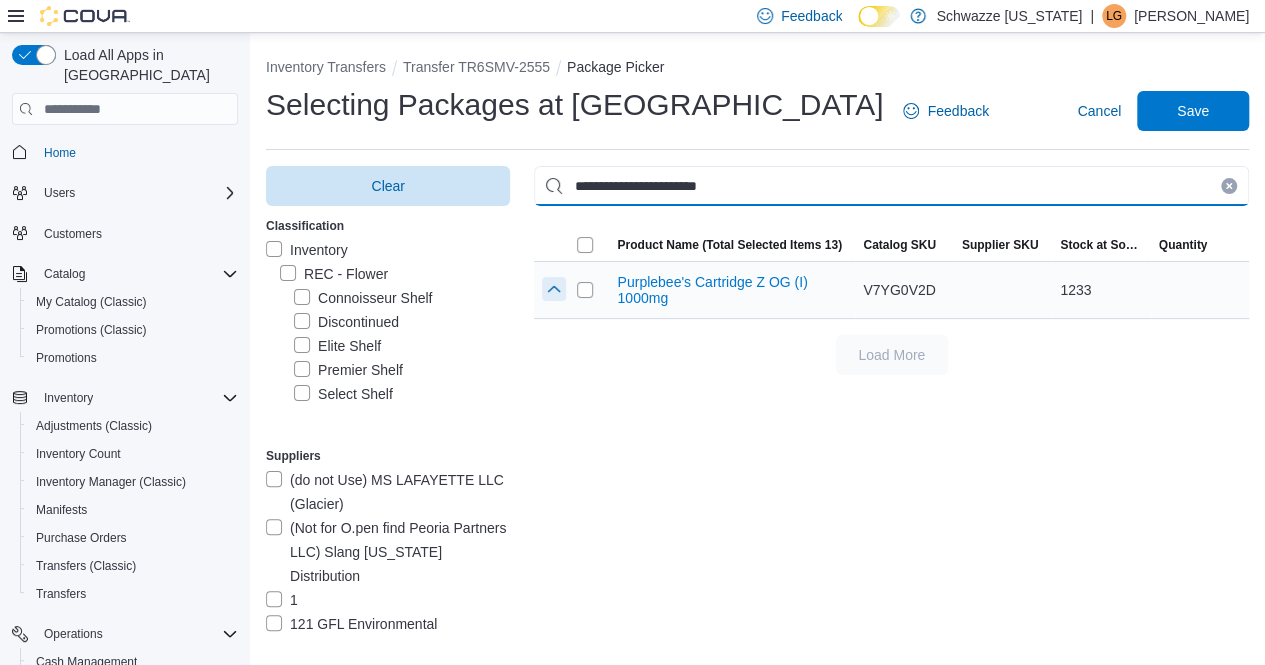 type on "**********" 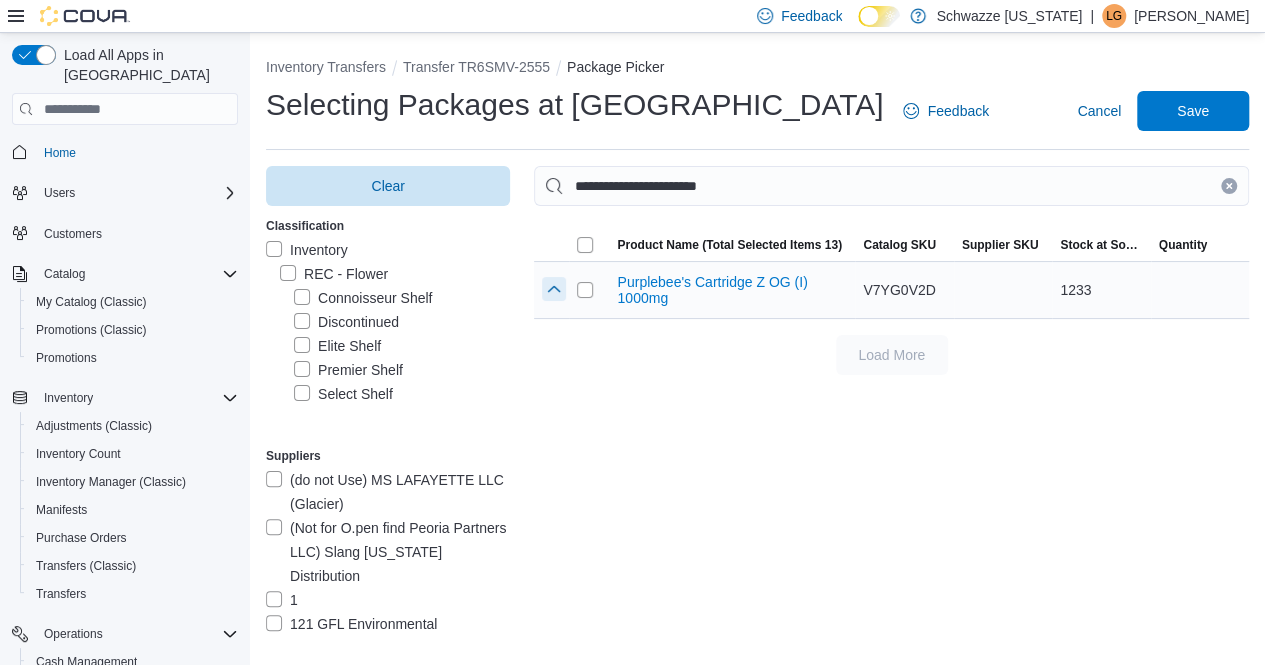 click at bounding box center (554, 289) 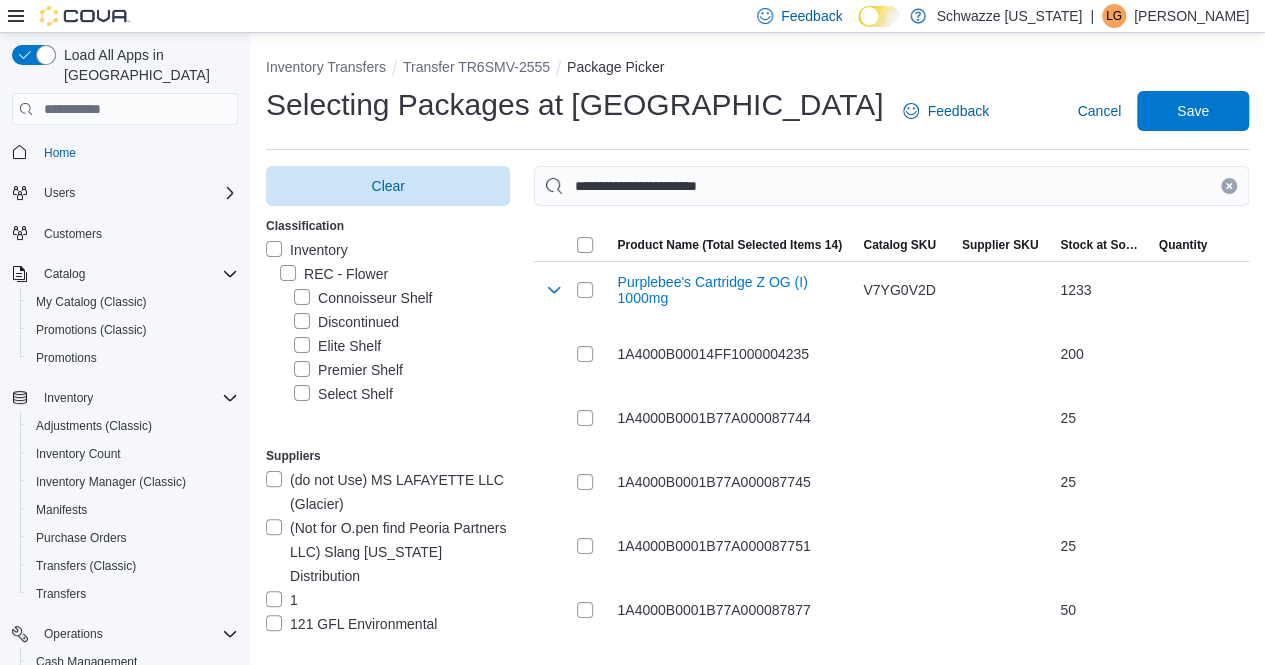 click 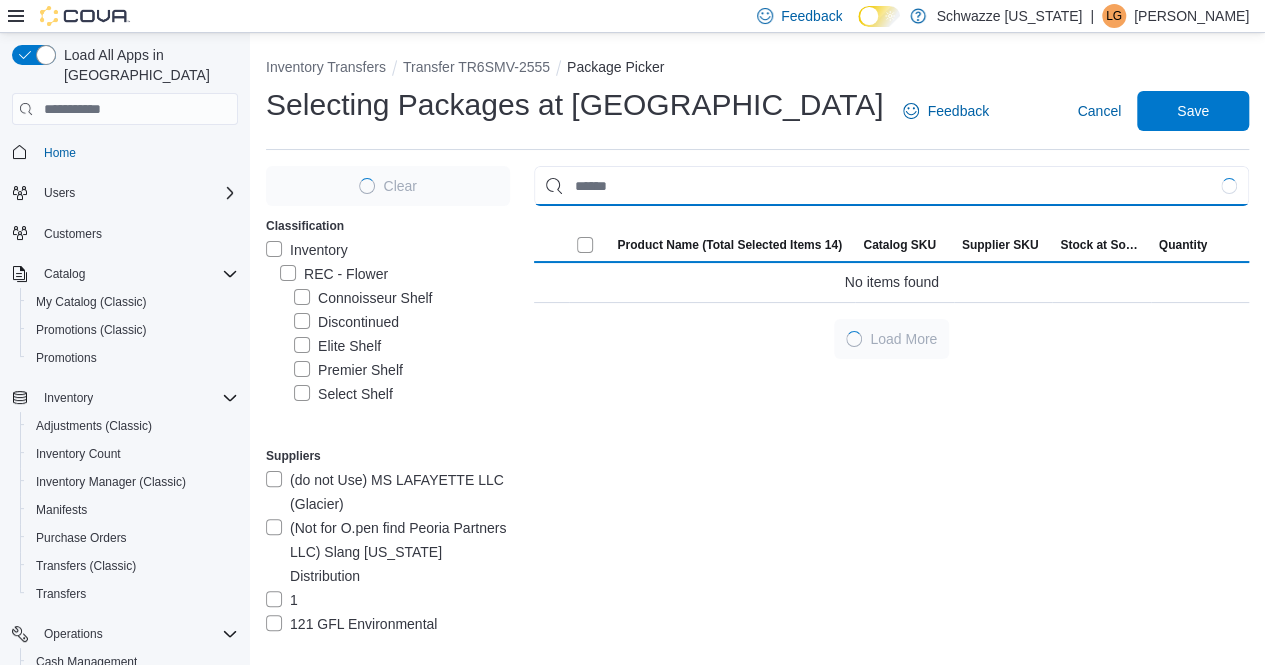 click at bounding box center [891, 186] 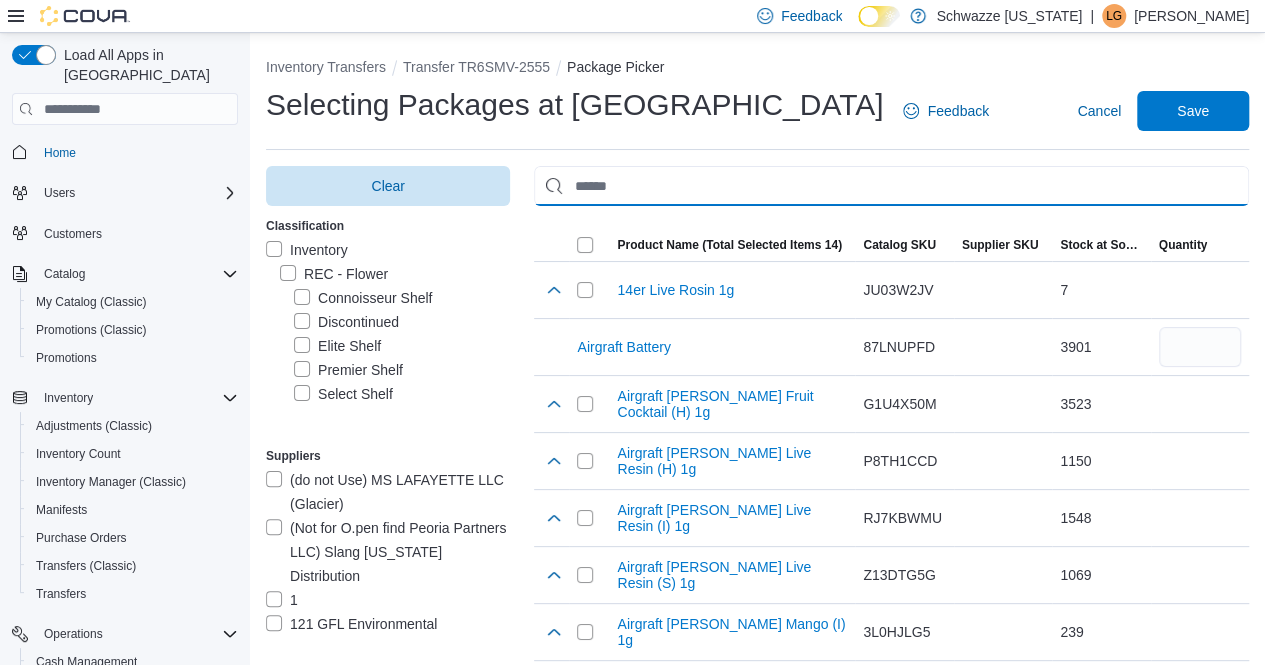 paste on "**********" 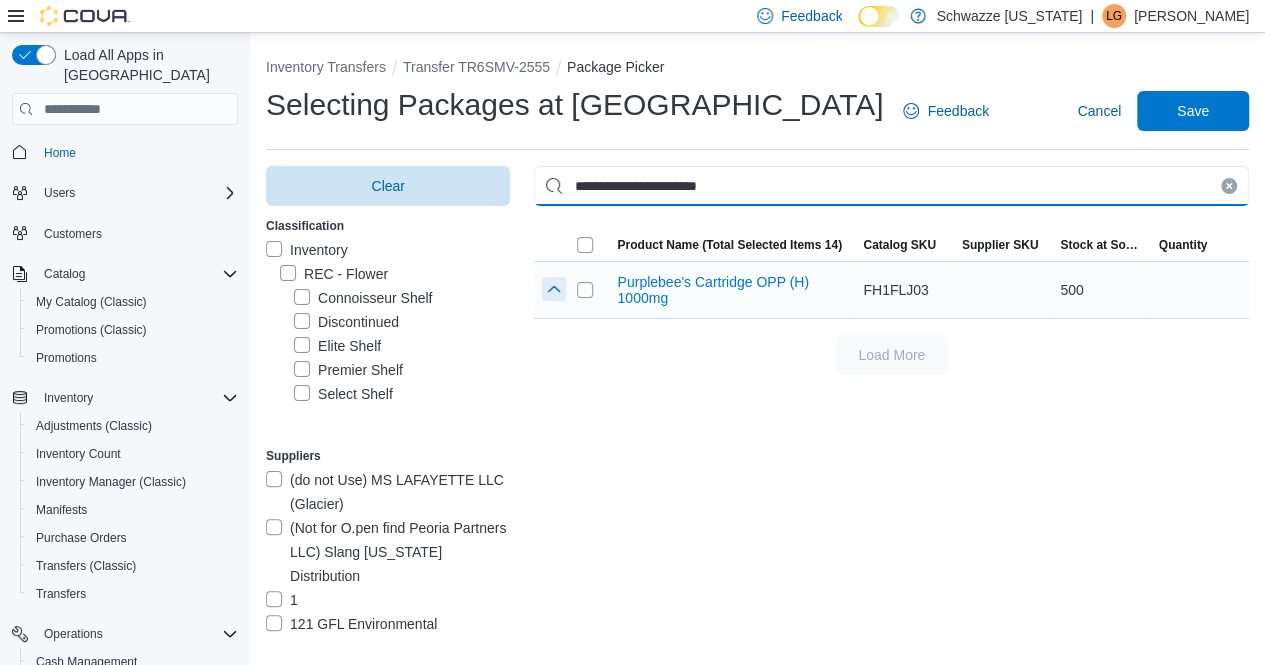 type on "**********" 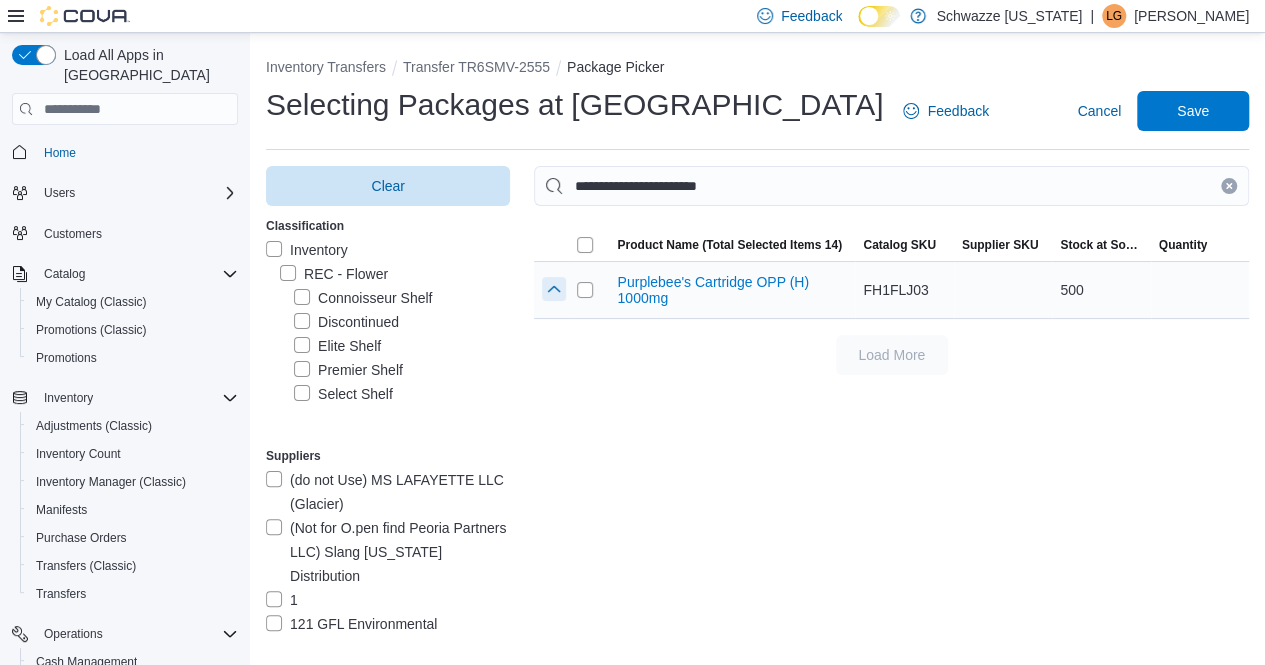 click at bounding box center (554, 289) 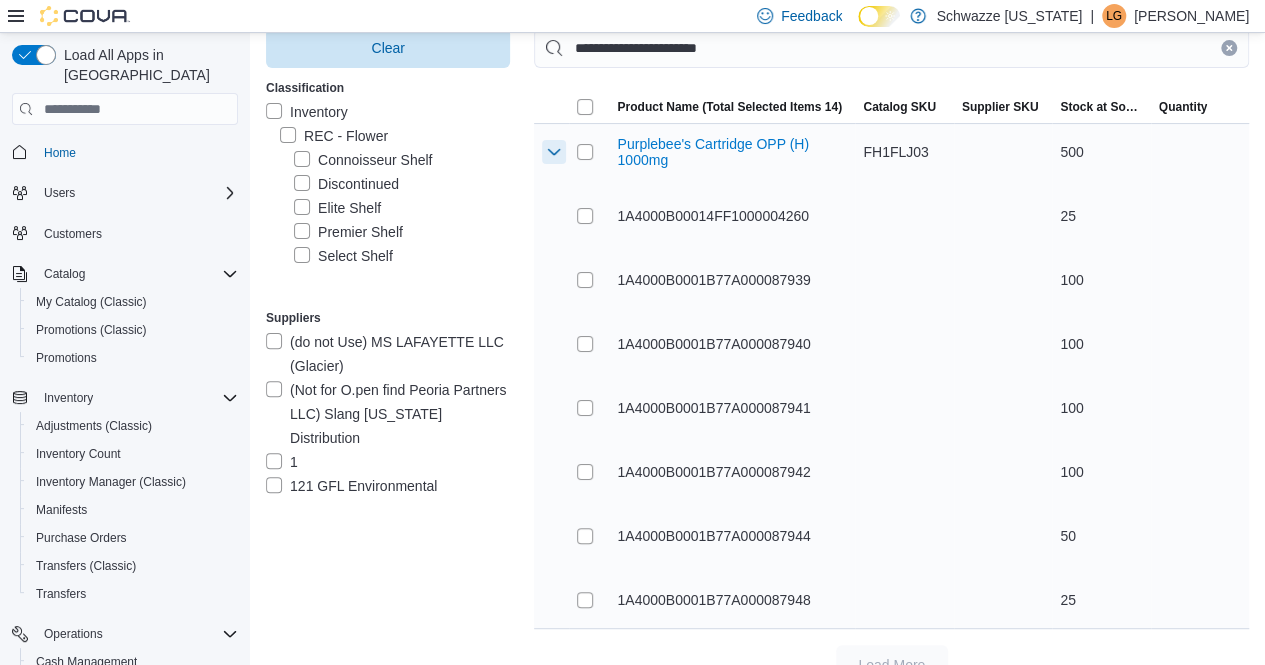 scroll, scrollTop: 173, scrollLeft: 0, axis: vertical 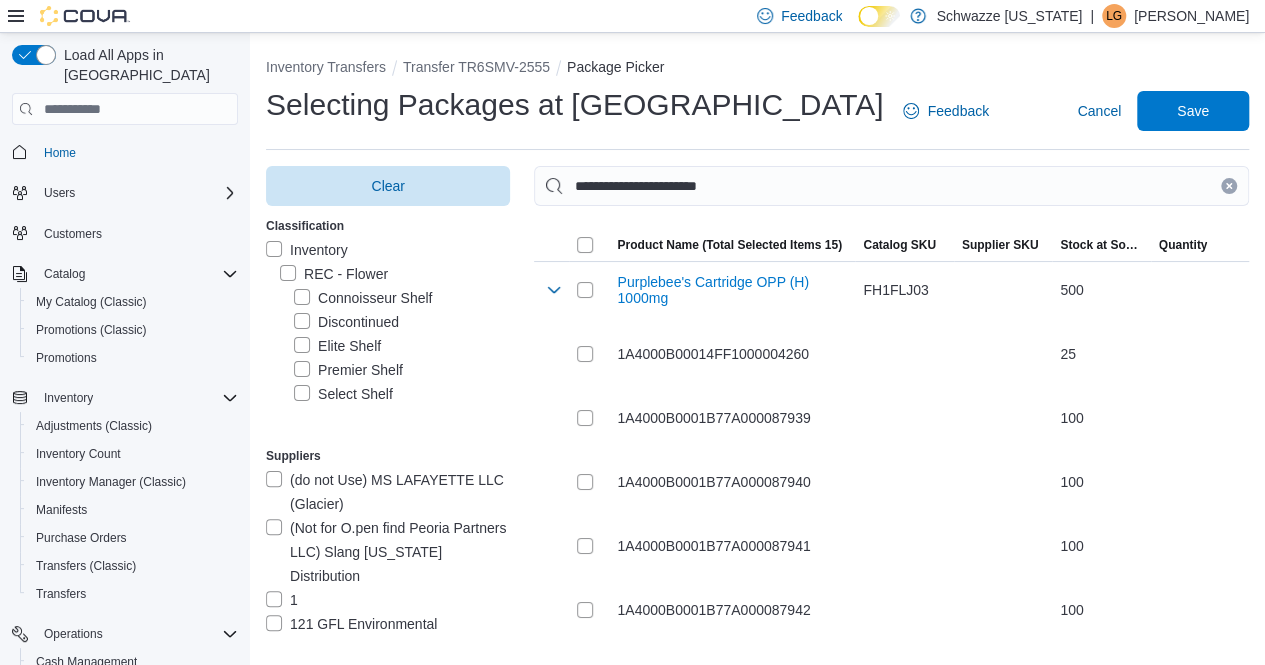 drag, startPoint x: 1245, startPoint y: 185, endPoint x: 1210, endPoint y: 184, distance: 35.014282 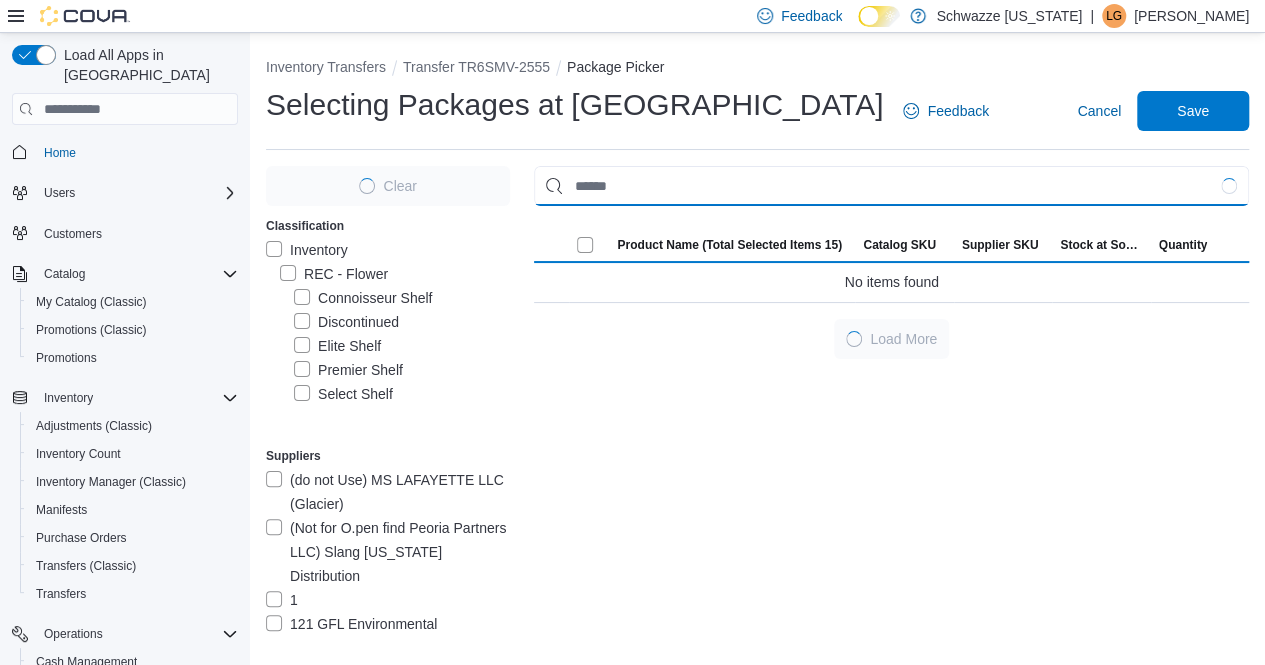 click at bounding box center (891, 186) 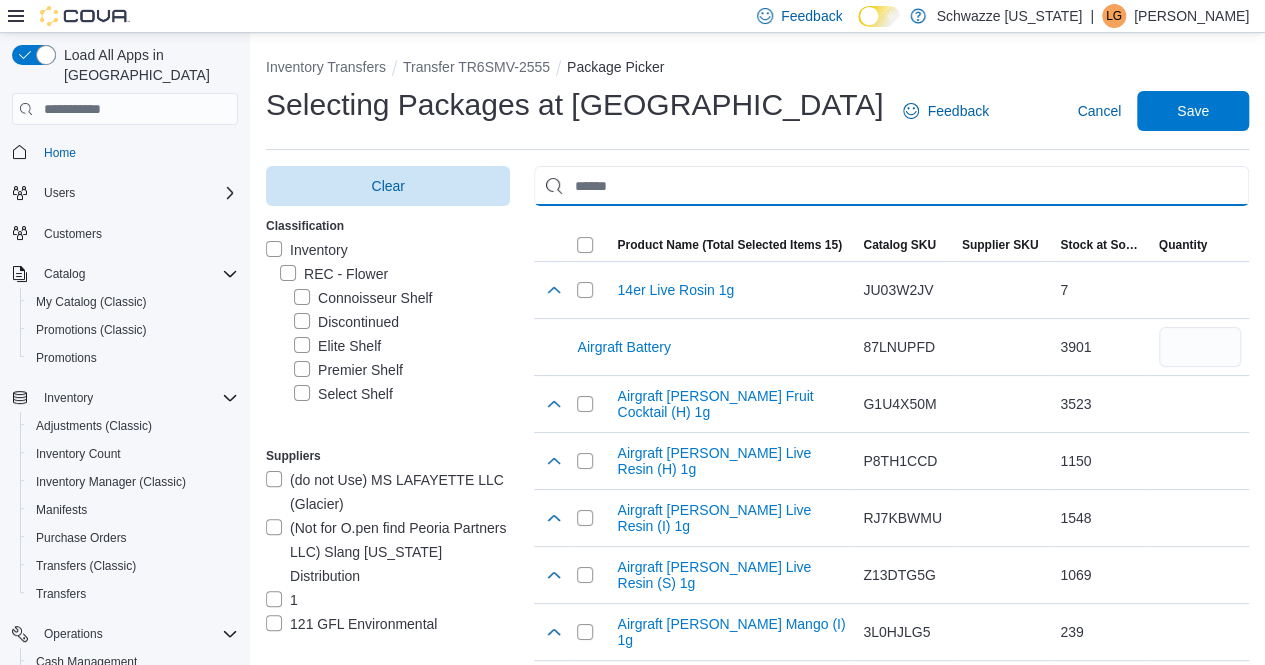 paste on "**********" 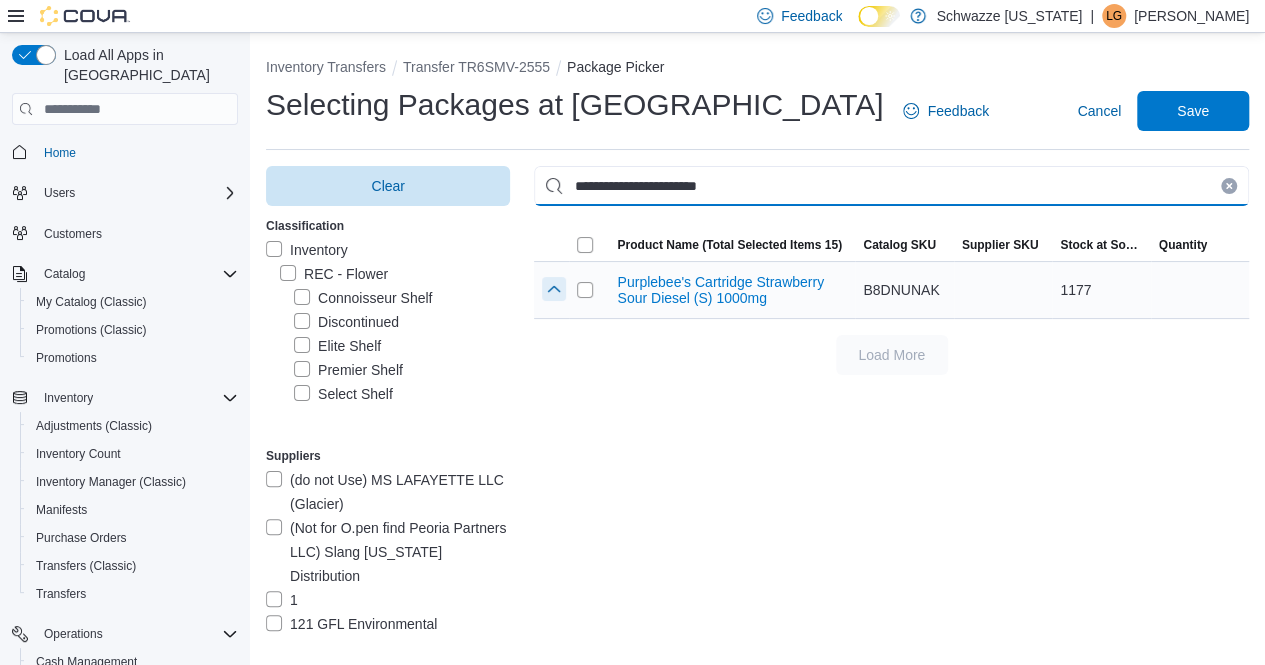 type on "**********" 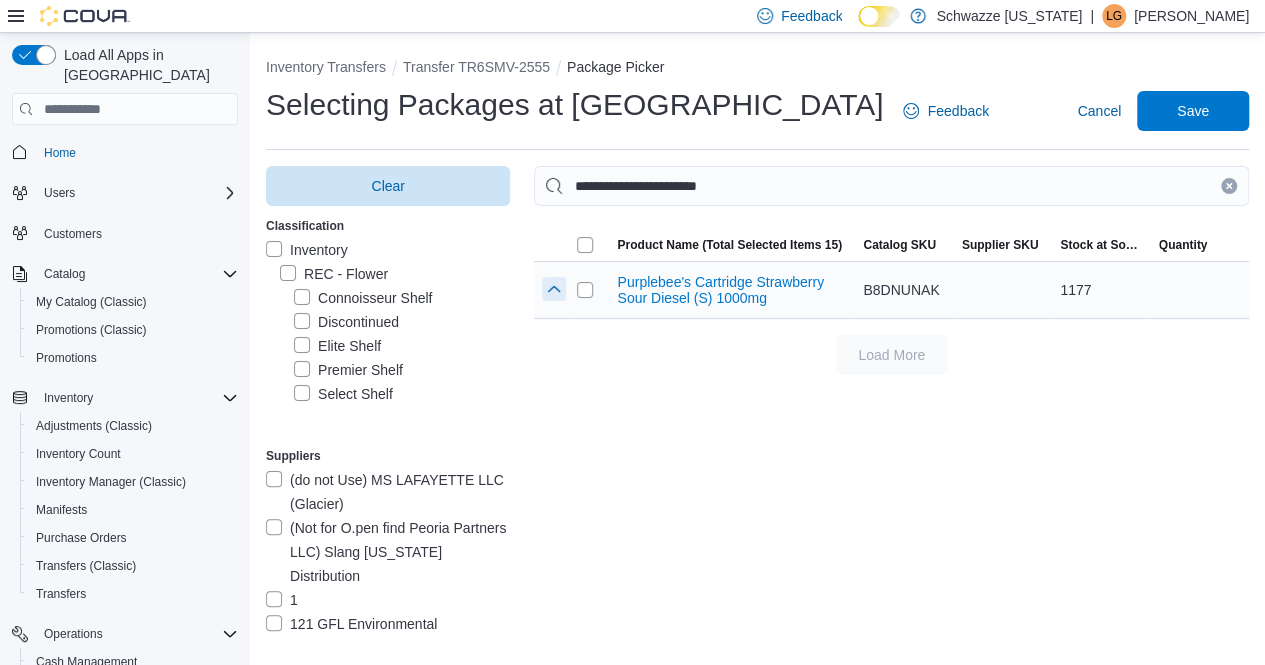 click at bounding box center (554, 289) 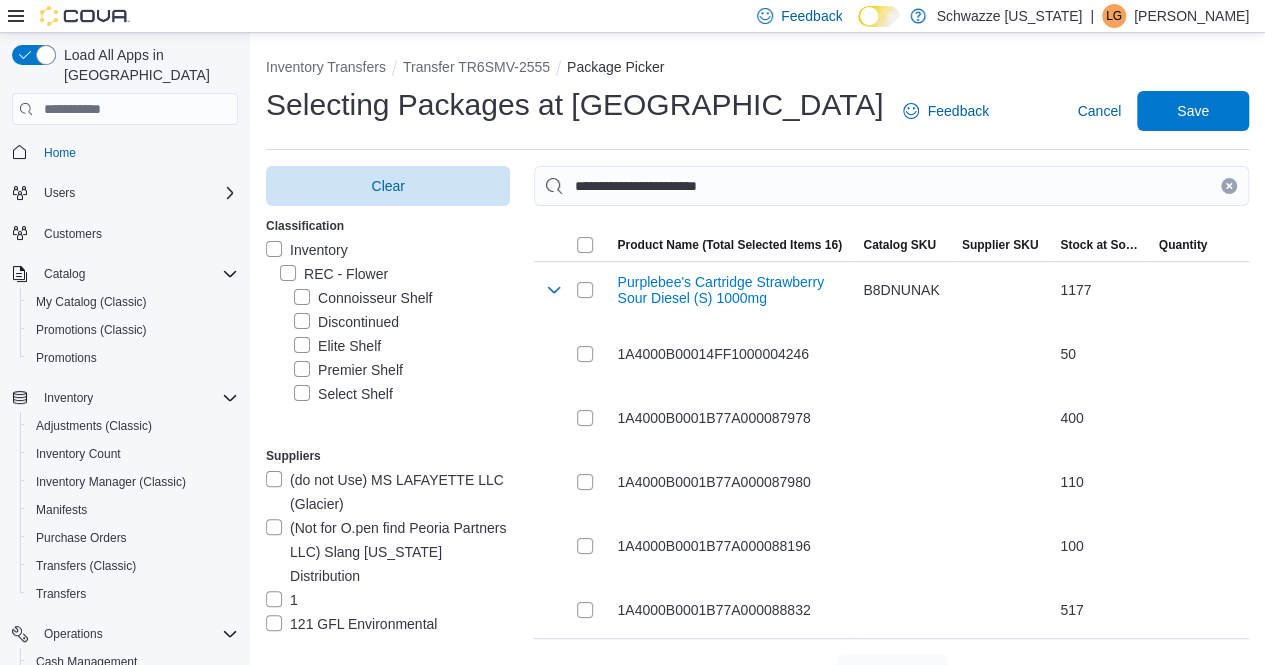 drag, startPoint x: 1240, startPoint y: 187, endPoint x: 1189, endPoint y: 192, distance: 51.24451 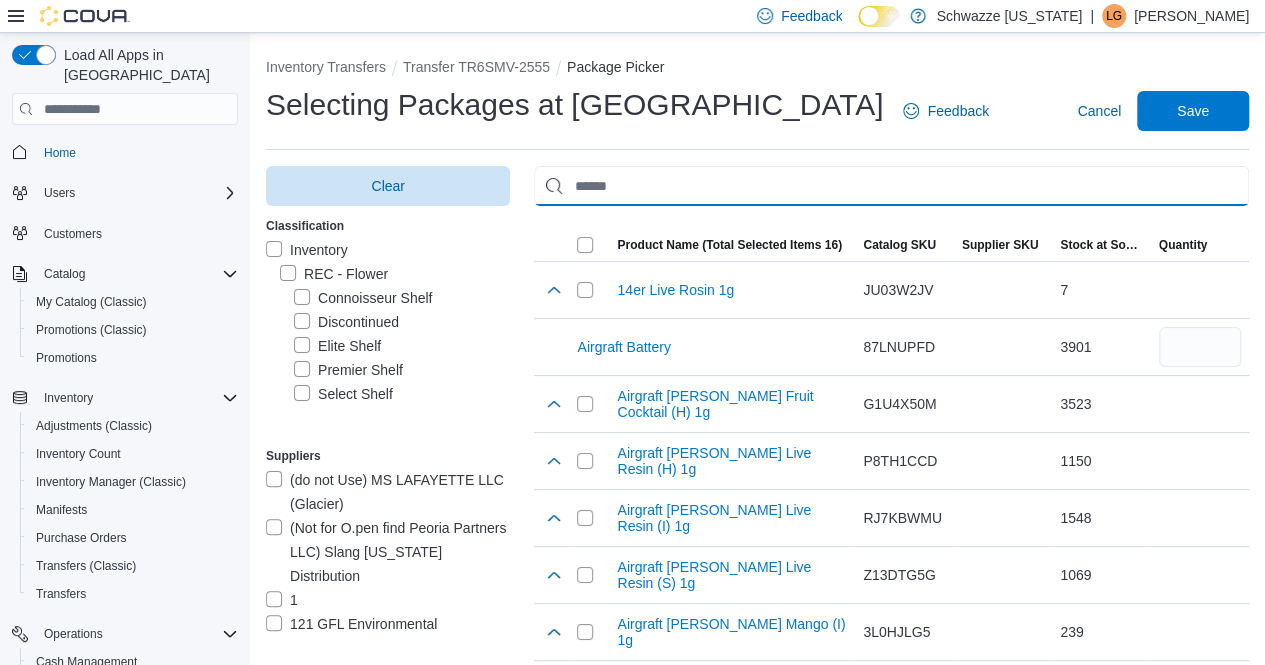 click at bounding box center (891, 186) 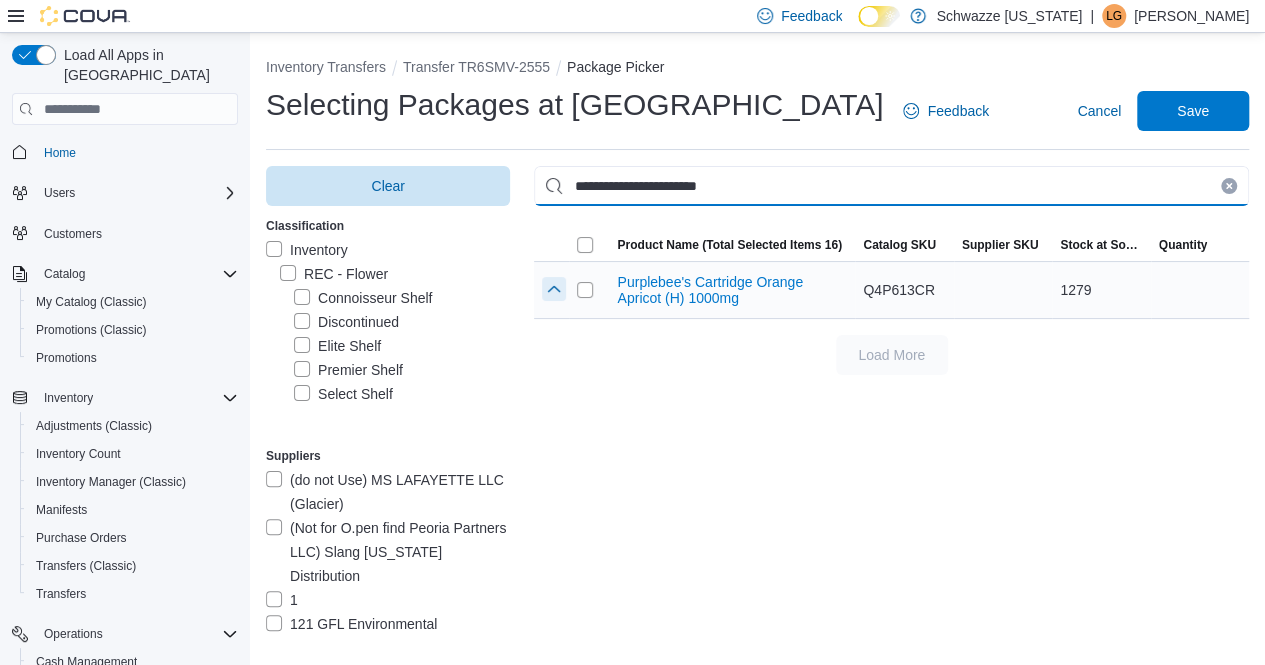 type on "**********" 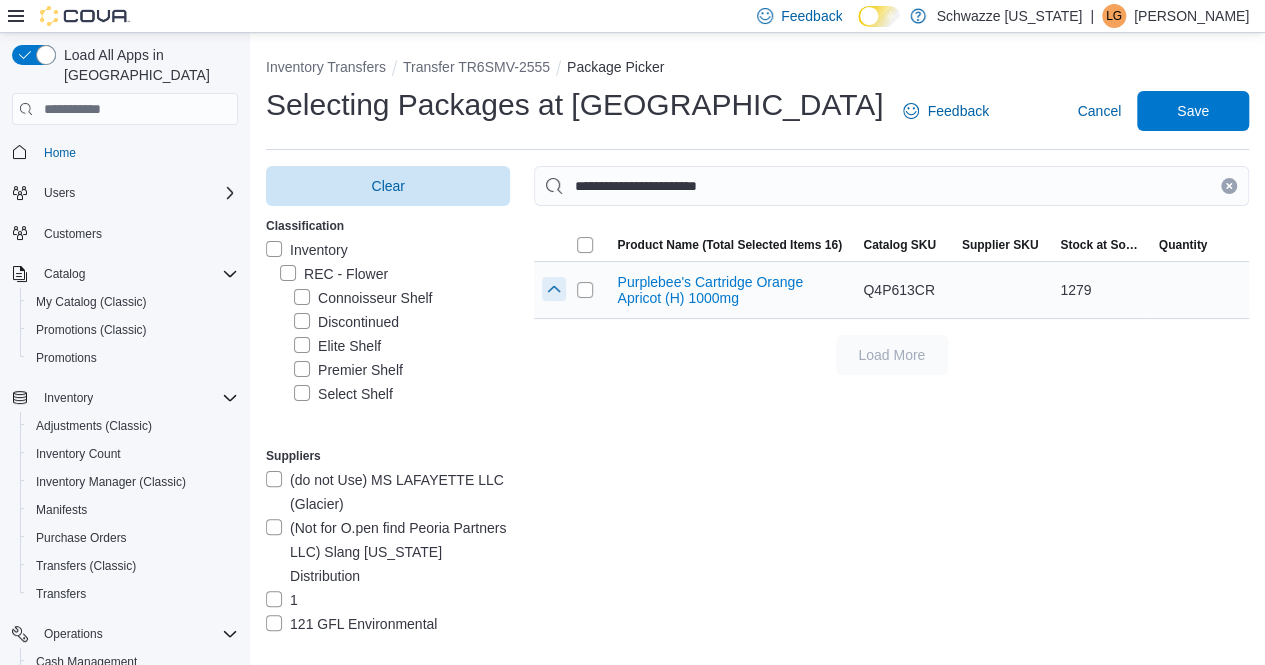 click at bounding box center [554, 289] 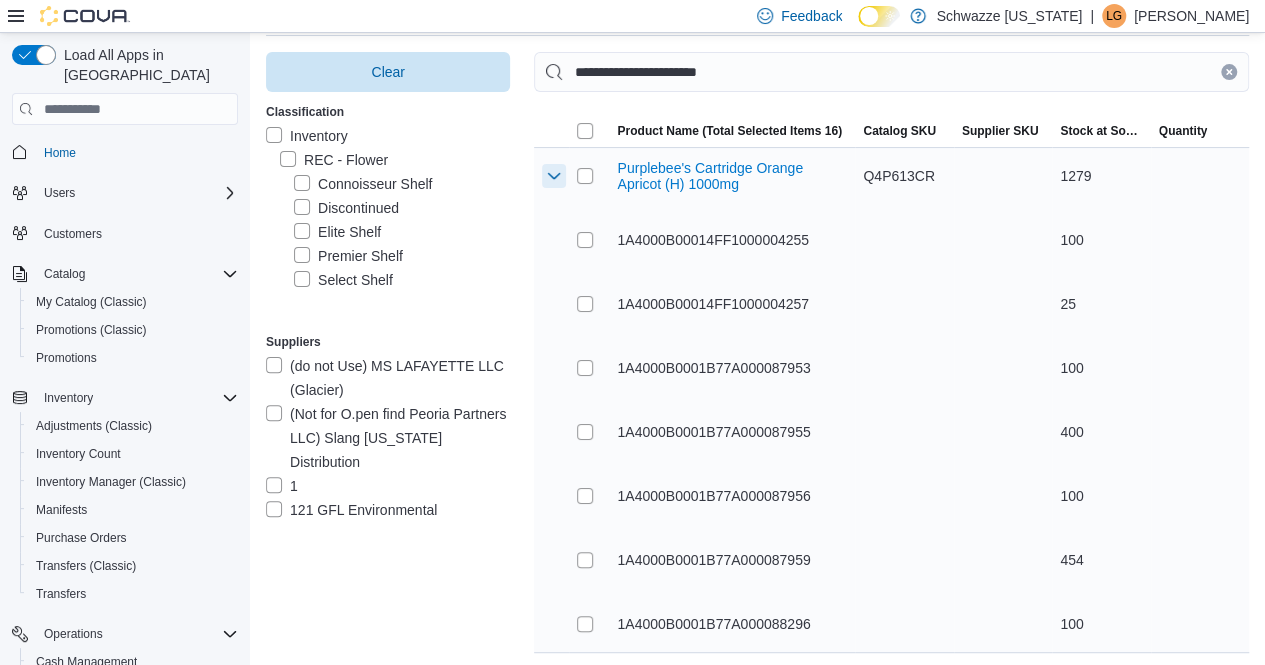 scroll, scrollTop: 73, scrollLeft: 0, axis: vertical 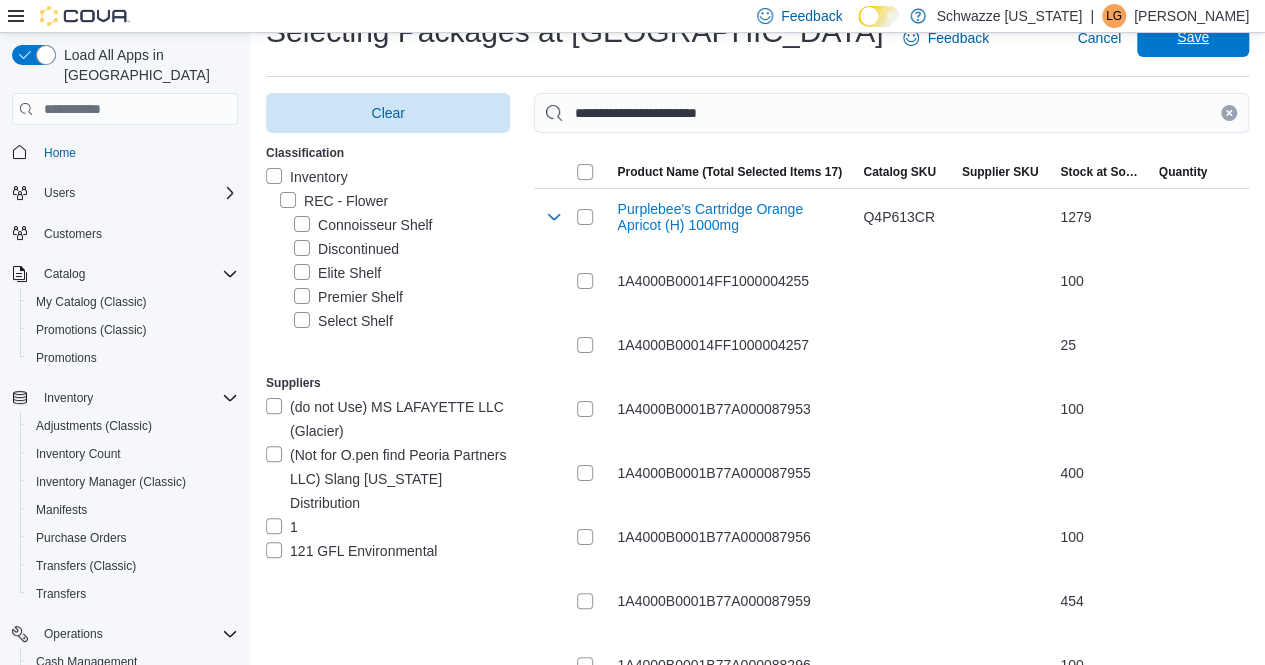 drag, startPoint x: 1240, startPoint y: 106, endPoint x: 1202, endPoint y: 111, distance: 38.327538 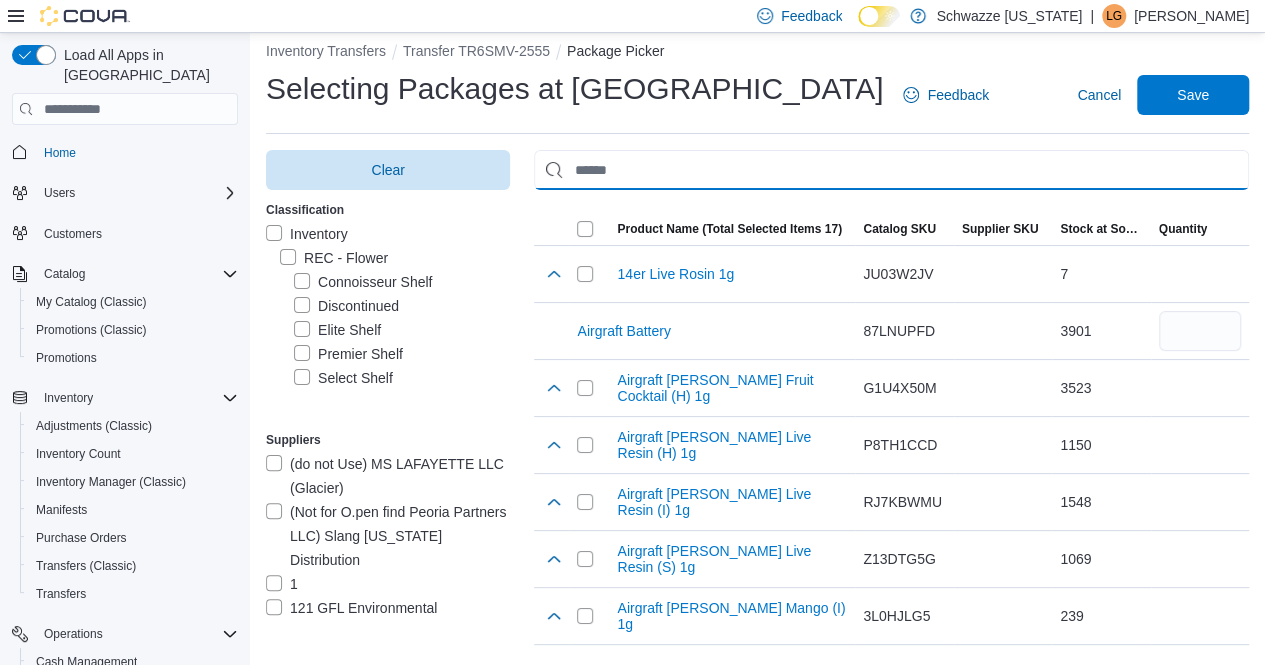 scroll, scrollTop: 73, scrollLeft: 0, axis: vertical 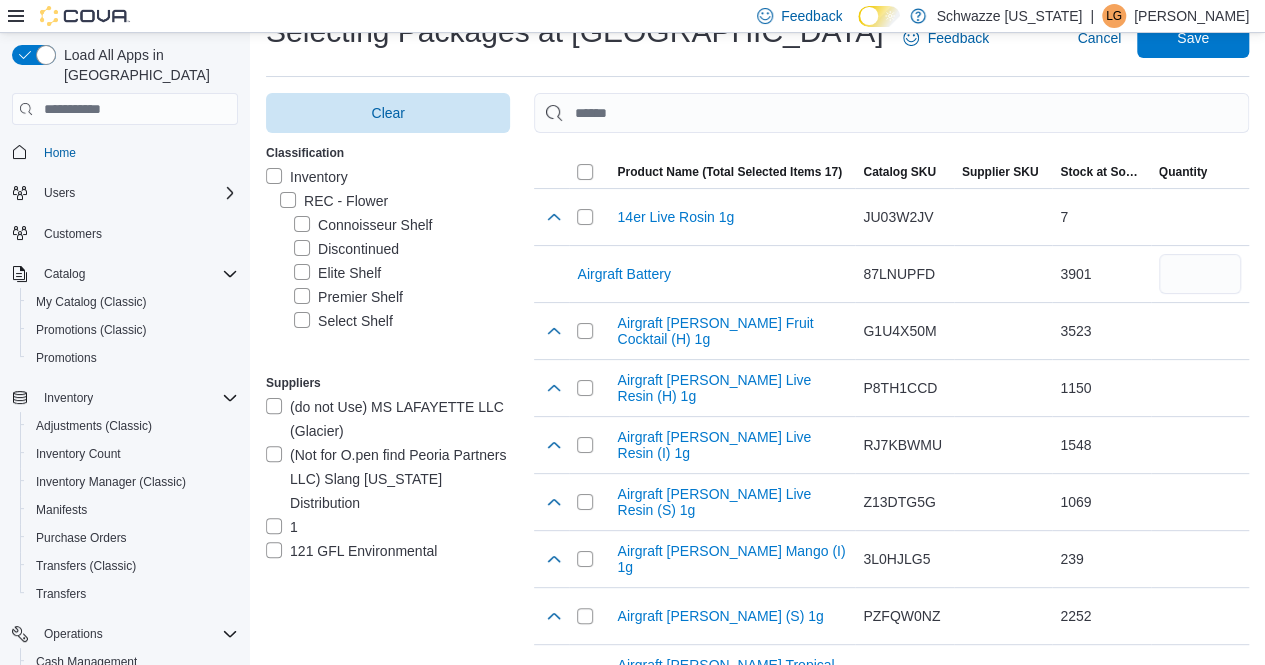 click on "Product Name (Total Selected Items 17)" at bounding box center (729, 172) 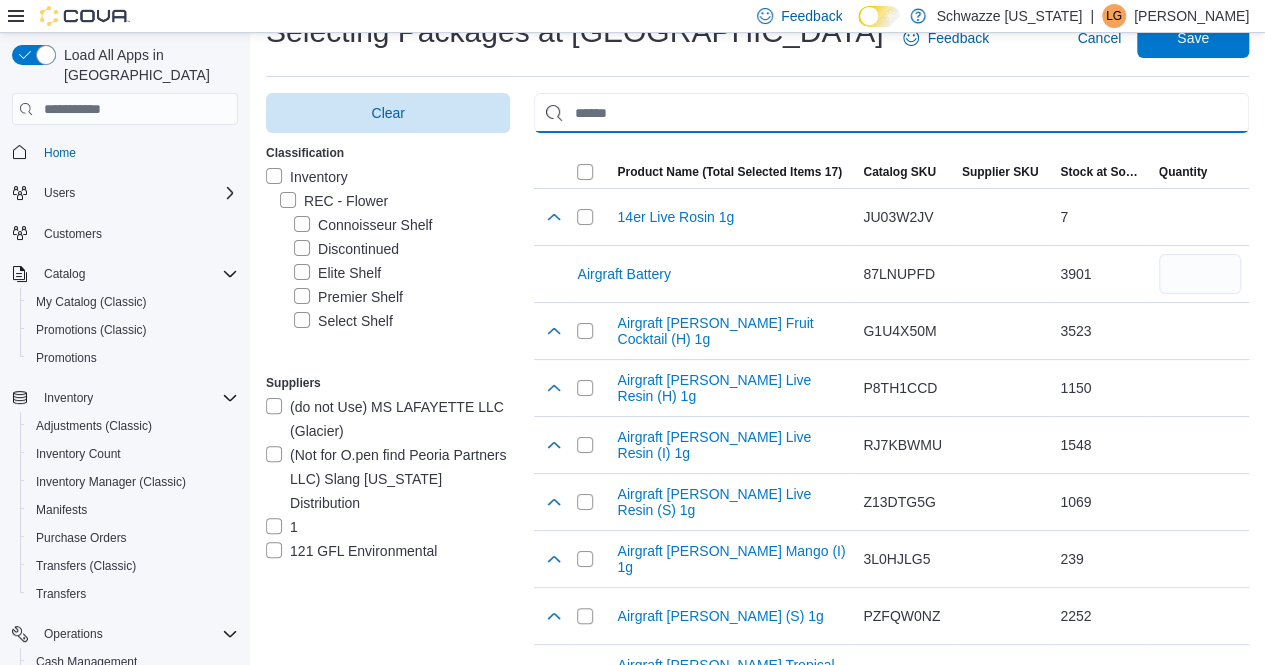 click at bounding box center [891, 113] 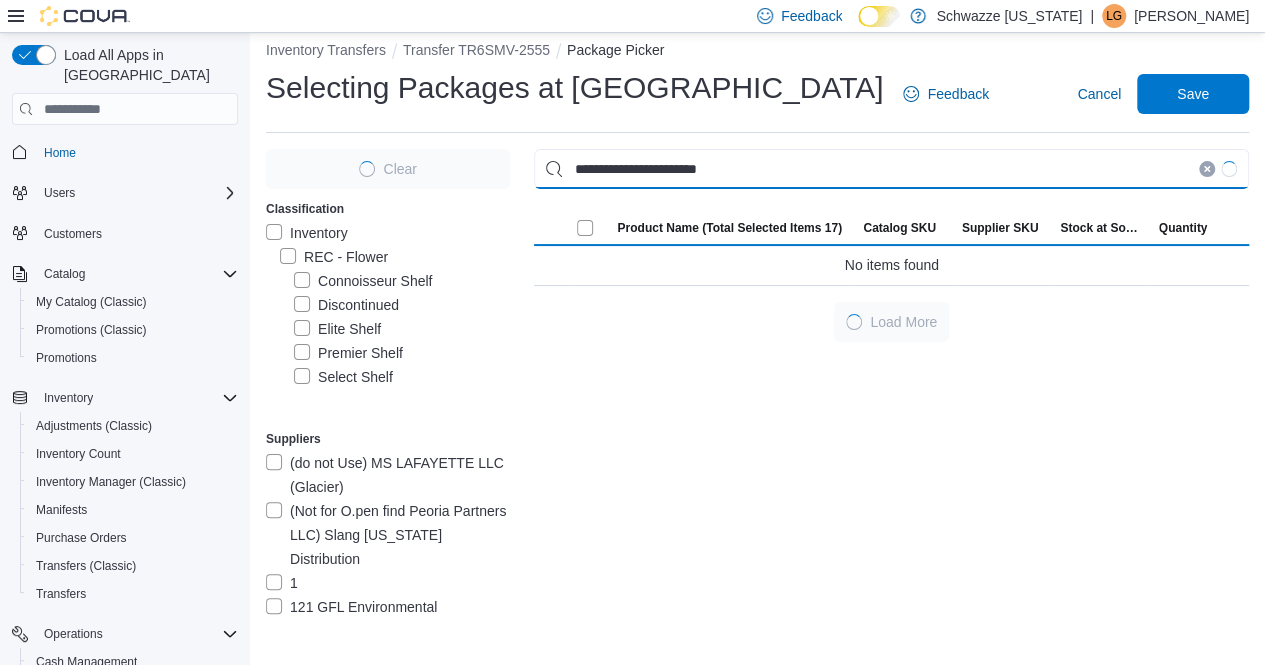 scroll, scrollTop: 16, scrollLeft: 0, axis: vertical 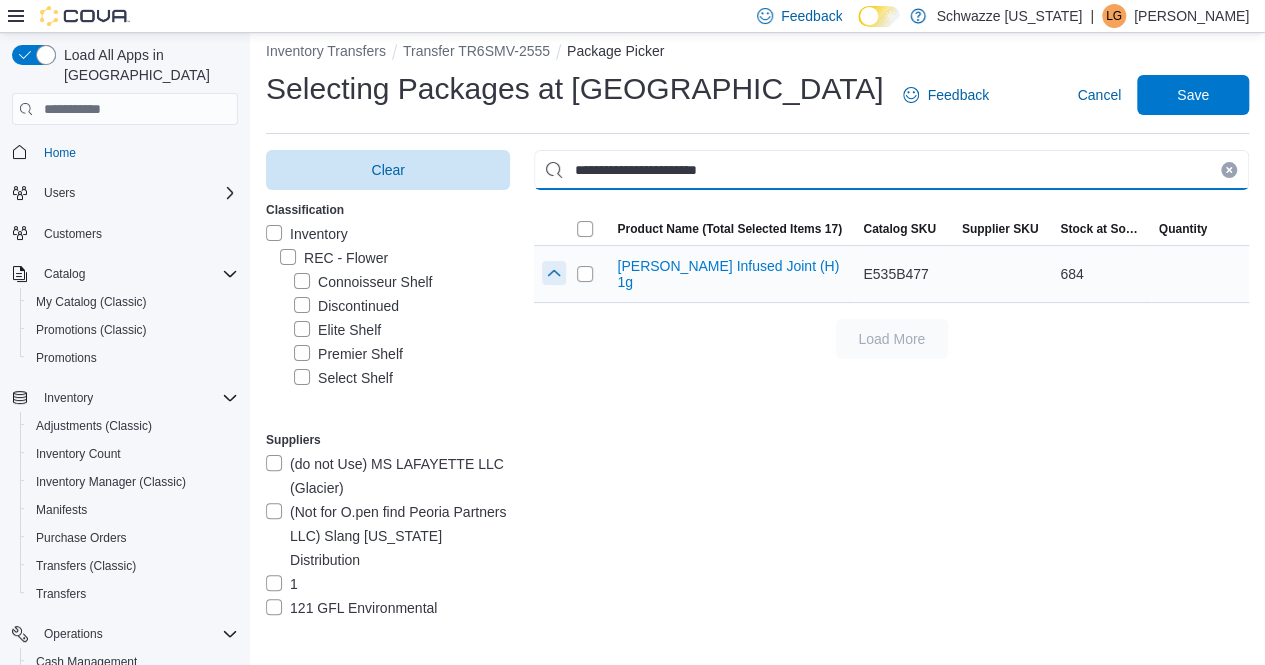 type on "**********" 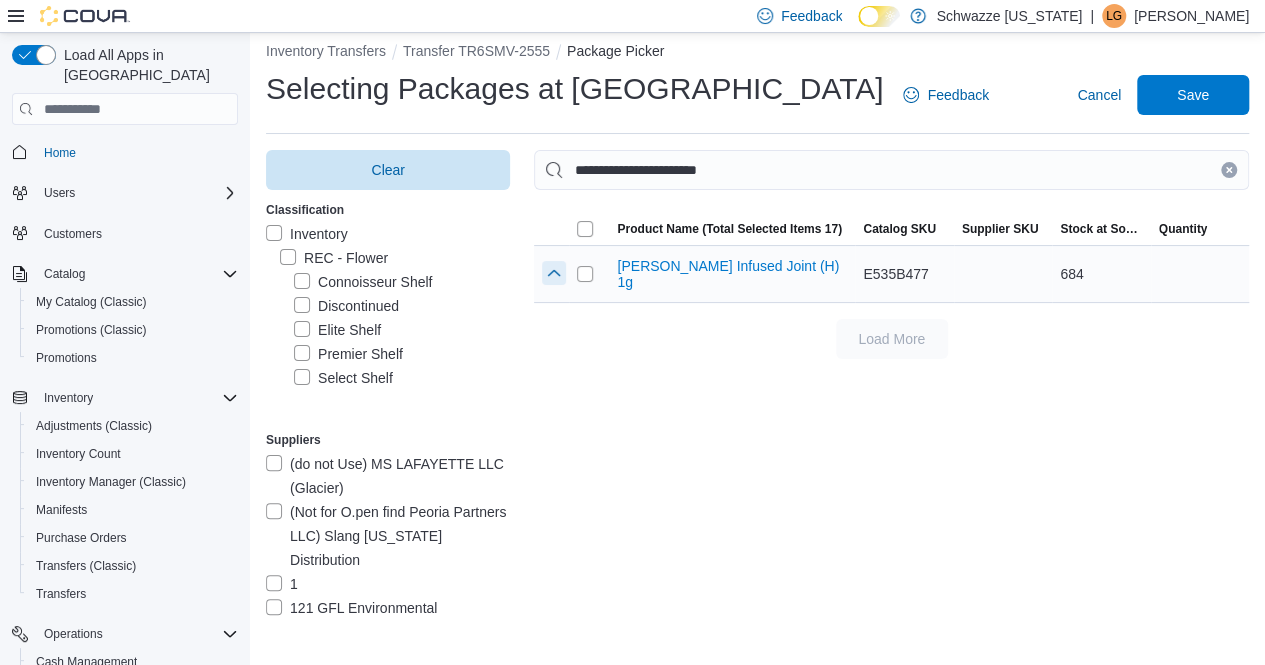 click at bounding box center [554, 273] 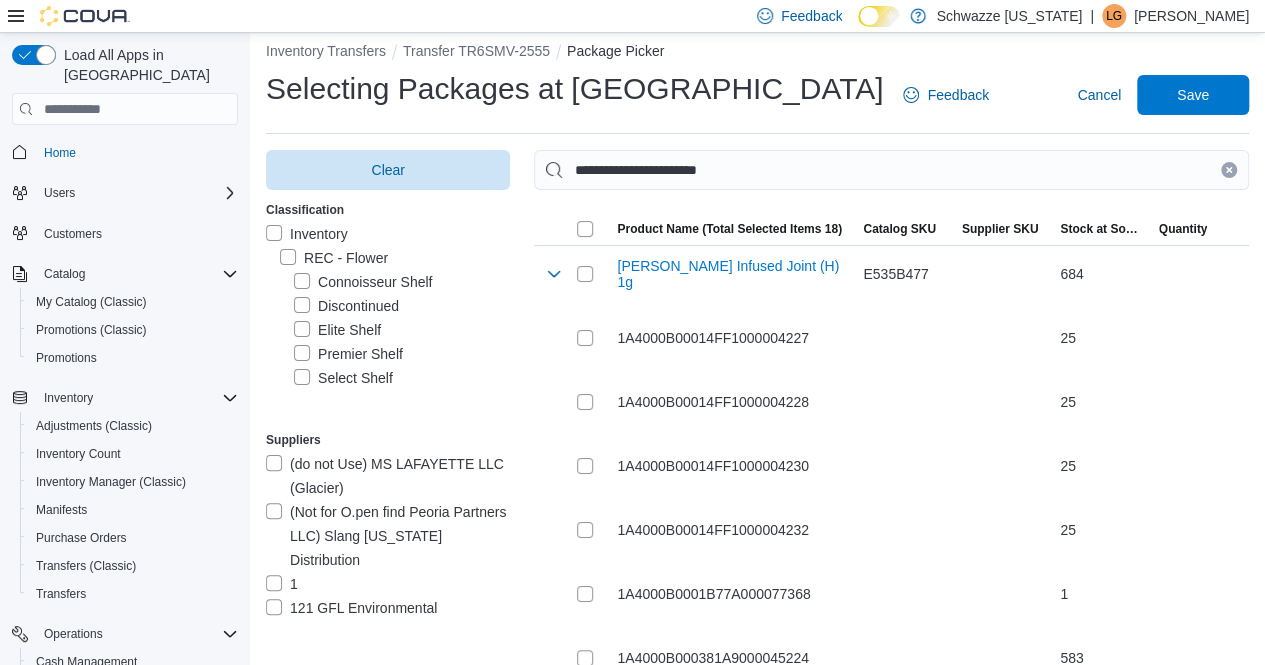 drag, startPoint x: 1246, startPoint y: 167, endPoint x: 1016, endPoint y: 177, distance: 230.21729 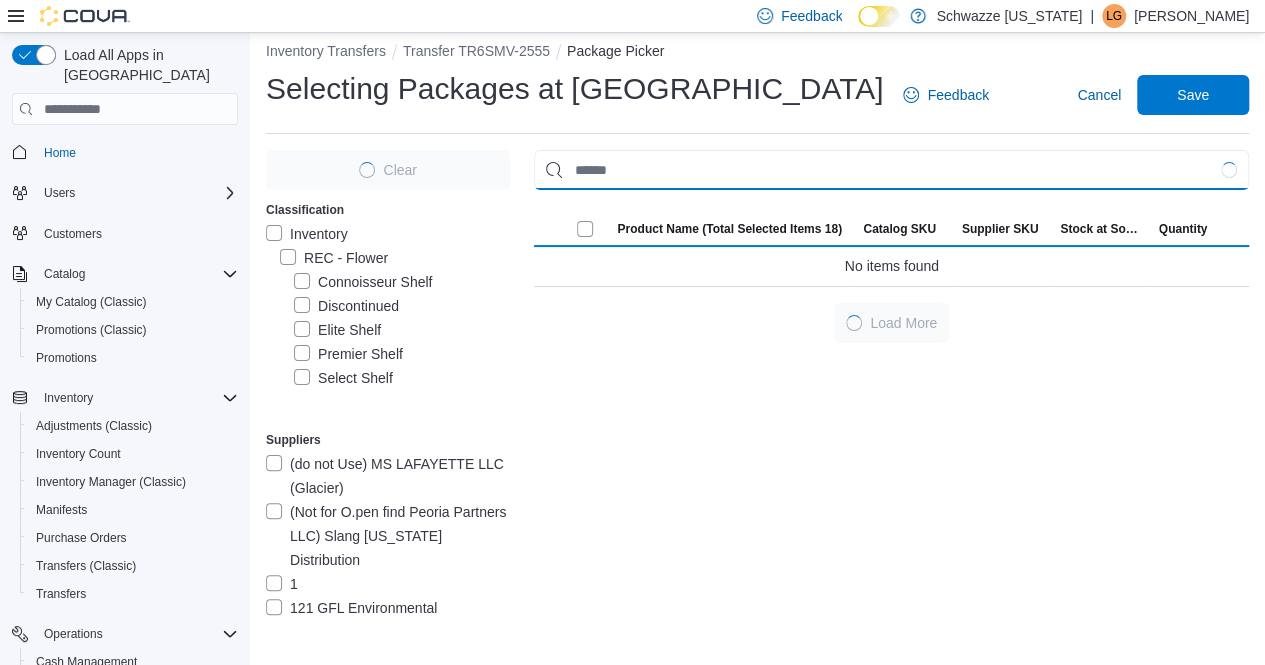 click at bounding box center [891, 170] 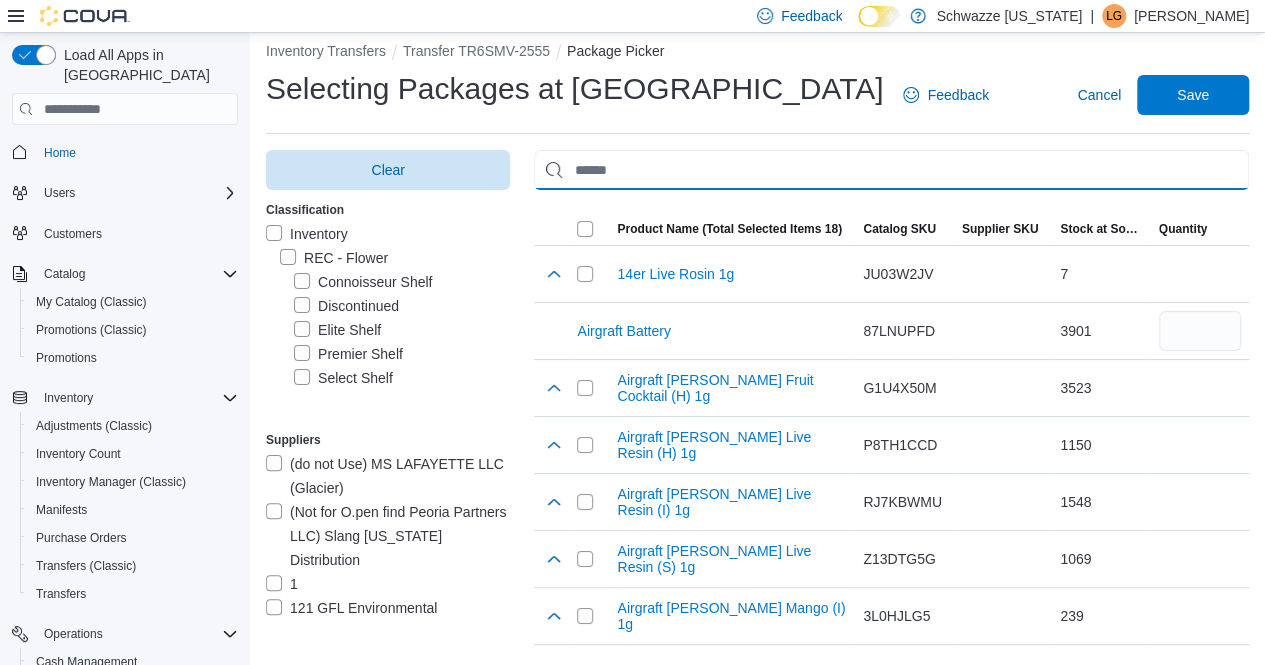 paste on "**********" 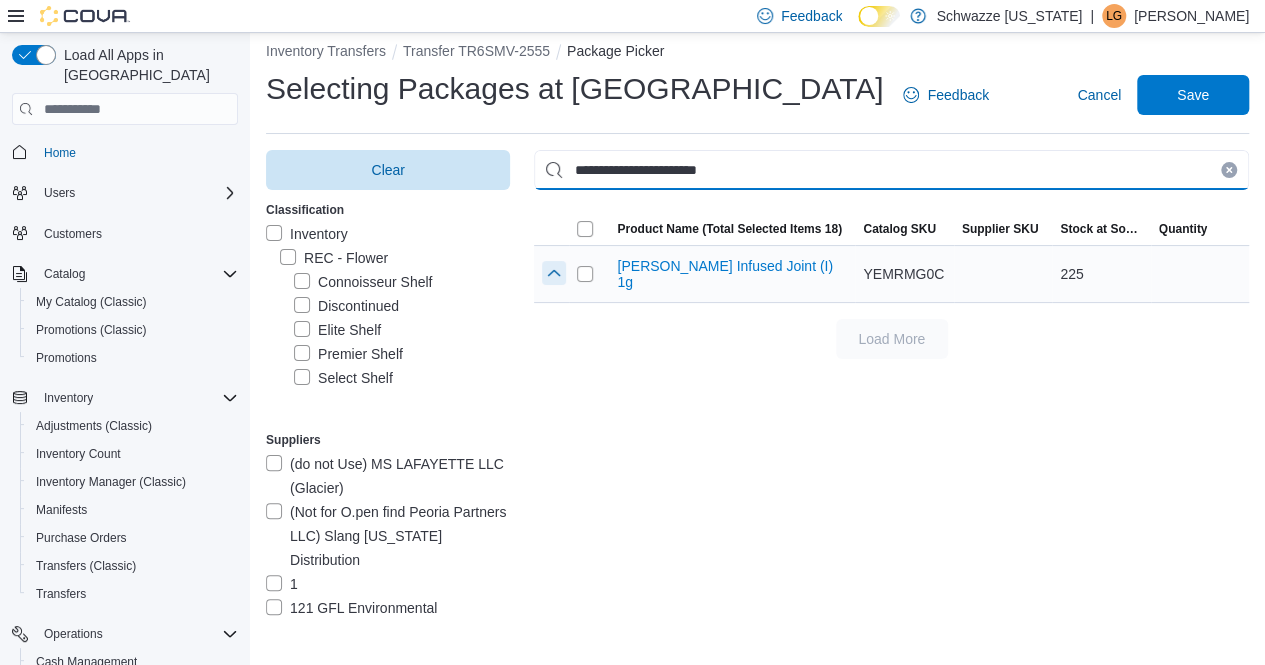 type on "**********" 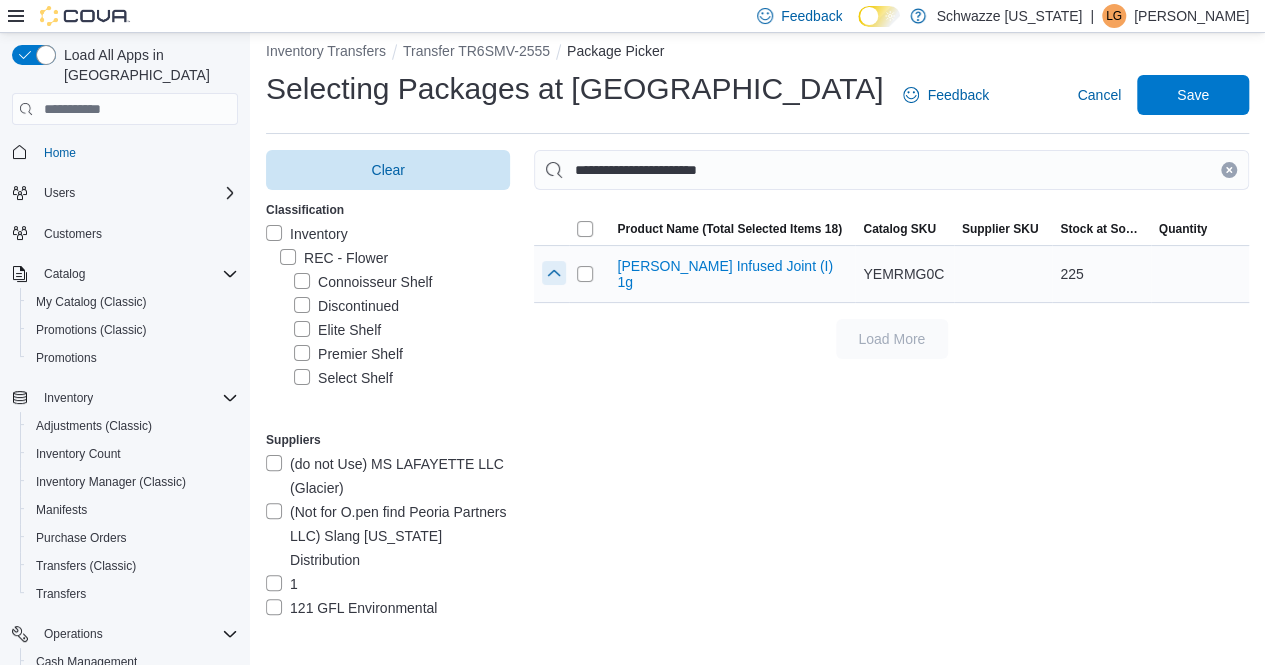 click at bounding box center [554, 273] 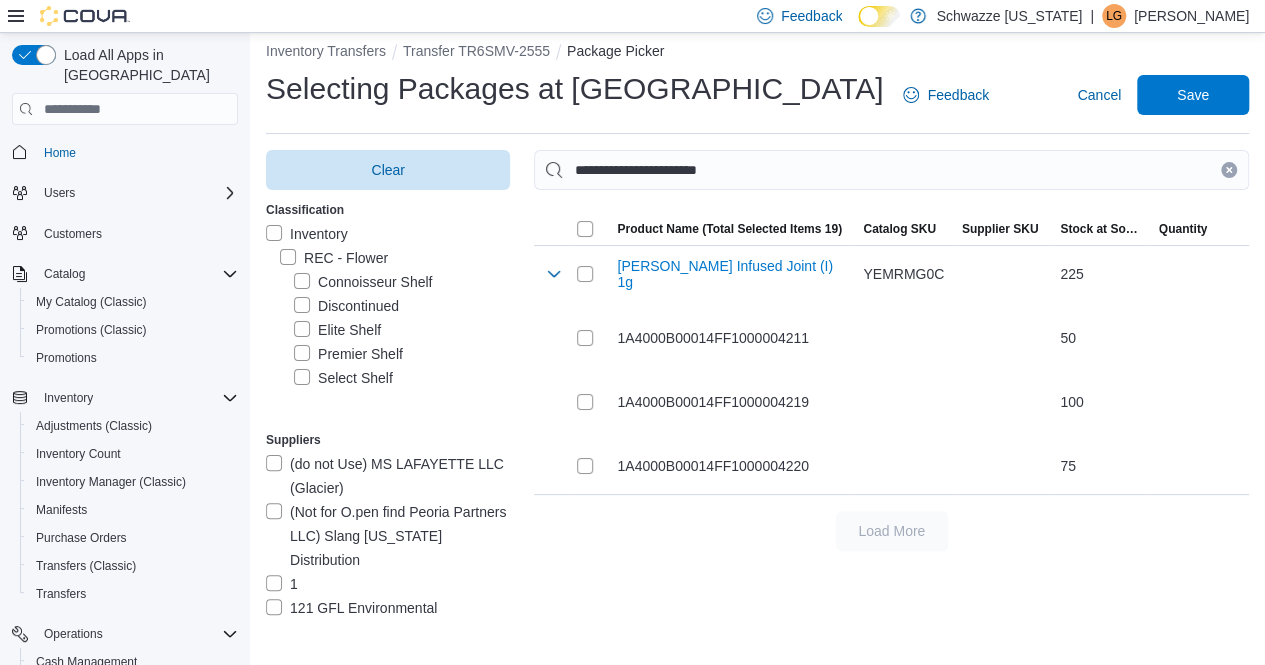 drag, startPoint x: 1244, startPoint y: 169, endPoint x: 1234, endPoint y: 168, distance: 10.049875 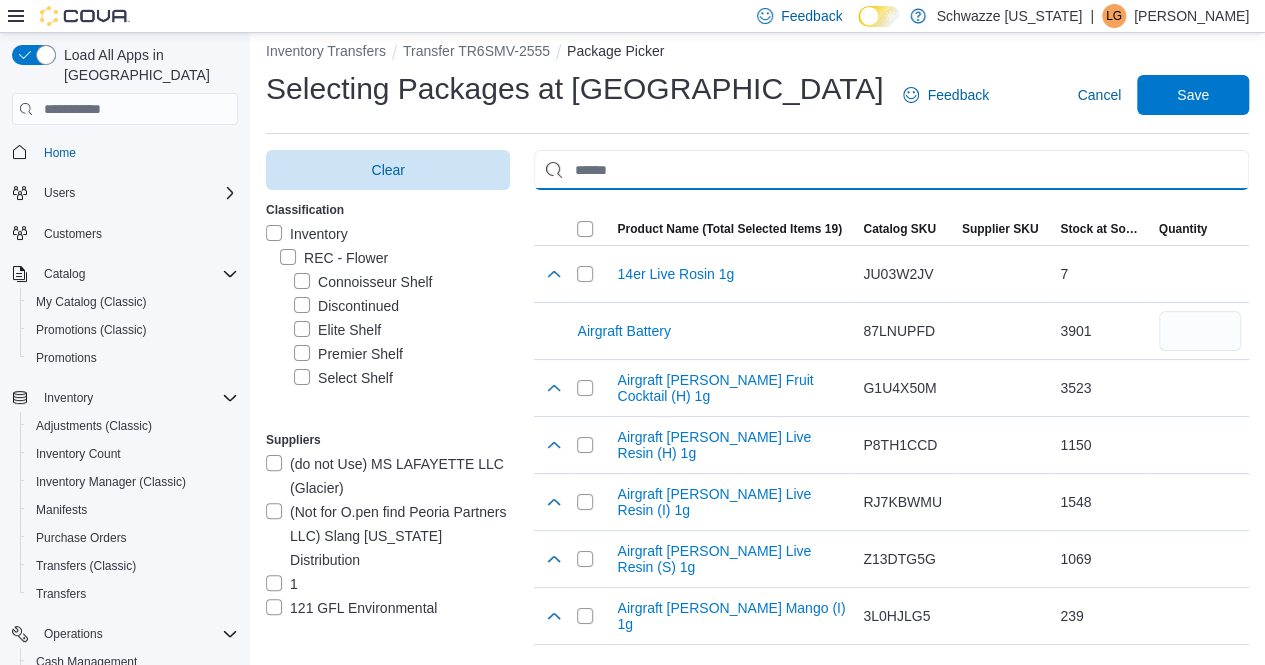 click at bounding box center (891, 170) 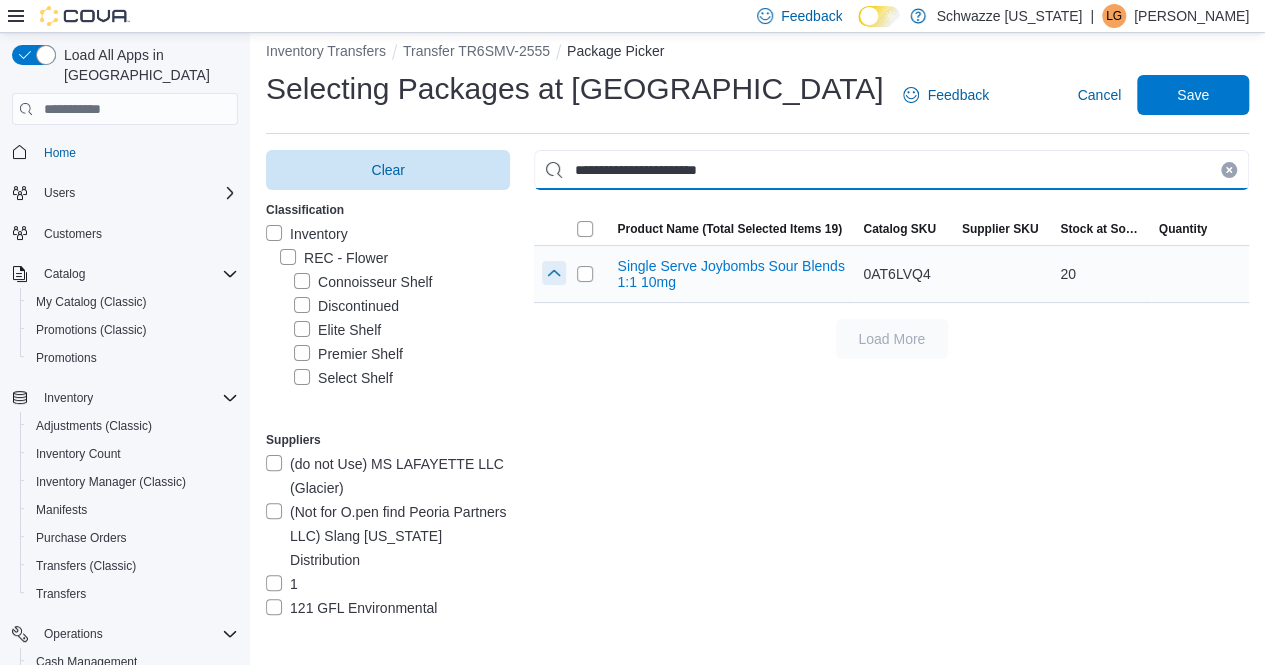 type on "**********" 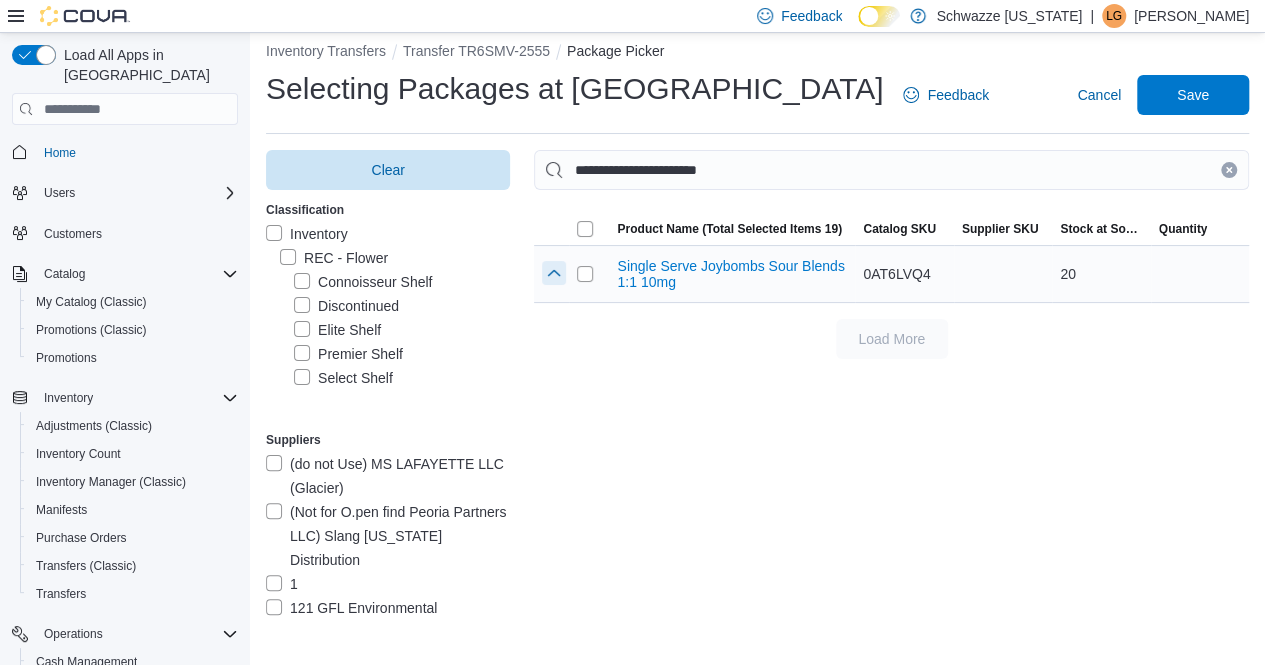 click at bounding box center [554, 273] 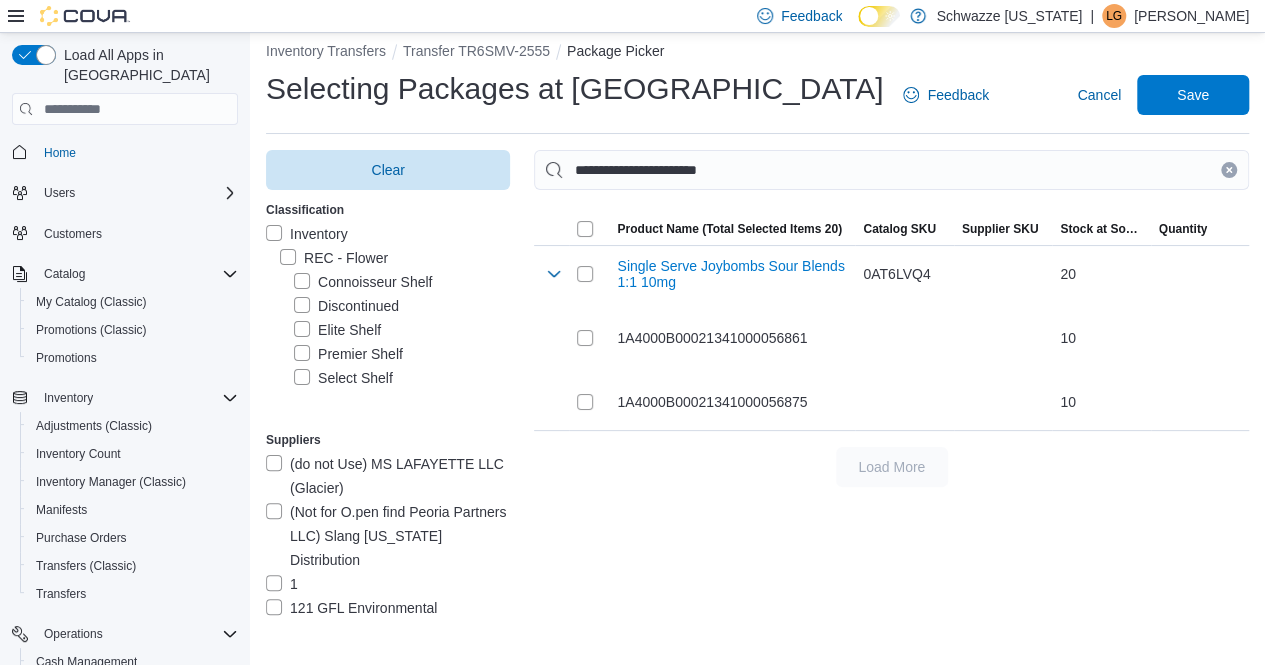 drag, startPoint x: 1242, startPoint y: 171, endPoint x: 1143, endPoint y: 179, distance: 99.32271 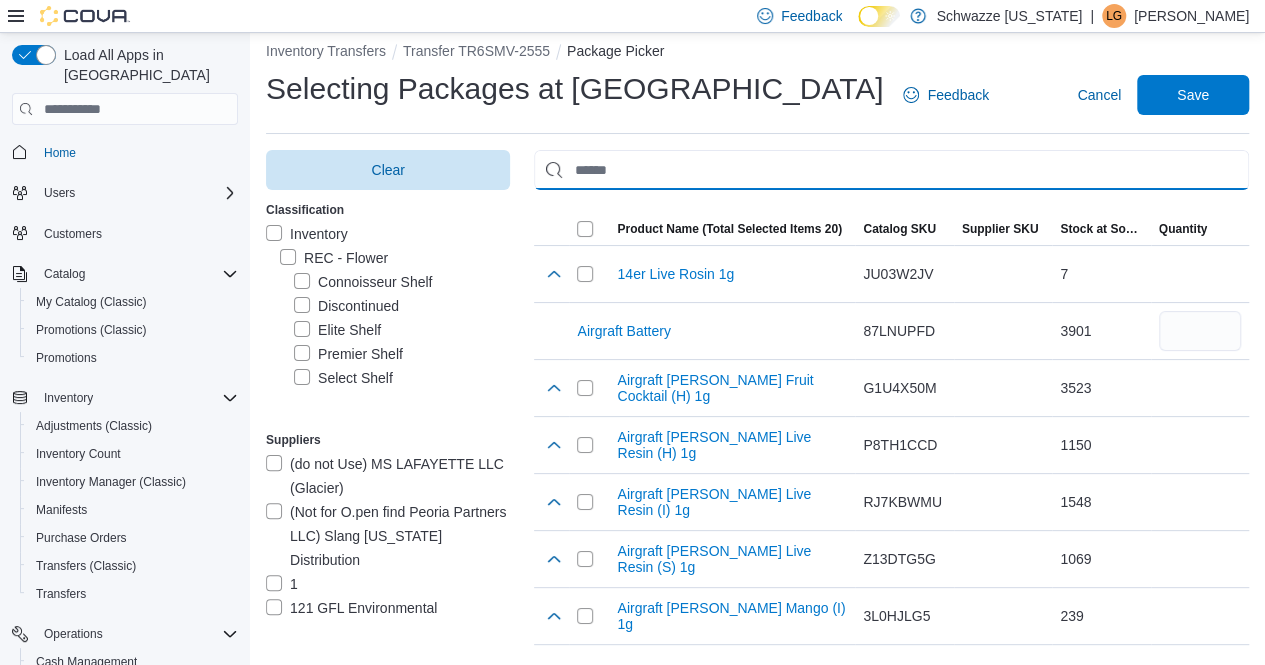 click at bounding box center (891, 170) 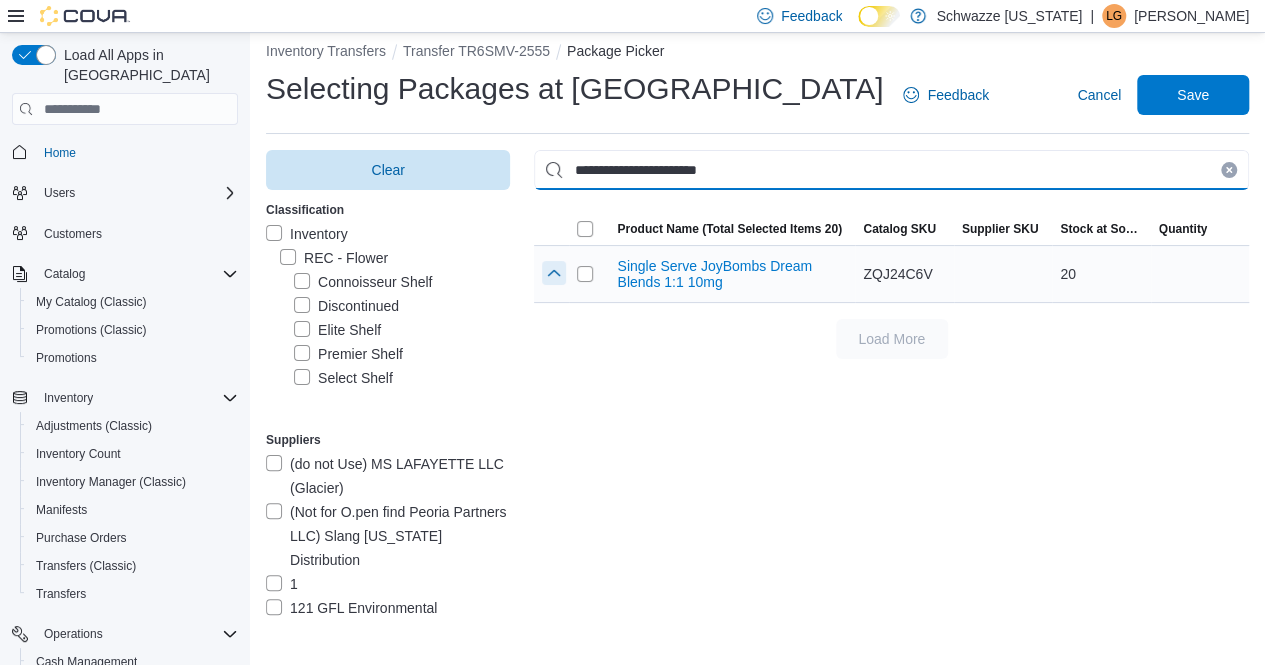 type on "**********" 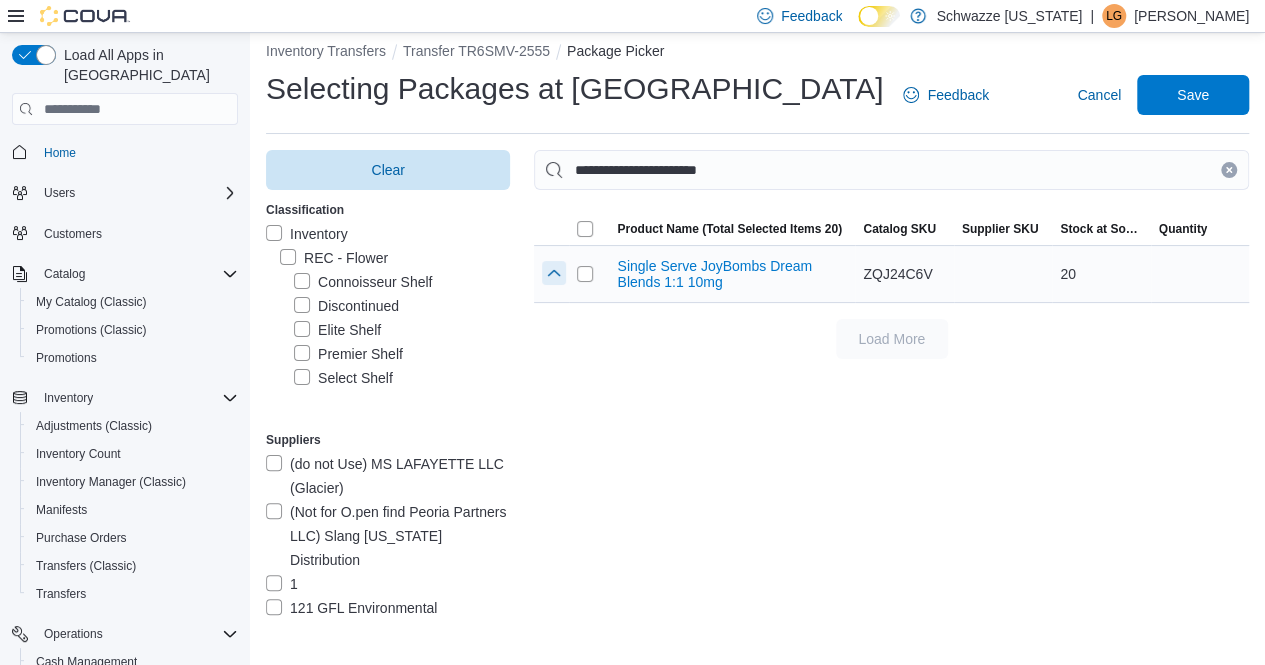click at bounding box center [554, 273] 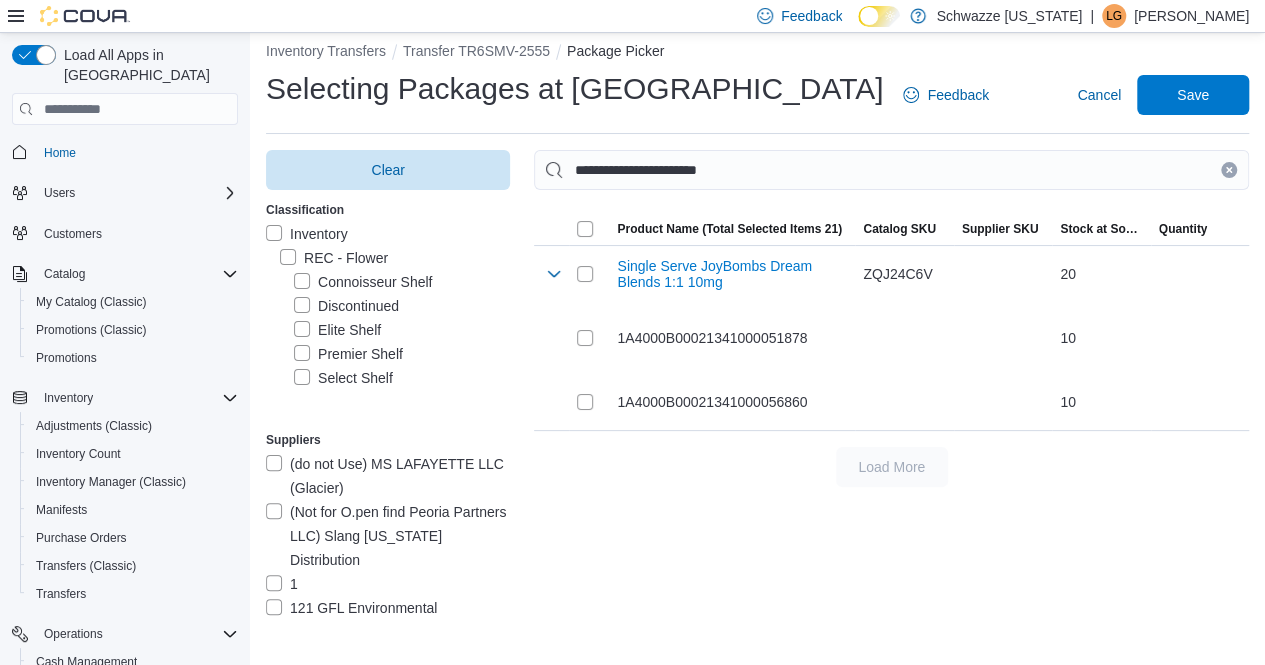 drag, startPoint x: 1241, startPoint y: 167, endPoint x: 928, endPoint y: 202, distance: 314.95078 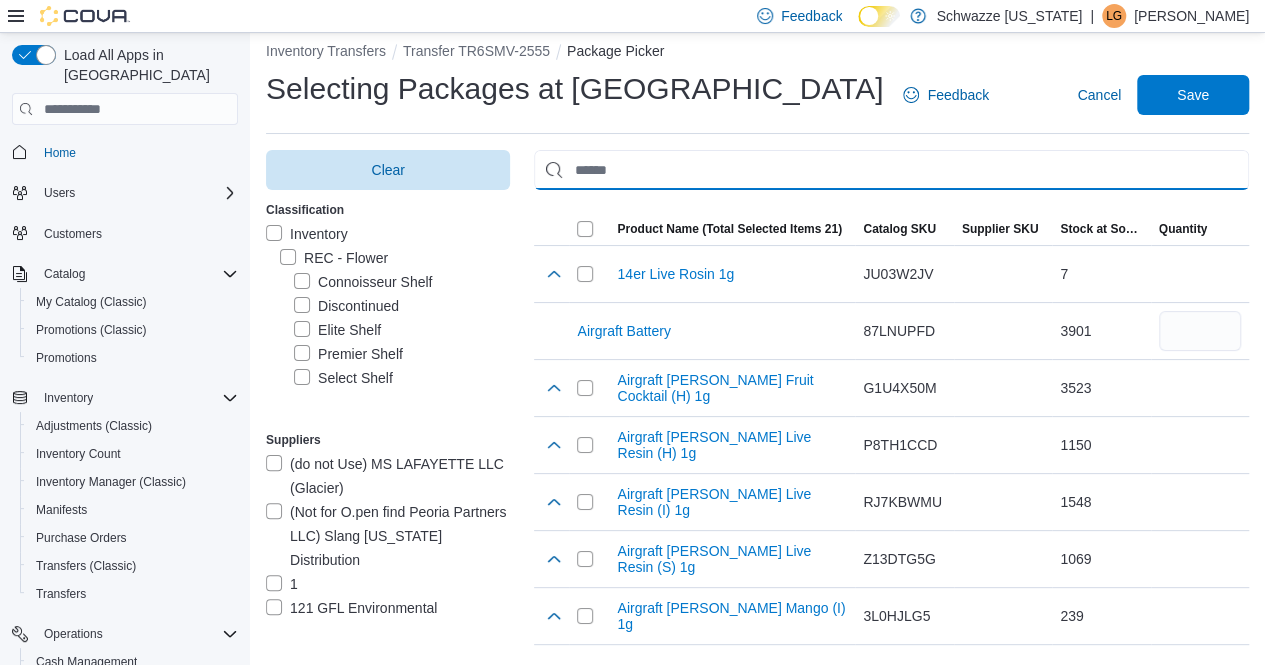 click at bounding box center (891, 170) 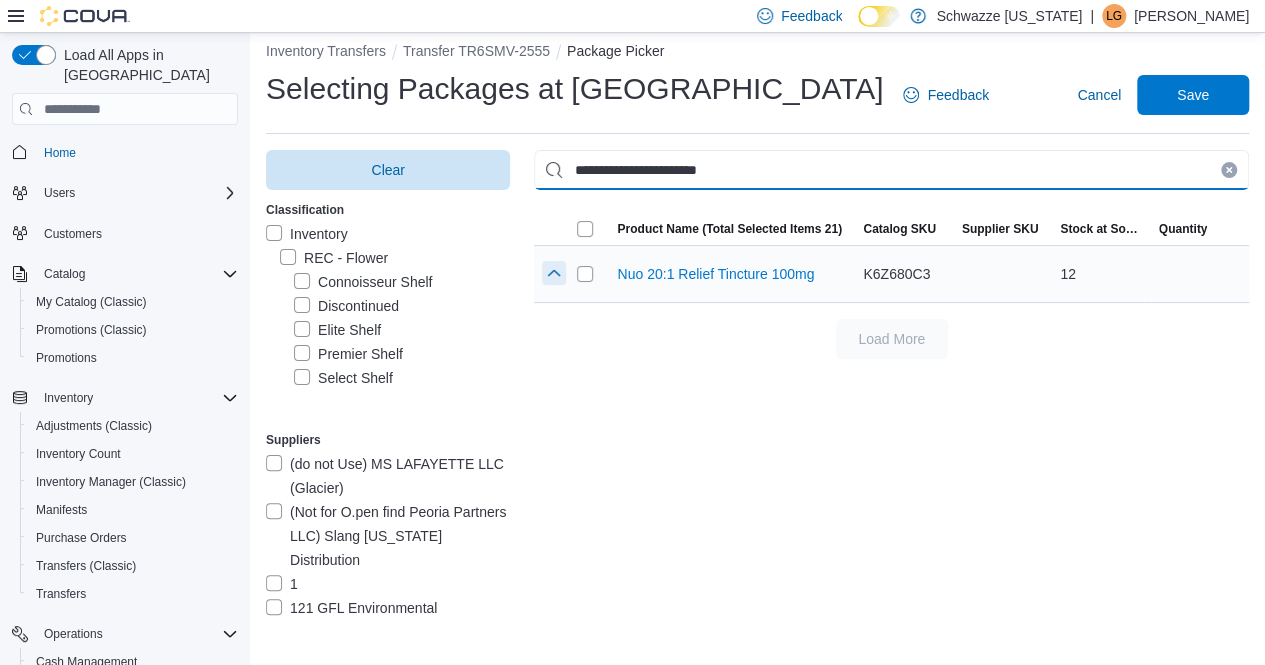type on "**********" 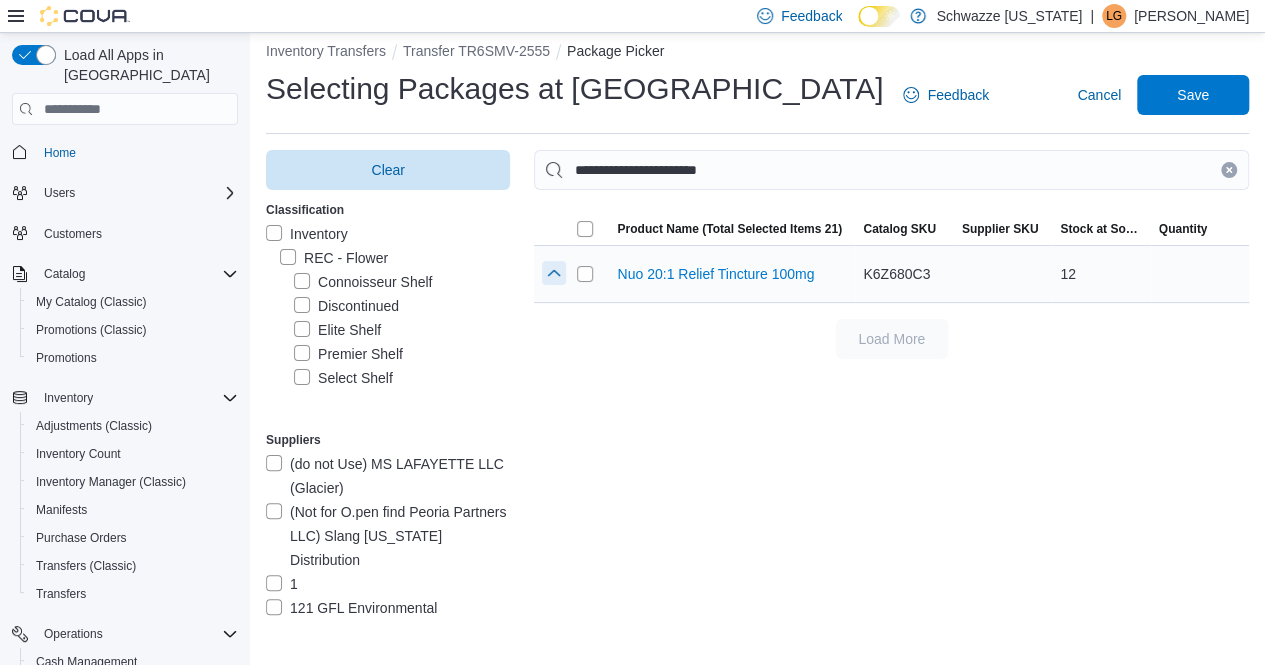 click at bounding box center (554, 273) 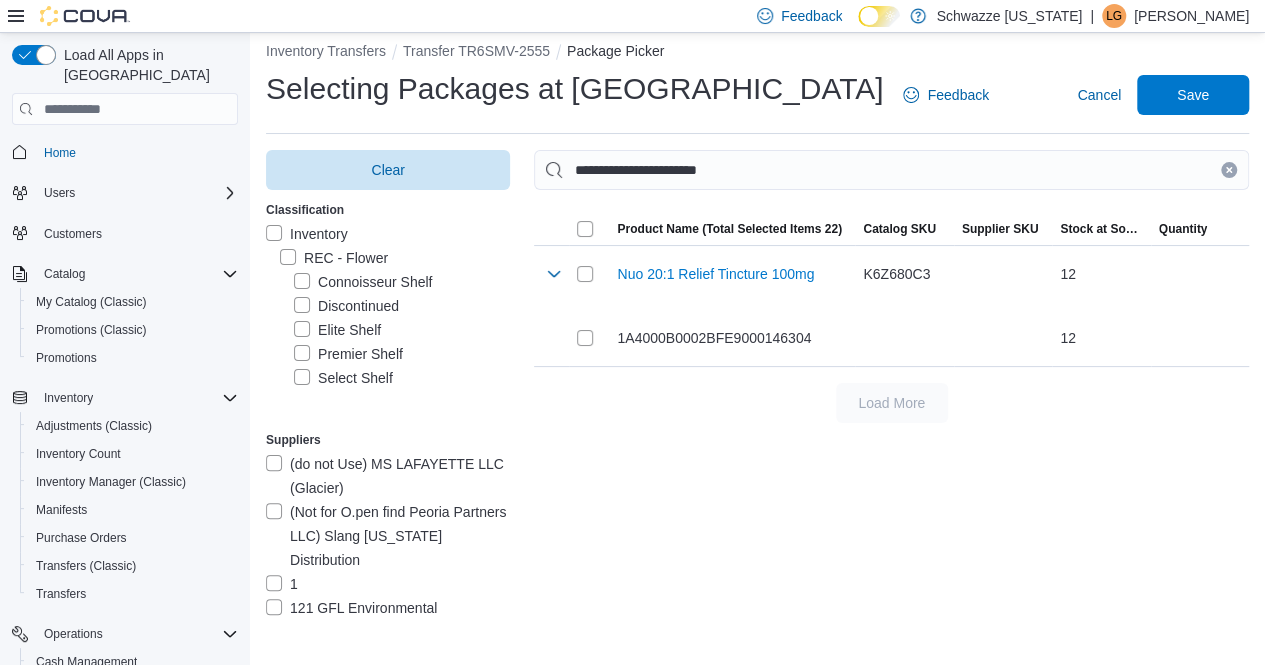 click 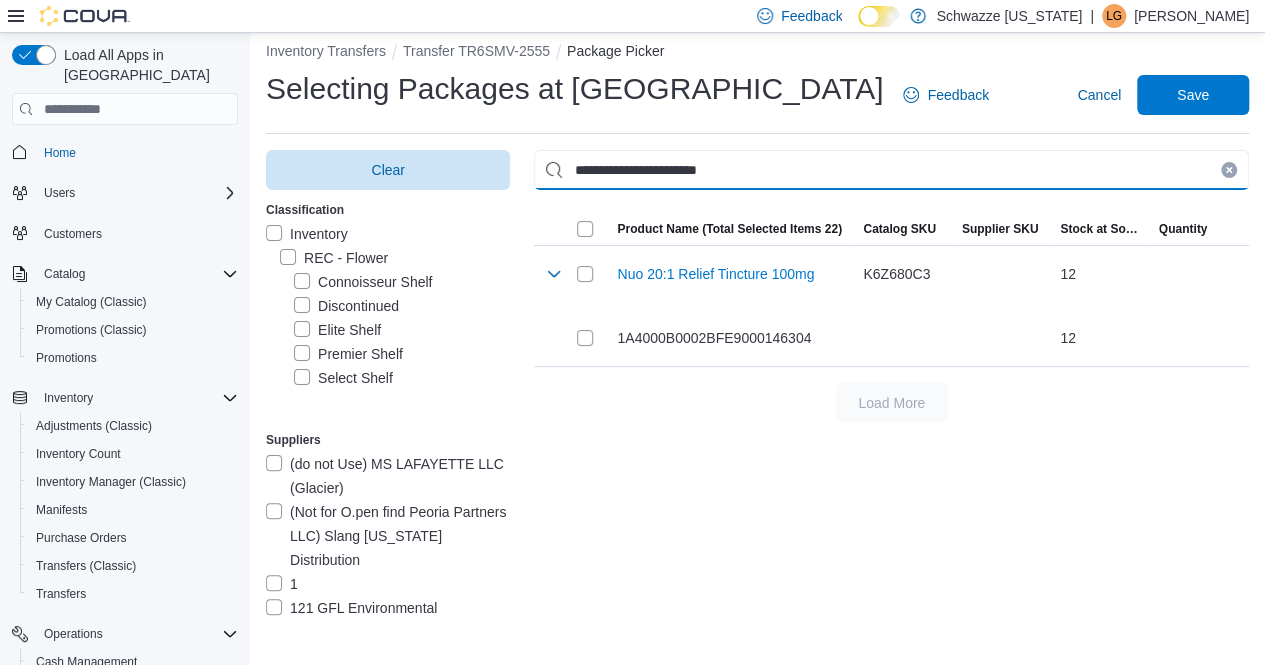type 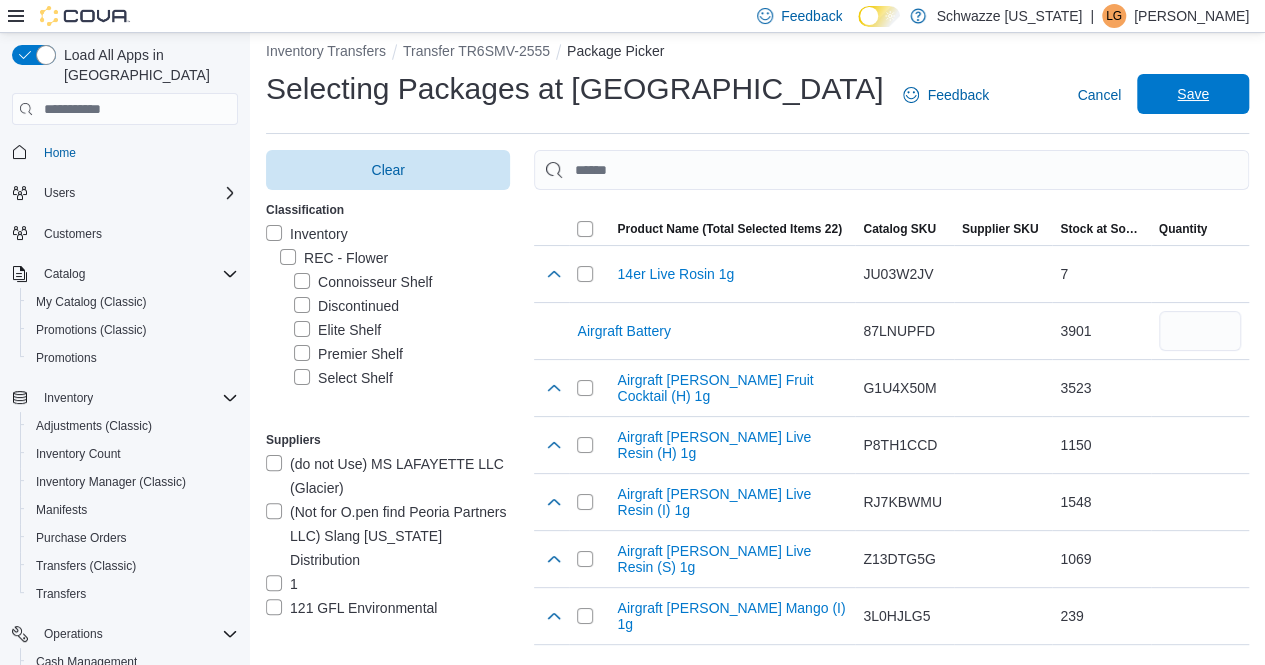 click on "Save" at bounding box center (1193, 94) 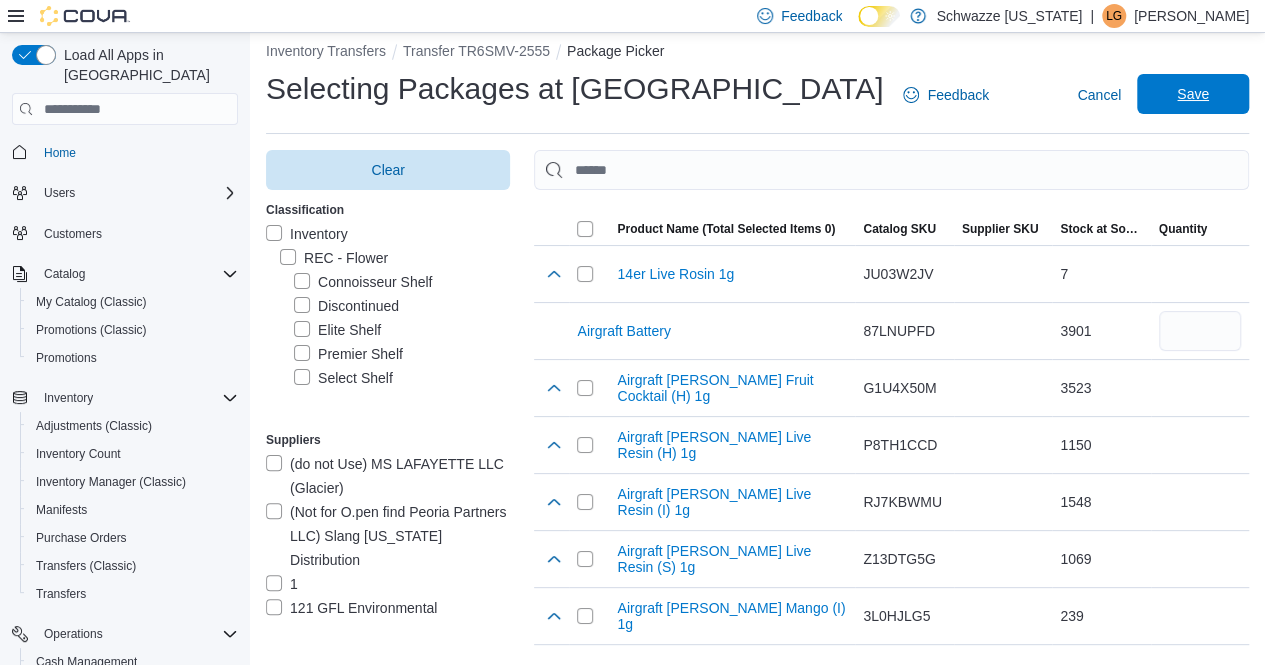 click on "Save" at bounding box center (1193, 94) 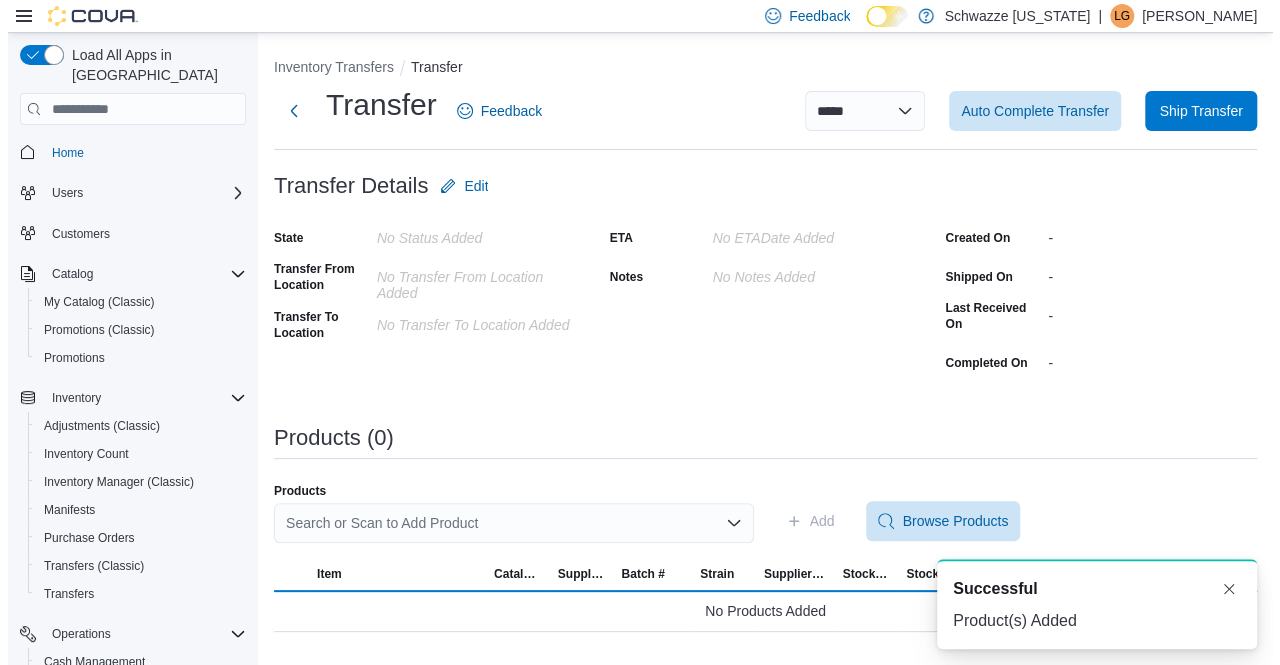 scroll, scrollTop: 0, scrollLeft: 0, axis: both 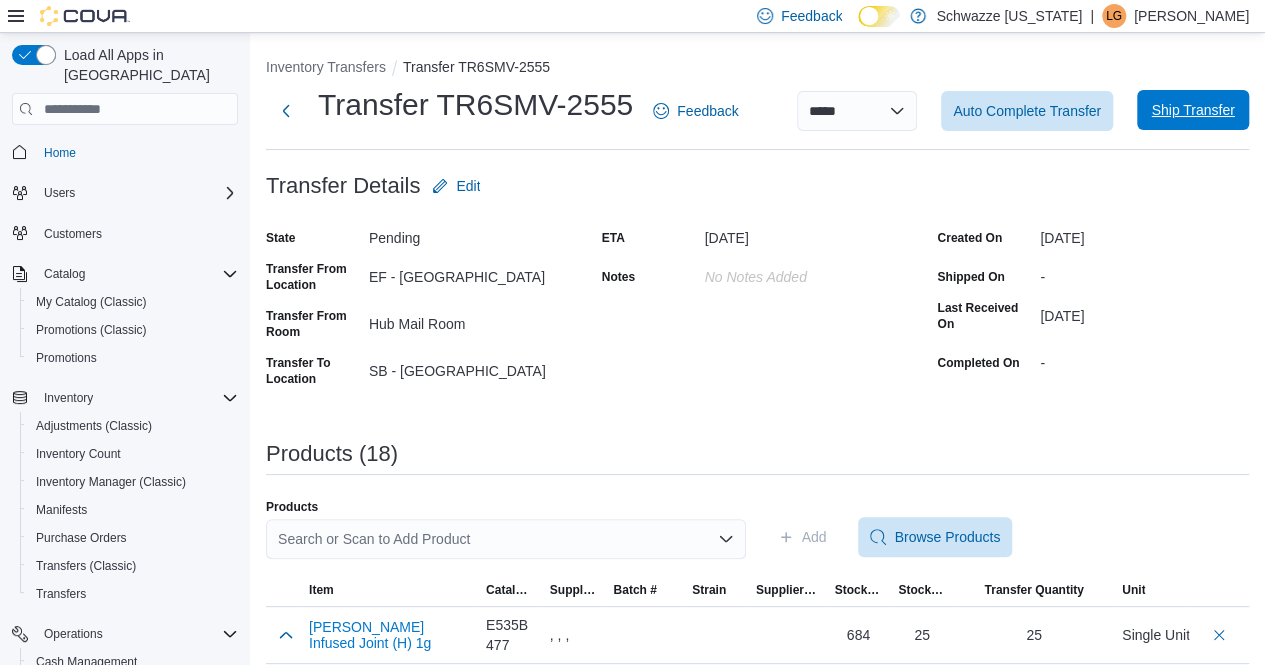 click on "Ship Transfer" at bounding box center (1192, 110) 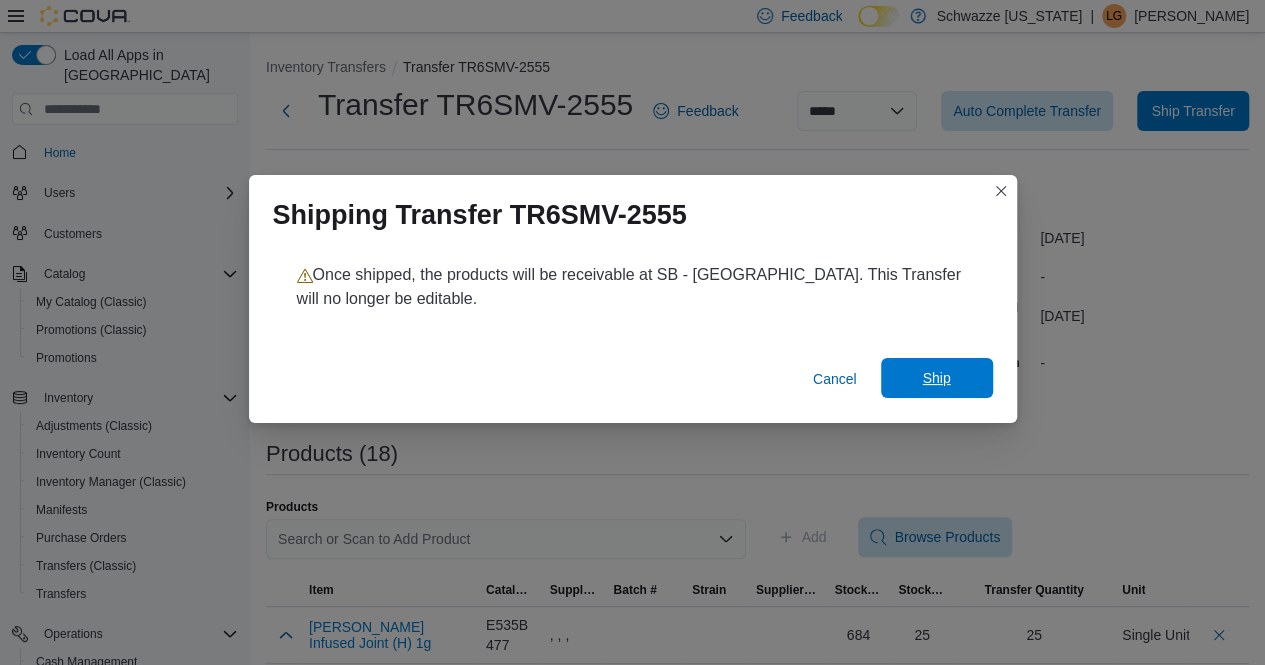 click on "Ship" at bounding box center (936, 378) 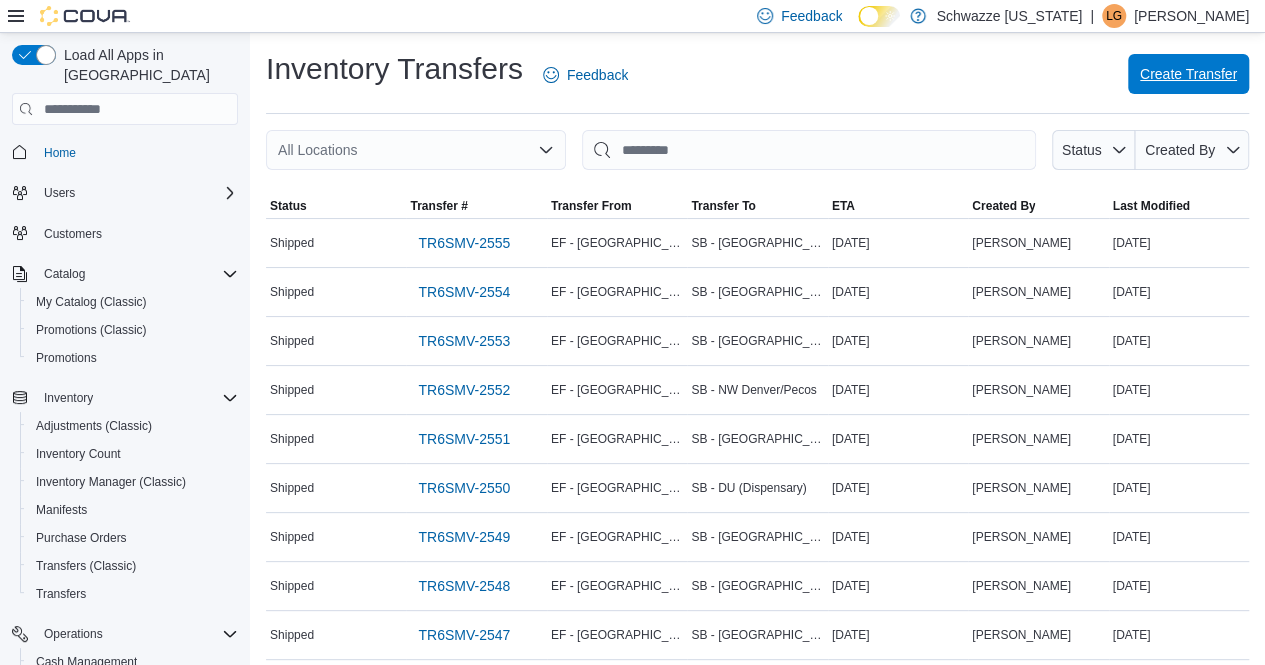 click on "Create Transfer" at bounding box center [1188, 74] 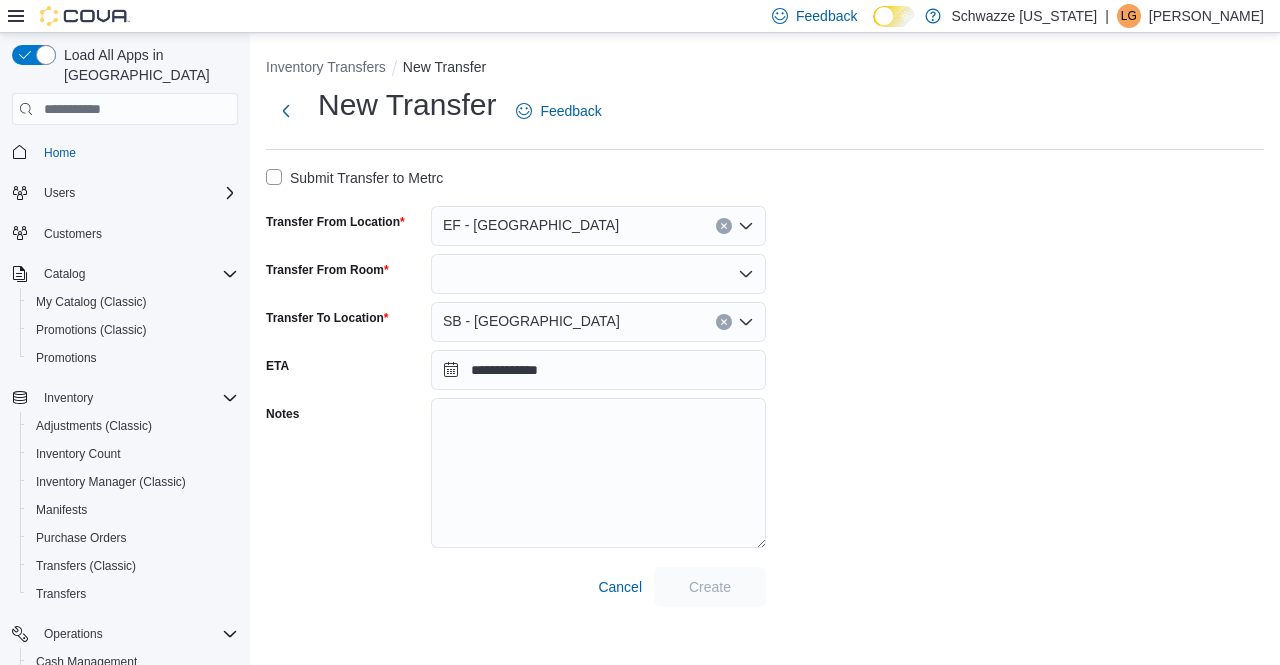 click at bounding box center [598, 274] 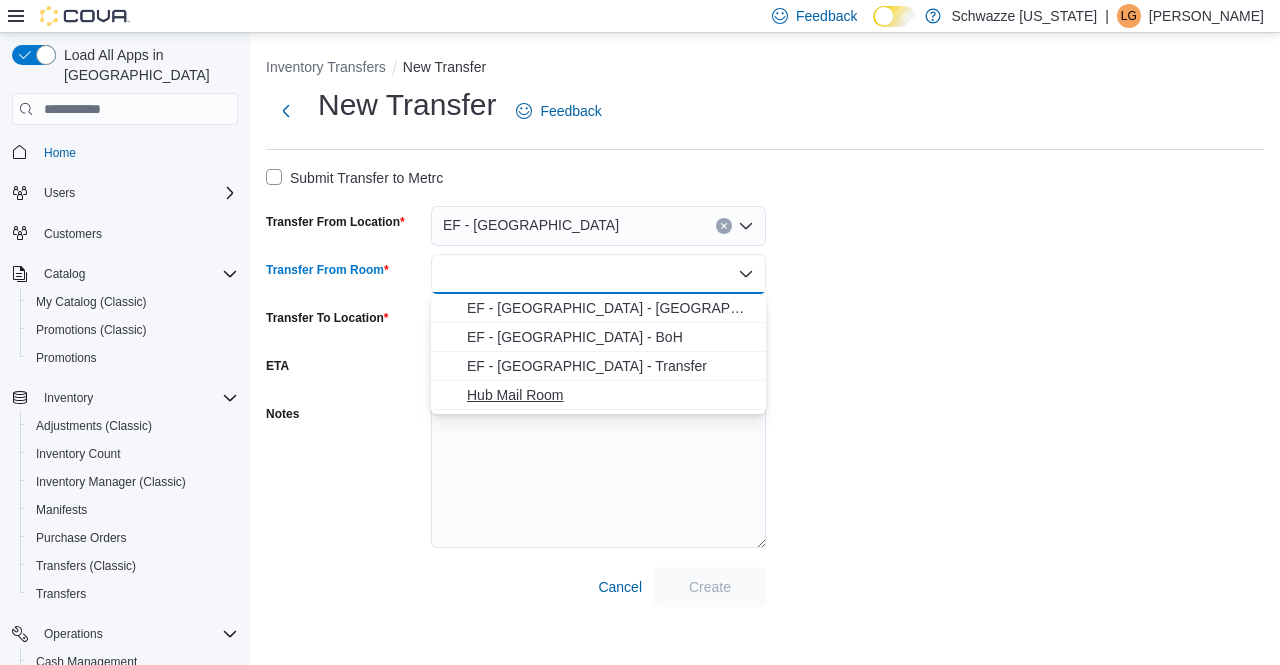 click on "Hub Mail Room" at bounding box center (610, 395) 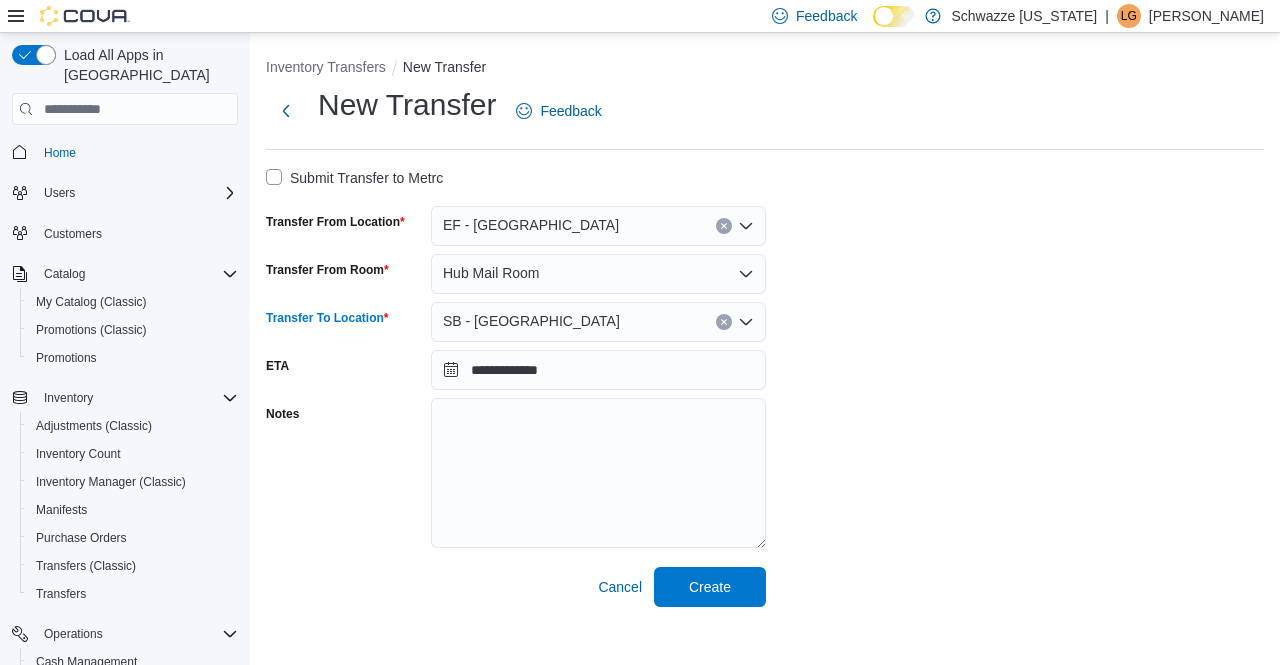 click on "SB - [GEOGRAPHIC_DATA]" at bounding box center [598, 322] 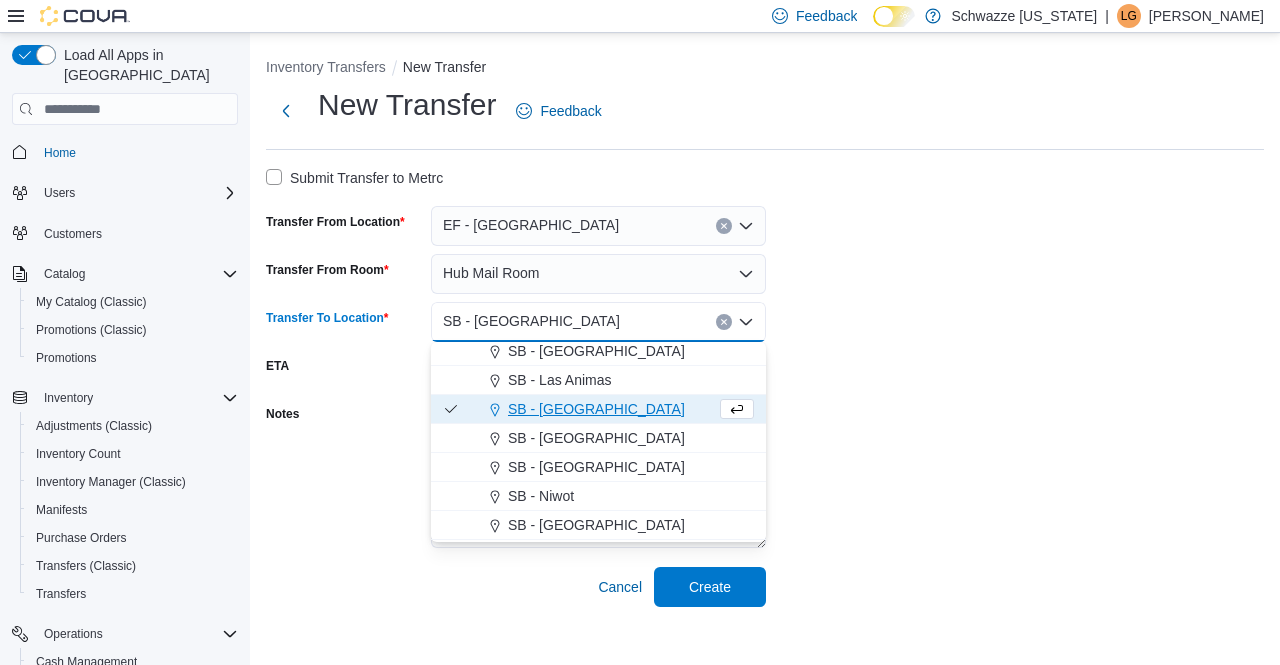 scroll, scrollTop: 700, scrollLeft: 0, axis: vertical 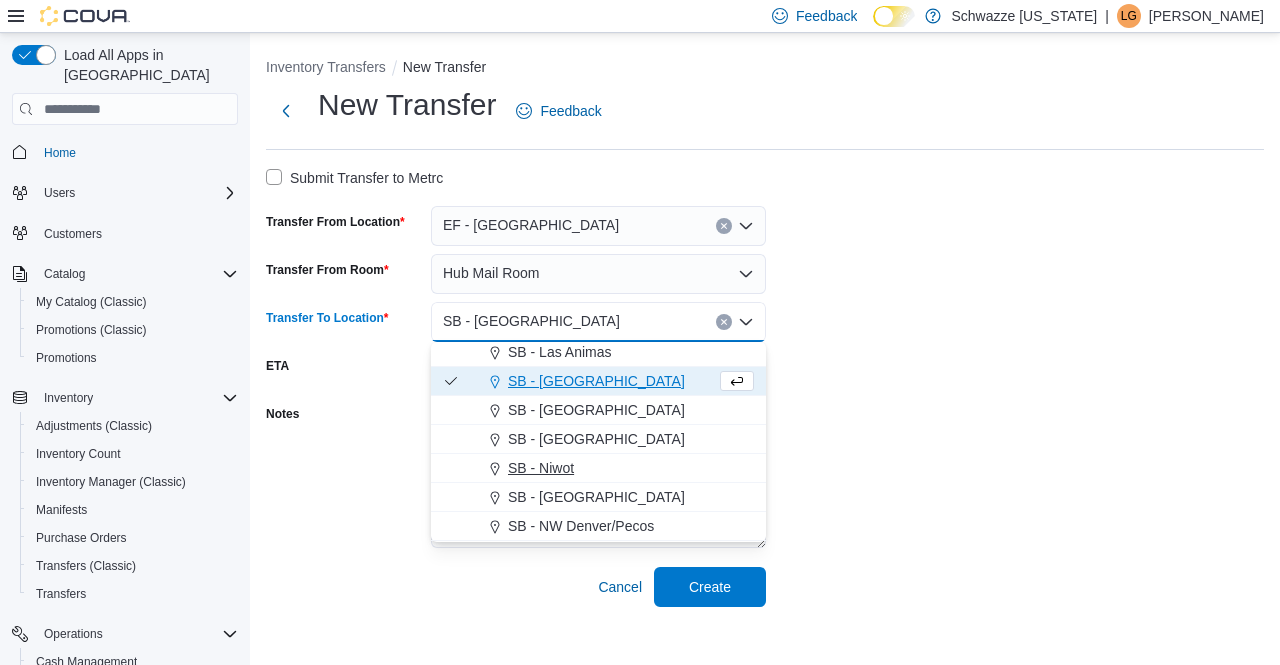 click on "SB - Niwot" at bounding box center [610, 468] 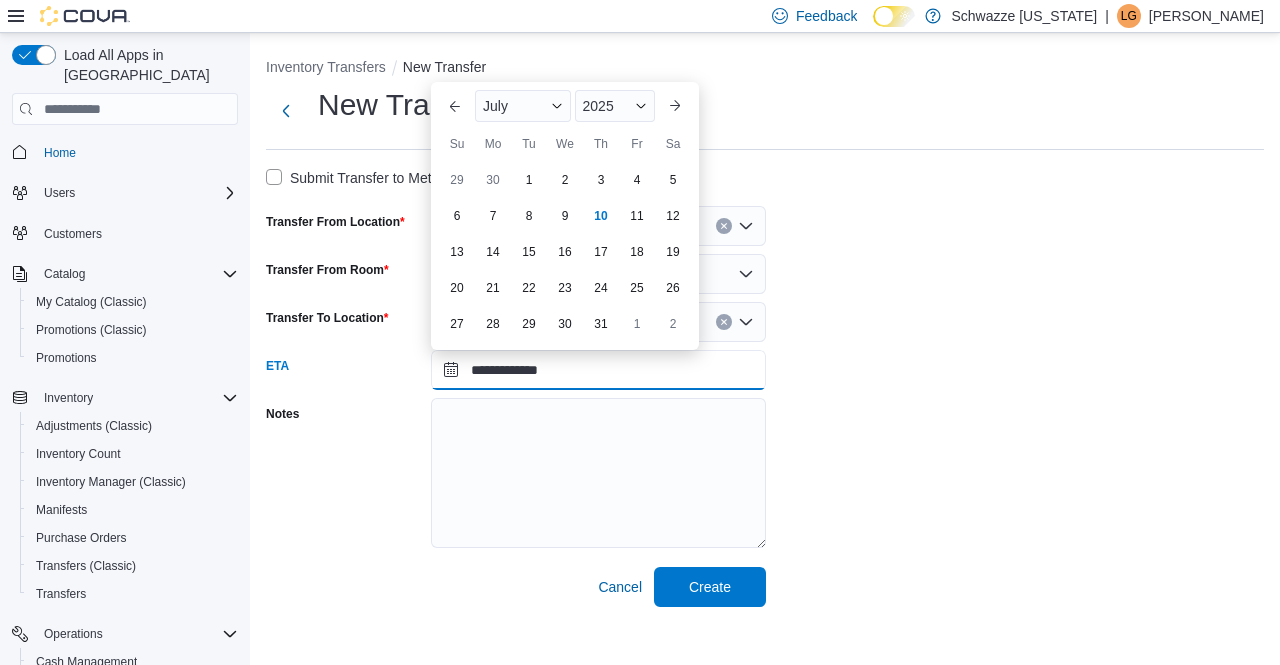 click on "**********" at bounding box center (598, 370) 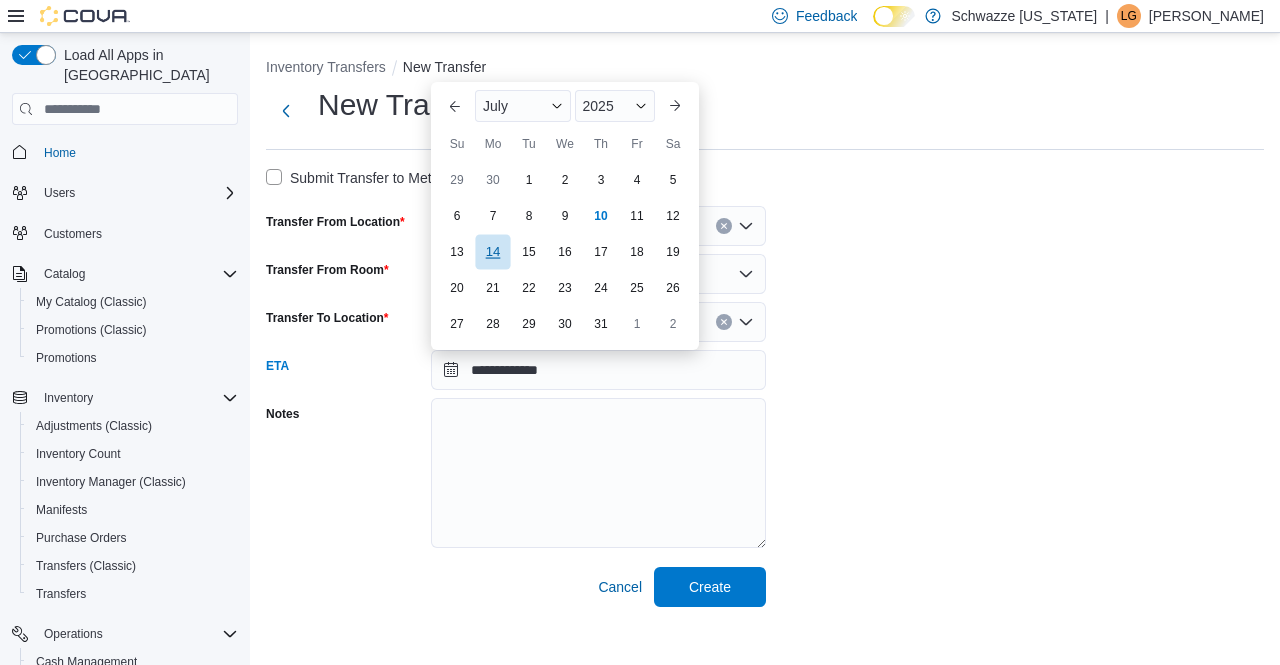 click on "14" at bounding box center (492, 252) 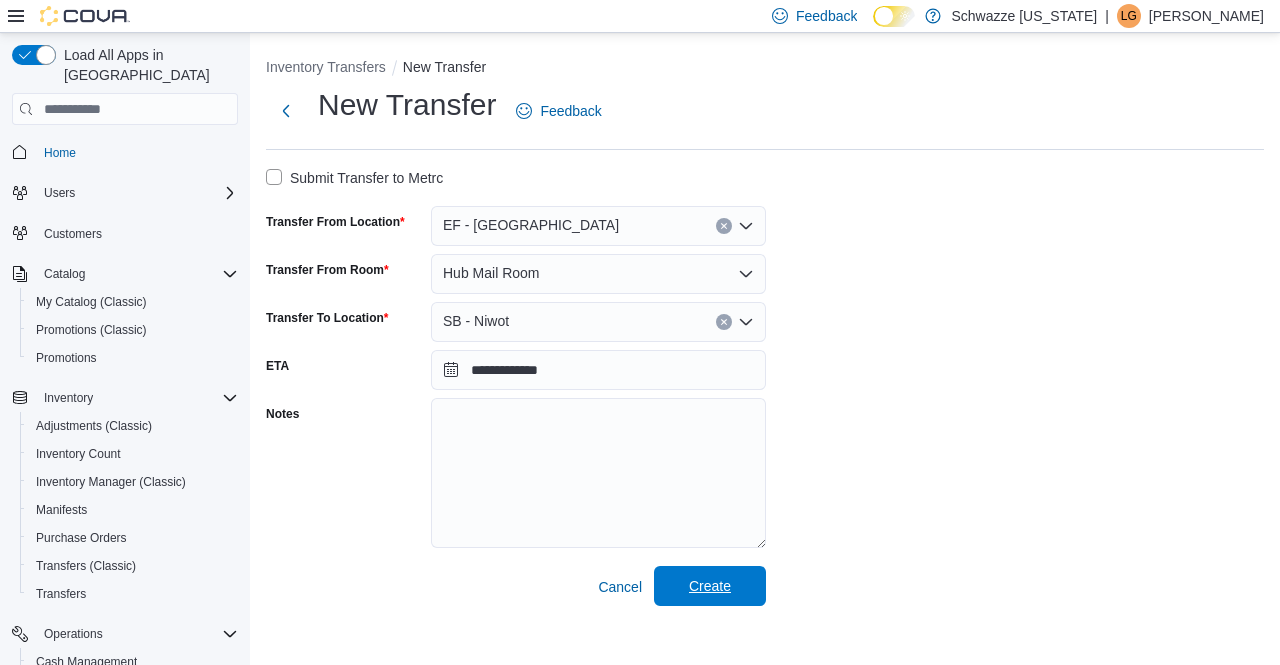click on "Create" at bounding box center (710, 586) 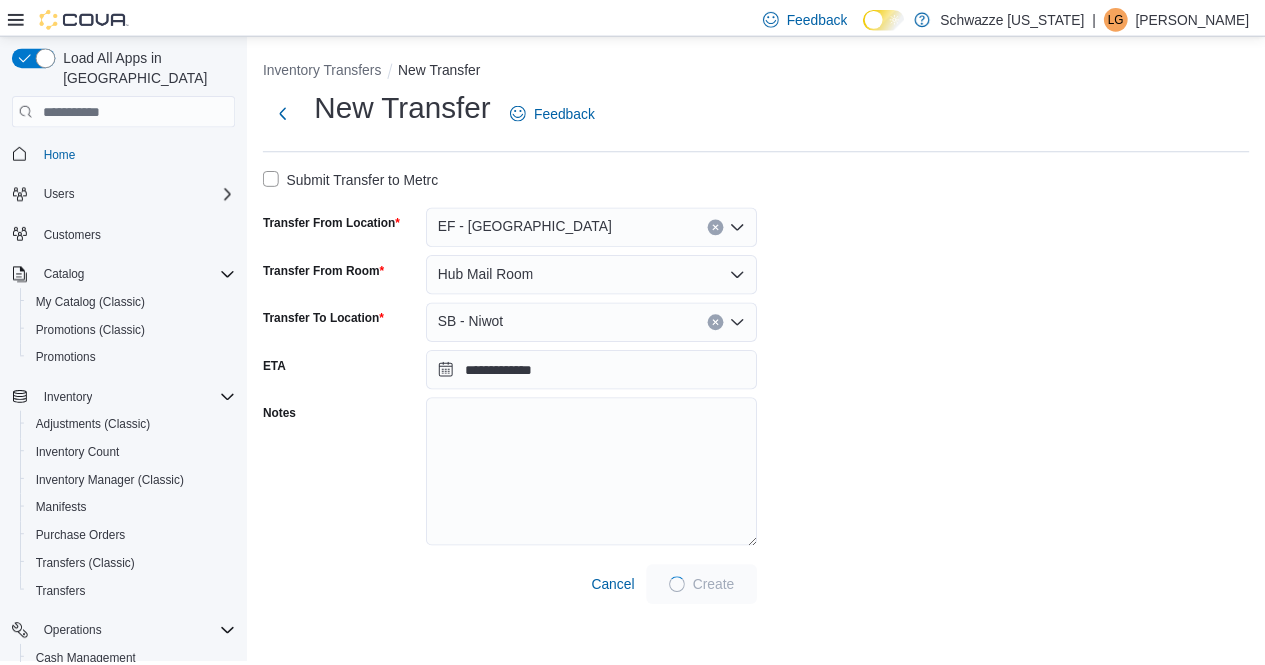 scroll, scrollTop: 0, scrollLeft: 0, axis: both 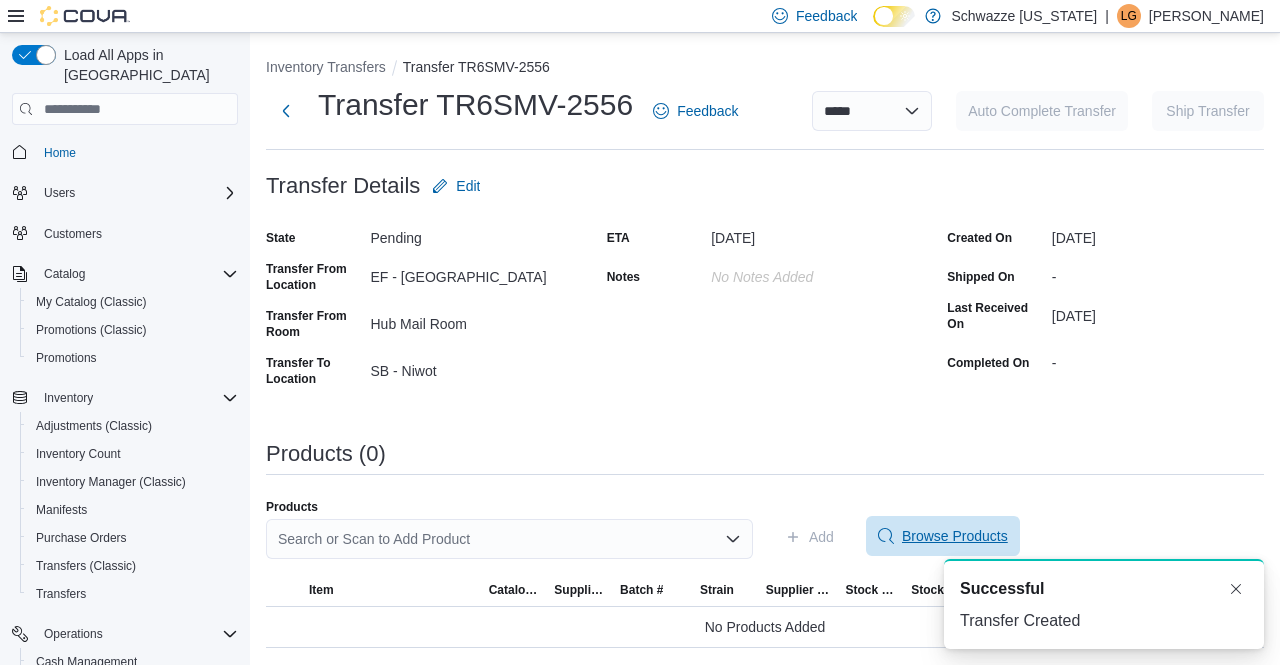 click on "Browse Products" at bounding box center [955, 536] 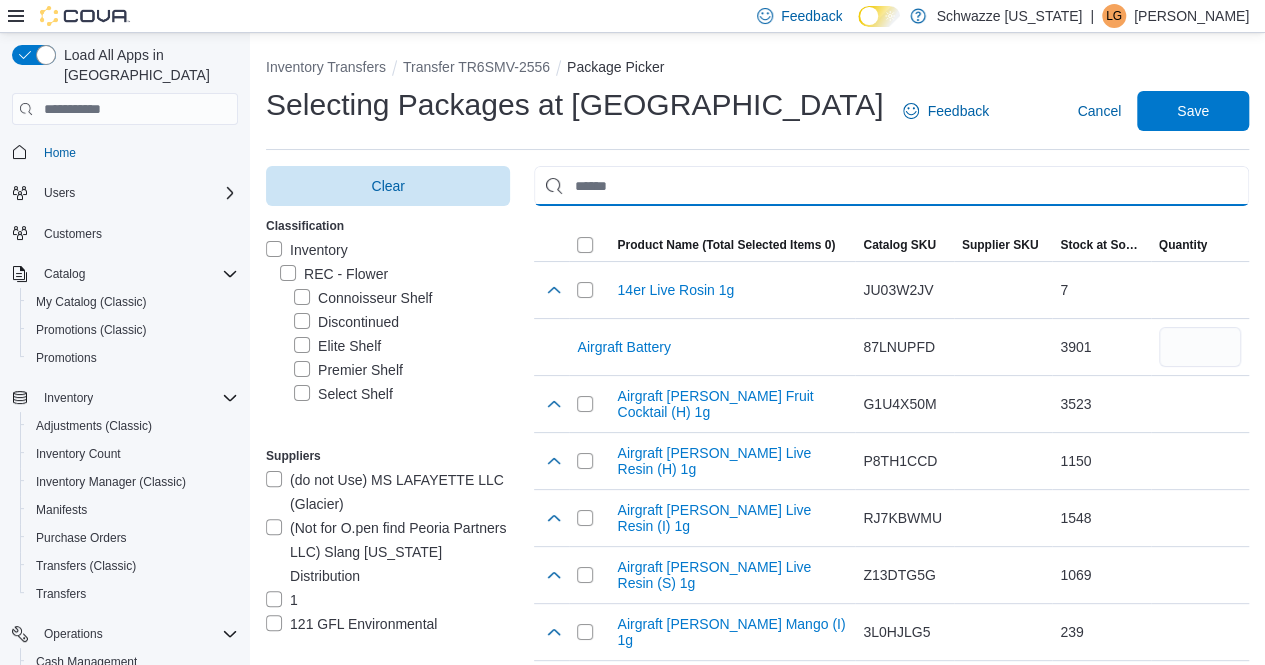 click at bounding box center [891, 186] 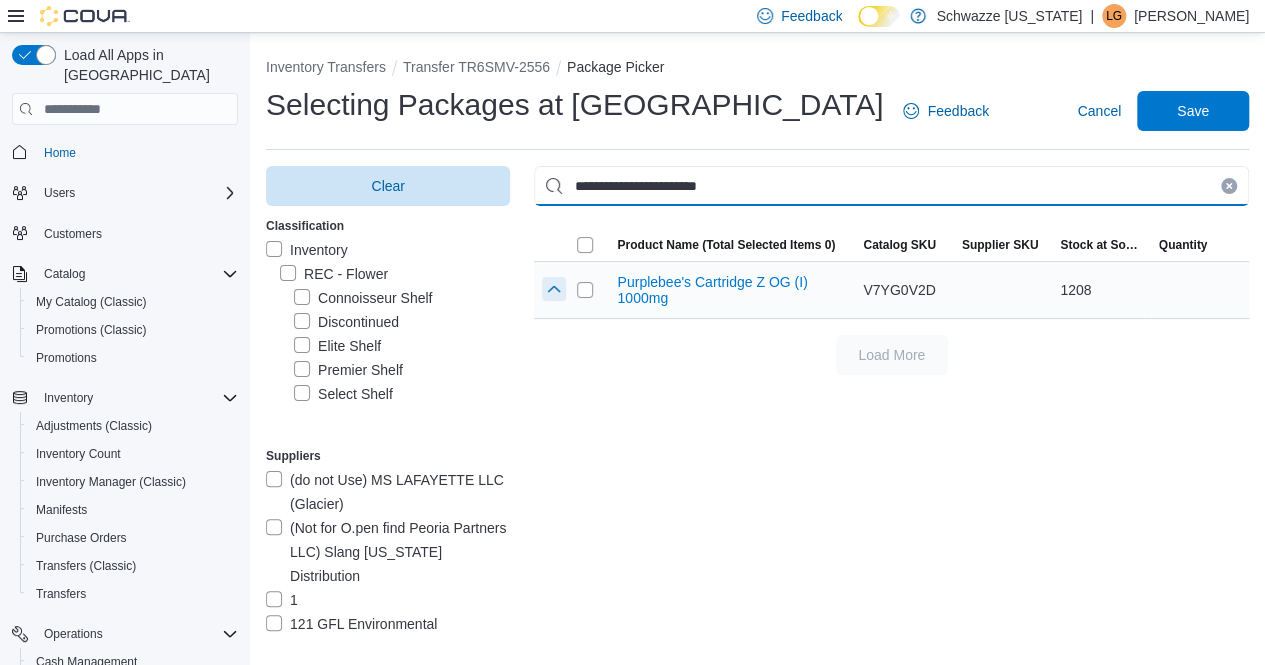 type on "**********" 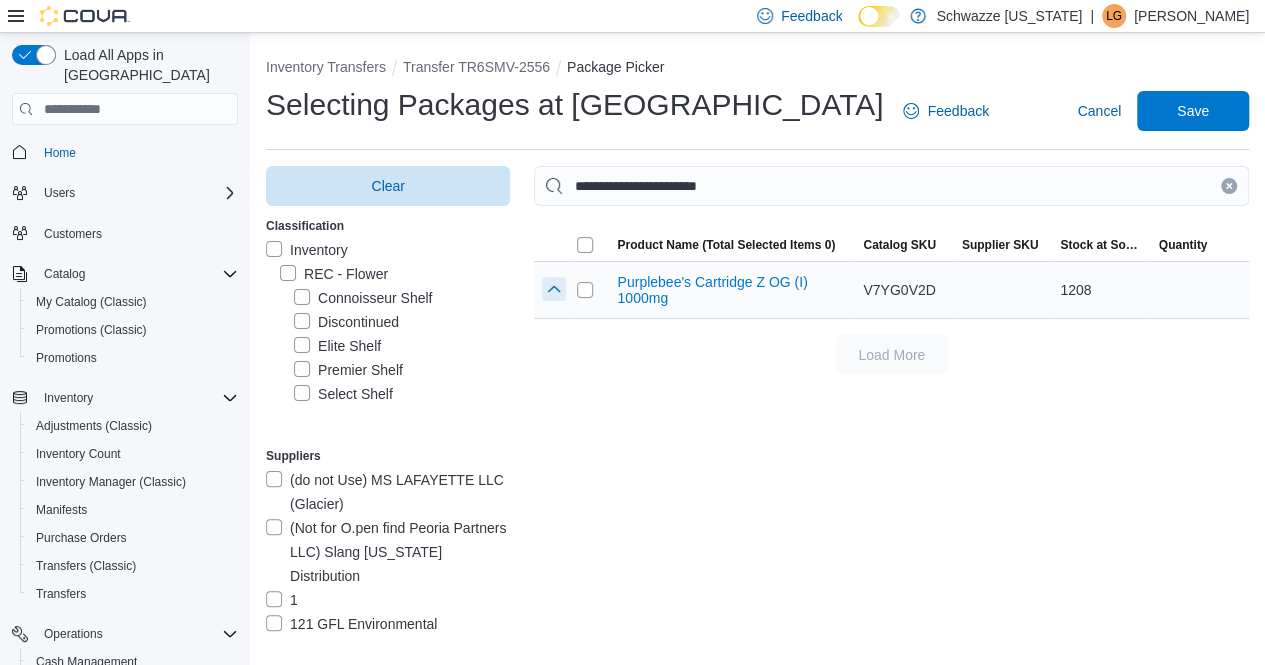 click at bounding box center (554, 289) 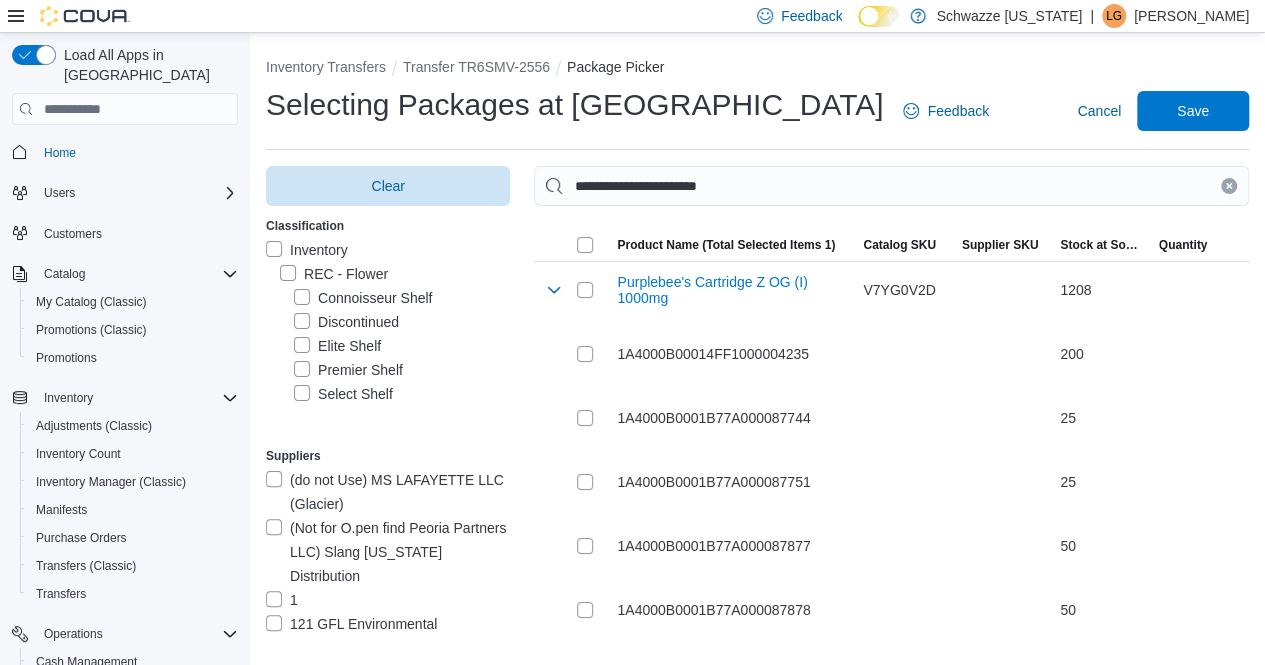 drag, startPoint x: 1242, startPoint y: 182, endPoint x: 1026, endPoint y: 183, distance: 216.00232 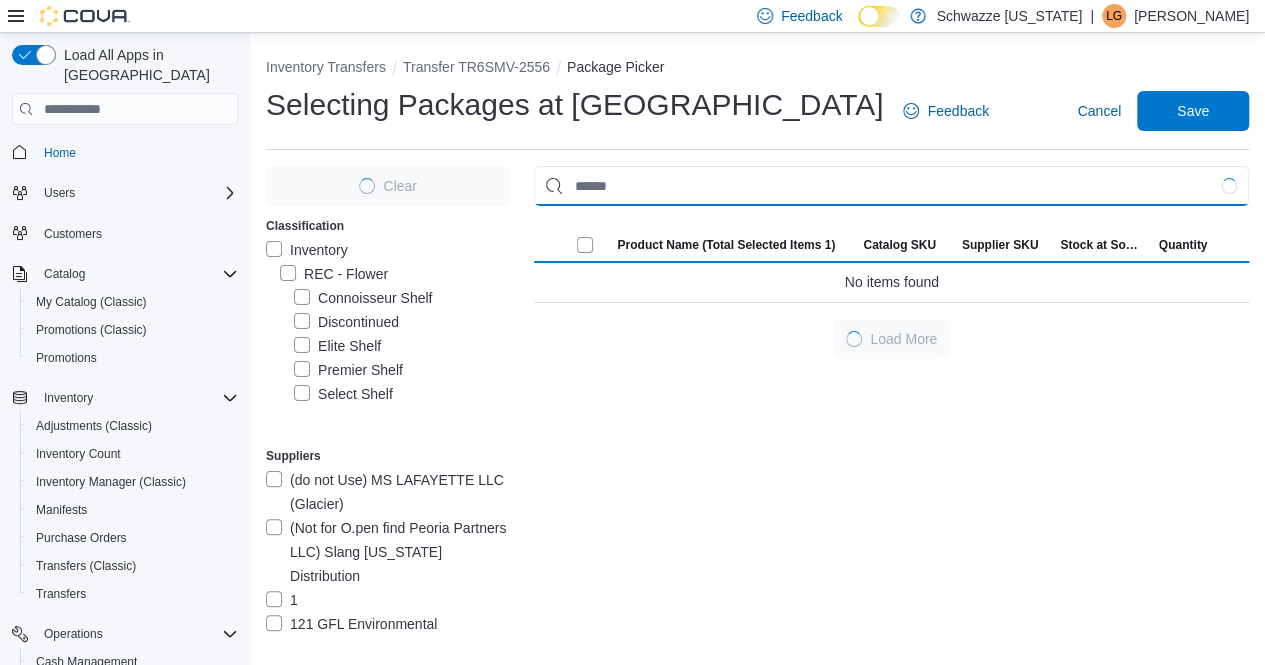 click at bounding box center [891, 186] 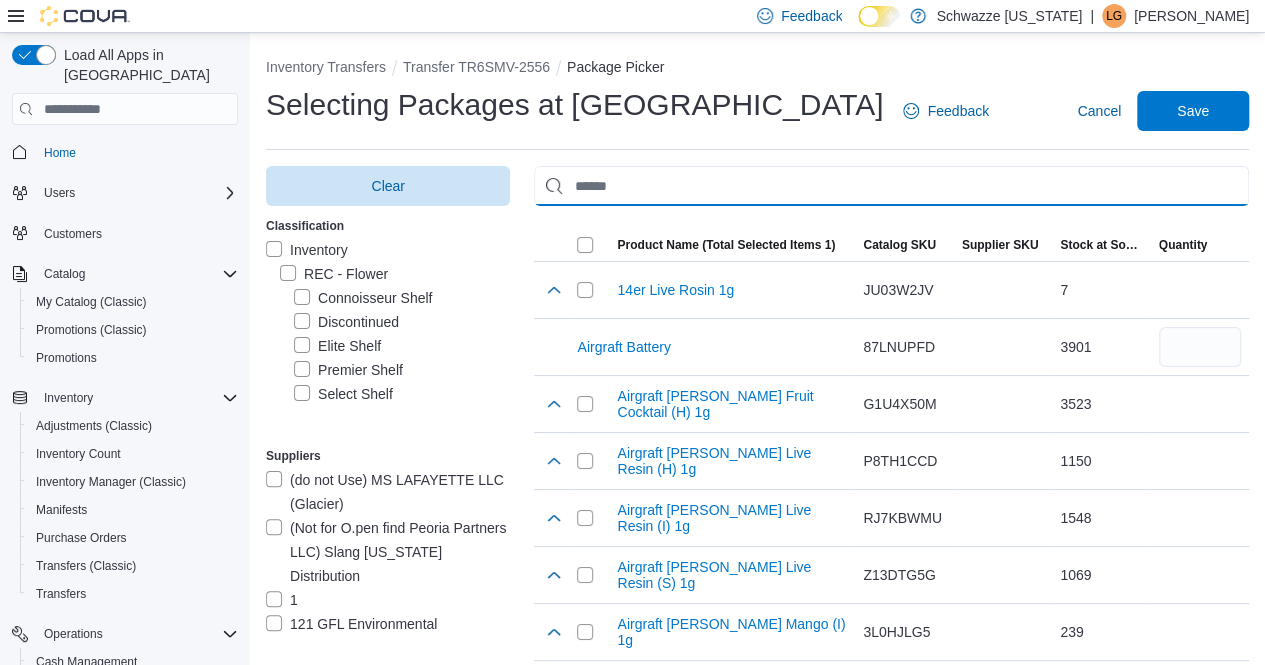 paste on "**********" 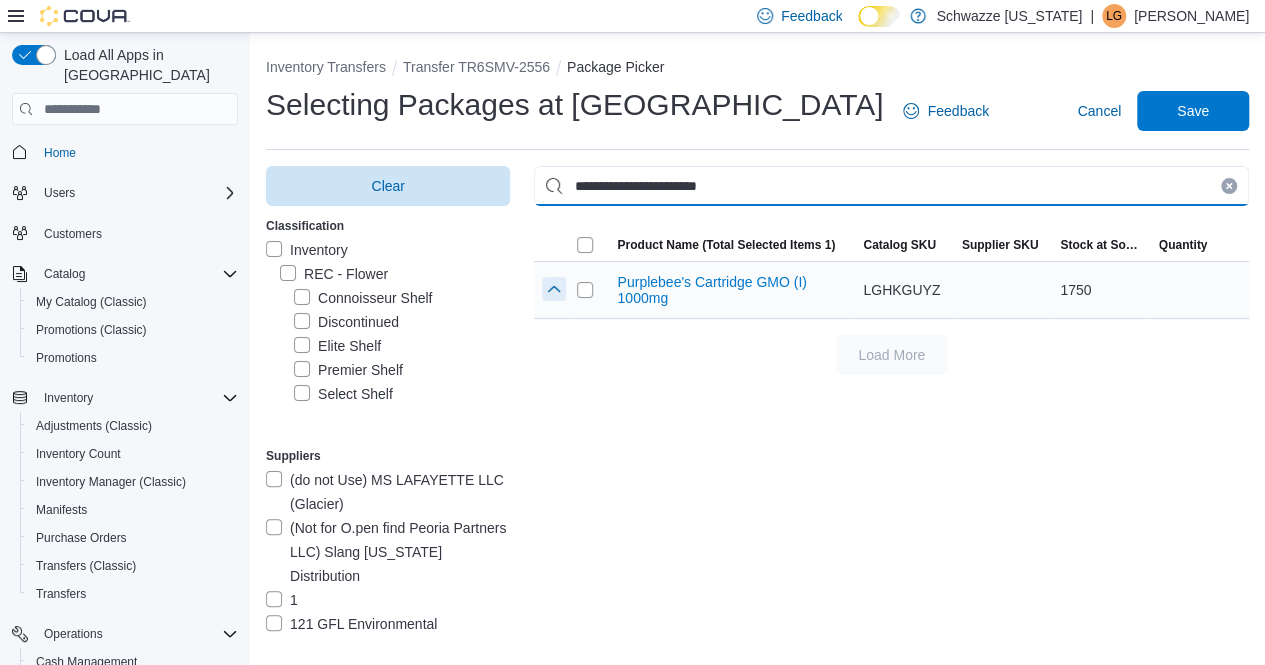 type on "**********" 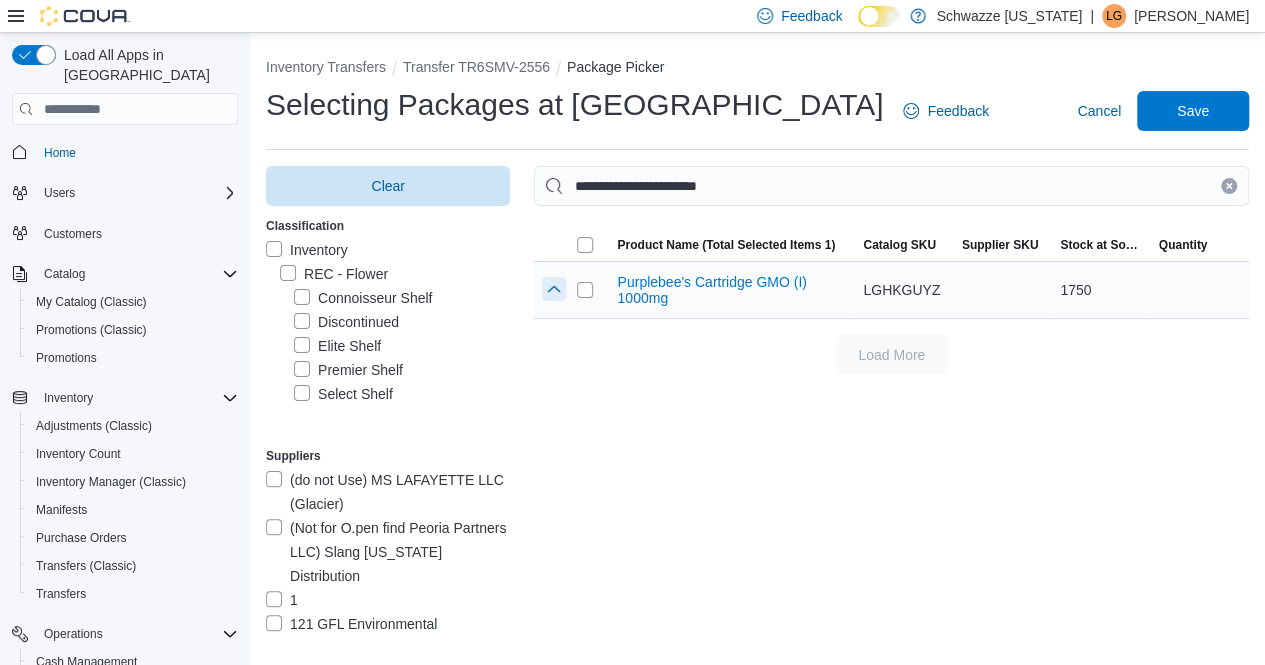 click at bounding box center [554, 289] 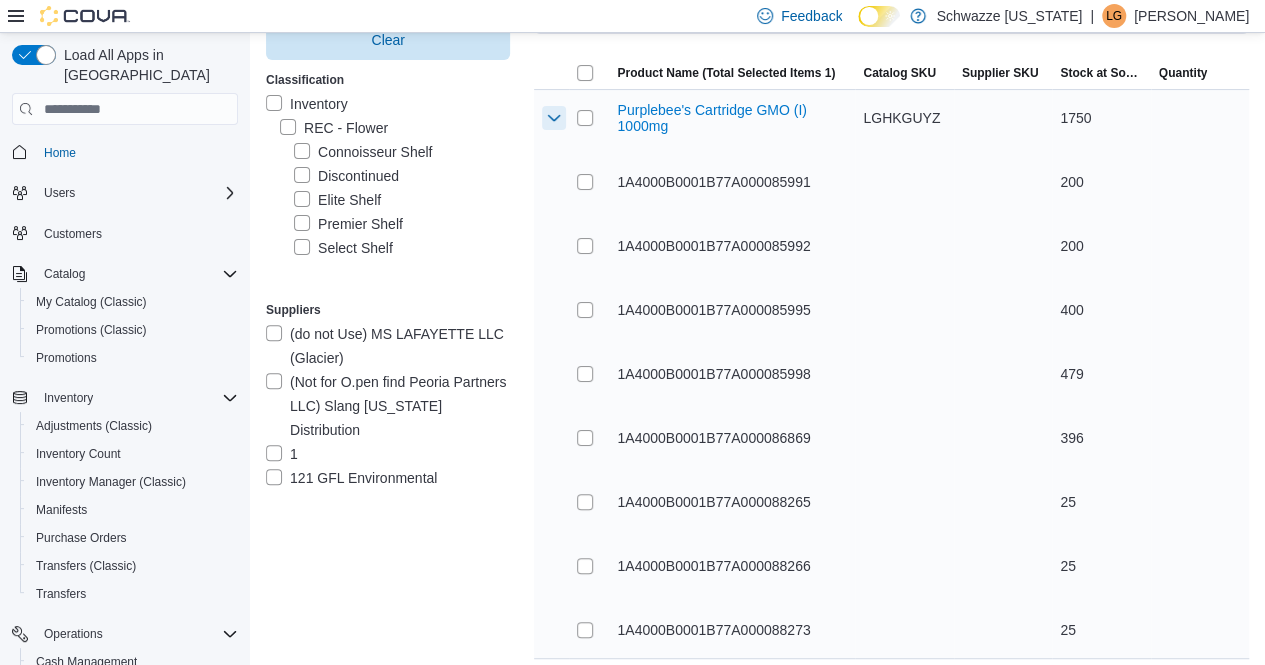 scroll, scrollTop: 200, scrollLeft: 0, axis: vertical 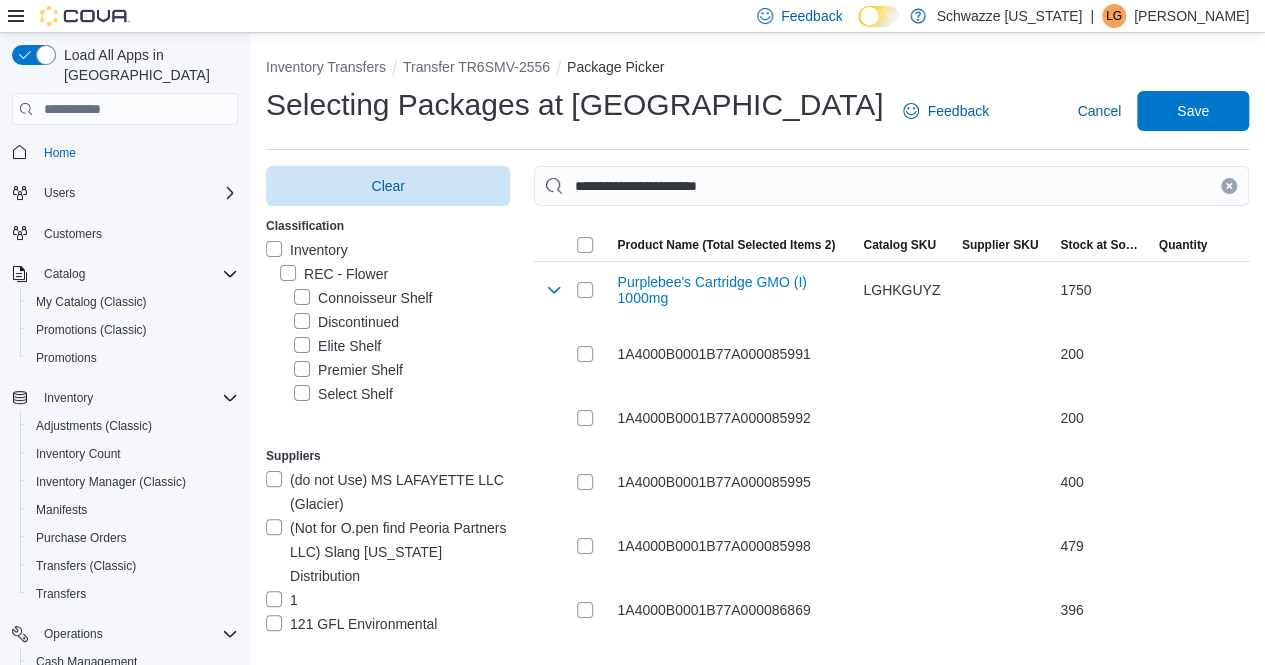 drag, startPoint x: 1244, startPoint y: 183, endPoint x: 1204, endPoint y: 183, distance: 40 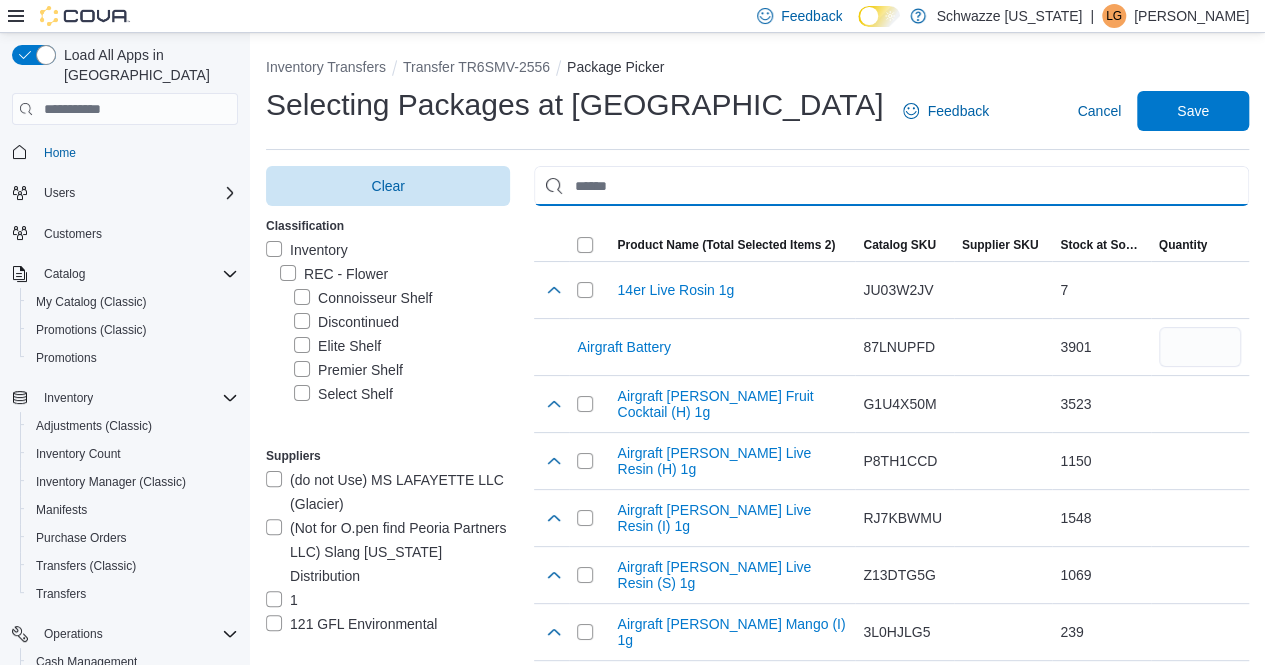 click at bounding box center (891, 186) 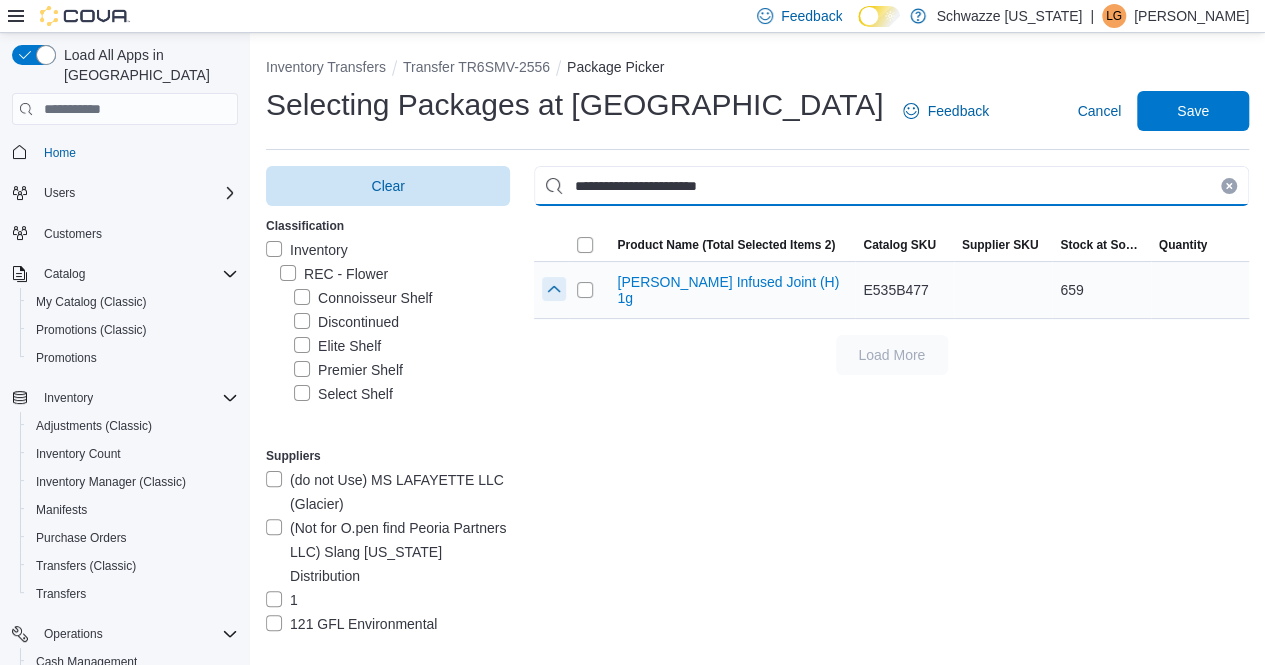 type on "**********" 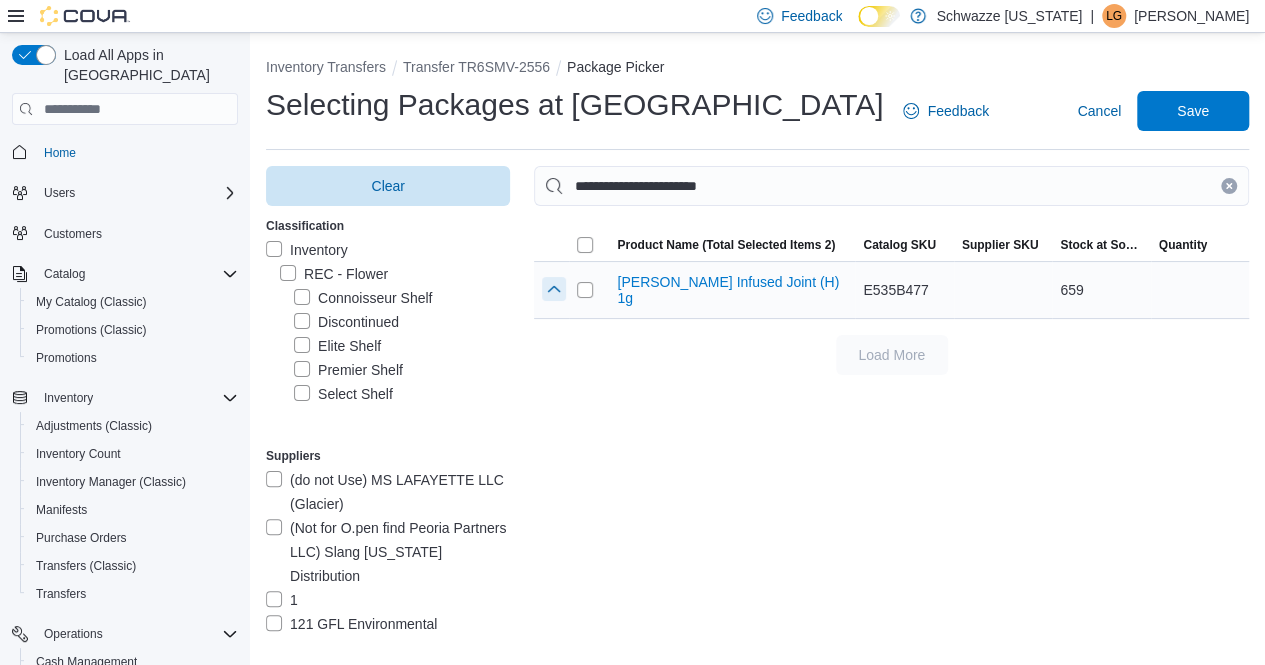click at bounding box center [554, 289] 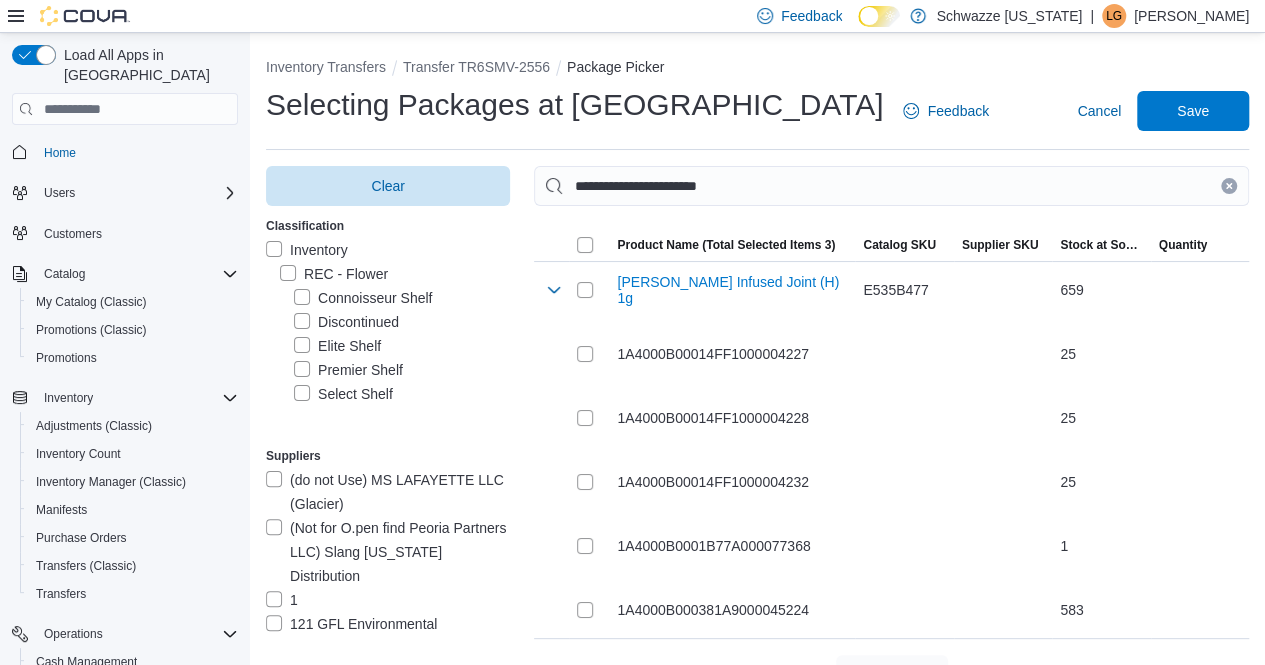 drag, startPoint x: 1247, startPoint y: 185, endPoint x: 1073, endPoint y: 185, distance: 174 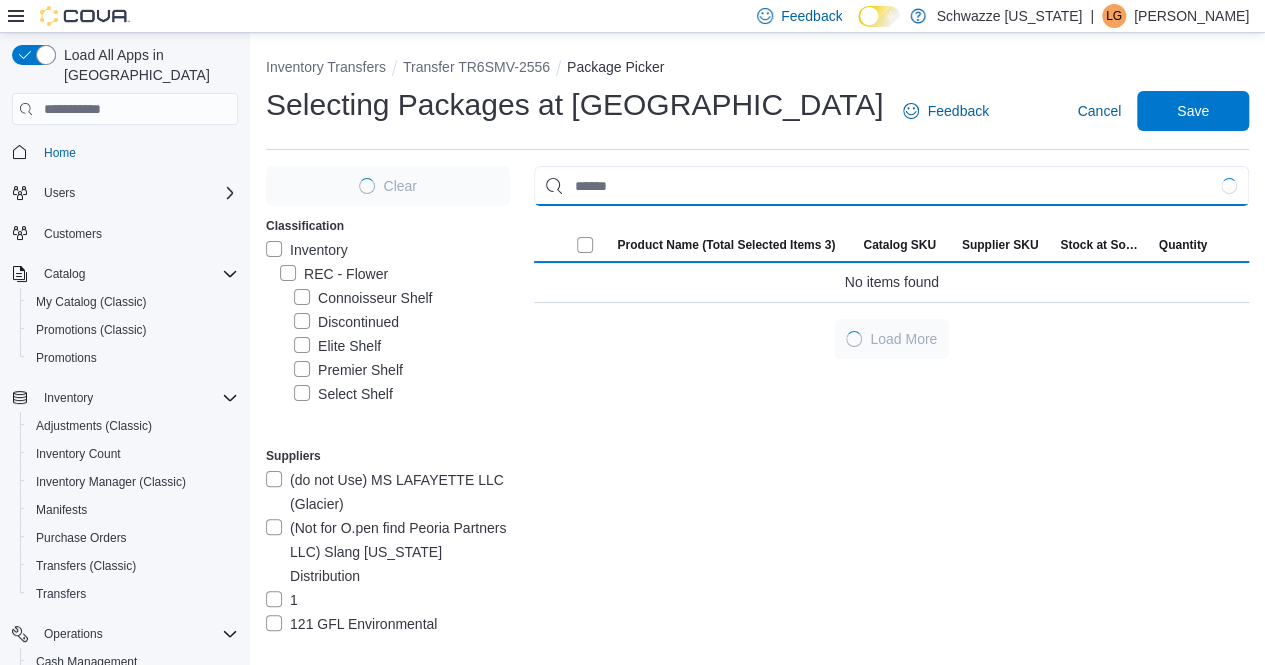 click at bounding box center (891, 186) 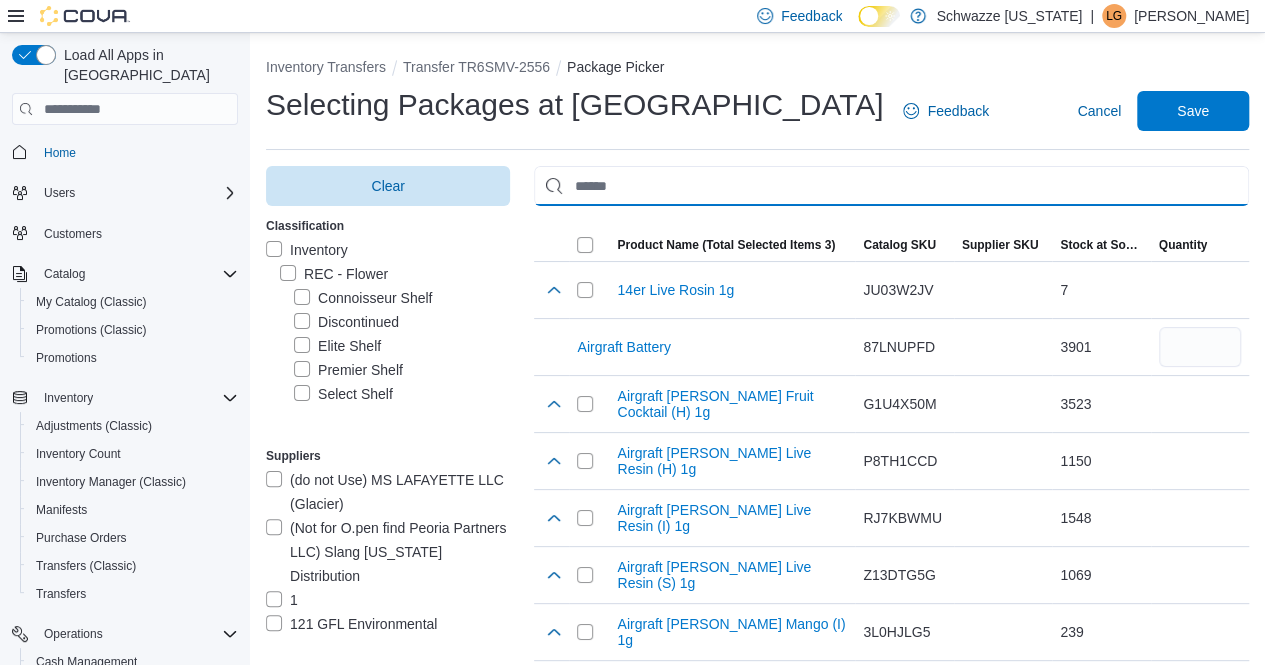 paste 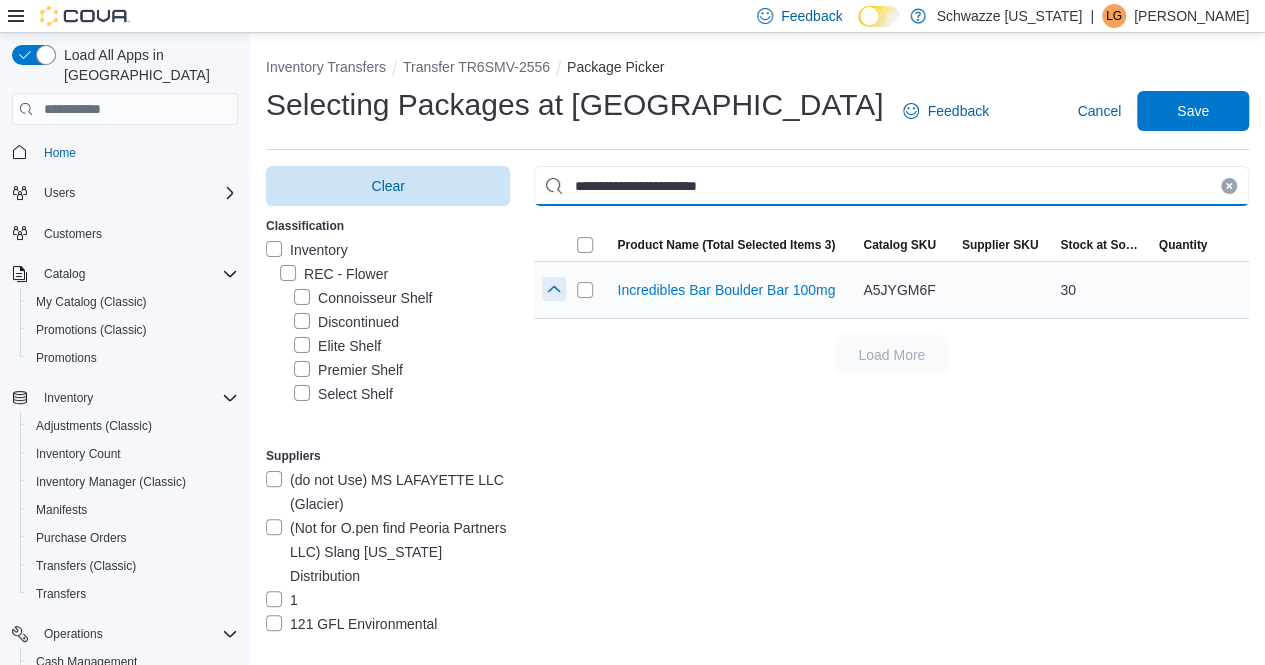 type on "**********" 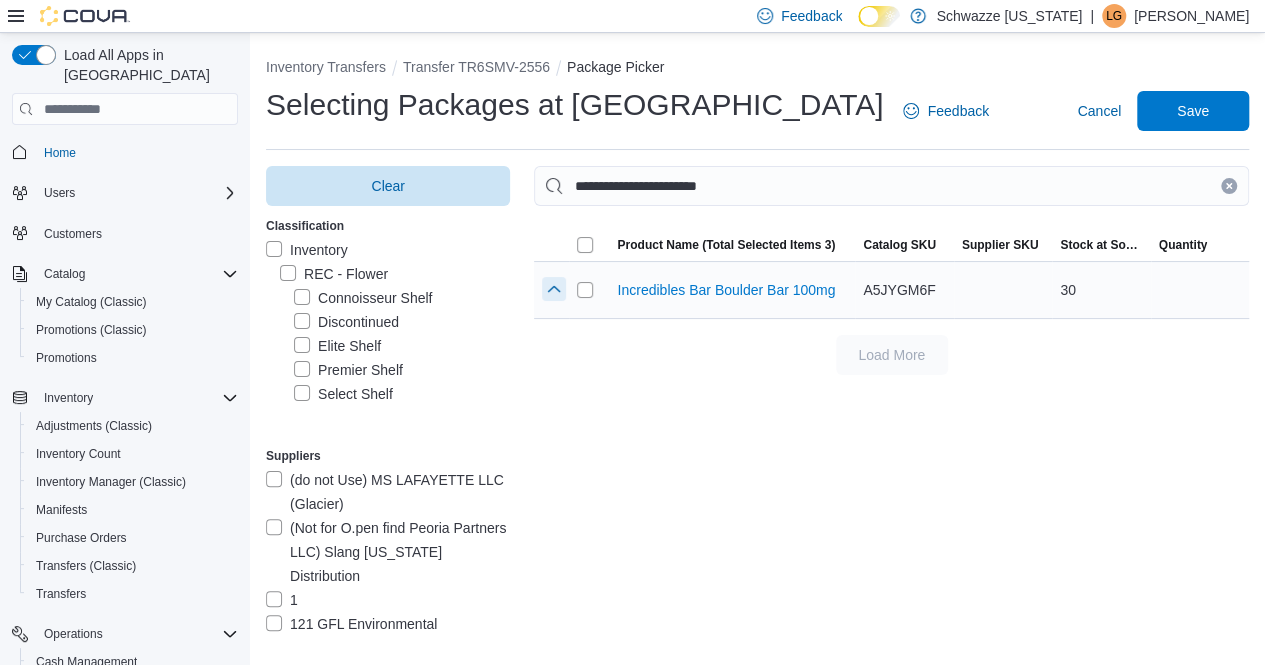 click at bounding box center (554, 289) 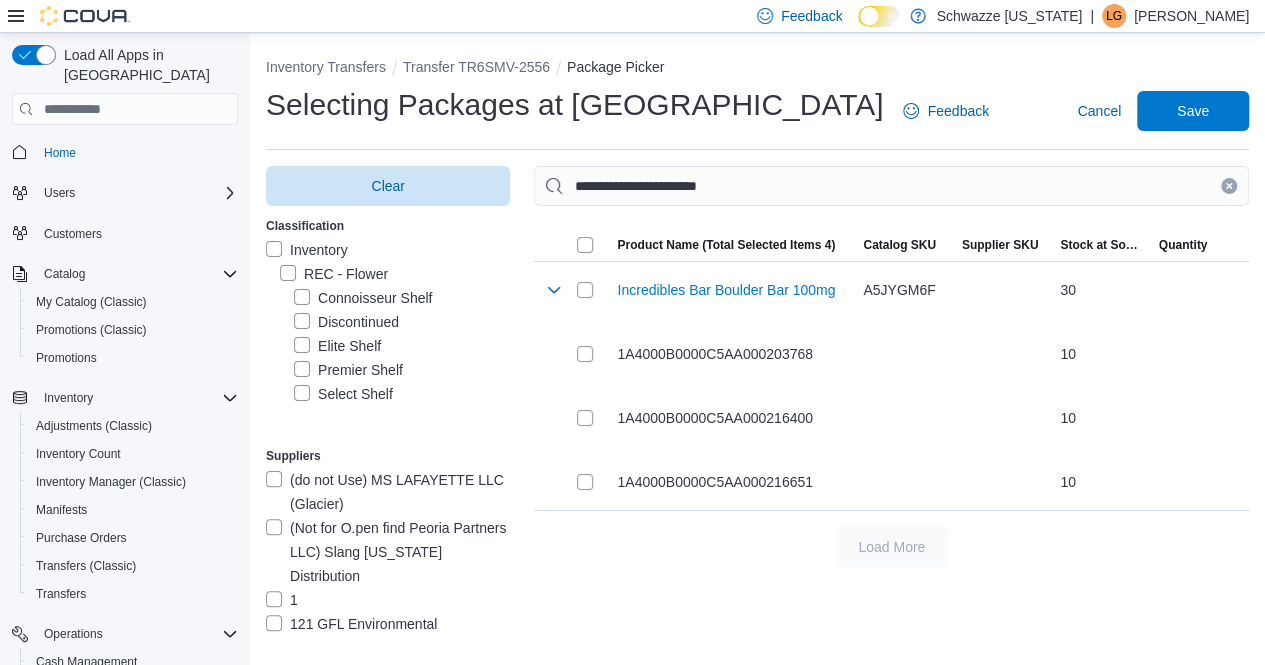click at bounding box center (1229, 186) 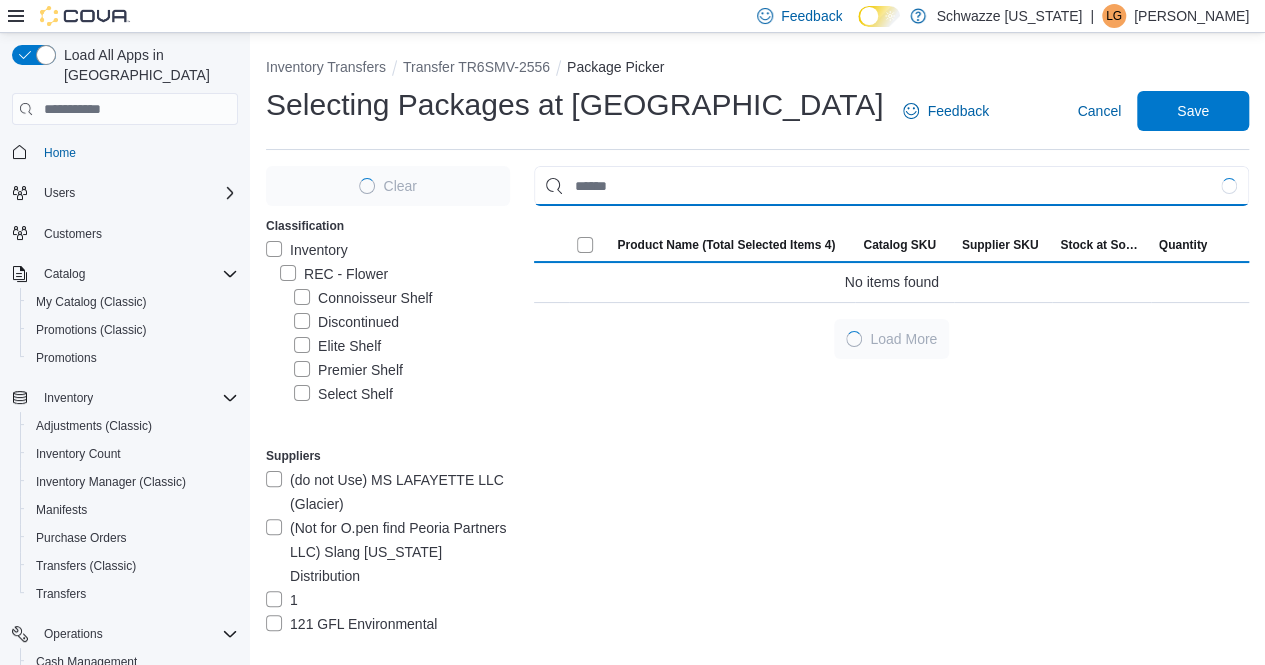click at bounding box center [891, 186] 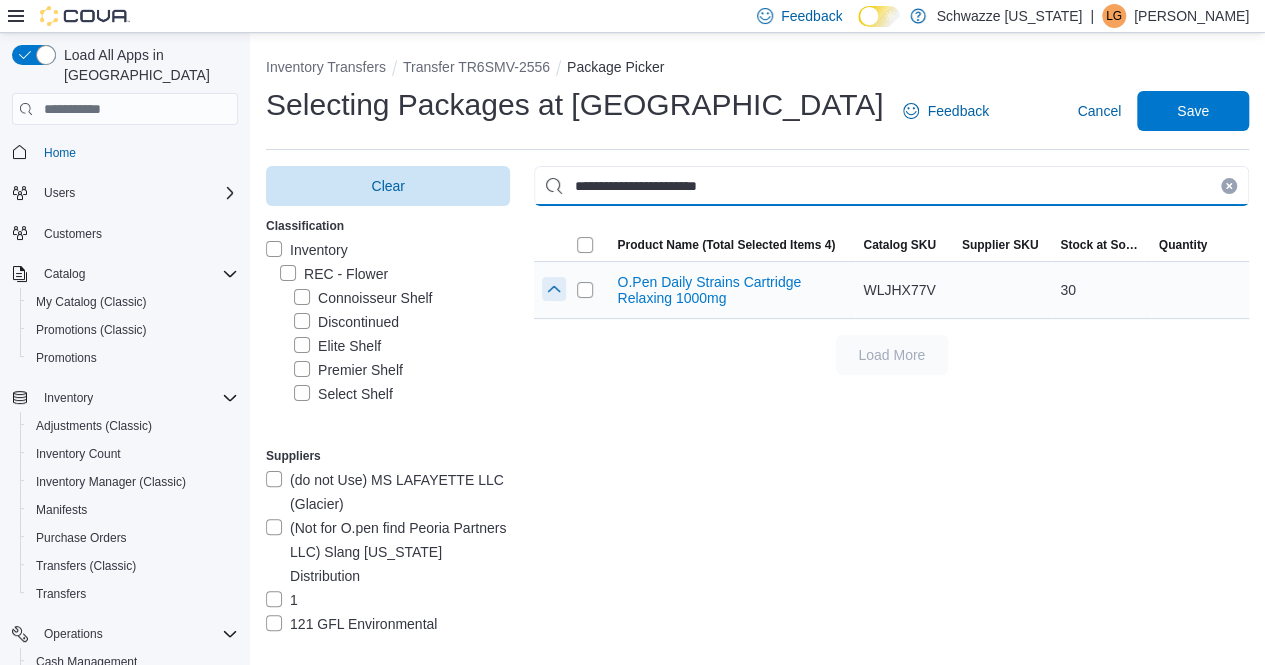 type on "**********" 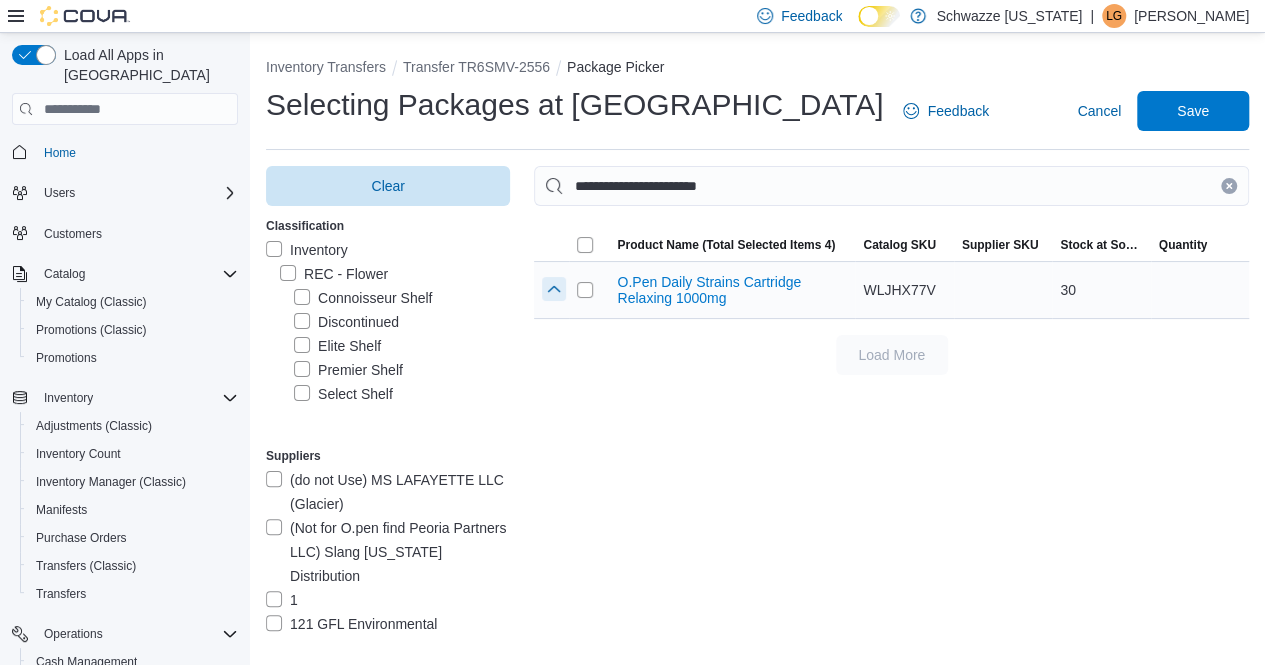 click at bounding box center (554, 289) 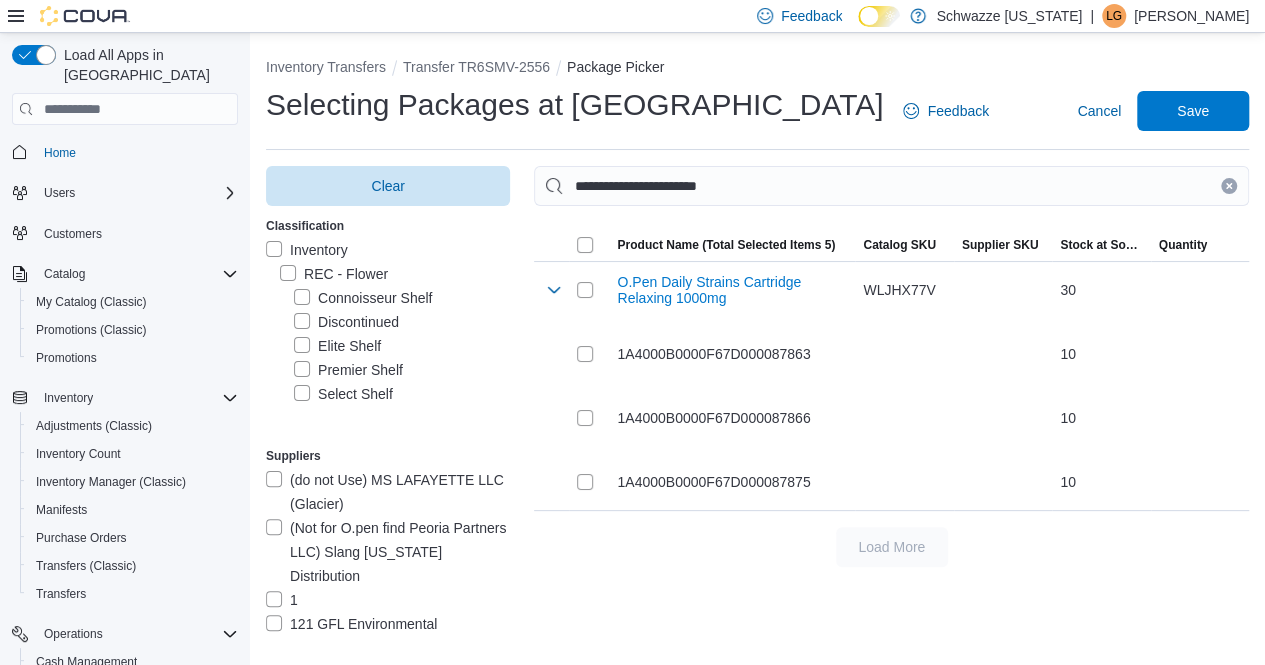click 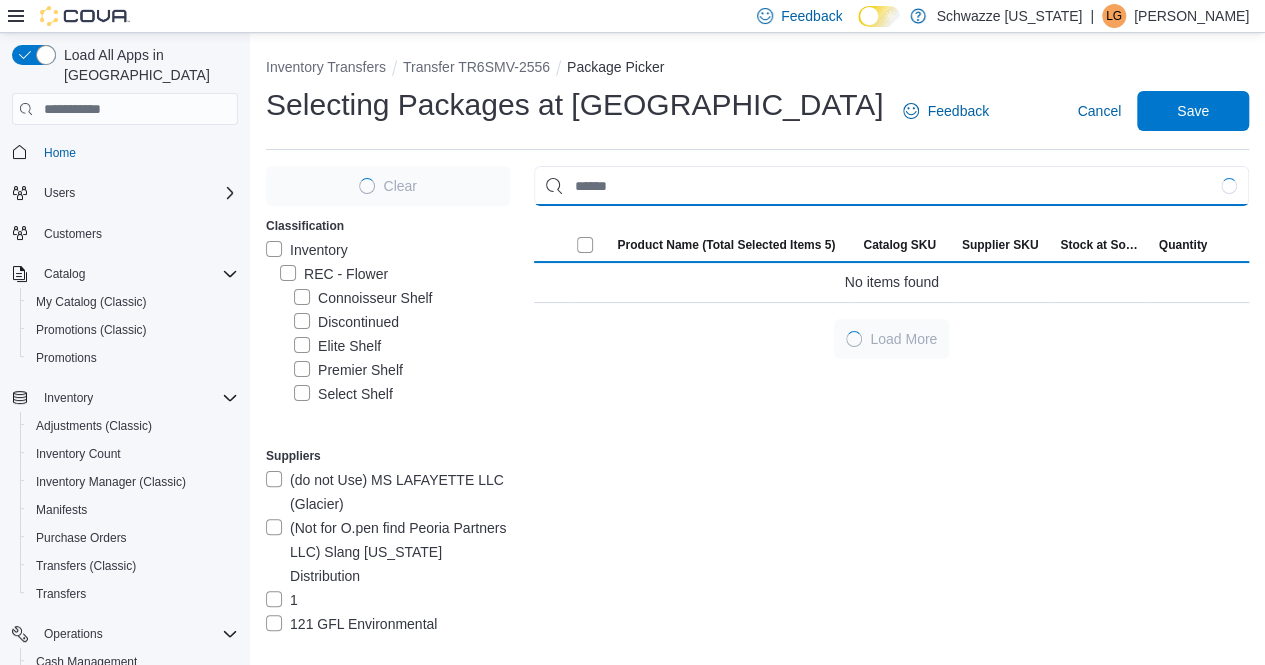 click at bounding box center [891, 186] 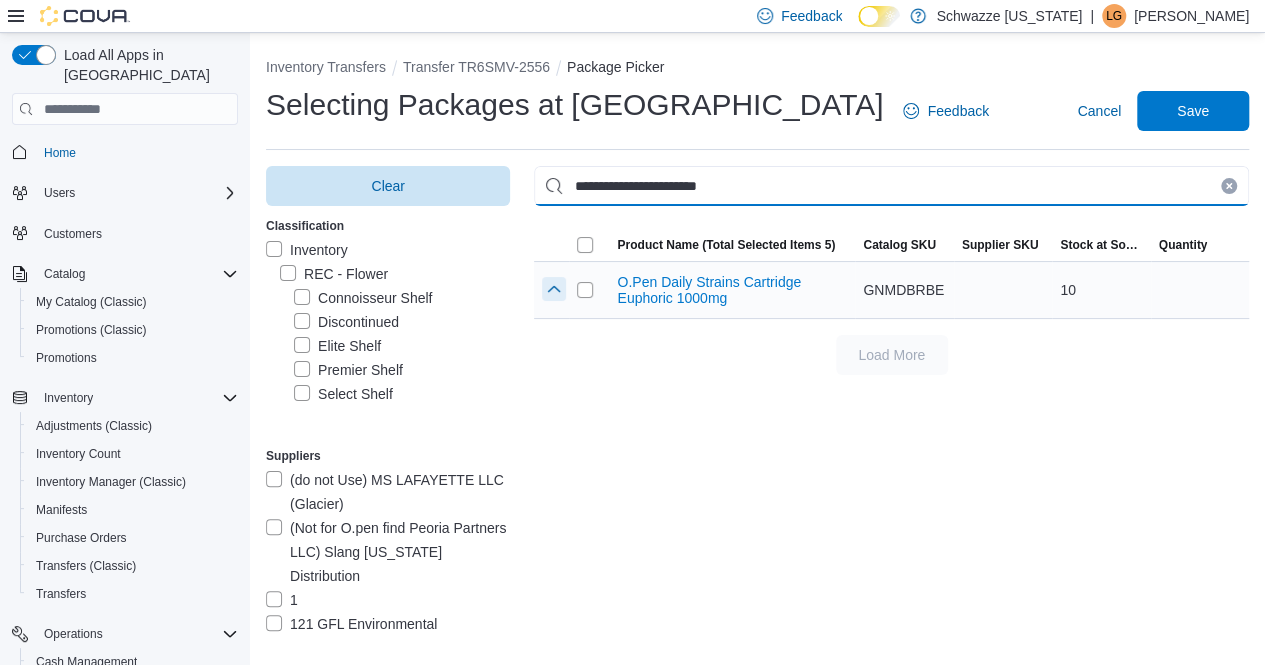 type on "**********" 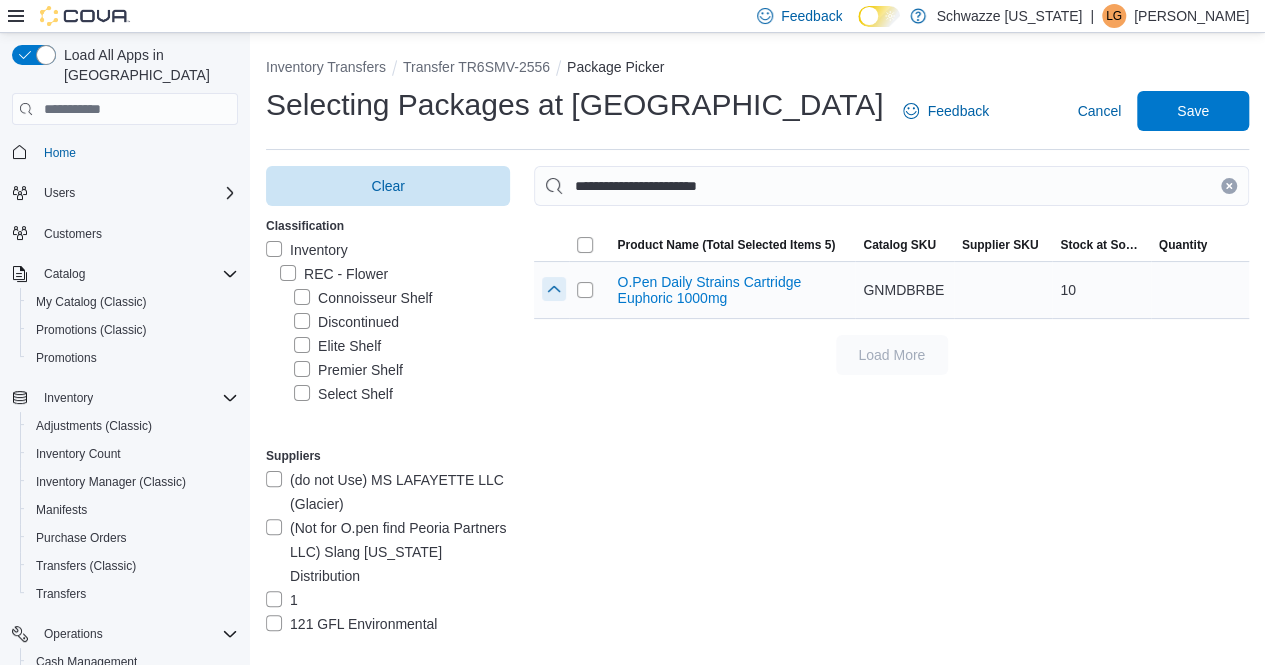 click at bounding box center (554, 289) 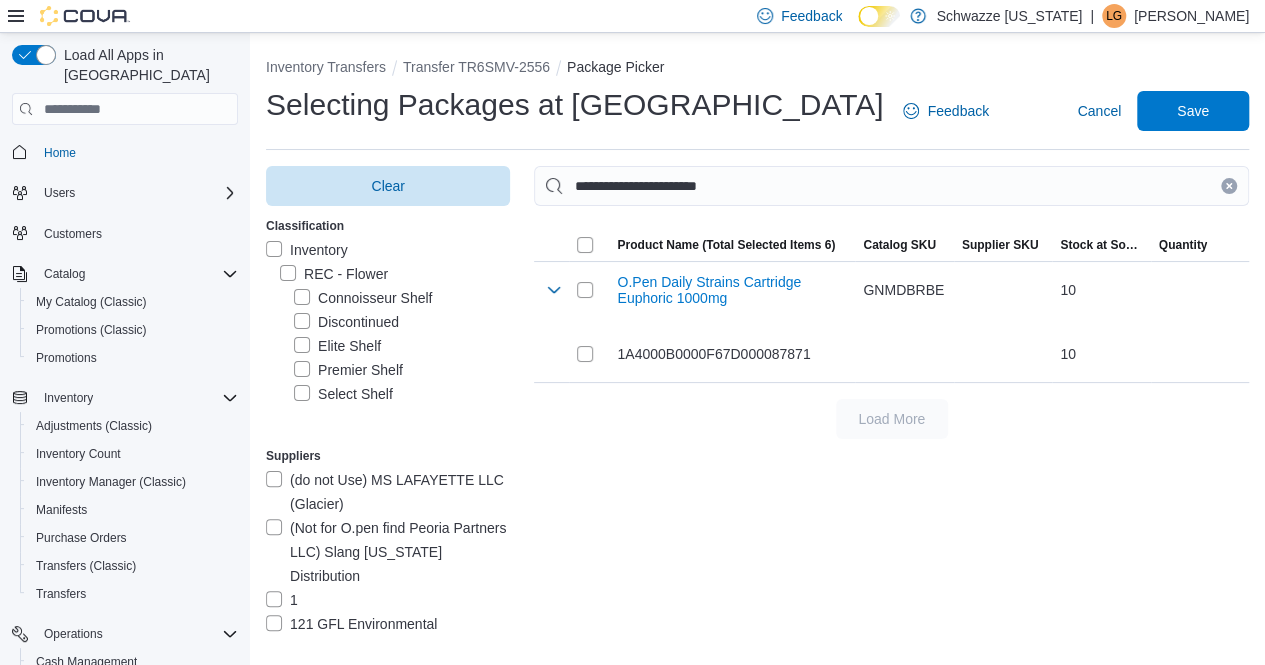 drag, startPoint x: 1243, startPoint y: 181, endPoint x: 1198, endPoint y: 183, distance: 45.044422 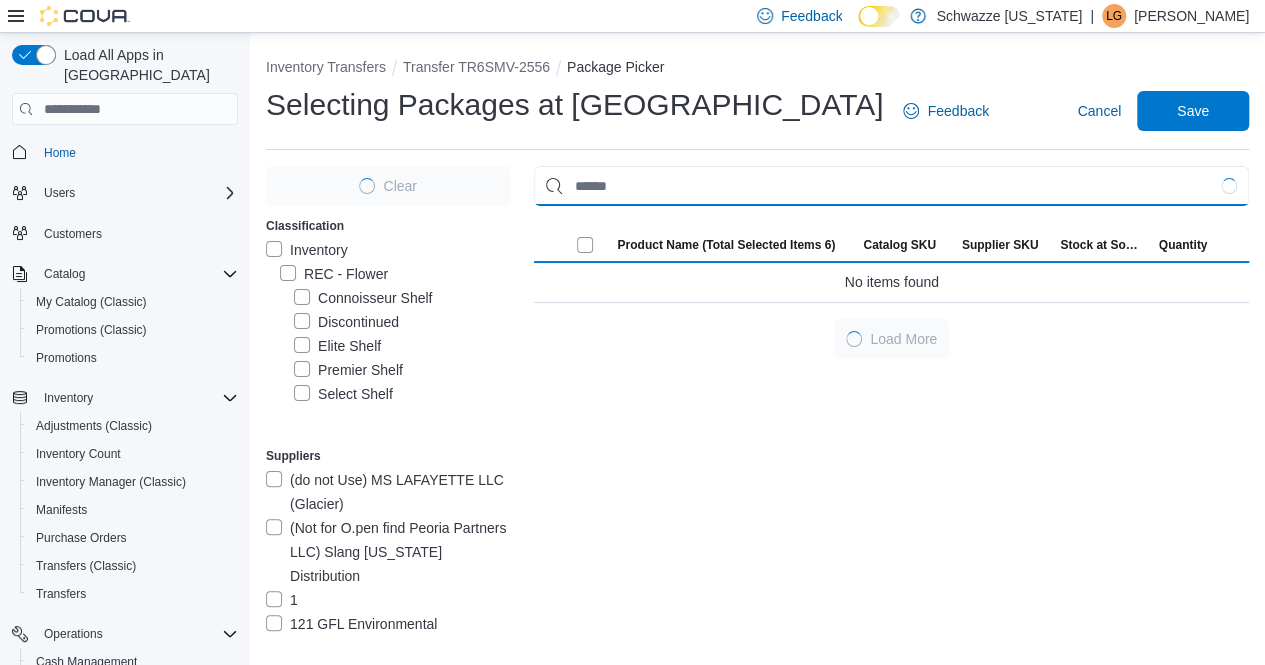 click at bounding box center (891, 186) 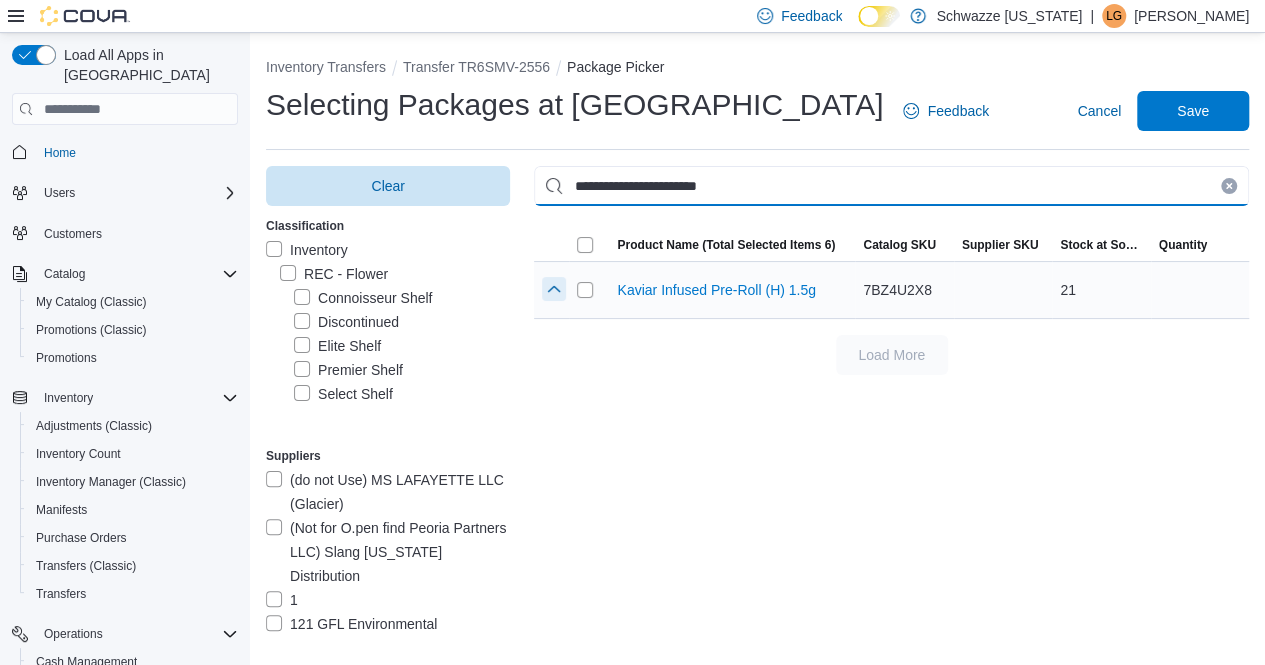 type on "**********" 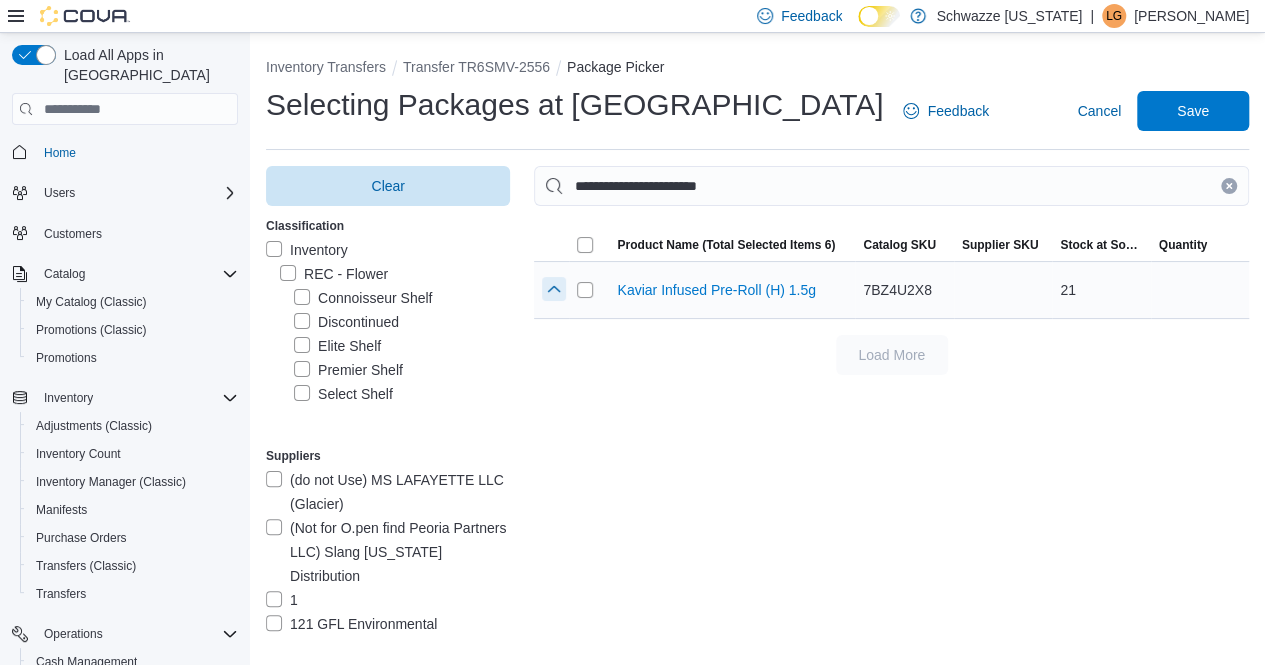 click at bounding box center [554, 289] 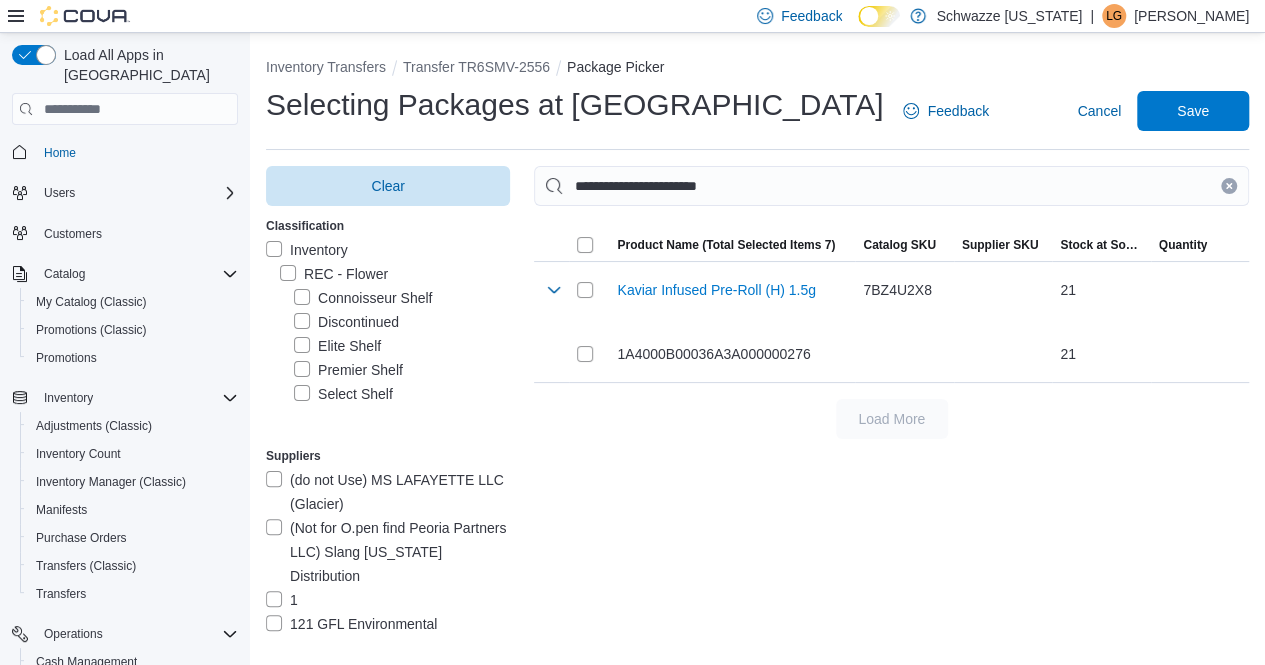 drag, startPoint x: 1246, startPoint y: 183, endPoint x: 1118, endPoint y: 185, distance: 128.01562 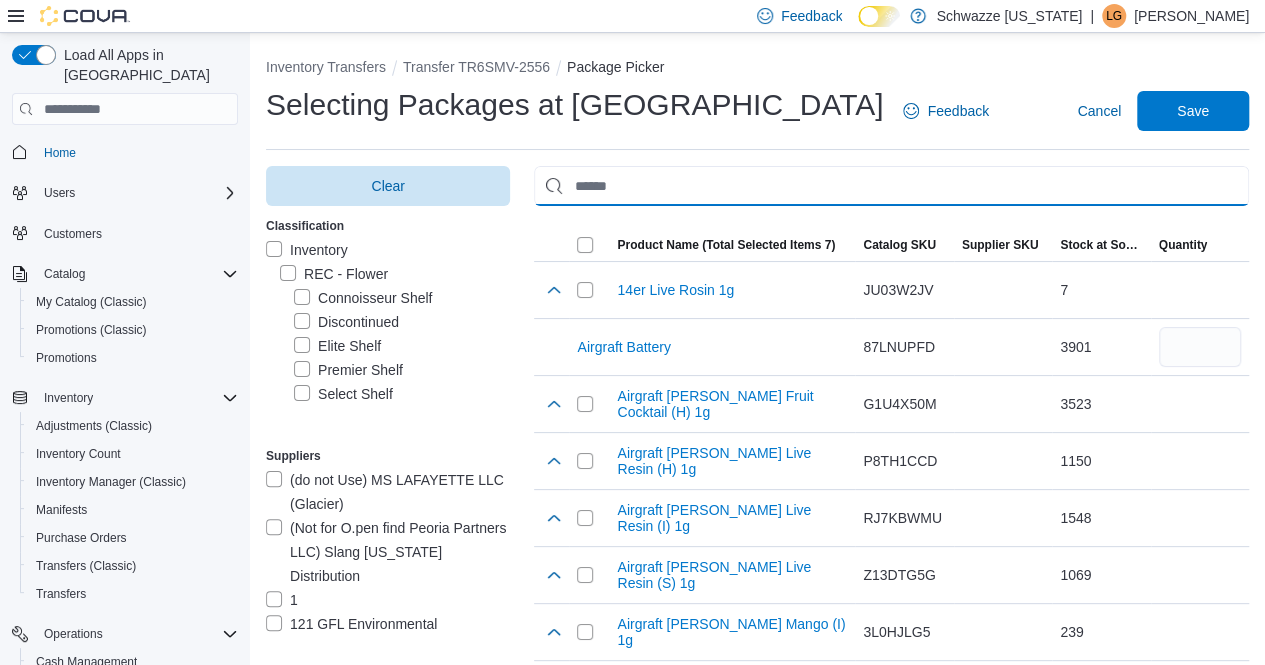click at bounding box center (891, 186) 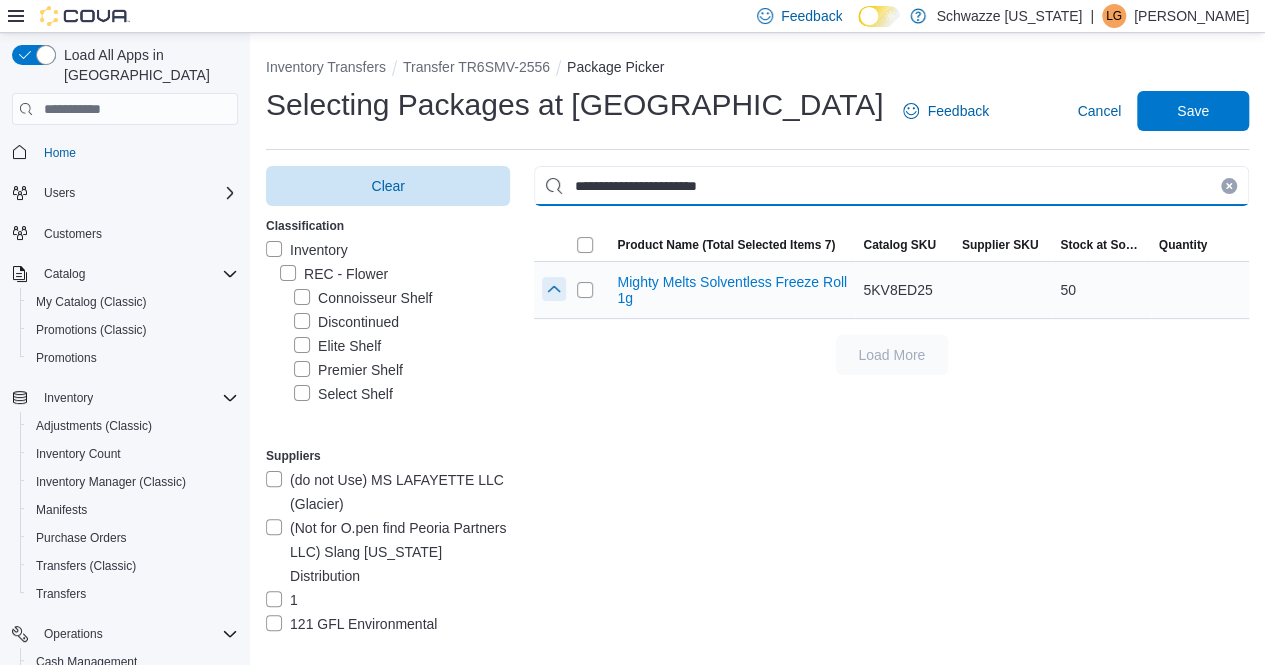 type on "**********" 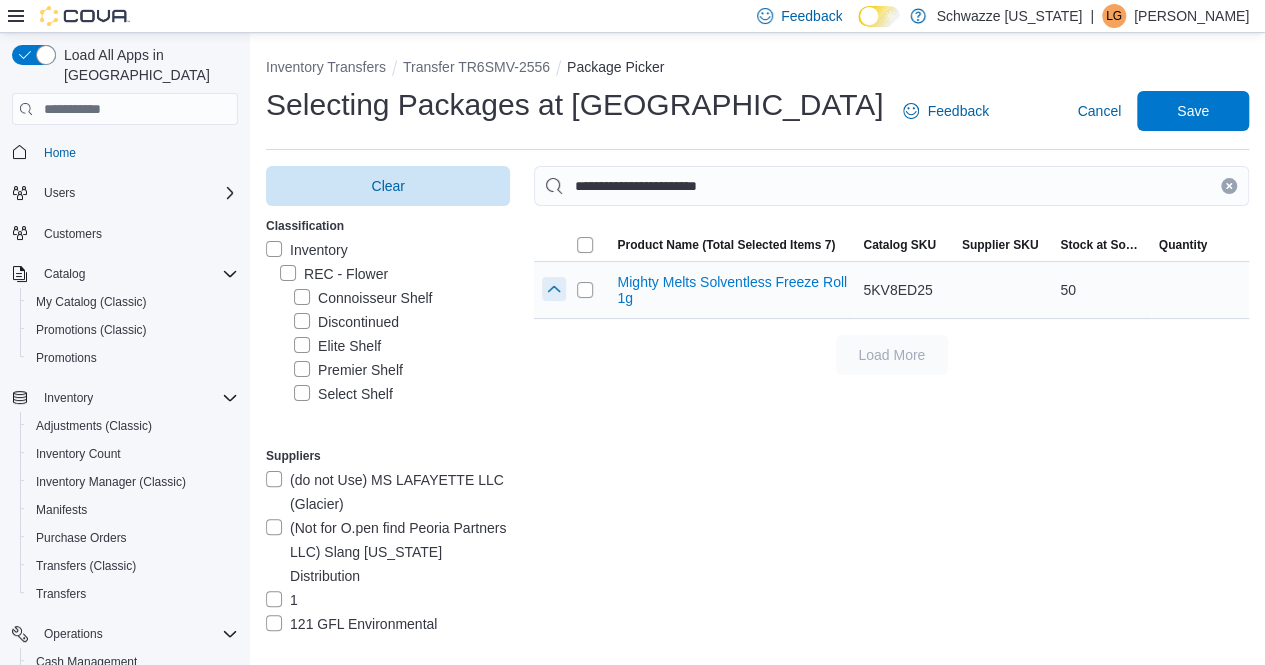 click at bounding box center (554, 289) 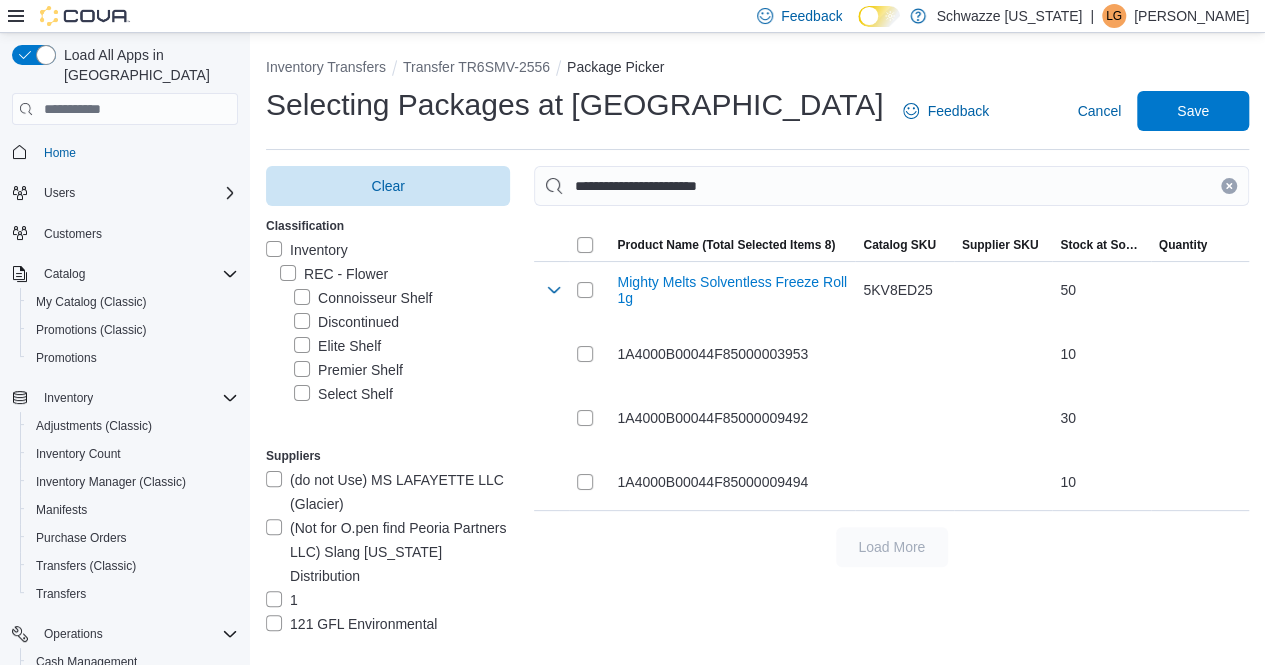 drag, startPoint x: 1242, startPoint y: 189, endPoint x: 1143, endPoint y: 188, distance: 99.00505 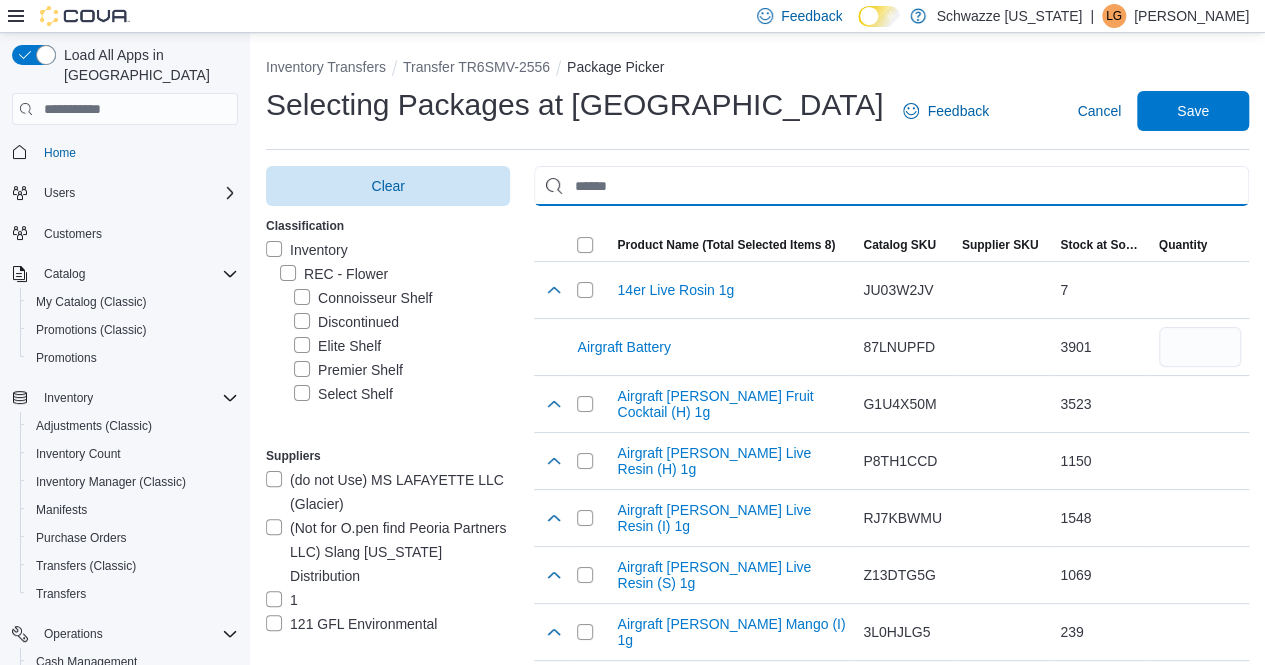 click at bounding box center (891, 186) 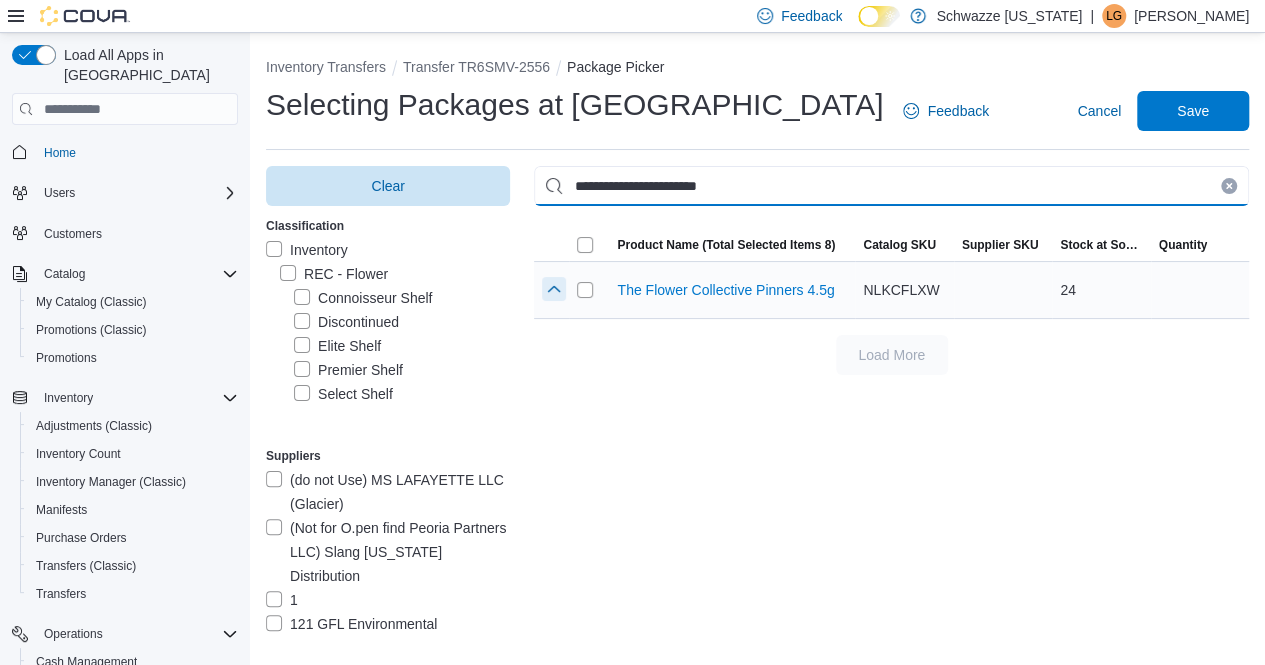 type on "**********" 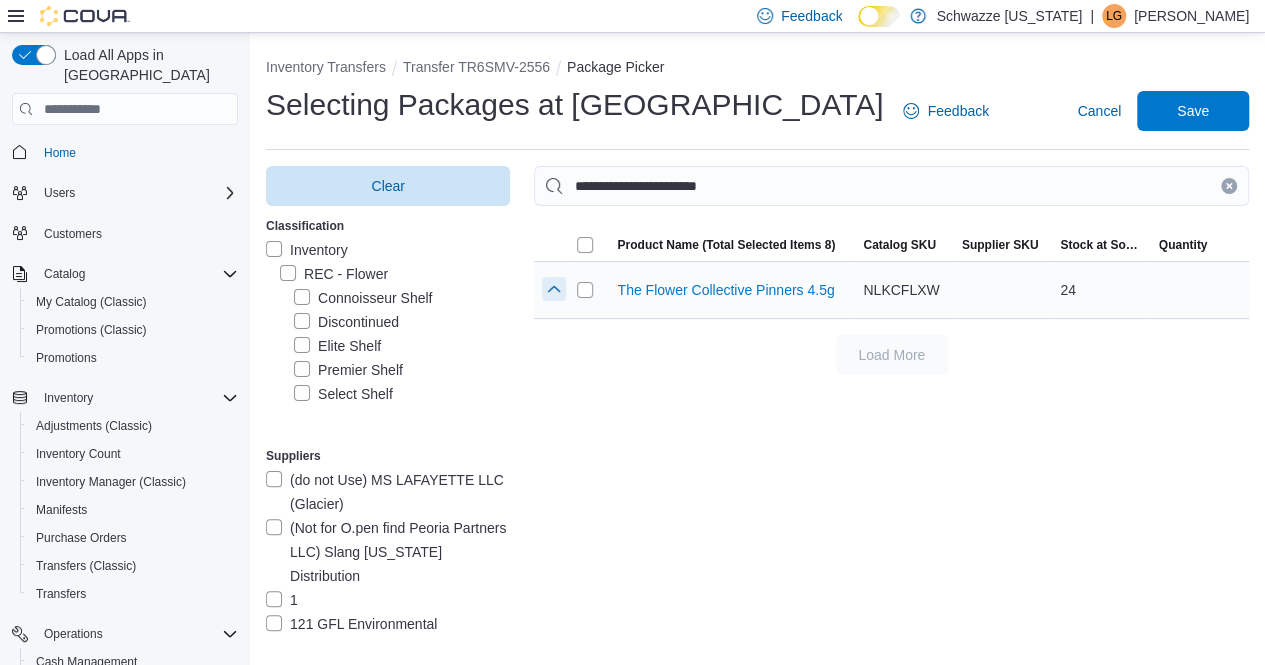 click at bounding box center [554, 289] 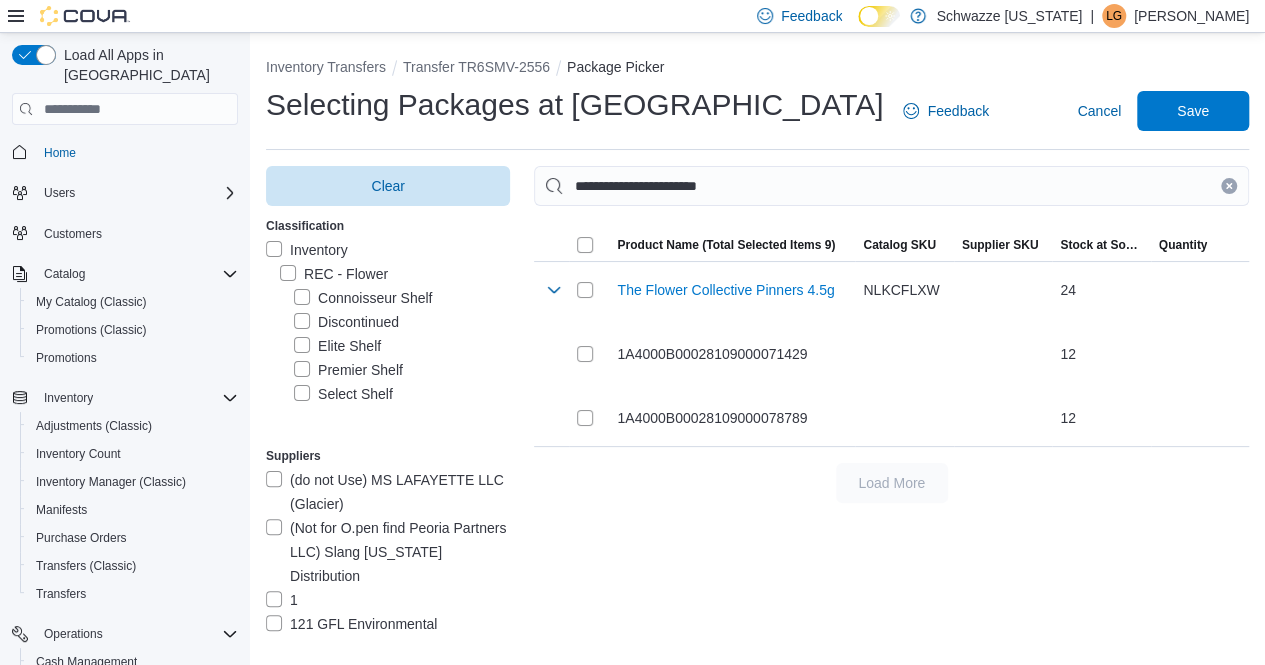 drag, startPoint x: 1248, startPoint y: 182, endPoint x: 1012, endPoint y: 203, distance: 236.93248 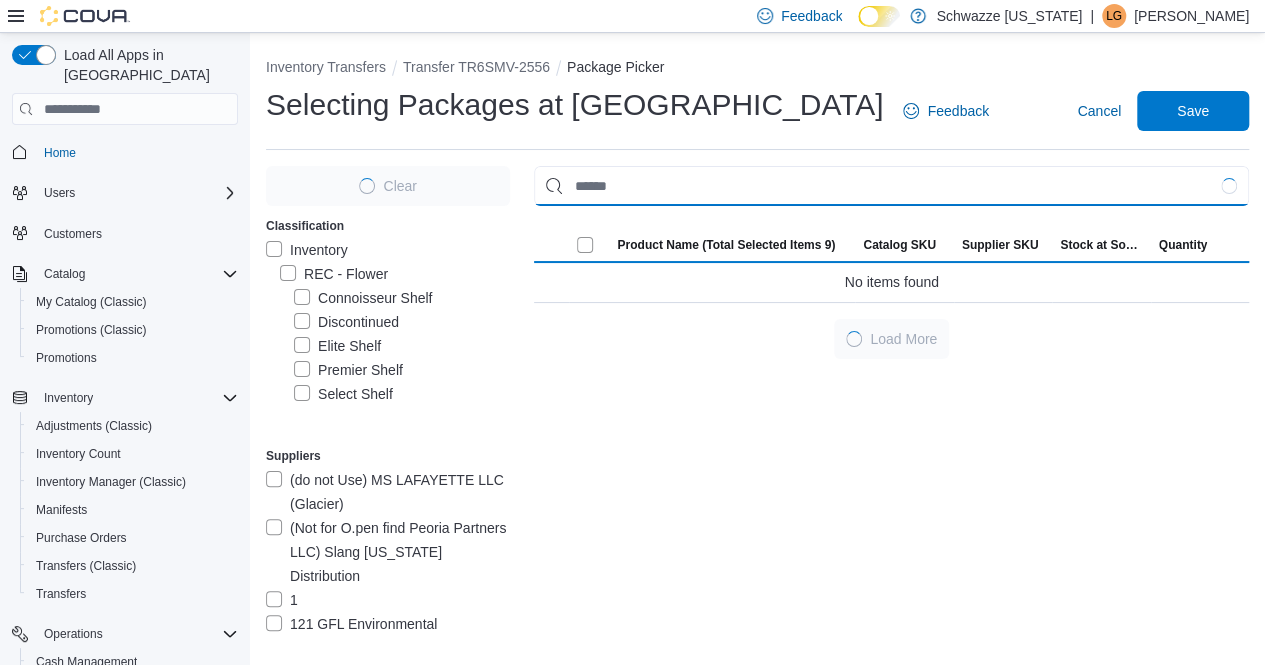 click at bounding box center [891, 186] 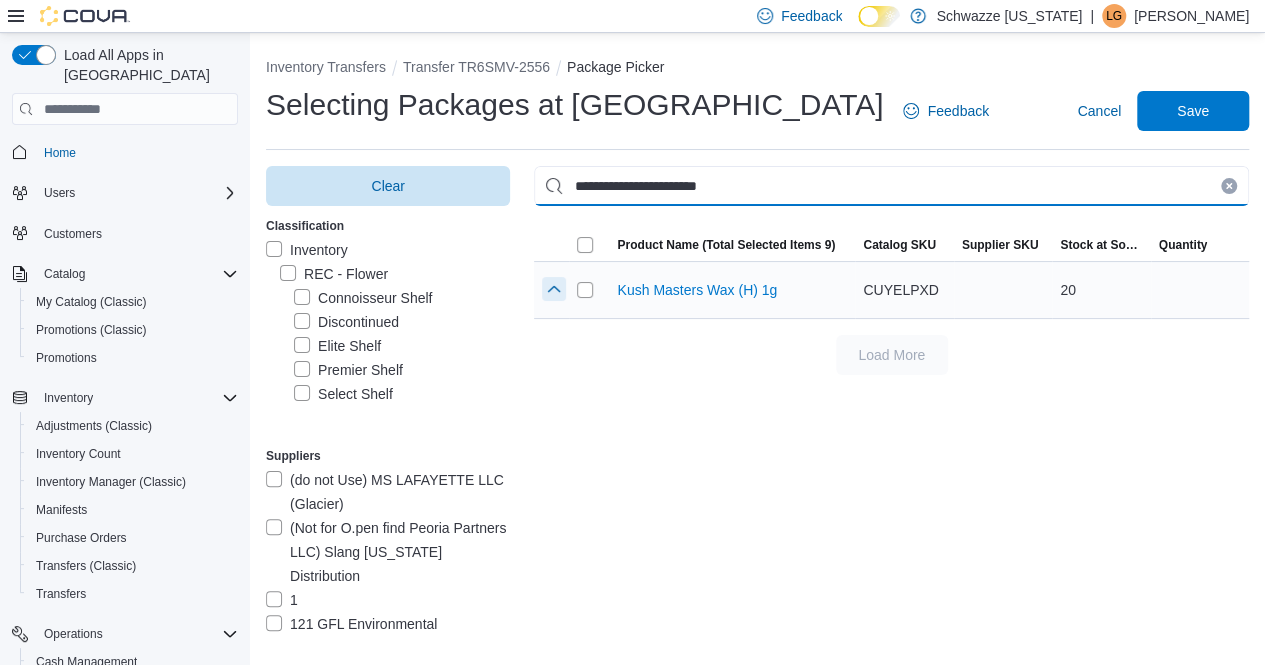 type on "**********" 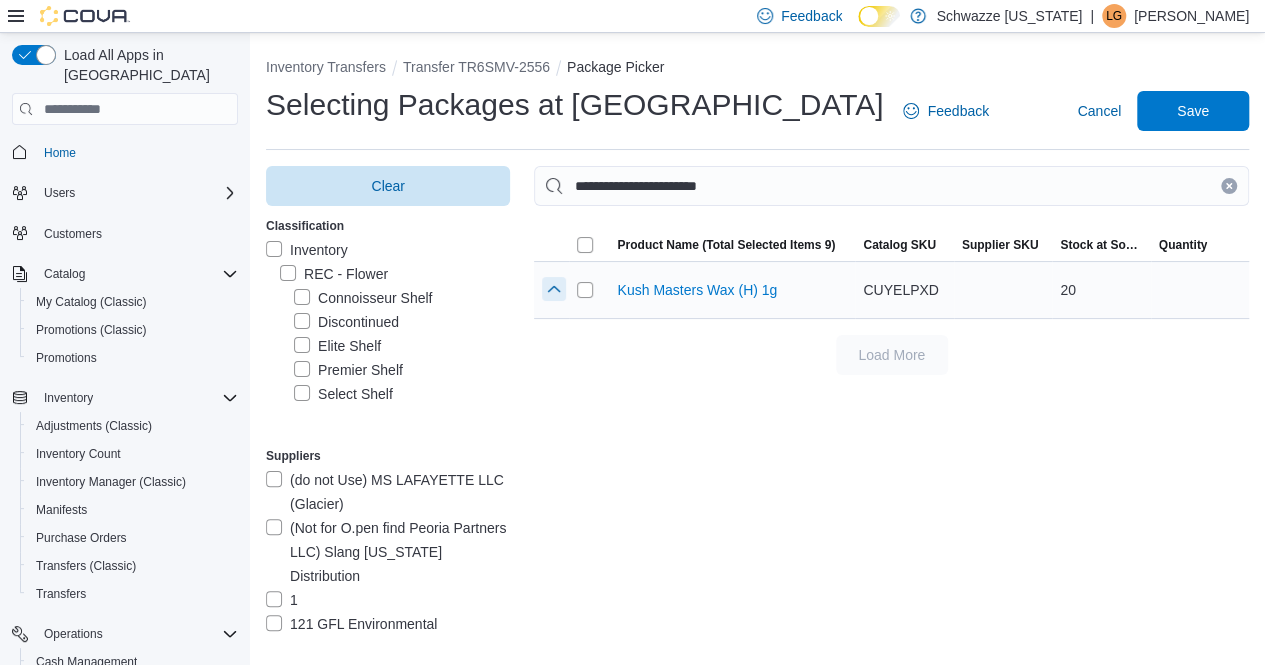 click at bounding box center (554, 289) 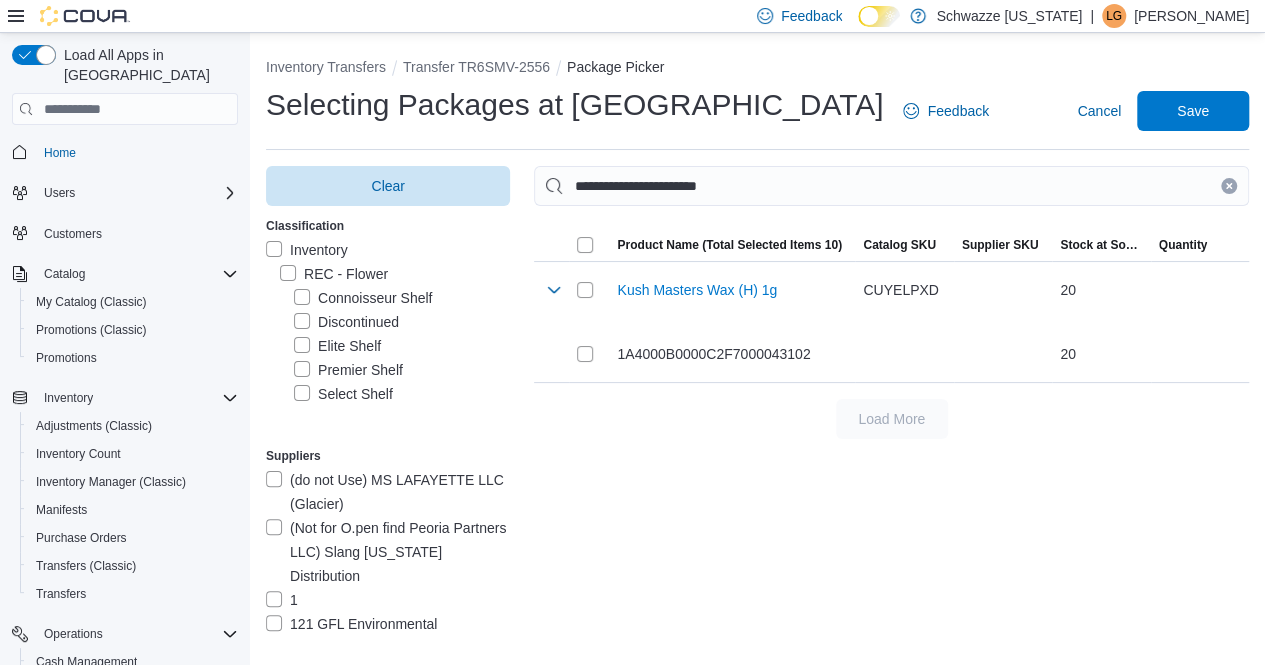 drag, startPoint x: 1239, startPoint y: 181, endPoint x: 1118, endPoint y: 196, distance: 121.92621 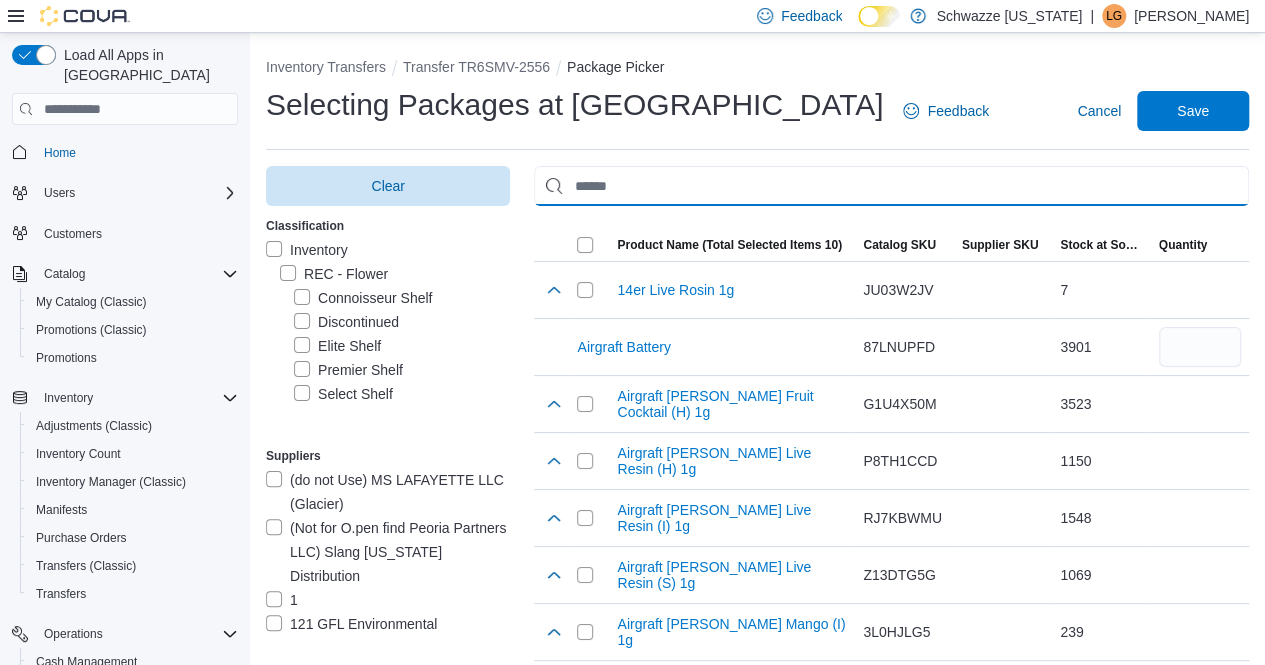 click at bounding box center [891, 186] 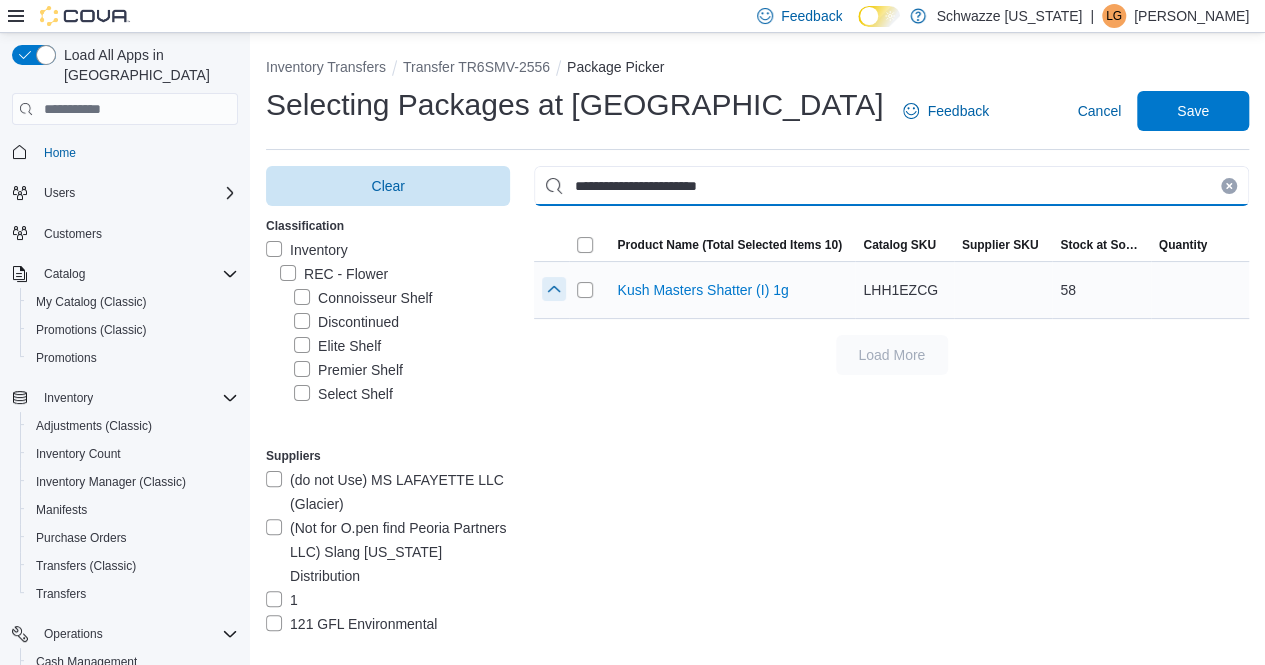 type on "**********" 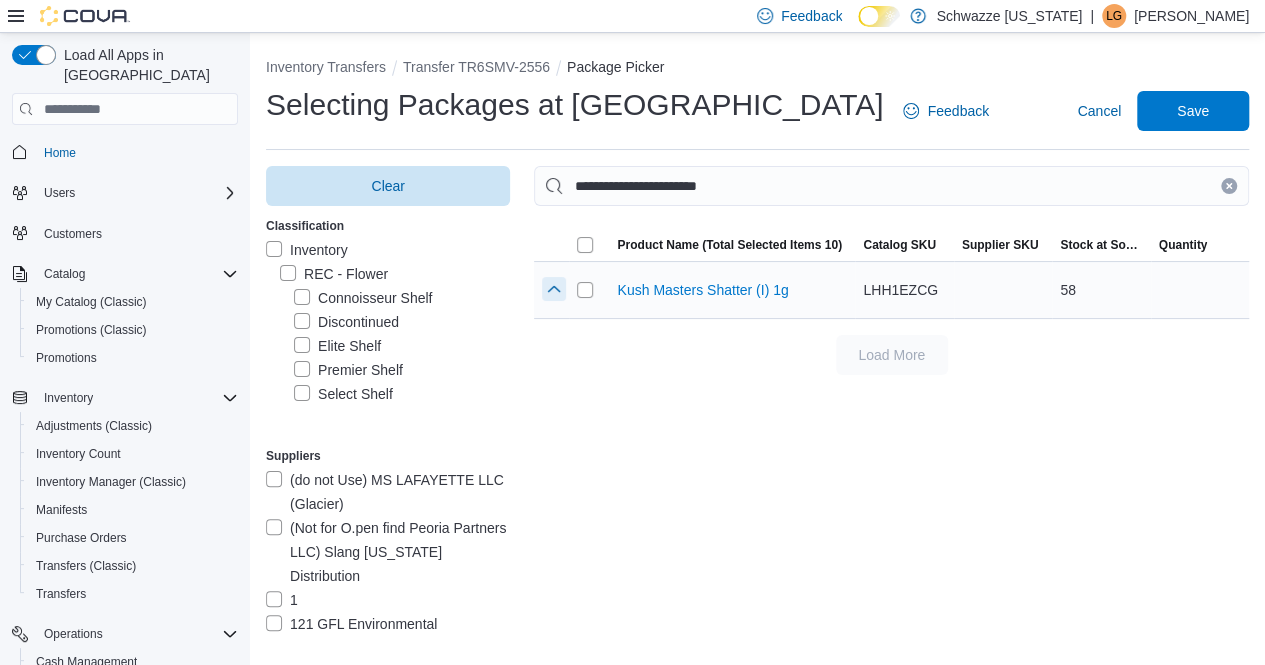 click at bounding box center [554, 289] 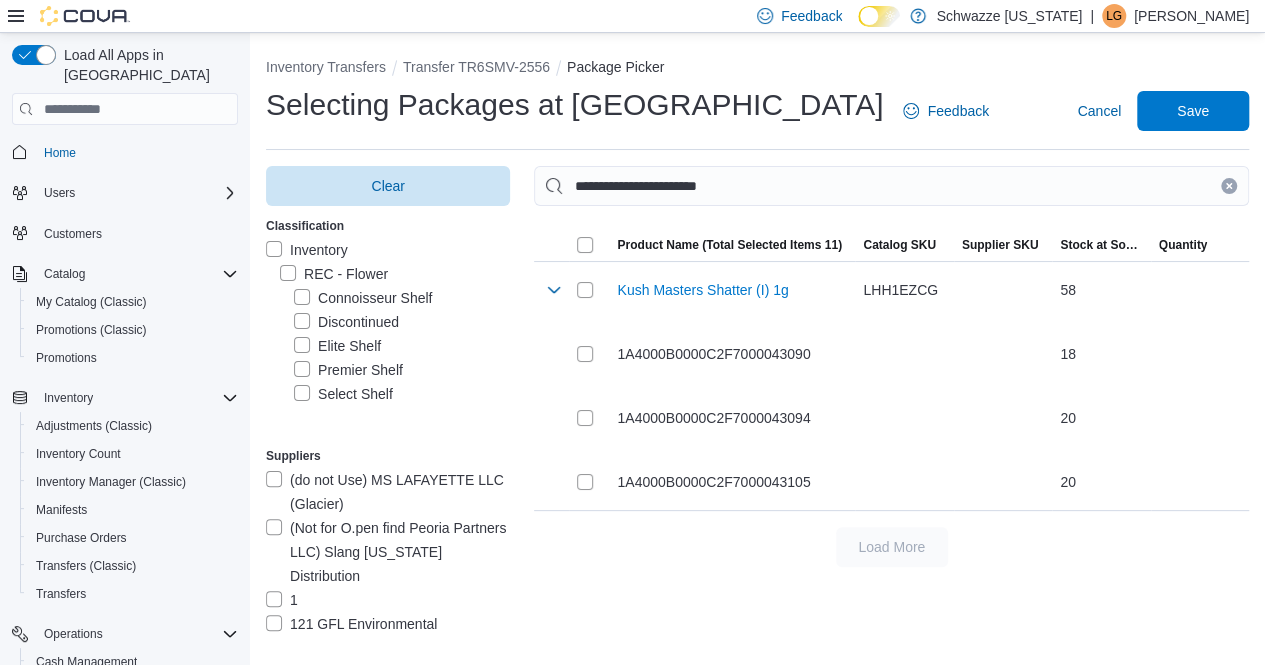 click 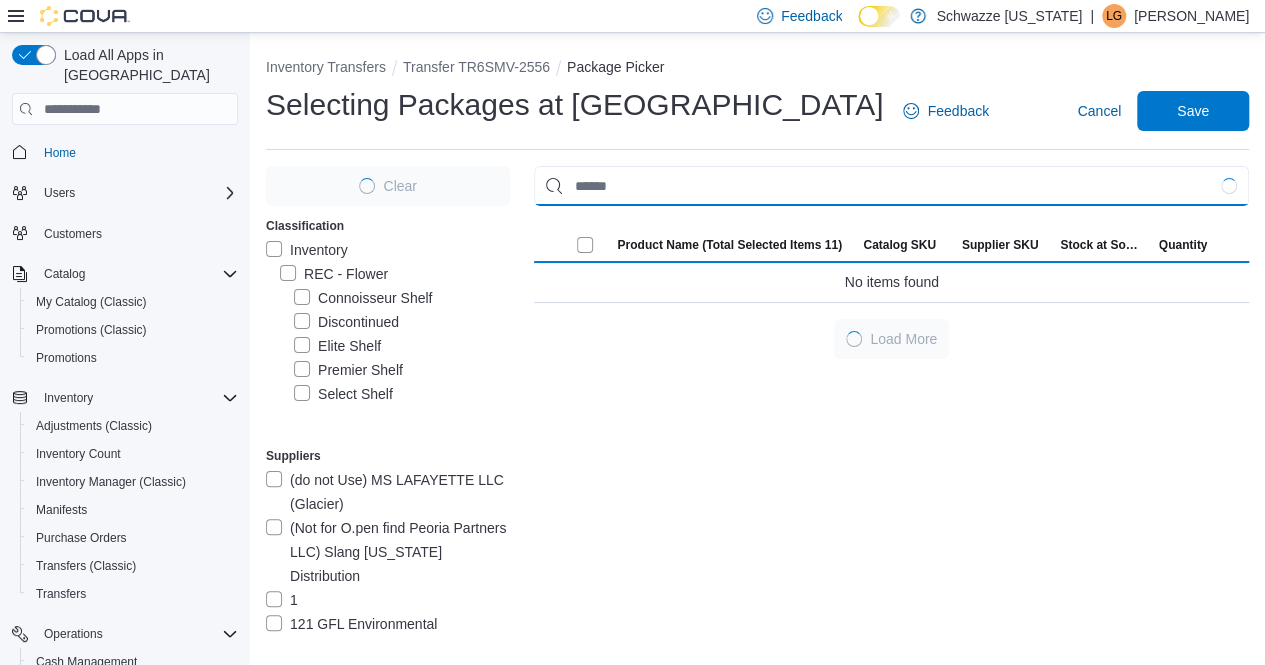 click at bounding box center (891, 186) 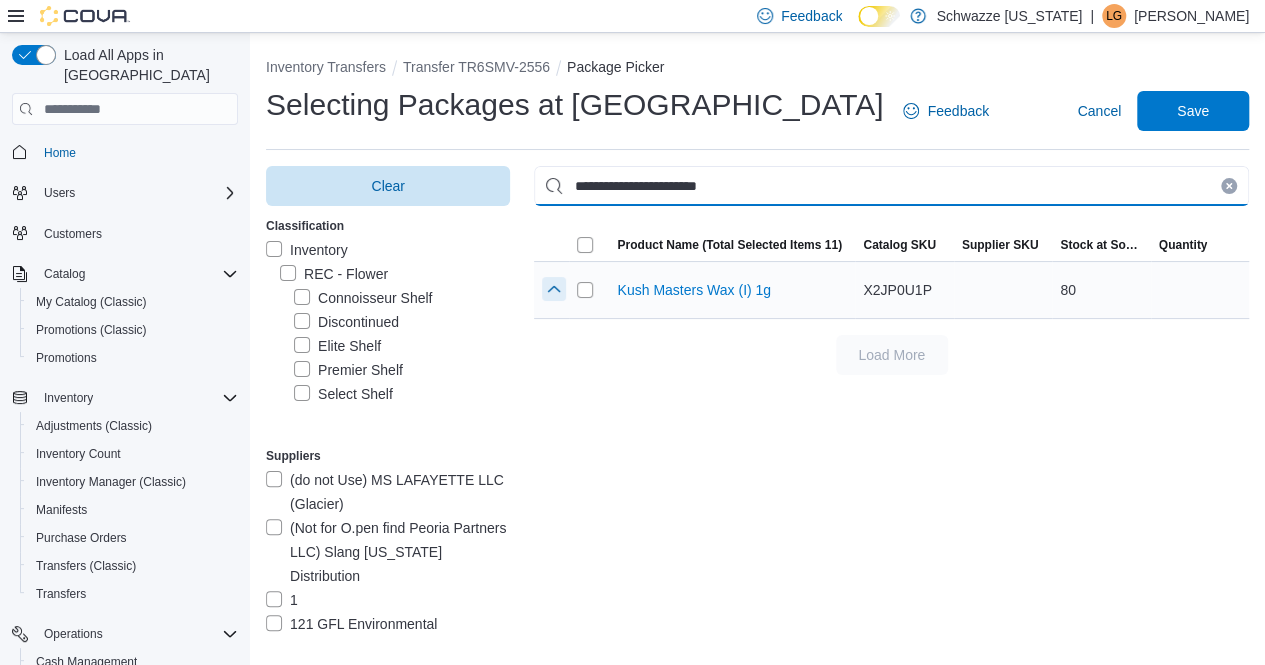 type on "**********" 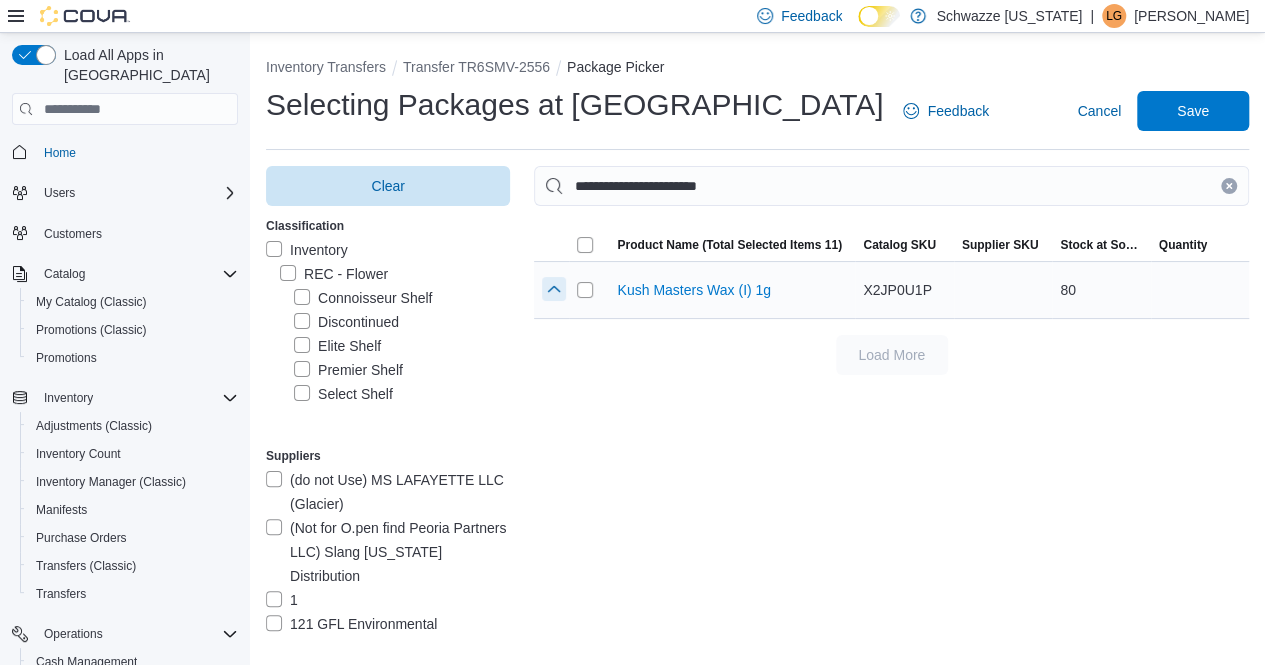 click at bounding box center (554, 289) 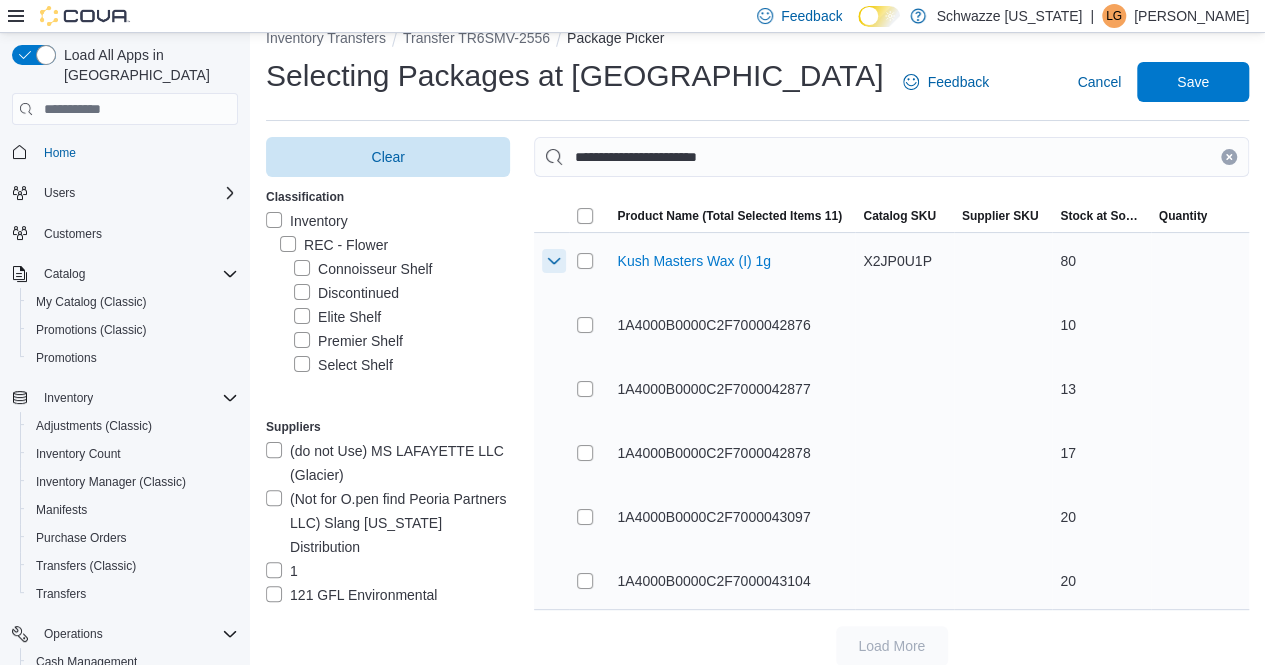 scroll, scrollTop: 45, scrollLeft: 0, axis: vertical 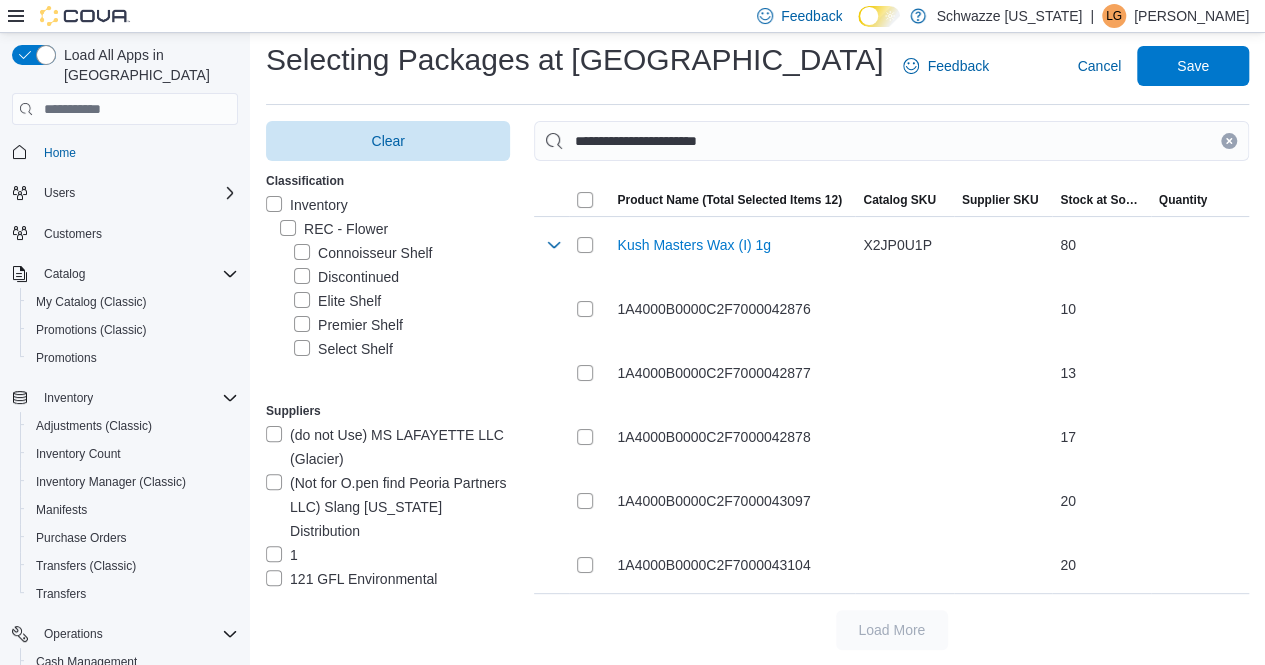 drag, startPoint x: 1244, startPoint y: 137, endPoint x: 1026, endPoint y: 167, distance: 220.05453 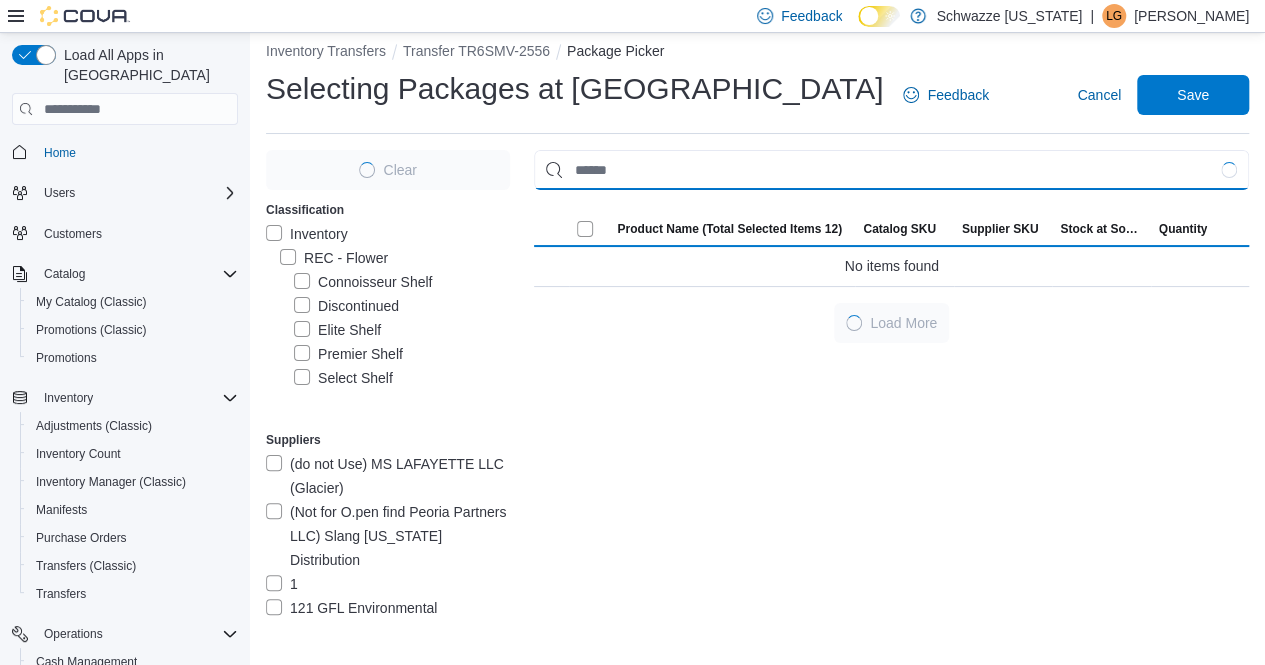 click at bounding box center (891, 170) 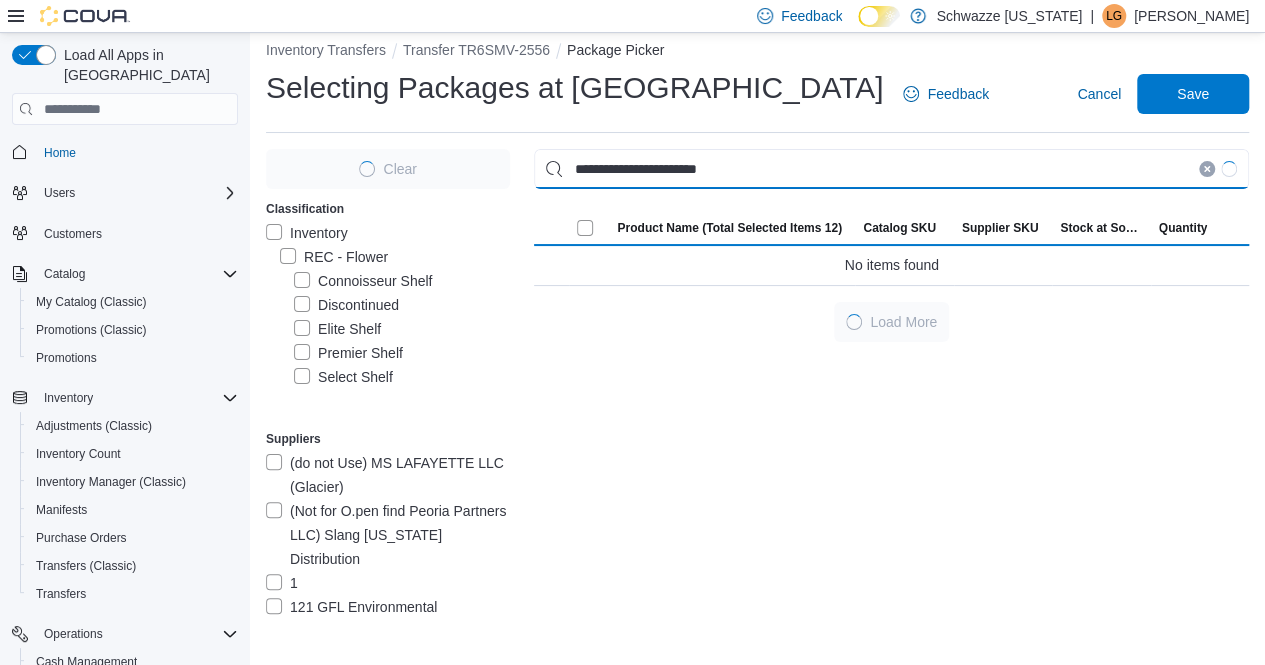 scroll, scrollTop: 16, scrollLeft: 0, axis: vertical 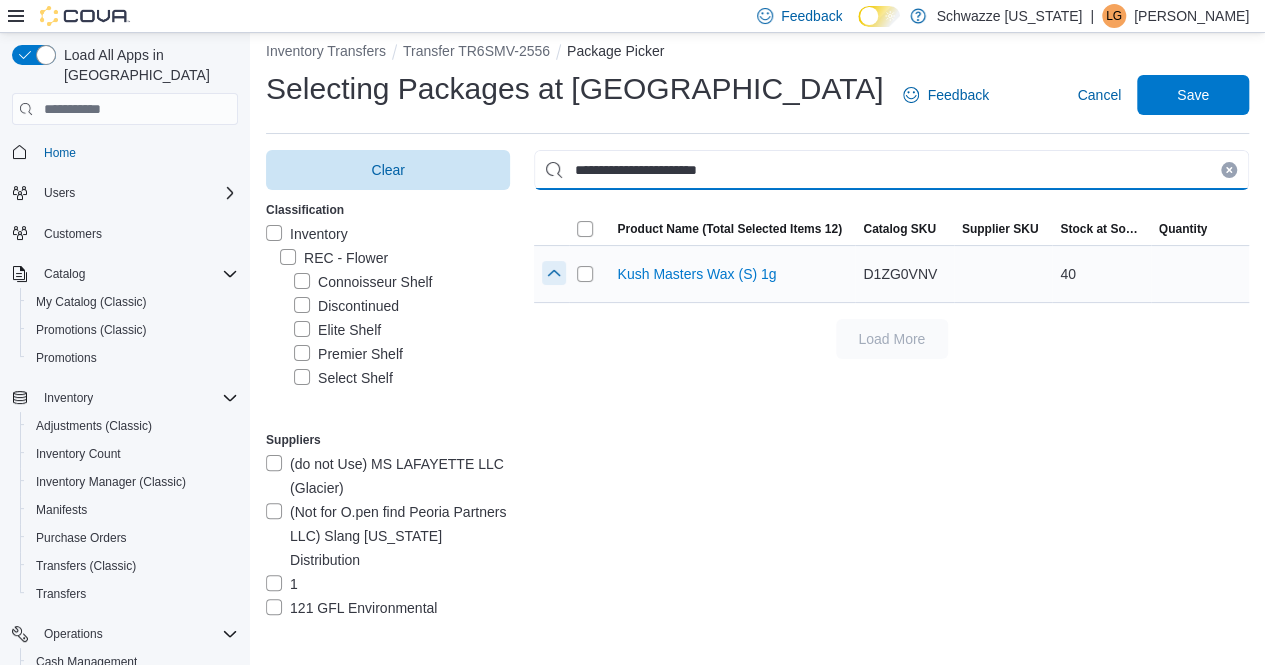 type on "**********" 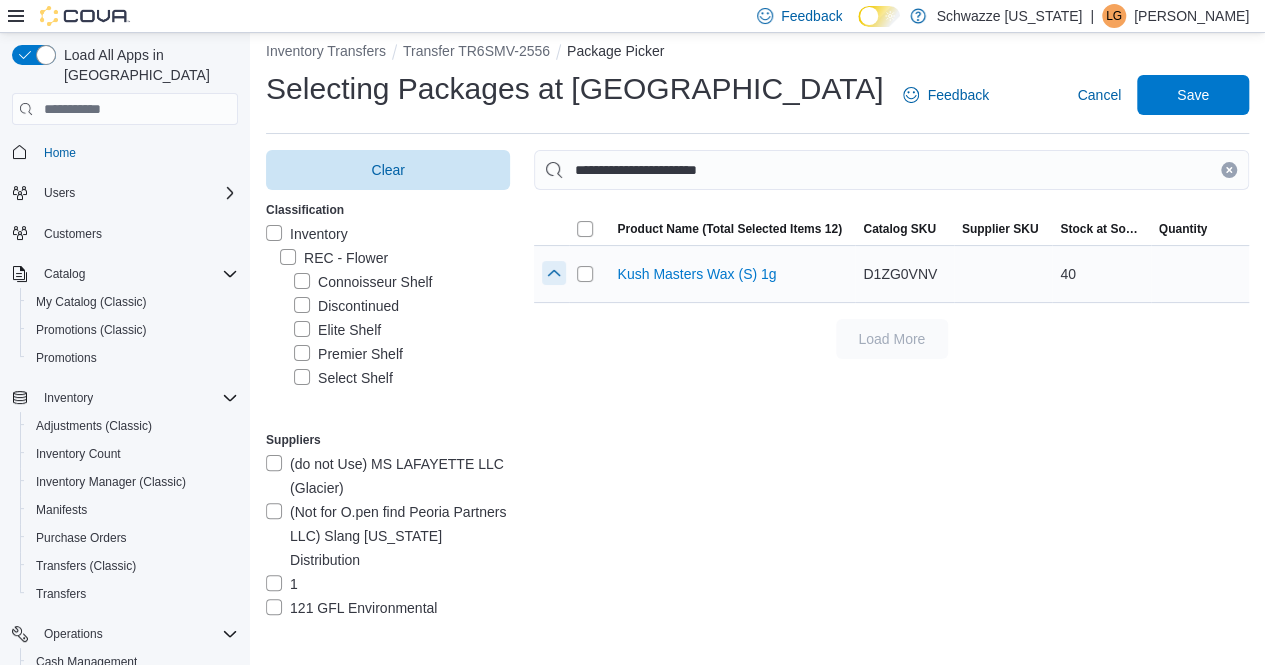 click at bounding box center (554, 273) 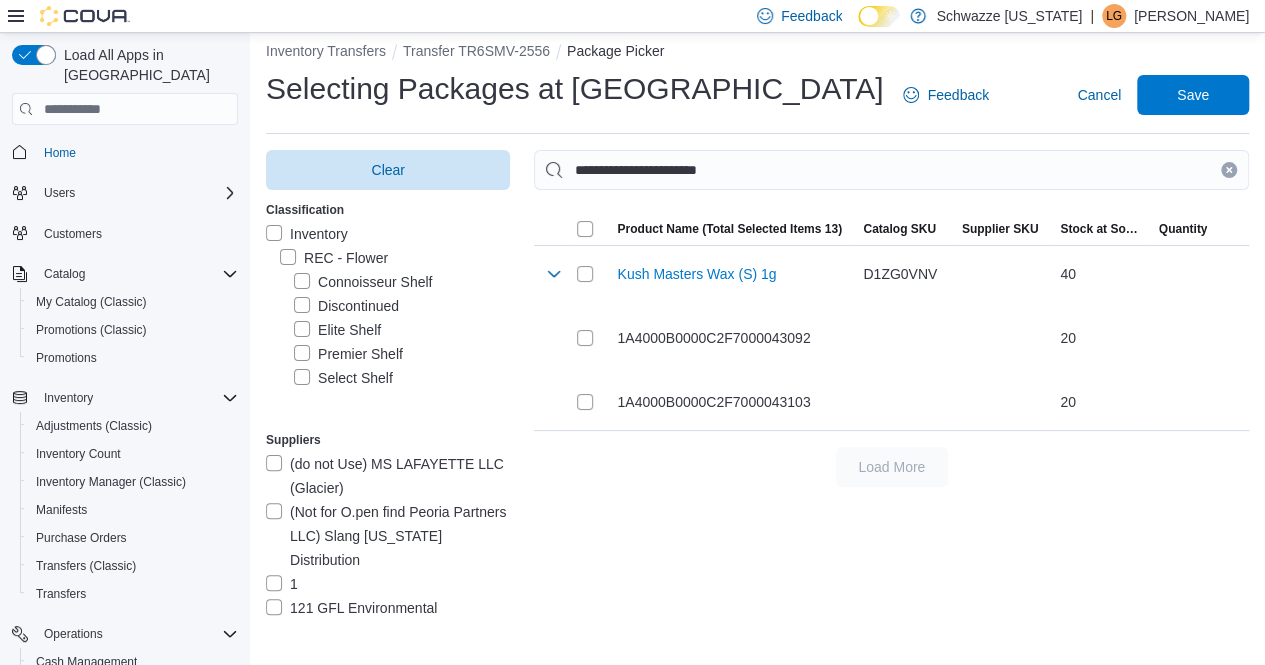 drag, startPoint x: 1242, startPoint y: 162, endPoint x: 1132, endPoint y: 178, distance: 111.15755 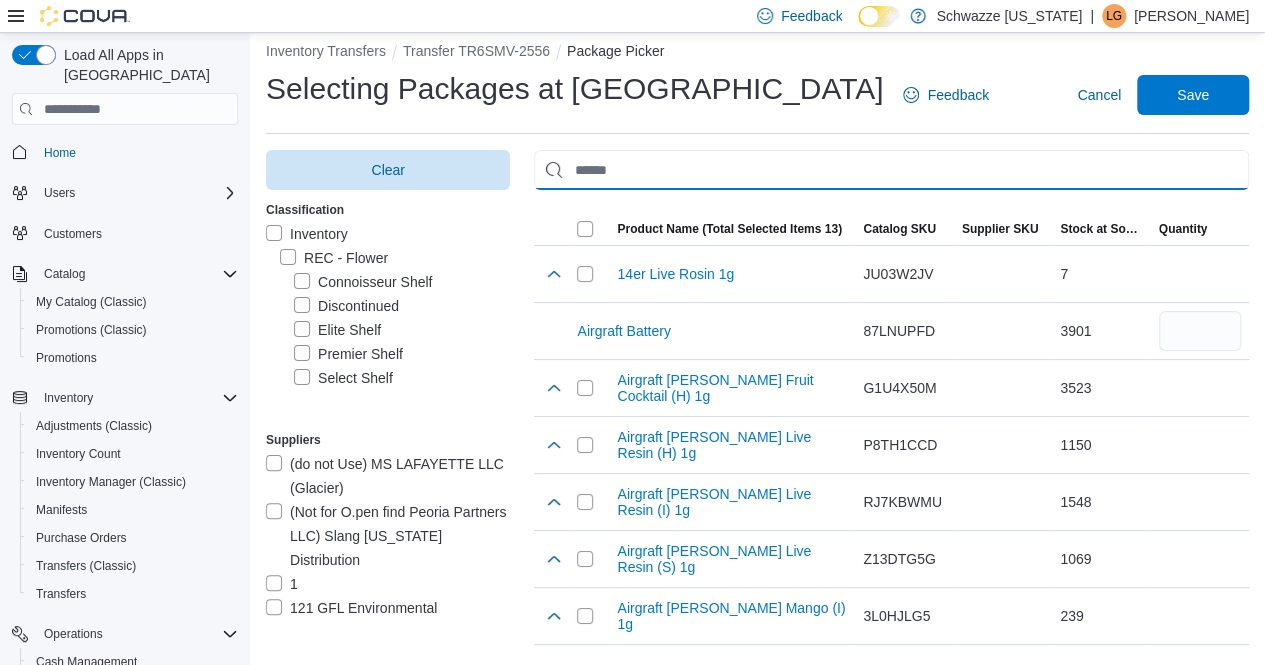 click at bounding box center [891, 170] 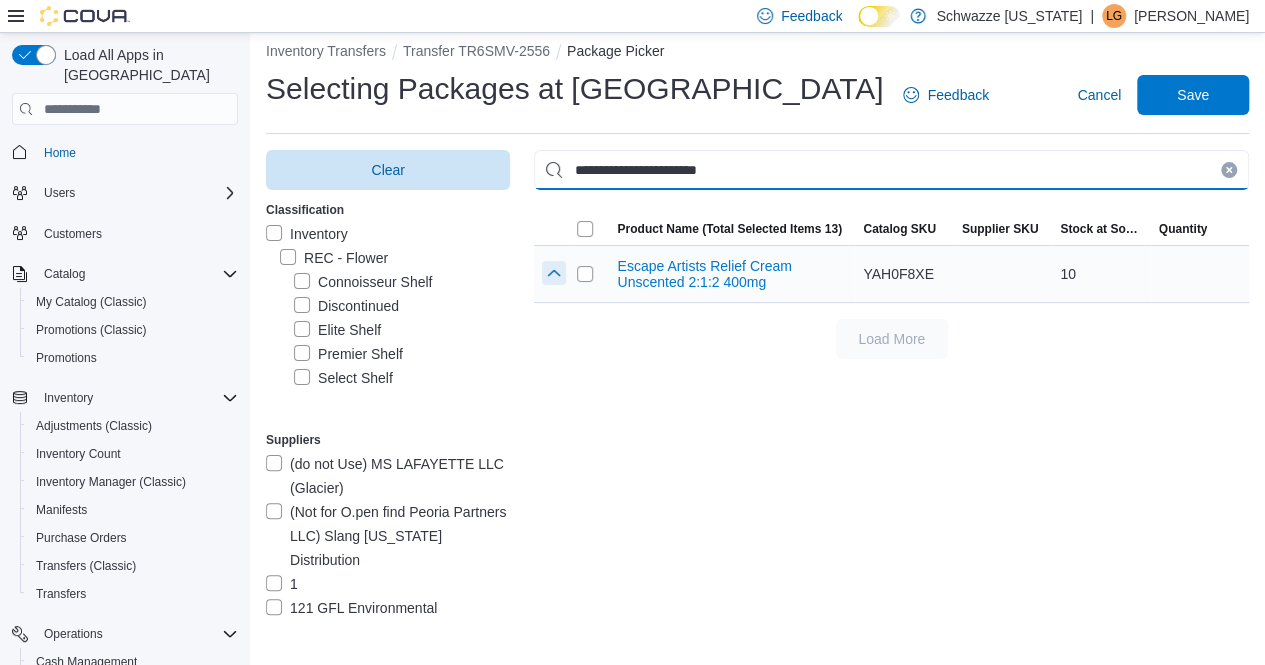 type on "**********" 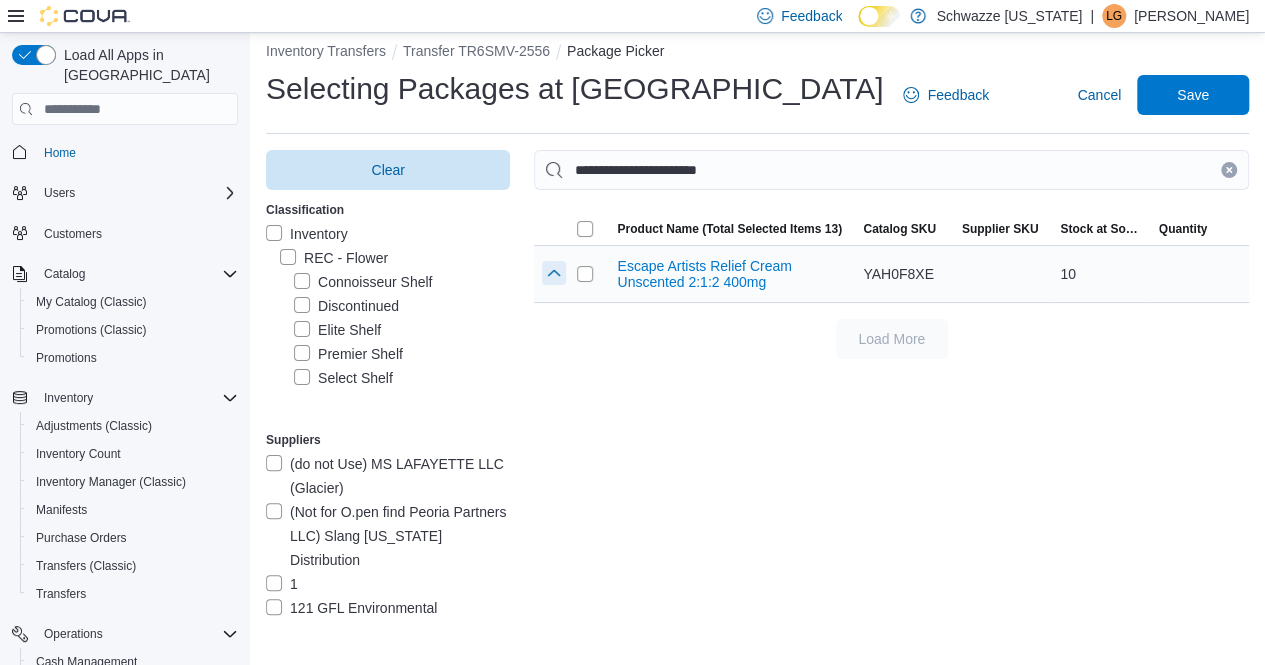 click at bounding box center (554, 273) 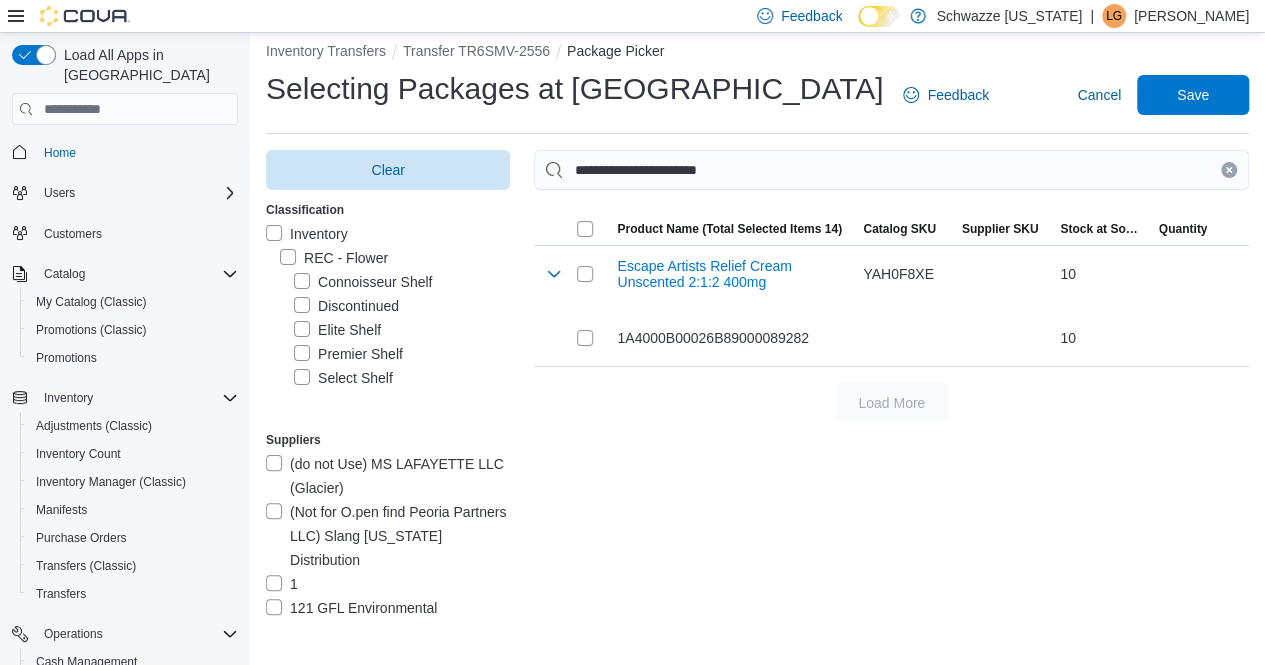click 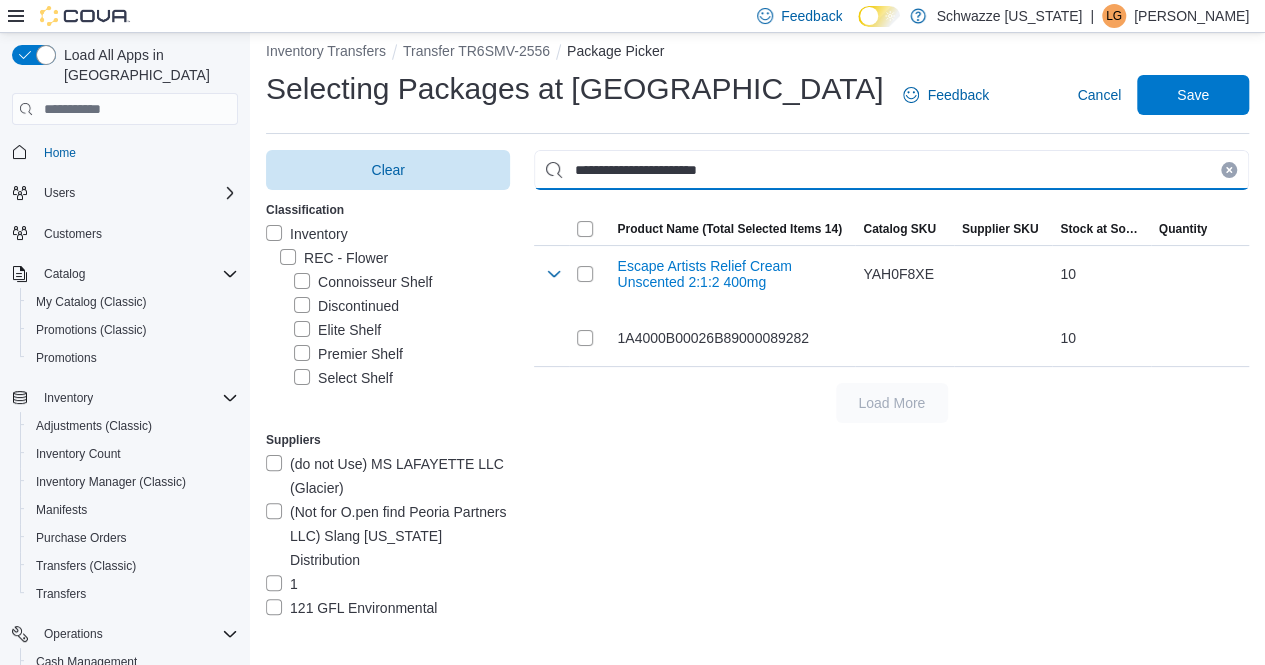 type 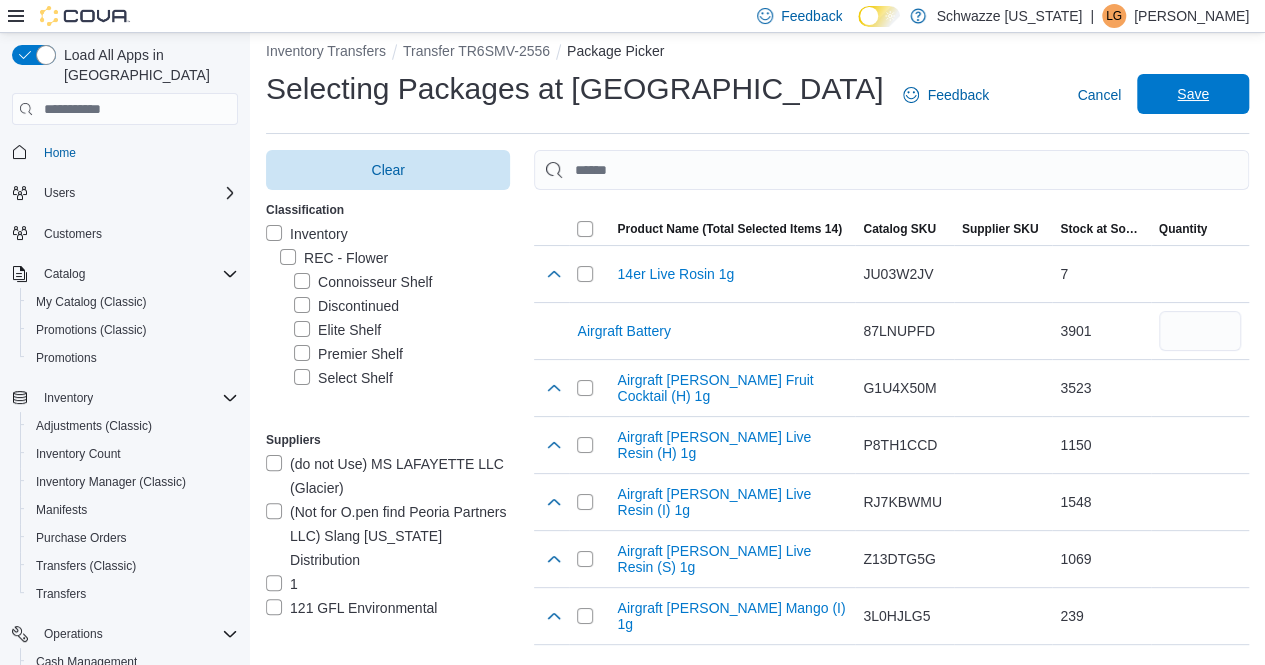 click on "Save" at bounding box center [1193, 94] 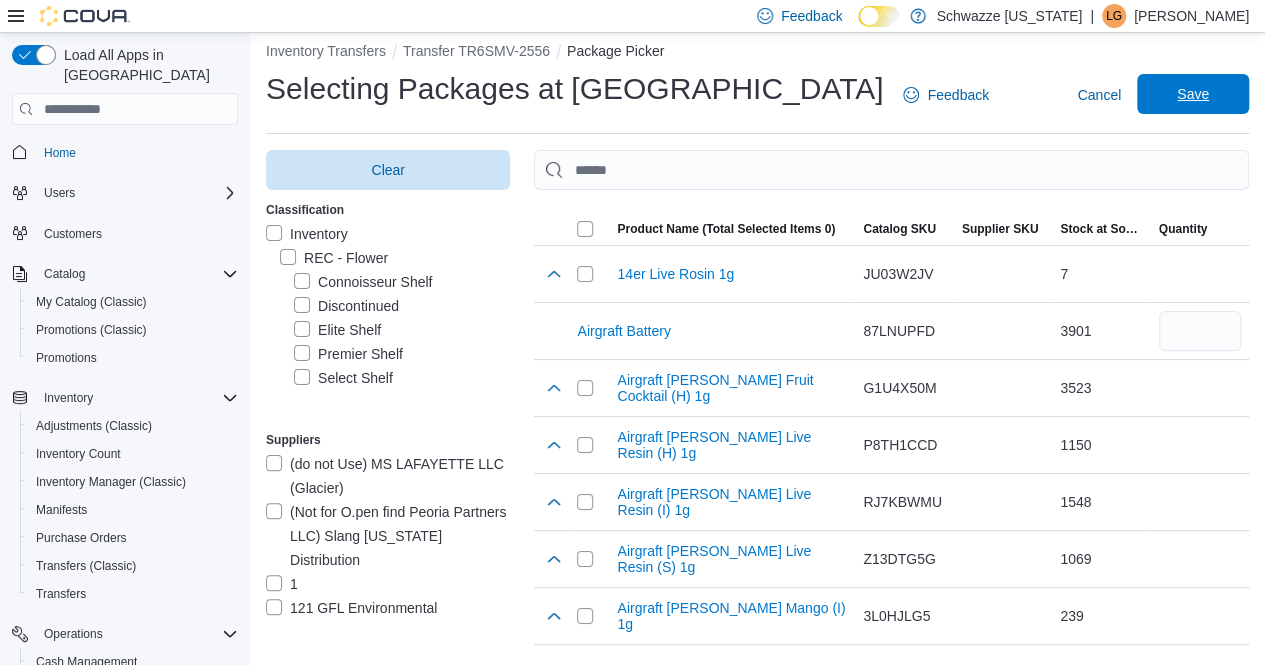 click on "Save" at bounding box center (1193, 94) 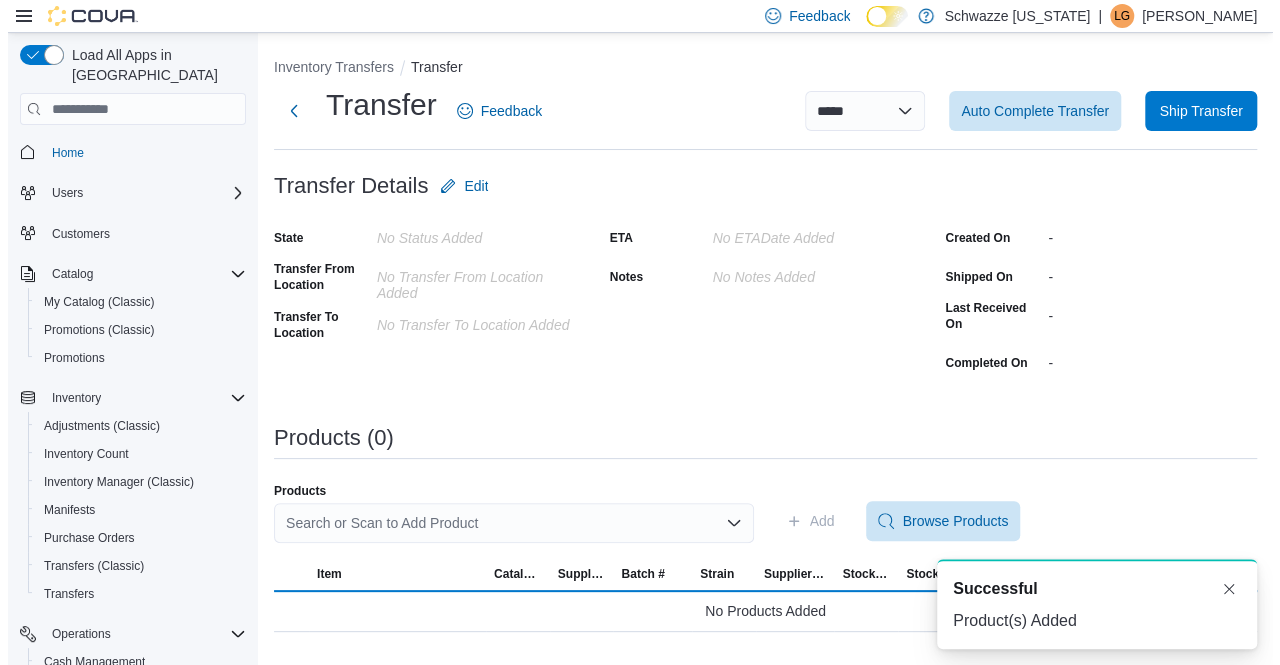 scroll, scrollTop: 0, scrollLeft: 0, axis: both 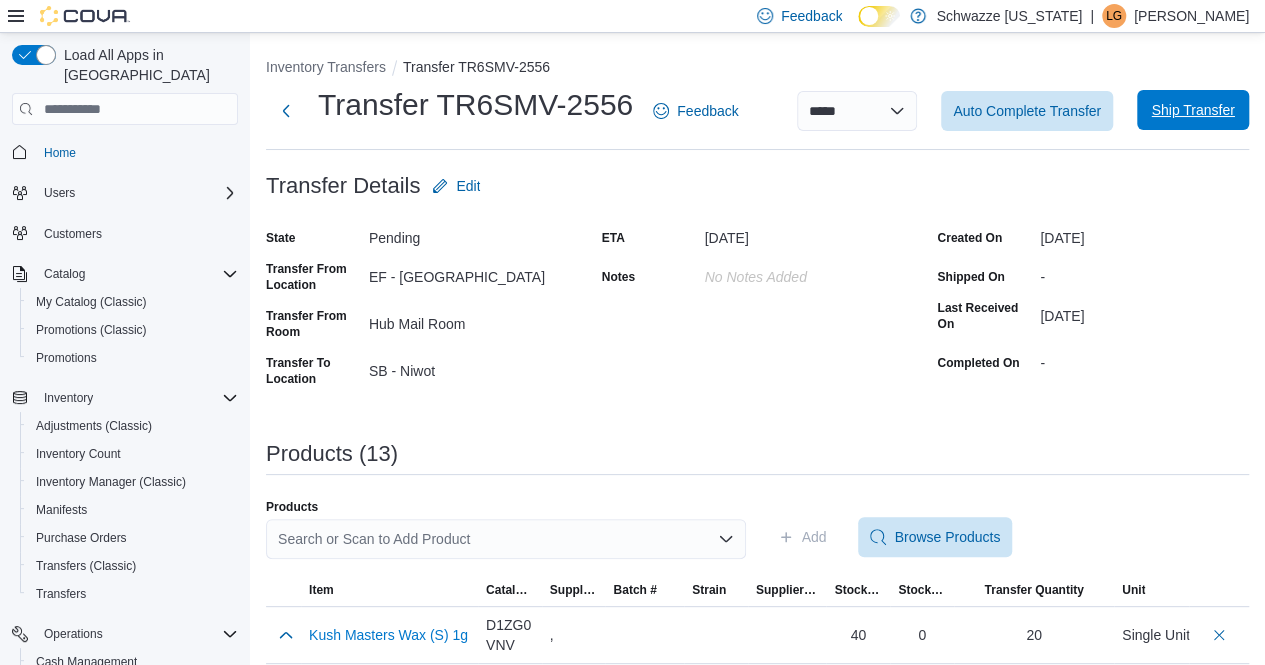 click on "Ship Transfer" at bounding box center [1192, 110] 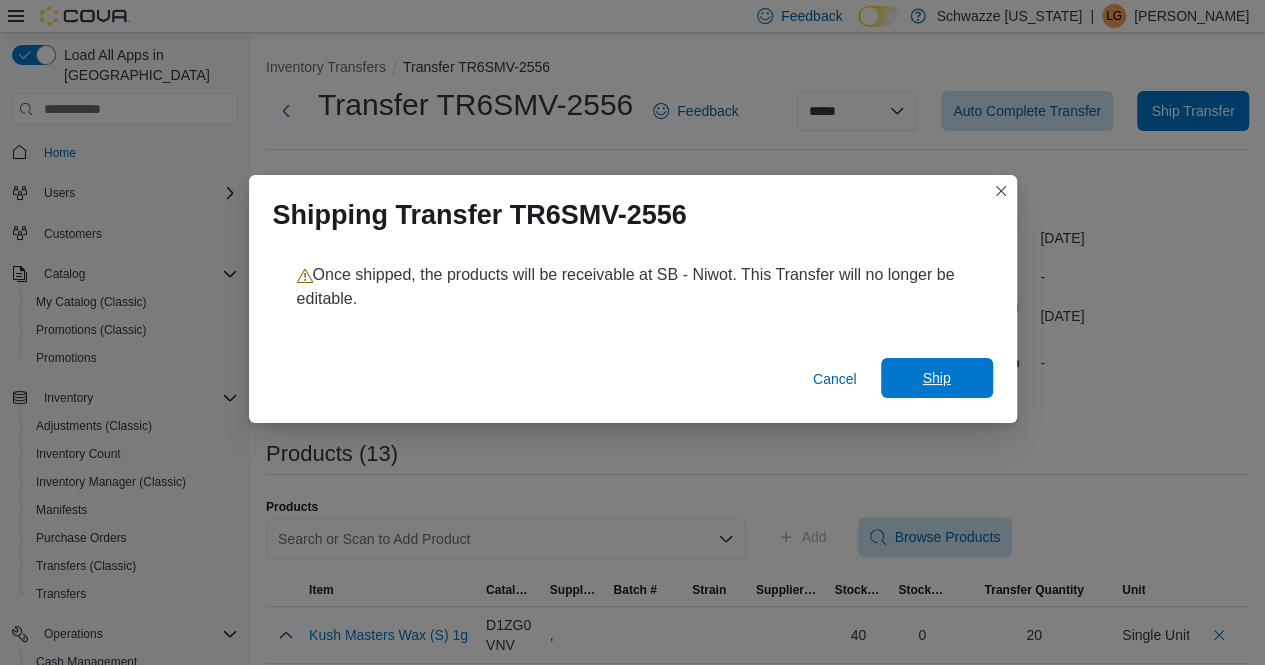 click on "Ship" at bounding box center (937, 378) 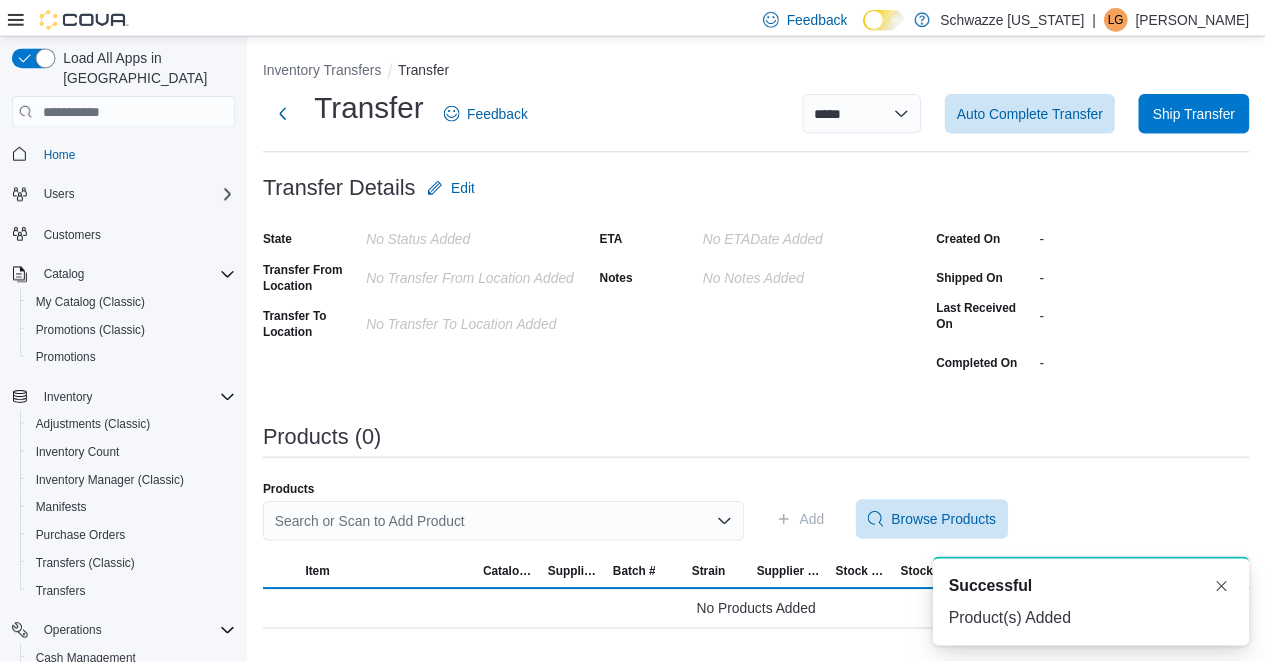 scroll, scrollTop: 0, scrollLeft: 0, axis: both 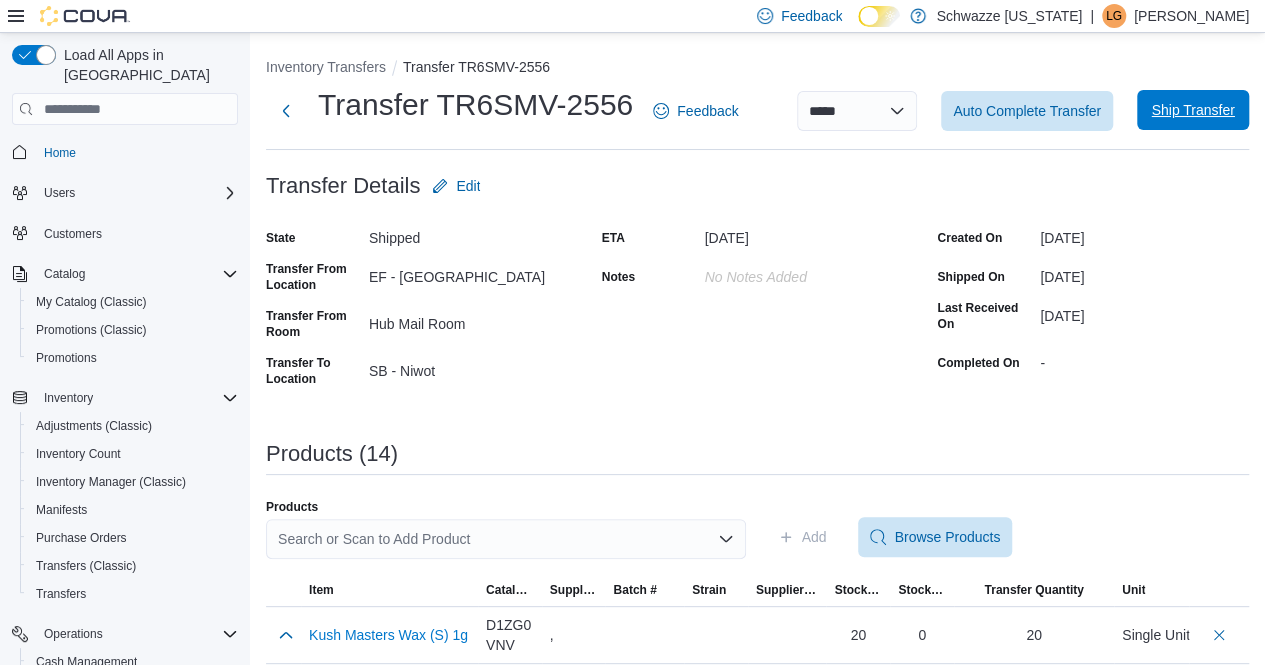 click on "Ship Transfer" at bounding box center (1192, 110) 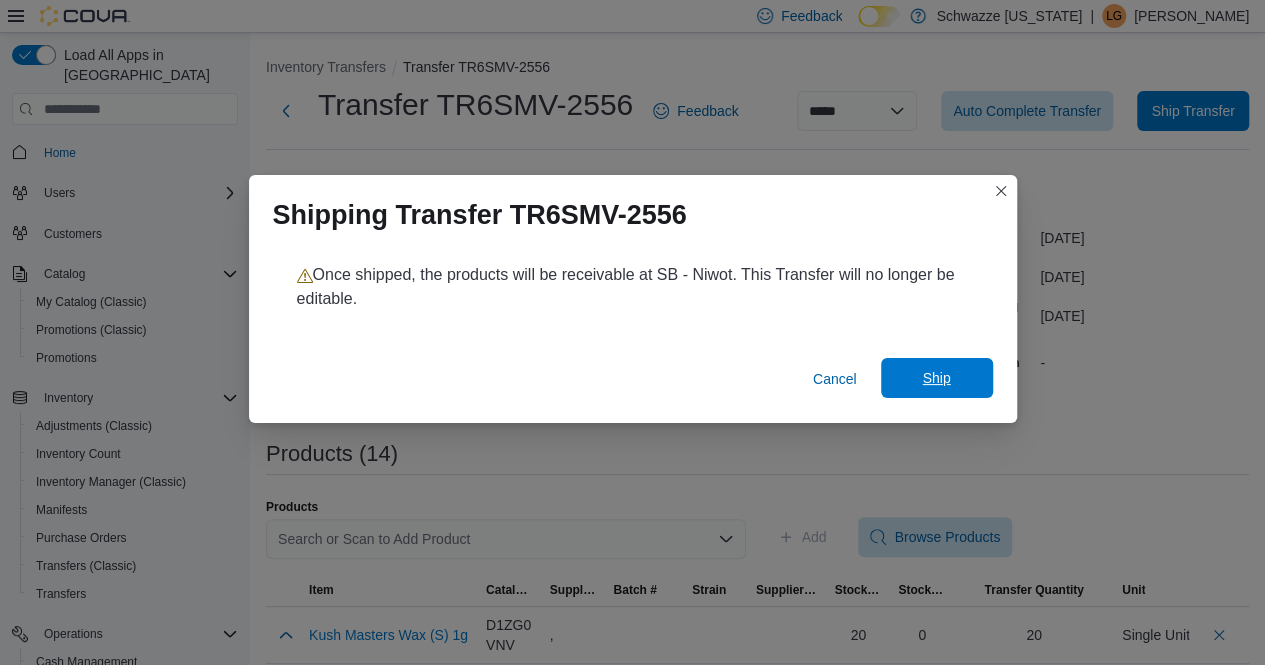 click on "Ship" at bounding box center (937, 378) 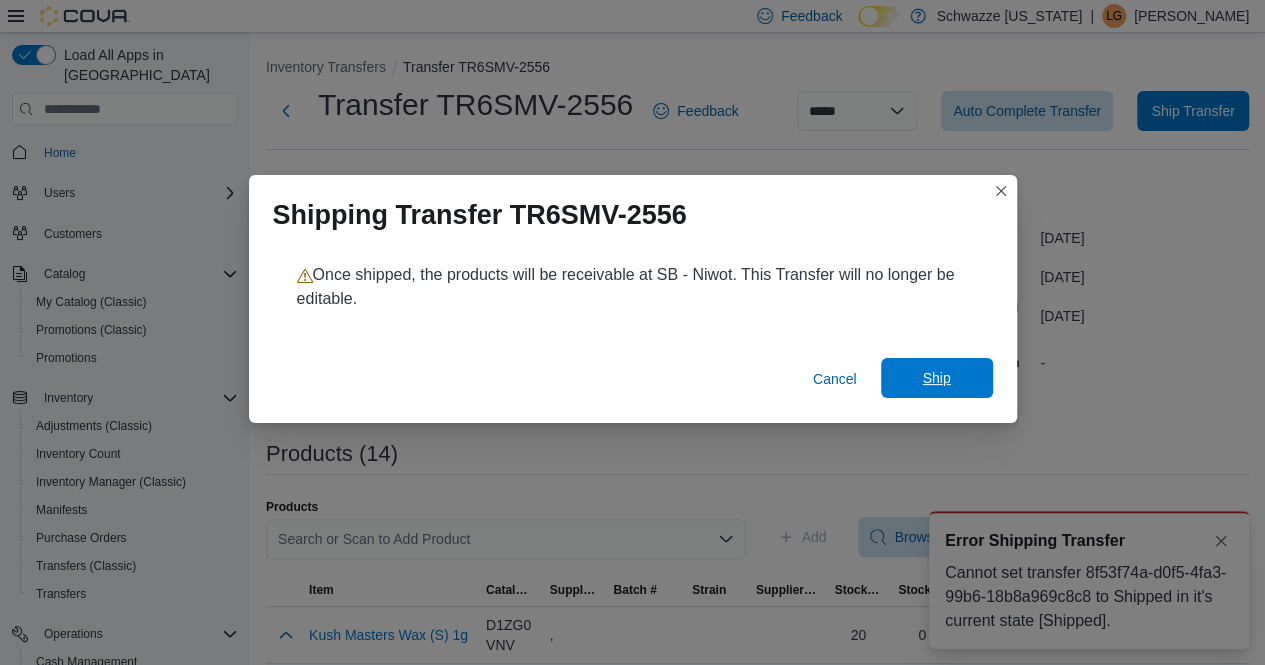 scroll, scrollTop: 0, scrollLeft: 0, axis: both 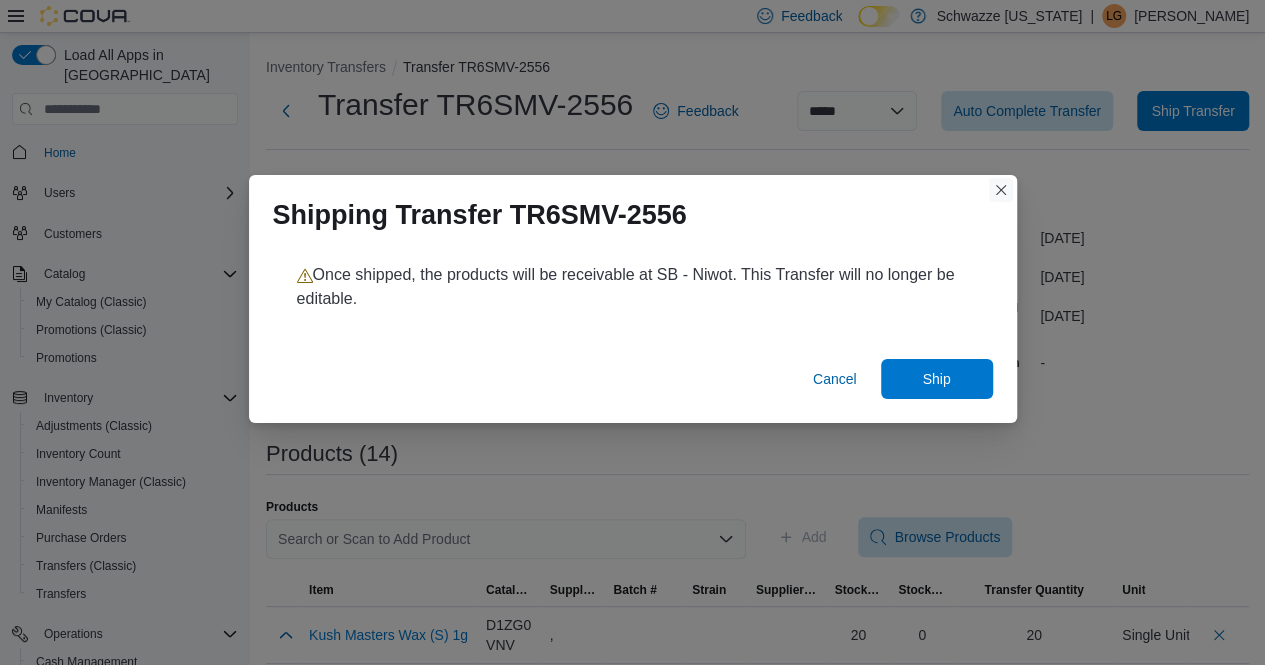 click at bounding box center [1001, 190] 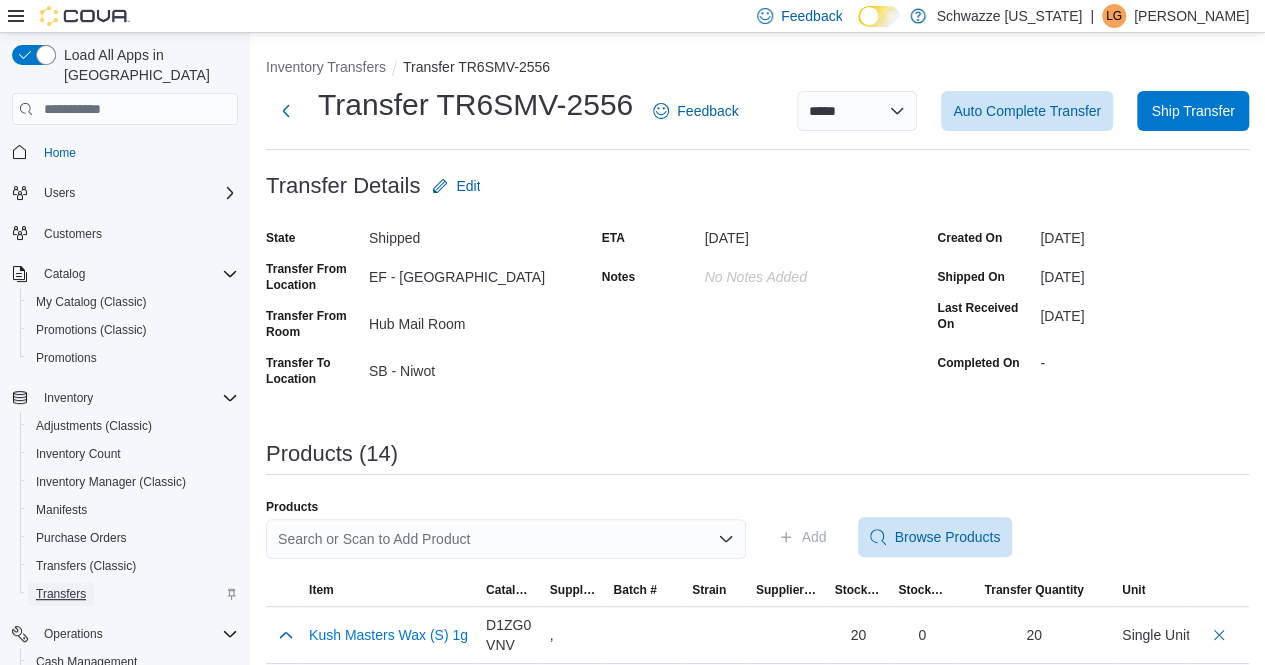 click on "Transfers" at bounding box center [61, 594] 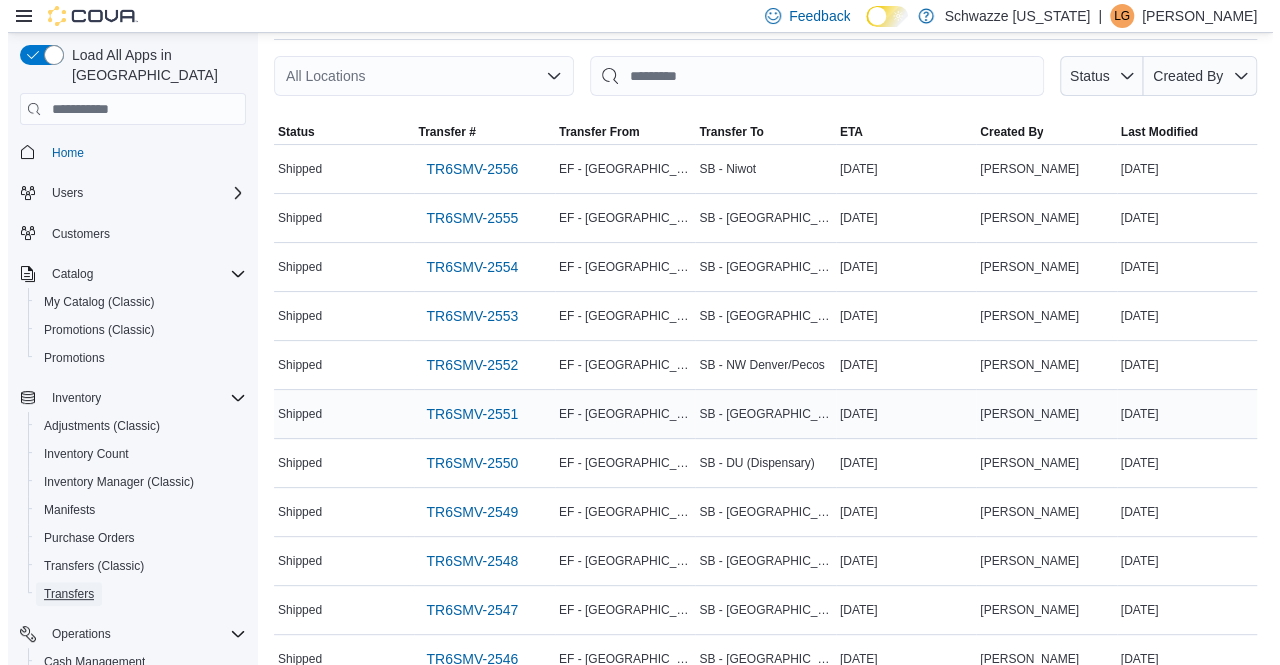 scroll, scrollTop: 0, scrollLeft: 0, axis: both 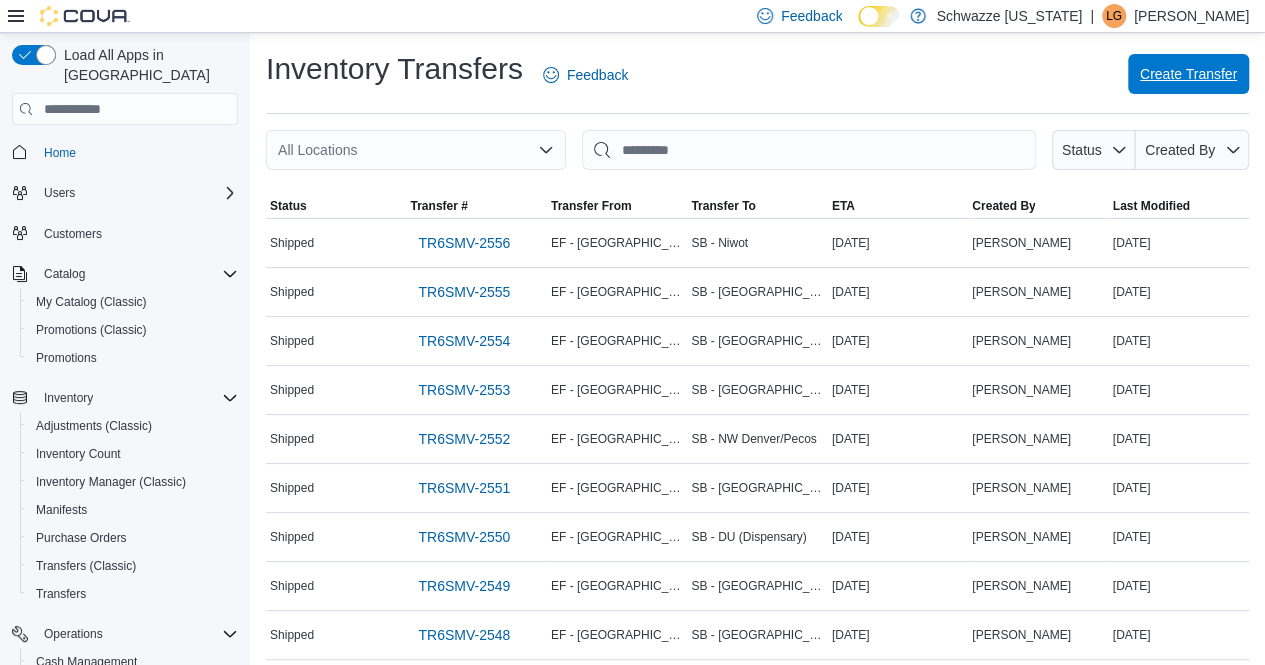 click on "Create Transfer" at bounding box center [1188, 74] 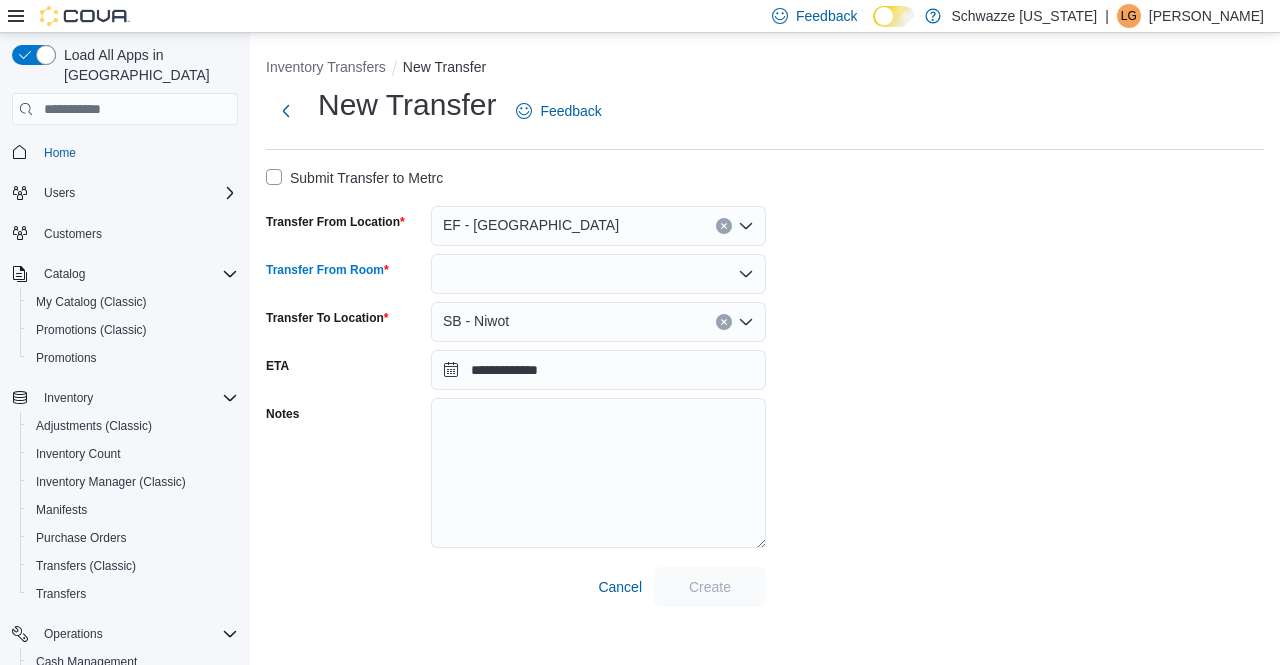 click at bounding box center [598, 274] 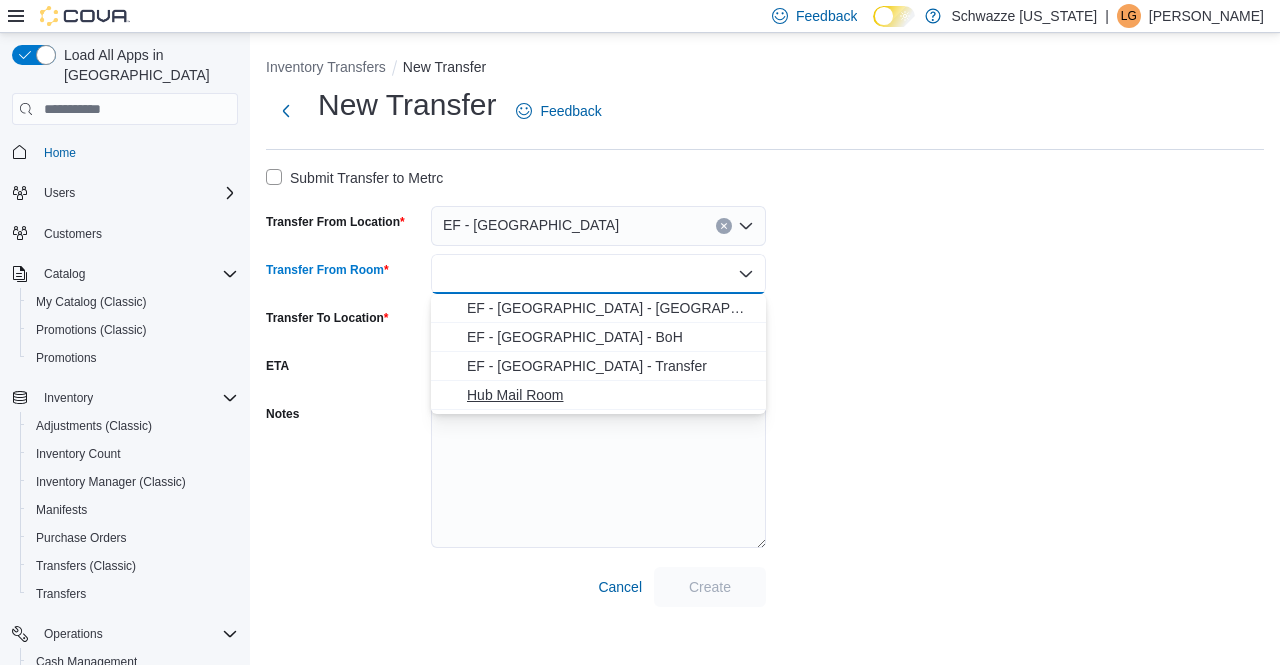 click on "Hub Mail Room" at bounding box center [610, 395] 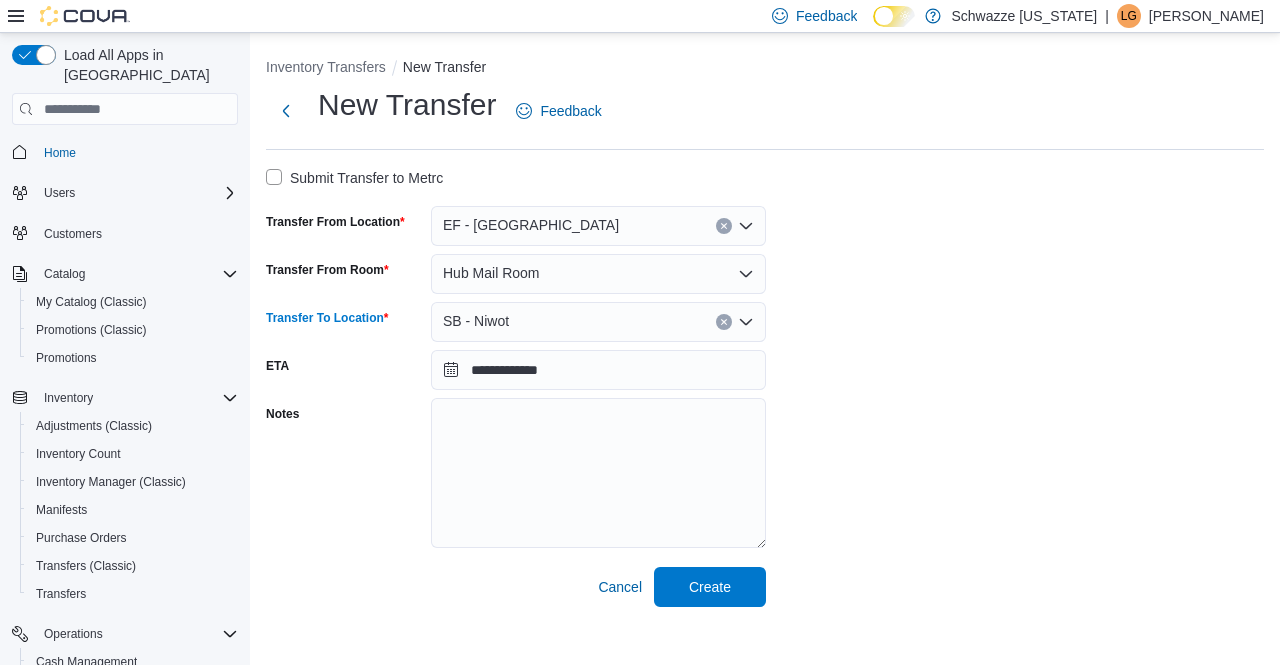 click on "SB - Niwot" at bounding box center [598, 322] 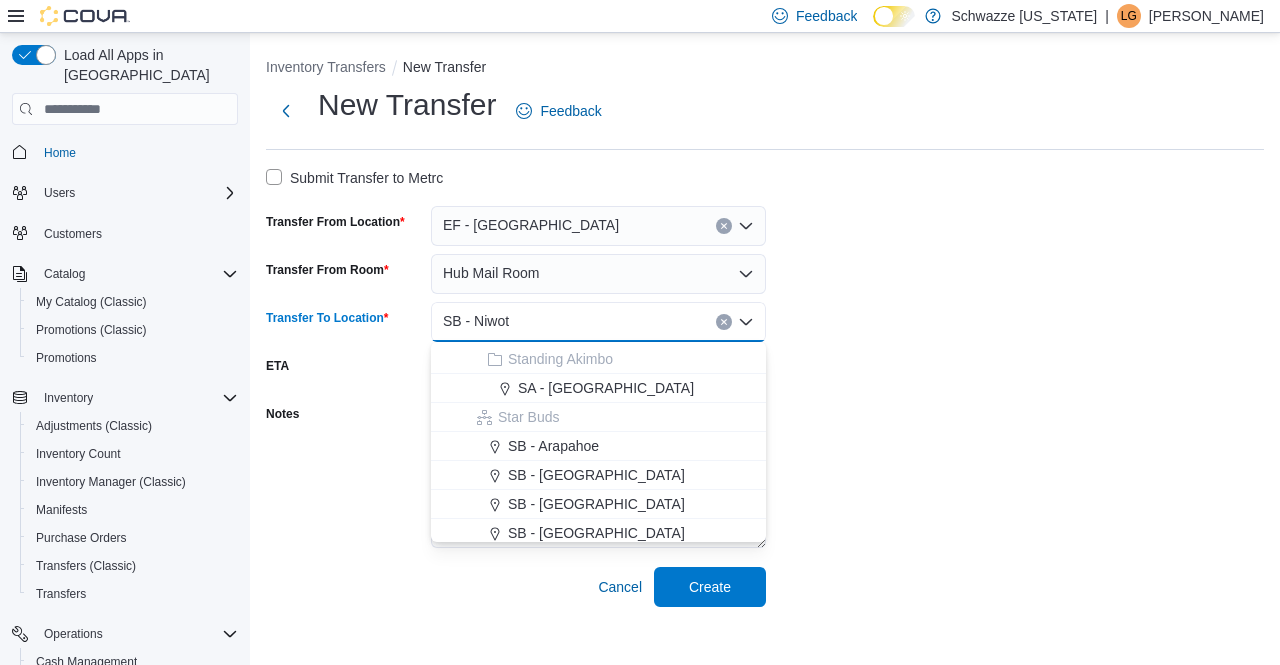 scroll, scrollTop: 300, scrollLeft: 0, axis: vertical 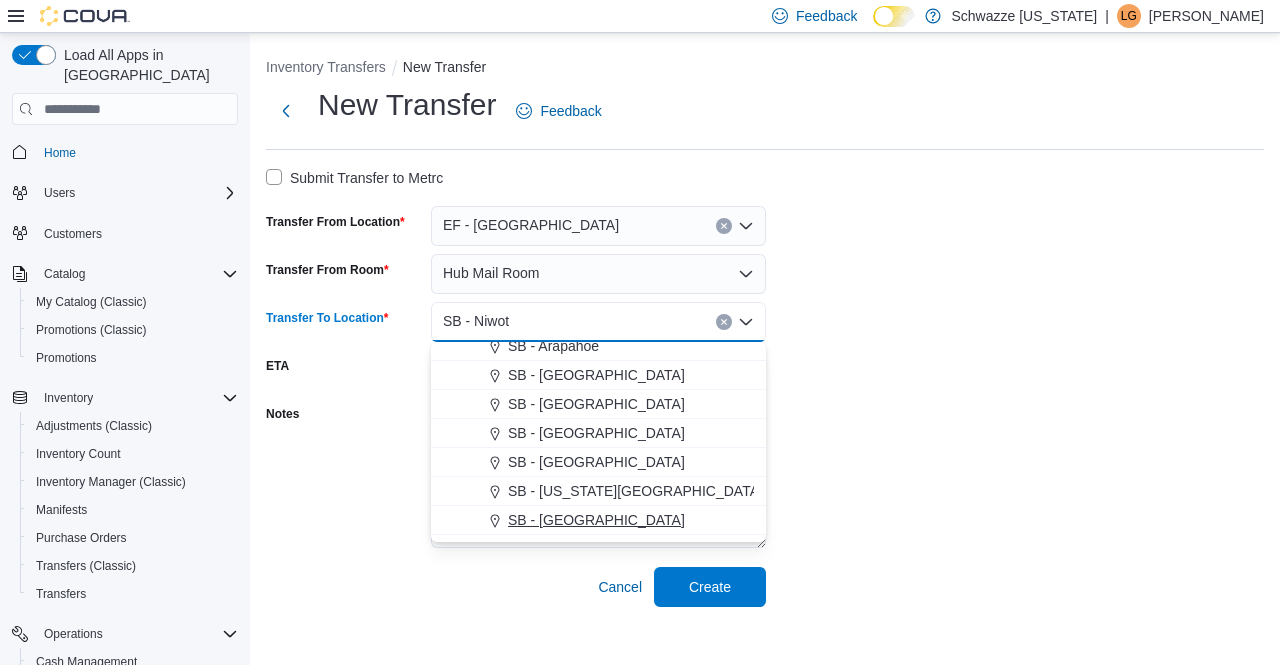 click on "SB - [GEOGRAPHIC_DATA]" at bounding box center (596, 520) 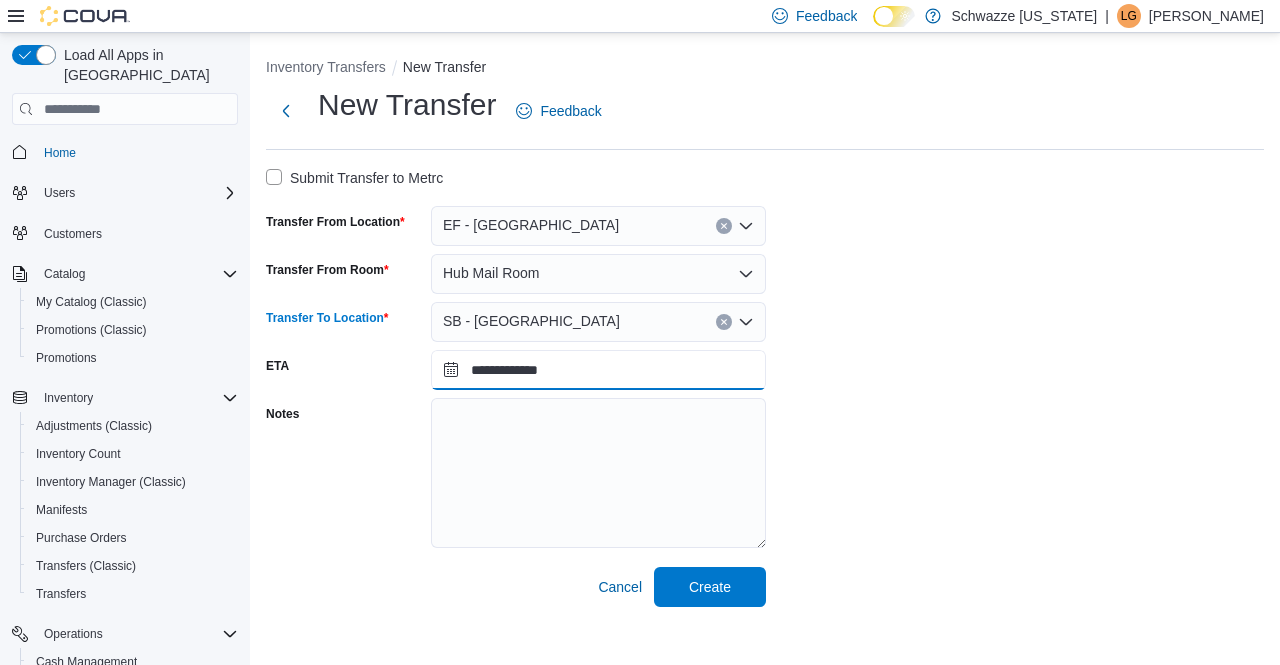 click on "**********" at bounding box center [598, 370] 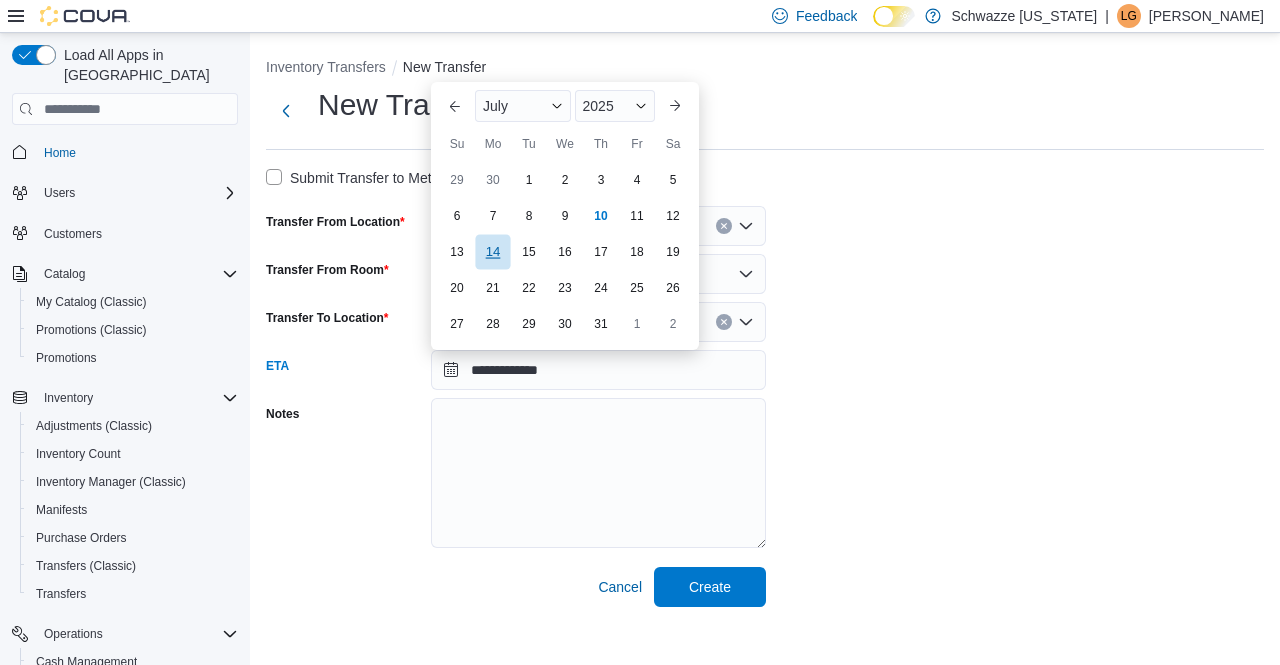 click on "14" at bounding box center (492, 252) 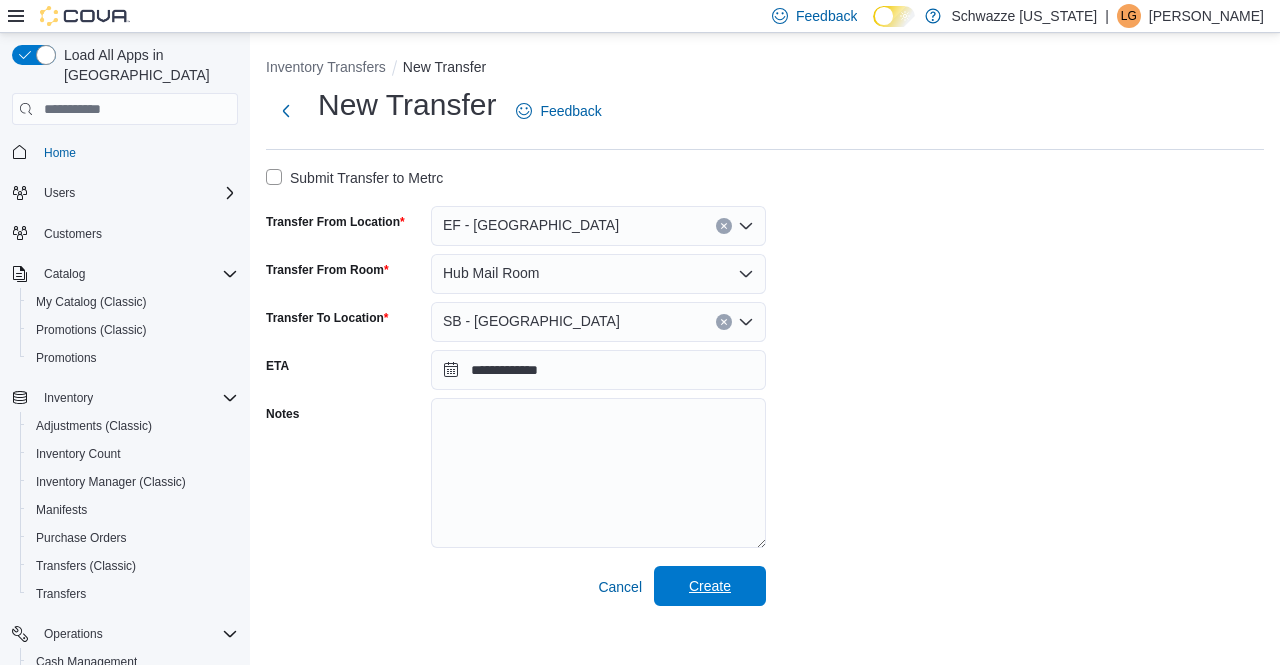 click on "Create" at bounding box center [710, 586] 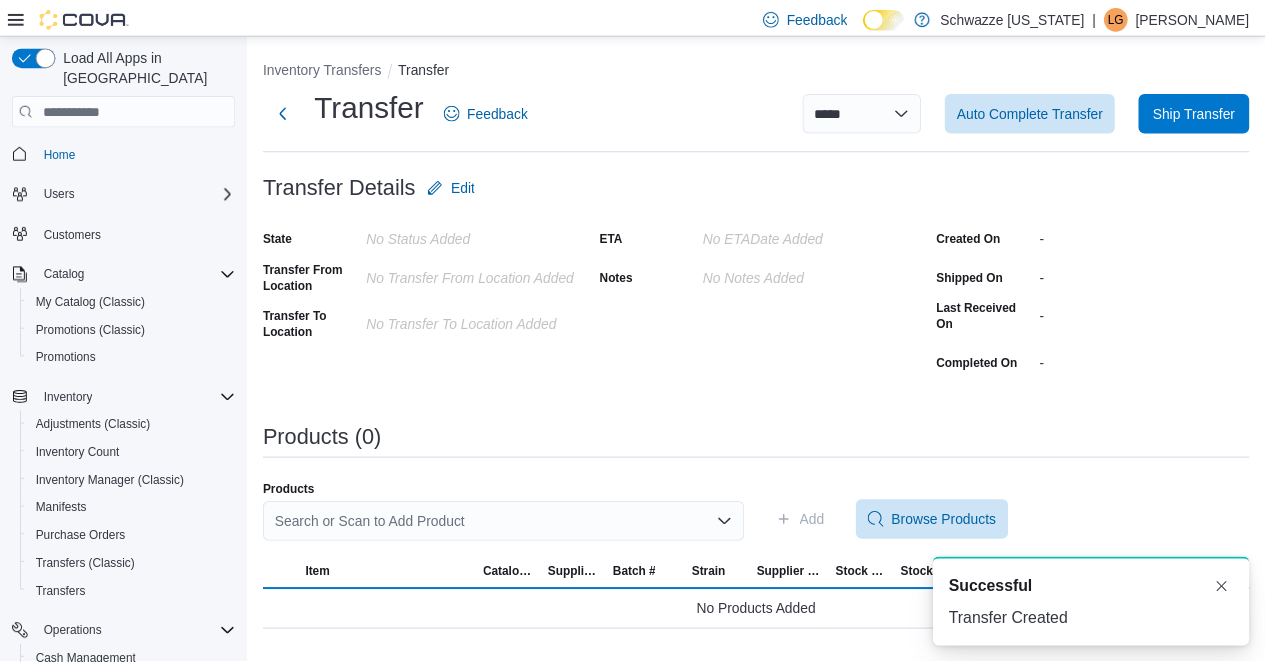 scroll, scrollTop: 0, scrollLeft: 0, axis: both 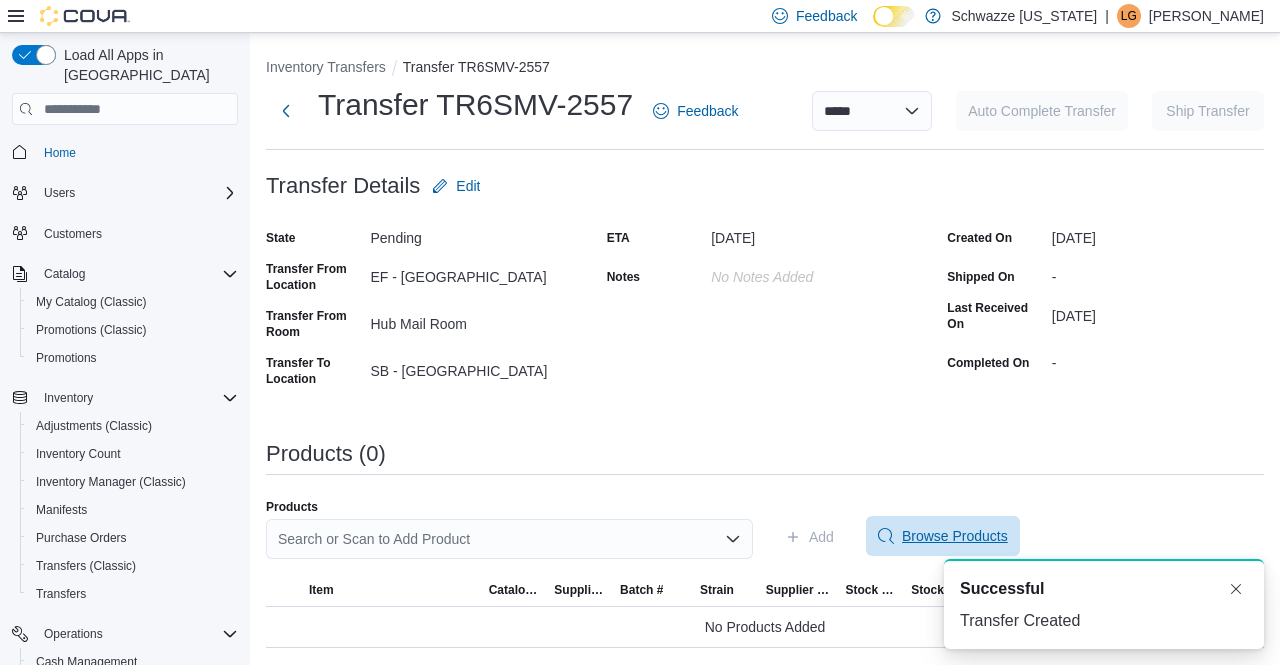 click on "Browse Products" at bounding box center [955, 536] 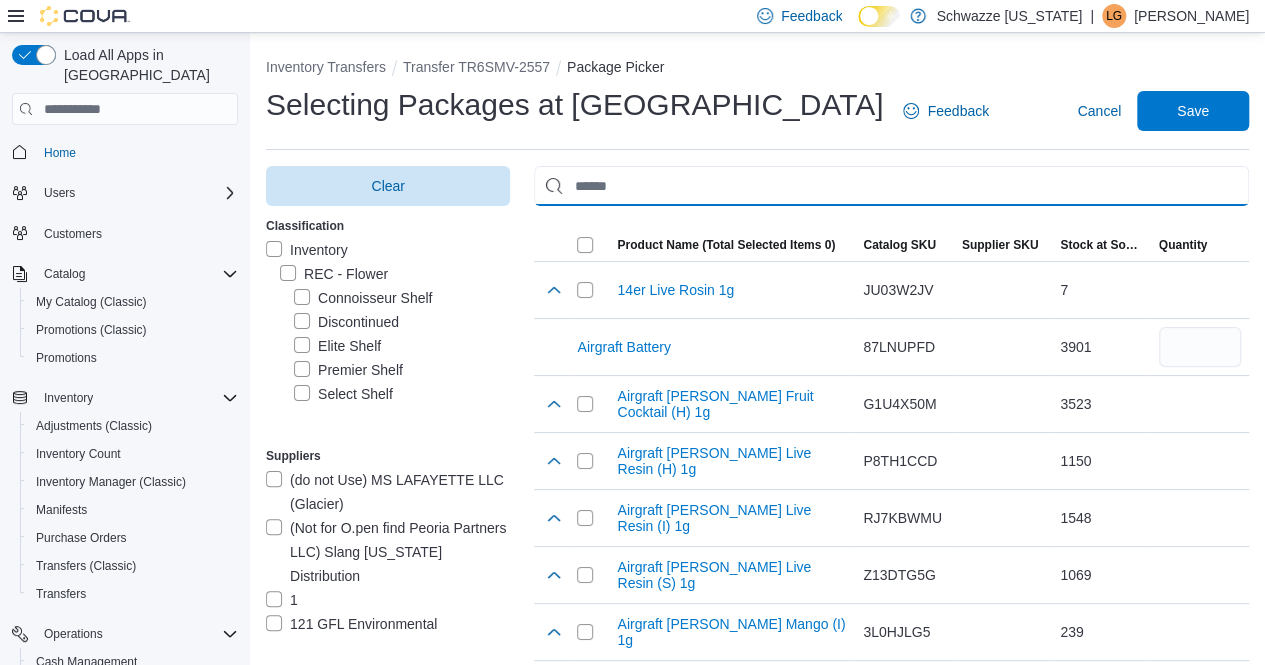 click at bounding box center (891, 186) 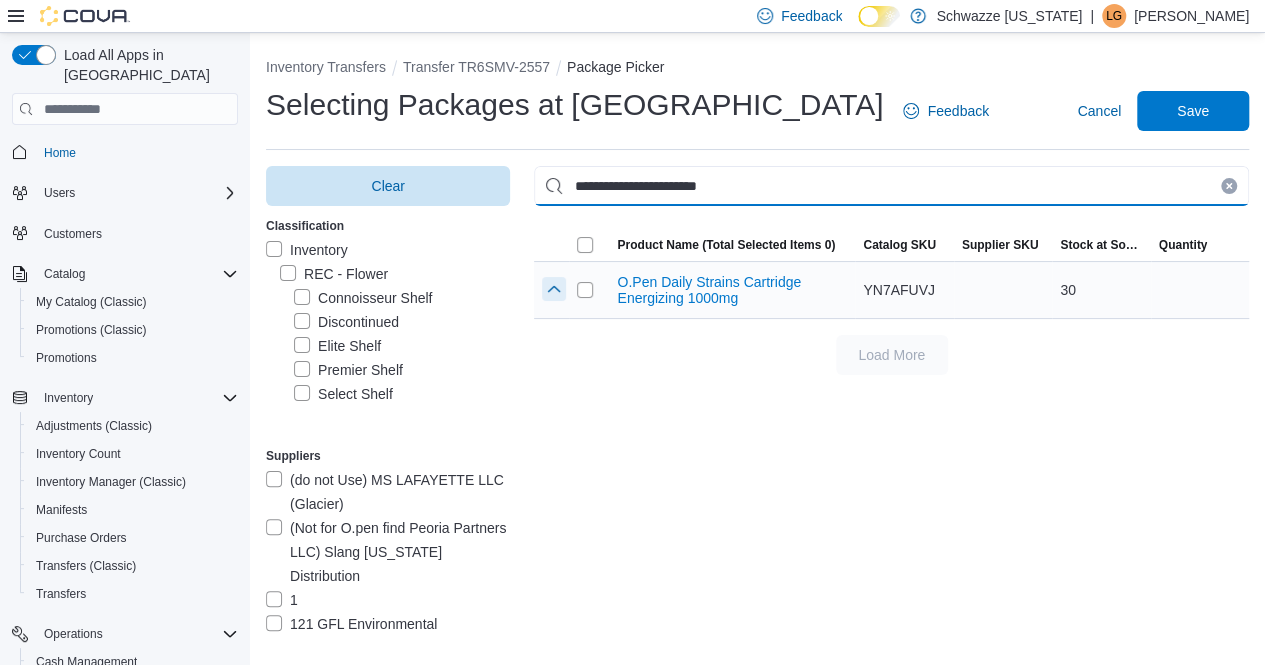 type on "**********" 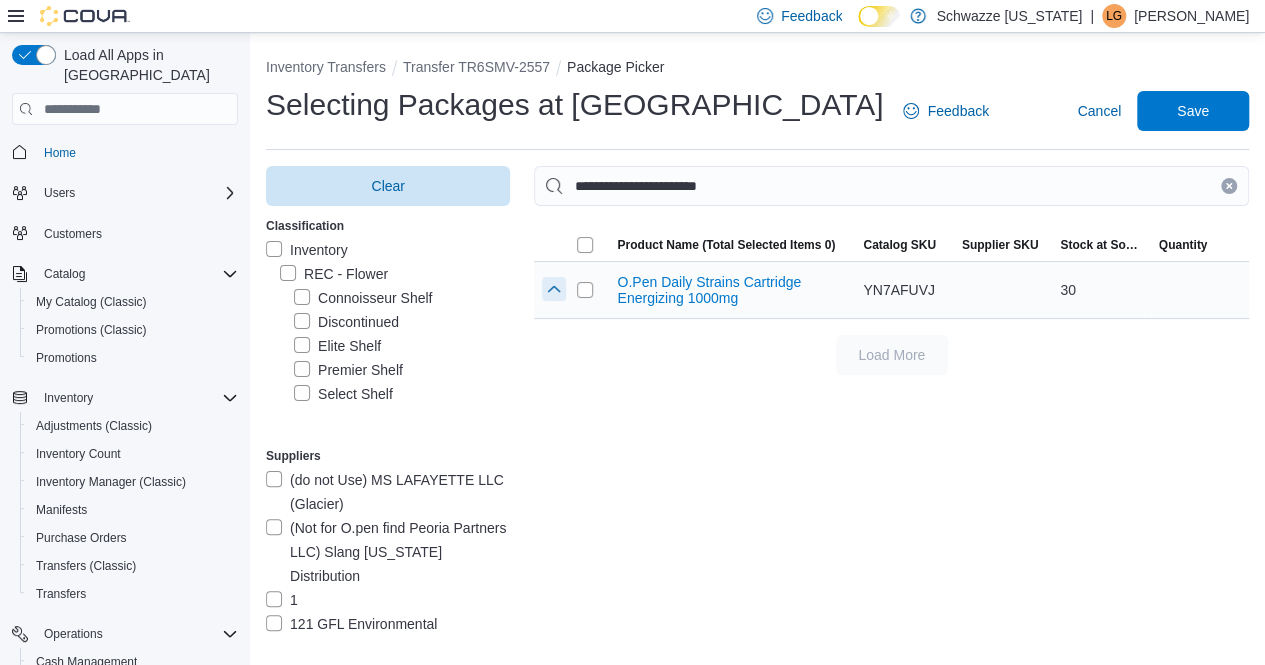 click at bounding box center (554, 289) 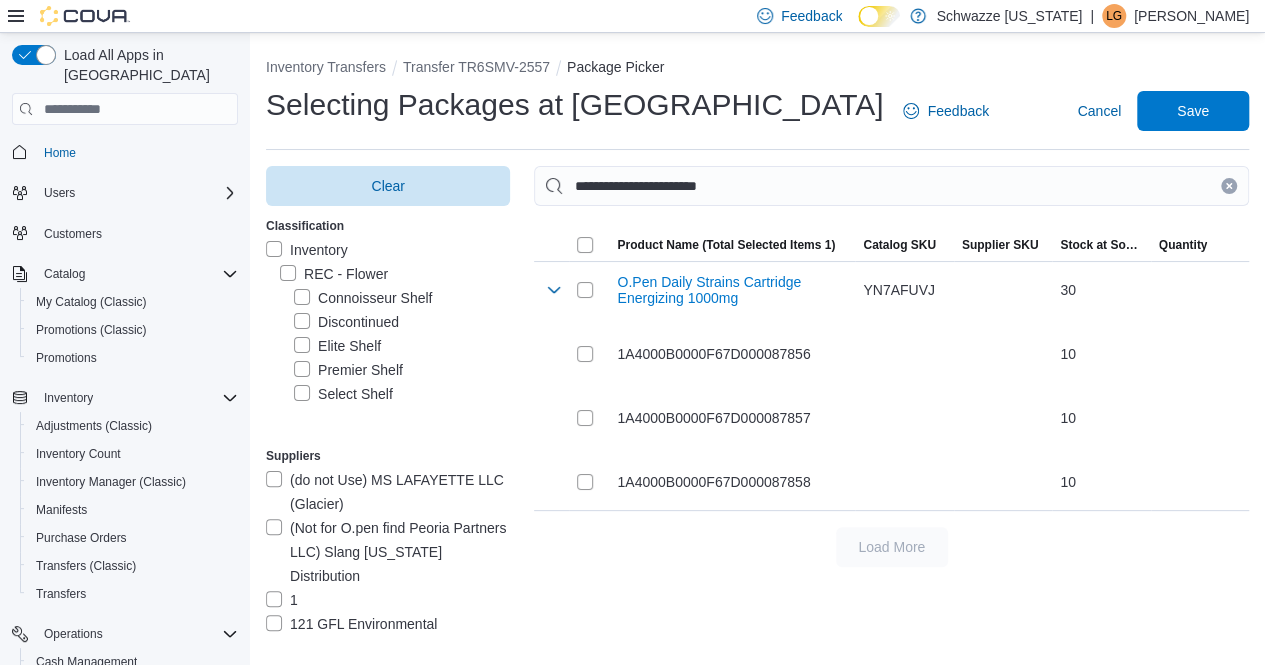 click 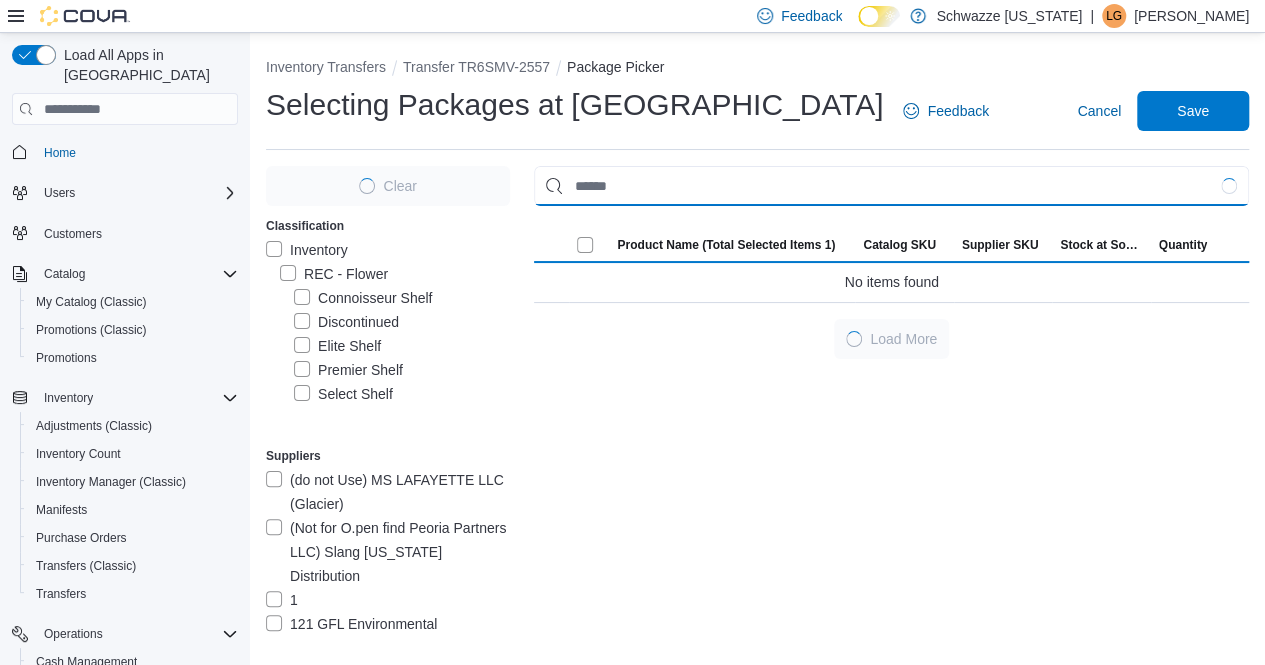 click at bounding box center (891, 186) 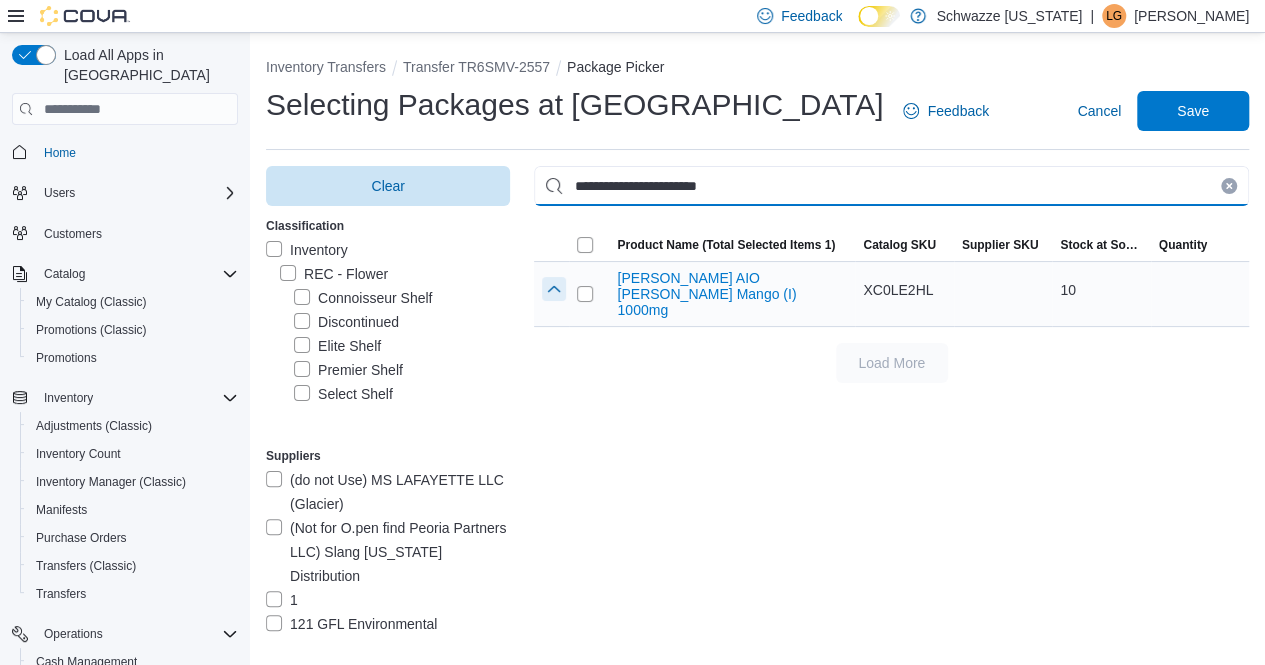 type on "**********" 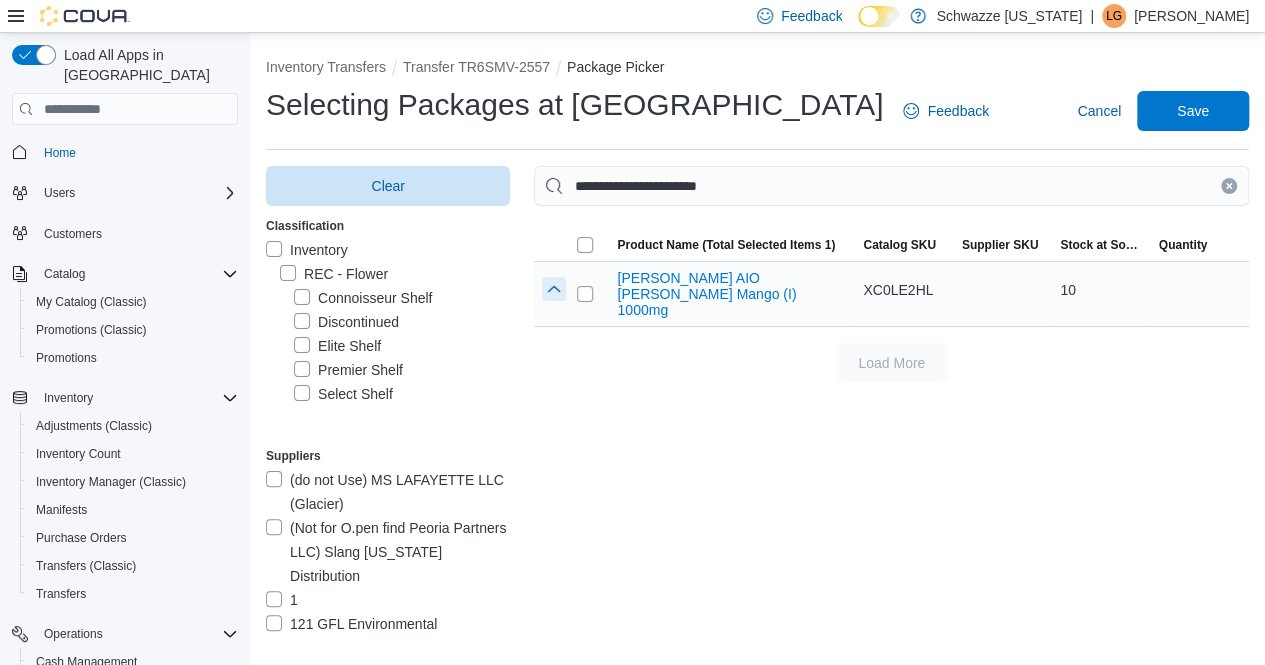 click at bounding box center [554, 289] 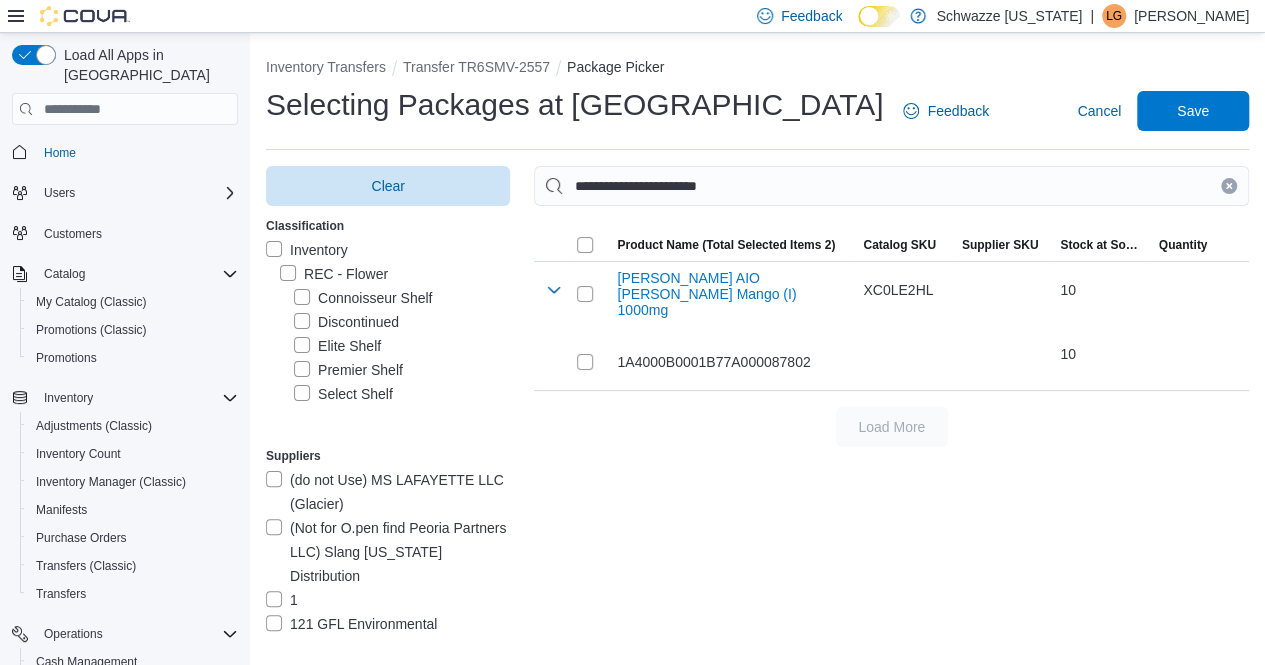 drag, startPoint x: 1242, startPoint y: 185, endPoint x: 1220, endPoint y: 185, distance: 22 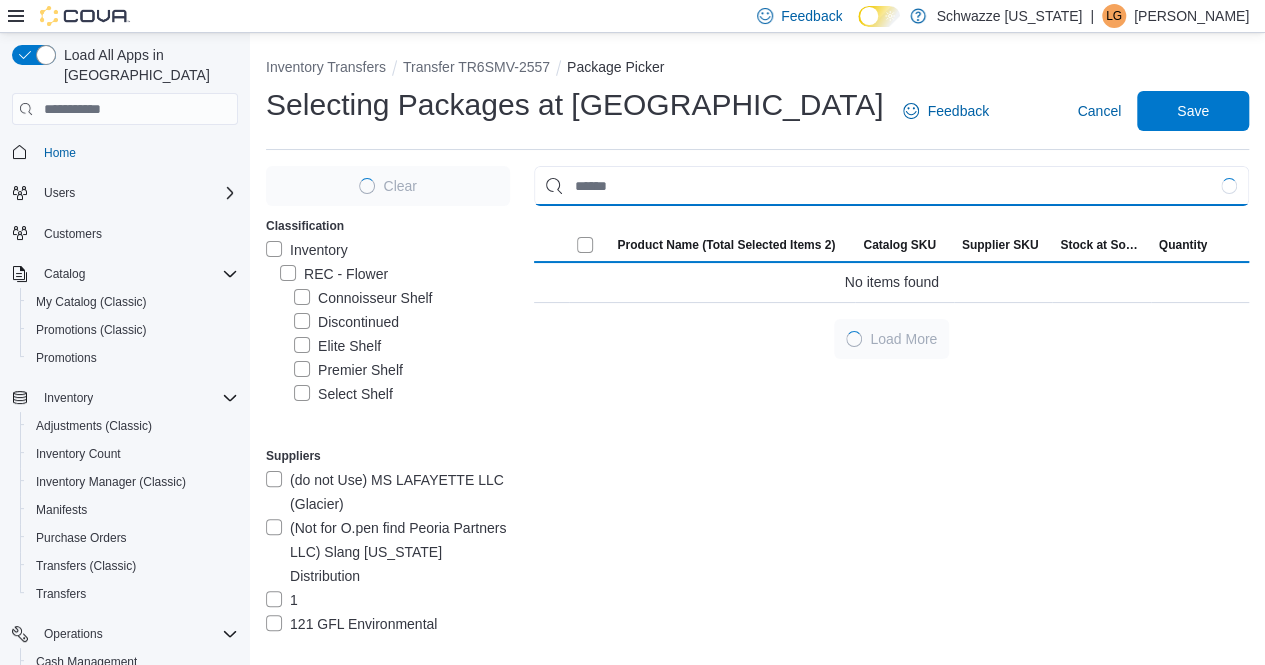 click at bounding box center (891, 186) 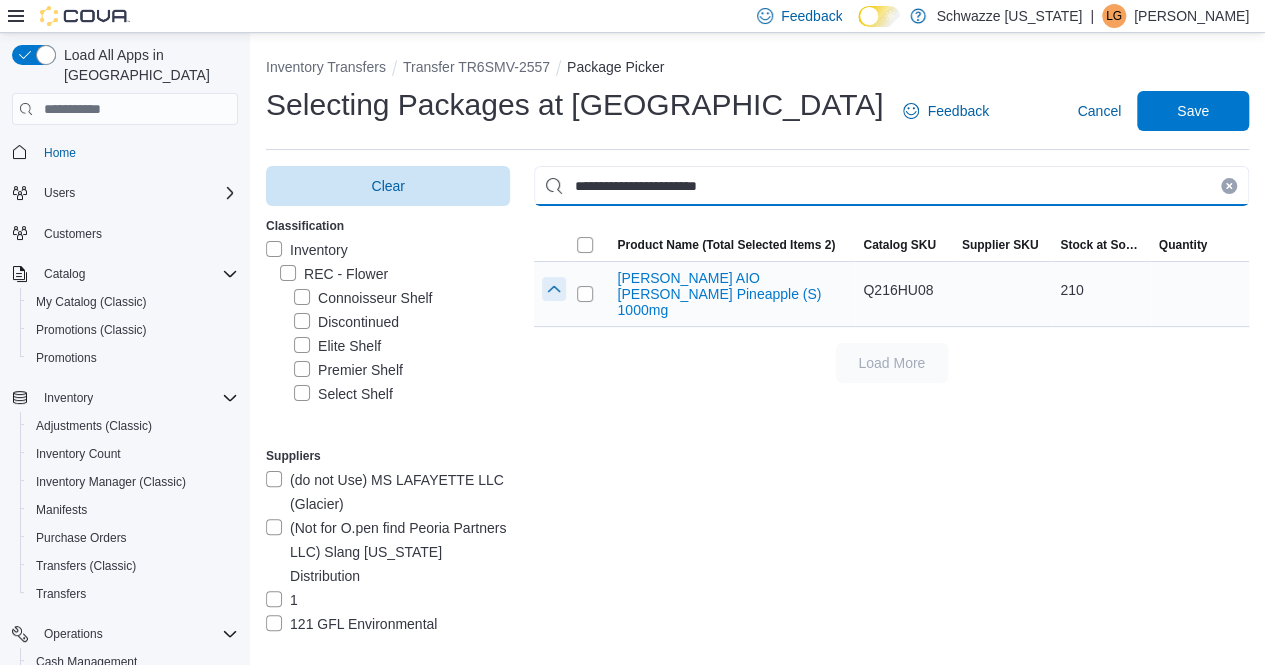 type on "**********" 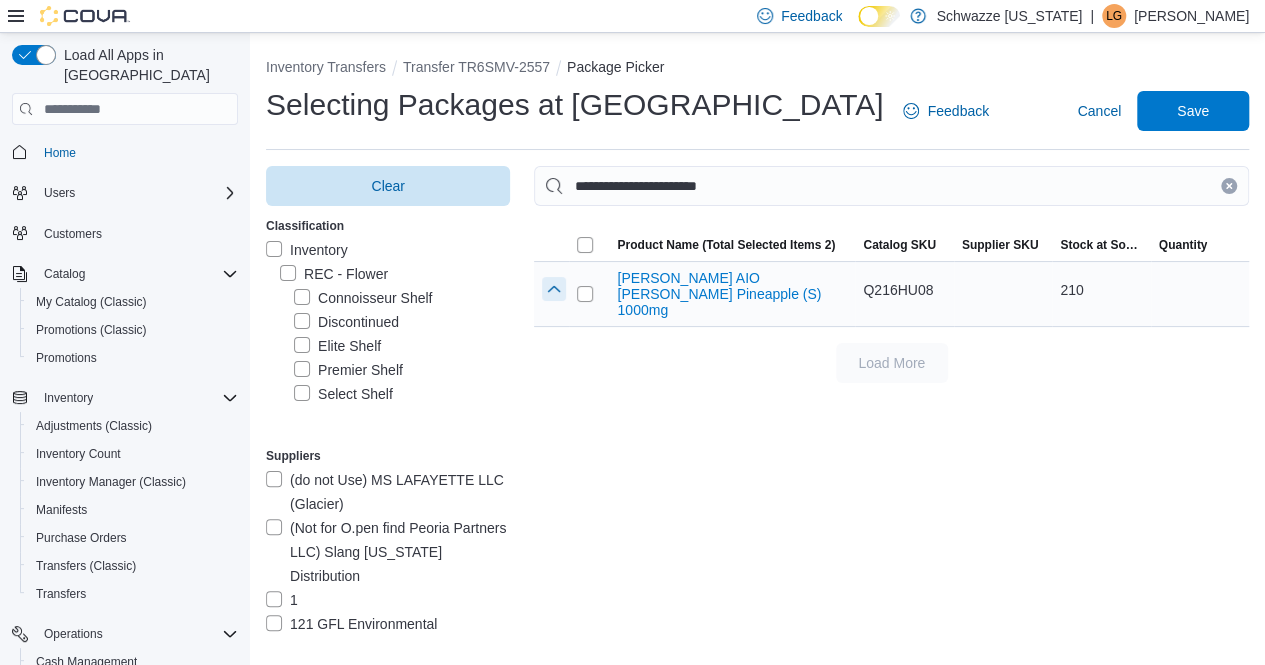 click at bounding box center [554, 289] 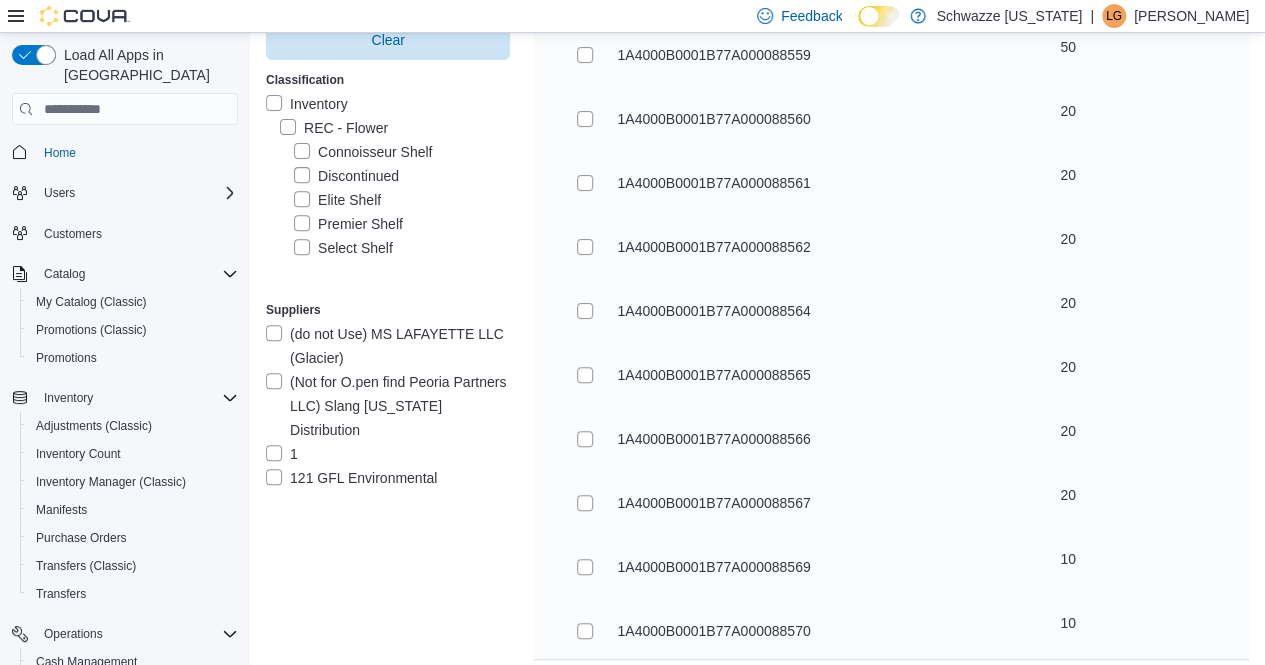 scroll, scrollTop: 365, scrollLeft: 0, axis: vertical 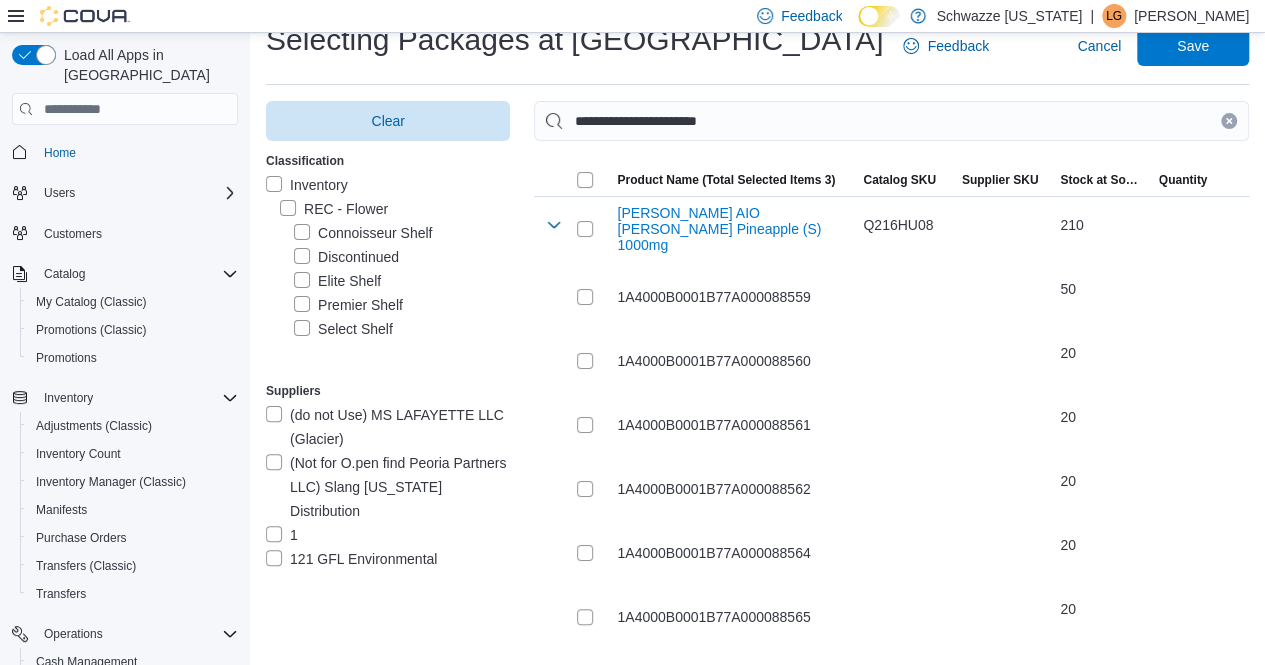 drag, startPoint x: 1244, startPoint y: 118, endPoint x: 1216, endPoint y: 118, distance: 28 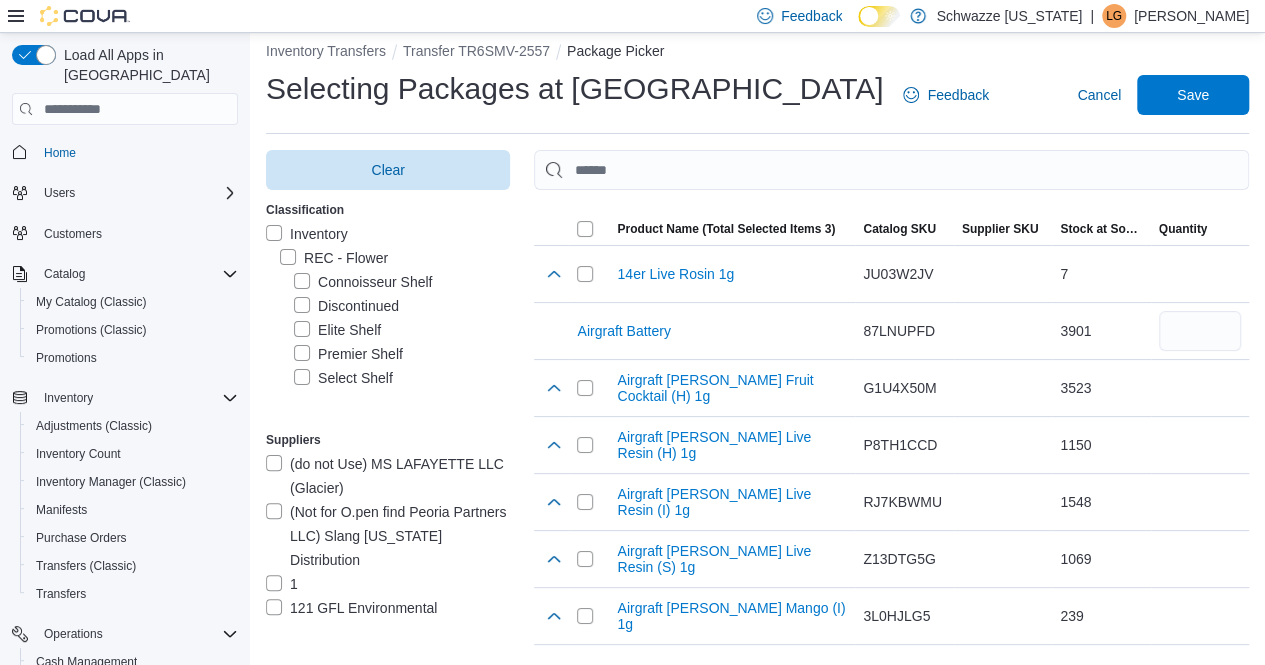 scroll, scrollTop: 65, scrollLeft: 0, axis: vertical 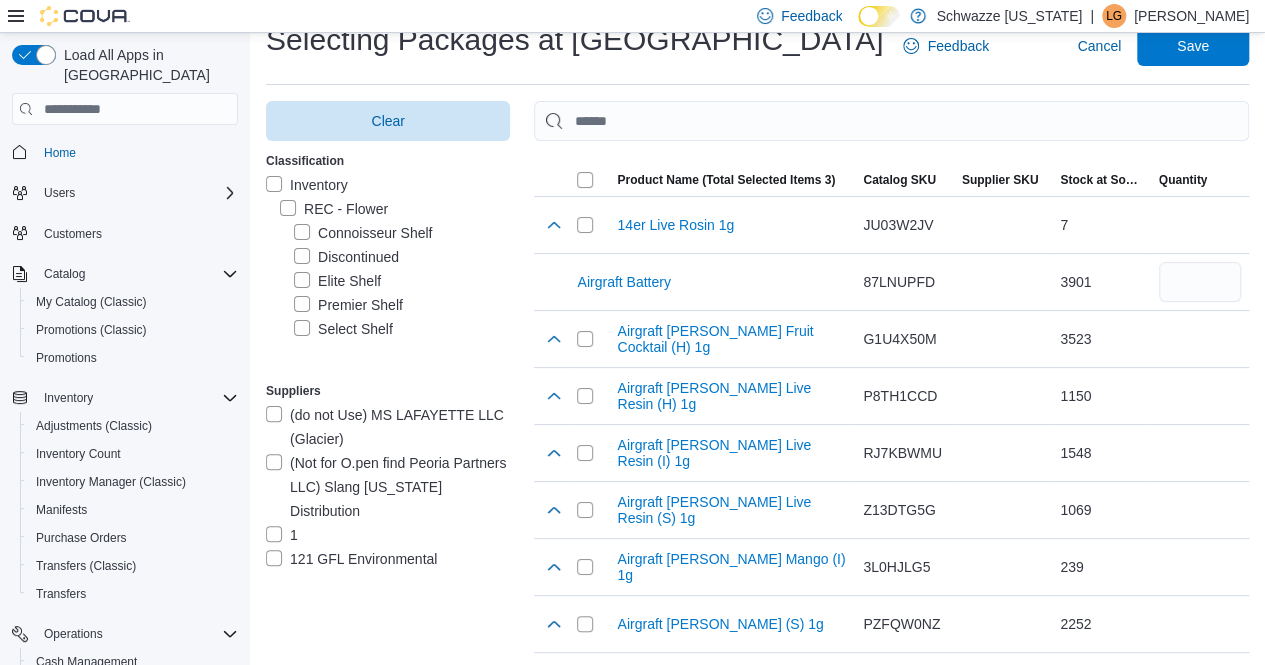 click on "Product Name (Total Selected Items 3)" at bounding box center [712, 180] 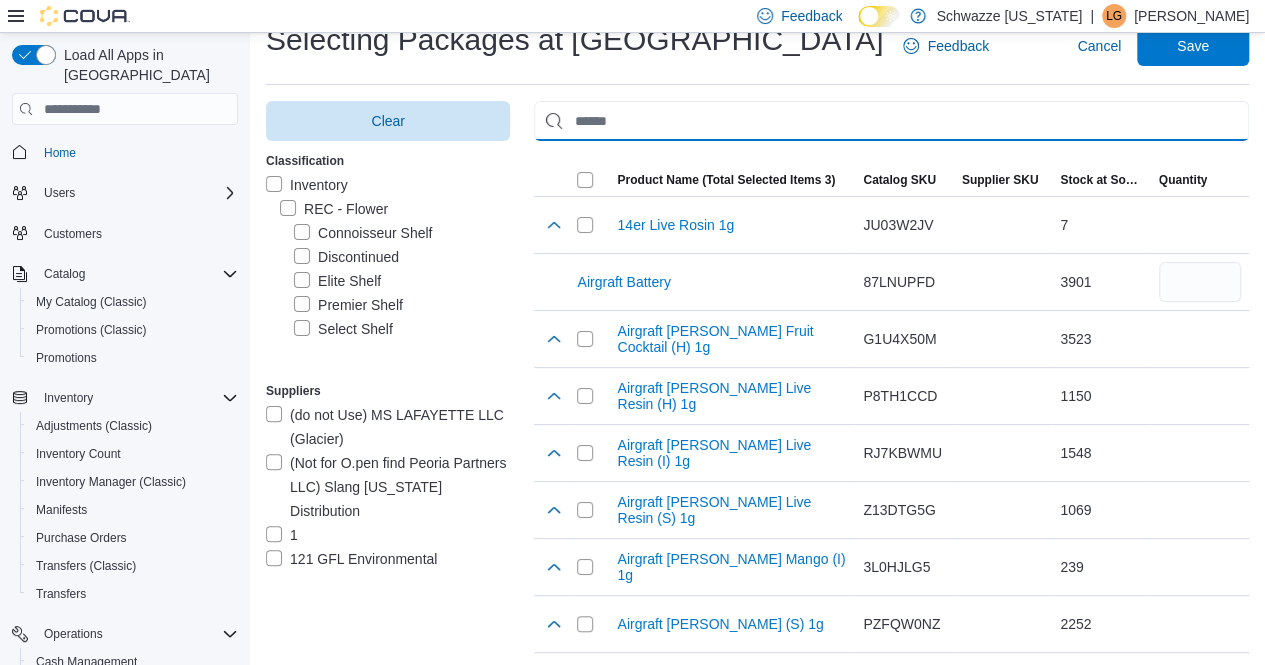 click at bounding box center [891, 121] 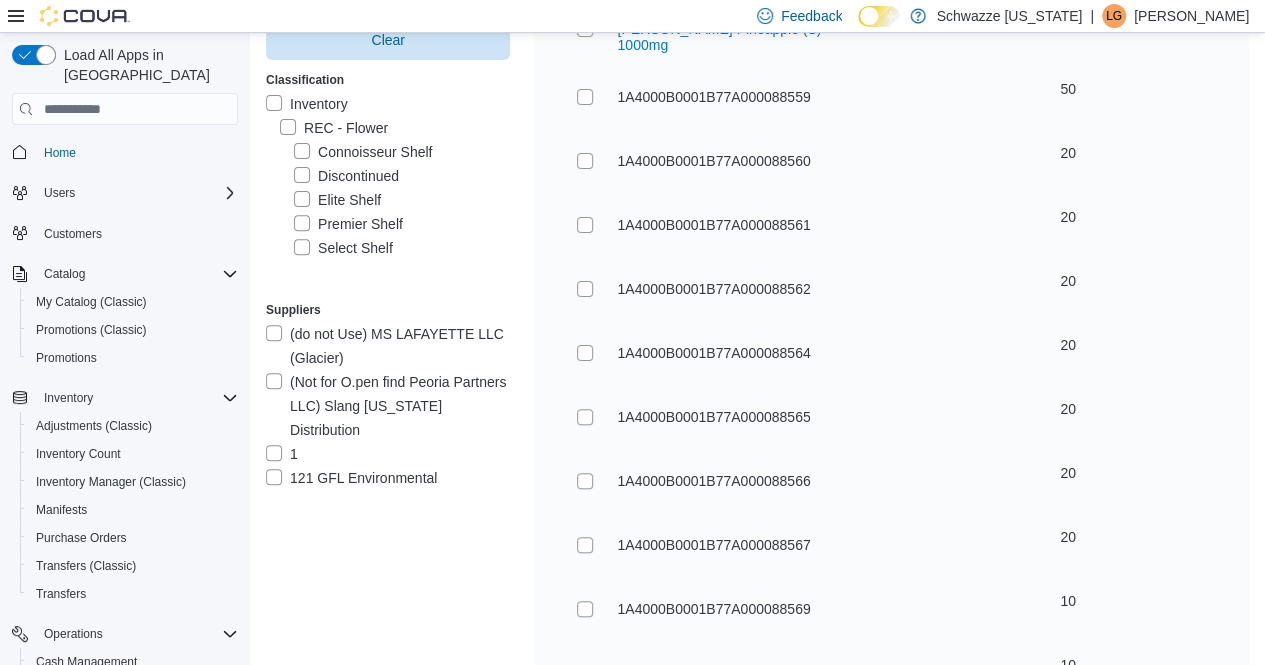scroll, scrollTop: 365, scrollLeft: 0, axis: vertical 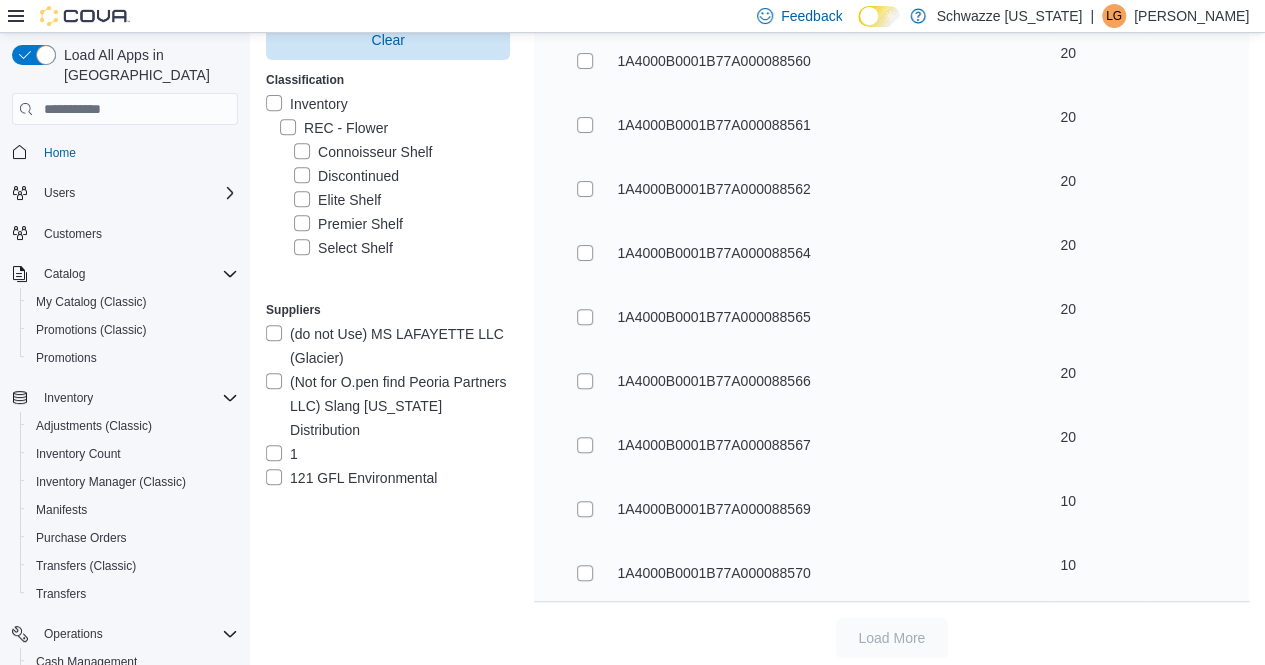 type on "**********" 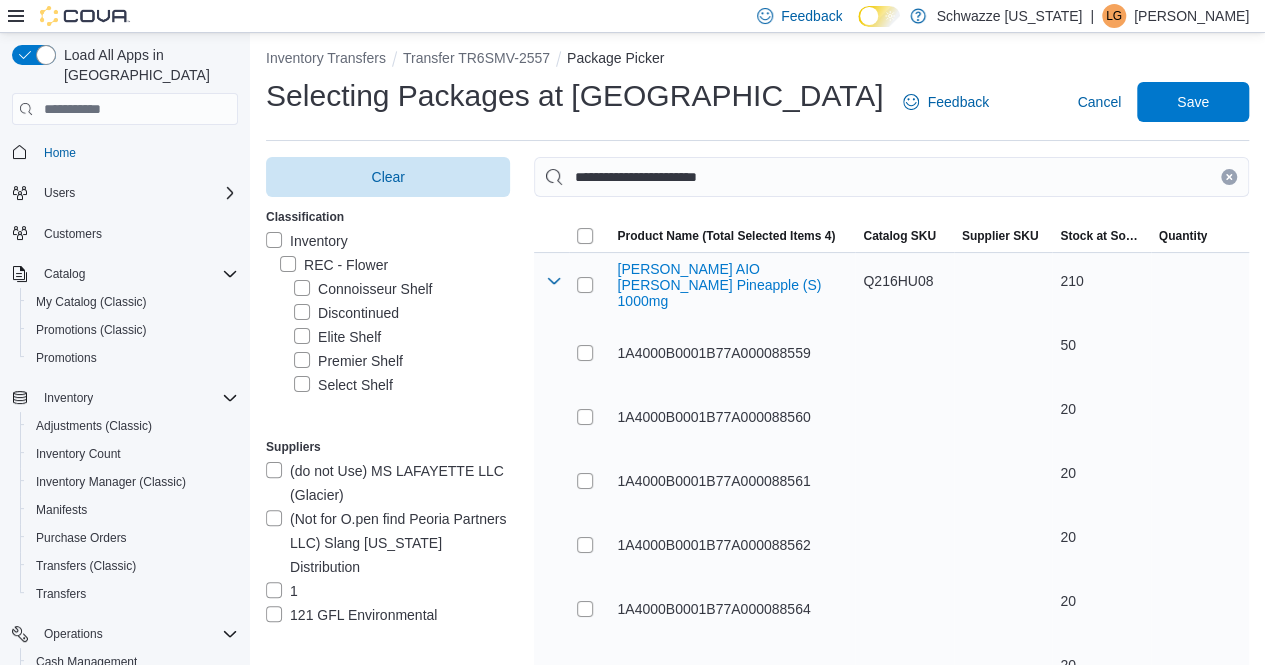 scroll, scrollTop: 0, scrollLeft: 0, axis: both 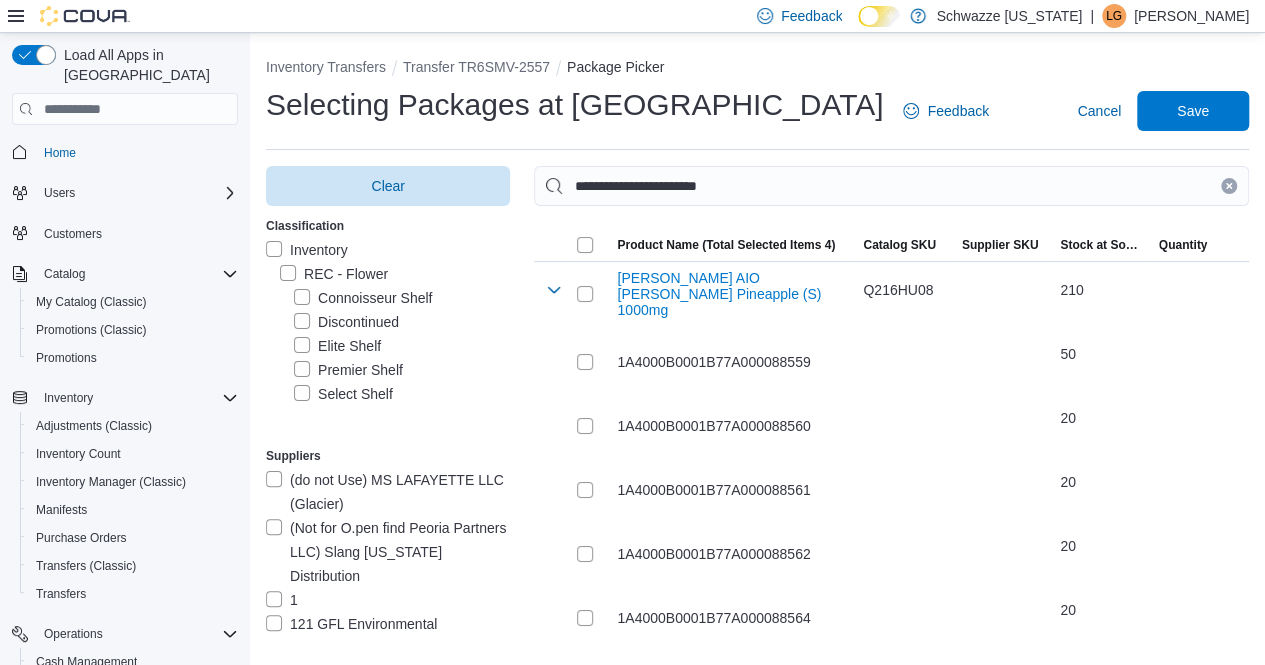 click 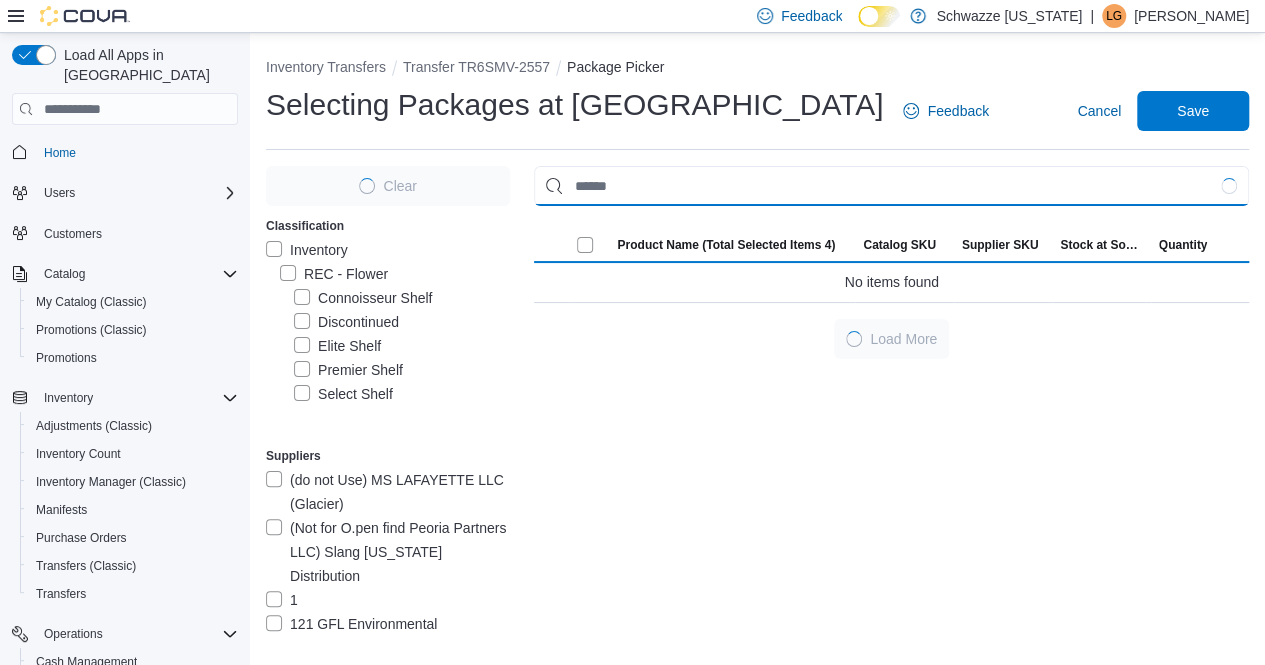 click at bounding box center (891, 186) 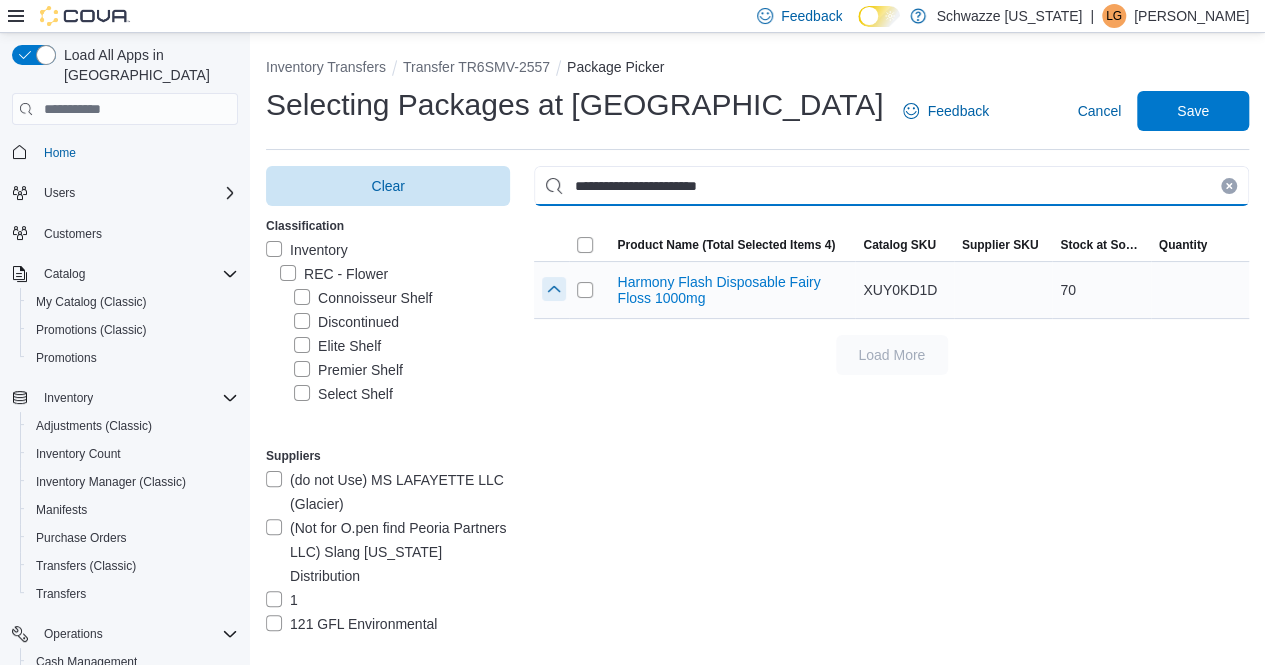 type on "**********" 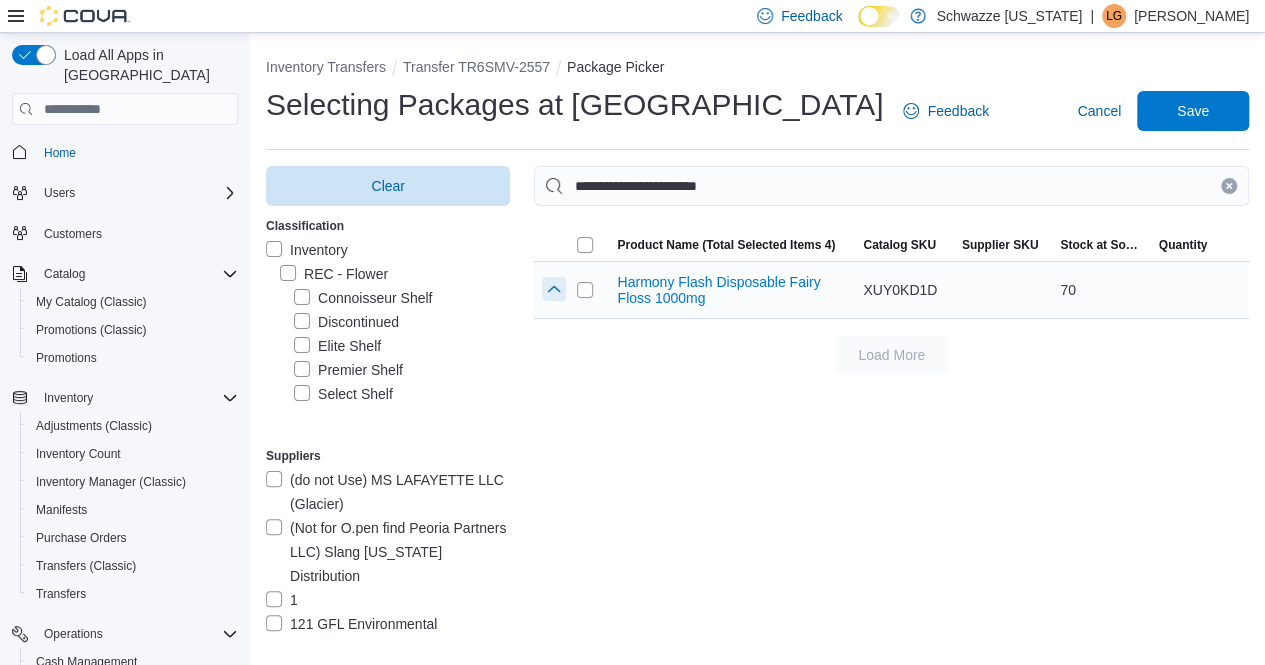 click at bounding box center [554, 289] 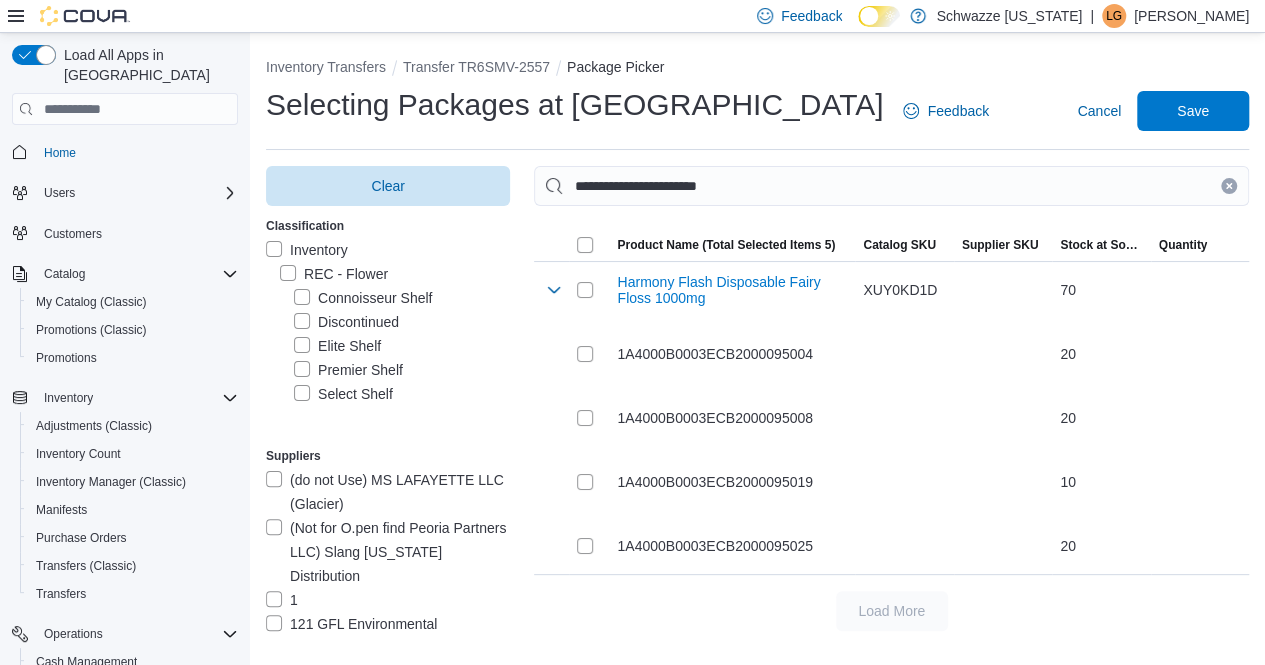 drag, startPoint x: 1242, startPoint y: 185, endPoint x: 1006, endPoint y: 184, distance: 236.00212 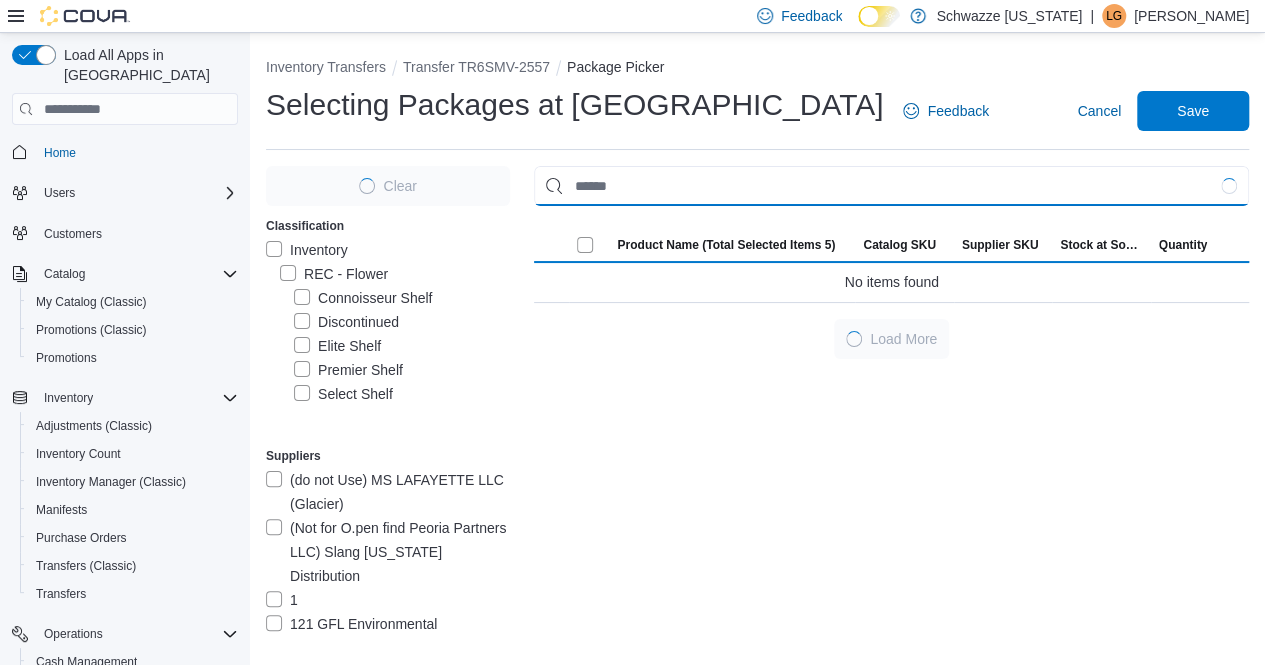 click at bounding box center [891, 186] 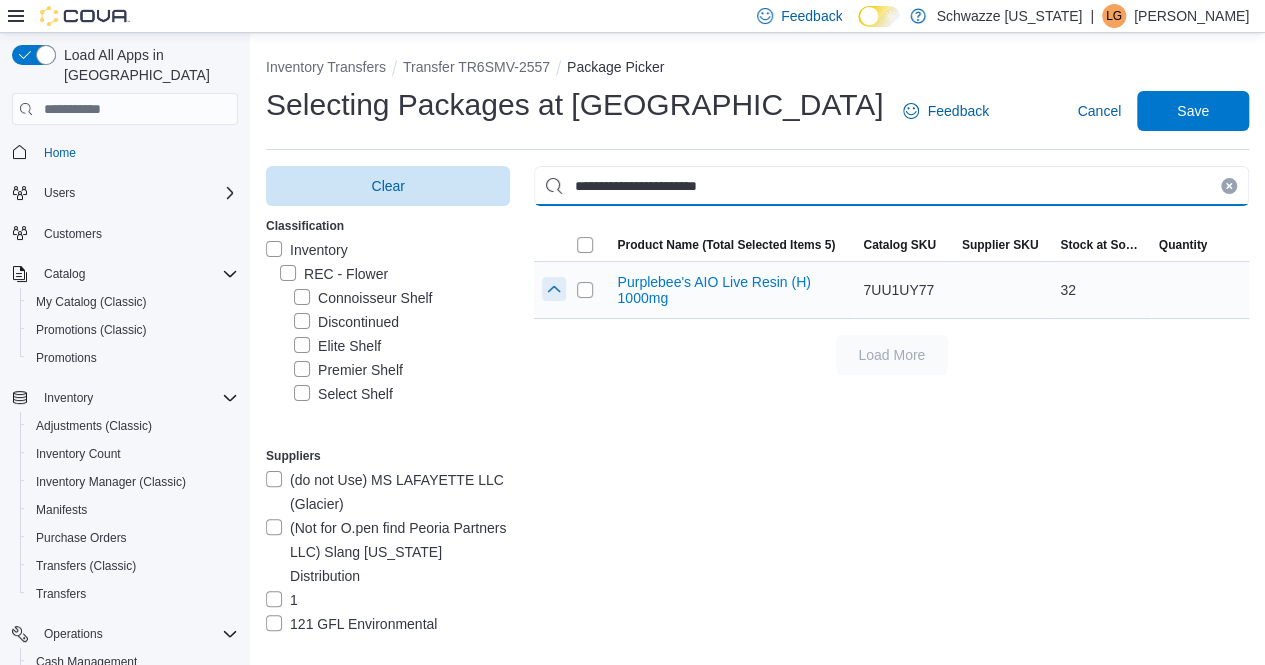 type on "**********" 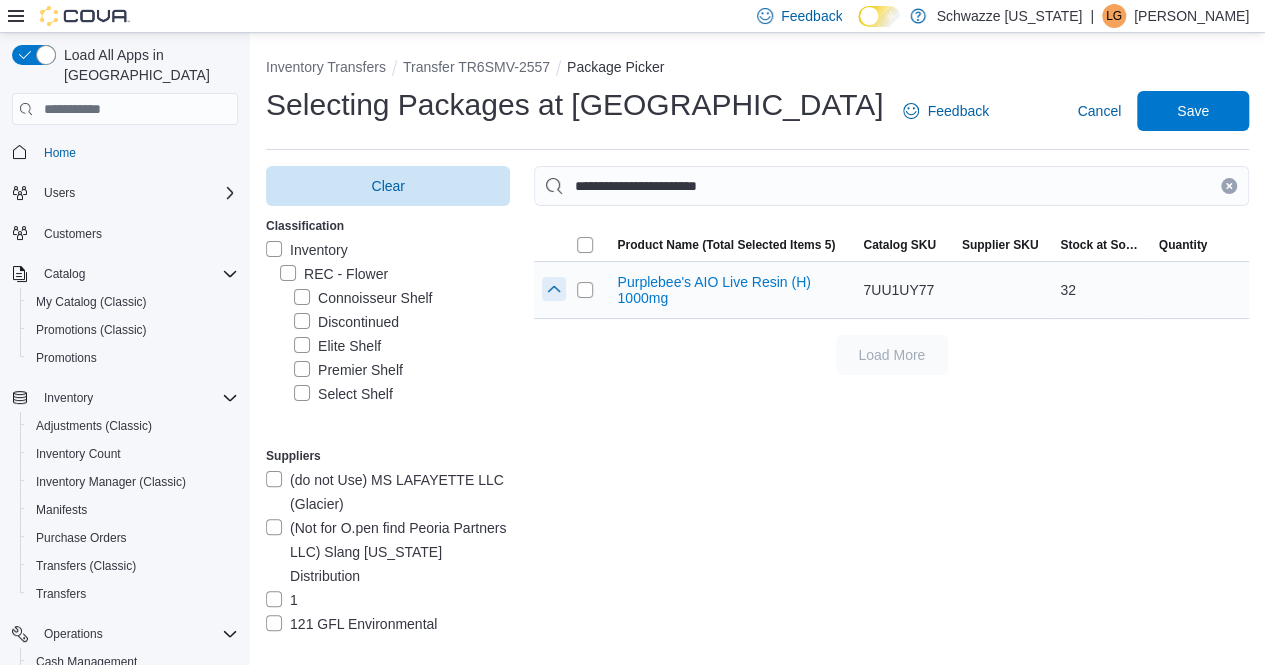 click at bounding box center (554, 289) 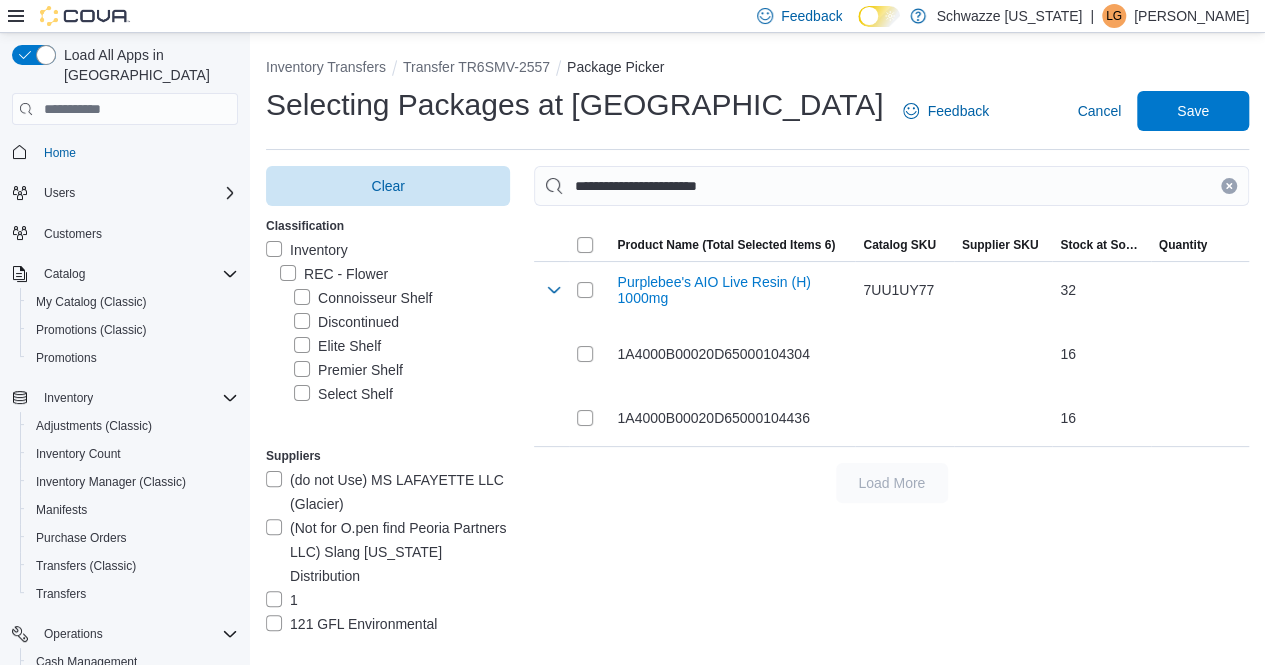 drag, startPoint x: 1240, startPoint y: 182, endPoint x: 1078, endPoint y: 192, distance: 162.30835 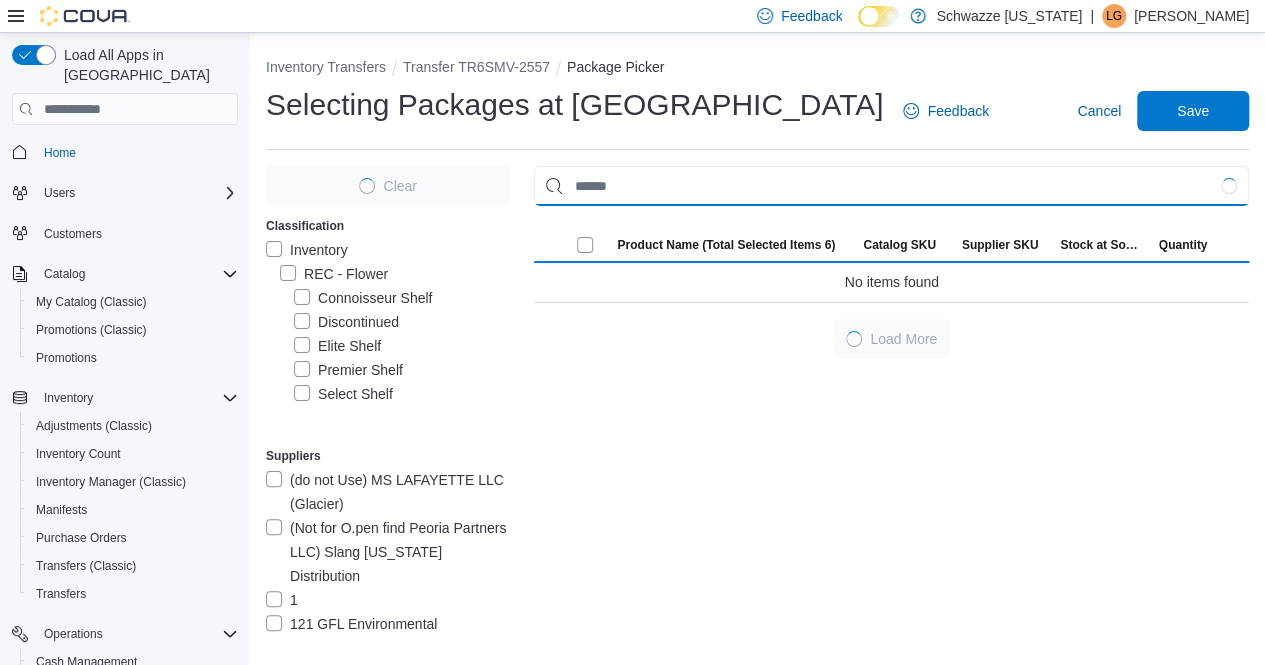 click at bounding box center [891, 186] 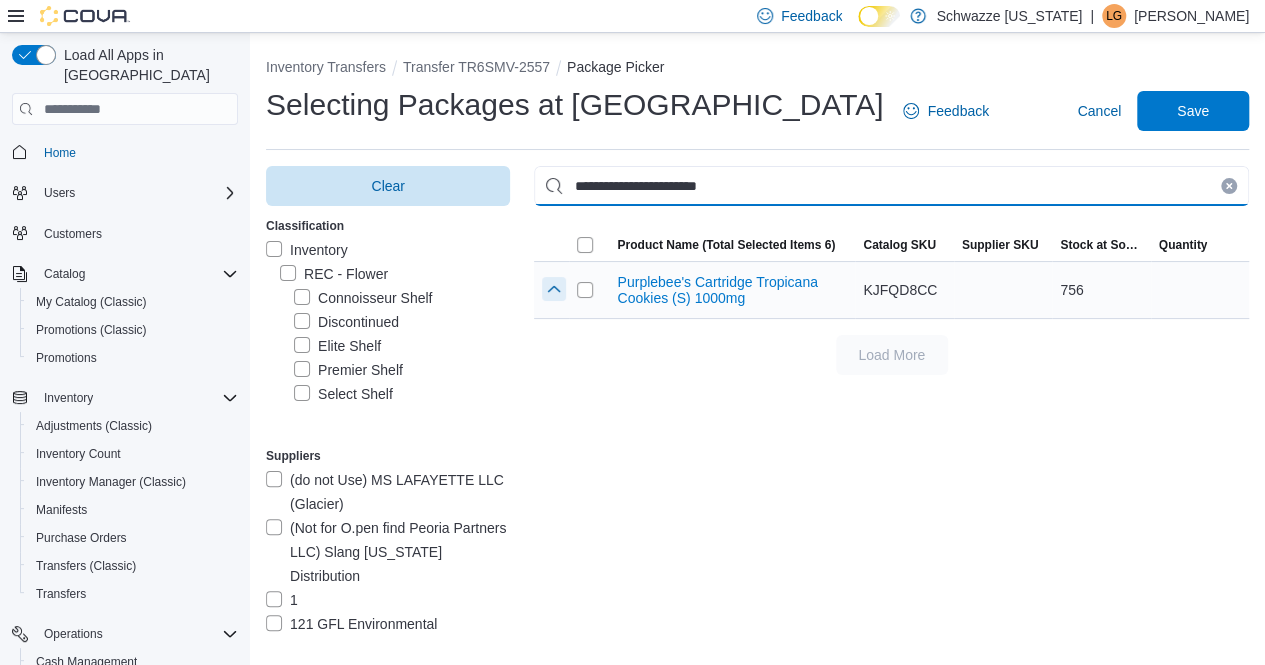 type on "**********" 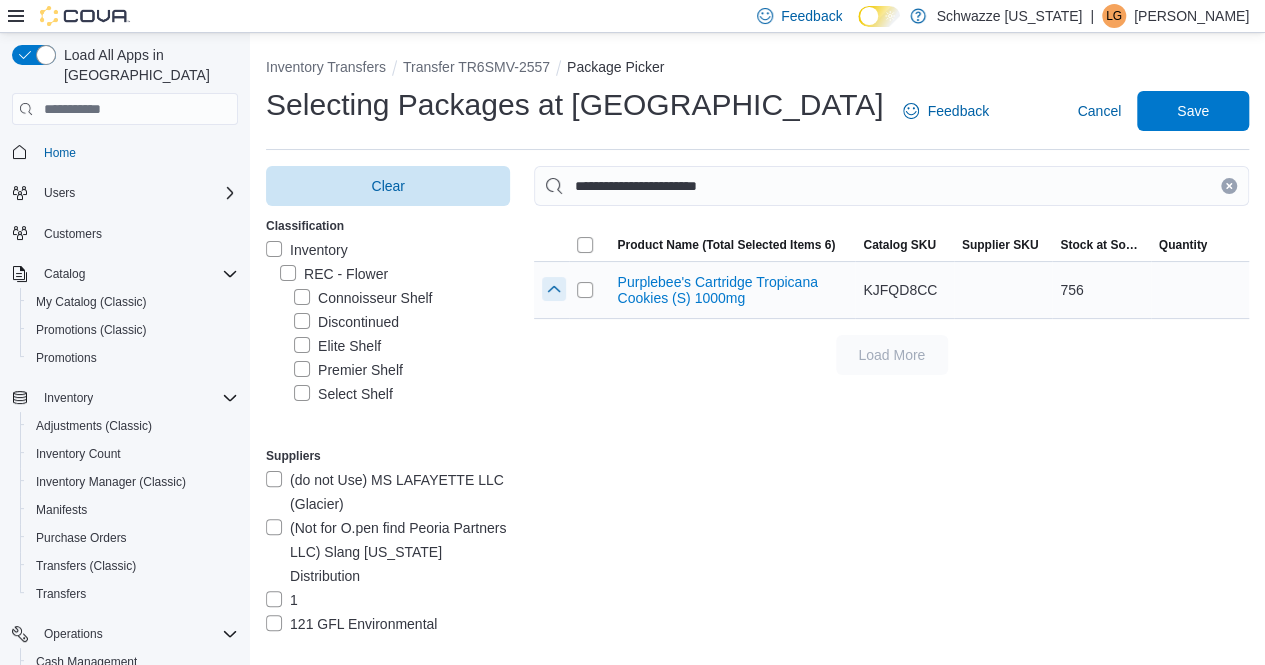 click at bounding box center (554, 289) 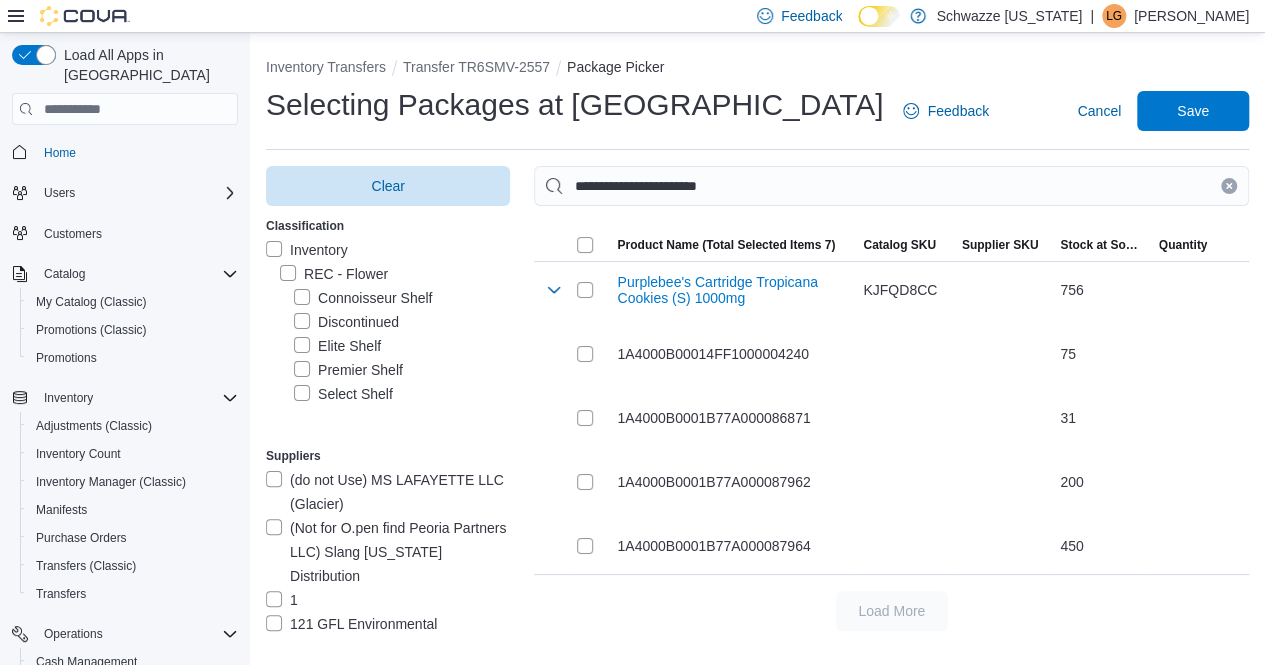 click 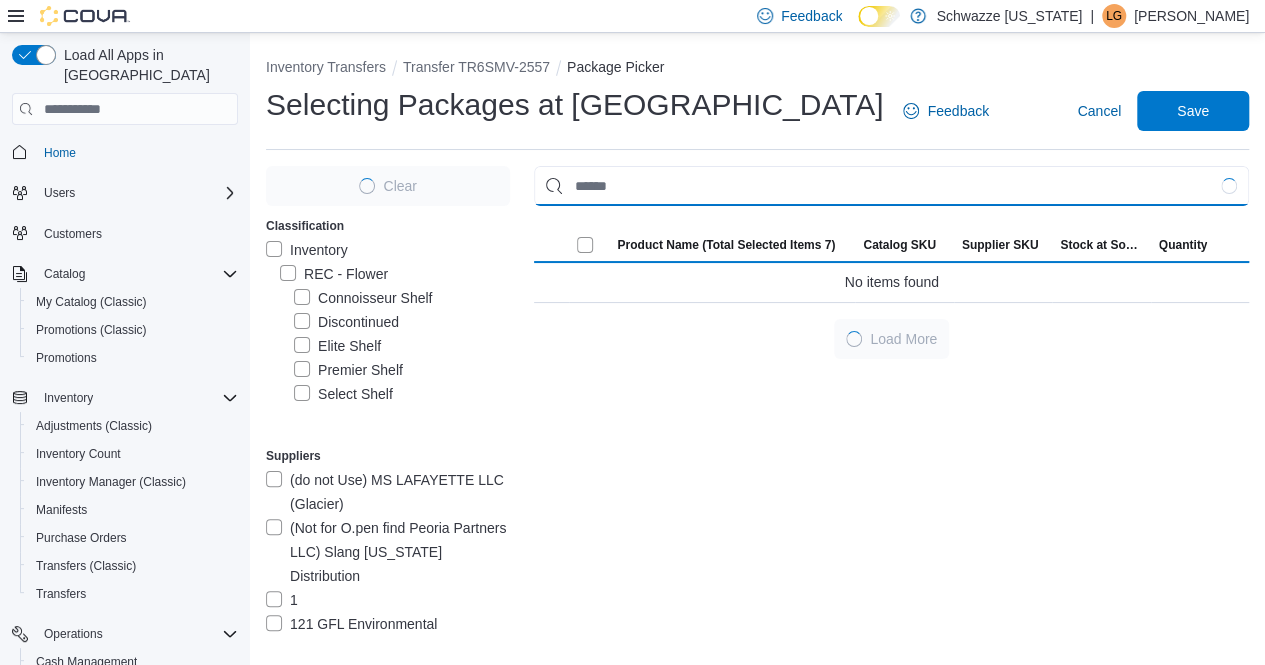 click at bounding box center (891, 186) 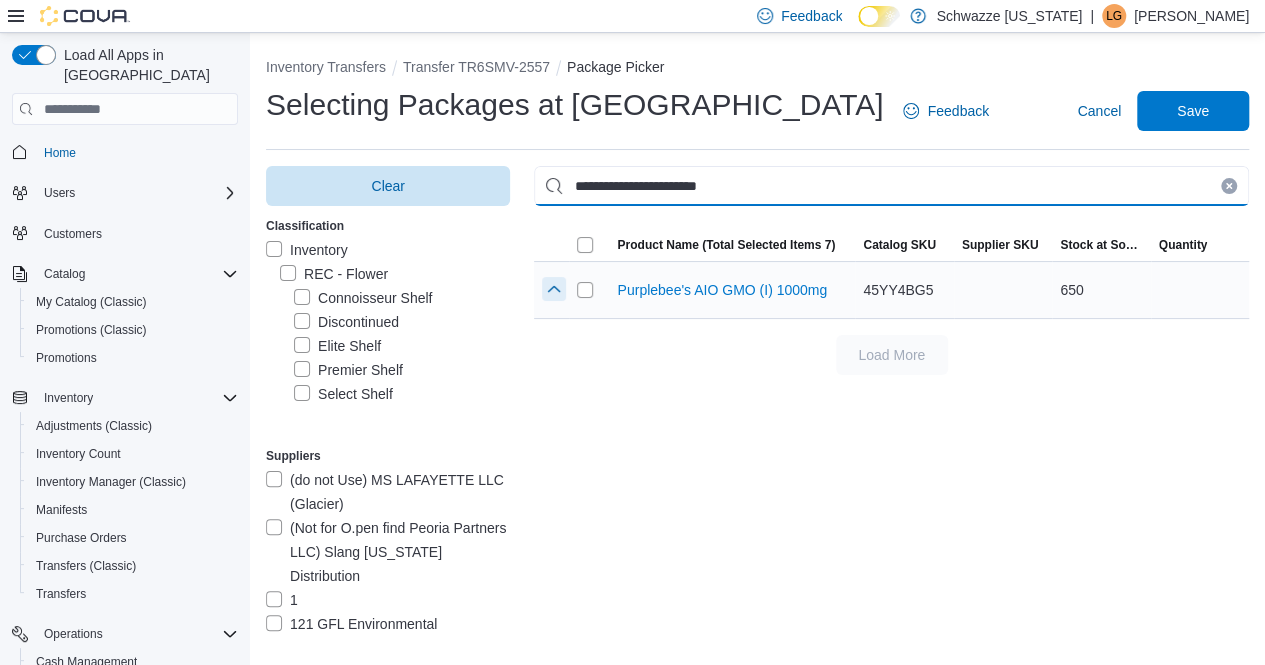 type on "**********" 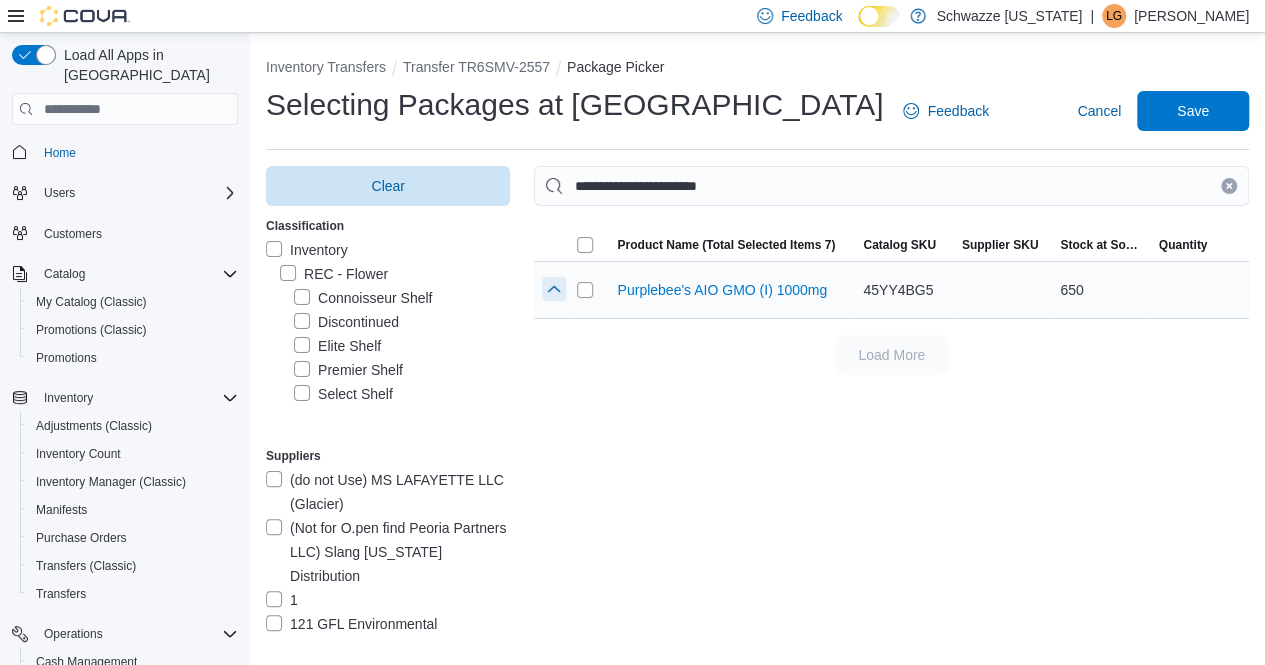 click at bounding box center (554, 289) 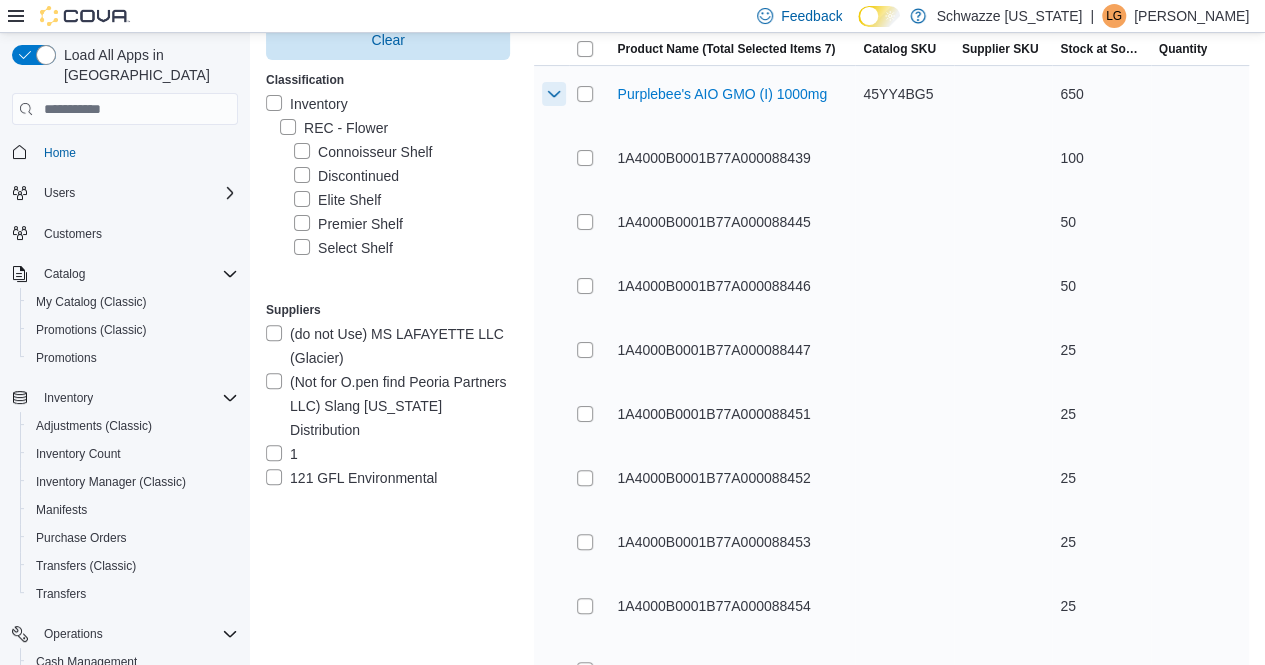 scroll, scrollTop: 200, scrollLeft: 0, axis: vertical 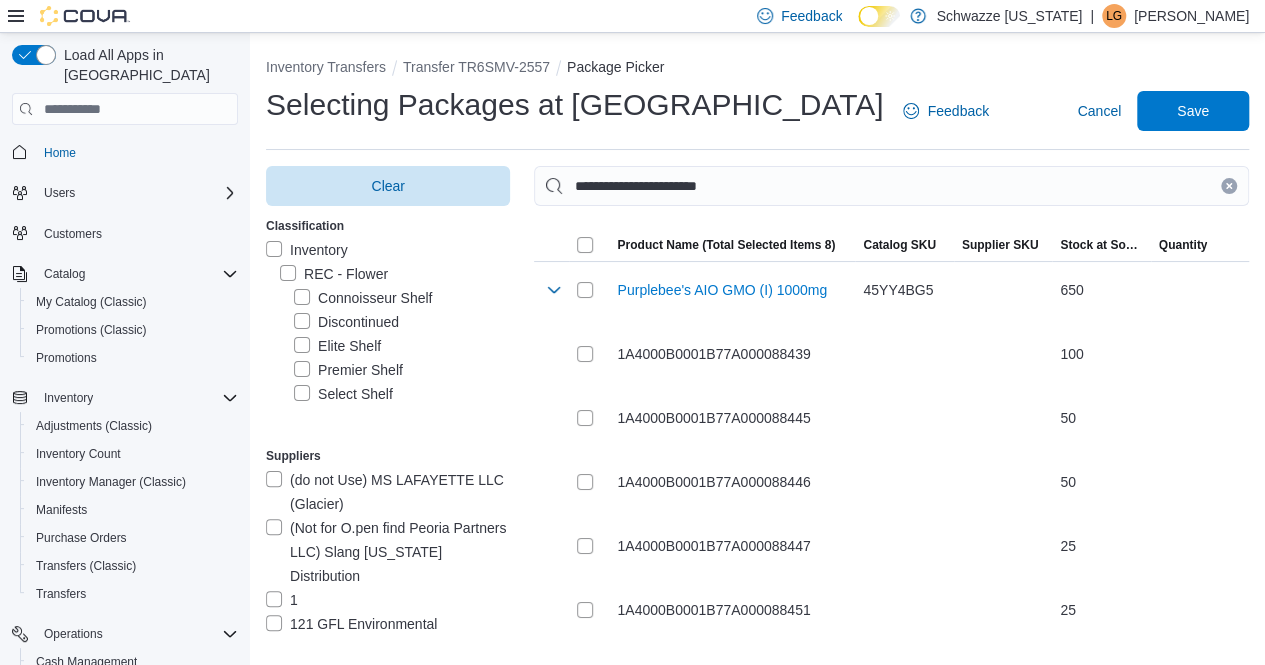 drag, startPoint x: 1243, startPoint y: 179, endPoint x: 1109, endPoint y: 183, distance: 134.0597 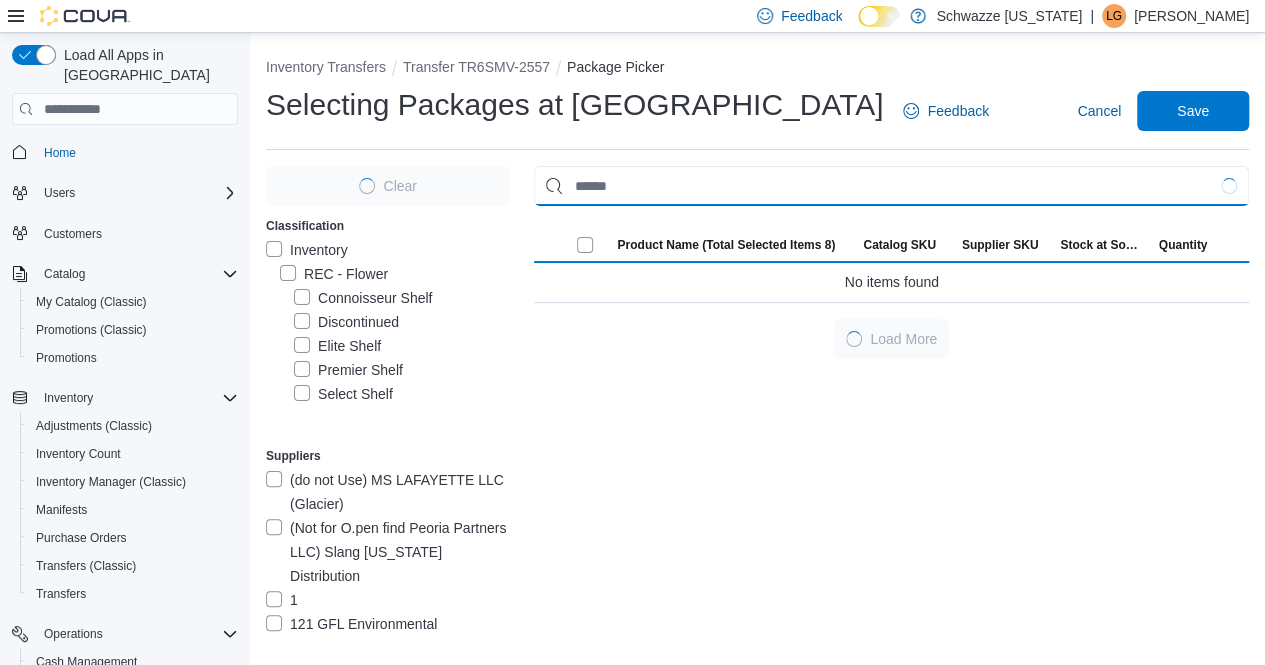 click at bounding box center [891, 186] 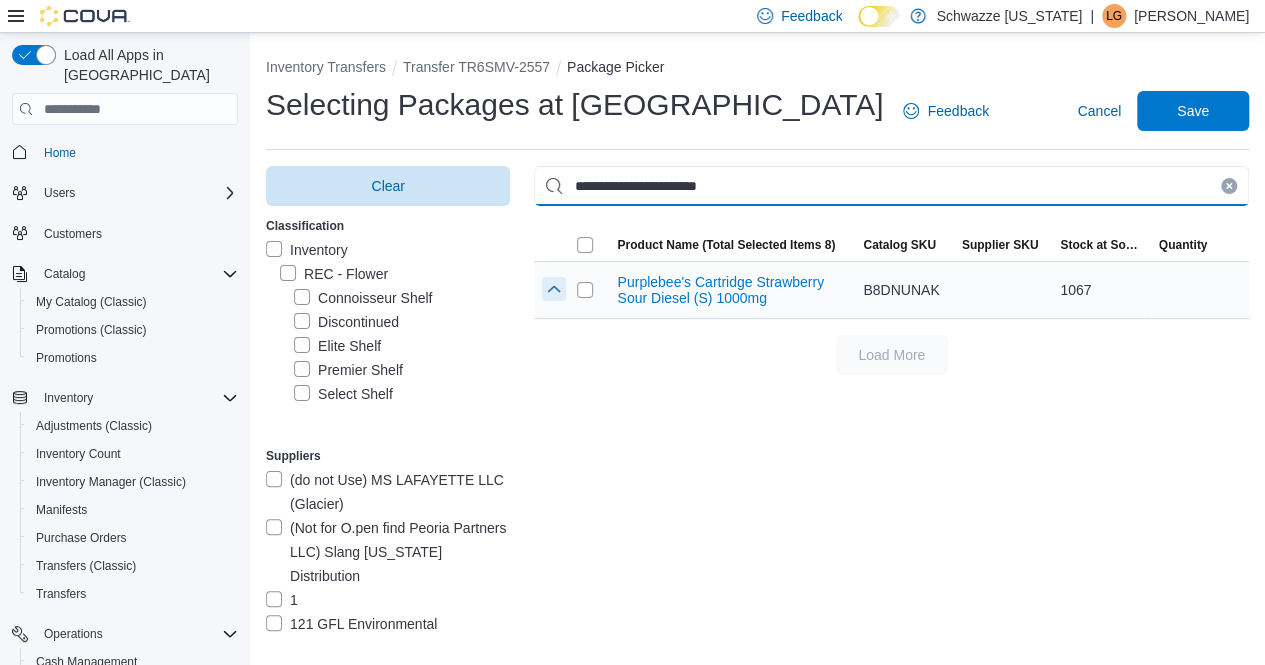 type on "**********" 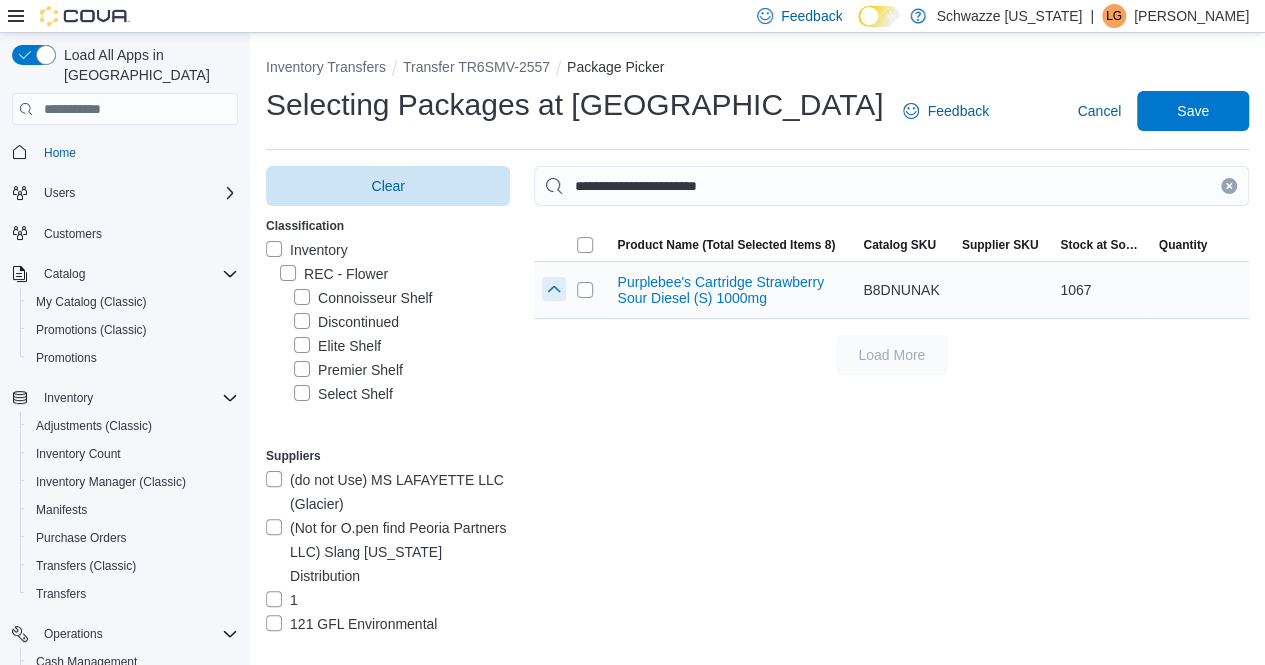 click at bounding box center (554, 289) 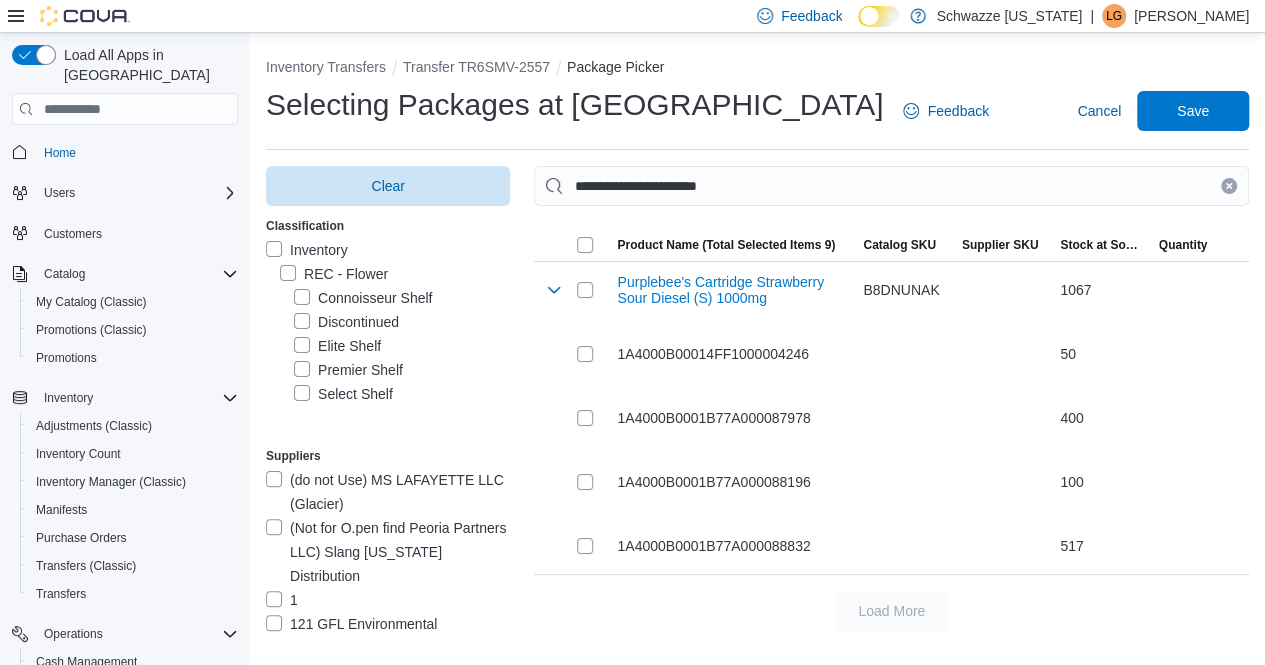 drag, startPoint x: 1246, startPoint y: 187, endPoint x: 1197, endPoint y: 190, distance: 49.09175 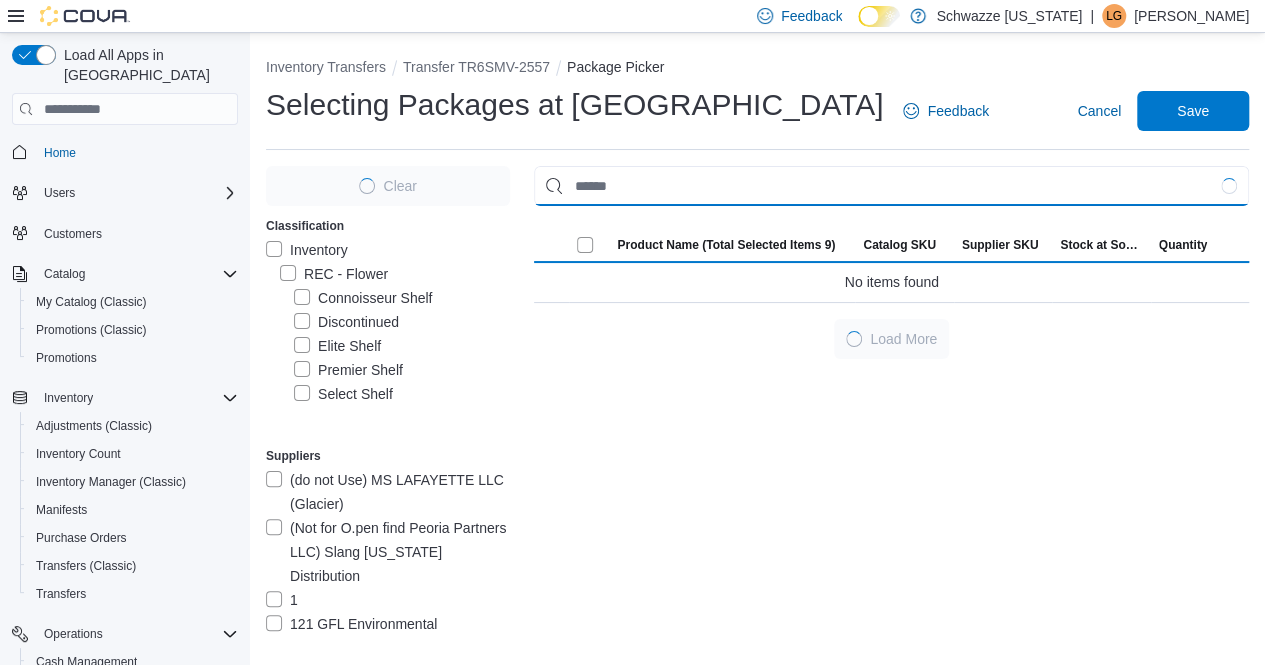 click at bounding box center [891, 186] 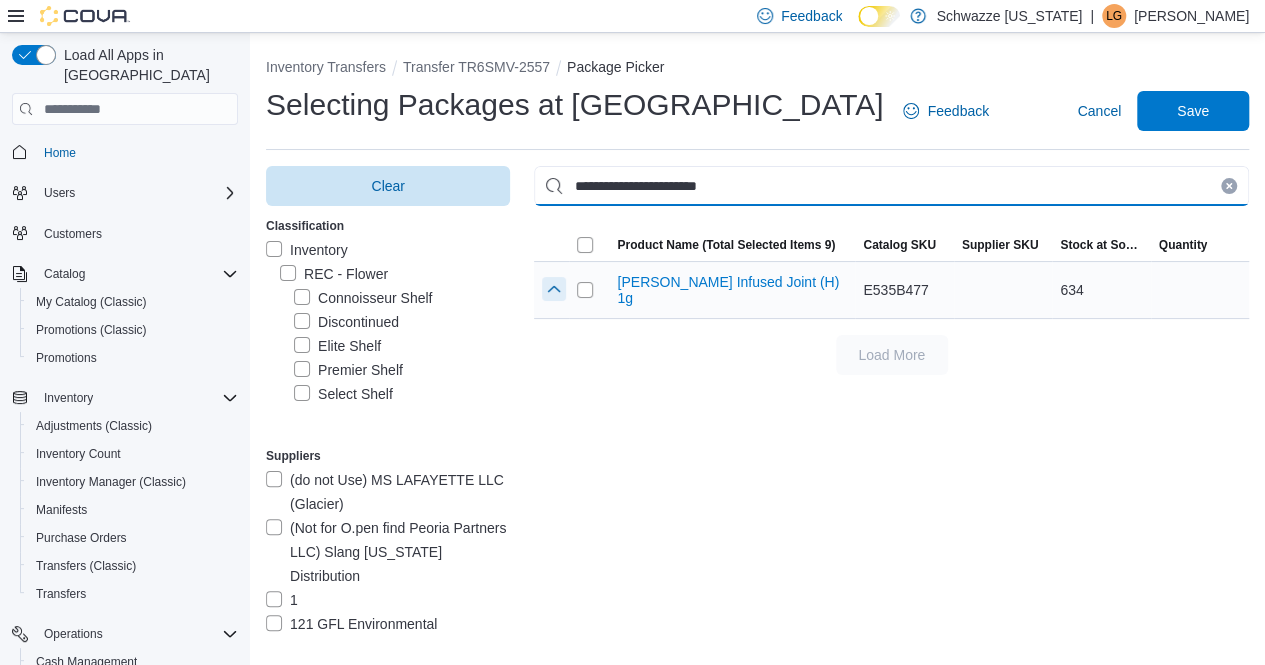 type on "**********" 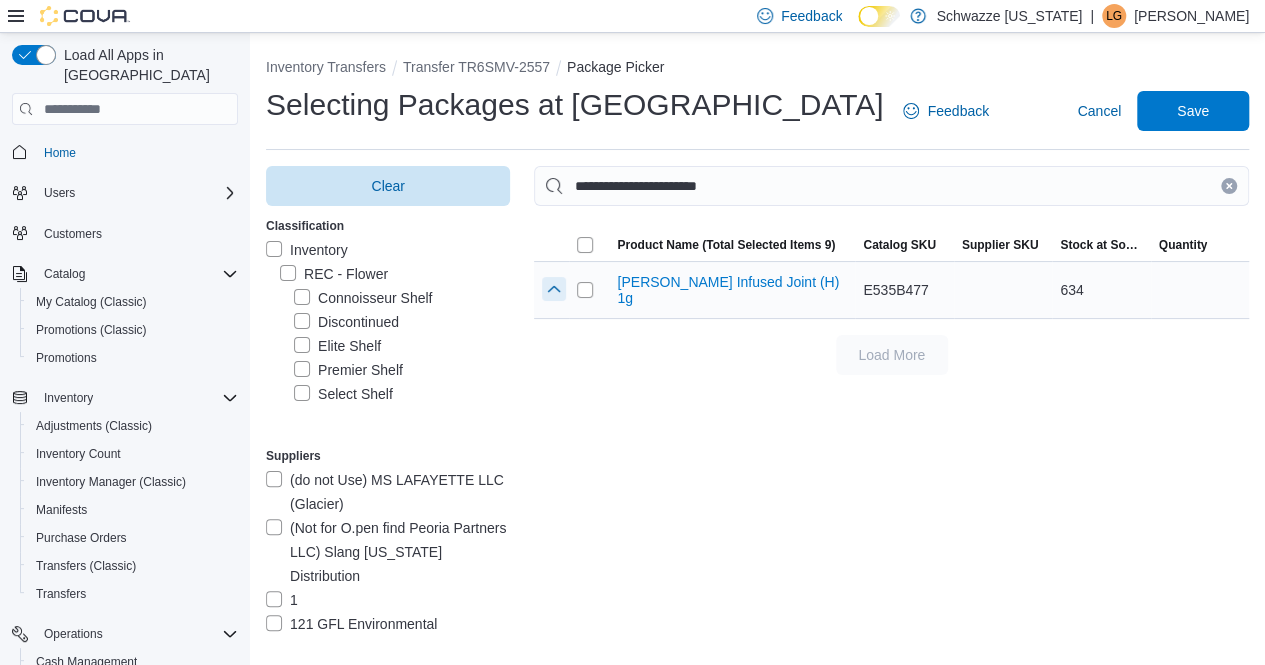 click at bounding box center [554, 289] 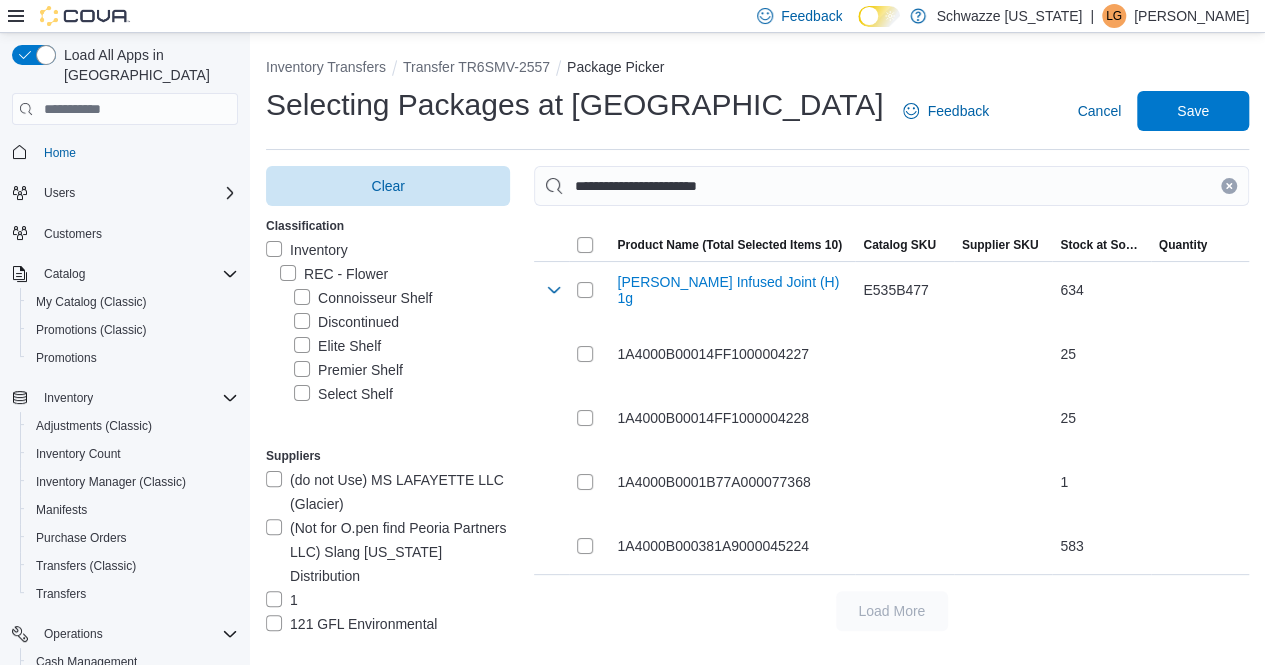 drag, startPoint x: 1246, startPoint y: 187, endPoint x: 995, endPoint y: 187, distance: 251 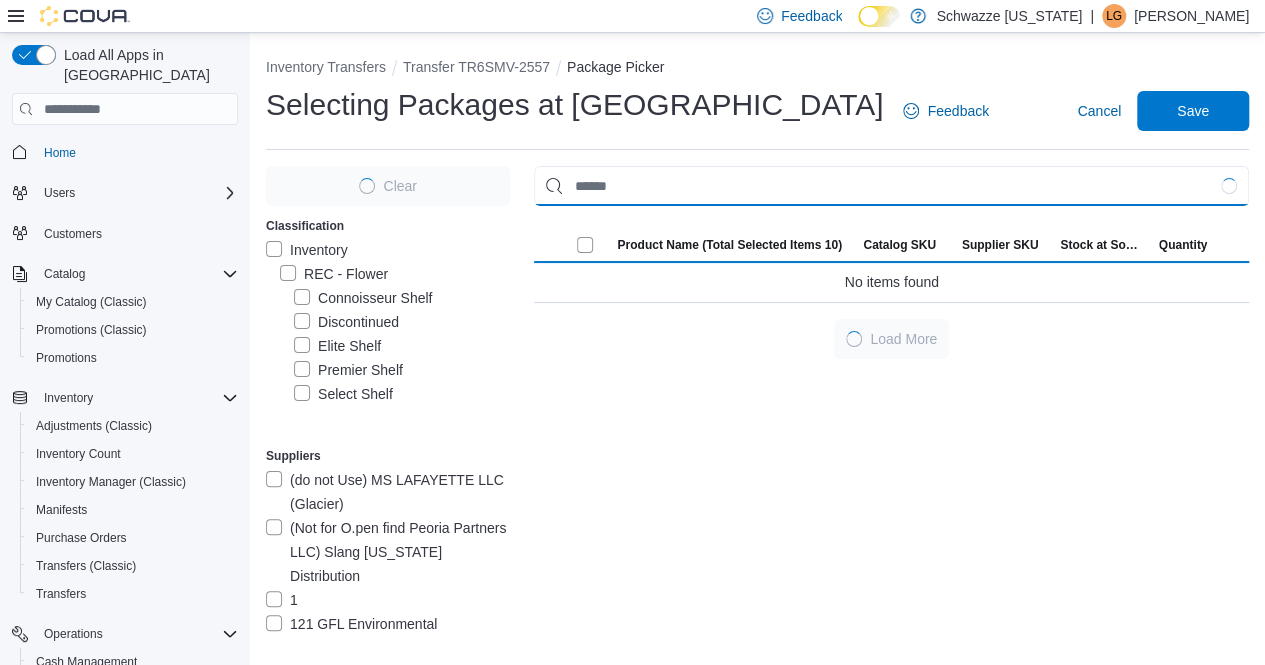 click at bounding box center (891, 186) 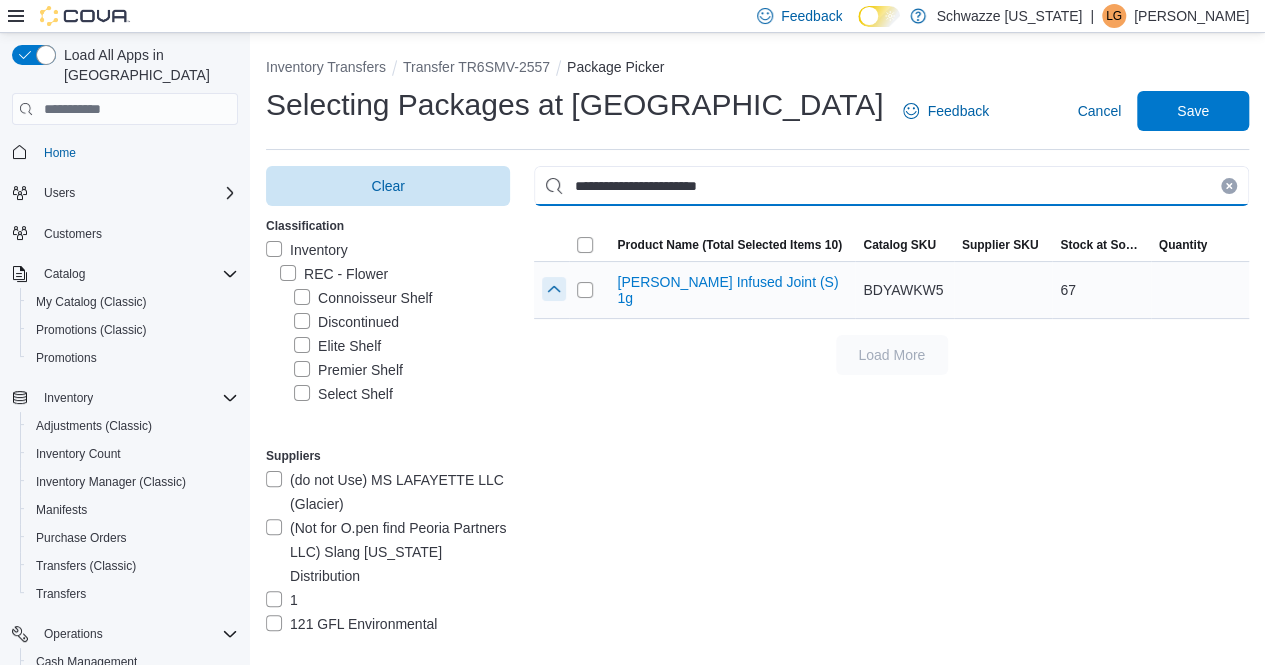 type on "**********" 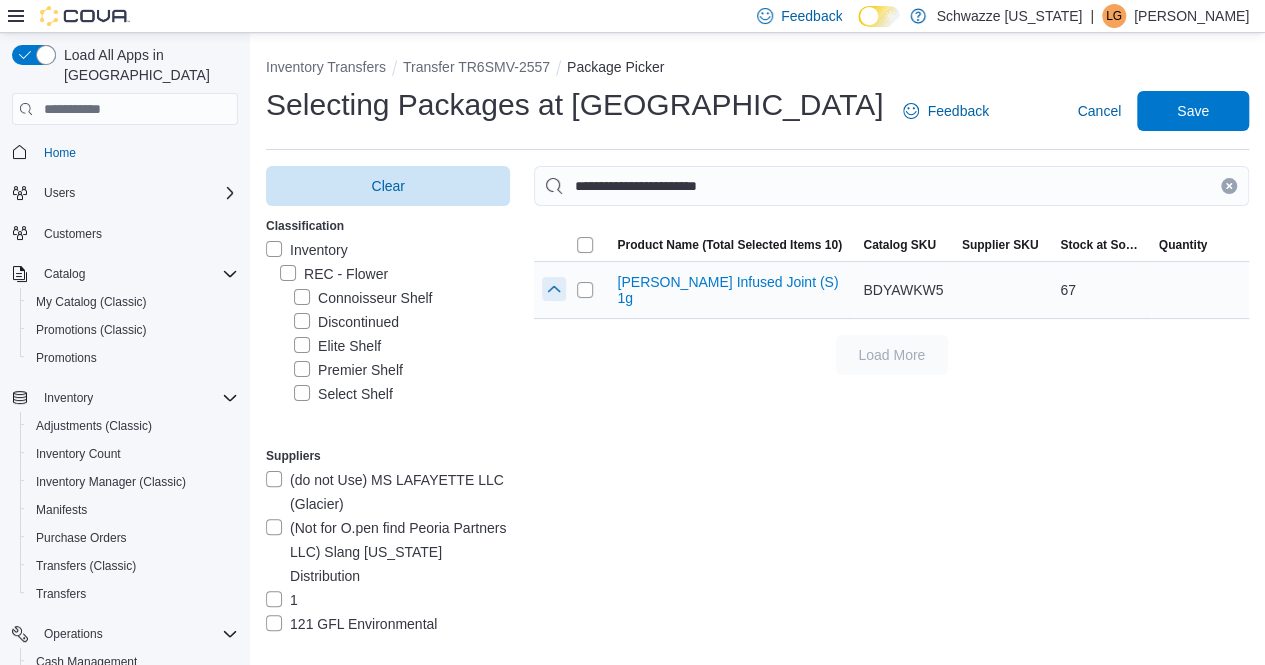 click at bounding box center (554, 289) 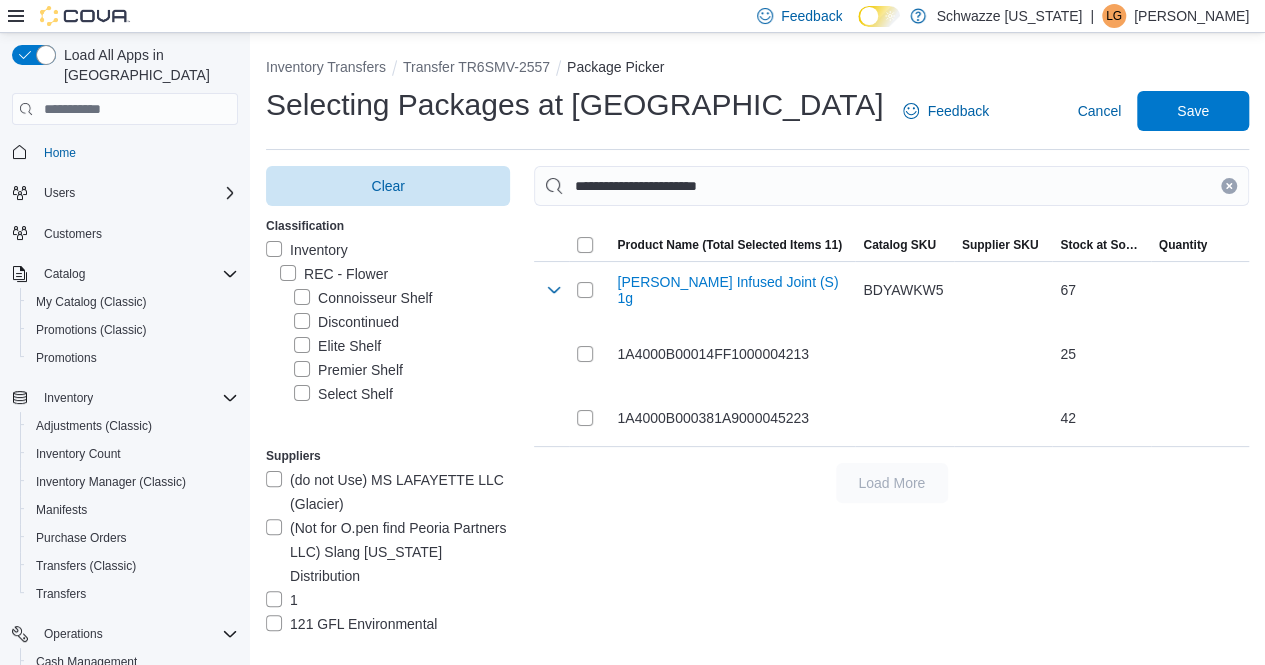 click at bounding box center [1229, 186] 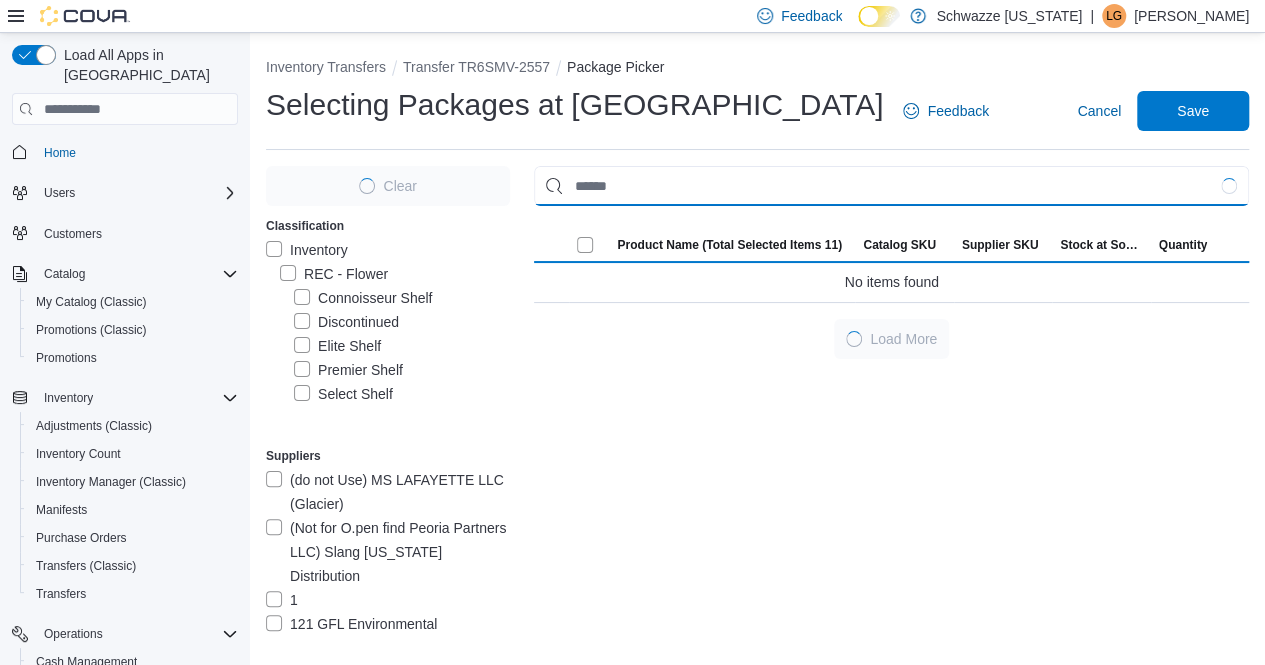 click at bounding box center [891, 186] 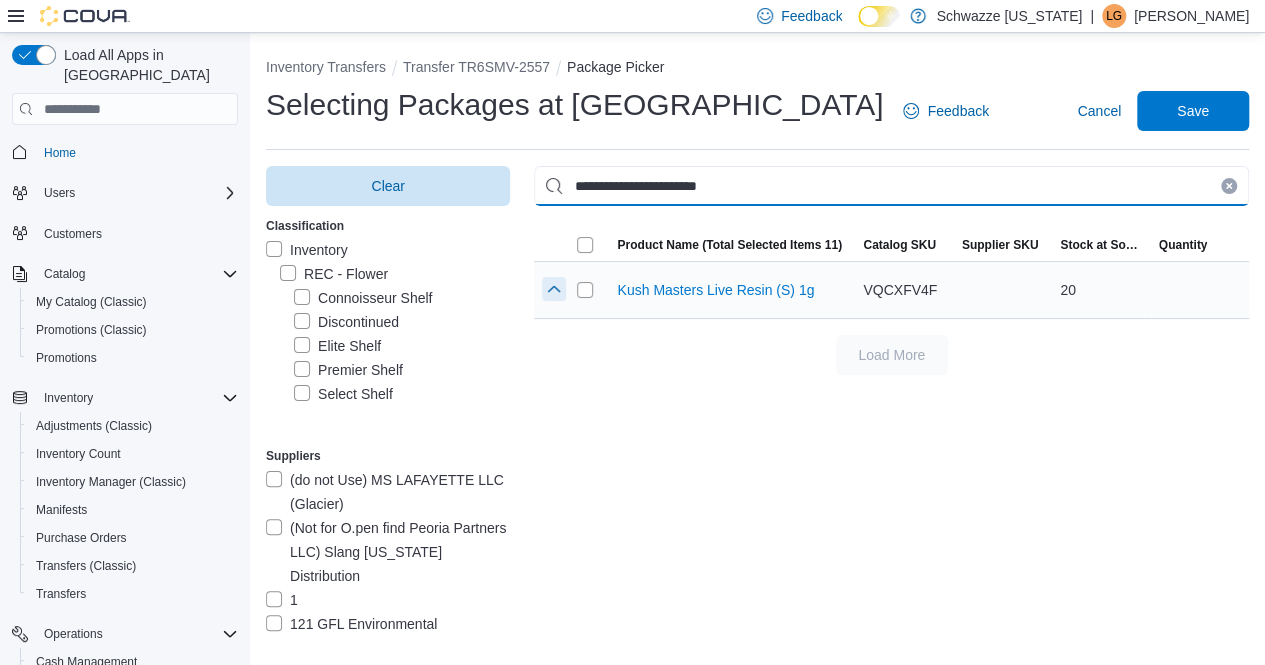 type on "**********" 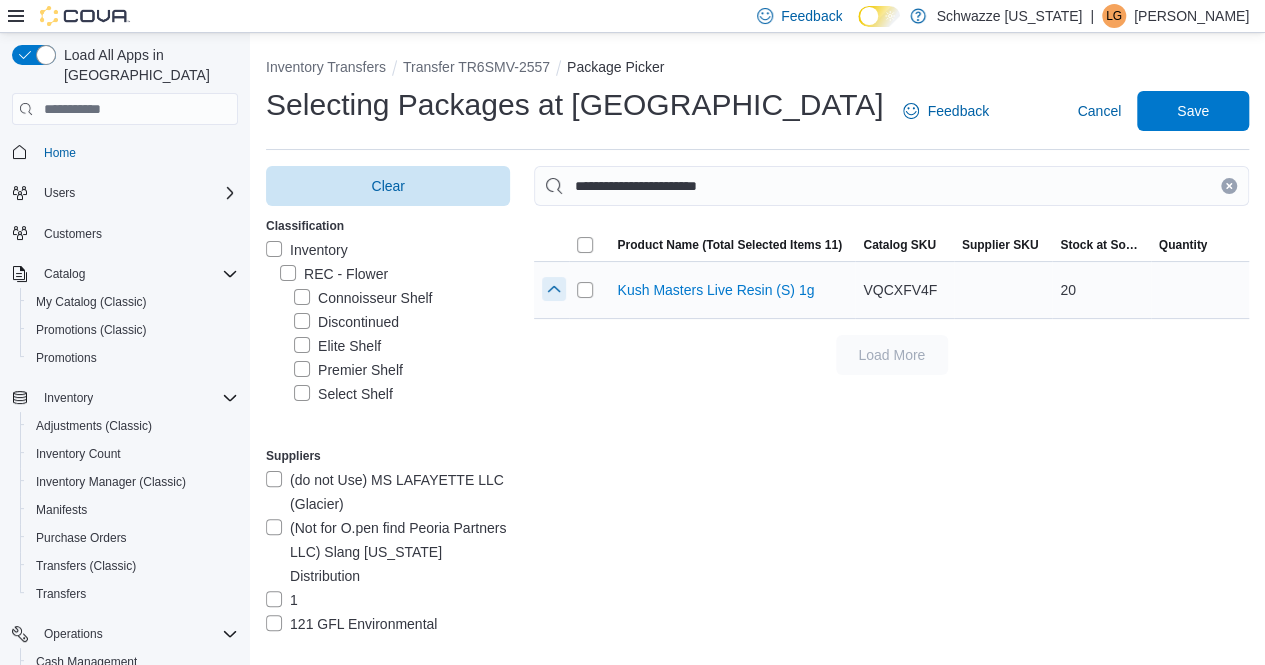 click at bounding box center [554, 289] 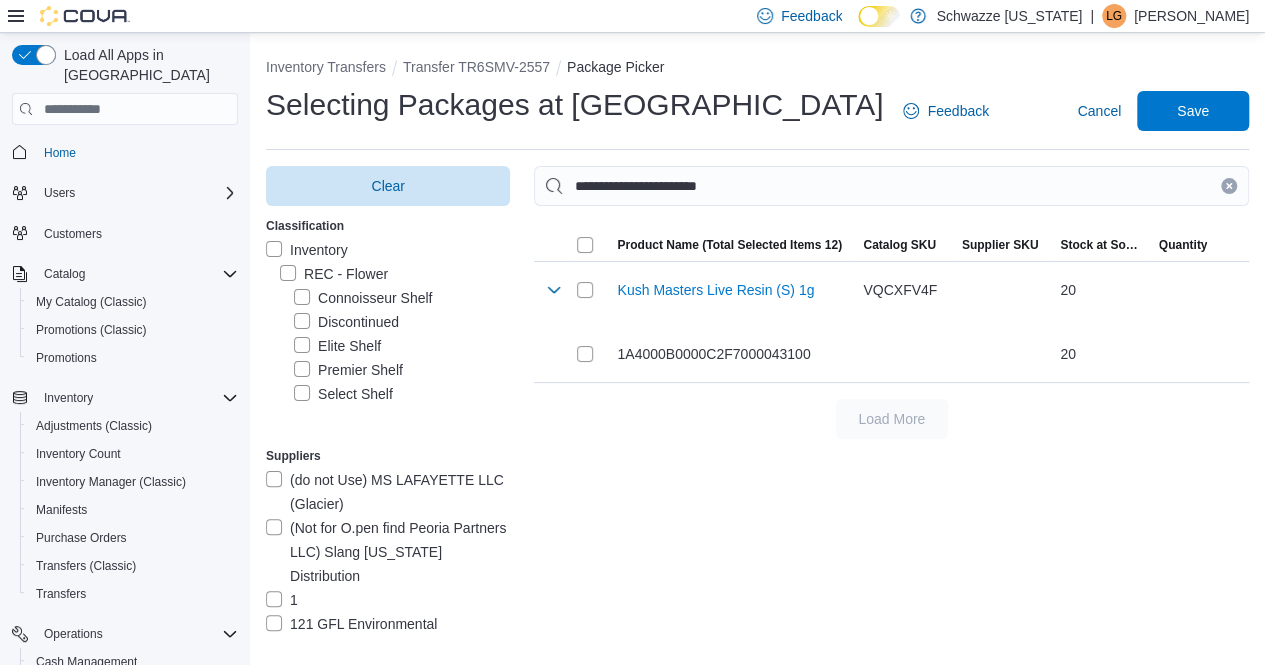 drag, startPoint x: 1242, startPoint y: 183, endPoint x: 1124, endPoint y: 191, distance: 118.270874 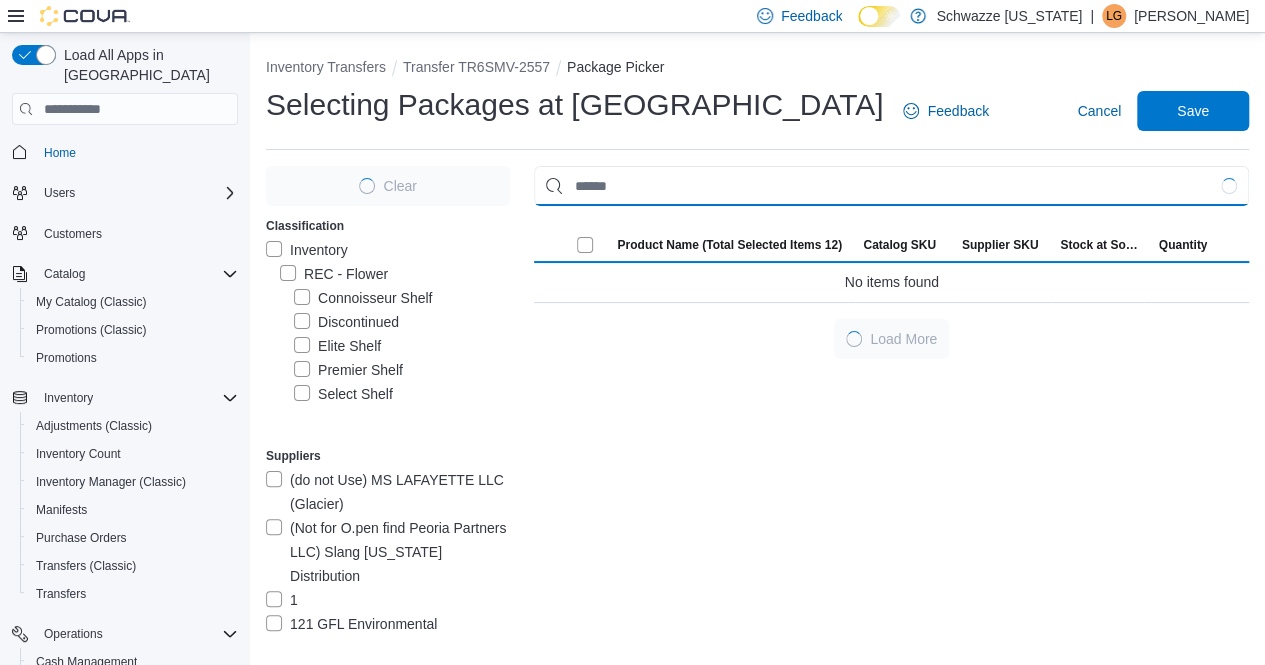 click at bounding box center (891, 186) 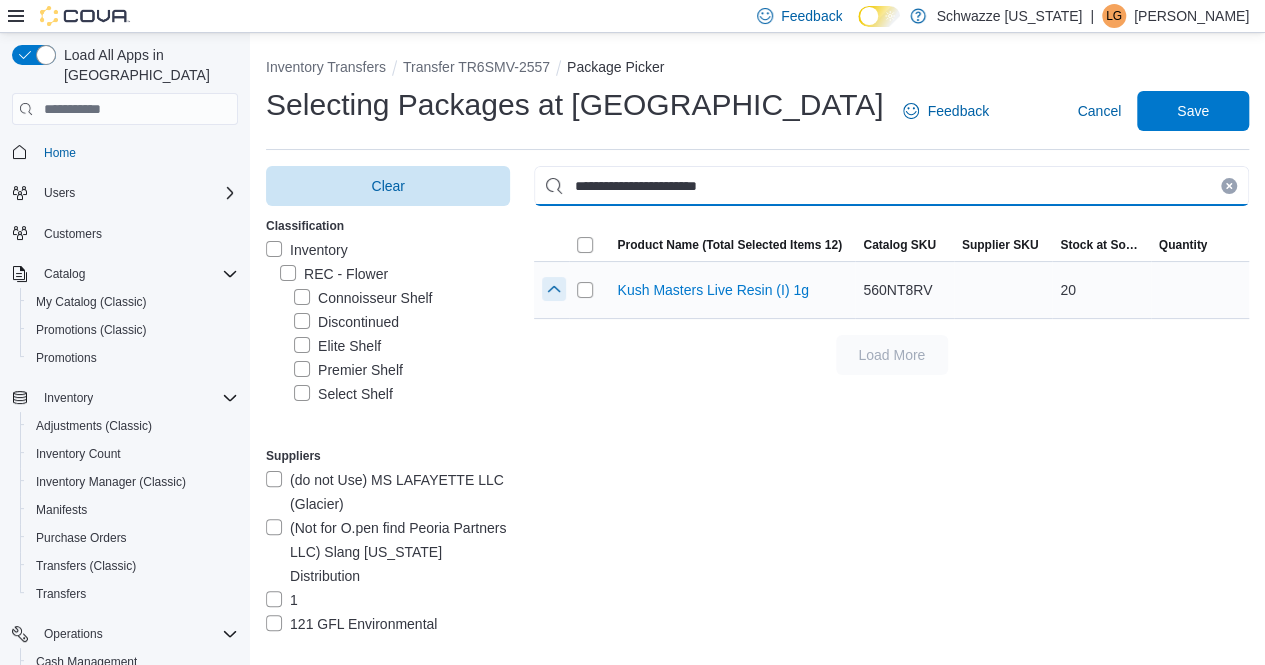 type on "**********" 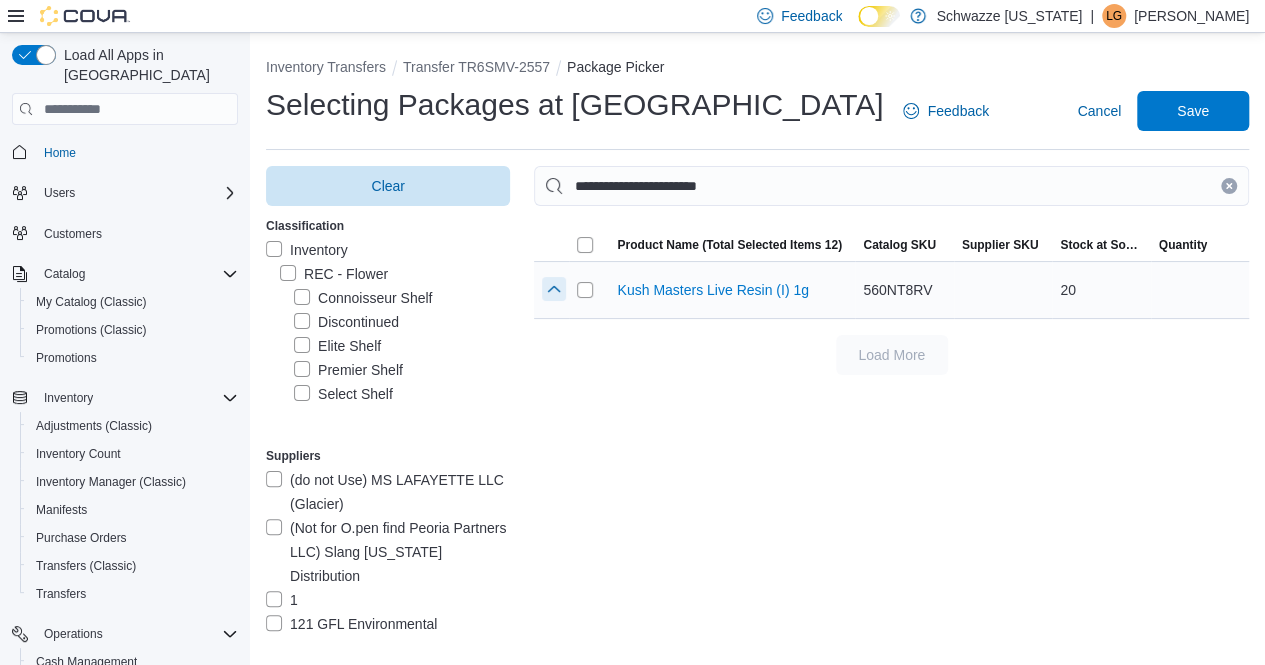 click at bounding box center (554, 289) 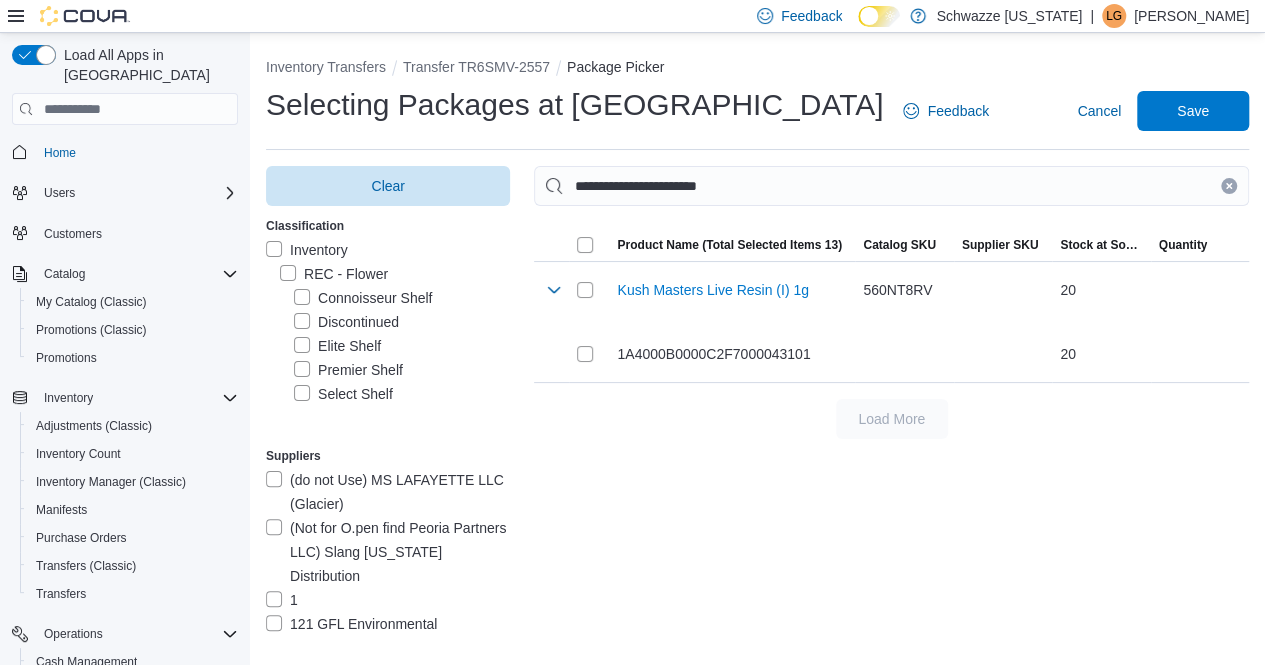 drag, startPoint x: 1242, startPoint y: 179, endPoint x: 1150, endPoint y: 181, distance: 92.021736 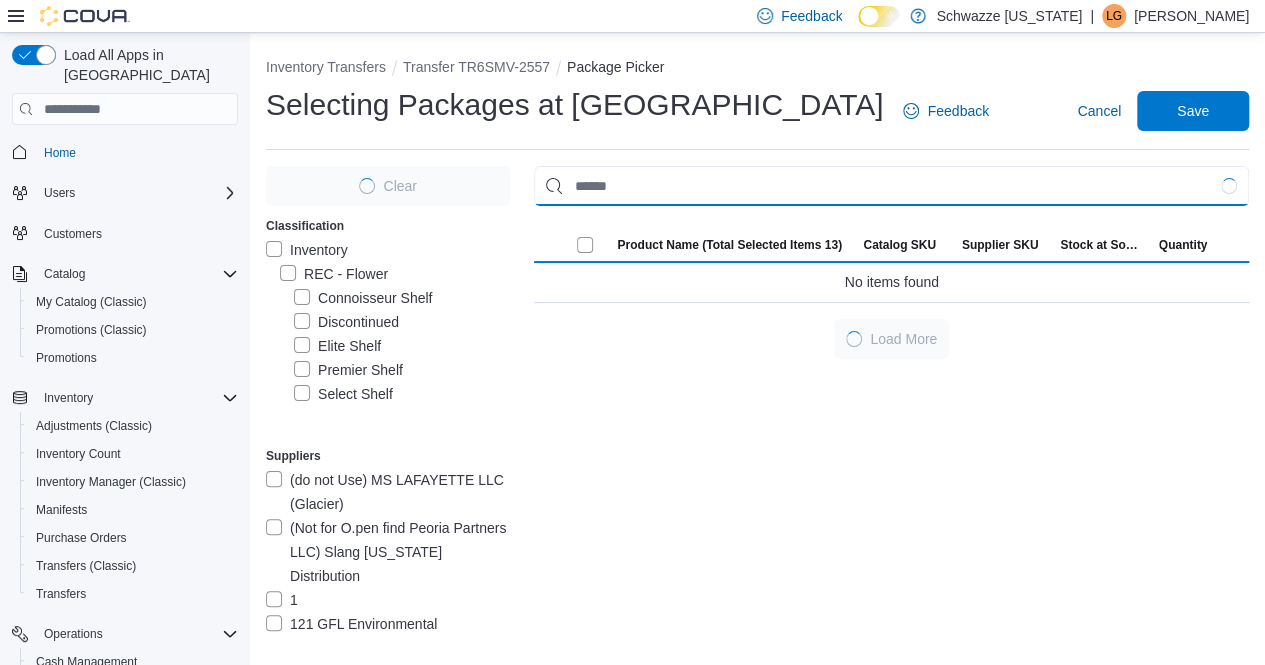 click at bounding box center (891, 186) 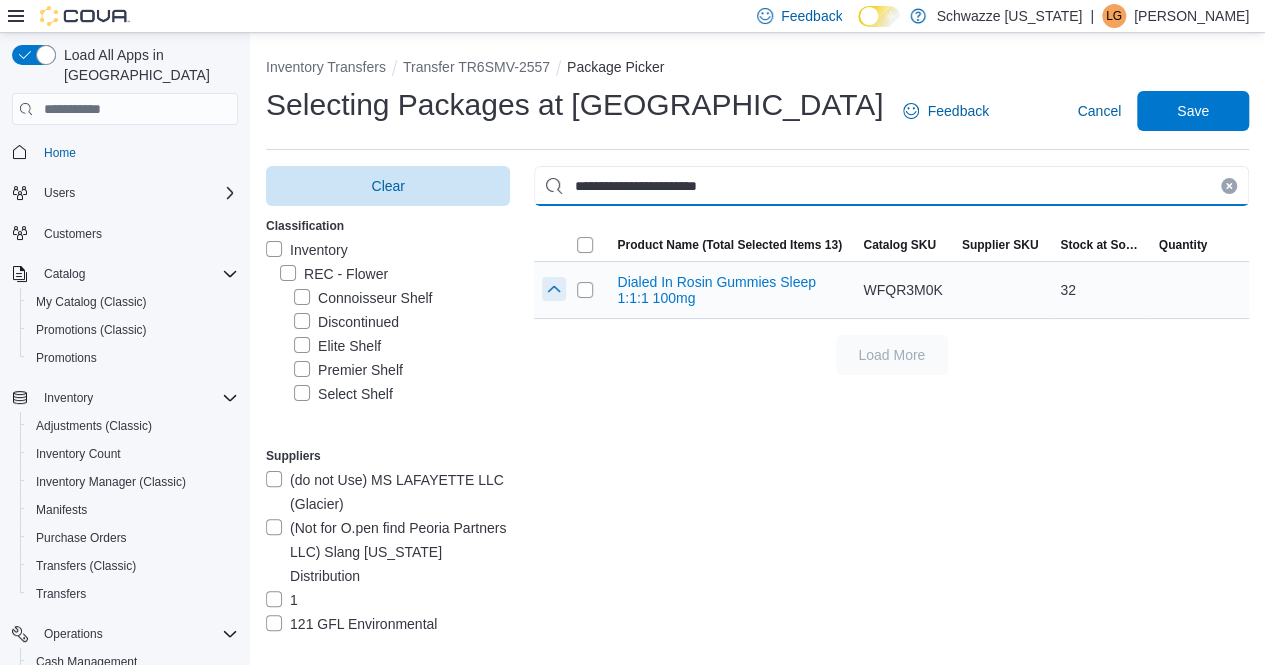 type on "**********" 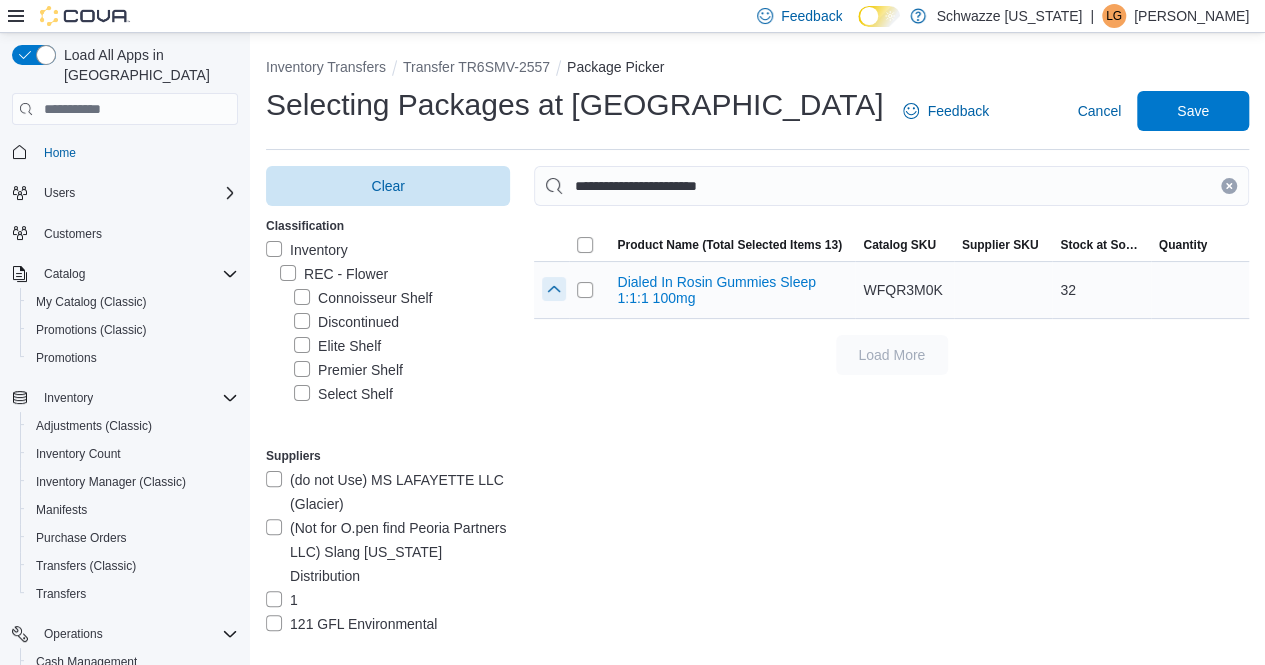 click at bounding box center (554, 289) 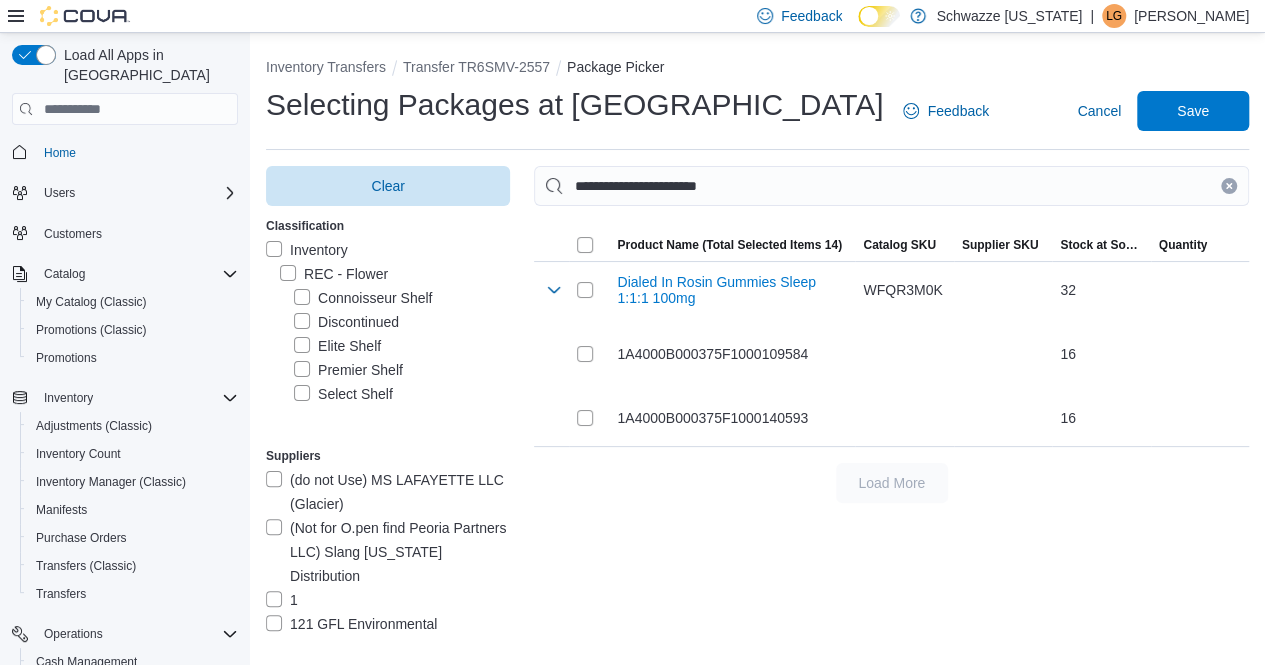 drag, startPoint x: 1241, startPoint y: 183, endPoint x: 1076, endPoint y: 201, distance: 165.97891 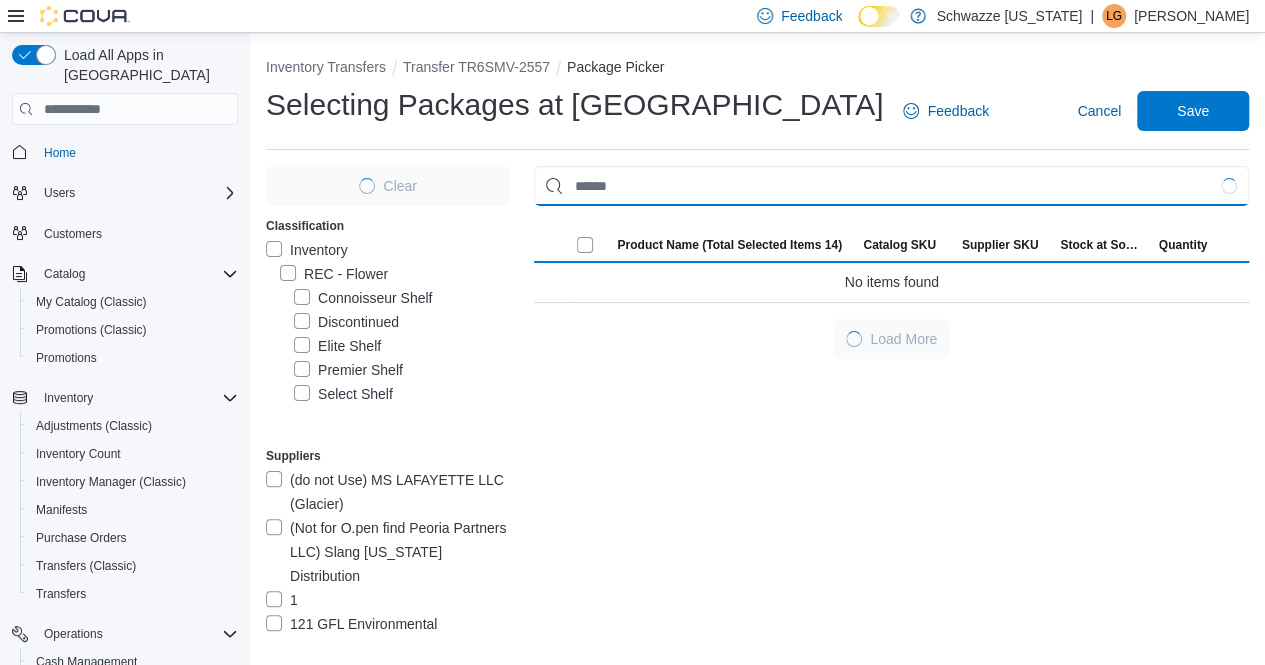 click at bounding box center (891, 186) 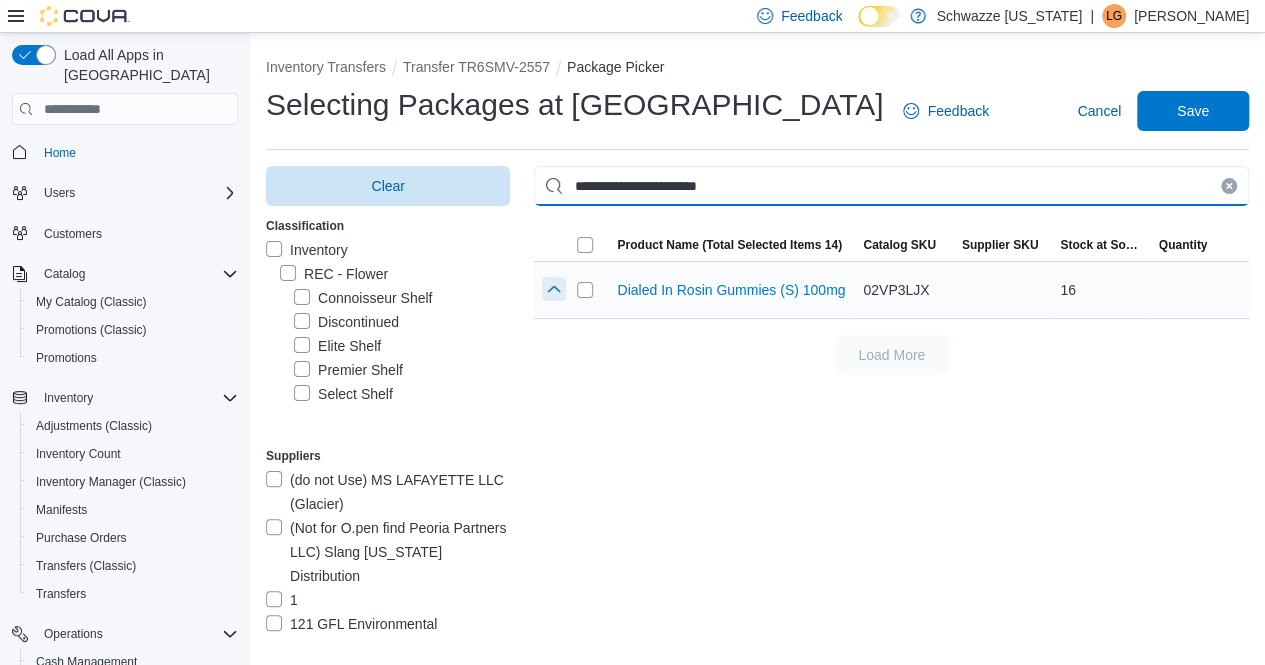 type on "**********" 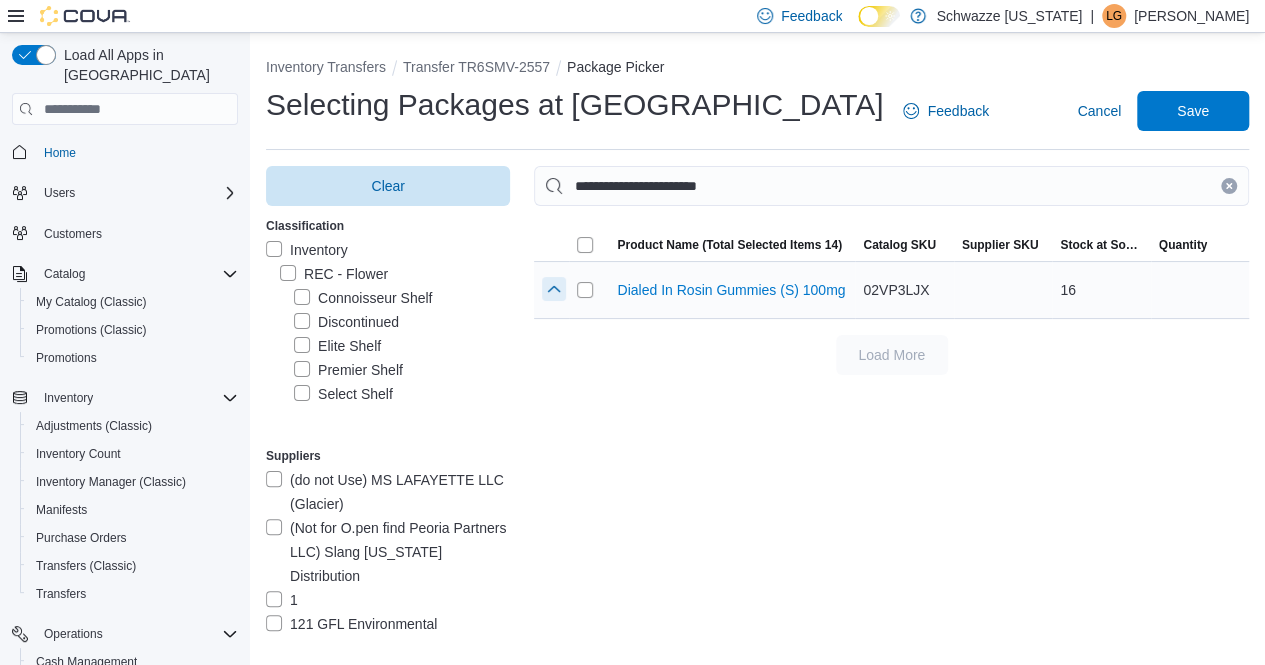 click at bounding box center [554, 289] 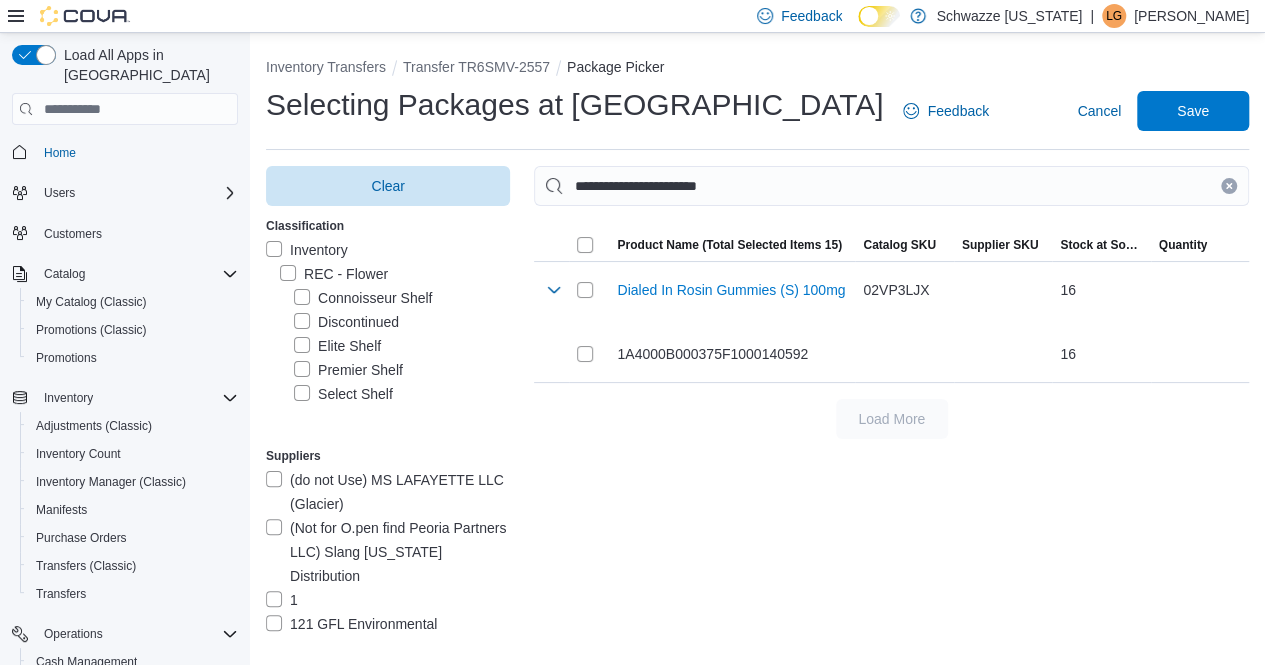 drag, startPoint x: 1240, startPoint y: 181, endPoint x: 1224, endPoint y: 181, distance: 16 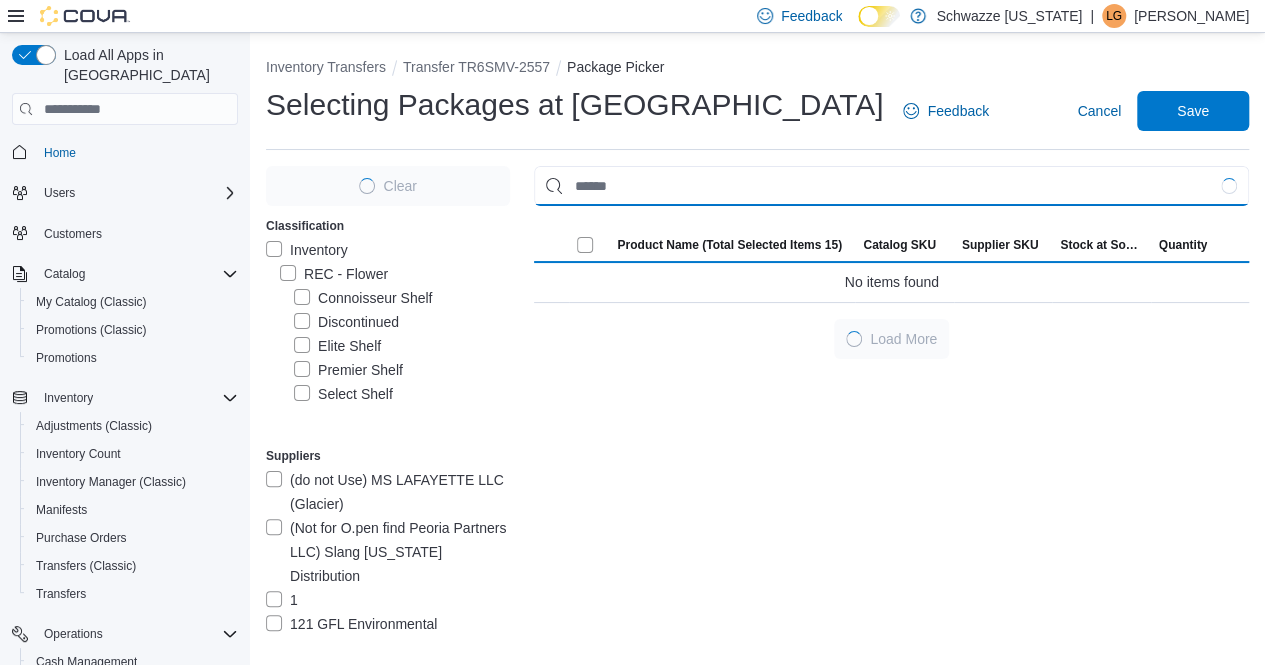 click at bounding box center [891, 186] 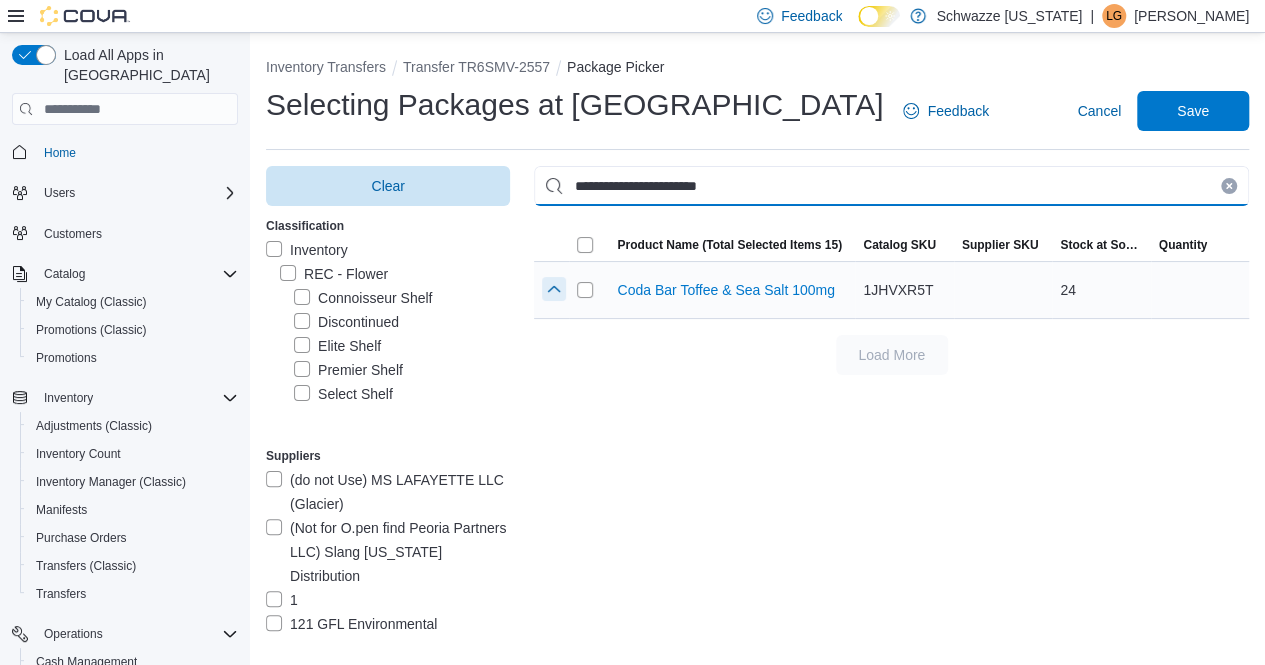 type on "**********" 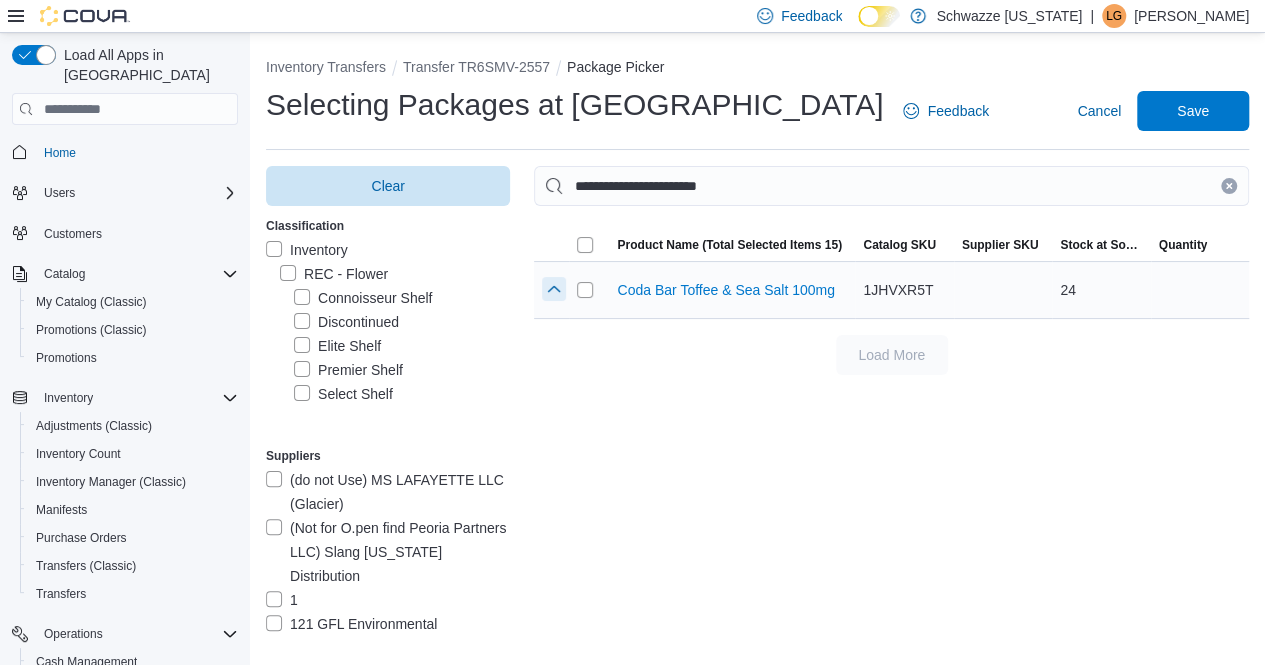 click at bounding box center (554, 289) 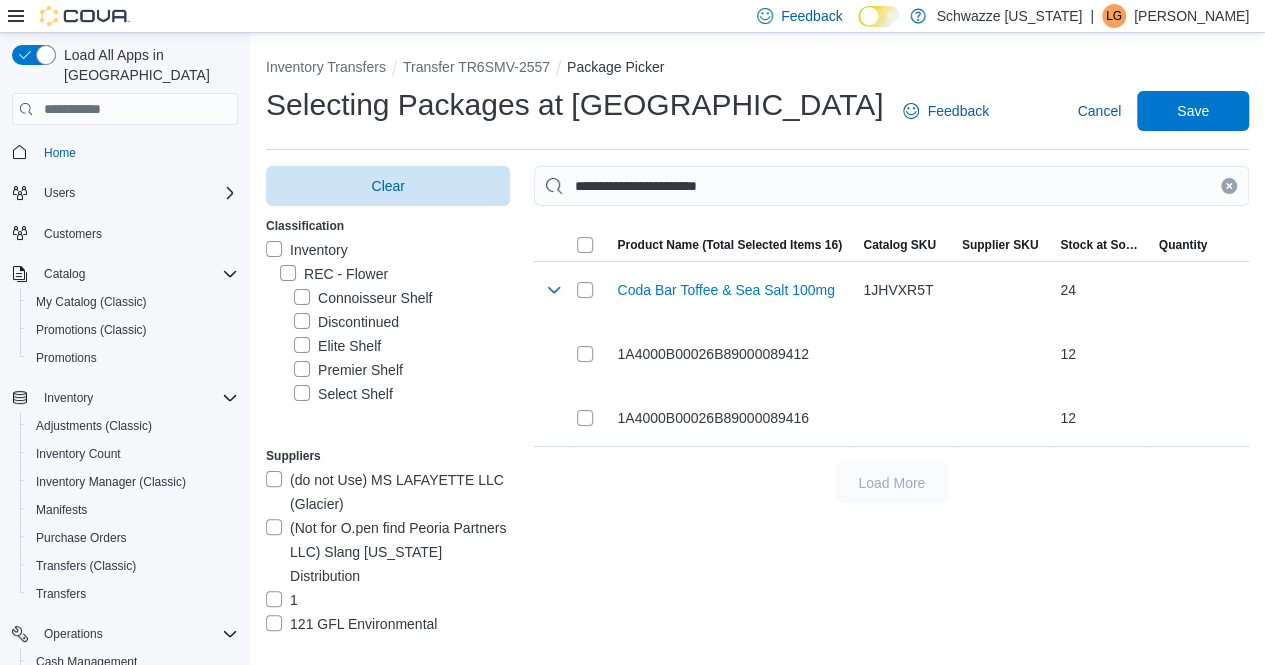 click 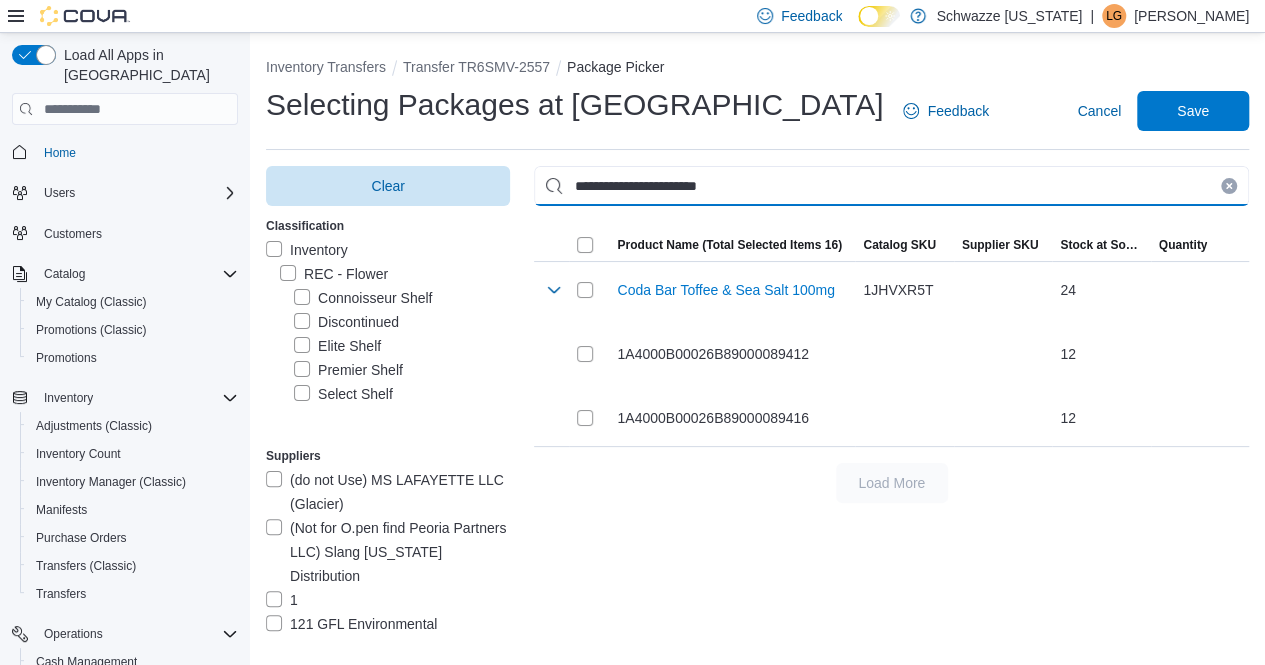 type 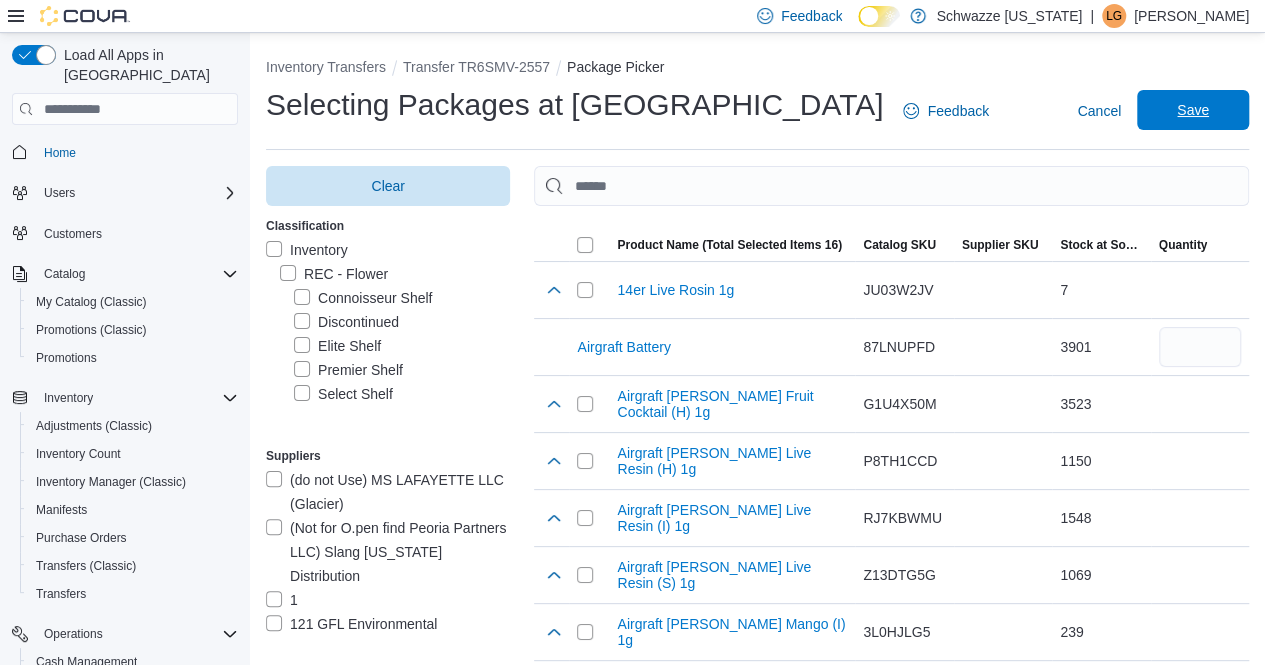 click on "Save" at bounding box center [1193, 110] 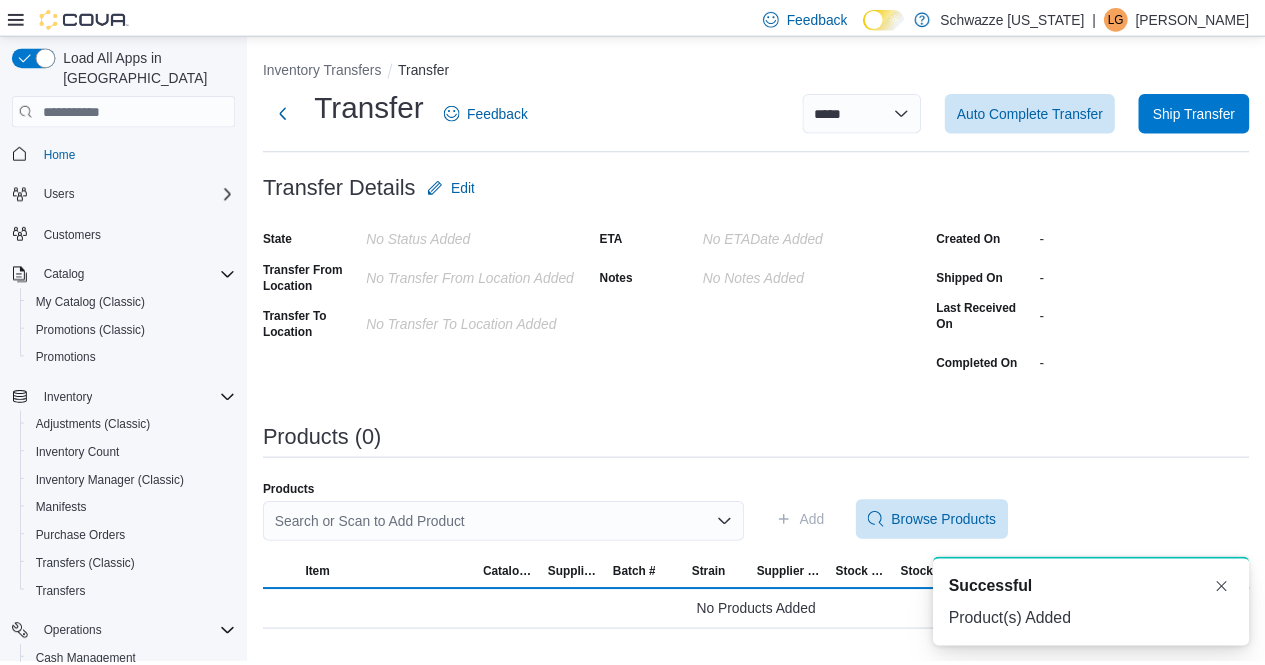 scroll, scrollTop: 0, scrollLeft: 0, axis: both 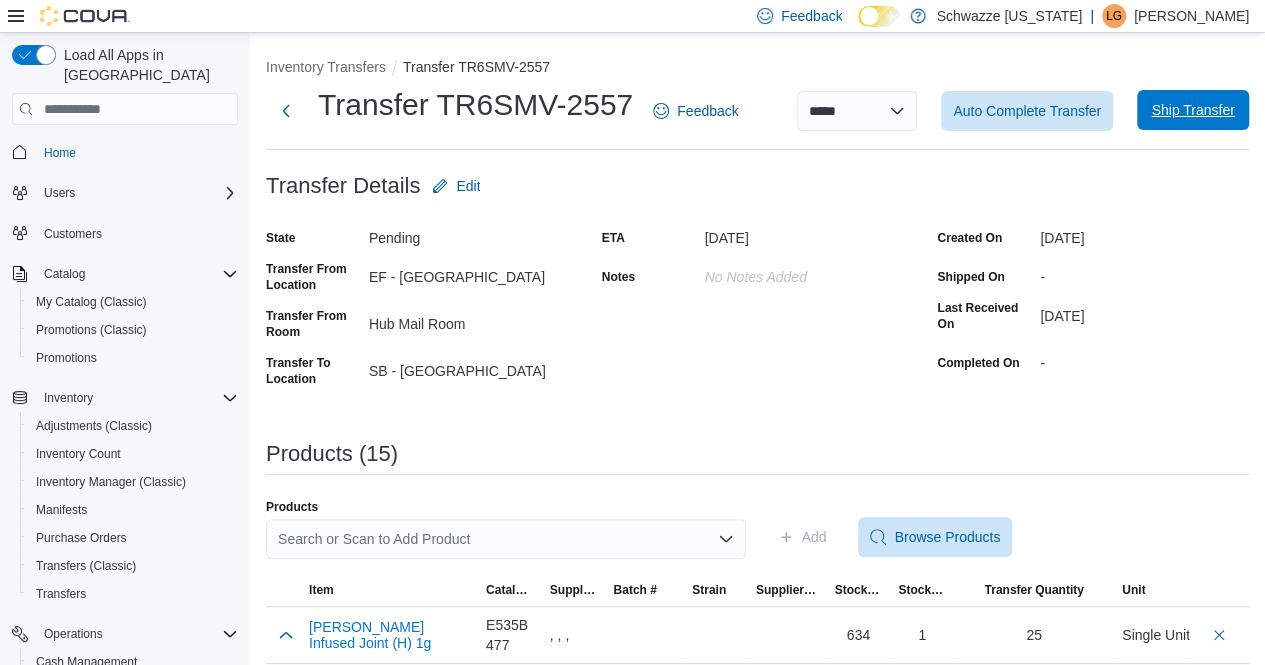 click on "Ship Transfer" at bounding box center [1192, 110] 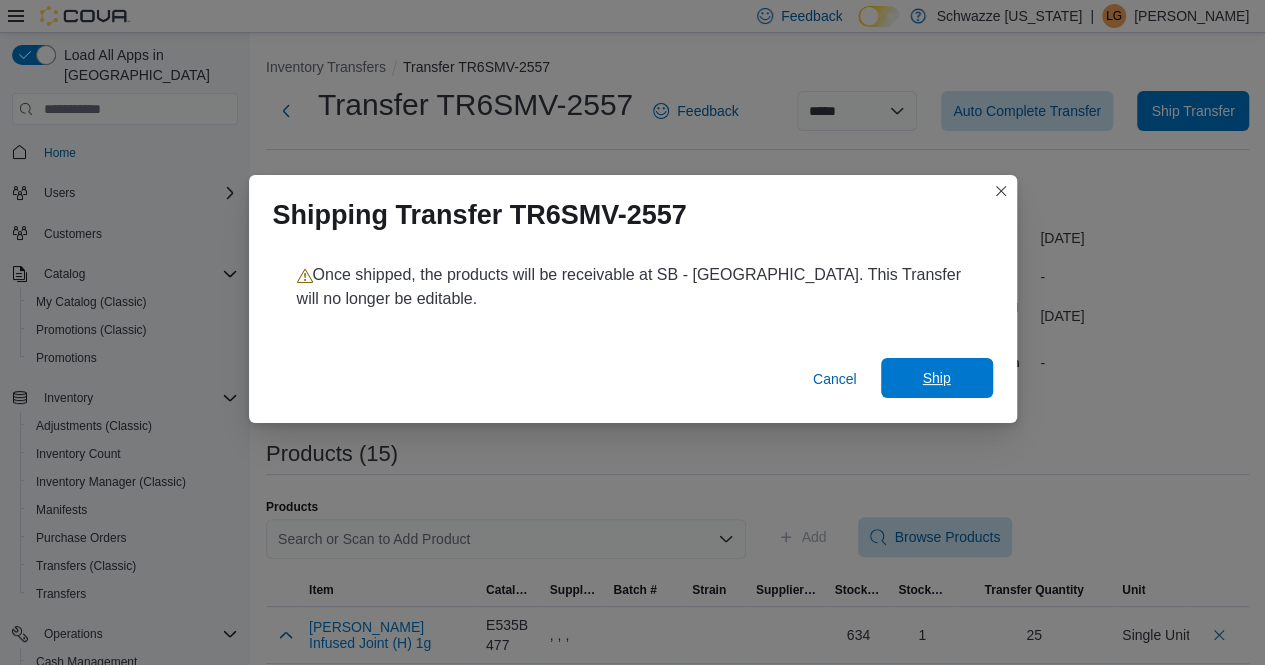 click on "Ship" at bounding box center (937, 378) 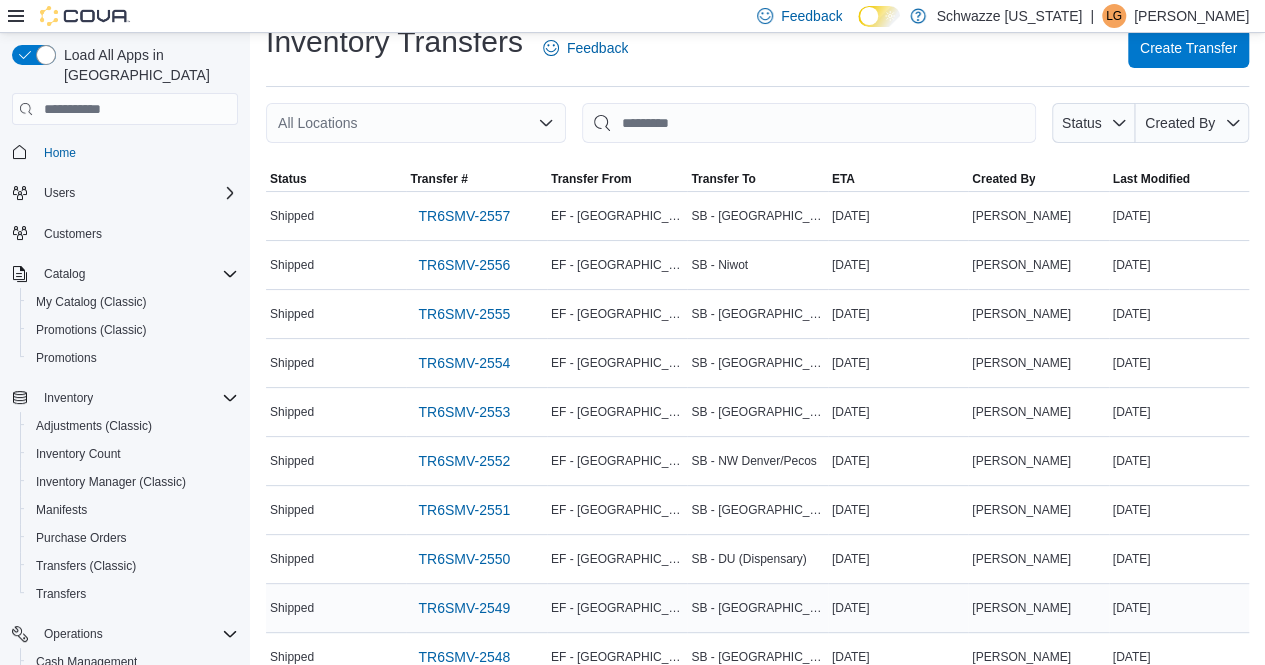 scroll, scrollTop: 28, scrollLeft: 0, axis: vertical 